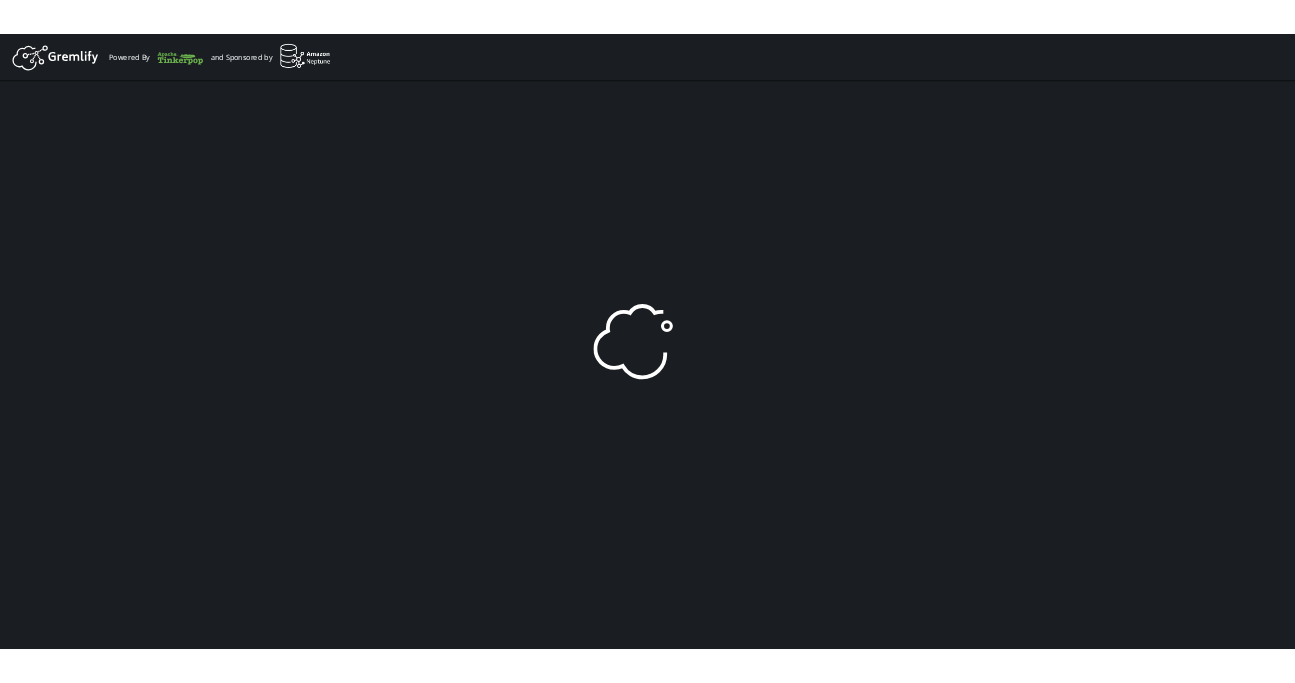 scroll, scrollTop: 0, scrollLeft: 0, axis: both 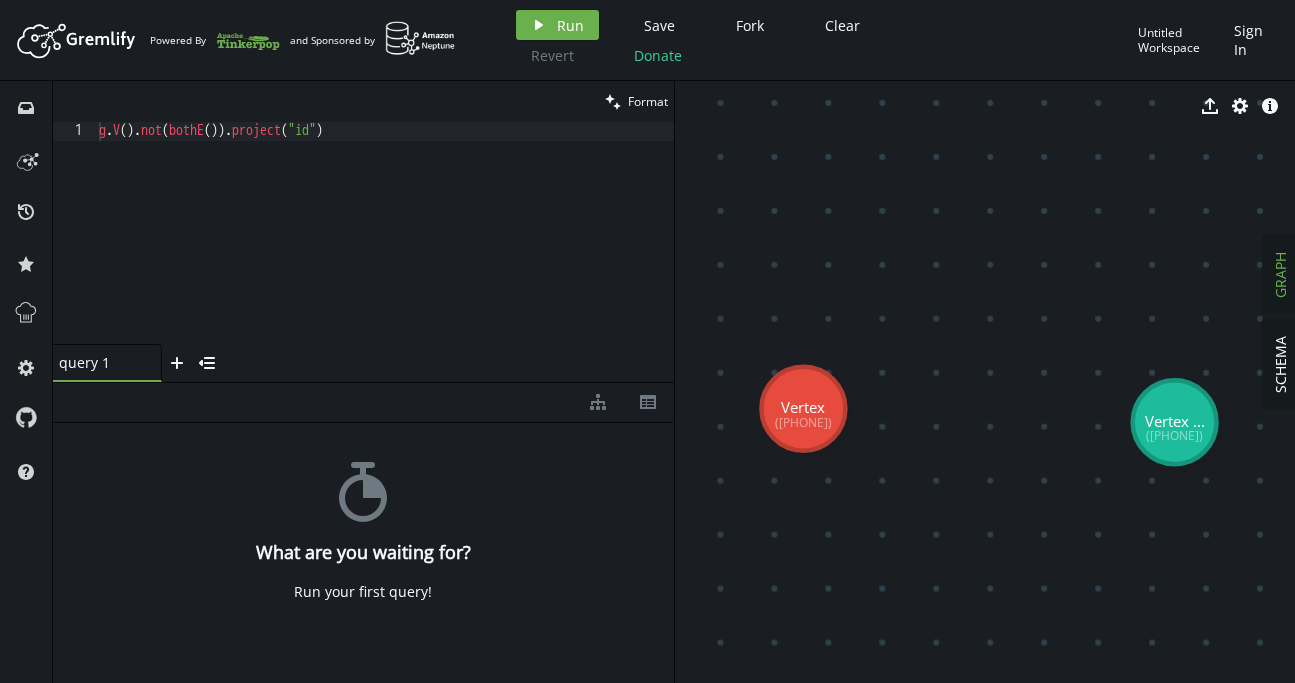 drag, startPoint x: 1047, startPoint y: 412, endPoint x: 803, endPoint y: 410, distance: 244.0082 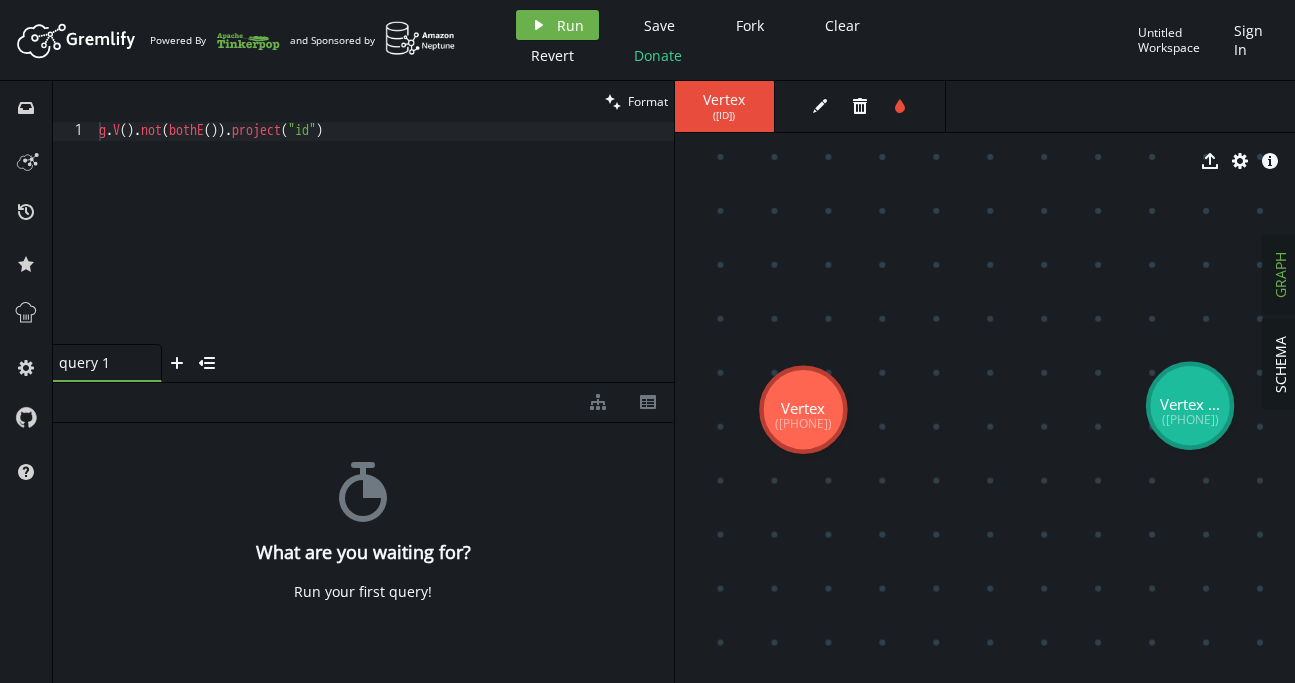 drag, startPoint x: 1182, startPoint y: 426, endPoint x: 1168, endPoint y: 408, distance: 22.803509 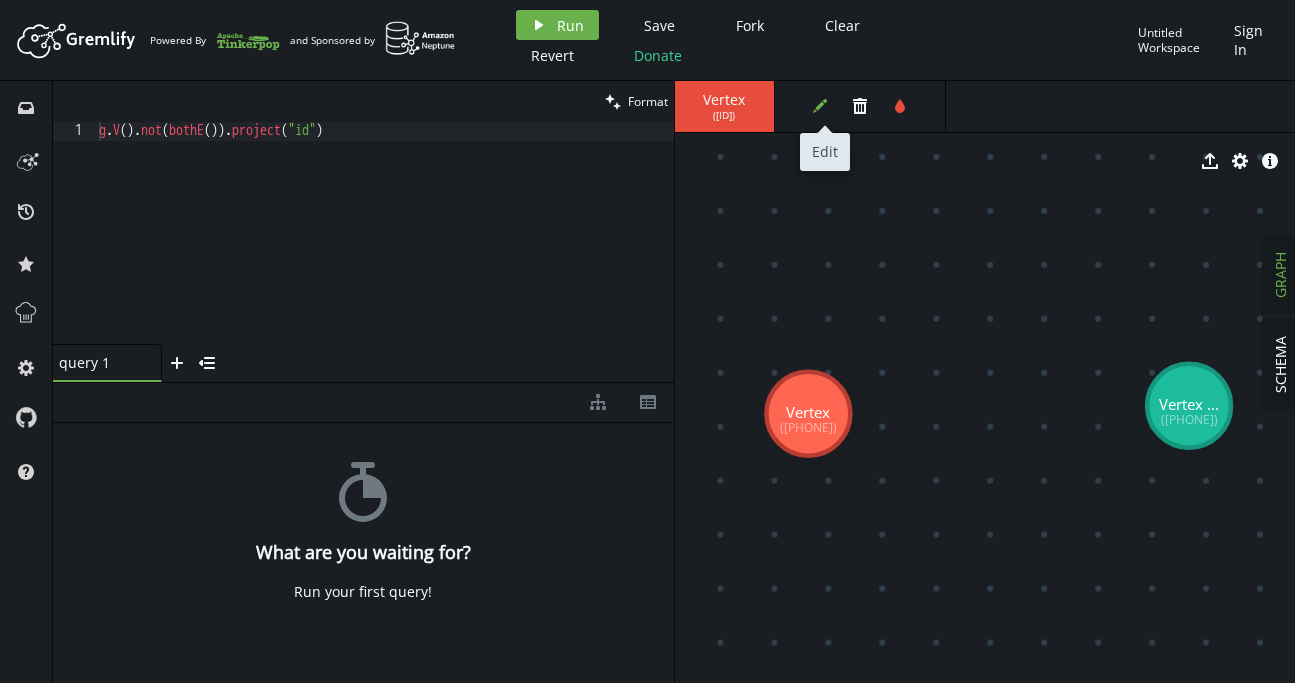 click on "edit" at bounding box center [820, 106] 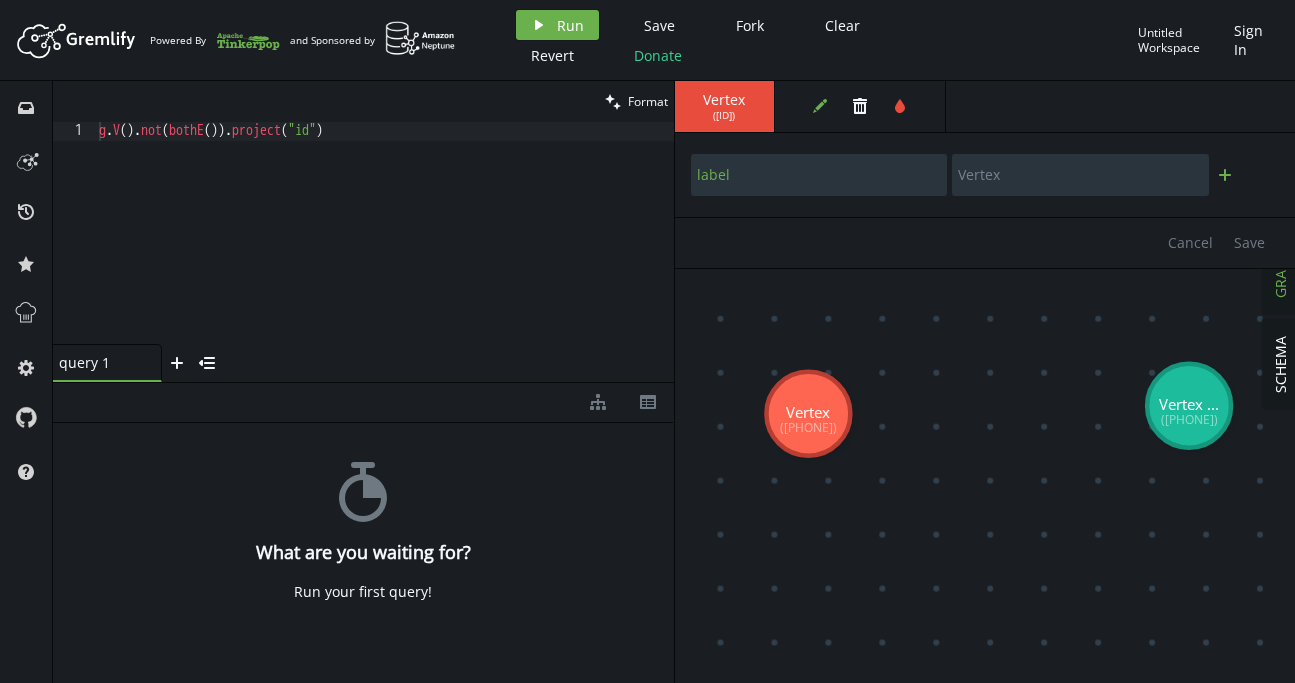 click on "plus" at bounding box center (1225, 175) 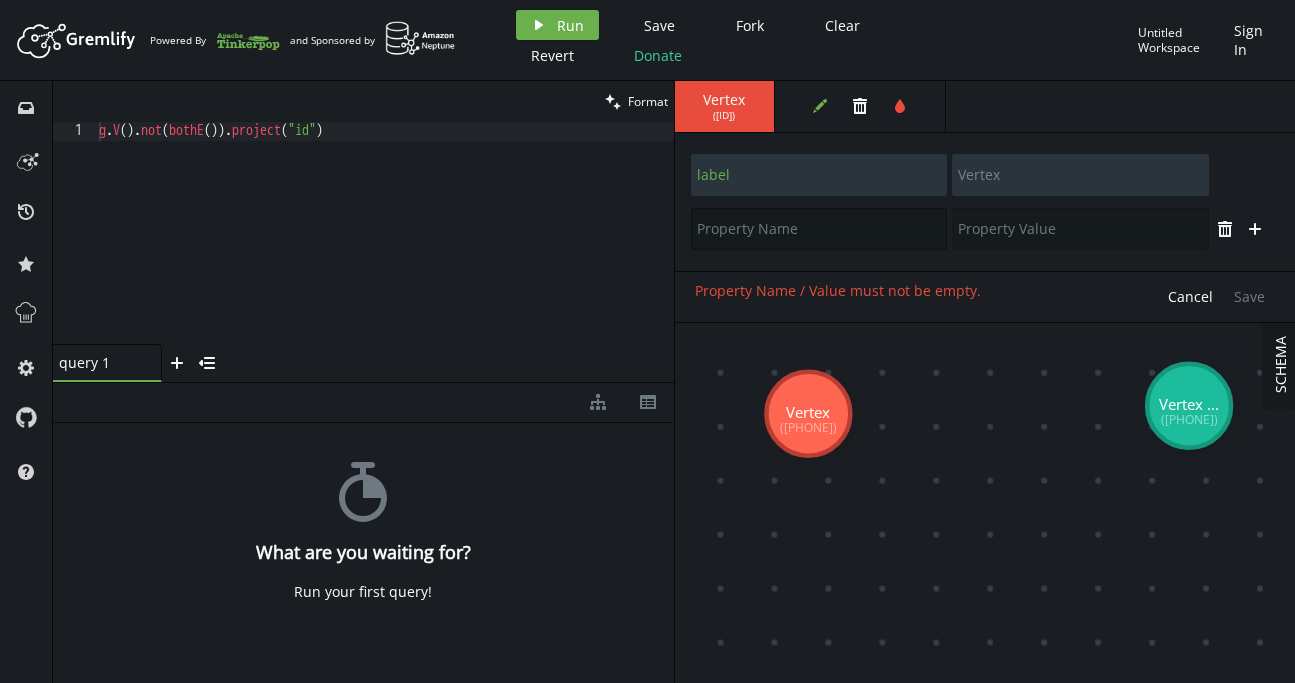click at bounding box center [819, 229] 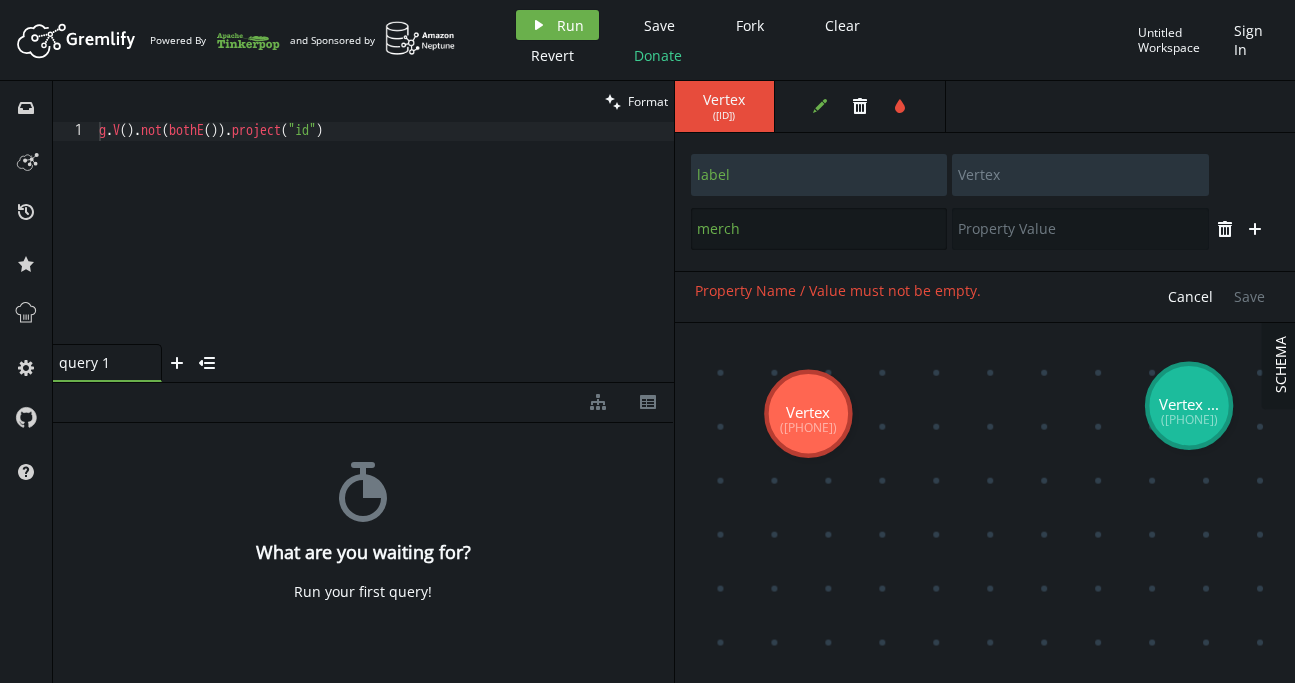 type on "mercha" 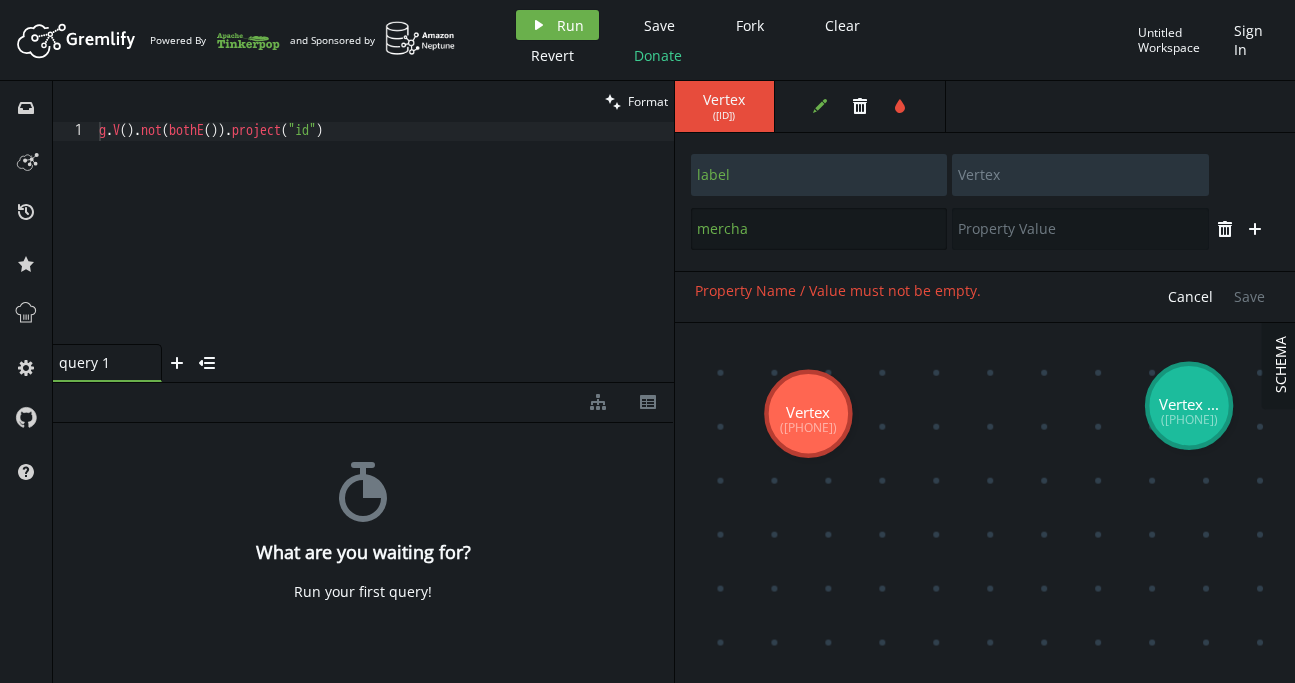 type 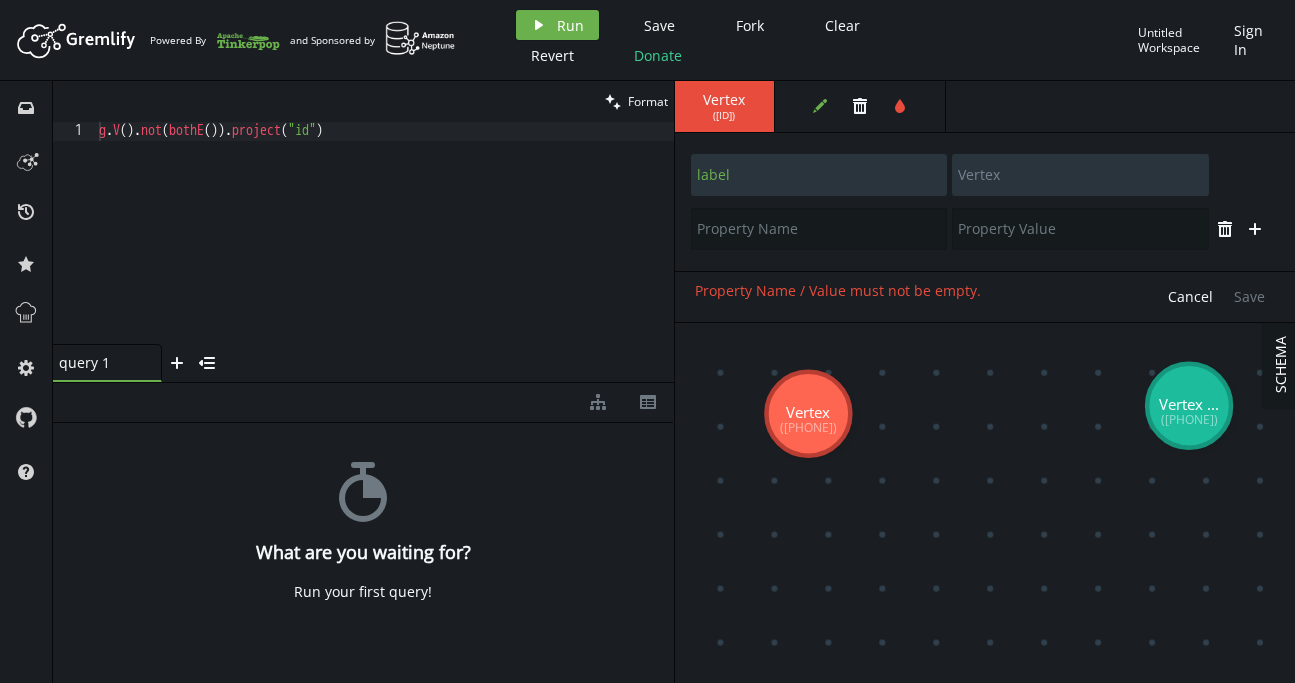 click on "trash" 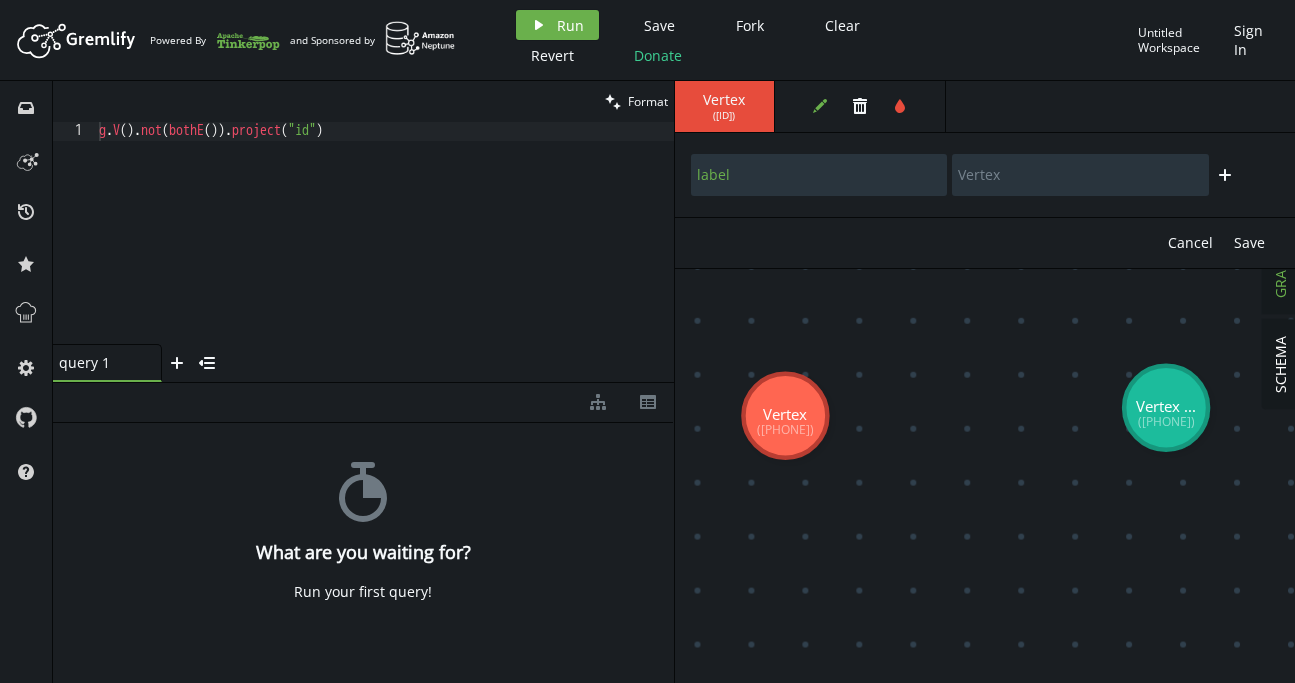 drag, startPoint x: 861, startPoint y: 415, endPoint x: 838, endPoint y: 416, distance: 23.021729 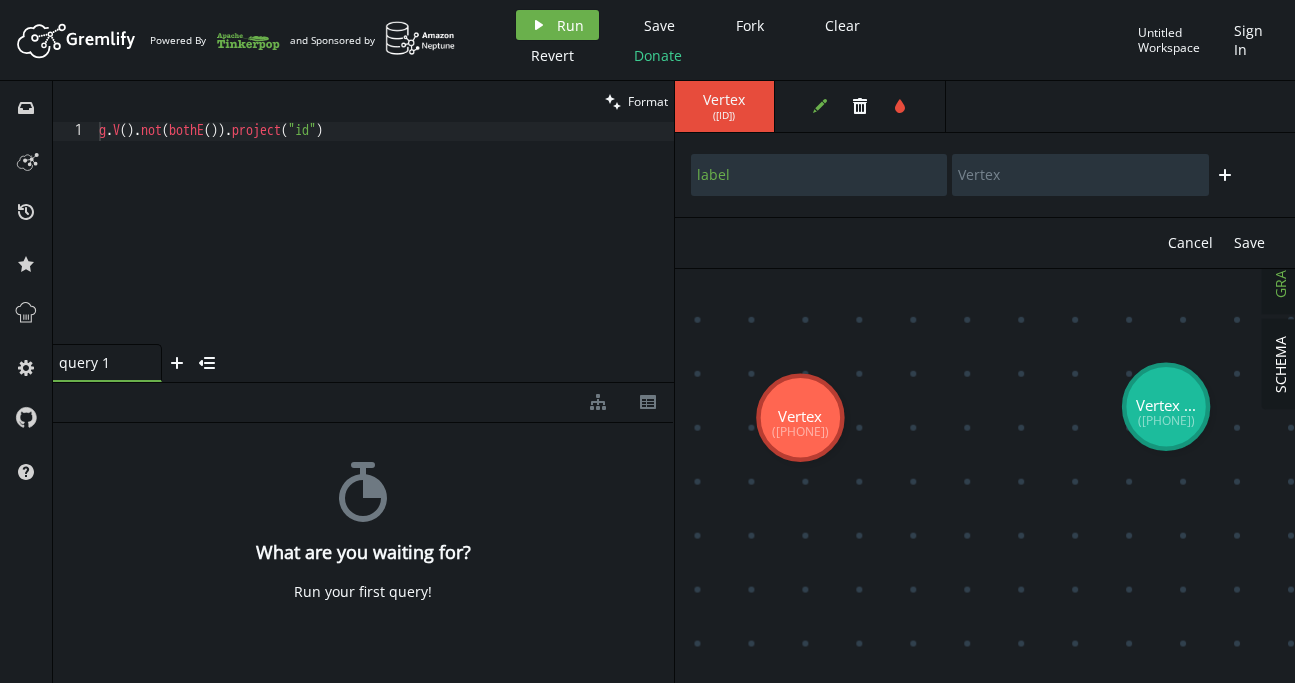 drag, startPoint x: 811, startPoint y: 418, endPoint x: 800, endPoint y: 418, distance: 11 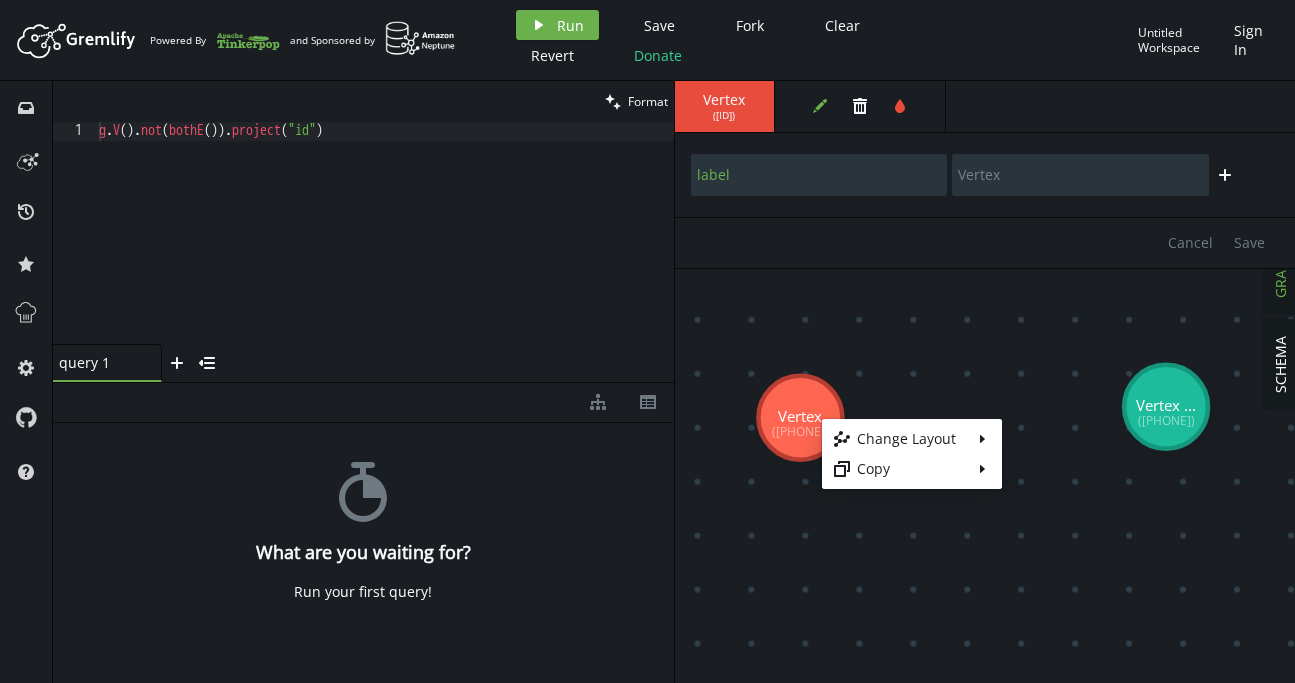 drag, startPoint x: 822, startPoint y: 419, endPoint x: 1001, endPoint y: 423, distance: 179.0447 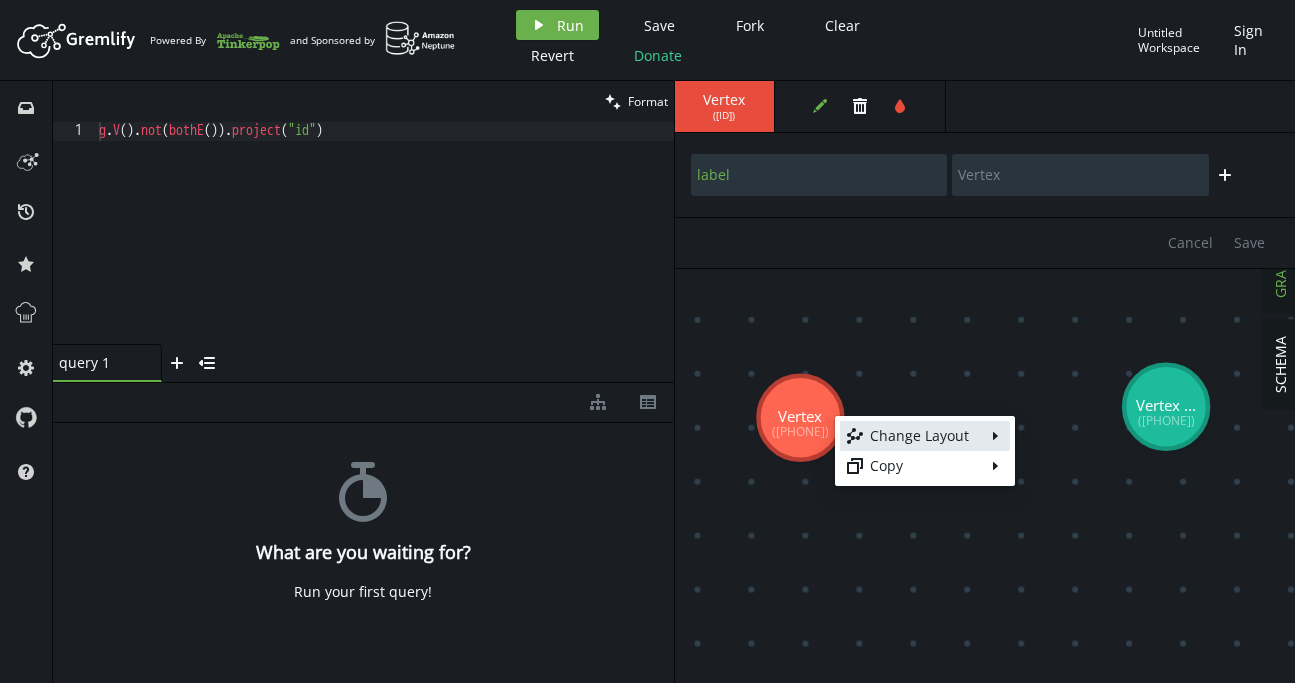 drag, startPoint x: 835, startPoint y: 416, endPoint x: 996, endPoint y: 433, distance: 161.89503 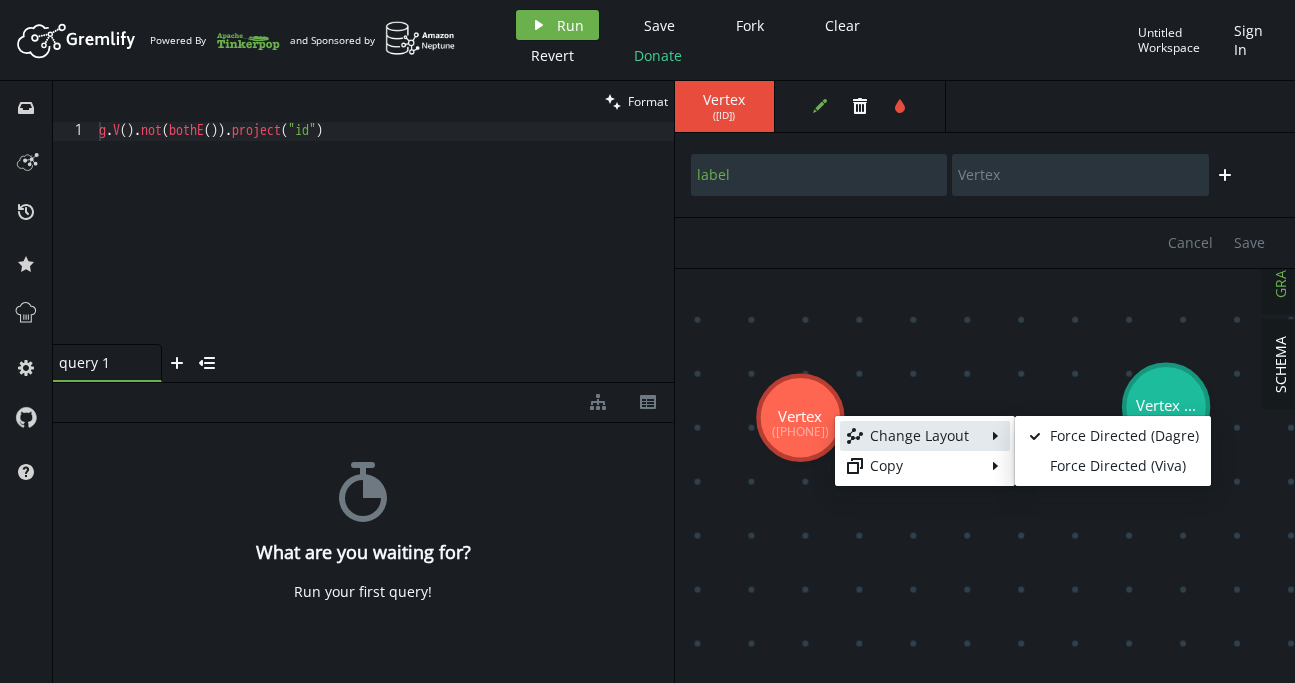 drag, startPoint x: 1023, startPoint y: 453, endPoint x: 911, endPoint y: 444, distance: 112.36102 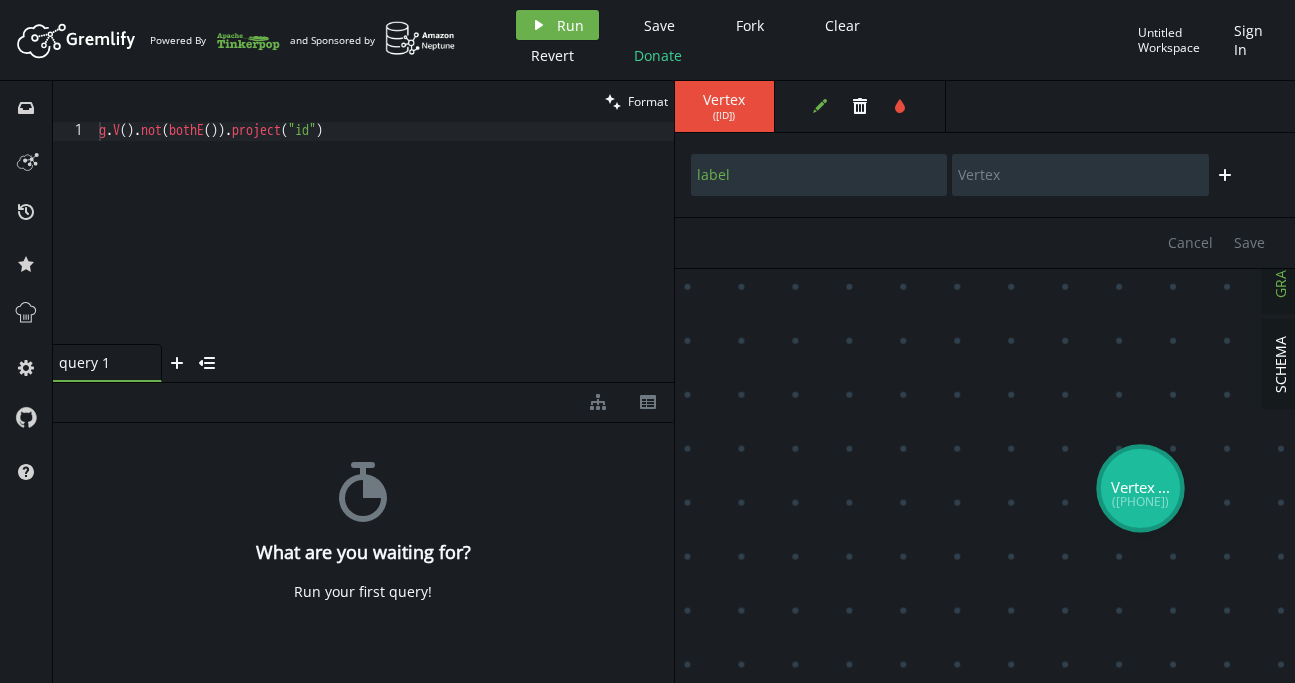 drag, startPoint x: 920, startPoint y: 464, endPoint x: 1228, endPoint y: 441, distance: 308.85757 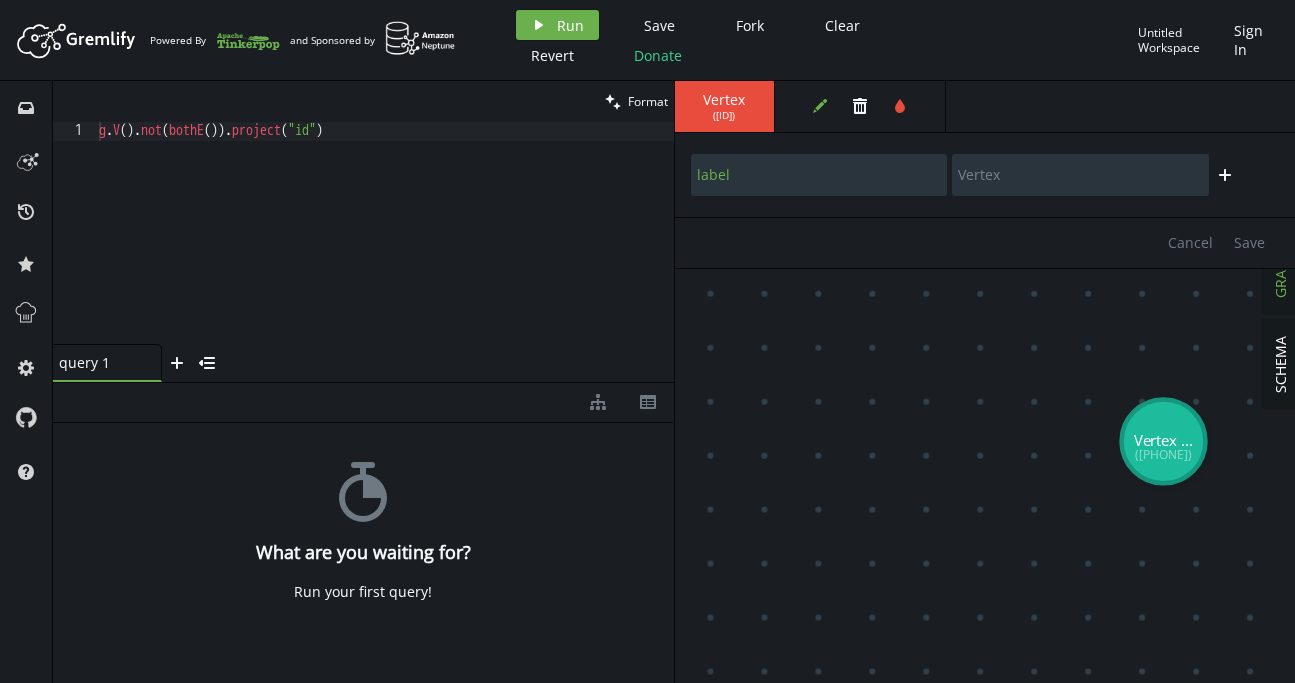 click 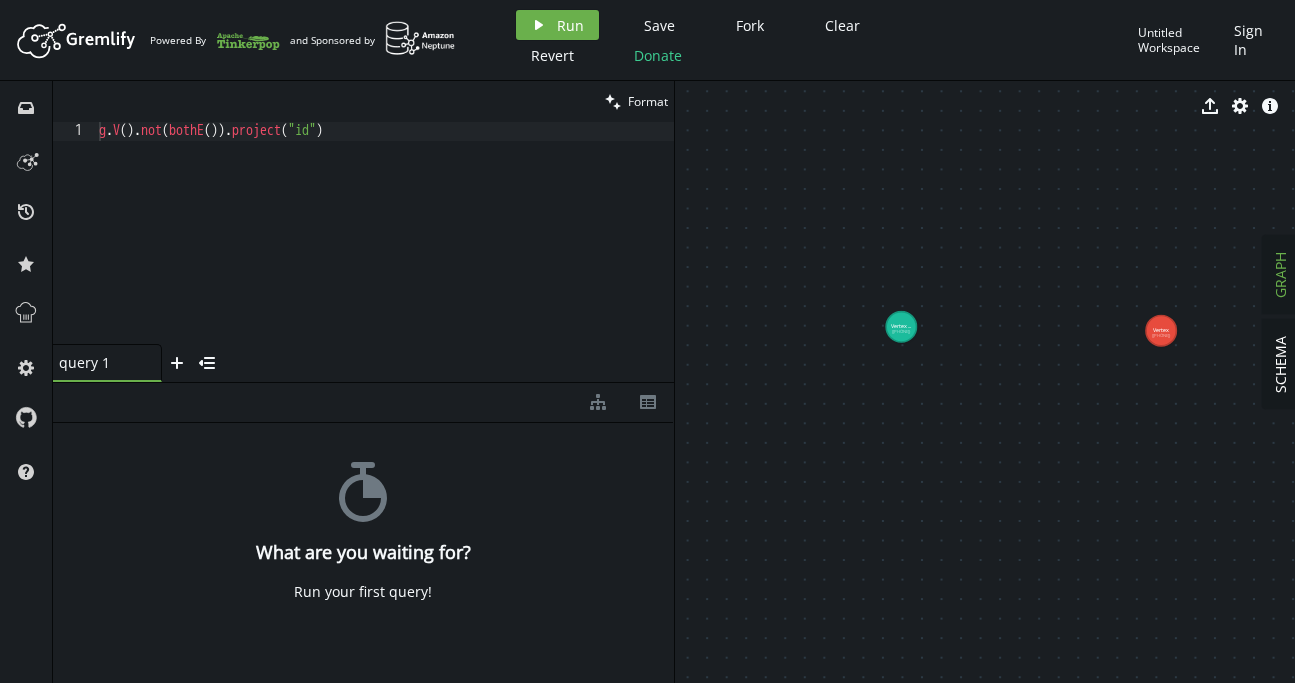 drag, startPoint x: 988, startPoint y: 454, endPoint x: 1065, endPoint y: 397, distance: 95.80188 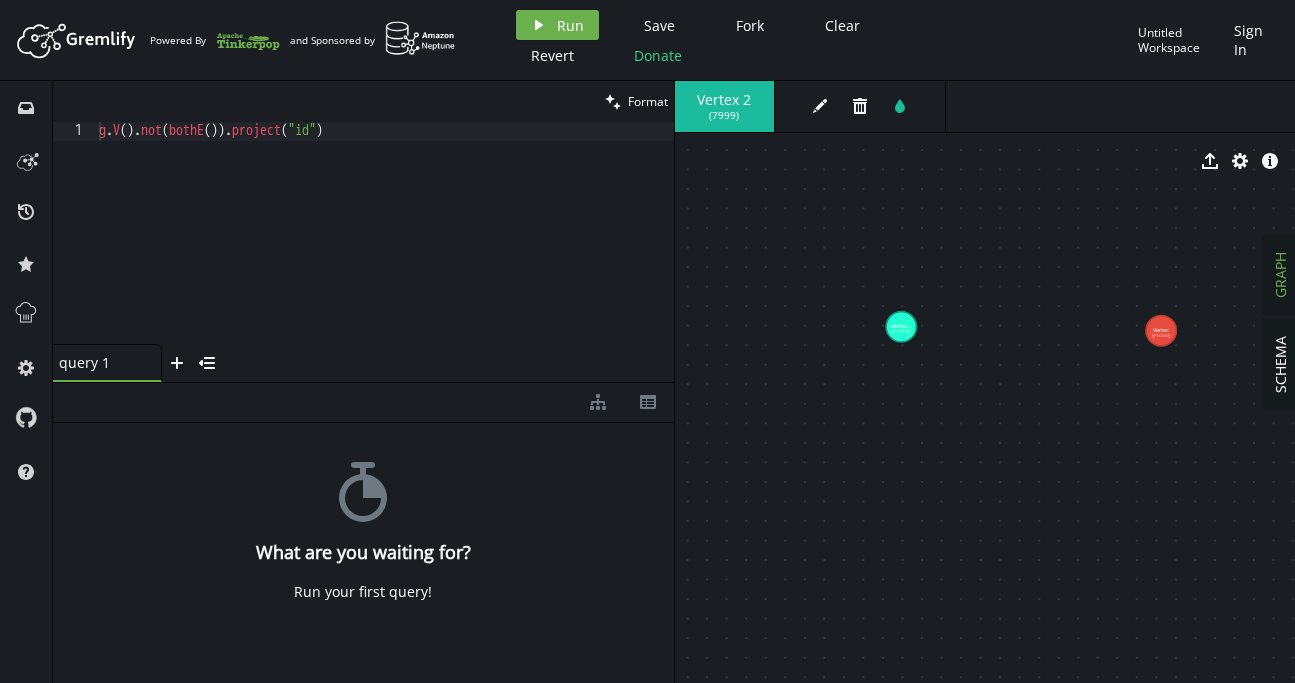 scroll, scrollTop: 0, scrollLeft: 2, axis: horizontal 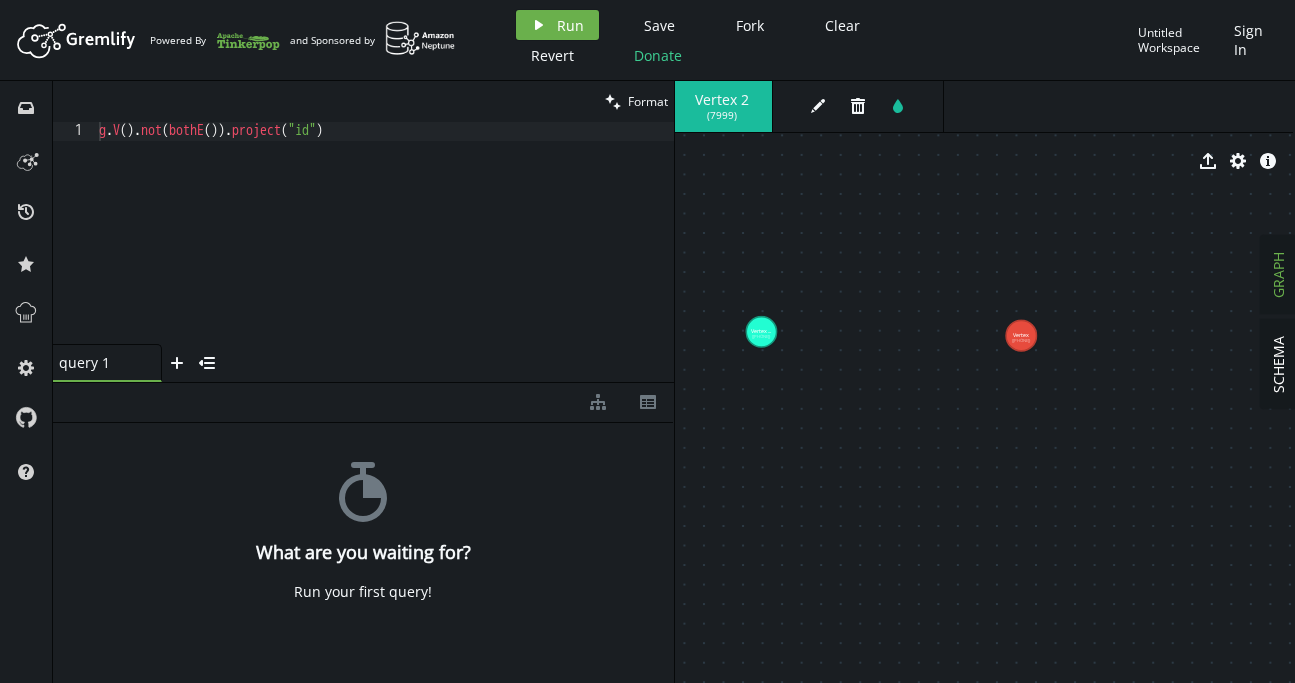 drag, startPoint x: 1078, startPoint y: 511, endPoint x: 1034, endPoint y: 414, distance: 106.51291 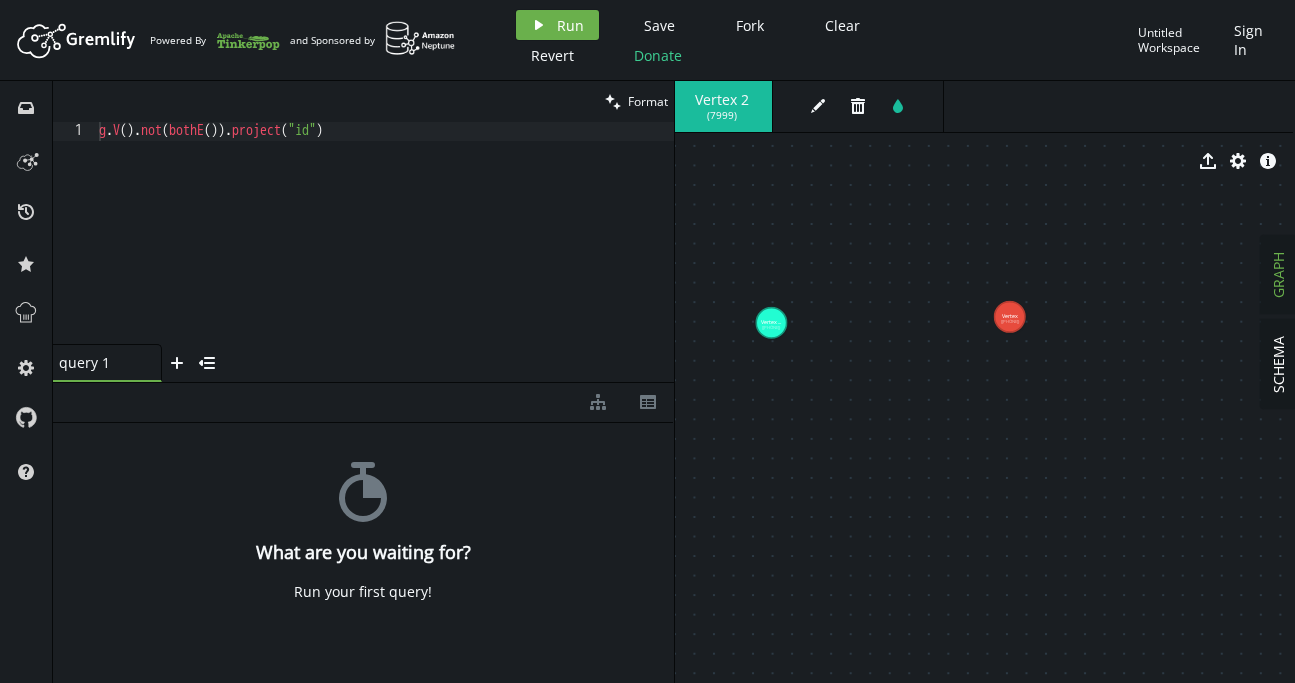 drag, startPoint x: 1024, startPoint y: 328, endPoint x: 1010, endPoint y: 318, distance: 17.20465 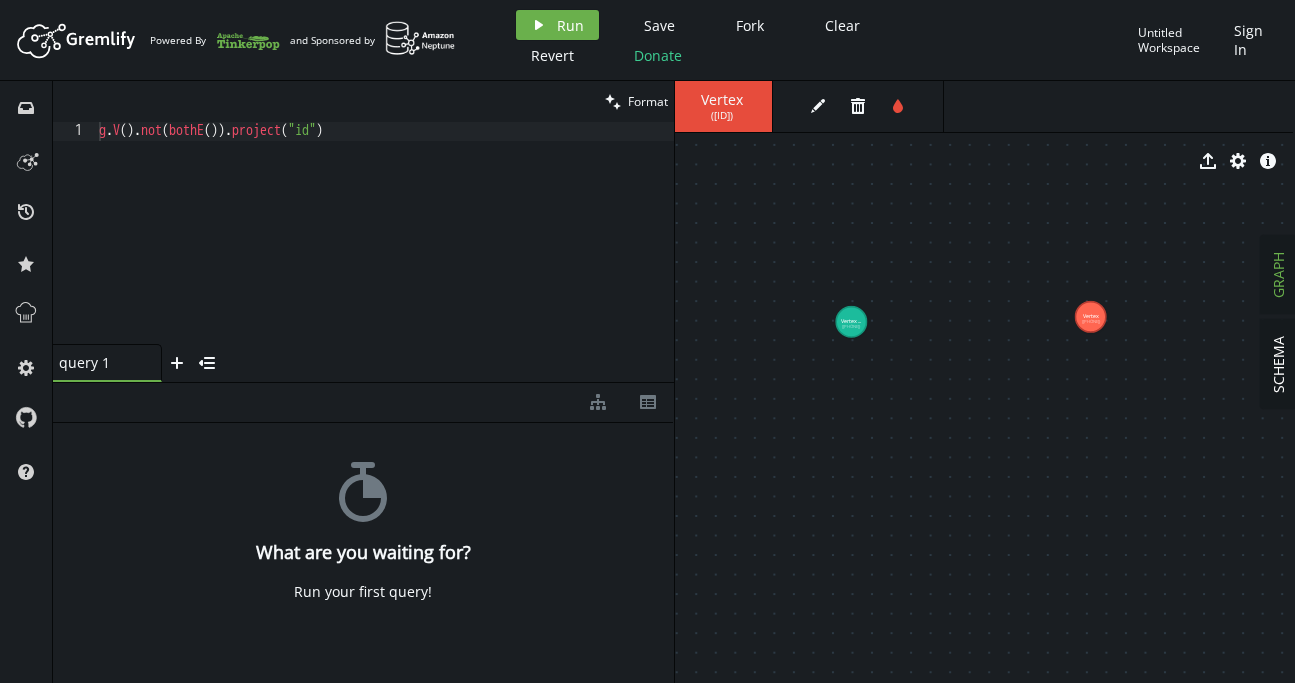 drag, startPoint x: 791, startPoint y: 326, endPoint x: 872, endPoint y: 323, distance: 81.055534 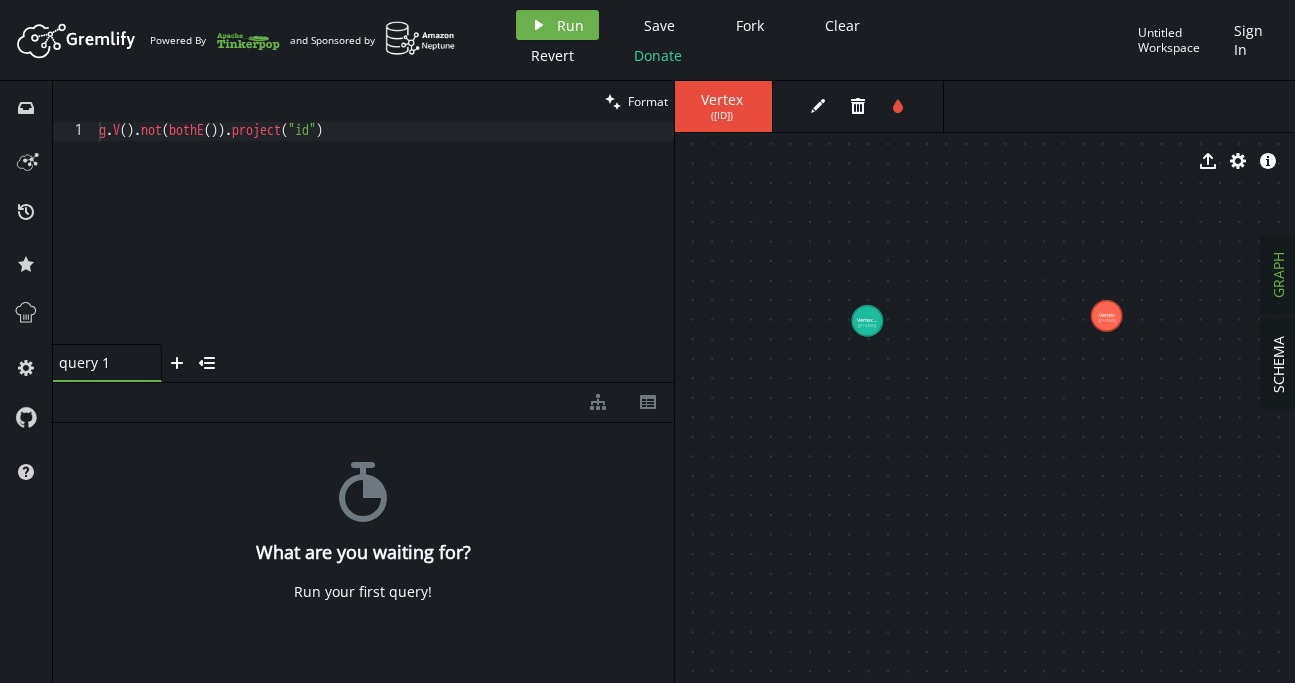 click 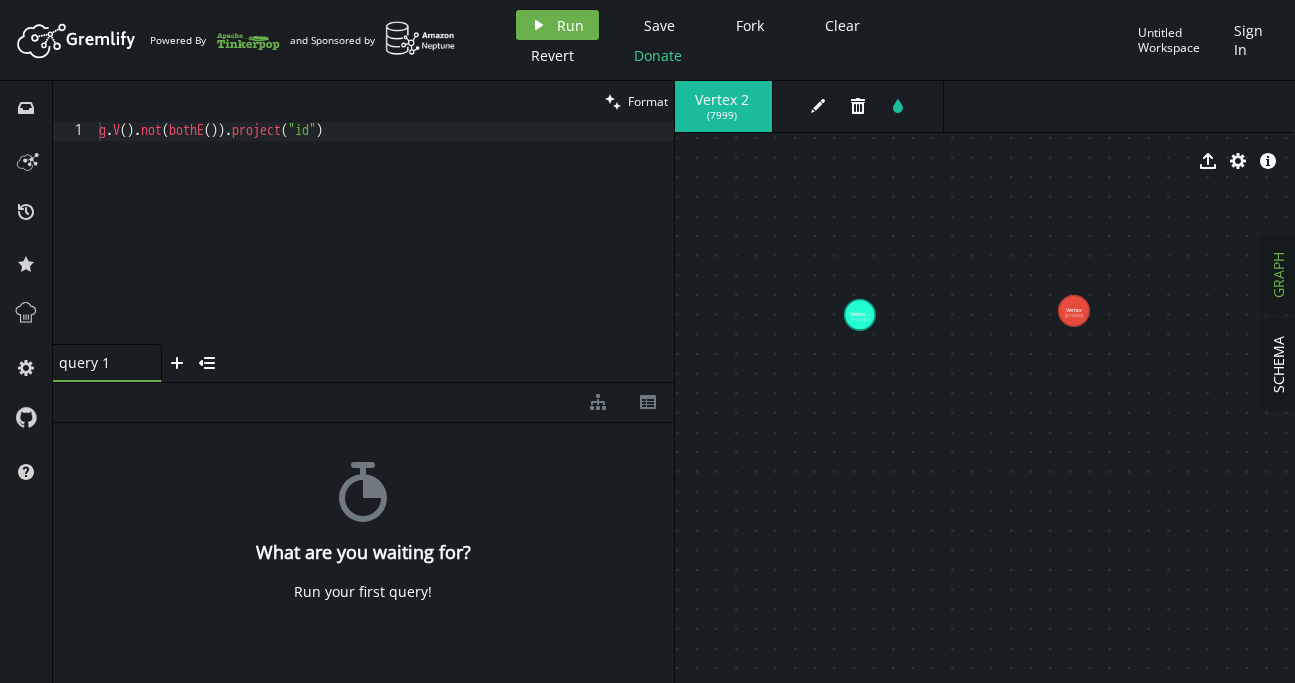 drag, startPoint x: 905, startPoint y: 319, endPoint x: 877, endPoint y: 314, distance: 28.442924 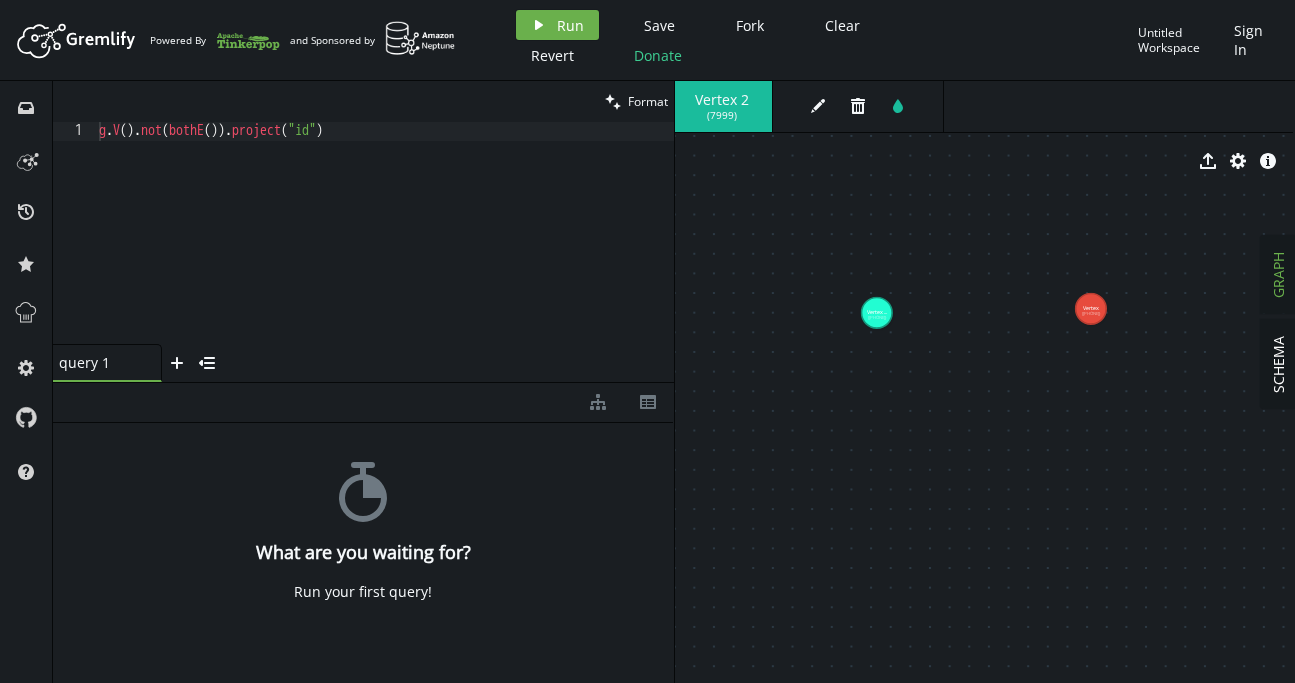 drag, startPoint x: 878, startPoint y: 318, endPoint x: 894, endPoint y: 316, distance: 16.124516 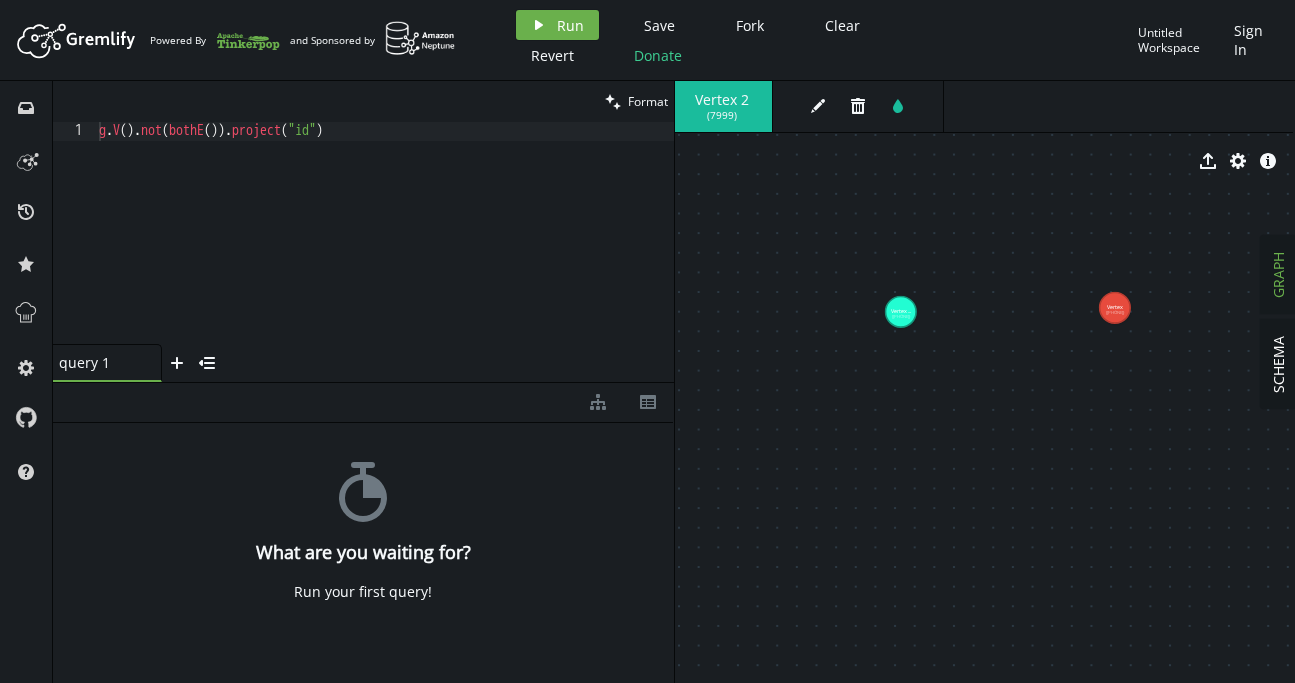 drag, startPoint x: 894, startPoint y: 312, endPoint x: 918, endPoint y: 311, distance: 24.020824 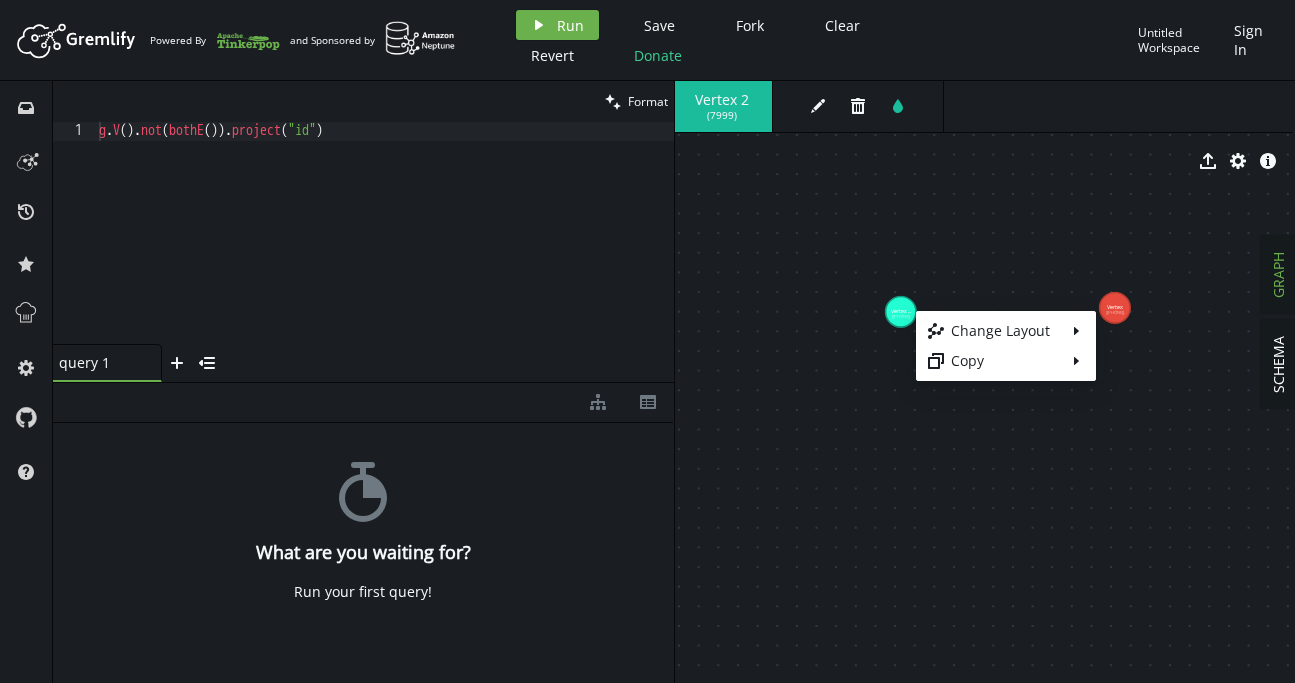 drag, startPoint x: 916, startPoint y: 311, endPoint x: 930, endPoint y: 310, distance: 14.035668 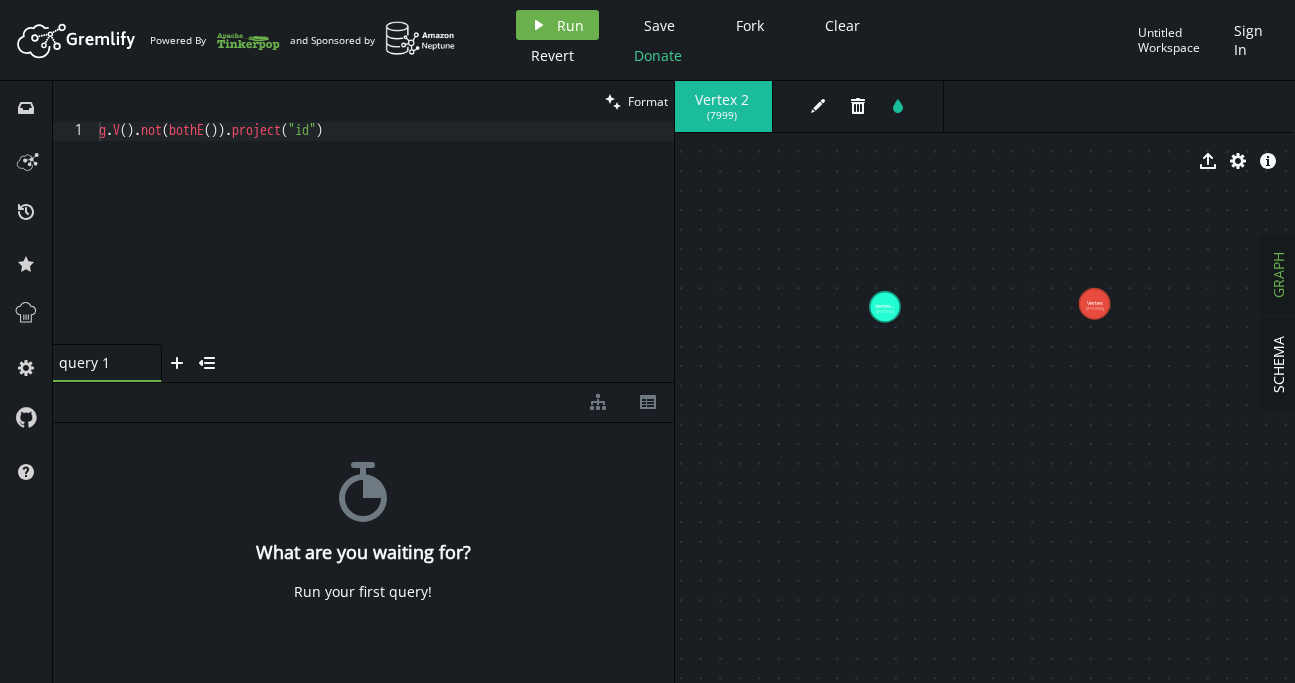drag, startPoint x: 919, startPoint y: 310, endPoint x: 1004, endPoint y: 308, distance: 85.02353 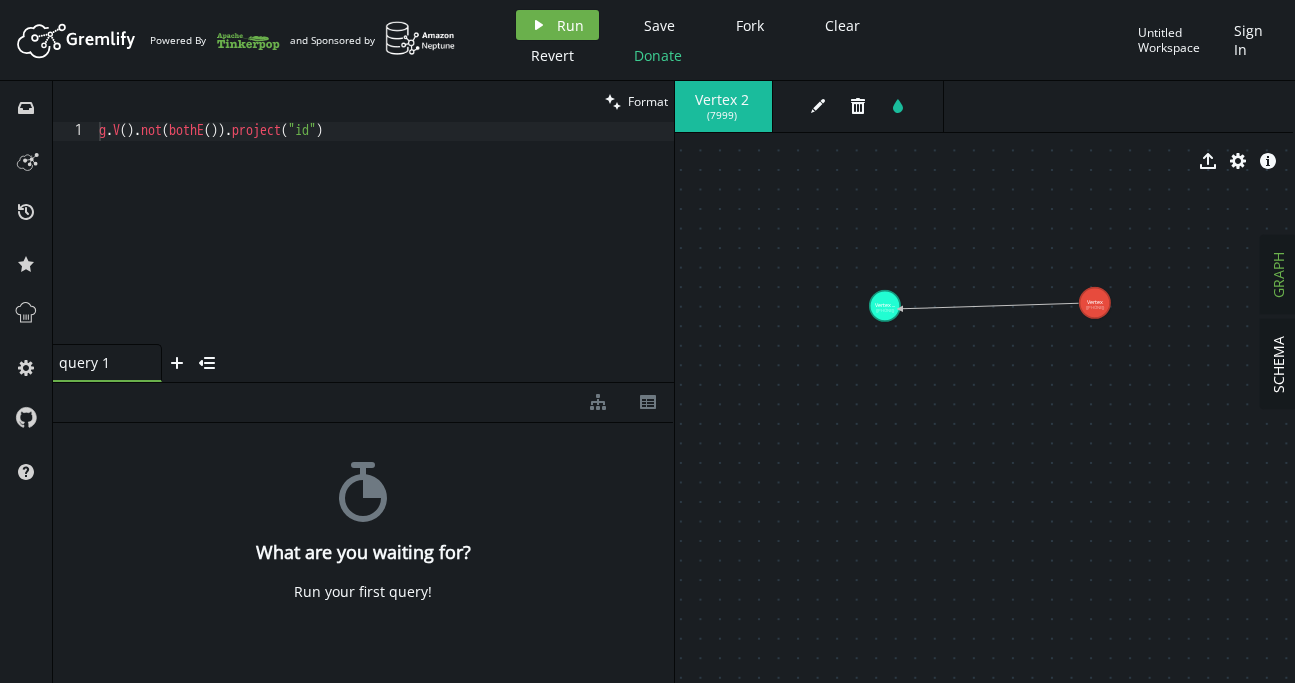 drag, startPoint x: 1084, startPoint y: 309, endPoint x: 899, endPoint y: 309, distance: 185 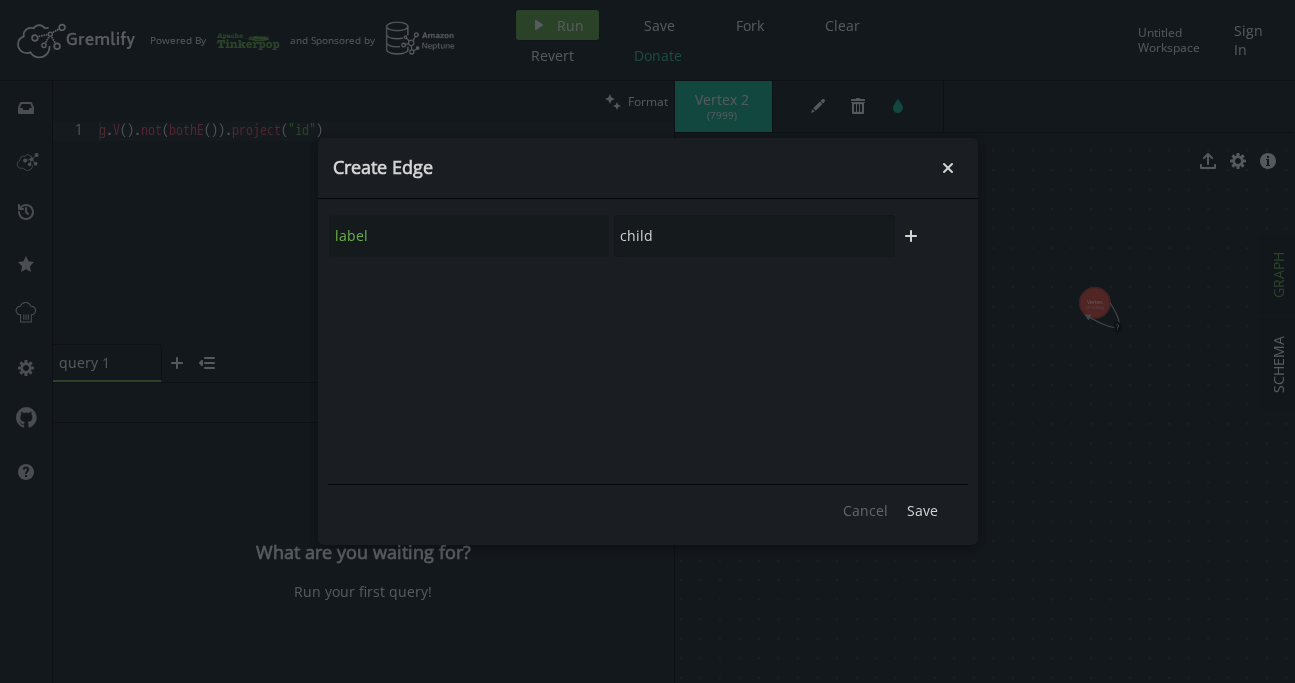 click on "plus" 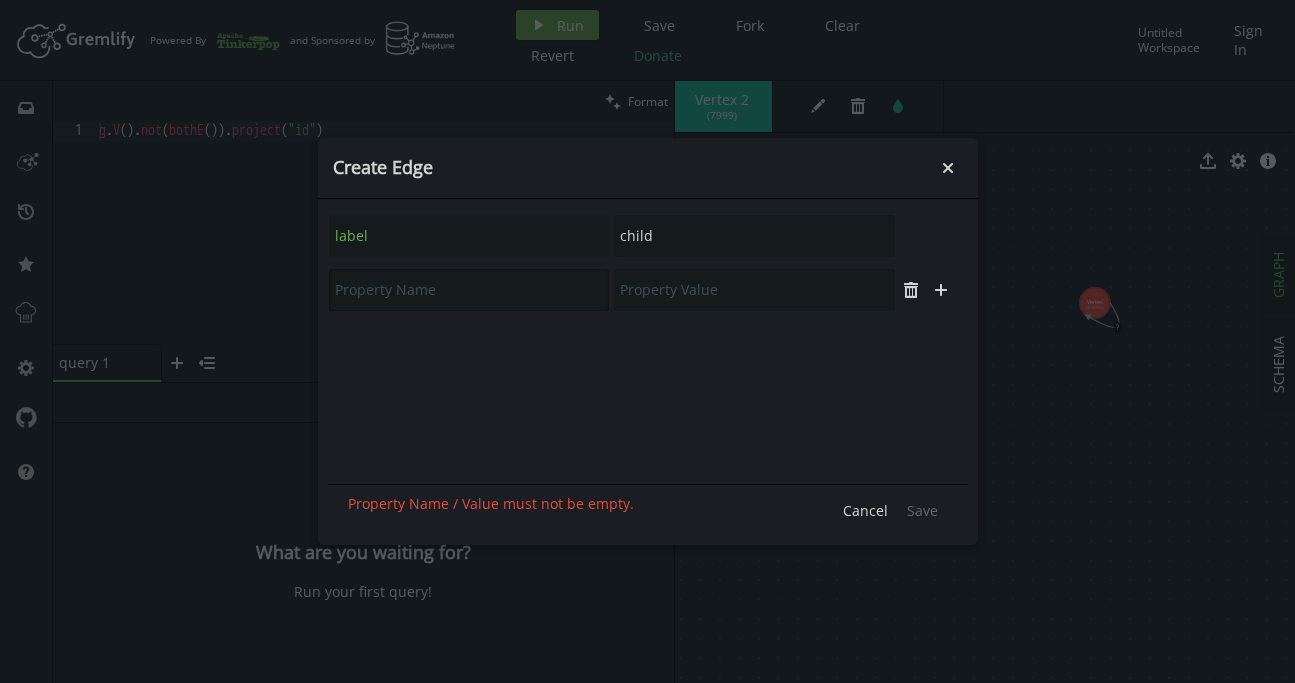 click at bounding box center [469, 290] 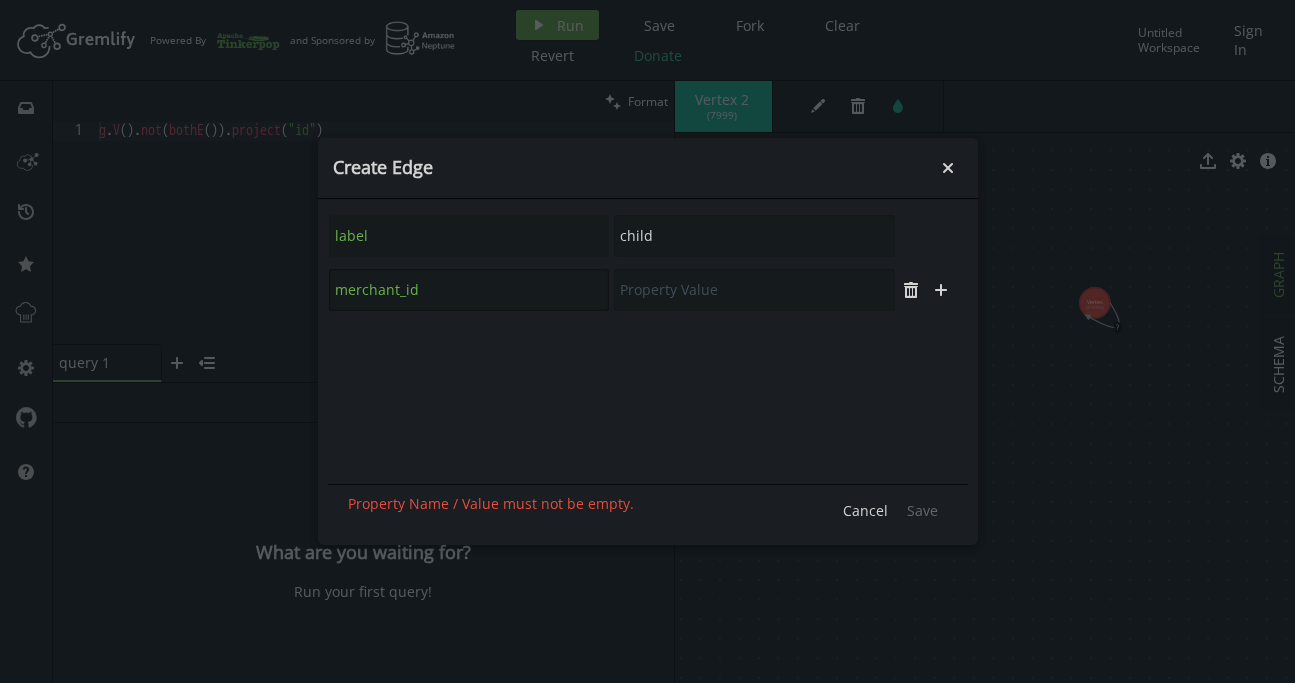 type on "merchant_id" 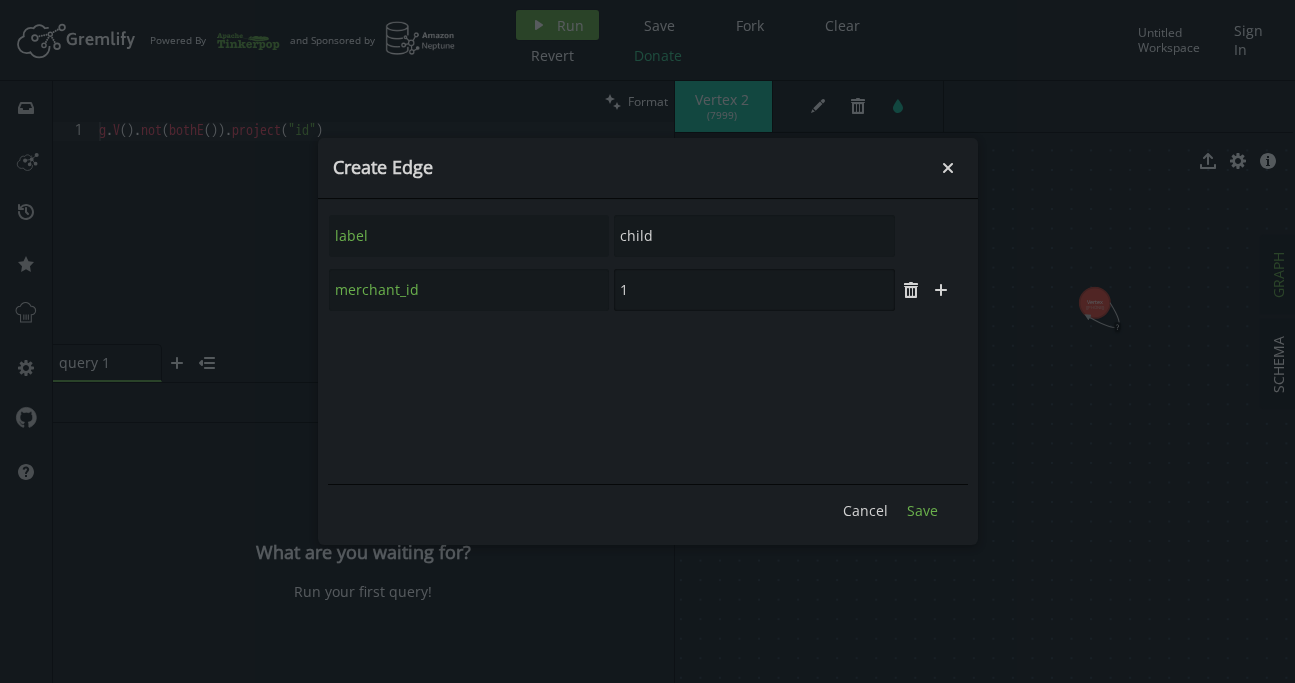 type on "1" 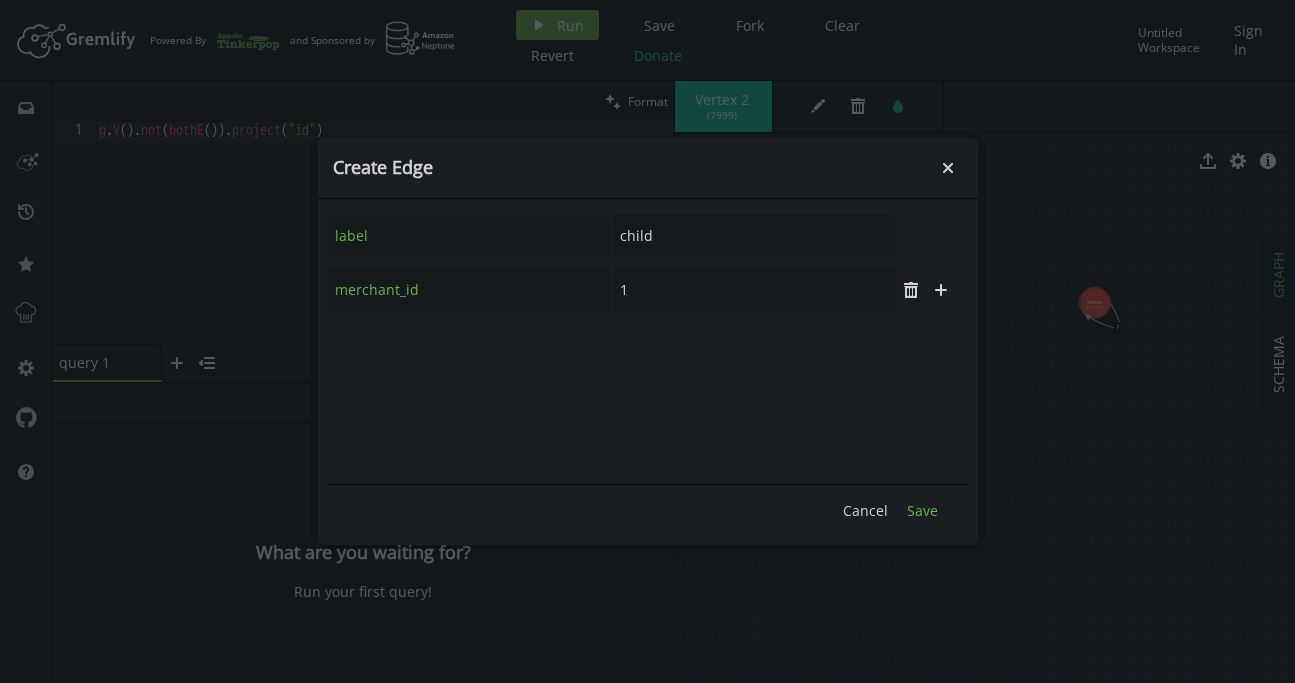 click on "Save" at bounding box center [922, 510] 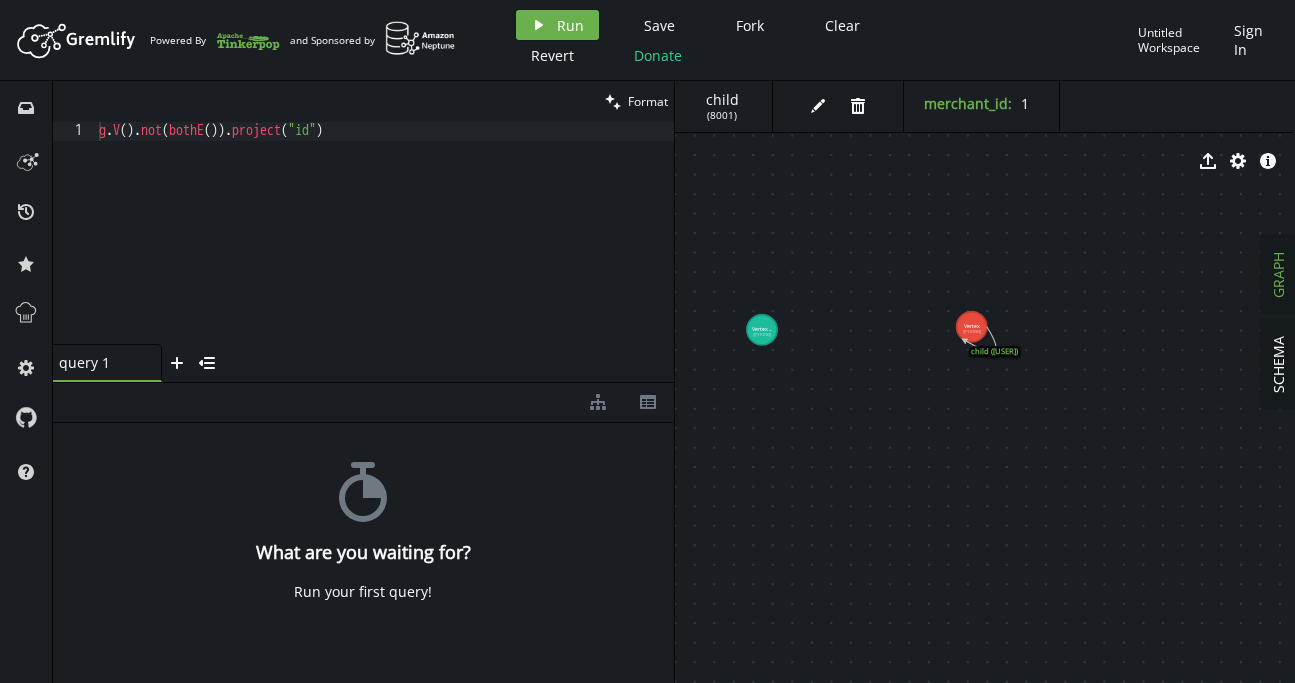 drag, startPoint x: 1087, startPoint y: 325, endPoint x: 974, endPoint y: 346, distance: 114.93476 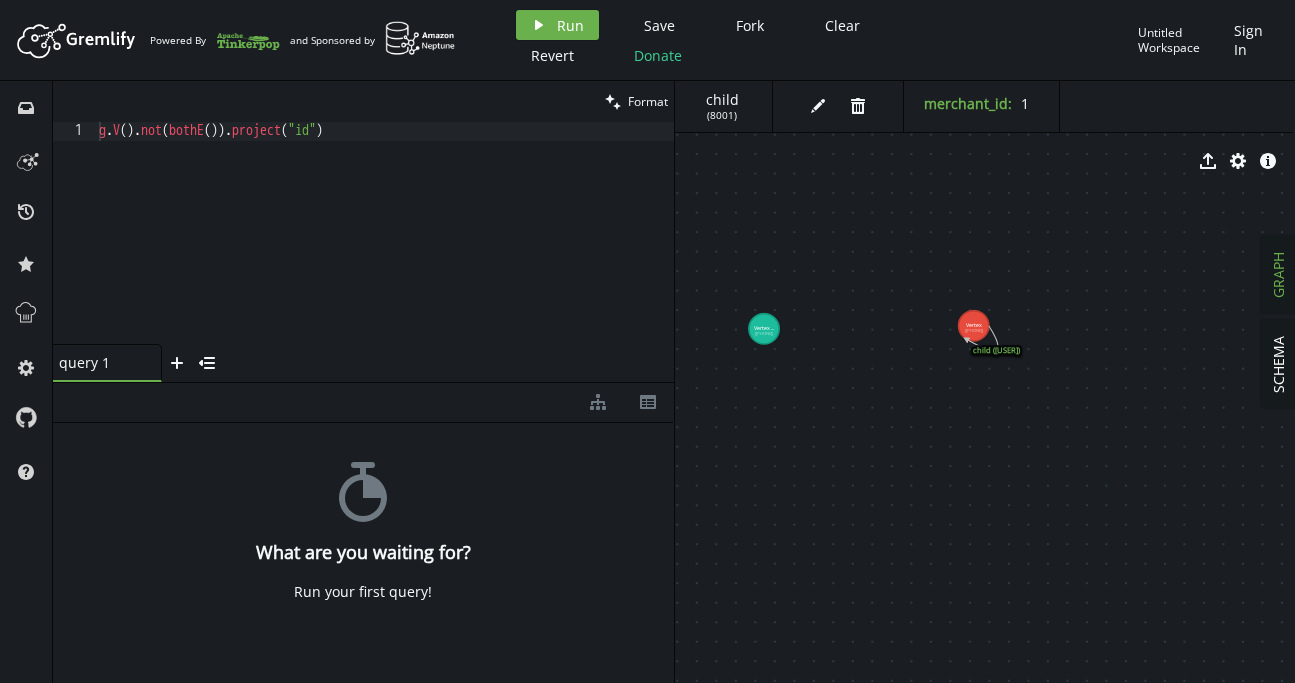 click 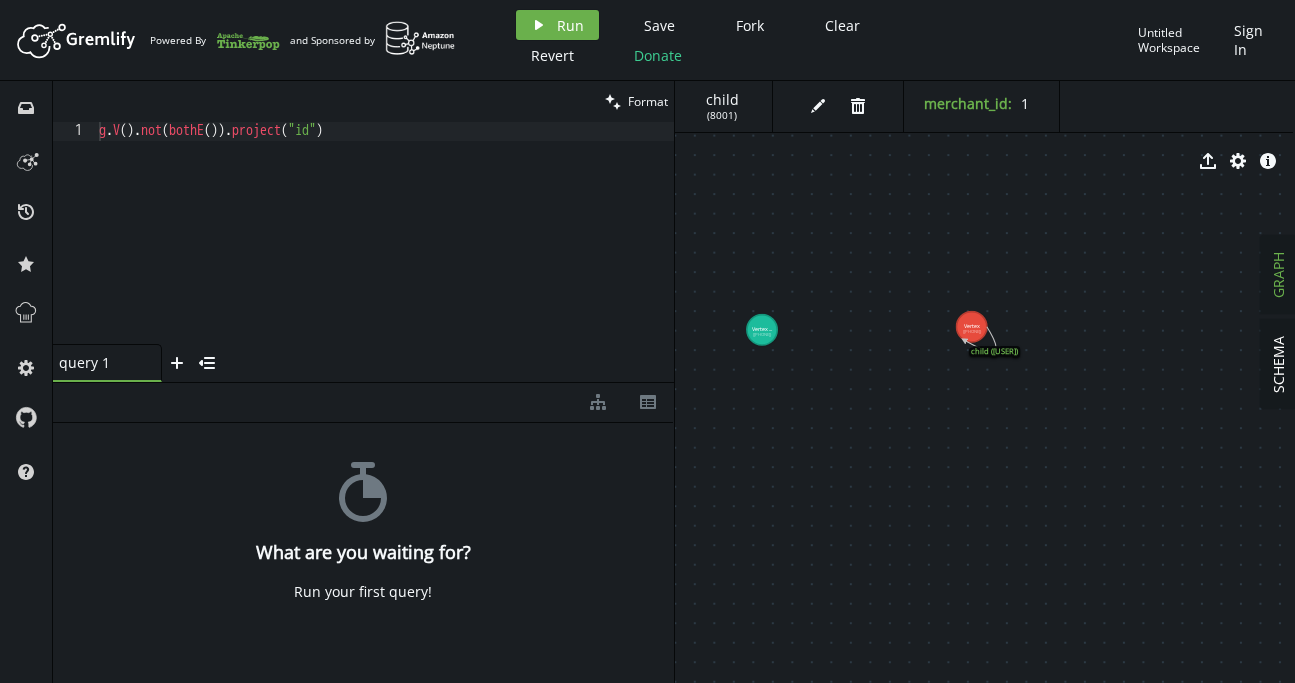 drag, startPoint x: 985, startPoint y: 343, endPoint x: 999, endPoint y: 343, distance: 14 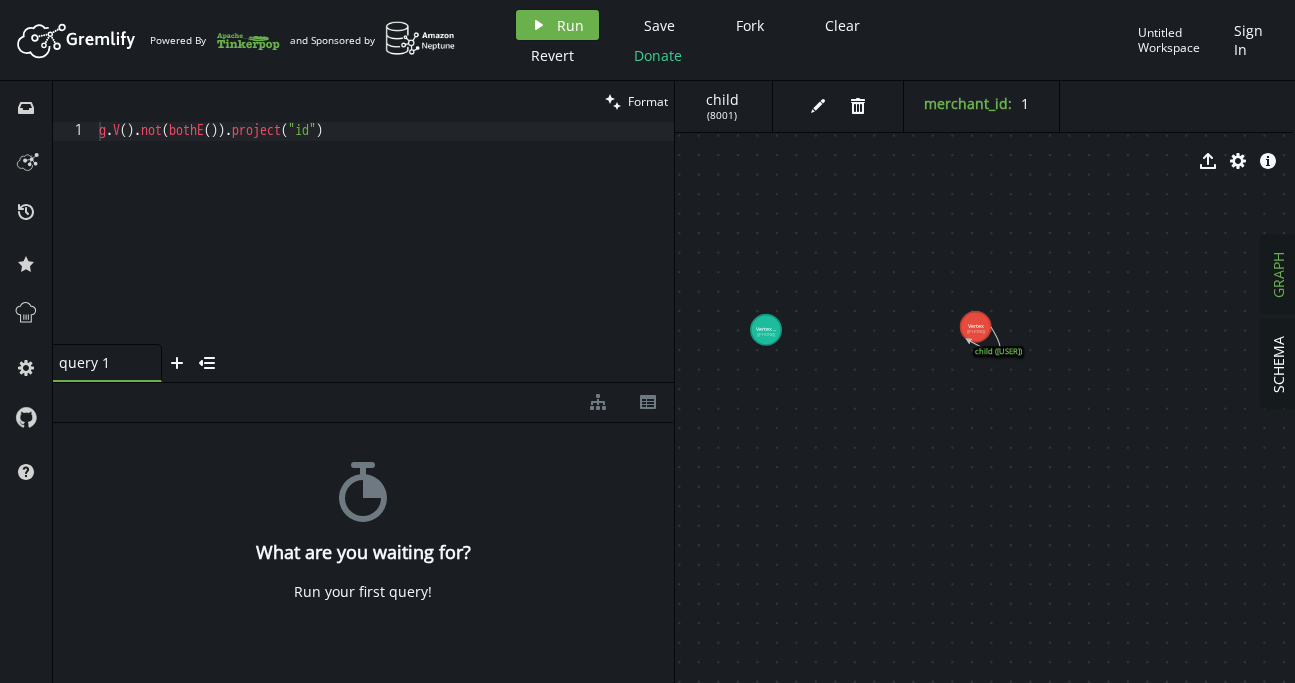 click 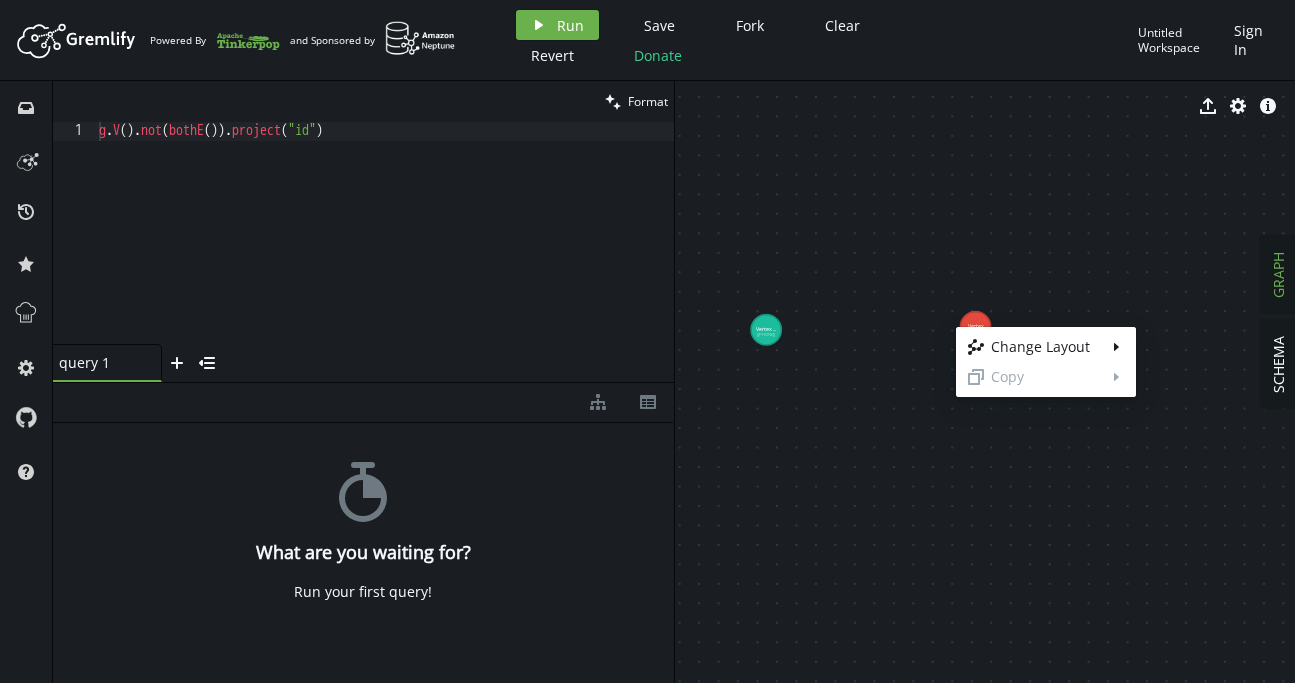 drag, startPoint x: 956, startPoint y: 327, endPoint x: 930, endPoint y: 328, distance: 26.019224 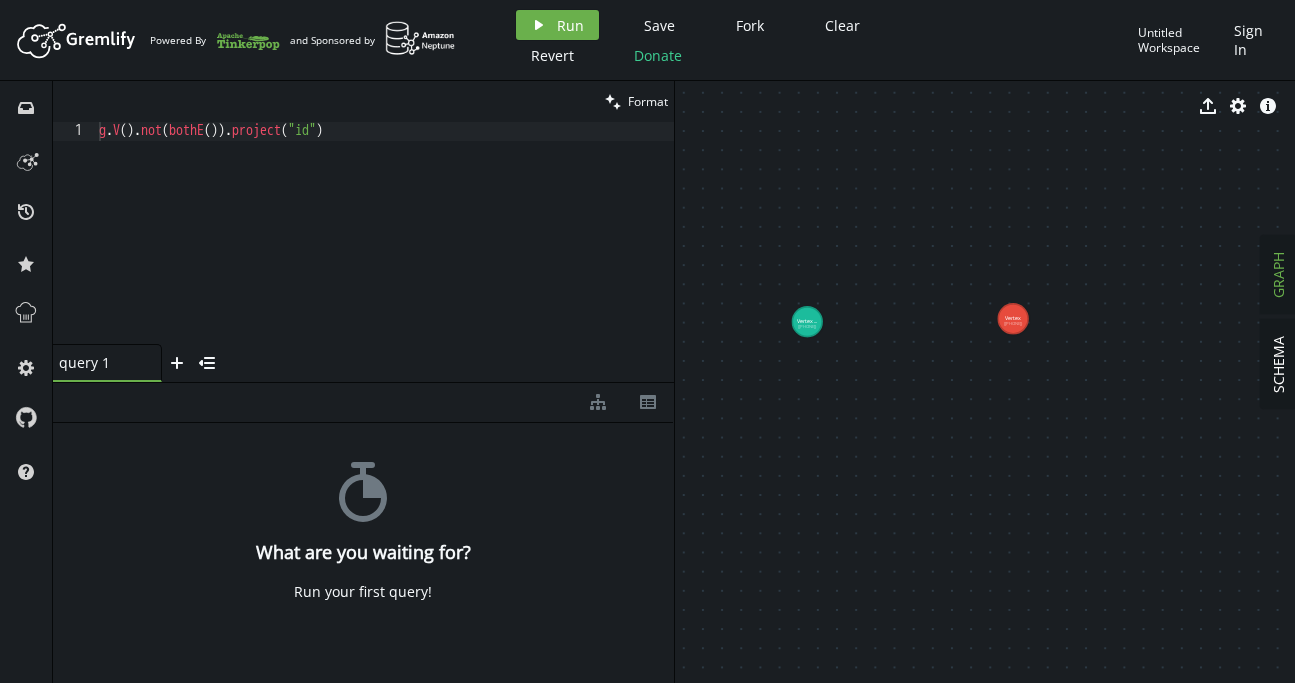drag, startPoint x: 958, startPoint y: 327, endPoint x: 997, endPoint y: 319, distance: 39.812057 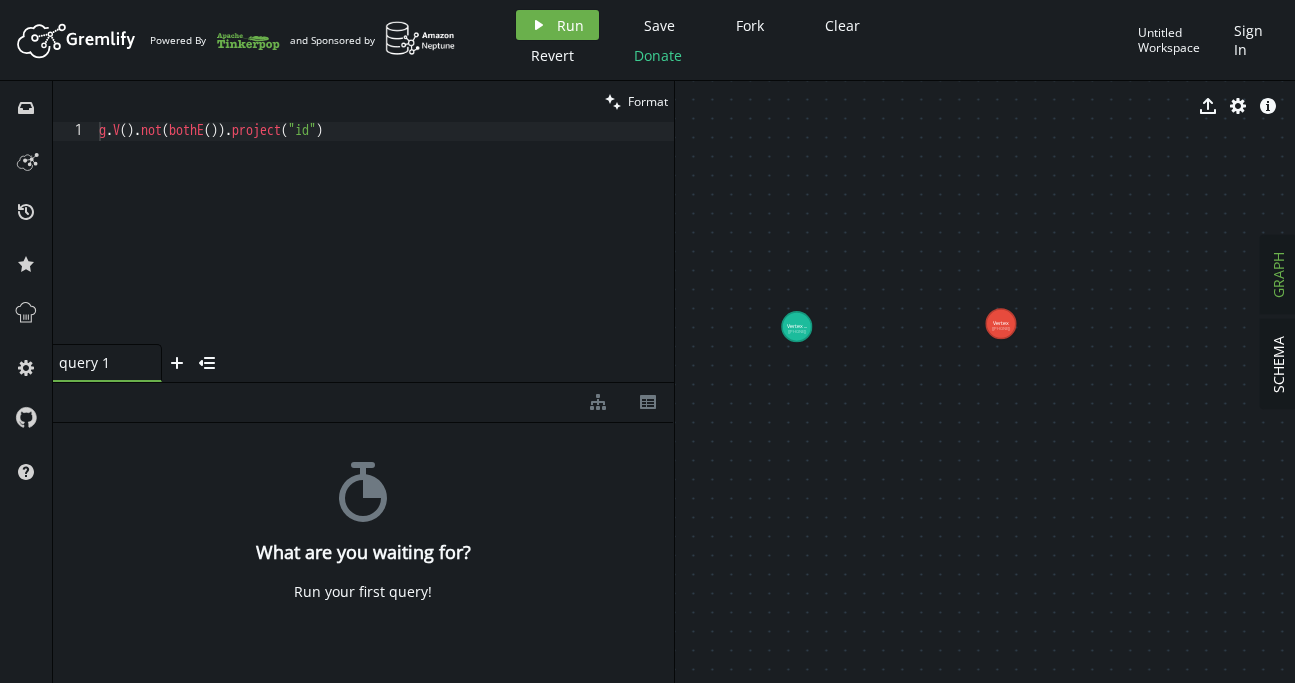 drag, startPoint x: 995, startPoint y: 317, endPoint x: 984, endPoint y: 321, distance: 11.7046995 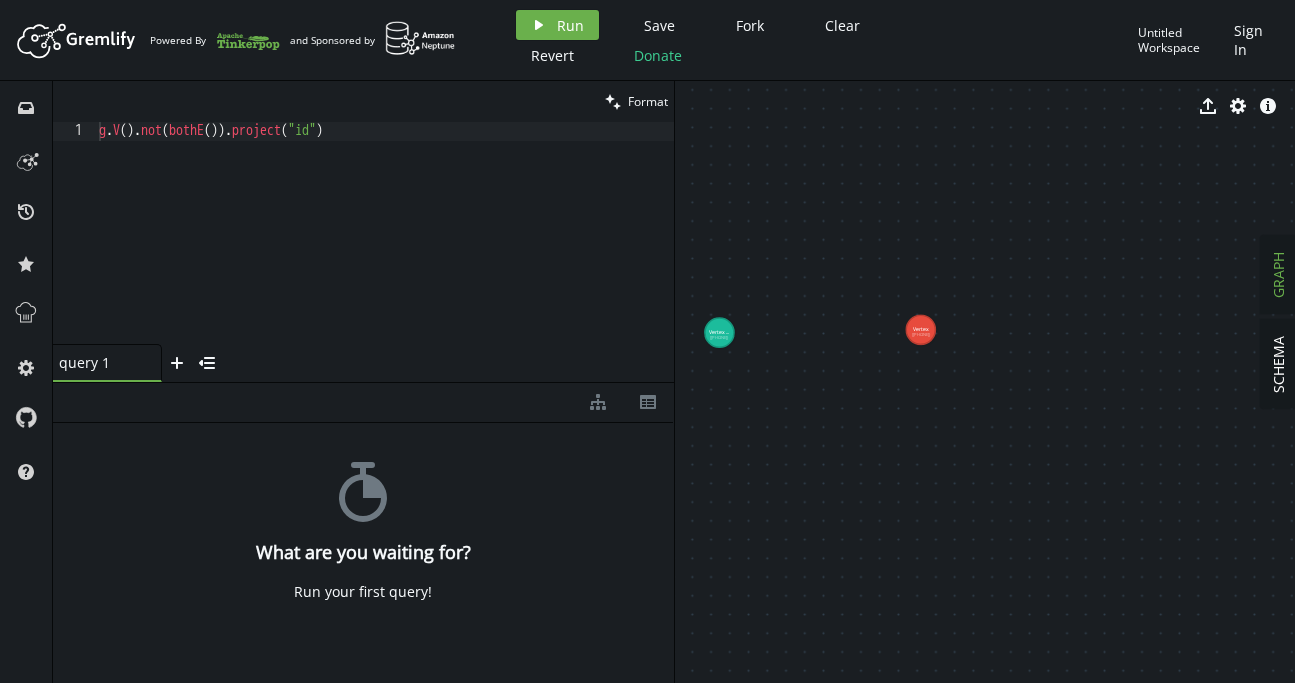 drag, startPoint x: 984, startPoint y: 324, endPoint x: 938, endPoint y: 329, distance: 46.270943 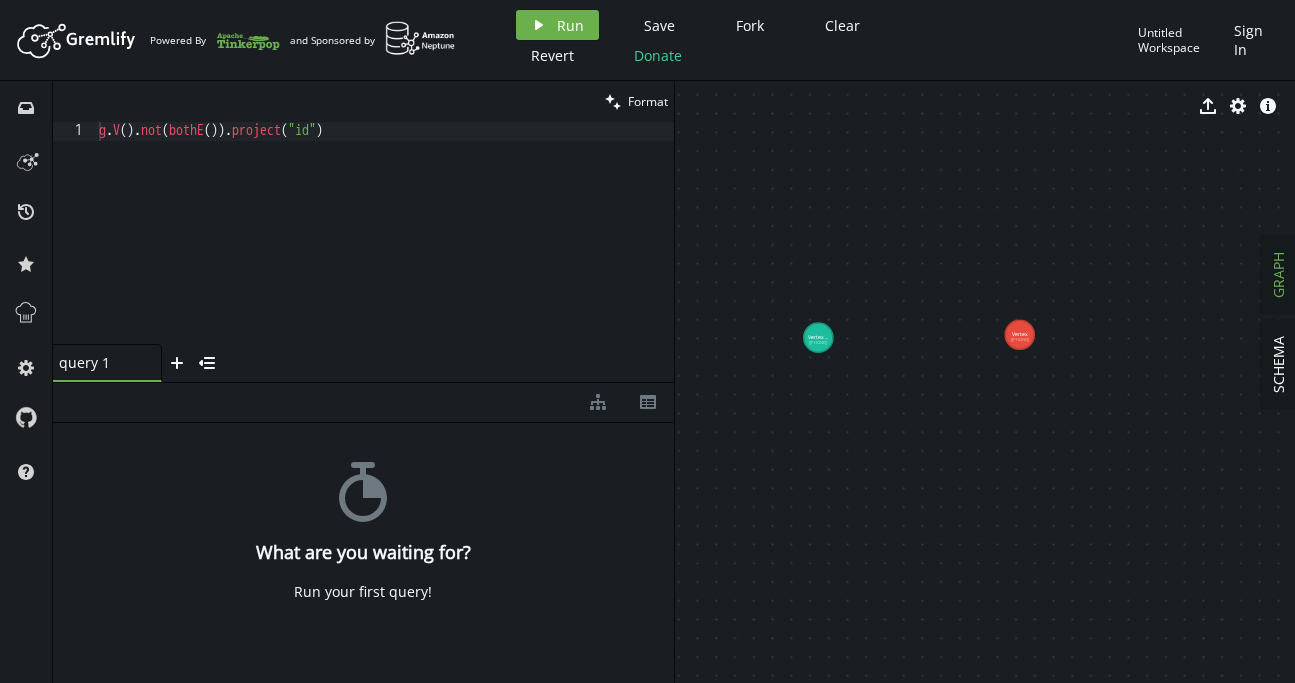 drag, startPoint x: 937, startPoint y: 326, endPoint x: 954, endPoint y: 336, distance: 19.723083 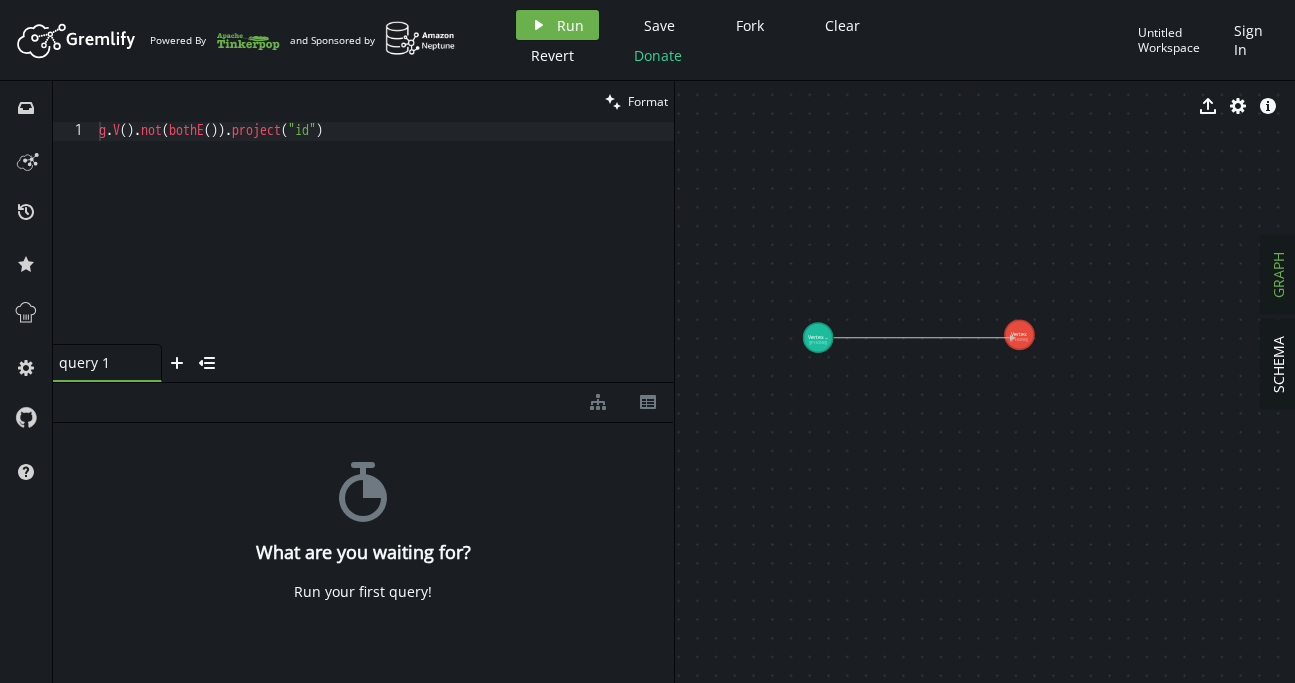 drag, startPoint x: 823, startPoint y: 338, endPoint x: 1012, endPoint y: 338, distance: 189 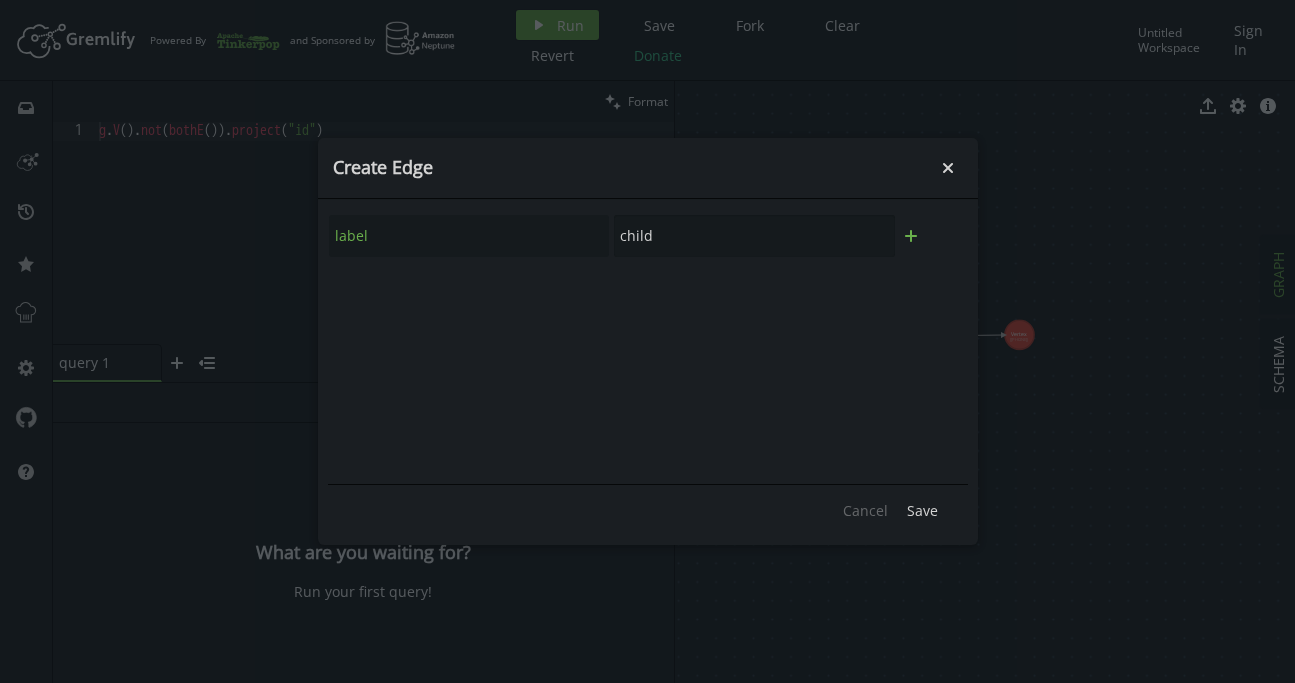 click on "plus" at bounding box center [911, 236] 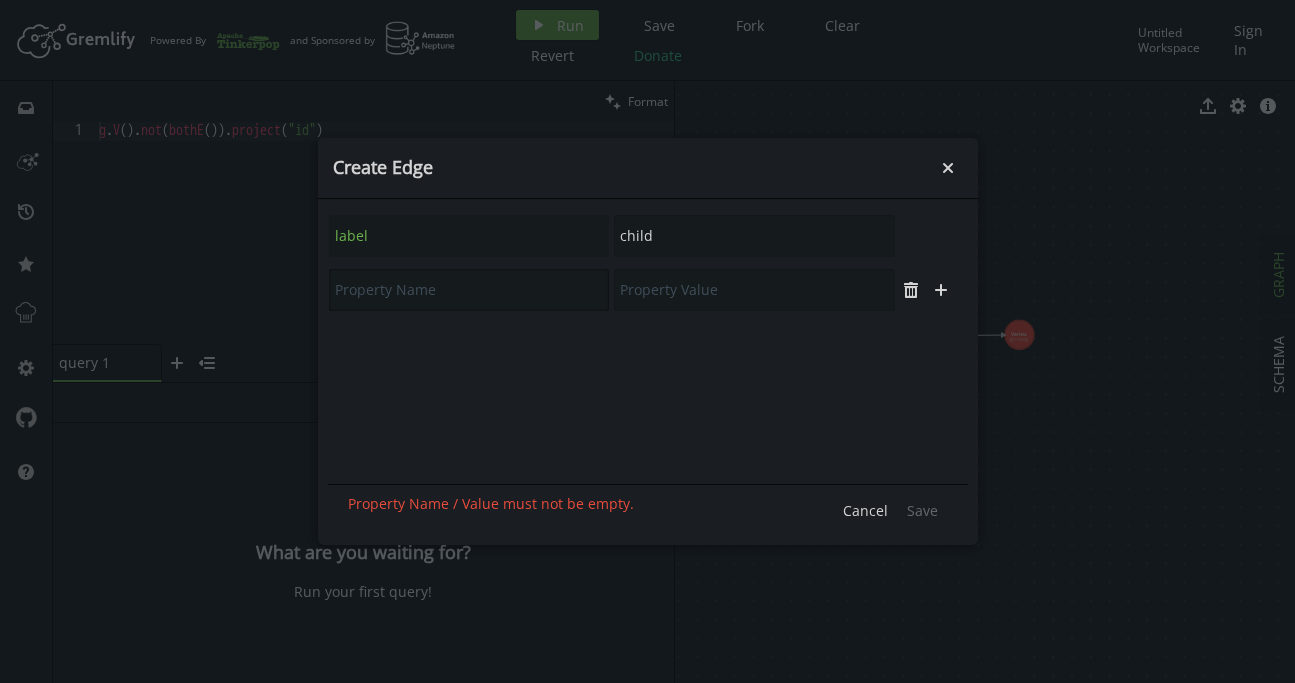 click at bounding box center (469, 290) 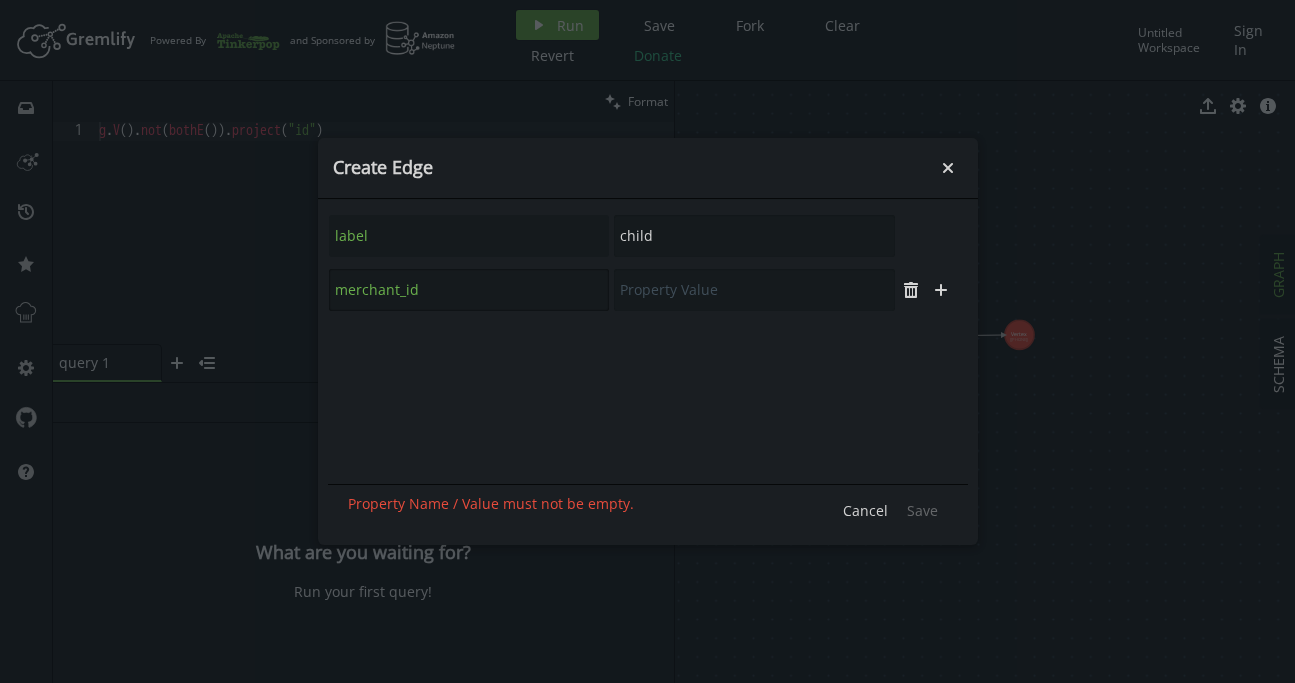 type on "merchant_id" 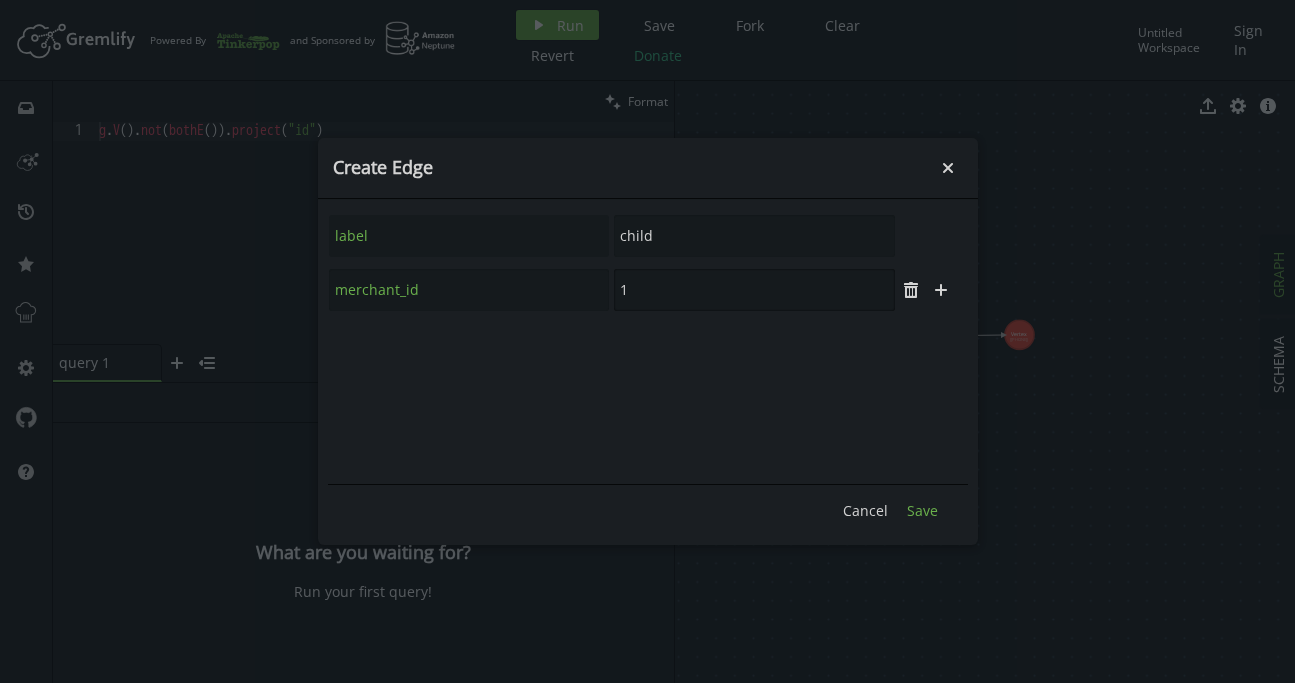 type on "1" 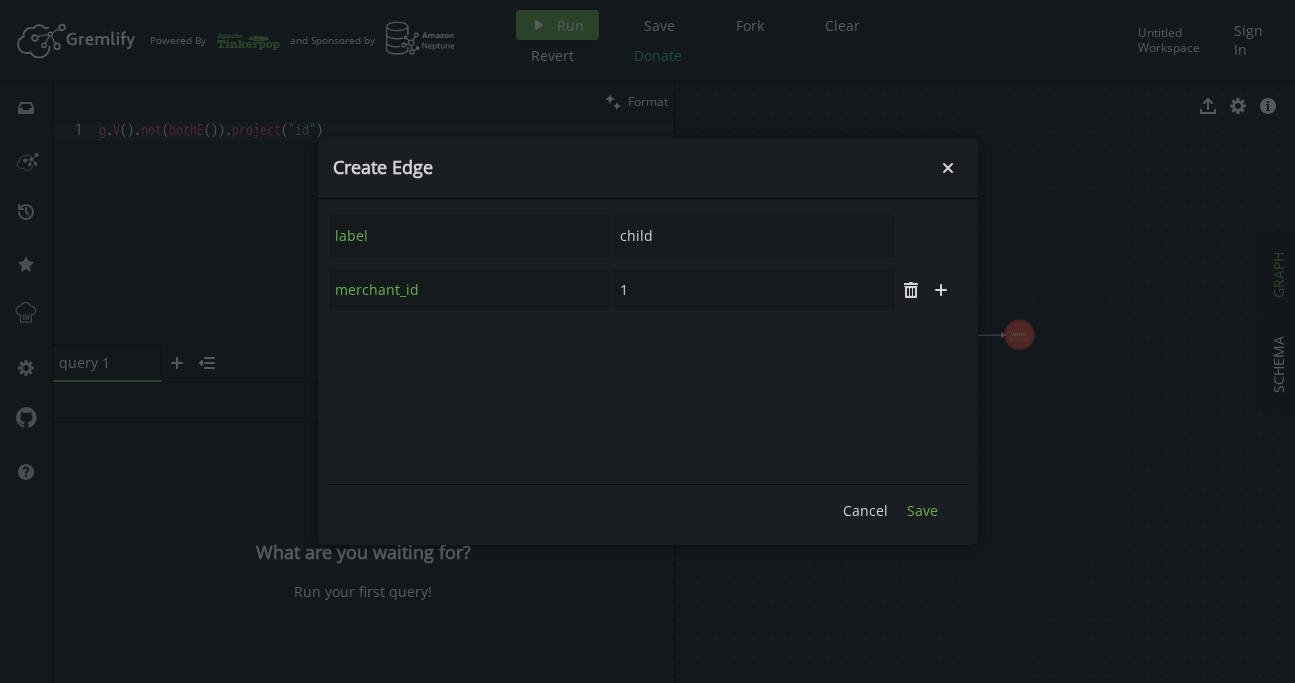 click on "Save" at bounding box center (922, 510) 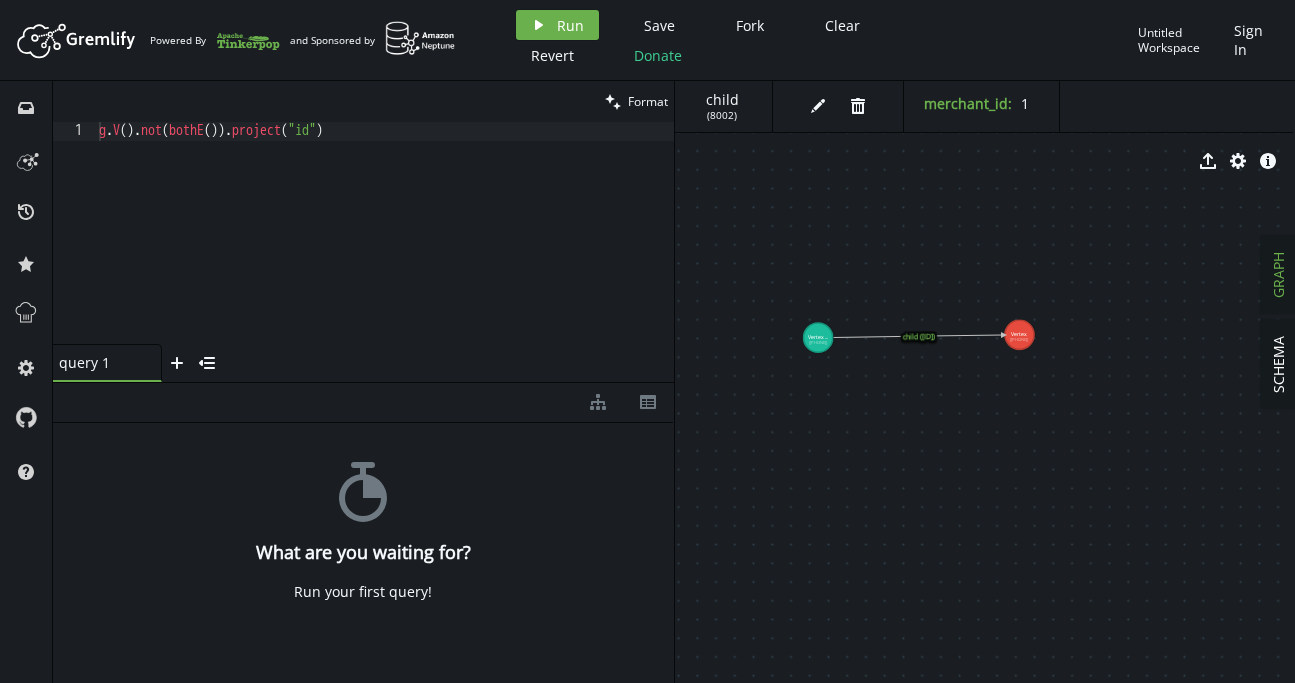 scroll, scrollTop: 0, scrollLeft: 0, axis: both 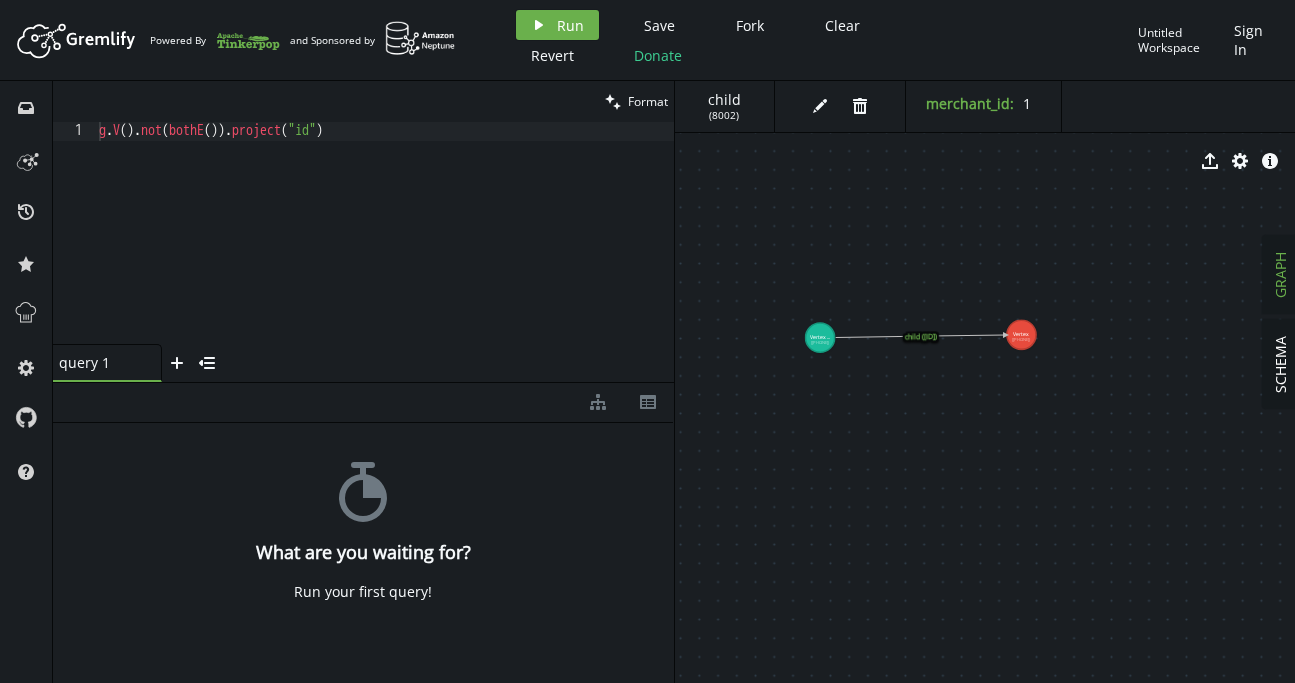 drag, startPoint x: 981, startPoint y: 506, endPoint x: 923, endPoint y: 423, distance: 101.257095 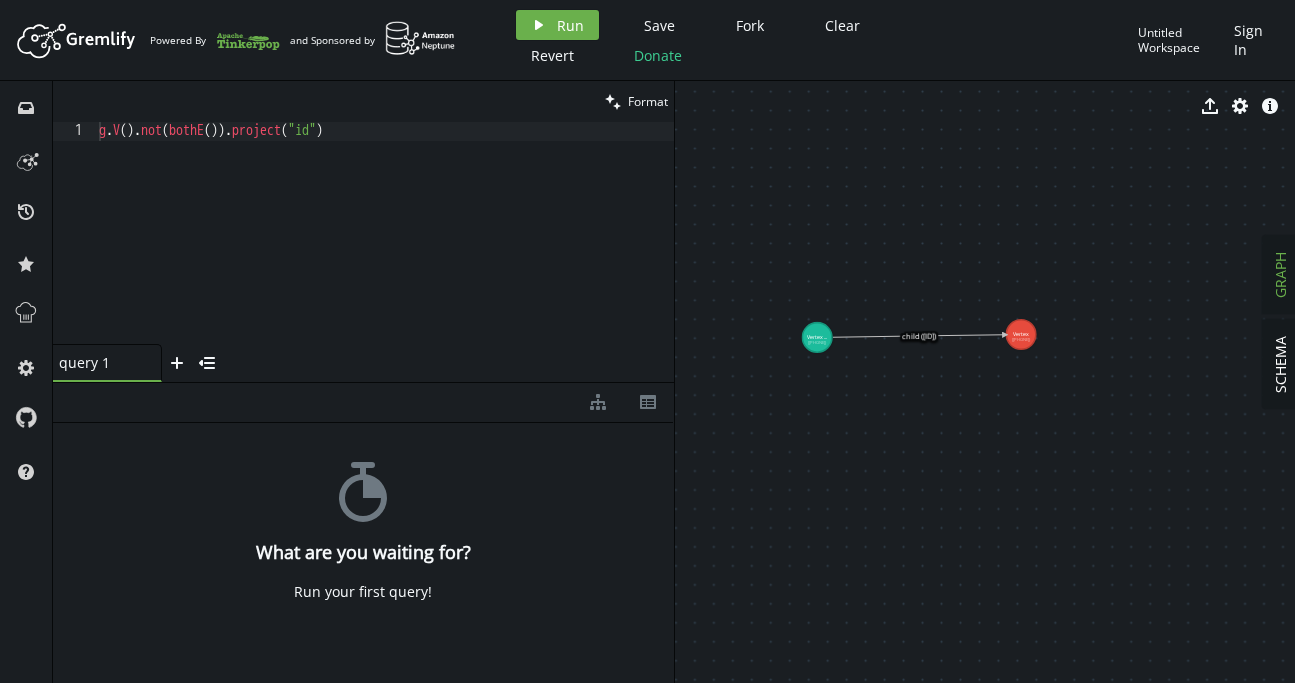 scroll, scrollTop: 0, scrollLeft: 2, axis: horizontal 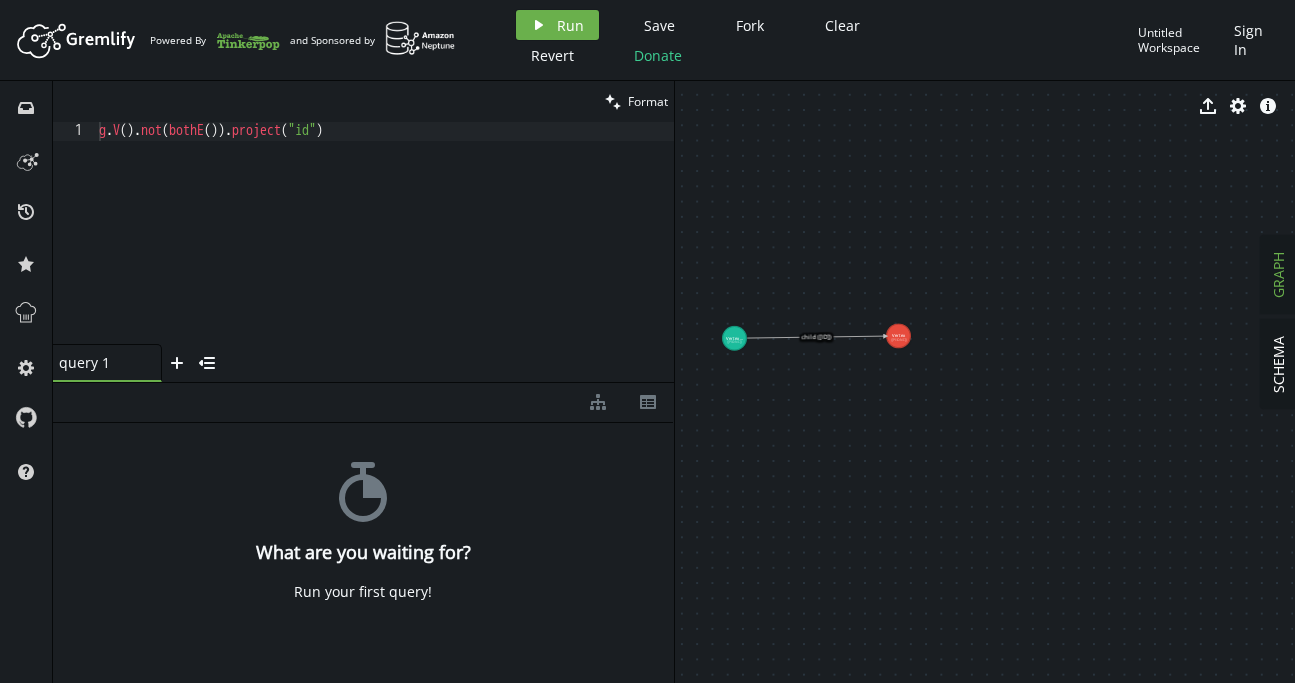 drag, startPoint x: 1050, startPoint y: 407, endPoint x: 911, endPoint y: 373, distance: 143.09787 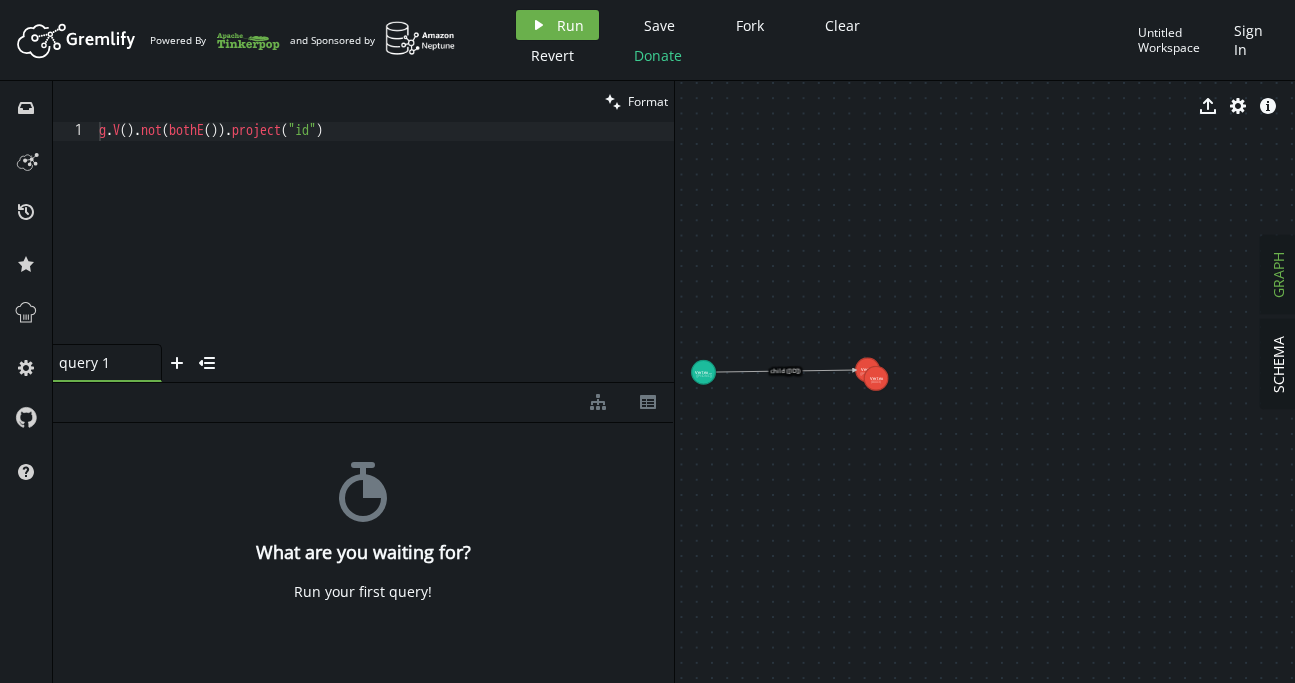 drag, startPoint x: 996, startPoint y: 380, endPoint x: 878, endPoint y: 398, distance: 119.36499 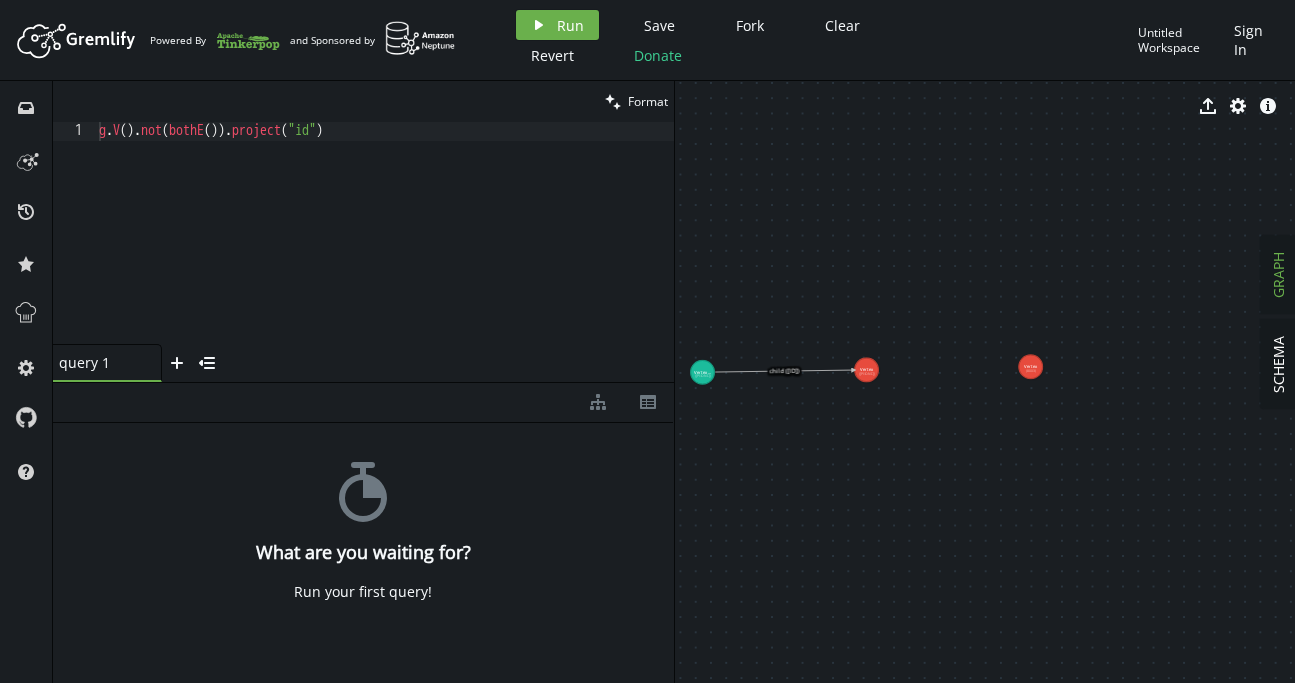 drag, startPoint x: 880, startPoint y: 382, endPoint x: 1030, endPoint y: 367, distance: 150.74814 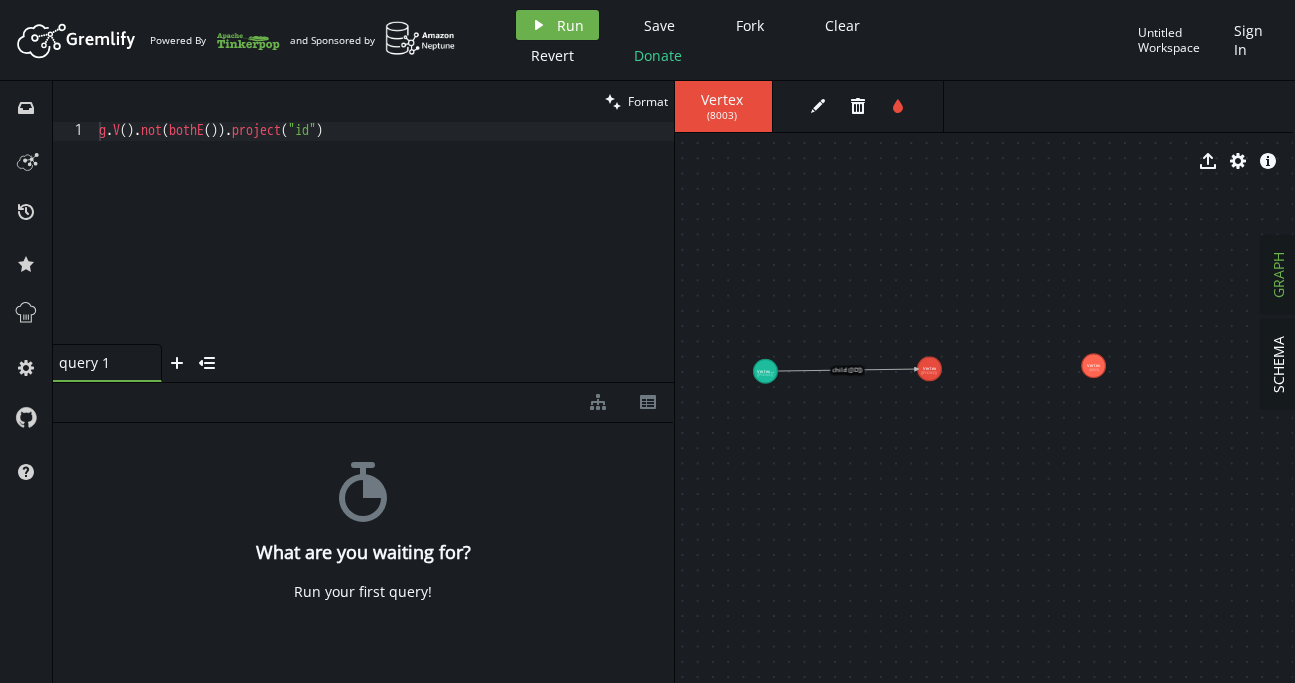 drag, startPoint x: 880, startPoint y: 367, endPoint x: 943, endPoint y: 366, distance: 63.007935 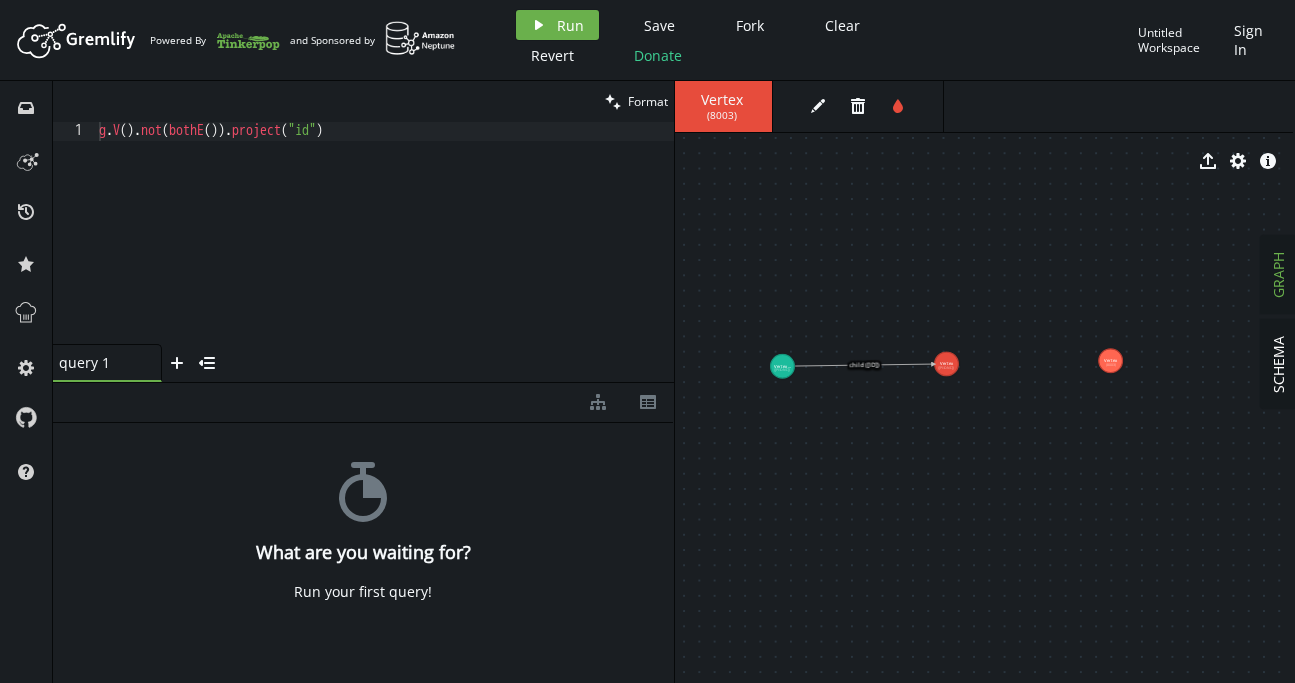 drag, startPoint x: 941, startPoint y: 370, endPoint x: 961, endPoint y: 365, distance: 20.615528 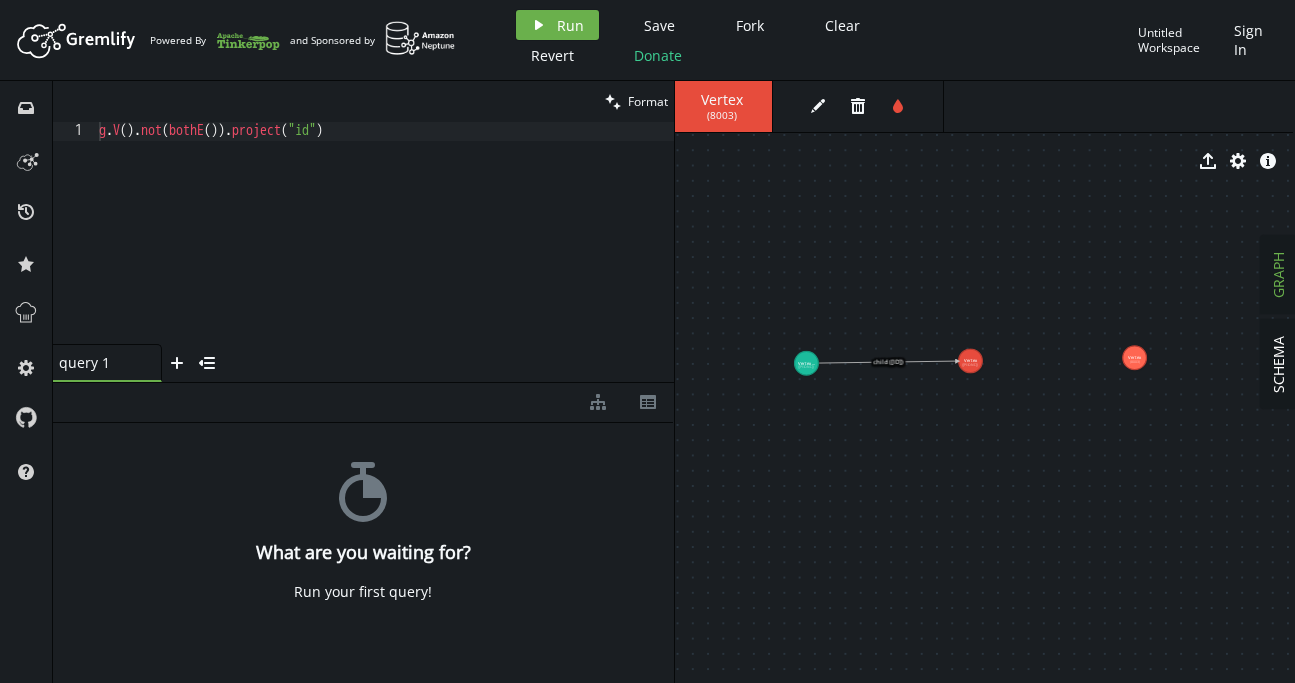 drag, startPoint x: 960, startPoint y: 365, endPoint x: 984, endPoint y: 362, distance: 24.186773 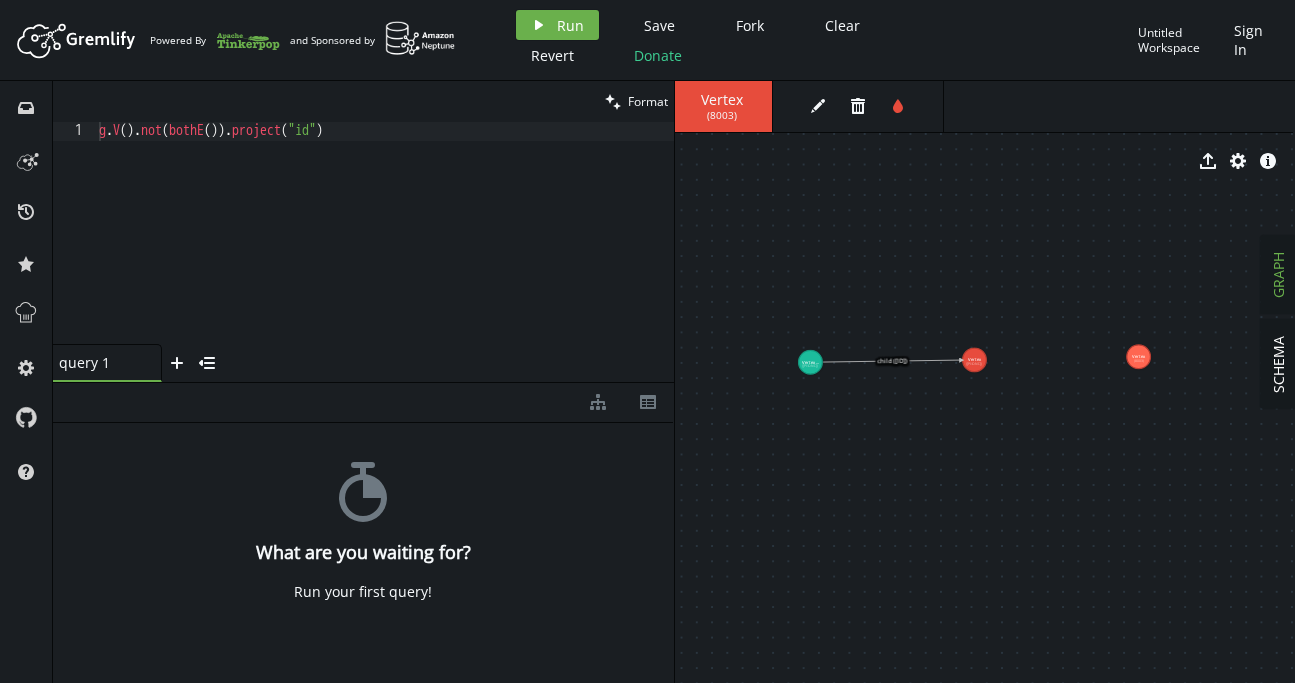 click 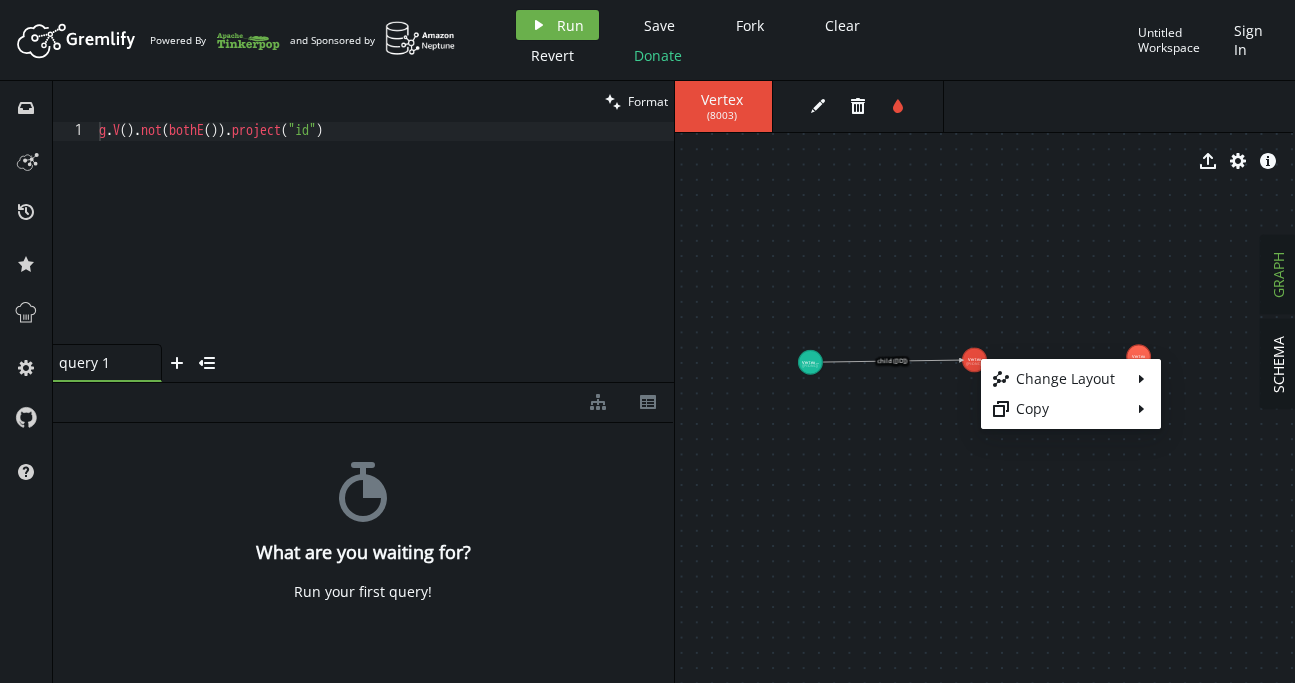 drag, startPoint x: 981, startPoint y: 359, endPoint x: 995, endPoint y: 356, distance: 14.3178215 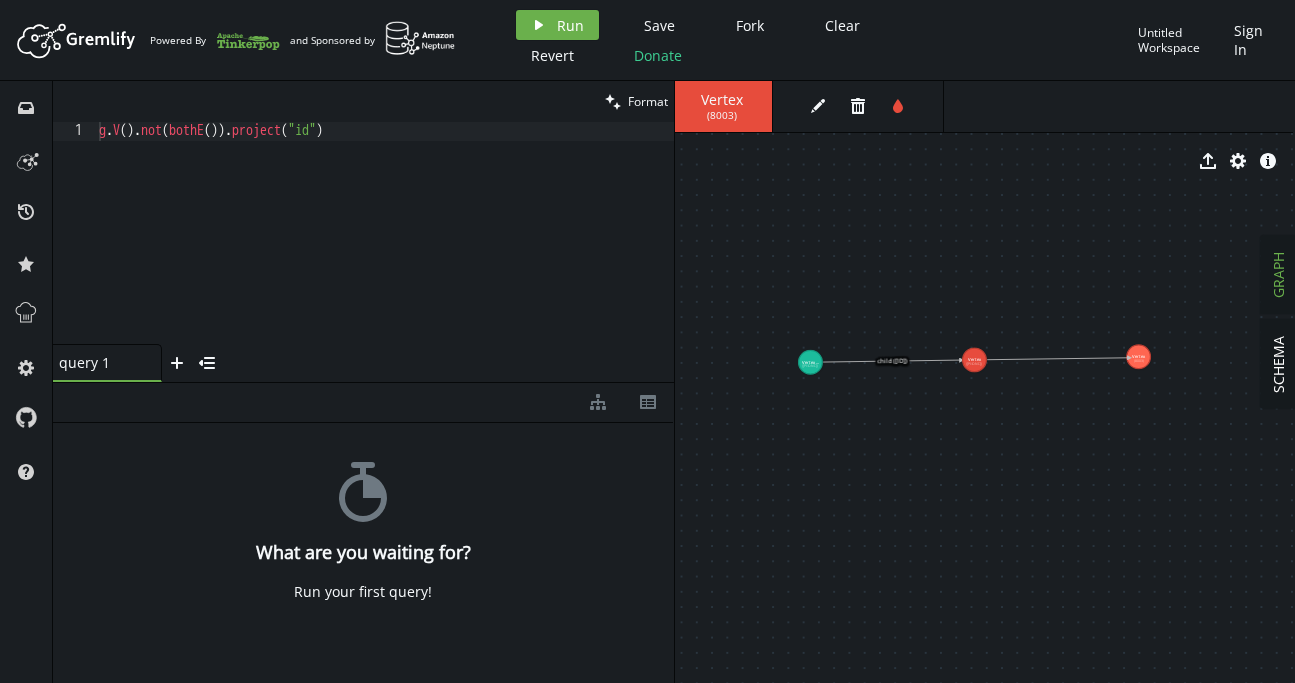 drag, startPoint x: 983, startPoint y: 358, endPoint x: 1129, endPoint y: 358, distance: 146 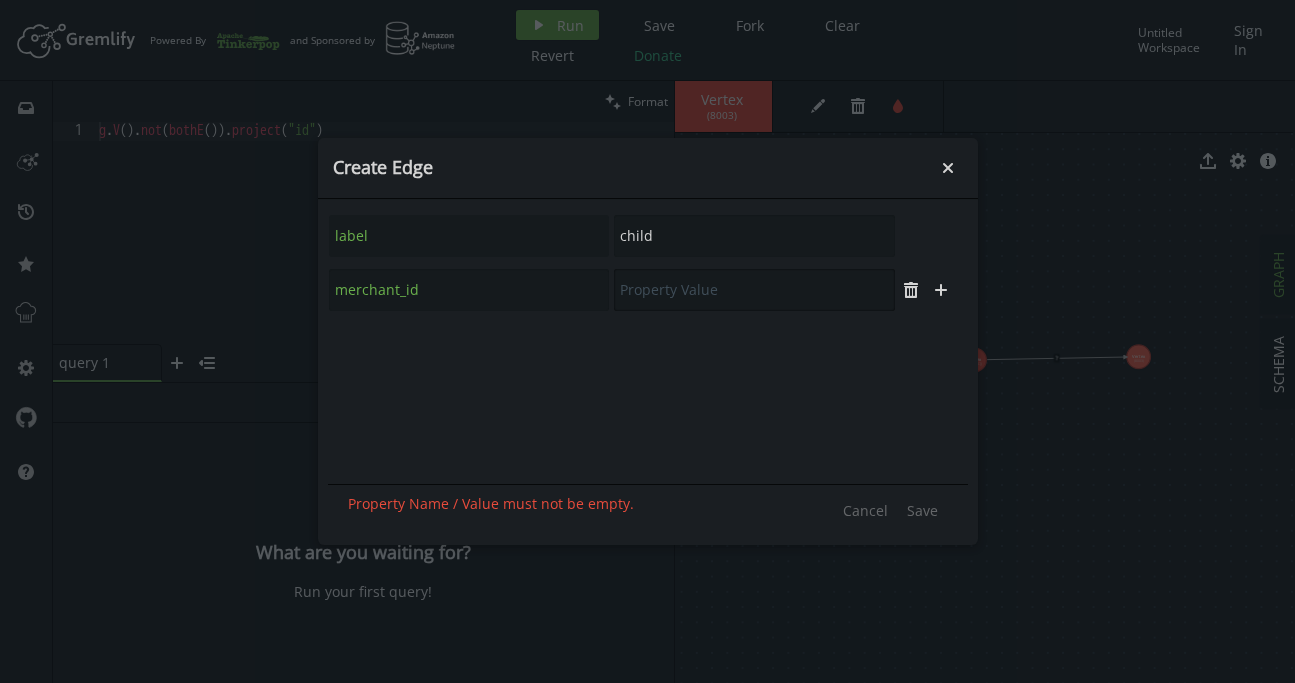 click at bounding box center (754, 290) 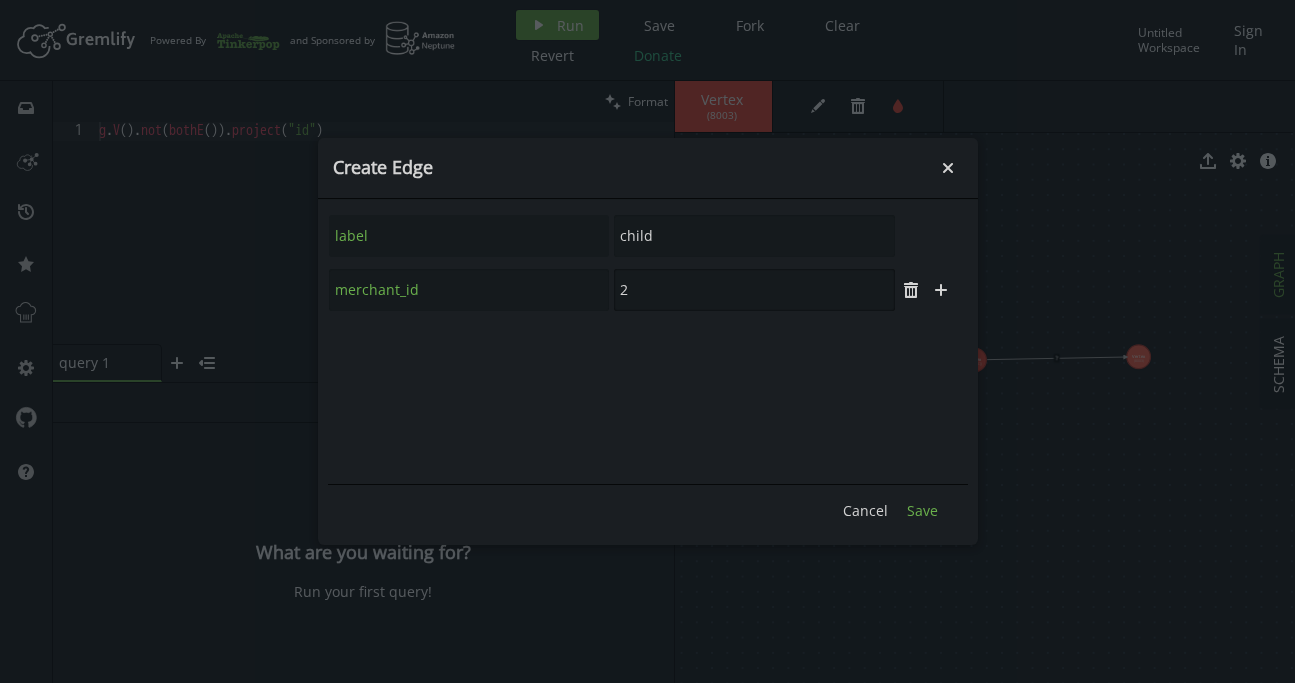 type on "2" 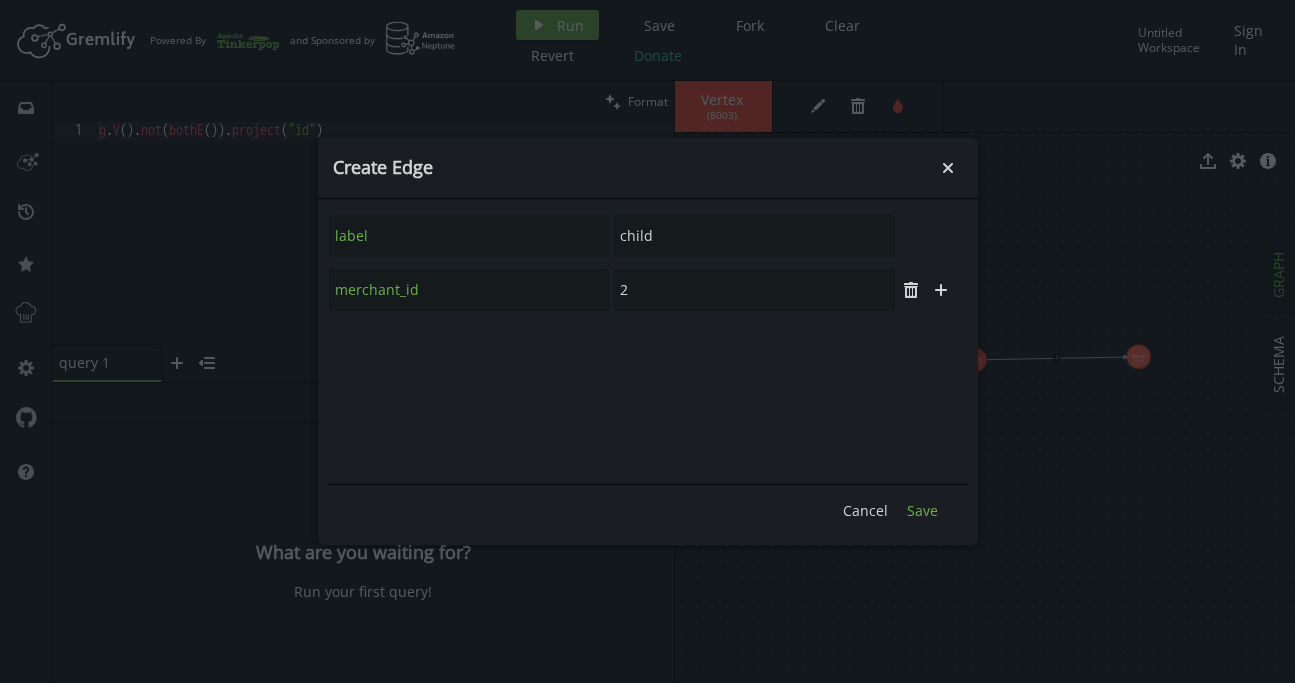 click on "Save" at bounding box center [922, 510] 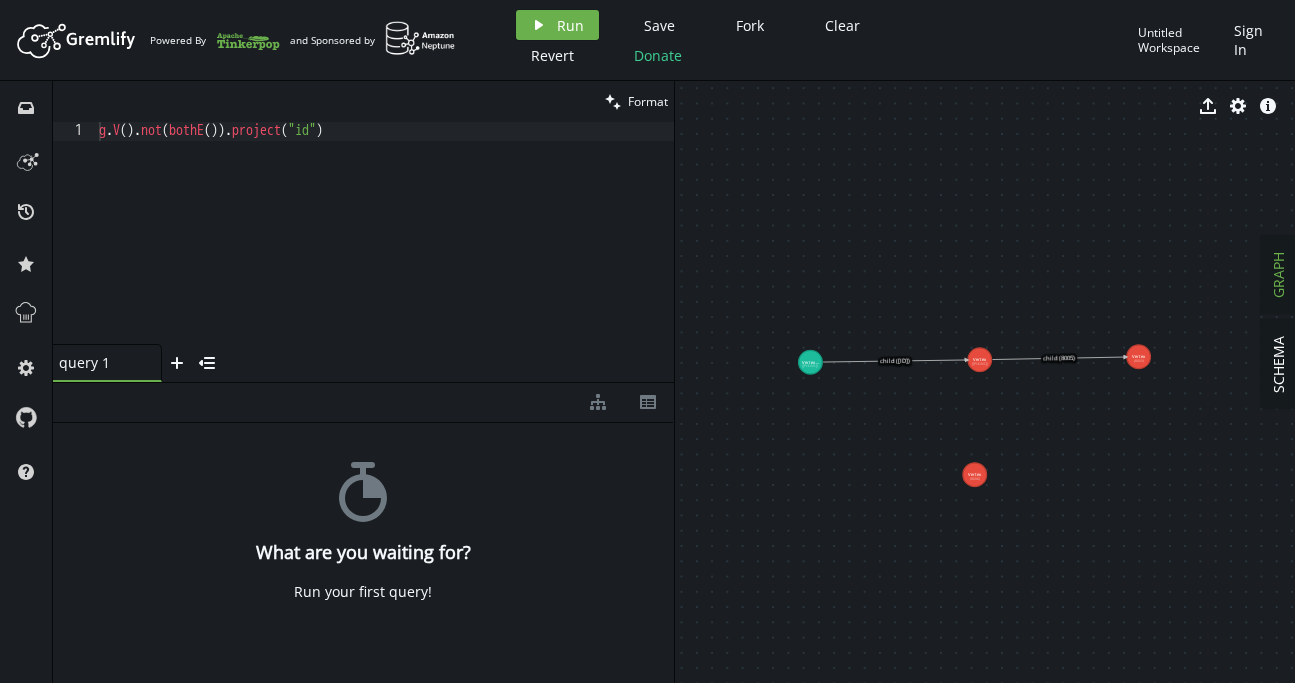 drag, startPoint x: 985, startPoint y: 375, endPoint x: 981, endPoint y: 476, distance: 101.07918 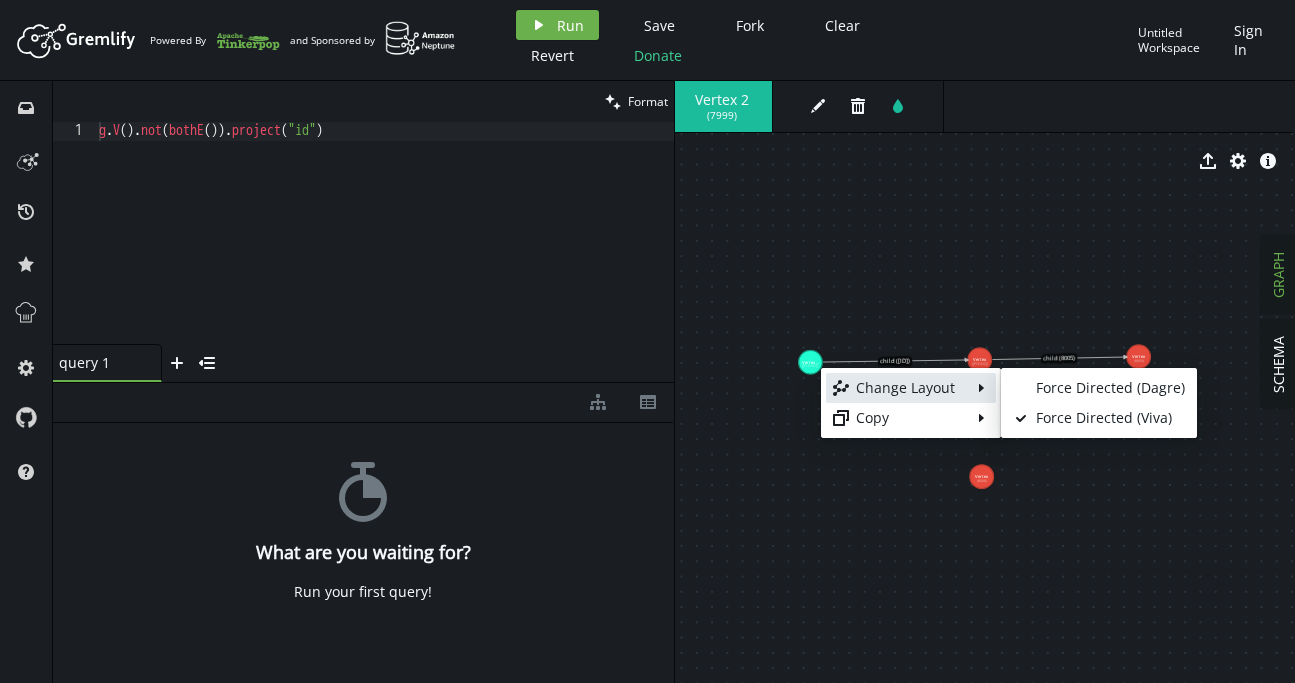 drag, startPoint x: 821, startPoint y: 368, endPoint x: 837, endPoint y: 384, distance: 22.627417 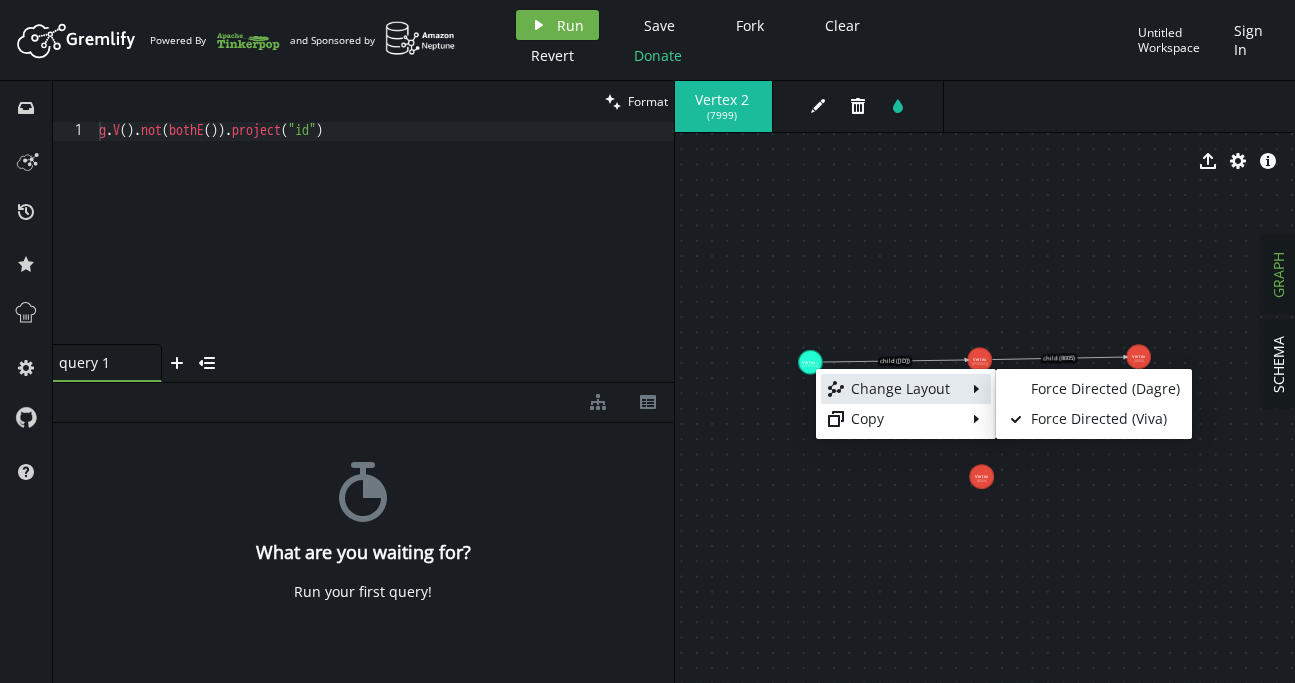 drag, startPoint x: 816, startPoint y: 369, endPoint x: 827, endPoint y: 366, distance: 11.401754 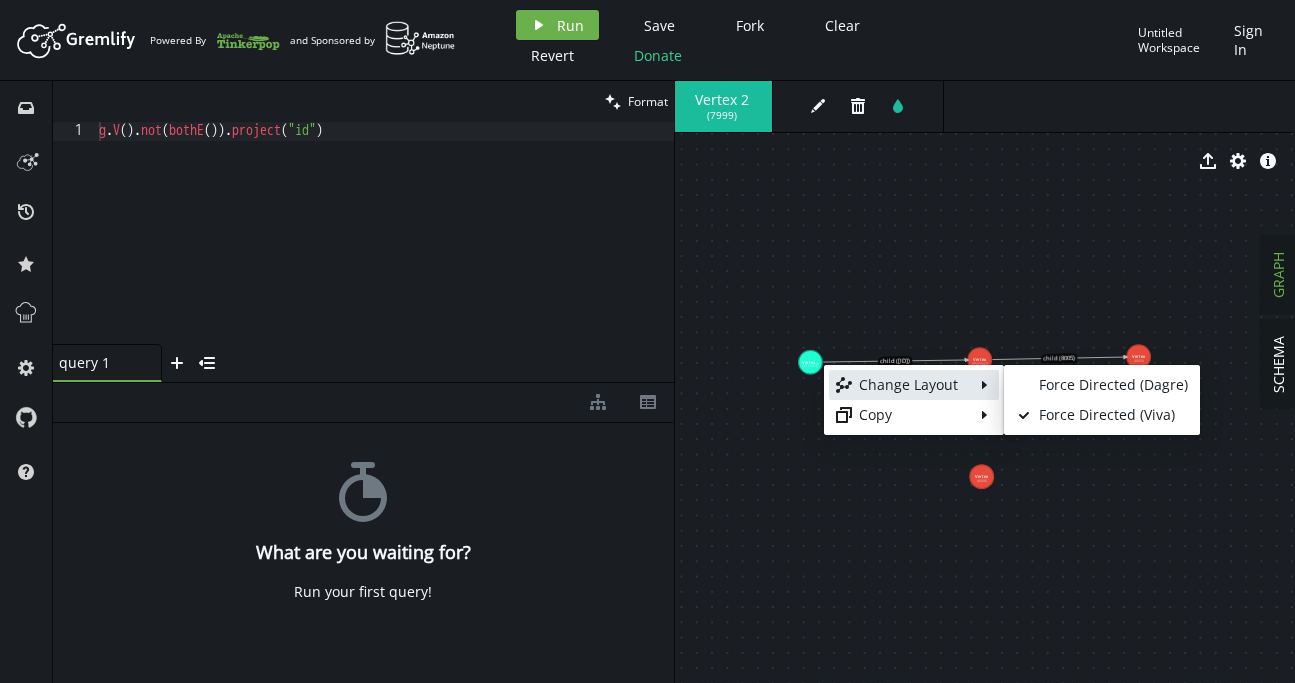 drag, startPoint x: 824, startPoint y: 365, endPoint x: 836, endPoint y: 376, distance: 16.27882 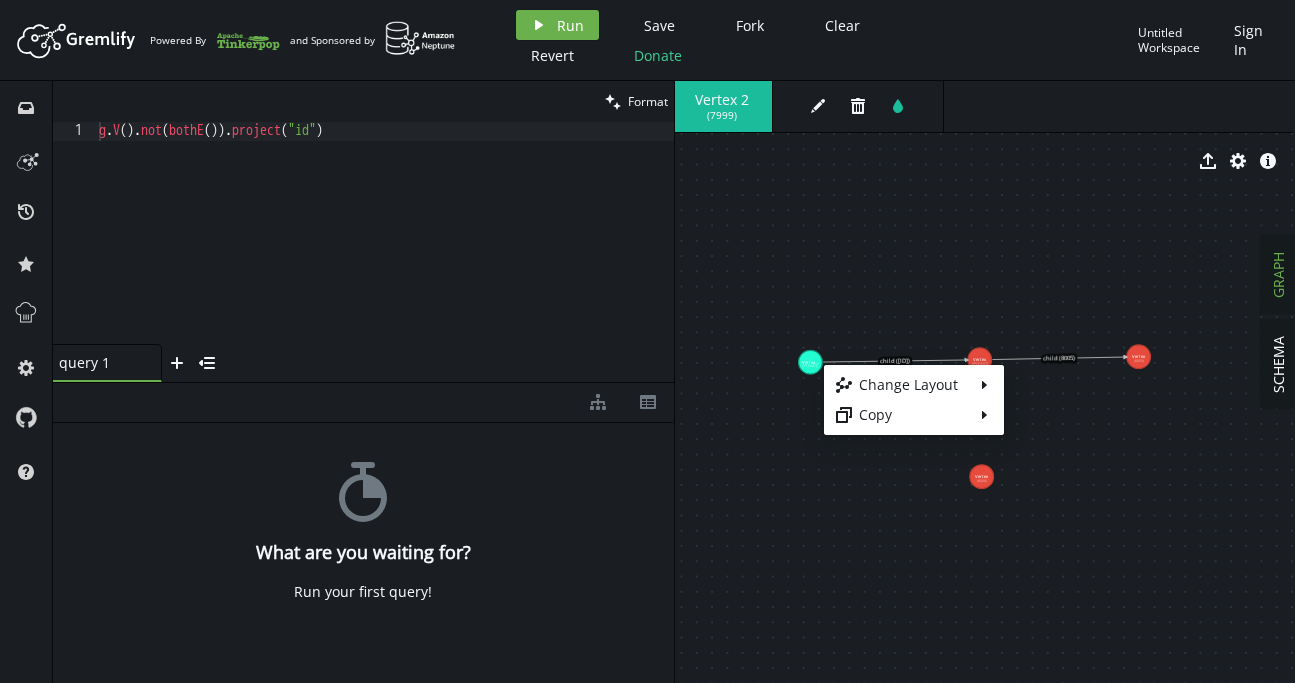 drag, startPoint x: 927, startPoint y: 480, endPoint x: 907, endPoint y: 465, distance: 25 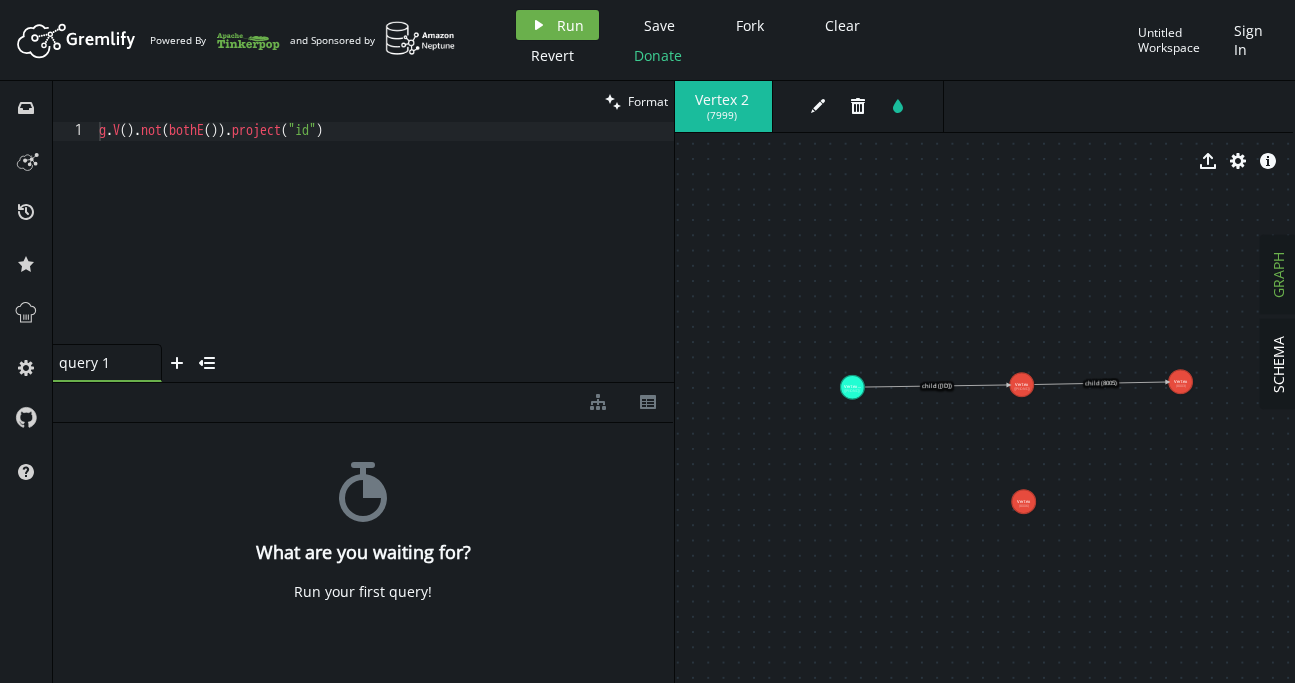 drag, startPoint x: 819, startPoint y: 373, endPoint x: 843, endPoint y: 381, distance: 25.298222 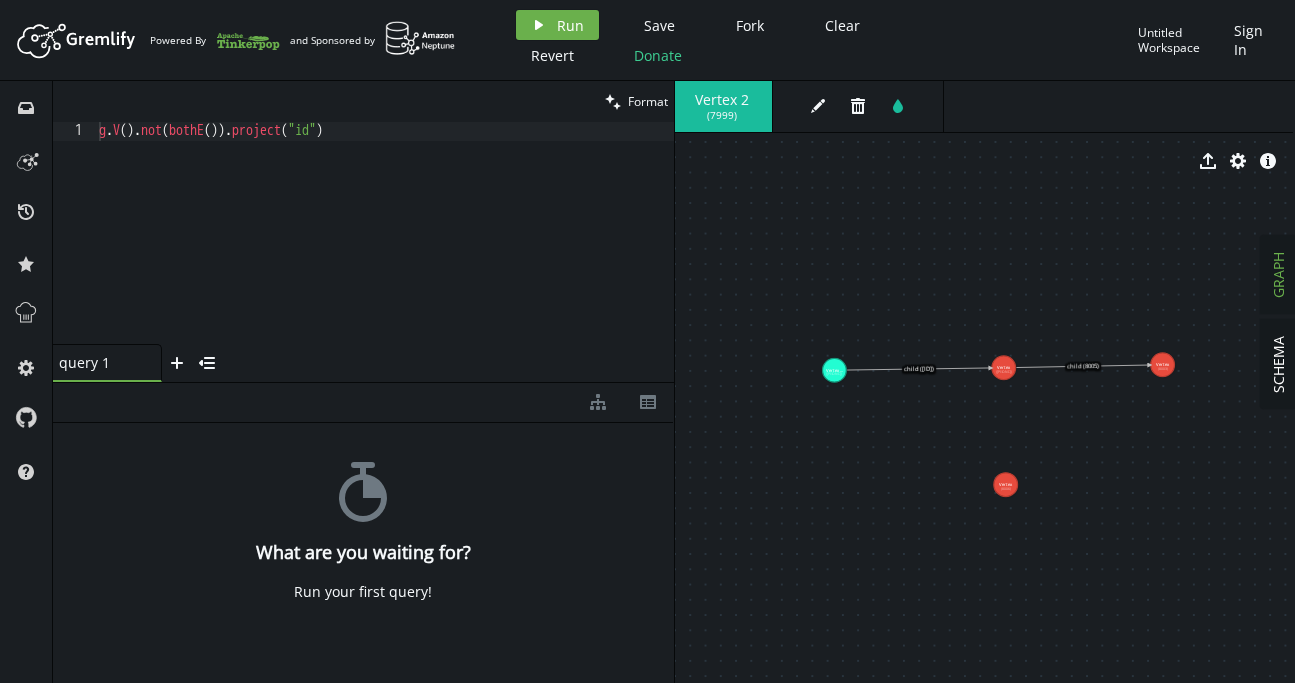 drag, startPoint x: 833, startPoint y: 383, endPoint x: 1019, endPoint y: 470, distance: 205.34119 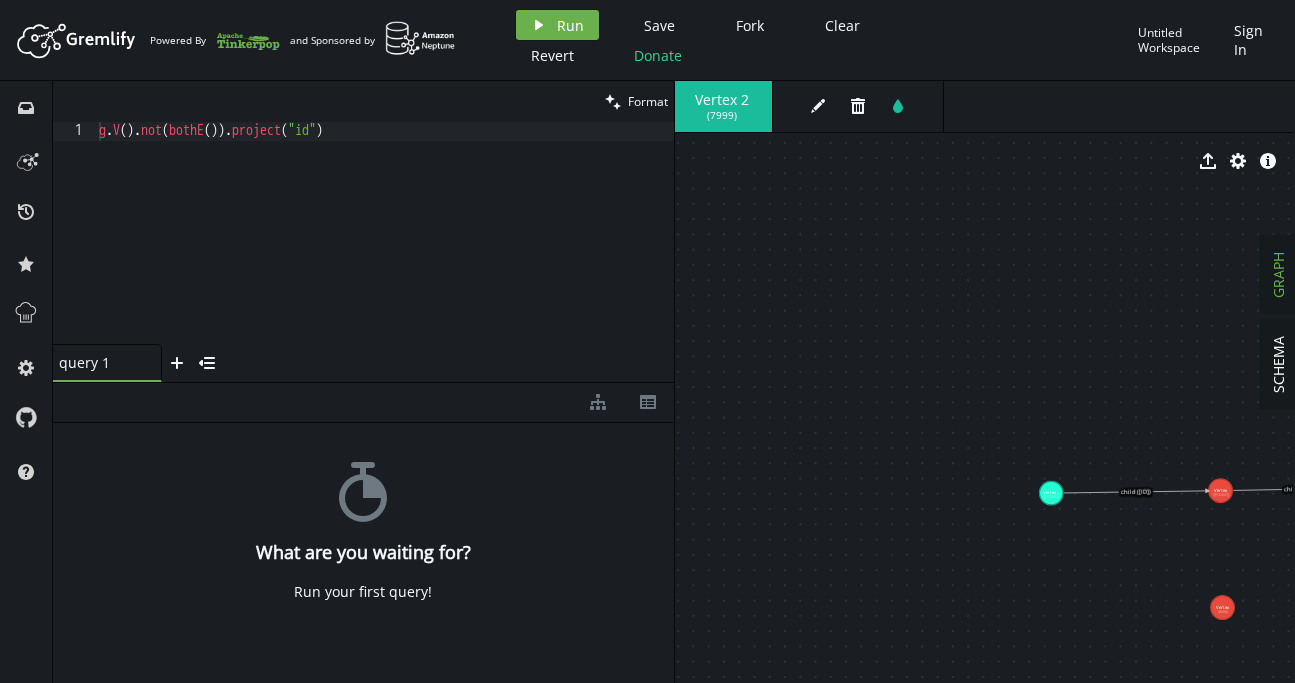 drag, startPoint x: 848, startPoint y: 374, endPoint x: 744, endPoint y: 302, distance: 126.491104 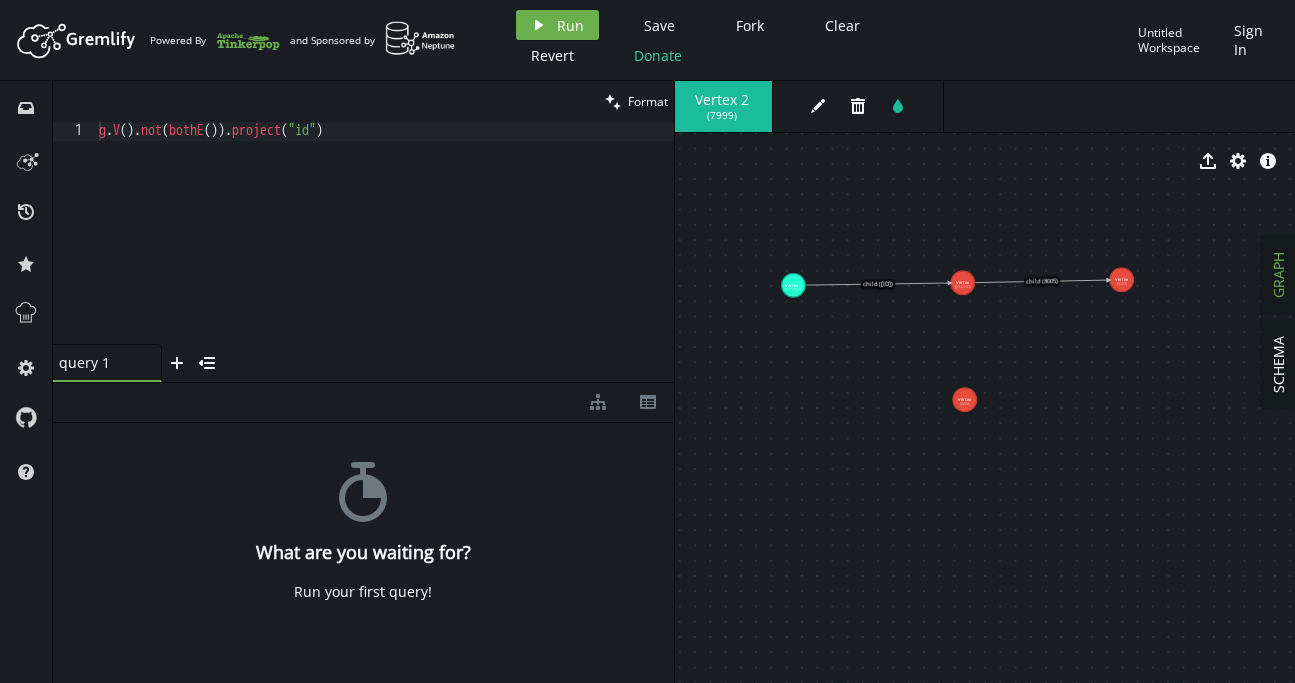 drag, startPoint x: 827, startPoint y: 381, endPoint x: 764, endPoint y: 316, distance: 90.52071 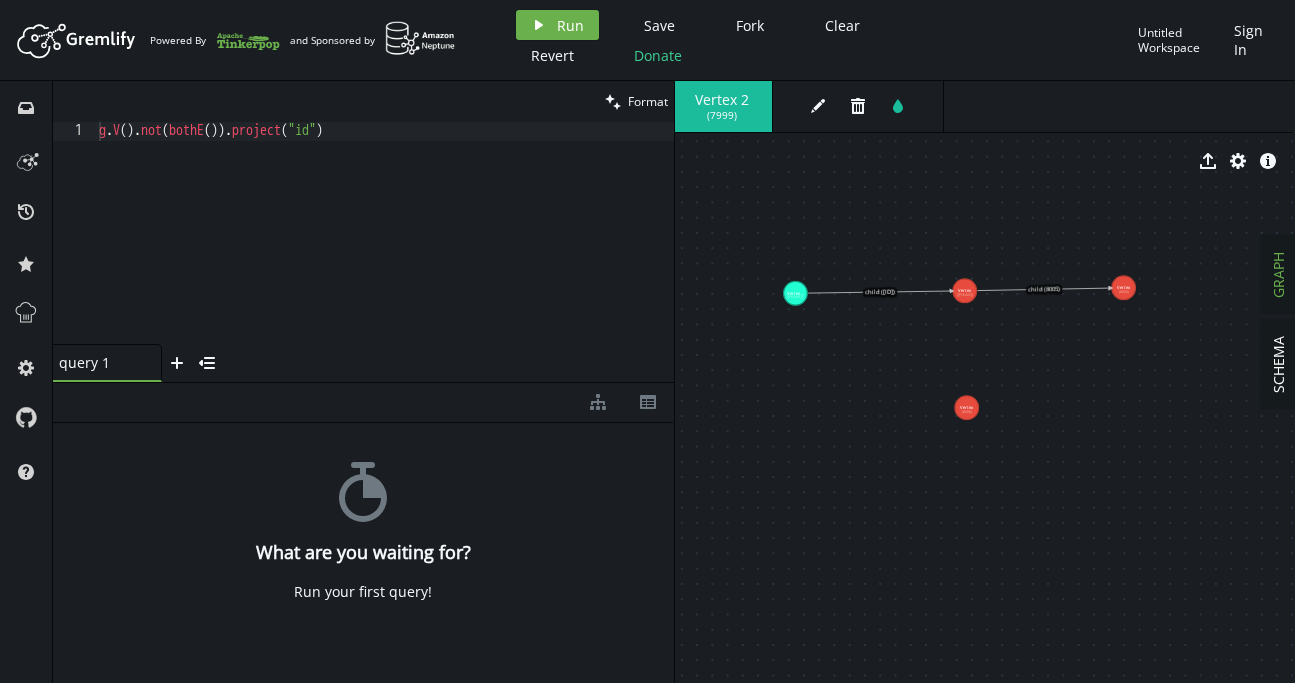 drag, startPoint x: 801, startPoint y: 297, endPoint x: 826, endPoint y: 319, distance: 33.30165 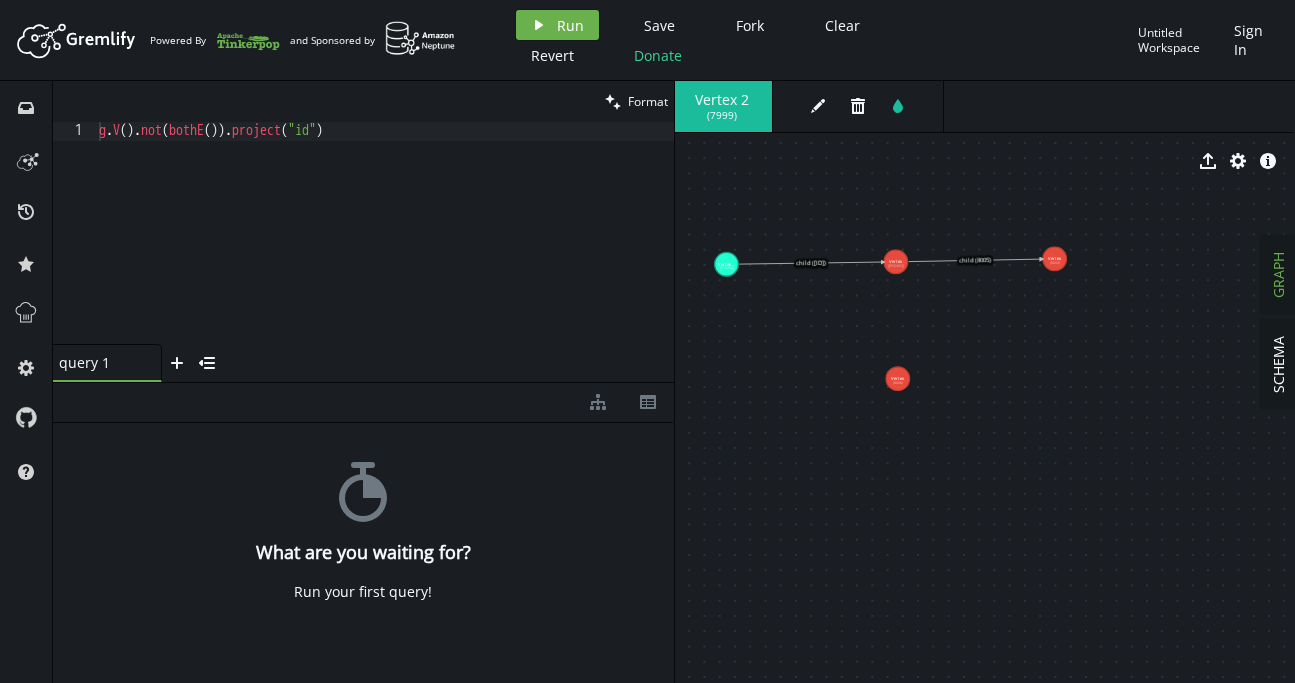 drag, startPoint x: 955, startPoint y: 407, endPoint x: 888, endPoint y: 373, distance: 75.13322 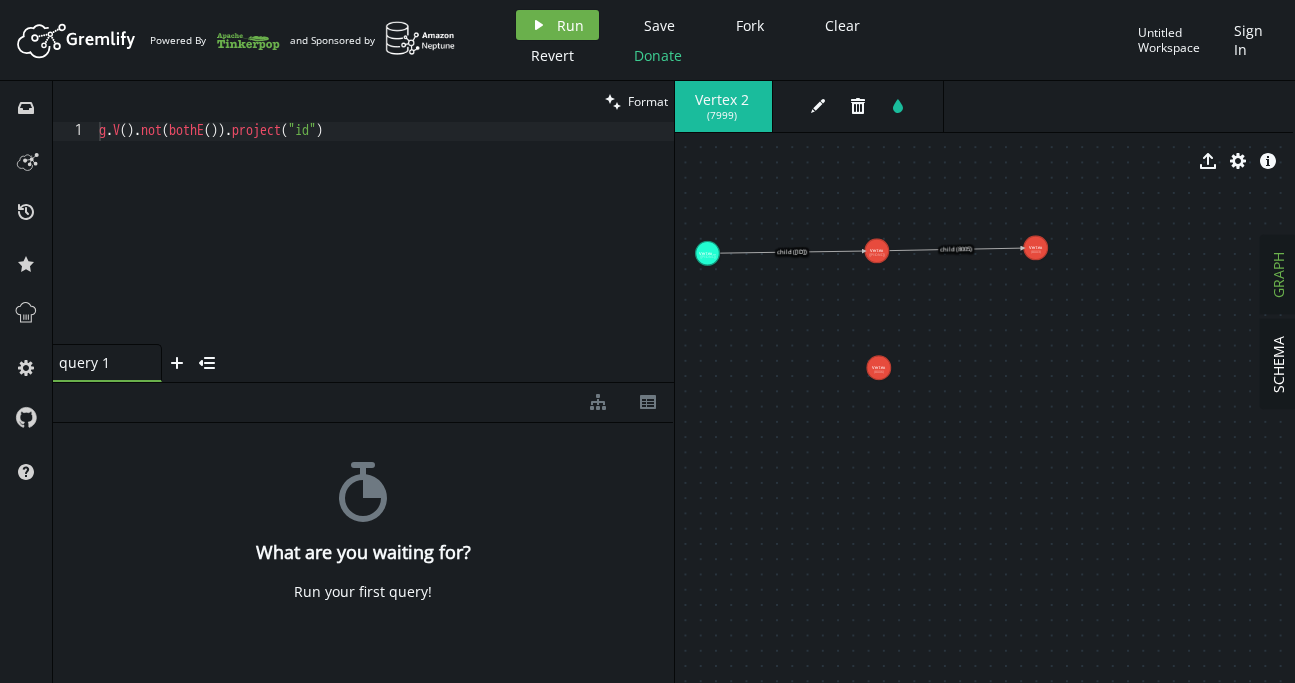 drag, startPoint x: 887, startPoint y: 377, endPoint x: 868, endPoint y: 366, distance: 21.954498 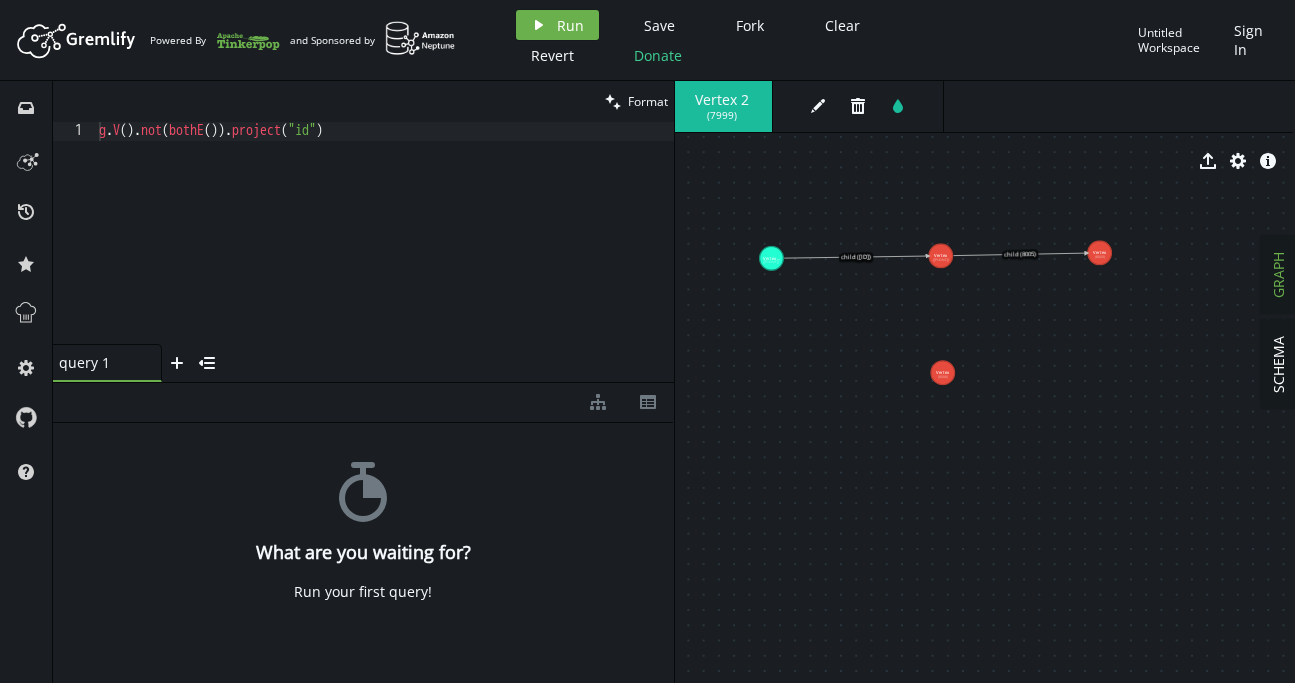 drag, startPoint x: 867, startPoint y: 369, endPoint x: 929, endPoint y: 374, distance: 62.201286 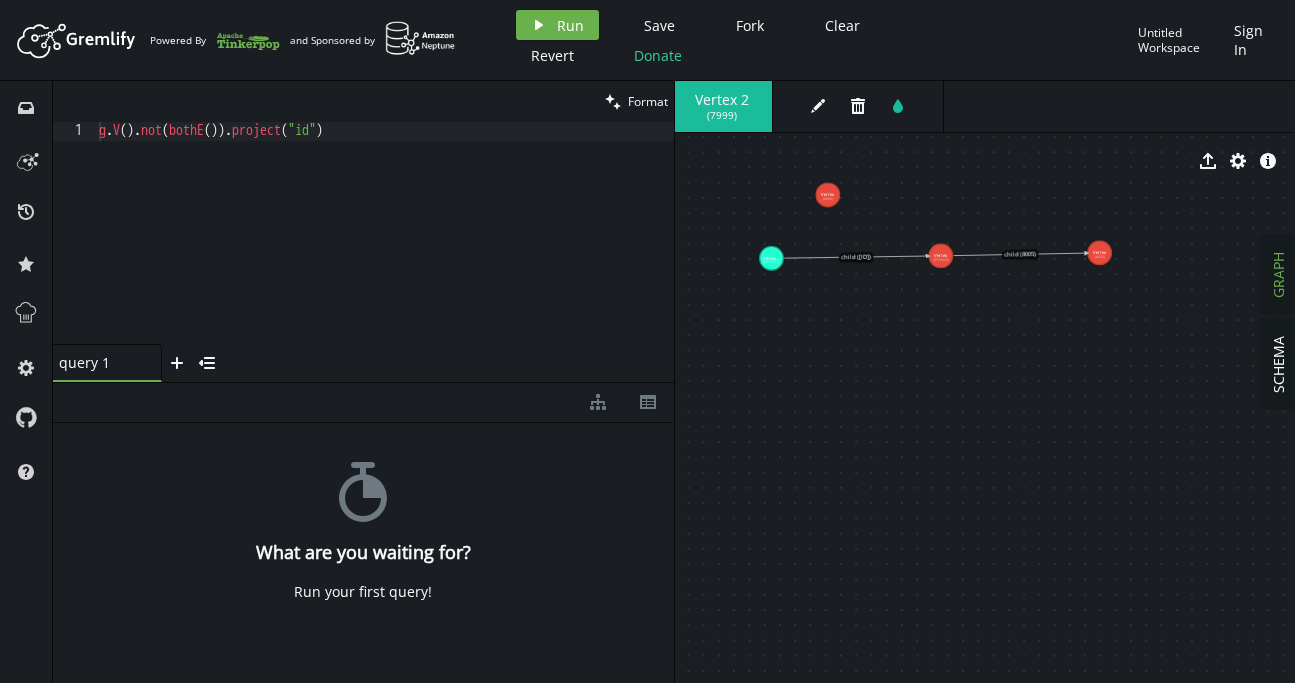 drag, startPoint x: 942, startPoint y: 376, endPoint x: 832, endPoint y: 192, distance: 214.3735 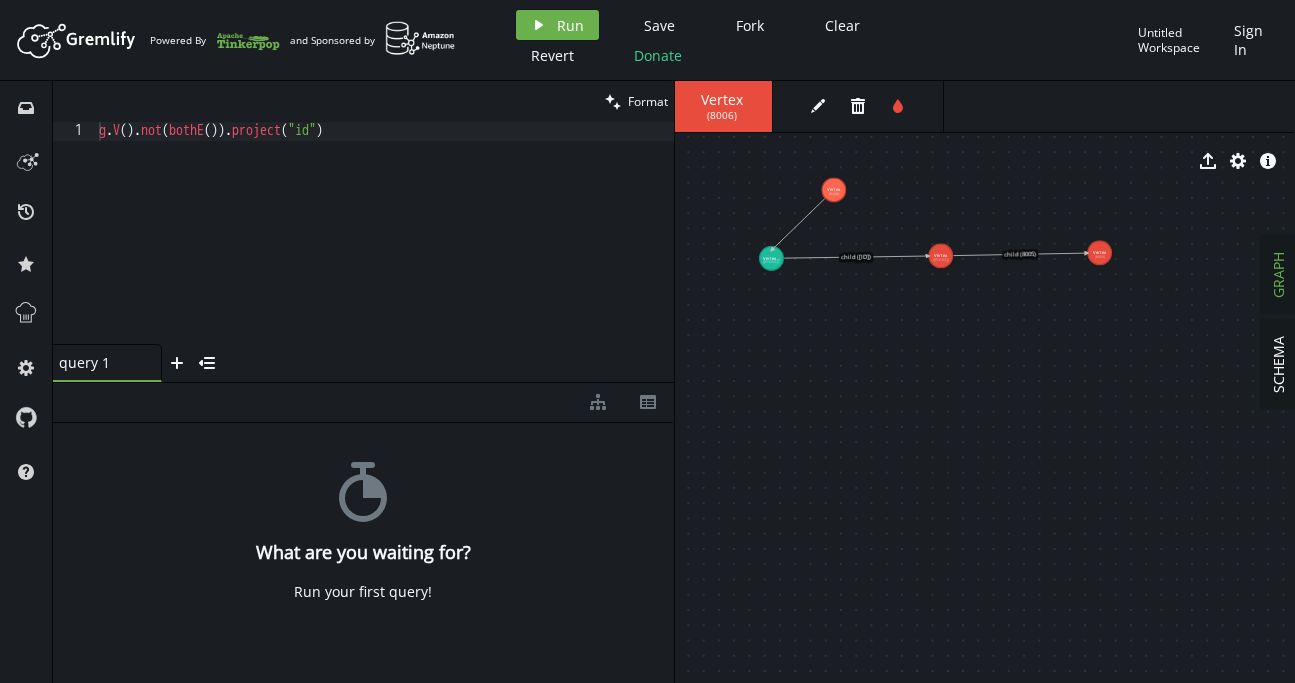 drag, startPoint x: 822, startPoint y: 195, endPoint x: 772, endPoint y: 250, distance: 74.330345 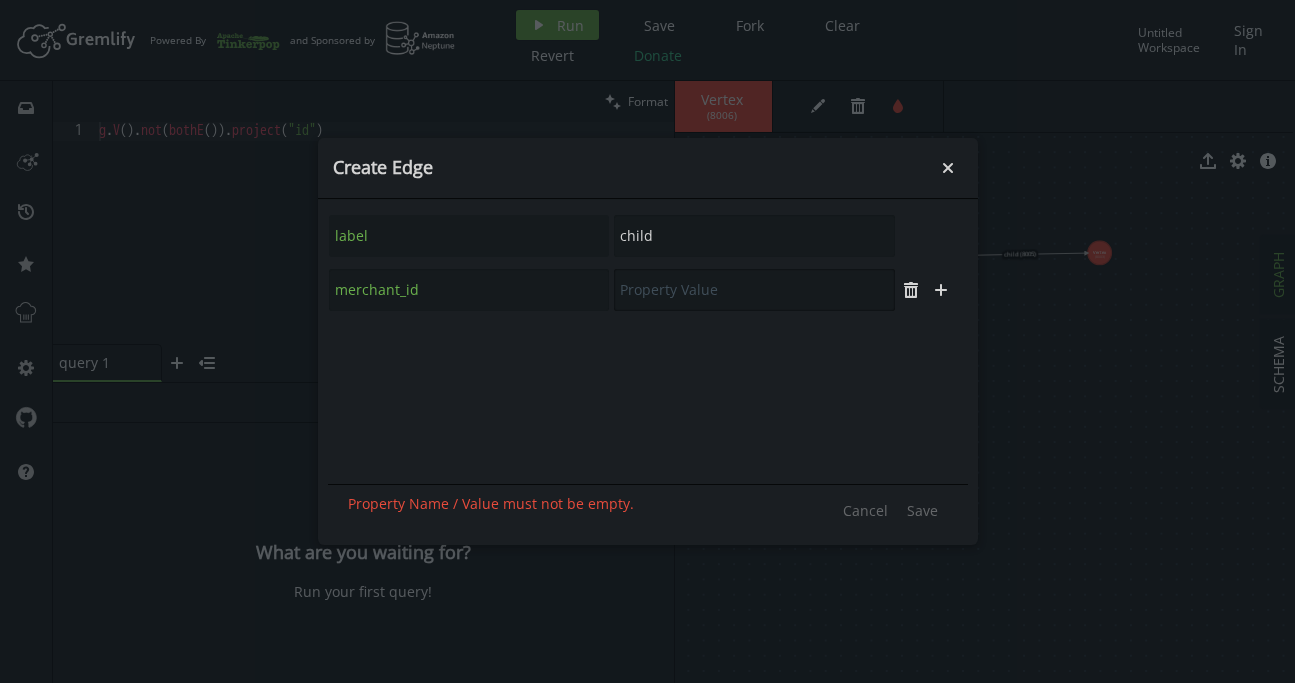 click at bounding box center (754, 290) 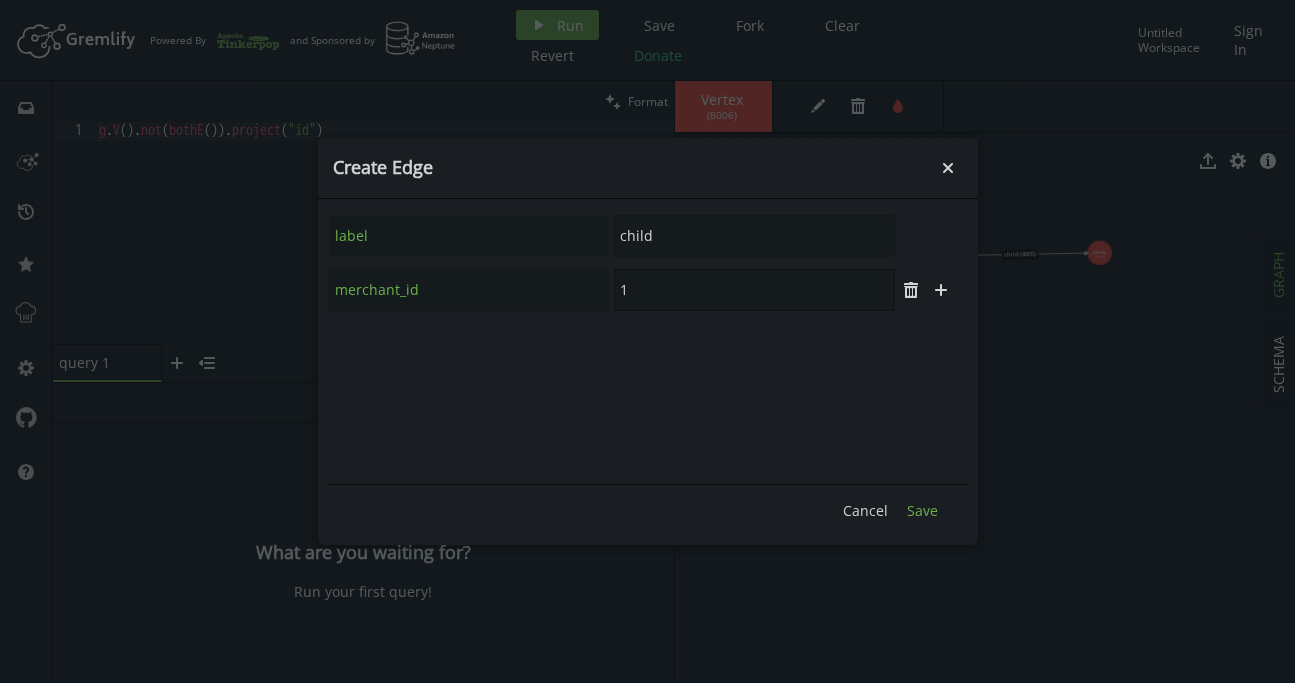 type on "1" 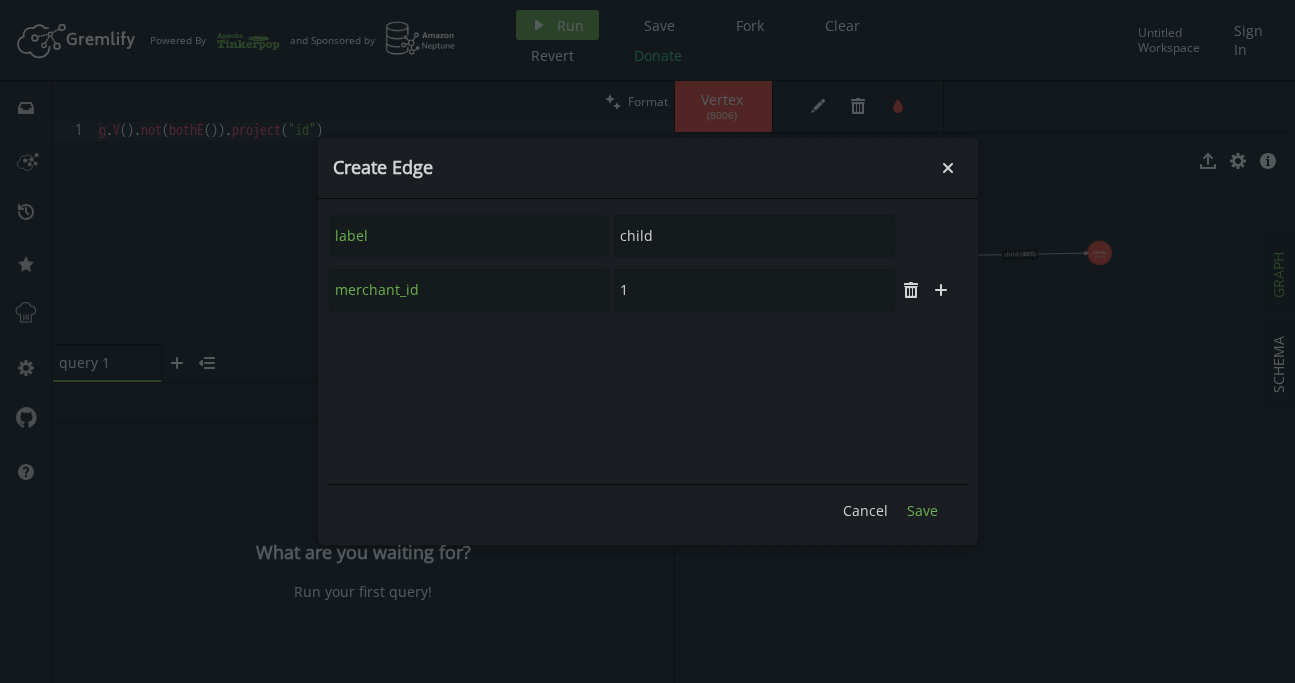 click on "Save" at bounding box center [922, 510] 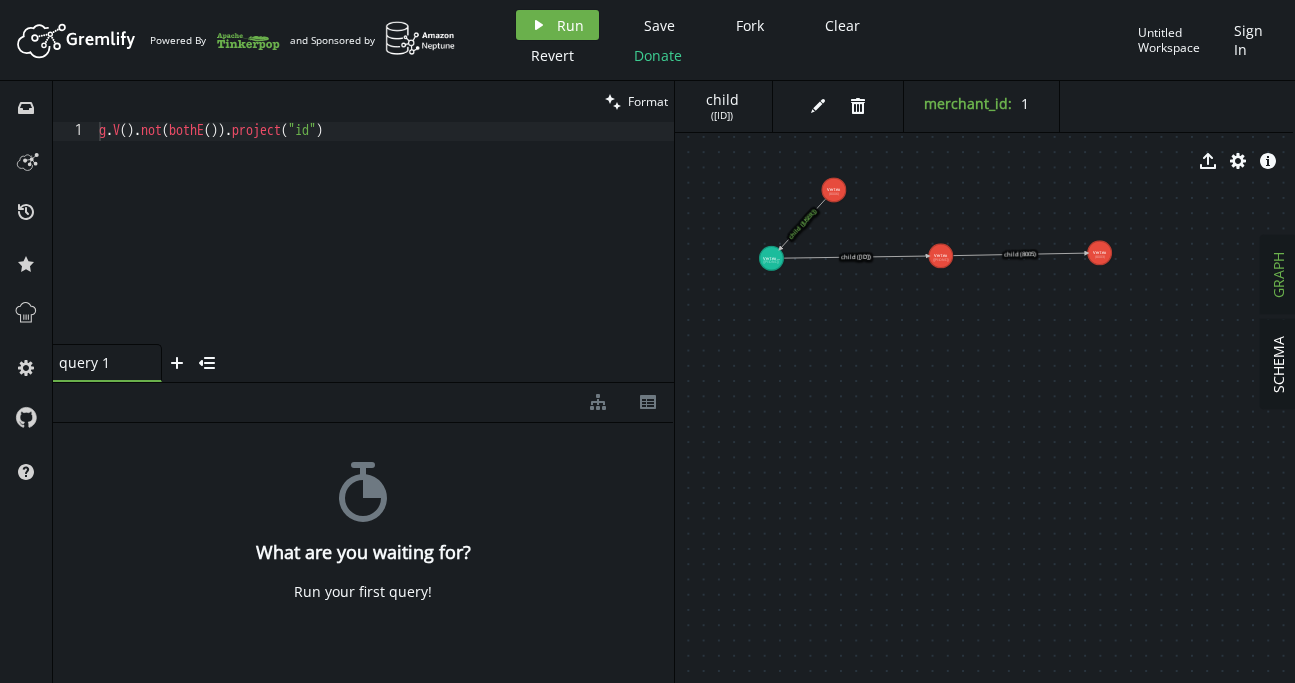 drag, startPoint x: 1031, startPoint y: 456, endPoint x: 842, endPoint y: 379, distance: 204.08331 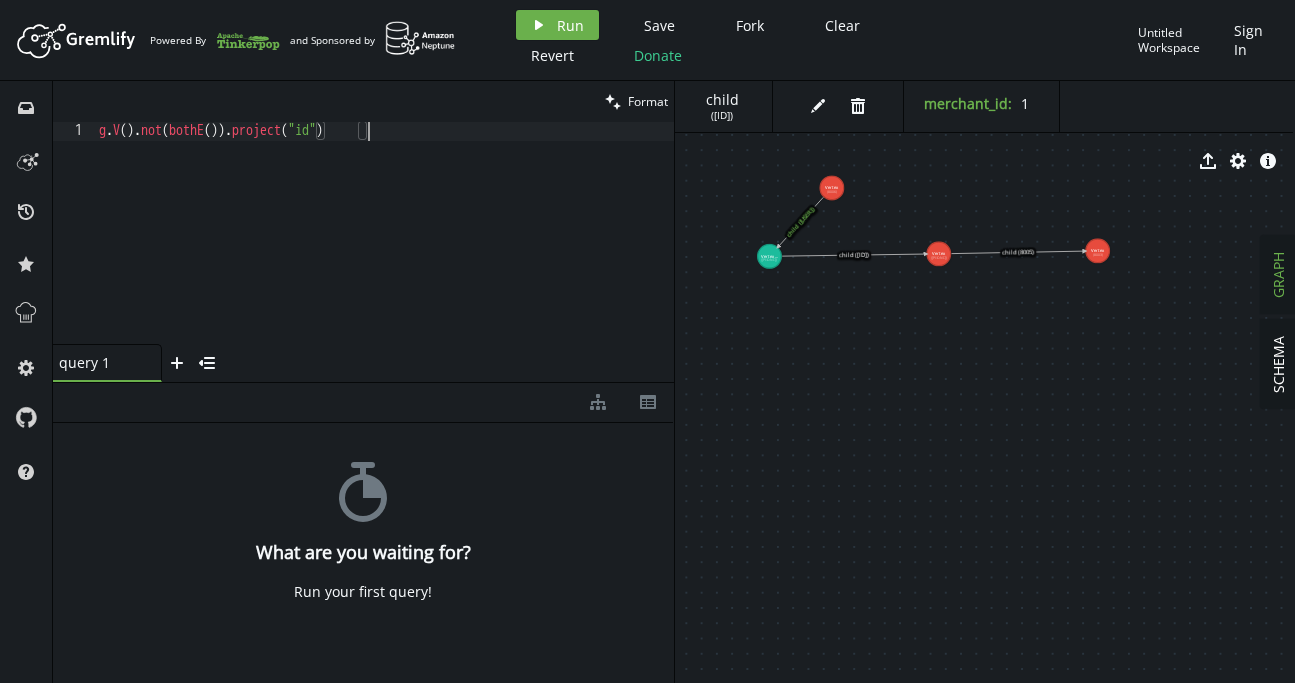 drag, startPoint x: 320, startPoint y: 284, endPoint x: 302, endPoint y: 269, distance: 23.43075 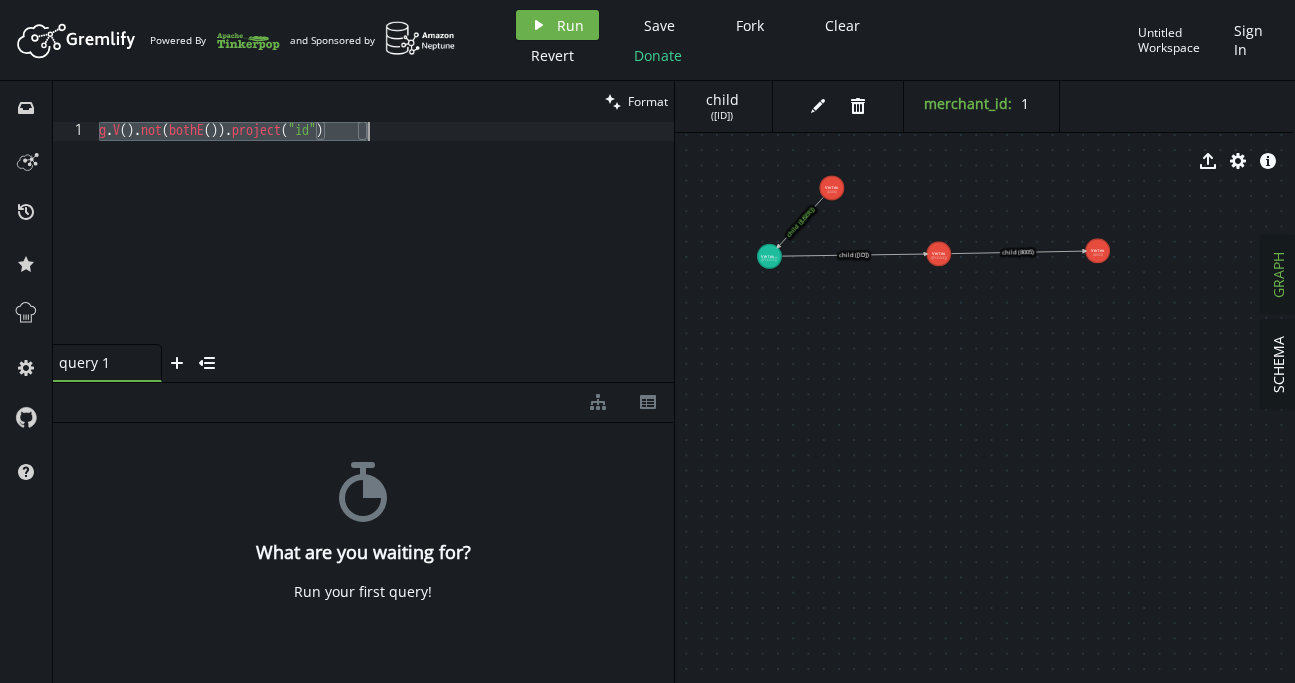 paste on "user::1::cBnk2vNcTBJNqYrDE').as('start').repeat(bothE().as('e').where(__.select('e').by('merchant_id').is(__.select('start').by('merchant_id'))).dedup().otherV()).until(path().unfold().hasLabel('USER').count().is(gt(1))).emit().simplePath().hasLabel('USER').where(neq('start')).dedup().project('id').by(__.id()).order().by('id')" 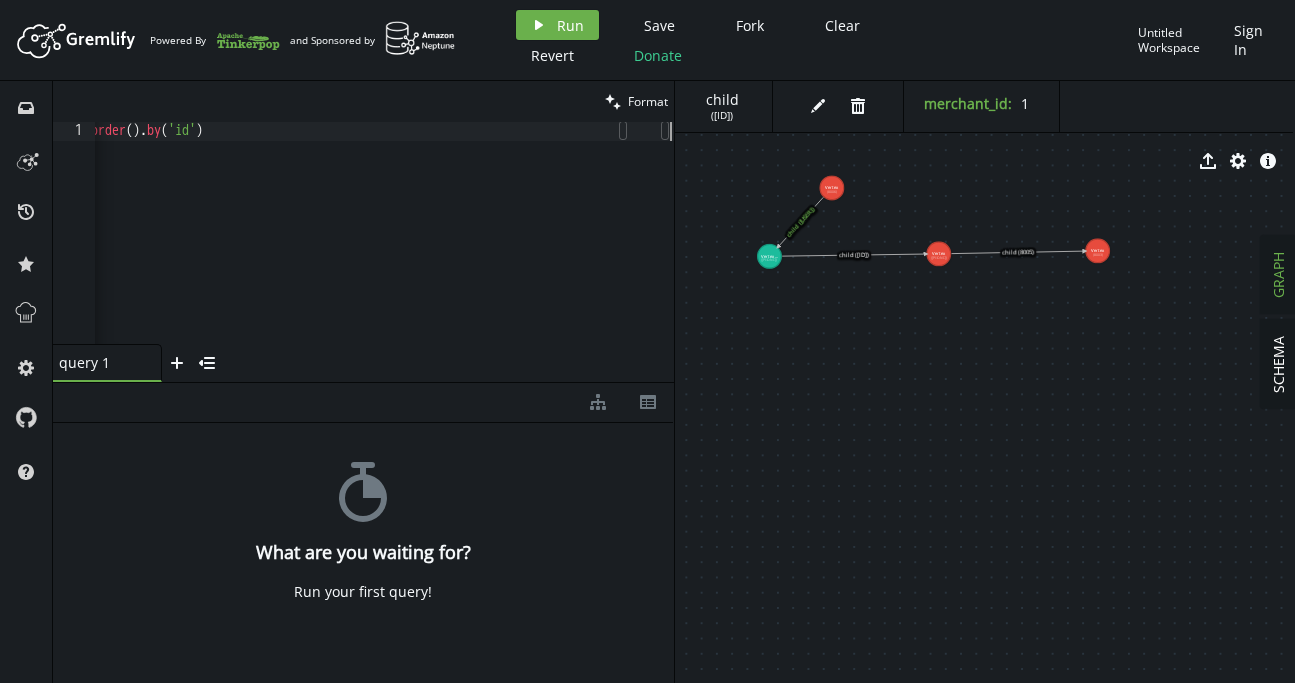 scroll, scrollTop: 0, scrollLeft: 2227, axis: horizontal 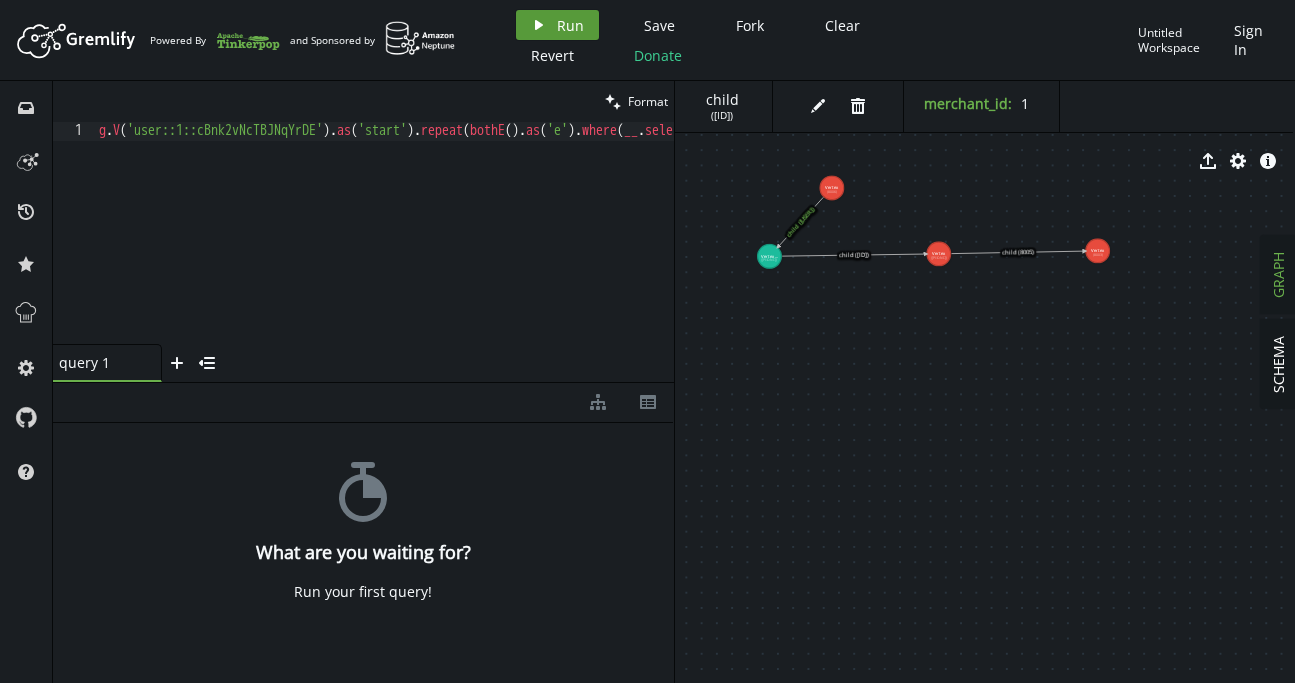 click on "play Run" at bounding box center (557, 25) 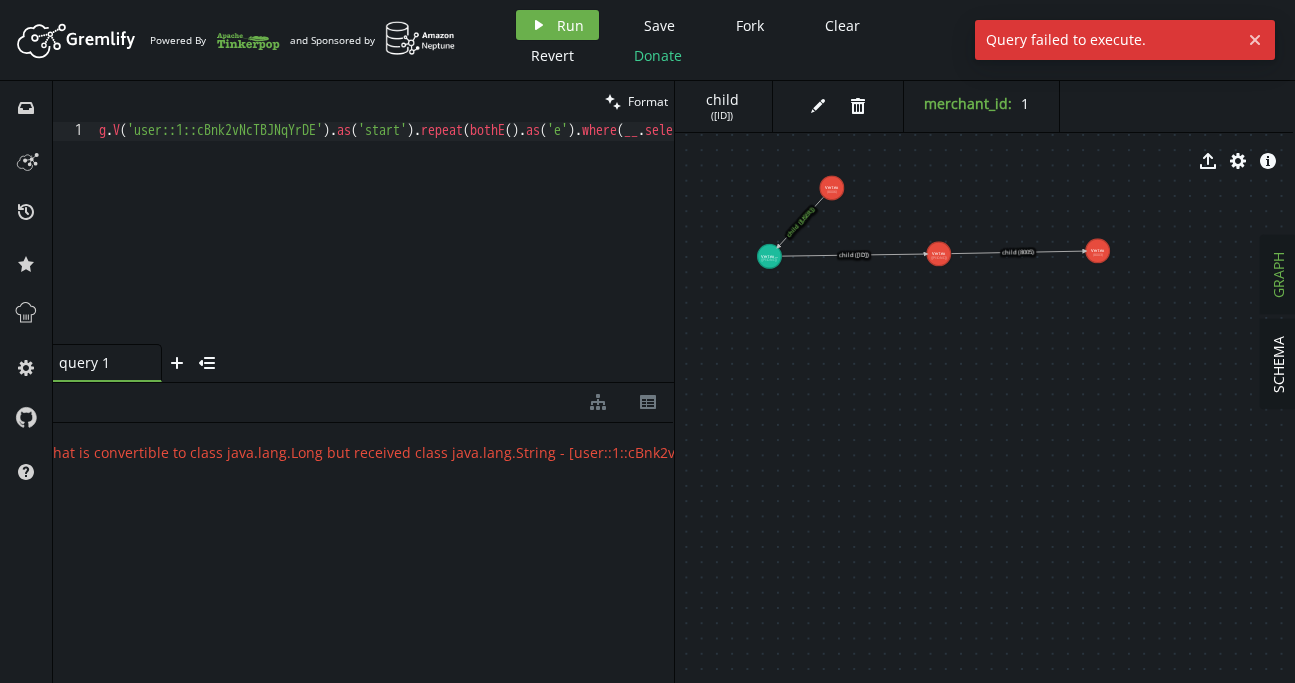 scroll, scrollTop: 0, scrollLeft: 279, axis: horizontal 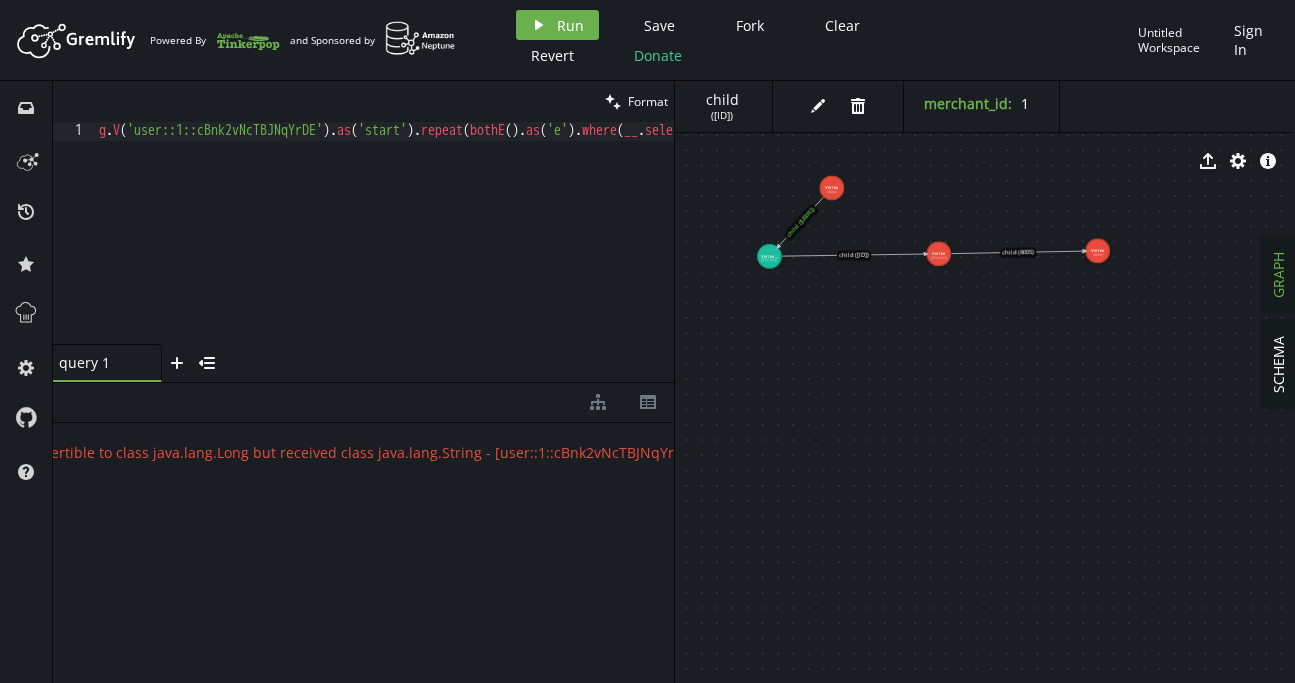 click on "g.V('user::1::cBnk2vNcTBJNqYrDE').as('start').repeat(bothE().as('e').where(__.select('e').by('merchant_id').is(__.select('start').by('merchant_id'))).dedup().otherV()).until(path().unfold().hasLabel('USER').count().is(gt(1))).emit().simplePath().hasLabel('USER').where(neq('start')).dedup().project('id').by(__.id()).order().by('id')" at bounding box center [1498, 248] 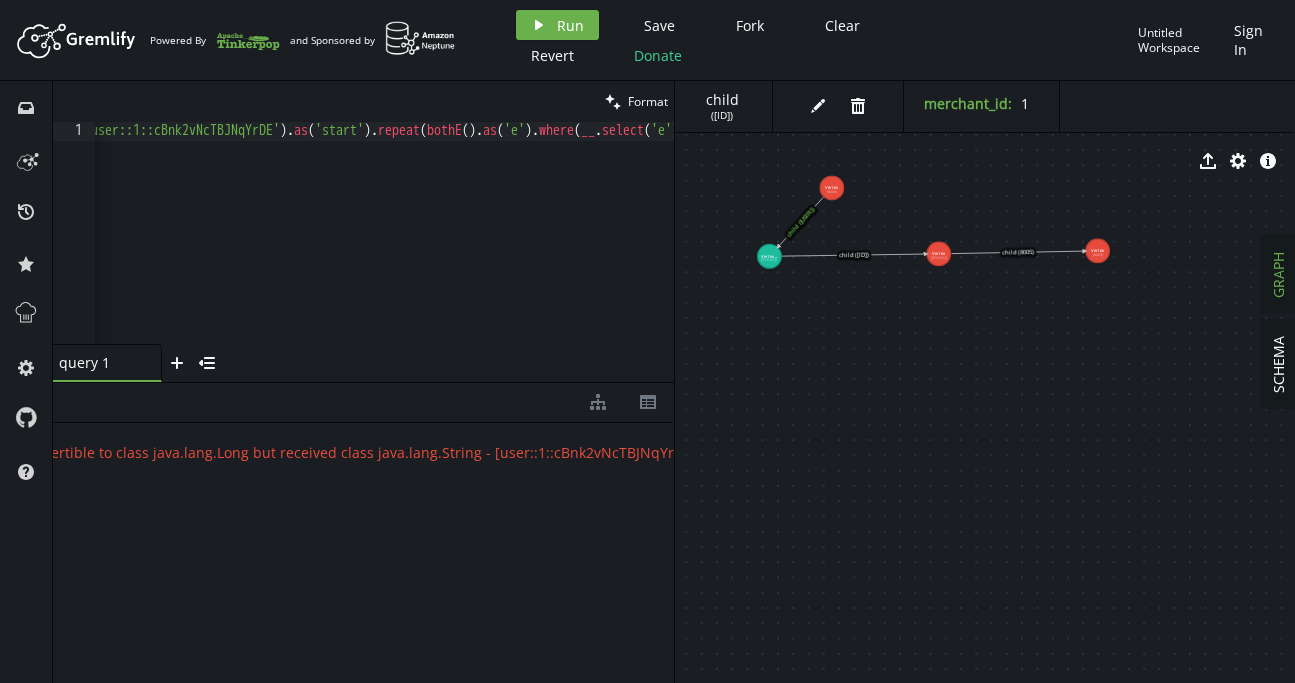 scroll, scrollTop: 0, scrollLeft: 0, axis: both 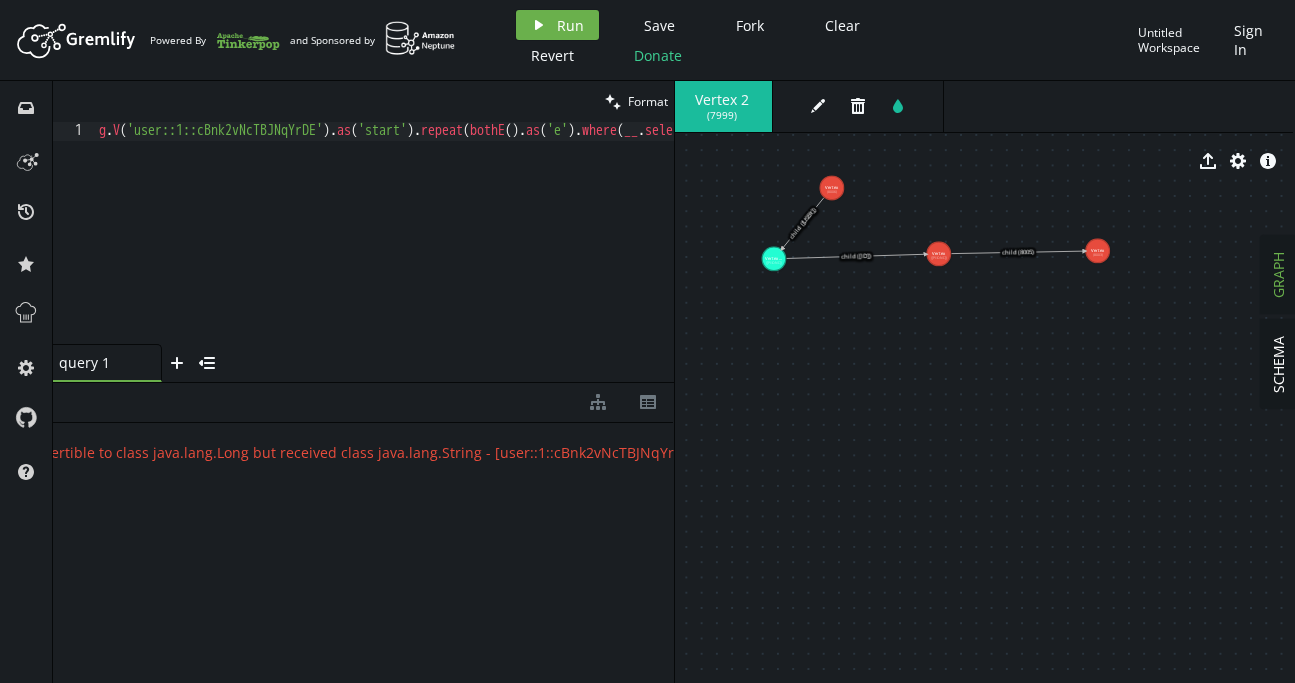 click 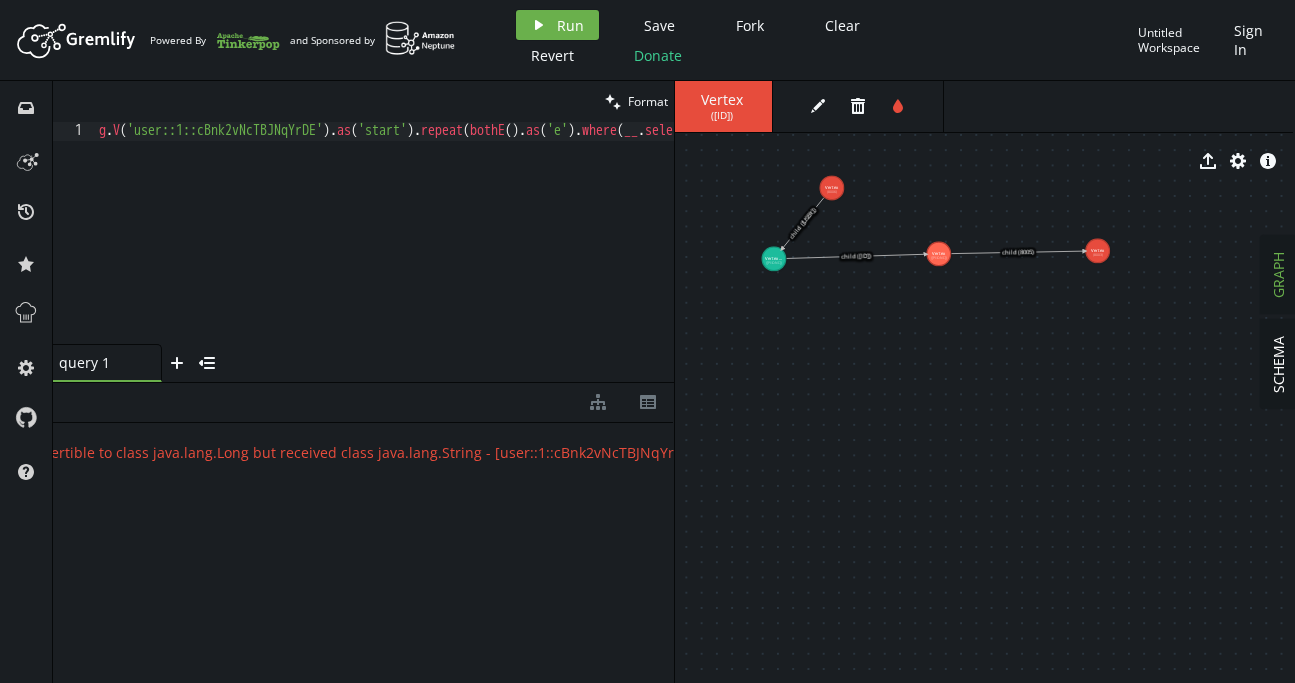 click on "export cog info-sign" at bounding box center (983, 161) 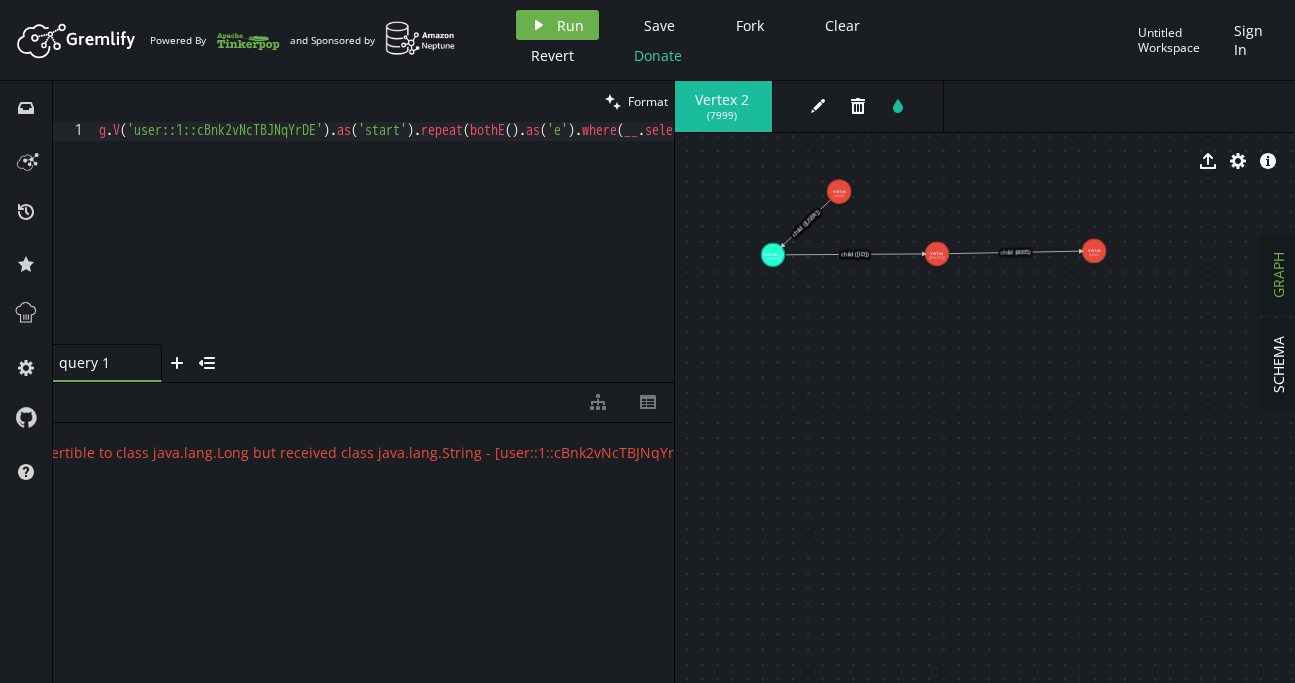 click on "Vertex 2 ( 7999 )" at bounding box center [723, 106] 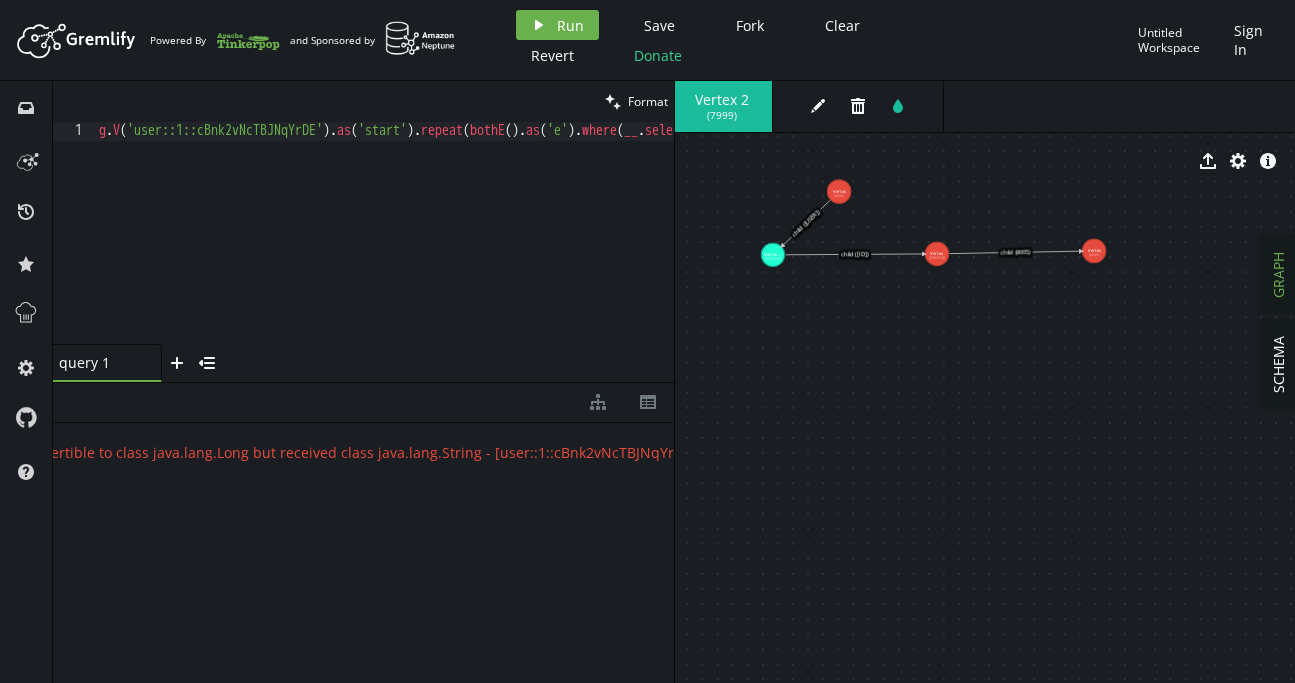 click on "Vertex 2 ( 7999 )" at bounding box center (723, 106) 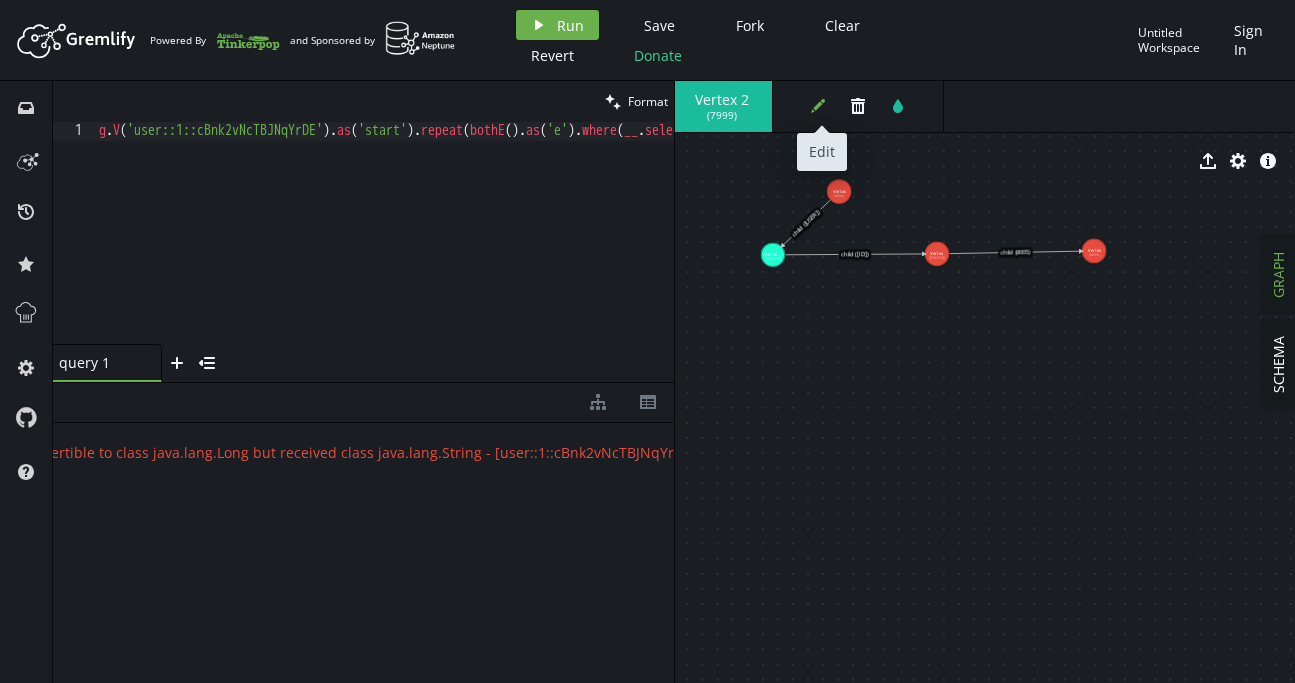 click on "edit" at bounding box center (818, 106) 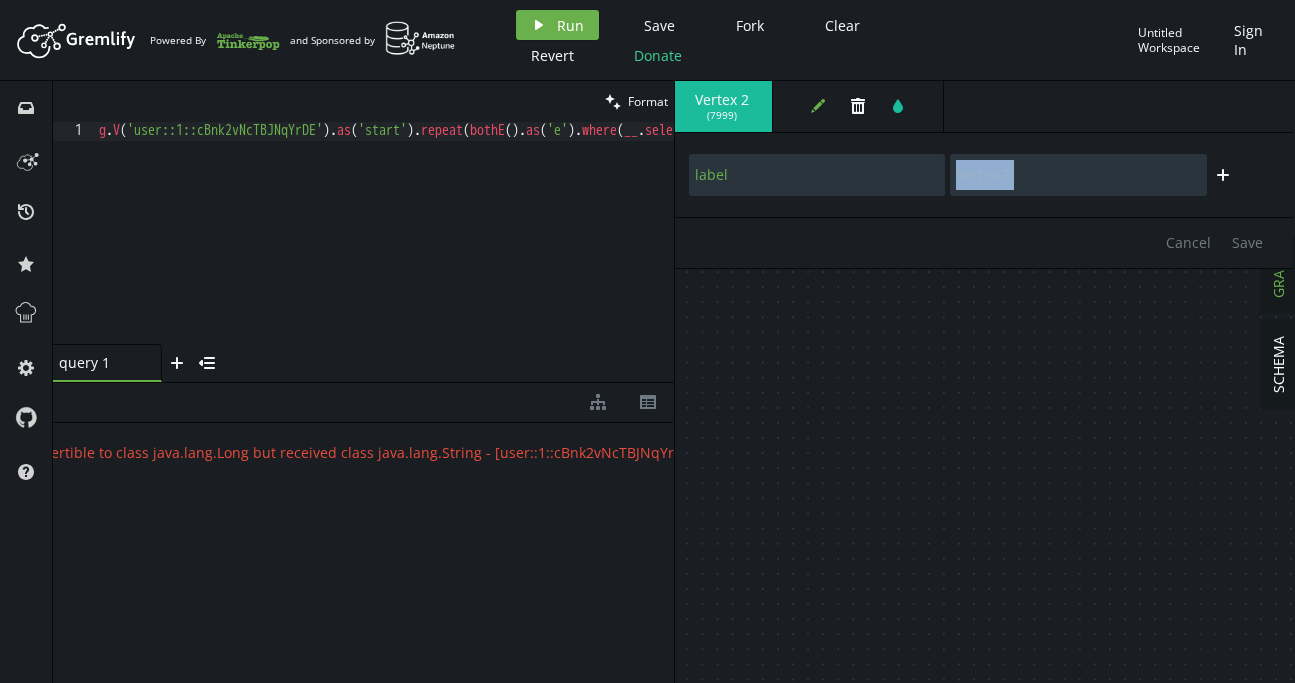 click on "label Vertex 2 plus" at bounding box center (983, 175) 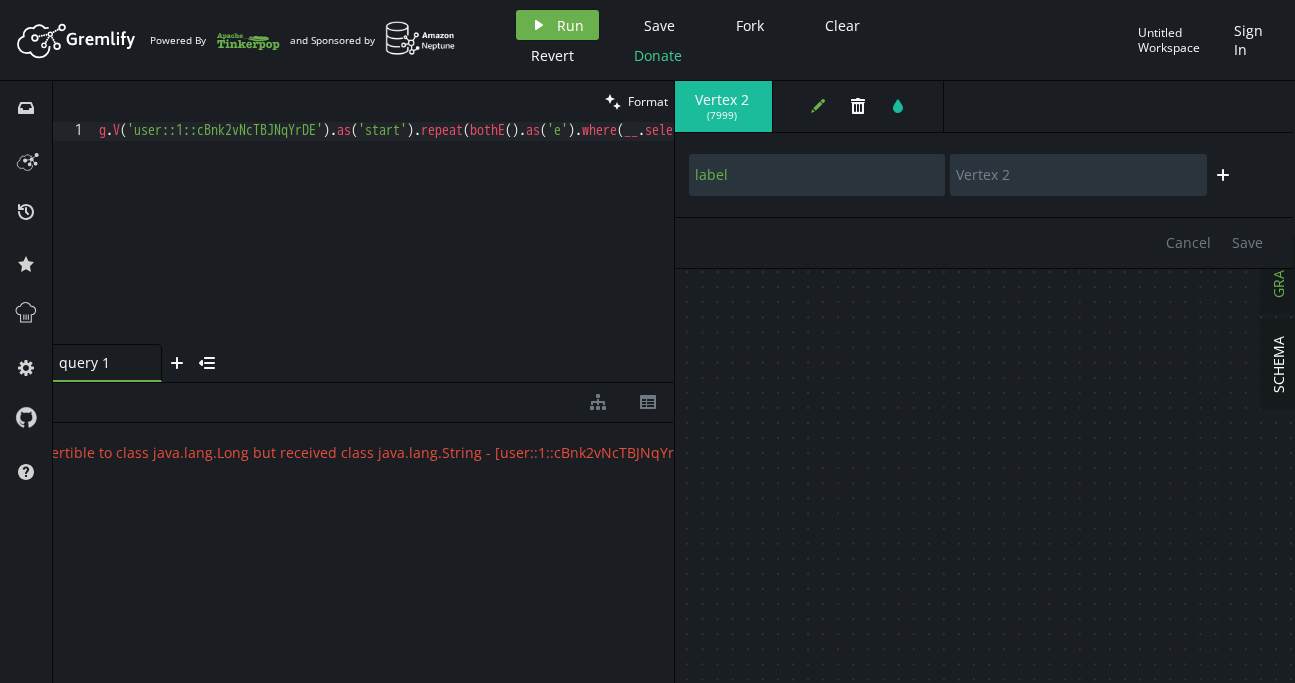 click on "Vertex 2 ( 7999 )" at bounding box center (723, 106) 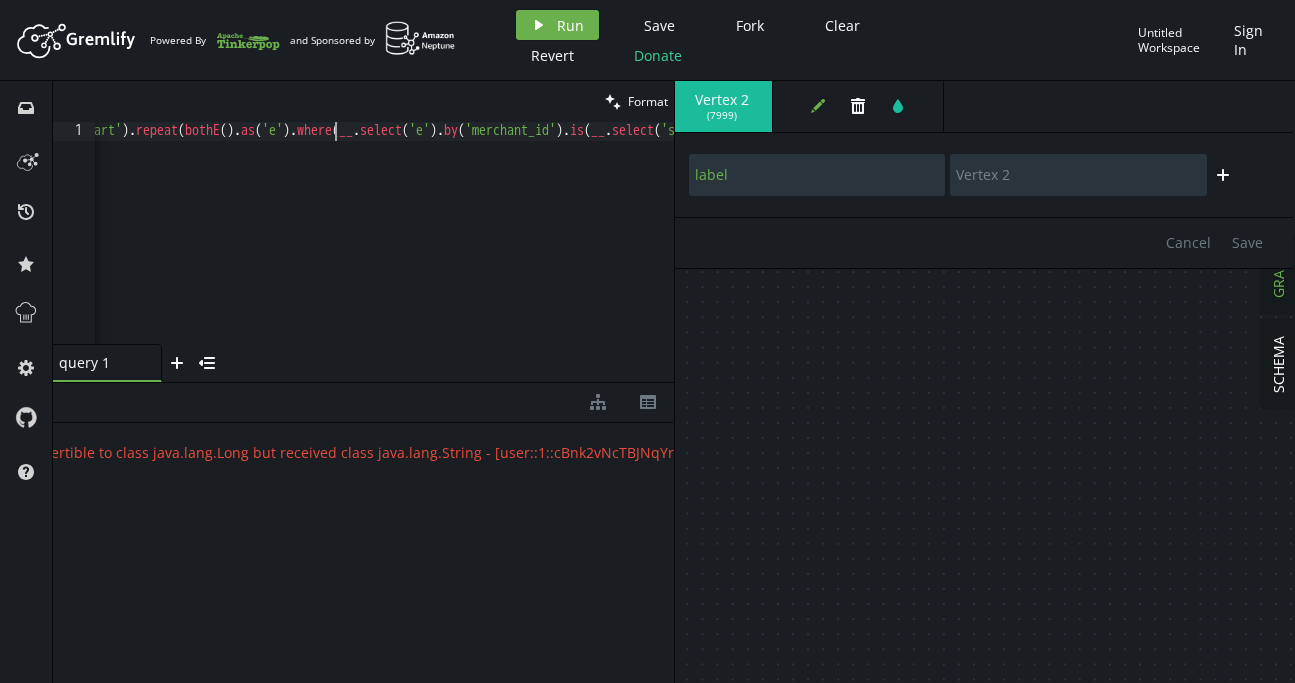 scroll, scrollTop: 0, scrollLeft: 0, axis: both 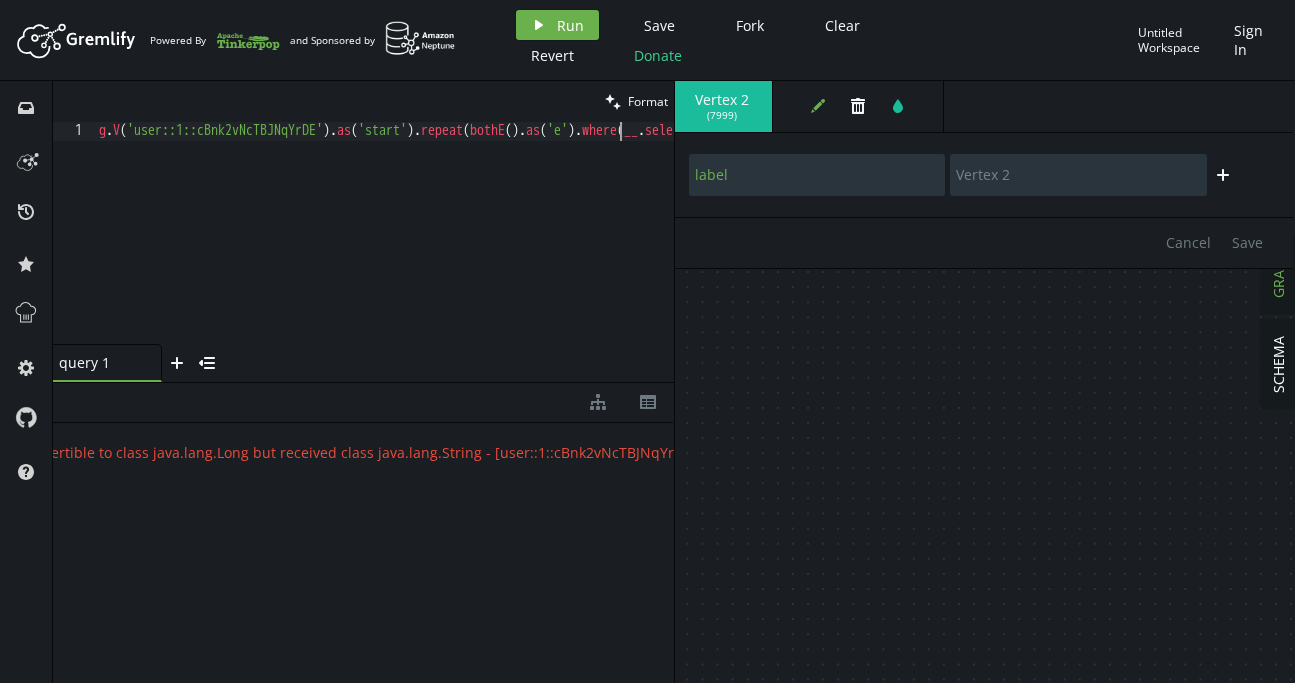 click on "g.V('user::1::cBnk2vNcTBJNqYrDE').as('start').repeat(bothE().as('e').where(__.select('e').by('merchant_id').is(__.select('start').by('merchant_id'))).dedup().otherV()).until(path().unfold().hasLabel('USER').count().is(gt(1))).emit().simplePath().hasLabel('USER').where(neq('start')).dedup().project('id').by(__.id()).order().by('id')" at bounding box center (1498, 248) 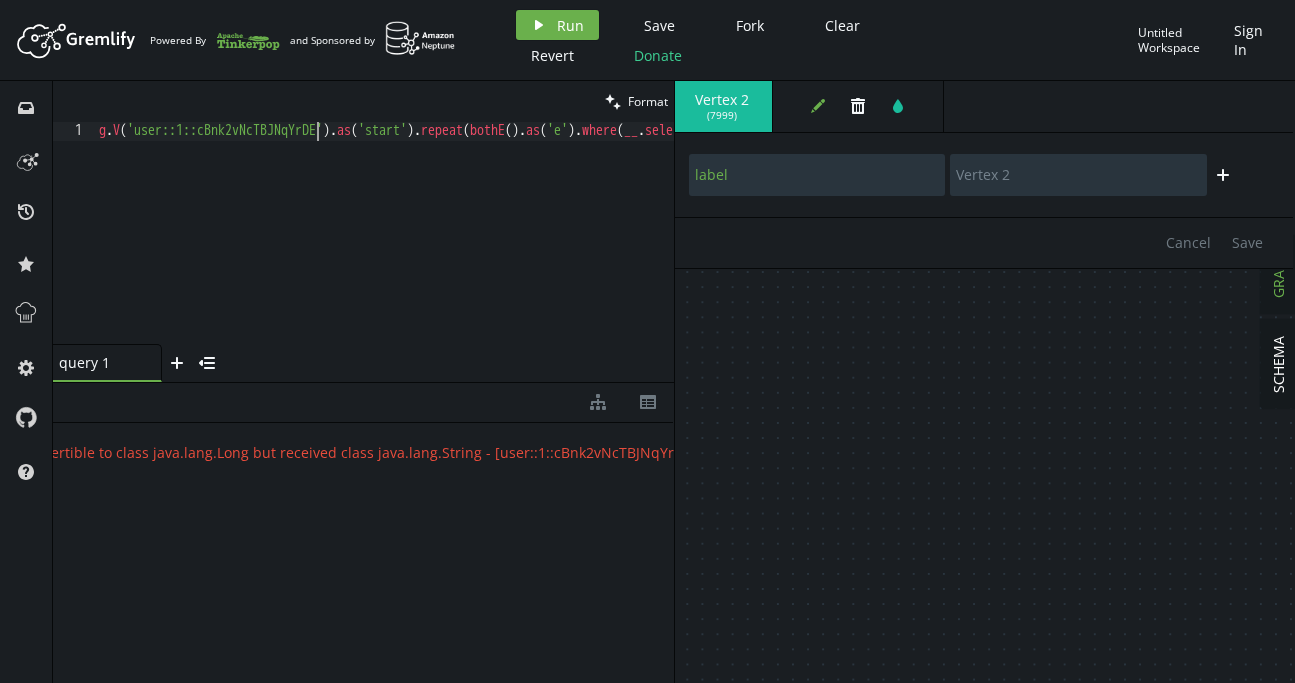 click on "g.V('user::1::cBnk2vNcTBJNqYrDE').as('start').repeat(bothE().as('e').where(__.select('e').by('merchant_id').is(__.select('start').by('merchant_id'))).dedup().otherV()).until(path().unfold().hasLabel('USER').count().is(gt(1))).emit().simplePath().hasLabel('USER').where(neq('start')).dedup().project('id').by(__.id()).order().by('id')" at bounding box center [1498, 248] 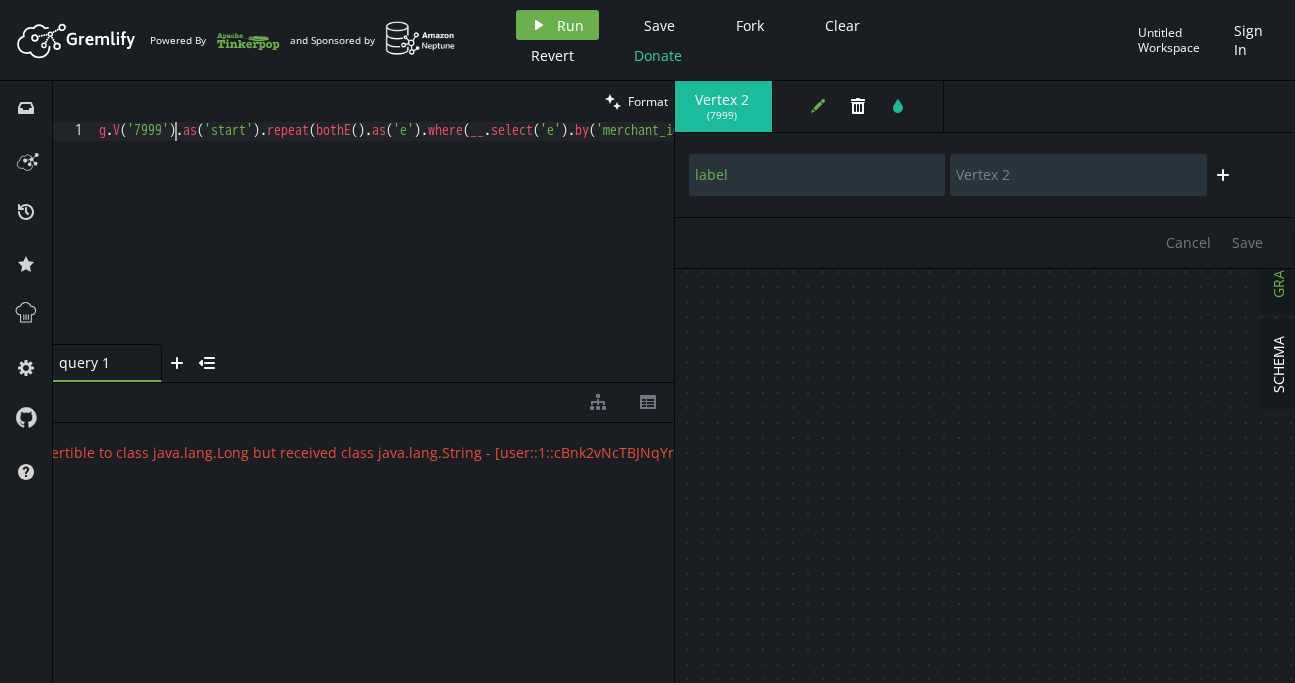 scroll, scrollTop: 0, scrollLeft: 75, axis: horizontal 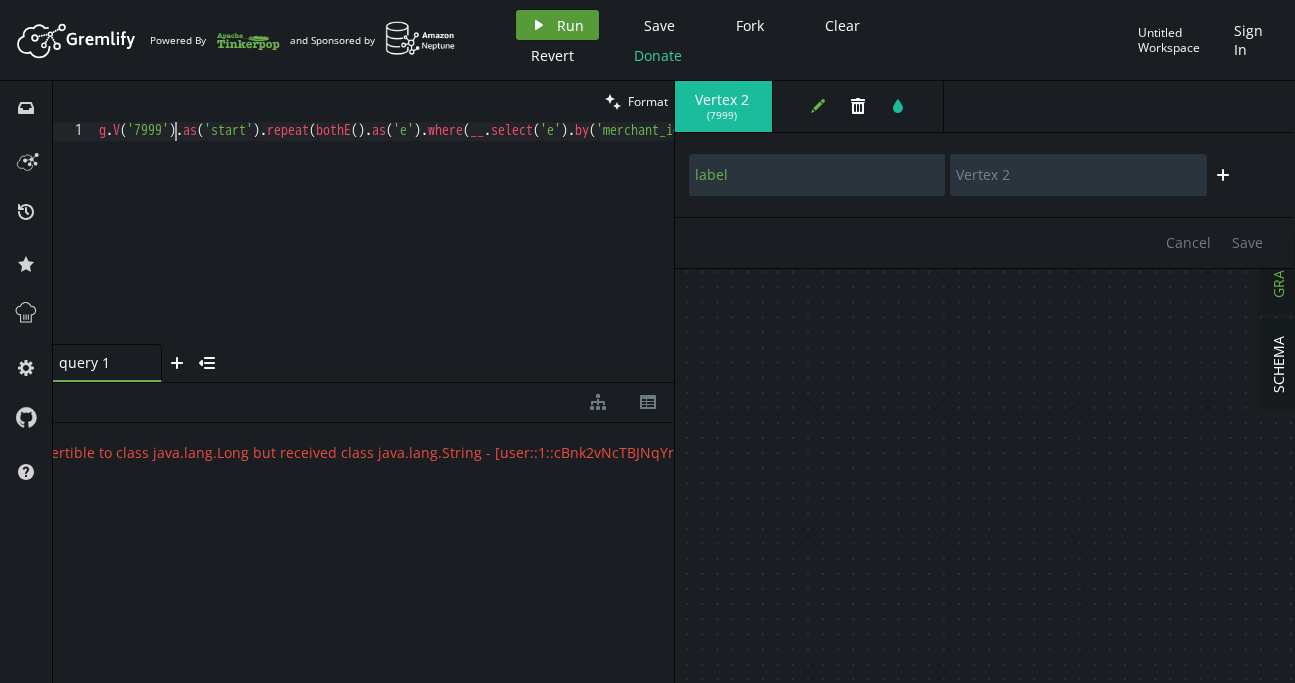 click on "play" 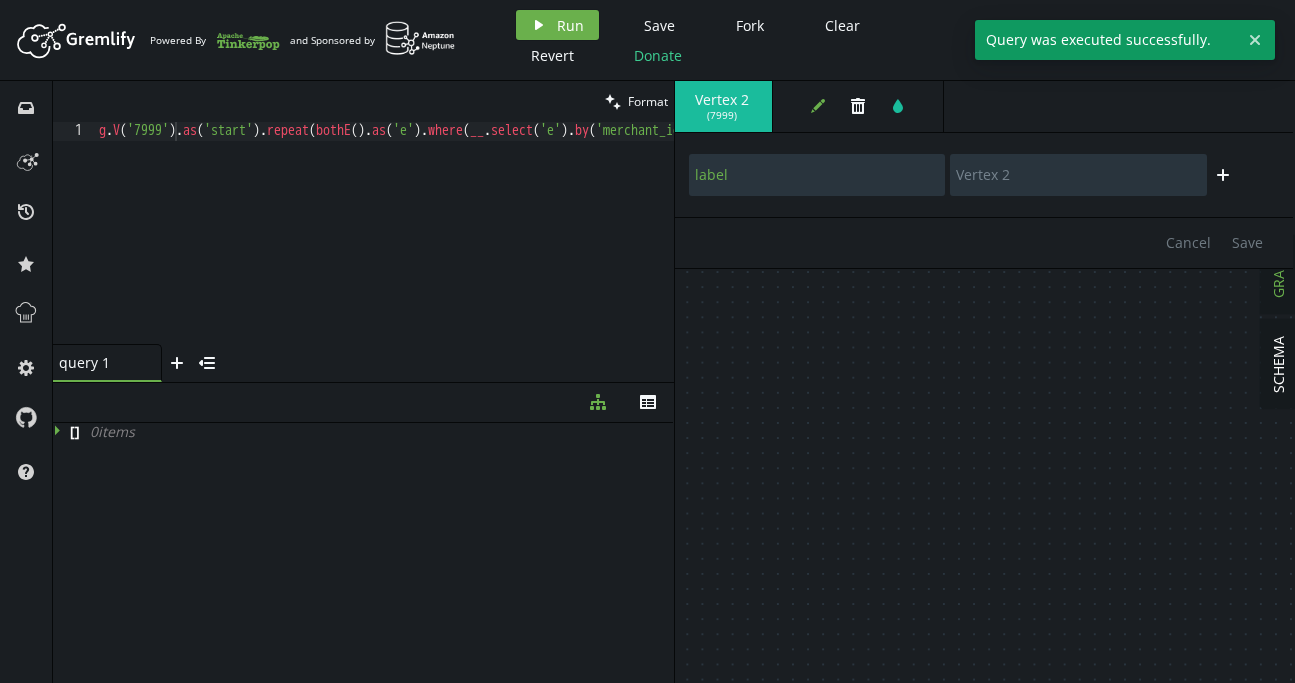 scroll, scrollTop: 0, scrollLeft: 0, axis: both 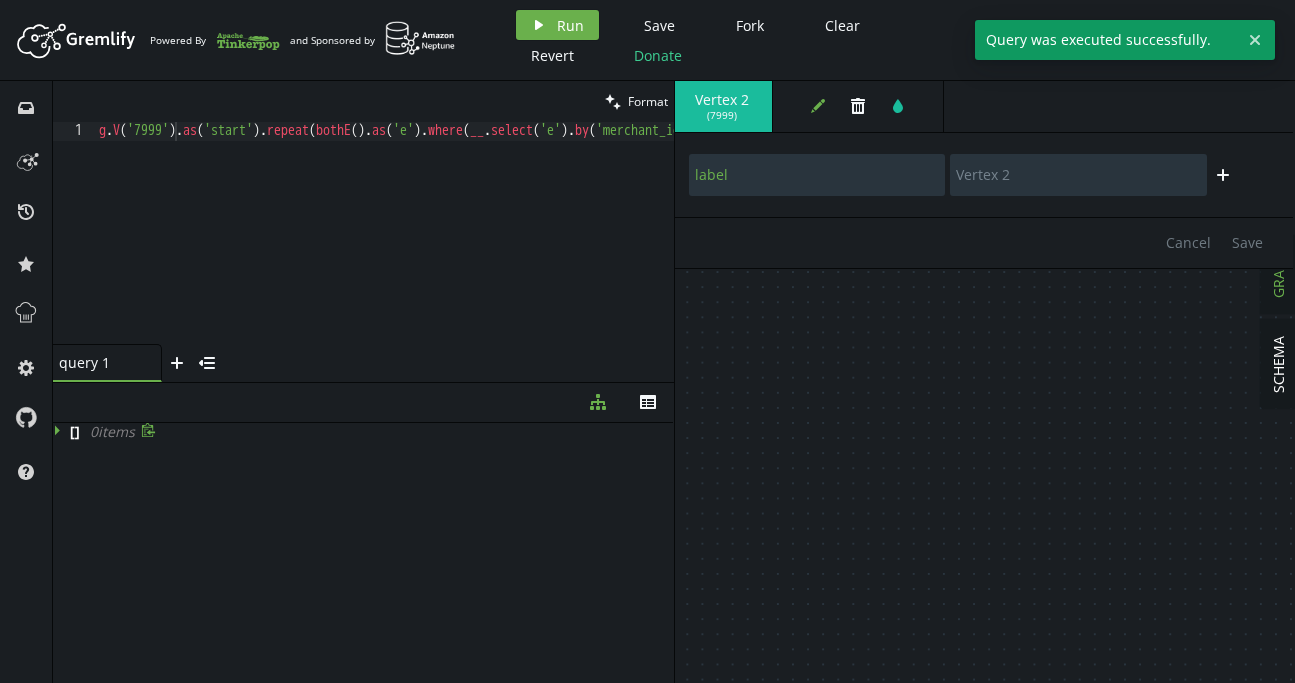 click 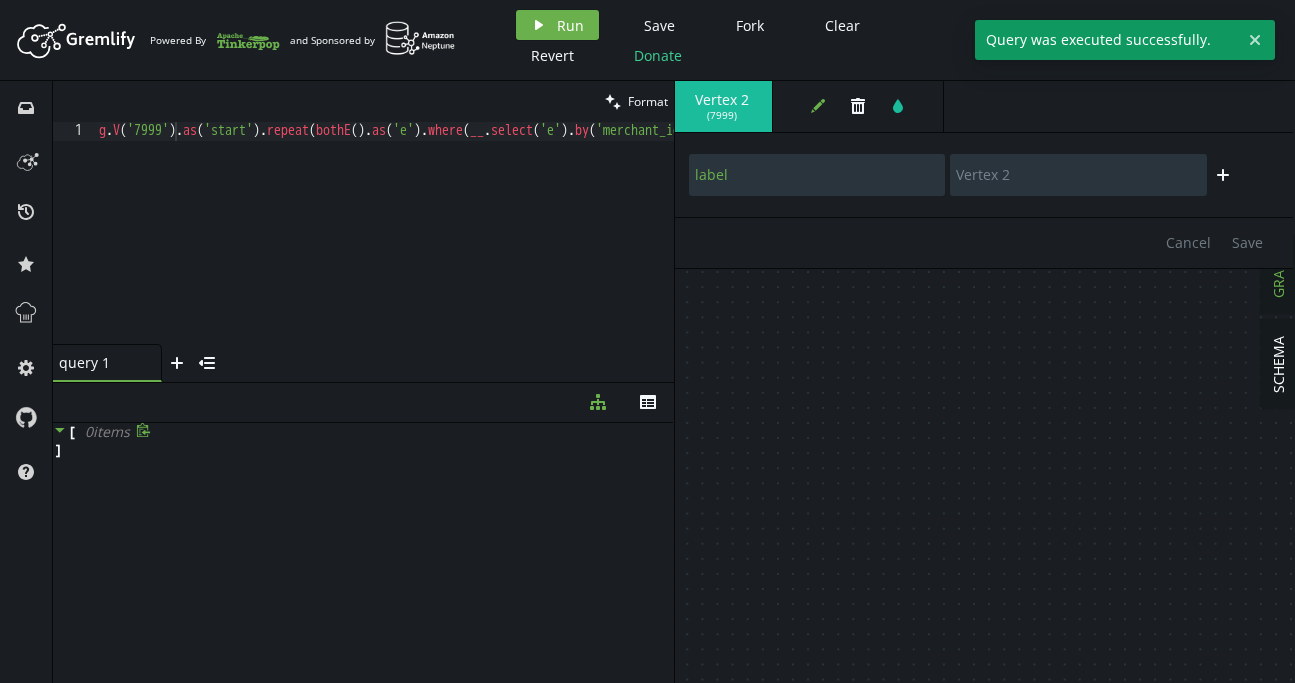 click 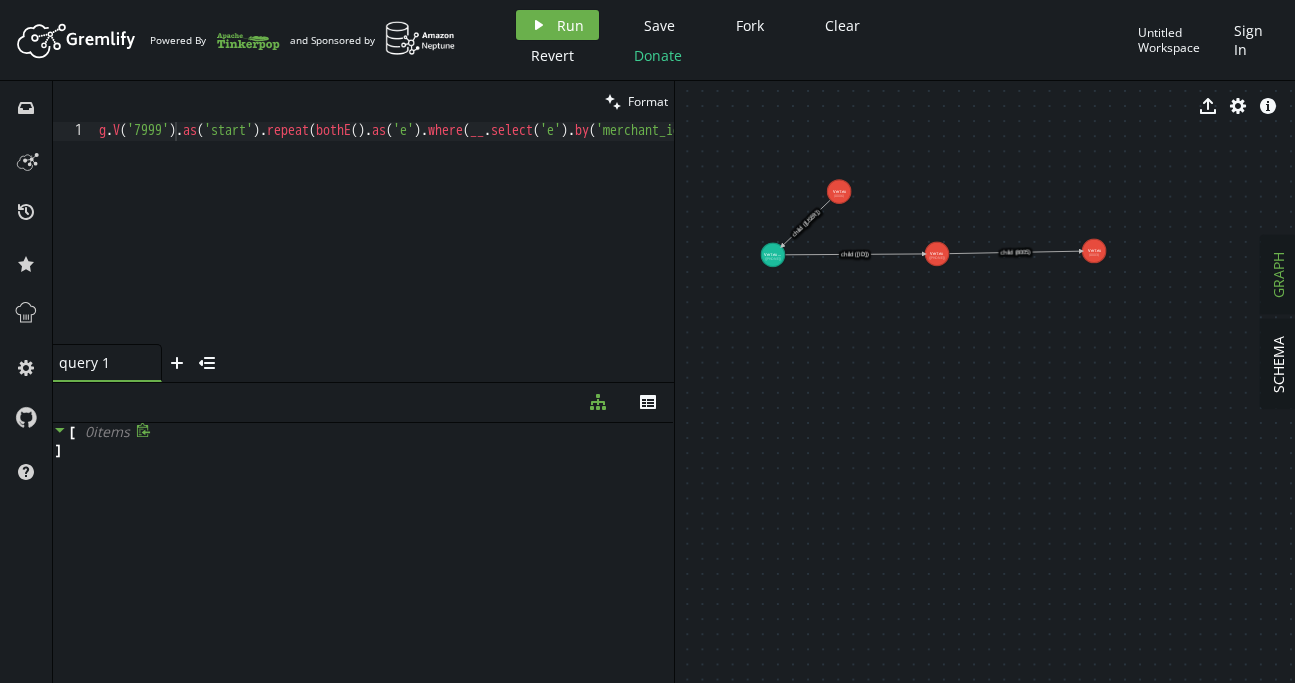 click 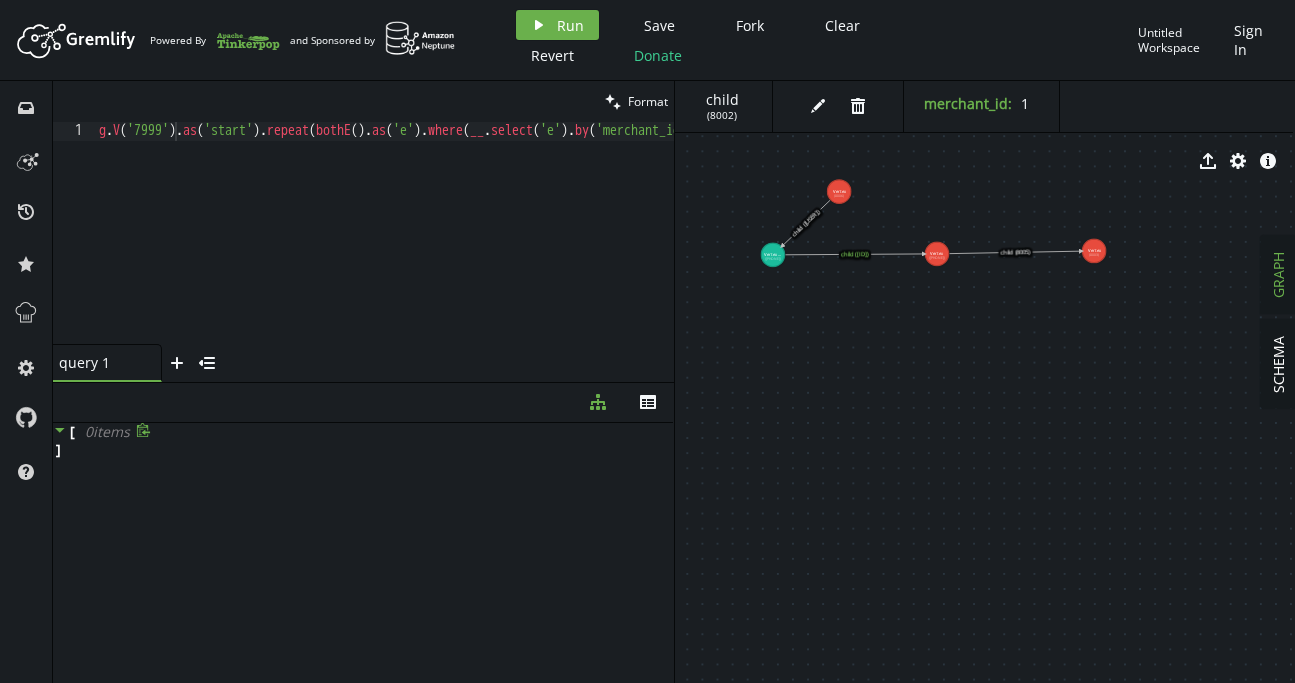 click 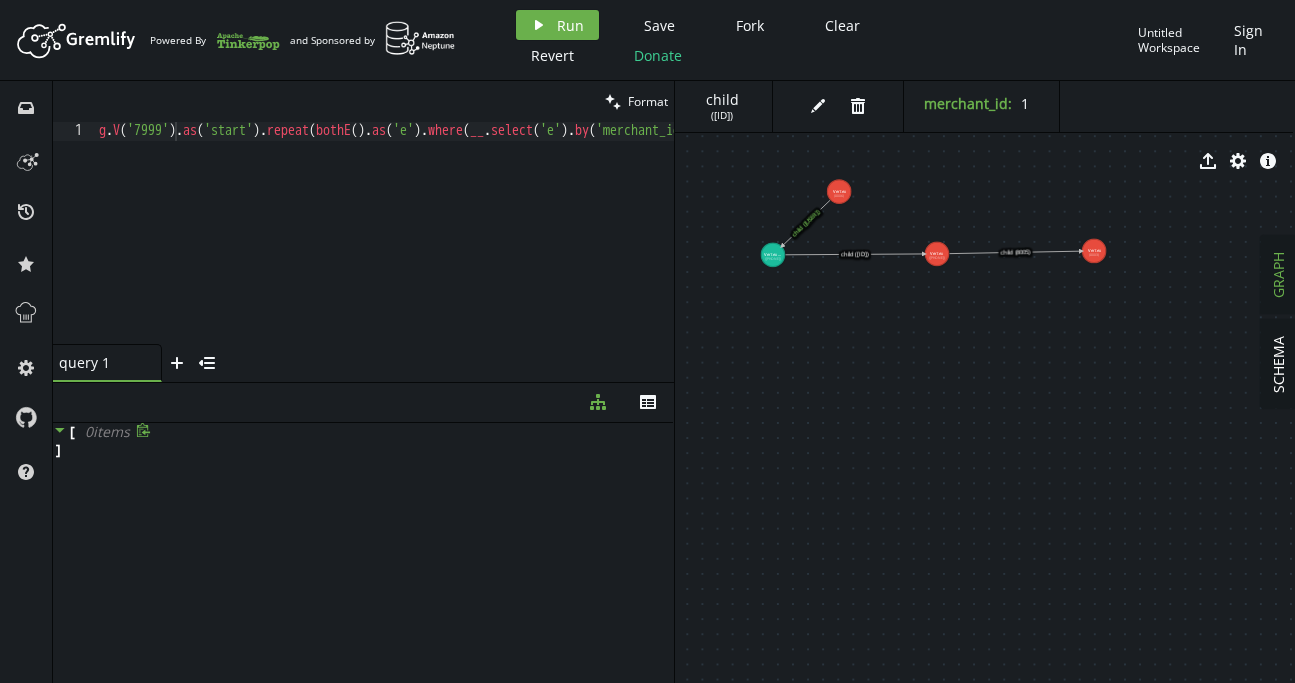 click 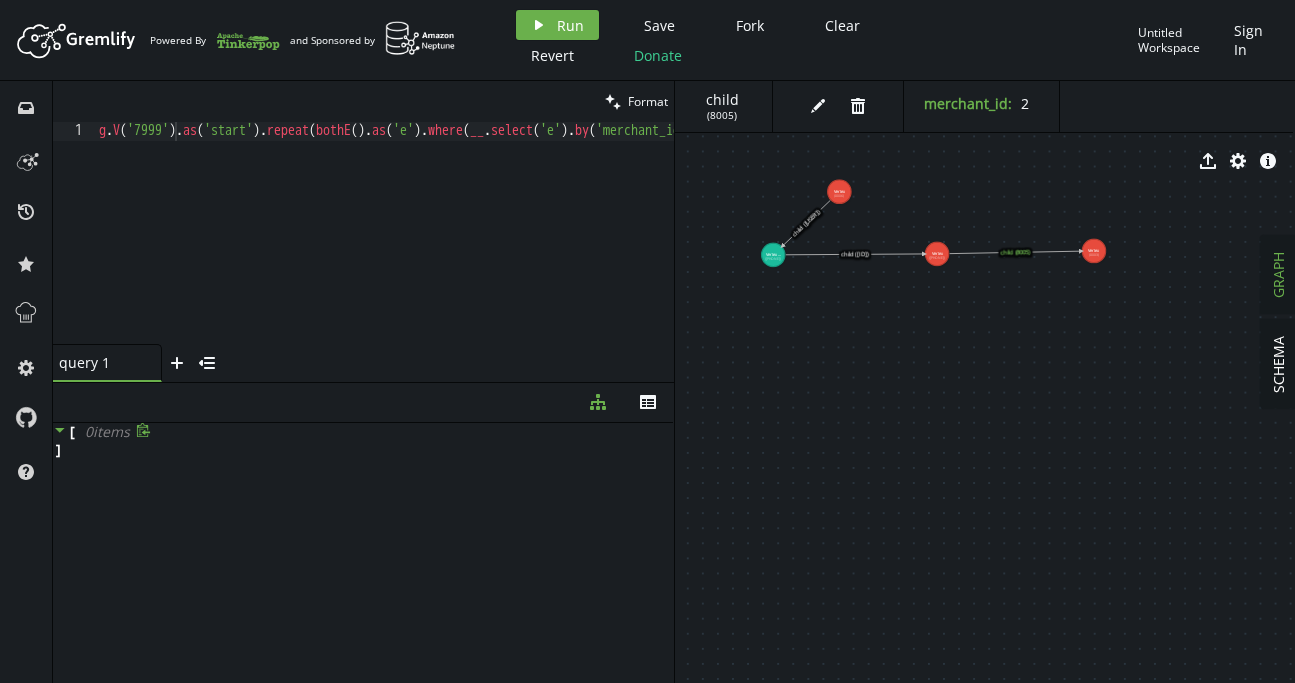 click 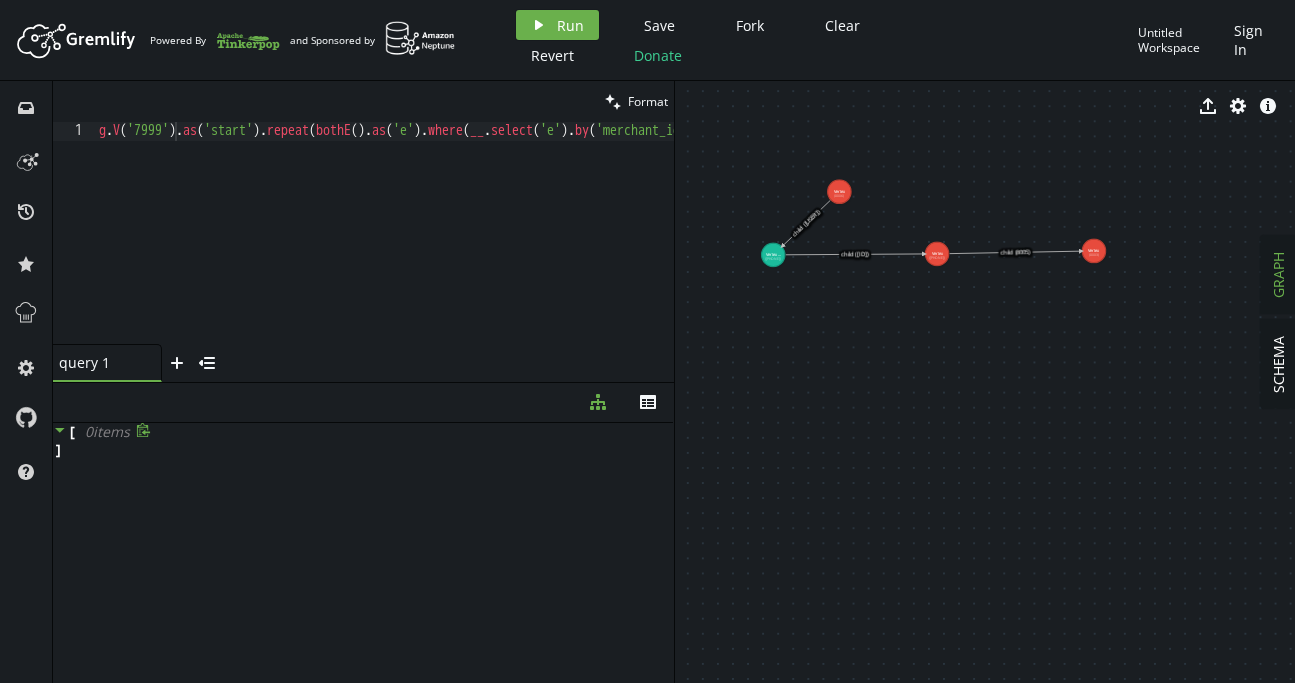 click on "child ([ID])" 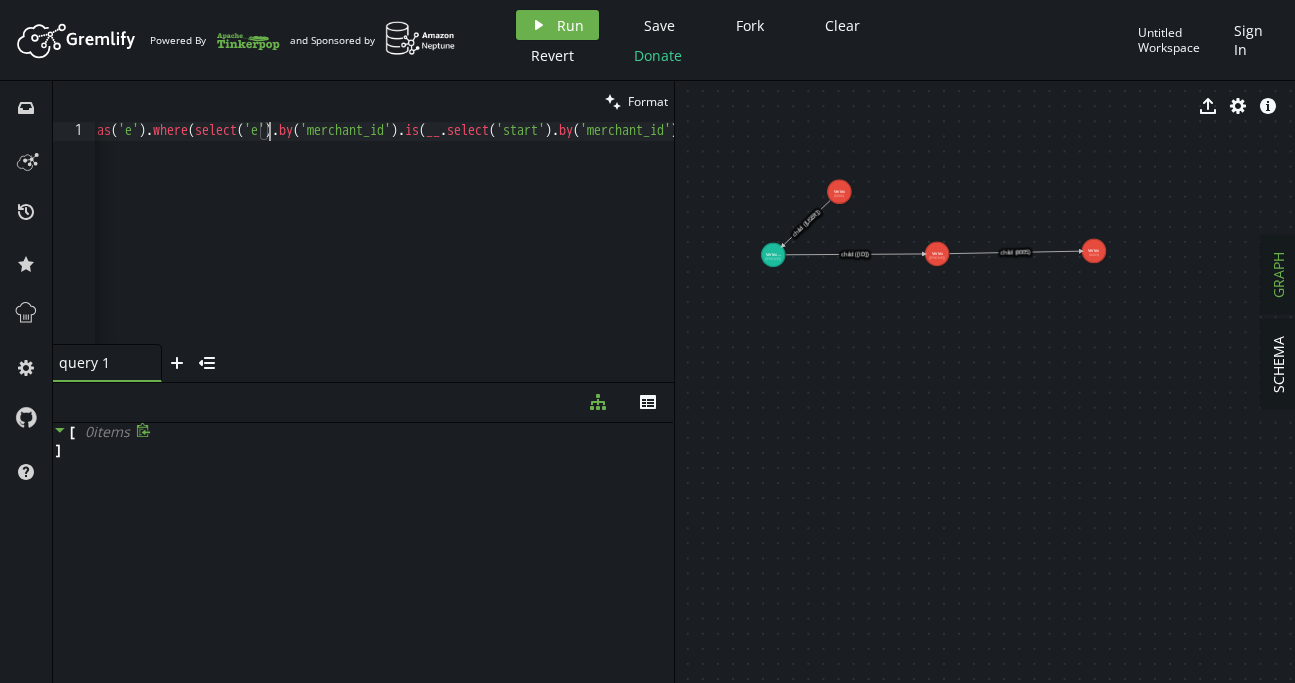scroll, scrollTop: 0, scrollLeft: 294, axis: horizontal 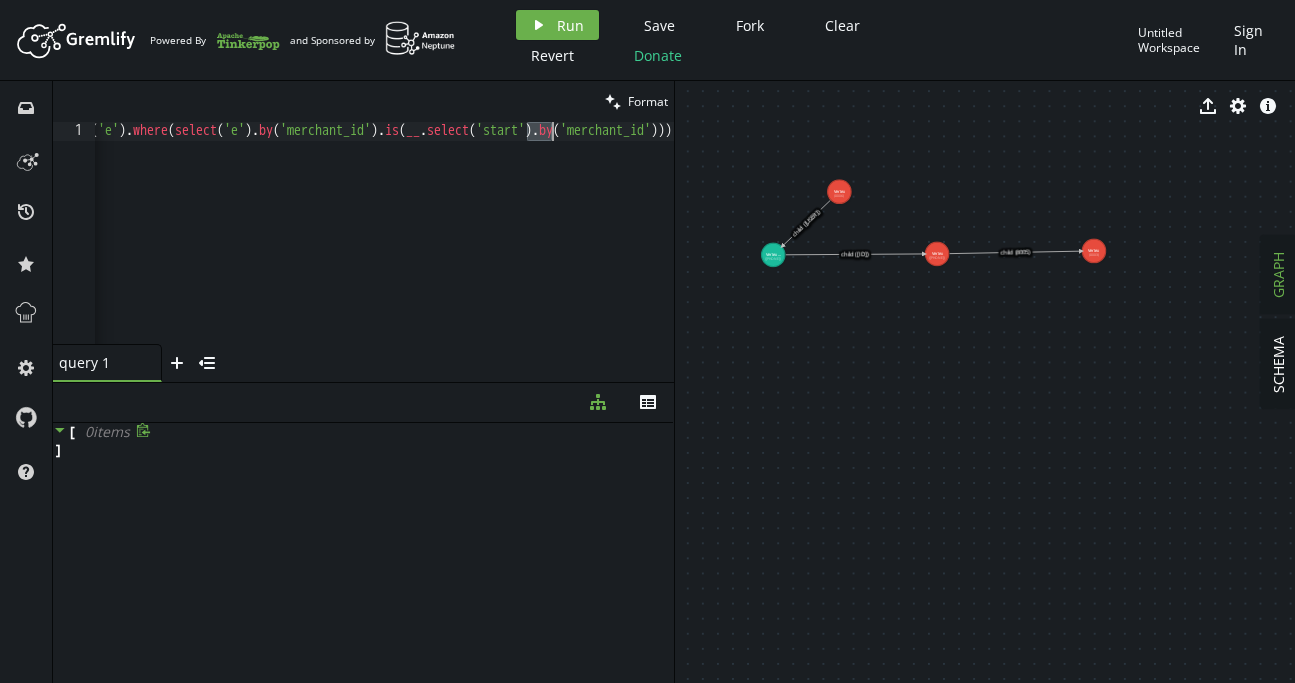 drag, startPoint x: 527, startPoint y: 132, endPoint x: 552, endPoint y: 132, distance: 25 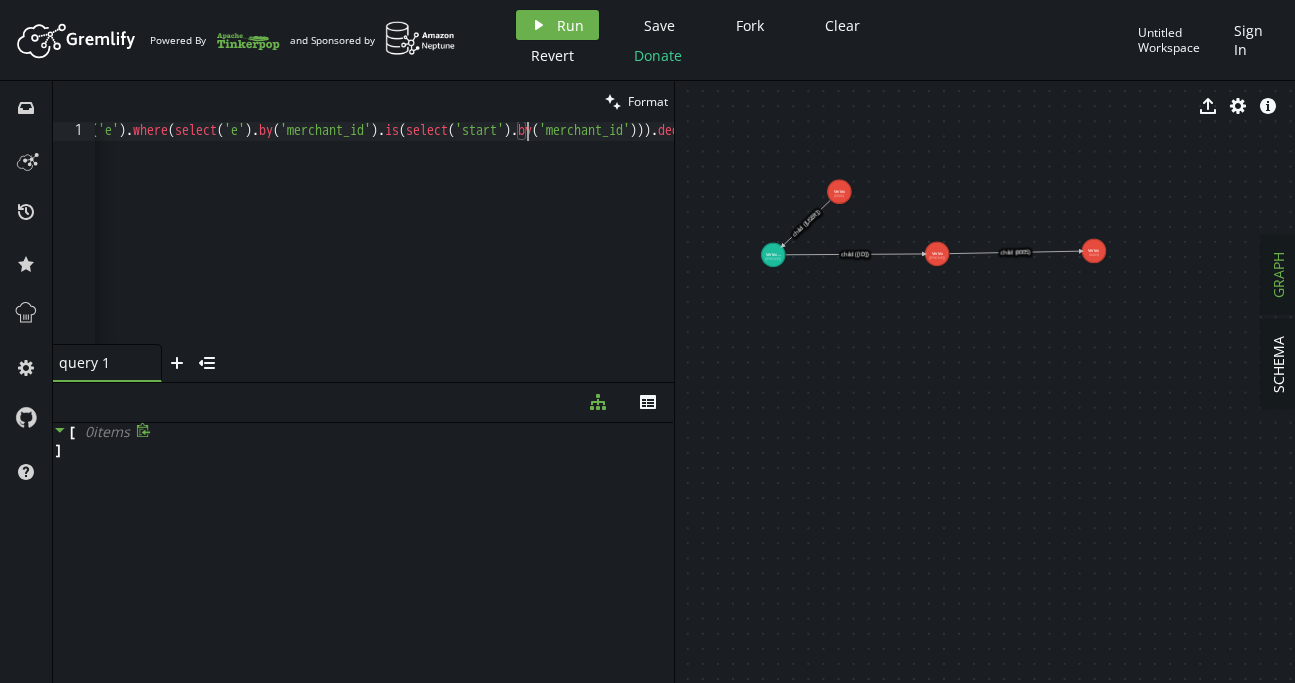 click on "Artboard Created with Sketch. Powered By and Sponsored by play Run Save Fork Clear Revert Donate Untitled Workspace Sign In" at bounding box center [647, 40] 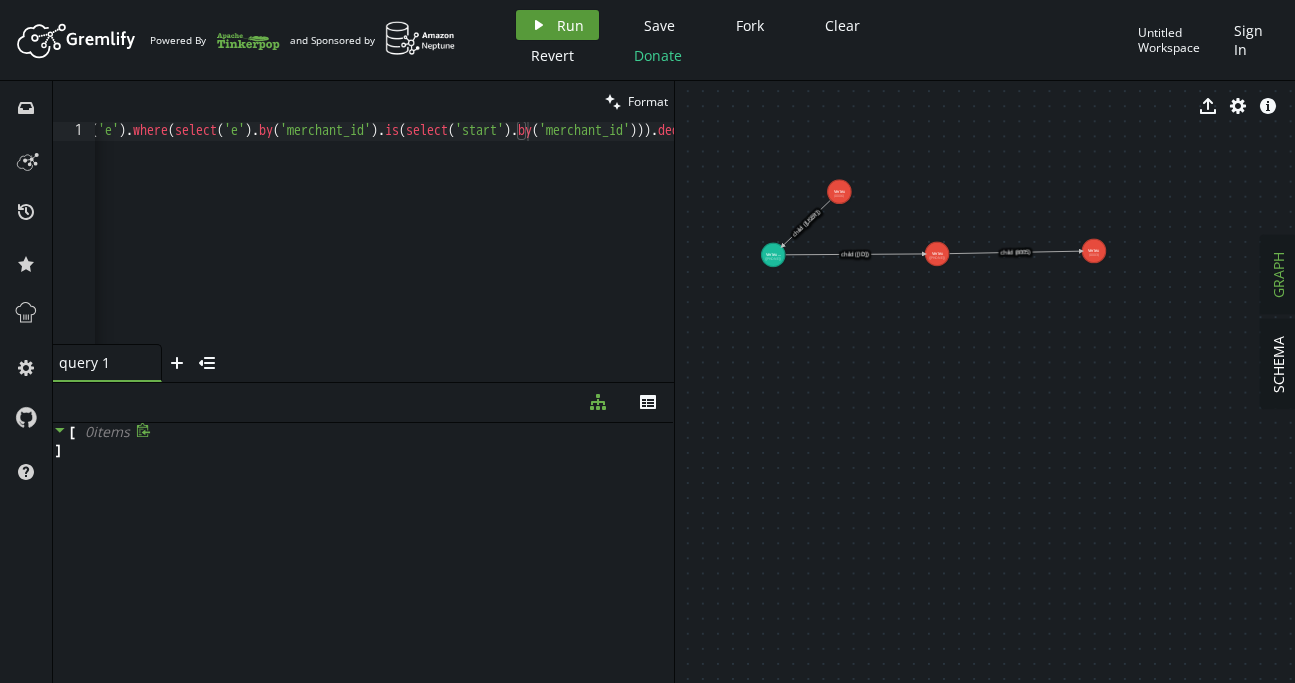 click on "Run" at bounding box center (570, 25) 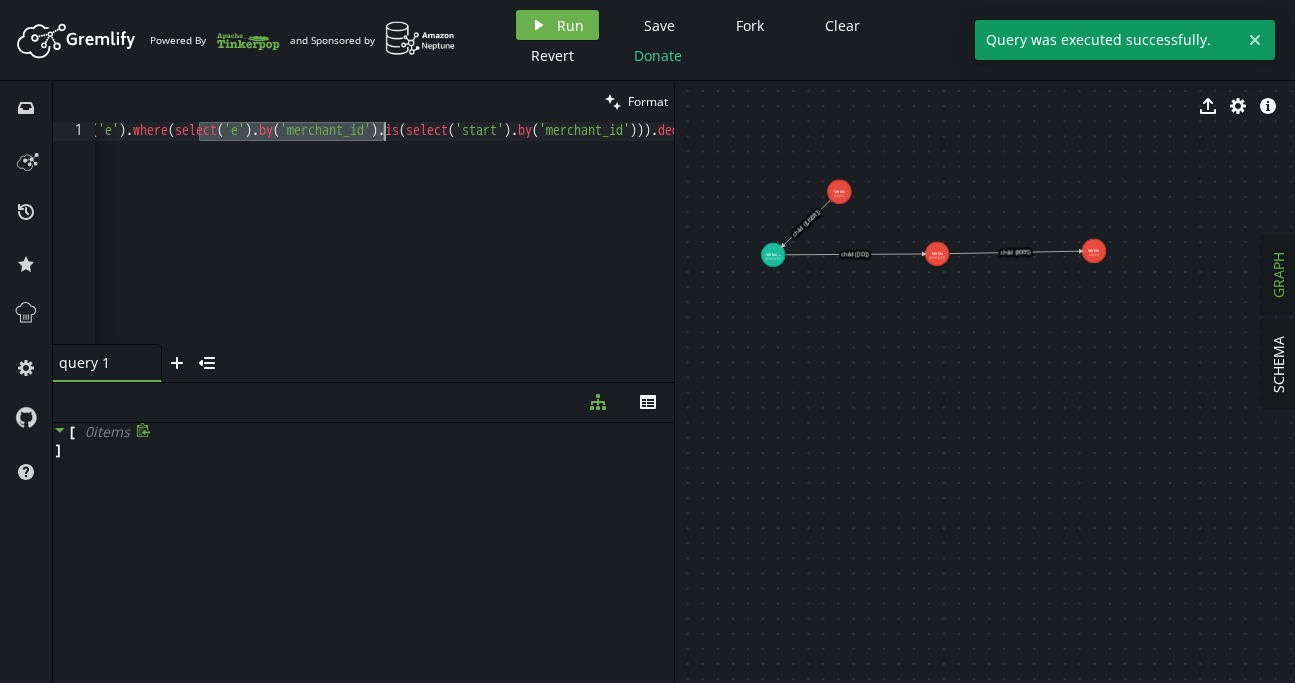 drag, startPoint x: 199, startPoint y: 133, endPoint x: 381, endPoint y: 129, distance: 182.04395 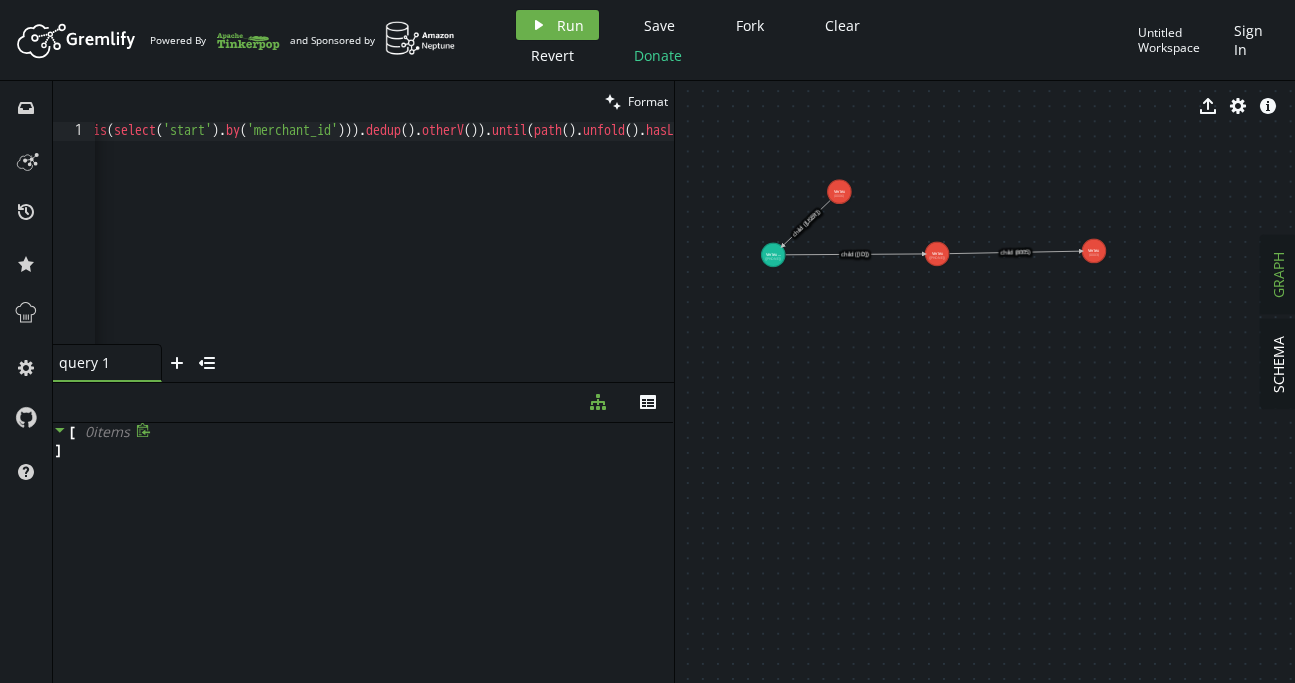 scroll, scrollTop: 0, scrollLeft: 603, axis: horizontal 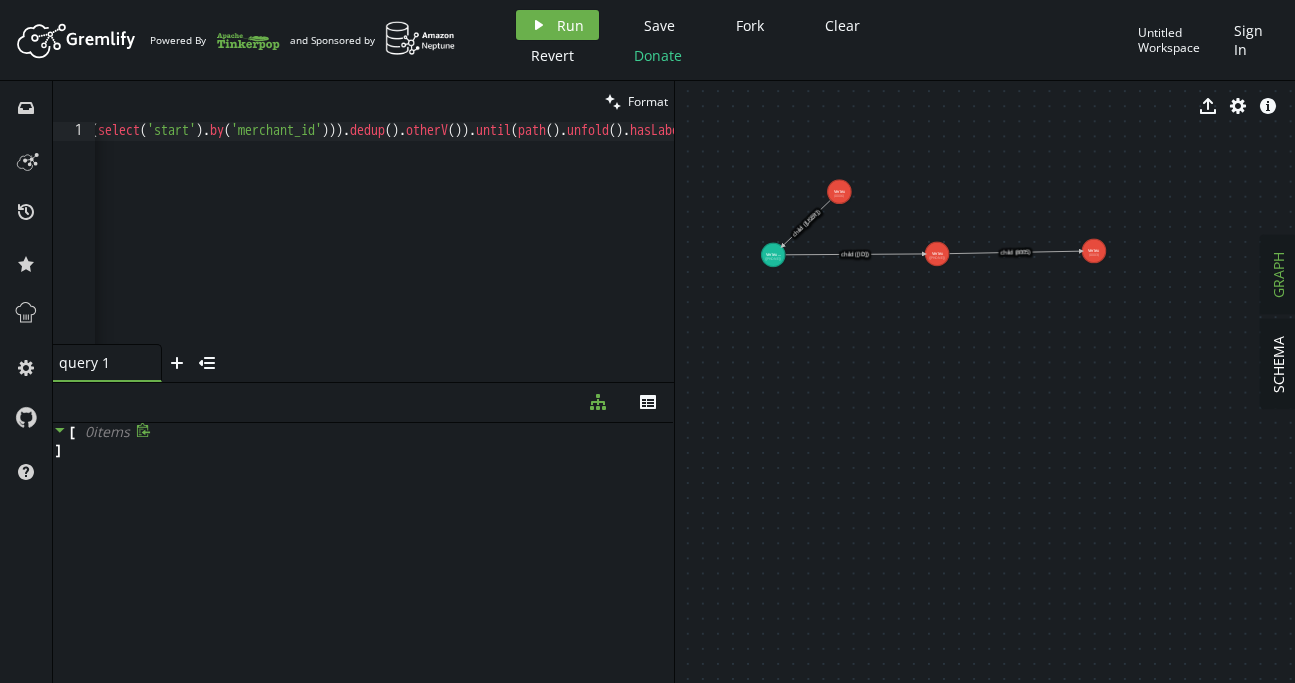 click on "g . V ( '7999' ) . as ( 'start' ) . repeat ( bothE ( ) . as ( 'e' ) . where ( select ( 'e' ) . by ( 'merchant_id' ) . is ( select ( 'start' ) . by ( 'merchant_id' ))) . dedup ( ) . otherV ( )) . until ( path ( ) . unfold ( ) . hasLabel ( 'USER' ) . count ( ) . is ( gt ( 1 ))) . emit ( ) . simplePath ( ) . hasLabel ( 'USER' ) . where ( neq ( 'start' )) . dedup ( ) . project ( 'id' ) . by ( __ . id ( )) . order ( ) . by ( 'id' )" at bounding box center [777, 248] 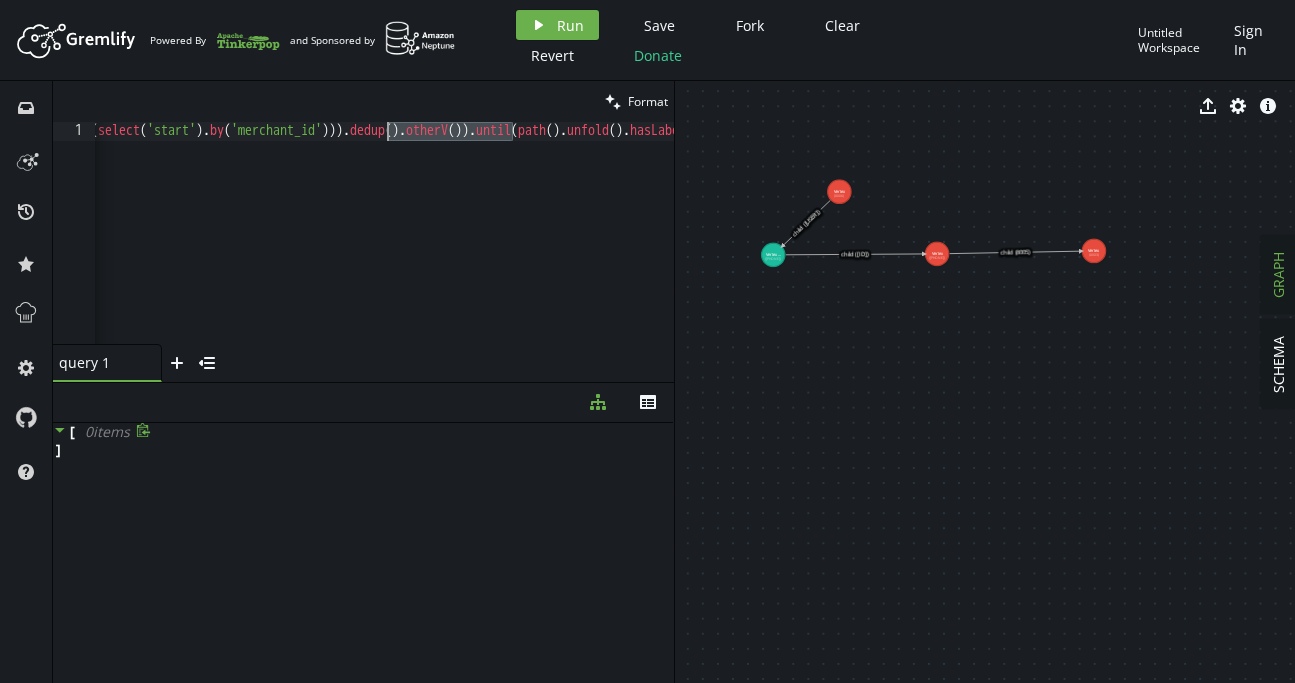 drag, startPoint x: 511, startPoint y: 130, endPoint x: 335, endPoint y: 134, distance: 176.04546 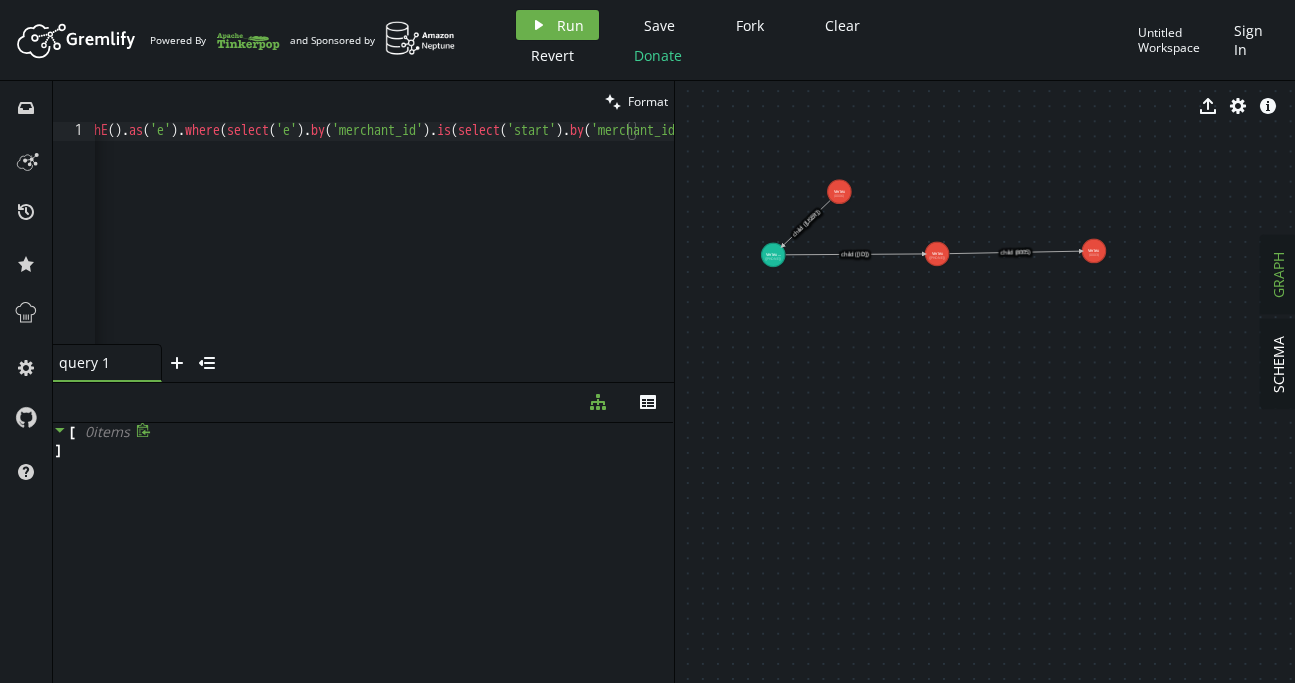 scroll, scrollTop: 0, scrollLeft: 236, axis: horizontal 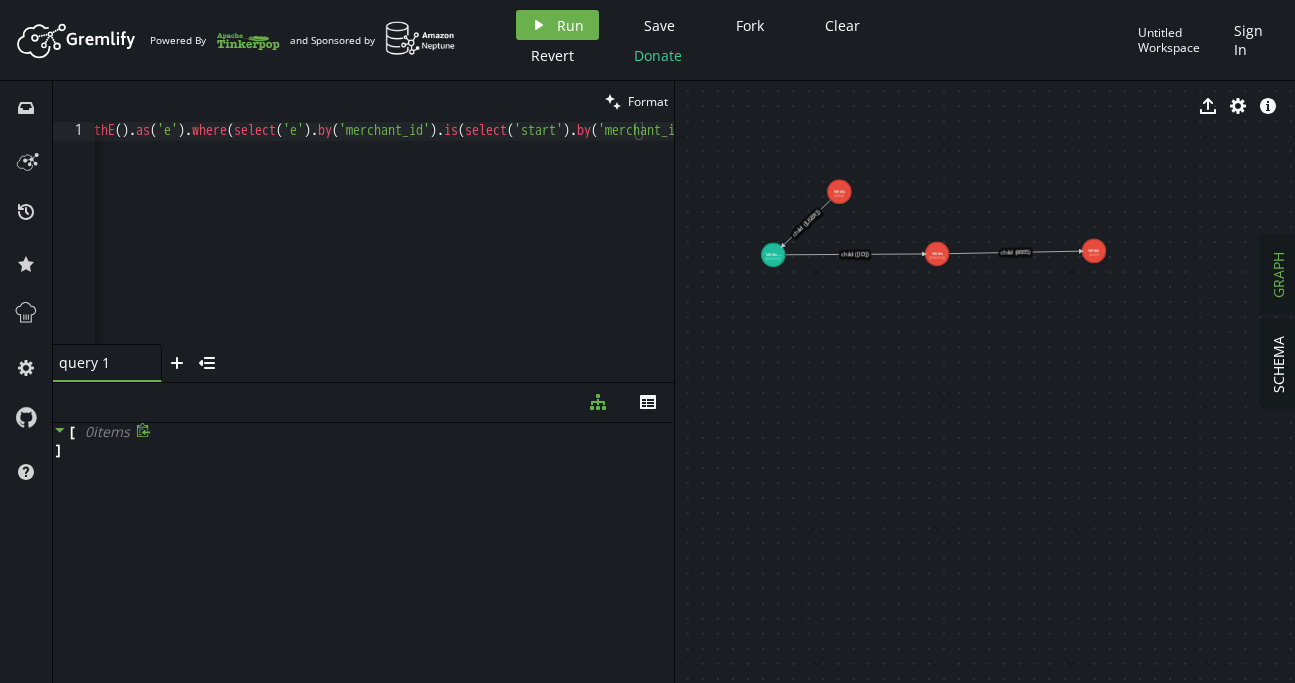 click on "g . V ( '7999' ) . as ( 'start' ) . repeat ( bothE ( ) . as ( 'e' ) . where ( select ( 'e' ) . by ( 'merchant_id' ) . is ( select ( 'start' ) . by ( 'merchant_id' ))) . dedup ( ) . otherV ( )) . until ( path ( ) . unfold ( ) . hasLabel ( 'USER' ) . count ( ) . is ( gt ( 1 ))) . emit ( ) . simplePath ( ) . hasLabel ( 'USER' ) . where ( neq ( 'start' )) . dedup ( ) . project ( 'id' ) . by ( __ . id ( )) . order ( ) . by ( 'id' )" at bounding box center (1144, 248) 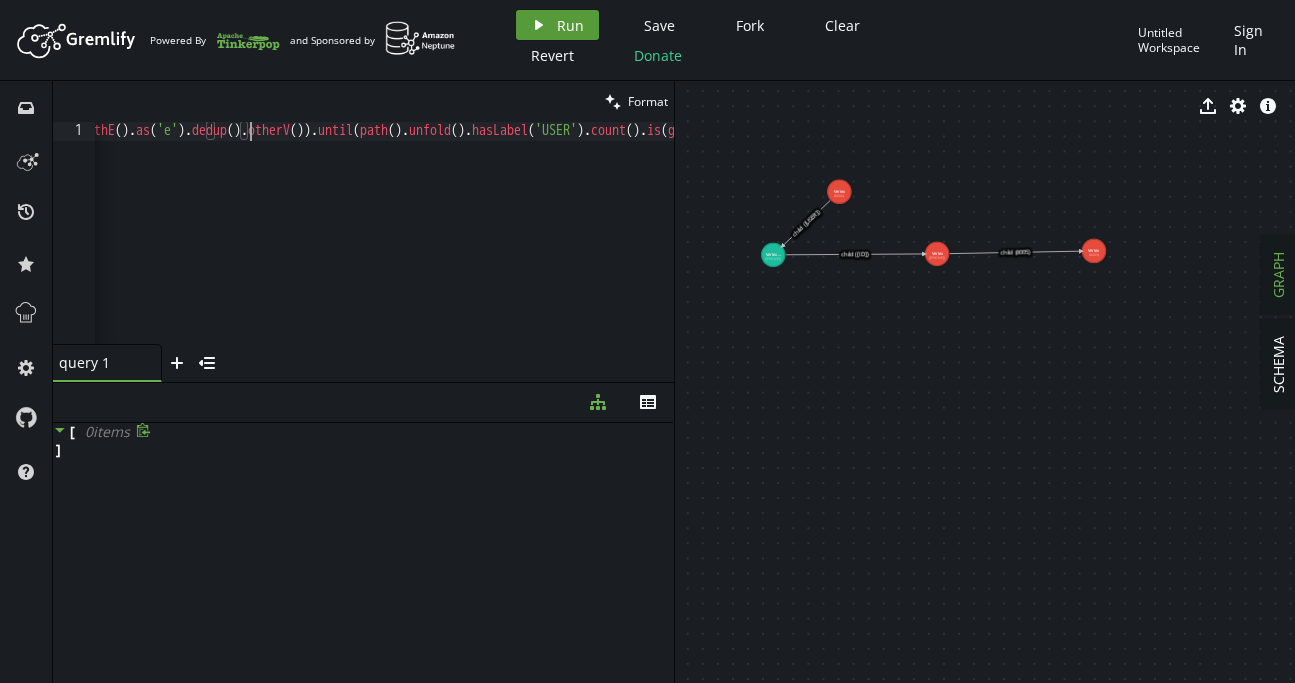 click on "play" 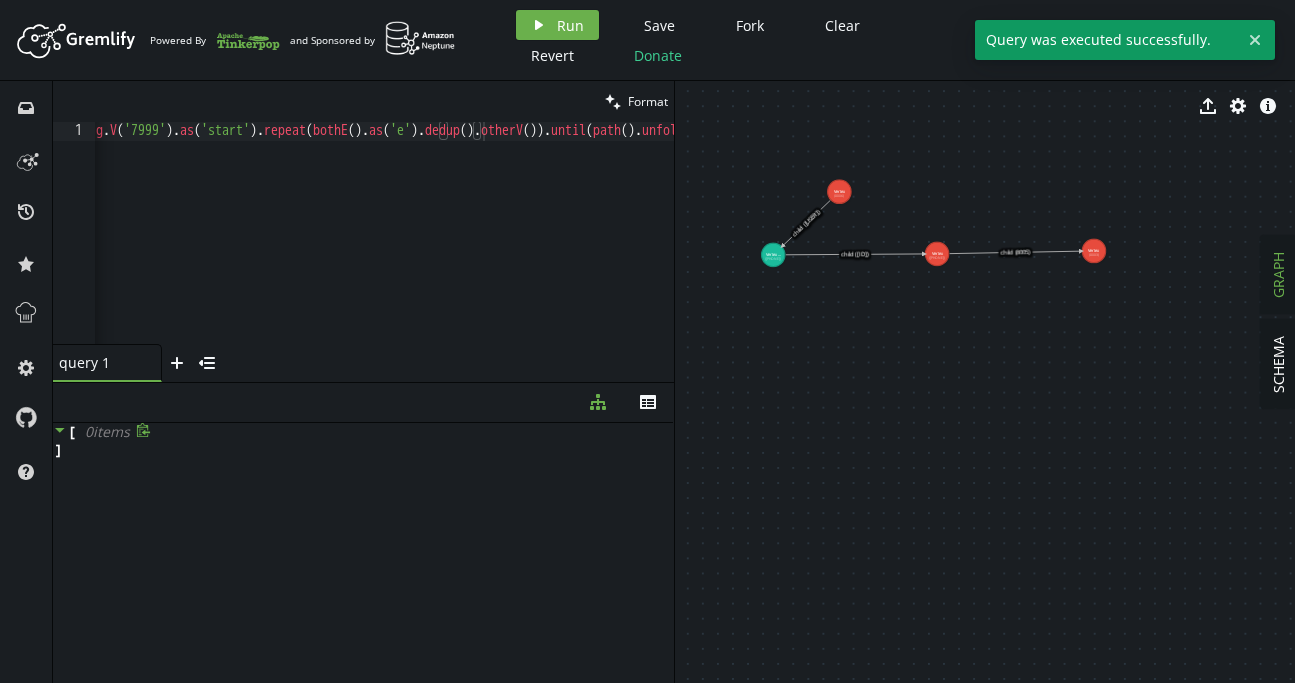 scroll, scrollTop: 0, scrollLeft: 0, axis: both 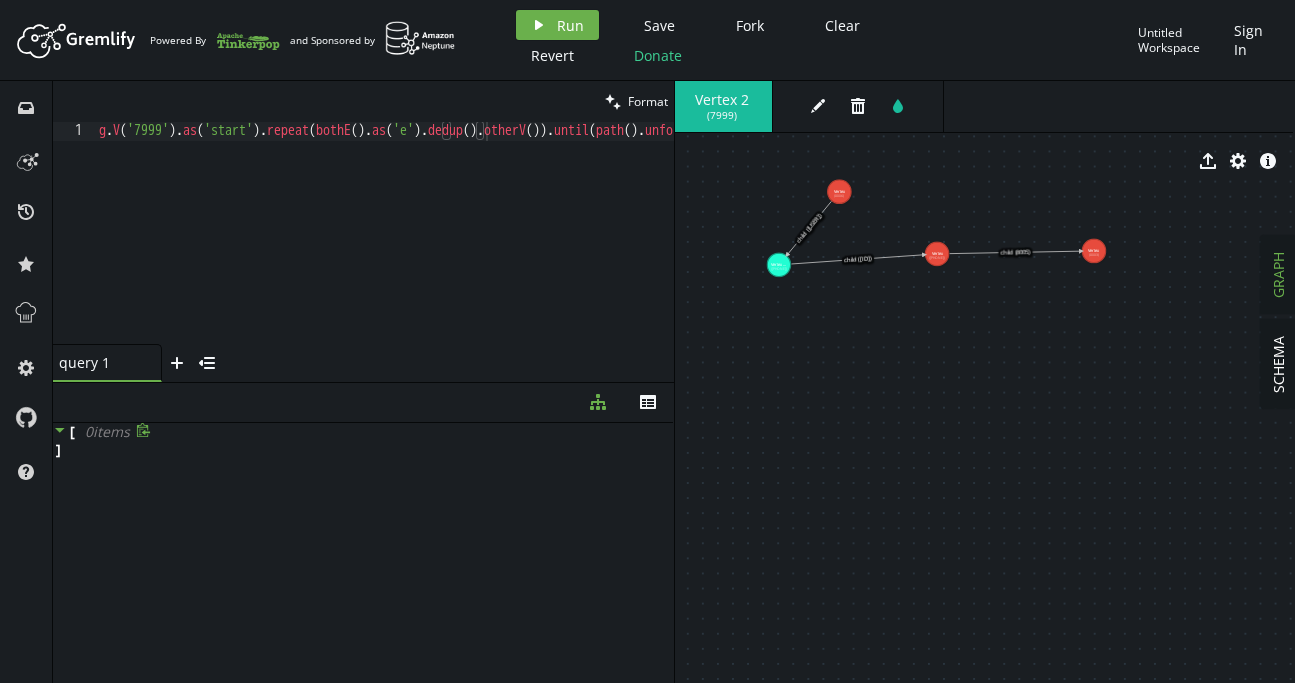 click on "Artboard Created with Sketch. Powered By and Sponsored by play Run Save Fork Clear Revert Donate Untitled Workspace Sign In inbox history star cog help clean Format g.V('7999').as('start').repeat(bothE().as('e').dedup().otherV()).until(path().unfold().hasLabel('USER').count().is(gt(1))).emit().simplePath().hasLabel('USER').where(neq('start')).dedup().project('id').by(__.id()).order().by('id') 1 g . V ( '7999' ) . as ( 'start' ) . repeat ( bothE ( ) . as ( 'e' ) . dedup ( ) . otherV ( )) . until ( path ( ) . unfold ( ) . hasLabel ( 'USER' ) . count ( ) . is ( gt ( 1 ))) . emit ( ) . simplePath ( ) . hasLabel ( 'USER' ) . where ( neq ( 'start' )) . dedup ( ) . project ( 'id' ) . by ( __ . id ( )) . order ( ) . by ( 'id' )         query 1 small-cross plus menu-closed diagram-tree th [ 0  item s ] SCHEMA GRAPH Vertex 2 ( 7999 ) edit trash tint export cog info-sign Vertex  (7997) Vertex ...  (7999) child (8002) Vertex  (8003) child (8005) Vertex  (8006) child (8008) layout Change Layout caret-right duplicate" at bounding box center [647, 341] 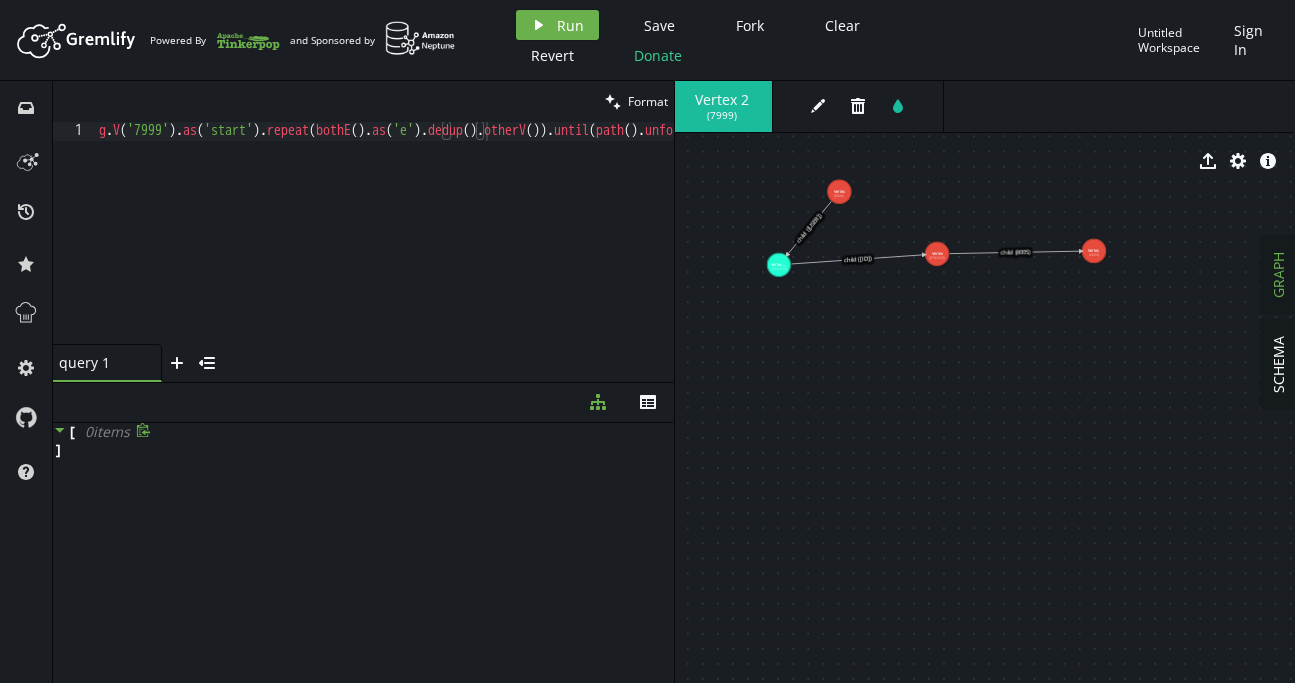 click on "Vertex 2 ( 7999 )" at bounding box center [723, 106] 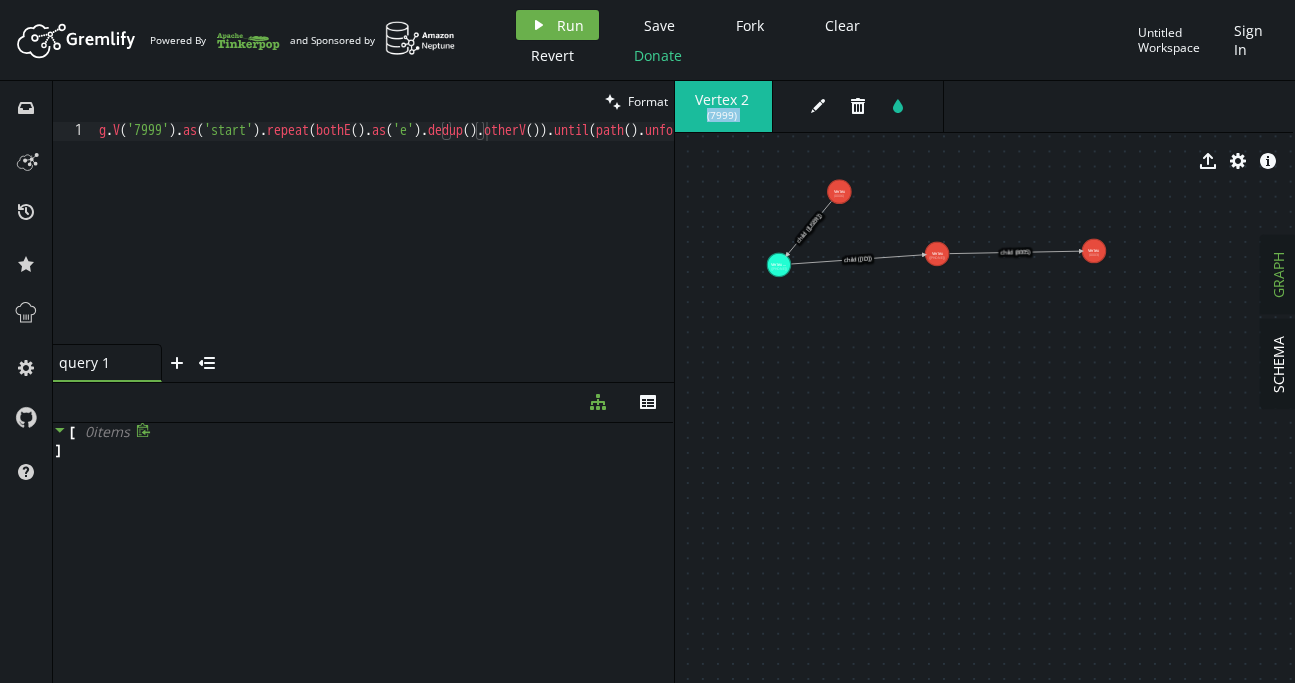 click on "Vertex 2 ( 7999 )" at bounding box center [723, 106] 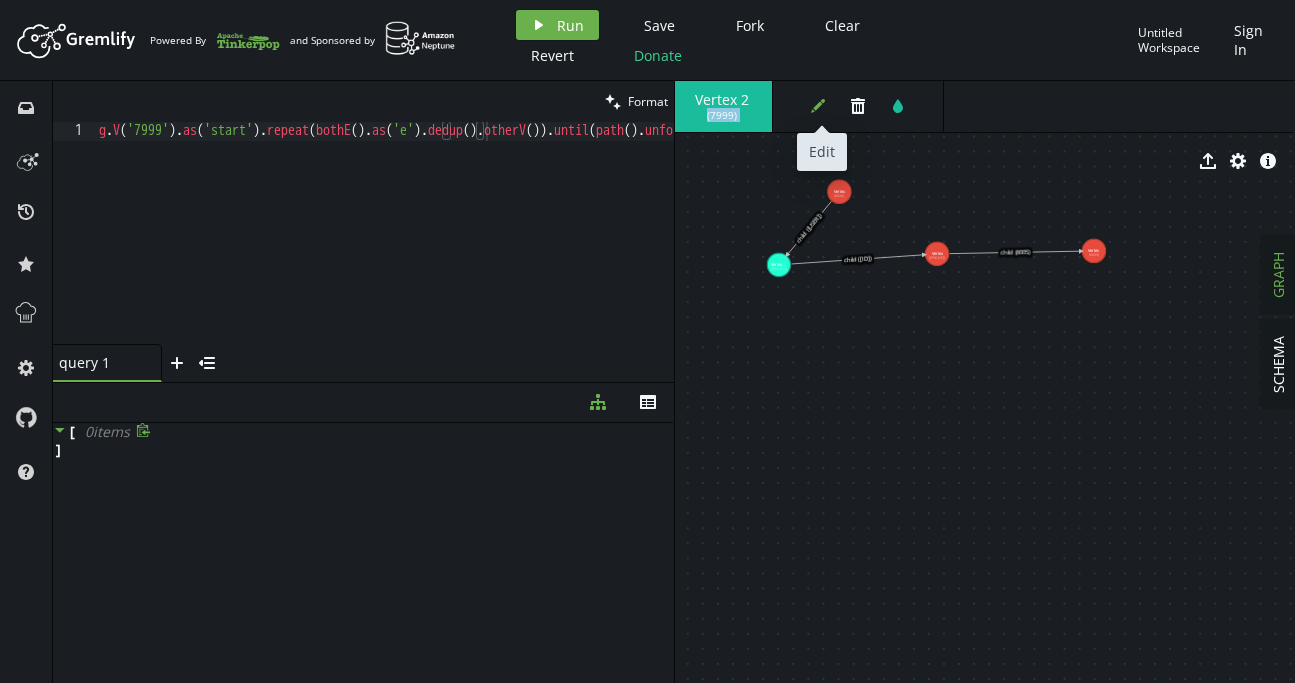 click on "edit" at bounding box center (818, 106) 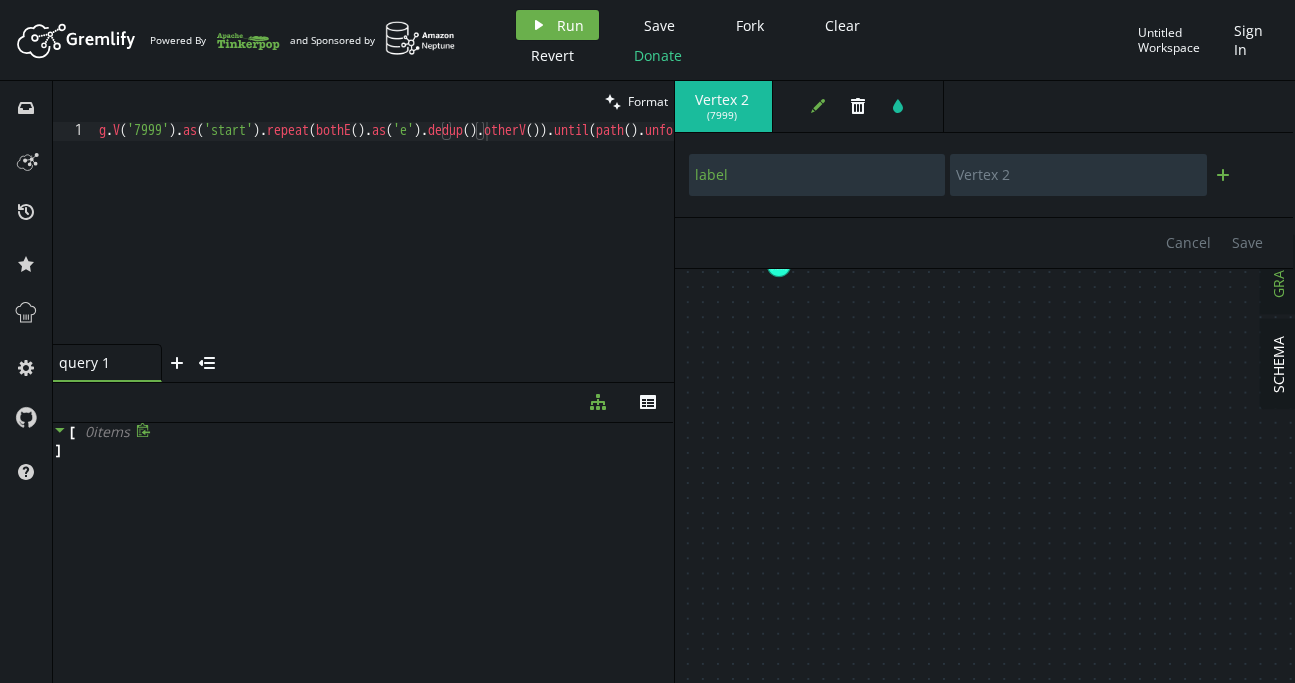 click on "plus" at bounding box center (1223, 175) 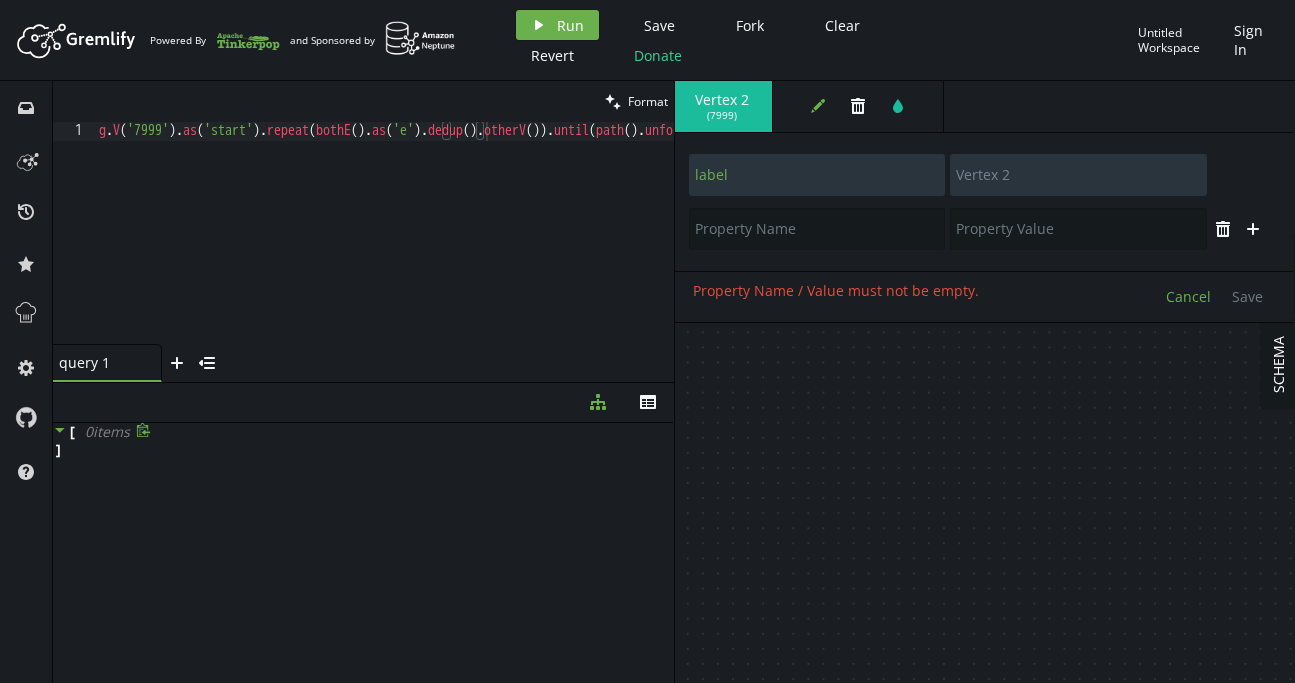 click on "Cancel" at bounding box center (1188, 297) 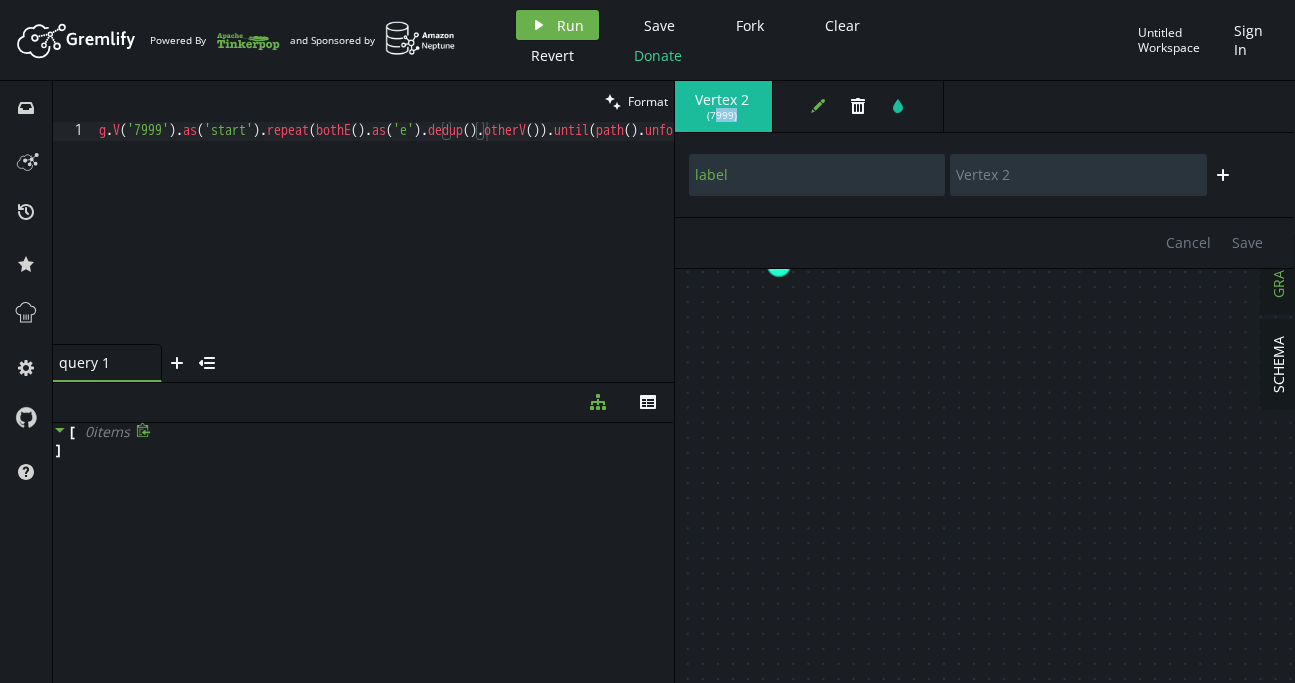 drag, startPoint x: 714, startPoint y: 120, endPoint x: 741, endPoint y: 117, distance: 27.166155 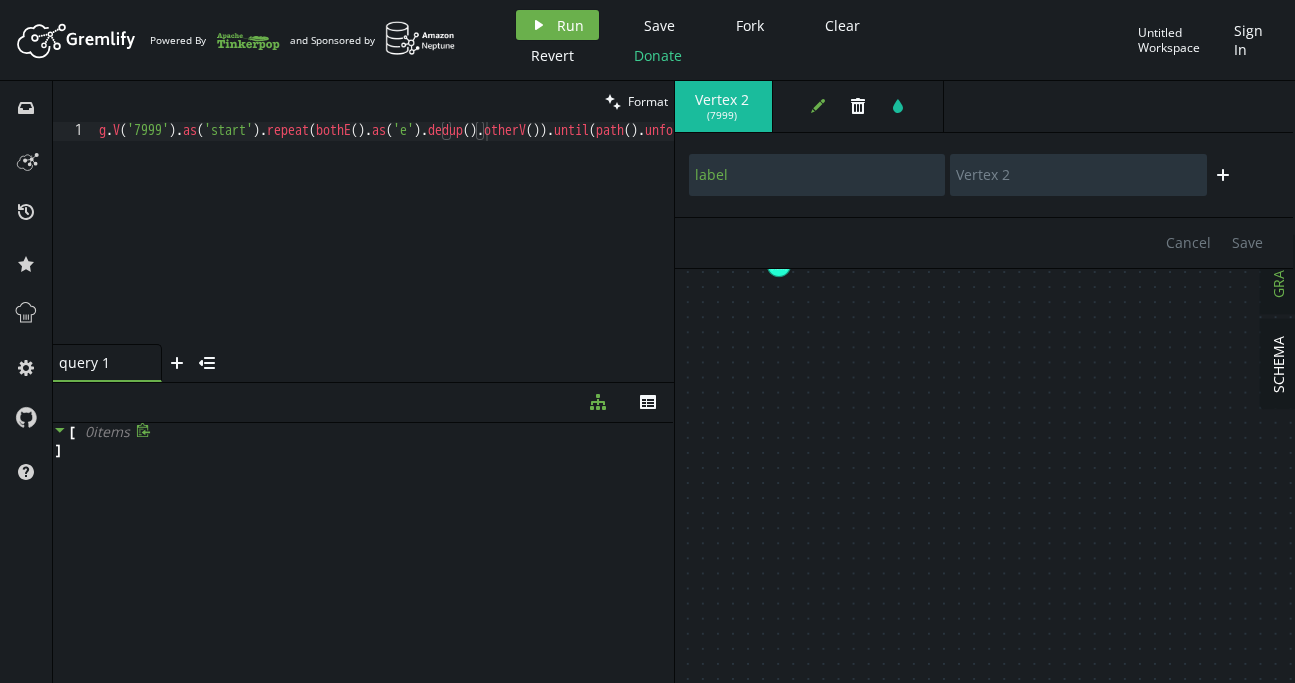 click on "g . V ( '[ID]' ) . as ( 'start' ) . repeat ( bothE ( ) . as ( 'e' ) . dedup ( ) . otherV ( )) . until ( path ( ) . unfold ( ) . hasLabel ( 'USER' ) . count ( ) . is ( gt ( 1 ))) . emit ( ) . simplePath ( ) . hasLabel ( 'USER' ) . where ( neq ( 'start' )) . dedup ( ) . project ( 'id' ) . by ( __ . id ( )) . order ( ) . by ( 'id' )" at bounding box center [1065, 248] 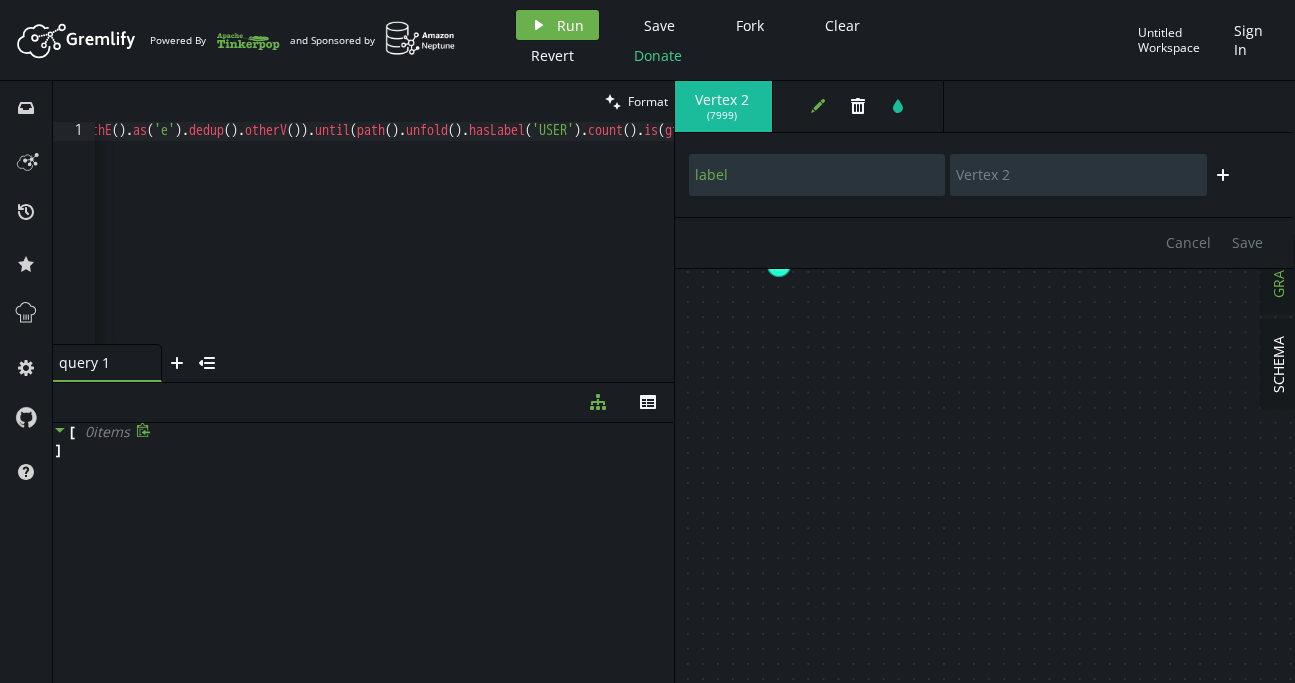 scroll, scrollTop: 0, scrollLeft: 0, axis: both 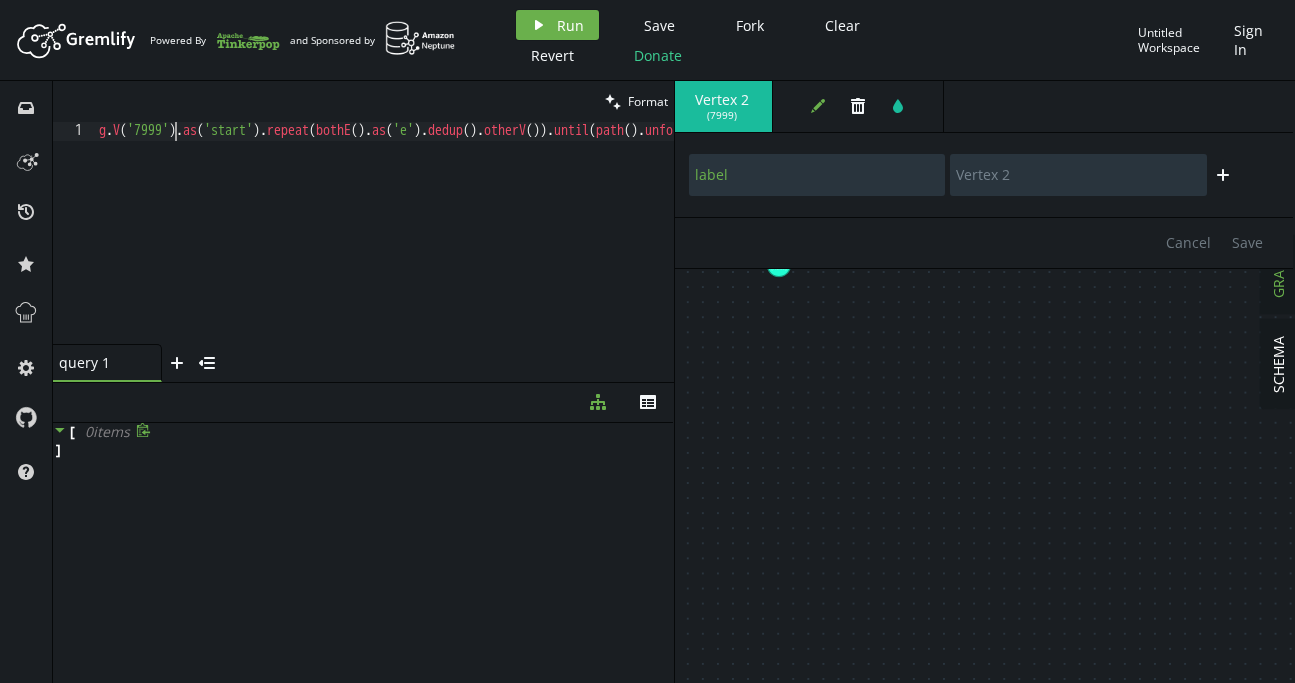drag, startPoint x: 177, startPoint y: 127, endPoint x: 260, endPoint y: 140, distance: 84.0119 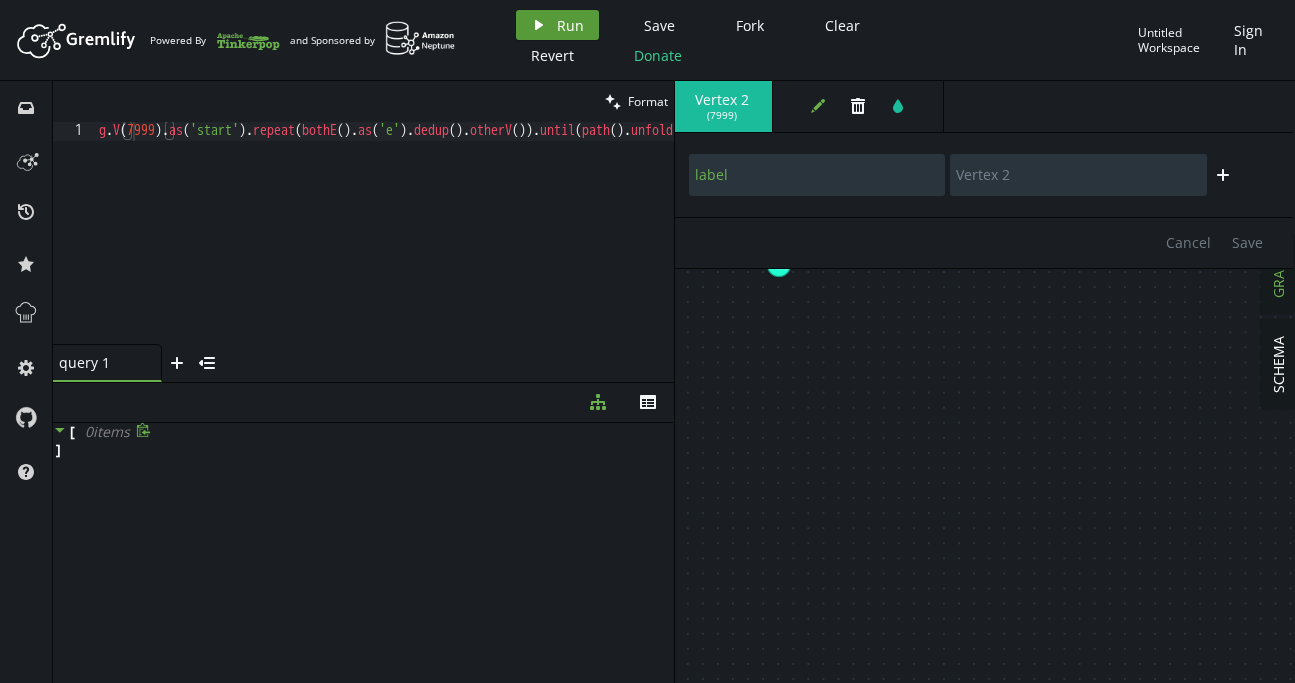 click on "play Run" at bounding box center [557, 25] 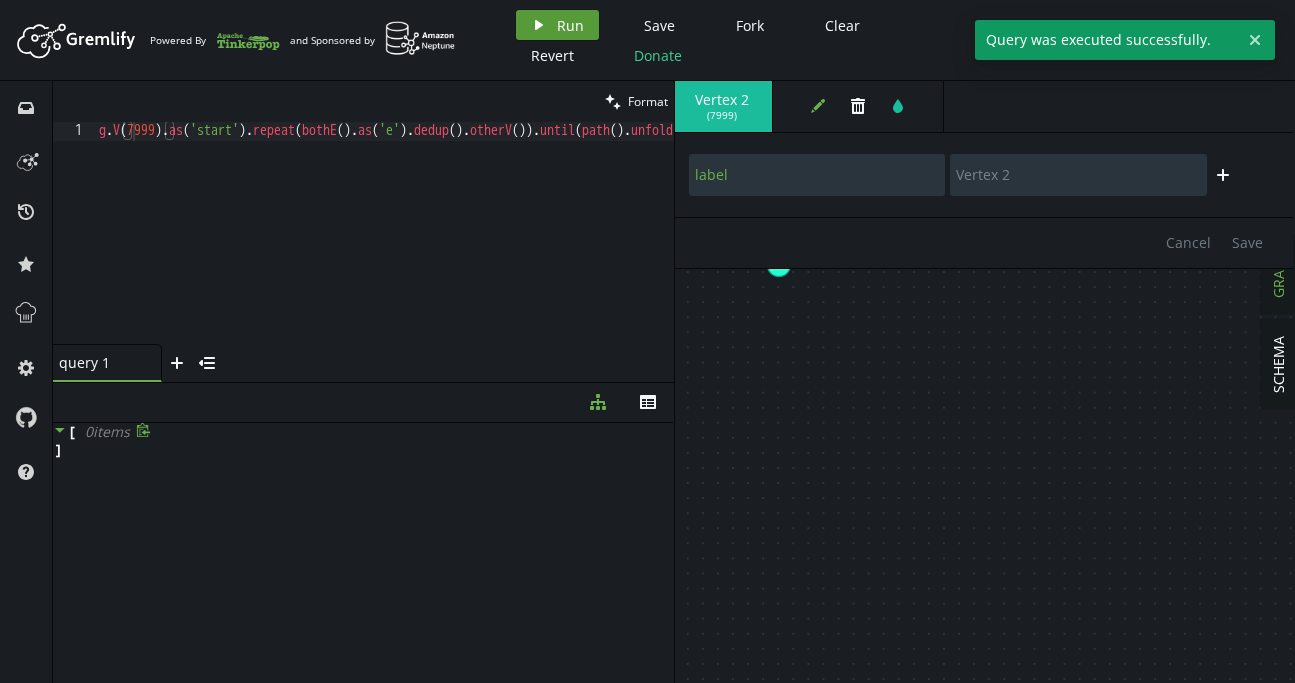 click on "play Run" at bounding box center (557, 25) 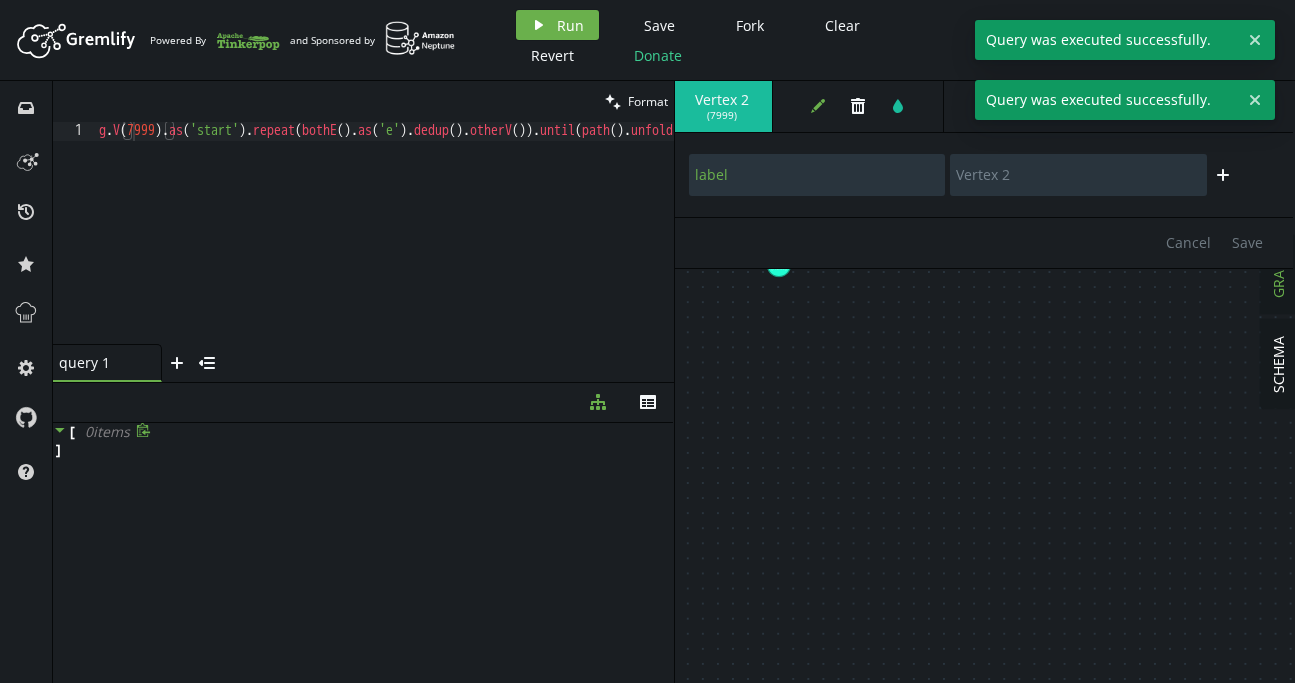 click 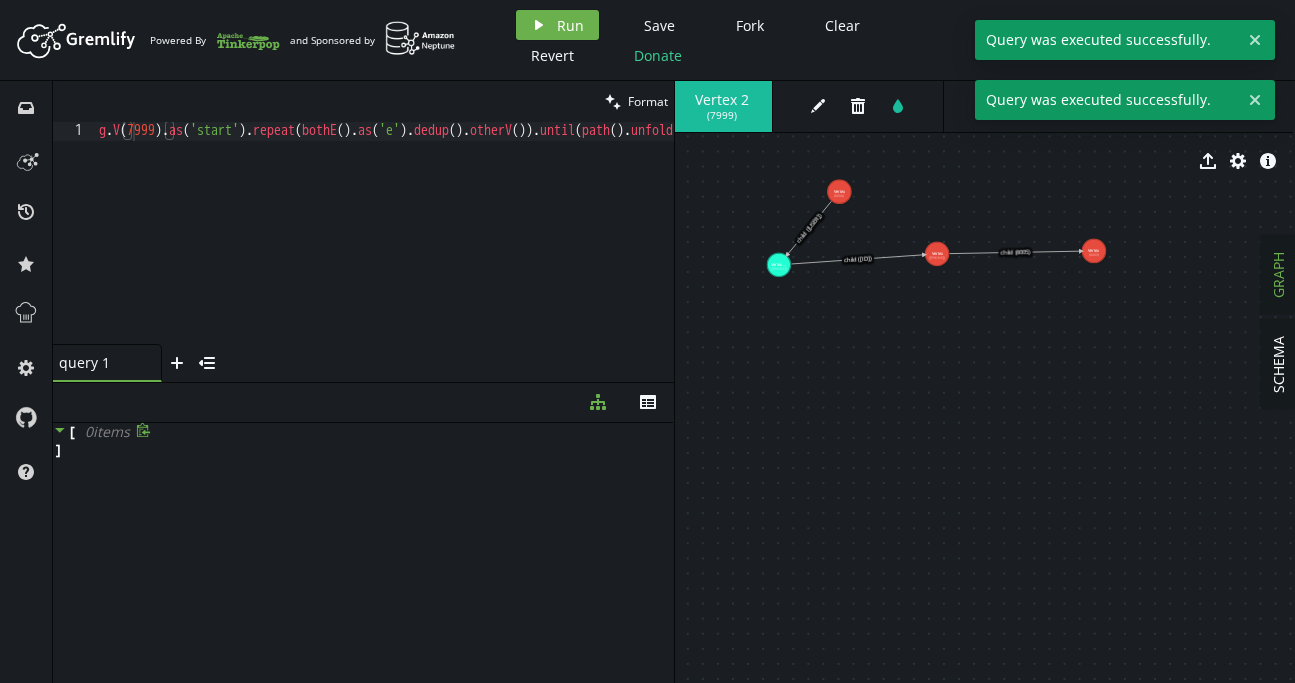 scroll, scrollTop: 0, scrollLeft: 0, axis: both 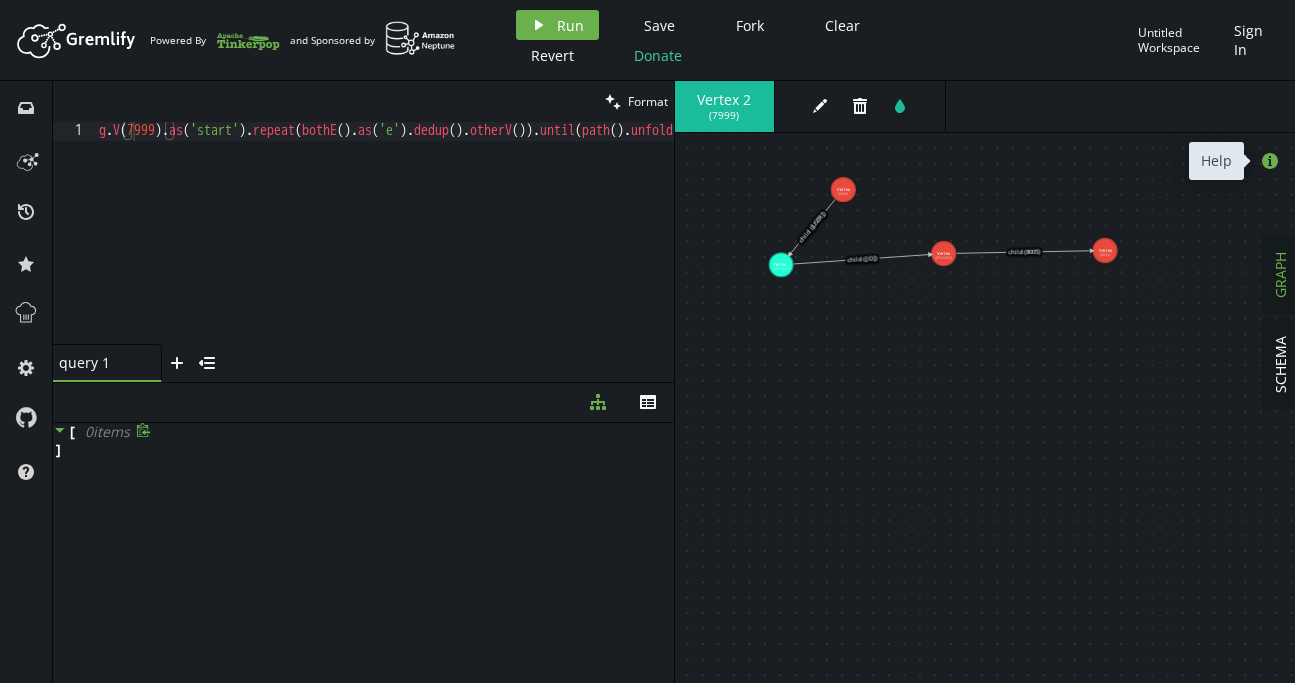 click on "info-sign" 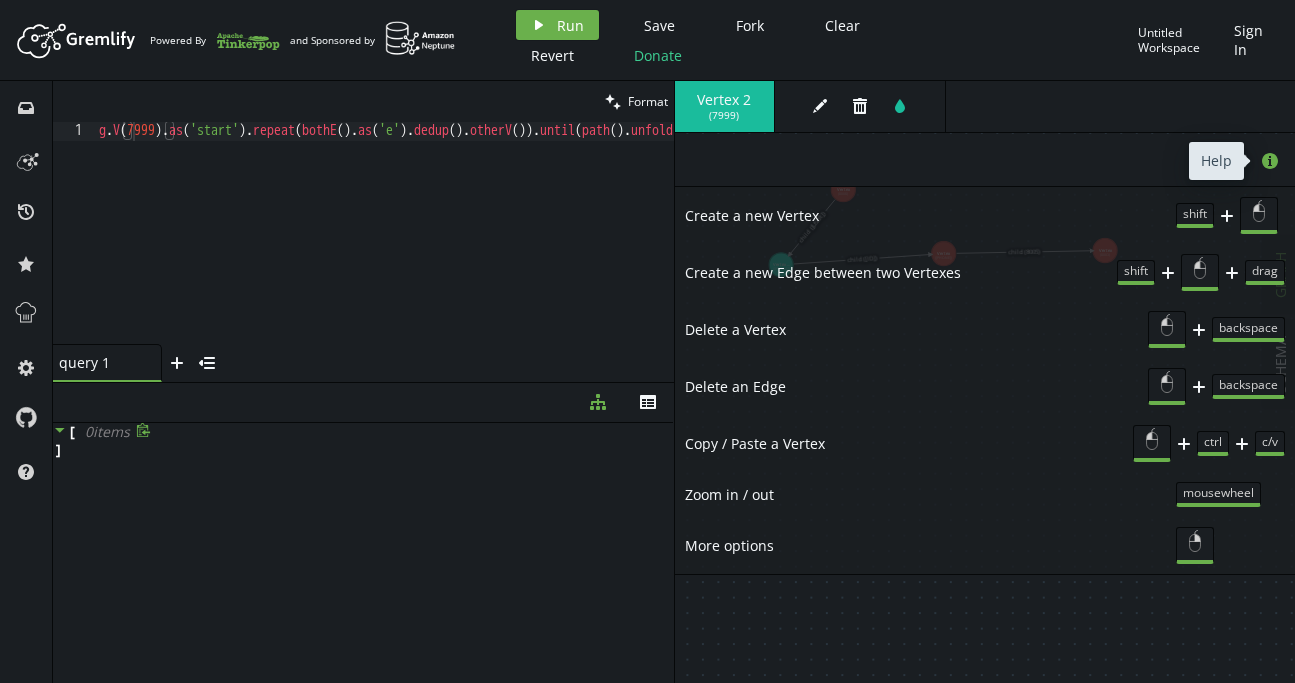 click 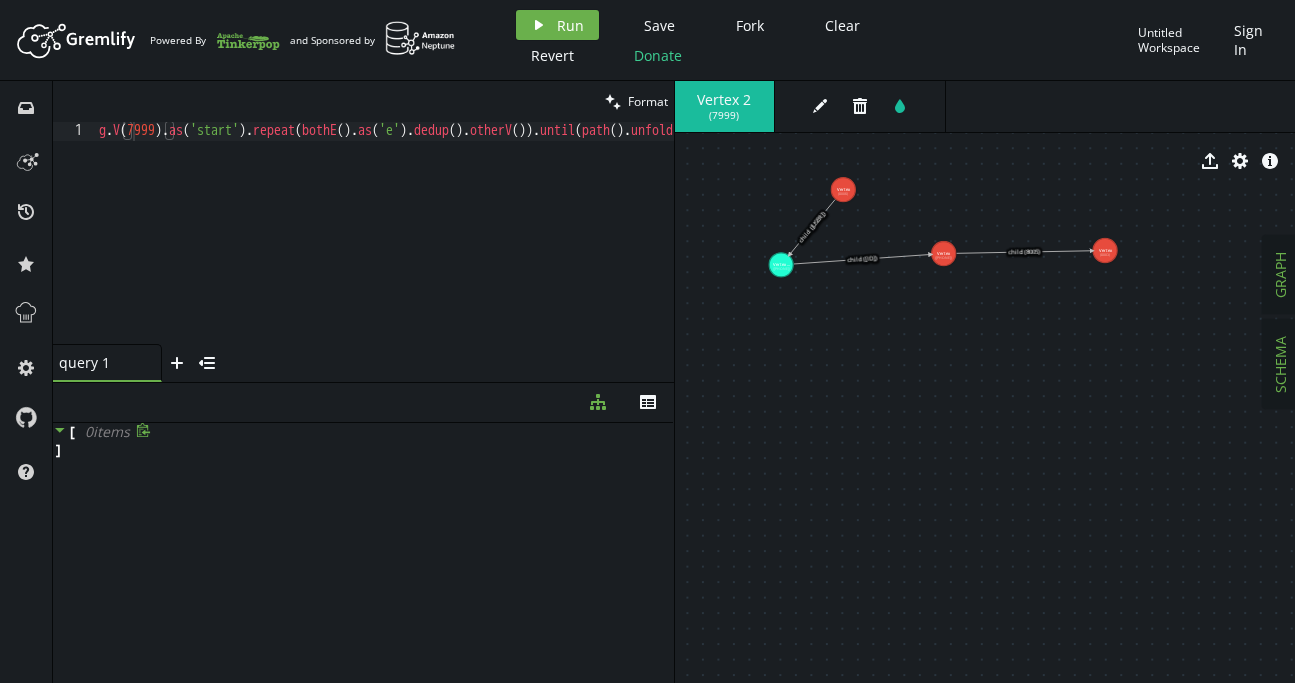 click on "SCHEMA" at bounding box center [1280, 364] 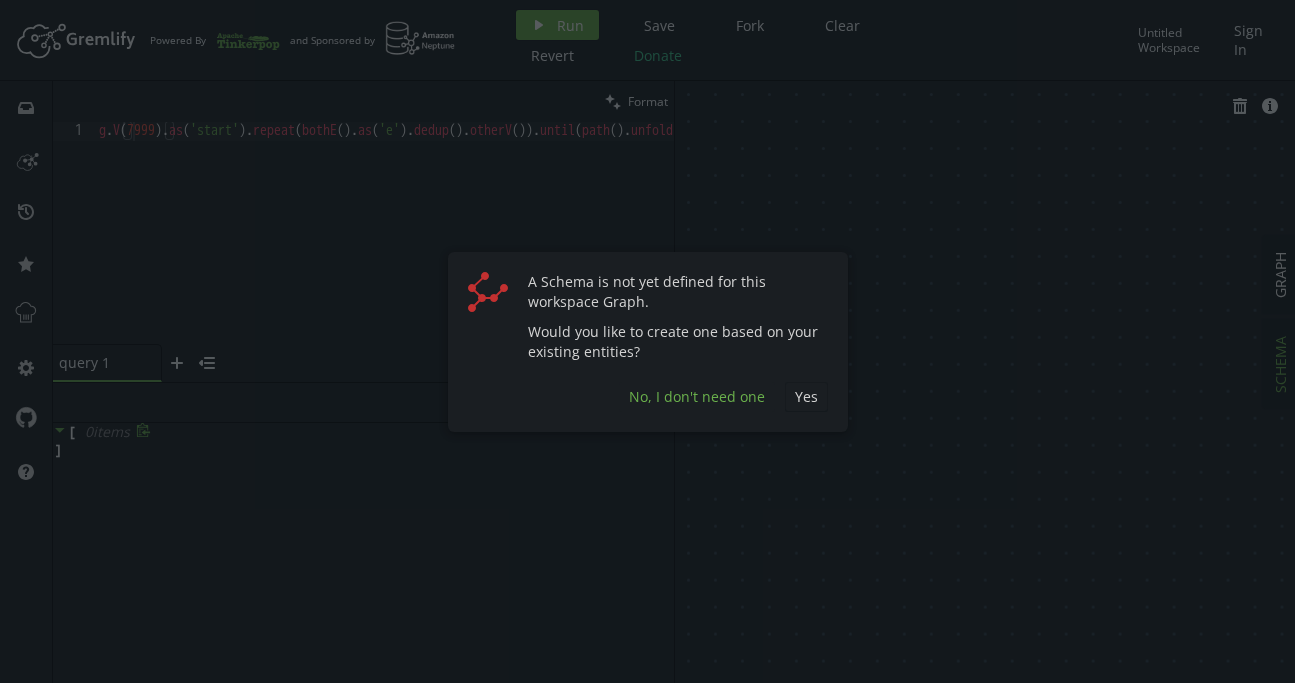 click on "No, I don't need one" at bounding box center (697, 397) 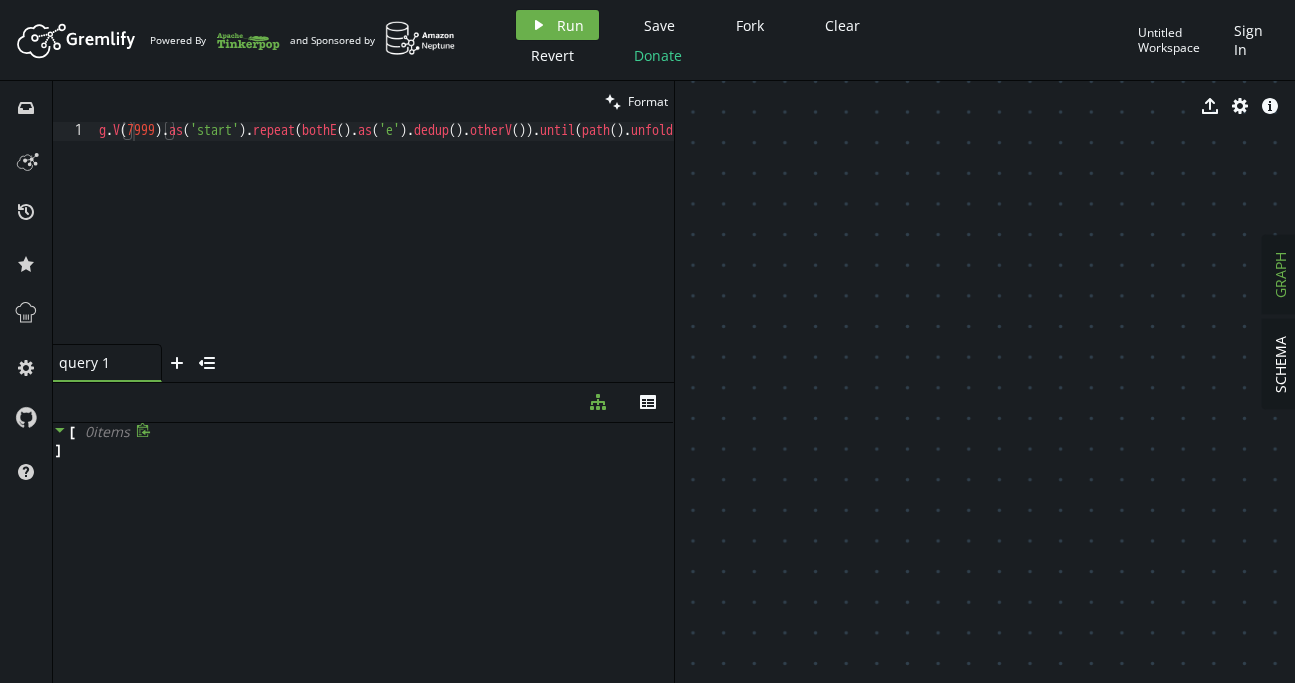 click on "GRAPH" at bounding box center [1280, 275] 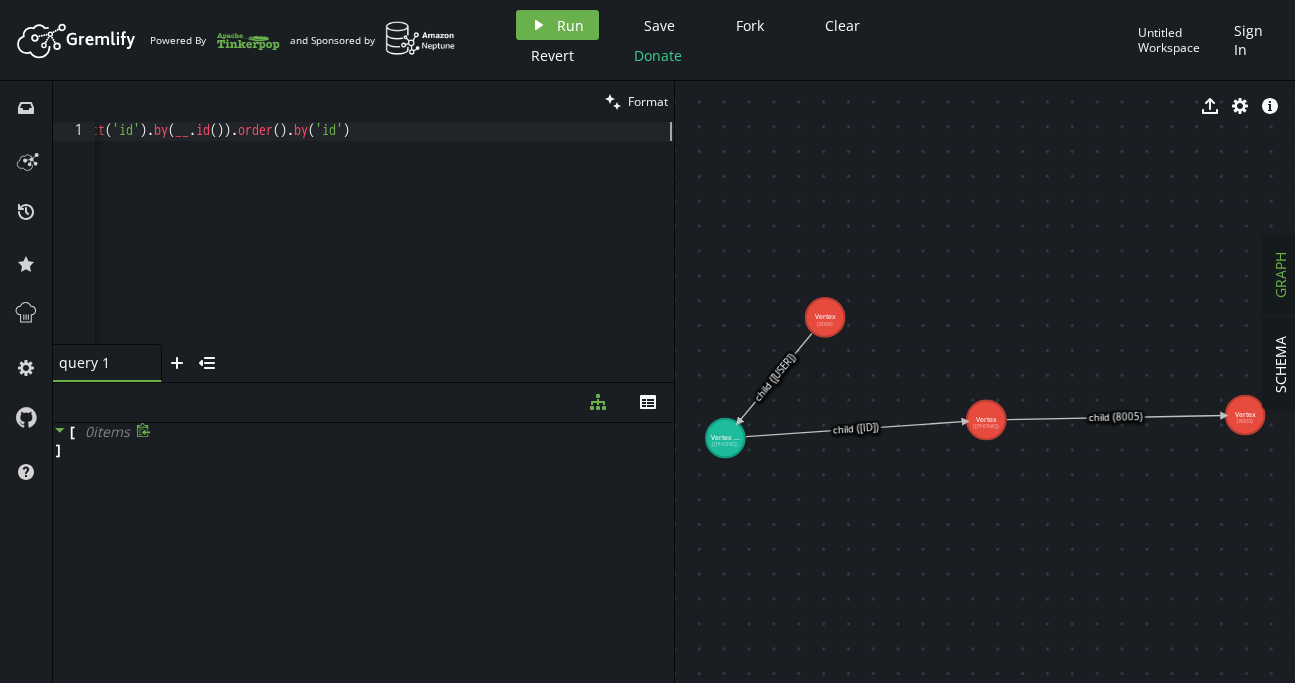 click on "g . V ( 7999 ) . as ( 'start' ) . repeat ( bothE ( ) . as ( 'e' ) . dedup ( ) . otherV ( )) . until ( path ( ) . unfold ( ) . hasLabel ( 'USER' ) . count ( ) . is ( gt ( 1 ))) . emit ( ) . simplePath ( ) . hasLabel ( 'USER' ) . where ( neq ( 'start' )) . dedup ( ) . project ( 'id' ) . by ( __ . id ( )) . order ( ) . by ( 'id' )" at bounding box center [-288, 248] 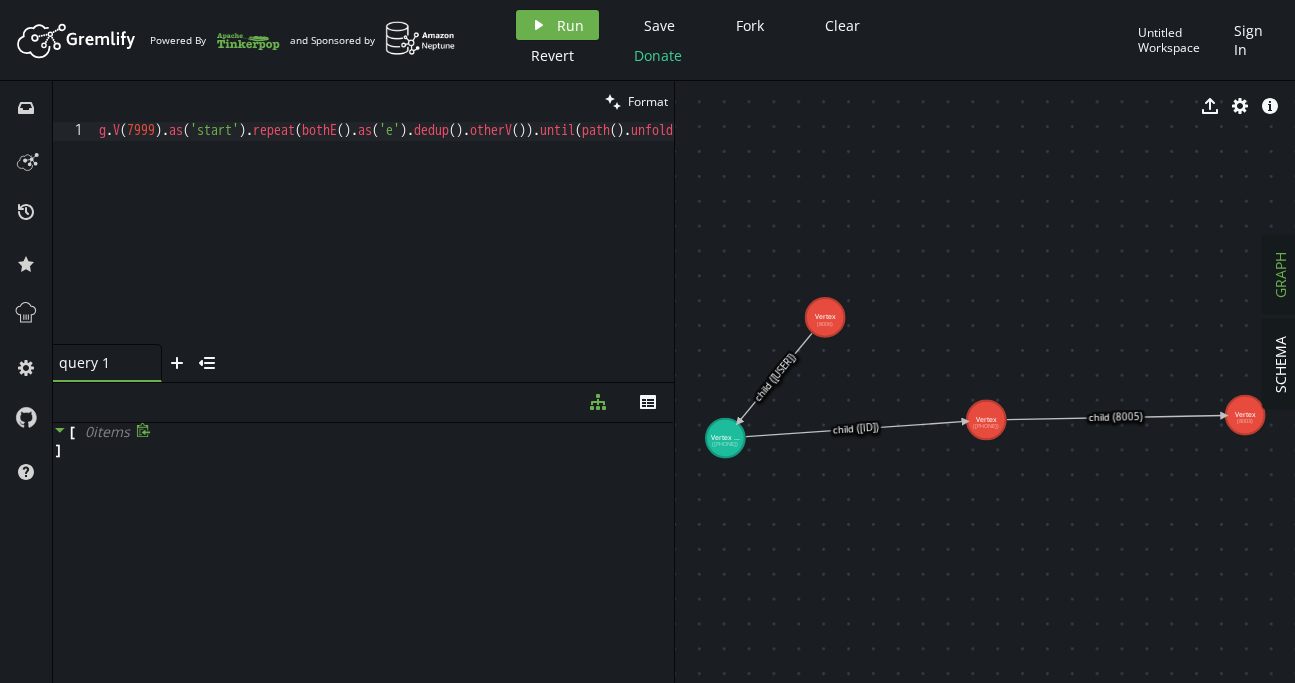 scroll, scrollTop: 0, scrollLeft: 1345, axis: horizontal 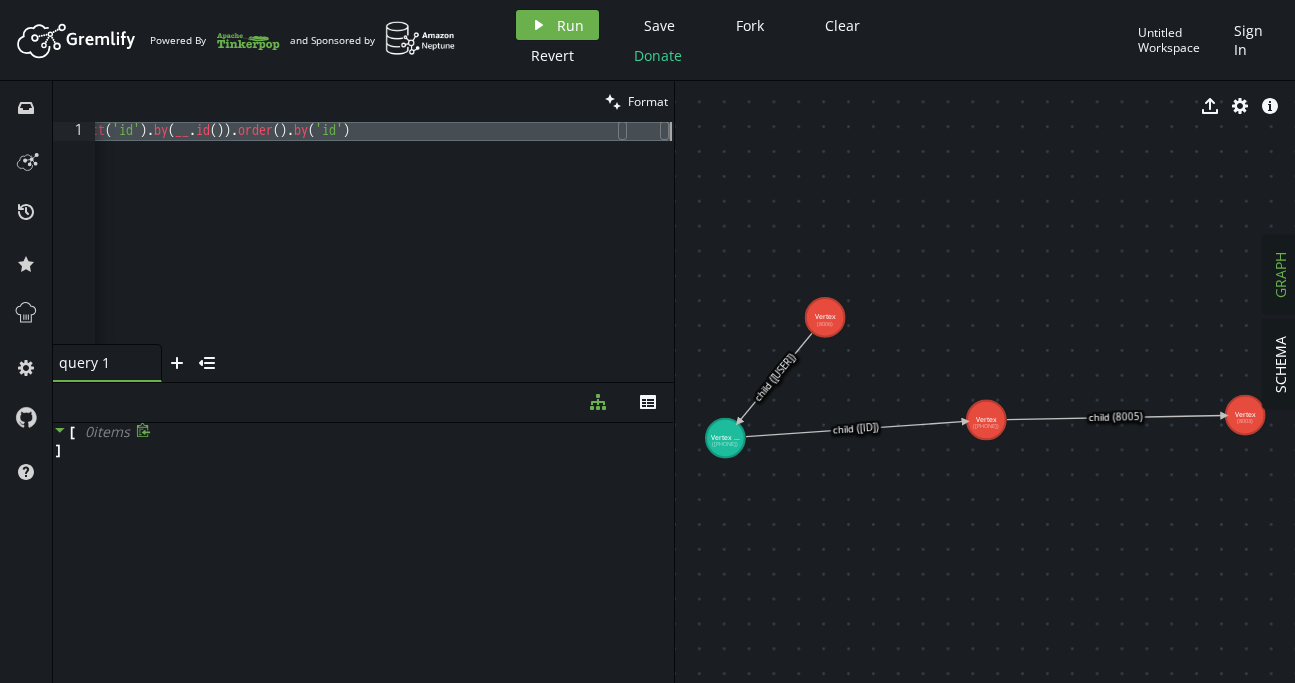click on "g . V ( 7999 ) . as ( 'start' ) . repeat ( bothE ( ) . as ( 'e' ) . dedup ( ) . otherV ( )) . until ( path ( ) . unfold ( ) . hasLabel ( 'USER' ) . count ( ) . is ( gt ( 1 ))) . emit ( ) . simplePath ( ) . hasLabel ( 'USER' ) . where ( neq ( 'start' )) . dedup ( ) . project ( 'id' ) . by ( __ . id ( )) . order ( ) . by ( 'id' )" at bounding box center (-288, 248) 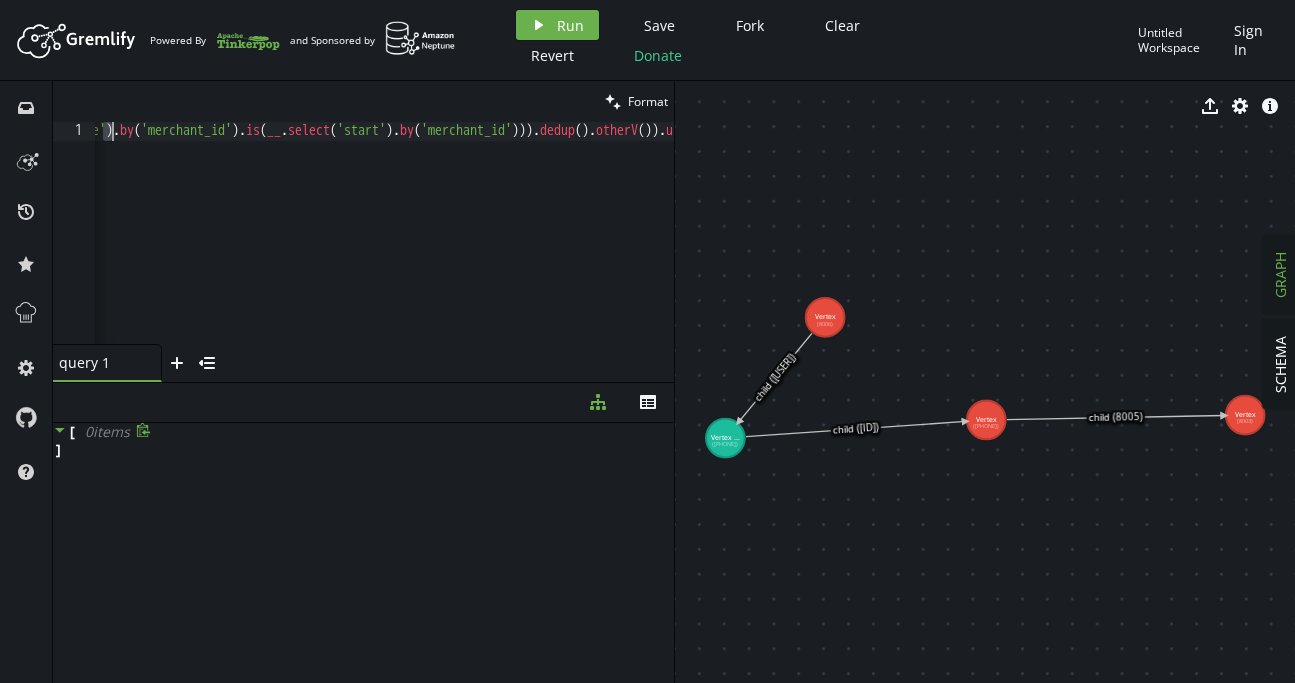 scroll, scrollTop: 0, scrollLeft: 29, axis: horizontal 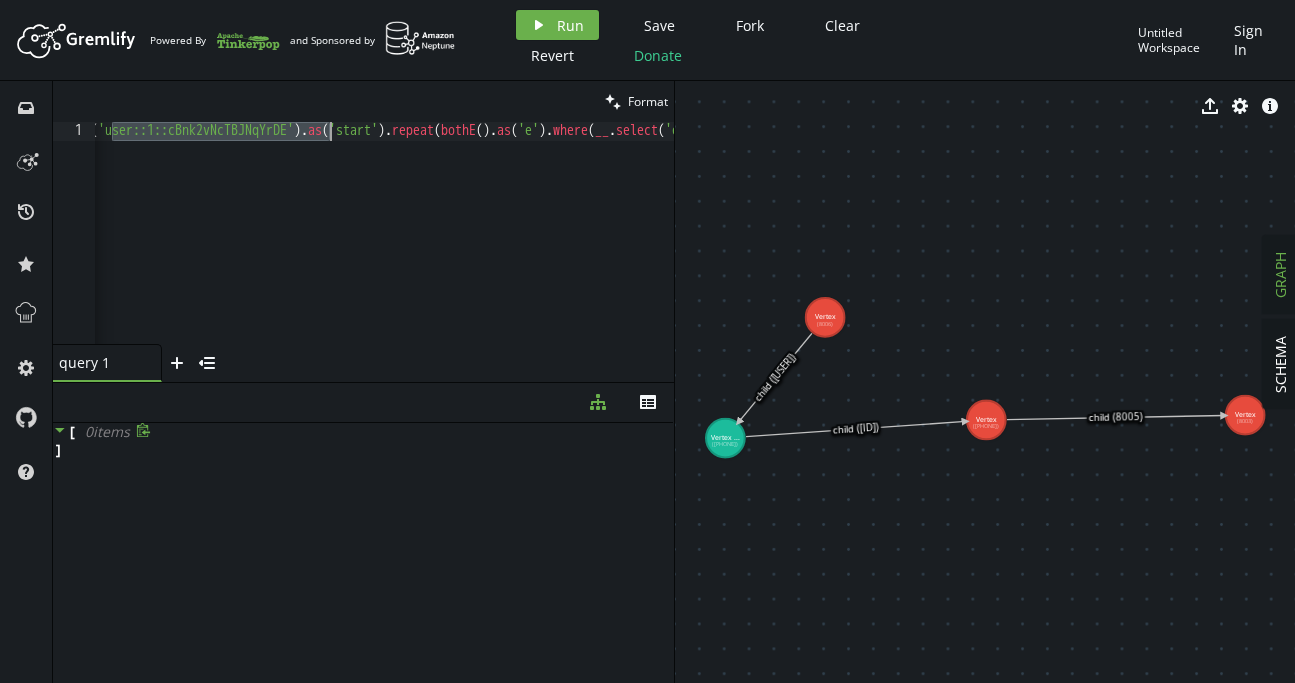 type on "g.V().not(bothE()).project("id")" 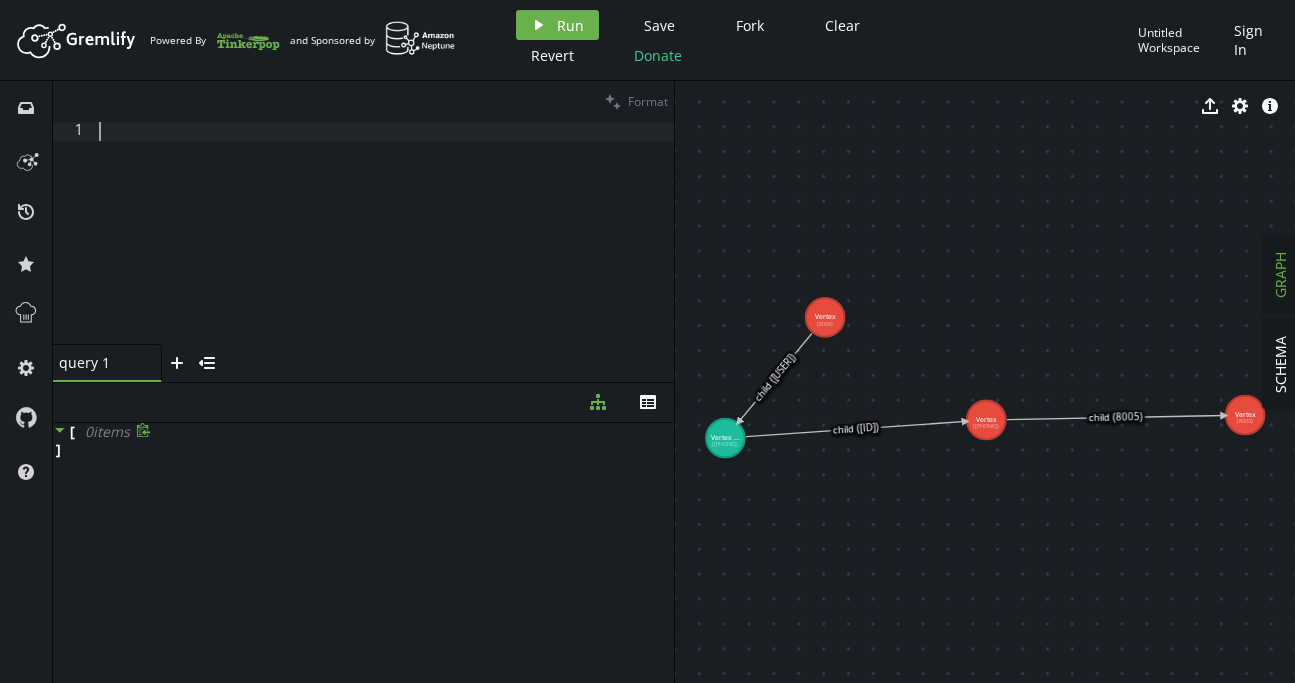 type on "H" 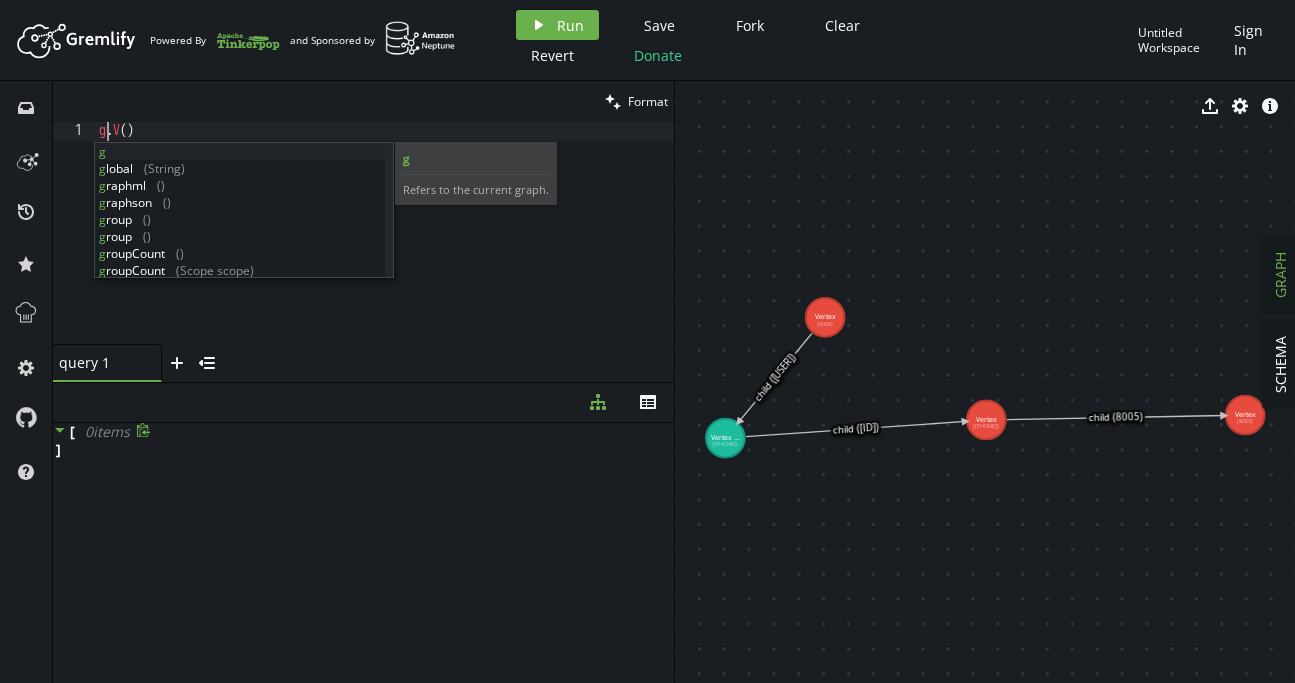 scroll, scrollTop: 0, scrollLeft: 9, axis: horizontal 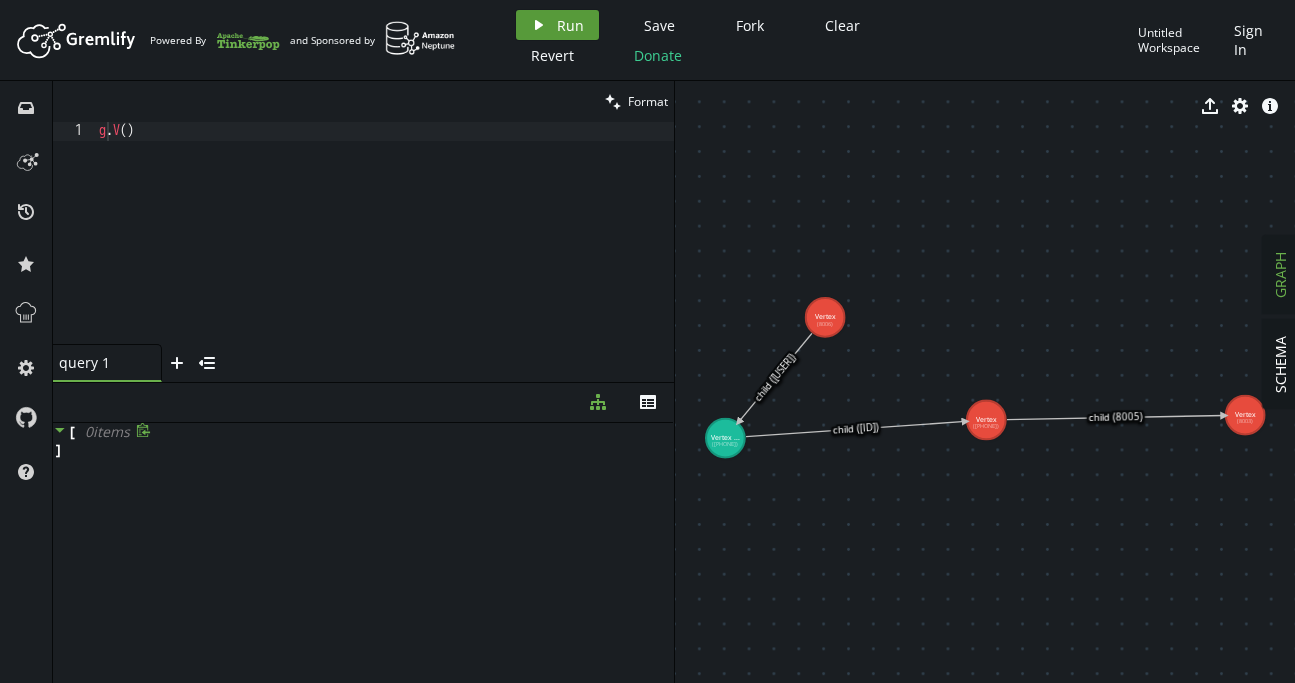 click on "play Run" at bounding box center (557, 25) 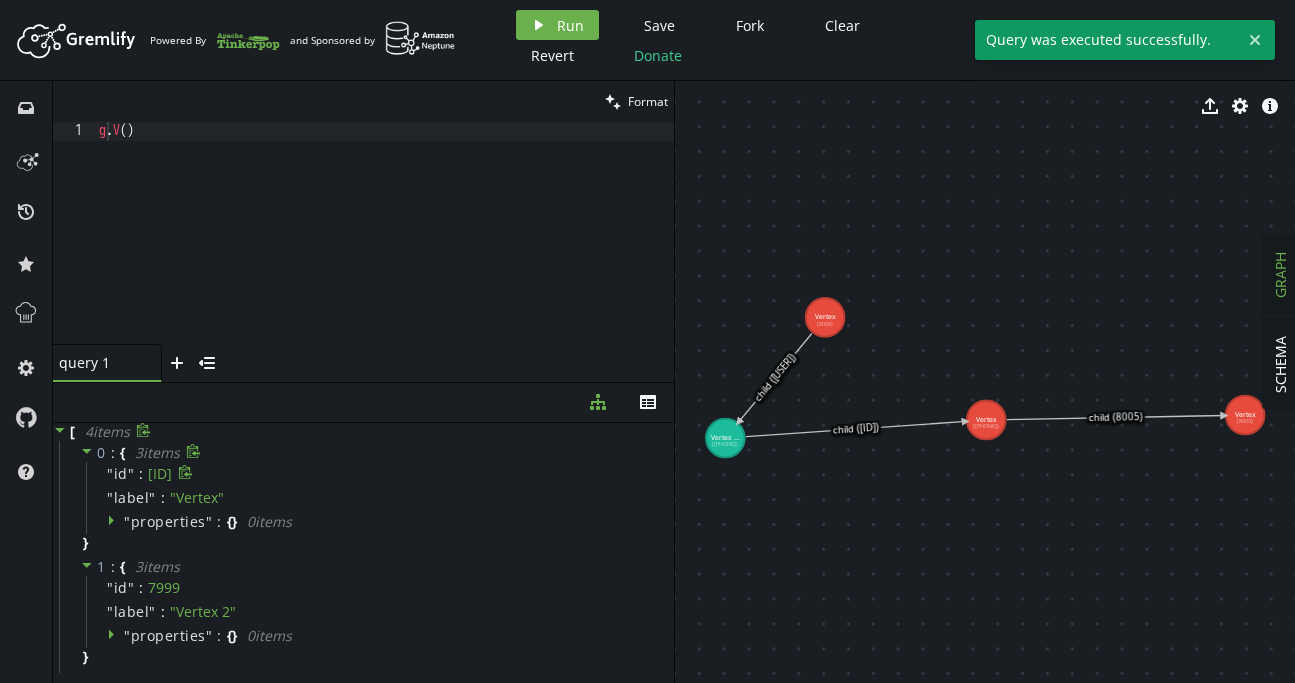 click on "[ID]" at bounding box center (160, 474) 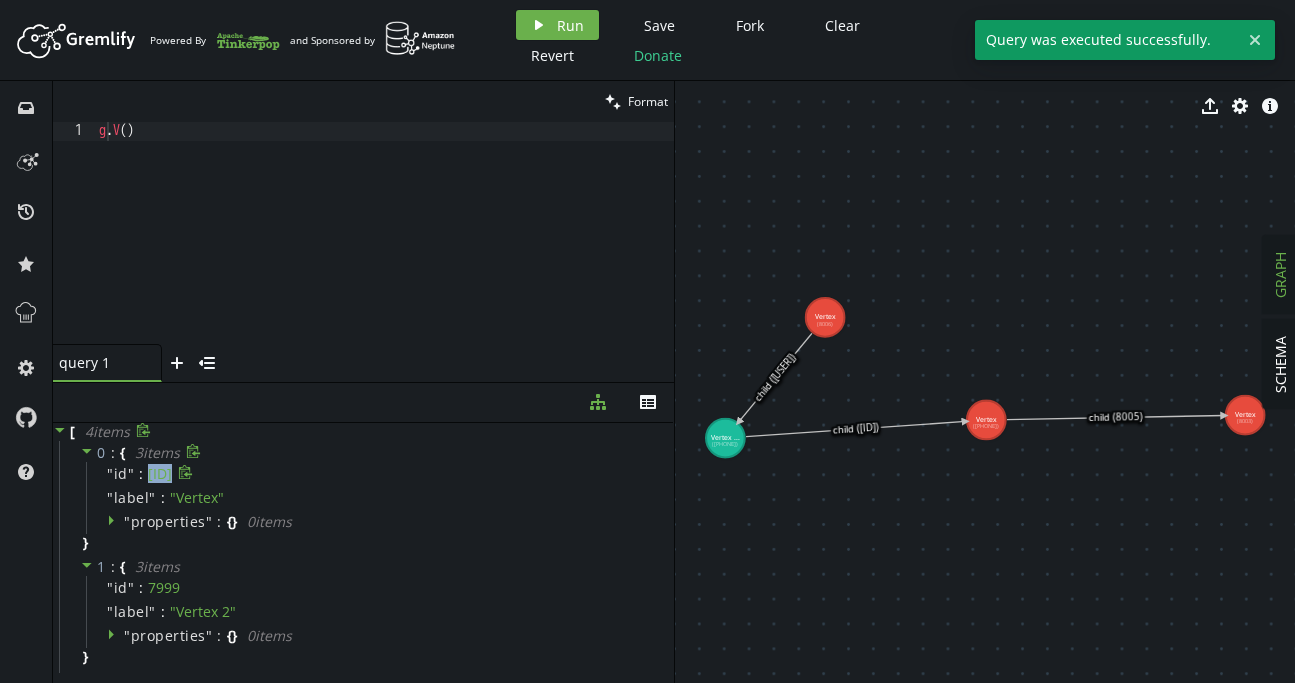 click on "[ID]" at bounding box center [160, 474] 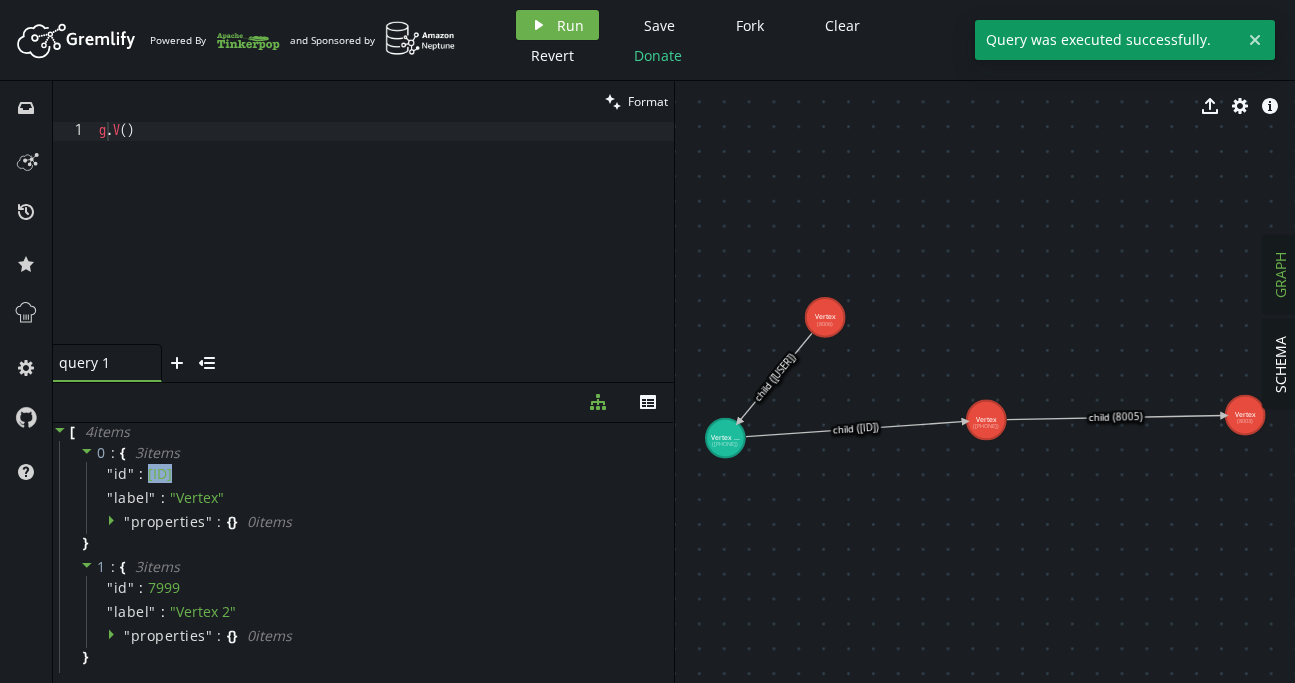 copy on "[ID]" 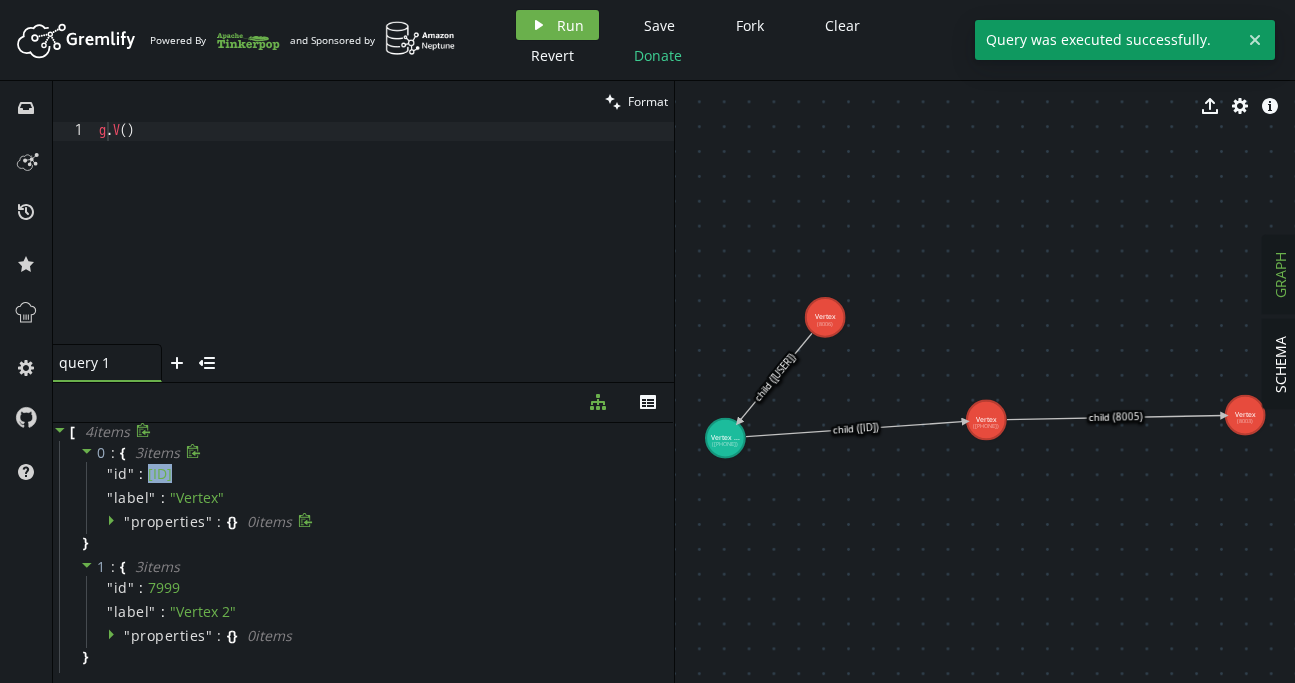 scroll, scrollTop: 242, scrollLeft: 0, axis: vertical 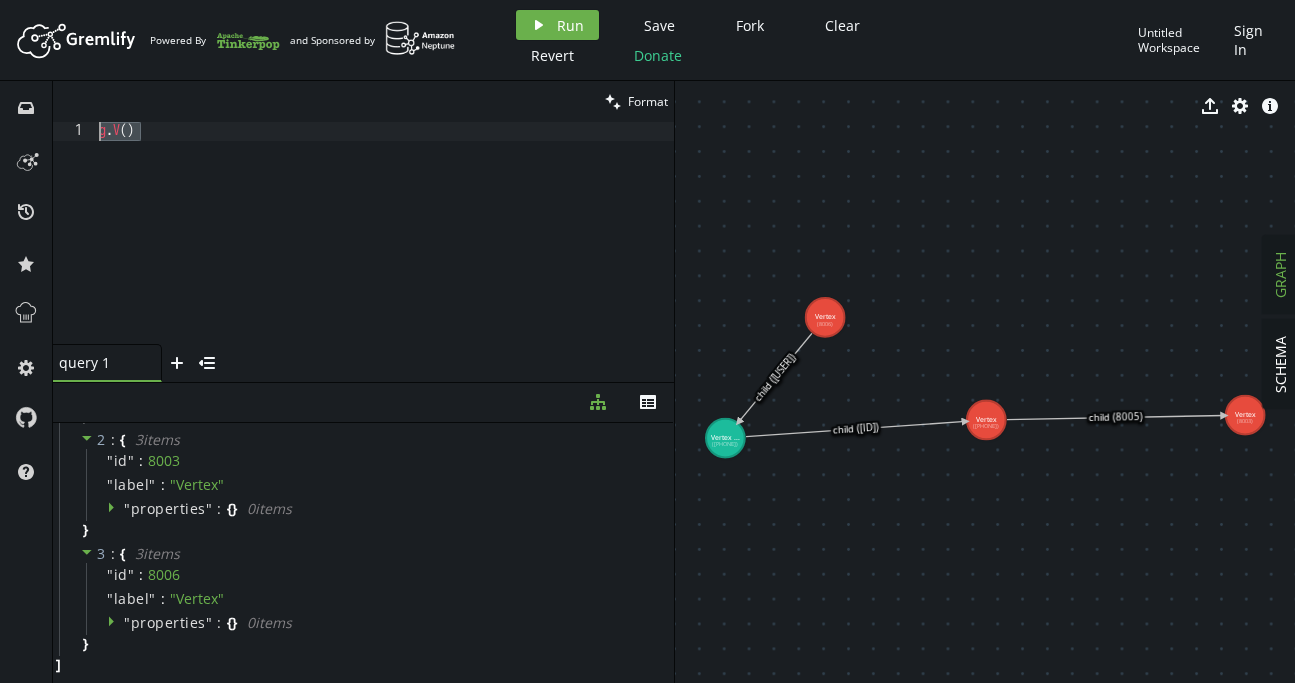 drag, startPoint x: 176, startPoint y: 138, endPoint x: 70, endPoint y: 134, distance: 106.07545 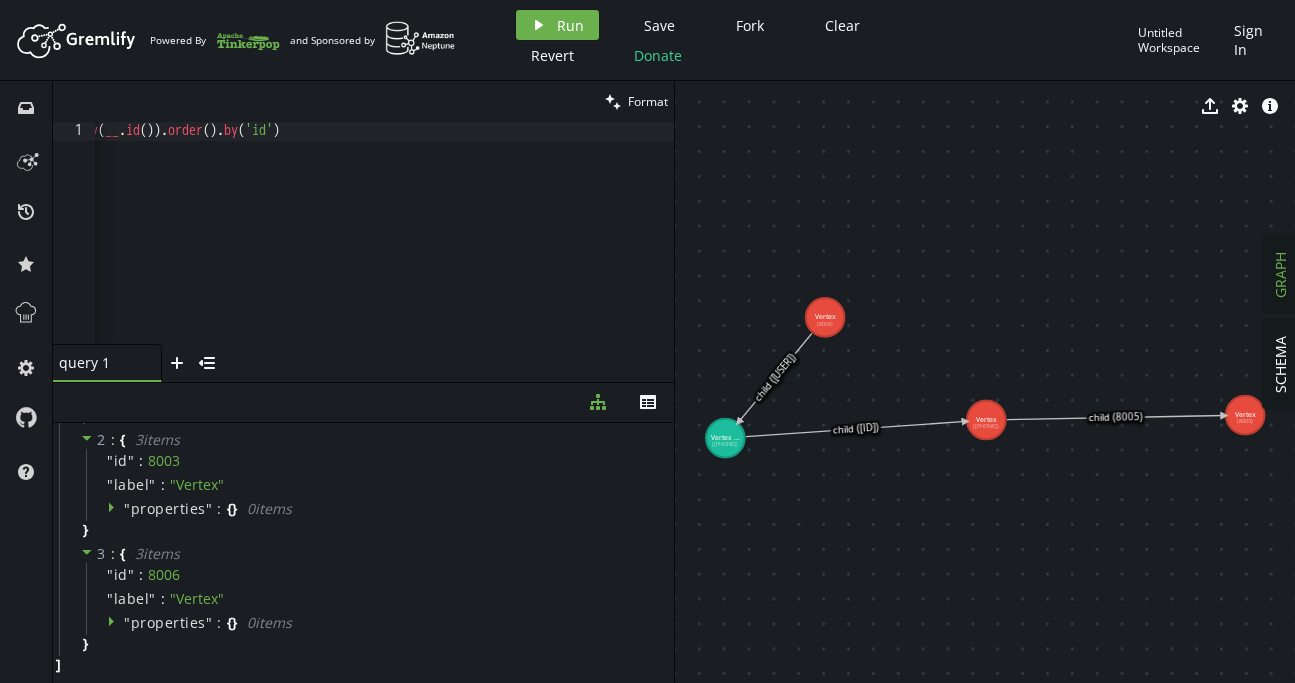 scroll, scrollTop: 0, scrollLeft: 2124, axis: horizontal 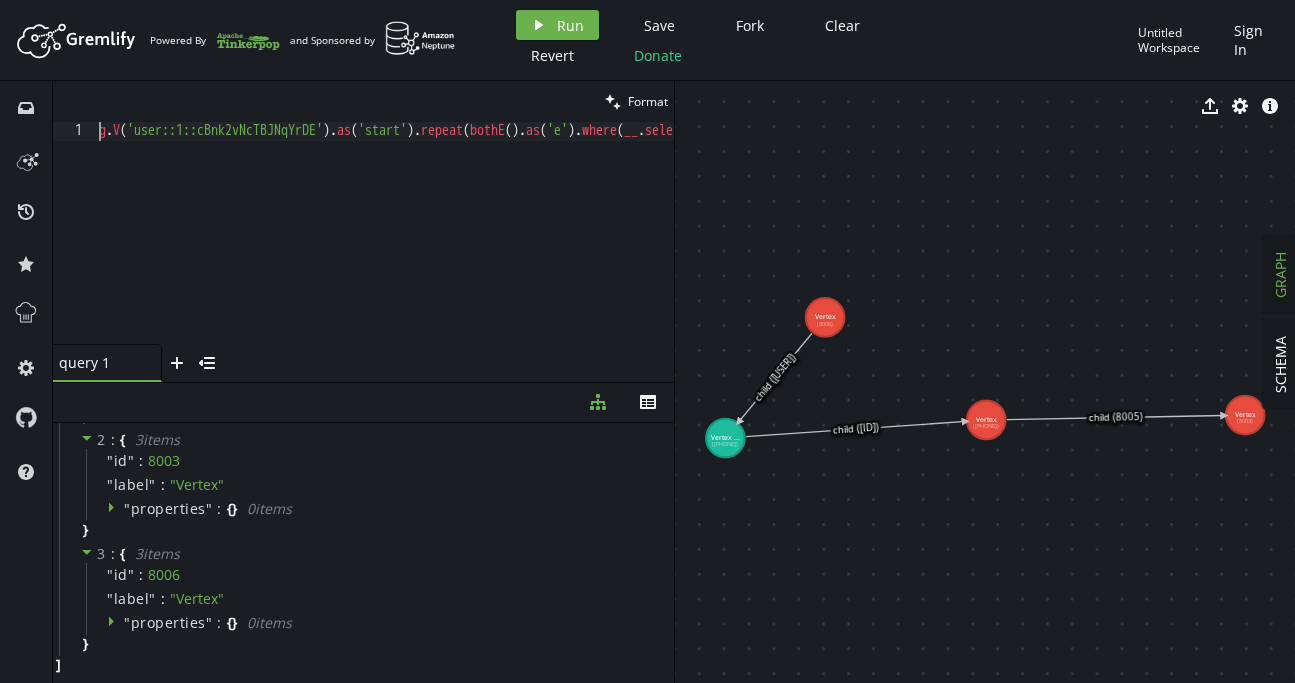 click on "g.V('user::1::cBnk2vNcTBJNqYrDE').as('start').repeat(bothE().as('e').where(__.select('e').by('merchant_id').is(__.select('start').by('merchant_id'))).dedup().otherV()).until(path().unfold().hasLabel('USER').count().is(gt(1))).emit().simplePath().hasLabel('USER').where(neq('start')).dedup().project('id').by(__.id()).order().by('id')" at bounding box center [1498, 248] 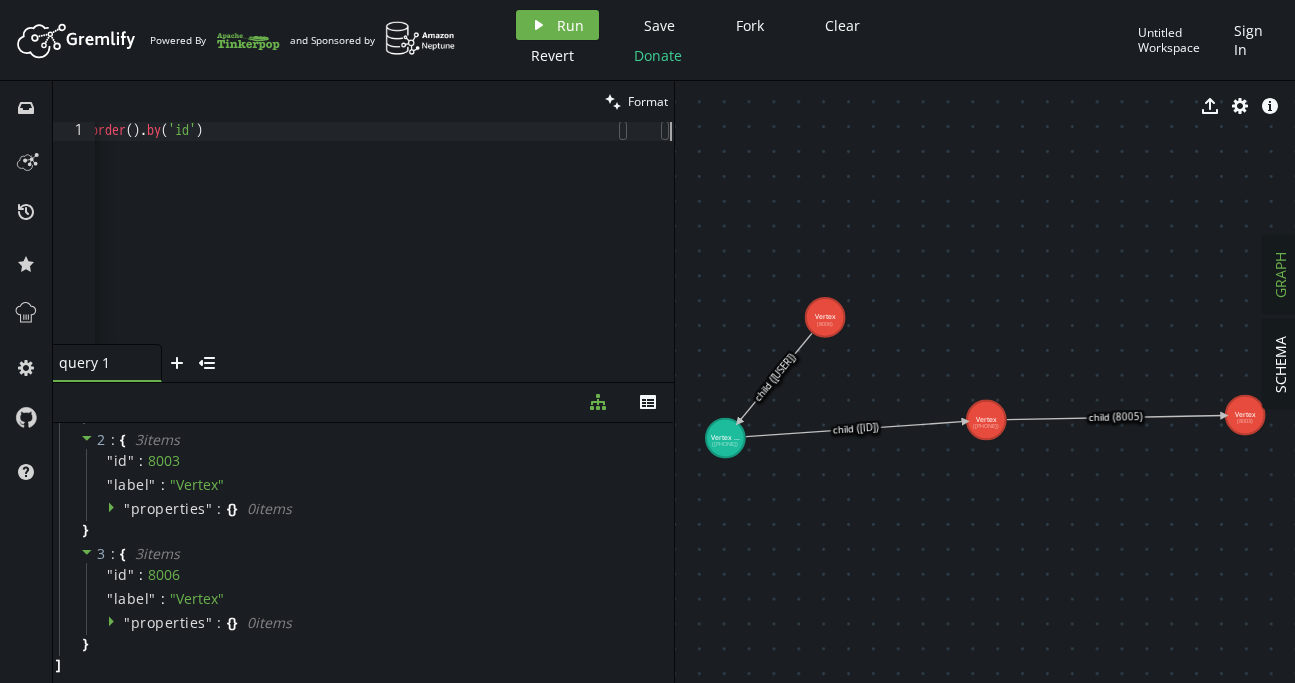 scroll, scrollTop: 0, scrollLeft: 2227, axis: horizontal 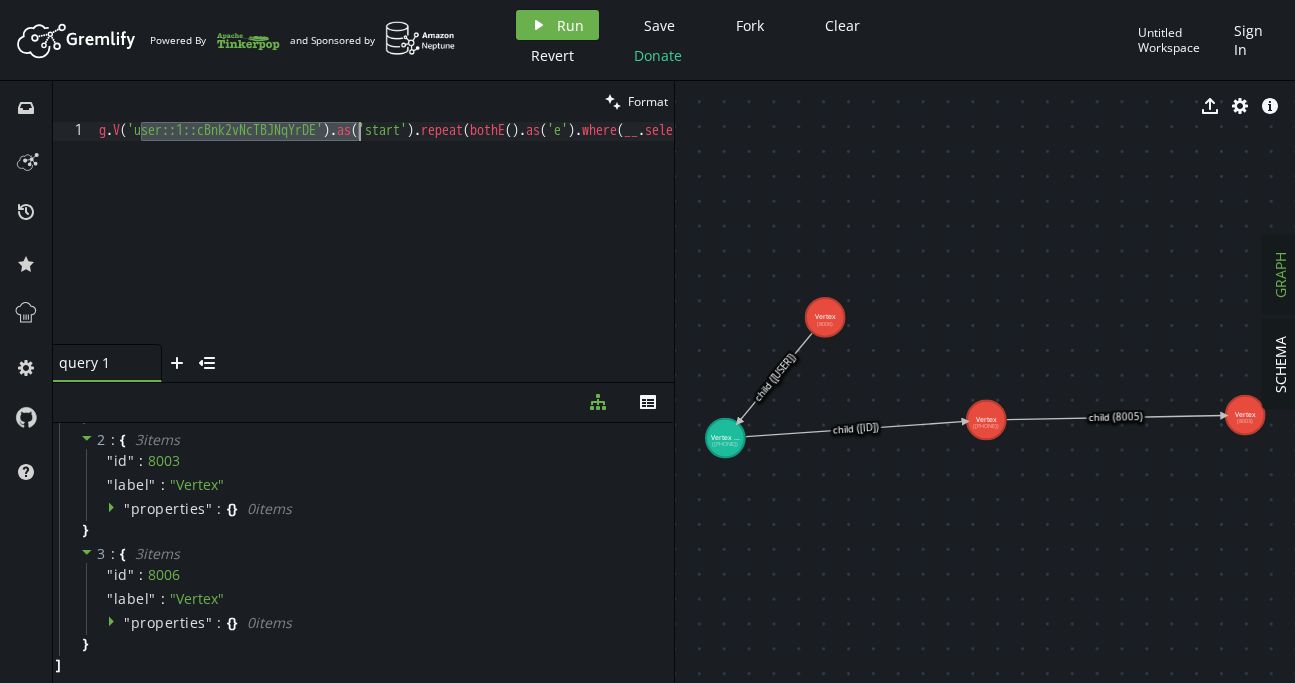 drag, startPoint x: 138, startPoint y: 133, endPoint x: 360, endPoint y: 132, distance: 222.00226 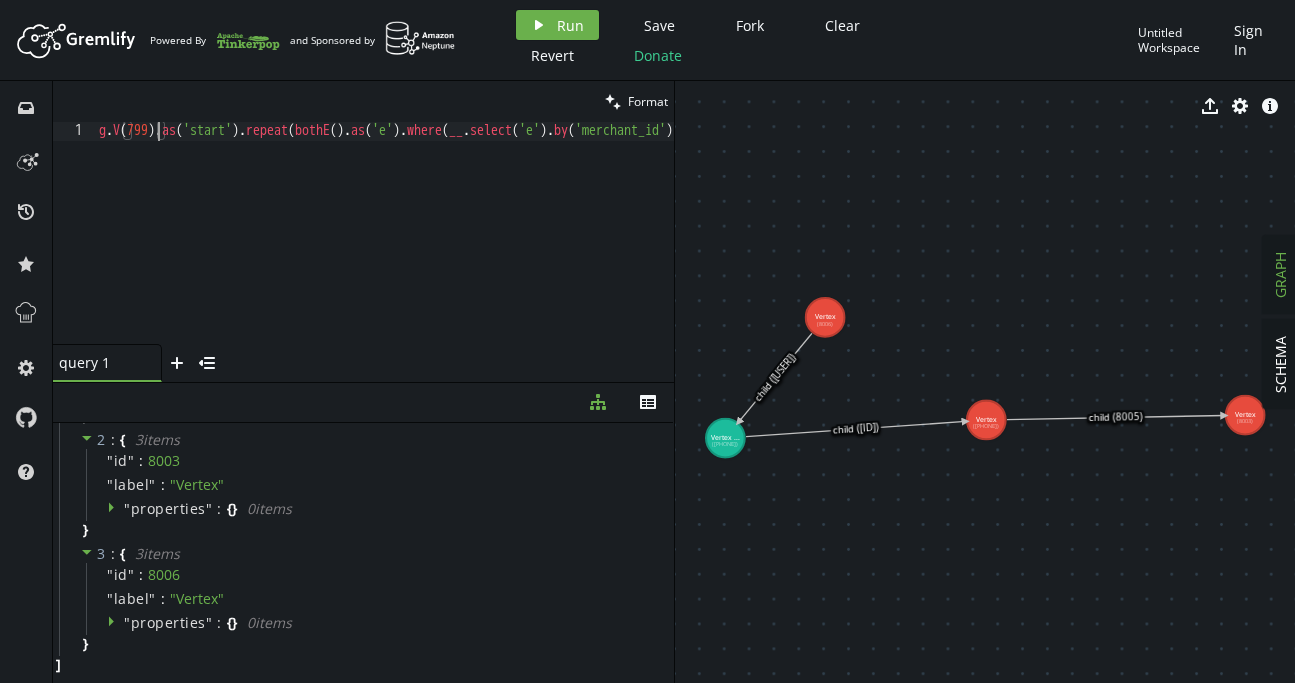 scroll, scrollTop: 0, scrollLeft: 66, axis: horizontal 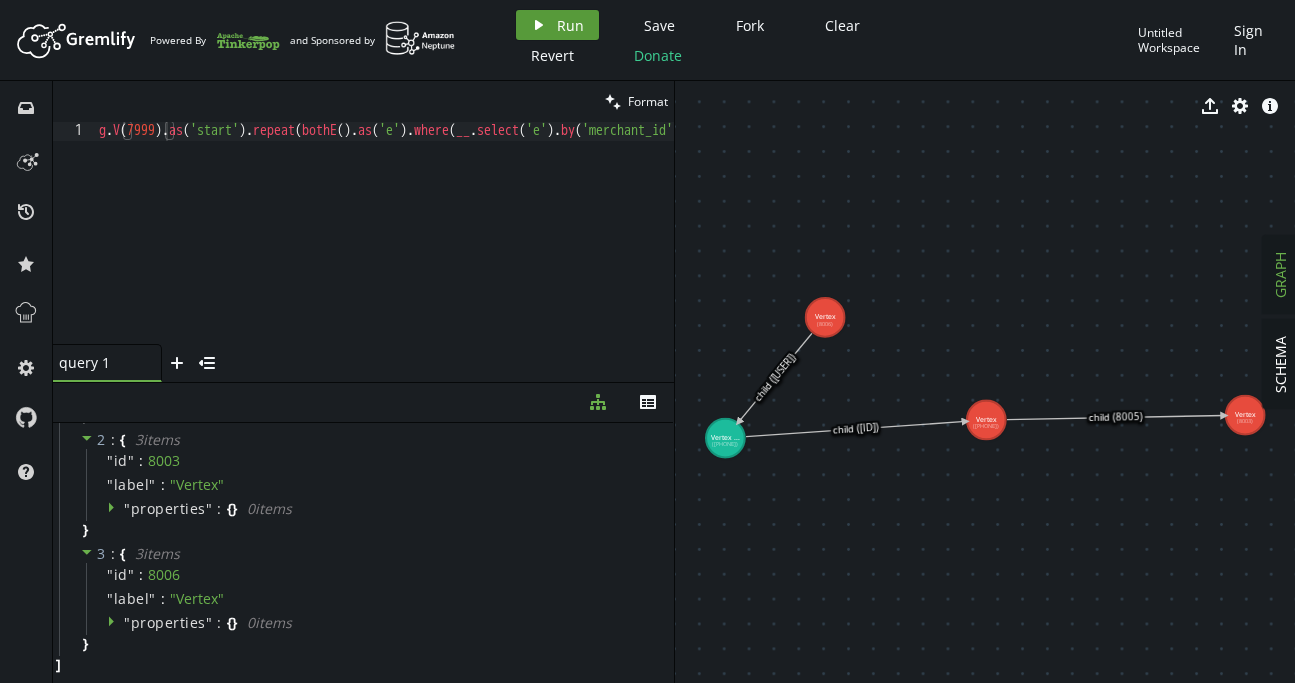 click on "play" 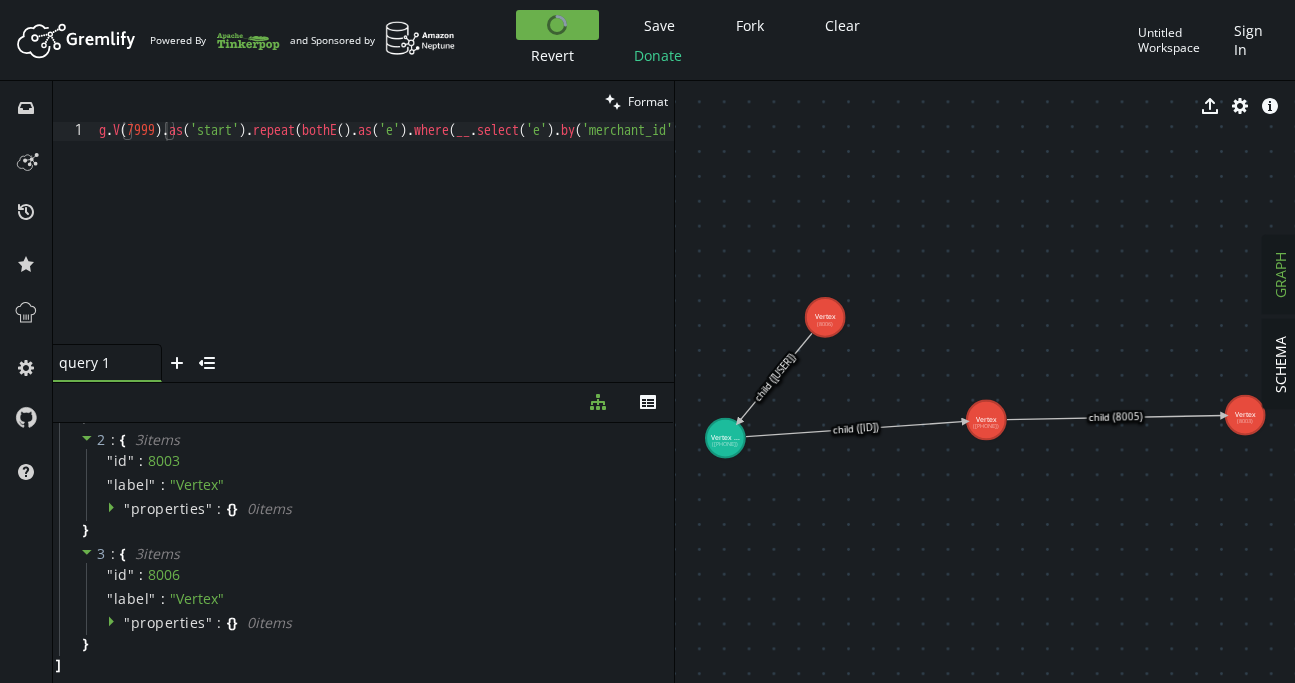 scroll, scrollTop: 0, scrollLeft: 0, axis: both 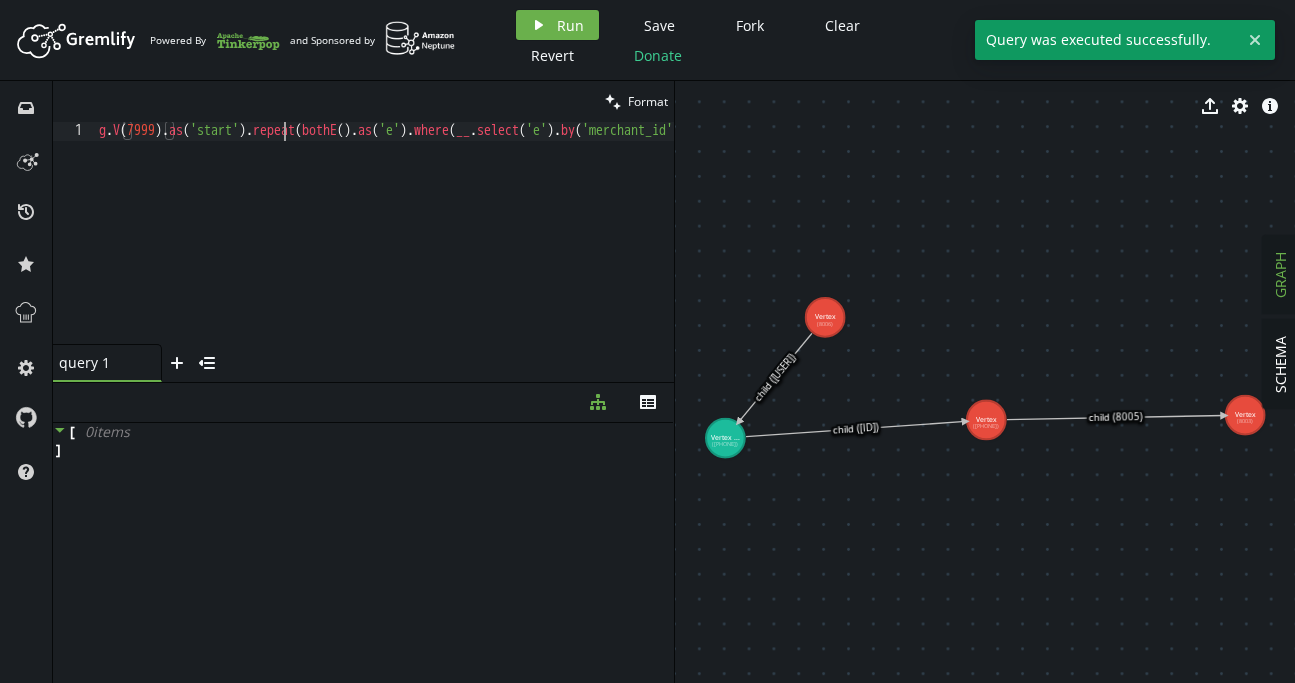 click on "g . V ( 7999 ) . as ( 'start' ) . repeat ( bothE ( ) . as ( 'e' ) . where ( __ . select ( 'e' ) . by ( 'merchant_id' ) . is ( __ . select ( 'start' ) . by ( 'merchant_id' ))) . dedup ( ) . otherV ( )) . until ( path ( ) . unfold ( ) . hasLabel ( 'USER' ) . count ( ) . is ( gt ( 1 ))) . emit ( ) . simplePath ( ) . hasLabel ( 'USER' ) . where ( neq ( 'start' )) . dedup ( ) . project ( 'id' ) . by ( __ . id ( )) . order ( ) . by ( 'id' )" at bounding box center [1397, 248] 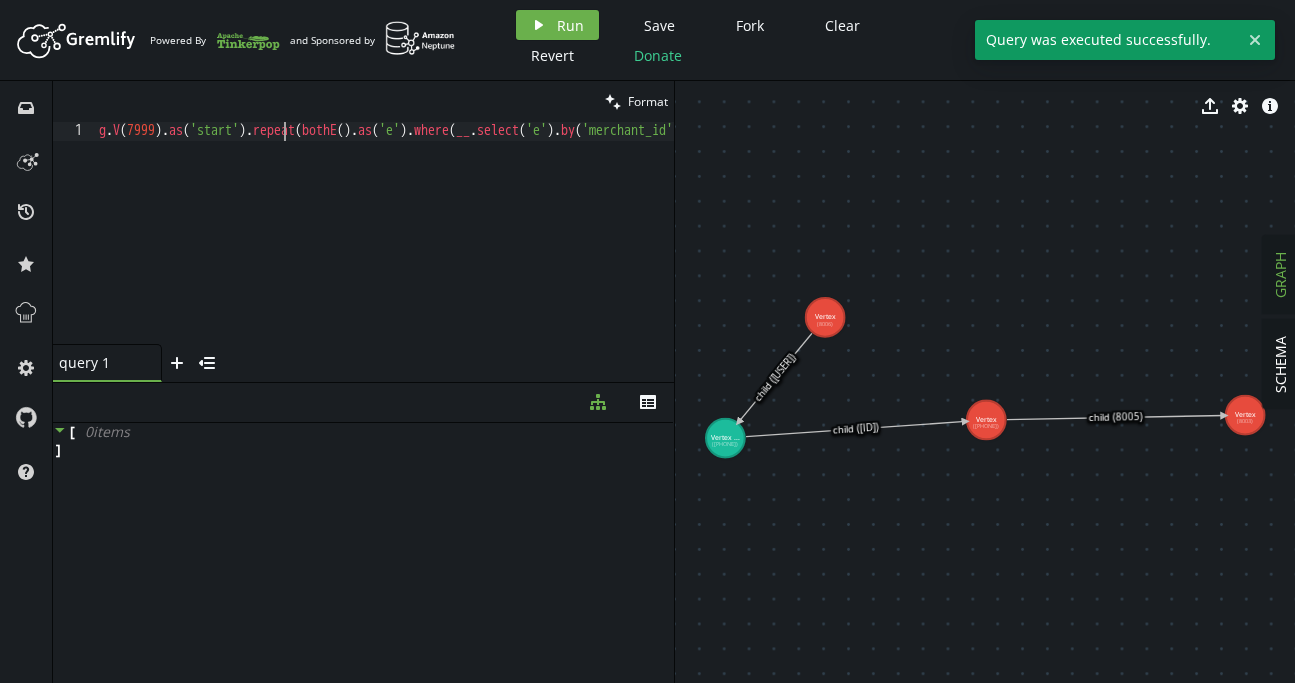 scroll, scrollTop: 0, scrollLeft: 2025, axis: horizontal 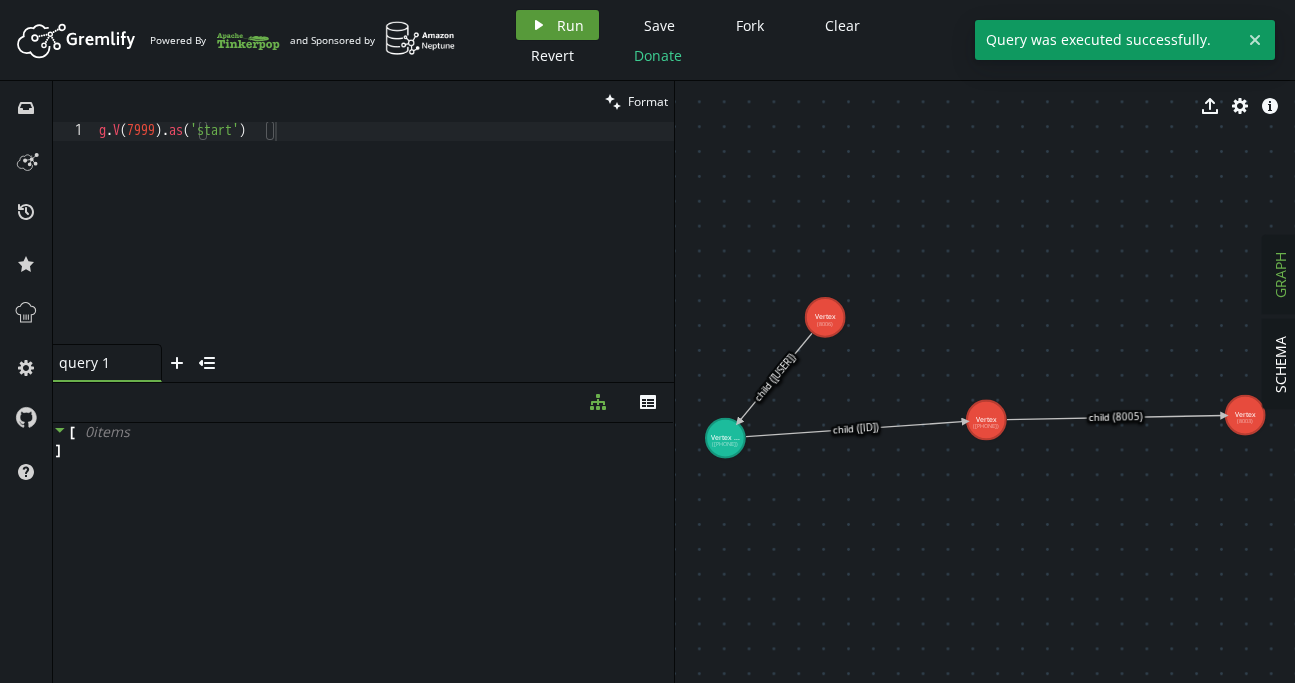 click on "play Run" at bounding box center [557, 25] 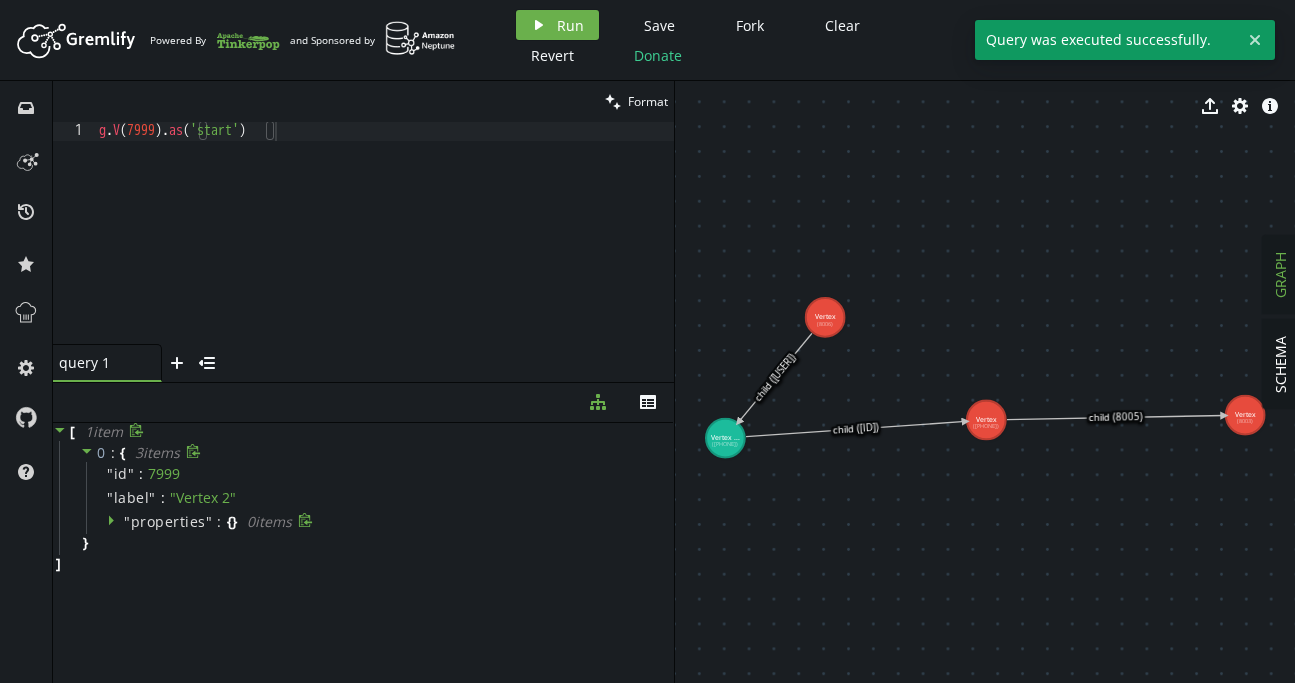 click 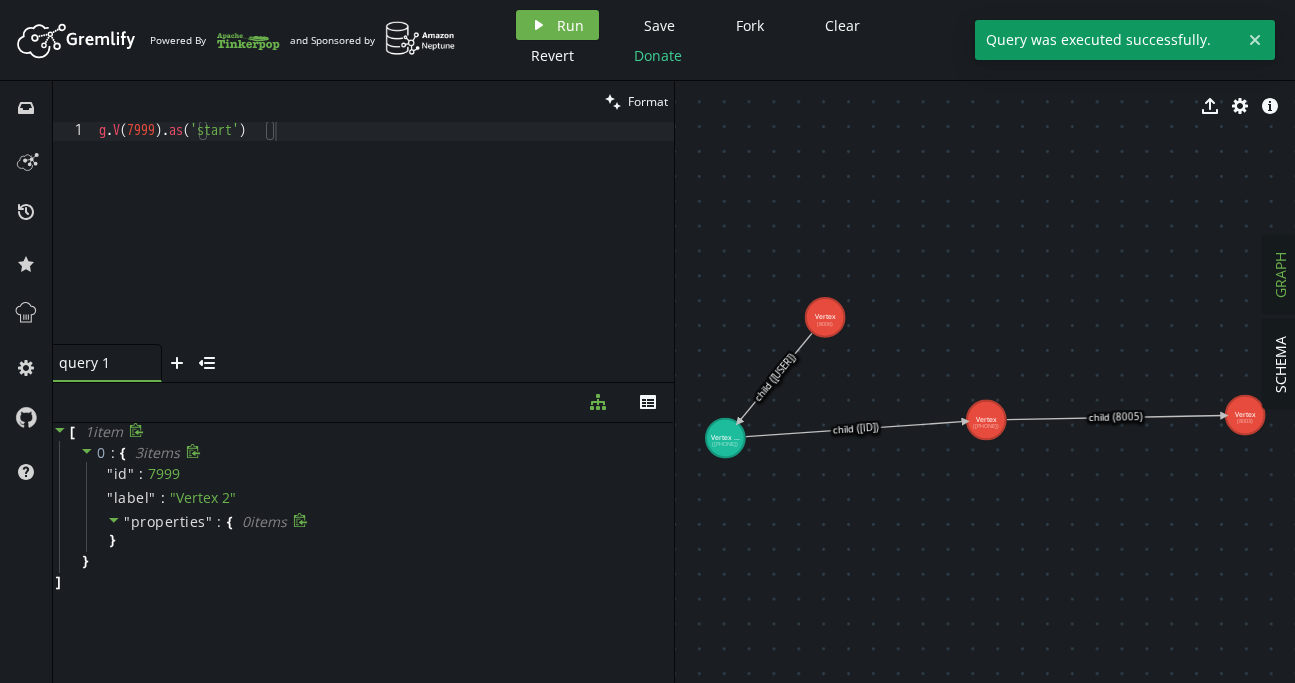 drag, startPoint x: 108, startPoint y: 520, endPoint x: 193, endPoint y: 429, distance: 124.52309 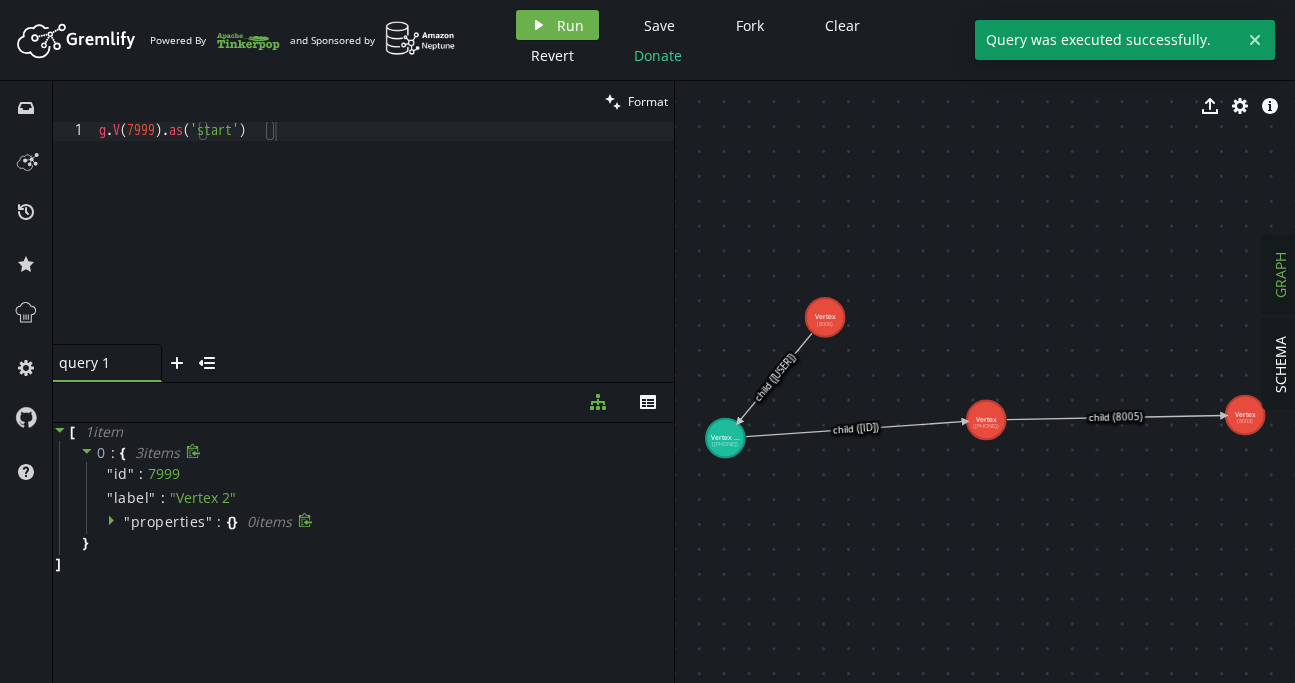 click on "g . V ( 7999 ) . as ( 'start' )" at bounding box center (384, 252) 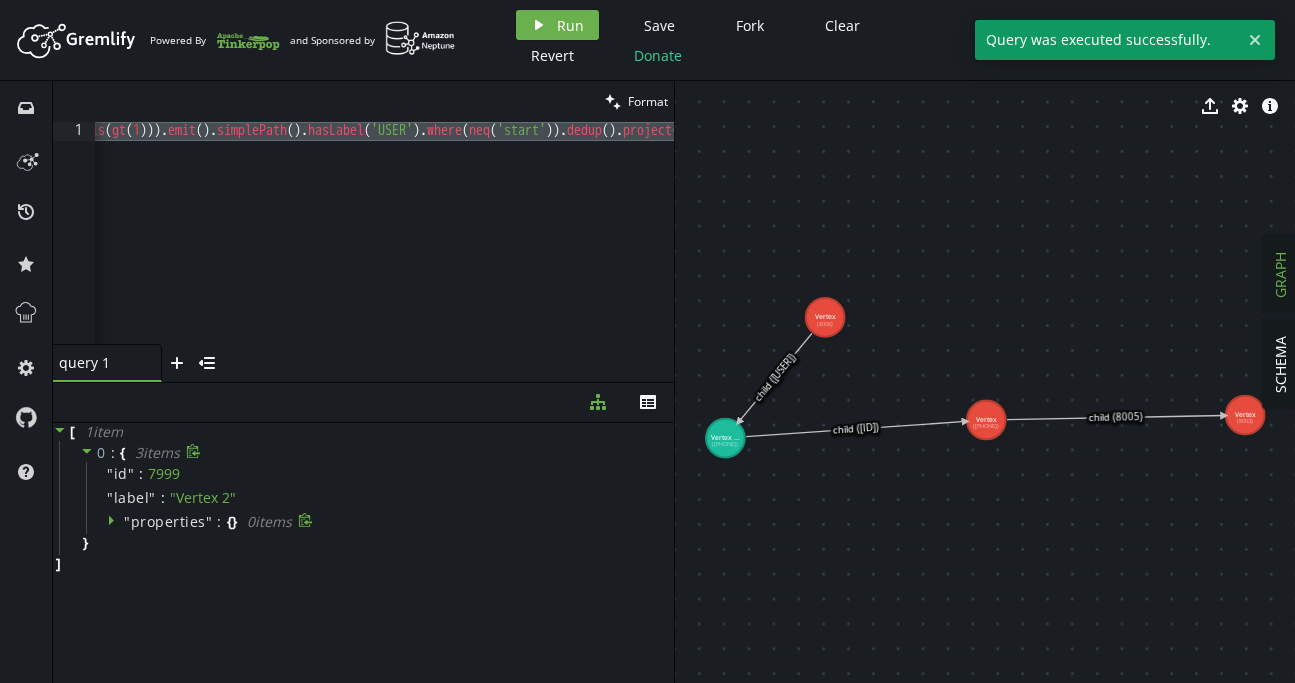 scroll, scrollTop: 0, scrollLeft: 0, axis: both 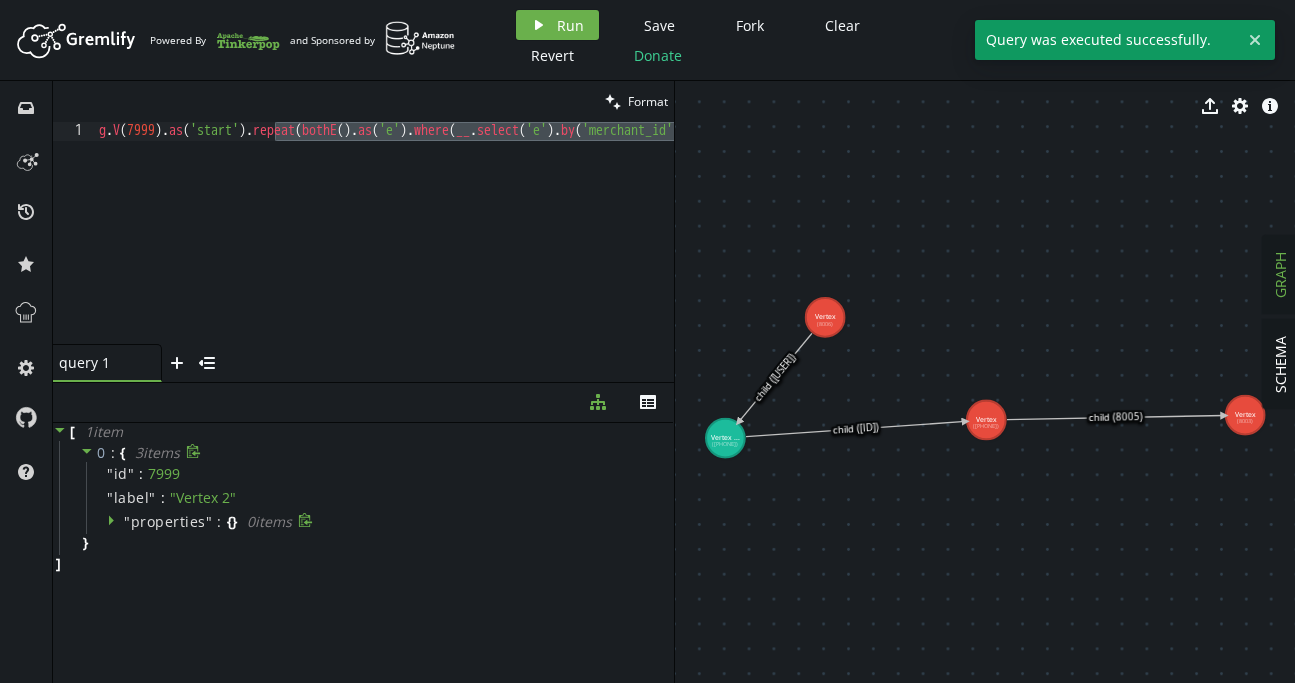 click on "g . V ( 7999 ) . as ( 'start' ) . repeat ( bothE ( ) . as ( 'e' ) . where ( __ . select ( 'e' ) . by ( 'merchant_id' ) . is ( __ . select ( 'start' ) . by ( 'merchant_id' ))) . dedup ( ) . otherV ( )) . until ( path ( ) . unfold ( ) . hasLabel ( 'USER' ) . count ( ) . is ( gt ( 1 ))) . emit ( ) . simplePath ( ) . hasLabel ( 'USER' ) . where ( neq ( 'start' )) . dedup ( ) . project ( 'id' ) . by ( __ . id ( )) . order ( ) . by ( 'id' )" at bounding box center (1397, 248) 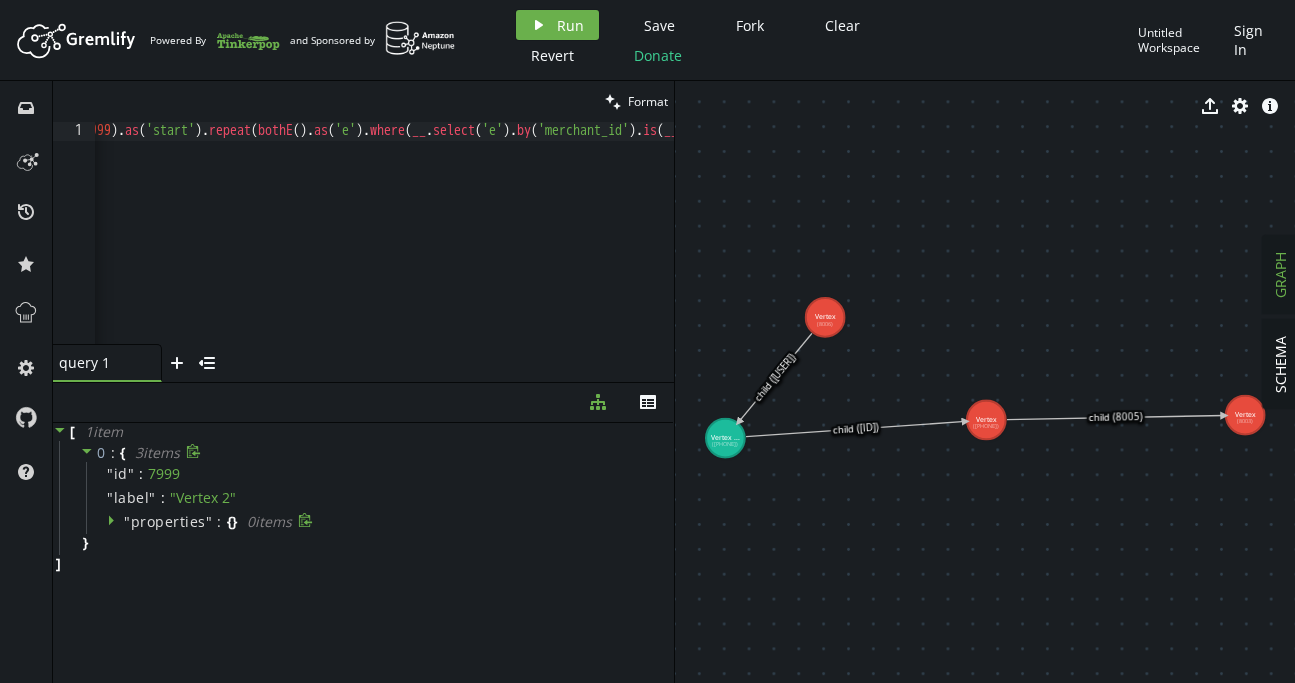 scroll, scrollTop: 0, scrollLeft: 68, axis: horizontal 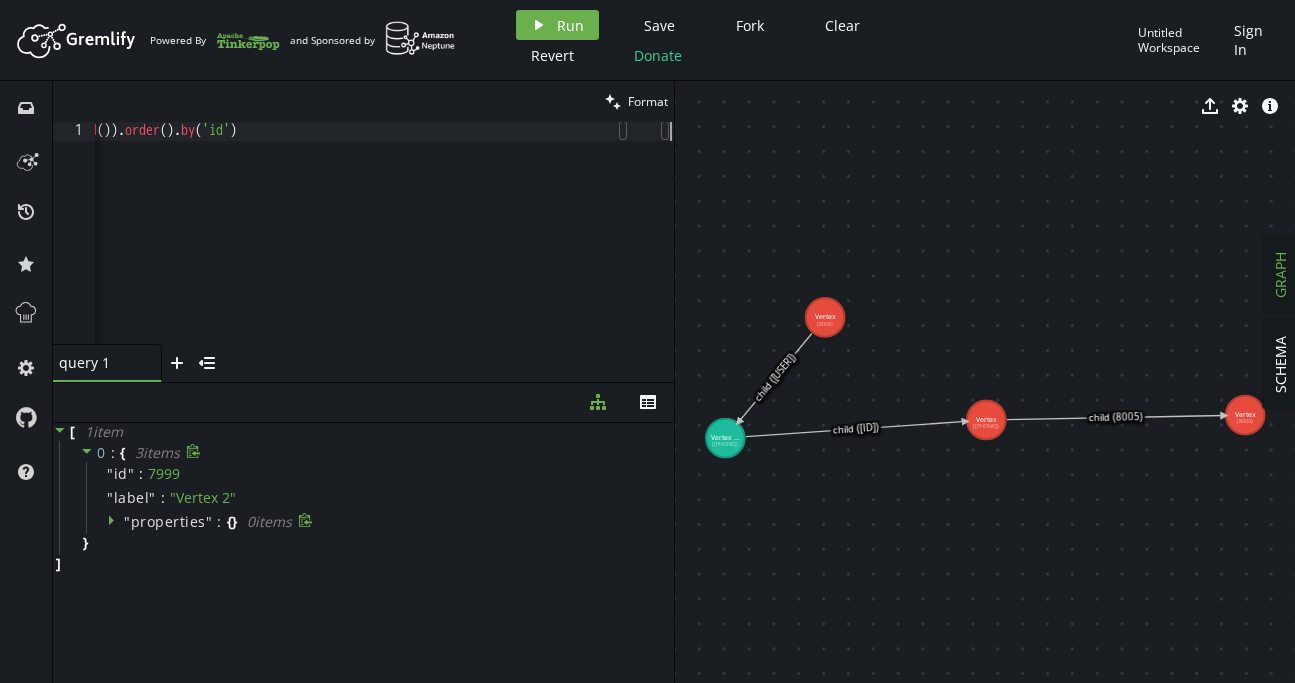 click on "g . V ( 7999 ) . as ( 'start' ) . repeat ( bothE ( ) . as ( 'e' ) . where ( __ . select ( 'e' ) . by ( 'merchant_id' ) . is ( __ . select ( 'start' ) . by ( 'merchant_id' ))) . dedup ( ) . otherV ( )) . until ( path ( ) . unfold ( ) . hasLabel ( 'USER' ) . count ( ) . is ( gt ( 1 ))) . emit ( ) . simplePath ( ) . hasLabel ( 'USER' ) . where ( neq ( 'start' )) . dedup ( ) . project ( 'id' ) . by ( __ . id ( )) . order ( ) . by ( 'id' )" at bounding box center [-628, 248] 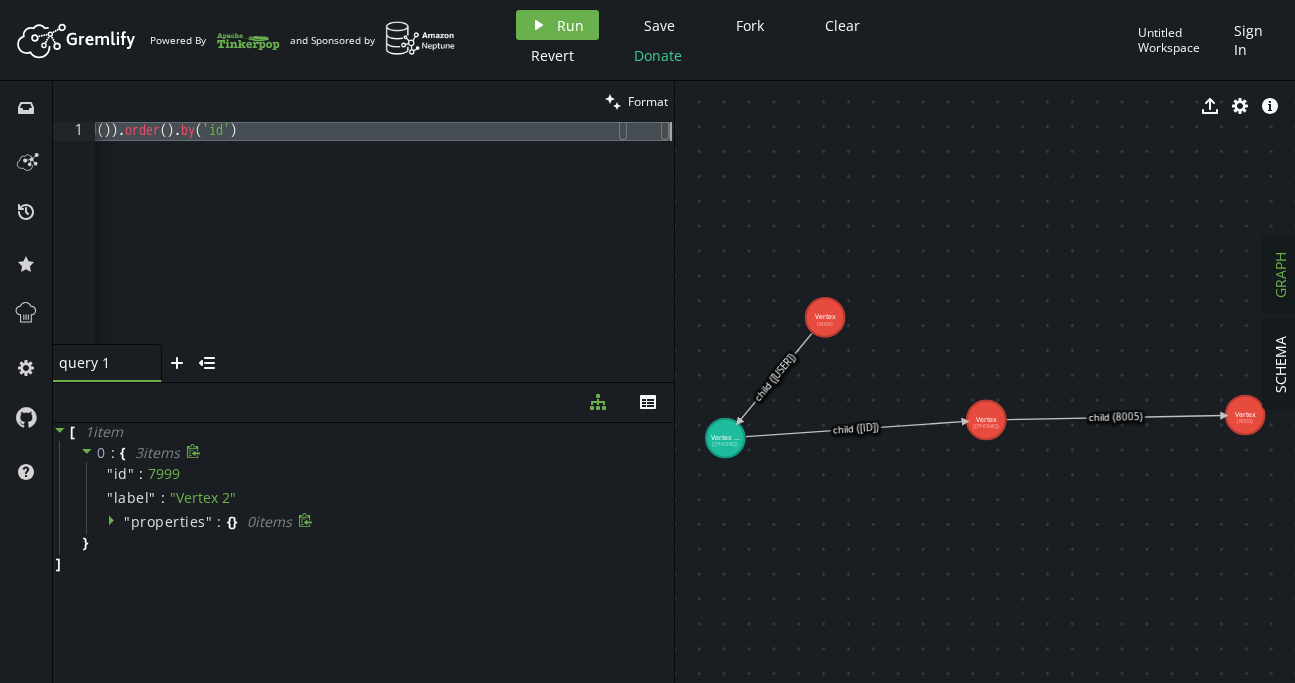 paste on "'user::1::cBnk2vNcTBJNqYrDE'" 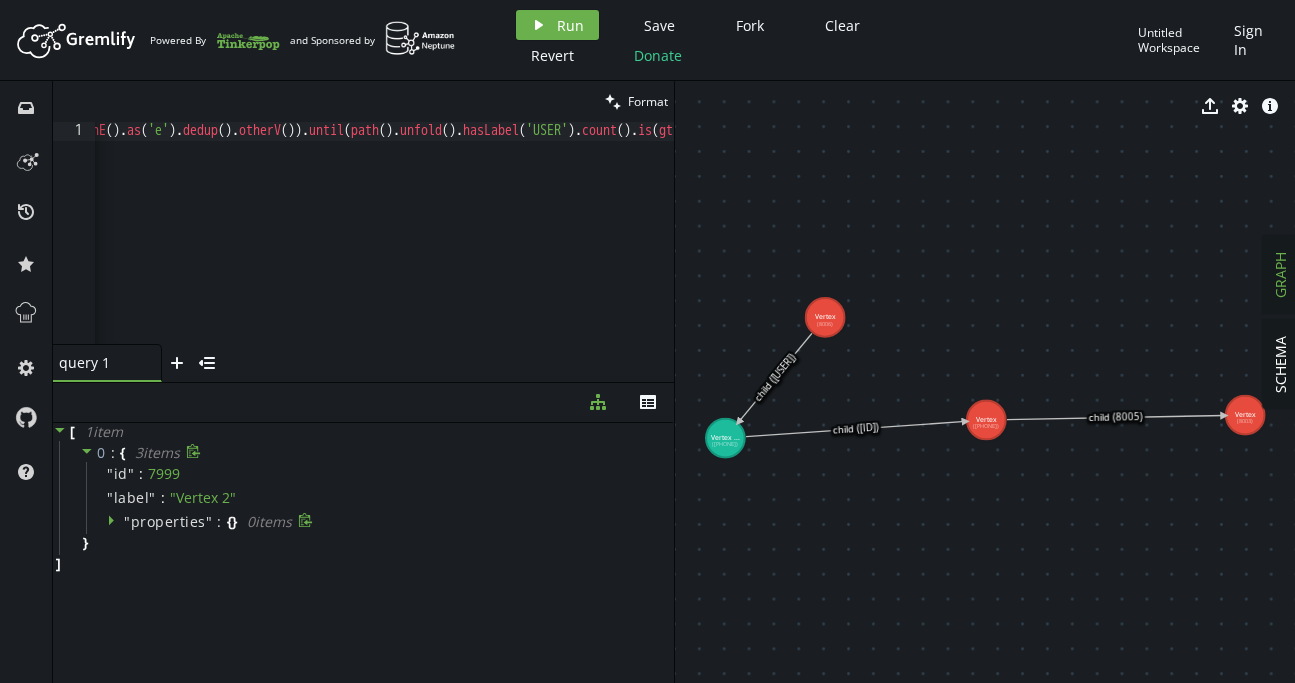 scroll, scrollTop: 0, scrollLeft: 0, axis: both 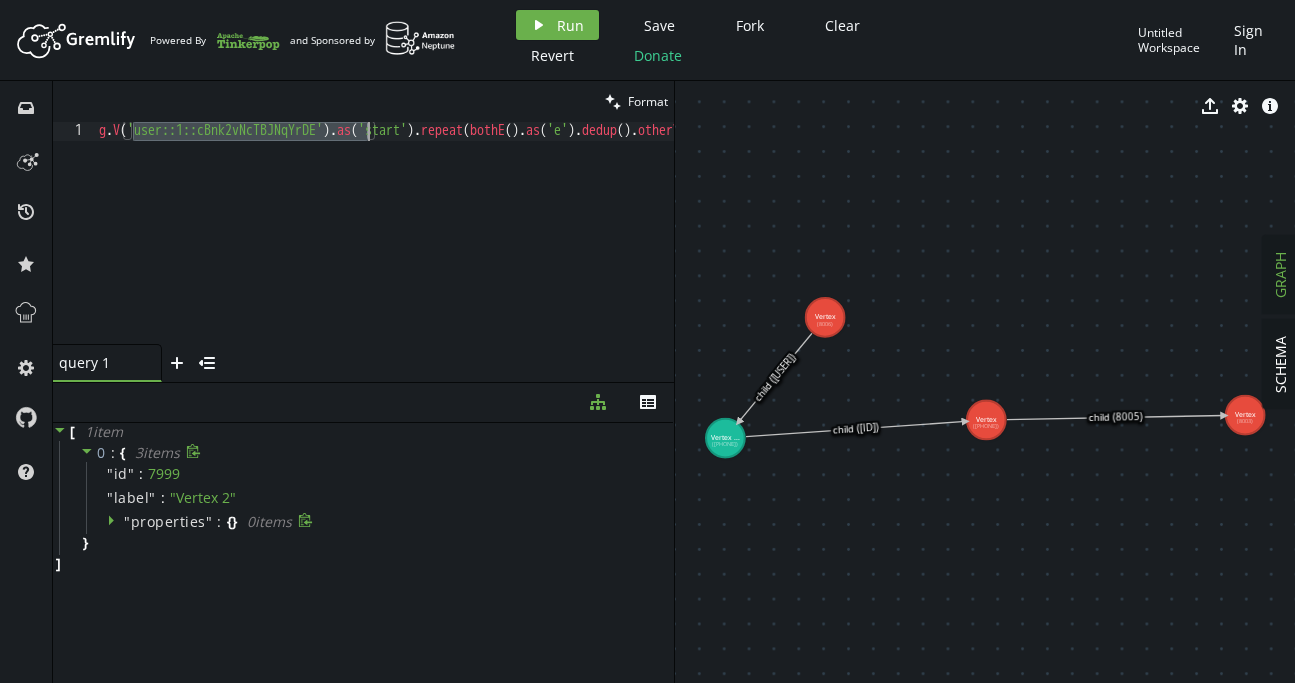 drag, startPoint x: 147, startPoint y: 129, endPoint x: 369, endPoint y: 126, distance: 222.02026 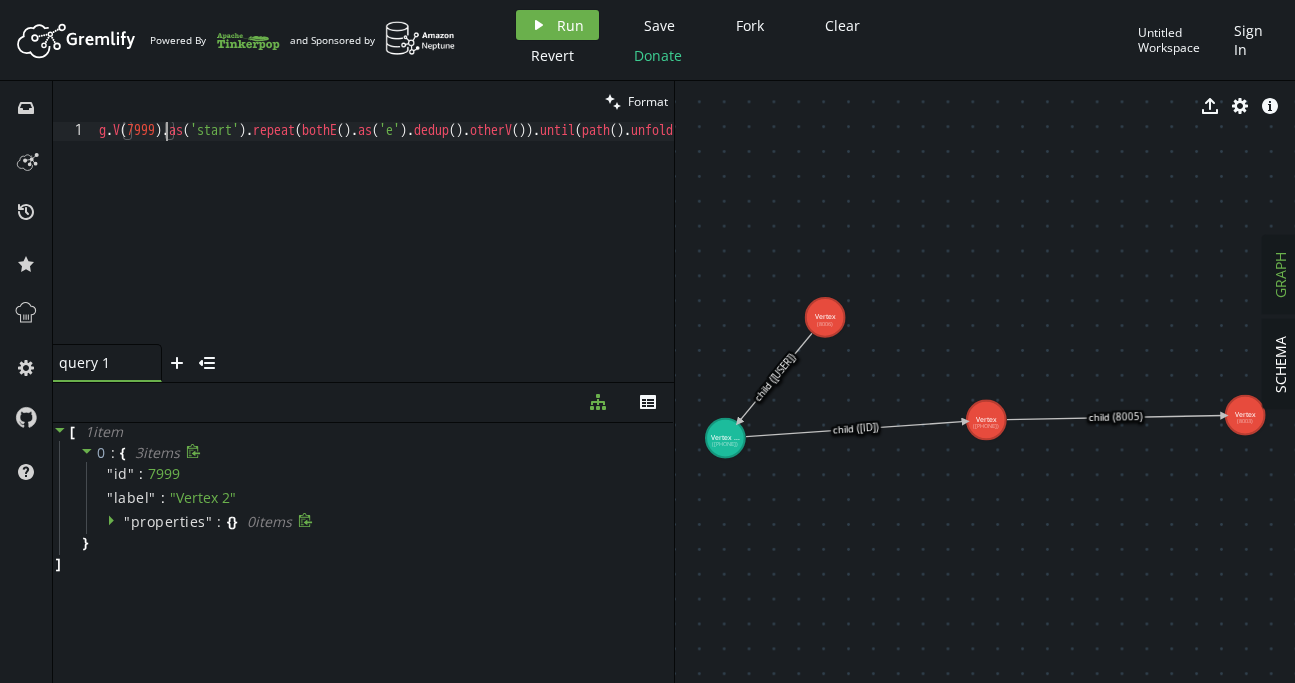 scroll, scrollTop: 0, scrollLeft: 66, axis: horizontal 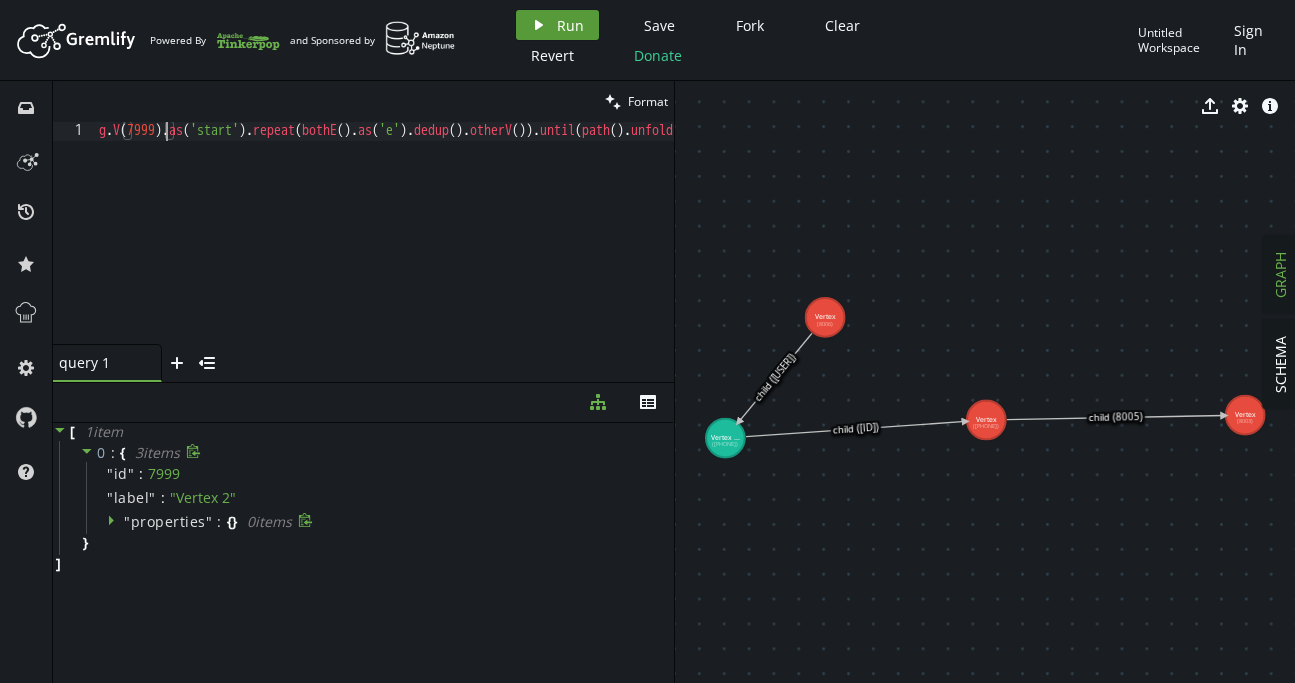 click on "play Run" at bounding box center (557, 25) 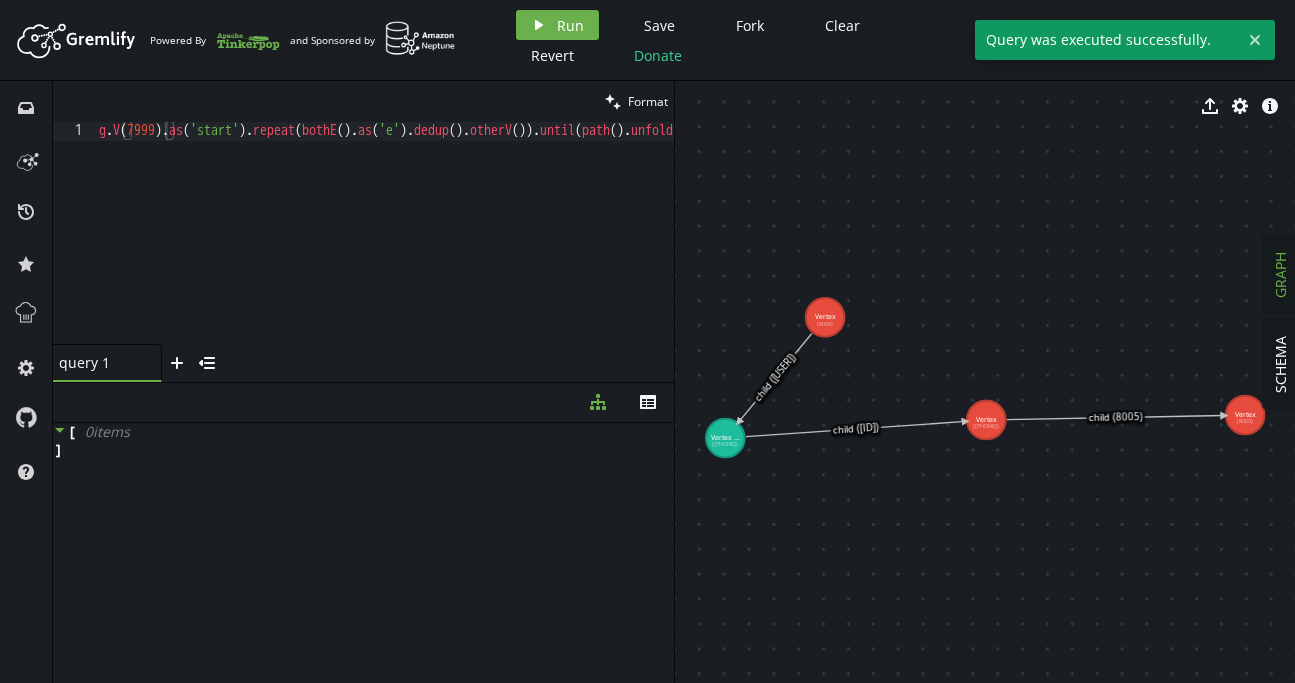 click on "g . V ( 7999 ) . as ( 'start' ) . repeat ( bothE ( ) . as ( 'e' ) . dedup ( ) . otherV ( )) . until ( path ( ) . unfold ( ) . hasLabel ( 'USER' ) . count ( ) . is ( gt ( 1 ))) . emit ( ) . simplePath ( ) . hasLabel ( 'USER' ) . where ( neq ( 'start' )) . dedup ( ) . project ( 'id' ) . by ( __ . id ( )) . order ( ) . by ( 'id' )" at bounding box center [1057, 248] 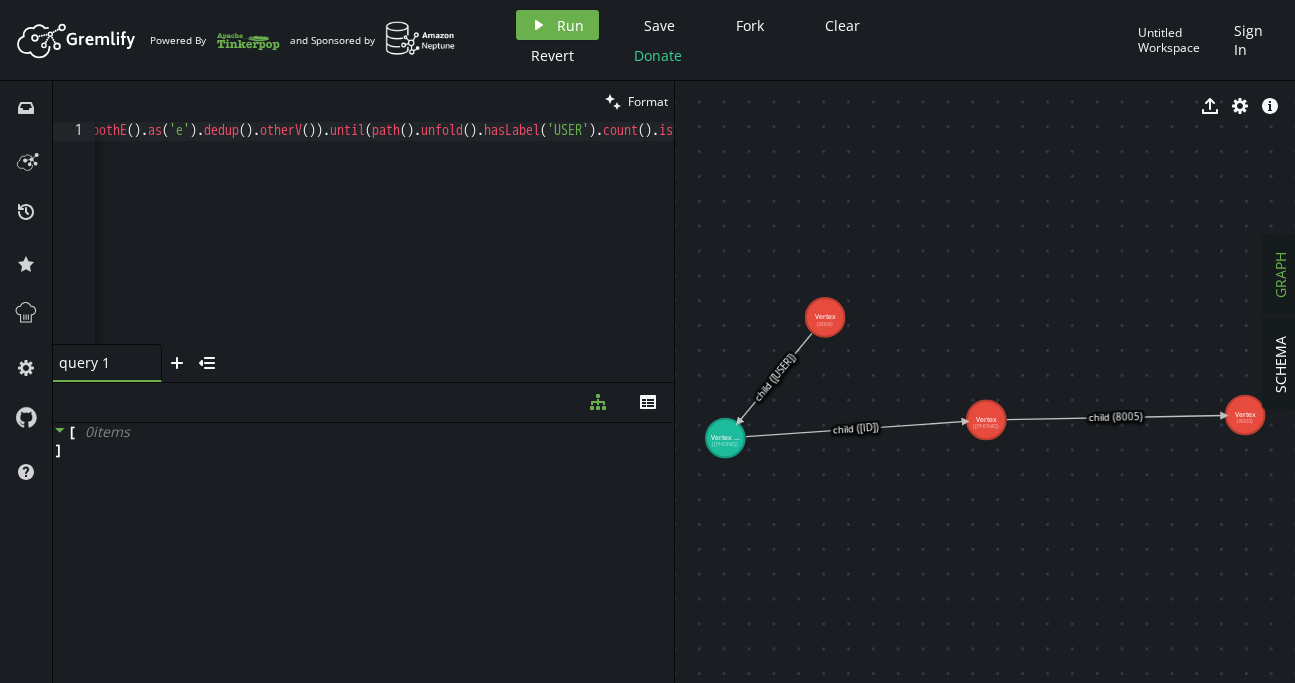 scroll, scrollTop: 0, scrollLeft: 0, axis: both 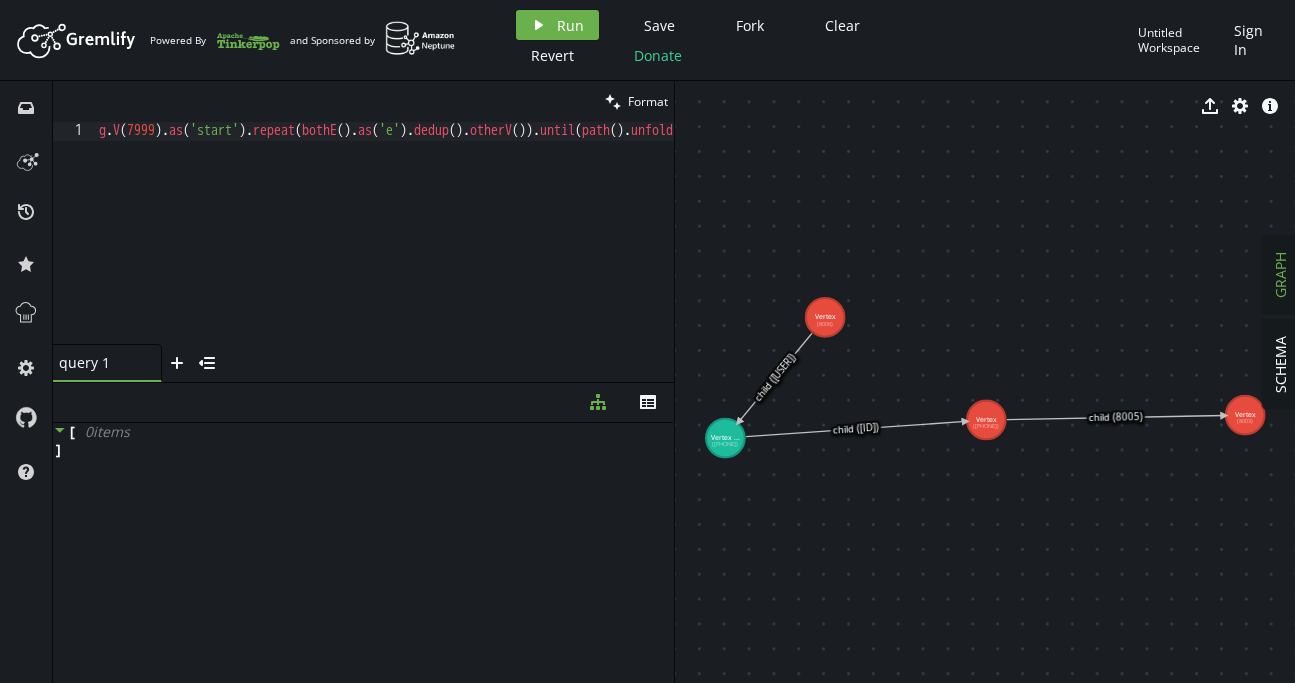 drag, startPoint x: 343, startPoint y: 130, endPoint x: 444, endPoint y: 151, distance: 103.16007 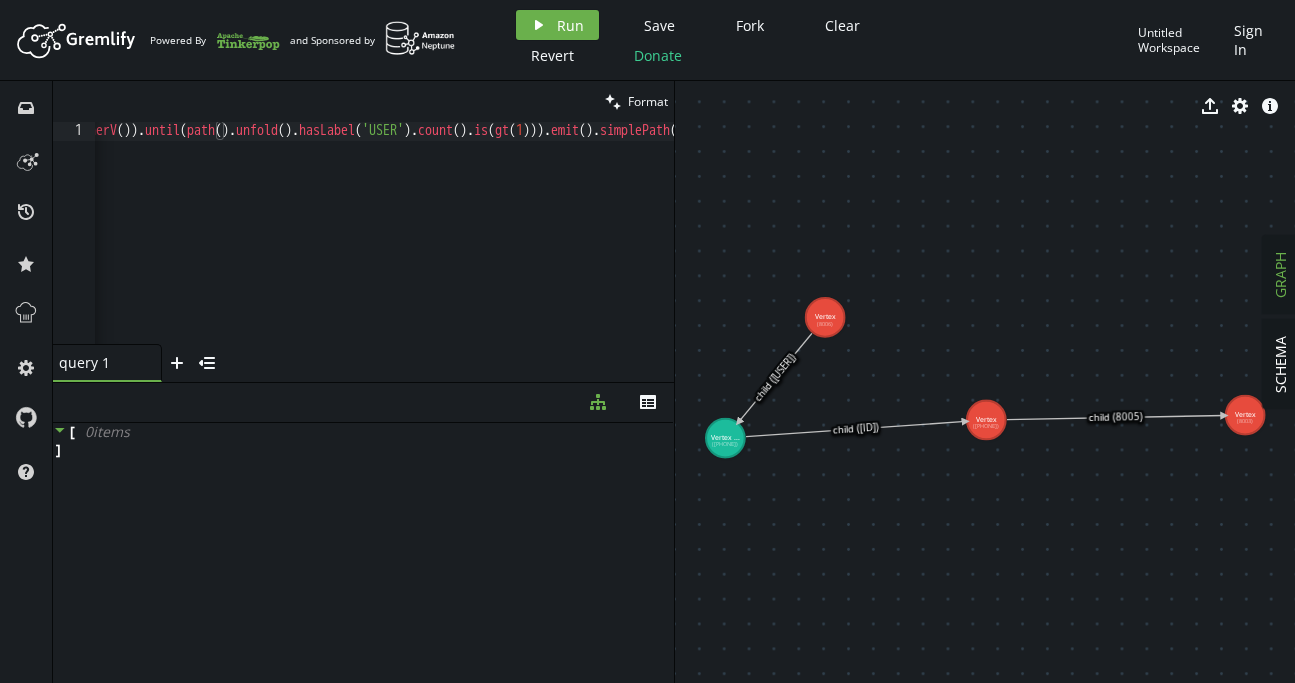 scroll, scrollTop: 0, scrollLeft: 396, axis: horizontal 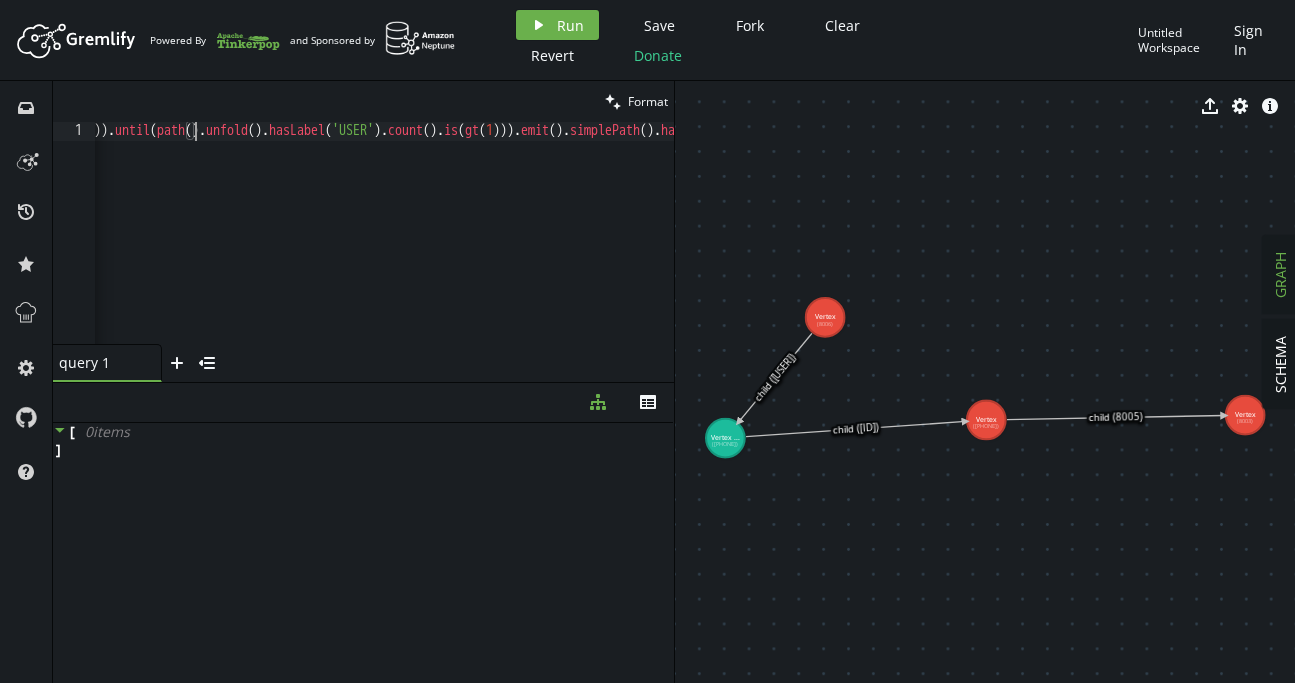 drag, startPoint x: 198, startPoint y: 132, endPoint x: 258, endPoint y: 135, distance: 60.074955 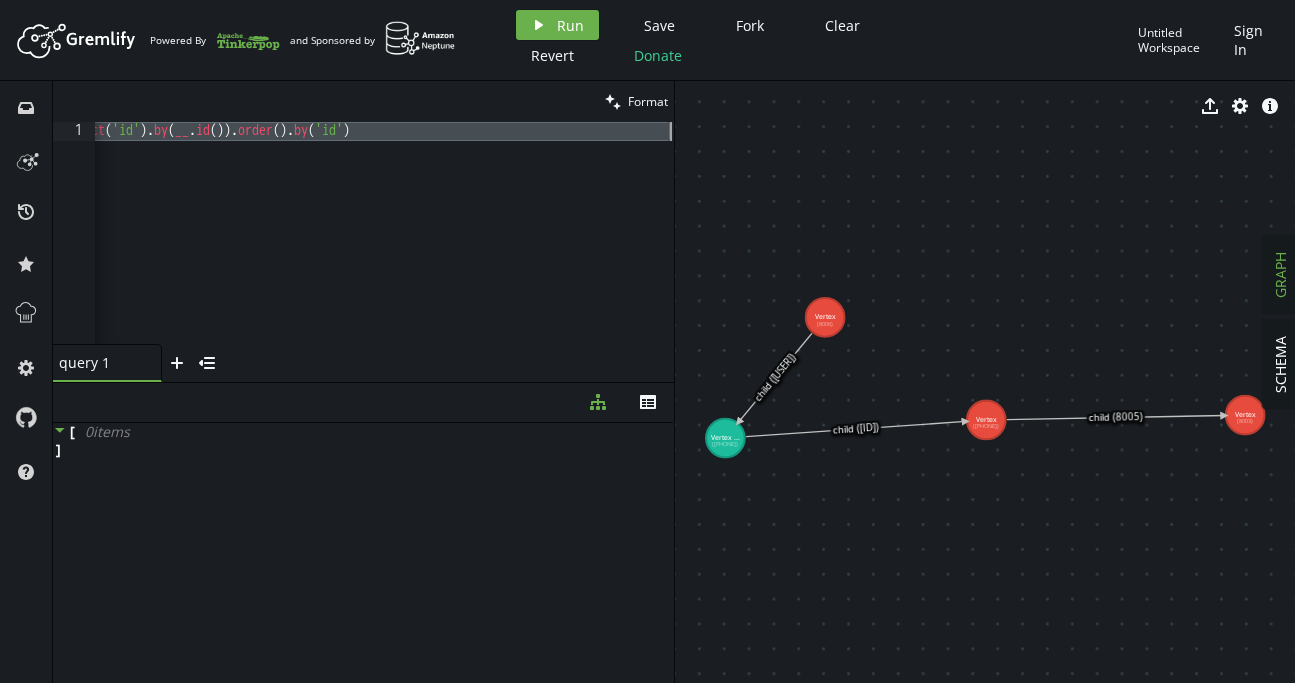 scroll, scrollTop: 0, scrollLeft: 1345, axis: horizontal 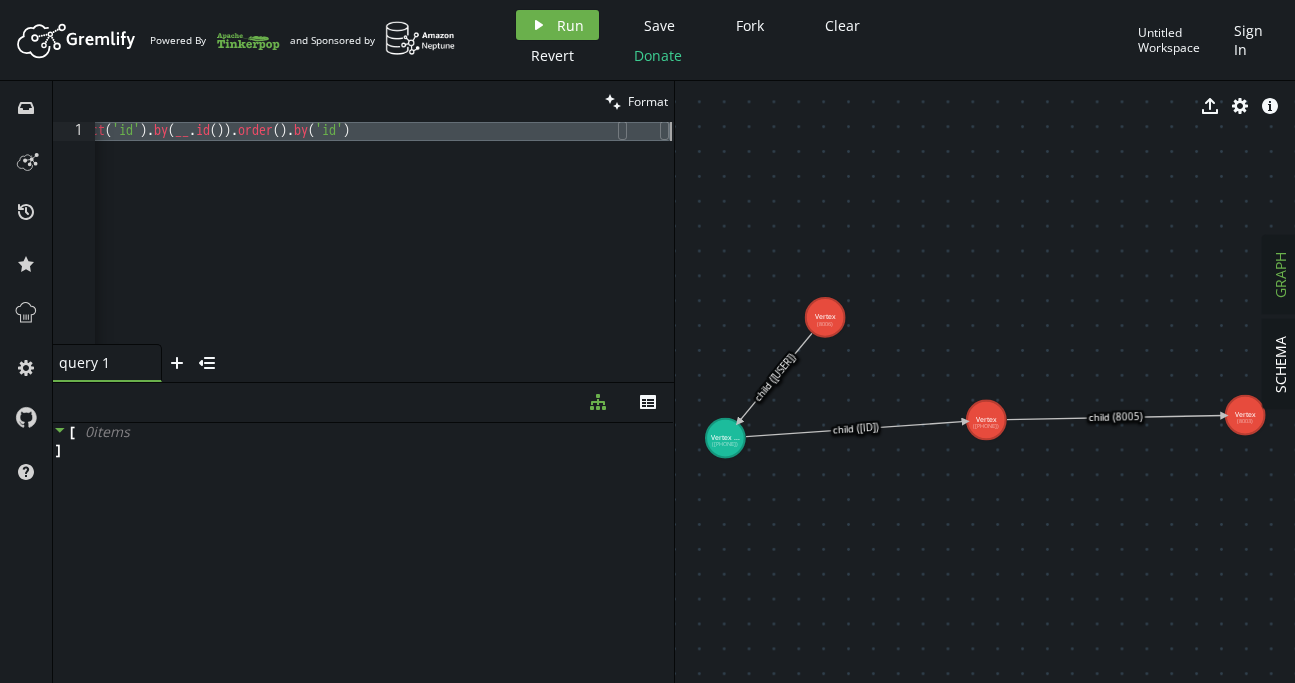 type on "g.V(7999).as('start').repeat(bothE().as('e').dedup().otherV())" 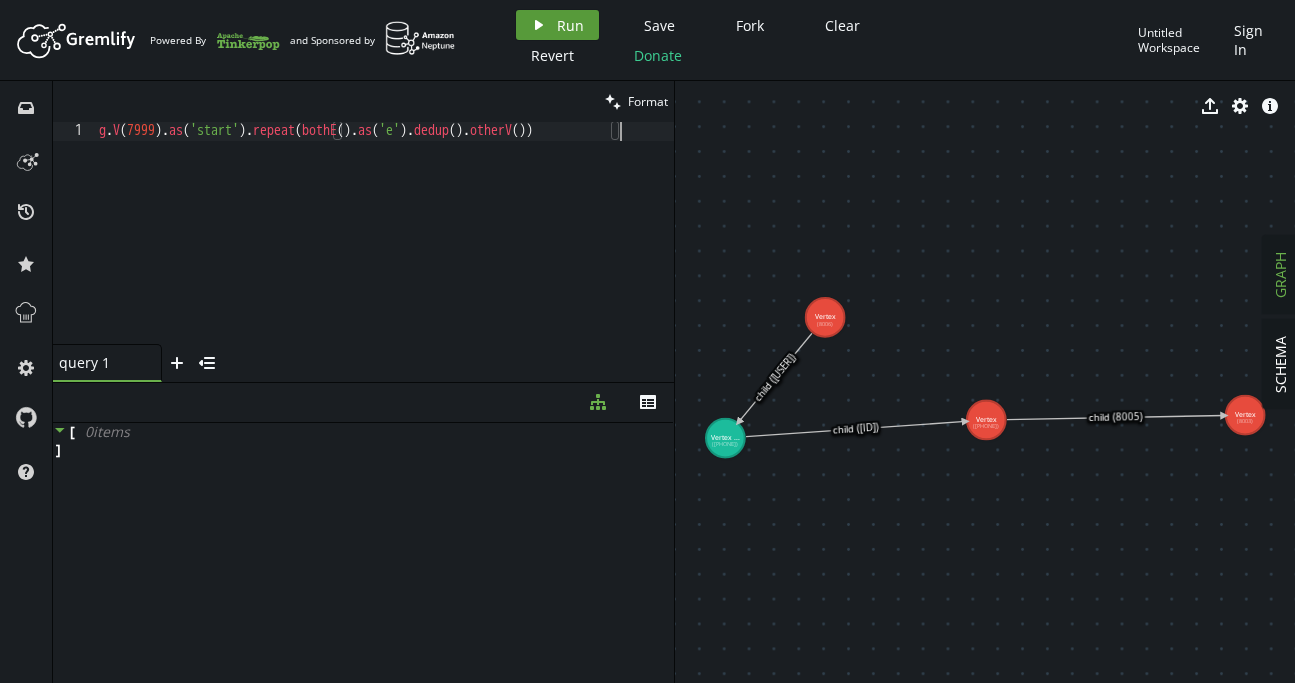 click on "play Run" at bounding box center [557, 25] 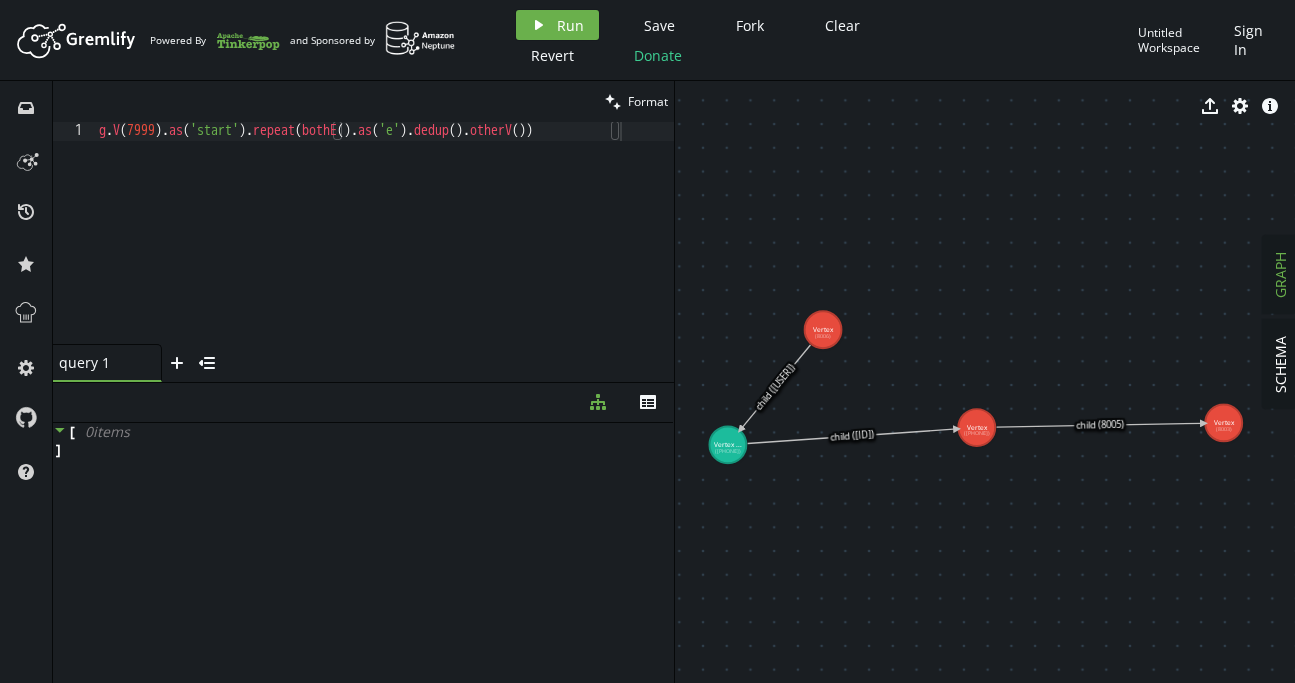 click 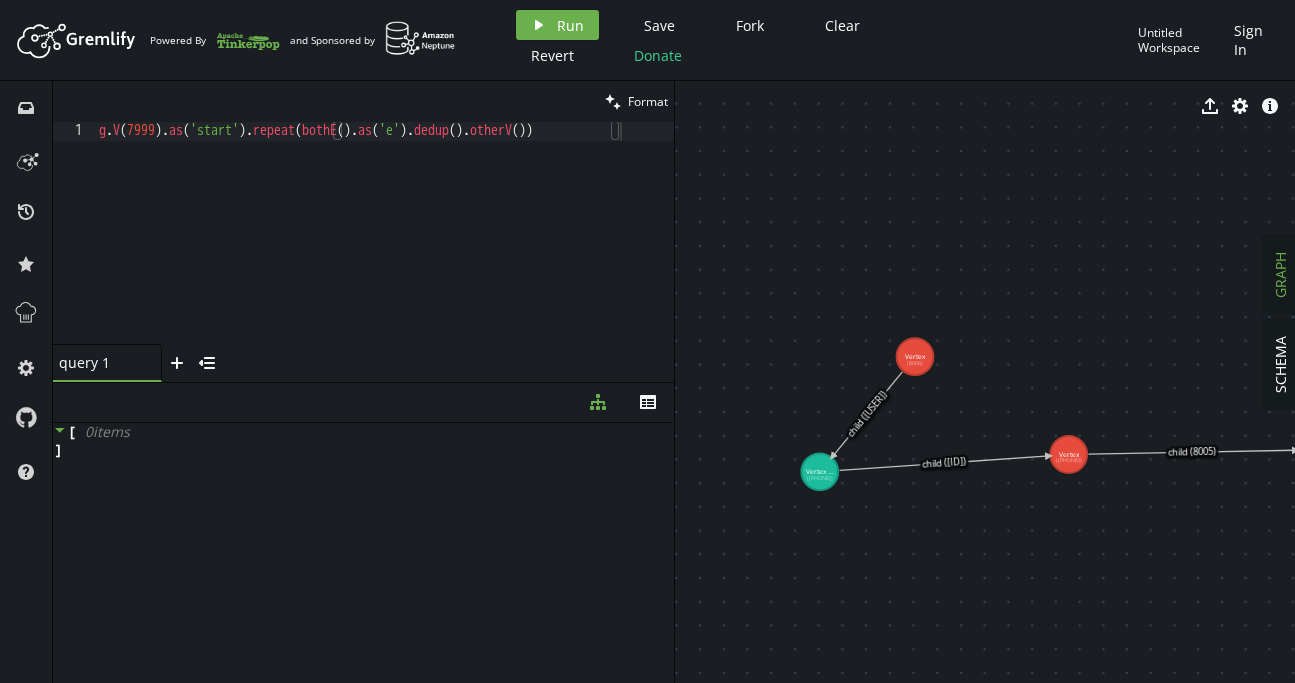 drag, startPoint x: 762, startPoint y: 246, endPoint x: 834, endPoint y: 235, distance: 72.835434 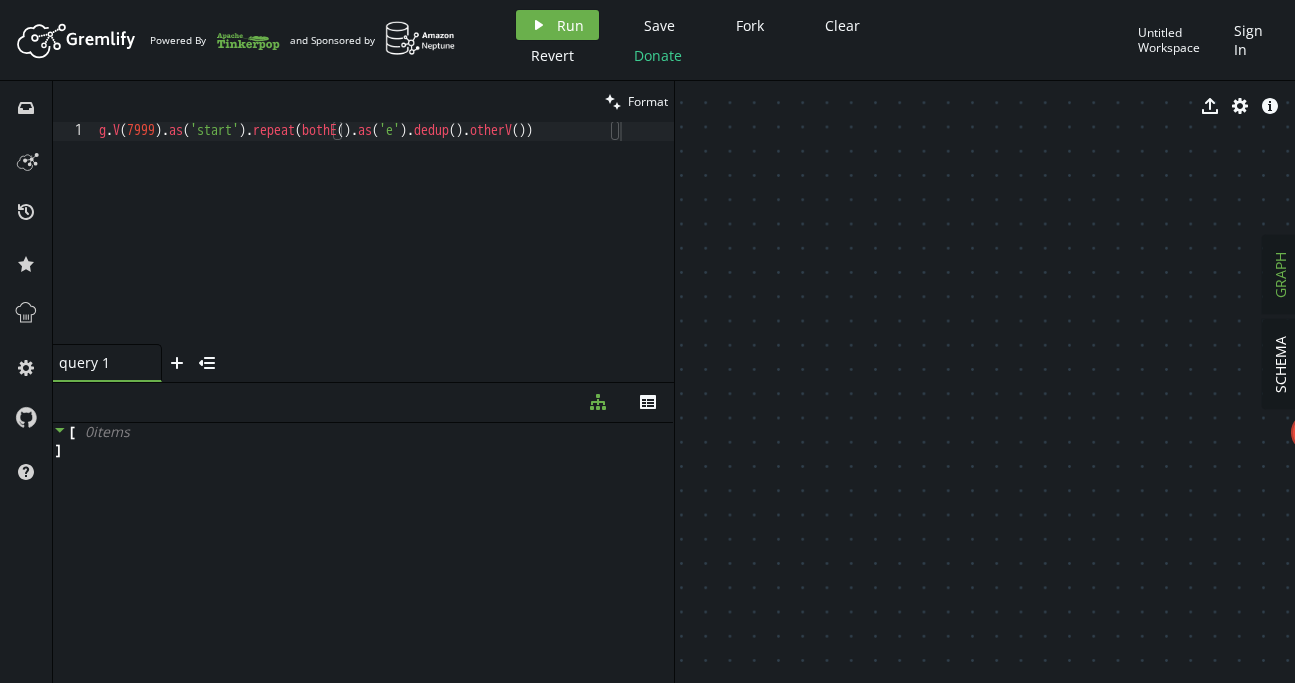 scroll, scrollTop: 0, scrollLeft: 2, axis: horizontal 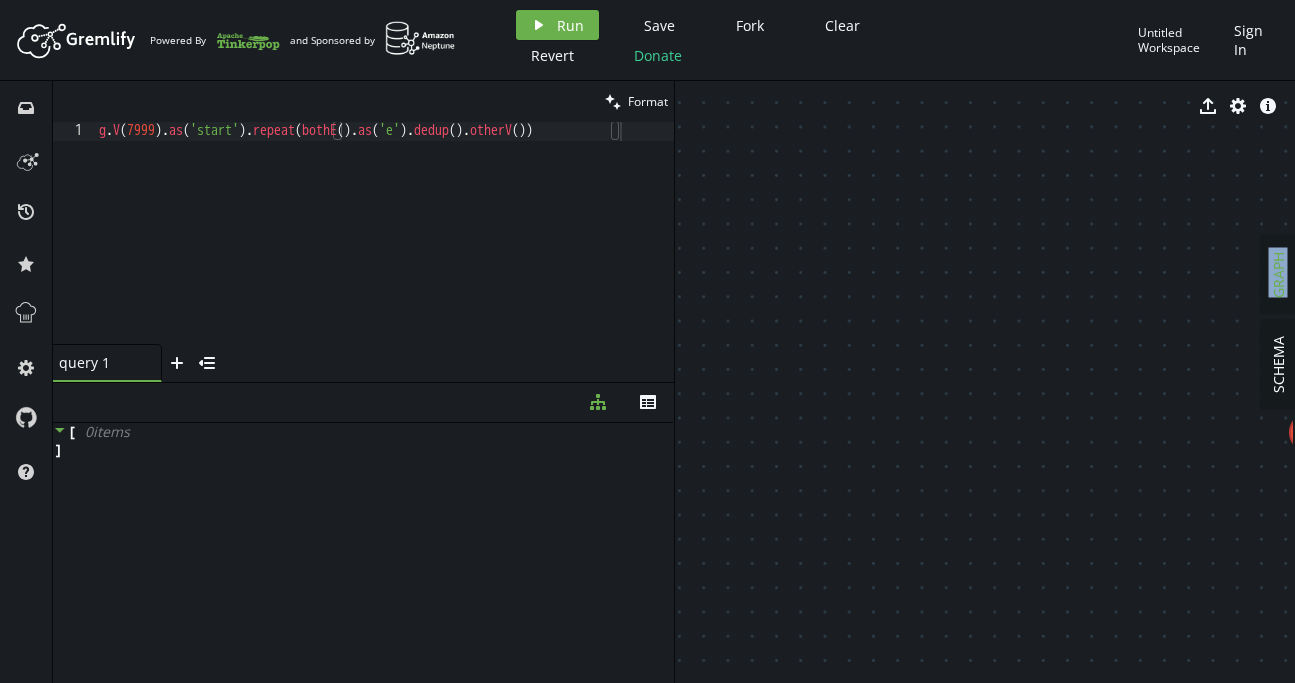 drag, startPoint x: 1289, startPoint y: 434, endPoint x: 1022, endPoint y: 438, distance: 267.02997 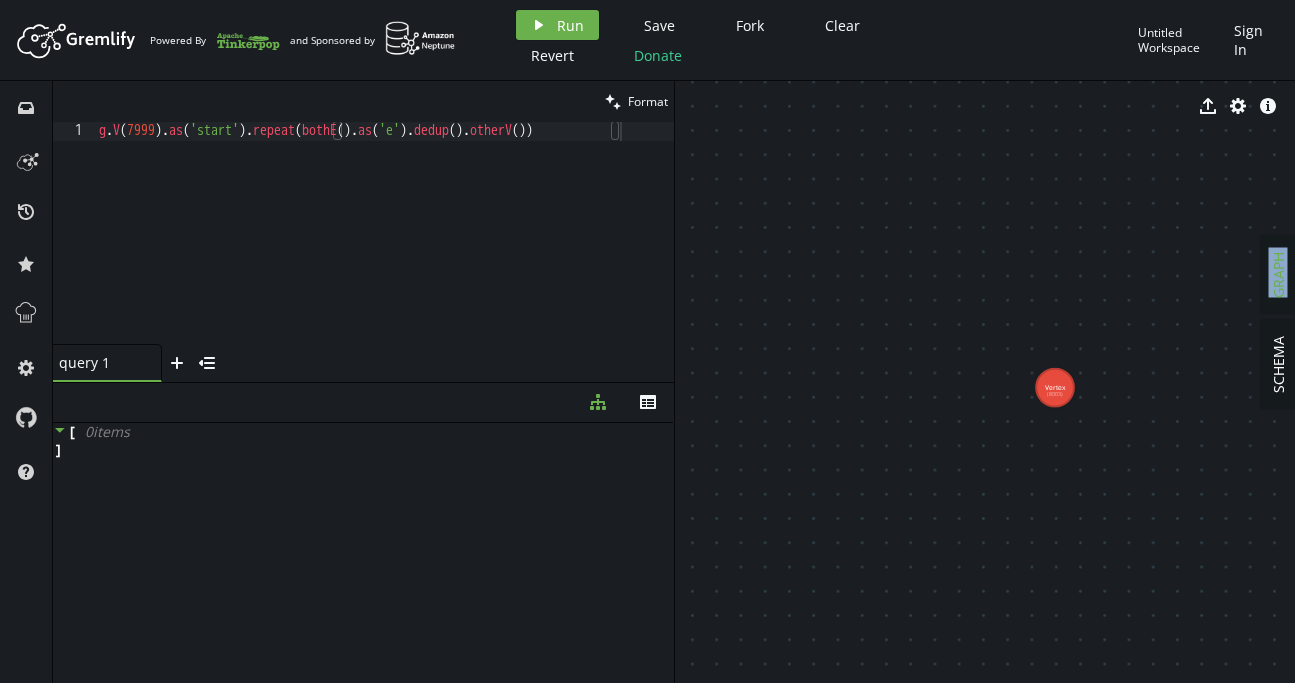 drag, startPoint x: 1025, startPoint y: 438, endPoint x: 826, endPoint y: 393, distance: 204.0245 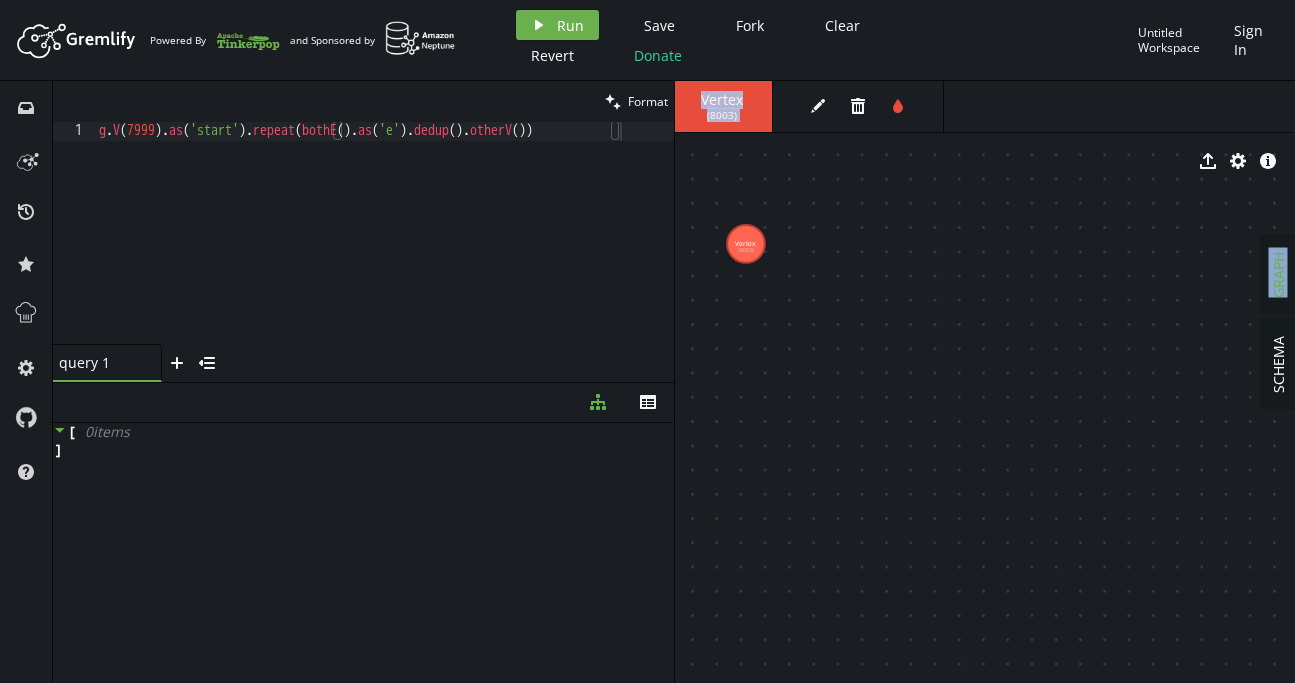 drag, startPoint x: 1057, startPoint y: 393, endPoint x: 745, endPoint y: 244, distance: 345.7528 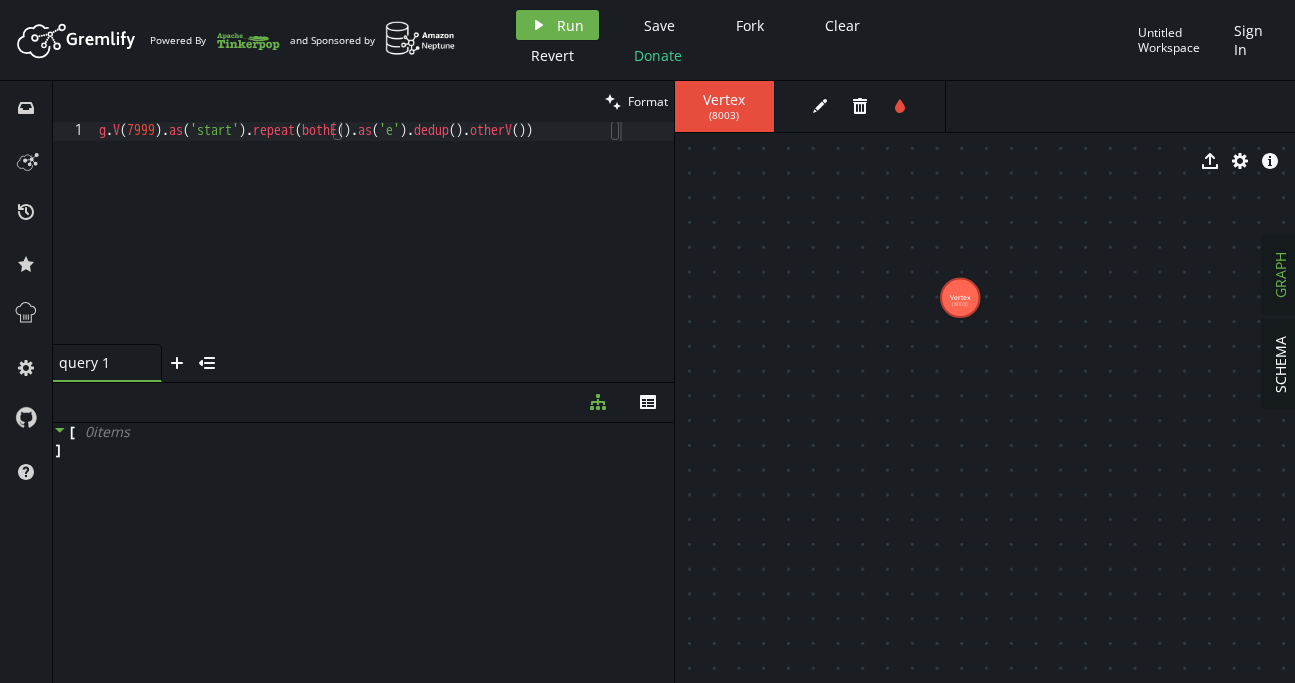 drag, startPoint x: 903, startPoint y: 268, endPoint x: 964, endPoint y: 300, distance: 68.88396 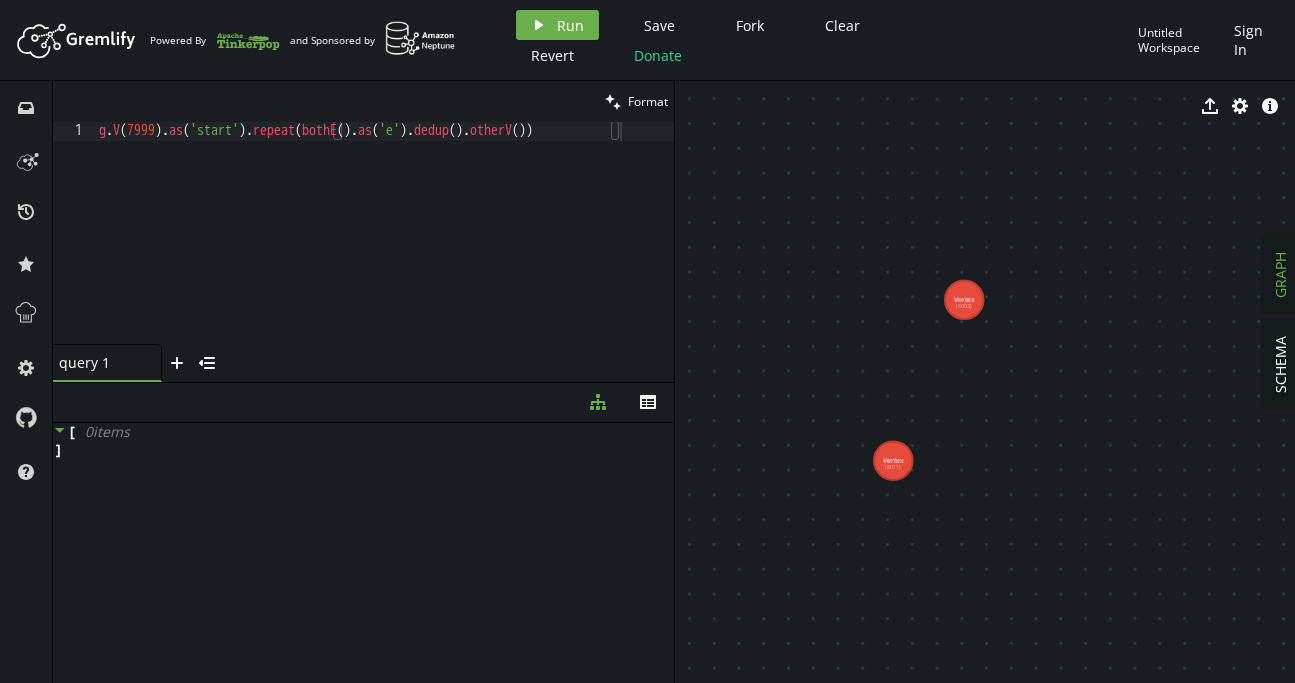 drag, startPoint x: 973, startPoint y: 327, endPoint x: 887, endPoint y: 450, distance: 150.08331 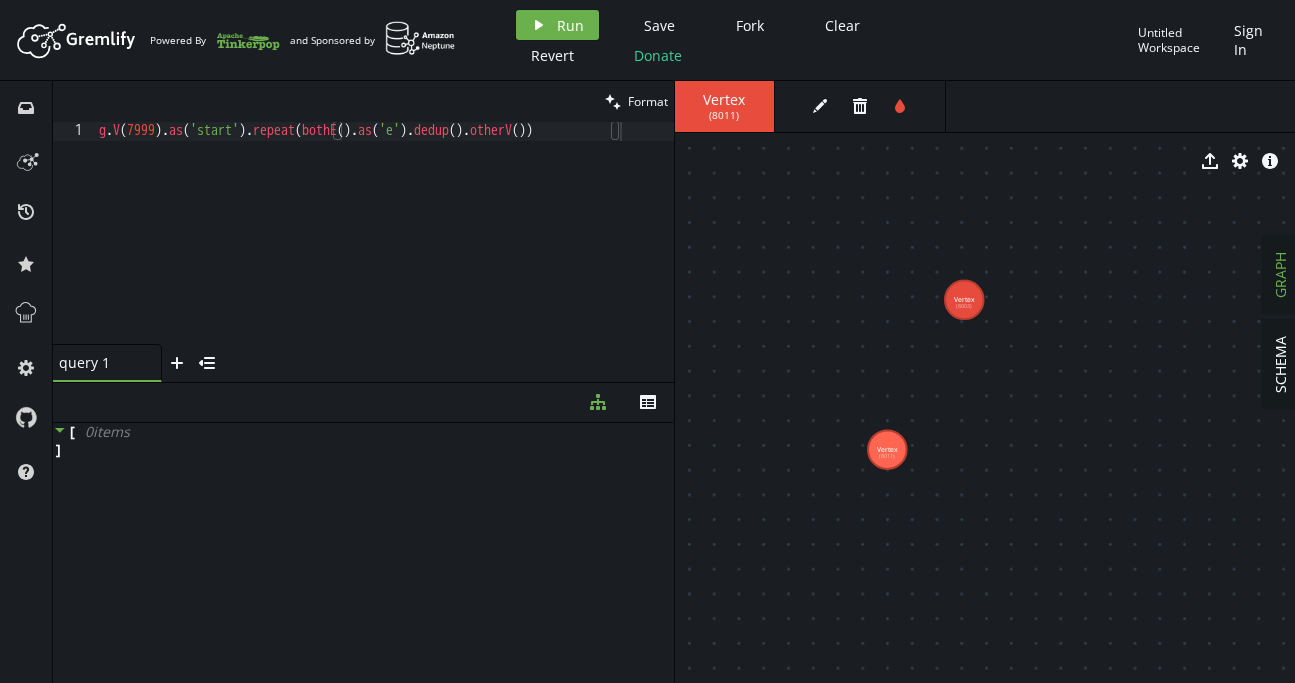 click on "edit trash tint" at bounding box center [865, 106] 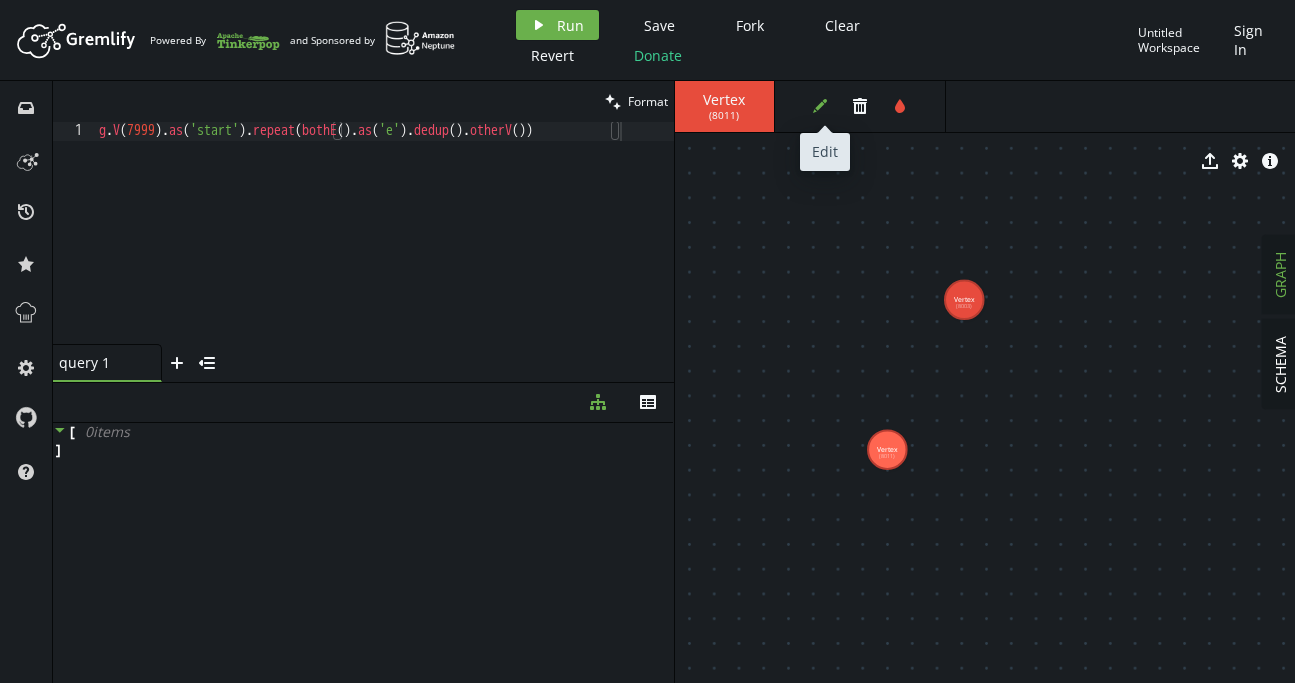 click on "edit" 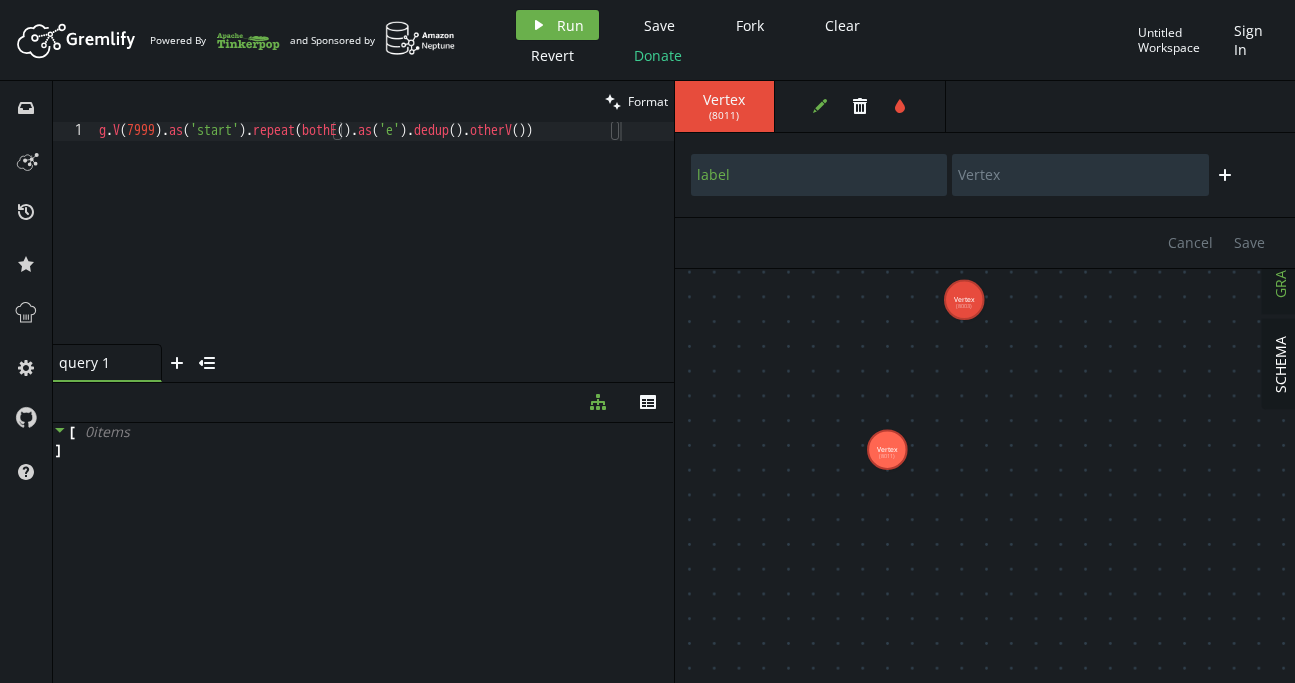 drag, startPoint x: 1076, startPoint y: 384, endPoint x: 987, endPoint y: 227, distance: 180.4716 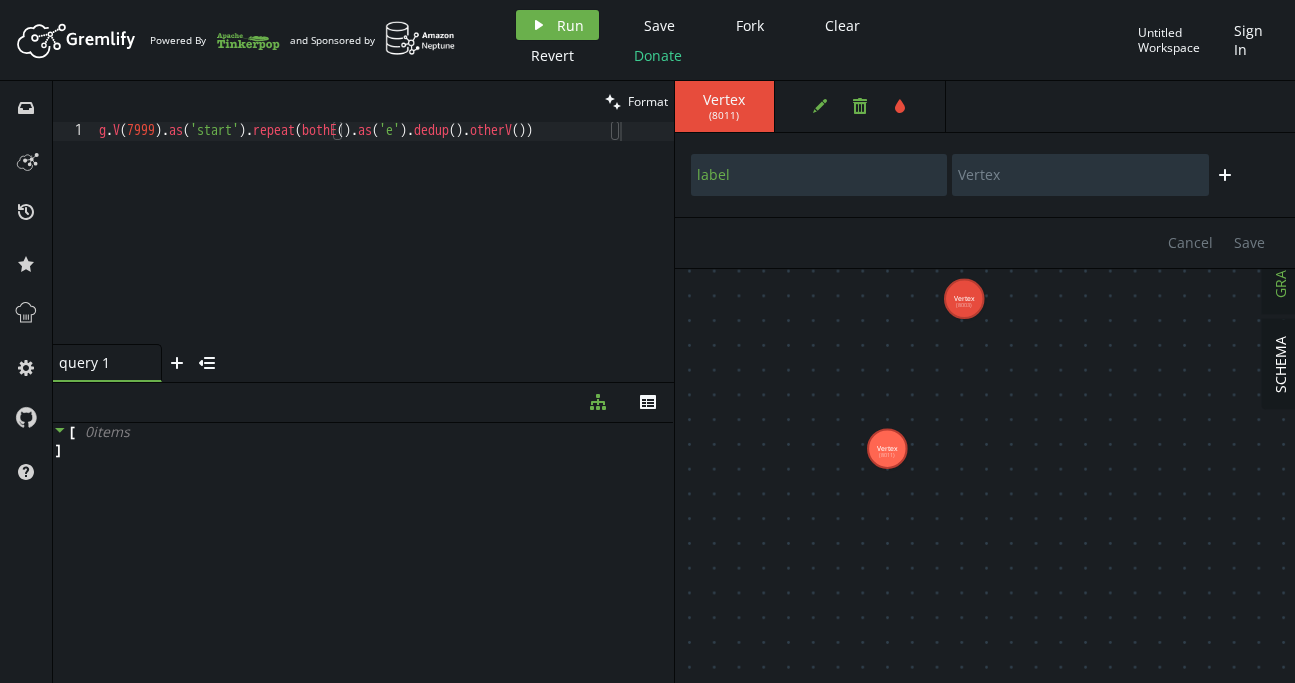 click 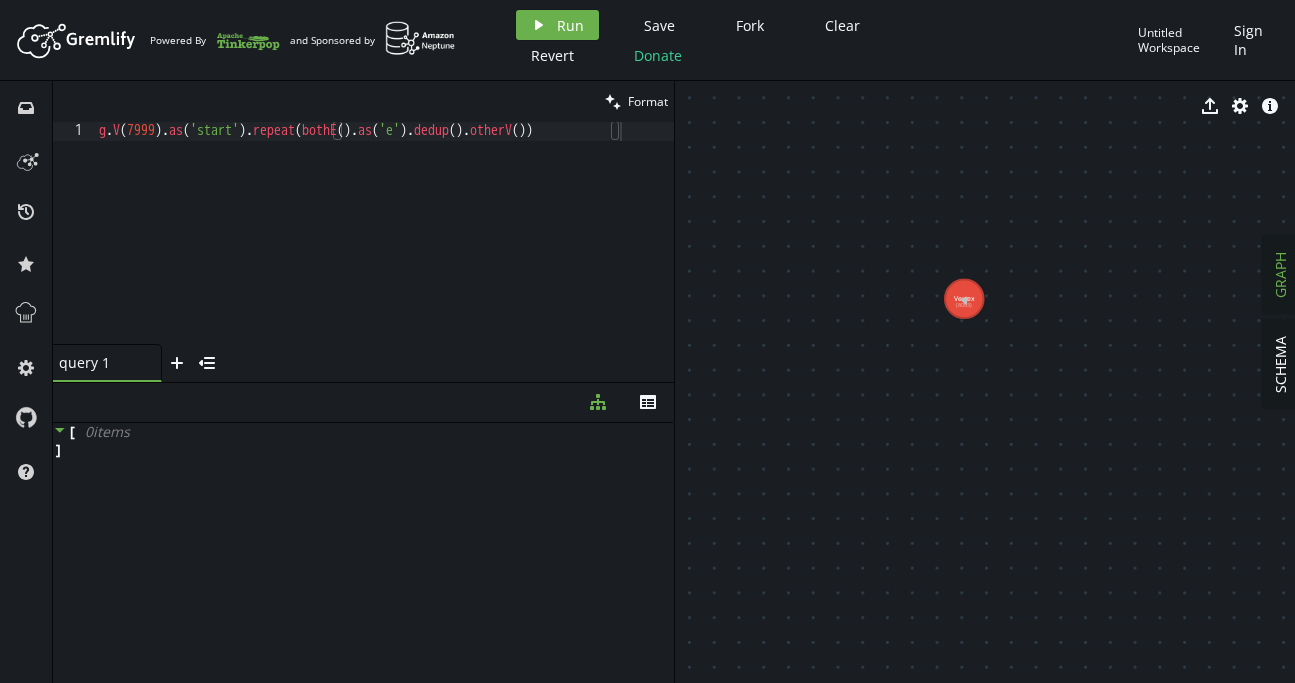 drag, startPoint x: 965, startPoint y: 302, endPoint x: 944, endPoint y: 308, distance: 21.84033 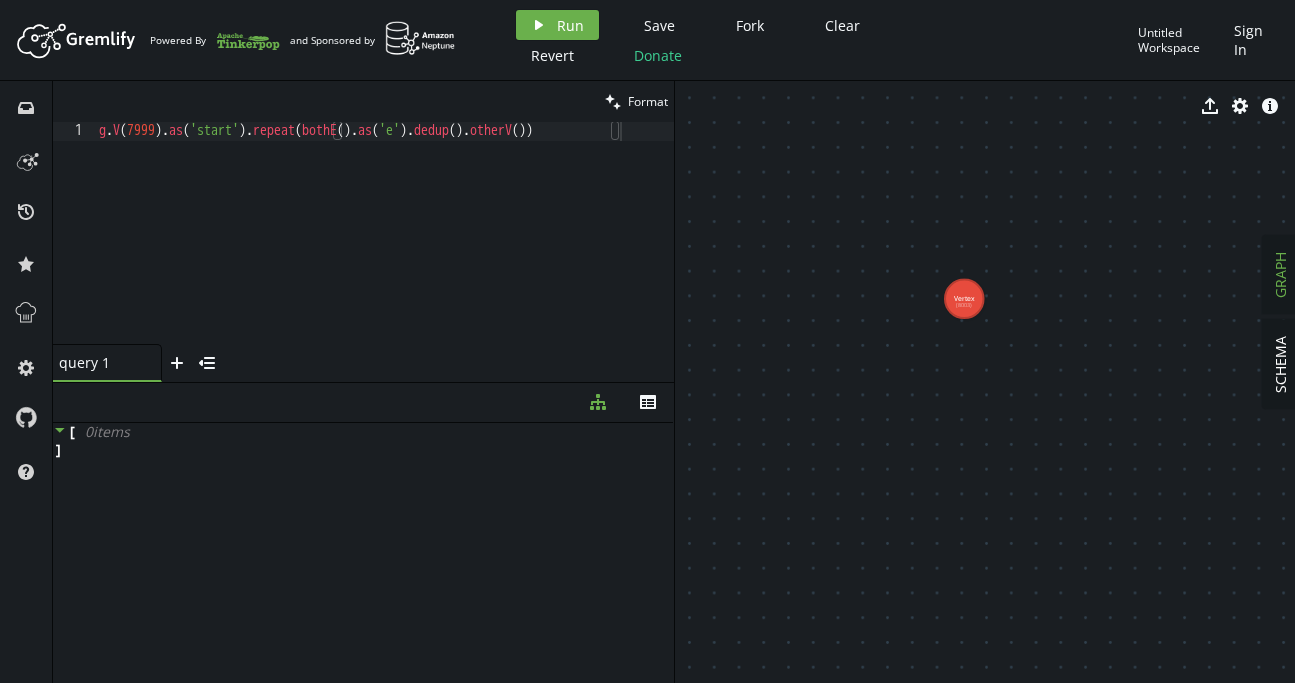 click 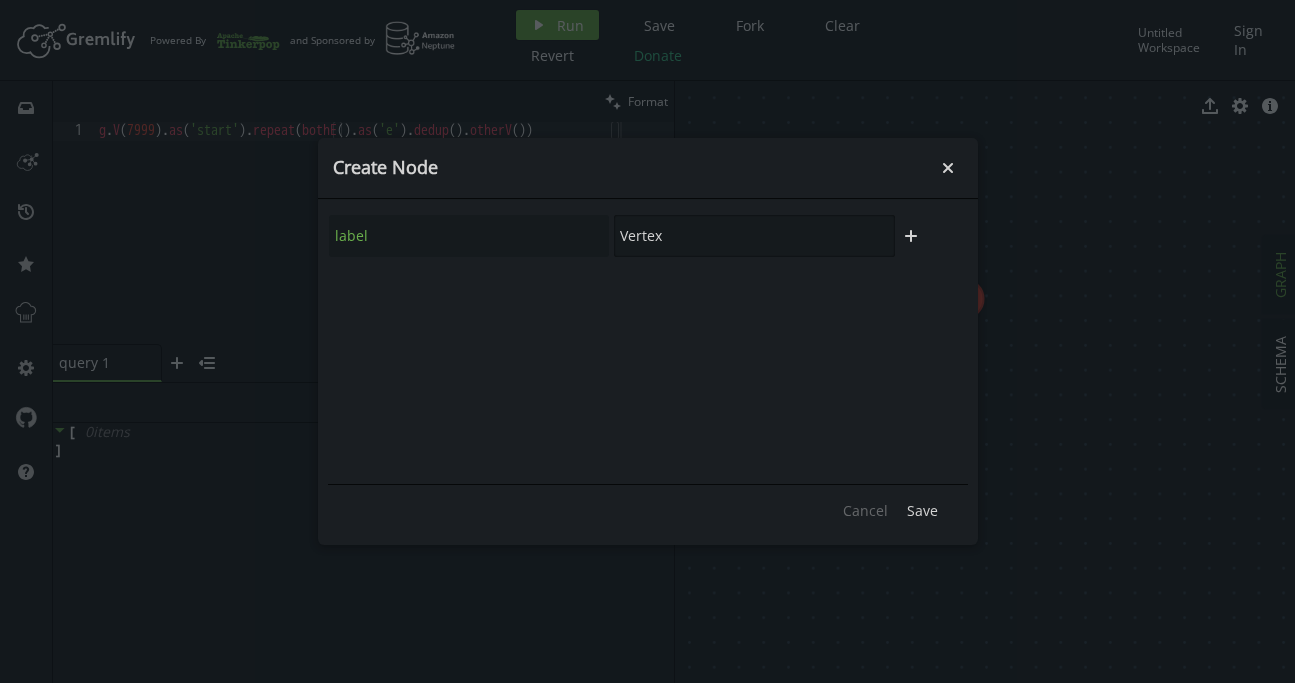 click on "Vertex" at bounding box center [754, 236] 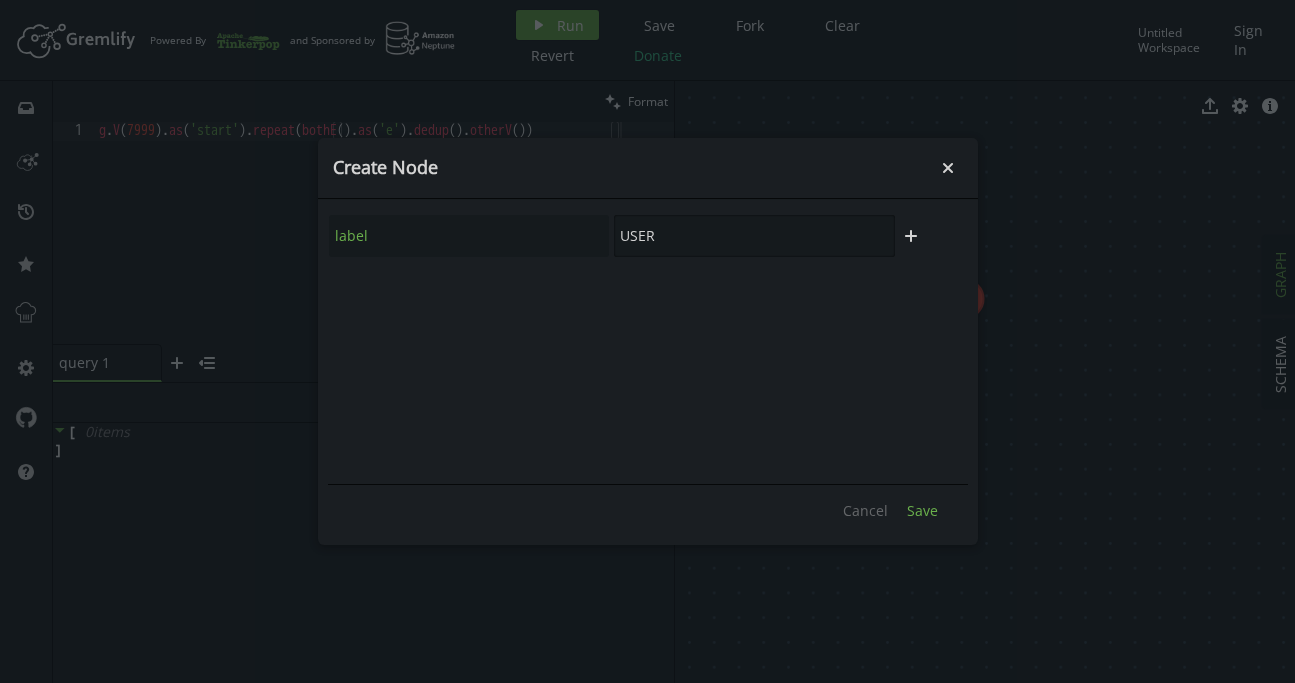 type on "USER" 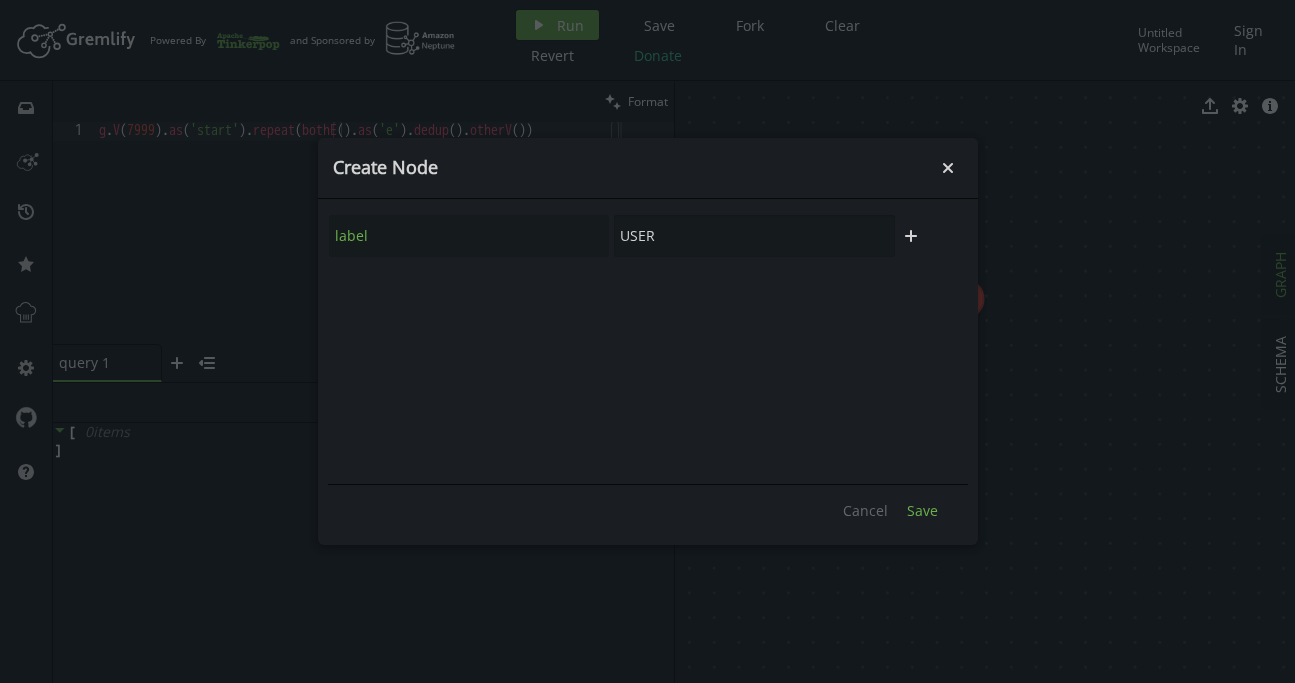 click on "Save" at bounding box center [922, 510] 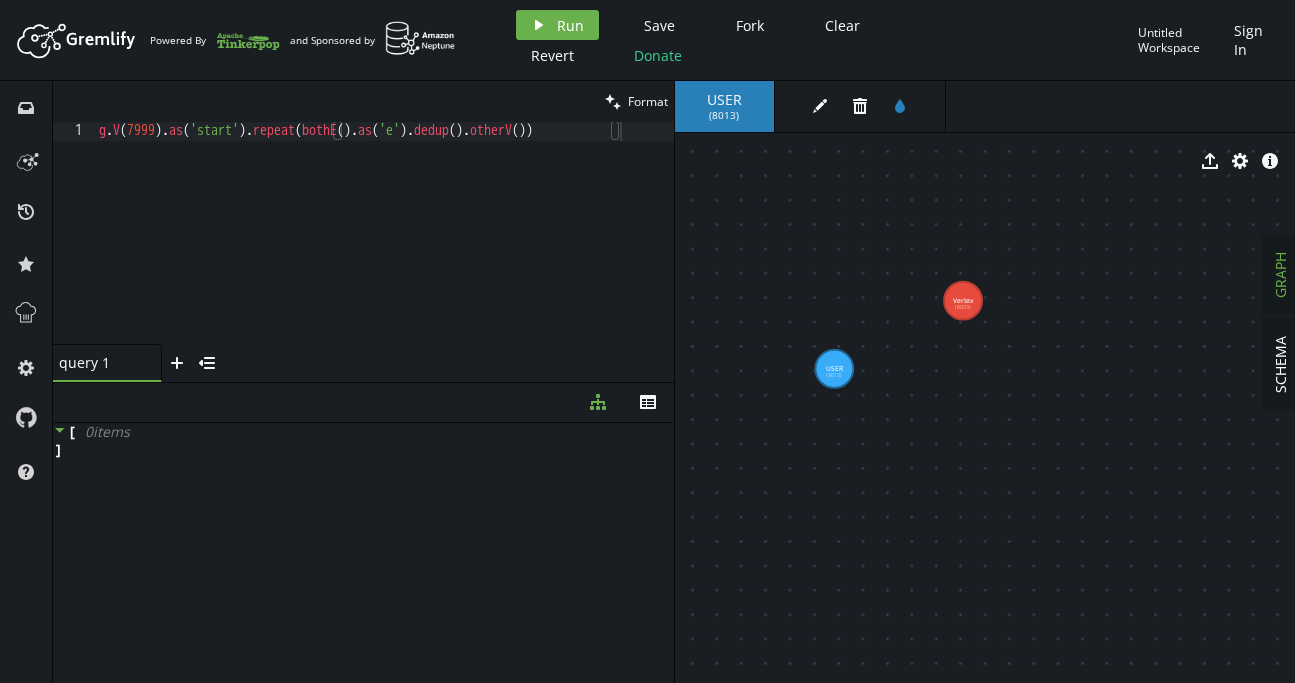 drag, startPoint x: 894, startPoint y: 346, endPoint x: 831, endPoint y: 372, distance: 68.154236 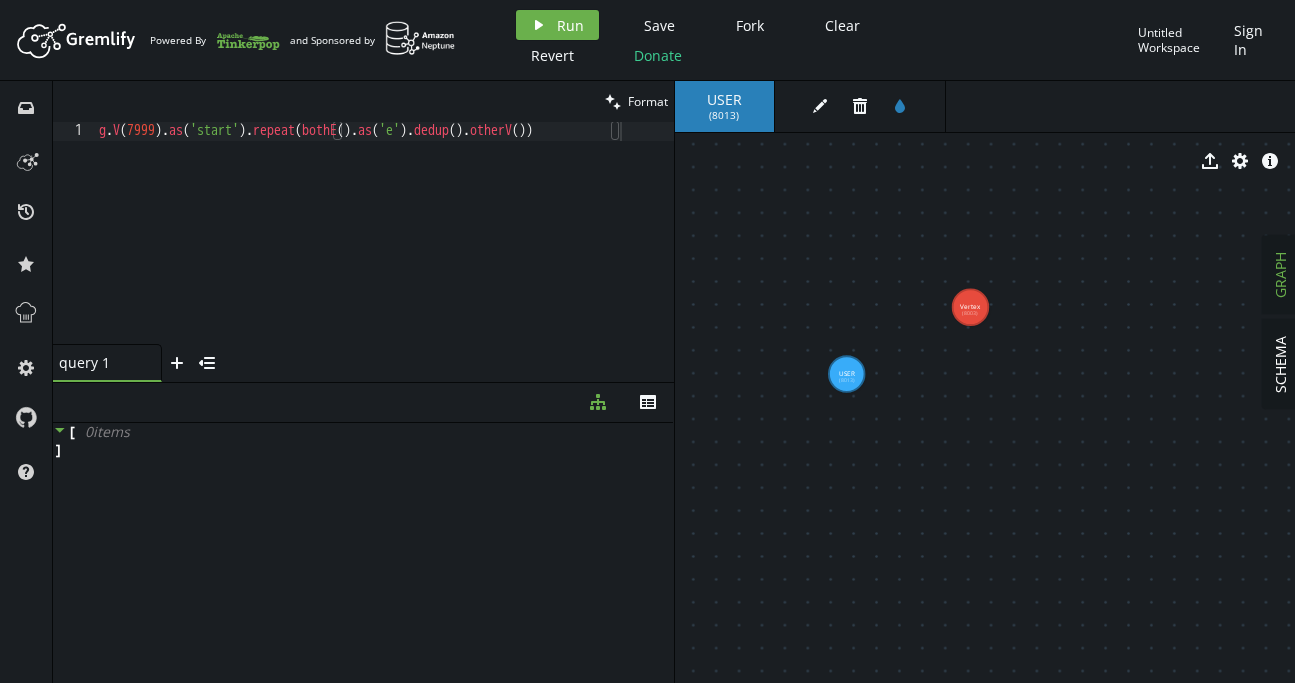scroll, scrollTop: 0, scrollLeft: 2, axis: horizontal 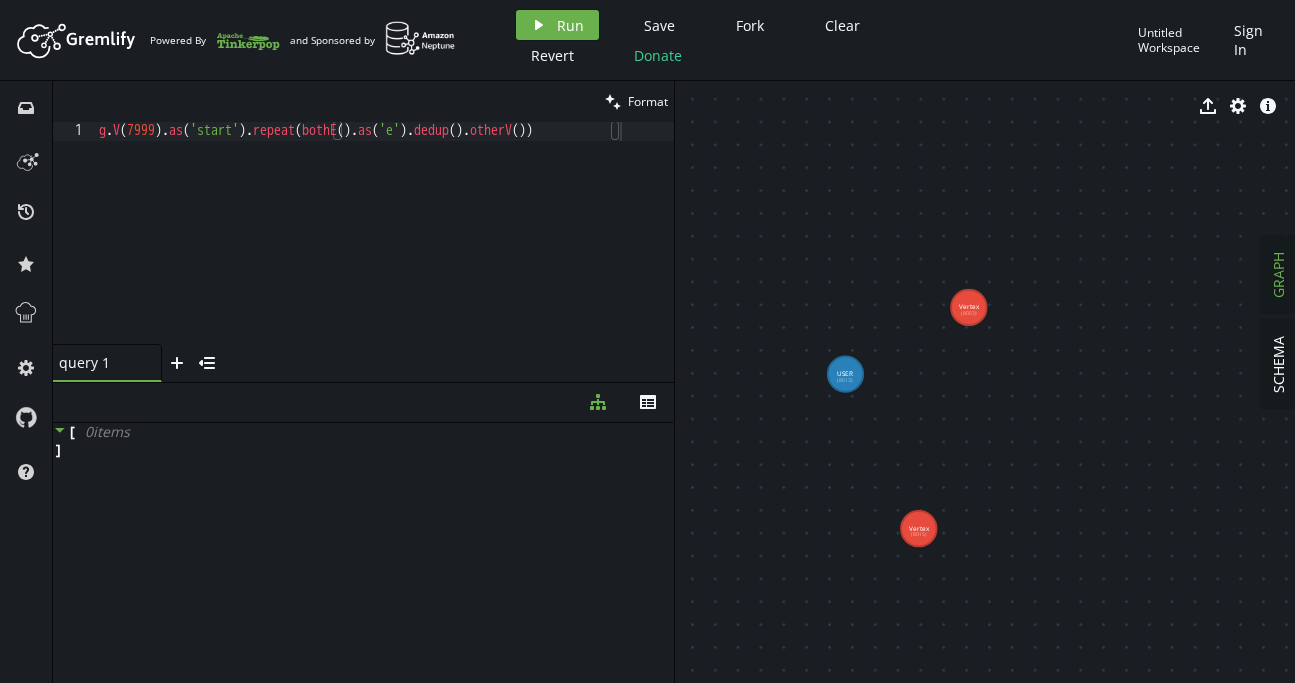 drag, startPoint x: 987, startPoint y: 320, endPoint x: 980, endPoint y: 407, distance: 87.28116 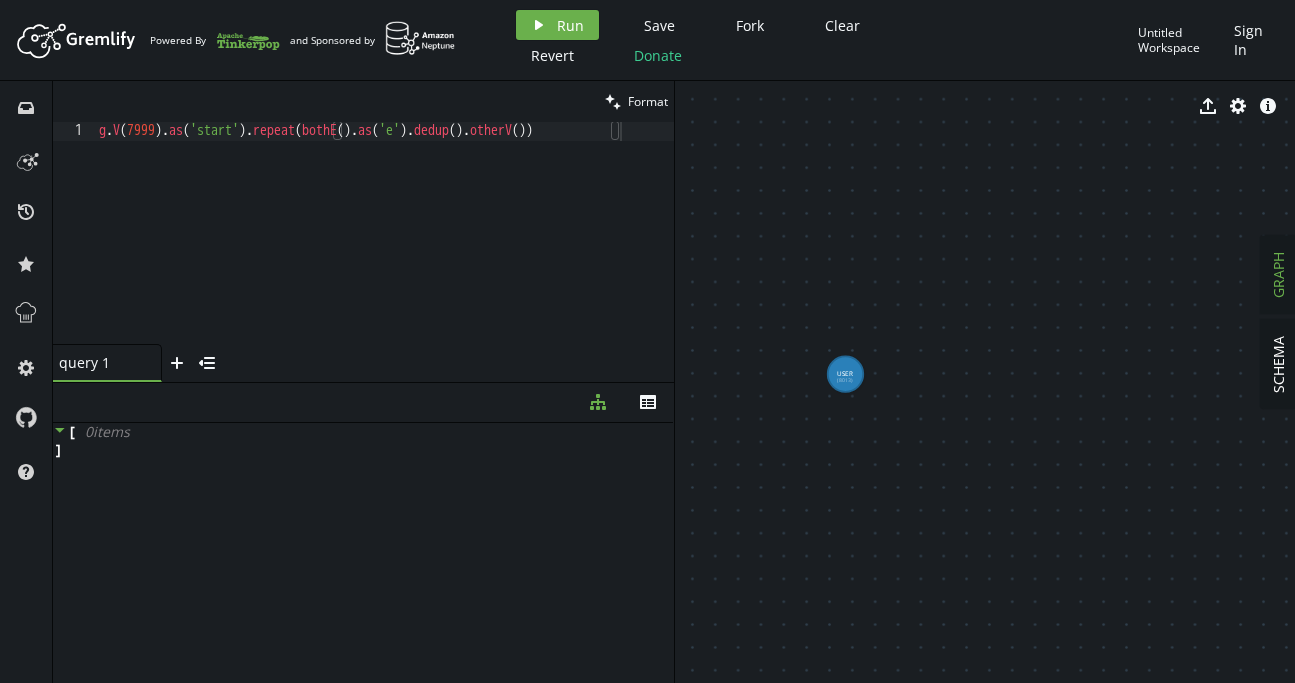 click 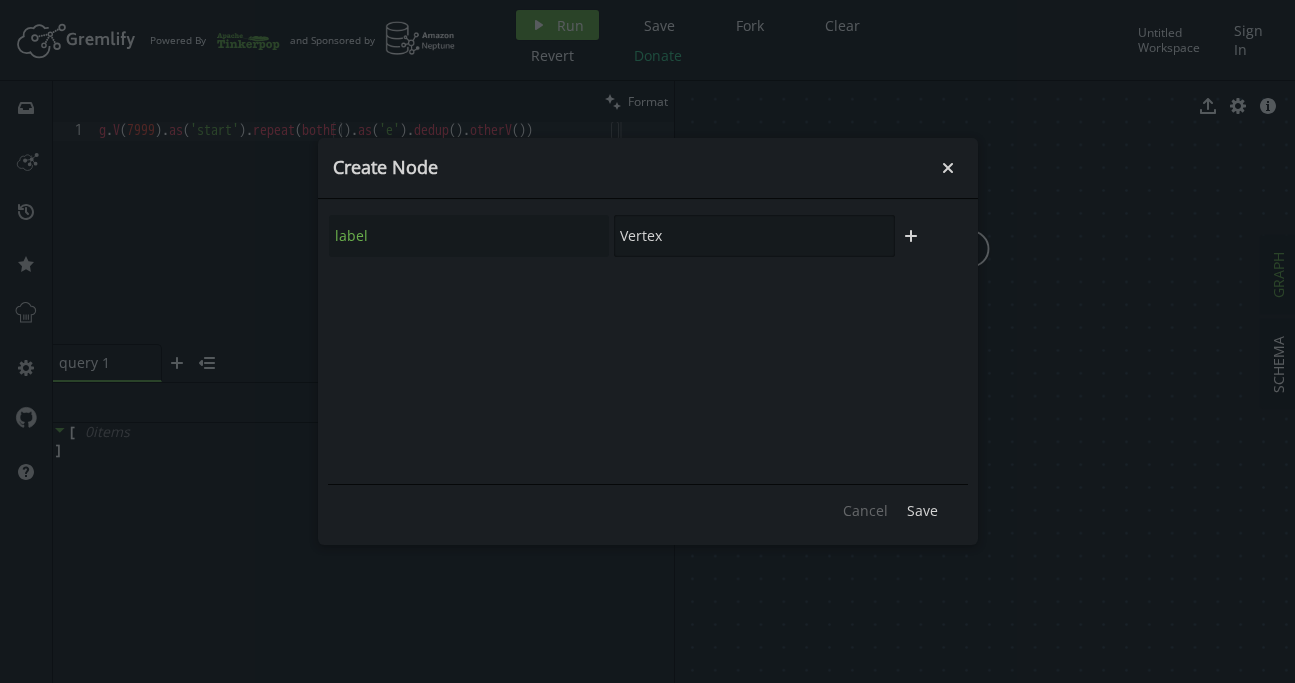 click on "Vertex" at bounding box center (754, 236) 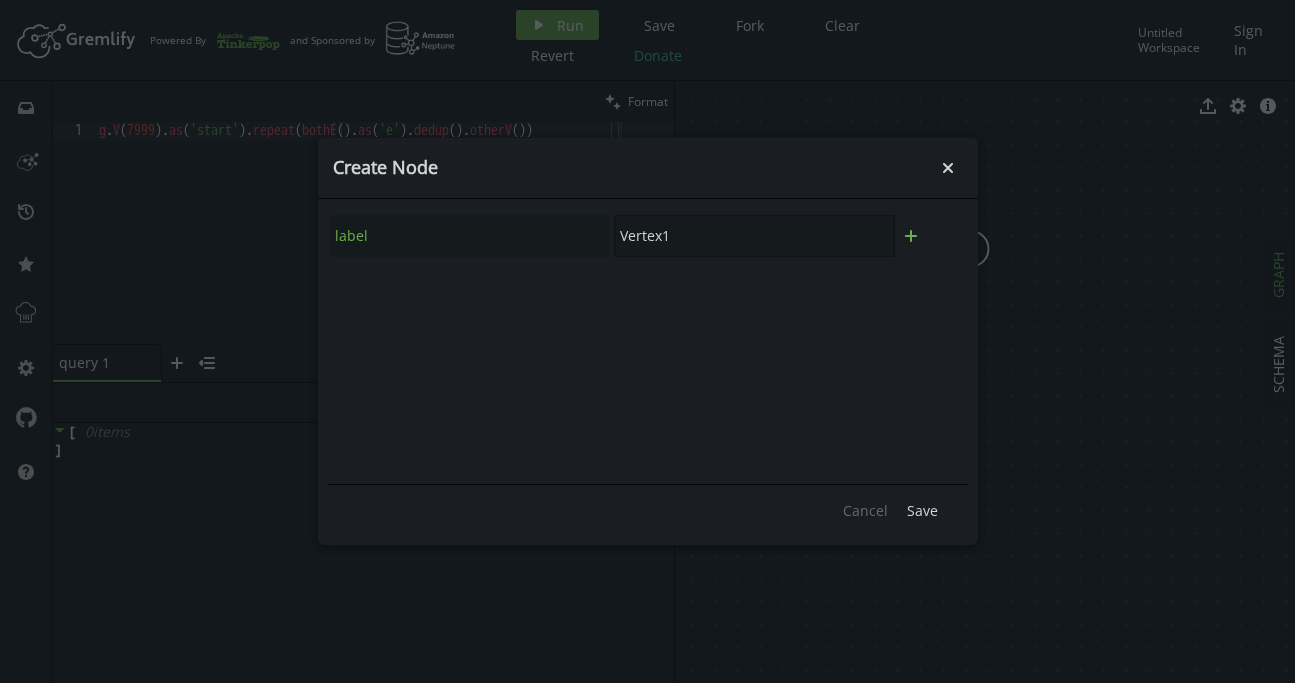 type on "Vertex1" 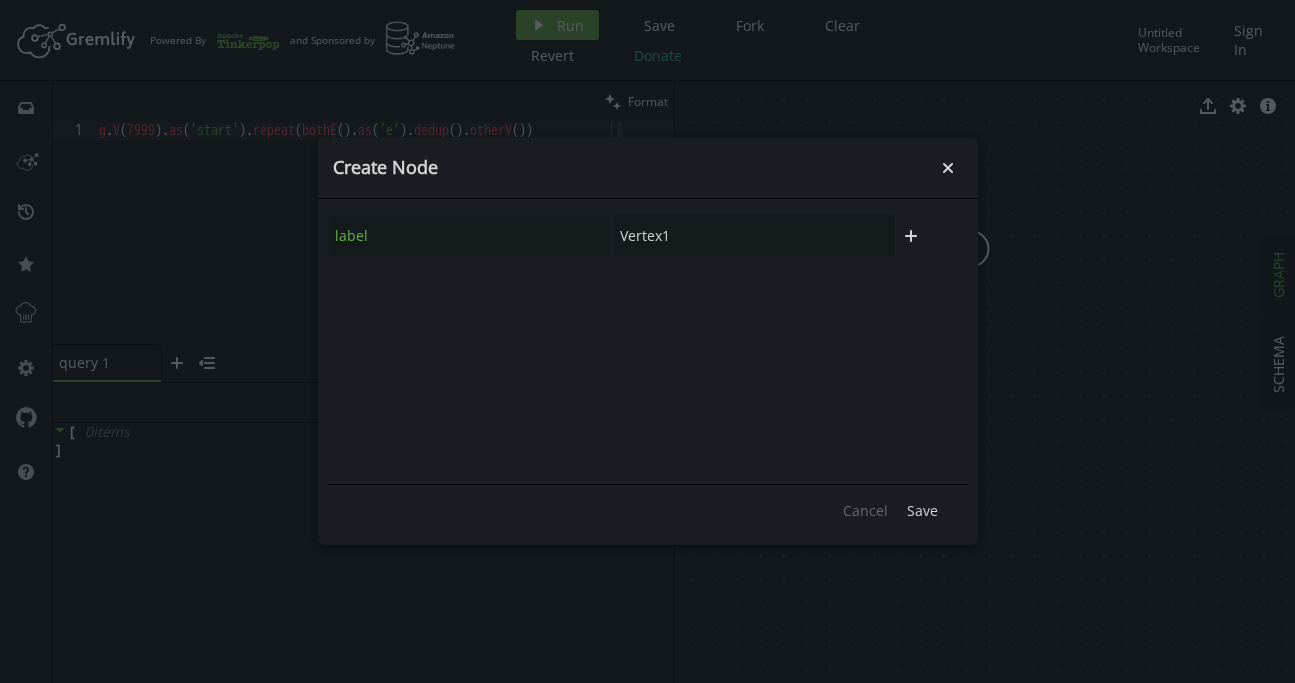 click on "plus" at bounding box center (911, 236) 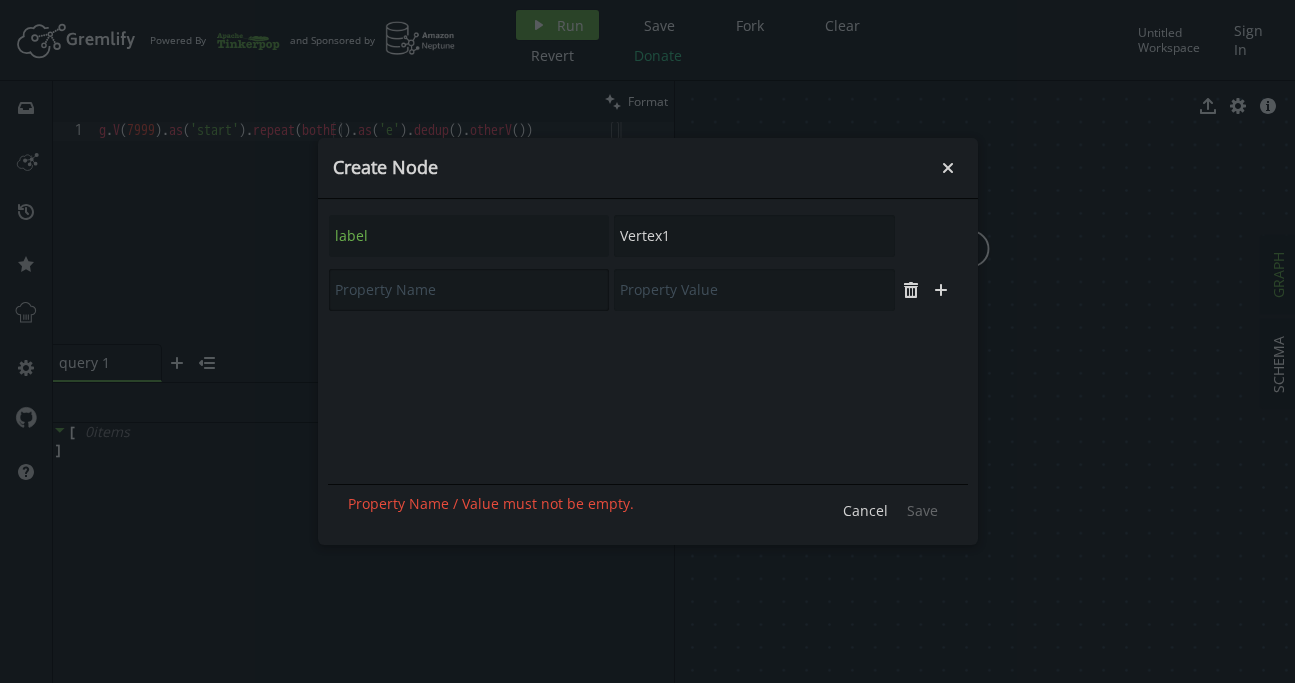 click at bounding box center (469, 290) 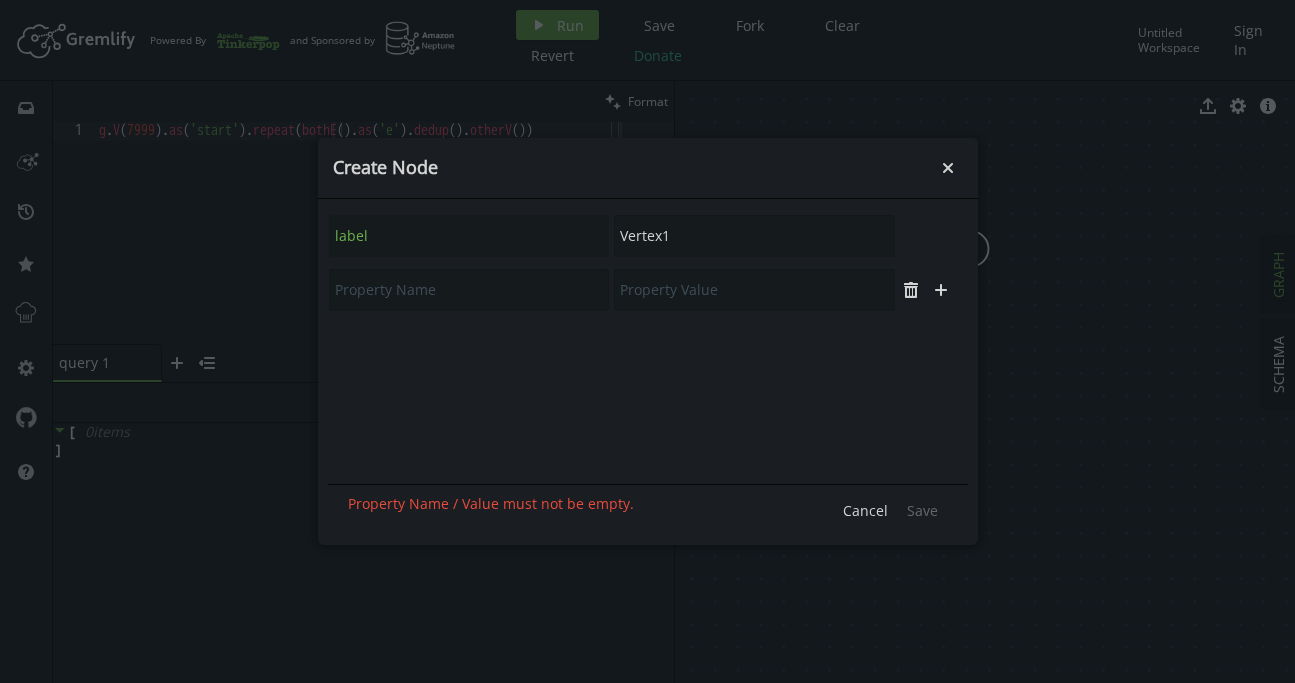 drag, startPoint x: 811, startPoint y: 391, endPoint x: 816, endPoint y: 381, distance: 11.18034 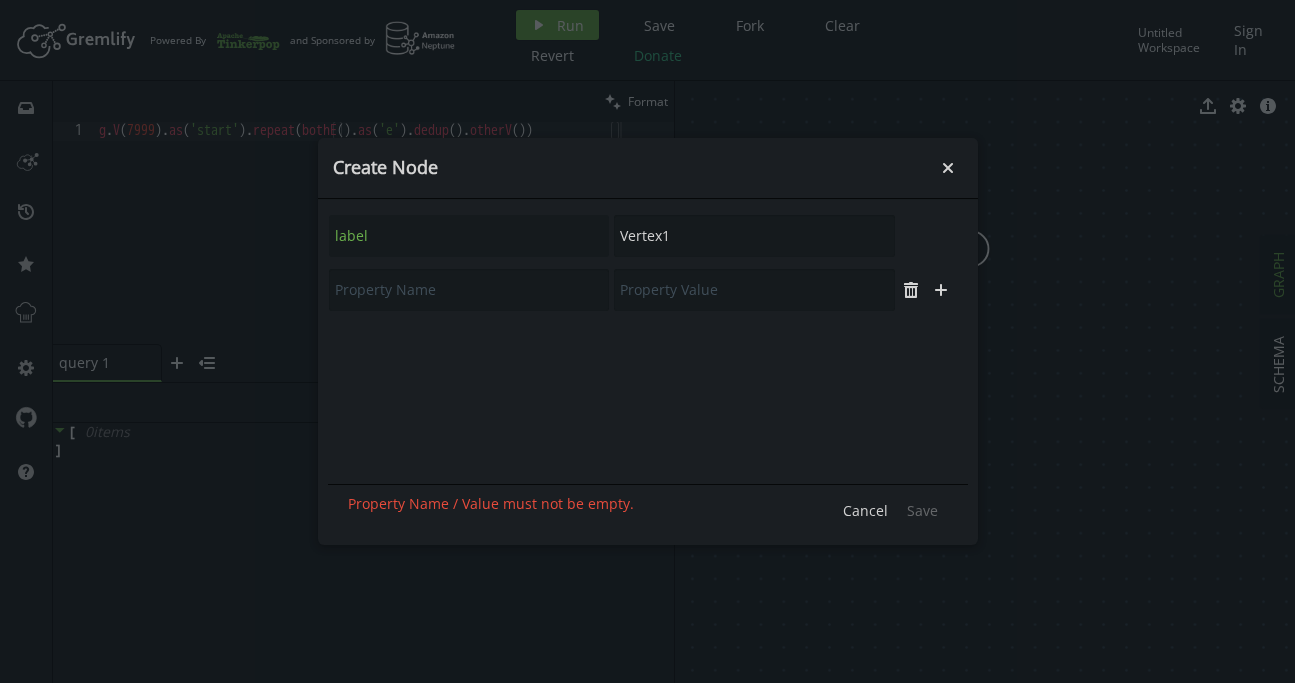 click 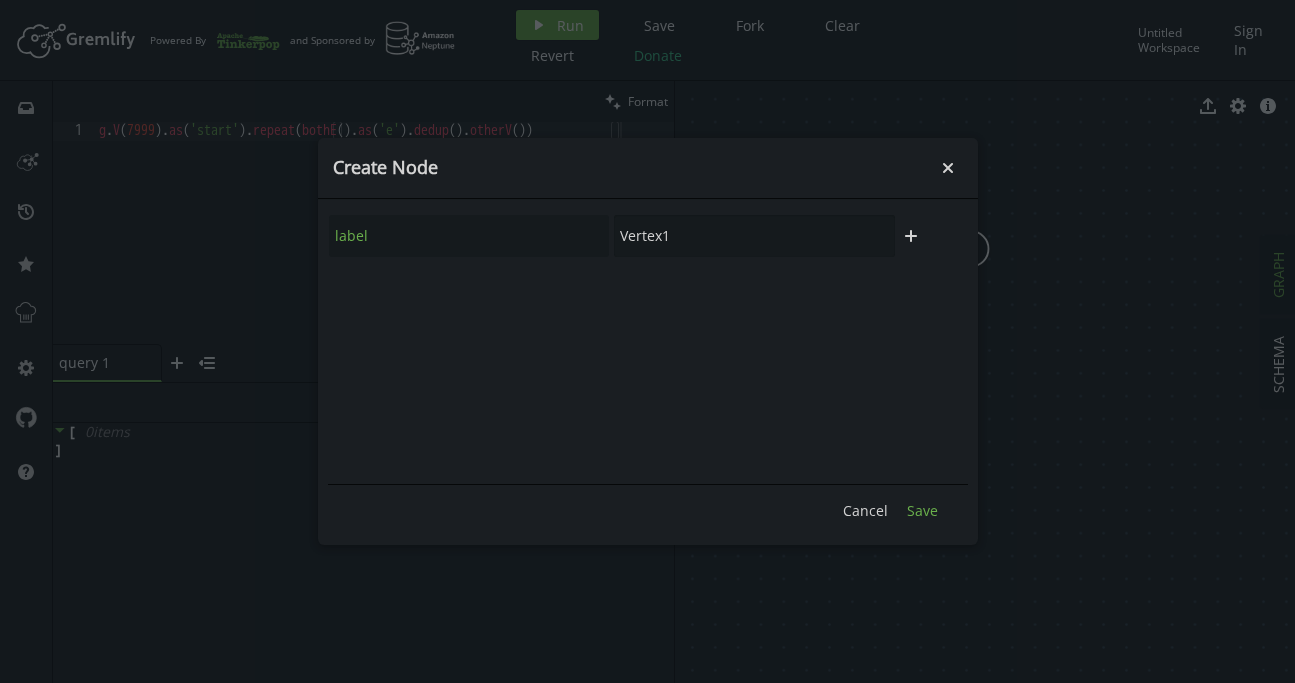 click on "Save" at bounding box center (922, 510) 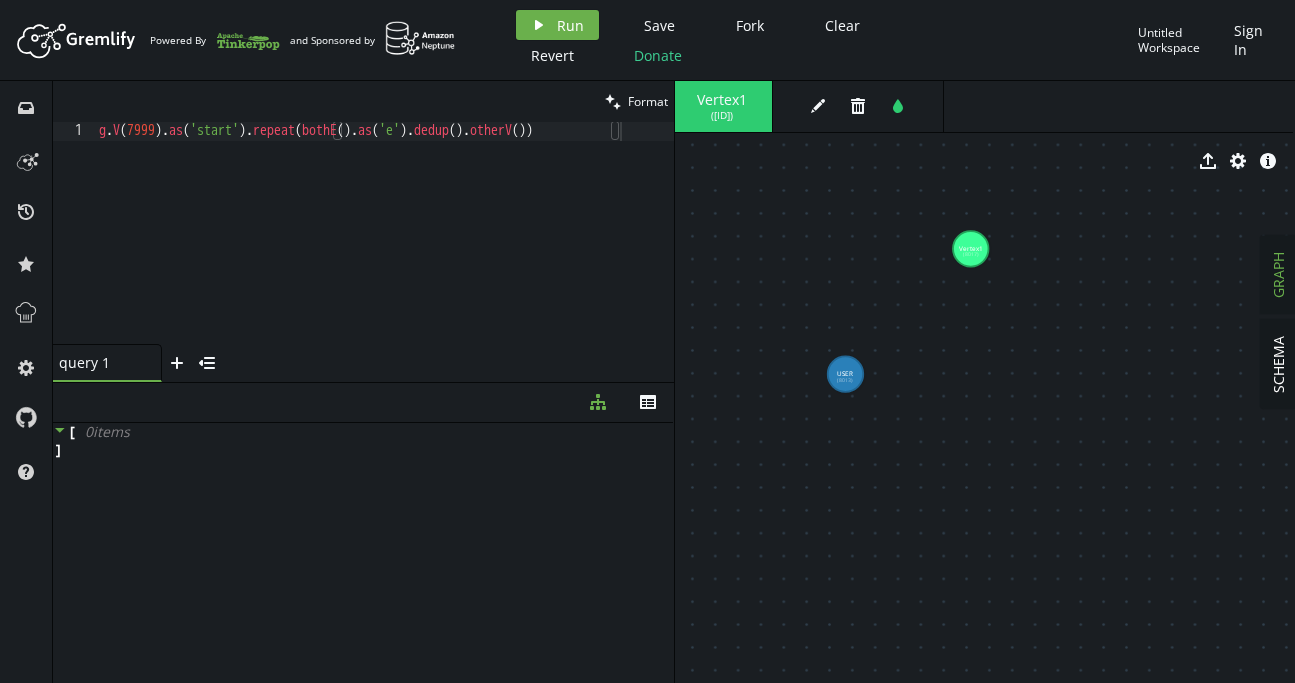 click 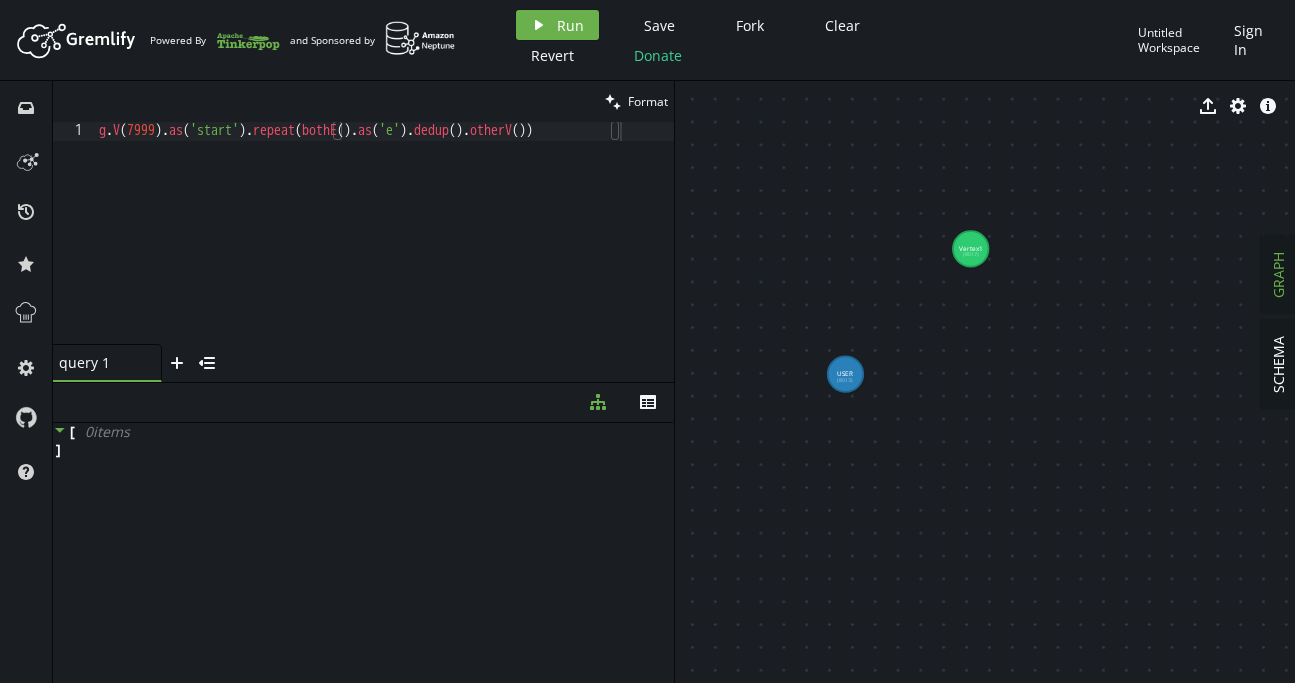 click 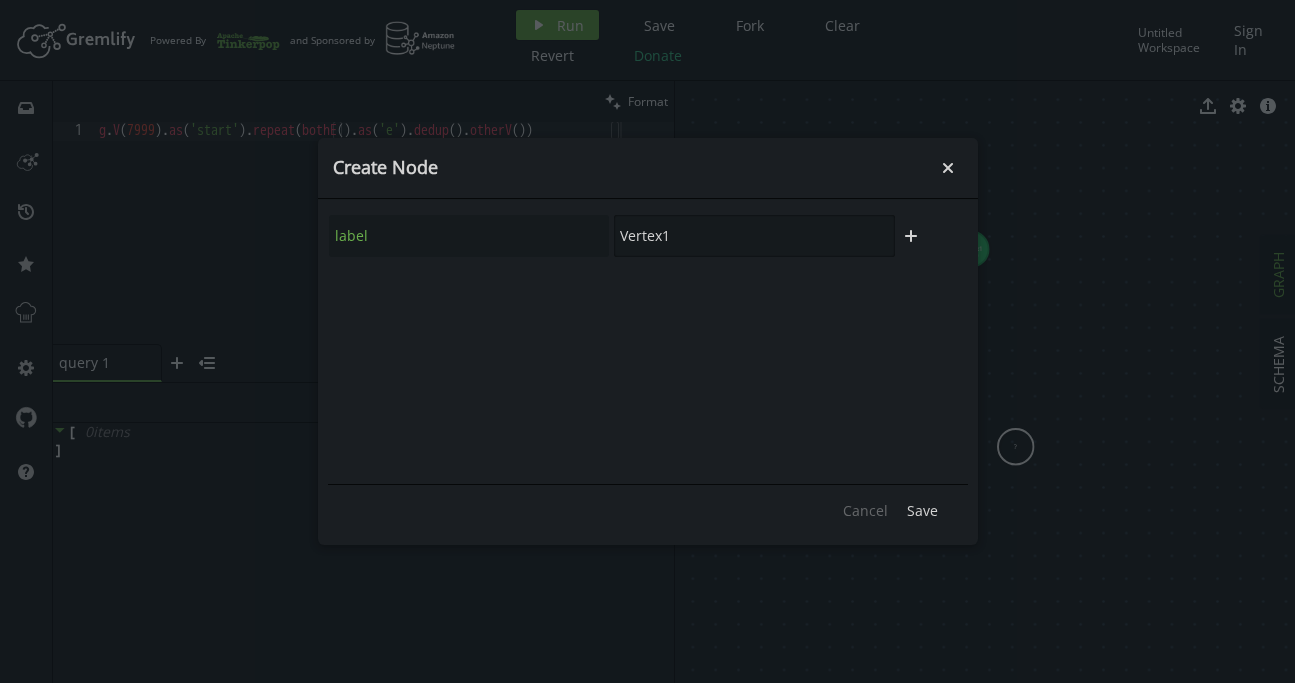 click on "Vertex1" at bounding box center [754, 236] 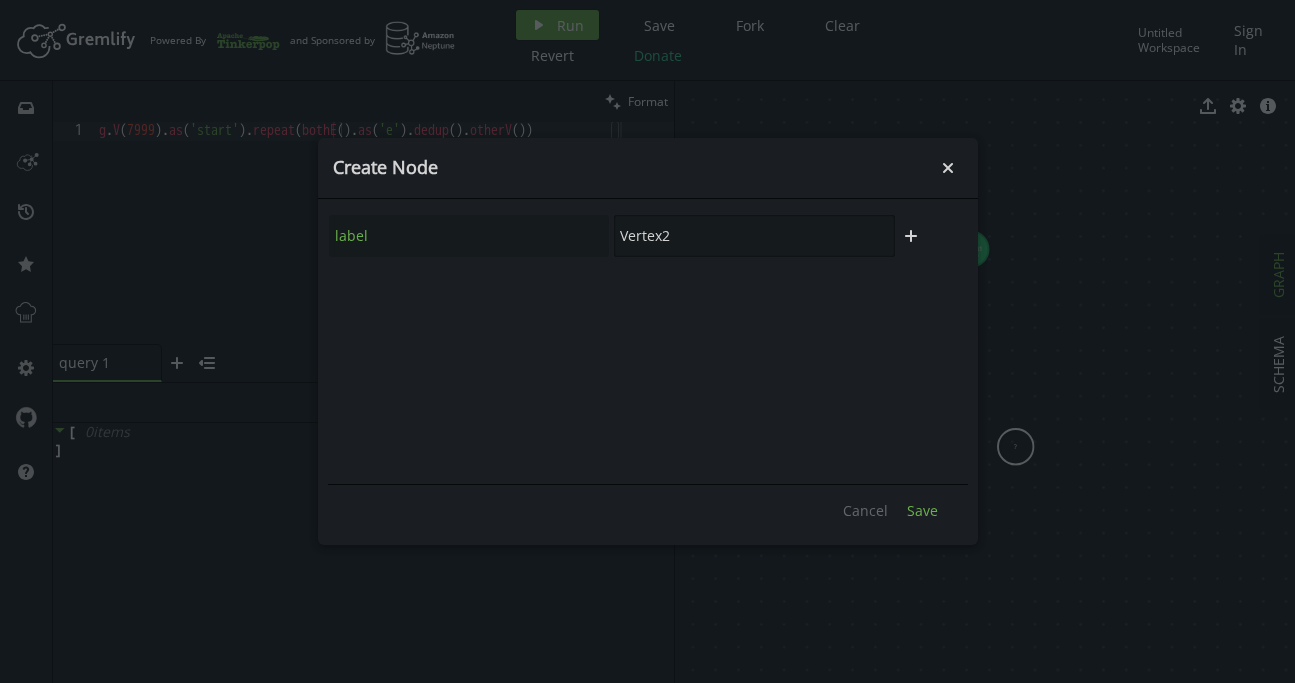 type on "Vertex2" 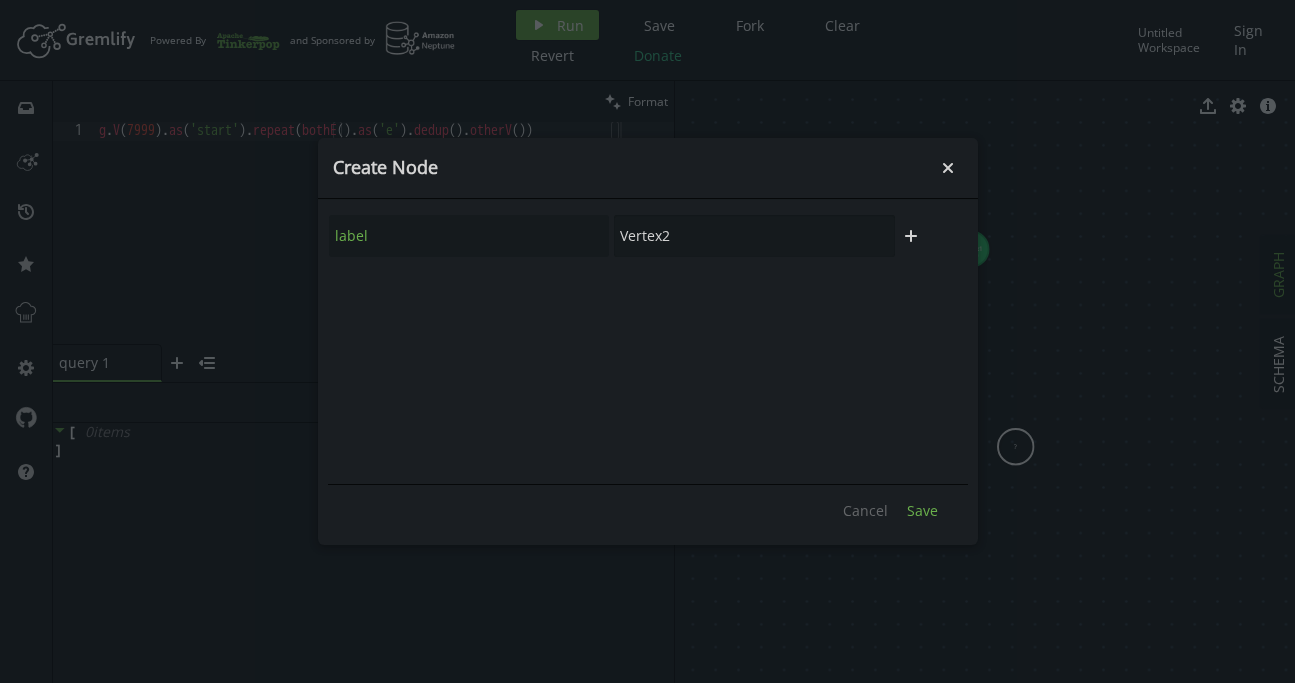click on "Save" at bounding box center (922, 510) 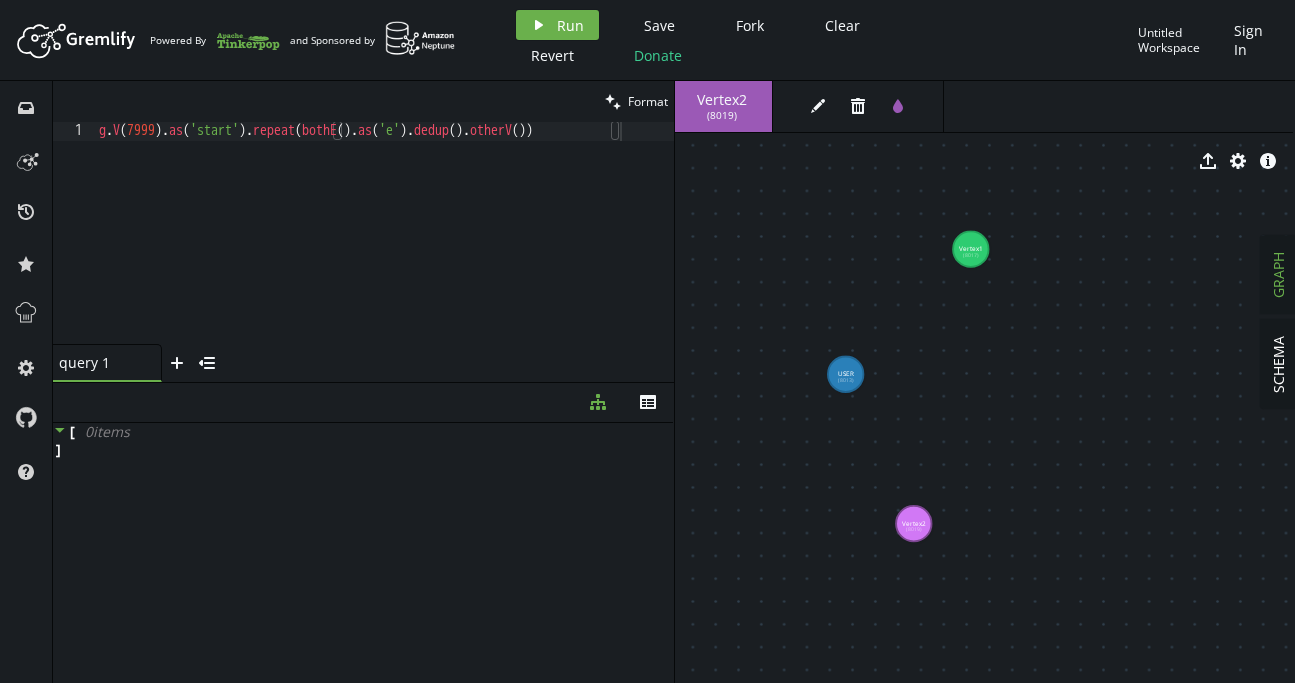 drag, startPoint x: 1011, startPoint y: 456, endPoint x: 913, endPoint y: 524, distance: 119.28118 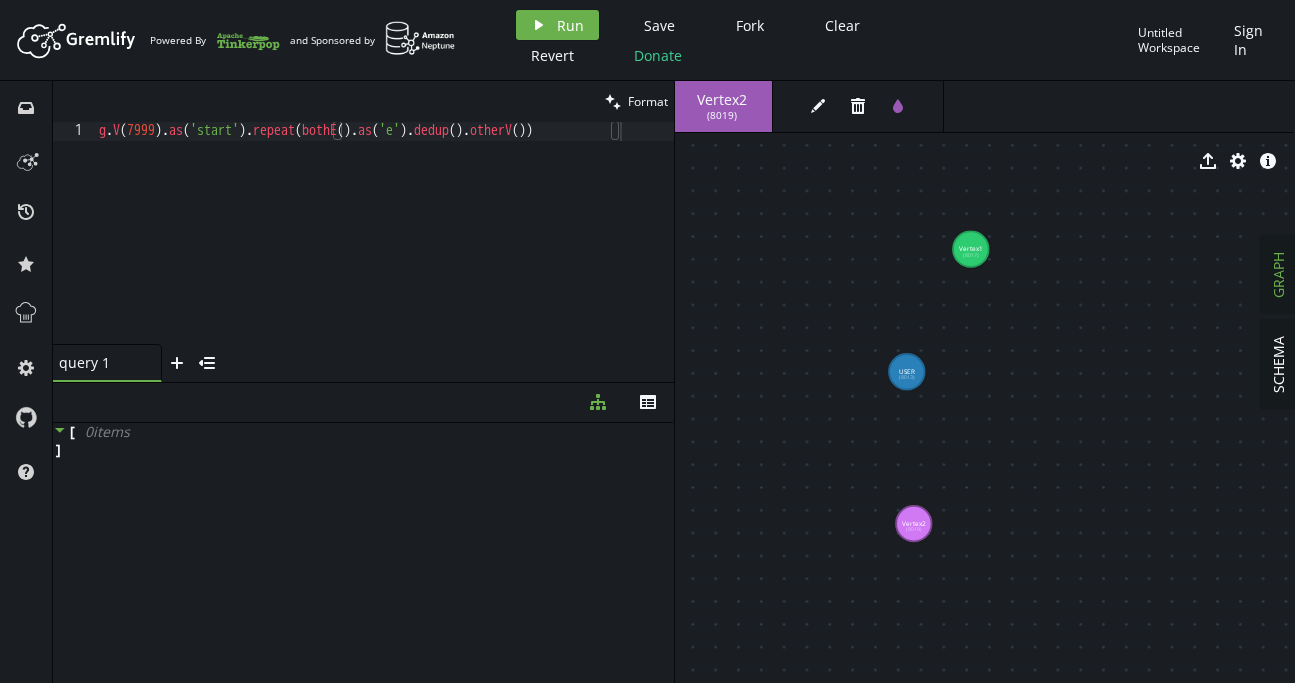drag, startPoint x: 856, startPoint y: 372, endPoint x: 909, endPoint y: 352, distance: 56.648037 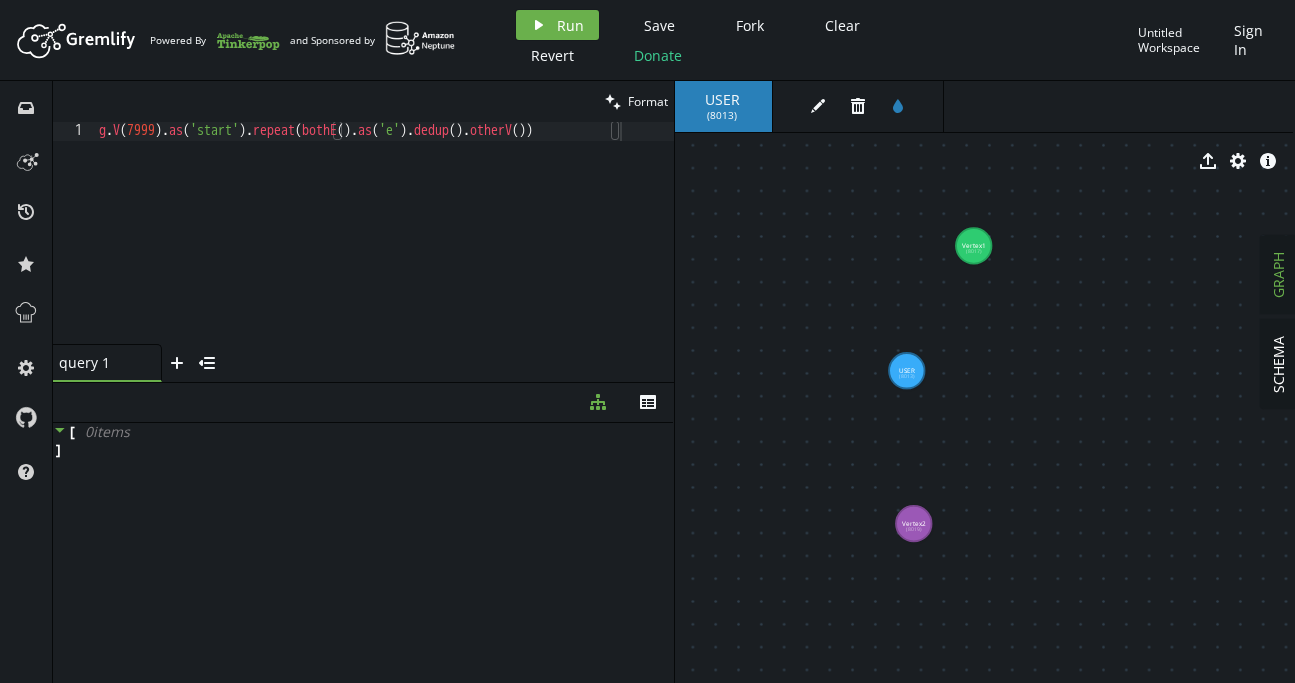 drag, startPoint x: 963, startPoint y: 262, endPoint x: 973, endPoint y: 246, distance: 18.867962 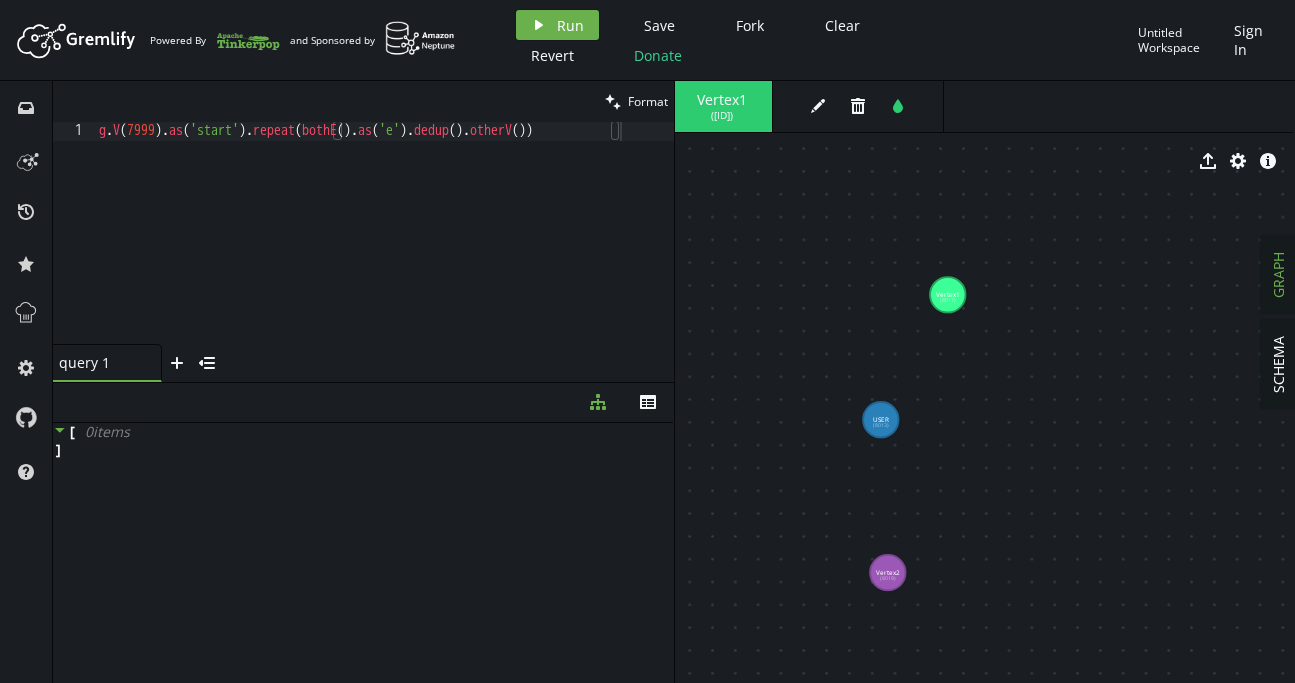 drag, startPoint x: 962, startPoint y: 262, endPoint x: 936, endPoint y: 311, distance: 55.470715 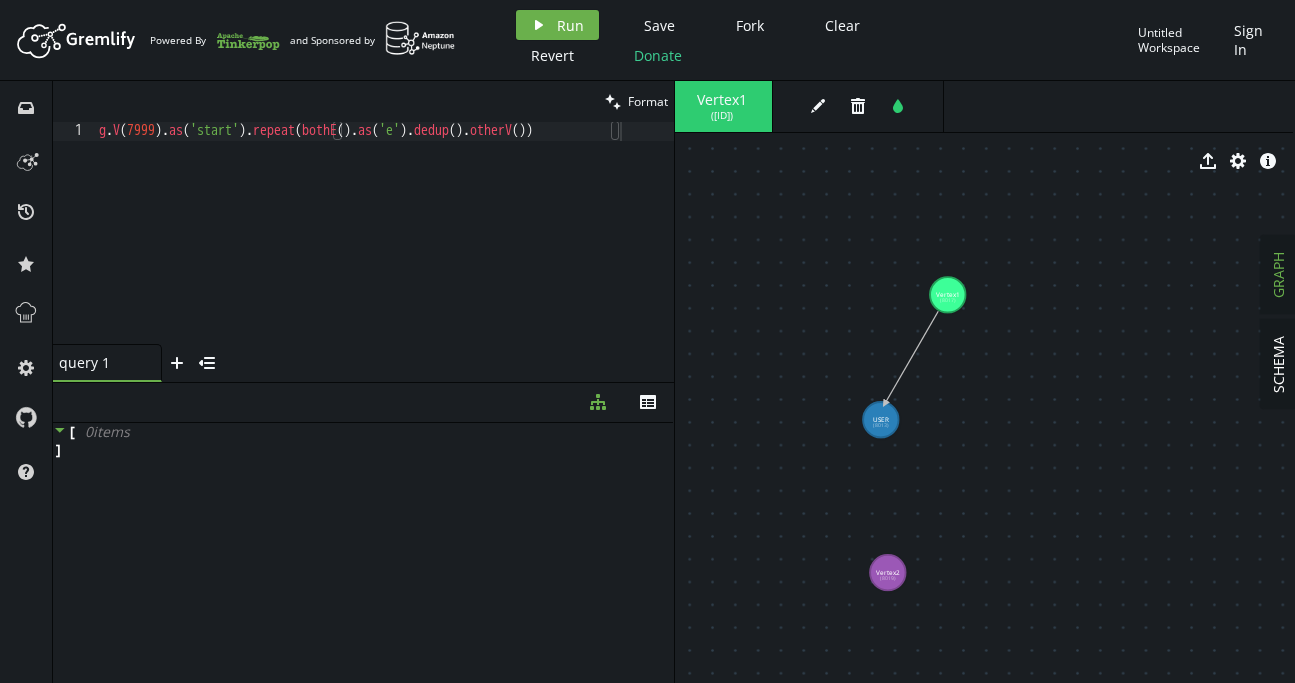 drag, startPoint x: 937, startPoint y: 310, endPoint x: 884, endPoint y: 404, distance: 107.912 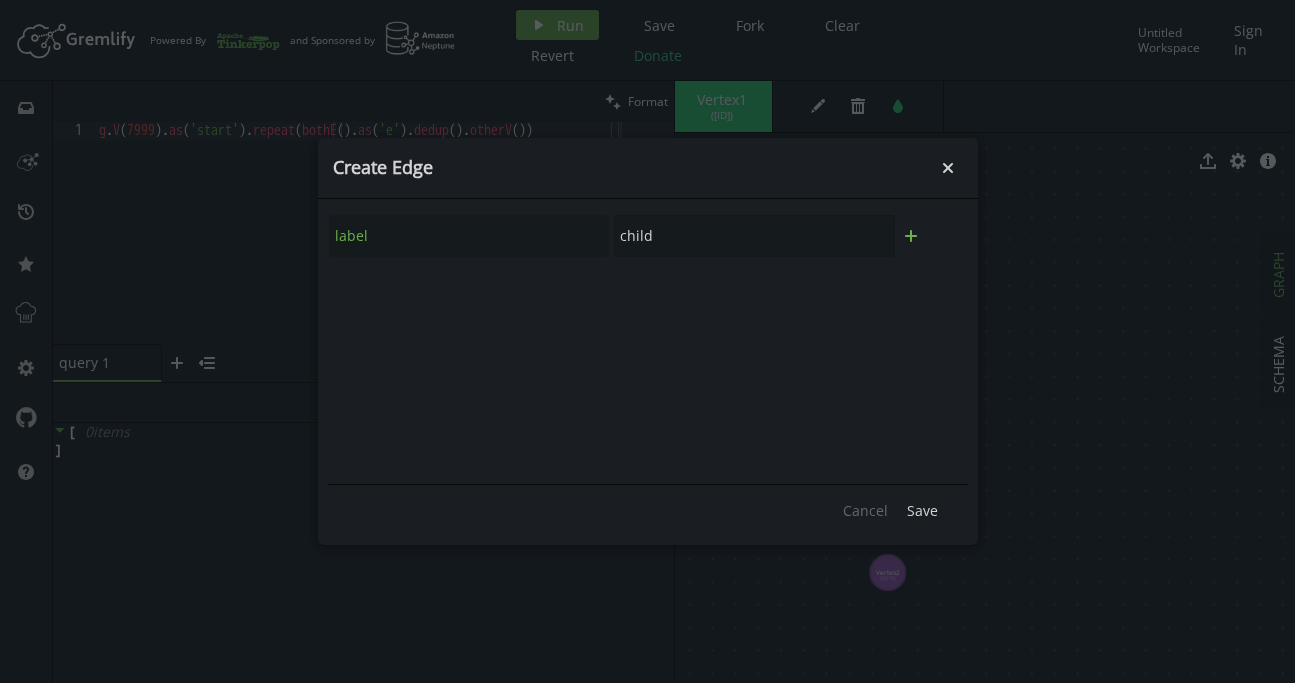 click on "plus" 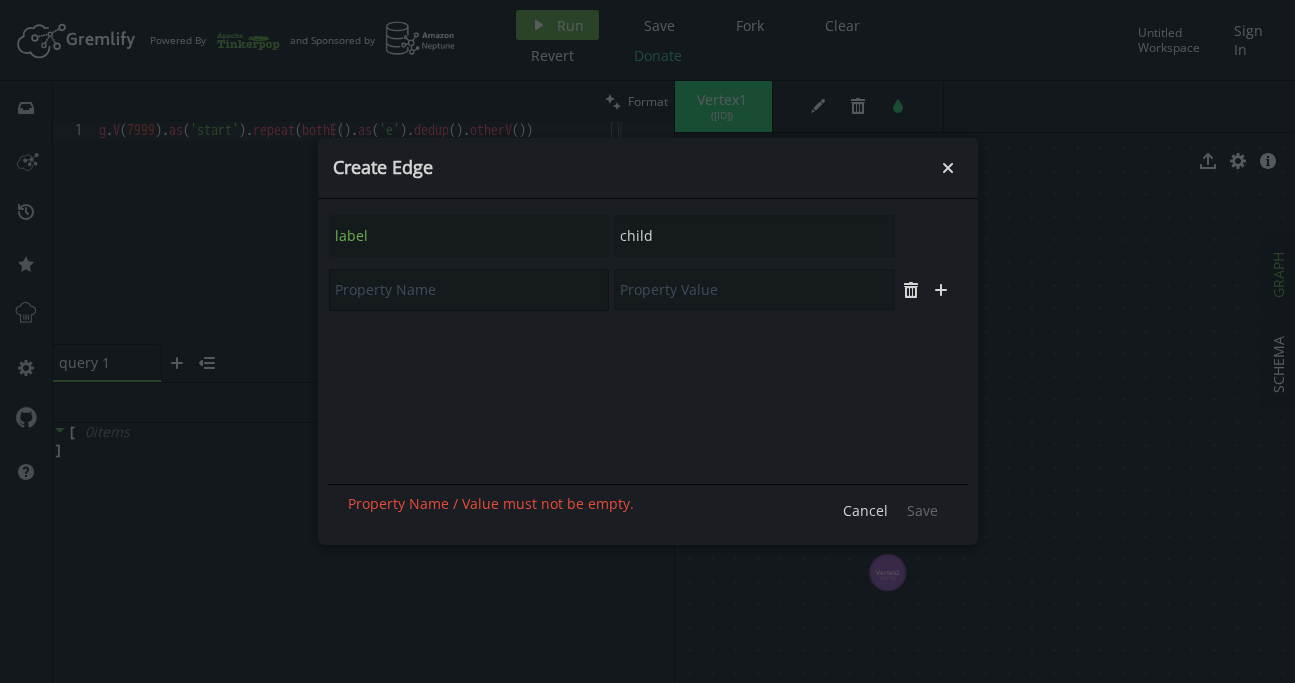 click at bounding box center (469, 290) 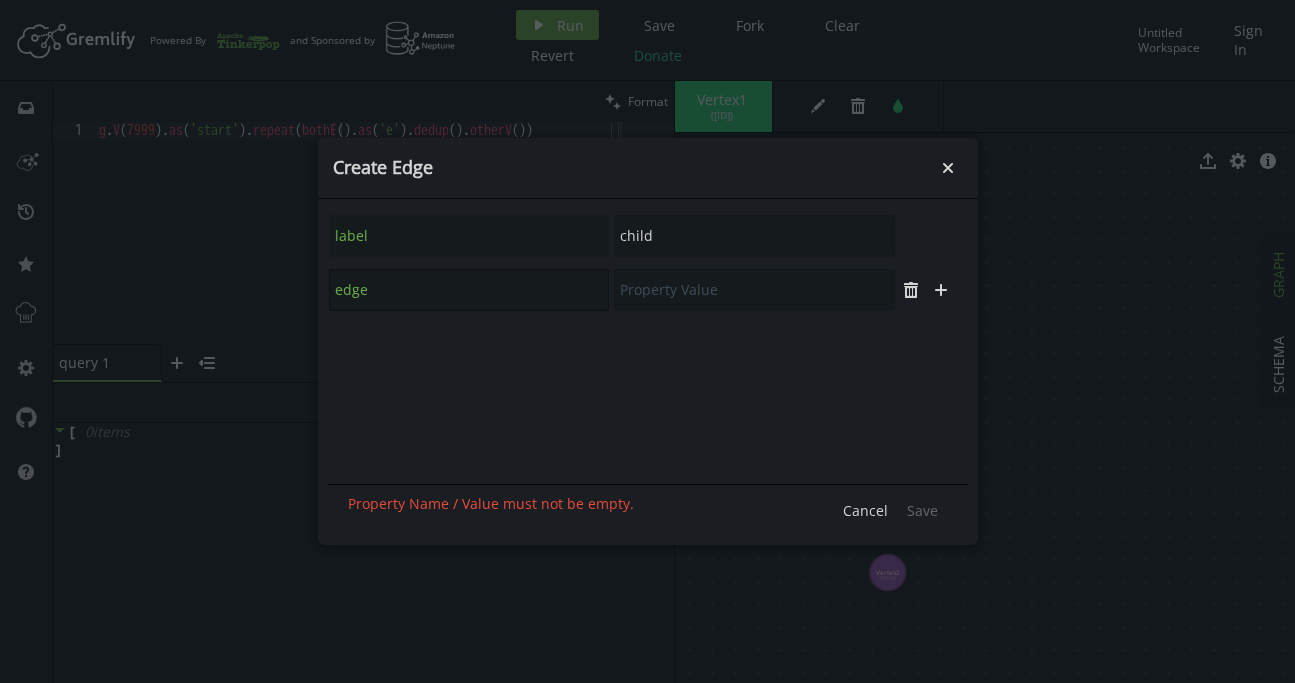 click on "edge" at bounding box center [469, 290] 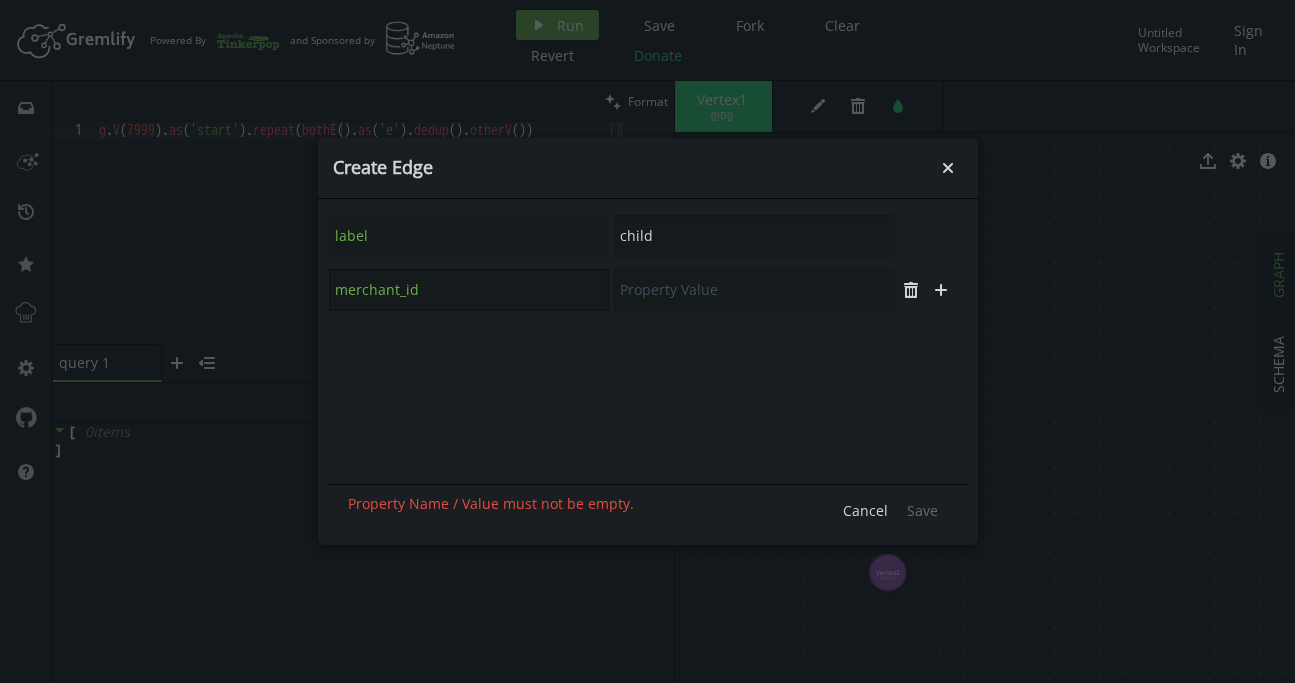 type on "merchant_id" 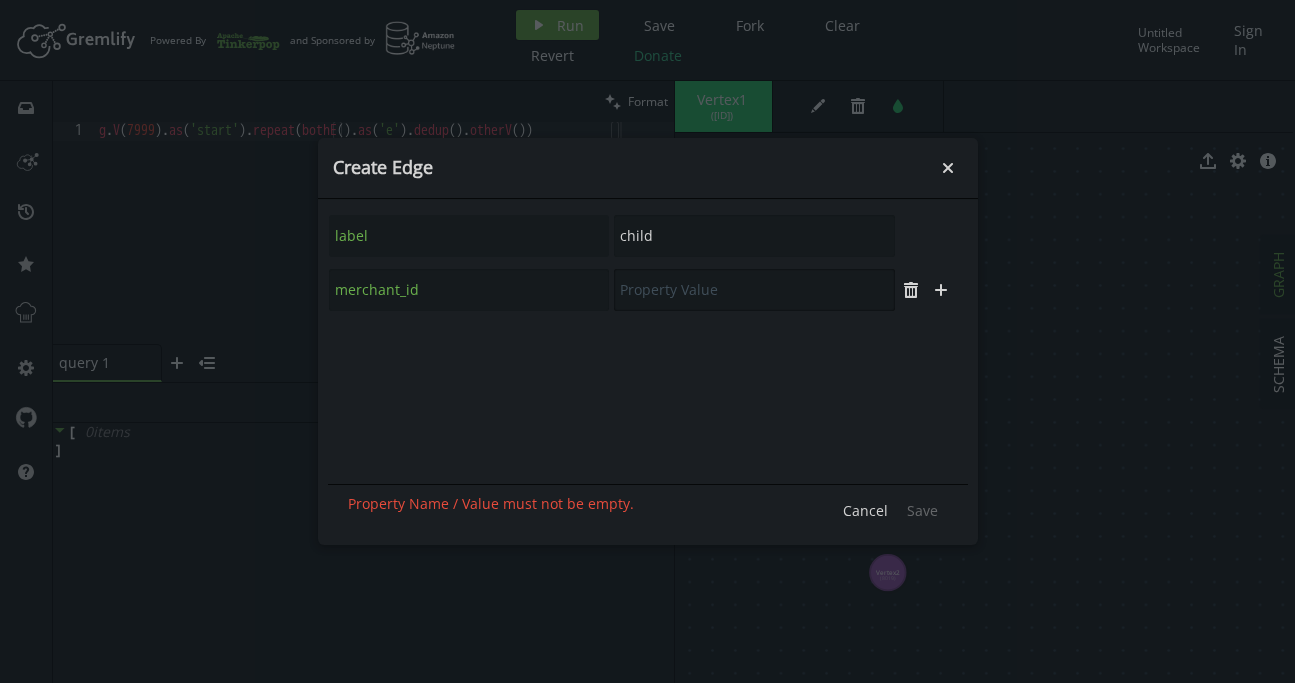 type on "2" 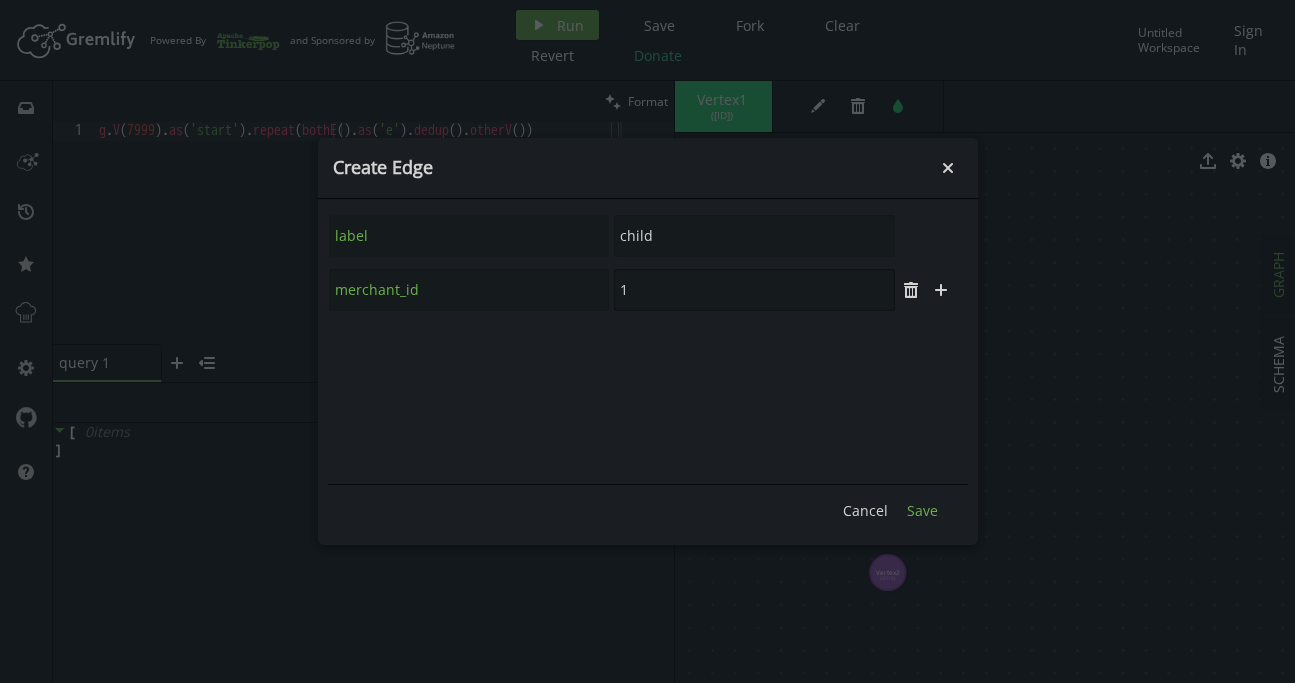 type on "1" 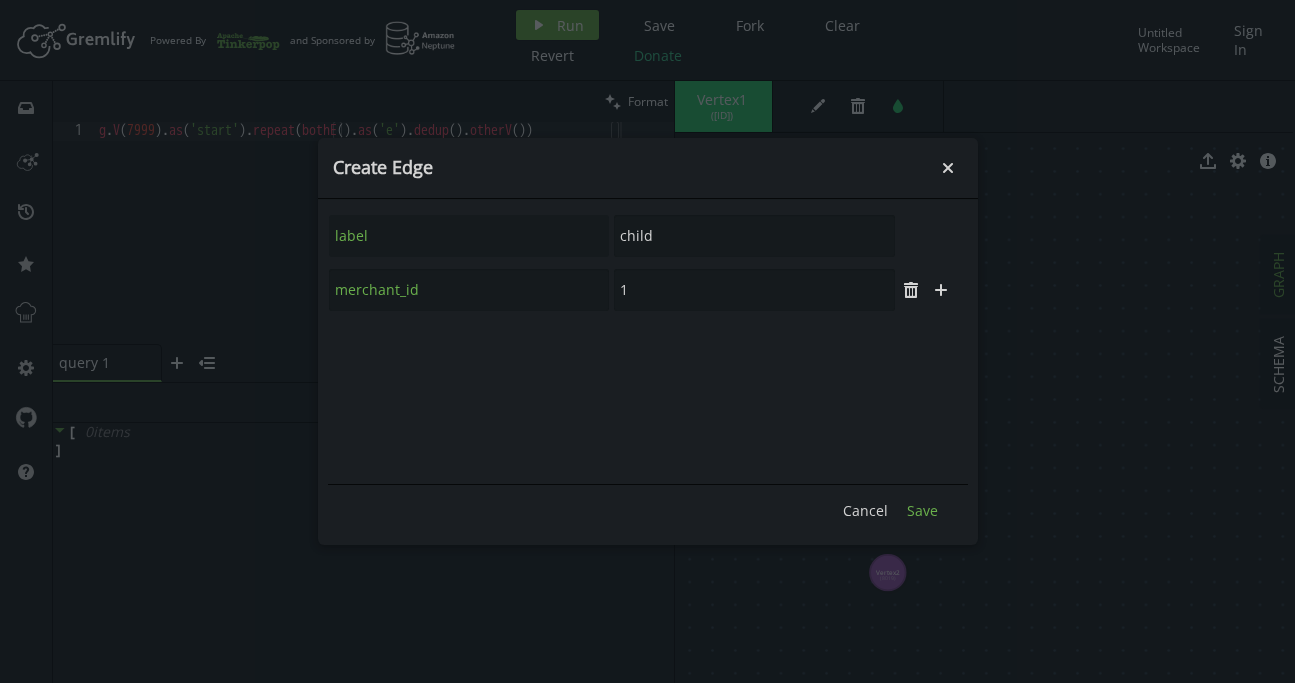 click on "Save" at bounding box center [922, 510] 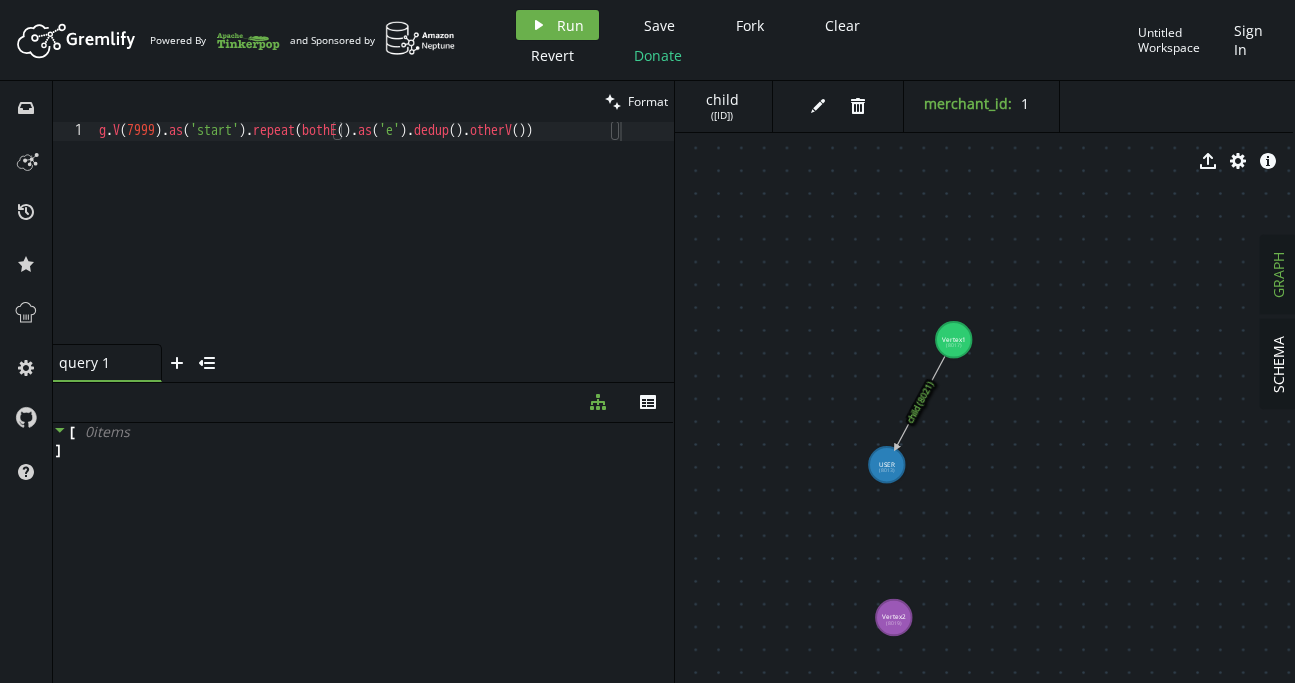 drag, startPoint x: 878, startPoint y: 440, endPoint x: 883, endPoint y: 419, distance: 21.587032 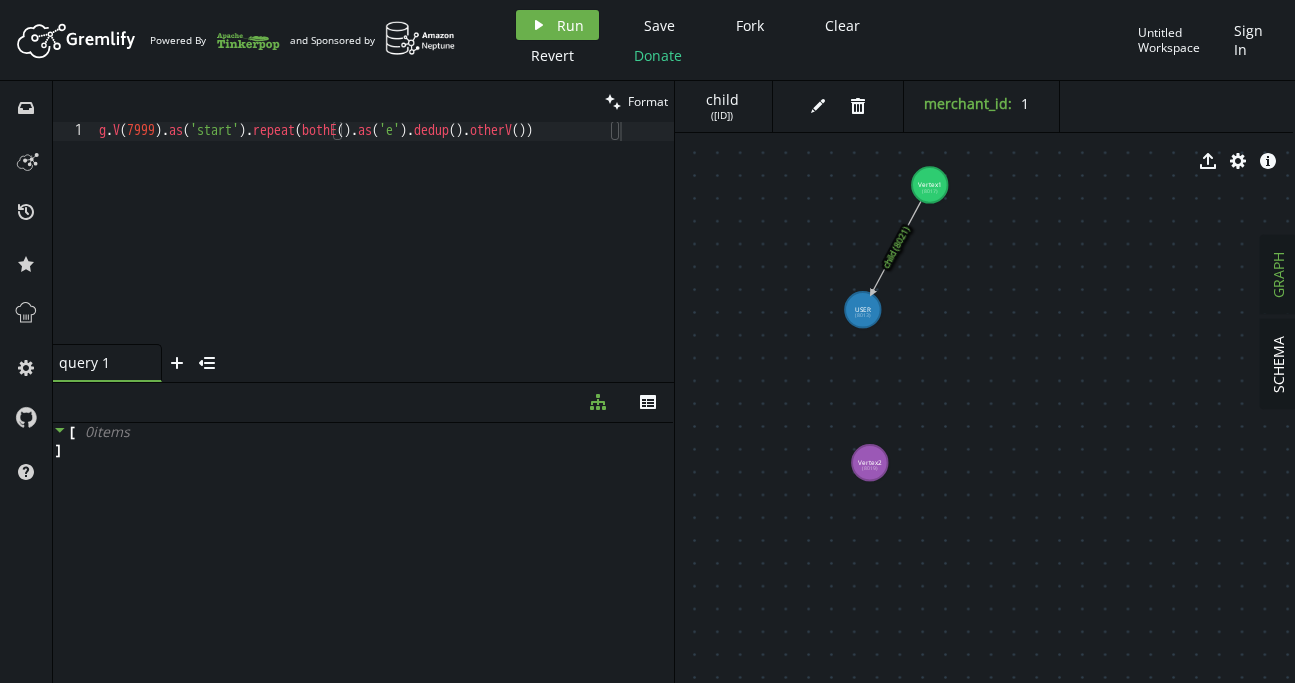 drag, startPoint x: 883, startPoint y: 452, endPoint x: 860, endPoint y: 357, distance: 97.74457 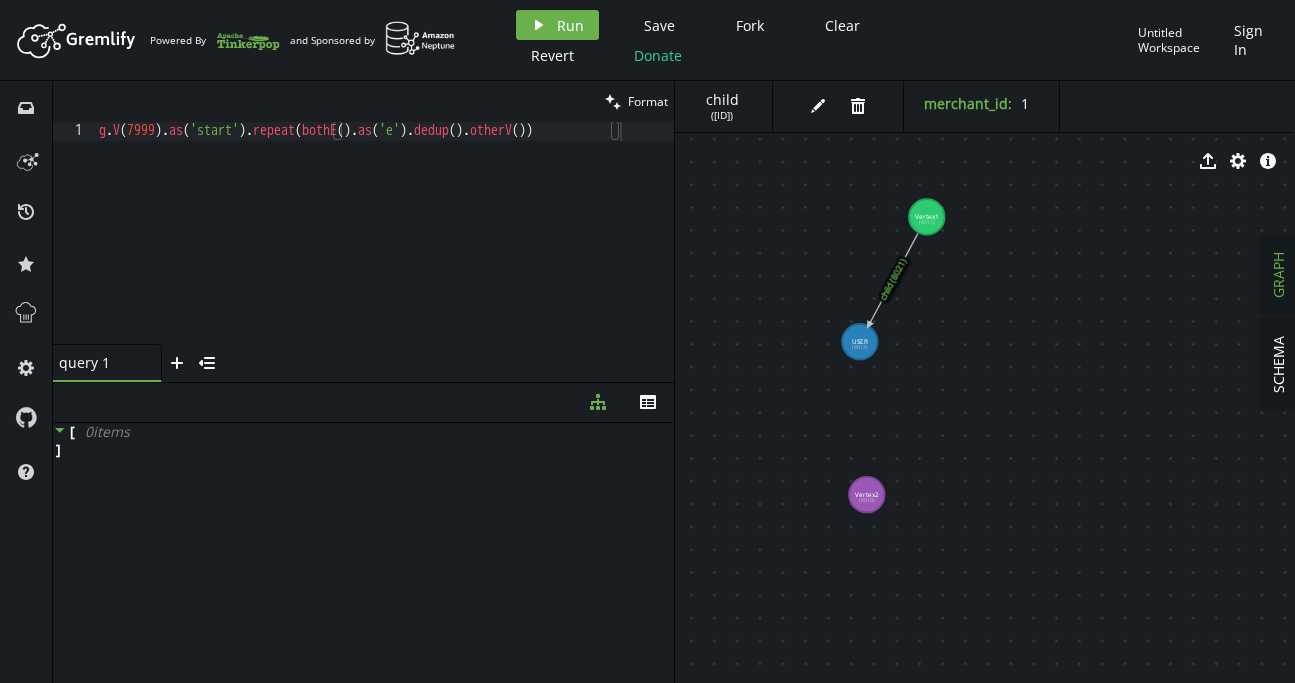drag, startPoint x: 857, startPoint y: 328, endPoint x: 855, endPoint y: 358, distance: 30.066593 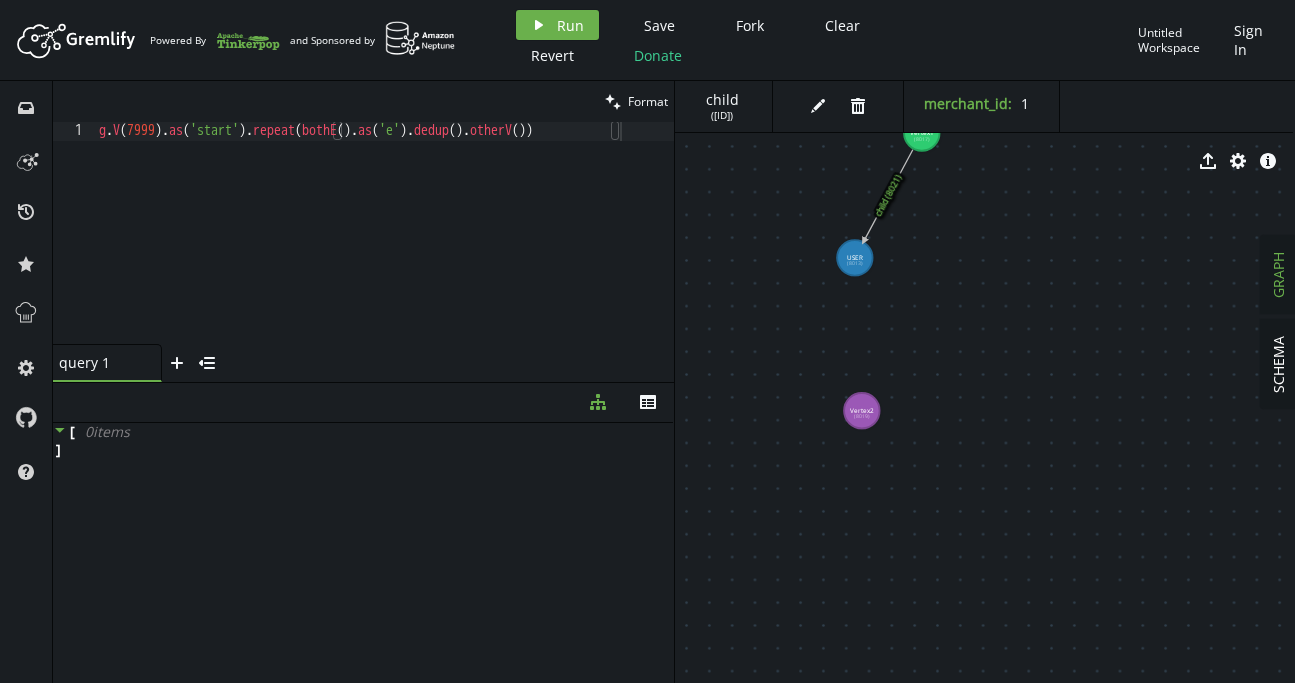 drag, startPoint x: 864, startPoint y: 470, endPoint x: 859, endPoint y: 391, distance: 79.15807 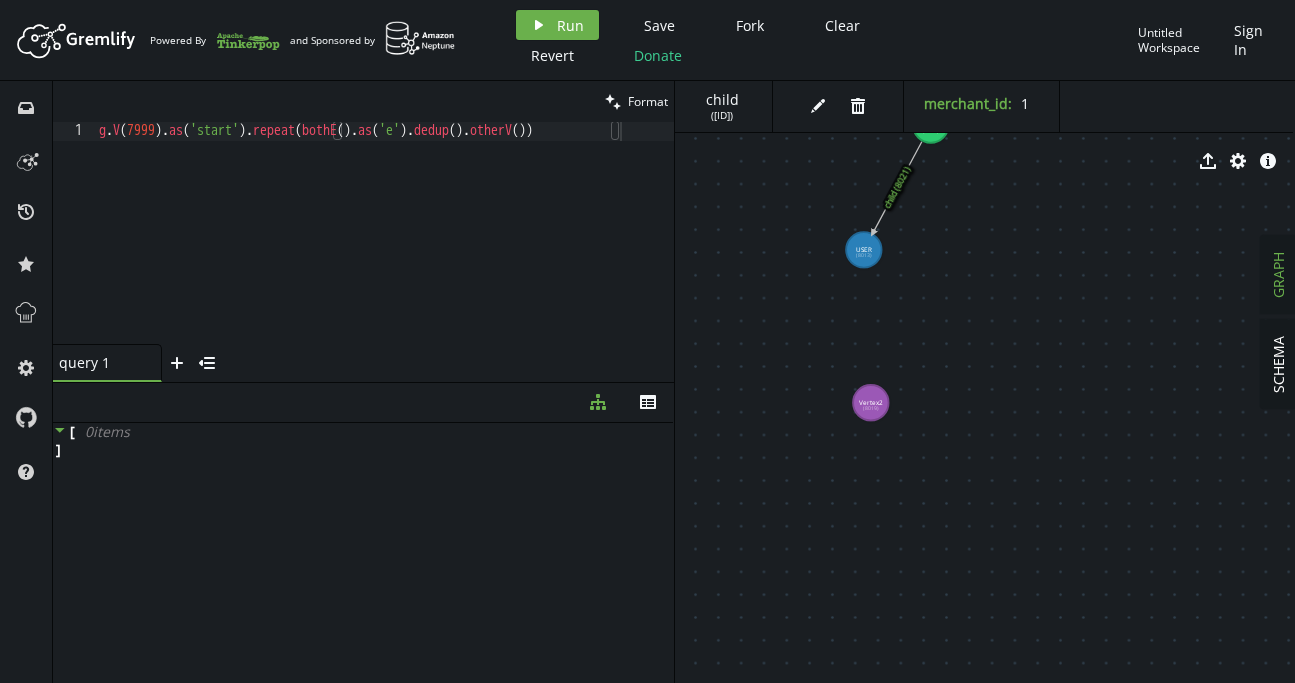 drag, startPoint x: 858, startPoint y: 391, endPoint x: 867, endPoint y: 382, distance: 12.727922 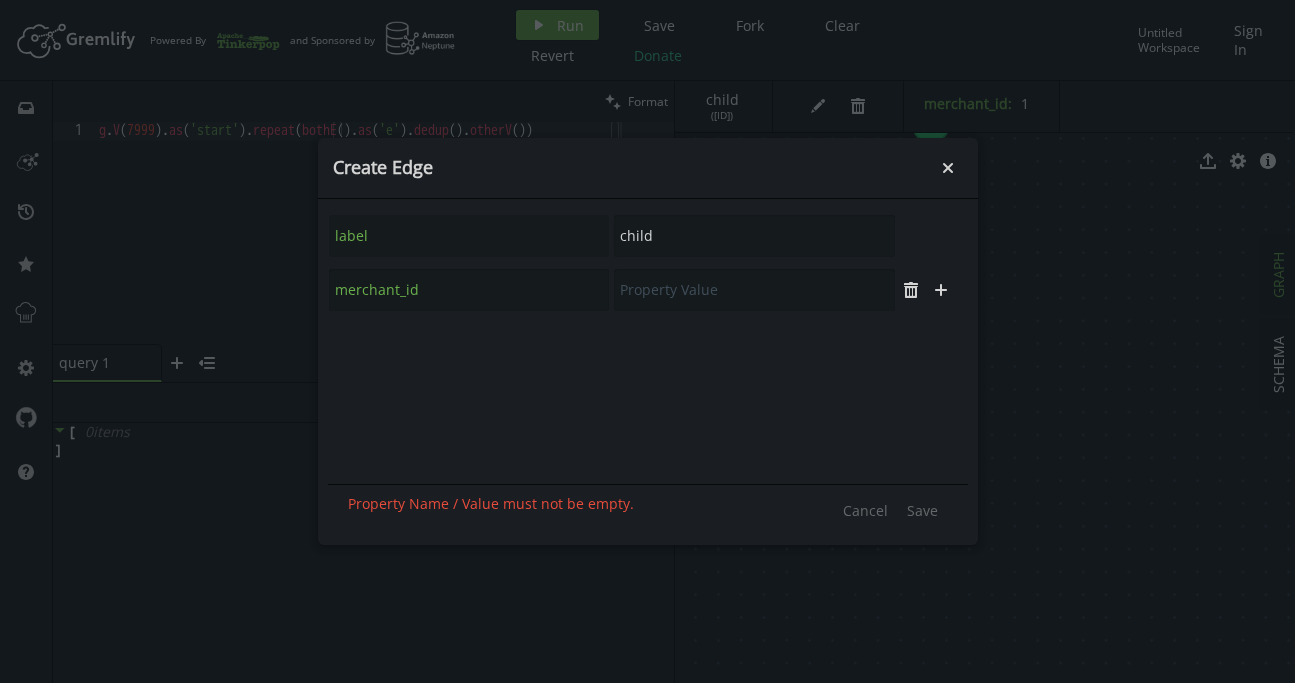 drag, startPoint x: 940, startPoint y: 165, endPoint x: 935, endPoint y: 204, distance: 39.319206 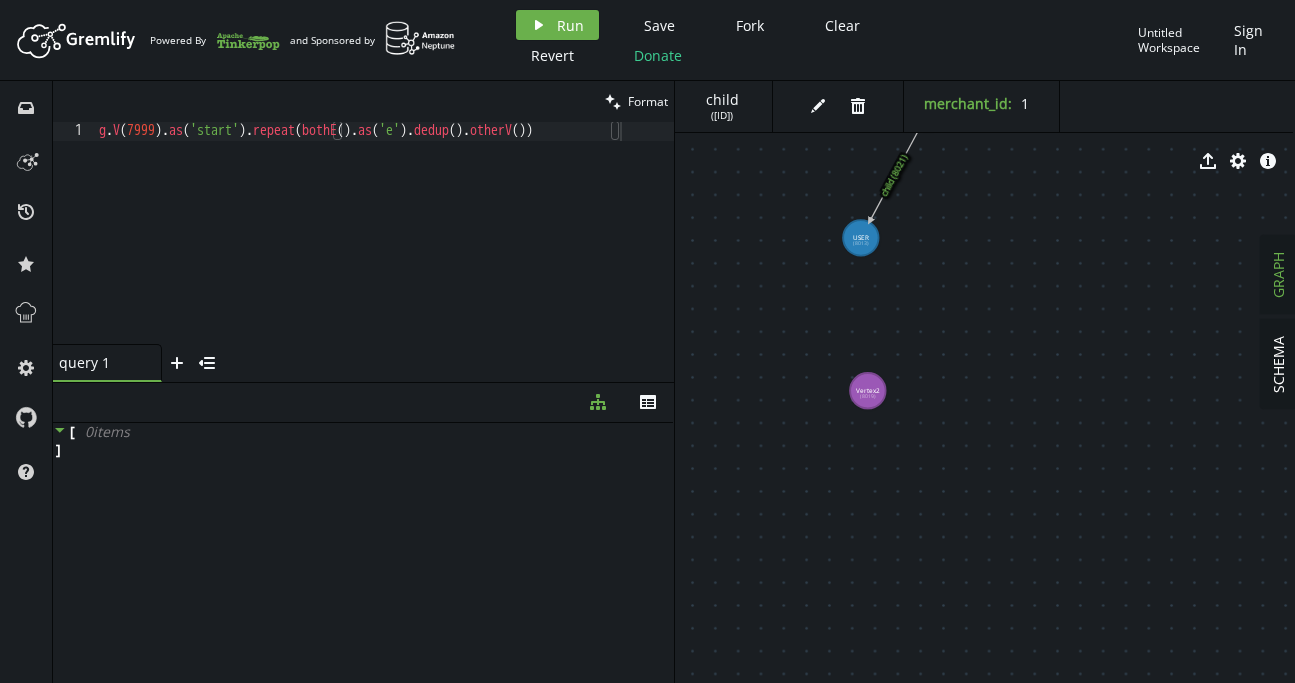 drag, startPoint x: 869, startPoint y: 382, endPoint x: 866, endPoint y: 266, distance: 116.03879 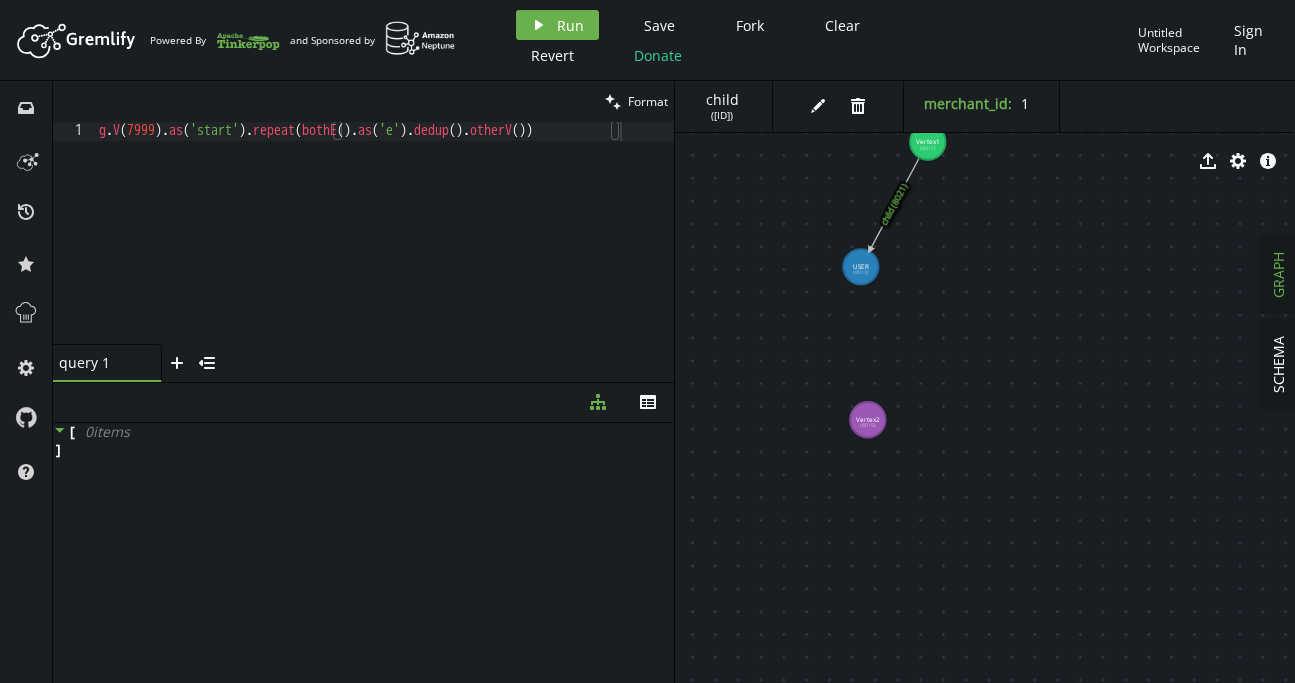 drag, startPoint x: 866, startPoint y: 251, endPoint x: 865, endPoint y: 284, distance: 33.01515 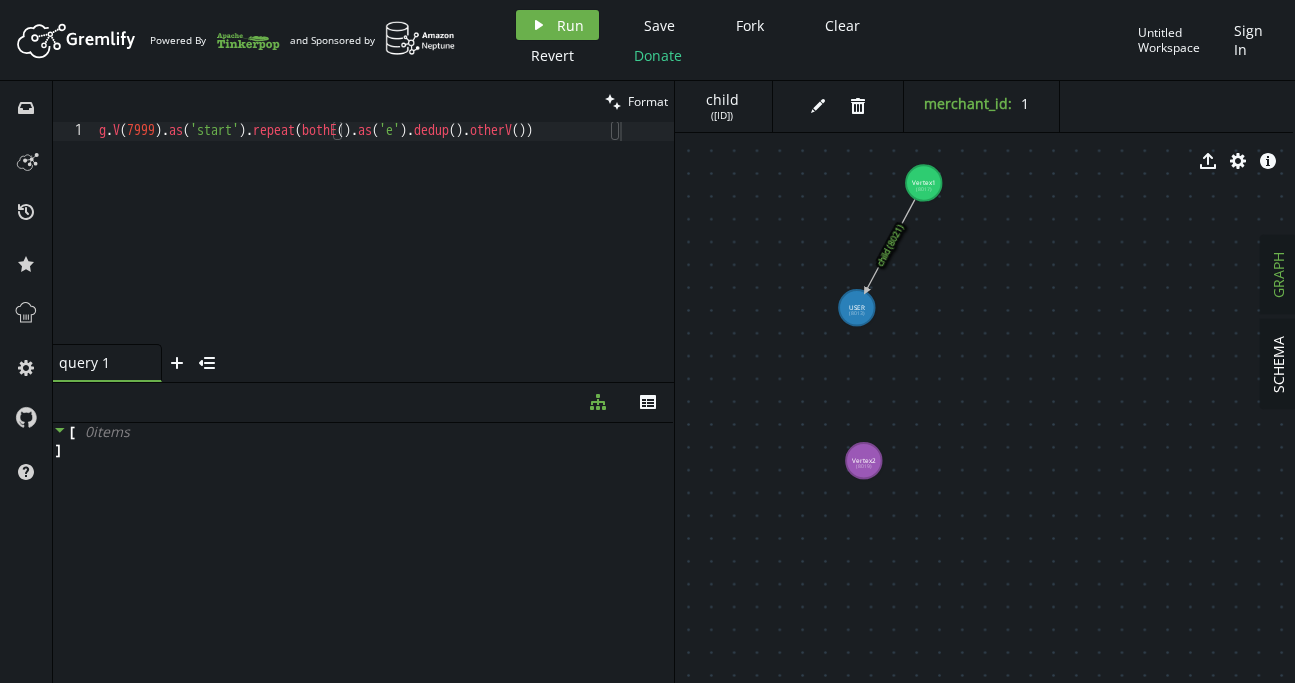 drag, startPoint x: 865, startPoint y: 306, endPoint x: 865, endPoint y: 317, distance: 11 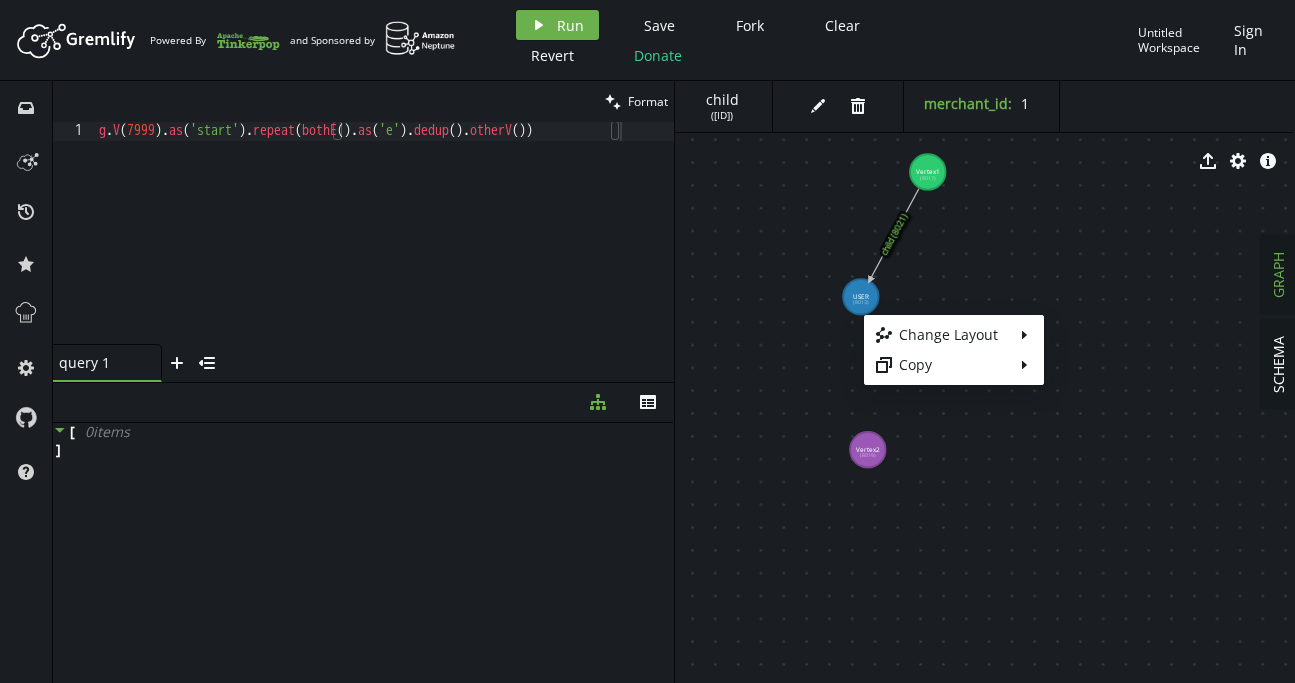 drag, startPoint x: 864, startPoint y: 315, endPoint x: 863, endPoint y: 380, distance: 65.00769 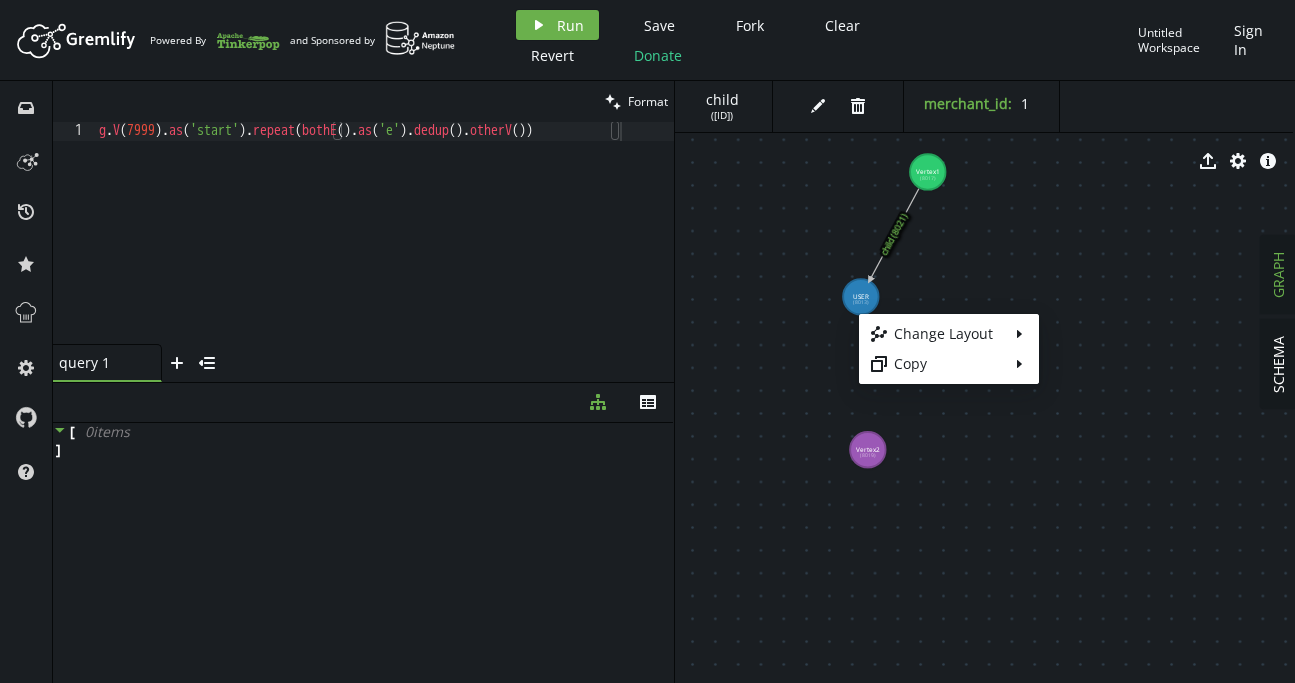 drag, startPoint x: 859, startPoint y: 314, endPoint x: 852, endPoint y: 361, distance: 47.518417 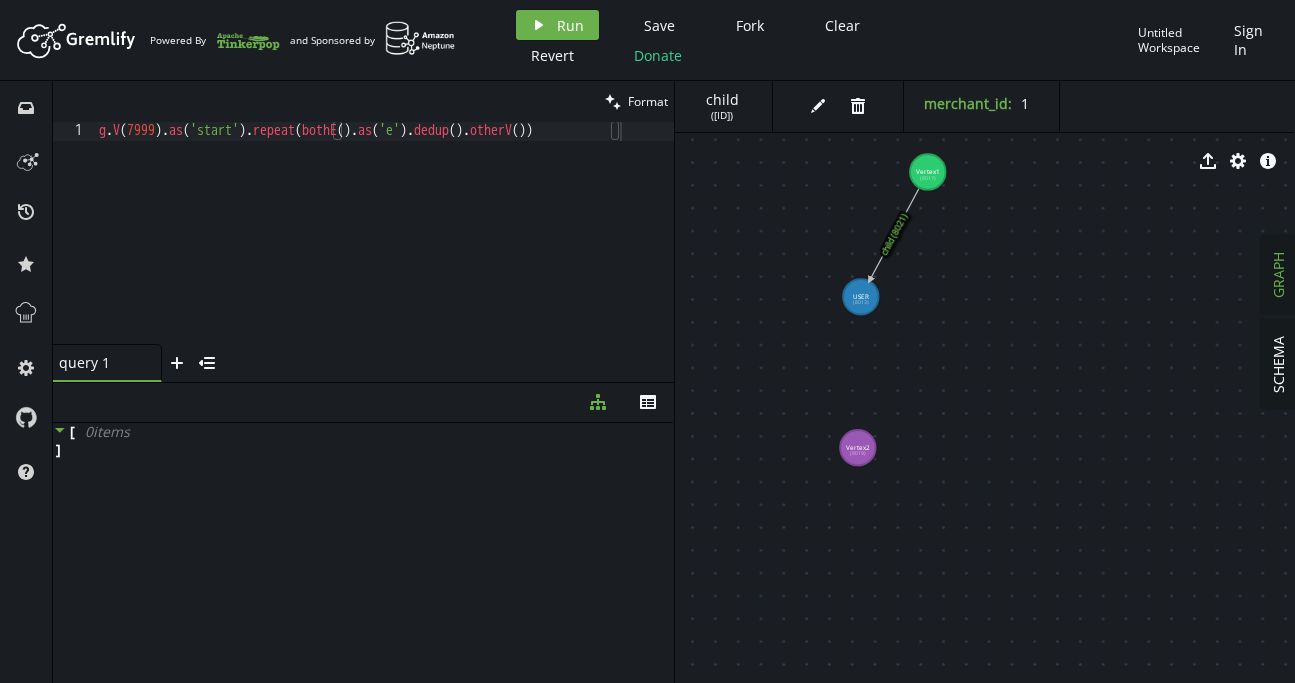 drag, startPoint x: 866, startPoint y: 433, endPoint x: 857, endPoint y: 446, distance: 15.811388 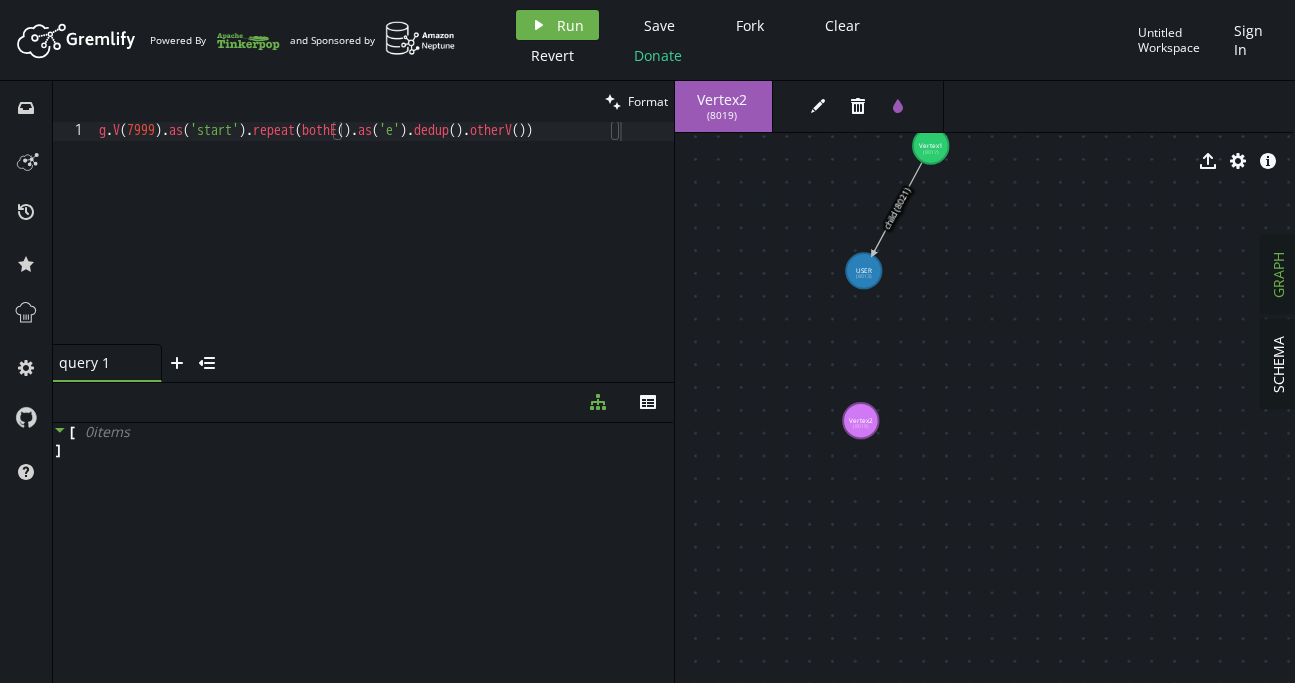 drag, startPoint x: 858, startPoint y: 425, endPoint x: 862, endPoint y: 392, distance: 33.24154 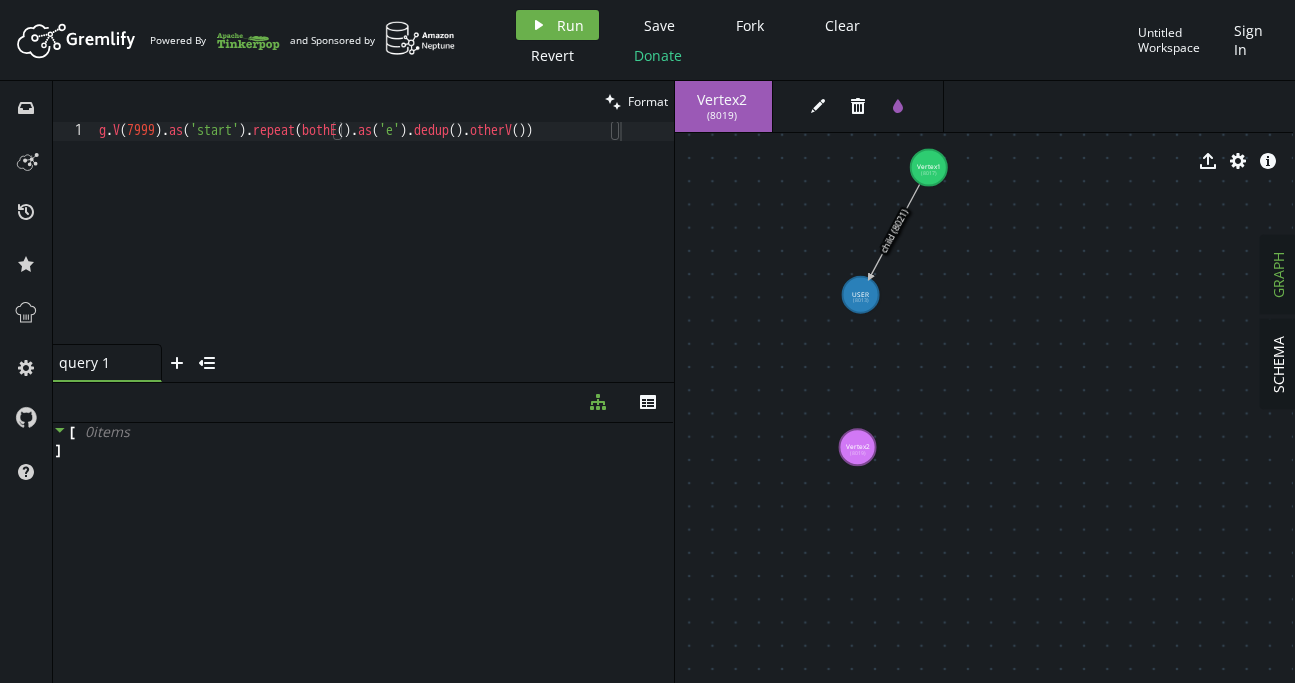 drag, startPoint x: 864, startPoint y: 288, endPoint x: 860, endPoint y: 314, distance: 26.305893 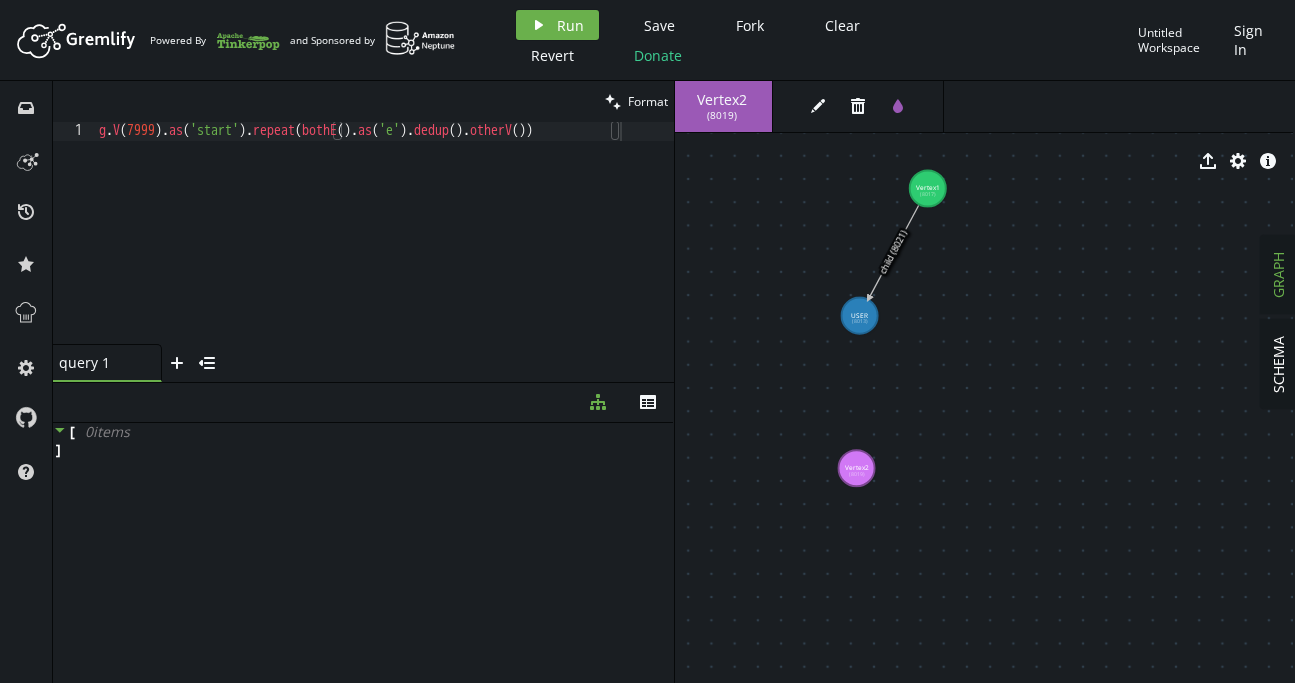 drag, startPoint x: 861, startPoint y: 315, endPoint x: 860, endPoint y: 335, distance: 20.024984 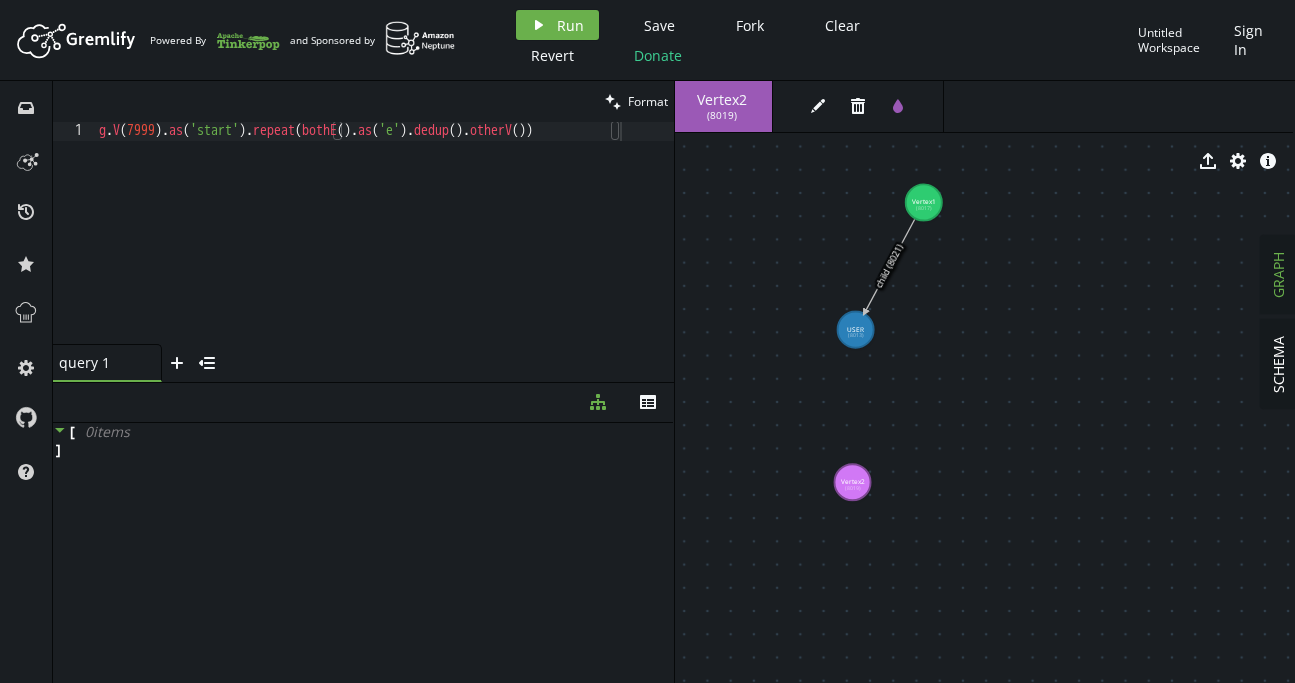 drag, startPoint x: 853, startPoint y: 334, endPoint x: 852, endPoint y: 347, distance: 13.038404 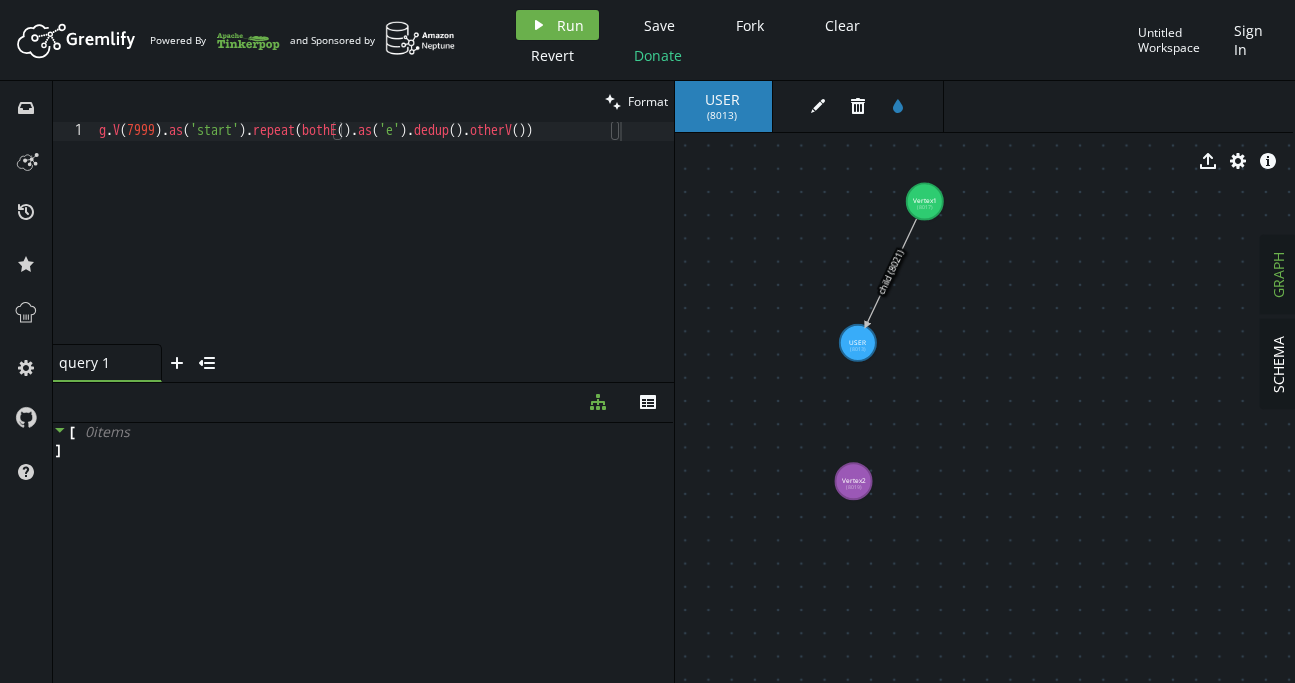 drag, startPoint x: 858, startPoint y: 366, endPoint x: 862, endPoint y: 406, distance: 40.1995 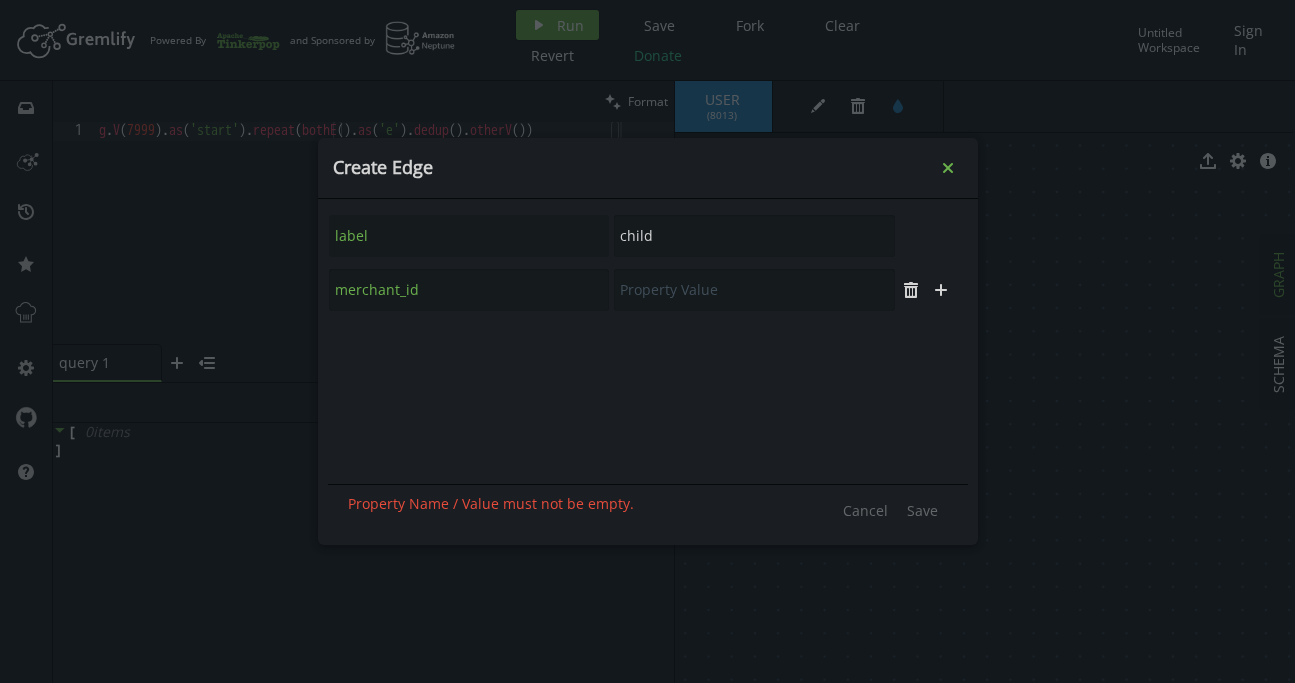 click 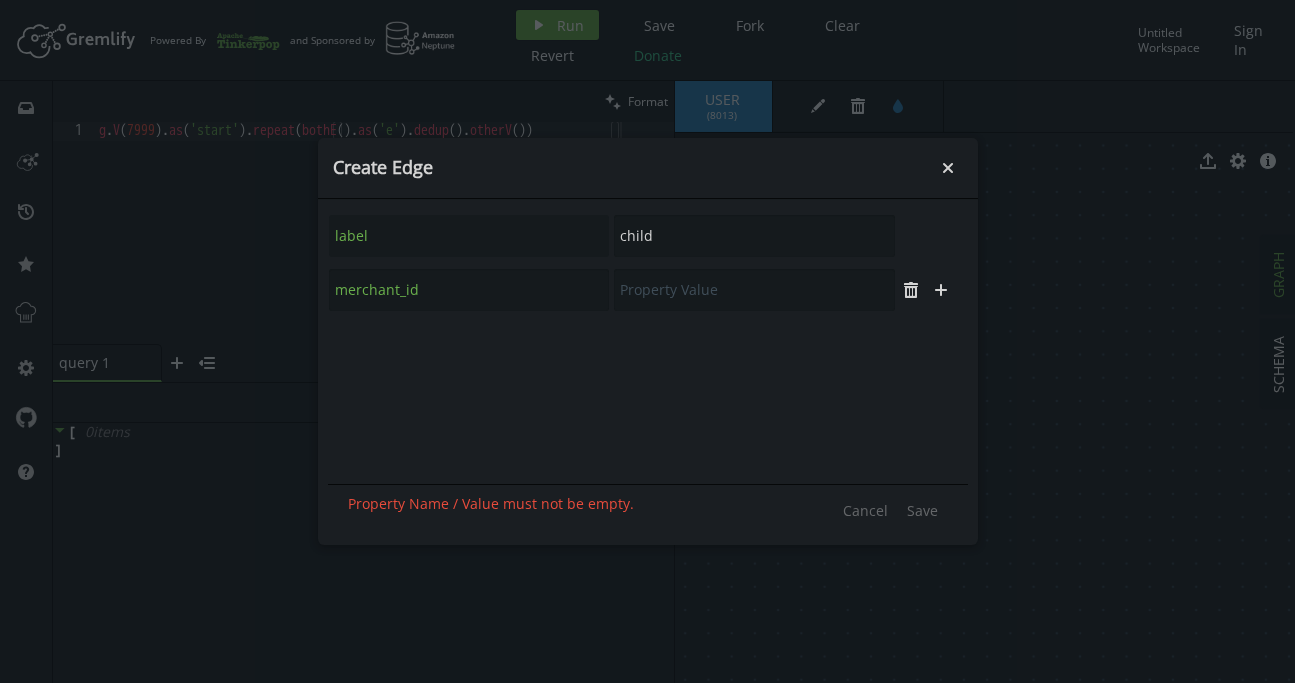 click 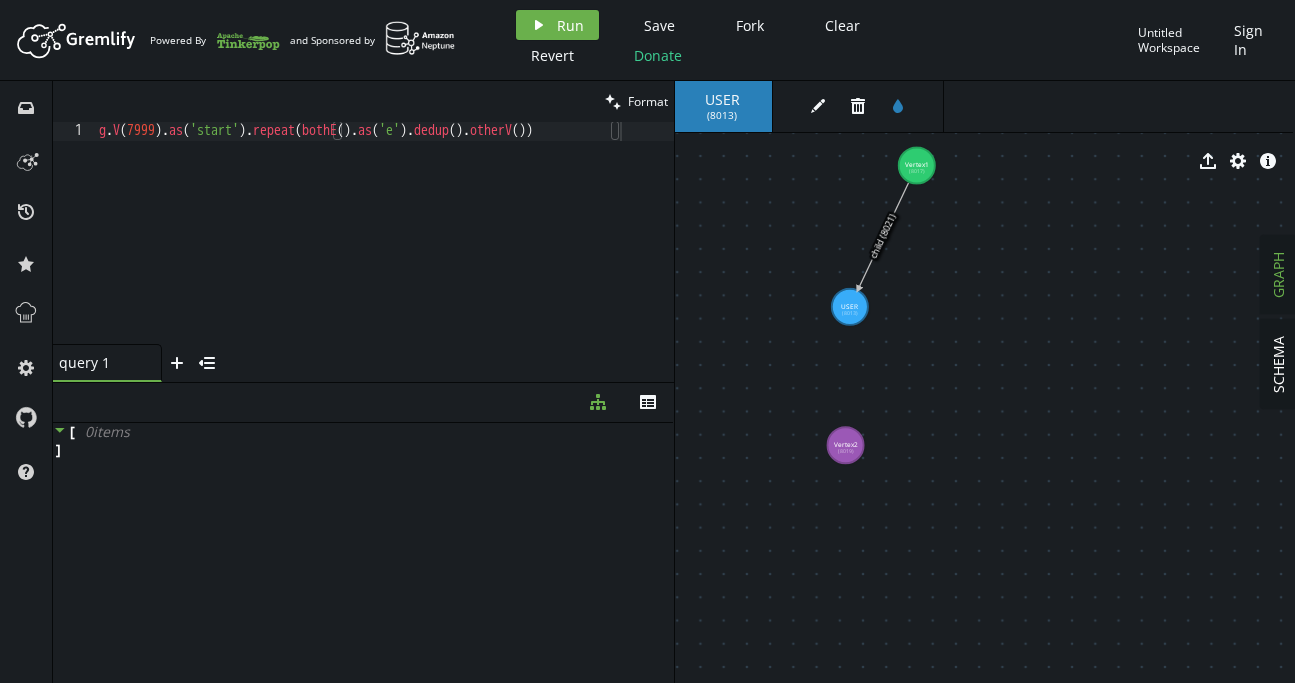 drag, startPoint x: 861, startPoint y: 362, endPoint x: 854, endPoint y: 228, distance: 134.18271 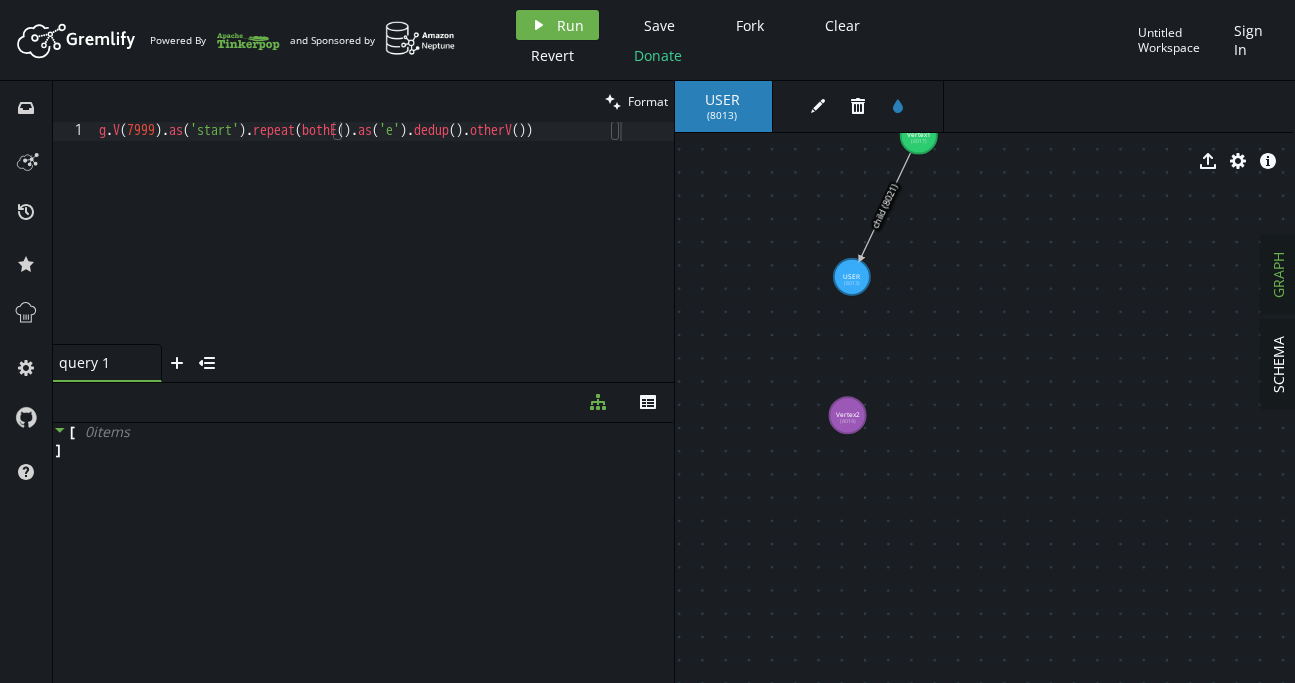 drag, startPoint x: 844, startPoint y: 425, endPoint x: 845, endPoint y: 400, distance: 25.019993 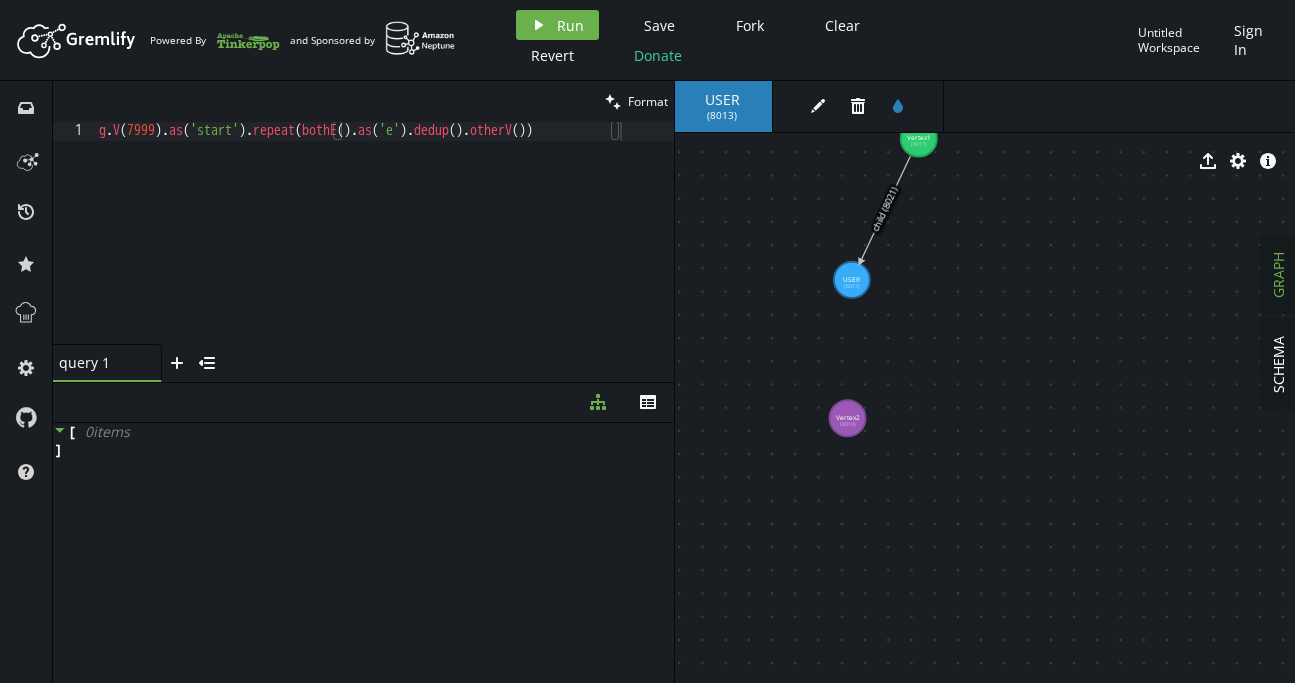 click 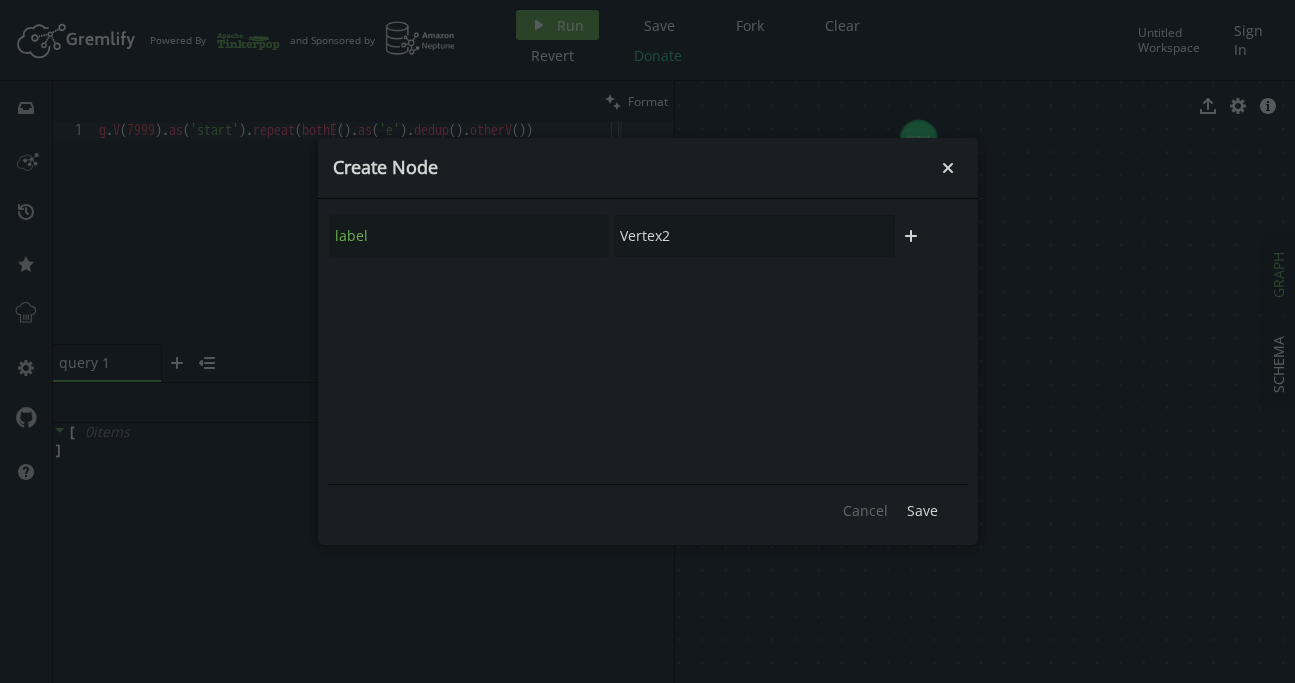 click on "small-cross" at bounding box center (948, 168) 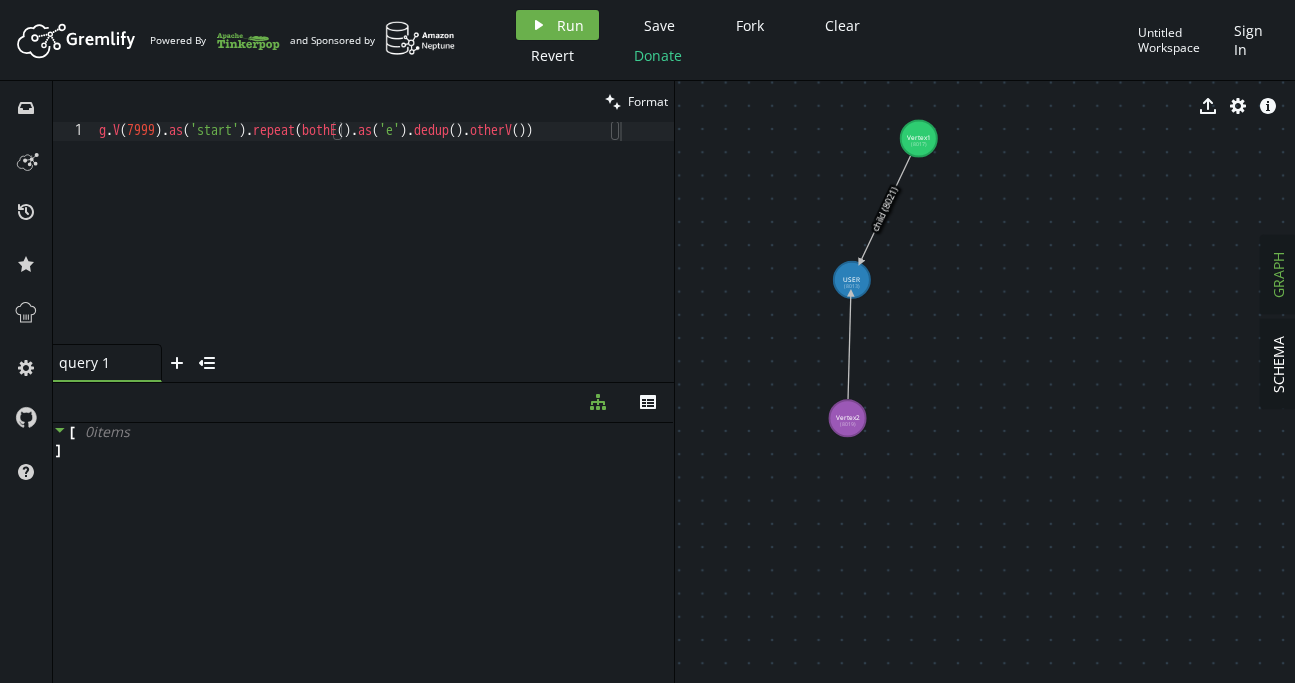 drag, startPoint x: 850, startPoint y: 401, endPoint x: 850, endPoint y: 293, distance: 108 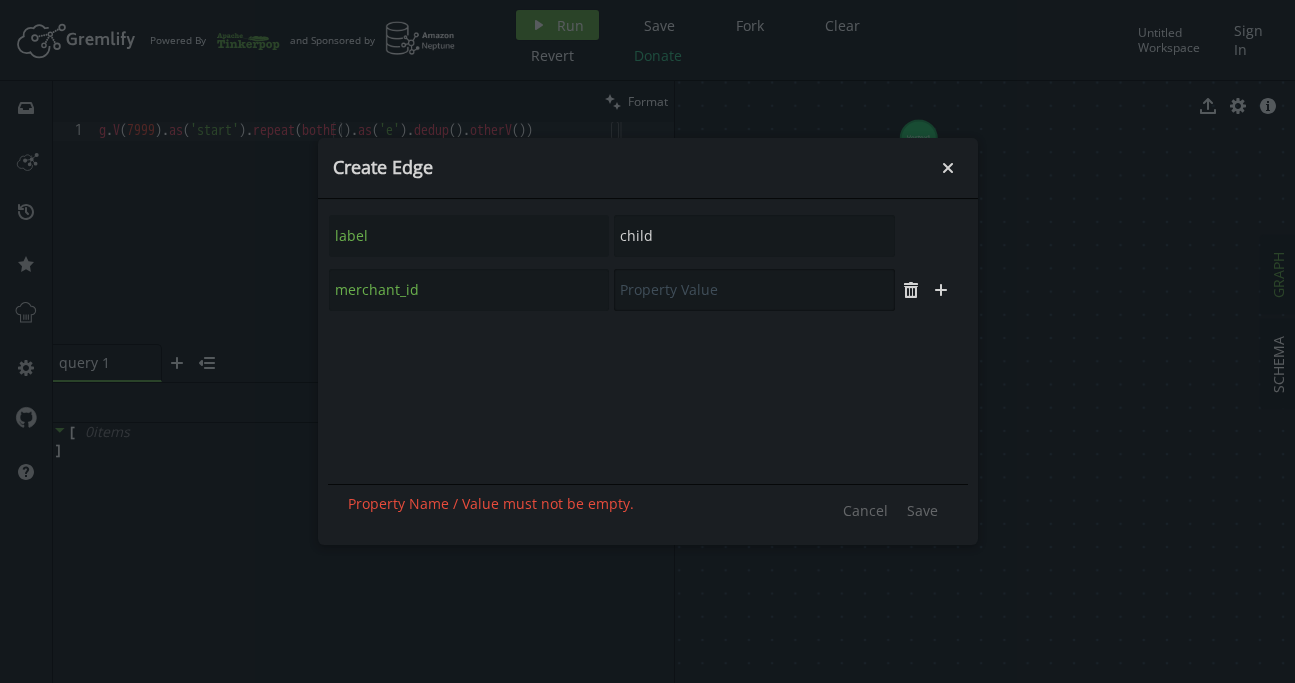 click at bounding box center (754, 290) 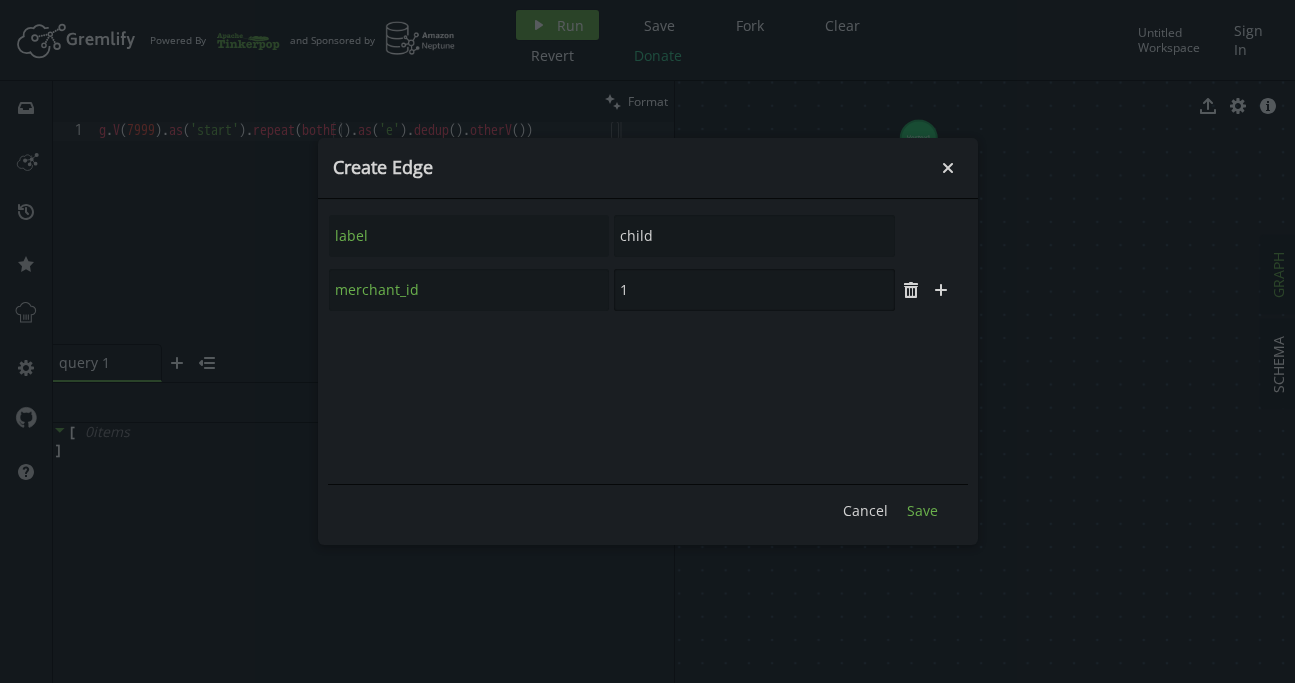 type on "1" 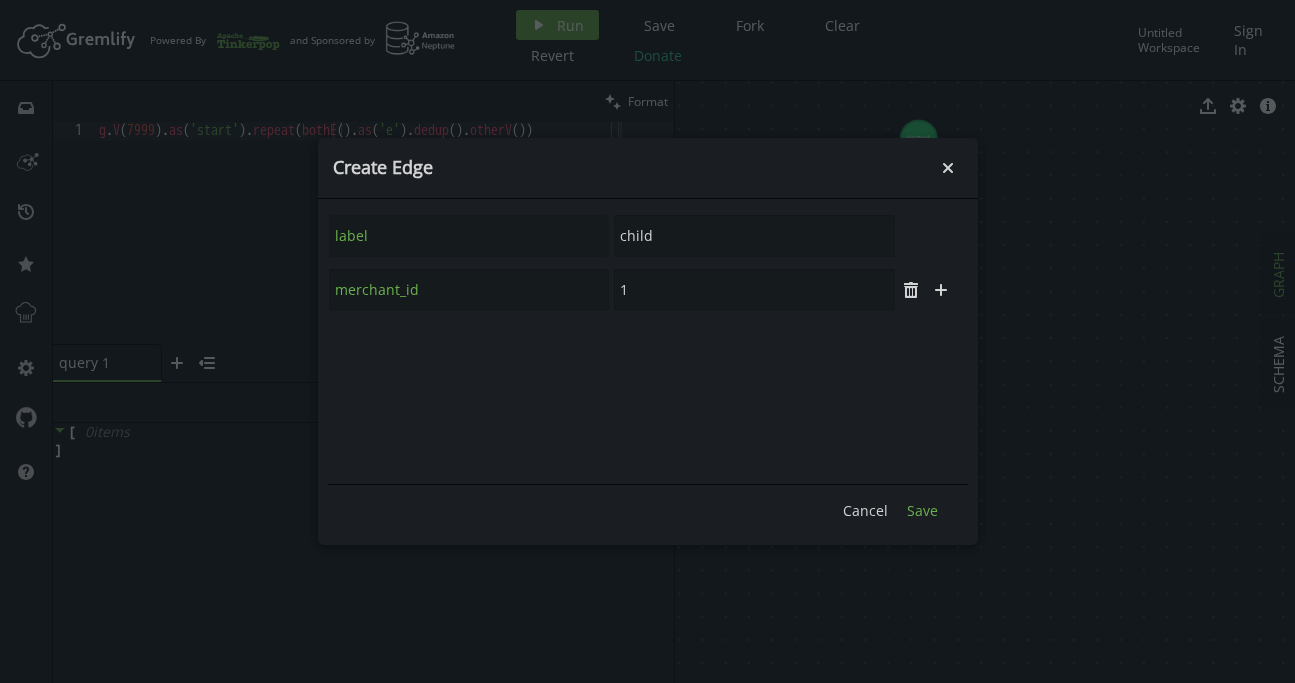 click on "Save" at bounding box center [922, 510] 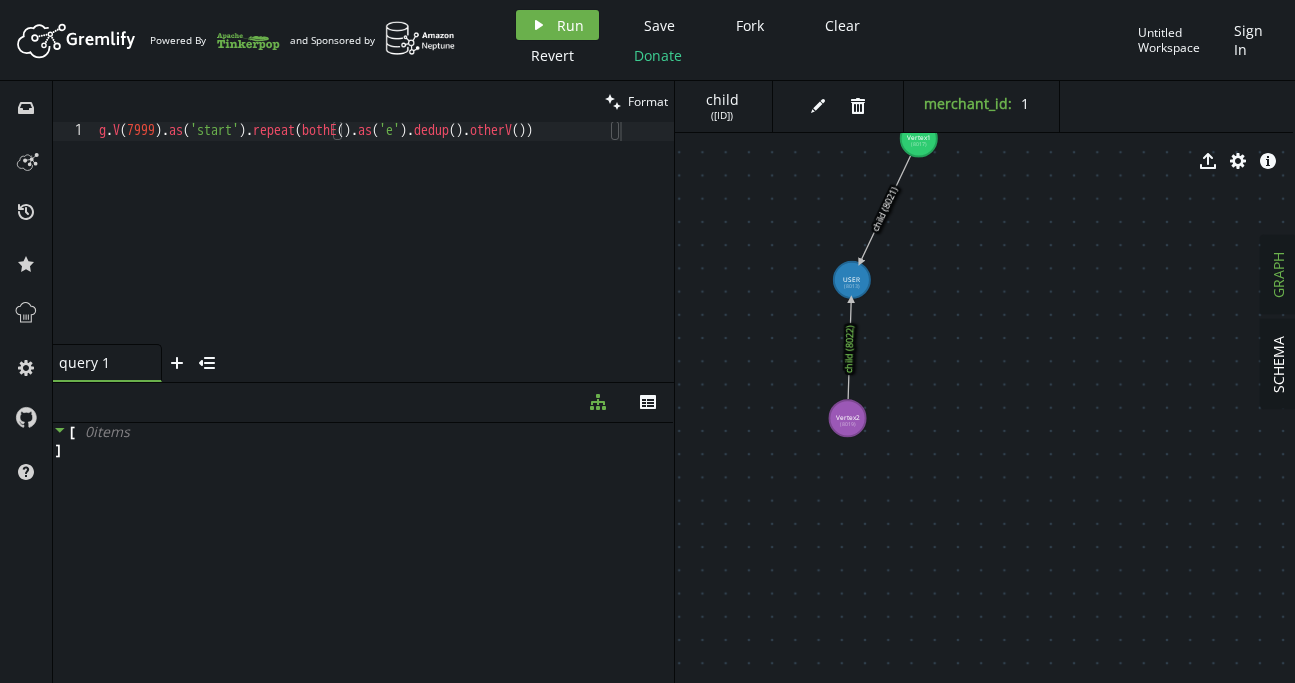 click 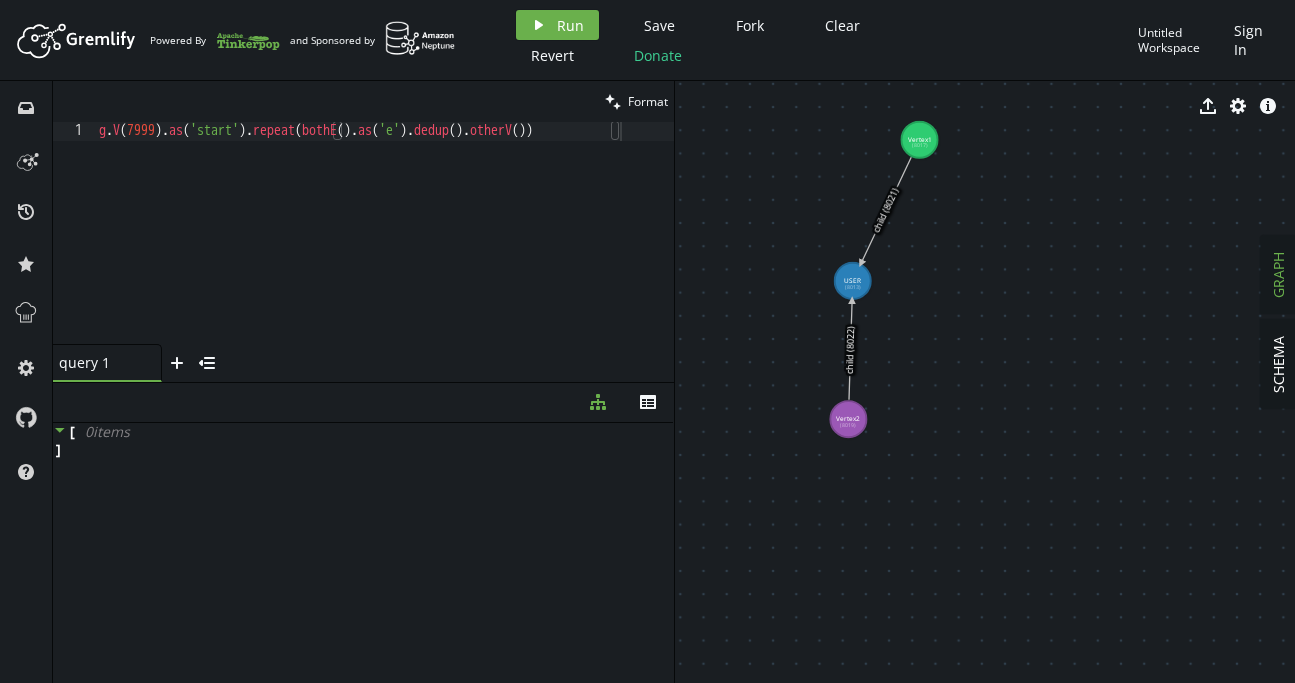 click 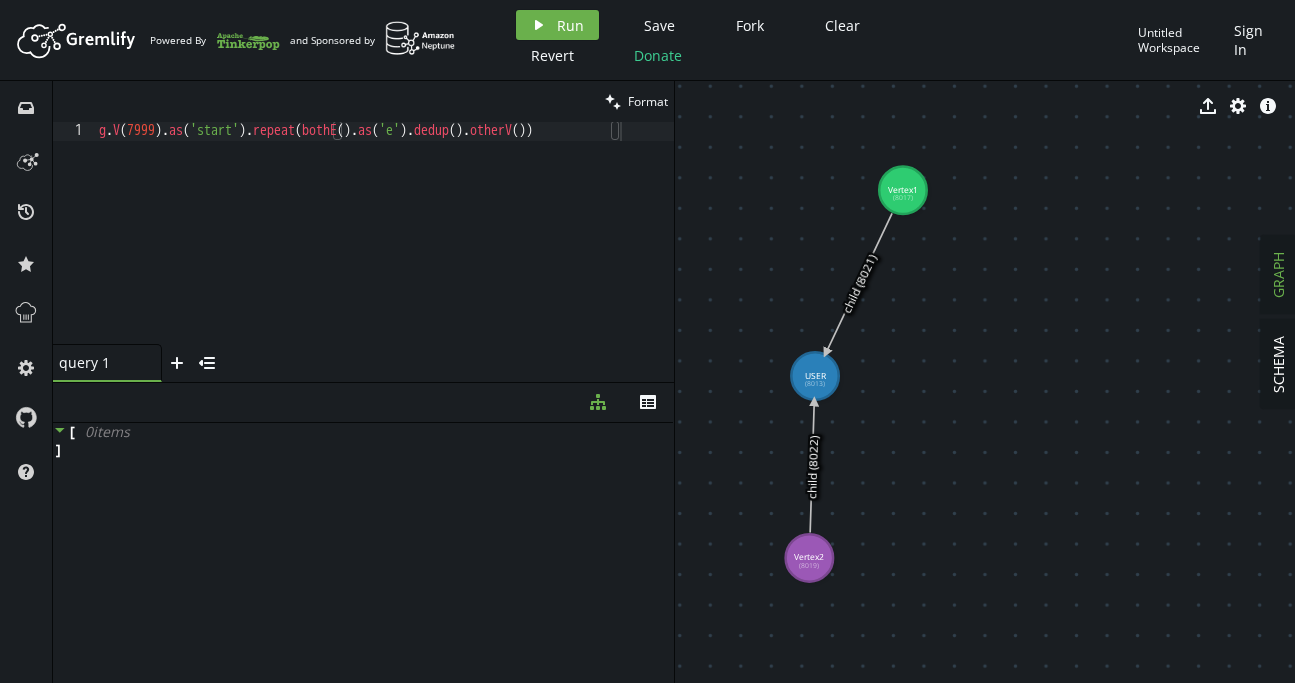 drag, startPoint x: 972, startPoint y: 443, endPoint x: 972, endPoint y: 590, distance: 147 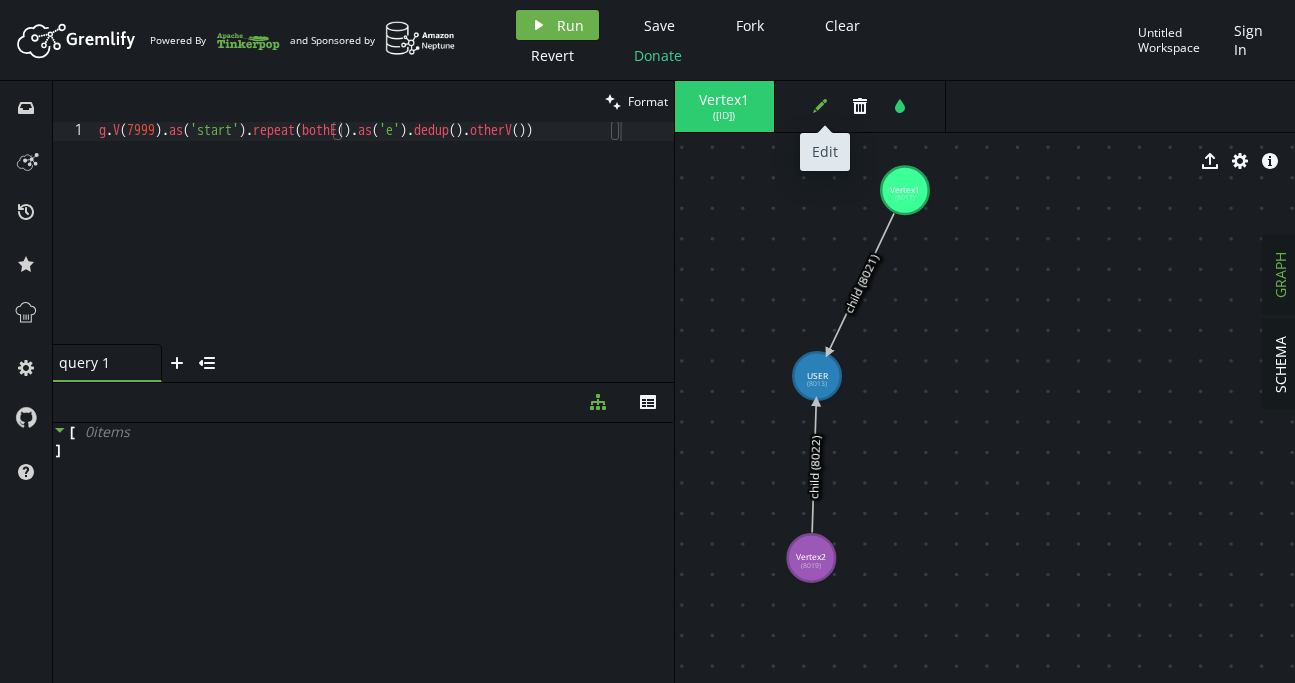 click on "edit" 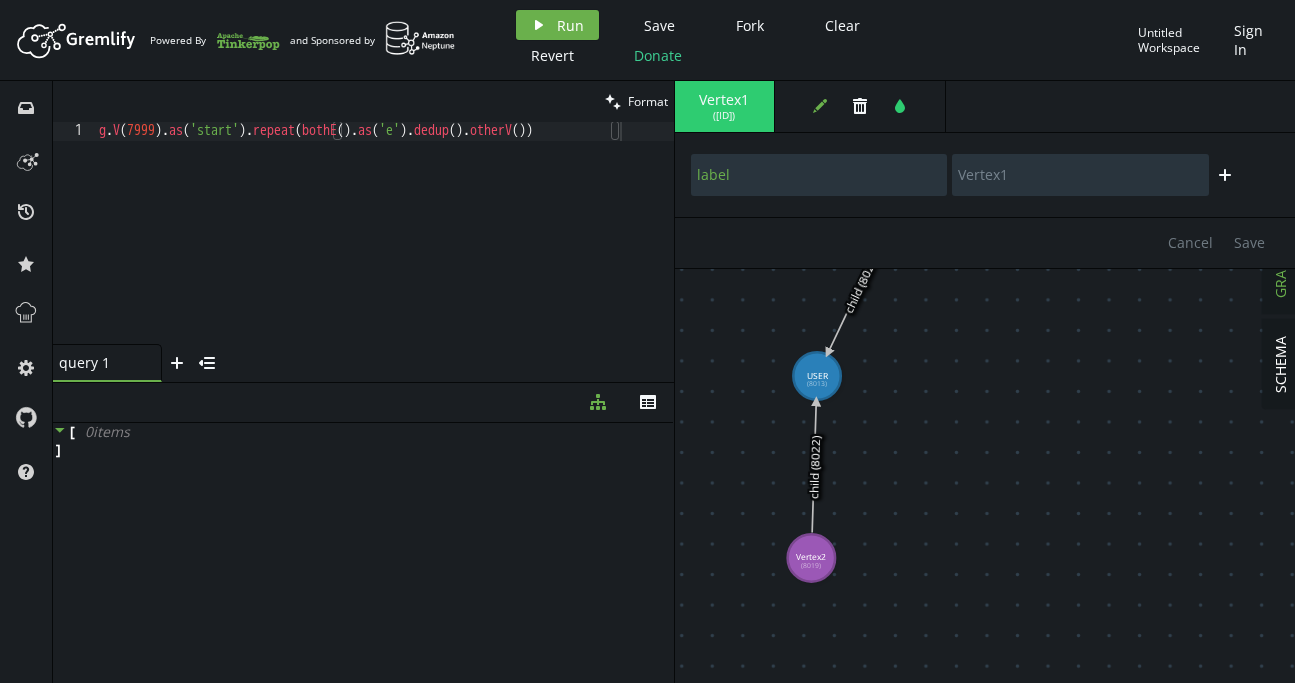click 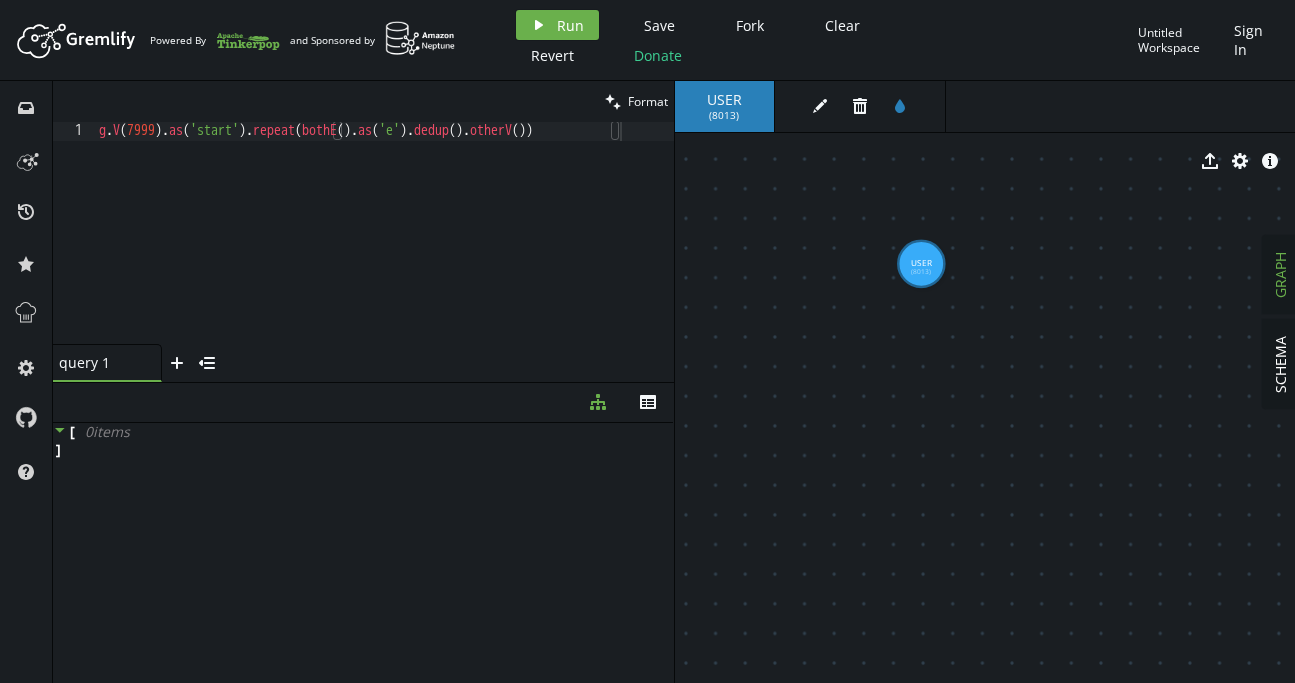 drag, startPoint x: 809, startPoint y: 375, endPoint x: 921, endPoint y: 264, distance: 157.6864 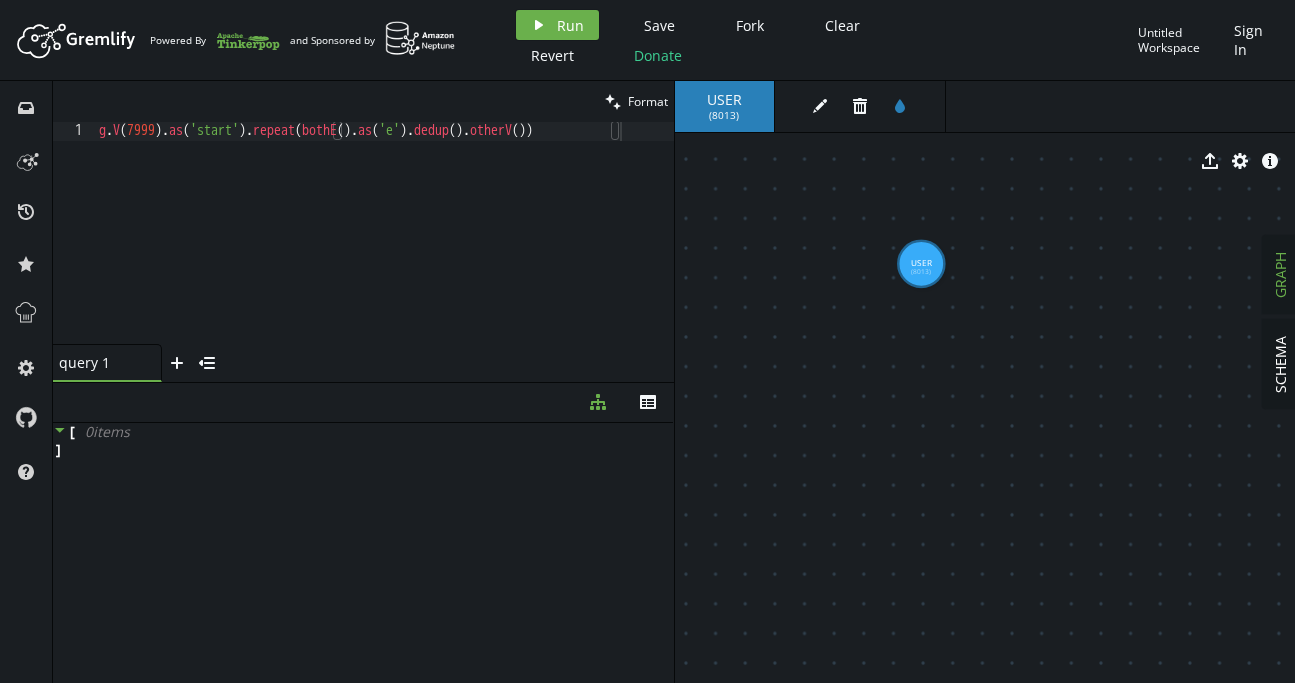 click 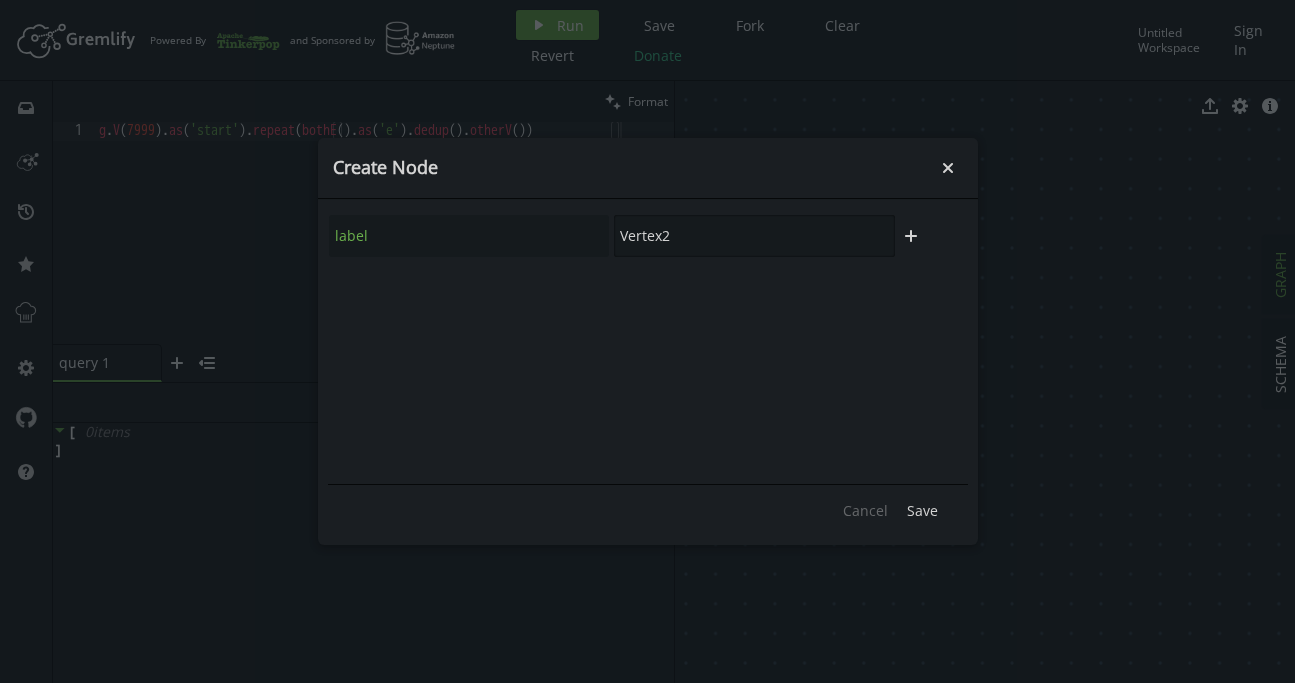 click on "label Vertex2" at bounding box center [612, 236] 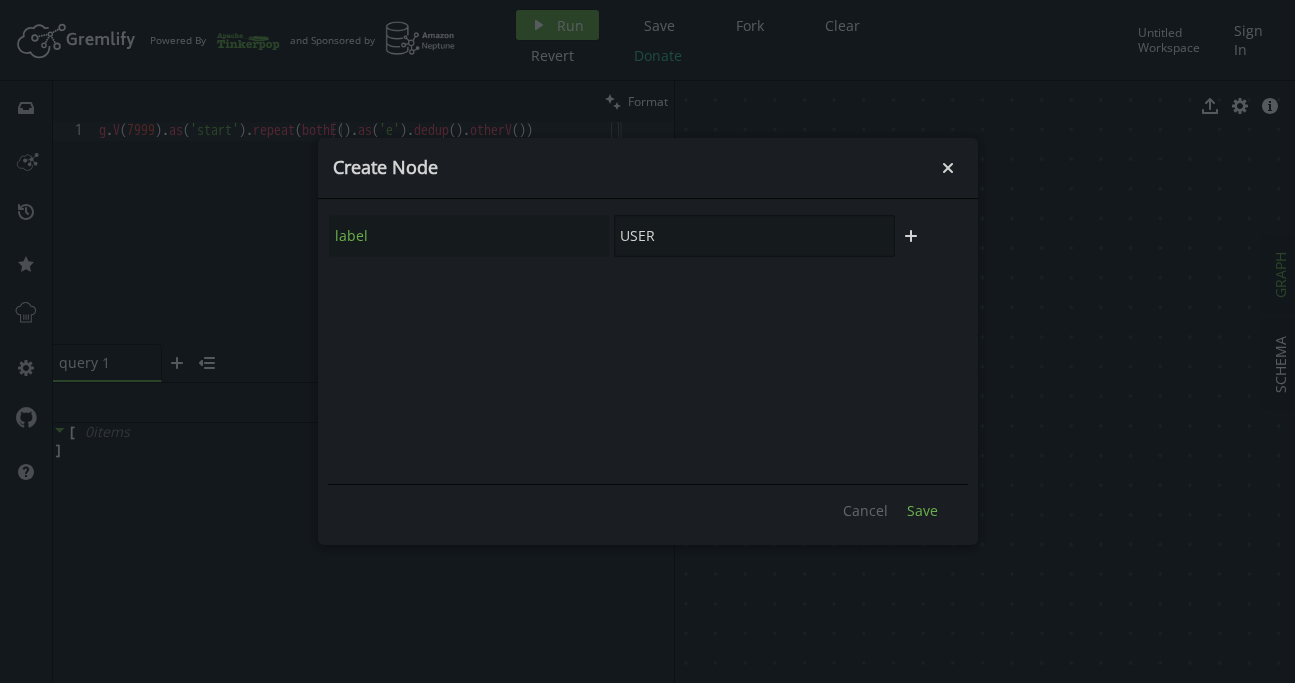 type on "USER" 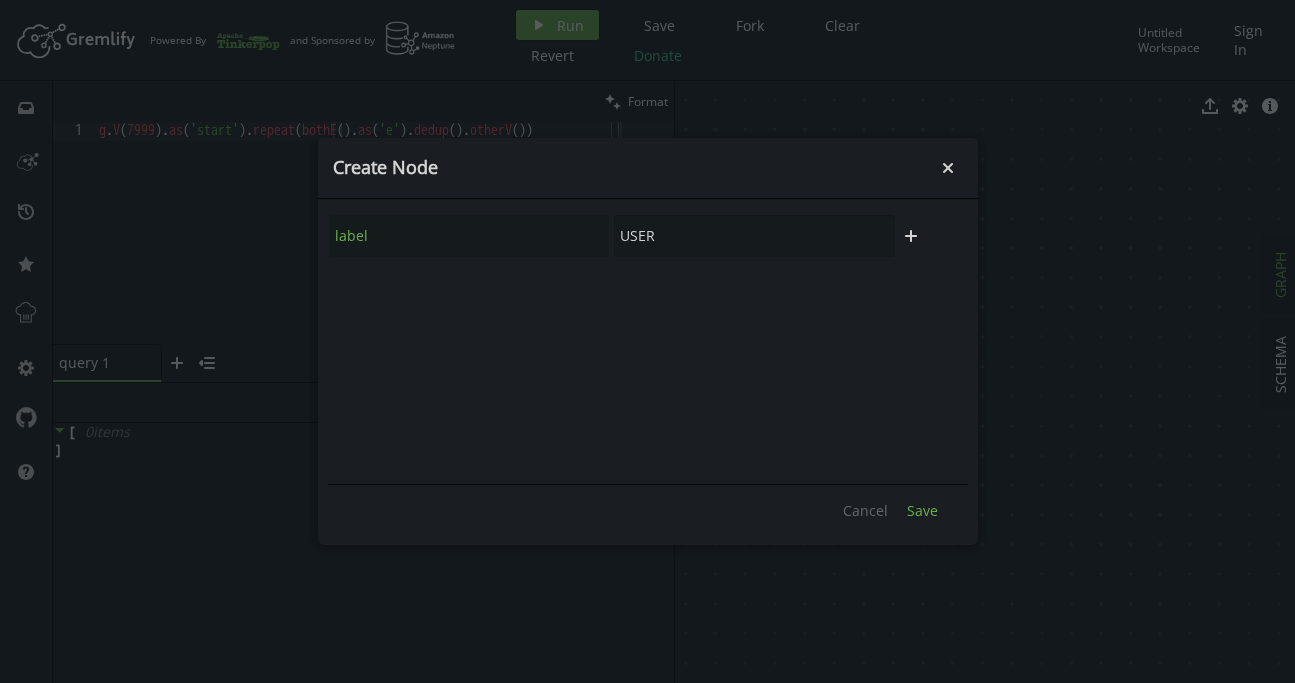 click on "Save" at bounding box center [922, 510] 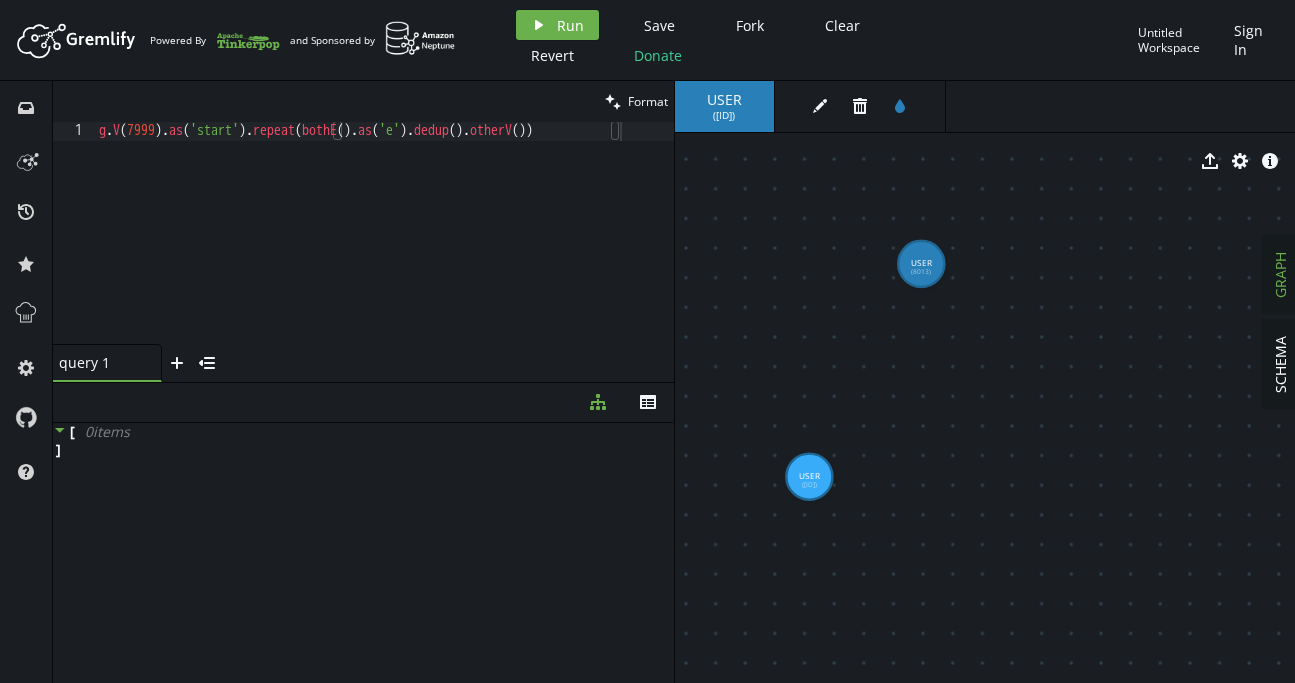 drag, startPoint x: 745, startPoint y: 469, endPoint x: 805, endPoint y: 467, distance: 60.033325 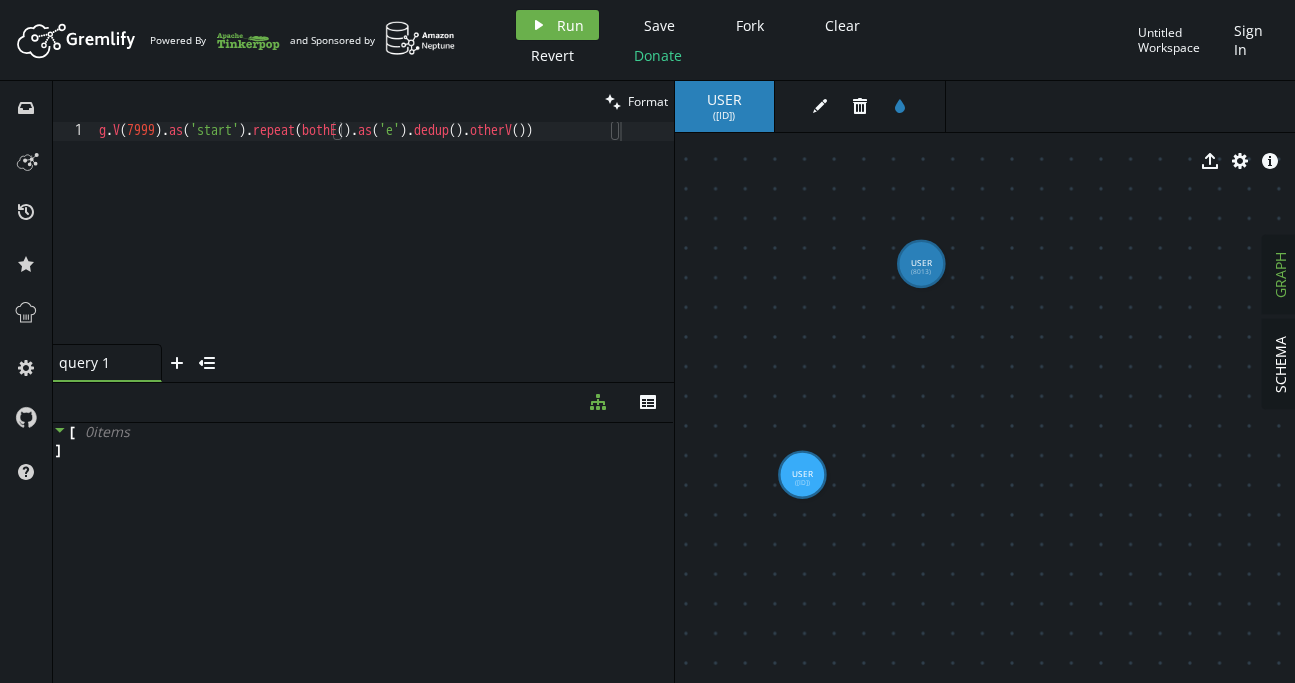 click 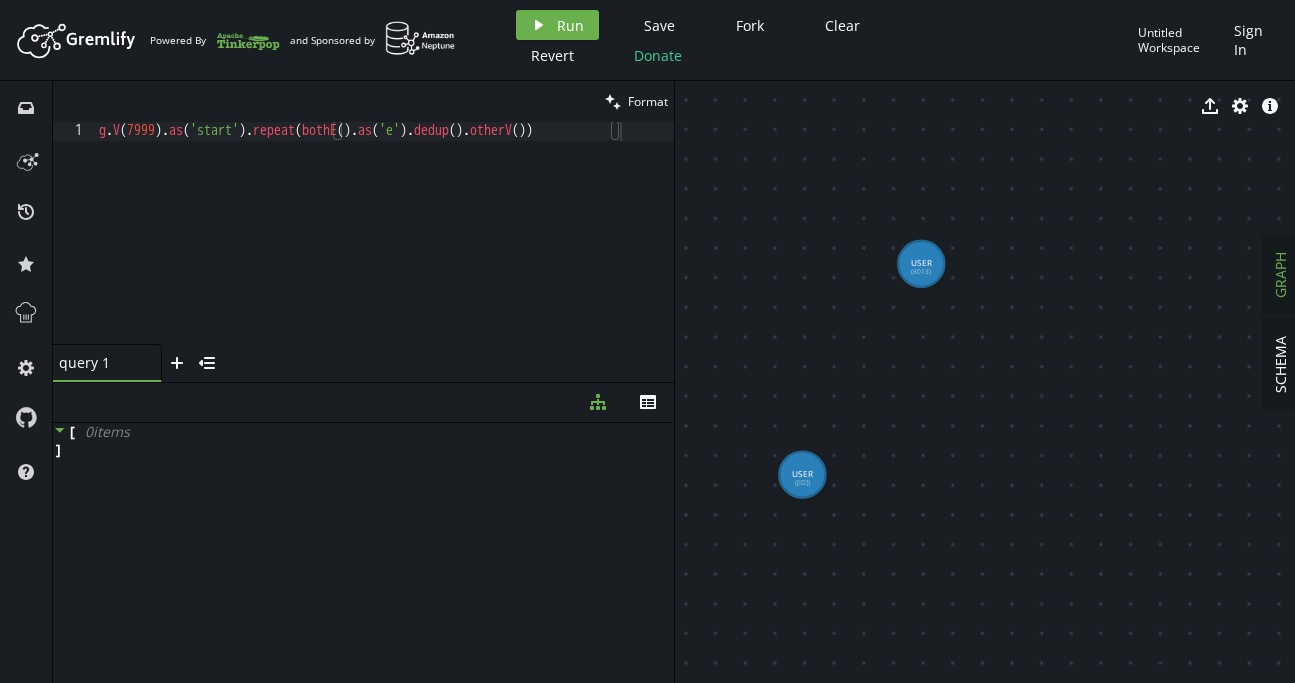 scroll, scrollTop: 1, scrollLeft: 67, axis: both 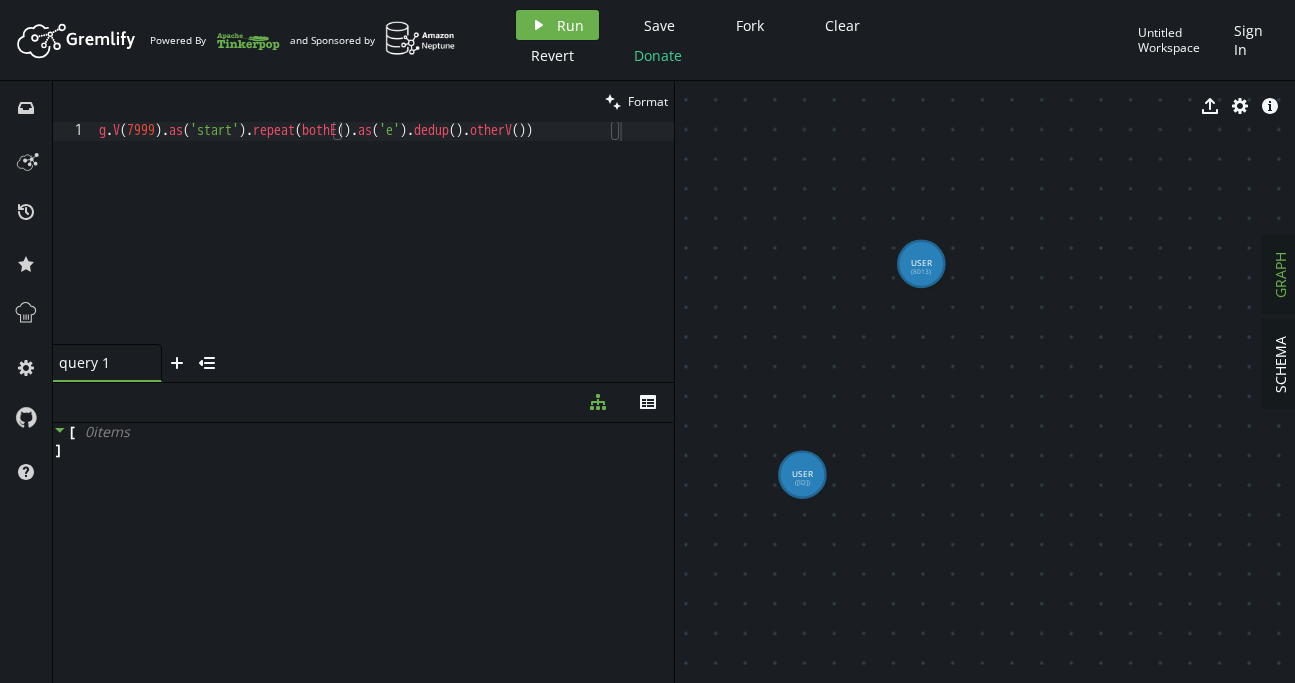 click 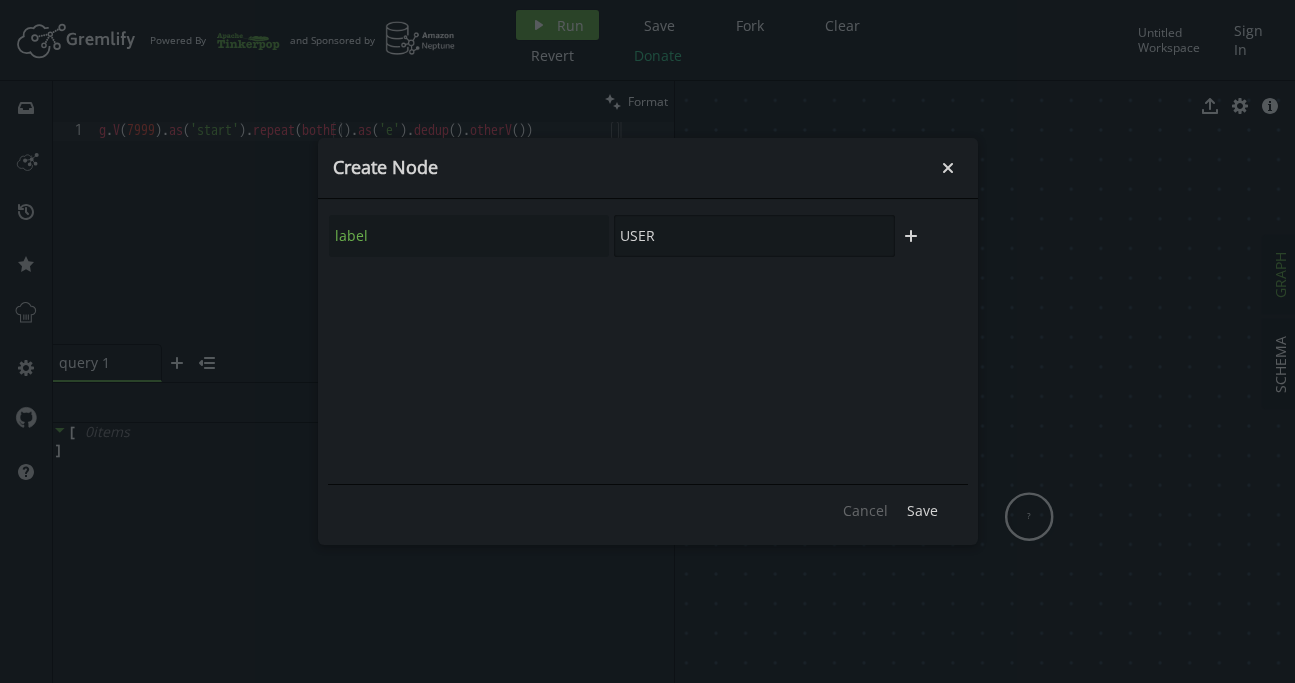 click on "USER" at bounding box center (754, 236) 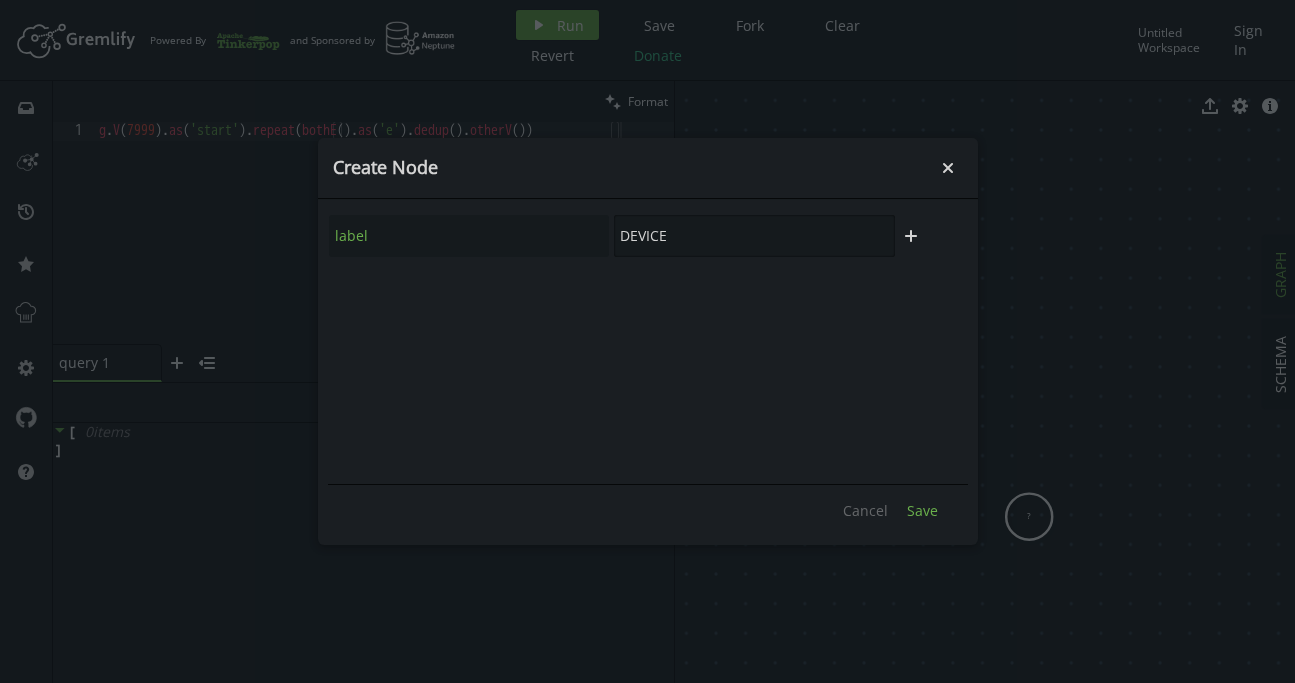 type on "DEVICE" 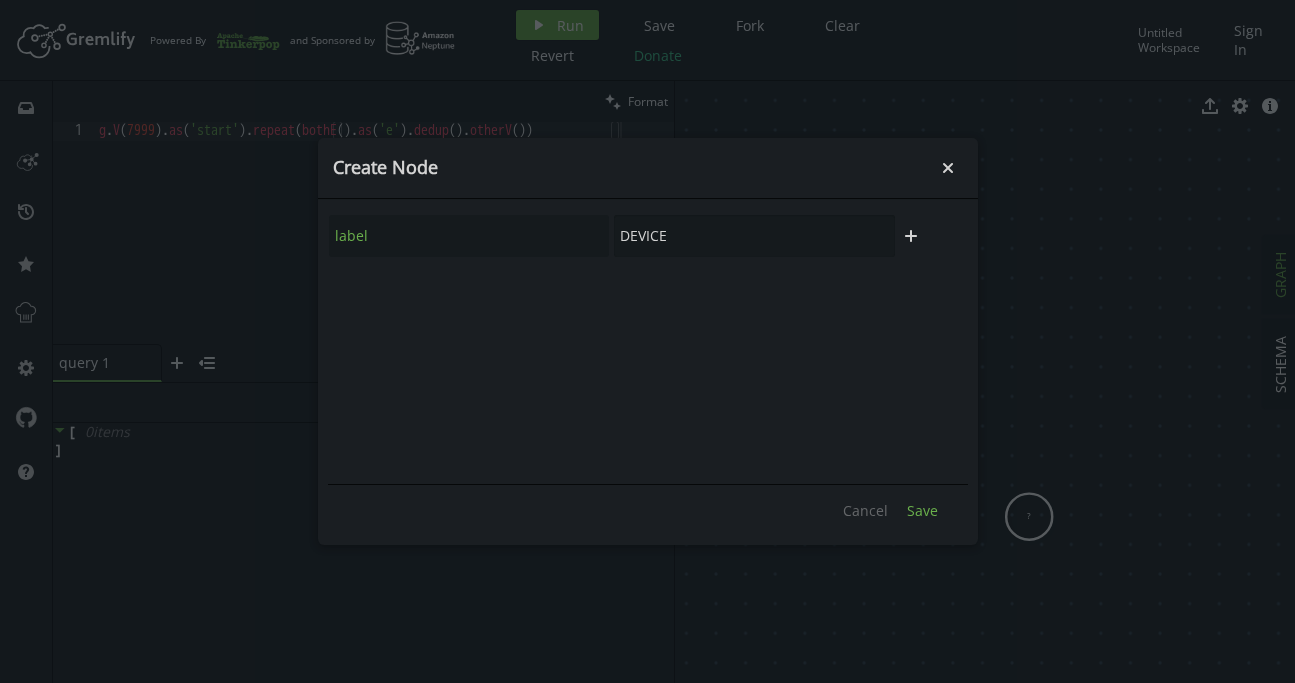 click on "Save" at bounding box center [922, 510] 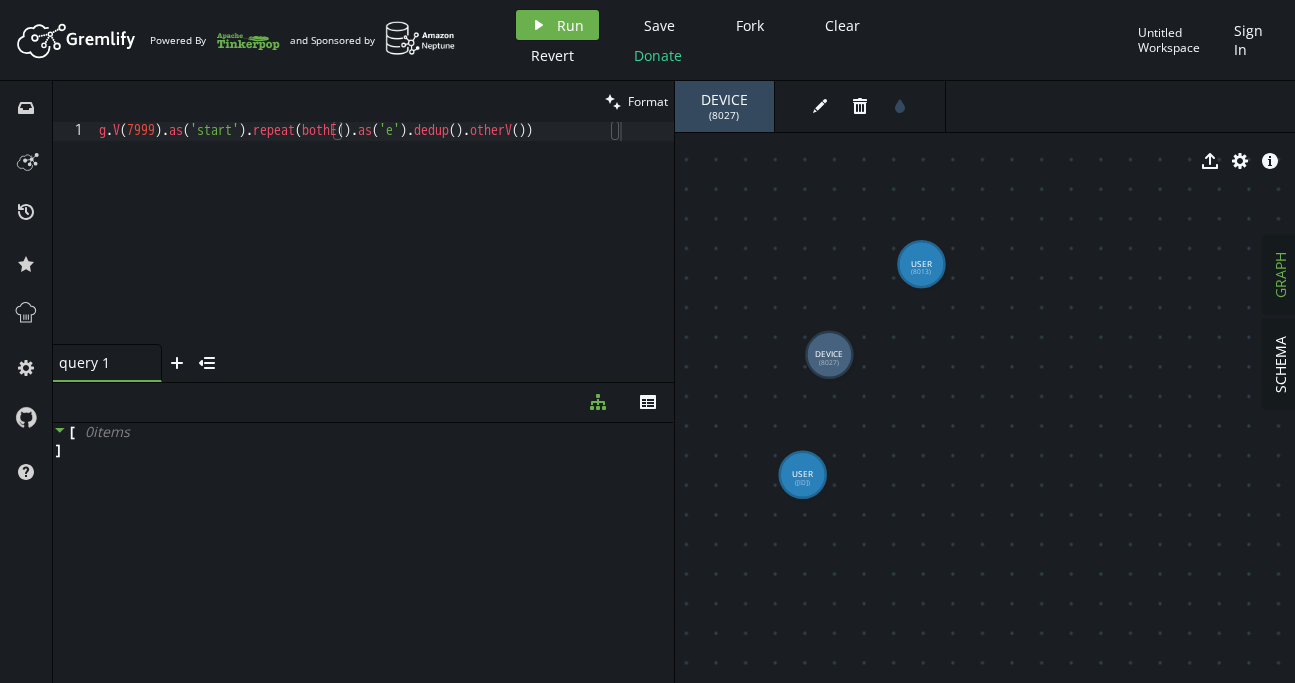 drag, startPoint x: 987, startPoint y: 458, endPoint x: 829, endPoint y: 355, distance: 188.60806 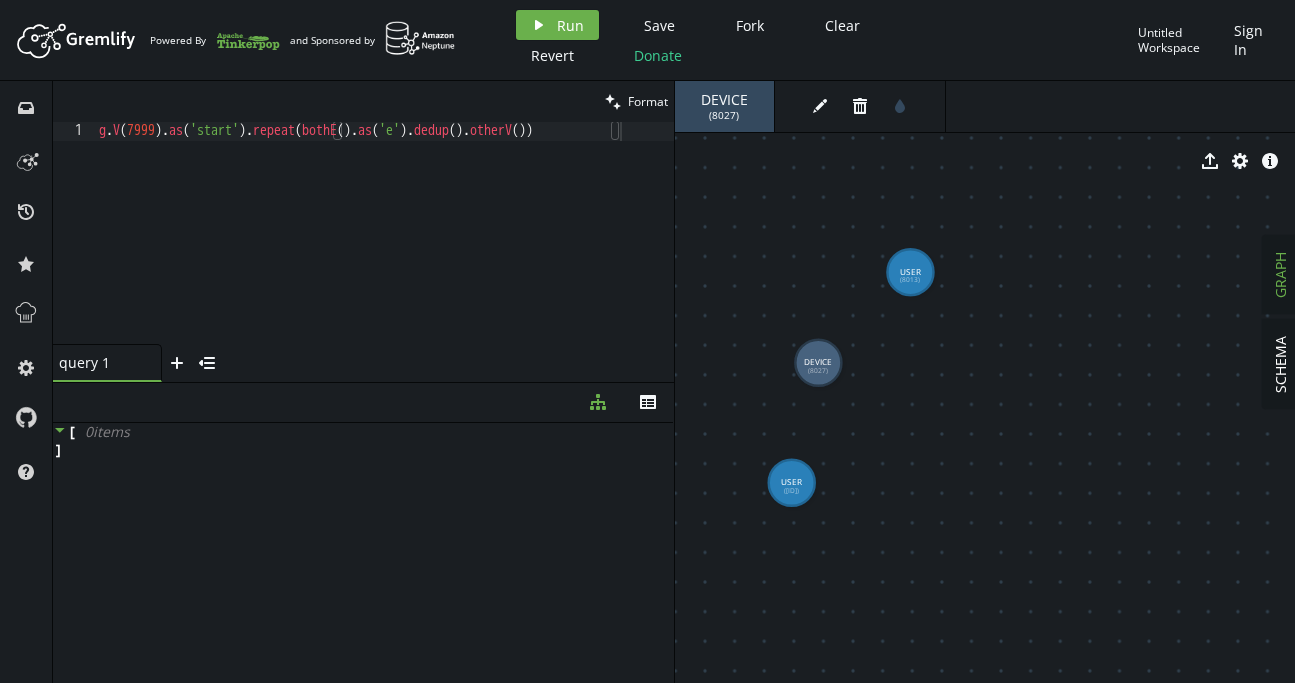 drag, startPoint x: 900, startPoint y: 277, endPoint x: 884, endPoint y: 287, distance: 18.867962 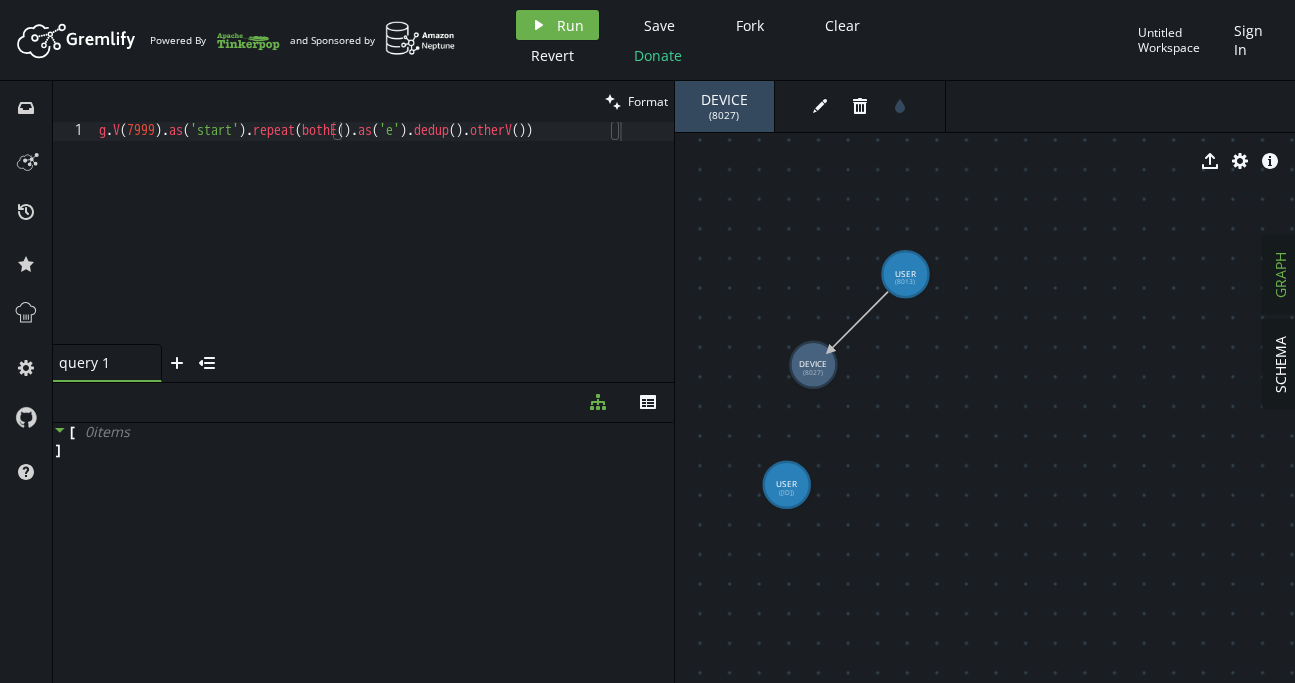 drag, startPoint x: 891, startPoint y: 291, endPoint x: 829, endPoint y: 351, distance: 86.27862 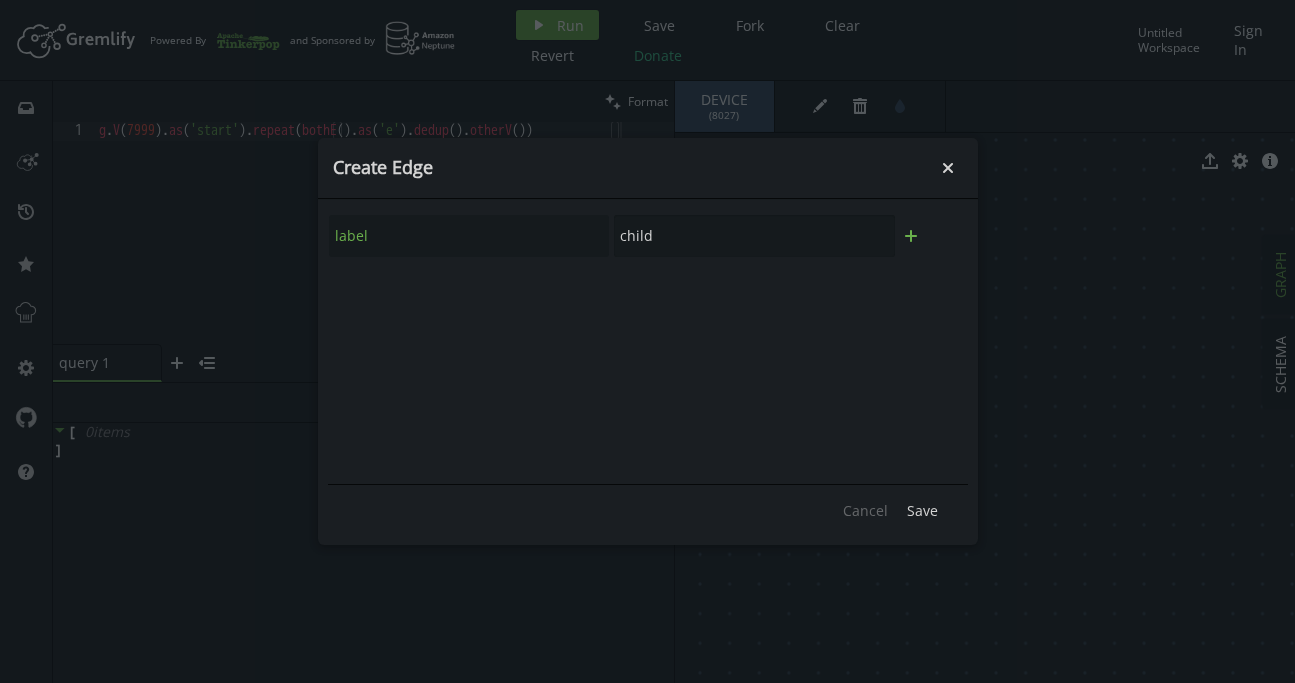 click on "plus" 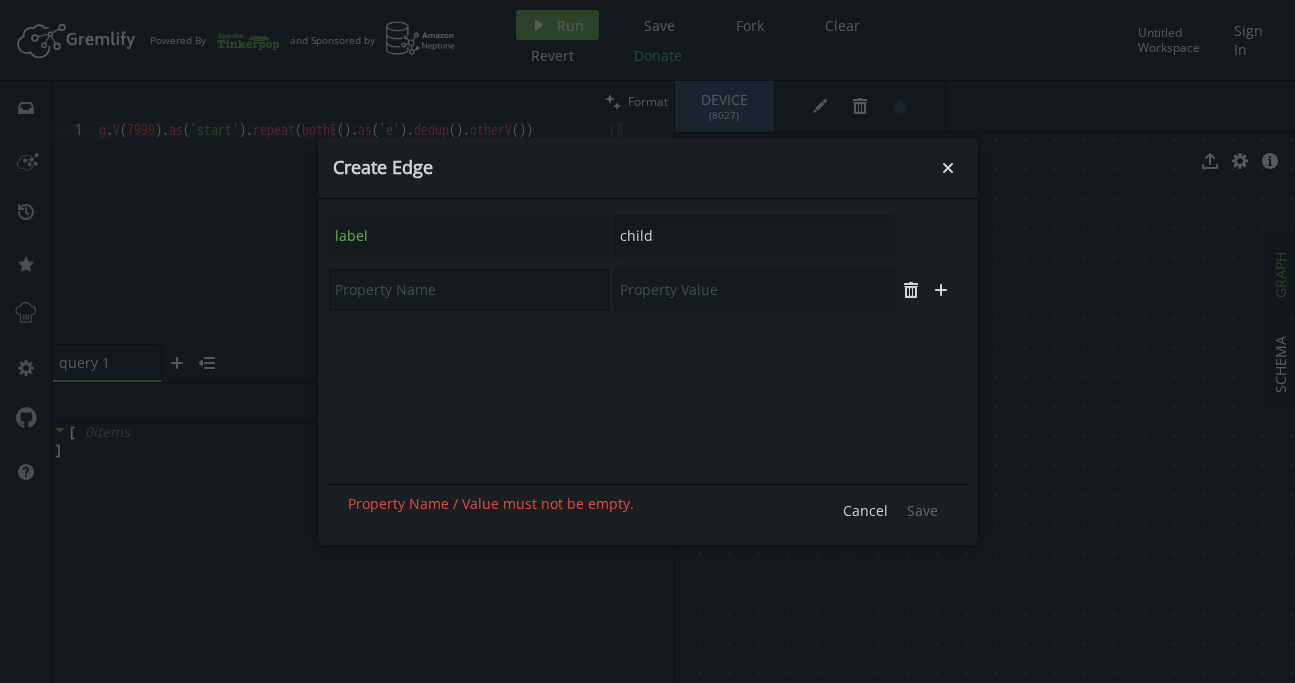 click at bounding box center [469, 290] 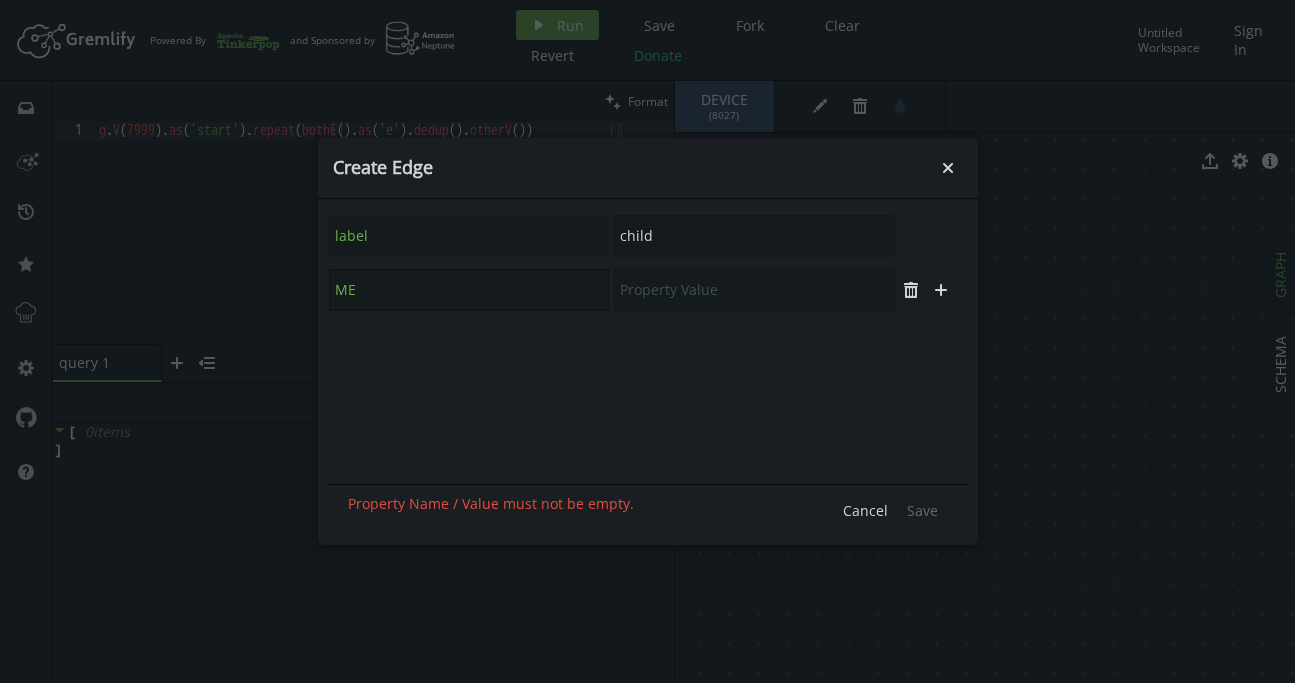 type on "M" 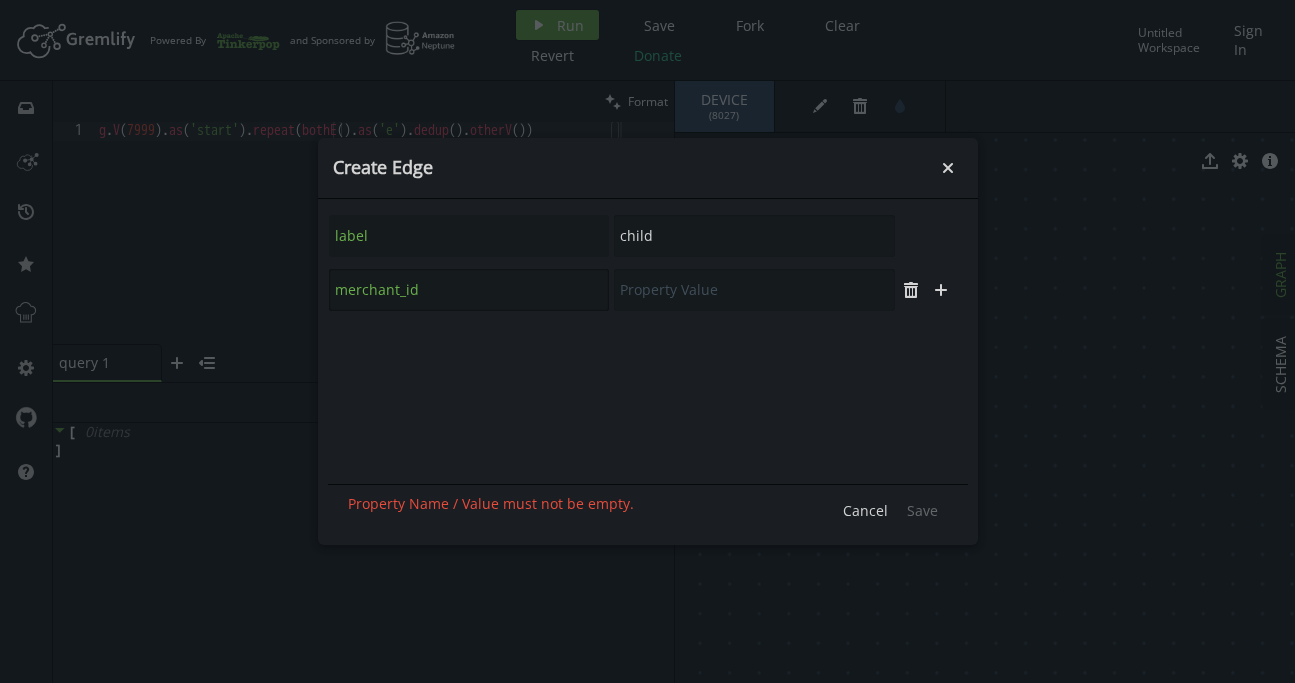 type on "merchant_id" 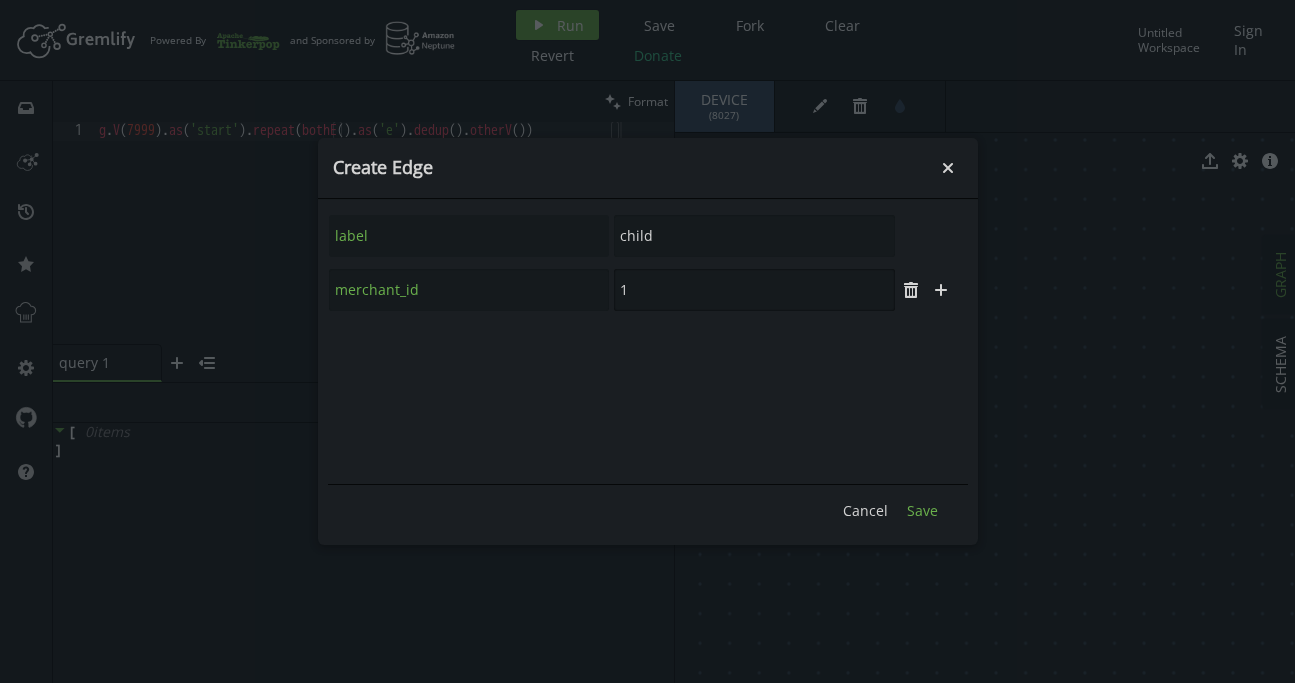 type on "1" 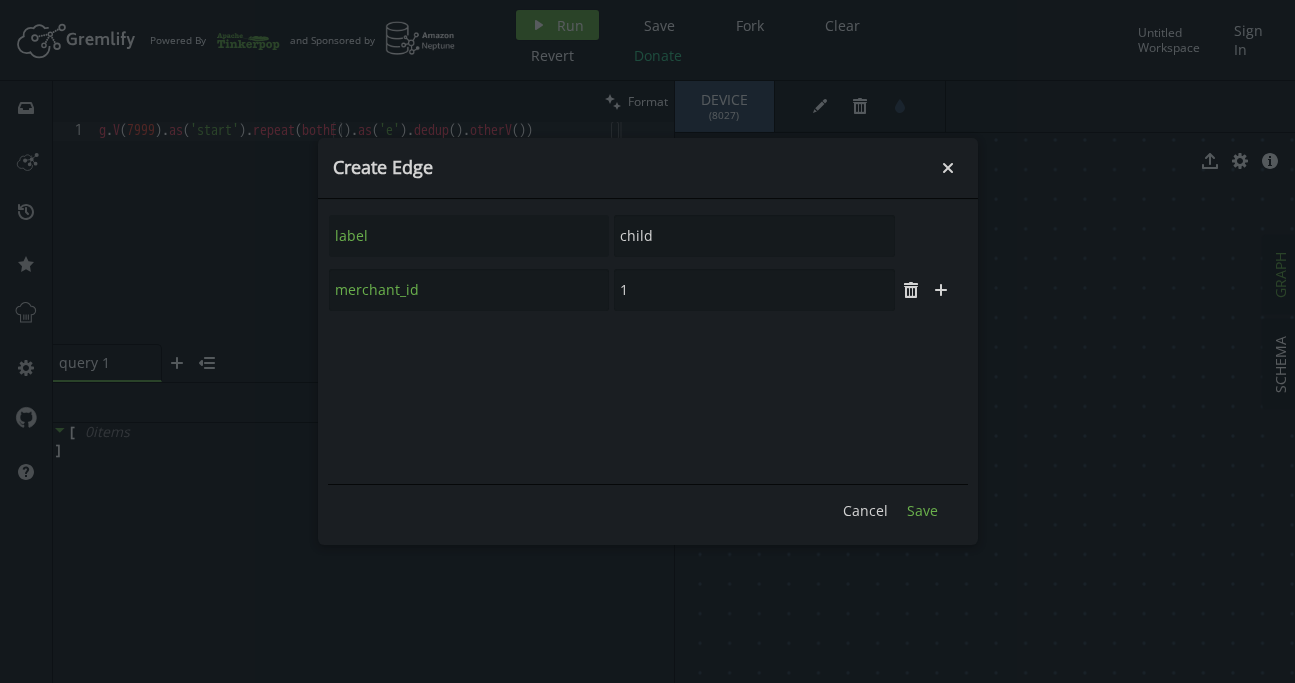 click on "Save" at bounding box center (922, 510) 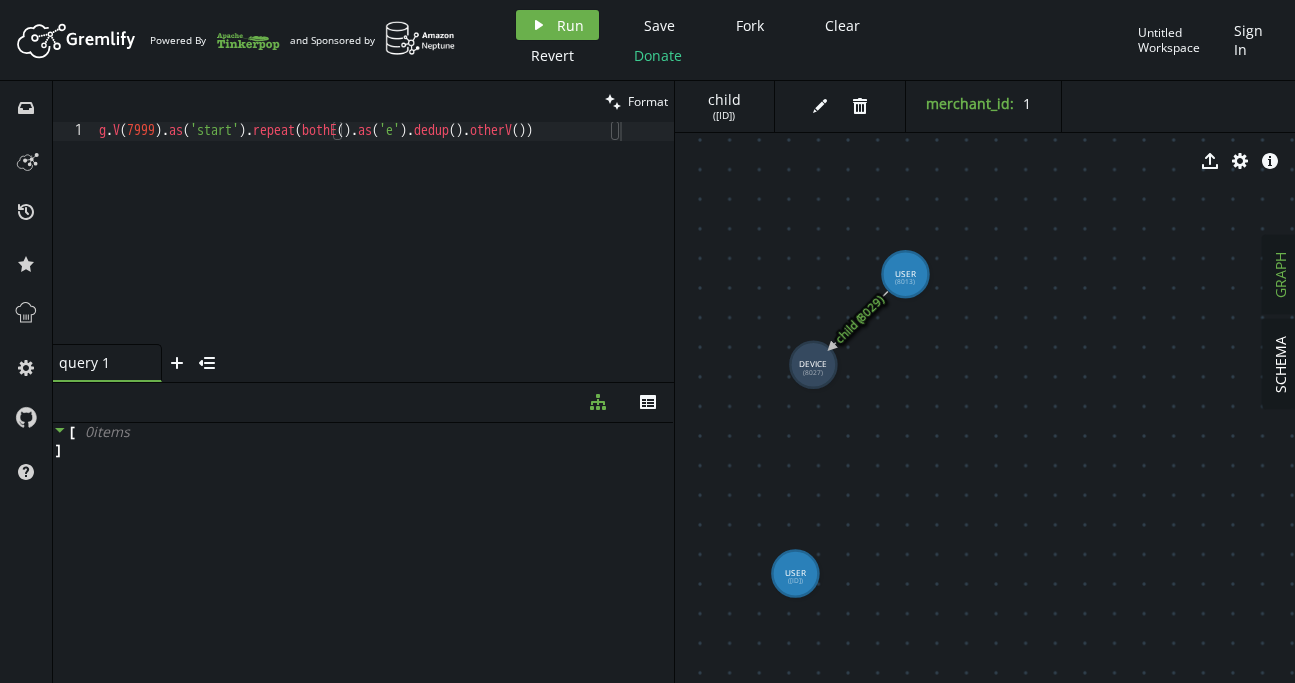 drag, startPoint x: 787, startPoint y: 470, endPoint x: 785, endPoint y: 548, distance: 78.025635 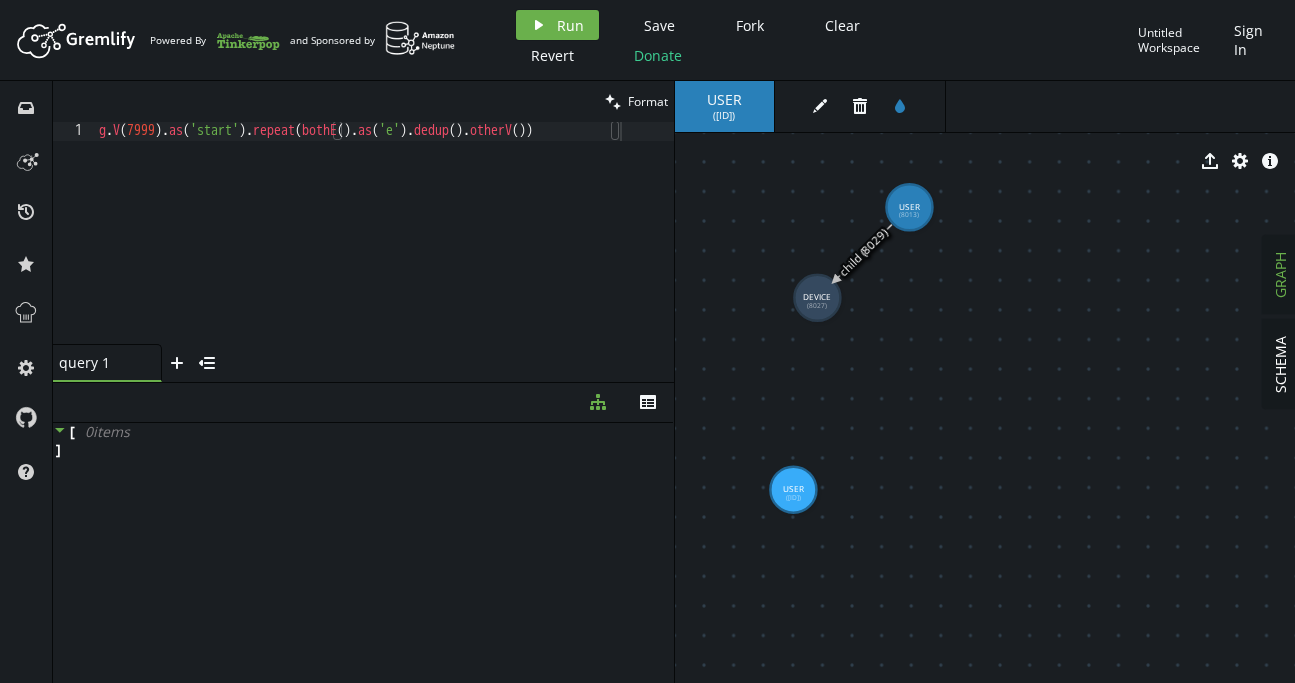 drag, startPoint x: 793, startPoint y: 531, endPoint x: 796, endPoint y: 466, distance: 65.06919 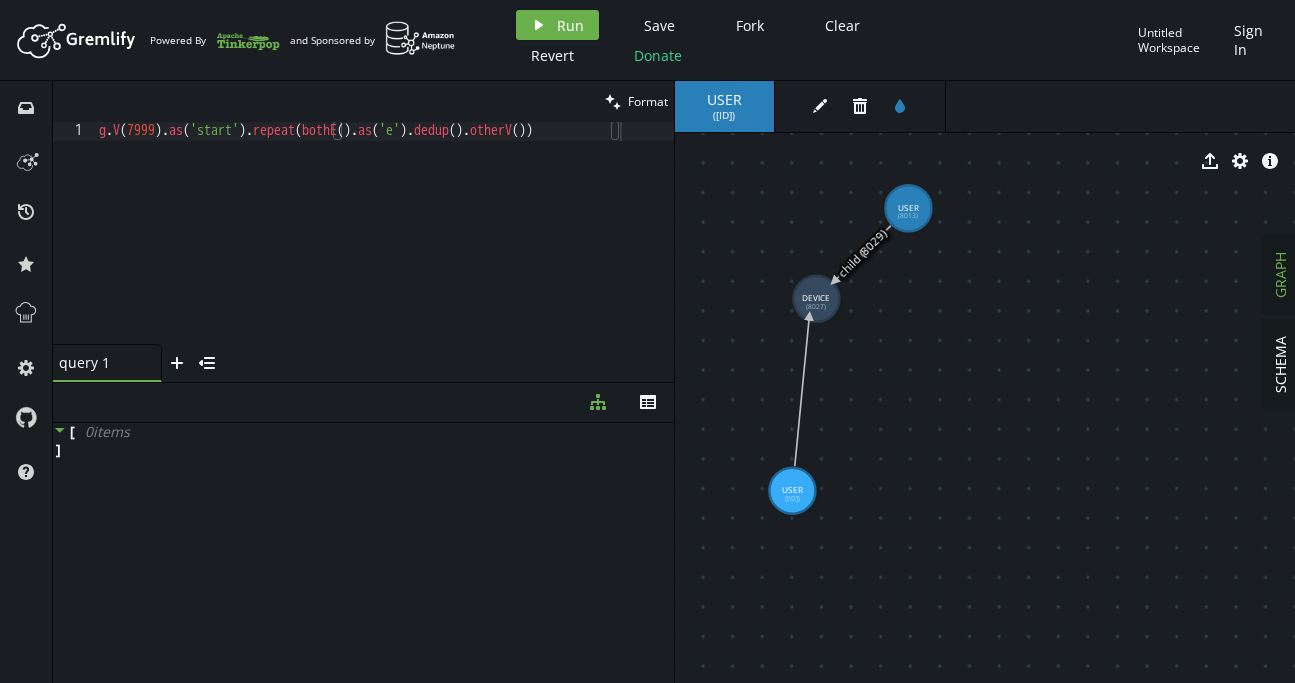 drag, startPoint x: 796, startPoint y: 467, endPoint x: 809, endPoint y: 316, distance: 151.55856 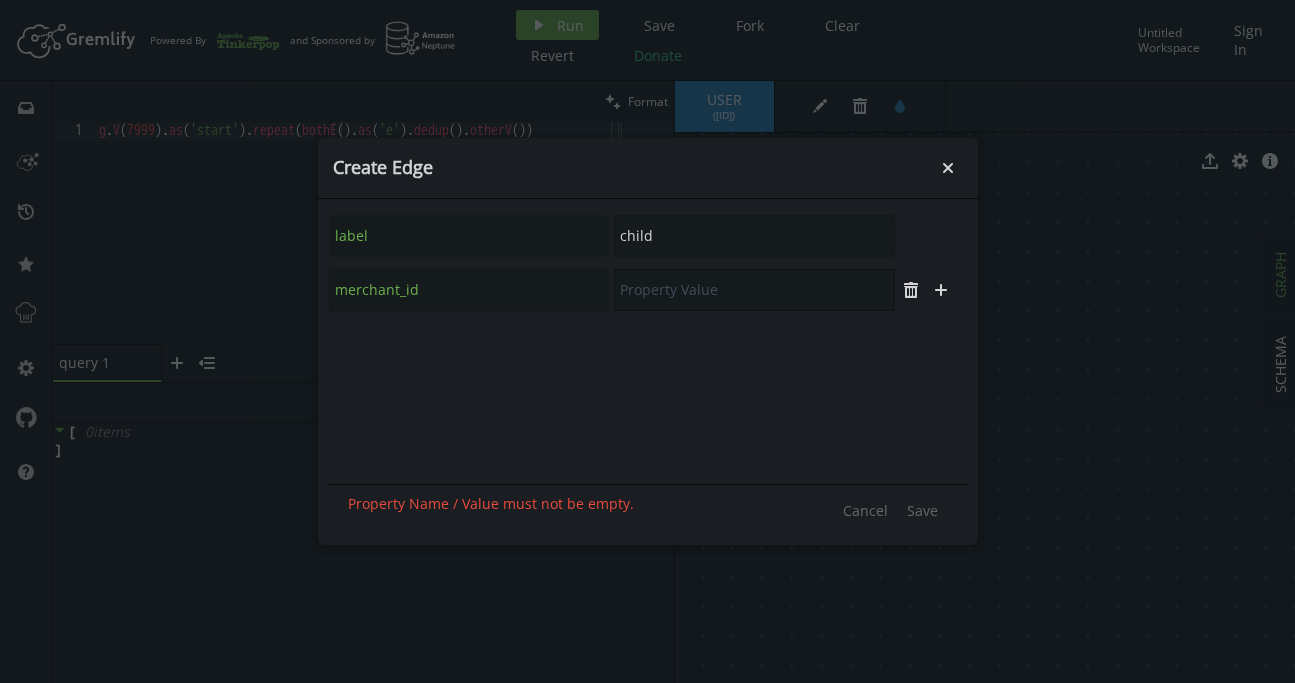 click at bounding box center [754, 290] 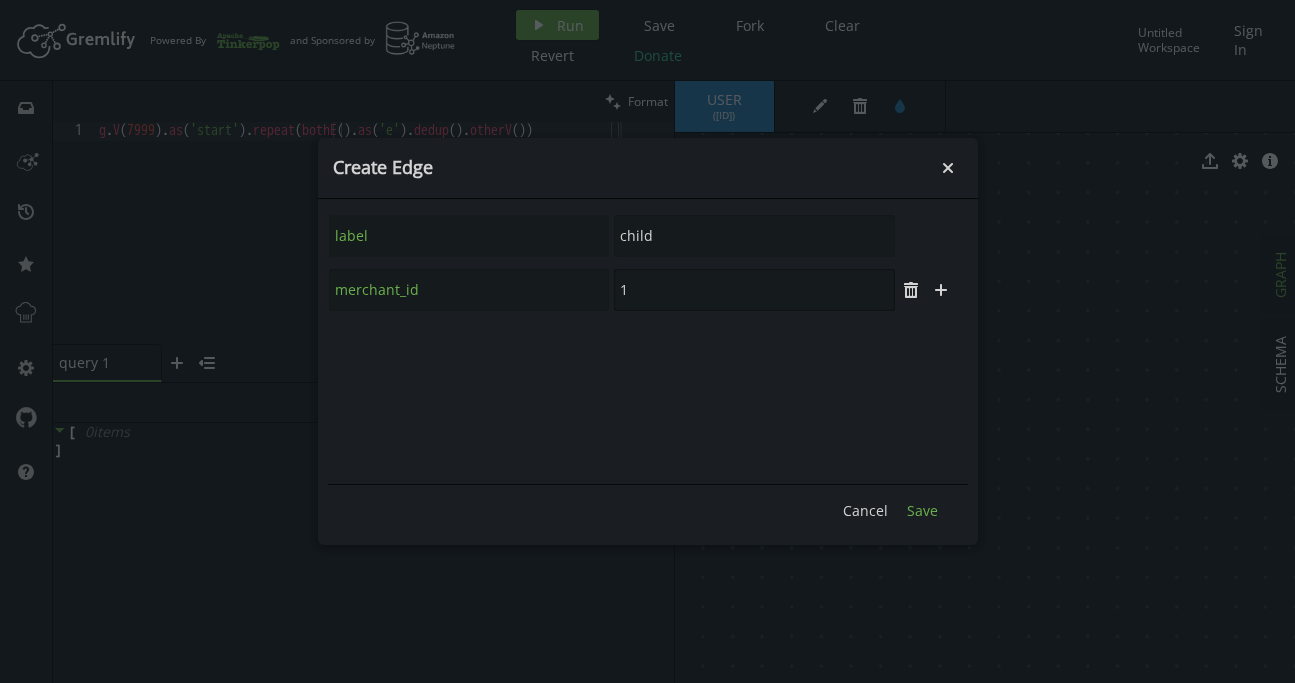 type on "1" 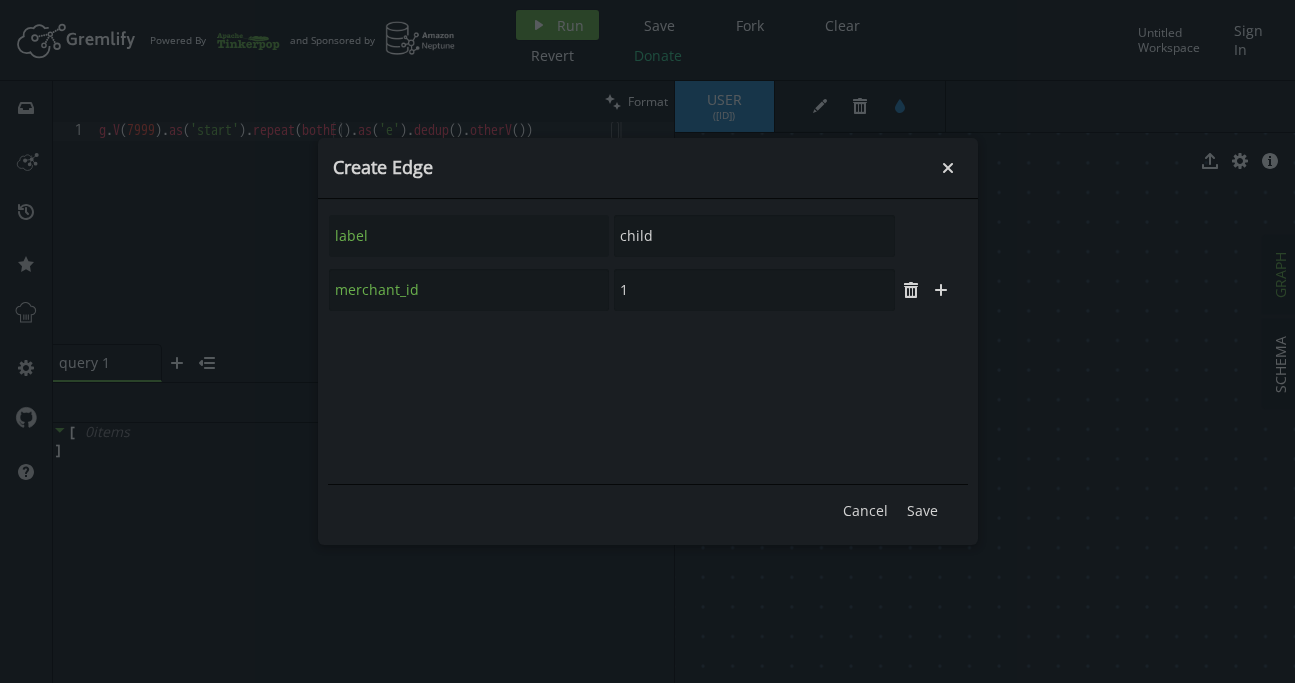 drag, startPoint x: 923, startPoint y: 512, endPoint x: 940, endPoint y: 525, distance: 21.400934 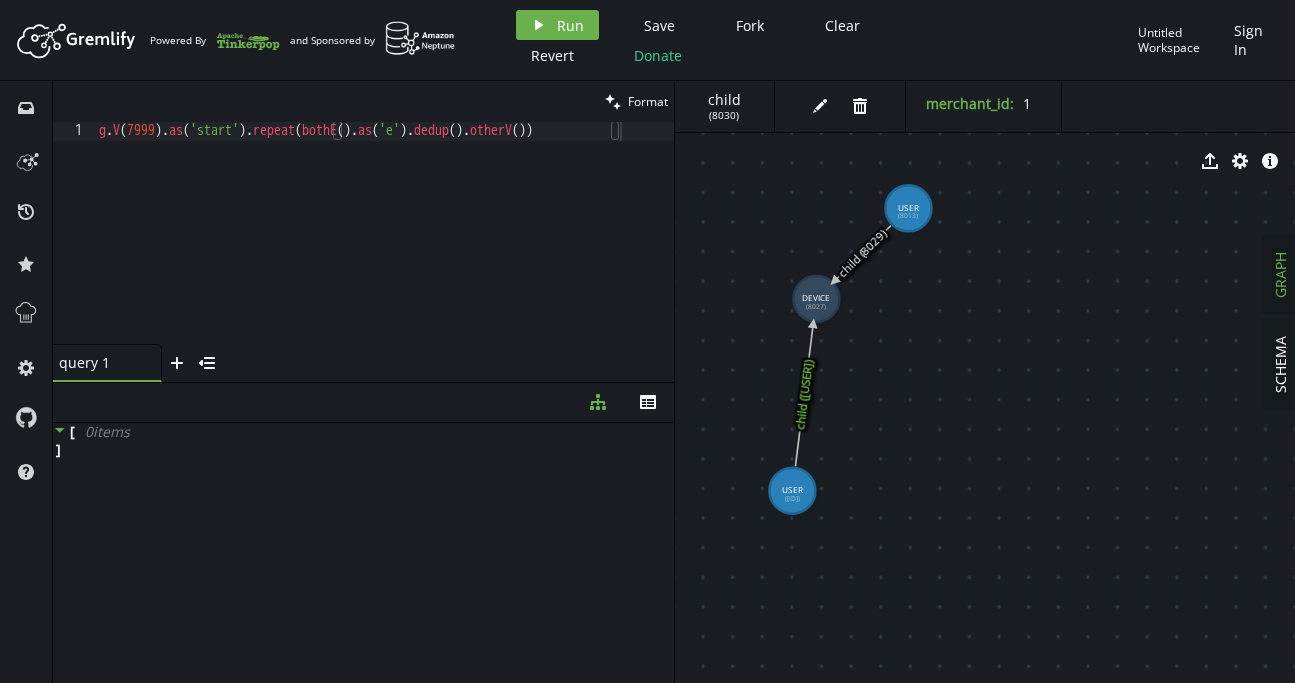 click 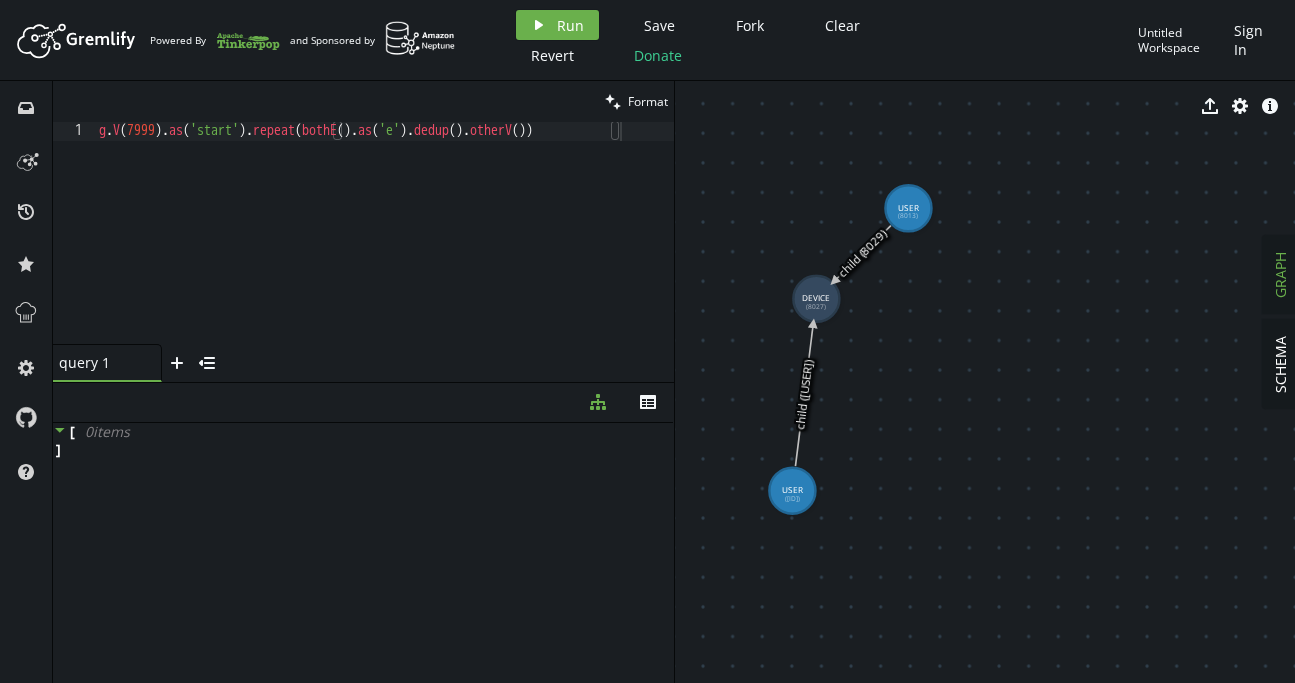 click on "g . V ( 7999 ) . as ( 'start' ) . repeat ( bothE ( ) . as ( 'e' ) . dedup ( ) . otherV ( ))" at bounding box center (384, 248) 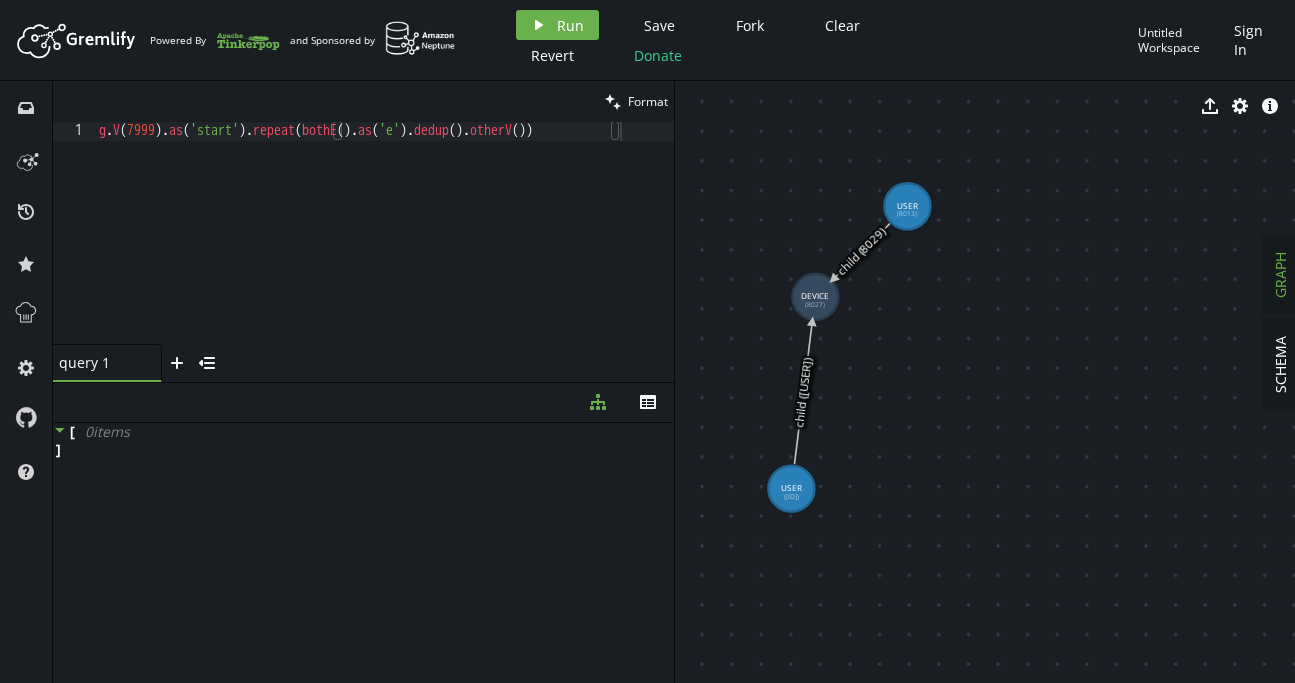 click 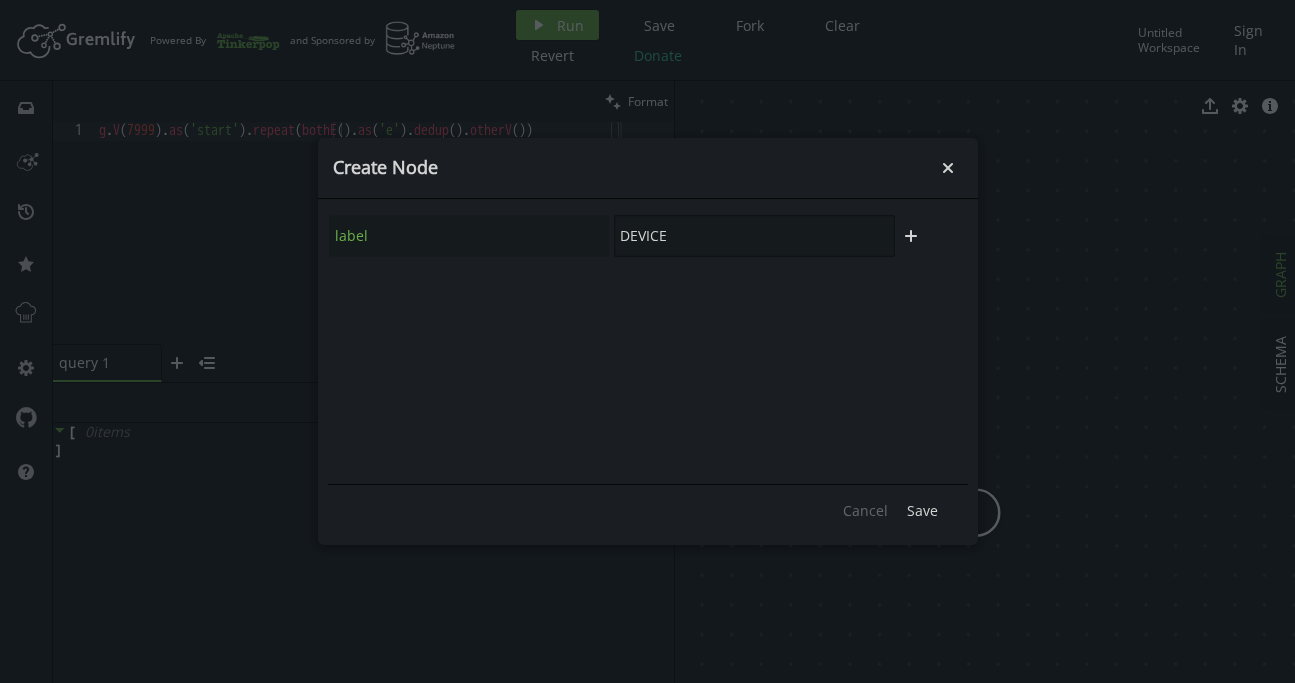 click on "DEVICE" at bounding box center [754, 236] 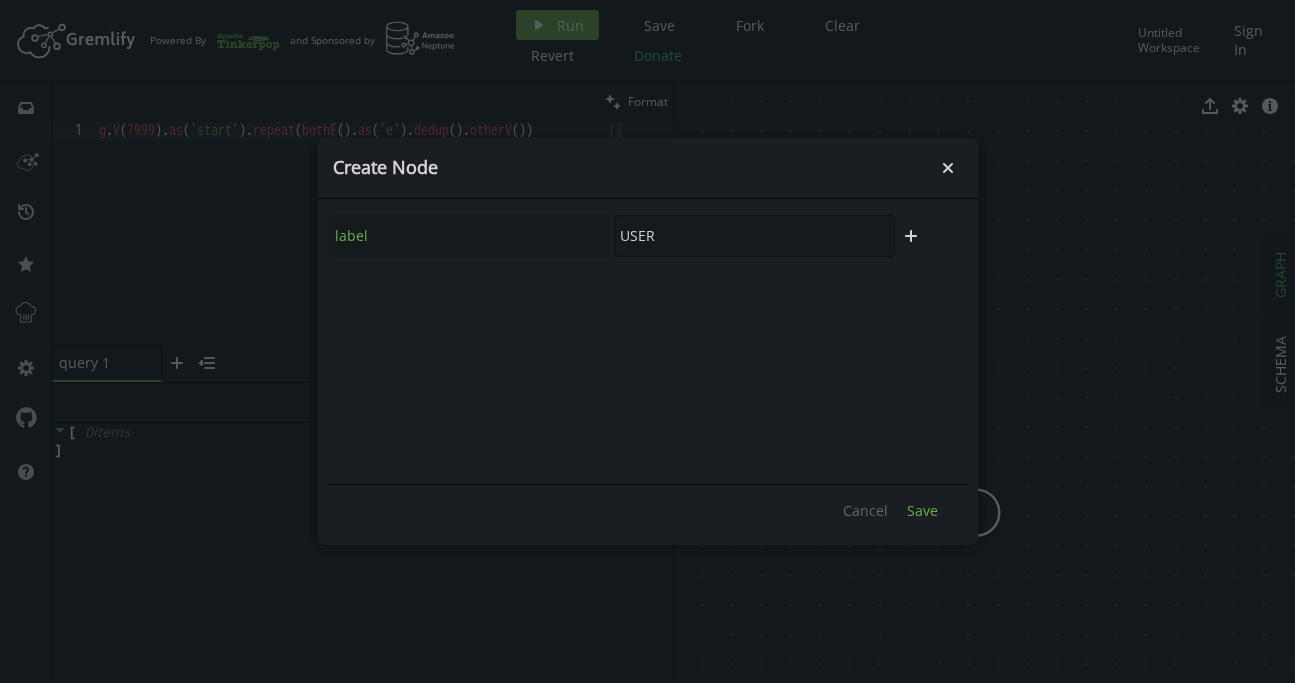 type on "USER" 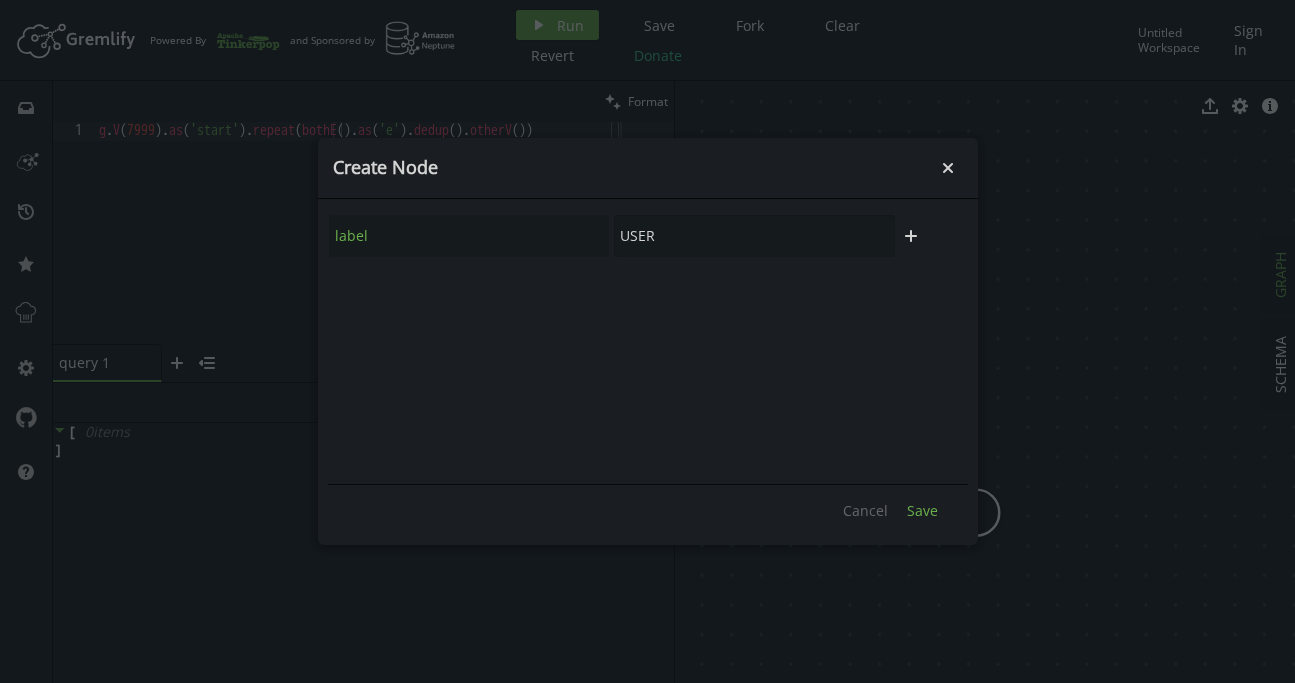 click on "Save" at bounding box center (922, 510) 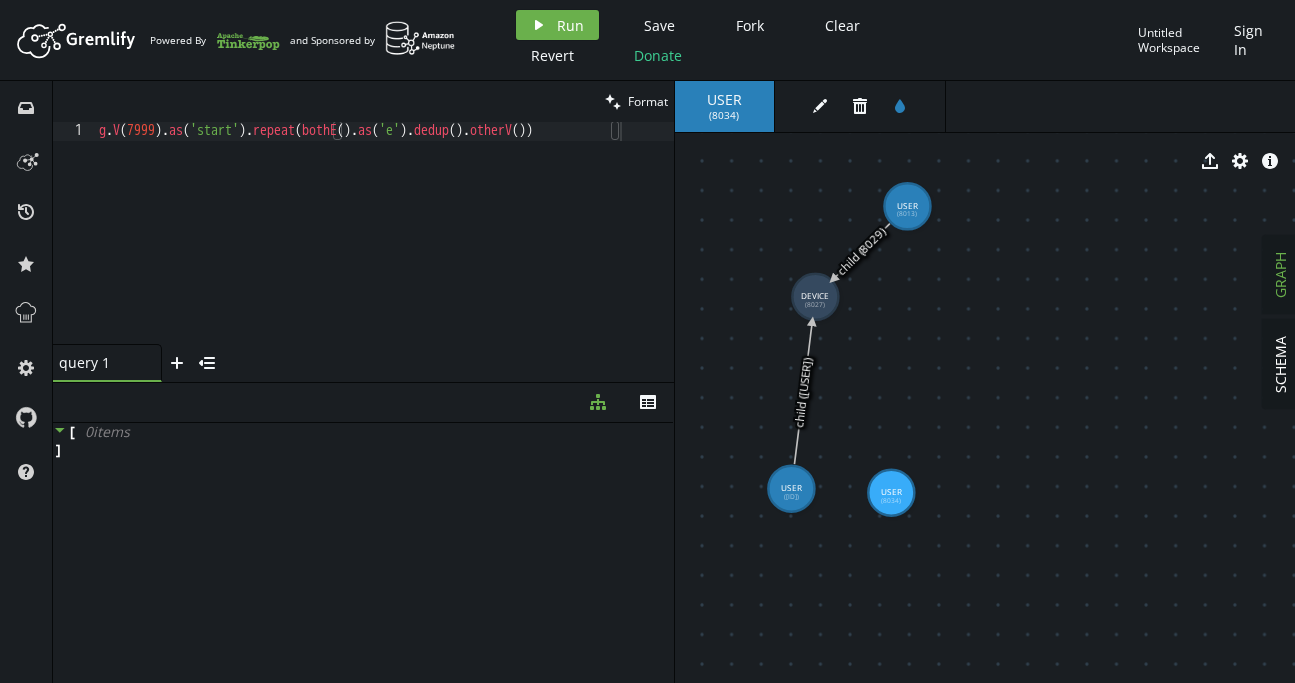 drag, startPoint x: 982, startPoint y: 519, endPoint x: 891, endPoint y: 493, distance: 94.641426 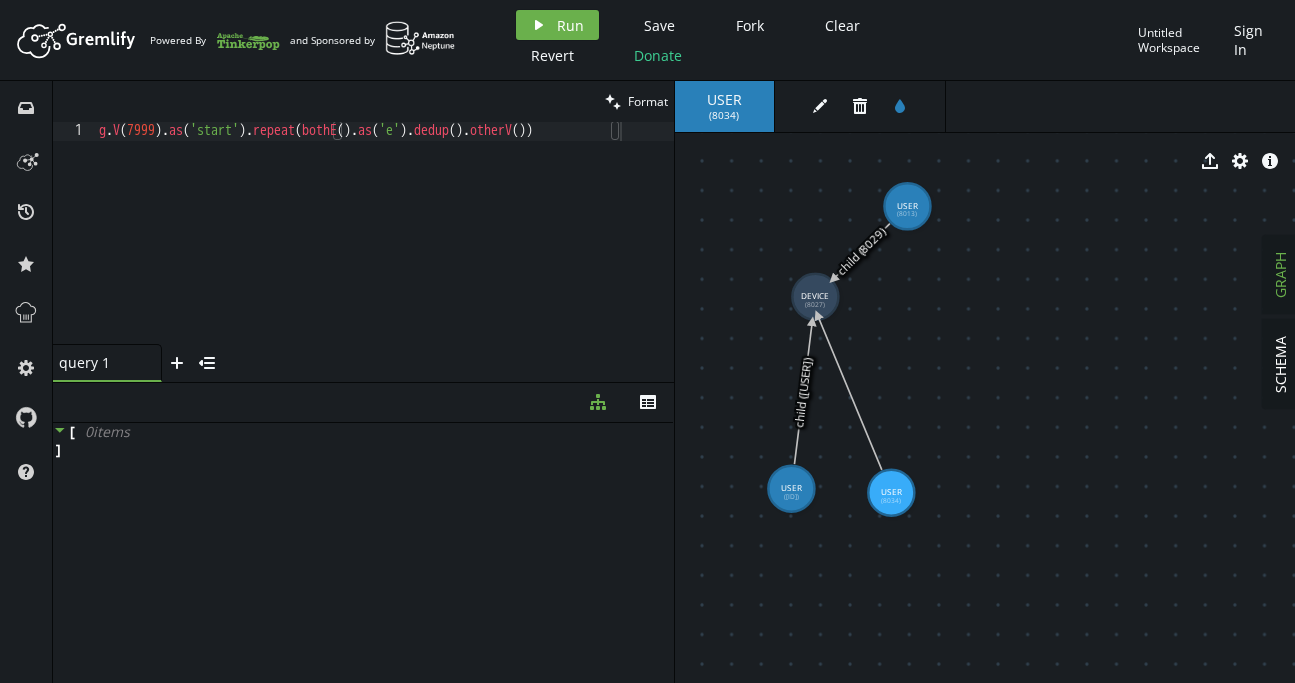 drag, startPoint x: 890, startPoint y: 469, endPoint x: 816, endPoint y: 315, distance: 170.85666 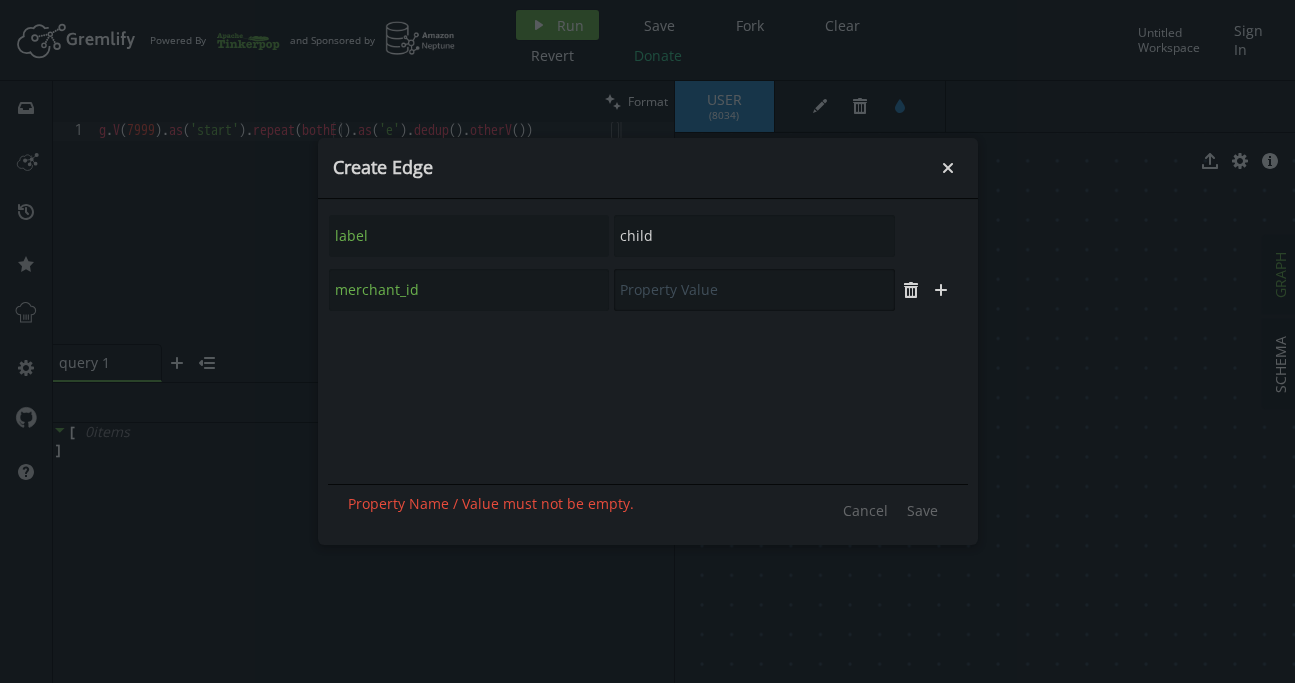click at bounding box center (754, 290) 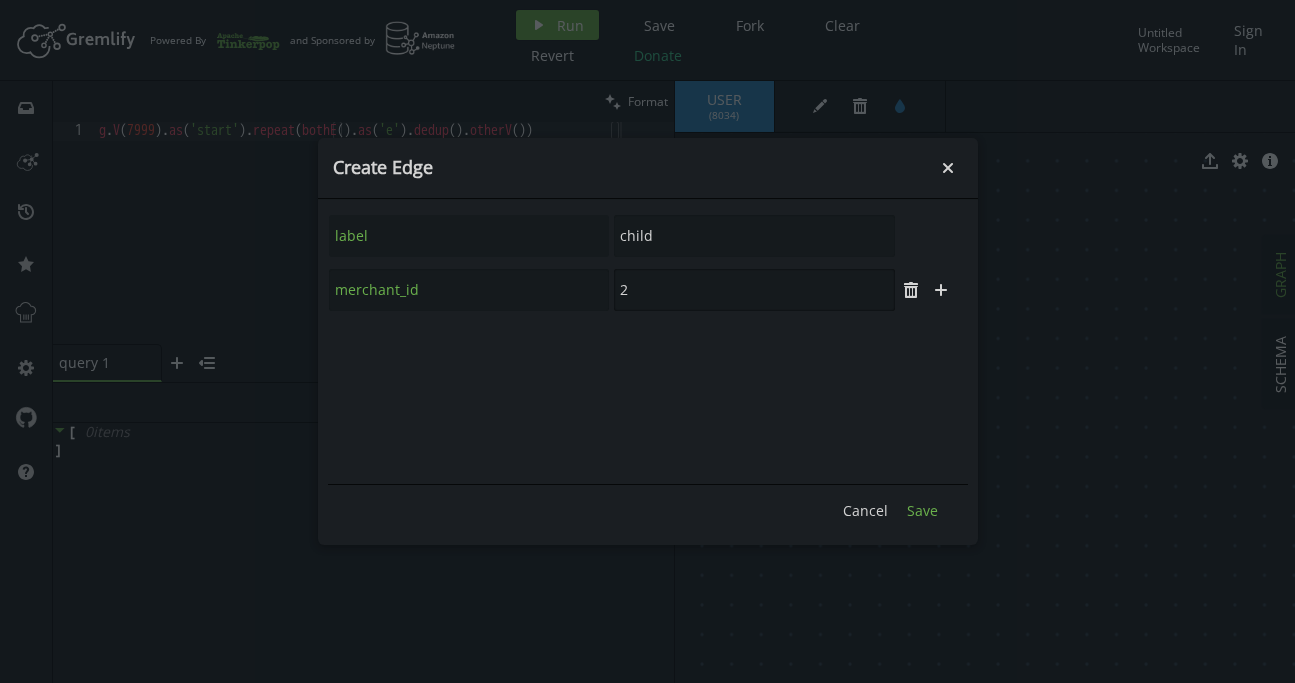 type on "2" 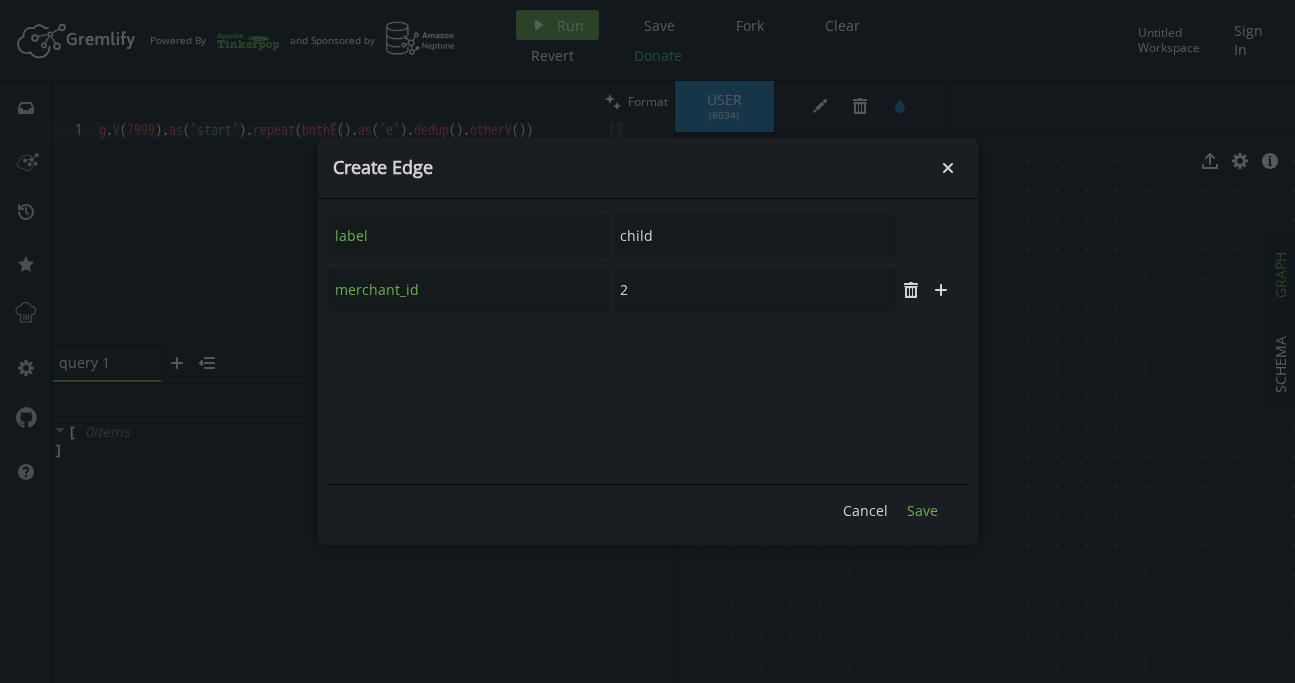 click on "Save" at bounding box center (922, 510) 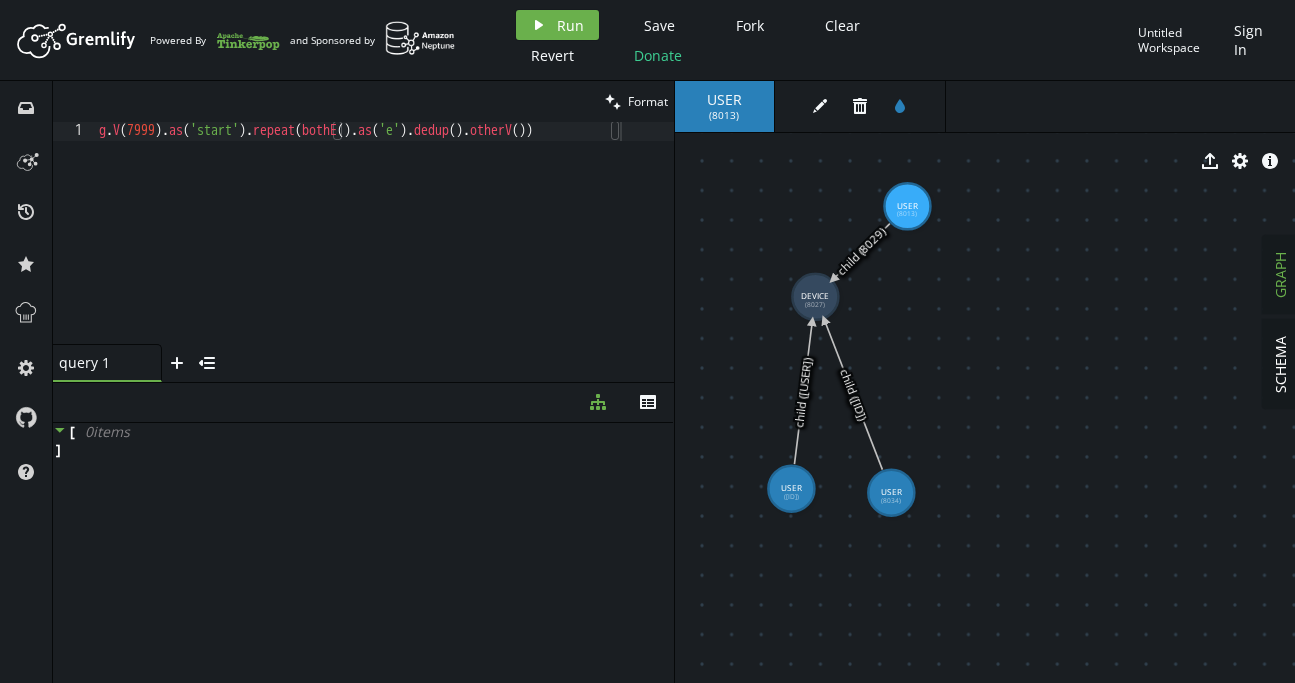 click on "g . V ( 7999 ) . as ( 'start' ) . repeat ( bothE ( ) . as ( 'e' ) . dedup ( ) . otherV ( ))" at bounding box center (384, 248) 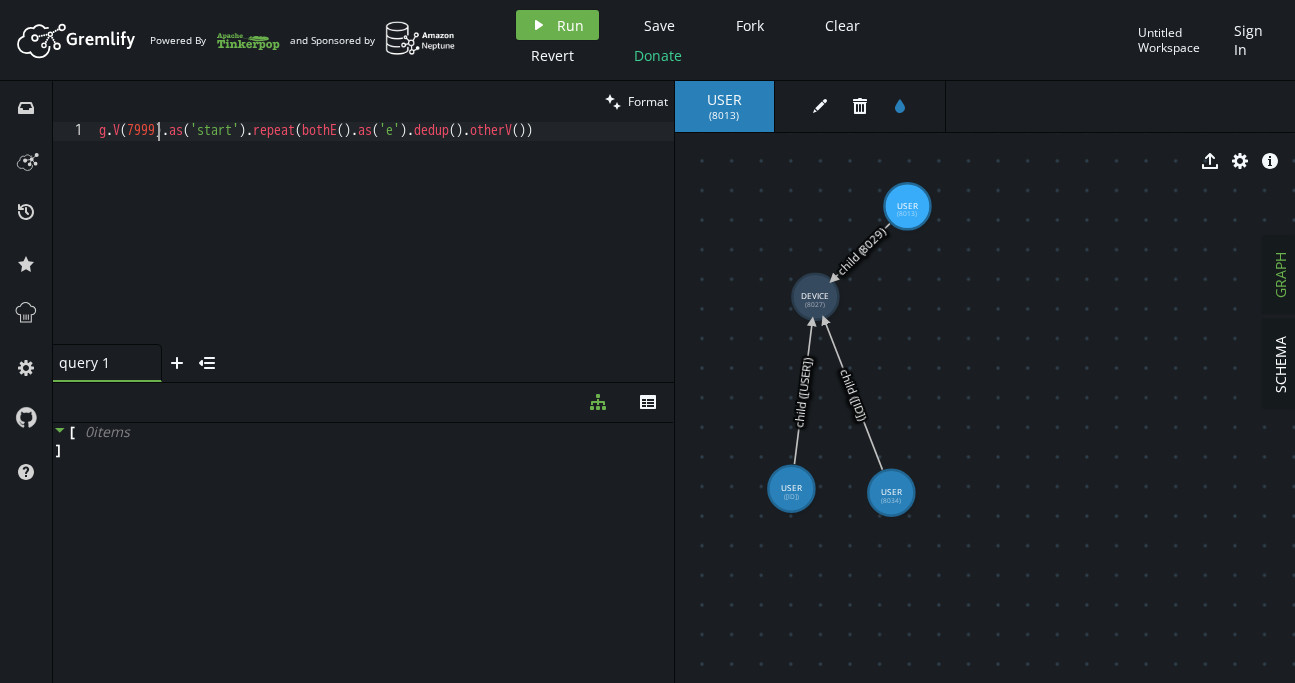 click on "g . V ( 7999 ) . as ( 'start' ) . repeat ( bothE ( ) . as ( 'e' ) . dedup ( ) . otherV ( ))" at bounding box center (384, 248) 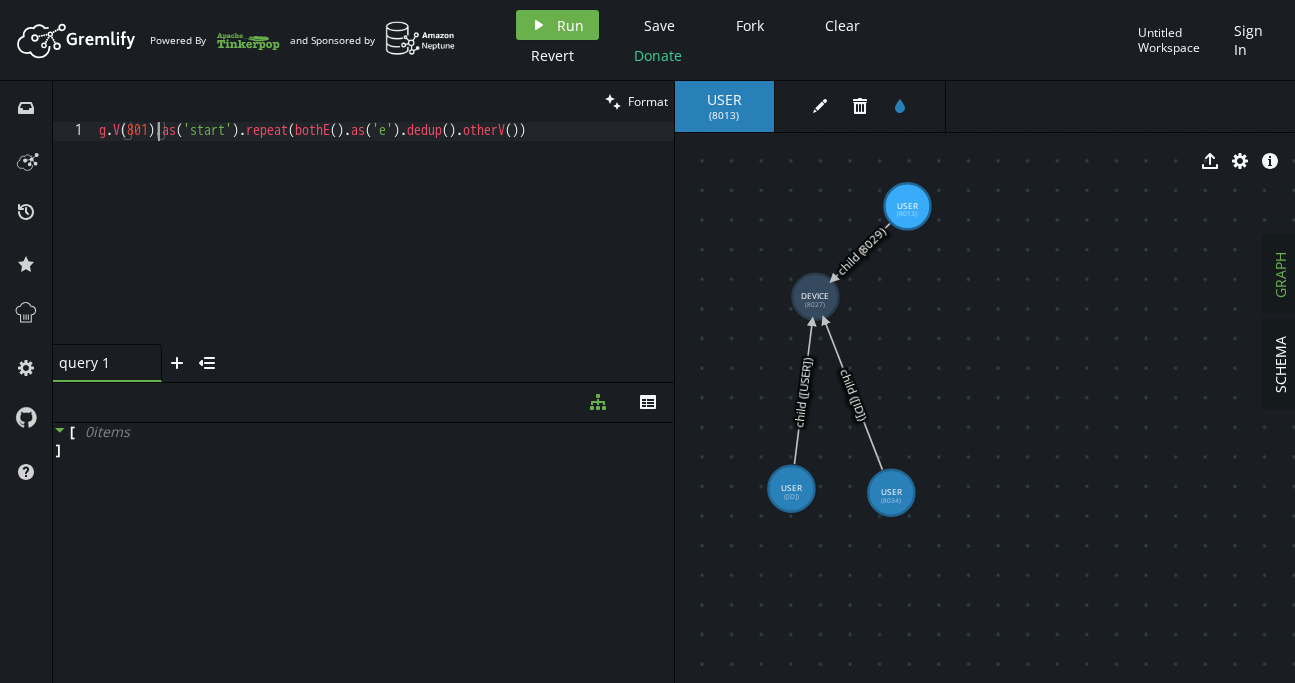 scroll, scrollTop: 1, scrollLeft: 66, axis: both 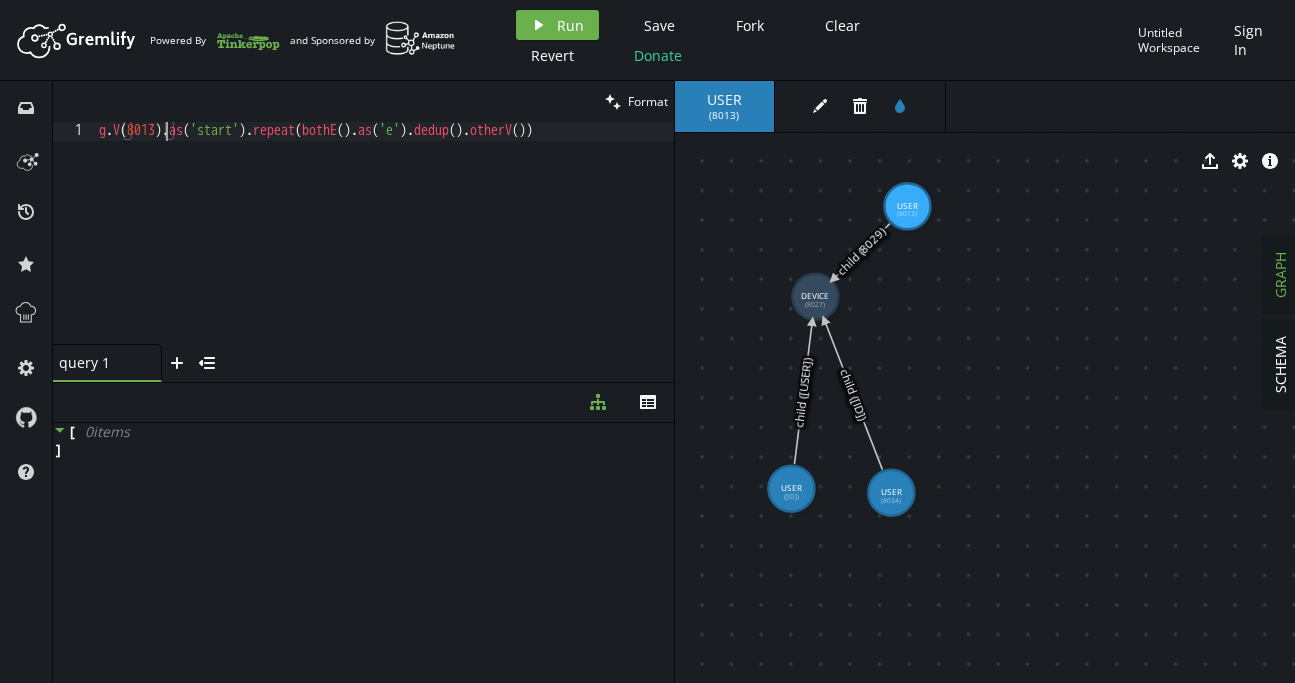 click on "USER" at bounding box center (724, 100) 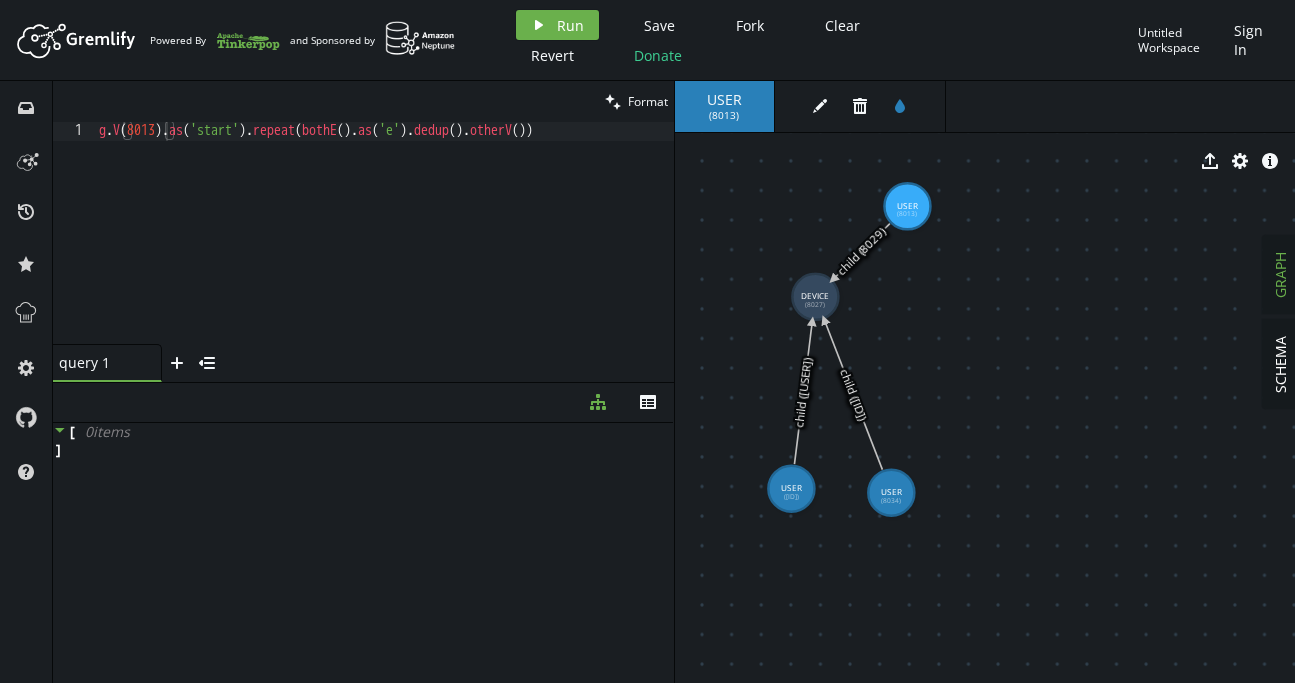 click on "USER" at bounding box center (724, 100) 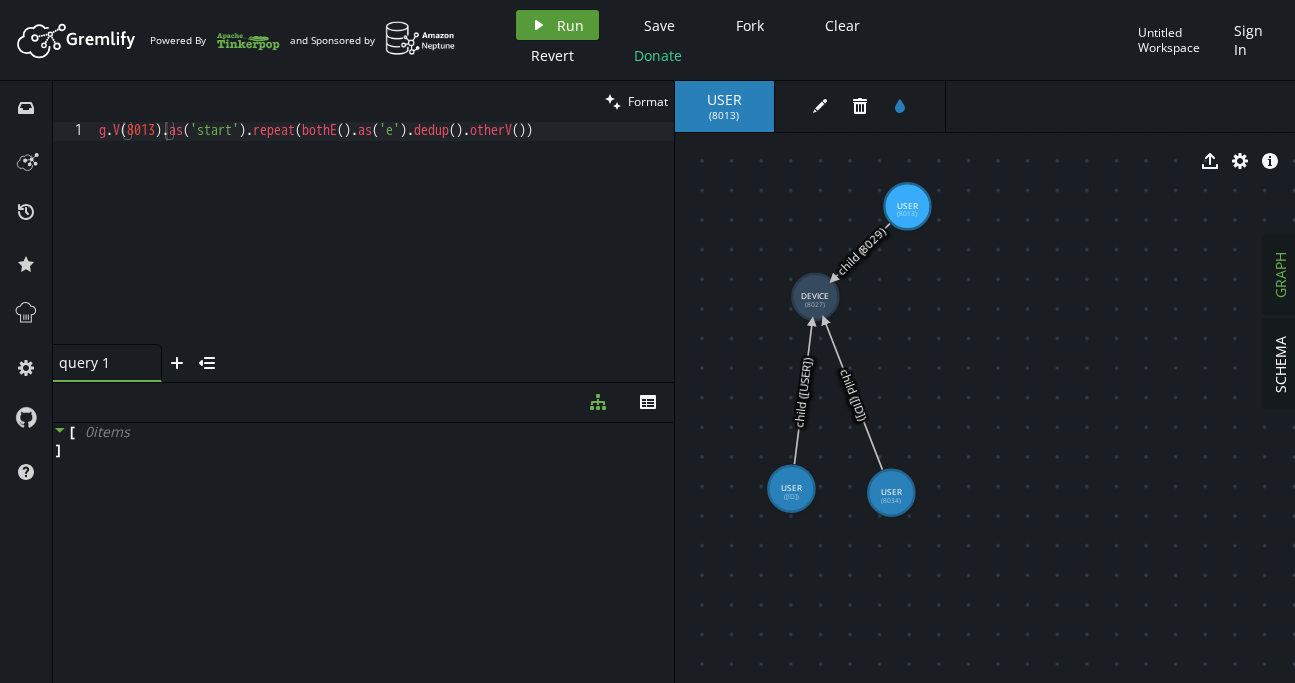 click on "Run" at bounding box center [570, 25] 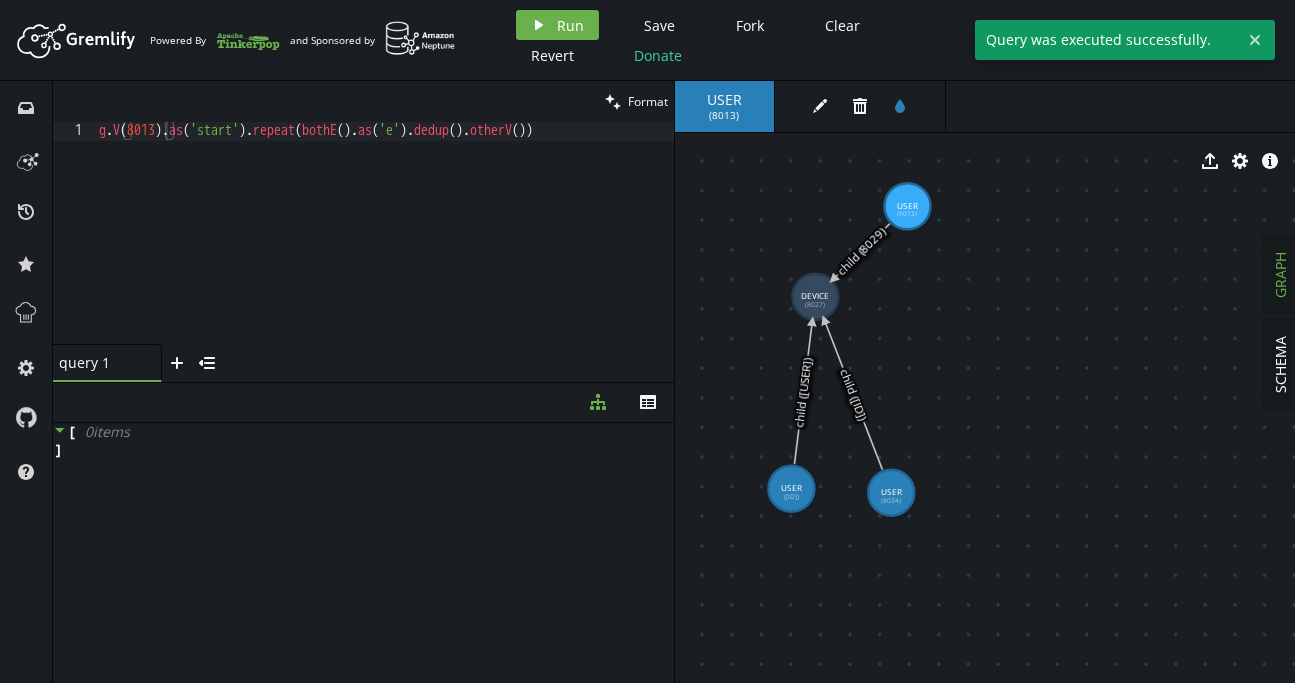 click on "g . V ( 8013 ) . as ( 'start' ) . repeat ( bothE ( ) . as ( 'e' ) . dedup ( ) . otherV ( ))" at bounding box center [384, 252] 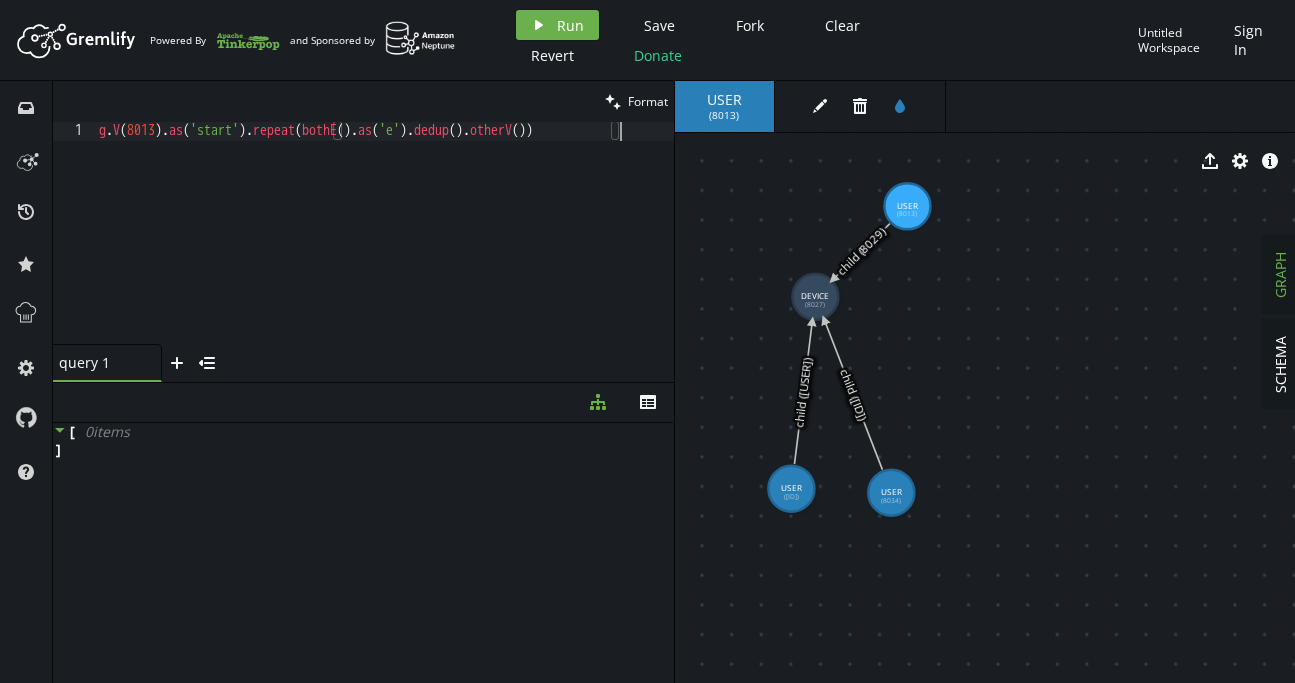 click on "g . V ( 8013 ) . as ( 'start' ) . repeat ( bothE ( ) . as ( 'e' ) . dedup ( ) . otherV ( ))" at bounding box center (384, 252) 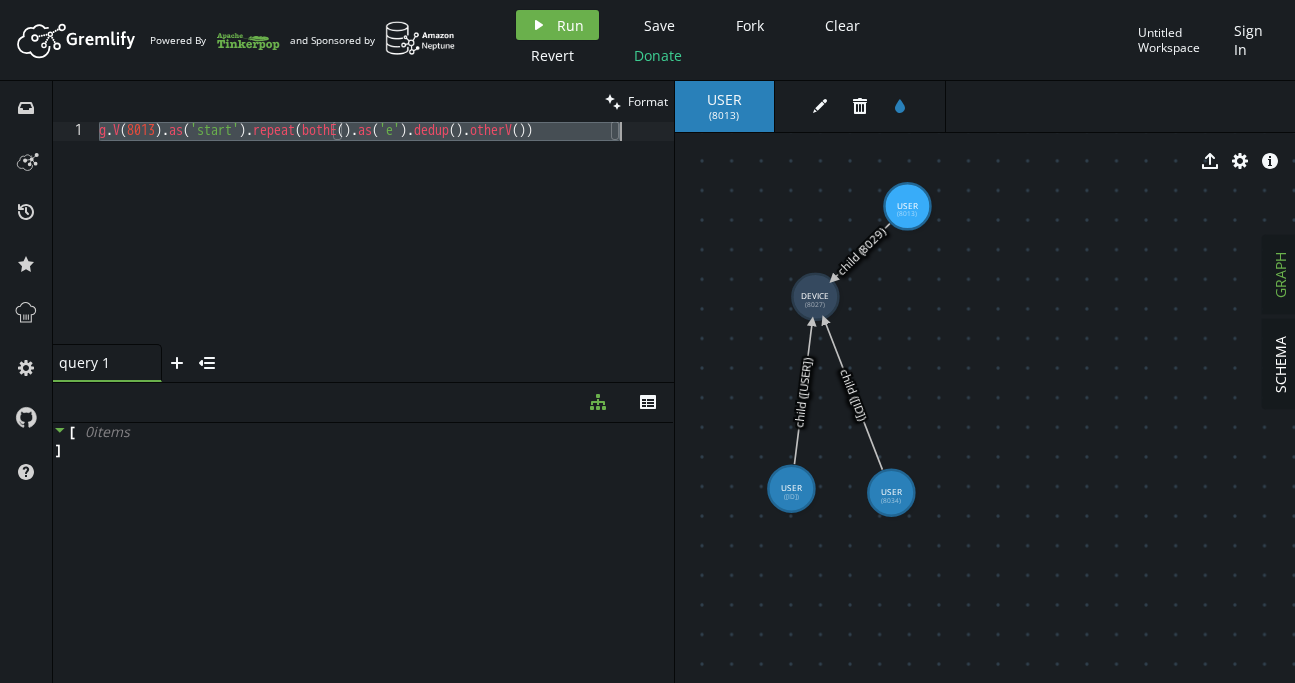 paste on "'user::1::cBnk2vNcTBJNqYrDE'" 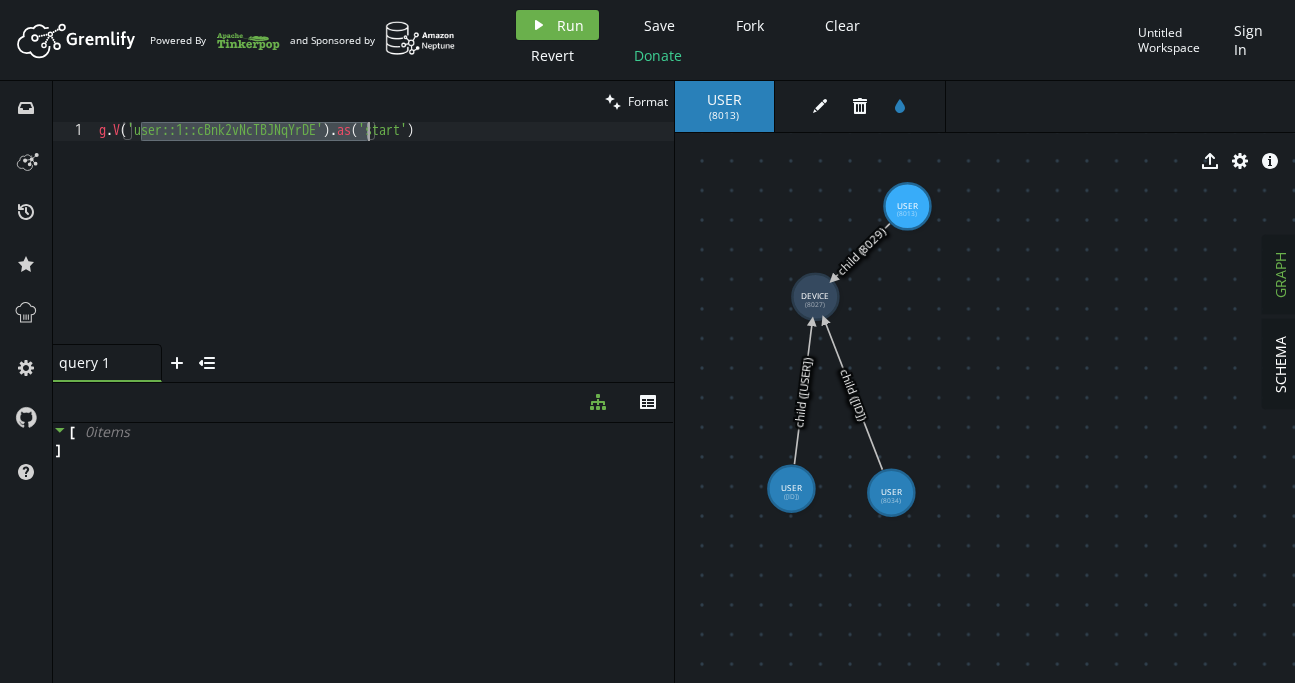 drag, startPoint x: 143, startPoint y: 129, endPoint x: 372, endPoint y: 128, distance: 229.00218 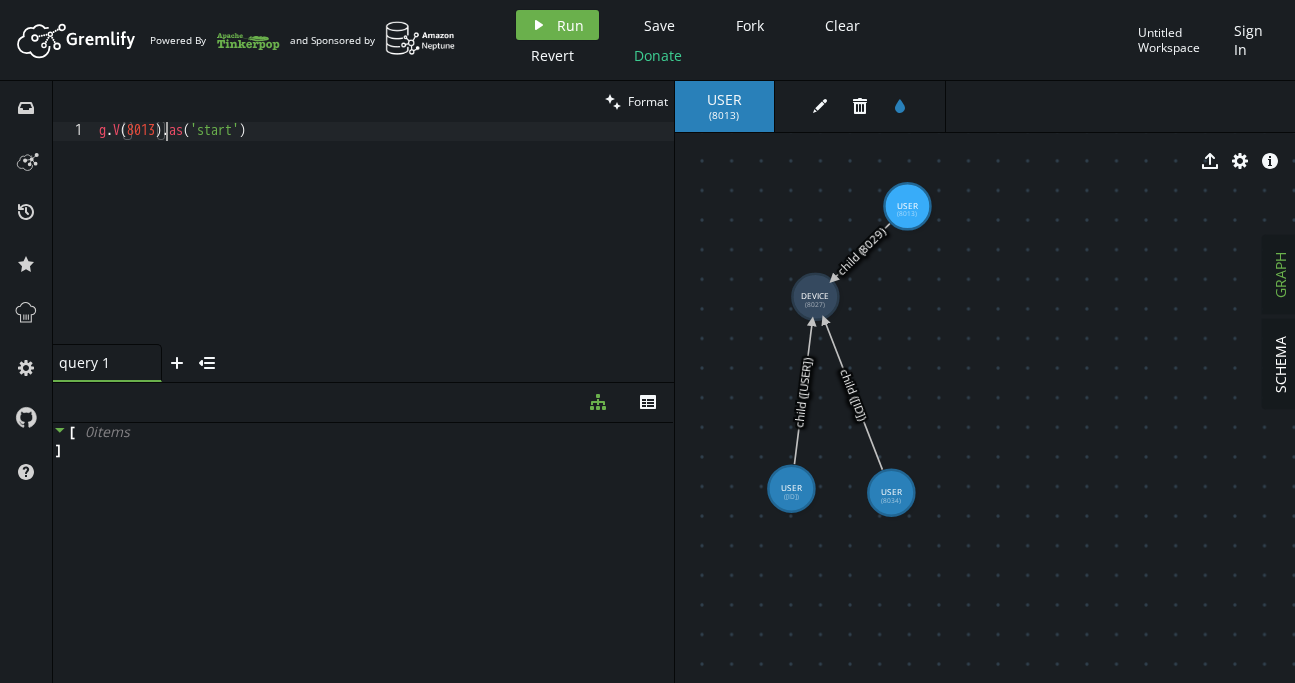 scroll, scrollTop: 1, scrollLeft: 66, axis: both 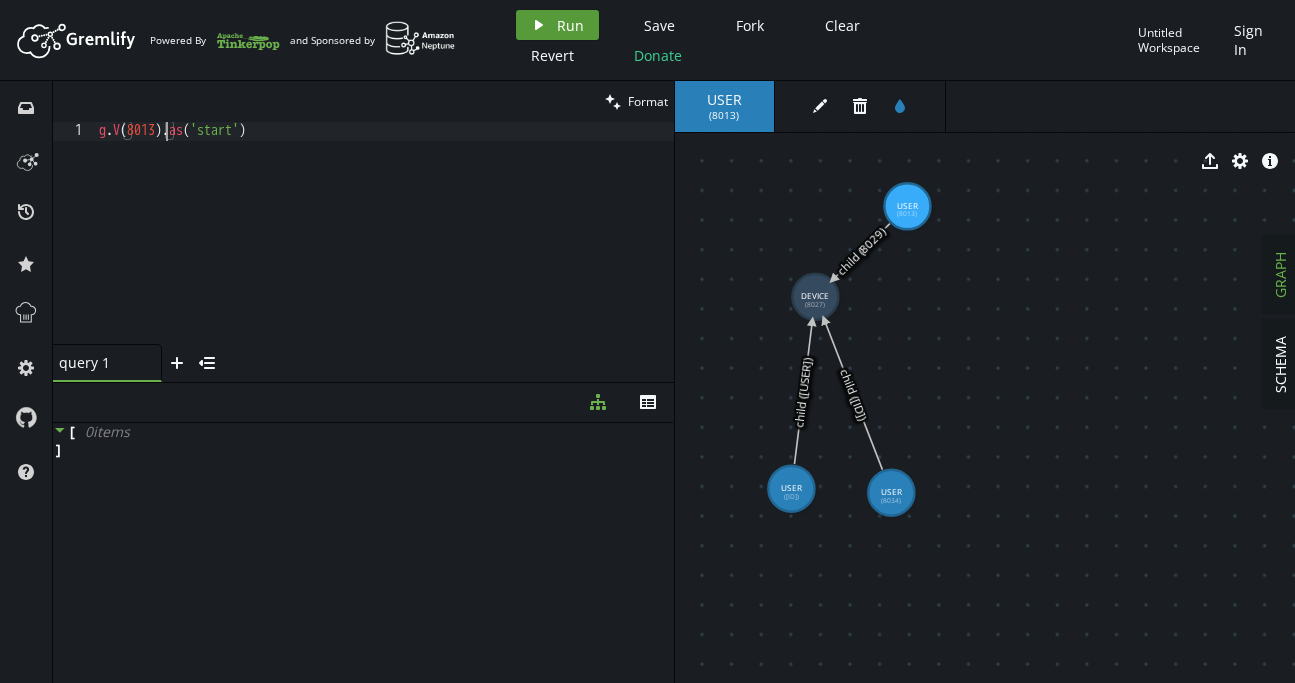 click 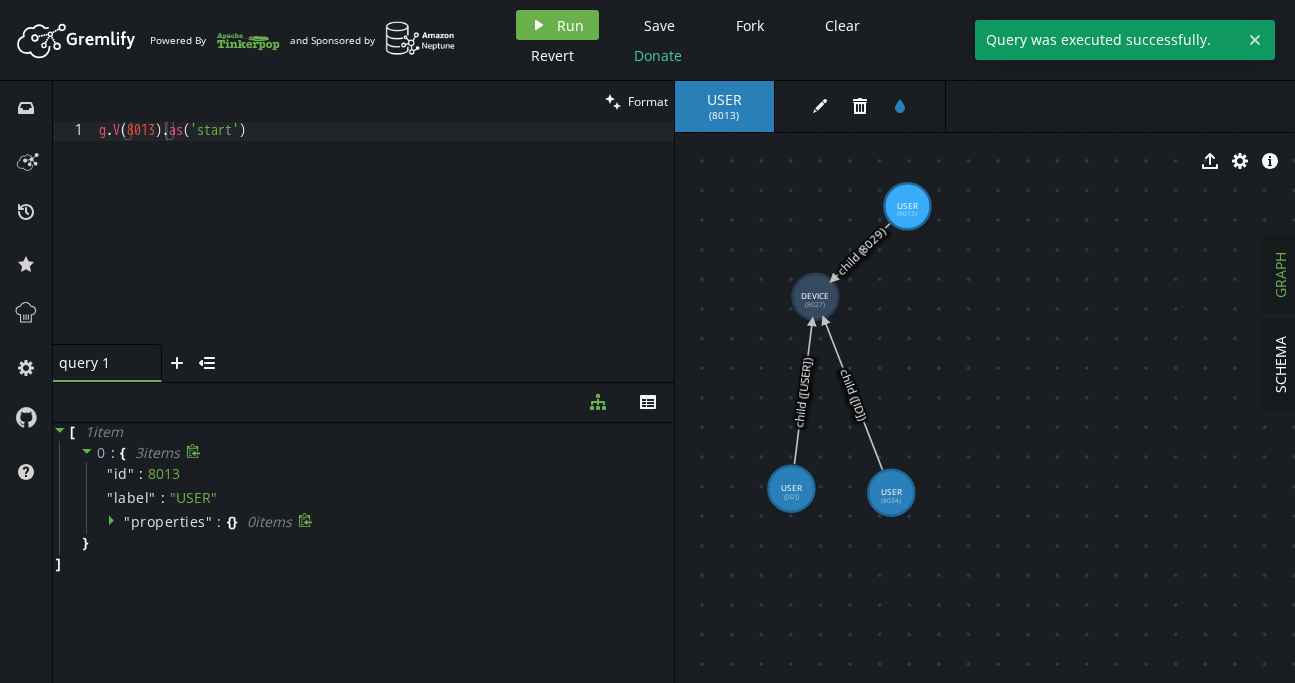 click on "" properties " : { } 0  item s" at bounding box center [377, 522] 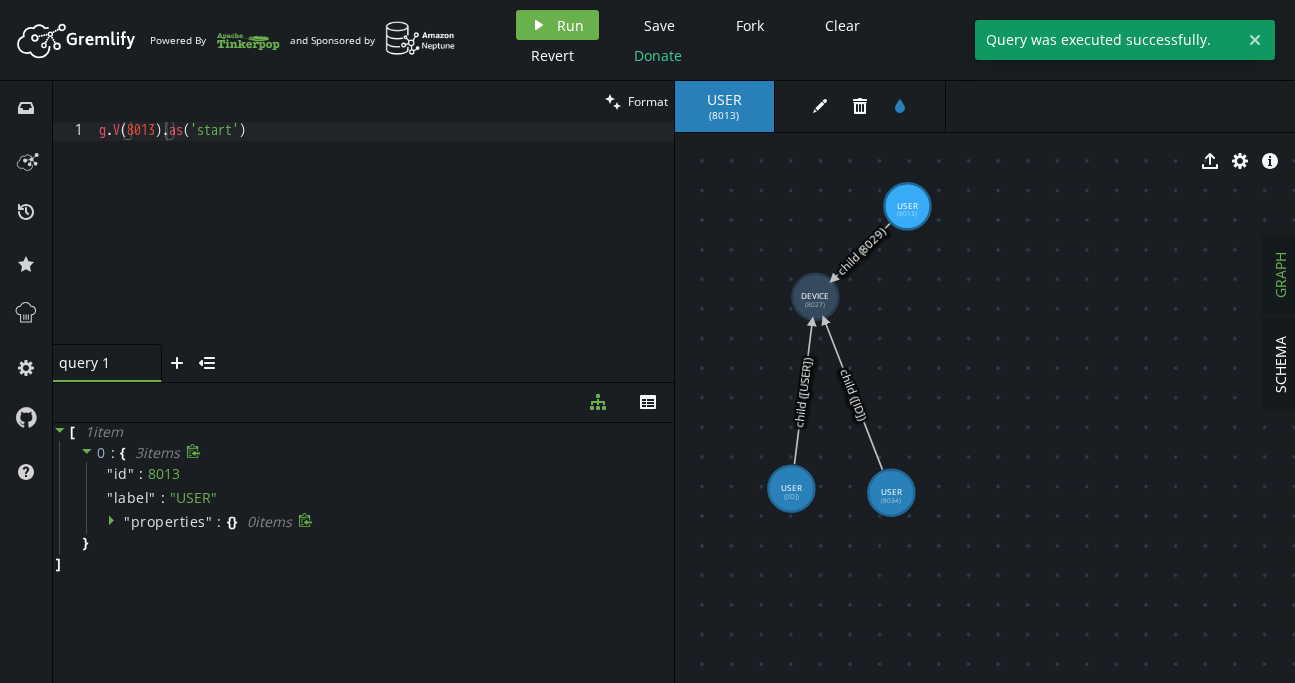 click 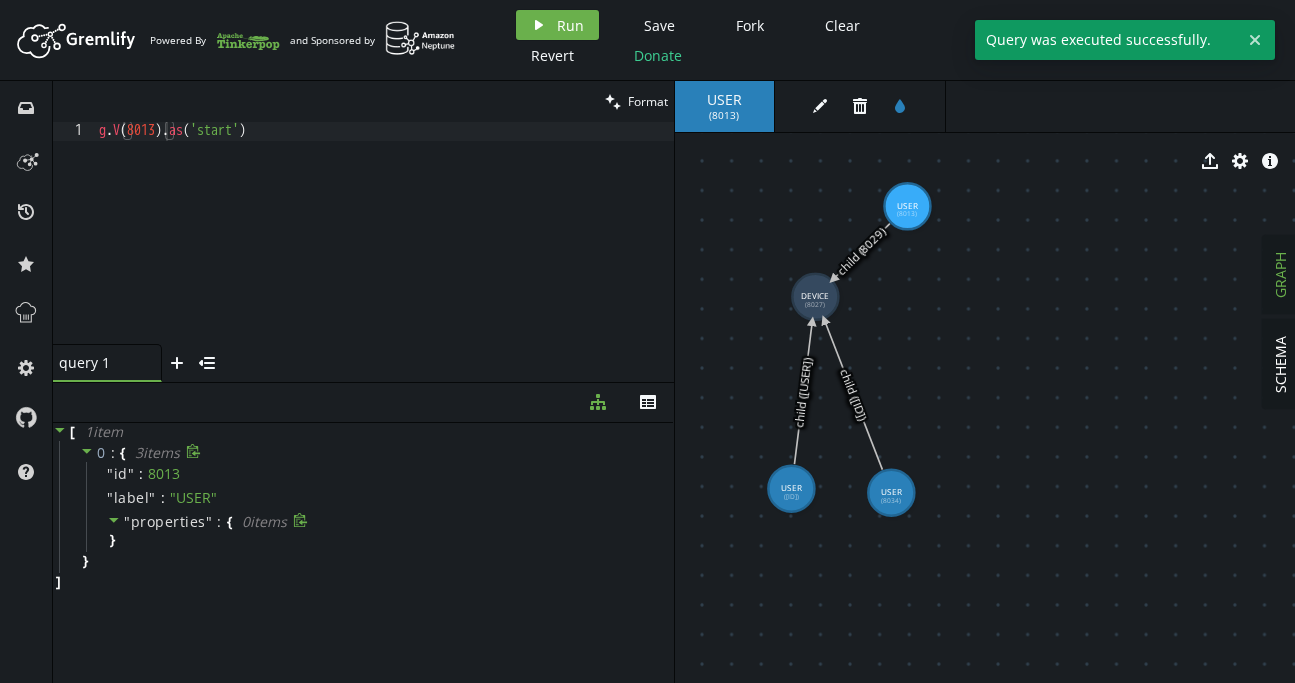 click on "" properties " : { 0  item s }" at bounding box center (377, 531) 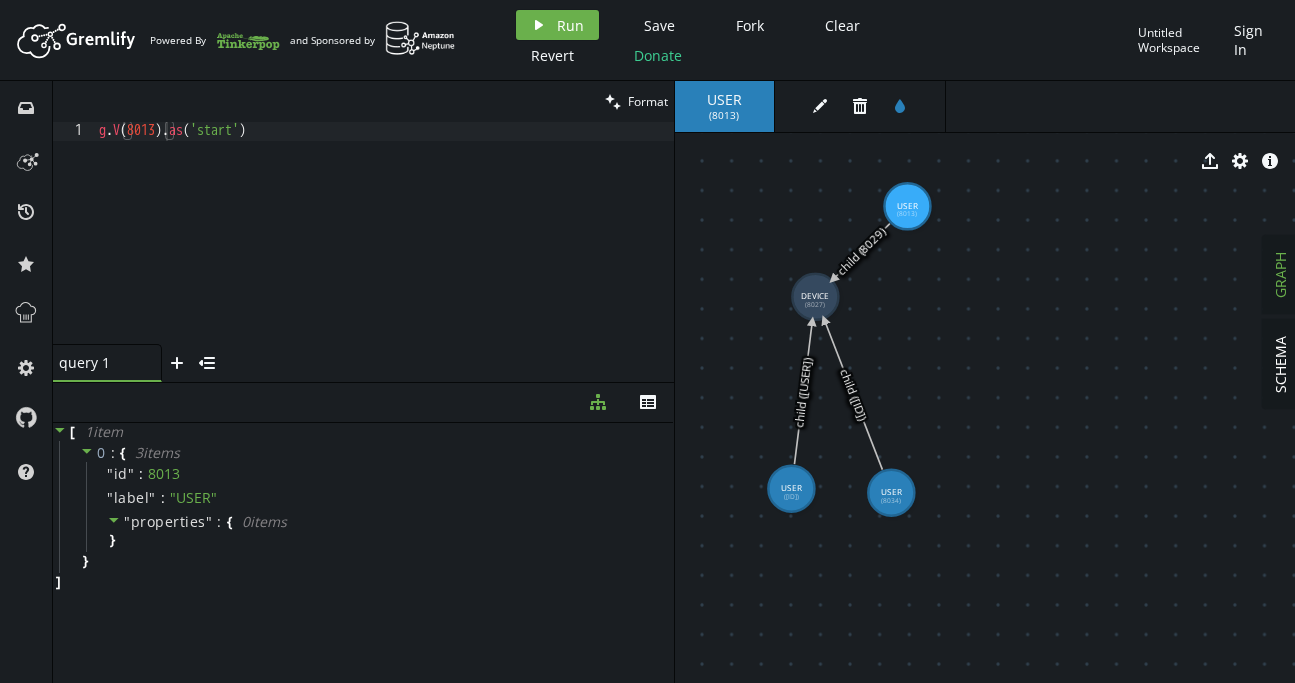 click on "clean Format" at bounding box center [363, 101] 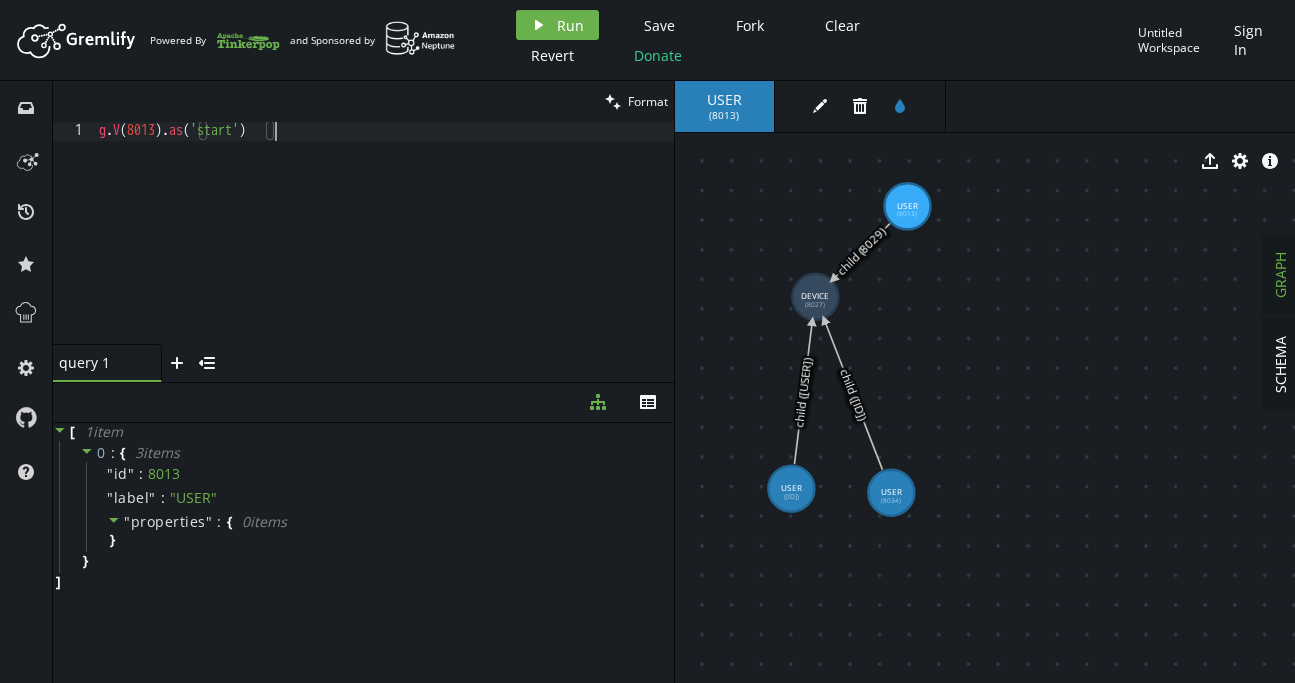 drag, startPoint x: 330, startPoint y: 138, endPoint x: 316, endPoint y: 139, distance: 14.035668 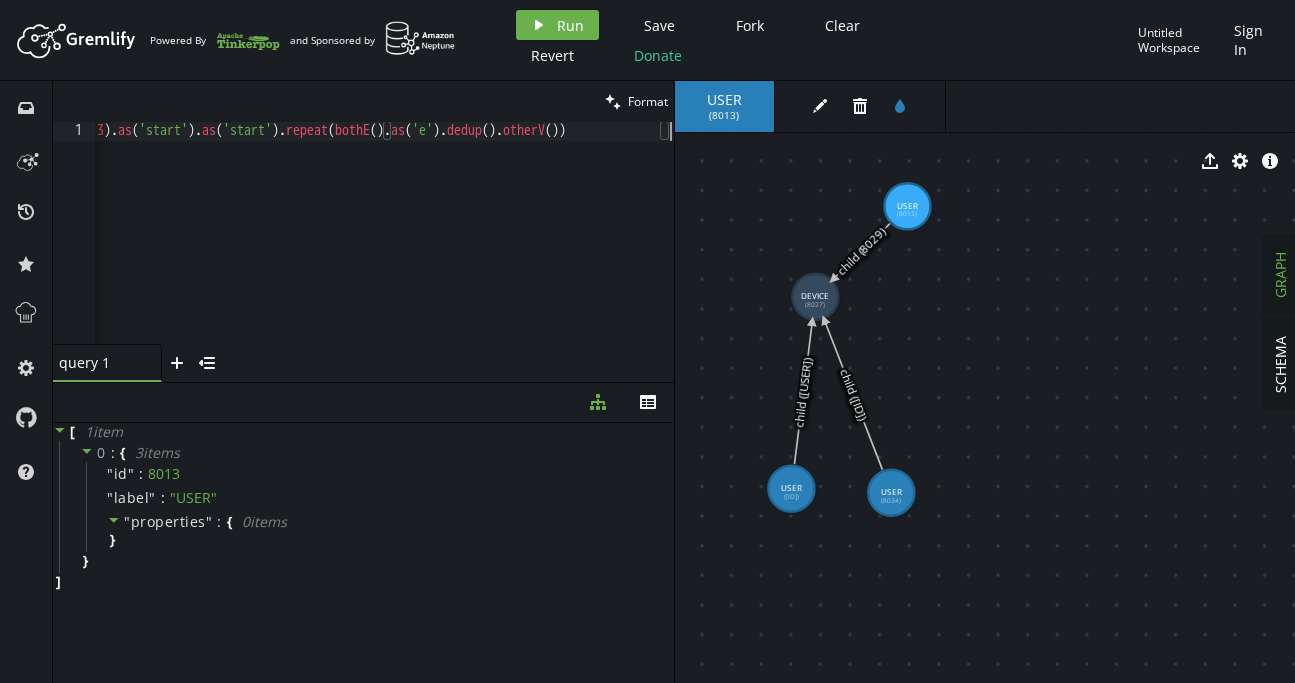 scroll, scrollTop: 0, scrollLeft: 51, axis: horizontal 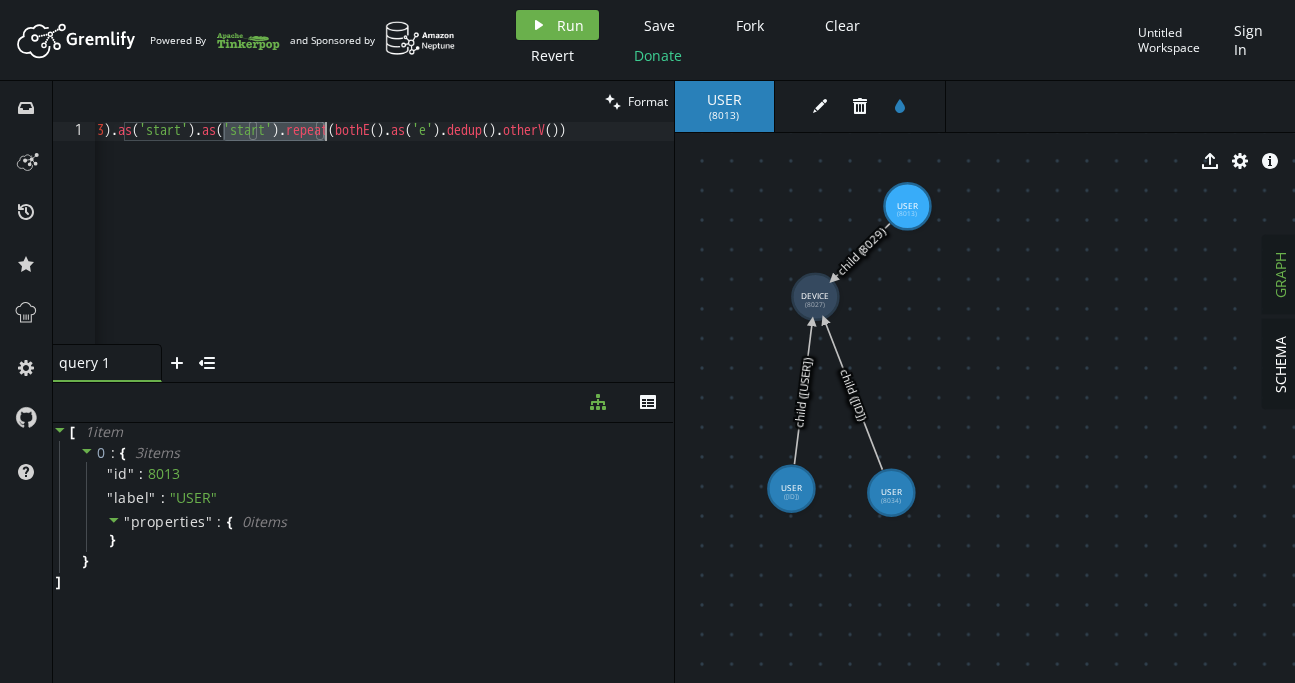 drag, startPoint x: 225, startPoint y: 137, endPoint x: 325, endPoint y: 127, distance: 100.49876 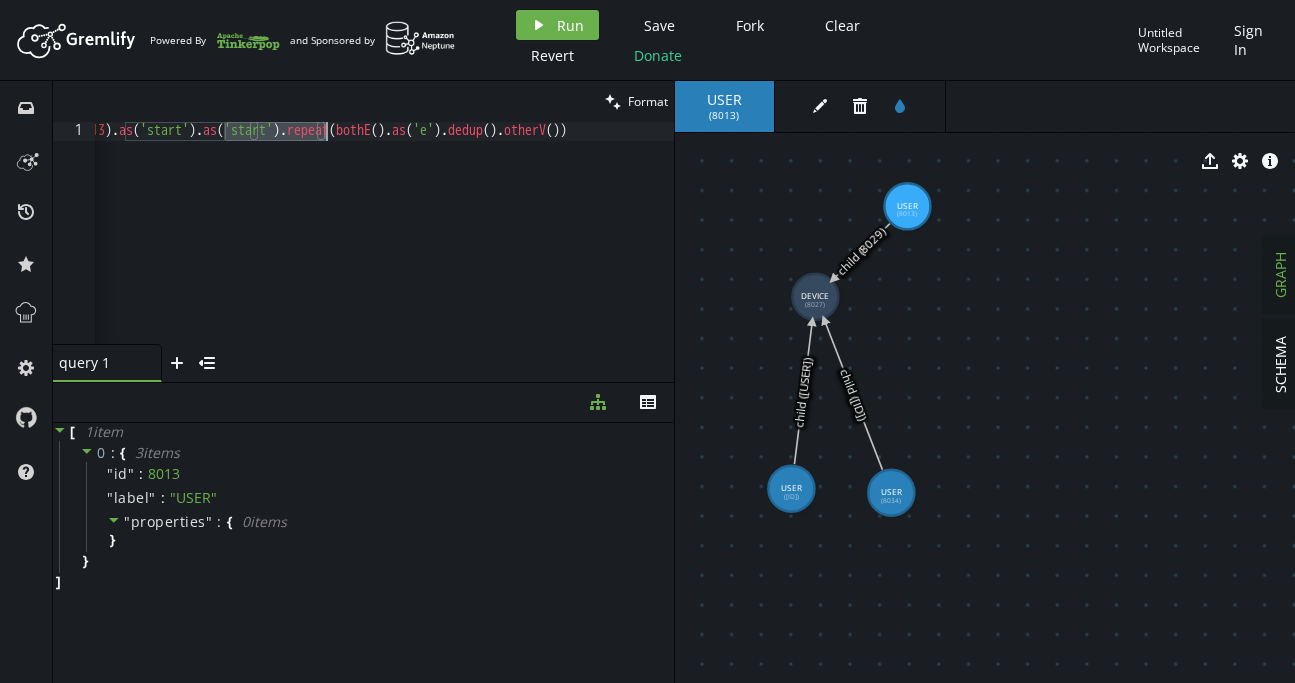scroll, scrollTop: 0, scrollLeft: 50, axis: horizontal 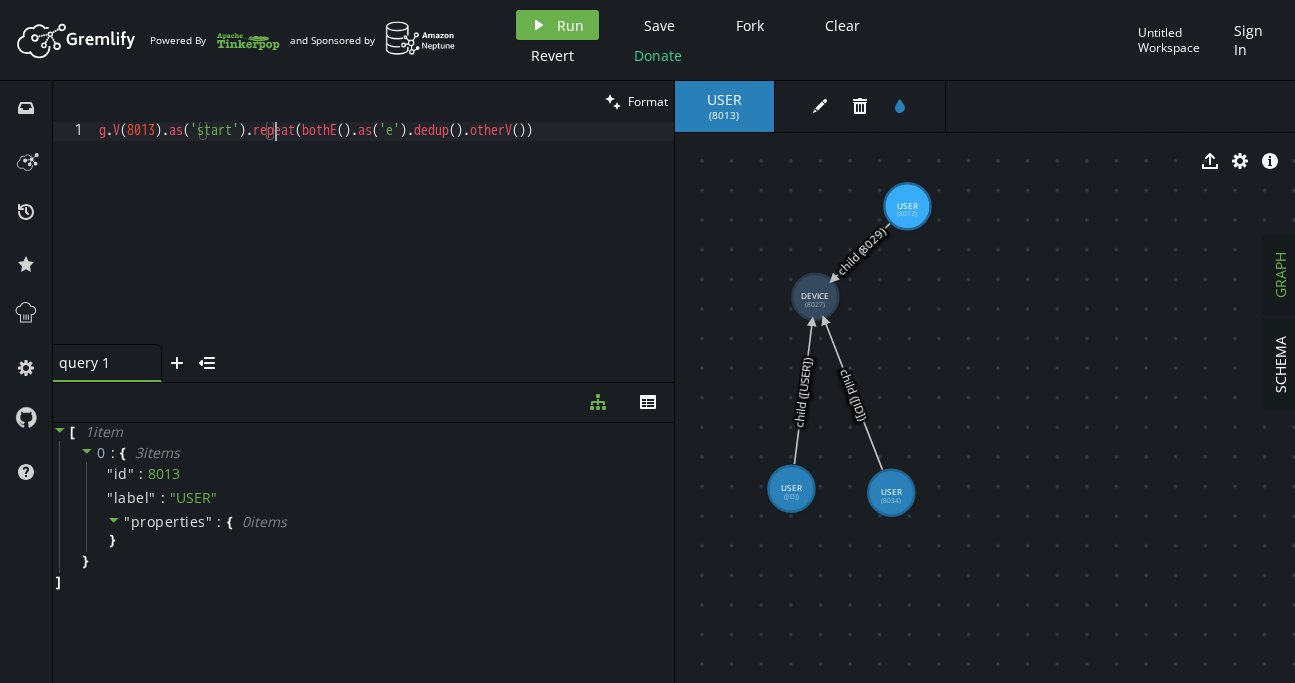 click on "g . V ( 8013 ) . as ( 'start' ) . repeat ( bothE ( ) . as ( 'e' ) . dedup ( ) . otherV ( ))" at bounding box center [384, 248] 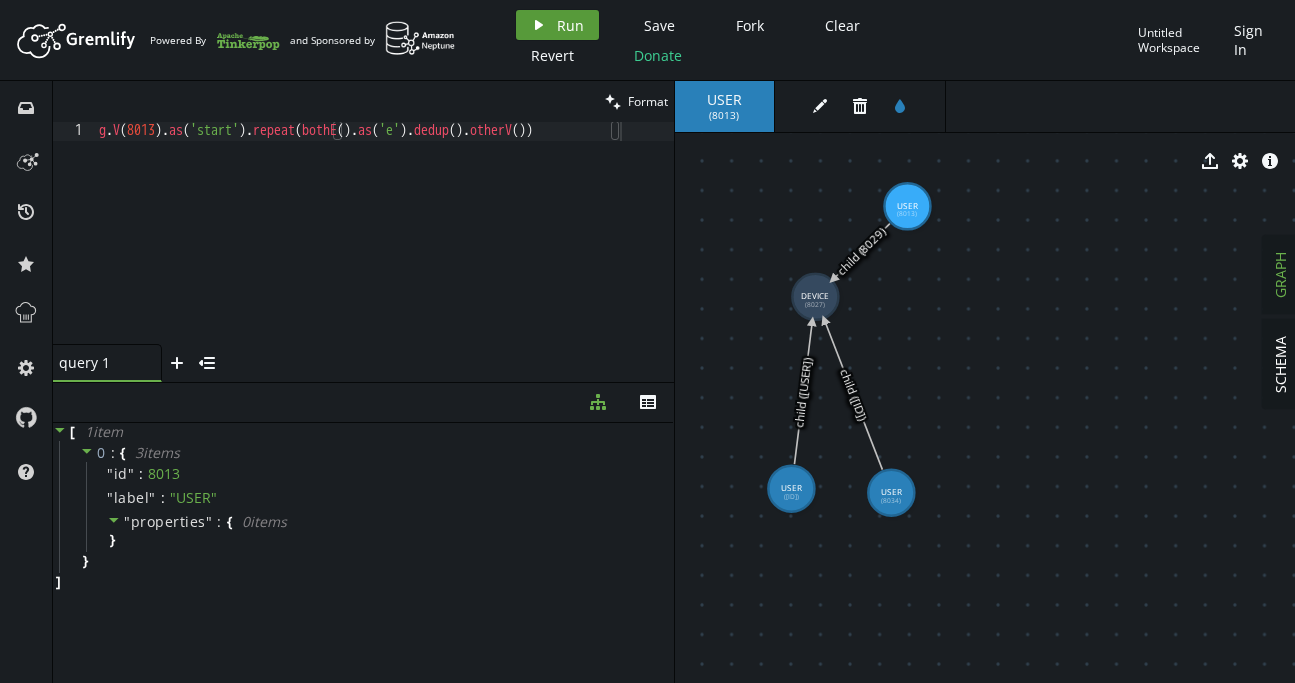 click on "play Run" at bounding box center [557, 25] 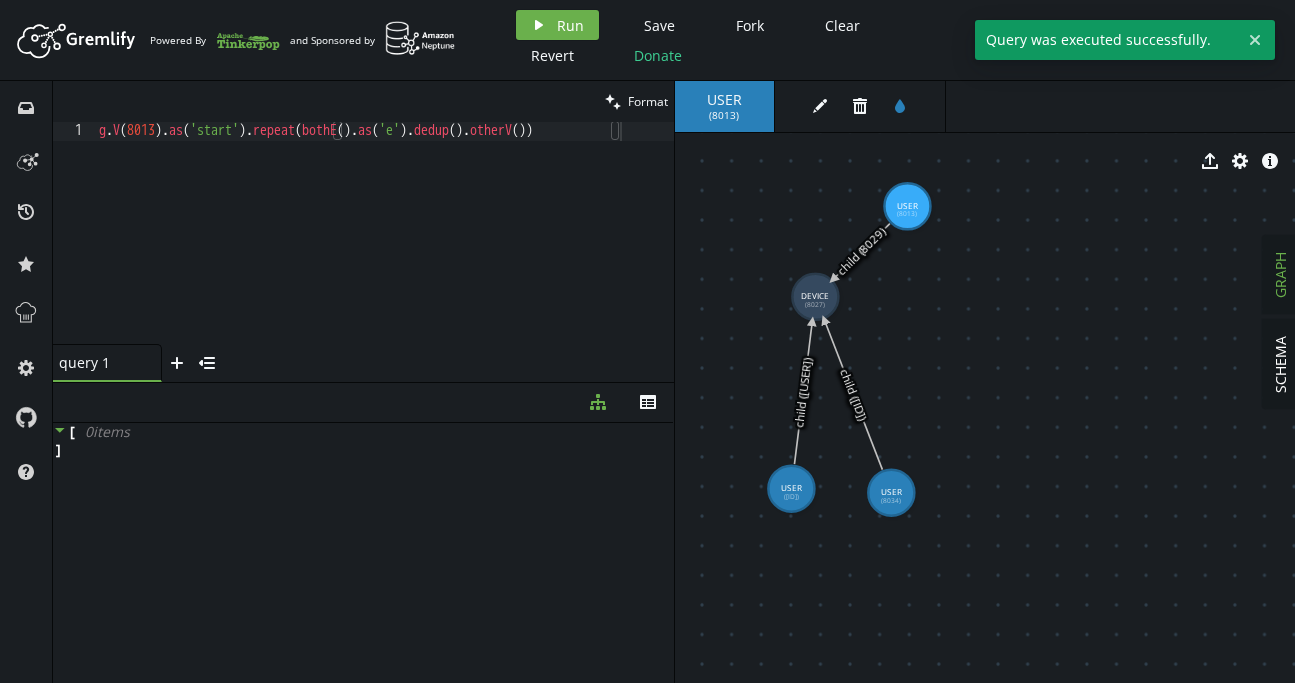 click 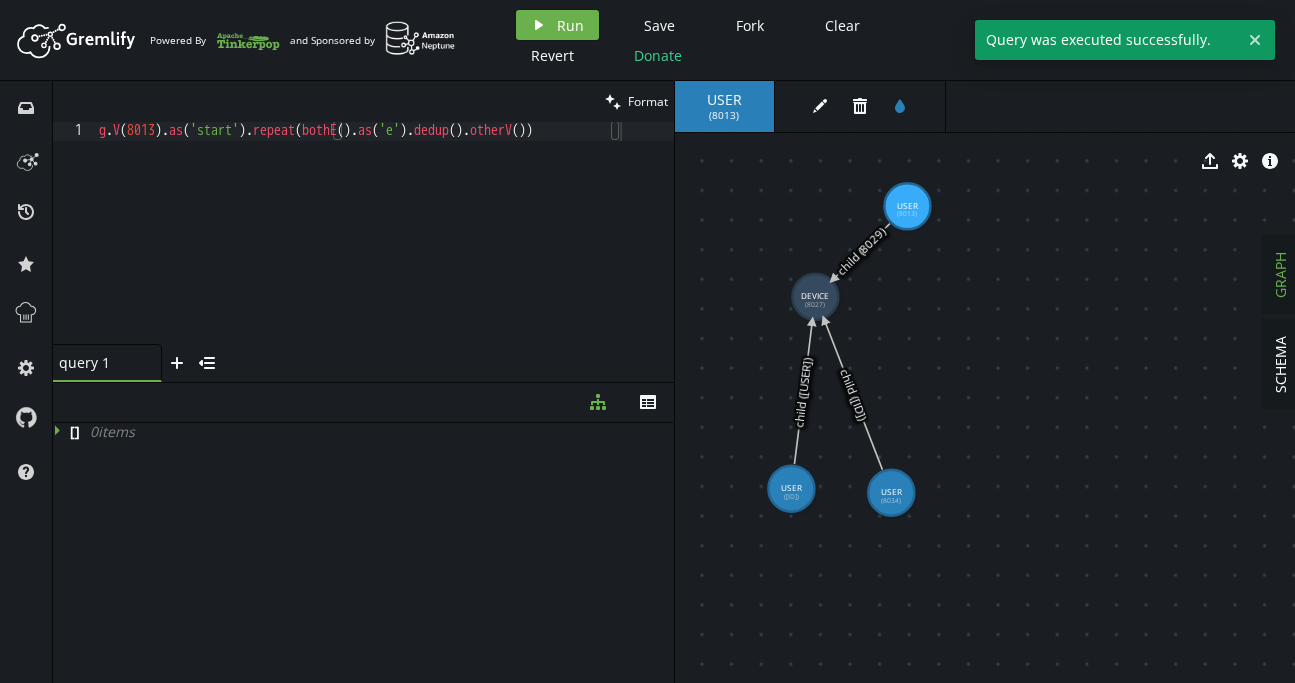 click 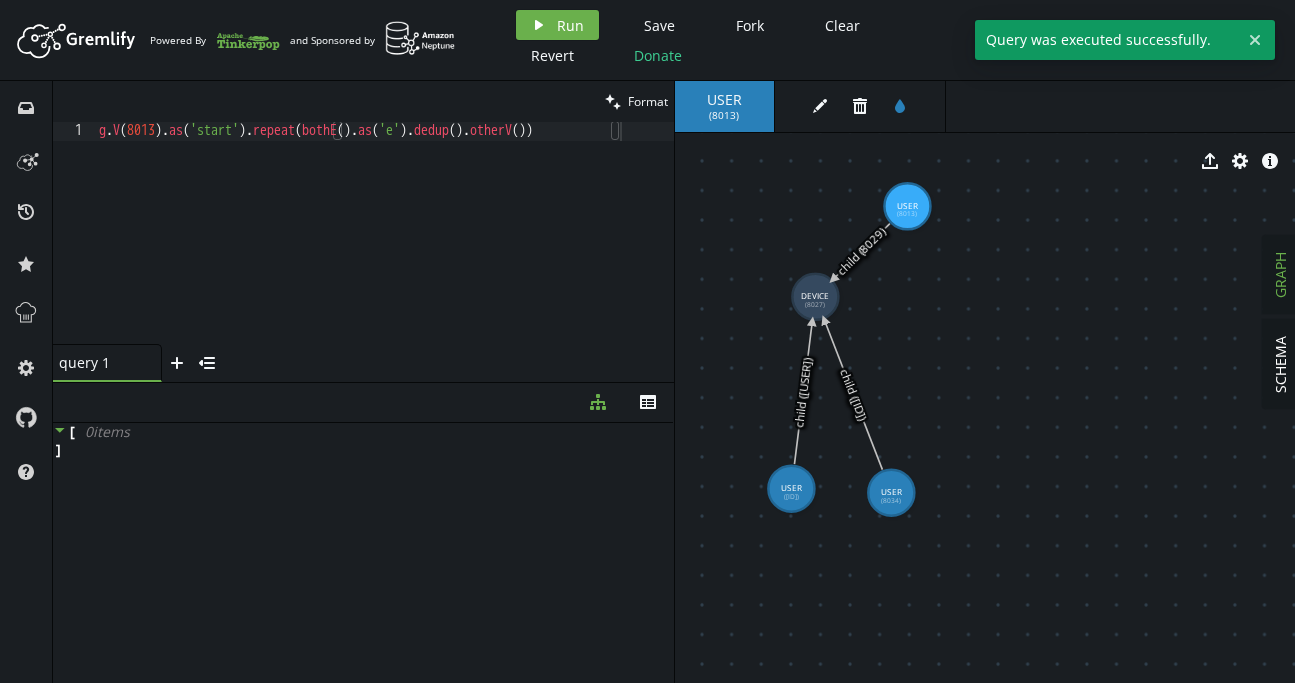 click on "g . V ( 8013 ) . as ( 'start' ) . repeat ( bothE ( ) . as ( 'e' ) . dedup ( ) . otherV ( ))" at bounding box center (384, 248) 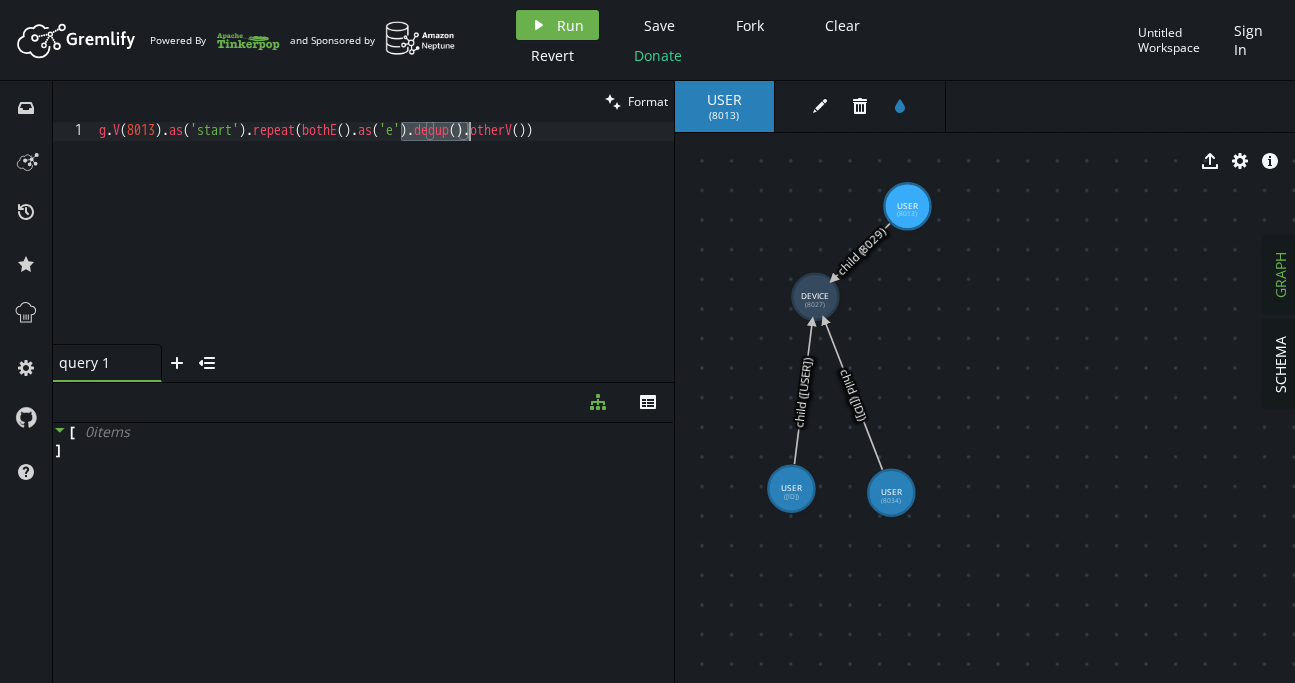 drag, startPoint x: 400, startPoint y: 137, endPoint x: 471, endPoint y: 132, distance: 71.17584 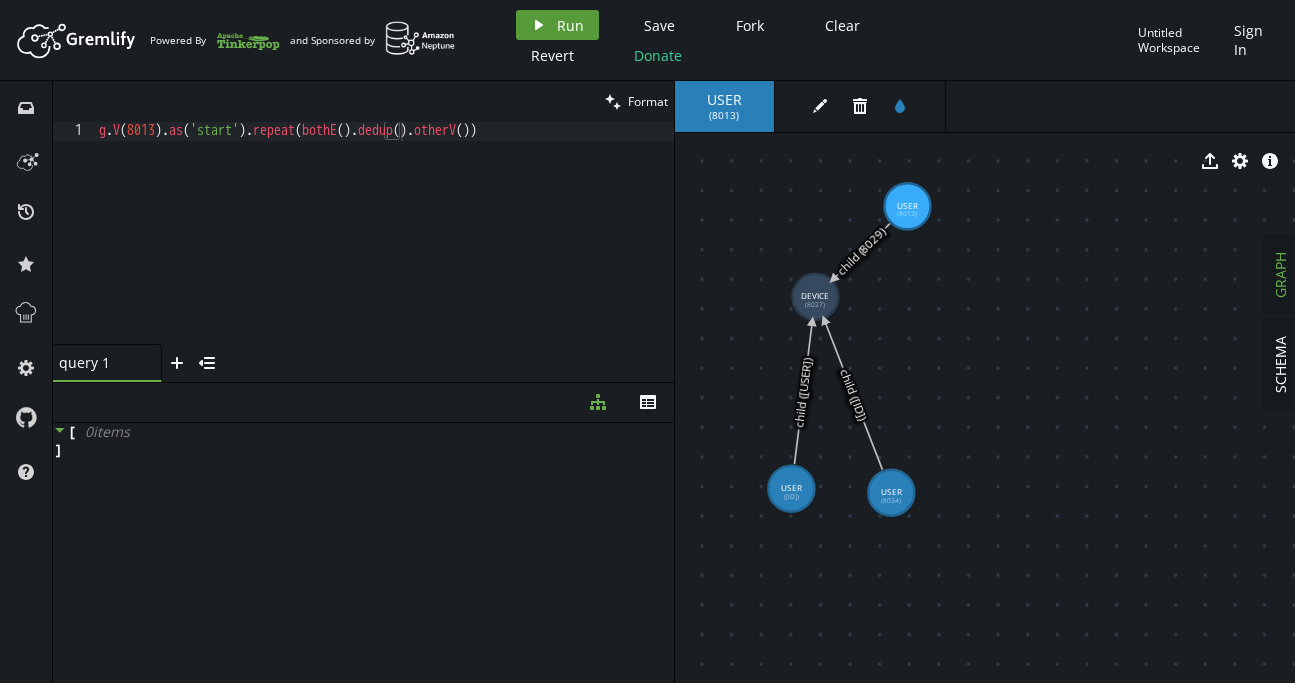 click on "play Run" at bounding box center (557, 25) 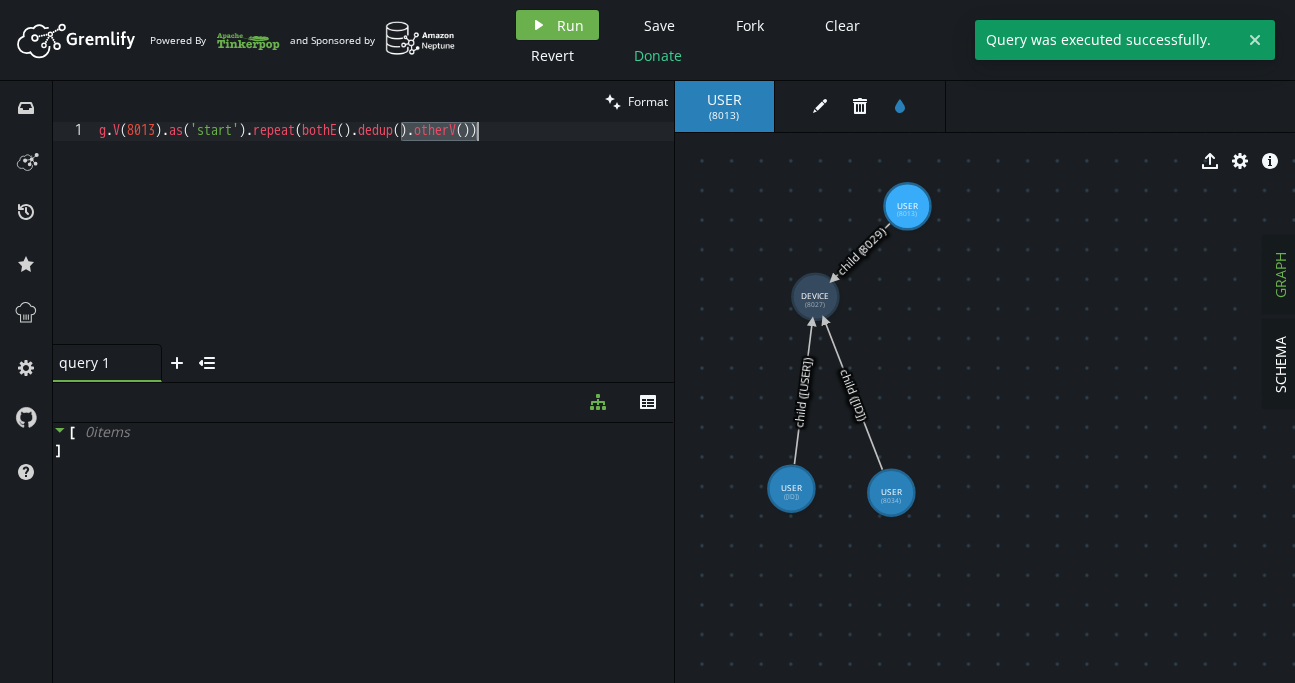 drag, startPoint x: 403, startPoint y: 137, endPoint x: 475, endPoint y: 132, distance: 72.1734 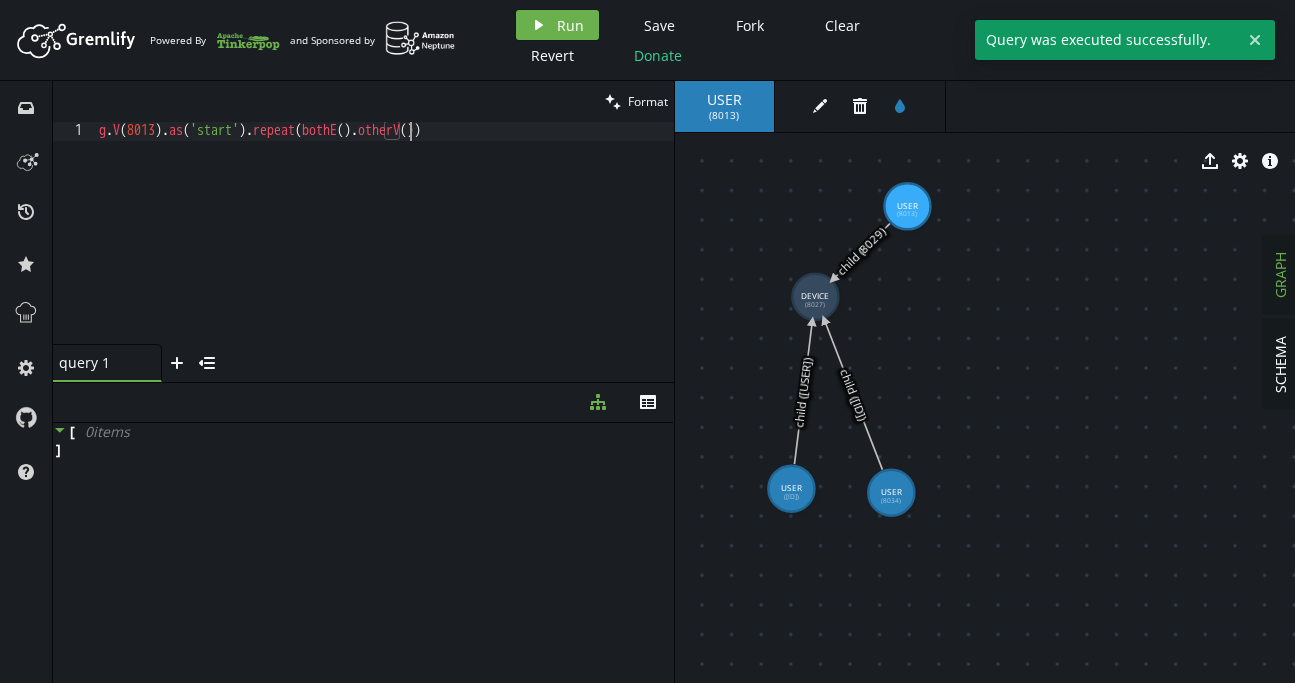 scroll, scrollTop: 1, scrollLeft: 310, axis: both 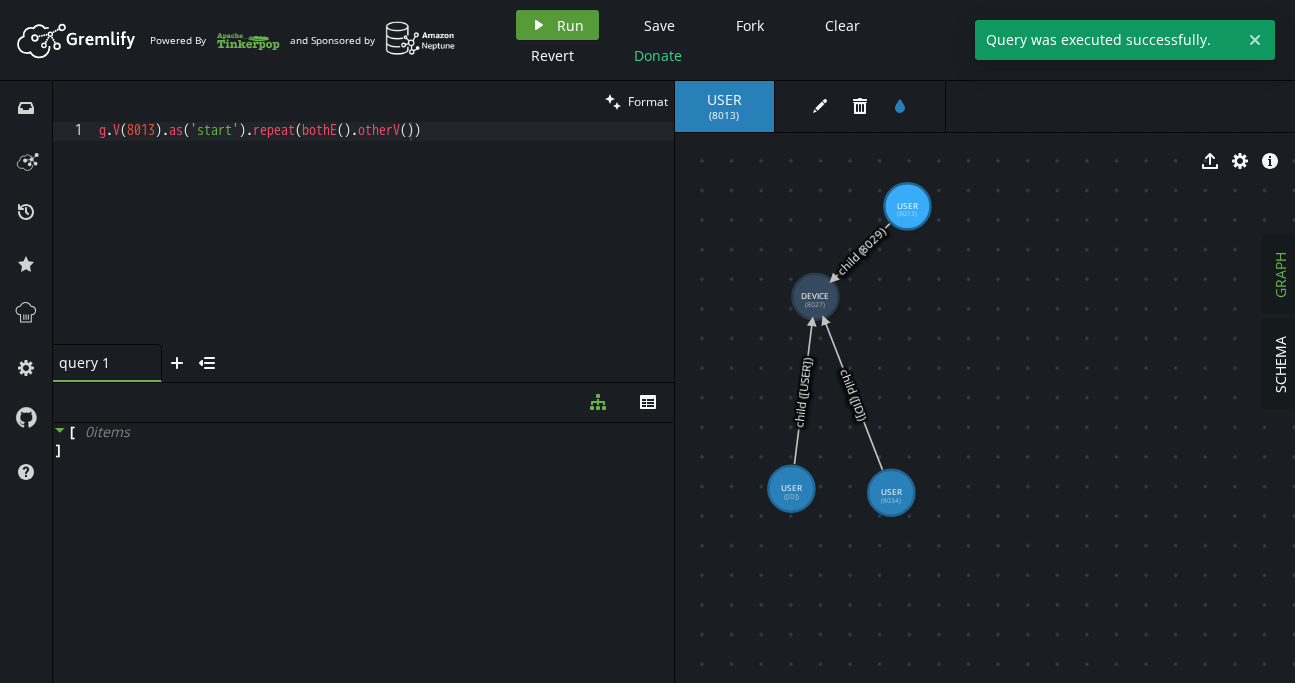 click on "Run" at bounding box center [570, 25] 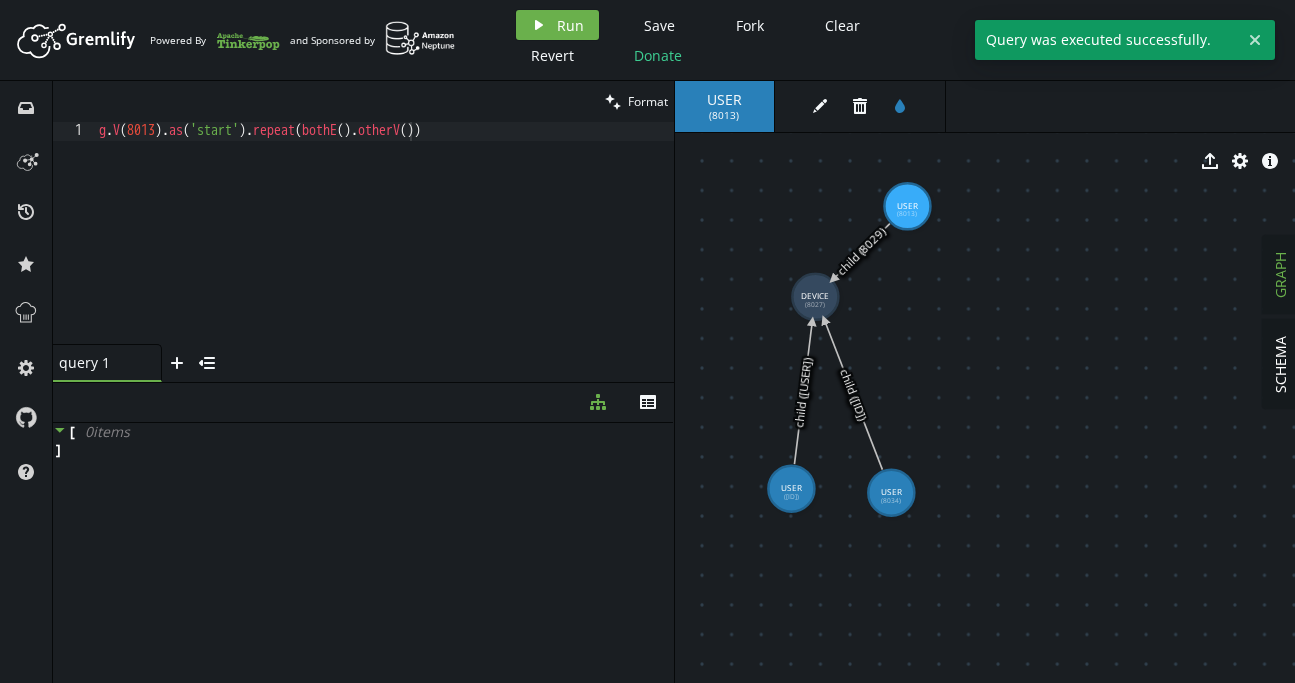 click on "g . V ( 8013 ) . as ( 'start' ) . repeat ( bothE ( ) . otherV ( ))" at bounding box center (384, 252) 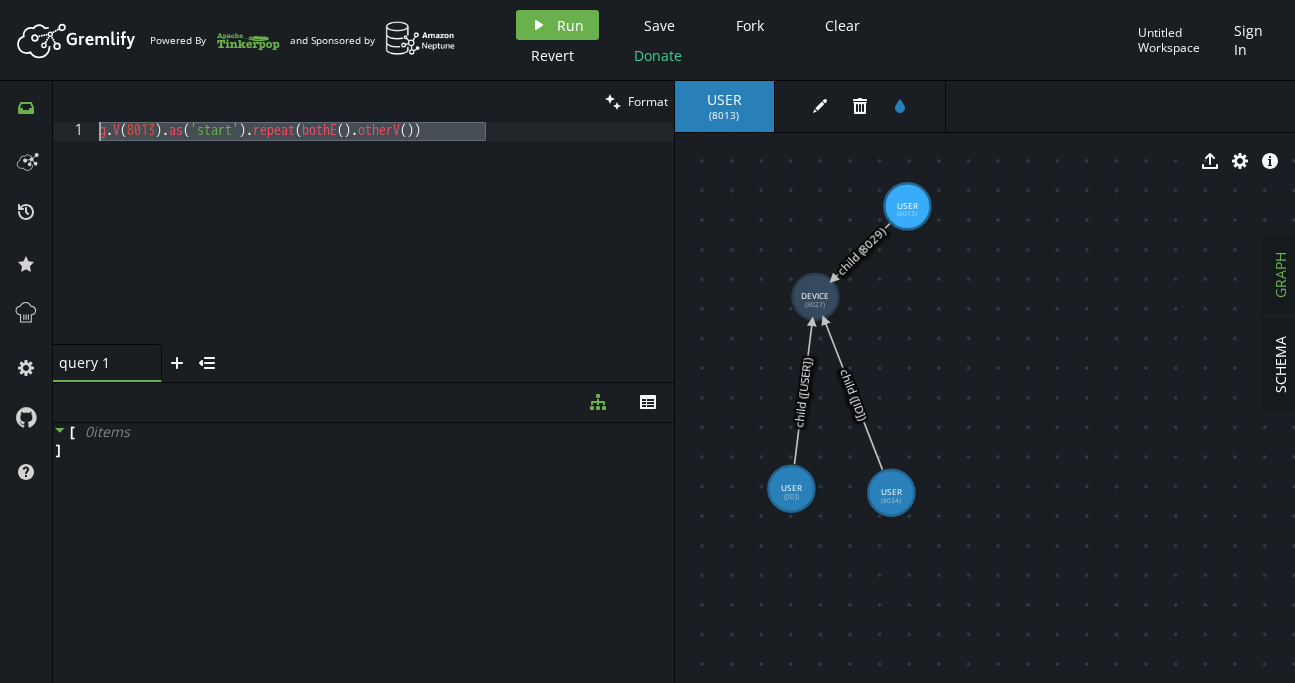drag, startPoint x: 519, startPoint y: 155, endPoint x: 28, endPoint y: 120, distance: 492.24588 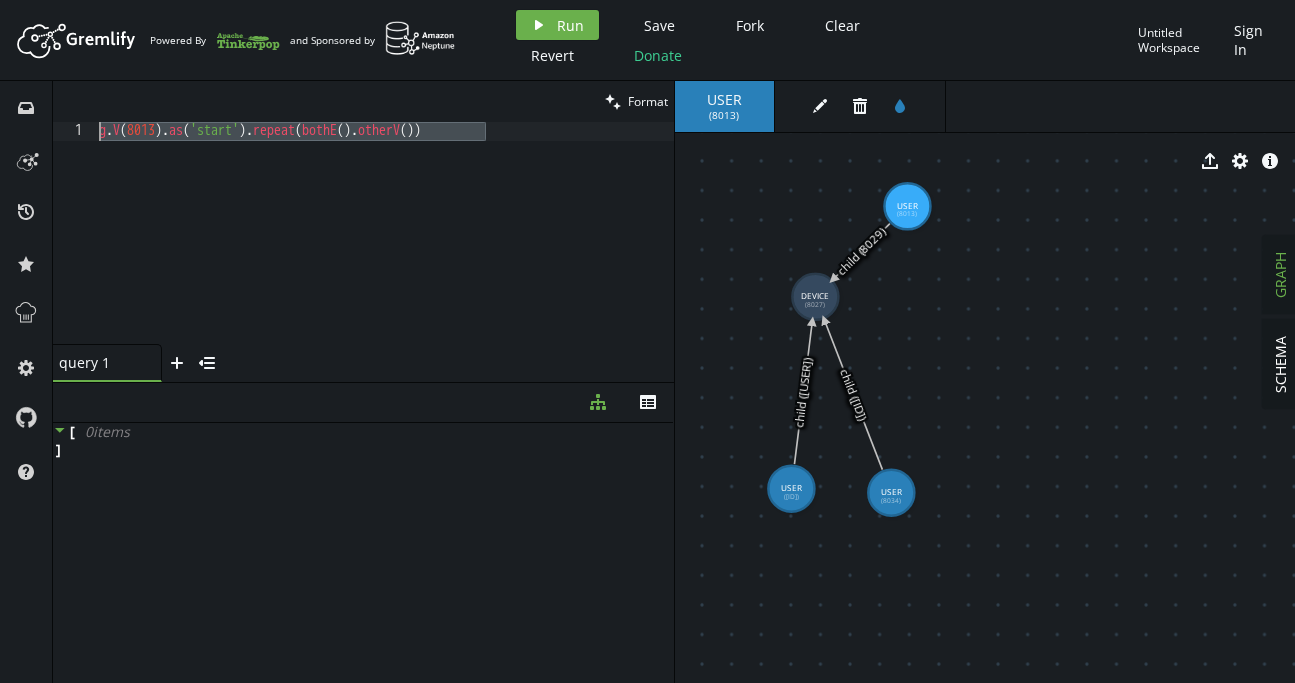 click on "g . V ( 8013 ) . as ( 'start' ) . repeat ( bothE ( ) . otherV ( ))" at bounding box center (384, 252) 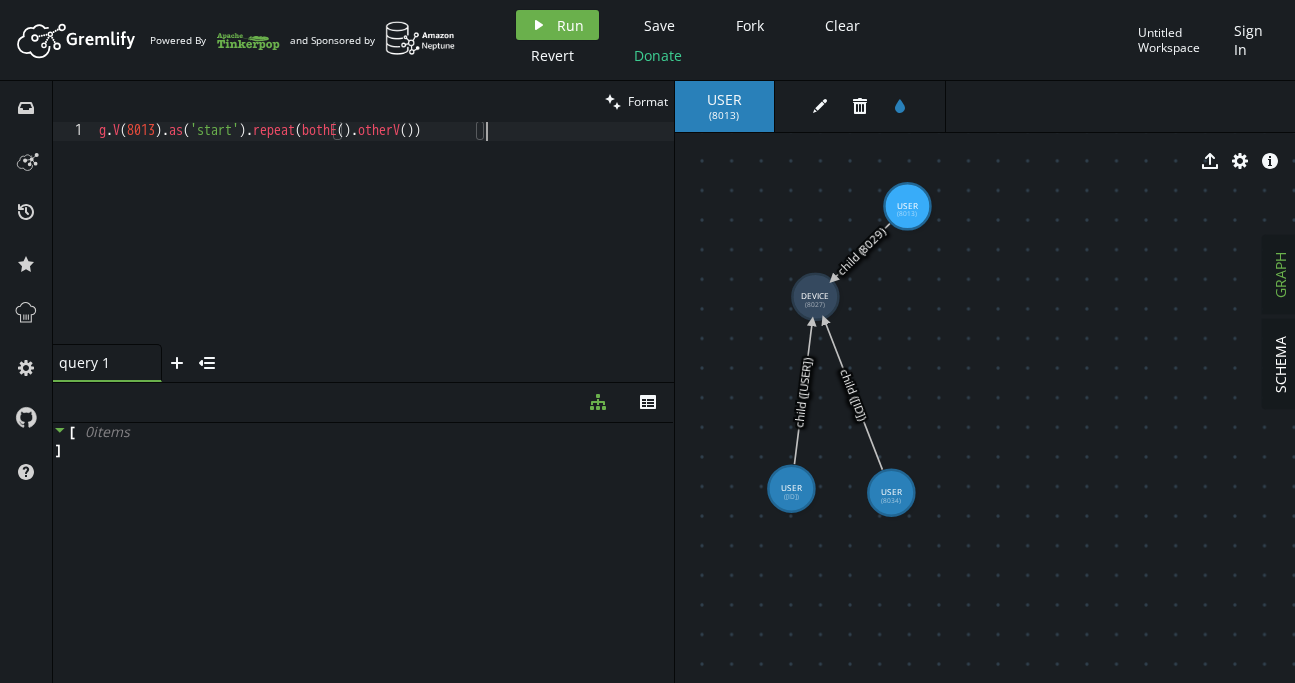 paste on ".until(path().unfold().hasLabel('USER').count().is(gt(1))).emit()." 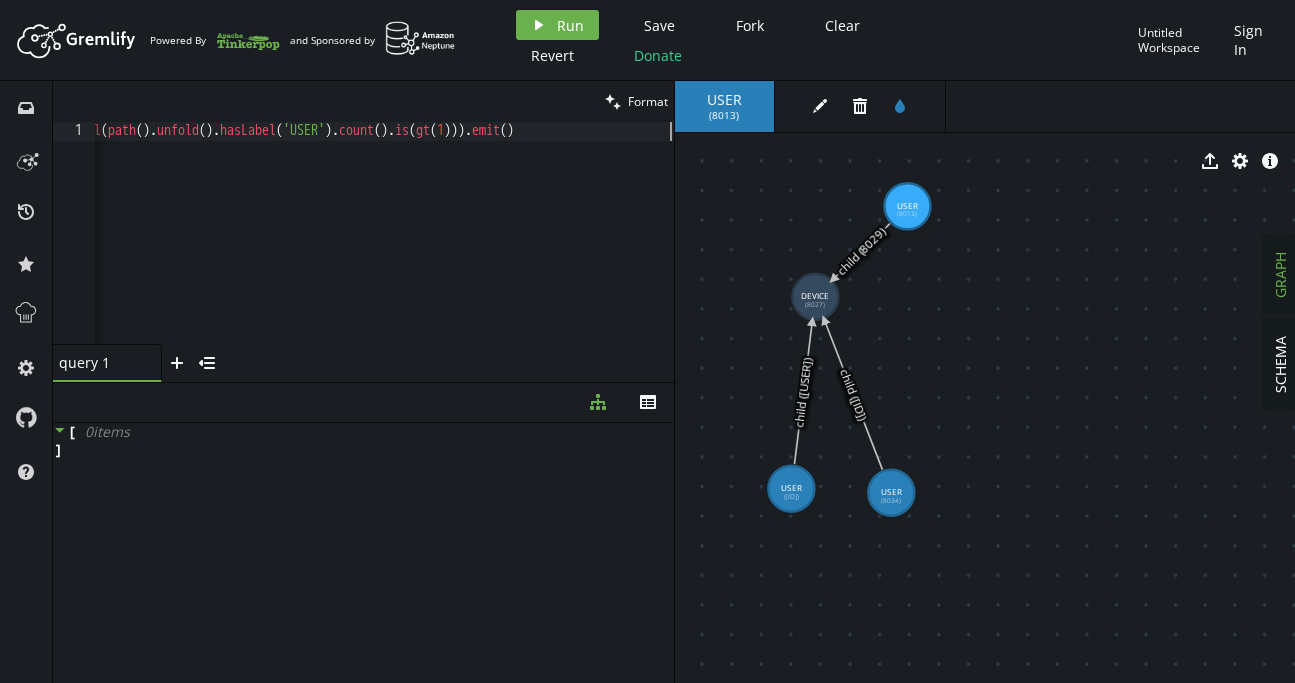 scroll, scrollTop: 0, scrollLeft: 362, axis: horizontal 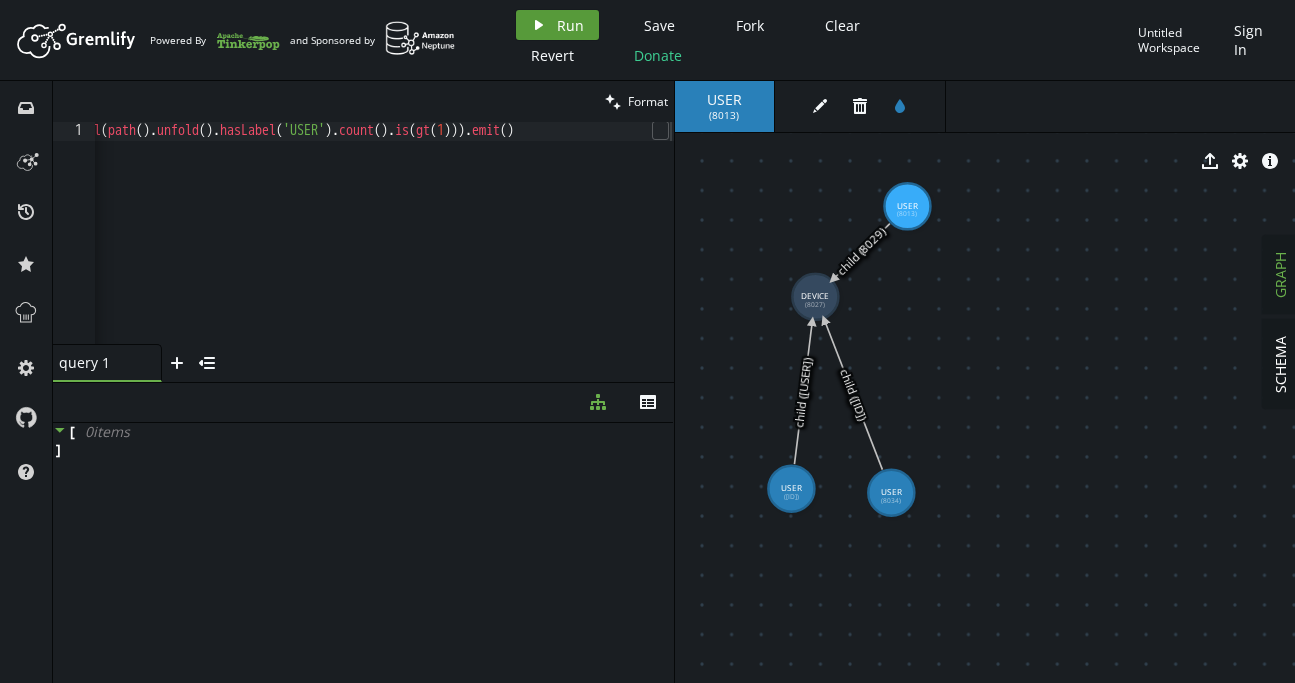 click on "play Run" at bounding box center (557, 25) 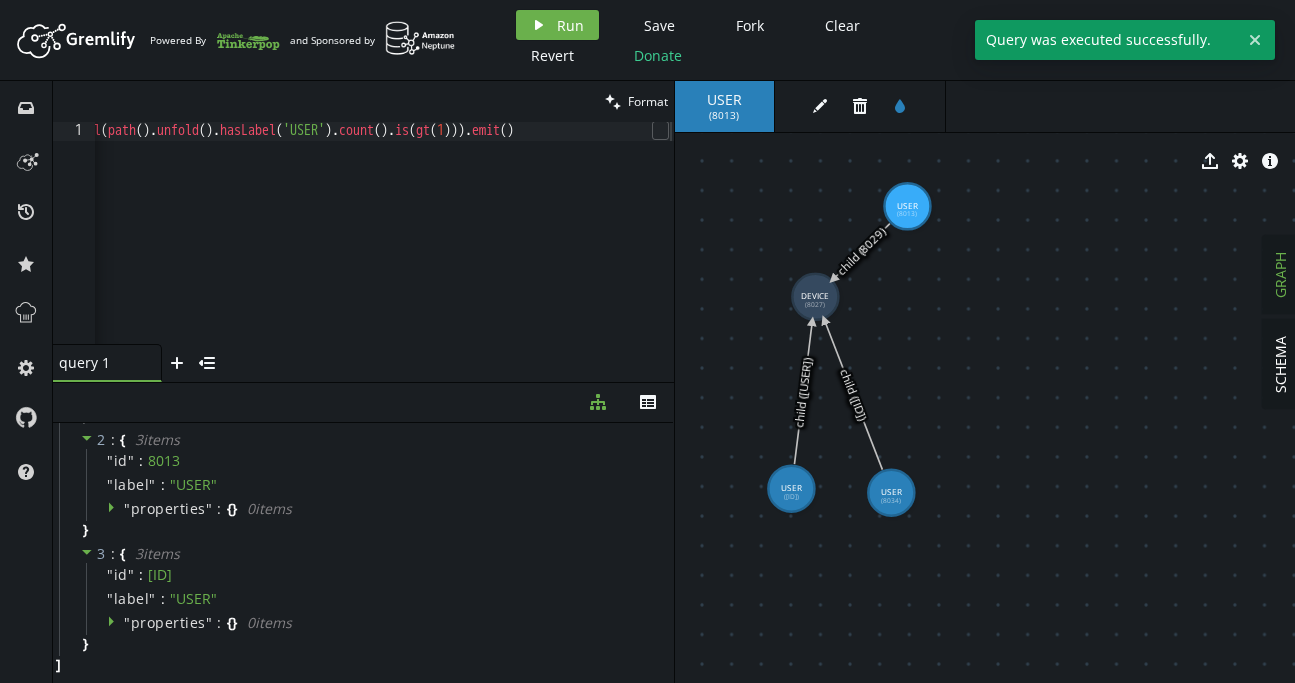 scroll, scrollTop: 0, scrollLeft: 0, axis: both 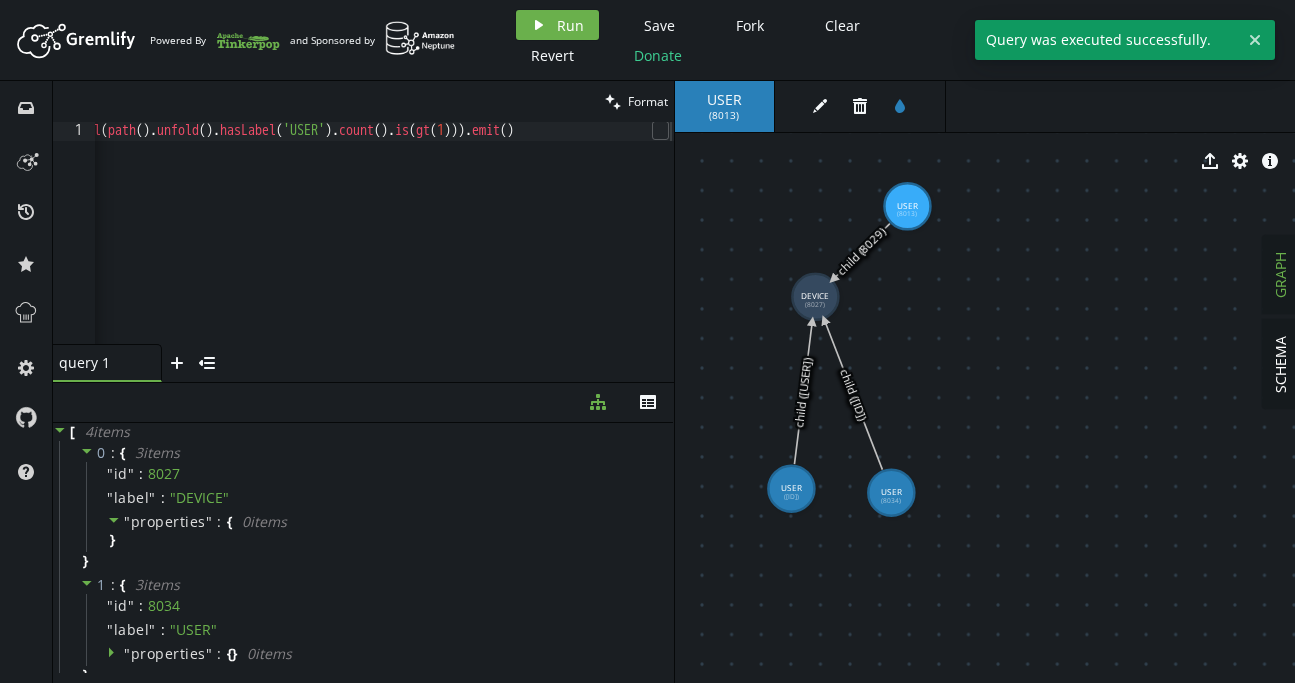click on "clean Format" at bounding box center (363, 101) 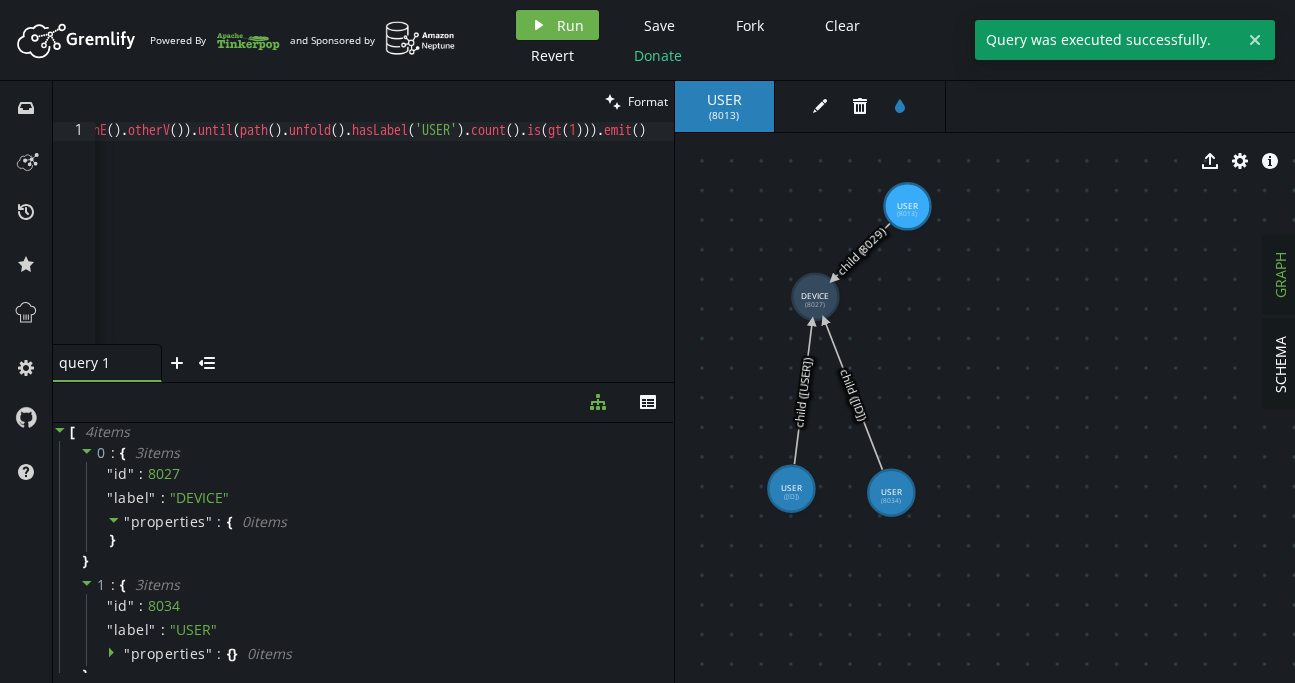 scroll, scrollTop: 0, scrollLeft: 0, axis: both 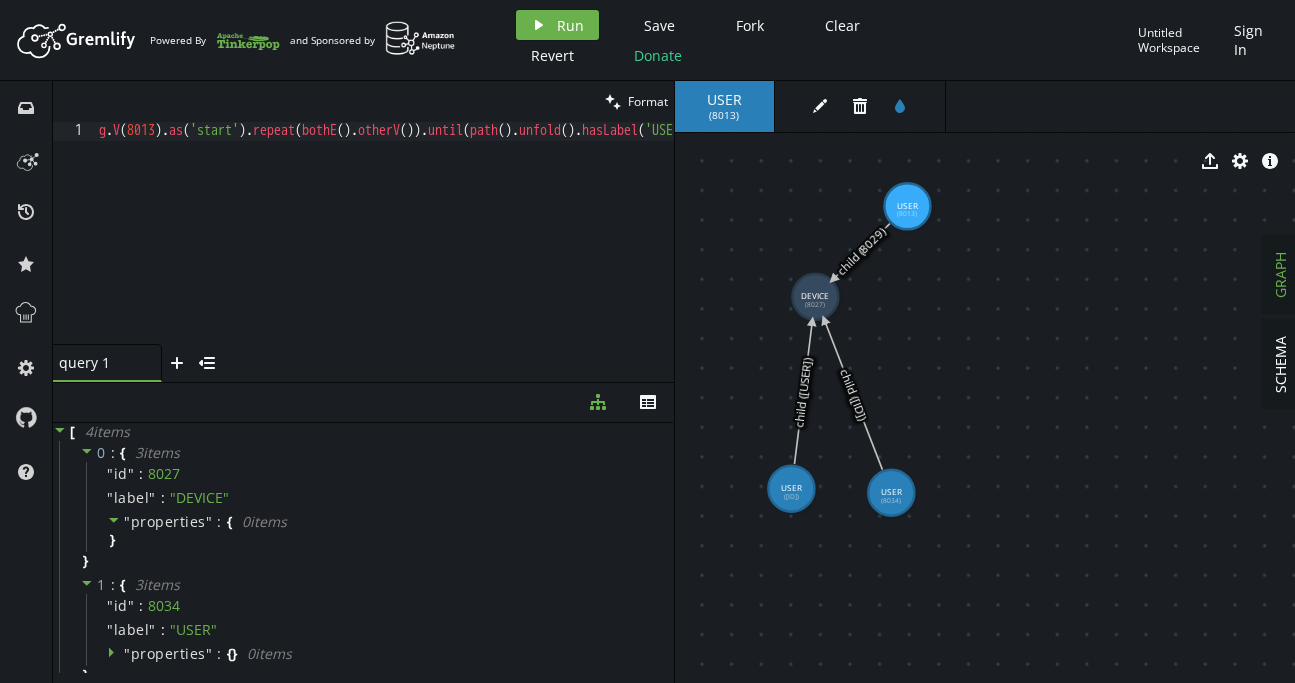 drag, startPoint x: 455, startPoint y: 219, endPoint x: 376, endPoint y: 184, distance: 86.40602 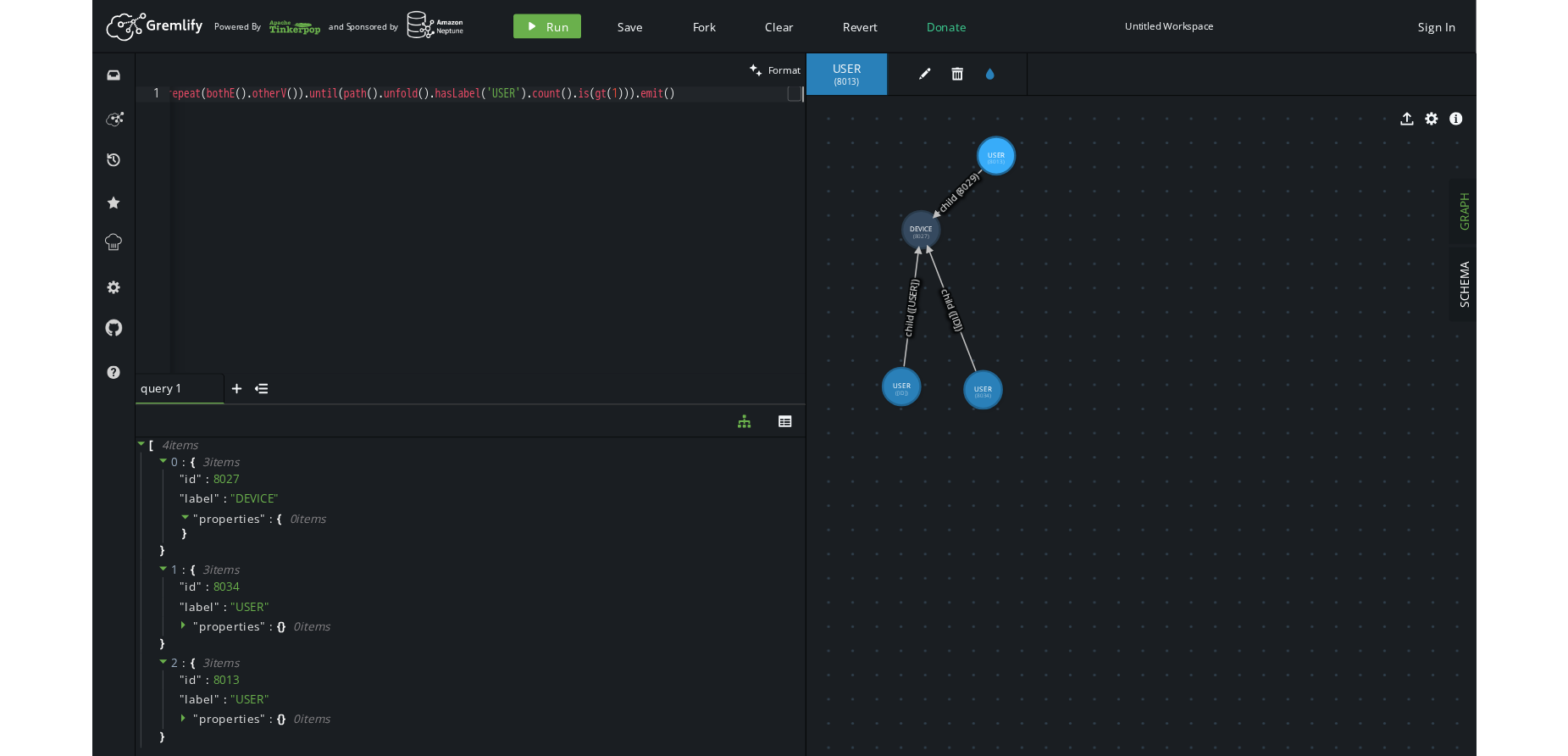 scroll, scrollTop: 0, scrollLeft: 137, axis: horizontal 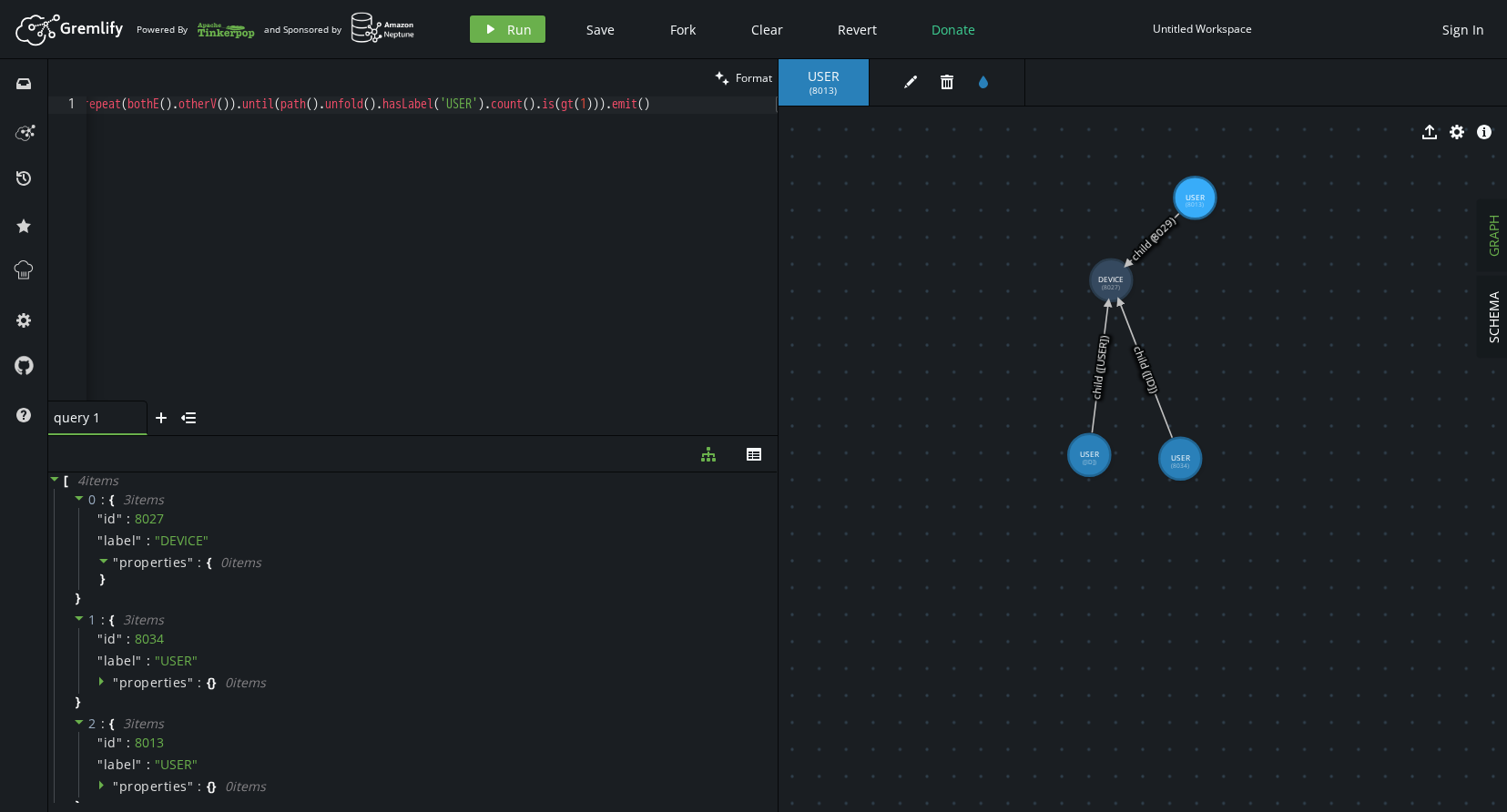 drag, startPoint x: 779, startPoint y: 424, endPoint x: 835, endPoint y: 329, distance: 110.27692 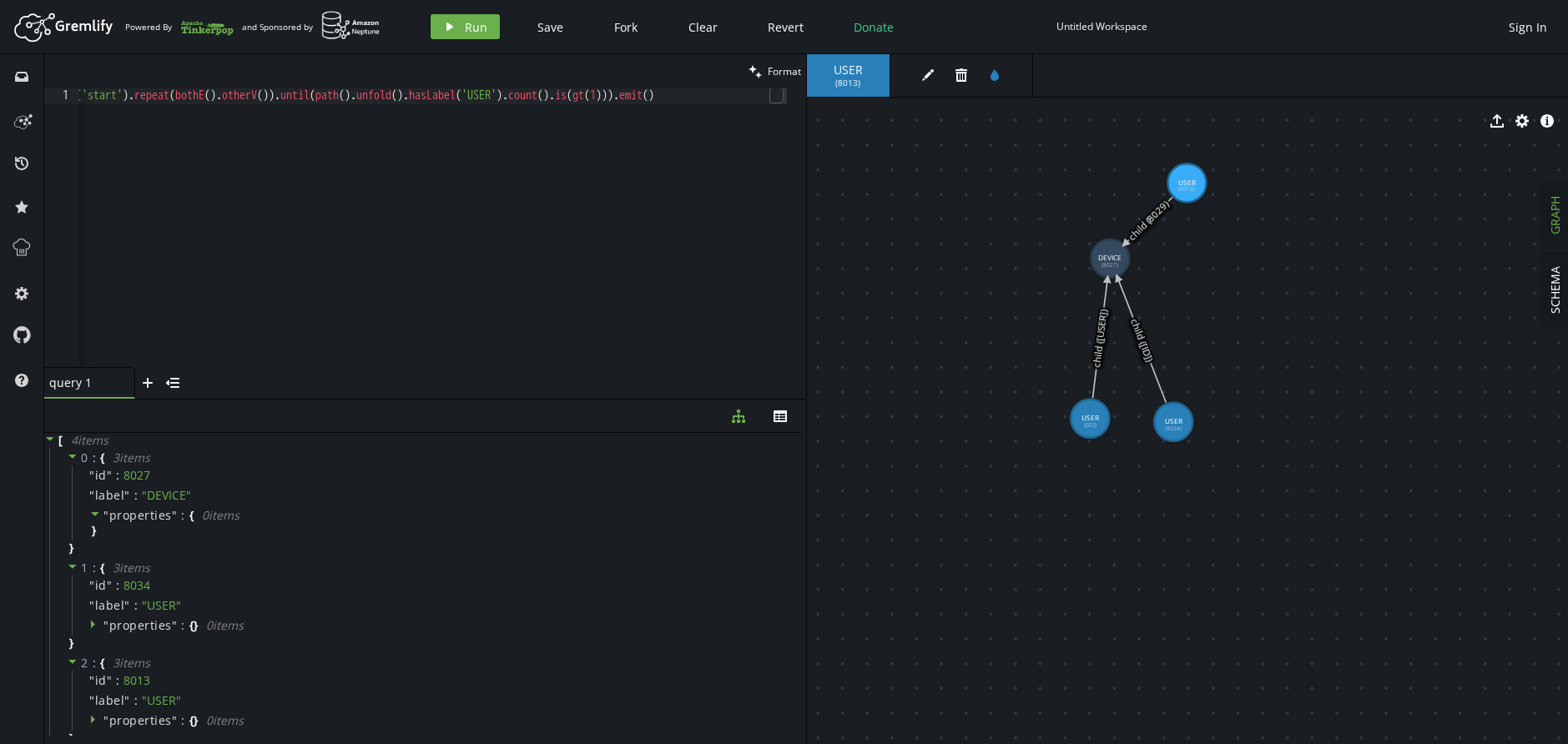 scroll, scrollTop: 0, scrollLeft: 58, axis: horizontal 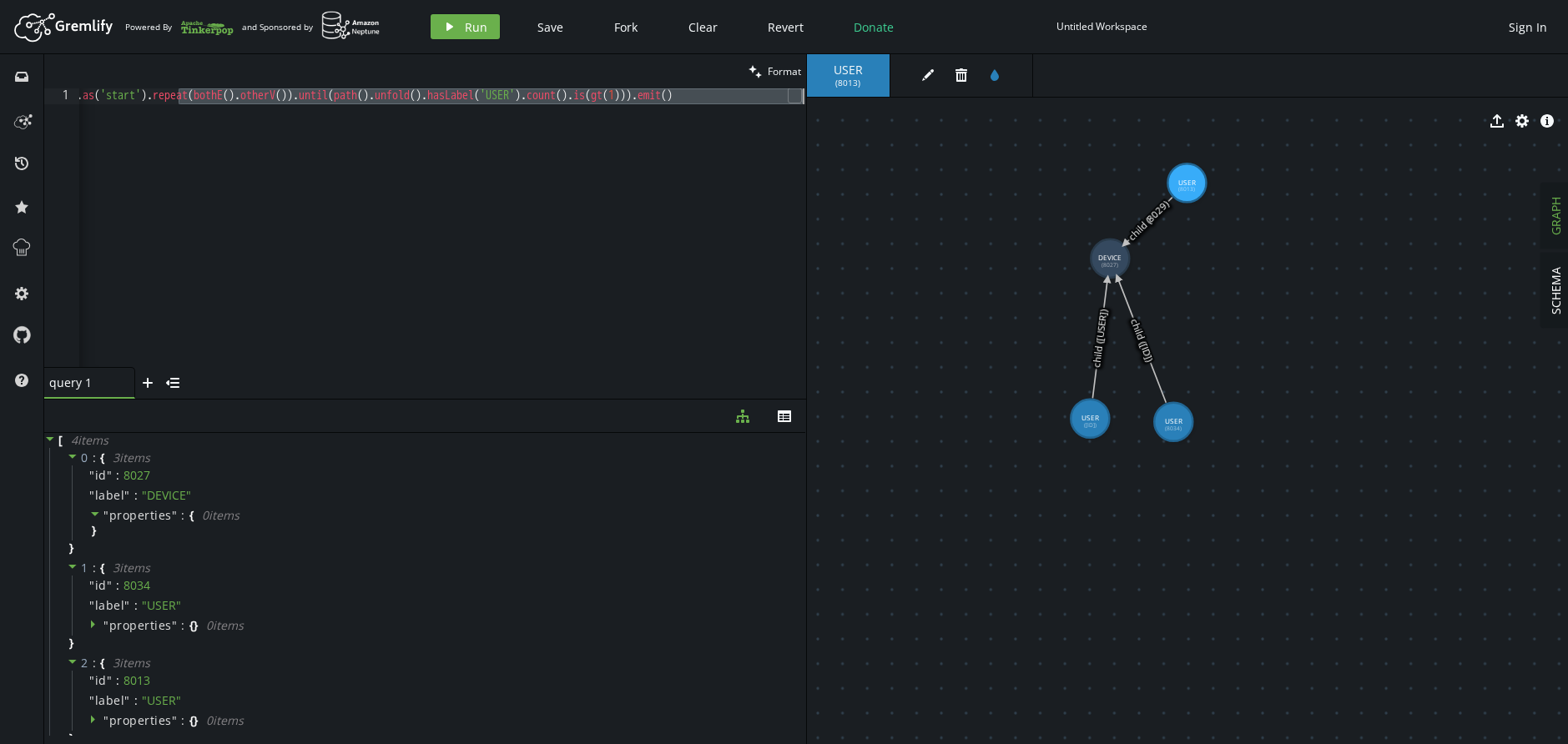 drag, startPoint x: 177, startPoint y: 94, endPoint x: 443, endPoint y: 110, distance: 266.48077 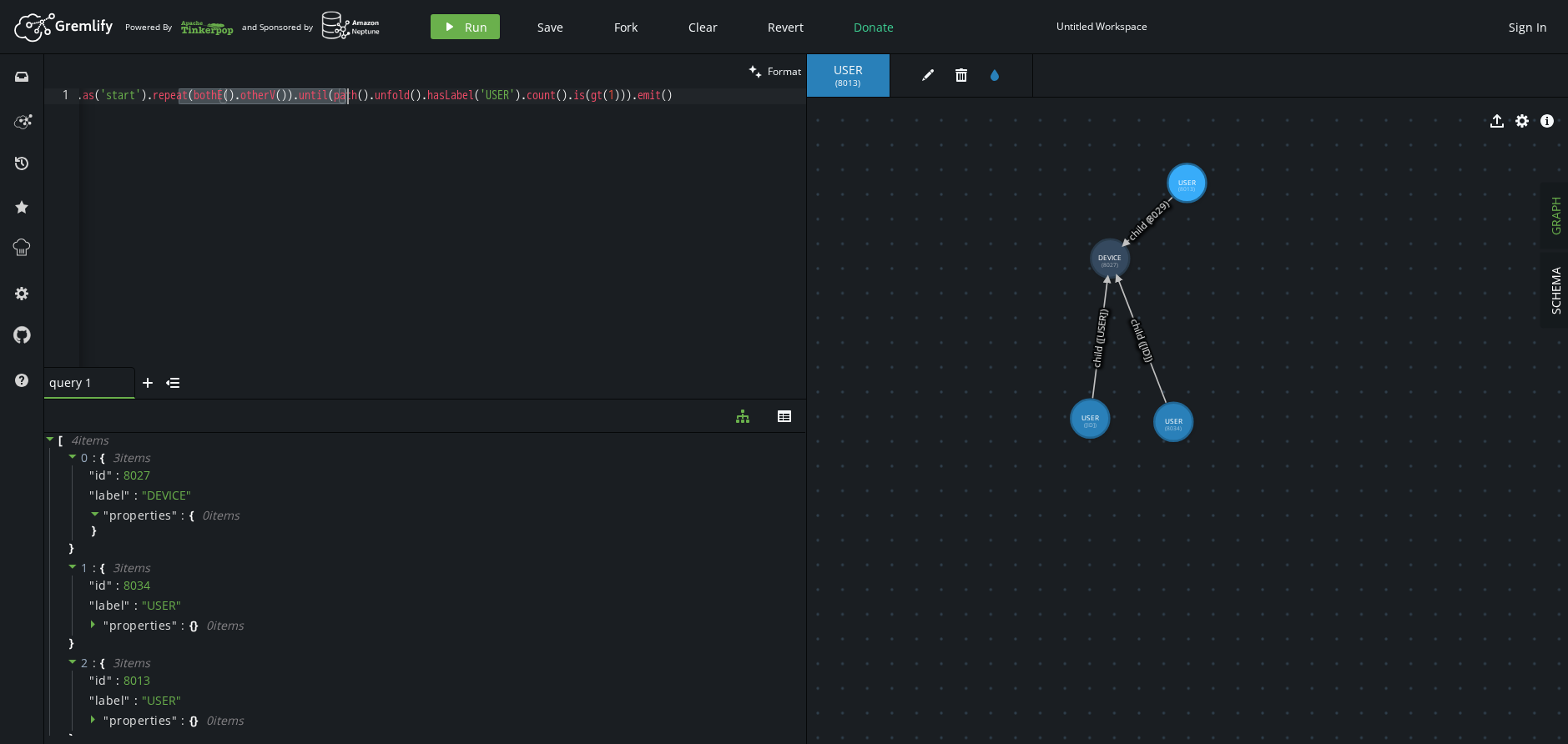 drag, startPoint x: 215, startPoint y: 99, endPoint x: 349, endPoint y: 95, distance: 134.05969 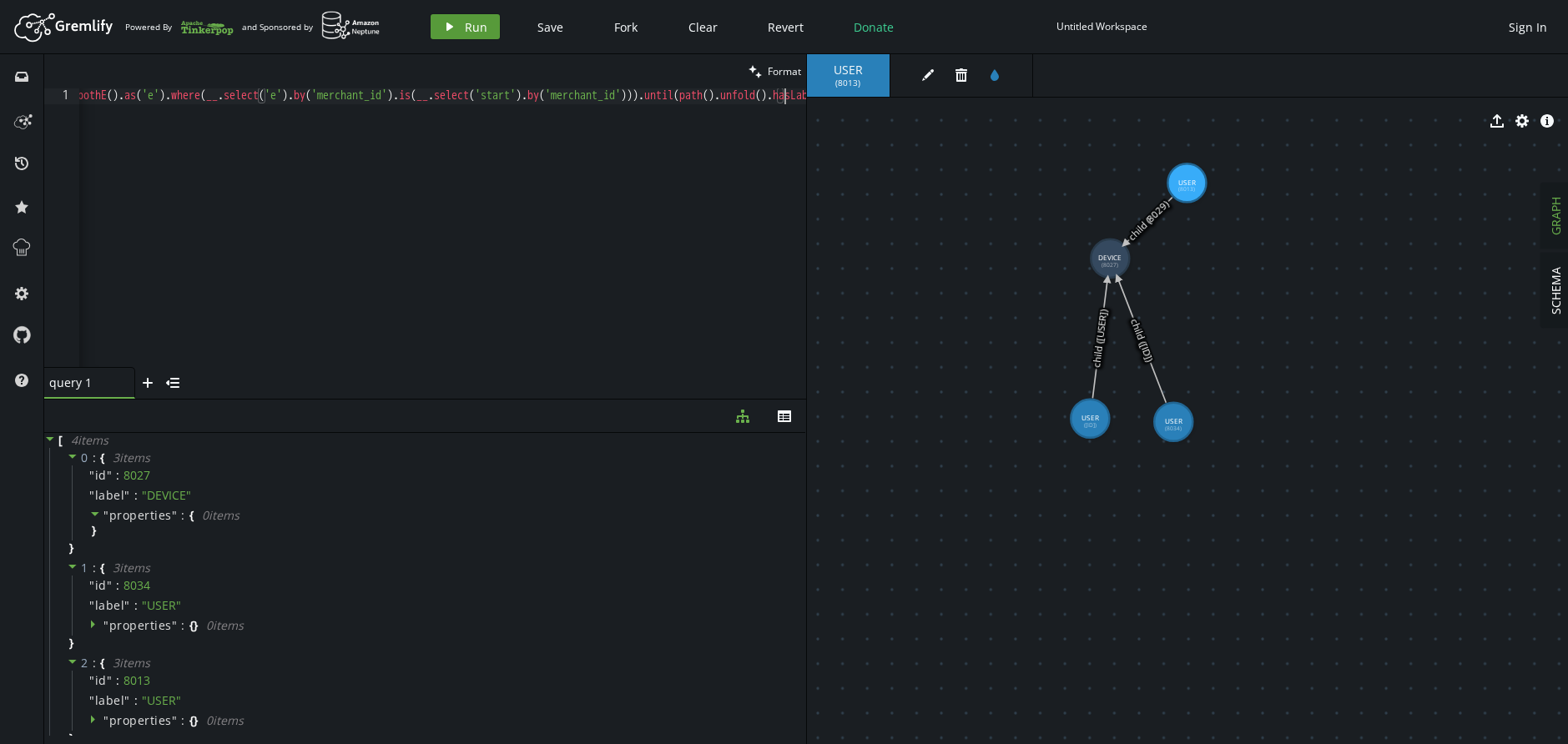 click on "play Run" at bounding box center [465, 27] 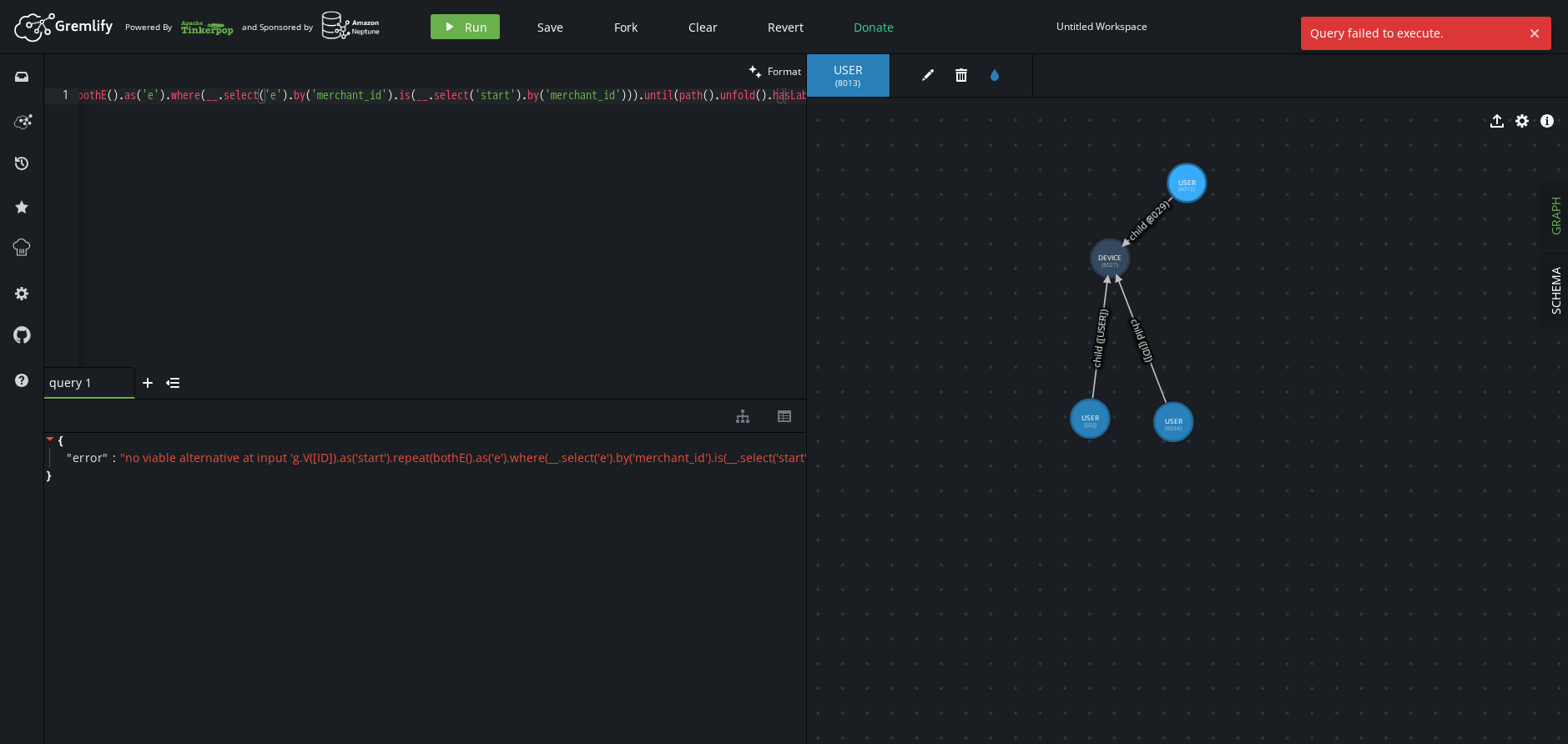 scroll, scrollTop: 0, scrollLeft: 175, axis: horizontal 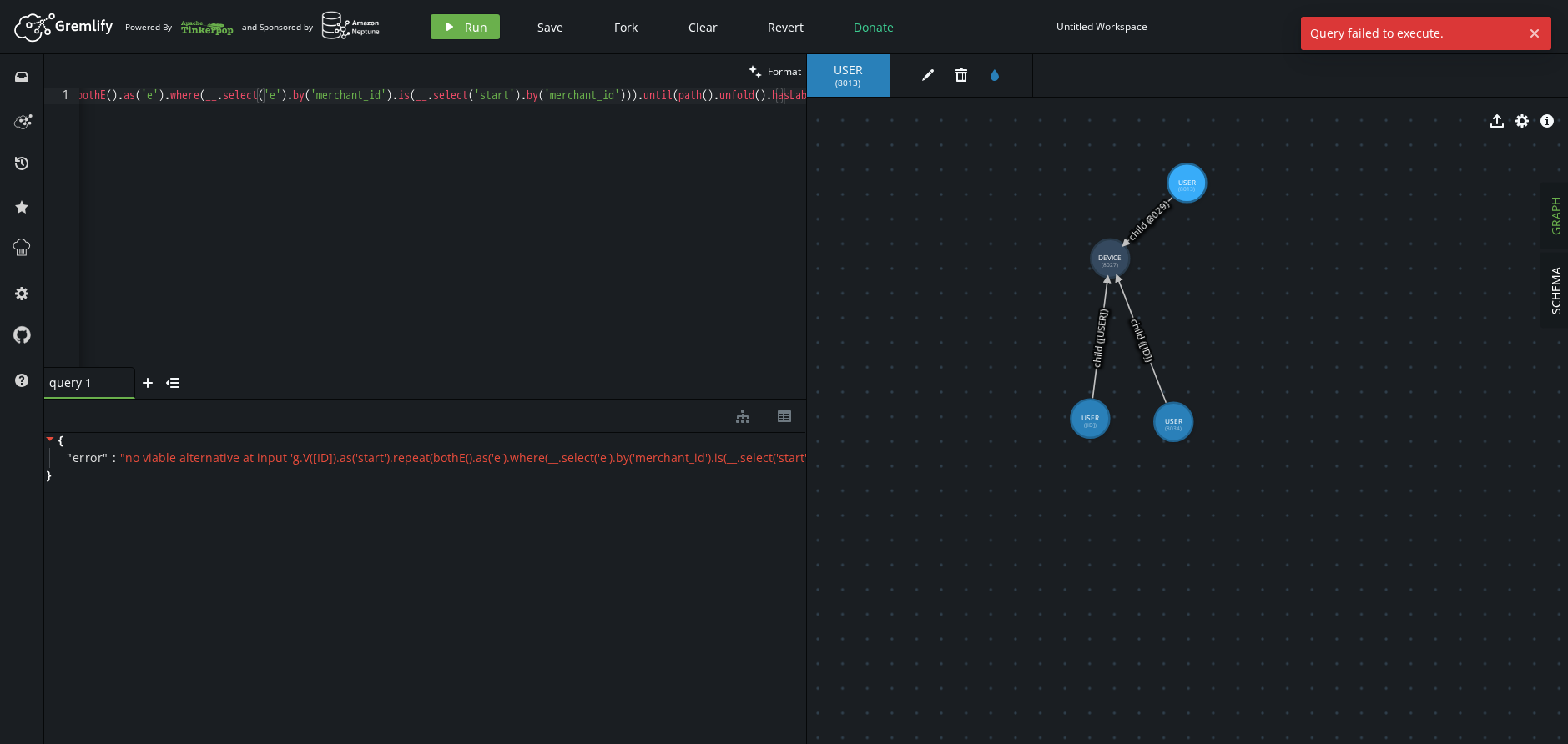 click on "g . V ( 8013 ) . as ( 'start' ) . repeat ( bothE ( ) . as ( 'e' ) . where ( __ . select ( 'e' ) . by ( 'merchant_id' ) . is ( __ . select ( 'start' ) . by ( 'merchant_id' ))) . until ( path ( ) . unfold ( ) . hasLabel ( 'USER' ) . count ( ) . is ( gt ( 1 ))) . emit ( )" at bounding box center (573, 240) 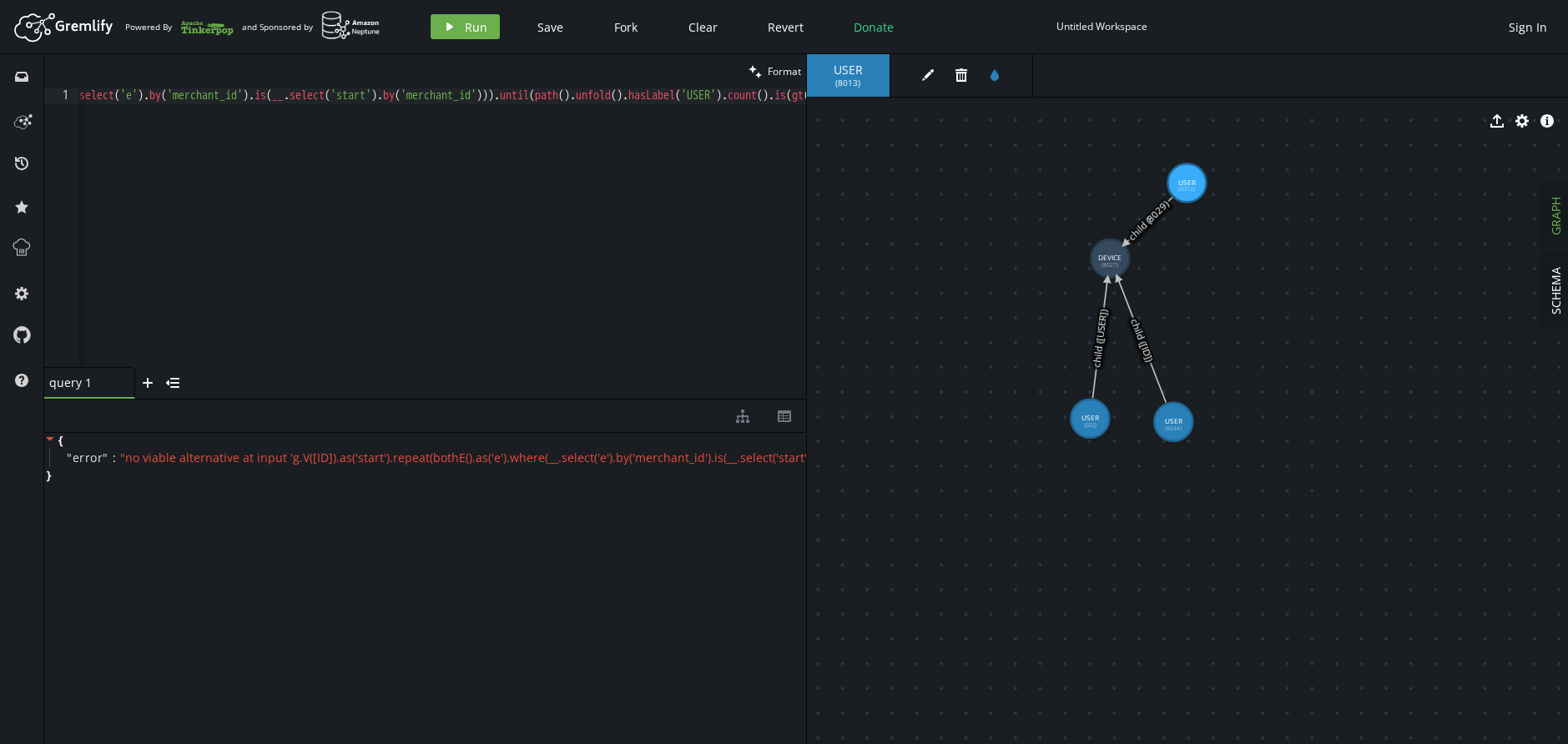scroll, scrollTop: 0, scrollLeft: 333, axis: horizontal 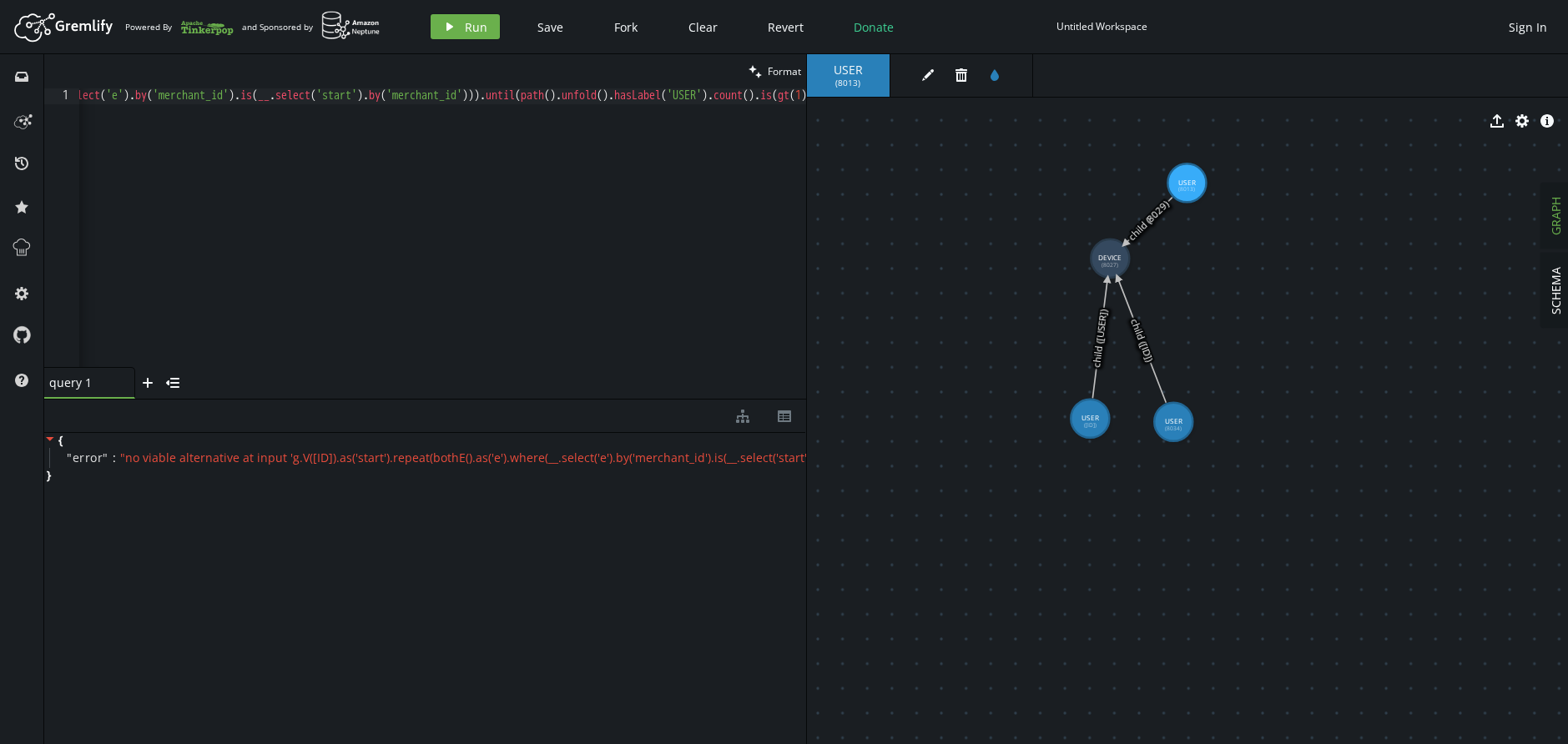 click on "g . V ( 8013 ) . as ( 'start' ) . repeat ( bothE ( ) . as ( 'e' ) . where ( __ . select ( 'e' ) . by ( 'merchant_id' ) . is ( __ . select ( 'start' ) . by ( 'merchant_id' ))) . until ( path ( ) . unfold ( ) . hasLabel ( 'USER' ) . count ( ) . is ( gt ( 1 ))) . emit ( )" at bounding box center (416, 240) 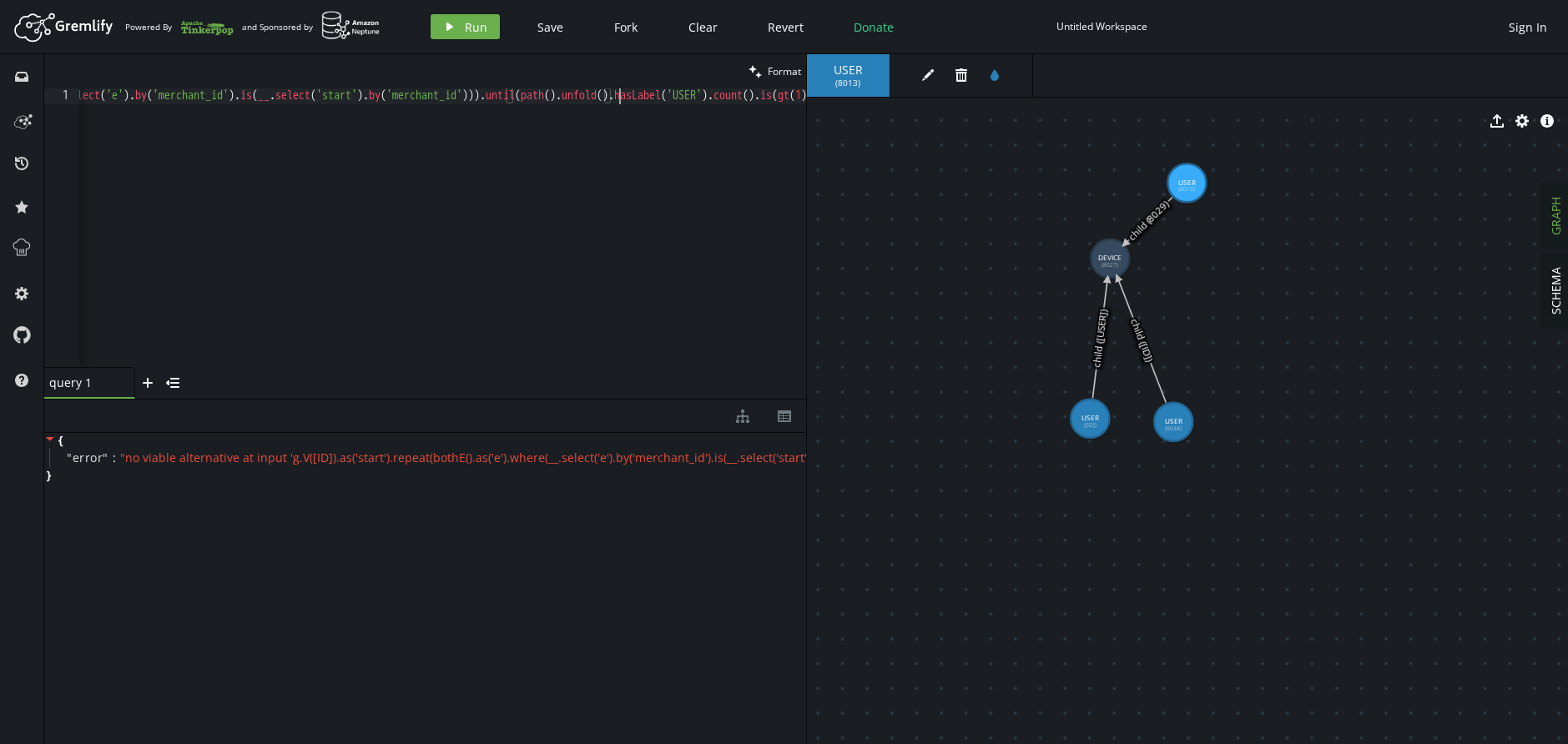 click on "g . V ( 8013 ) . as ( 'start' ) . repeat ( bothE ( ) . as ( 'e' ) . where ( __ . select ( 'e' ) . by ( 'merchant_id' ) . is ( __ . select ( 'start' ) . by ( 'merchant_id' ))) . until ( path ( ) . unfold ( ) . hasLabel ( 'USER' ) . count ( ) . is ( gt ( 1 ))) . emit ( )" at bounding box center [416, 240] 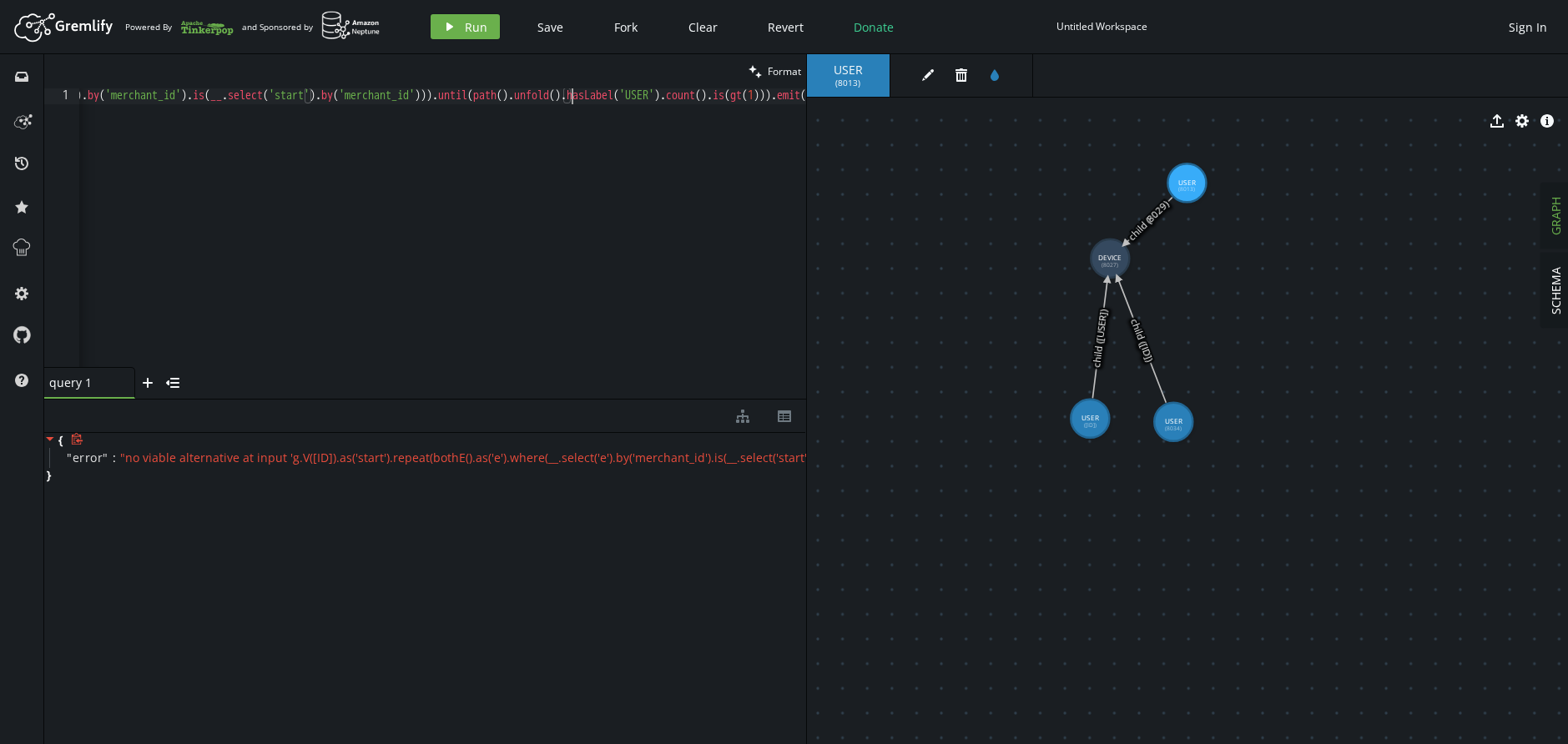 scroll, scrollTop: 0, scrollLeft: 382, axis: horizontal 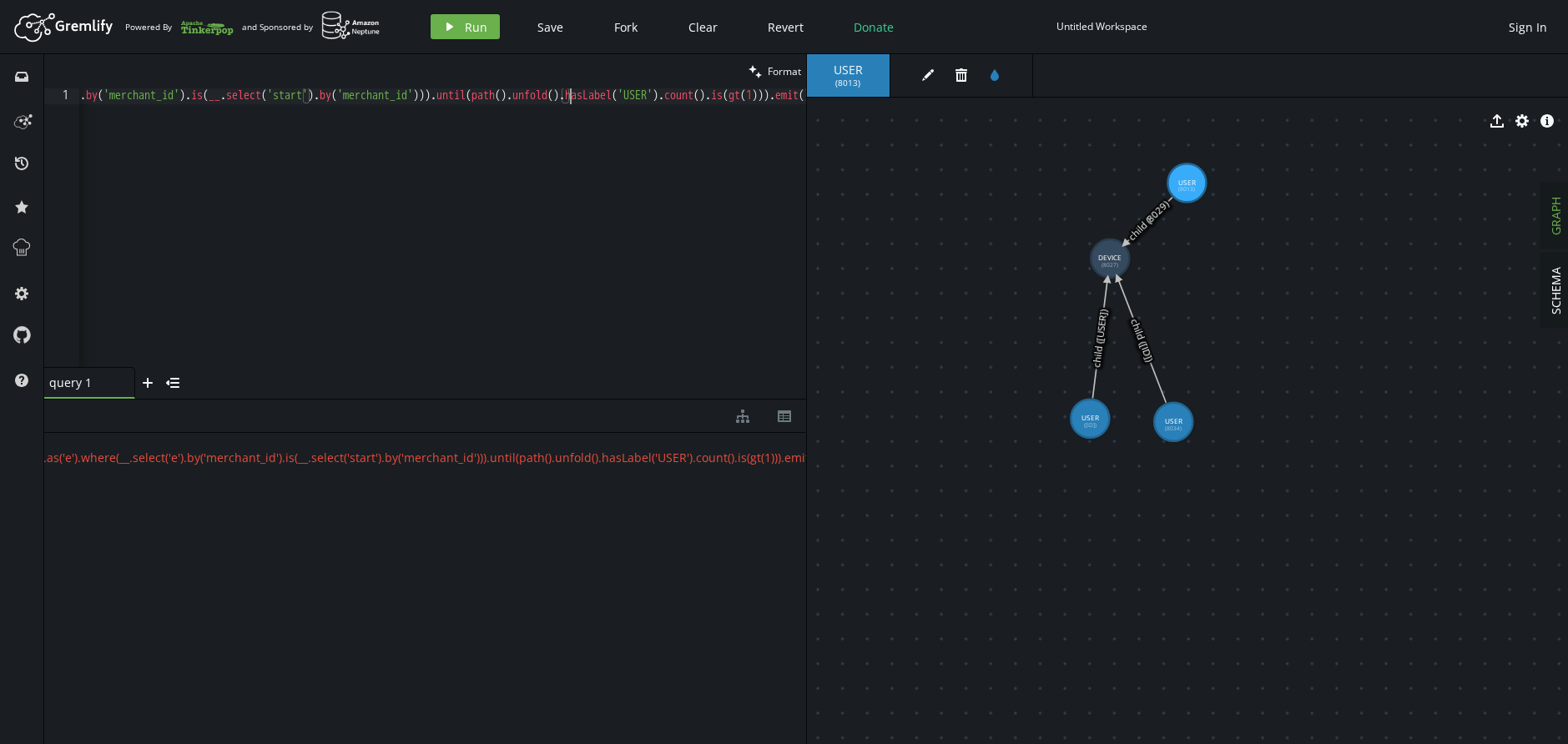 click on "g . V ( 8013 ) . as ( 'start' ) . repeat ( bothE ( ) . as ( 'e' ) . where ( __ . select ( 'e' ) . by ( 'merchant_id' ) . is ( __ . select ( 'start' ) . by ( 'merchant_id' ))) . until ( path ( ) . unfold ( ) . hasLabel ( 'USER' ) . count ( ) . is ( gt ( 1 ))) . emit ( )" at bounding box center [366, 240] 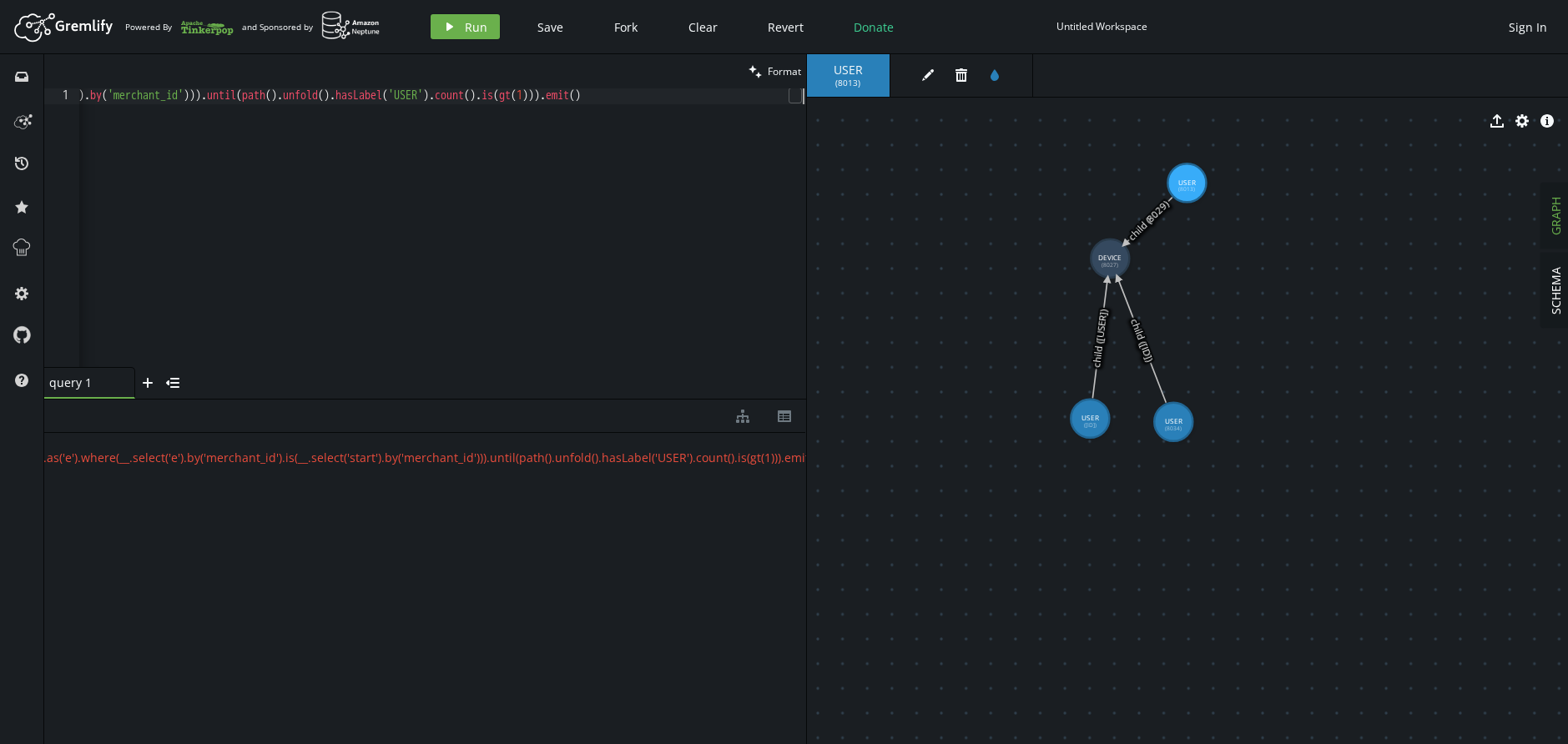 scroll, scrollTop: 0, scrollLeft: 612, axis: horizontal 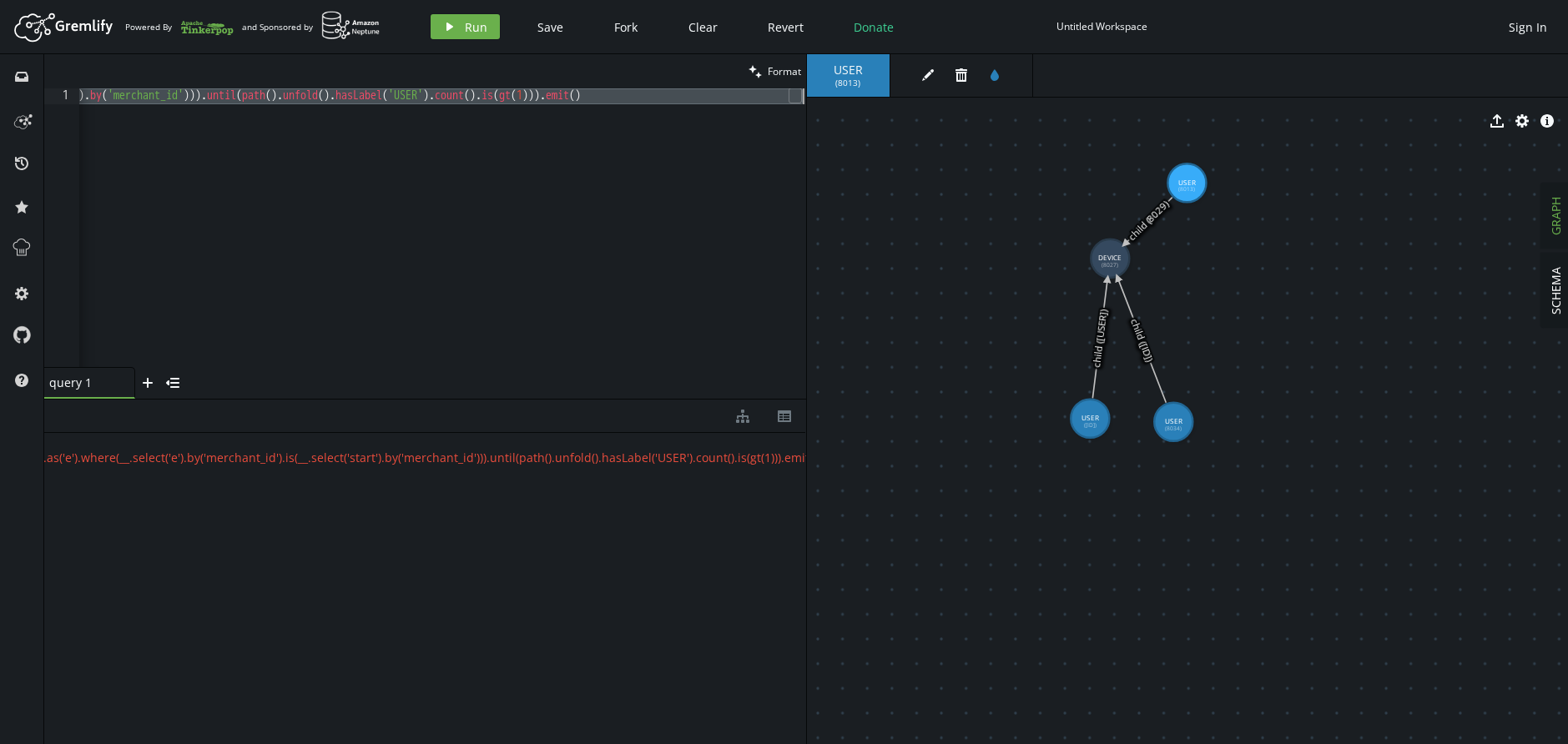 click on "g . V ( 8013 ) . as ( 'start' ) . repeat ( bothE ( ) . as ( 'e' ) . where ( __ . select ( 'e' ) . by ( 'merchant_id' ) . is ( __ . select ( 'start' ) . by ( 'merchant_id' ))) . until ( path ( ) . unfold ( ) . hasLabel ( 'USER' ) . count ( ) . is ( gt ( 1 ))) . emit ( )" at bounding box center [137, 240] 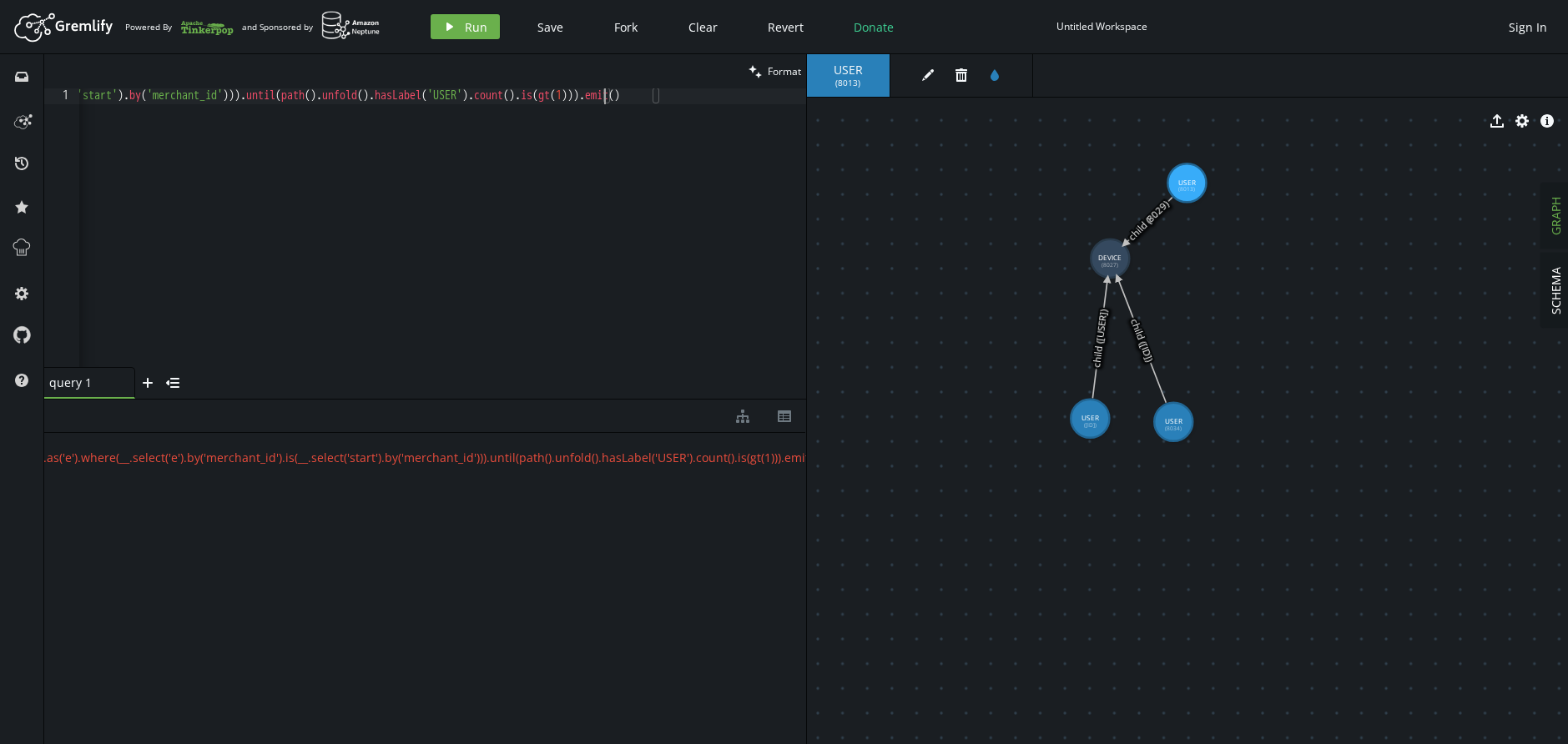 click on "g . V ( 8013 ) . as ( 'start' ) . repeat ( bothE ( ) . as ( 'e' ) . where ( __ . select ( 'e' ) . by ( 'merchant_id' ) . is ( __ . select ( 'start' ) . by ( 'merchant_id' ))) . until ( path ( ) . unfold ( ) . hasLabel ( 'USER' ) . count ( ) . is ( gt ( 1 ))) . emit ( )" at bounding box center [176, 240] 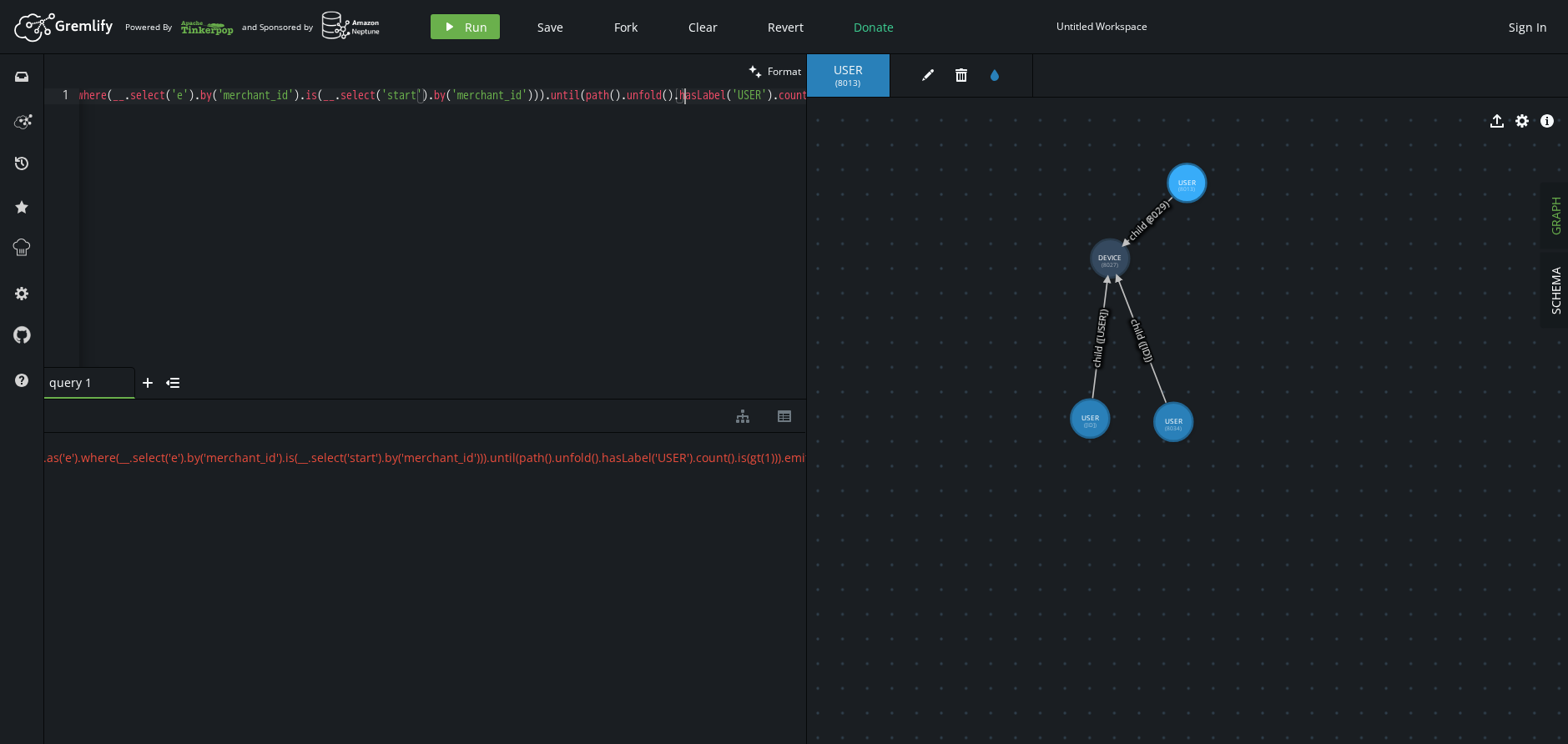 scroll, scrollTop: 0, scrollLeft: 268, axis: horizontal 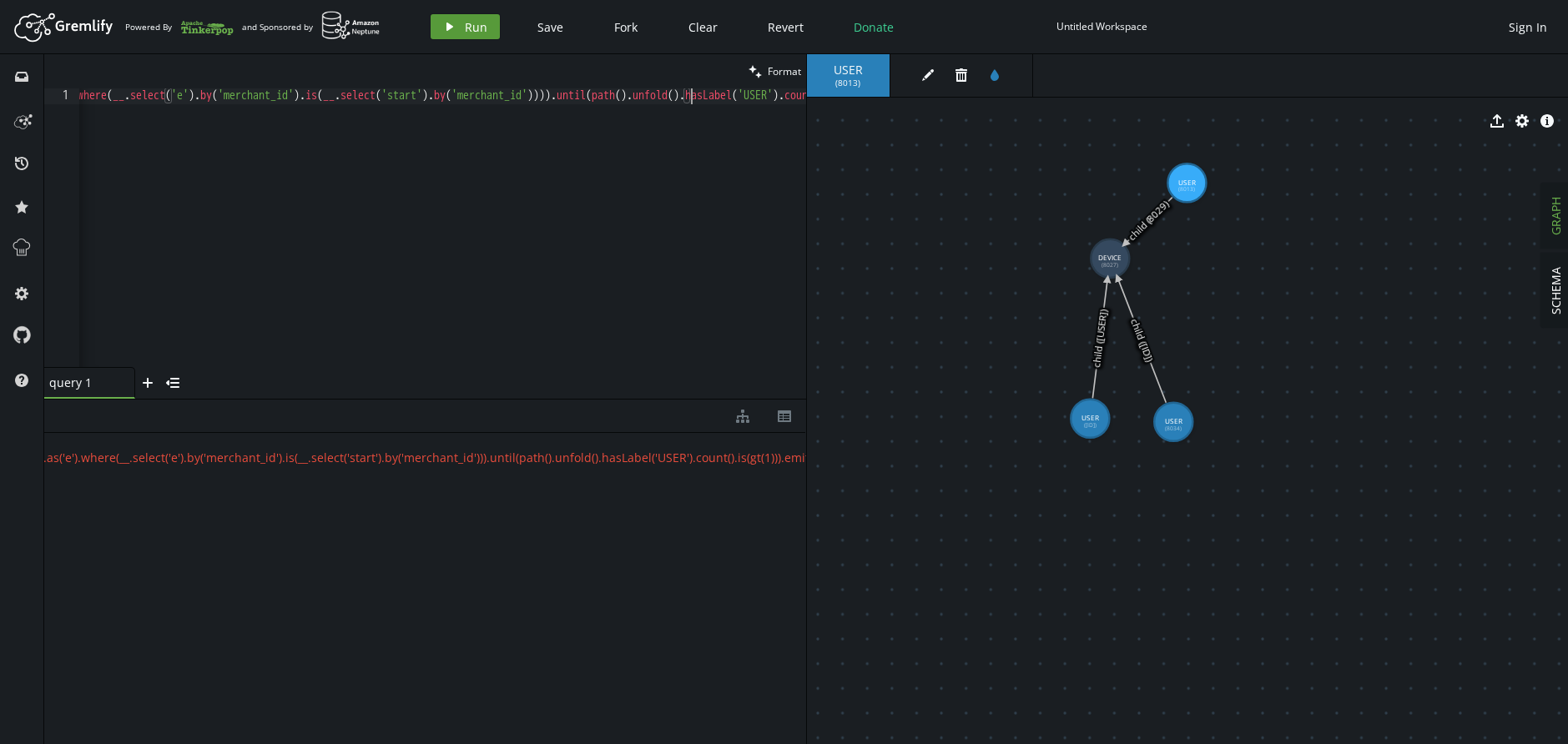 click on "Run" at bounding box center [476, 27] 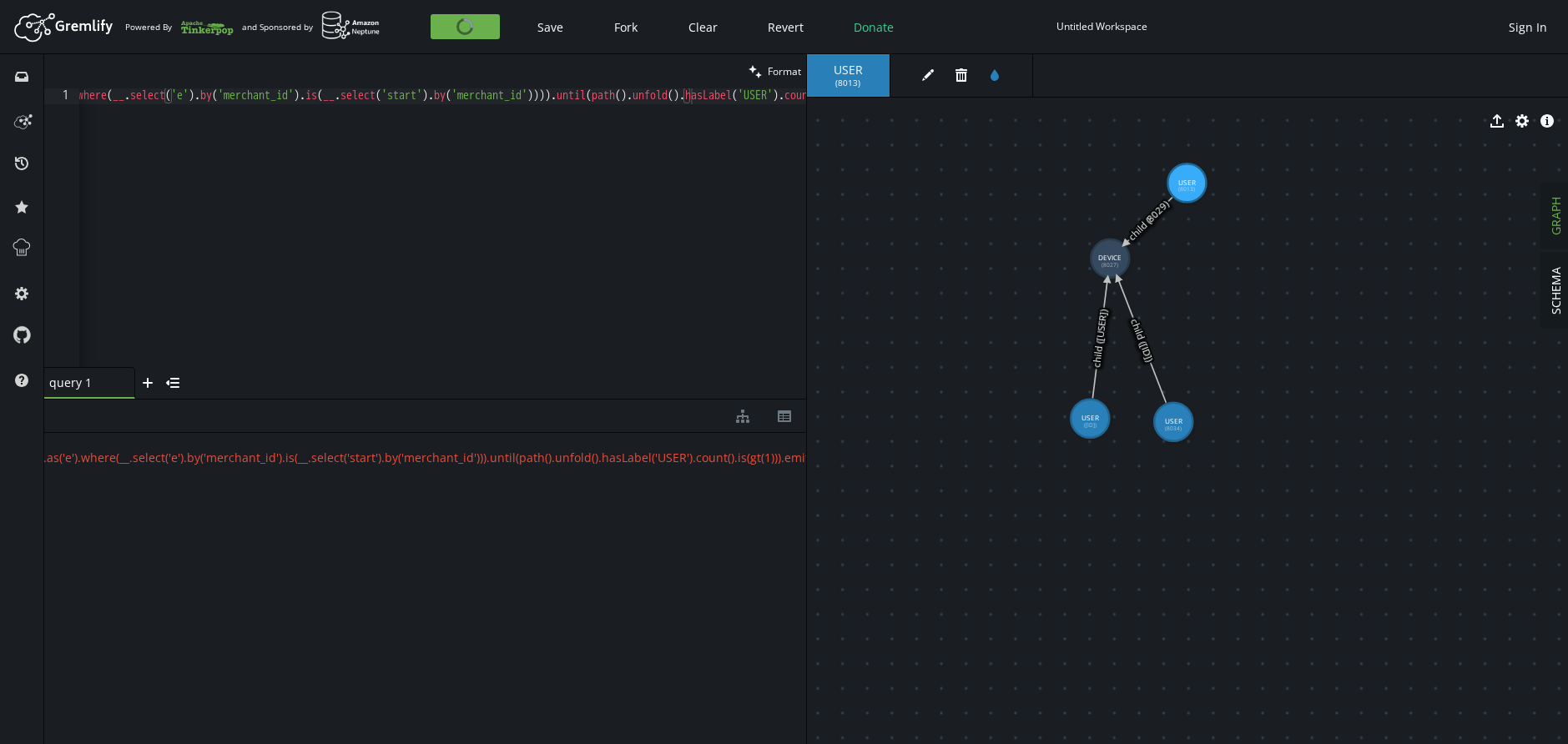 scroll, scrollTop: 0, scrollLeft: 0, axis: both 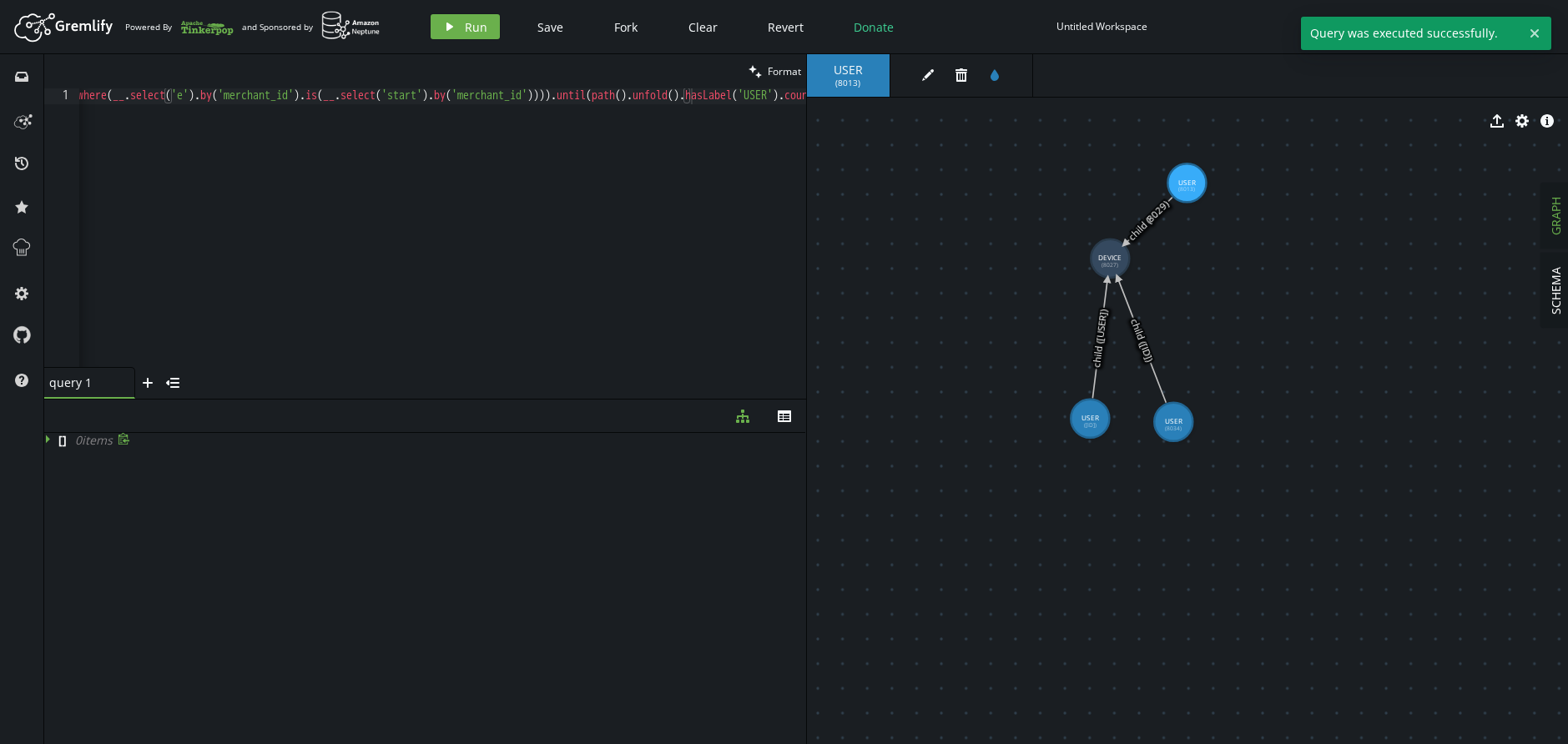 click 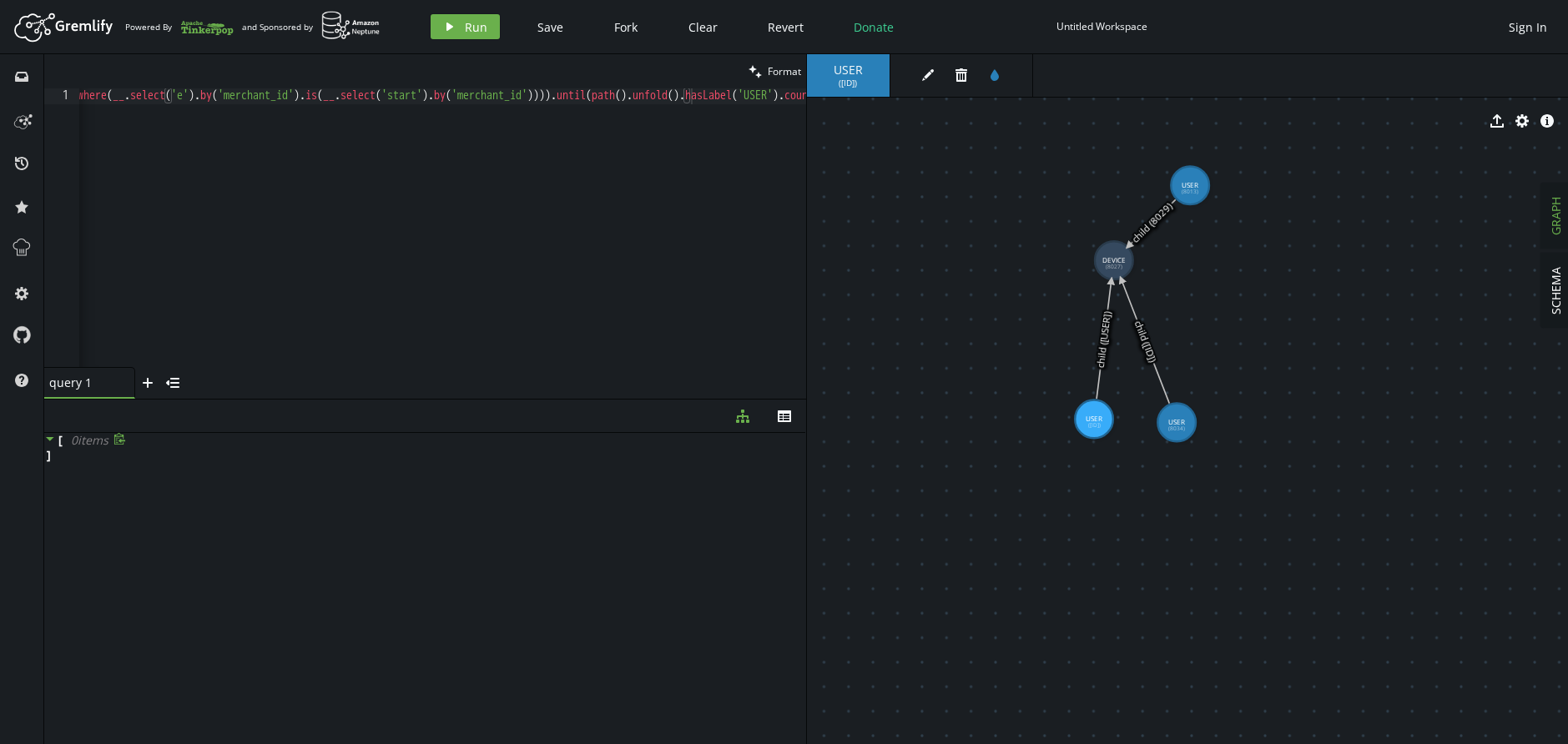 click on "g . V ( 8013 ) . as ( 'start' ) . repeat ( bothE ( ) . as ( 'e' ) . where ( __ . select ( 'e' ) . by ( 'merchant_id' ) . is ( __ . select ( 'start' ) . by ( 'merchant_id' )))) . until ( path ( ) . unfold ( ) . hasLabel ( 'USER' ) . count ( ) . is ( gt ( 1 ))) . emit ( )" at bounding box center (484, 240) 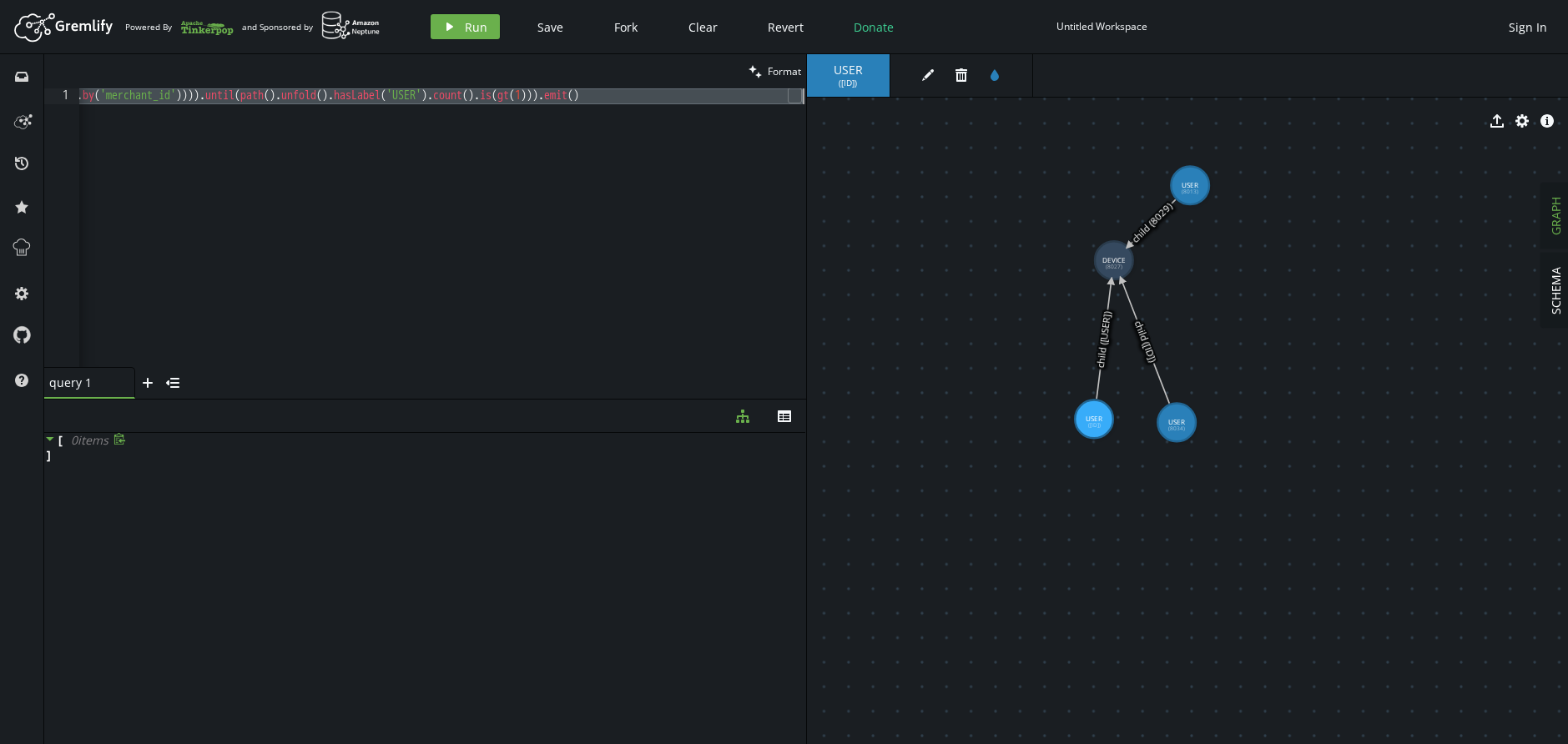 paste 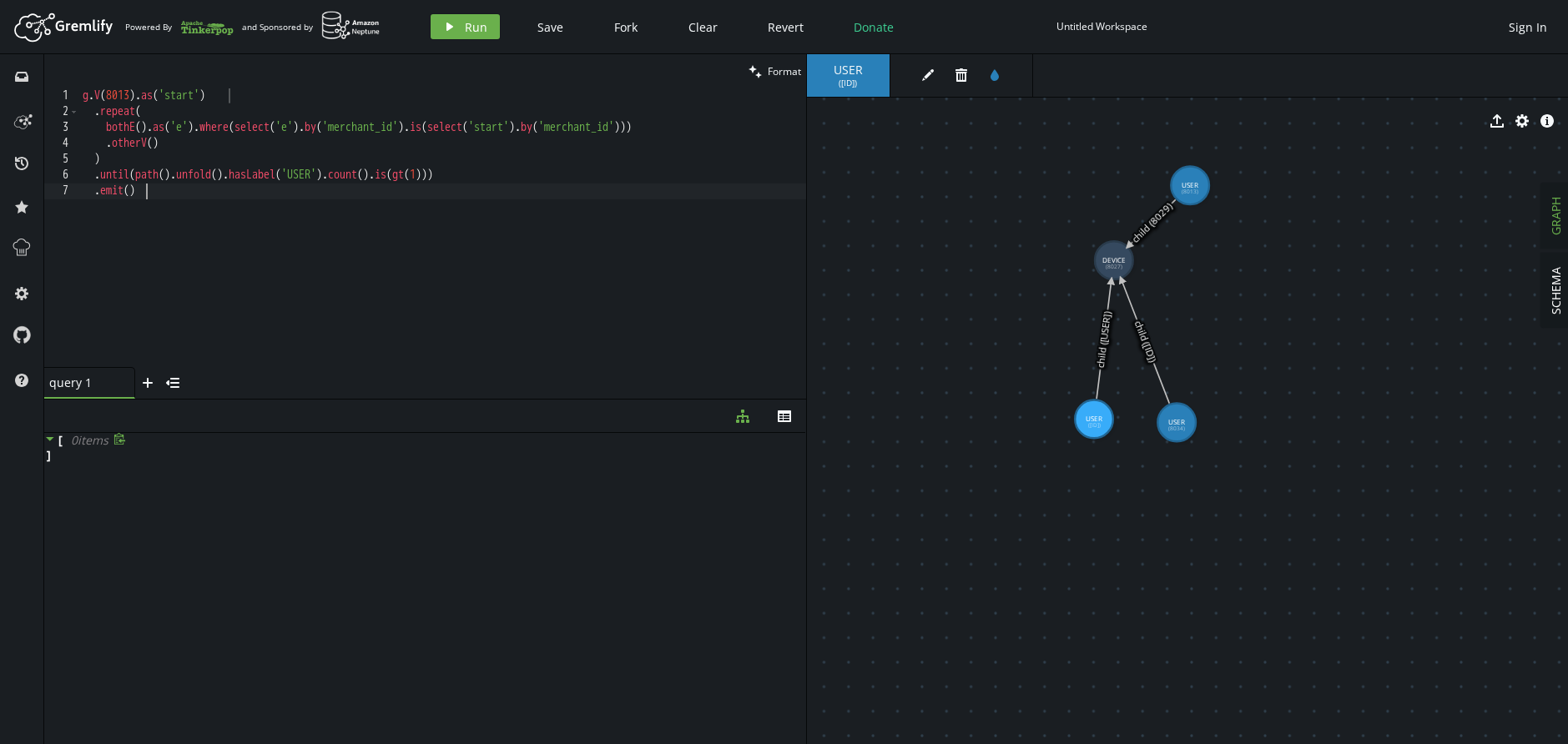 scroll, scrollTop: 1, scrollLeft: 62, axis: both 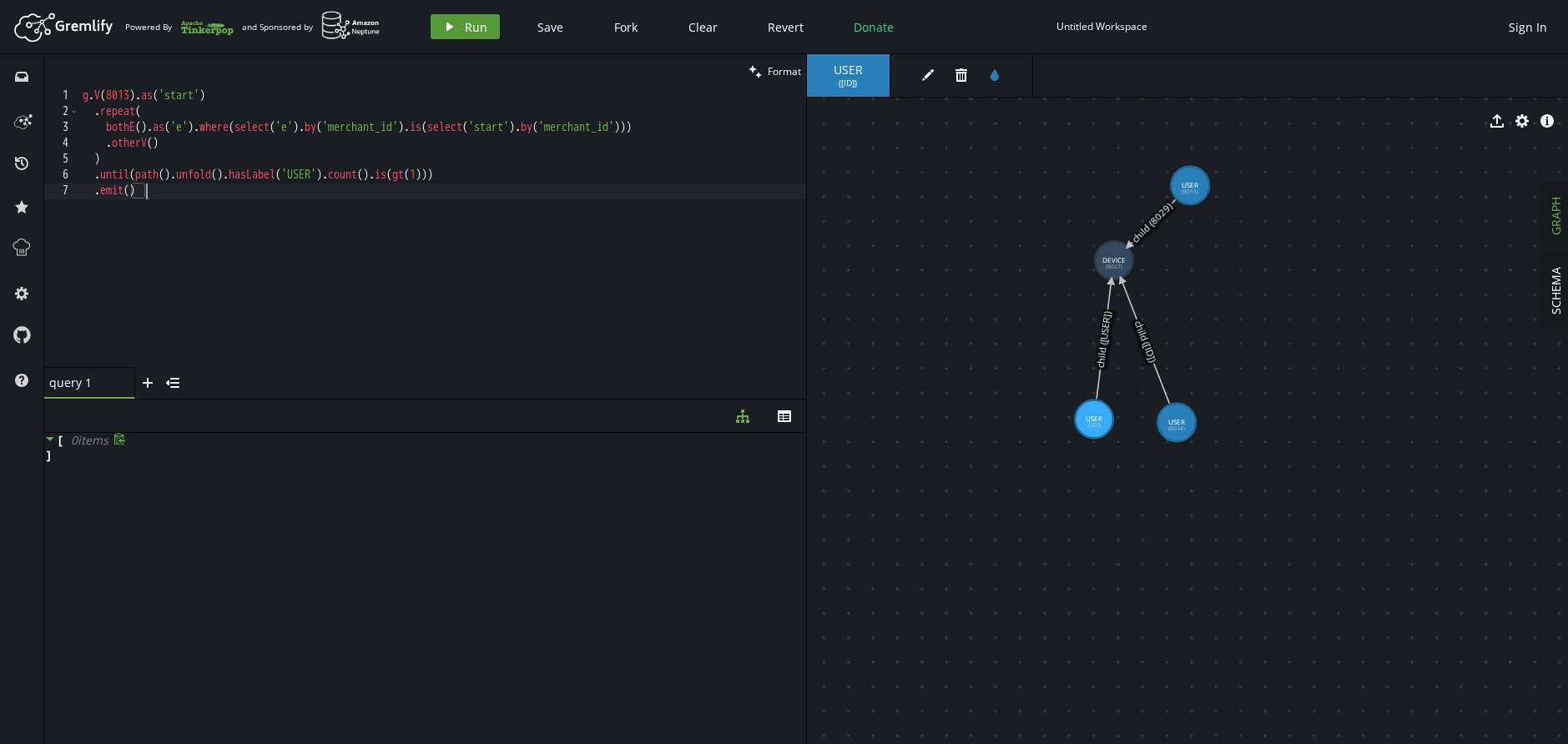 click on "play Run" at bounding box center (465, 27) 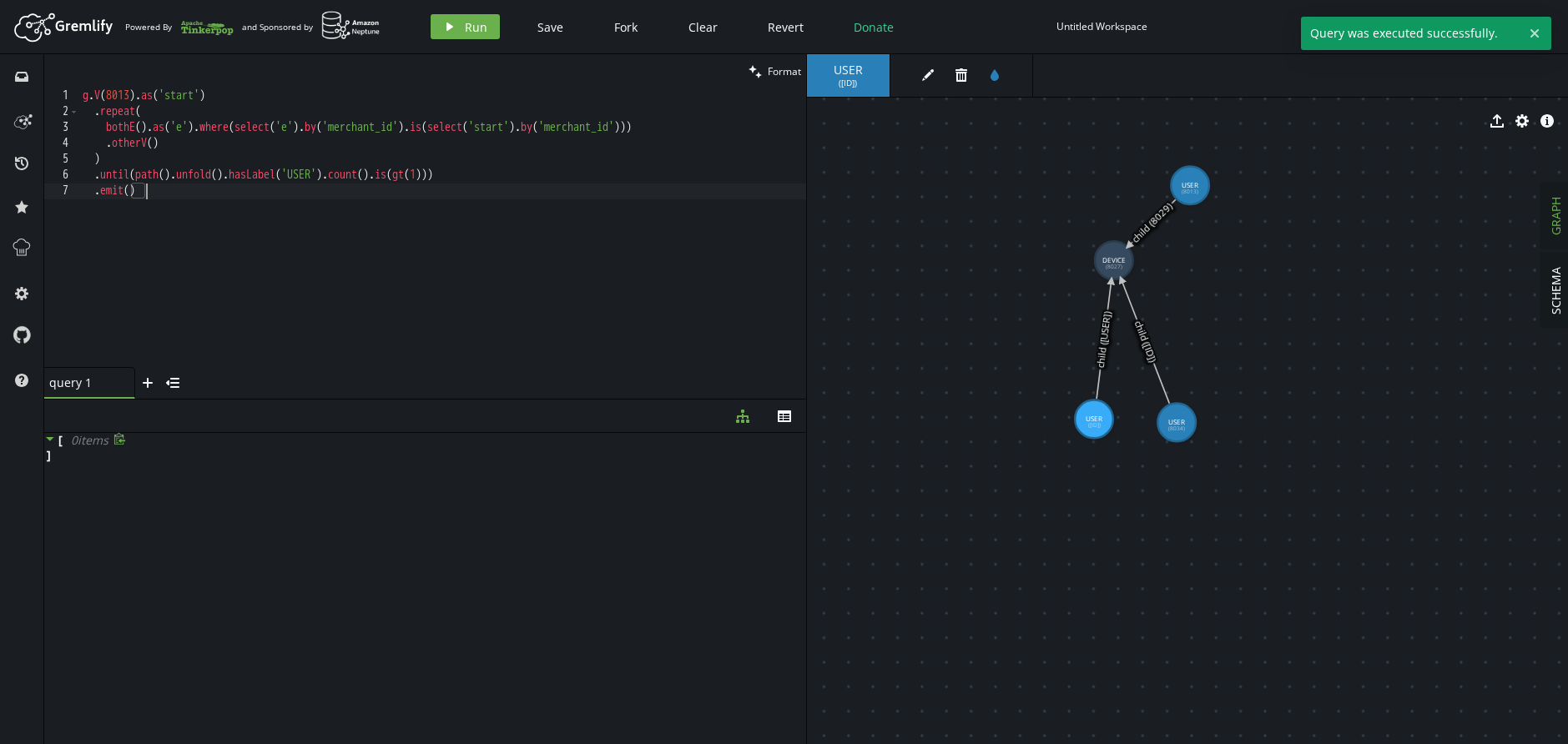 click on "g . V ( 8013 ) . as ( 'start' )    . repeat (      bothE ( ) . as ( 'e' ) . where ( select ( 'e' ) . by ( 'merchant_id' ) . is ( select ( 'start' ) . by ( 'merchant_id' )))      . otherV ( )    )    . until ( path ( ) . unfold ( ) . hasLabel ( 'USER' ) . count ( ) . is ( gt ( 1 )))    . emit ( )" at bounding box center (442, 244) 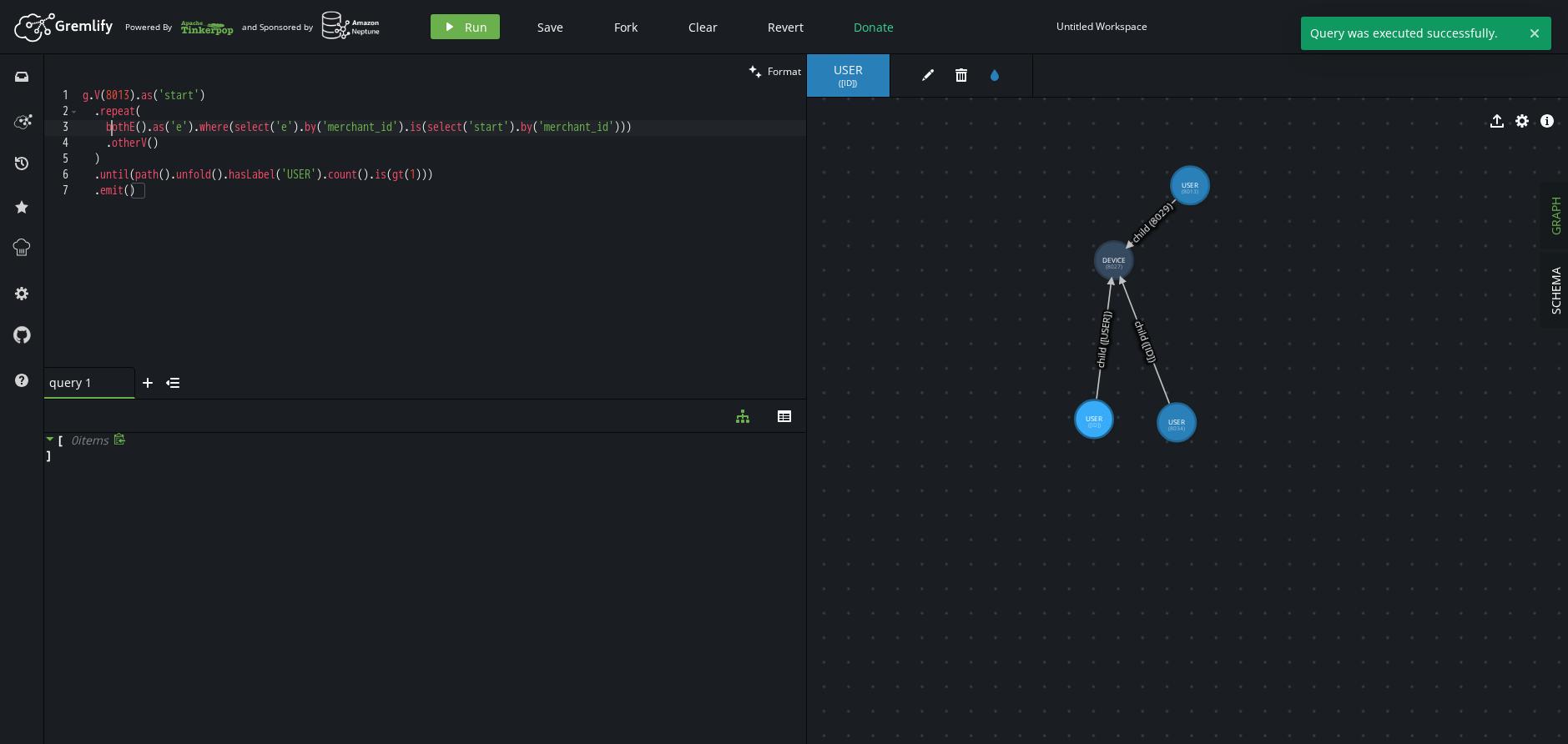 click on "g . V ( 8013 ) . as ( 'start' )    . repeat (      bothE ( ) . as ( 'e' ) . where ( select ( 'e' ) . by ( 'merchant_id' ) . is ( select ( 'start' ) . by ( 'merchant_id' )))      . otherV ( )    )    . until ( path ( ) . unfold ( ) . hasLabel ( 'USER' ) . count ( ) . is ( gt ( 1 )))    . emit ( )" at bounding box center [442, 244] 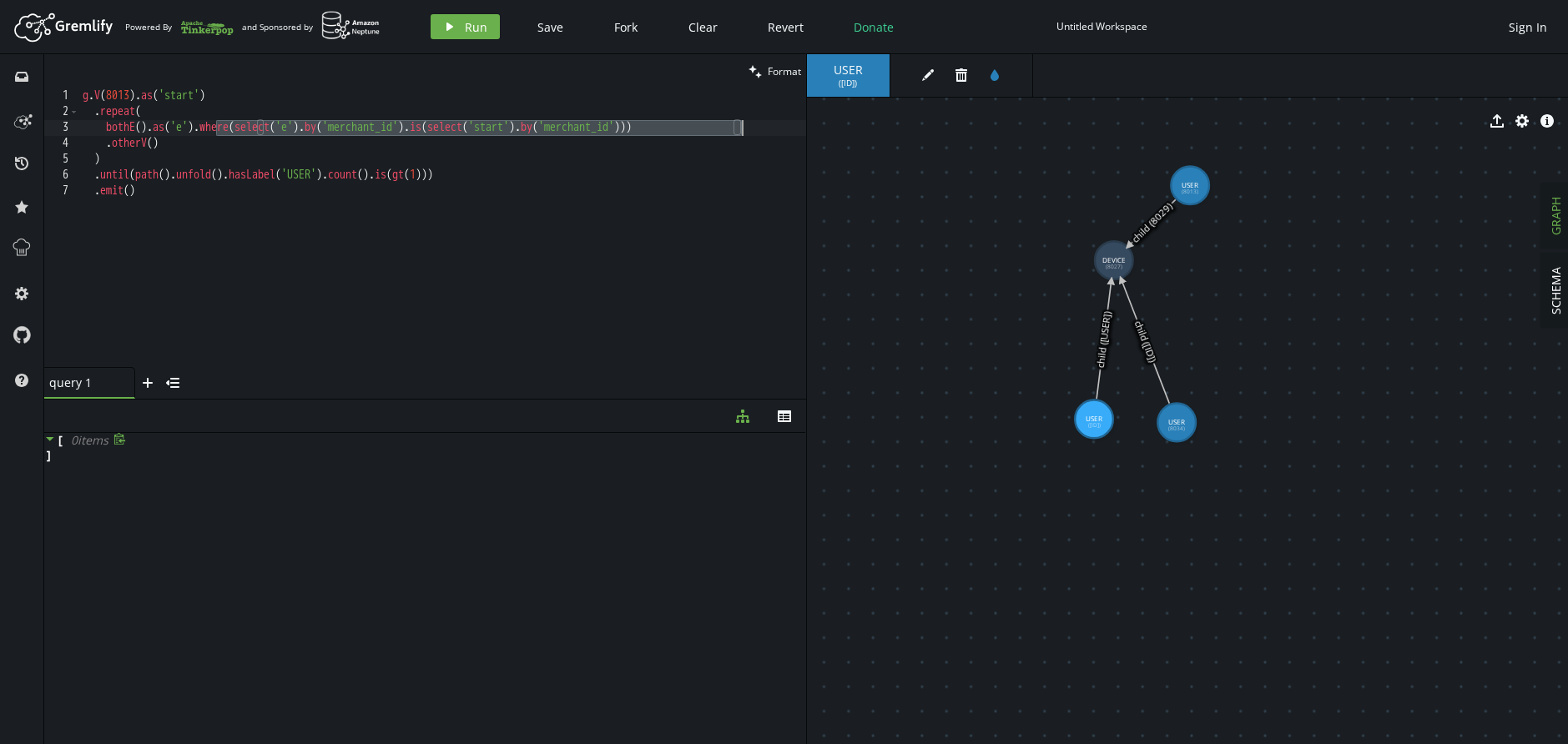 drag, startPoint x: 246, startPoint y: 130, endPoint x: 786, endPoint y: 130, distance: 540 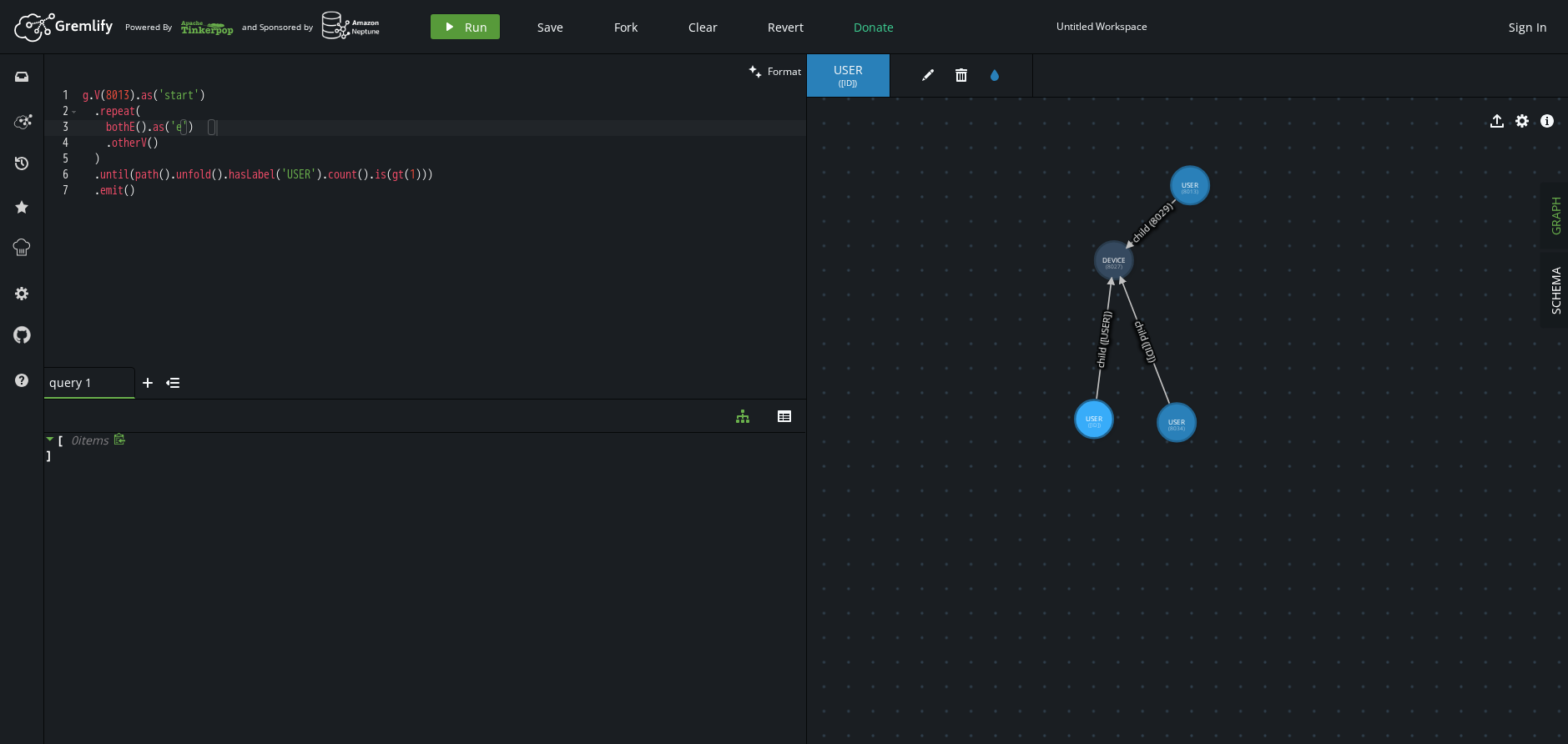 click on "play Run" at bounding box center [465, 27] 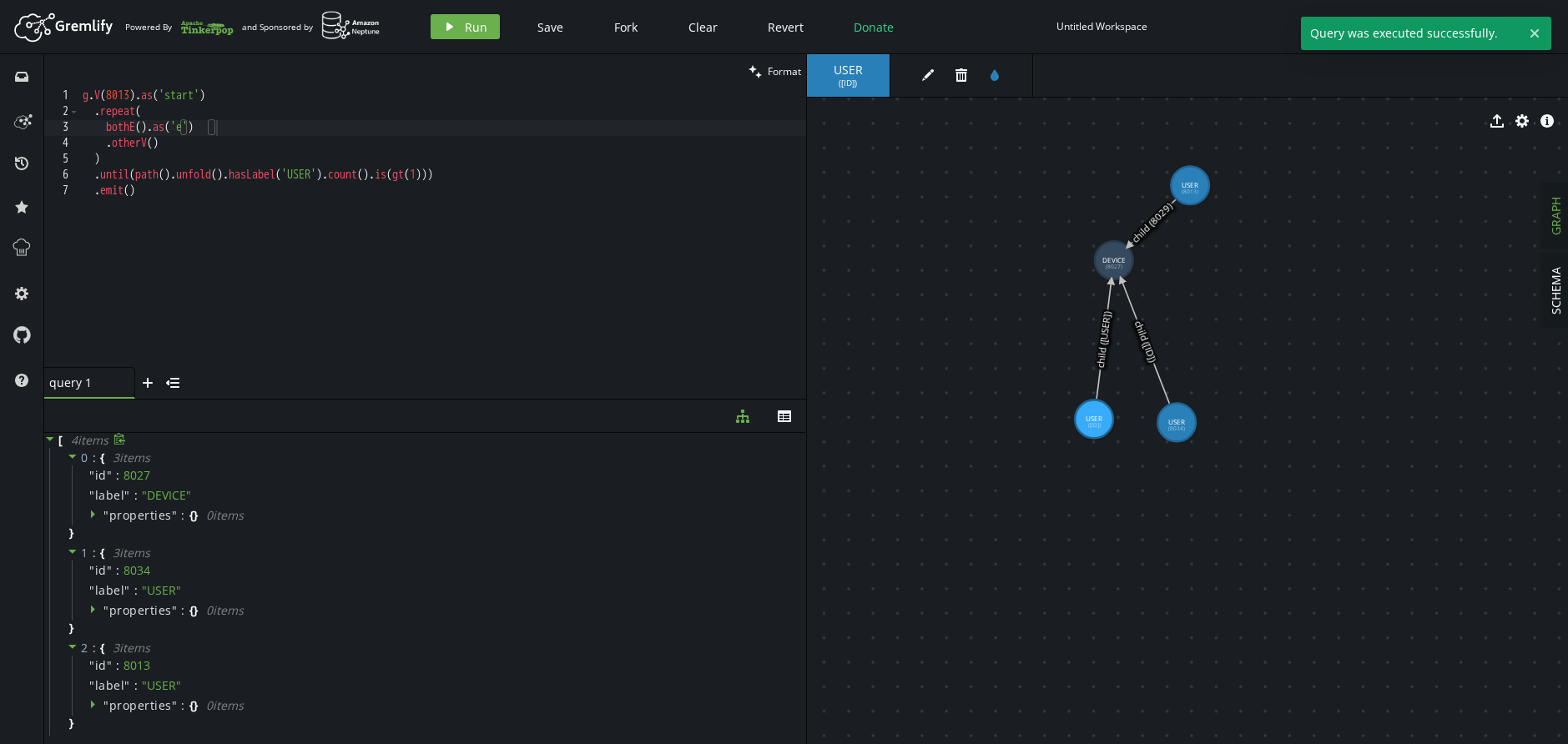 click on "g . V ( 8013 ) . as ( 'start' )    . repeat (      bothE ( ) . as ( 'e' )      . otherV ( )    )    . until ( path ( ) . unfold ( ) . hasLabel ( 'USER' ) . count ( ) . is ( gt ( 1 )))    . emit ( )" at bounding box center [442, 244] 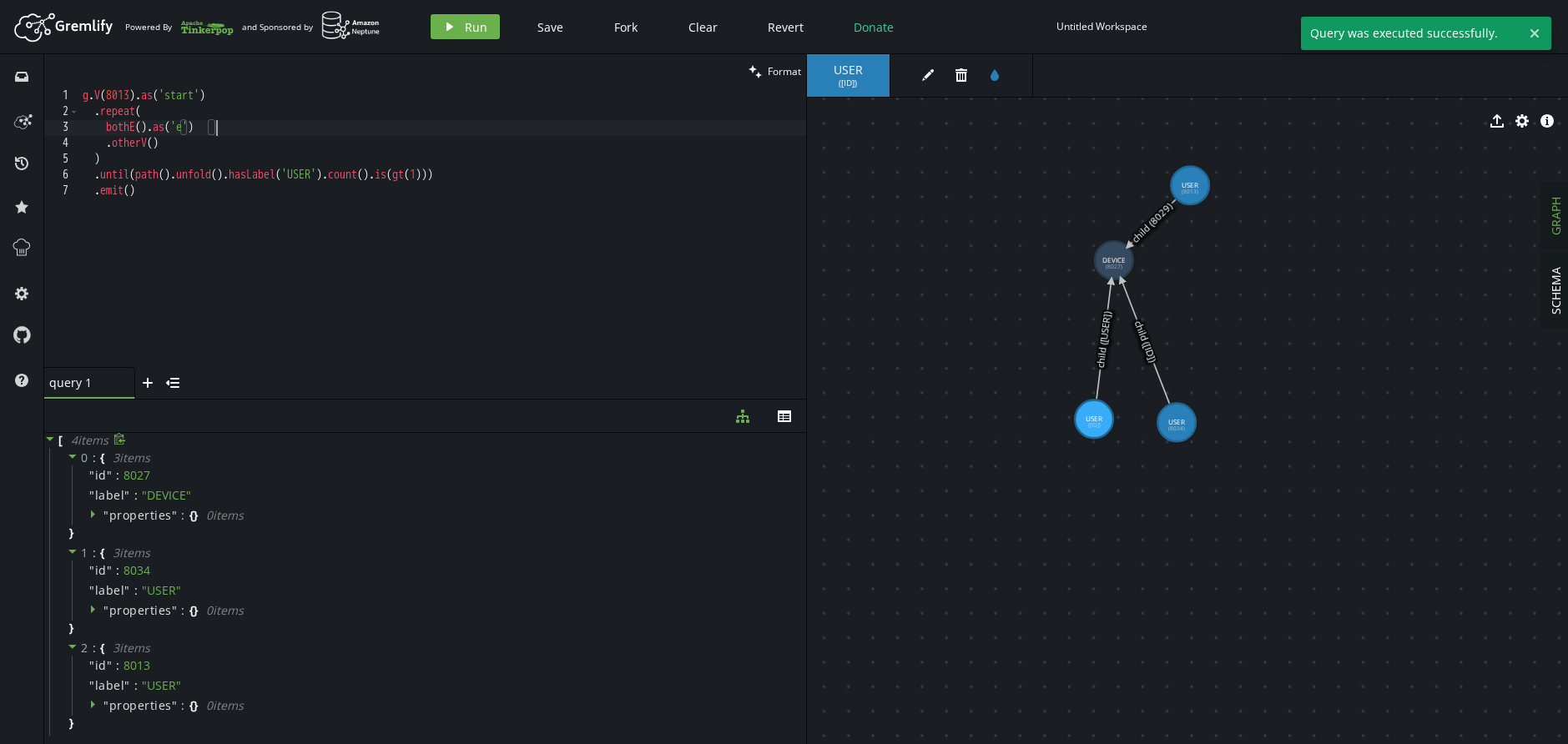 paste on ".where(select('e').by('merchant_id').is(select('start').by('merchant_id')))" 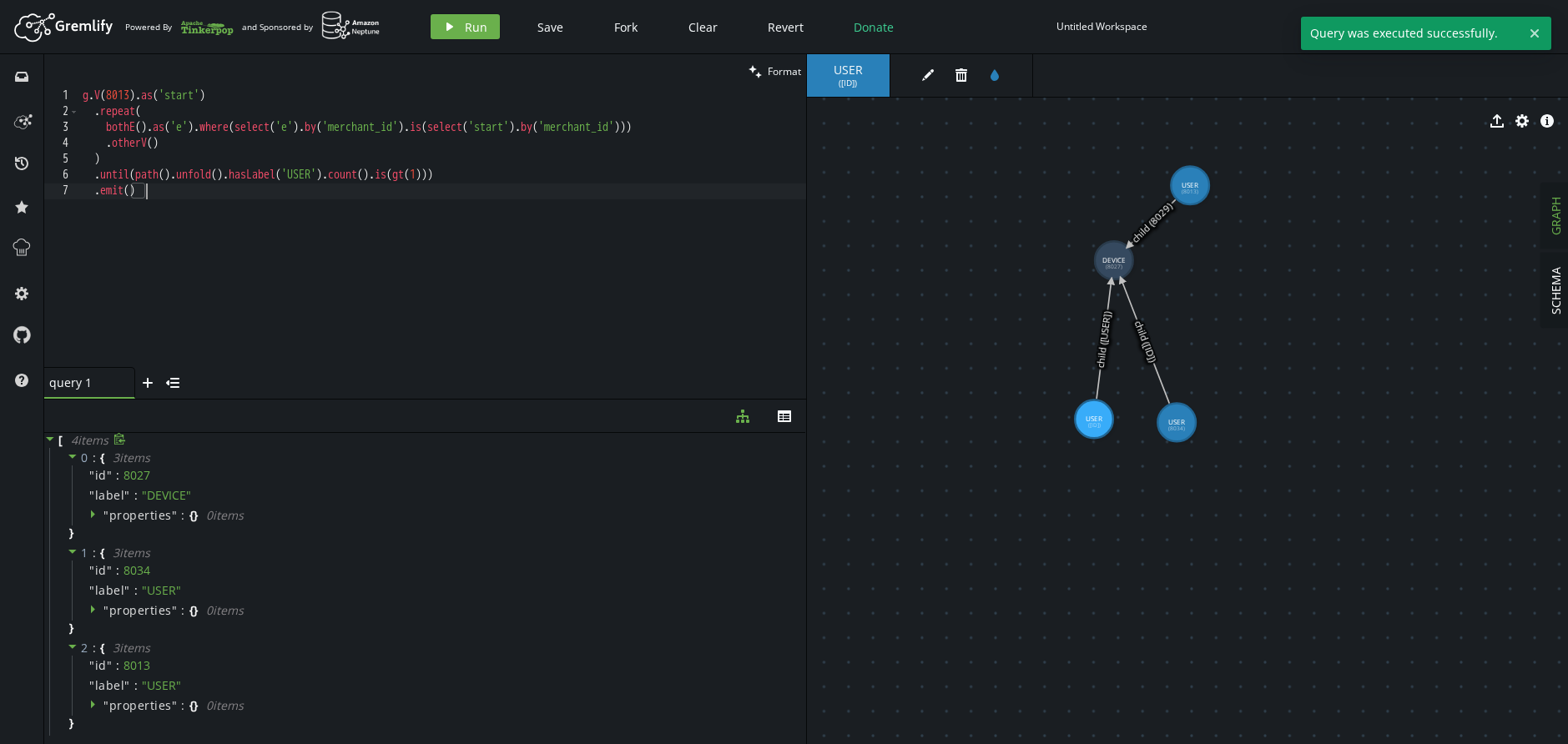 drag, startPoint x: 381, startPoint y: 231, endPoint x: 372, endPoint y: 218, distance: 15.811388 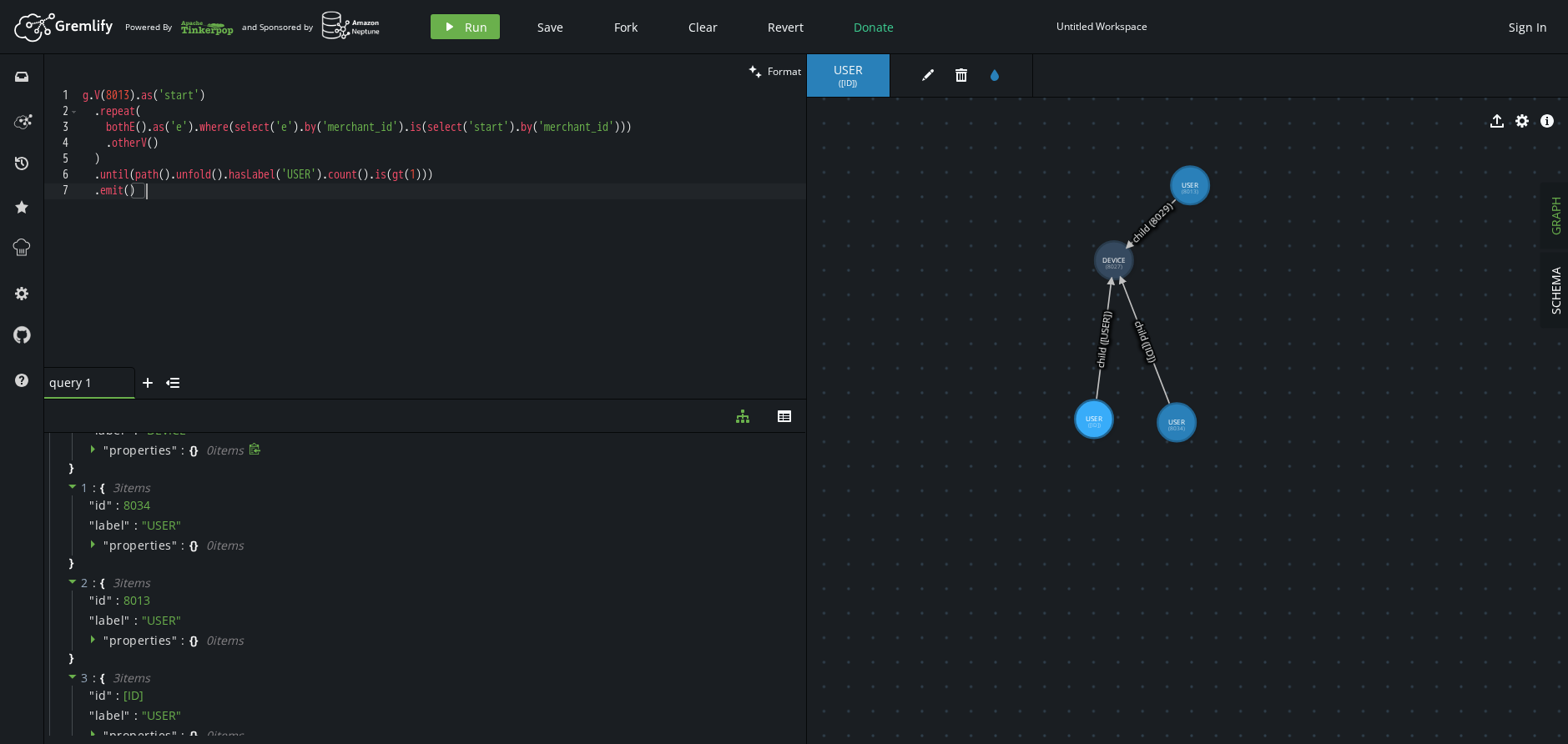 scroll, scrollTop: 108, scrollLeft: 0, axis: vertical 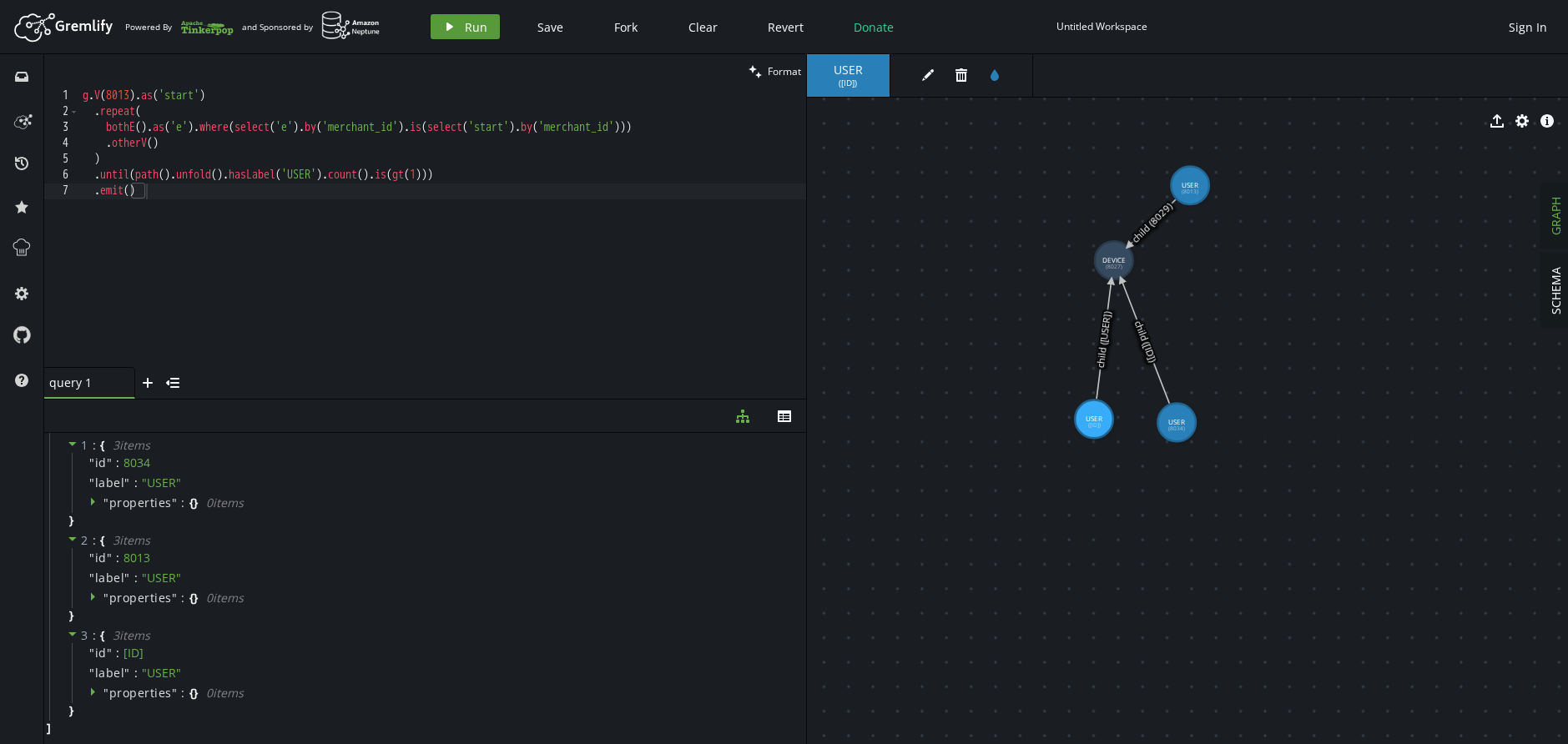click on "play Run" at bounding box center [465, 27] 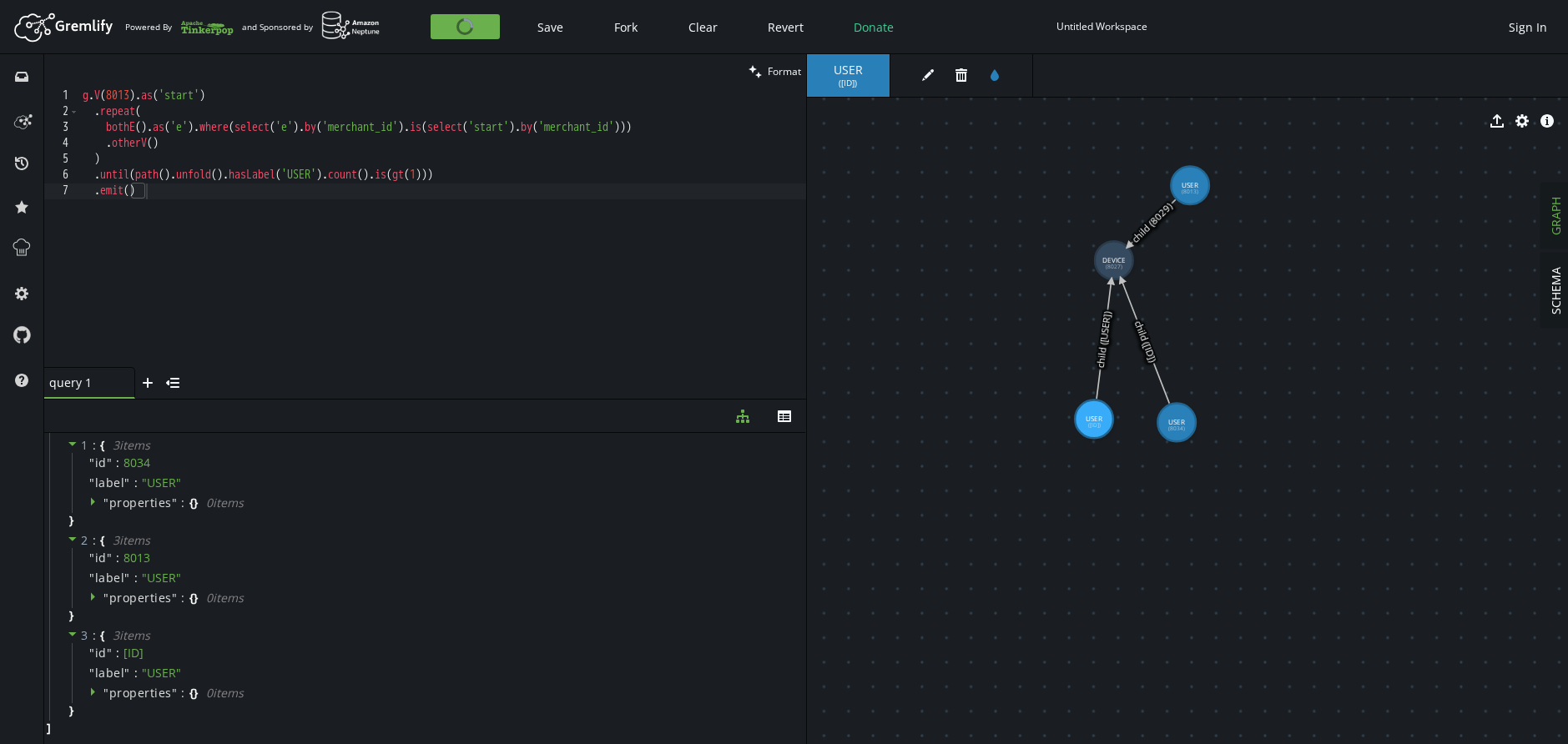 scroll, scrollTop: 0, scrollLeft: 0, axis: both 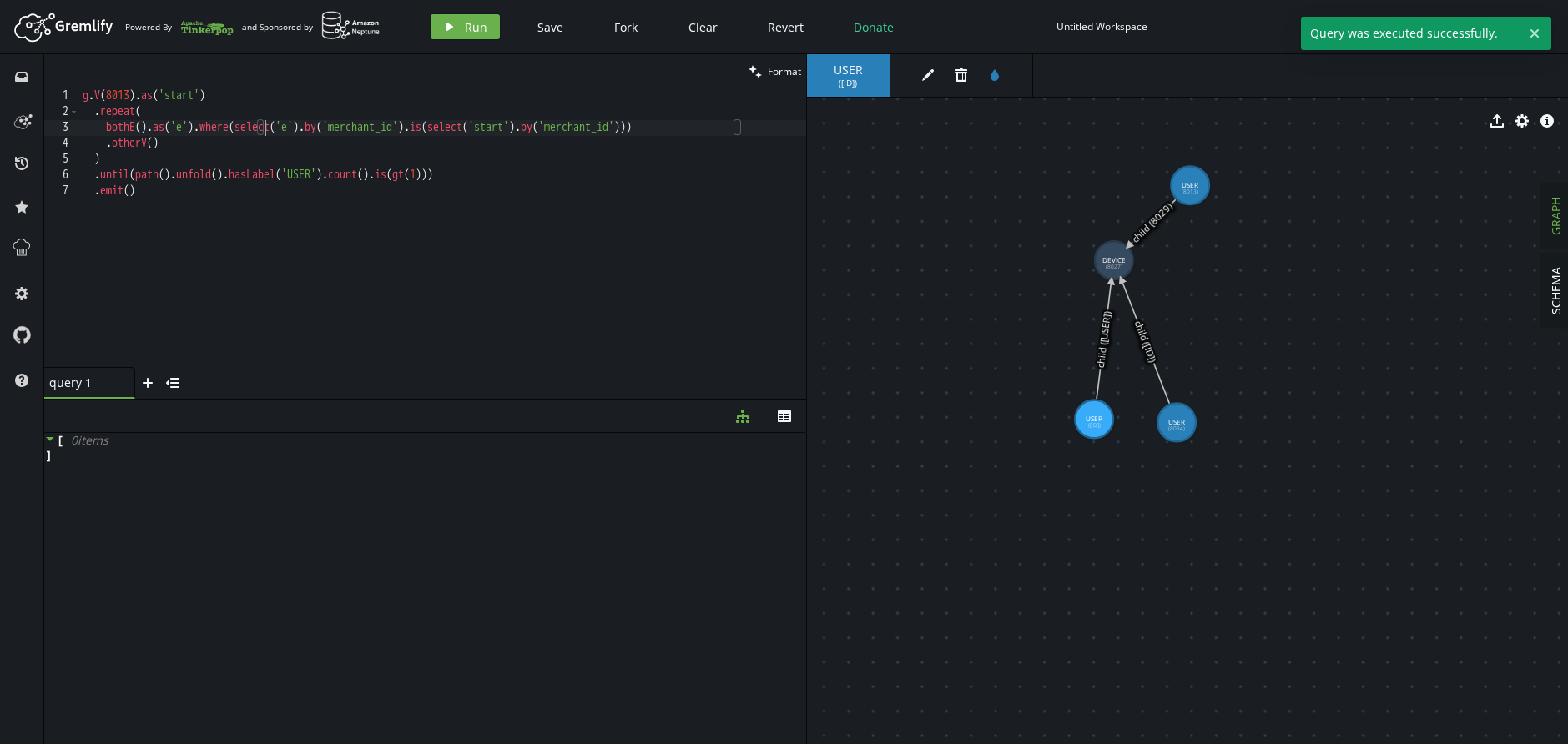 click on "g . V ( 8013 ) . as ( 'start' )    . repeat (      bothE ( ) . as ( 'e' ) . where ( select ( 'e' ) . by ( 'merchant_id' ) . is ( select ( 'start' ) . by ( 'merchant_id' )))      . otherV ( )    )    . until ( path ( ) . unfold ( ) . hasLabel ( 'USER' ) . count ( ) . is ( gt ( 1 )))    . emit ( )" at bounding box center (442, 244) 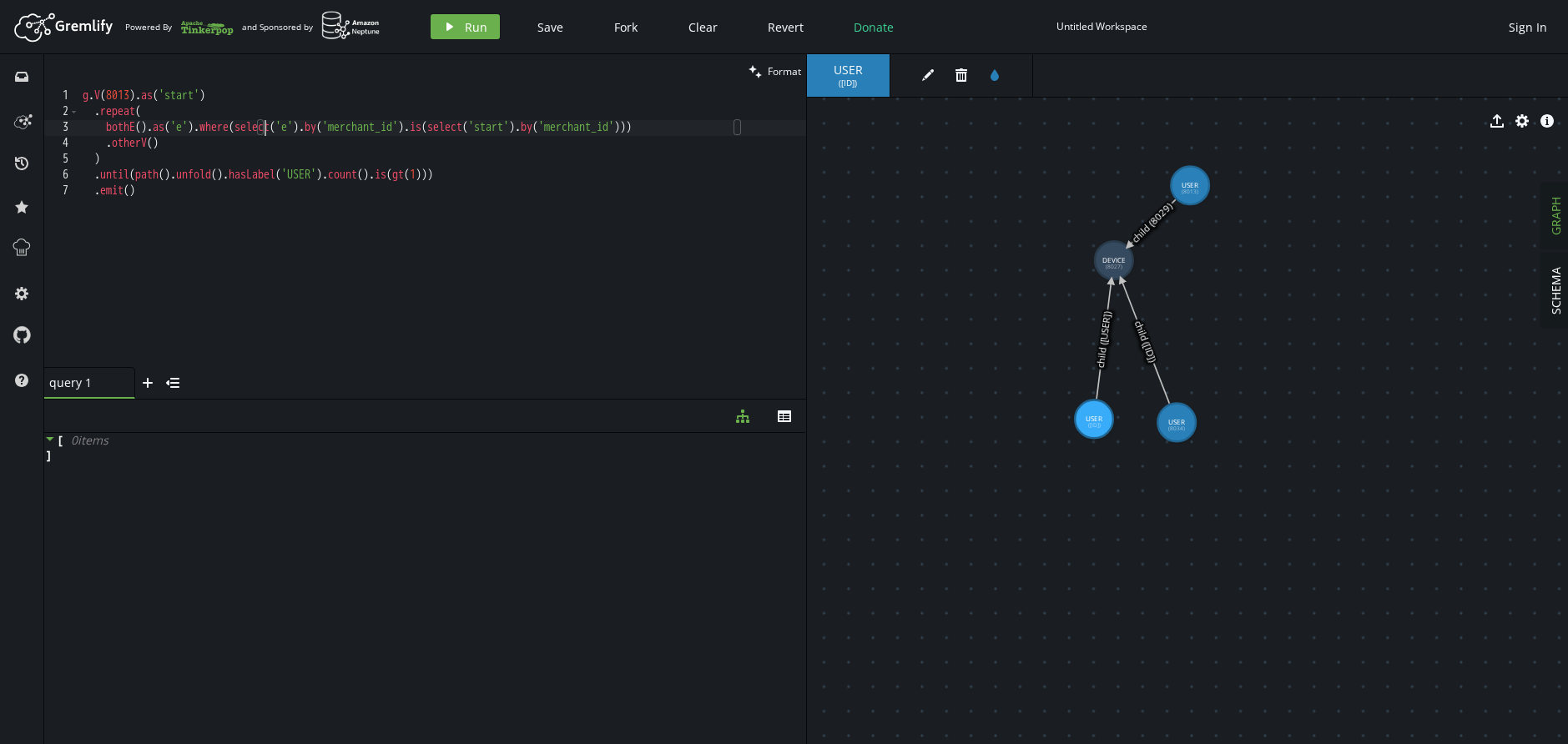 click on "g . V ( 8013 ) . as ( 'start' )    . repeat (      bothE ( ) . as ( 'e' ) . where ( select ( 'e' ) . by ( 'merchant_id' ) . is ( select ( 'start' ) . by ( 'merchant_id' )))      . otherV ( )    )    . until ( path ( ) . unfold ( ) . hasLabel ( 'USER' ) . count ( ) . is ( gt ( 1 )))    . emit ( )" at bounding box center (442, 244) 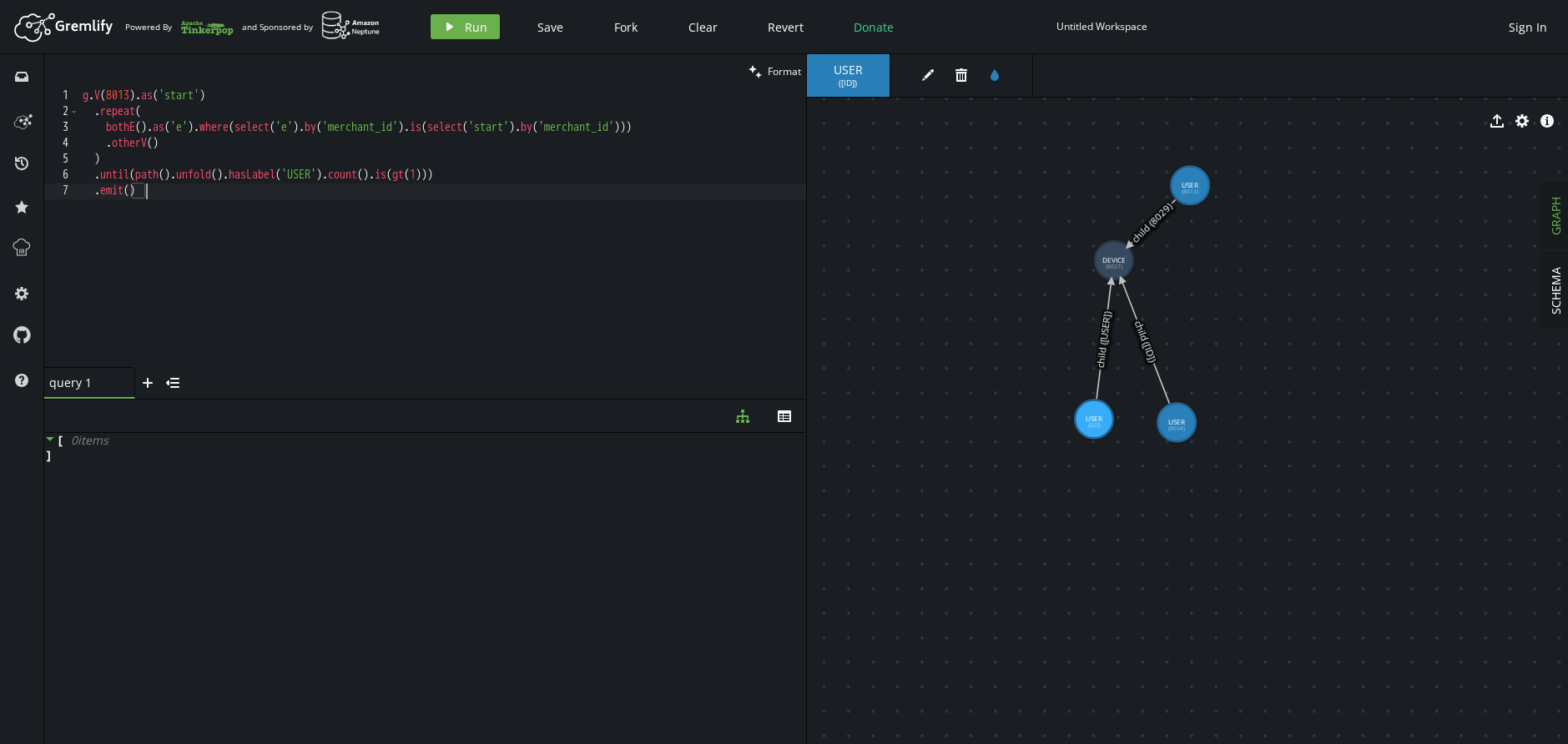 click on "g . V ( 8013 ) . as ( 'start' )    . repeat (      bothE ( ) . as ( 'e' ) . where ( select ( 'e' ) . by ( 'merchant_id' ) . is ( select ( 'start' ) . by ( 'merchant_id' )))      . otherV ( )    )    . until ( path ( ) . unfold ( ) . hasLabel ( 'USER' ) . count ( ) . is ( gt ( 1 )))    . emit ( )" at bounding box center (442, 244) 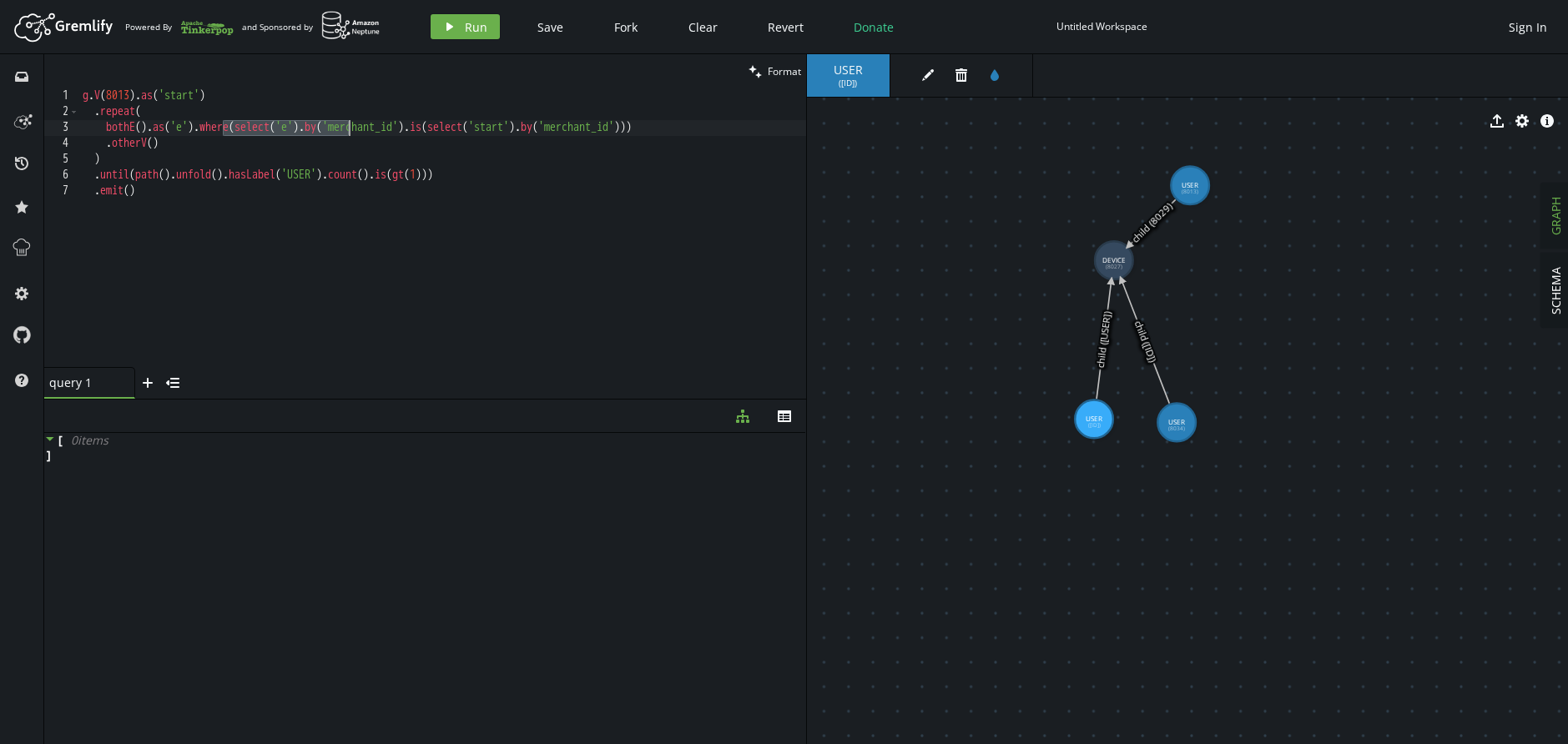 drag, startPoint x: 223, startPoint y: 132, endPoint x: 371, endPoint y: 124, distance: 148.21606 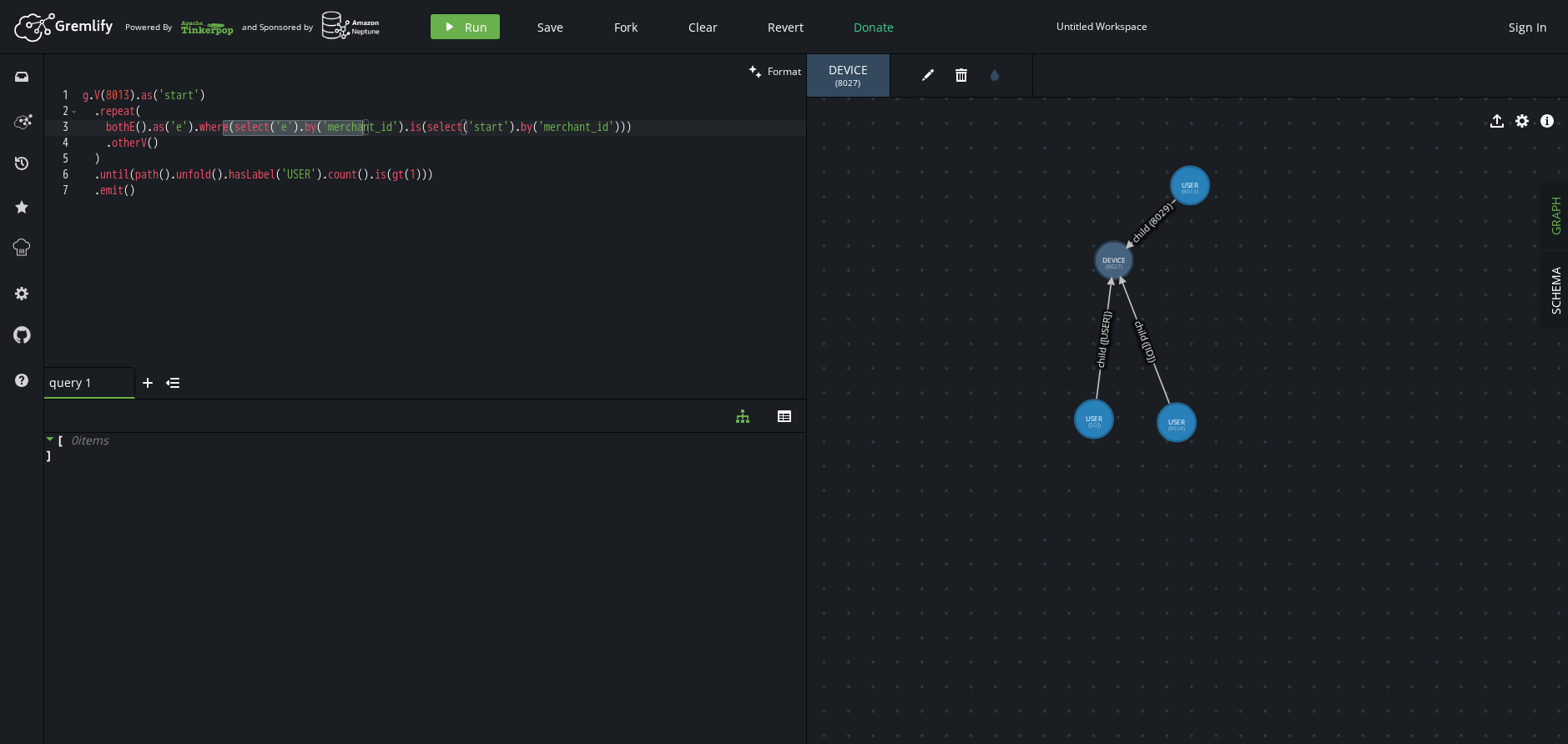 type on ".emit()" 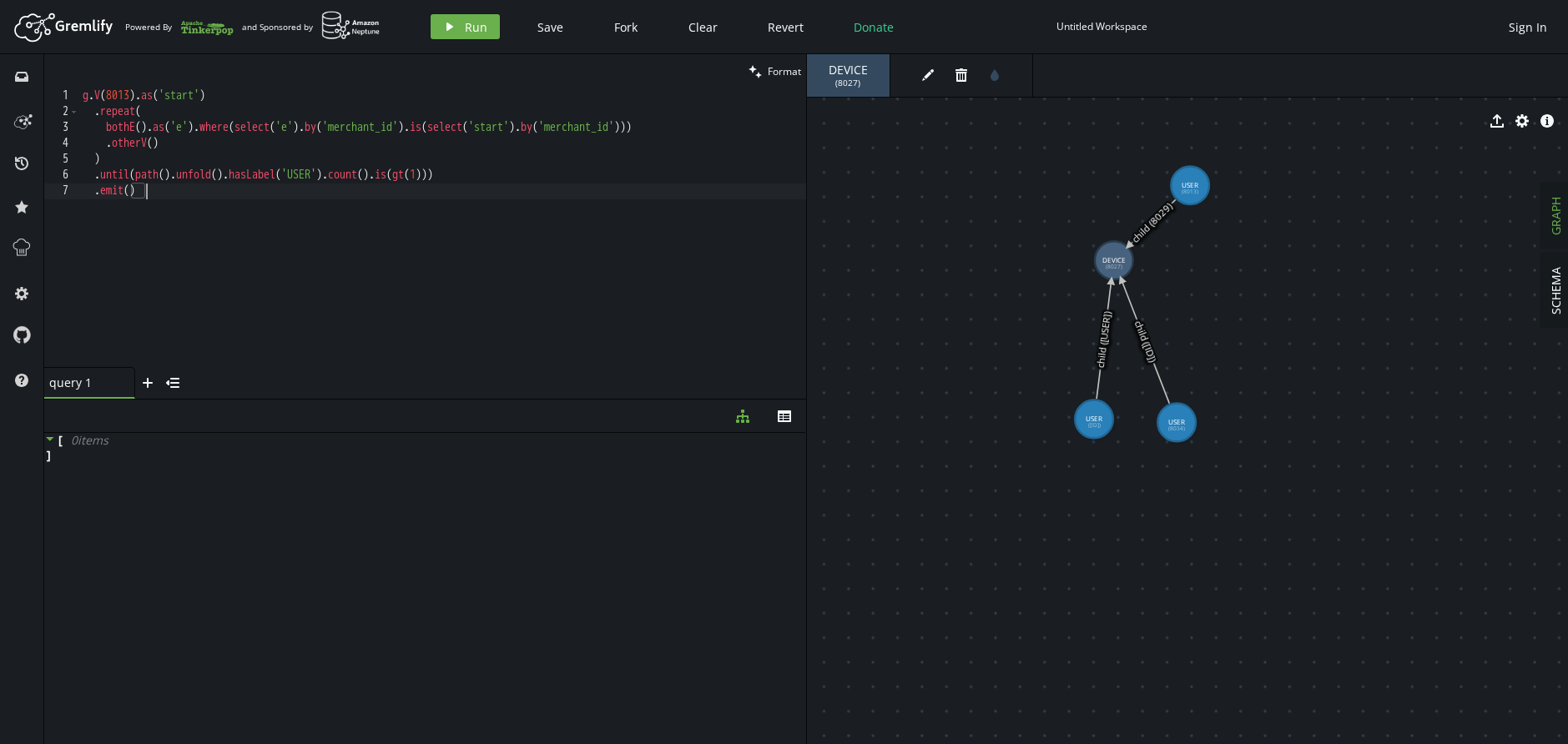 scroll, scrollTop: 0, scrollLeft: 2, axis: horizontal 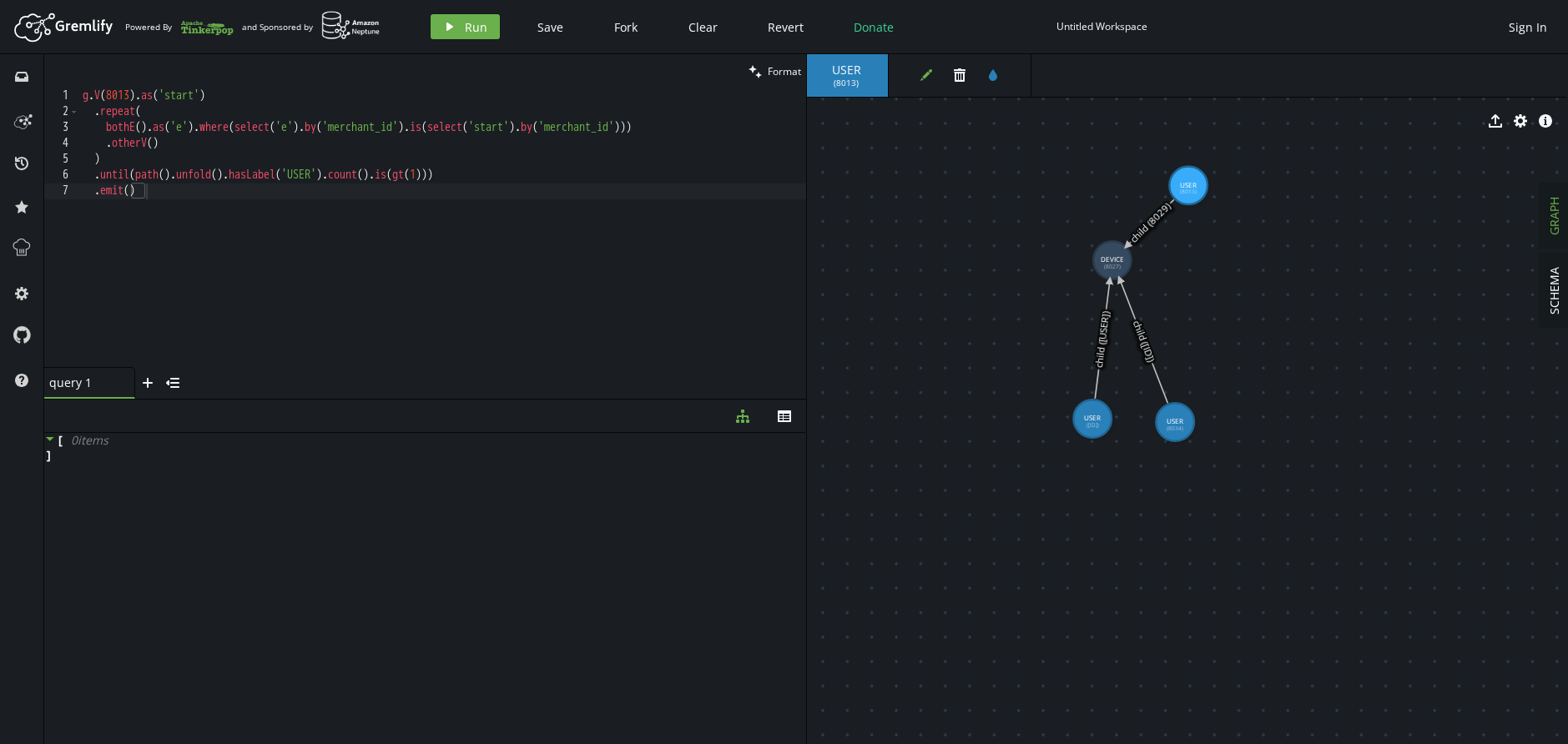 click on "edit" 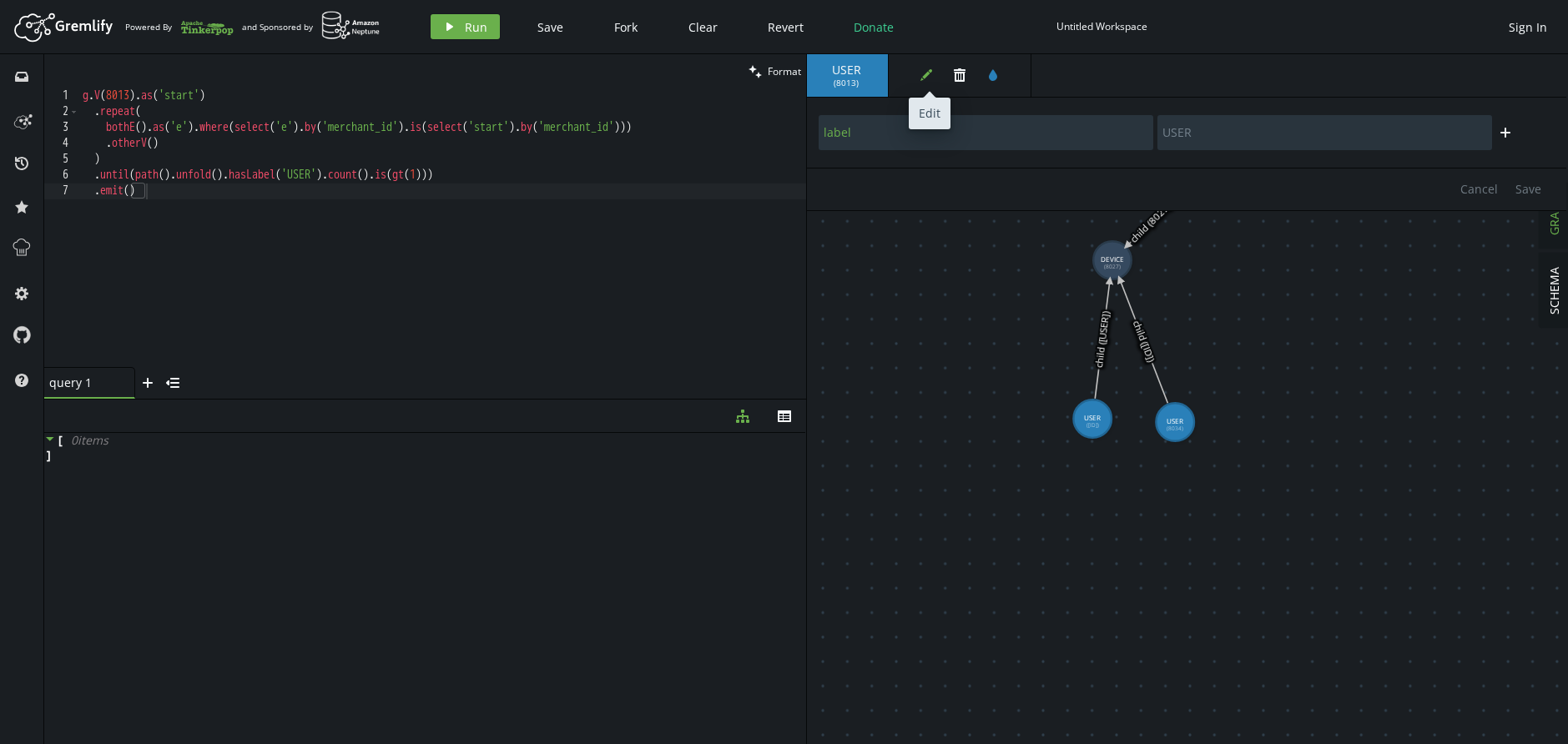 scroll, scrollTop: 0, scrollLeft: 0, axis: both 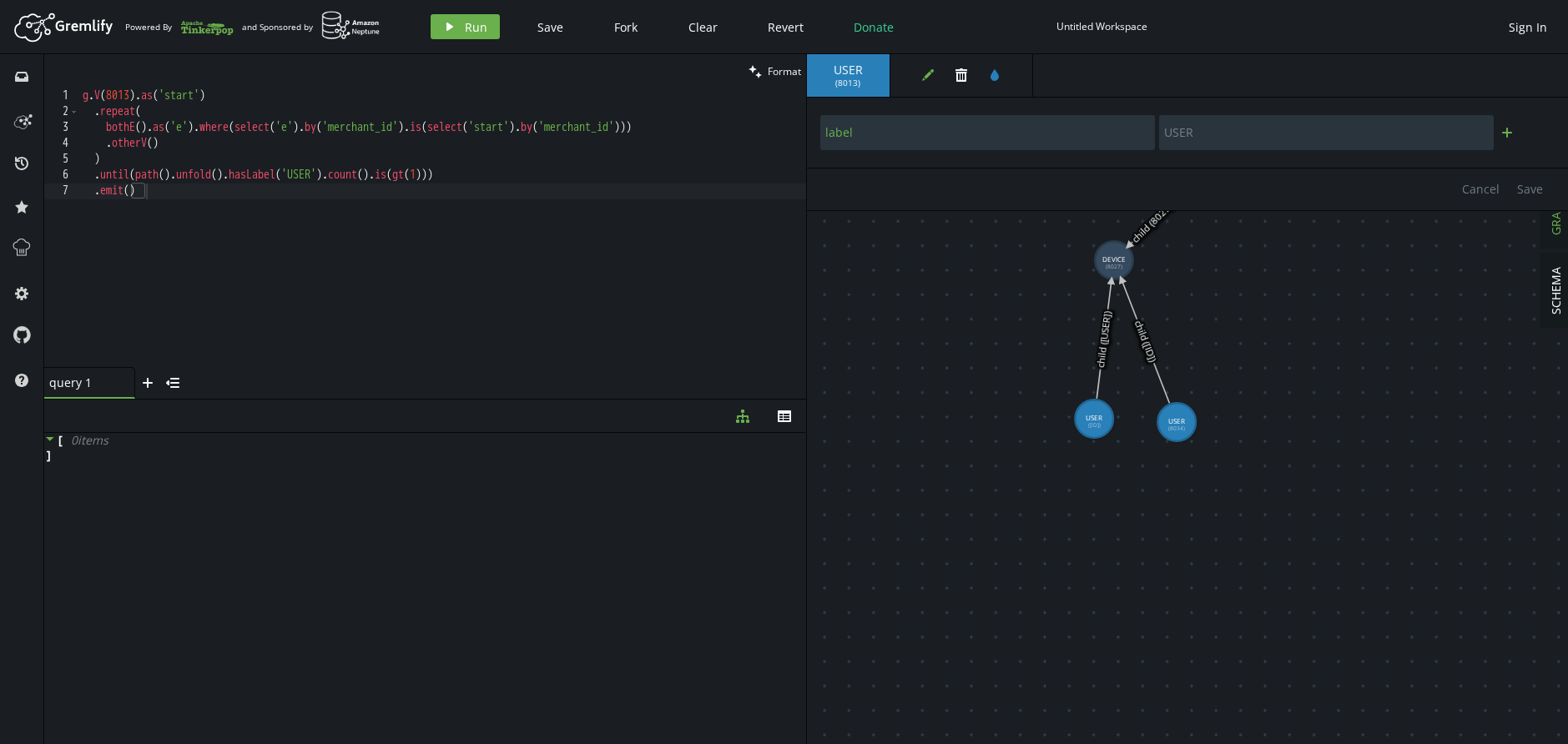 drag, startPoint x: 1509, startPoint y: 135, endPoint x: 1430, endPoint y: 152, distance: 80.80842 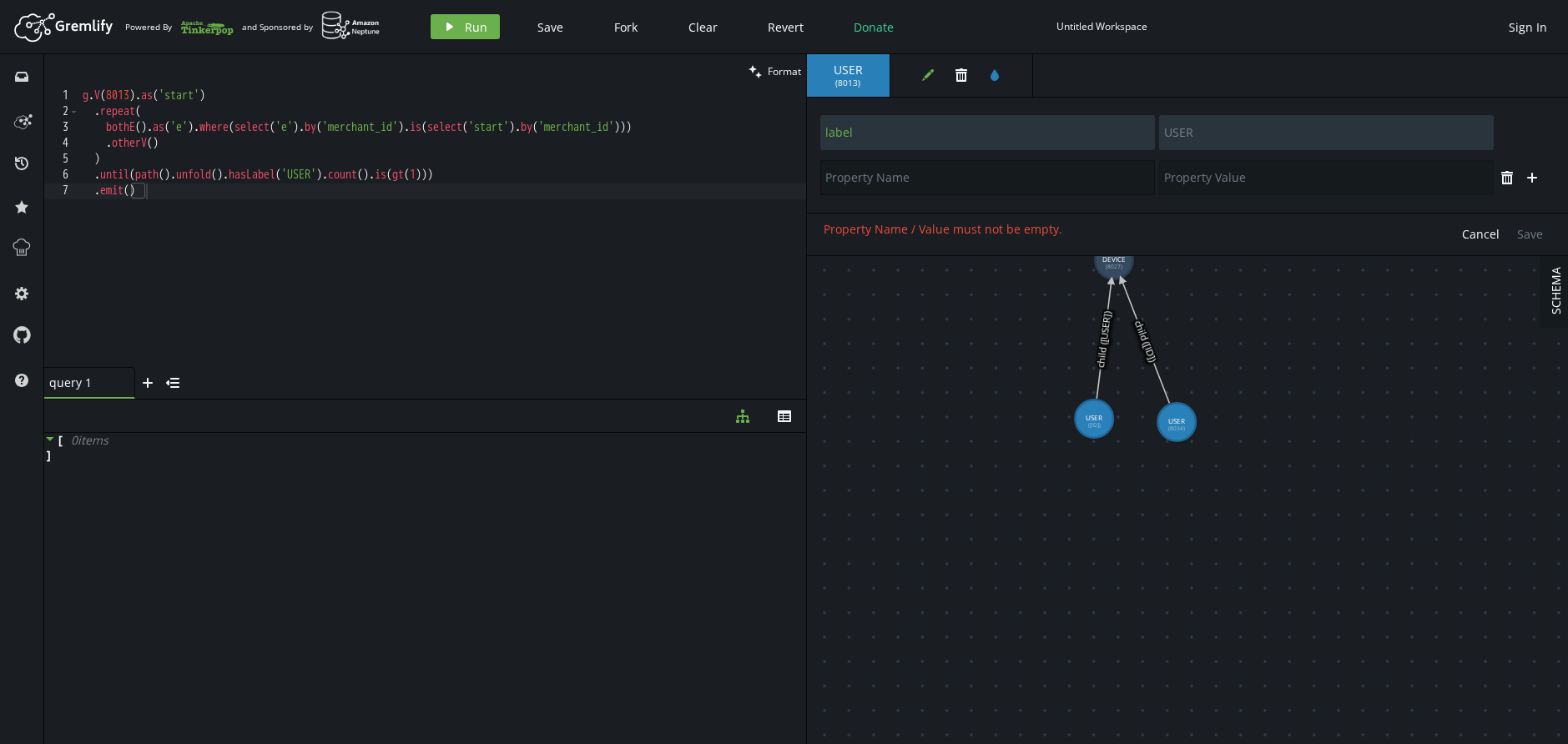 click at bounding box center (987, 178) 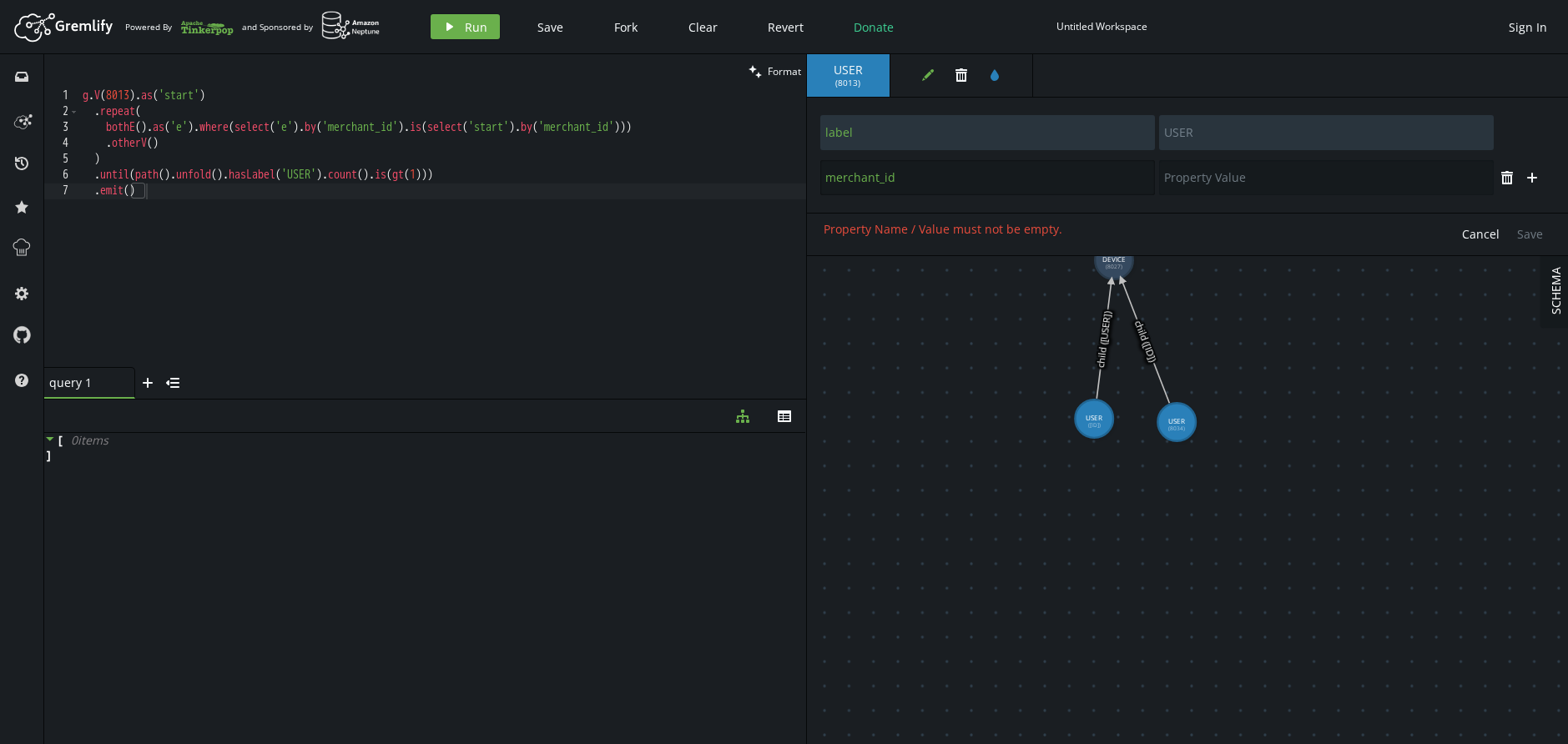 type on "merchant_id" 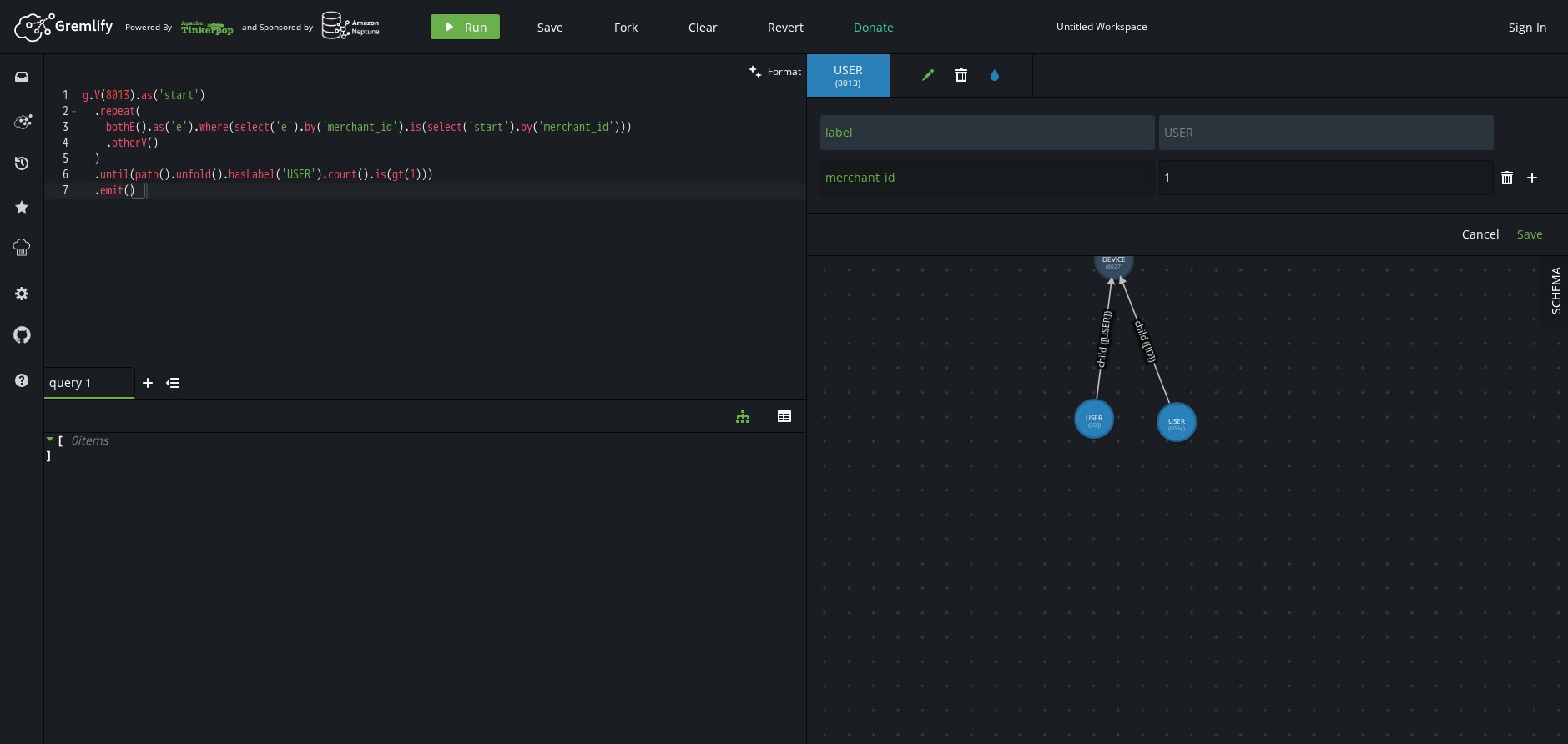 type on "1" 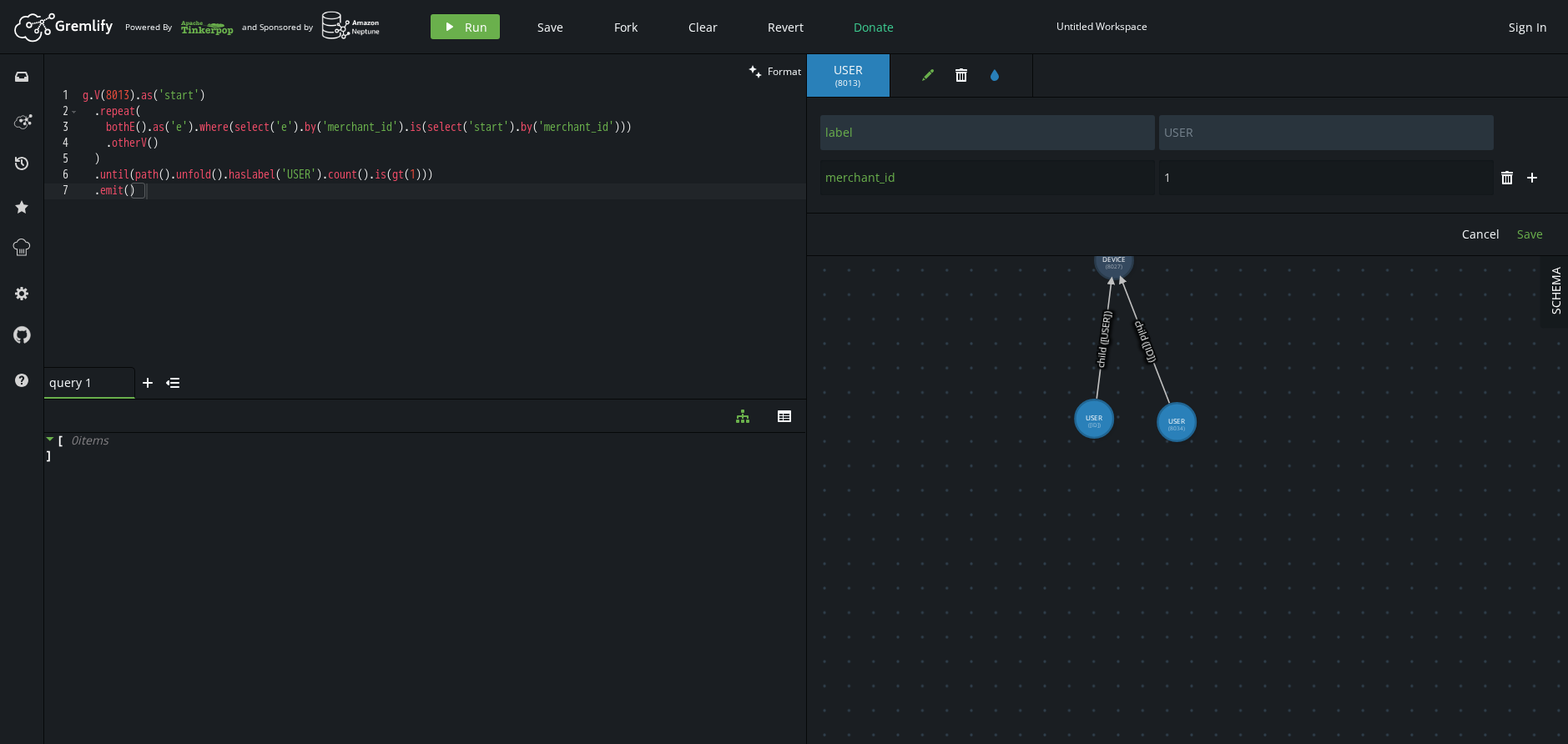 click on "Save" at bounding box center [1530, 234] 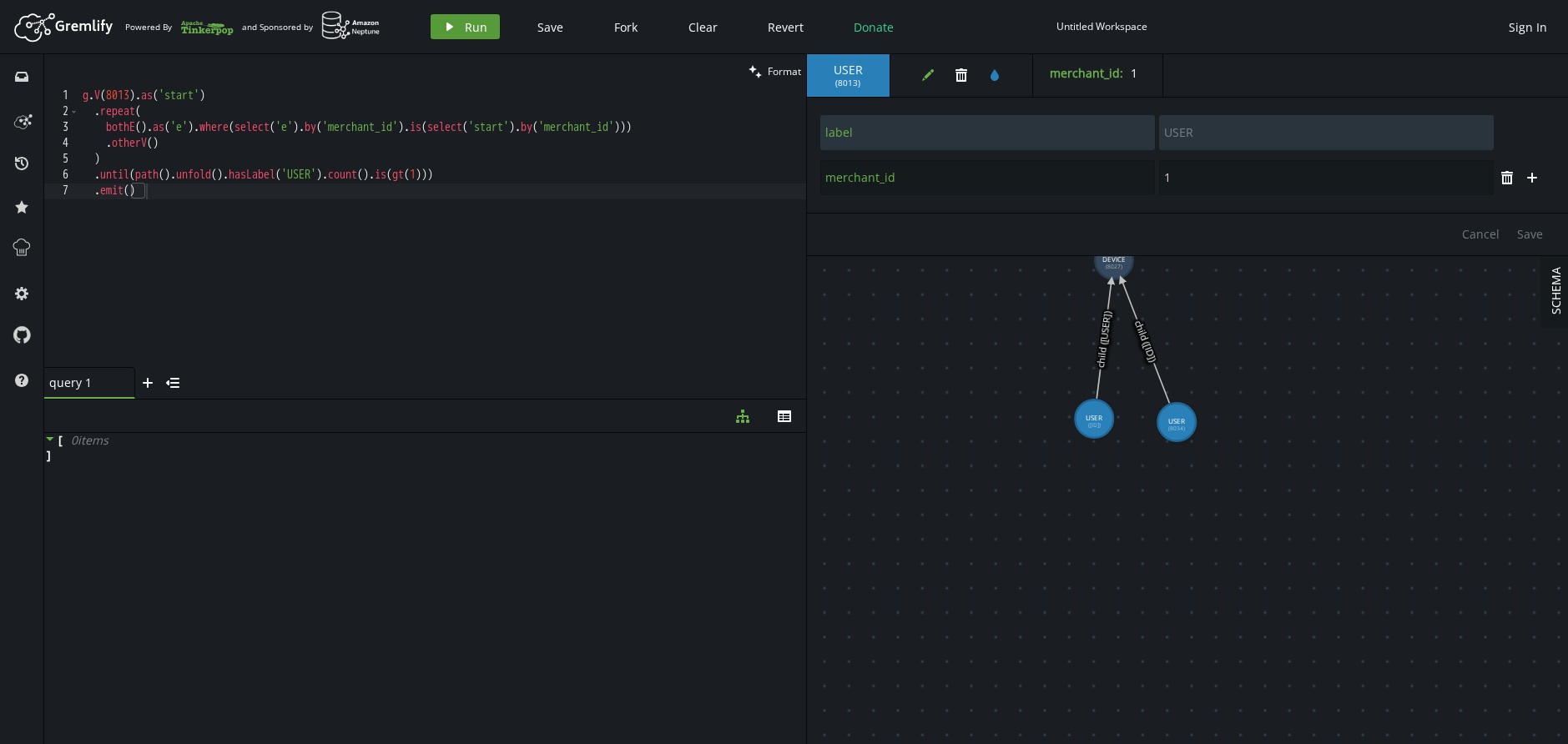 click on "play Run" at bounding box center [465, 27] 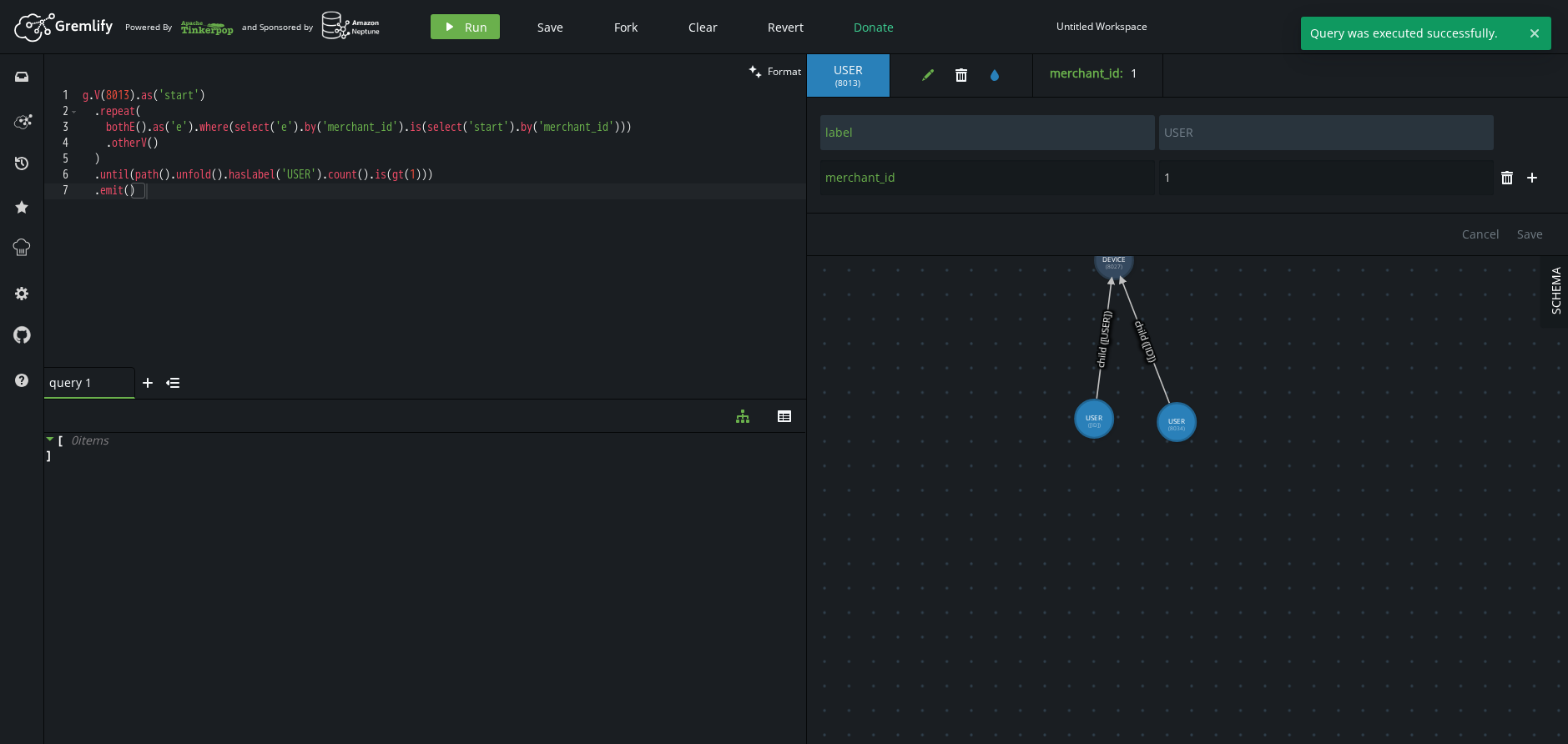 click 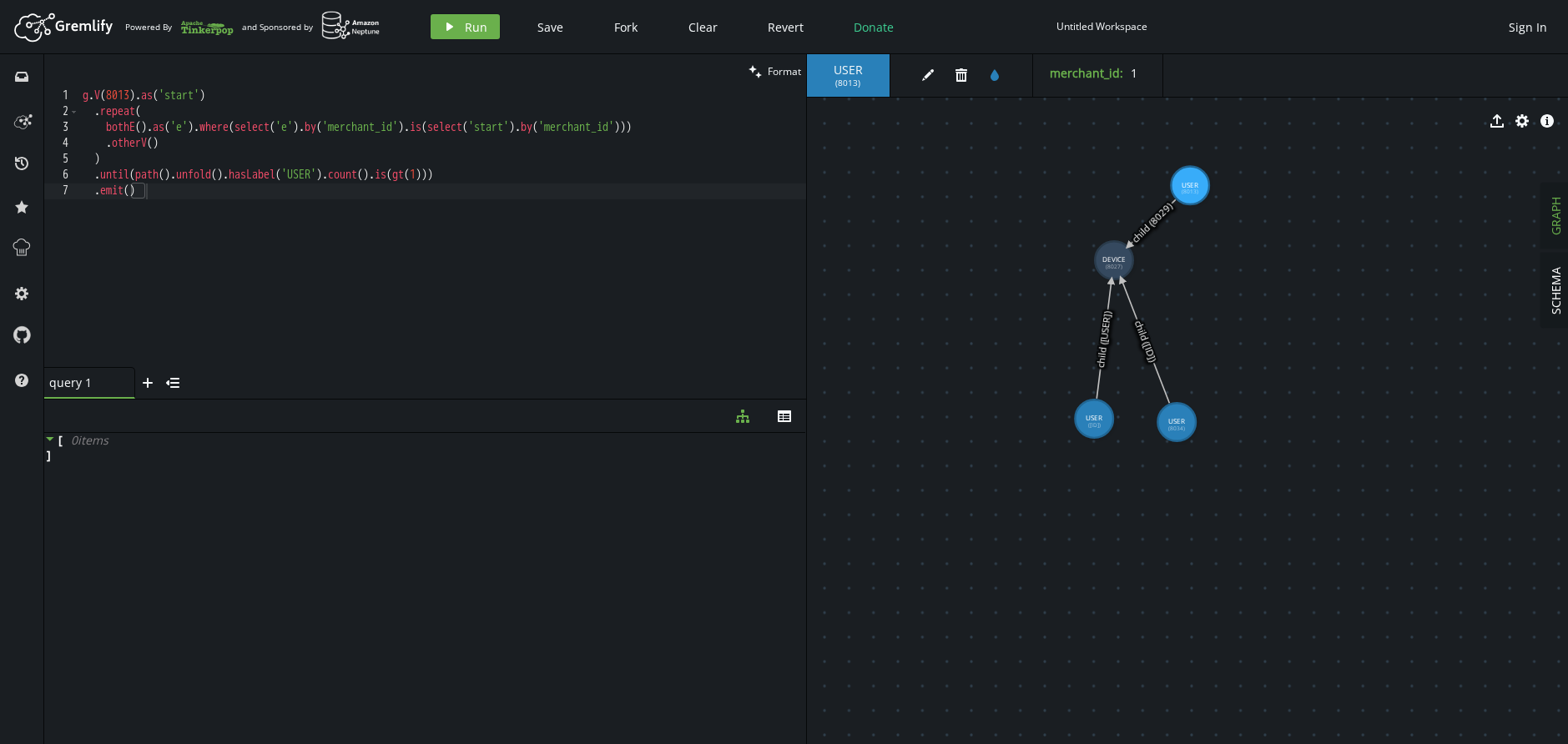 click on "( 8013 )" at bounding box center (848, 83) 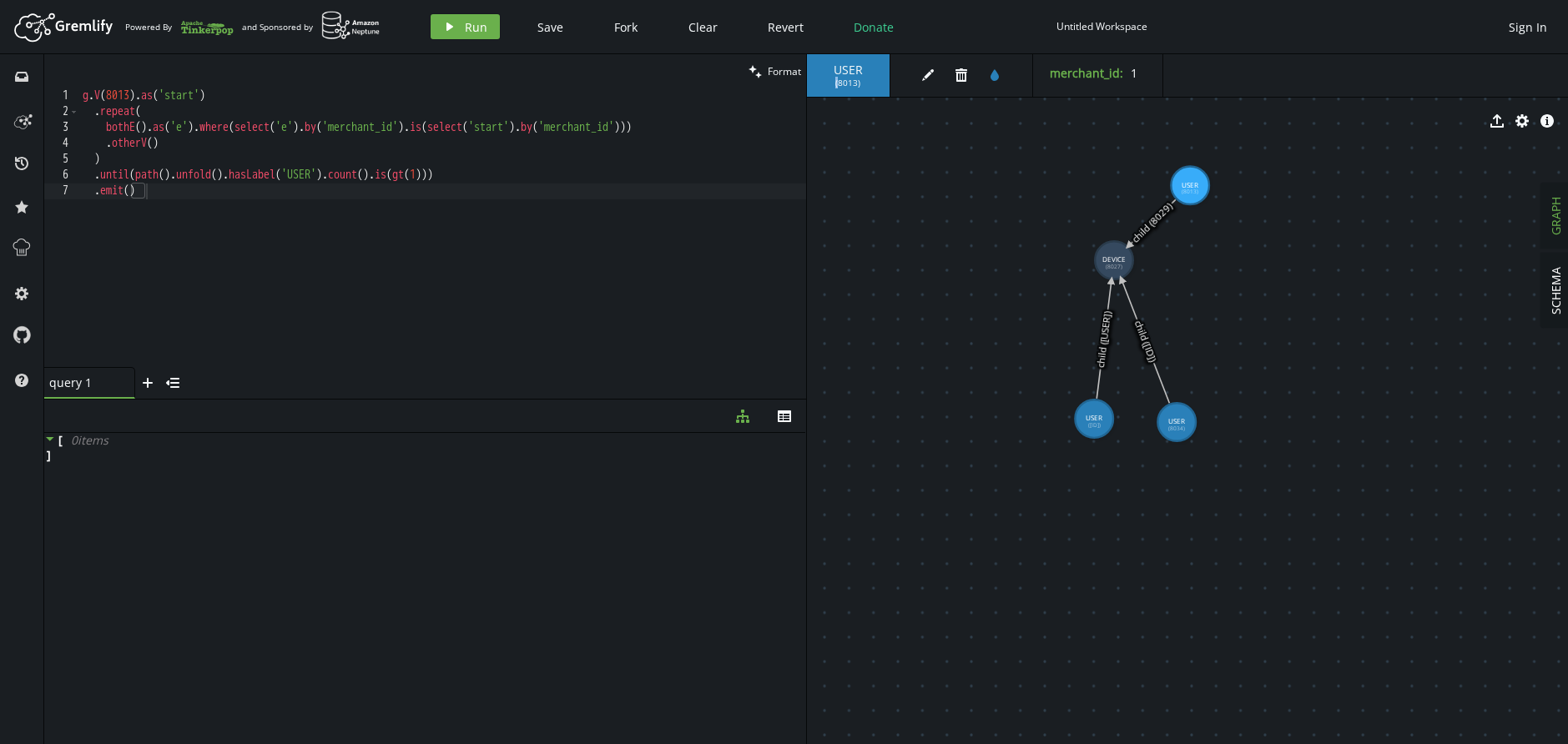 click on "( 8013 )" at bounding box center (848, 83) 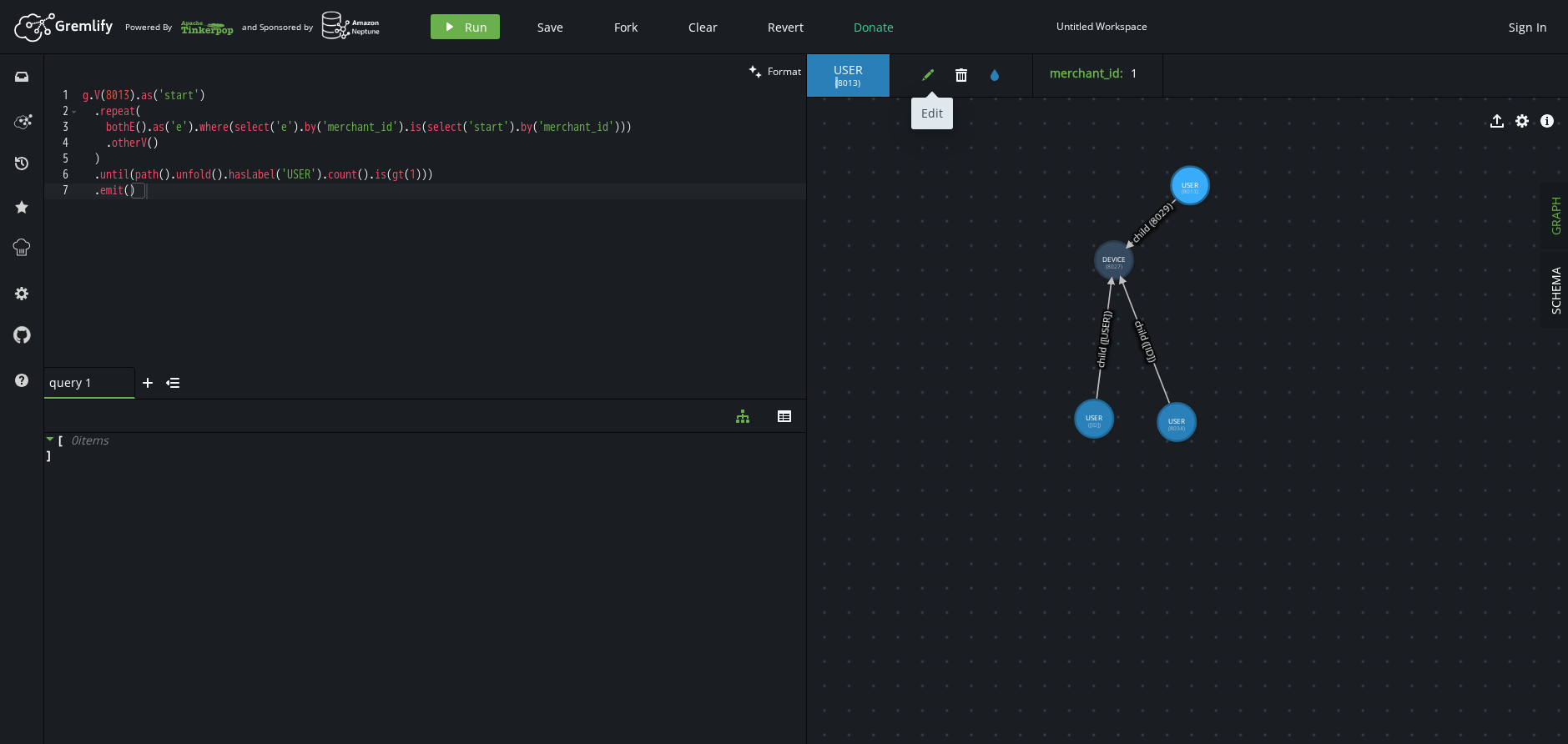 click 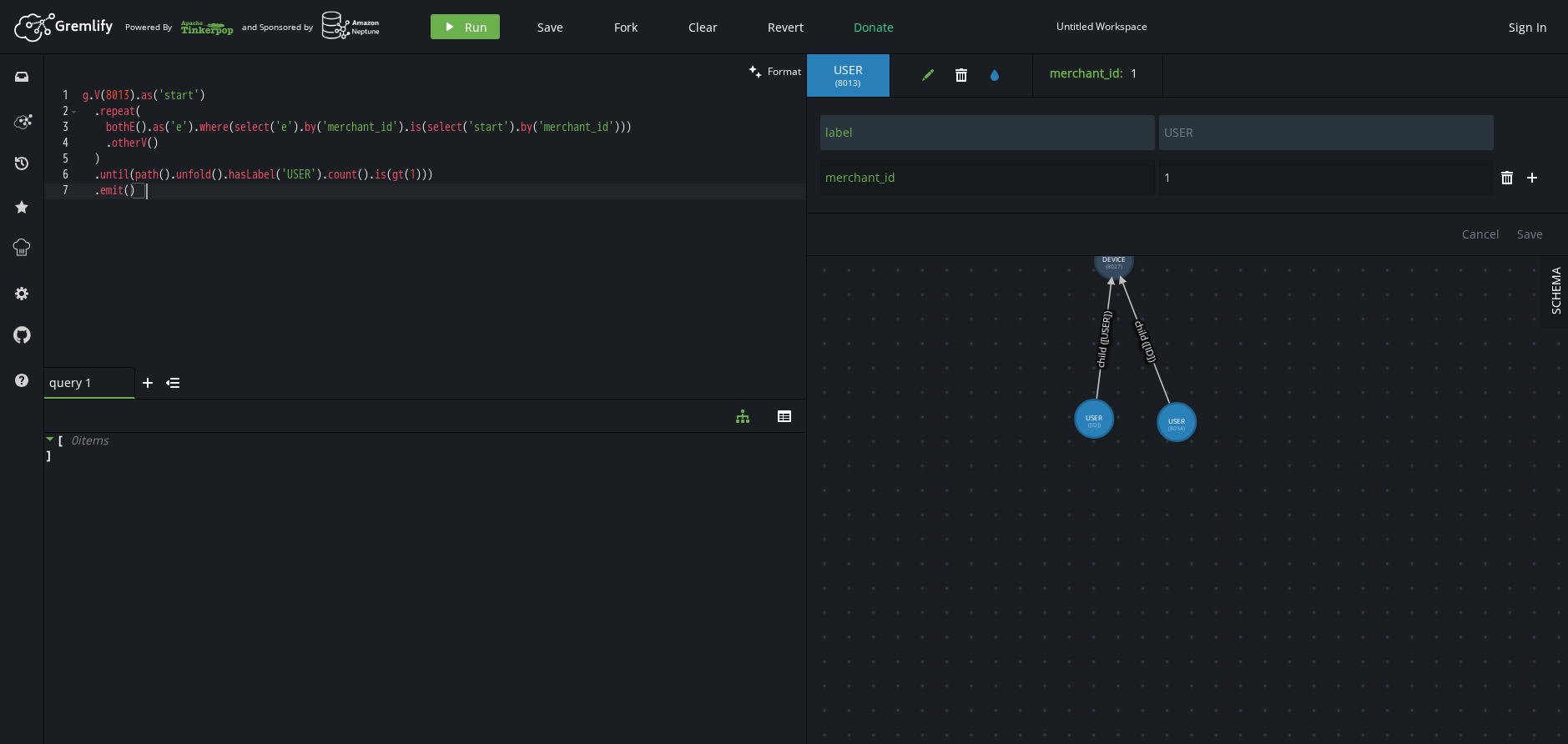 click on "g . V ( 8013 ) . as ( 'start' )    . repeat (      bothE ( ) . as ( 'e' ) . where ( select ( 'e' ) . by ( 'merchant_id' ) . is ( select ( 'start' ) . by ( 'merchant_id' )))      . otherV ( )    )    . until ( path ( ) . unfold ( ) . hasLabel ( 'USER' ) . count ( ) . is ( gt ( 1 )))    . emit ( )" at bounding box center (442, 244) 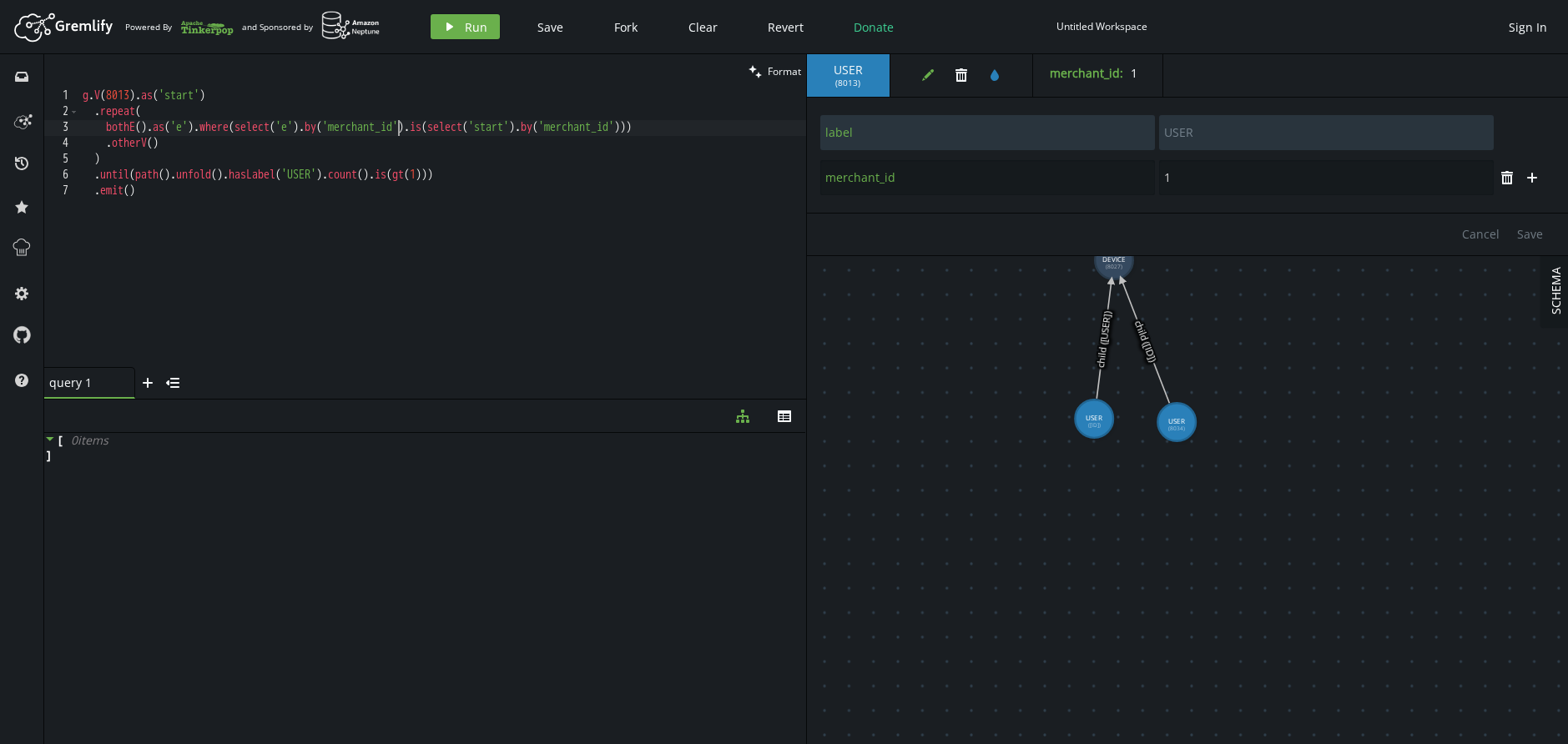click on "g . V ( 8013 ) . as ( 'start' )    . repeat (      bothE ( ) . as ( 'e' ) . where ( select ( 'e' ) . by ( 'merchant_id' ) . is ( select ( 'start' ) . by ( 'merchant_id' )))      . otherV ( )    )    . until ( path ( ) . unfold ( ) . hasLabel ( 'USER' ) . count ( ) . is ( gt ( 1 )))    . emit ( )" at bounding box center [442, 244] 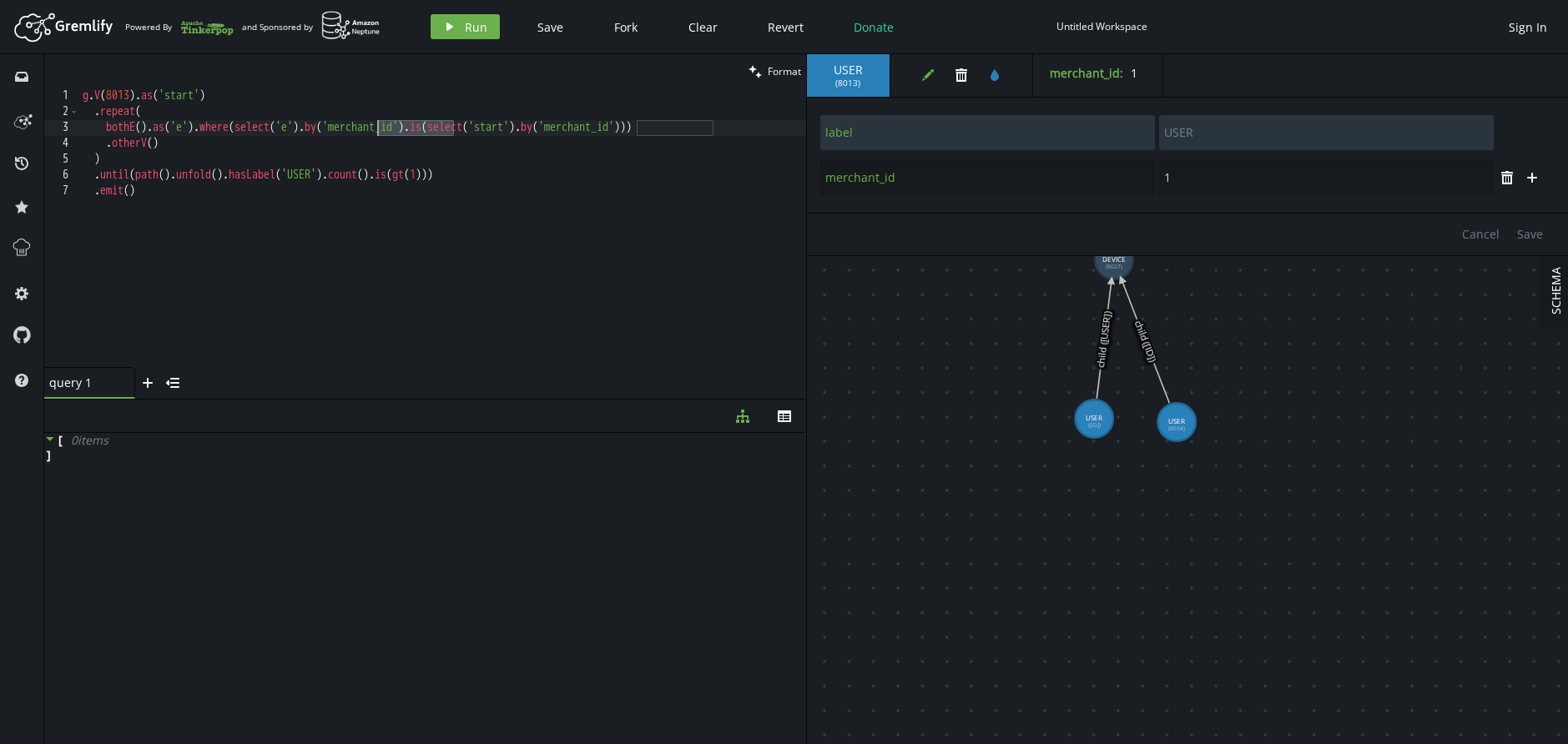 click on "g . V ( 8013 ) . as ( 'start' )    . repeat (      bothE ( ) . as ( 'e' ) . where ( select ( 'e' ) . by ( 'merchant_id' ) . is ( select ( 'start' ) . by ( 'merchant_id' )))      . otherV ( )    )    . until ( path ( ) . unfold ( ) . hasLabel ( 'USER' ) . count ( ) . is ( gt ( 1 )))    . emit ( )" at bounding box center (442, 244) 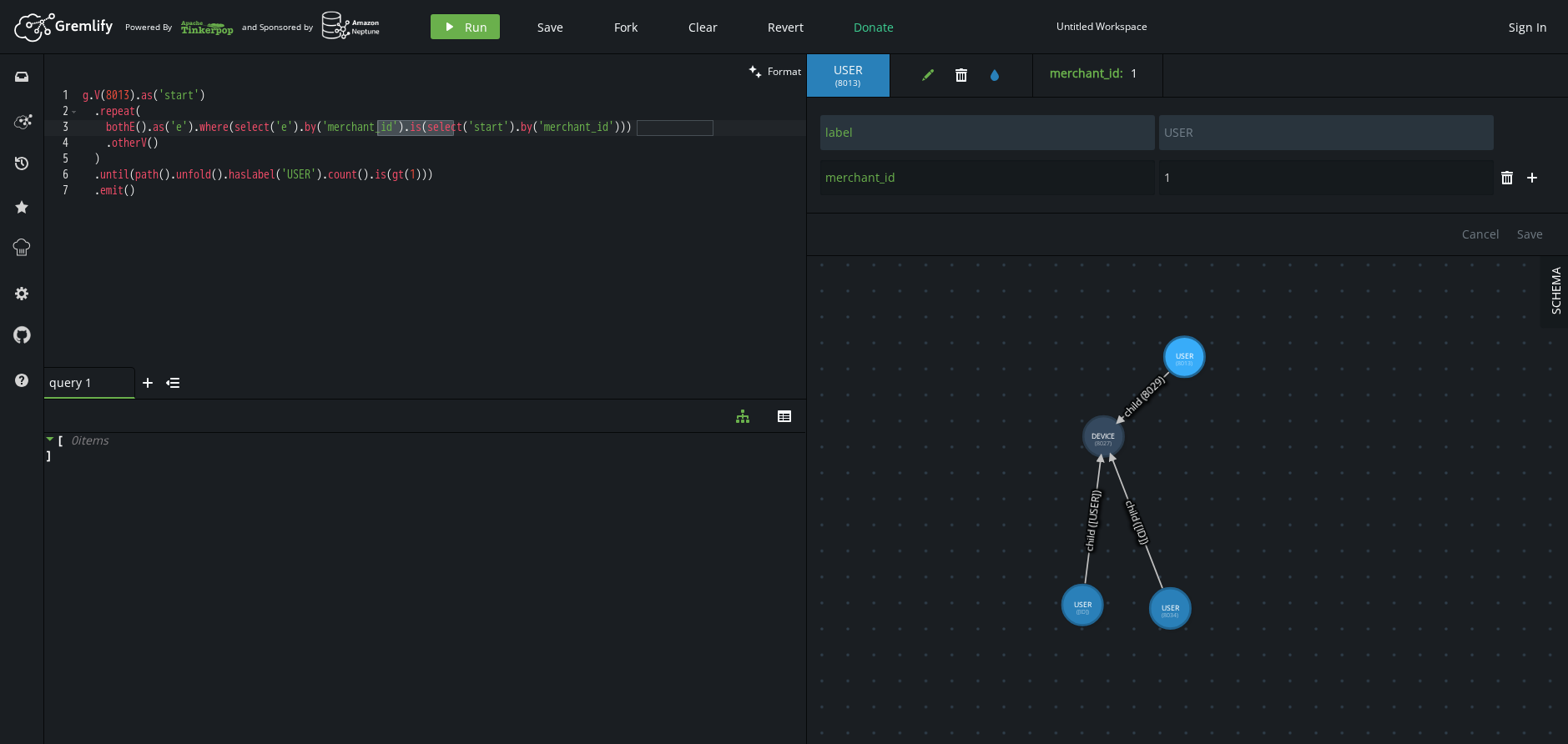 drag, startPoint x: 1211, startPoint y: 323, endPoint x: 1174, endPoint y: 407, distance: 91.7878 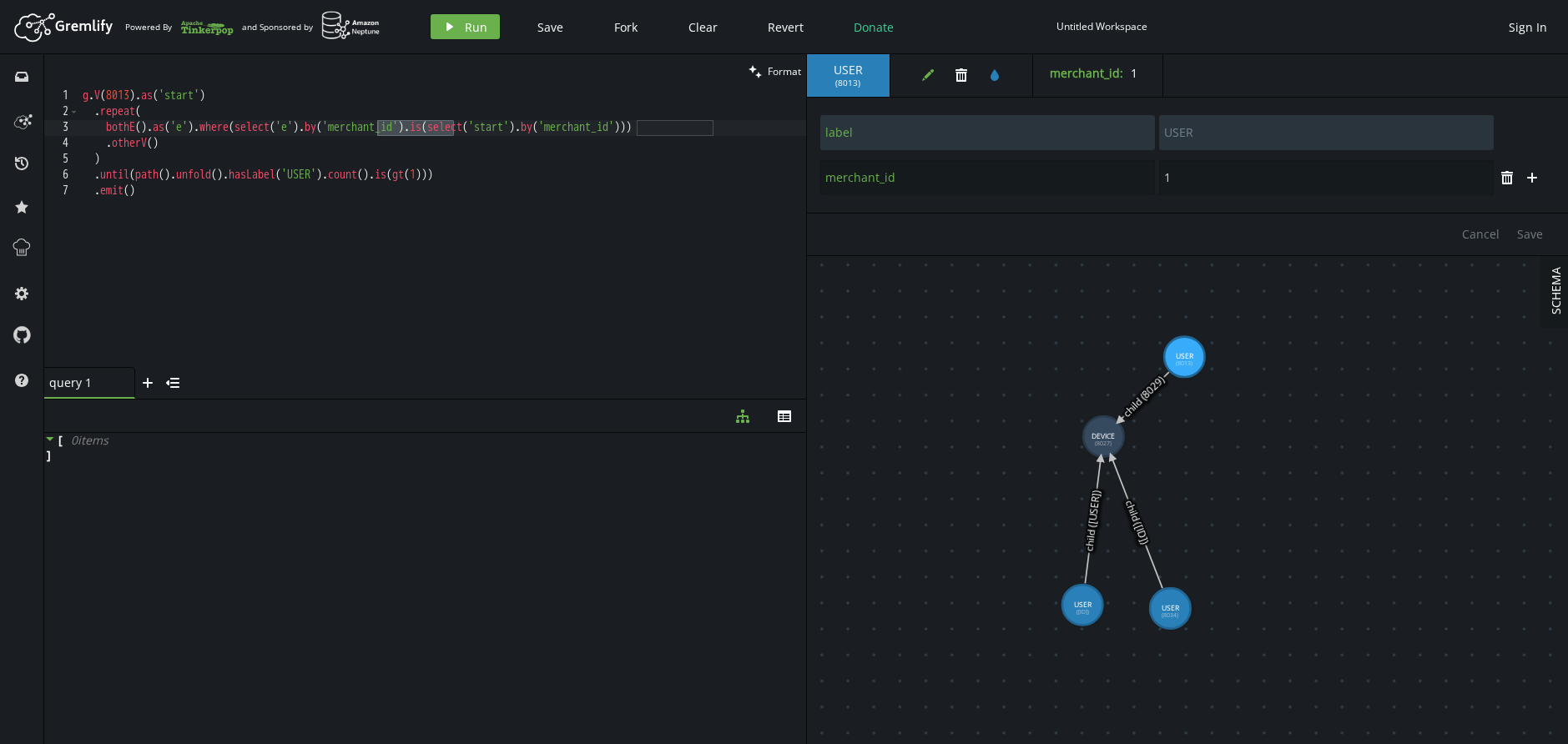 click 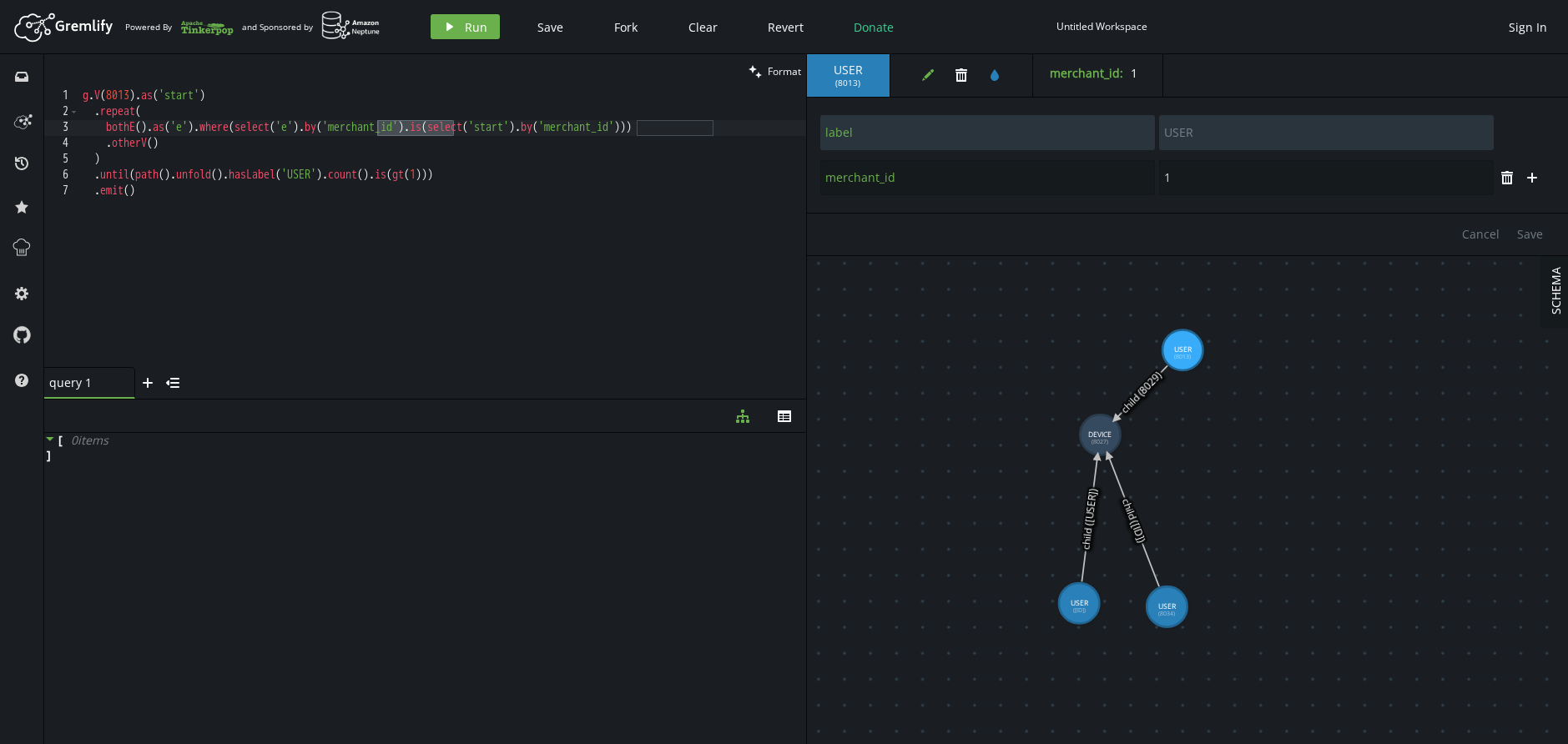 click on "child (8029)" 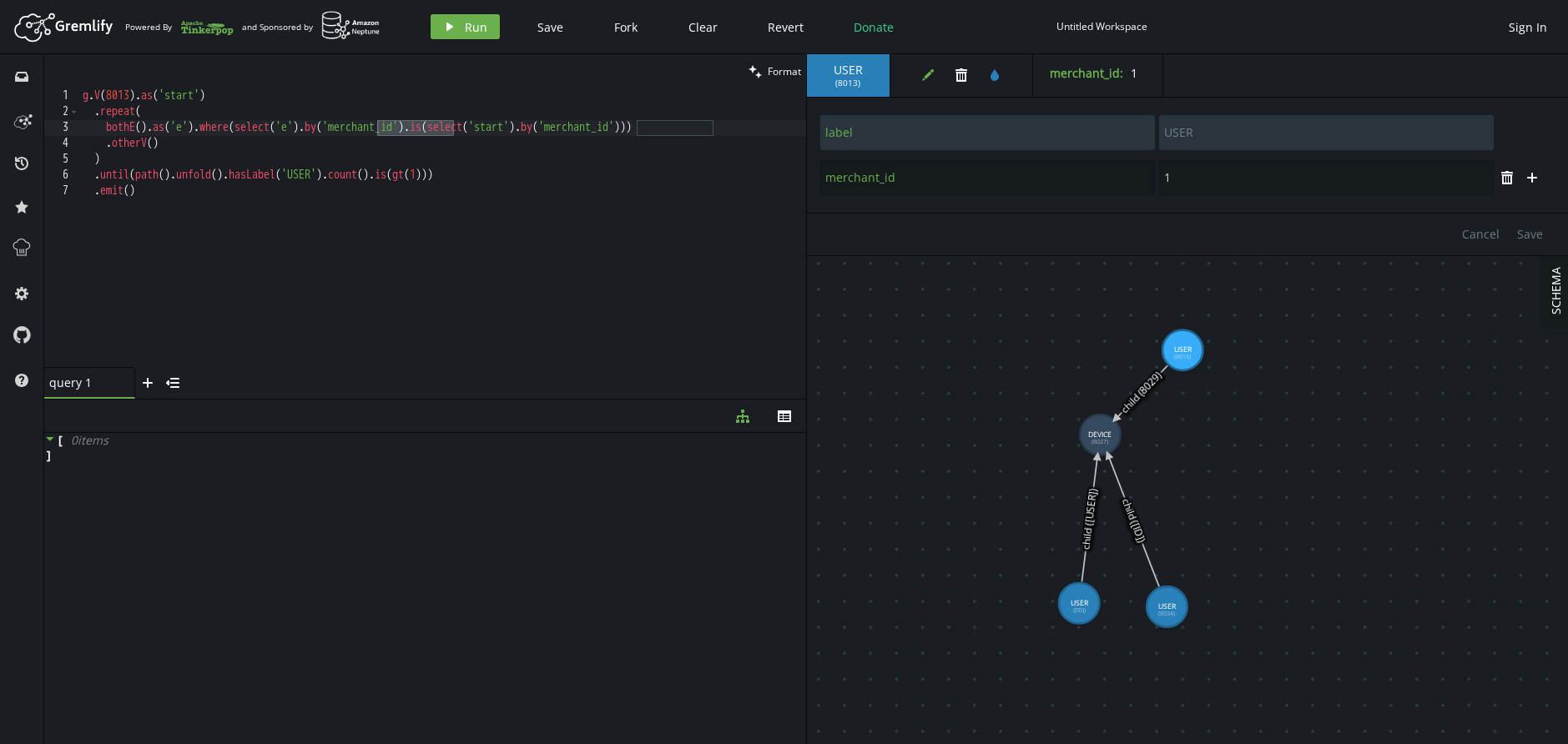 click 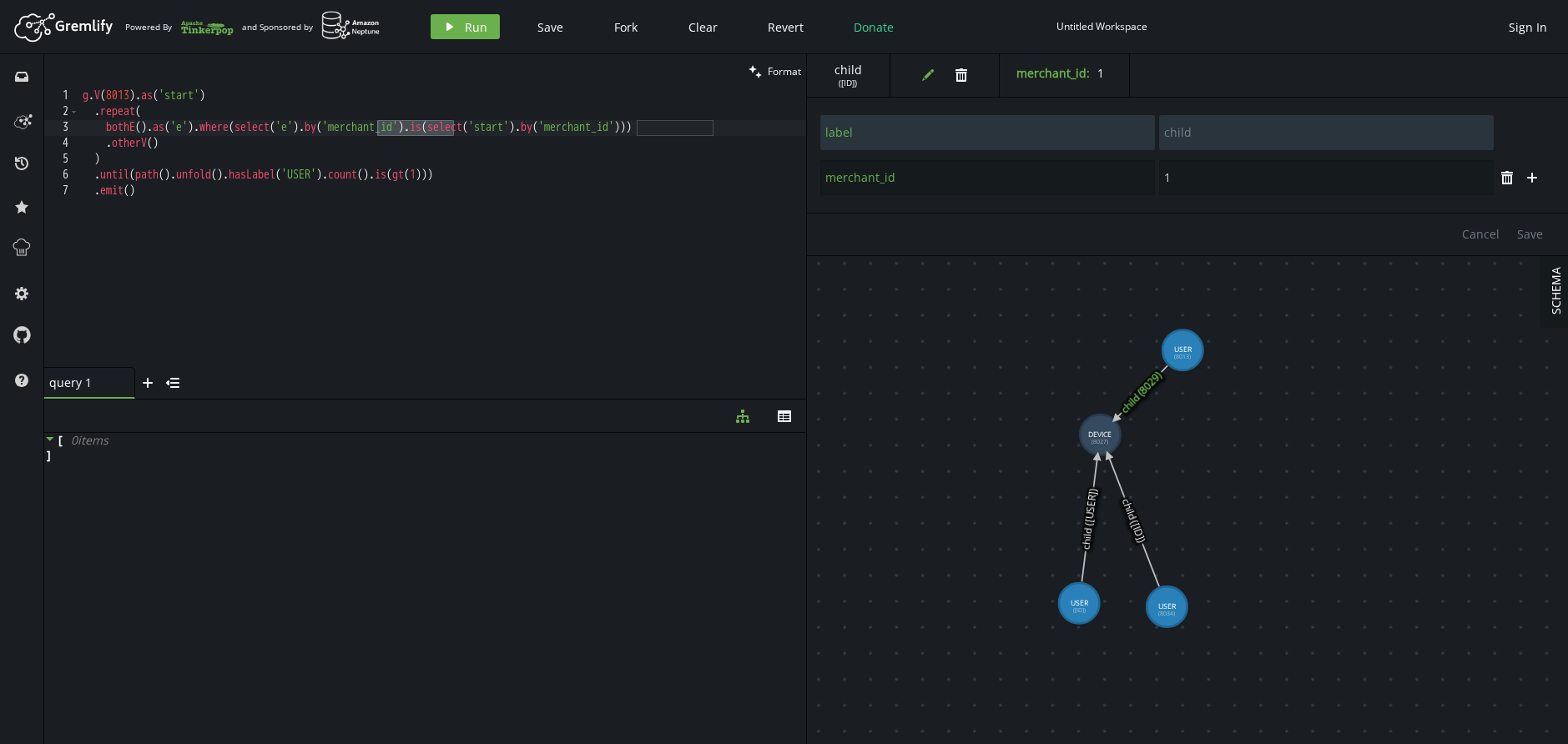 type on "USER" 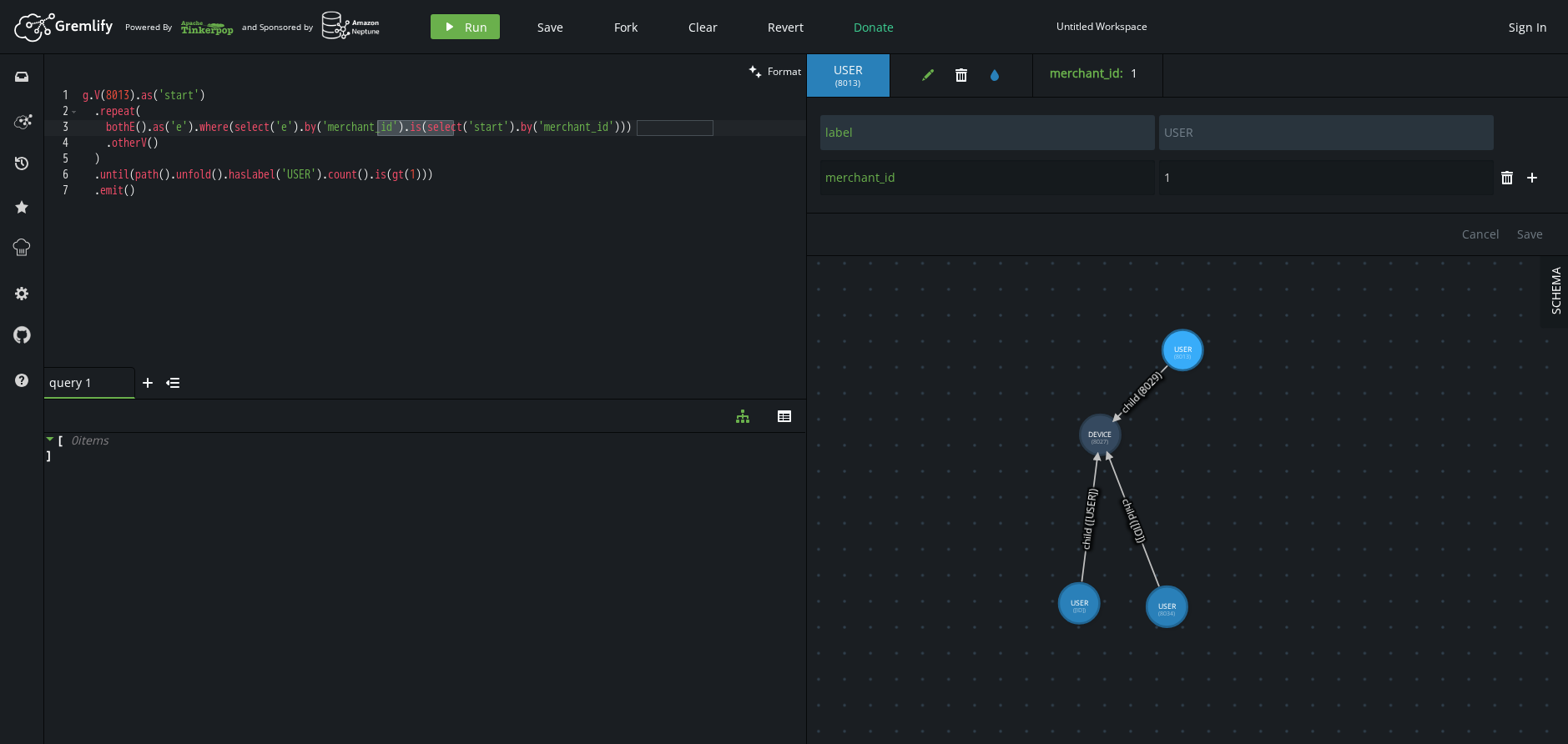 click 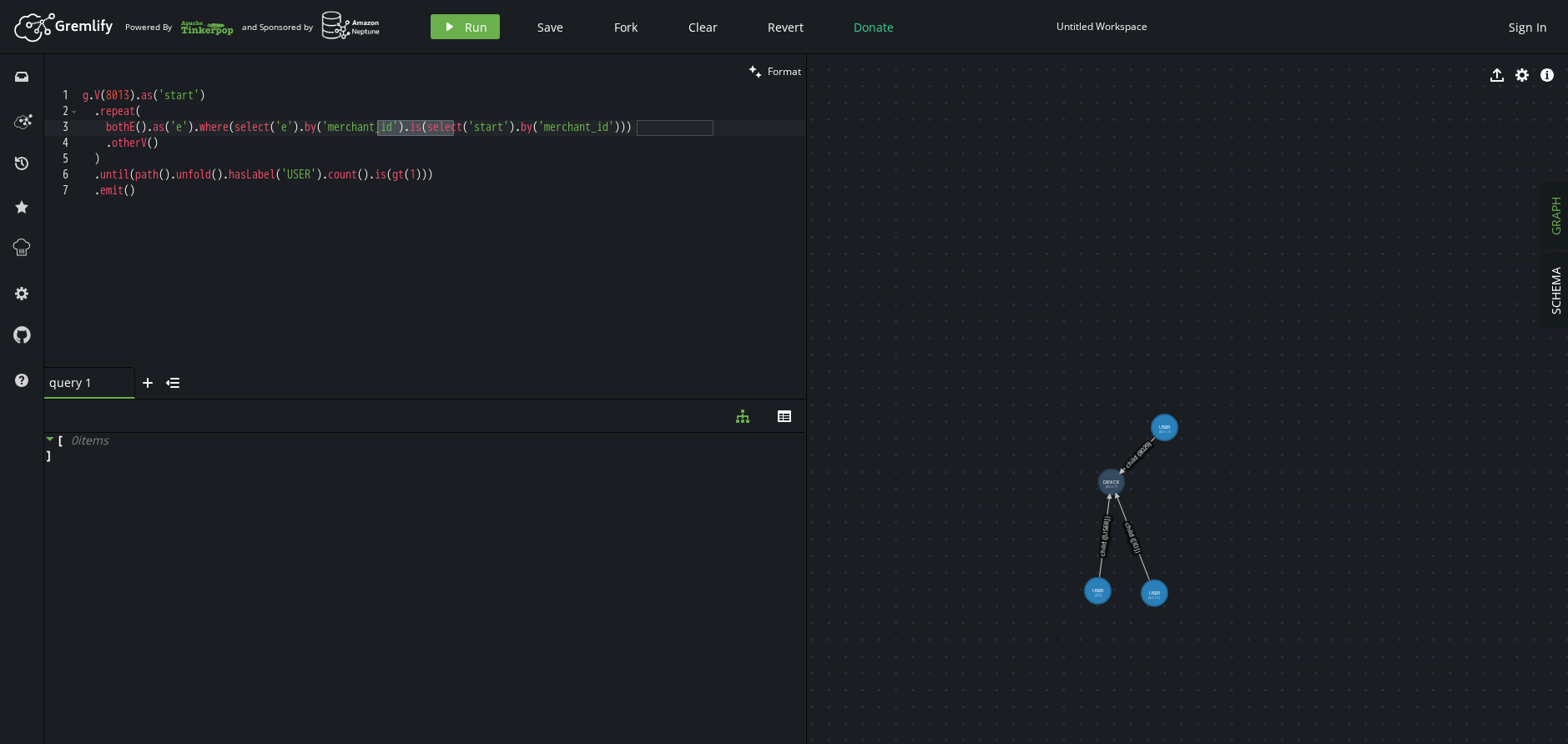 drag, startPoint x: 1278, startPoint y: 335, endPoint x: 1227, endPoint y: 403, distance: 85 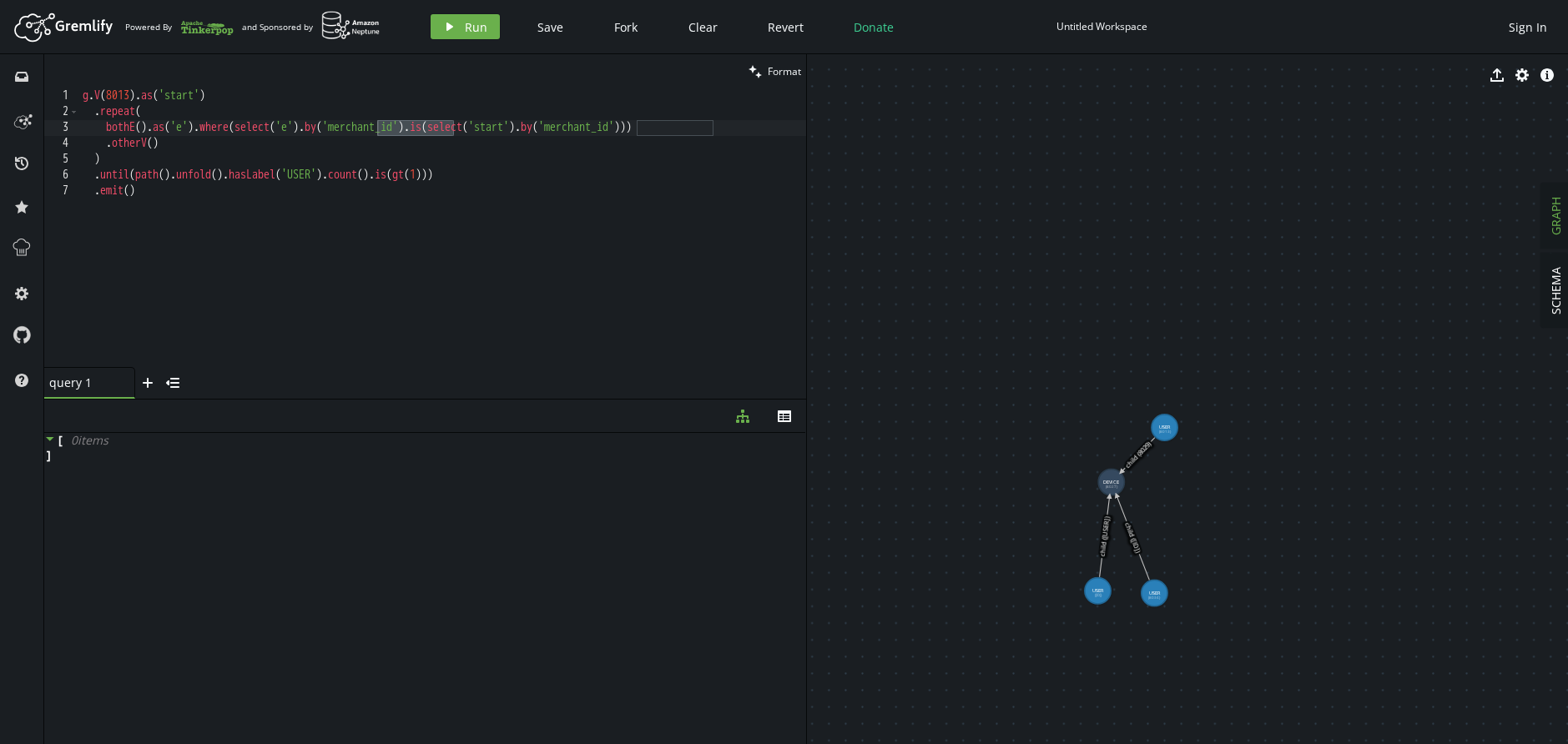 click 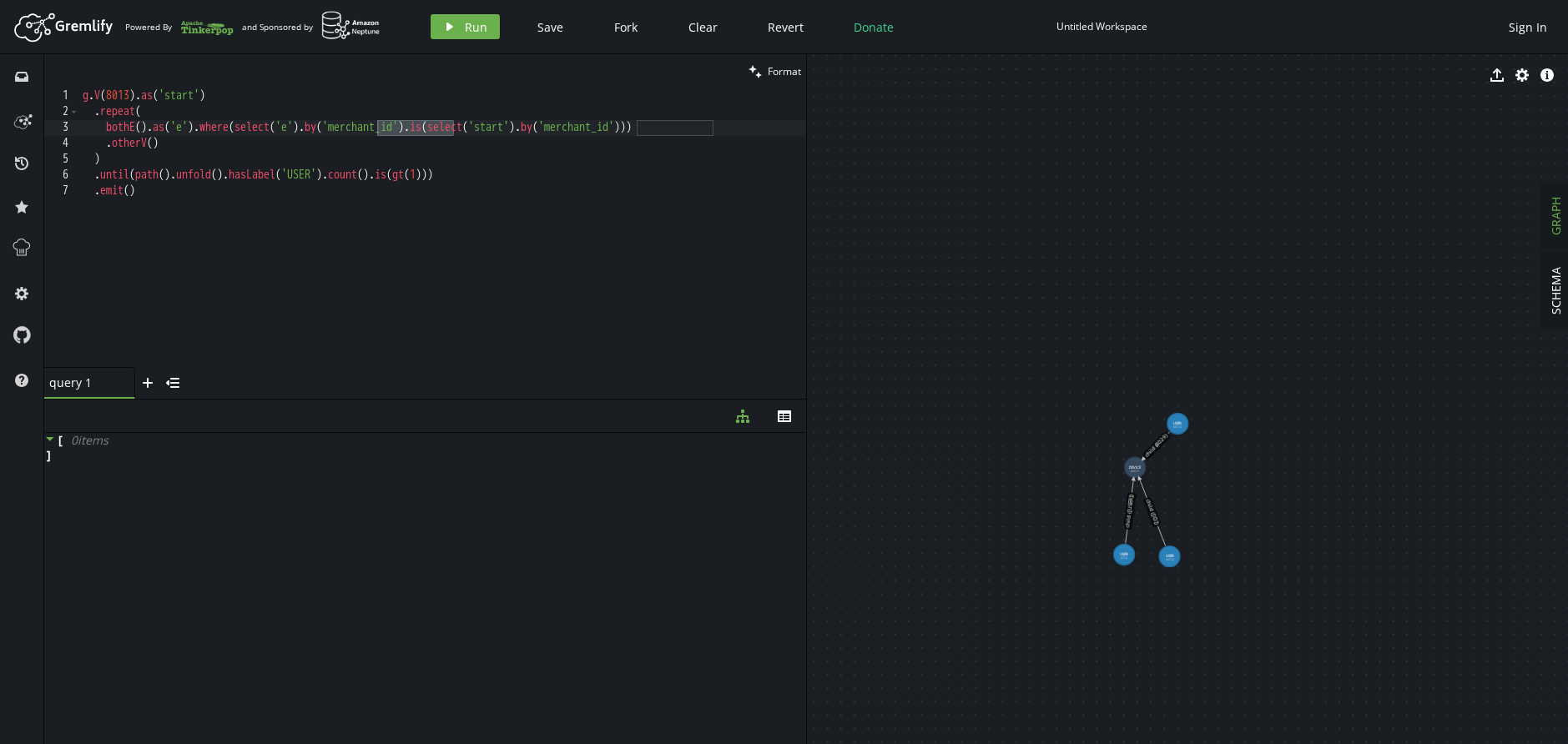 click 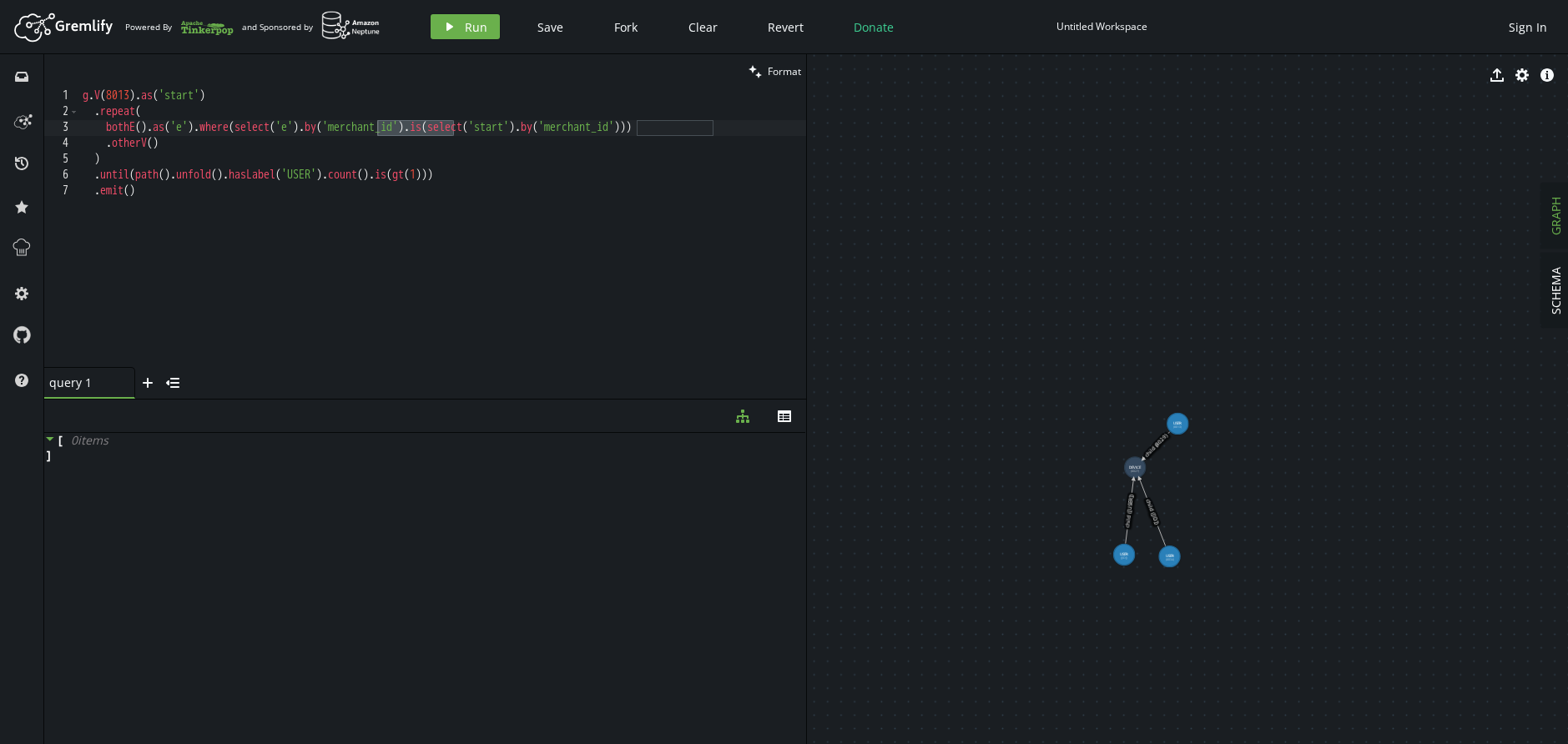 click 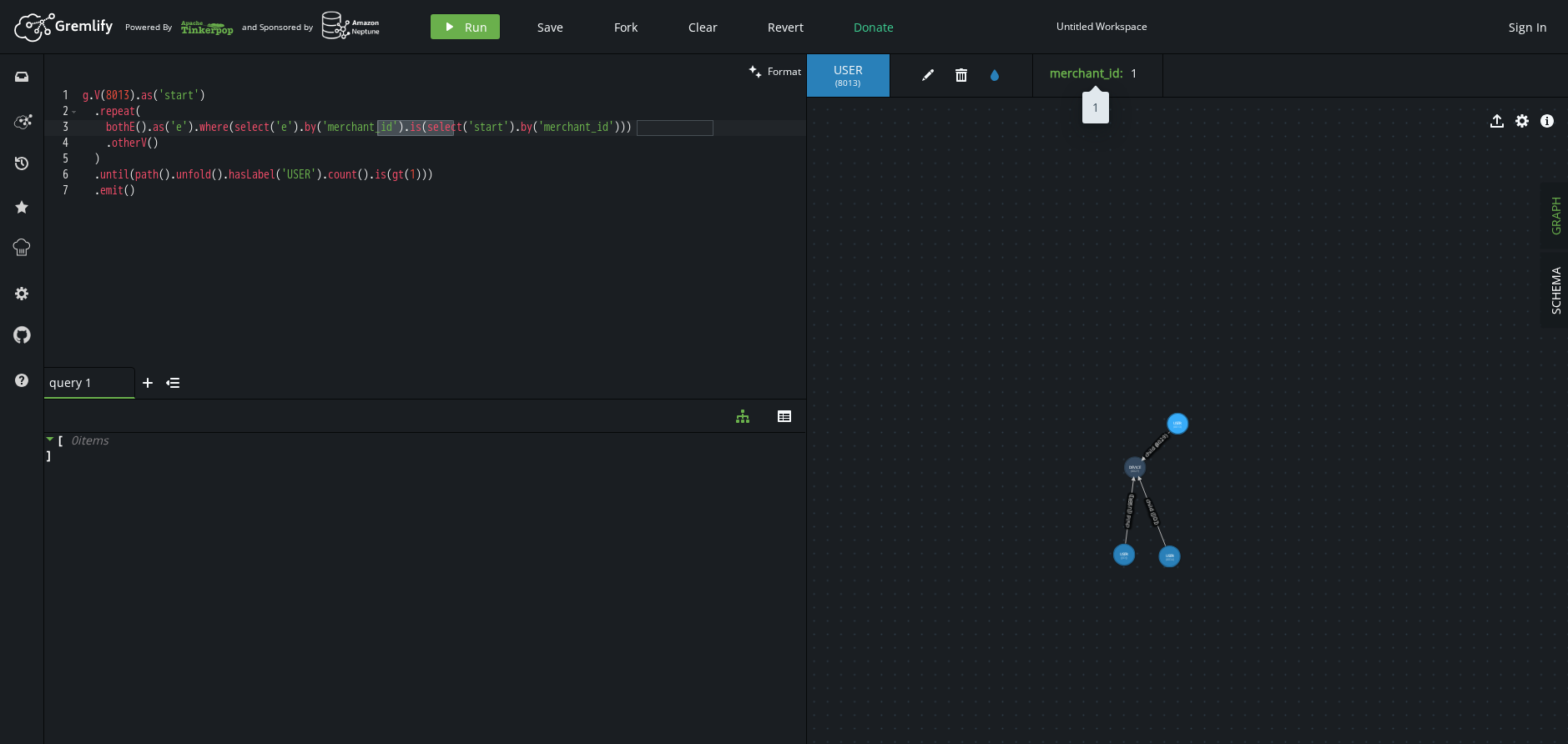 click on "merchant_id :" at bounding box center [1087, 73] 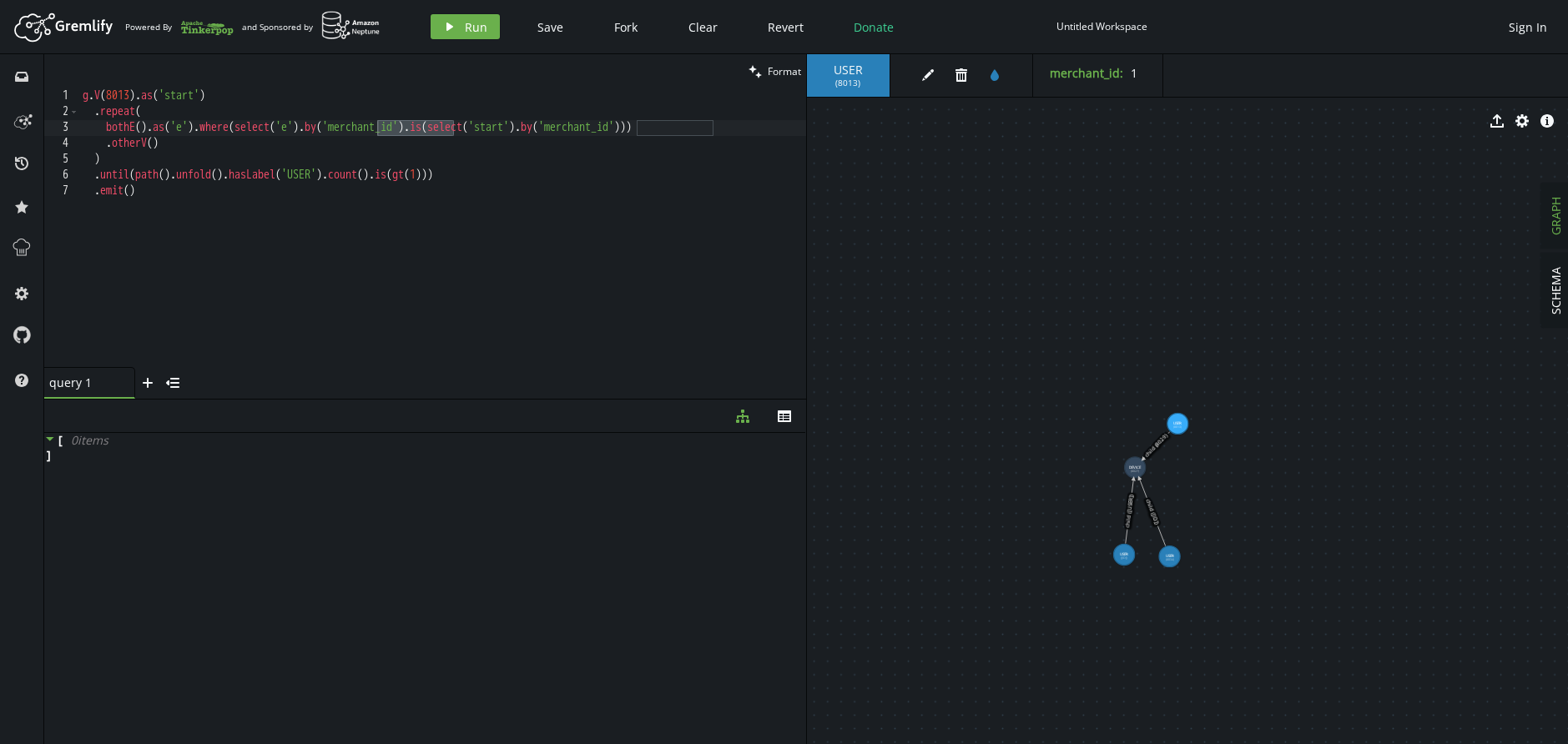 click 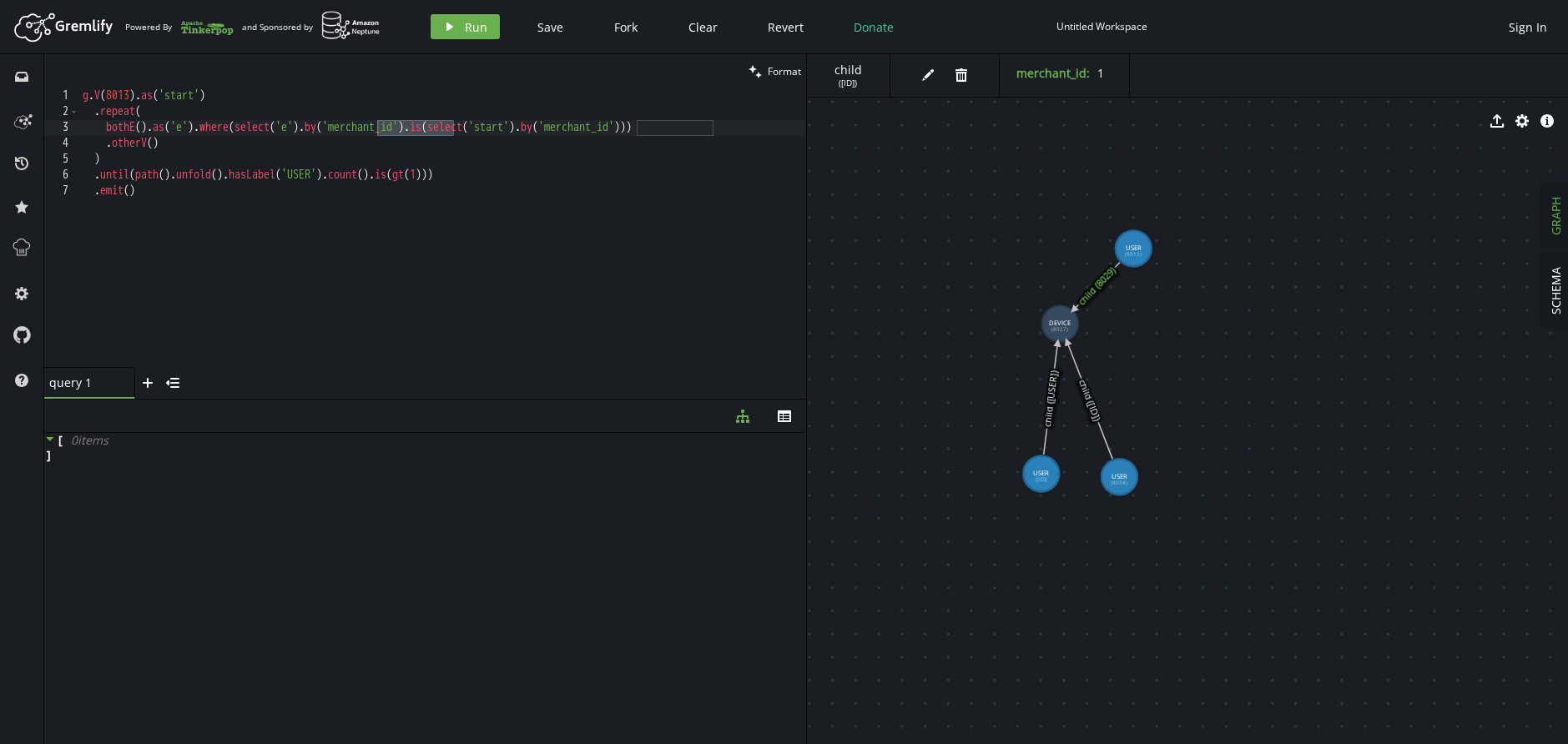 drag, startPoint x: 1103, startPoint y: 425, endPoint x: 893, endPoint y: 191, distance: 314.41374 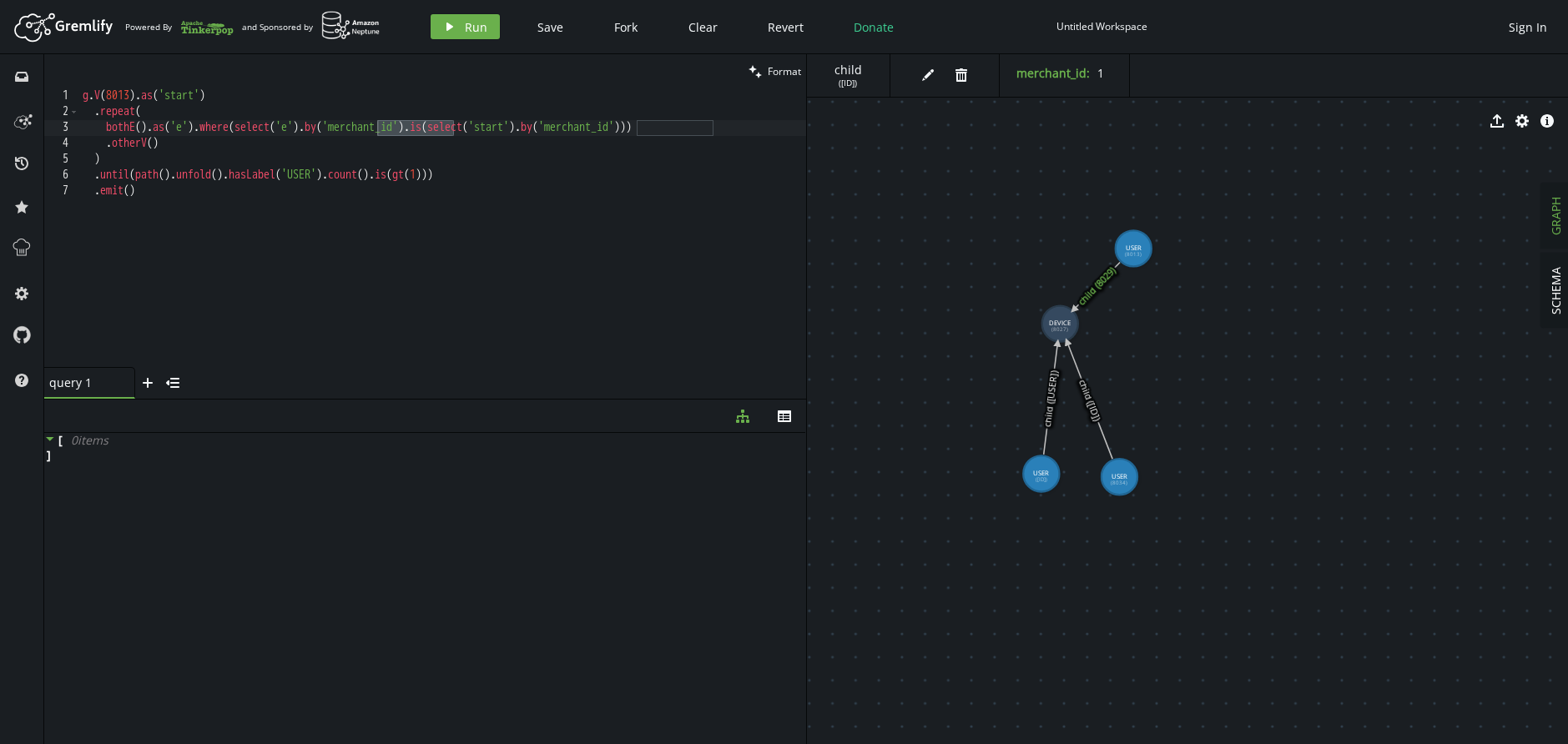 click 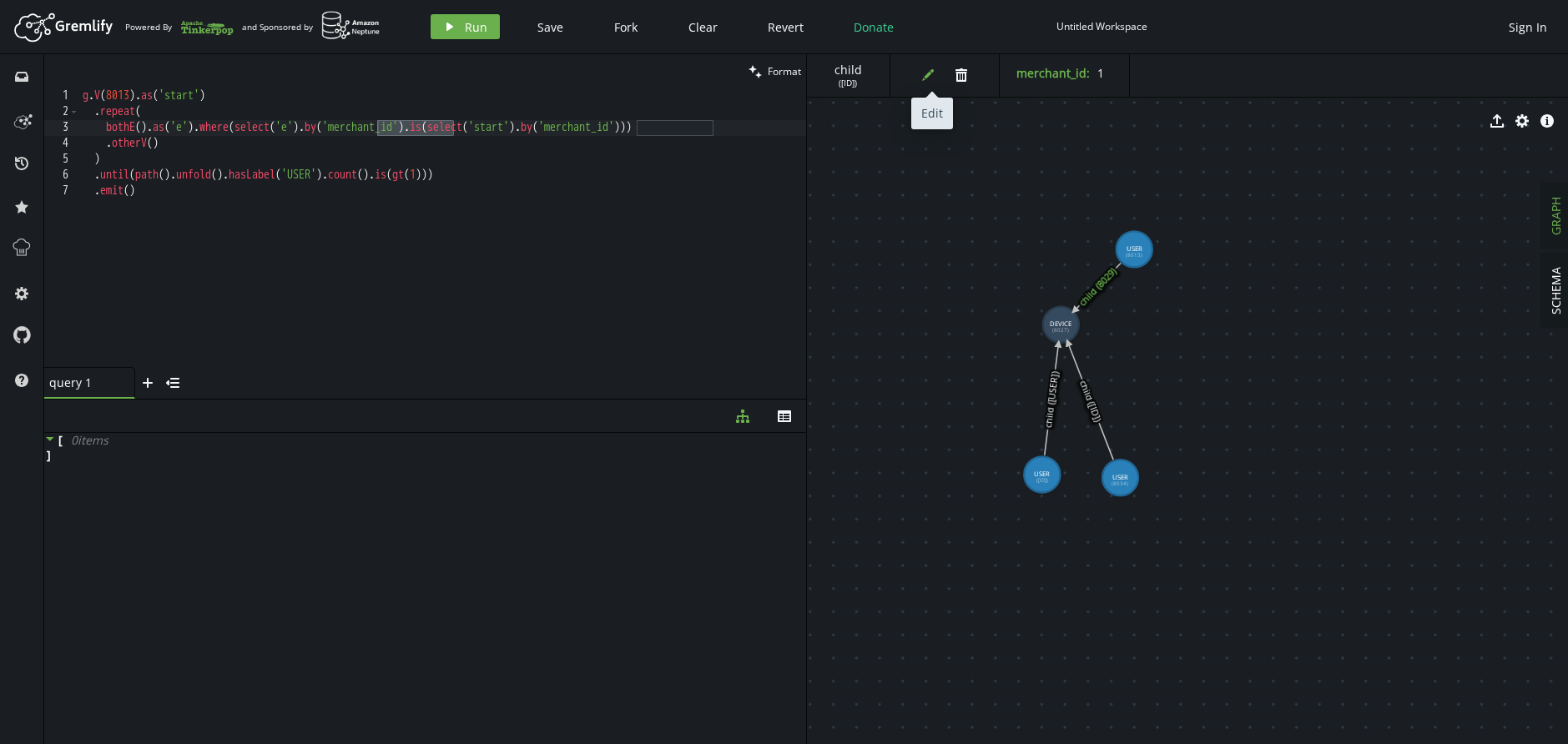 click on "edit" at bounding box center (928, 75) 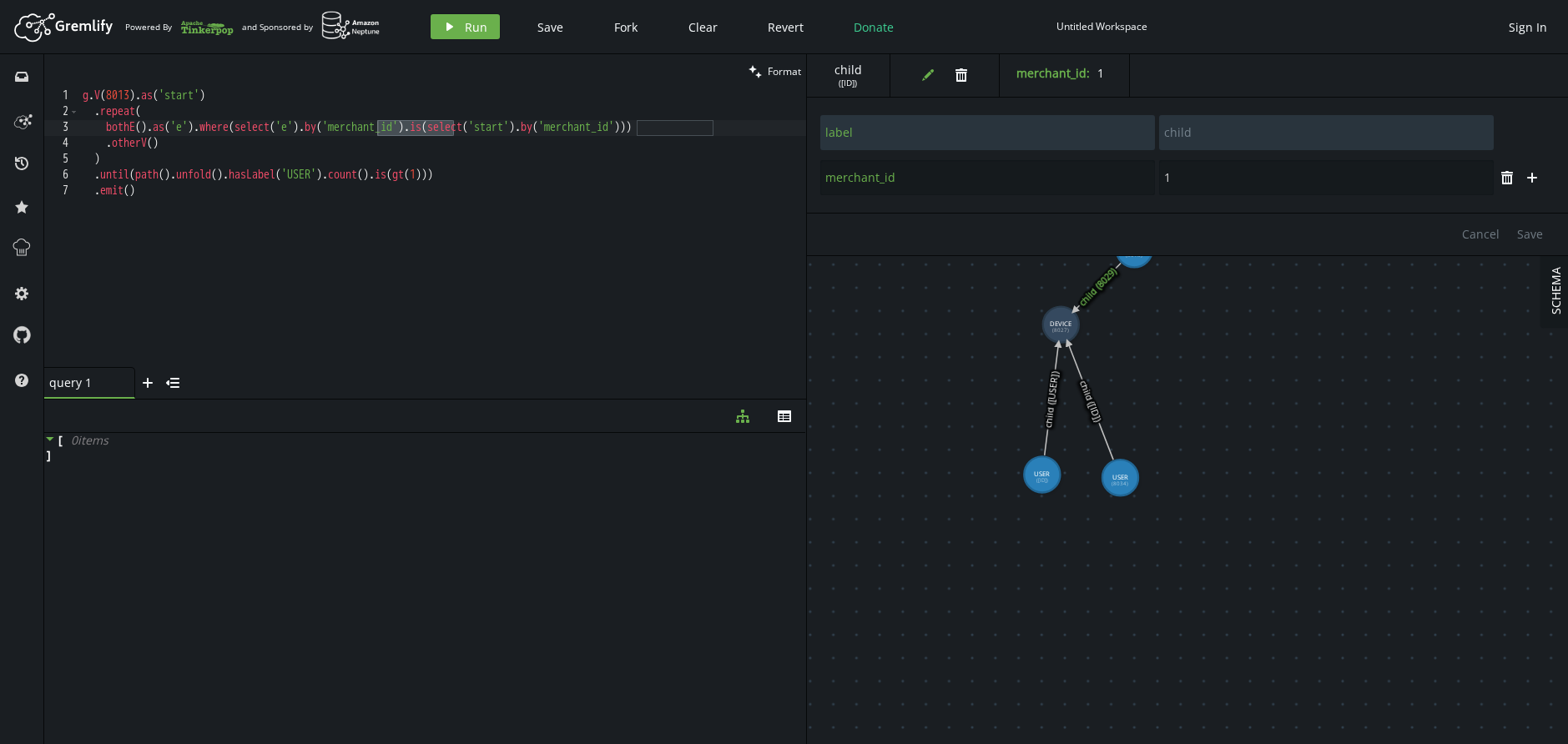 click 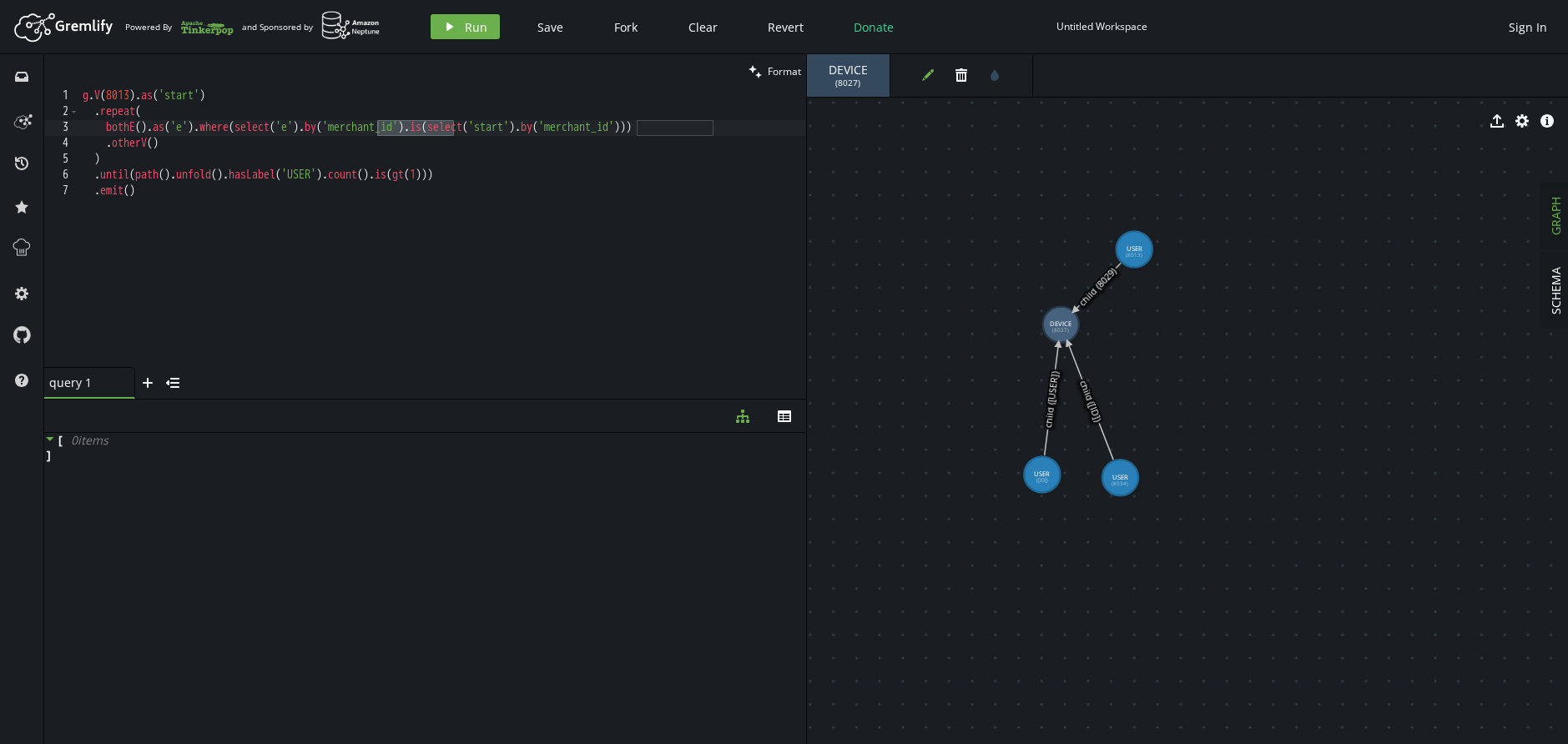 click on "edit trash tint" at bounding box center [966, 75] 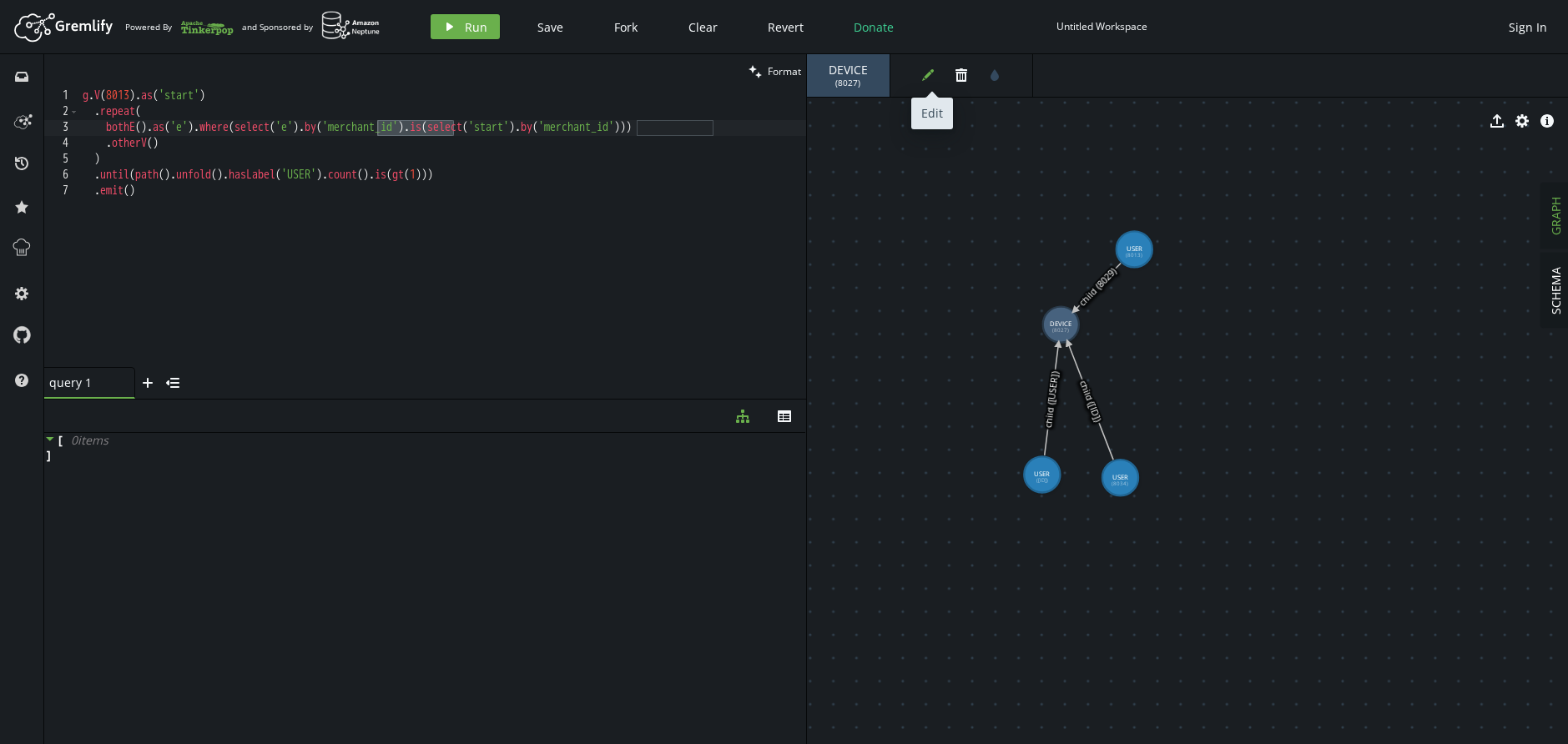 click on "edit" at bounding box center (928, 75) 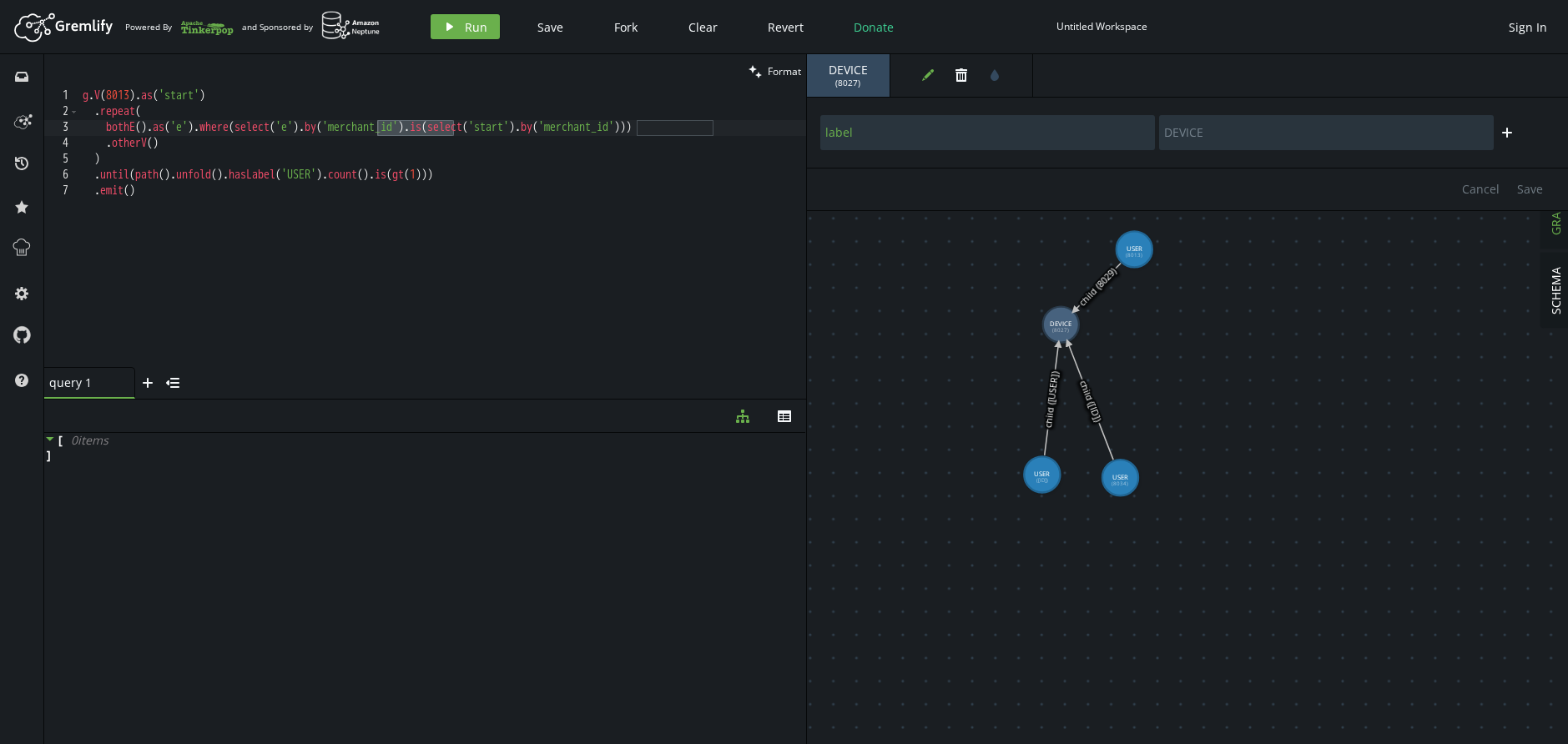 click 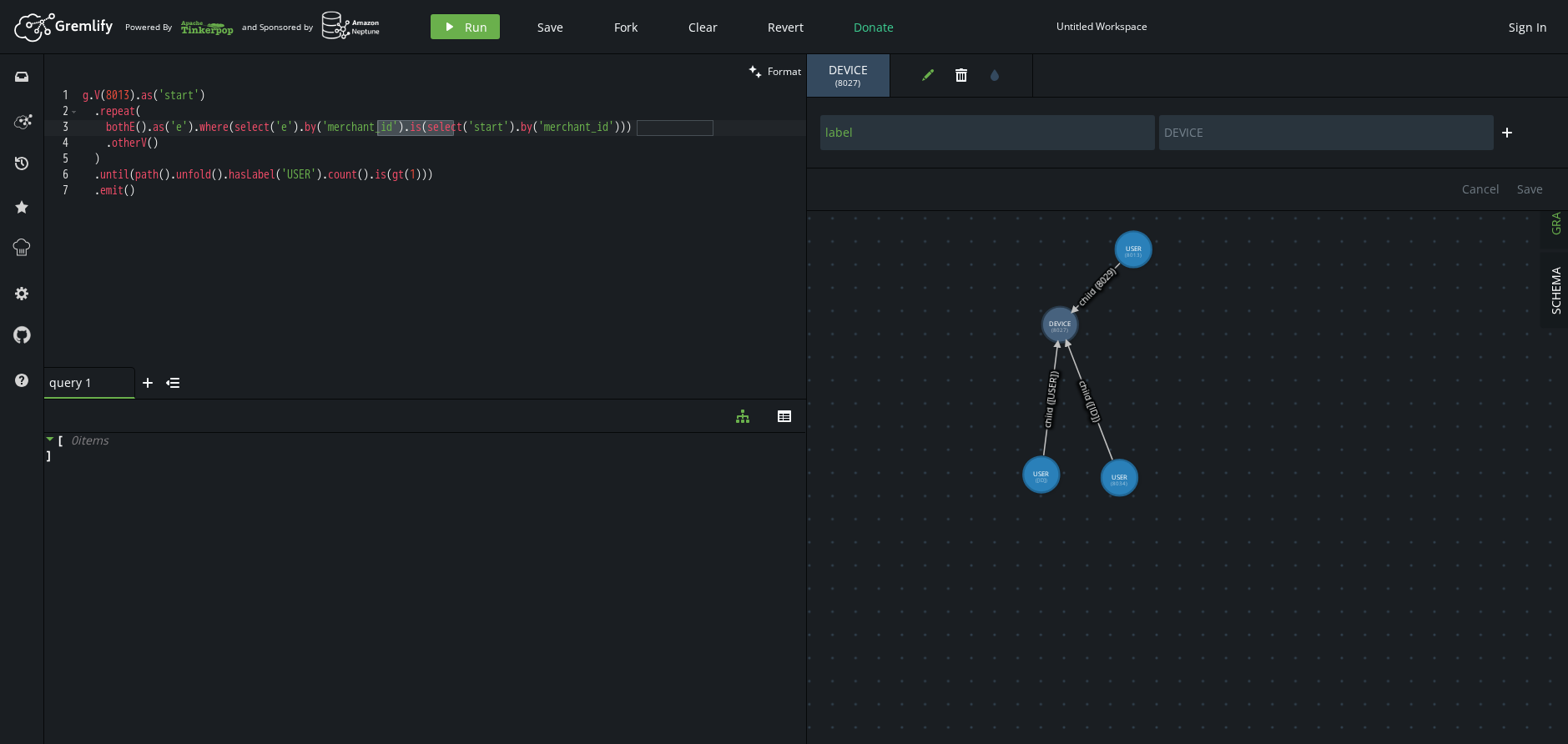 drag, startPoint x: 1358, startPoint y: 400, endPoint x: 1295, endPoint y: 339, distance: 87.69265 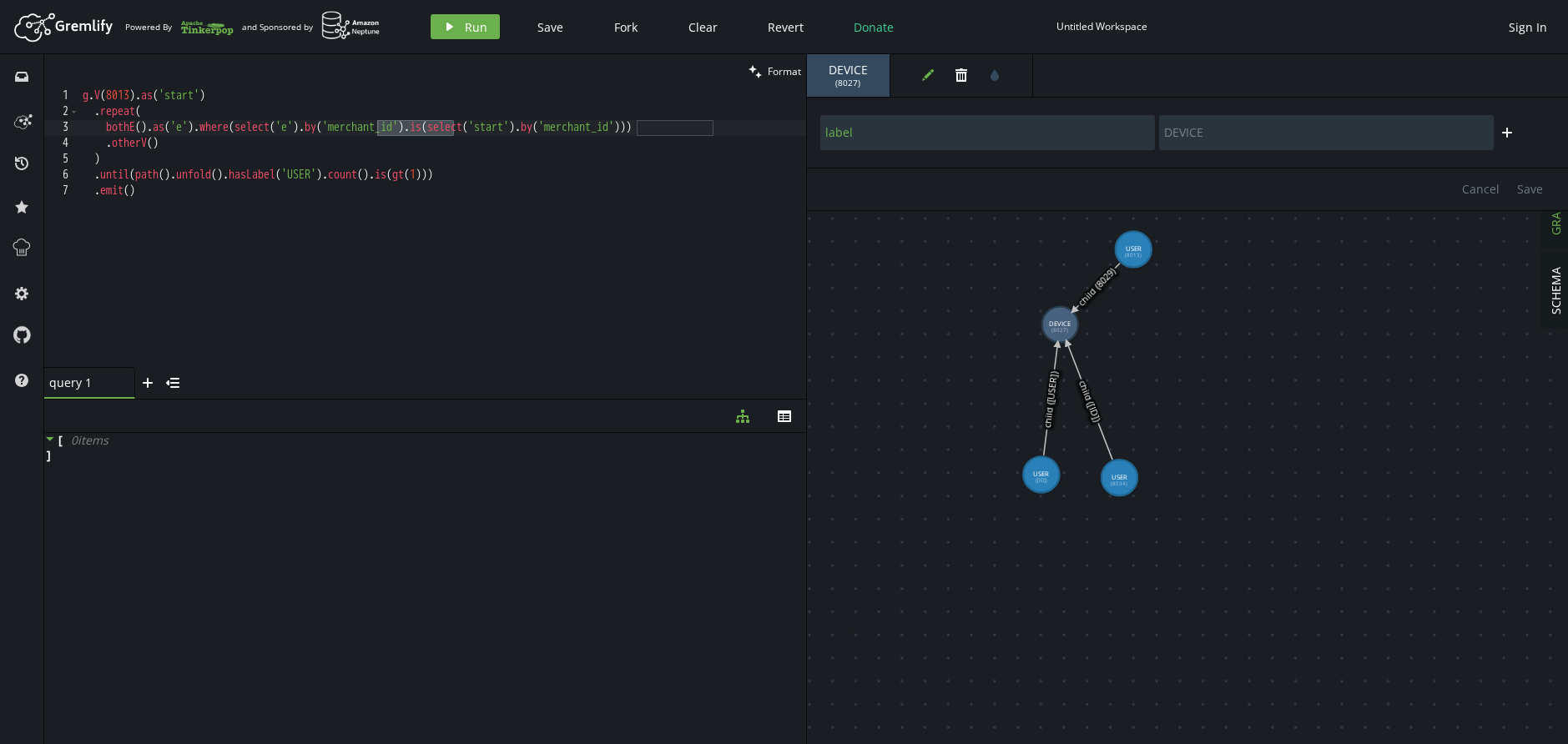 click 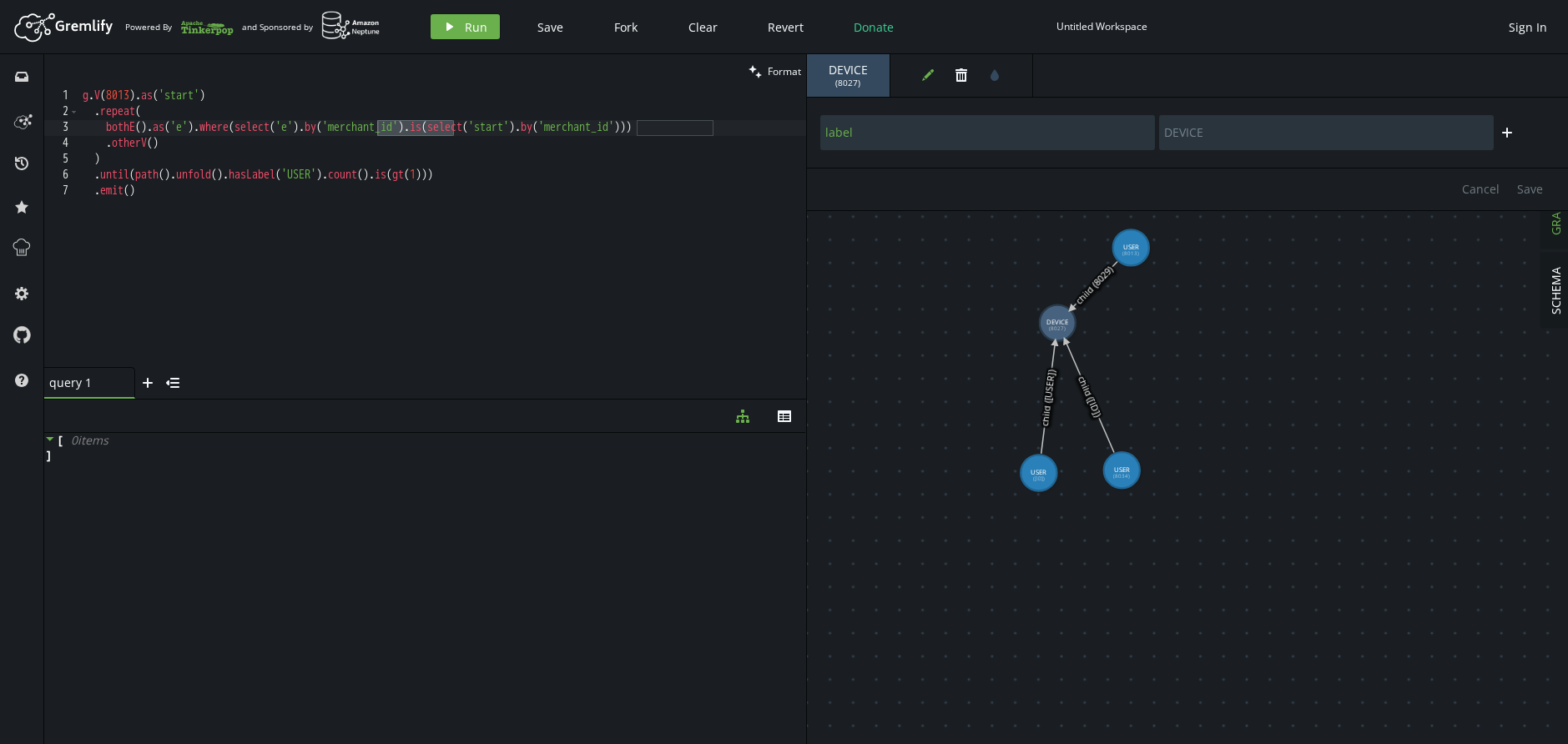 drag, startPoint x: 1122, startPoint y: 470, endPoint x: 1110, endPoint y: 465, distance: 13 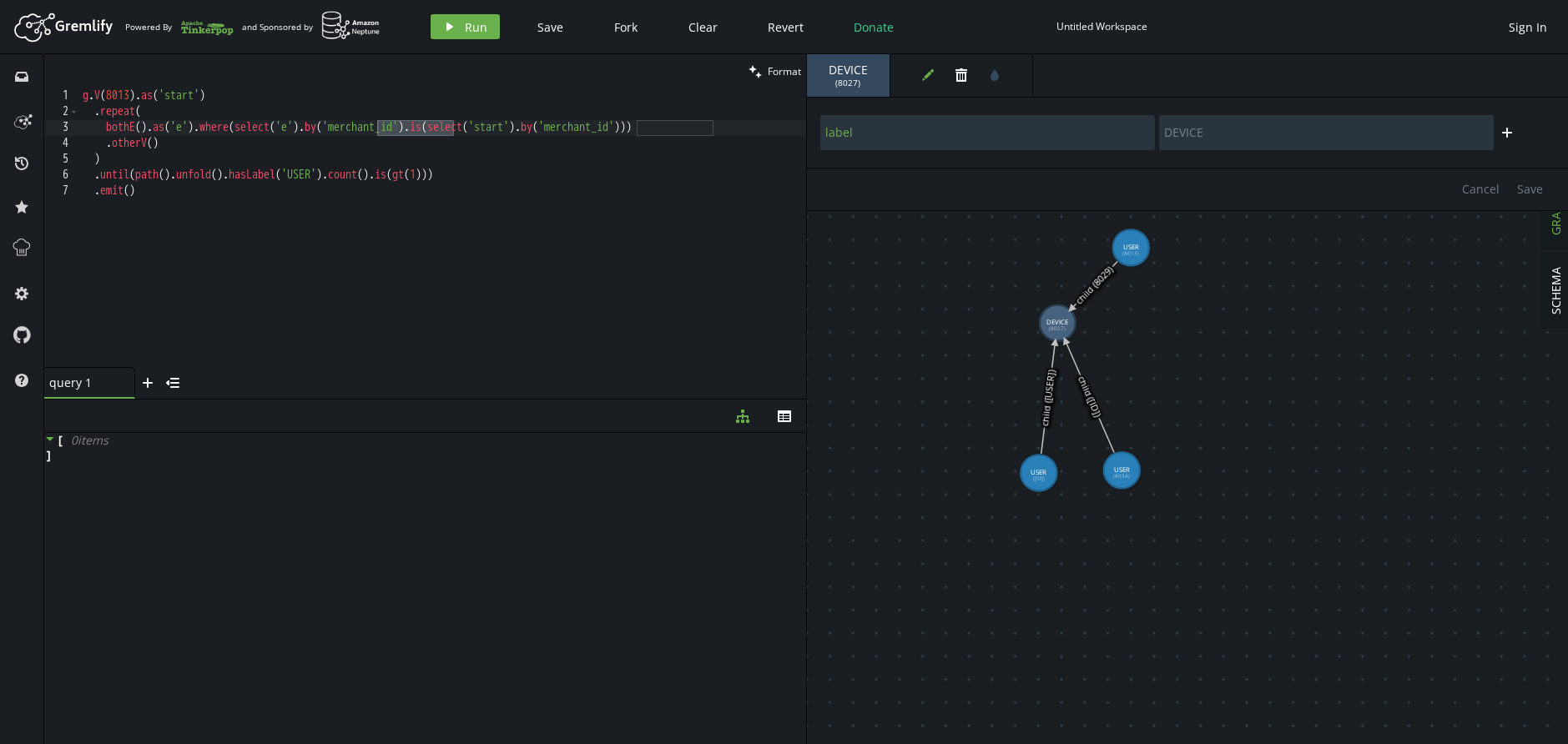 type on "USER" 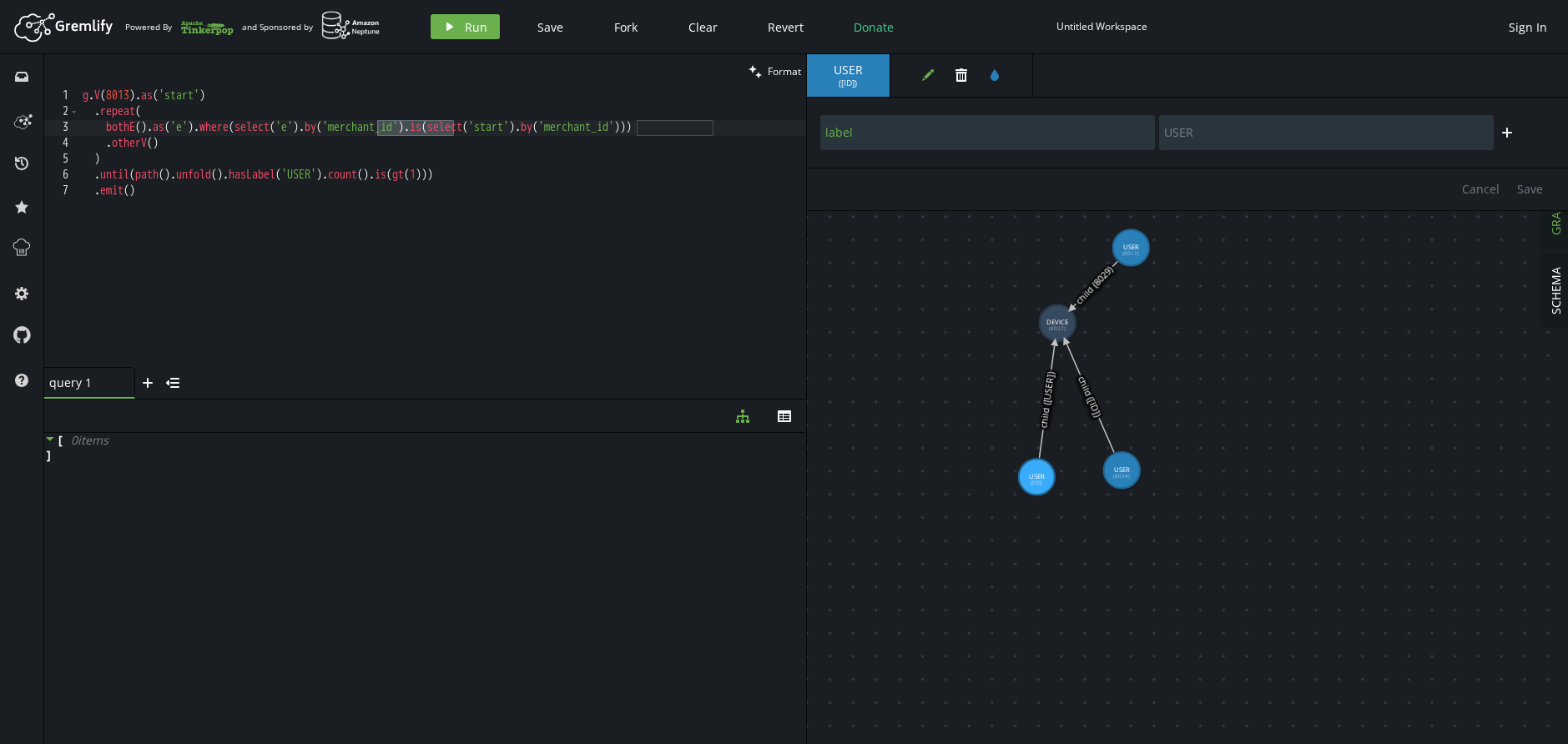 scroll, scrollTop: 0, scrollLeft: 2, axis: horizontal 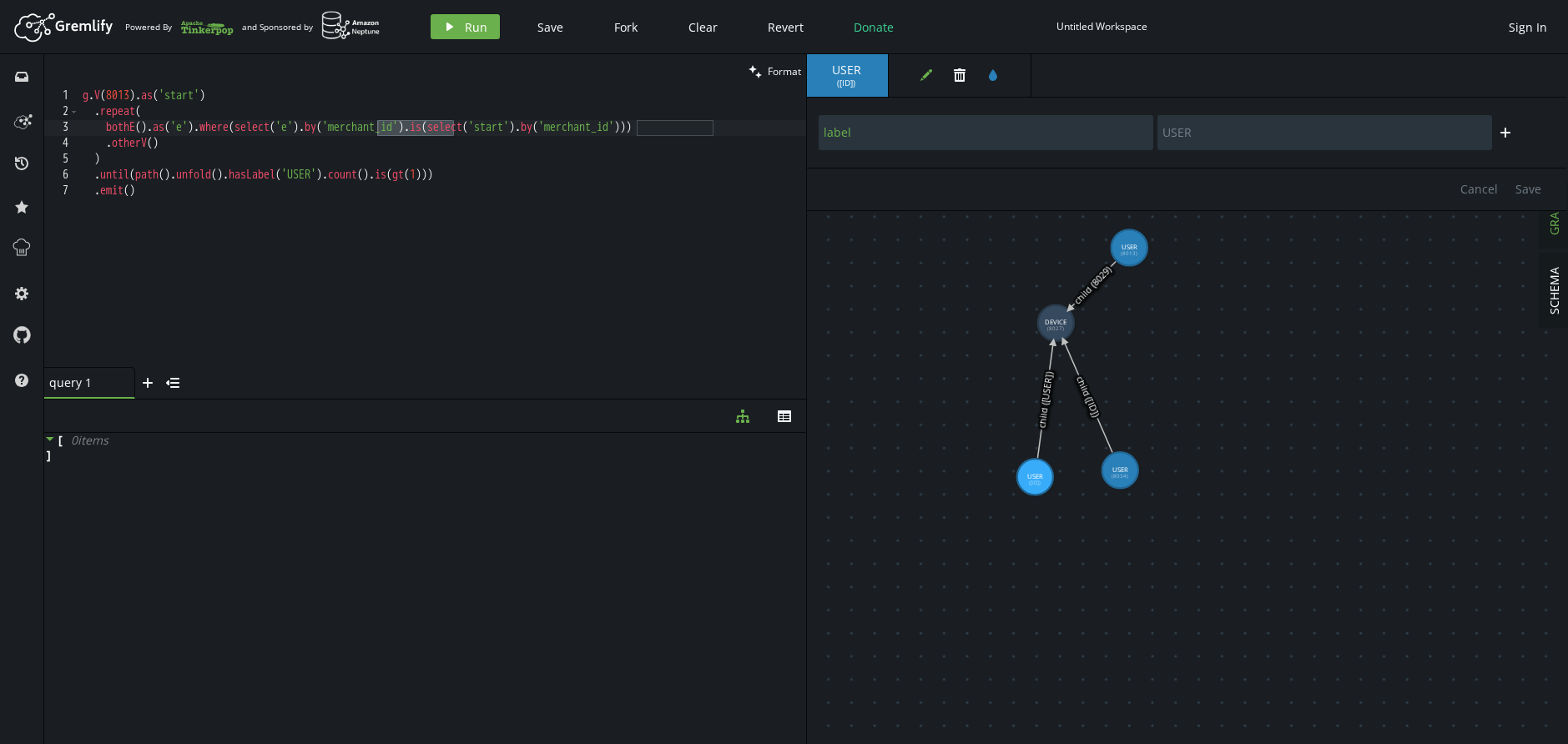click on "g . V ( 8013 ) . as ( 'start' )    . repeat (      bothE ( ) . as ( 'e' ) . where ( select ( 'e' ) . by ( 'merchant_id' ) . is ( select ( 'start' ) . by ( 'merchant_id' )))      . otherV ( )    )    . until ( path ( ) . unfold ( ) . hasLabel ( 'USER' ) . count ( ) . is ( gt ( 1 )))    . emit ( )" at bounding box center [442, 244] 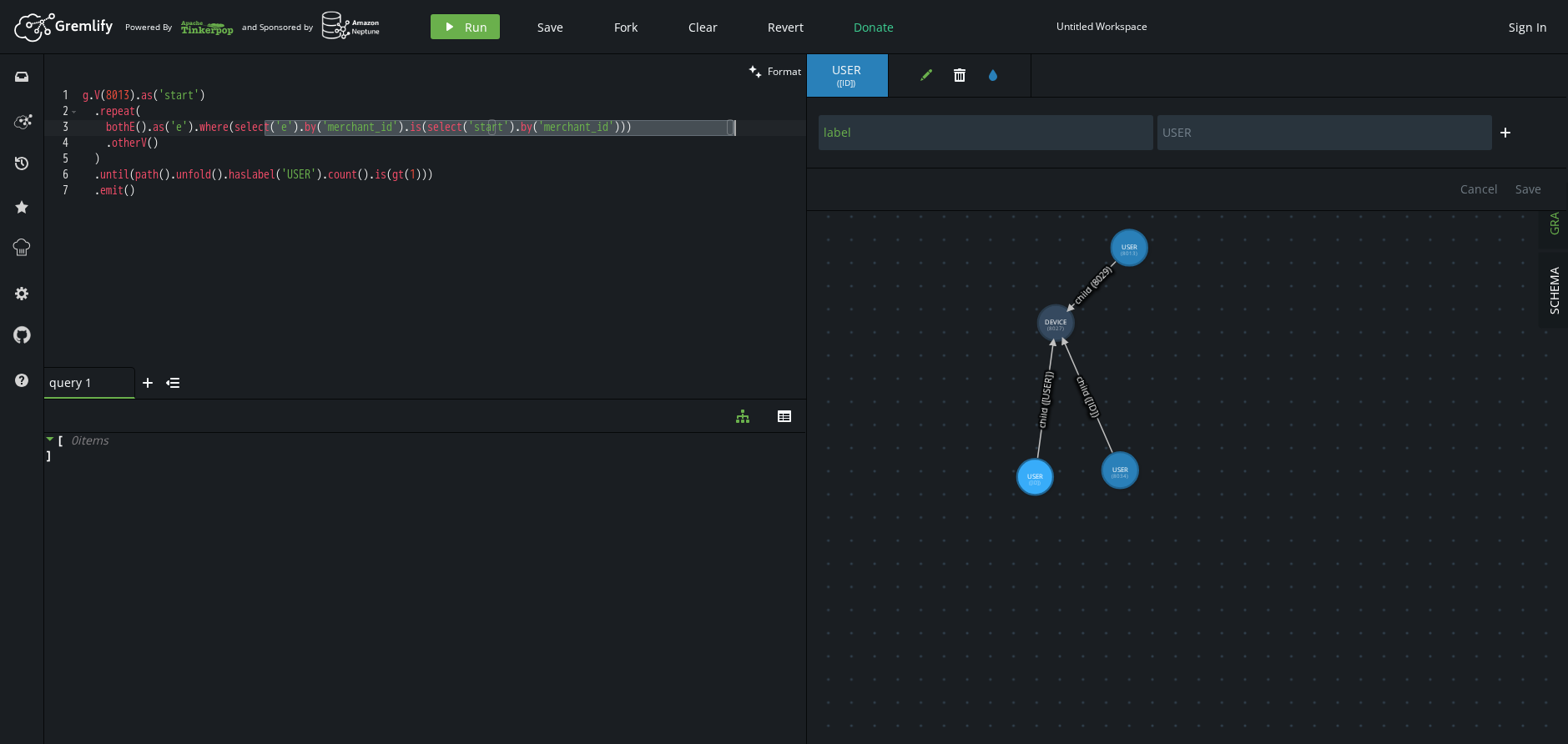 drag, startPoint x: 266, startPoint y: 130, endPoint x: 736, endPoint y: 154, distance: 470.6124 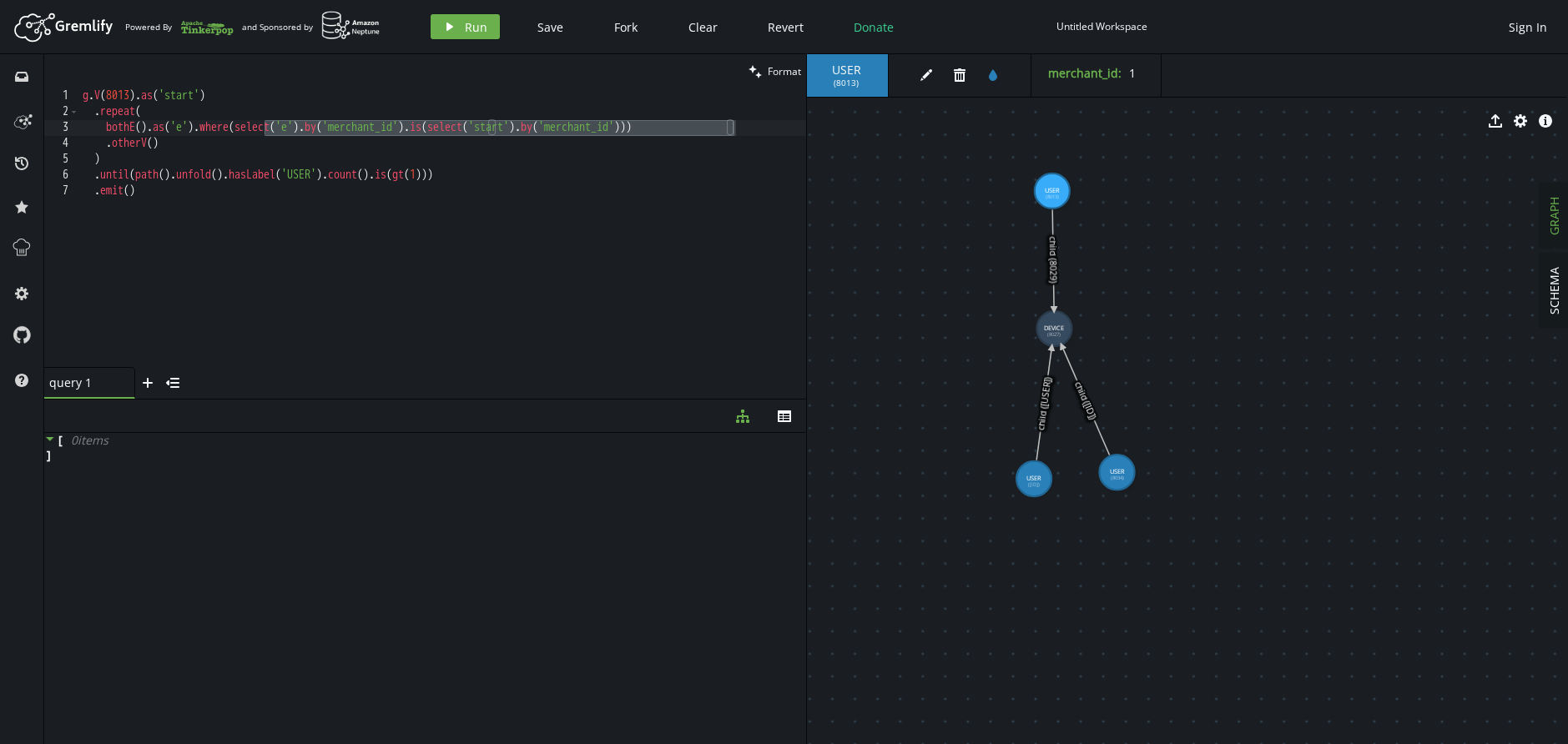 drag, startPoint x: 1117, startPoint y: 254, endPoint x: 1051, endPoint y: 191, distance: 91.24144 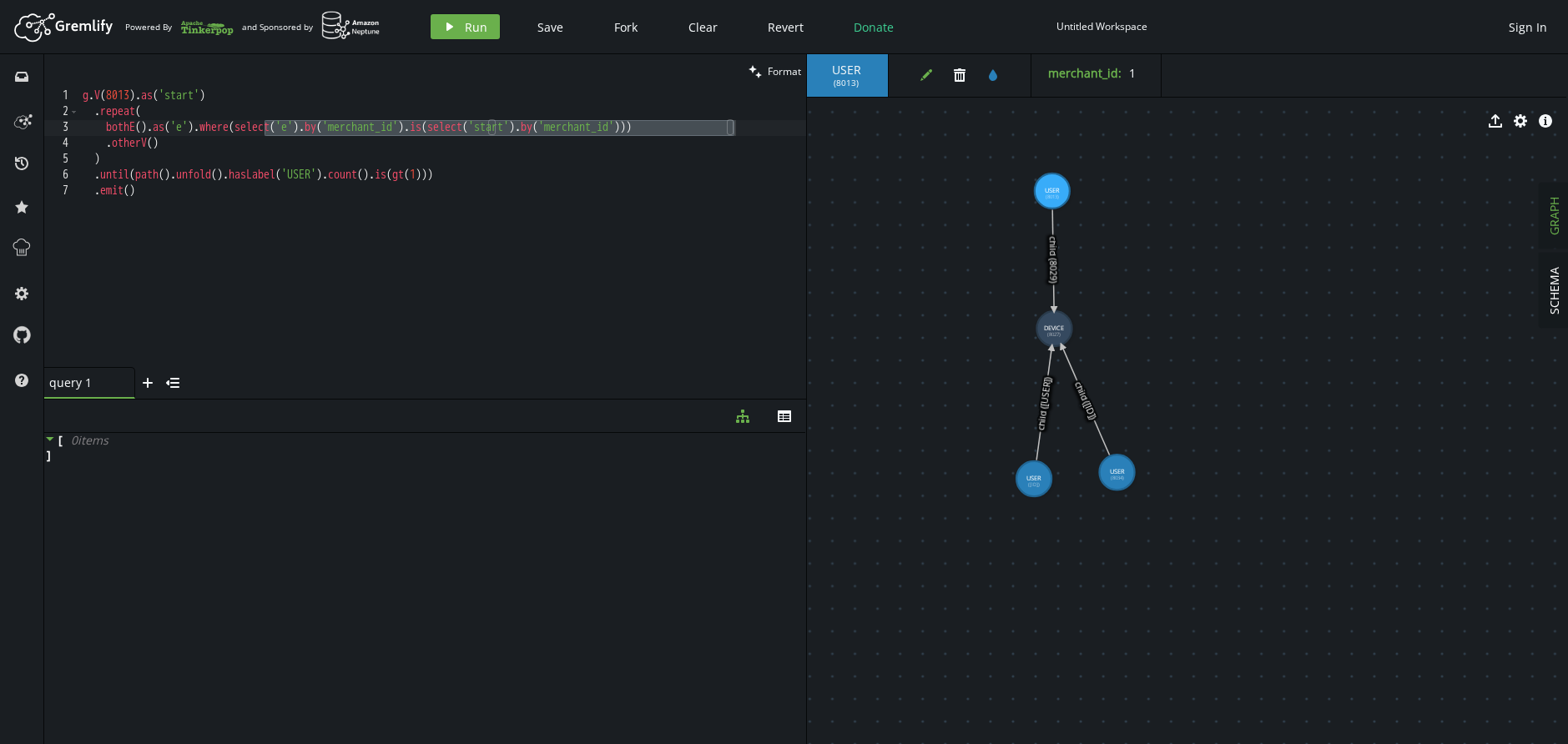 click on "edit" 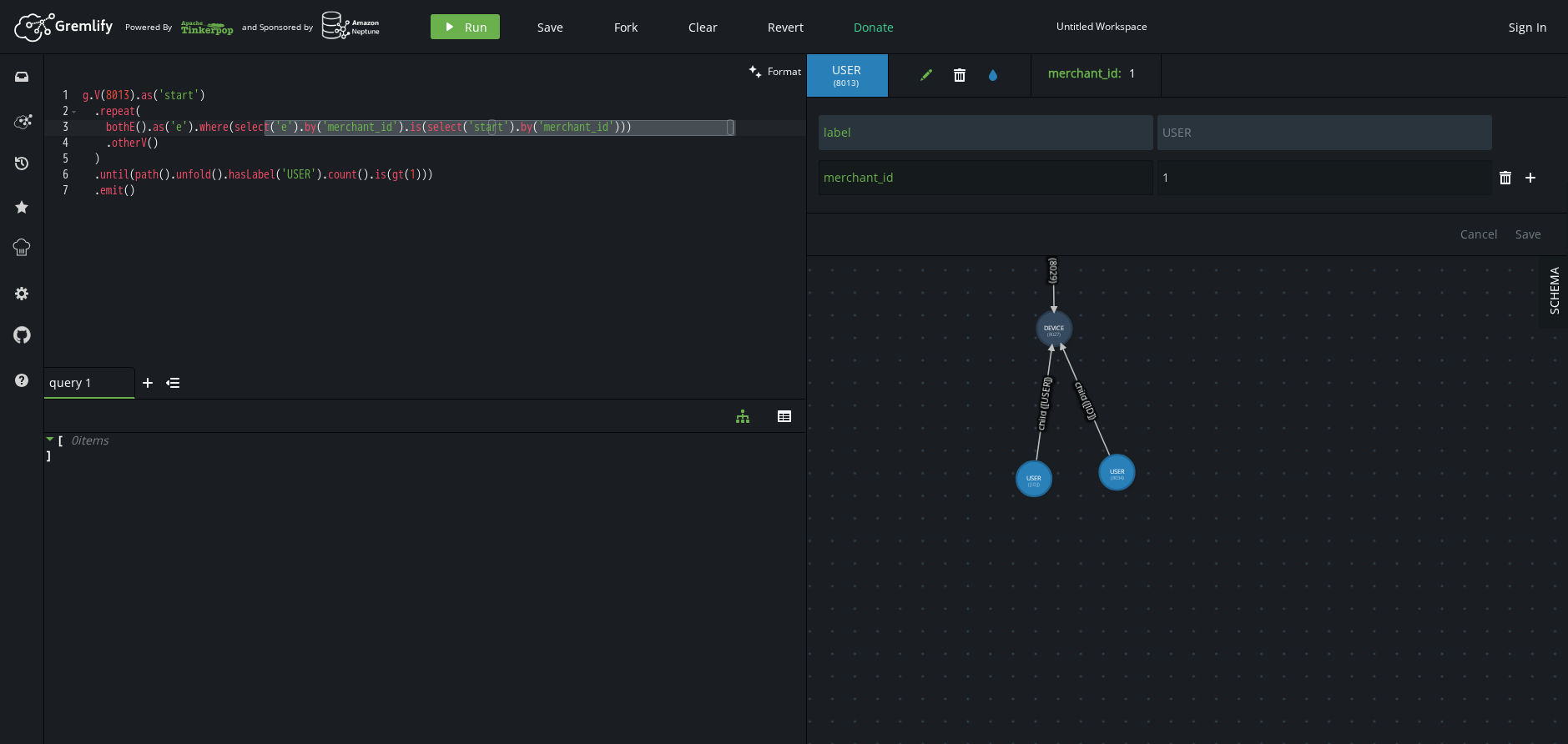 scroll, scrollTop: 0, scrollLeft: 0, axis: both 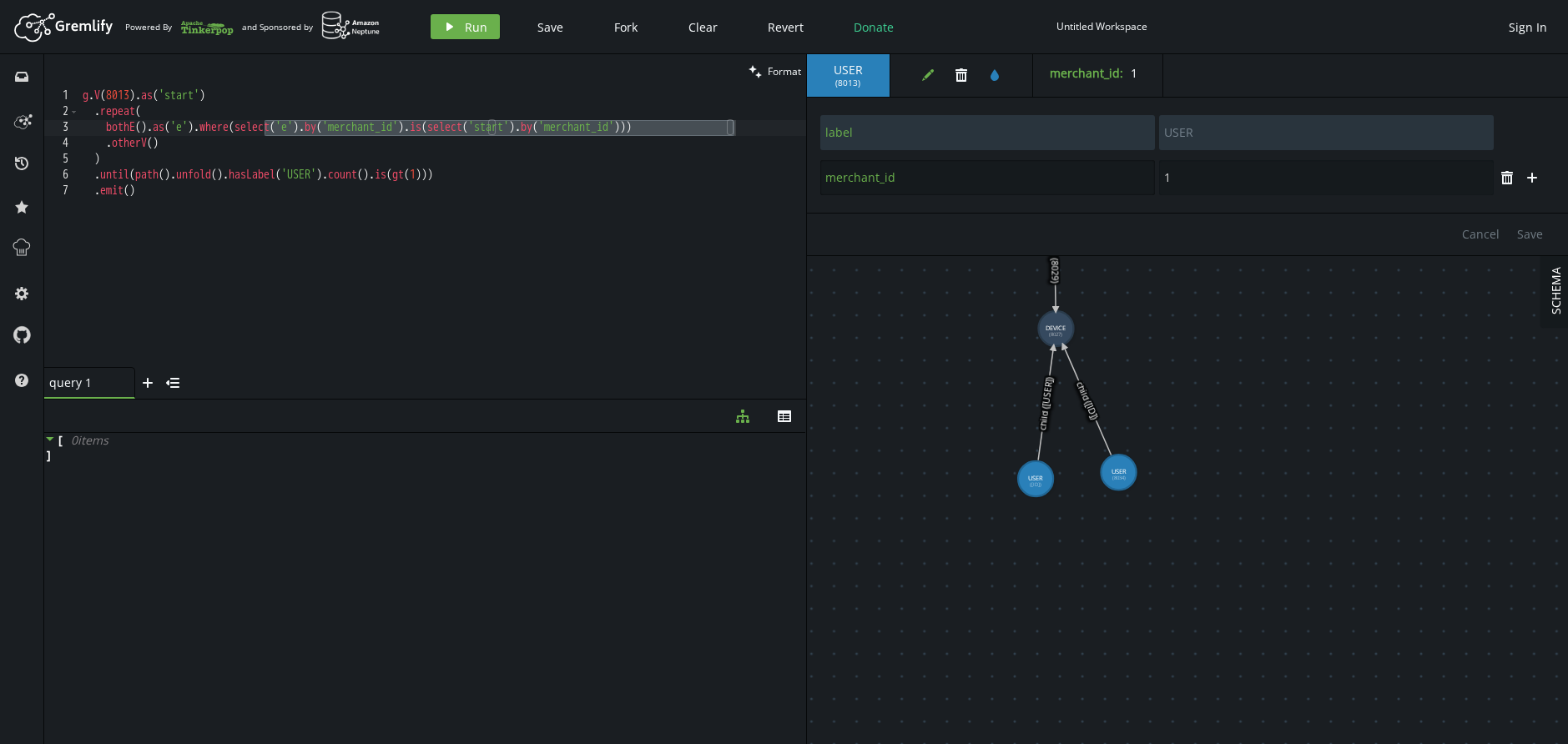 drag, startPoint x: 905, startPoint y: 176, endPoint x: 804, endPoint y: 183, distance: 101.24228 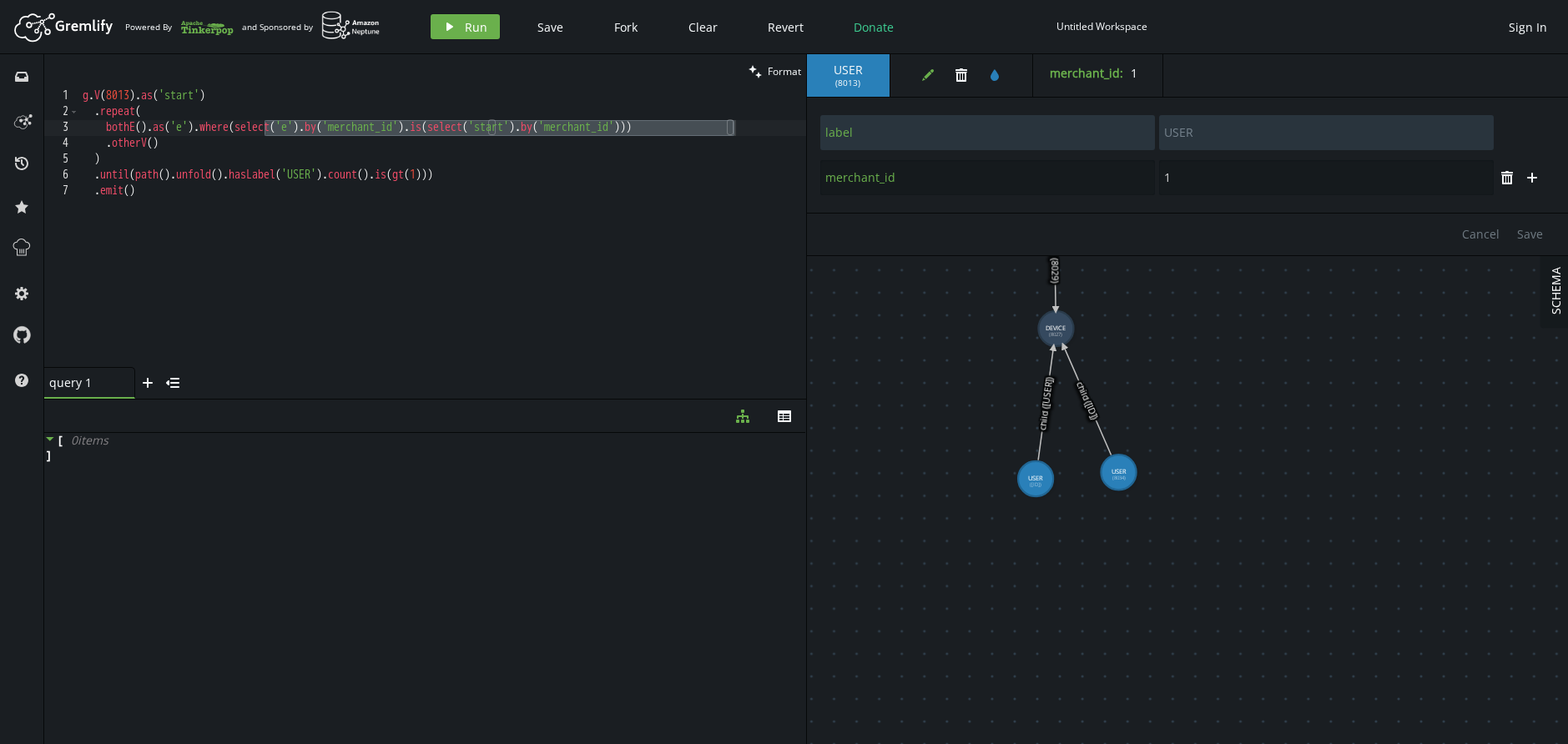 click 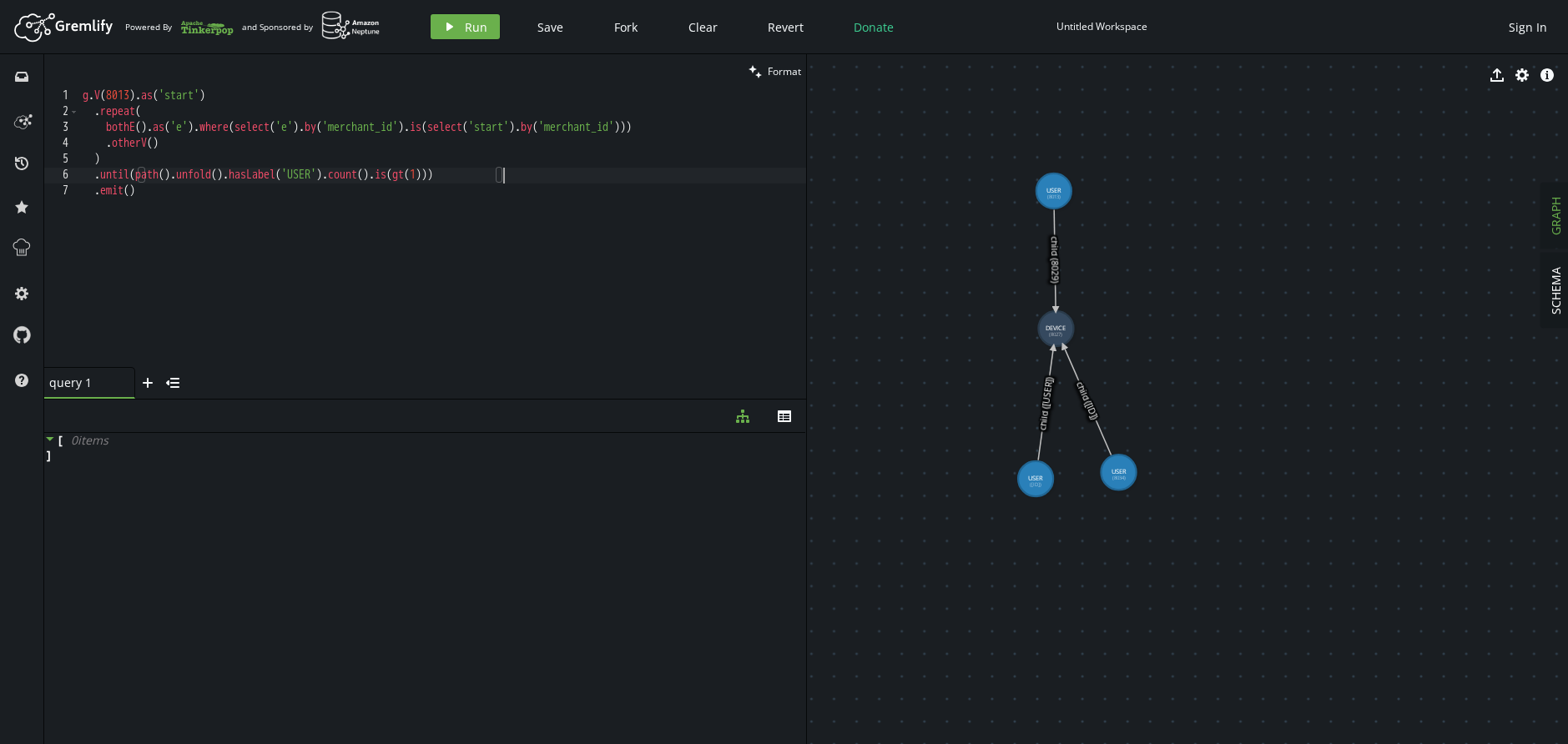 drag, startPoint x: 552, startPoint y: 176, endPoint x: 502, endPoint y: 103, distance: 88.48164 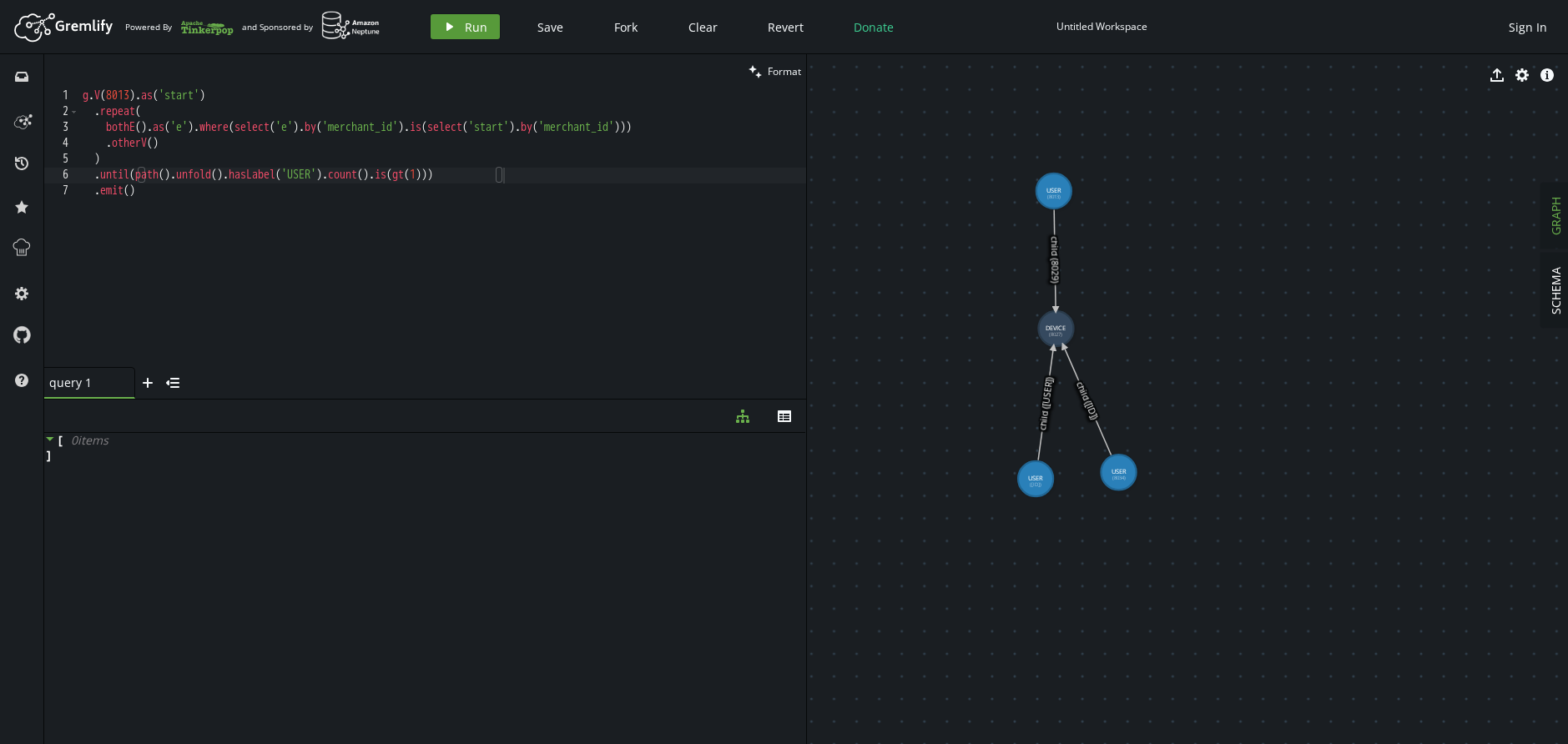 click on "play Run" at bounding box center (465, 27) 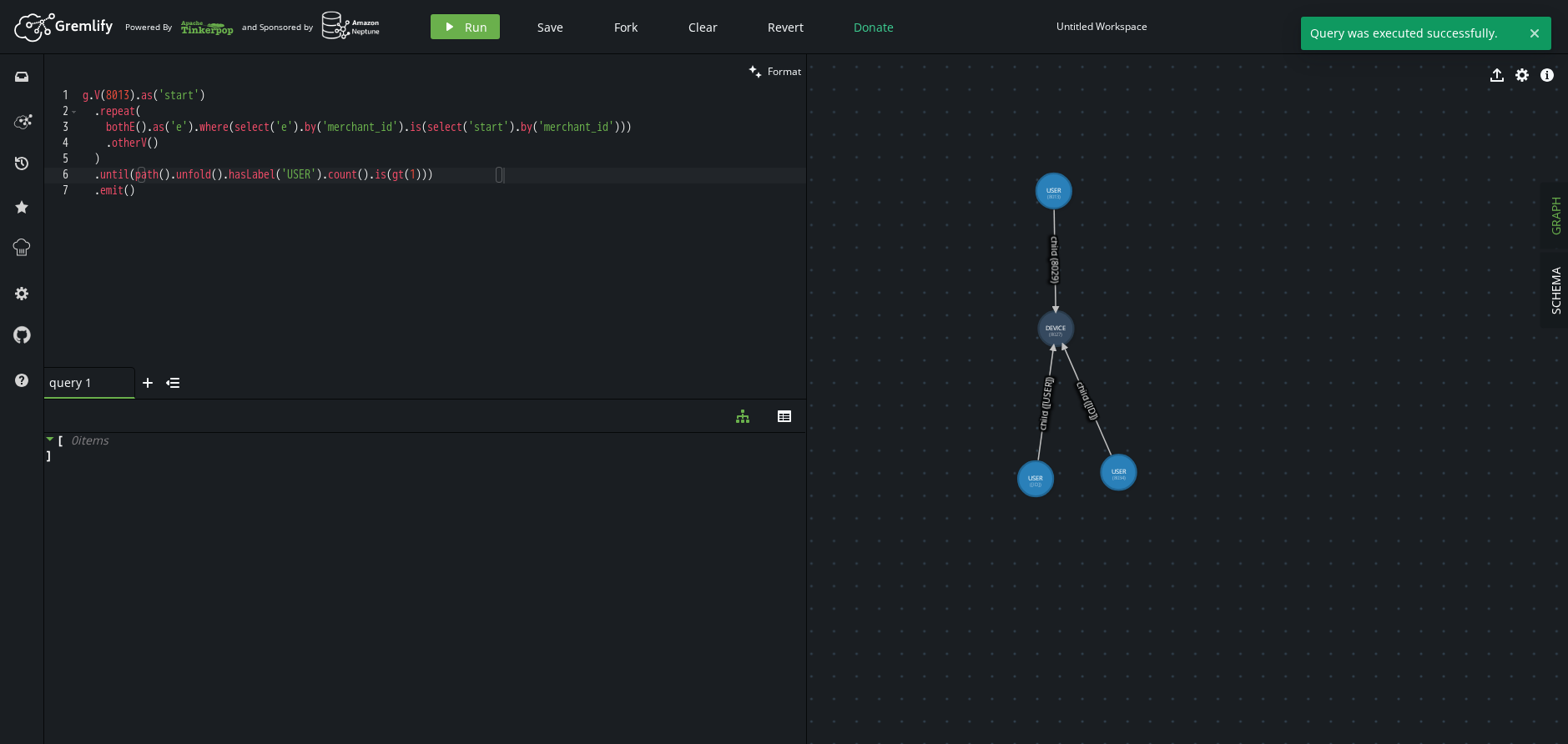 click 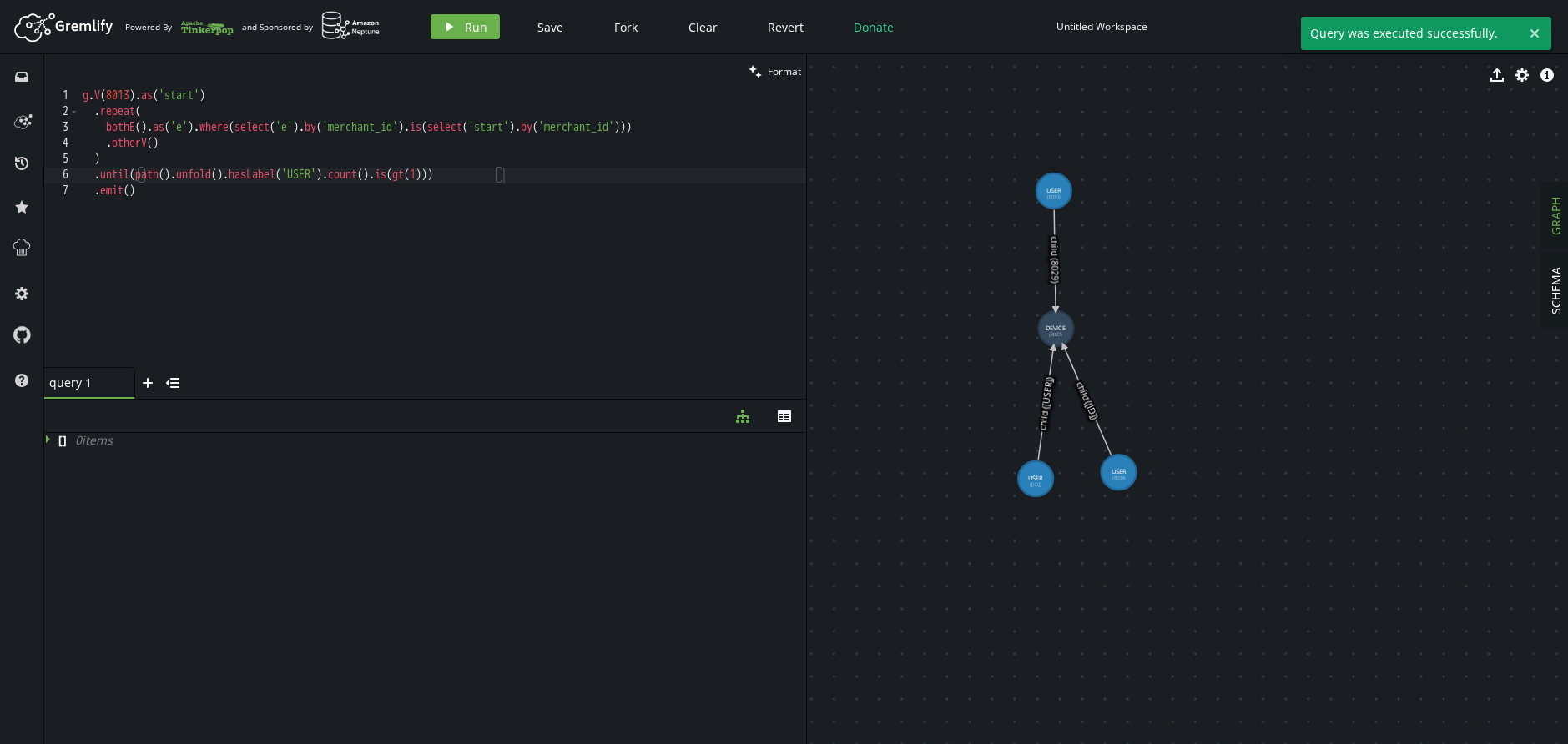 click 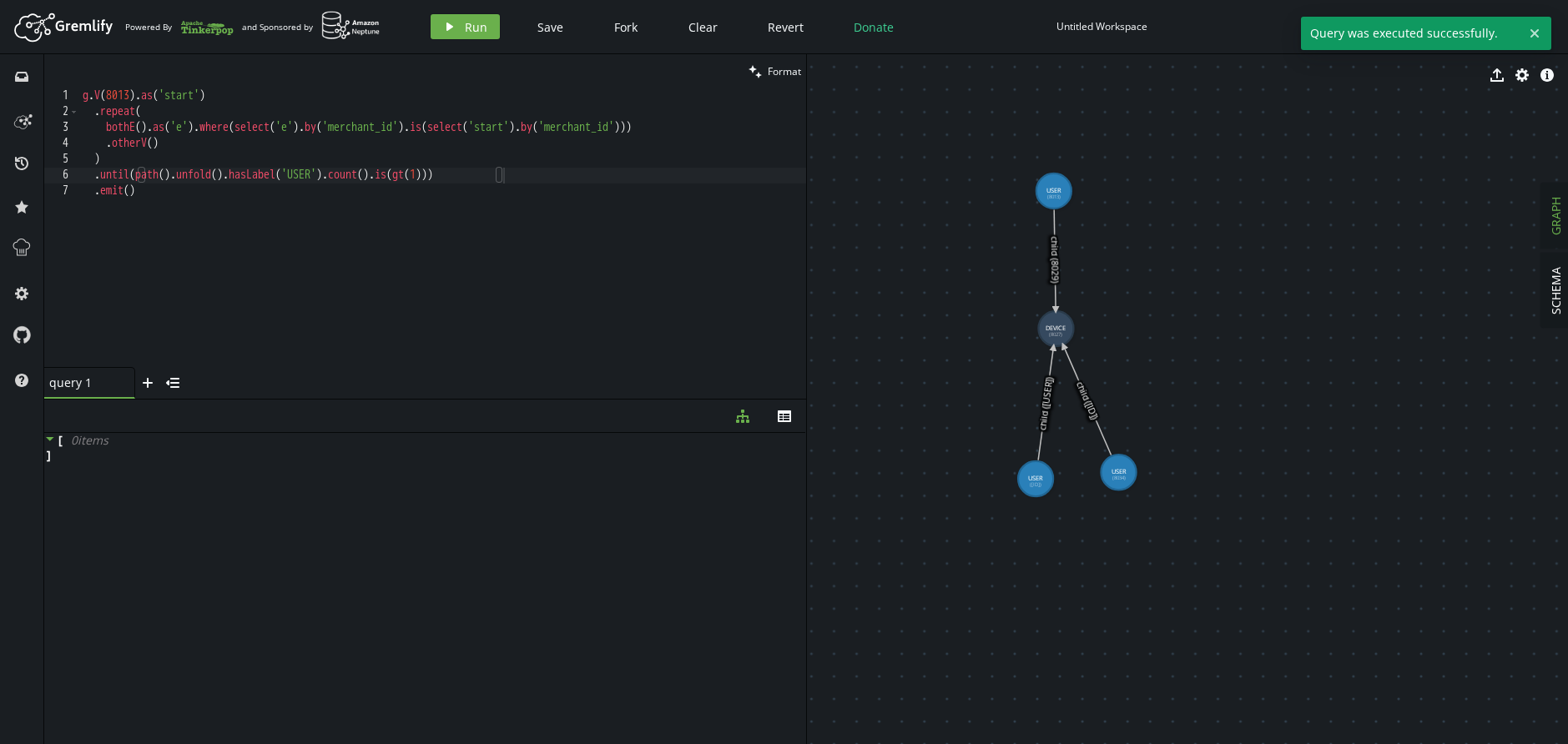 type on ".emit()" 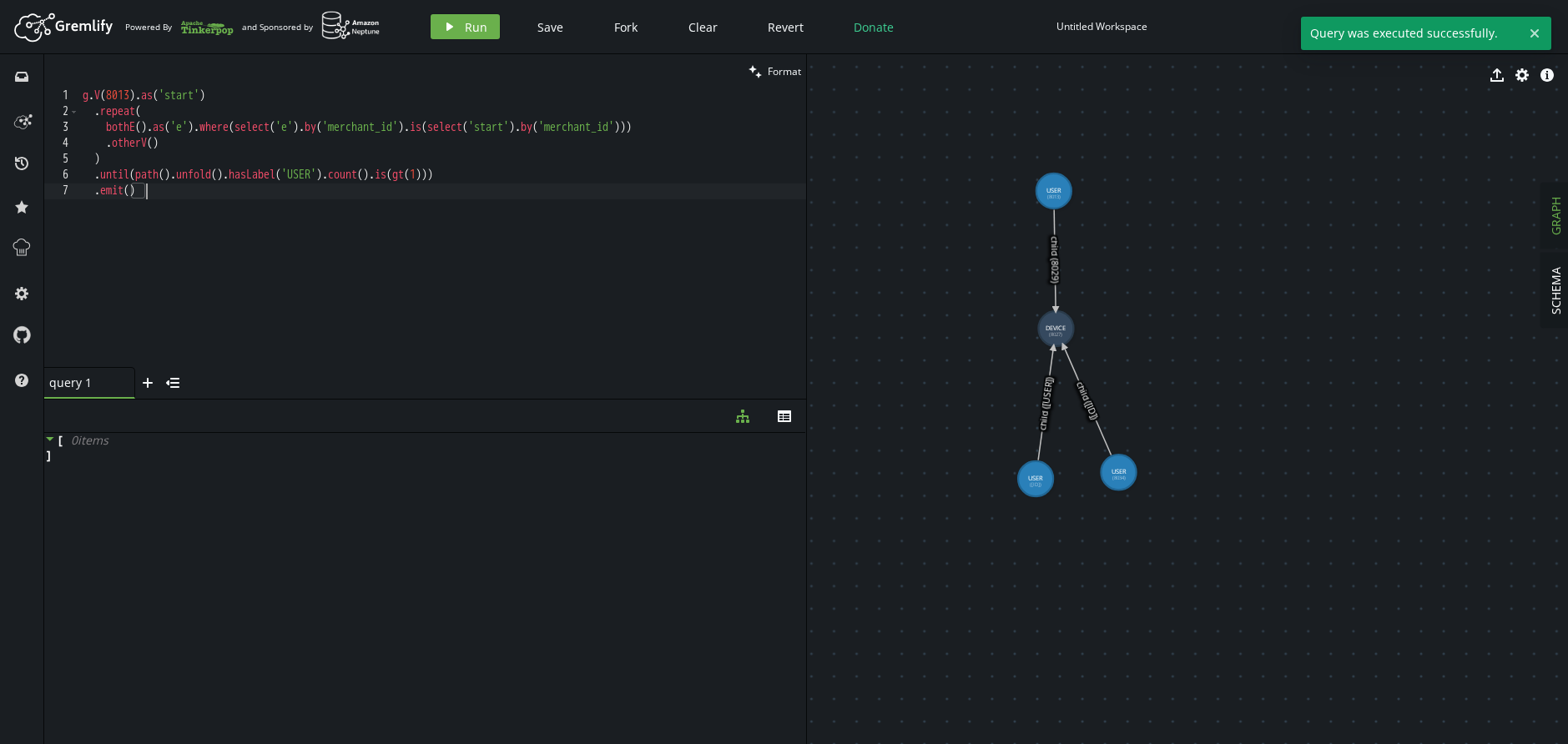 click on "g . V ( 8013 ) . as ( 'start' )    . repeat (      bothE ( ) . as ( 'e' ) . where ( select ( 'e' ) . by ( 'merchant_id' ) . is ( select ( 'start' ) . by ( 'merchant_id' )))      . otherV ( )    )    . until ( path ( ) . unfold ( ) . hasLabel ( 'USER' ) . count ( ) . is ( gt ( 1 )))    . emit ( )" at bounding box center [442, 244] 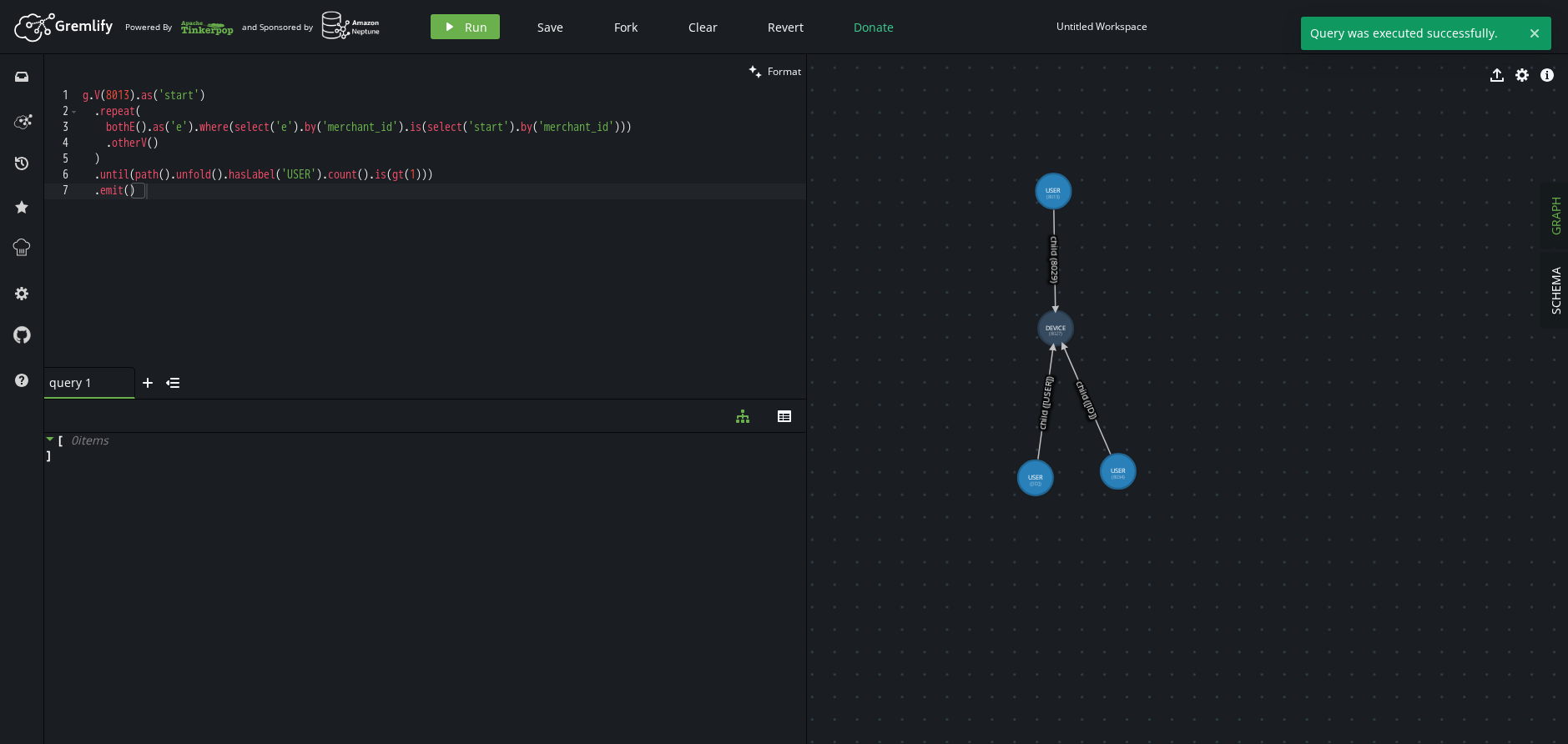 click 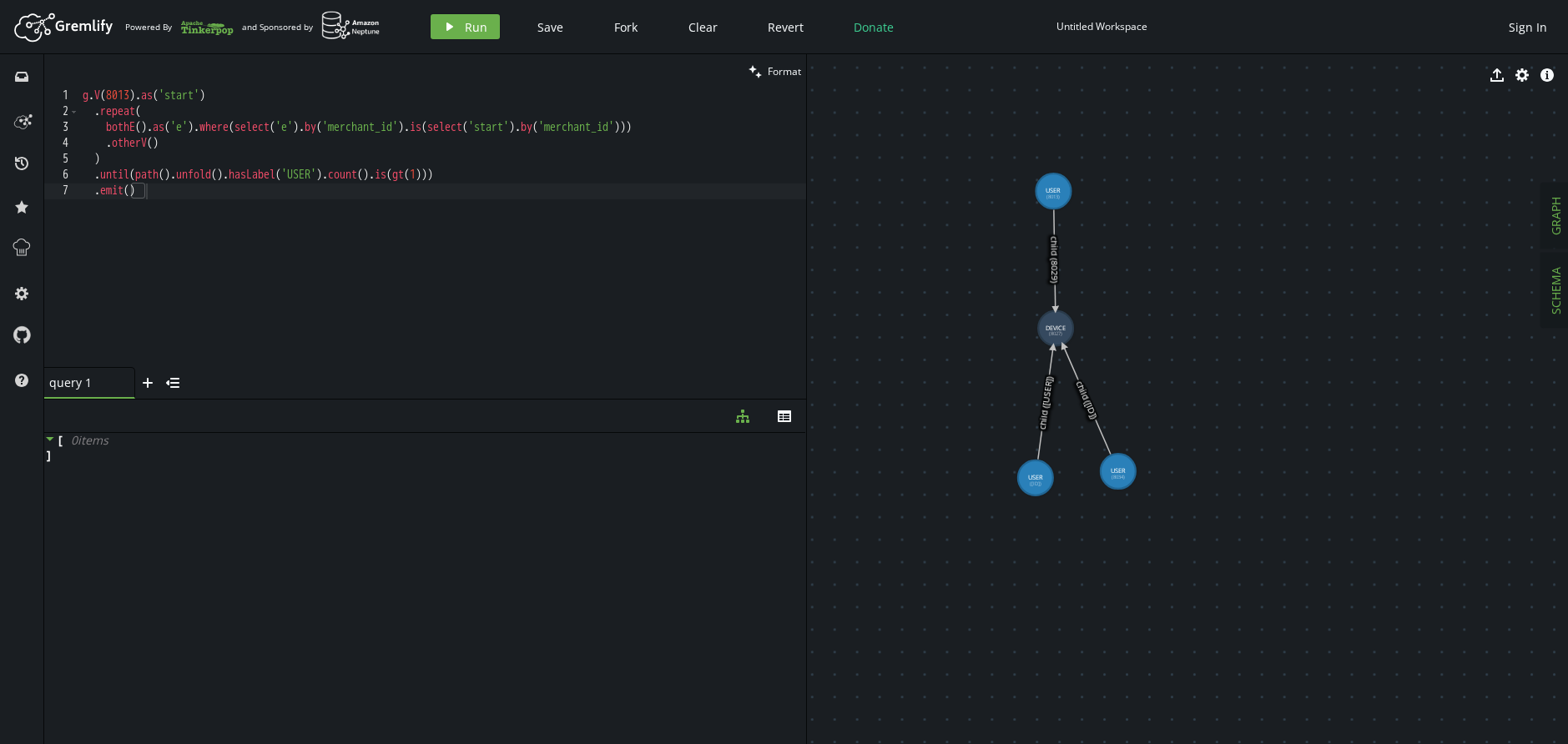 click on "SCHEMA" at bounding box center [1555, 290] 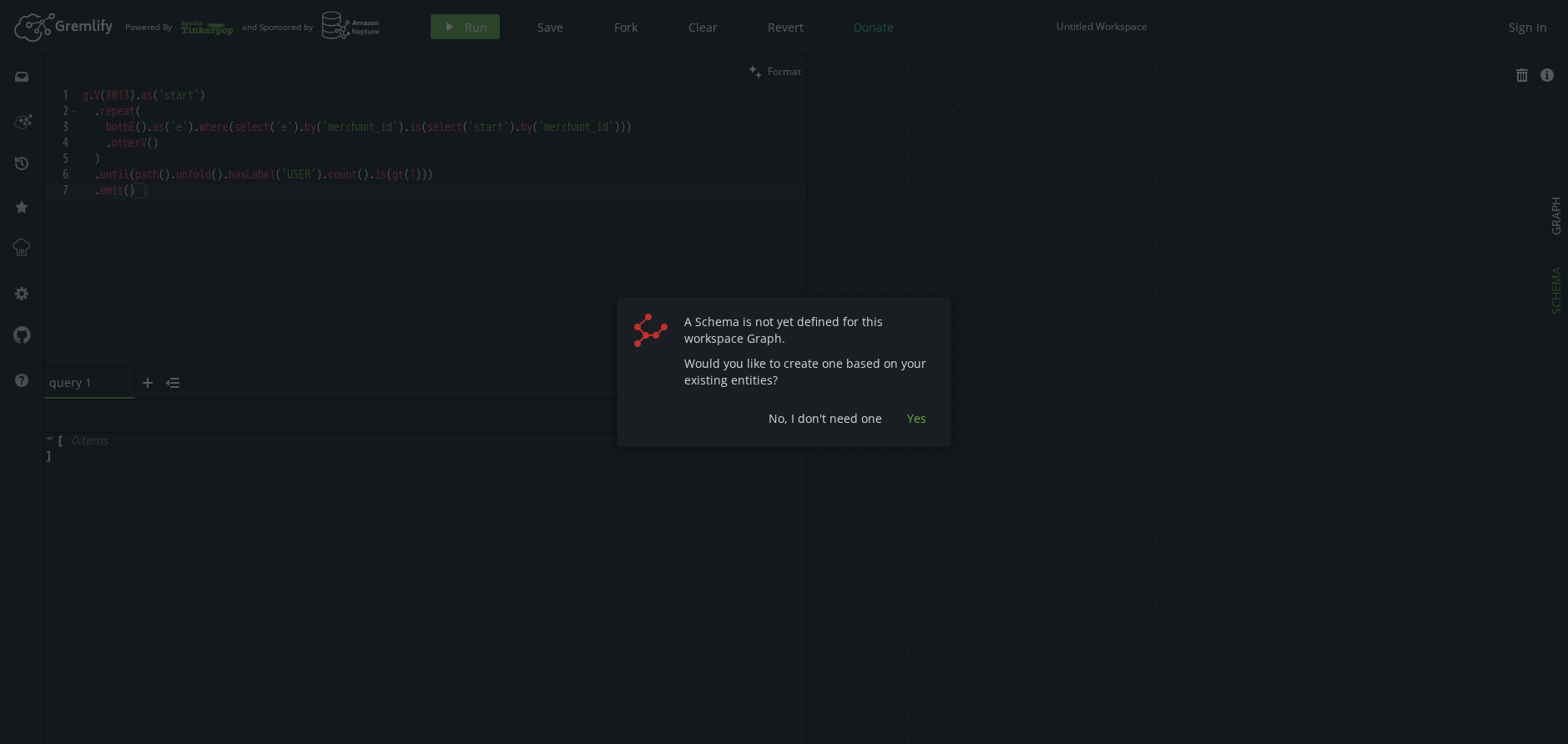 click on "Yes" at bounding box center (916, 418) 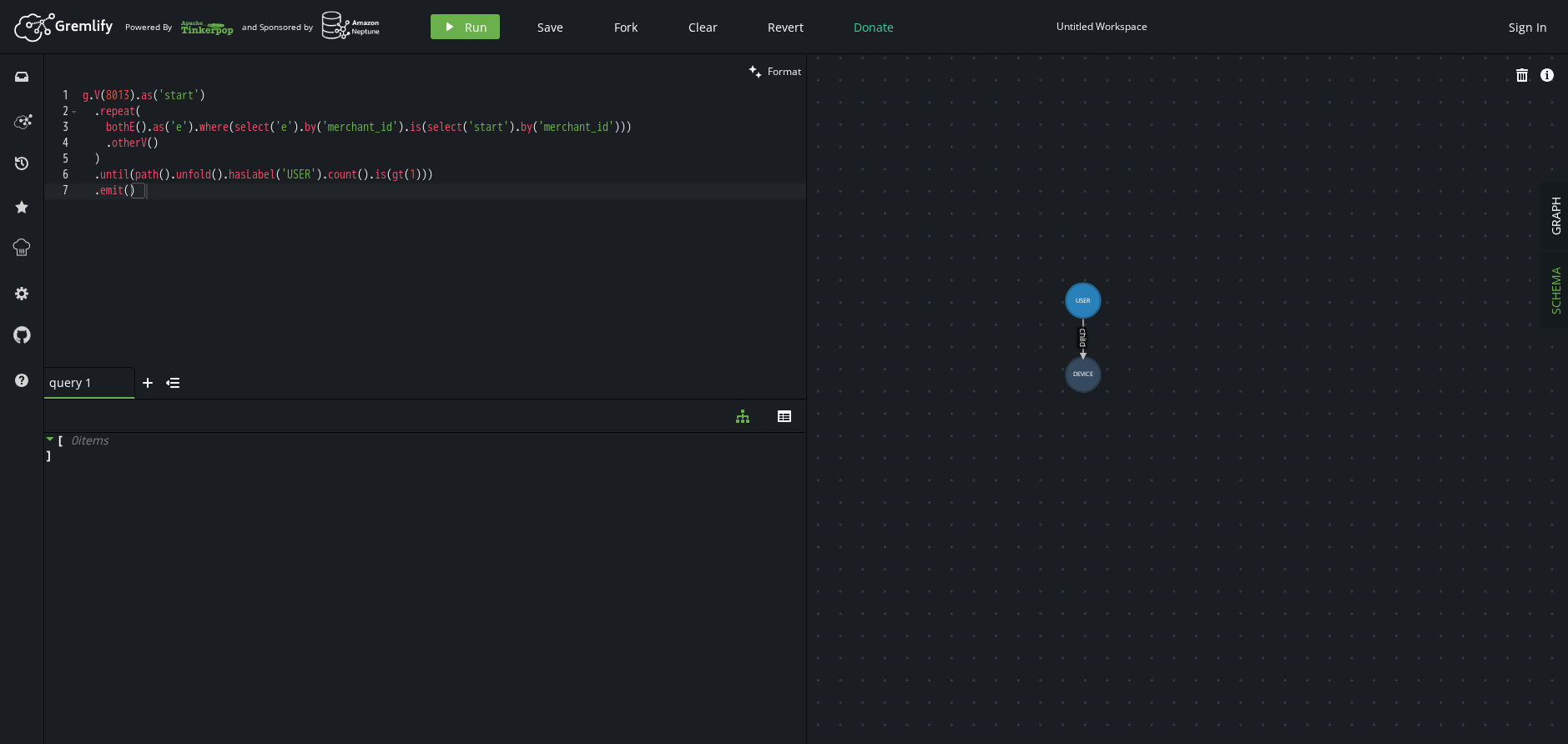 drag, startPoint x: 1158, startPoint y: 324, endPoint x: 1239, endPoint y: 440, distance: 141.48145 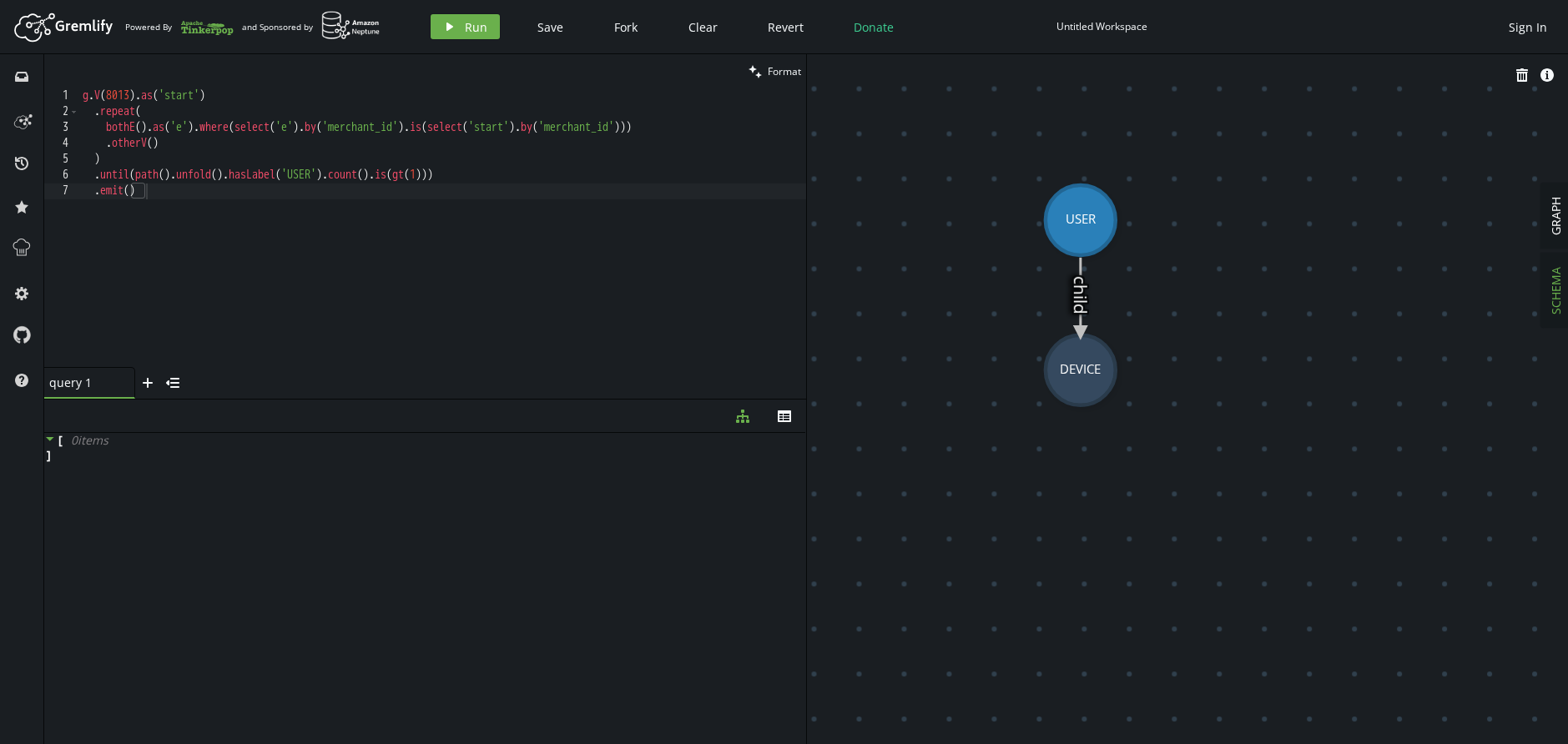 drag, startPoint x: 1158, startPoint y: 380, endPoint x: 1346, endPoint y: 384, distance: 188.04255 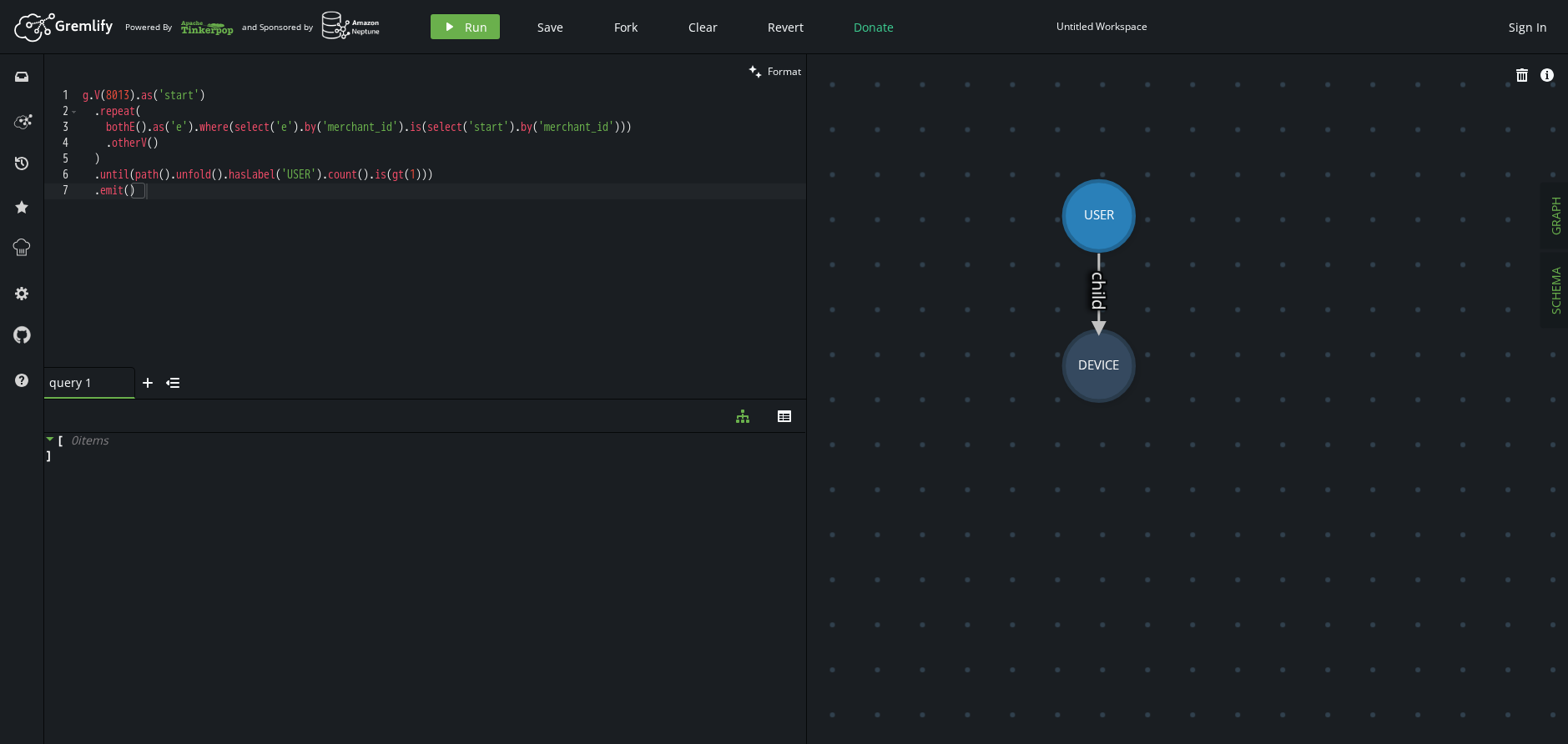 click on "GRAPH" at bounding box center [1555, 216] 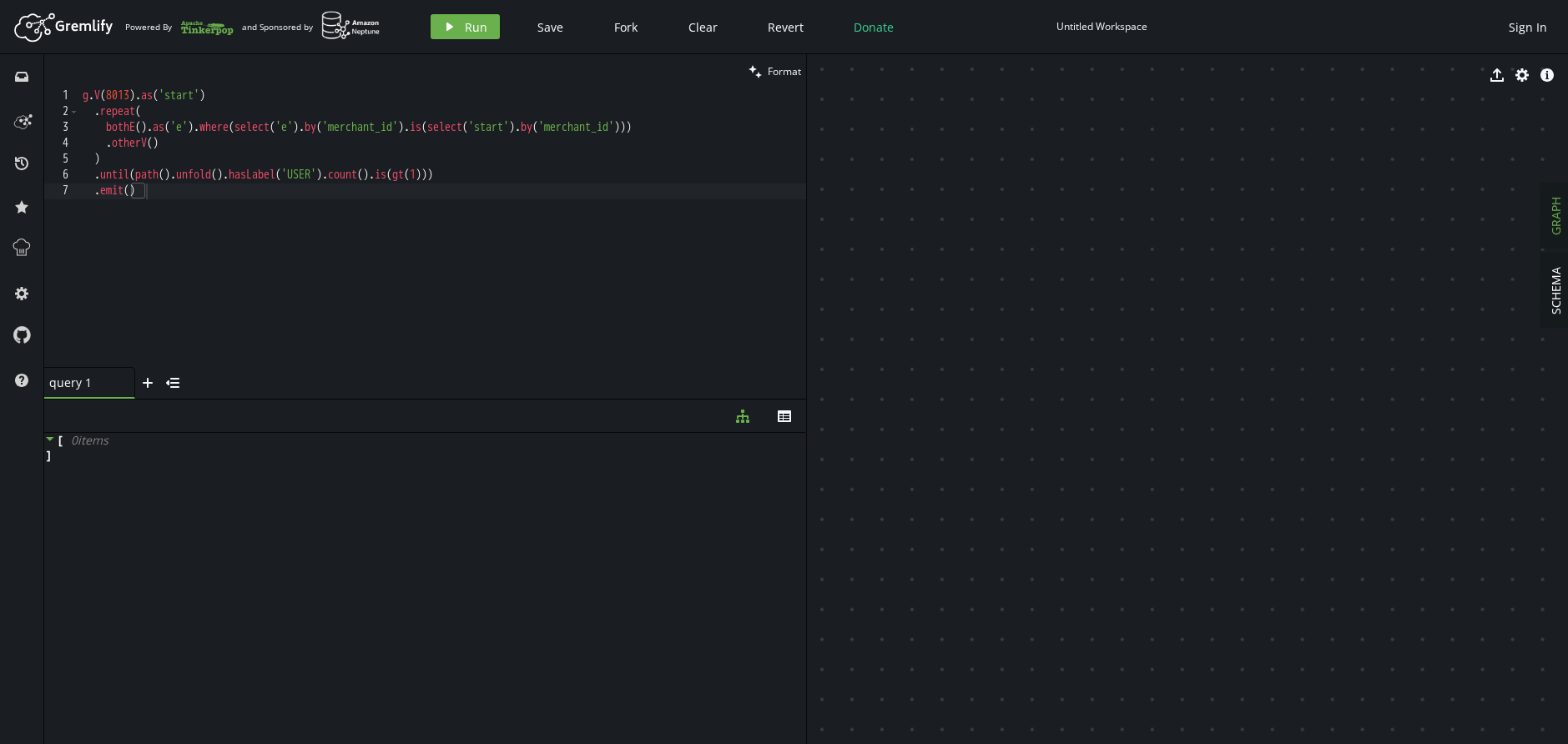 drag, startPoint x: 1554, startPoint y: 291, endPoint x: 1543, endPoint y: 220, distance: 71.84706 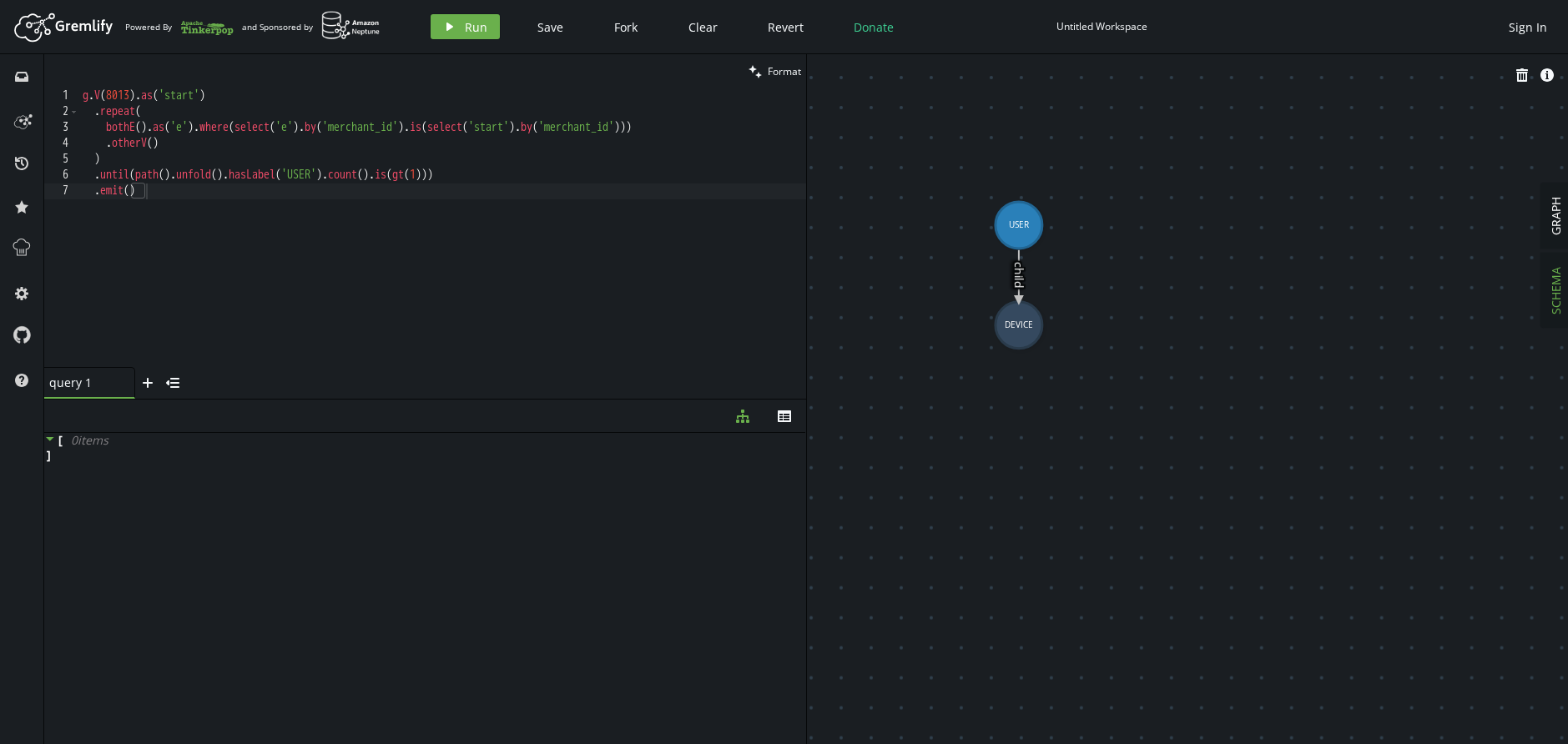 drag, startPoint x: 1106, startPoint y: 302, endPoint x: 1258, endPoint y: 401, distance: 181.3974 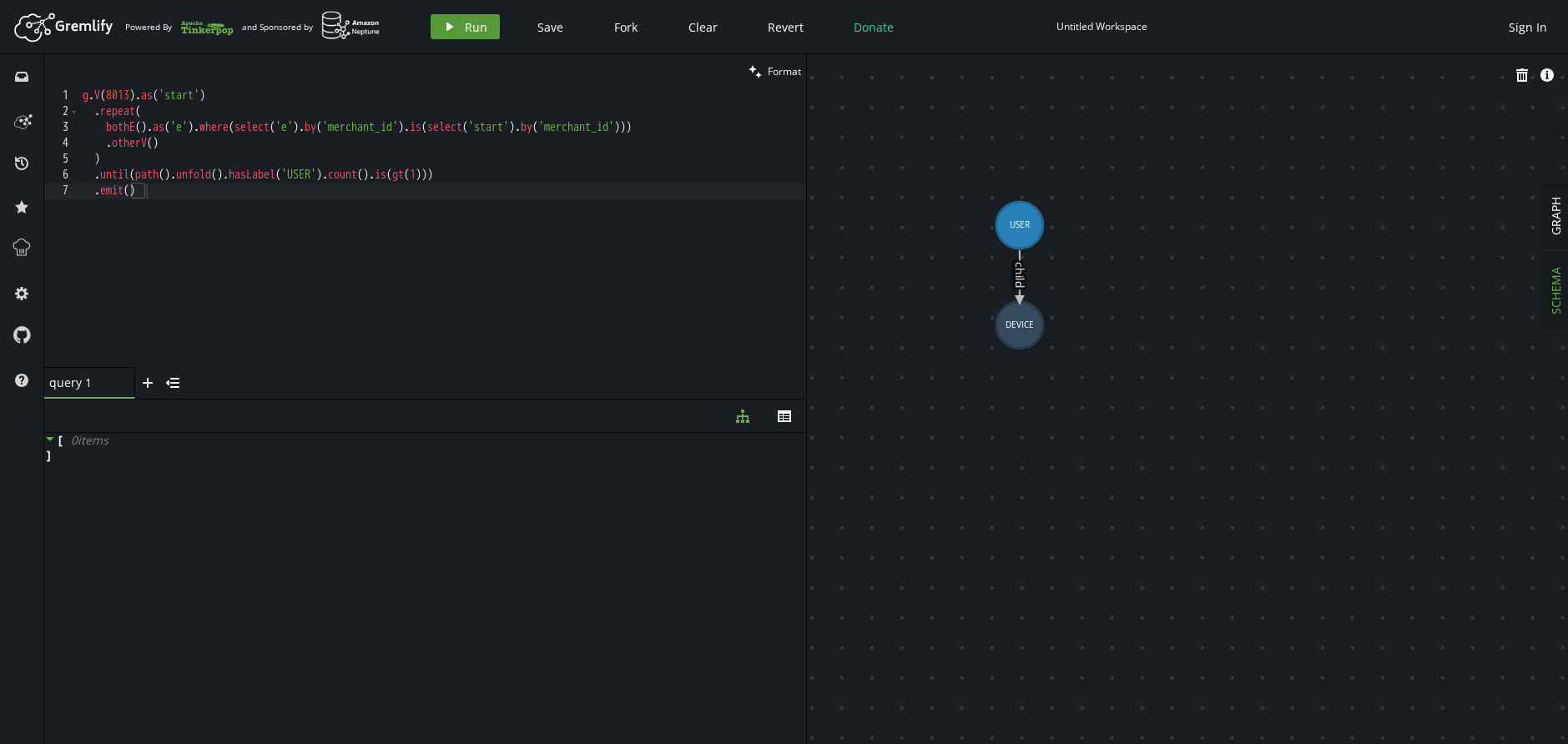 click on "Run" at bounding box center [476, 27] 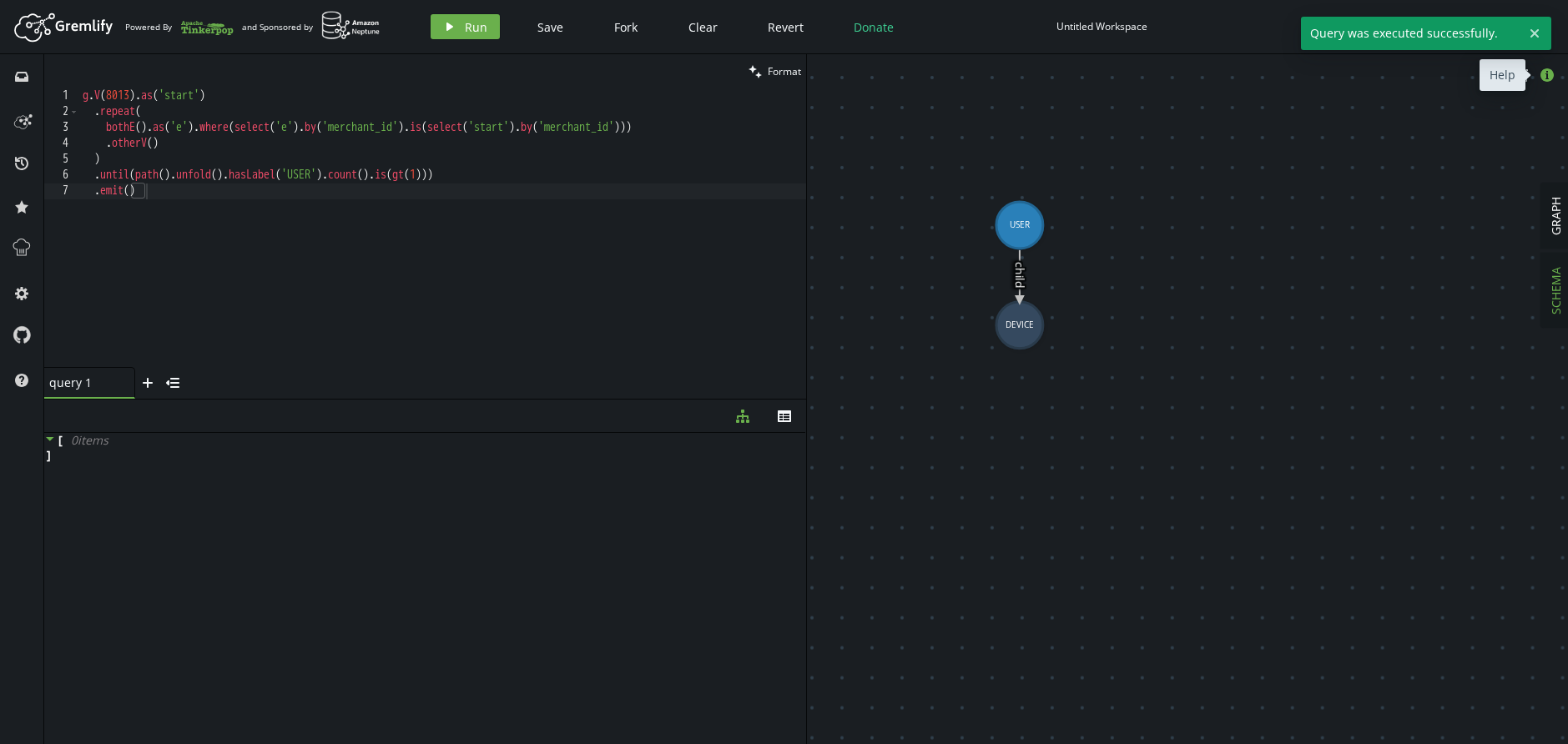 click 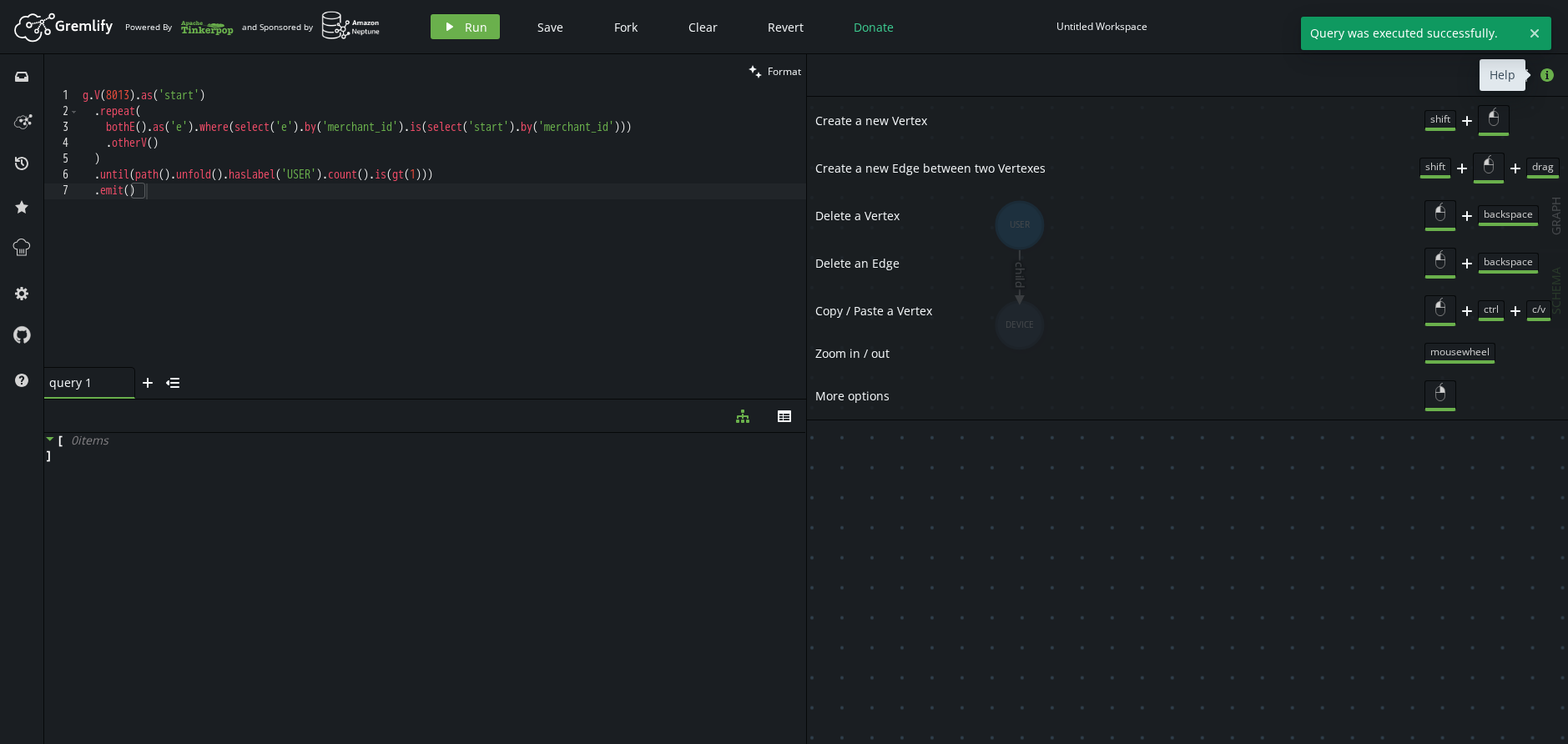 click 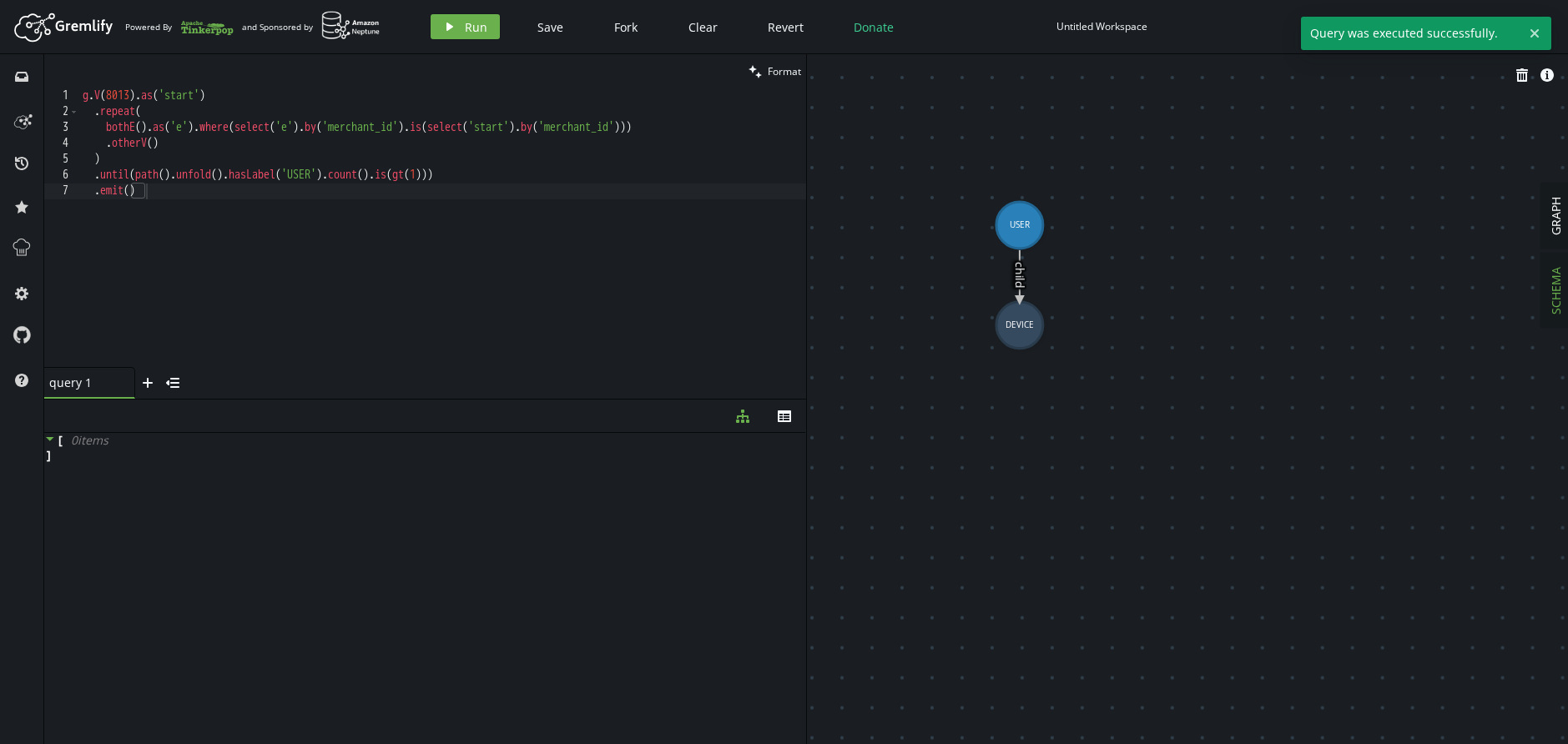 click 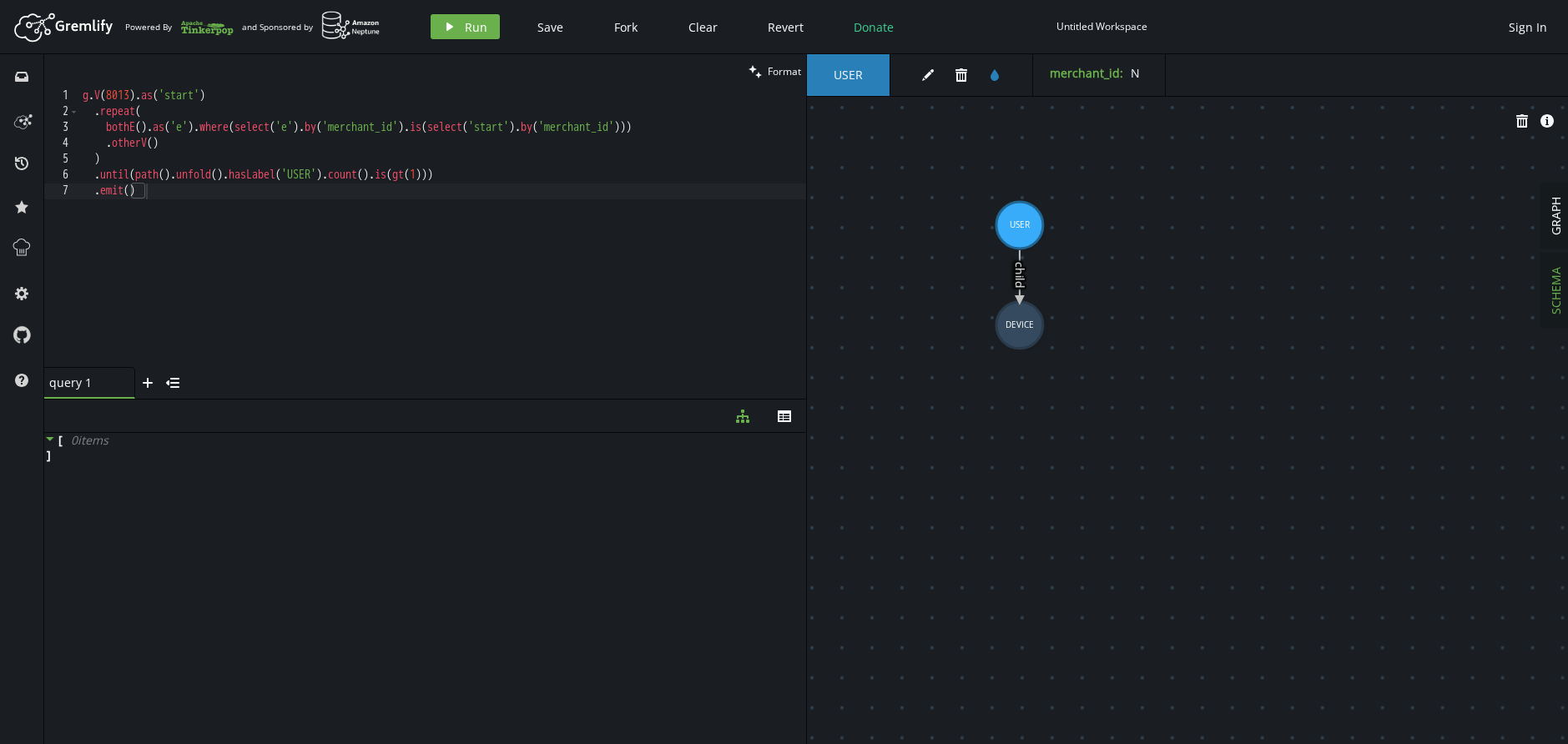 scroll, scrollTop: 0, scrollLeft: 2, axis: horizontal 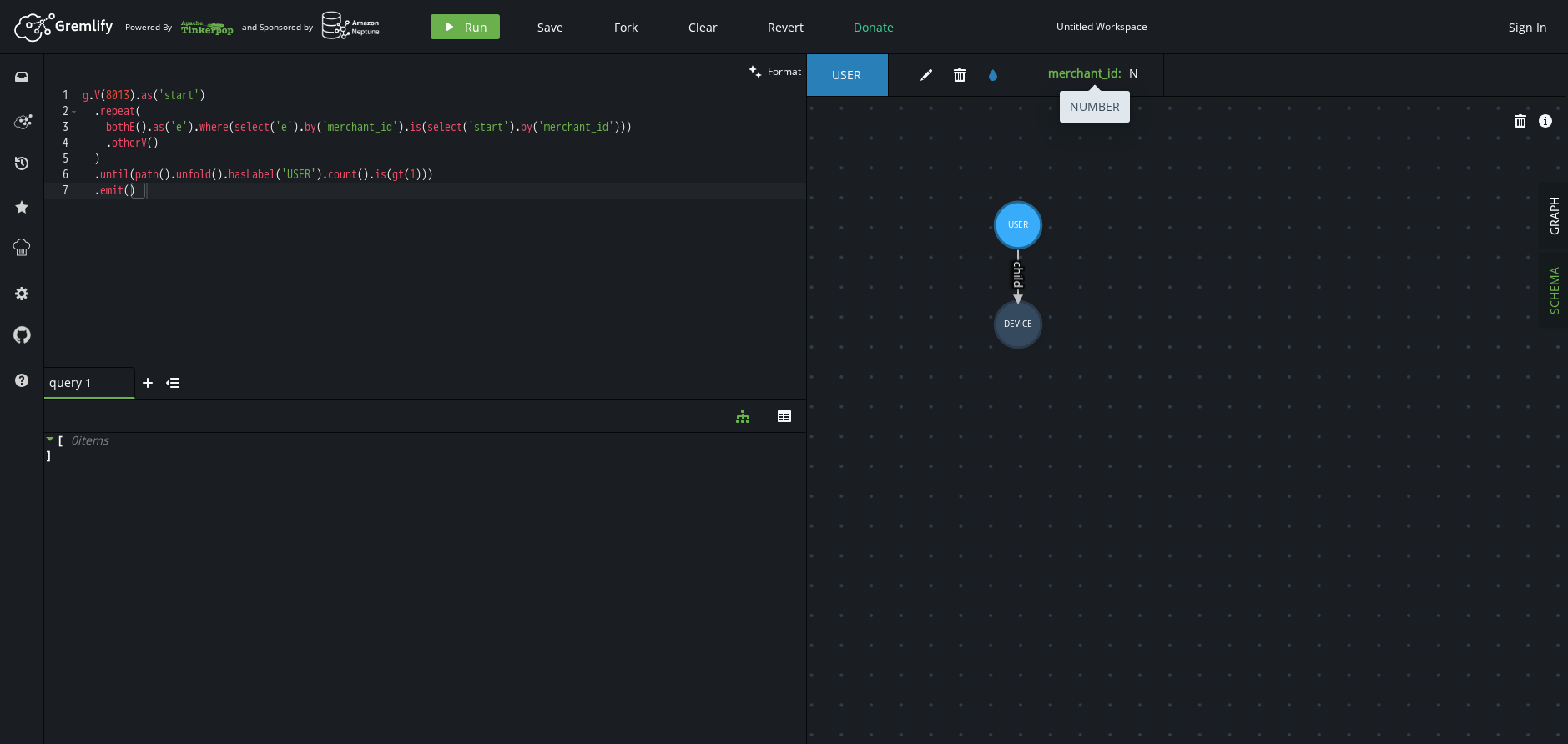 click on "N" at bounding box center (1133, 73) 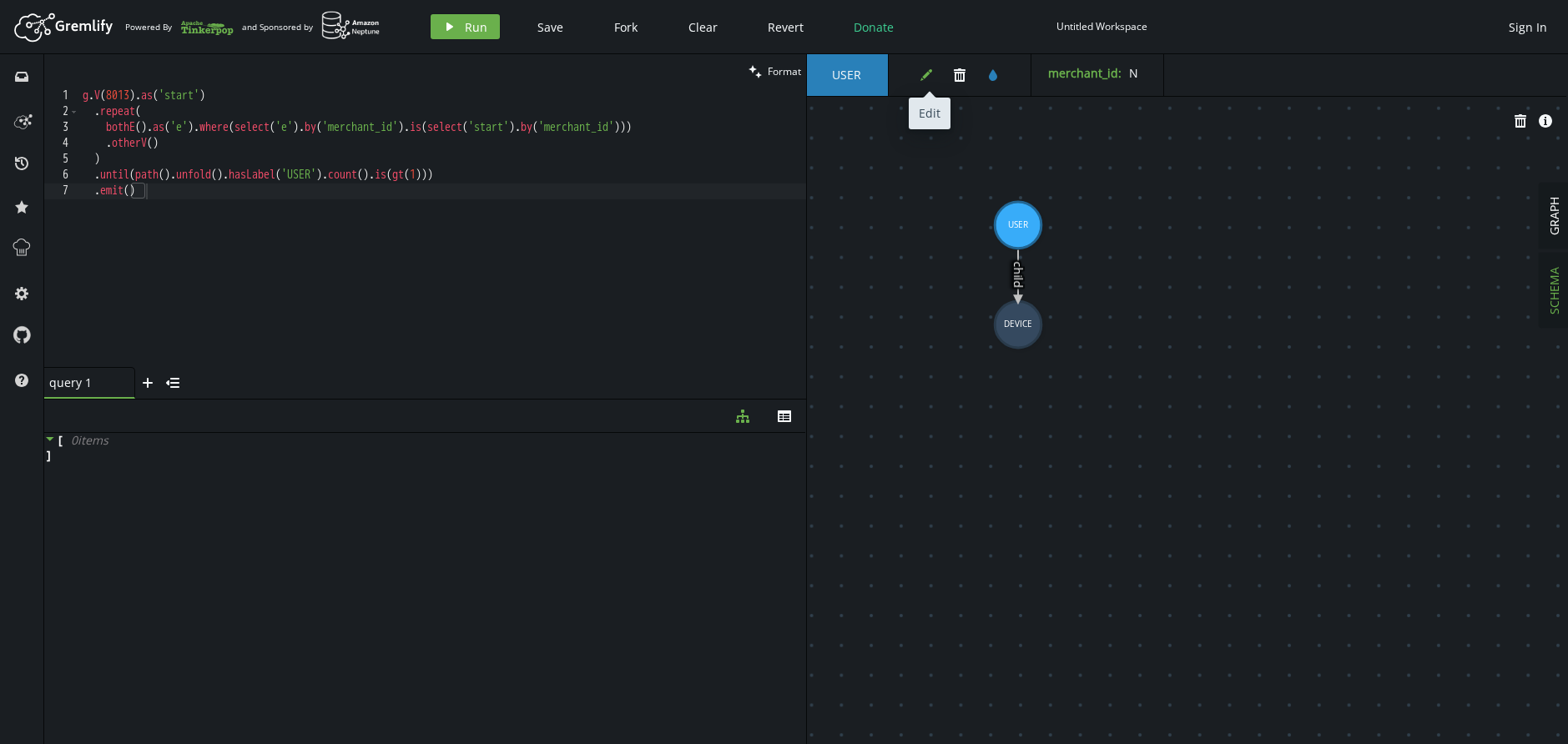 click on "edit" 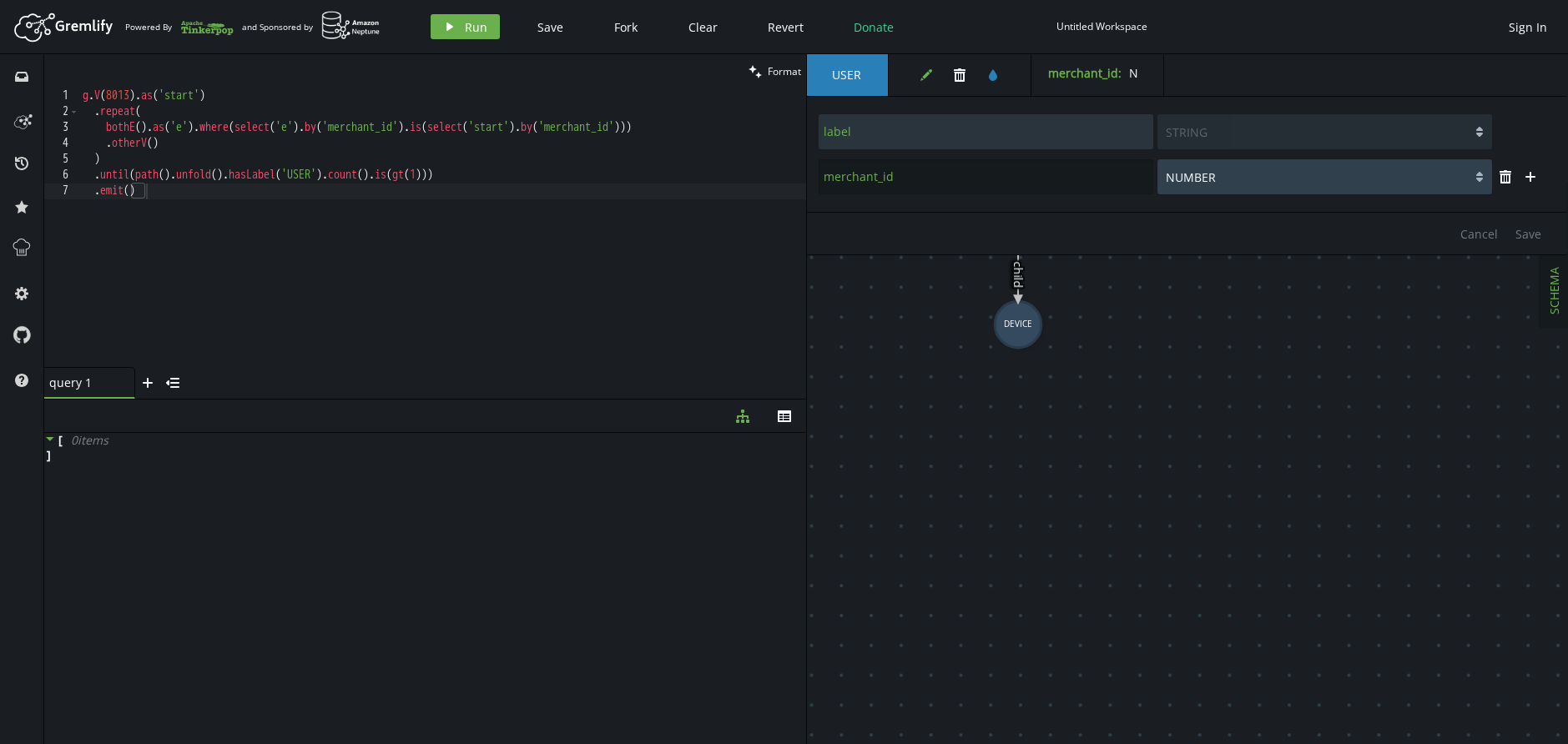 click on "STRING BOOLEAN NUMBER" at bounding box center (1324, 177) 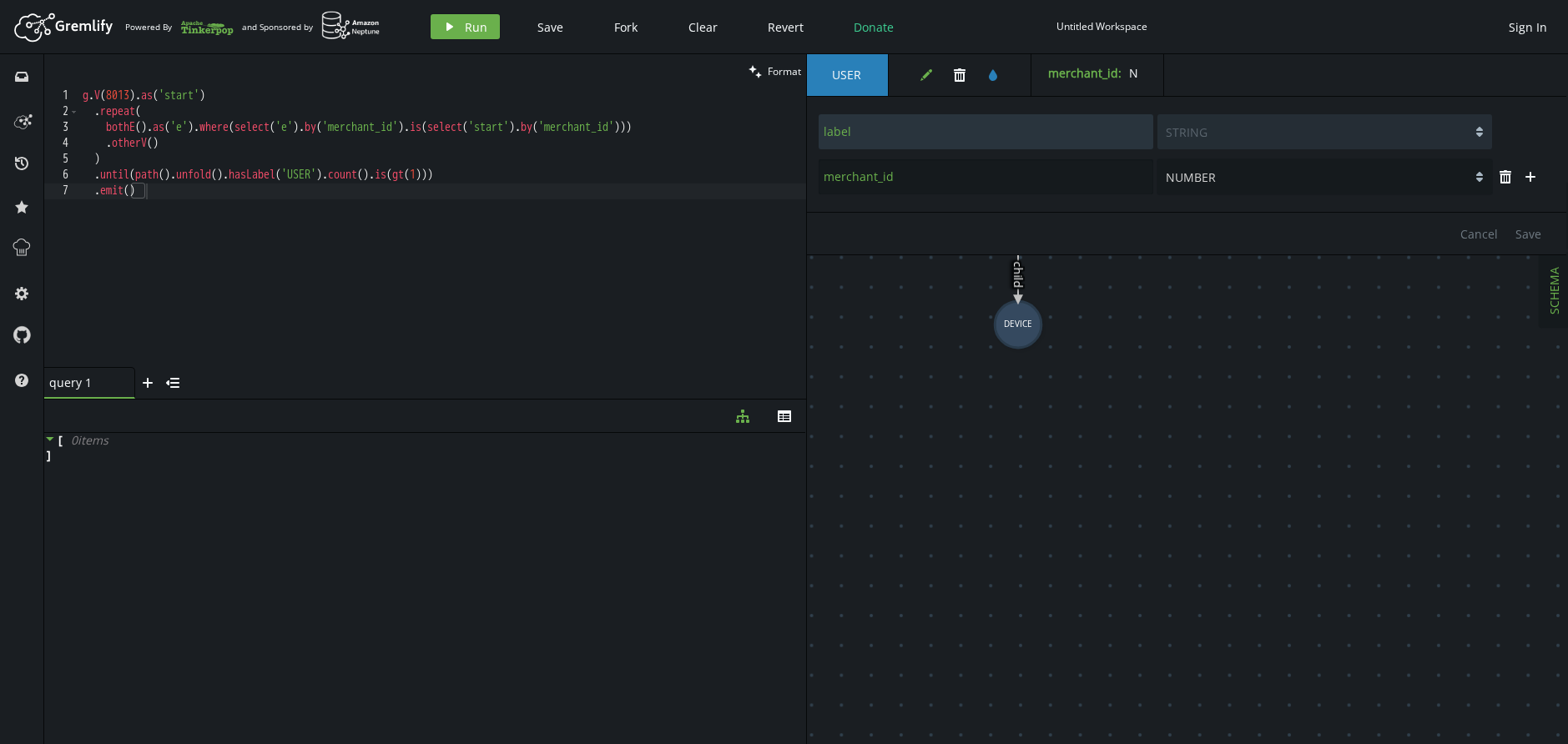 click 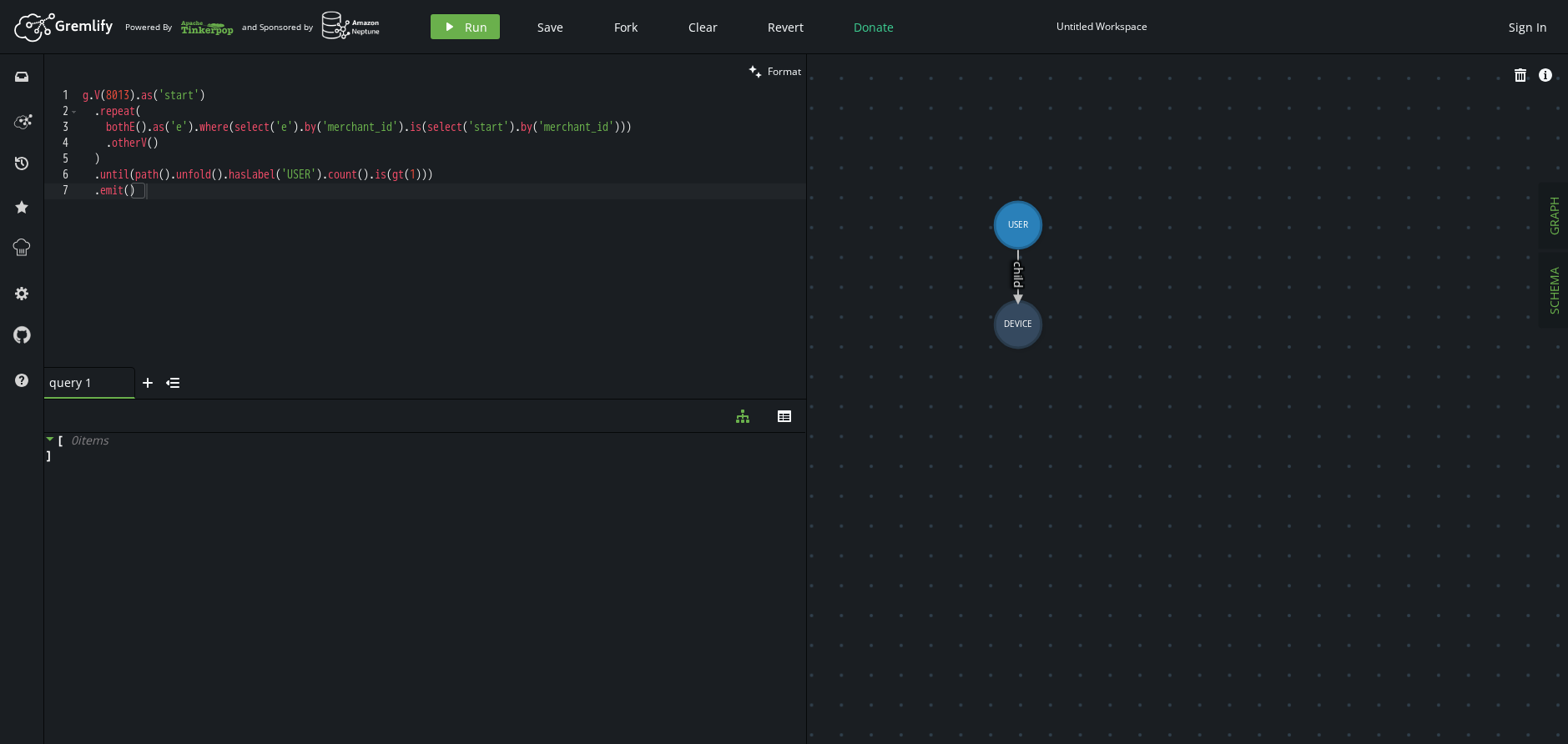click on "GRAPH" at bounding box center (1554, 216) 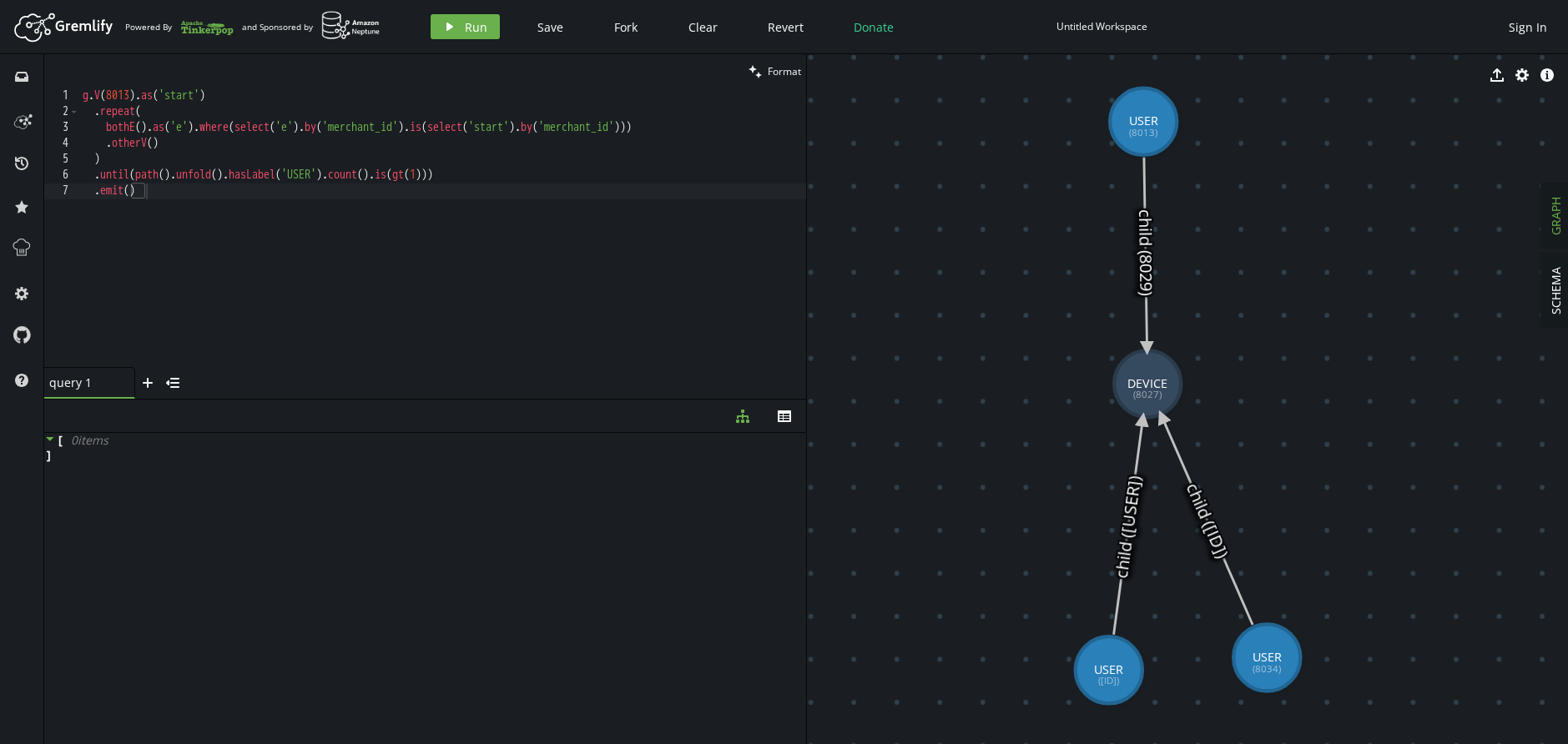 scroll, scrollTop: 0, scrollLeft: 2, axis: horizontal 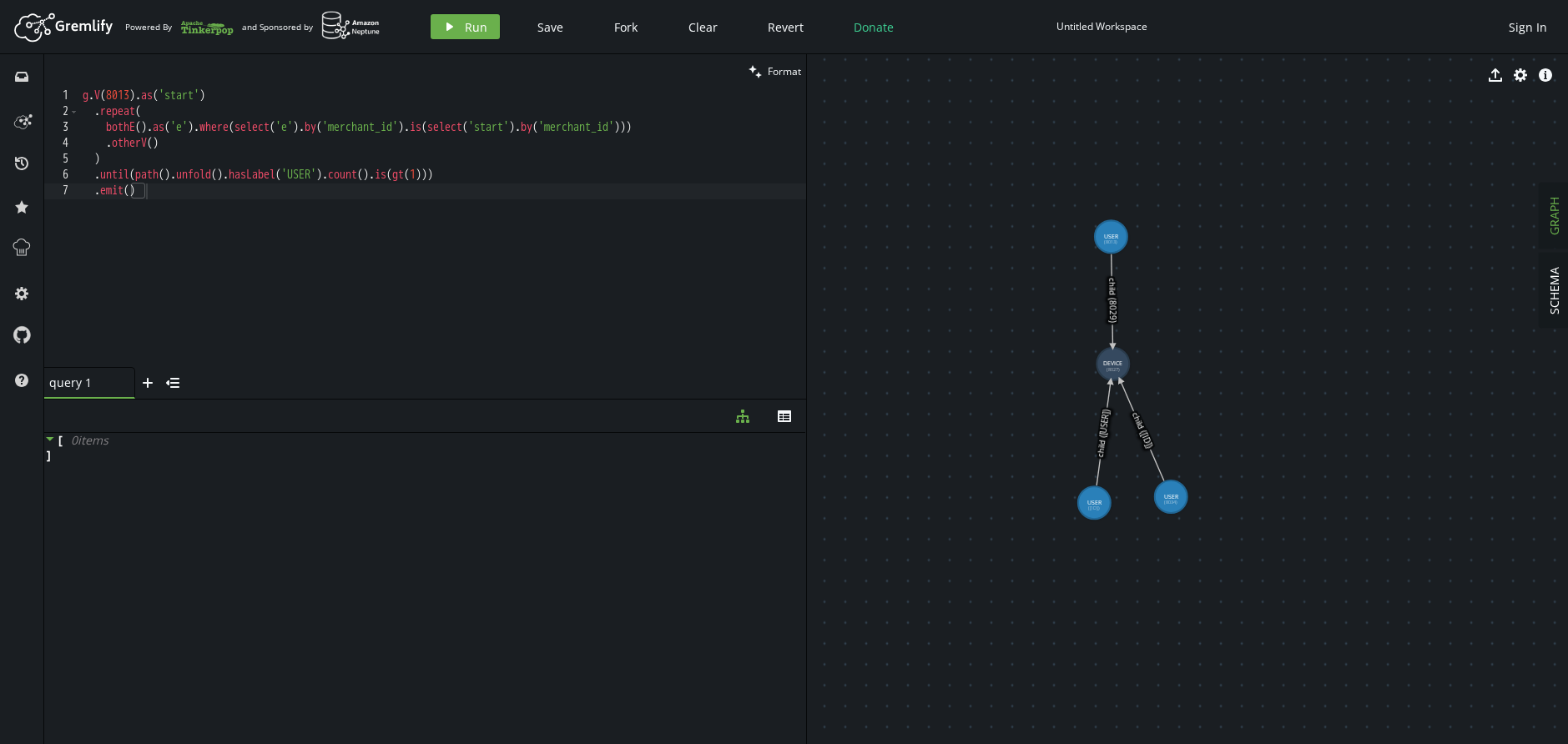 drag, startPoint x: 1240, startPoint y: 204, endPoint x: 1235, endPoint y: 273, distance: 69.180922 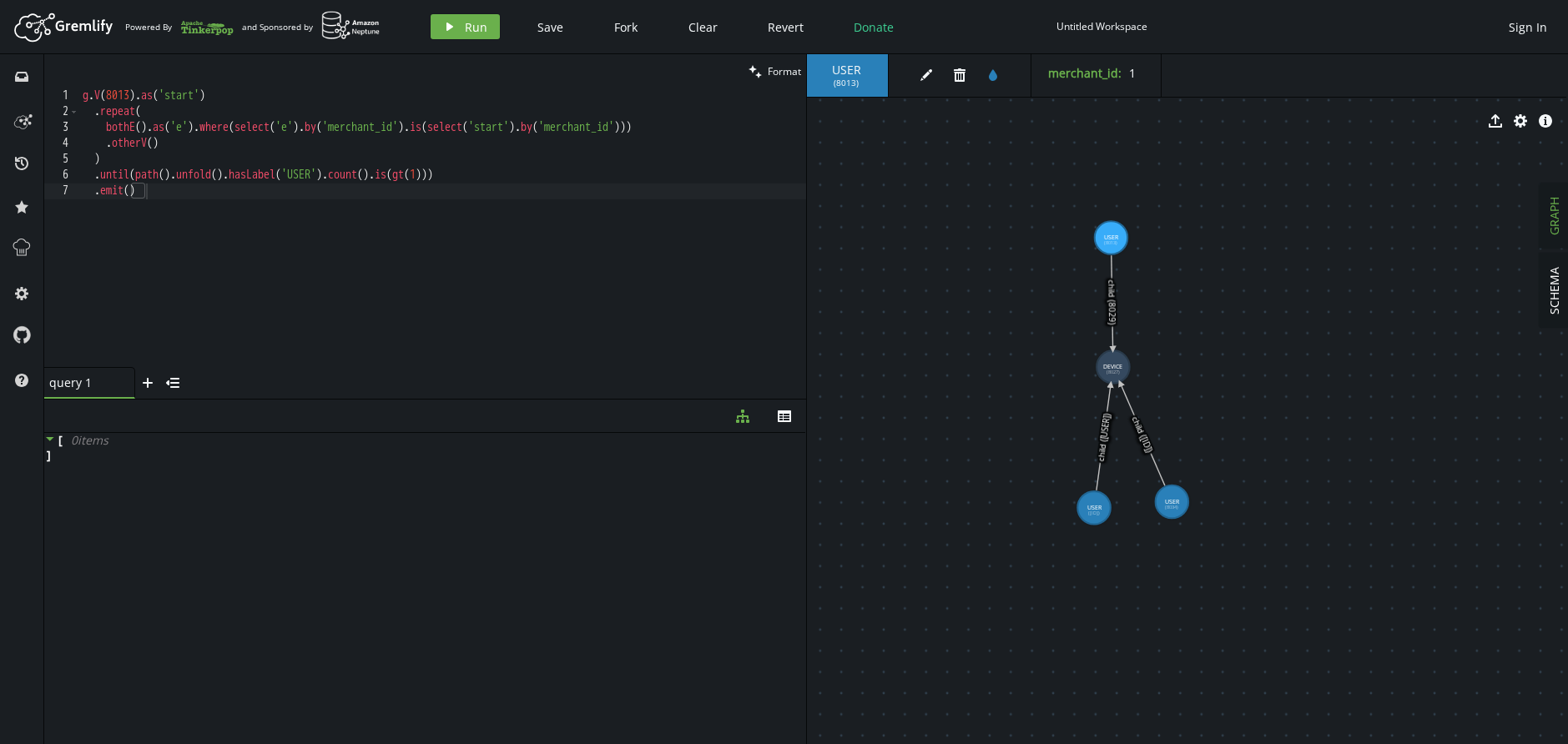 type on "bothE().as('e').where(select('e').by('merchant_id').is(select('start').by('merchant_id')))" 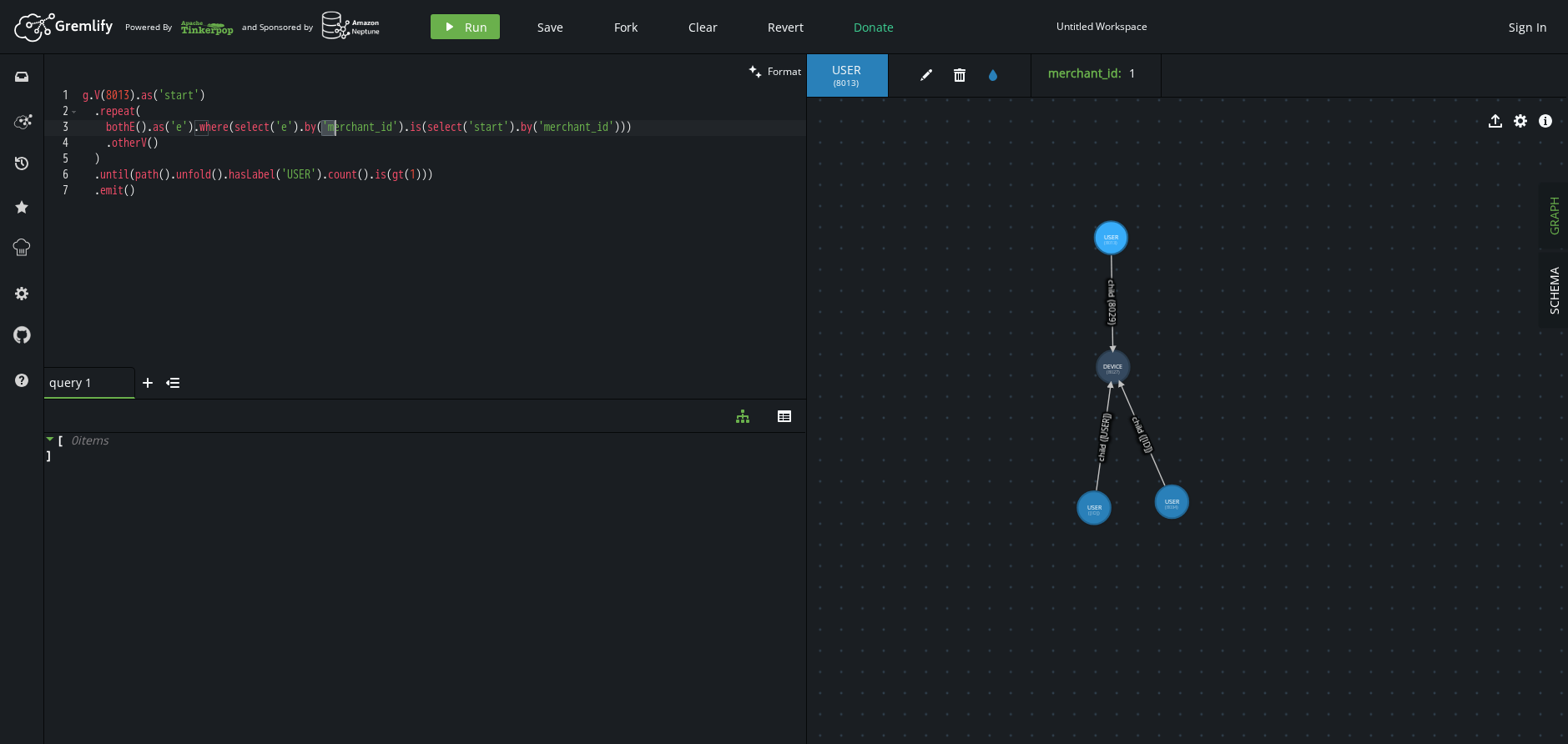 drag, startPoint x: 320, startPoint y: 129, endPoint x: 334, endPoint y: 128, distance: 14.03567 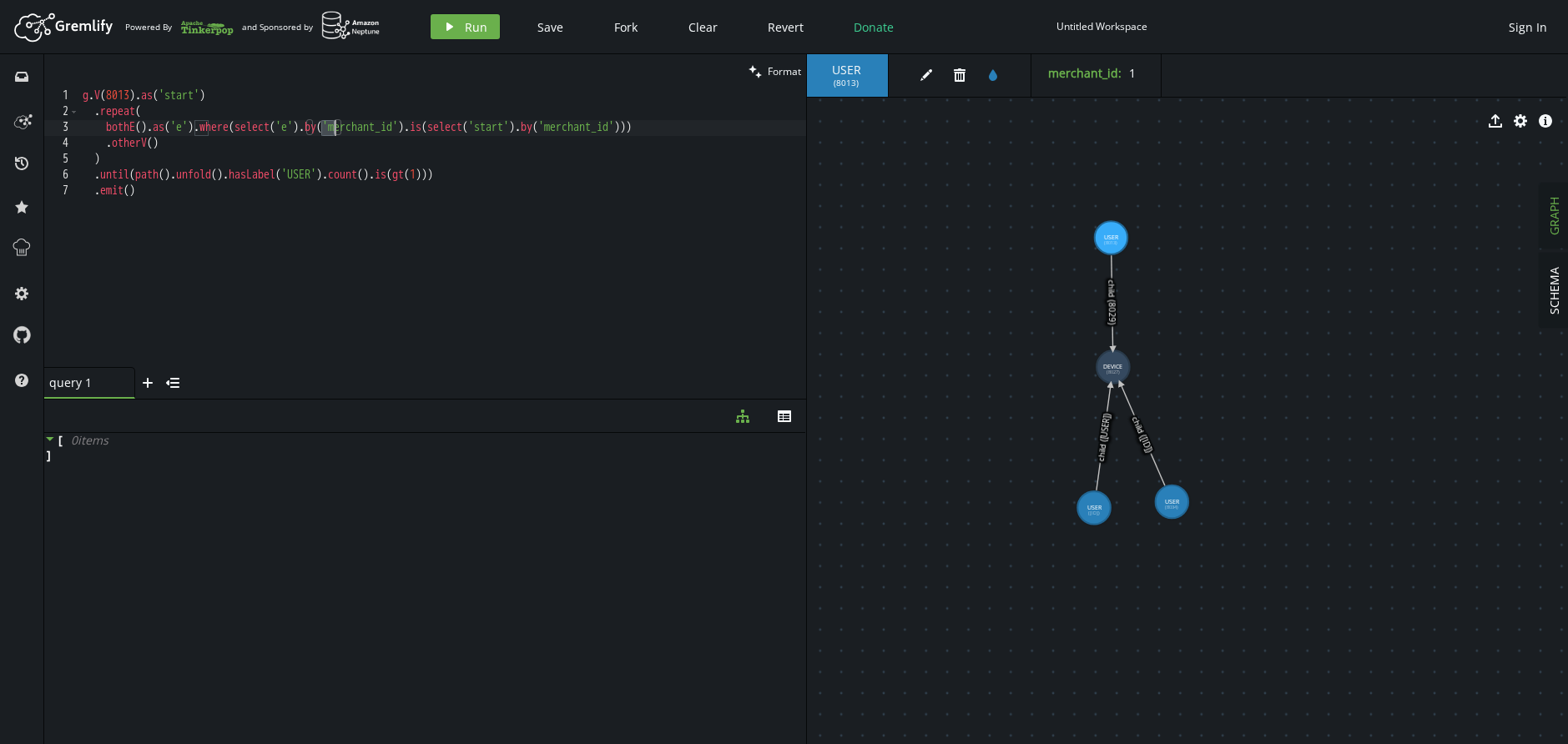 click on "g . V ( 8013 ) . as ( 'start' )    . repeat (      bothE ( ) . as ( 'e' ) . where ( select ( 'e' ) . by ( 'merchant_id' ) . is ( select ( 'start' ) . by ( 'merchant_id' )))      . otherV ( )    )    . until ( path ( ) . unfold ( ) . hasLabel ( 'USER' ) . count ( ) . is ( gt ( 1 )))    . emit ( )" at bounding box center (442, 244) 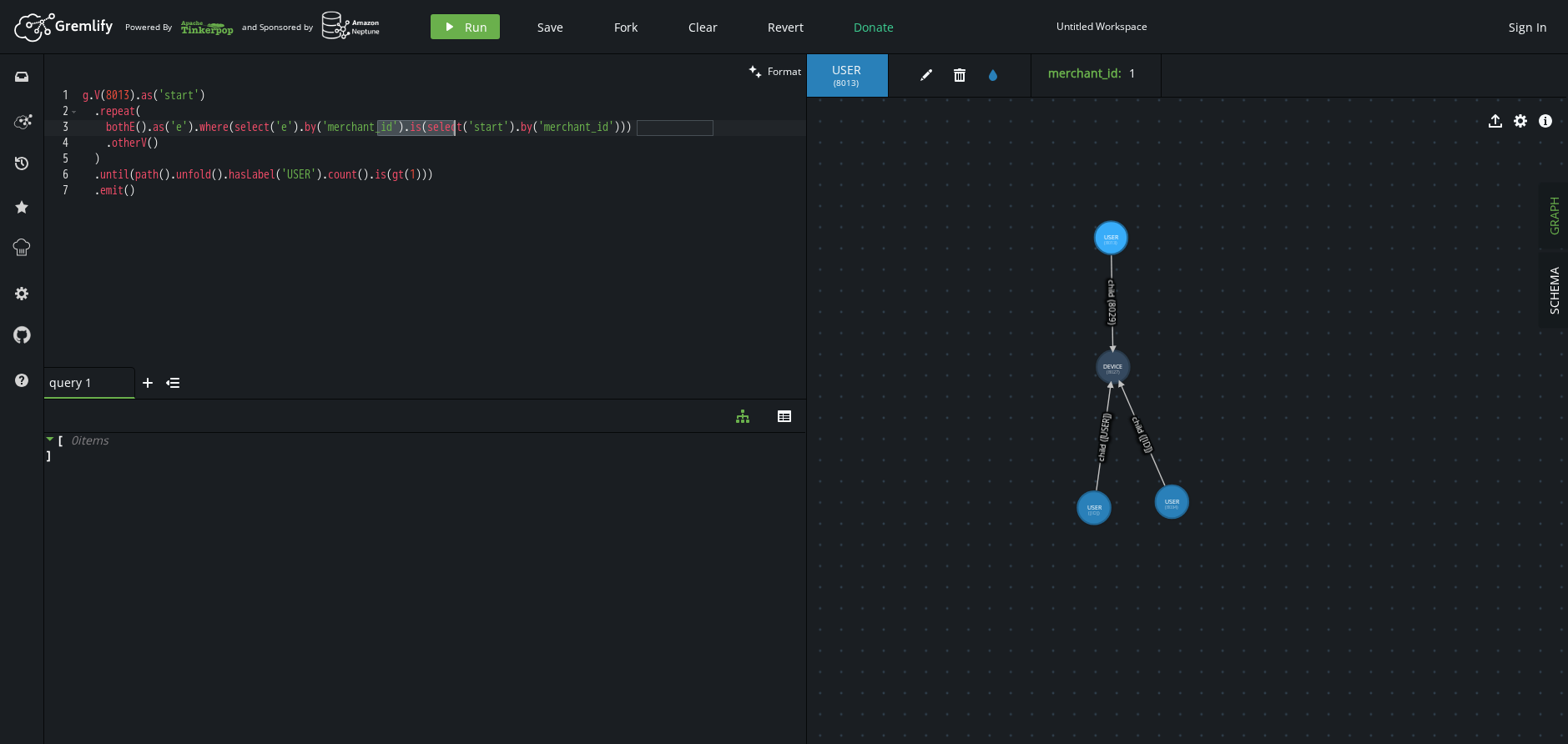 click on "g . V ( 8013 ) . as ( 'start' )    . repeat (      bothE ( ) . as ( 'e' ) . where ( select ( 'e' ) . by ( 'merchant_id' ) . is ( select ( 'start' ) . by ( 'merchant_id' )))      . otherV ( )    )    . until ( path ( ) . unfold ( ) . hasLabel ( 'USER' ) . count ( ) . is ( gt ( 1 )))    . emit ( )" at bounding box center (442, 244) 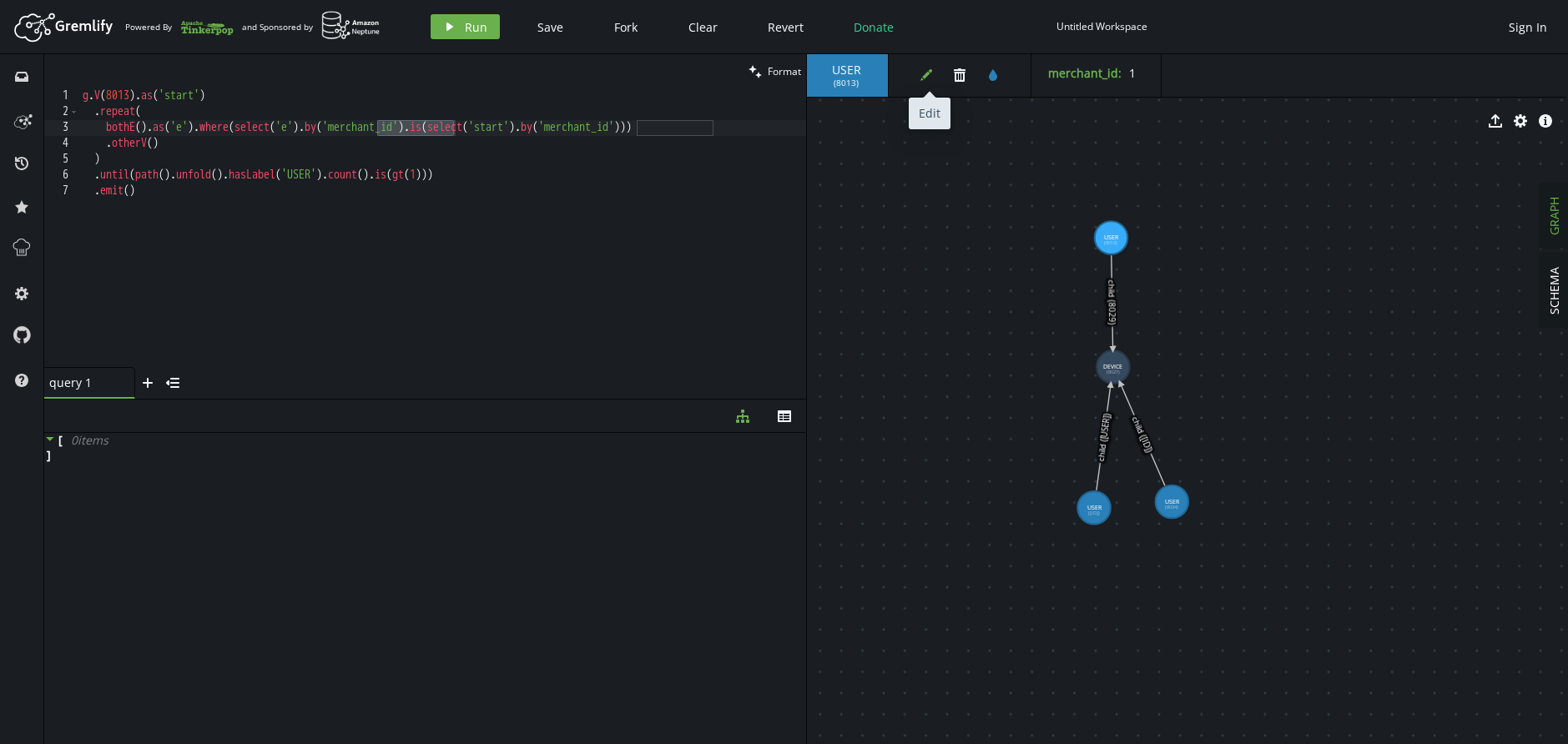 click on "edit" 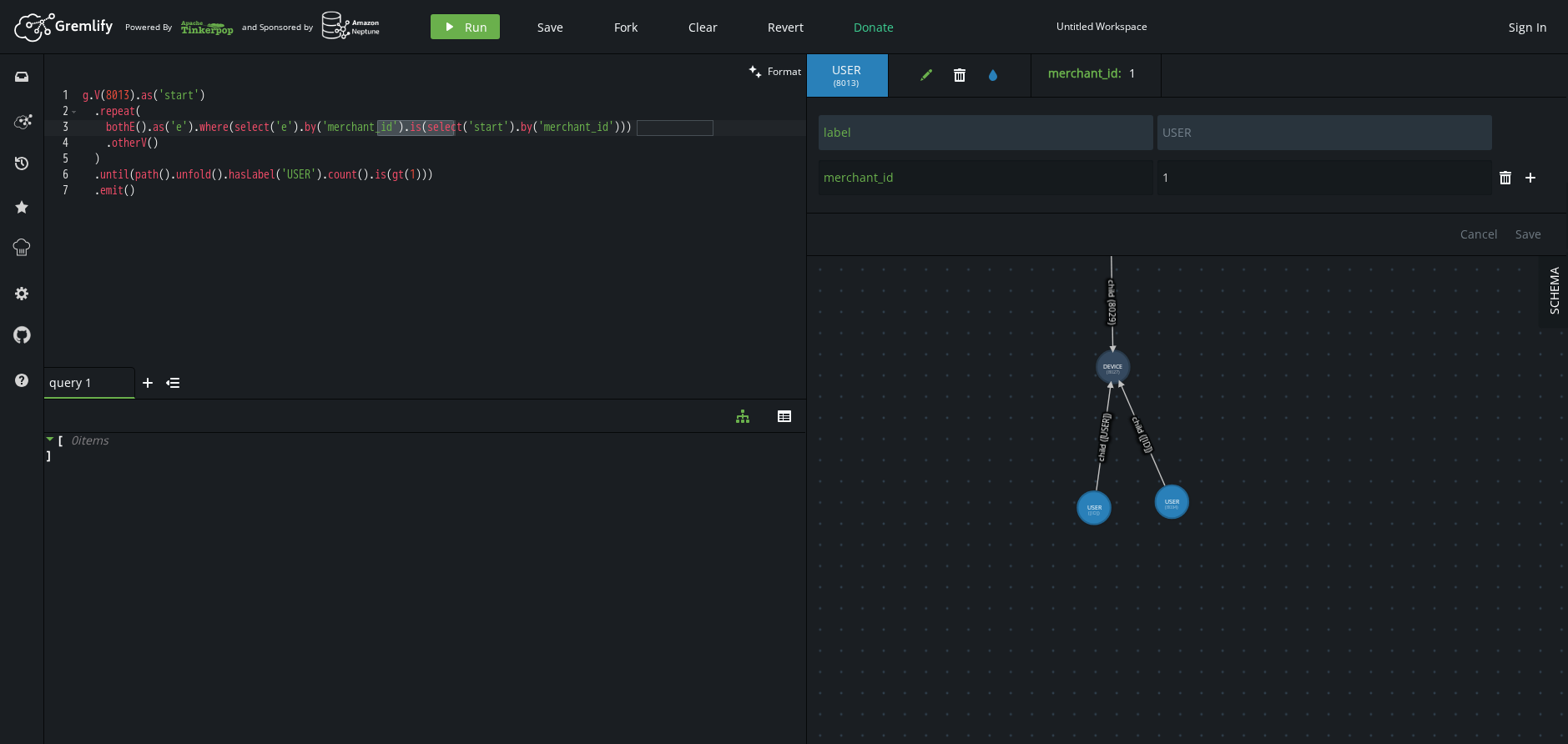 scroll, scrollTop: 0, scrollLeft: 0, axis: both 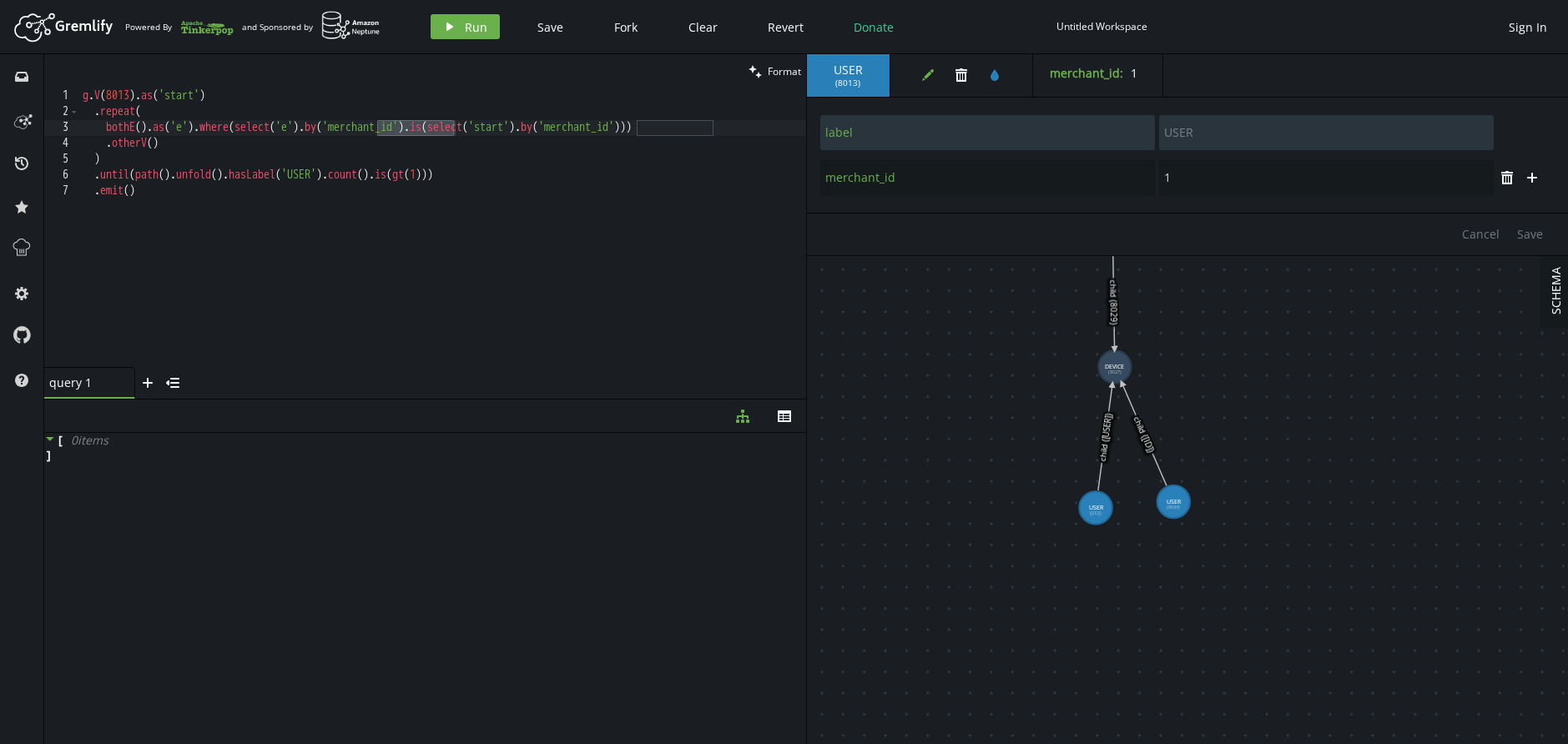 click 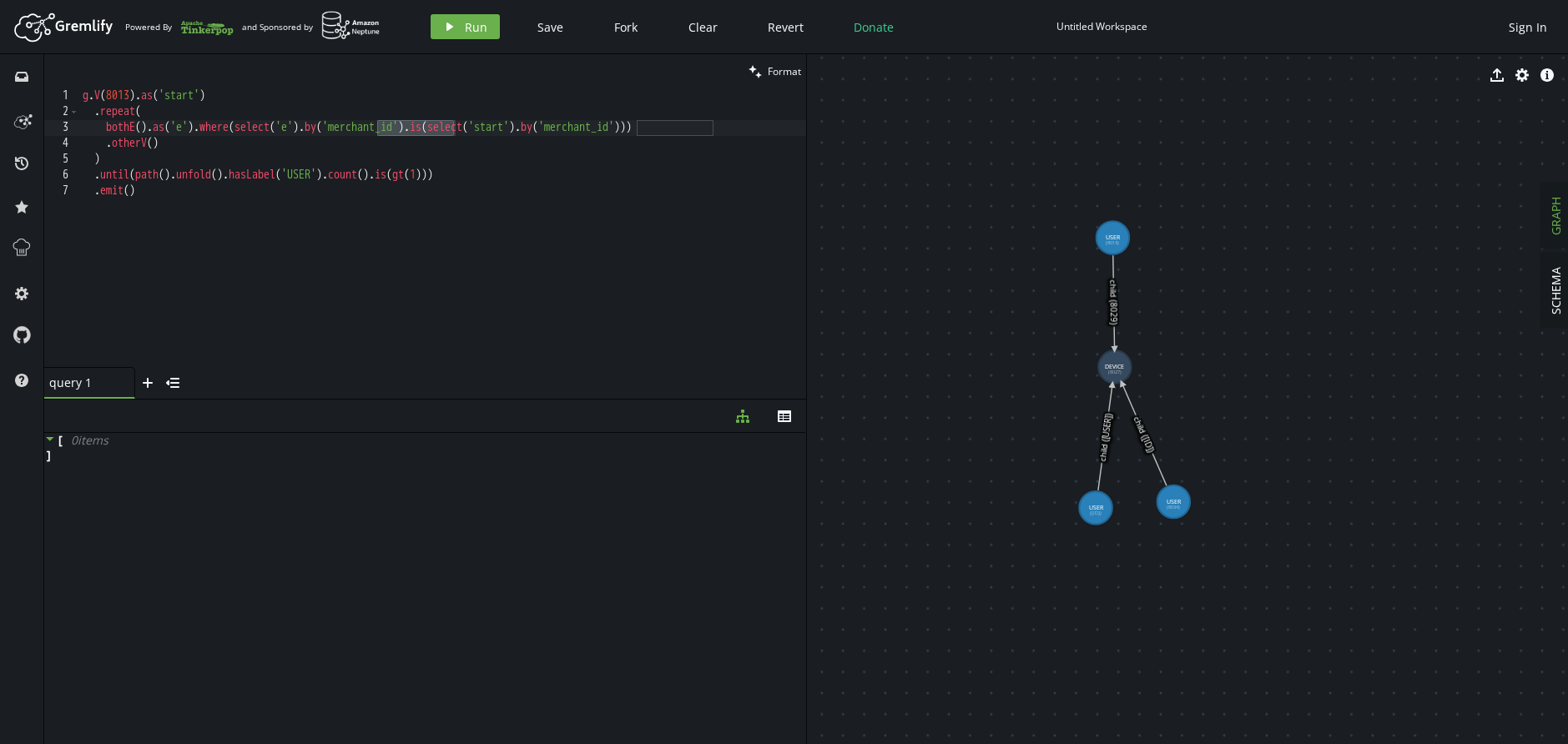 click 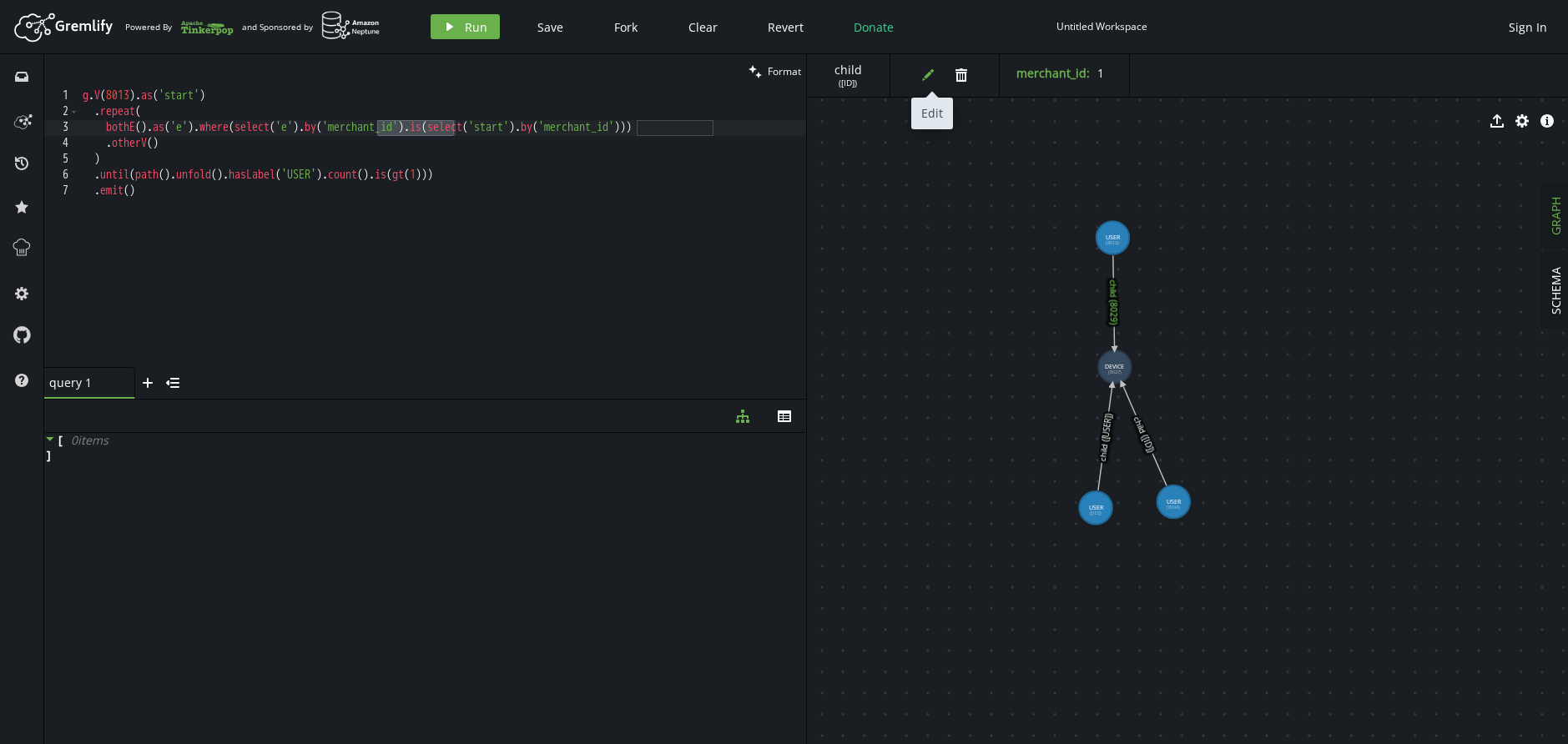 click on "edit" at bounding box center [928, 75] 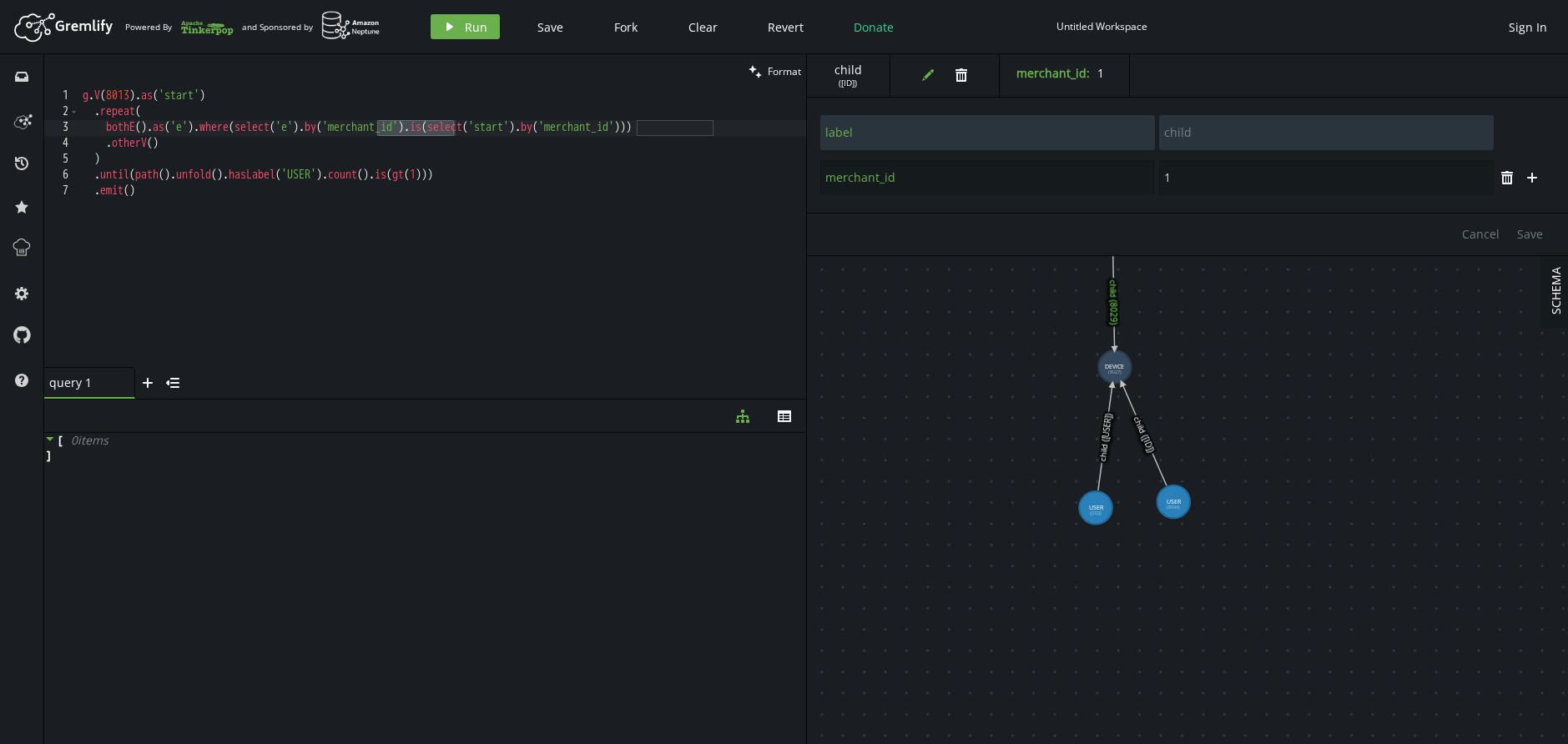 click 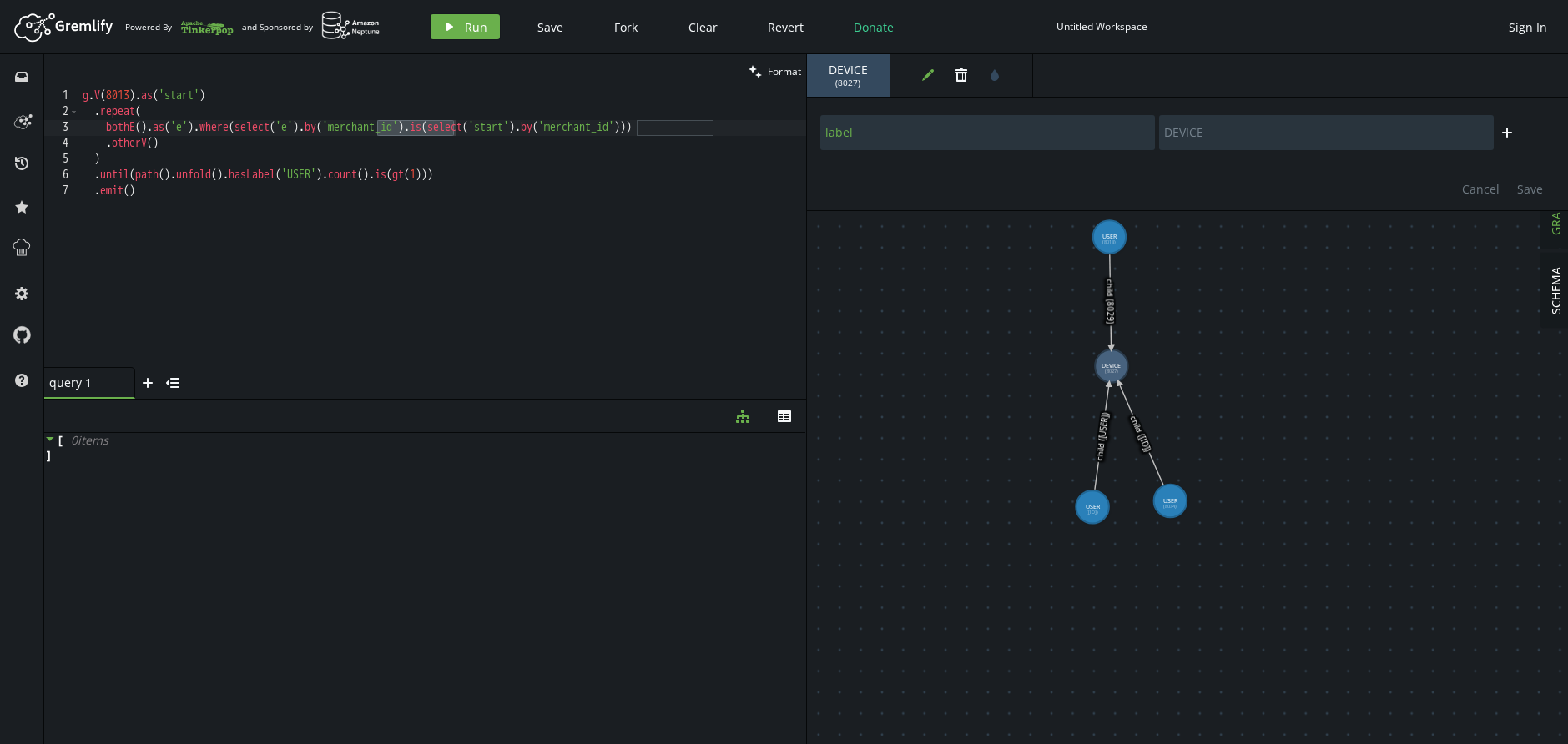 click 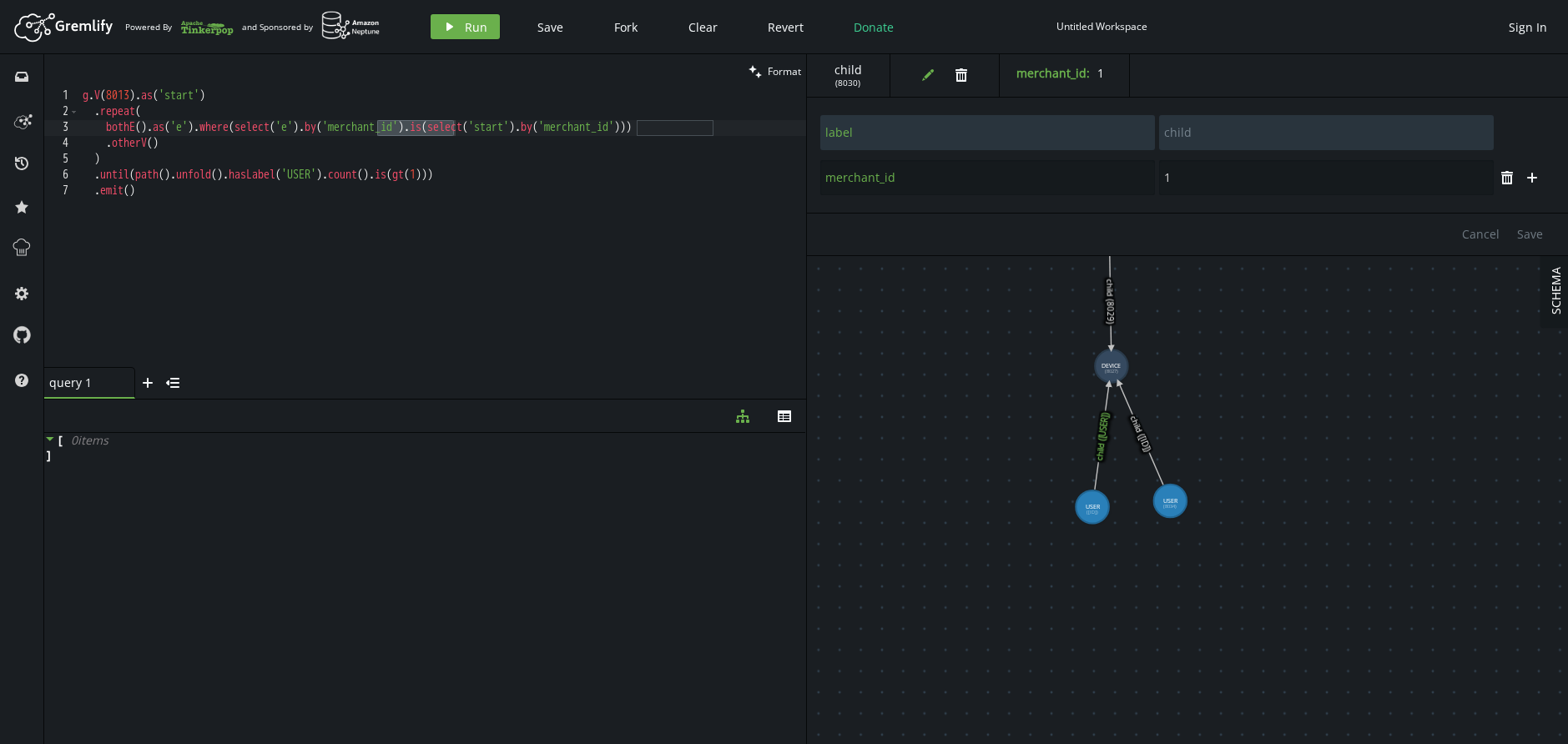 click on "child ([ID])" 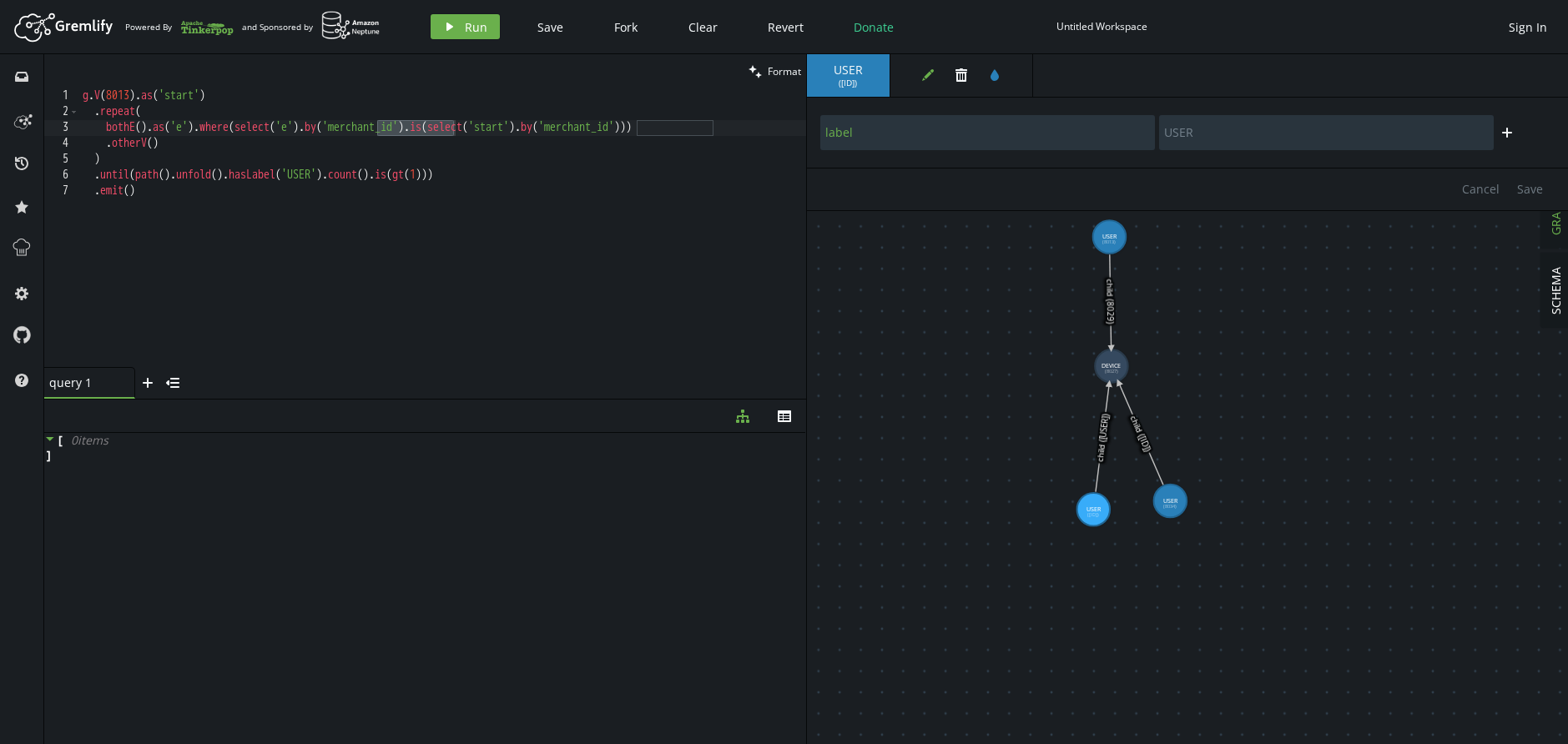 type on "DEVICE" 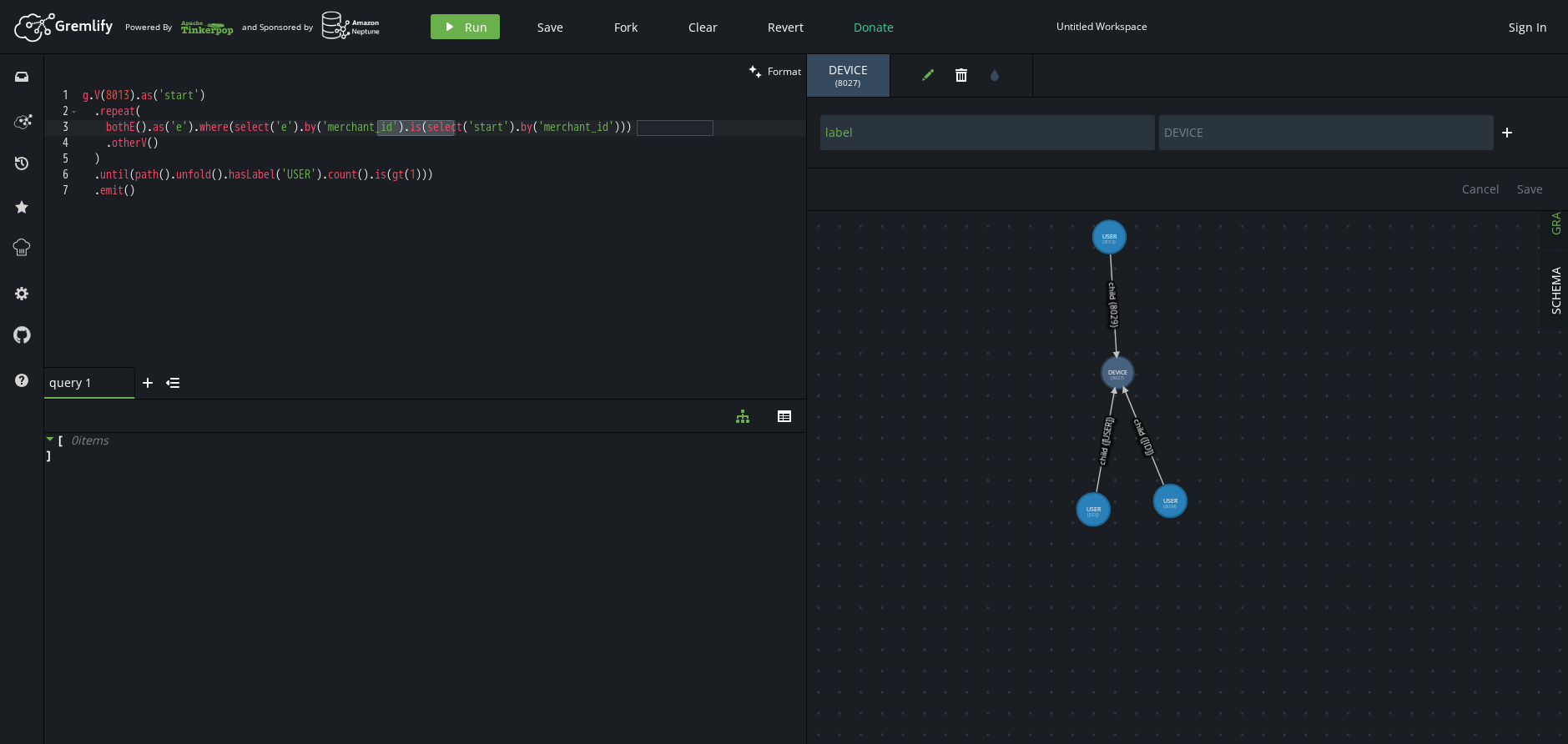 click 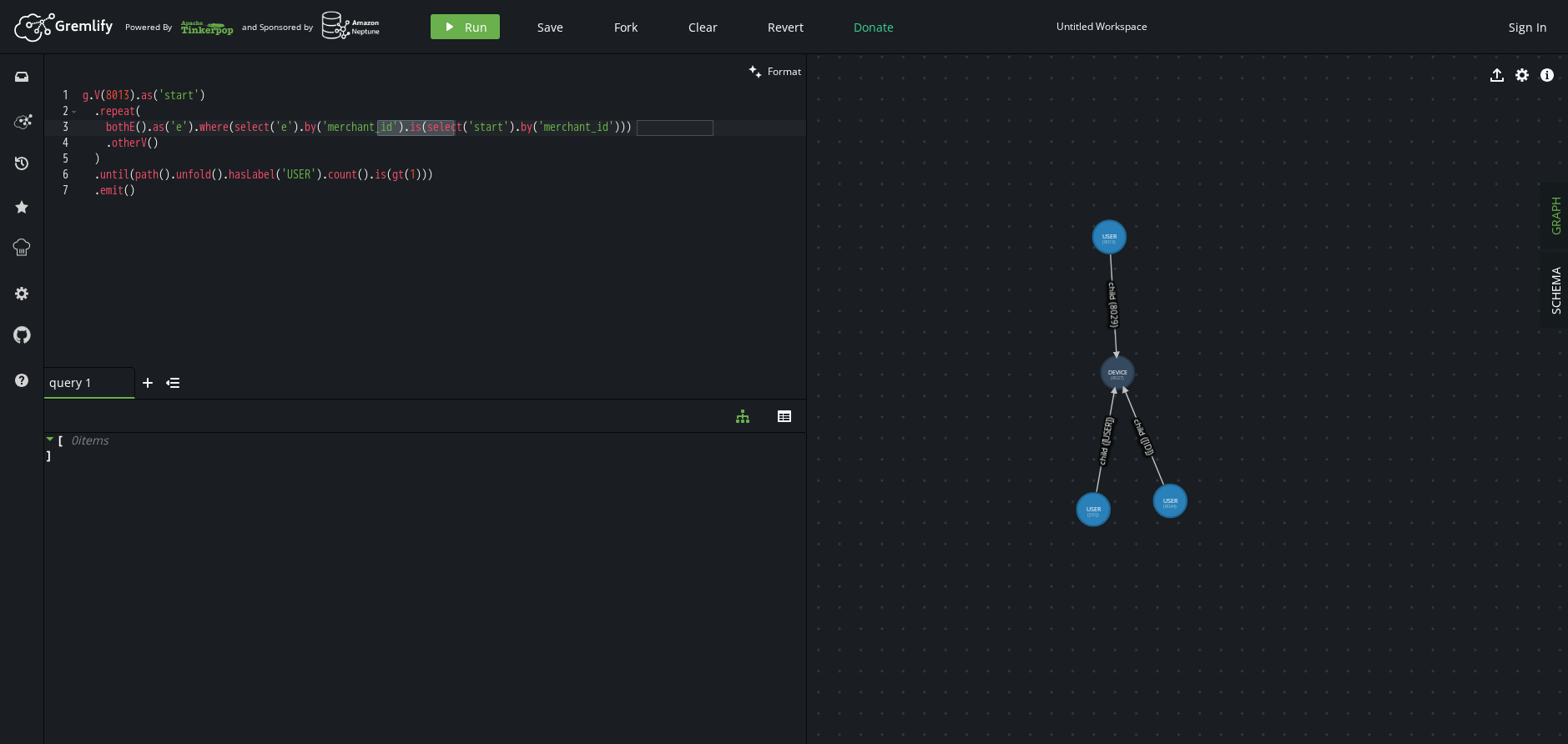 click on "g . V ( 8013 ) . as ( 'start' )    . repeat (      bothE ( ) . as ( 'e' ) . where ( select ( 'e' ) . by ( 'merchant_id' ) . is ( select ( 'start' ) . by ( 'merchant_id' )))      . otherV ( )    )    . until ( path ( ) . unfold ( ) . hasLabel ( 'USER' ) . count ( ) . is ( gt ( 1 )))    . emit ( )" at bounding box center [442, 244] 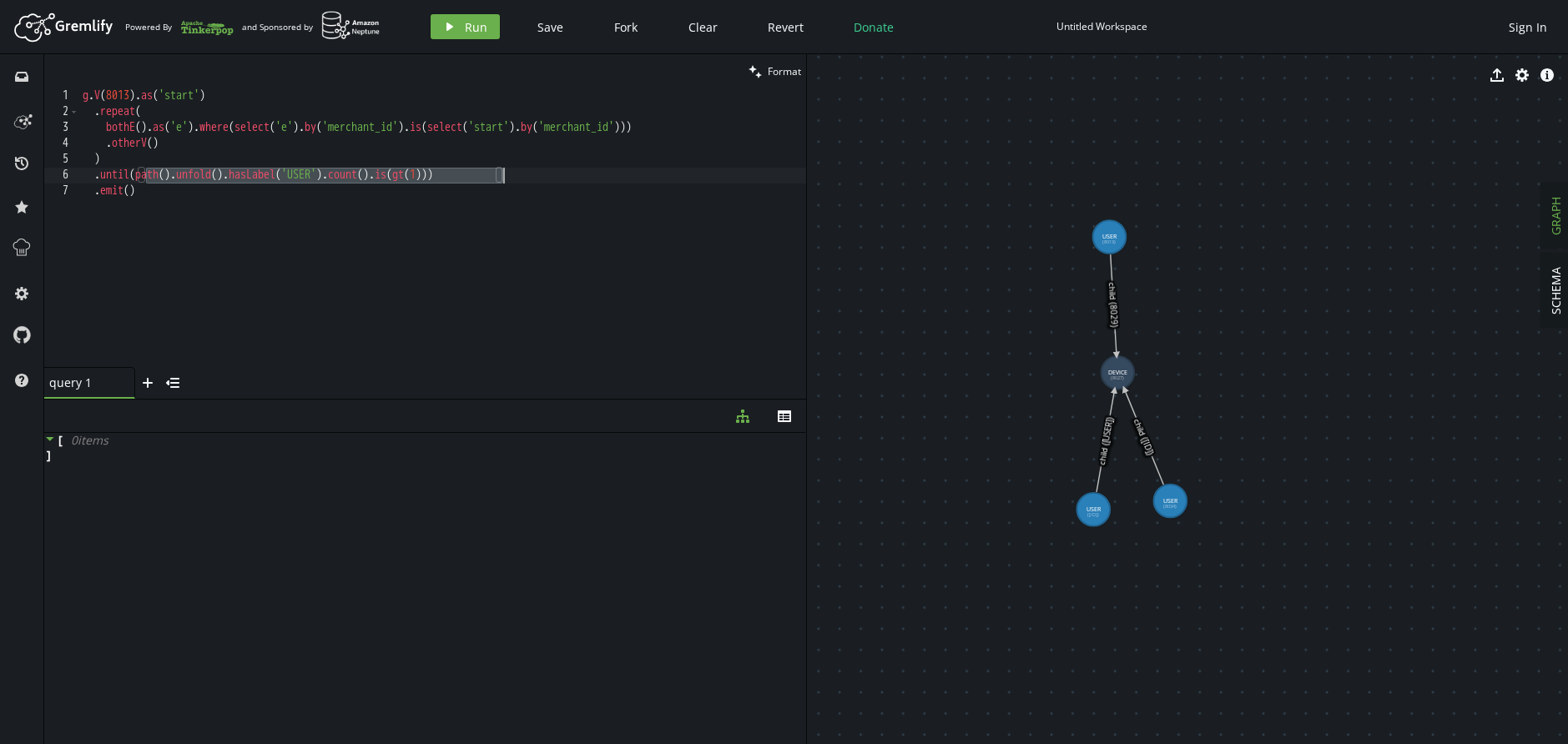 drag, startPoint x: 154, startPoint y: 179, endPoint x: 542, endPoint y: 180, distance: 388.00129 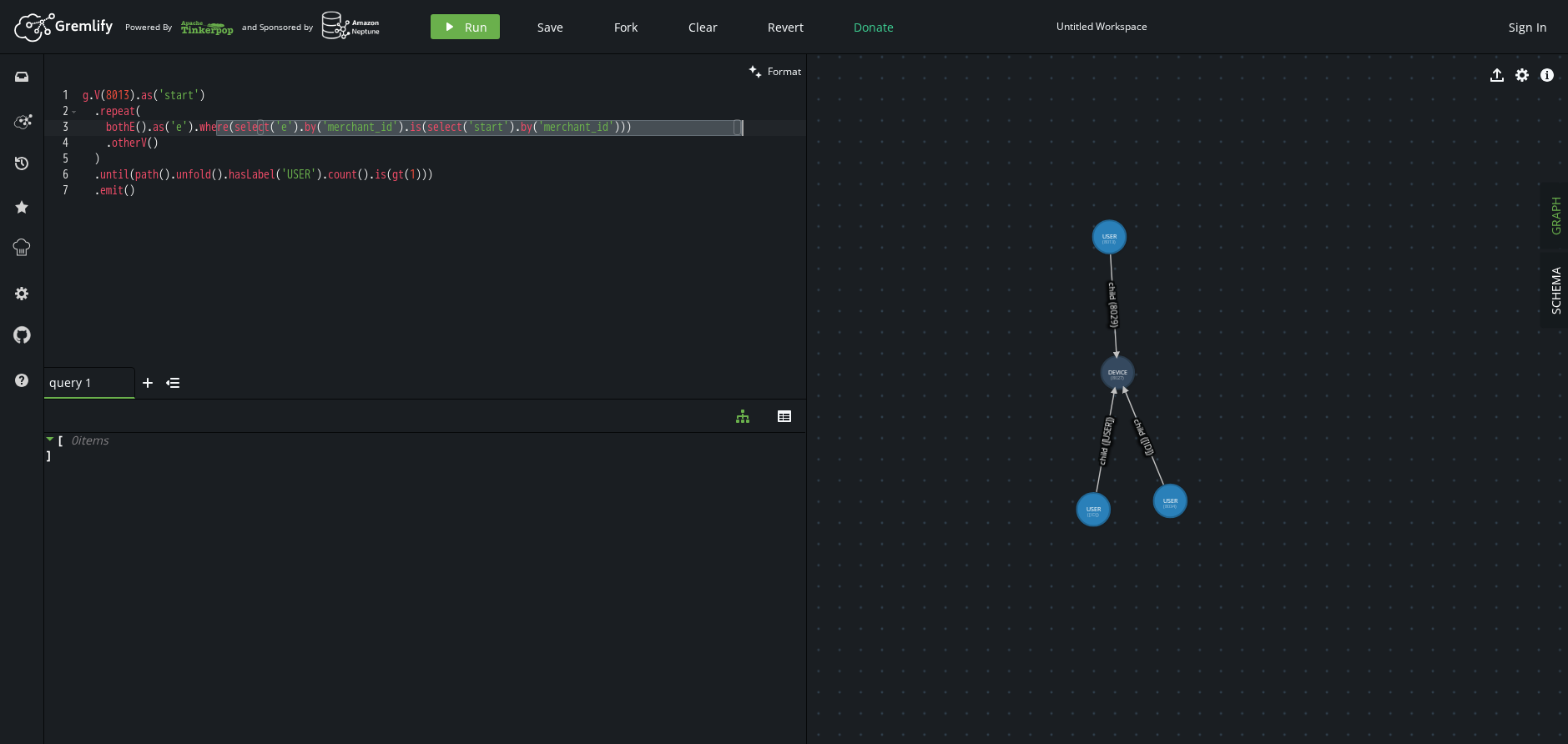 drag, startPoint x: 219, startPoint y: 132, endPoint x: 760, endPoint y: 126, distance: 541.0333 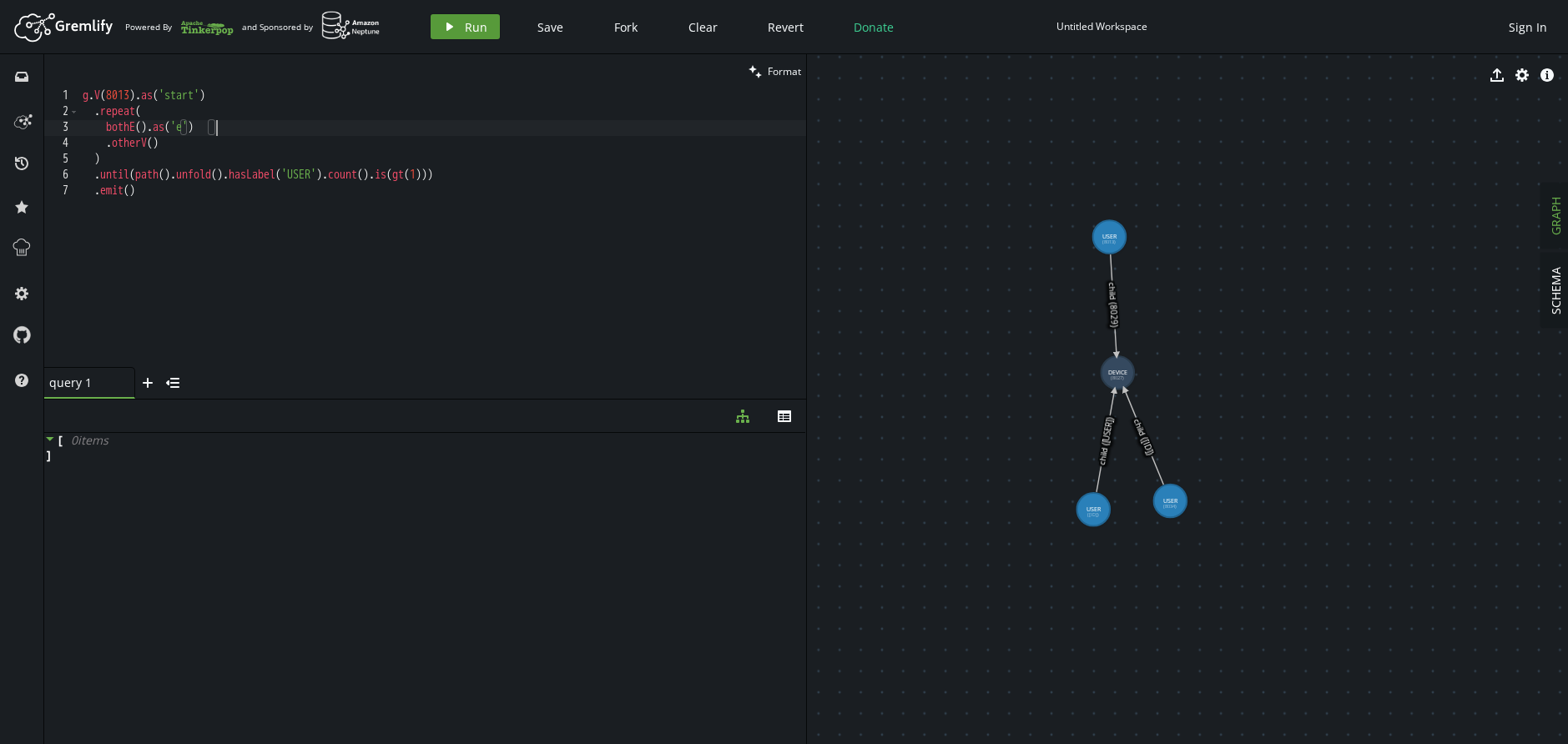 type 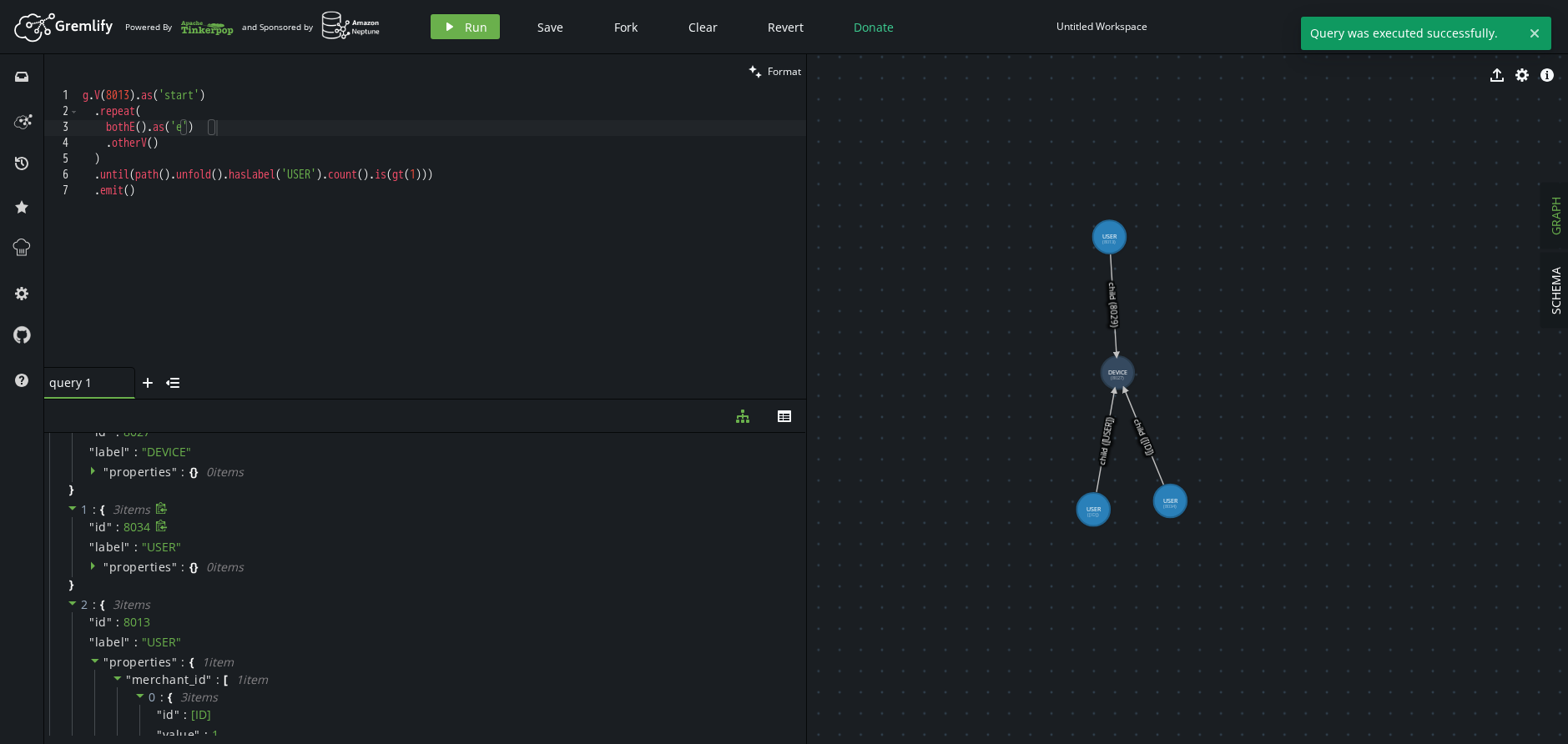 scroll, scrollTop: 0, scrollLeft: 0, axis: both 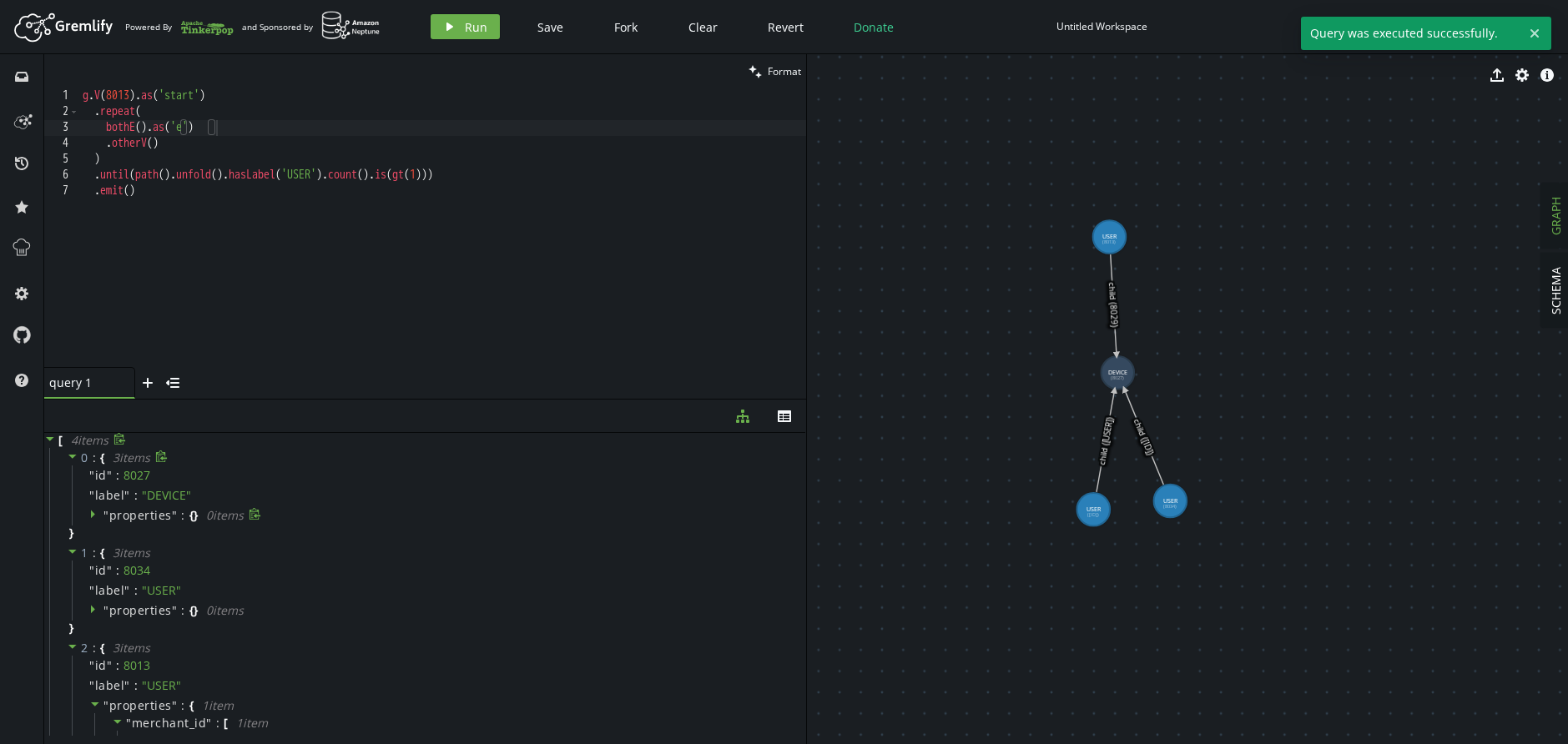 click 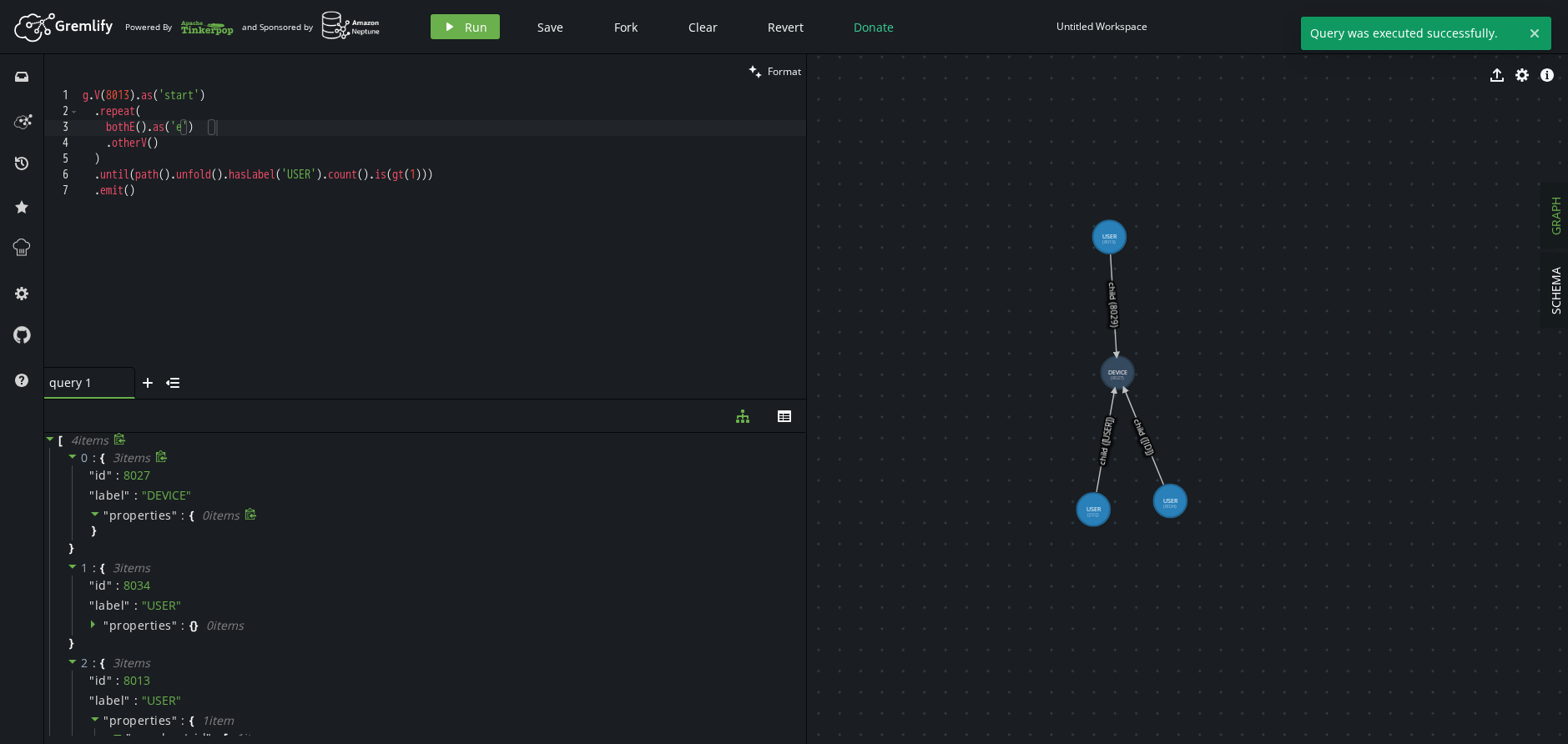 click 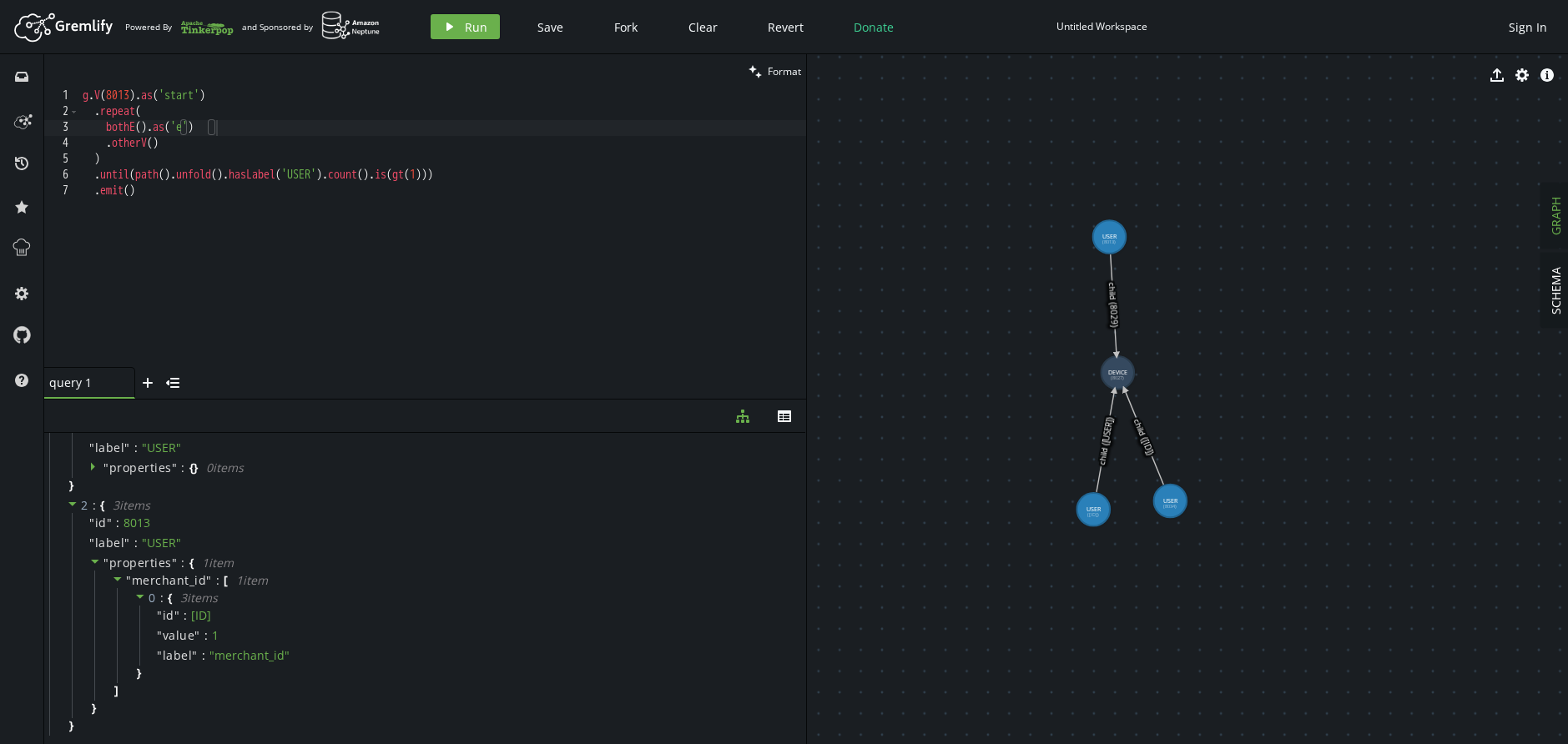 scroll, scrollTop: 142, scrollLeft: 0, axis: vertical 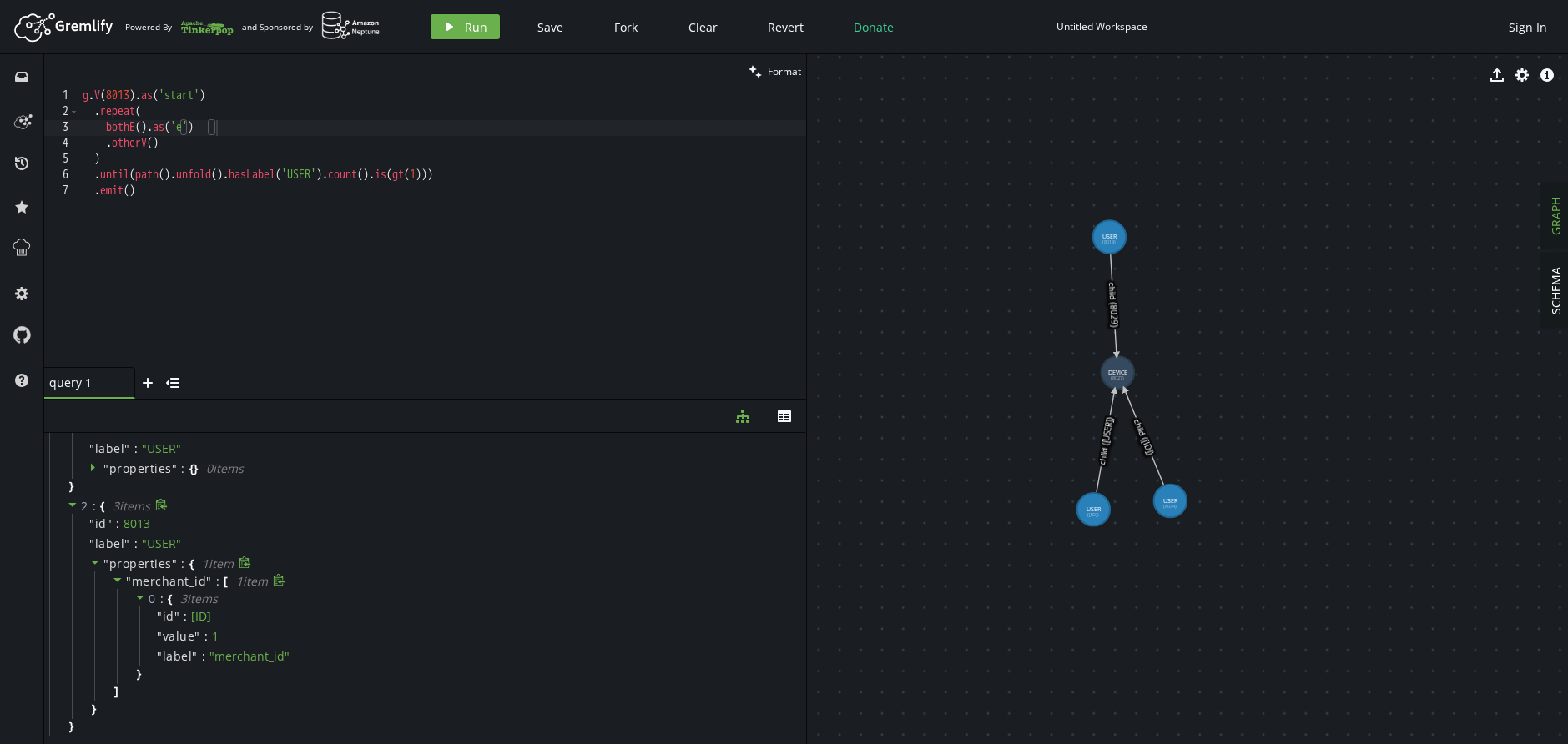 click on "merchant_id" at bounding box center [169, 581] 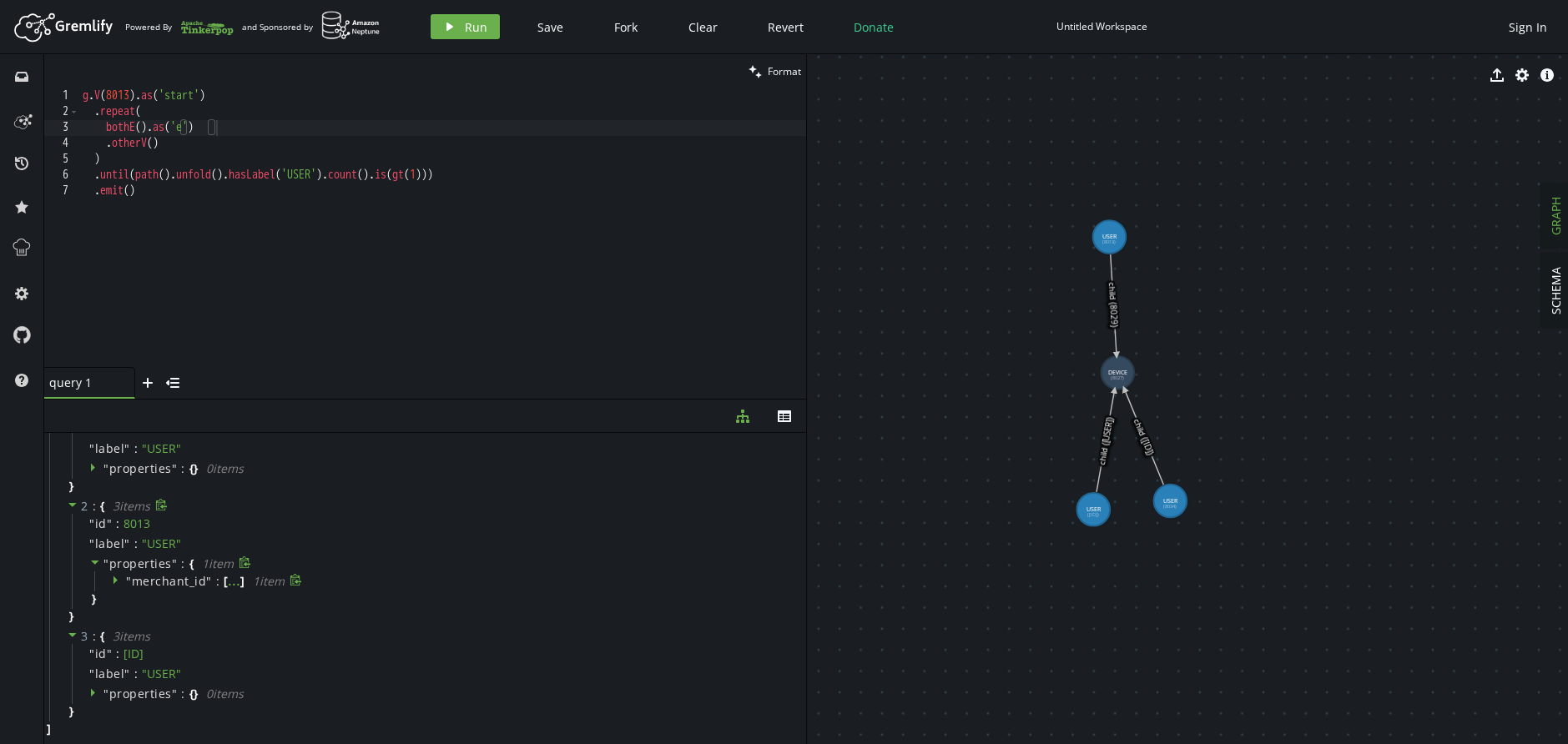 click on "merchant_id" at bounding box center [169, 581] 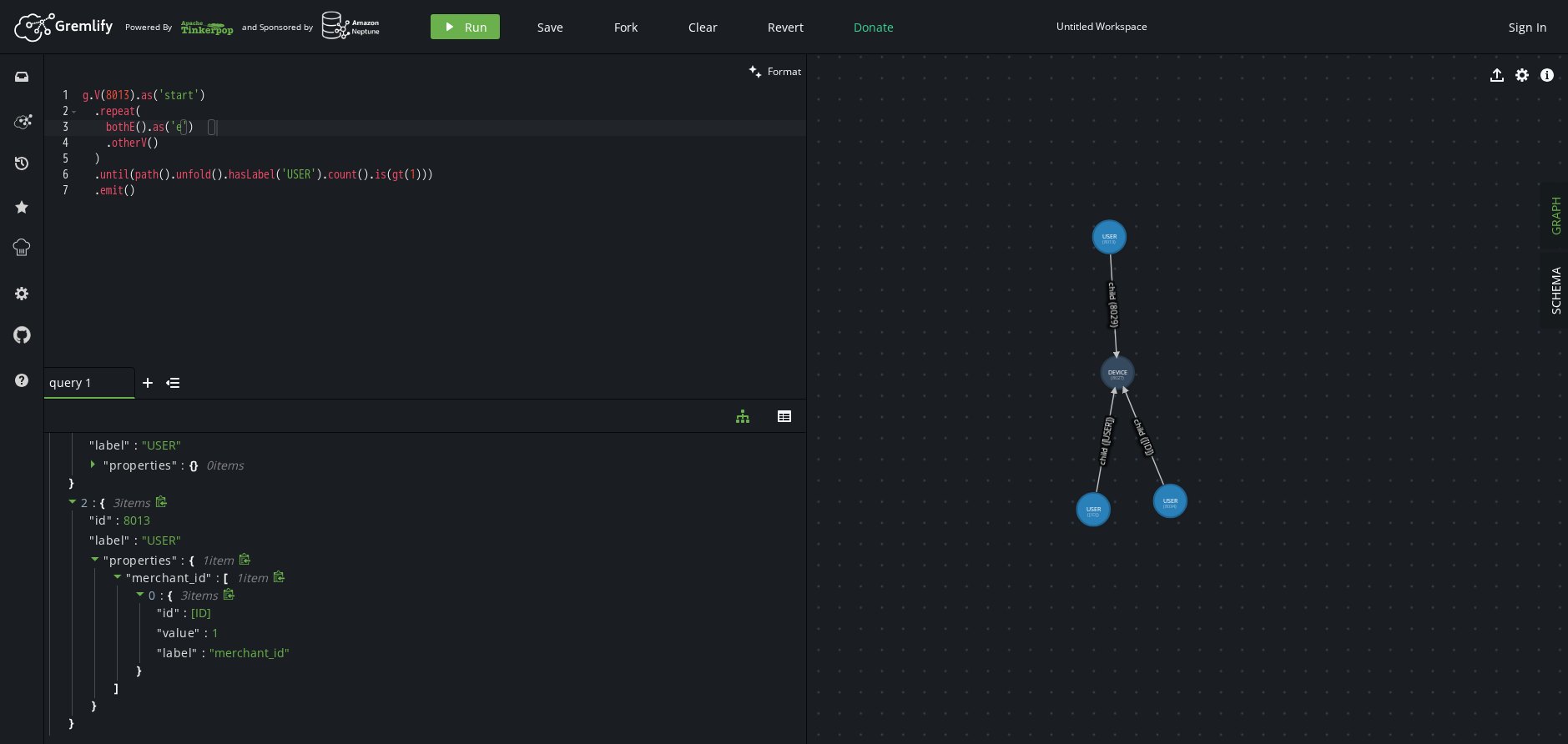 click at bounding box center (140, 595) 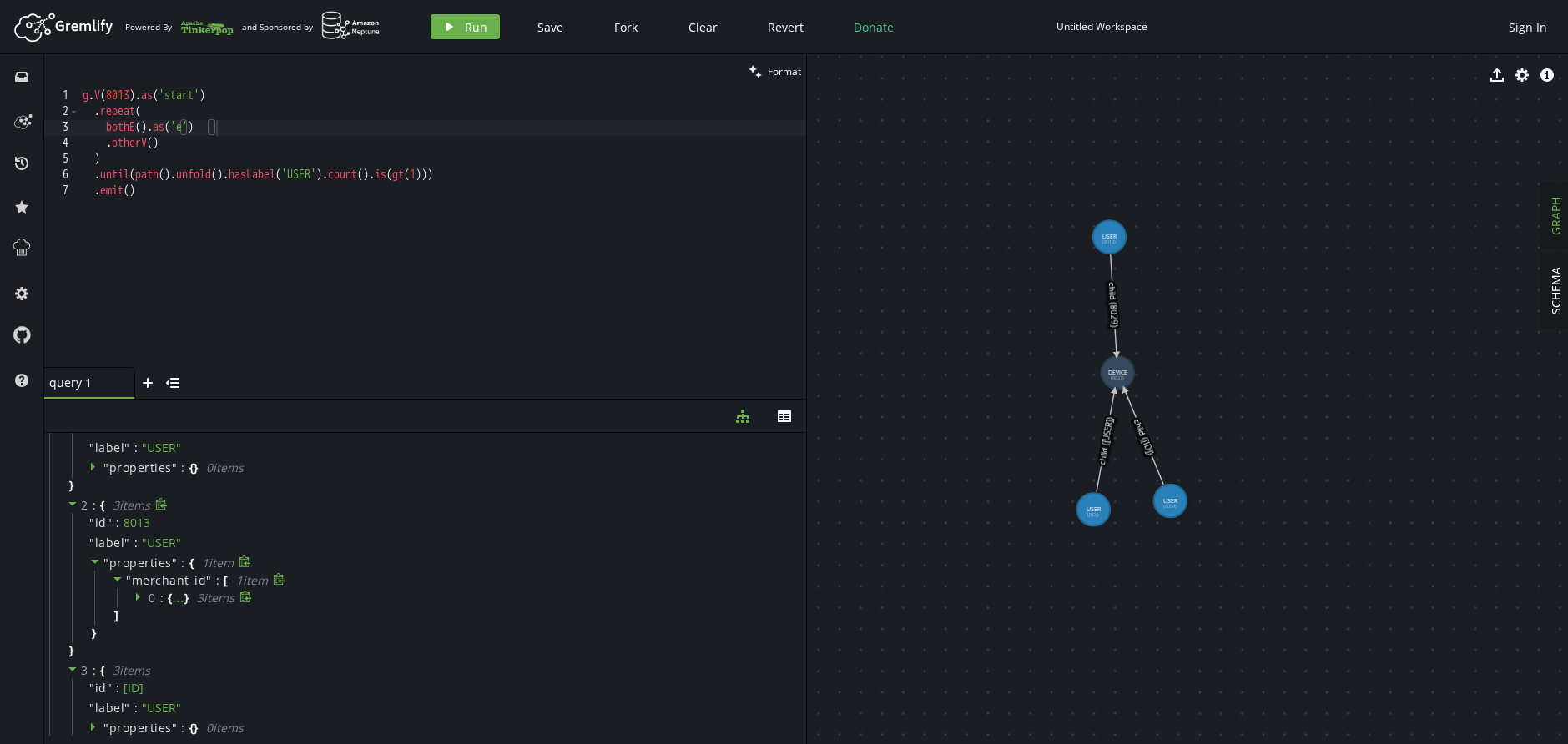 click 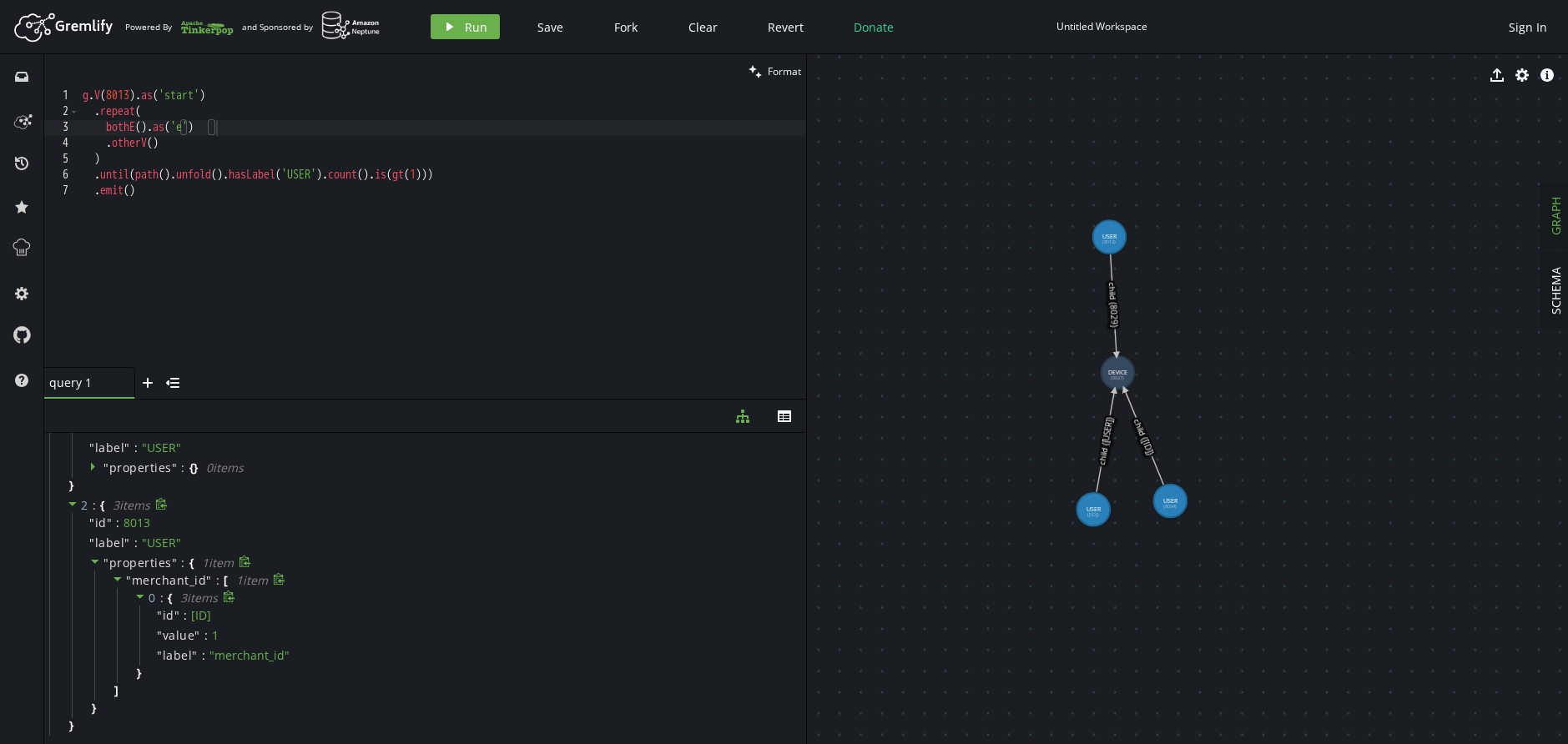 scroll, scrollTop: 142, scrollLeft: 0, axis: vertical 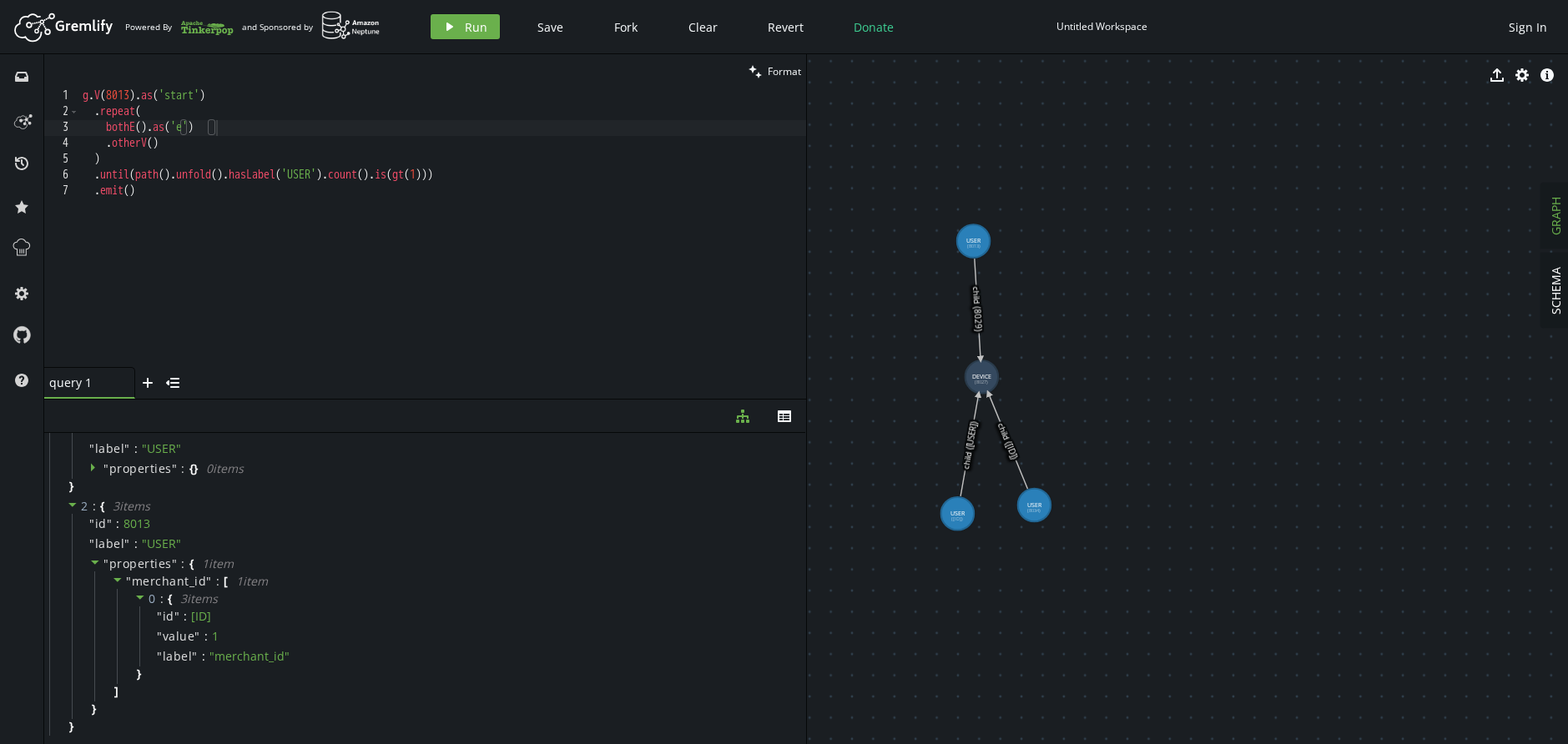 drag, startPoint x: 809, startPoint y: 411, endPoint x: 667, endPoint y: 415, distance: 142.05633 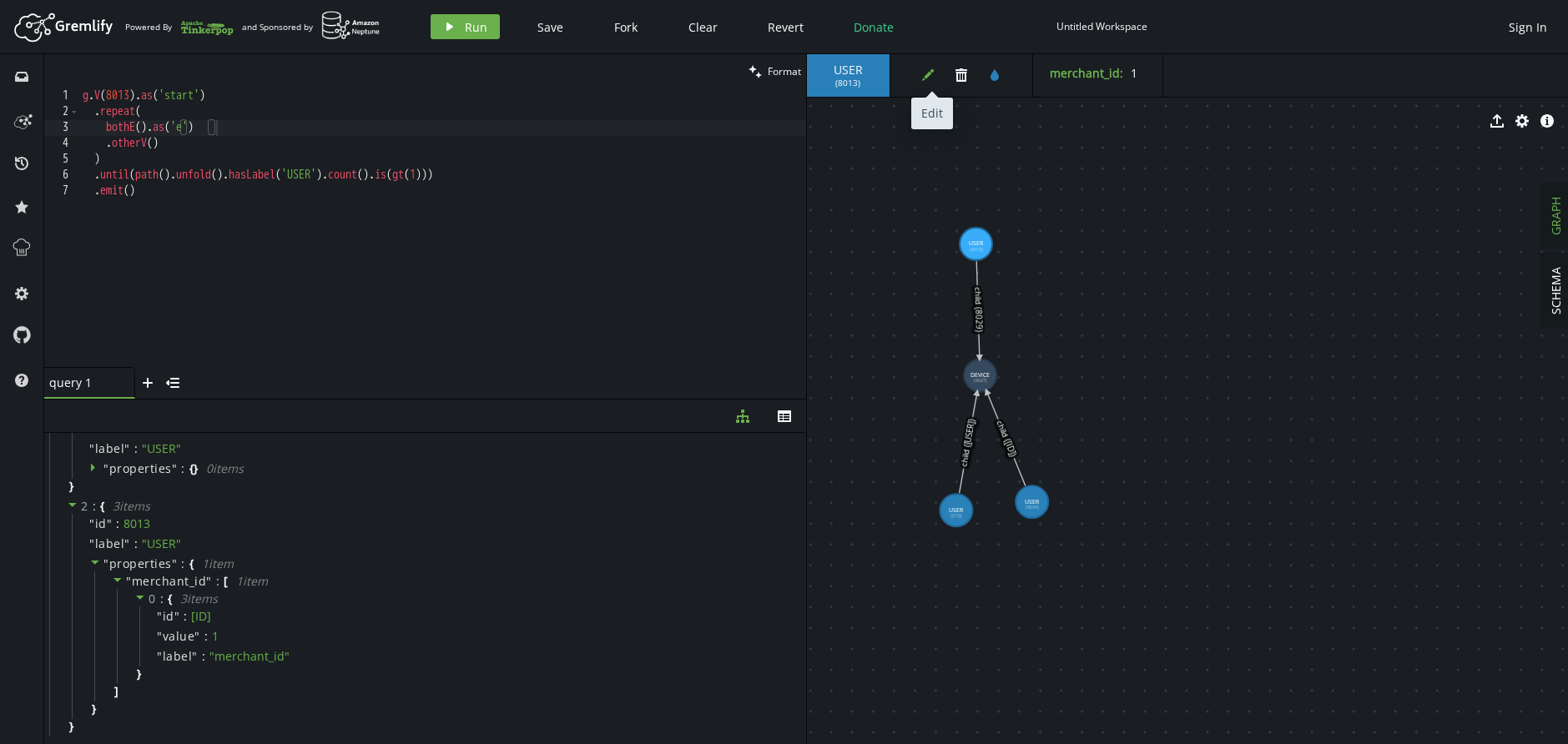 click 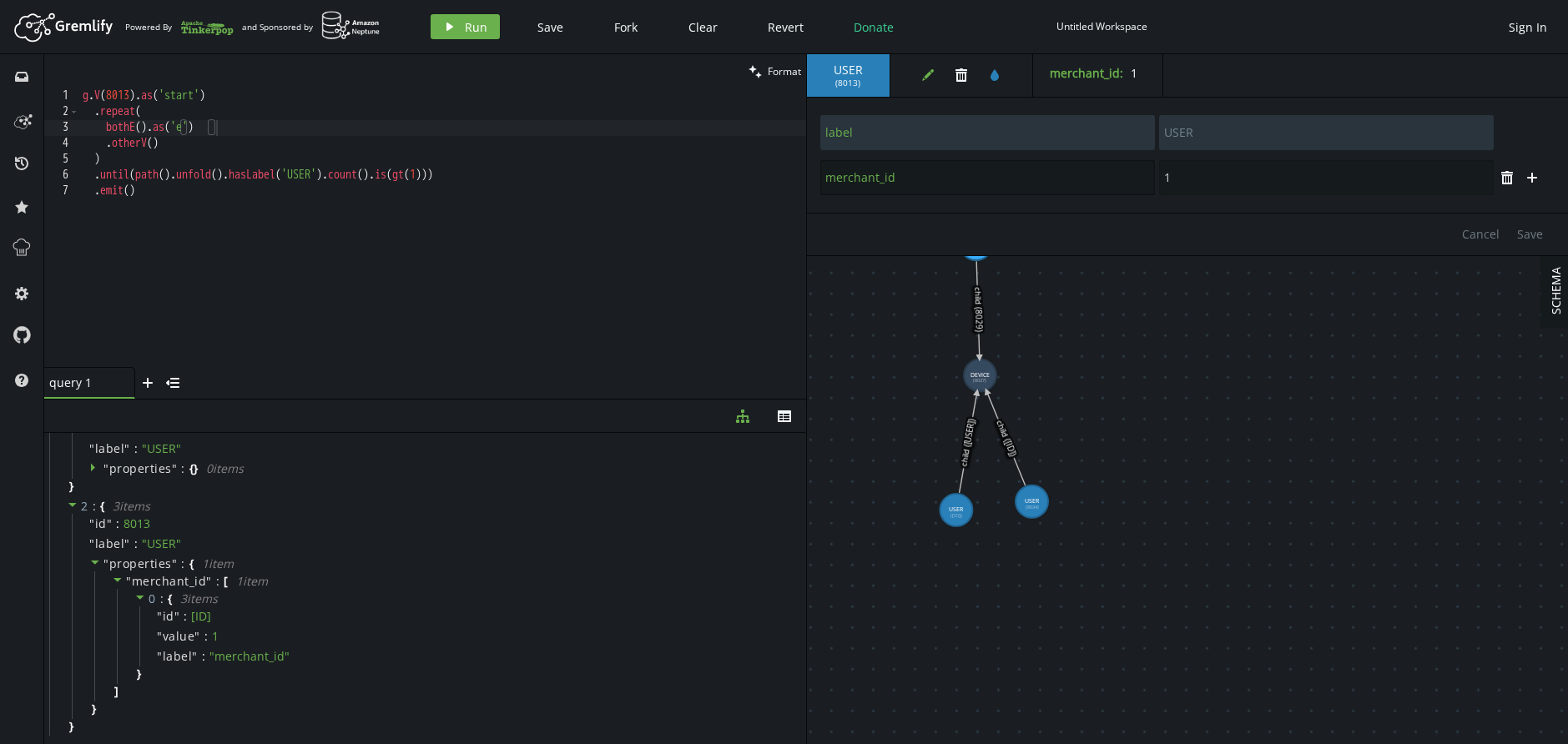 click on "merchant_id" at bounding box center (987, 178) 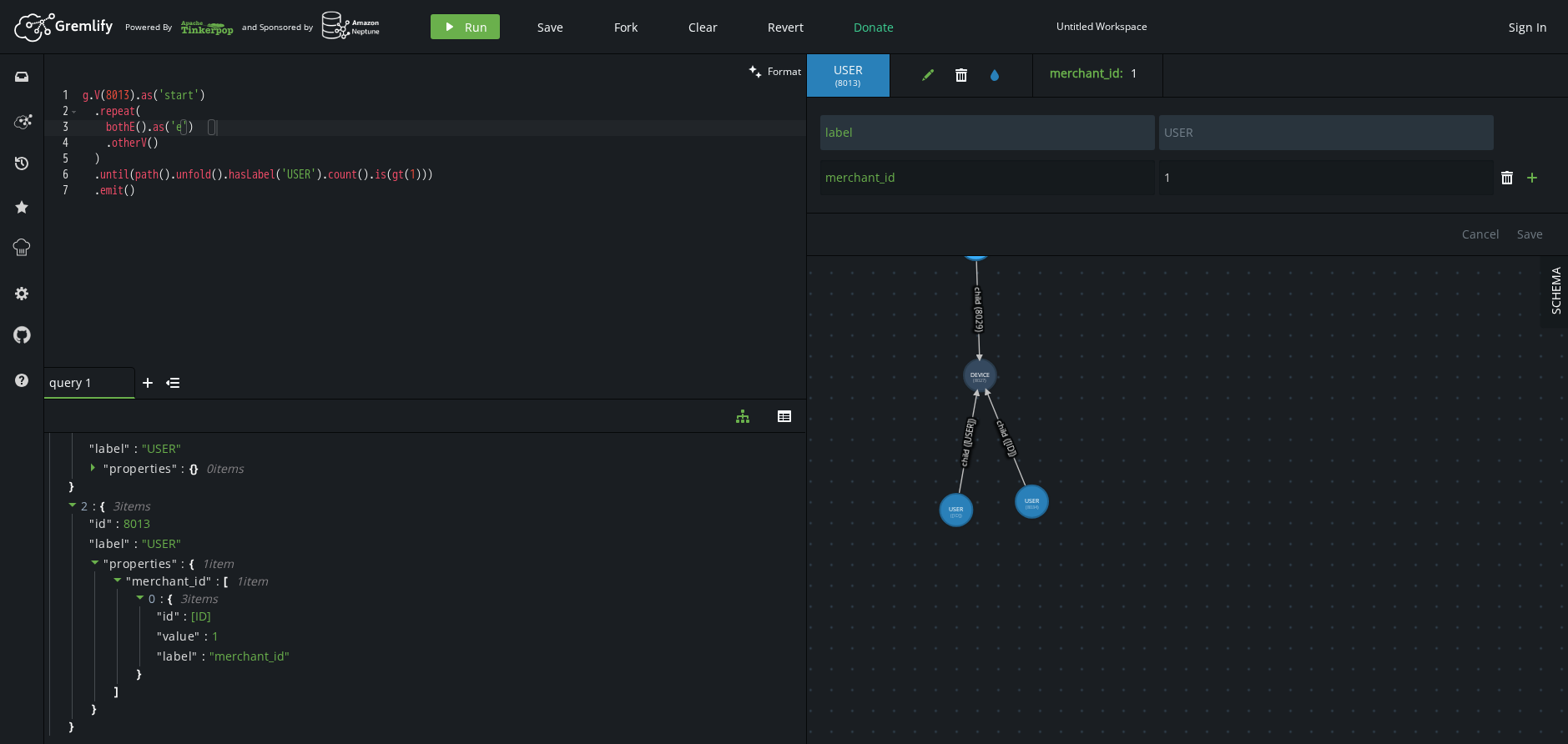 click on "plus" 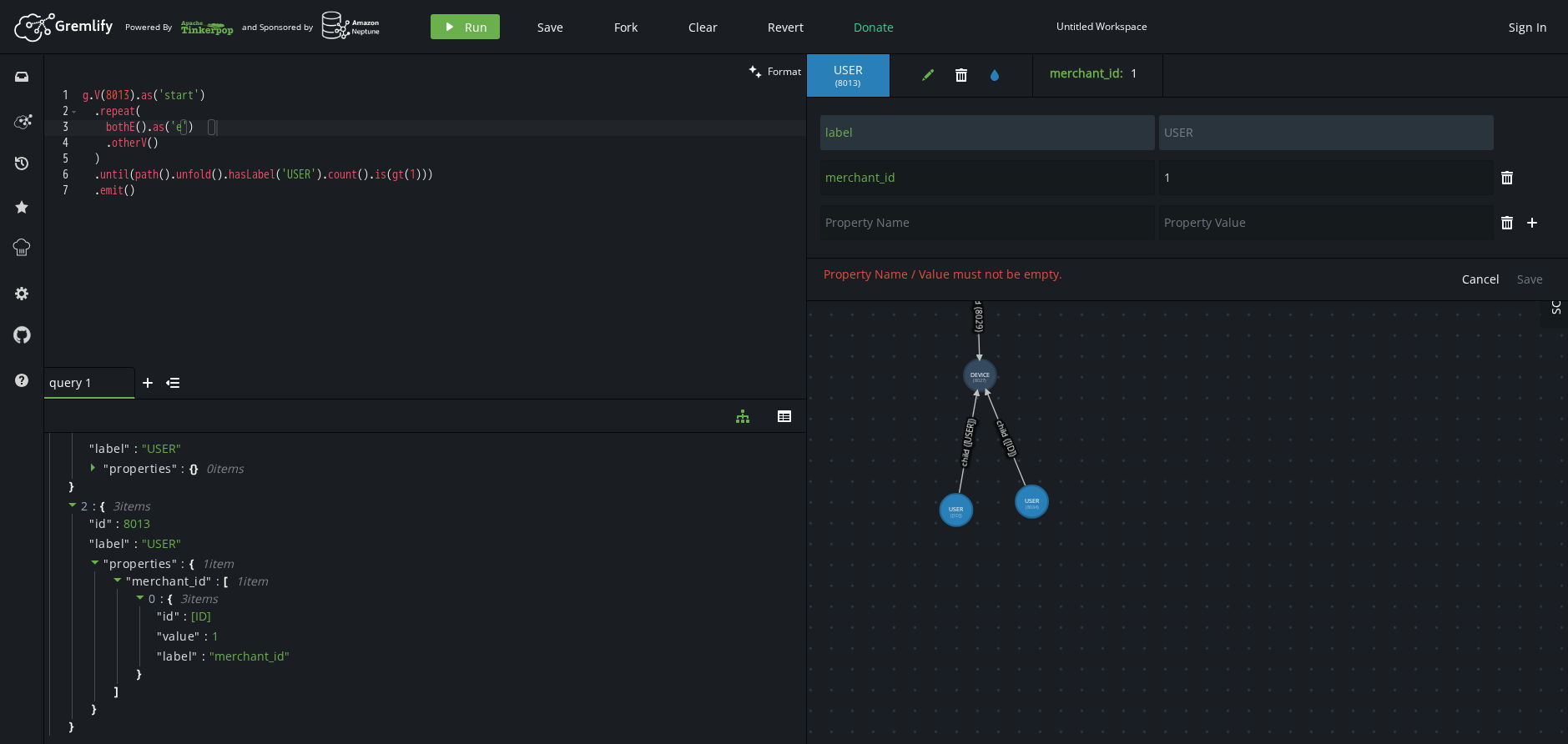 scroll, scrollTop: 0, scrollLeft: 2, axis: horizontal 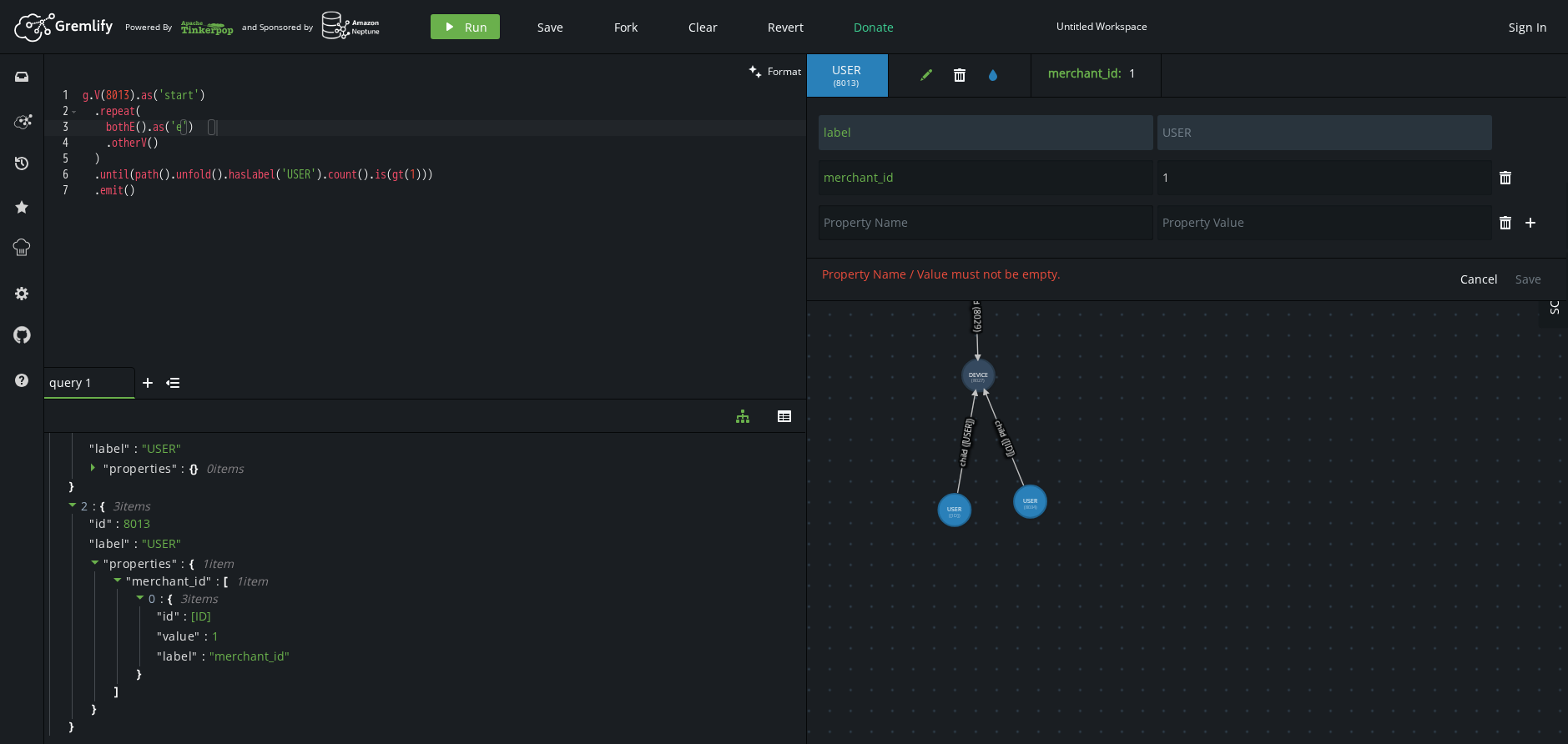 click at bounding box center (986, 223) 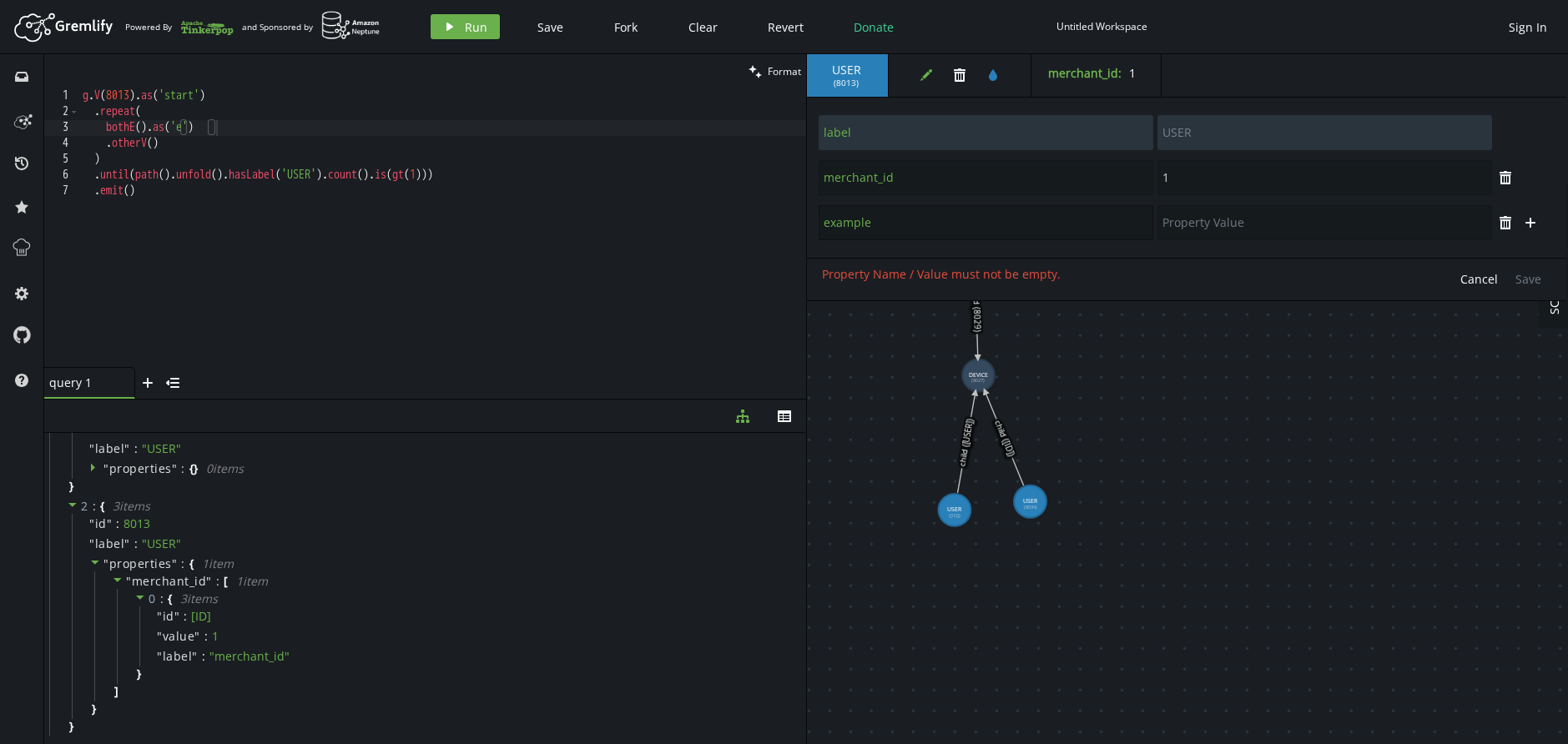 type on "example" 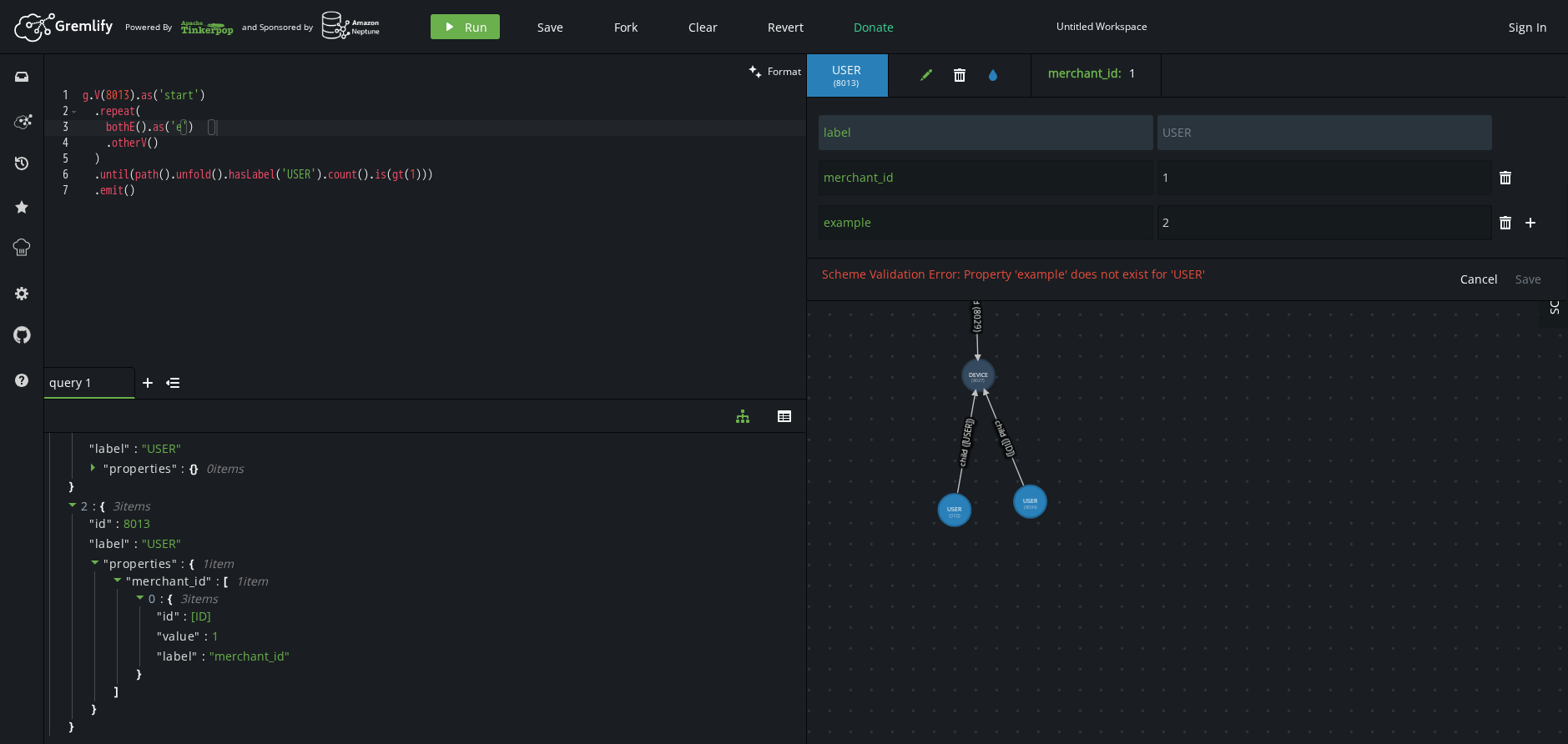 type on "2" 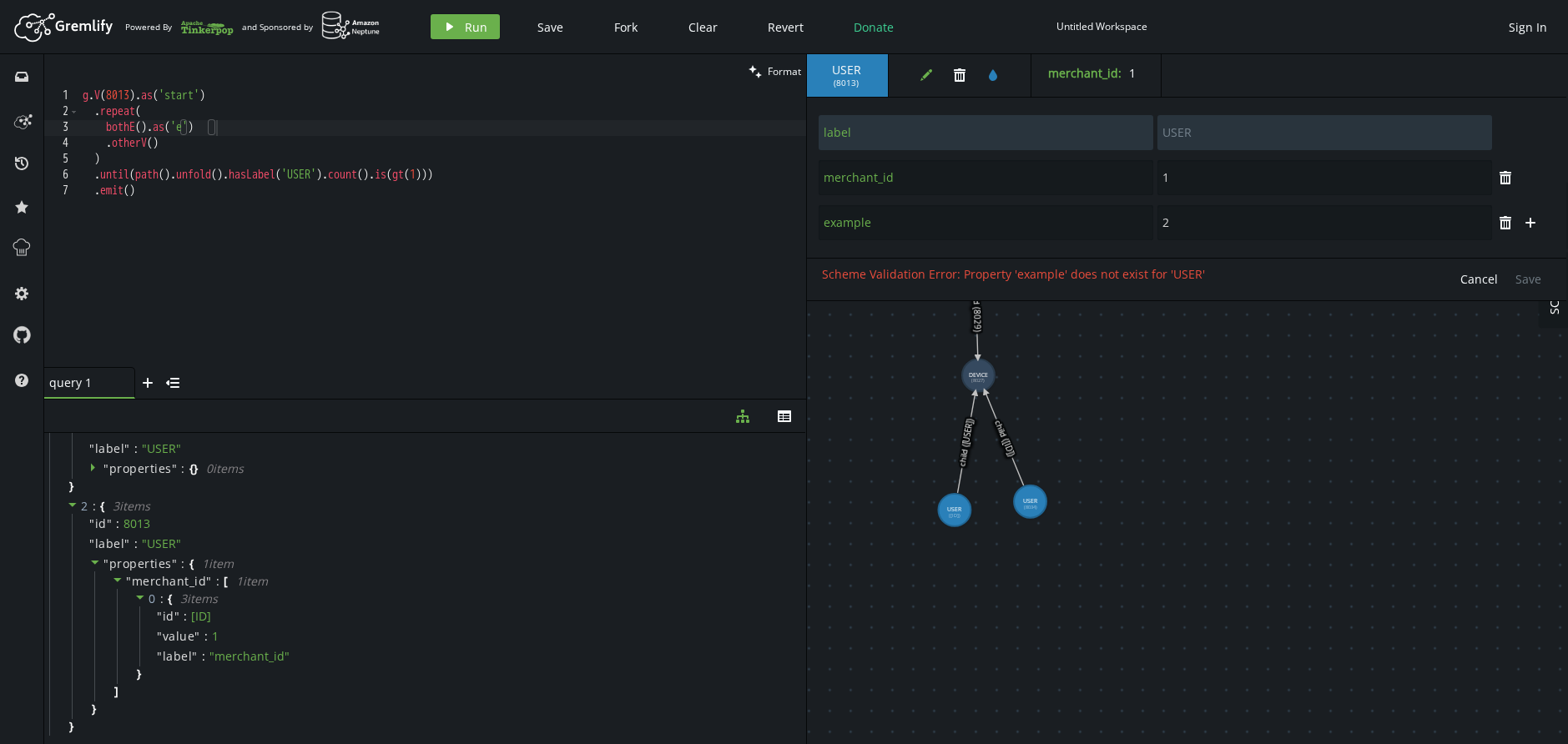 drag, startPoint x: 1444, startPoint y: 380, endPoint x: 1417, endPoint y: 376, distance: 27.29469 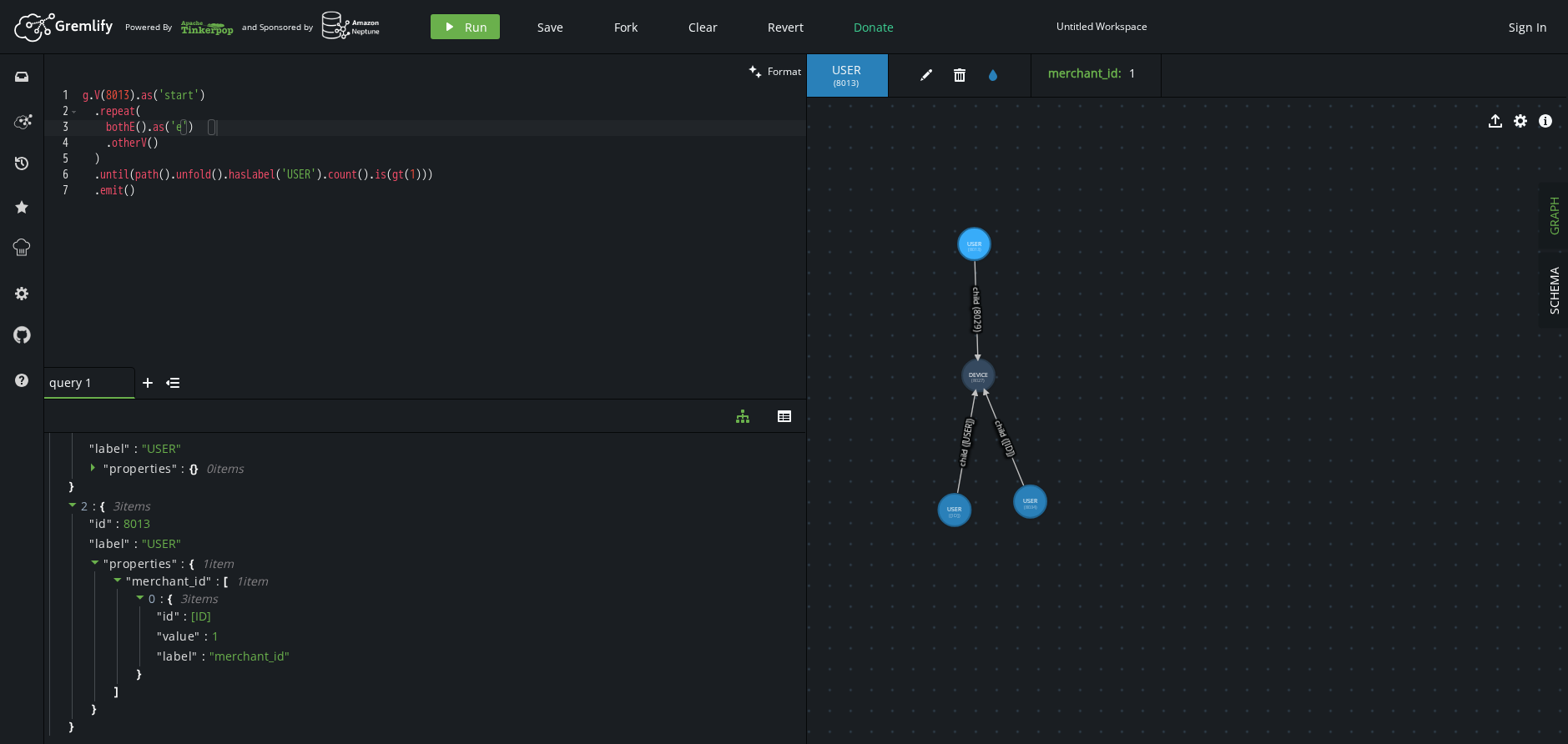 scroll, scrollTop: 0, scrollLeft: 1, axis: horizontal 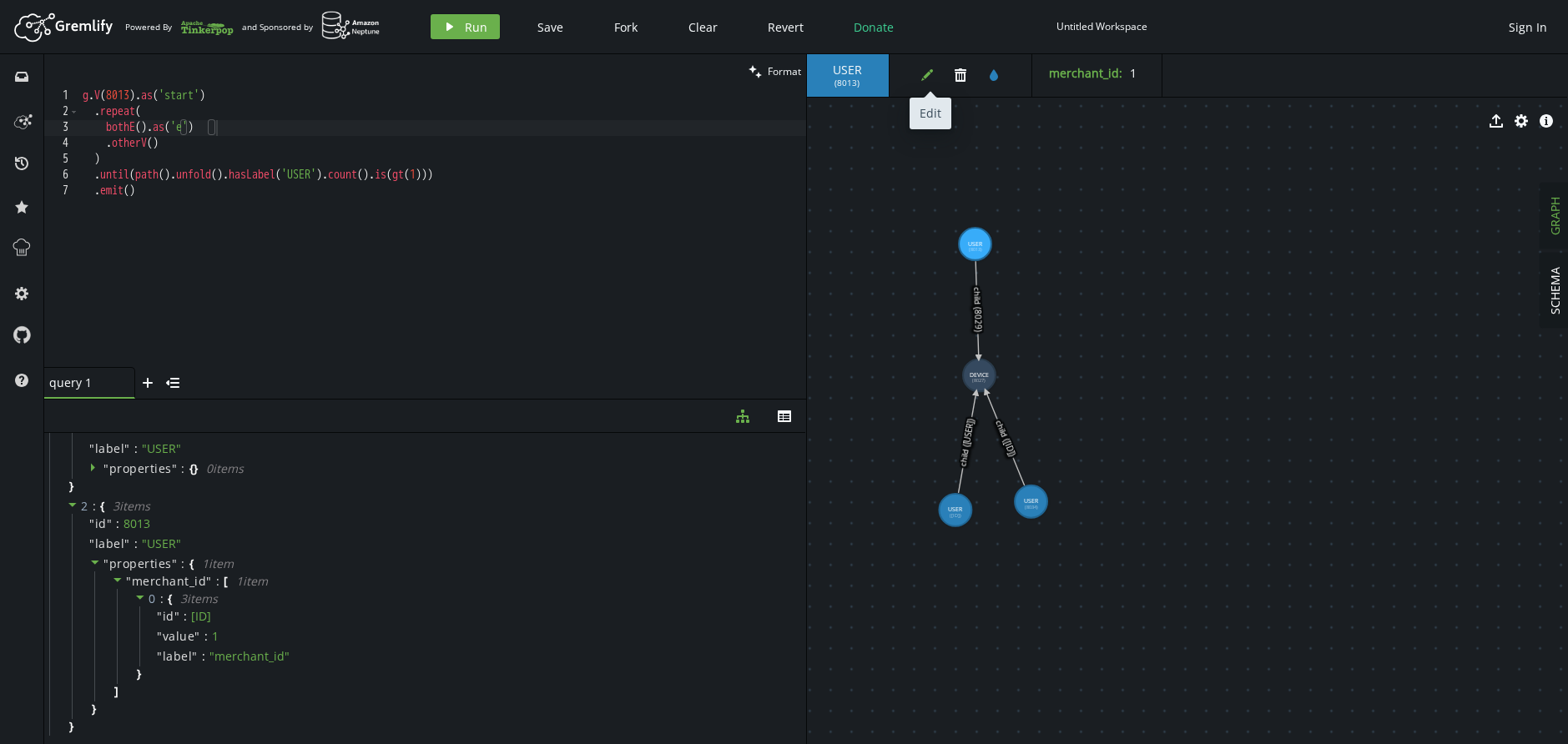 click on "edit" 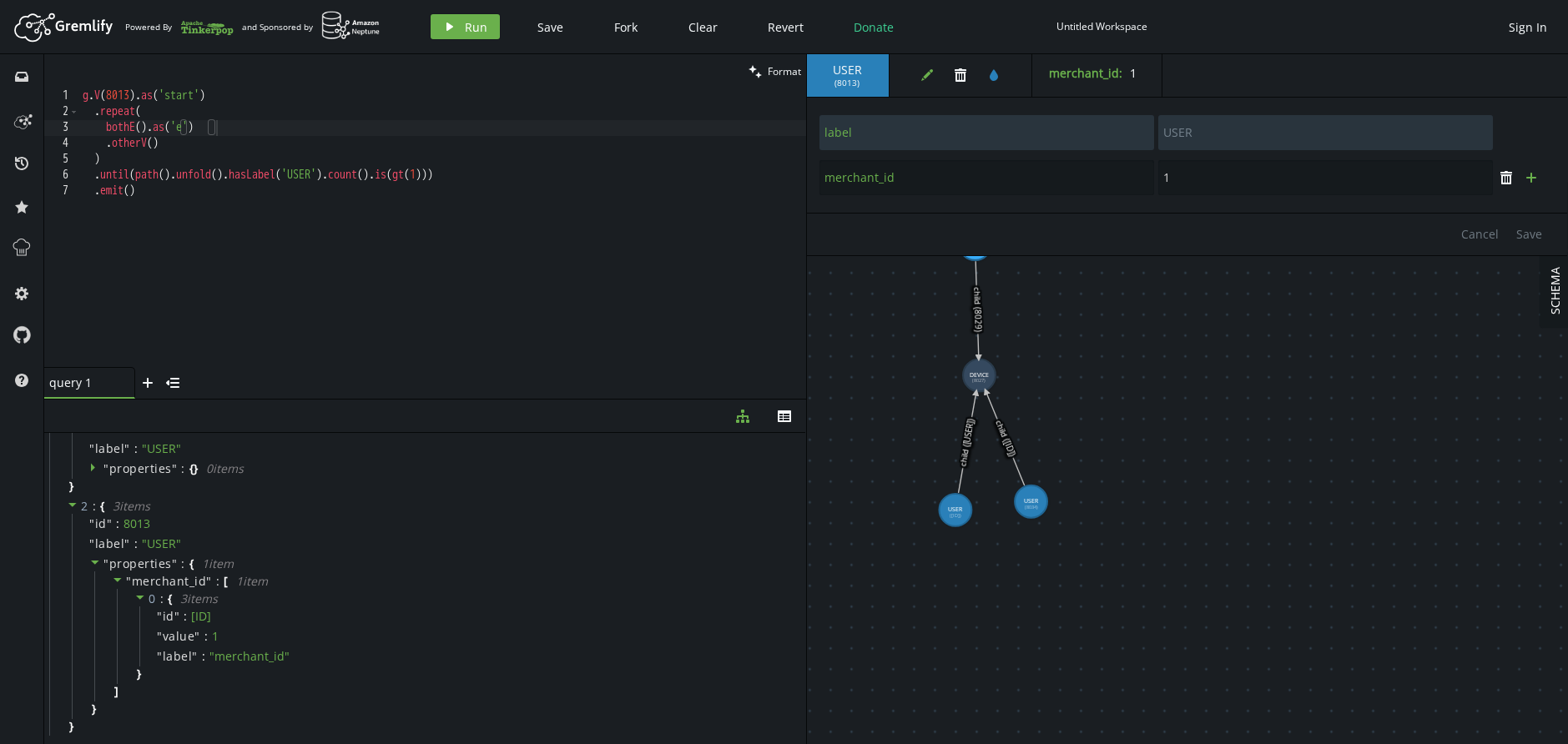 click 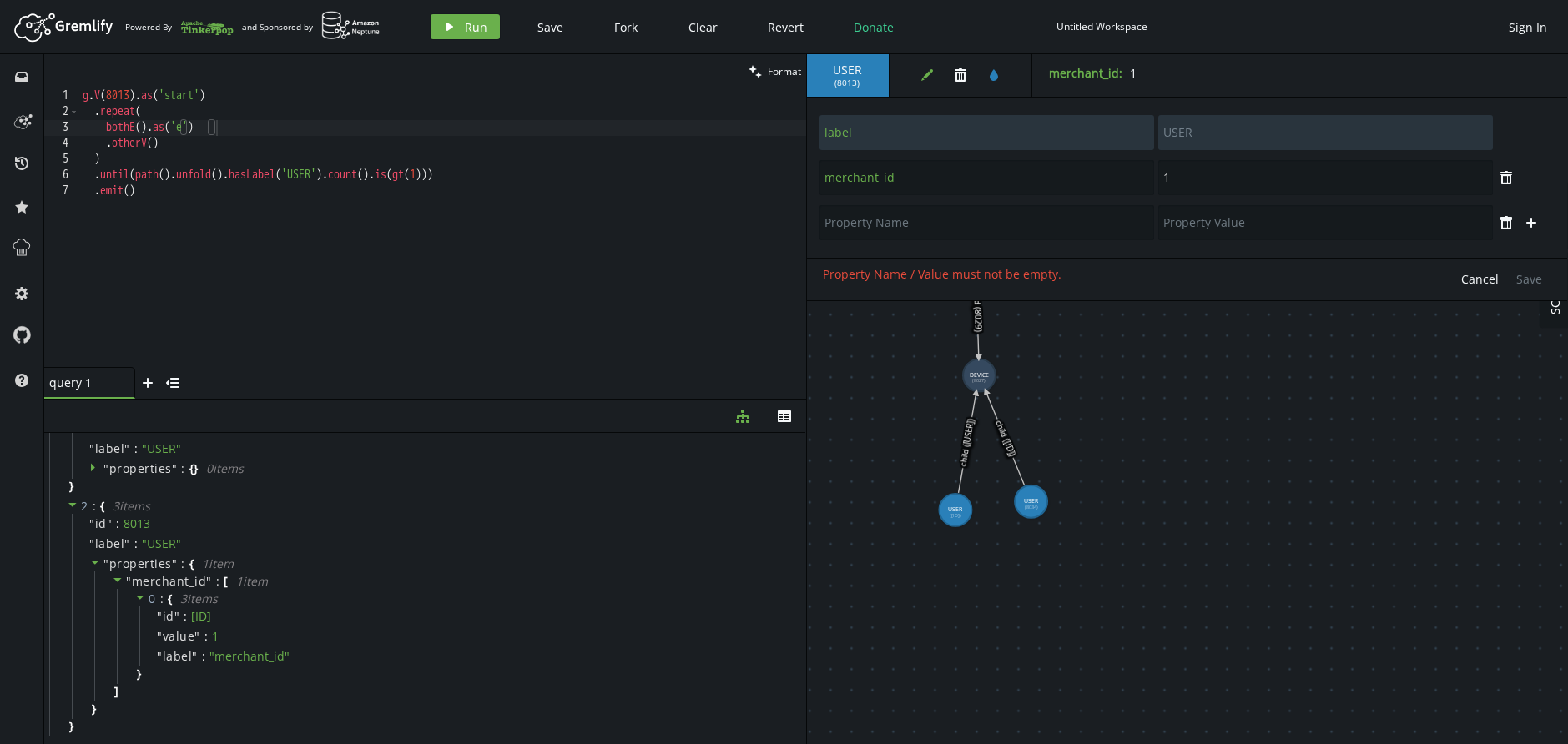 drag, startPoint x: 1006, startPoint y: 246, endPoint x: 1001, endPoint y: 239, distance: 8.602325 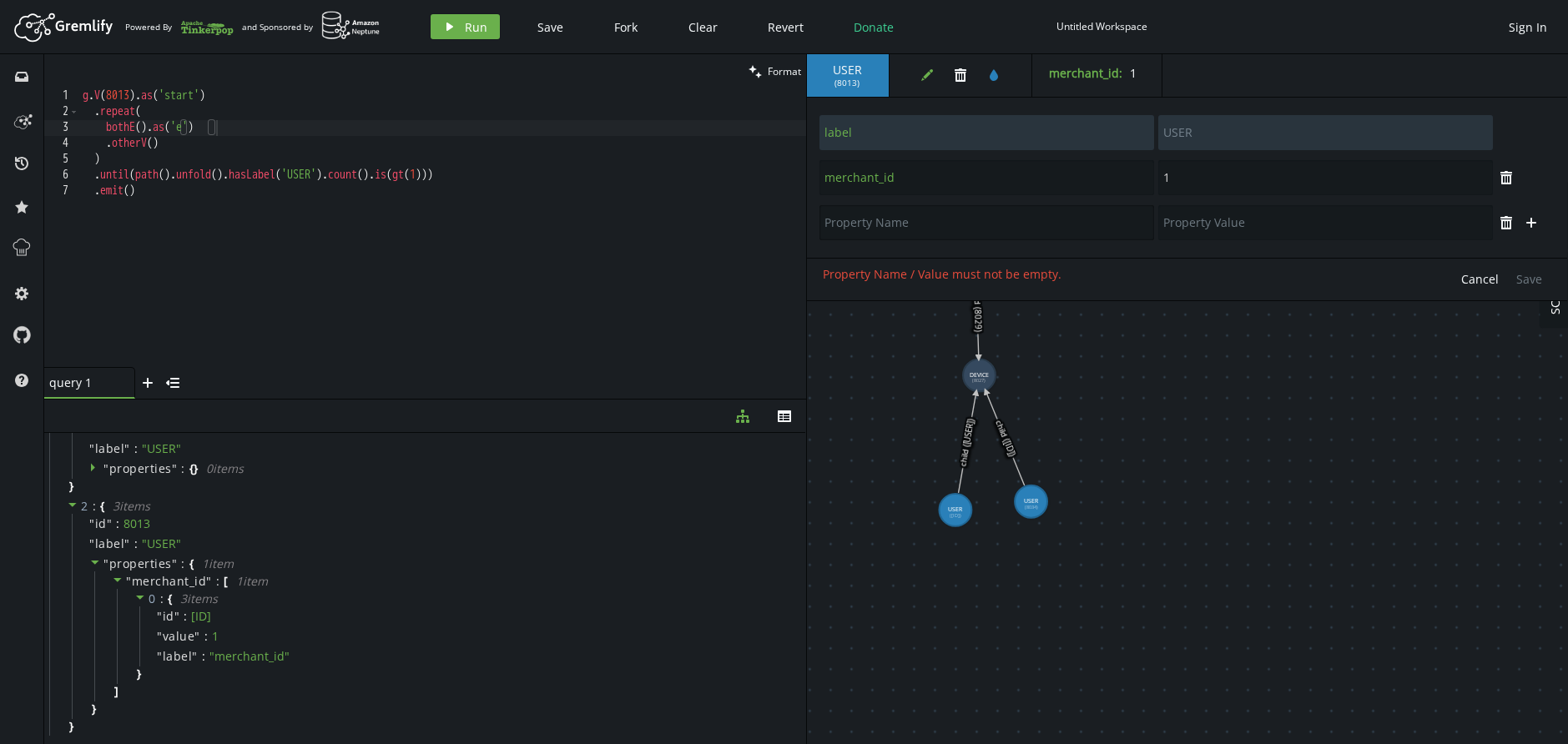 click at bounding box center [986, 223] 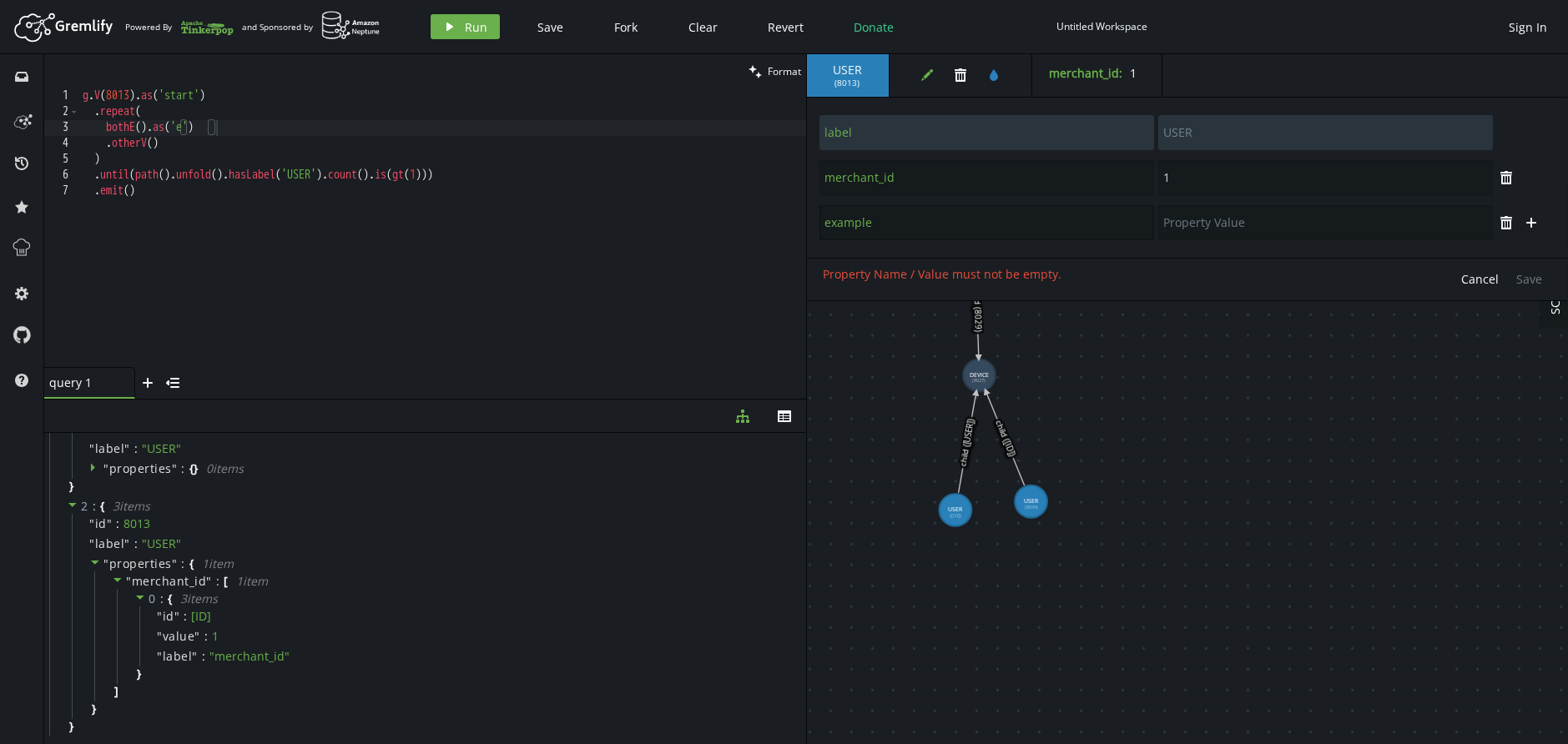 type on "example" 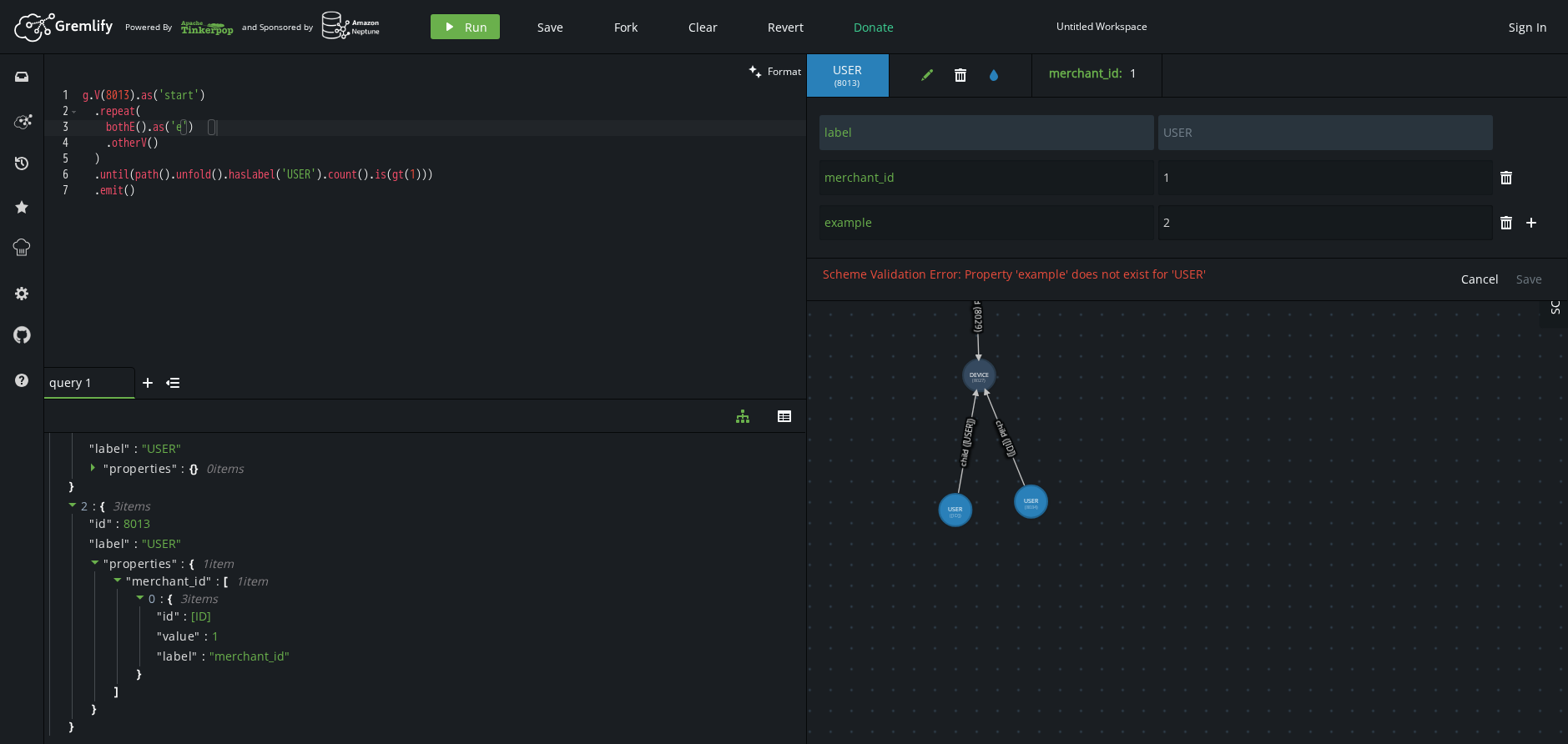 type on "2" 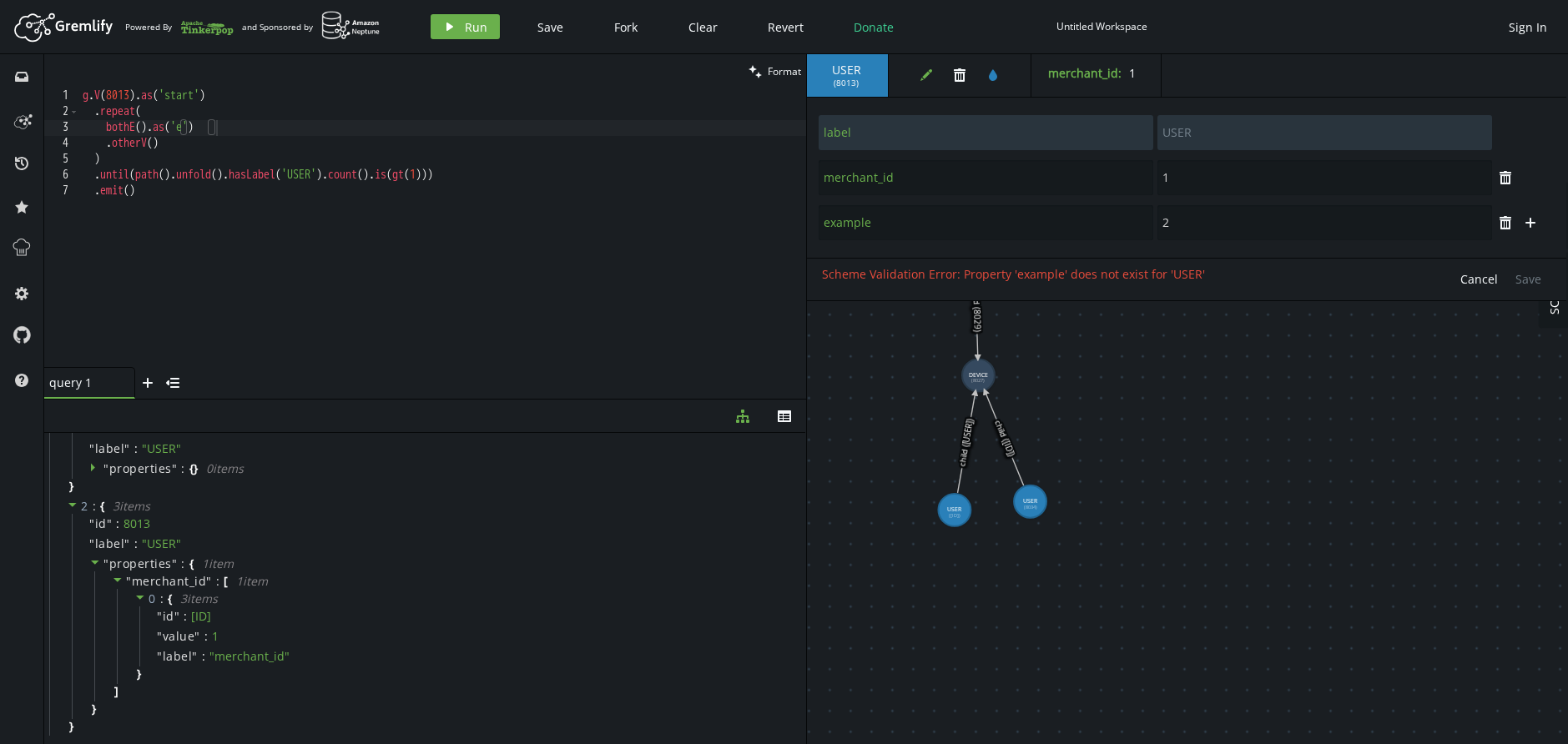 scroll, scrollTop: 0, scrollLeft: 0, axis: both 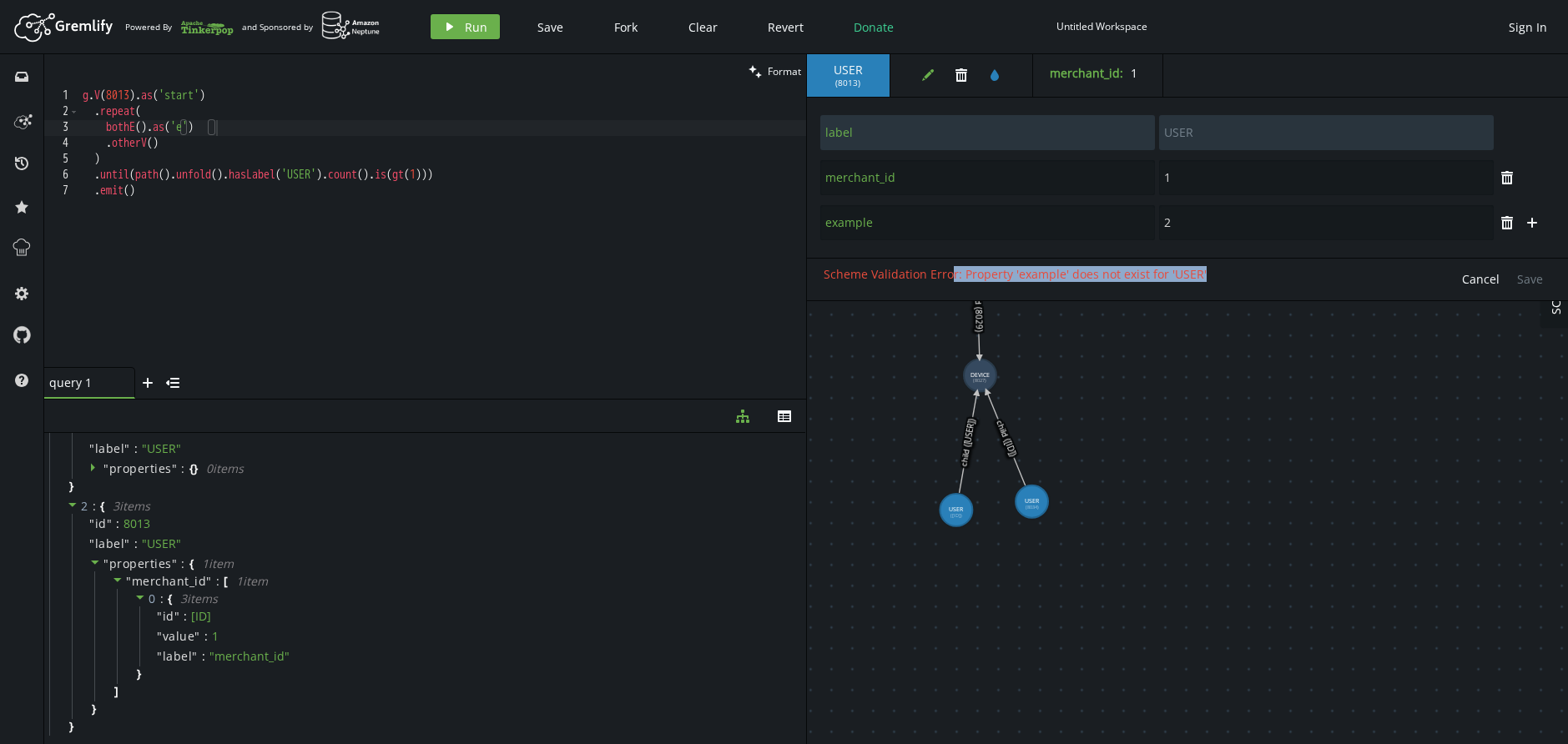 drag, startPoint x: 946, startPoint y: 279, endPoint x: 1226, endPoint y: 291, distance: 280.25702 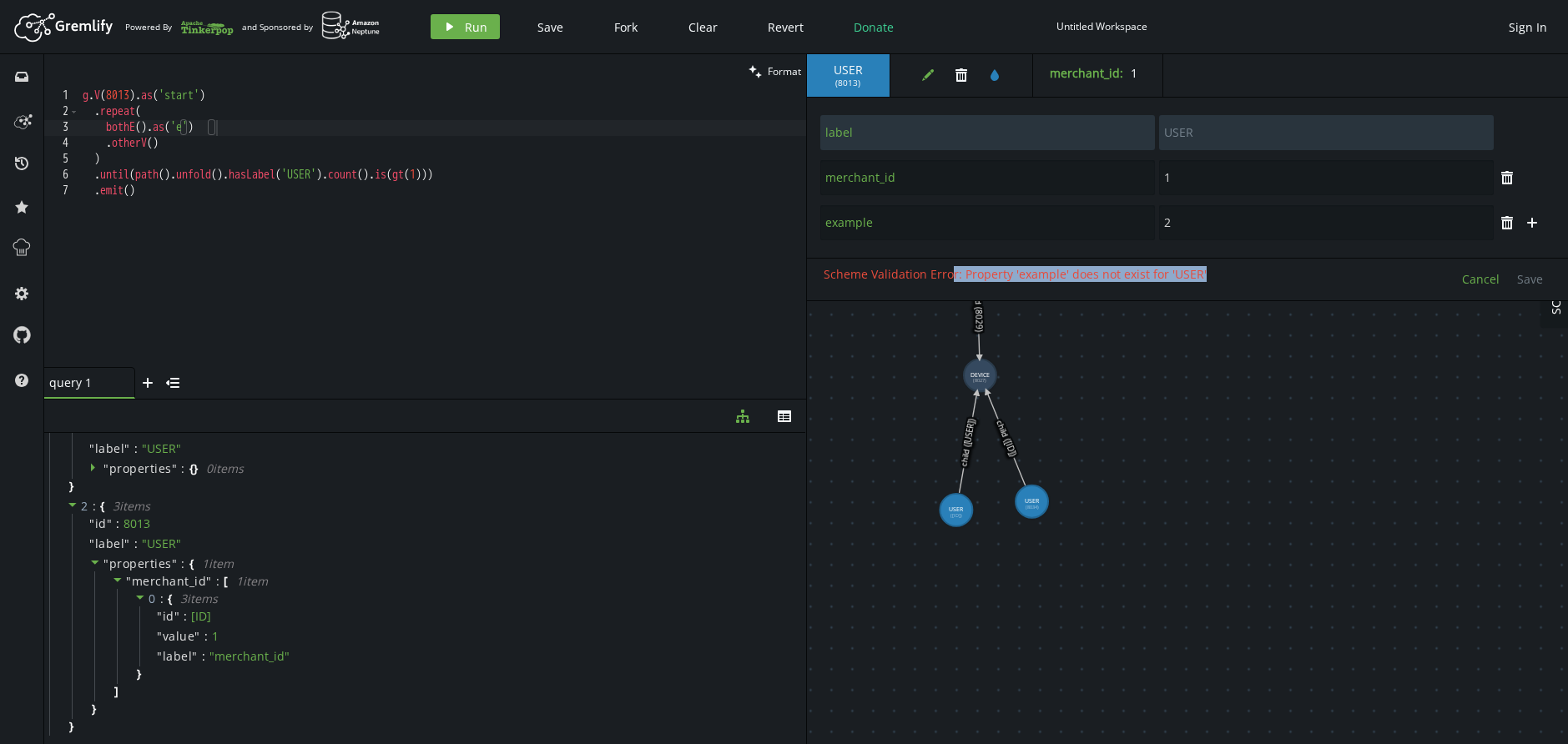scroll, scrollTop: 0, scrollLeft: 2, axis: horizontal 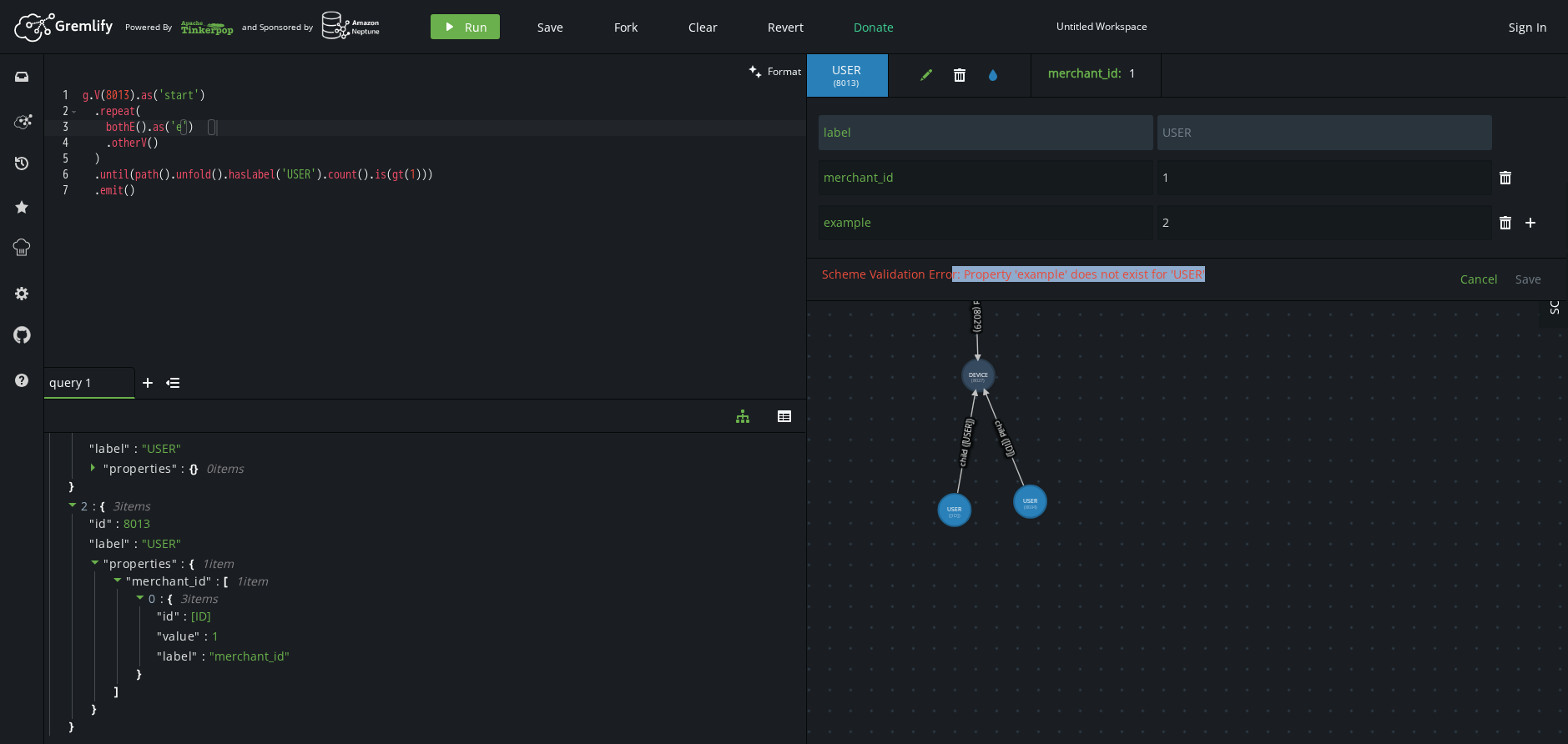 click on "Cancel" at bounding box center (1479, 279) 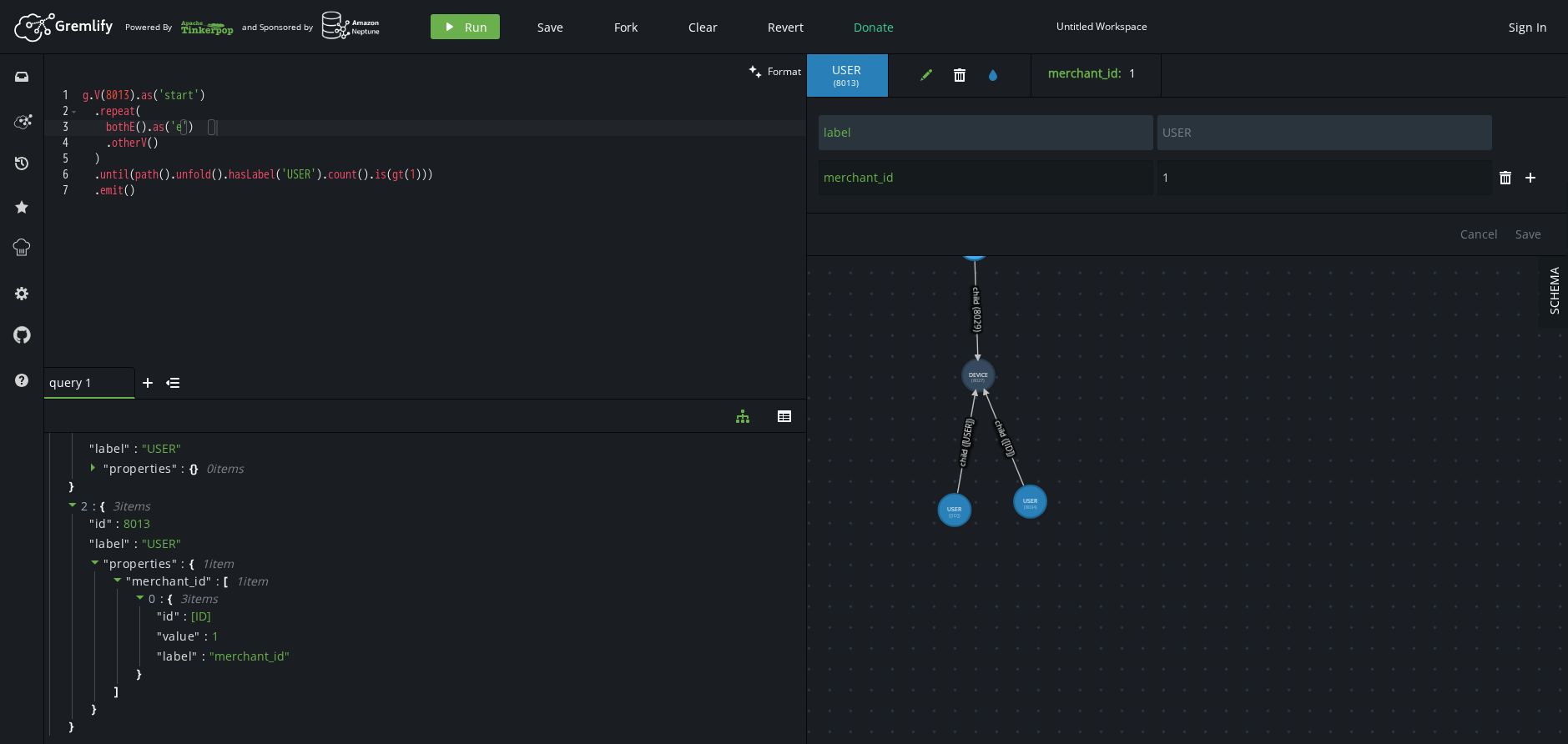 scroll, scrollTop: 0, scrollLeft: 2, axis: horizontal 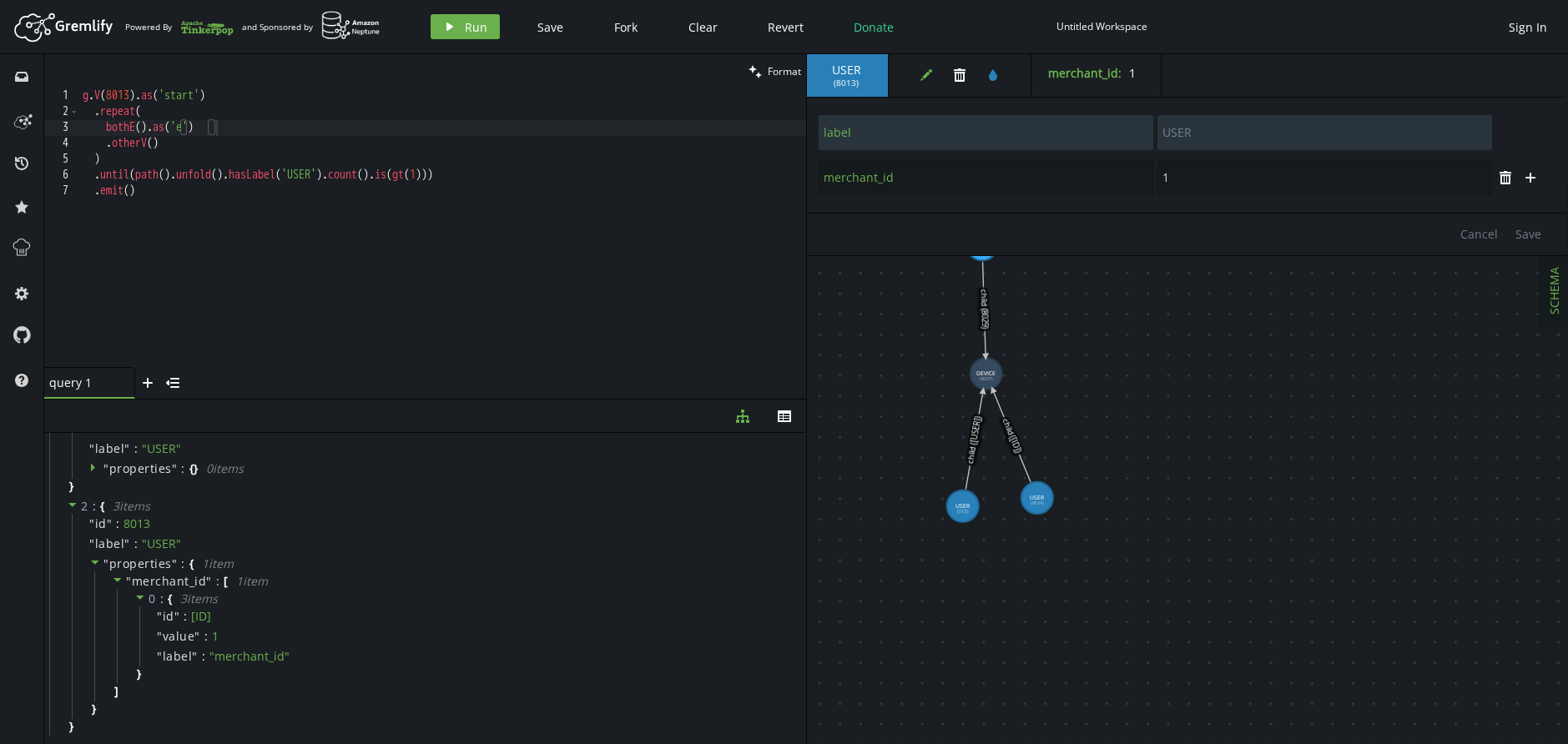 click on "SCHEMA" at bounding box center (1554, 290) 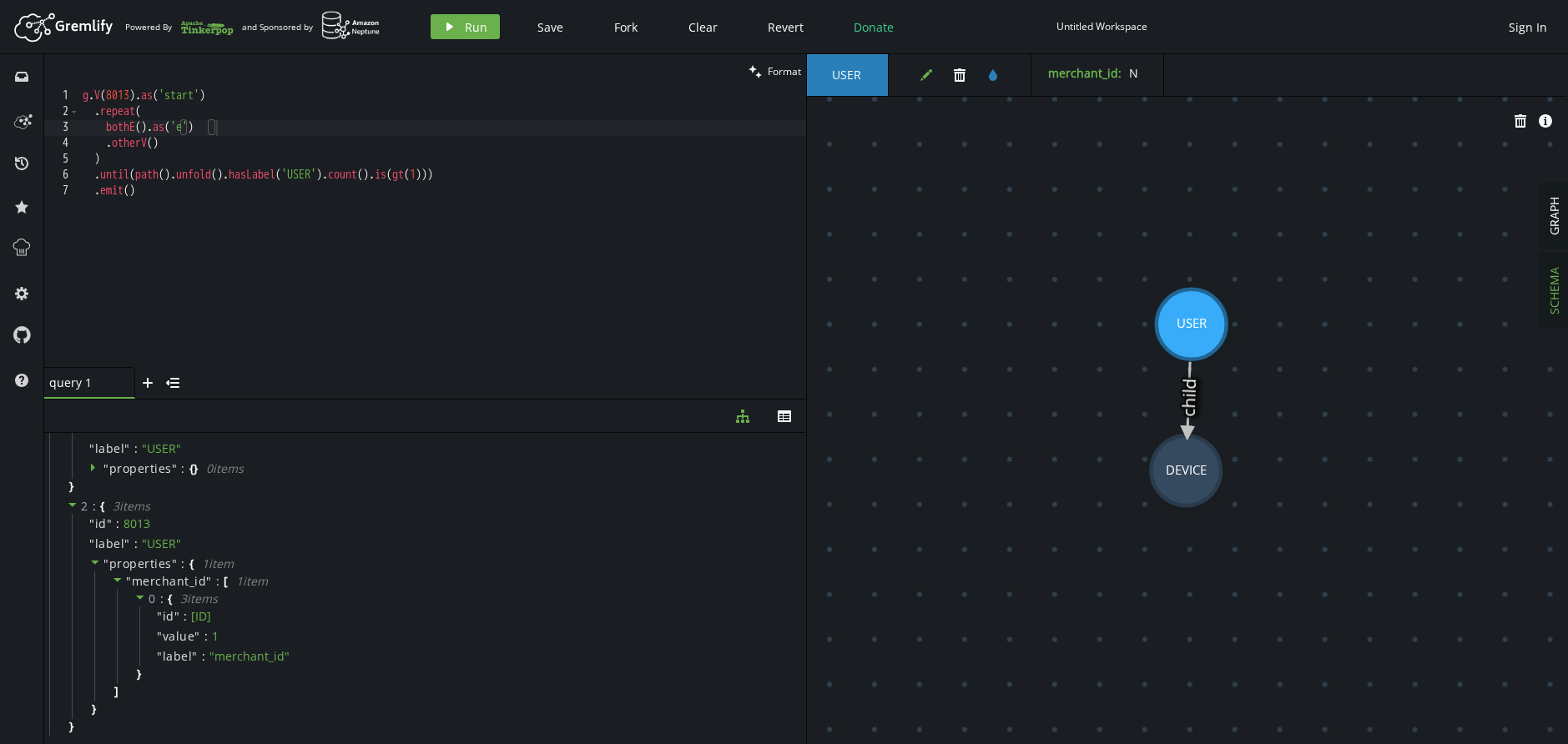 click on "edit" 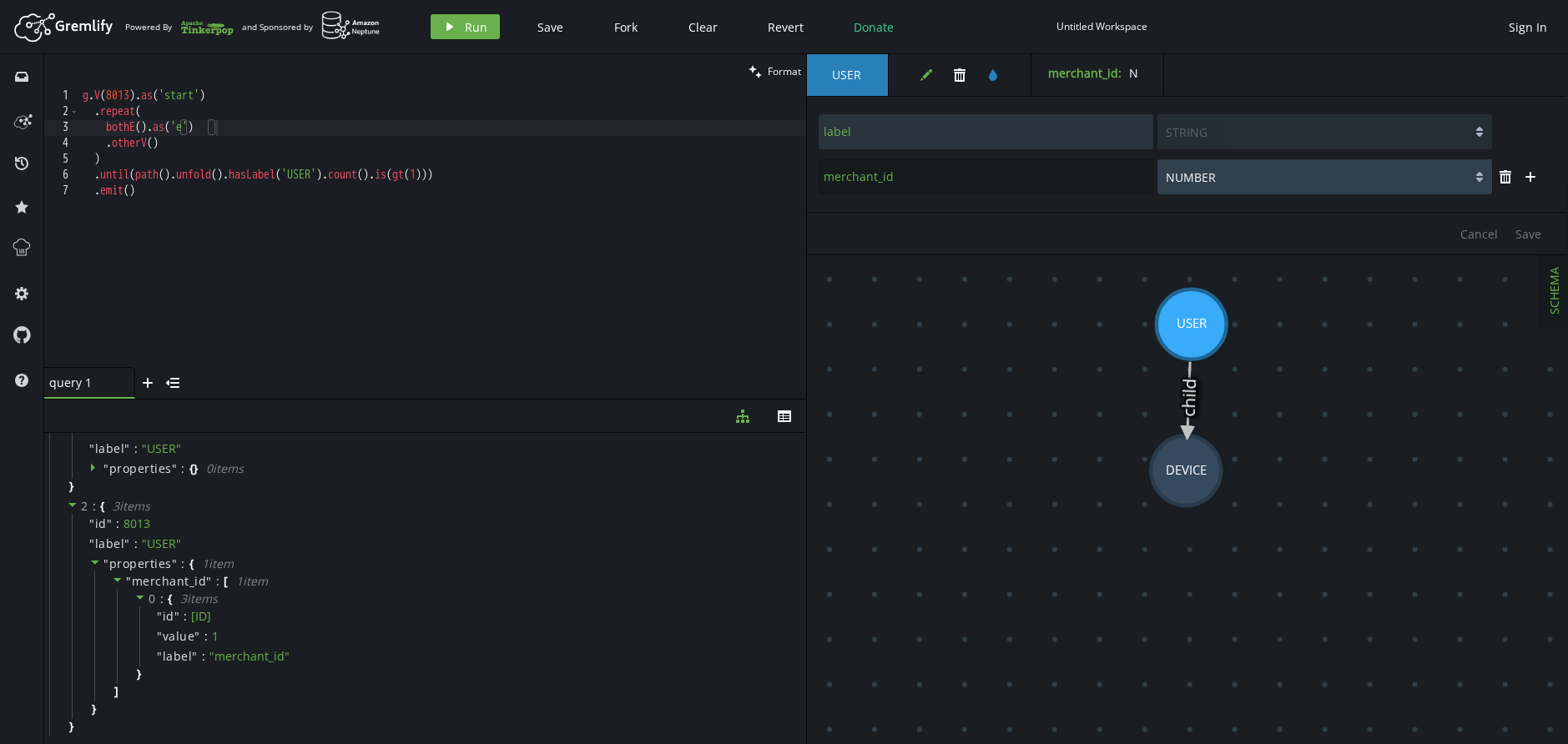 click on "STRING BOOLEAN NUMBER" at bounding box center [1324, 177] 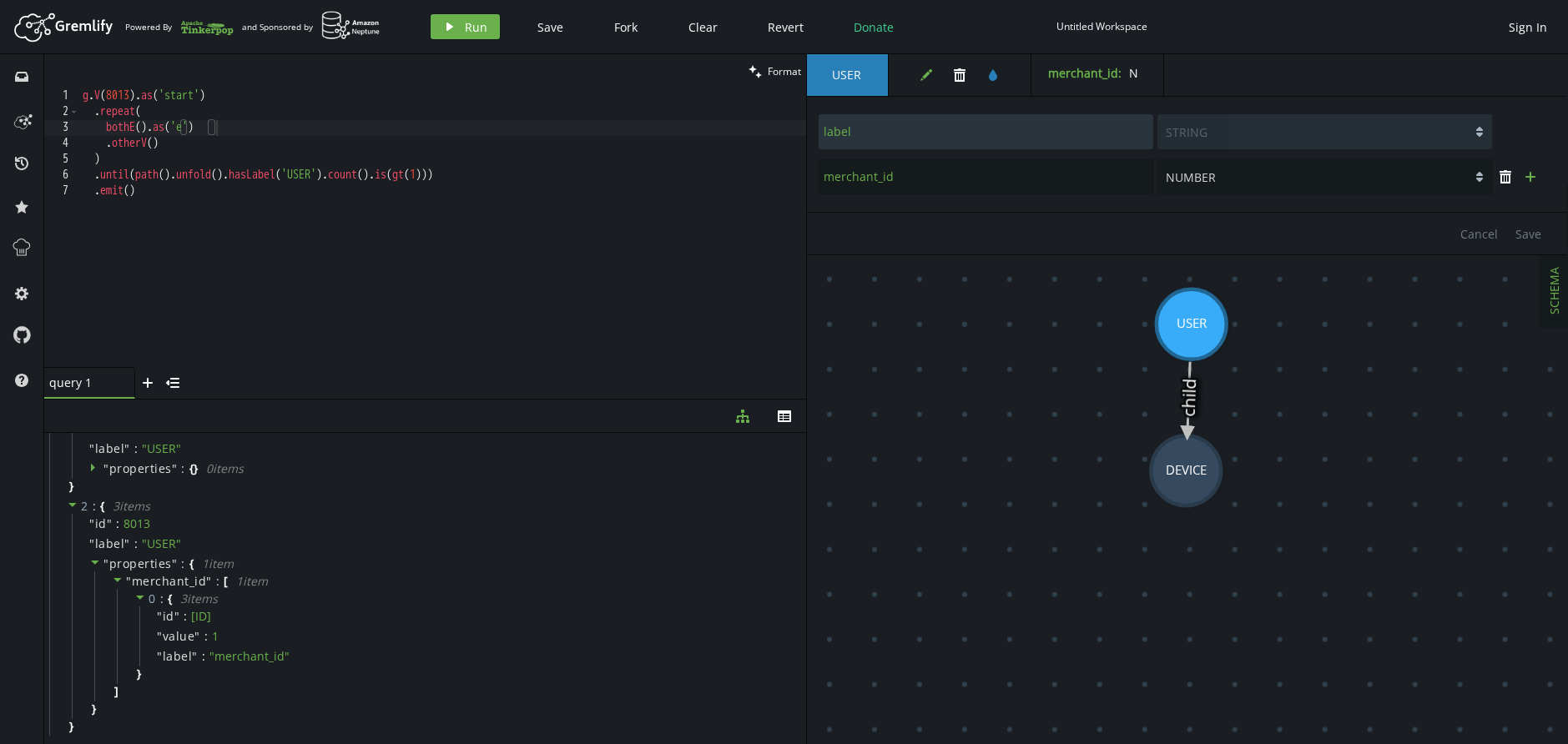 click on "plus" at bounding box center [1530, 177] 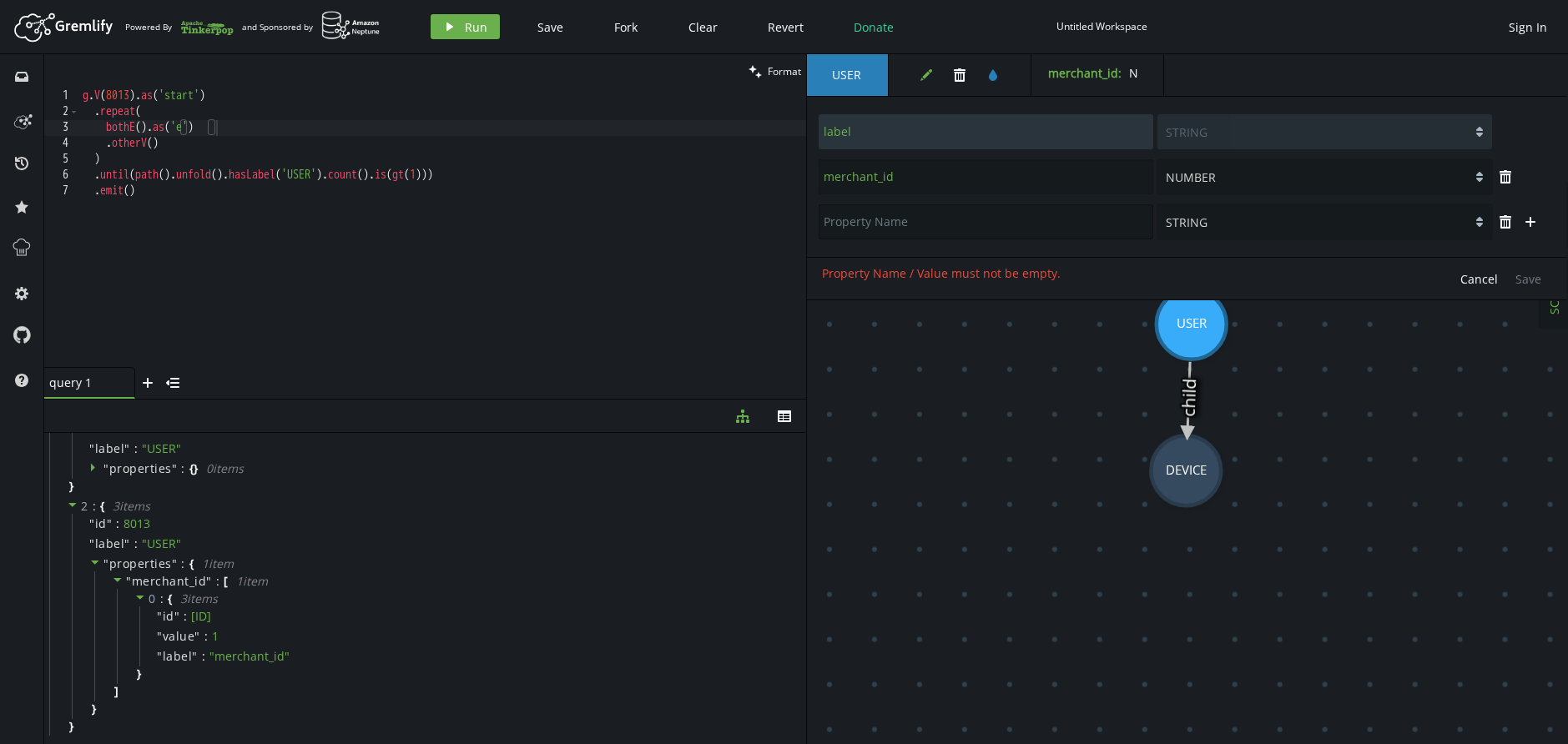 click at bounding box center (986, 222) 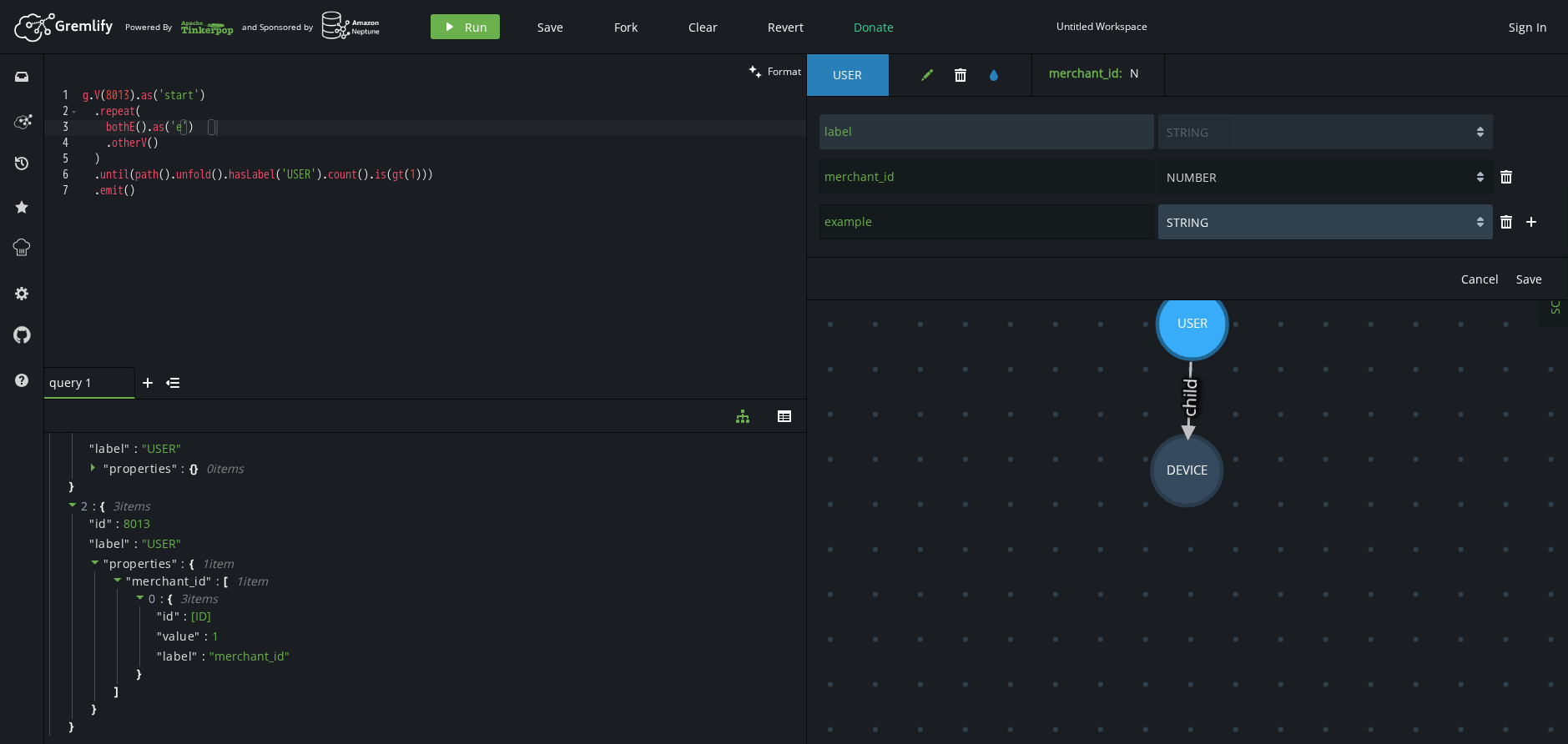 type on "example" 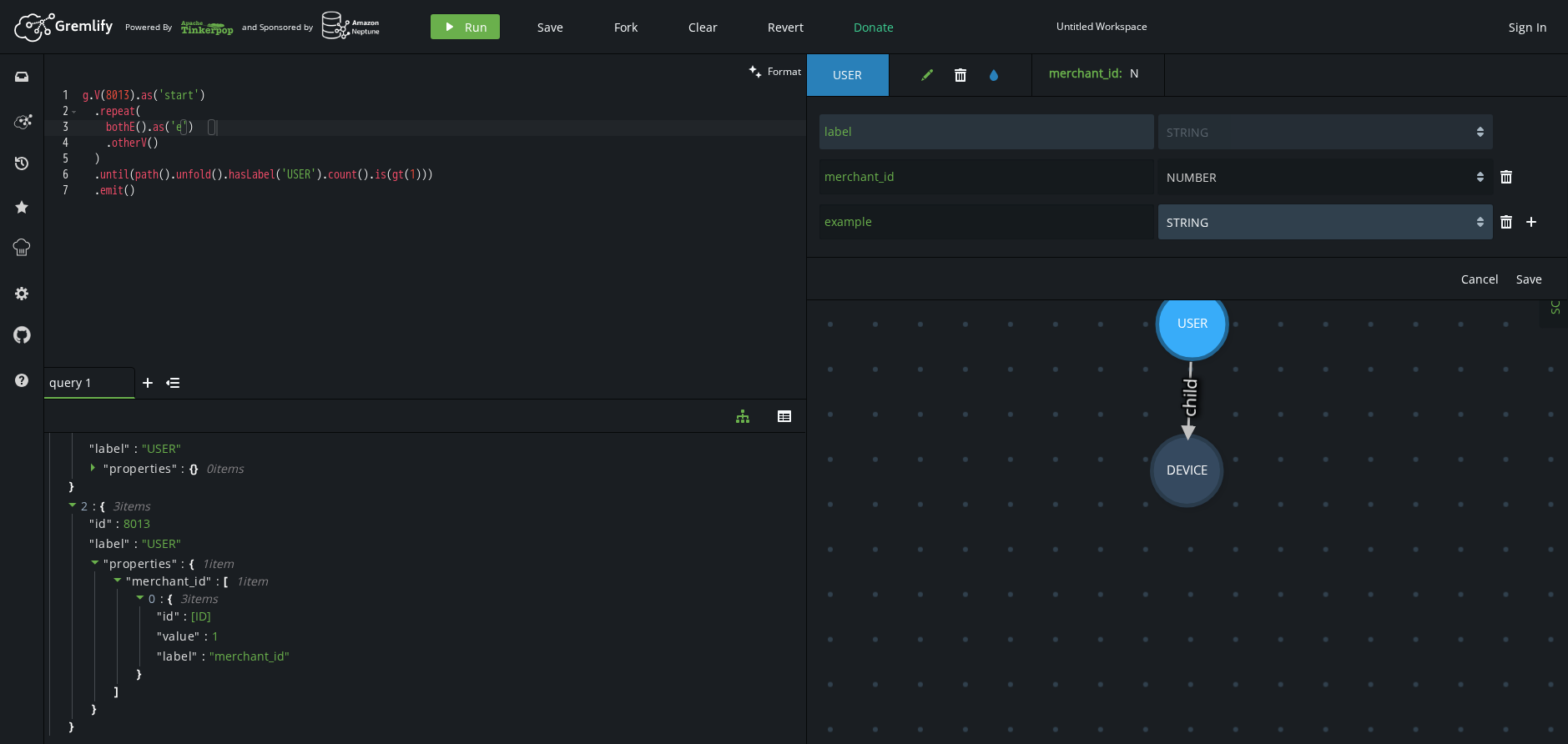 click on "STRING BOOLEAN NUMBER" at bounding box center (1325, 222) 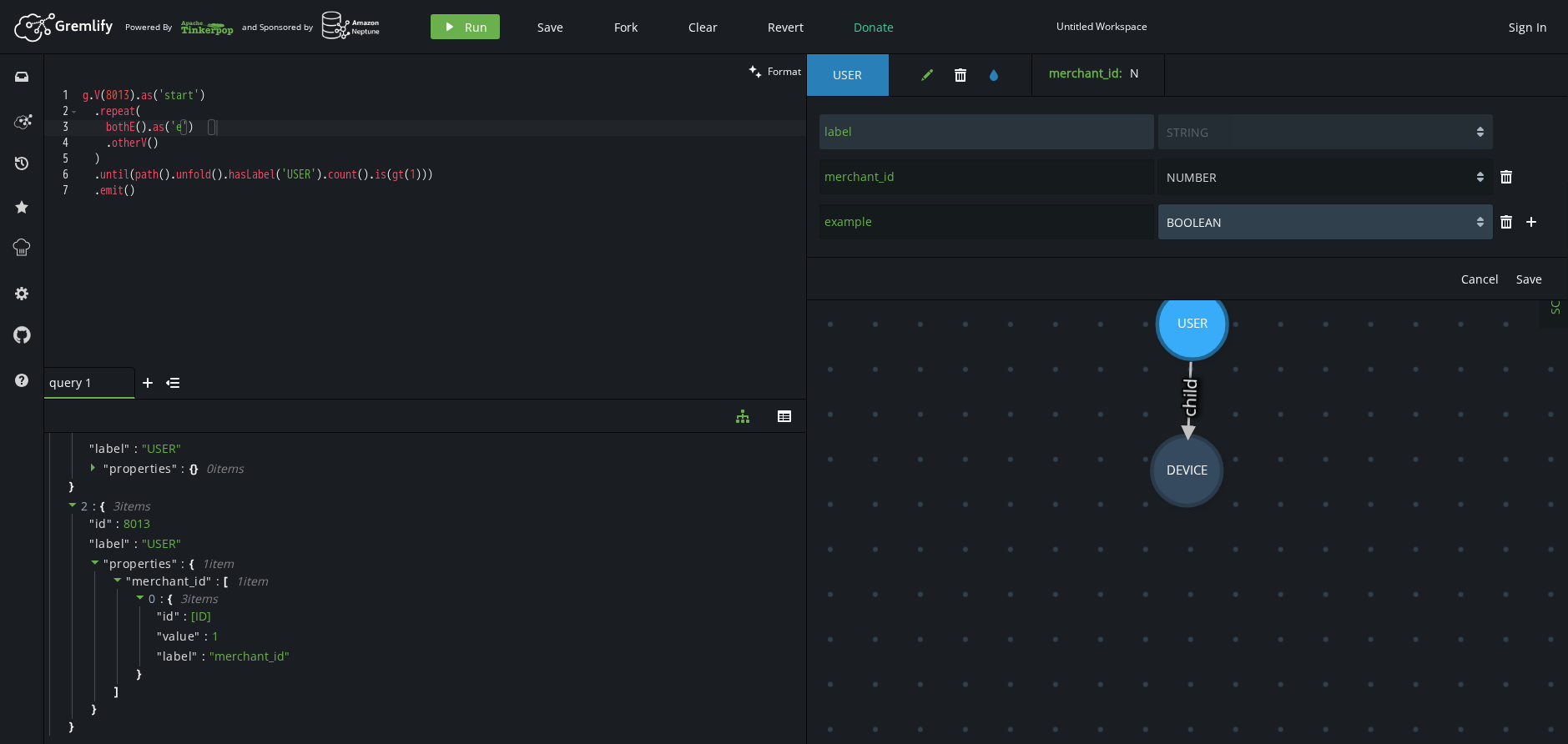 click on "STRING BOOLEAN NUMBER" at bounding box center [1325, 222] 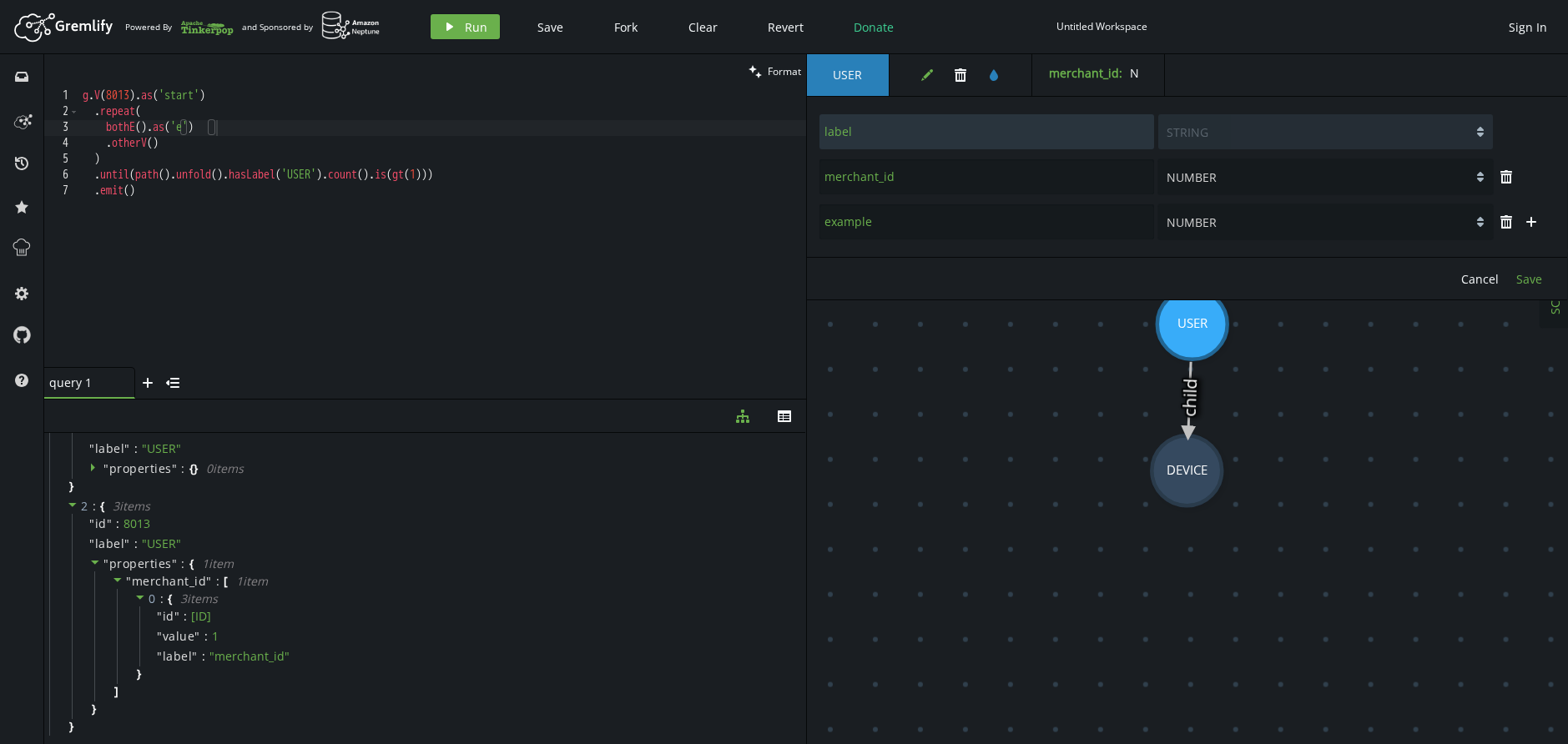 click on "Save" at bounding box center (1529, 279) 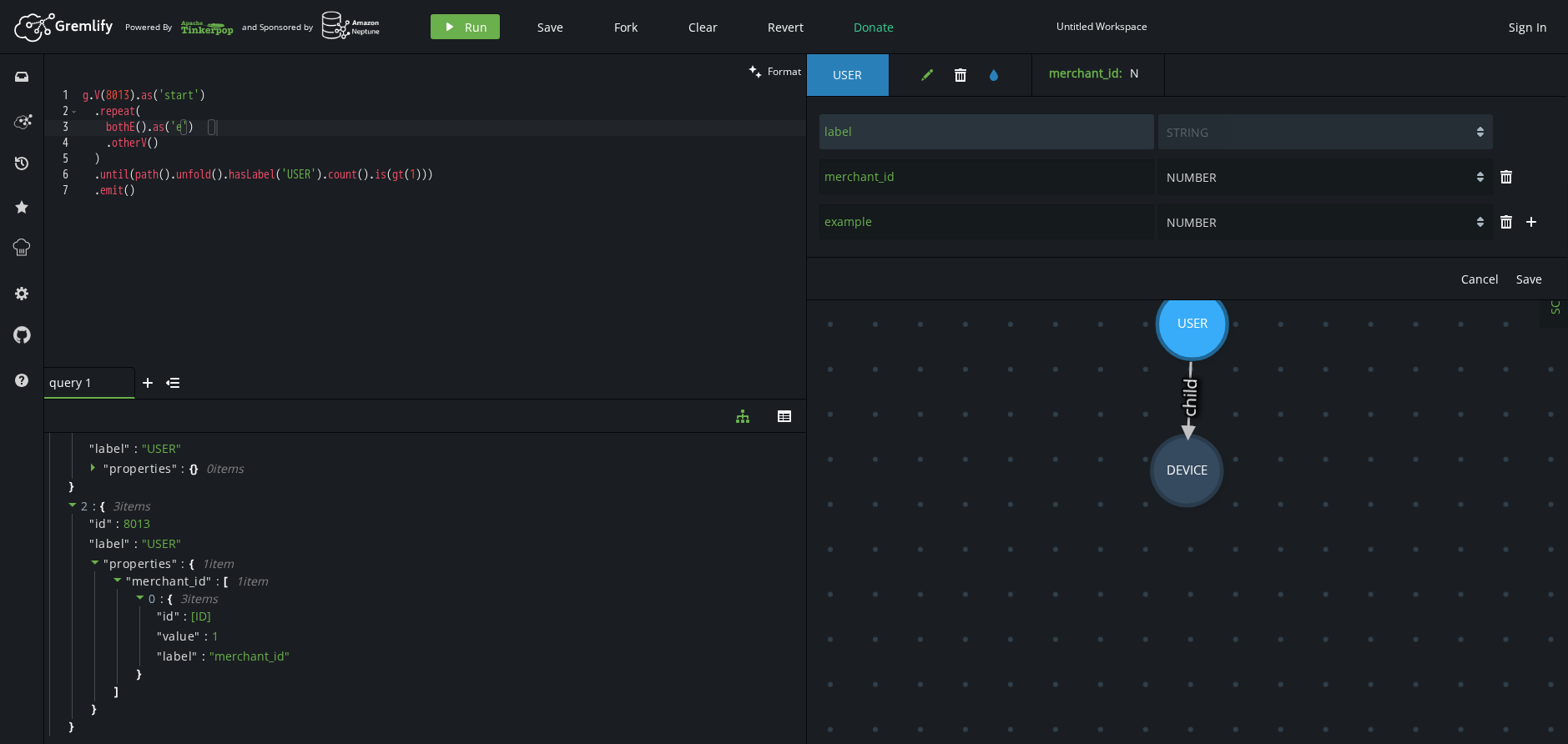 select on "NUMBER" 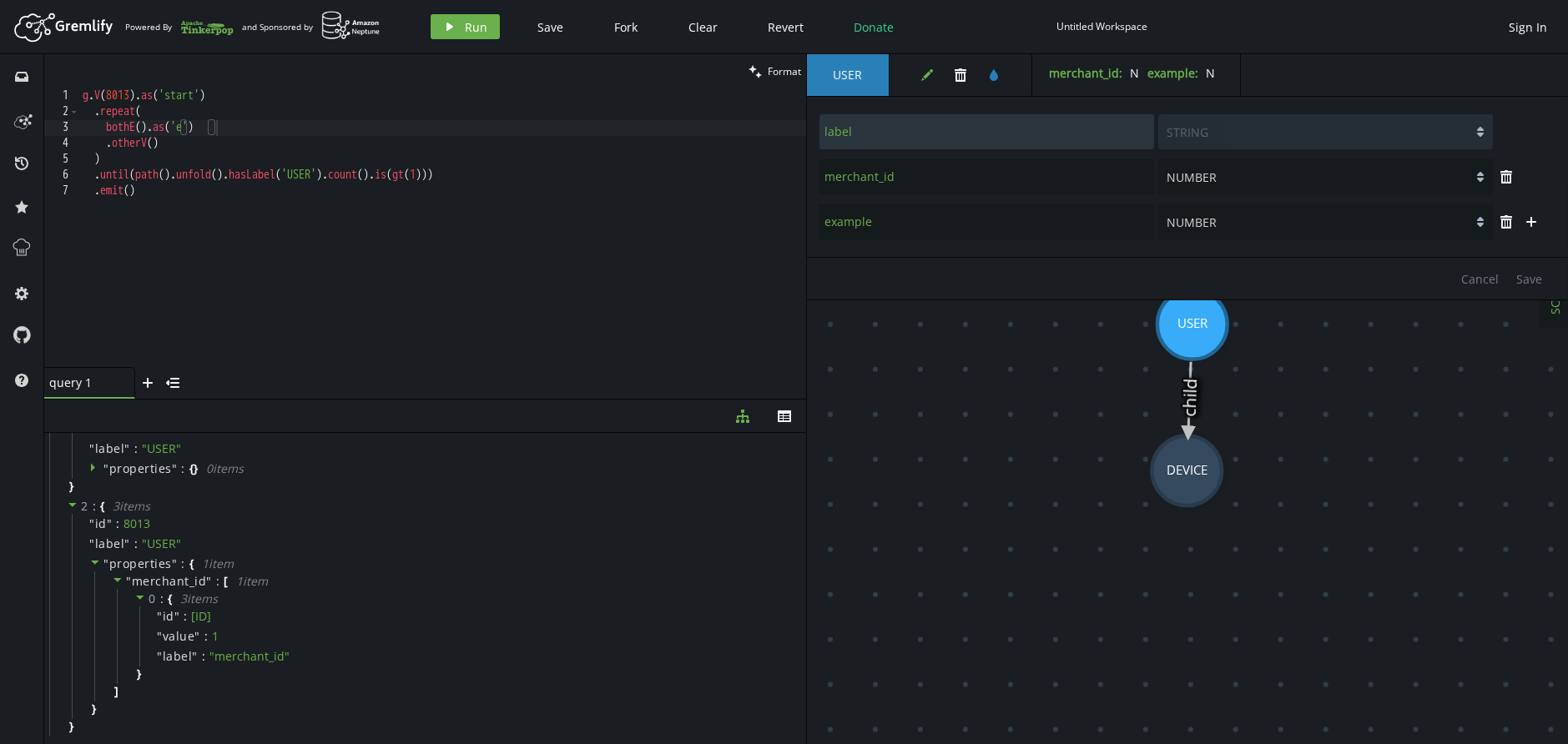 drag, startPoint x: 1388, startPoint y: 380, endPoint x: 1410, endPoint y: 363, distance: 27.80288 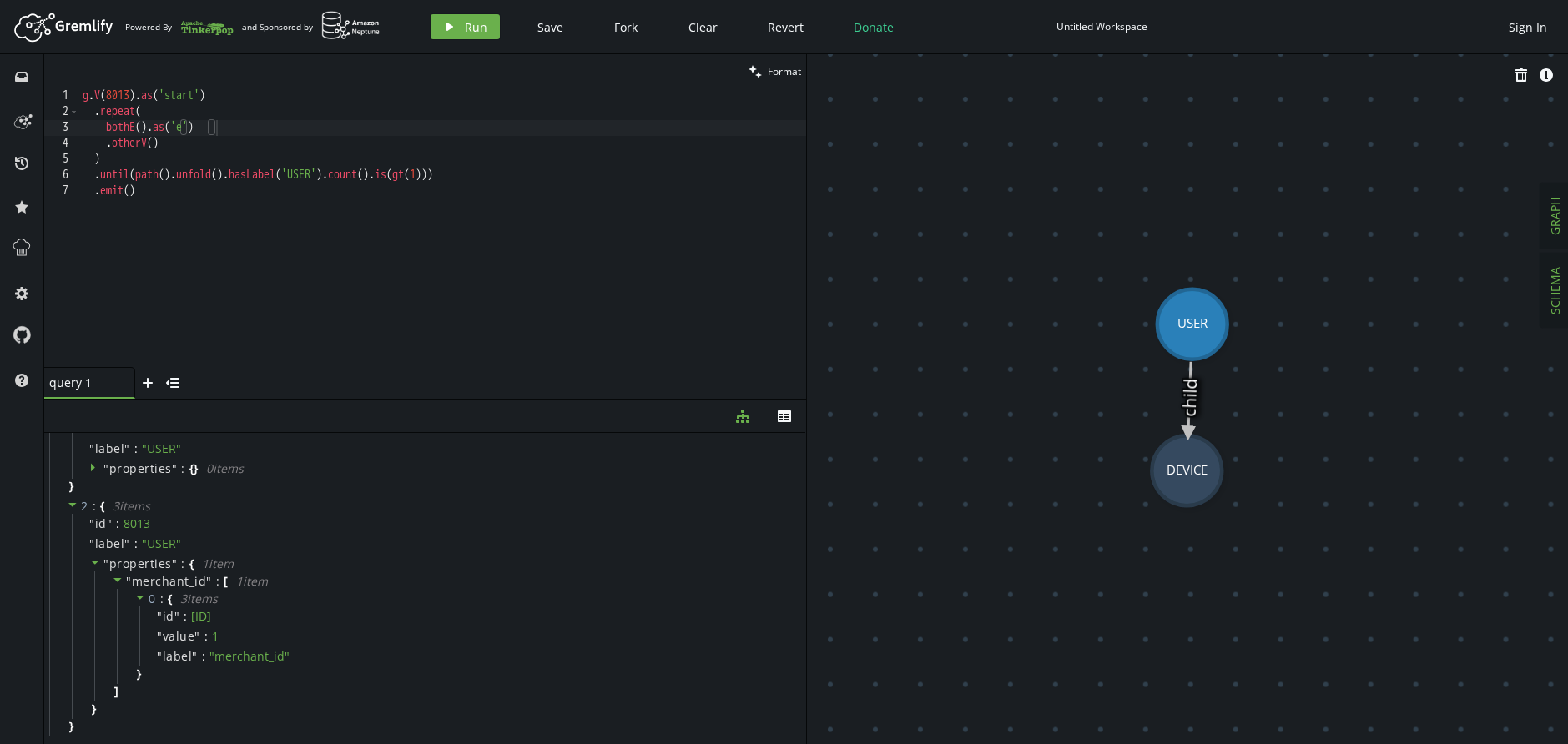 click on "GRAPH" at bounding box center (1555, 216) 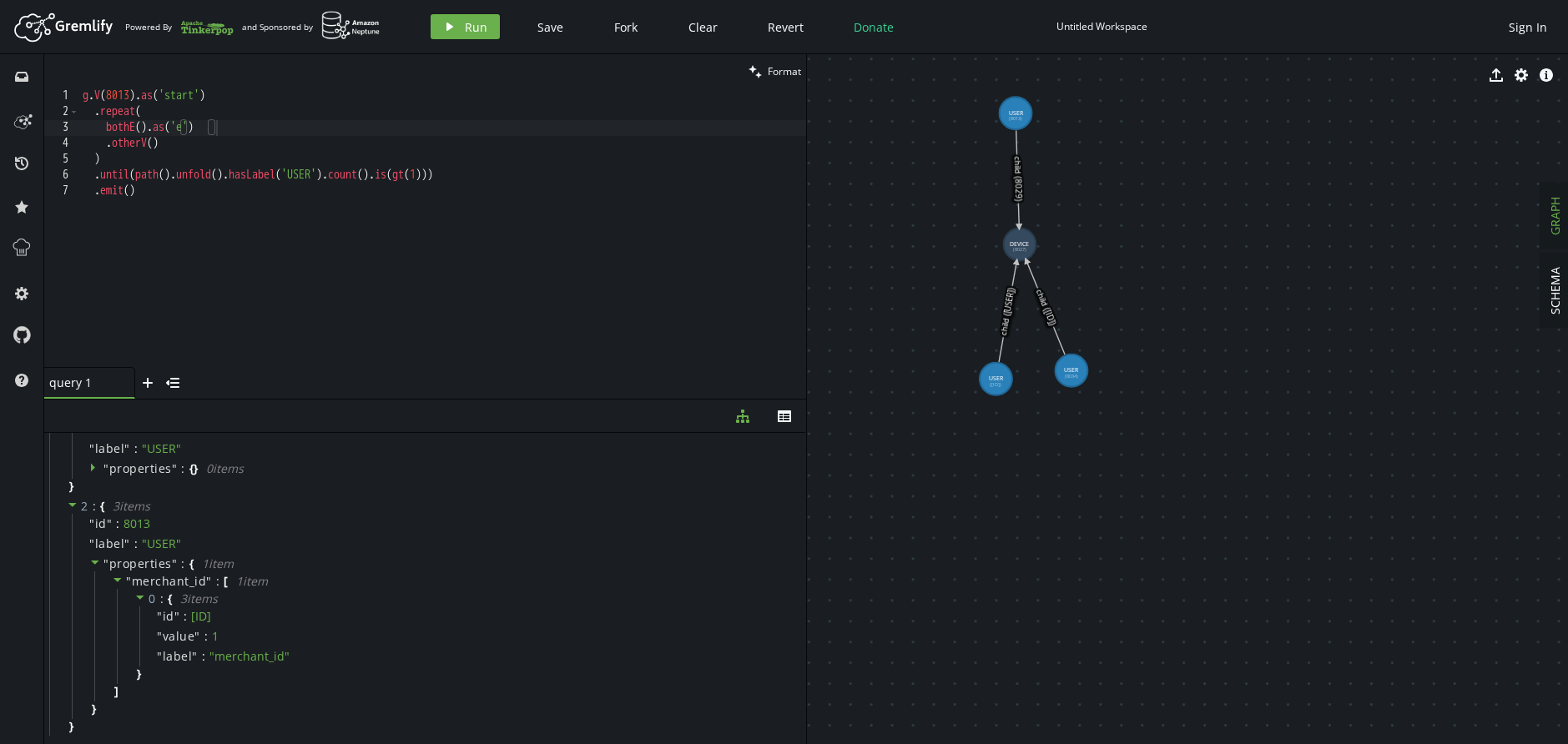 drag, startPoint x: 1102, startPoint y: 223, endPoint x: 1213, endPoint y: 488, distance: 287.308 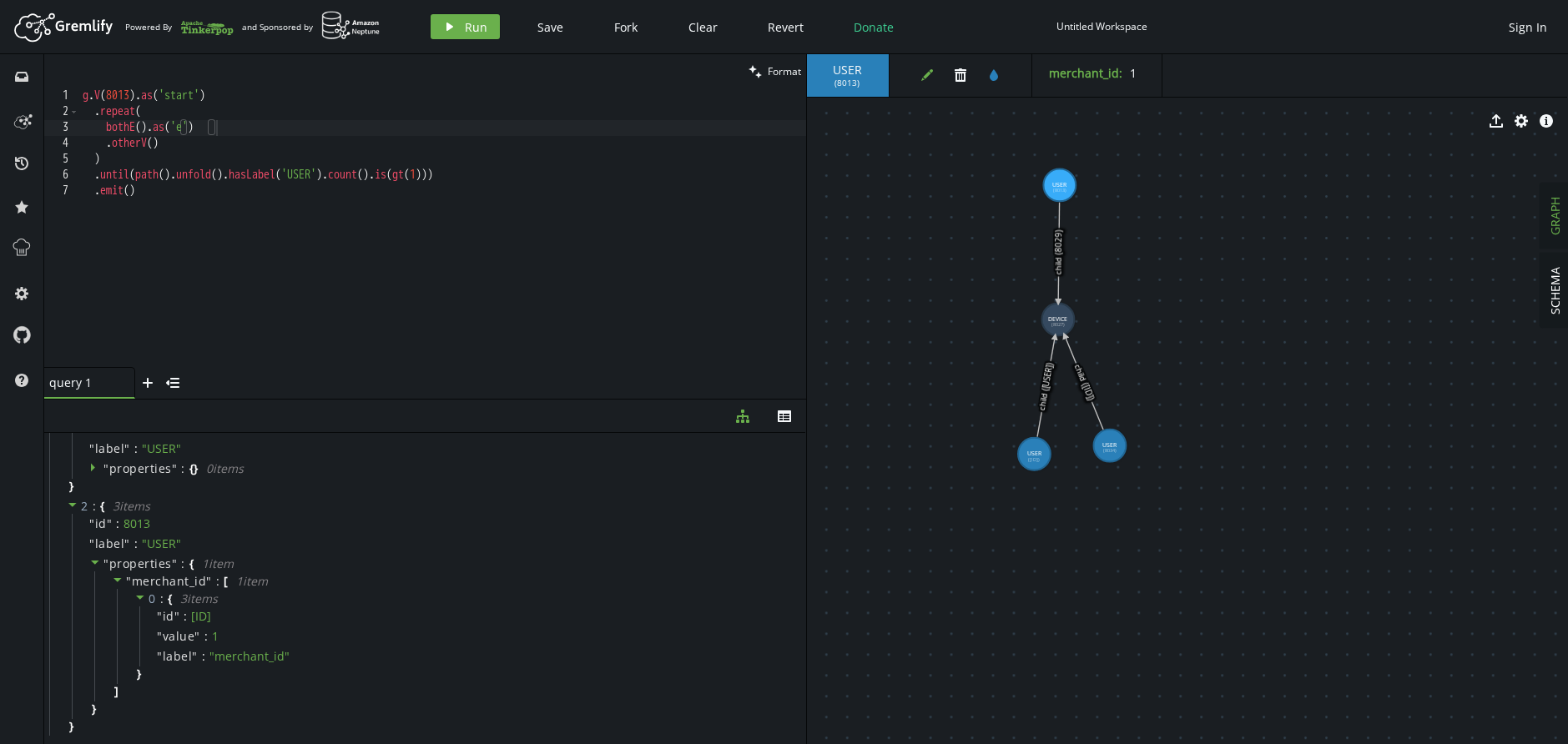 drag, startPoint x: 920, startPoint y: 62, endPoint x: 922, endPoint y: 78, distance: 16.124515 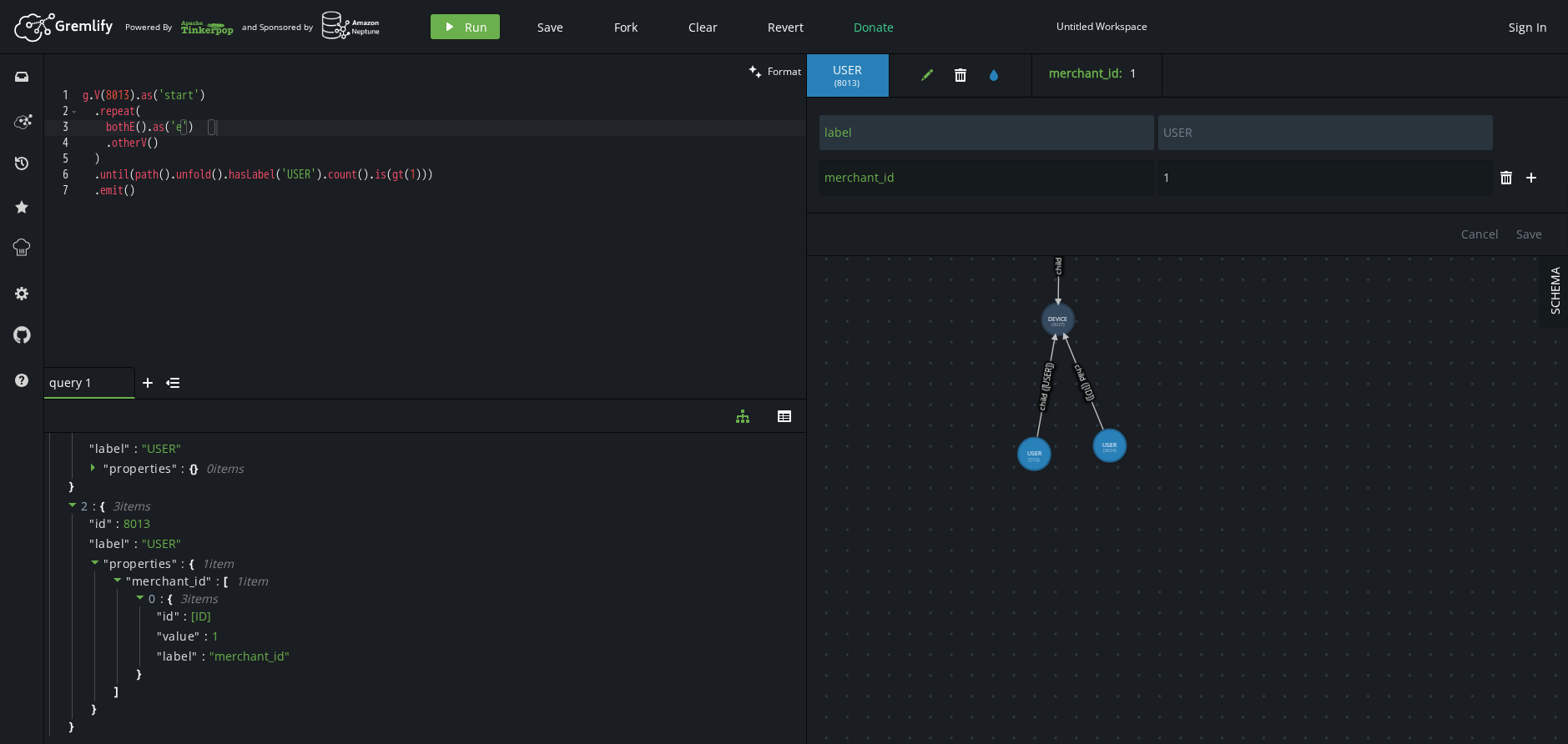 click on "plus" 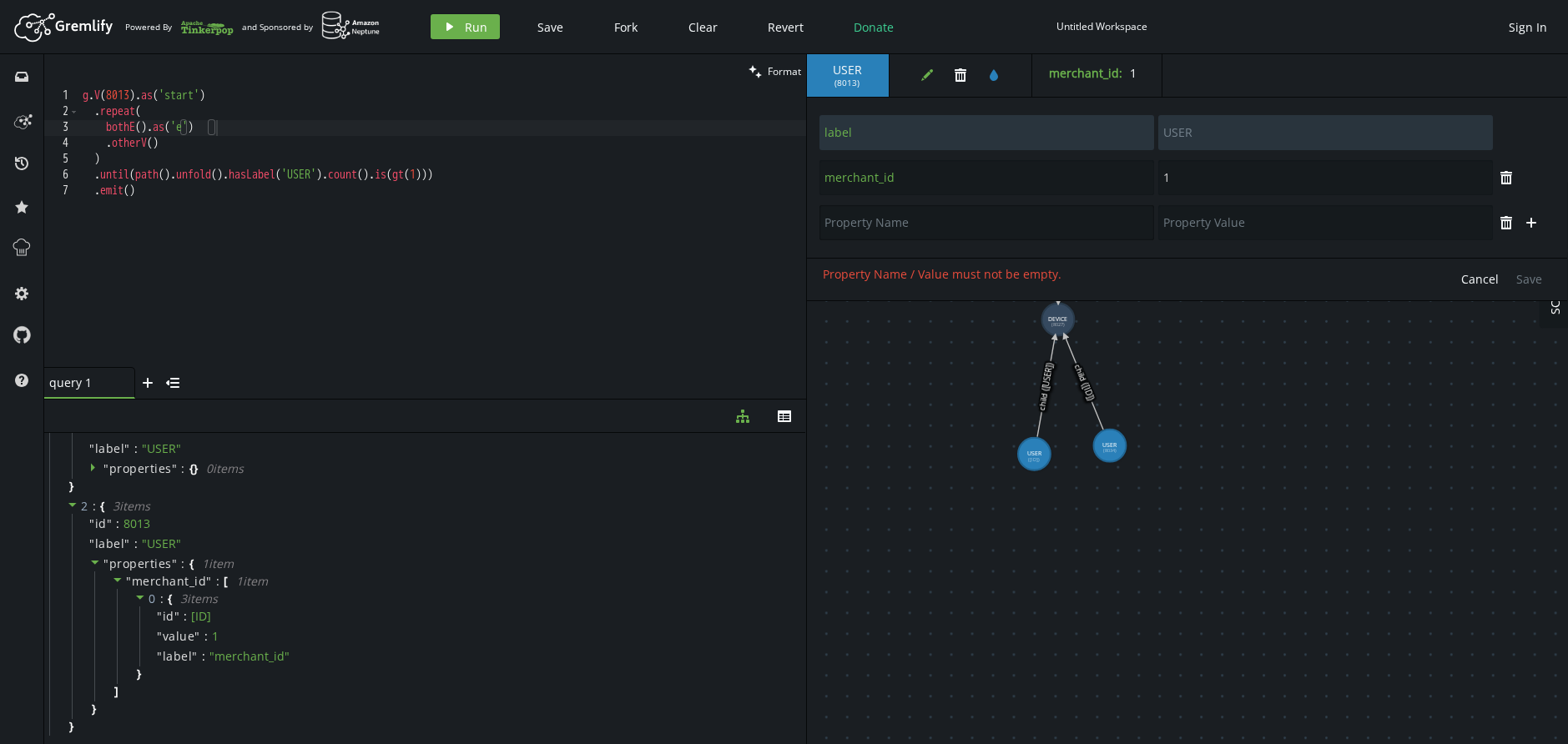 click at bounding box center (986, 223) 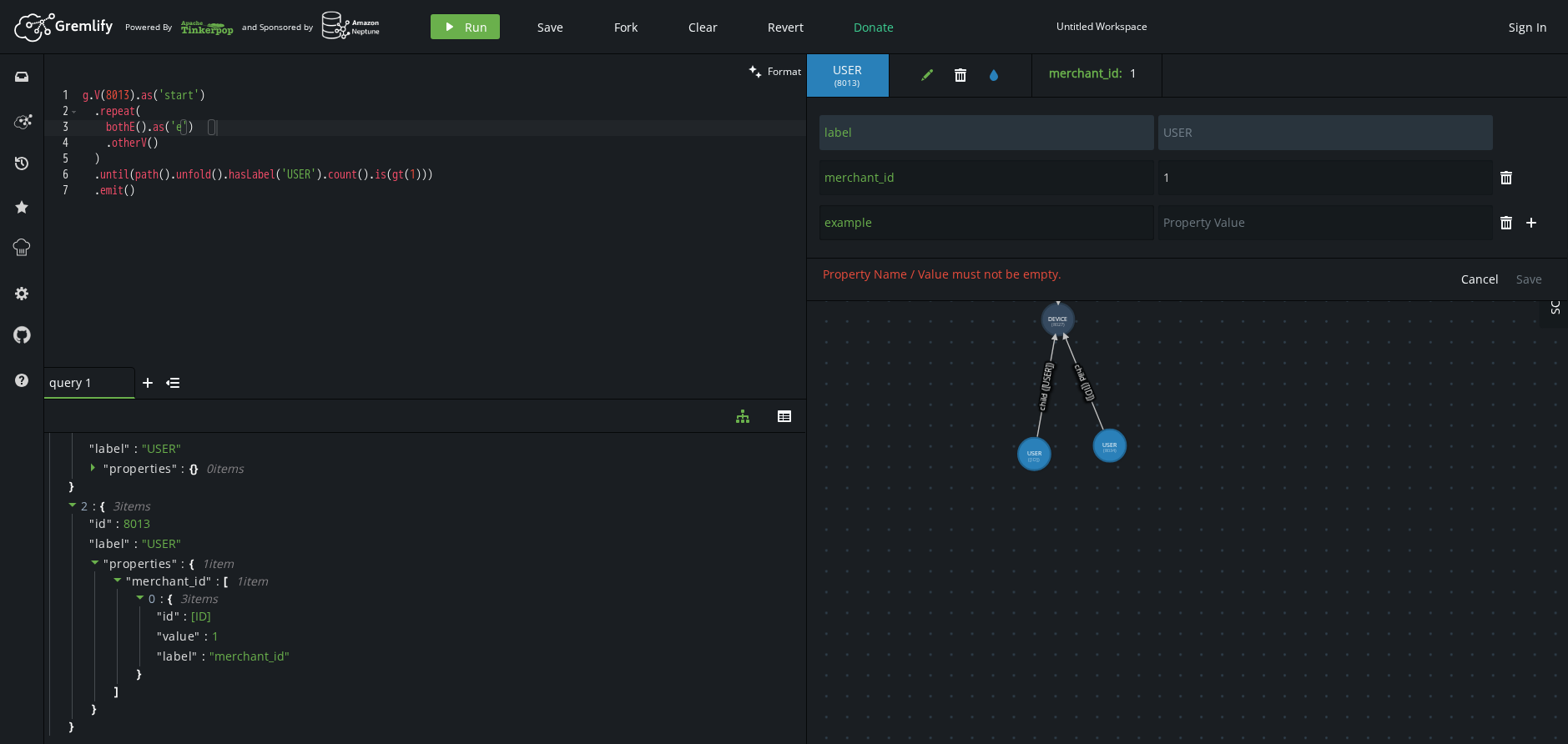 type on "example" 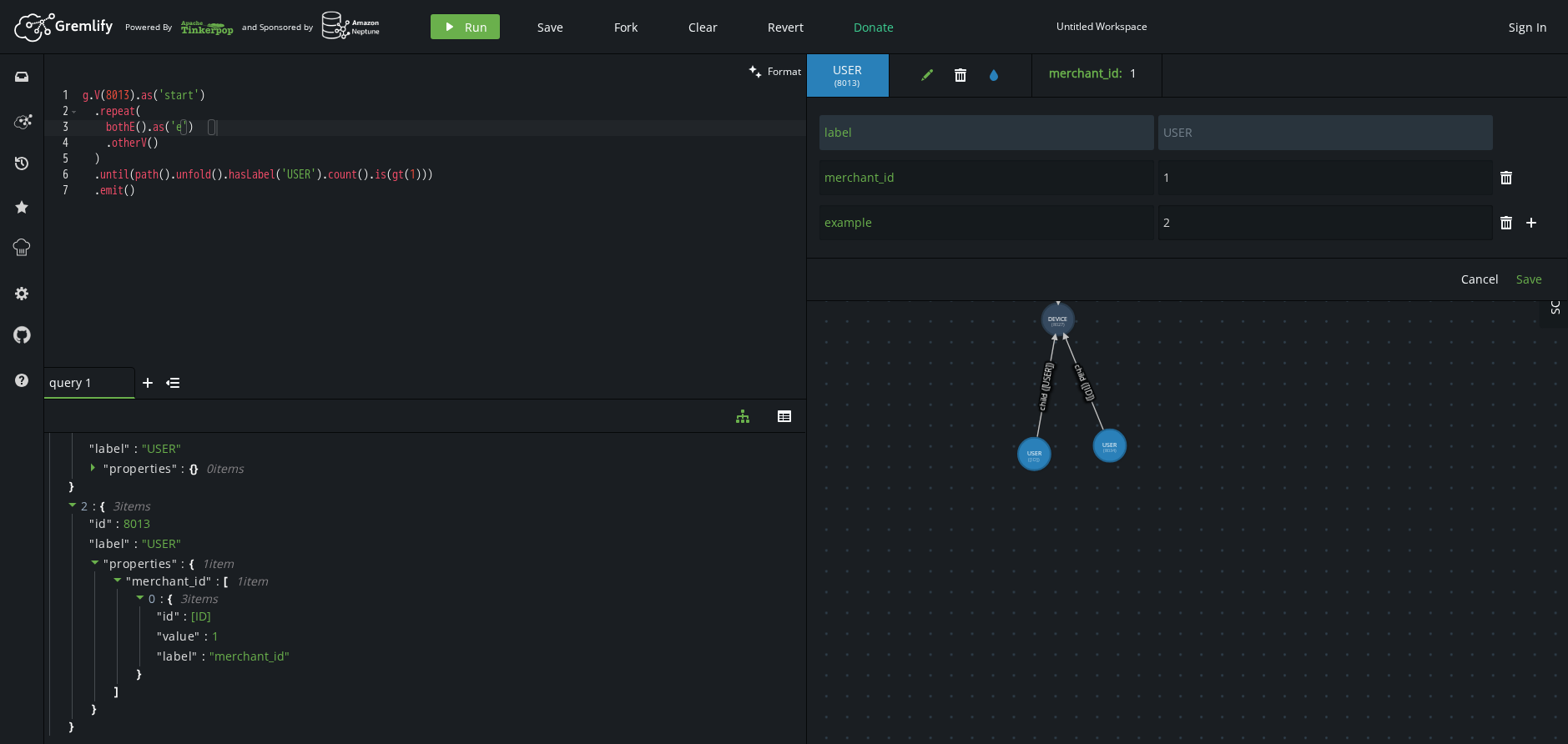 type on "2" 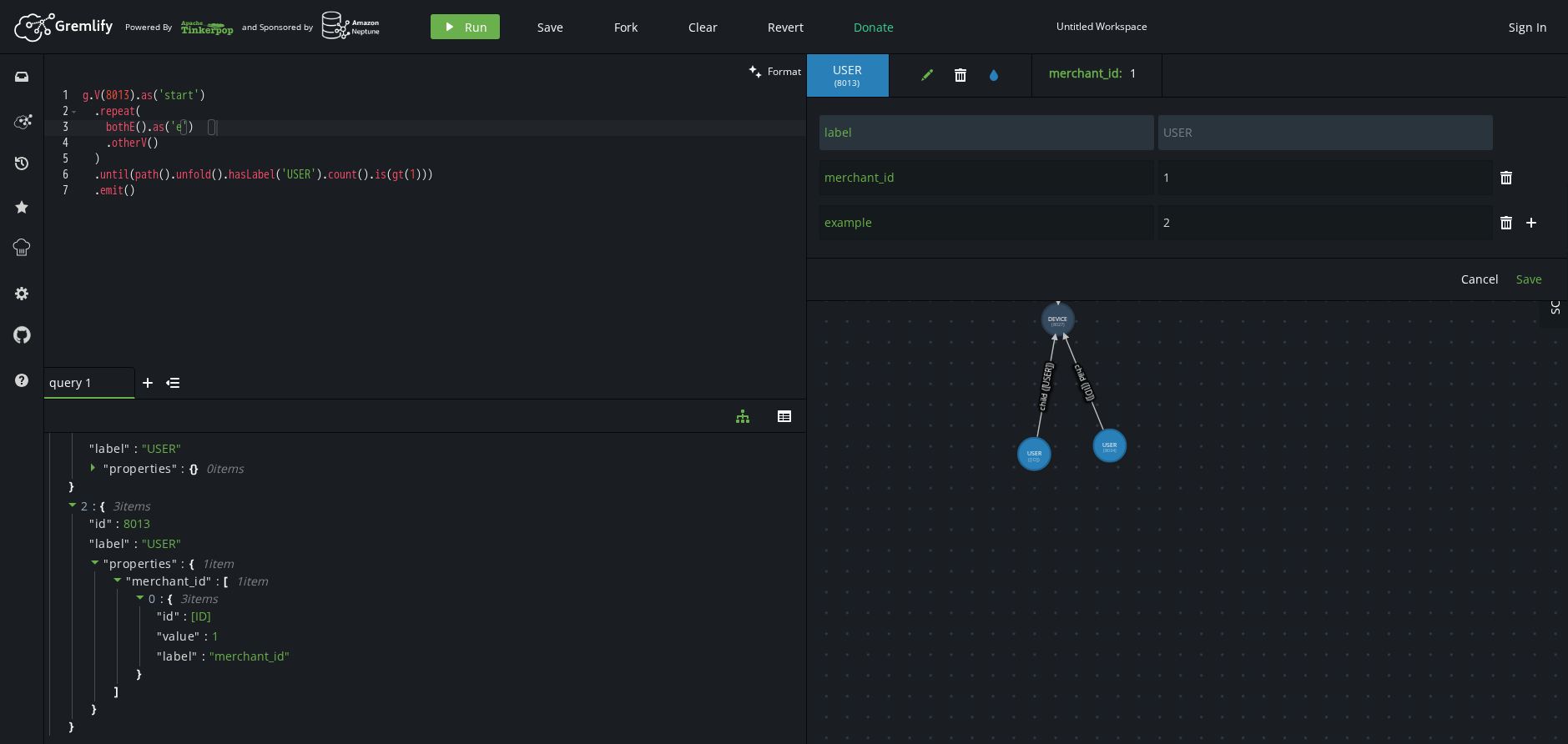 click on "Save" at bounding box center (1529, 279) 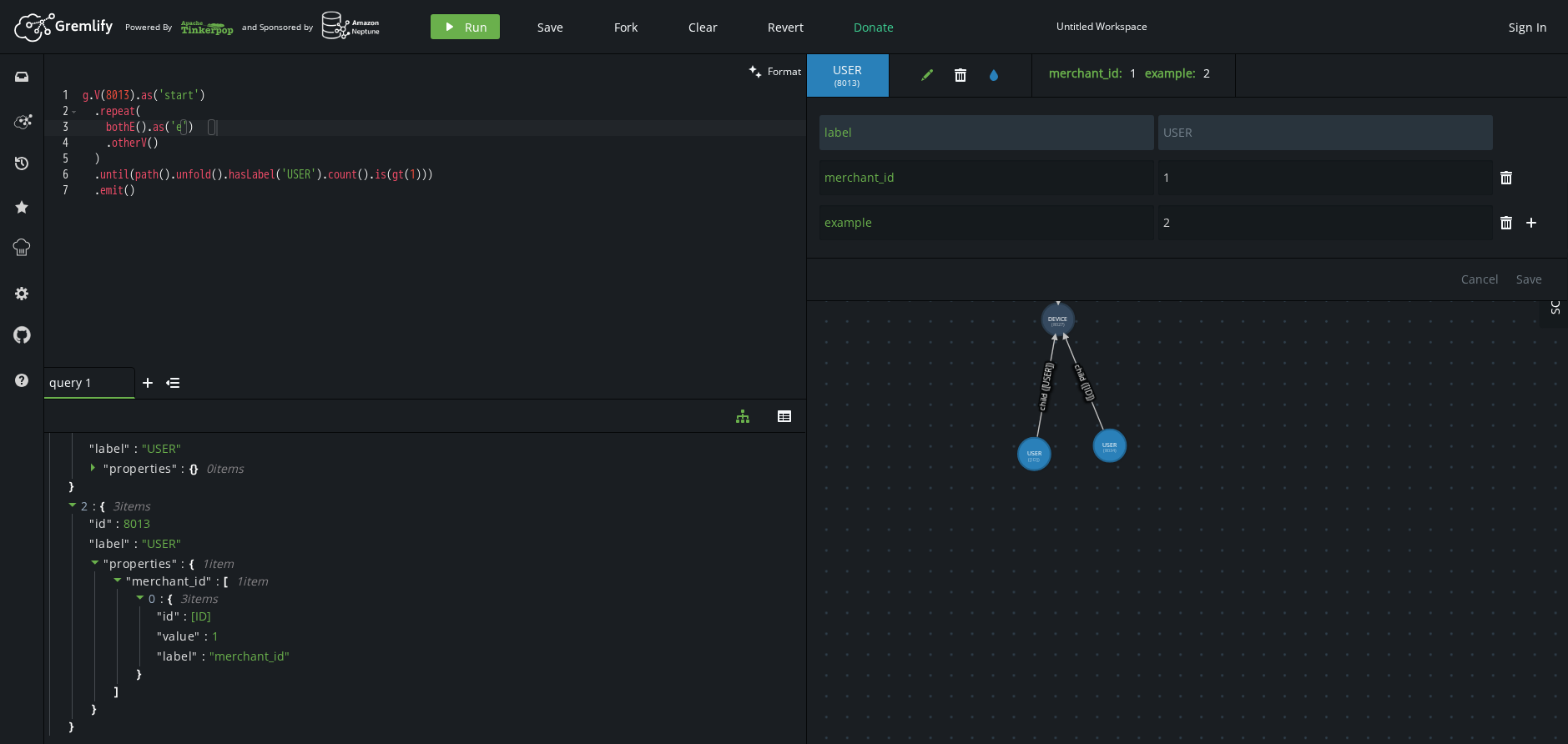 scroll, scrollTop: 0, scrollLeft: 2, axis: horizontal 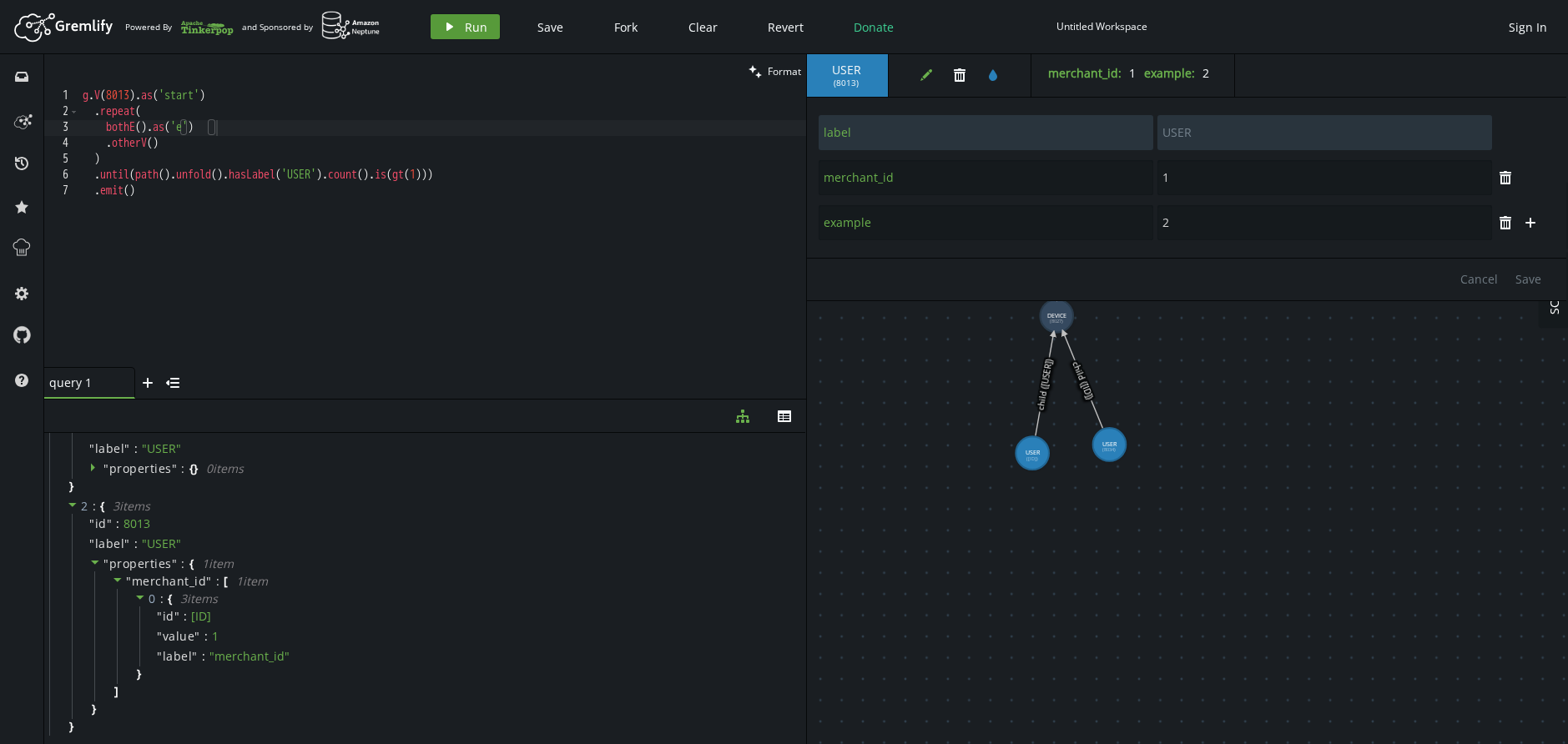 click on "play Run" at bounding box center (465, 27) 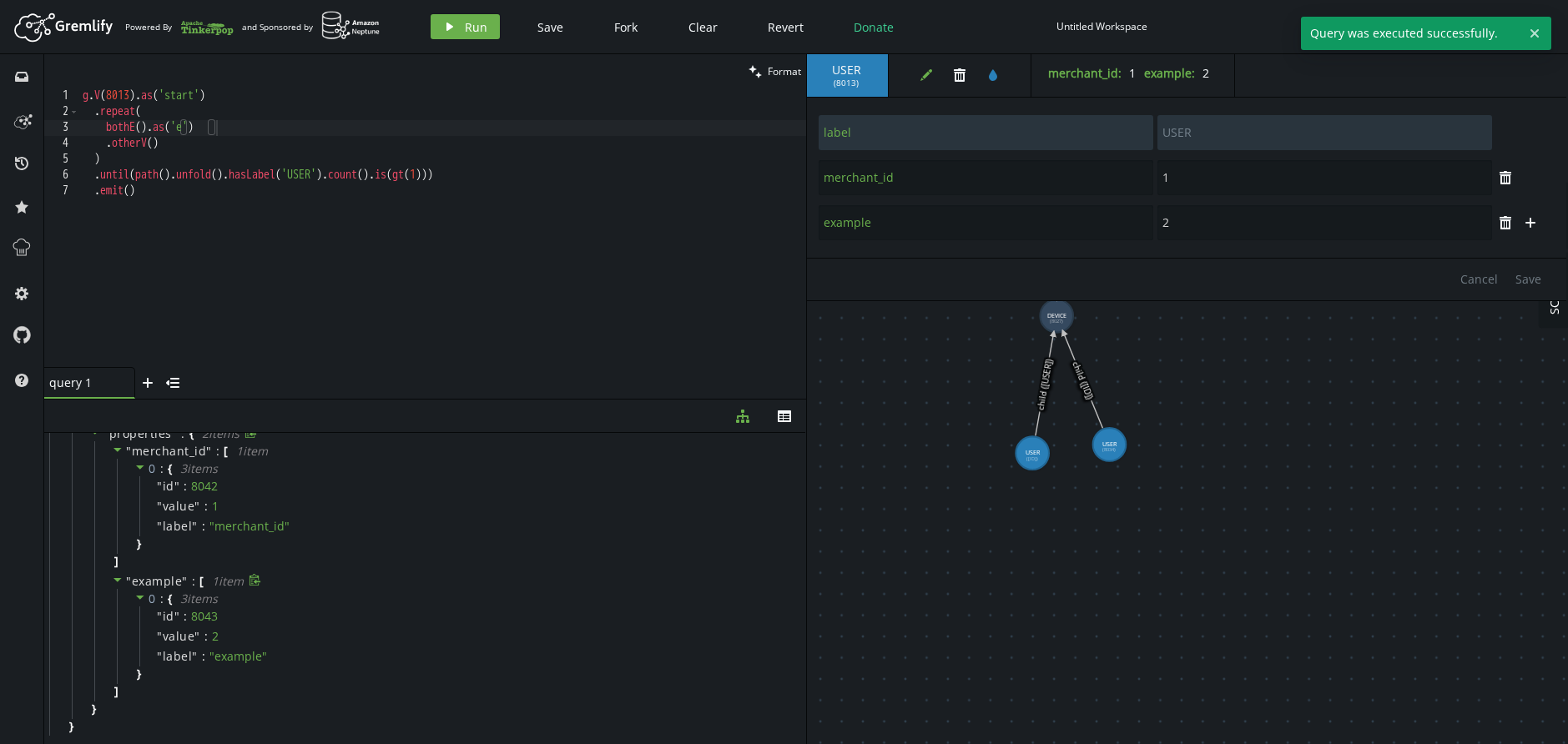 click on "example" at bounding box center (157, 581) 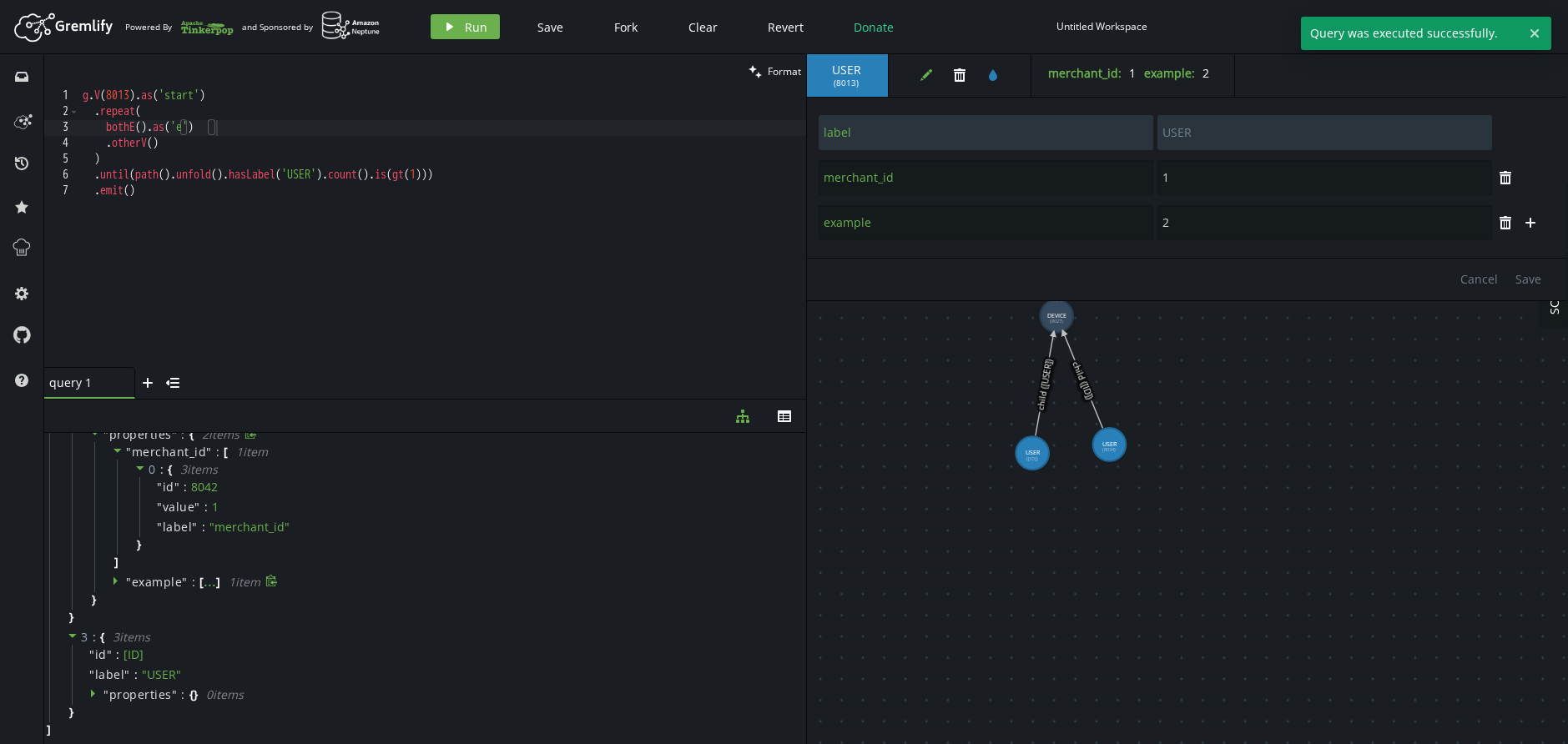 scroll, scrollTop: 268, scrollLeft: 0, axis: vertical 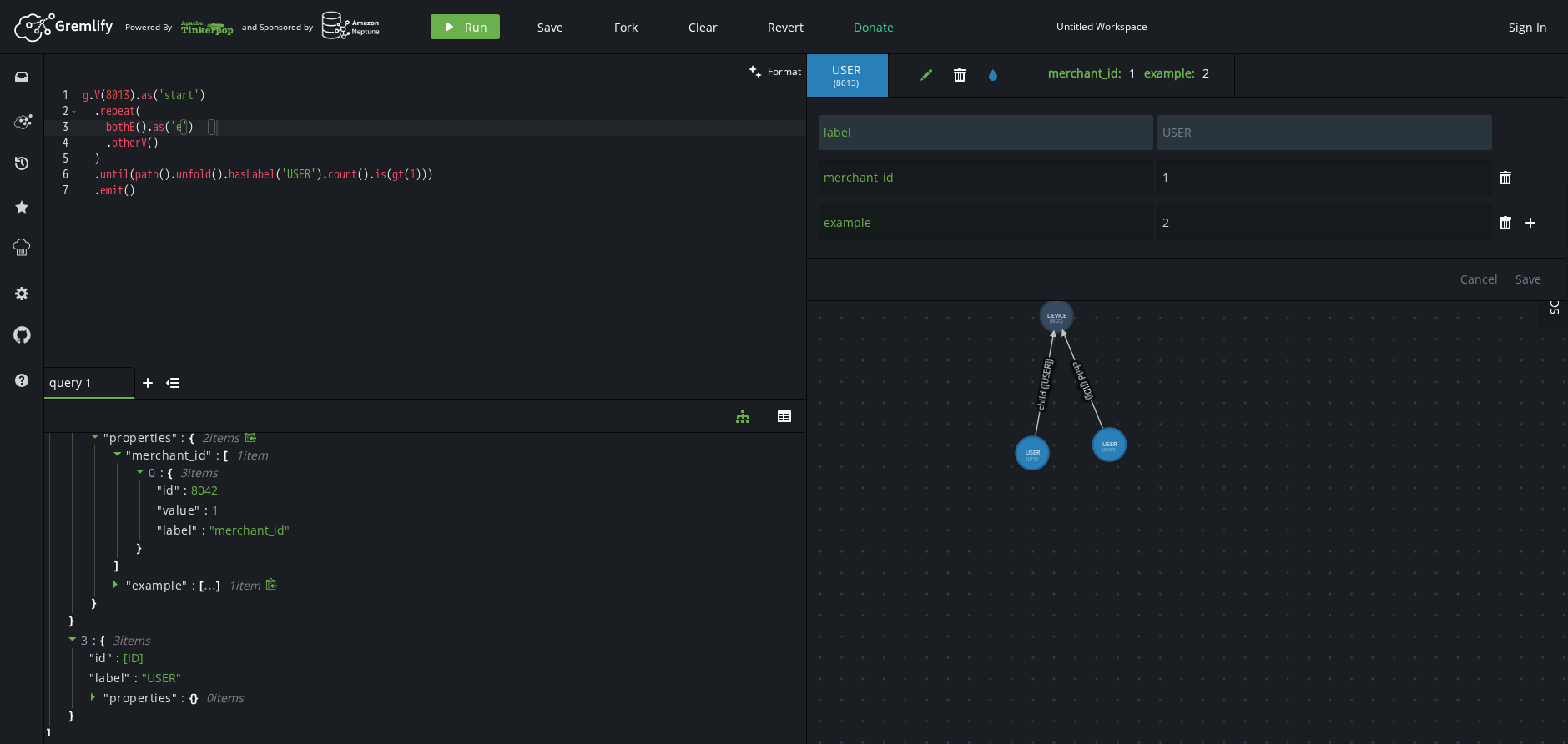 click on "" example " : [ ... ] 1  item" at bounding box center (446, 586) 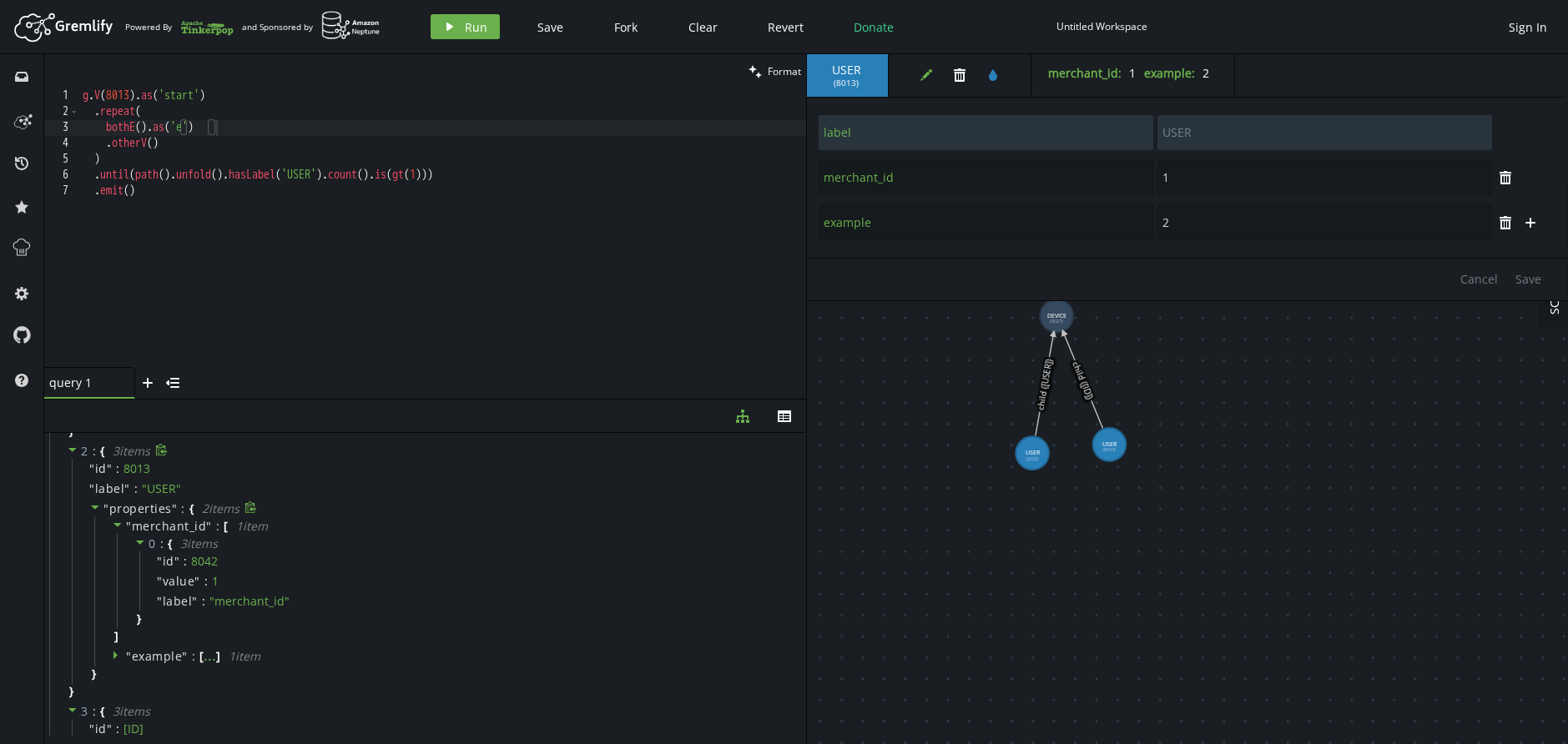 click at bounding box center [95, 508] 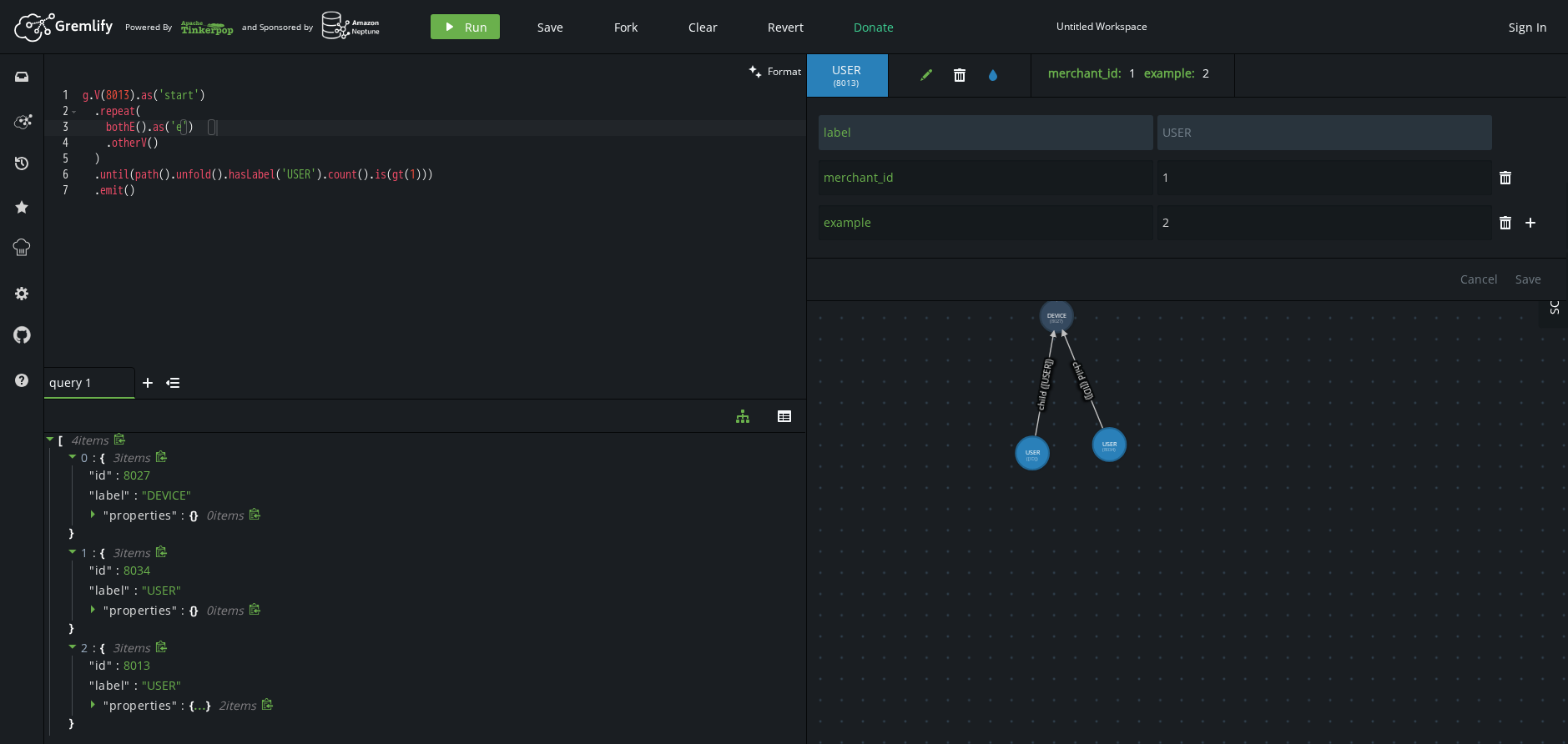 scroll, scrollTop: 0, scrollLeft: 0, axis: both 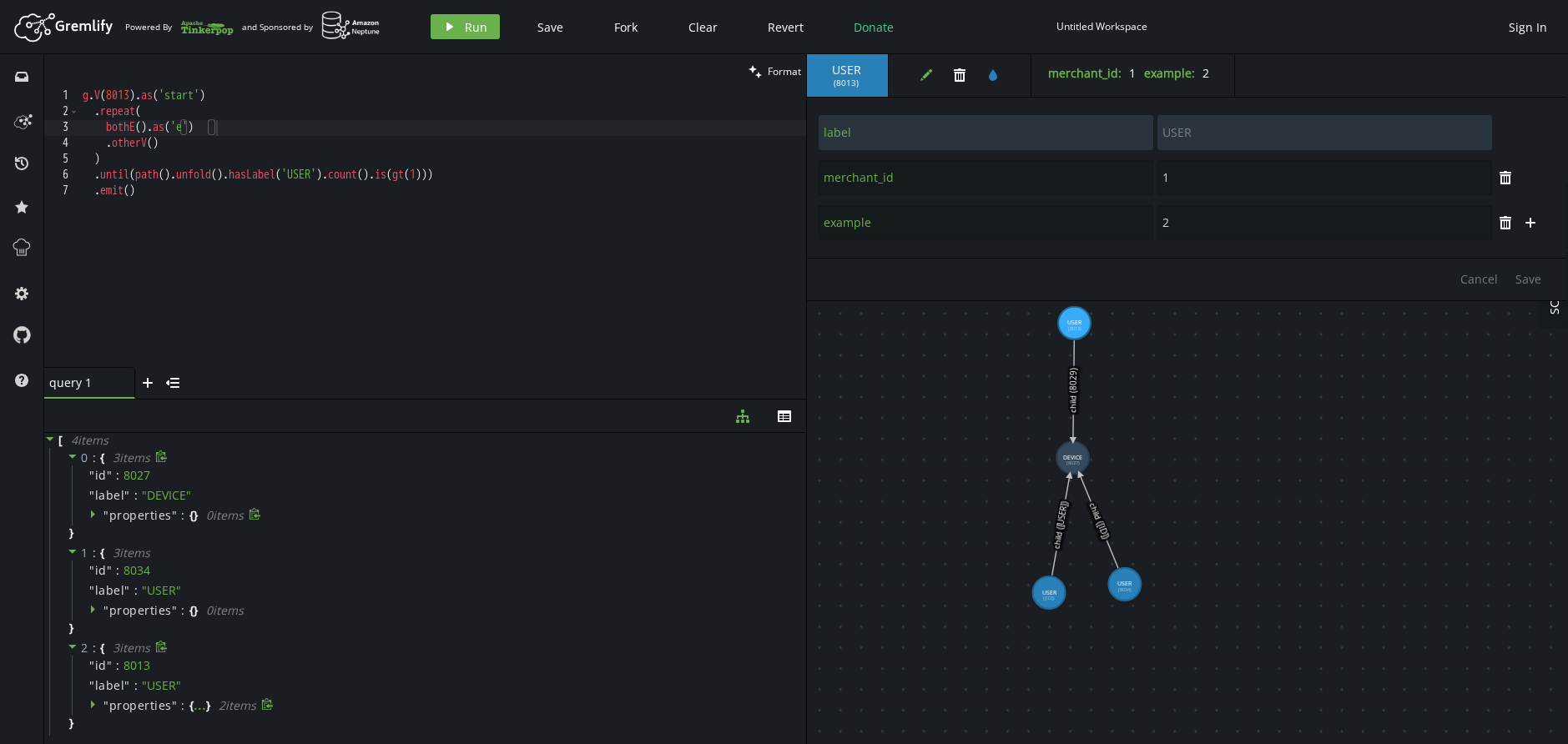 drag, startPoint x: 1181, startPoint y: 438, endPoint x: 1195, endPoint y: 573, distance: 135.72398 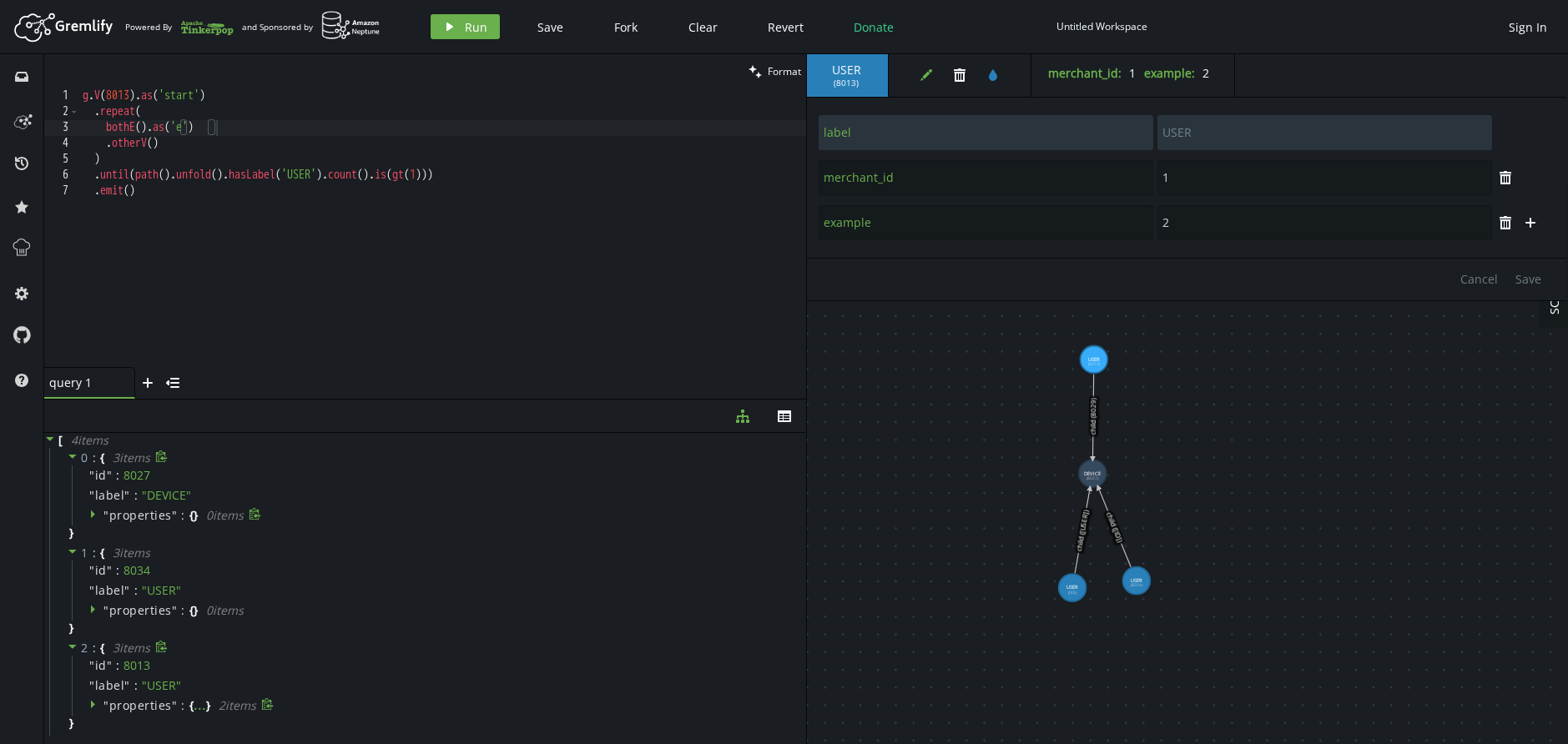 type on ".emit()" 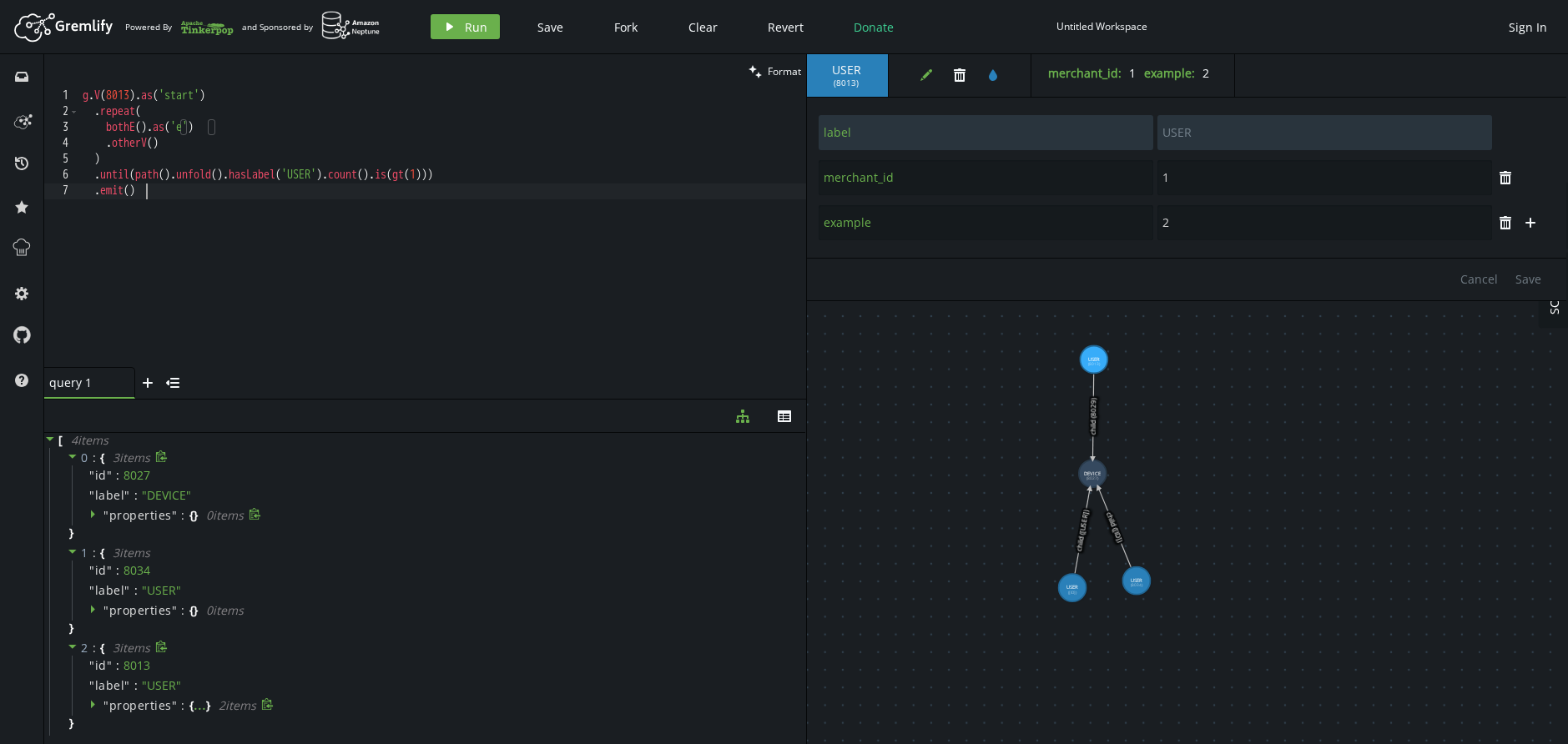 click on "g . V ( 8013 ) . as ( 'start' )    . repeat (      bothE ( ) . as ( 'e' )      . otherV ( )    )    . until ( path ( ) . unfold ( ) . hasLabel ( 'USER' ) . count ( ) . is ( gt ( 1 )))    . emit ( )" at bounding box center (442, 244) 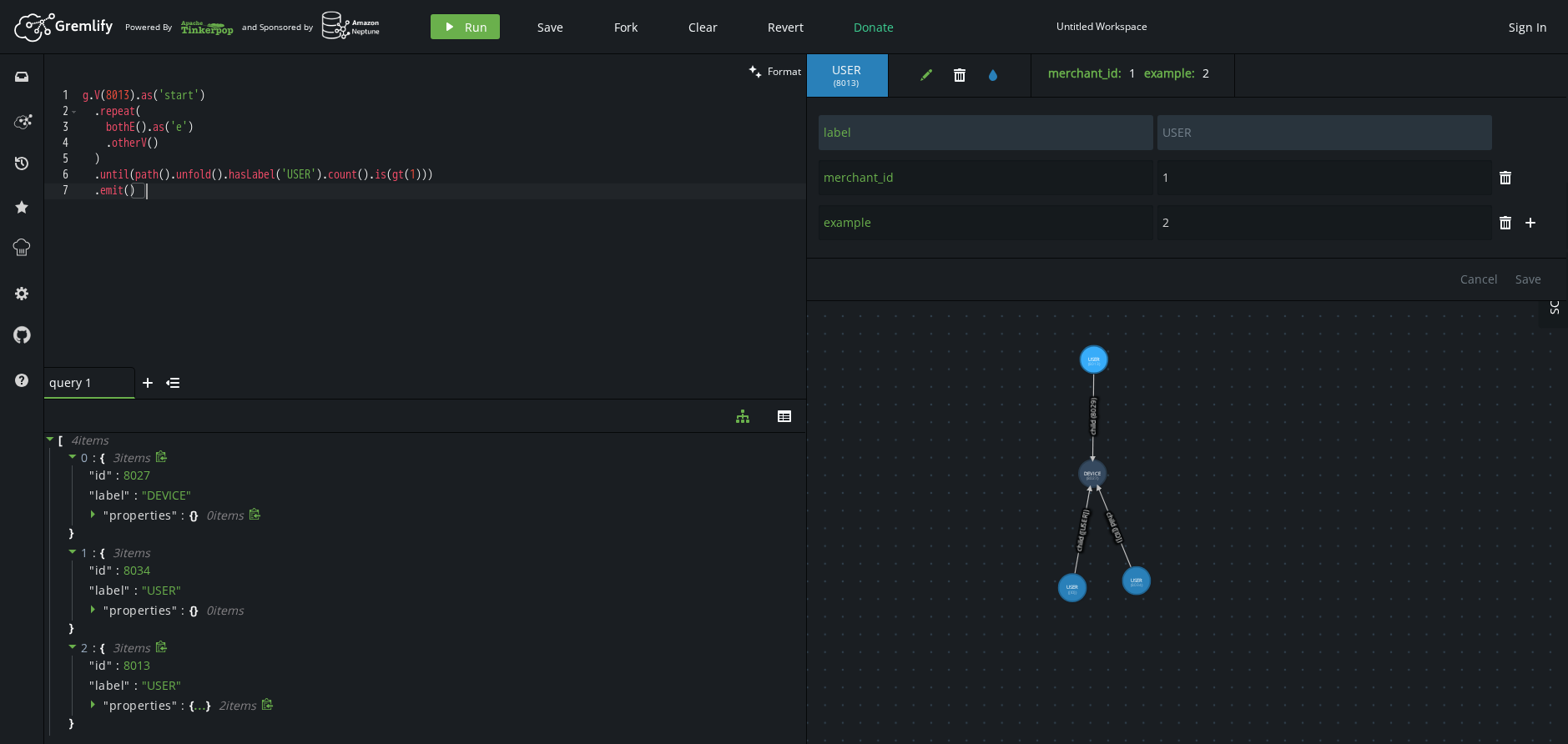 scroll, scrollTop: 1, scrollLeft: 13, axis: both 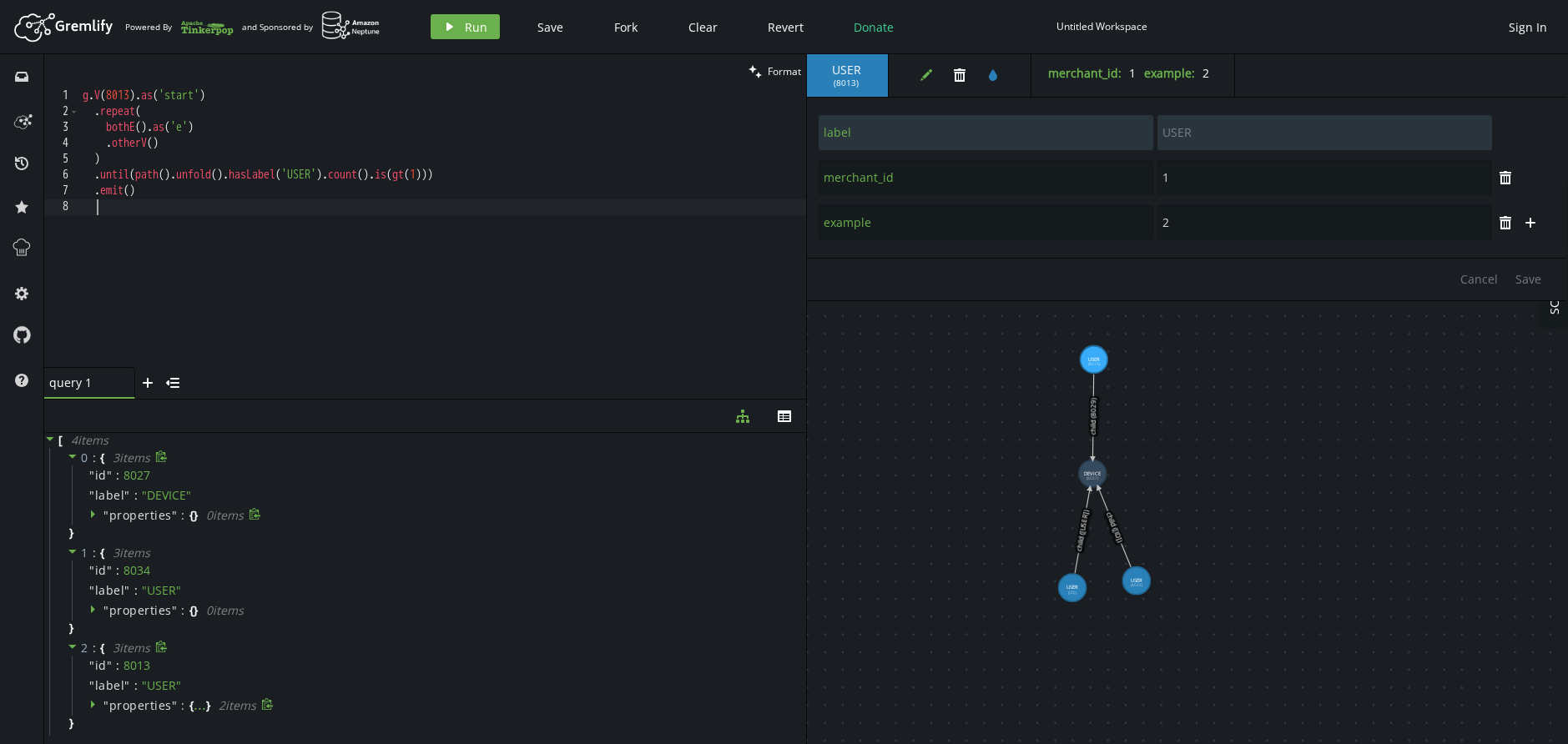 paste on ".simplePath().hasLabel('USER').where(neq('start')).dedup()" 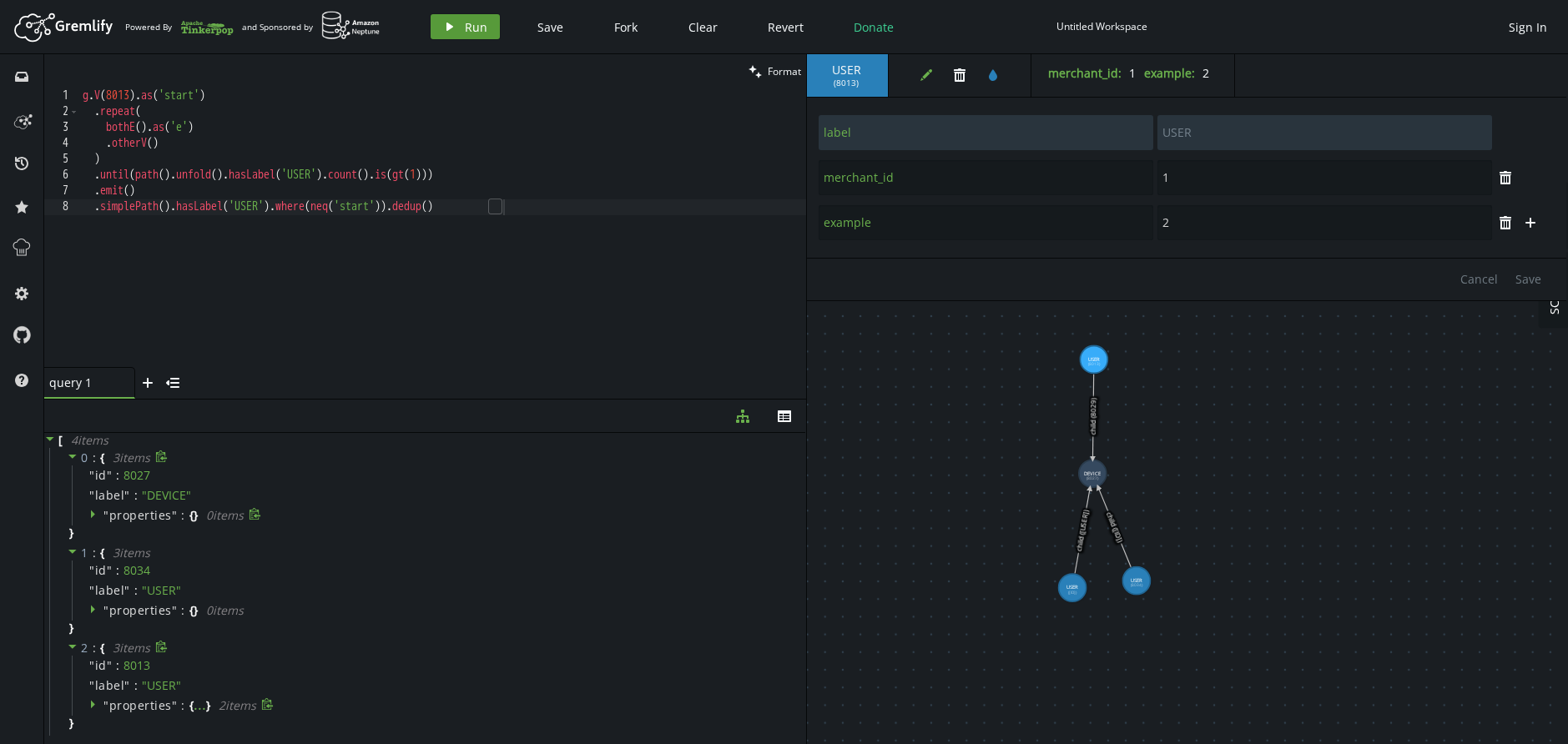 click on "play Run" at bounding box center [465, 27] 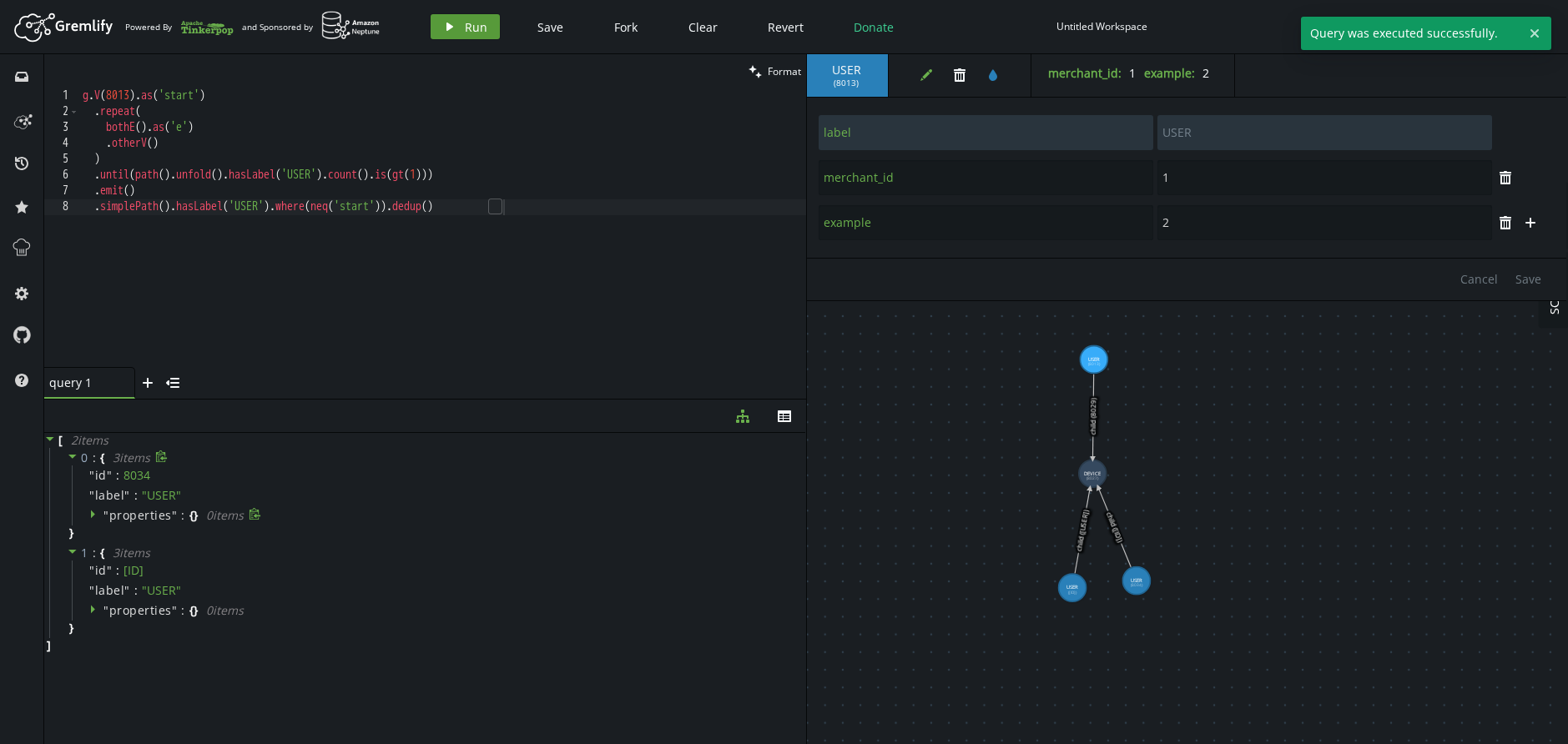 click on "g . V ( 8013 ) . as ( 'start' )    . repeat (      bothE ( ) . as ( 'e' )      . otherV ( )    )    . until ( path ( ) . unfold ( ) . hasLabel ( 'USER' ) . count ( ) . is ( gt ( 1 )))    . emit ( )    . simplePath ( ) . hasLabel ( 'USER' ) . where ( neq ( 'start' )) . dedup ( )" at bounding box center [442, 244] 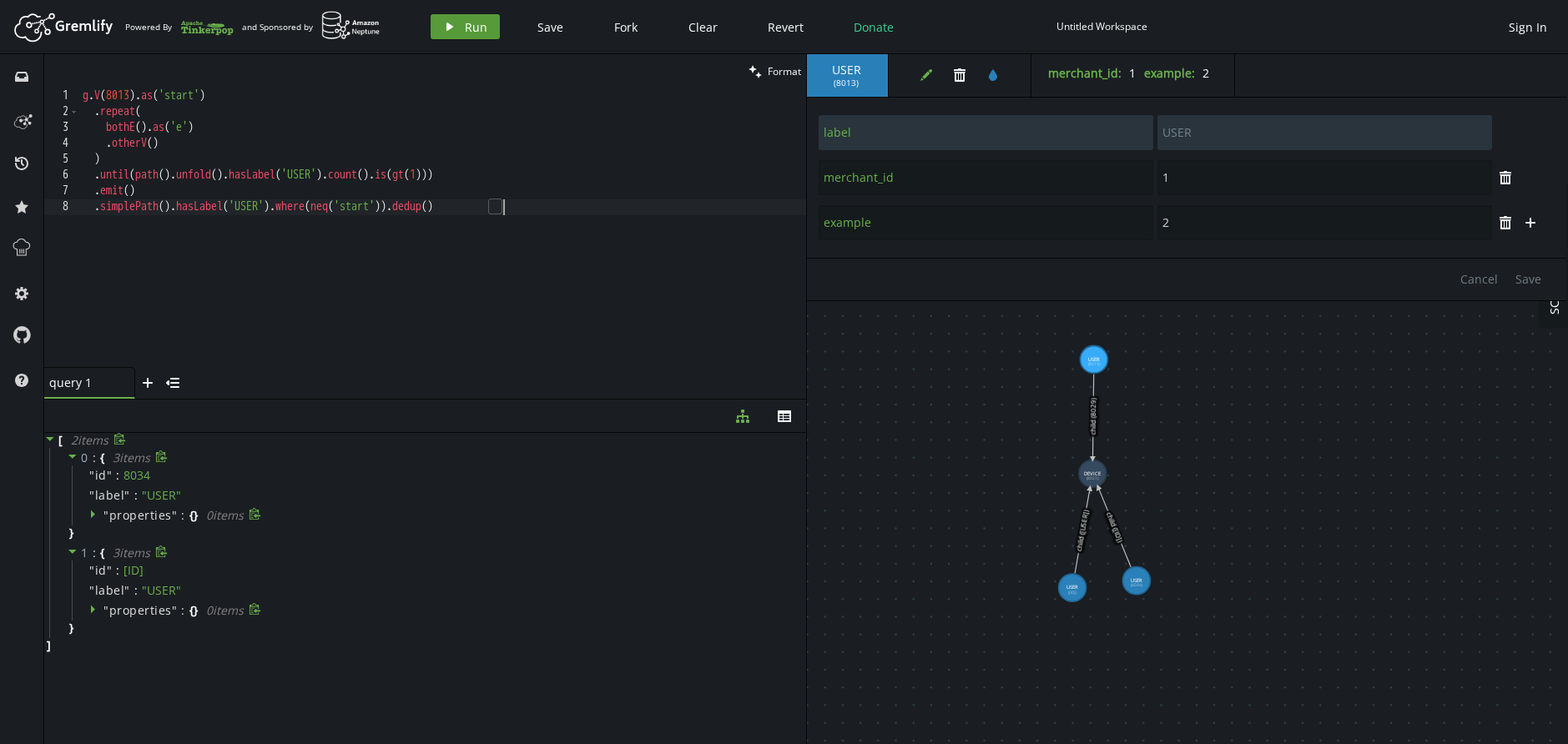 click on "" properties " : { } 0  item s" at bounding box center [436, 611] 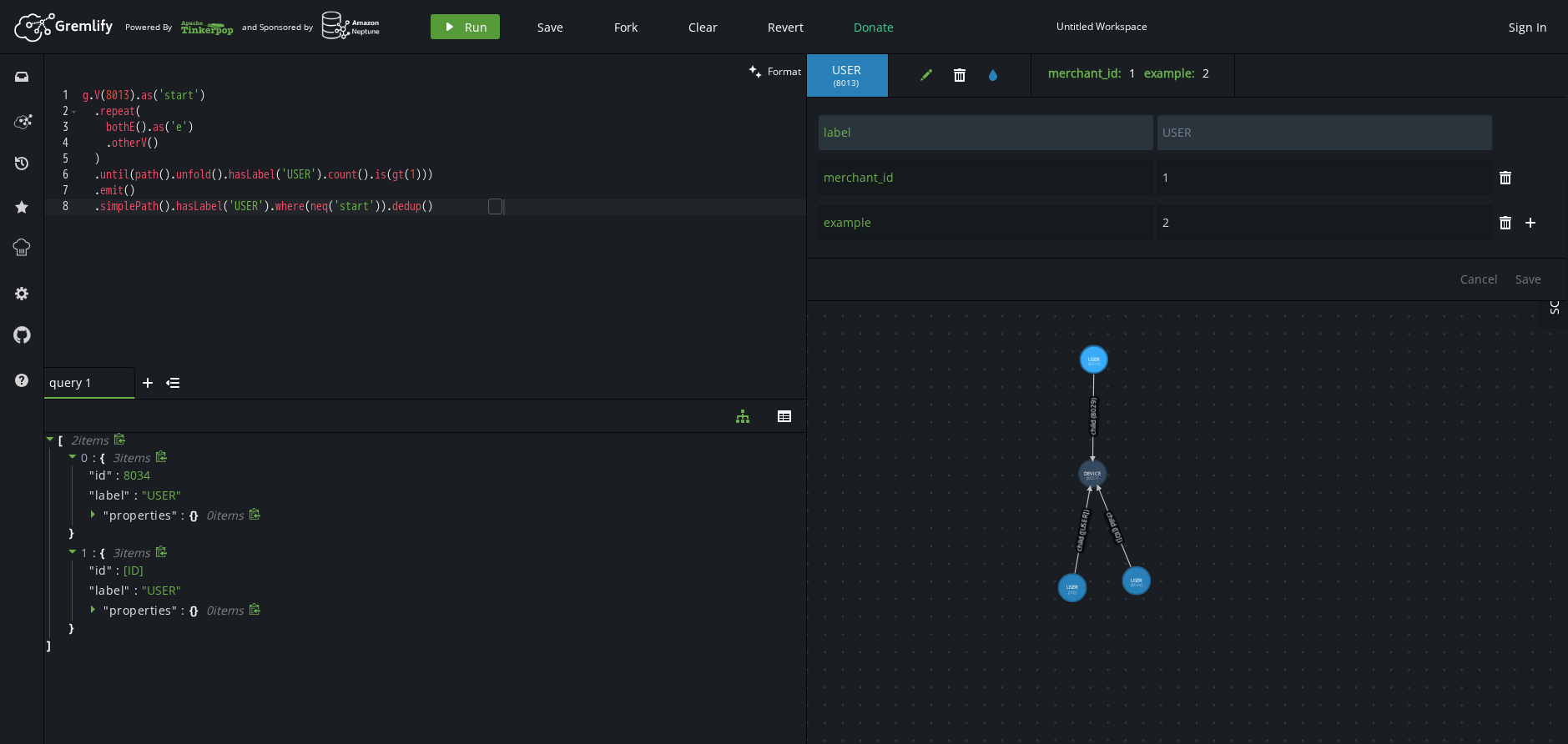 click 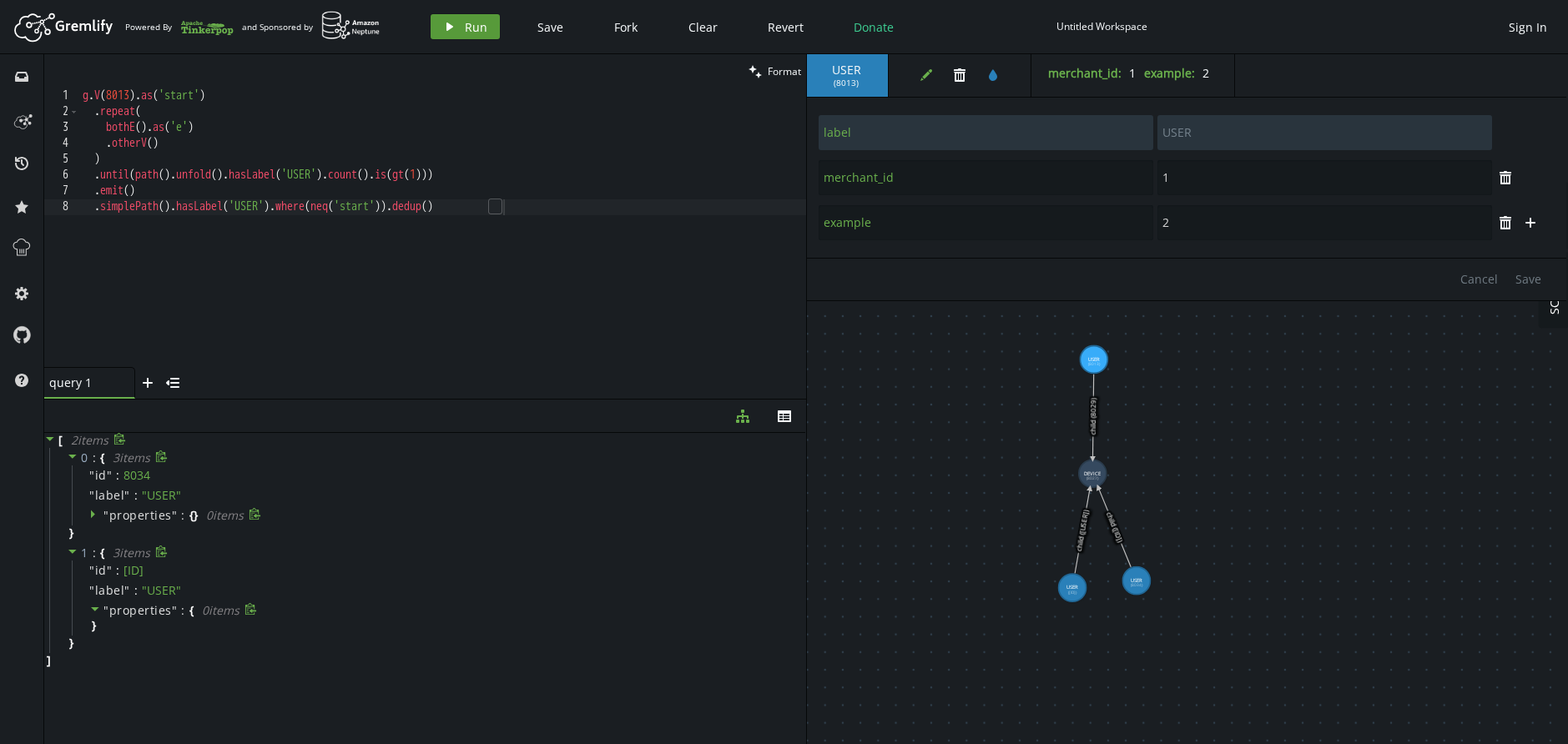 click 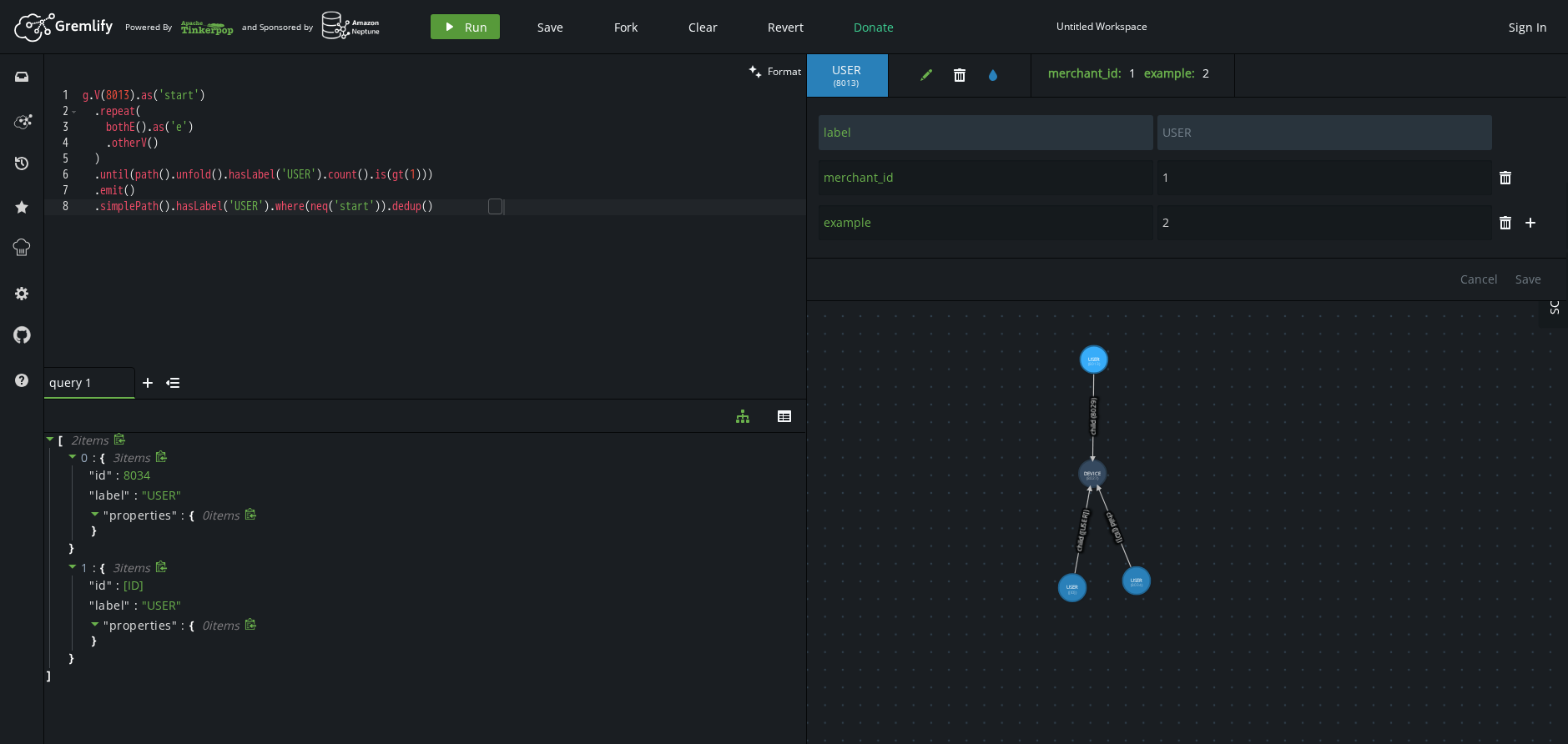 click 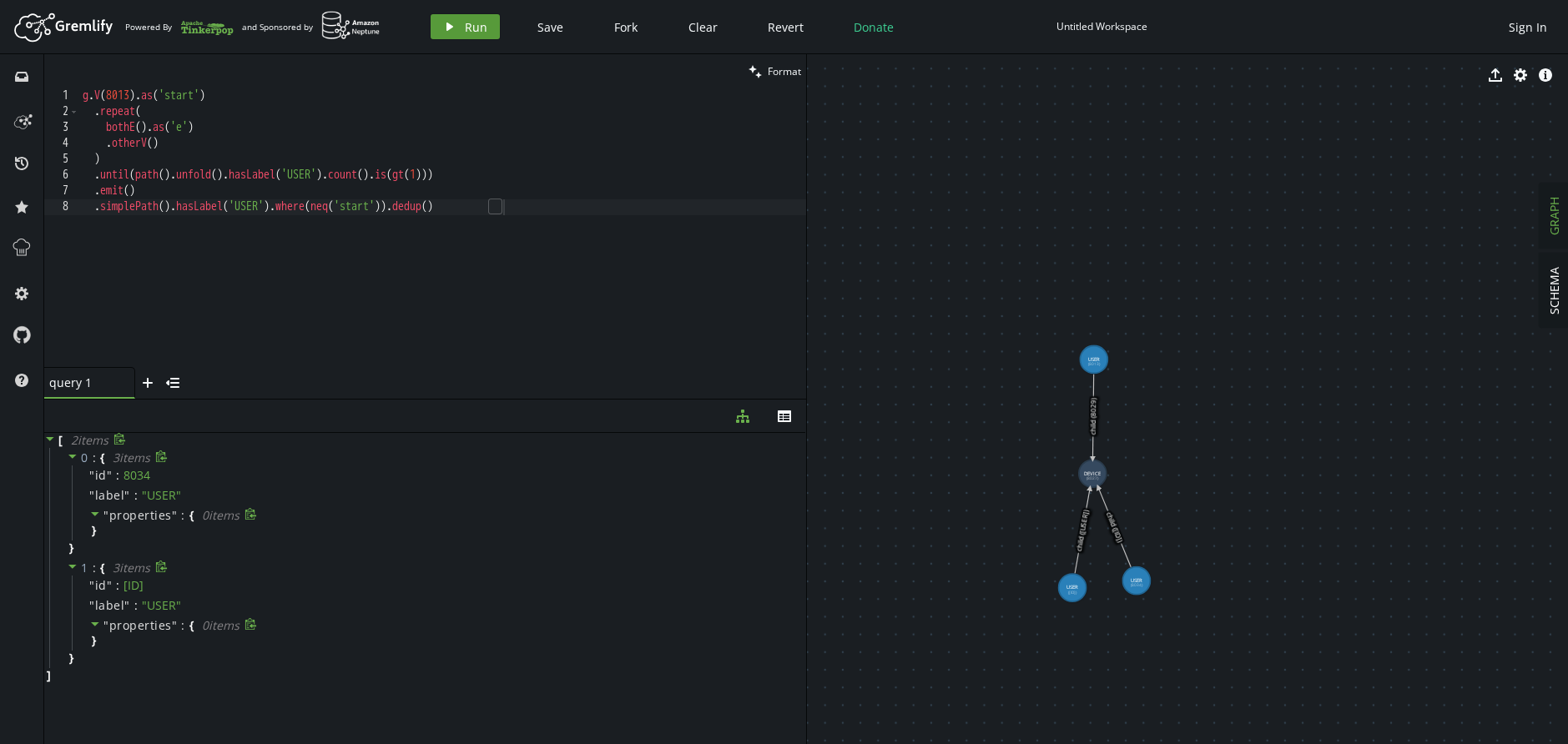 click 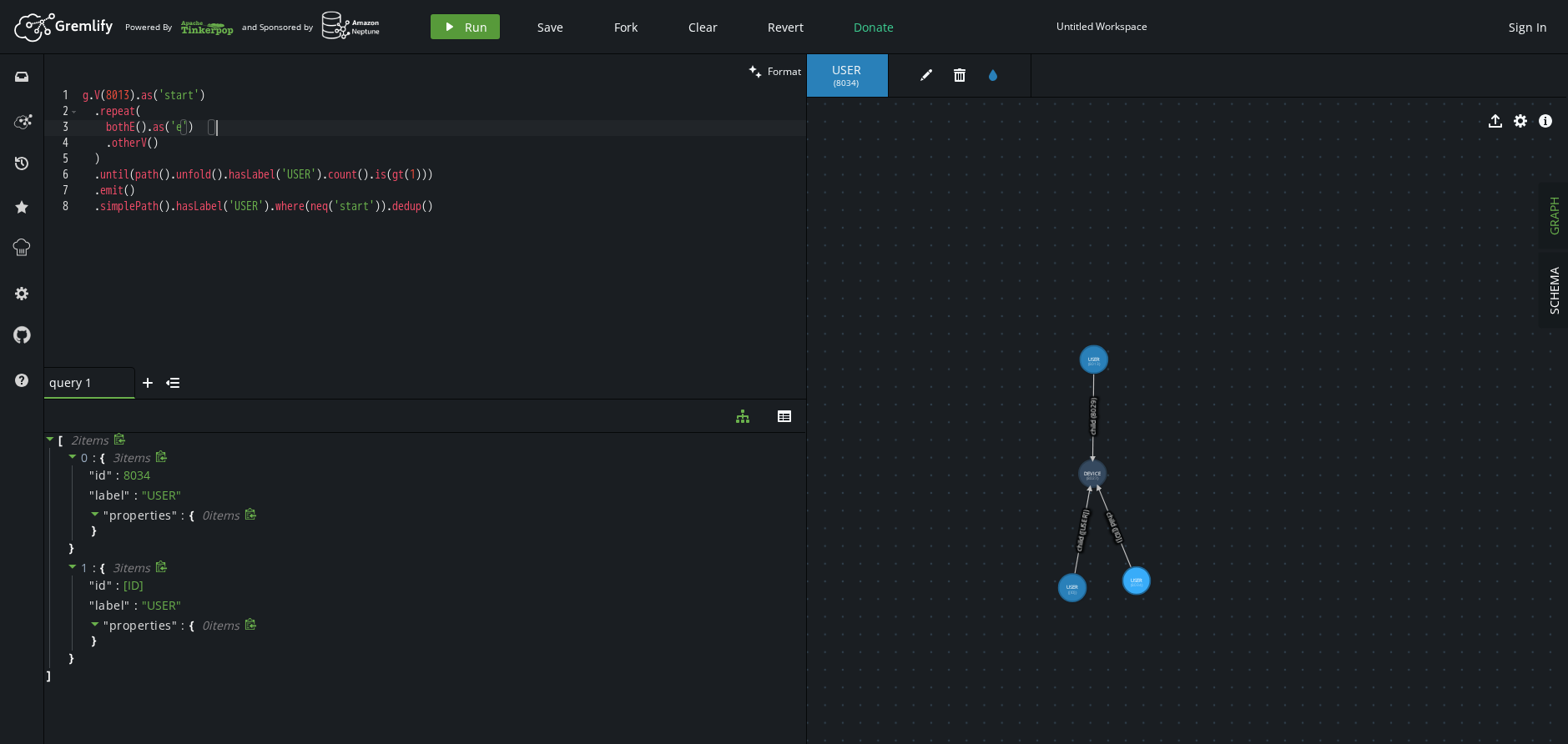 click on "g . V ( 8013 ) . as ( 'start' )    . repeat (      bothE ( ) . as ( 'e' )      . otherV ( )    )    . until ( path ( ) . unfold ( ) . hasLabel ( 'USER' ) . count ( ) . is ( gt ( 1 )))    . emit ( )    . simplePath ( ) . hasLabel ( 'USER' ) . where ( neq ( 'start' )) . dedup ( )" at bounding box center [442, 244] 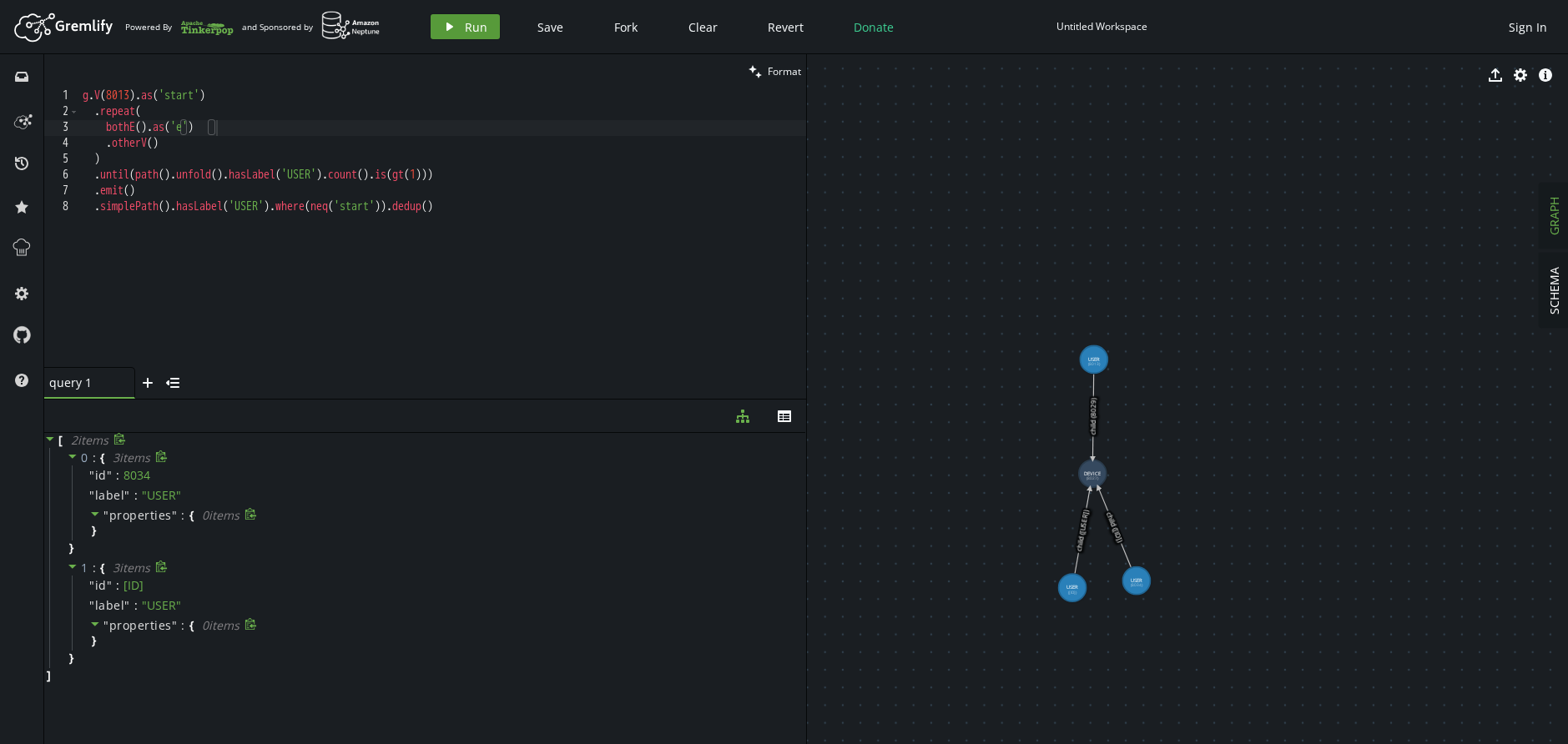 click 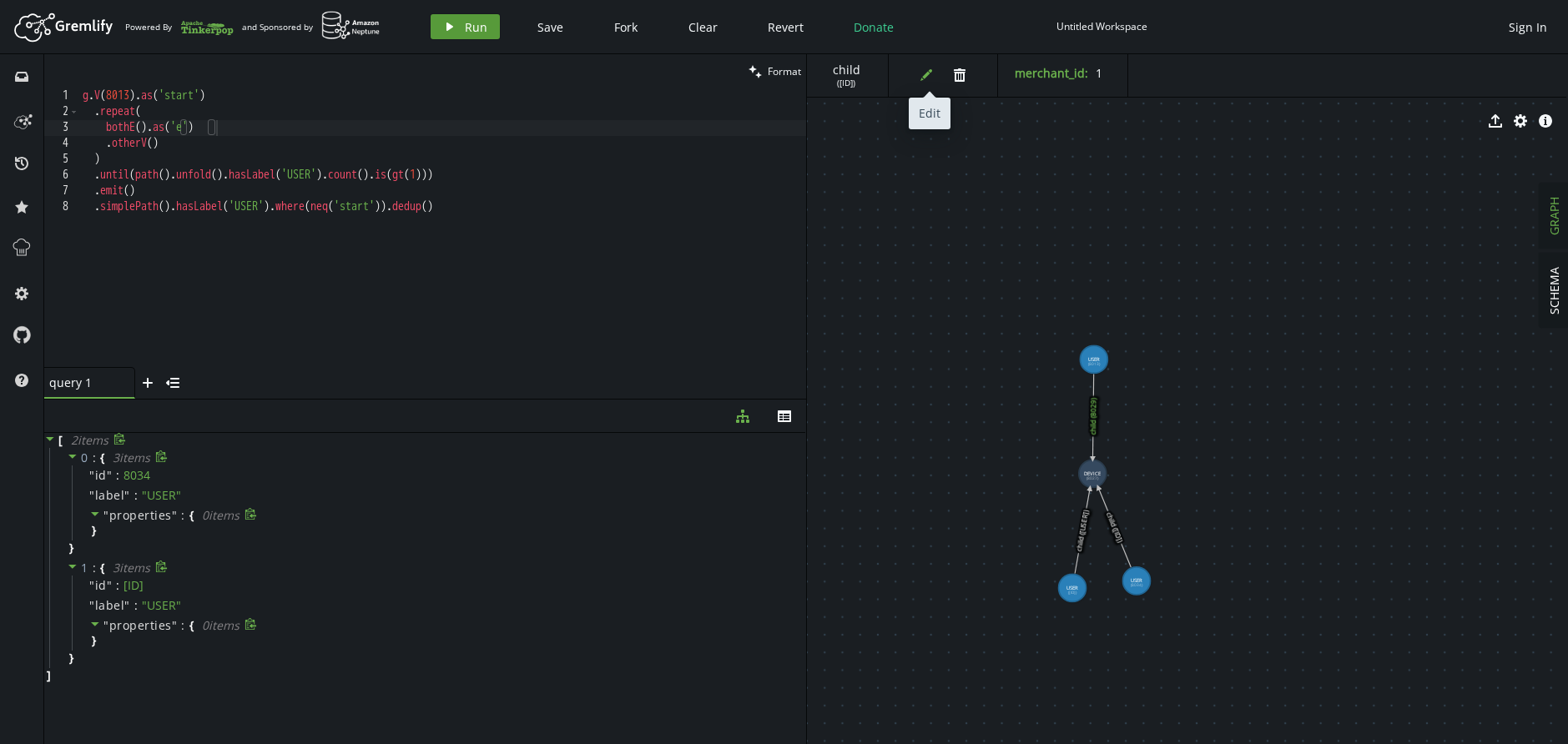 click on "edit" at bounding box center (926, 75) 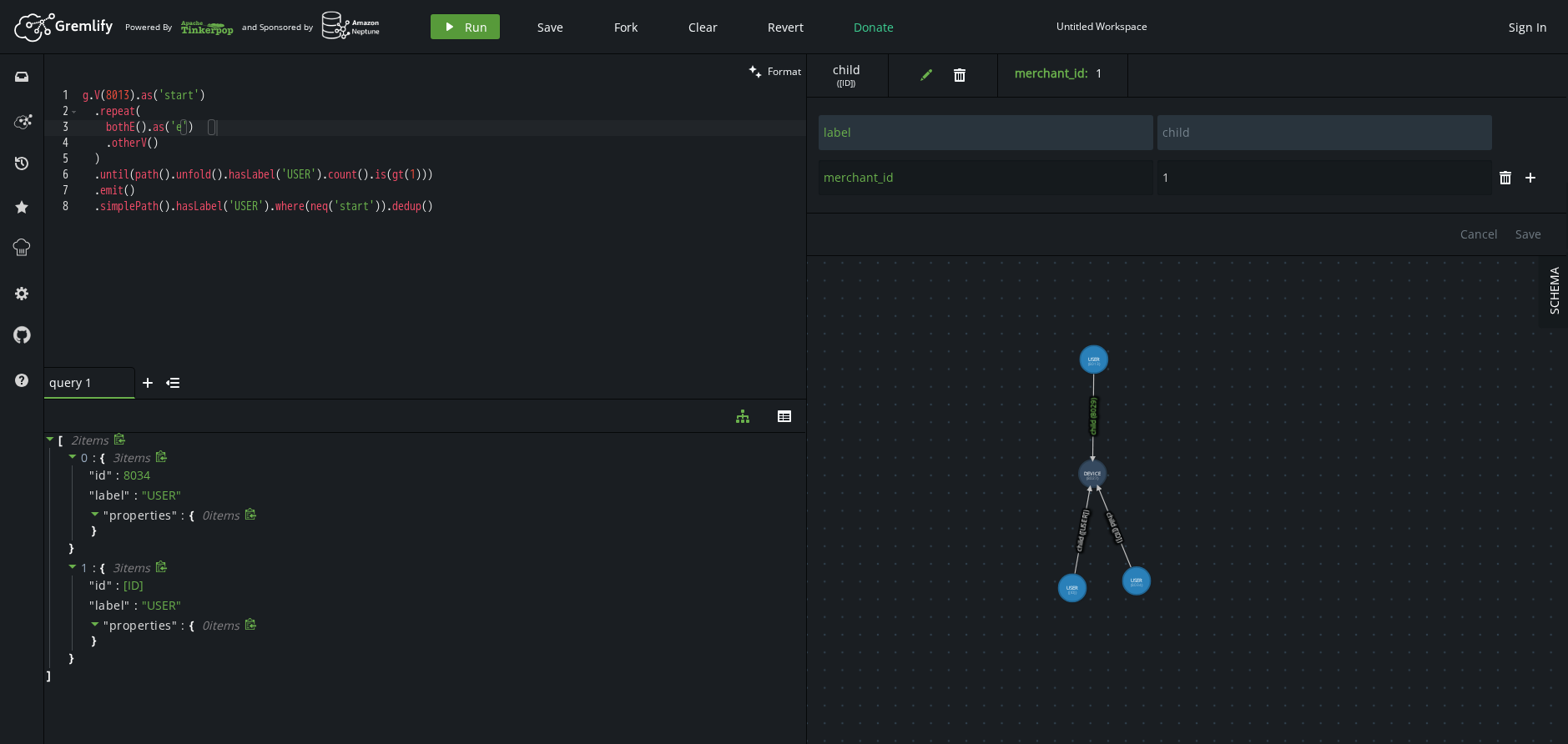 click on "g . V ( 8013 ) . as ( 'start' )    . repeat (      bothE ( ) . as ( 'e' )      . otherV ( )    )    . until ( path ( ) . unfold ( ) . hasLabel ( 'USER' ) . count ( ) . is ( gt ( 1 )))    . emit ( )    . simplePath ( ) . hasLabel ( 'USER' ) . where ( neq ( 'start' )) . dedup ( )" at bounding box center [442, 244] 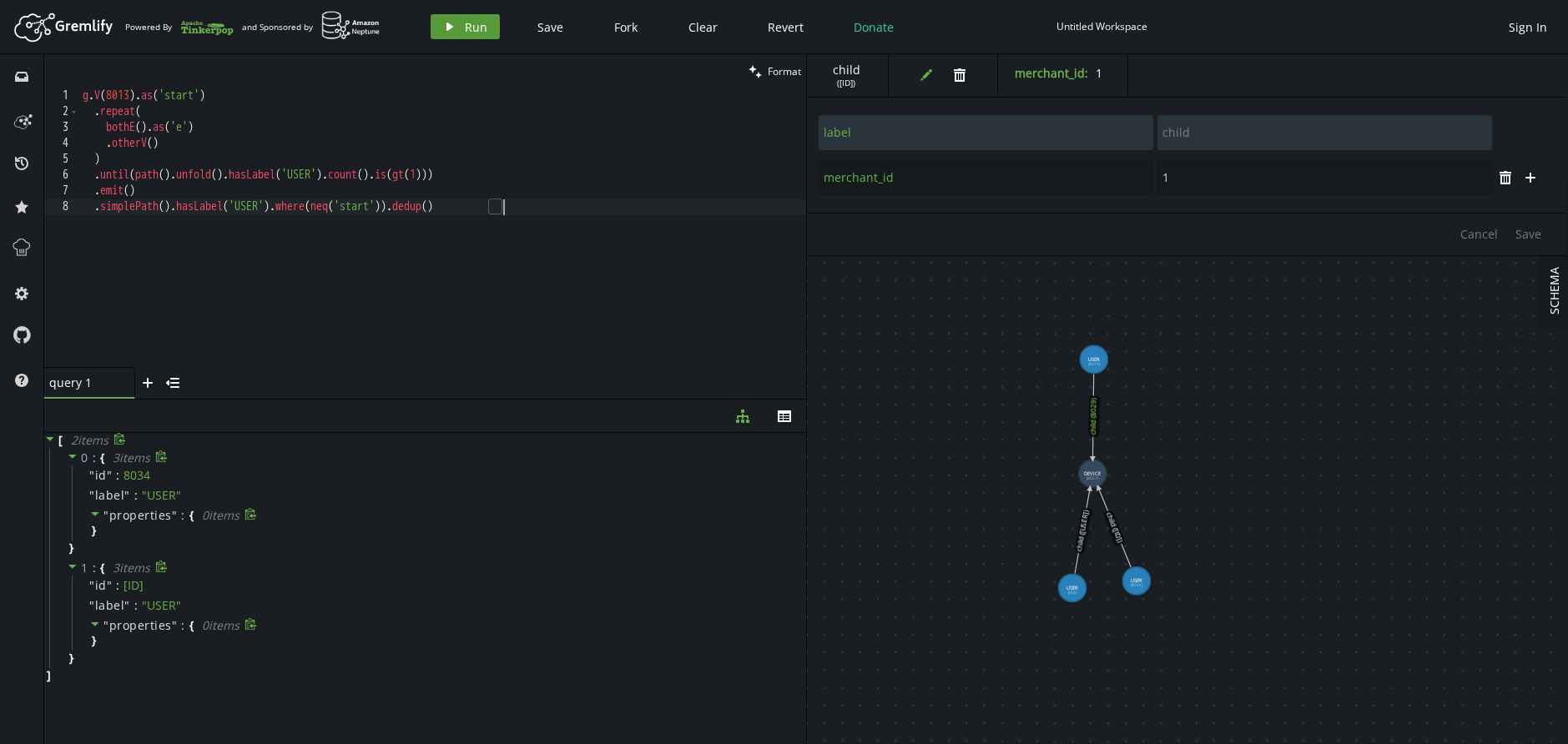 click on "g . V ( 8013 ) . as ( 'start' )    . repeat (      bothE ( ) . as ( 'e' )      . otherV ( )    )    . until ( path ( ) . unfold ( ) . hasLabel ( 'USER' ) . count ( ) . is ( gt ( 1 )))    . emit ( )    . simplePath ( ) . hasLabel ( 'USER' ) . where ( neq ( 'start' )) . dedup ( )" at bounding box center [442, 244] 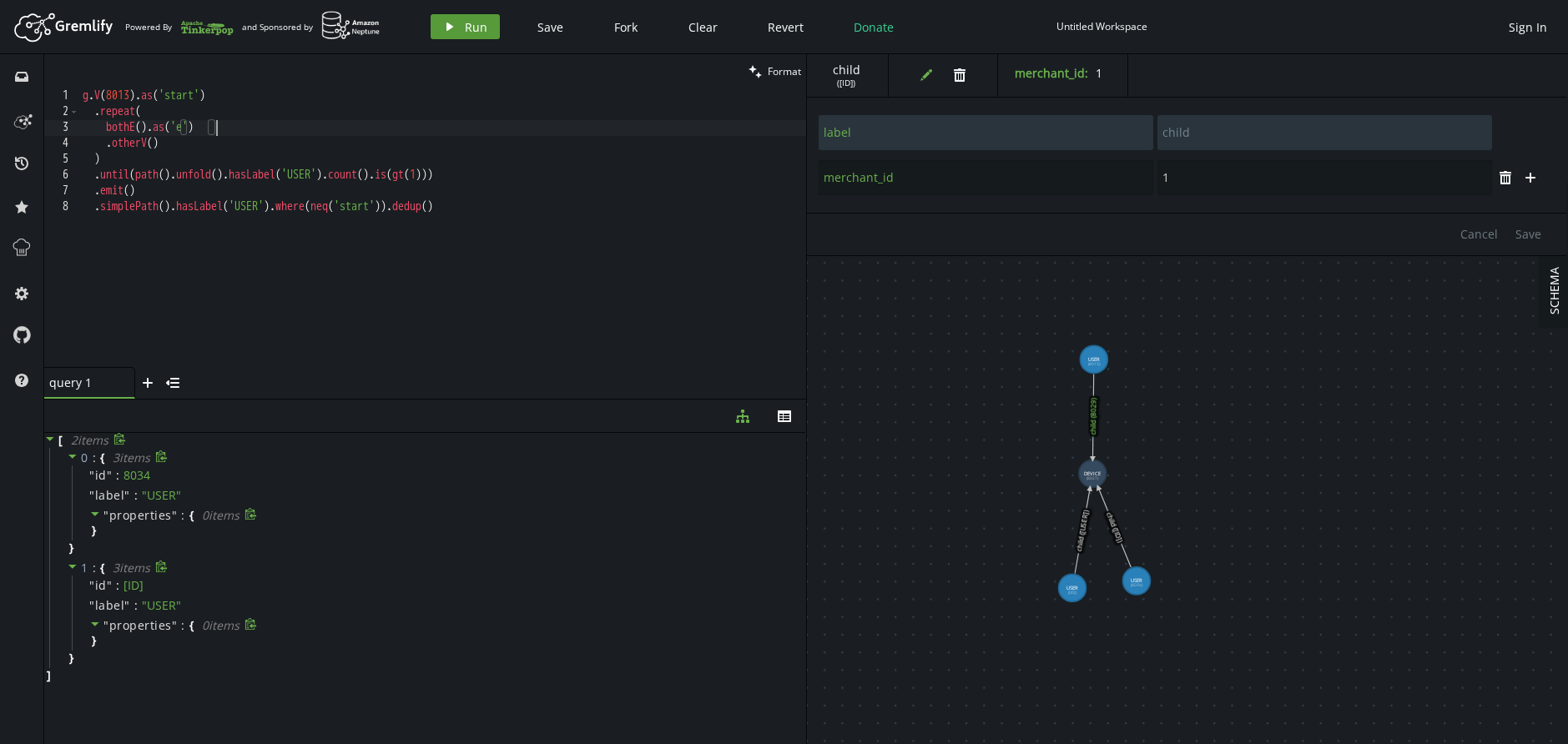 click on "g . V ( 8013 ) . as ( 'start' )    . repeat (      bothE ( ) . as ( 'e' )      . otherV ( )    )    . until ( path ( ) . unfold ( ) . hasLabel ( 'USER' ) . count ( ) . is ( gt ( 1 )))    . emit ( )    . simplePath ( ) . hasLabel ( 'USER' ) . where ( neq ( 'start' )) . dedup ( )" at bounding box center (442, 244) 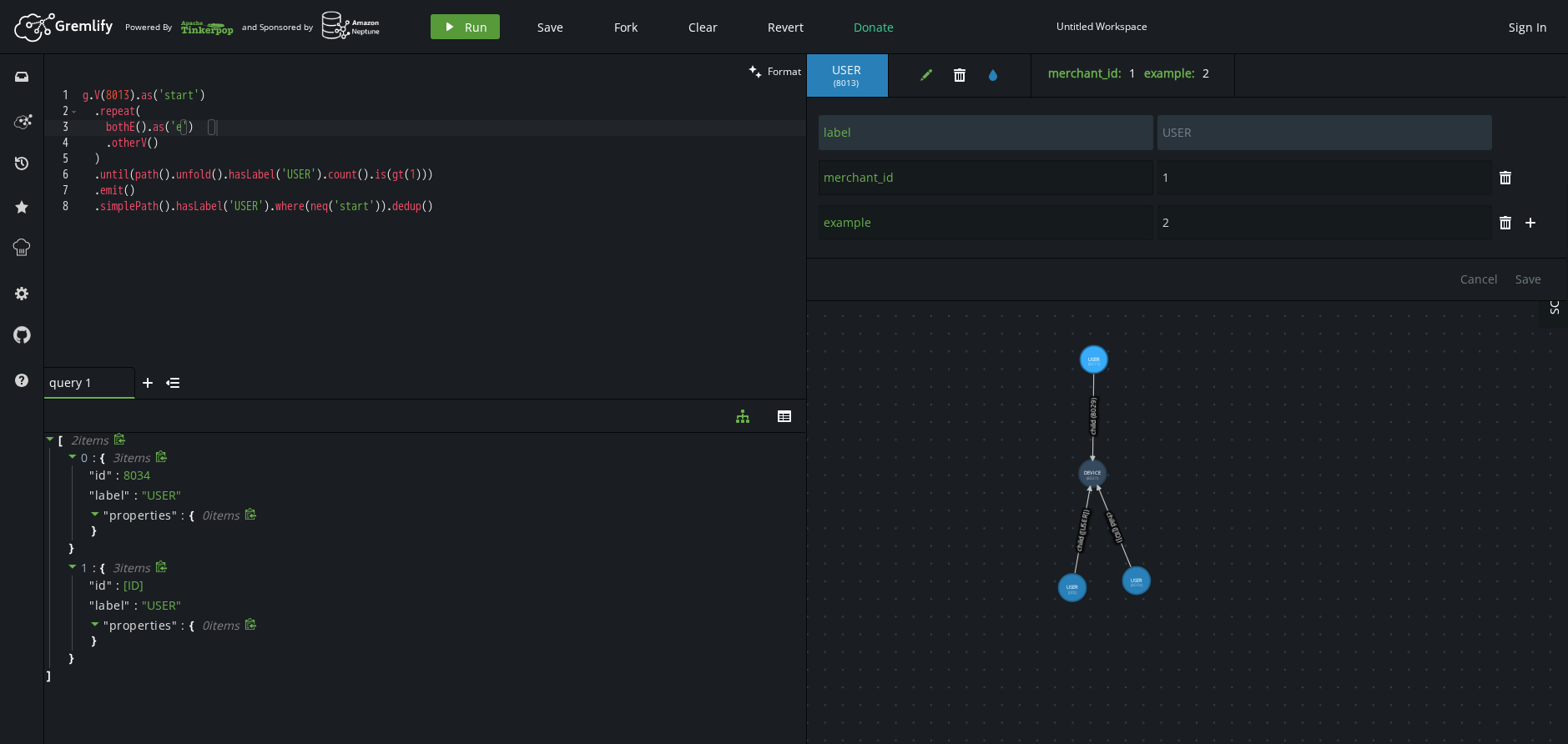 click on "merchant_id" at bounding box center [986, 178] 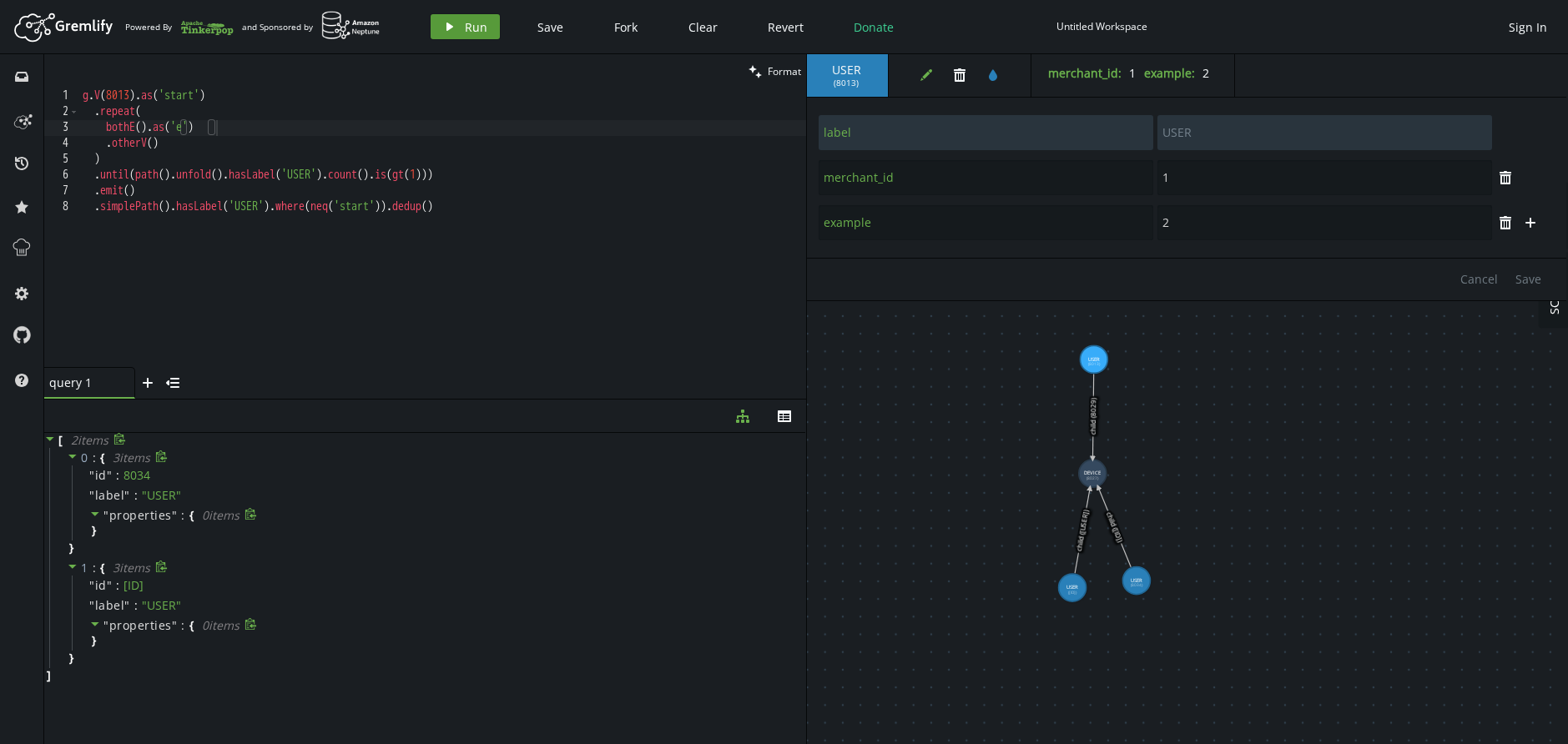 click on "g . V ( 8013 ) . as ( 'start' )    . repeat (      bothE ( ) . as ( 'e' )      . otherV ( )    )    . until ( path ( ) . unfold ( ) . hasLabel ( 'USER' ) . count ( ) . is ( gt ( 1 )))    . emit ( )    . simplePath ( ) . hasLabel ( 'USER' ) . where ( neq ( 'start' )) . dedup ( )" at bounding box center [442, 244] 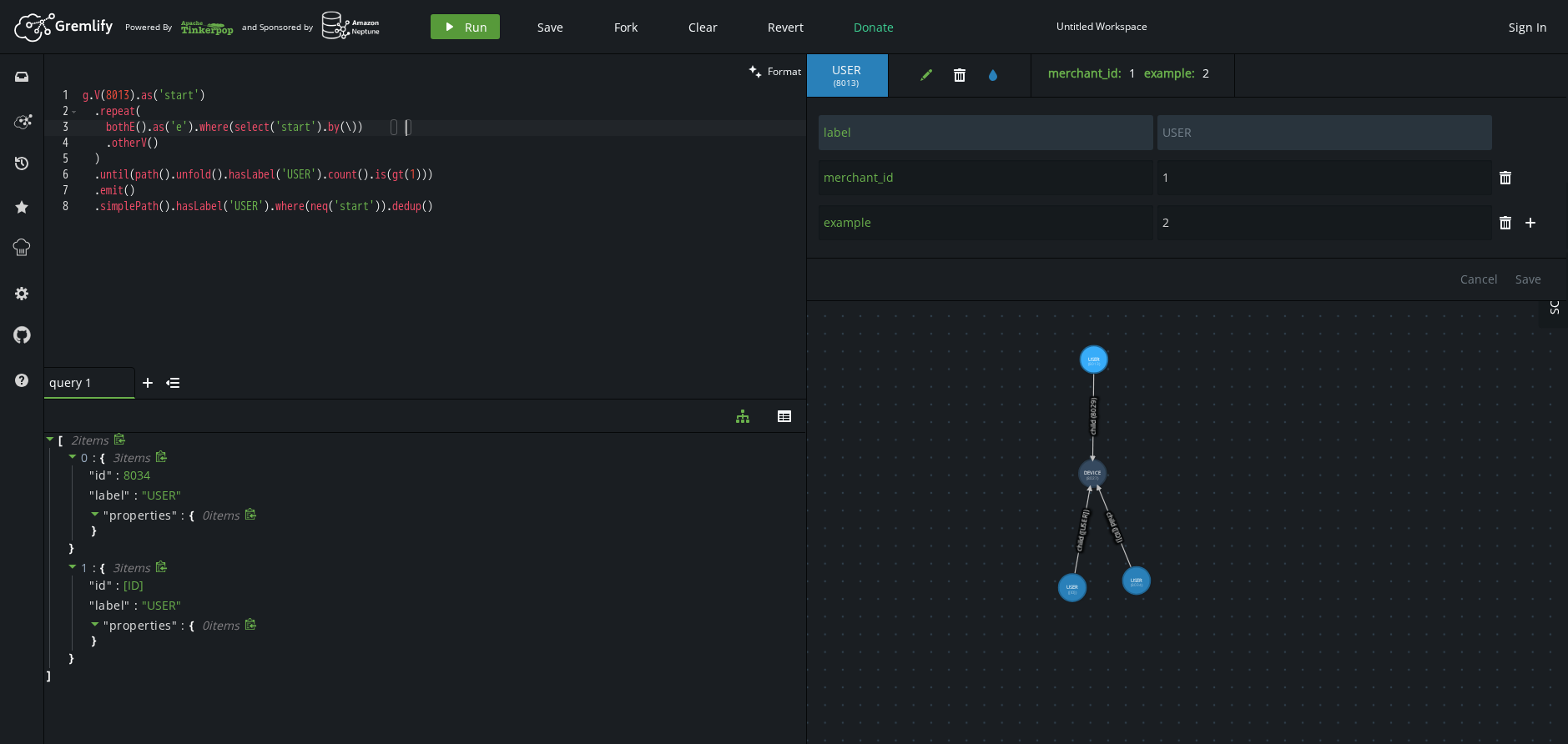 scroll, scrollTop: 1, scrollLeft: 322, axis: both 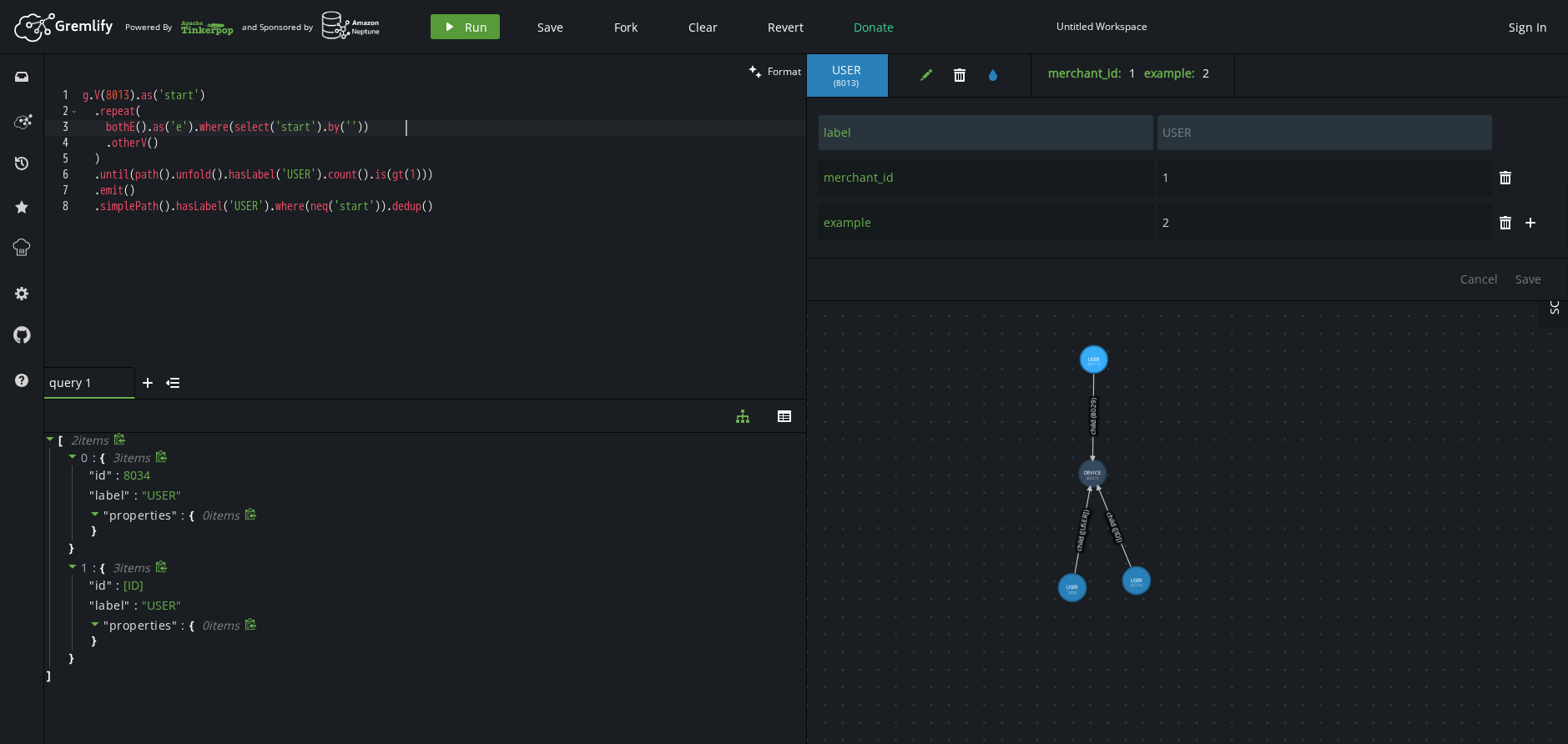 paste on "merchant_id" 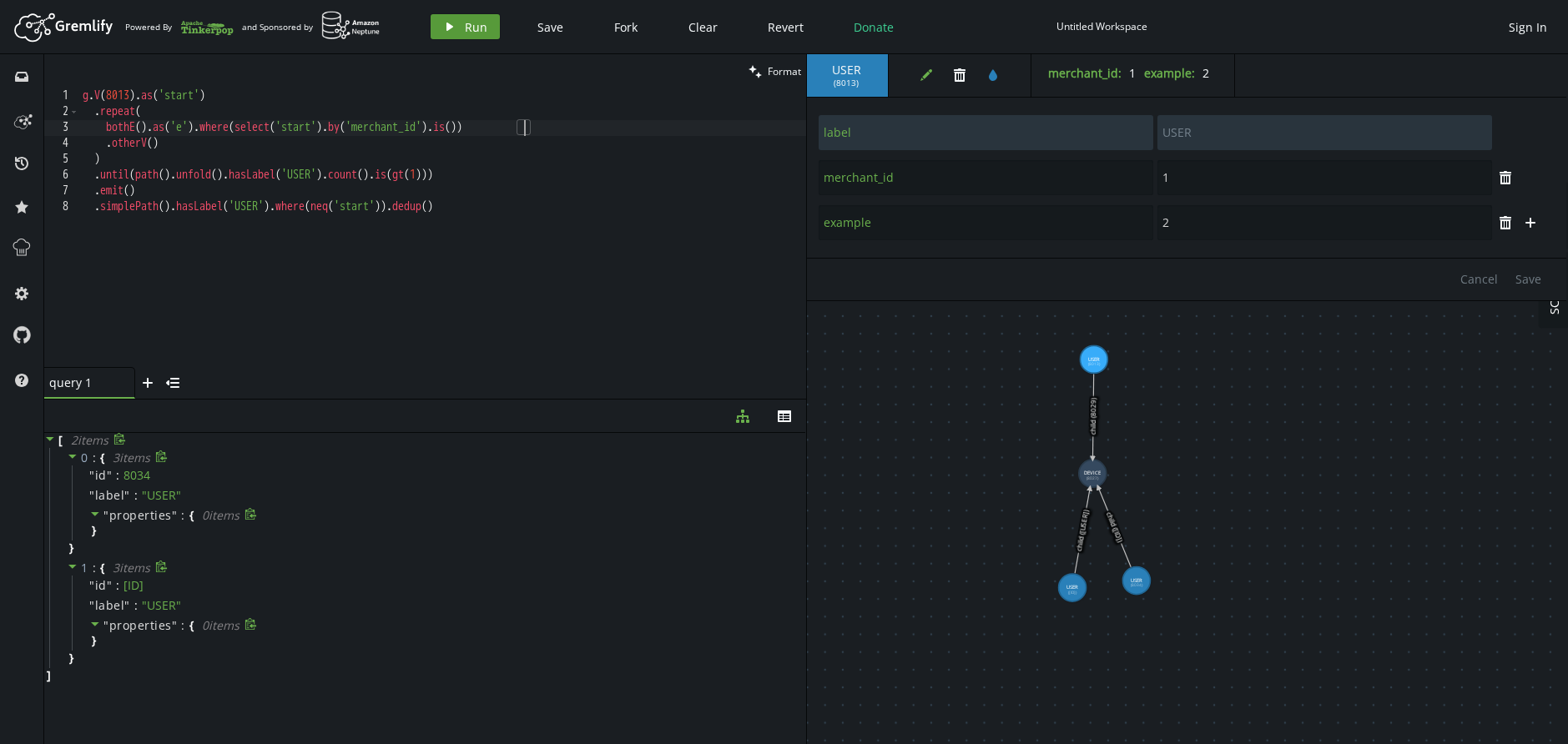 scroll, scrollTop: 1, scrollLeft: 448, axis: both 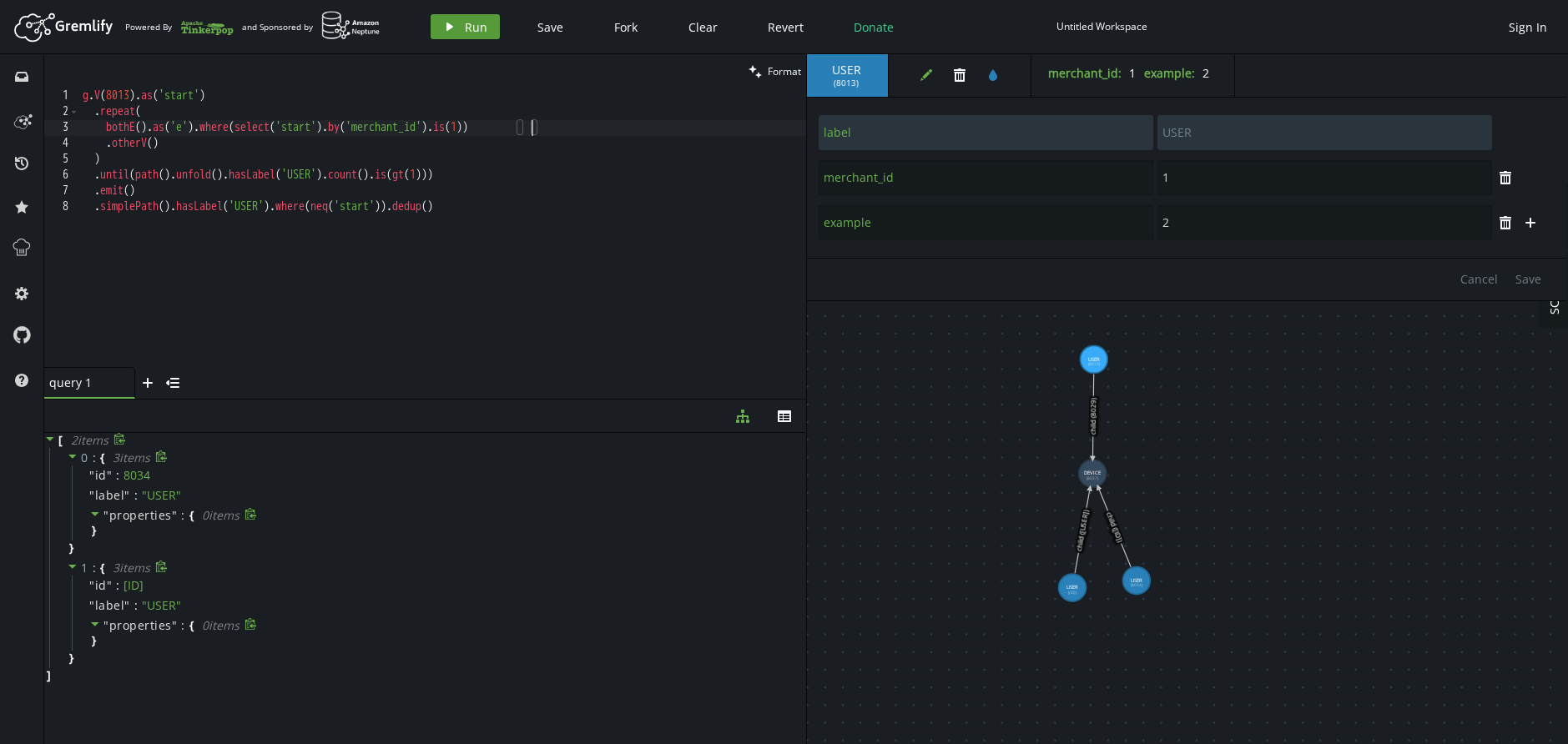 click on "play Run" at bounding box center [465, 27] 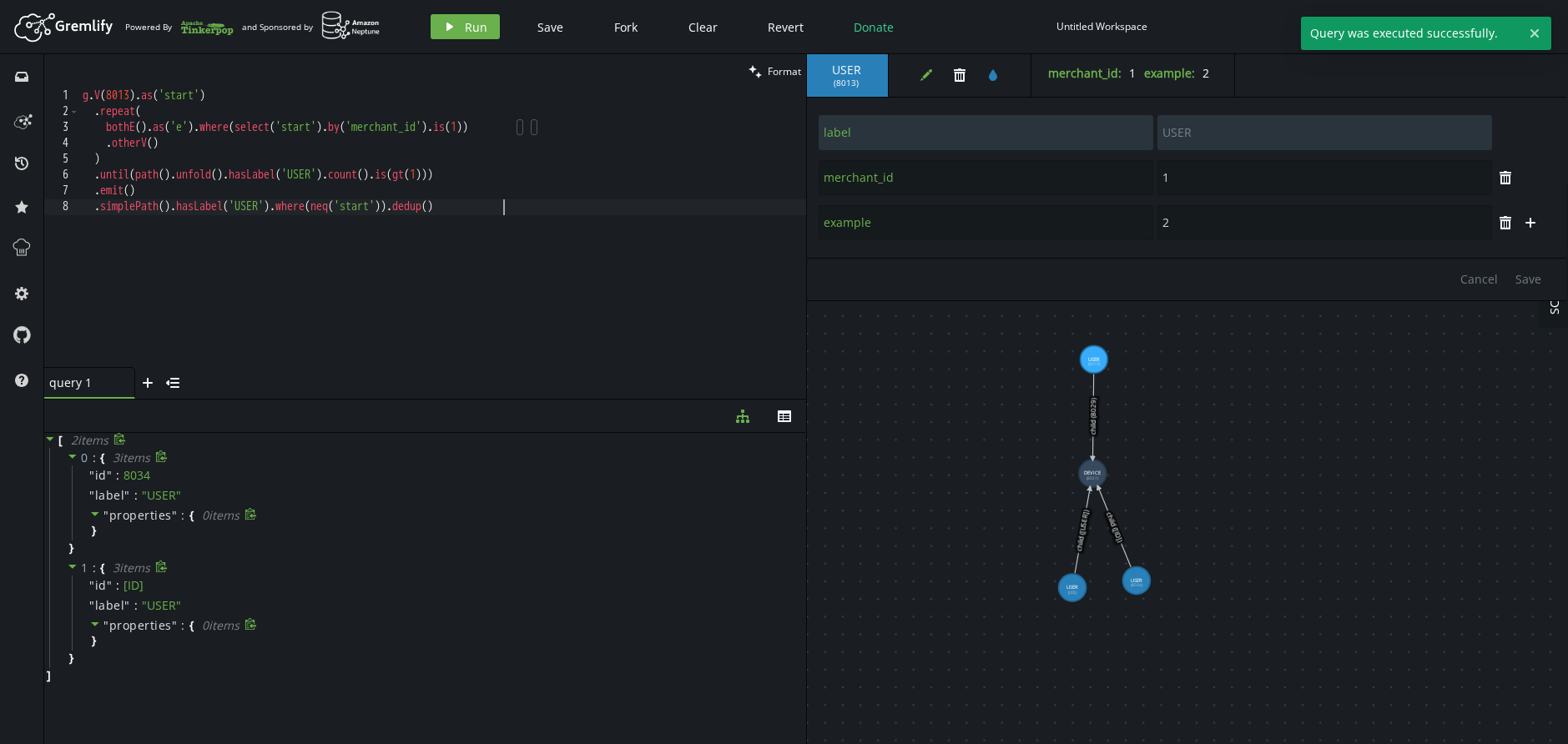 scroll, scrollTop: 1, scrollLeft: 420, axis: both 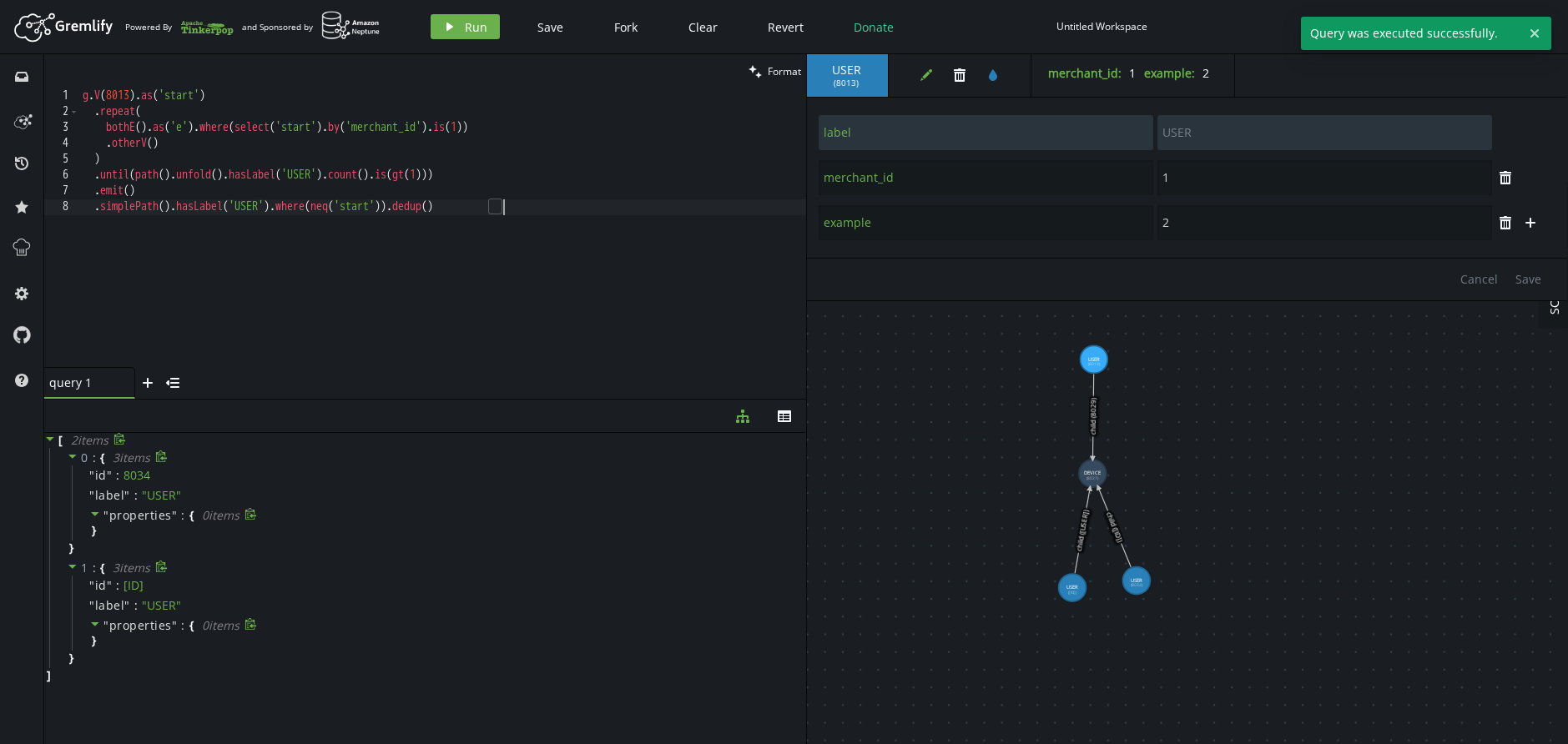 click on "0 : { 3  item s " id " : 8034 " label " : " USER " " properties " : { 0  item s } }" at bounding box center (427, 503) 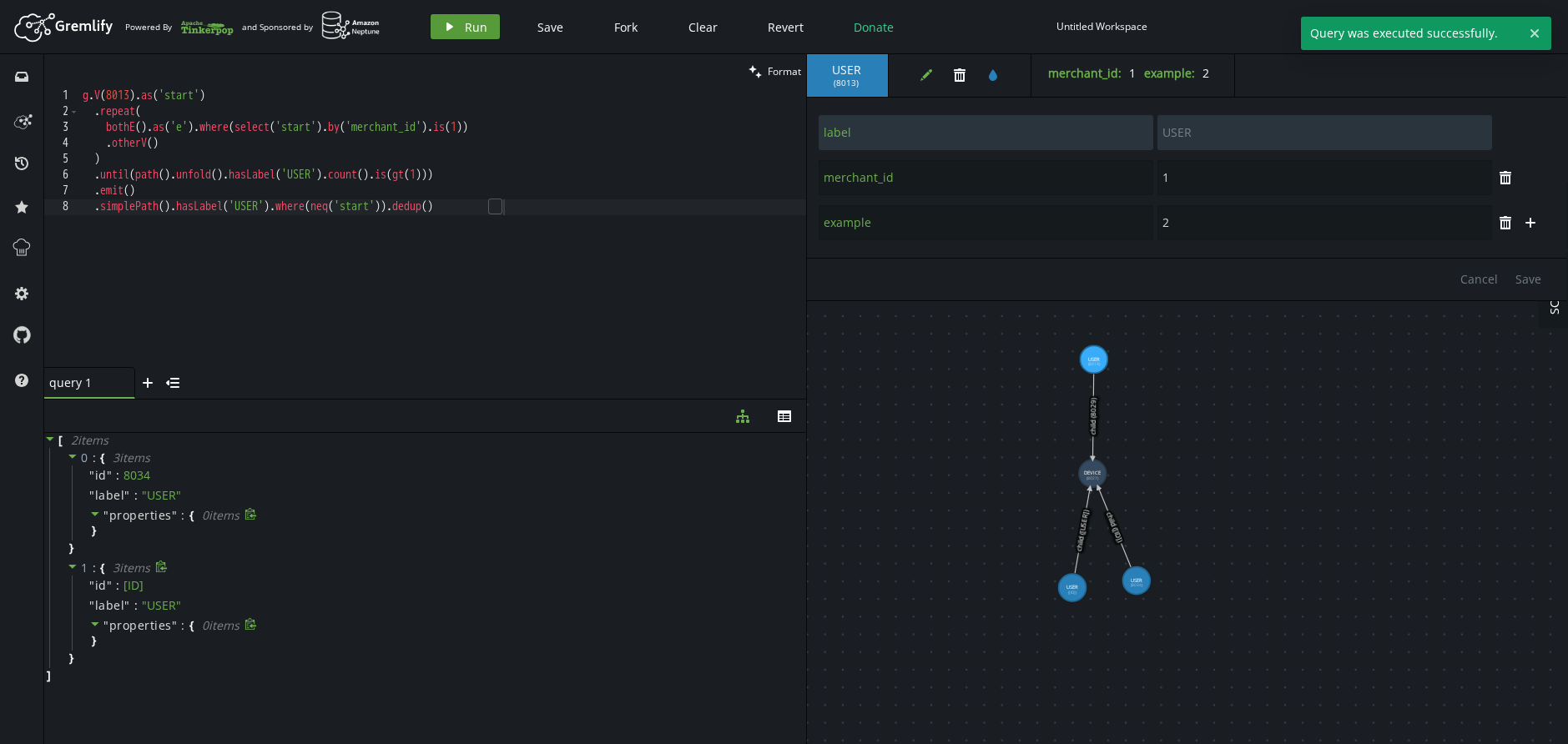 click on "Run" at bounding box center (476, 27) 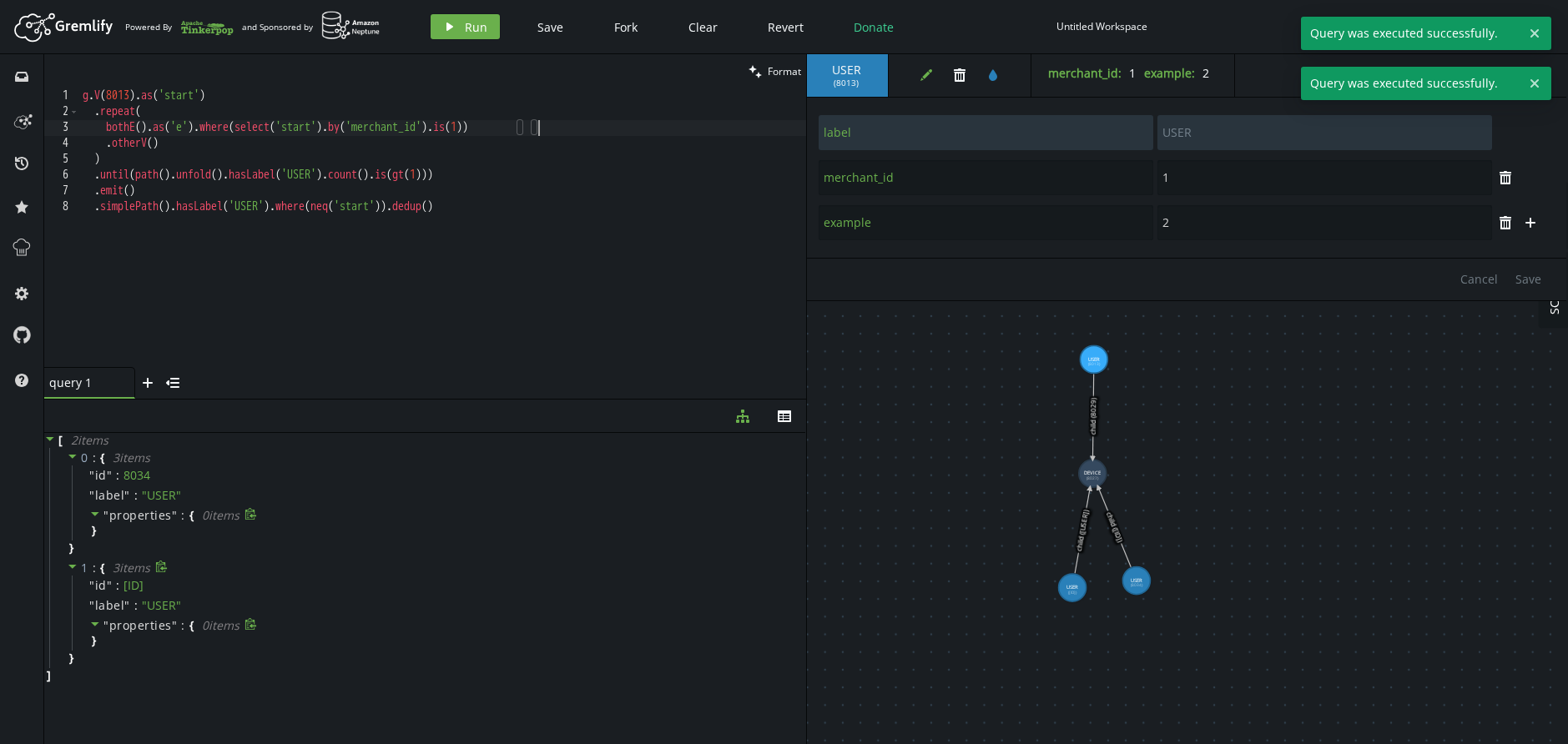 click on "g . V ( 8013 ) . as ( 'start' )    . repeat (      bothE ( ) . as ( 'e' ) . where ( select ( 'start' ) . by ( 'merchant_id' ) . is ( 1 ))      . otherV ( )    )    . until ( path ( ) . unfold ( ) . hasLabel ( 'USER' ) . count ( ) . is ( gt ( 1 )))    . emit ( )    . simplePath ( ) . hasLabel ( 'USER' ) . where ( neq ( 'start' )) . dedup ( )" at bounding box center [442, 244] 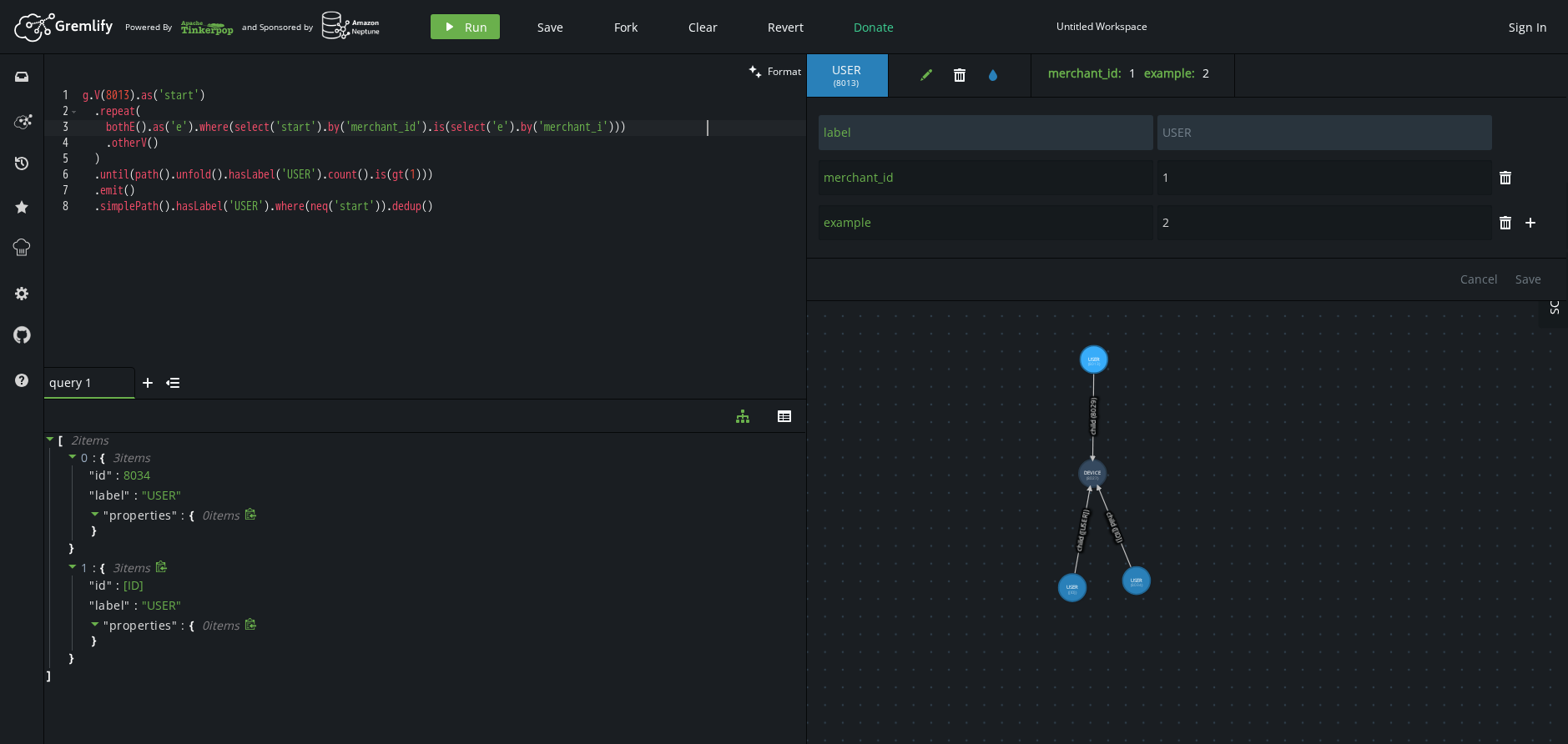 scroll, scrollTop: 1, scrollLeft: 630, axis: both 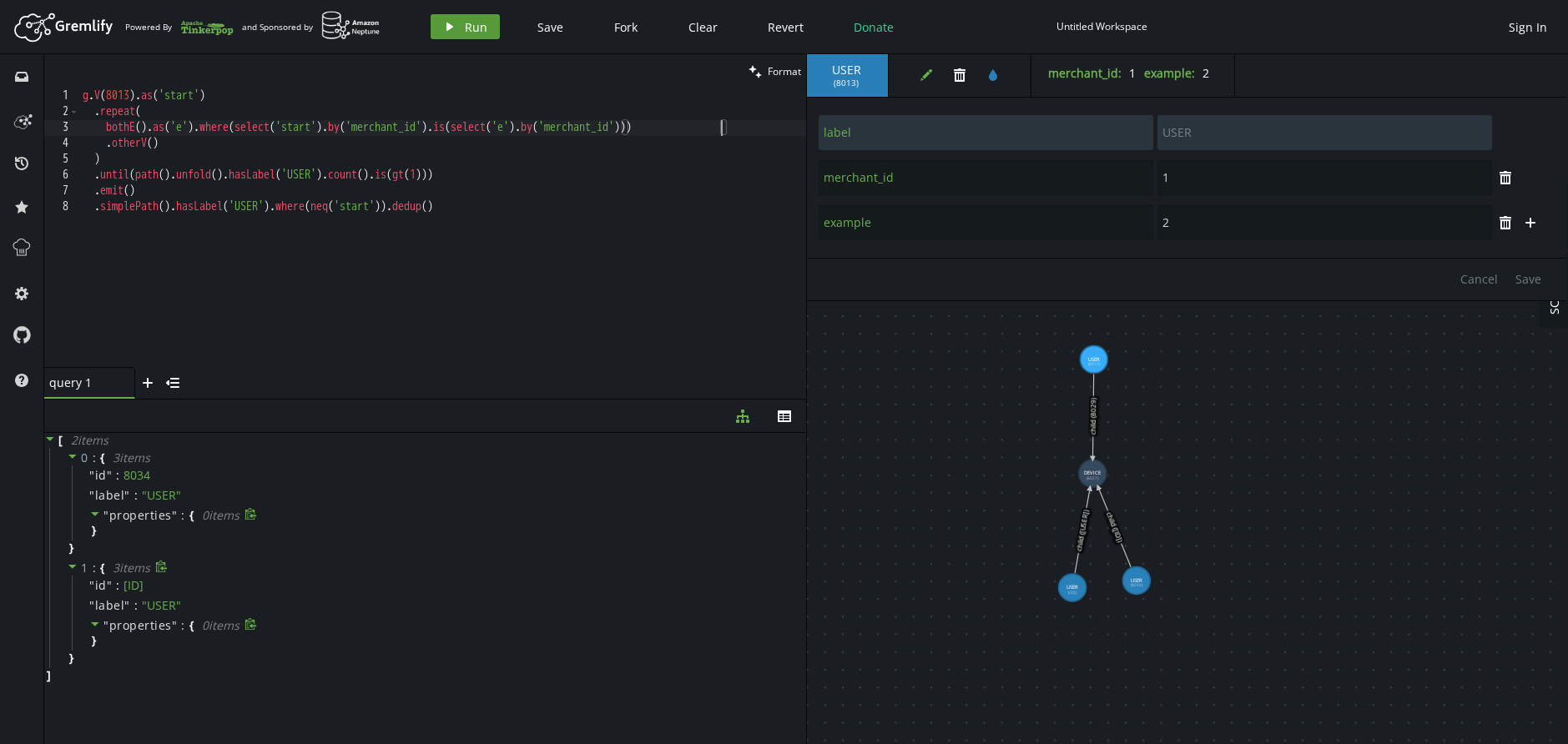 type on "bothE().as('e').where(select('start').by('merchant_id').is(select('e').by('merchant_id')))" 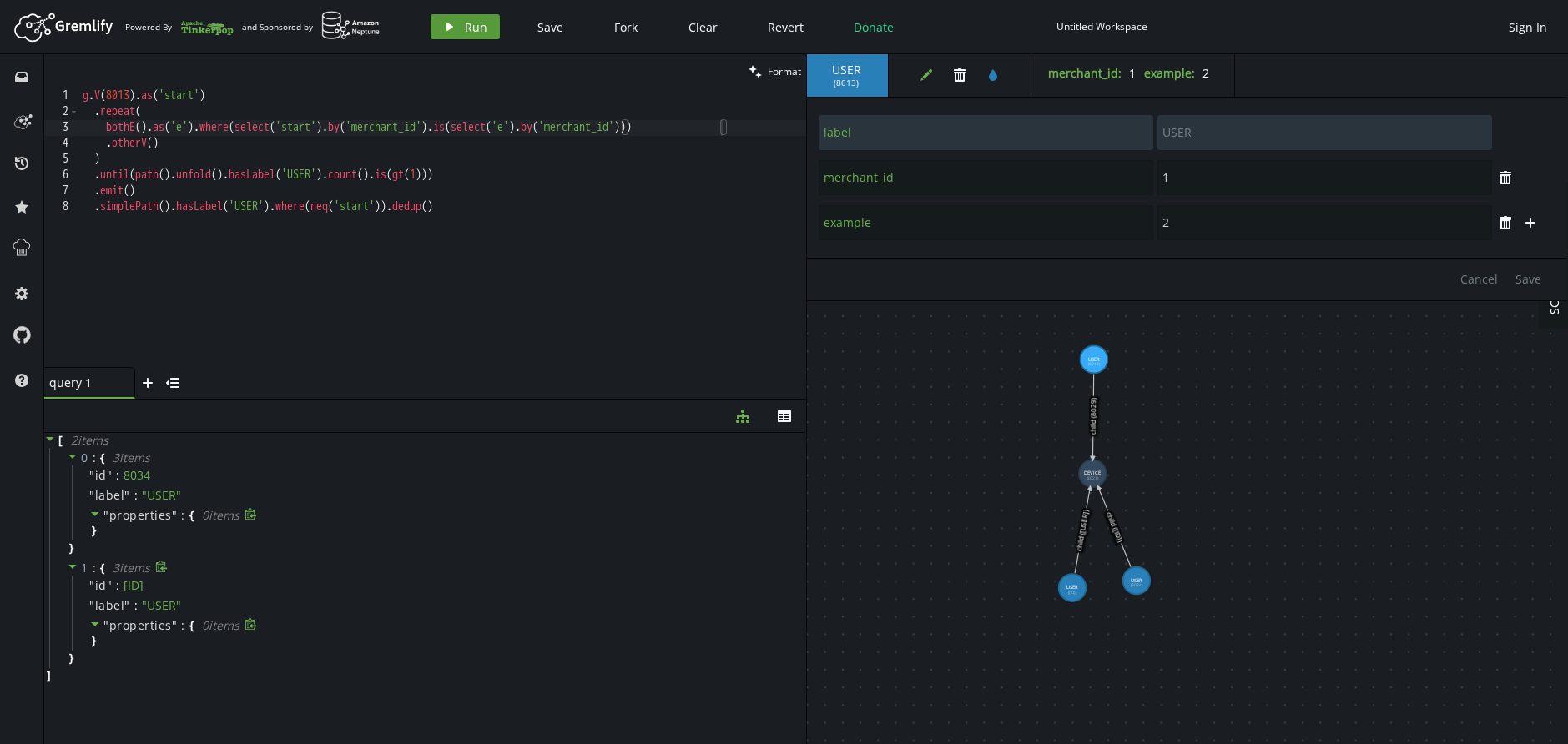 click on "play Run" at bounding box center [465, 27] 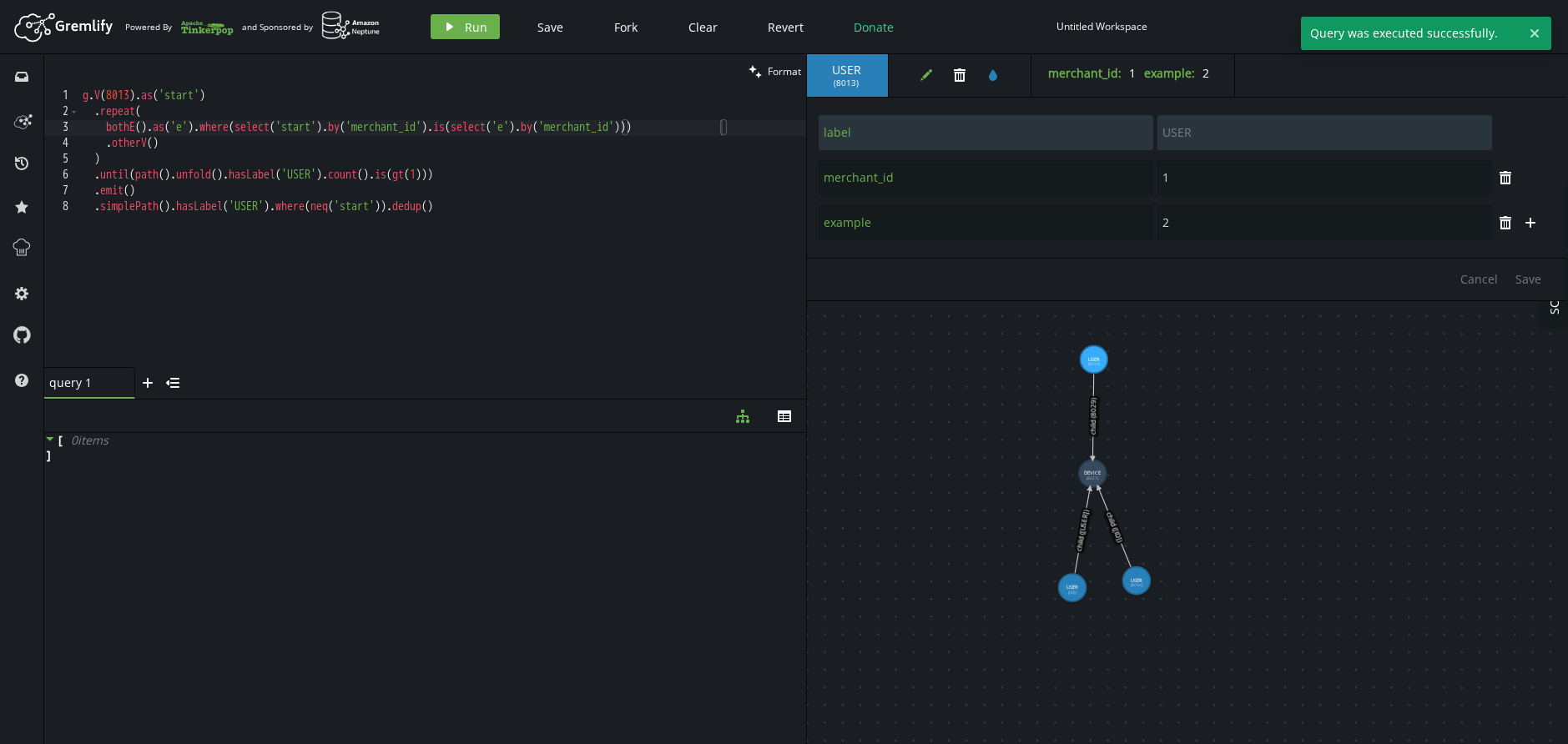 click 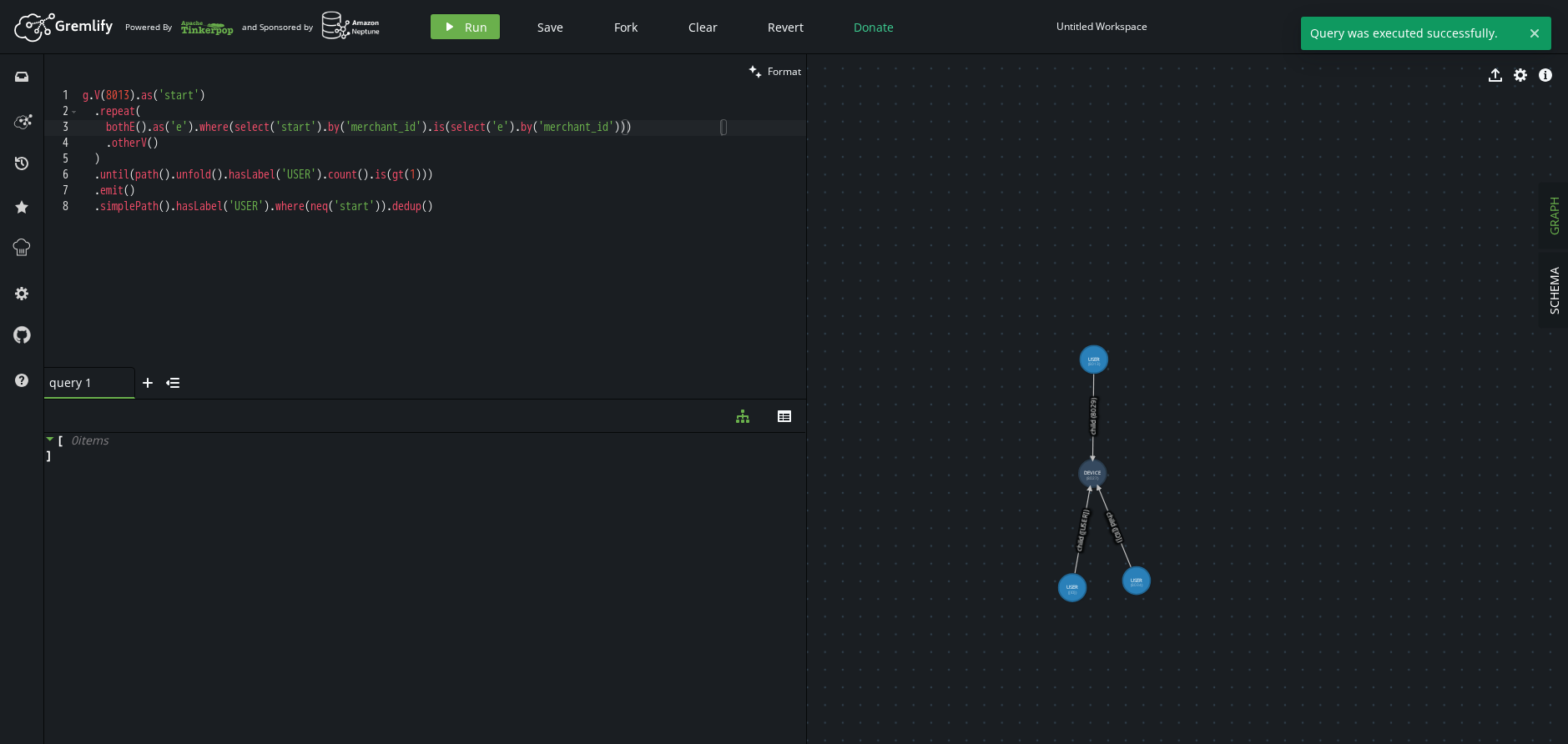 click 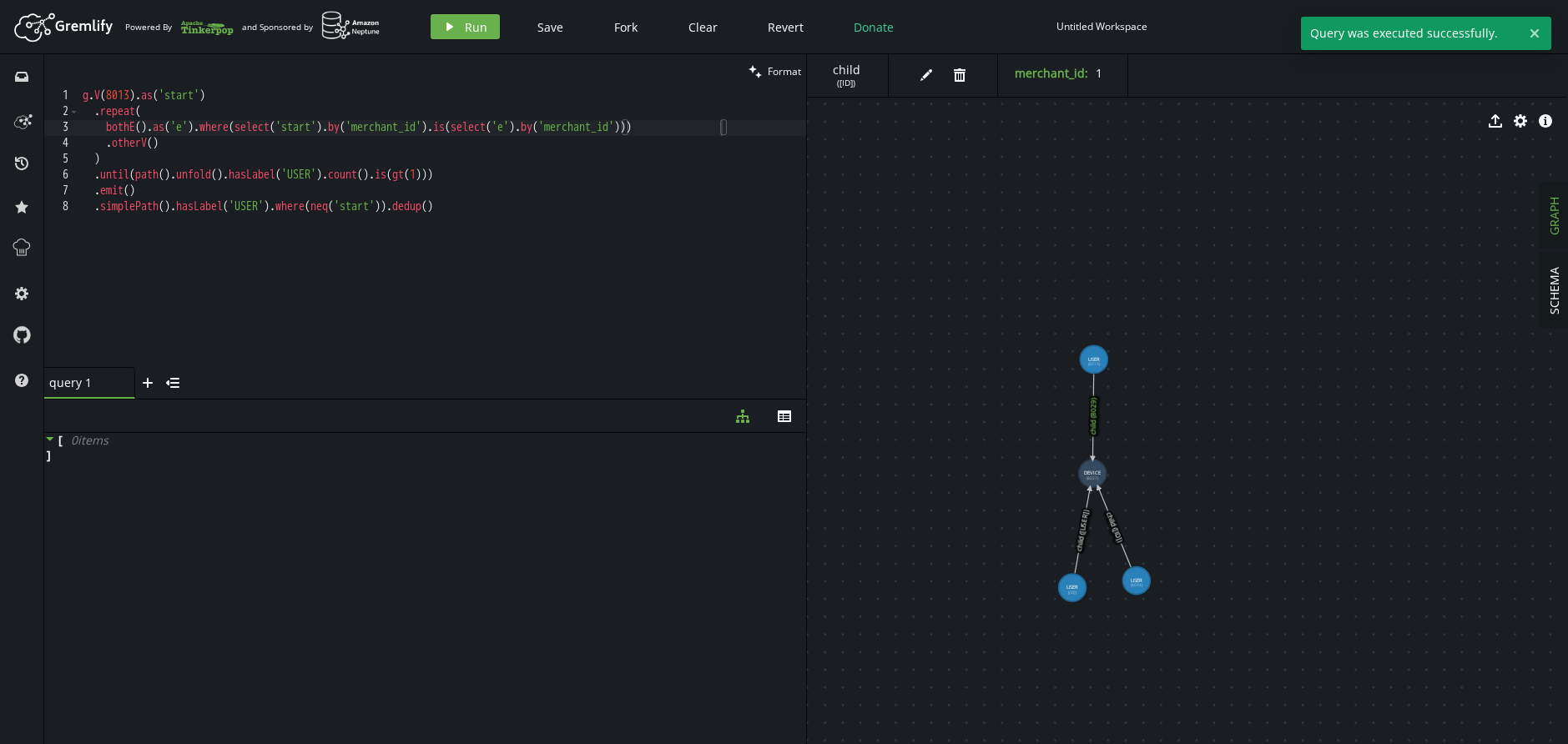 click on "edit trash" at bounding box center [947, 75] 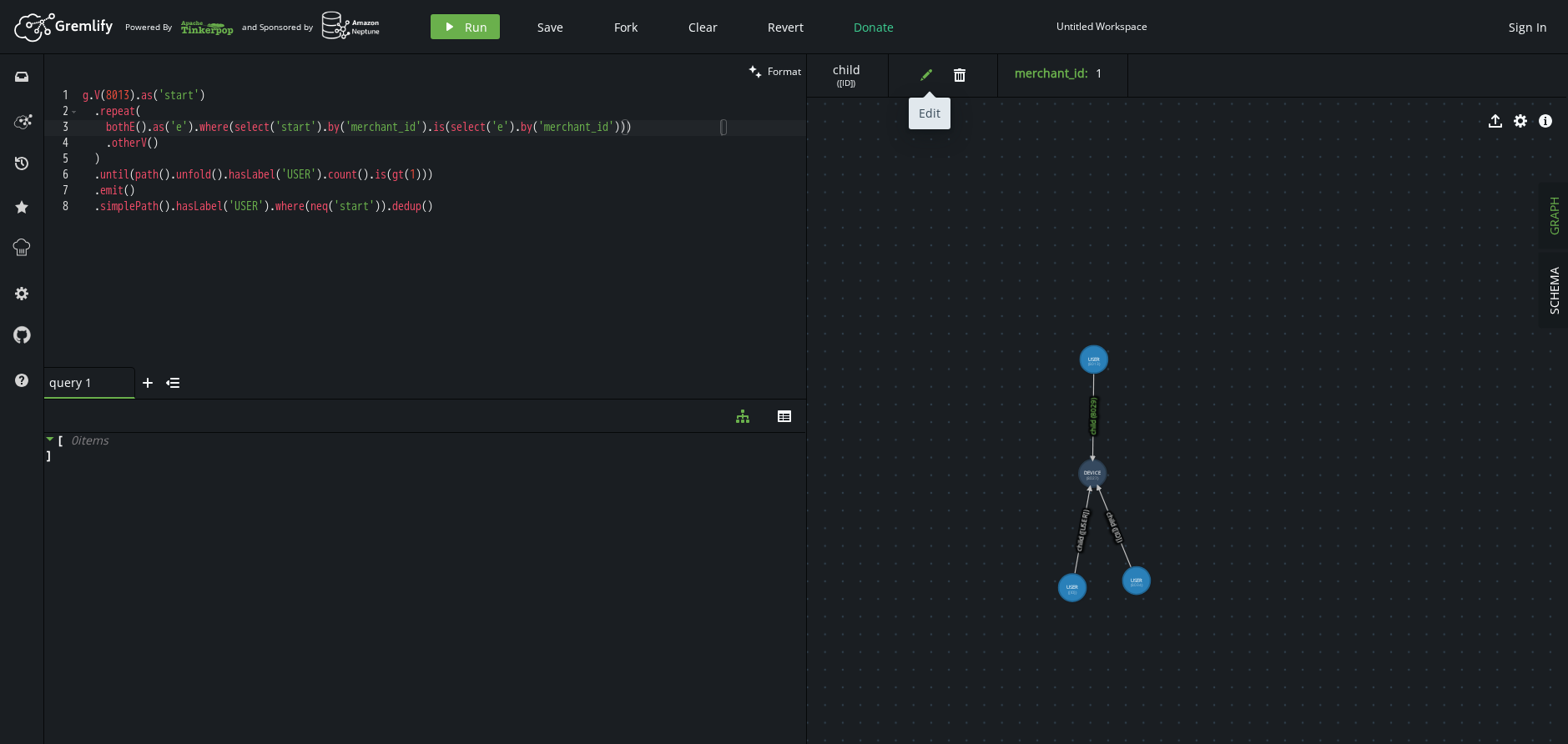 click on "edit" 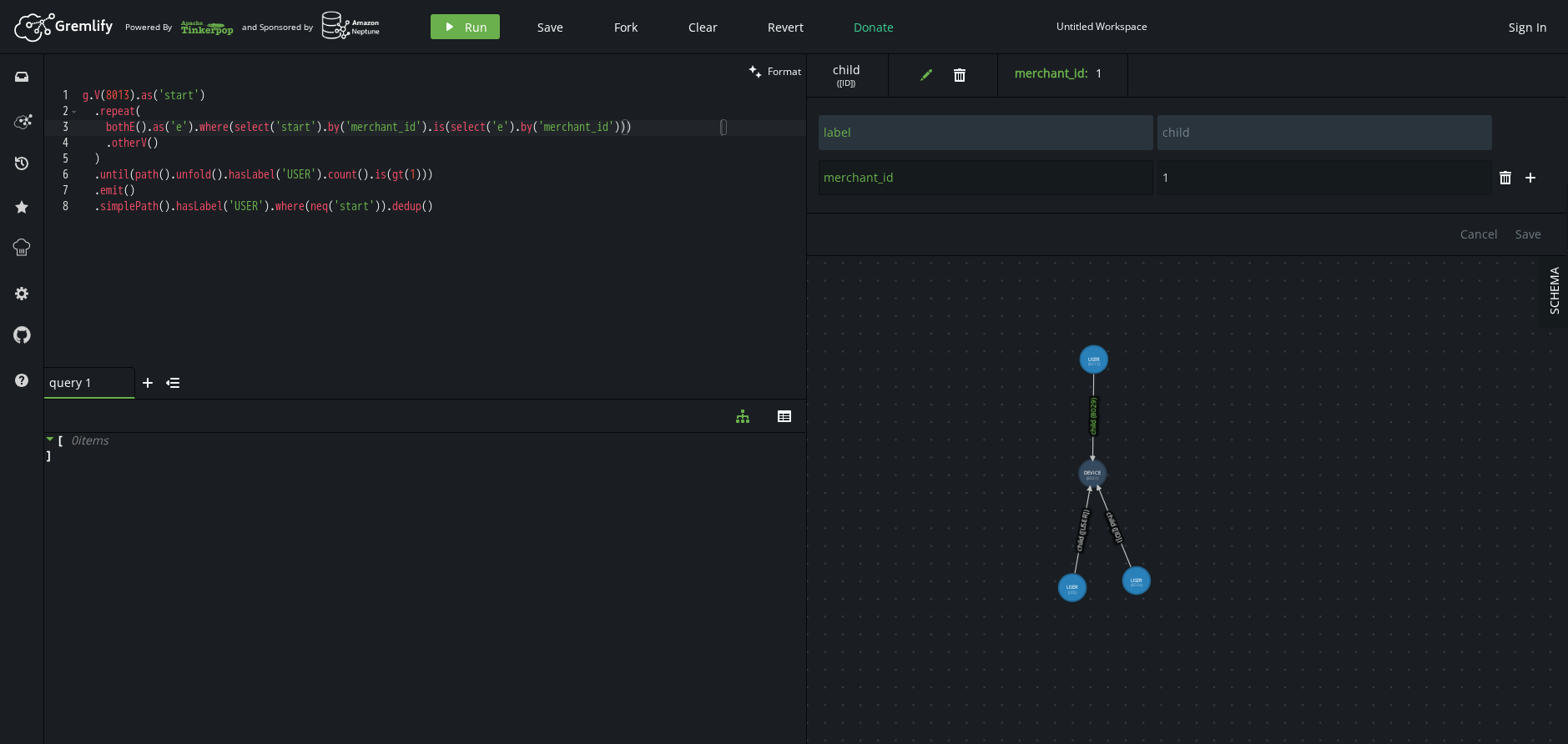 click on "merchant_id" at bounding box center (986, 178) 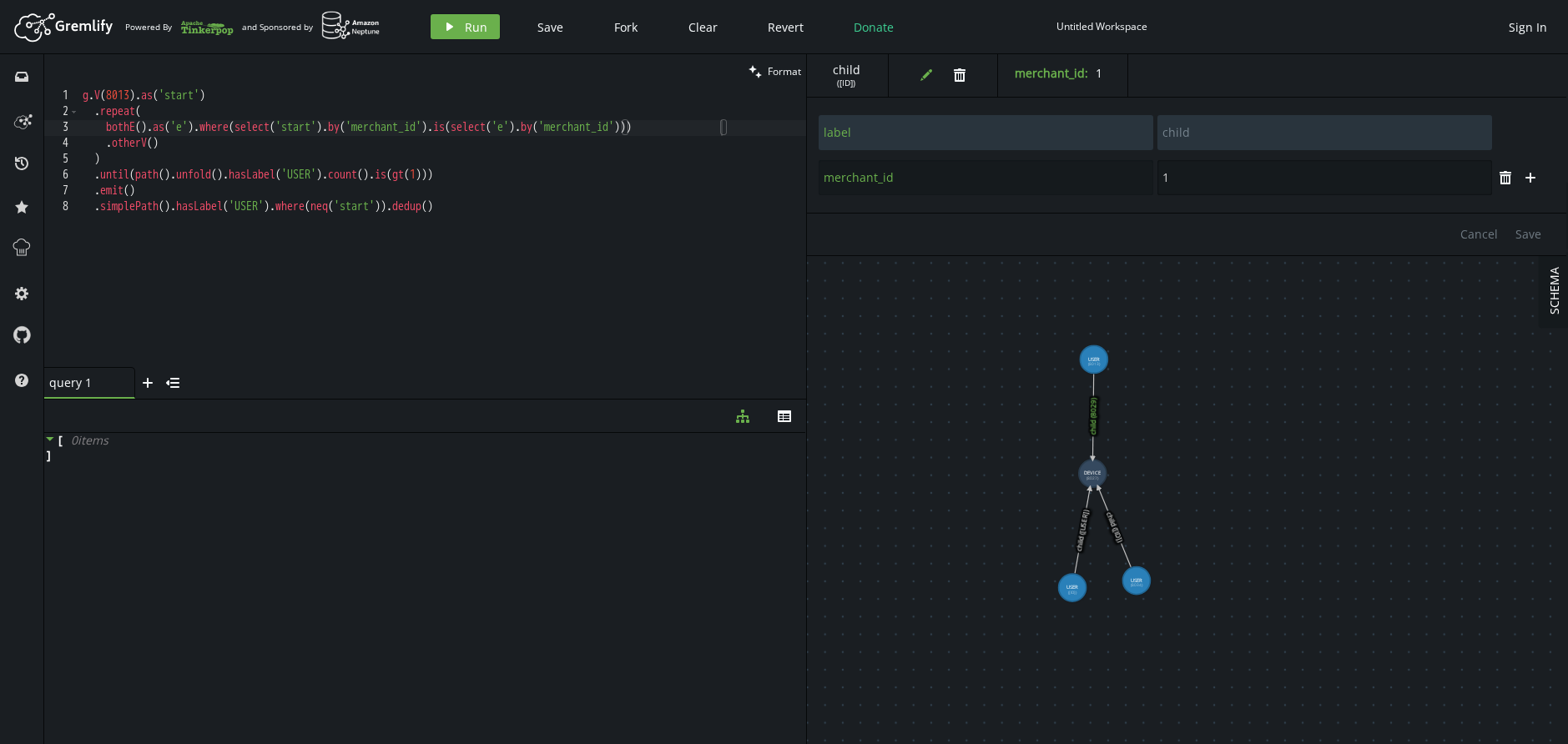 click on "1" at bounding box center [1324, 178] 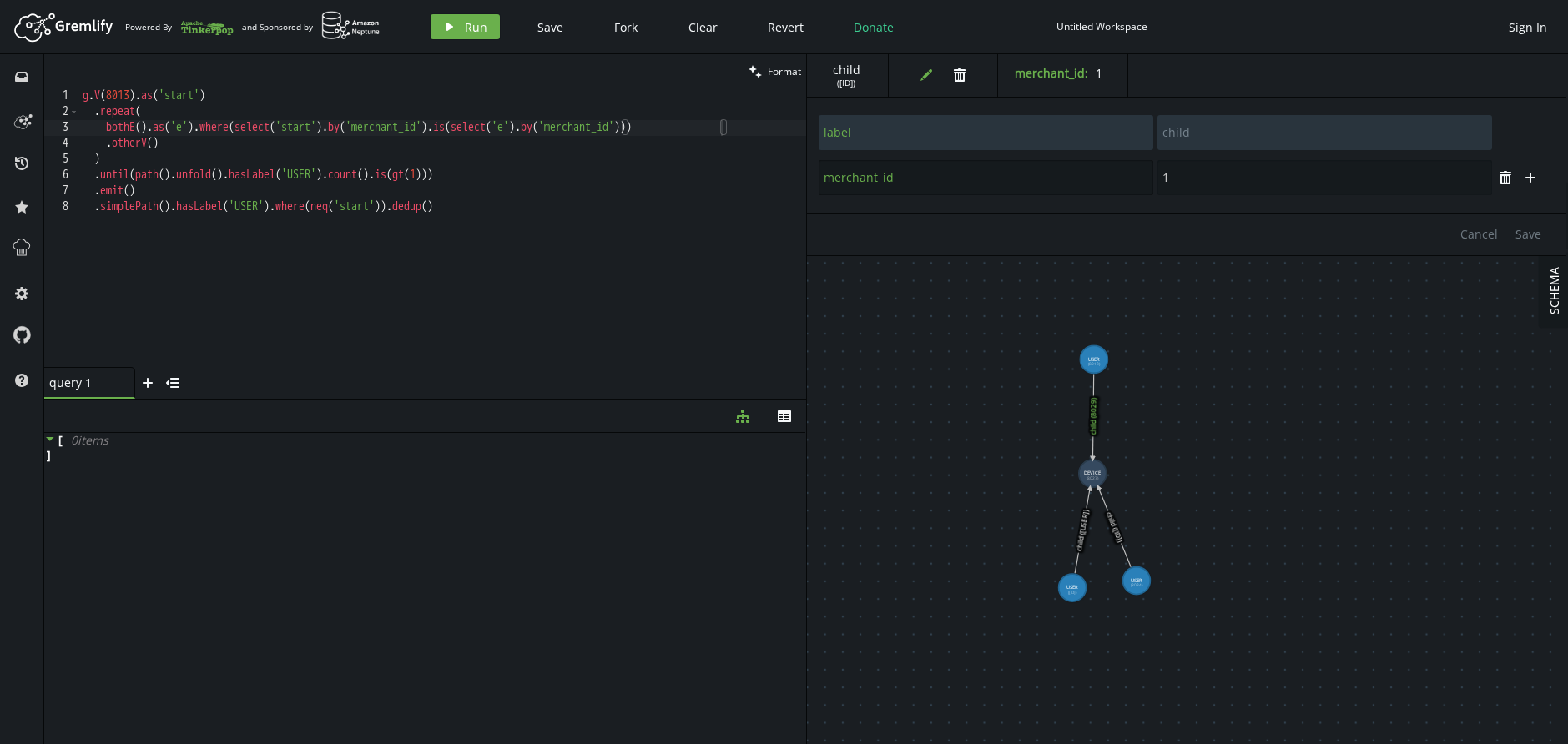 drag, startPoint x: 887, startPoint y: 178, endPoint x: 928, endPoint y: 175, distance: 41.10961 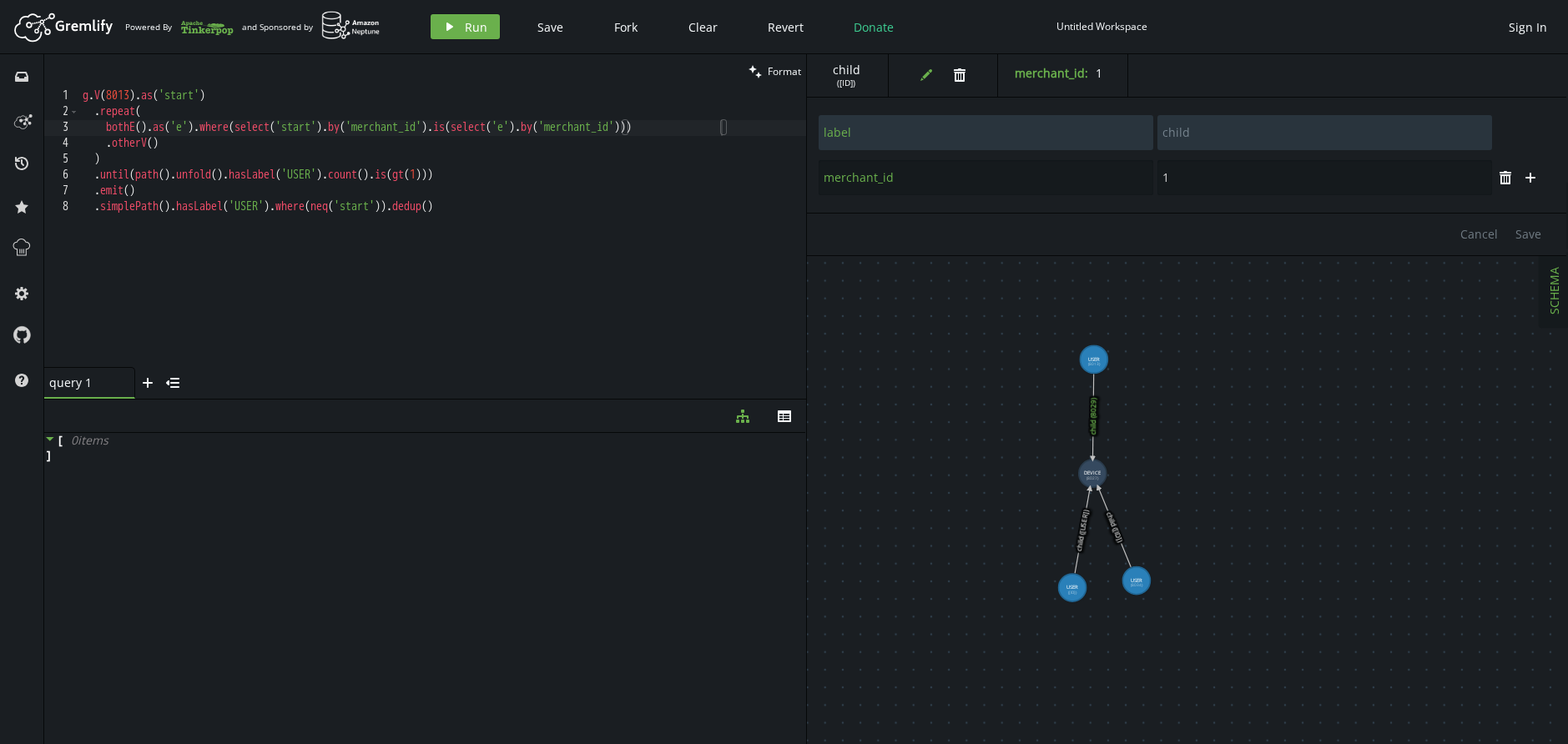 click on "SCHEMA" at bounding box center (1554, 290) 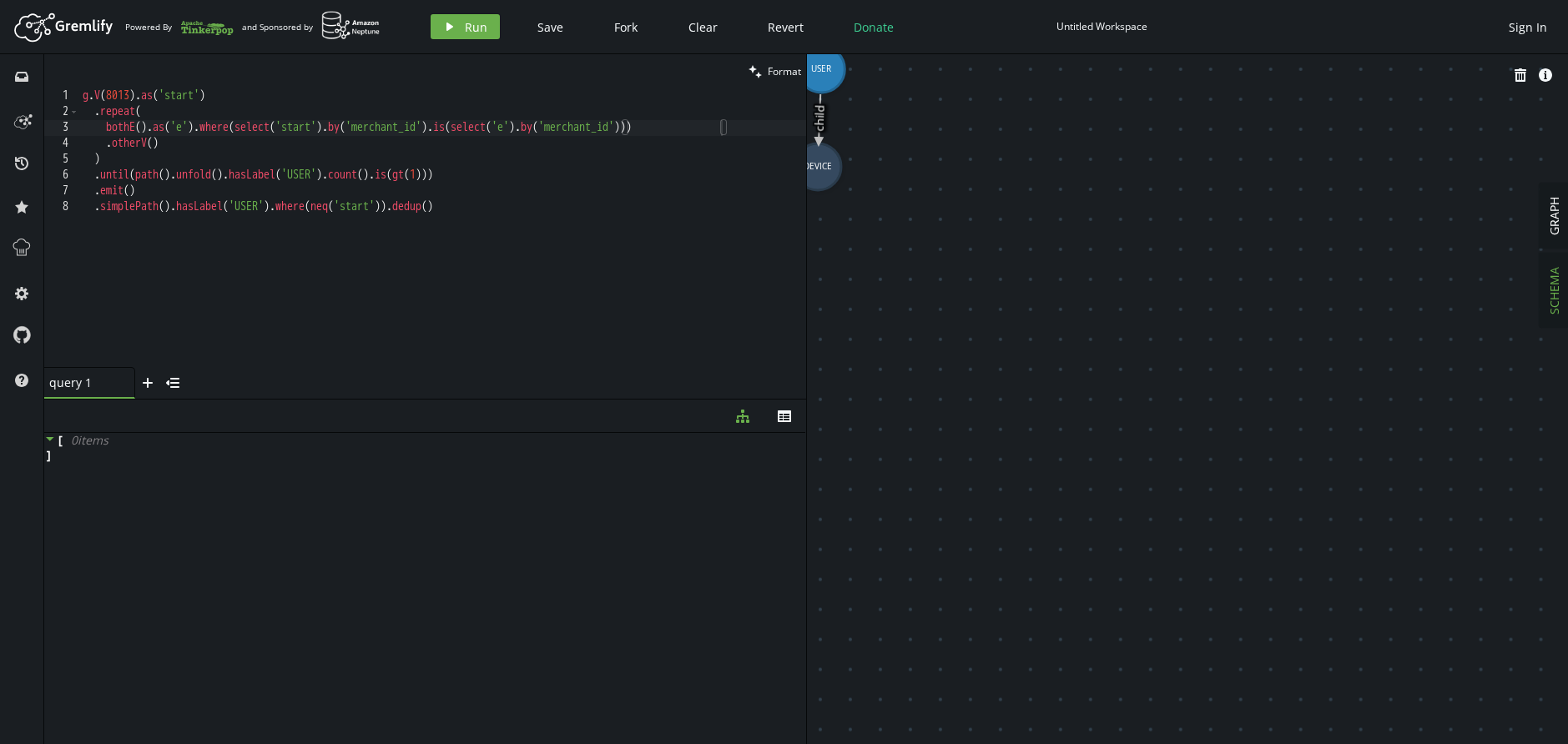 scroll, scrollTop: 0, scrollLeft: 0, axis: both 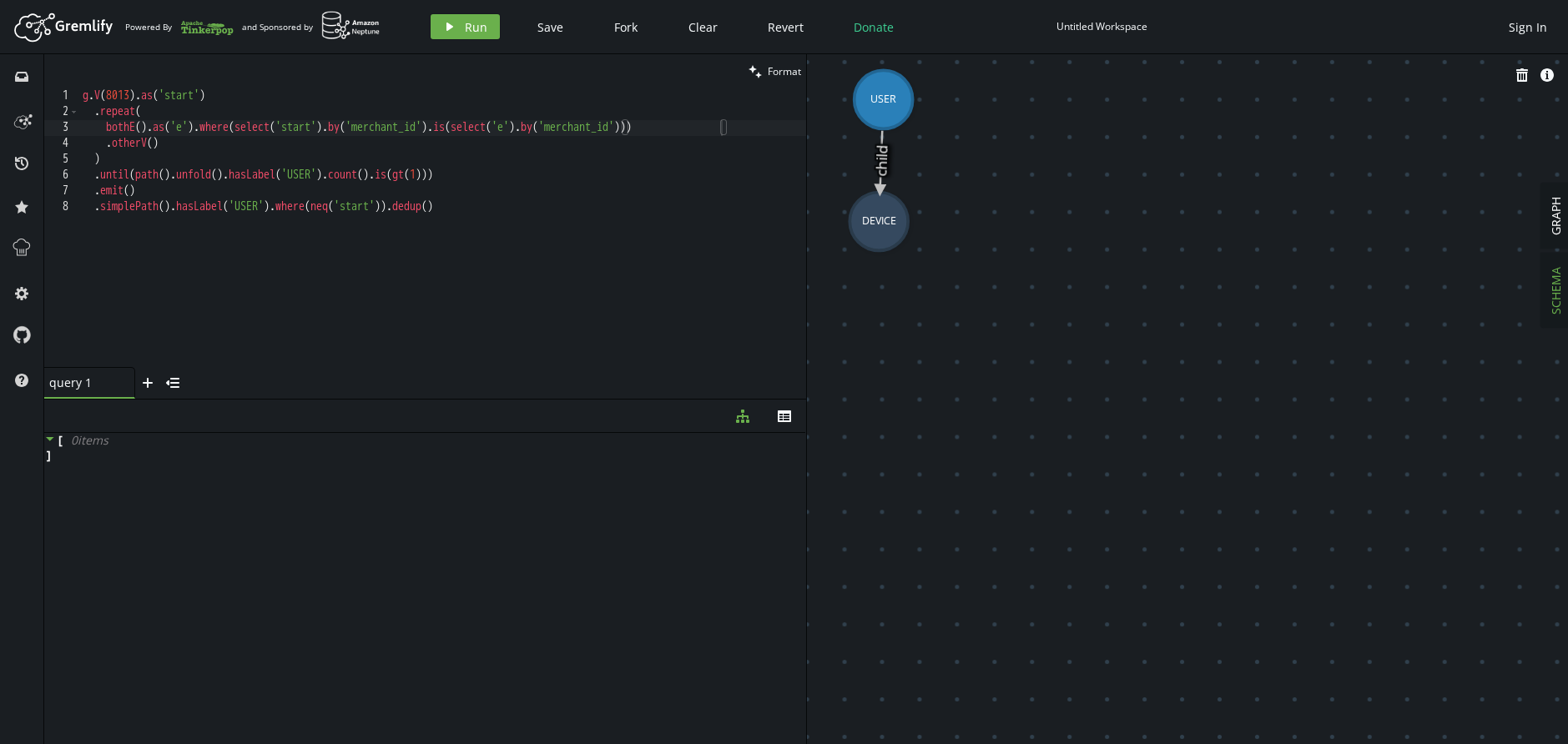 drag, startPoint x: 943, startPoint y: 279, endPoint x: 1144, endPoint y: 439, distance: 256.9066 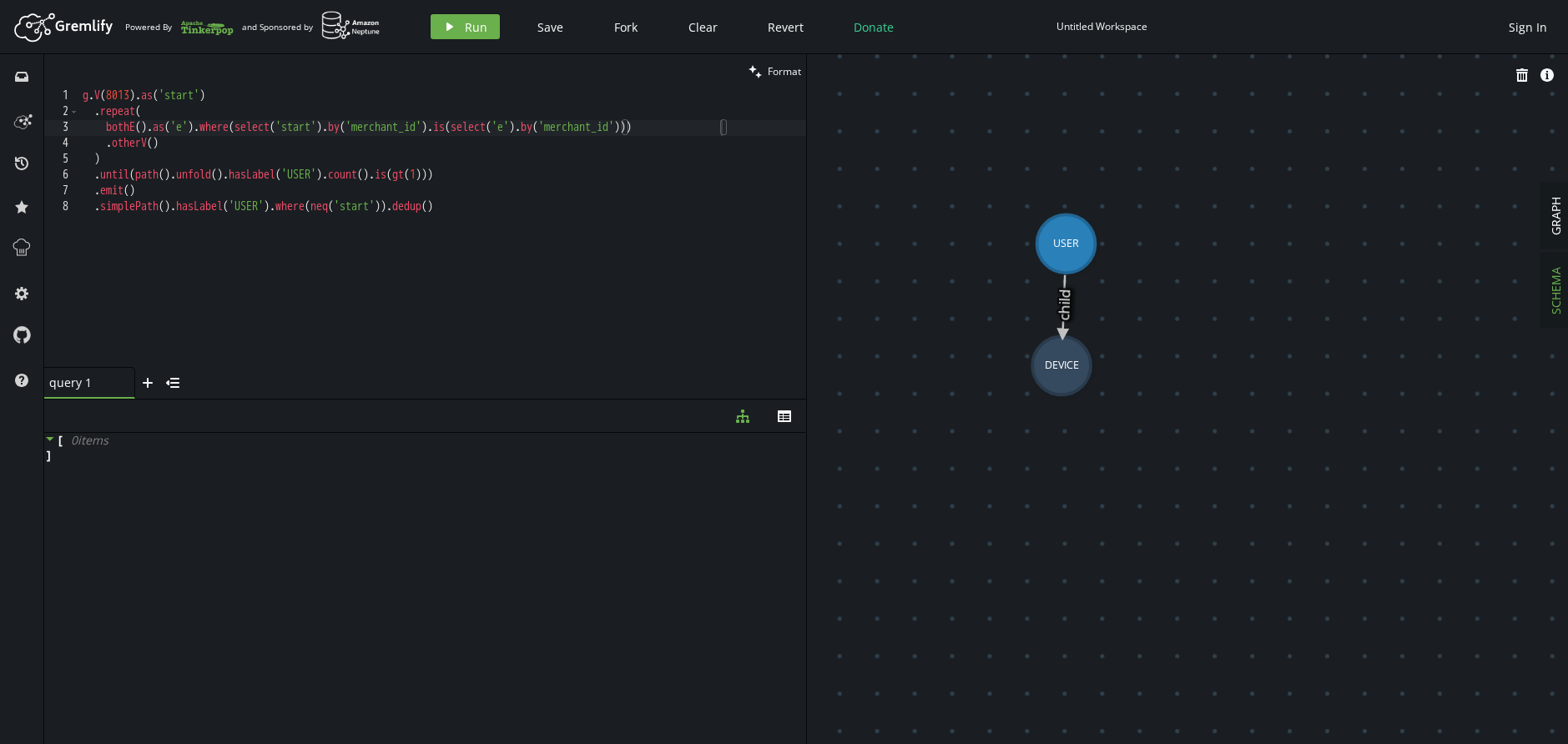 click 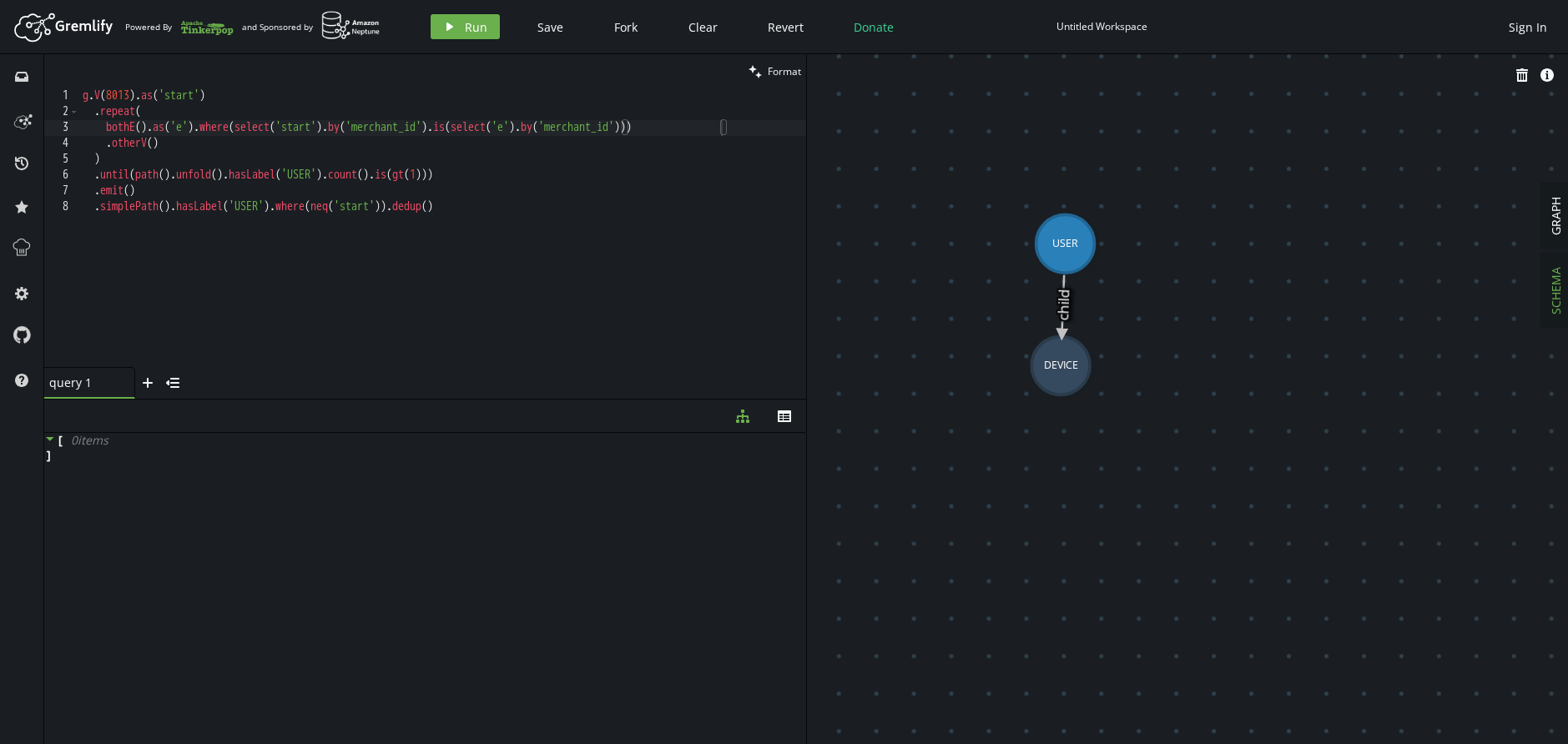 click 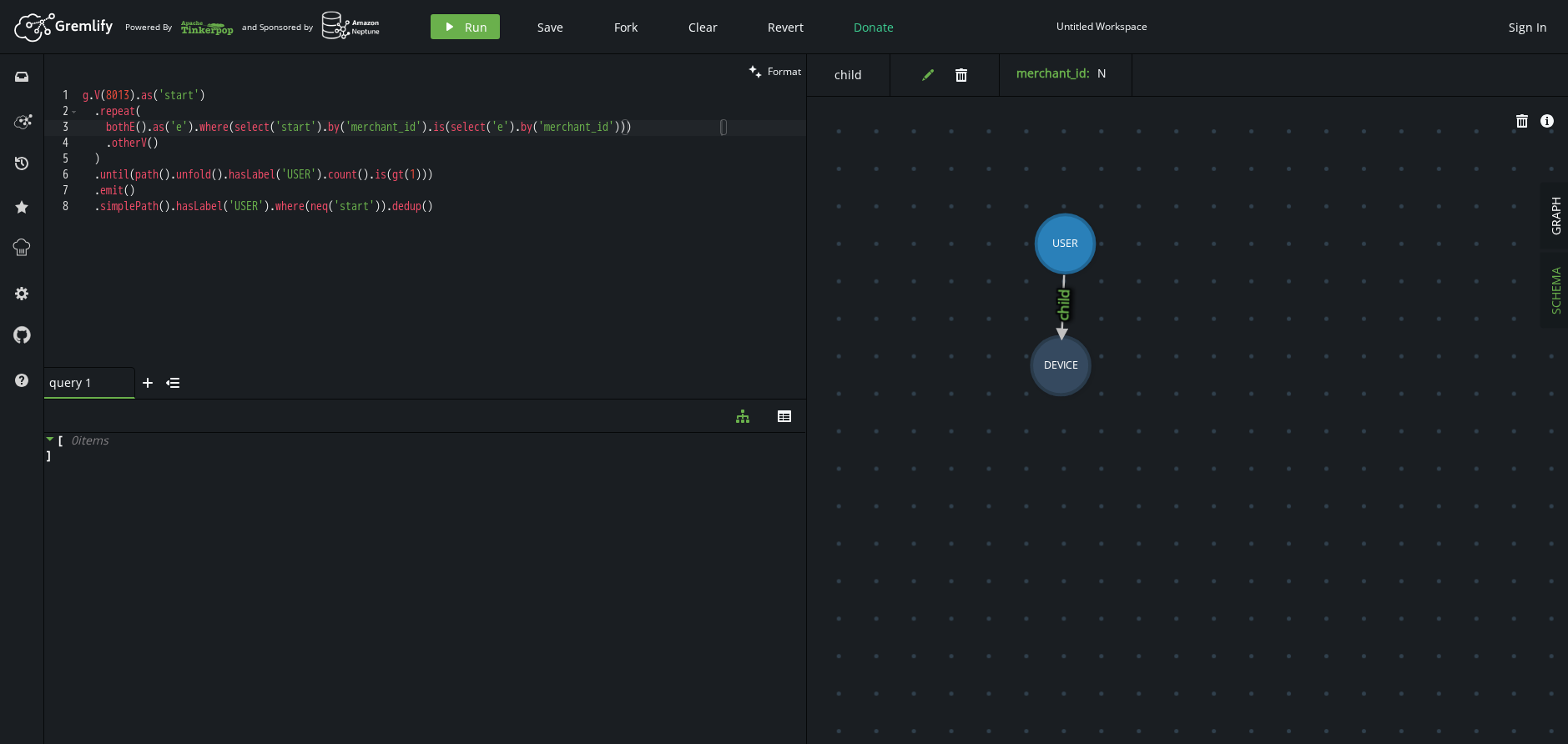 click on "edit" 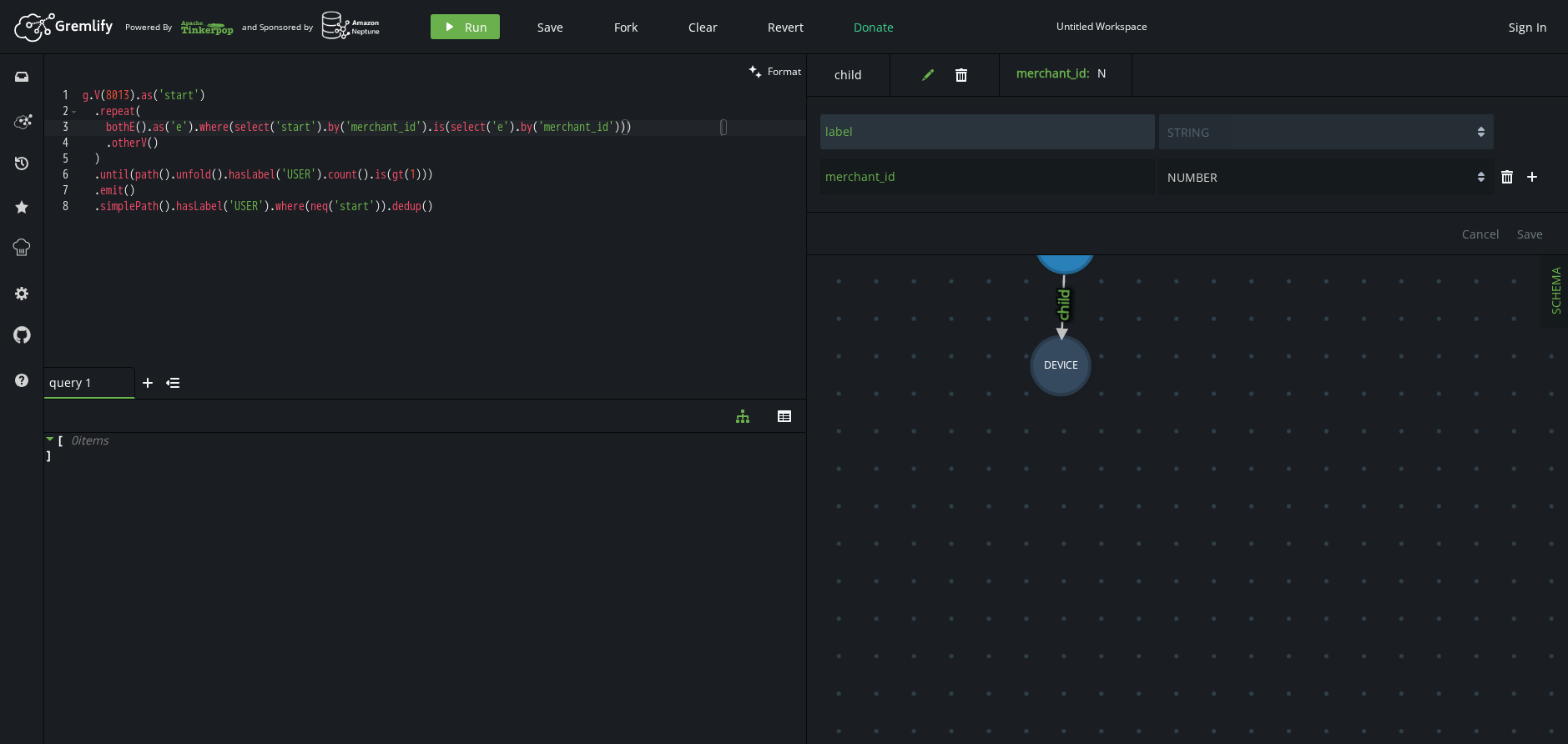 click 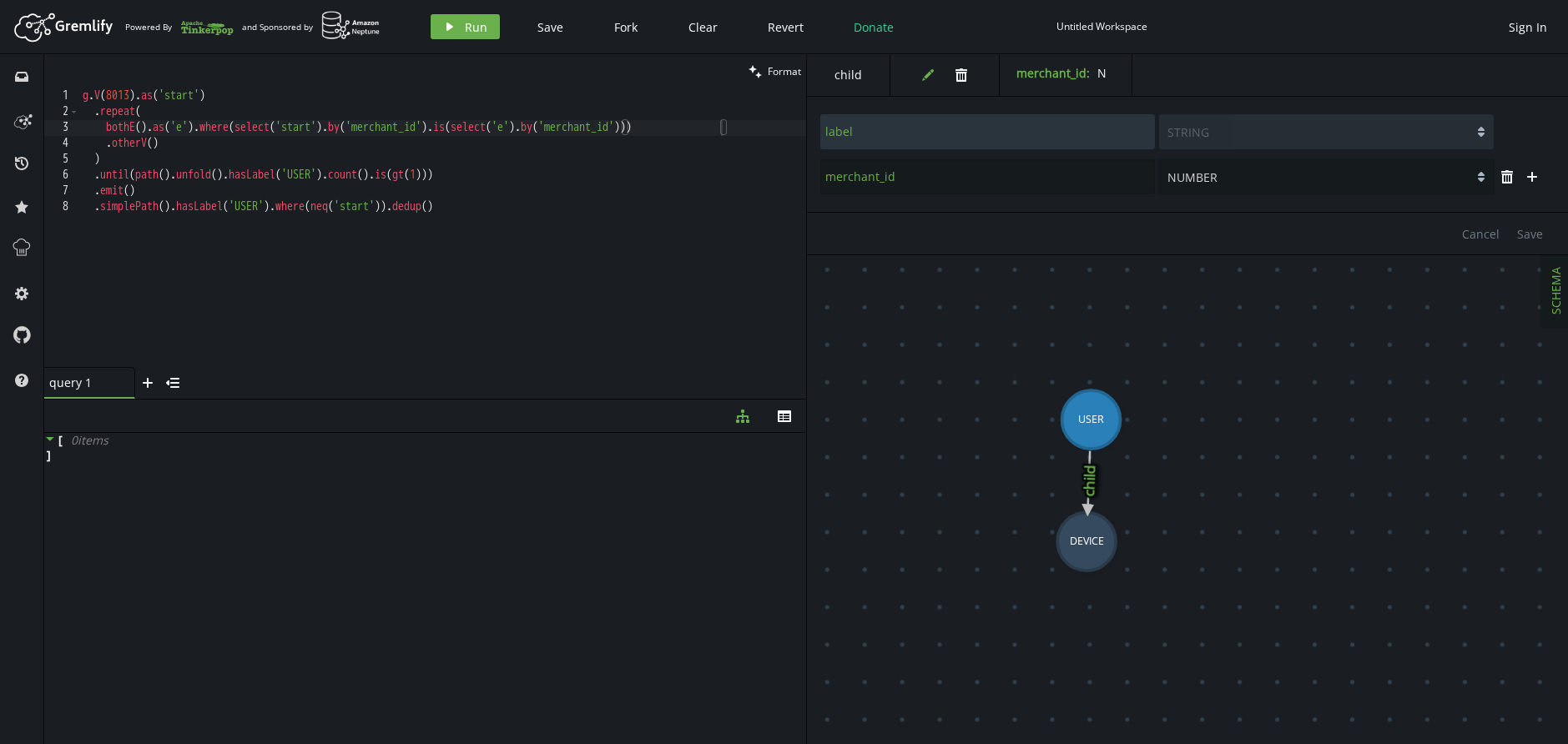 drag, startPoint x: 1465, startPoint y: 315, endPoint x: 1465, endPoint y: 453, distance: 138 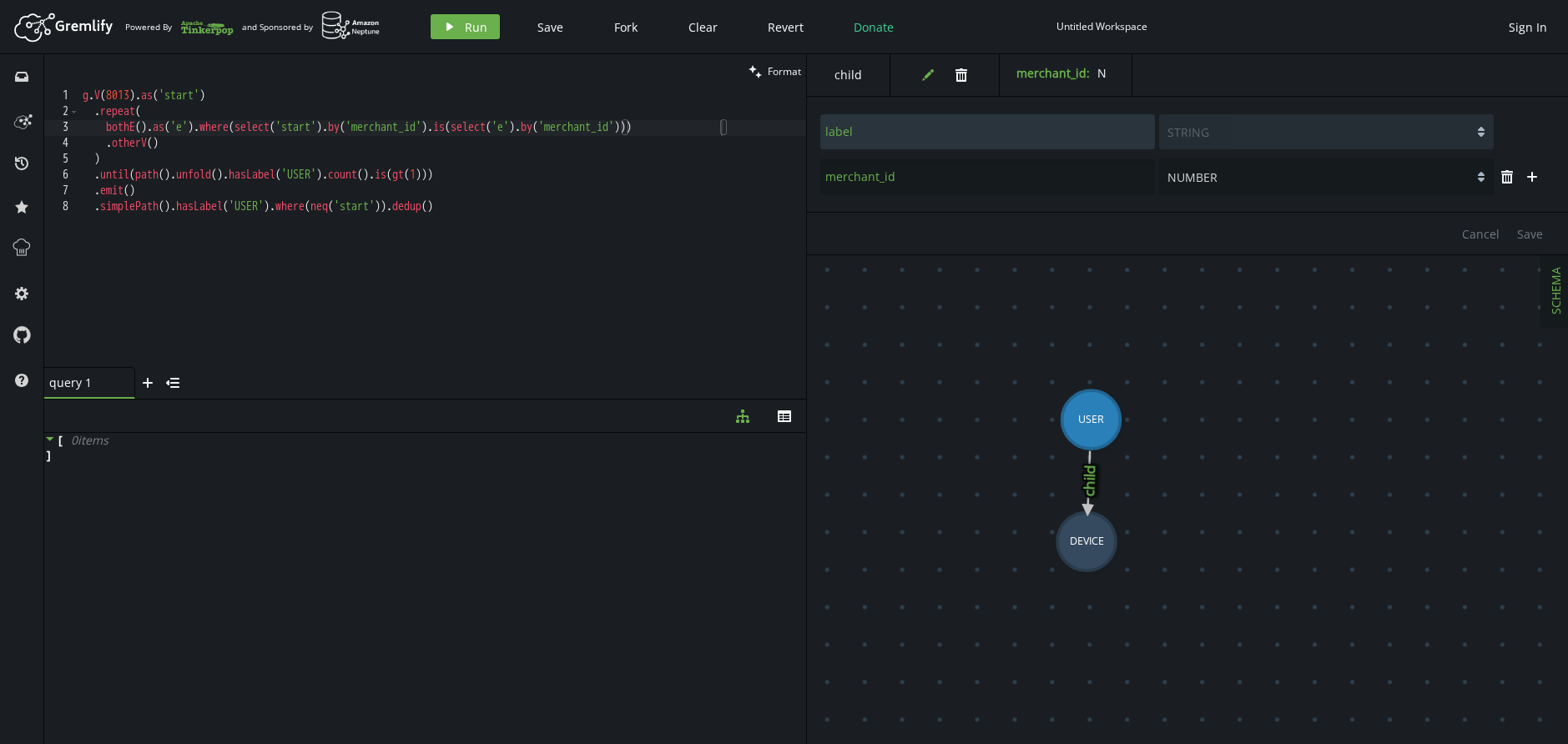 click 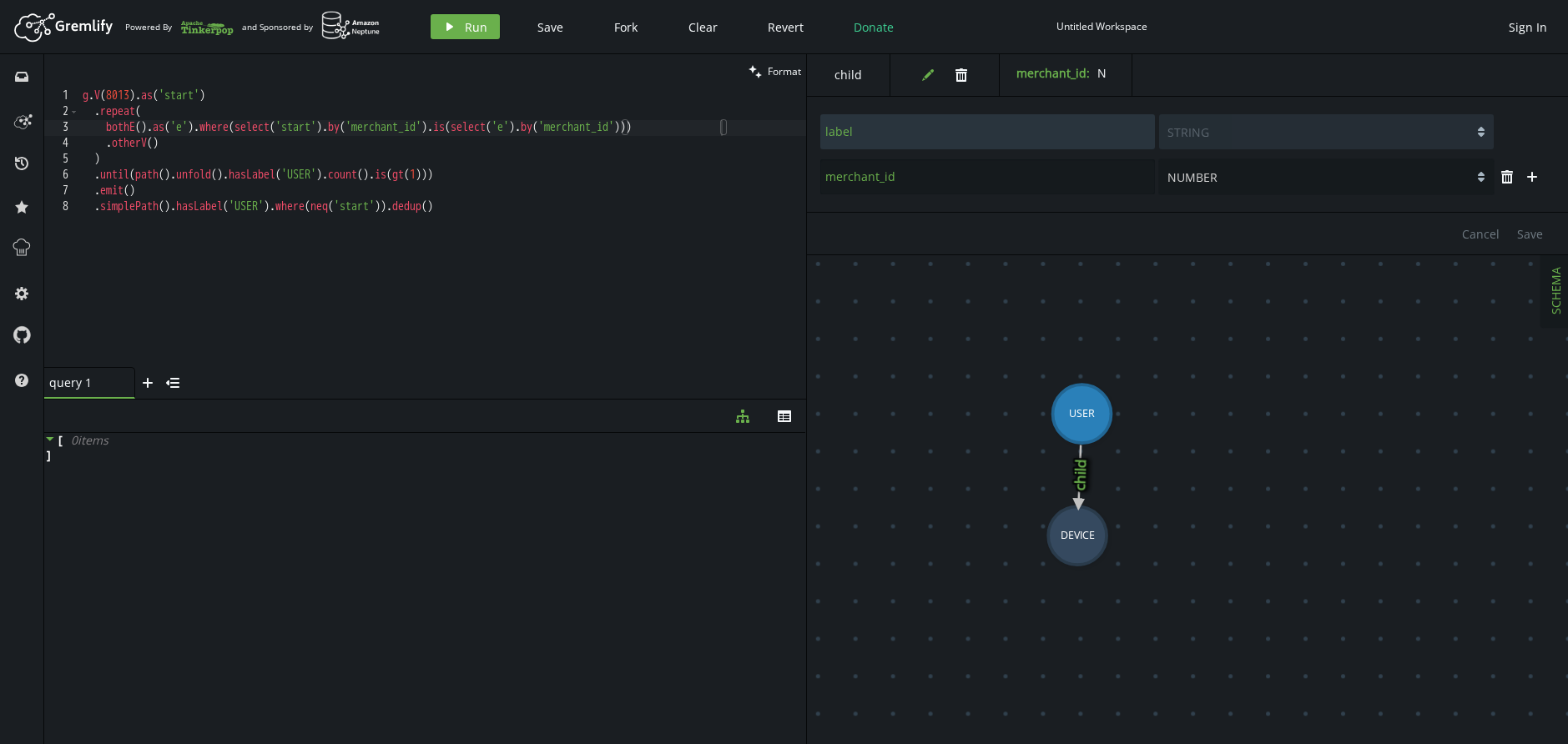 drag, startPoint x: 1564, startPoint y: 300, endPoint x: 1549, endPoint y: 295, distance: 15.811388 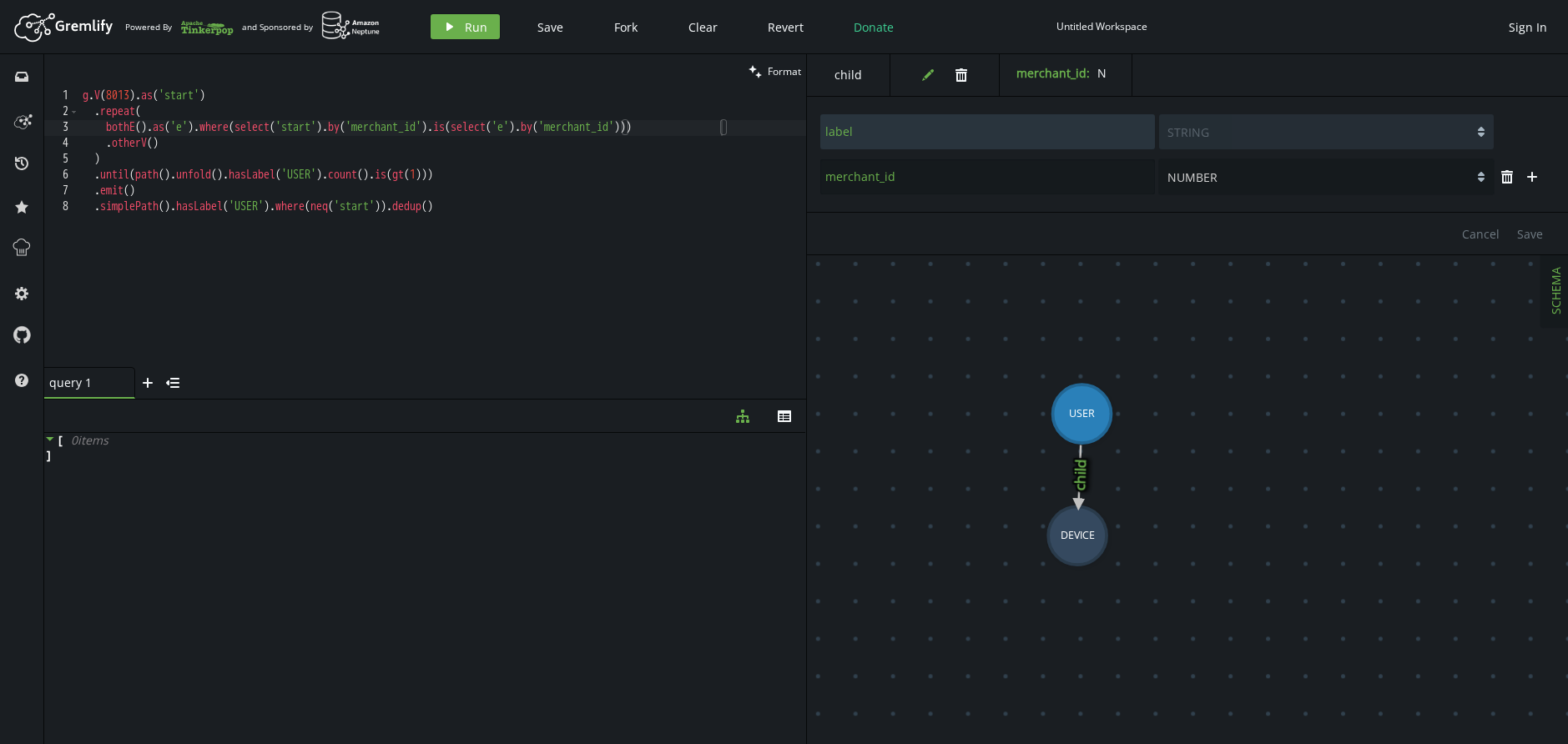 drag, startPoint x: 960, startPoint y: 289, endPoint x: 1058, endPoint y: 359, distance: 120.43255 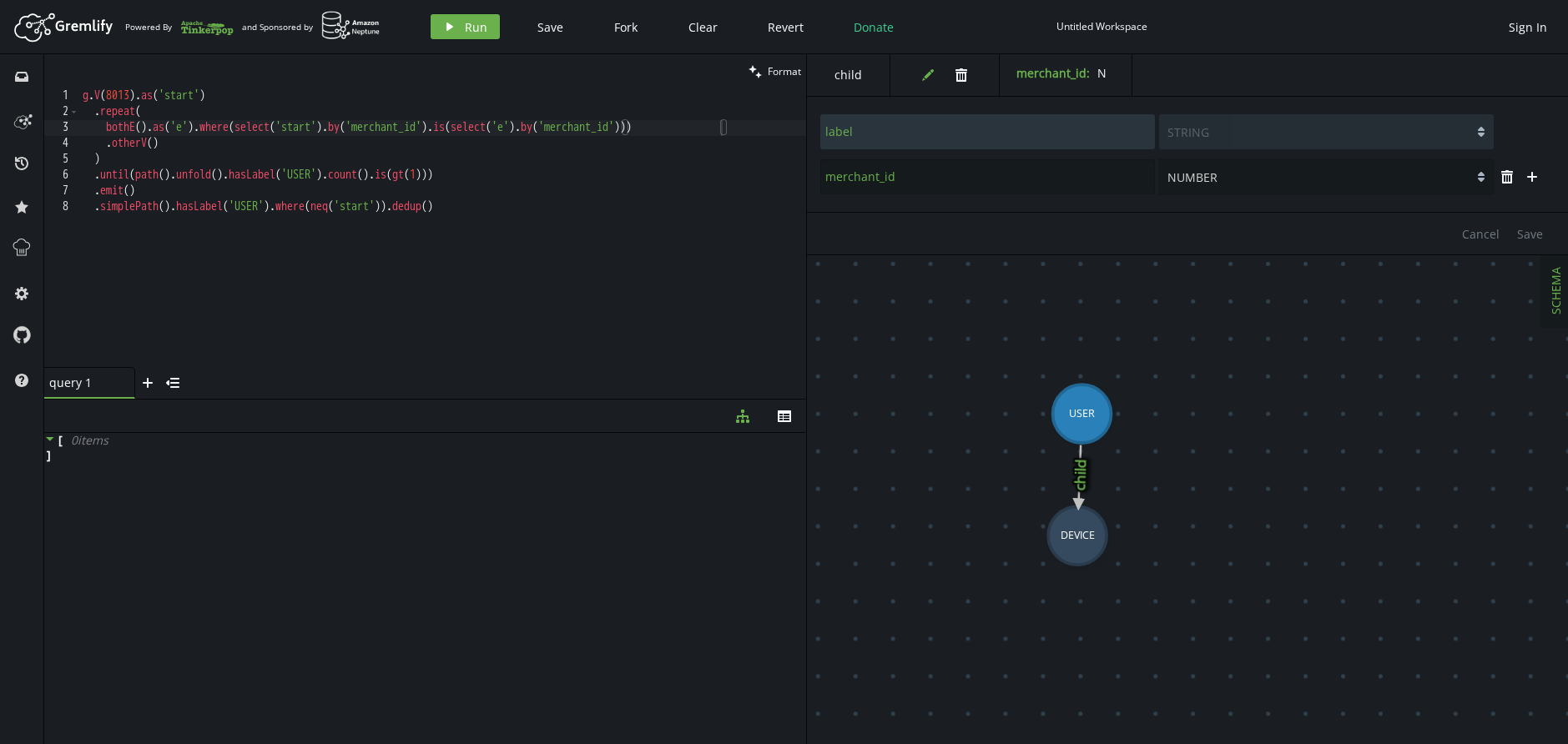click 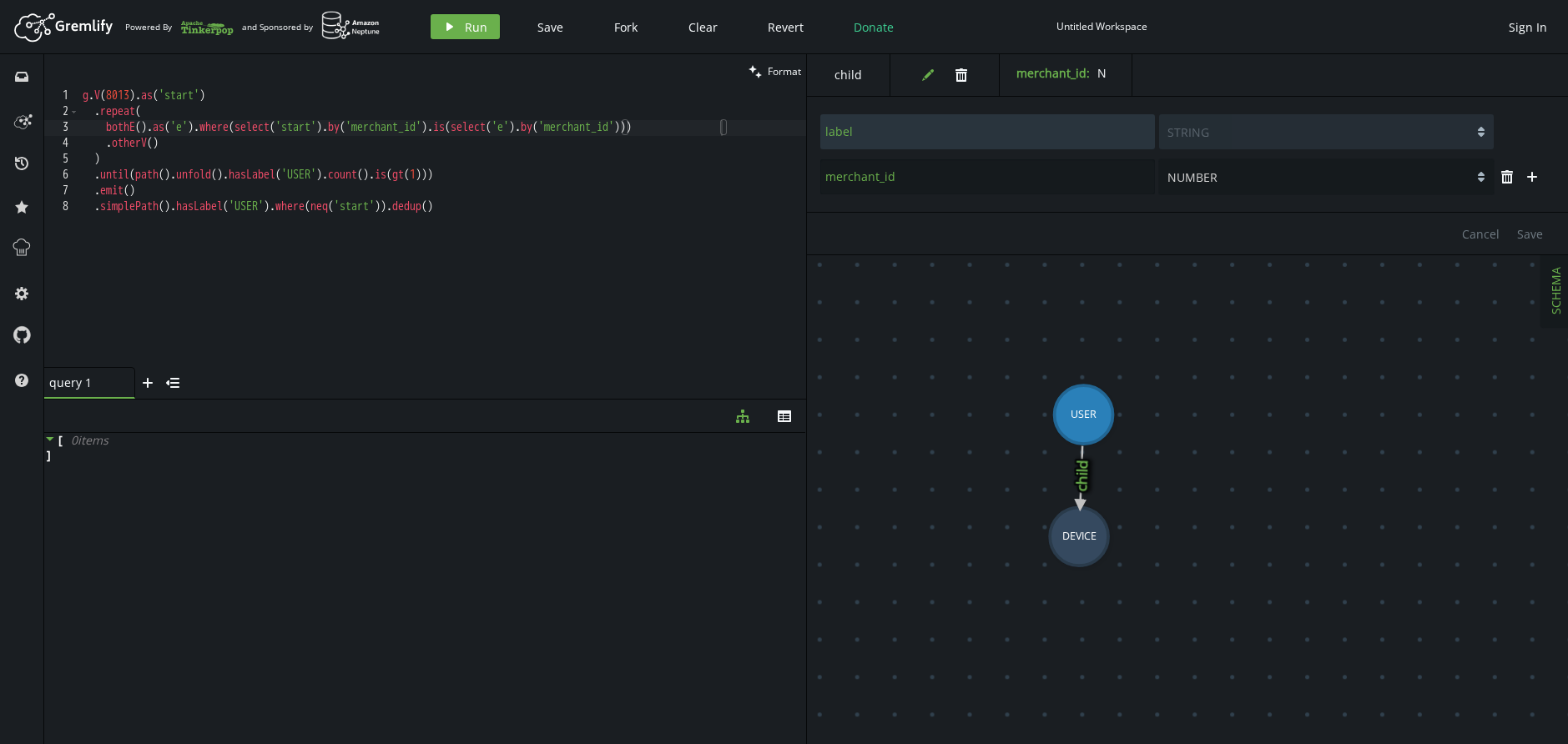 select on "NUMBER" 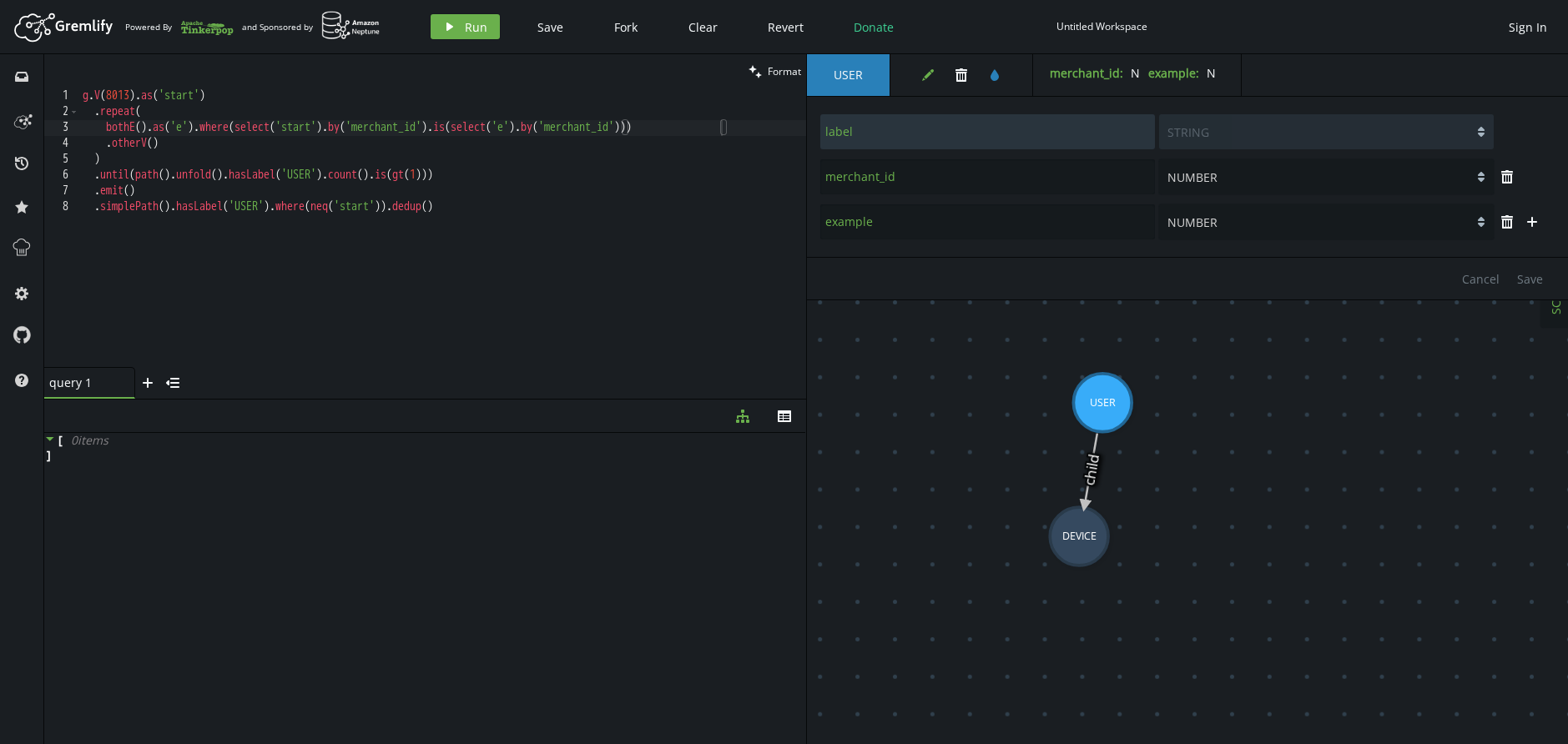 click on "trash" at bounding box center [1507, 222] 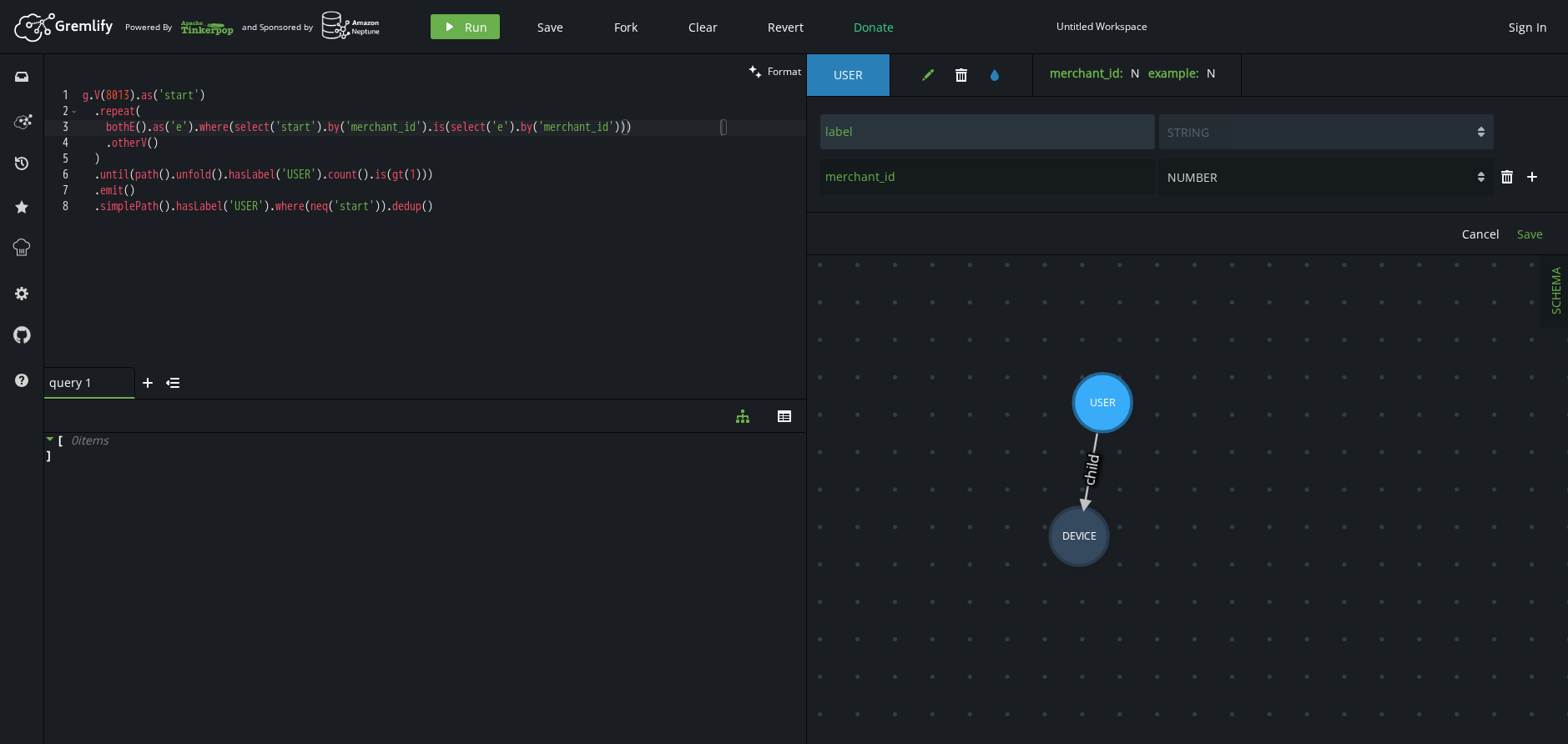 click on "Save" at bounding box center (1530, 234) 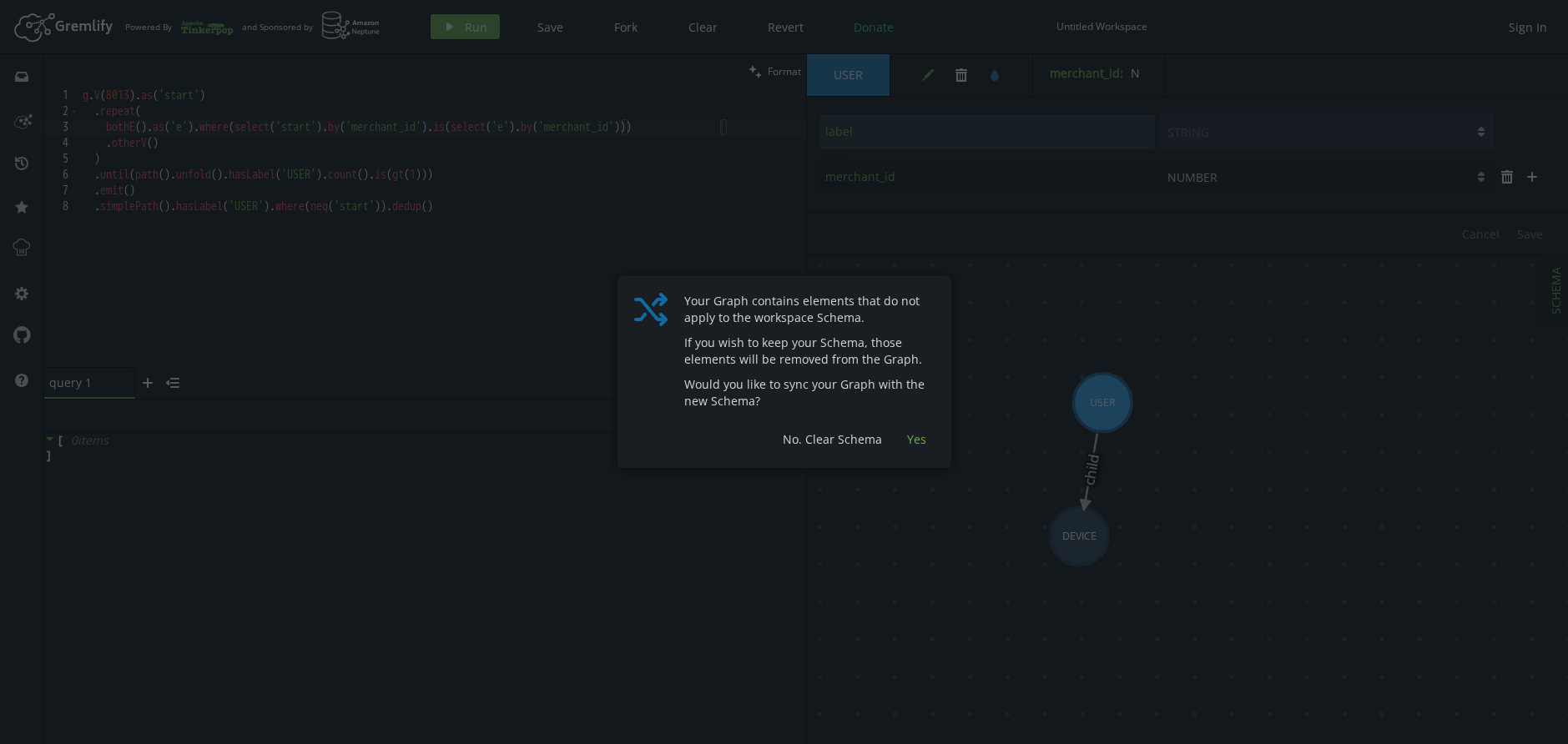 click on "Yes" at bounding box center [916, 439] 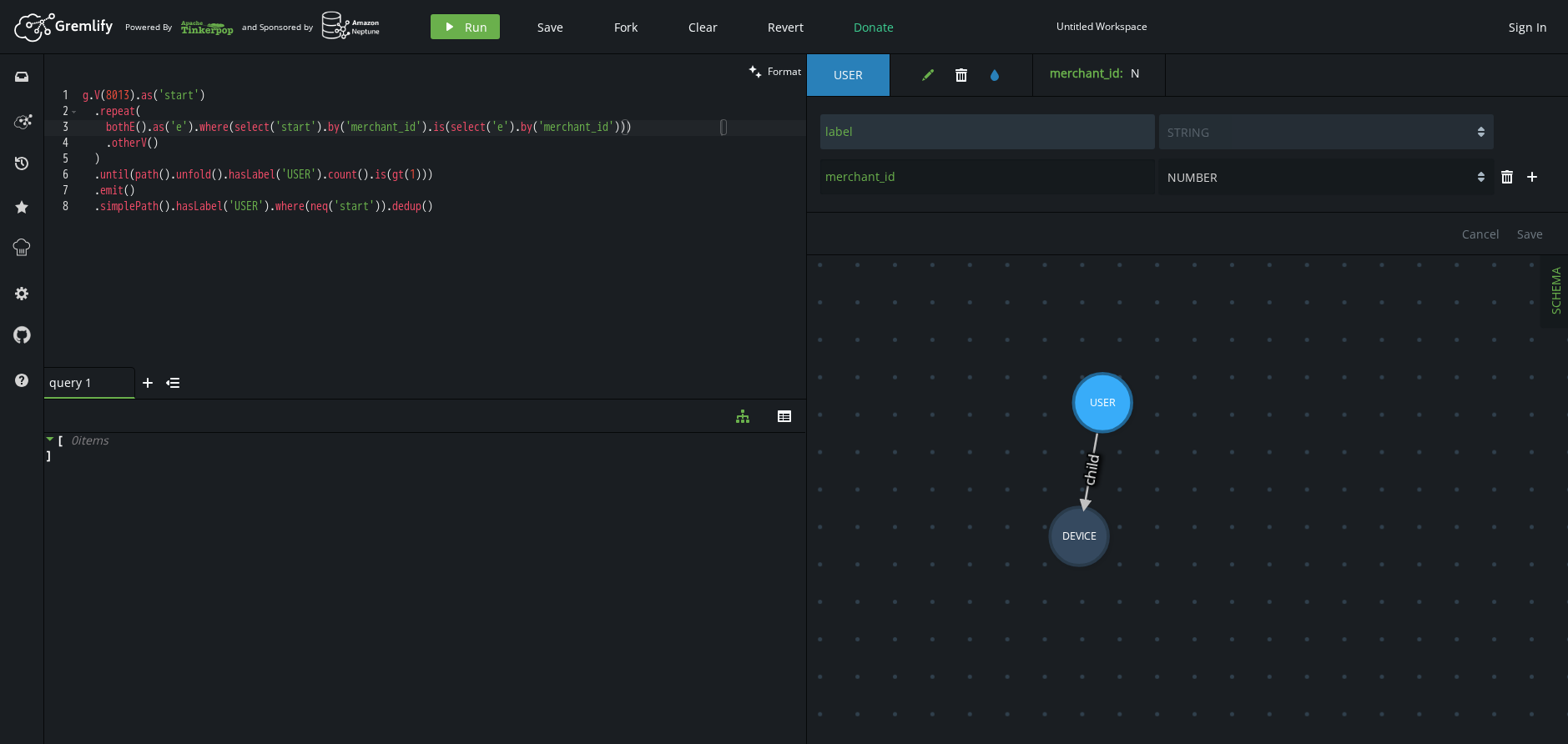scroll, scrollTop: 1, scrollLeft: 420, axis: both 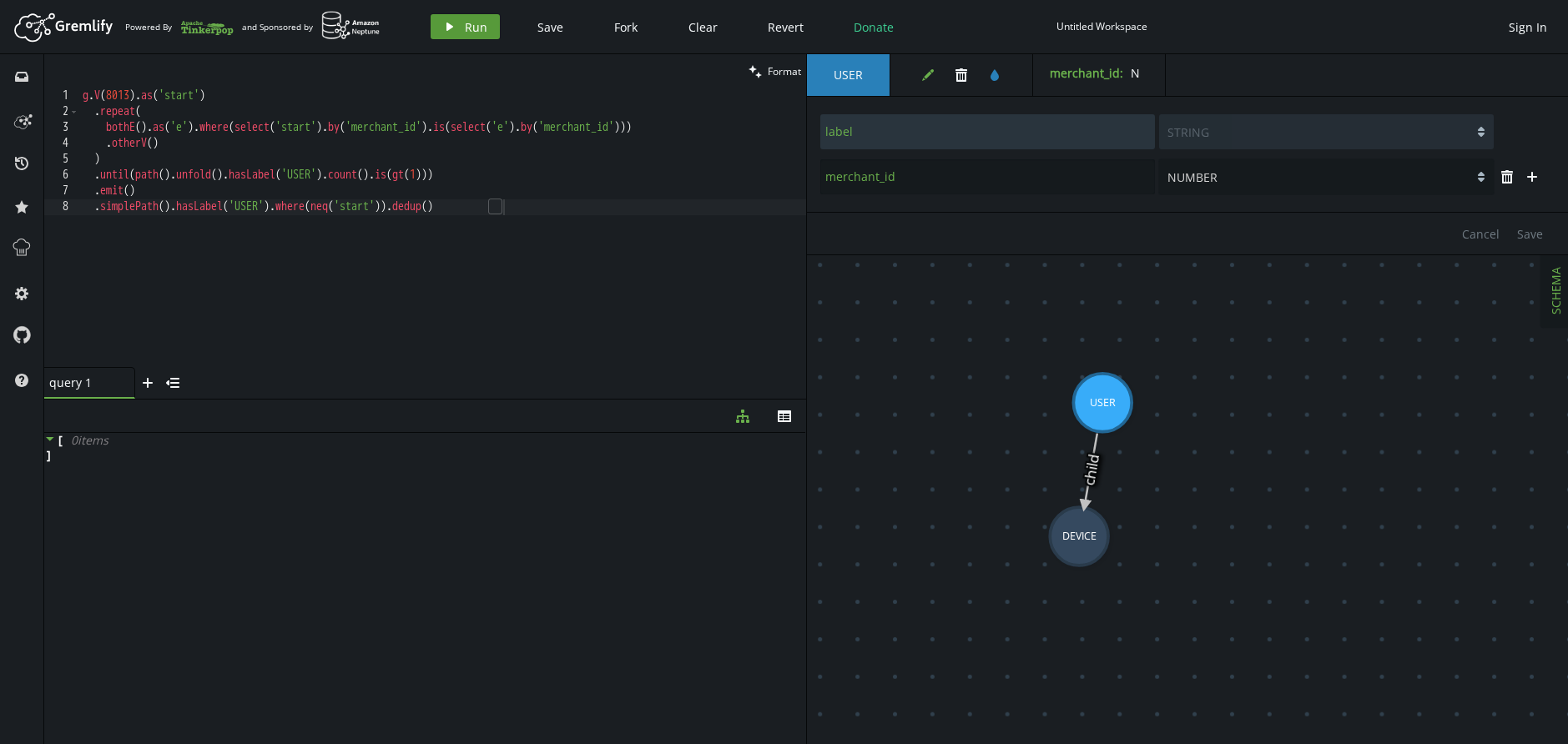 click on "Run" at bounding box center (476, 27) 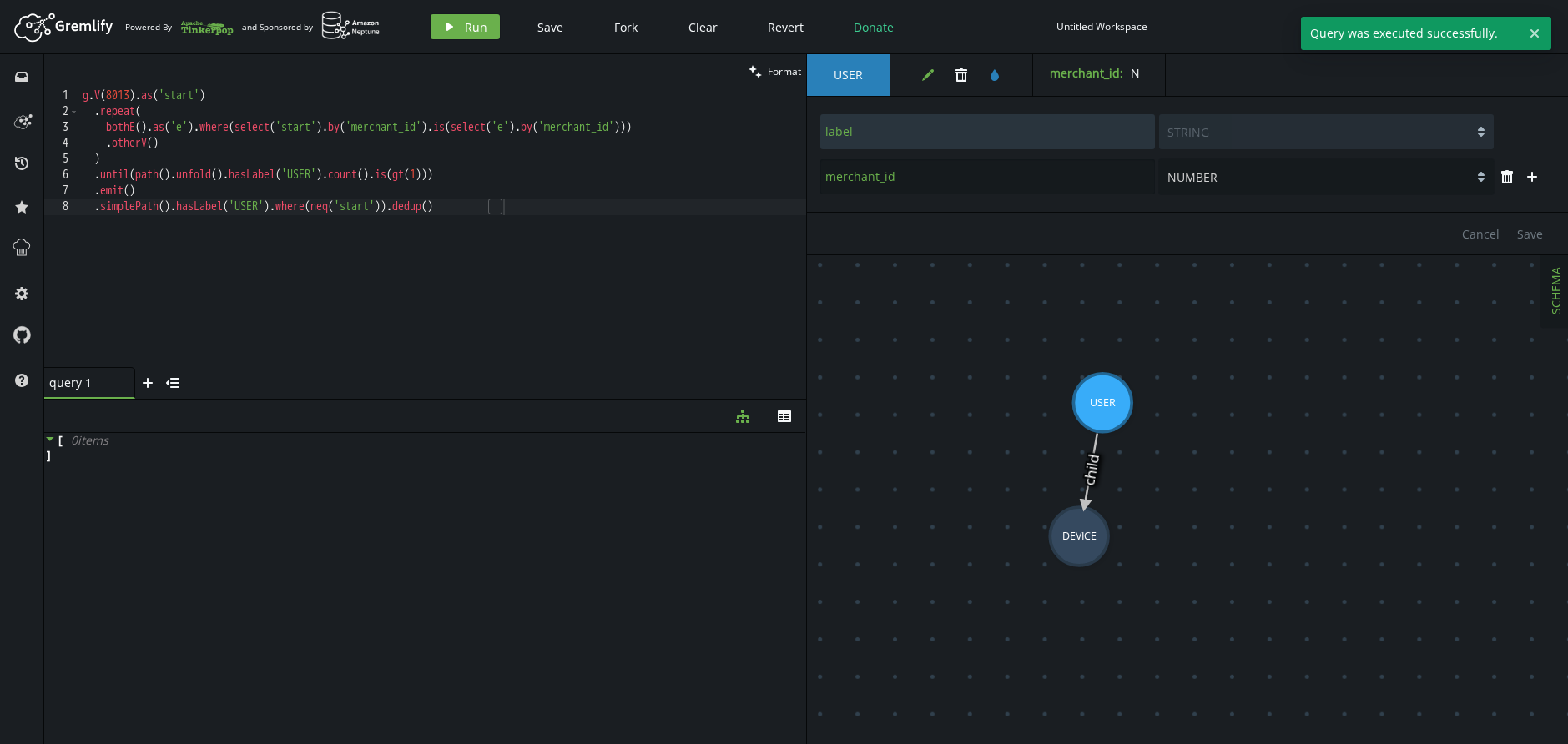 drag, startPoint x: 1028, startPoint y: 415, endPoint x: 928, endPoint y: 137, distance: 295.4387 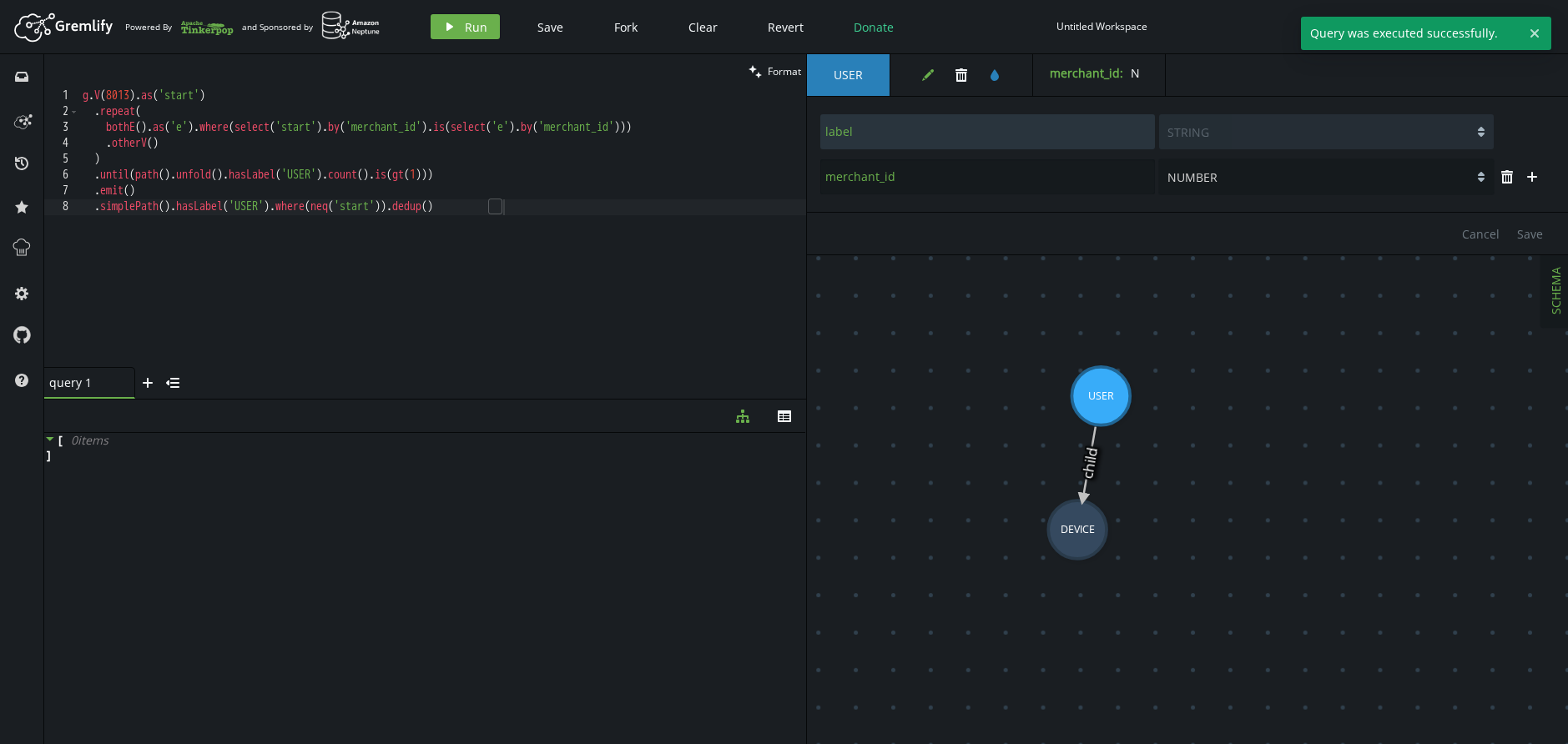 click on "USER" at bounding box center [848, 75] 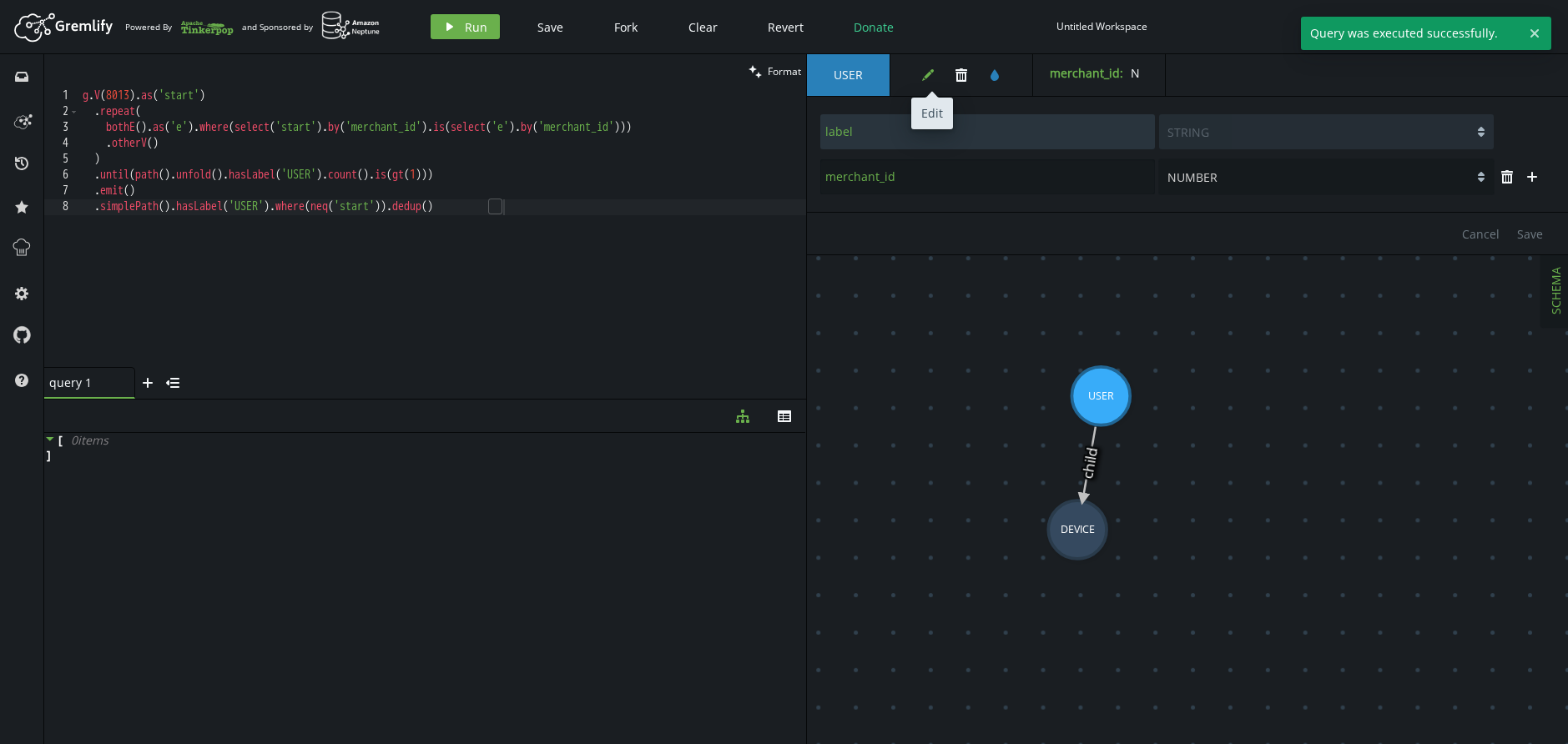 click on "edit" 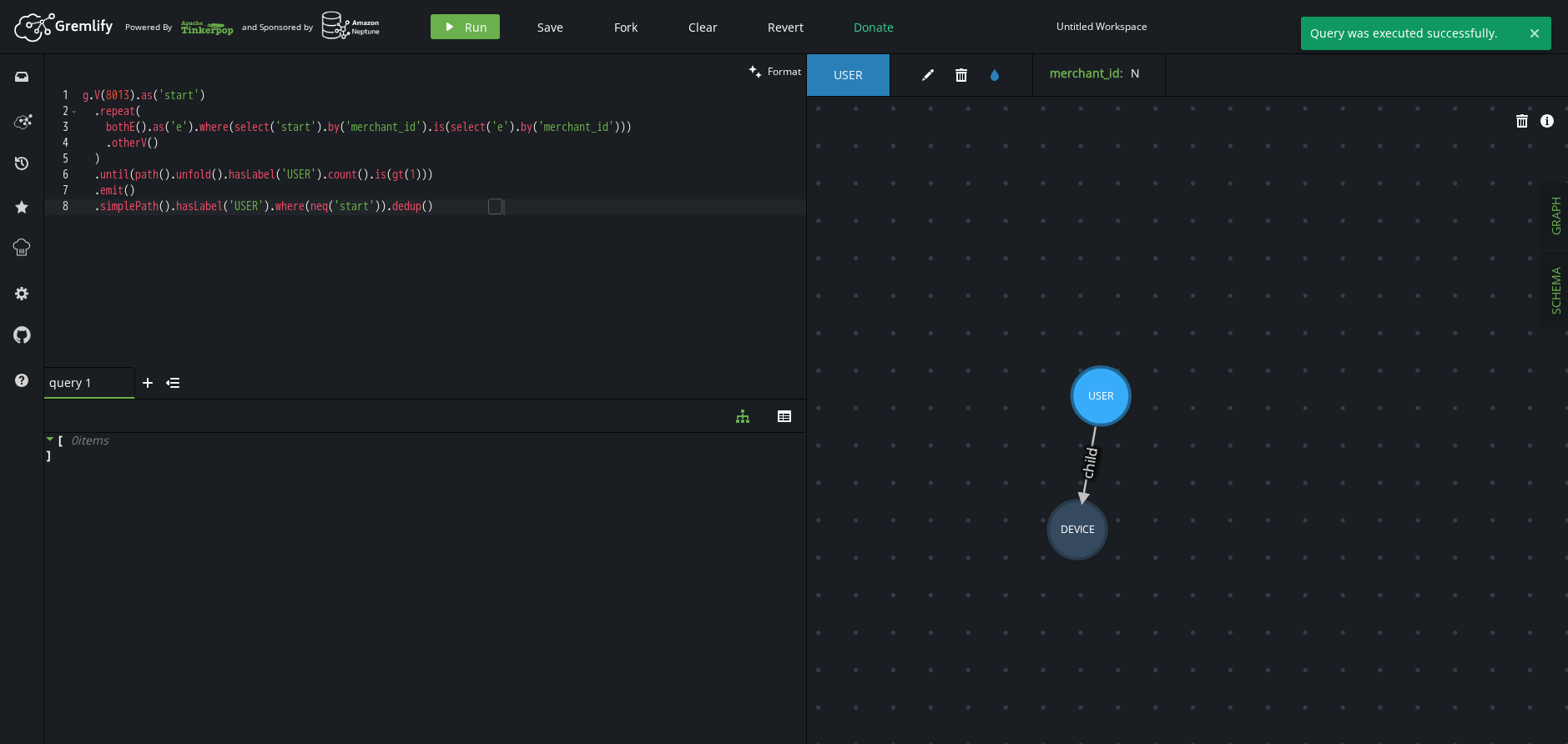 click on "GRAPH" at bounding box center (1555, 216) 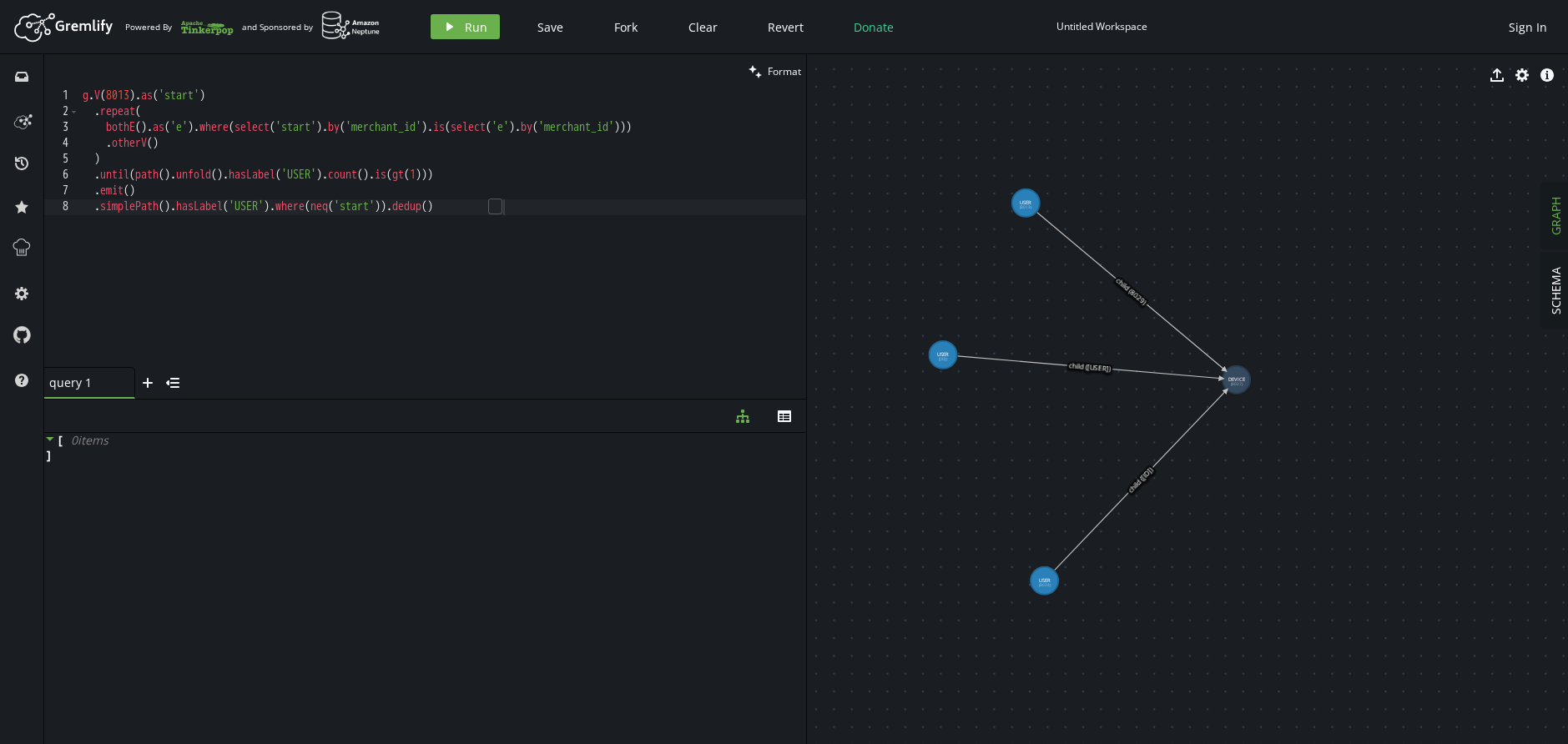 drag, startPoint x: 1081, startPoint y: 391, endPoint x: 1031, endPoint y: 404, distance: 51.662365 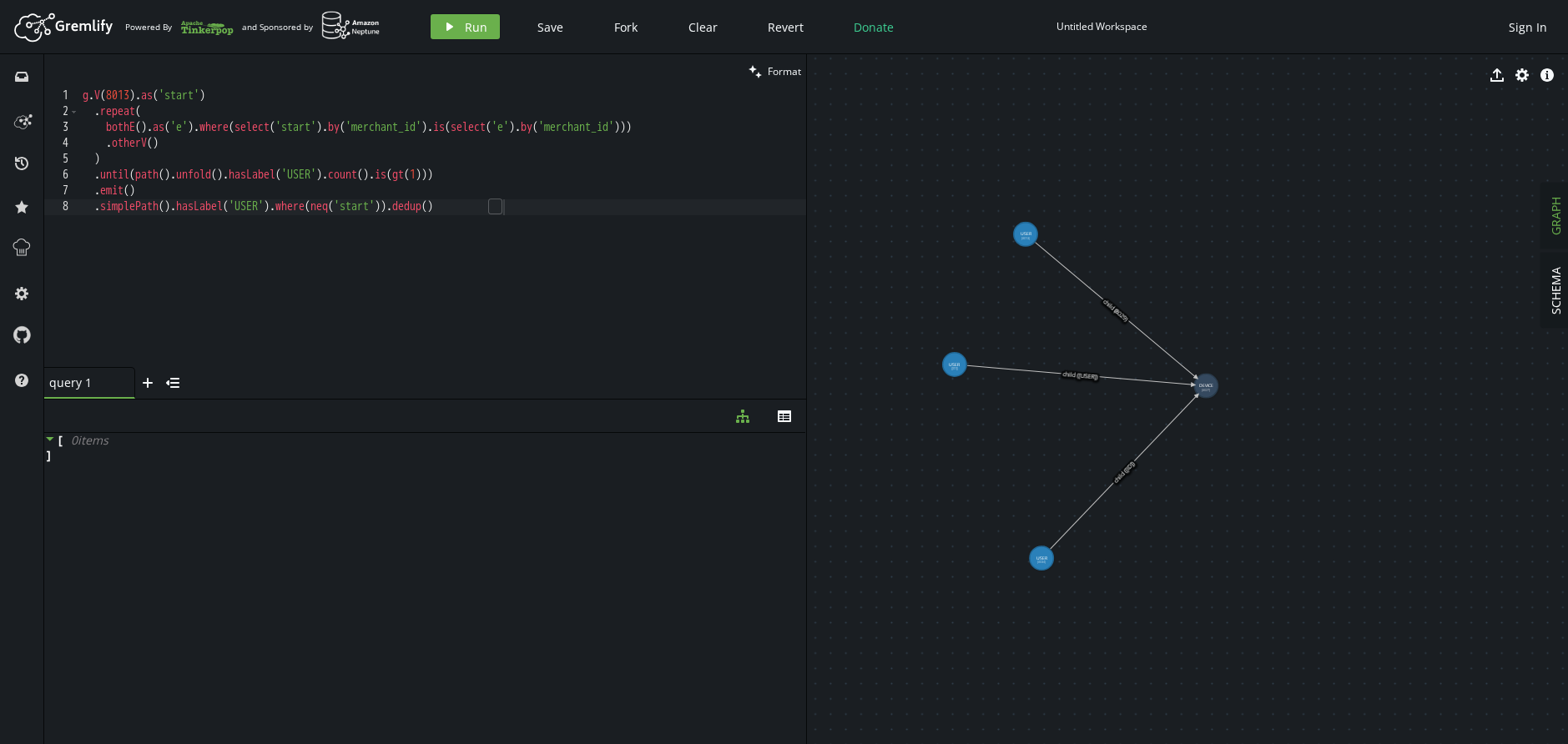 click 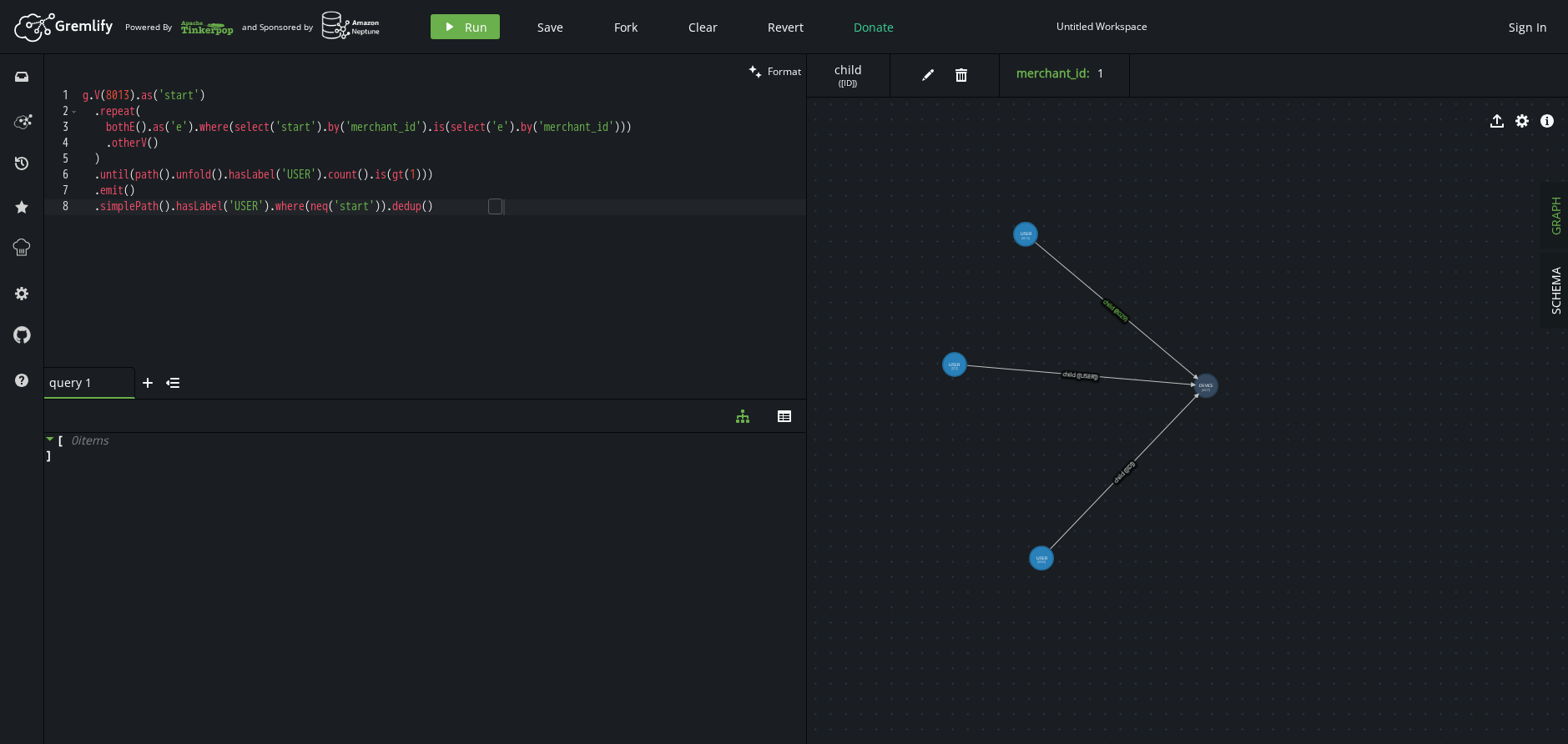 click 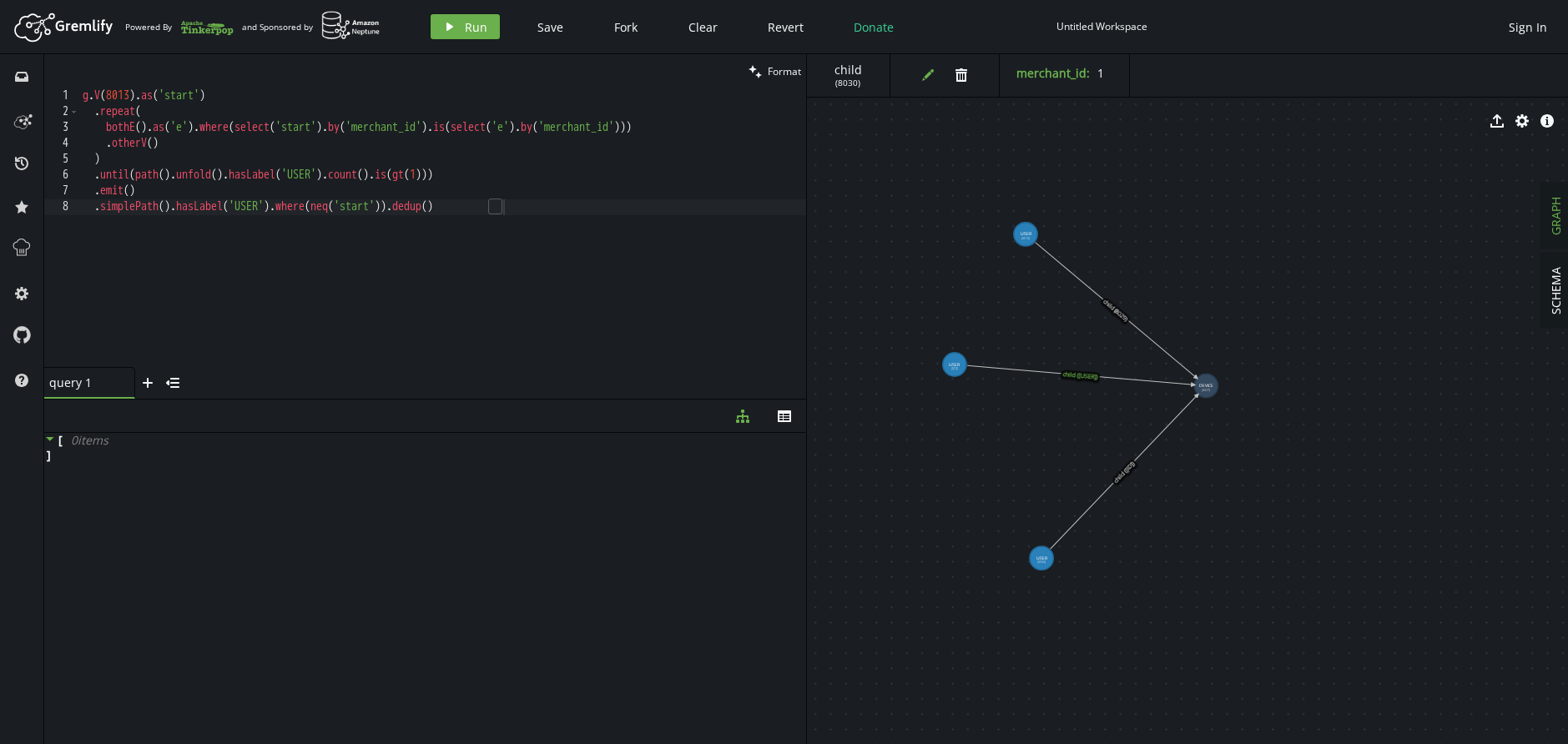 click 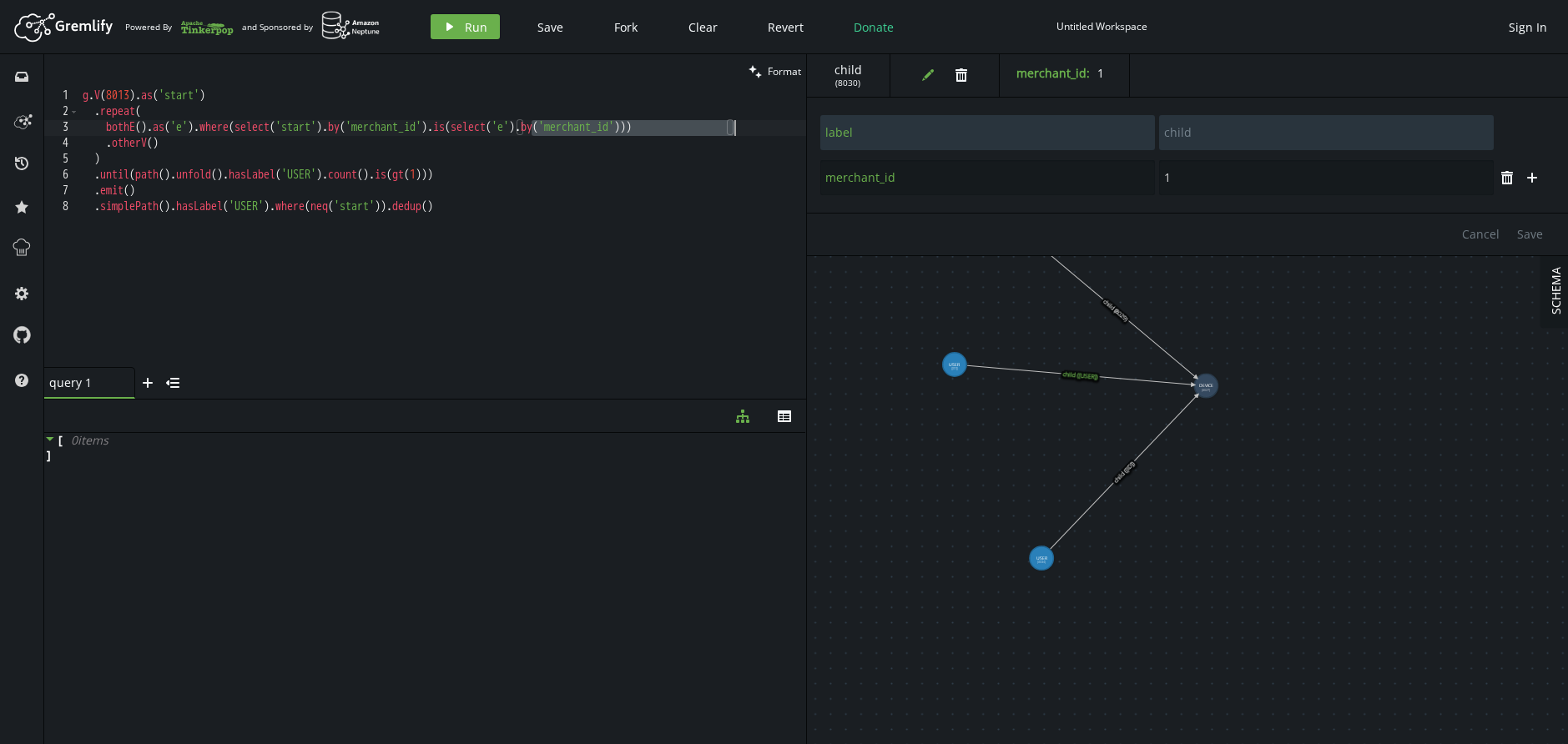 drag, startPoint x: 529, startPoint y: 133, endPoint x: 730, endPoint y: 131, distance: 201.01 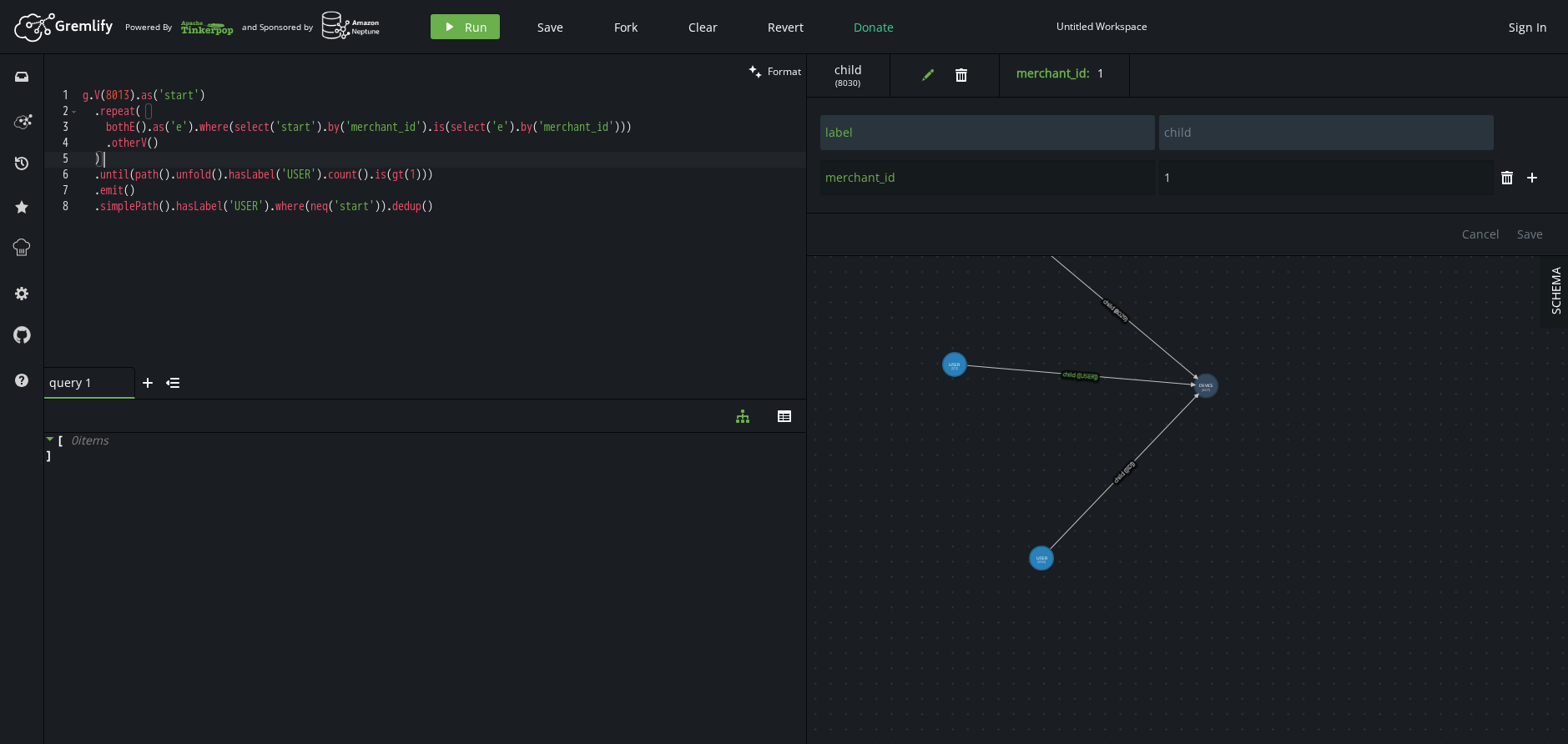click on "g . V ( 8013 ) . as ( 'start' )    . repeat (      bothE ( ) . as ( 'e' ) . where ( select ( 'start' ) . by ( 'merchant_id' ) . is ( select ( 'e' ) . by ( 'merchant_id' )))      . otherV ( )    )    . until ( path ( ) . unfold ( ) . hasLabel ( 'USER' ) . count ( ) . is ( gt ( 1 )))    . emit ( )    . simplePath ( ) . hasLabel ( 'USER' ) . where ( neq ( 'start' )) . dedup ()" at bounding box center [442, 244] 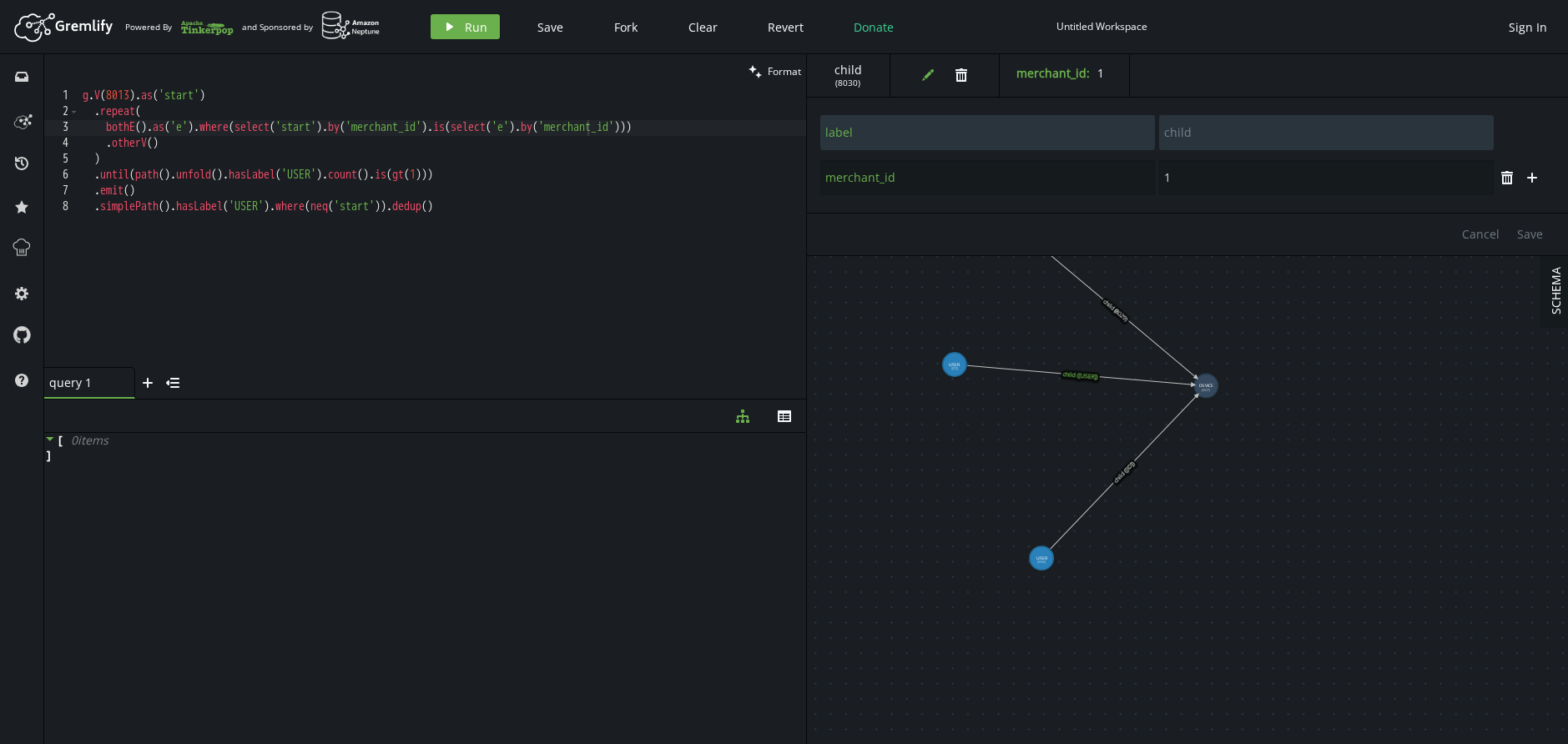 click 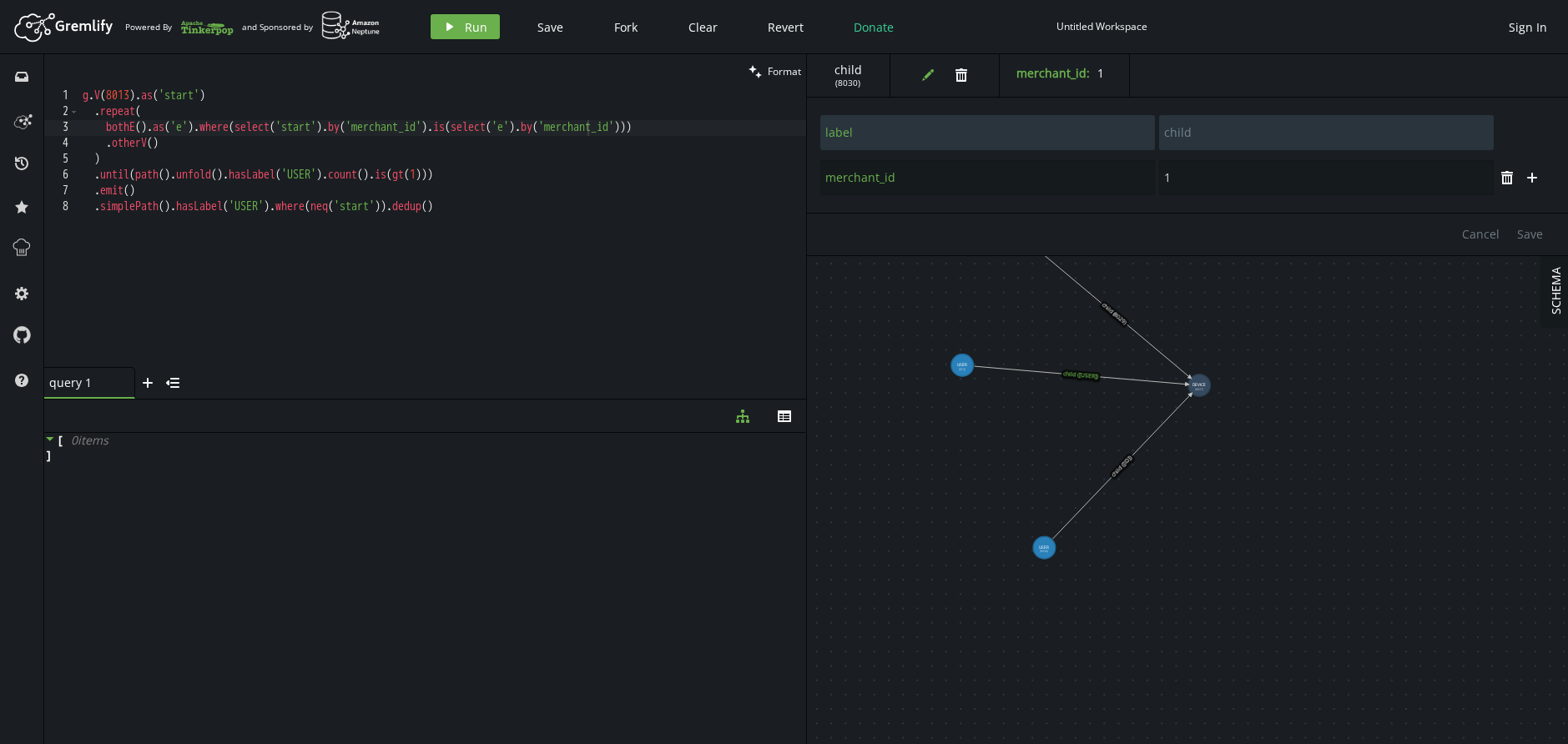 click on "g . V ( 8013 ) . as ( 'start' )    . repeat (      bothE ( ) . as ( 'e' ) . where ( select ( 'start' ) . by ( 'merchant_id' ) . is ( select ( 'e' ) . by ( 'merchant_id' )))      . otherV ( )    )    . until ( path ( ) . unfold ( ) . hasLabel ( 'USER' ) . count ( ) . is ( gt ( 1 )))    . emit ( )    . simplePath ( ) . hasLabel ( 'USER' ) . where ( neq ( 'start' )) . dedup ()" at bounding box center (442, 244) 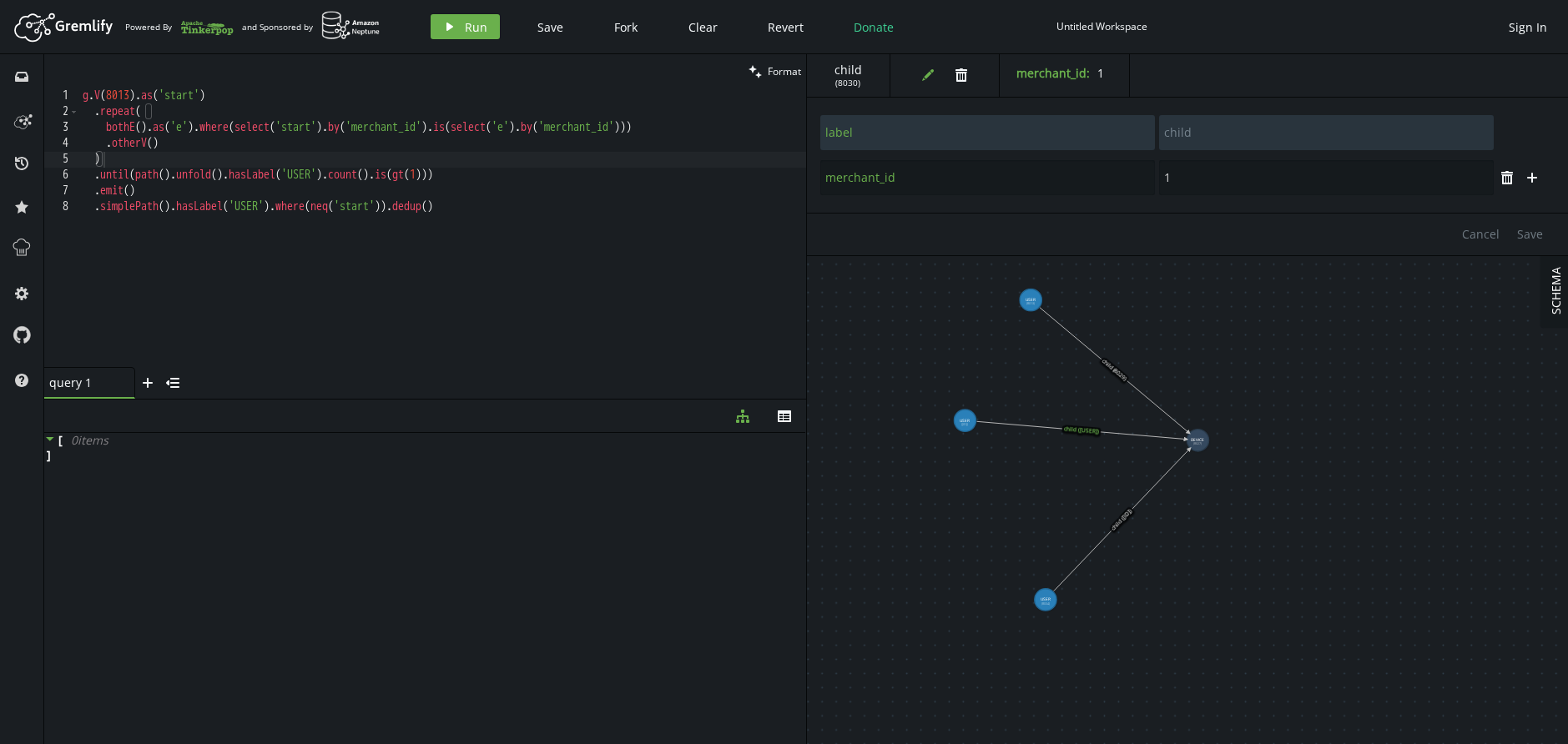drag, startPoint x: 928, startPoint y: 344, endPoint x: 930, endPoint y: 385, distance: 41.04875 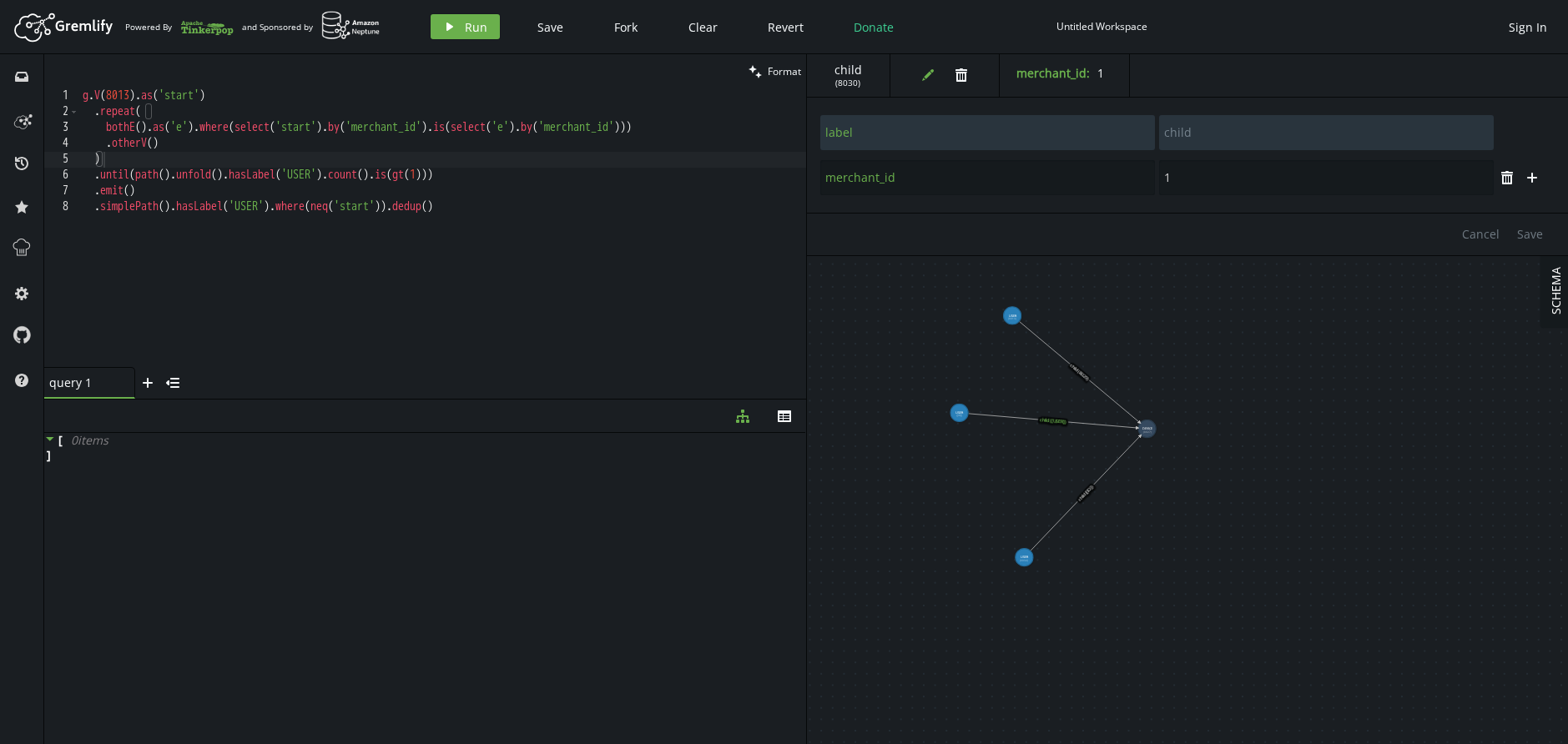 click on "g . V ( 8013 ) . as ( 'start' )    . repeat (      bothE ( ) . as ( 'e' ) . where ( select ( 'start' ) . by ( 'merchant_id' ) . is ( select ( 'e' ) . by ( 'merchant_id' )))      . otherV ( )    )    . until ( path ( ) . unfold ( ) . hasLabel ( 'USER' ) . count ( ) . is ( gt ( 1 )))    . emit ( )    . simplePath ( ) . hasLabel ( 'USER' ) . where ( neq ( 'start' )) . dedup ()" at bounding box center [442, 244] 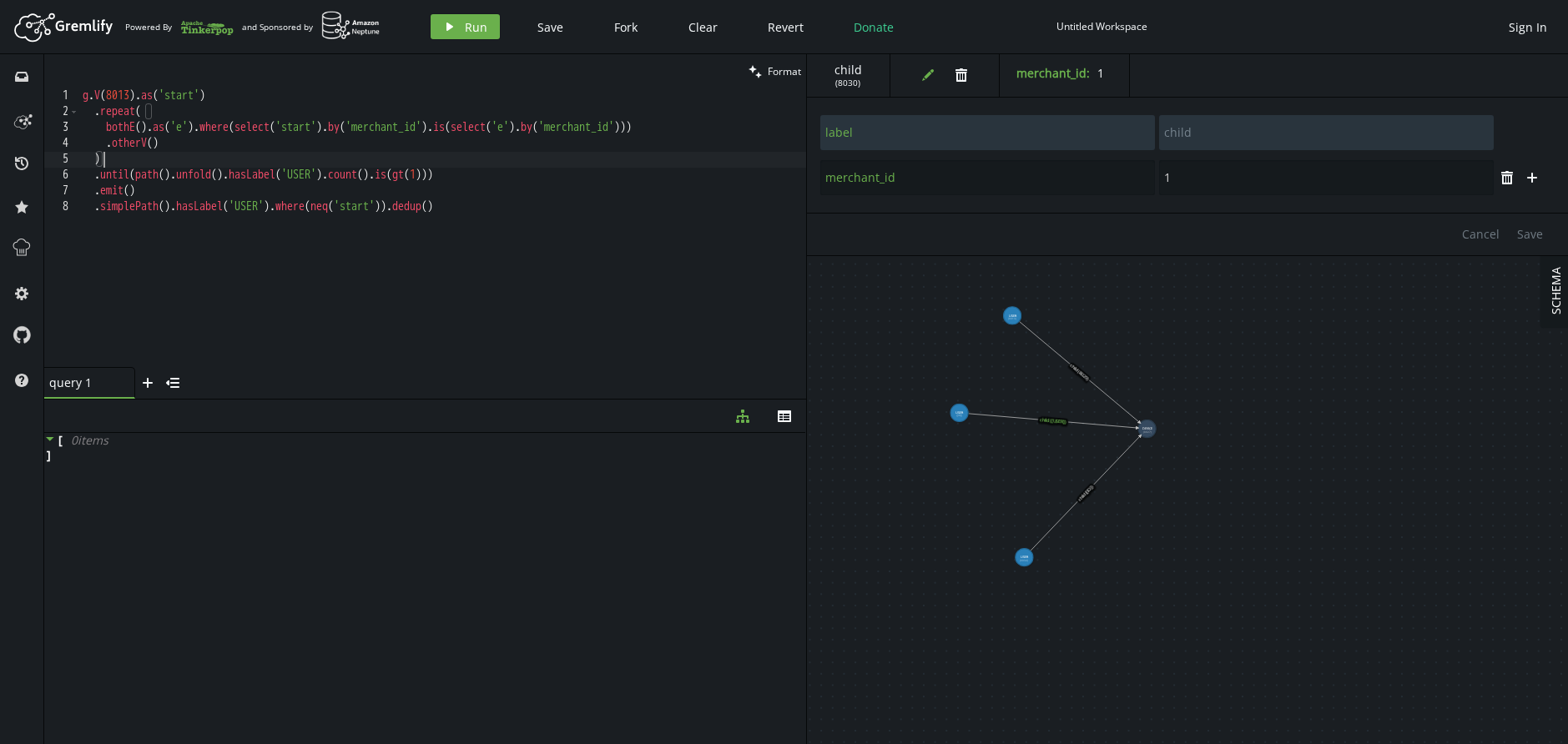click on "g . V ( 8013 ) . as ( 'start' )    . repeat (      bothE ( ) . as ( 'e' ) . where ( select ( 'start' ) . by ( 'merchant_id' ) . is ( select ( 'e' ) . by ( 'merchant_id' )))      . otherV ( )    )    . until ( path ( ) . unfold ( ) . hasLabel ( 'USER' ) . count ( ) . is ( gt ( 1 )))    . emit ( )    . simplePath ( ) . hasLabel ( 'USER' ) . where ( neq ( 'start' )) . dedup ()" at bounding box center [442, 244] 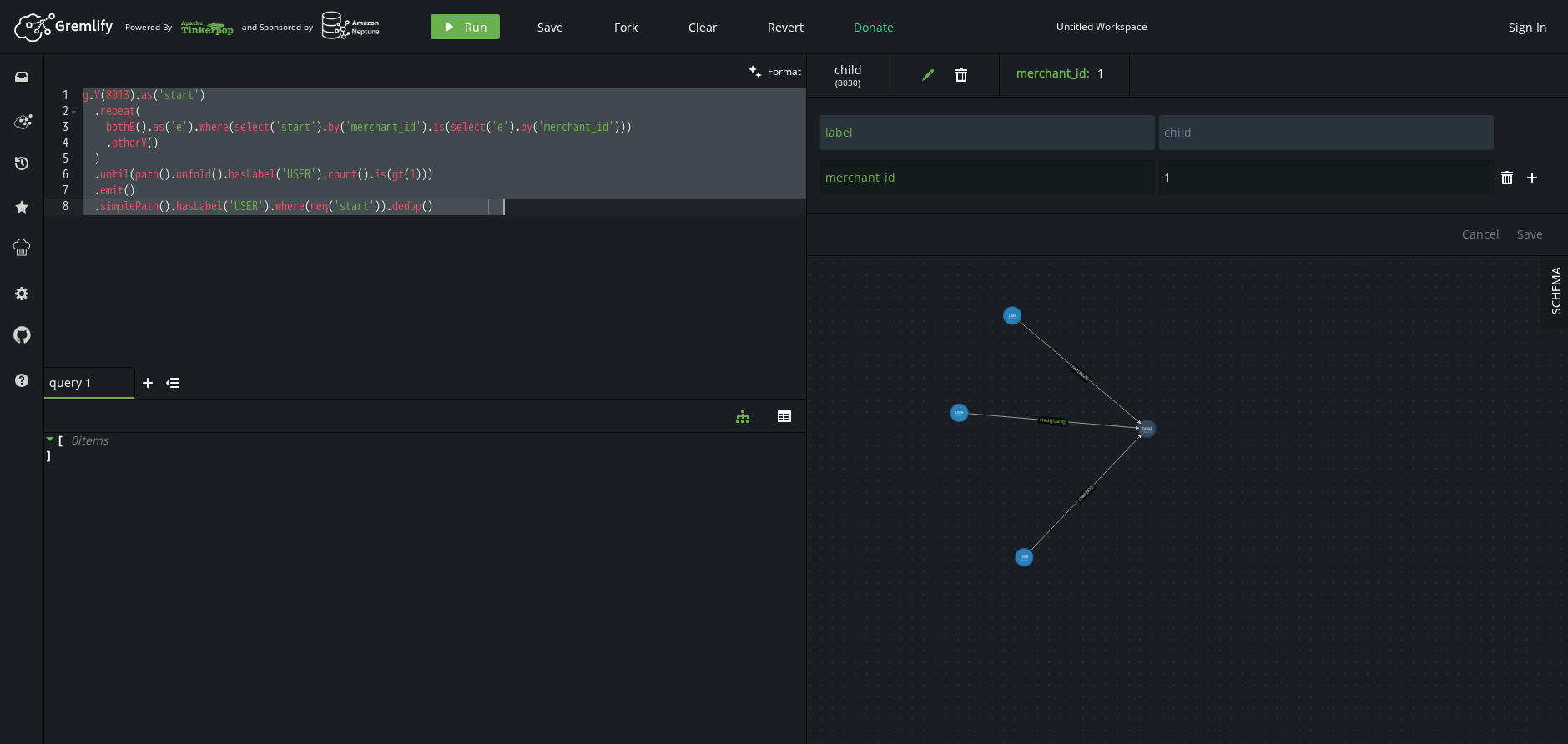 click on "g . V ( 8013 ) . as ( 'start' )    . repeat (      bothE ( ) . as ( 'e' ) . where ( select ( 'start' ) . by ( 'merchant_id' ) . is ( select ( 'e' ) . by ( 'merchant_id' )))      . otherV ( )    )    . until ( path ( ) . unfold ( ) . hasLabel ( 'USER' ) . count ( ) . is ( gt ( 1 )))    . emit ( )    . simplePath ( ) . hasLabel ( 'USER' ) . where ( neq ( 'start' )) . dedup ()" at bounding box center [442, 244] 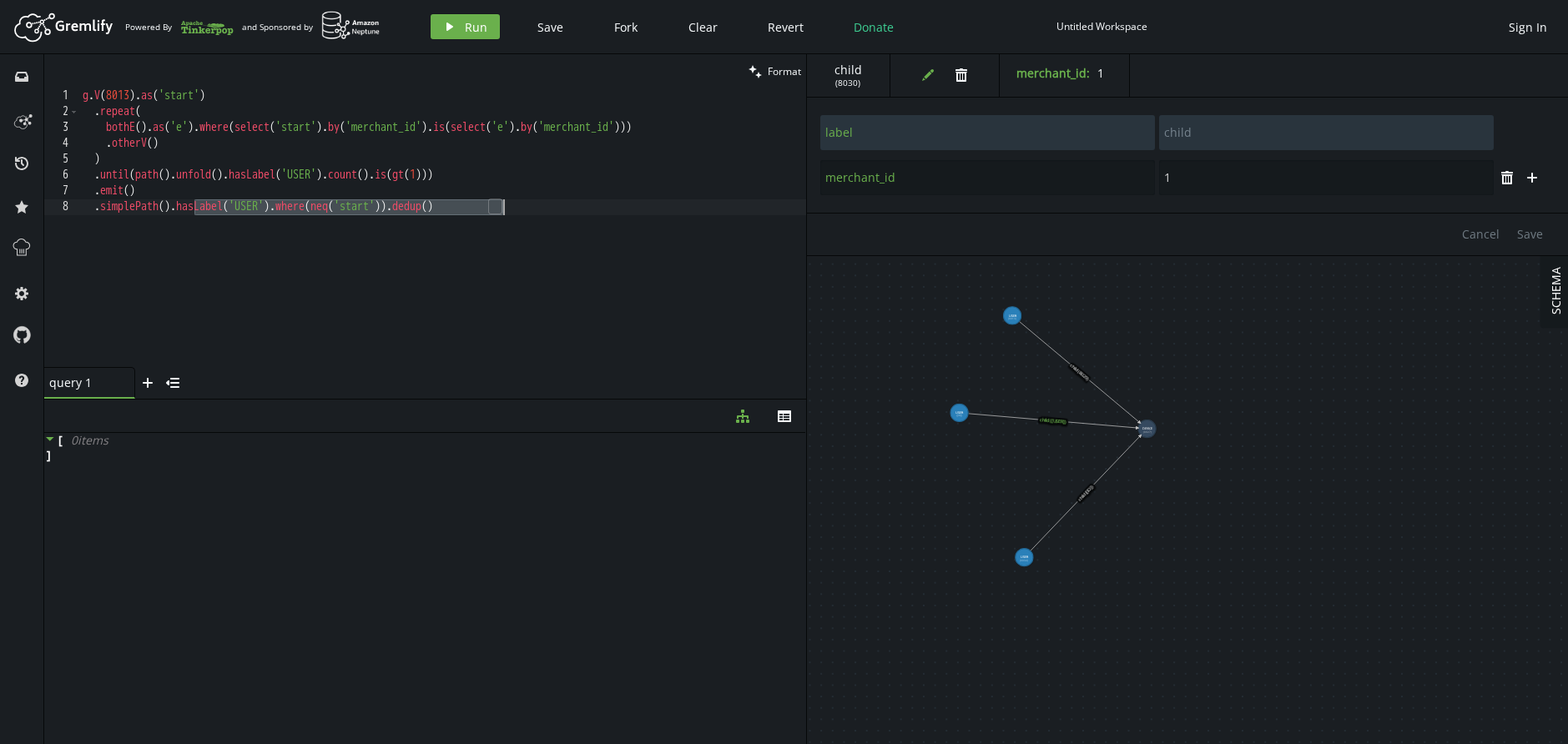 drag, startPoint x: 196, startPoint y: 206, endPoint x: 545, endPoint y: 219, distance: 349.24204 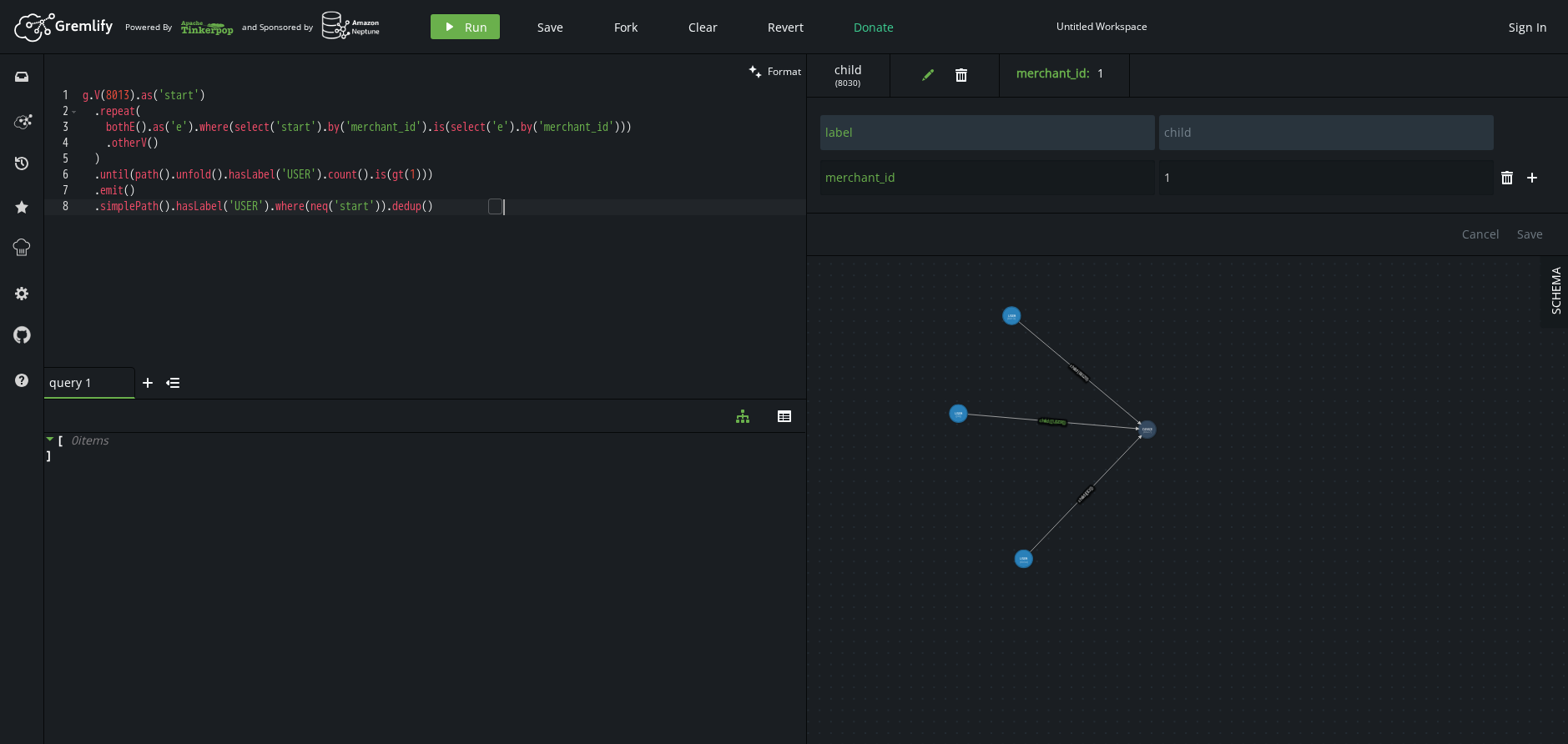 scroll, scrollTop: 0, scrollLeft: 2, axis: horizontal 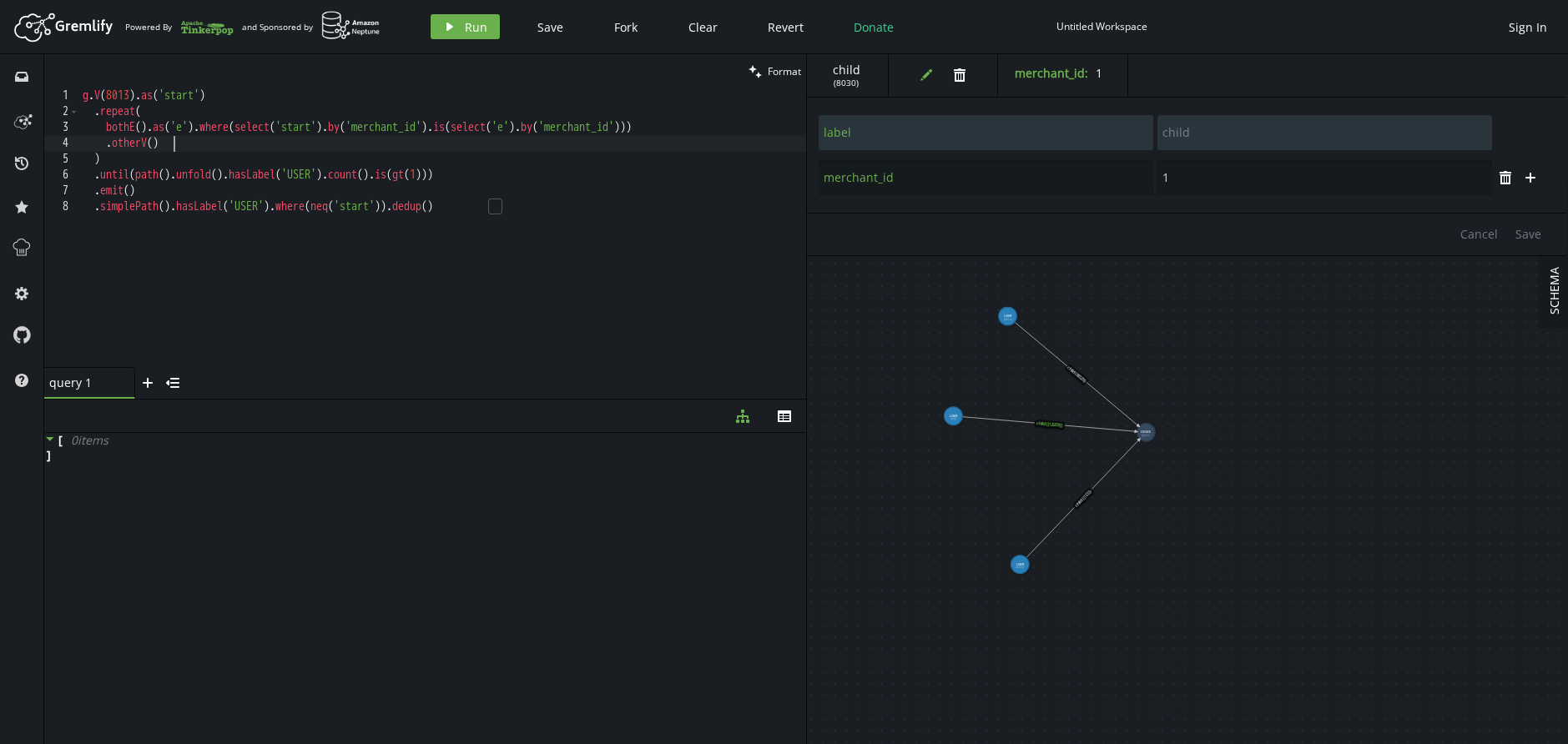 click on "g . V ( 8013 ) . as ( 'start' )    . repeat (      bothE ( ) . as ( 'e' ) . where ( select ( 'start' ) . by ( 'merchant_id' ) . is ( select ( 'e' ) . by ( 'merchant_id' )))      . otherV ( )    )    . until ( path ( ) . unfold ( ) . hasLabel ( 'USER' ) . count ( ) . is ( gt ( 1 )))    . emit ( )    . simplePath ( ) . hasLabel ( 'USER' ) . where ( neq ( 'start' )) . dedup ()" at bounding box center (442, 244) 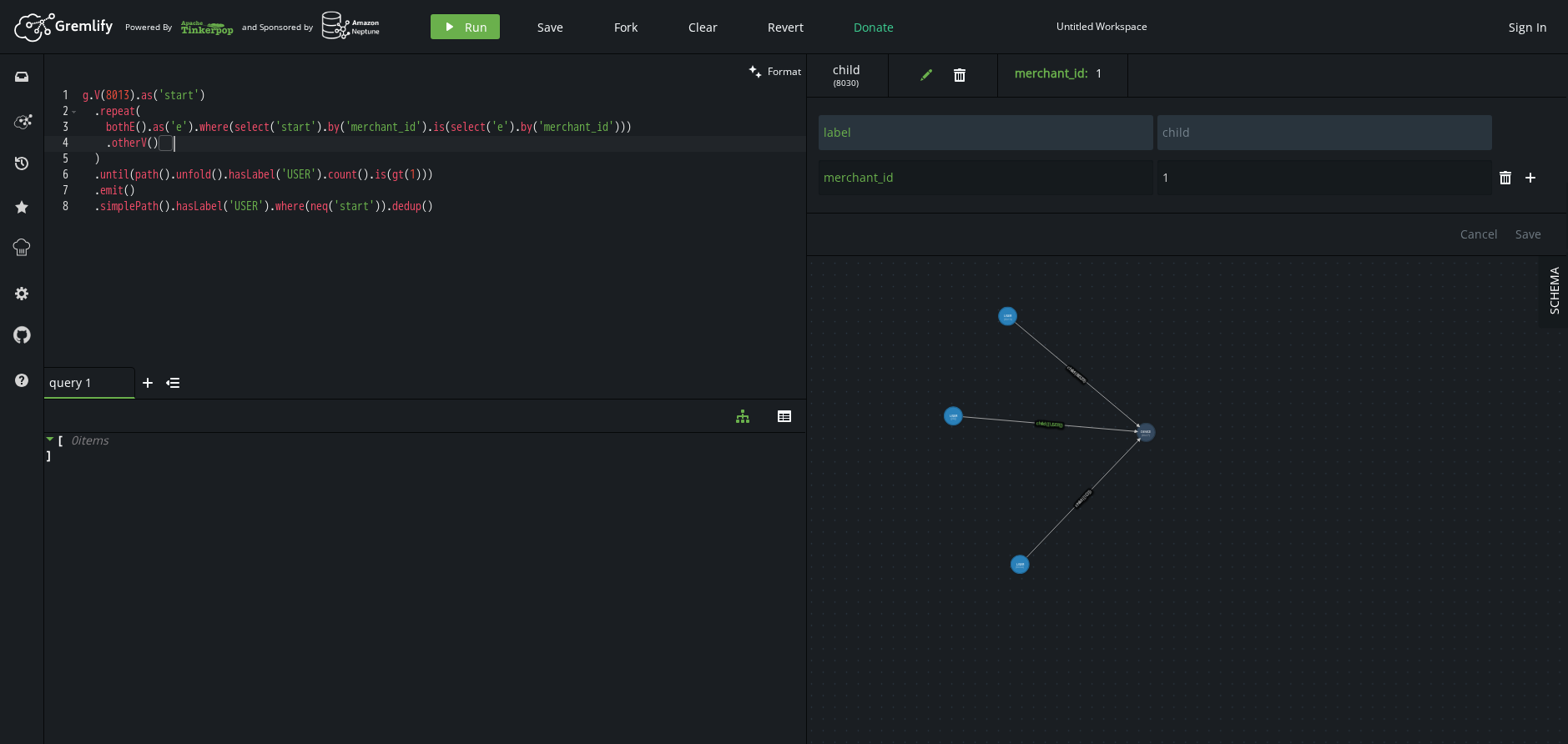 click on "g . V ( 8013 ) . as ( 'start' )    . repeat (      bothE ( ) . as ( 'e' ) . where ( select ( 'start' ) . by ( 'merchant_id' ) . is ( select ( 'e' ) . by ( 'merchant_id' )))      . otherV ( )    )    . until ( path ( ) . unfold ( ) . hasLabel ( 'USER' ) . count ( ) . is ( gt ( 1 )))    . emit ( )    . simplePath ( ) . hasLabel ( 'USER' ) . where ( neq ( 'start' )) . dedup ()" at bounding box center [442, 244] 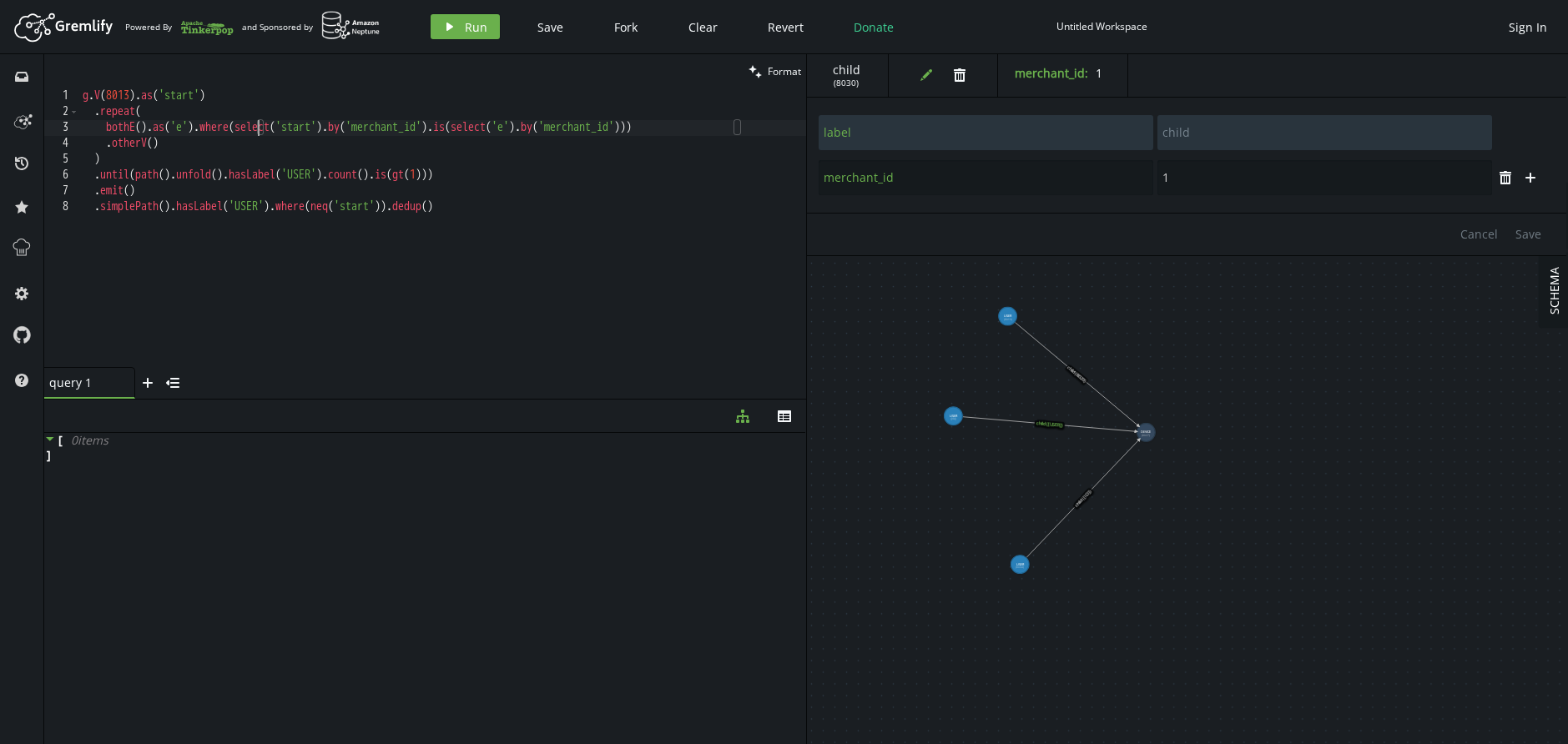 click on "g . V ( 8013 ) . as ( 'start' )    . repeat (      bothE ( ) . as ( 'e' ) . where ( select ( 'start' ) . by ( 'merchant_id' ) . is ( select ( 'e' ) . by ( 'merchant_id' )))      . otherV ( )    )    . until ( path ( ) . unfold ( ) . hasLabel ( 'USER' ) . count ( ) . is ( gt ( 1 )))    . emit ( )    . simplePath ( ) . hasLabel ( 'USER' ) . where ( neq ( 'start' )) . dedup ()" at bounding box center (442, 244) 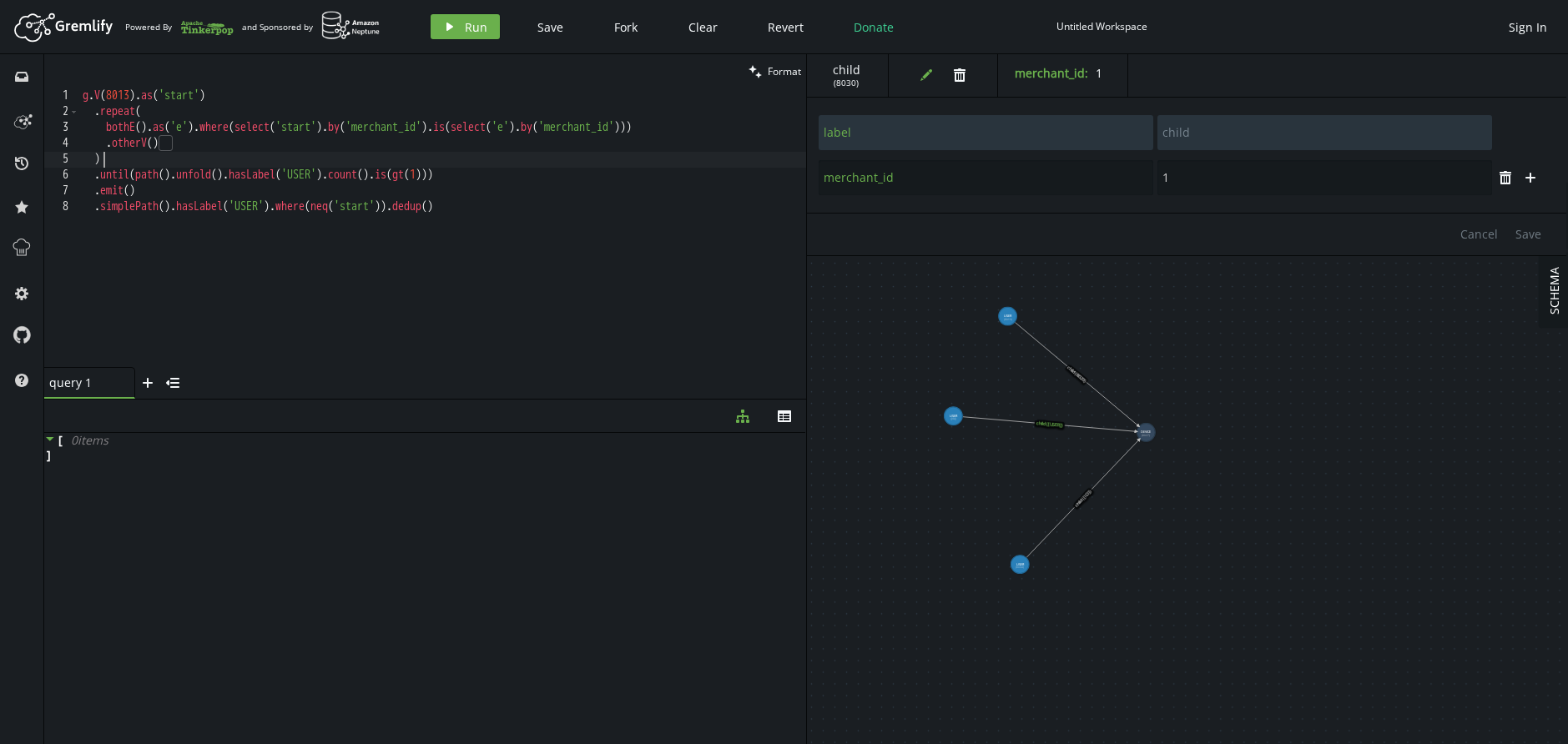click on "g . V ( 8013 ) . as ( 'start' )    . repeat (      bothE ( ) . as ( 'e' ) . where ( select ( 'start' ) . by ( 'merchant_id' ) . is ( select ( 'e' ) . by ( 'merchant_id' )))      . otherV ( )    )    . until ( path ( ) . unfold ( ) . hasLabel ( 'USER' ) . count ( ) . is ( gt ( 1 )))    . emit ( )    . simplePath ( ) . hasLabel ( 'USER' ) . where ( neq ( 'start' )) . dedup ()" at bounding box center [442, 244] 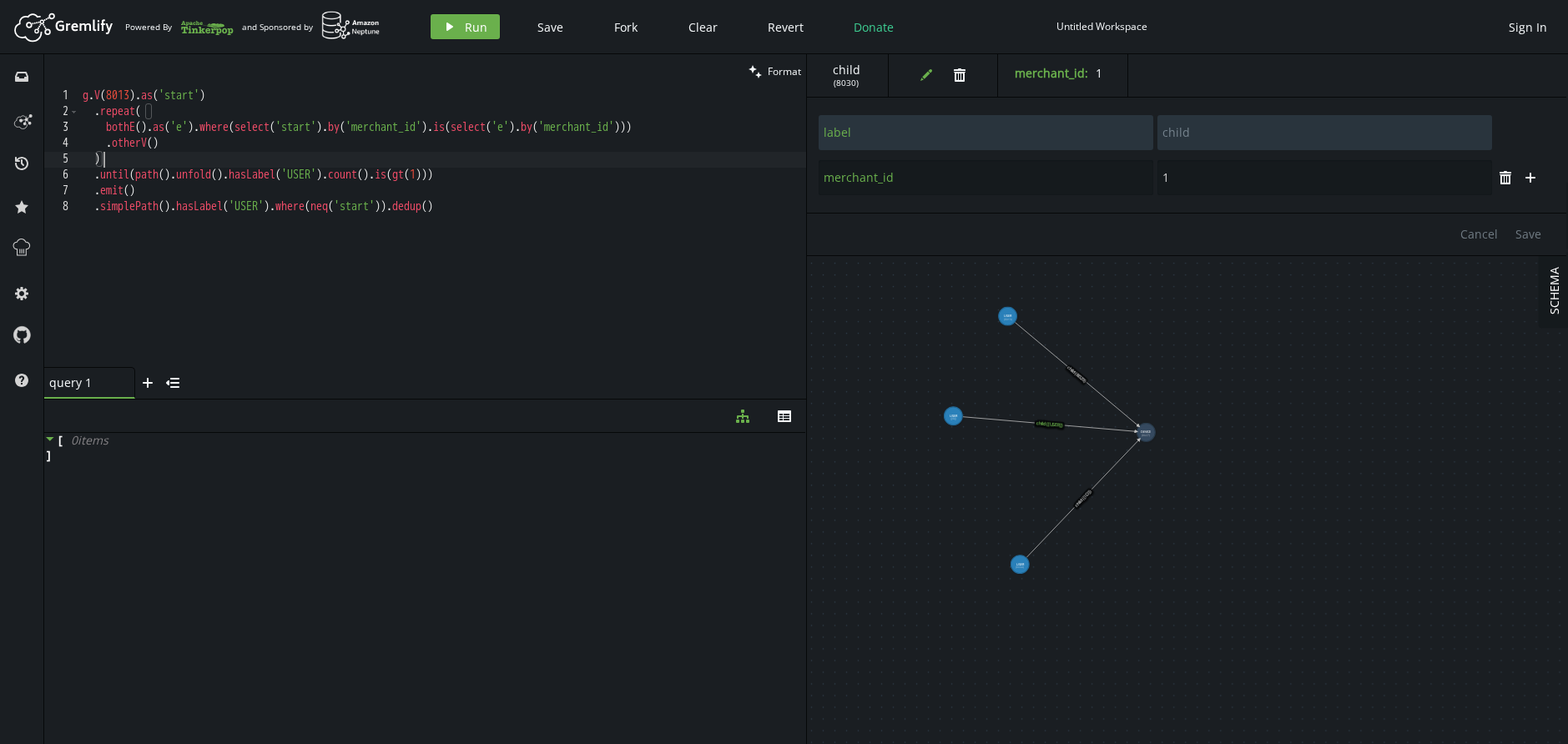 click on "g . V ( 8013 ) . as ( 'start' )    . repeat (      bothE ( ) . as ( 'e' ) . where ( select ( 'start' ) . by ( 'merchant_id' ) . is ( select ( 'e' ) . by ( 'merchant_id' )))      . otherV ( )    )    . until ( path ( ) . unfold ( ) . hasLabel ( 'USER' ) . count ( ) . is ( gt ( 1 )))    . emit ( )    . simplePath ( ) . hasLabel ( 'USER' ) . where ( neq ( 'start' )) . dedup ()" at bounding box center [442, 244] 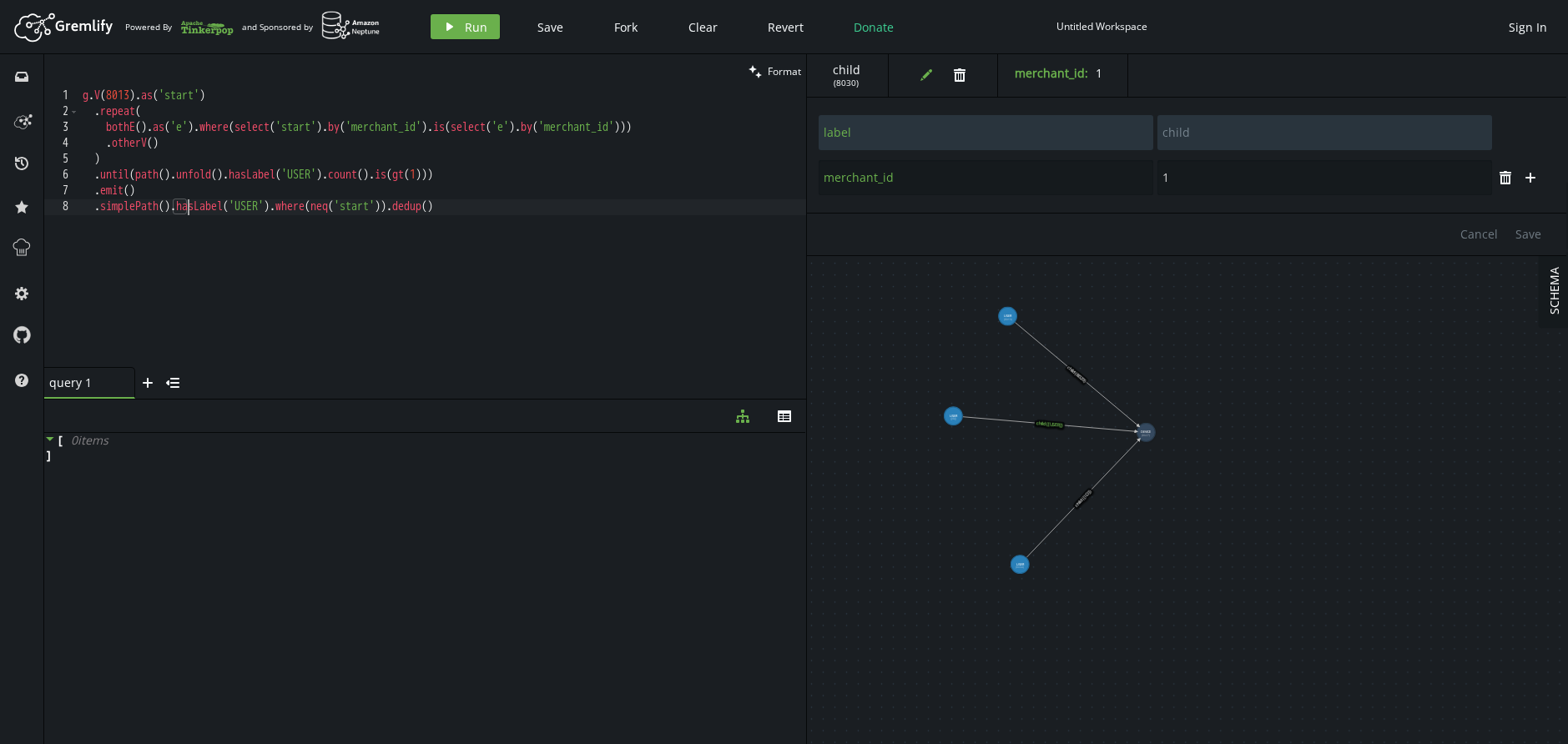 click on "g . V ( 8013 ) . as ( 'start' )    . repeat (      bothE ( ) . as ( 'e' ) . where ( select ( 'start' ) . by ( 'merchant_id' ) . is ( select ( 'e' ) . by ( 'merchant_id' )))      . otherV ( )    )    . until ( path ( ) . unfold ( ) . hasLabel ( 'USER' ) . count ( ) . is ( gt ( 1 )))    . emit ( )    . simplePath ( ) . hasLabel ( 'USER' ) . where ( neq ( 'start' )) . dedup ()" at bounding box center (442, 244) 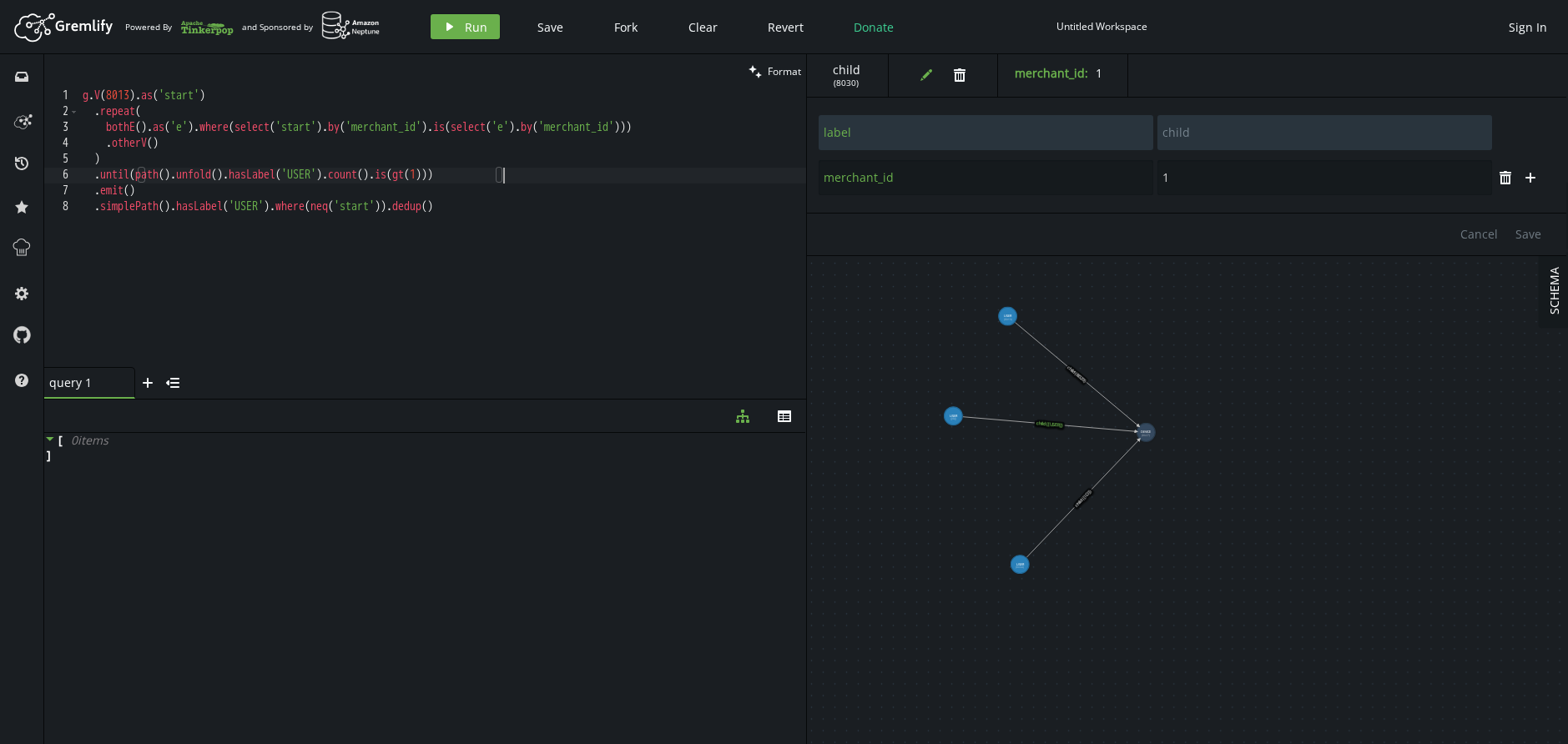 click on "g . V ( 8013 ) . as ( 'start' )    . repeat (      bothE ( ) . as ( 'e' ) . where ( select ( 'start' ) . by ( 'merchant_id' ) . is ( select ( 'e' ) . by ( 'merchant_id' )))      . otherV ( )    )    . until ( path ( ) . unfold ( ) . hasLabel ( 'USER' ) . count ( ) . is ( gt ( 1 )))    . emit ( )    . simplePath ( ) . hasLabel ( 'USER' ) . where ( neq ( 'start' )) . dedup ()" at bounding box center [442, 244] 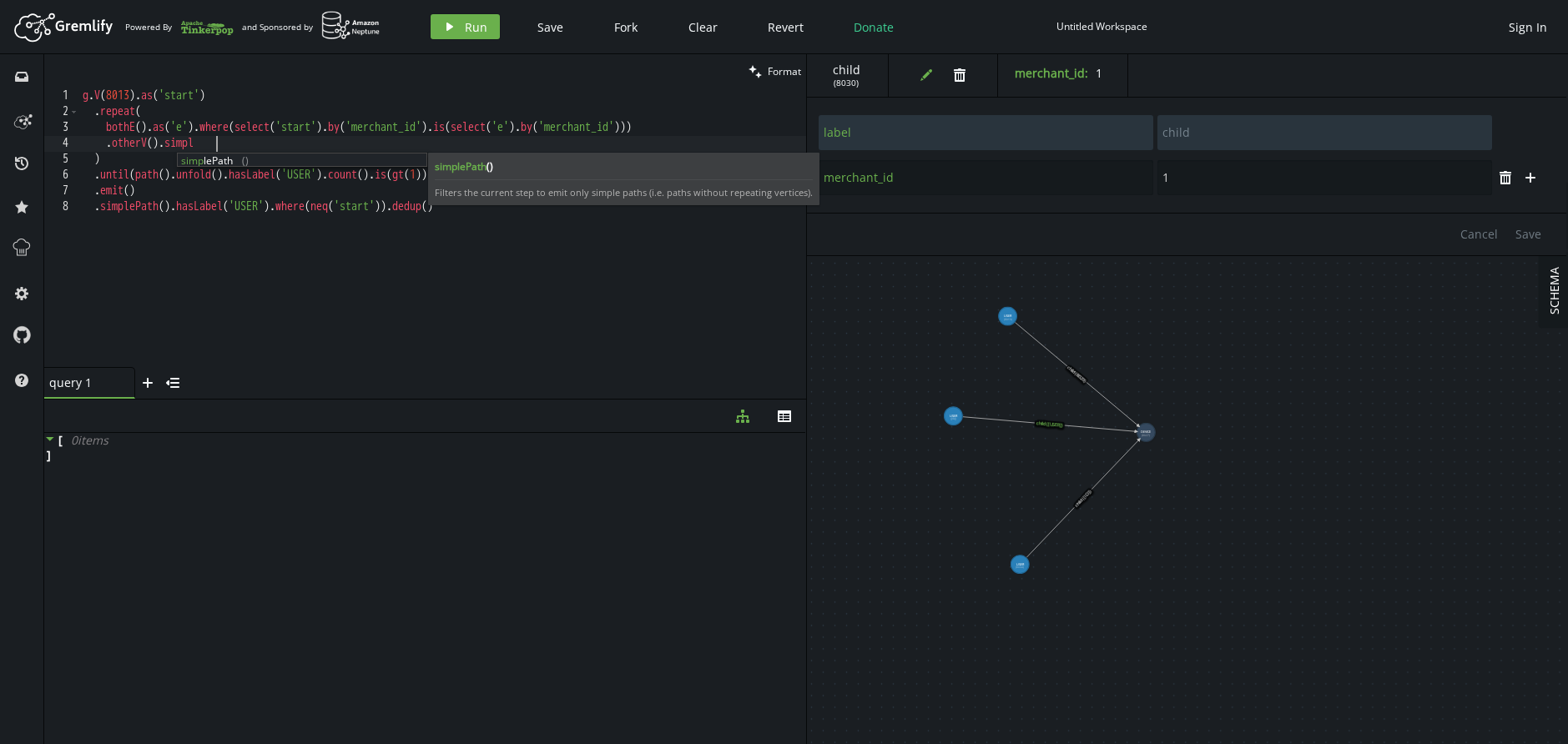 scroll, scrollTop: 1, scrollLeft: 132, axis: both 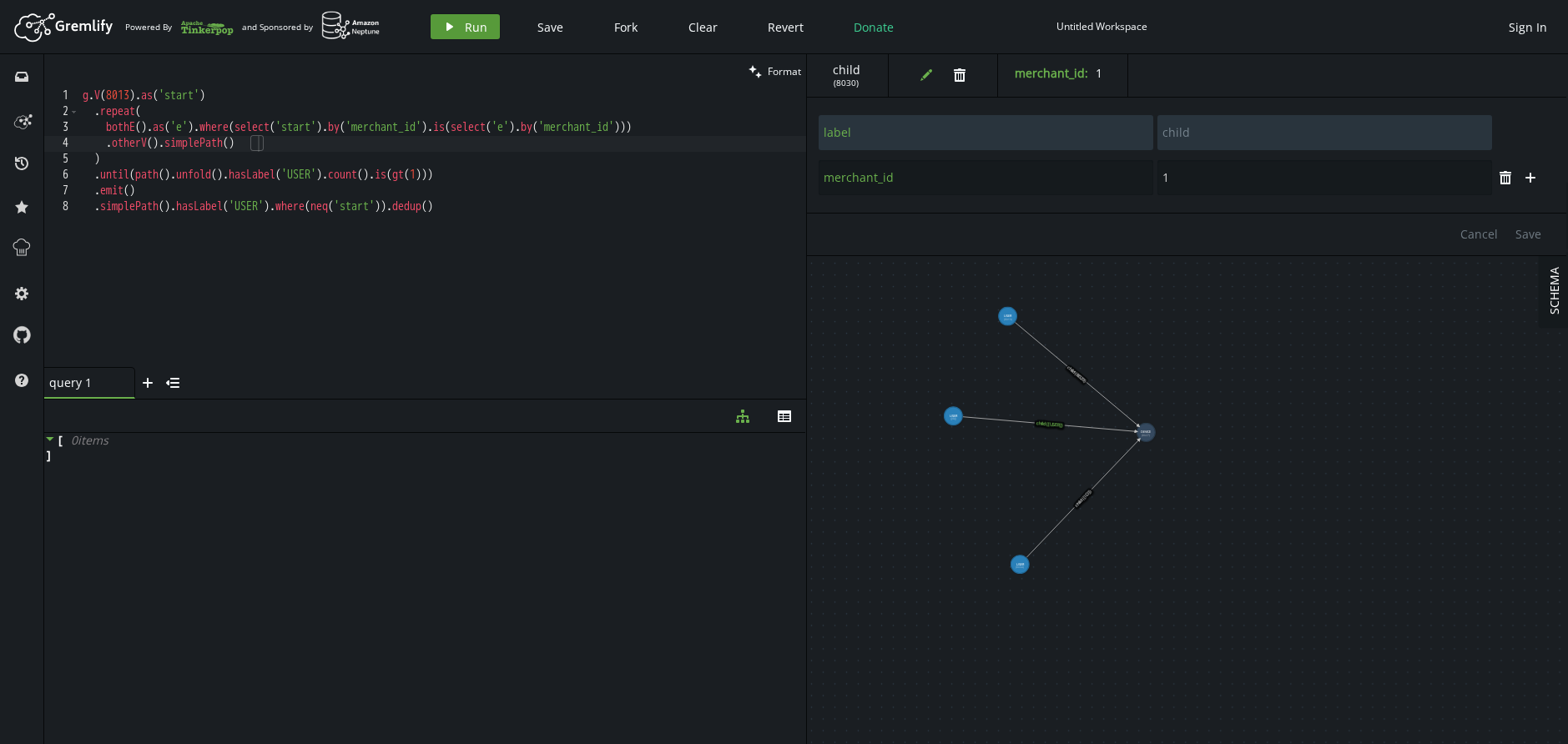 click on "play Run" at bounding box center [465, 27] 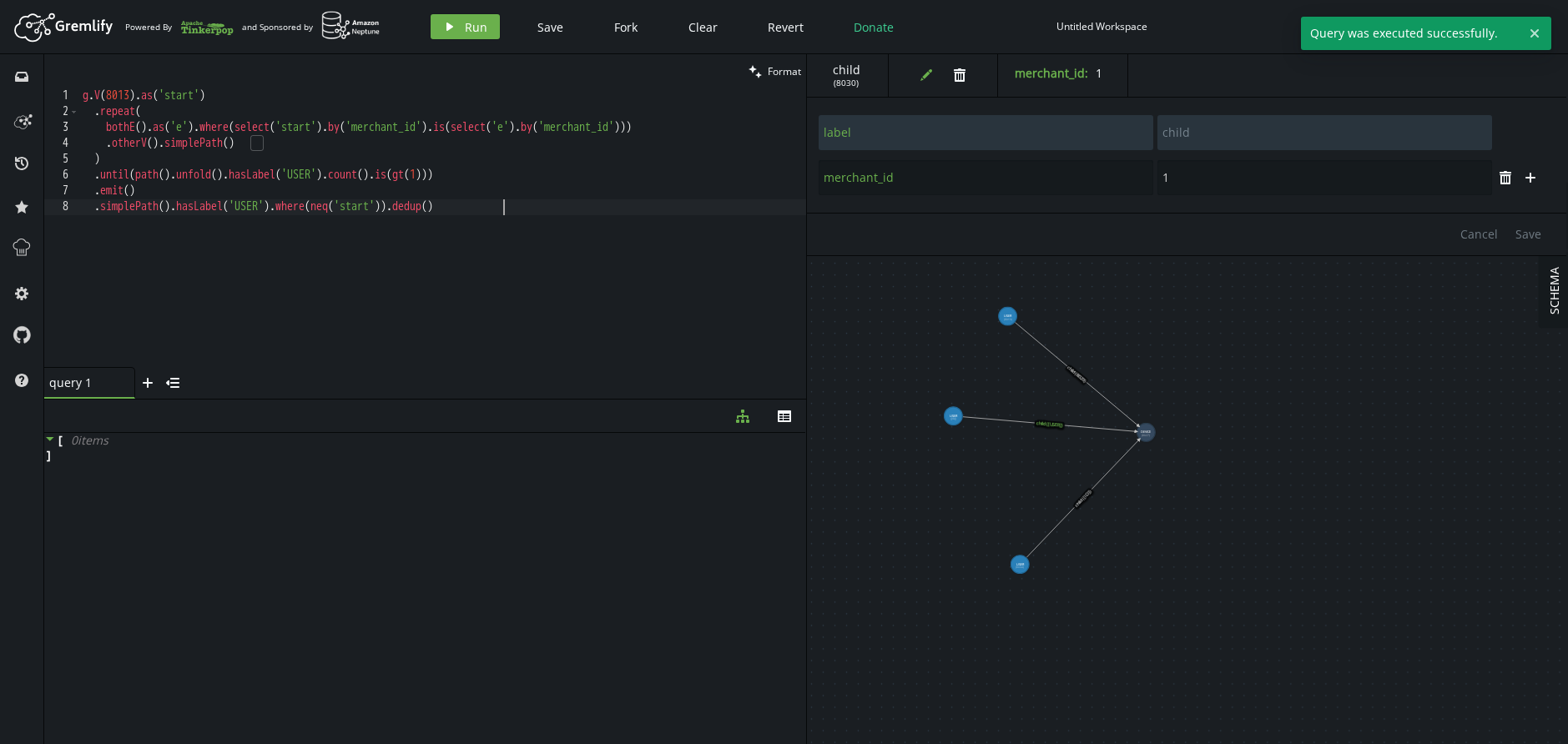 drag, startPoint x: 427, startPoint y: 287, endPoint x: 192, endPoint y: 211, distance: 246.9838 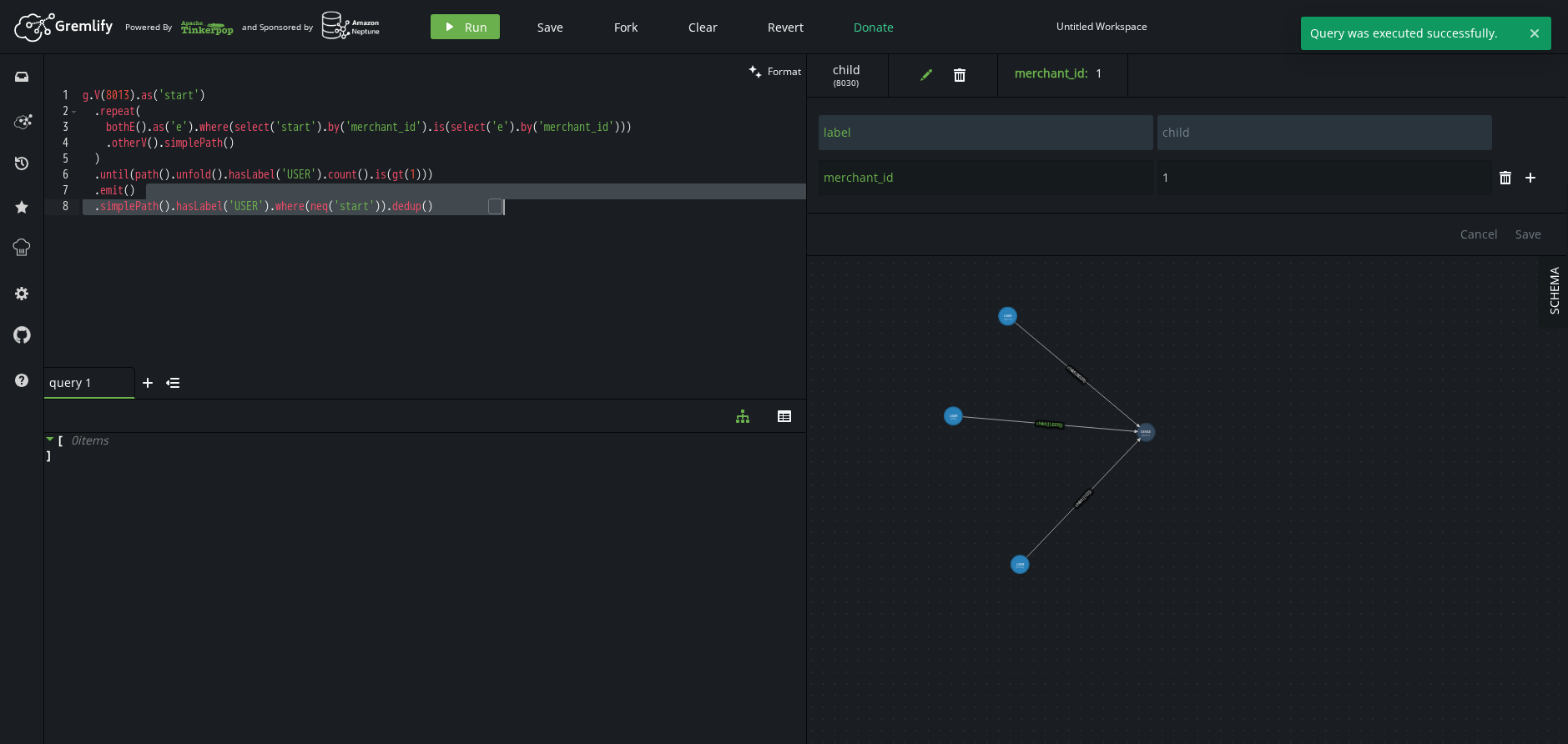 drag, startPoint x: 167, startPoint y: 191, endPoint x: 556, endPoint y: 215, distance: 389.7397 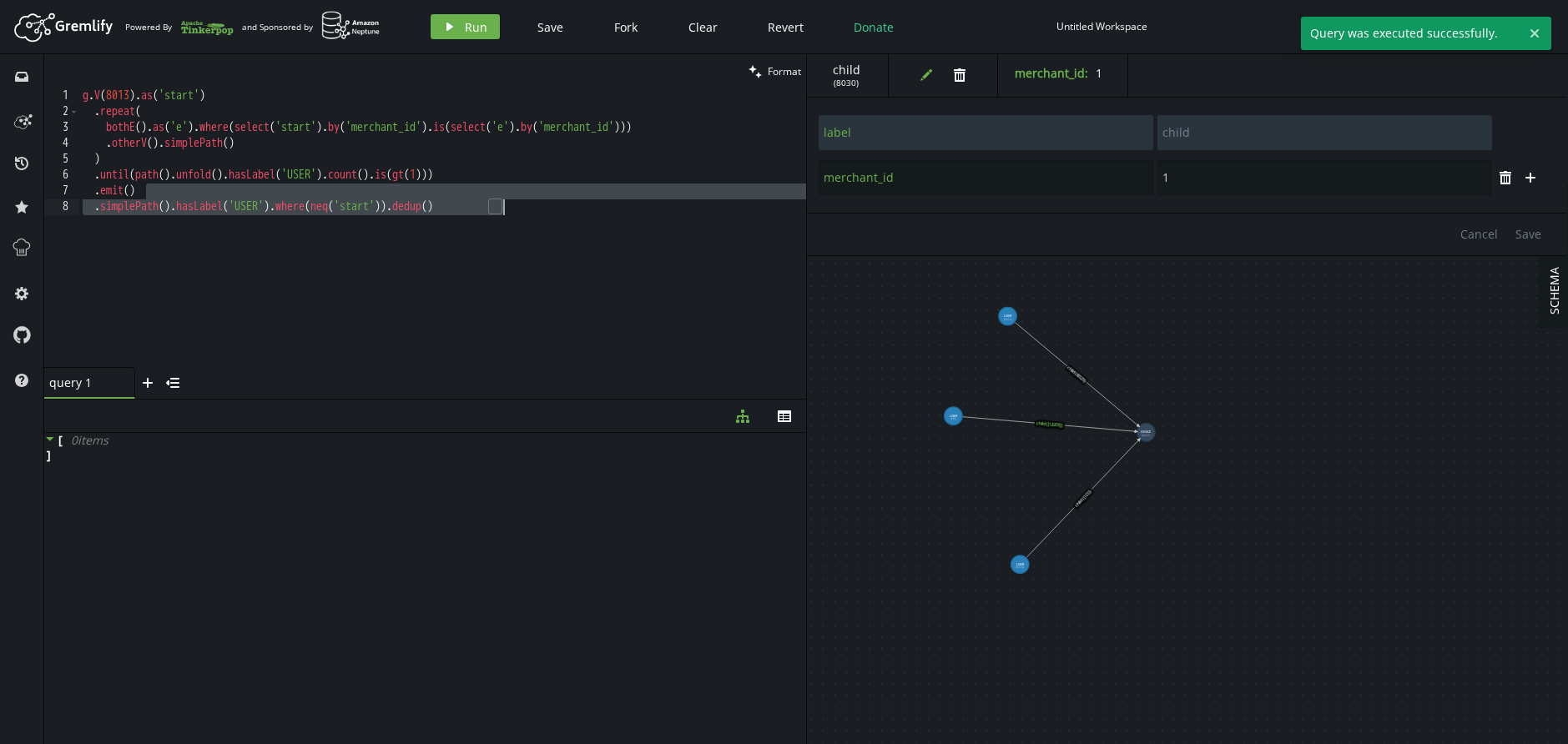 scroll, scrollTop: 1, scrollLeft: 62, axis: both 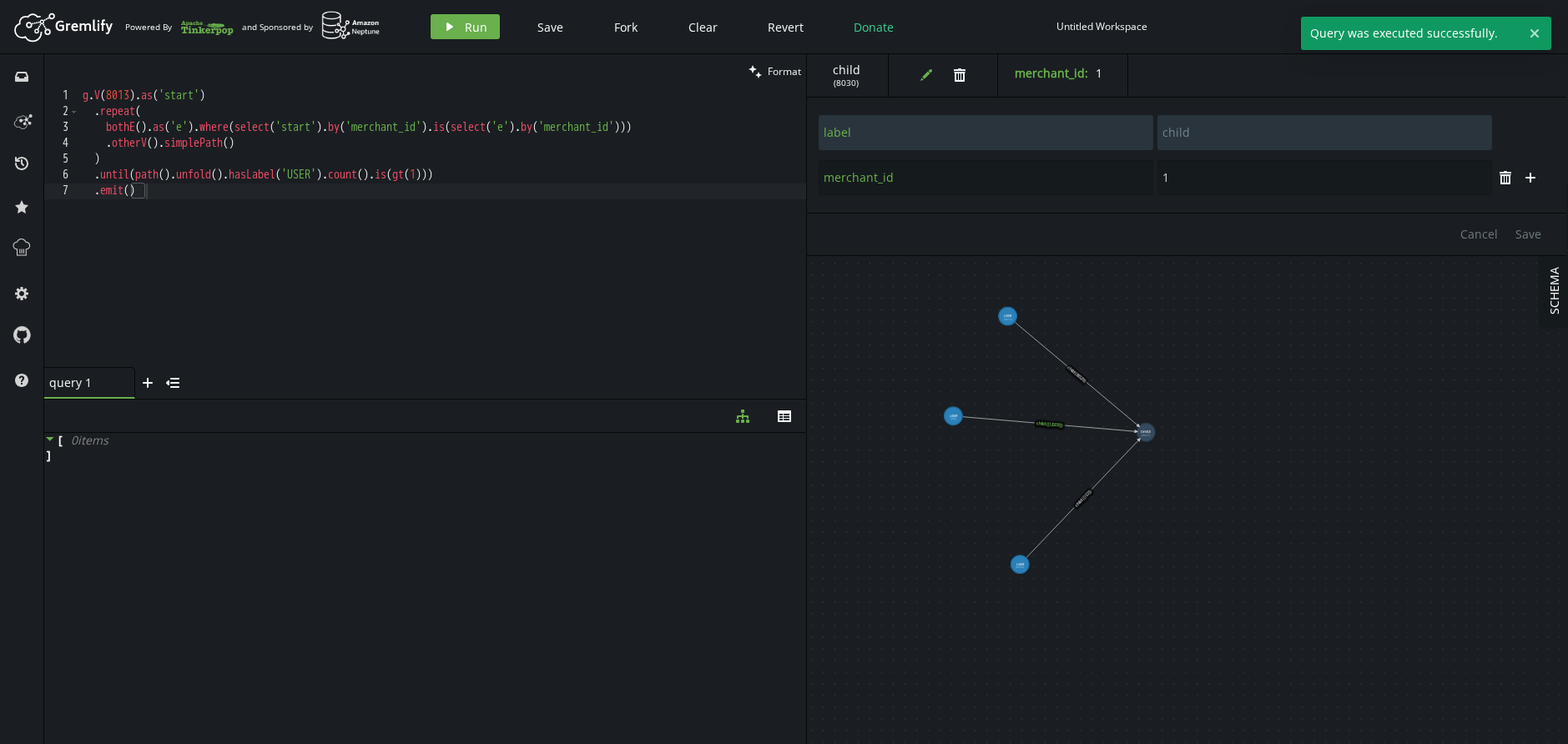 drag, startPoint x: 481, startPoint y: 28, endPoint x: 474, endPoint y: 41, distance: 14.764823 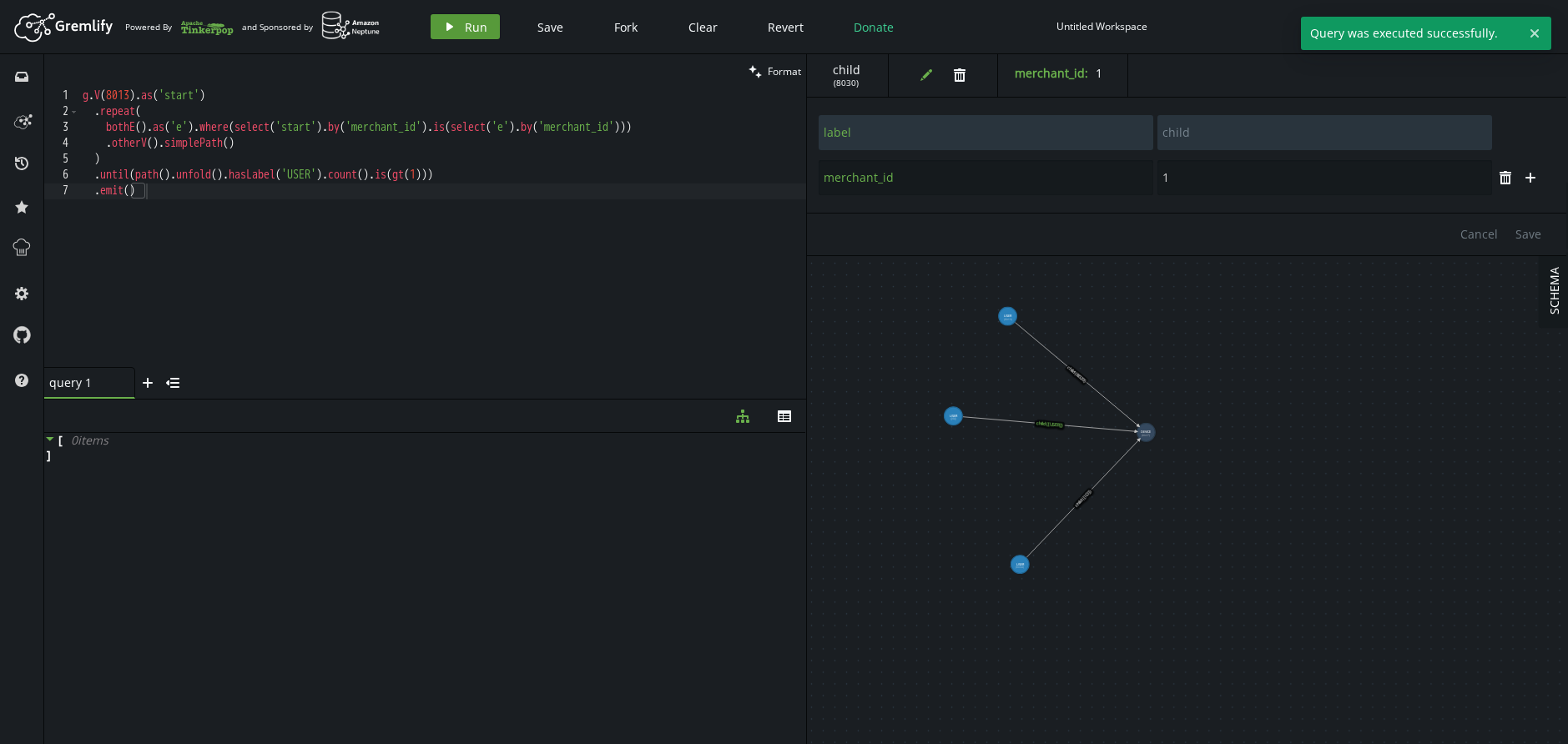 click on "play Run" at bounding box center [465, 27] 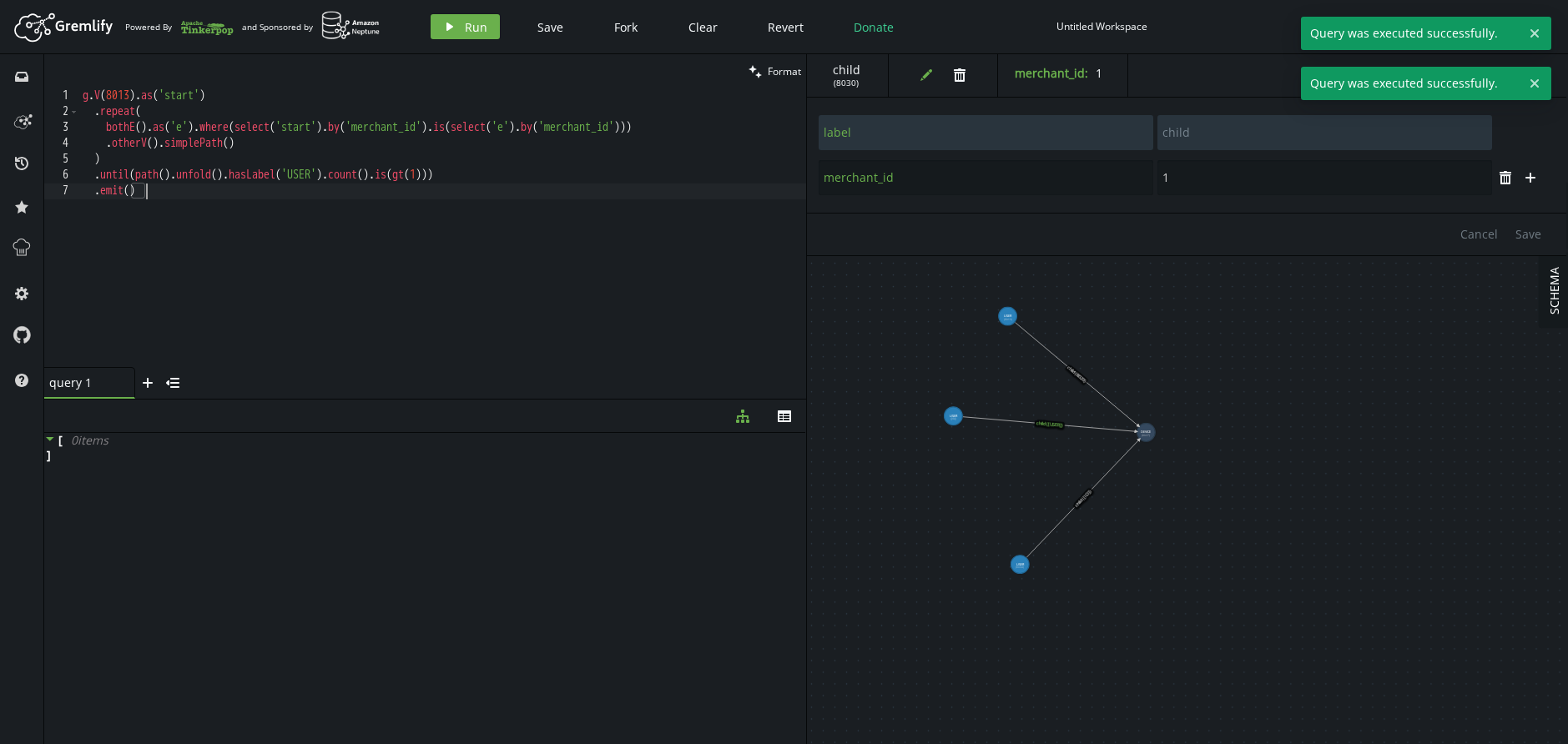 click on "g . V ( 8013 ) . as ( 'start' )    . repeat (      bothE ( ) . as ( 'e' ) . where ( select ( 'start' ) . by ( 'merchant_id' ) . is ( select ( 'e' ) . by ( 'merchant_id' )))      . otherV ( ) . simplePath ( )    )    . until ( path ( ) . unfold ( ) . hasLabel ( 'USER' ) . count ( ) . is ( gt ( 1 )))    . emit ( )" at bounding box center [442, 244] 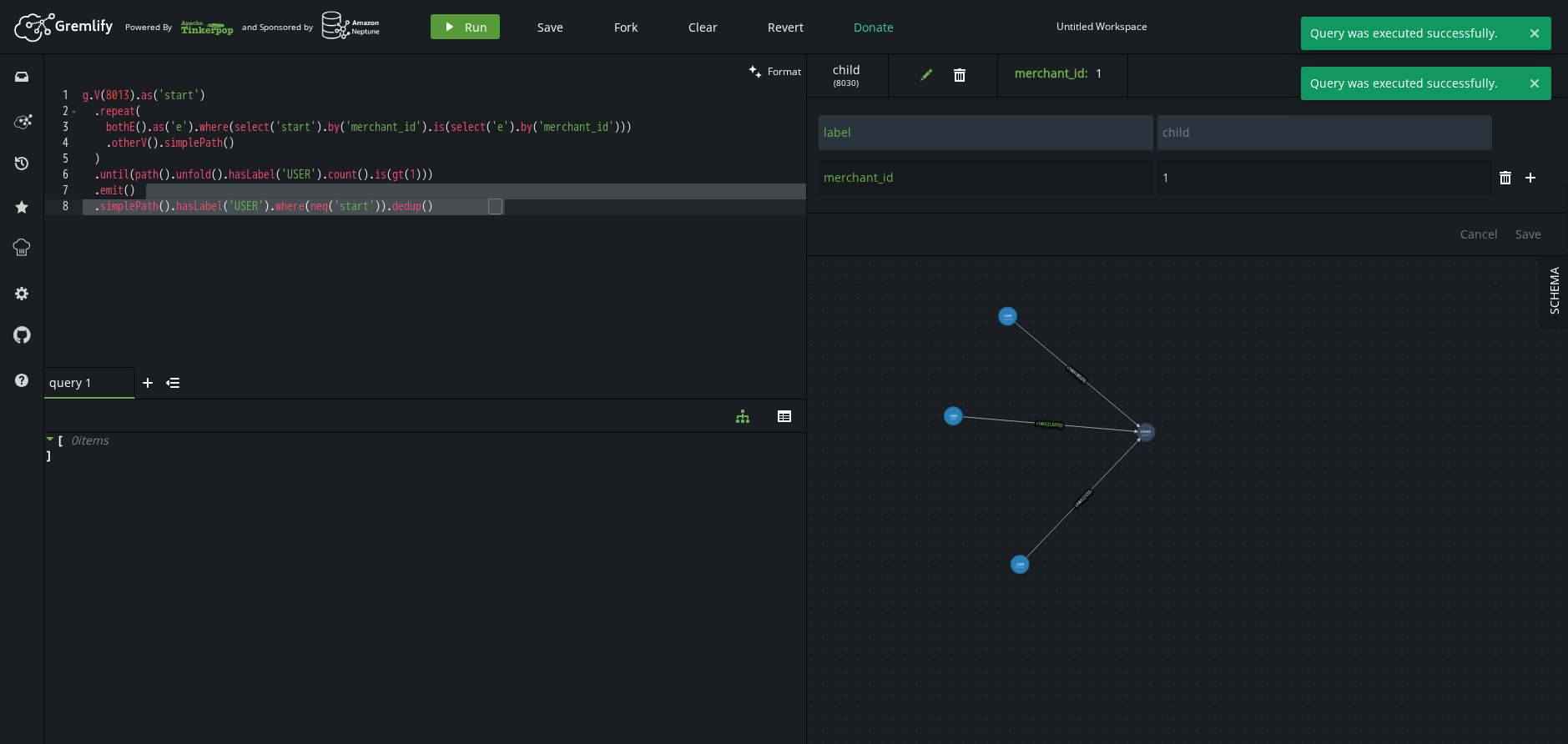 click on "play" 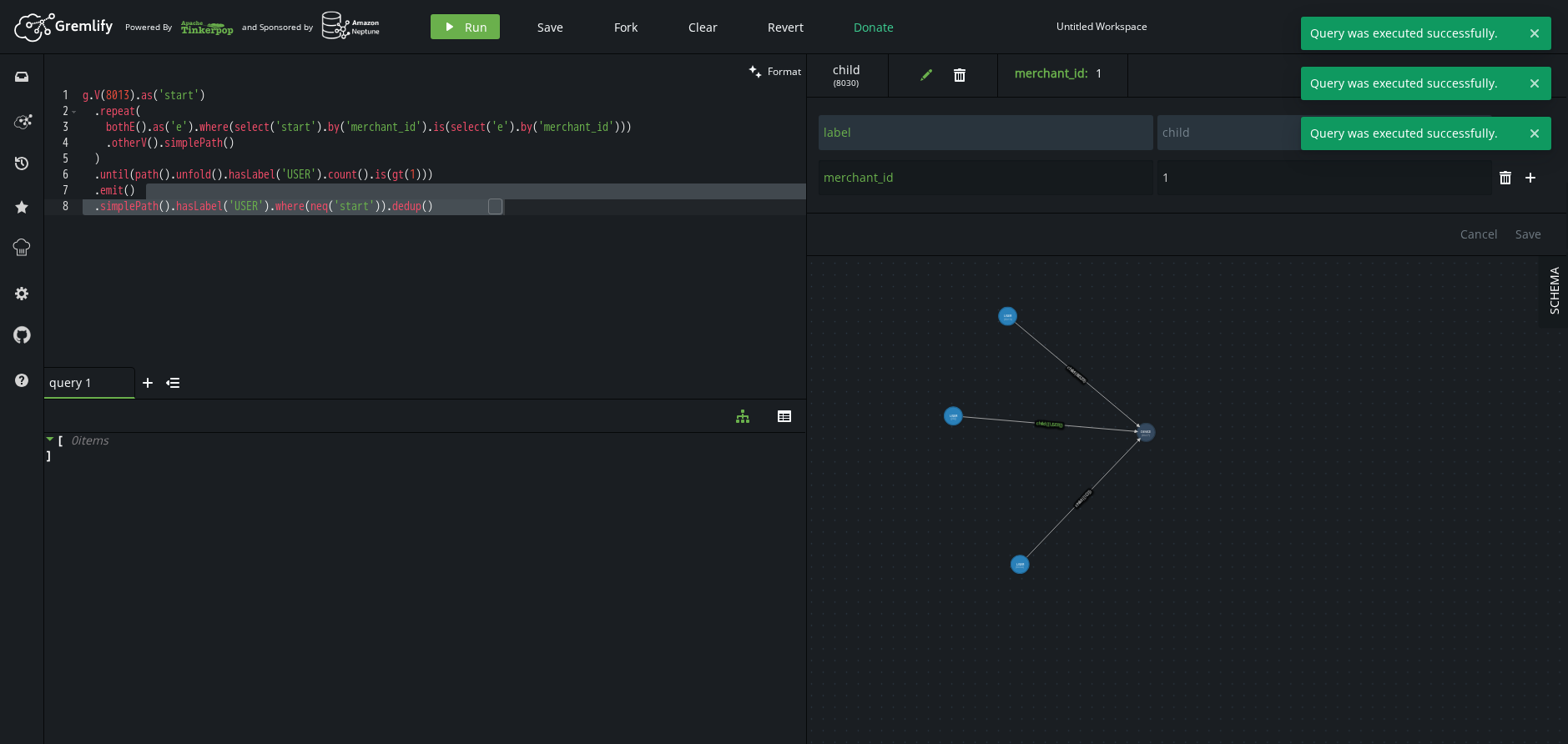 drag, startPoint x: 486, startPoint y: 284, endPoint x: 384, endPoint y: 217, distance: 122.03688 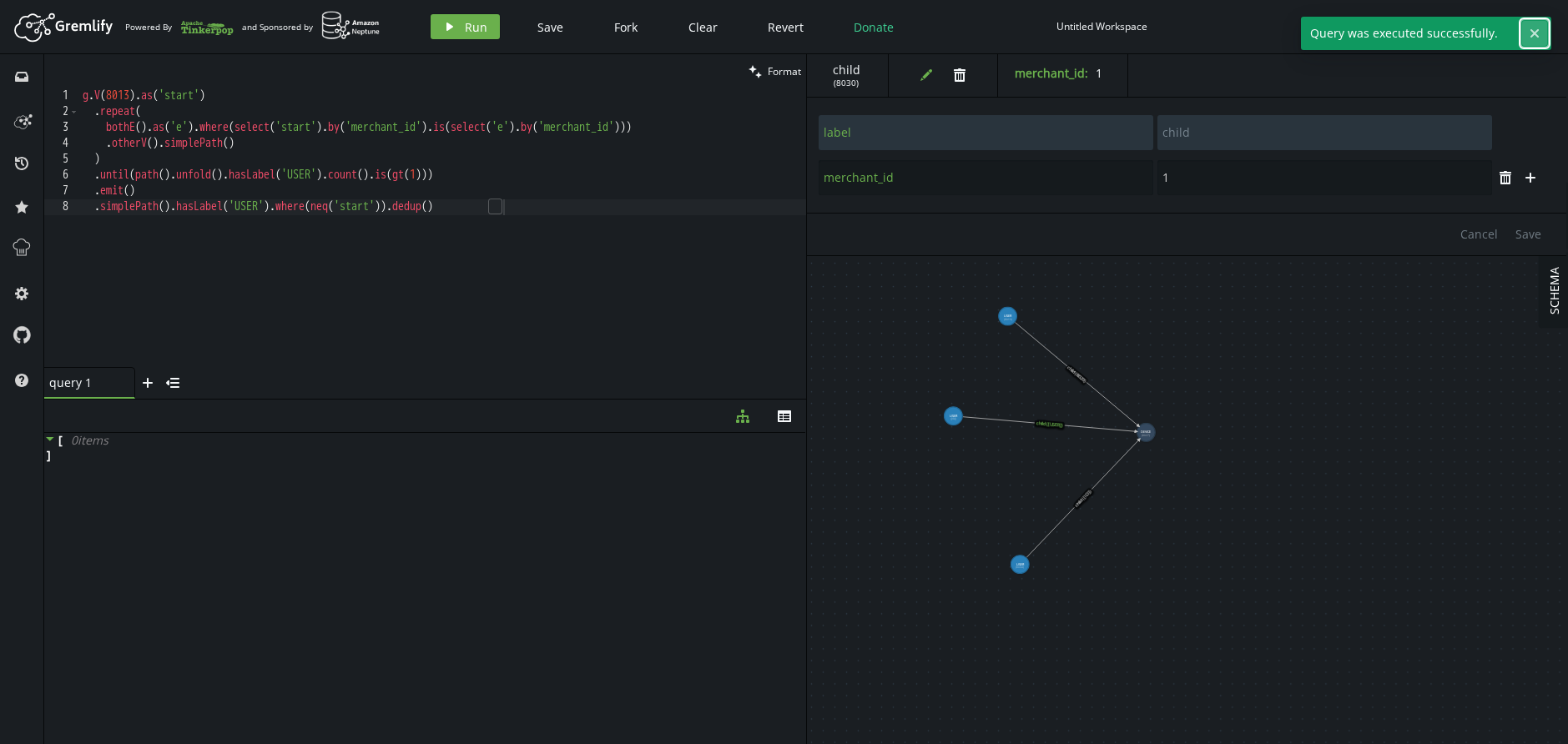 click 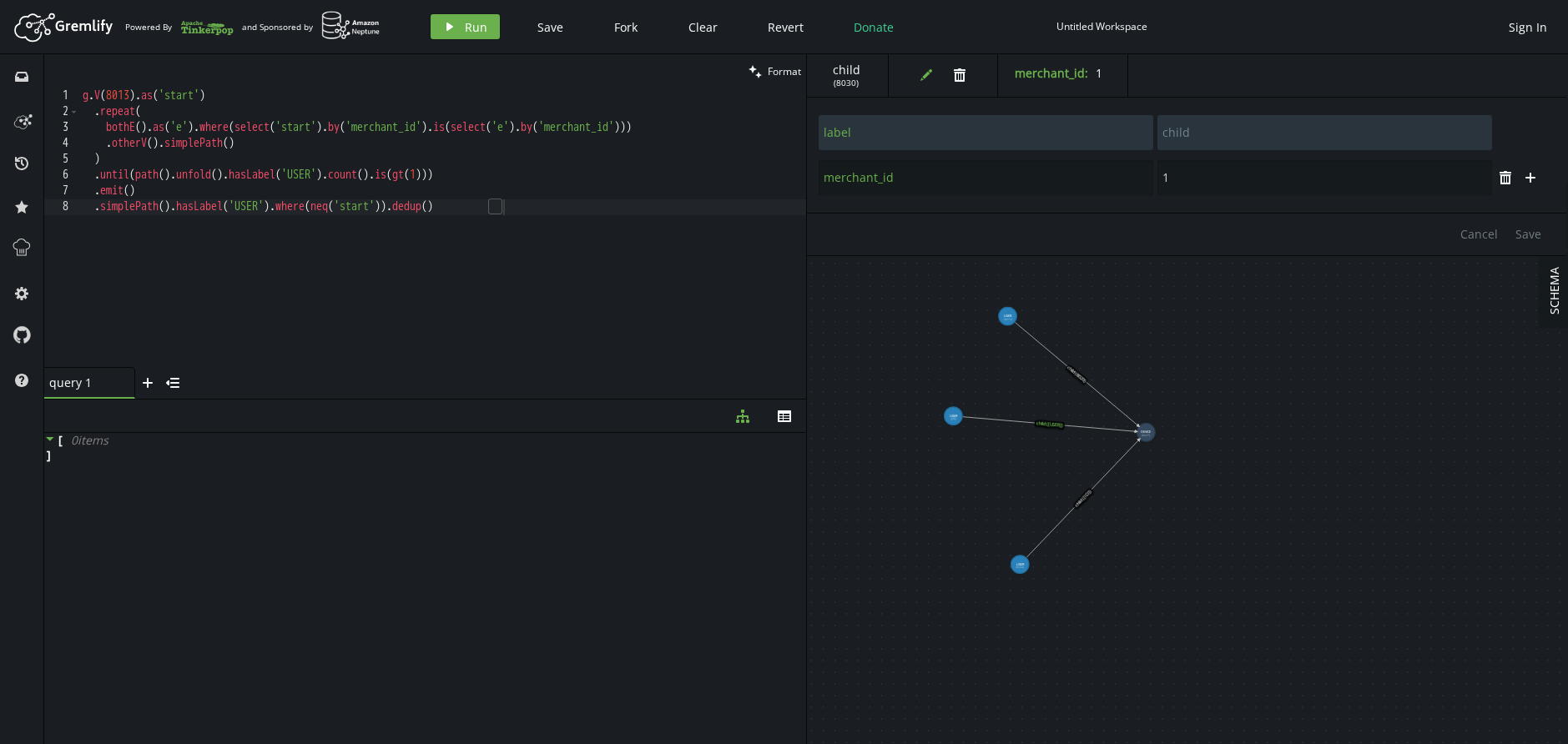 click 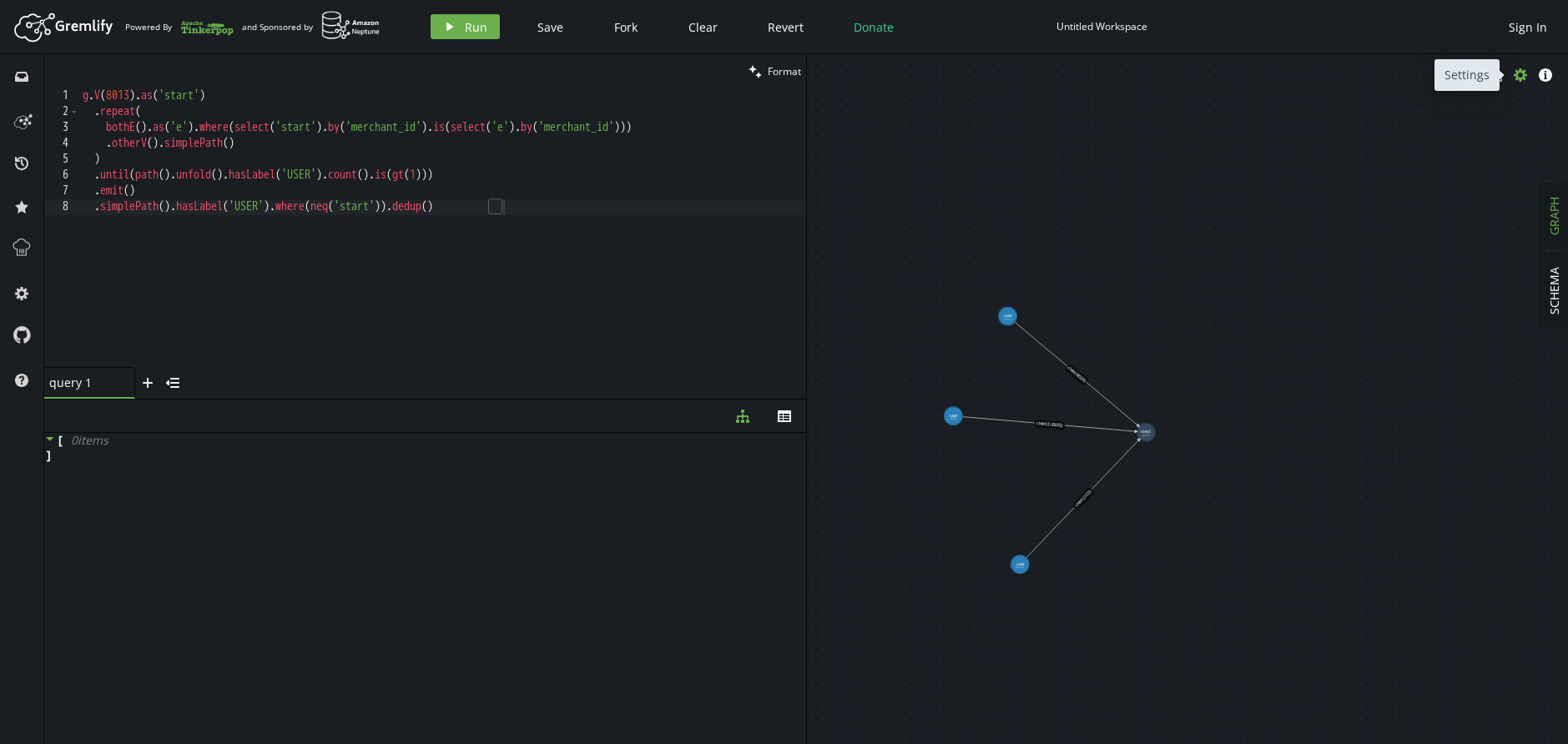 click on "cog" at bounding box center (1520, 75) 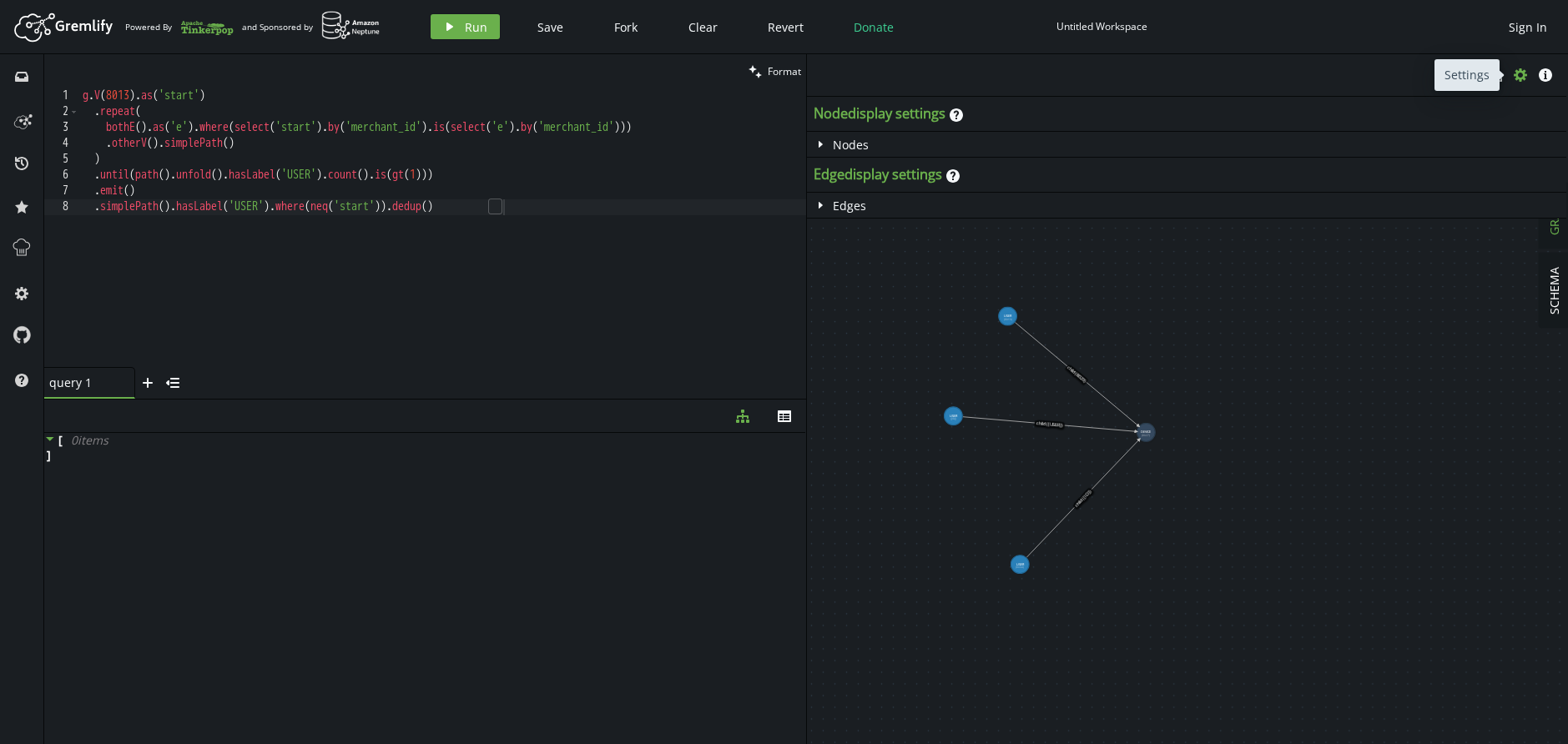 click on "cog" 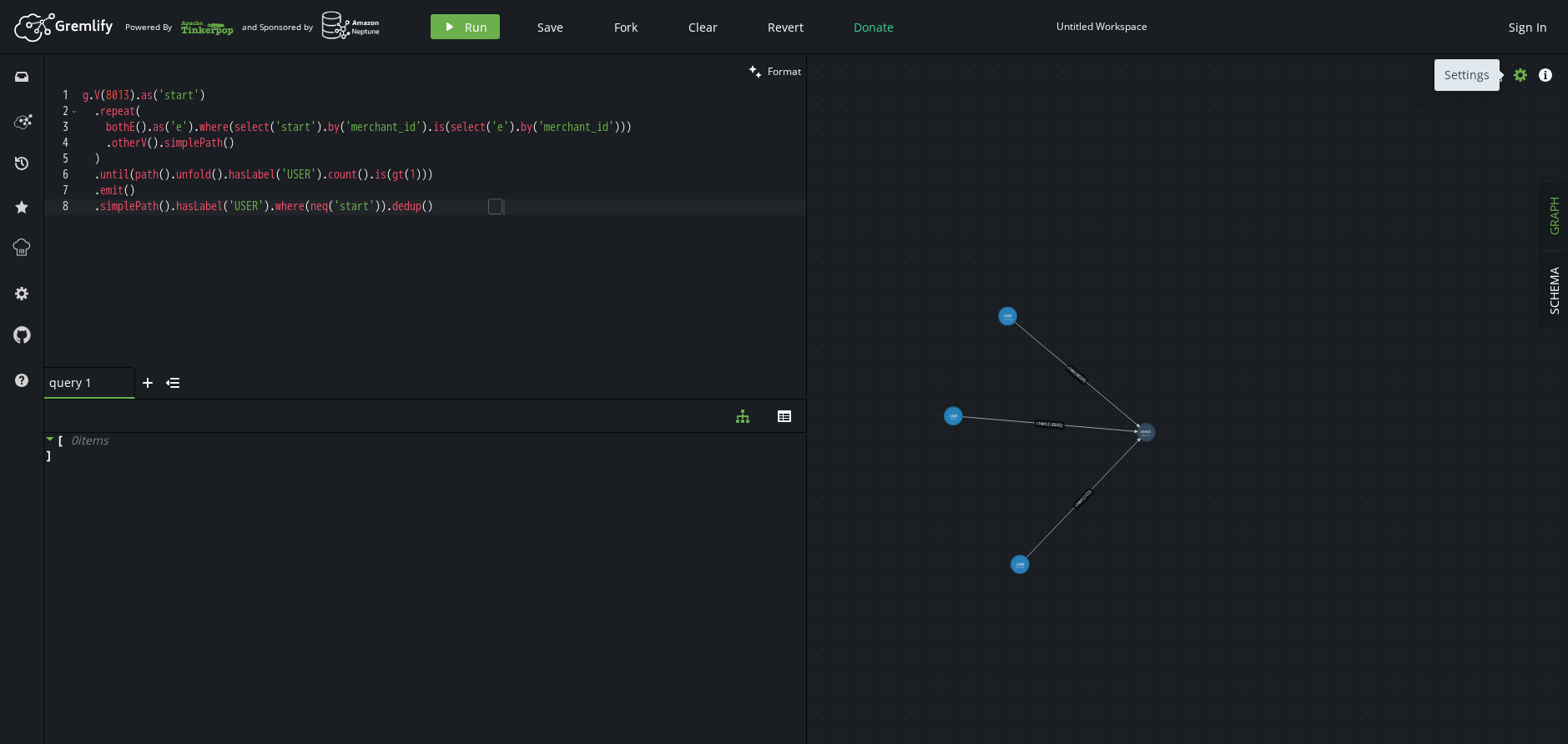 click on "cog" 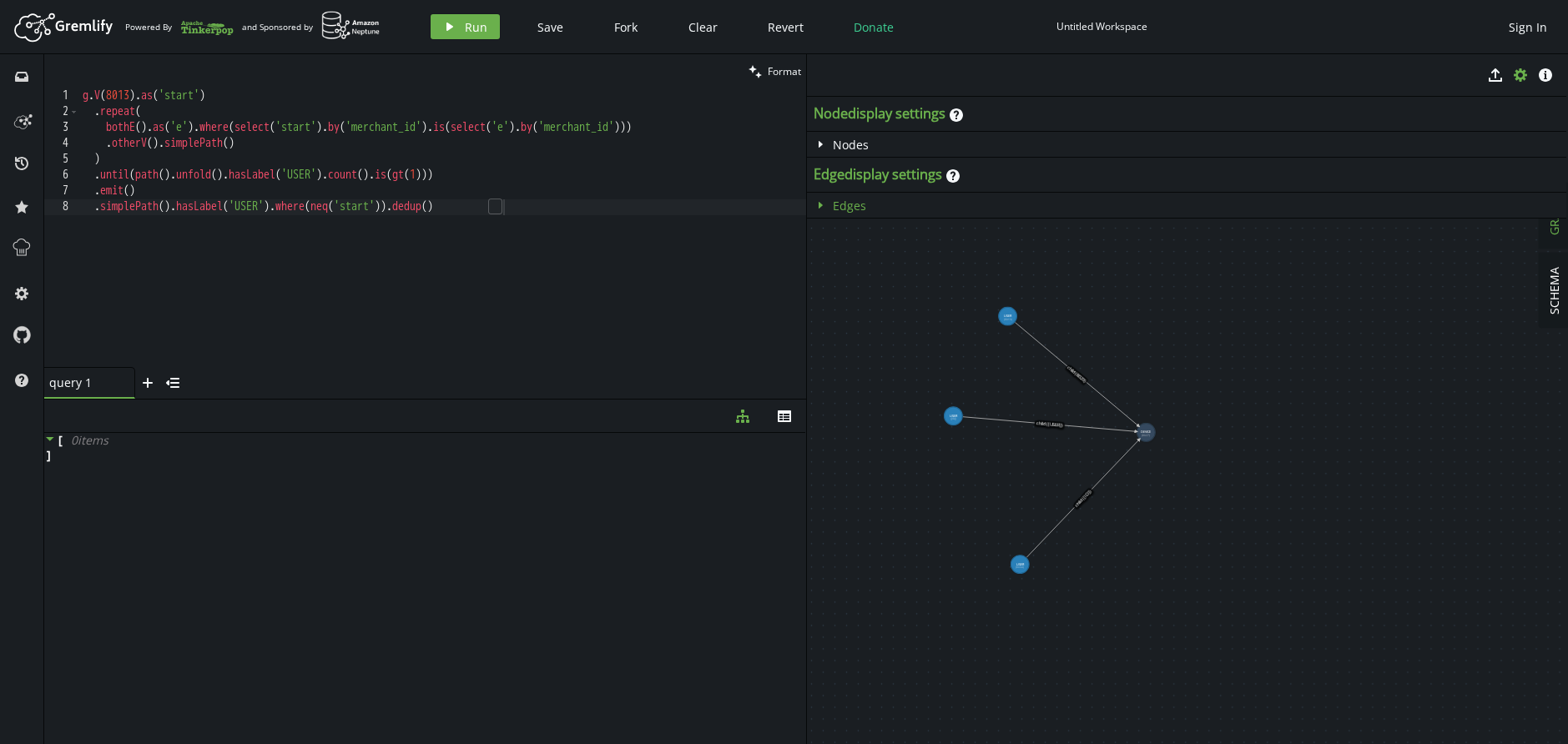 click on "caret-right" 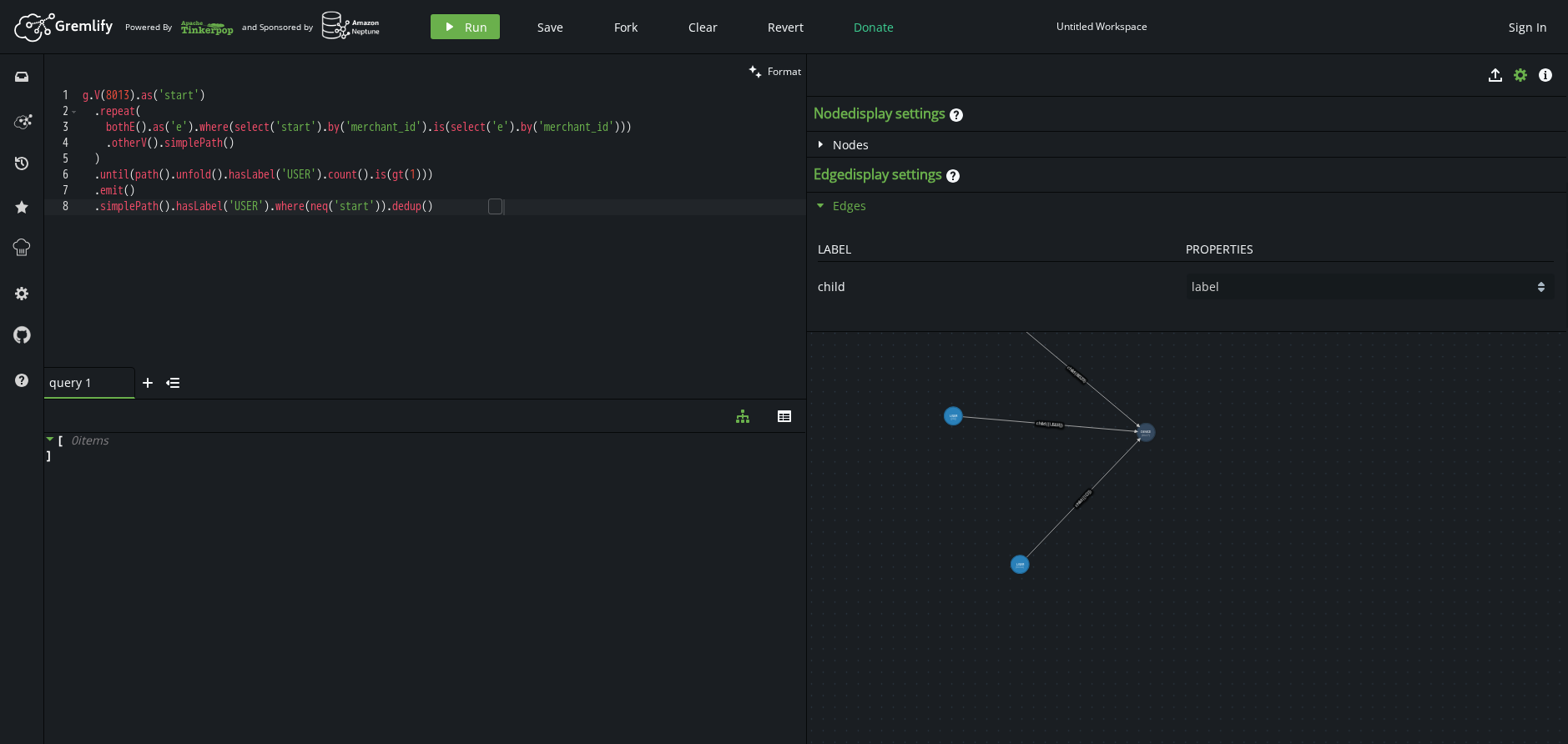 click on "caret-down" 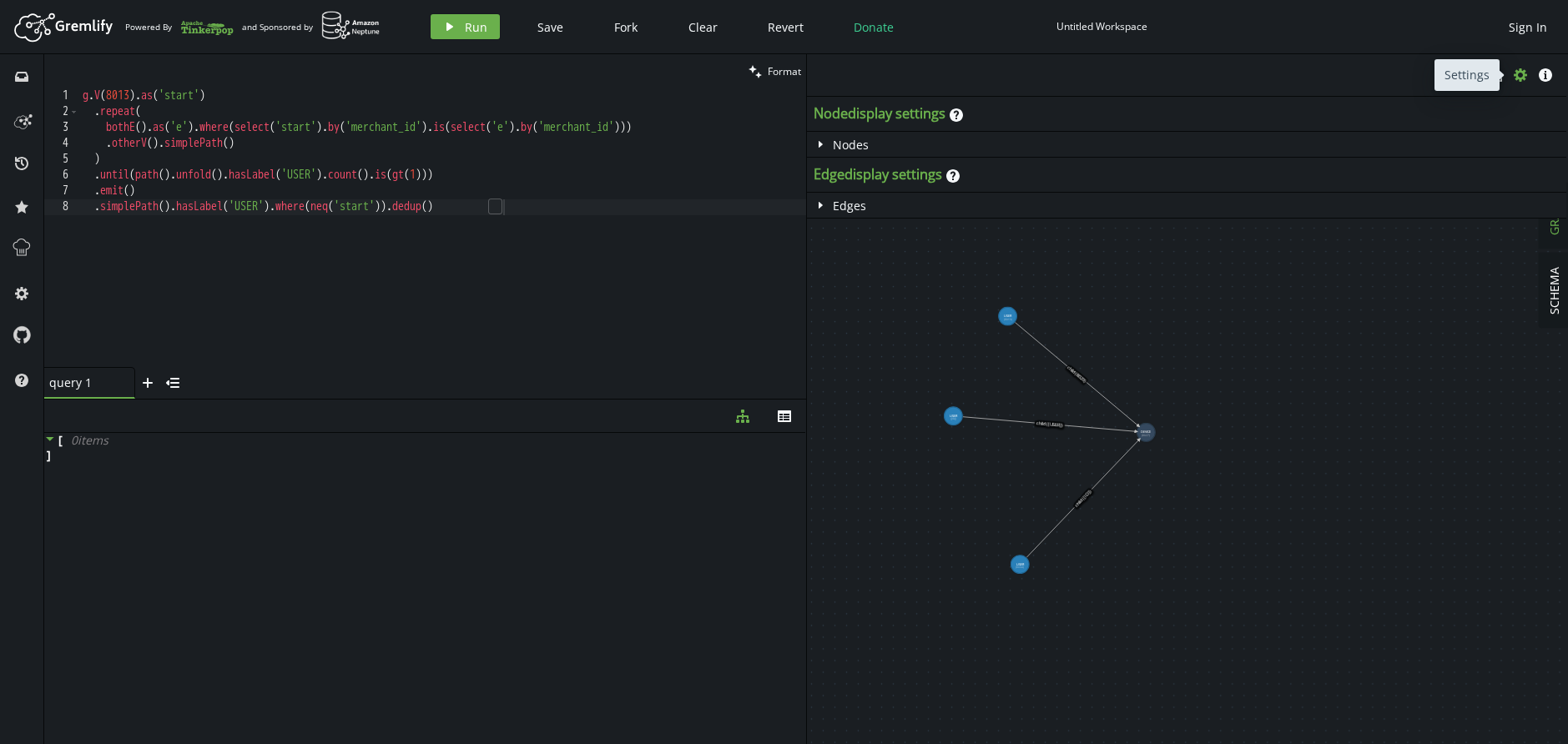 click on "cog" 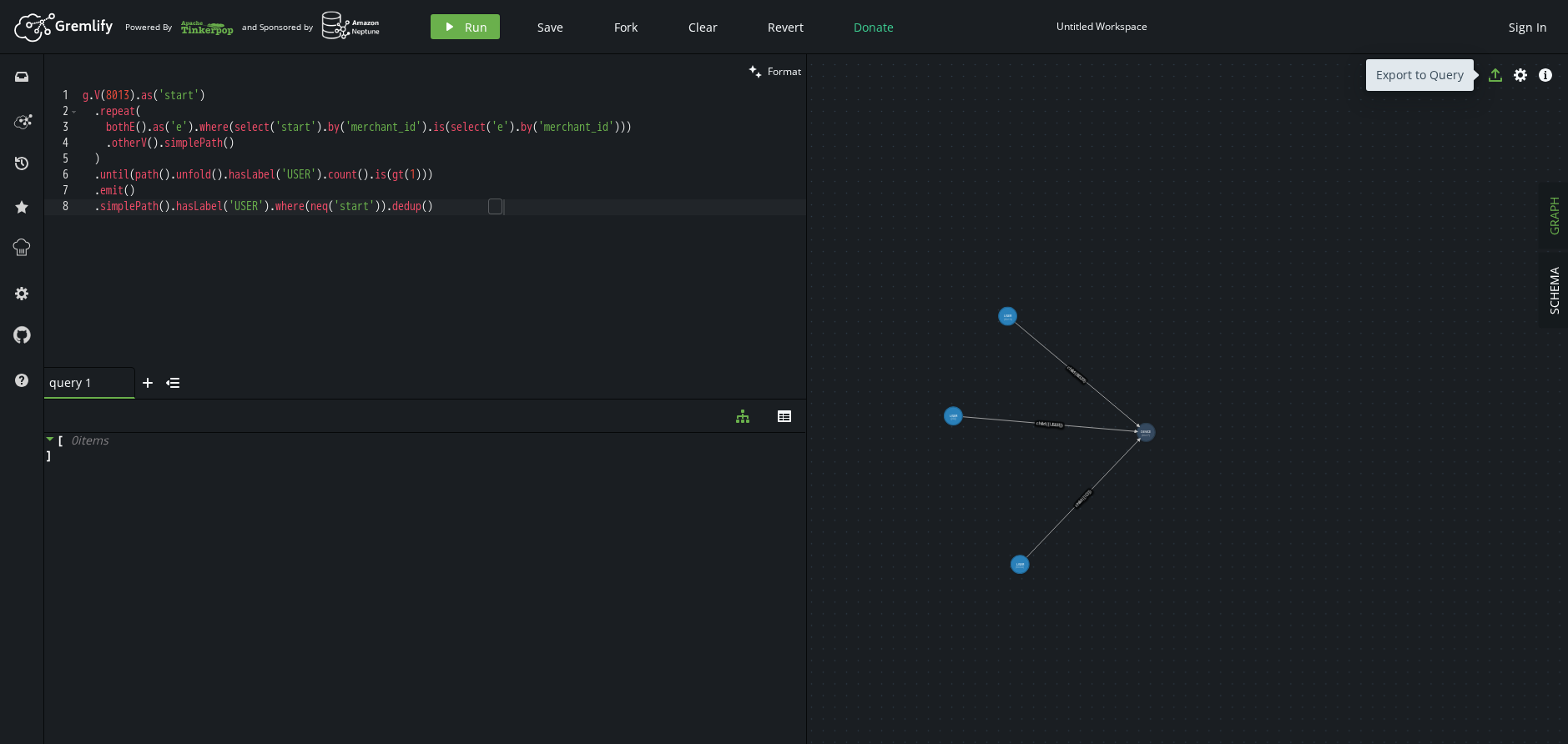 click on "export" 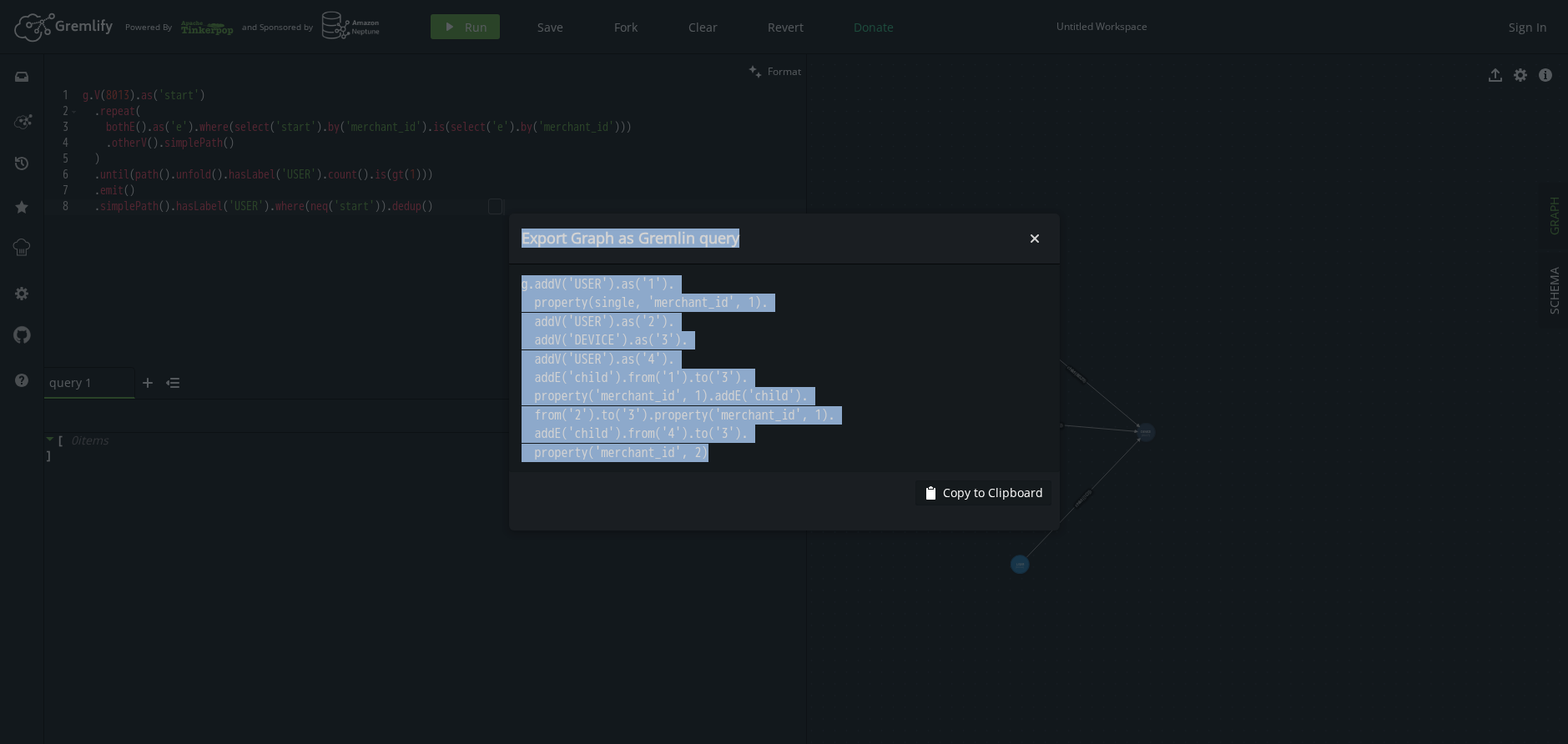 drag, startPoint x: 790, startPoint y: 469, endPoint x: 481, endPoint y: 257, distance: 374.7332 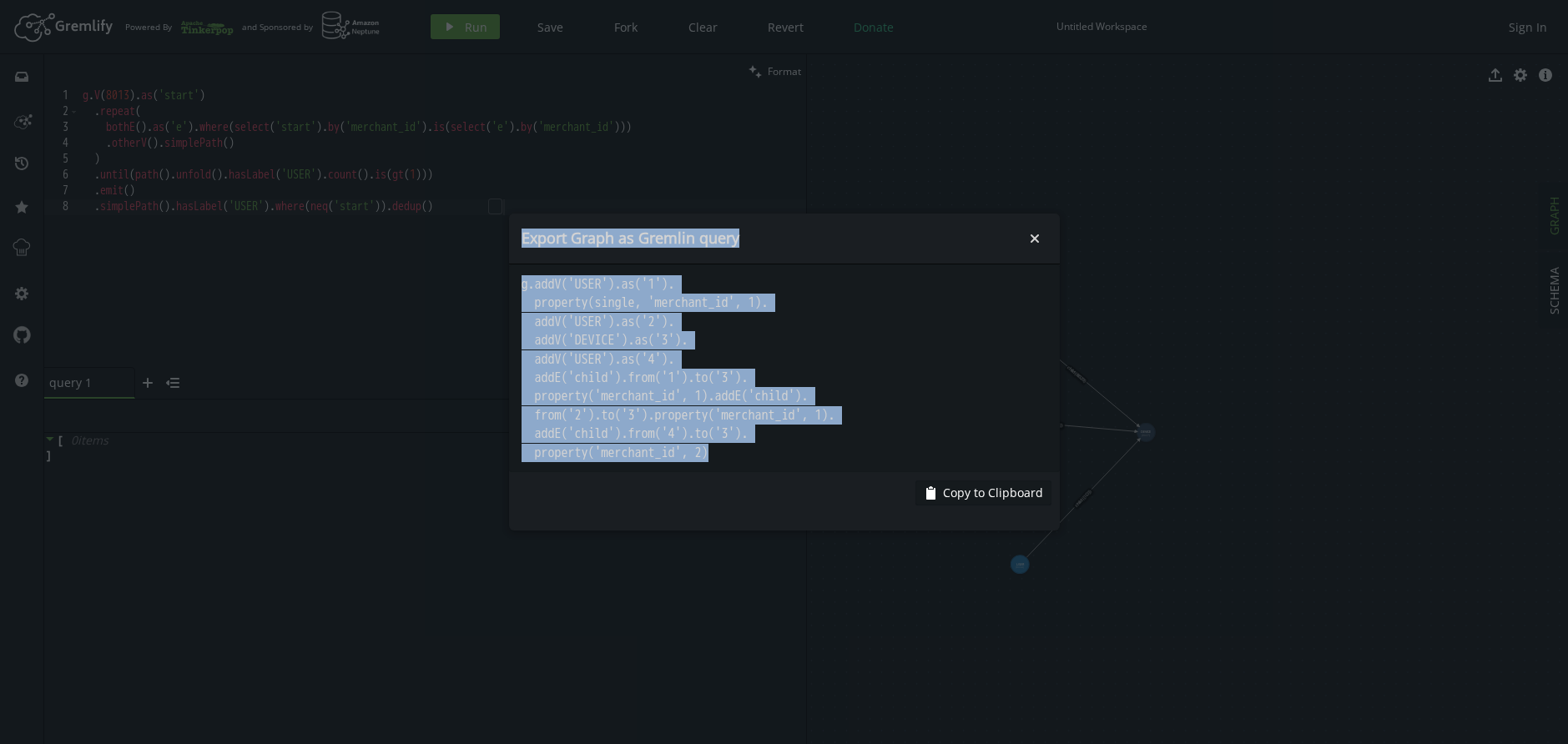 click on "Artboard Created with Sketch. Powered By and Sponsored by play Run Save Fork Clear Revert Donate Untitled Workspace Sign In inbox history star cog help clean Format .simplePath().hasLabel('USER').where(neq('start')).dedup() 1 2 3 4 5 6 7 8 g . V ( [ID] ) . as ( 'start' )    . repeat (      bothE ( ) . as ( 'e' ) . where ( select ( 'start' ) . by ( 'merchant_id' ) . is ( select ( 'e' ) . by ( 'merchant_id' )))      . otherV ( ) . simplePath ( )    )    . until ( path ( ) . unfold ( ) . hasLabel ( 'USER' ) . count ( ) . is ( gt ( 1 )))    . emit ( )    . simplePath ( ) . hasLabel ( 'USER' ) . where ( neq ( 'start' )) . dedup ( )         query 1 small-cross plus menu-closed diagram-tree th [ 0  item s ] SCHEMA GRAPH export cog info-sign USER  ([ID]) USER  ([ID]) DEVICE  ([ID]) USER  ([ID]) child ([ID]) child ([ID]) child ([ID]) 1 2 3 4 5 6 7 8 9 simpl ePath ()     Export Graph as Gremlin query small-cross clipboard Copy to Clipboard" at bounding box center [784, 372] 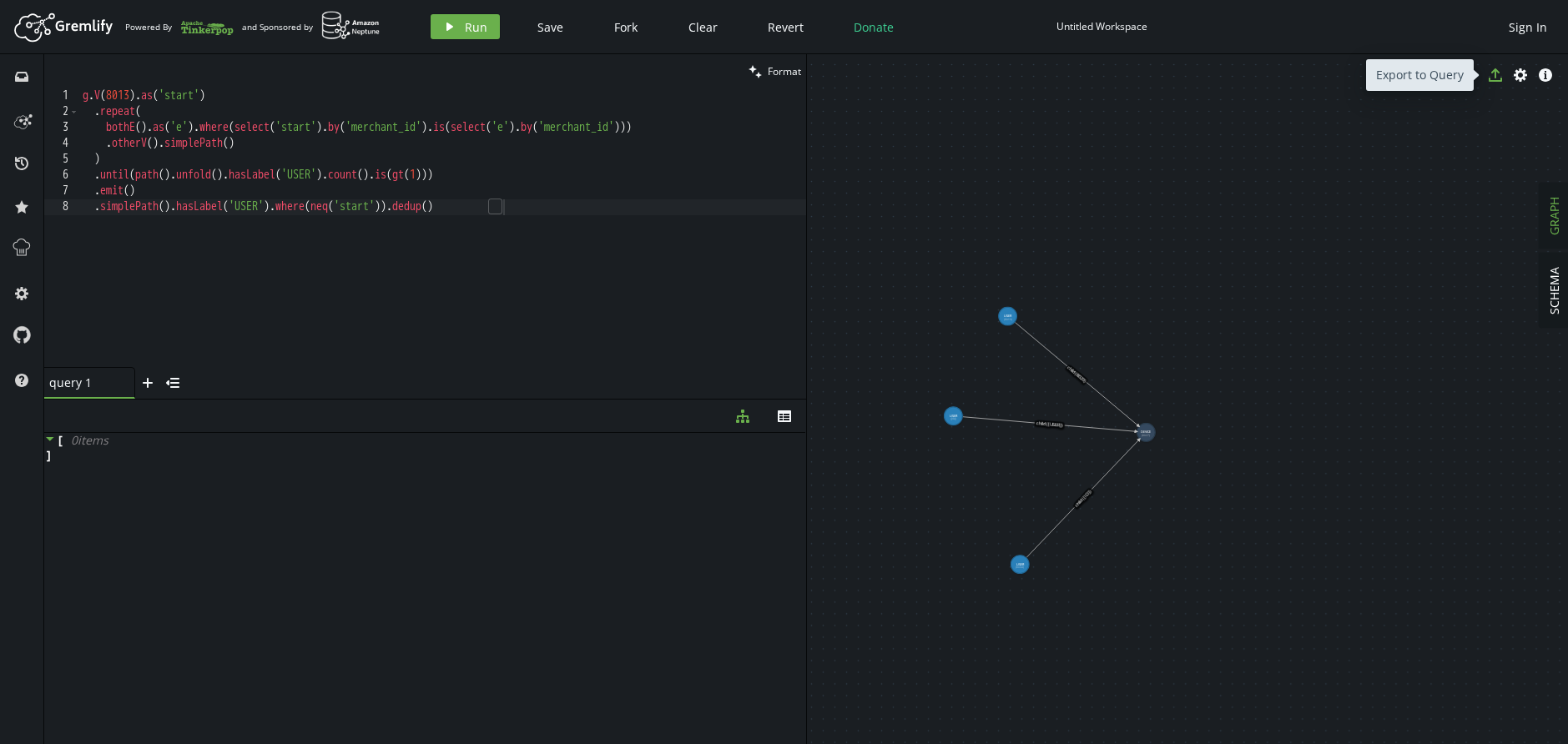 click on "export" at bounding box center (1495, 75) 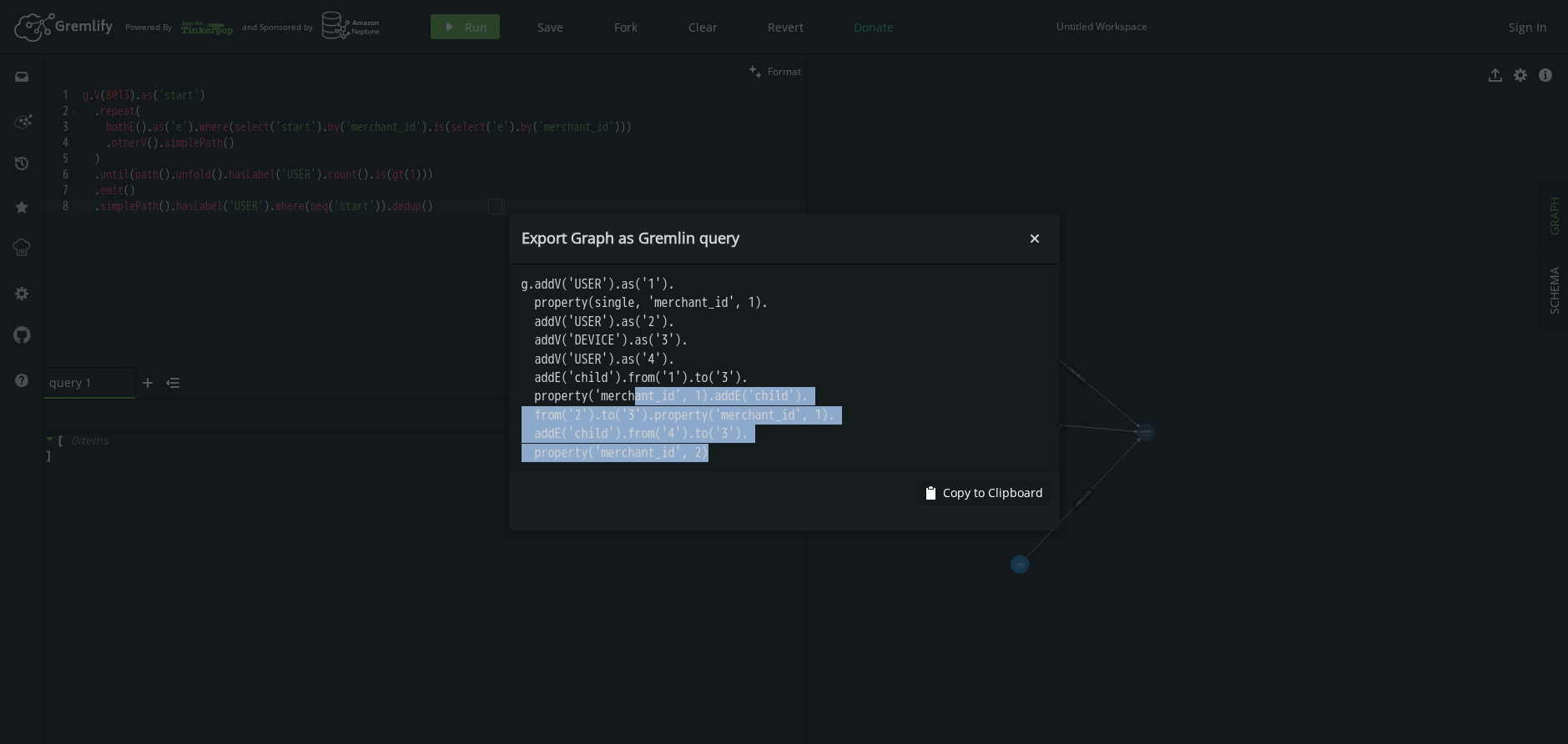drag, startPoint x: 761, startPoint y: 455, endPoint x: 711, endPoint y: 415, distance: 64.031242 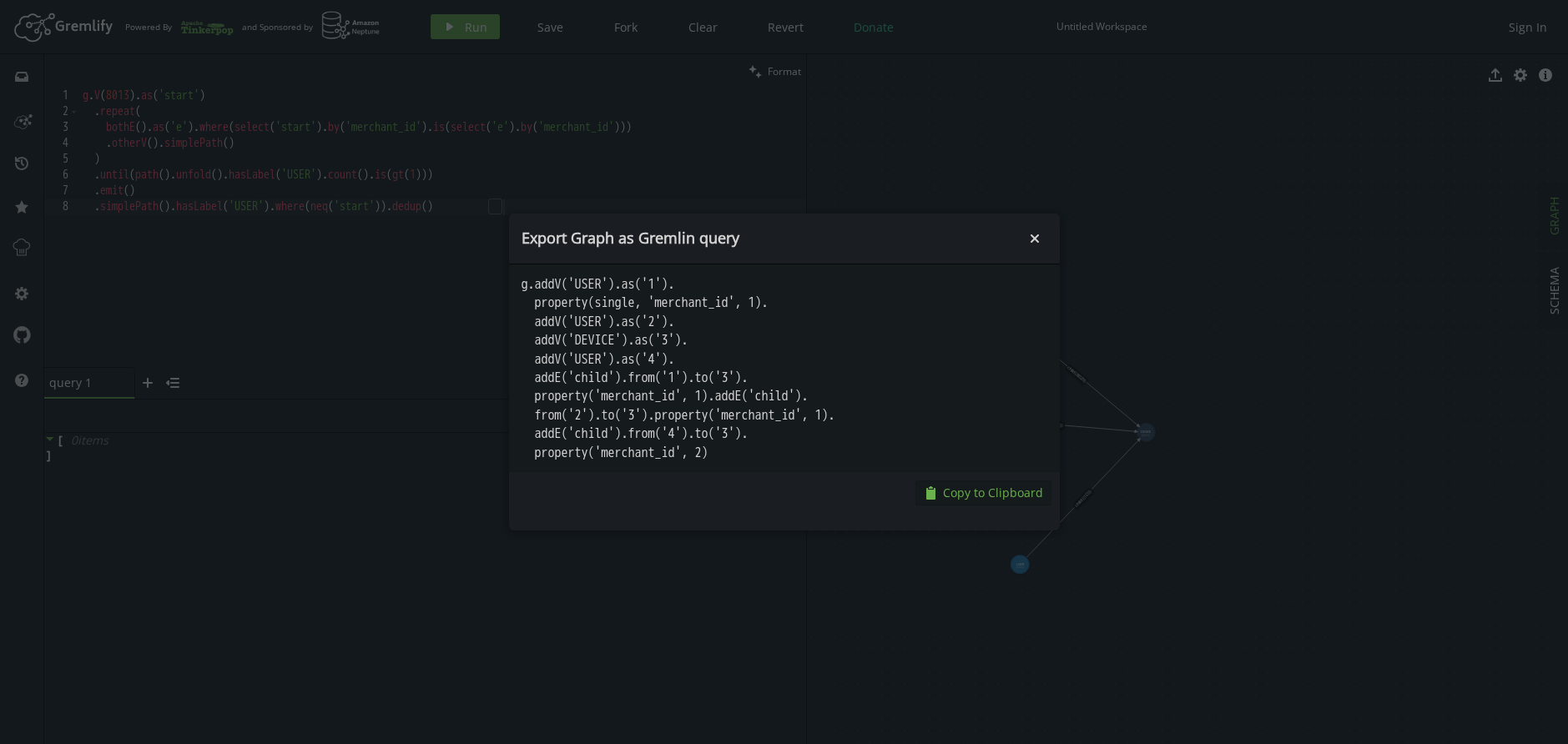 click on "Copy to Clipboard" at bounding box center [993, 492] 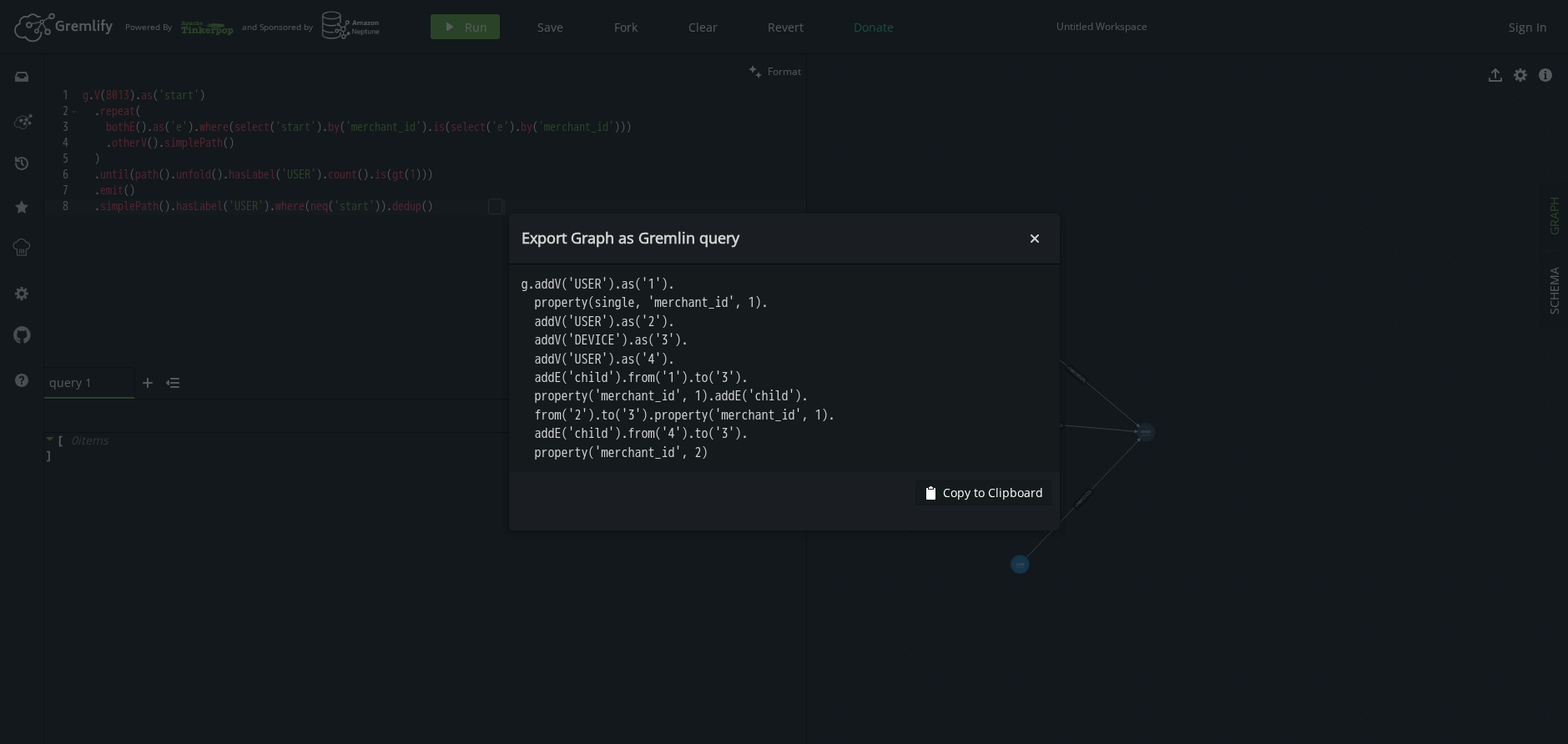 drag, startPoint x: 1042, startPoint y: 242, endPoint x: 1006, endPoint y: 242, distance: 36 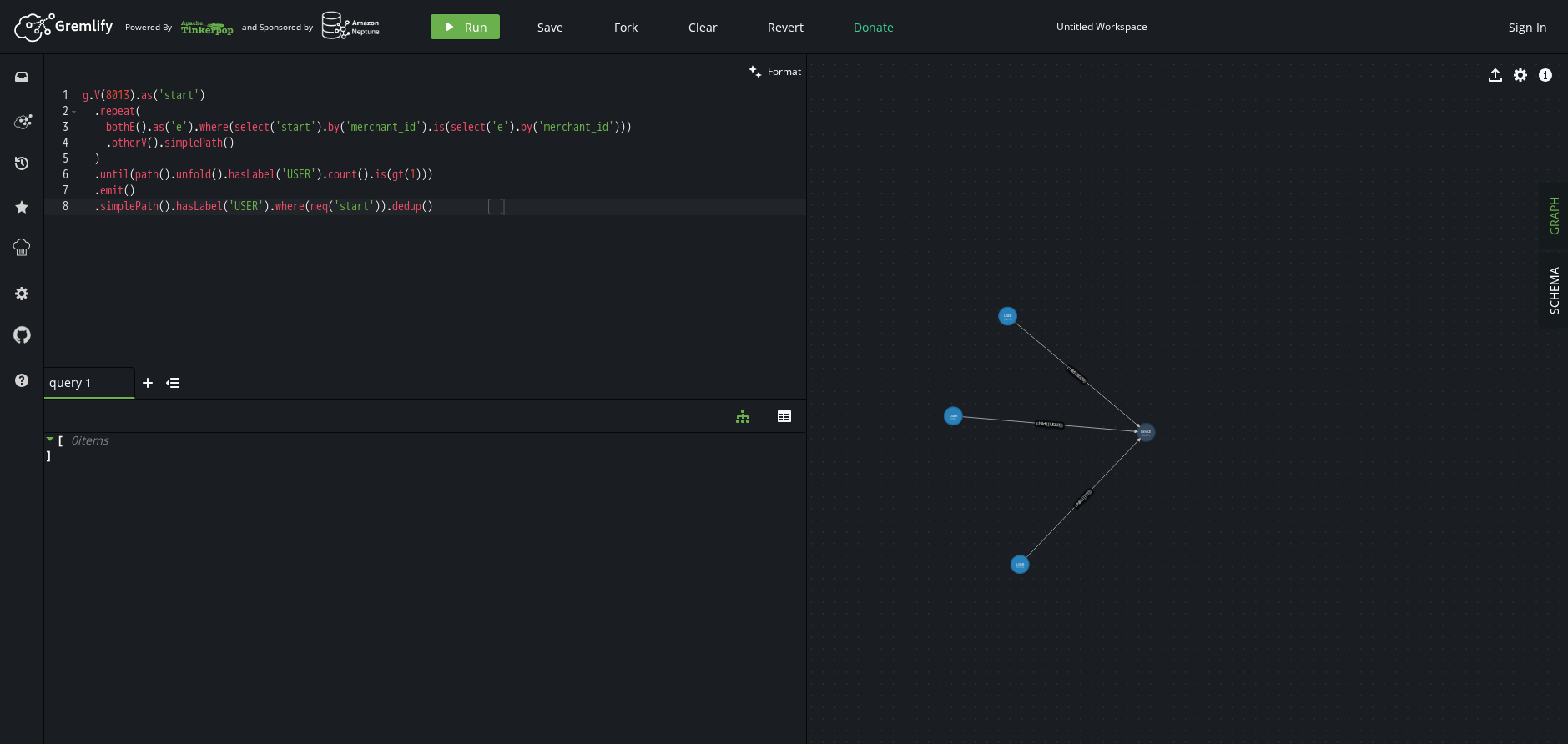 click on "g . V ( 8013 ) . as ( 'start' )    . repeat (      bothE ( ) . as ( 'e' ) . where ( select ( 'start' ) . by ( 'merchant_id' ) . is ( select ( 'e' ) . by ( 'merchant_id' )))      . otherV ( ) . simplePath ( )    )    . until ( path ( ) . unfold ( ) . hasLabel ( 'USER' ) . count ( ) . is ( gt ( 1 )))    . emit ( )    . simplePath ( ) . hasLabel ( 'USER' ) . where ( neq ( 'start' )) . dedup ( )" at bounding box center [442, 244] 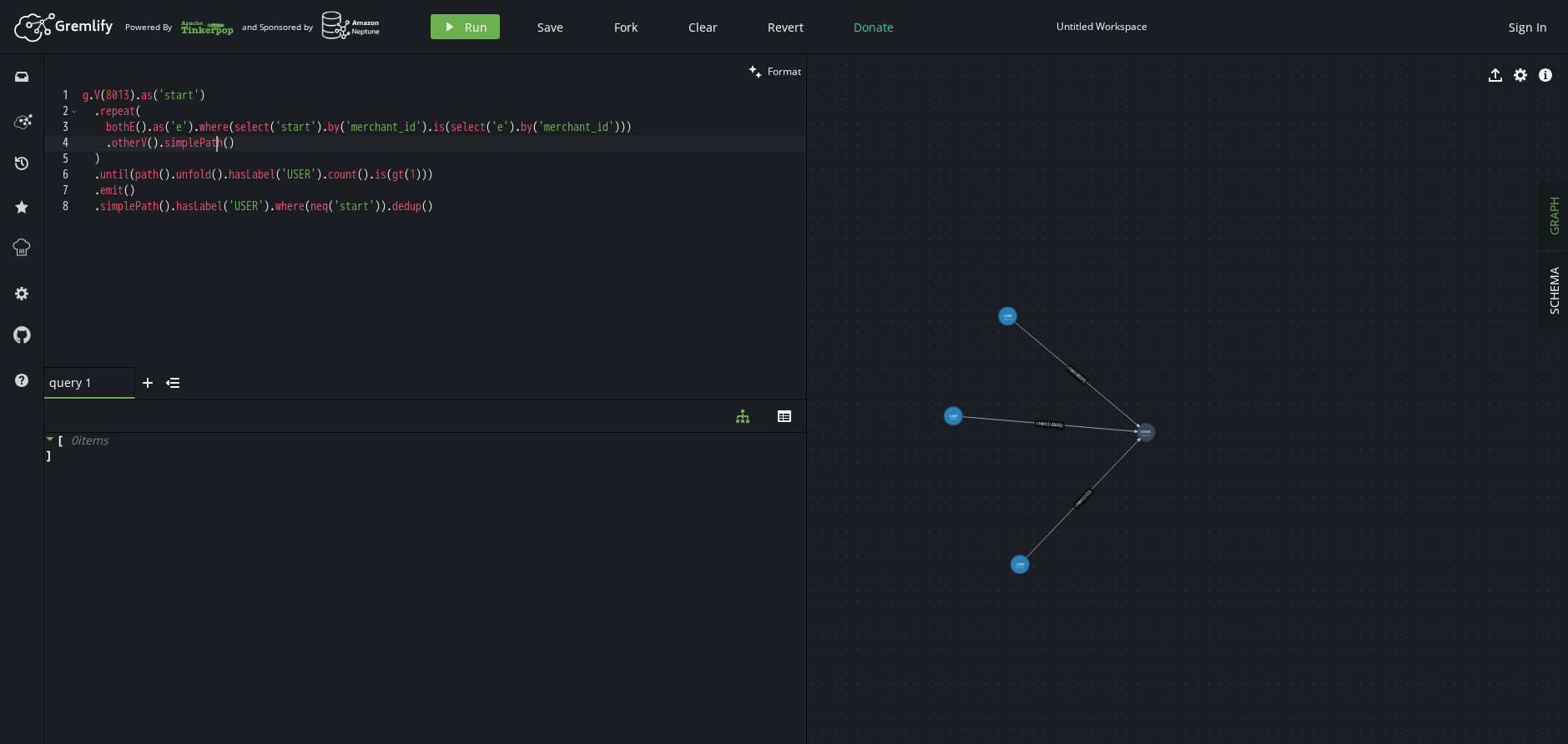 click on "g . V ( 8013 ) . as ( 'start' )    . repeat (      bothE ( ) . as ( 'e' ) . where ( select ( 'start' ) . by ( 'merchant_id' ) . is ( select ( 'e' ) . by ( 'merchant_id' )))      . otherV ( ) . simplePath ( )    )    . until ( path ( ) . unfold ( ) . hasLabel ( 'USER' ) . count ( ) . is ( gt ( 1 )))    . emit ( )    . simplePath ( ) . hasLabel ( 'USER' ) . where ( neq ( 'start' )) . dedup ( )" at bounding box center [442, 244] 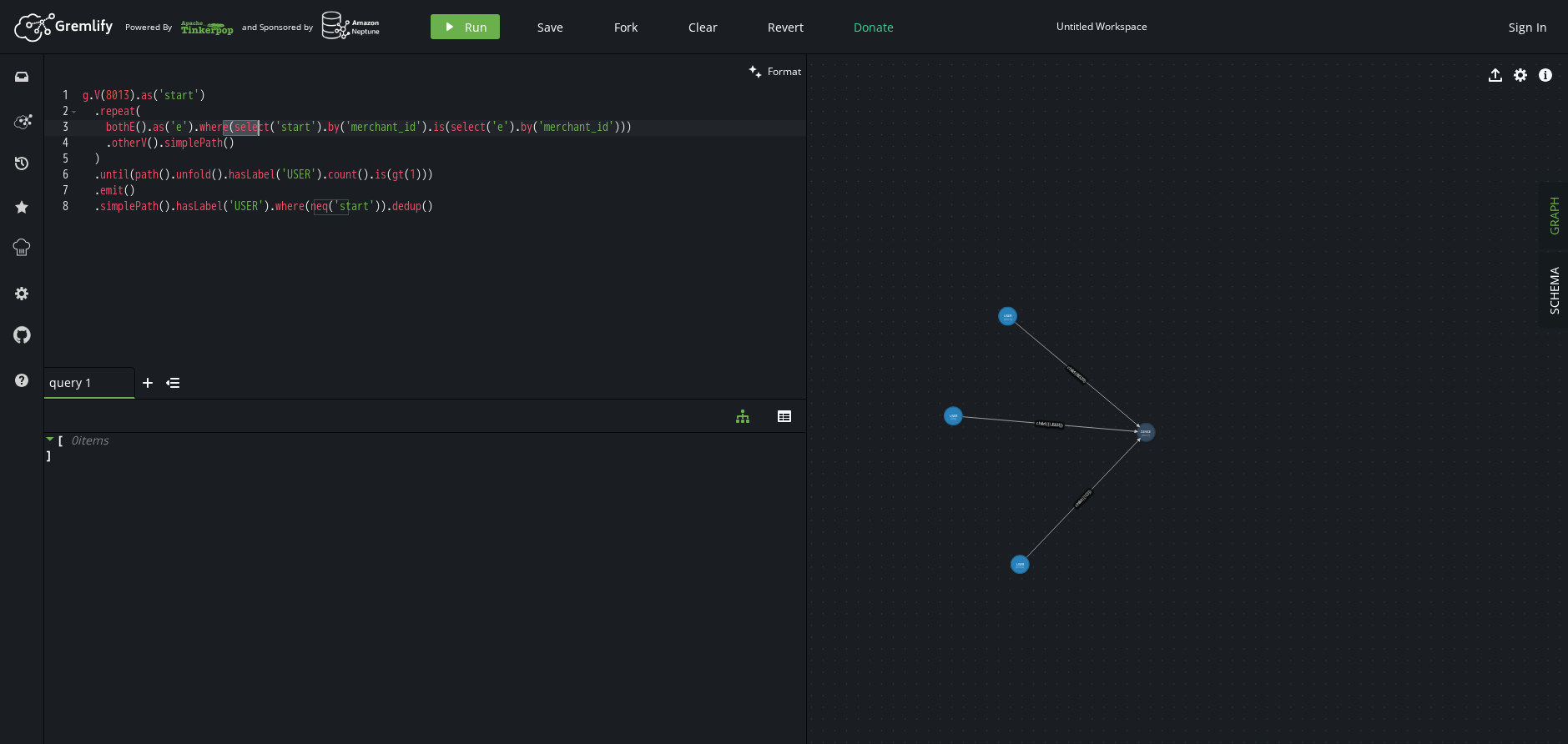 click on "g . V ( 8013 ) . as ( 'start' )    . repeat (      bothE ( ) . as ( 'e' ) . where ( select ( 'start' ) . by ( 'merchant_id' ) . is ( select ( 'e' ) . by ( 'merchant_id' )))      . otherV ( ) . simplePath ( )    )    . until ( path ( ) . unfold ( ) . hasLabel ( 'USER' ) . count ( ) . is ( gt ( 1 )))    . emit ( )    . simplePath ( ) . hasLabel ( 'USER' ) . where ( neq ( 'start' )) . dedup ( )" at bounding box center [442, 244] 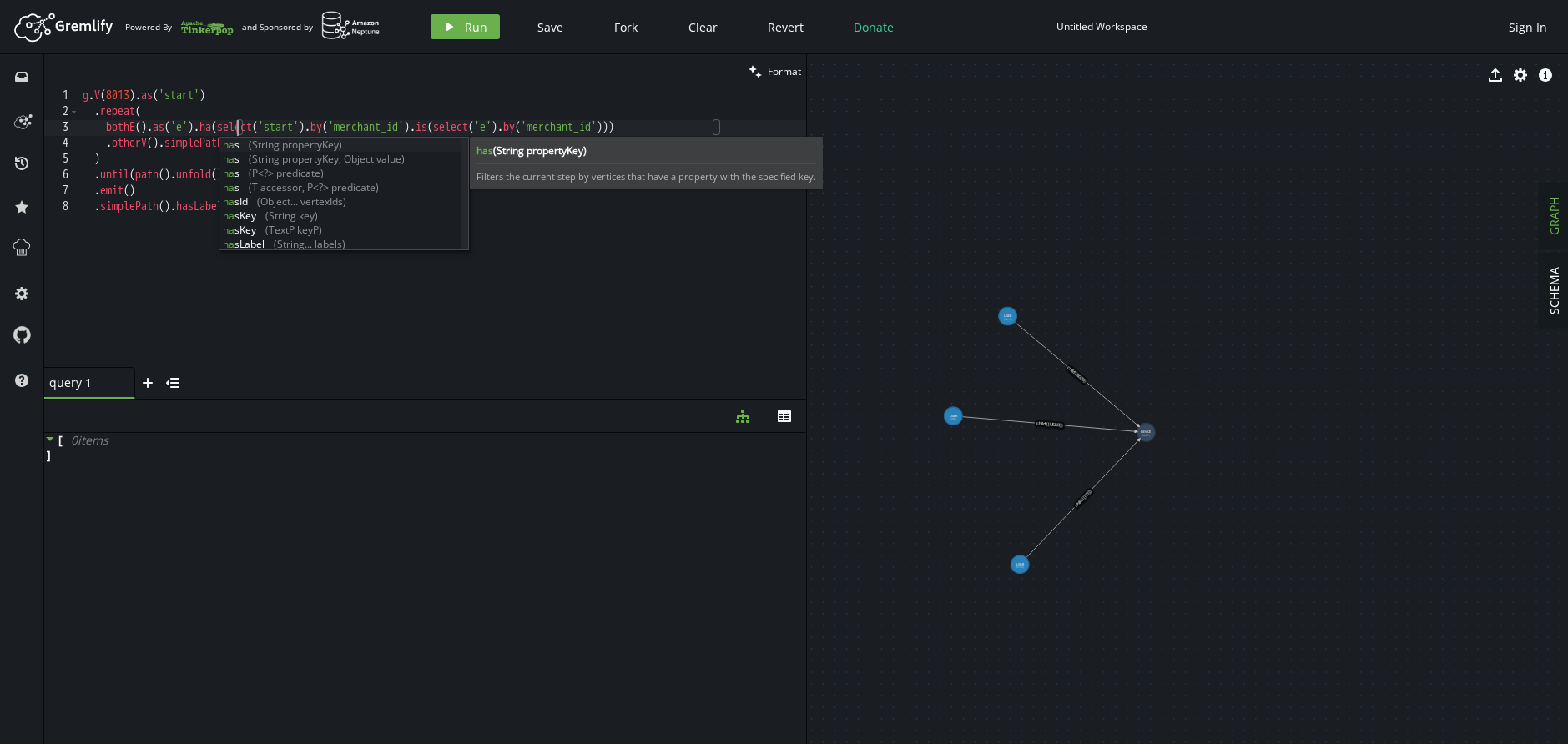 scroll, scrollTop: 1, scrollLeft: 160, axis: both 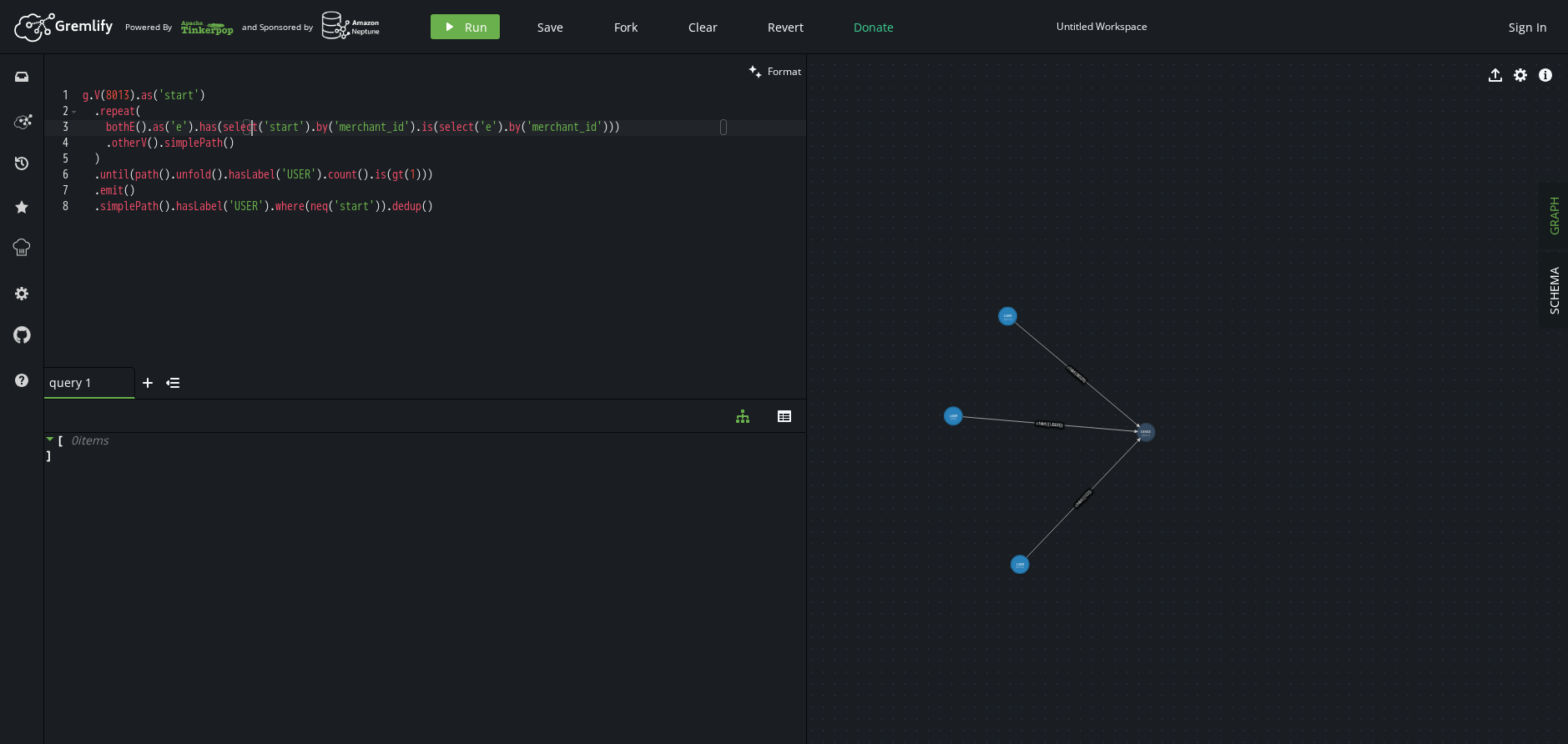 drag, startPoint x: 468, startPoint y: 160, endPoint x: 488, endPoint y: 141, distance: 27.58623 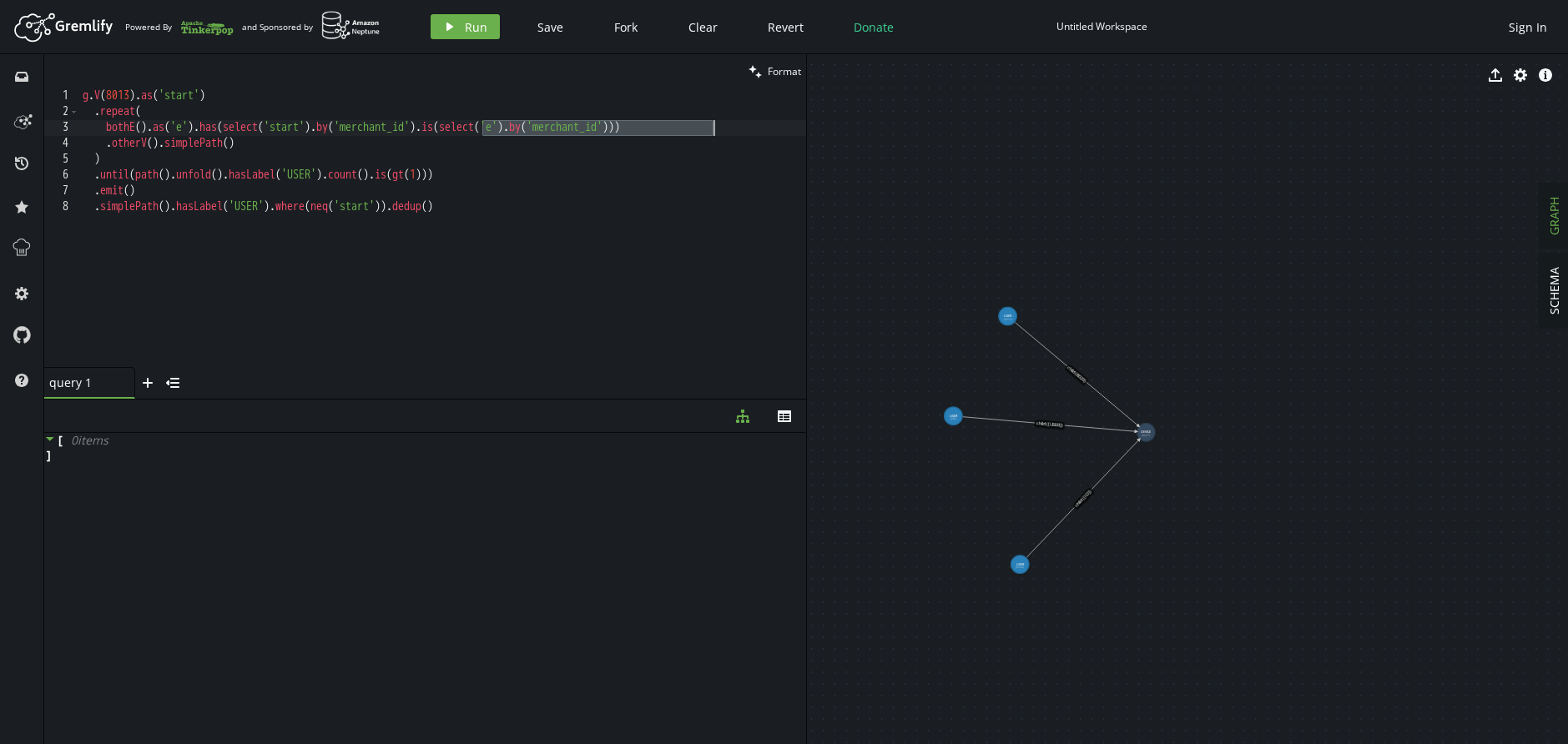 drag, startPoint x: 482, startPoint y: 128, endPoint x: 716, endPoint y: 128, distance: 234 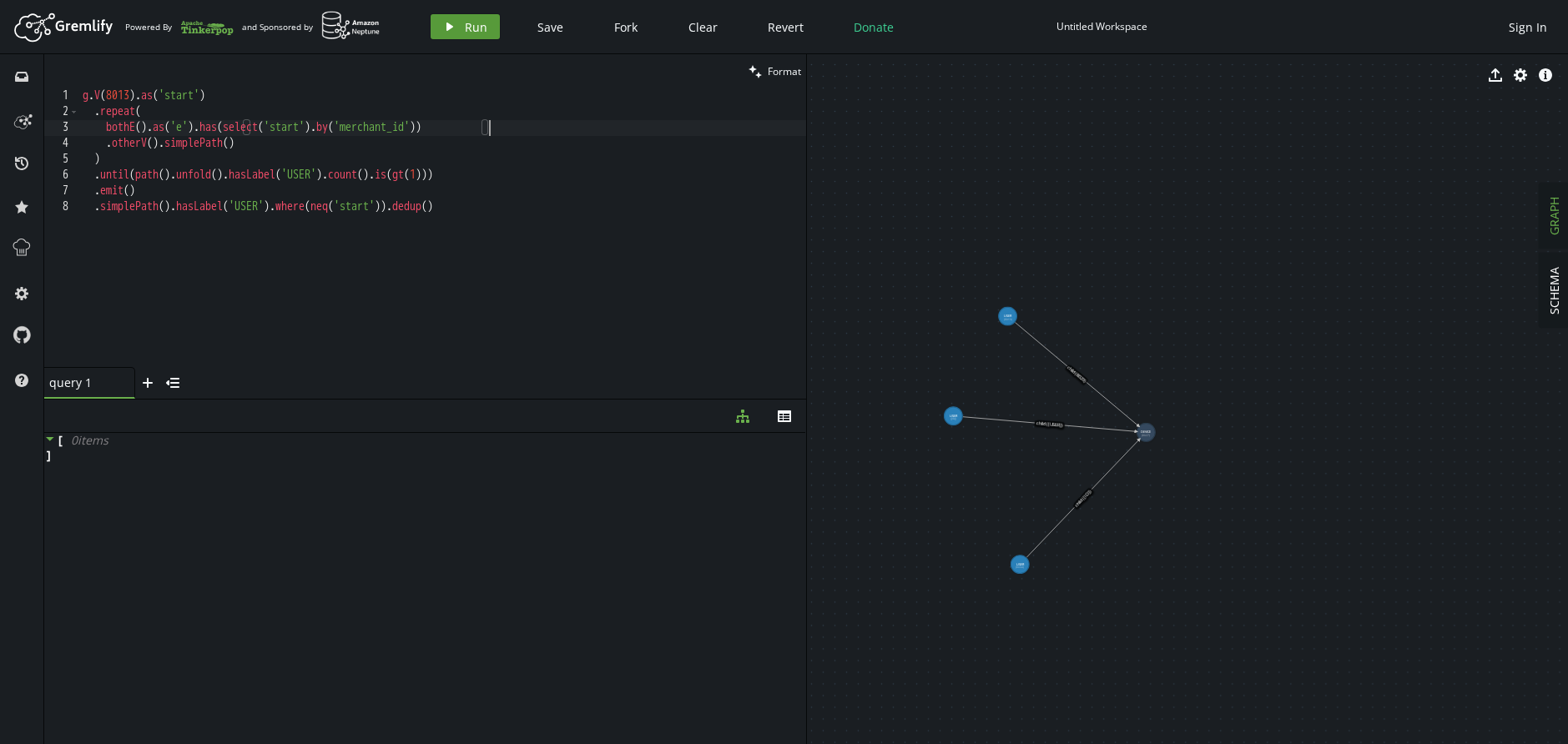 click on "play Run" at bounding box center (465, 27) 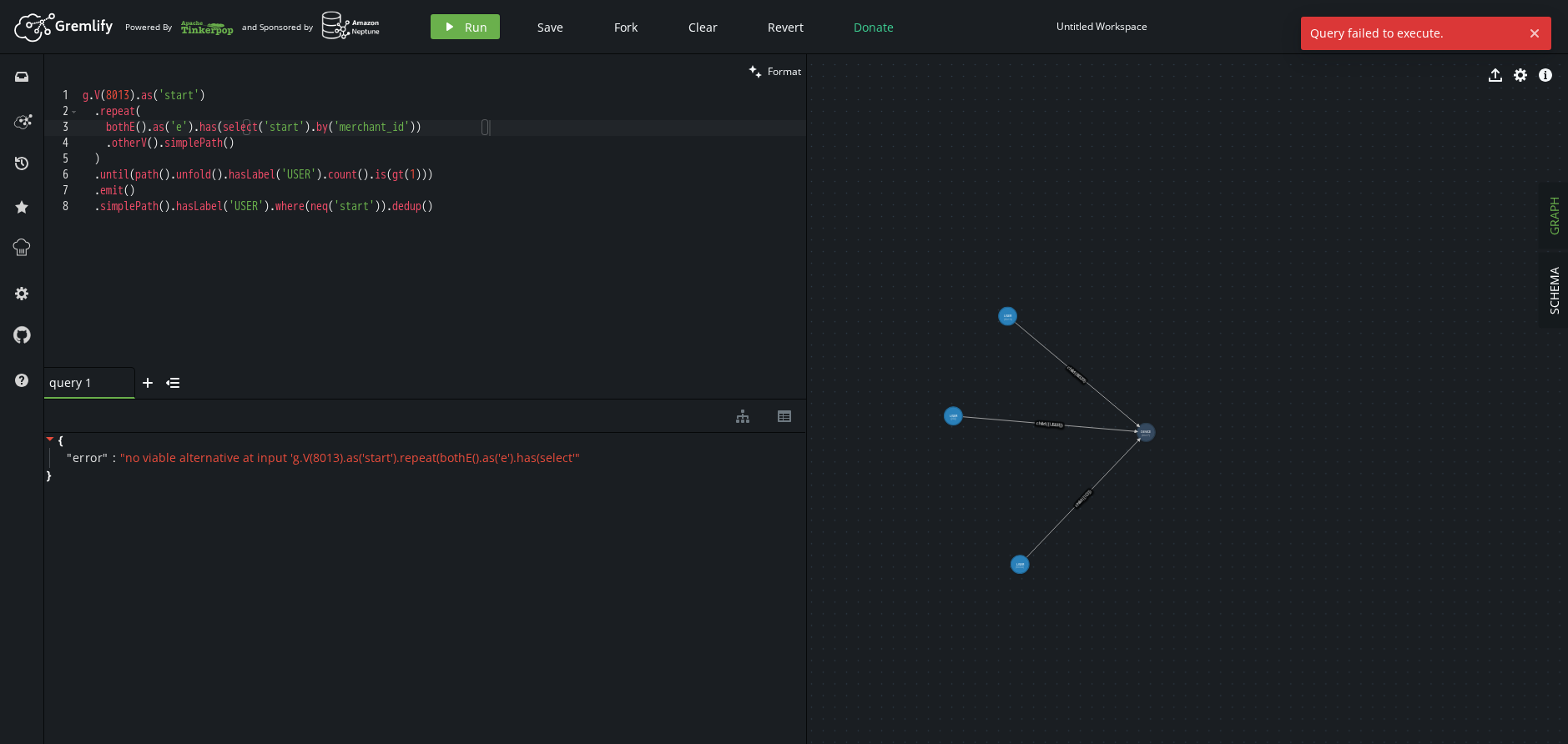 click on "g . V ( 8013 ) . as ( 'start' )    . repeat (      bothE ( ) . as ( 'e' ) . has ( select ( 'start' ) . by ( 'merchant_id' ))      . otherV ( ) . simplePath ( )    )    . until ( path ( ) . unfold ( ) . hasLabel ( 'USER' ) . count ( ) . is ( gt ( 1 )))    . emit ( )    . simplePath ( ) . hasLabel ( 'USER' ) . where ( neq ( 'start' )) . dedup ( )" at bounding box center (442, 244) 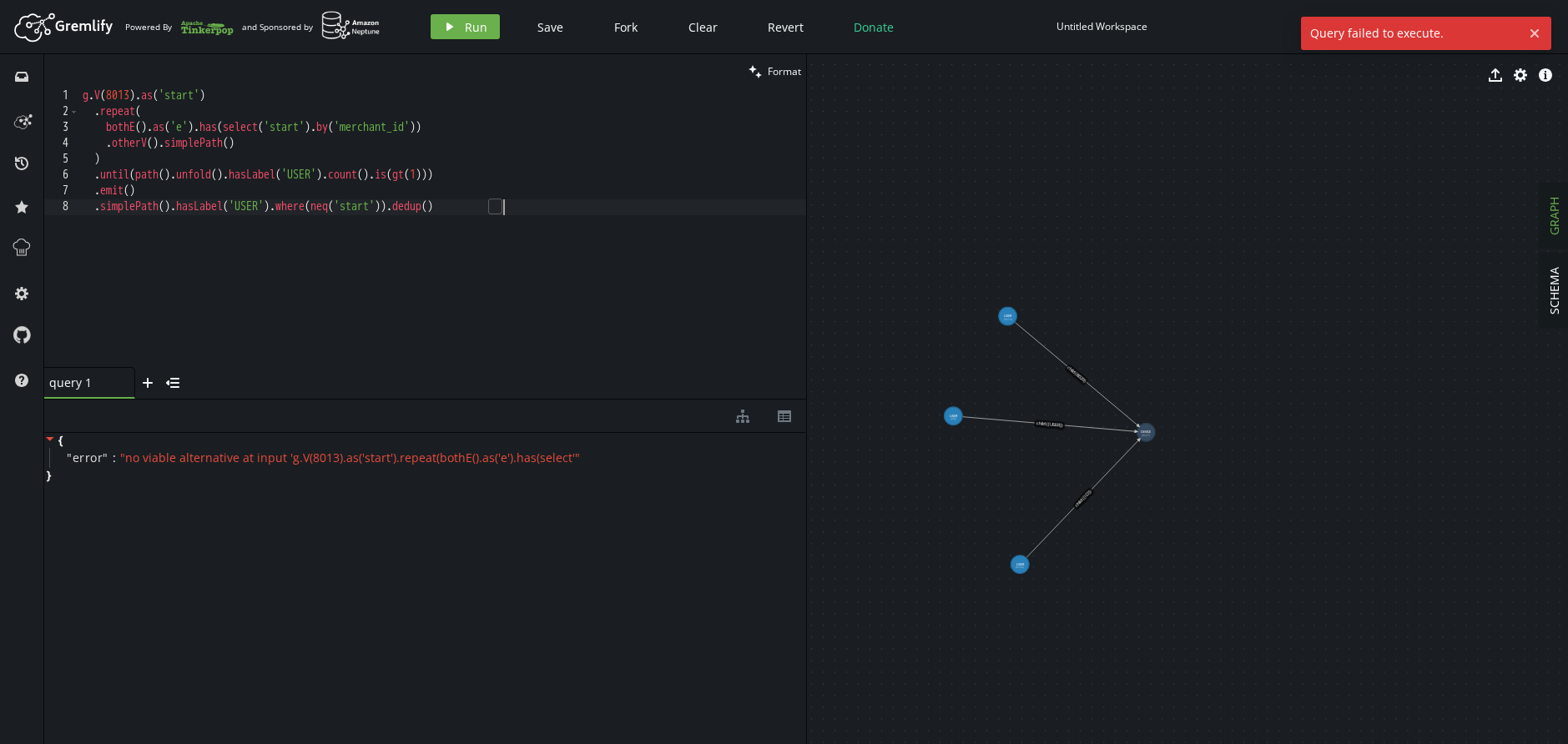 click on "g . V ( 8013 ) . as ( 'start' )    . repeat (      bothE ( ) . as ( 'e' ) . has ( select ( 'start' ) . by ( 'merchant_id' ))      . otherV ( ) . simplePath ( )    )    . until ( path ( ) . unfold ( ) . hasLabel ( 'USER' ) . count ( ) . is ( gt ( 1 )))    . emit ( )    . simplePath ( ) . hasLabel ( 'USER' ) . where ( neq ( 'start' )) . dedup ( )" at bounding box center [442, 244] 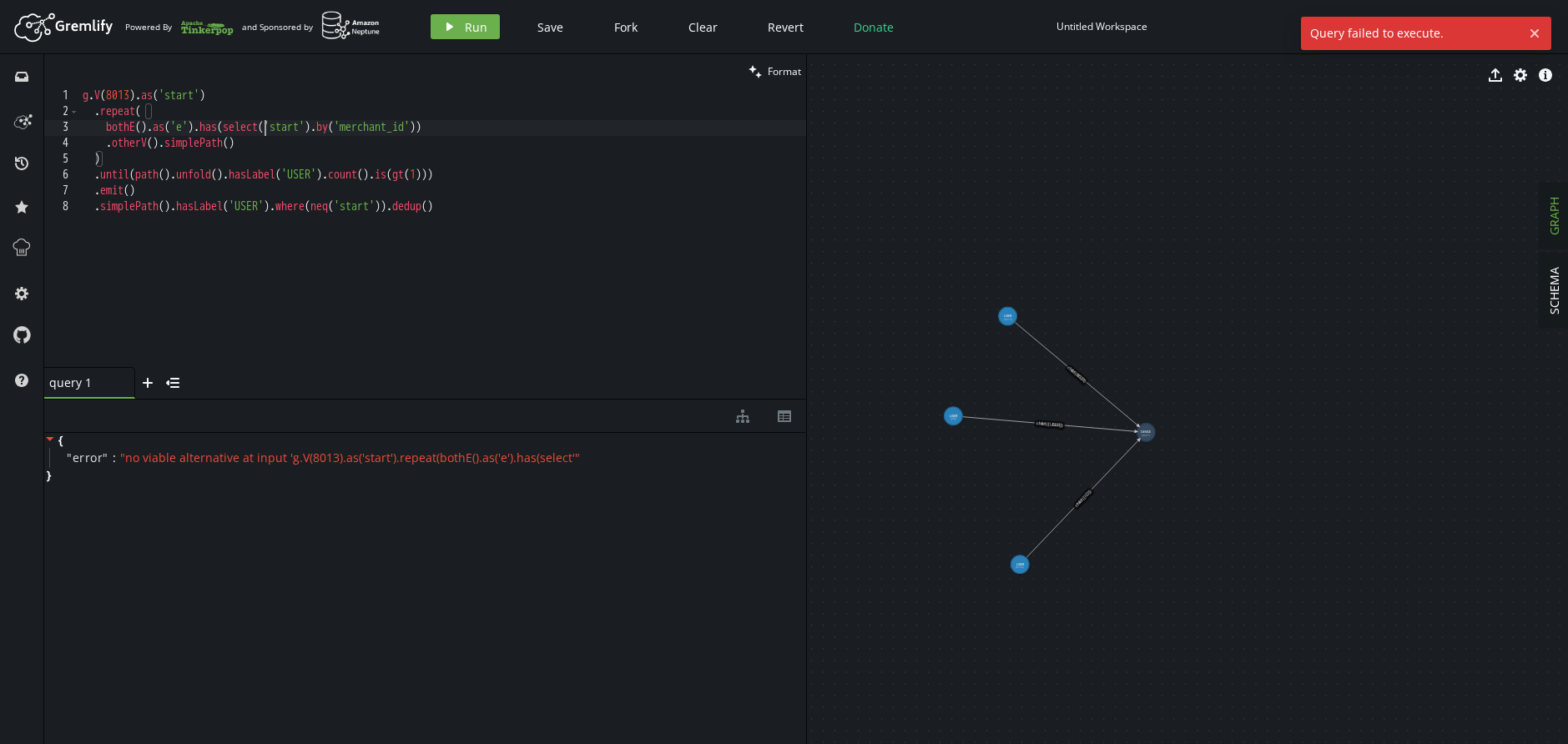 drag, startPoint x: 263, startPoint y: 128, endPoint x: 441, endPoint y: 129, distance: 178.00281 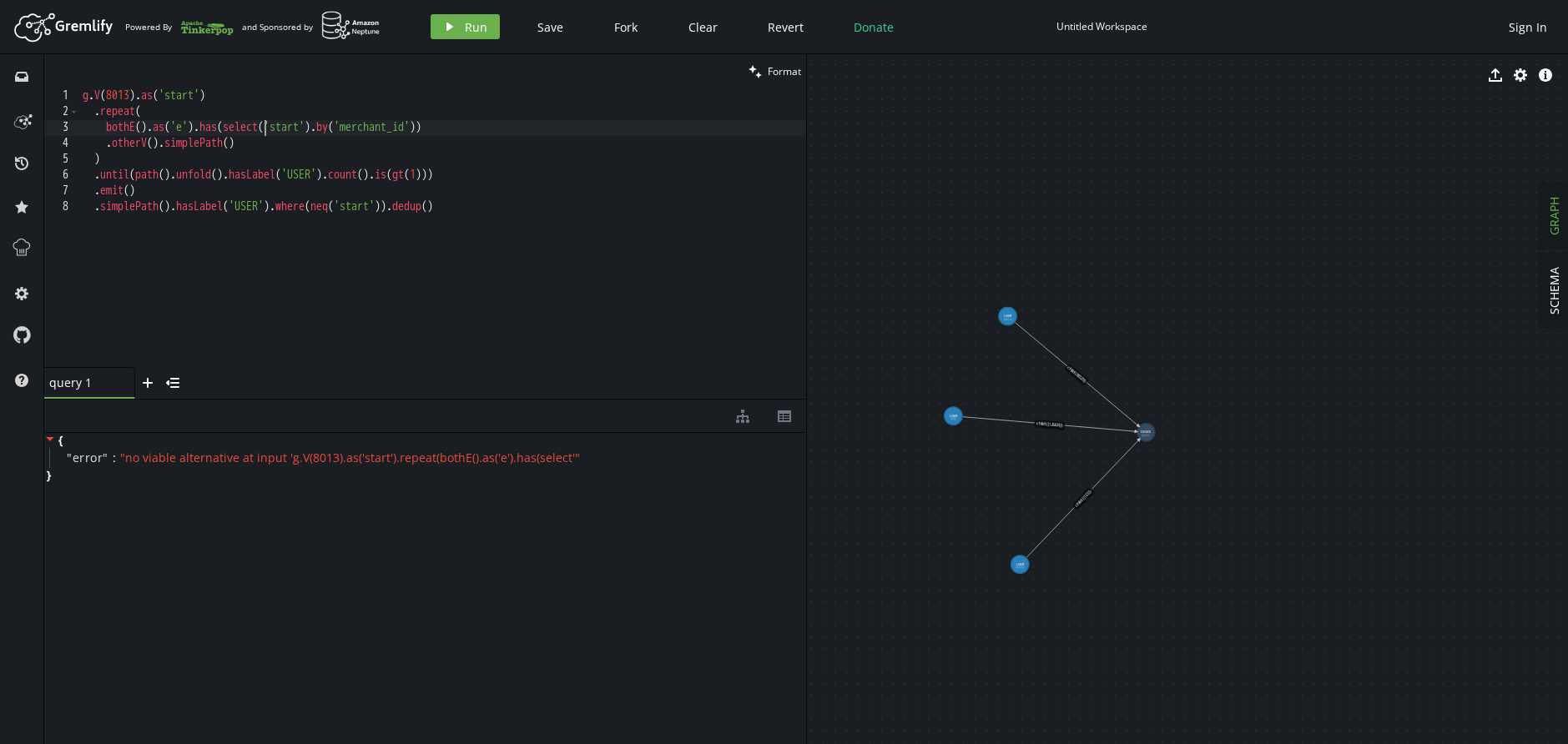 click on "g . V ( 8013 ) . as ( 'start' )    . repeat (      bothE ( ) . as ( 'e' ) . has ( select ( 'start' ) . by ( 'merchant_id' ))      . otherV ( ) . simplePath ( )    )    . until ( path ( ) . unfold ( ) . hasLabel ( 'USER' ) . count ( ) . is ( gt ( 1 )))    . emit ( )    . simplePath ( ) . hasLabel ( 'USER' ) . where ( neq ( 'start' )) . dedup ( )" at bounding box center (442, 244) 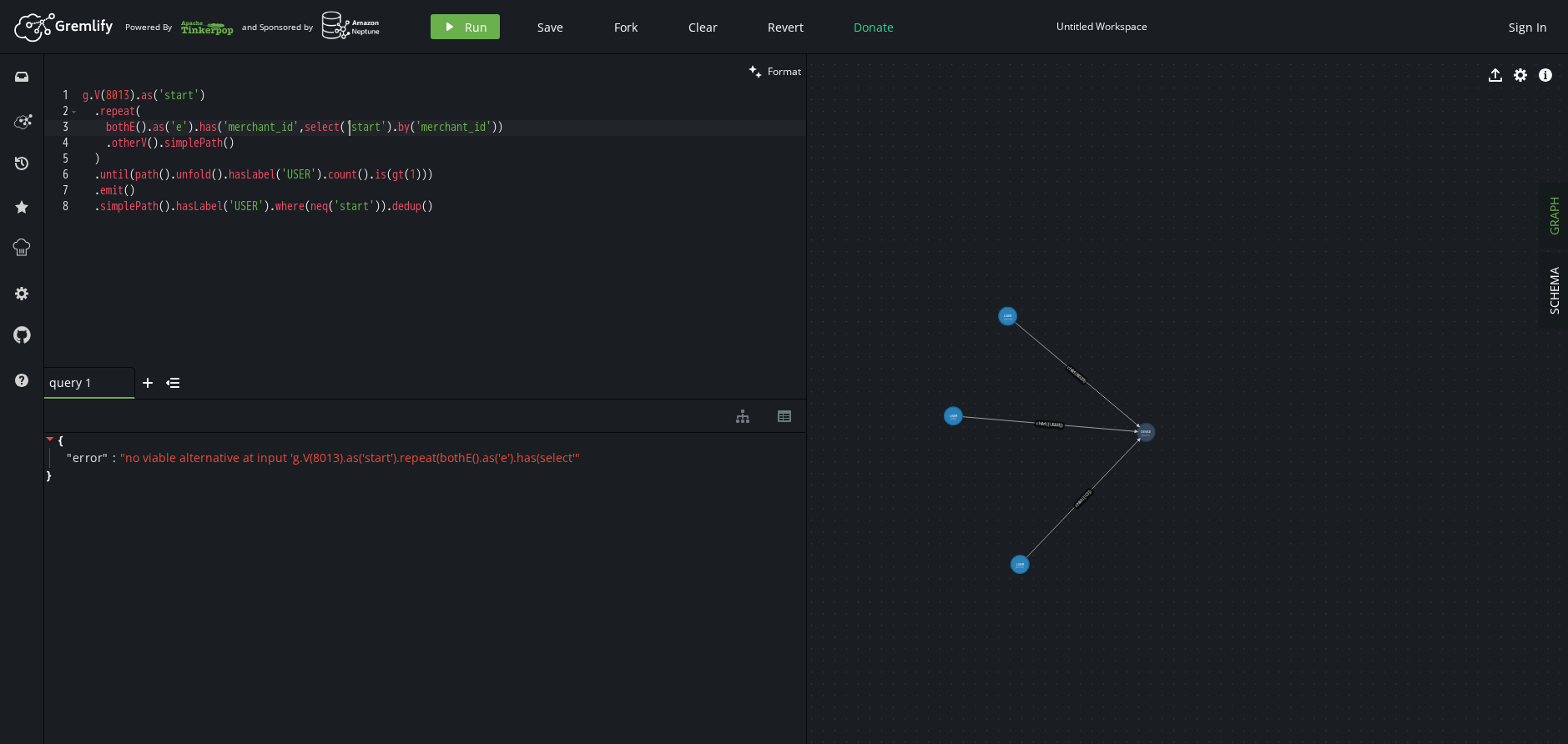 scroll, scrollTop: 1, scrollLeft: 273, axis: both 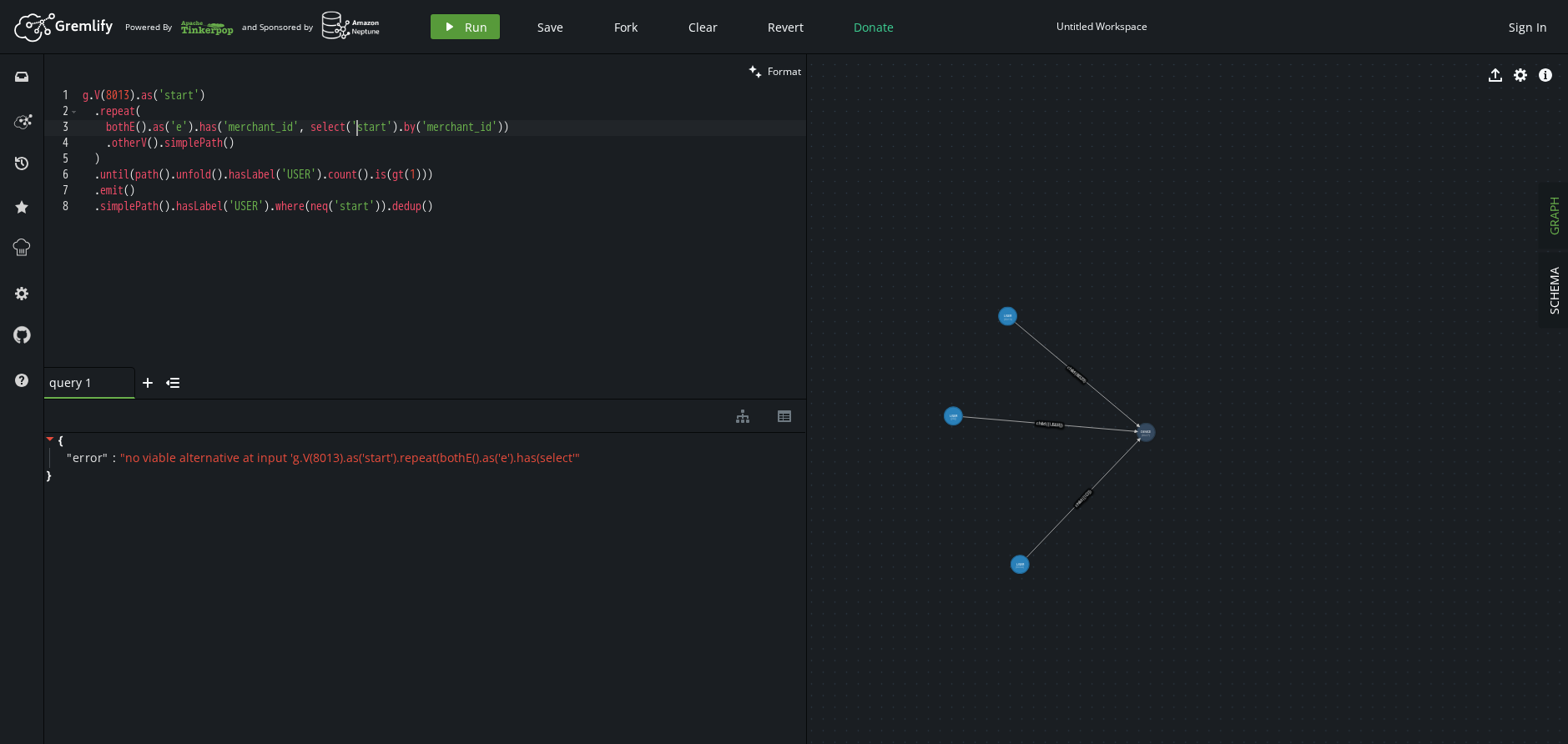 click on "play Run" at bounding box center [465, 27] 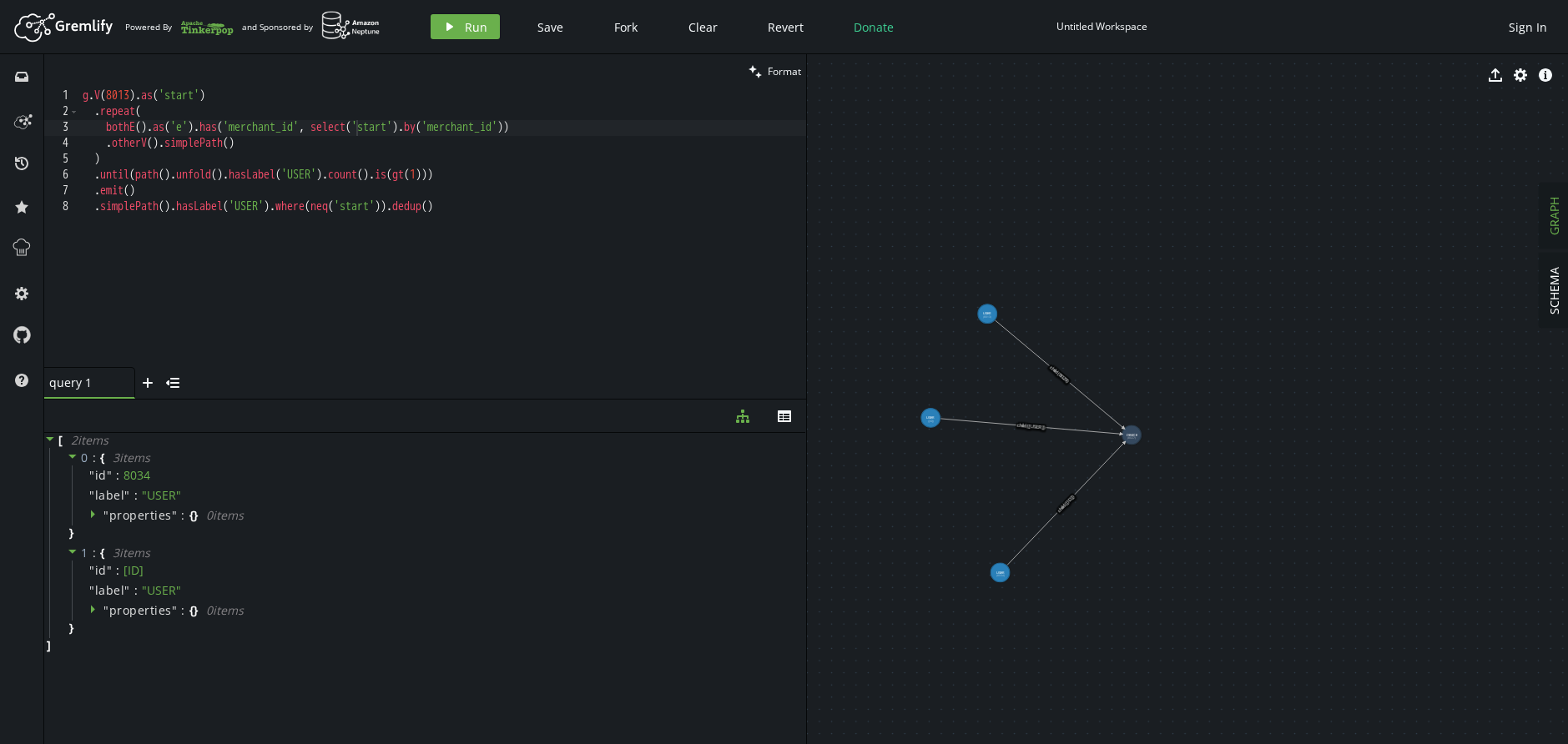 scroll, scrollTop: 0, scrollLeft: 0, axis: both 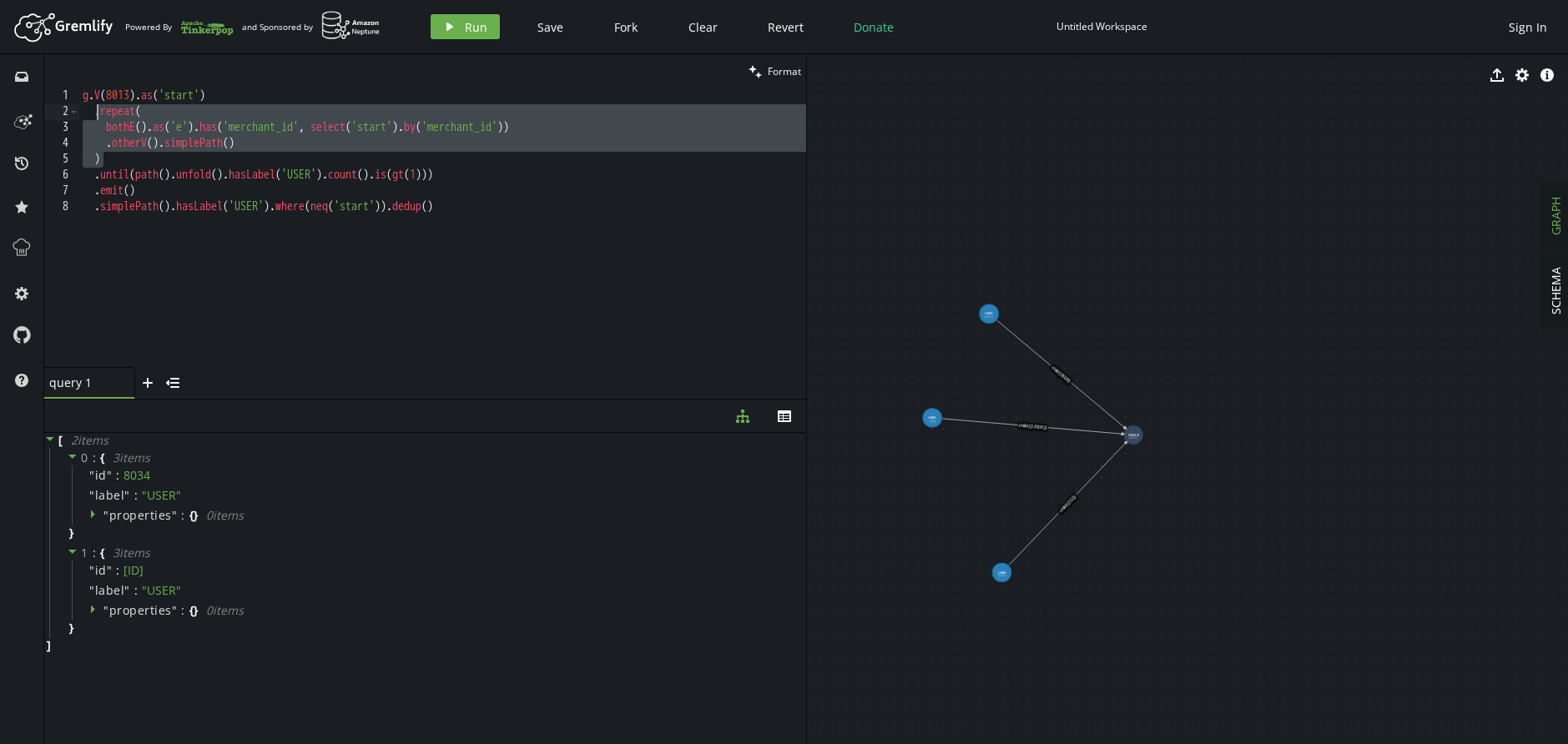 drag, startPoint x: 94, startPoint y: 135, endPoint x: 99, endPoint y: 114, distance: 21.58703 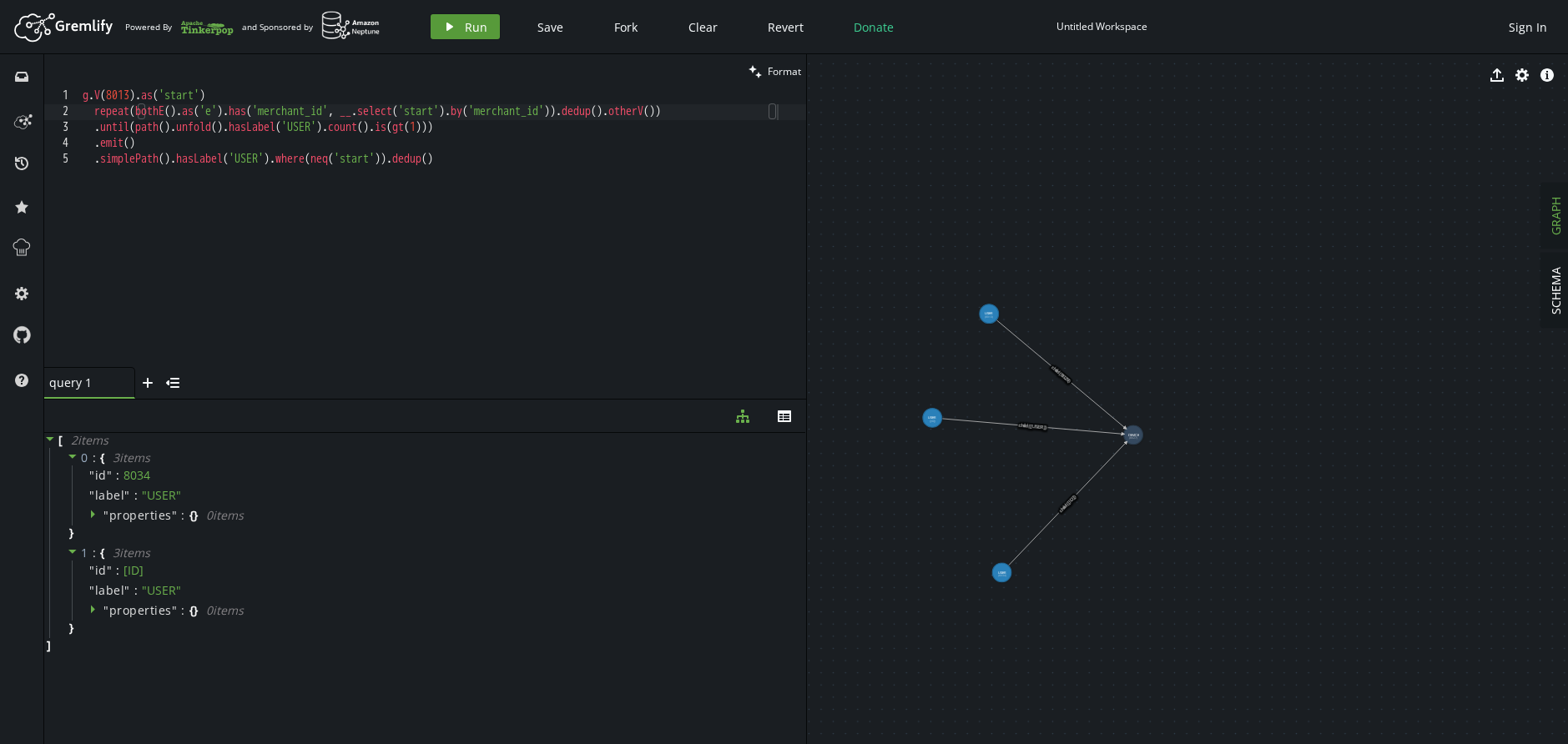 click on "Run" at bounding box center [476, 27] 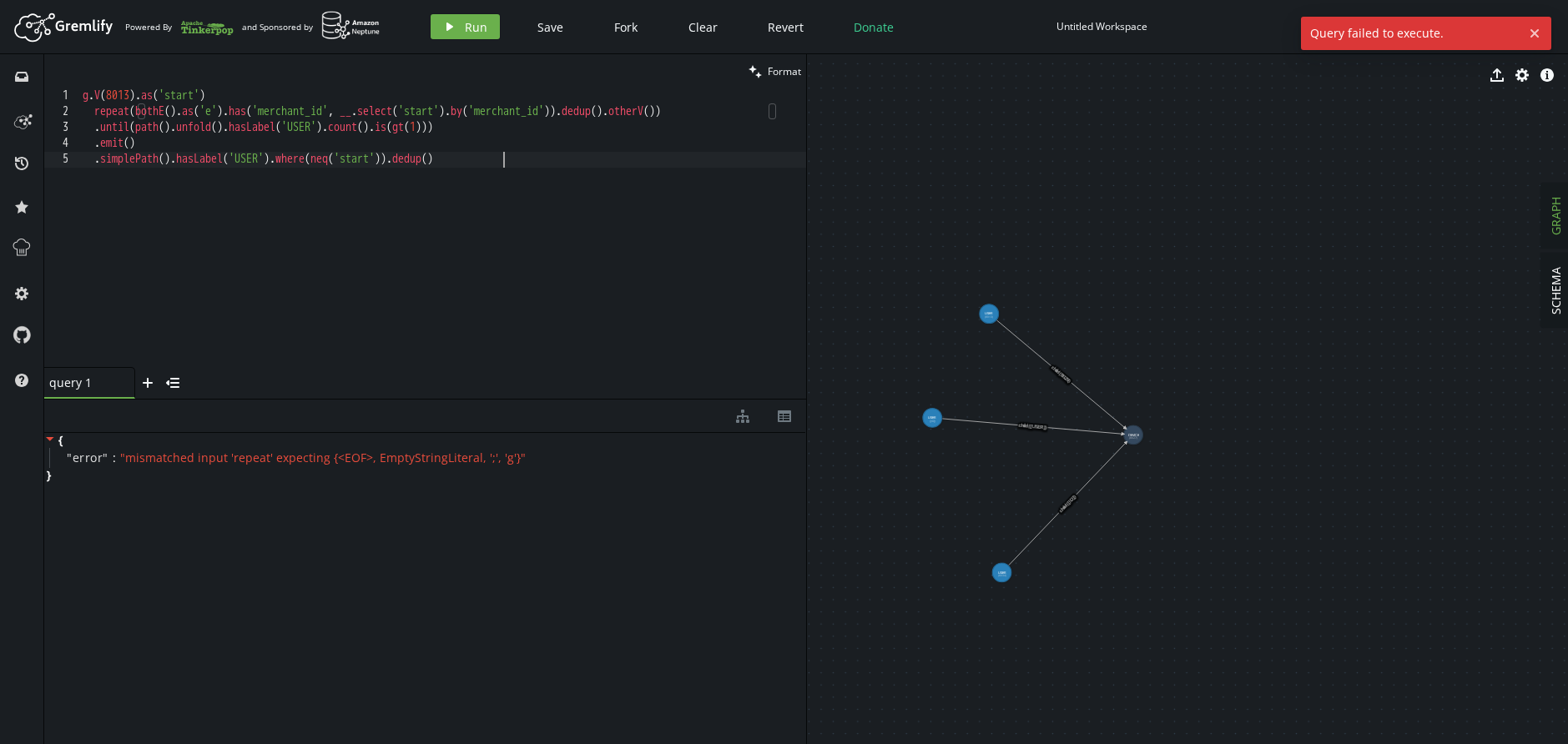 drag, startPoint x: 559, startPoint y: 214, endPoint x: 419, endPoint y: 134, distance: 161 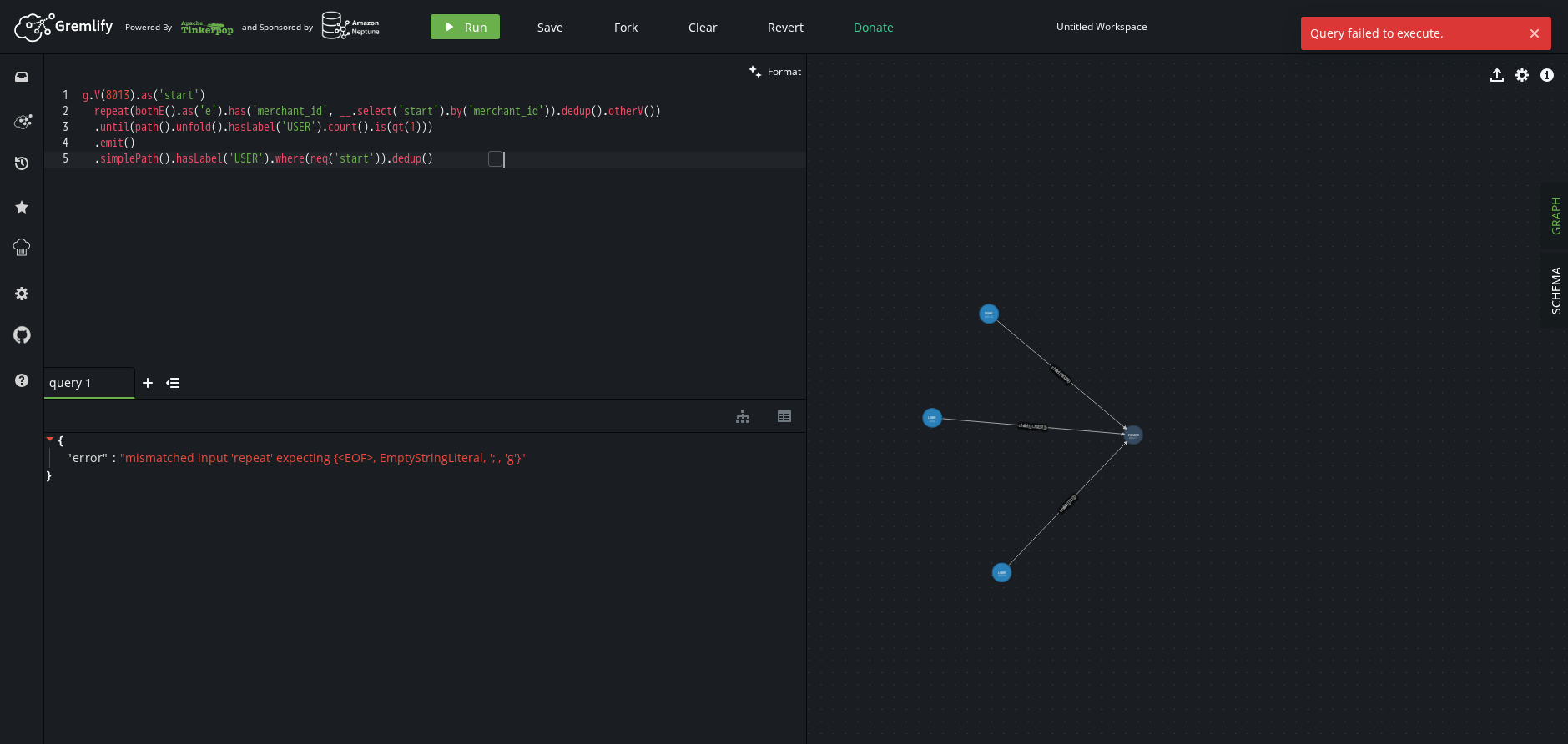click on "g . V ( 8013 ) . as ( 'start' )    repeat ( bothE ( ) . as ( 'e' ) . has ( 'merchant_id' ,   __ . select ( 'start' ) . by ( 'merchant_id' )) . dedup ( ) . otherV ( ))    . until ( path ( ) . unfold ( ) . hasLabel ( 'USER' ) . count ( ) . is ( gt ( 1 )))    . emit ( )    . simplePath ( ) . hasLabel ( 'USER' ) . where ( neq ( 'start' )) . dedup ( )" at bounding box center (442, 244) 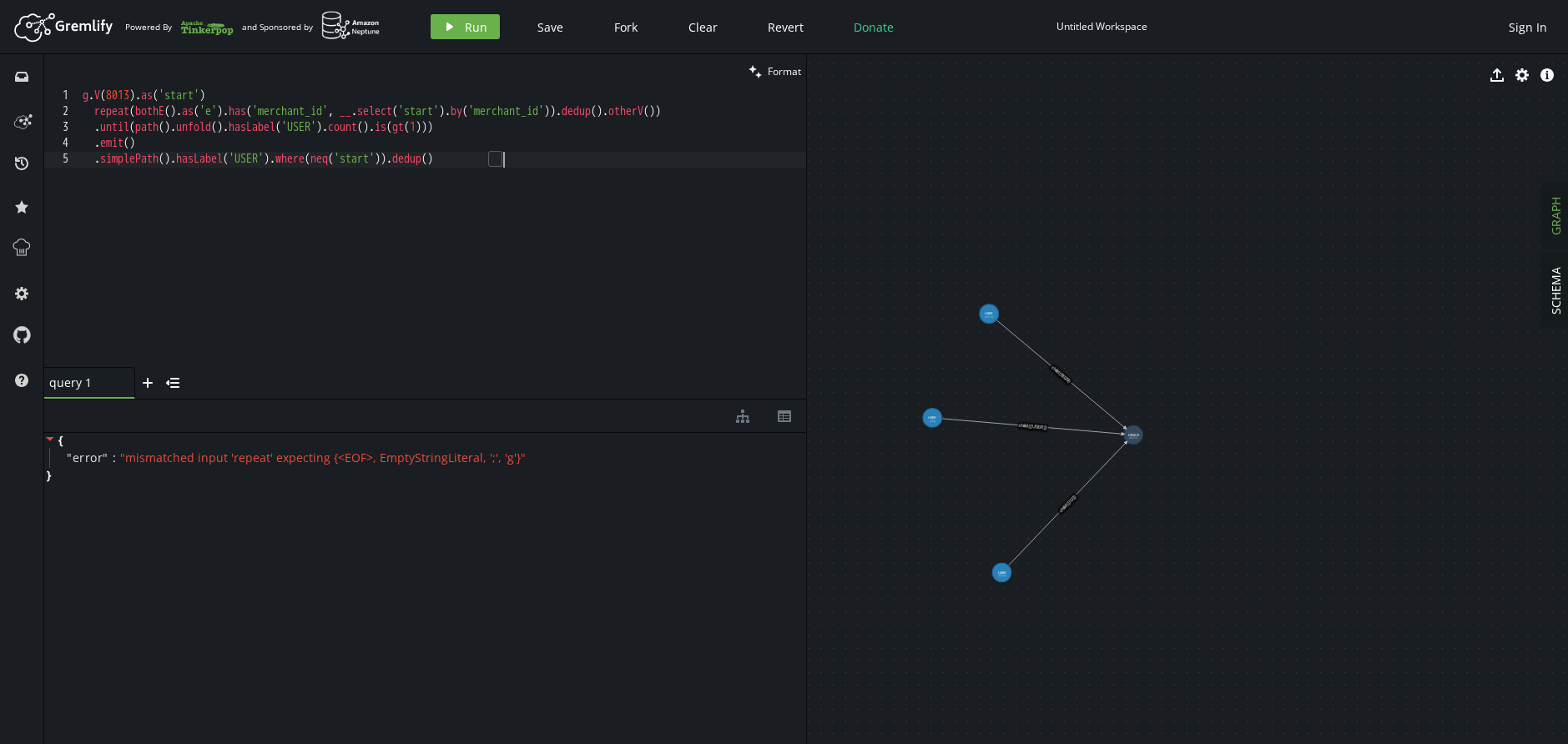 drag, startPoint x: 96, startPoint y: 117, endPoint x: 139, endPoint y: 120, distance: 43.104524 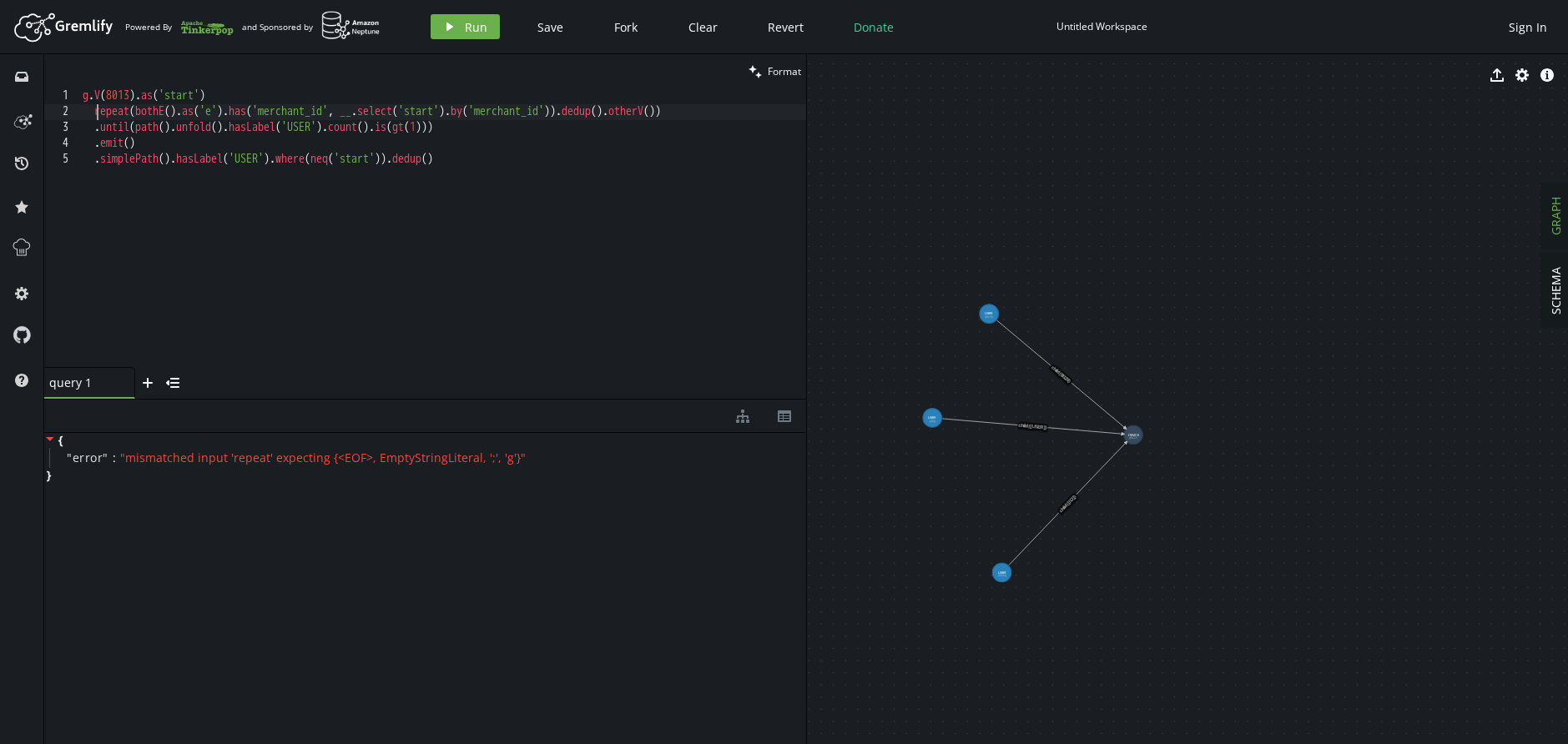 scroll, scrollTop: 1, scrollLeft: 20, axis: both 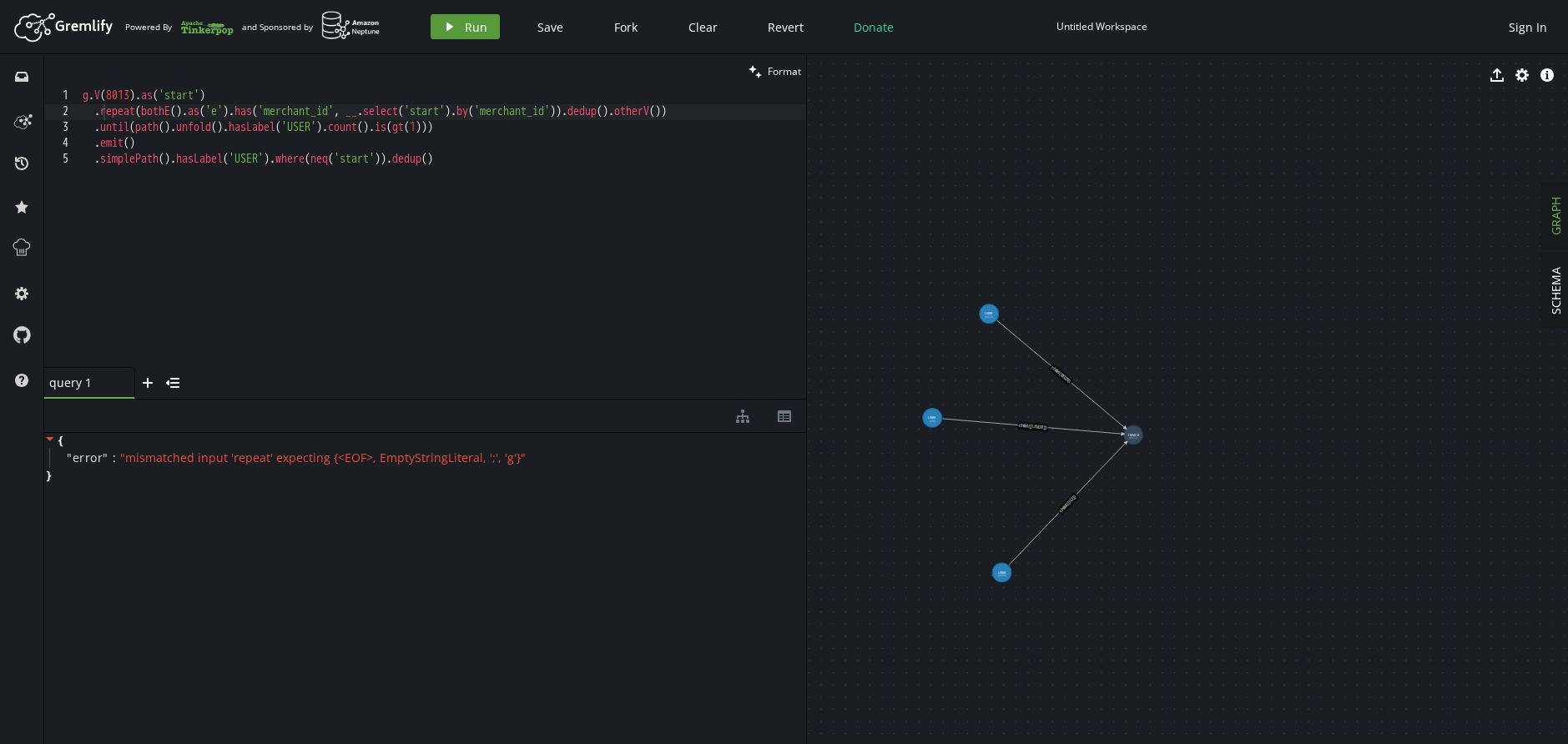 click on "play Run" at bounding box center [465, 27] 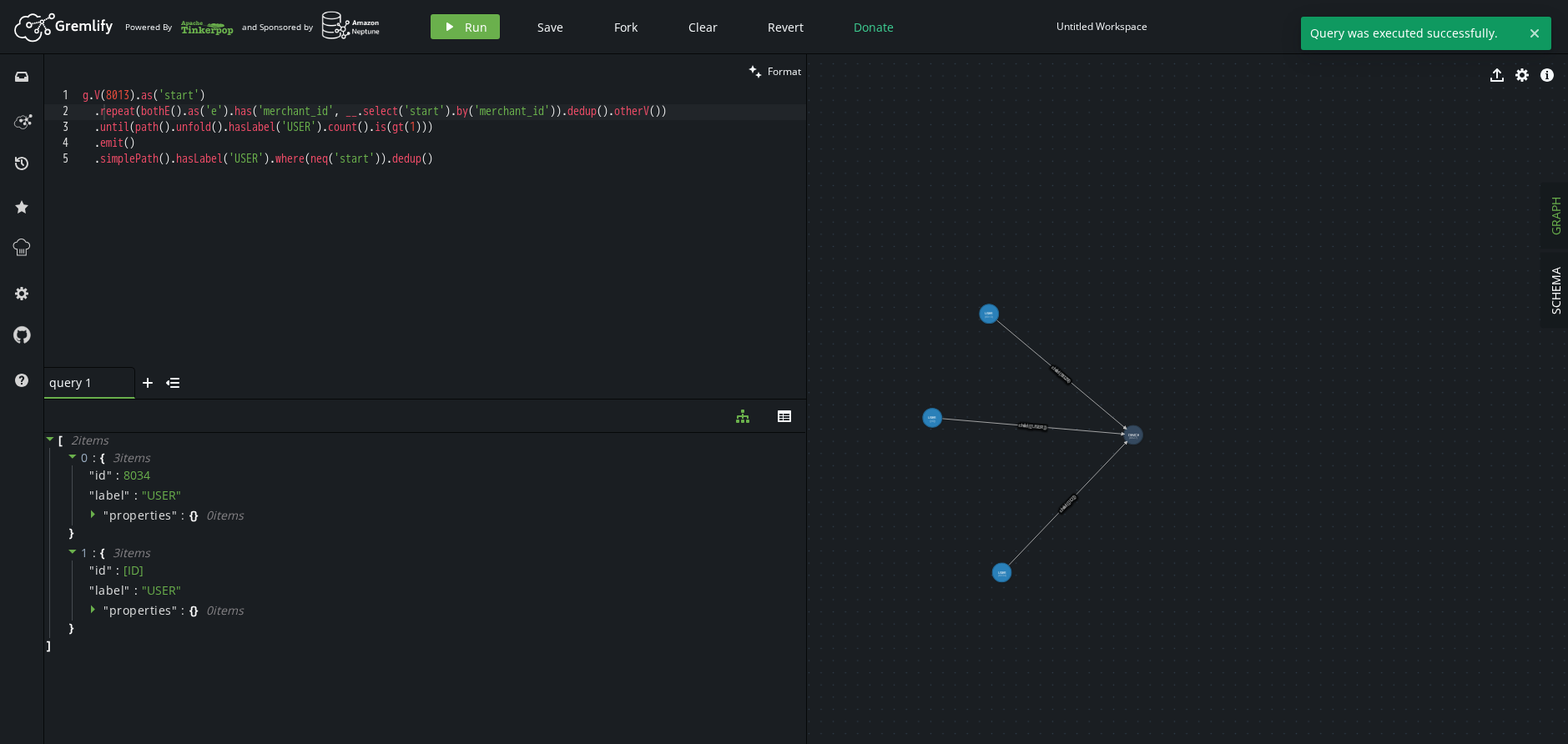 click on "g . V ( 8013 ) . as ( 'start' )    . repeat ( bothE ( ) . as ( 'e' ) . has ( 'merchant_id' ,   __ . select ( 'start' ) . by ( 'merchant_id' )) . dedup ( ) . otherV ( ))    . until ( path ( ) . unfold ( ) . hasLabel ( 'USER' ) . count ( ) . is ( gt ( 1 )))    . emit ( )    . simplePath ( ) . hasLabel ( 'USER' ) . where ( neq ( 'start' )) . dedup ( )" at bounding box center (442, 244) 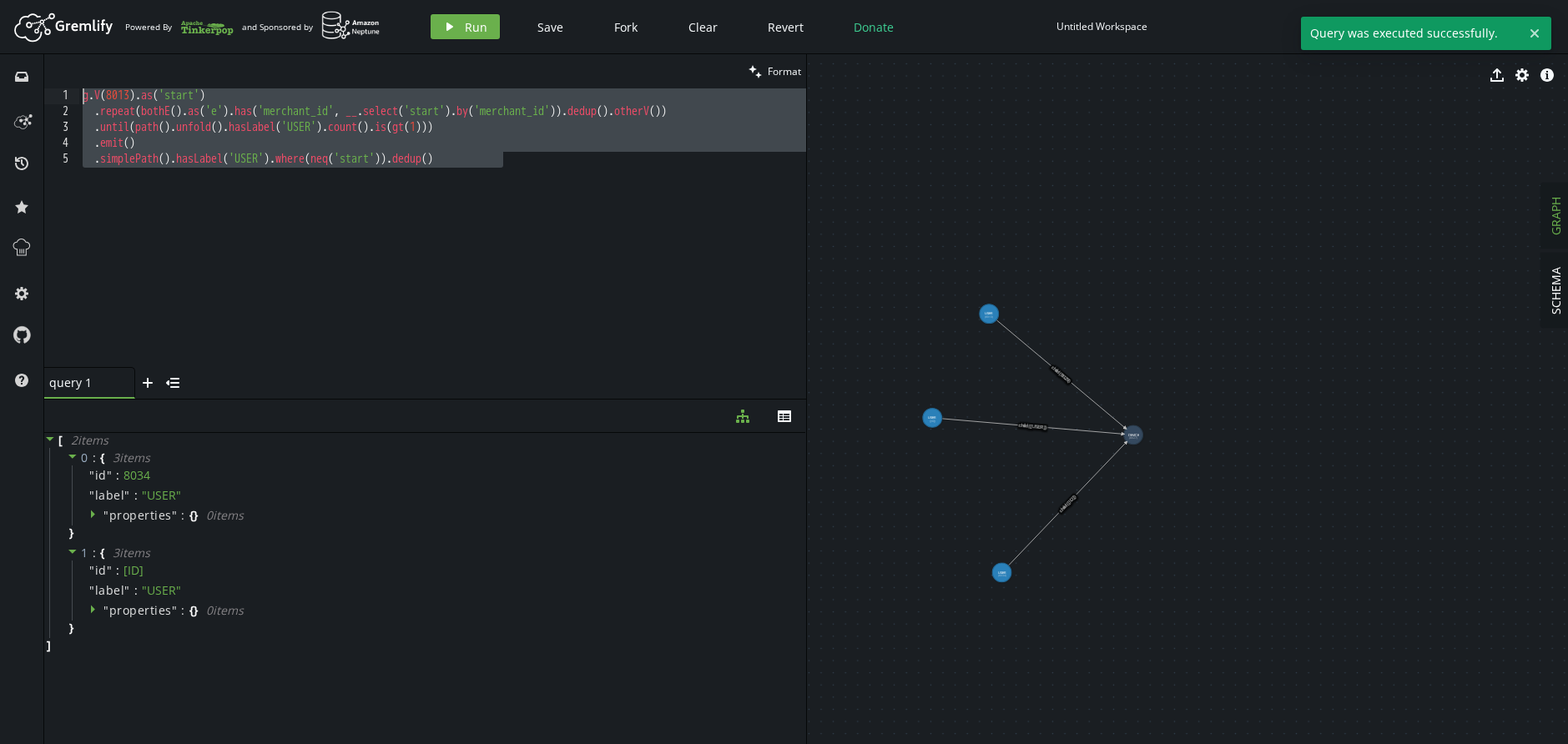 drag, startPoint x: 552, startPoint y: 163, endPoint x: 1094, endPoint y: 138, distance: 542.576 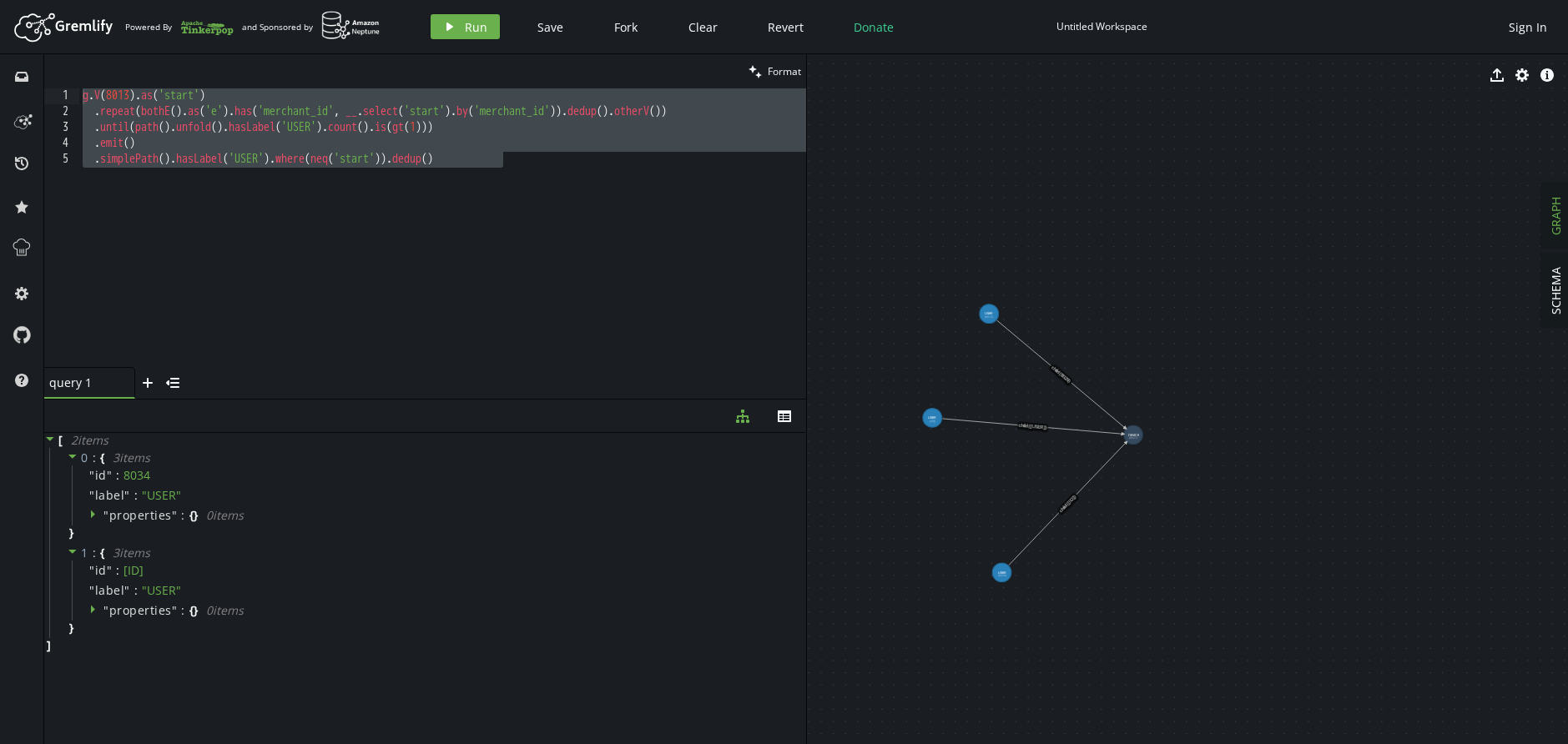 click 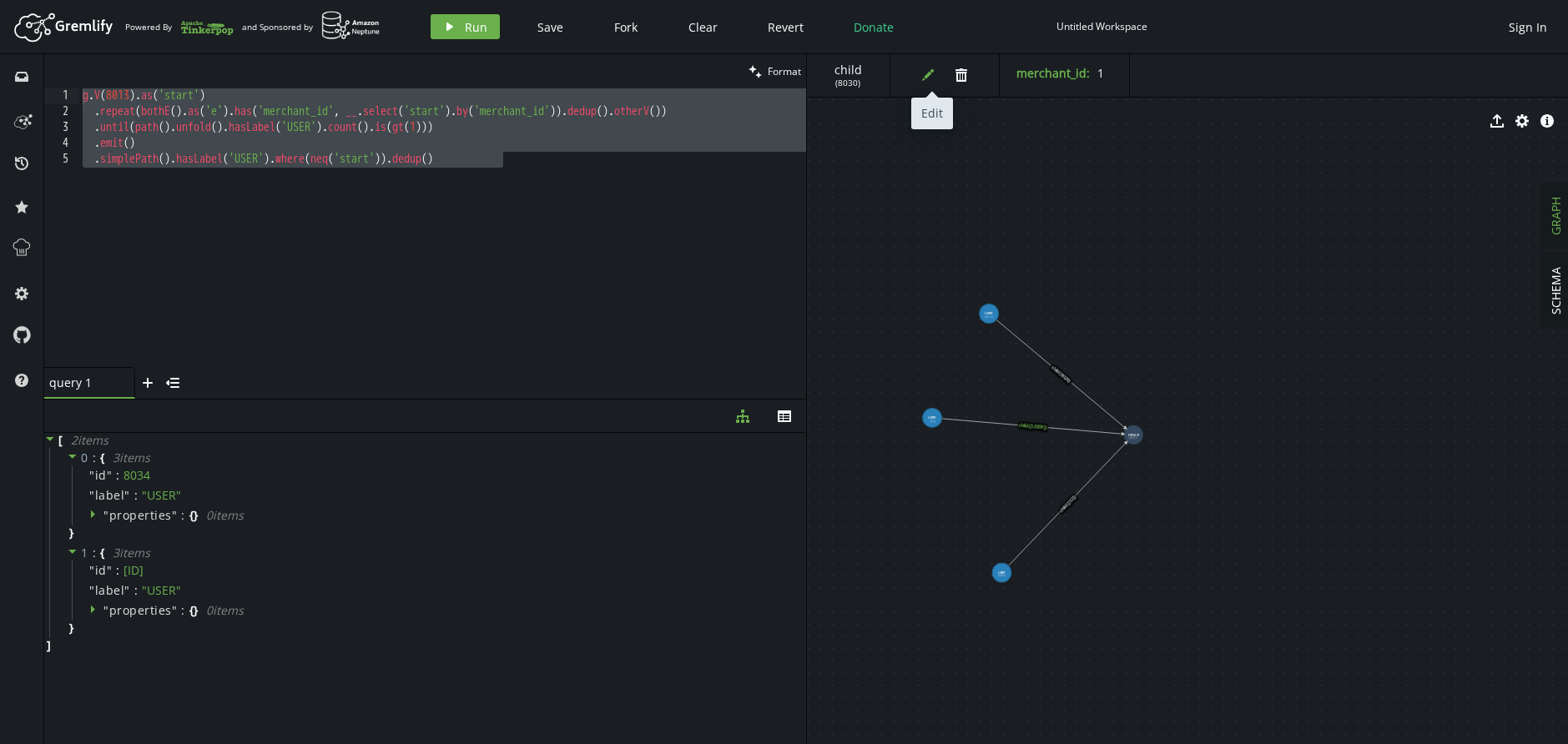 click on "edit" 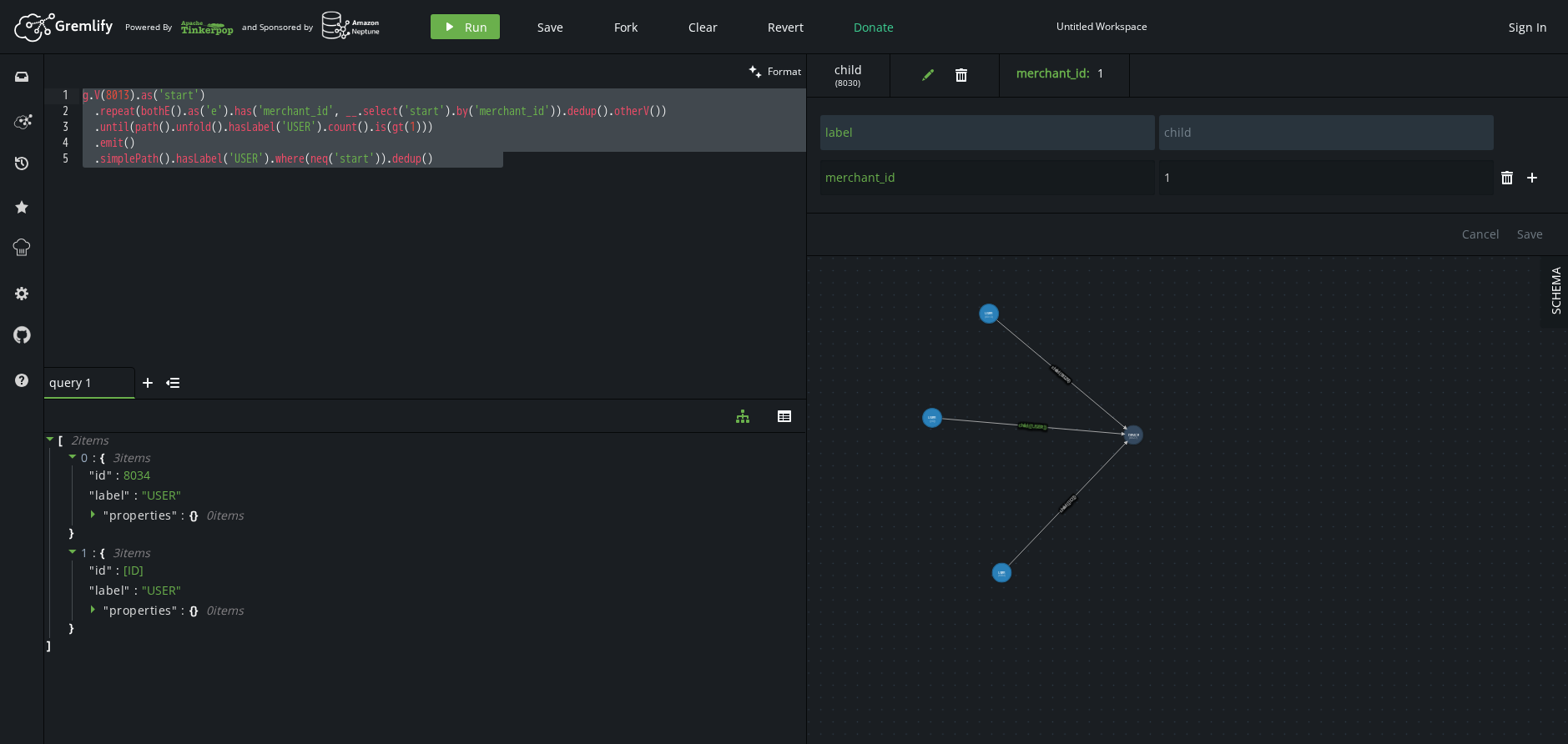 drag, startPoint x: 1402, startPoint y: 445, endPoint x: 1421, endPoint y: 334, distance: 112.6144 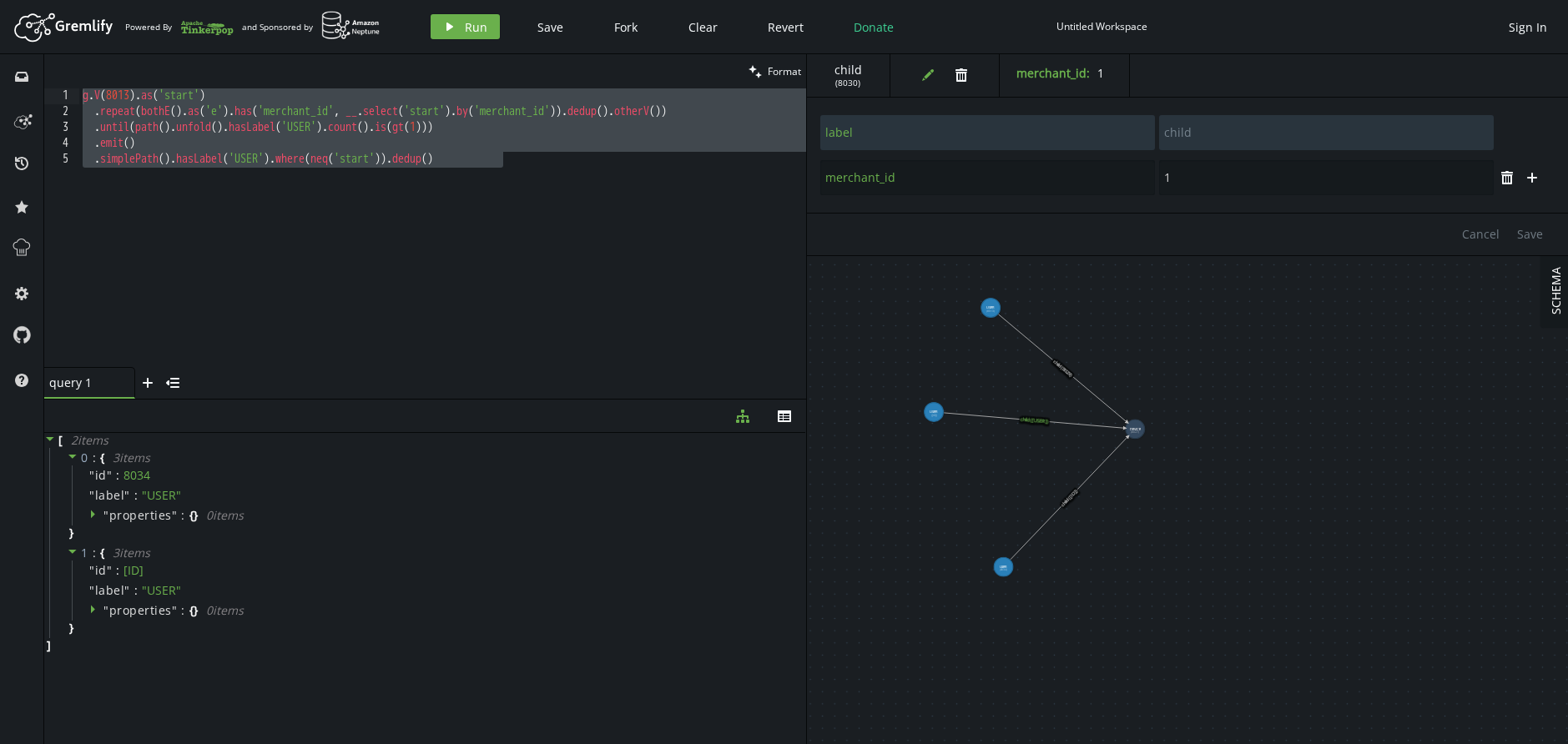 click 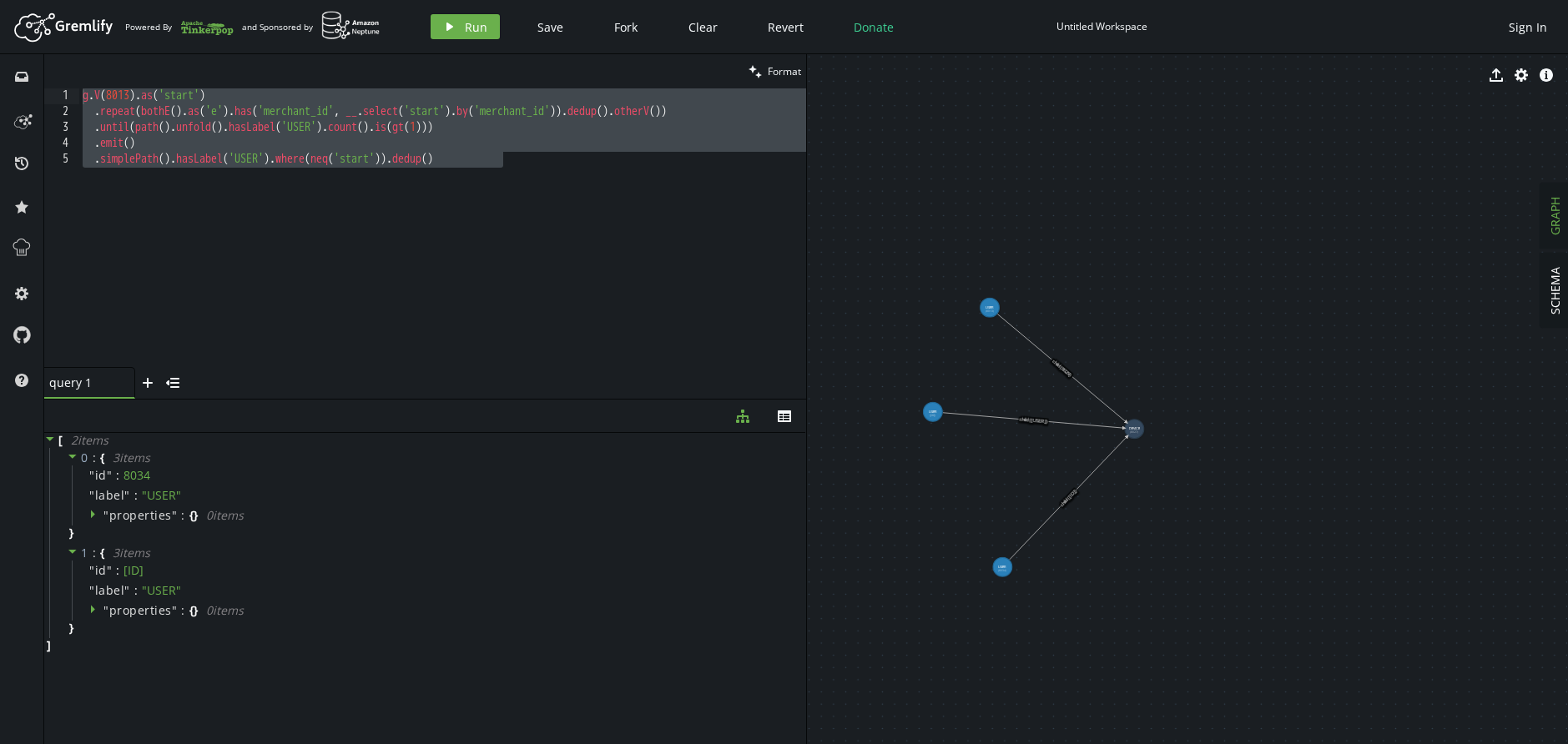 click 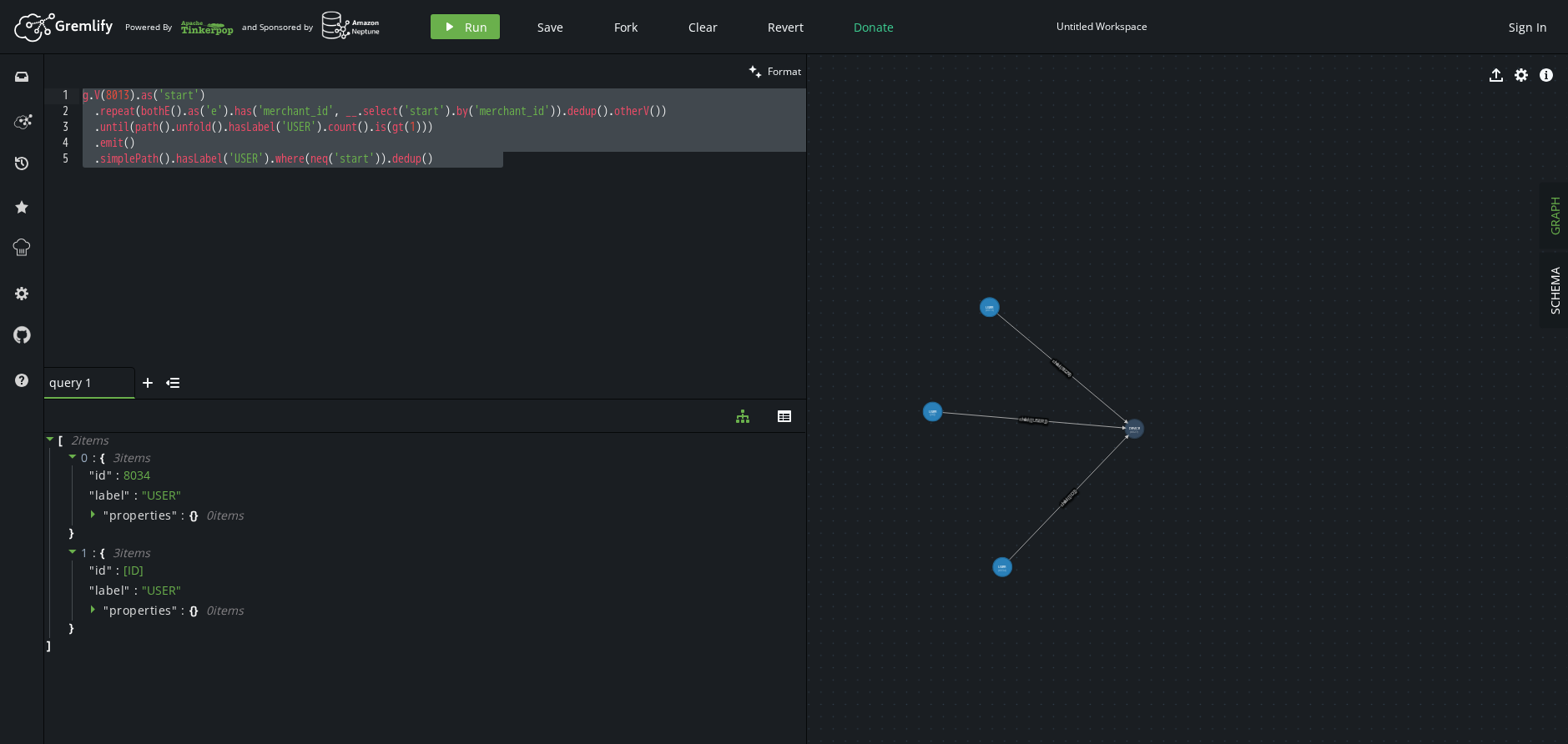 click 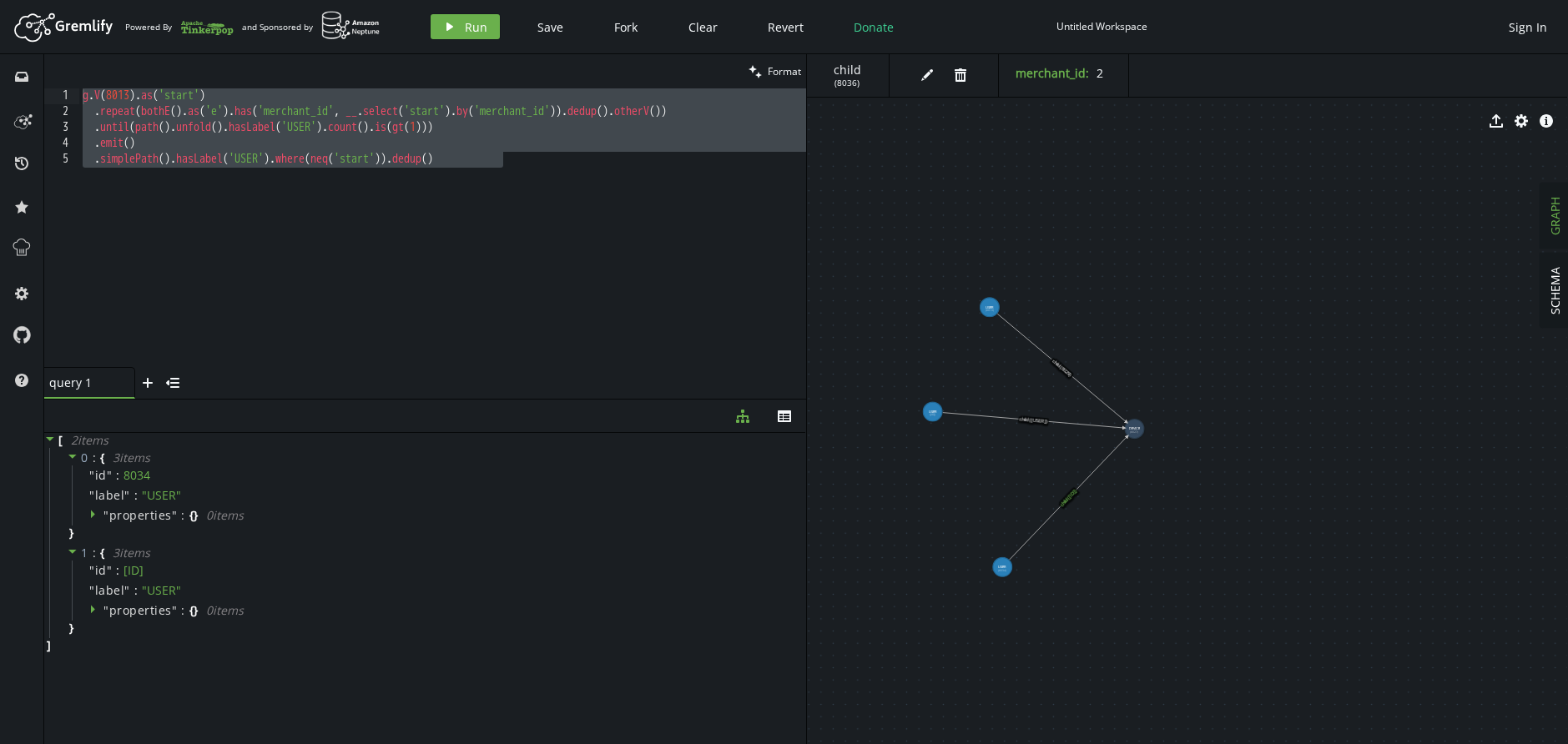 scroll, scrollTop: 0, scrollLeft: 0, axis: both 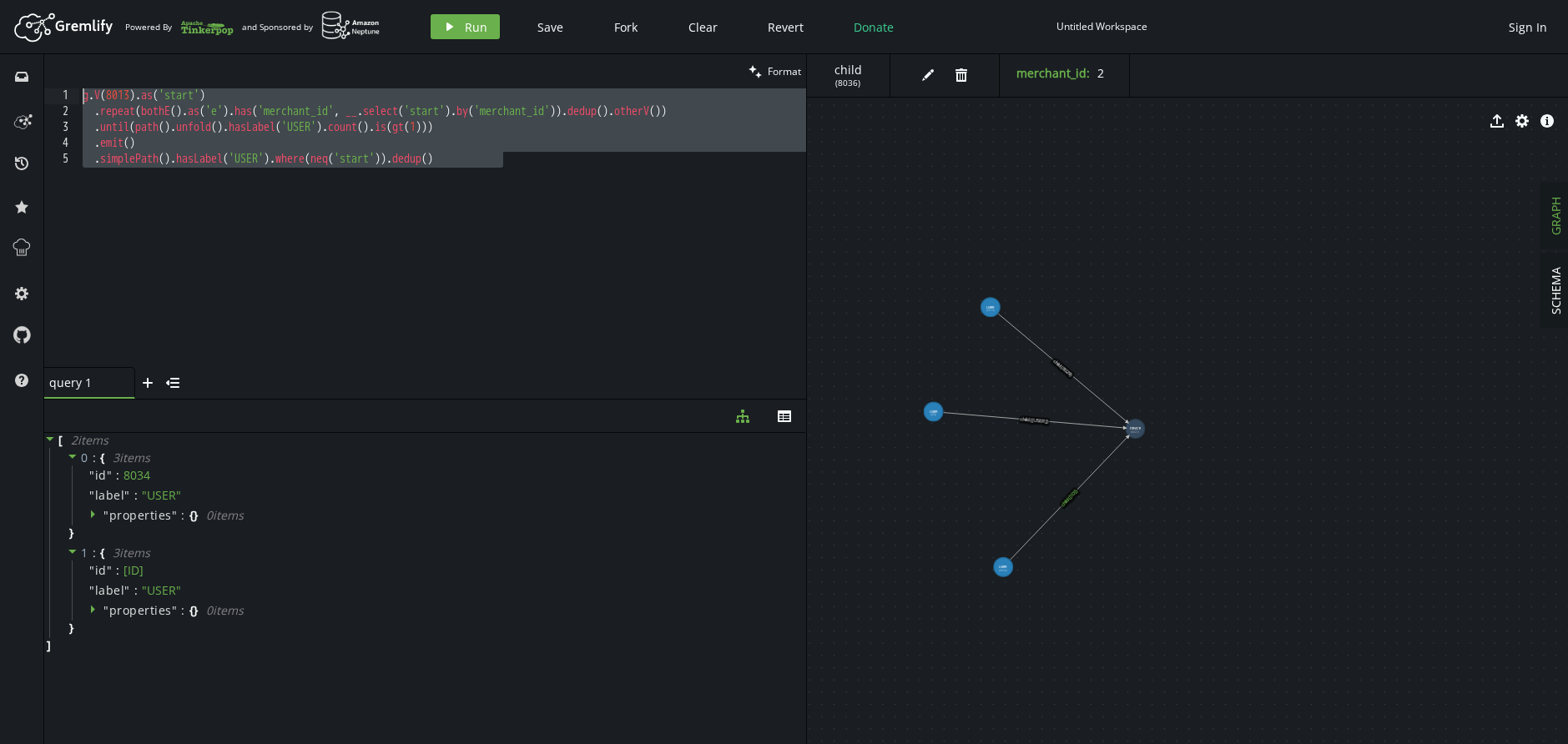 click on "g . V ( 8013 ) . as ( 'start' )    . repeat ( bothE ( ) . as ( 'e' ) . has ( 'merchant_id' ,   __ . select ( 'start' ) . by ( 'merchant_id' )) . dedup ( ) . otherV ( ))    . until ( path ( ) . unfold ( ) . hasLabel ( 'USER' ) . count ( ) . is ( gt ( 1 )))    . emit ( )    . simplePath ( ) . hasLabel ( 'USER' ) . where ( neq ( 'start' )) . dedup ( )" at bounding box center [442, 244] 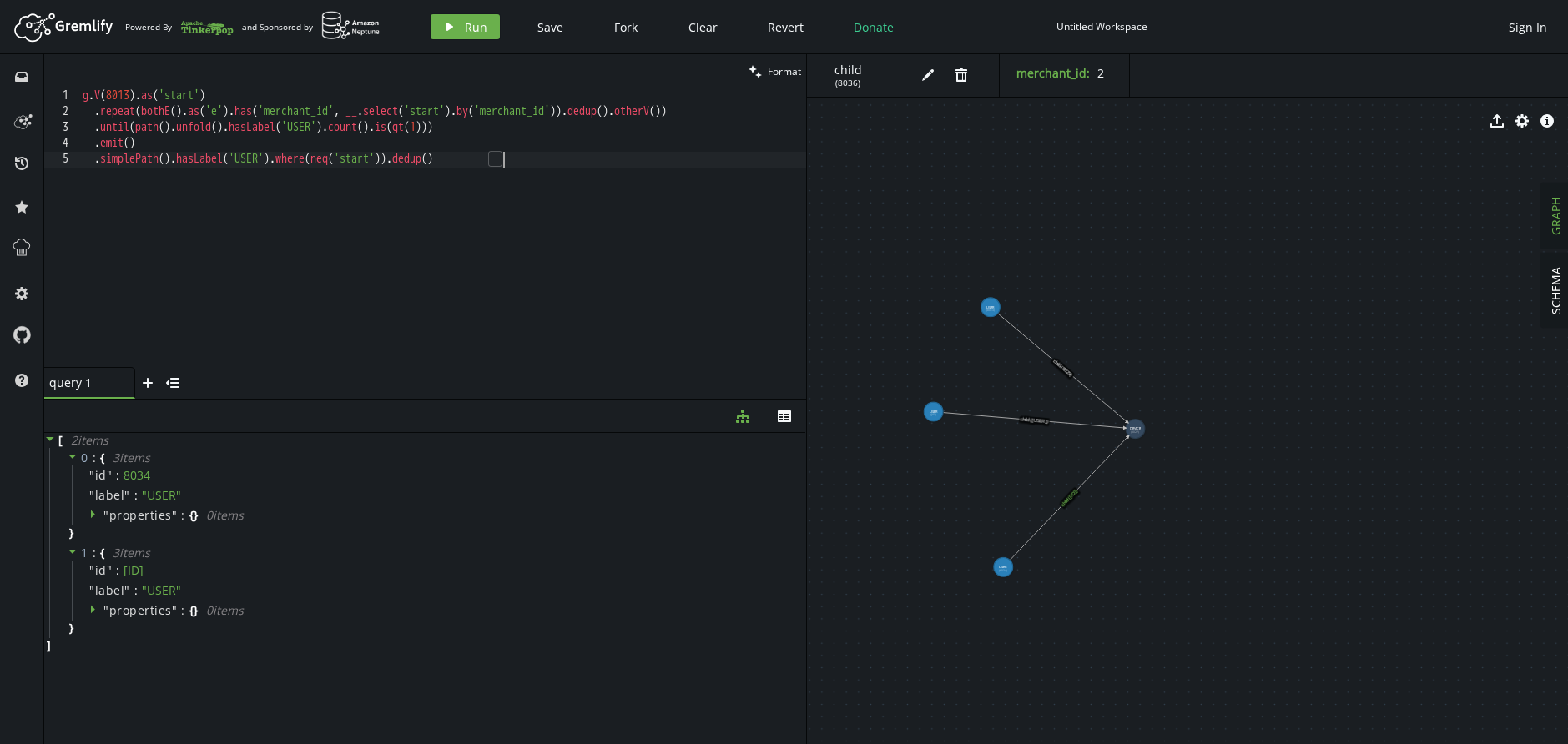 click on "g . V ( 8013 ) . as ( 'start' )    . repeat ( bothE ( ) . as ( 'e' ) . has ( 'merchant_id' ,   __ . select ( 'start' ) . by ( 'merchant_id' )) . dedup ( ) . otherV ( ))    . until ( path ( ) . unfold ( ) . hasLabel ( 'USER' ) . count ( ) . is ( gt ( 1 )))    . emit ( )    . simplePath ( ) . hasLabel ( 'USER' ) . where ( neq ( 'start' )) . dedup ( )" at bounding box center (442, 244) 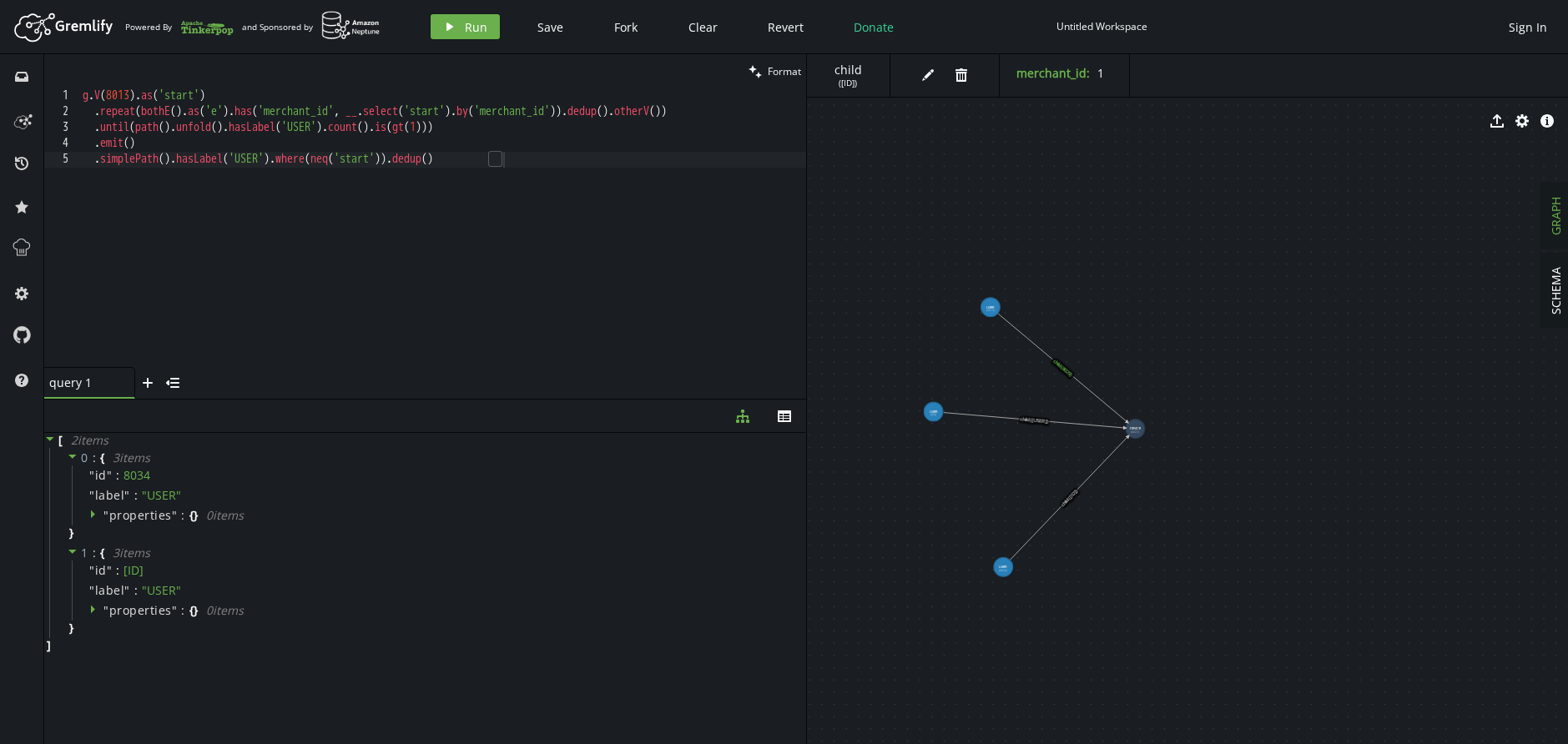 click 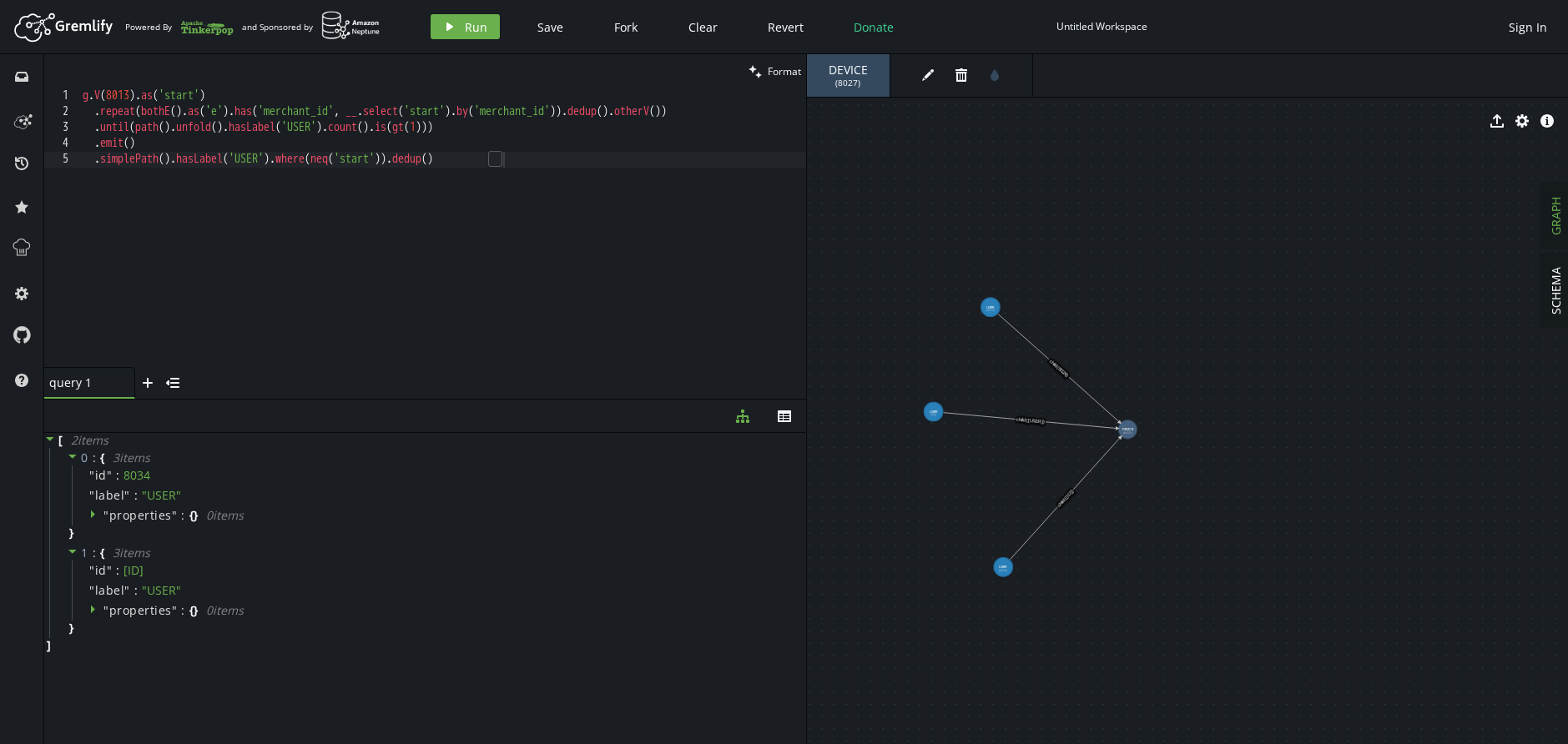 click 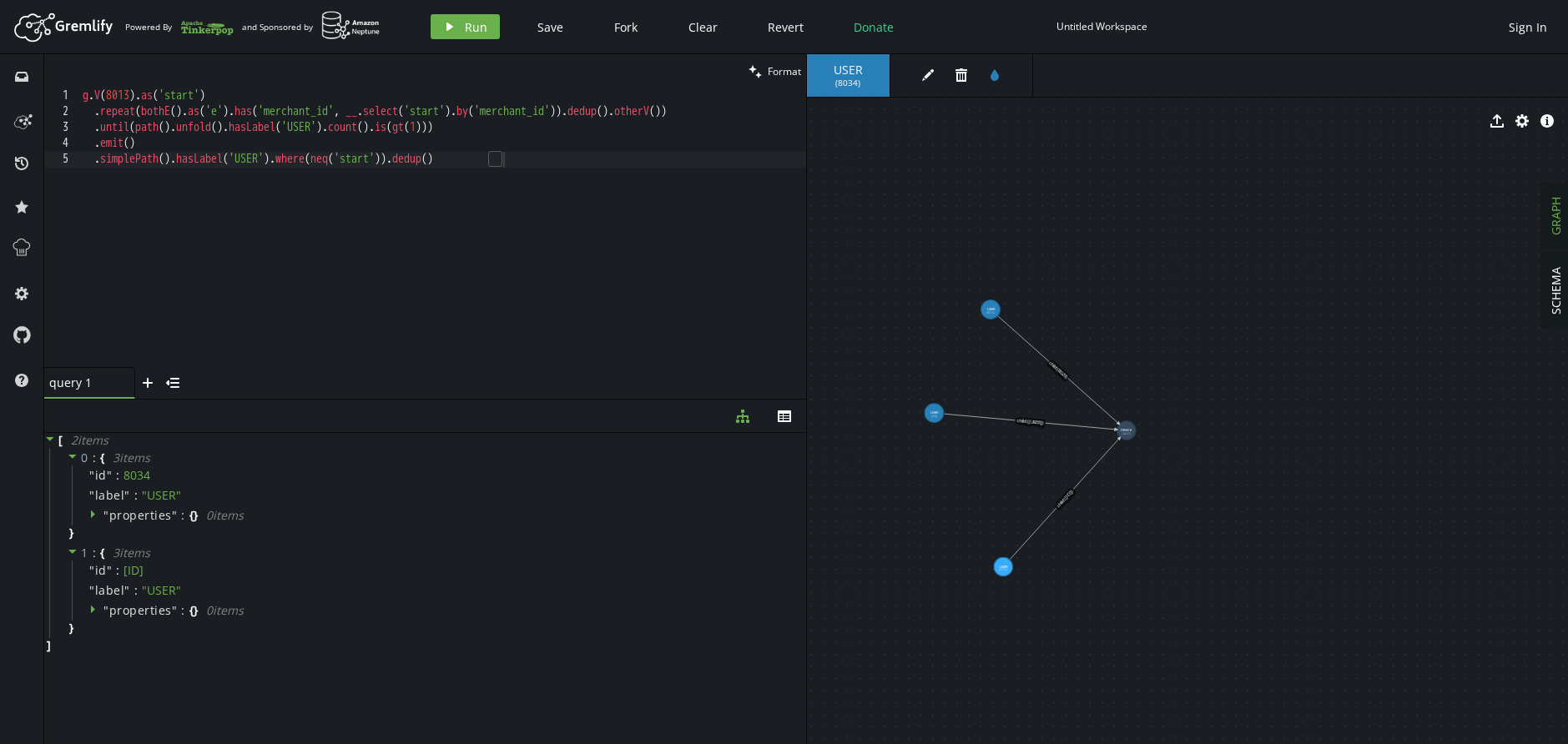 click 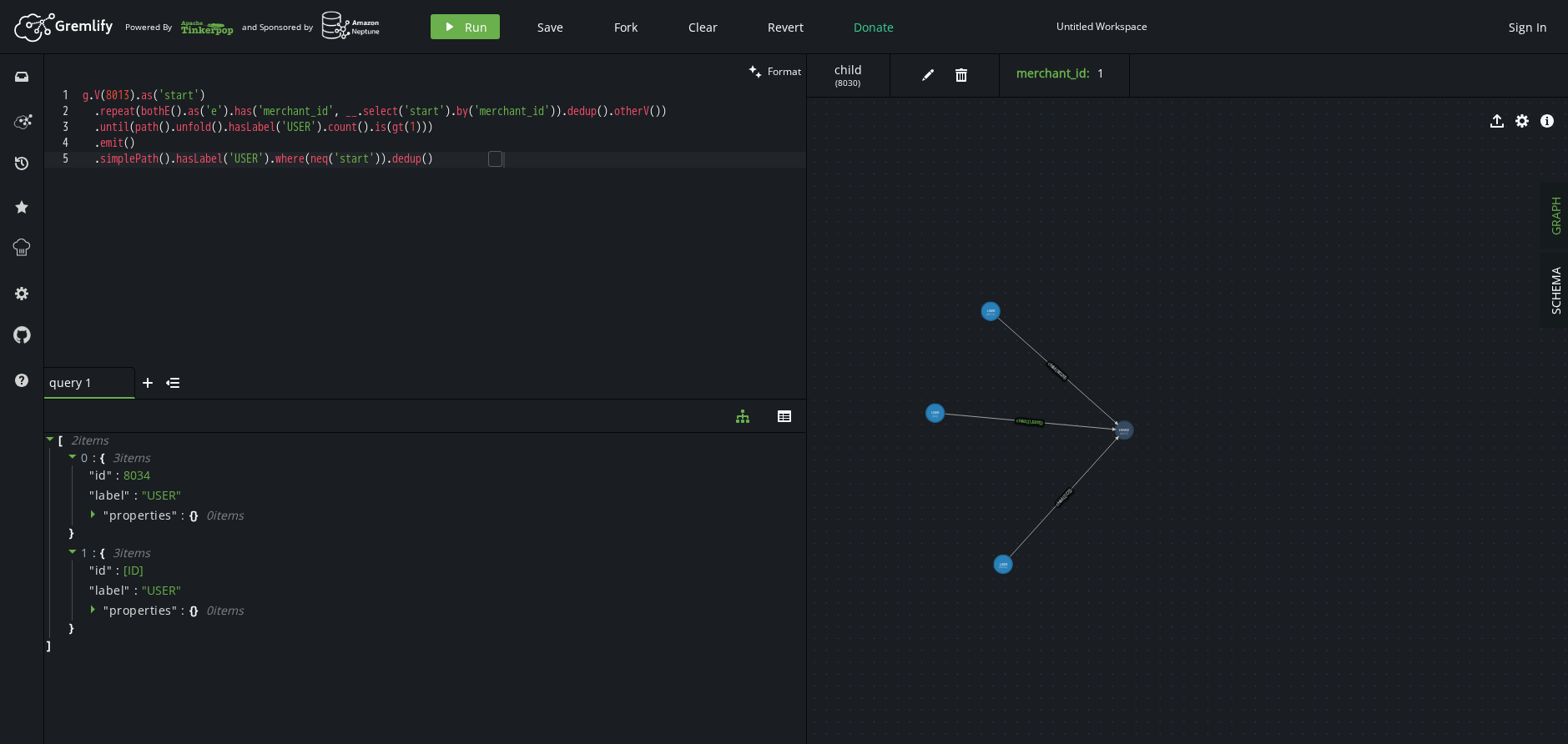 click 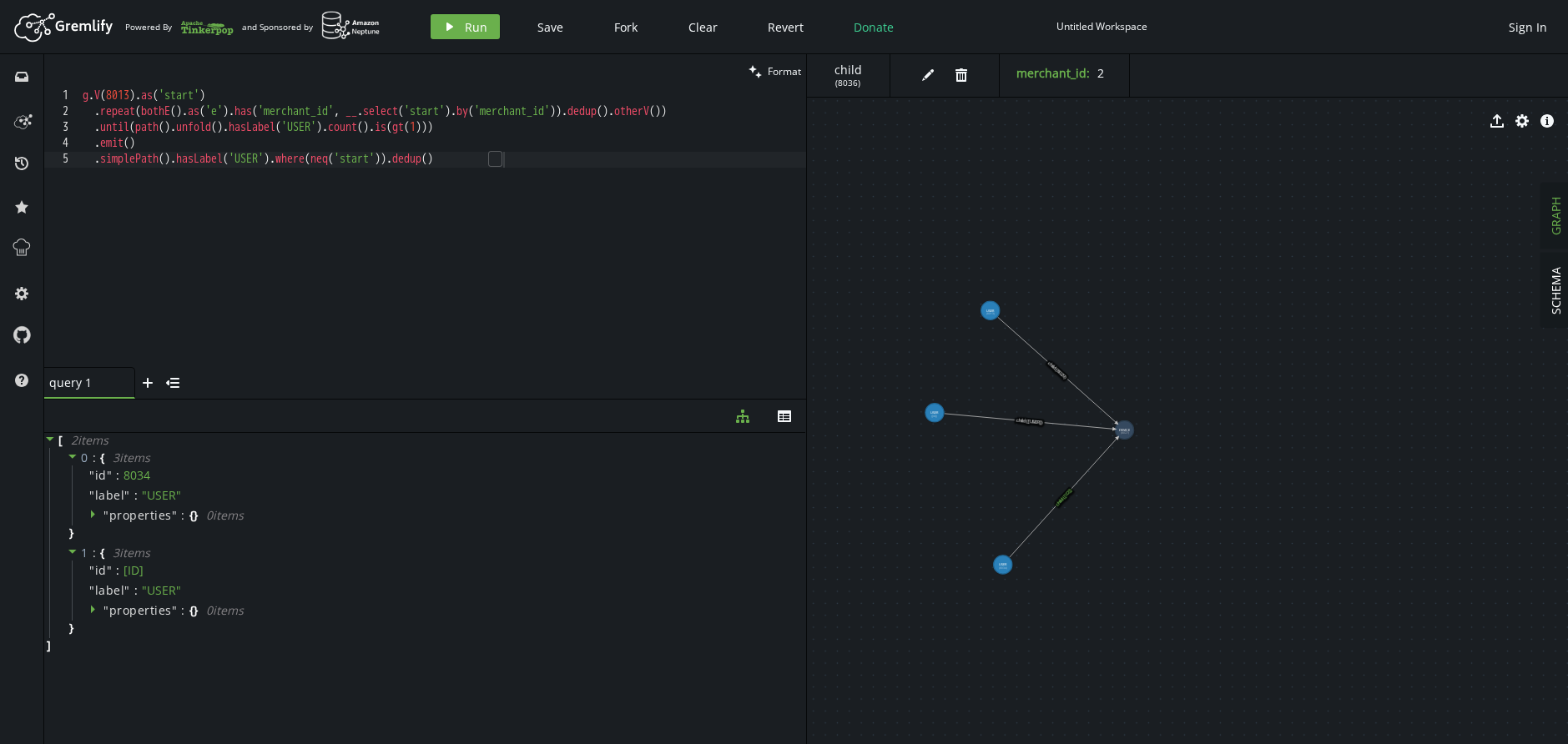 click 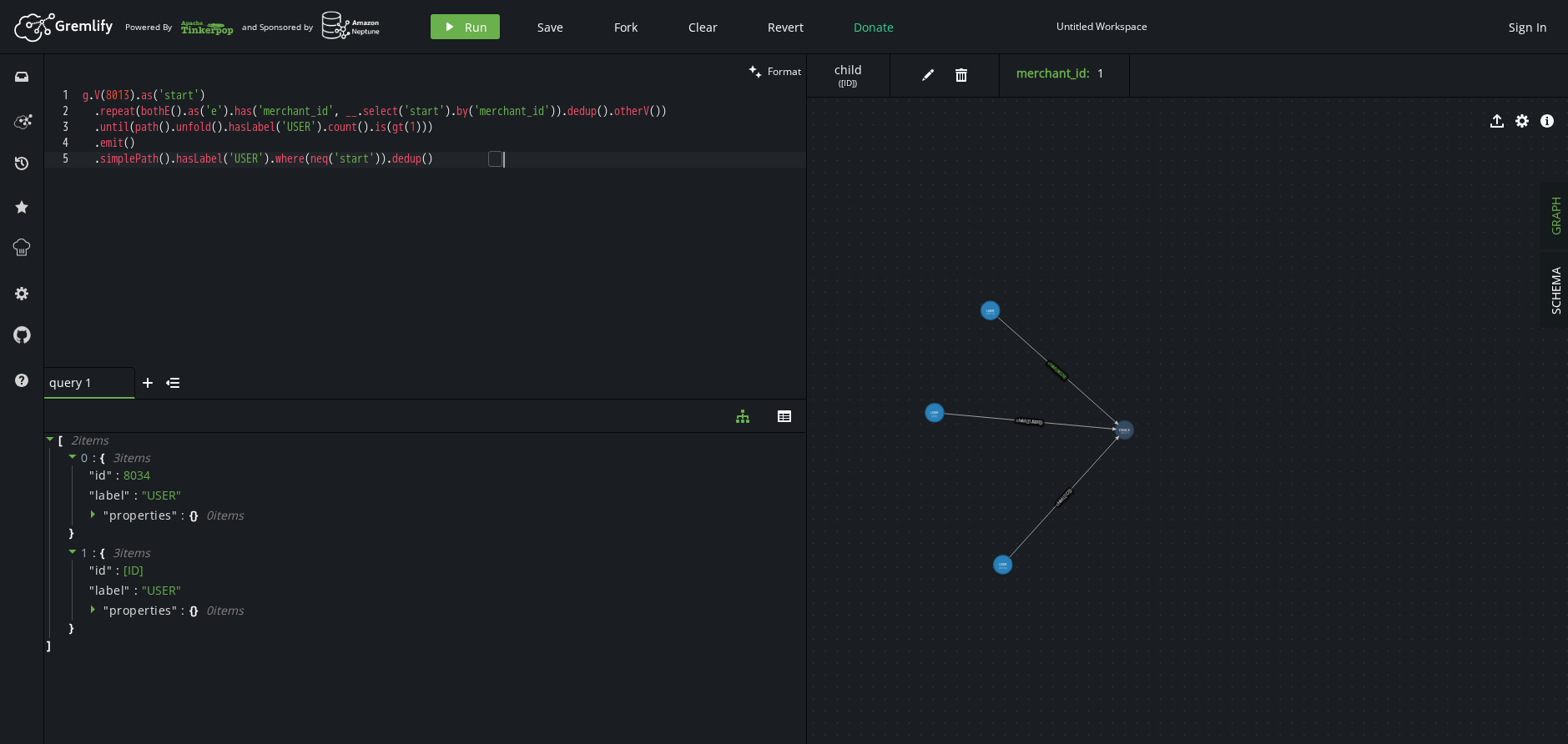 click on "g . V ( 8013 ) . as ( 'start' )    . repeat ( bothE ( ) . as ( 'e' ) . has ( 'merchant_id' ,   __ . select ( 'start' ) . by ( 'merchant_id' )) . dedup ( ) . otherV ( ))    . until ( path ( ) . unfold ( ) . hasLabel ( 'USER' ) . count ( ) . is ( gt ( 1 )))    . emit ( )    . simplePath ( ) . hasLabel ( 'USER' ) . where ( neq ( 'start' )) . dedup ( )" at bounding box center (442, 244) 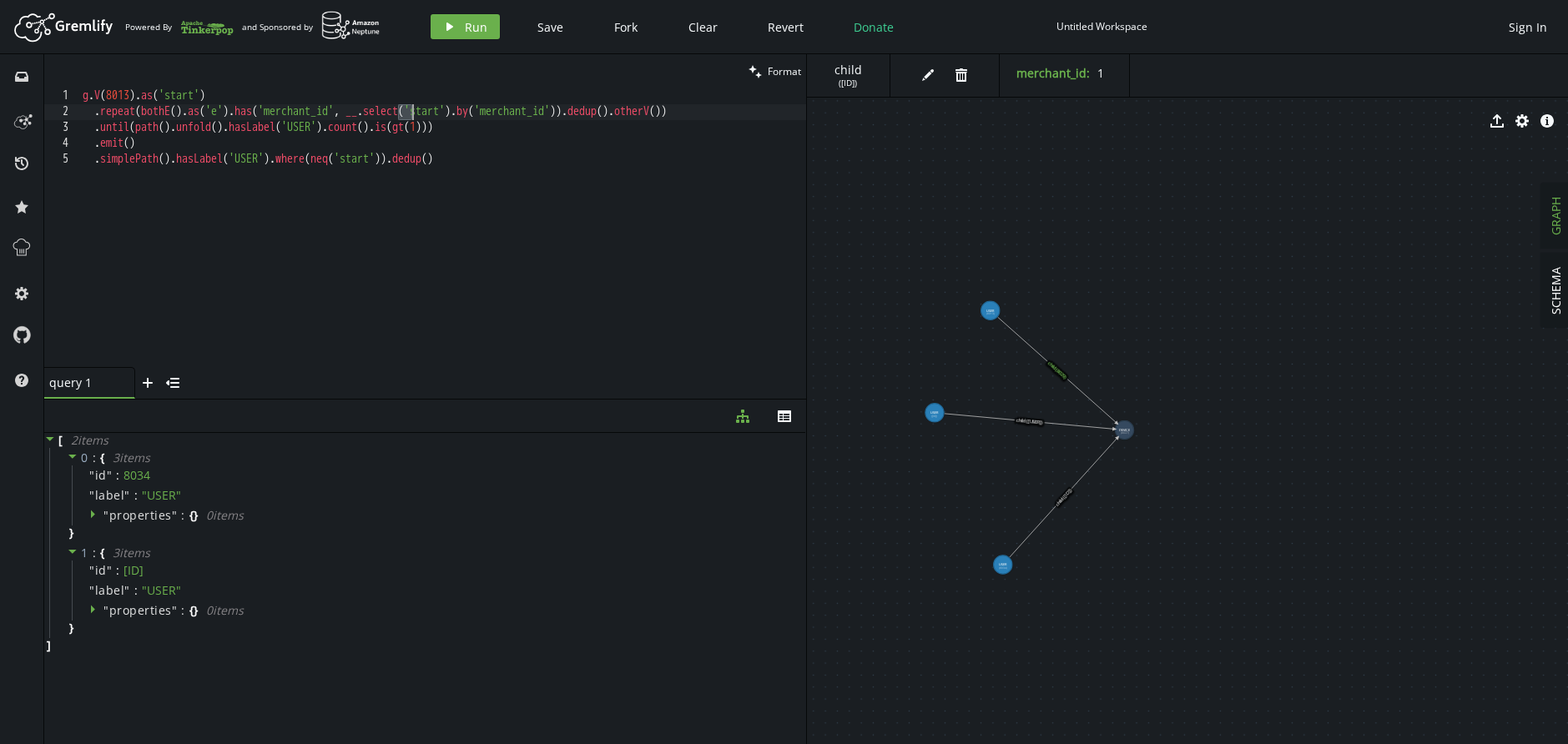 drag, startPoint x: 397, startPoint y: 116, endPoint x: 415, endPoint y: 115, distance: 18.027756 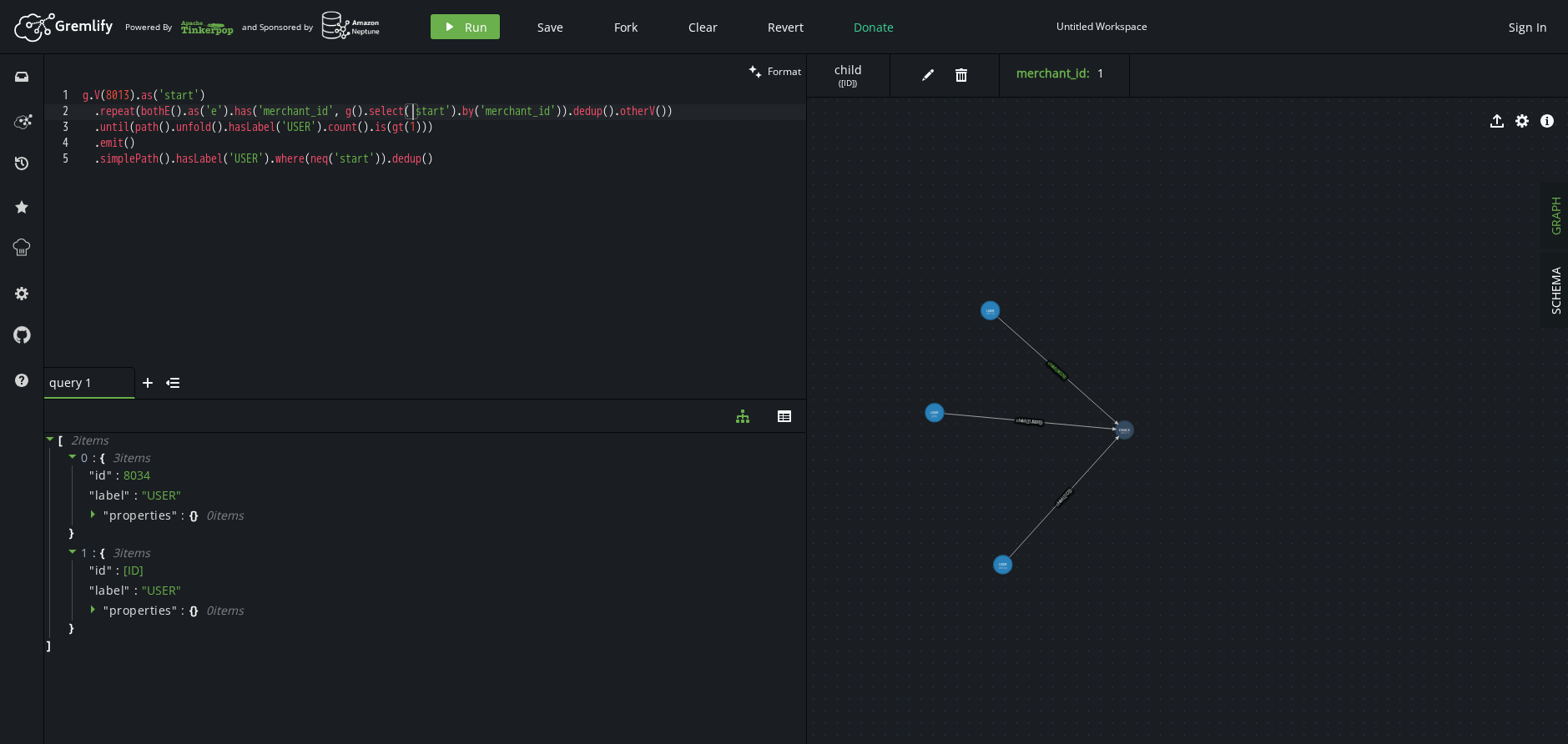 scroll, scrollTop: 1, scrollLeft: 336, axis: both 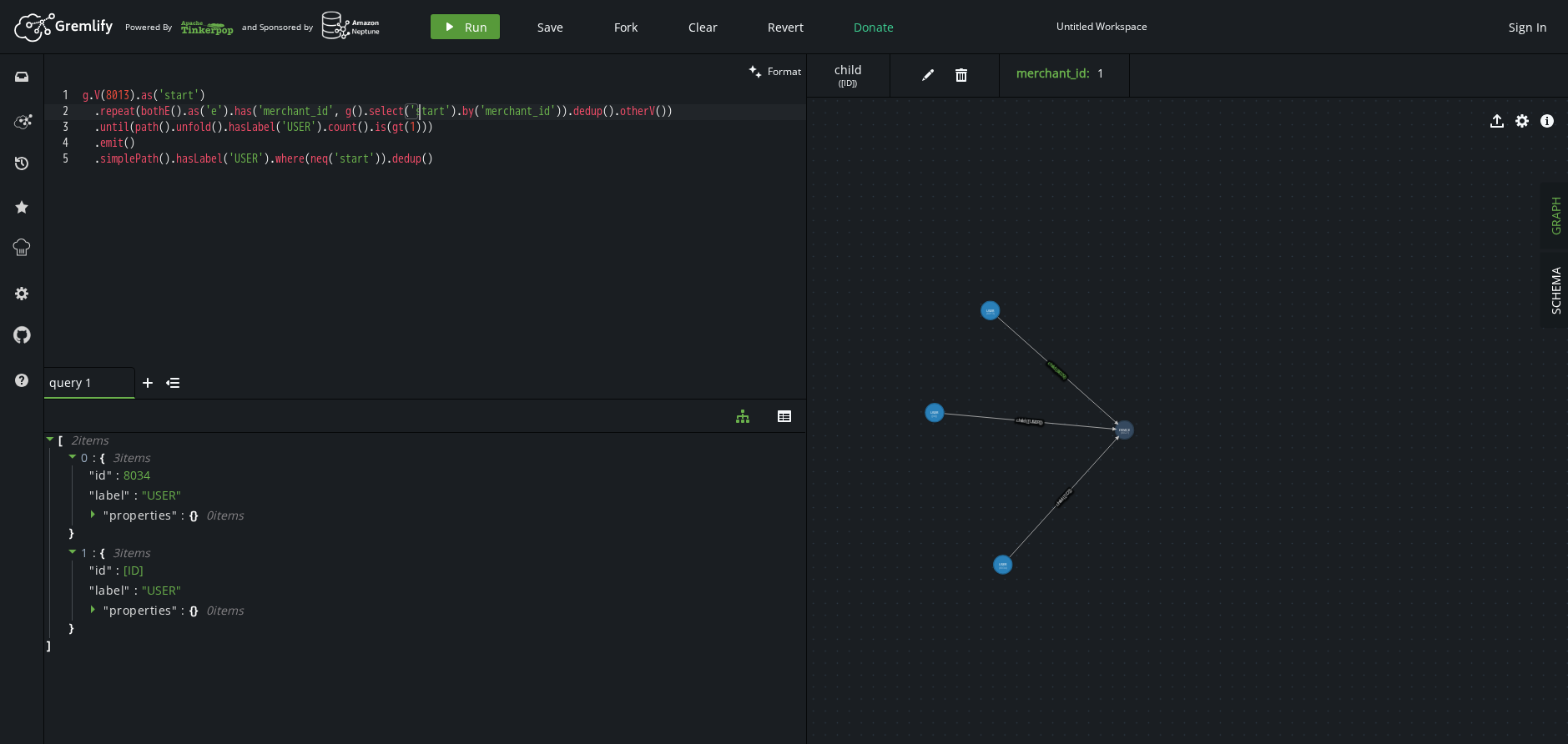 click on "Run" at bounding box center [476, 27] 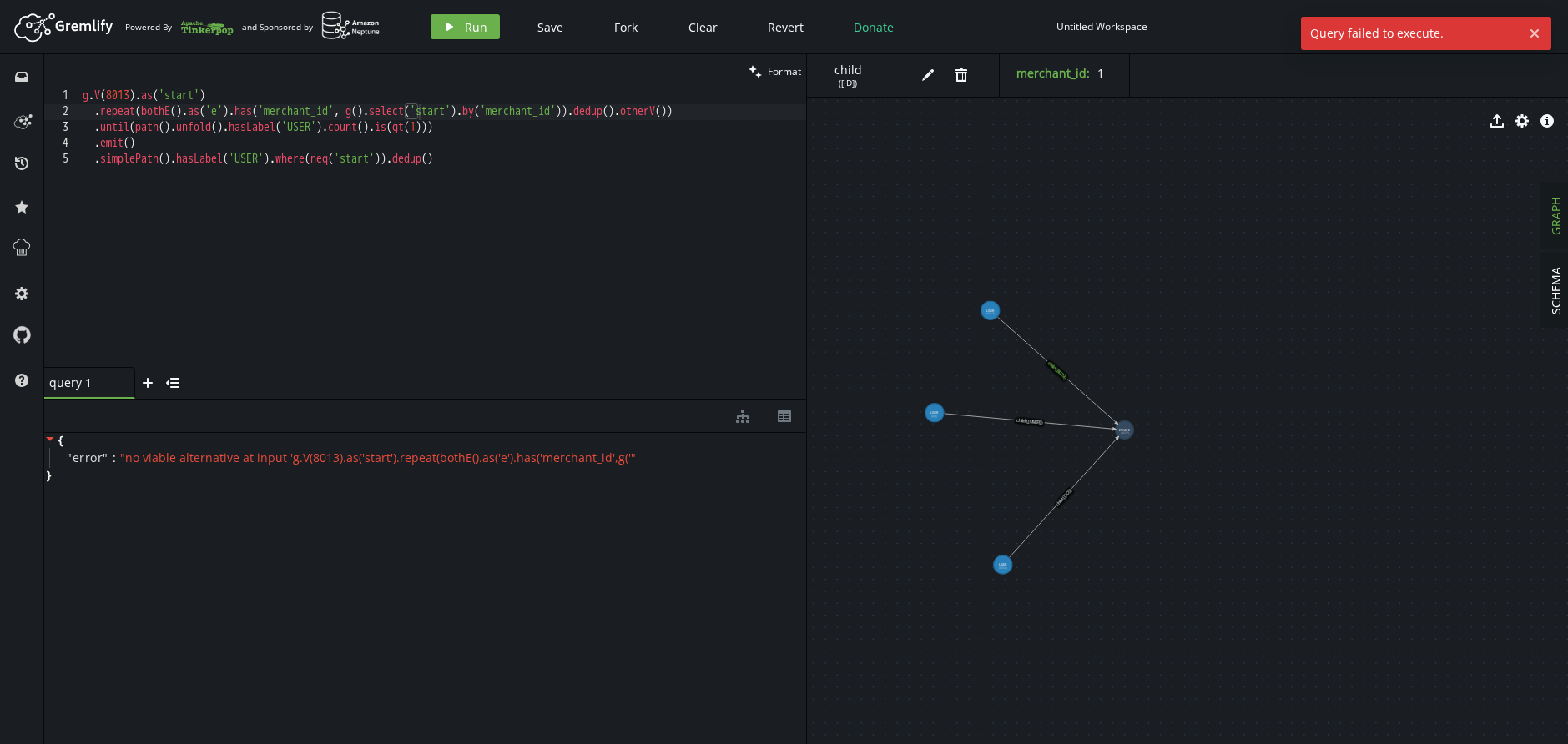 click on "g . V ( 8013 ) . as ( 'start' )    . repeat ( bothE ( ) . as ( 'e' ) . has ( 'merchant_id' ,   g ( ) . select ( 'start' ) . by ( 'merchant_id' )) . dedup ( ) . otherV ( ))    . until ( path ( ) . unfold ( ) . hasLabel ( 'USER' ) . count ( ) . is ( gt ( 1 )))    . emit ( )    . simplePath ( ) . hasLabel ( 'USER' ) . where ( neq ( 'start' )) . dedup ( )" at bounding box center (442, 244) 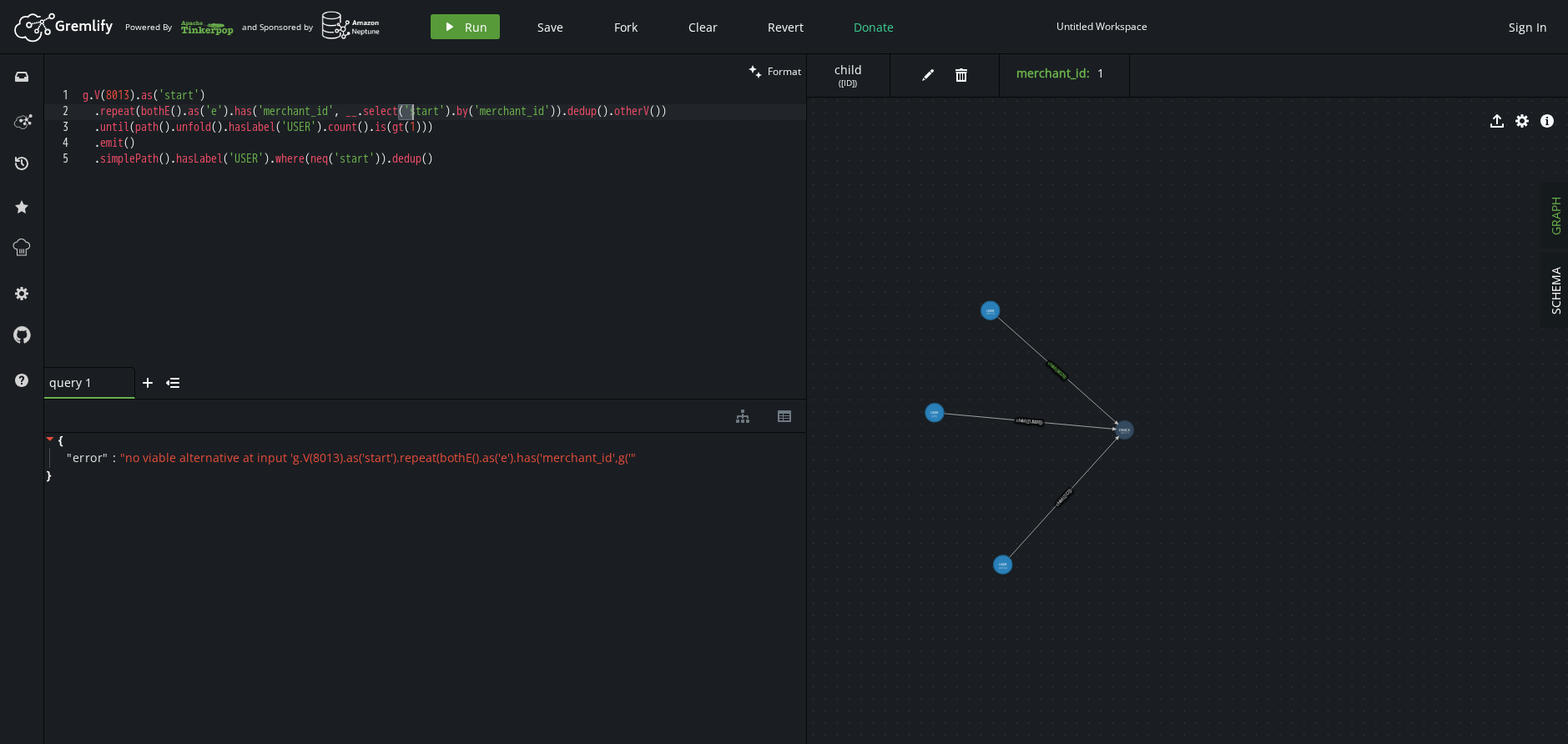 click on "play Run" at bounding box center [465, 27] 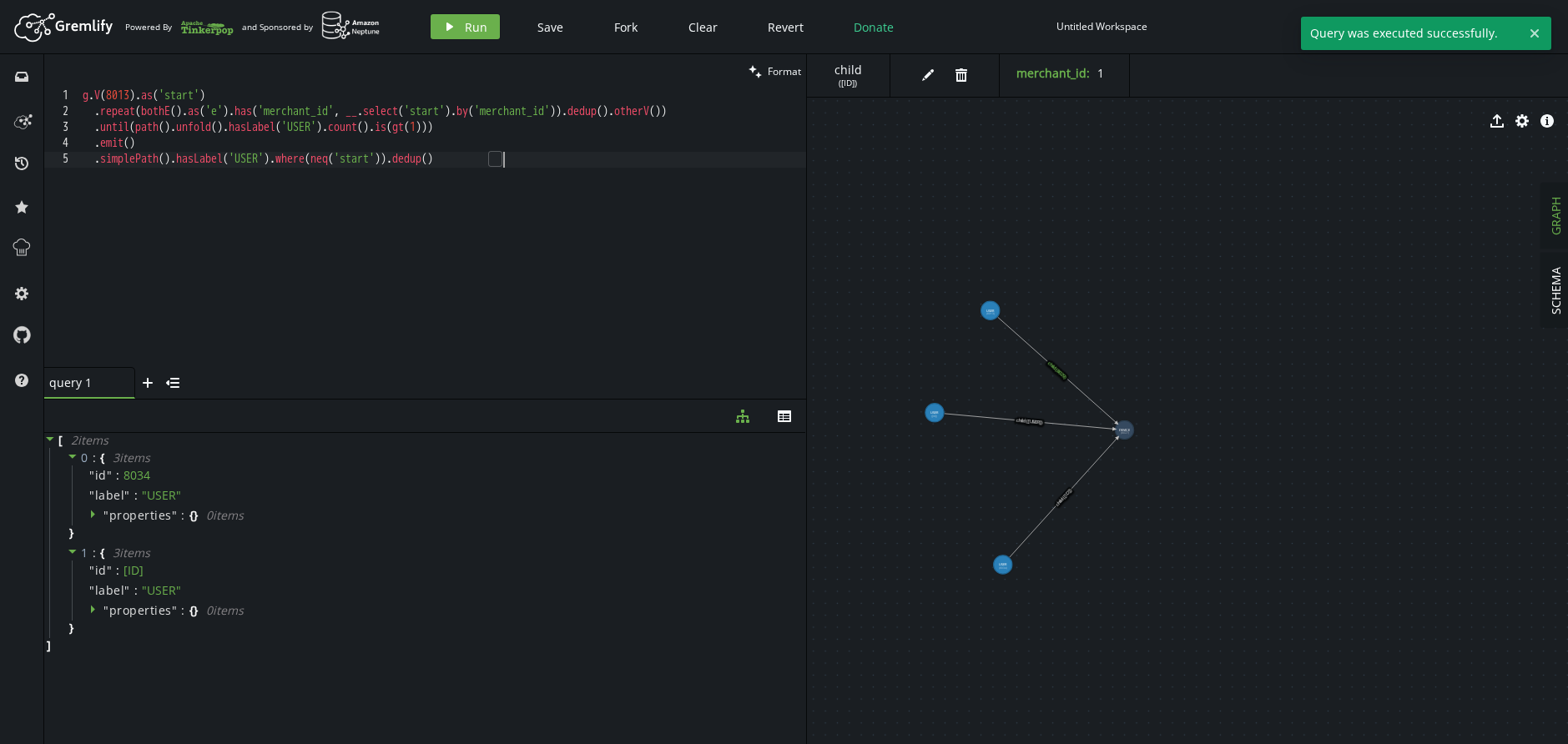 drag, startPoint x: 575, startPoint y: 299, endPoint x: 560, endPoint y: 295, distance: 15.524175 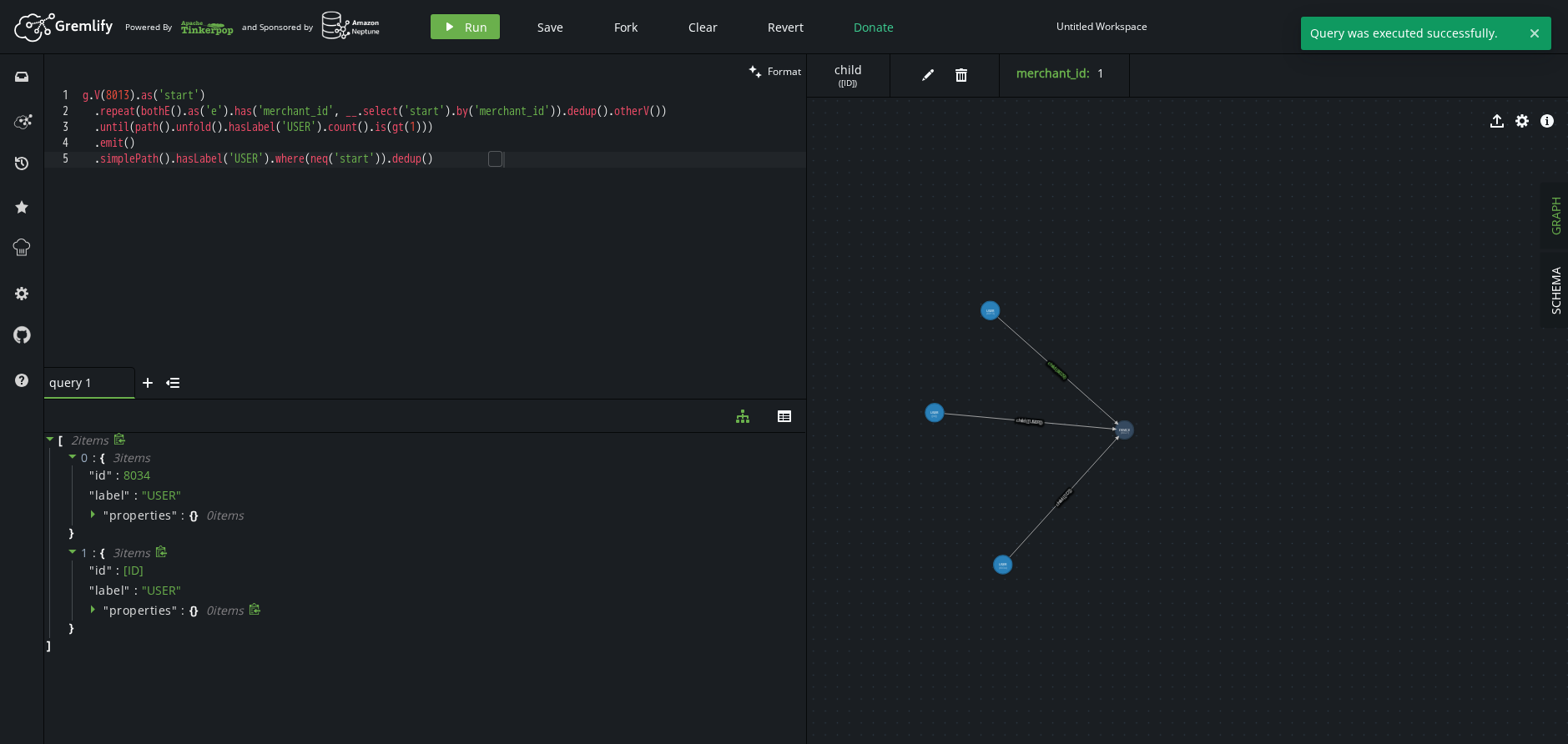 click 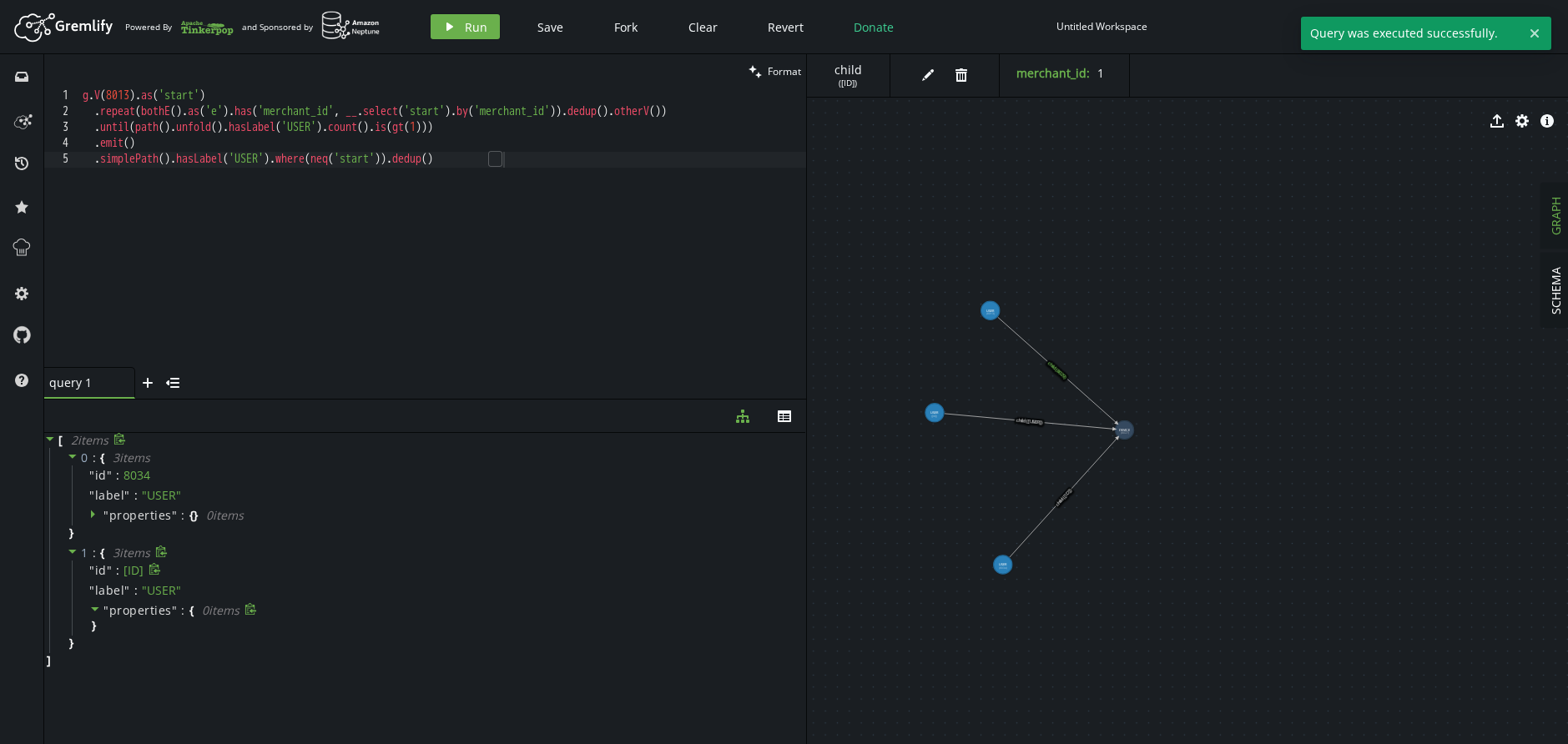 drag, startPoint x: 93, startPoint y: 611, endPoint x: 83, endPoint y: 570, distance: 42.2019 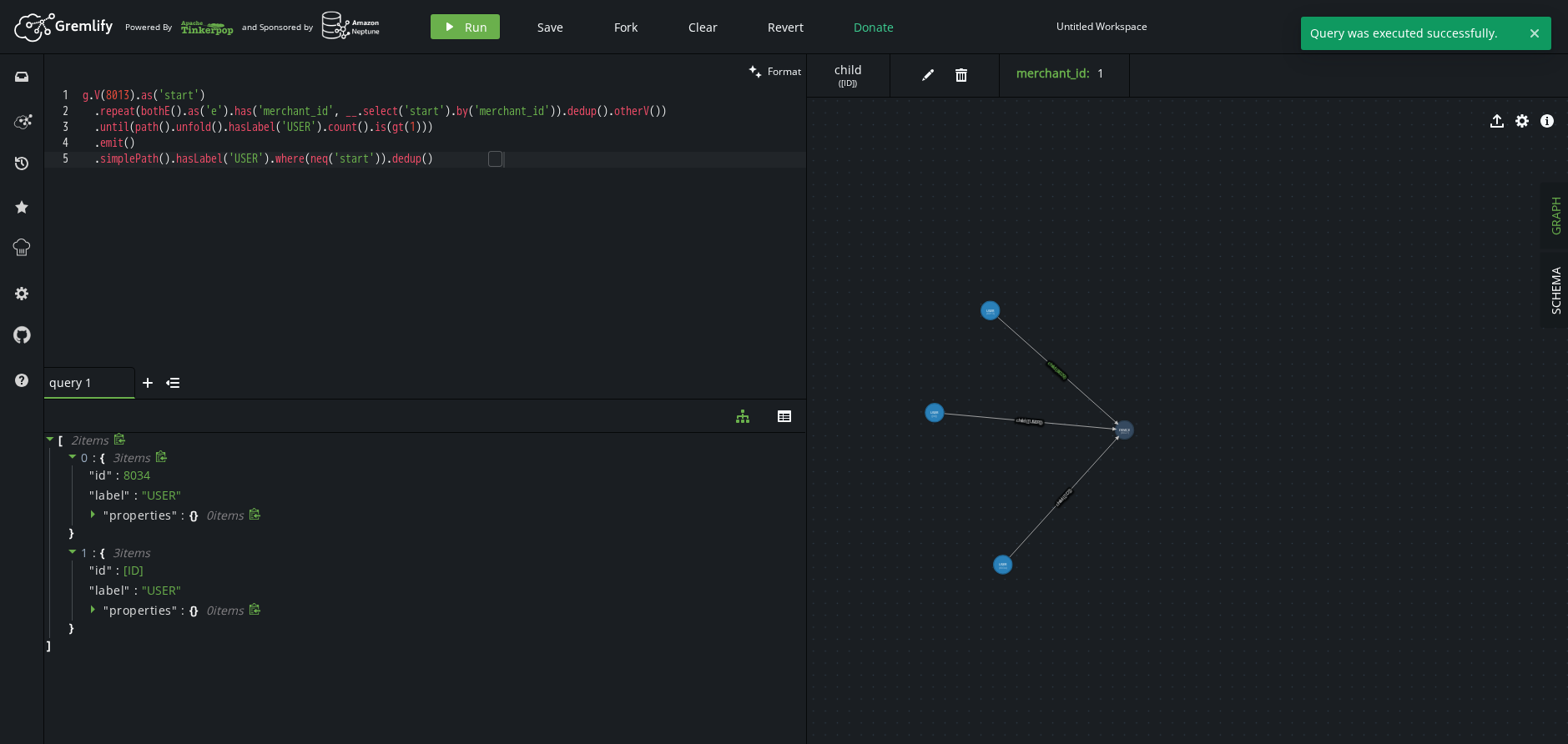 click 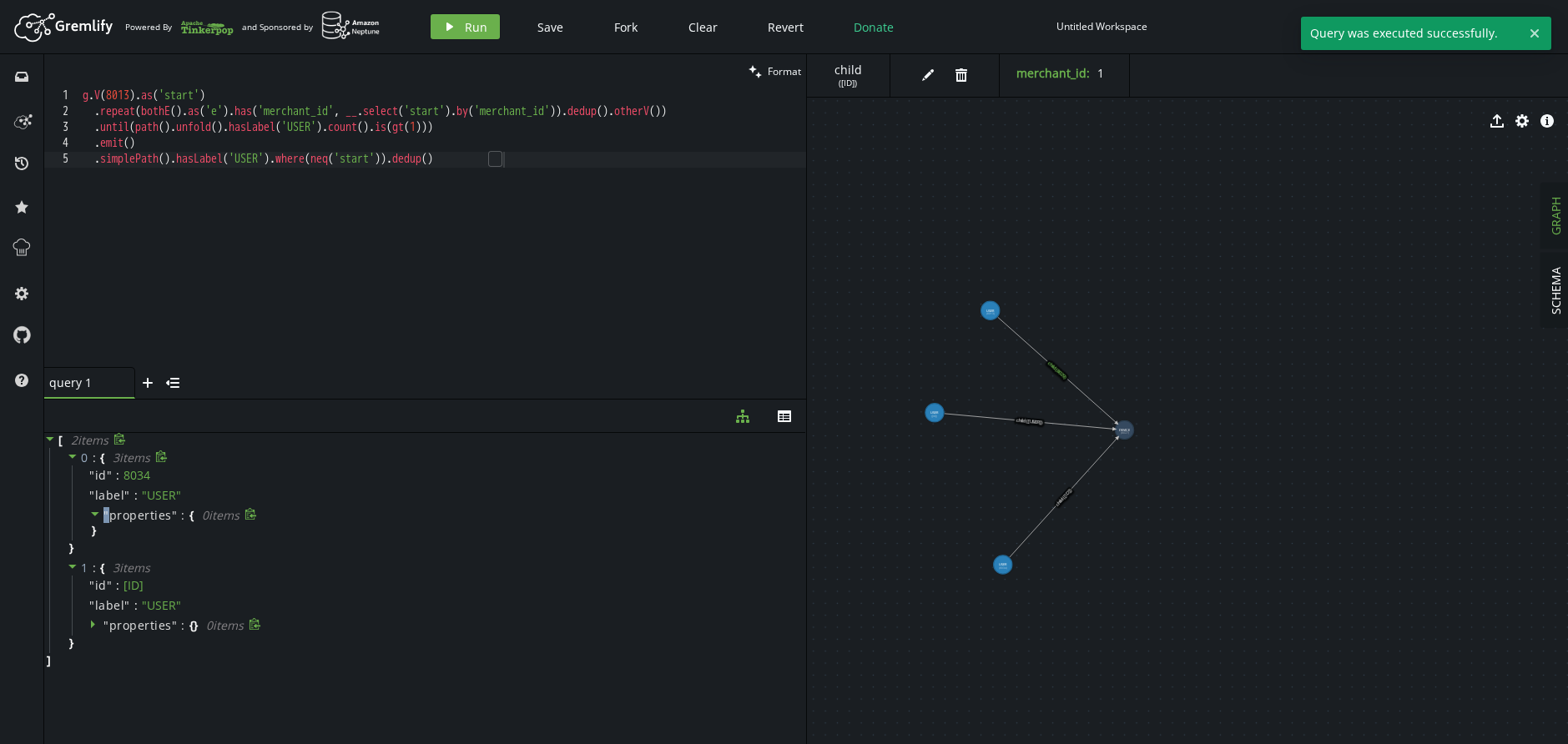 click 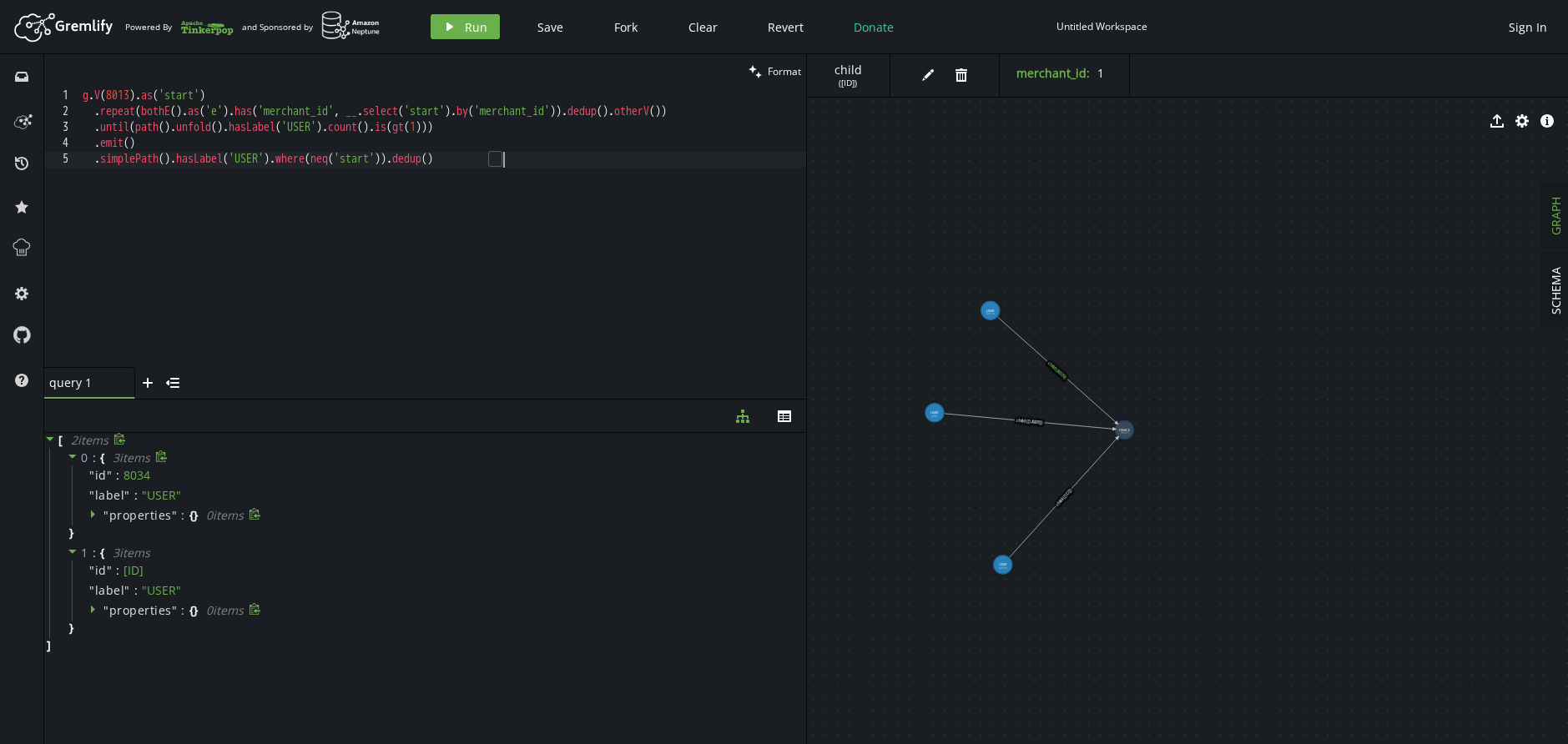 click on "g . V ( 8013 ) . as ( 'start' )    . repeat ( bothE ( ) . as ( 'e' ) . has ( 'merchant_id' ,   __ . select ( 'start' ) . by ( 'merchant_id' )) . dedup ( ) . otherV ( ))    . until ( path ( ) . unfold ( ) . hasLabel ( 'USER' ) . count ( ) . is ( gt ( 1 )))    . emit ( )    . simplePath ( ) . hasLabel ( 'USER' ) . where ( neq ( 'start' )) . dedup ( )" at bounding box center (442, 244) 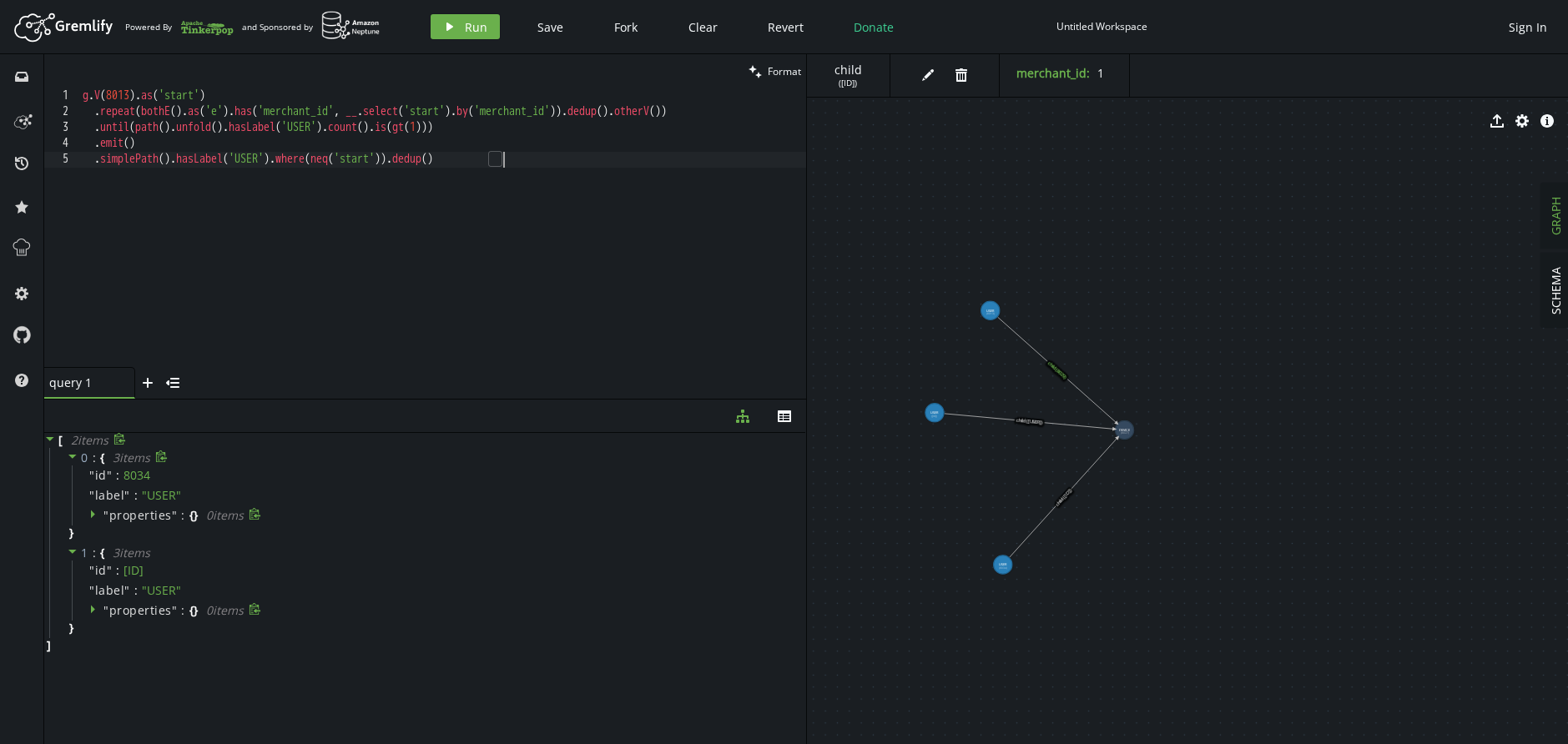 click on "g . V ( 8013 ) . as ( 'start' )    . repeat ( bothE ( ) . as ( 'e' ) . has ( 'merchant_id' ,   __ . select ( 'start' ) . by ( 'merchant_id' )) . dedup ( ) . otherV ( ))    . until ( path ( ) . unfold ( ) . hasLabel ( 'USER' ) . count ( ) . is ( gt ( 1 )))    . emit ( )    . simplePath ( ) . hasLabel ( 'USER' ) . where ( neq ( 'start' )) . dedup ( )" at bounding box center (442, 244) 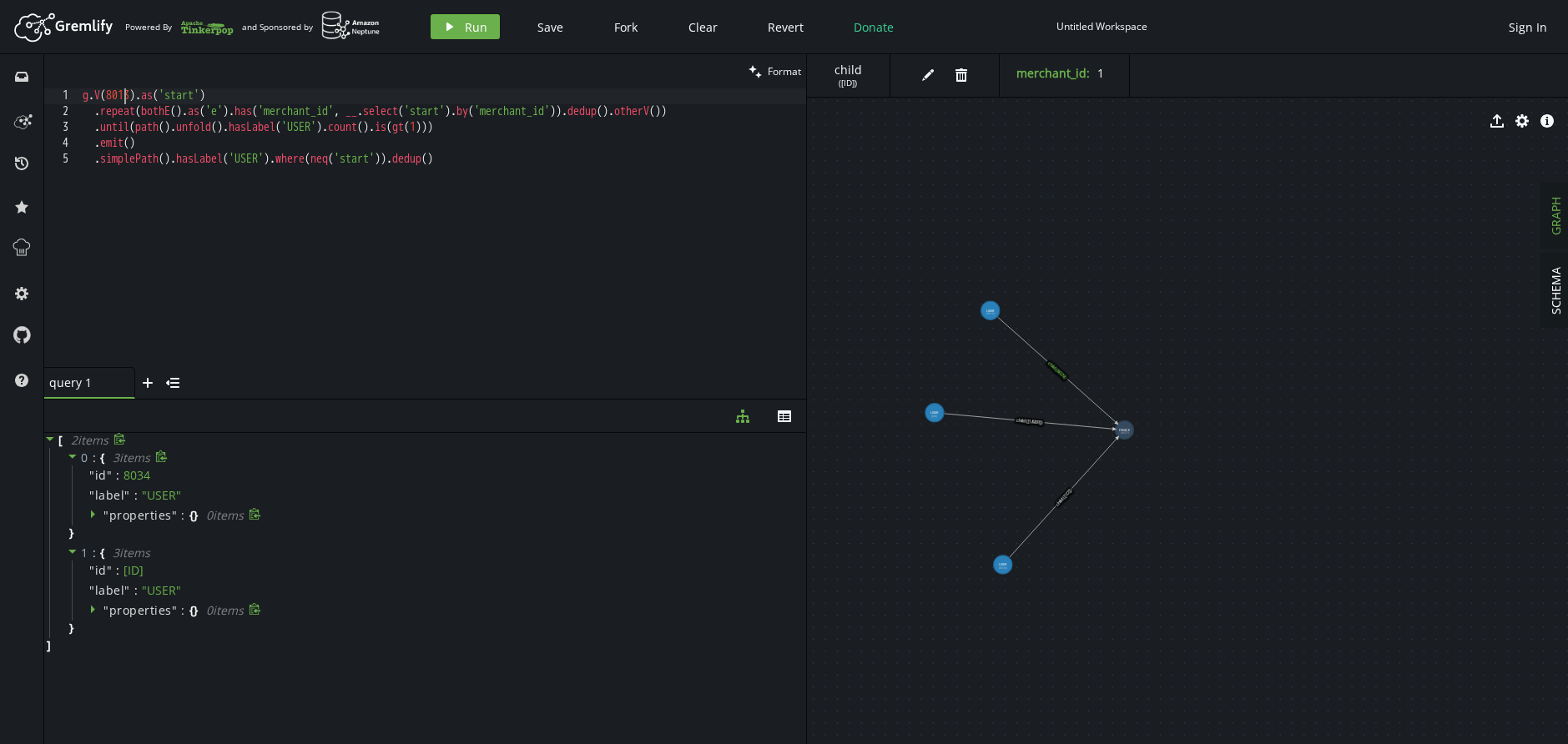 scroll, scrollTop: 1, scrollLeft: 146, axis: both 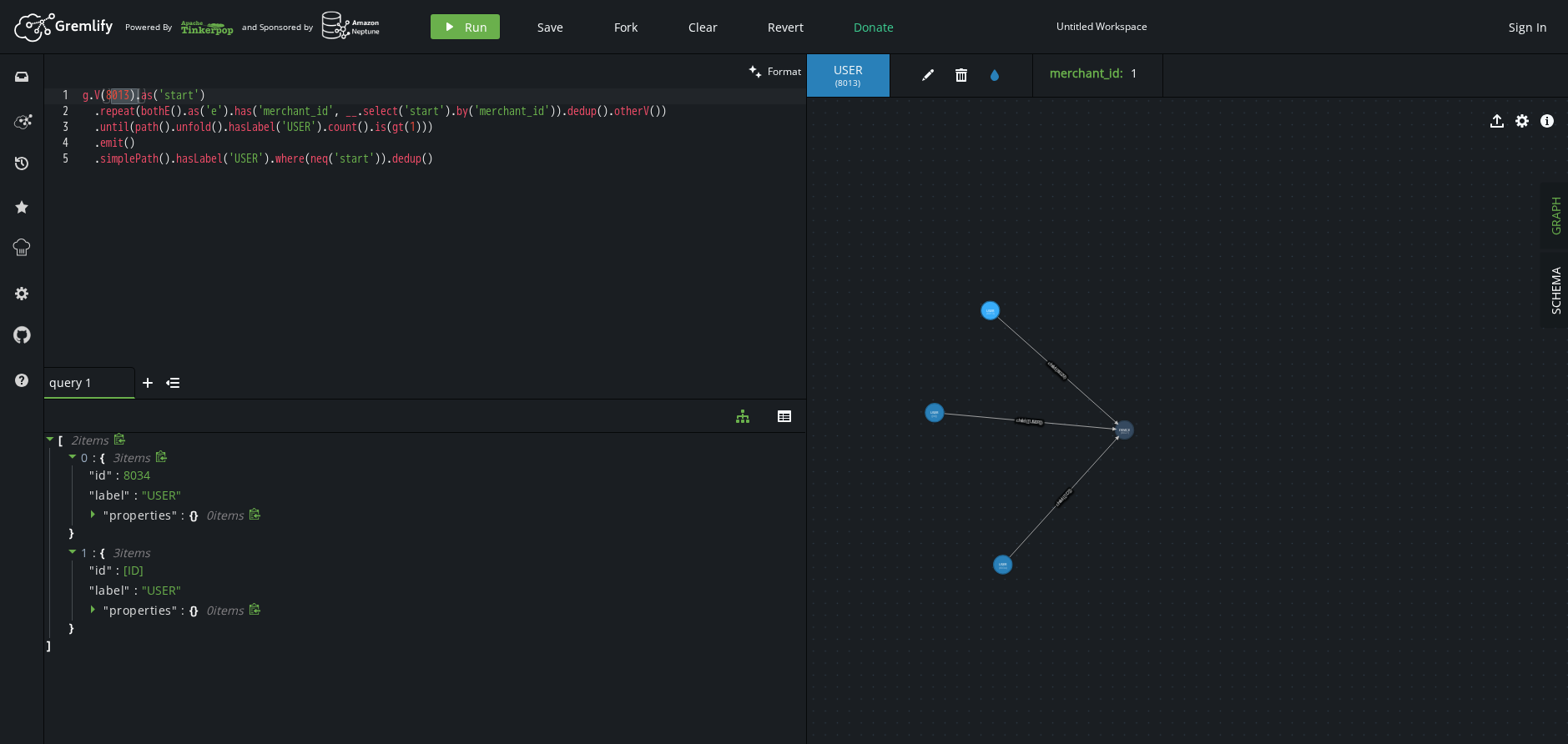 click 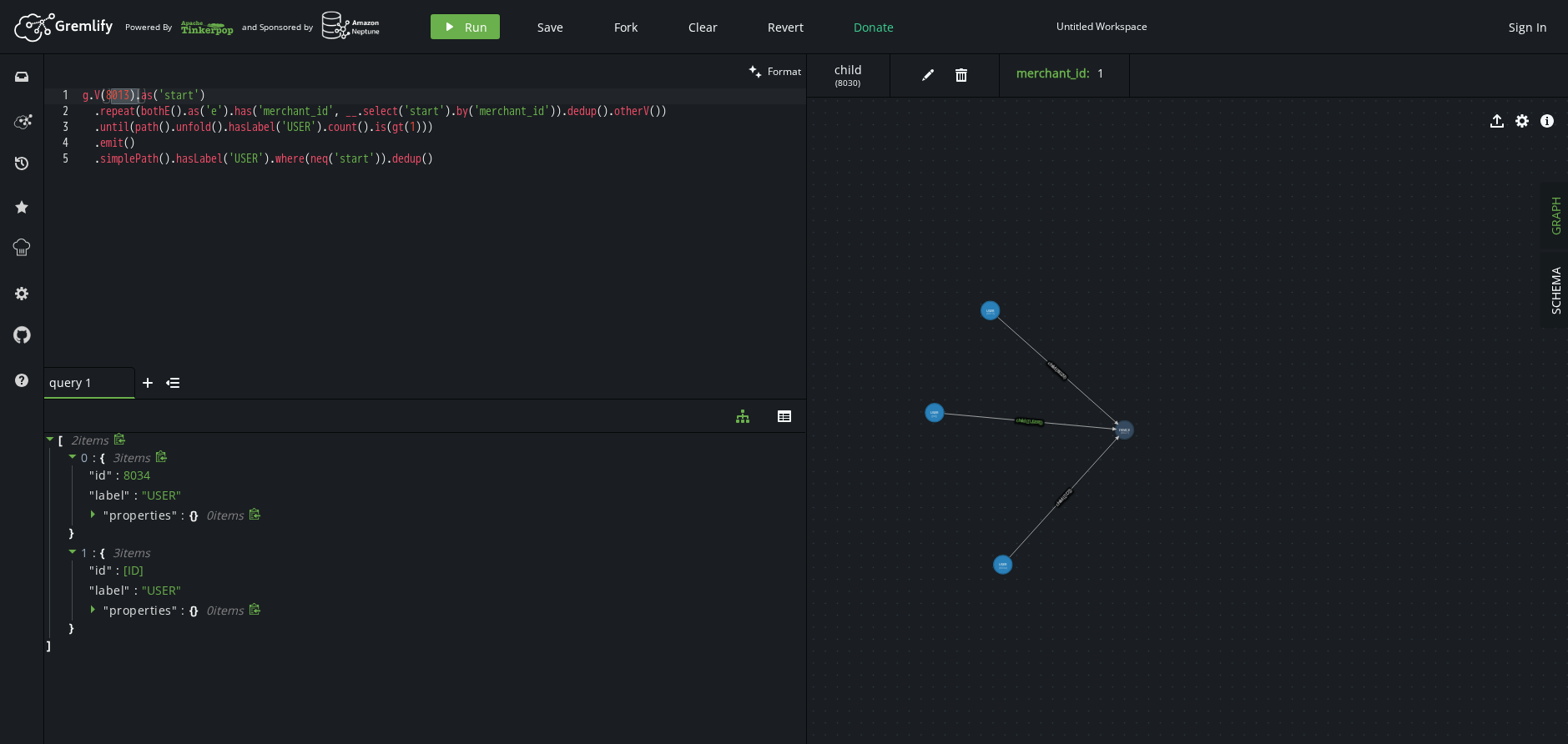 click 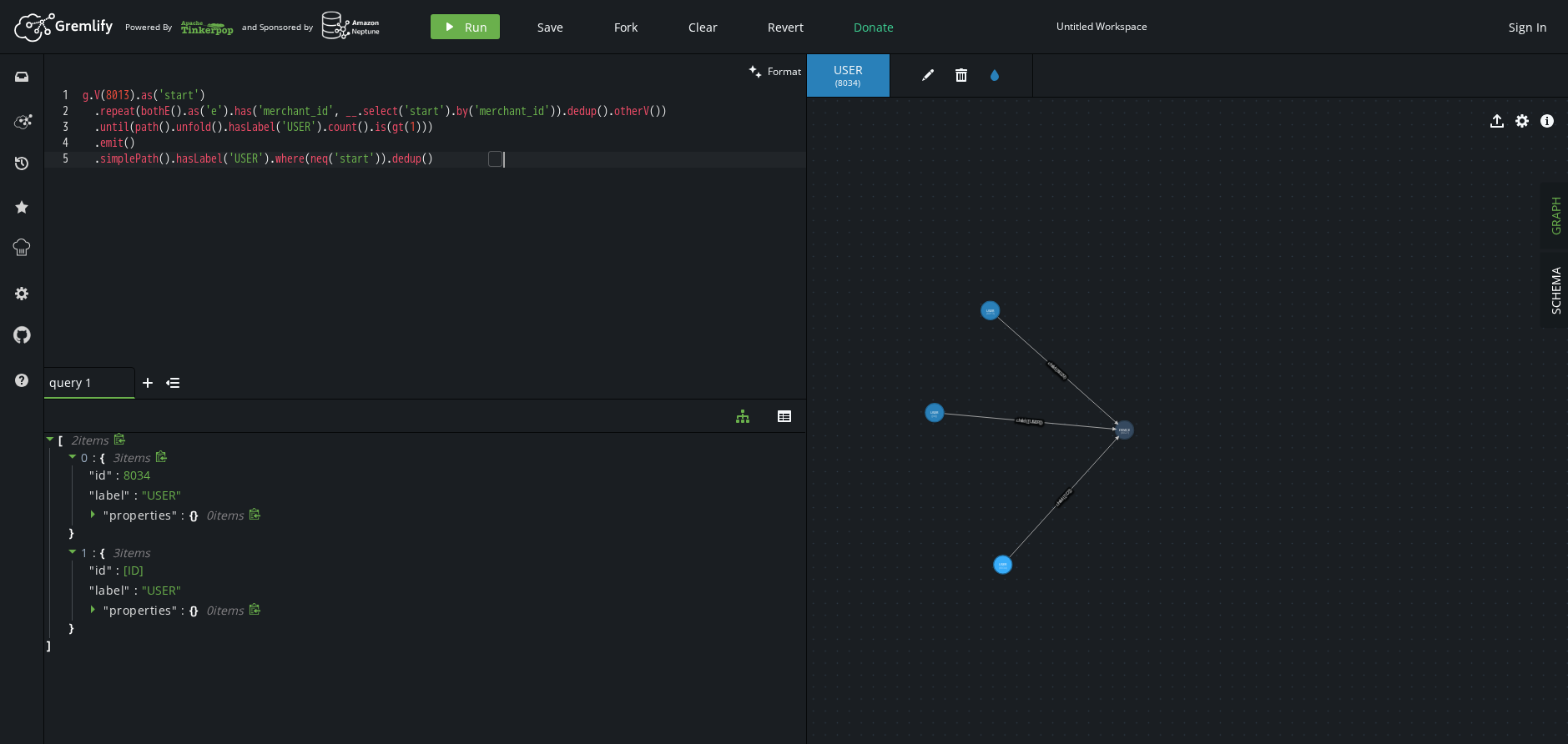 click on "g . V ( 8013 ) . as ( 'start' )    . repeat ( bothE ( ) . as ( 'e' ) . has ( 'merchant_id' ,   __ . select ( 'start' ) . by ( 'merchant_id' )) . dedup ( ) . otherV ( ))    . until ( path ( ) . unfold ( ) . hasLabel ( 'USER' ) . count ( ) . is ( gt ( 1 )))    . emit ( )    . simplePath ( ) . hasLabel ( 'USER' ) . where ( neq ( 'start' )) . dedup ( )" at bounding box center [442, 244] 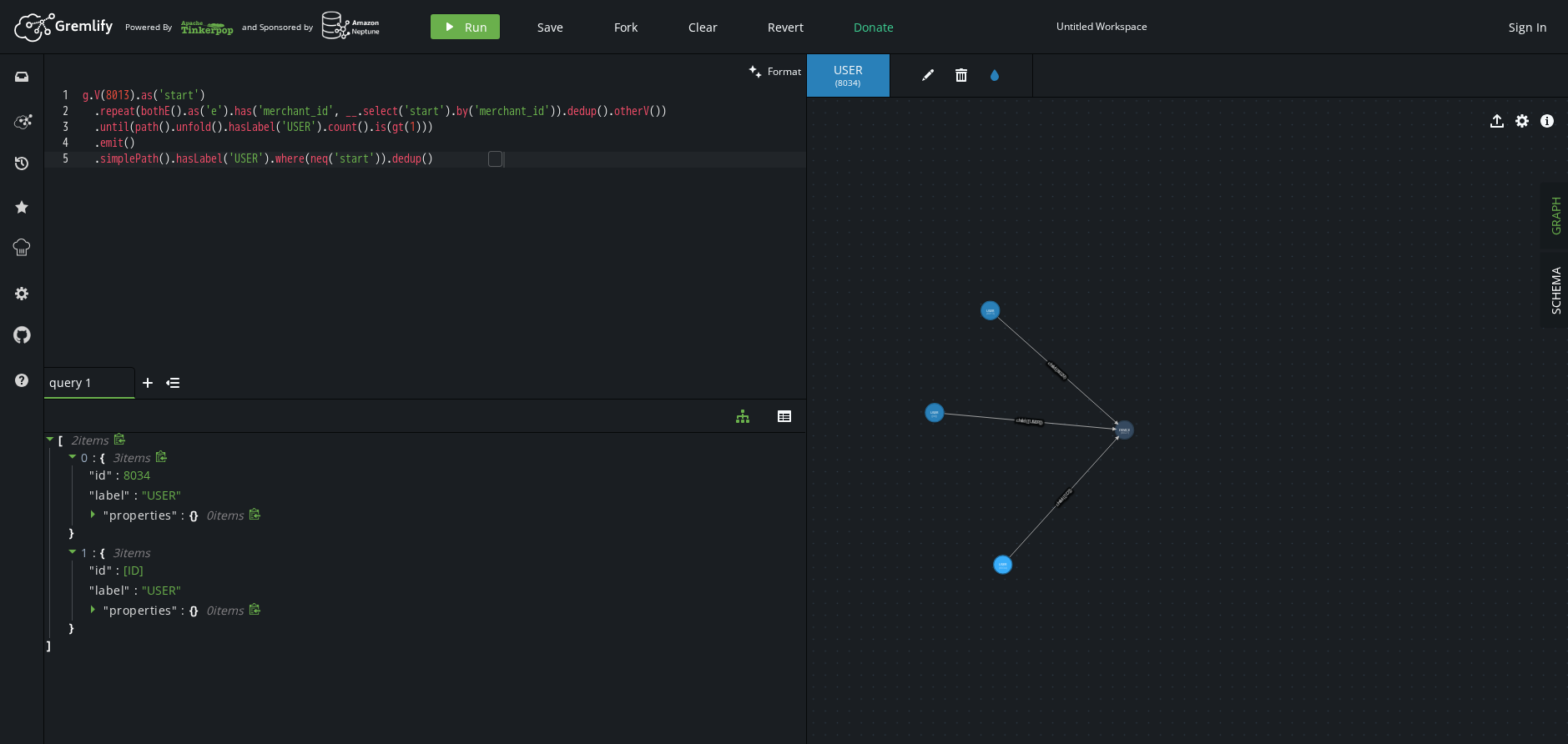 click 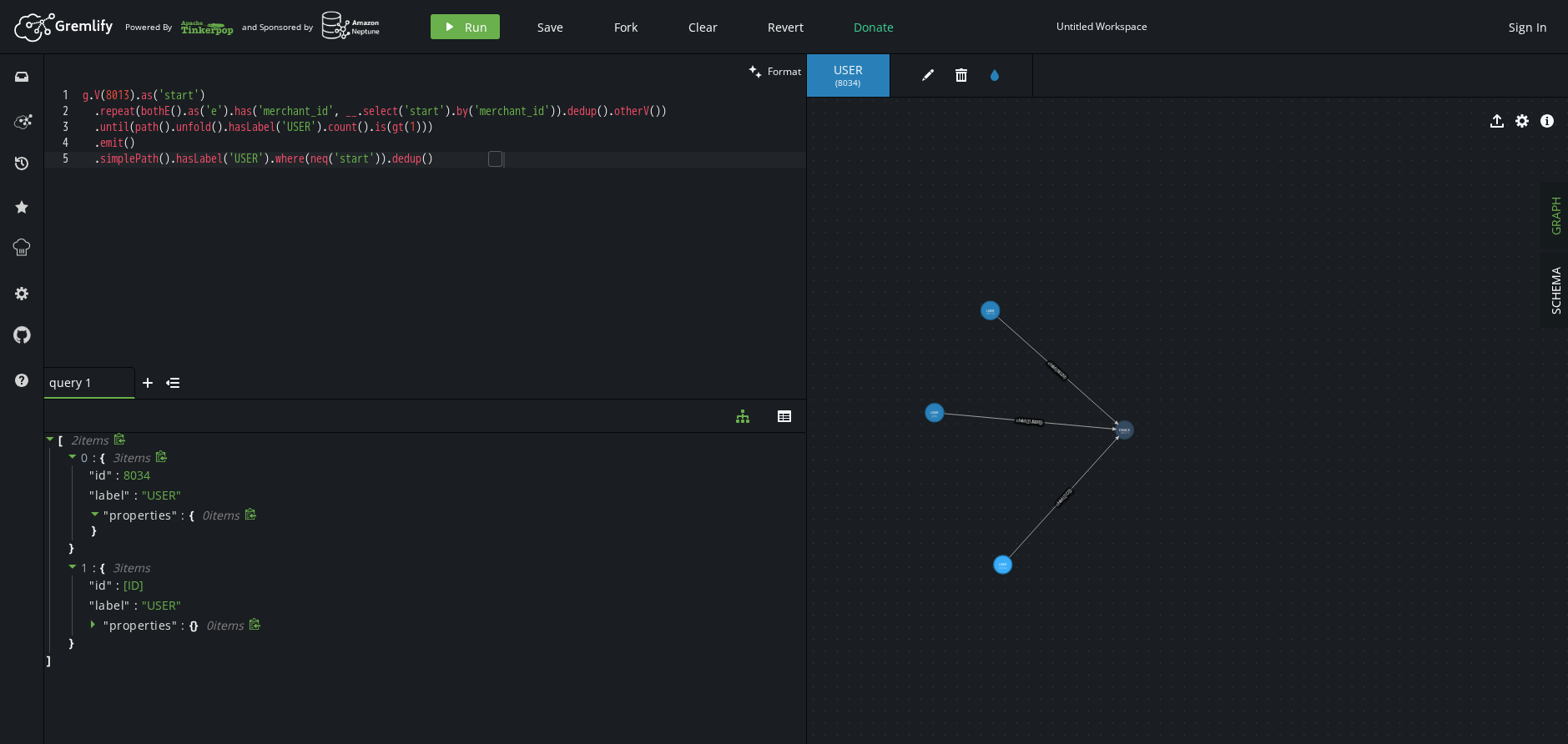 click on "g . V ( 8013 ) . as ( 'start' )    . repeat ( bothE ( ) . as ( 'e' ) . has ( 'merchant_id' ,   __ . select ( 'start' ) . by ( 'merchant_id' )) . dedup ( ) . otherV ( ))    . until ( path ( ) . unfold ( ) . hasLabel ( 'USER' ) . count ( ) . is ( gt ( 1 )))    . emit ( )    . simplePath ( ) . hasLabel ( 'USER' ) . where ( neq ( 'start' )) . dedup ( )" at bounding box center [442, 244] 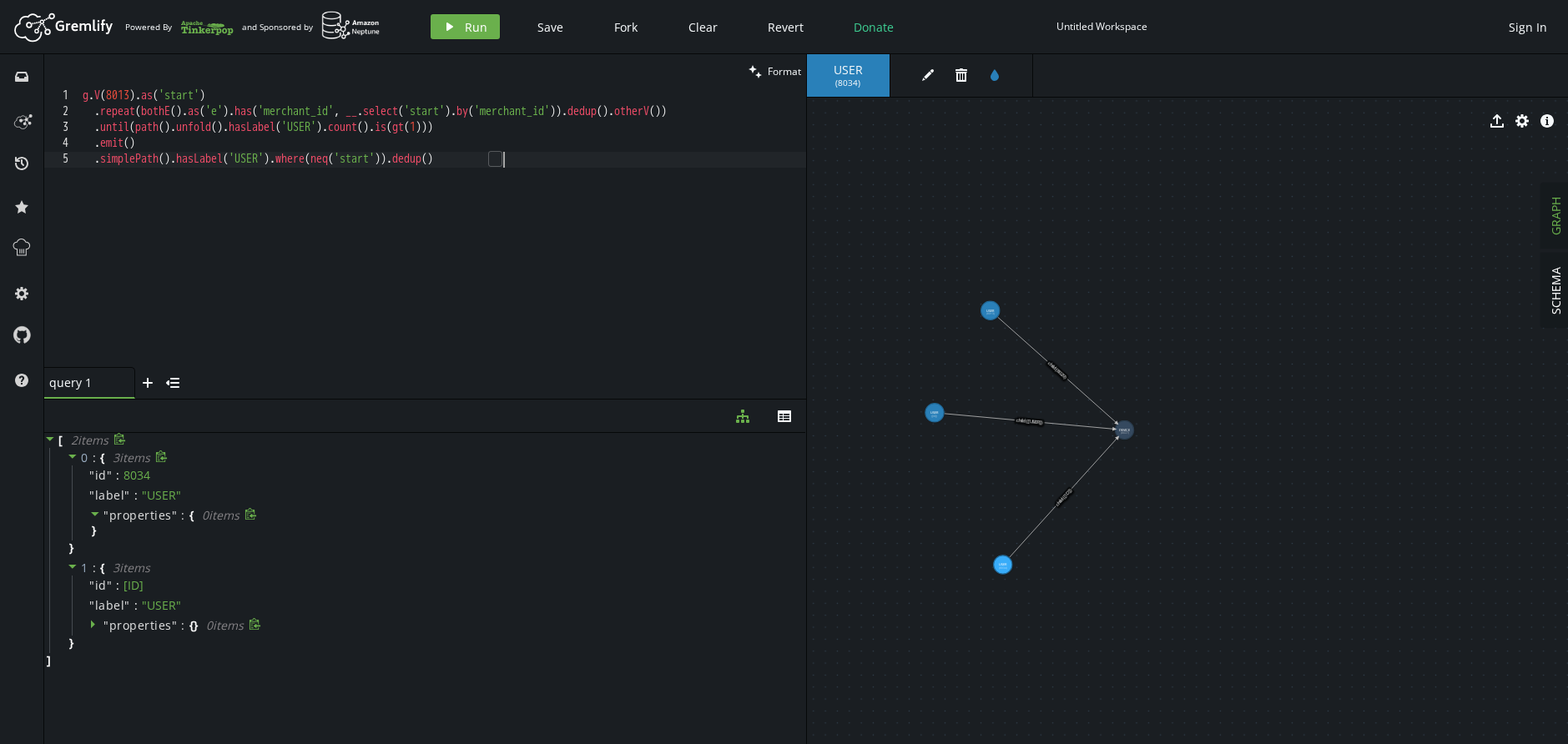 click on "g . V ( 8013 ) . as ( 'start' )    . repeat ( bothE ( ) . as ( 'e' ) . has ( 'merchant_id' ,   __ . select ( 'start' ) . by ( 'merchant_id' )) . dedup ( ) . otherV ( ))    . until ( path ( ) . unfold ( ) . hasLabel ( 'USER' ) . count ( ) . is ( gt ( 1 )))    . emit ( )    . simplePath ( ) . hasLabel ( 'USER' ) . where ( neq ( 'start' )) . dedup ( )" at bounding box center [442, 244] 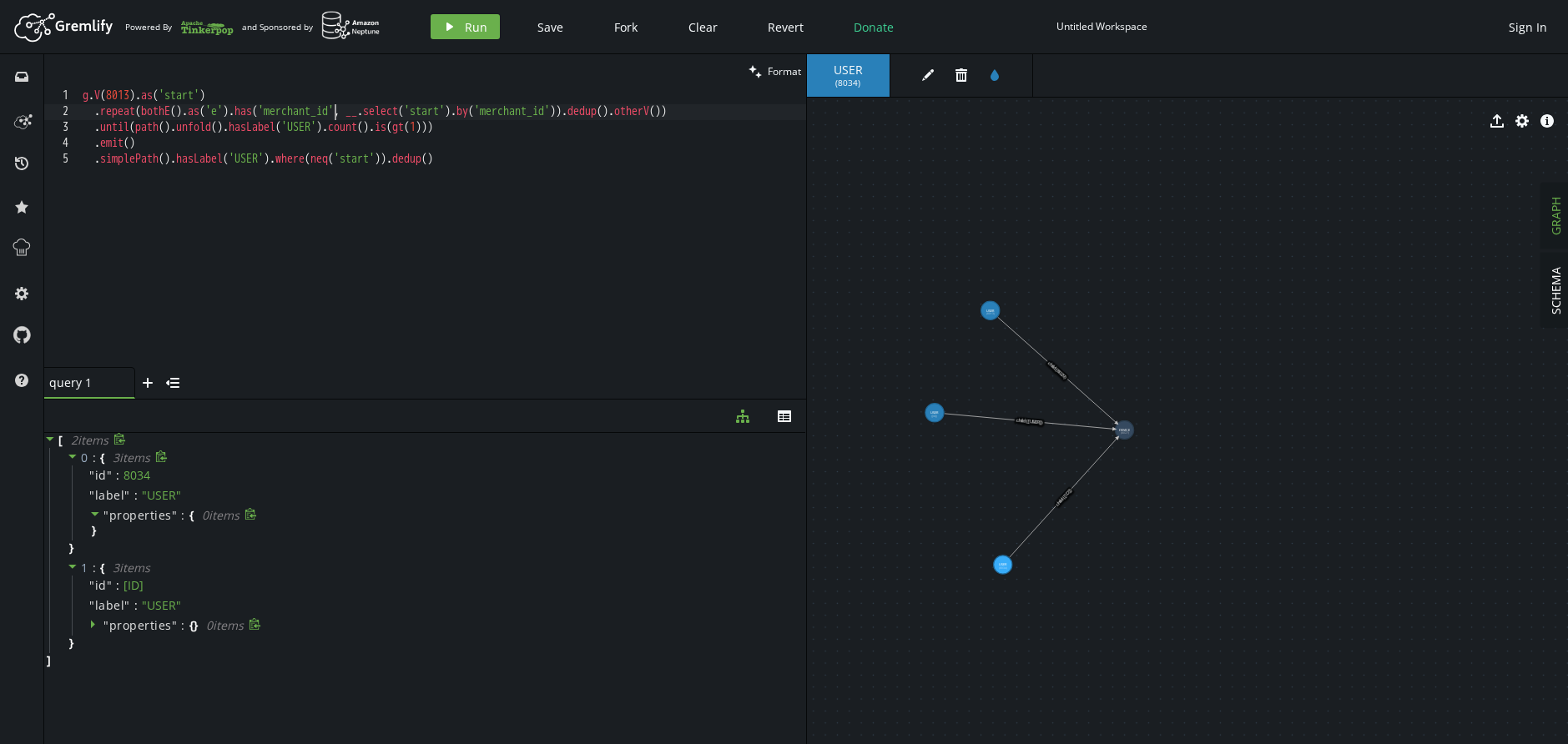 click on "g . V ( 8013 ) . as ( 'start' )    . repeat ( bothE ( ) . as ( 'e' ) . has ( 'merchant_id' ,   __ . select ( 'start' ) . by ( 'merchant_id' )) . dedup ( ) . otherV ( ))    . until ( path ( ) . unfold ( ) . hasLabel ( 'USER' ) . count ( ) . is ( gt ( 1 )))    . emit ( )    . simplePath ( ) . hasLabel ( 'USER' ) . where ( neq ( 'start' )) . dedup ( )" at bounding box center [442, 244] 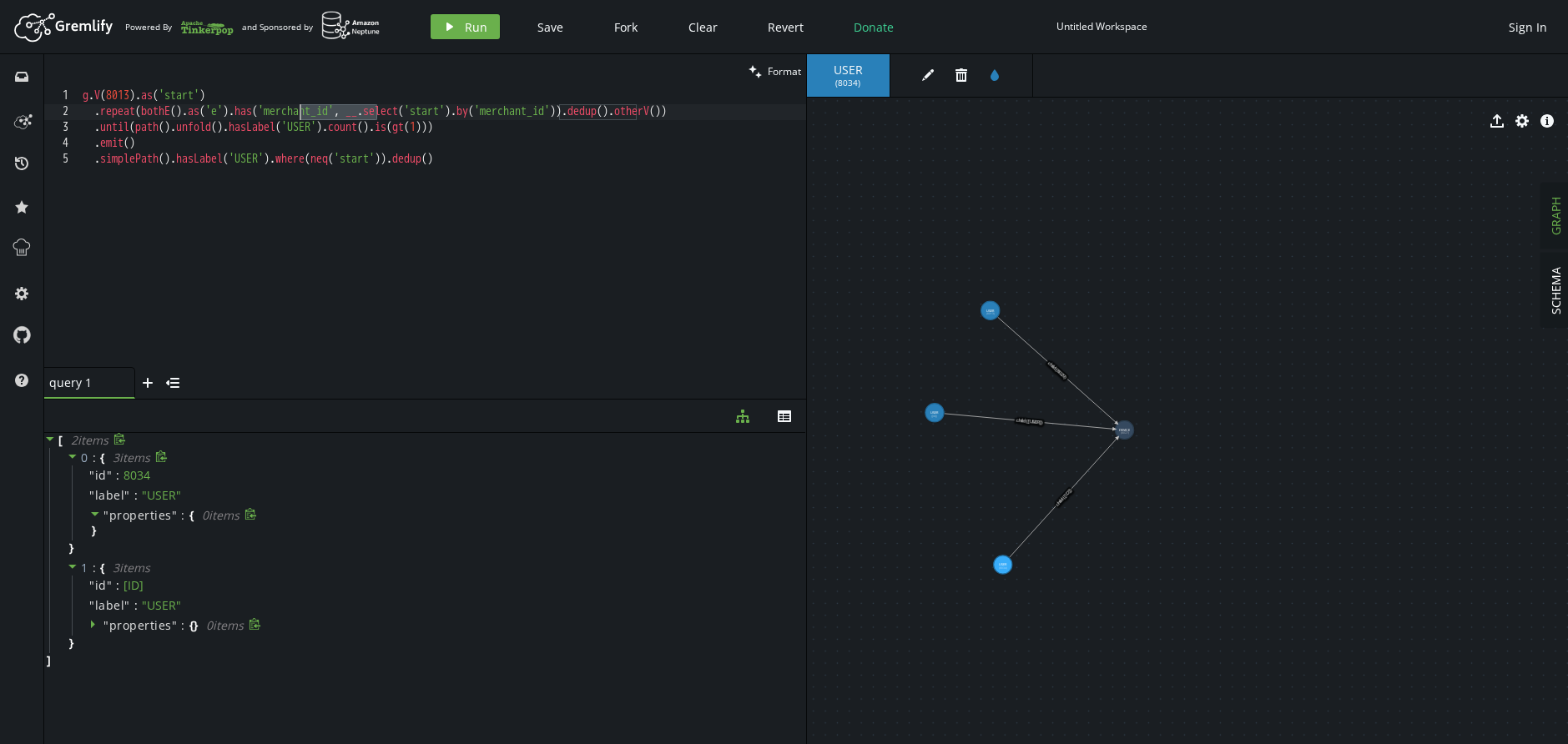 click on "g . V ( 8013 ) . as ( 'start' )    . repeat ( bothE ( ) . as ( 'e' ) . has ( 'merchant_id' ,   __ . select ( 'start' ) . by ( 'merchant_id' )) . dedup ( ) . otherV ( ))    . until ( path ( ) . unfold ( ) . hasLabel ( 'USER' ) . count ( ) . is ( gt ( 1 )))    . emit ( )    . simplePath ( ) . hasLabel ( 'USER' ) . where ( neq ( 'start' )) . dedup ( )" at bounding box center [442, 244] 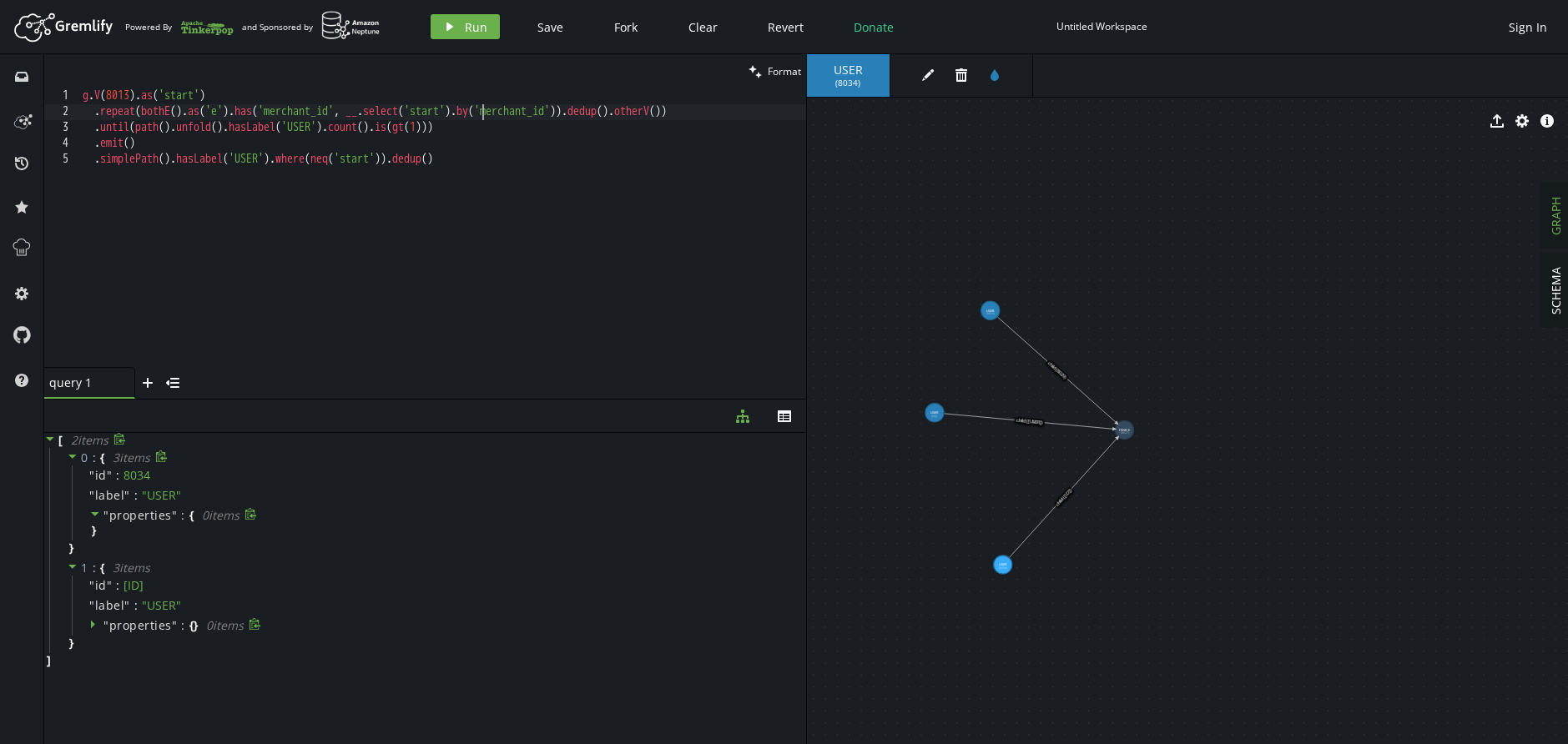 drag, startPoint x: 382, startPoint y: 229, endPoint x: 346, endPoint y: 218, distance: 37.64306 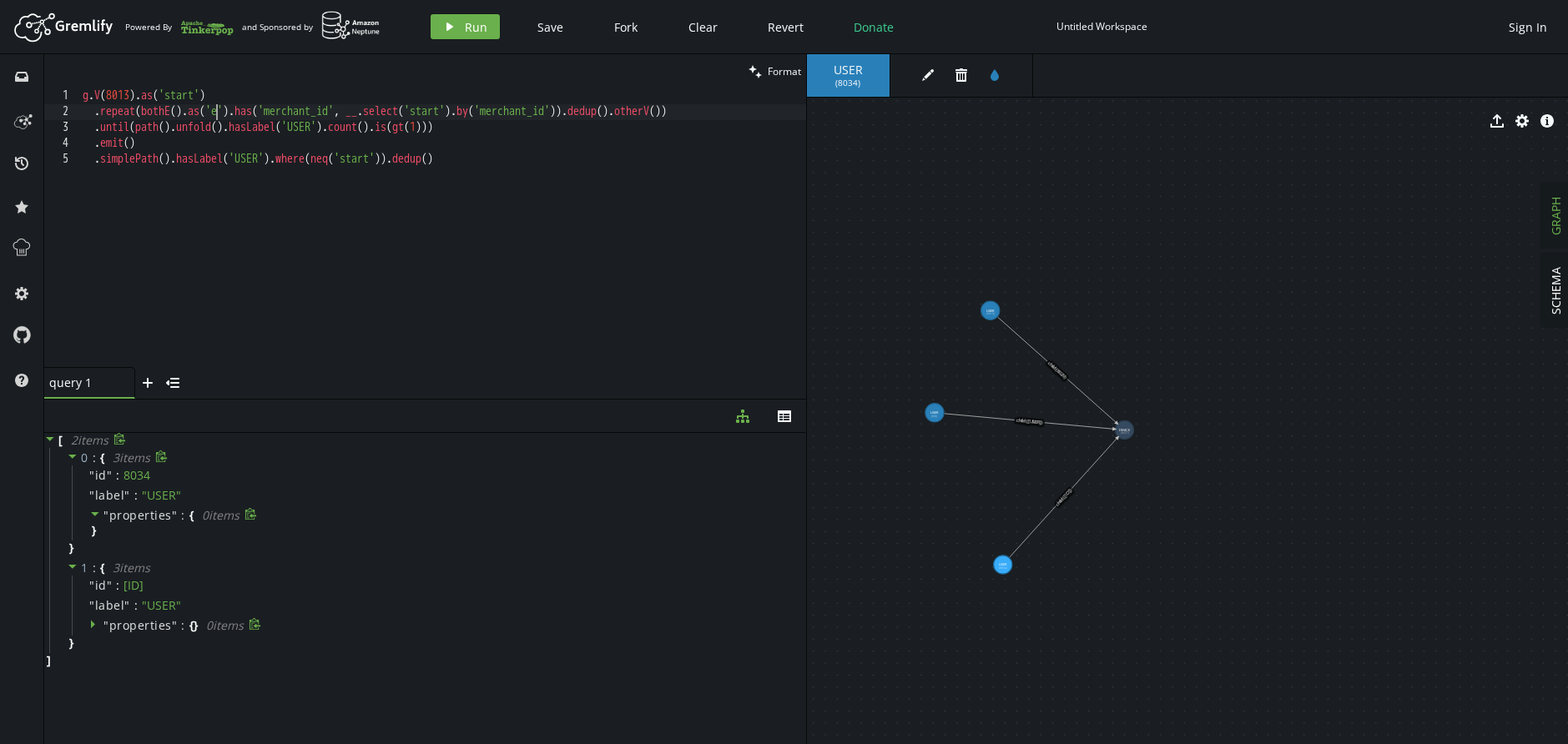 click on "g . V ( 8013 ) . as ( 'start' )    . repeat ( bothE ( ) . as ( 'e' ) . has ( 'merchant_id' ,   __ . select ( 'start' ) . by ( 'merchant_id' )) . dedup ( ) . otherV ( ))    . until ( path ( ) . unfold ( ) . hasLabel ( 'USER' ) . count ( ) . is ( gt ( 1 )))    . emit ( )    . simplePath ( ) . hasLabel ( 'USER' ) . where ( neq ( 'start' )) . dedup ( )" at bounding box center (442, 244) 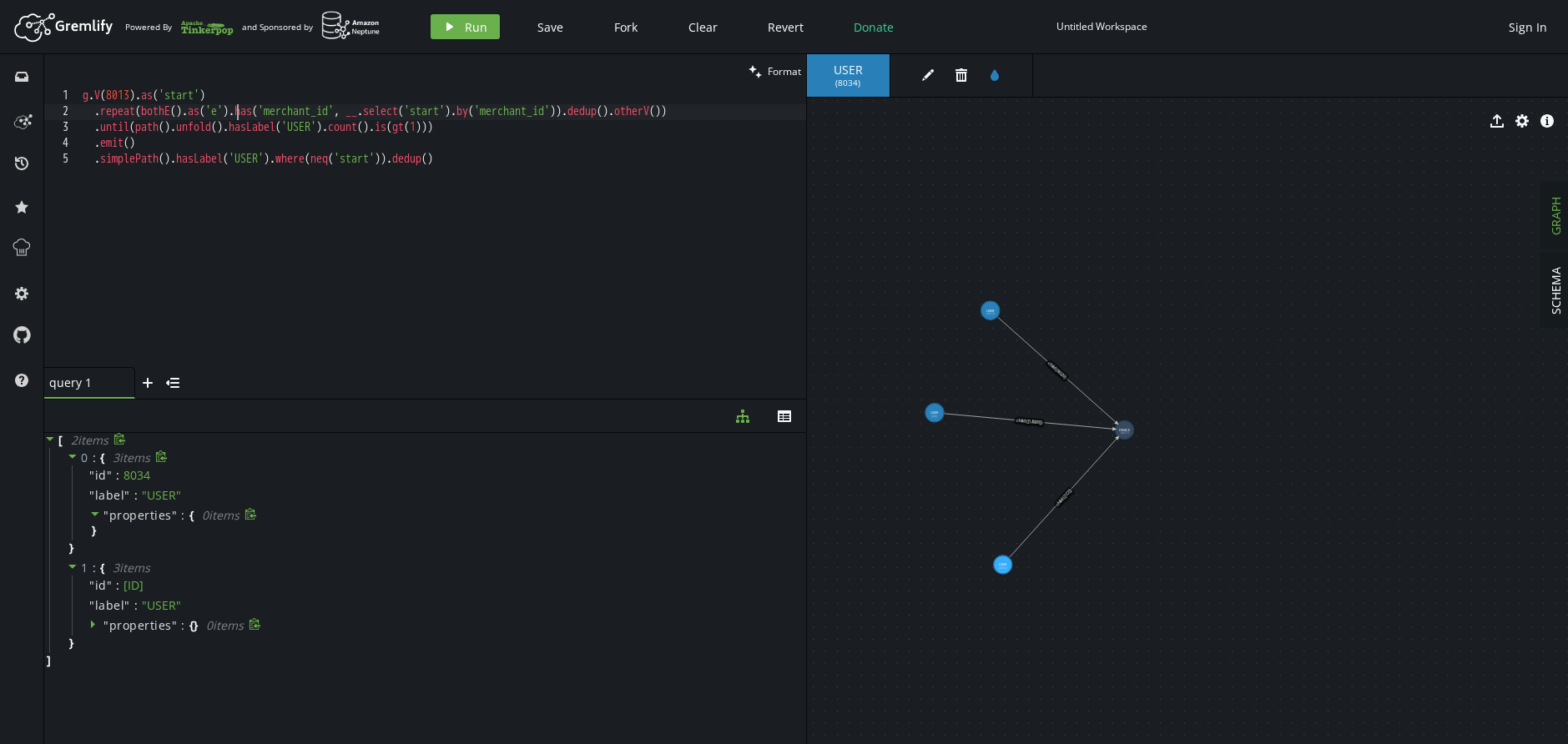 click on "g . V ( 8013 ) . as ( 'start' )    . repeat ( bothE ( ) . as ( 'e' ) . has ( 'merchant_id' ,   __ . select ( 'start' ) . by ( 'merchant_id' )) . dedup ( ) . otherV ( ))    . until ( path ( ) . unfold ( ) . hasLabel ( 'USER' ) . count ( ) . is ( gt ( 1 )))    . emit ( )    . simplePath ( ) . hasLabel ( 'USER' ) . where ( neq ( 'start' )) . dedup ( )" at bounding box center (442, 244) 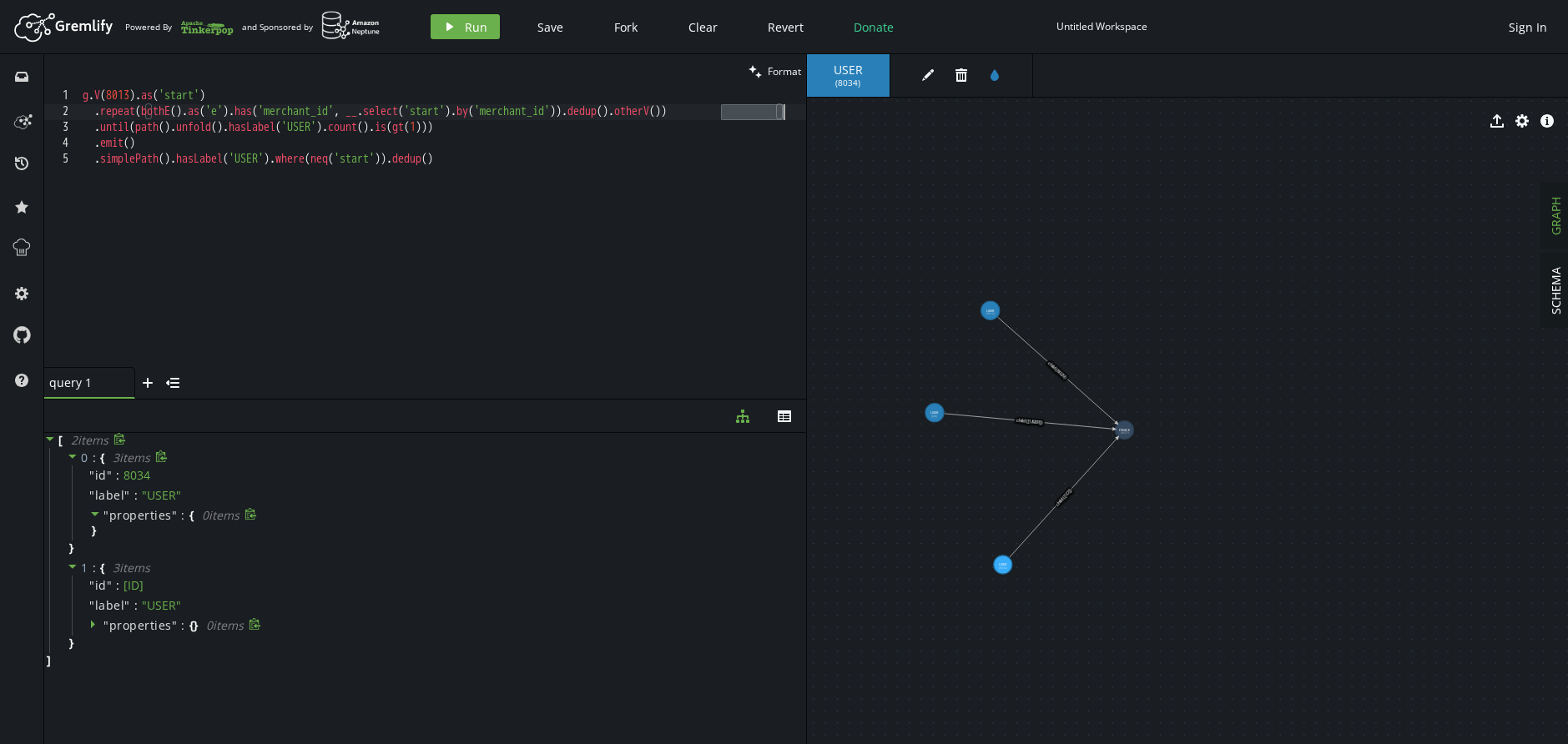 drag, startPoint x: 724, startPoint y: 114, endPoint x: 781, endPoint y: 113, distance: 57.008771 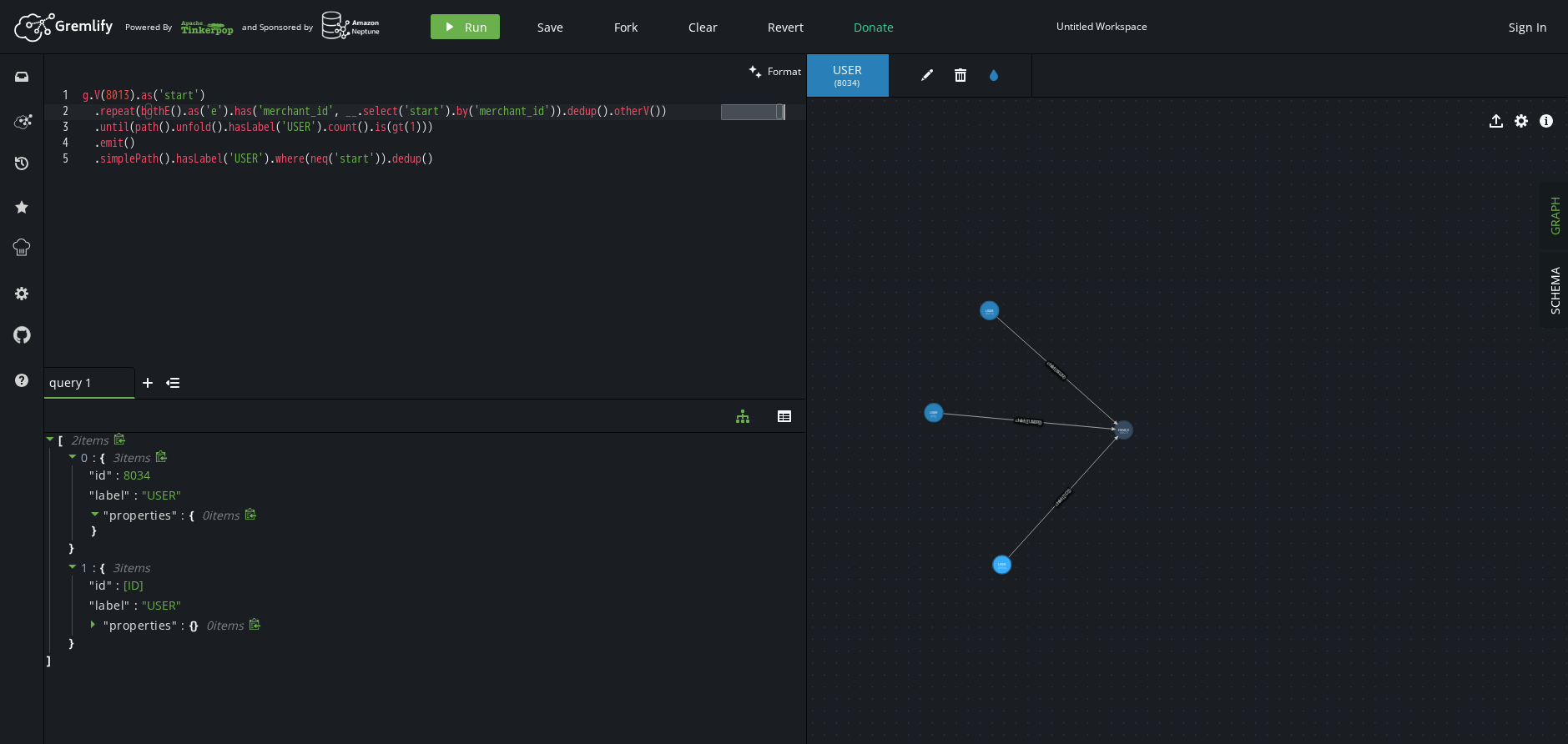 scroll, scrollTop: 0, scrollLeft: 0, axis: both 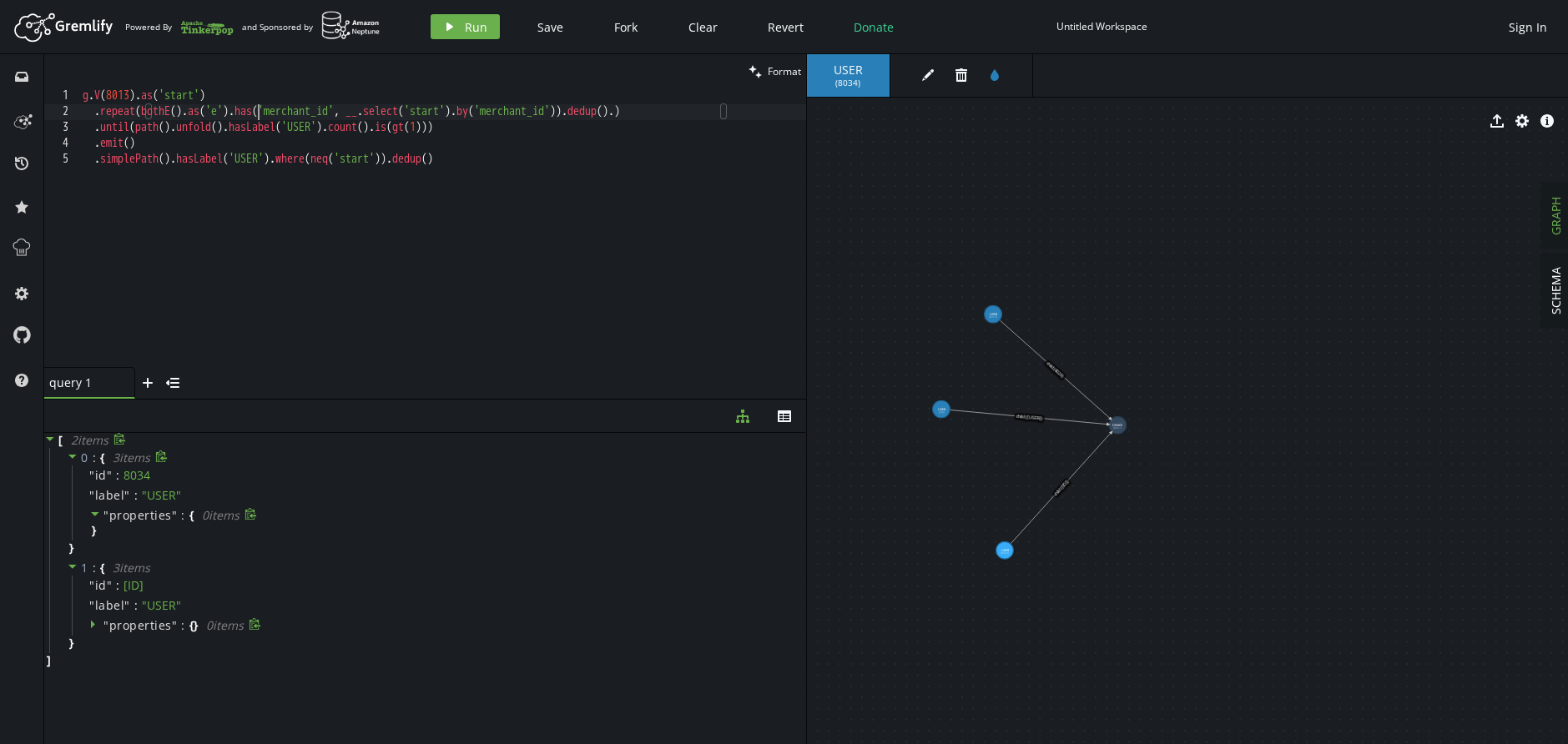 drag, startPoint x: 259, startPoint y: 113, endPoint x: 335, endPoint y: 115, distance: 76.0263 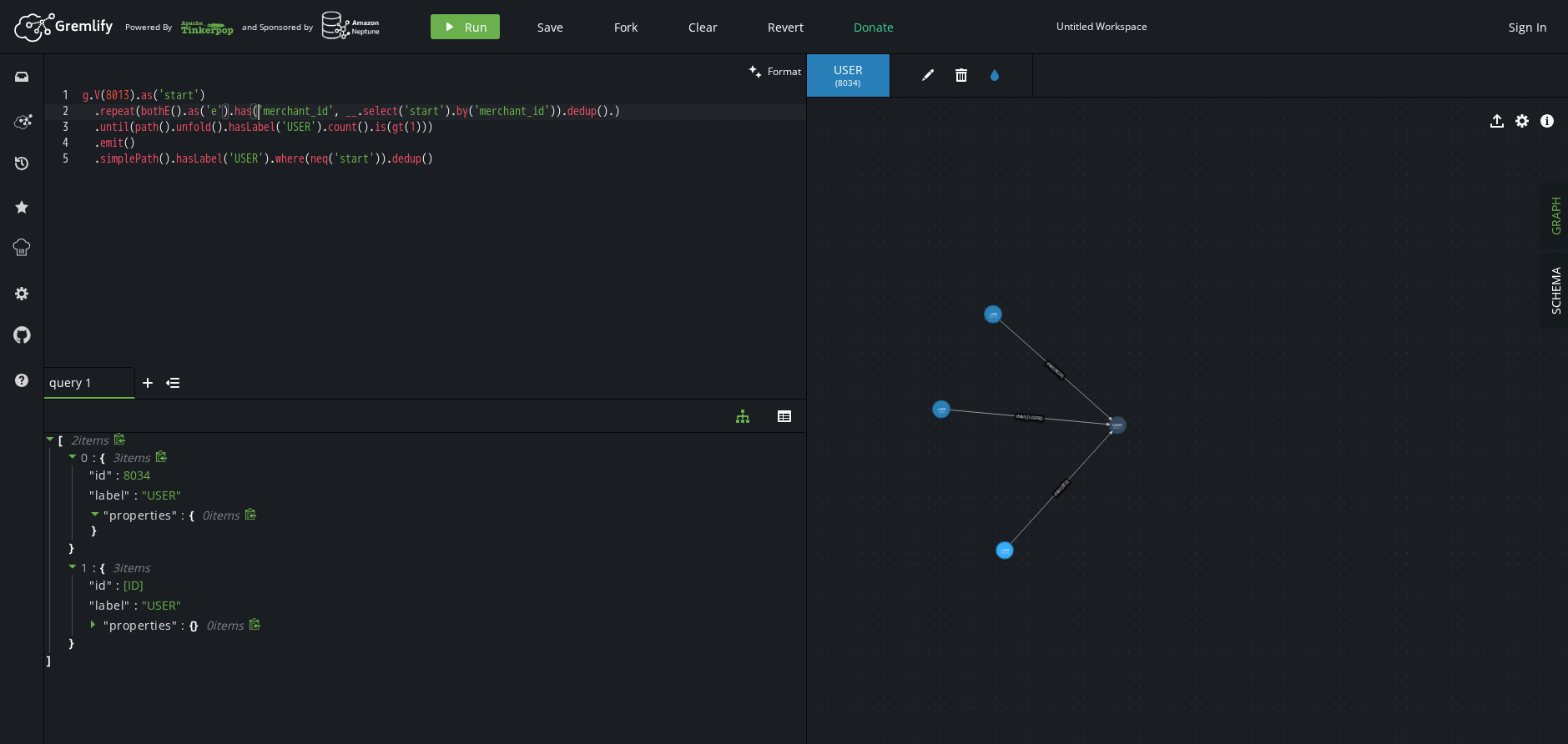 paste on "otherV()" 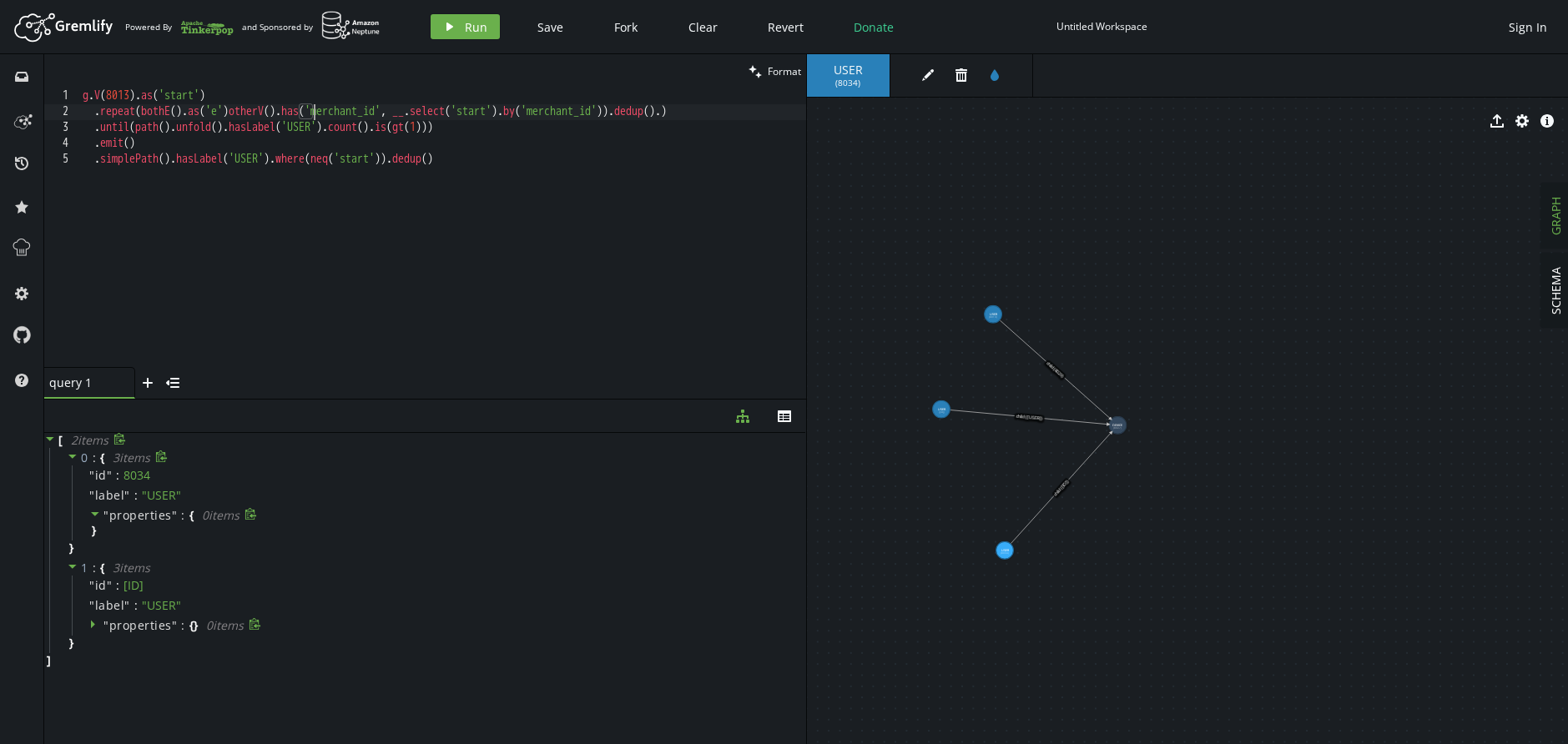 click on "g . V ( [ID] ) . as ( 'start' )    . repeat ( bothE ( ) . as ( 'e' ) otherV ( ) . has ( 'merchant_id' ,   __ . select ( 'start' ) . by ( 'merchant_id' )) . dedup ( ) . )    . until ( path ( ) . unfold ( ) . hasLabel ( 'USER' ) . count ( ) . is ( gt ( 1 )))    . emit ( )    . simplePath ( ) . hasLabel ( 'USER' ) . where ( neq ( 'start' )) . dedup ( )" at bounding box center (442, 244) 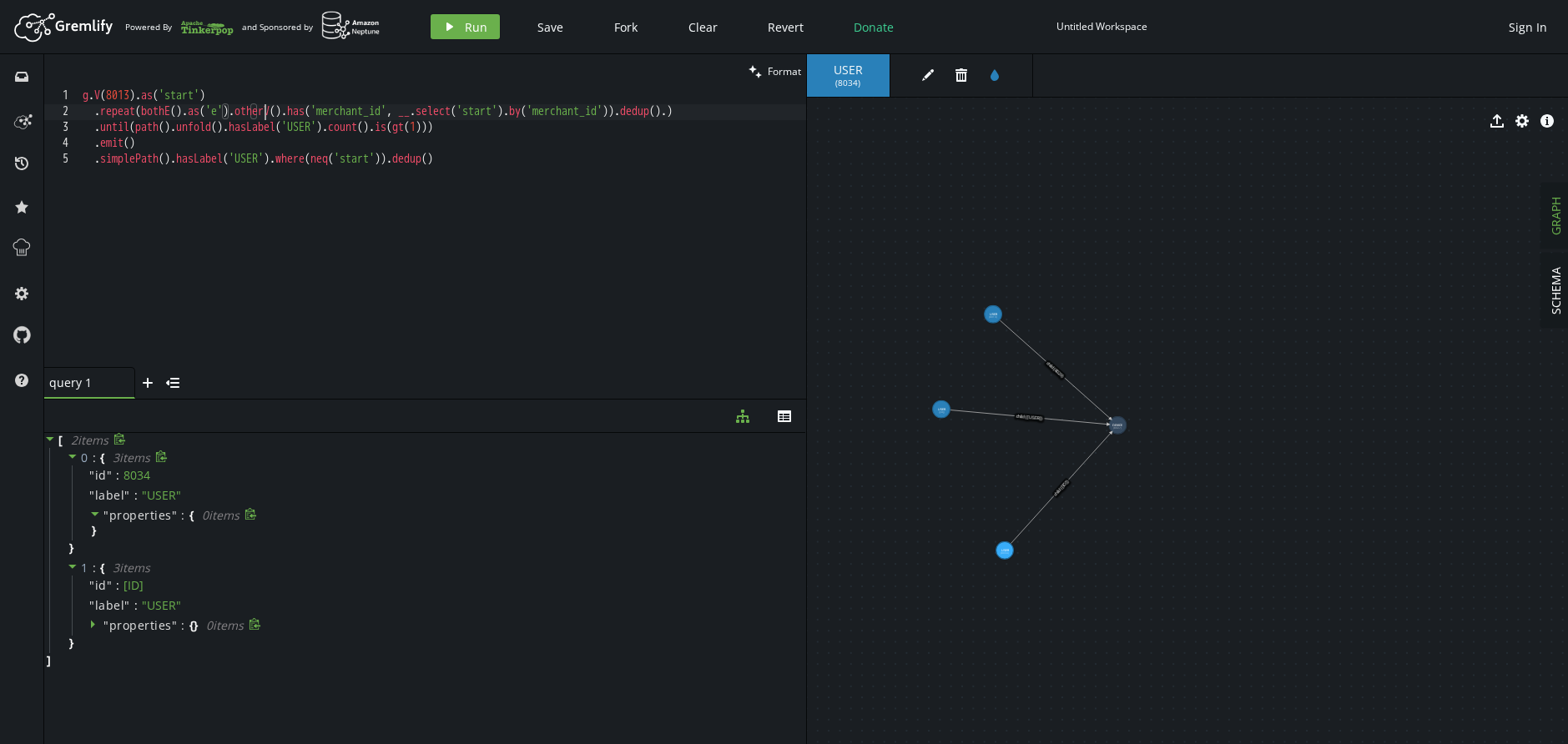 scroll, scrollTop: 1, scrollLeft: 182, axis: both 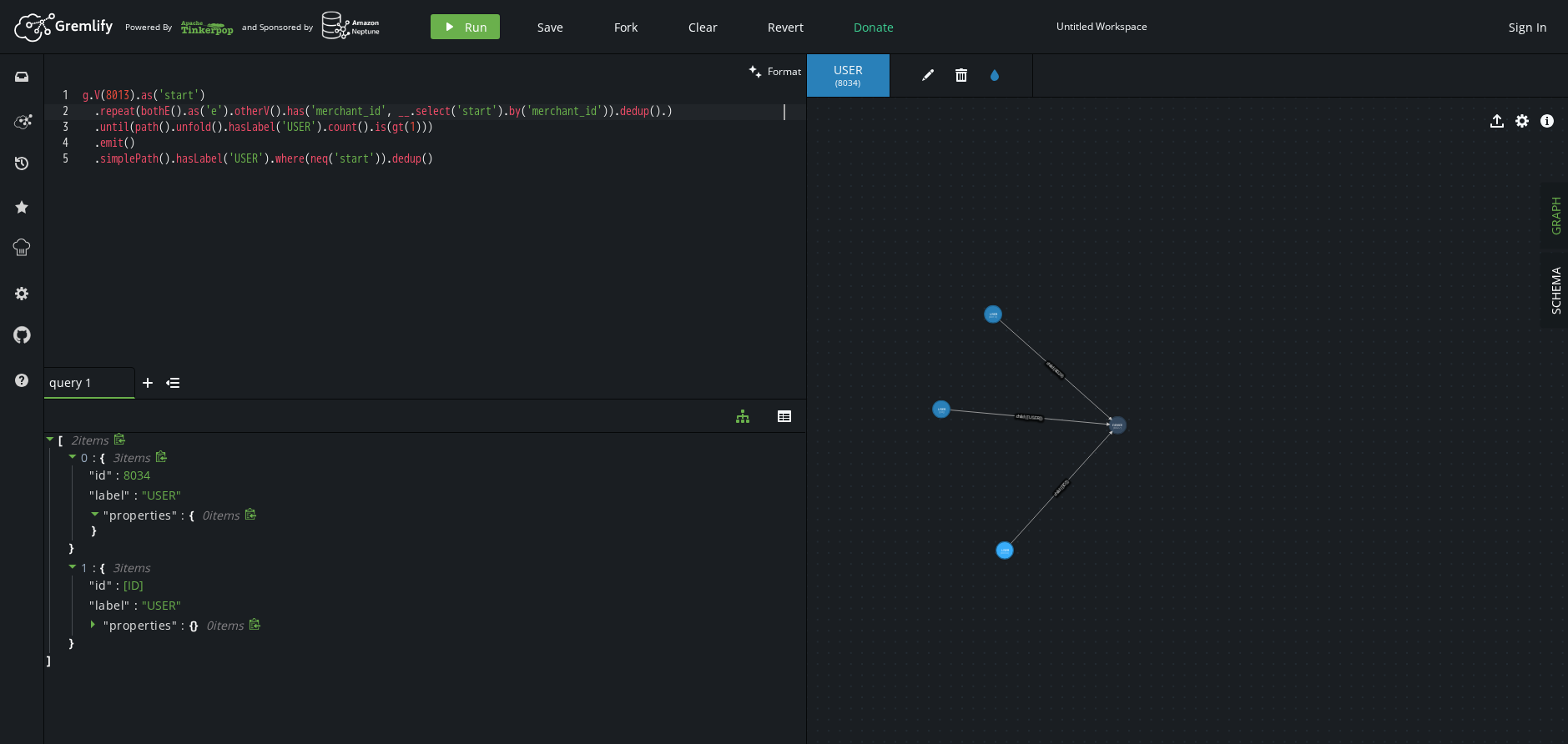 drag, startPoint x: 783, startPoint y: 112, endPoint x: 828, endPoint y: 114, distance: 45.04442 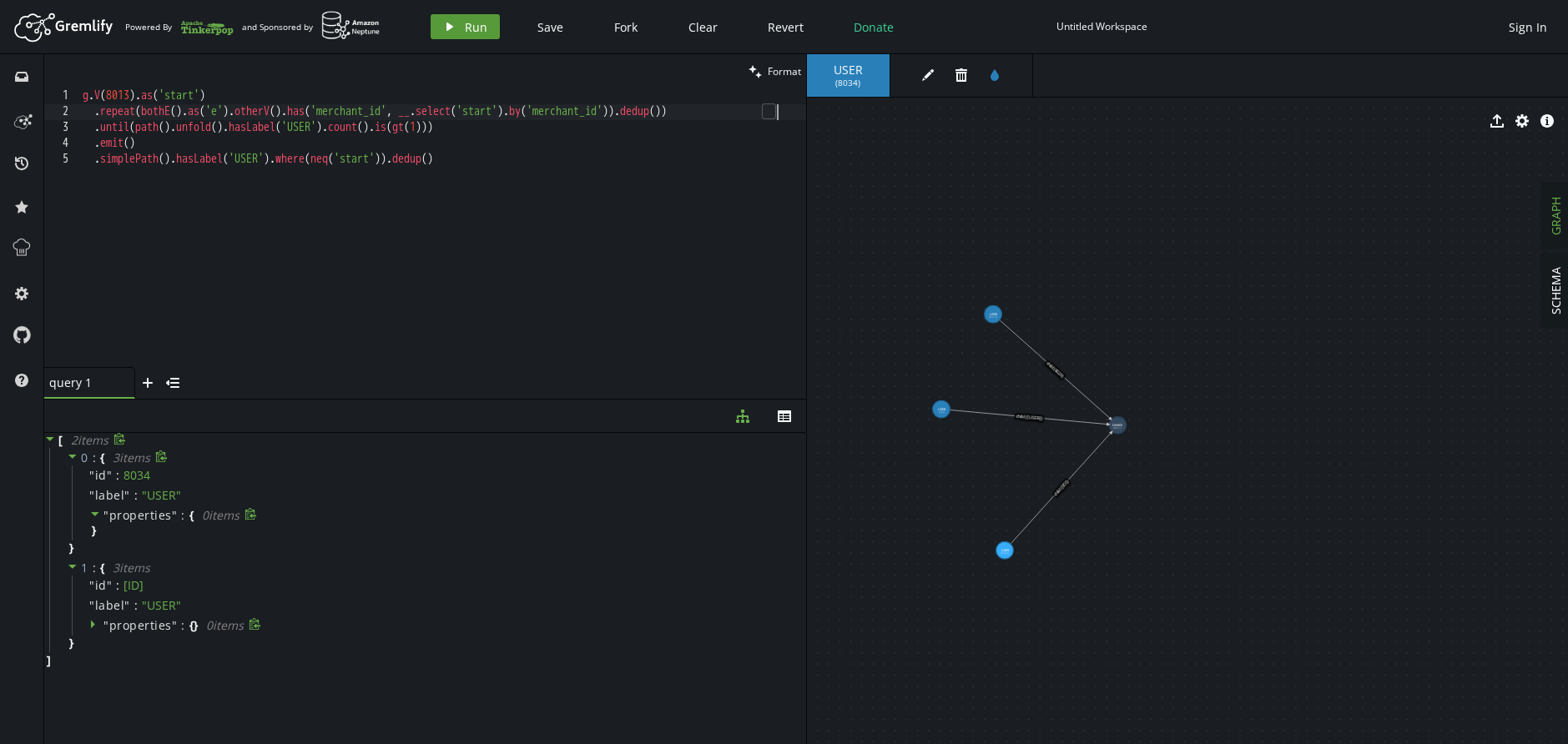 click on "Run" at bounding box center (476, 27) 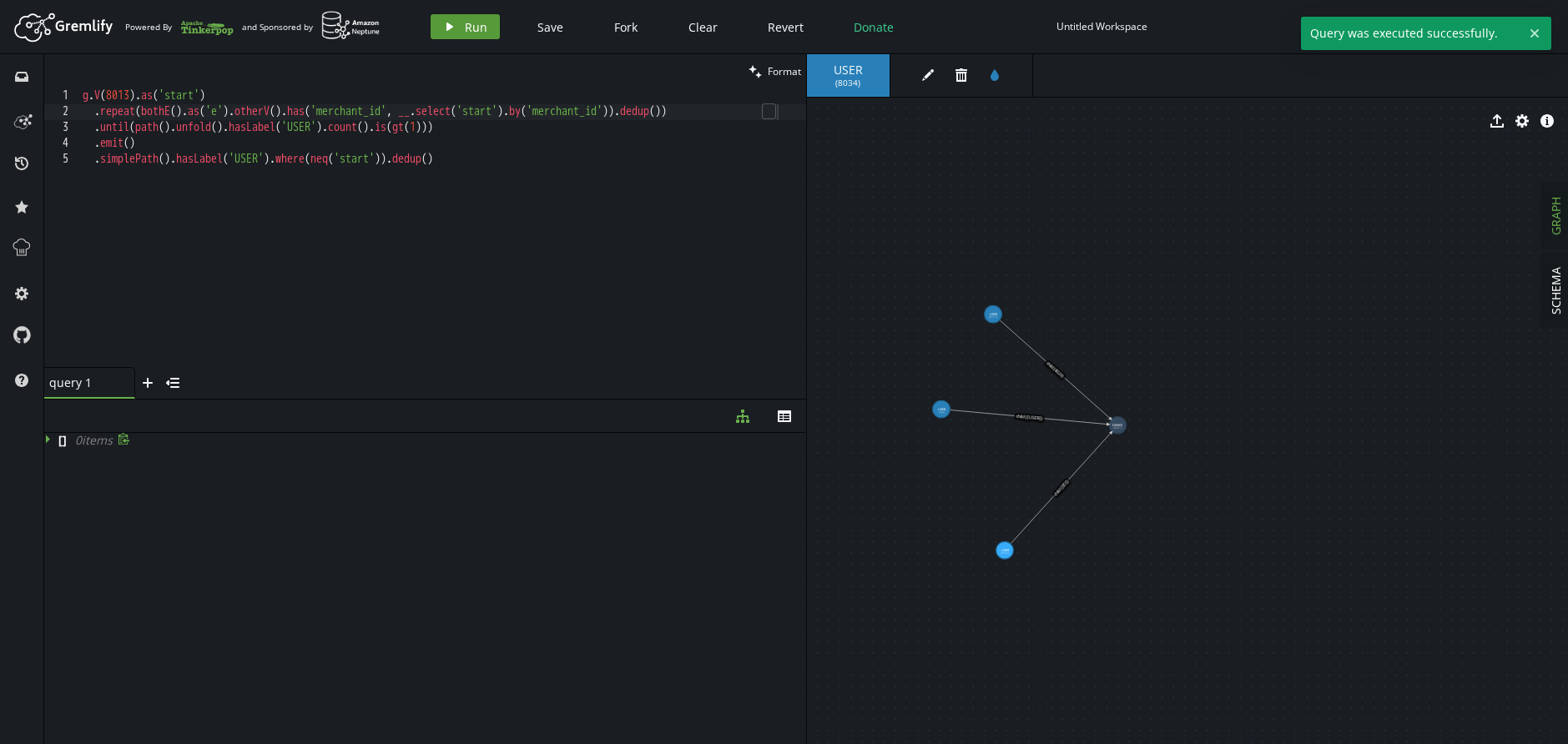 click on "Run" at bounding box center (476, 27) 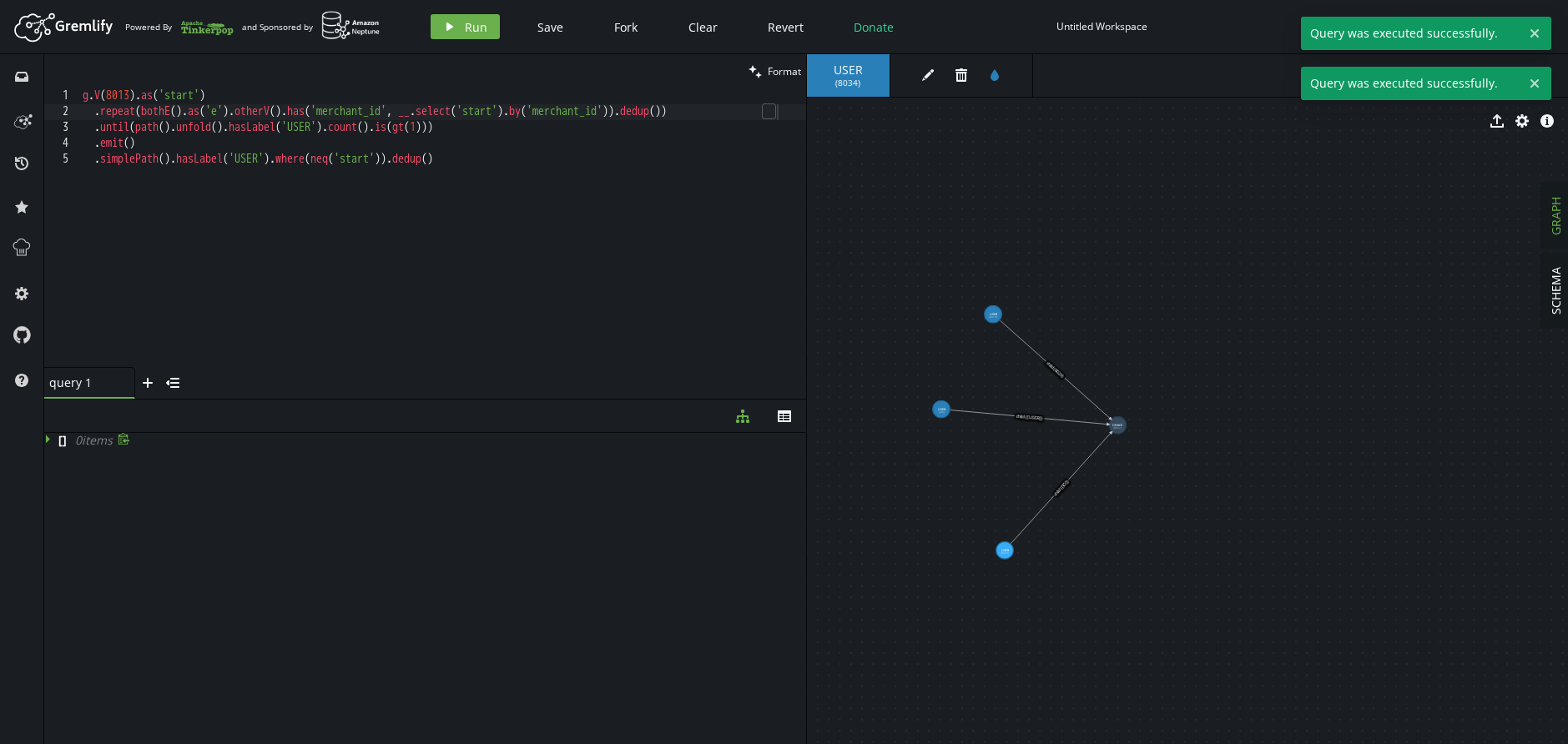 type on ".simplePath().hasLabel('USER').where(neq('start')).dedup()" 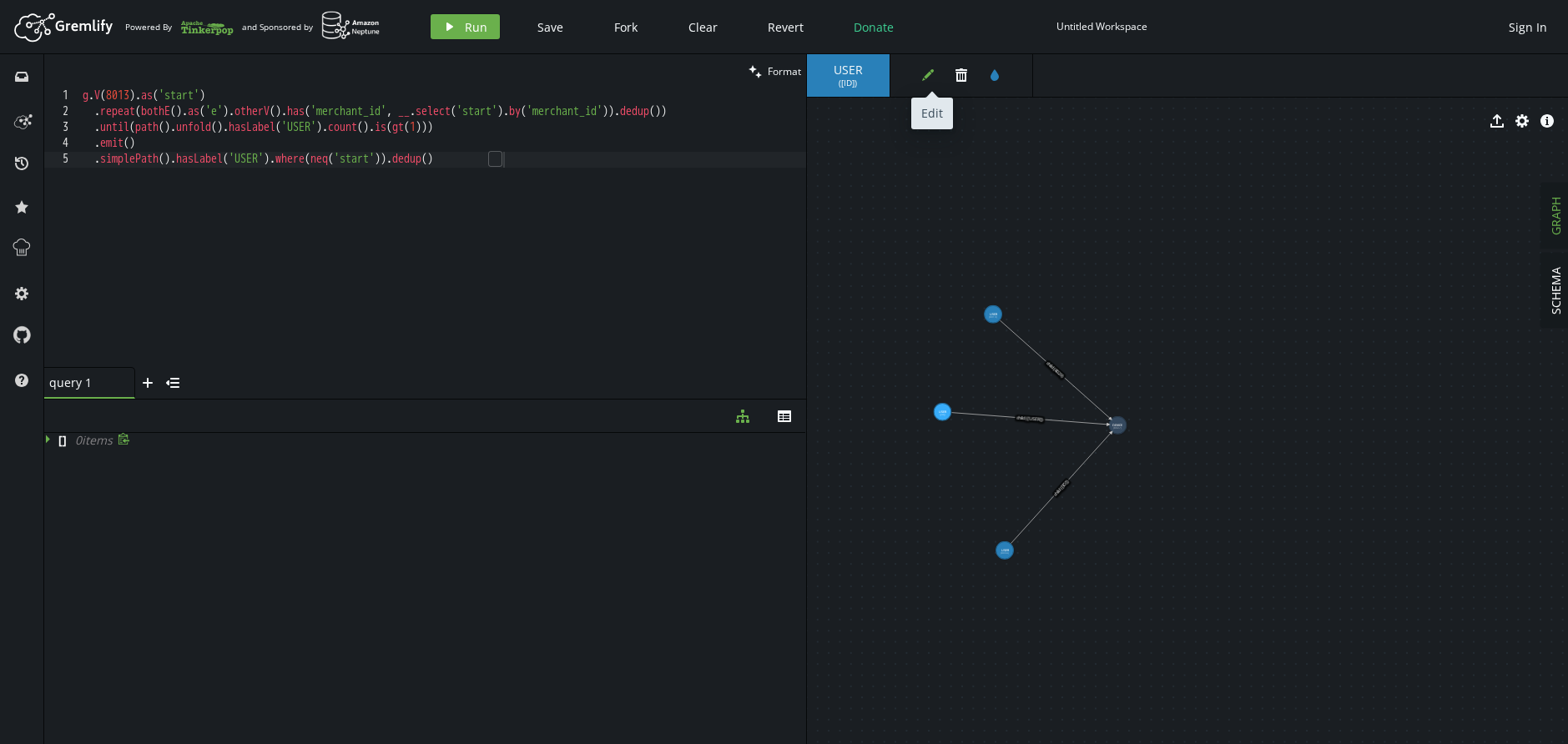 click 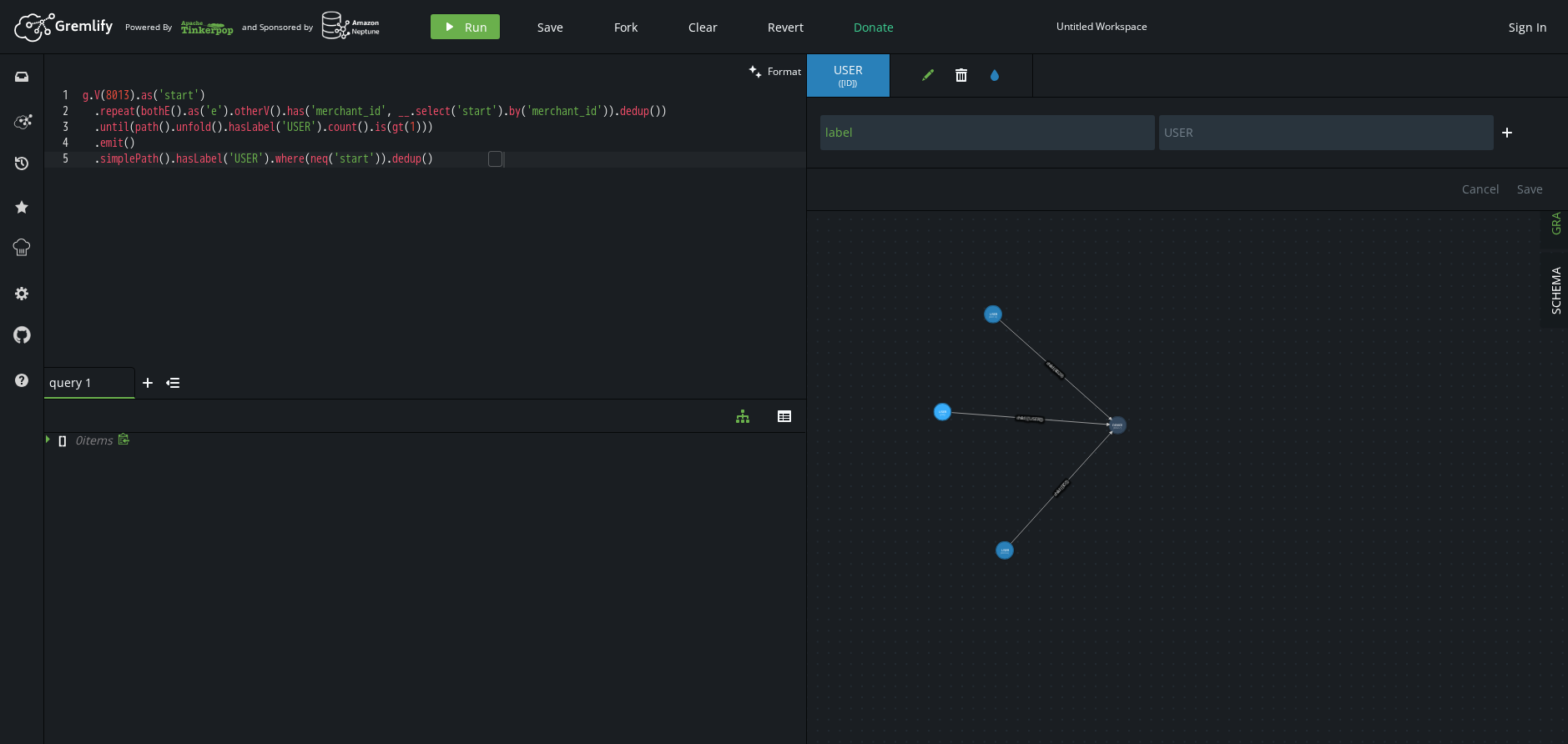 drag, startPoint x: 1507, startPoint y: 137, endPoint x: 1455, endPoint y: 138, distance: 52.009614 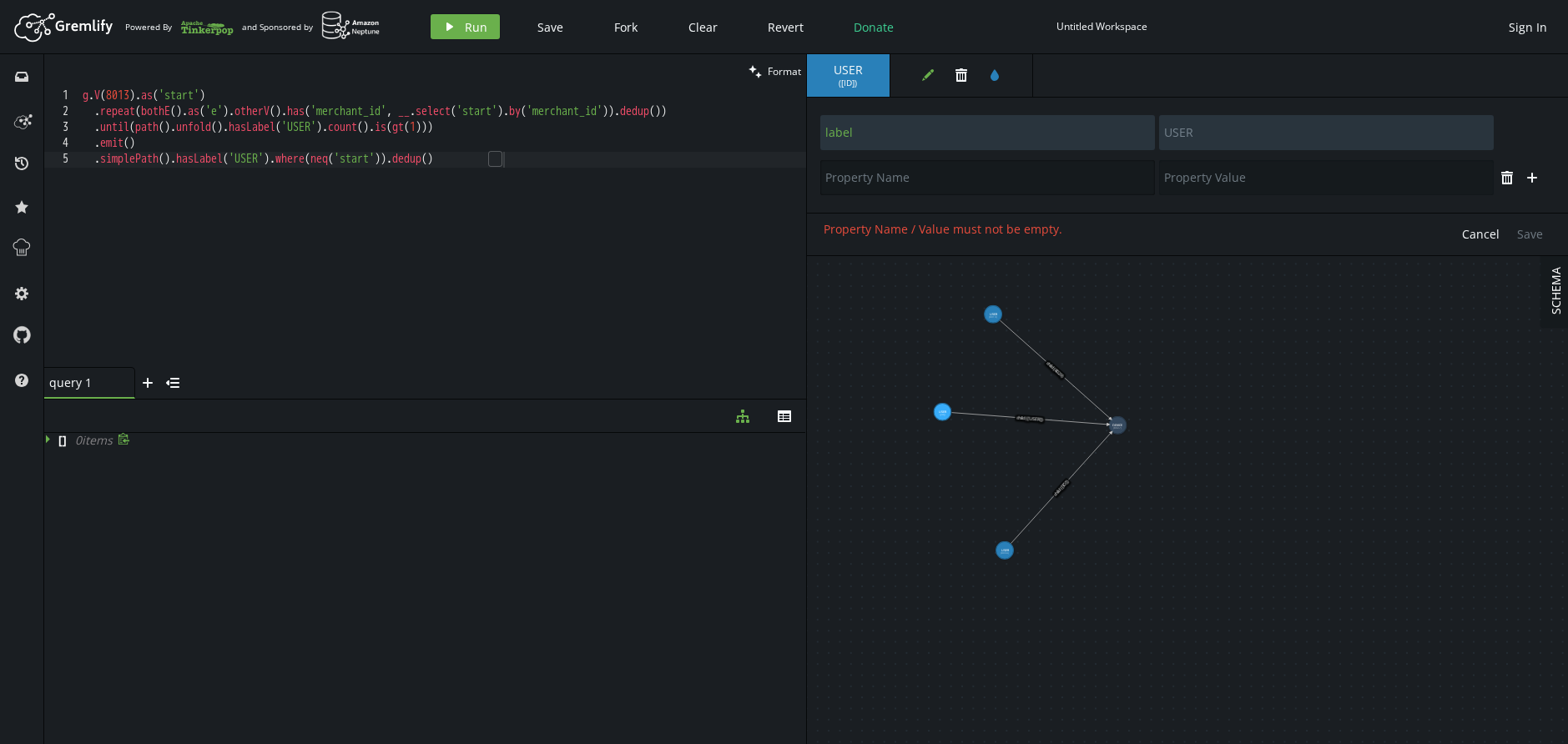 click at bounding box center (987, 178) 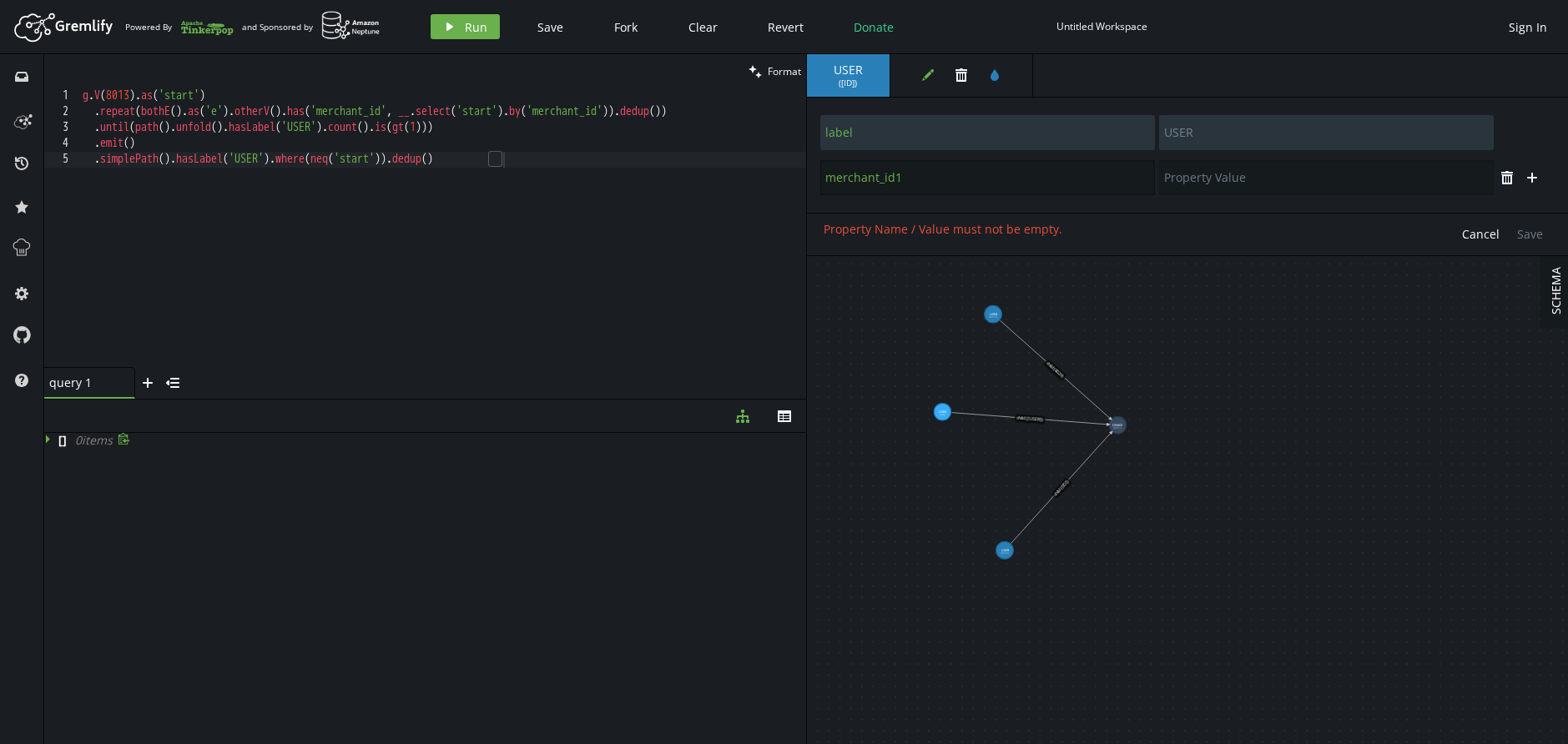 type on "merchant_id1" 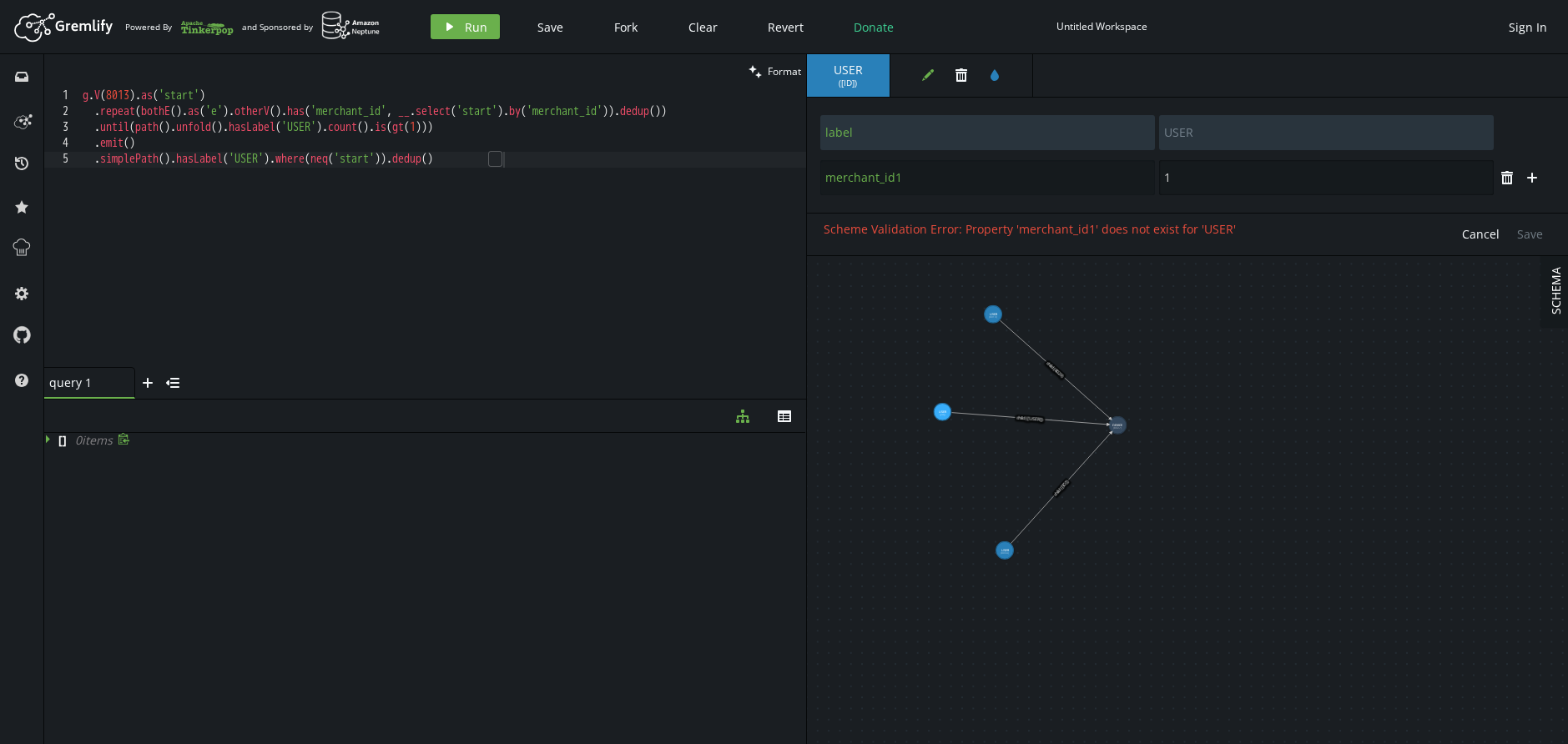 type on "1" 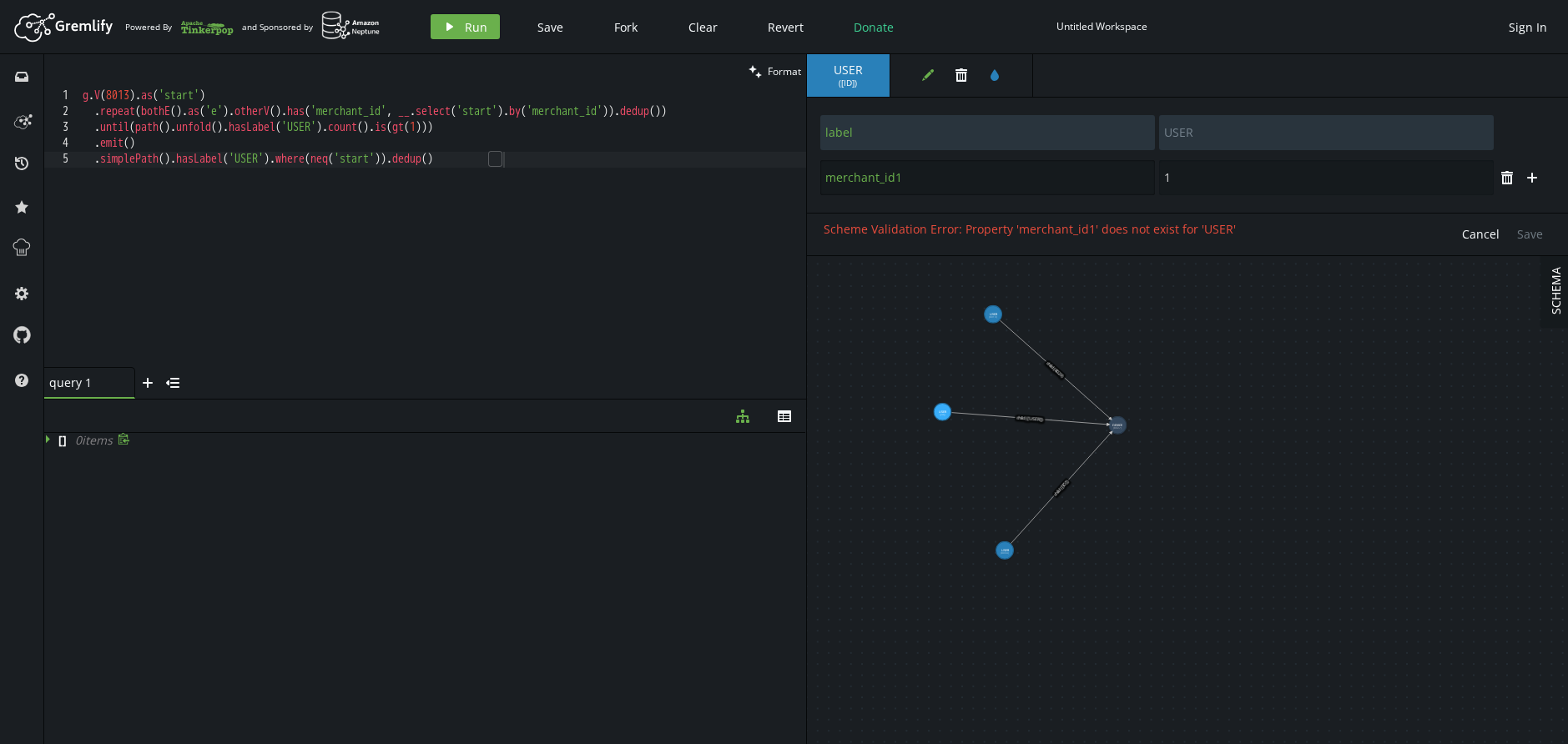 click on "merchant_id1" at bounding box center (987, 178) 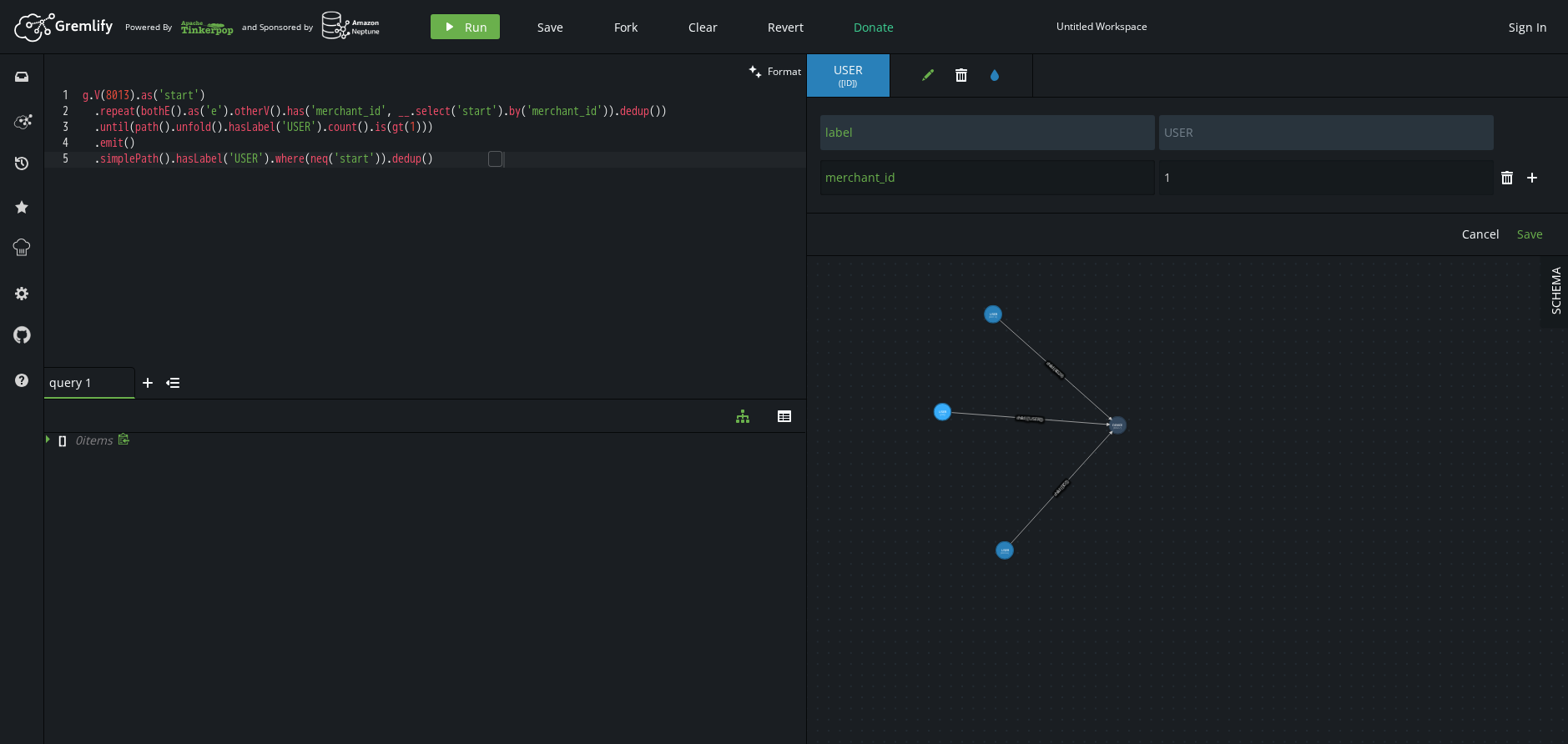 type on "merchant_id" 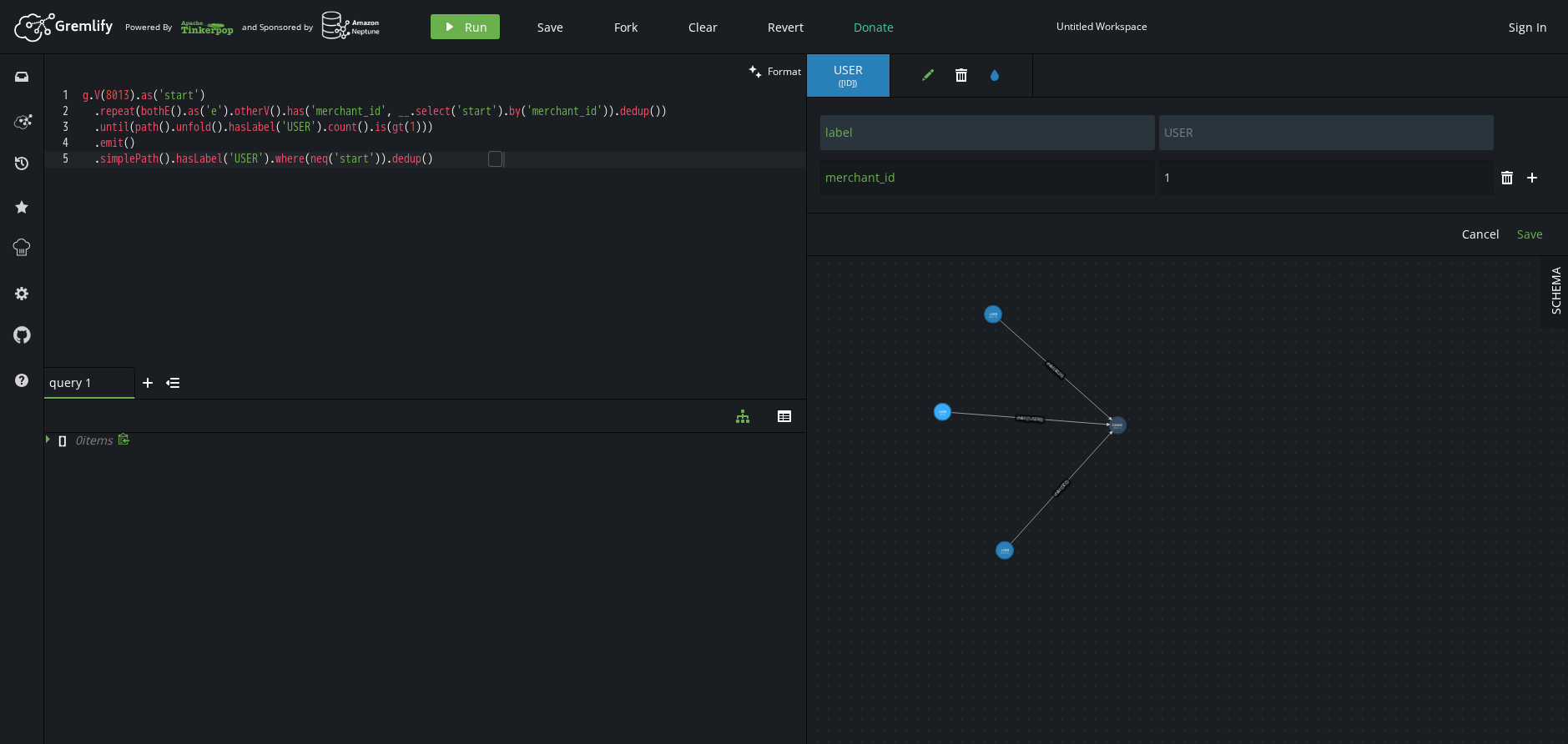 click on "Save" at bounding box center [1530, 234] 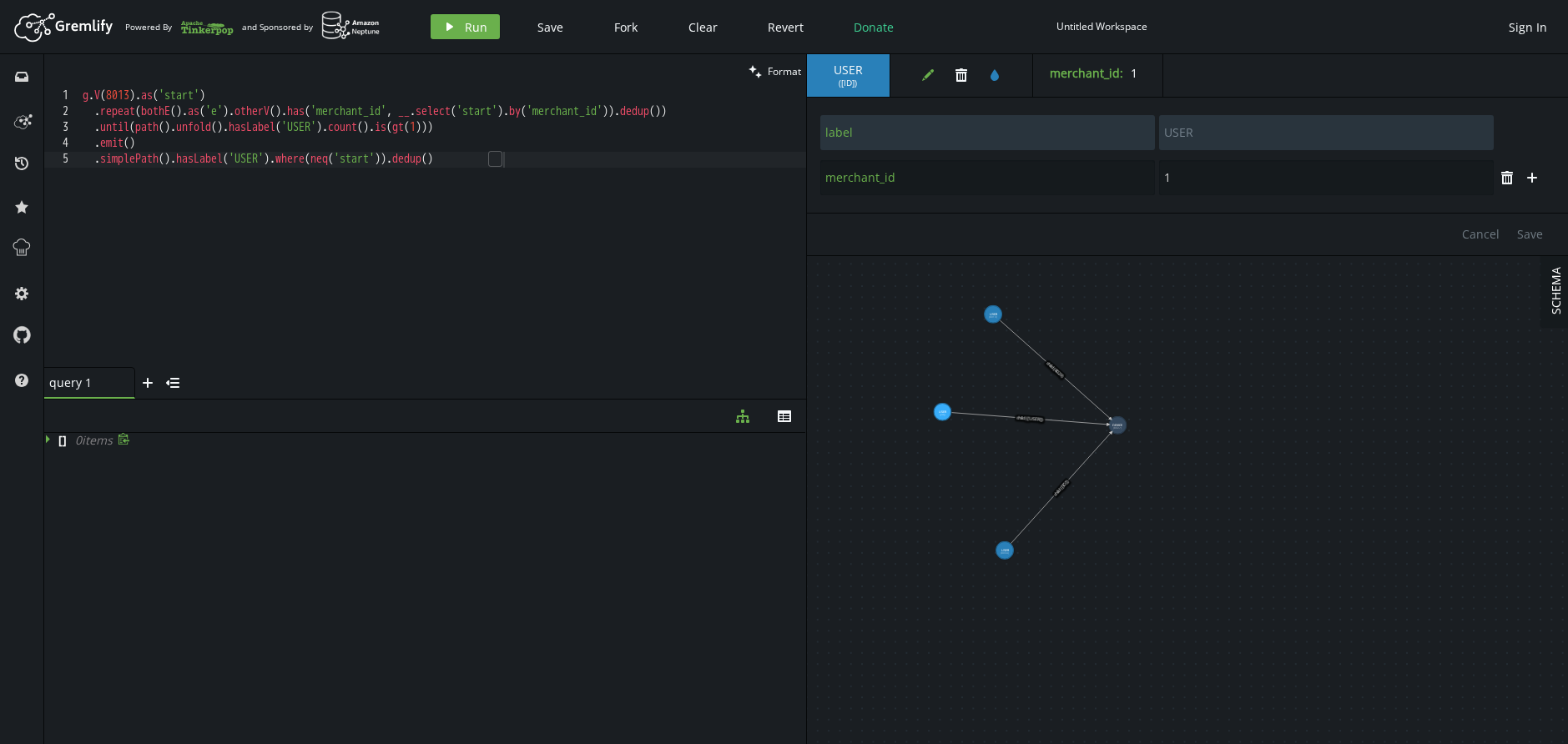 drag, startPoint x: 1349, startPoint y: 339, endPoint x: 1090, endPoint y: 264, distance: 269.6405 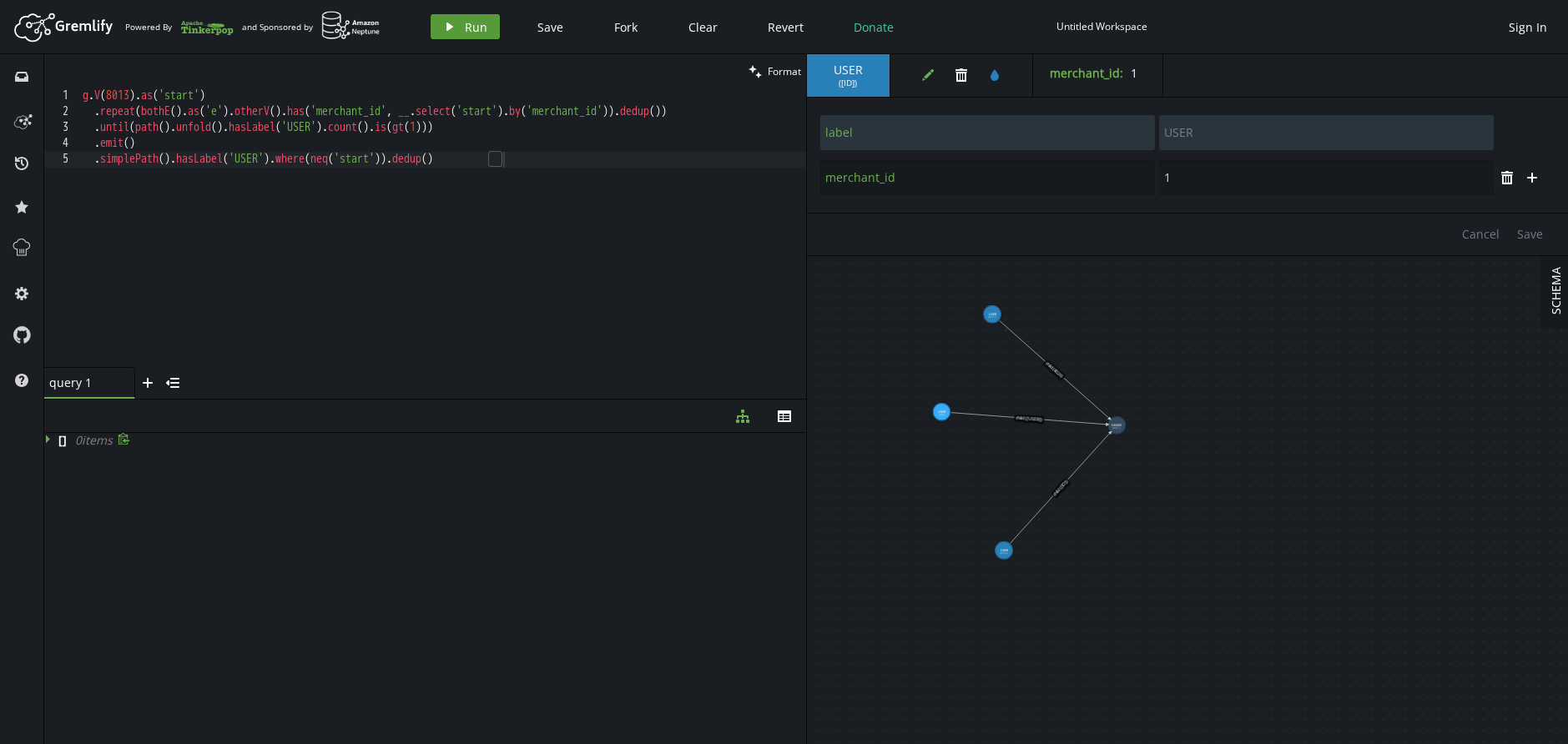 click on "play Run" at bounding box center (465, 27) 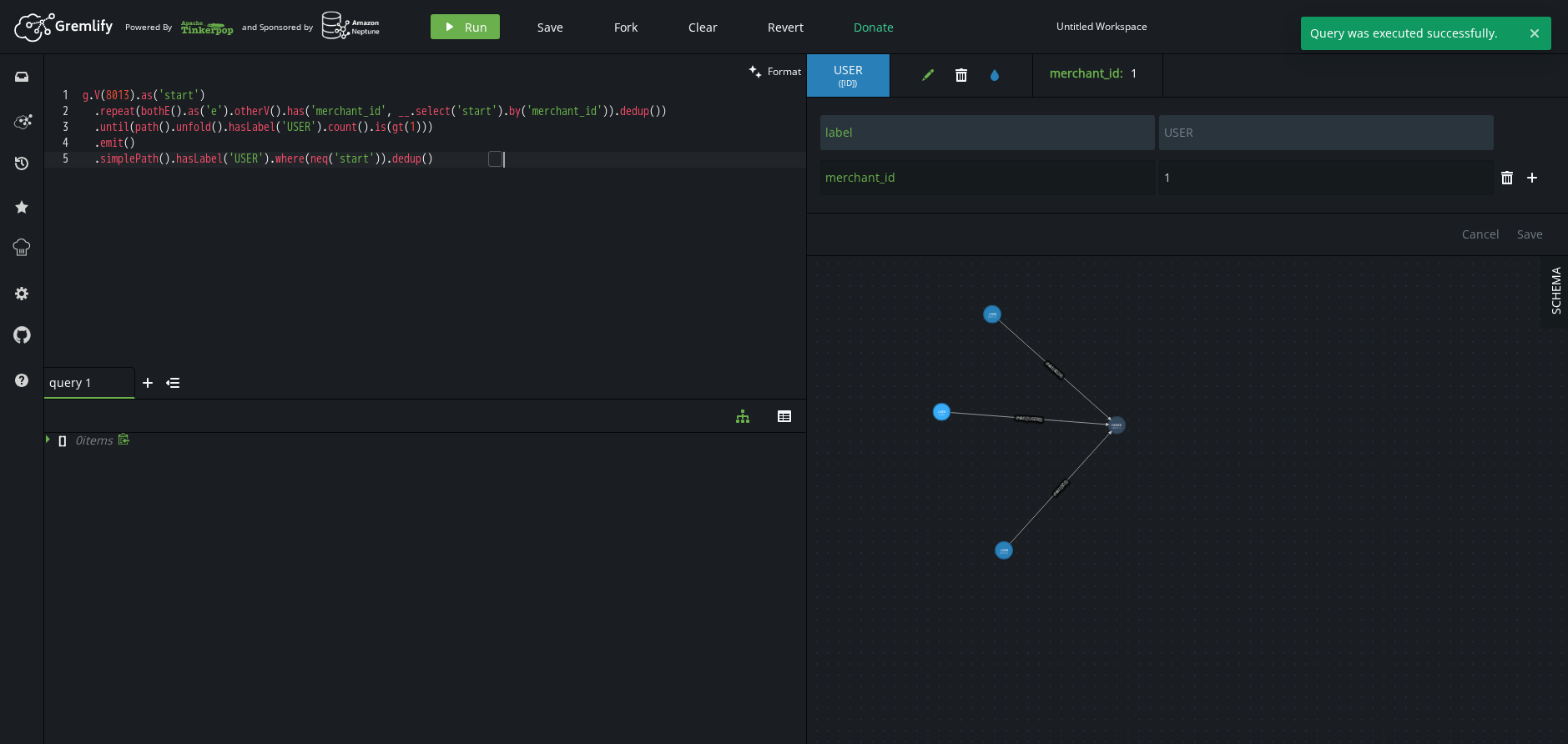 drag, startPoint x: 396, startPoint y: 308, endPoint x: 430, endPoint y: 269, distance: 51.7397 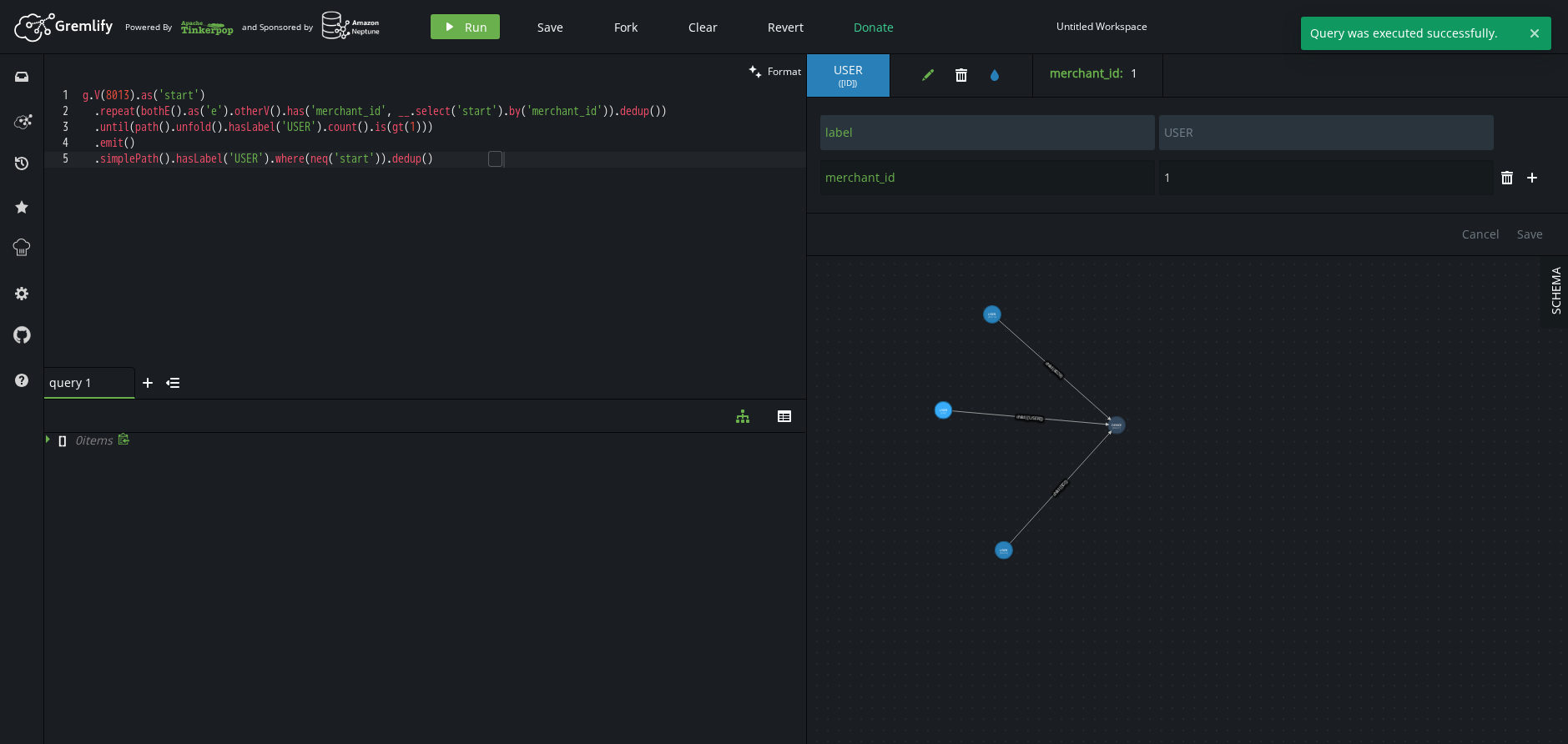 click 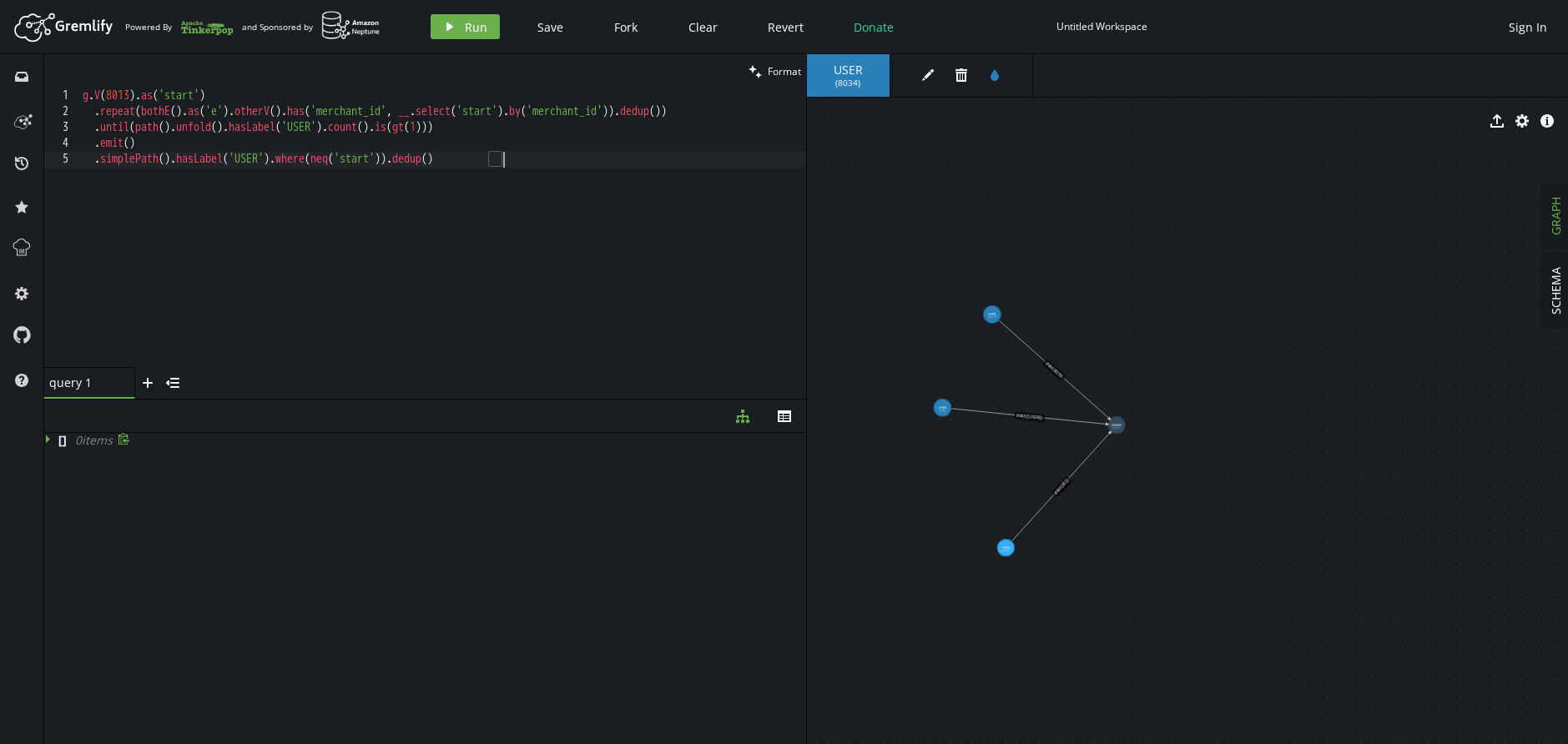 click on "g . V ( 8013 ) . as ( 'start' )    . repeat ( bothE ( ) . as ( 'e' ) . otherV ( ) . has ( 'merchant_id' ,   __ . select ( 'start' ) . by ( 'merchant_id' )) . dedup ( ))    . until ( path ( ) . unfold ( ) . hasLabel ( 'USER' ) . count ( ) . is ( gt ( 1 )))    . emit ( )    . simplePath ( ) . hasLabel ( 'USER' ) . where ( neq ( 'start' )) . dedup ( )" at bounding box center [442, 244] 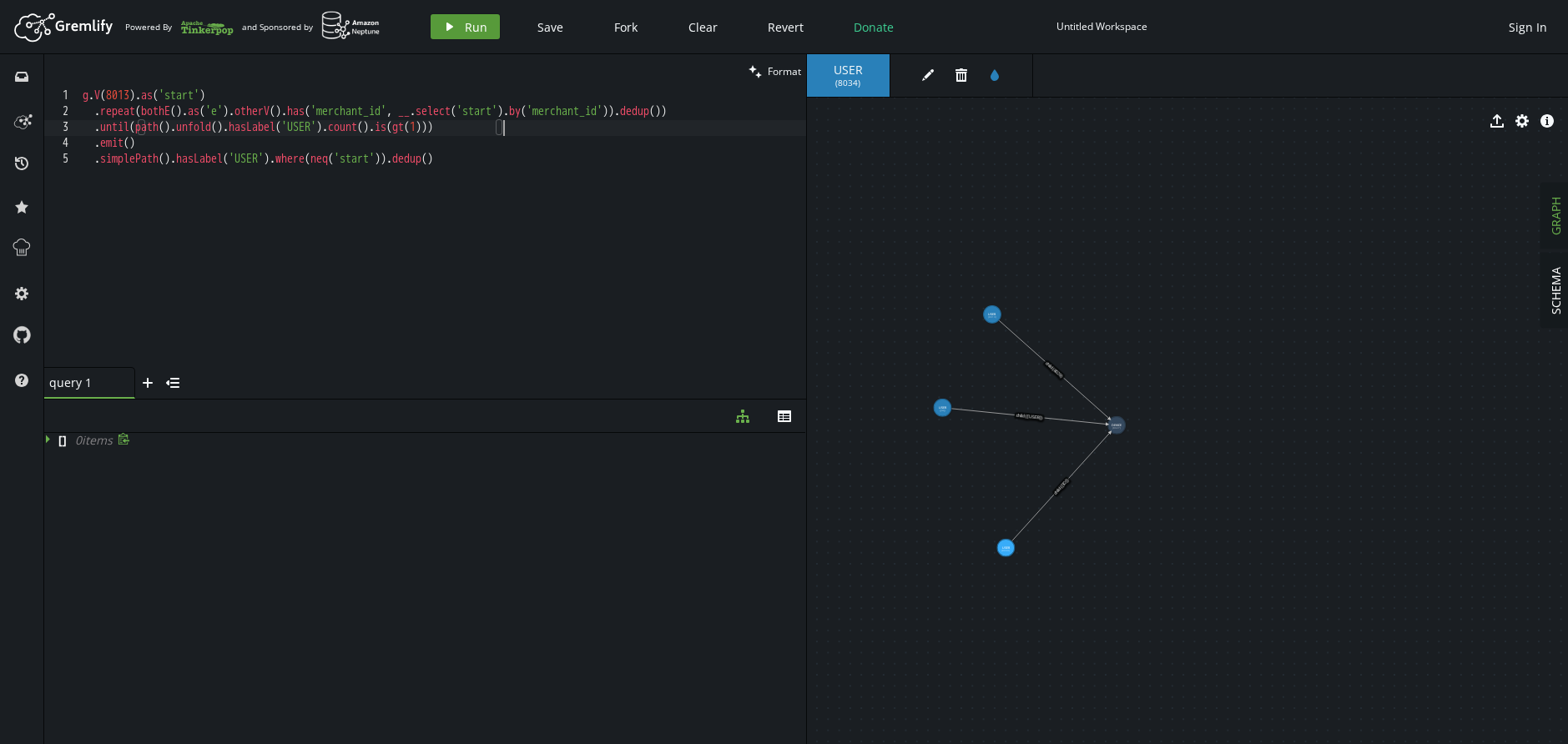 click on "play Run" at bounding box center (465, 27) 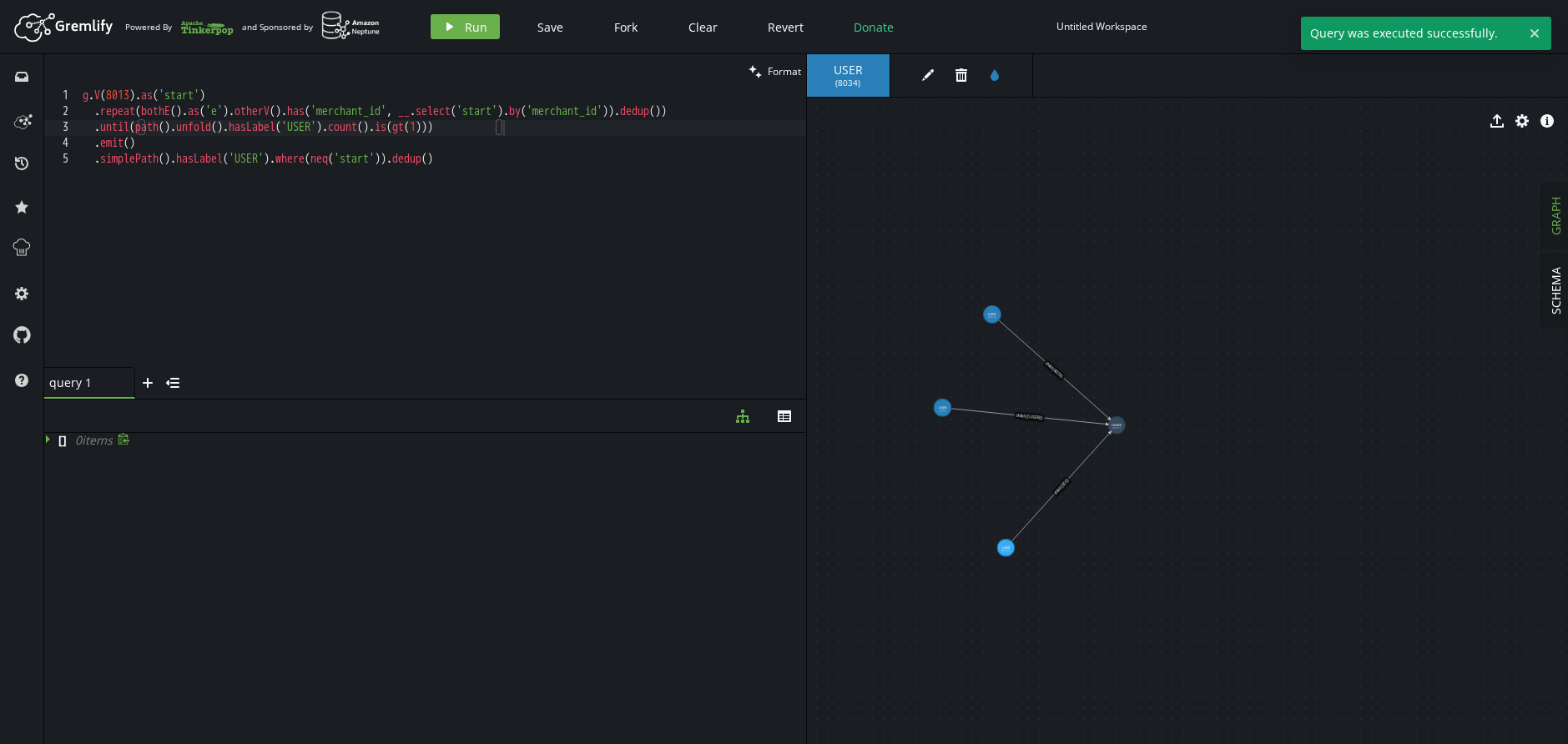 drag, startPoint x: 502, startPoint y: 269, endPoint x: 441, endPoint y: 236, distance: 69.35416 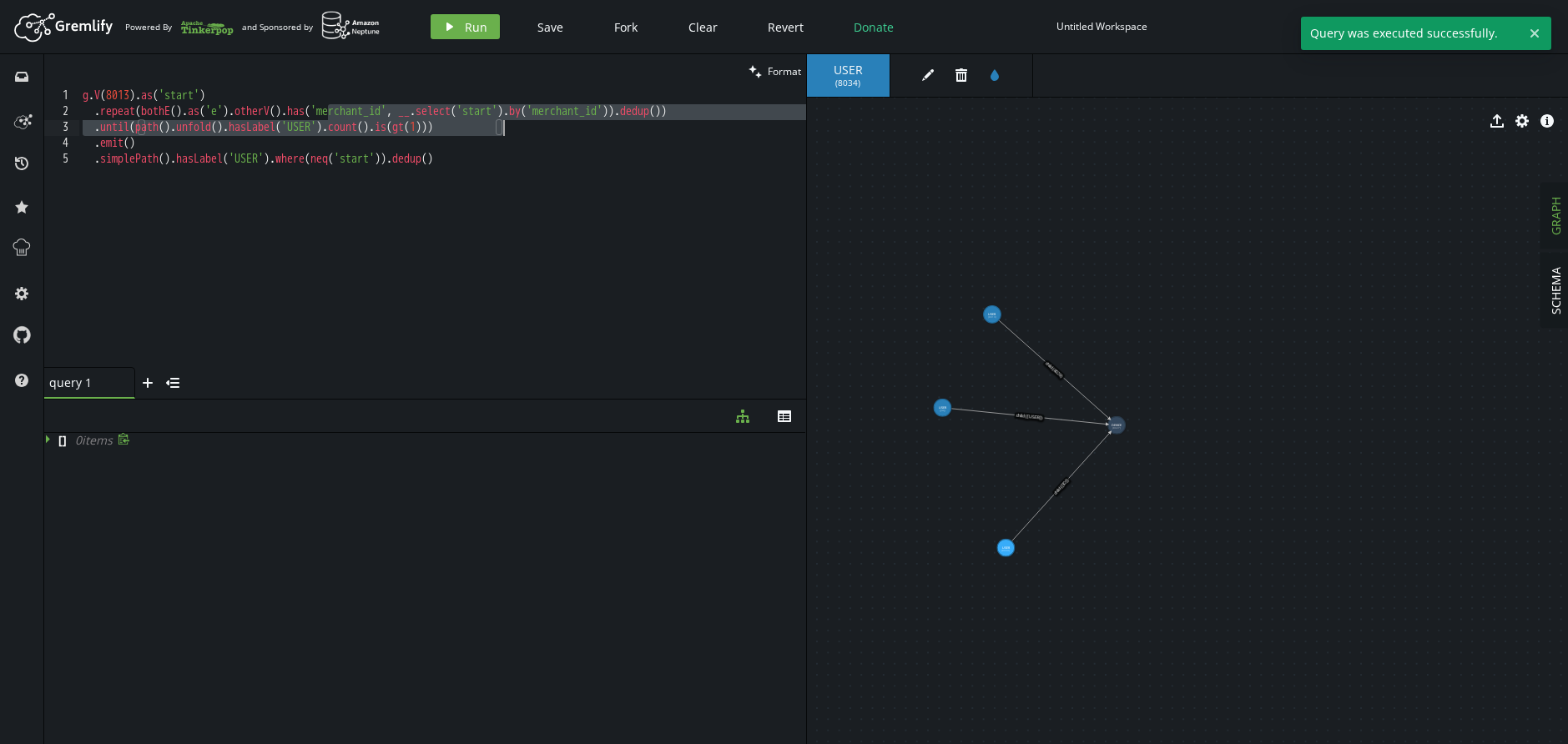 drag, startPoint x: 327, startPoint y: 114, endPoint x: 596, endPoint y: 129, distance: 269.41789 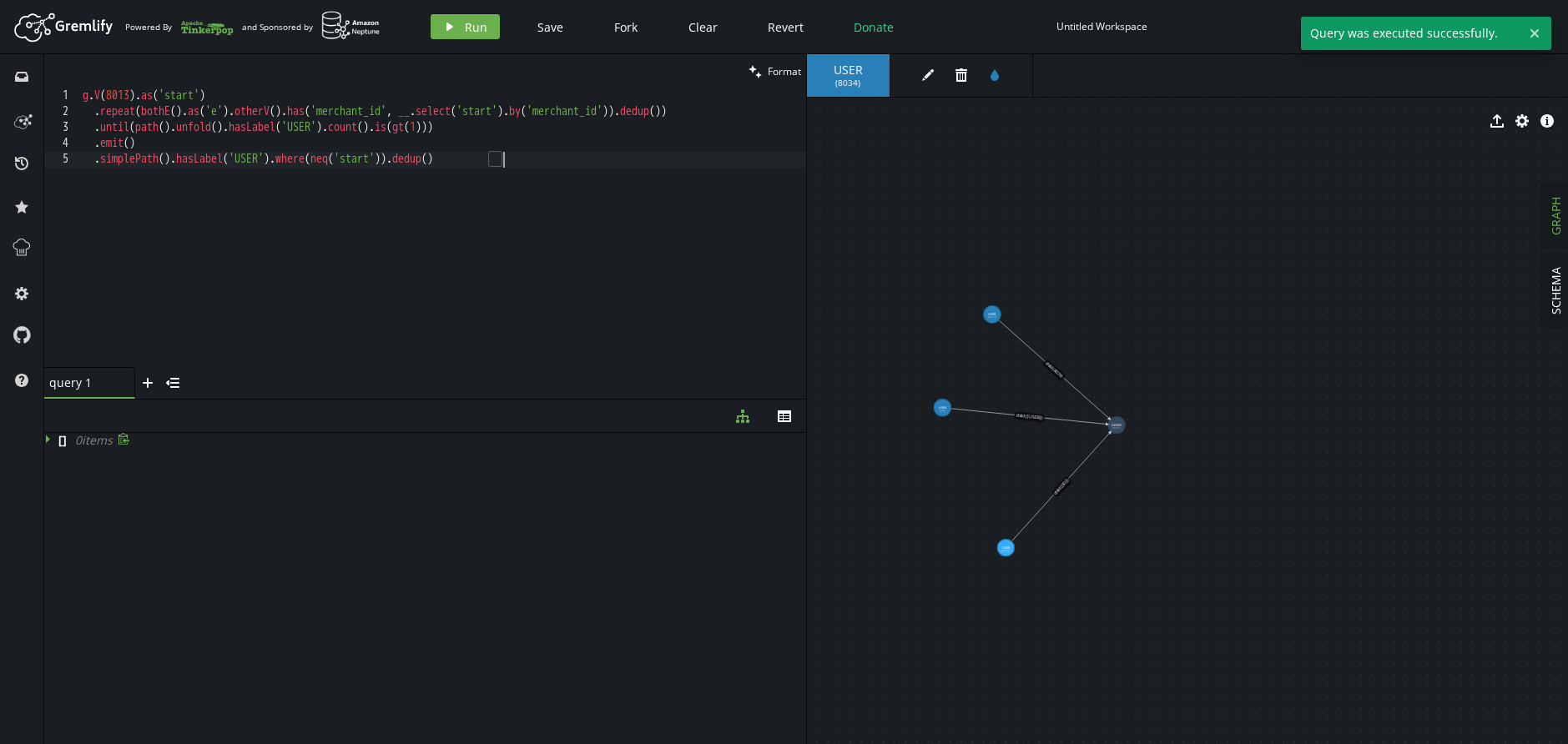 click on "g . V ( 8013 ) . as ( 'start' )    . repeat ( bothE ( ) . as ( 'e' ) . otherV ( ) . has ( 'merchant_id' ,   __ . select ( 'start' ) . by ( 'merchant_id' )) . dedup ( ))    . until ( path ( ) . unfold ( ) . hasLabel ( 'USER' ) . count ( ) . is ( gt ( 1 )))    . emit ( )    . simplePath ( ) . hasLabel ( 'USER' ) . where ( neq ( 'start' )) . dedup ( )" at bounding box center (442, 244) 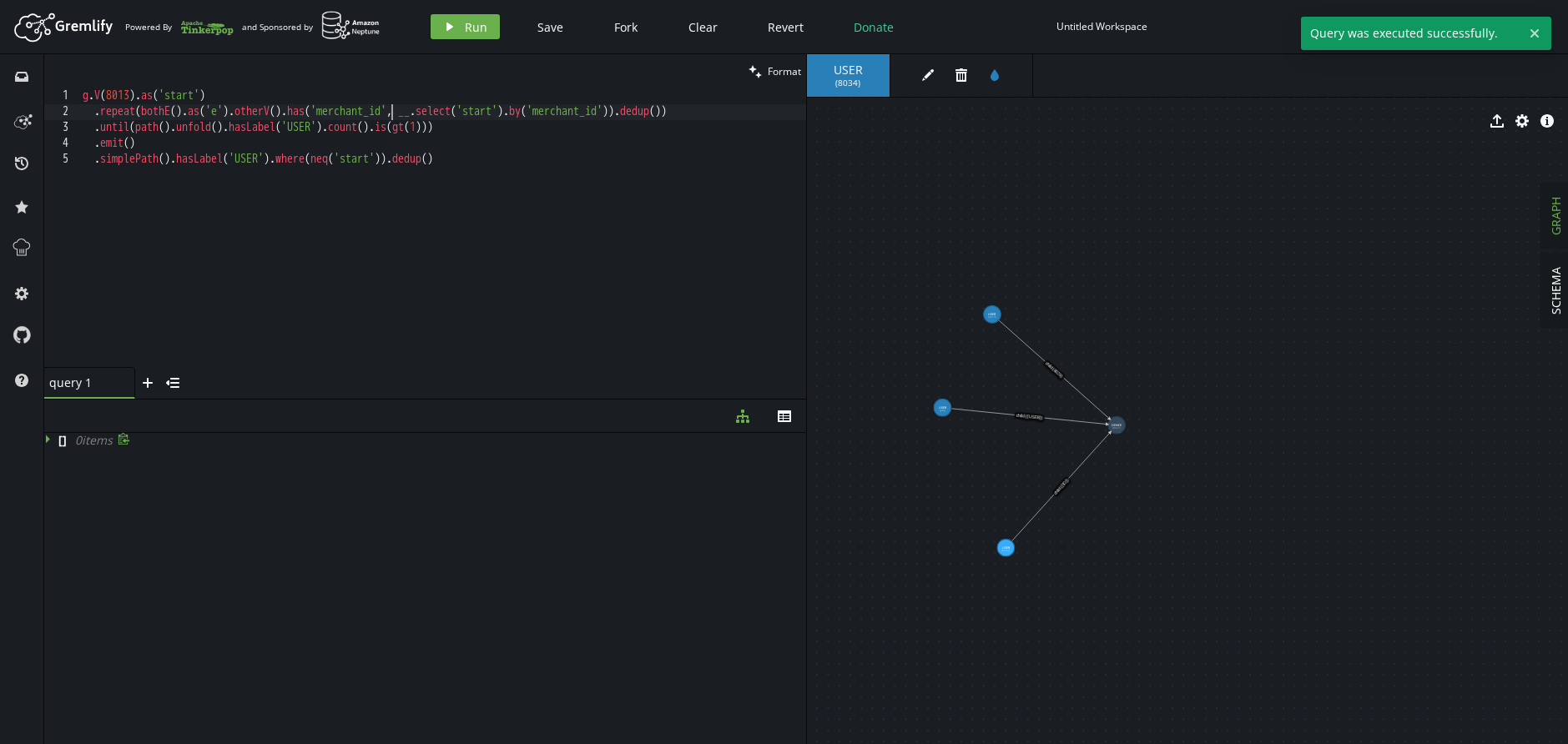 click on "g . V ( 8013 ) . as ( 'start' )    . repeat ( bothE ( ) . as ( 'e' ) . otherV ( ) . has ( 'merchant_id' ,   __ . select ( 'start' ) . by ( 'merchant_id' )) . dedup ( ))    . until ( path ( ) . unfold ( ) . hasLabel ( 'USER' ) . count ( ) . is ( gt ( 1 )))    . emit ( )    . simplePath ( ) . hasLabel ( 'USER' ) . where ( neq ( 'start' )) . dedup ( )" at bounding box center (442, 244) 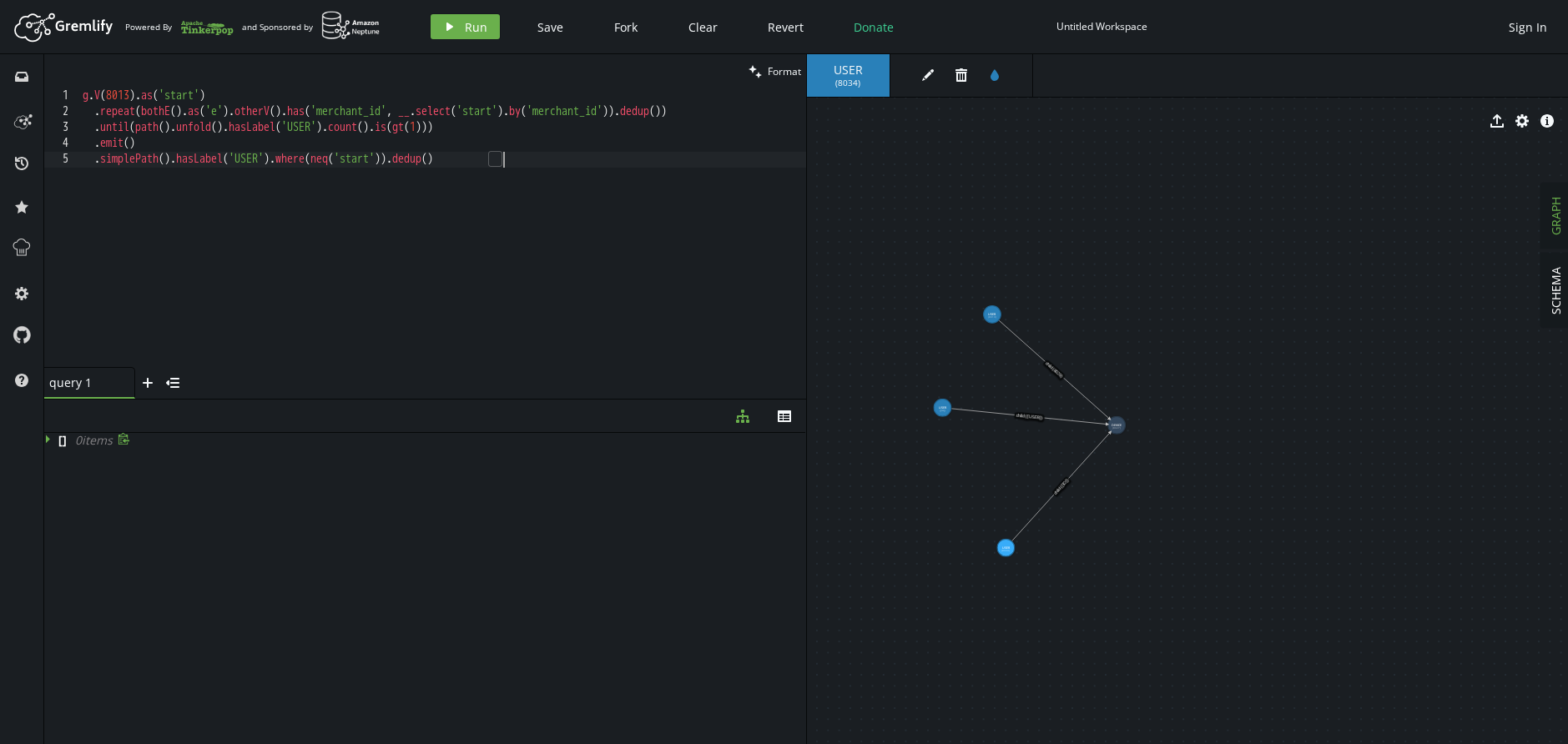 click on "g . V ( 8013 ) . as ( 'start' )    . repeat ( bothE ( ) . as ( 'e' ) . otherV ( ) . has ( 'merchant_id' ,   __ . select ( 'start' ) . by ( 'merchant_id' )) . dedup ( ))    . until ( path ( ) . unfold ( ) . hasLabel ( 'USER' ) . count ( ) . is ( gt ( 1 )))    . emit ( )    . simplePath ( ) . hasLabel ( 'USER' ) . where ( neq ( 'start' )) . dedup ( )" at bounding box center (442, 244) 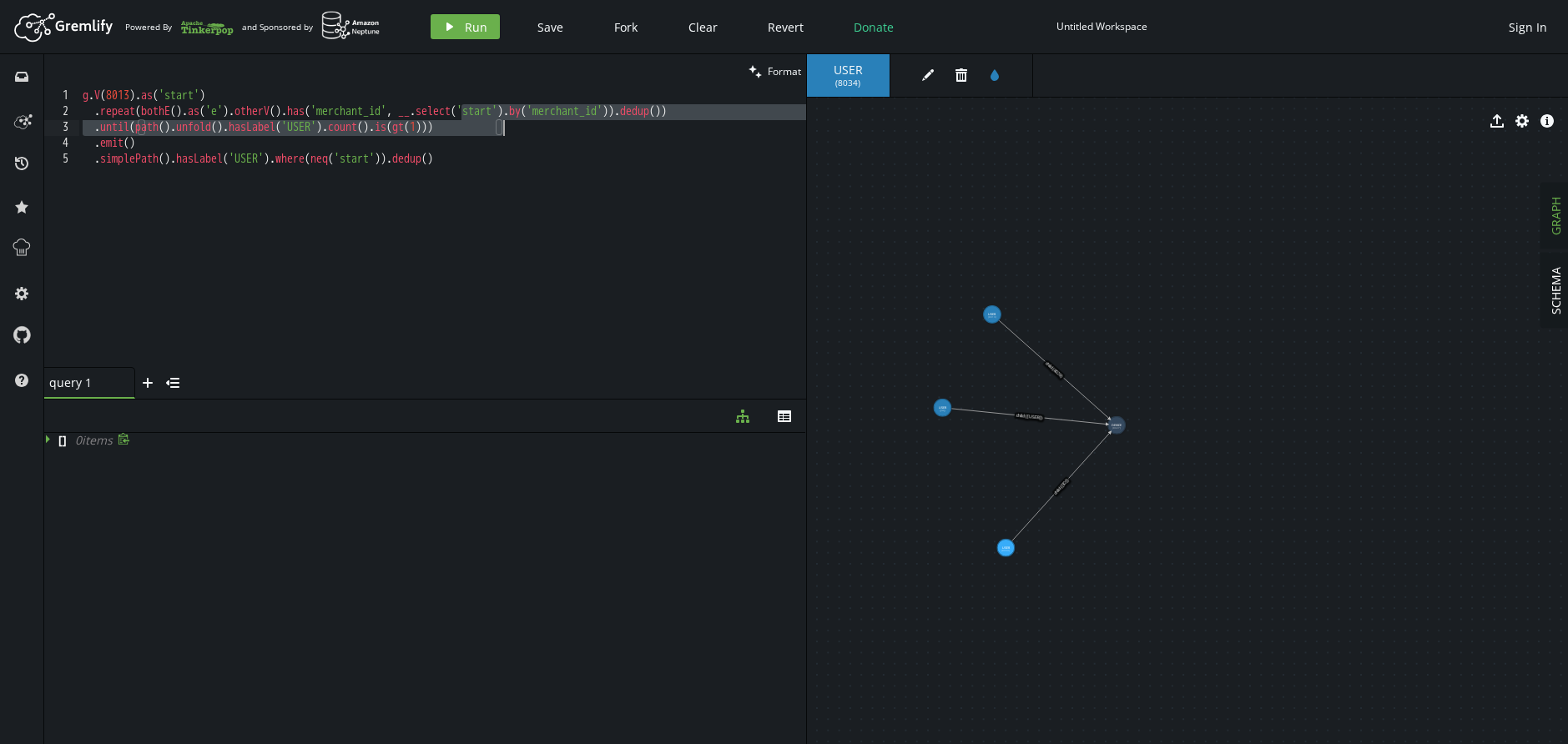 drag, startPoint x: 458, startPoint y: 118, endPoint x: 729, endPoint y: 122, distance: 271.0295 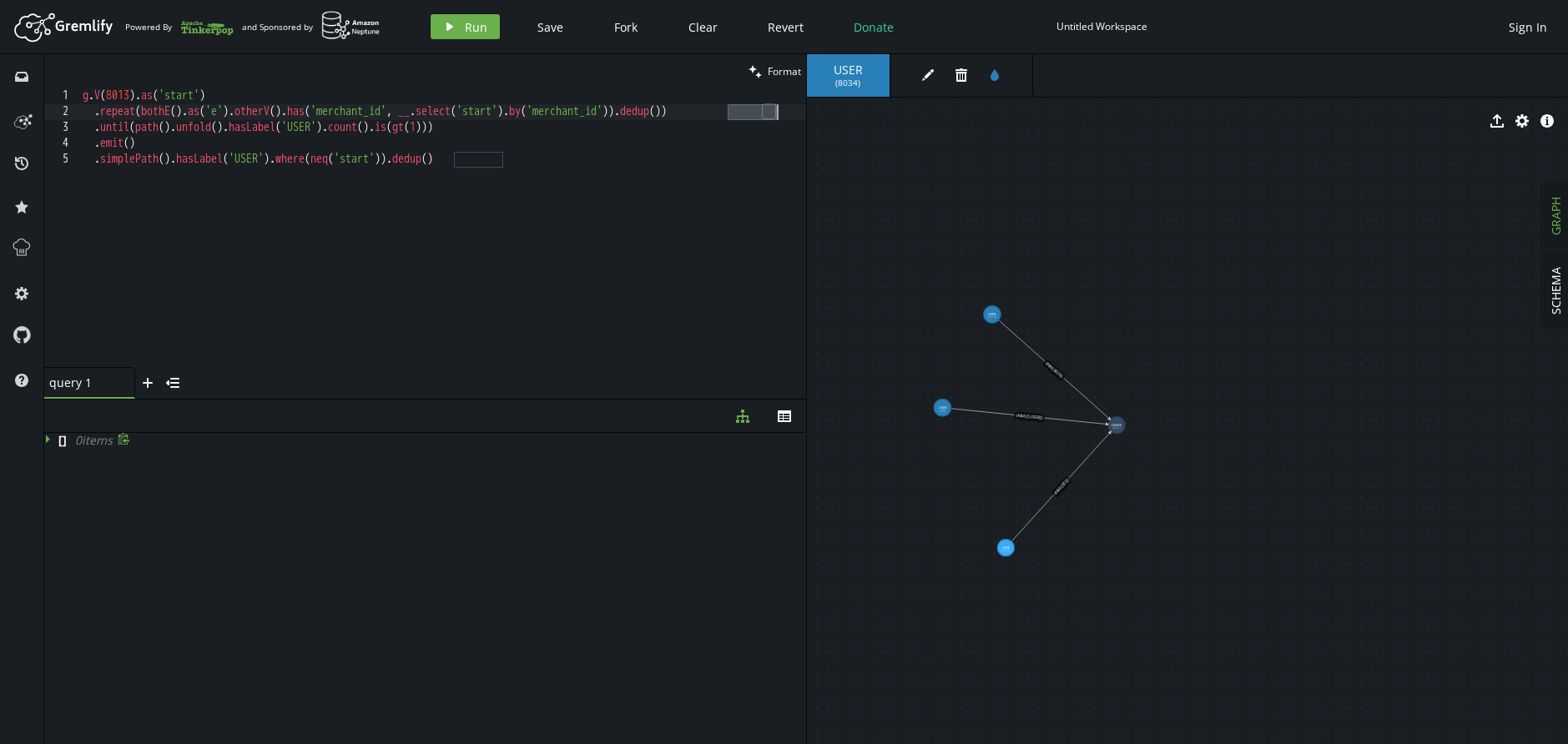 drag, startPoint x: 724, startPoint y: 109, endPoint x: 780, endPoint y: 108, distance: 56.00893 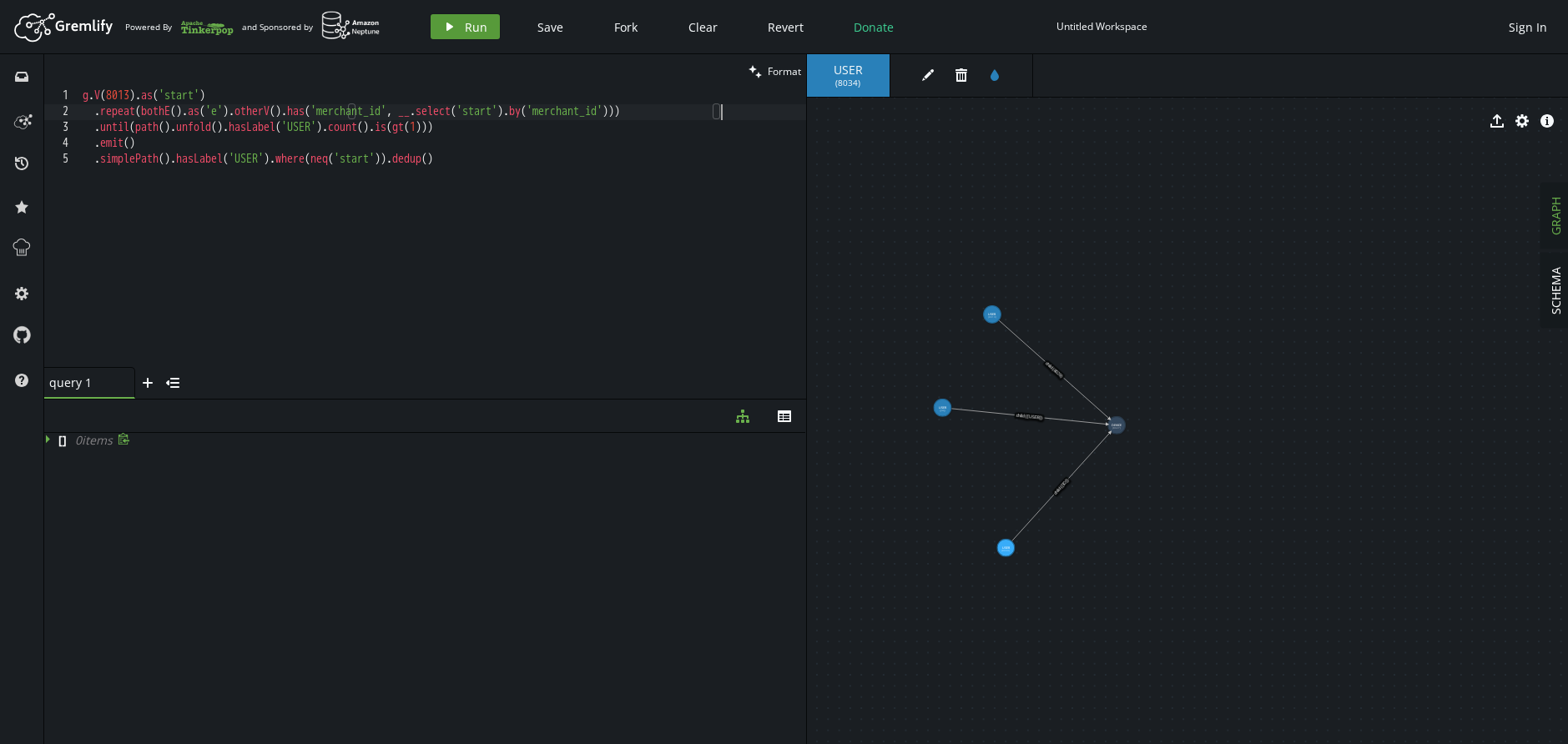 click on "play Run" at bounding box center (465, 27) 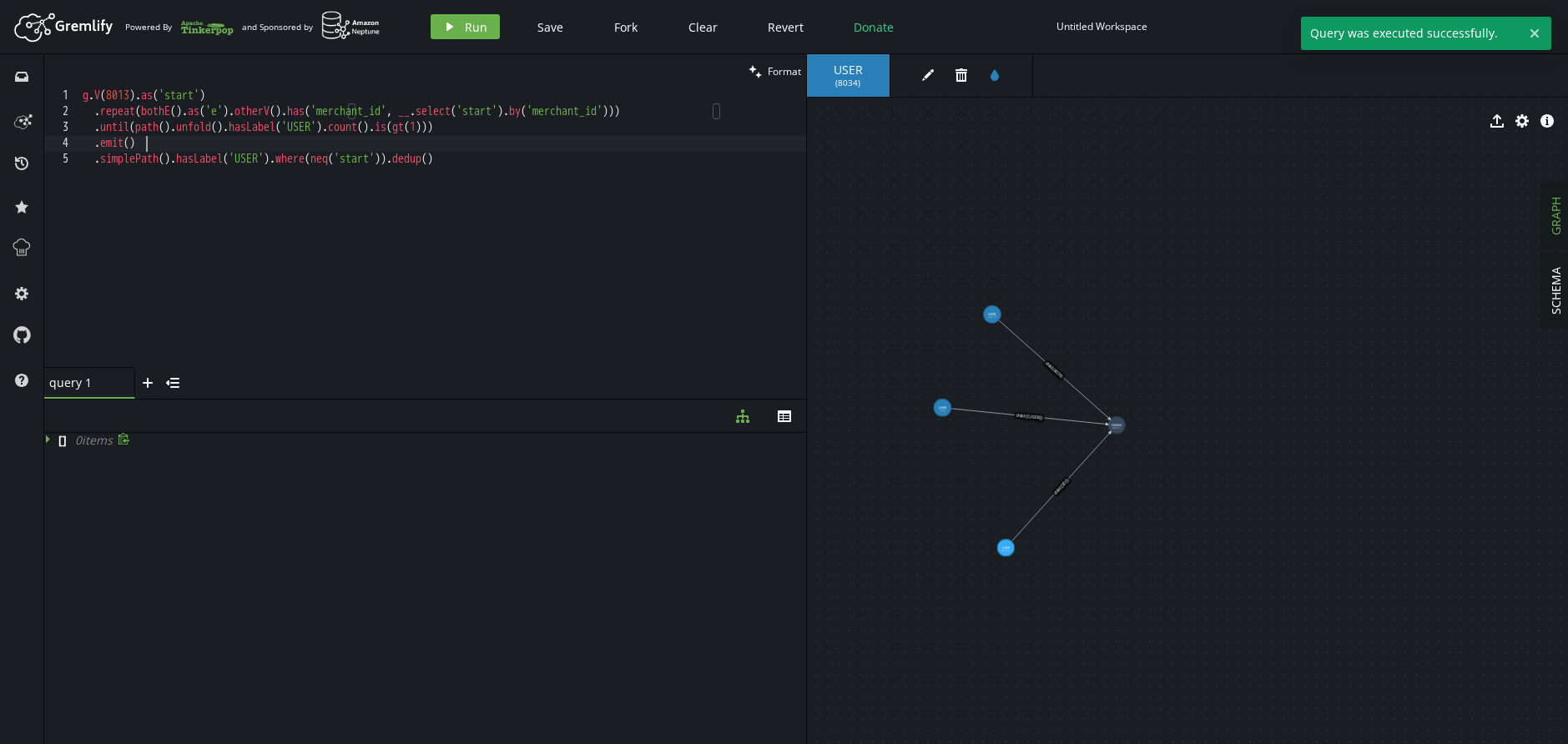 scroll, scrollTop: 1, scrollLeft: 62, axis: both 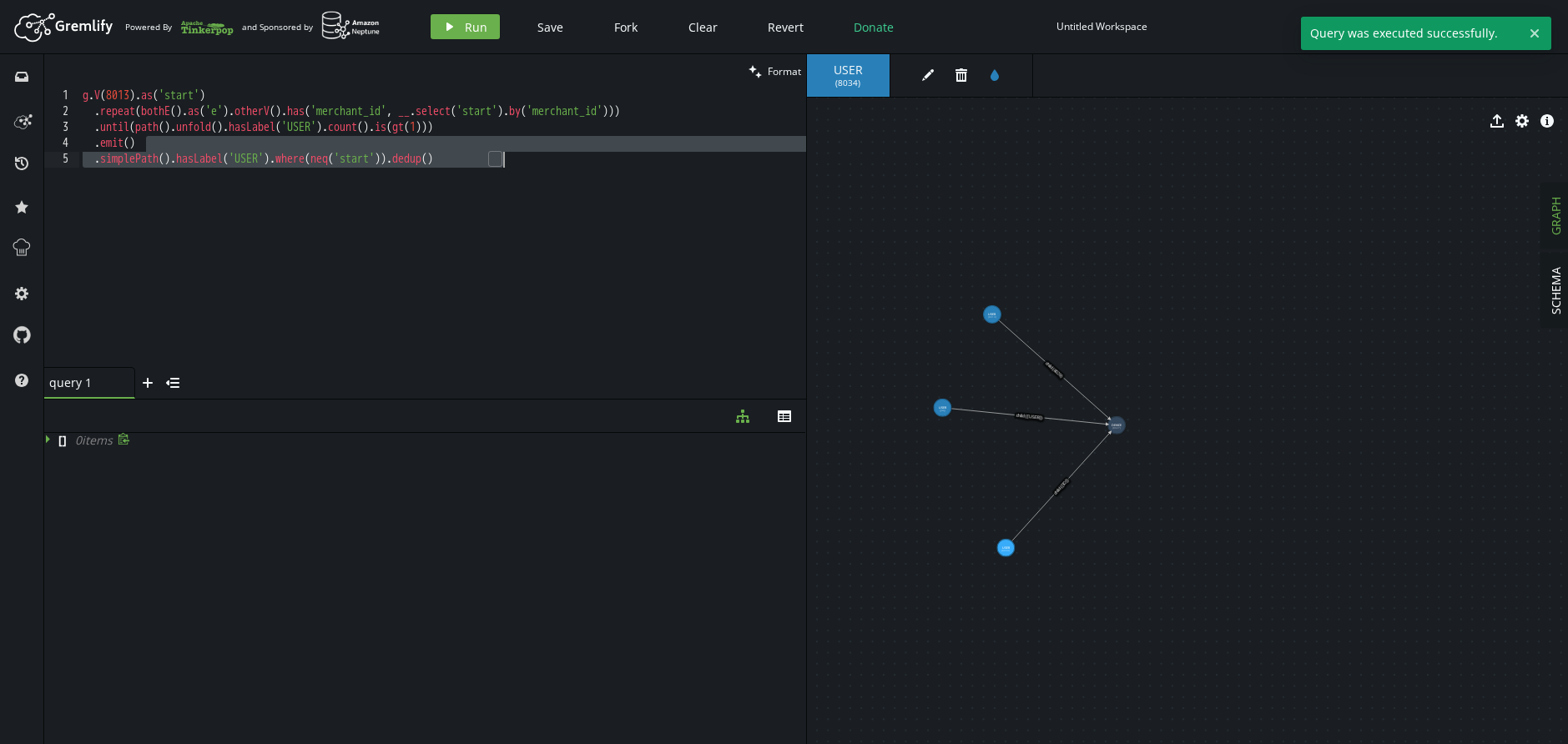 drag, startPoint x: 196, startPoint y: 151, endPoint x: 598, endPoint y: 193, distance: 404.18808 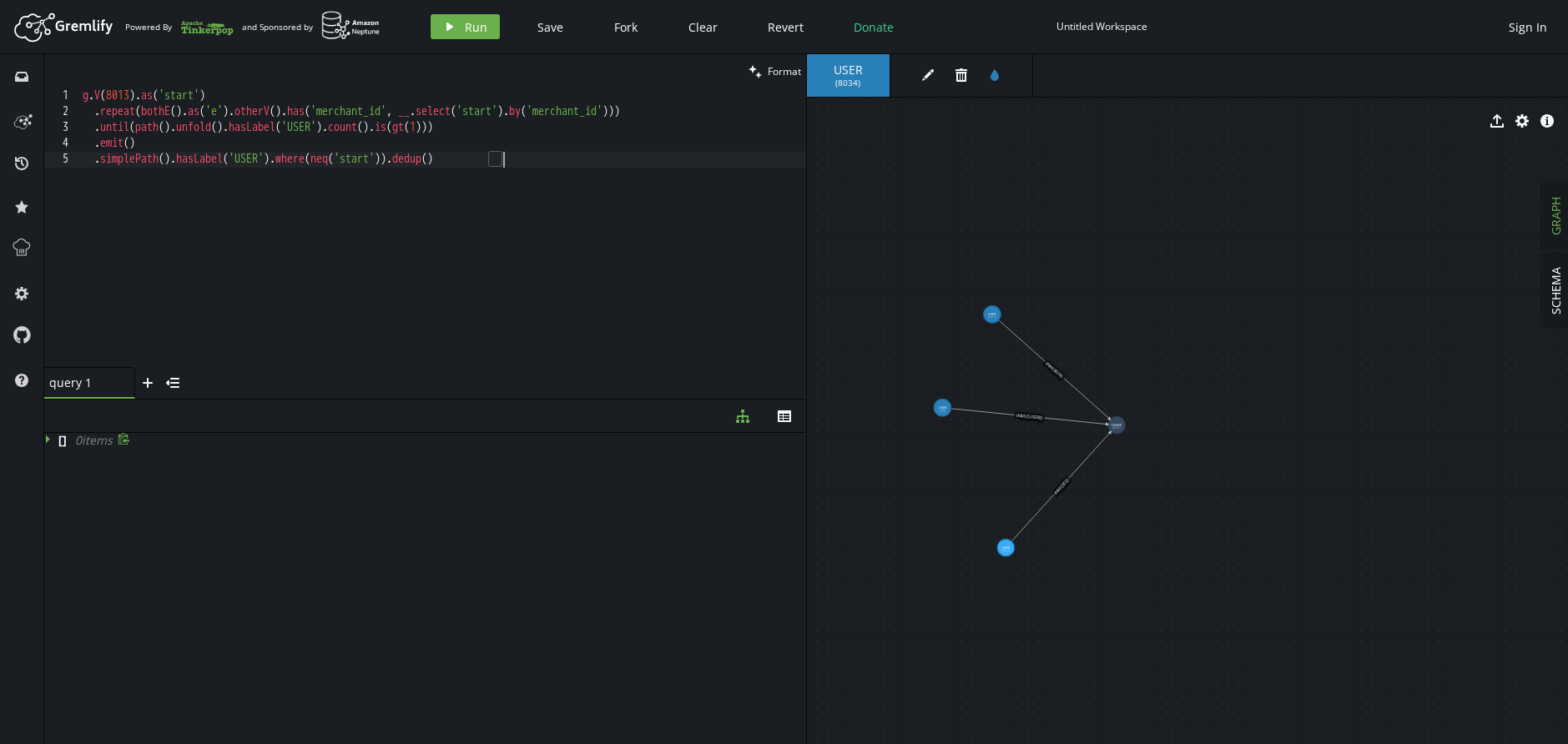 click 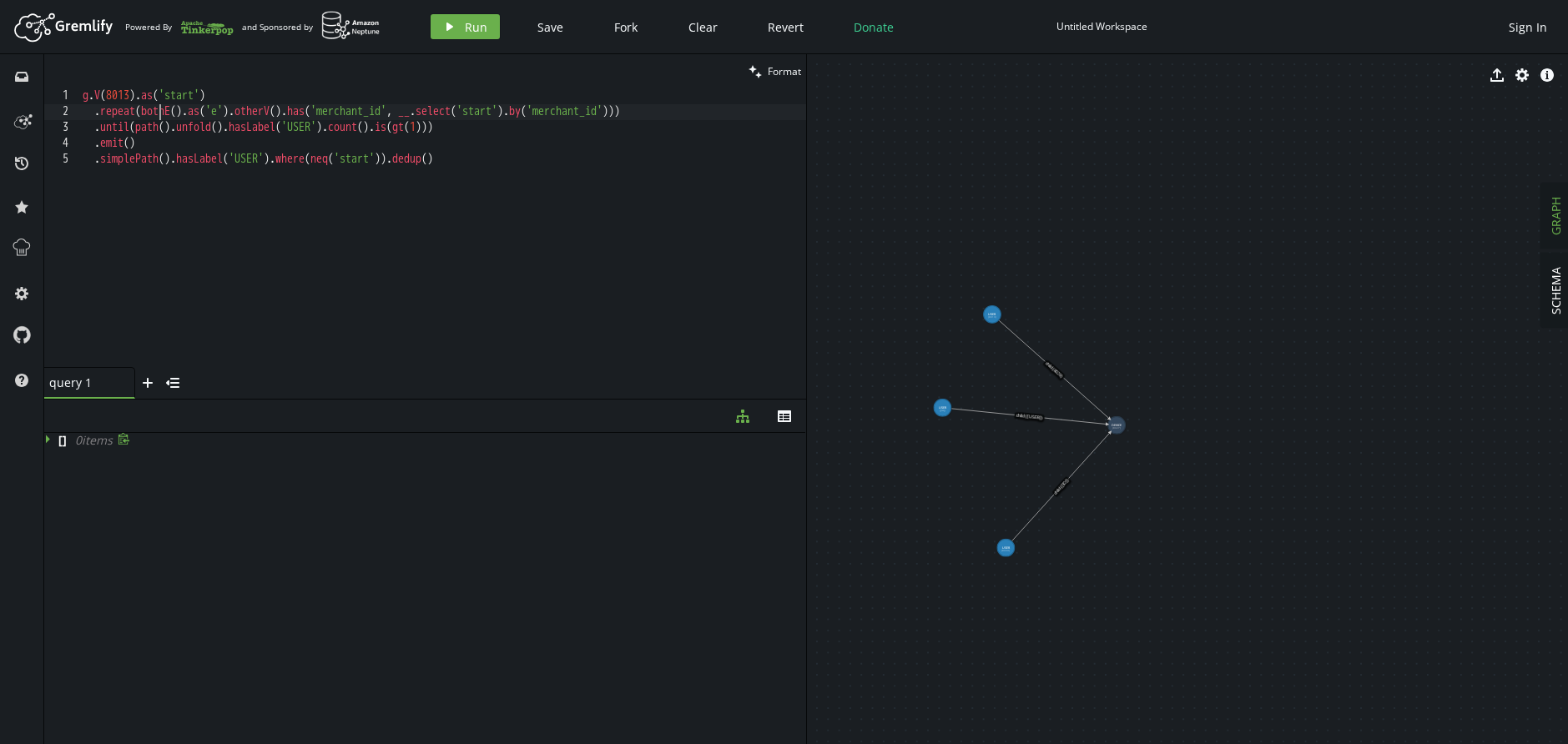 click on "g . V ( 8013 ) . as ( 'start' )    . repeat ( bothE ( ) . as ( 'e' ) . otherV ( ) . has ( 'merchant_id' ,   __ . select ( 'start' ) . by ( 'merchant_id' )))    . until ( path ( ) . unfold ( ) . hasLabel ( 'USER' ) . count ( ) . is ( gt ( 1 )))    . emit ( )    . simplePath ( ) . hasLabel ( 'USER' ) . where ( neq ( 'start' )) . dedup ( )" at bounding box center [442, 244] 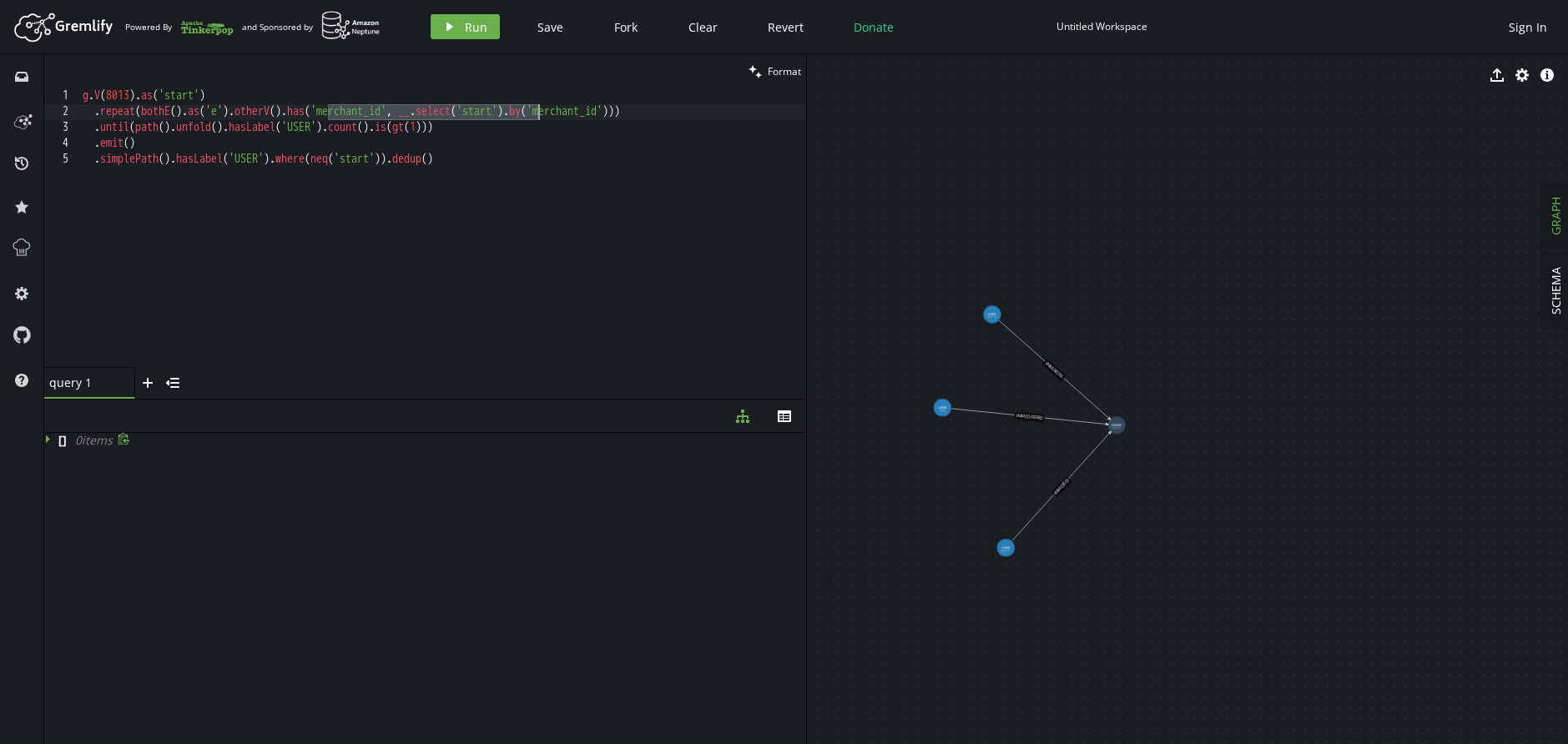 drag, startPoint x: 328, startPoint y: 113, endPoint x: 567, endPoint y: 116, distance: 239.0188 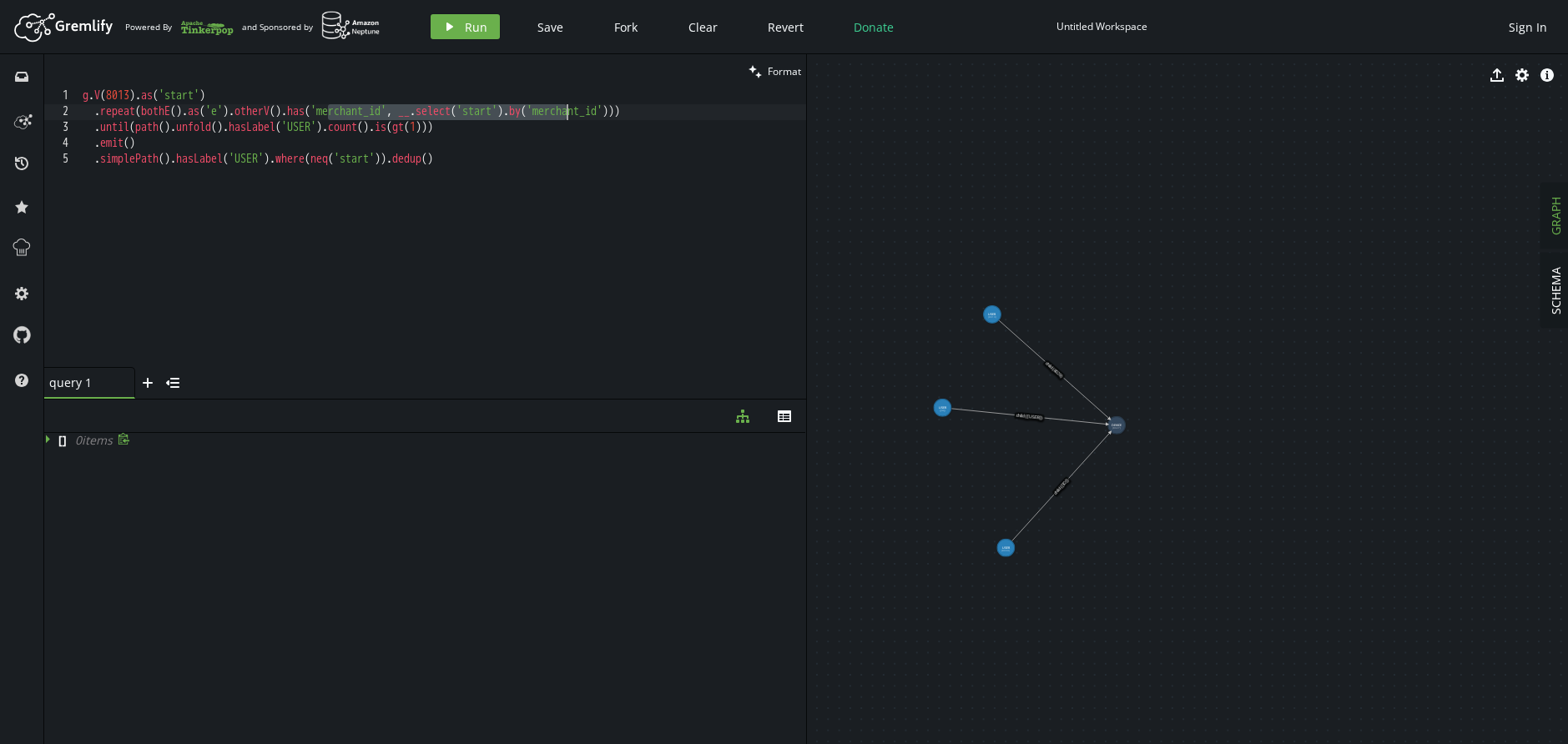 click on "g . V ( 8013 ) . as ( 'start' )    . repeat ( bothE ( ) . as ( 'e' ) . otherV ( ) . has ( 'merchant_id' ,   __ . select ( 'start' ) . by ( 'merchant_id' )))    . until ( path ( ) . unfold ( ) . hasLabel ( 'USER' ) . count ( ) . is ( gt ( 1 )))    . emit ( )    . simplePath ( ) . hasLabel ( 'USER' ) . where ( neq ( 'start' )) . dedup ( )" at bounding box center (442, 244) 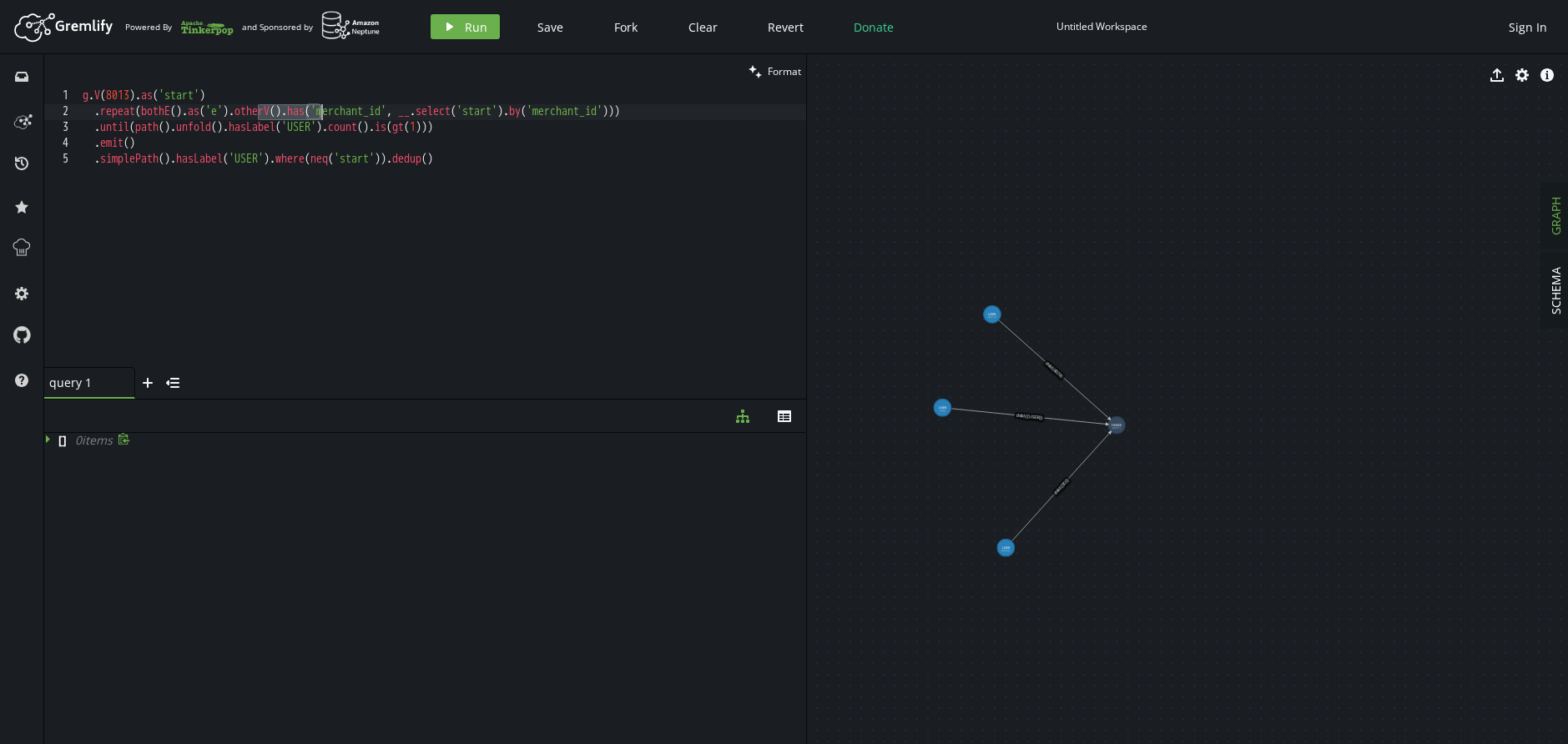 drag, startPoint x: 256, startPoint y: 113, endPoint x: 325, endPoint y: 113, distance: 69 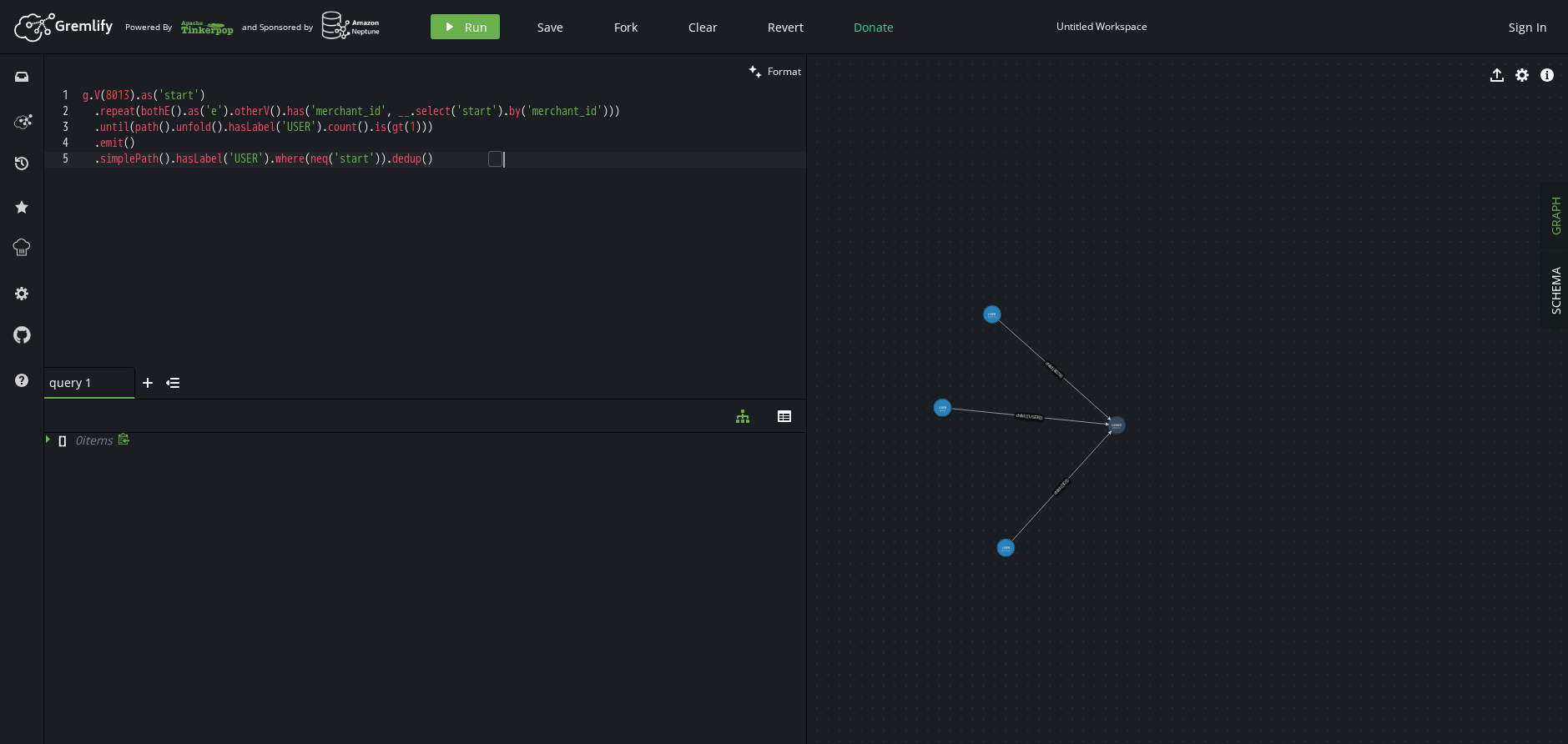 click on "g . V ( 8013 ) . as ( 'start' )    . repeat ( bothE ( ) . as ( 'e' ) . otherV ( ) . has ( 'merchant_id' ,   __ . select ( 'start' ) . by ( 'merchant_id' )))    . until ( path ( ) . unfold ( ) . hasLabel ( 'USER' ) . count ( ) . is ( gt ( 1 )))    . emit ( )    . simplePath ( ) . hasLabel ( 'USER' ) . where ( neq ( 'start' )) . dedup ( )" at bounding box center (442, 244) 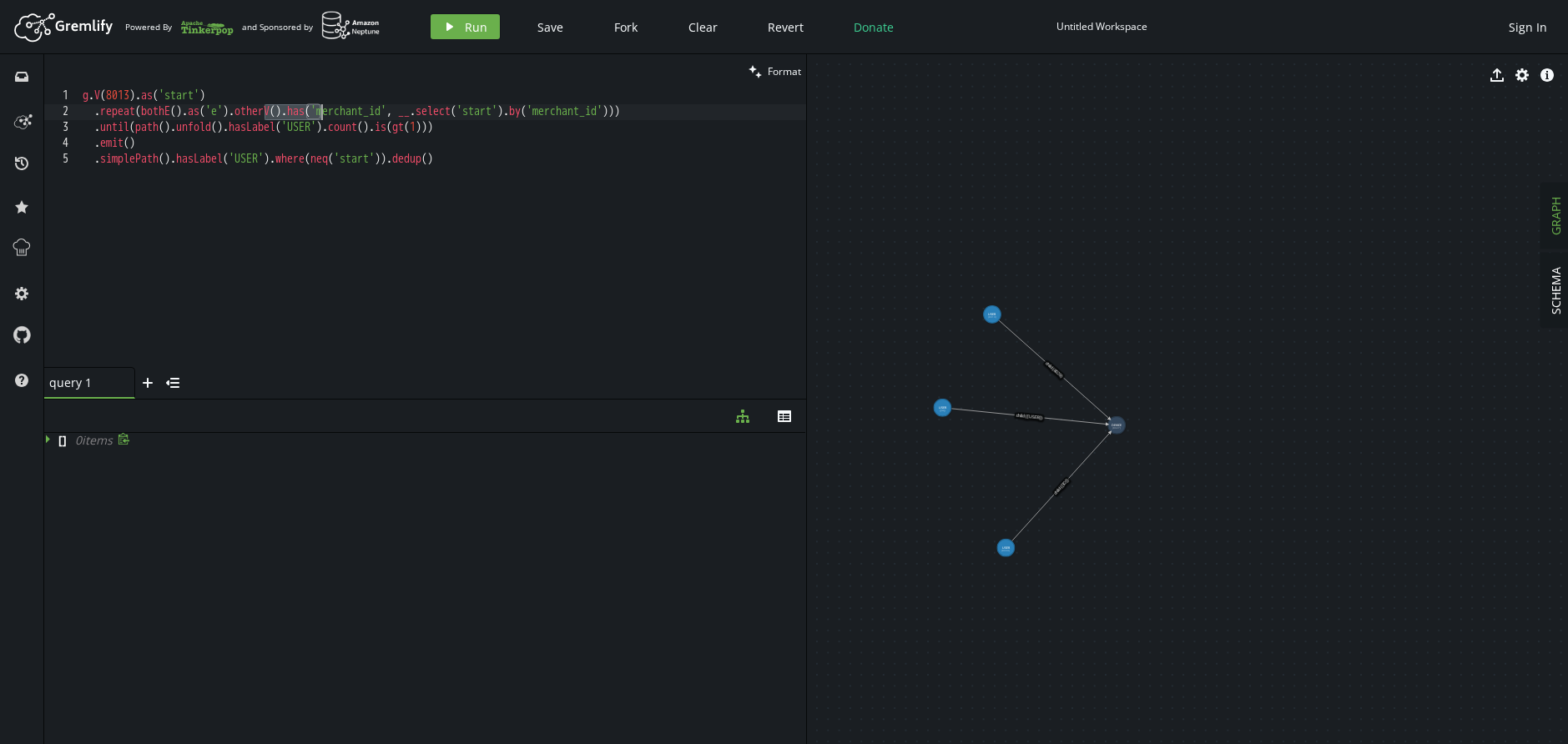 drag, startPoint x: 292, startPoint y: 112, endPoint x: 323, endPoint y: 113, distance: 31.016125 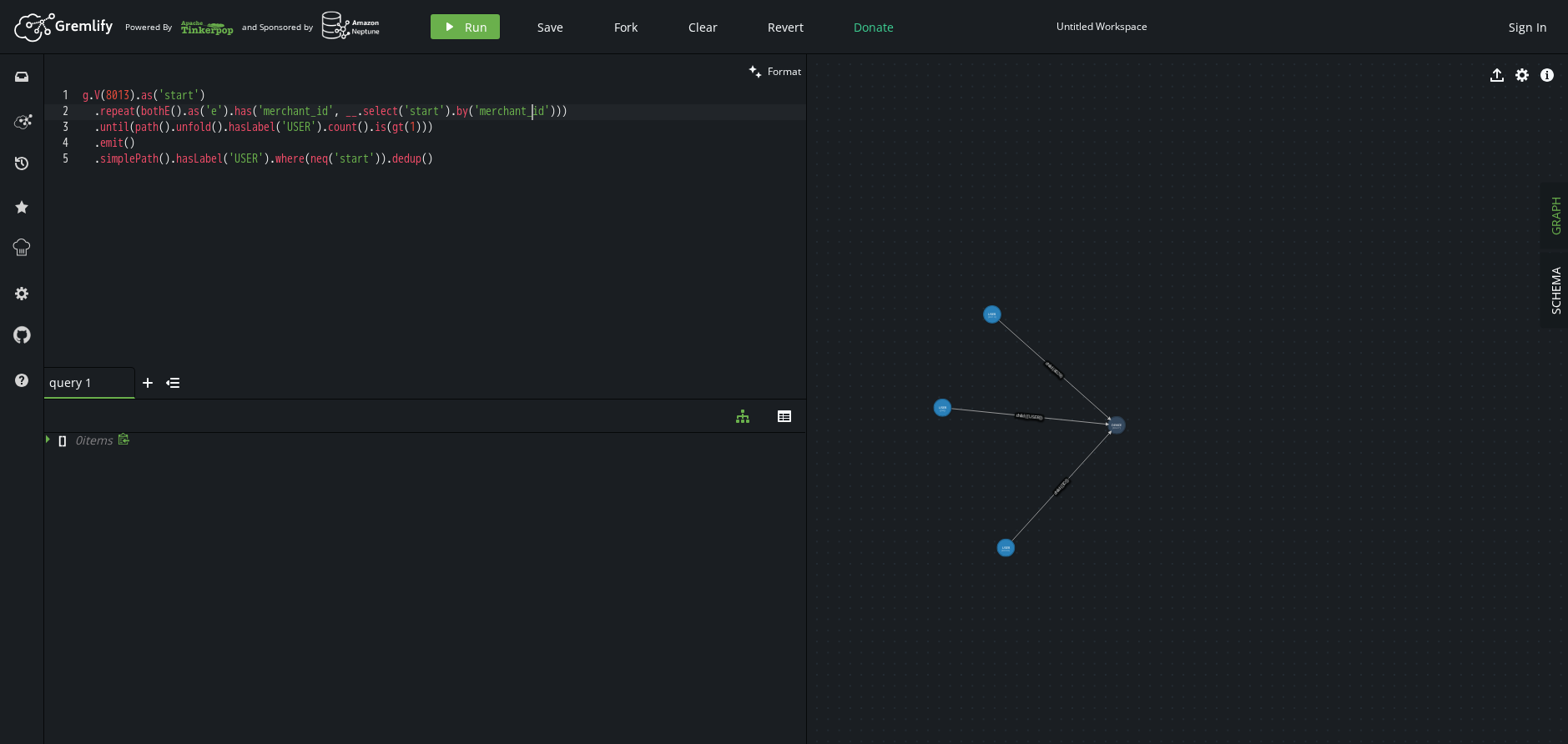 click on "g . V ( [ID] ) . as ( 'start' )    . repeat ( bothE ( ) . as ( 'e' ) . has ( 'merchant_id' ,   __ . select ( 'start' ) . by ( 'merchant_id' )))    . until ( path ( ) . unfold ( ) . hasLabel ( 'USER' ) . count ( ) . is ( gt ( 1 )))    . emit ( )    . simplePath ( ) . hasLabel ( 'USER' ) . where ( neq ( 'start' )) . dedup ( )" at bounding box center [442, 244] 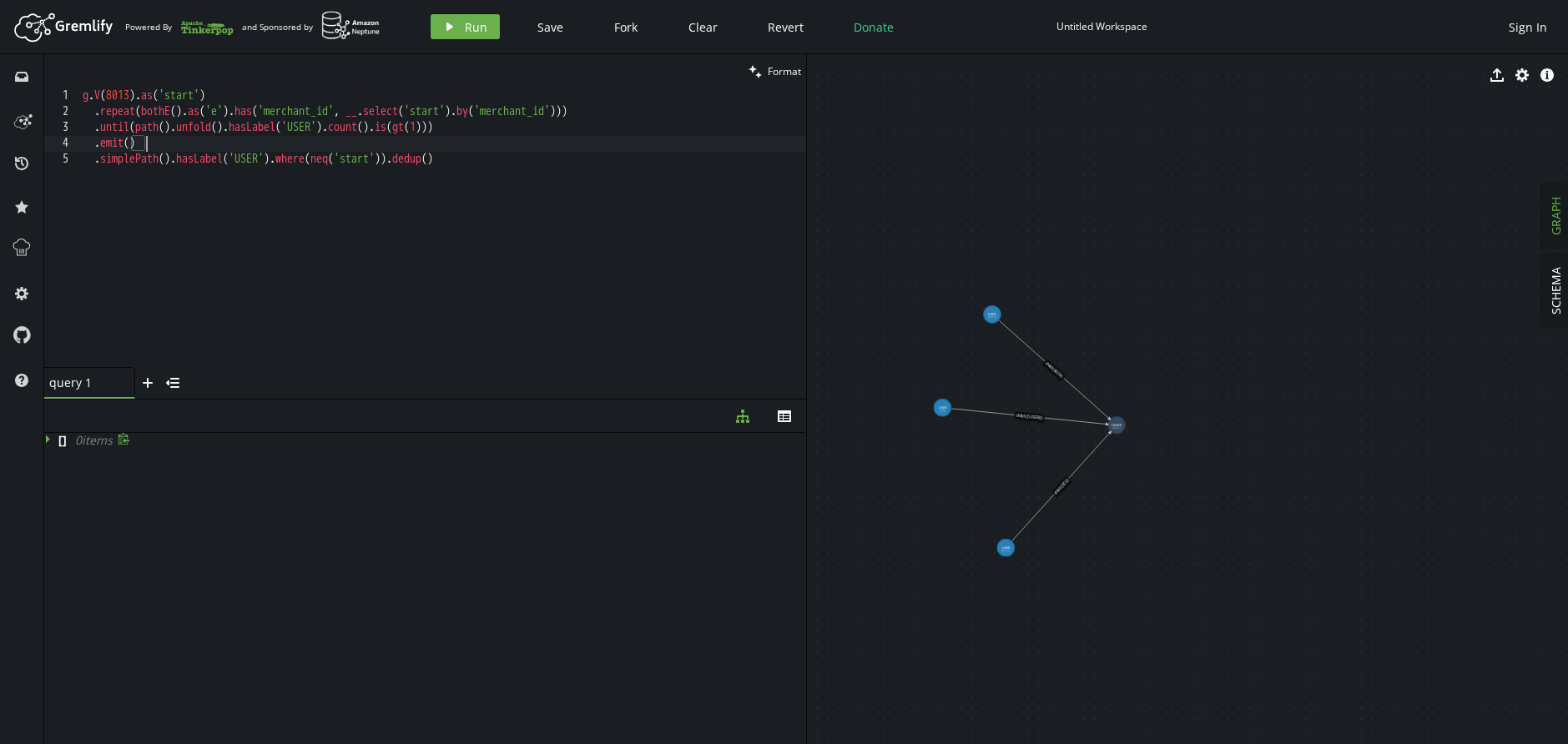 click on "g . V ( [ID] ) . as ( 'start' )    . repeat ( bothE ( ) . as ( 'e' ) . has ( 'merchant_id' ,   __ . select ( 'start' ) . by ( 'merchant_id' )))    . until ( path ( ) . unfold ( ) . hasLabel ( 'USER' ) . count ( ) . is ( gt ( 1 )))    . emit ( )    . simplePath ( ) . hasLabel ( 'USER' ) . where ( neq ( 'start' )) . dedup ( )" at bounding box center (442, 244) 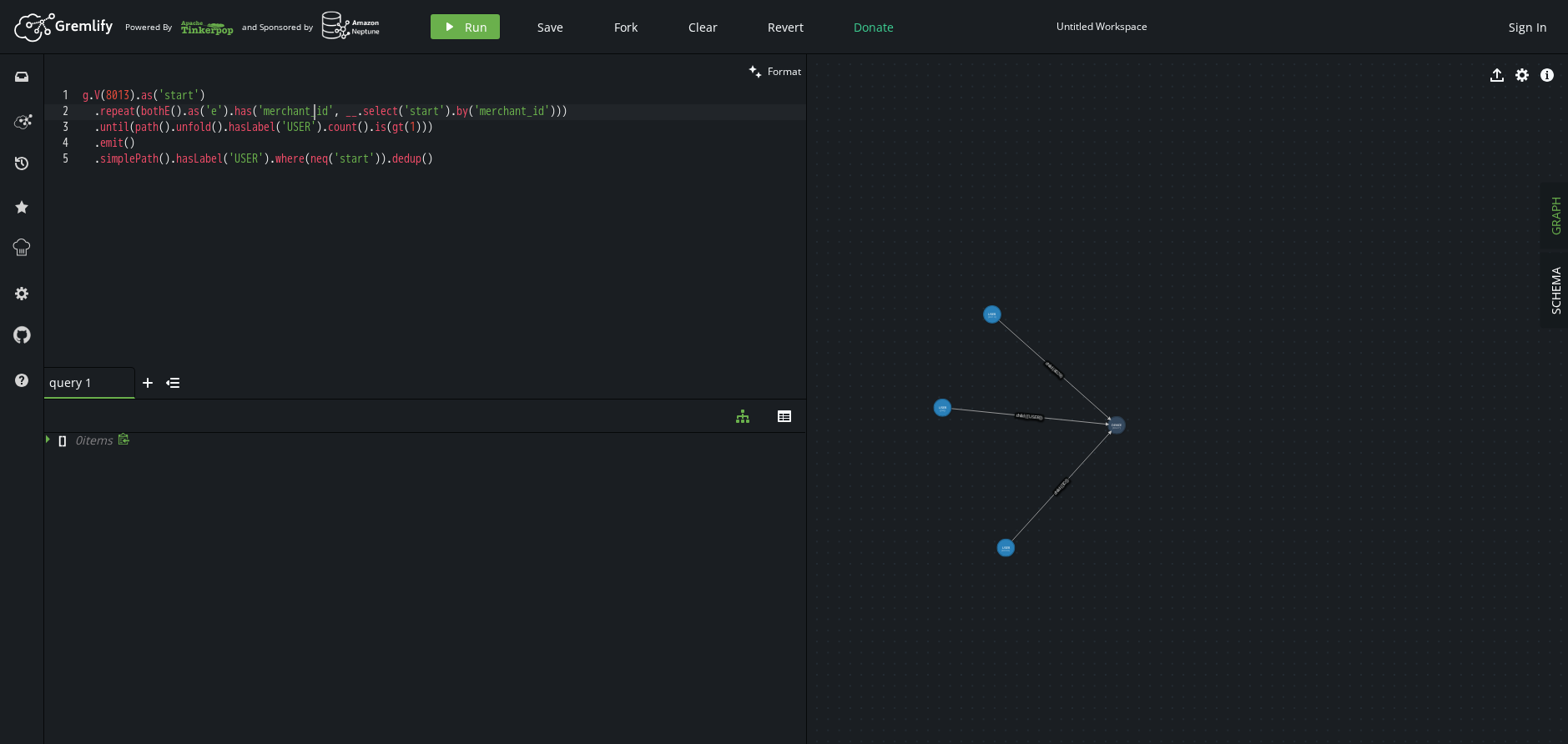 click on "g . V ( [ID] ) . as ( 'start' )    . repeat ( bothE ( ) . as ( 'e' ) . has ( 'merchant_id' ,   __ . select ( 'start' ) . by ( 'merchant_id' )))    . until ( path ( ) . unfold ( ) . hasLabel ( 'USER' ) . count ( ) . is ( gt ( 1 )))    . emit ( )    . simplePath ( ) . hasLabel ( 'USER' ) . where ( neq ( 'start' )) . dedup ( )" at bounding box center (442, 244) 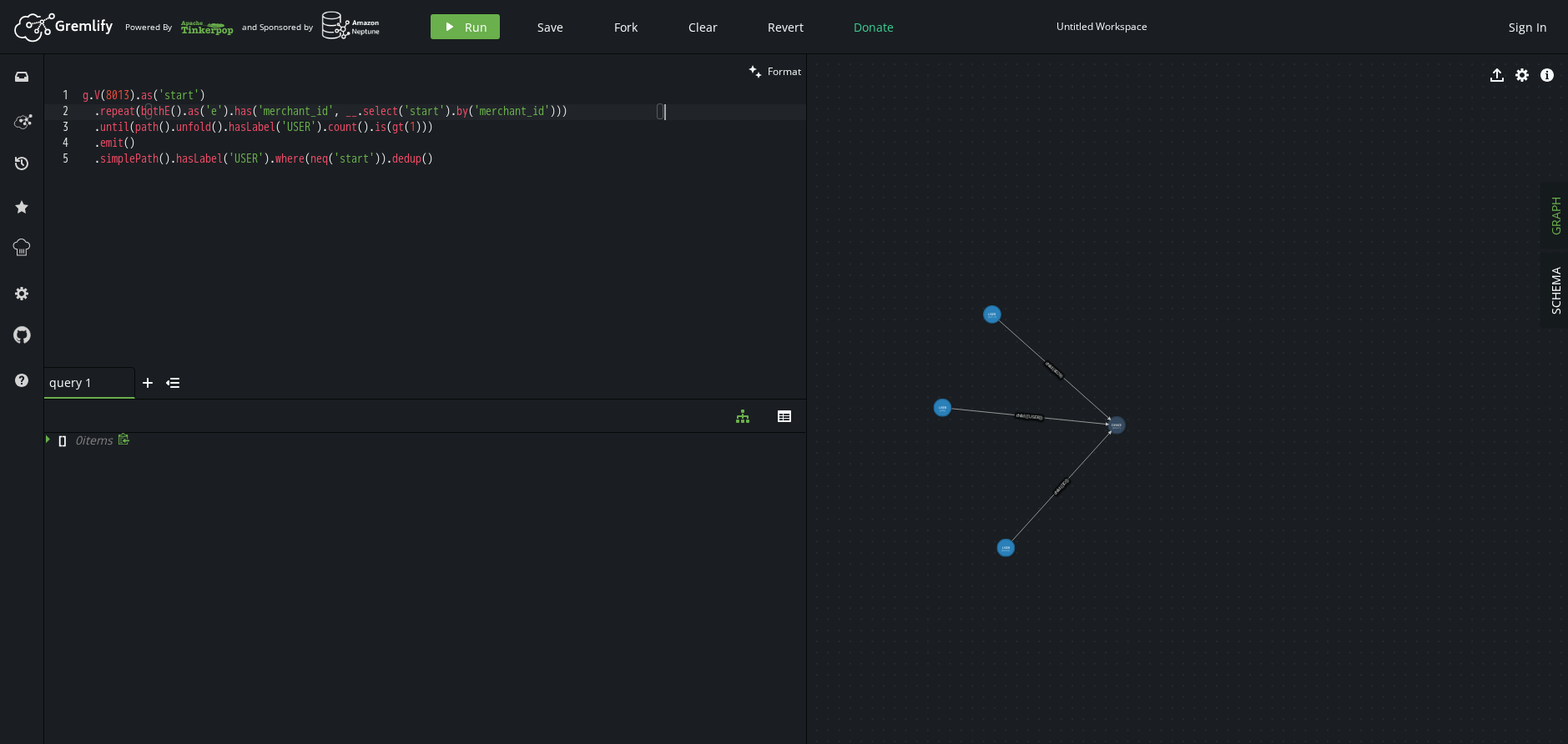 click on "g . V ( [ID] ) . as ( 'start' )    . repeat ( bothE ( ) . as ( 'e' ) . has ( 'merchant_id' ,   __ . select ( 'start' ) . by ( 'merchant_id' )))    . until ( path ( ) . unfold ( ) . hasLabel ( 'USER' ) . count ( ) . is ( gt ( 1 )))    . emit ( )    . simplePath ( ) . hasLabel ( 'USER' ) . where ( neq ( 'start' )) . dedup ( )" at bounding box center [442, 244] 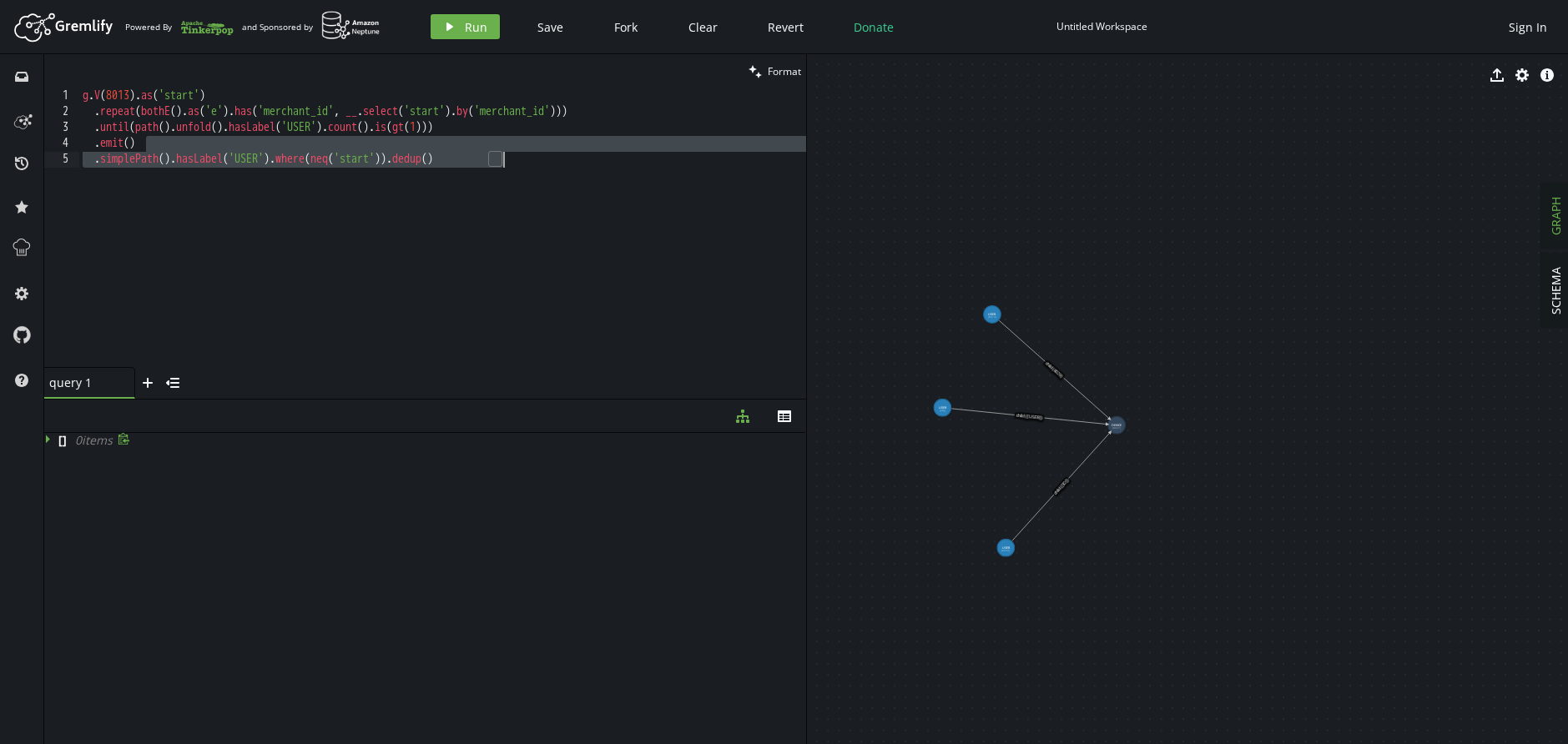drag, startPoint x: 179, startPoint y: 144, endPoint x: 558, endPoint y: 164, distance: 379.5273 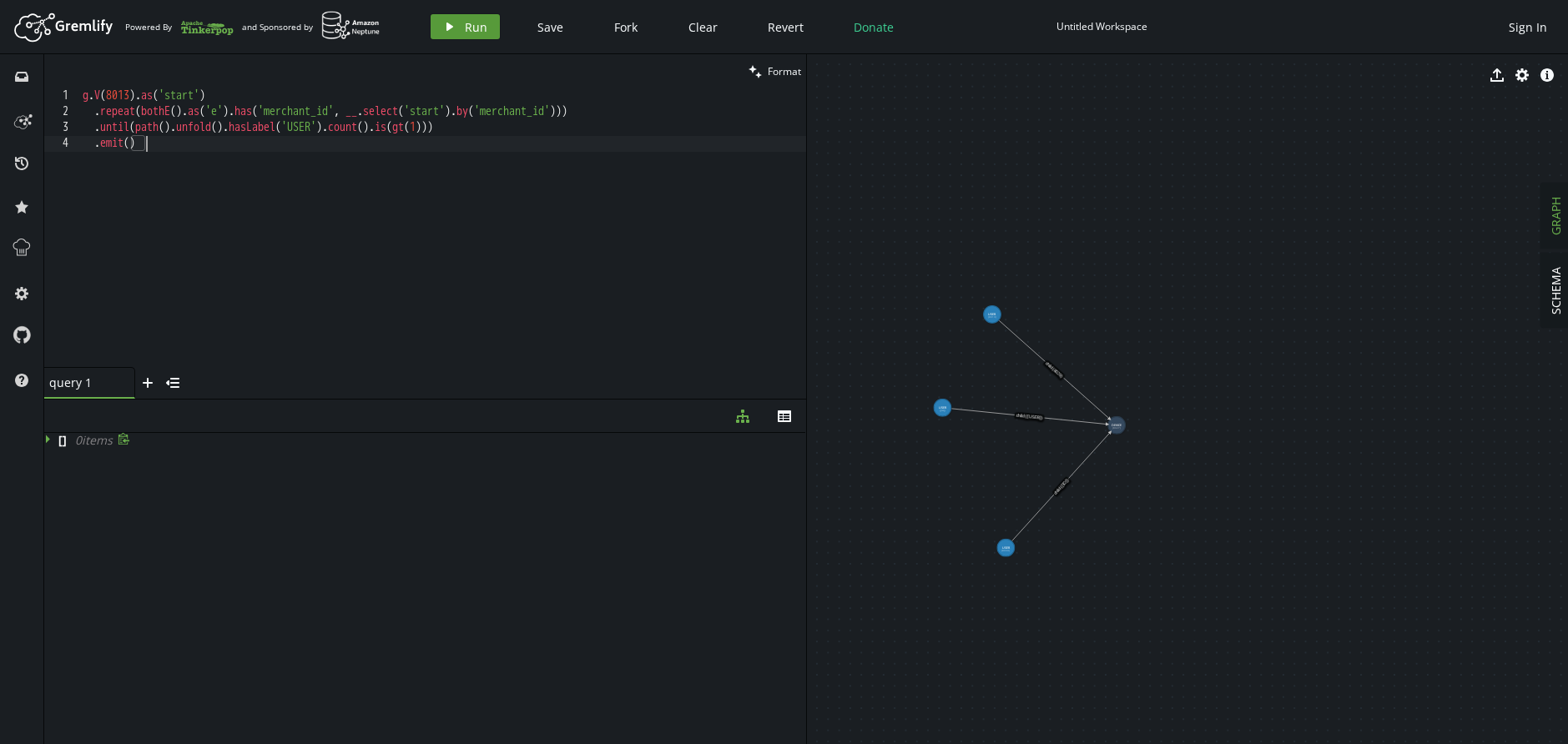 click on "play Run" at bounding box center [465, 27] 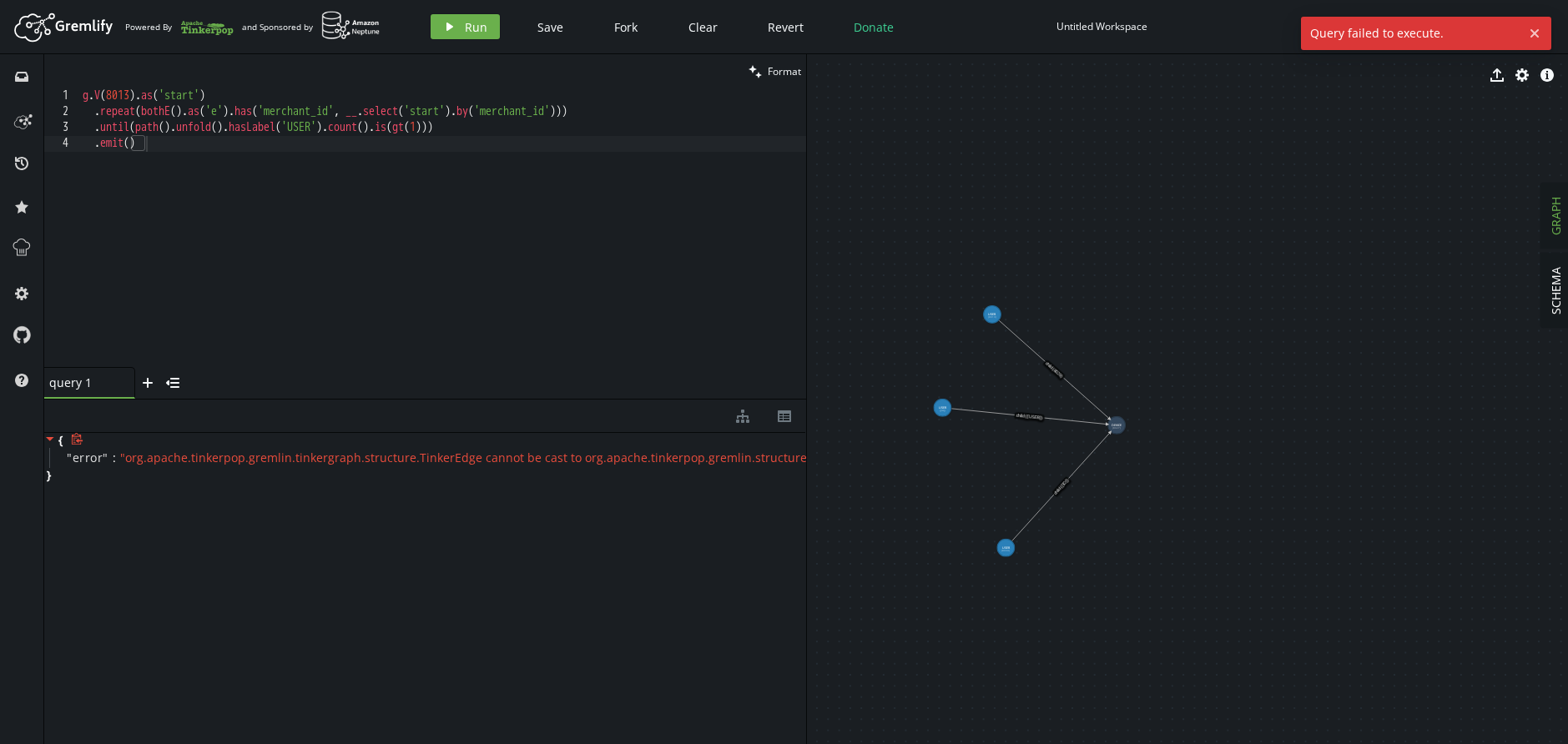 click on "g . V ( 8013 ) . as ( 'start' )    . repeat ( bothE ( ) . as ( 'e' ) . has ( 'merchant_id' ,   __ . select ( 'start' ) . by ( 'merchant_id' )))    . until ( path ( ) . unfold ( ) . hasLabel ( 'USER' ) . count ( ) . is ( gt ( 1 )))    . emit ( )" at bounding box center (442, 244) 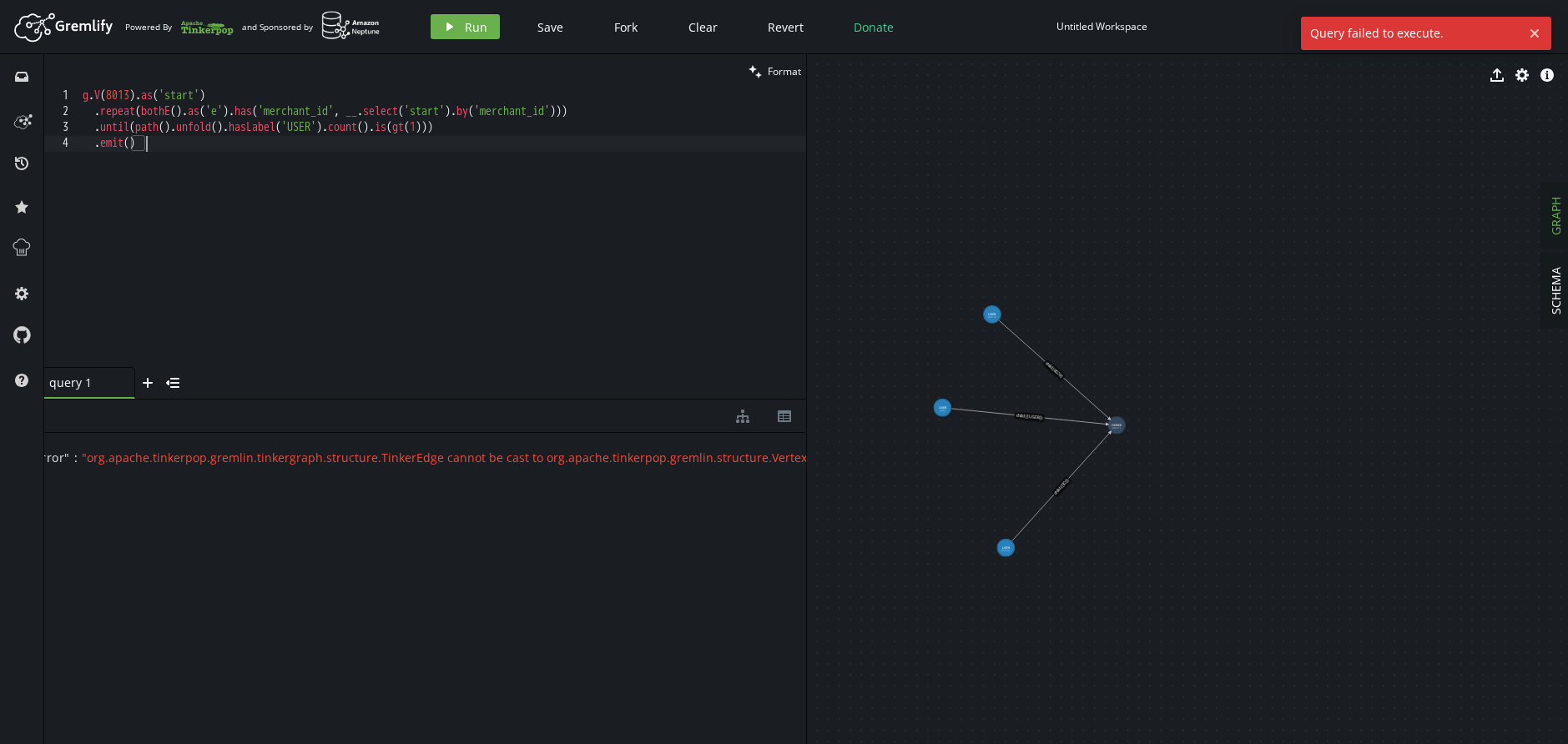 scroll, scrollTop: 0, scrollLeft: 23, axis: horizontal 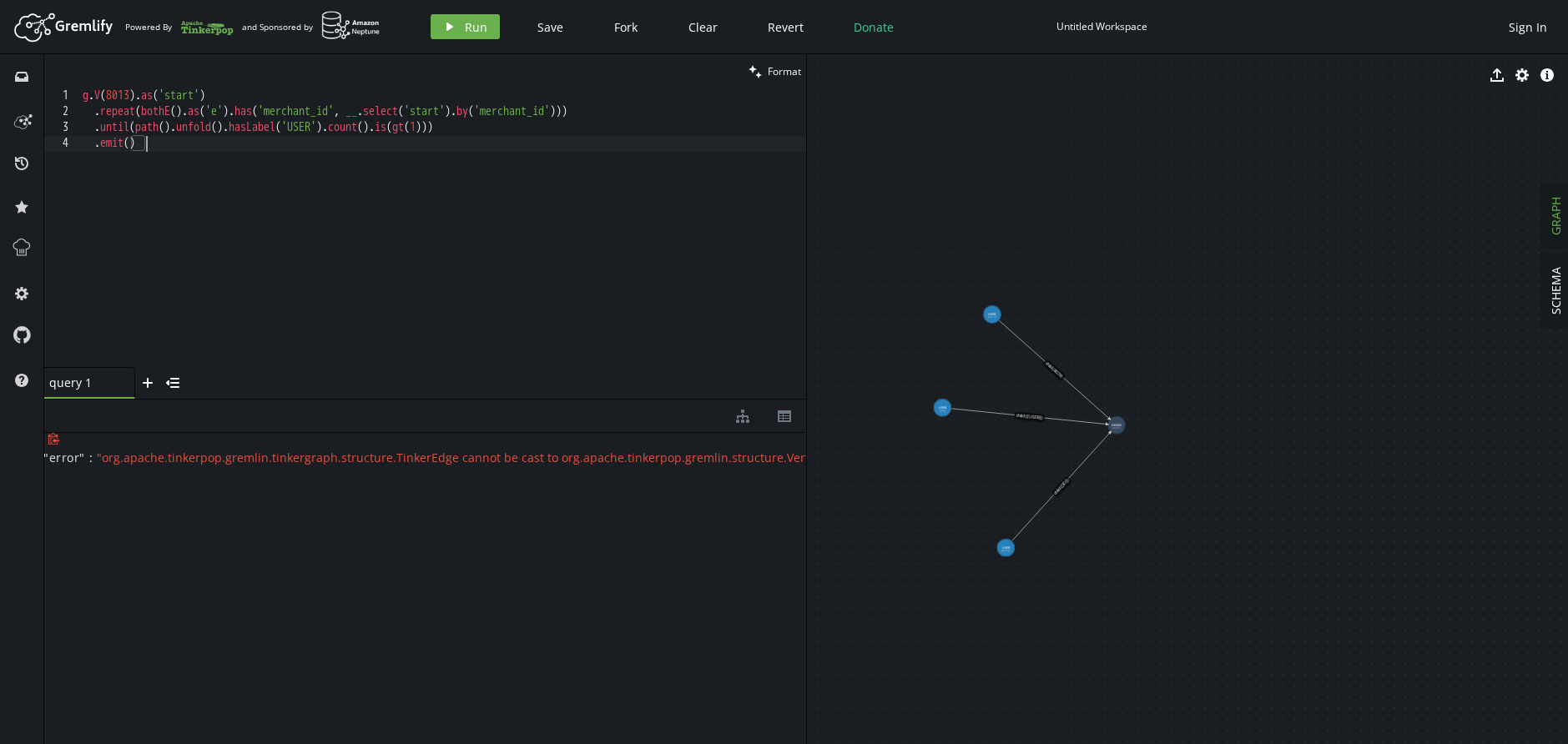 click on "g . V ( 8013 ) . as ( 'start' )    . repeat ( bothE ( ) . as ( 'e' ) . has ( 'merchant_id' ,   __ . select ( 'start' ) . by ( 'merchant_id' )))    . until ( path ( ) . unfold ( ) . hasLabel ( 'USER' ) . count ( ) . is ( gt ( 1 )))    . emit ( )" at bounding box center (442, 244) 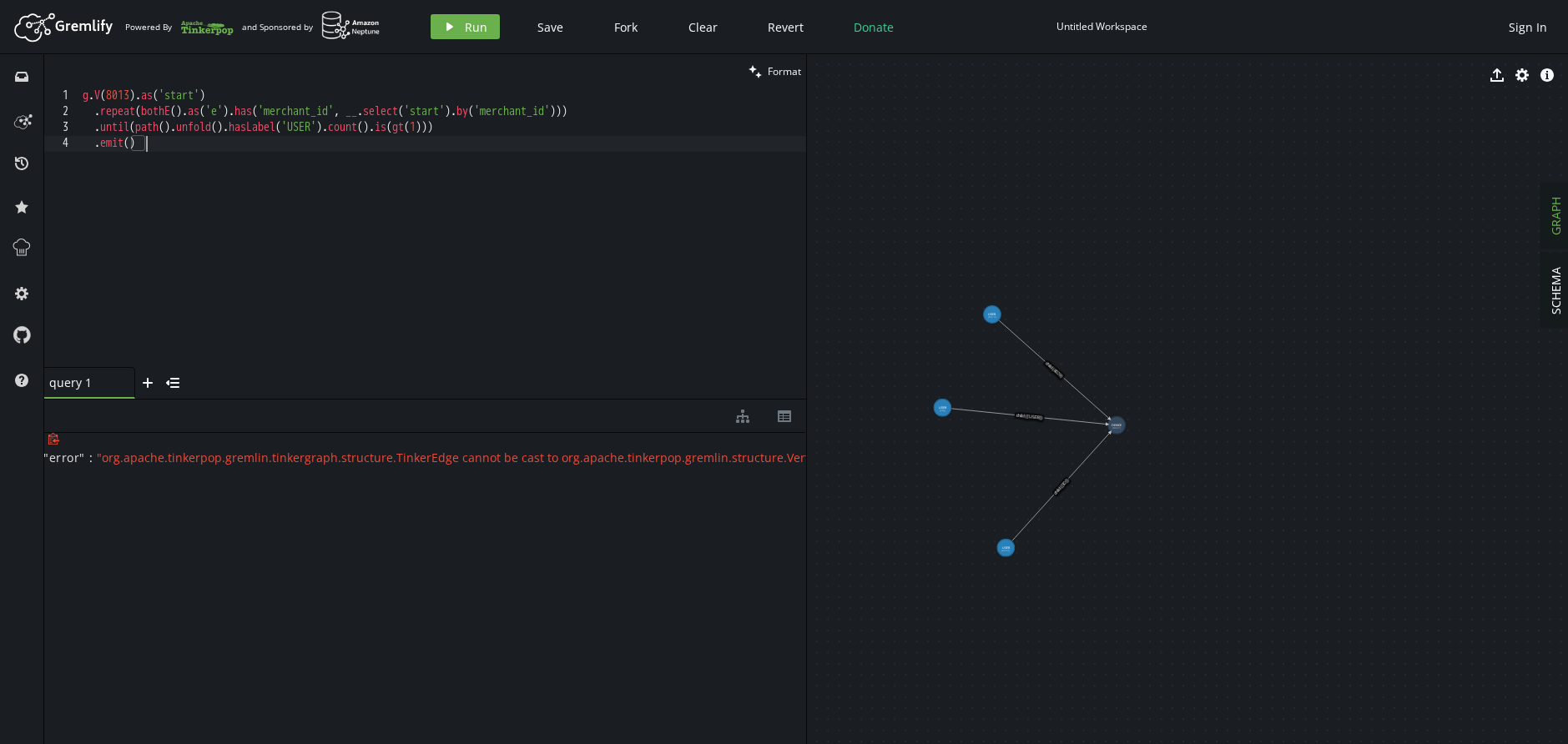 click on "g . V ( 8013 ) . as ( 'start' )    . repeat ( bothE ( ) . as ( 'e' ) . has ( 'merchant_id' ,   __ . select ( 'start' ) . by ( 'merchant_id' )))    . until ( path ( ) . unfold ( ) . hasLabel ( 'USER' ) . count ( ) . is ( gt ( 1 )))    . emit ( )" at bounding box center (442, 244) 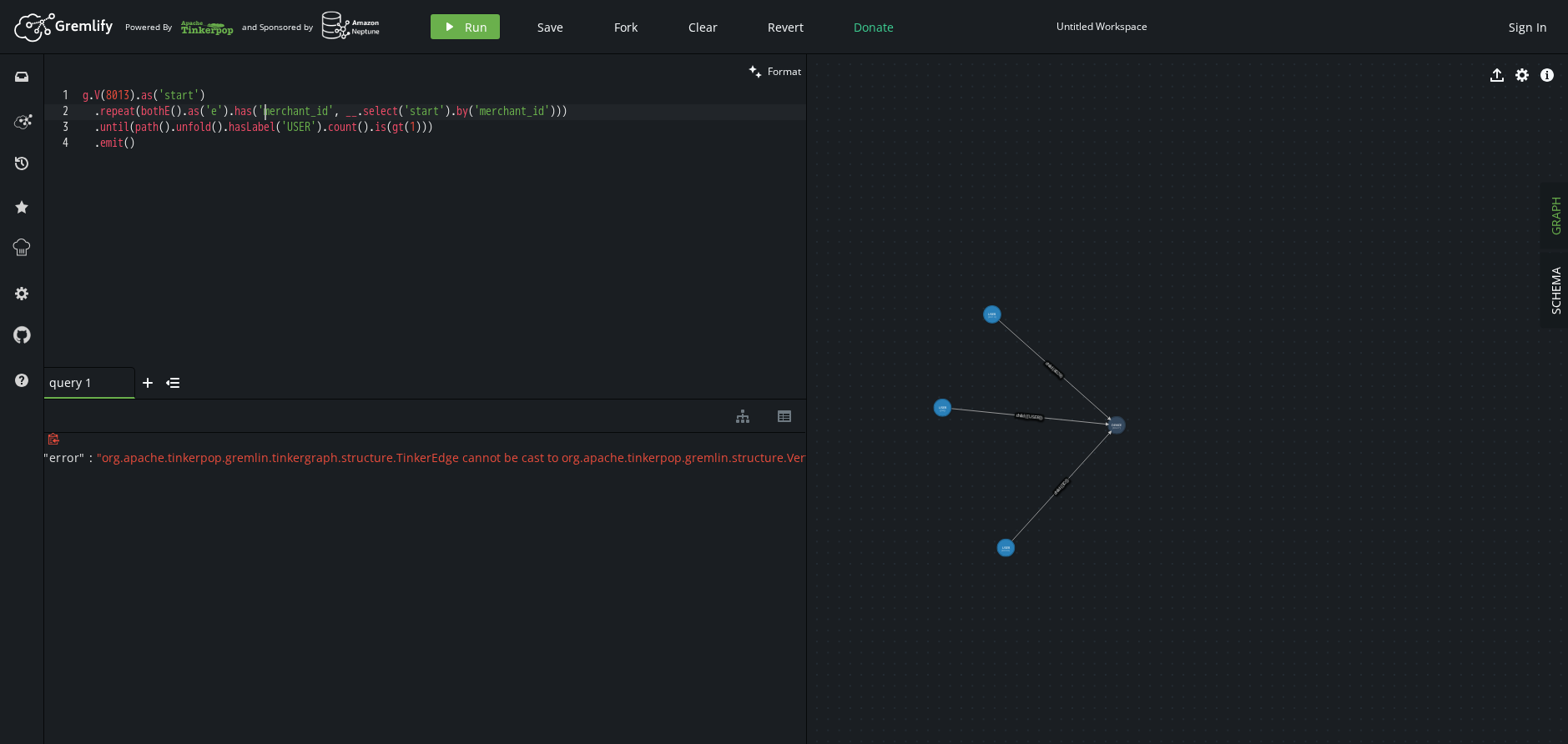 click on "g . V ( 8013 ) . as ( 'start' )    . repeat ( bothE ( ) . as ( 'e' ) . has ( 'merchant_id' ,   __ . select ( 'start' ) . by ( 'merchant_id' )))    . until ( path ( ) . unfold ( ) . hasLabel ( 'USER' ) . count ( ) . is ( gt ( 1 )))    . emit ( )" at bounding box center [442, 244] 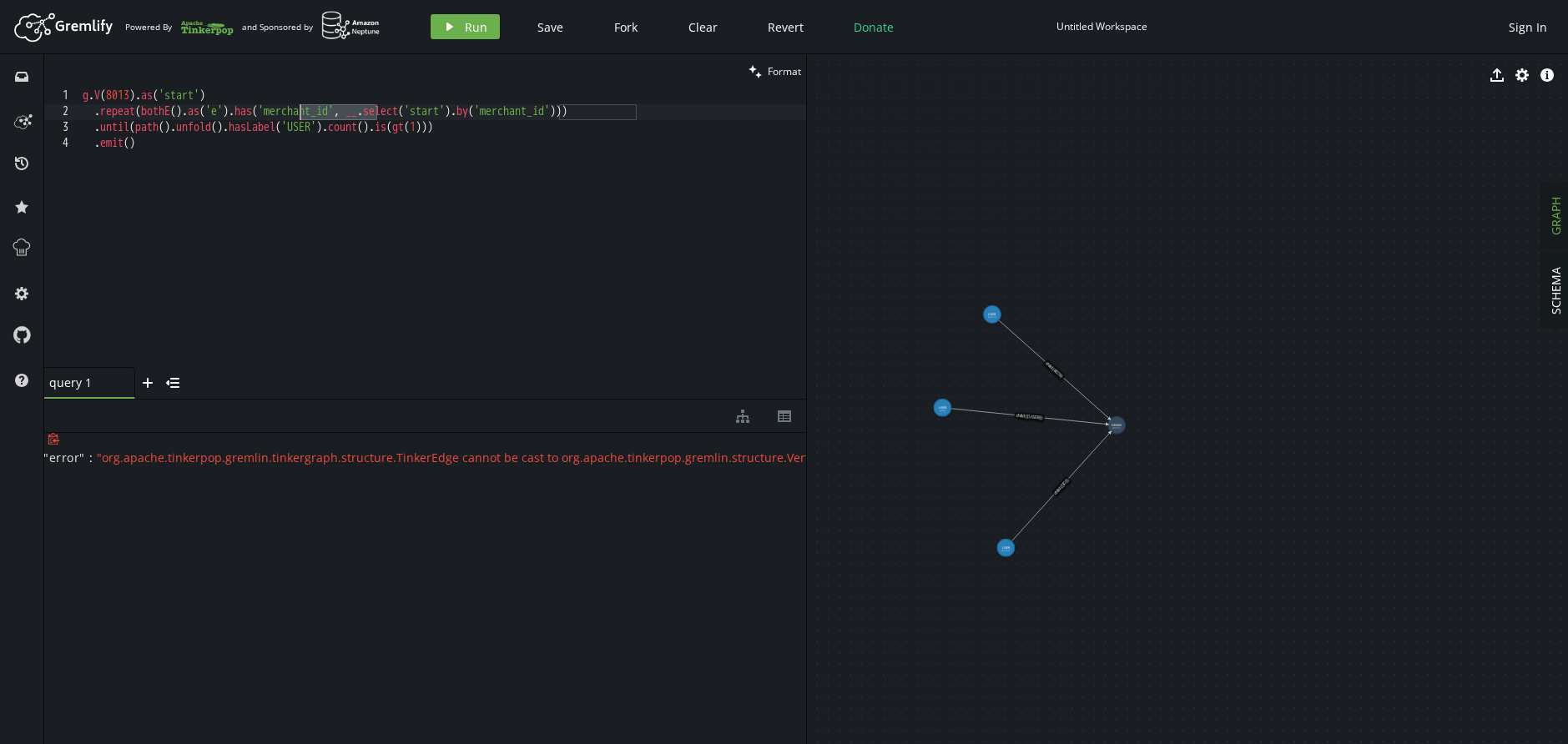 click on "g . V ( 8013 ) . as ( 'start' )    . repeat ( bothE ( ) . as ( 'e' ) . has ( 'merchant_id' ,   __ . select ( 'start' ) . by ( 'merchant_id' )))    . until ( path ( ) . unfold ( ) . hasLabel ( 'USER' ) . count ( ) . is ( gt ( 1 )))    . emit ( )" at bounding box center [442, 244] 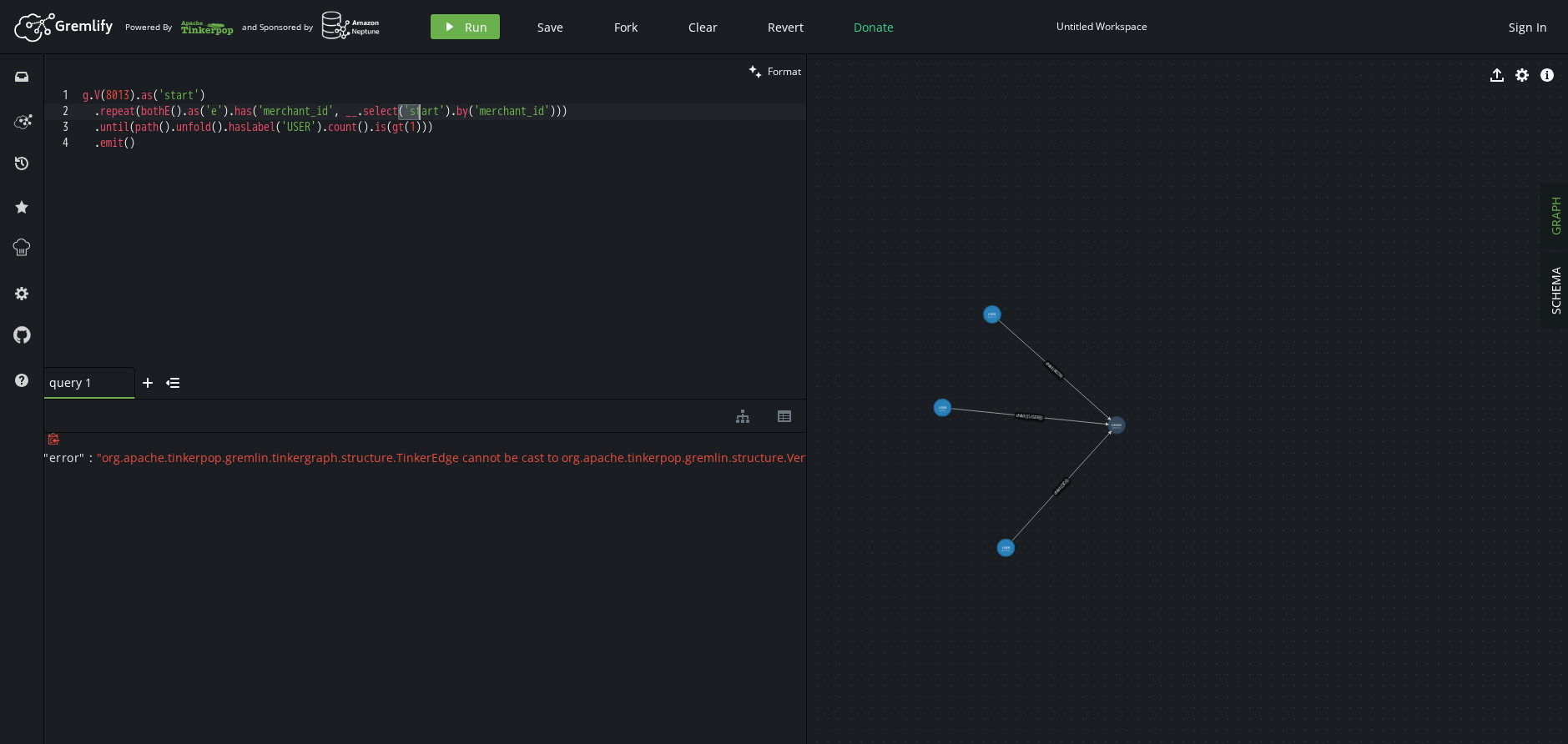 drag, startPoint x: 398, startPoint y: 116, endPoint x: 418, endPoint y: 114, distance: 20.099751 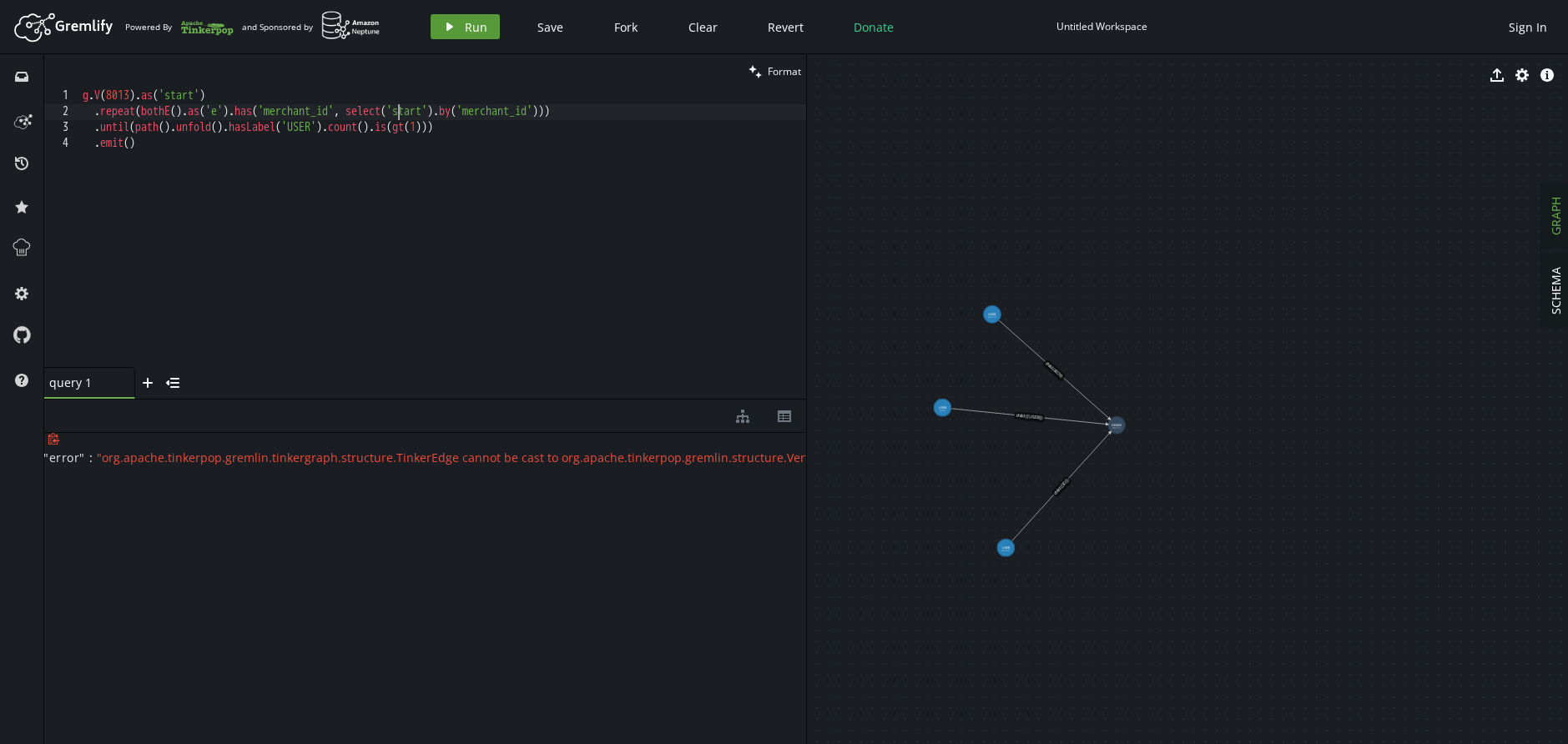 click on "play Run" at bounding box center (465, 27) 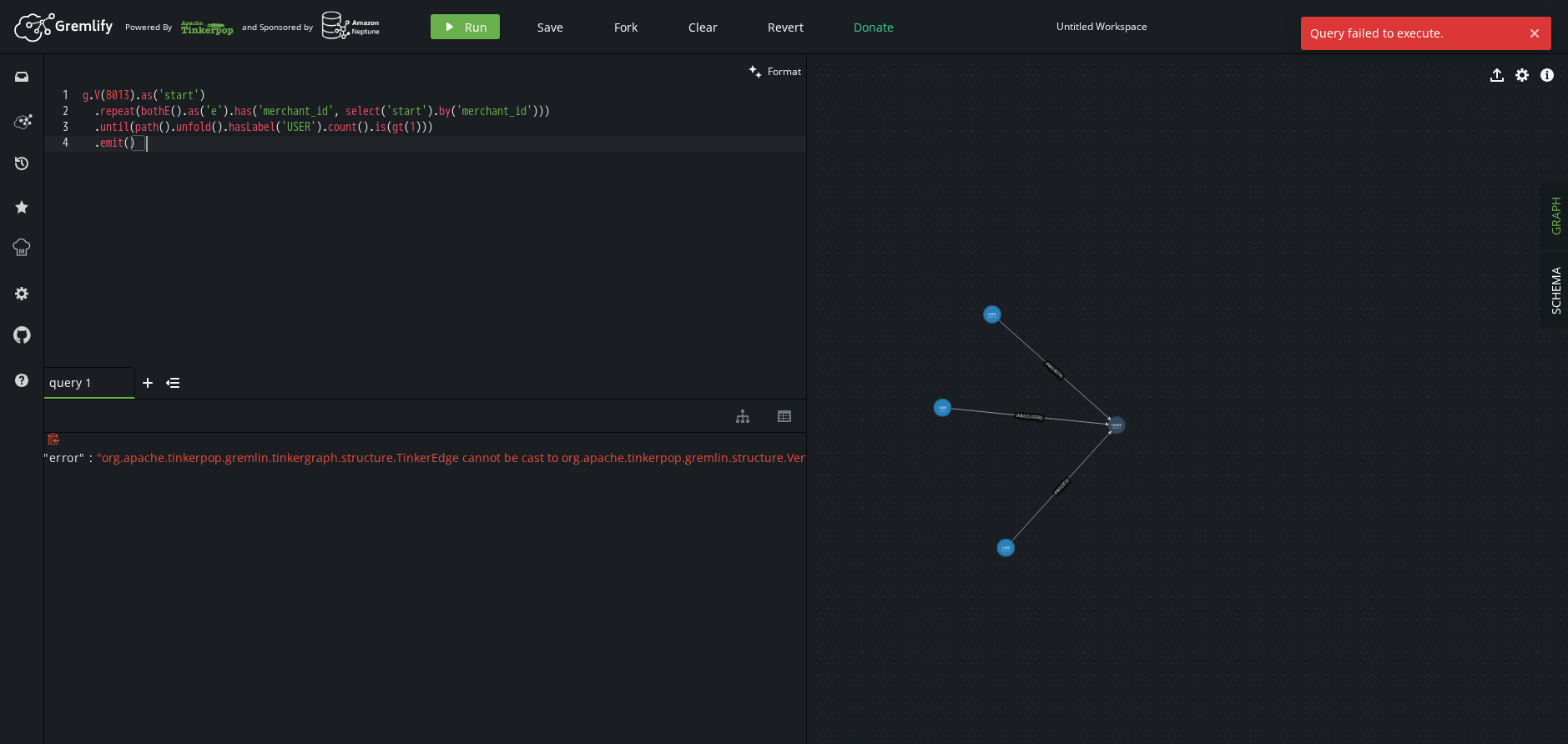 click on "g . V ( 8013 ) . as ( 'start' )    . repeat ( bothE ( ) . as ( 'e' ) . has ( 'merchant_id' ,   select ( 'start' ) . by ( 'merchant_id' )))    . until ( path ( ) . unfold ( ) . hasLabel ( 'USER' ) . count ( ) . is ( gt ( 1 )))    . emit ( )" at bounding box center [442, 244] 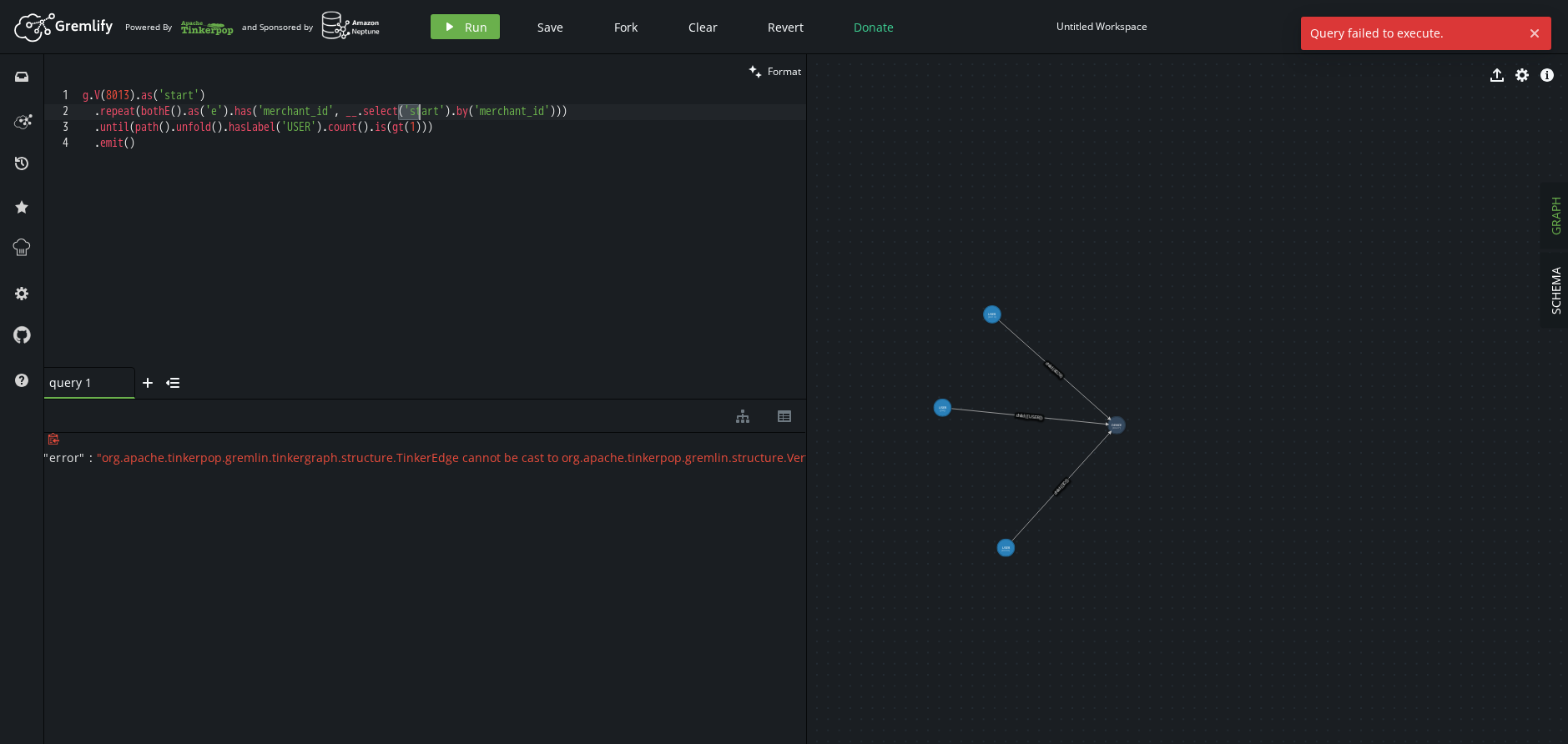 click on "g . V ( 8013 ) . as ( 'start' )    . repeat ( bothE ( ) . as ( 'e' ) . has ( 'merchant_id' ,   __ . select ( 'start' ) . by ( 'merchant_id' )))    . until ( path ( ) . unfold ( ) . hasLabel ( 'USER' ) . count ( ) . is ( gt ( 1 )))    . emit ( )" at bounding box center (442, 244) 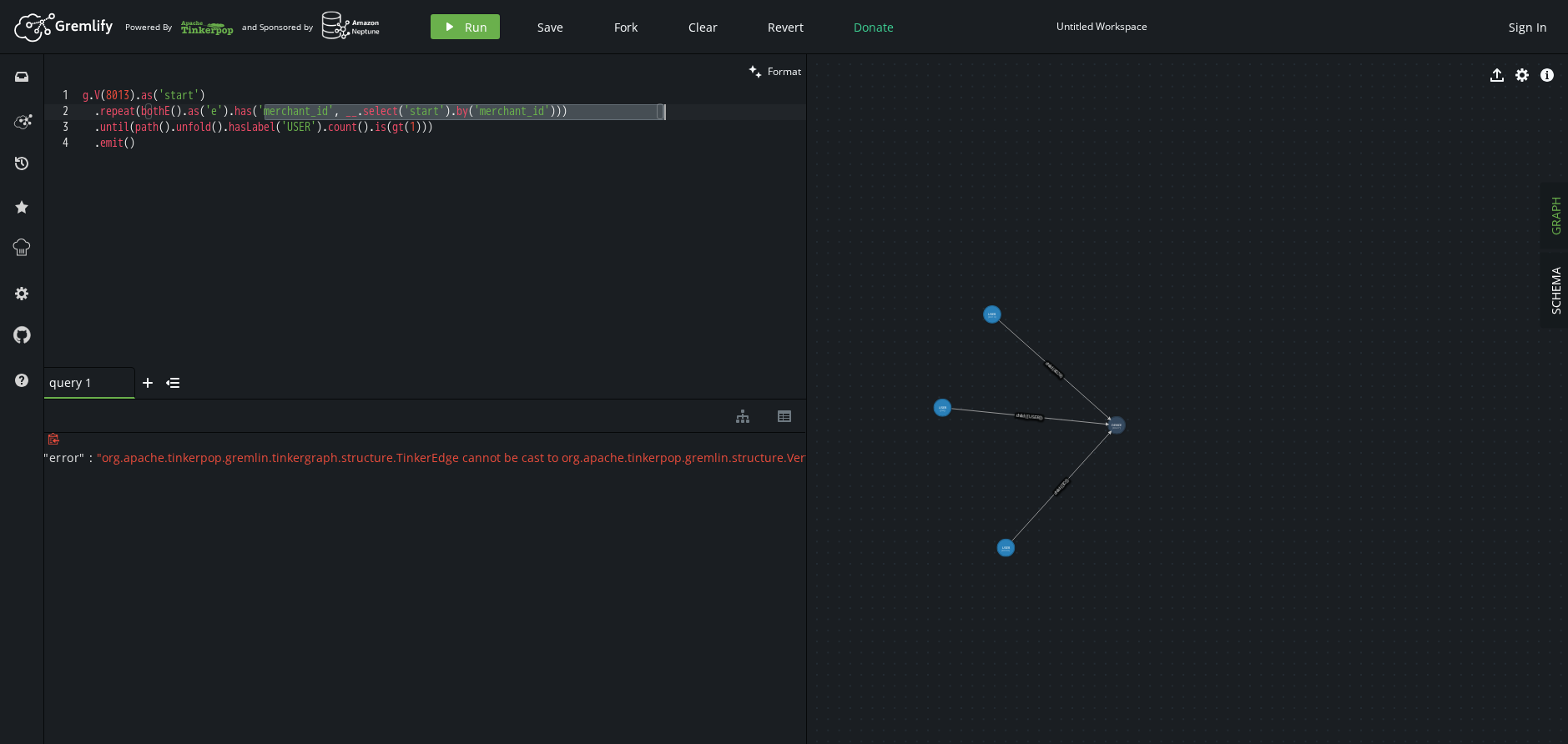 drag, startPoint x: 264, startPoint y: 113, endPoint x: 714, endPoint y: 111, distance: 450.00444 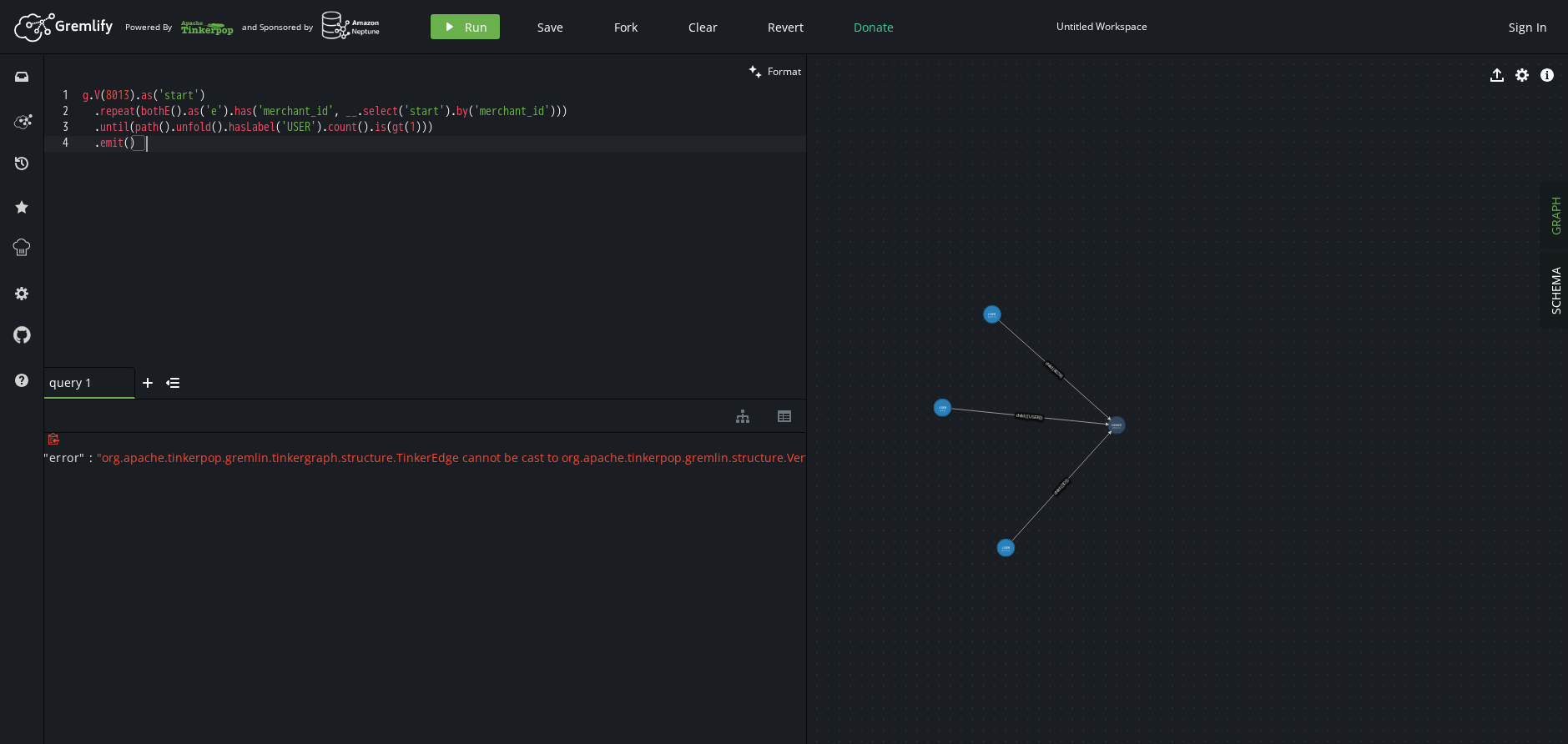 drag, startPoint x: 633, startPoint y: 206, endPoint x: 605, endPoint y: 213, distance: 28.861739 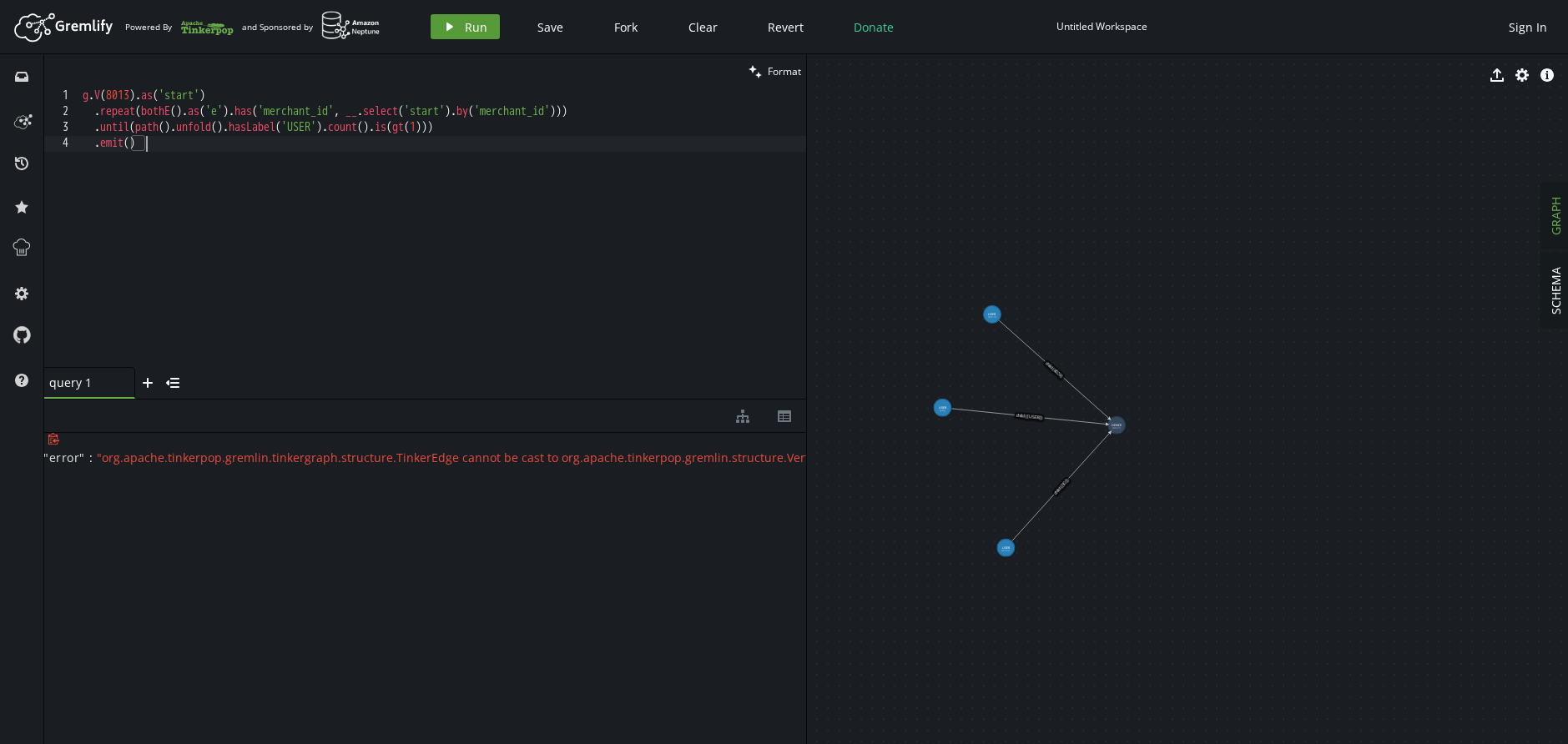 click on "play Run" at bounding box center (465, 27) 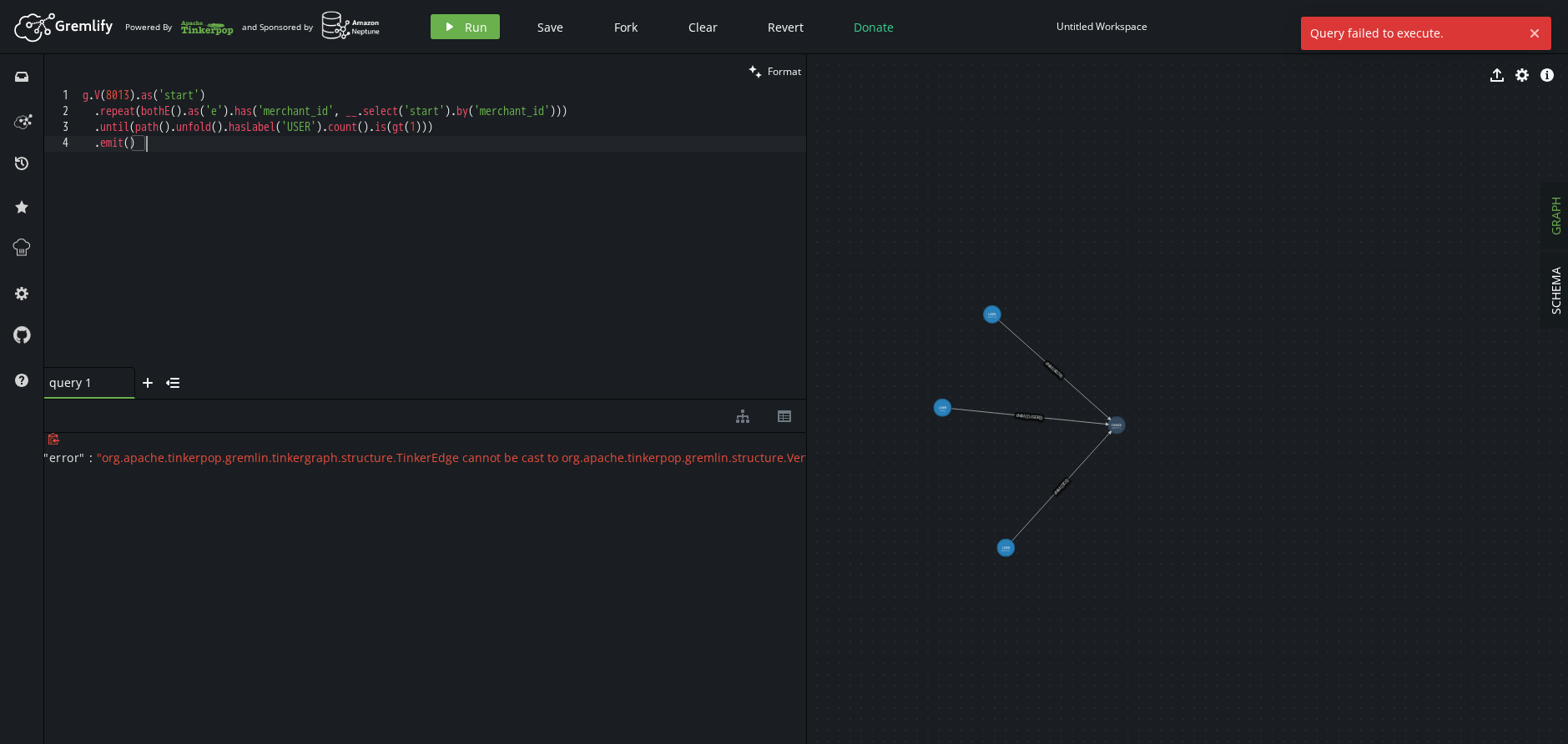 click on "g . V ( 8013 ) . as ( 'start' )    . repeat ( bothE ( ) . as ( 'e' ) . has ( 'merchant_id' ,   __ . select ( 'start' ) . by ( 'merchant_id' )))    . until ( path ( ) . unfold ( ) . hasLabel ( 'USER' ) . count ( ) . is ( gt ( 1 )))    . emit ( )" at bounding box center [442, 244] 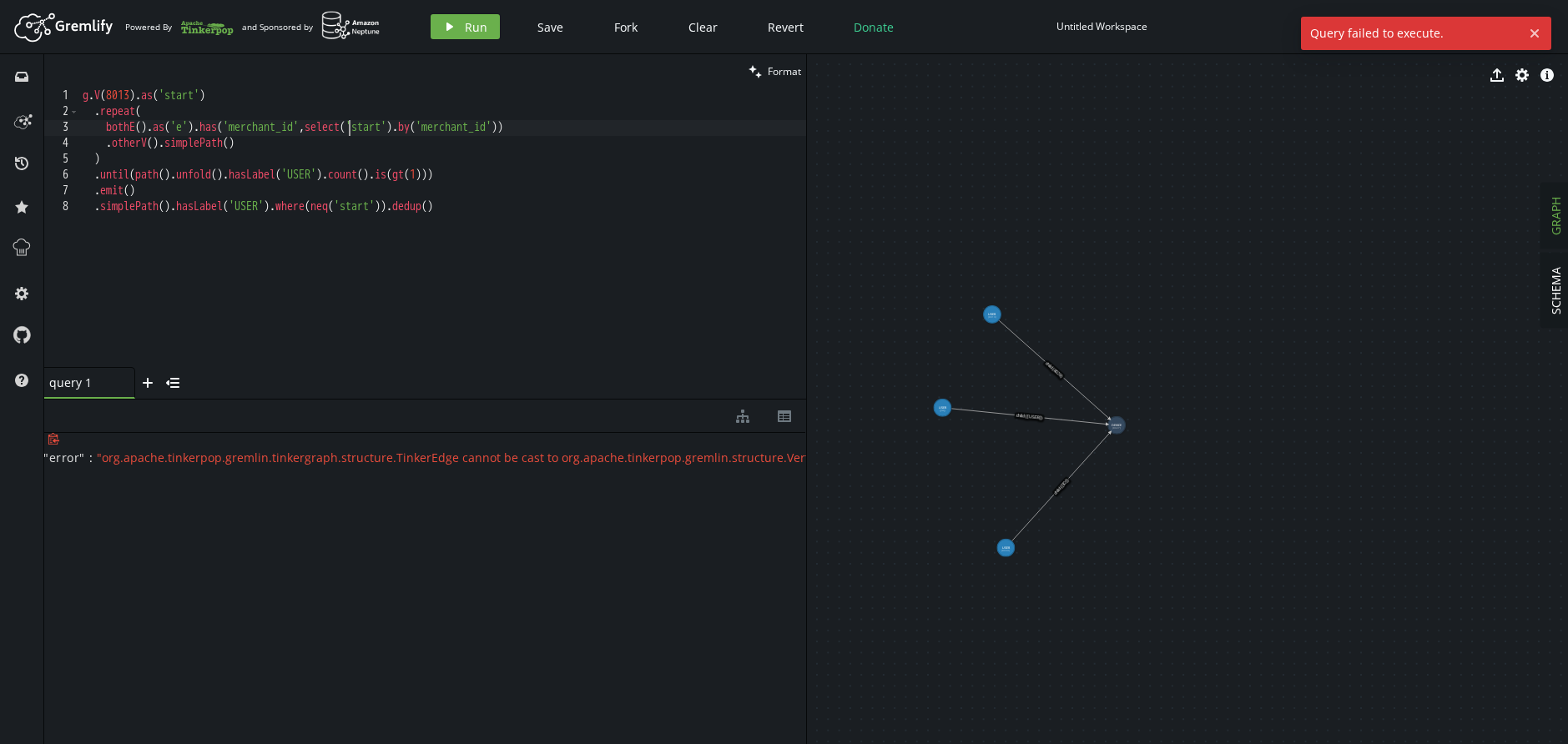 click on "g . V ( 8013 ) . as ( 'start' )    . repeat (      bothE ( ) . as ( 'e' ) . has ( 'merchant_id' , select ( 'start' ) . by ( 'merchant_id' ))      . otherV ( ) . simplePath ( )    )    . until ( path ( ) . unfold ( ) . hasLabel ( 'USER' ) . count ( ) . is ( gt ( 1 )))    . emit ( )    . simplePath ( ) . hasLabel ( 'USER' ) . where ( neq ( 'start' )) . dedup ( )" at bounding box center [442, 244] 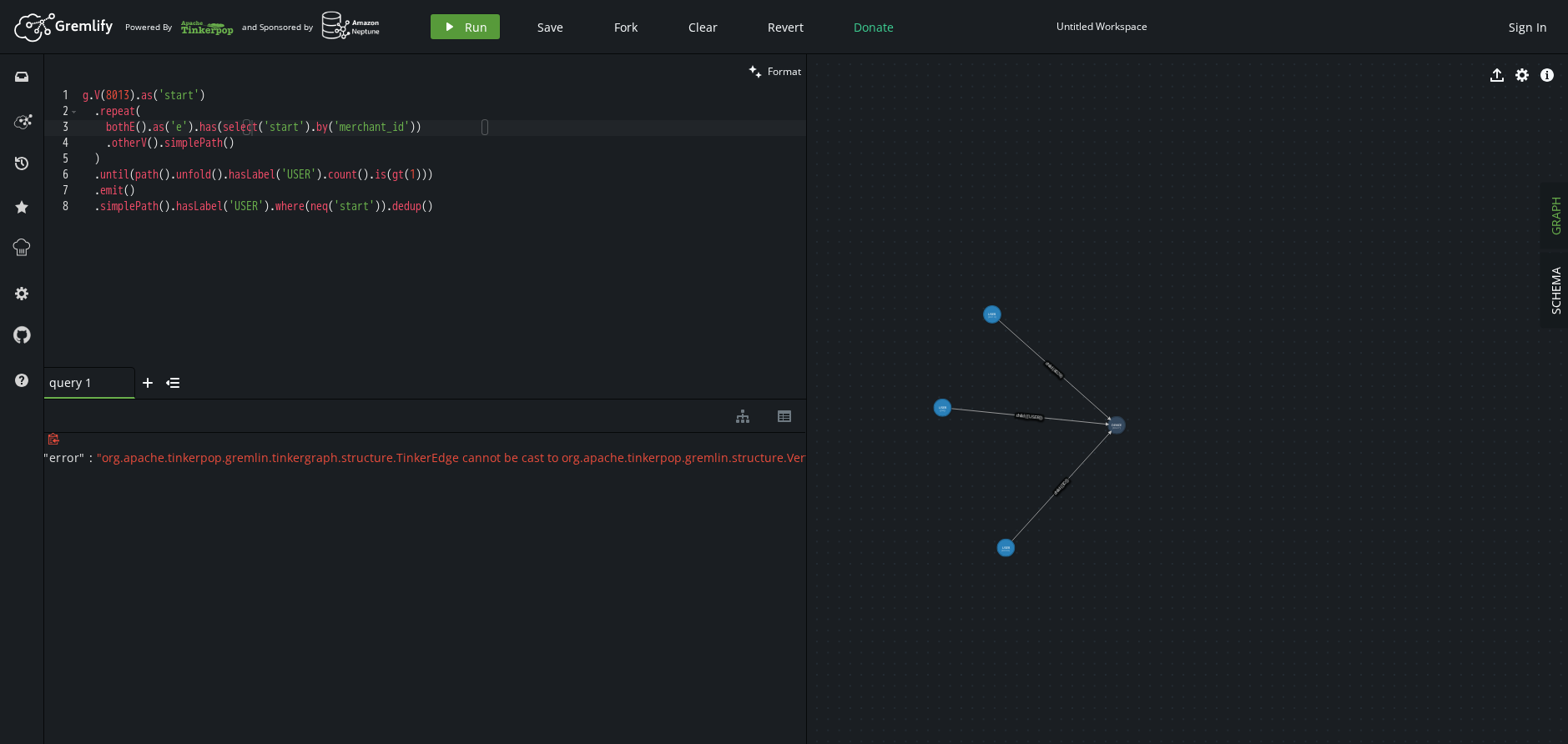 click on "Run" at bounding box center [476, 27] 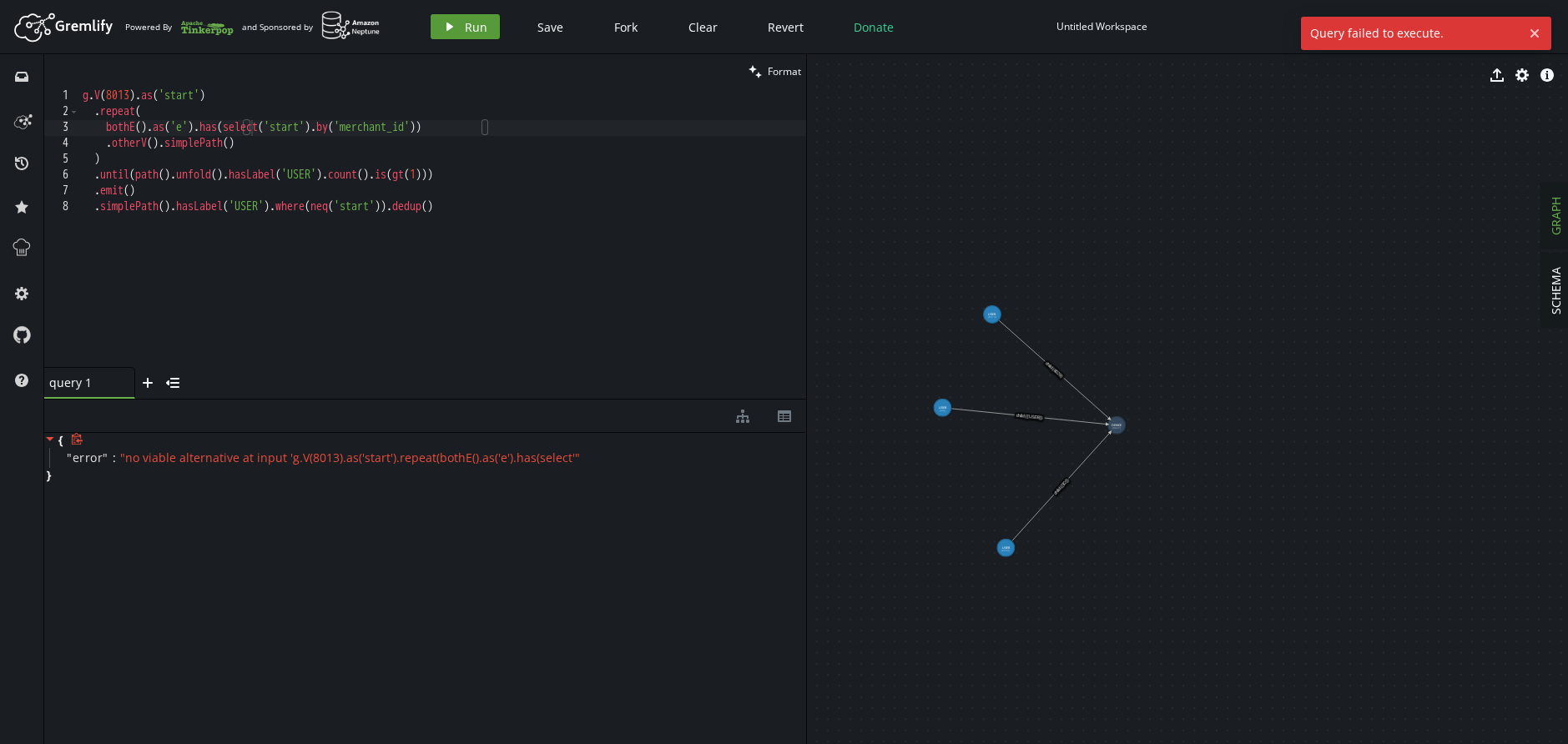 scroll, scrollTop: 0, scrollLeft: 0, axis: both 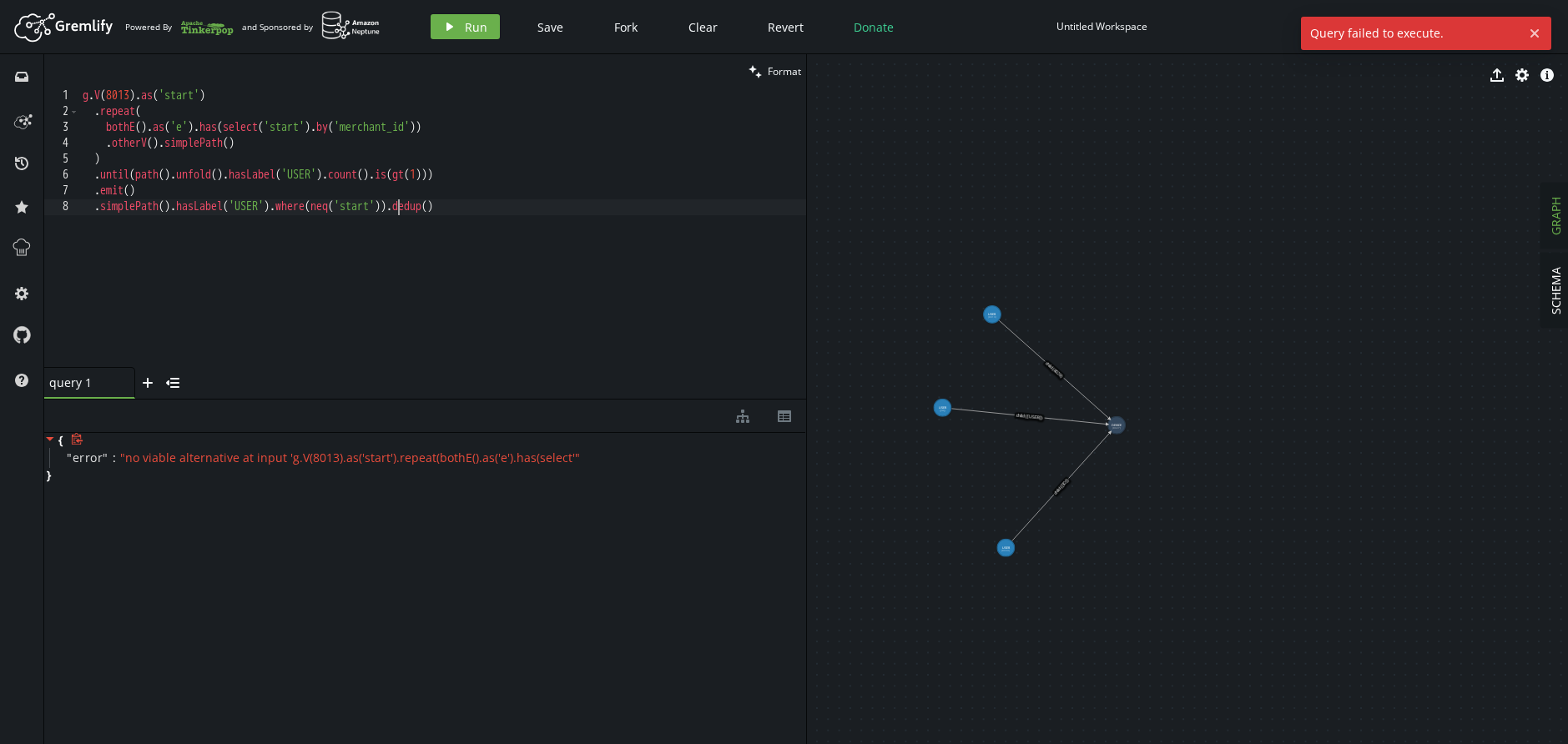 click on "g . V ( 8013 ) . as ( 'start' )    . repeat (      bothE ( ) . as ( 'e' ) . has ( select ( 'start' ) . by ( 'merchant_id' ))      . otherV ( ) . simplePath ( )    )    . until ( path ( ) . unfold ( ) . hasLabel ( 'USER' ) . count ( ) . is ( gt ( 1 )))    . emit ( )    . simplePath ( ) . hasLabel ( 'USER' ) . where ( neq ( 'start' )) . dedup ( )" at bounding box center [442, 244] 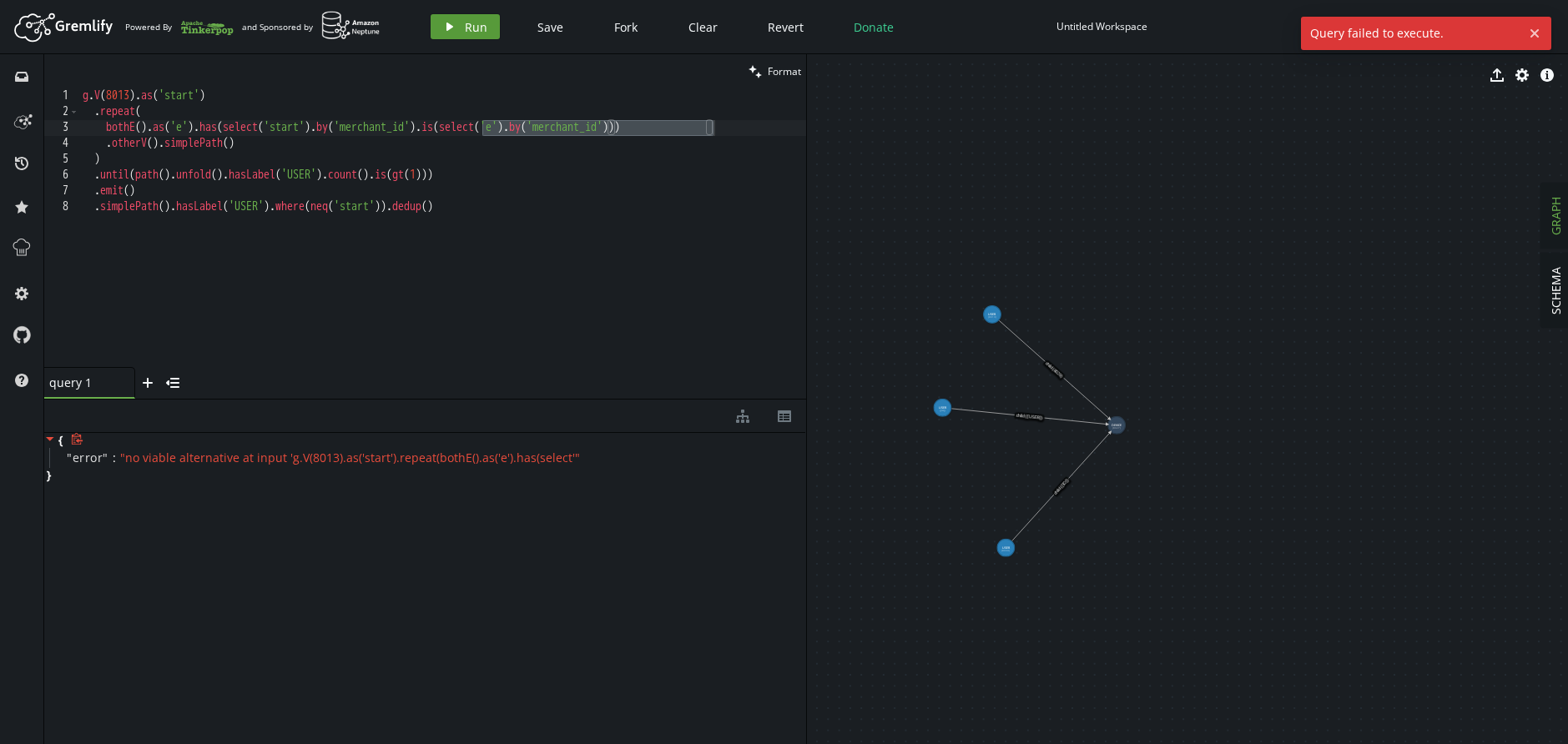click on "Run" at bounding box center (476, 27) 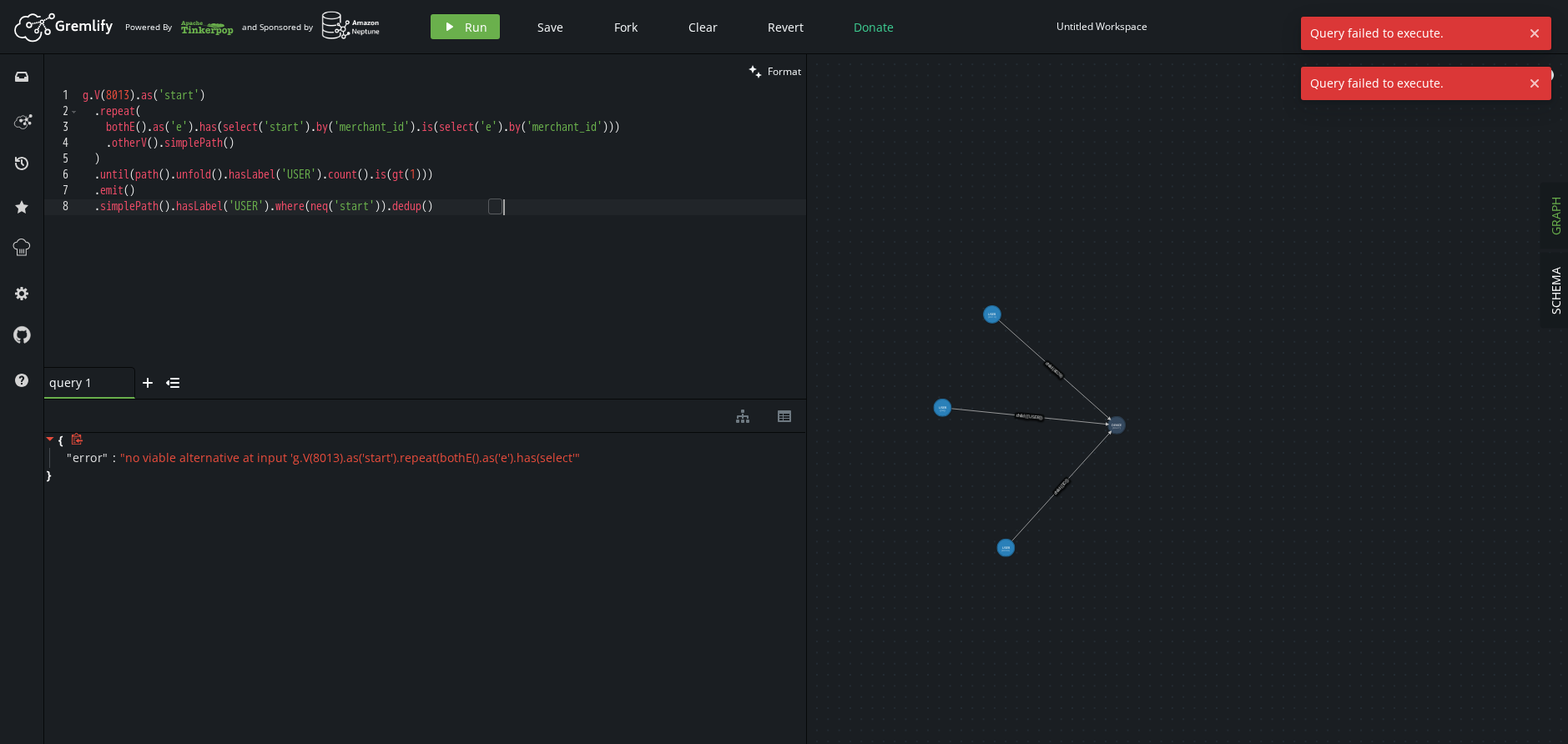 click on "g . V ( [ID] ) . as ( 'start' )    . repeat (      bothE ( ) . as ( 'e' ) . has ( select ( 'start' ) . by ( 'merchant_id' ) . is ( select ( 'e' ) . by ( 'merchant_id' )))      . otherV ( ) . simplePath ( )    )    . until ( path ( ) . unfold ( ) . hasLabel ( 'USER' ) . count ( ) . is ( gt ( 1 )))    . emit ( )    . simplePath ( ) . hasLabel ( 'USER' ) . where ( neq ( 'start' )) . dedup ( )" at bounding box center [442, 244] 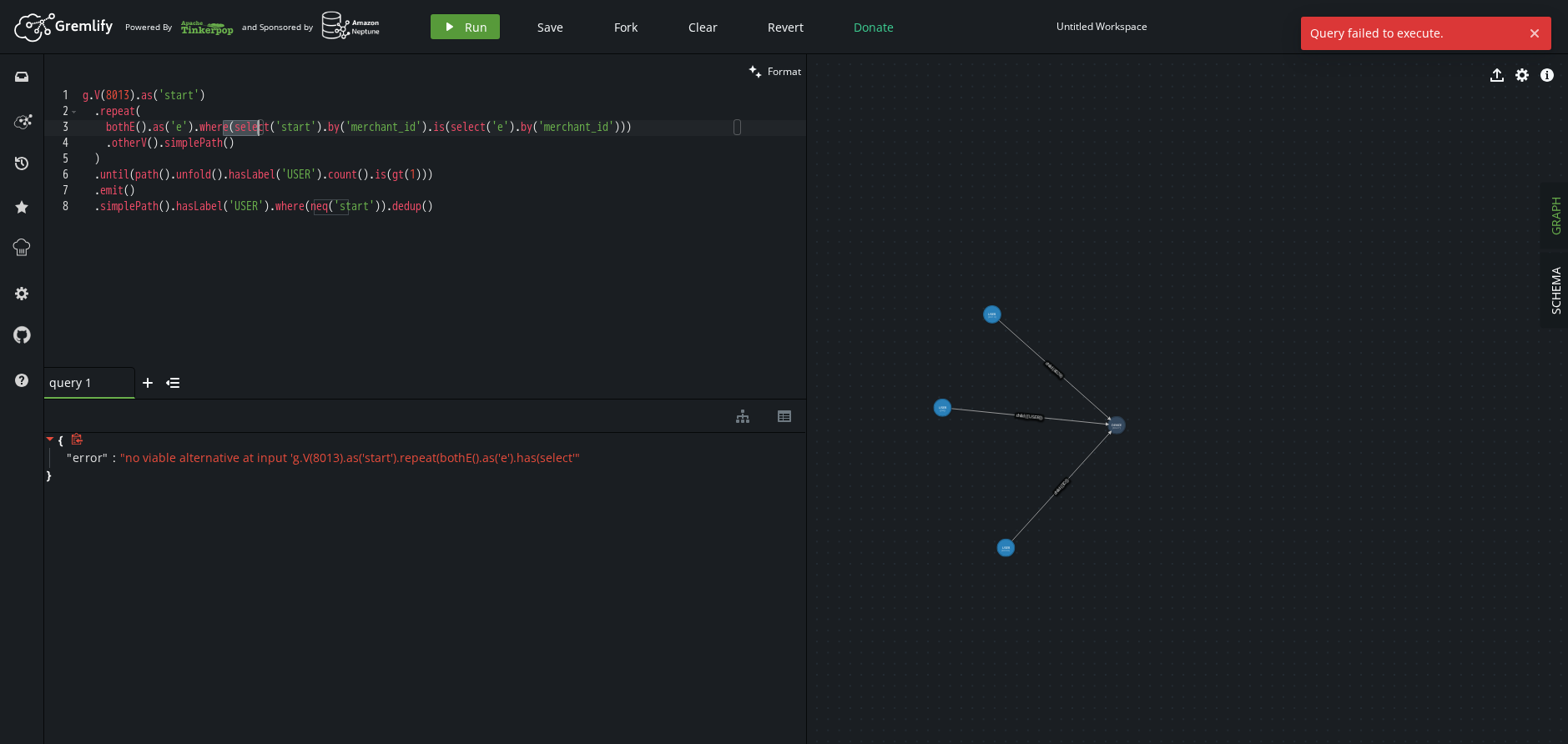 click on "play Run" at bounding box center [465, 27] 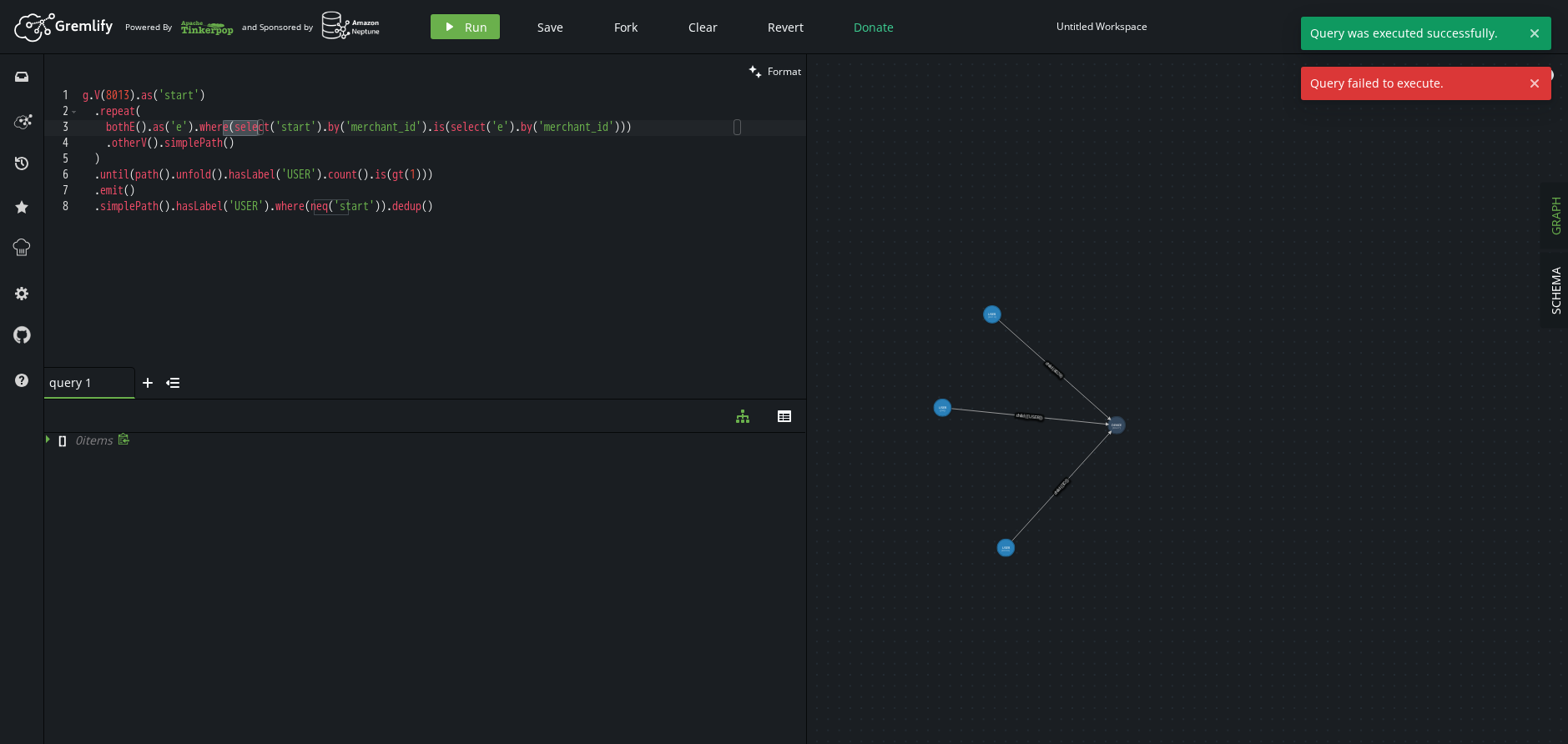 click 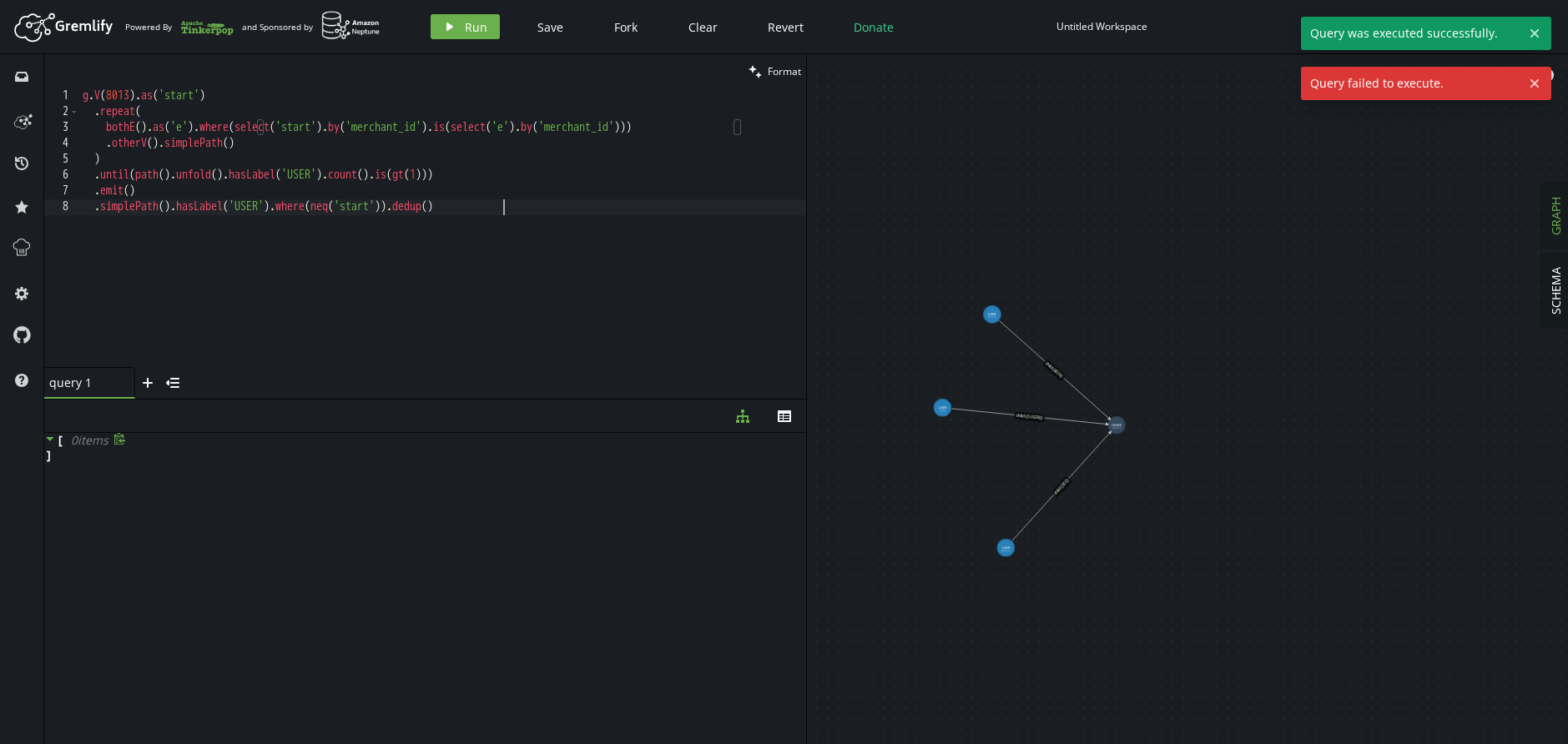 click on "g . V ( 8013 ) . as ( 'start' )    . repeat (      bothE ( ) . as ( 'e' ) . where ( select ( 'start' ) . by ( 'merchant_id' ) . is ( select ( 'e' ) . by ( 'merchant_id' )))      . otherV ( ) . simplePath ( )    )    . until ( path ( ) . unfold ( ) . hasLabel ( 'USER' ) . count ( ) . is ( gt ( 1 )))    . emit ( )    . simplePath ( ) . hasLabel ( 'USER' ) . where ( neq ( 'start' )) . dedup ( )" at bounding box center (442, 244) 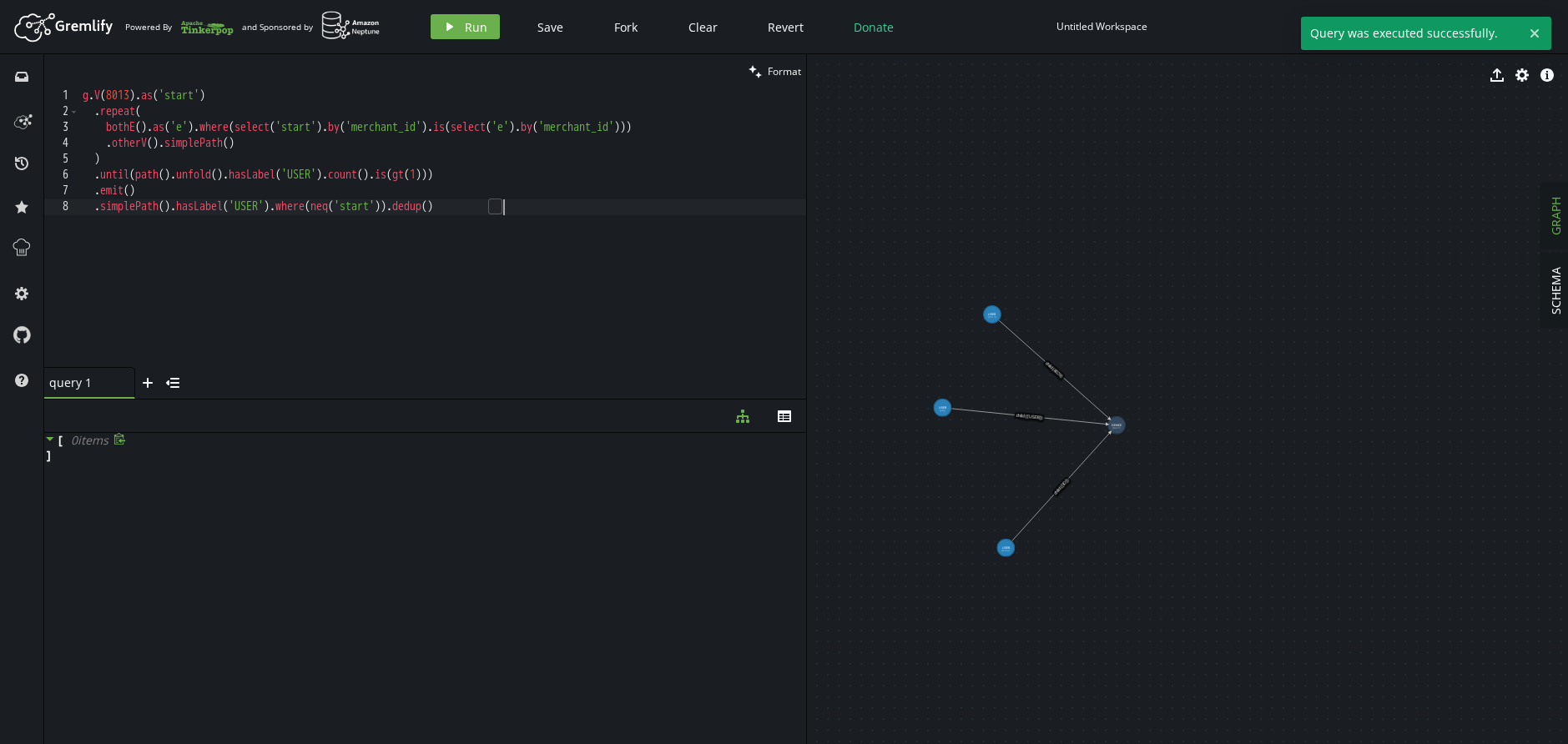 drag, startPoint x: 468, startPoint y: 324, endPoint x: 430, endPoint y: 293, distance: 49.040799 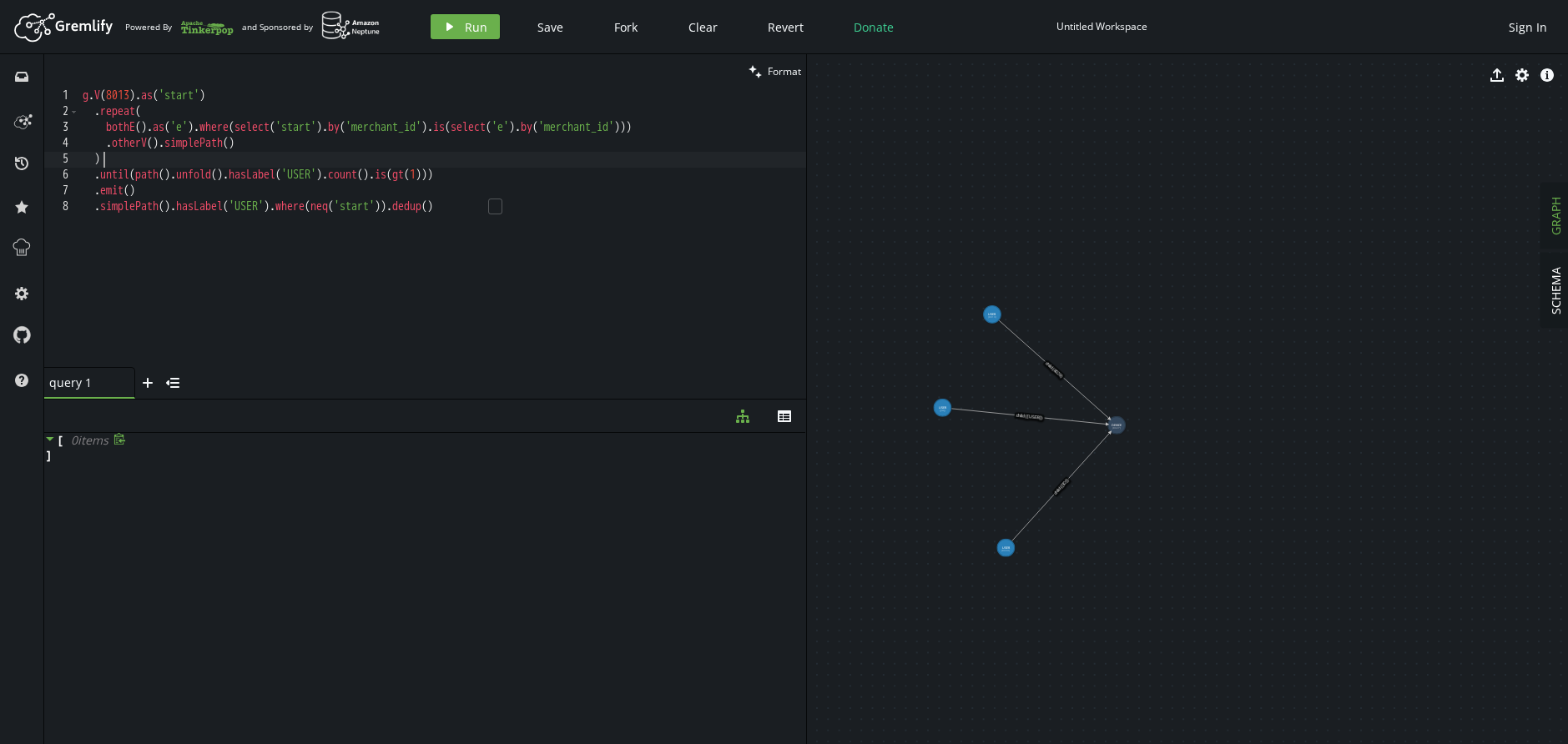 drag, startPoint x: 345, startPoint y: 154, endPoint x: 330, endPoint y: 154, distance: 15 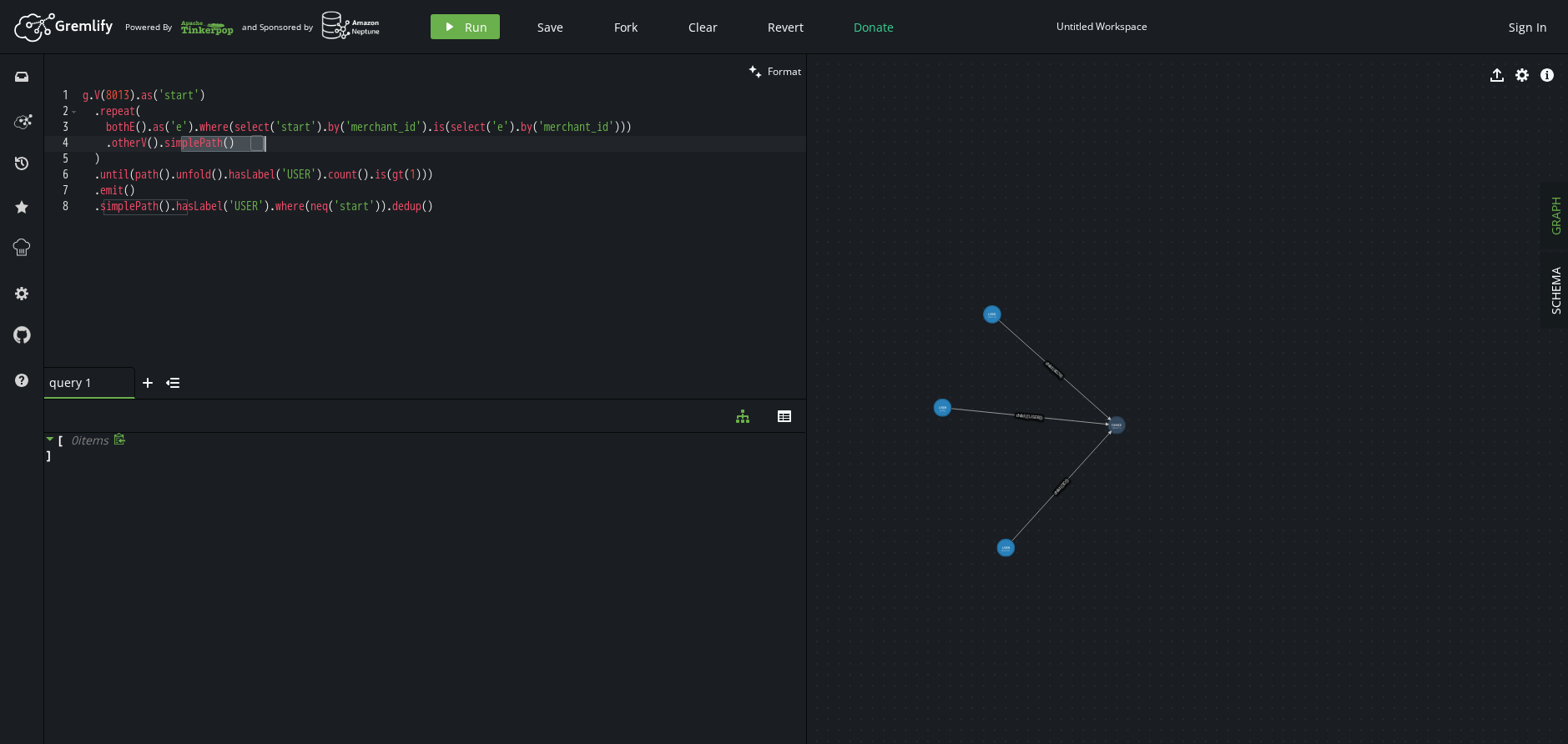 drag, startPoint x: 181, startPoint y: 146, endPoint x: 300, endPoint y: 141, distance: 119.105 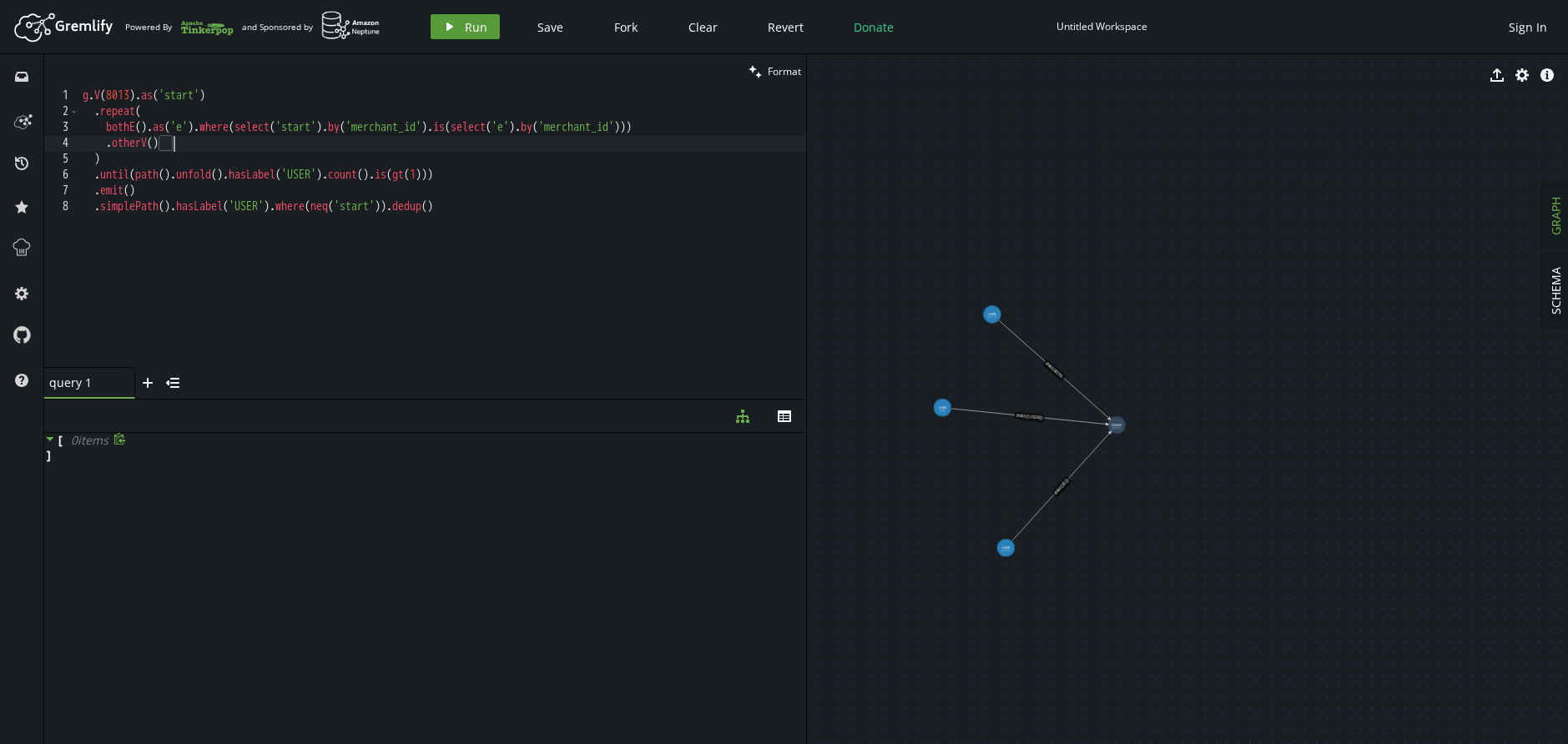 click on "Run" at bounding box center [476, 27] 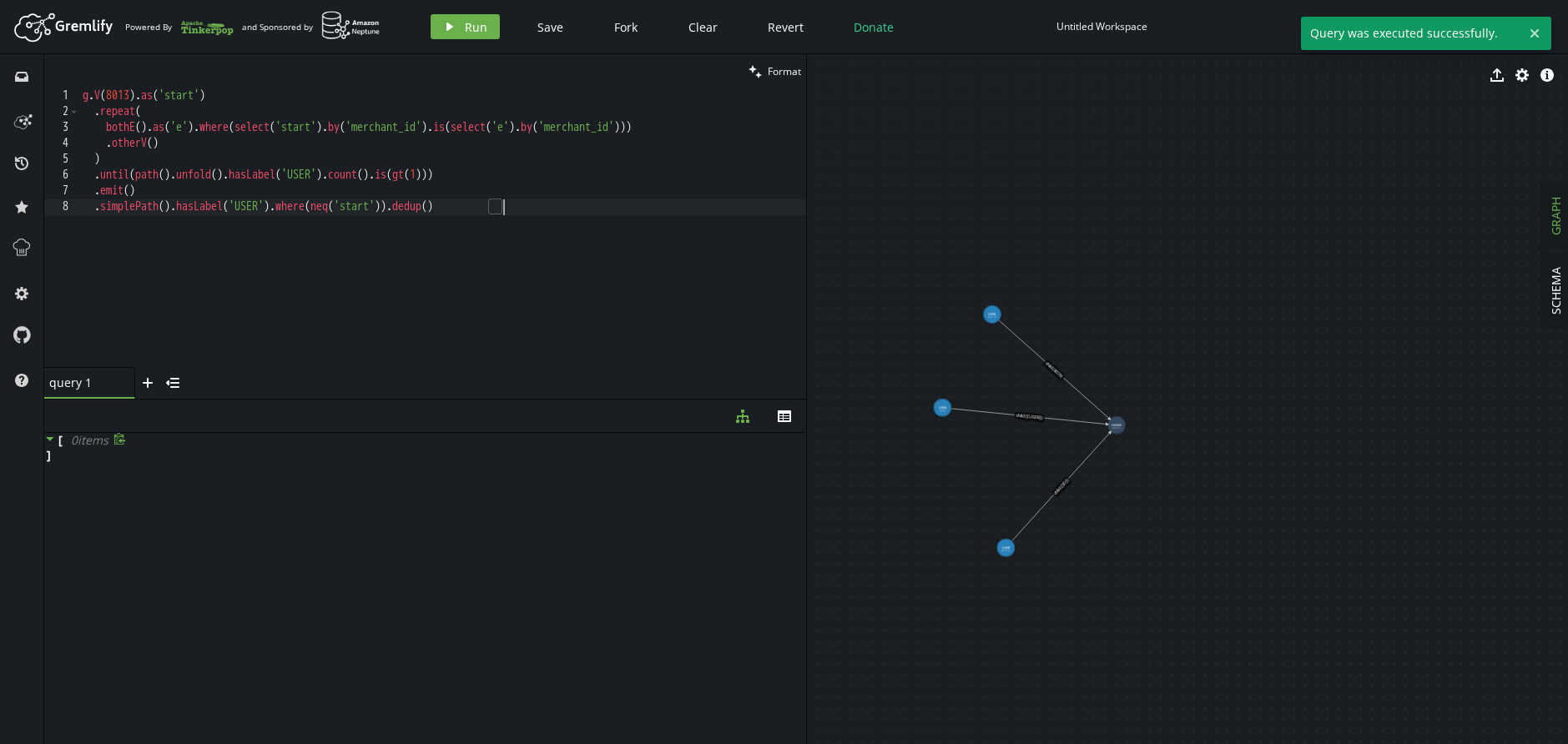 click on "g . V ( 8013 ) . as ( 'start' )    . repeat (      bothE ( ) . as ( 'e' ) . where ( select ( 'start' ) . by ( 'merchant_id' ) . is ( select ( 'e' ) . by ( 'merchant_id' )))      . otherV ( )    )    . until ( path ( ) . unfold ( ) . hasLabel ( 'USER' ) . count ( ) . is ( gt ( 1 )))    . emit ( )    . simplePath ( ) . hasLabel ( 'USER' ) . where ( neq ( 'start' )) . dedup ()" at bounding box center [442, 244] 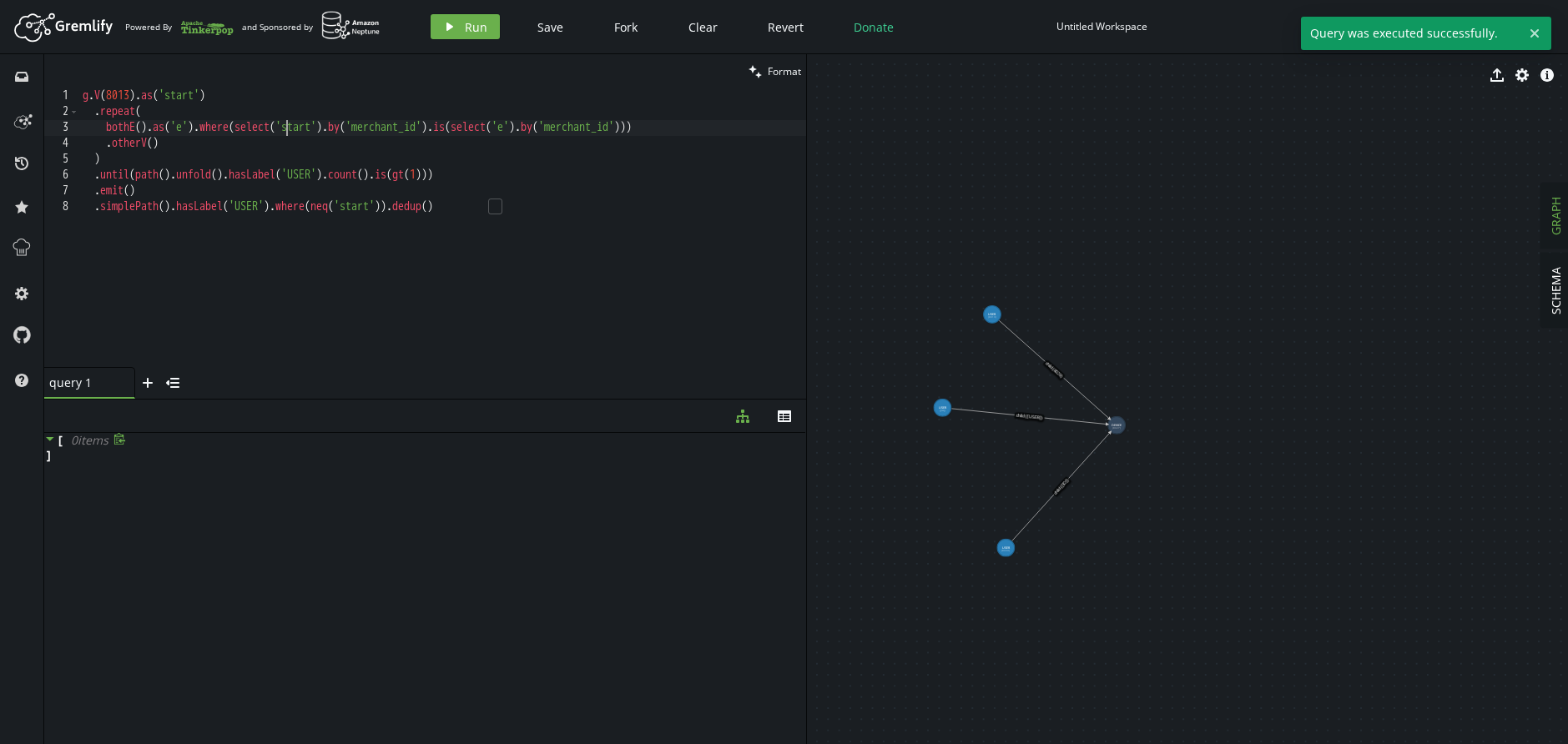 click on "g . V ( 8013 ) . as ( 'start' )    . repeat (      bothE ( ) . as ( 'e' ) . where ( select ( 'start' ) . by ( 'merchant_id' ) . is ( select ( 'e' ) . by ( 'merchant_id' )))      . otherV ( )    )    . until ( path ( ) . unfold ( ) . hasLabel ( 'USER' ) . count ( ) . is ( gt ( 1 )))    . emit ( )    . simplePath ( ) . hasLabel ( 'USER' ) . where ( neq ( 'start' )) . dedup ()" at bounding box center [442, 244] 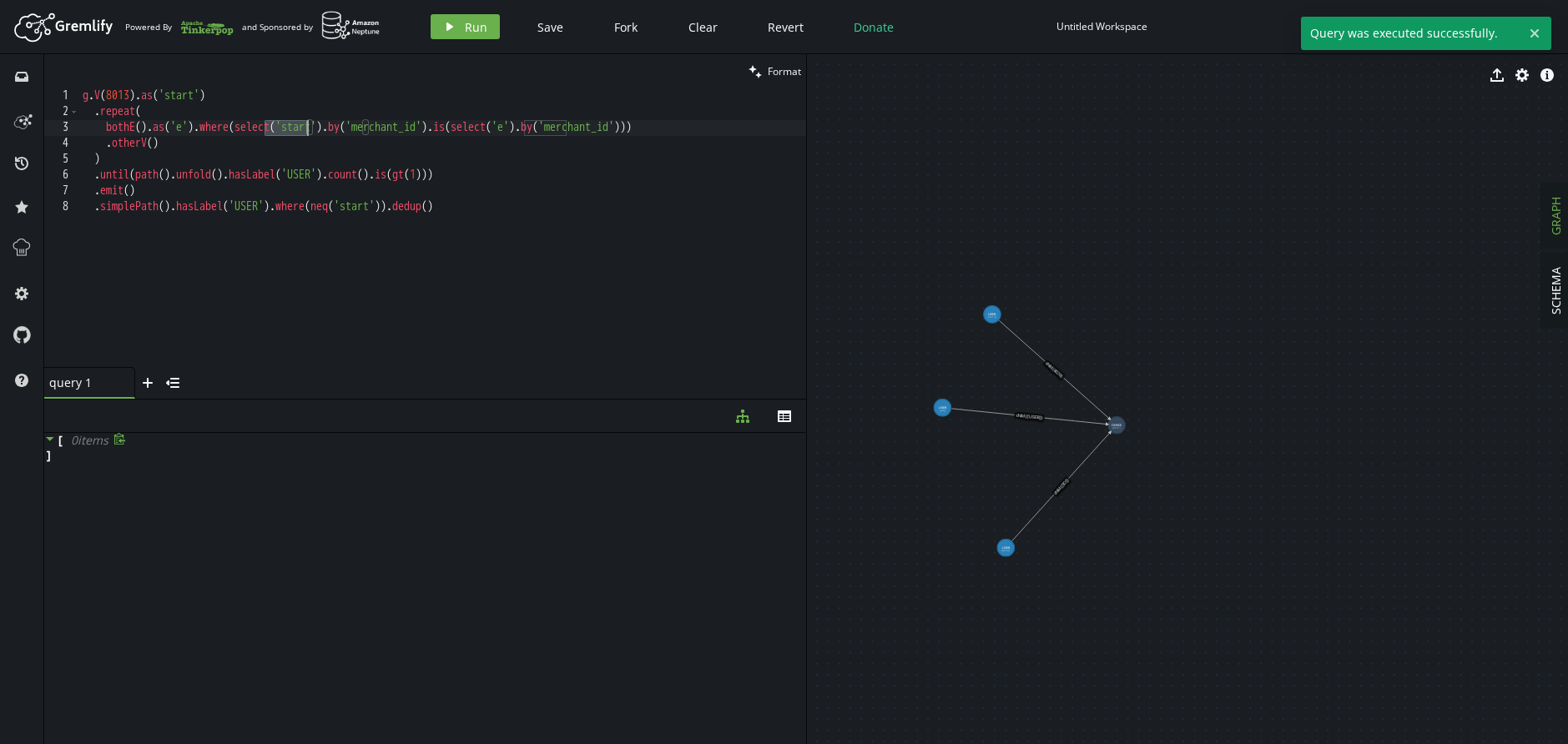 drag, startPoint x: 289, startPoint y: 133, endPoint x: 250, endPoint y: 134, distance: 39.012818 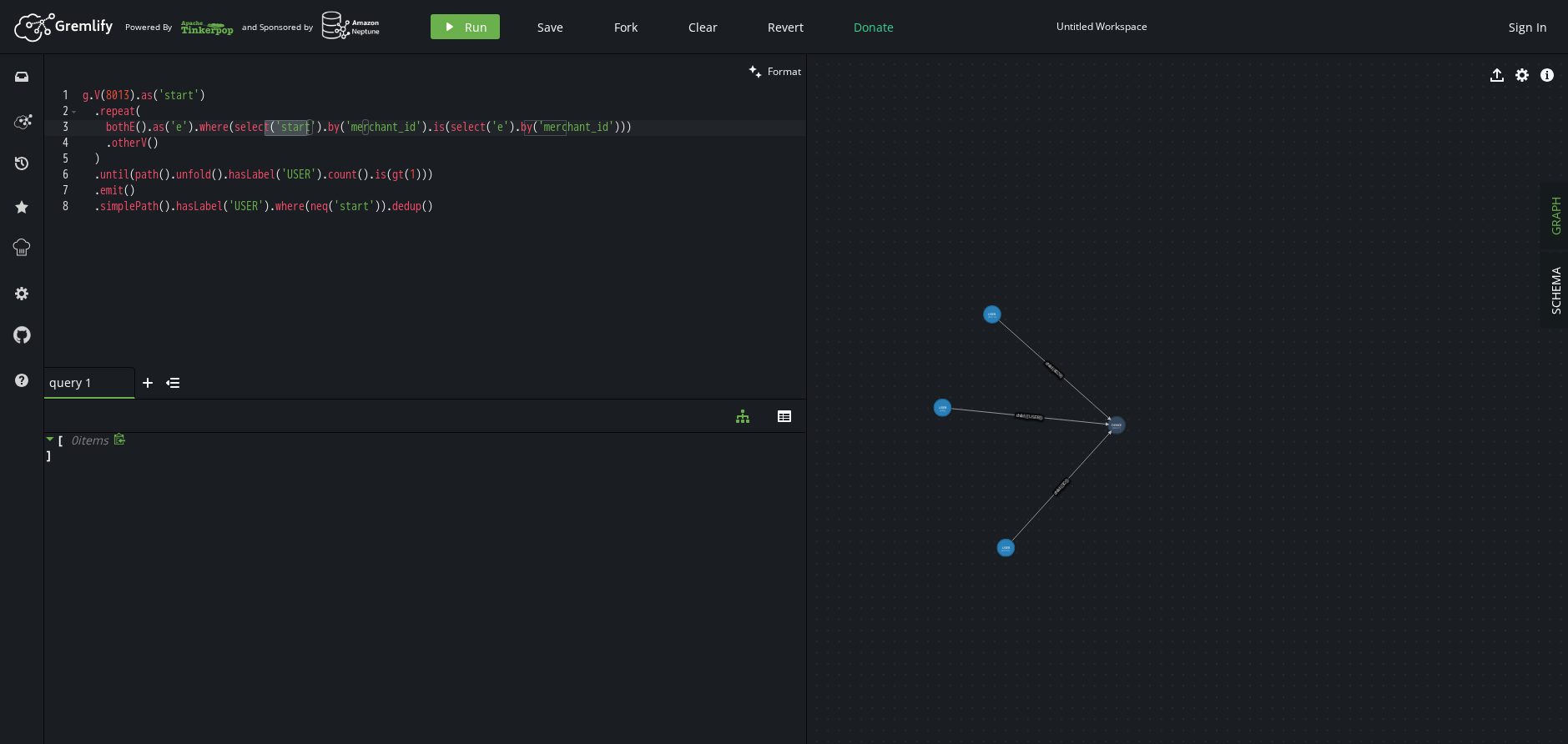 scroll, scrollTop: 0, scrollLeft: 2, axis: horizontal 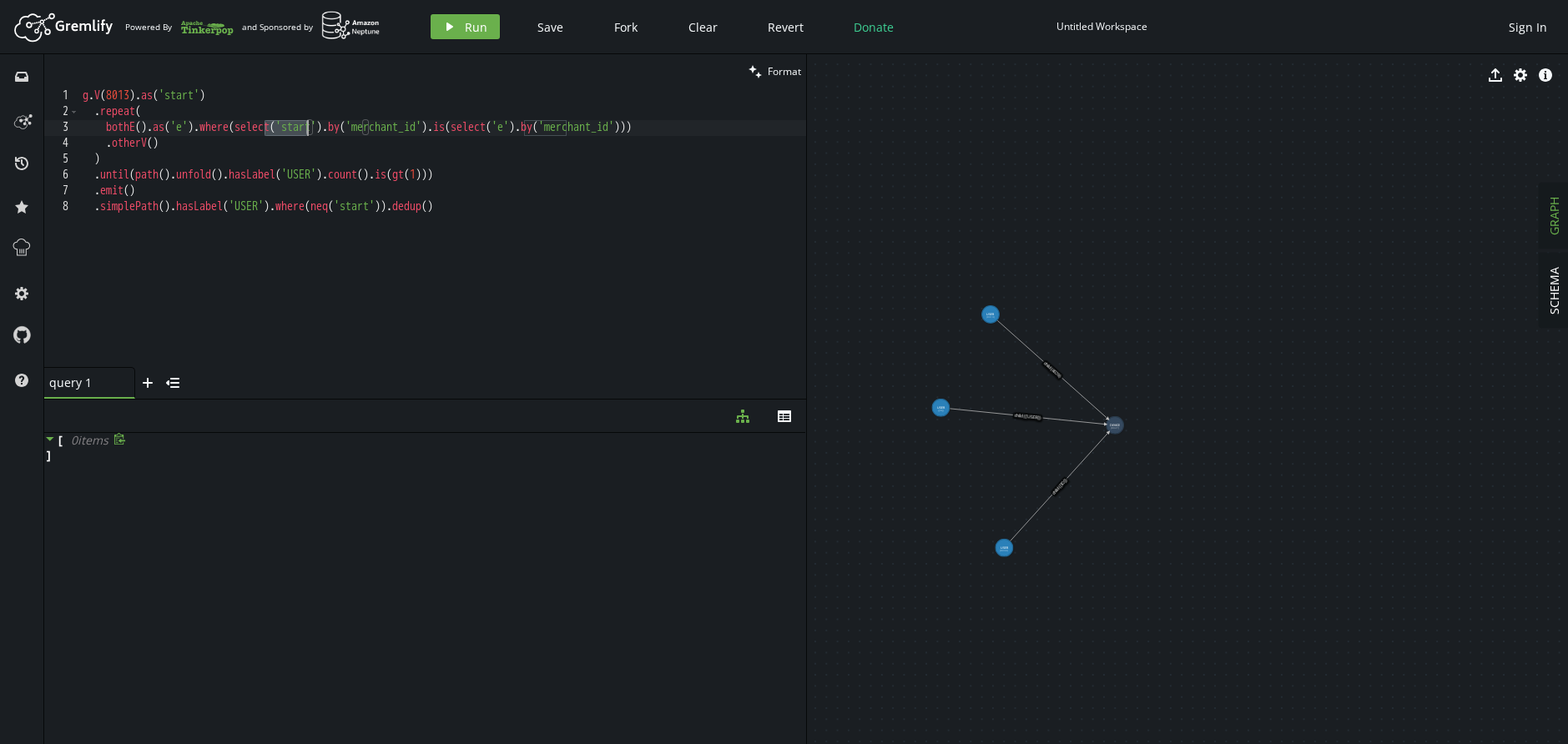 click 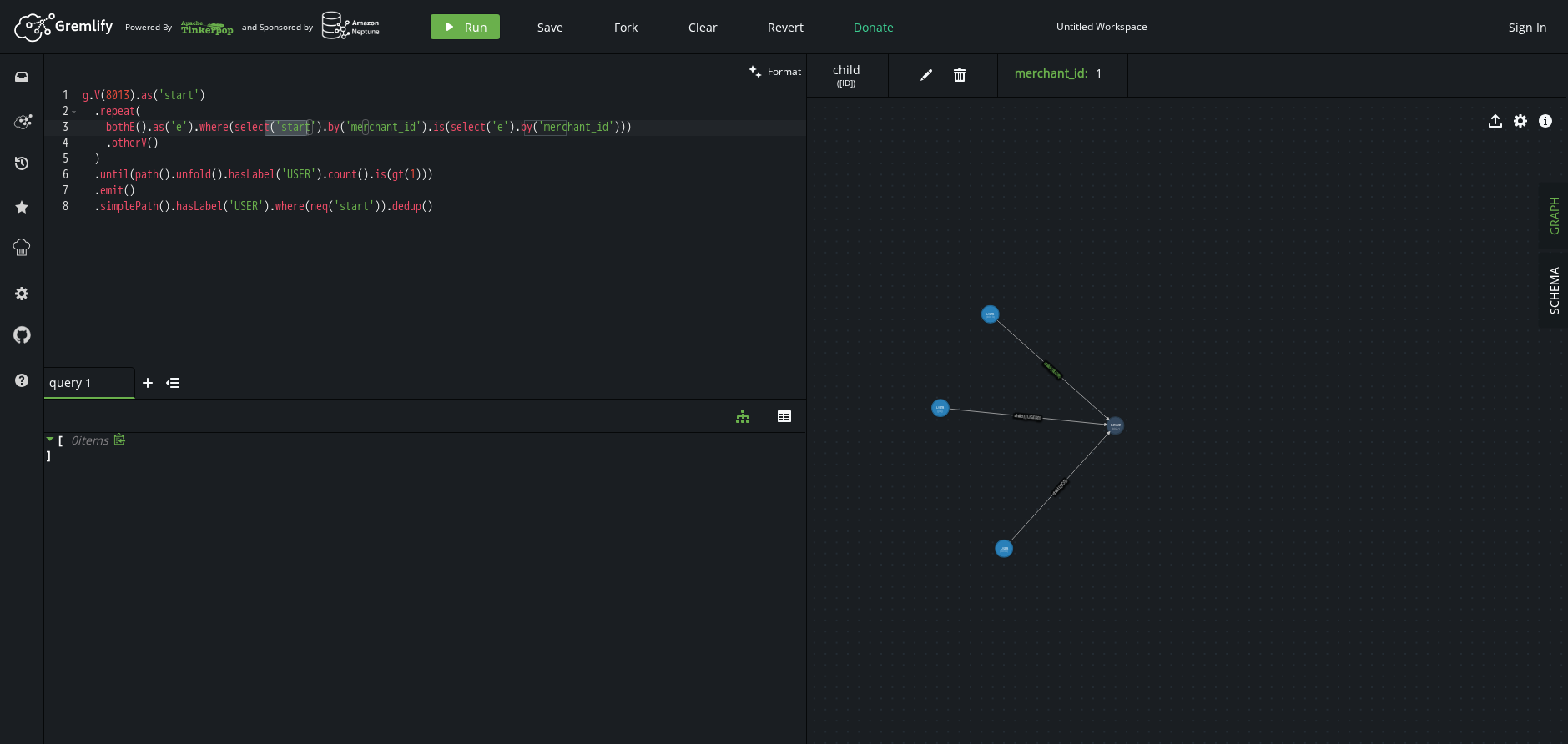 click 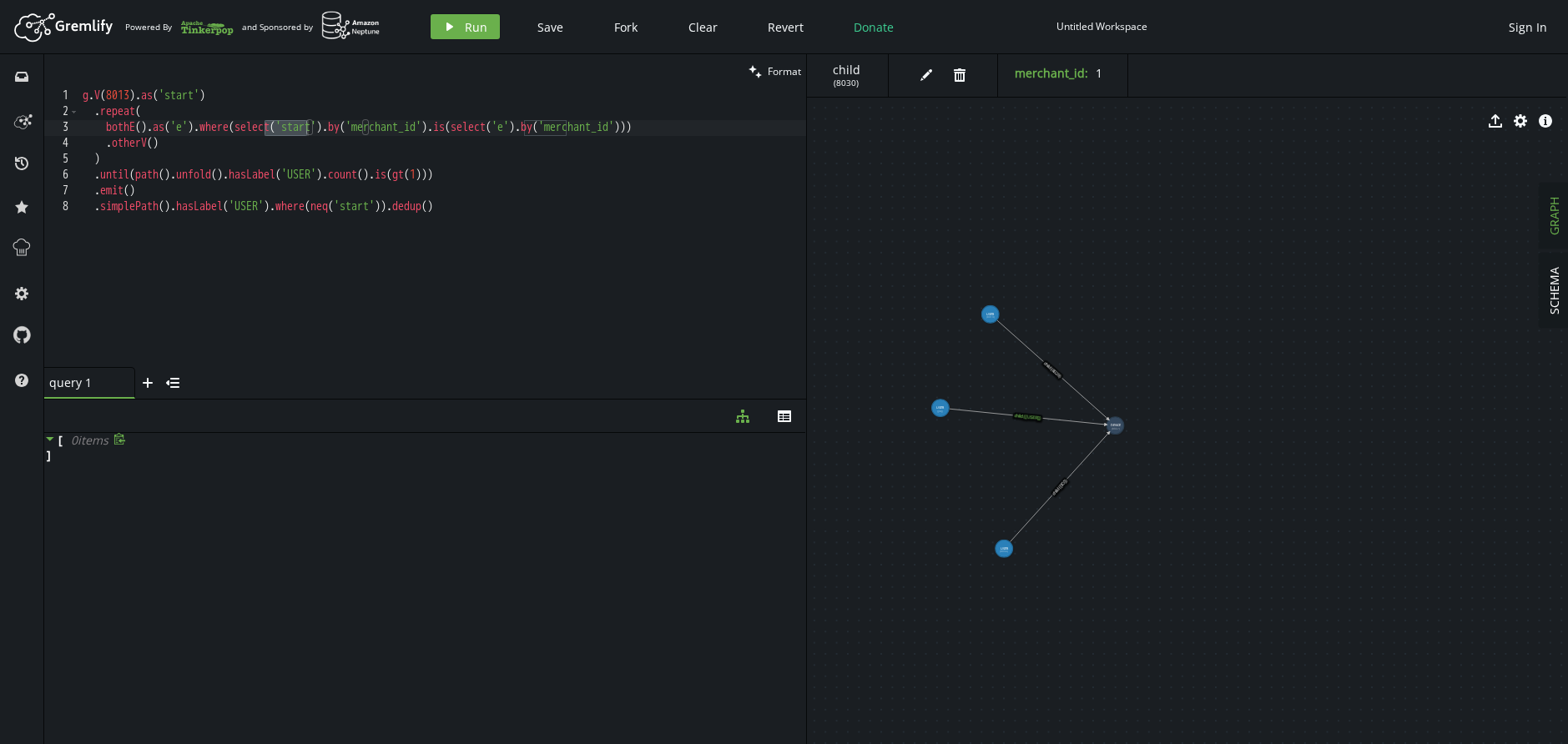 click 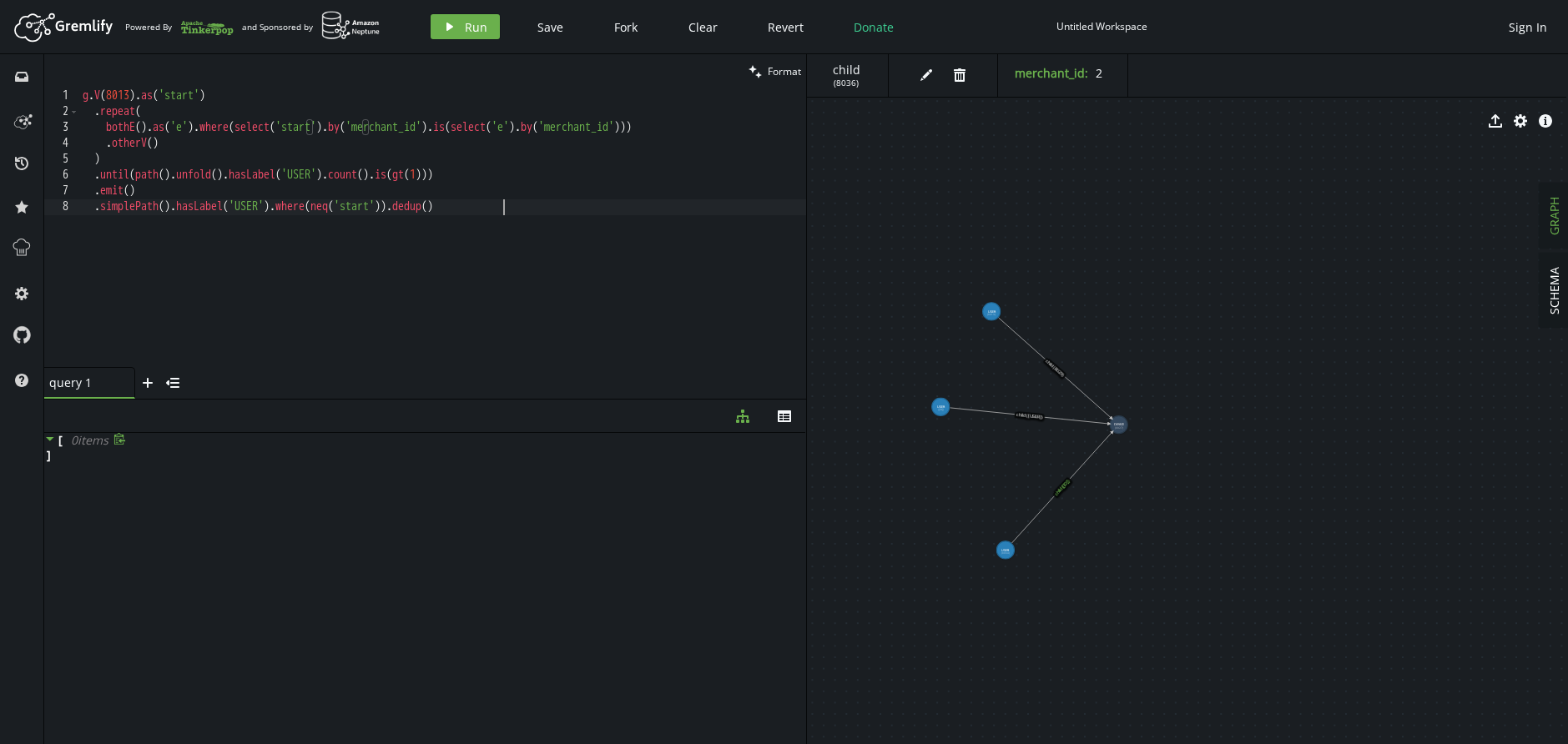 click on "g . V ( 8013 ) . as ( 'start' )    . repeat (      bothE ( ) . as ( 'e' ) . where ( select ( 'start' ) . by ( 'merchant_id' ) . is ( select ( 'e' ) . by ( 'merchant_id' )))      . otherV ( )    )    . until ( path ( ) . unfold ( ) . hasLabel ( 'USER' ) . count ( ) . is ( gt ( 1 )))    . emit ( )    . simplePath ( ) . hasLabel ( 'USER' ) . where ( neq ( 'start' )) . dedup ()" at bounding box center (442, 244) 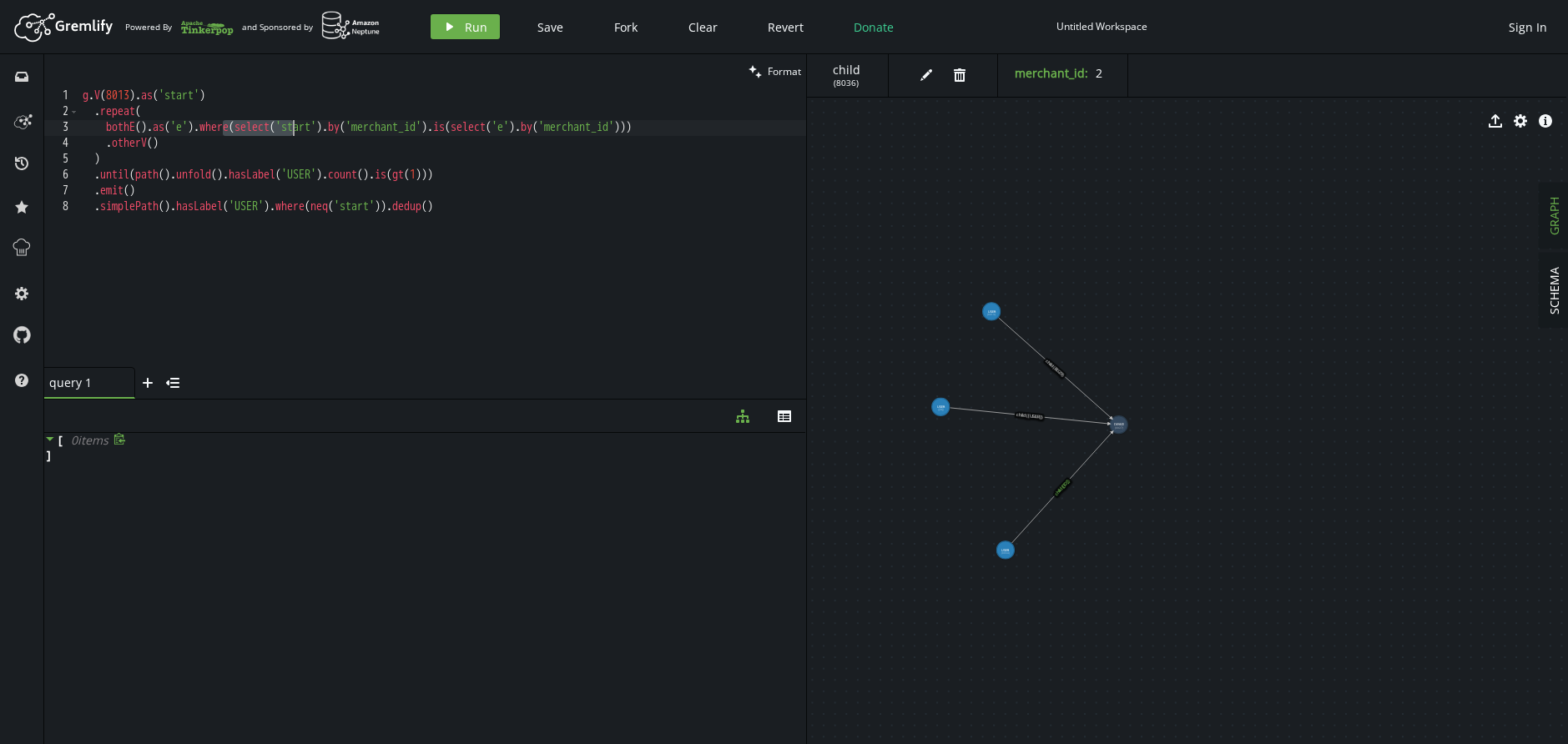 drag, startPoint x: 223, startPoint y: 128, endPoint x: 308, endPoint y: 128, distance: 85 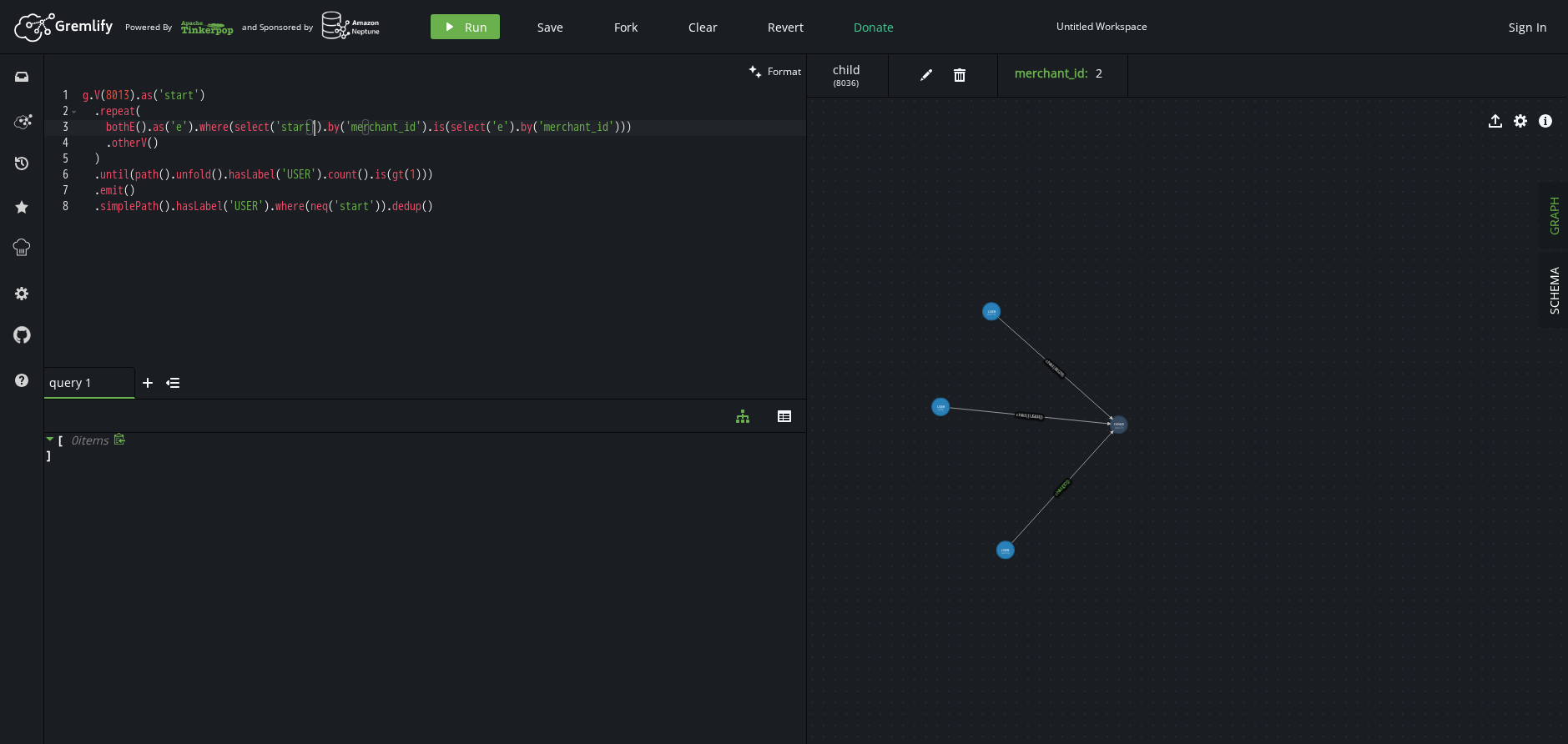 click on "g . V ( 8013 ) . as ( 'start' )    . repeat (      bothE ( ) . as ( 'e' ) . where ( select ( 'start' ) . by ( 'merchant_id' ) . is ( select ( 'e' ) . by ( 'merchant_id' )))      . otherV ( )    )    . until ( path ( ) . unfold ( ) . hasLabel ( 'USER' ) . count ( ) . is ( gt ( 1 )))    . emit ( )    . simplePath ( ) . hasLabel ( 'USER' ) . where ( neq ( 'start' )) . dedup ()" at bounding box center (442, 244) 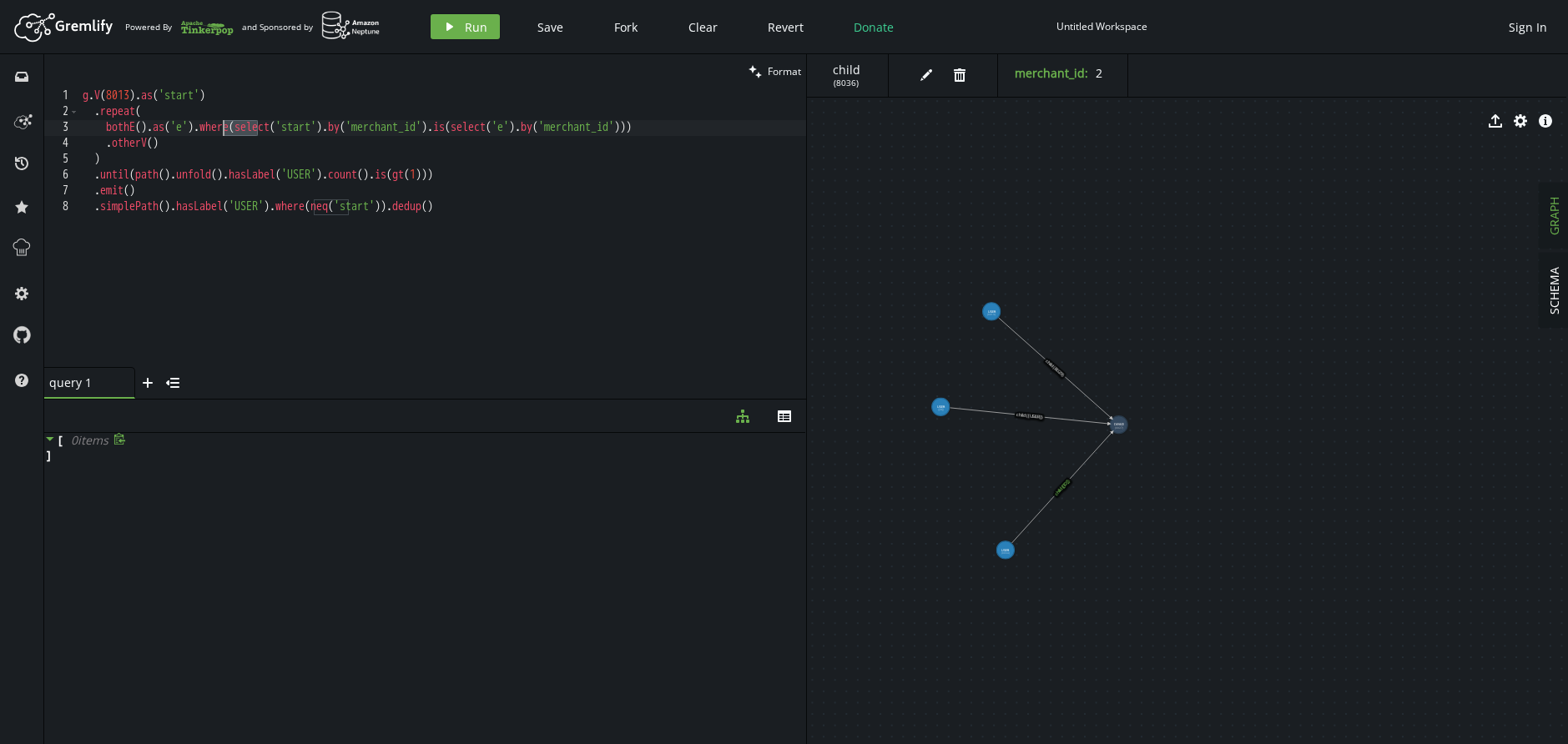 click on "g . V ( 8013 ) . as ( 'start' )    . repeat (      bothE ( ) . as ( 'e' ) . where ( select ( 'start' ) . by ( 'merchant_id' ) . is ( select ( 'e' ) . by ( 'merchant_id' )))      . otherV ( )    )    . until ( path ( ) . unfold ( ) . hasLabel ( 'USER' ) . count ( ) . is ( gt ( 1 )))    . emit ( )    . simplePath ( ) . hasLabel ( 'USER' ) . where ( neq ( 'start' )) . dedup ()" at bounding box center (442, 244) 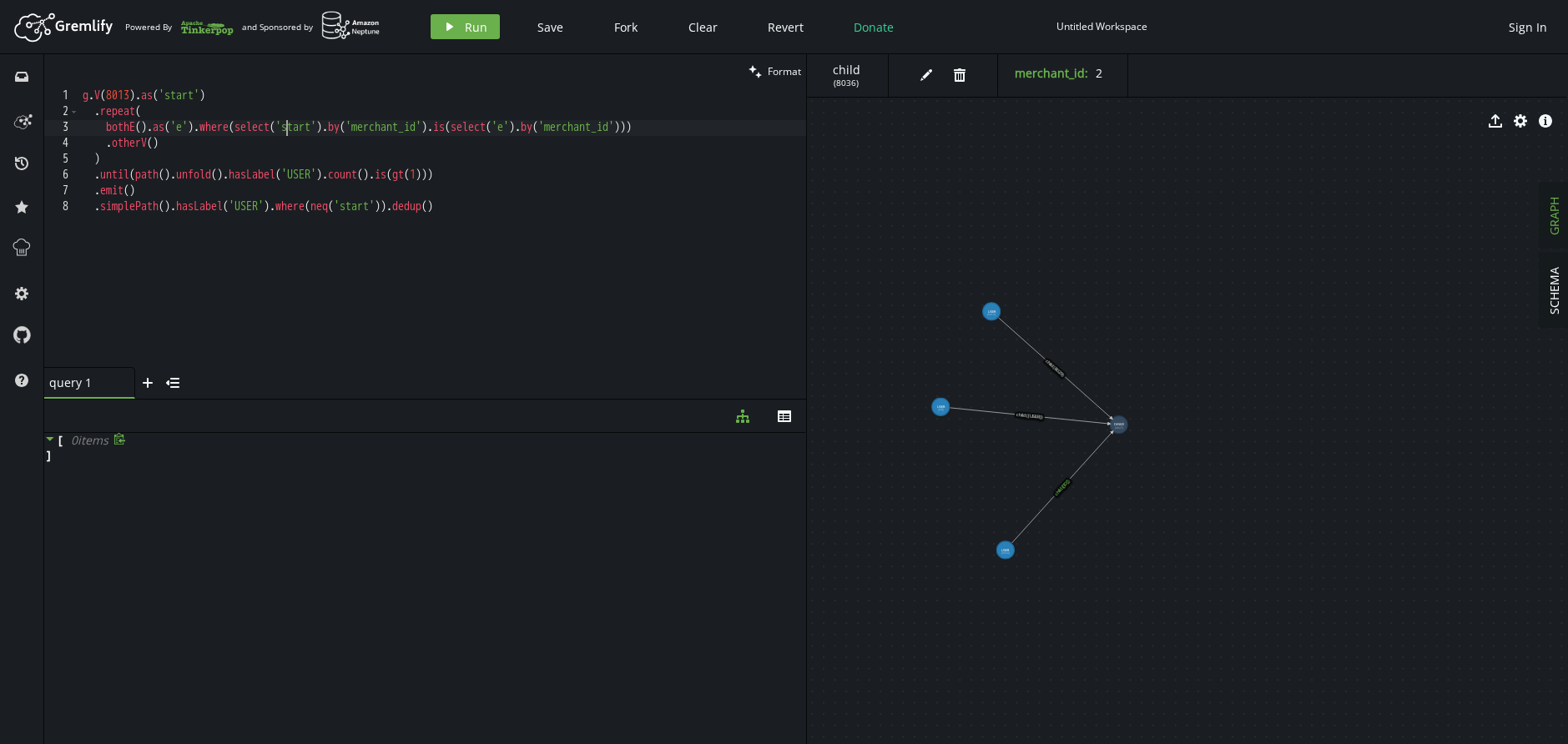 click on "g . V ( 8013 ) . as ( 'start' )    . repeat (      bothE ( ) . as ( 'e' ) . where ( select ( 'start' ) . by ( 'merchant_id' ) . is ( select ( 'e' ) . by ( 'merchant_id' )))      . otherV ( )    )    . until ( path ( ) . unfold ( ) . hasLabel ( 'USER' ) . count ( ) . is ( gt ( 1 )))    . emit ( )    . simplePath ( ) . hasLabel ( 'USER' ) . where ( neq ( 'start' )) . dedup ()" at bounding box center [442, 244] 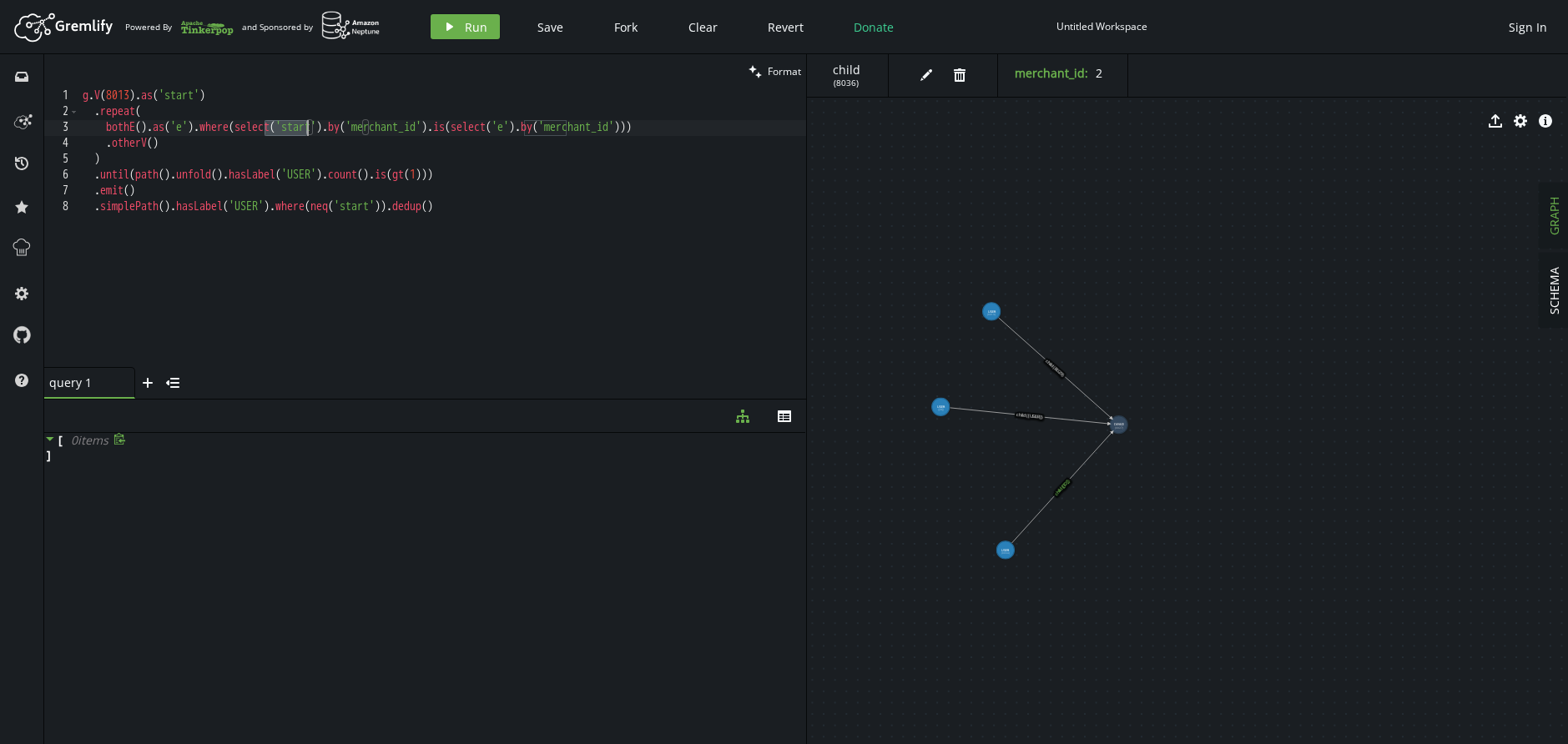 click on "g . V ( 8013 ) . as ( 'start' )    . repeat (      bothE ( ) . as ( 'e' ) . where ( select ( 'start' ) . by ( 'merchant_id' ) . is ( select ( 'e' ) . by ( 'merchant_id' )))      . otherV ( )    )    . until ( path ( ) . unfold ( ) . hasLabel ( 'USER' ) . count ( ) . is ( gt ( 1 )))    . emit ( )    . simplePath ( ) . hasLabel ( 'USER' ) . where ( neq ( 'start' )) . dedup ()" at bounding box center [442, 244] 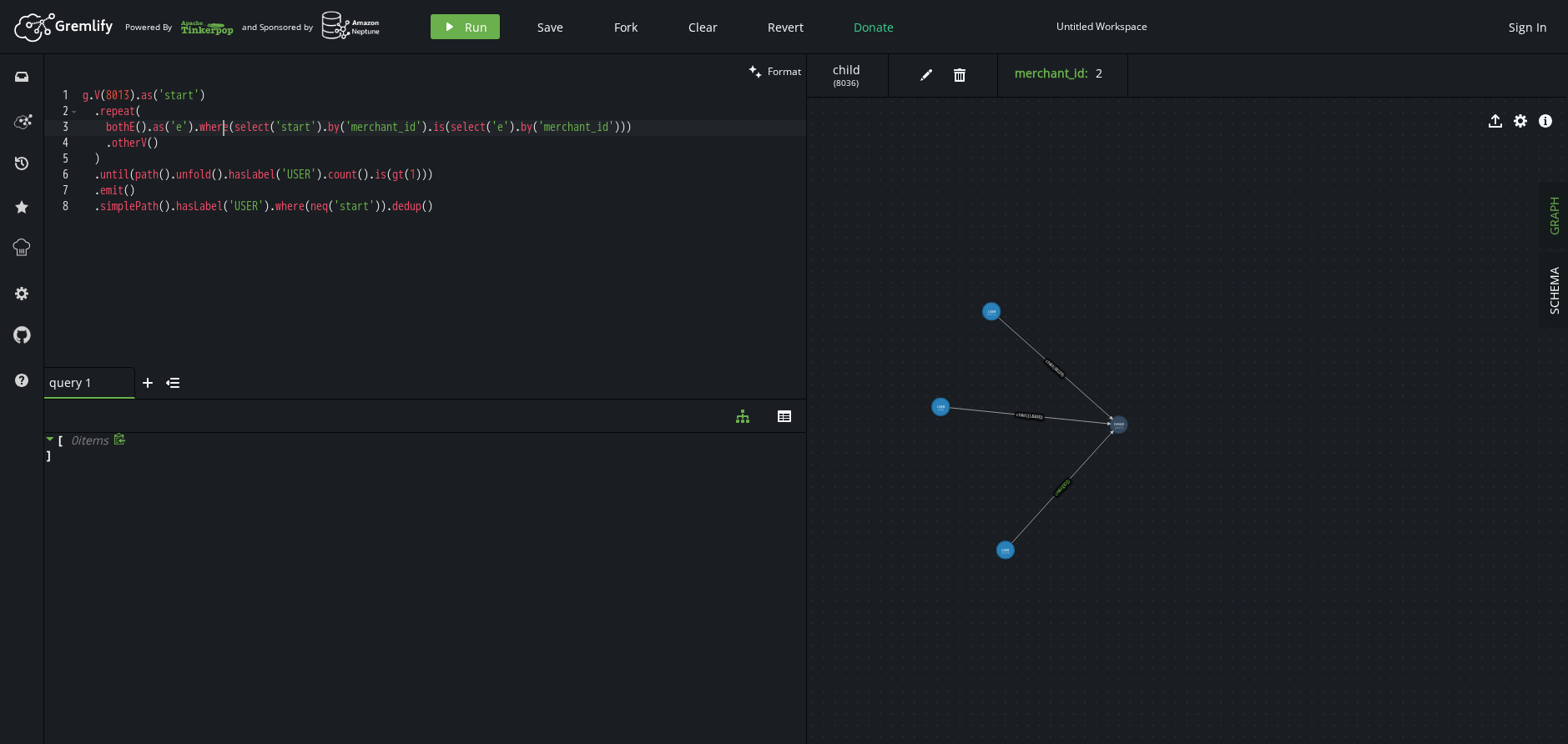 click on "g . V ( 8013 ) . as ( 'start' )    . repeat (      bothE ( ) . as ( 'e' ) . where ( select ( 'start' ) . by ( 'merchant_id' ) . is ( select ( 'e' ) . by ( 'merchant_id' )))      . otherV ( )    )    . until ( path ( ) . unfold ( ) . hasLabel ( 'USER' ) . count ( ) . is ( gt ( 1 )))    . emit ( )    . simplePath ( ) . hasLabel ( 'USER' ) . where ( neq ( 'start' )) . dedup ()" at bounding box center [442, 244] 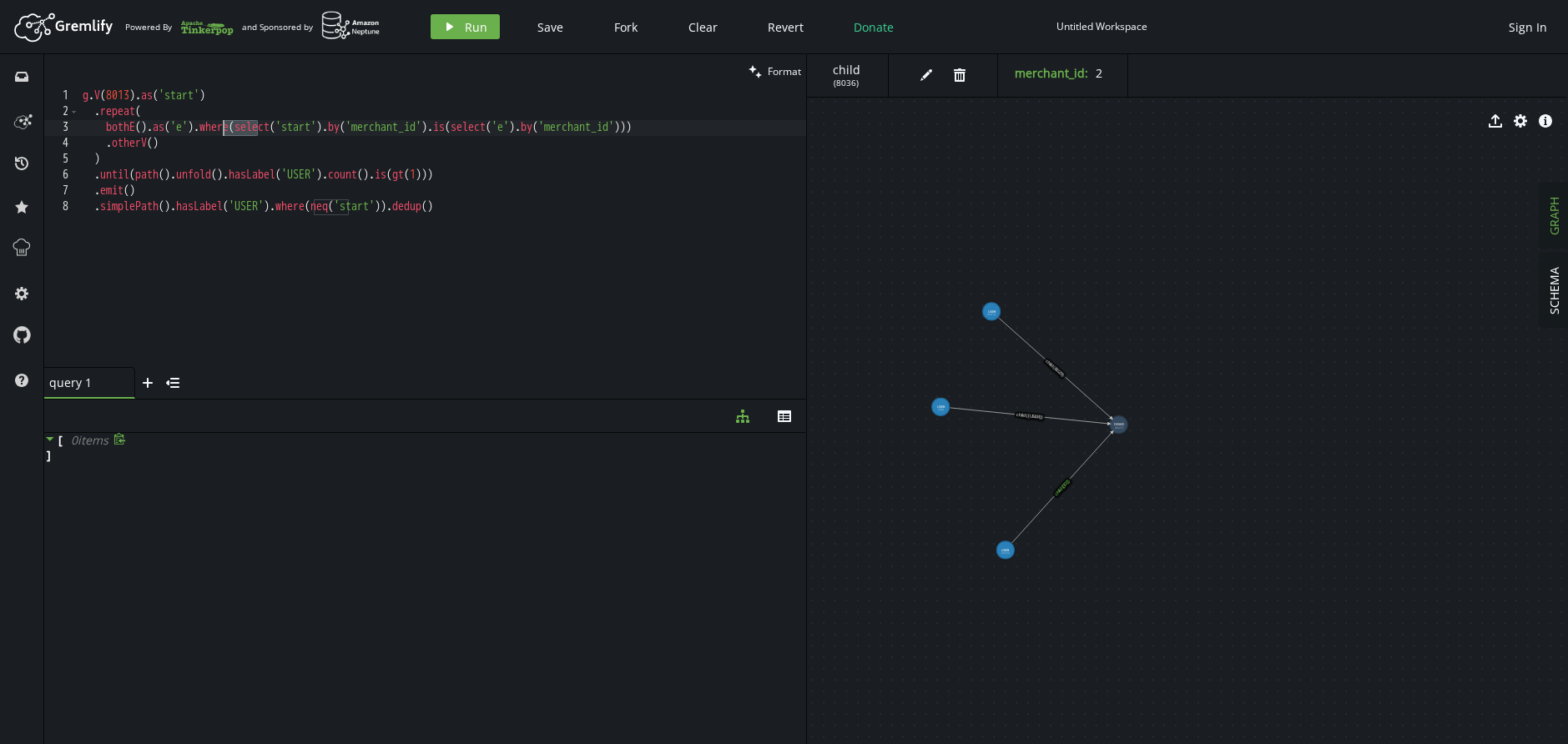 click on "g . V ( 8013 ) . as ( 'start' )    . repeat (      bothE ( ) . as ( 'e' ) . where ( select ( 'start' ) . by ( 'merchant_id' ) . is ( select ( 'e' ) . by ( 'merchant_id' )))      . otherV ( )    )    . until ( path ( ) . unfold ( ) . hasLabel ( 'USER' ) . count ( ) . is ( gt ( 1 )))    . emit ( )    . simplePath ( ) . hasLabel ( 'USER' ) . where ( neq ( 'start' )) . dedup ()" at bounding box center [442, 244] 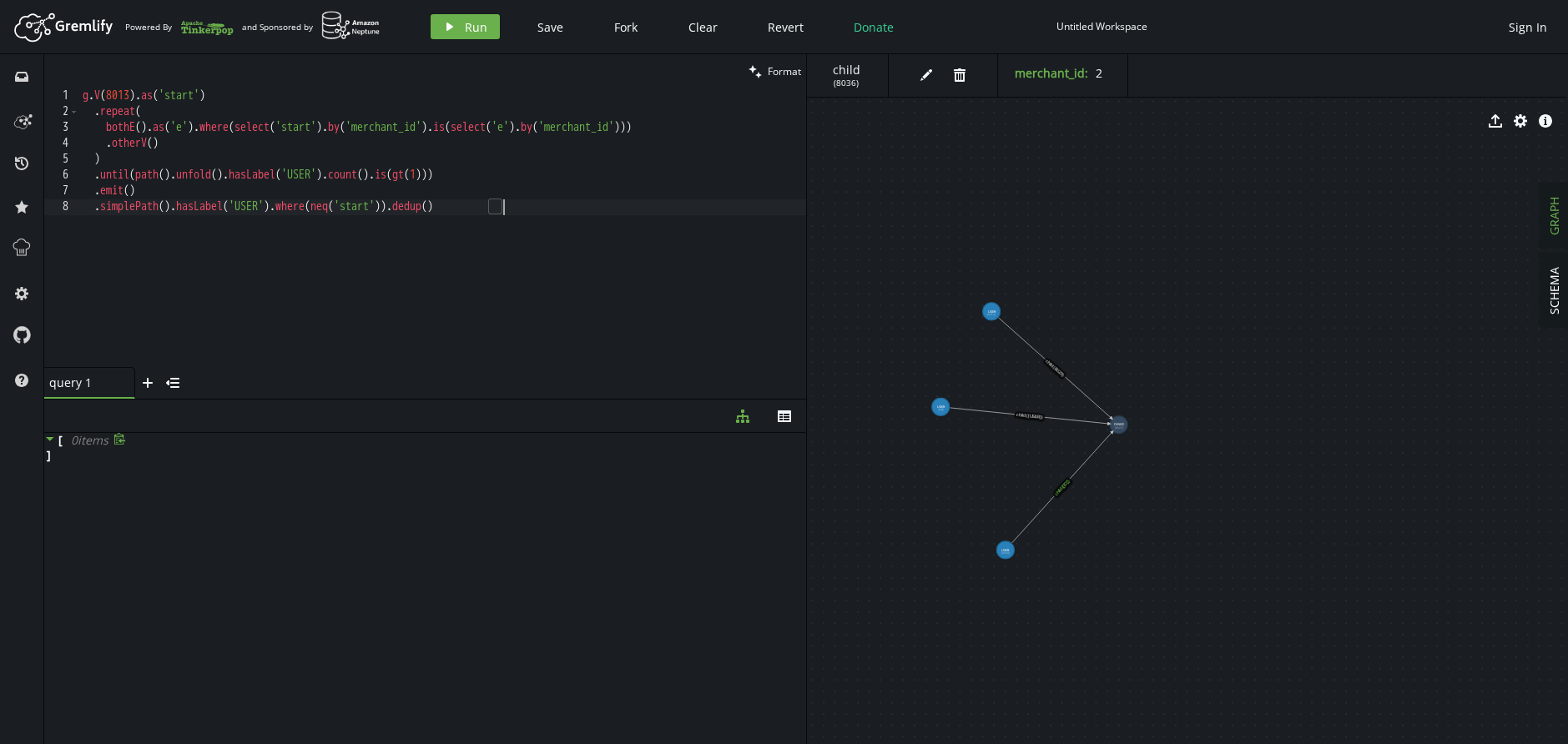 click on "g . V ( 8013 ) . as ( 'start' )    . repeat (      bothE ( ) . as ( 'e' ) . where ( select ( 'start' ) . by ( 'merchant_id' ) . is ( select ( 'e' ) . by ( 'merchant_id' )))      . otherV ( )    )    . until ( path ( ) . unfold ( ) . hasLabel ( 'USER' ) . count ( ) . is ( gt ( 1 )))    . emit ( )    . simplePath ( ) . hasLabel ( 'USER' ) . where ( neq ( 'start' )) . dedup ()" at bounding box center (442, 244) 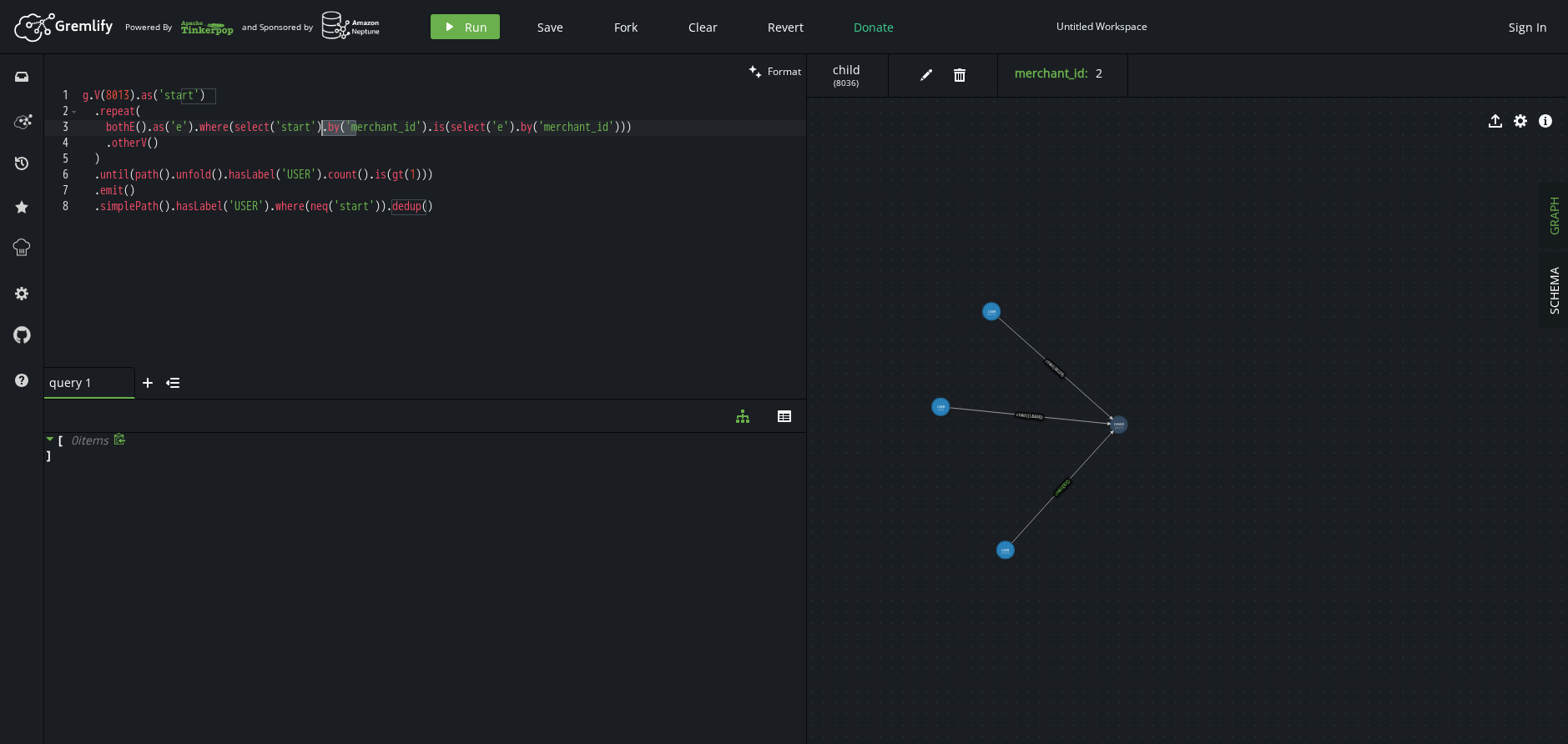 click on "g . V ( 8013 ) . as ( 'start' )    . repeat (      bothE ( ) . as ( 'e' ) . where ( select ( 'start' ) . by ( 'merchant_id' ) . is ( select ( 'e' ) . by ( 'merchant_id' )))      . otherV ( )    )    . until ( path ( ) . unfold ( ) . hasLabel ( 'USER' ) . count ( ) . is ( gt ( 1 )))    . emit ( )    . simplePath ( ) . hasLabel ( 'USER' ) . where ( neq ( 'start' )) . dedup ()" at bounding box center (442, 244) 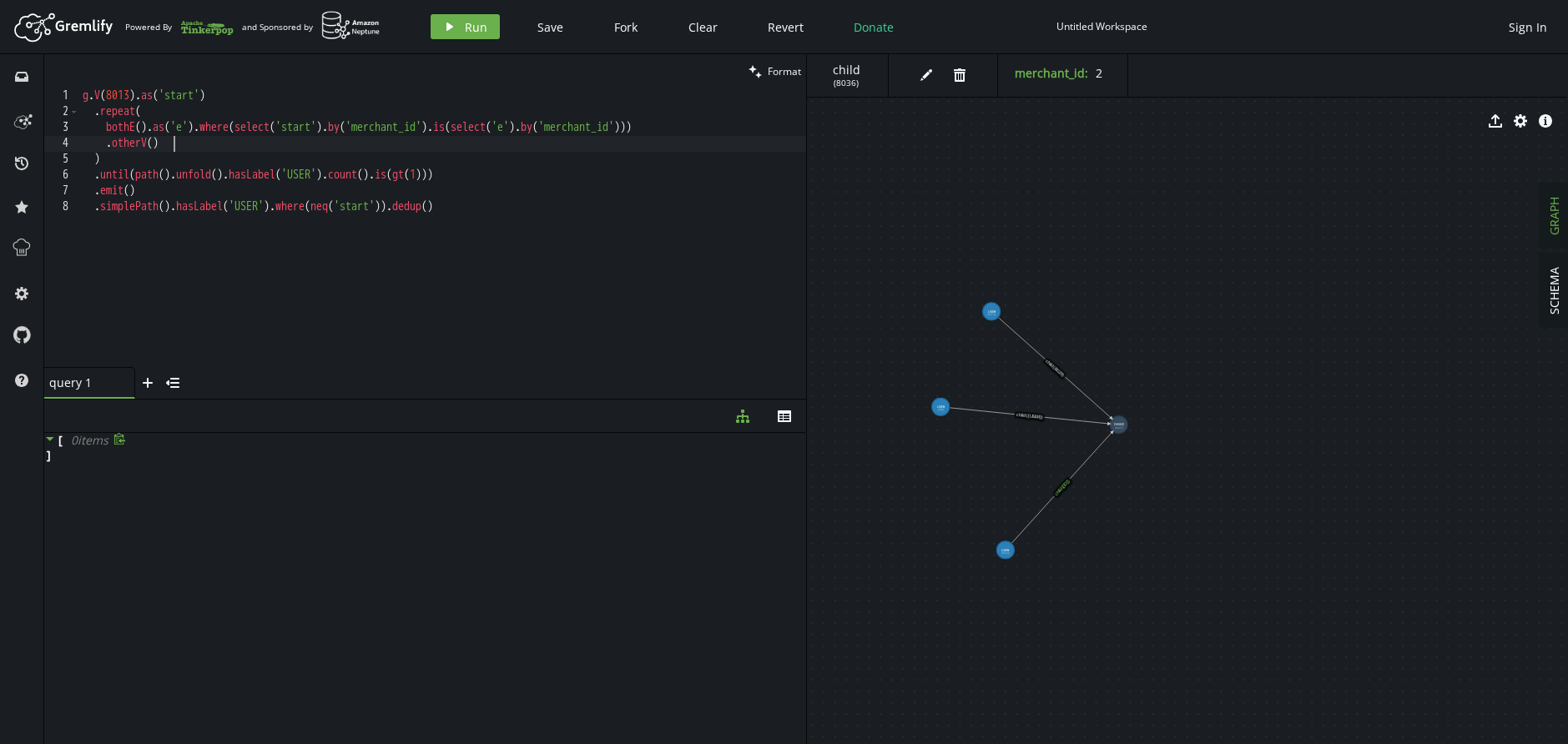 click on "g . V ( 8013 ) . as ( 'start' )    . repeat (      bothE ( ) . as ( 'e' ) . where ( select ( 'start' ) . by ( 'merchant_id' ) . is ( select ( 'e' ) . by ( 'merchant_id' )))      . otherV ( )    )    . until ( path ( ) . unfold ( ) . hasLabel ( 'USER' ) . count ( ) . is ( gt ( 1 )))    . emit ( )    . simplePath ( ) . hasLabel ( 'USER' ) . where ( neq ( 'start' )) . dedup ()" at bounding box center [442, 244] 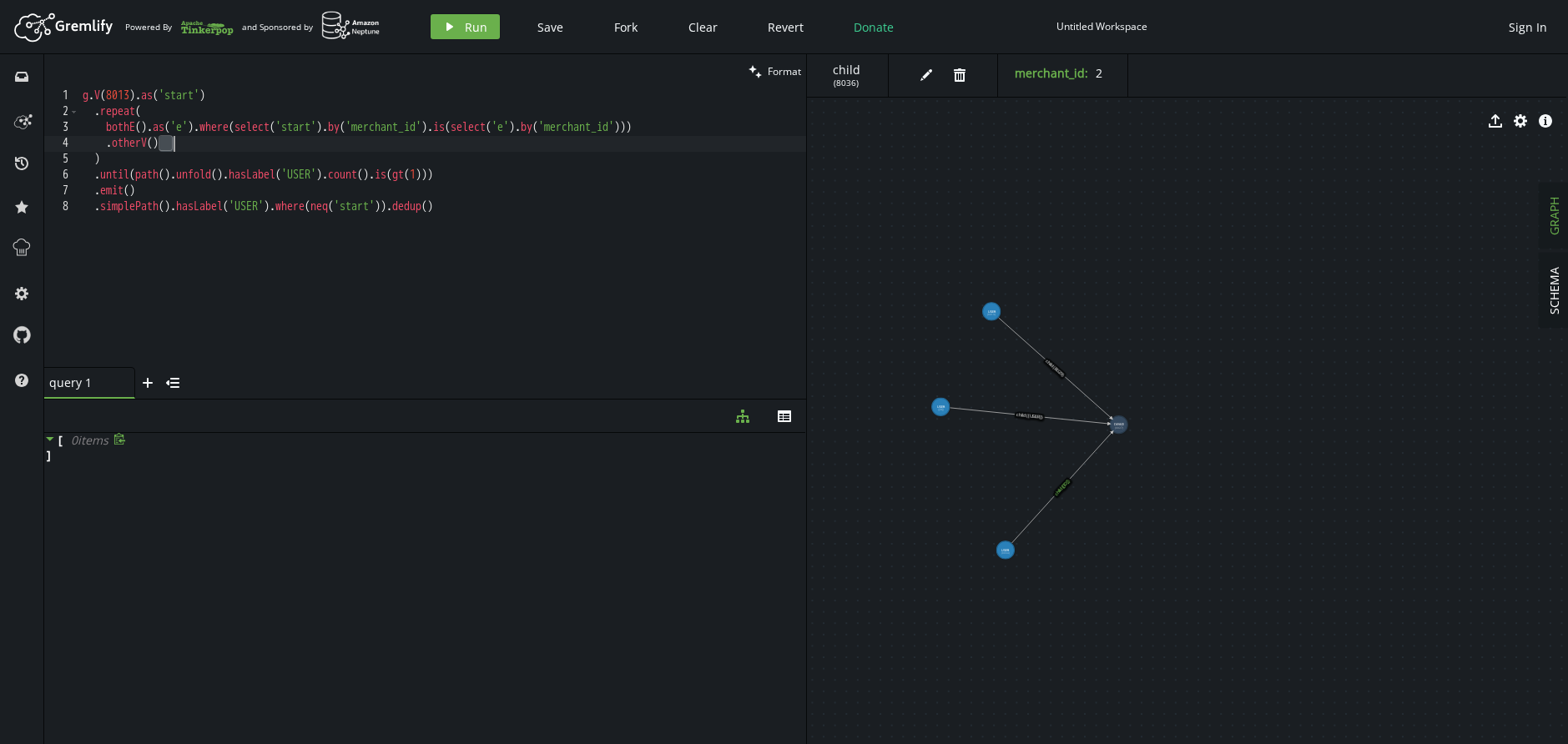 click on "g . V ( 8013 ) . as ( 'start' )    . repeat (      bothE ( ) . as ( 'e' ) . where ( select ( 'start' ) . by ( 'merchant_id' ) . is ( select ( 'e' ) . by ( 'merchant_id' )))      . otherV ( )    )    . until ( path ( ) . unfold ( ) . hasLabel ( 'USER' ) . count ( ) . is ( gt ( 1 )))    . emit ( )    . simplePath ( ) . hasLabel ( 'USER' ) . where ( neq ( 'start' )) . dedup ()" at bounding box center [442, 244] 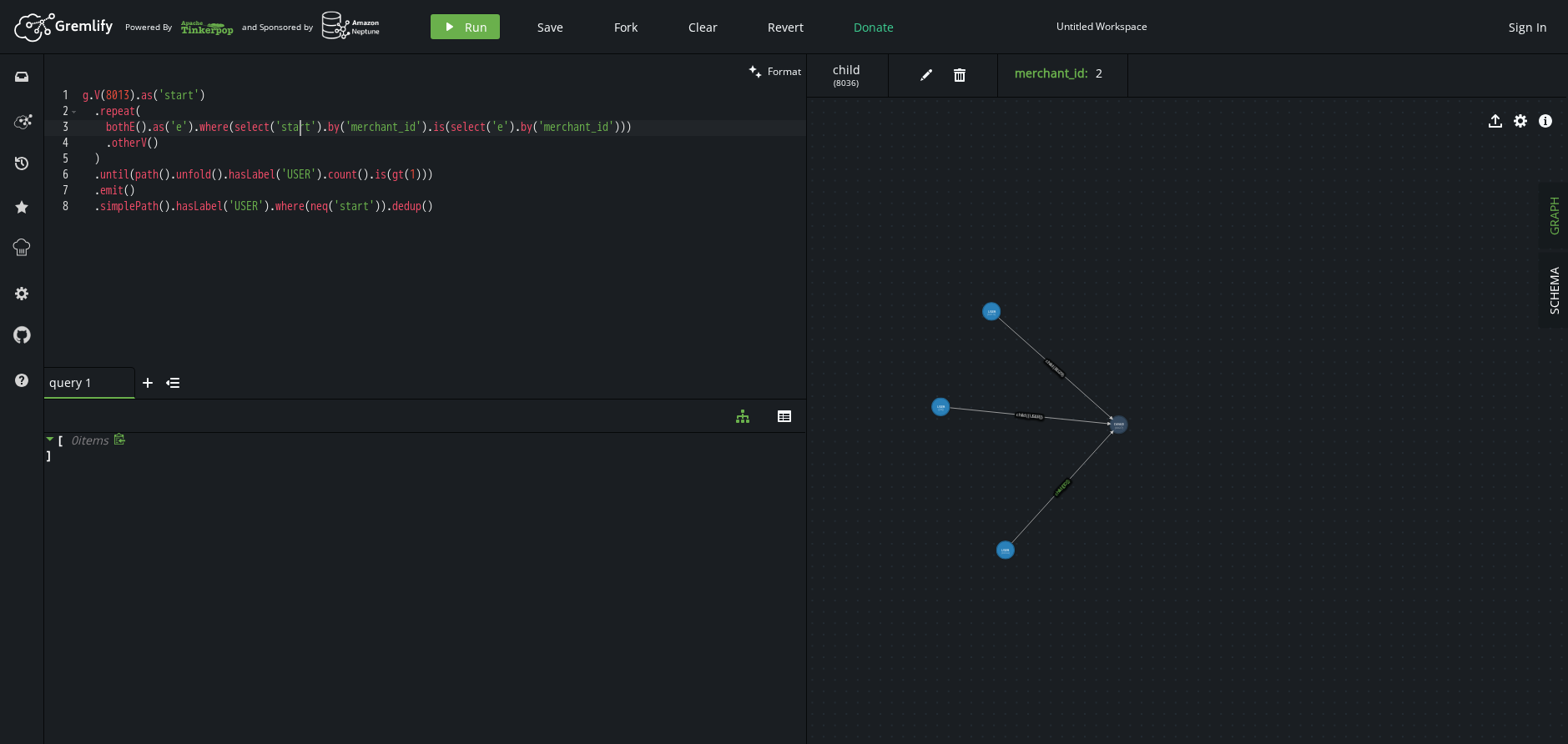 click on "g . V ( 8013 ) . as ( 'start' )    . repeat (      bothE ( ) . as ( 'e' ) . where ( select ( 'start' ) . by ( 'merchant_id' ) . is ( select ( 'e' ) . by ( 'merchant_id' )))      . otherV ( )    )    . until ( path ( ) . unfold ( ) . hasLabel ( 'USER' ) . count ( ) . is ( gt ( 1 )))    . emit ( )    . simplePath ( ) . hasLabel ( 'USER' ) . where ( neq ( 'start' )) . dedup ()" at bounding box center [442, 244] 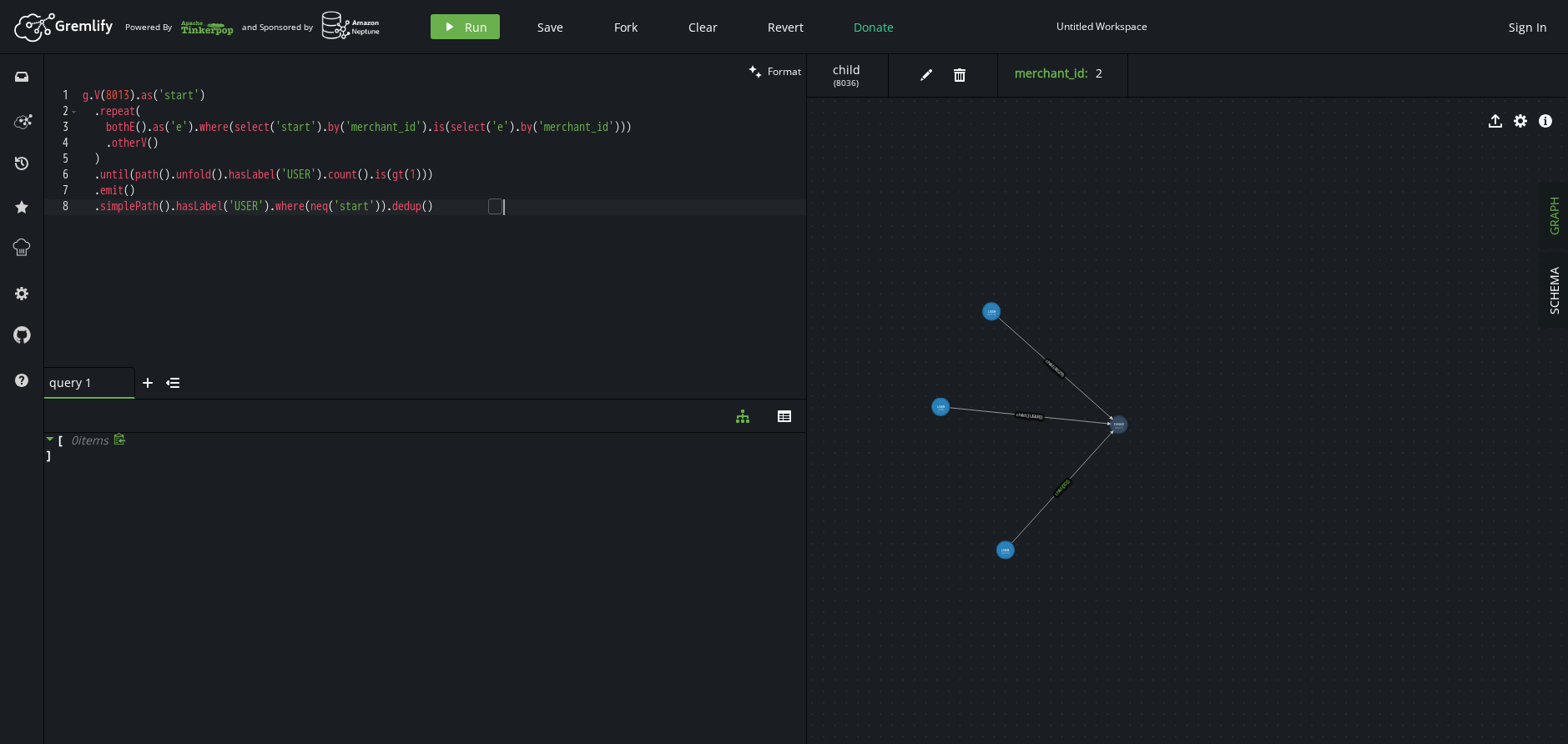 click on "g . V ( 8013 ) . as ( 'start' )    . repeat (      bothE ( ) . as ( 'e' ) . where ( select ( 'start' ) . by ( 'merchant_id' ) . is ( select ( 'e' ) . by ( 'merchant_id' )))      . otherV ( )    )    . until ( path ( ) . unfold ( ) . hasLabel ( 'USER' ) . count ( ) . is ( gt ( 1 )))    . emit ( )    . simplePath ( ) . hasLabel ( 'USER' ) . where ( neq ( 'start' )) . dedup ()" at bounding box center [442, 244] 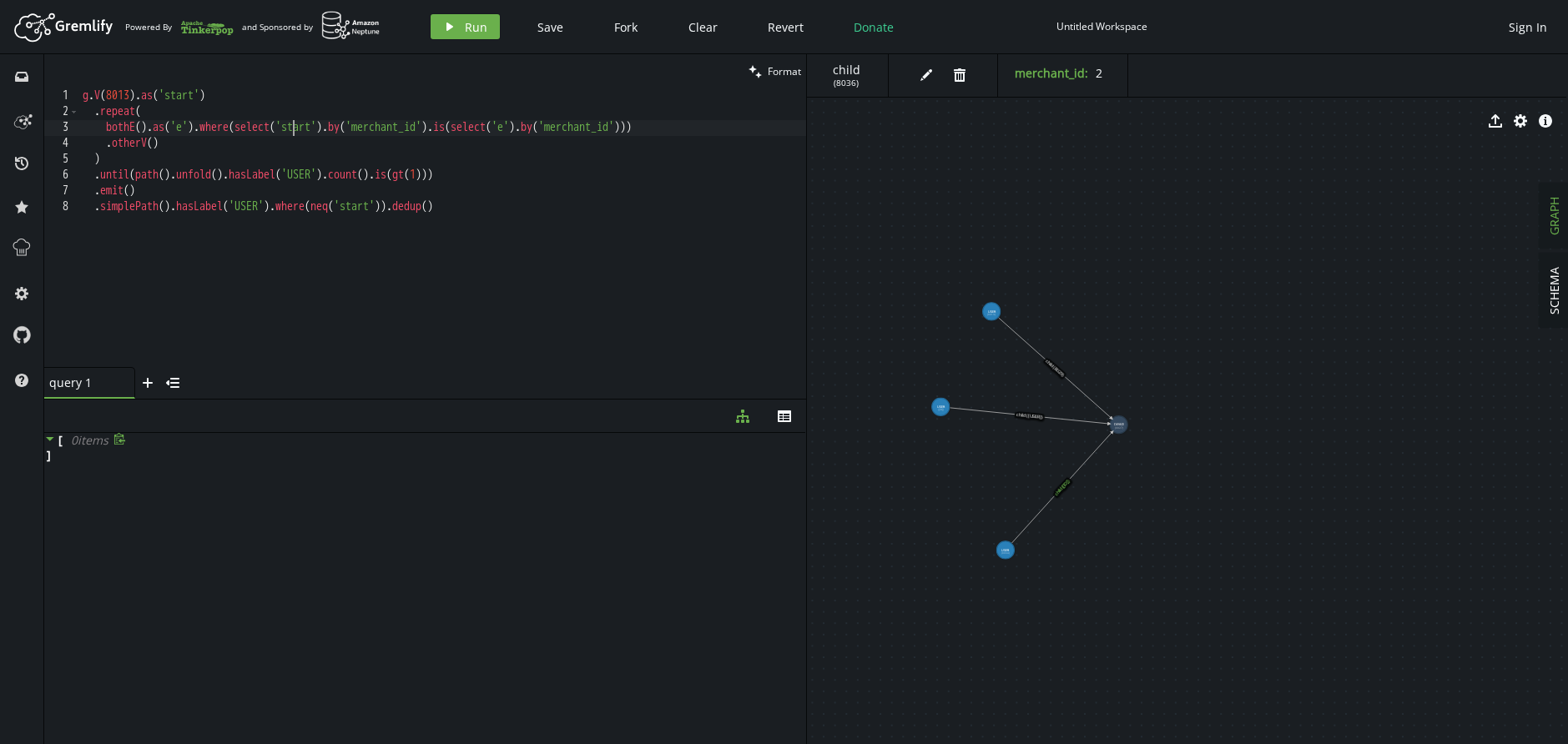 click on "g . V ( 8013 ) . as ( 'start' )    . repeat (      bothE ( ) . as ( 'e' ) . where ( select ( 'start' ) . by ( 'merchant_id' ) . is ( select ( 'e' ) . by ( 'merchant_id' )))      . otherV ( )    )    . until ( path ( ) . unfold ( ) . hasLabel ( 'USER' ) . count ( ) . is ( gt ( 1 )))    . emit ( )    . simplePath ( ) . hasLabel ( 'USER' ) . where ( neq ( 'start' )) . dedup ()" at bounding box center (442, 244) 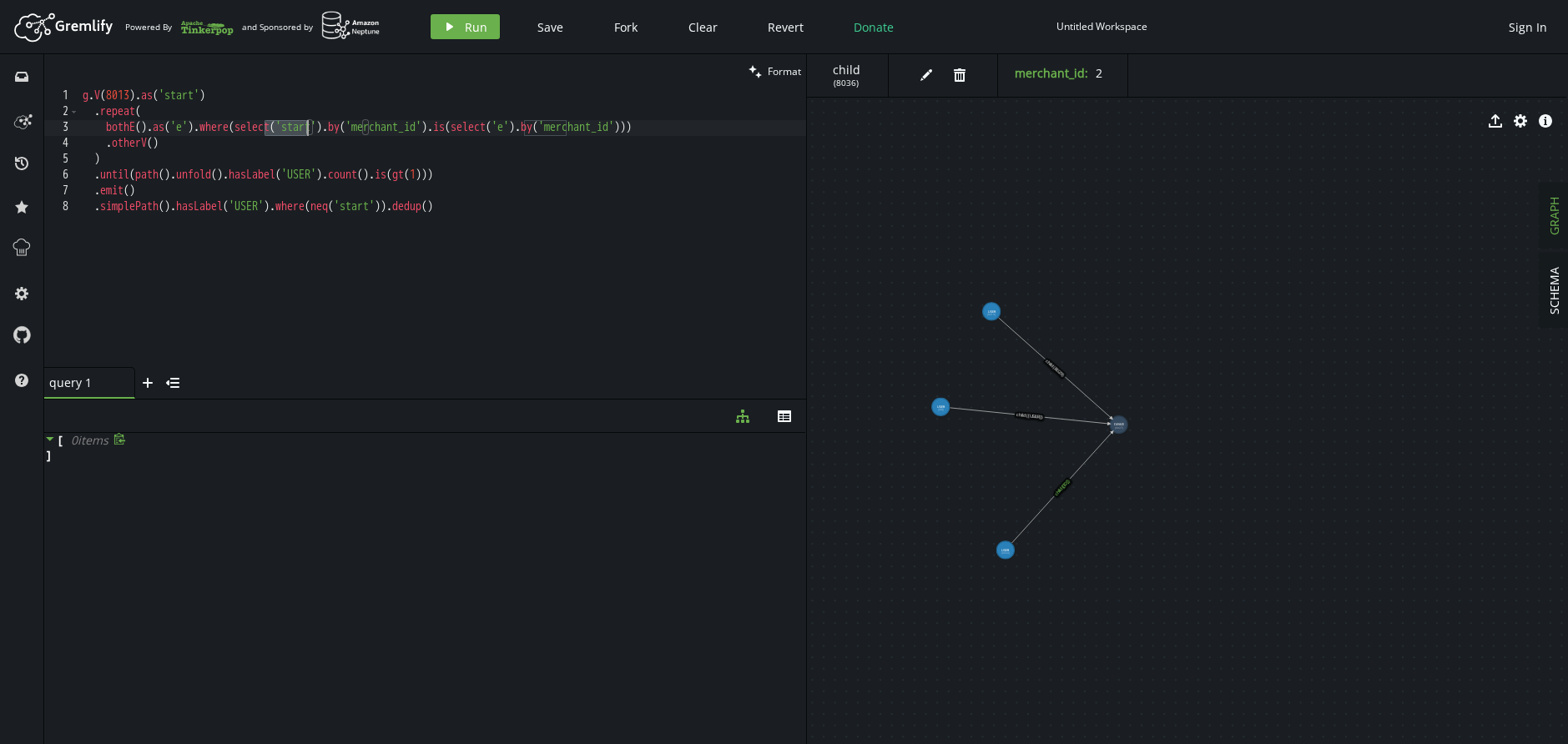 click on "g . V ( 8013 ) . as ( 'start' )    . repeat (      bothE ( ) . as ( 'e' ) . where ( select ( 'start' ) . by ( 'merchant_id' ) . is ( select ( 'e' ) . by ( 'merchant_id' )))      . otherV ( )    )    . until ( path ( ) . unfold ( ) . hasLabel ( 'USER' ) . count ( ) . is ( gt ( 1 )))    . emit ( )    . simplePath ( ) . hasLabel ( 'USER' ) . where ( neq ( 'start' )) . dedup ()" at bounding box center [442, 244] 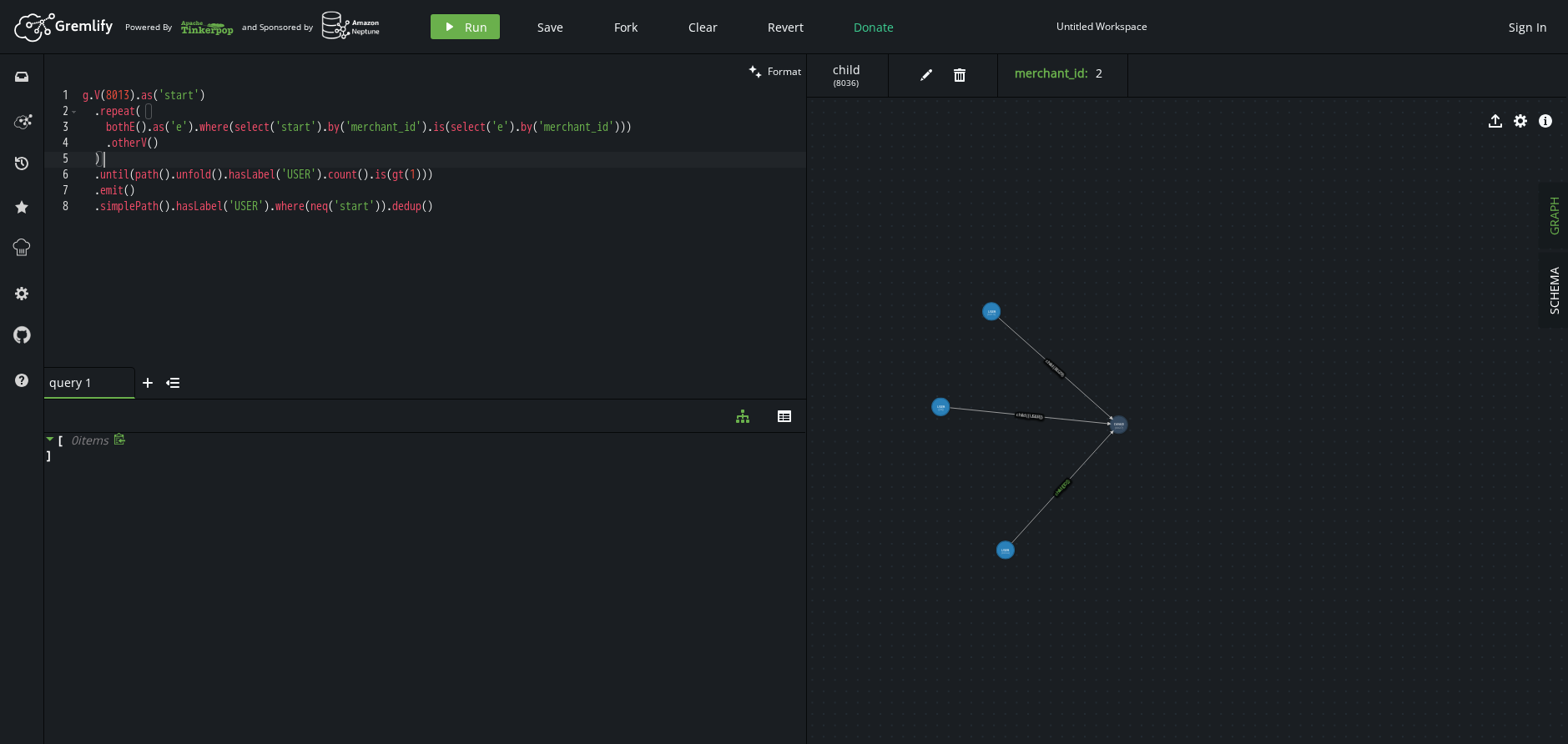 click on "g . V ( 8013 ) . as ( 'start' )    . repeat (      bothE ( ) . as ( 'e' ) . where ( select ( 'start' ) . by ( 'merchant_id' ) . is ( select ( 'e' ) . by ( 'merchant_id' )))      . otherV ( )    )    . until ( path ( ) . unfold ( ) . hasLabel ( 'USER' ) . count ( ) . is ( gt ( 1 )))    . emit ( )    . simplePath ( ) . hasLabel ( 'USER' ) . where ( neq ( 'start' )) . dedup ()" at bounding box center [442, 244] 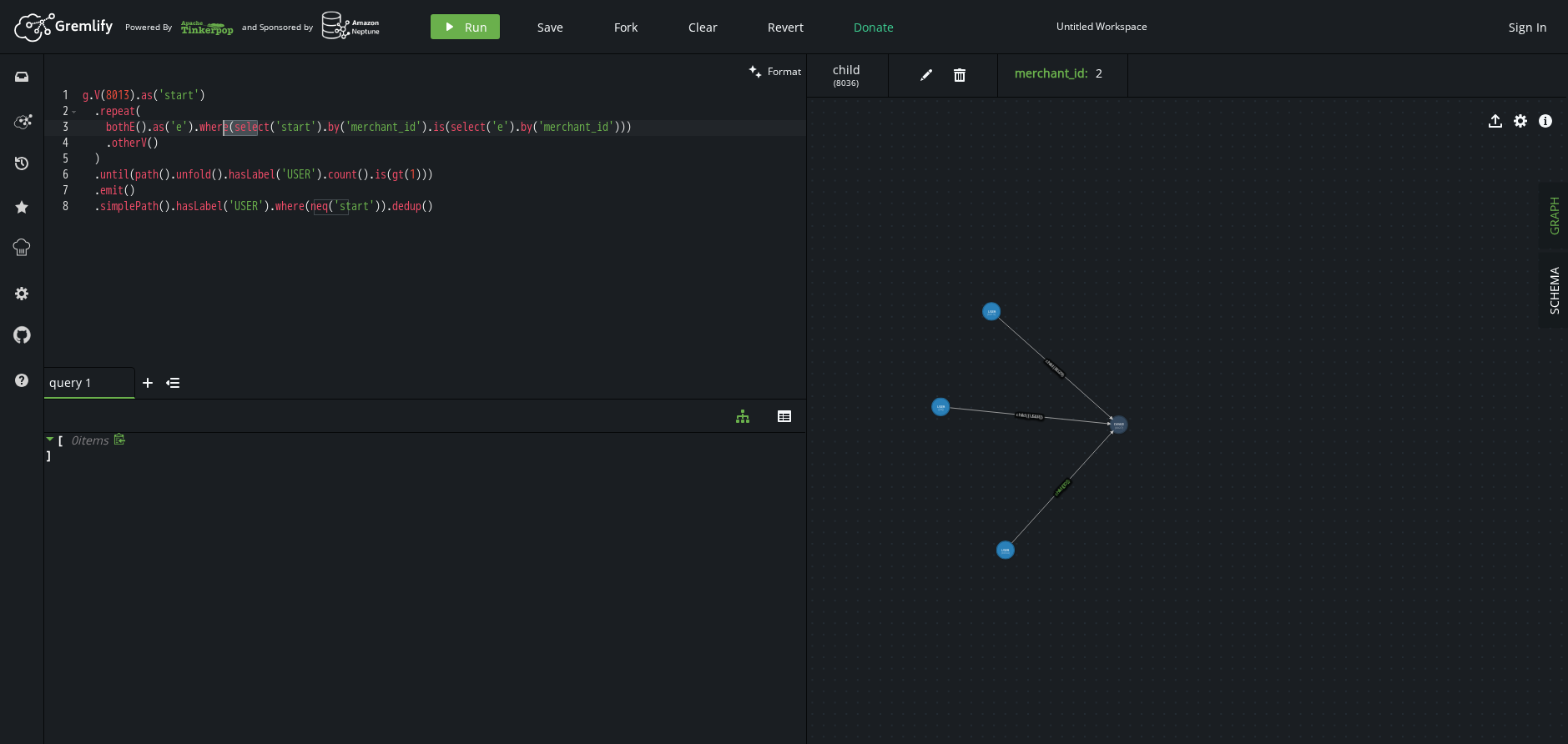 click on "g . V ( 8013 ) . as ( 'start' )    . repeat (      bothE ( ) . as ( 'e' ) . where ( select ( 'start' ) . by ( 'merchant_id' ) . is ( select ( 'e' ) . by ( 'merchant_id' )))      . otherV ( )    )    . until ( path ( ) . unfold ( ) . hasLabel ( 'USER' ) . count ( ) . is ( gt ( 1 )))    . emit ( )    . simplePath ( ) . hasLabel ( 'USER' ) . where ( neq ( 'start' )) . dedup ()" at bounding box center [442, 244] 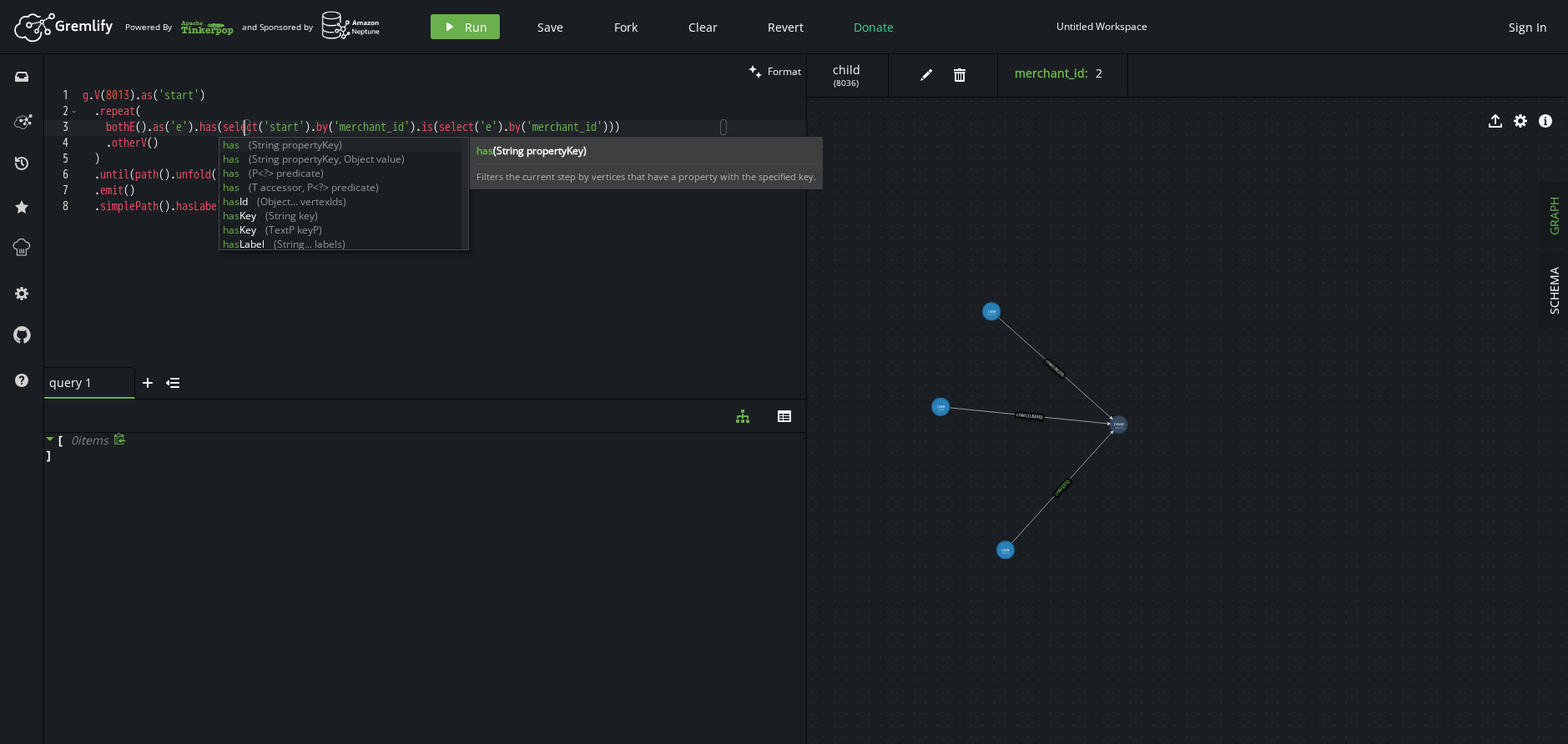 scroll, scrollTop: 1, scrollLeft: 160, axis: both 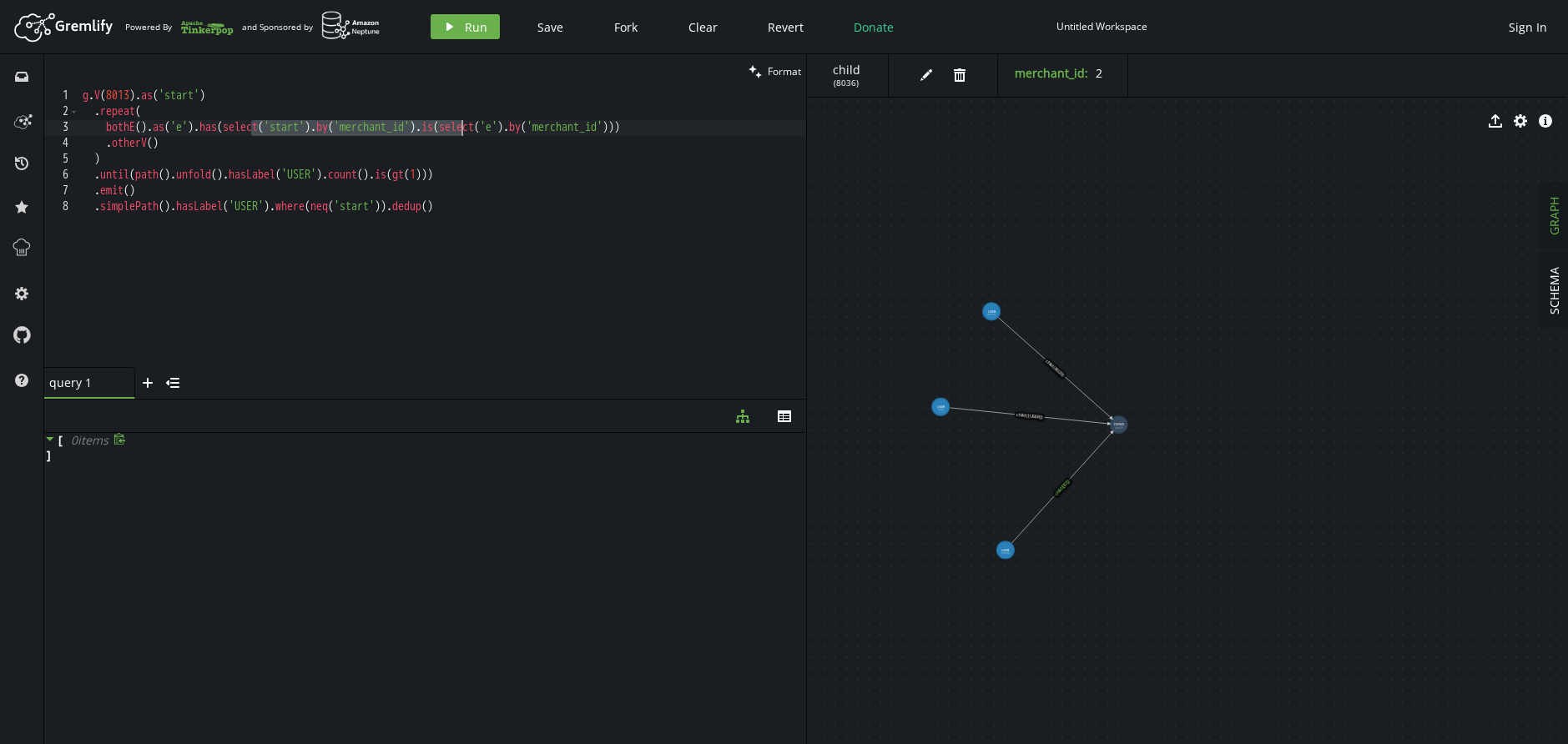 drag, startPoint x: 250, startPoint y: 127, endPoint x: 462, endPoint y: 129, distance: 212.00943 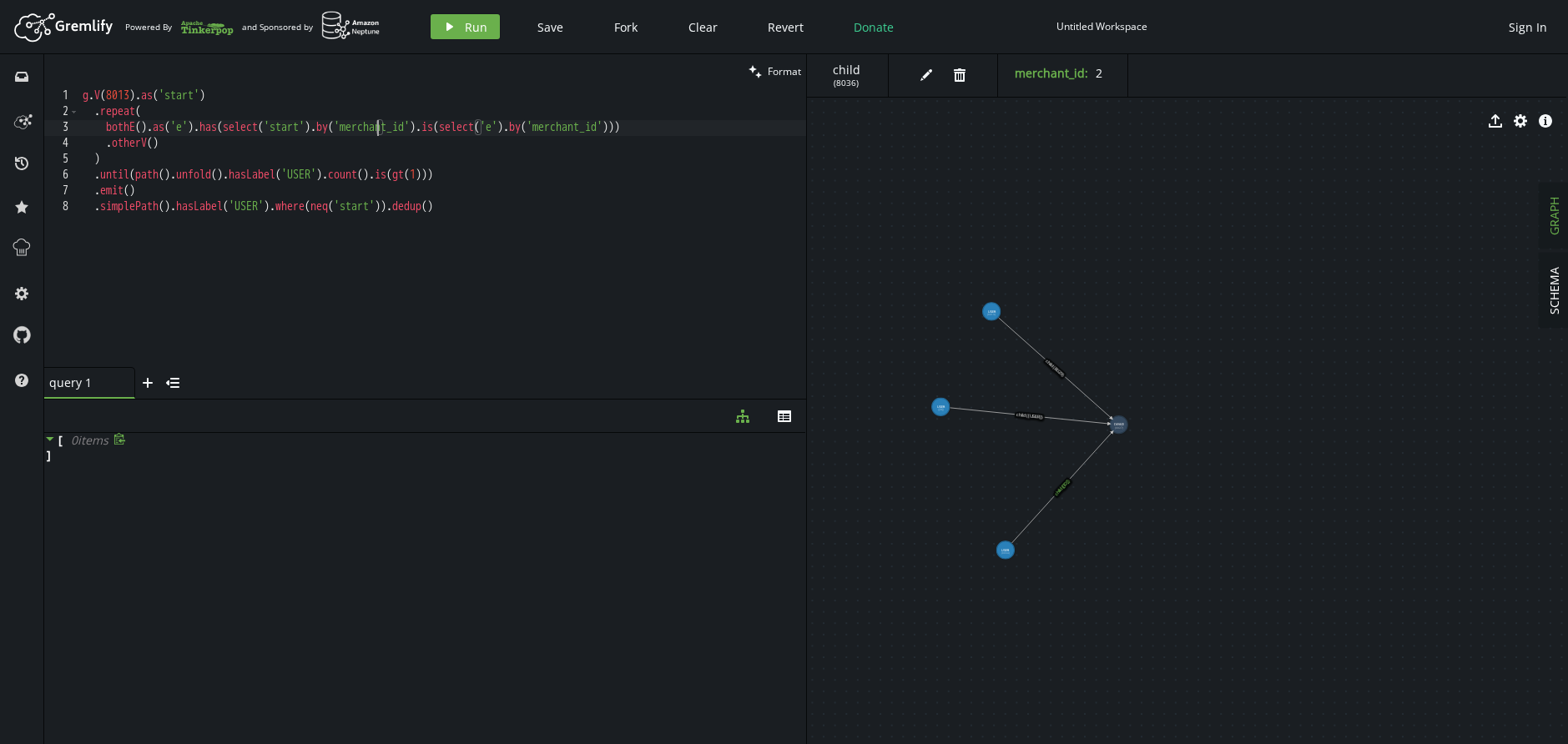 click on "g . V ( 8013 ) . as ( 'start' )    . repeat (      bothE ( ) . as ( 'e' ) . has ( select ( 'start' ) . by ( 'merchant_id' ) . is ( select ( 'e' ) . by ( 'merchant_id' )))      . otherV ( )    )    . until ( path ( ) . unfold ( ) . hasLabel ( 'USER' ) . count ( ) . is ( gt ( 1 )))    . emit ( )    . simplePath ( ) . hasLabel ( 'USER' ) . where ( neq ( 'start' )) . dedup ( )" at bounding box center (442, 244) 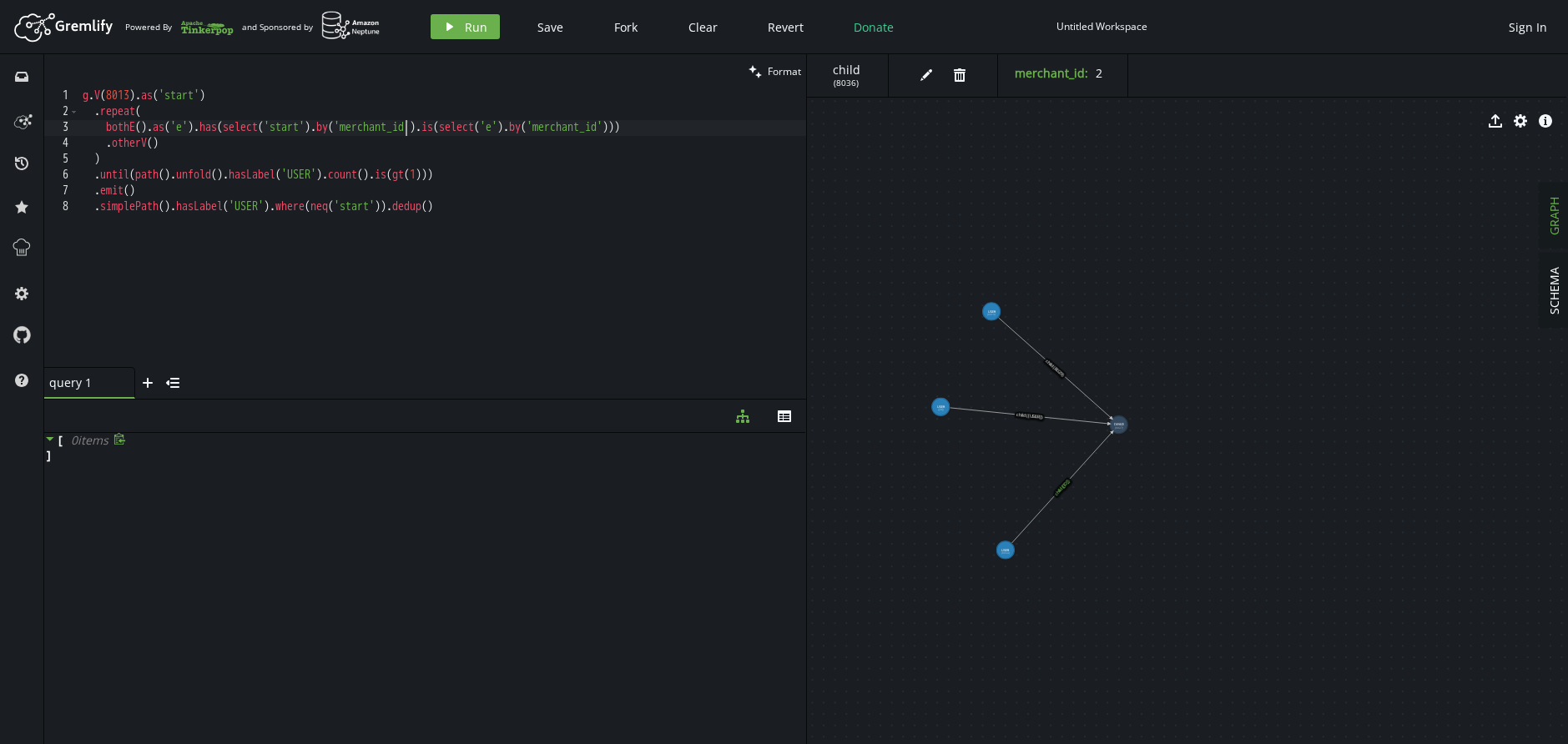 drag, startPoint x: 402, startPoint y: 128, endPoint x: 381, endPoint y: 130, distance: 21.095023 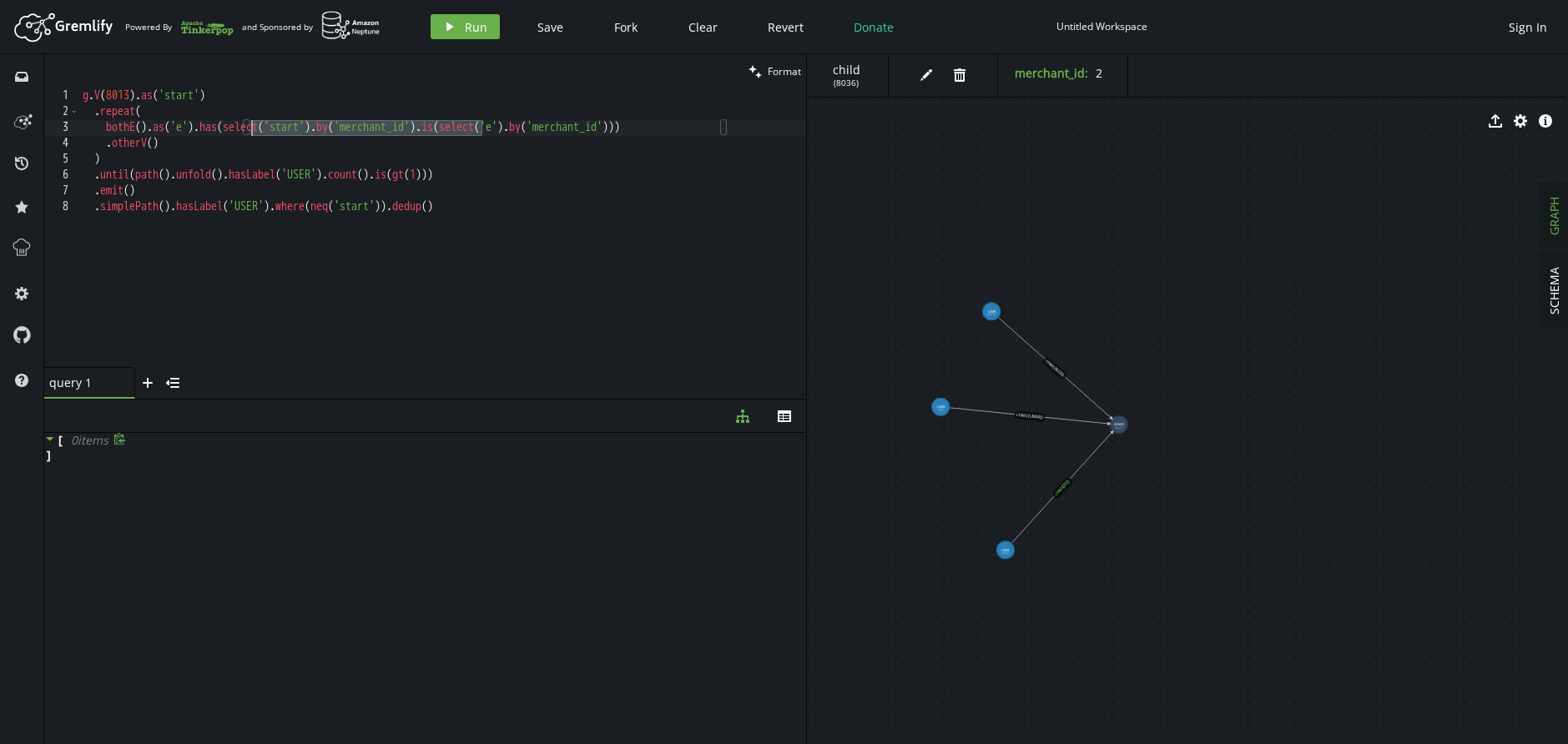 drag, startPoint x: 483, startPoint y: 129, endPoint x: 249, endPoint y: 132, distance: 234.01923 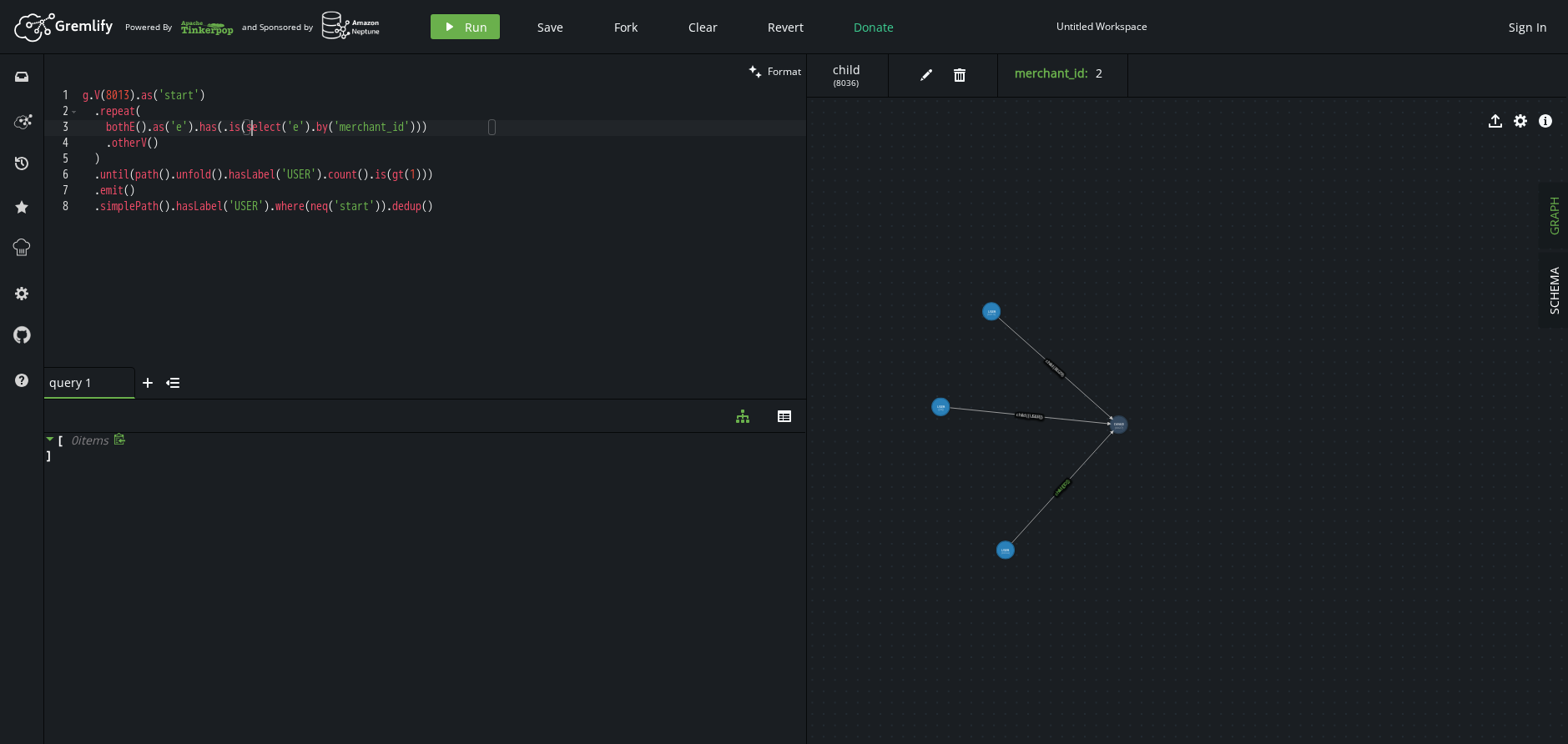 paste on "merchant_id" 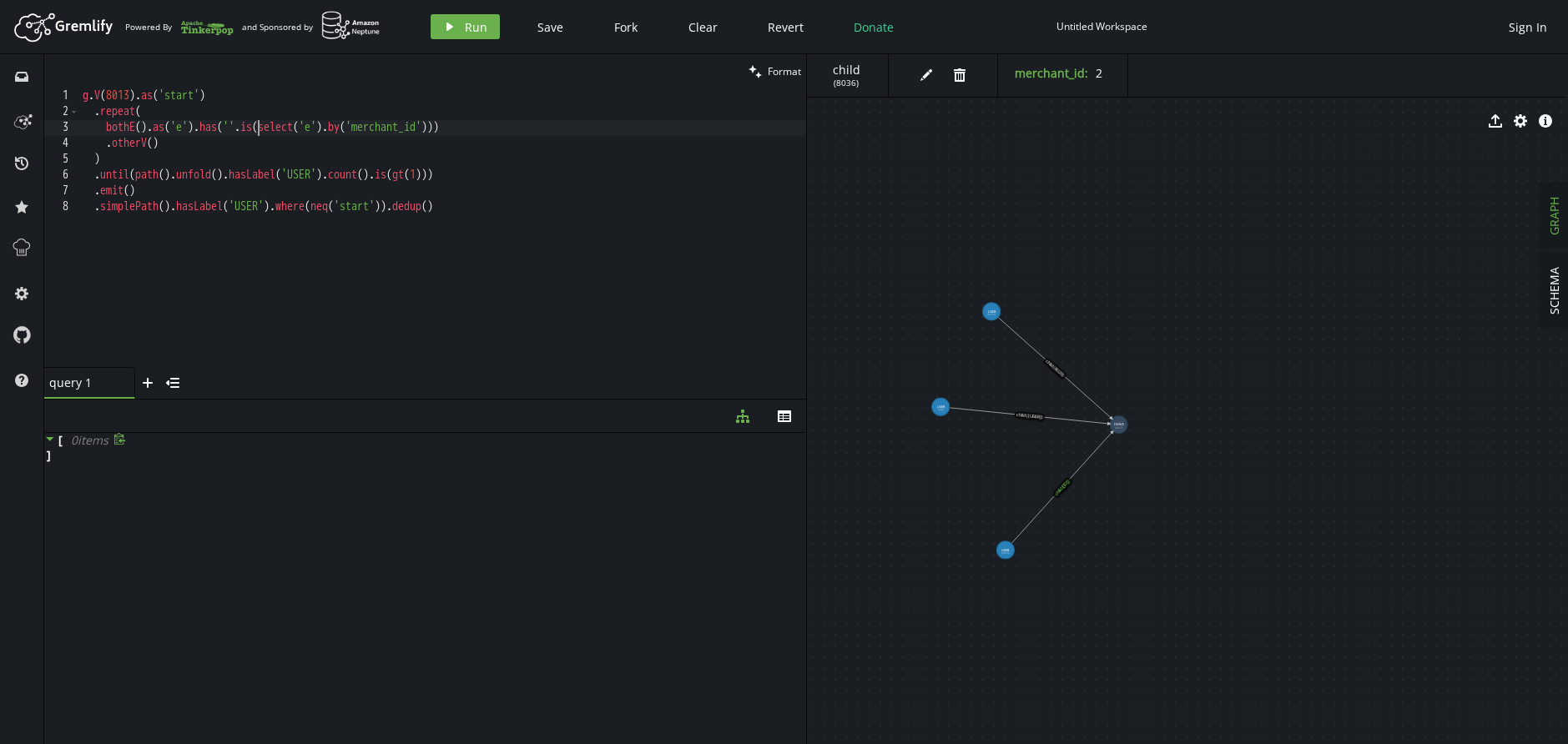 paste on "merchant_id'" 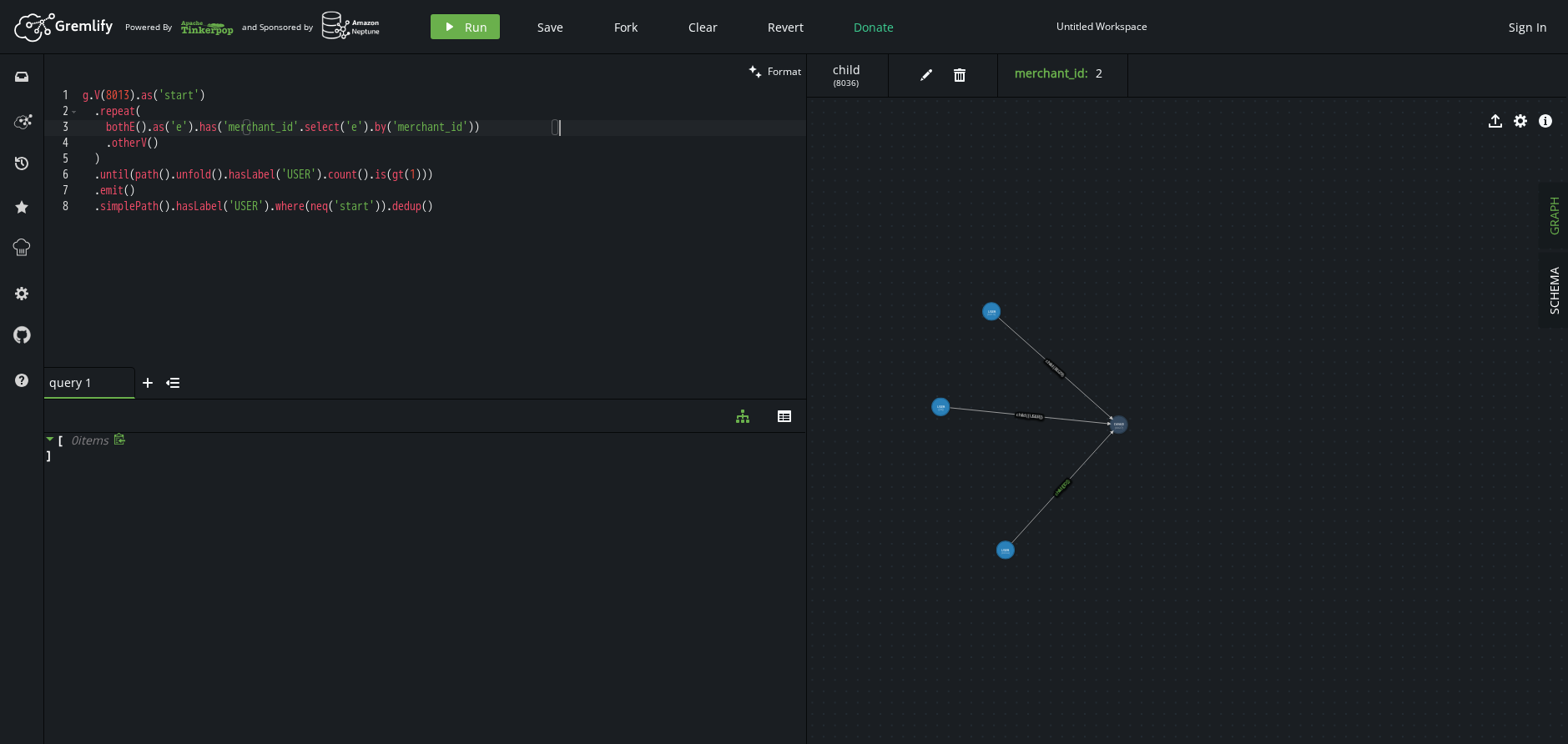 click on "g . V ( 8013 ) . as ( 'start' )    . repeat (      bothE ( ) . as ( 'e' ) . has ( 'merchant_id' . select ( 'e' ) . by ( 'merchant_id' ))      . otherV ( )    )    . until ( path ( ) . unfold ( ) . hasLabel ( 'USER' ) . count ( ) . is ( gt ( 1 )))    . emit ( )    . simplePath ( ) . hasLabel ( 'USER' ) . where ( neq ( 'start' )) . dedup ( )" at bounding box center [442, 244] 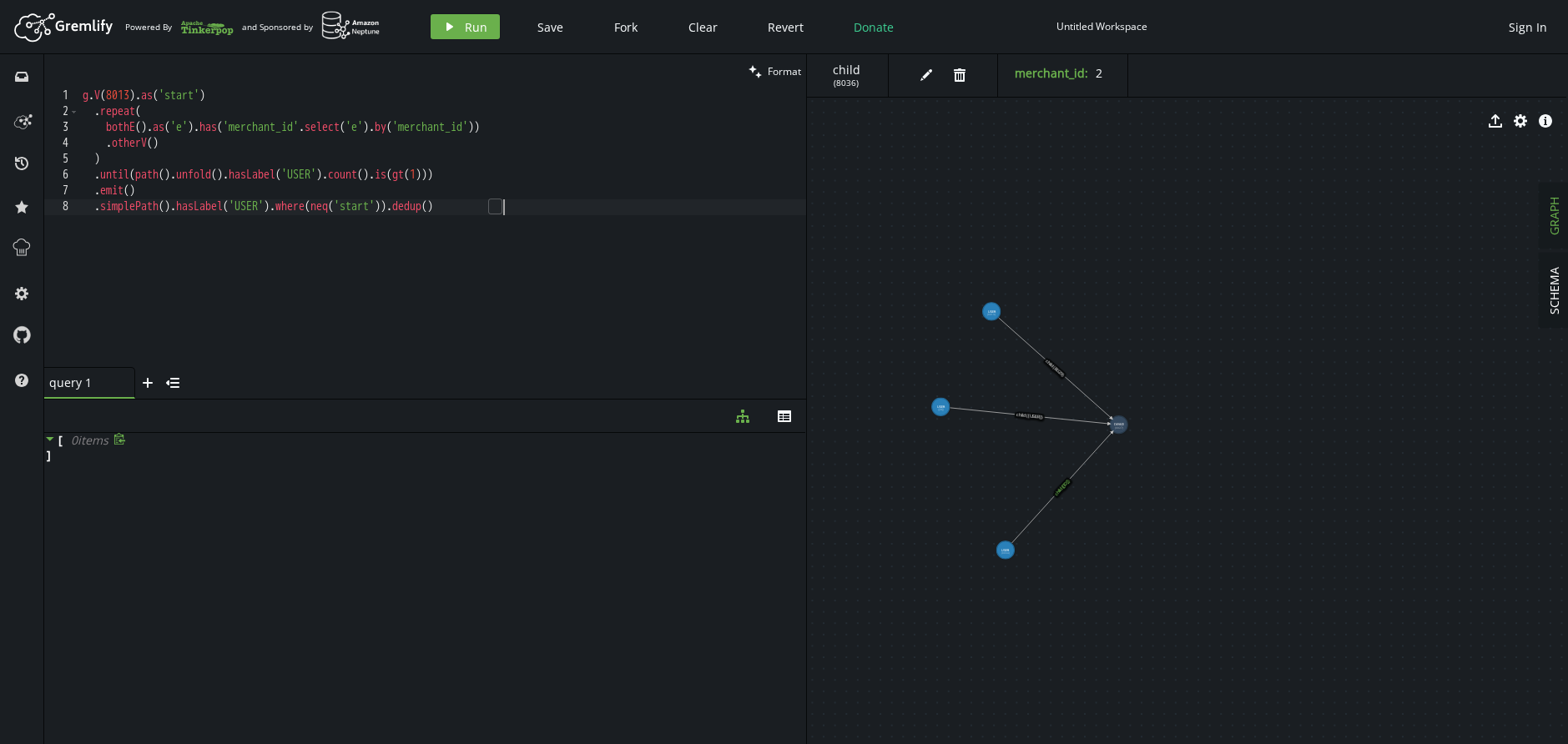 drag, startPoint x: 350, startPoint y: 217, endPoint x: 335, endPoint y: 167, distance: 52.201533 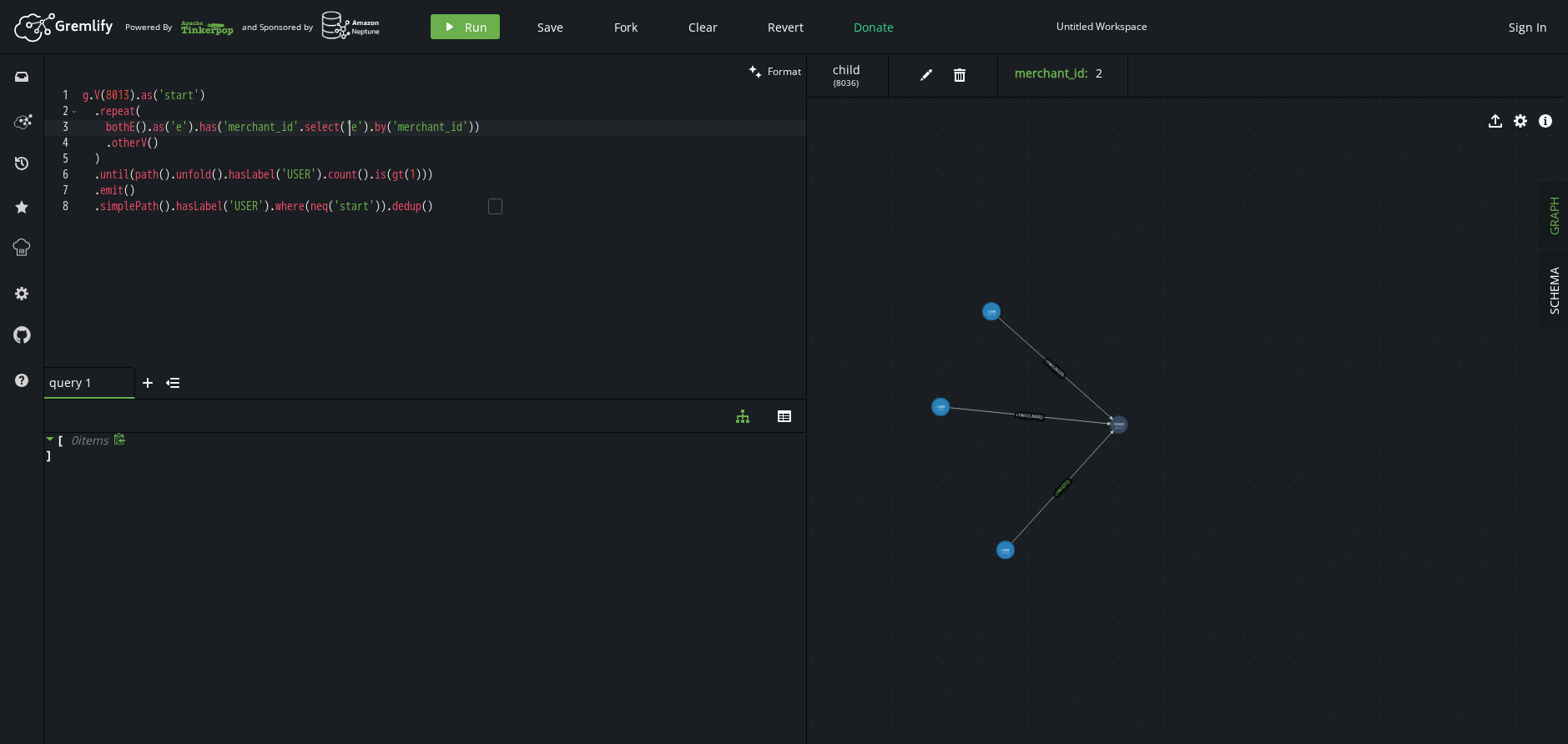 click on "g . V ( 8013 ) . as ( 'start' )    . repeat (      bothE ( ) . as ( 'e' ) . has ( 'merchant_id' . select ( 'e' ) . by ( 'merchant_id' ))      . otherV ( )    )    . until ( path ( ) . unfold ( ) . hasLabel ( 'USER' ) . count ( ) . is ( gt ( 1 )))    . emit ( )    . simplePath ( ) . hasLabel ( 'USER' ) . where ( neq ( 'start' )) . dedup ( )" at bounding box center (442, 244) 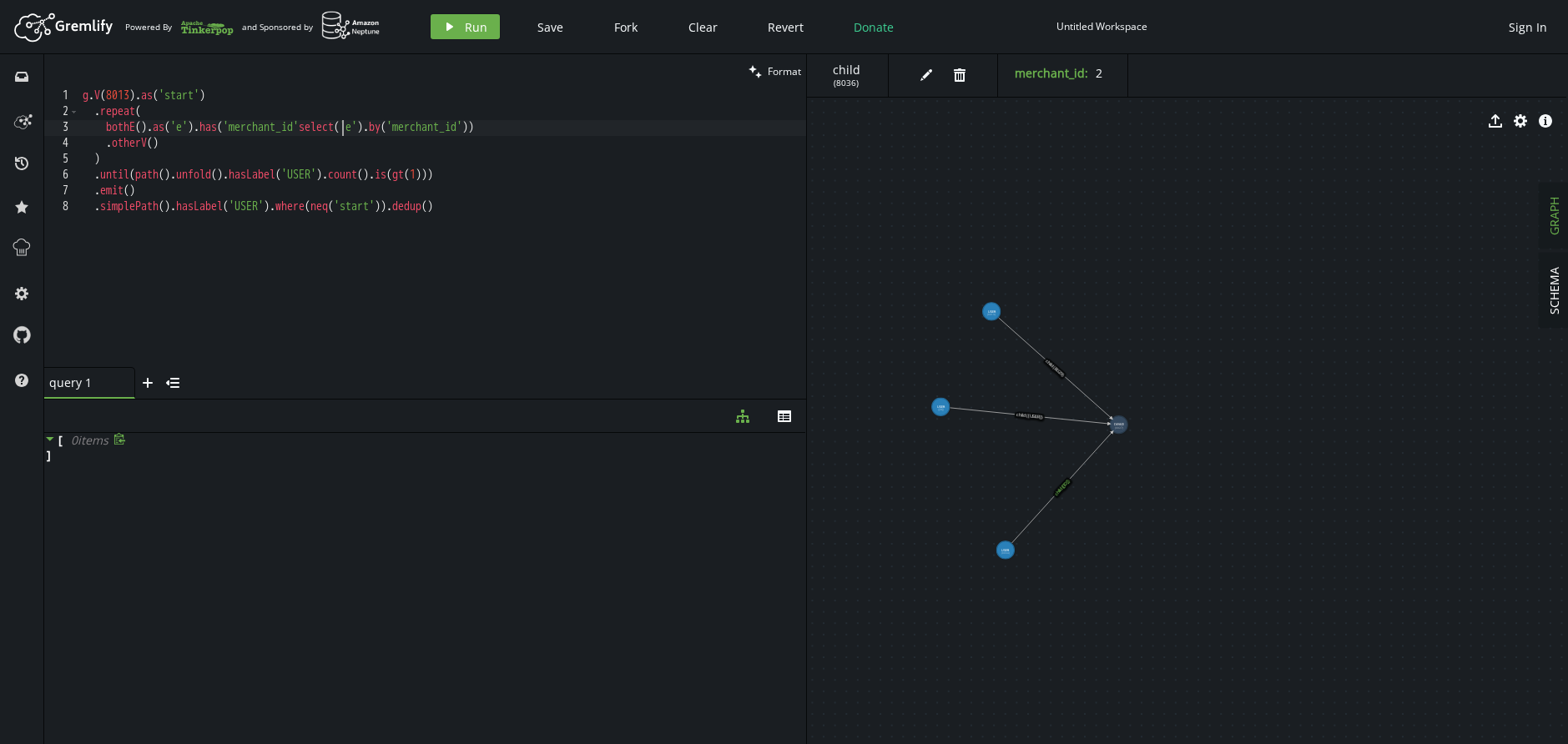 scroll, scrollTop: 1, scrollLeft: 266, axis: both 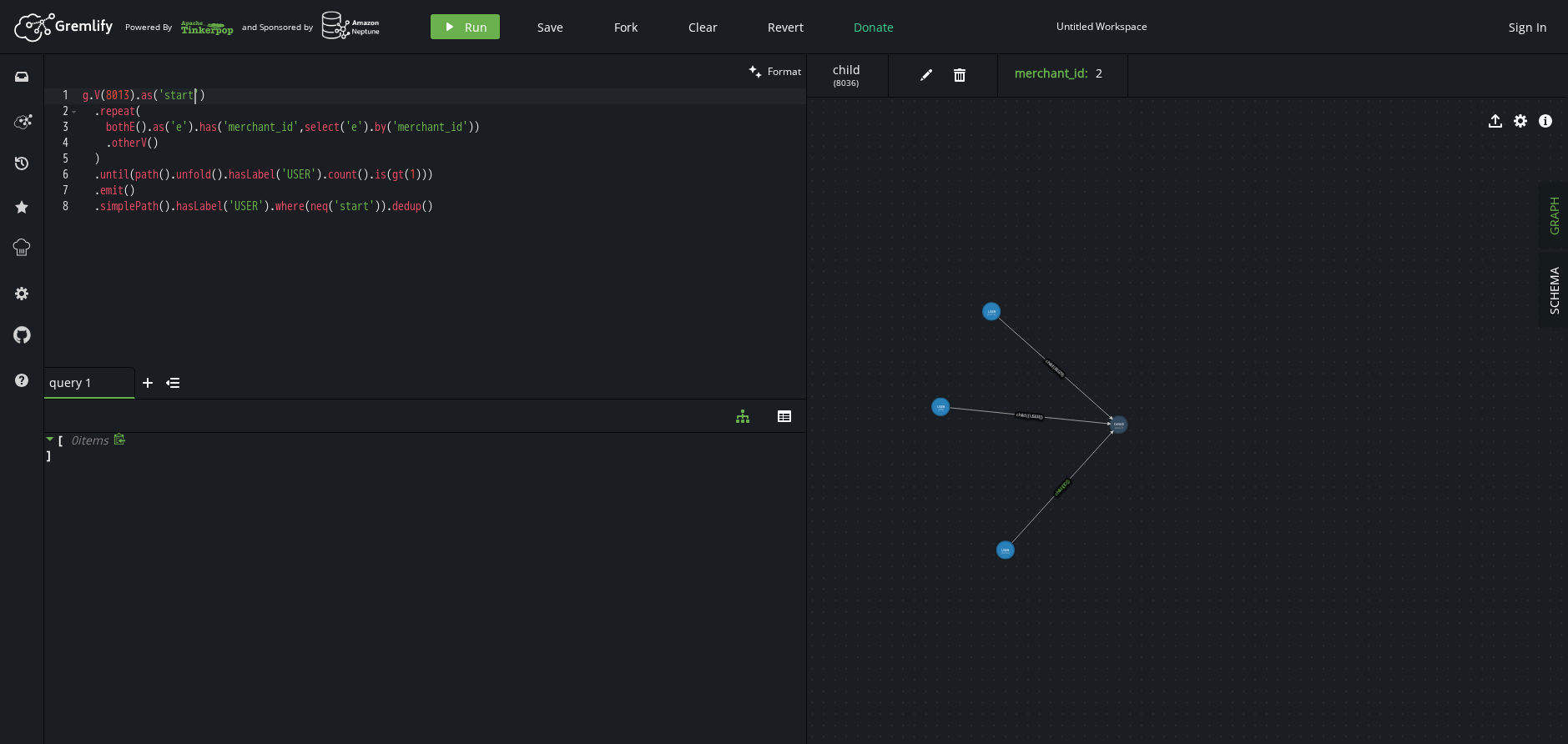 click on "g . V ( 8013 ) . as ( 'start' )    . repeat (      bothE ( ) . as ( 'e' ) . has ( 'merchant_id' , select ( 'start' ) . by ( 'merchant_id' ))      . otherV ( )    )    . until ( path ( ) . unfold ( ) . hasLabel ( 'USER' ) . count ( ) . is ( gt ( 1 )))    . emit ( )    . simplePath ( ) . hasLabel ( 'USER' ) . where ( neq ( 'start' )) . dedup ( )" at bounding box center [442, 244] 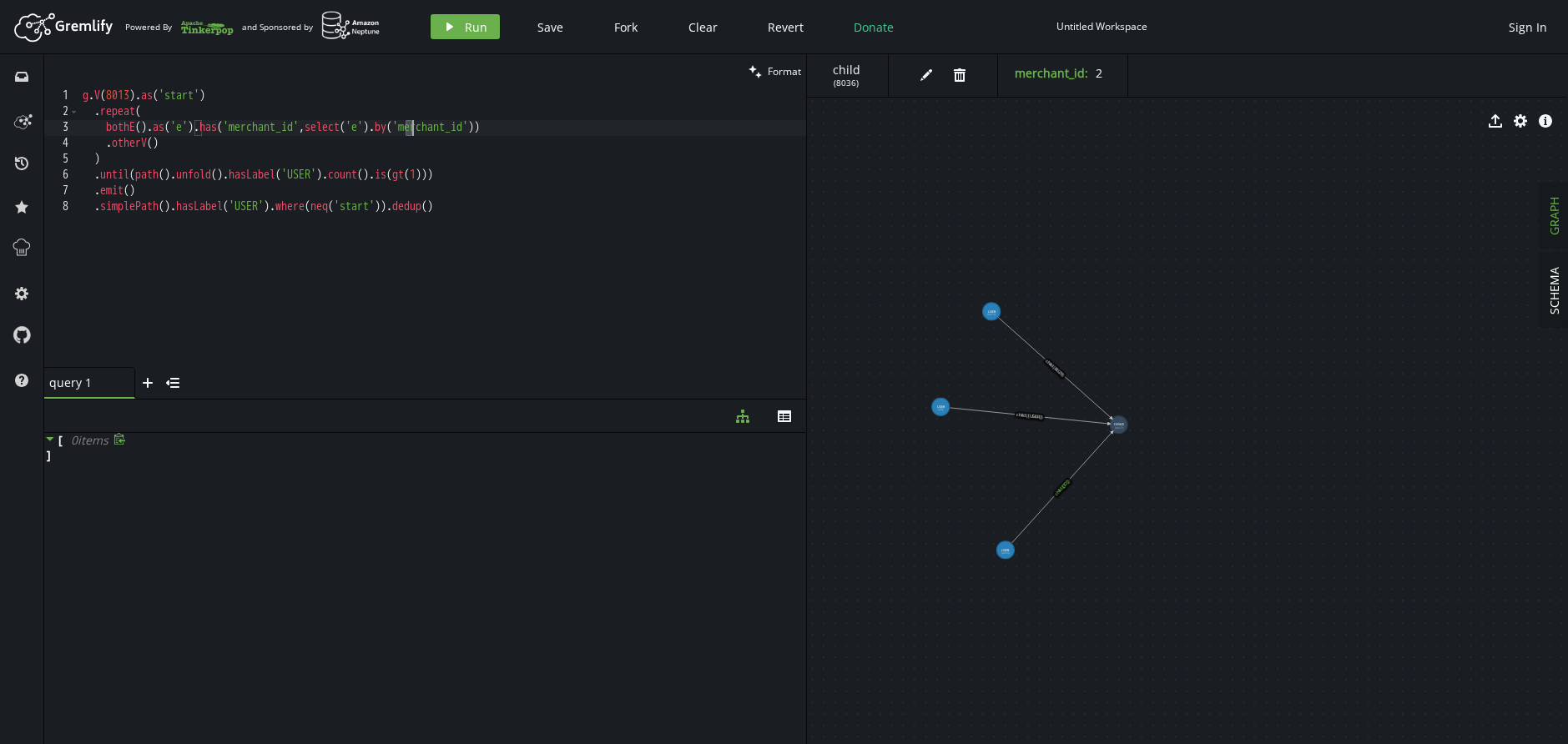 drag, startPoint x: 405, startPoint y: 131, endPoint x: 414, endPoint y: 130, distance: 9.055385 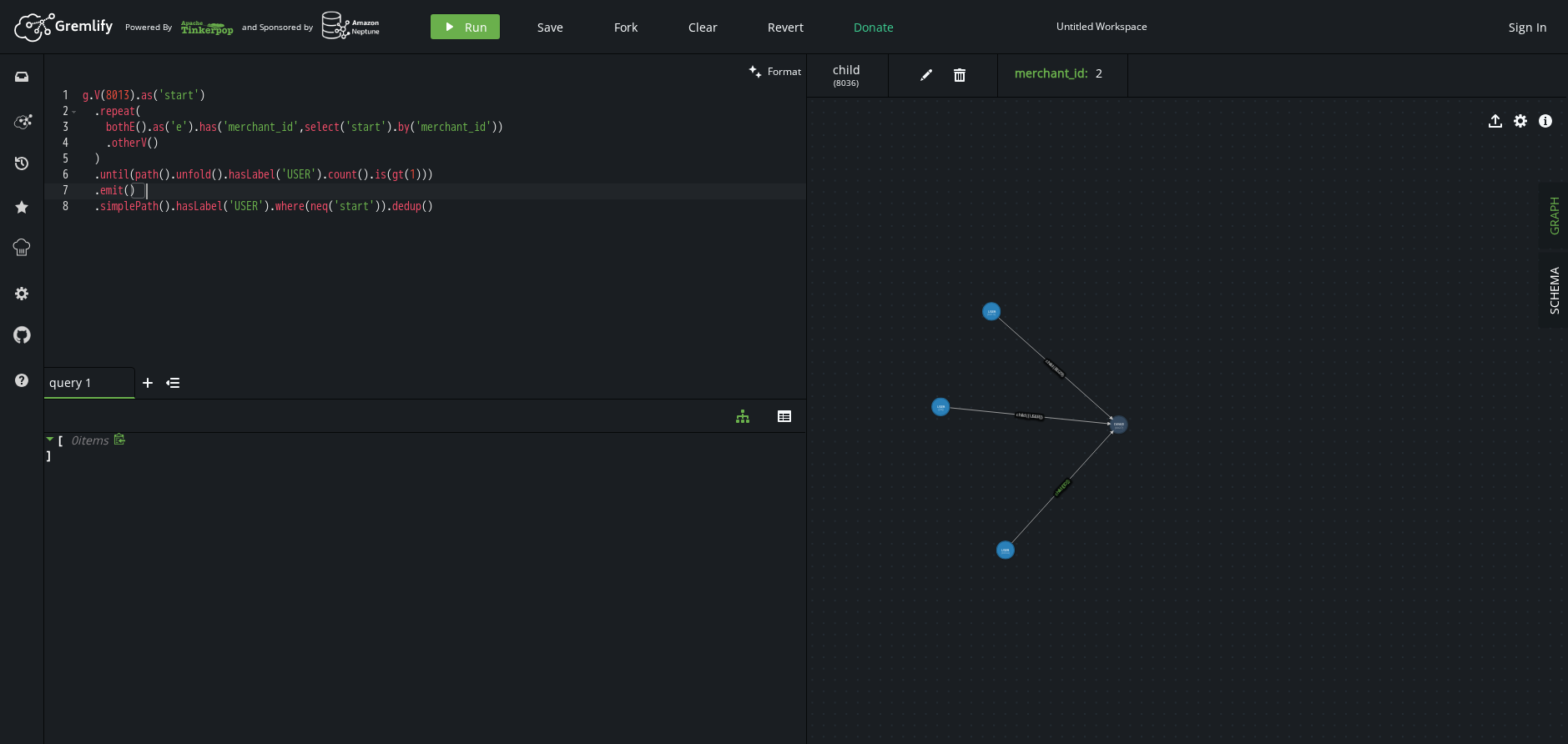 drag, startPoint x: 593, startPoint y: 195, endPoint x: 522, endPoint y: 93, distance: 124.27791 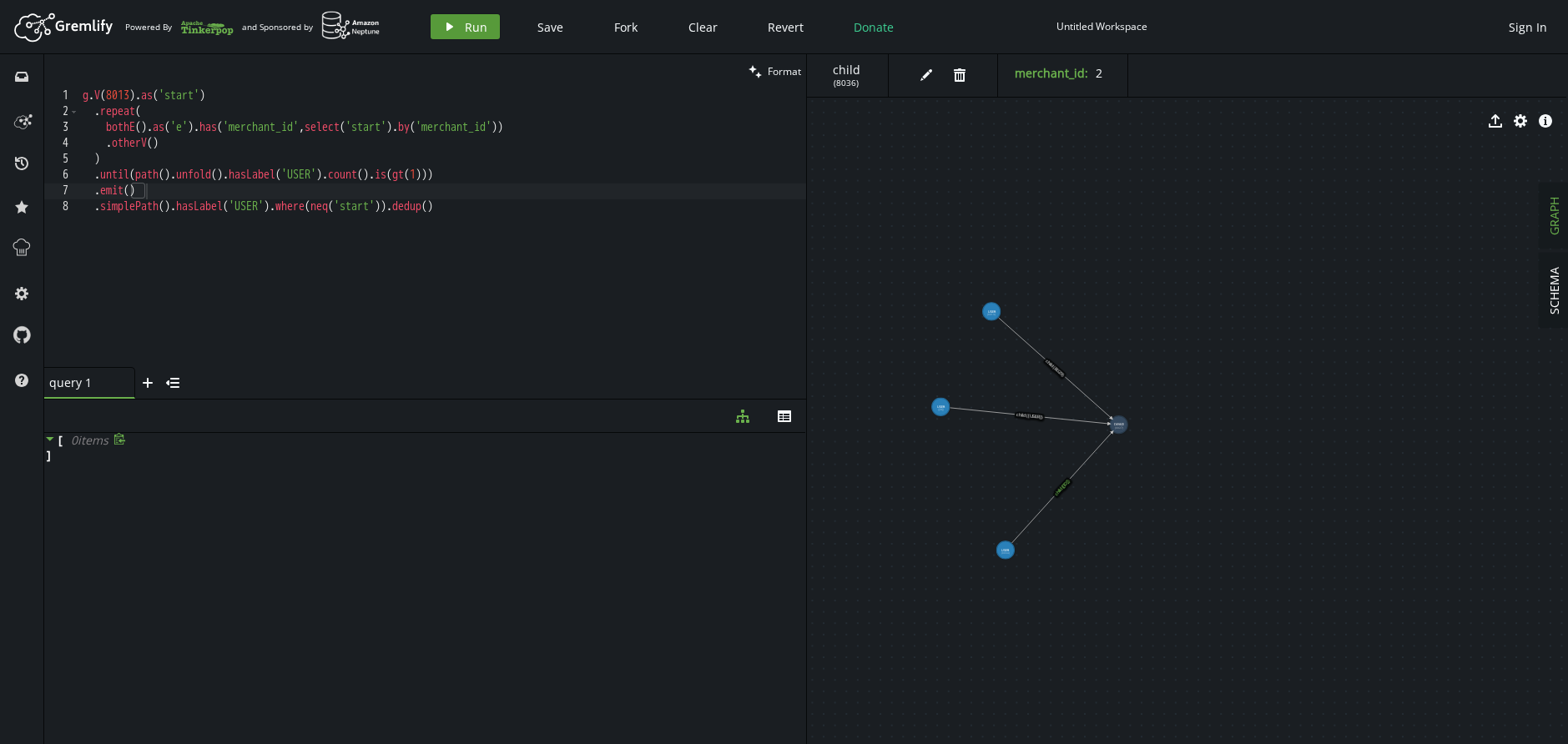 click on "Run" at bounding box center (476, 27) 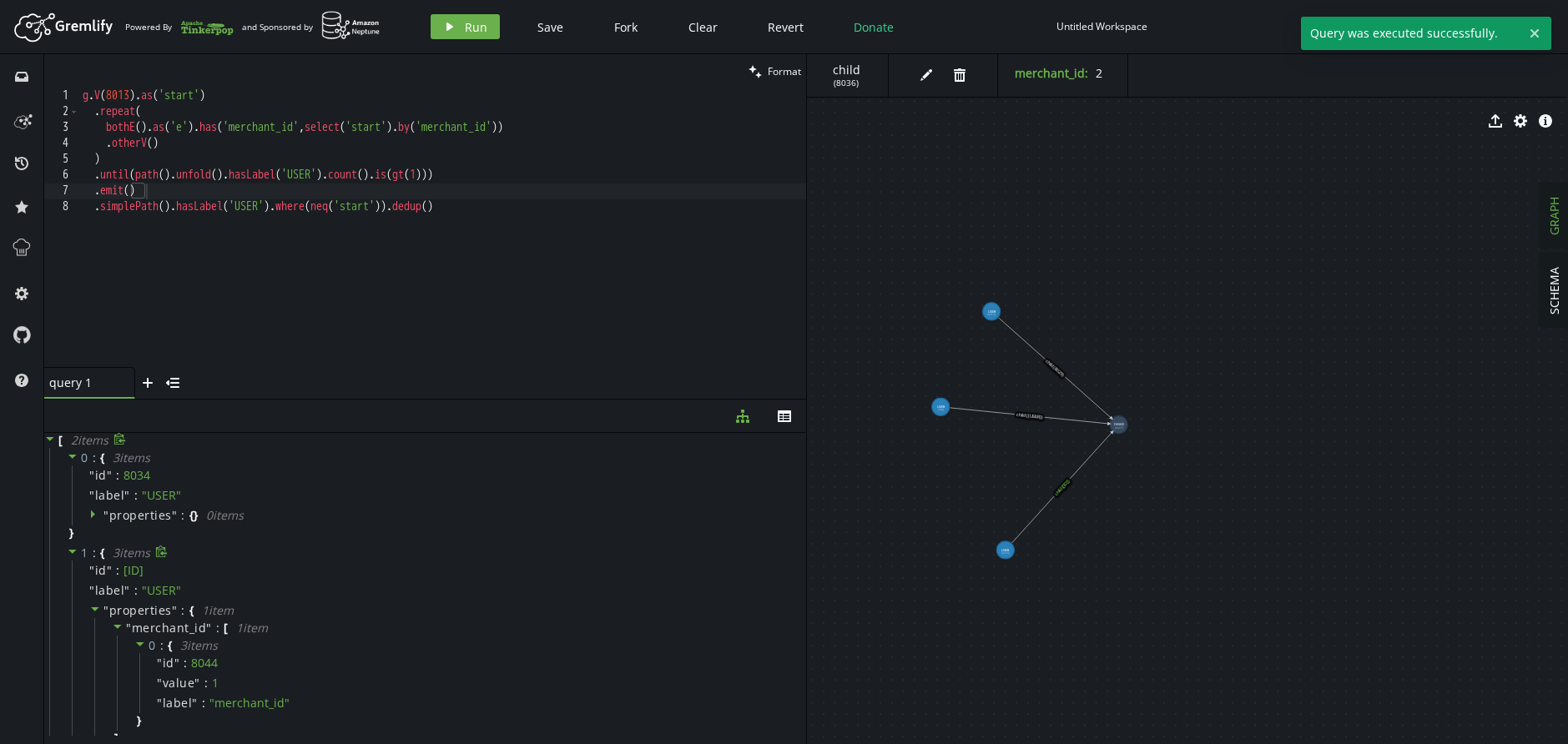 click 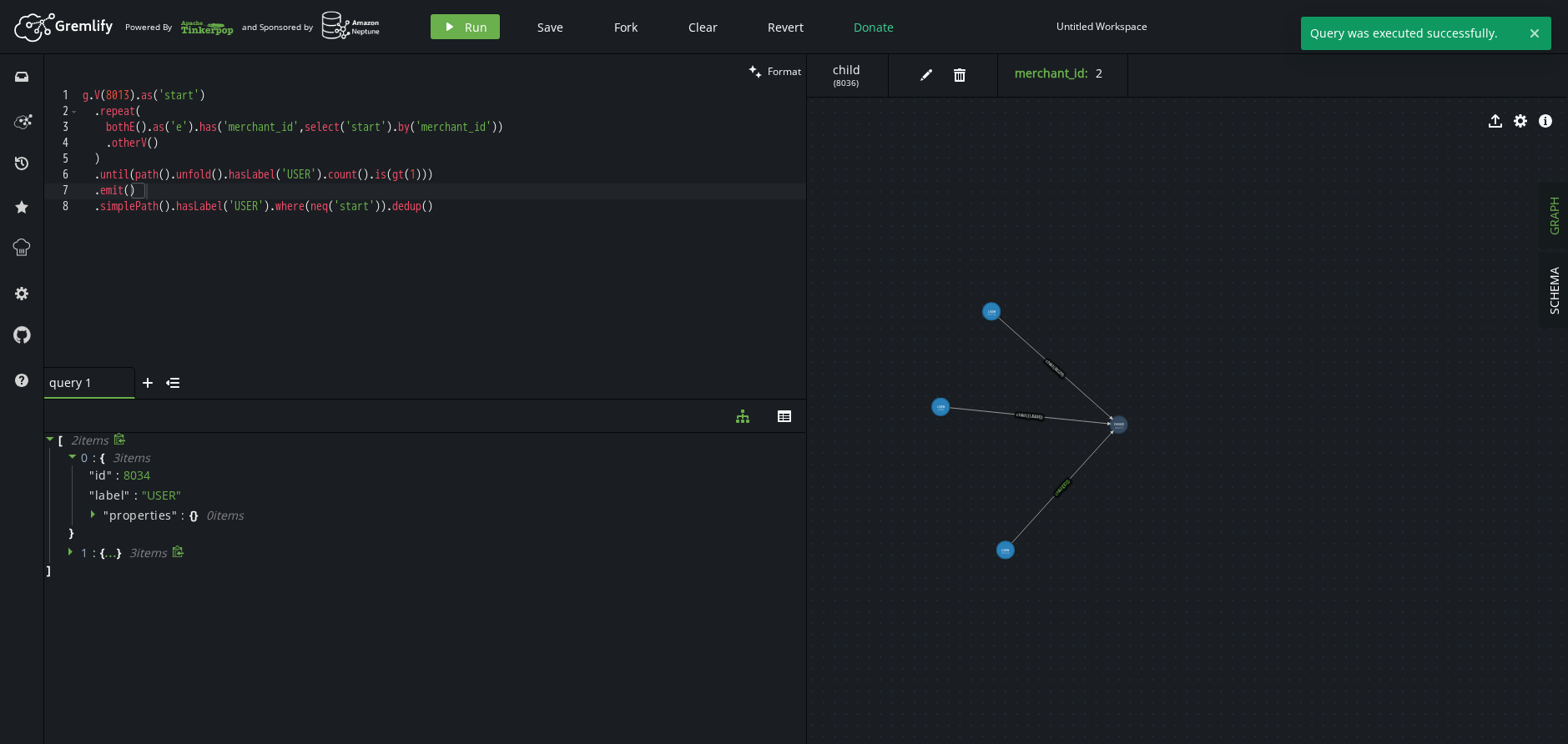 click 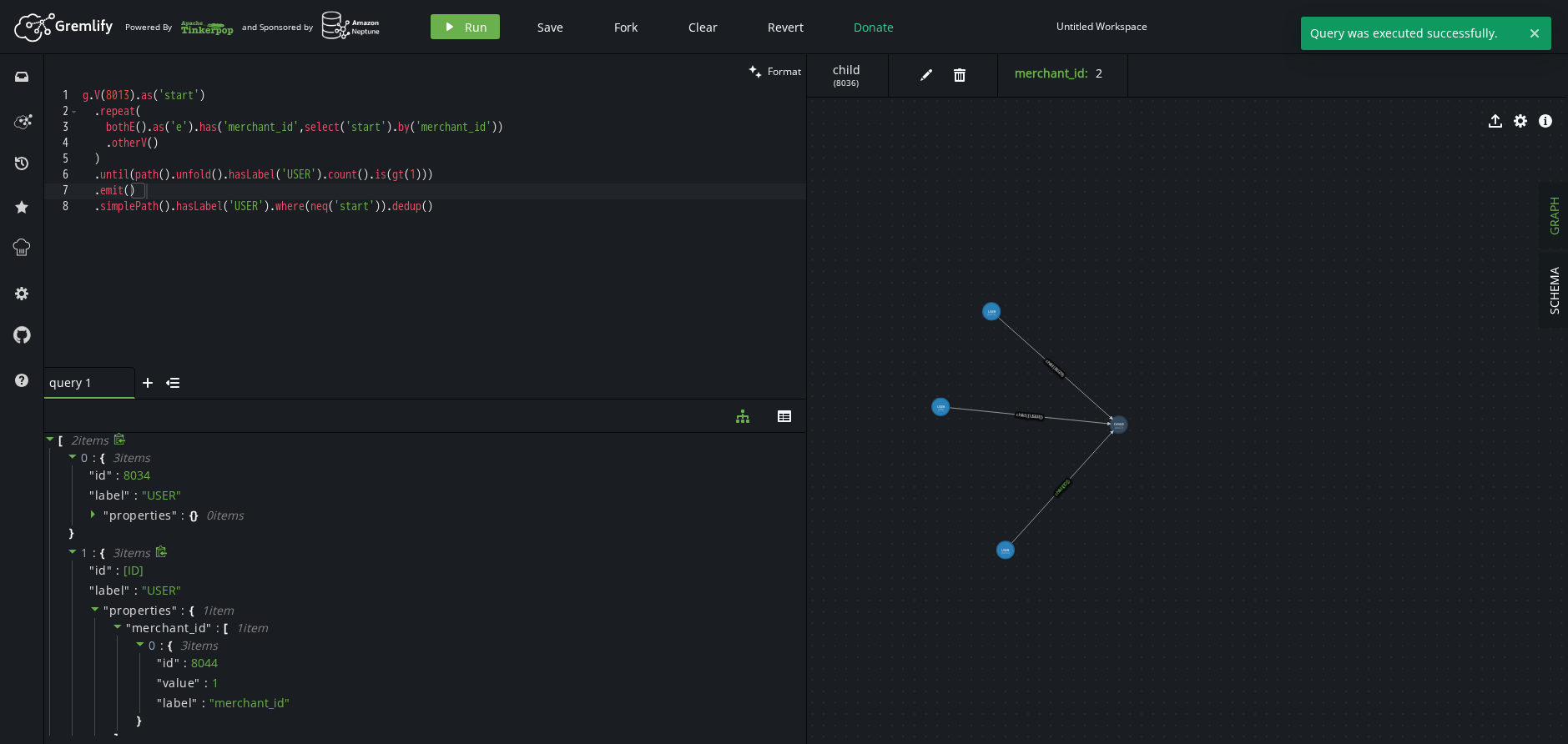 click 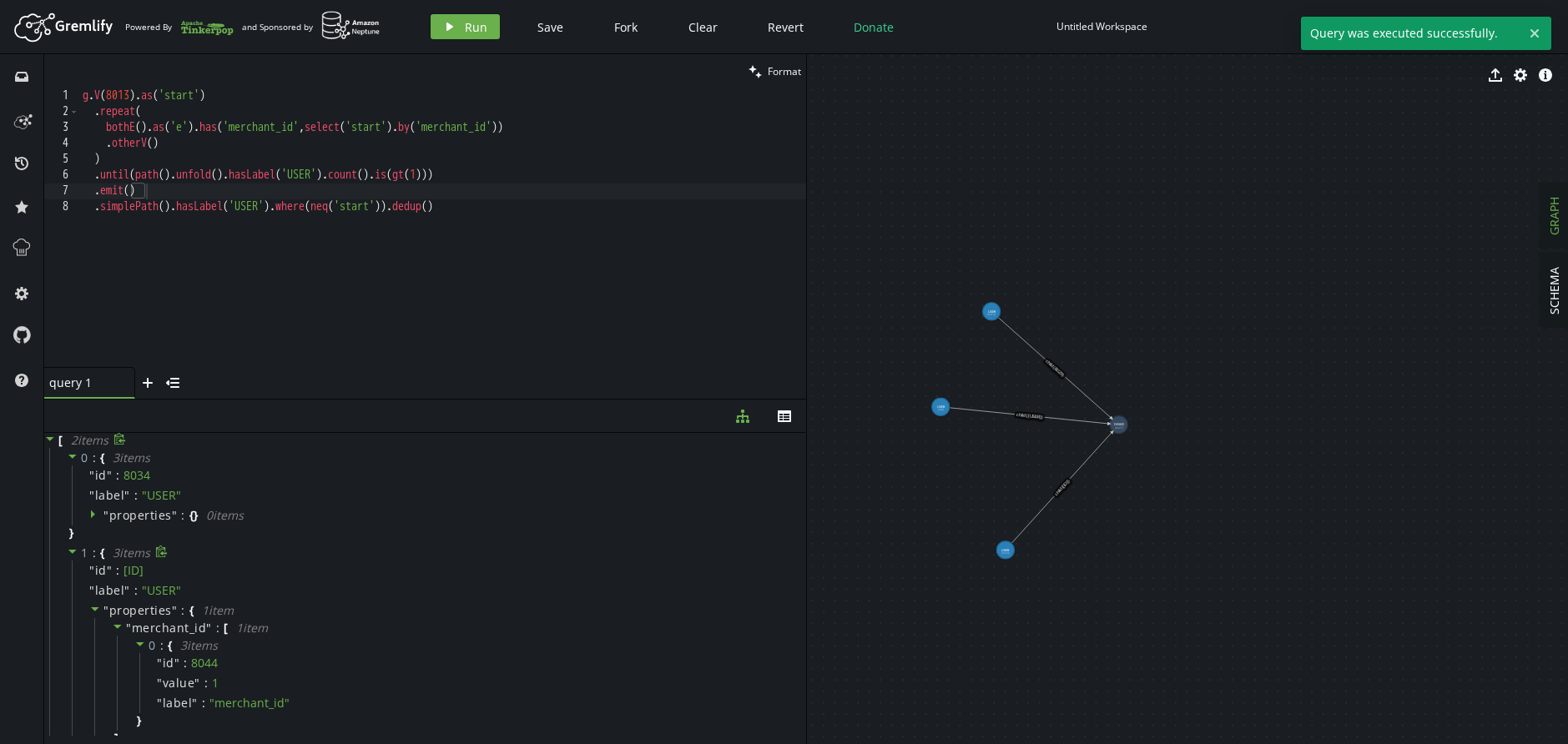 click 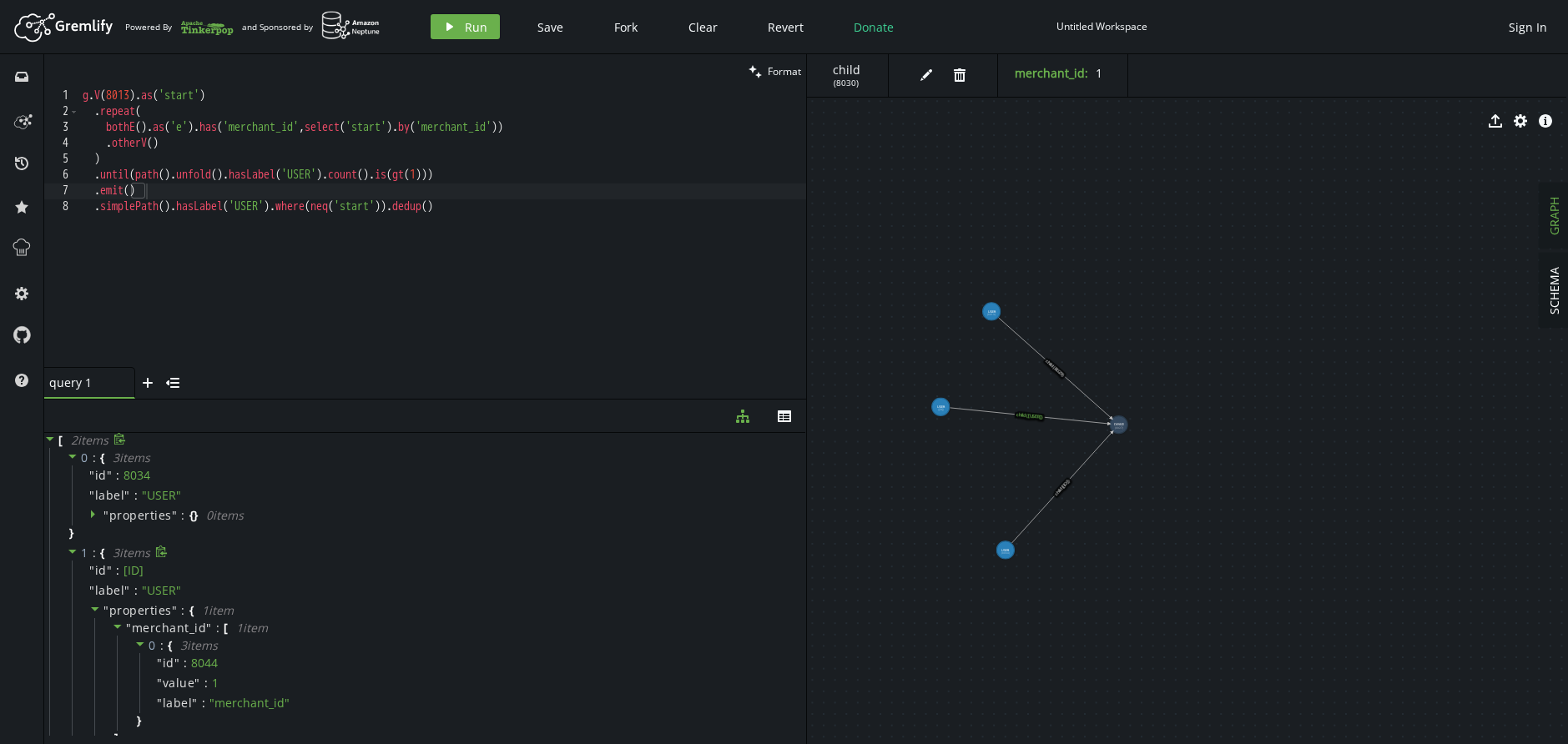 scroll, scrollTop: 0, scrollLeft: 0, axis: both 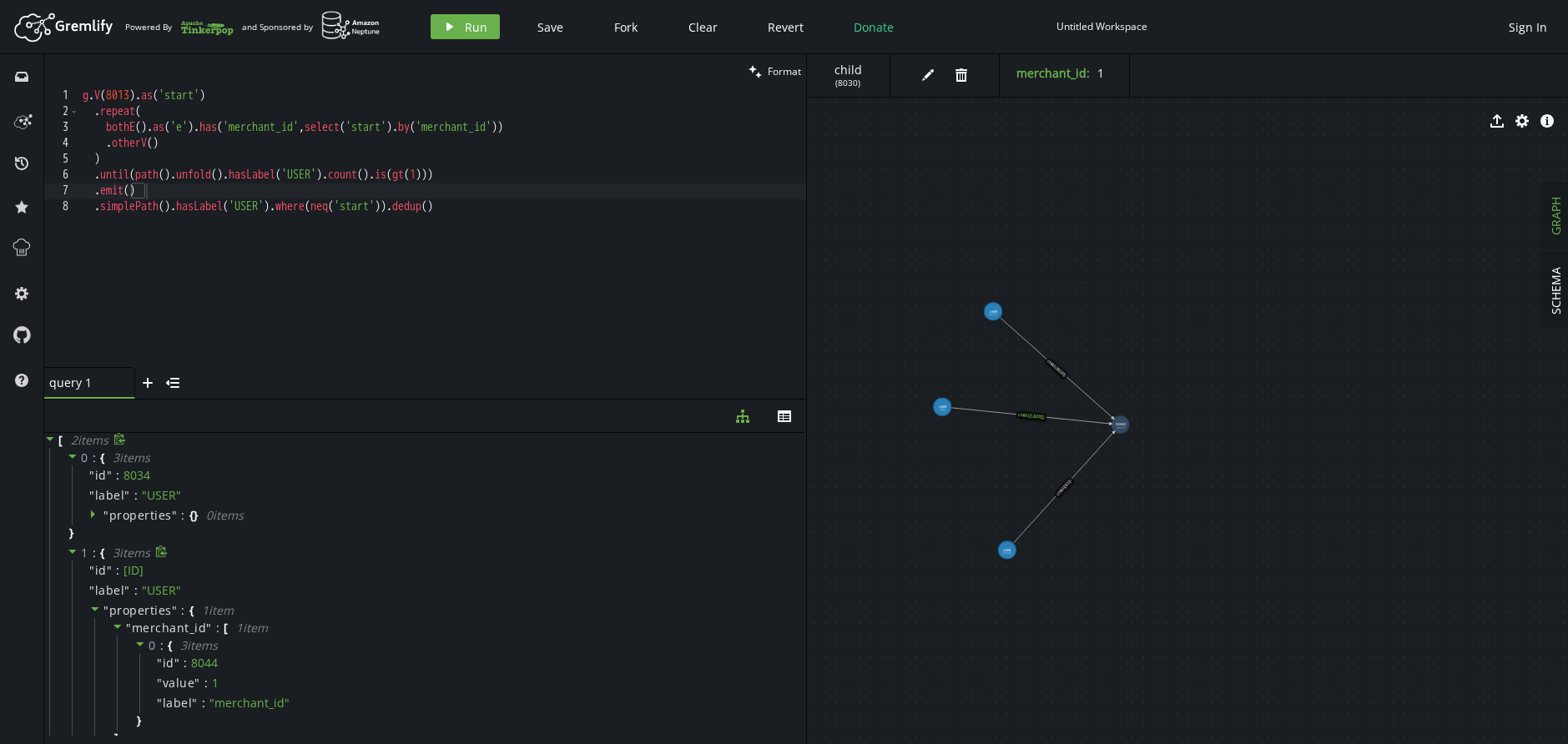 click 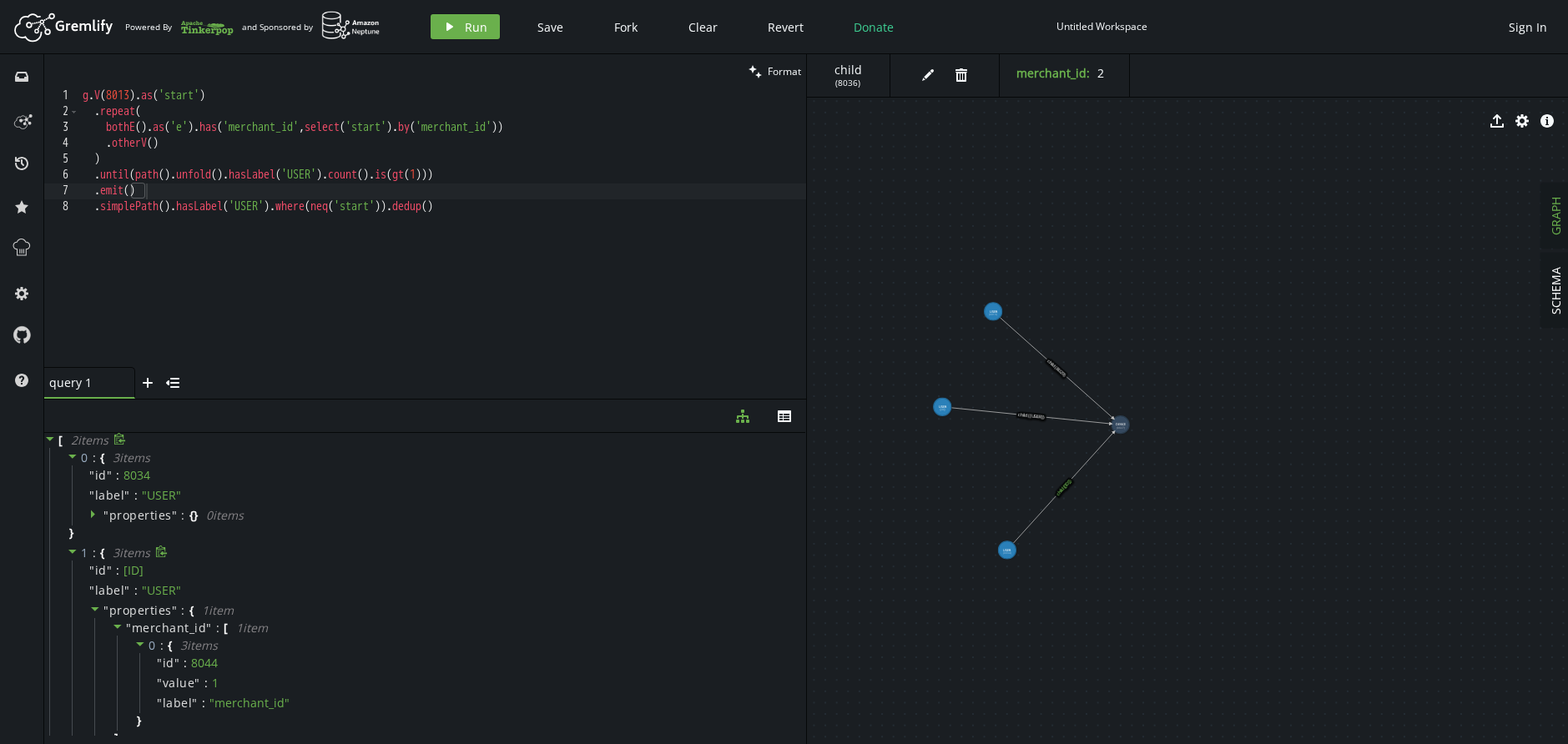 click 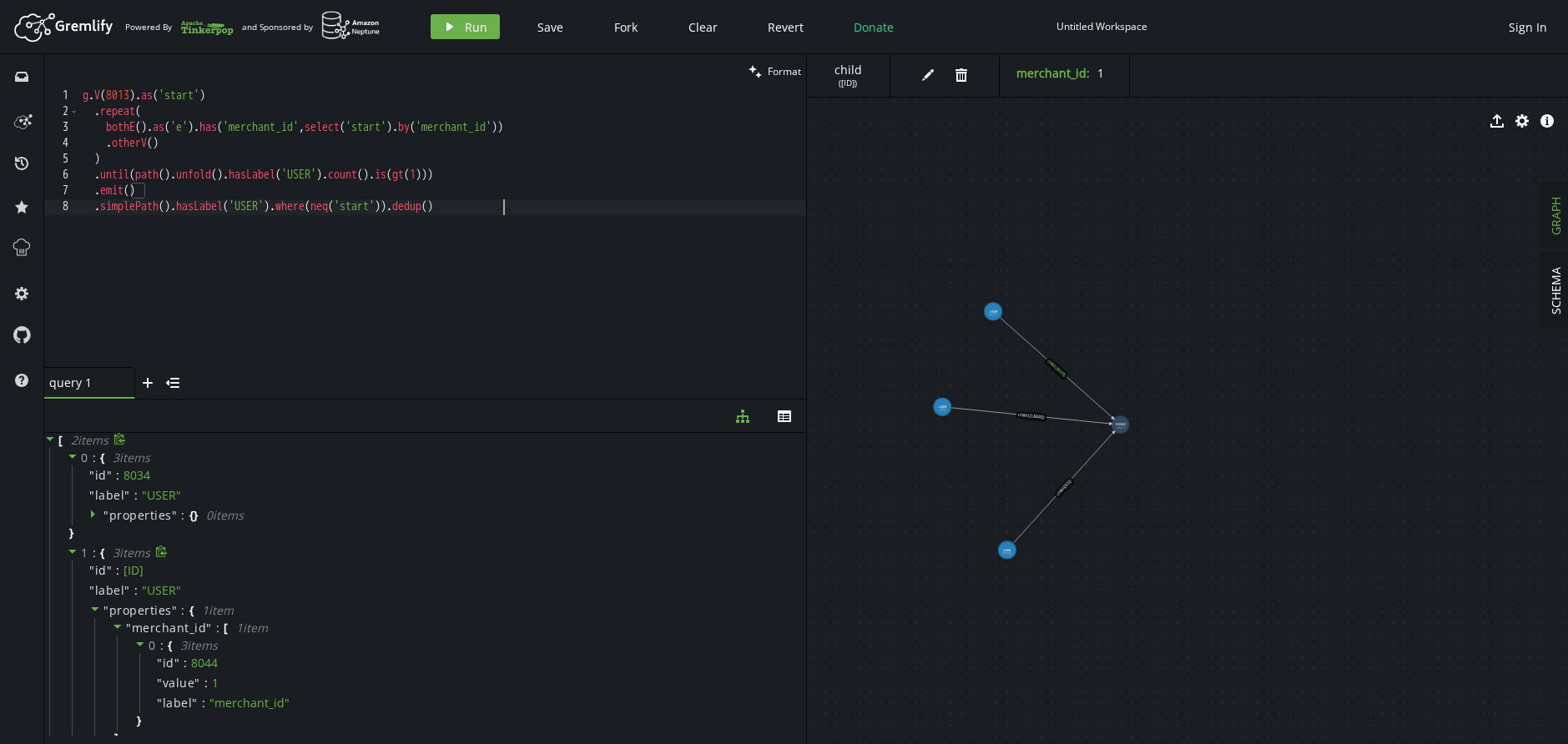 click on "g . V ( 8013 ) . as ( 'start' )    . repeat (      bothE ( ) . as ( 'e' ) . has ( 'merchant_id' , select ( 'start' ) . by ( 'merchant_id' ))      . otherV ( )    )    . until ( path ( ) . unfold ( ) . hasLabel ( 'USER' ) . count ( ) . is ( gt ( 1 )))    . emit ( )    . simplePath ( ) . hasLabel ( 'USER' ) . where ( neq ( 'start' )) . dedup ( )" at bounding box center (442, 244) 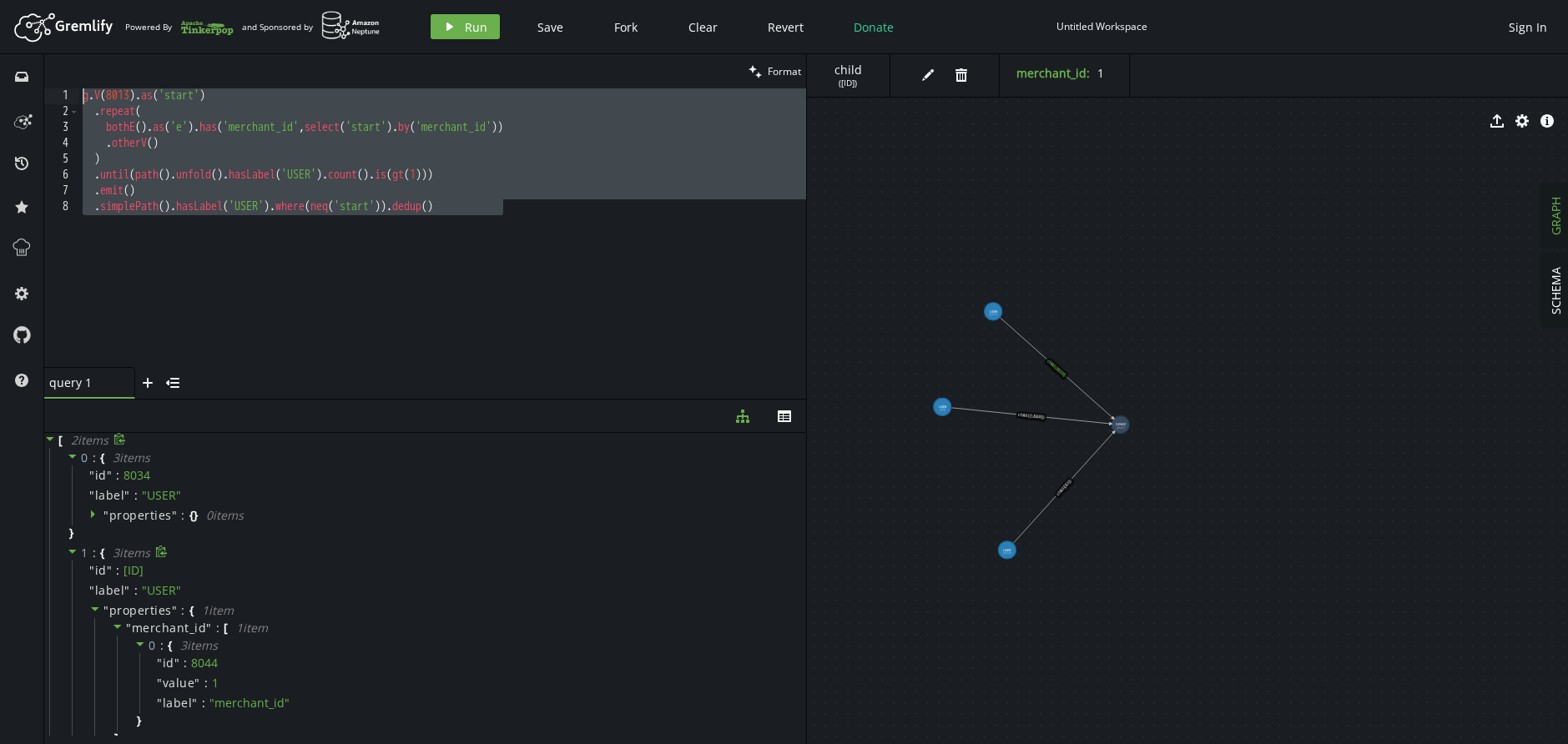 drag, startPoint x: 531, startPoint y: 218, endPoint x: 0, endPoint y: 132, distance: 537.91914 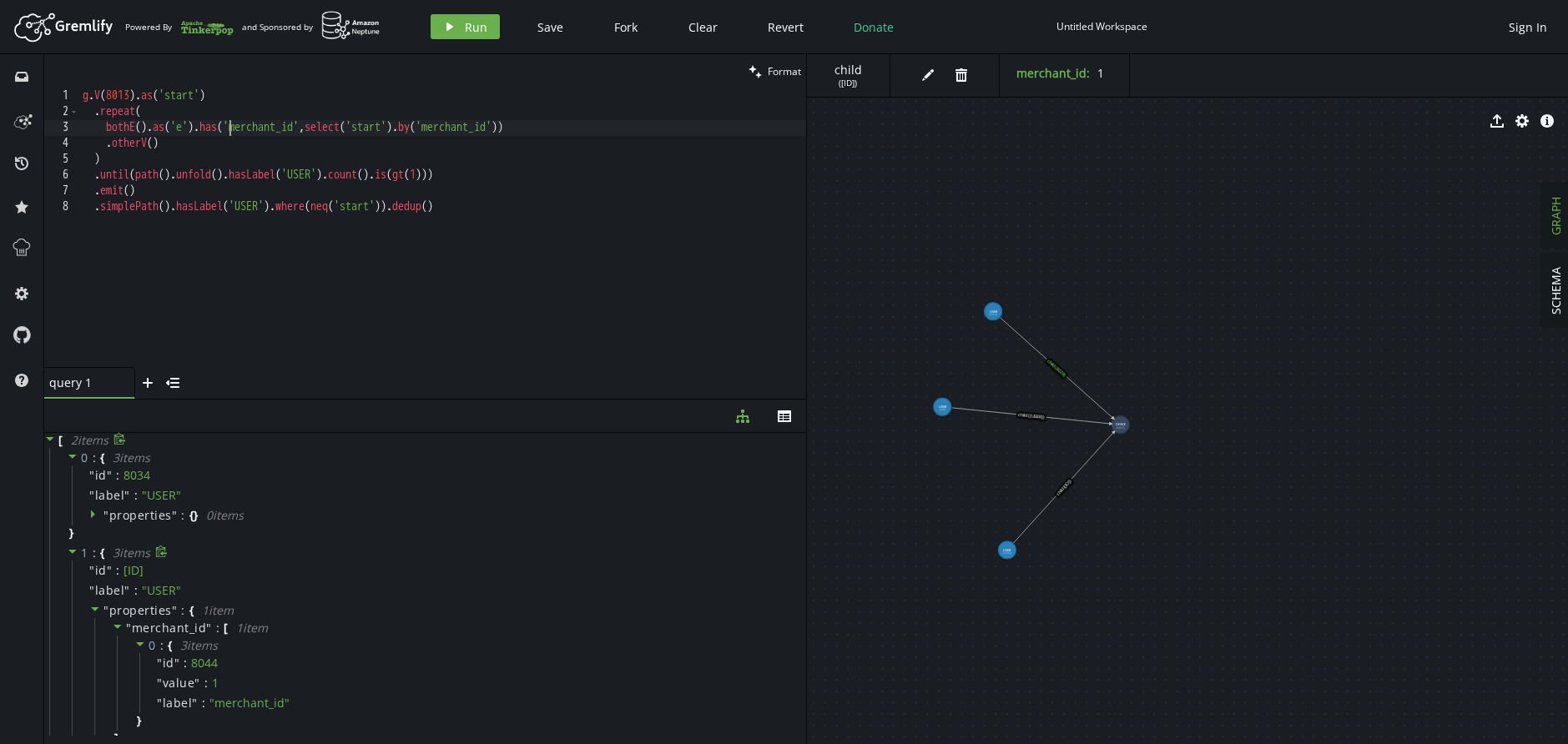 click on "g . V ( 8013 ) . as ( 'start' )    . repeat (      bothE ( ) . as ( 'e' ) . has ( 'merchant_id' , select ( 'start' ) . by ( 'merchant_id' ))      . otherV ( )    )    . until ( path ( ) . unfold ( ) . hasLabel ( 'USER' ) . count ( ) . is ( gt ( 1 )))    . emit ( )    . simplePath ( ) . hasLabel ( 'USER' ) . where ( neq ( 'start' )) . dedup ( )" at bounding box center [442, 244] 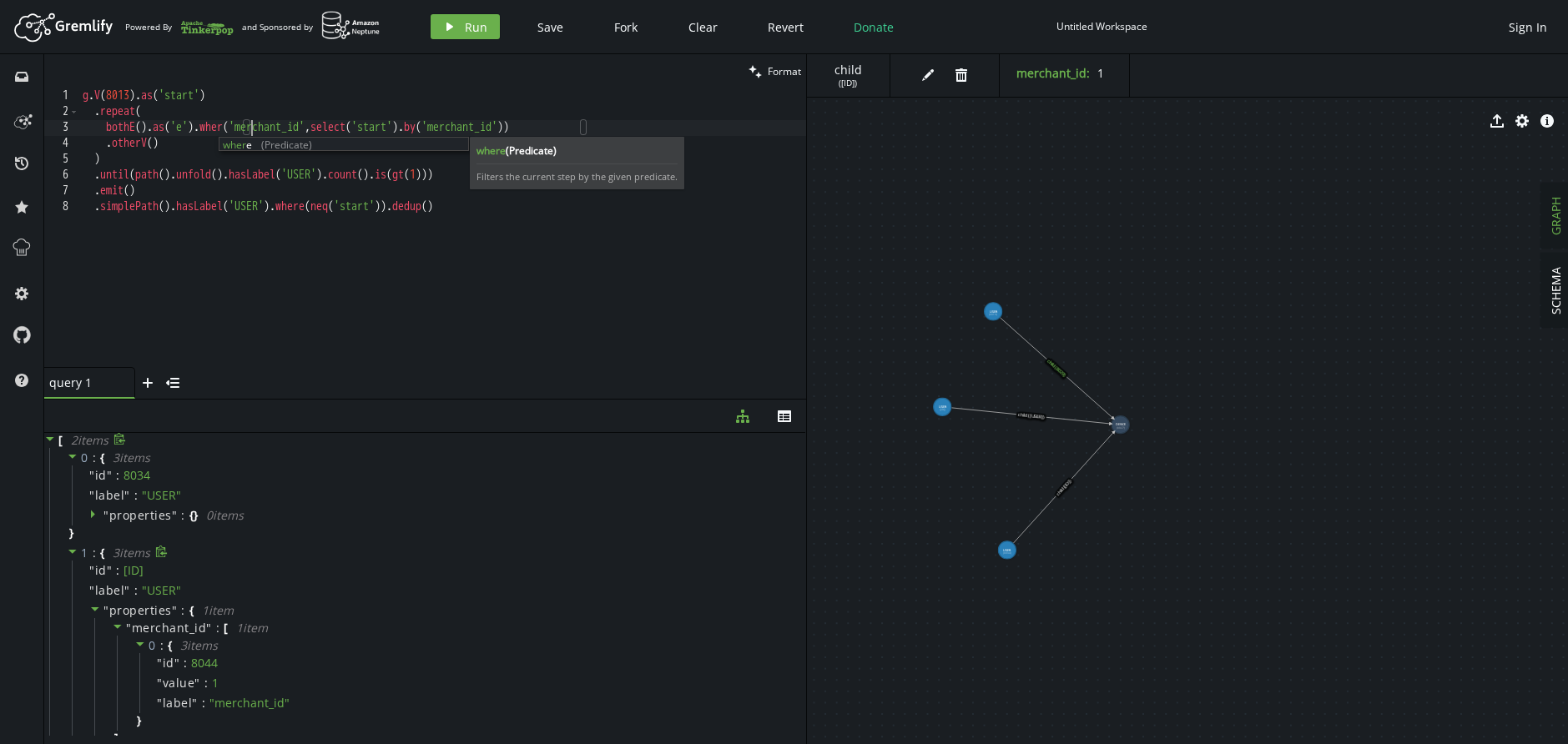 scroll, scrollTop: 1, scrollLeft: 174, axis: both 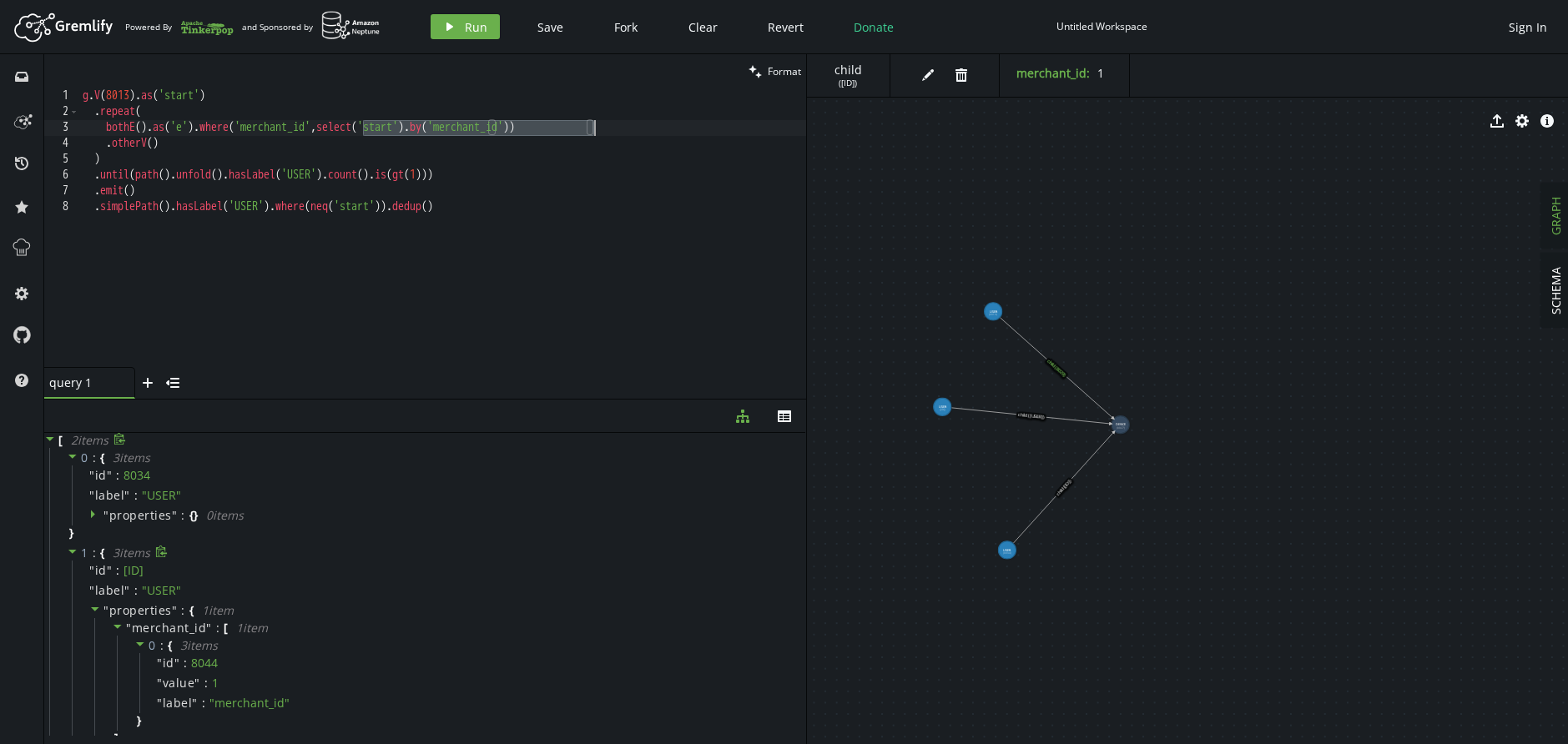 drag, startPoint x: 360, startPoint y: 131, endPoint x: 595, endPoint y: 128, distance: 235.01915 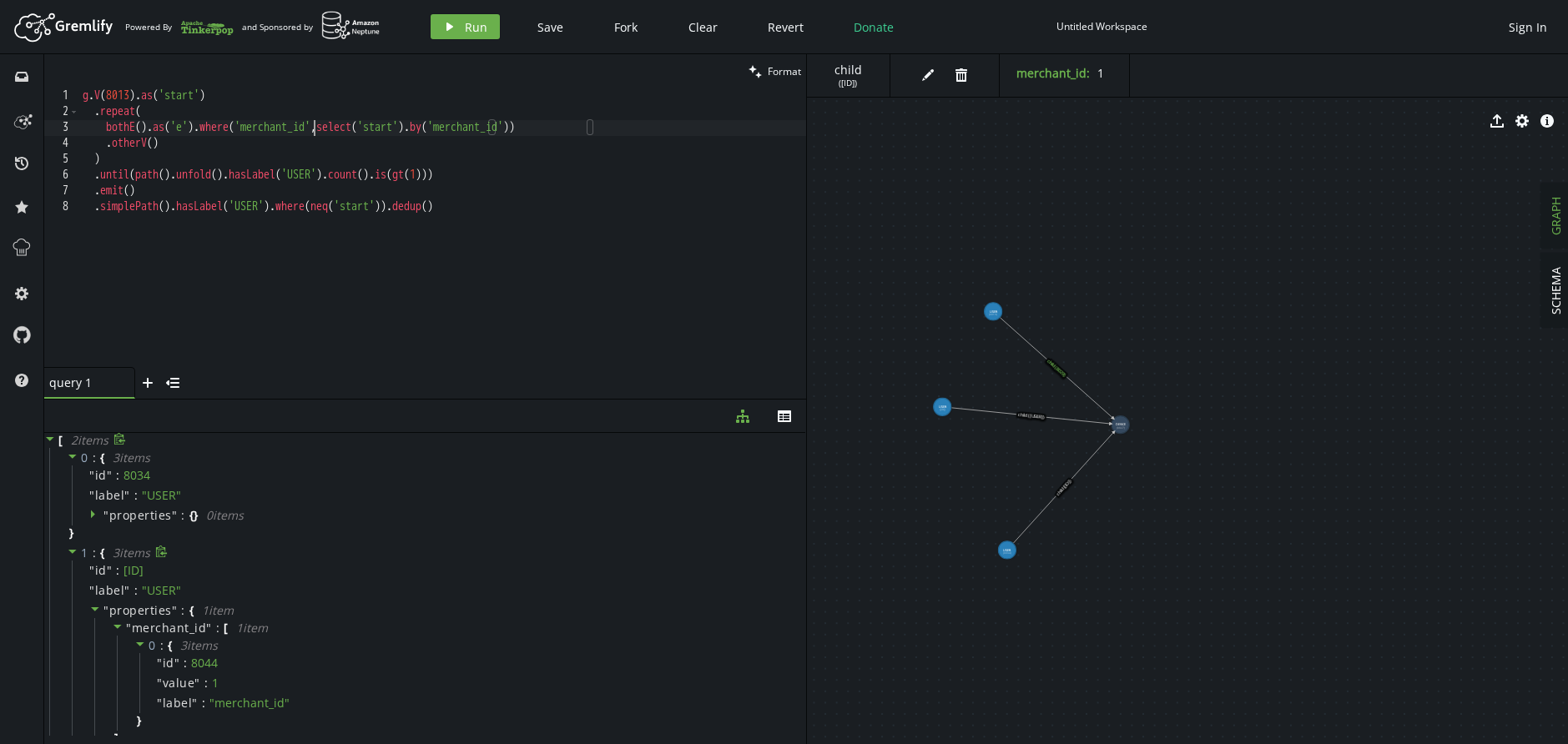 click on "g . V ( 8013 ) . as ( 'start' )    . repeat (      bothE ( ) . as ( 'e' ) . where ( 'merchant_id' , select ( 'start' ) . by ( 'merchant_id' ))      . otherV ( )    )    . until ( path ( ) . unfold ( ) . hasLabel ( 'USER' ) . count ( ) . is ( gt ( 1 )))    . emit ( )    . simplePath ( ) . hasLabel ( 'USER' ) . where ( neq ( 'start' )) . dedup ( )" at bounding box center [442, 244] 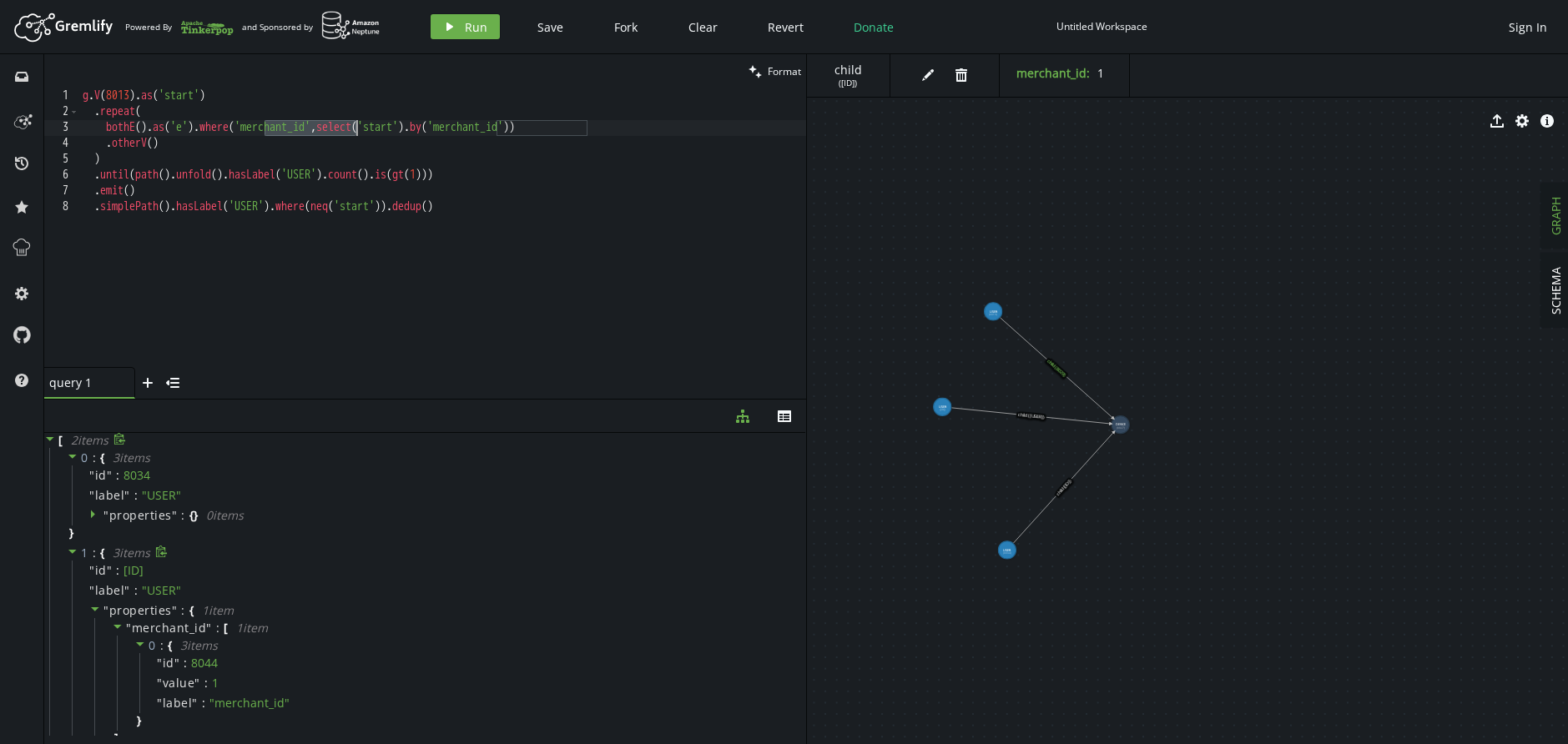 drag, startPoint x: 268, startPoint y: 127, endPoint x: 354, endPoint y: 123, distance: 86.092973 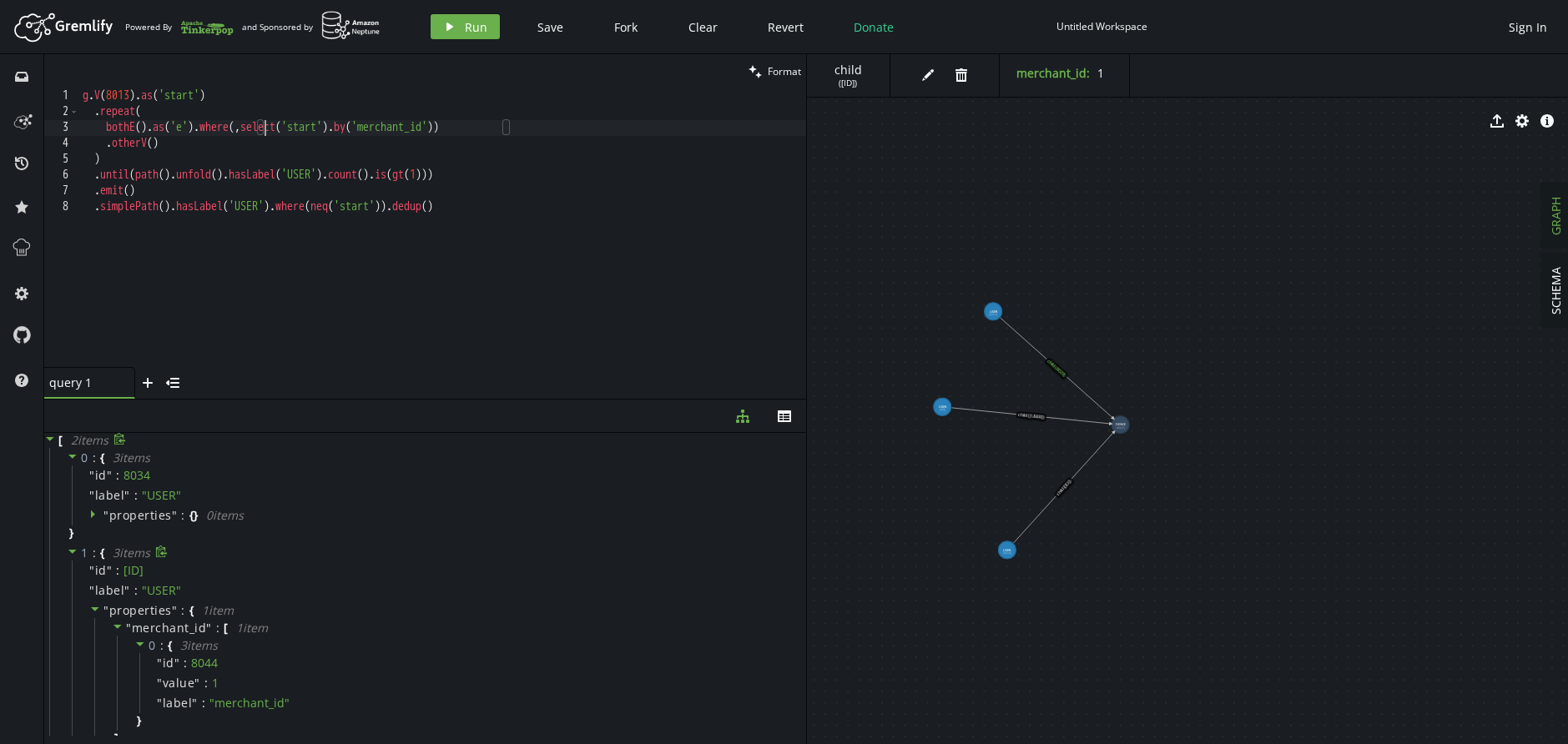 paste on "select('start').by('merchant_id')" 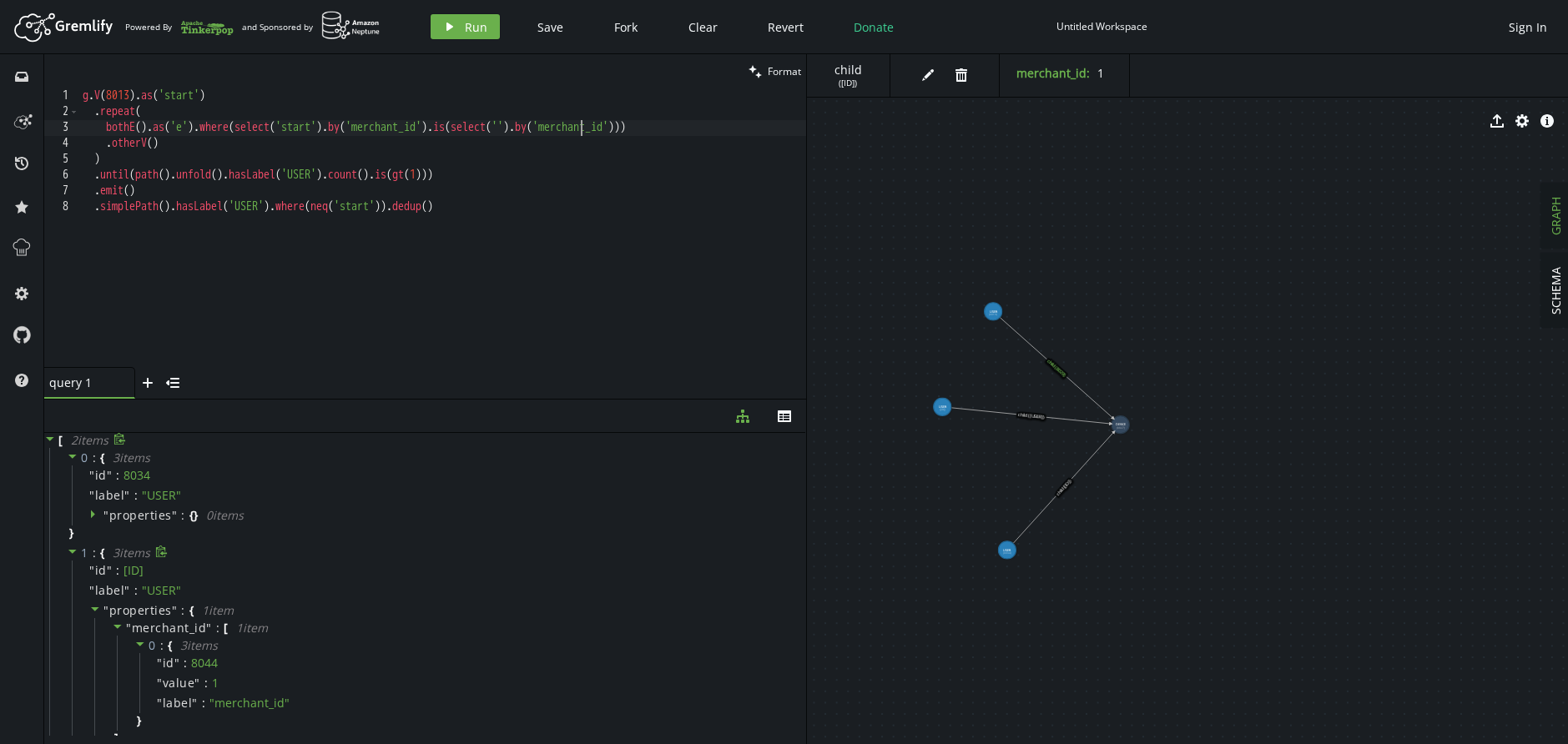 scroll, scrollTop: 1, scrollLeft: 505, axis: both 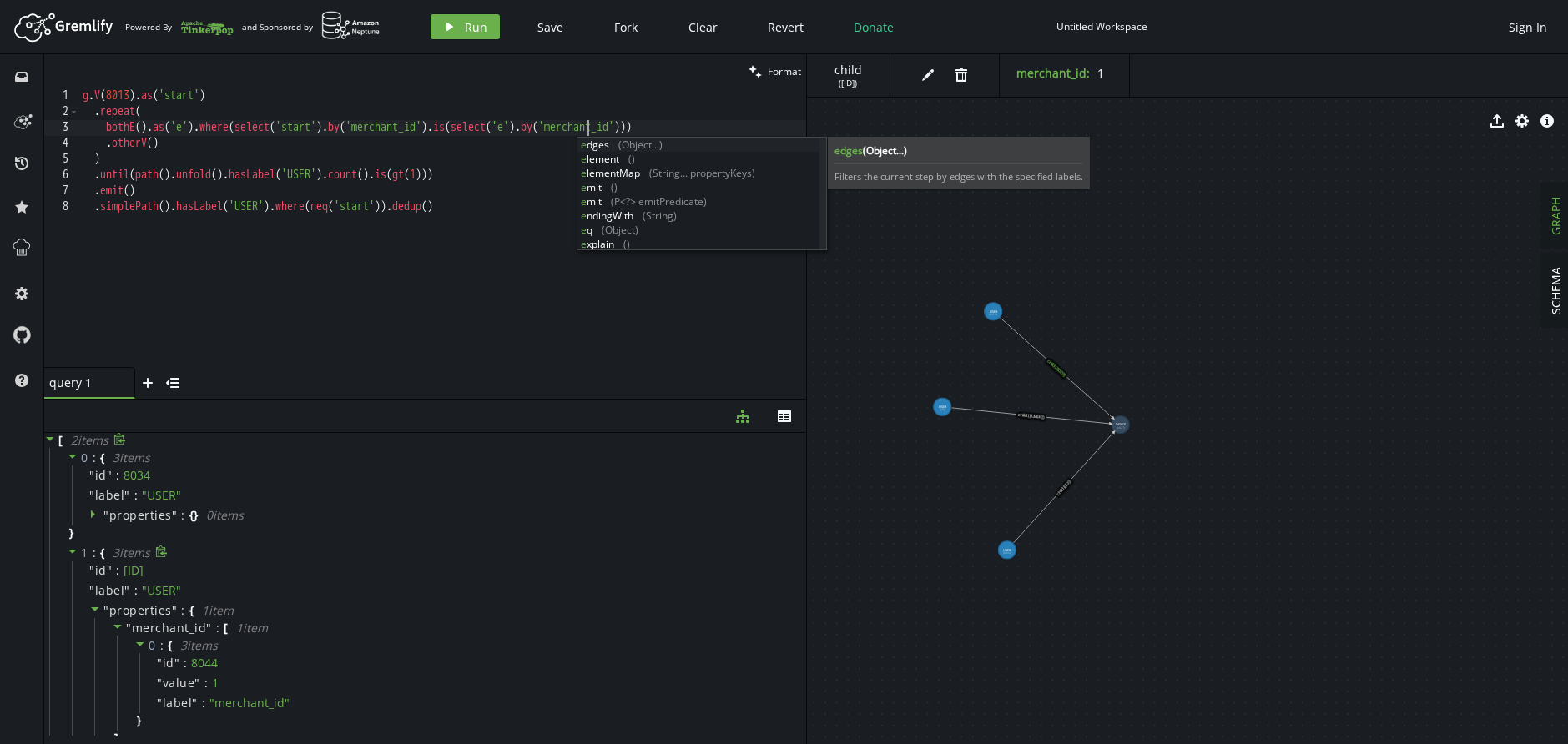 click on "g . V ( 8013 ) . as ( 'start' )    . repeat (      bothE ( ) . as ( 'e' ) . where ( select ( 'start' ) . by ( 'merchant_id' ) . is ( select ( 'e' ) . by ( 'merchant_id' )))      . otherV ( )    )    . until ( path ( ) . unfold ( ) . hasLabel ( 'USER' ) . count ( ) . is ( gt ( 1 )))    . emit ( )    . simplePath ( ) . hasLabel ( 'USER' ) . where ( neq ( 'start' )) . dedup ()" at bounding box center (442, 244) 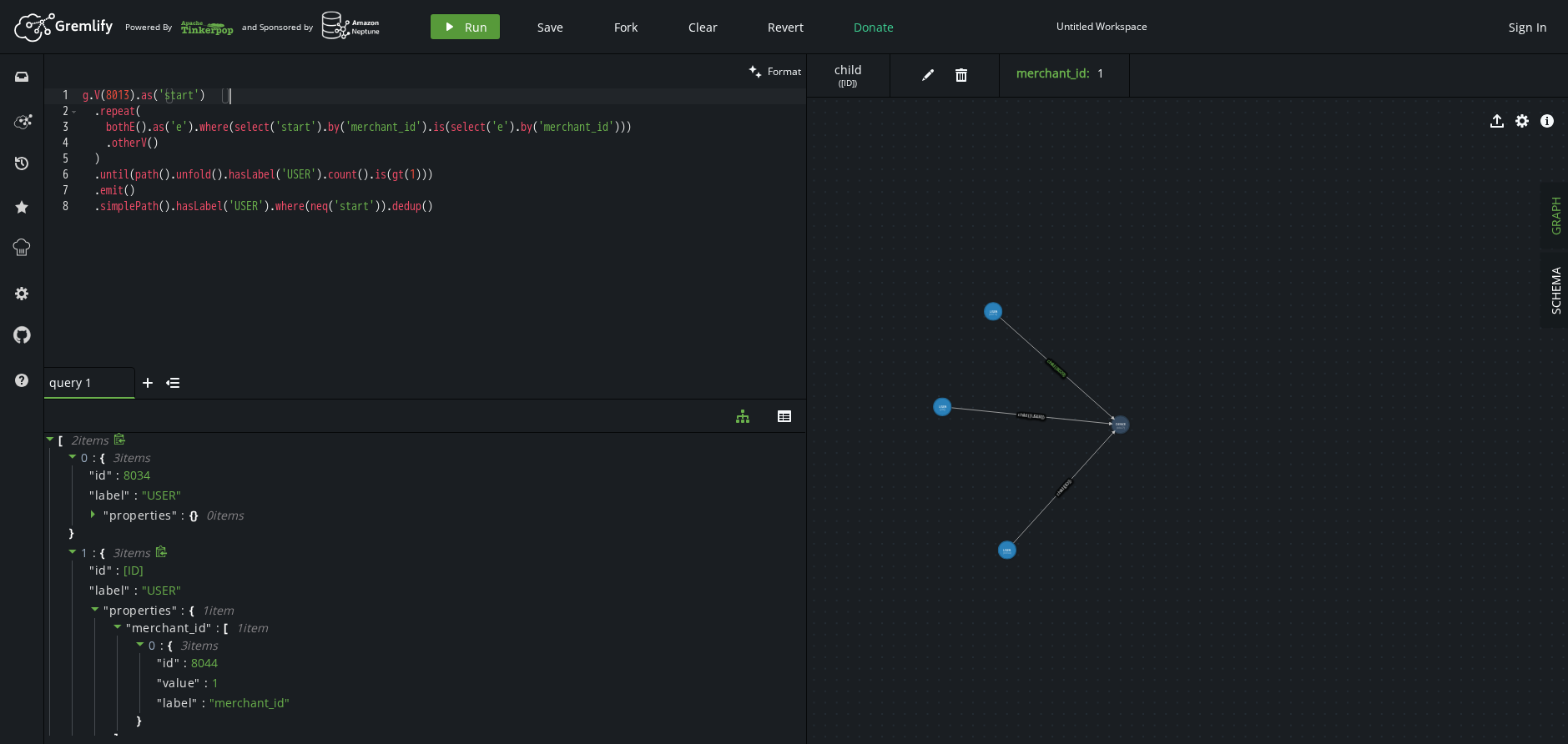 scroll, scrollTop: 1, scrollLeft: 146, axis: both 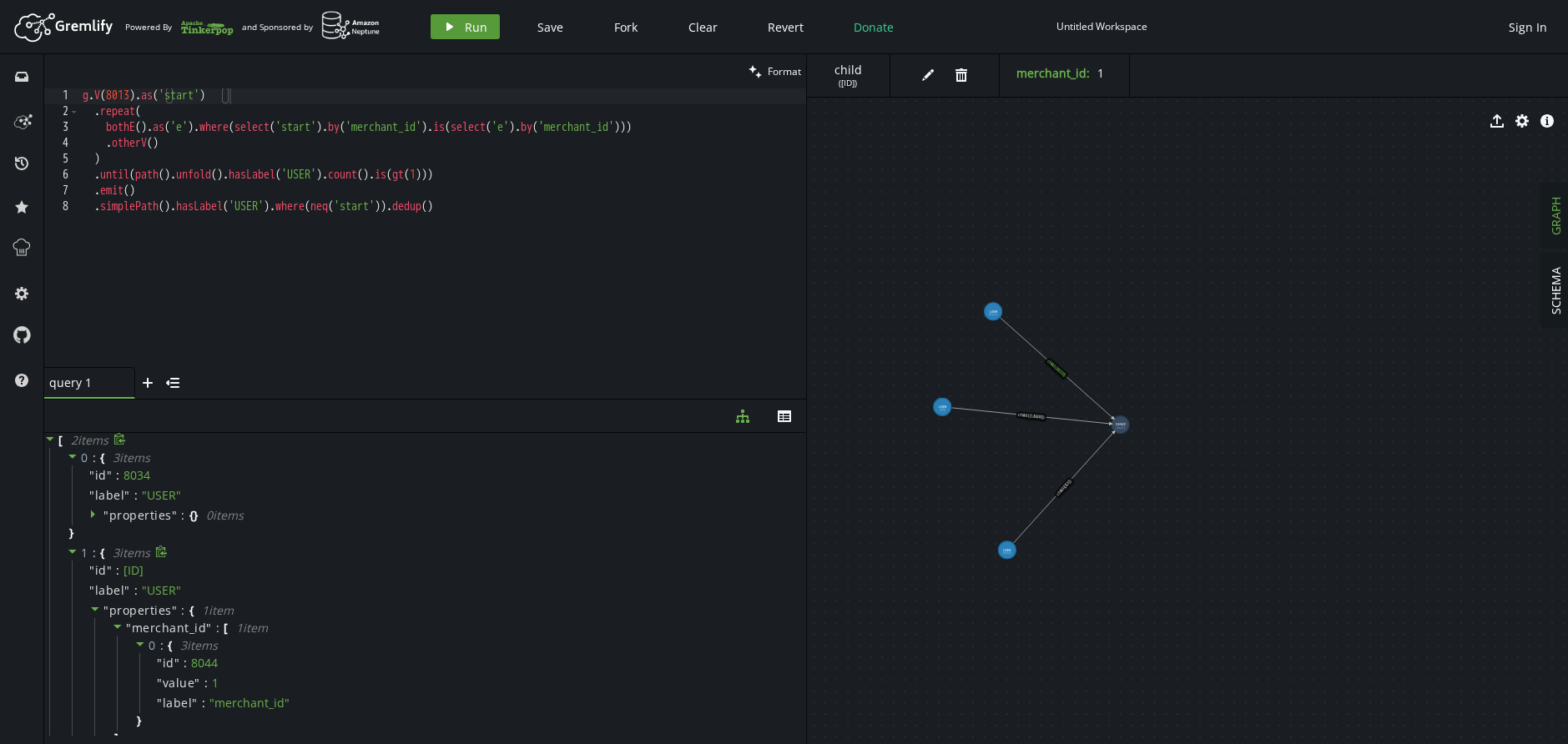 click on "Run" at bounding box center (476, 27) 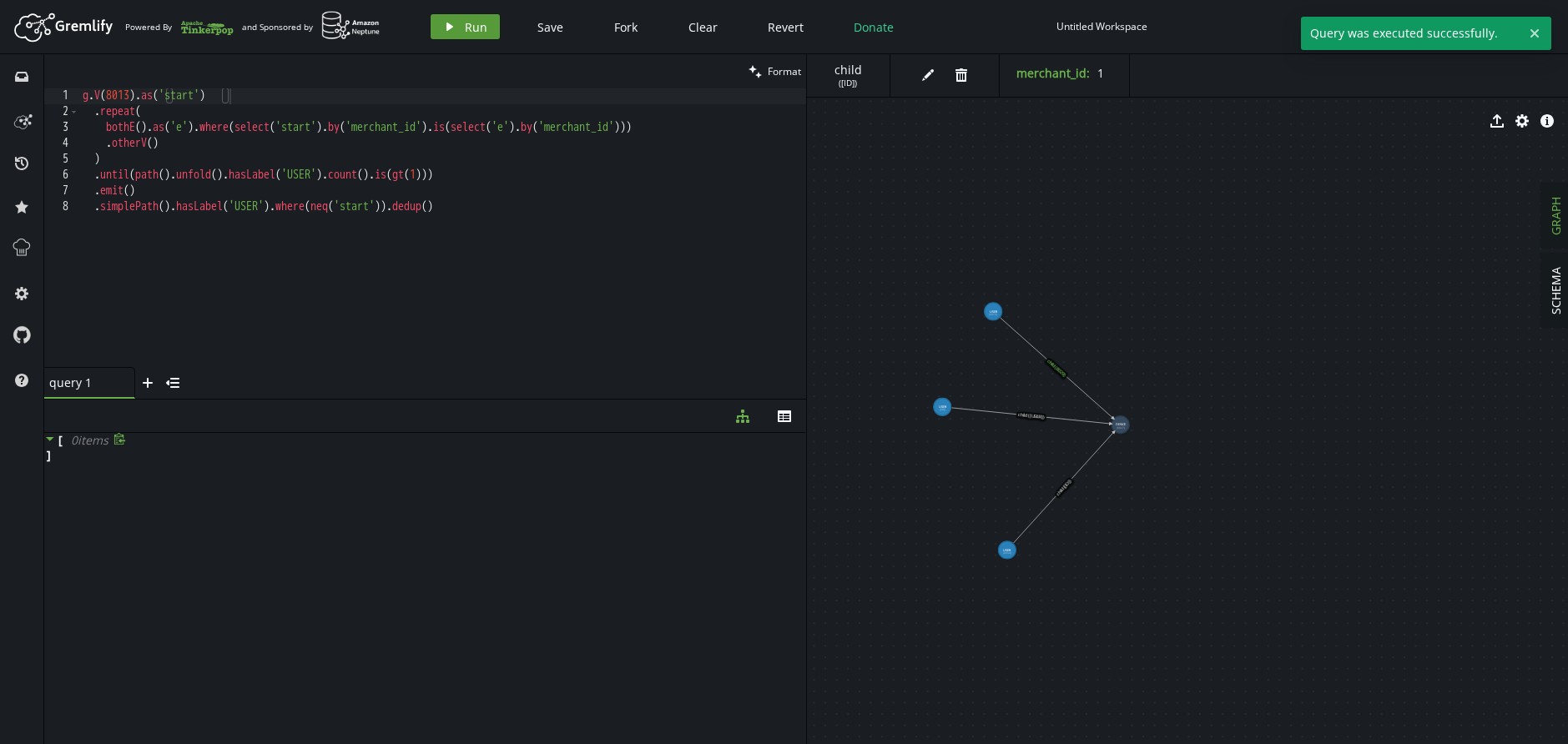 click on "Run" at bounding box center (476, 27) 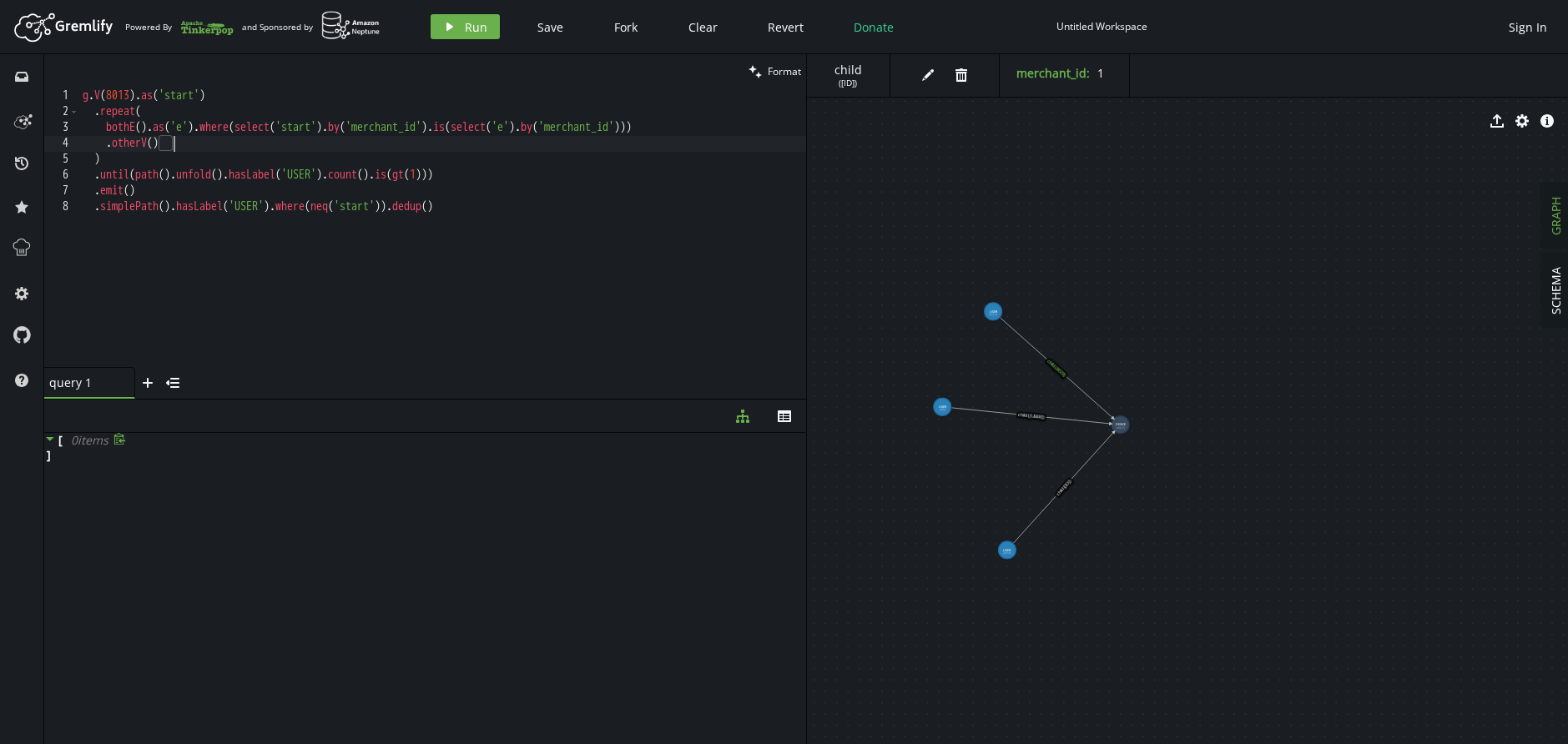 scroll, scrollTop: 1, scrollLeft: 90, axis: both 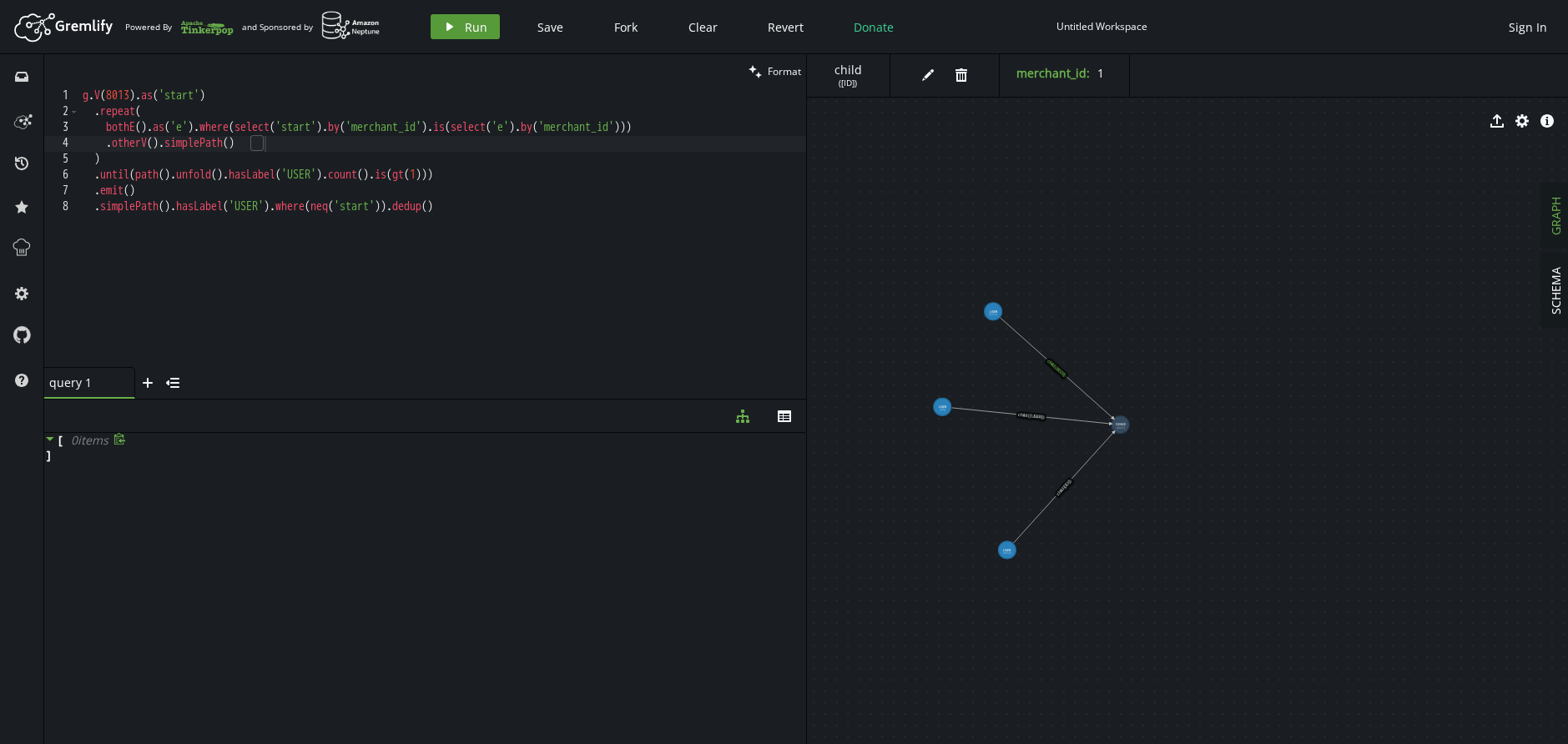 click on "Run" at bounding box center [476, 27] 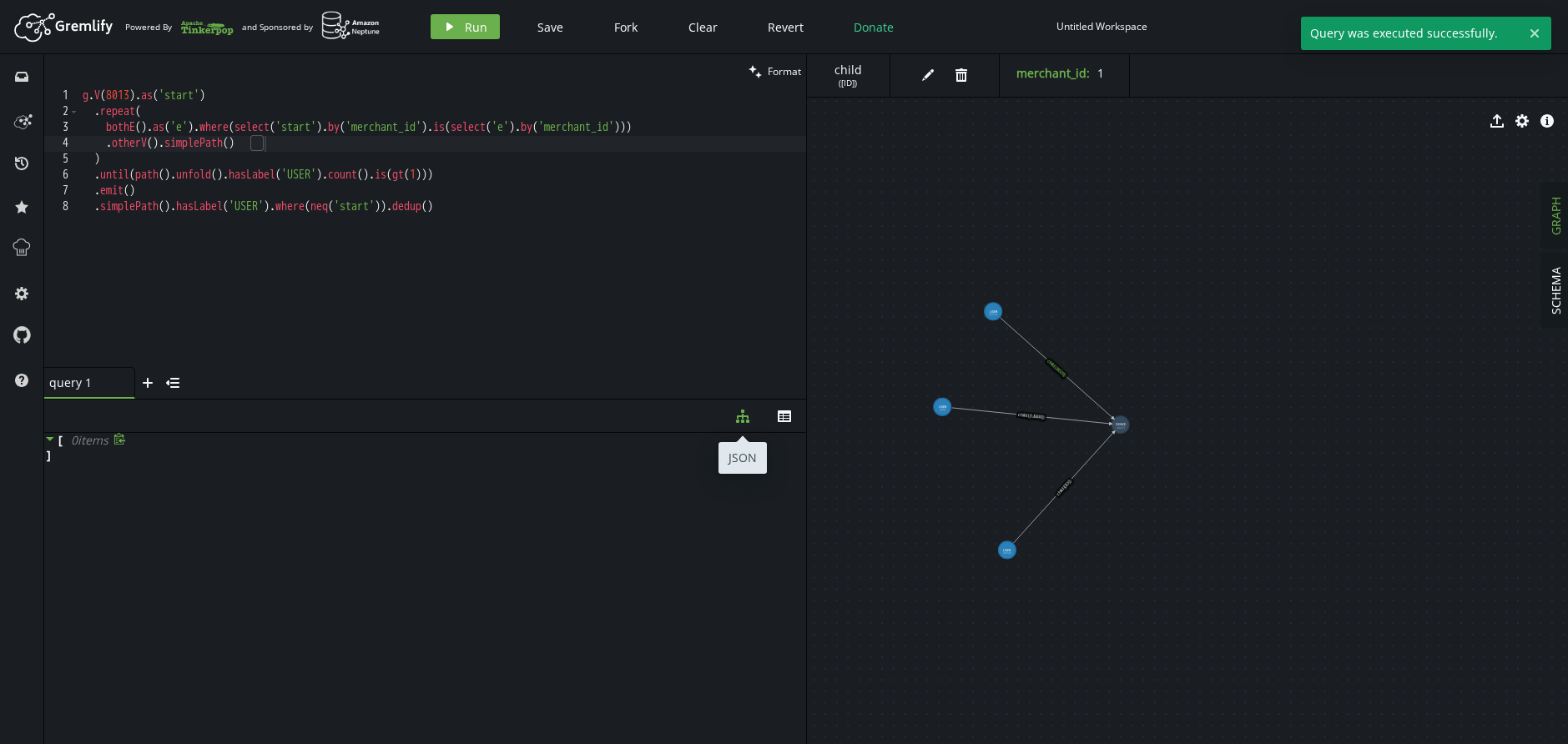 drag, startPoint x: 747, startPoint y: 414, endPoint x: 603, endPoint y: 329, distance: 167.21543 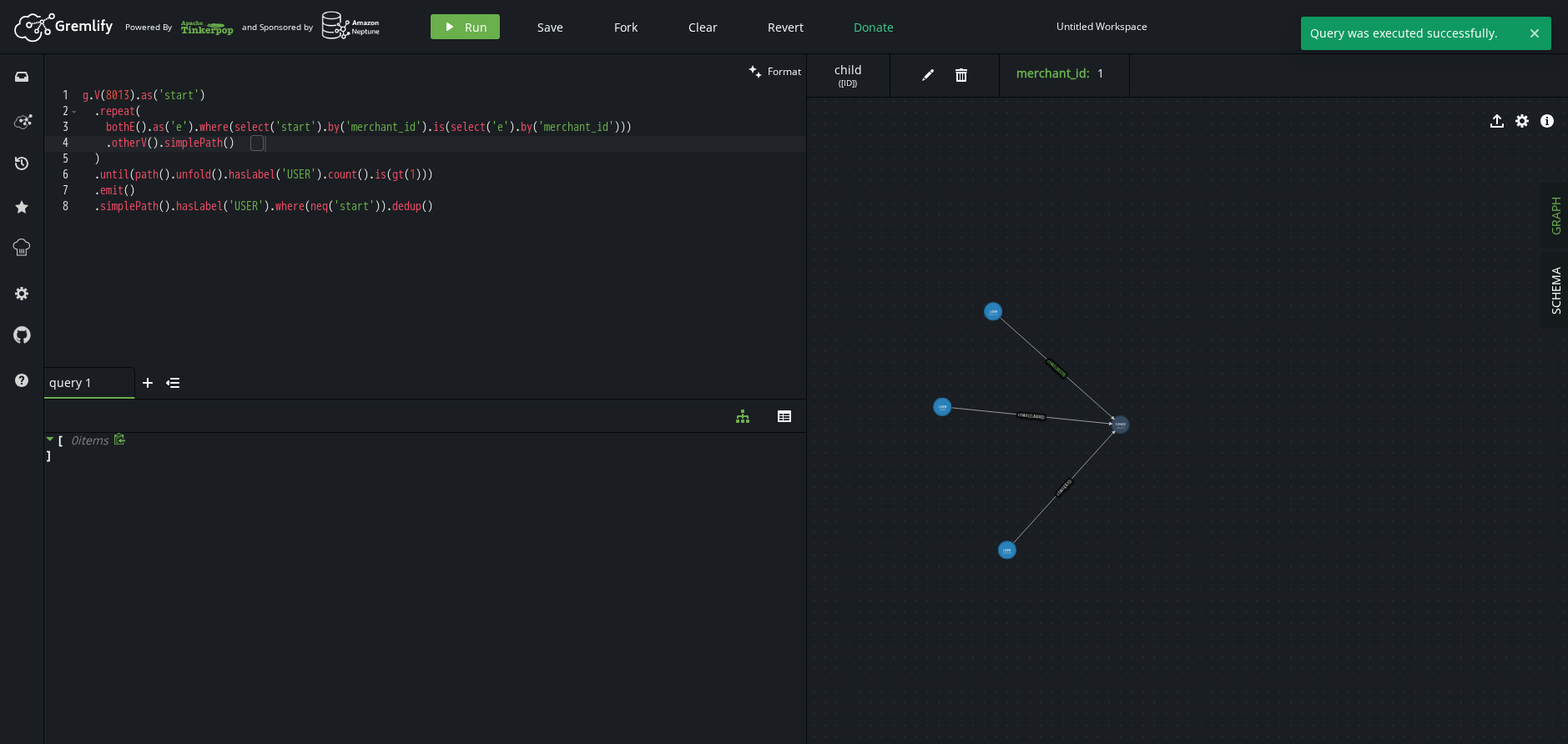 click on "g . V ( 8013 ) . as ( 'start' )    . repeat (      bothE ( ) . as ( 'e' ) . where ( select ( 'start' ) . by ( 'merchant_id' ) . is ( select ( 'e' ) . by ( 'merchant_id' )))      . otherV ( ) . simplePath ( )    )    . until ( path ( ) . unfold ( ) . hasLabel ( 'USER' ) . count ( ) . is ( gt ( 1 )))    . emit ( )    . simplePath ( ) . hasLabel ( 'USER' ) . where ( neq ( 'start' )) . dedup ( )" at bounding box center (442, 244) 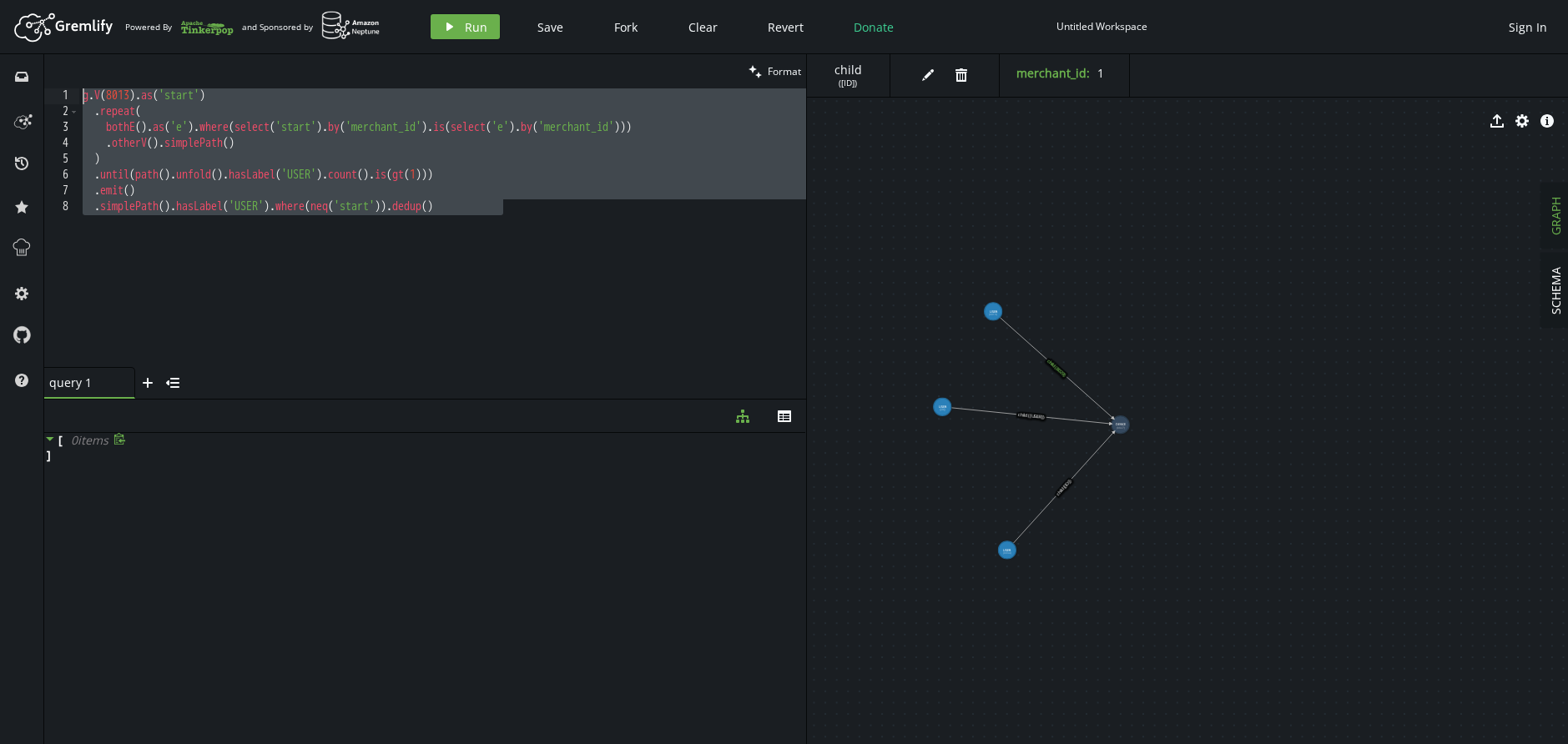 drag, startPoint x: 549, startPoint y: 206, endPoint x: 9, endPoint y: 92, distance: 551.9022 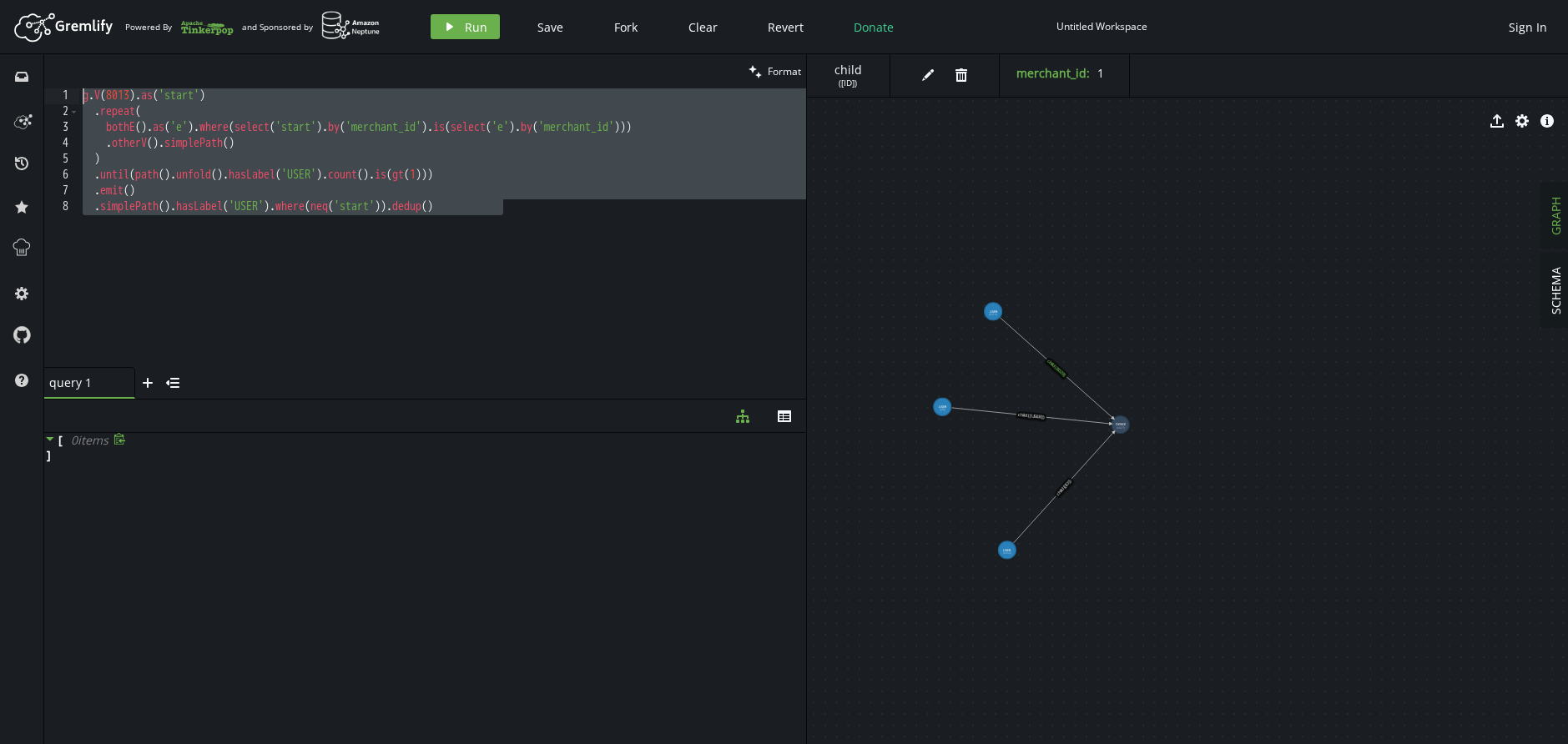 click on "g . V ( 8013 ) . as ( 'start' )    . repeat (      bothE ( ) . as ( 'e' ) . where ( select ( 'start' ) . by ( 'merchant_id' ) . is ( select ( 'e' ) . by ( 'merchant_id' )))      . otherV ( ) . simplePath ( )    )    . until ( path ( ) . unfold ( ) . hasLabel ( 'USER' ) . count ( ) . is ( gt ( 1 )))    . emit ( )    . simplePath ( ) . hasLabel ( 'USER' ) . where ( neq ( 'start' )) . dedup ( )" at bounding box center (442, 244) 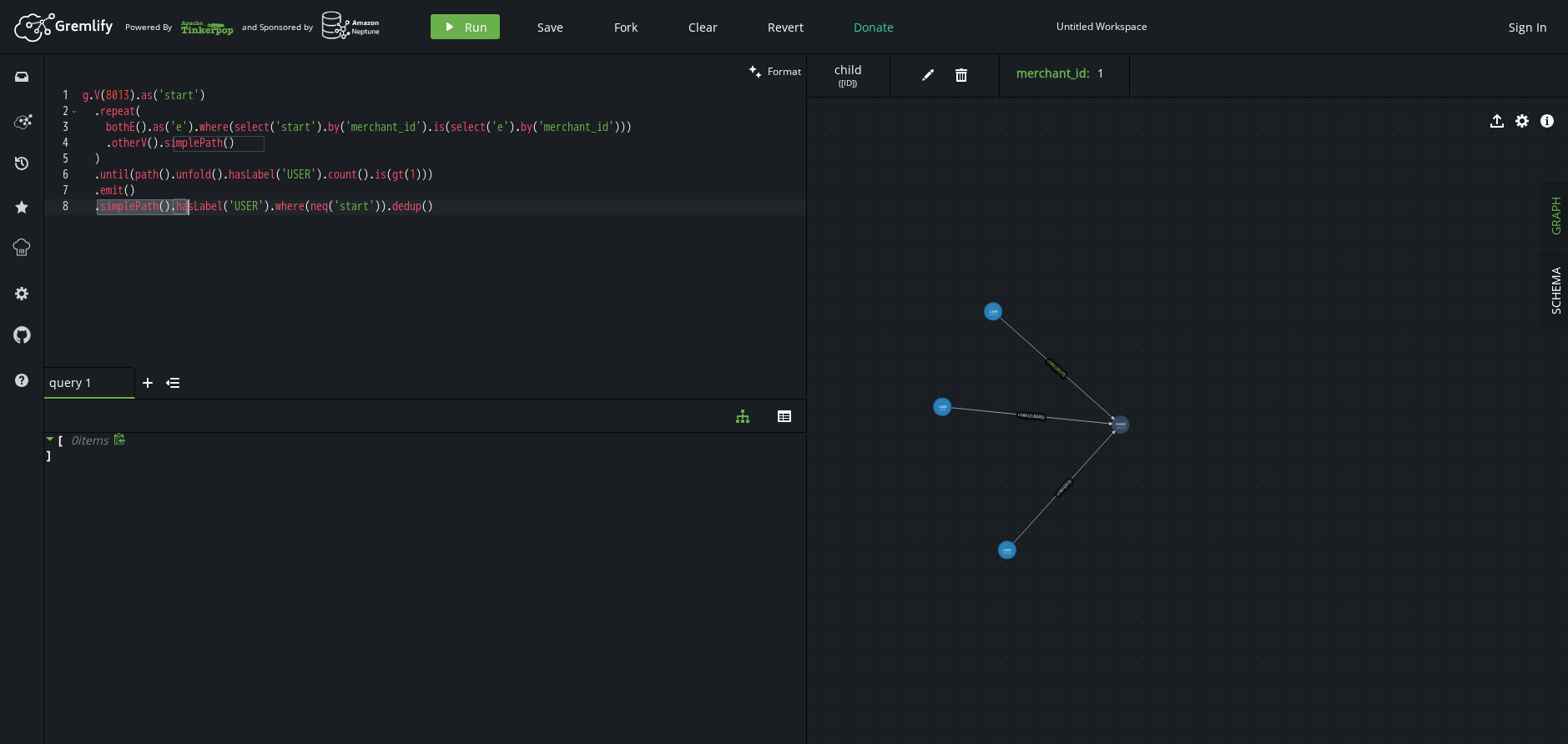drag, startPoint x: 99, startPoint y: 210, endPoint x: 188, endPoint y: 208, distance: 89.02247 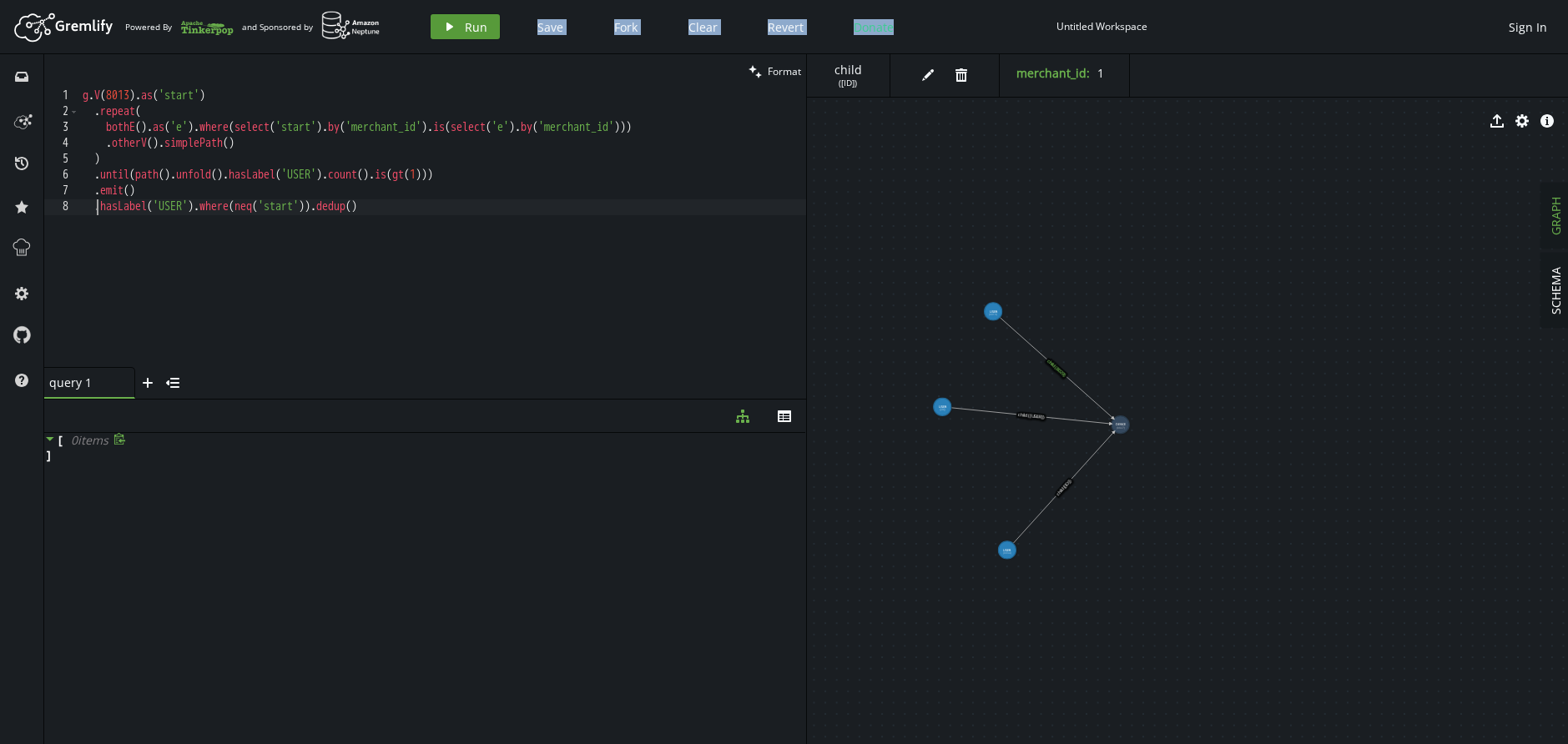 click on "Artboard Created with Sketch. Powered By and Sponsored by play Run Save Fork Clear Revert Donate Untitled Workspace Sign In" at bounding box center [784, 27] 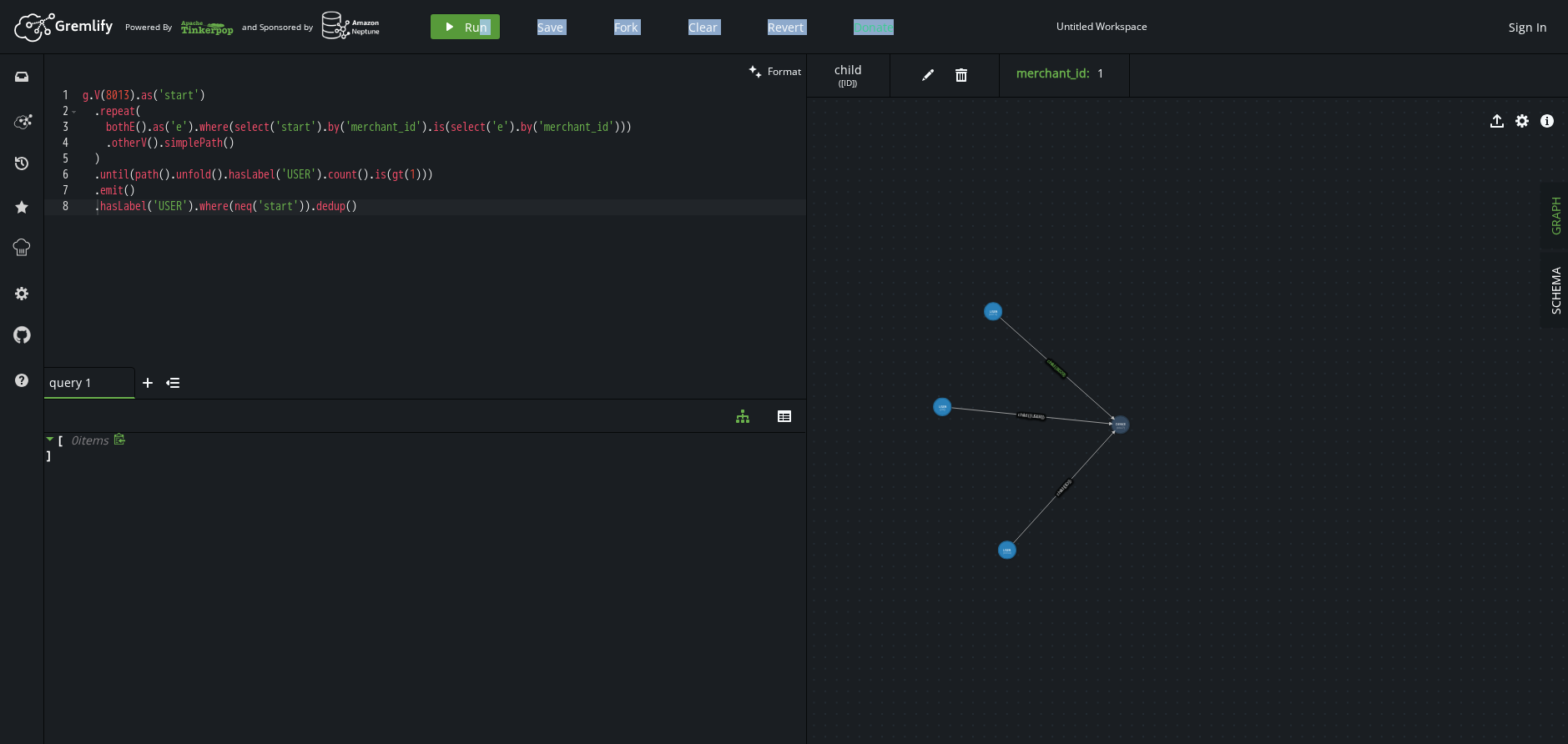 click on "Run" at bounding box center [476, 27] 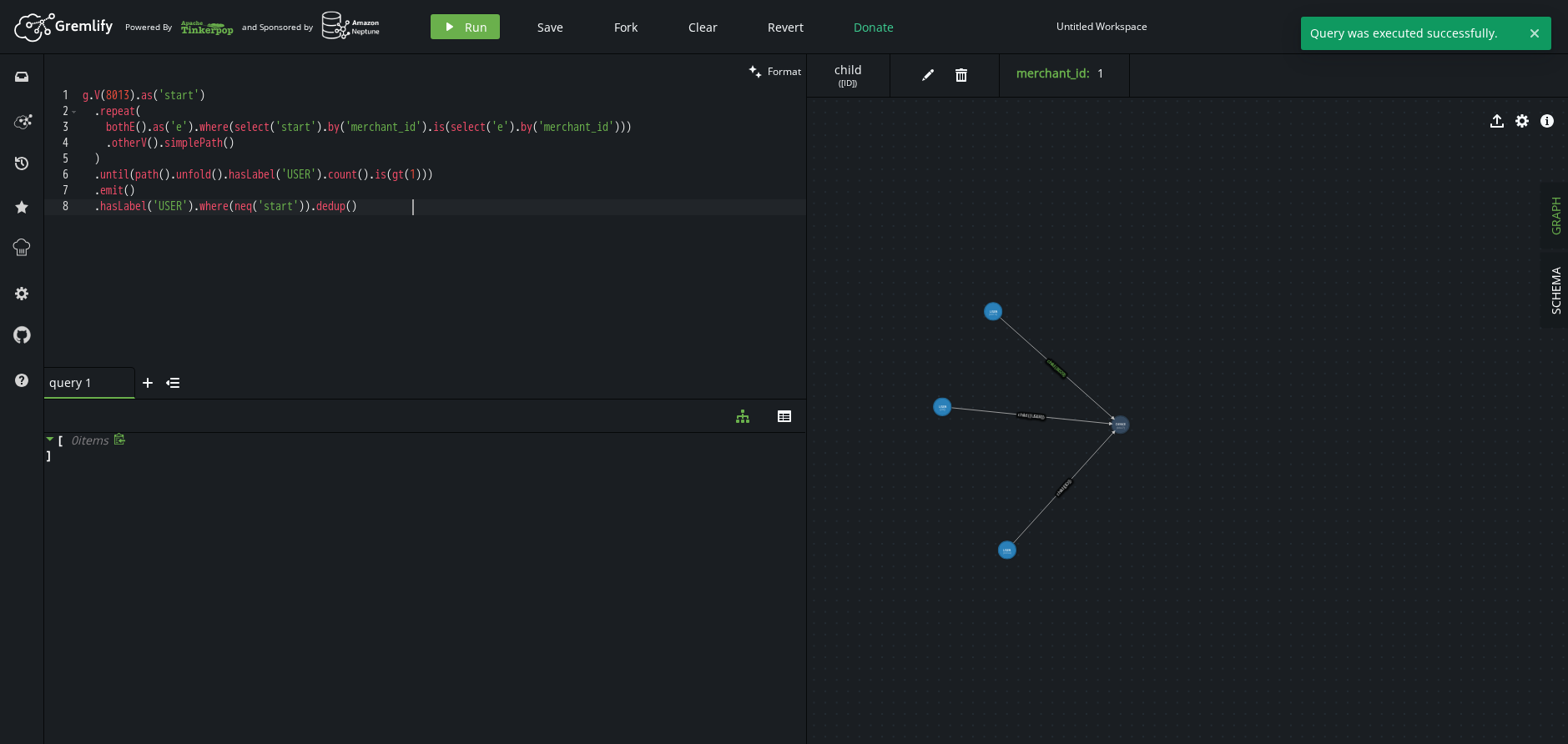 click on "g . V ( 8013 ) . as ( 'start' )    . repeat (      bothE ( ) . as ( 'e' ) . where ( select ( 'start' ) . by ( 'merchant_id' ) . is ( select ( 'e' ) . by ( 'merchant_id' )))      . otherV ( ) . simplePath ( )) .    until ( path ( ) . unfold ( ) .      hasLabel ( 'USER' ) .      count ( ) . is ( gt ( 1 ))) .    emit ( )    . hasLabel ( 'USER' ) . where ( neq ( 'start' )) . dedup ()" at bounding box center [442, 244] 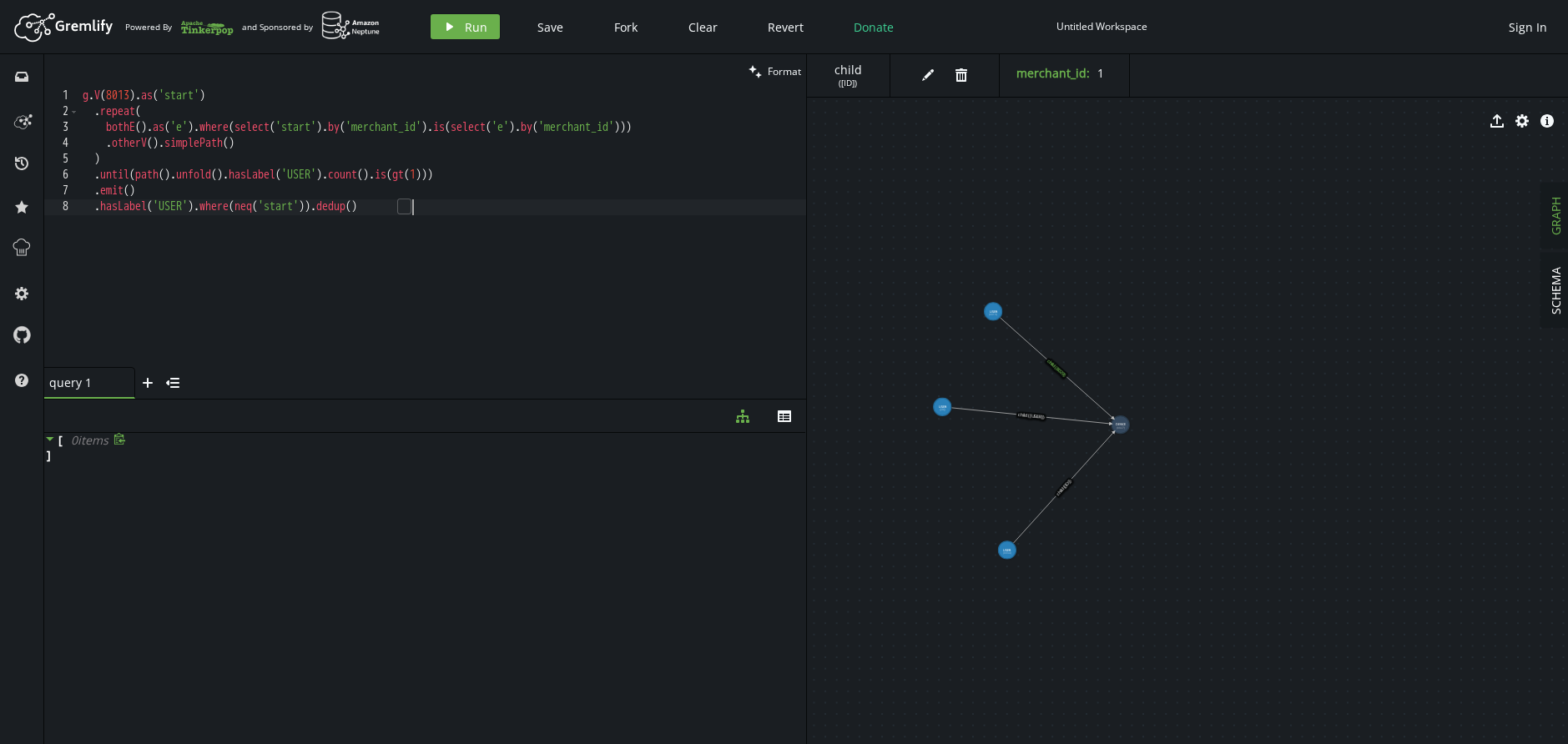 scroll, scrollTop: 0, scrollLeft: 2, axis: horizontal 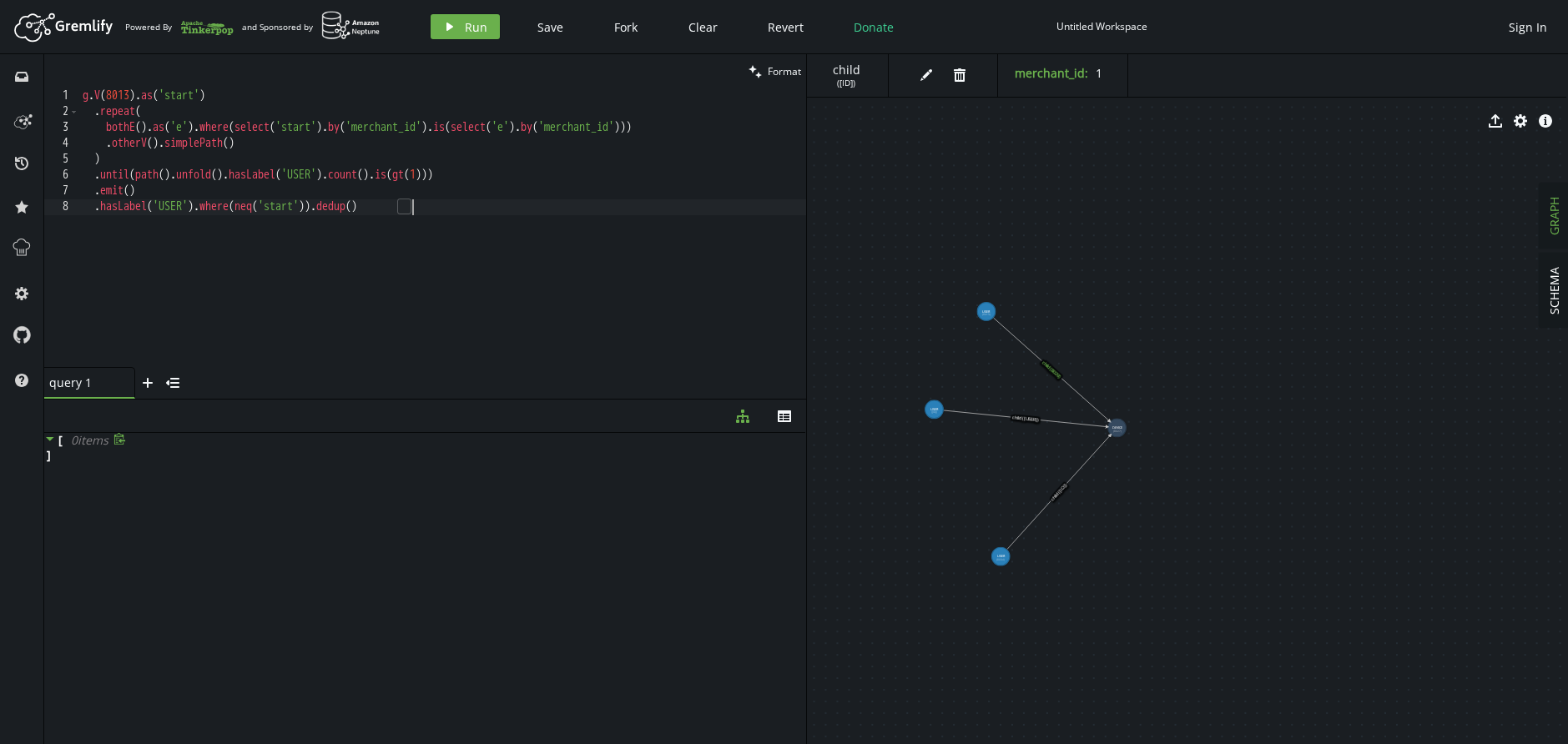 click on "g . V ( 8013 ) . as ( 'start' )    . repeat (      bothE ( ) . as ( 'e' ) . where ( select ( 'start' ) . by ( 'merchant_id' ) . is ( select ( 'e' ) . by ( 'merchant_id' )))      . otherV ( ) . simplePath ( )) .    until ( path ( ) . unfold ( ) .      hasLabel ( 'USER' ) .      count ( ) . is ( gt ( 1 ))) .    emit ( )    . hasLabel ( 'USER' ) . where ( neq ( 'start' )) . dedup ()" at bounding box center (442, 244) 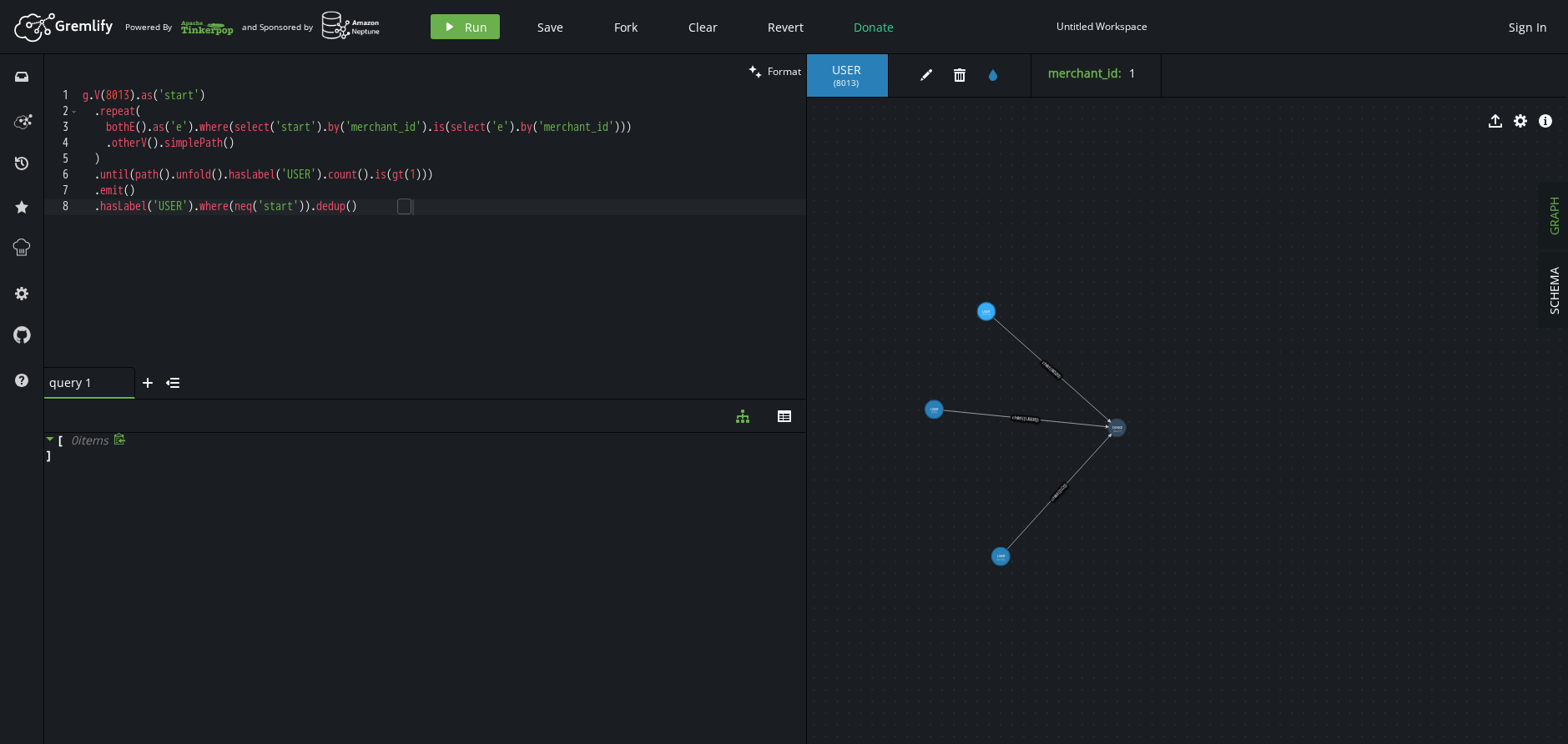 click 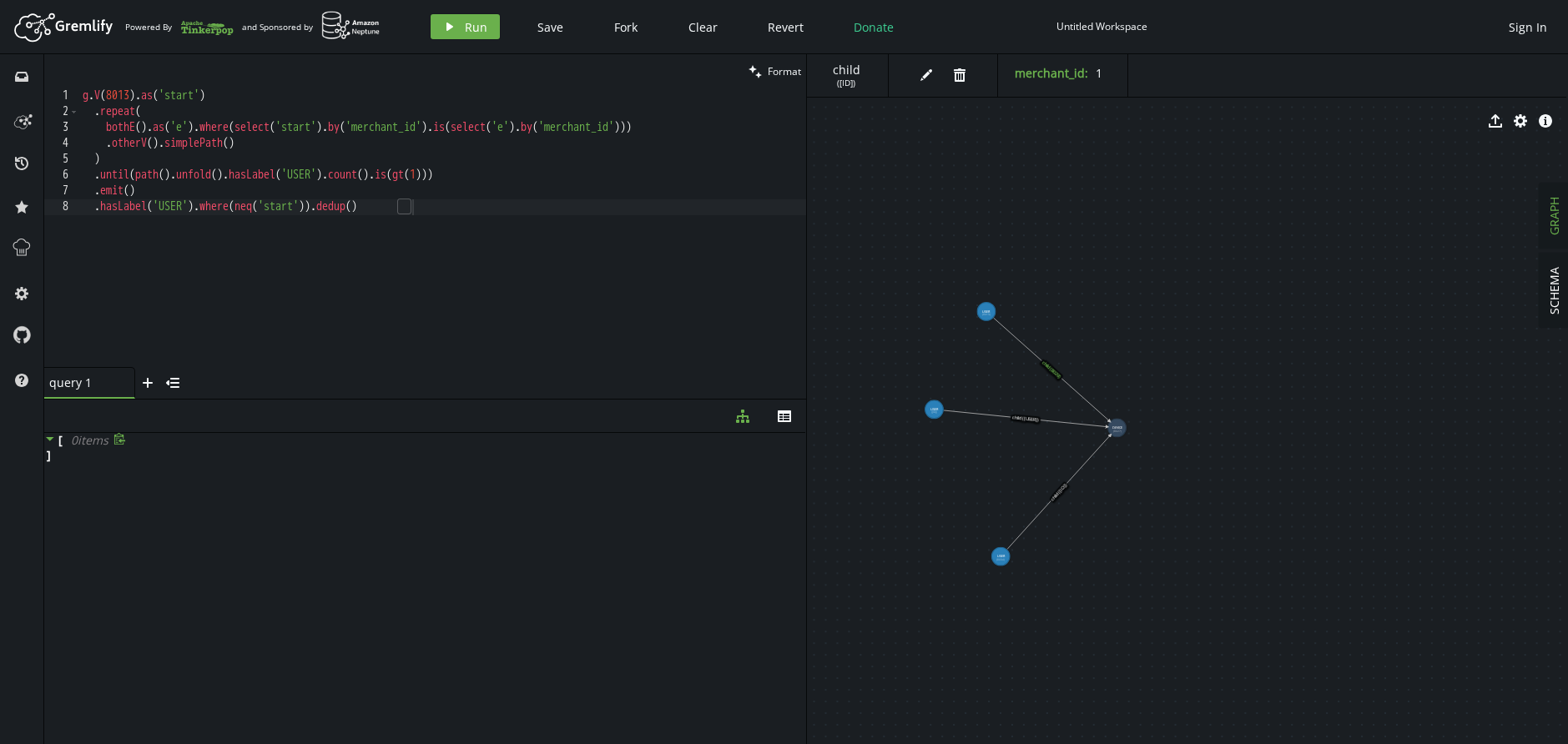 scroll, scrollTop: 0, scrollLeft: 0, axis: both 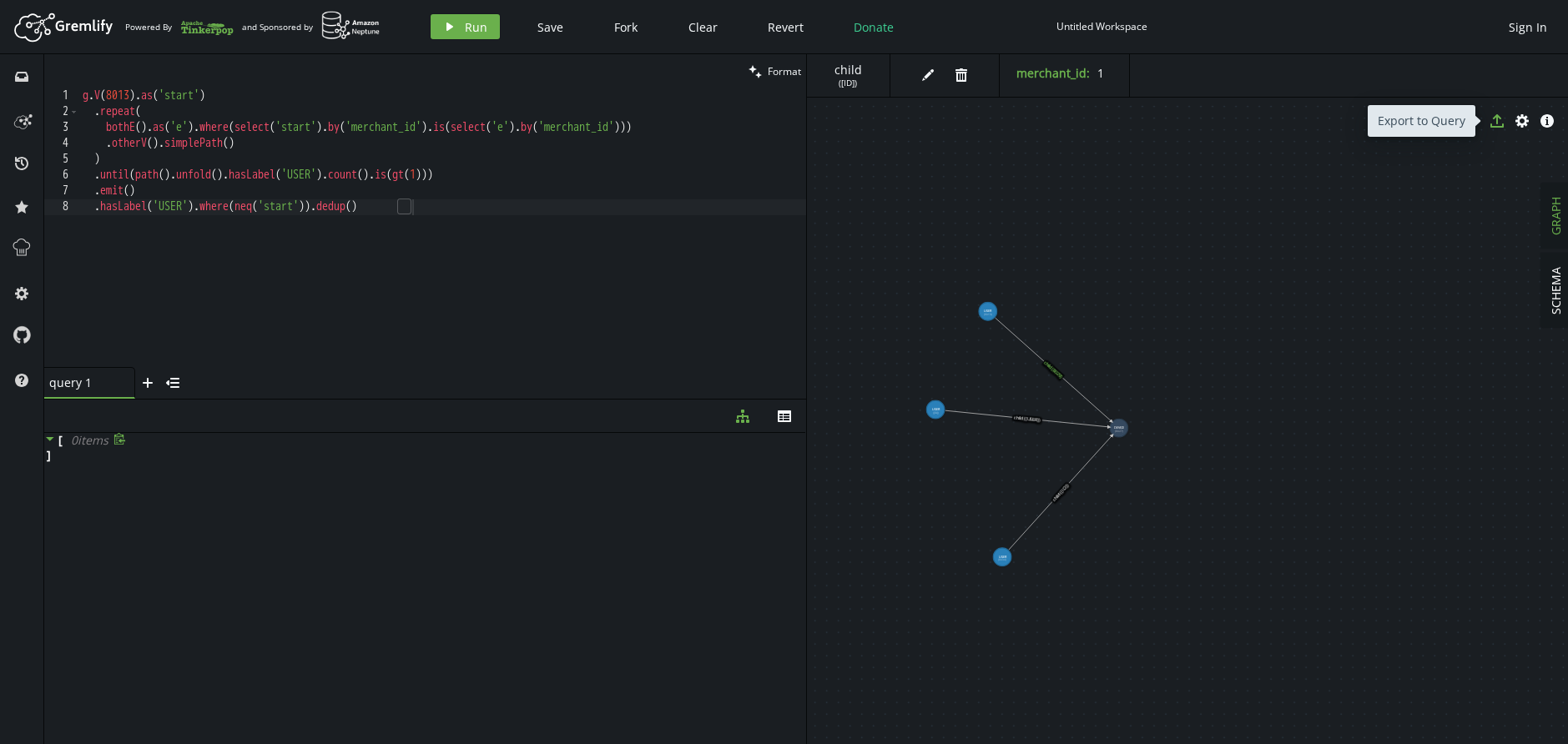 click on "export" 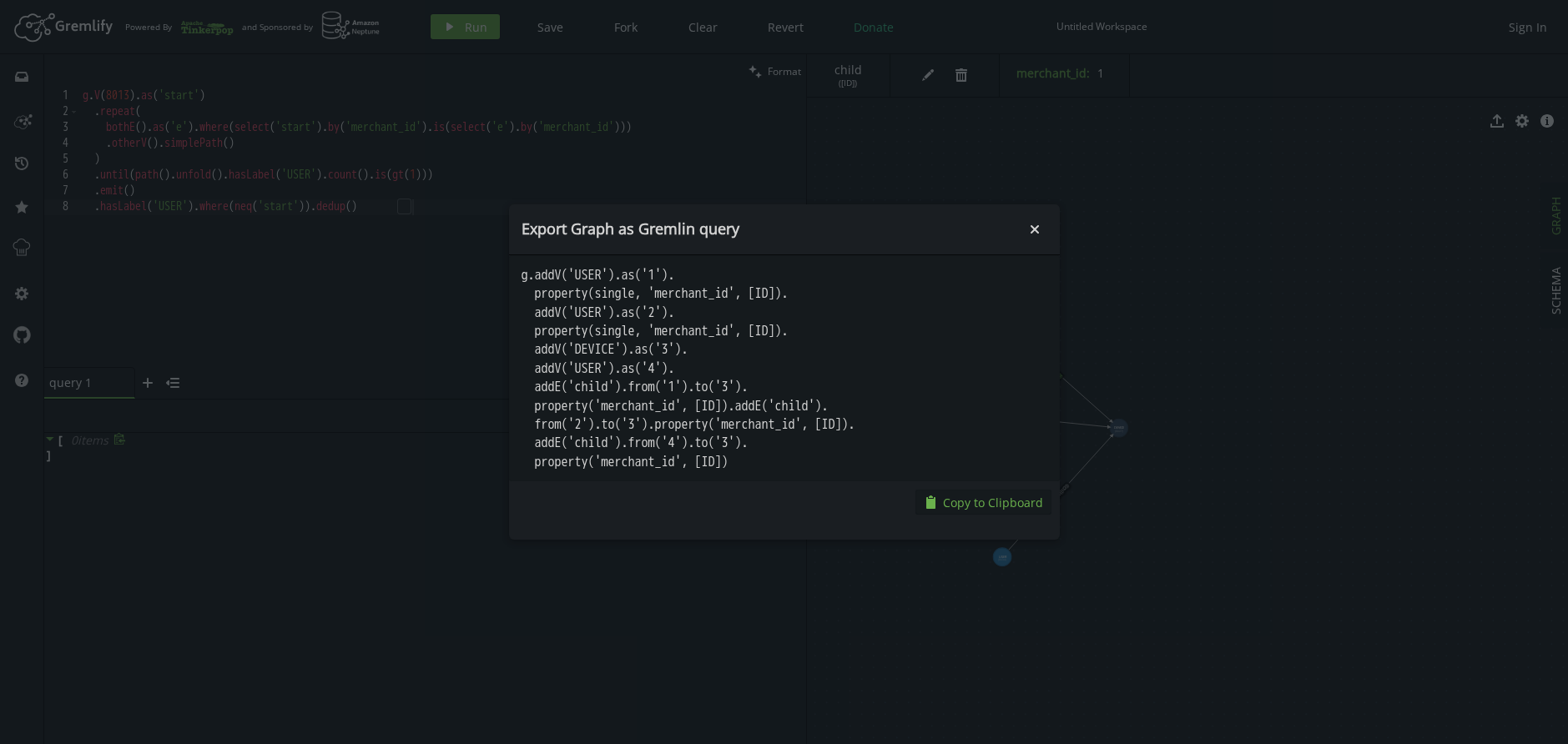 click on "Copy to Clipboard" at bounding box center [993, 502] 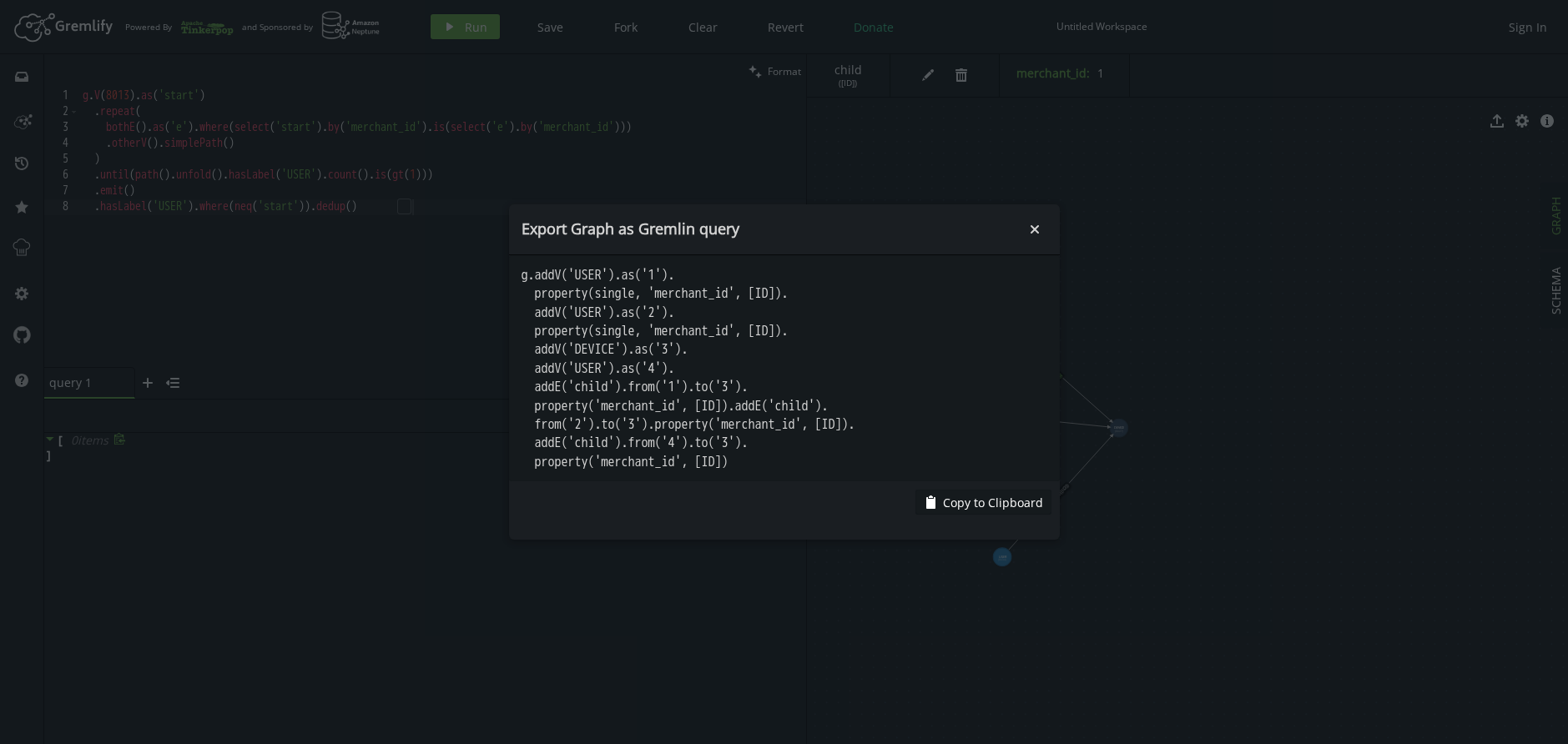 drag, startPoint x: 1038, startPoint y: 223, endPoint x: 1009, endPoint y: 244, distance: 35.805028 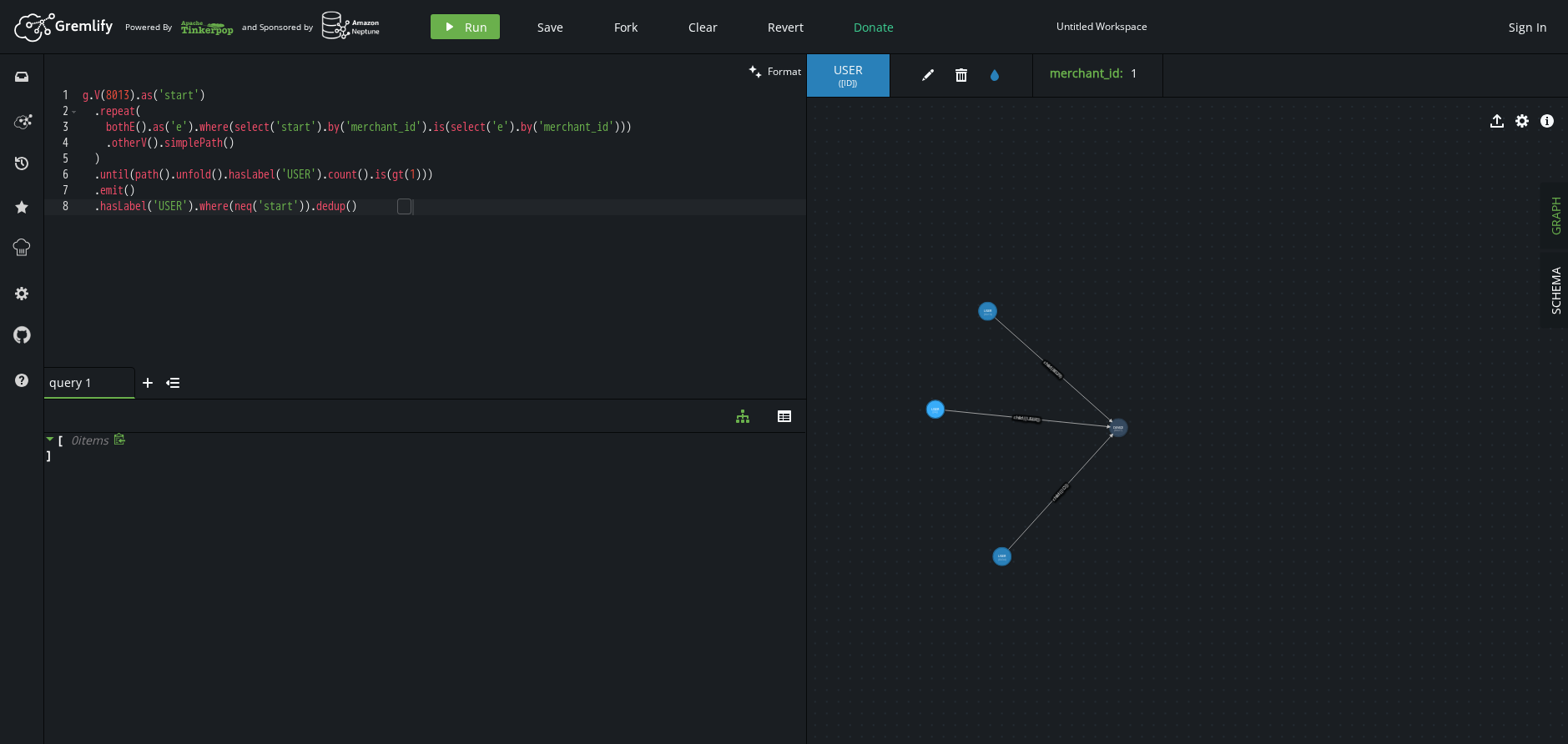 scroll, scrollTop: 0, scrollLeft: 1, axis: horizontal 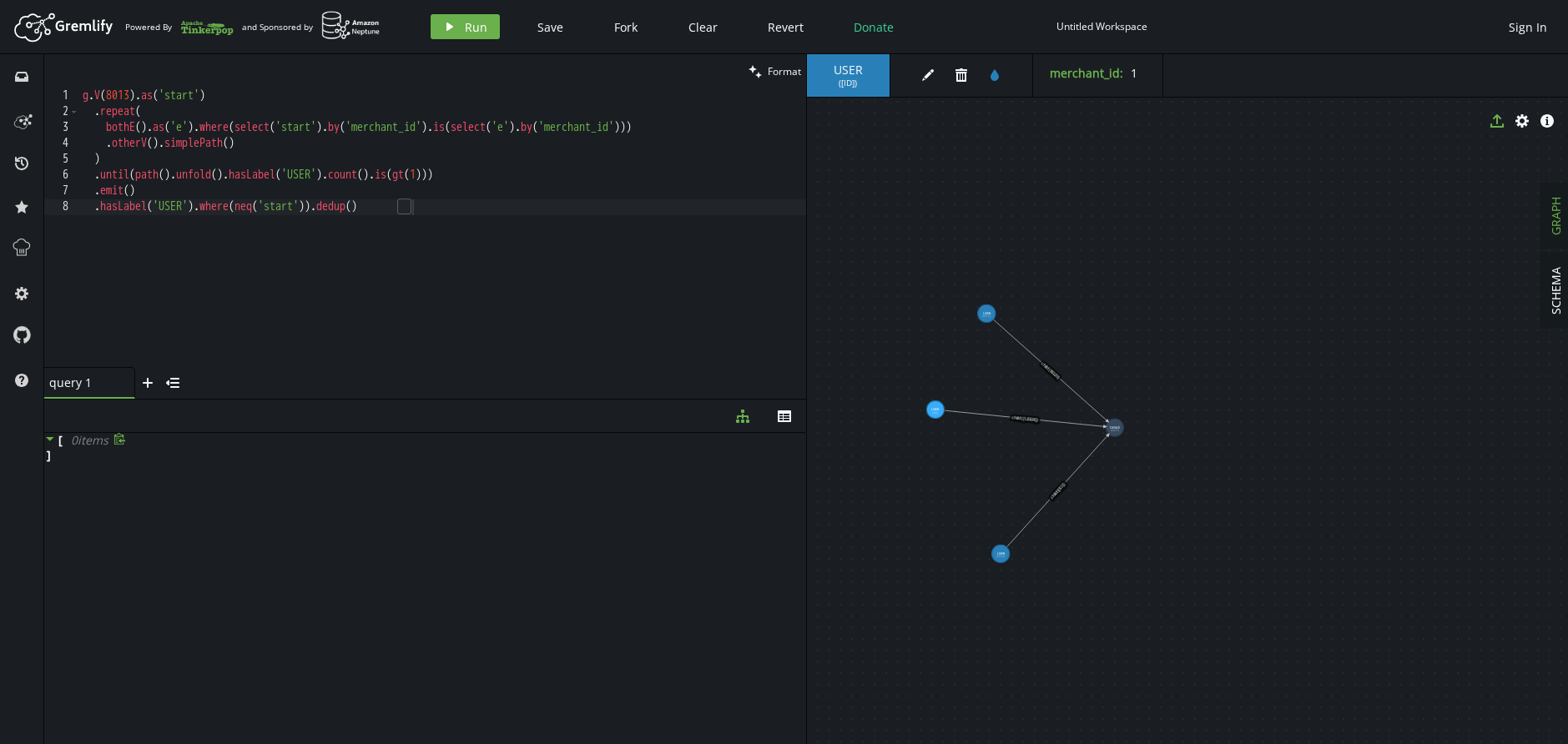 click on "export" 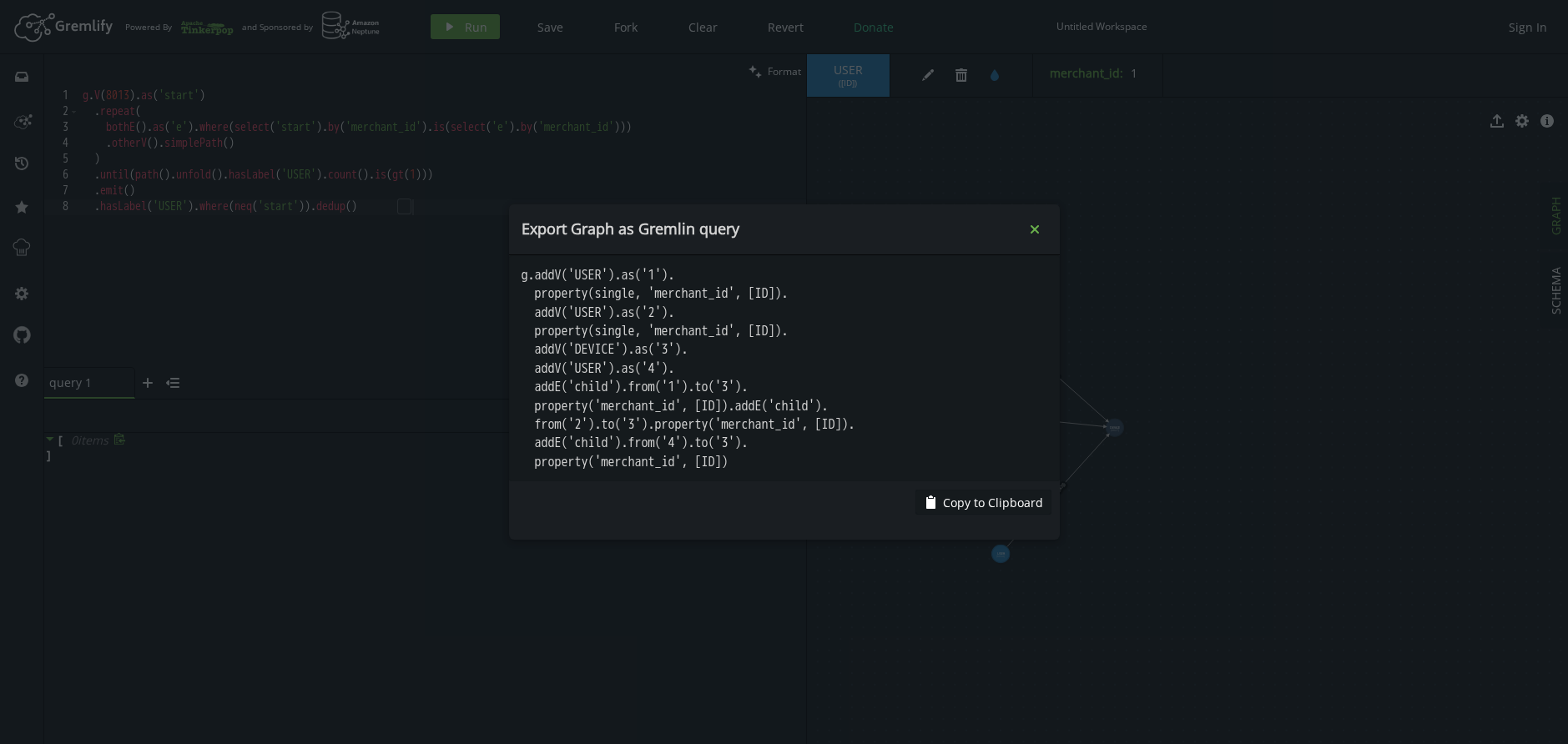 click on "small-cross" 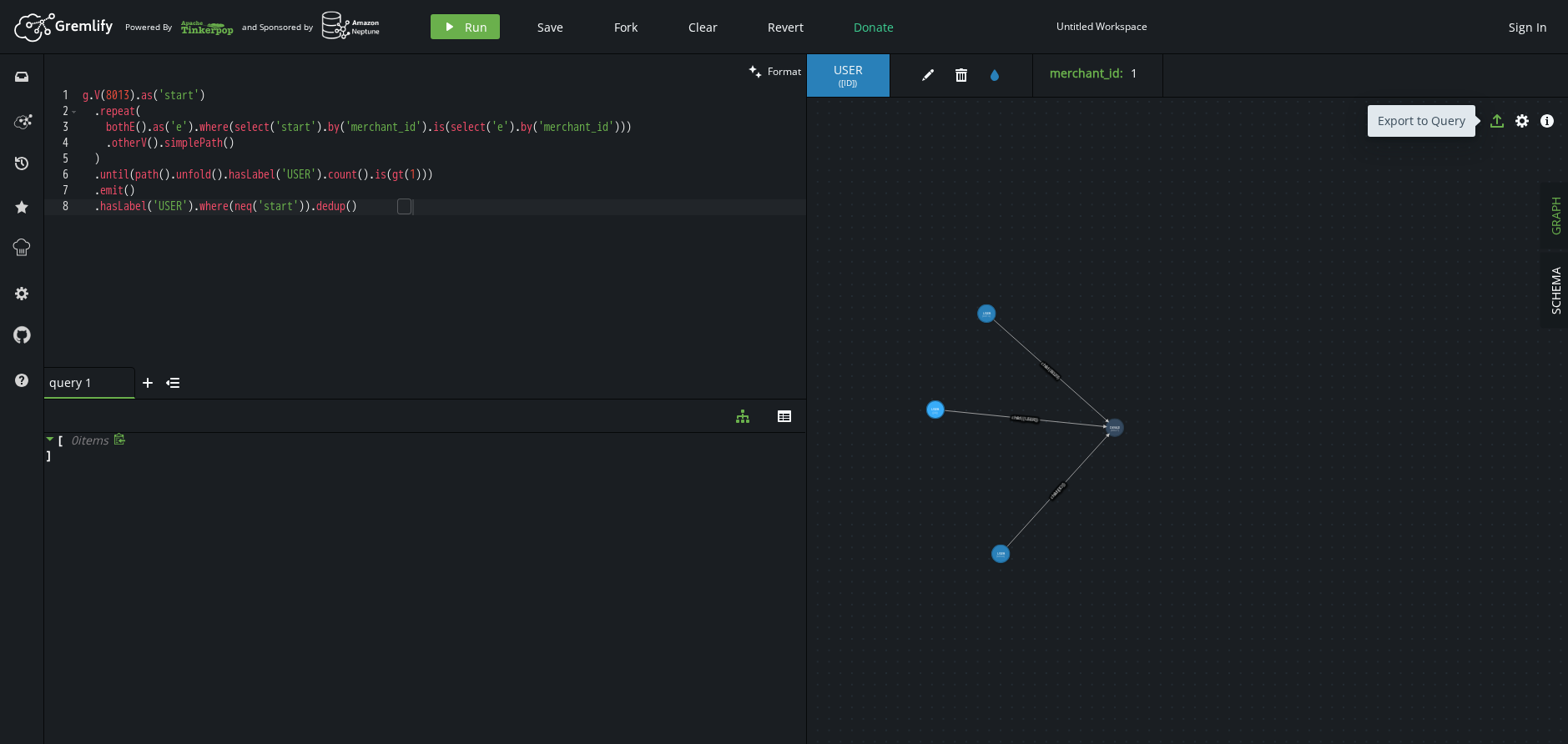 click 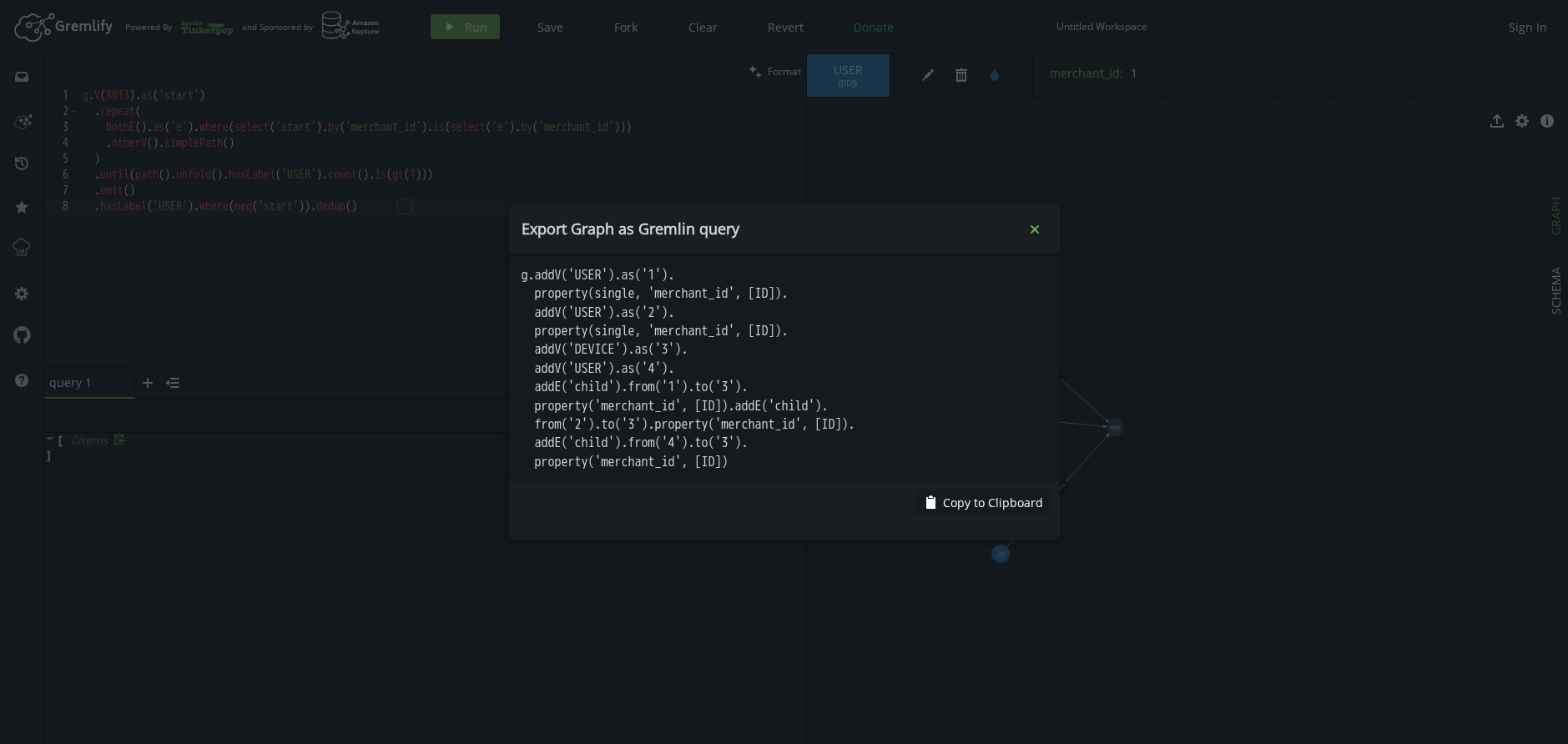 click on "small-cross" 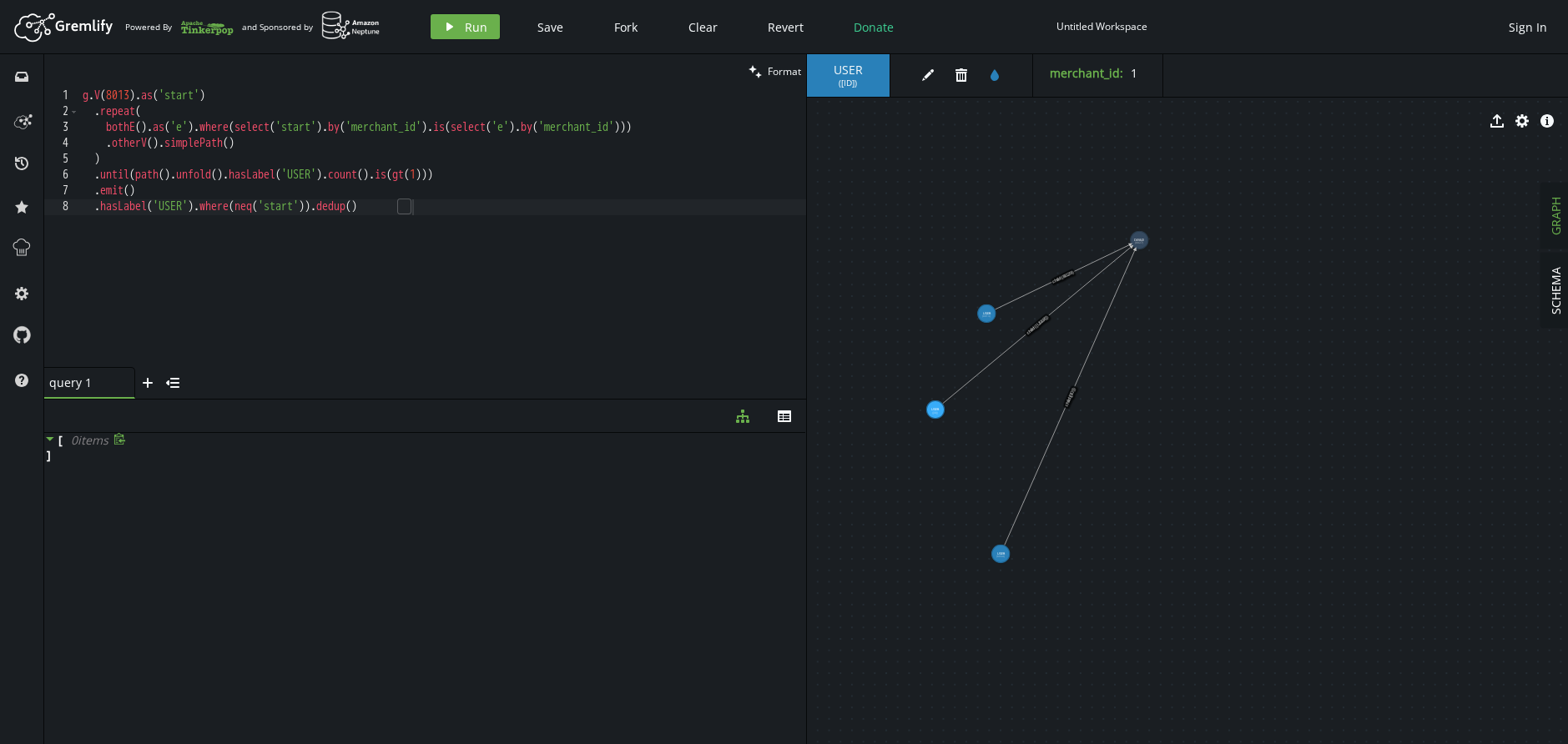 drag, startPoint x: 1113, startPoint y: 433, endPoint x: 1141, endPoint y: 234, distance: 200.9602 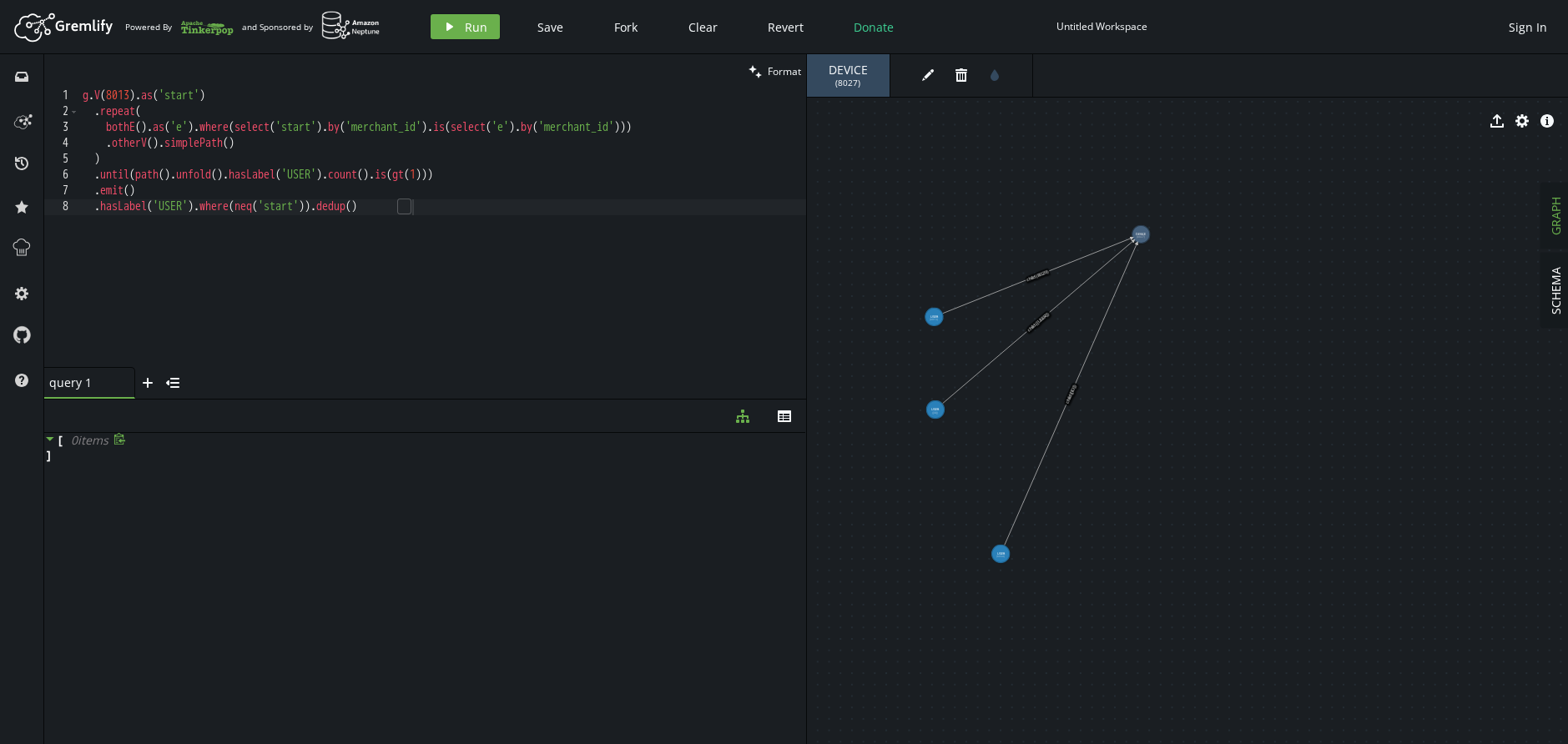 drag, startPoint x: 980, startPoint y: 314, endPoint x: 930, endPoint y: 321, distance: 50.4876 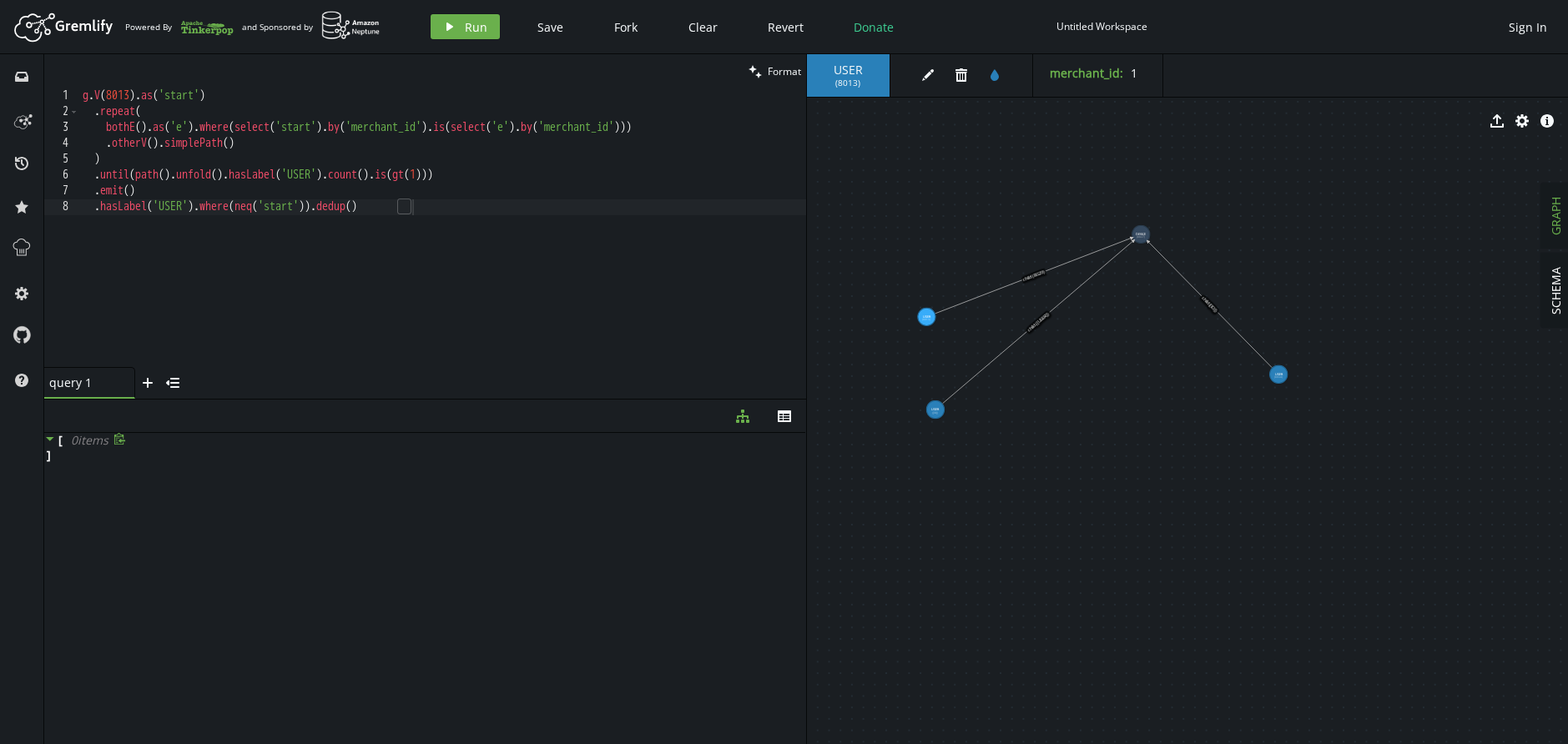 drag, startPoint x: 1002, startPoint y: 557, endPoint x: 1240, endPoint y: 383, distance: 294.82198 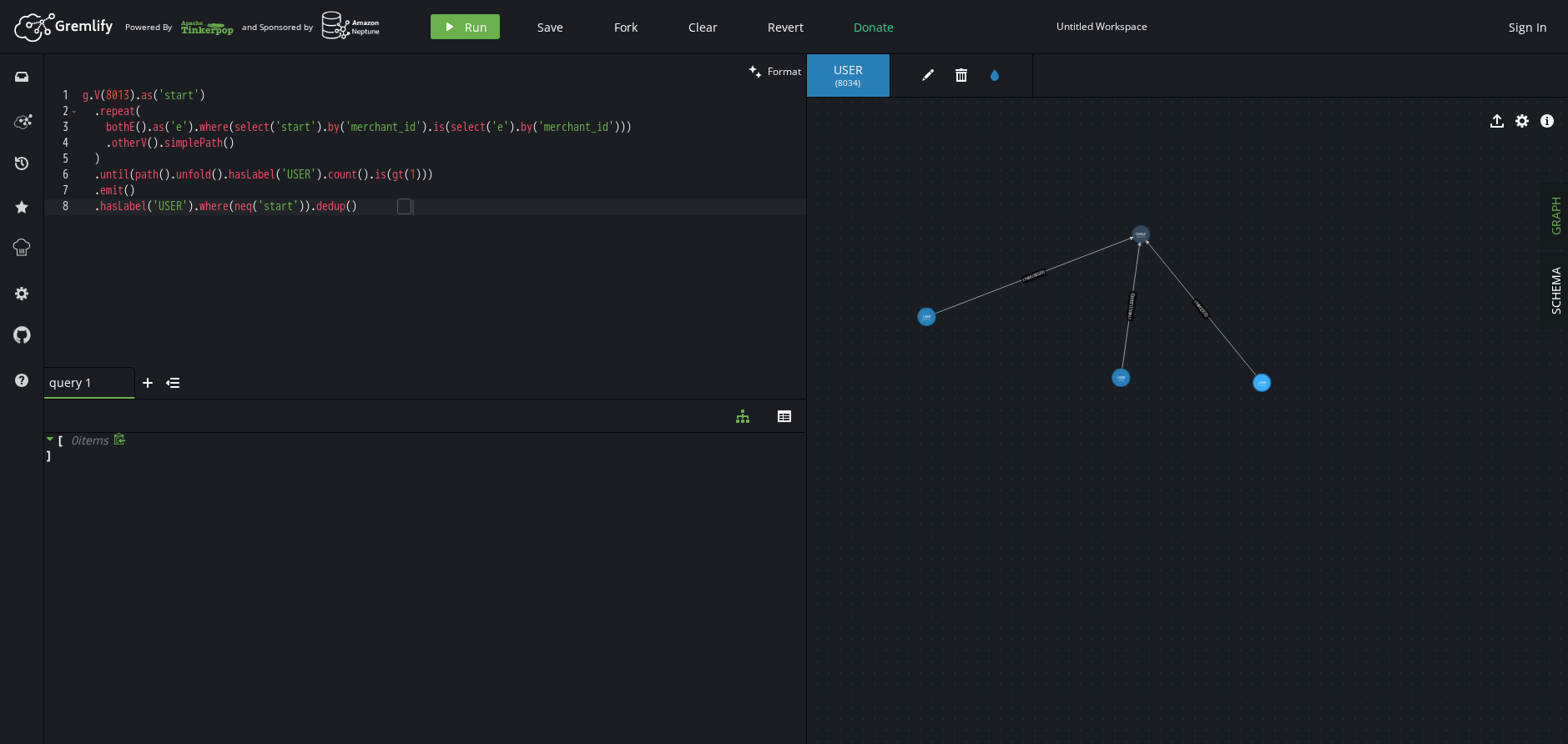 drag, startPoint x: 955, startPoint y: 412, endPoint x: 956, endPoint y: 366, distance: 46.01087 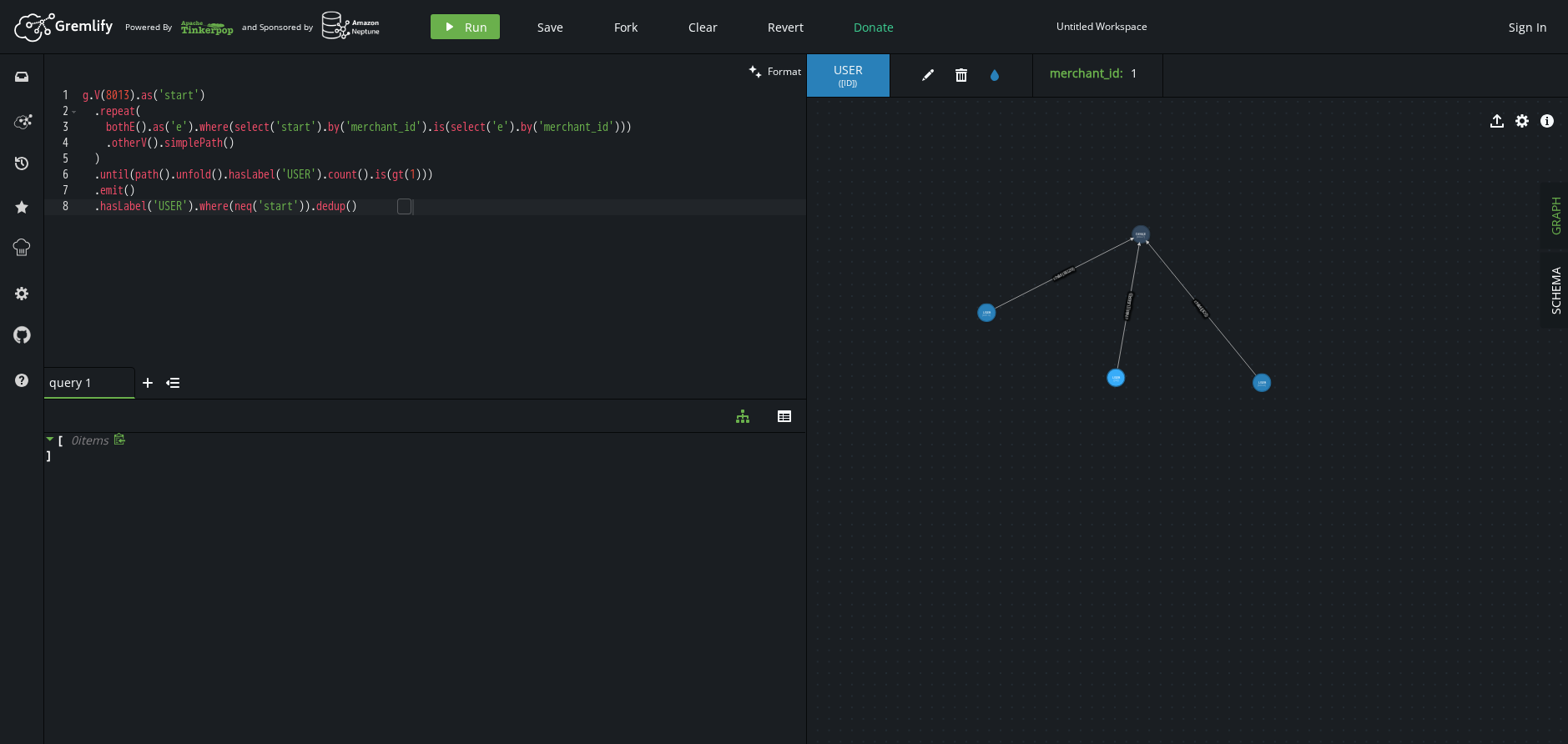 drag, startPoint x: 926, startPoint y: 323, endPoint x: 986, endPoint y: 313, distance: 60.82763 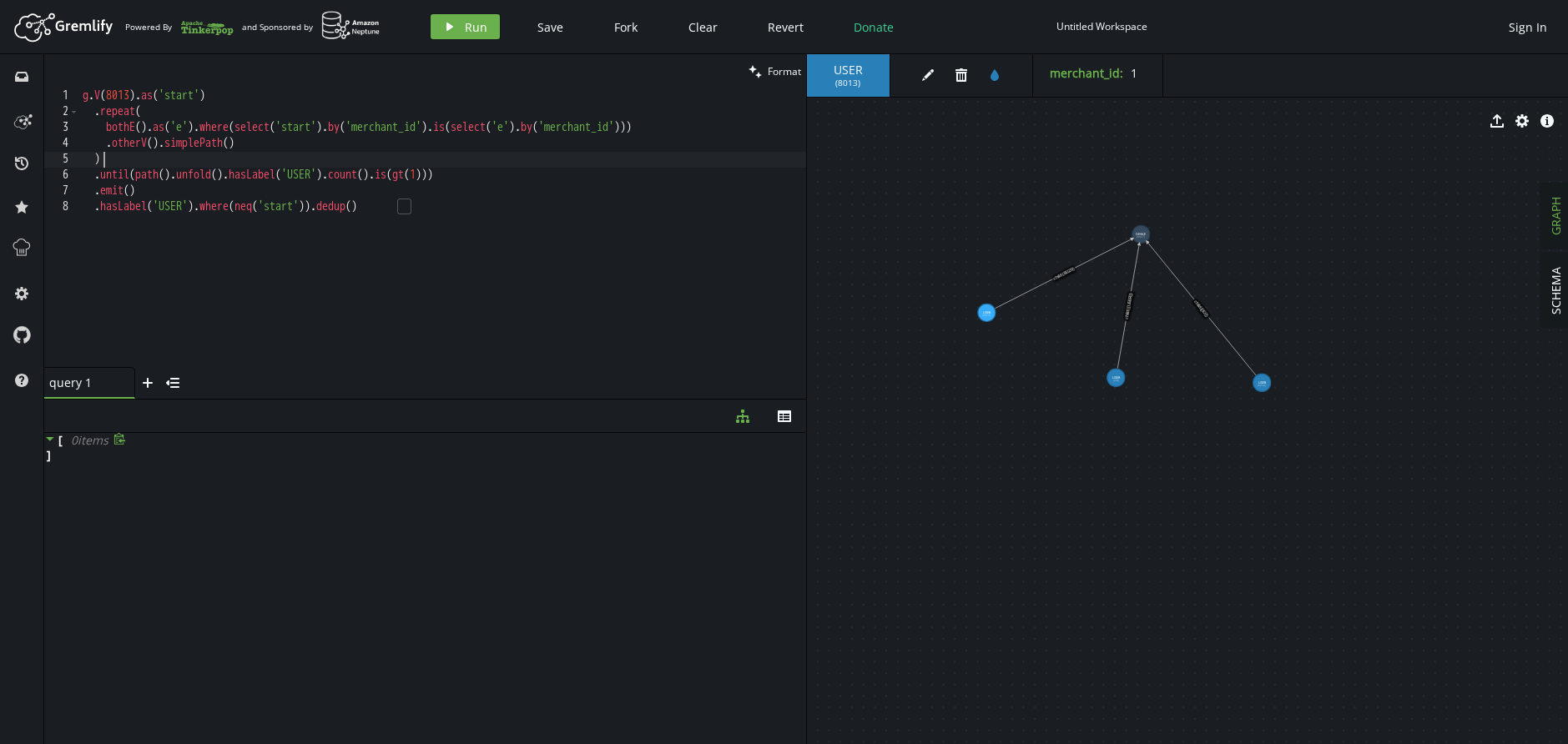 click on "g . V ( 8013 ) . as ( 'start' )    . repeat (      bothE ( ) . as ( 'e' ) . where ( select ( 'start' ) . by ( 'merchant_id' ) . is ( select ( 'e' ) . by ( 'merchant_id' )))      . otherV ( ) . simplePath ( )) .    until ( path ( ) . unfold ( ) .      hasLabel ( 'USER' ) .      count ( ) . is ( gt ( 1 ))) .    emit ( )    . hasLabel ( 'USER' ) . where ( neq ( 'start' )) . dedup ()" at bounding box center (442, 244) 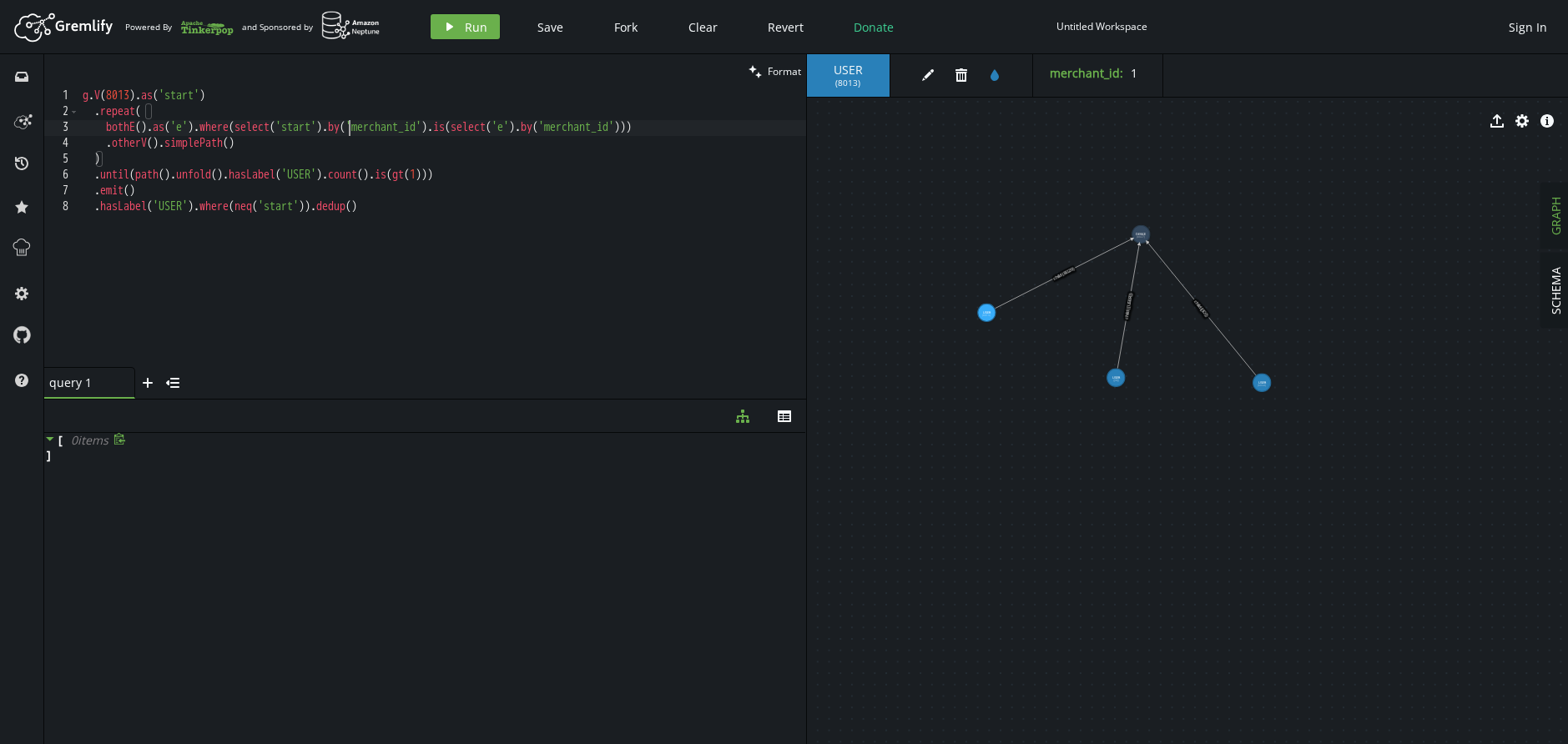 click on "g . V ( 8013 ) . as ( 'start' )    . repeat (      bothE ( ) . as ( 'e' ) . where ( select ( 'start' ) . by ( 'merchant_id' ) . is ( select ( 'e' ) . by ( 'merchant_id' )))      . otherV ( ) . simplePath ( )) .    until ( path ( ) . unfold ( ) .      hasLabel ( 'USER' ) .      count ( ) . is ( gt ( 1 ))) .    emit ( )    . hasLabel ( 'USER' ) . where ( neq ( 'start' )) . dedup ()" at bounding box center (442, 244) 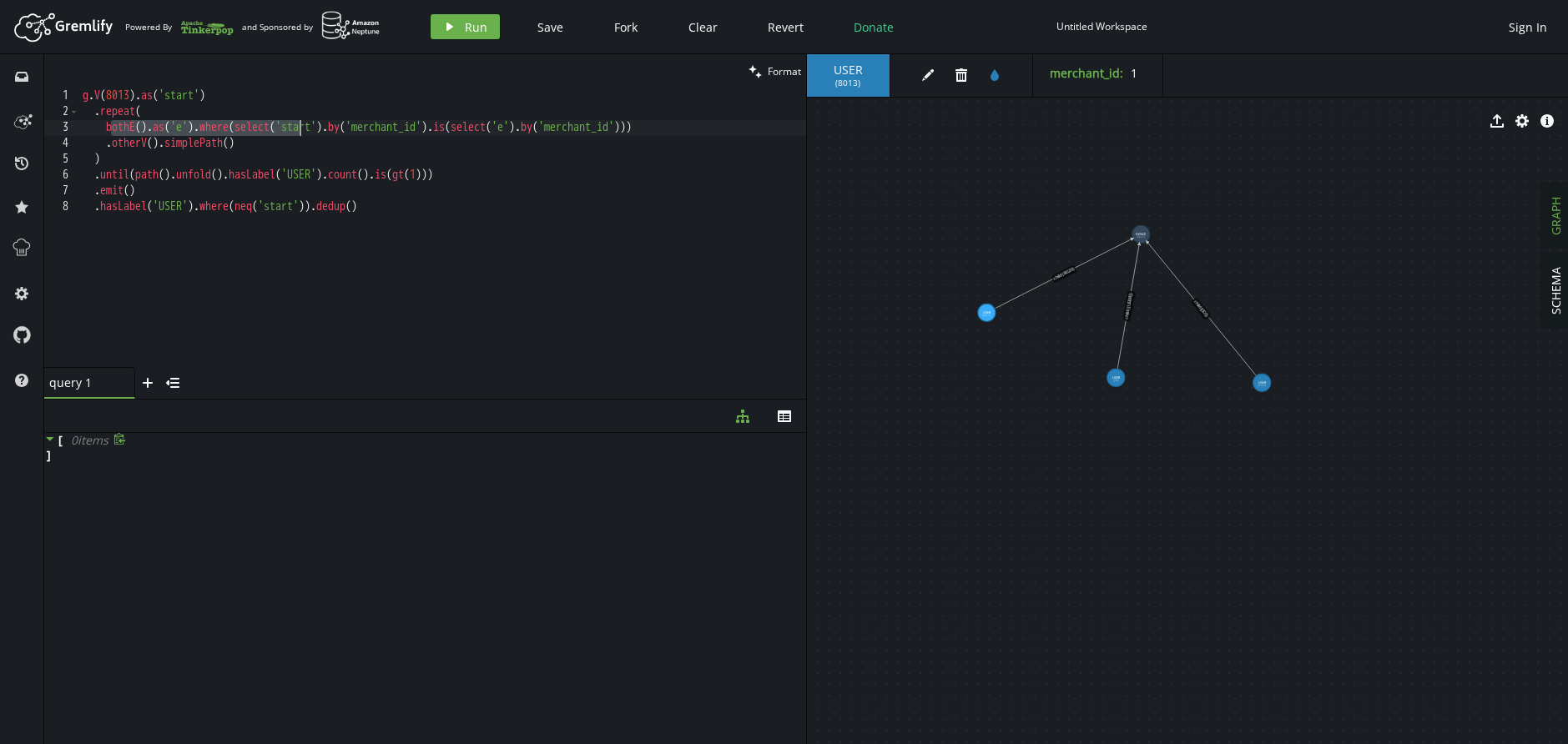 drag, startPoint x: 113, startPoint y: 130, endPoint x: 314, endPoint y: 133, distance: 201.02239 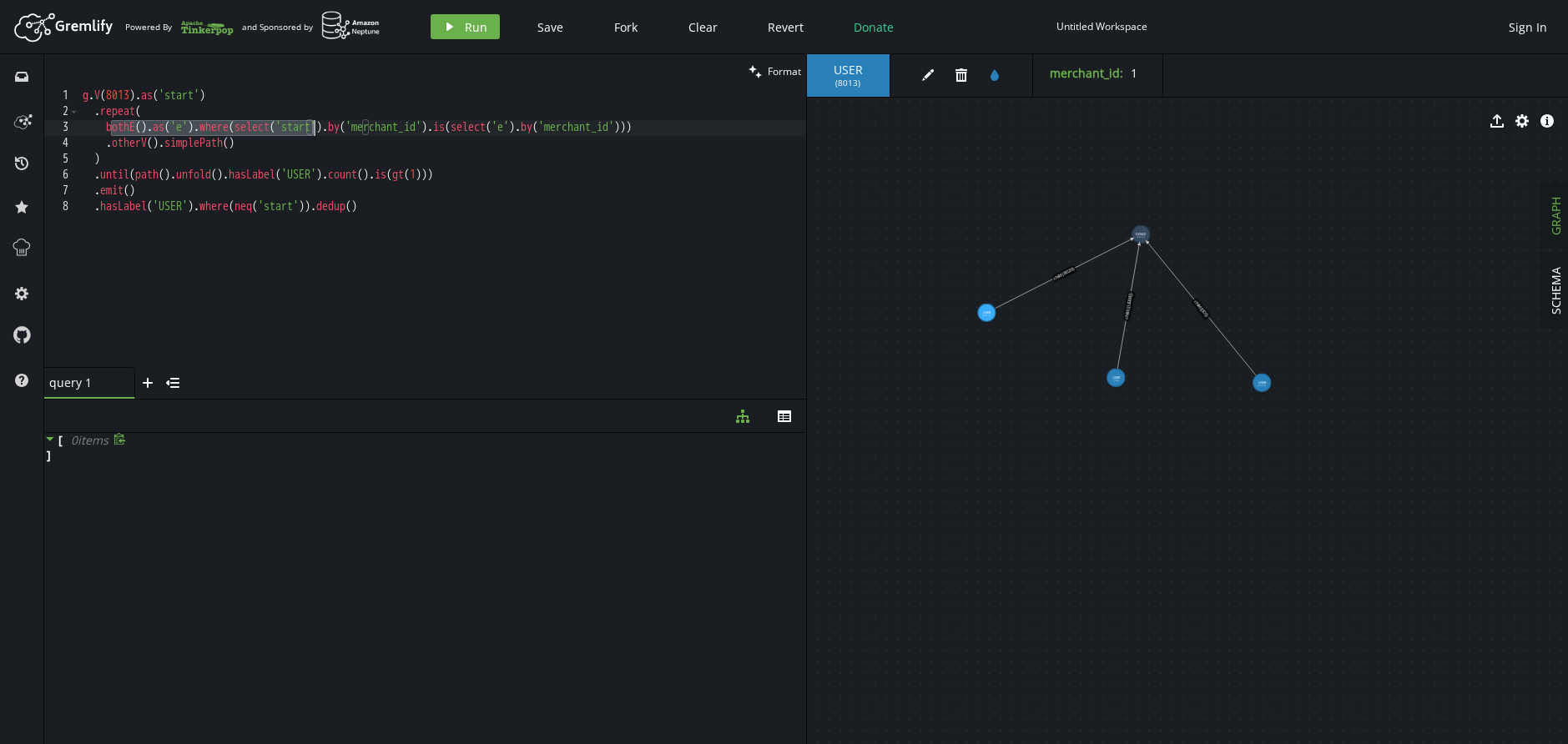 click on "g . V ( 8013 ) . as ( 'start' )    . repeat (      bothE ( ) . as ( 'e' ) . where ( select ( 'start' ) . by ( 'merchant_id' ) . is ( select ( 'e' ) . by ( 'merchant_id' )))      . otherV ( ) . simplePath ( )) .    until ( path ( ) . unfold ( ) .      hasLabel ( 'USER' ) .      count ( ) . is ( gt ( 1 ))) .    emit ( )    . hasLabel ( 'USER' ) . where ( neq ( 'start' )) . dedup ()" at bounding box center (442, 244) 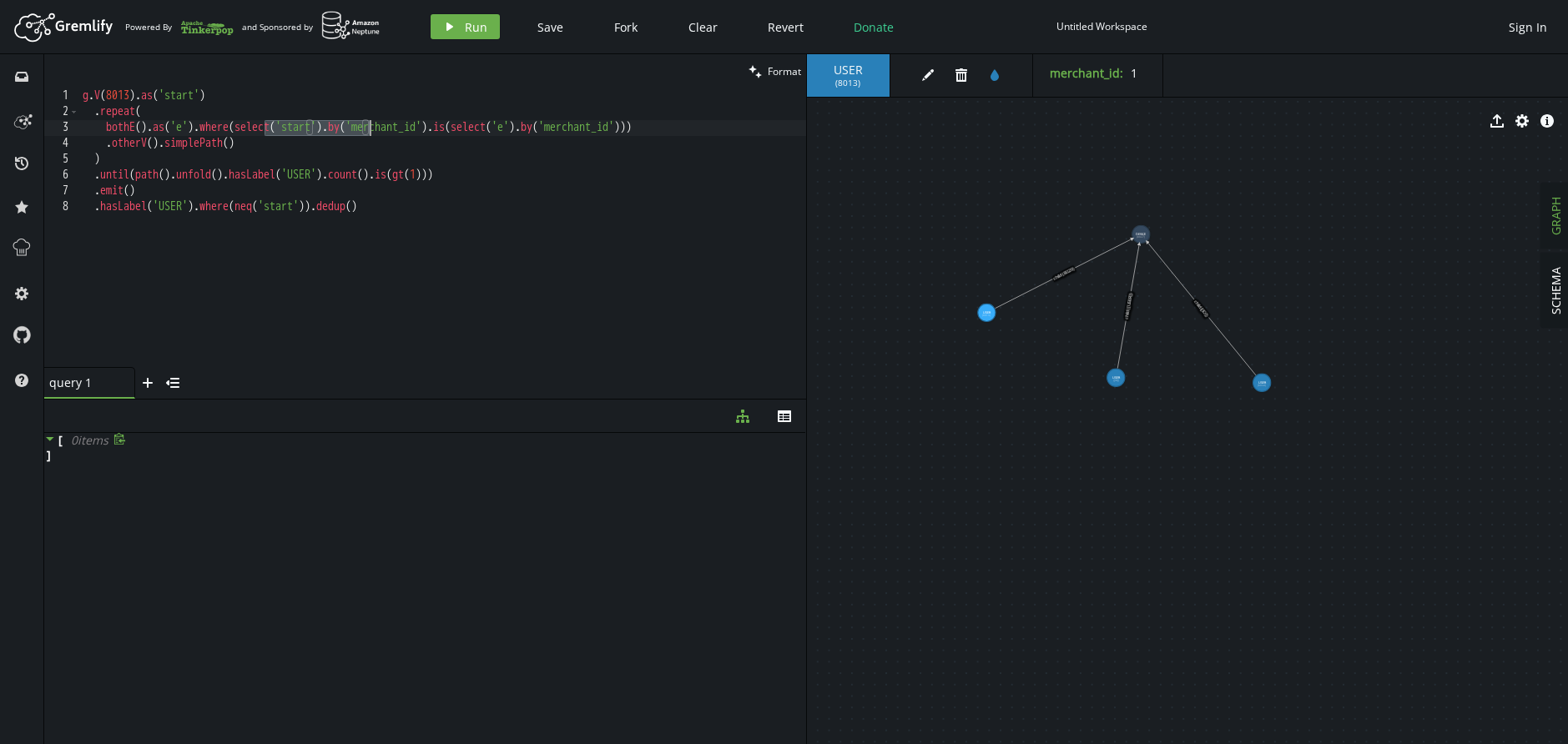 drag, startPoint x: 265, startPoint y: 130, endPoint x: 370, endPoint y: 128, distance: 105.019046 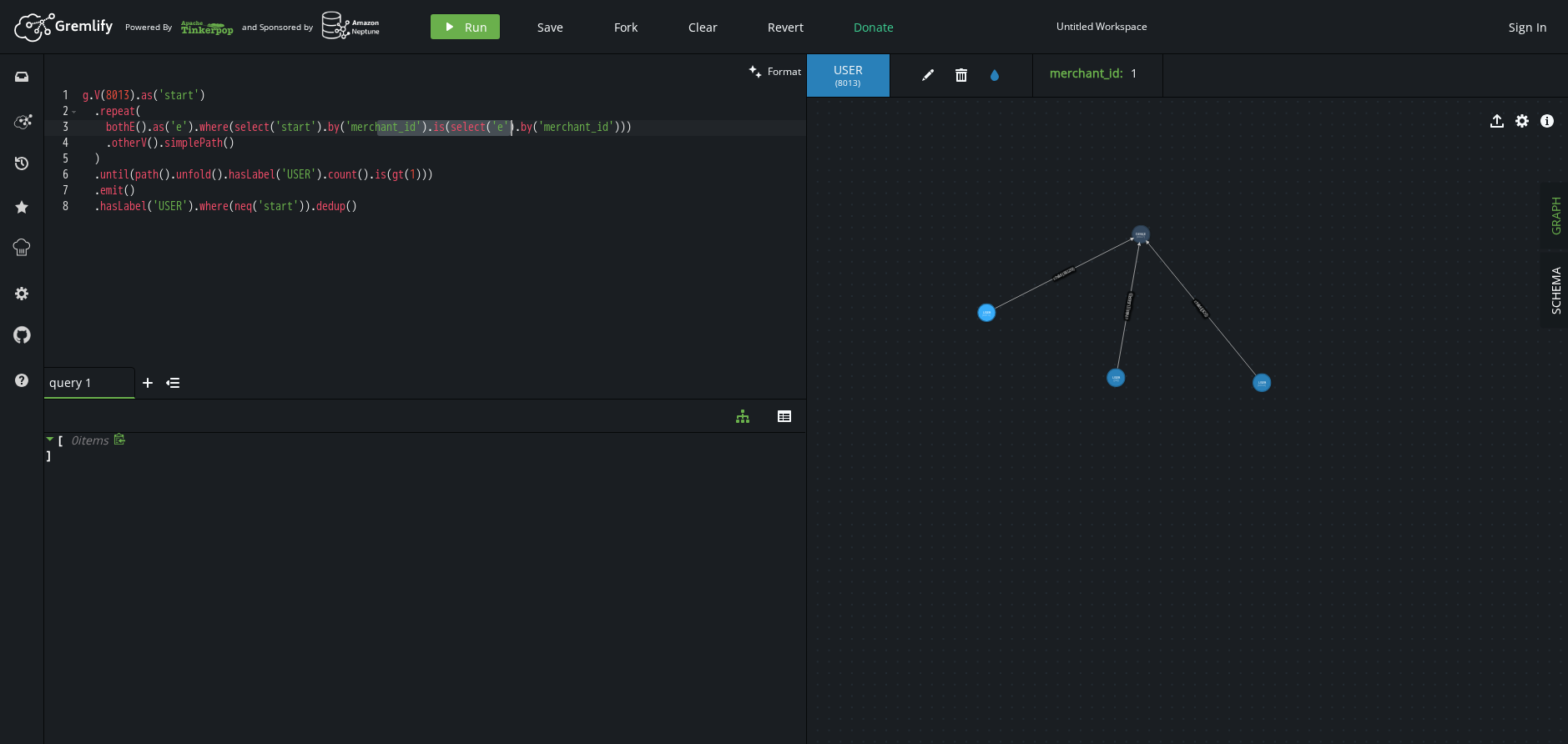 drag, startPoint x: 377, startPoint y: 128, endPoint x: 513, endPoint y: 128, distance: 136 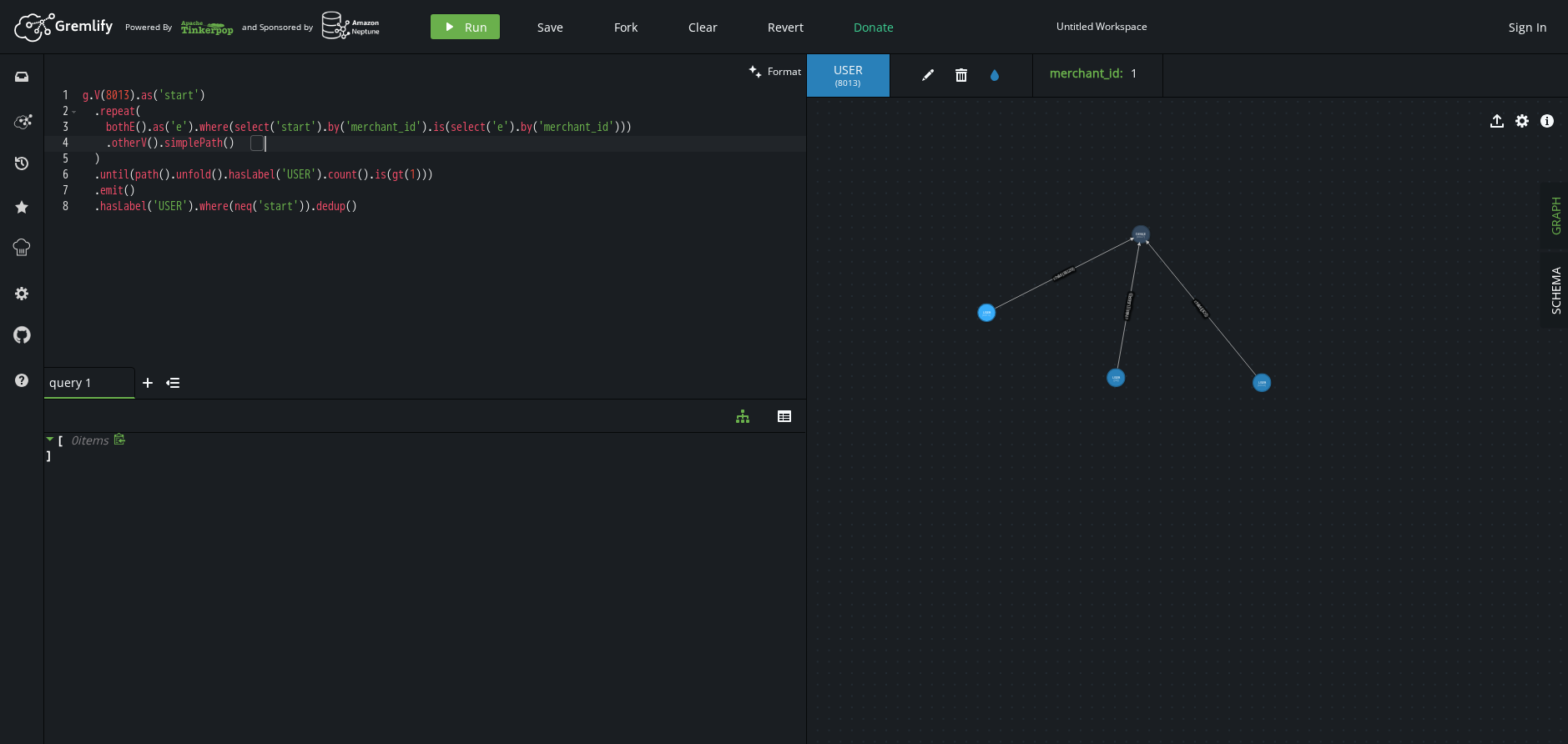 click on "g . V ( 8013 ) . as ( 'start' )    . repeat (      bothE ( ) . as ( 'e' ) . where ( select ( 'start' ) . by ( 'merchant_id' ) . is ( select ( 'e' ) . by ( 'merchant_id' )))      . otherV ( ) . simplePath ( )) .    until ( path ( ) . unfold ( ) .      hasLabel ( 'USER' ) .      count ( ) . is ( gt ( 1 ))) .    emit ( )    . hasLabel ( 'USER' ) . where ( neq ( 'start' )) . dedup ()" at bounding box center (442, 244) 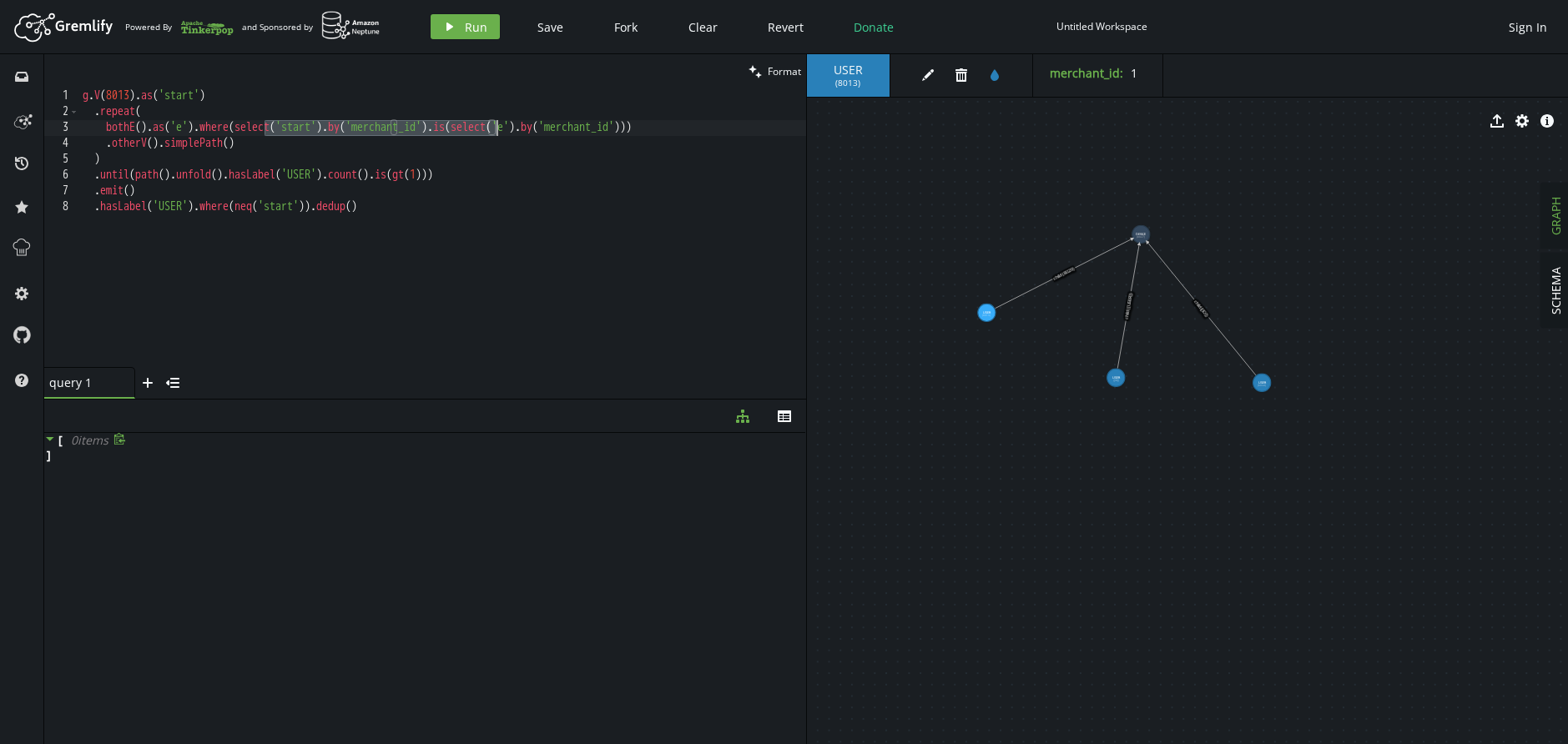 drag, startPoint x: 267, startPoint y: 128, endPoint x: 494, endPoint y: 133, distance: 227.05506 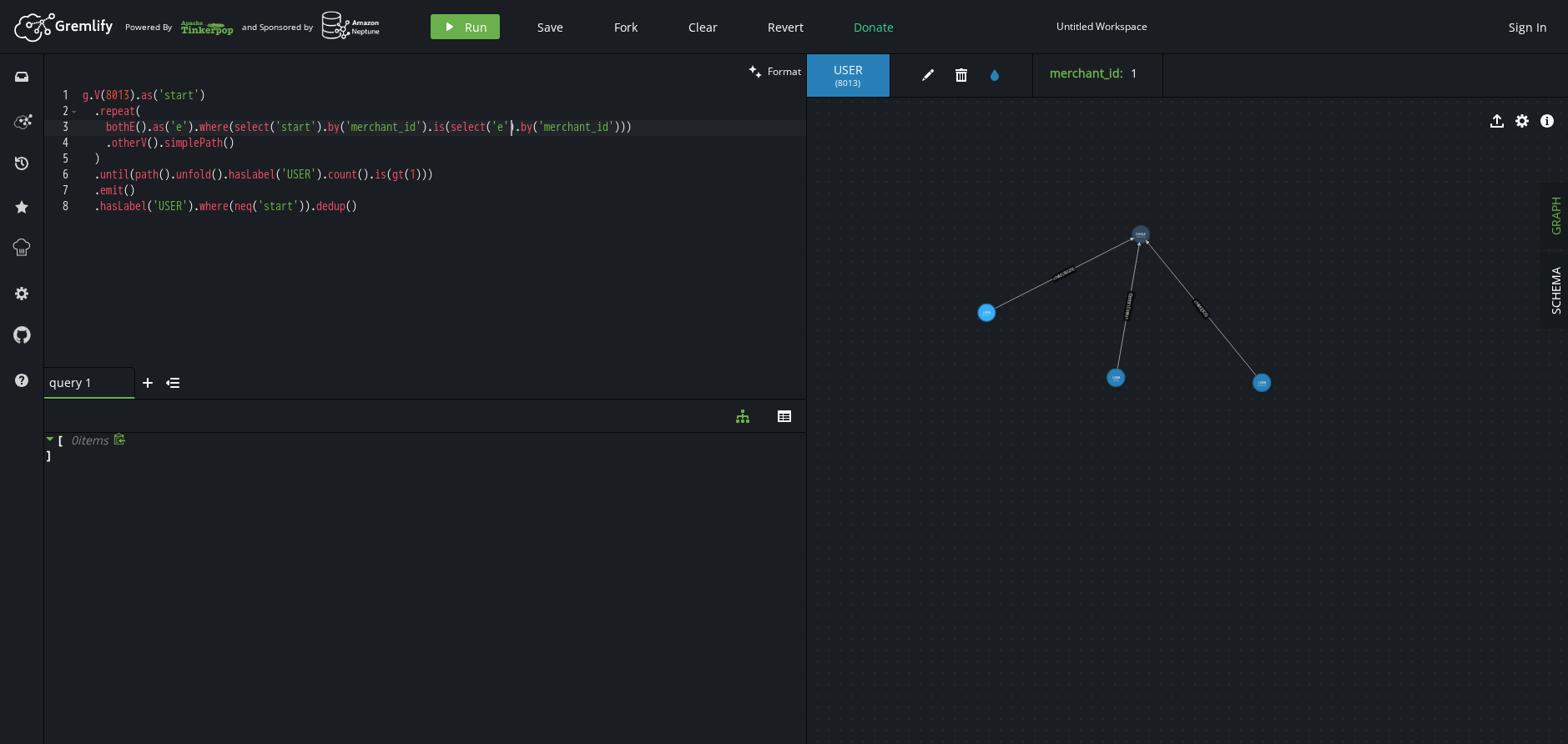 click on "g . V ( 8013 ) . as ( 'start' )    . repeat (      bothE ( ) . as ( 'e' ) . where ( select ( 'start' ) . by ( 'merchant_id' ) . is ( select ( 'e' ) . by ( 'merchant_id' )))      . otherV ( ) . simplePath ( )) .    until ( path ( ) . unfold ( ) .      hasLabel ( 'USER' ) .      count ( ) . is ( gt ( 1 ))) .    emit ( )    . hasLabel ( 'USER' ) . where ( neq ( 'start' )) . dedup ()" at bounding box center [442, 244] 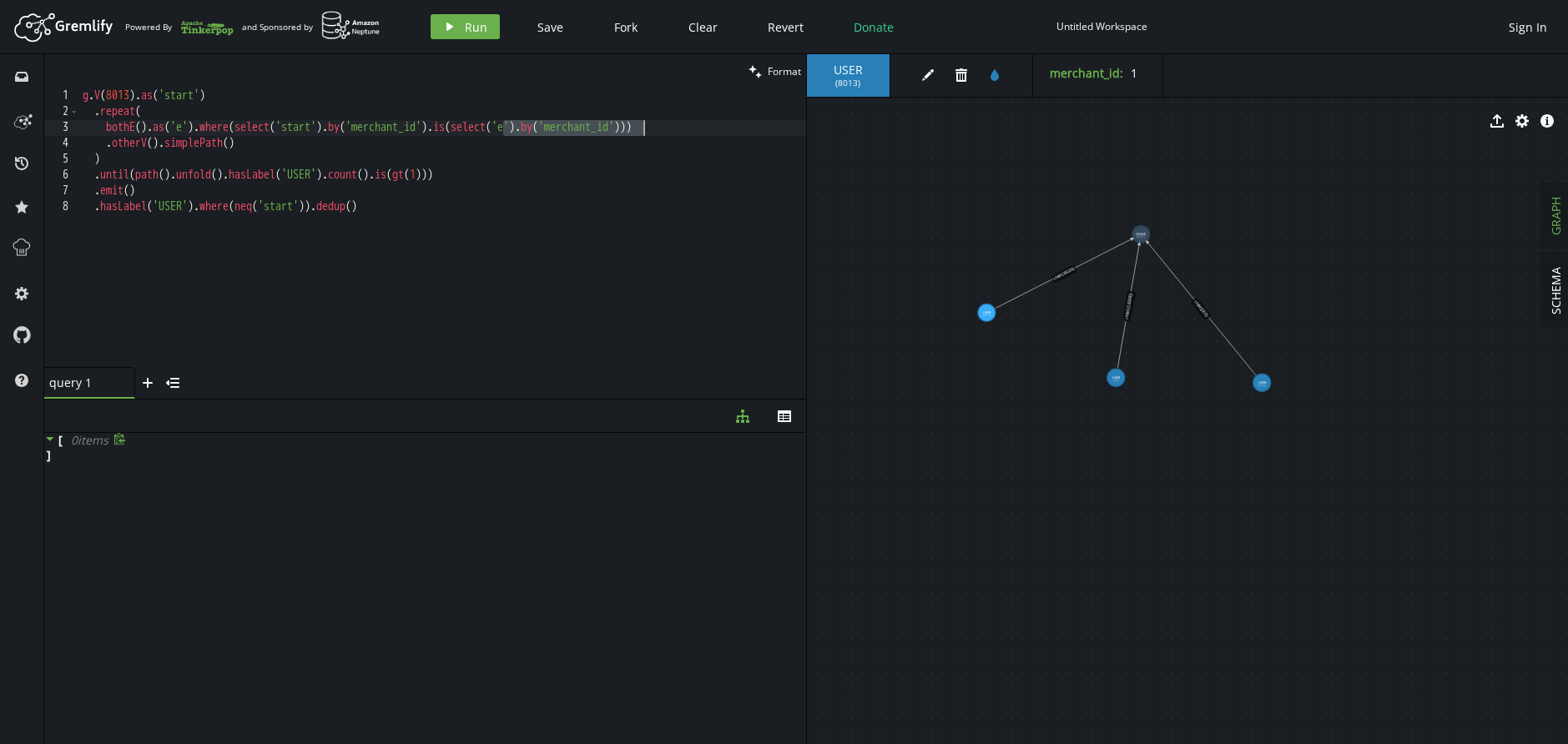 drag, startPoint x: 506, startPoint y: 133, endPoint x: 643, endPoint y: 132, distance: 137.00365 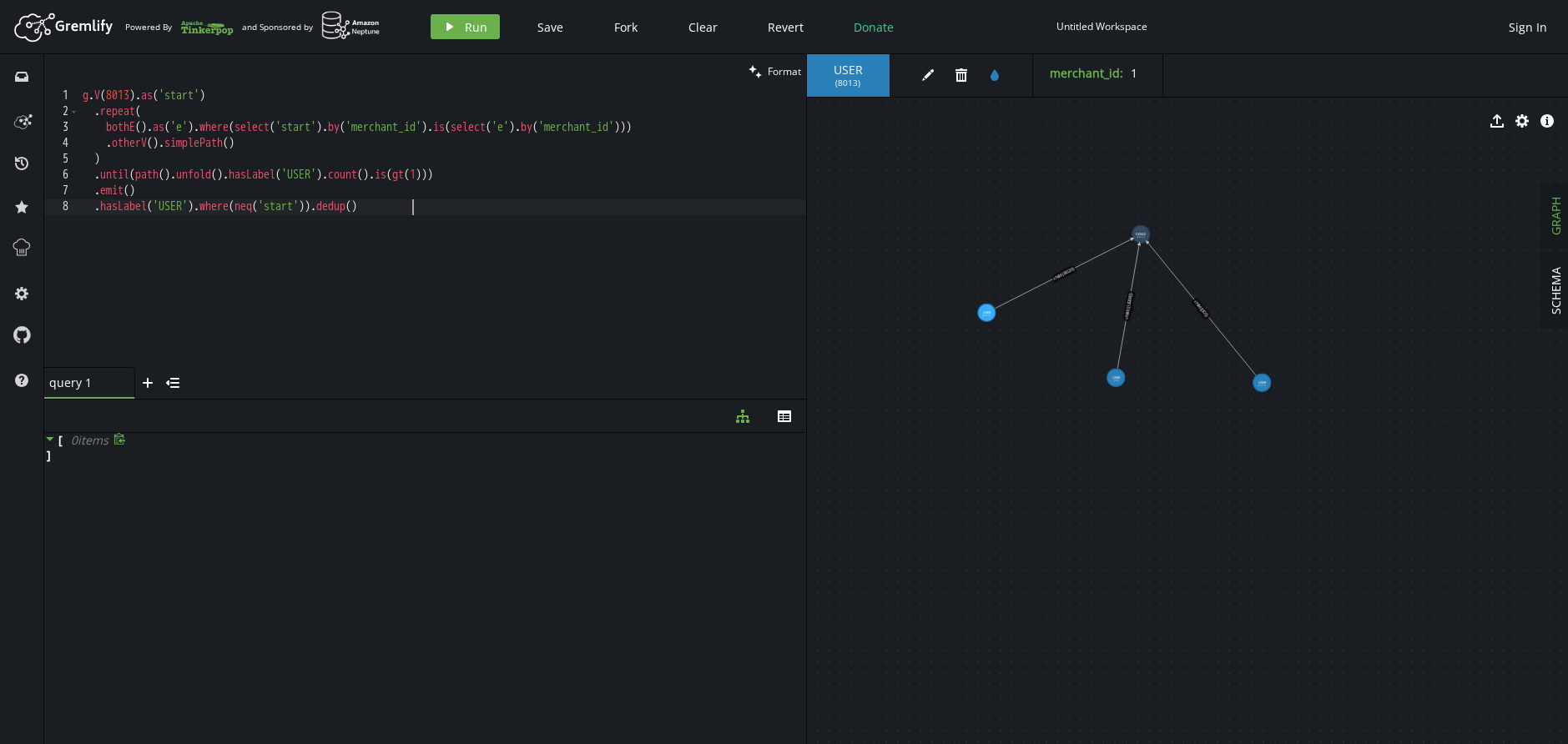 drag, startPoint x: 492, startPoint y: 213, endPoint x: 483, endPoint y: 213, distance: 9 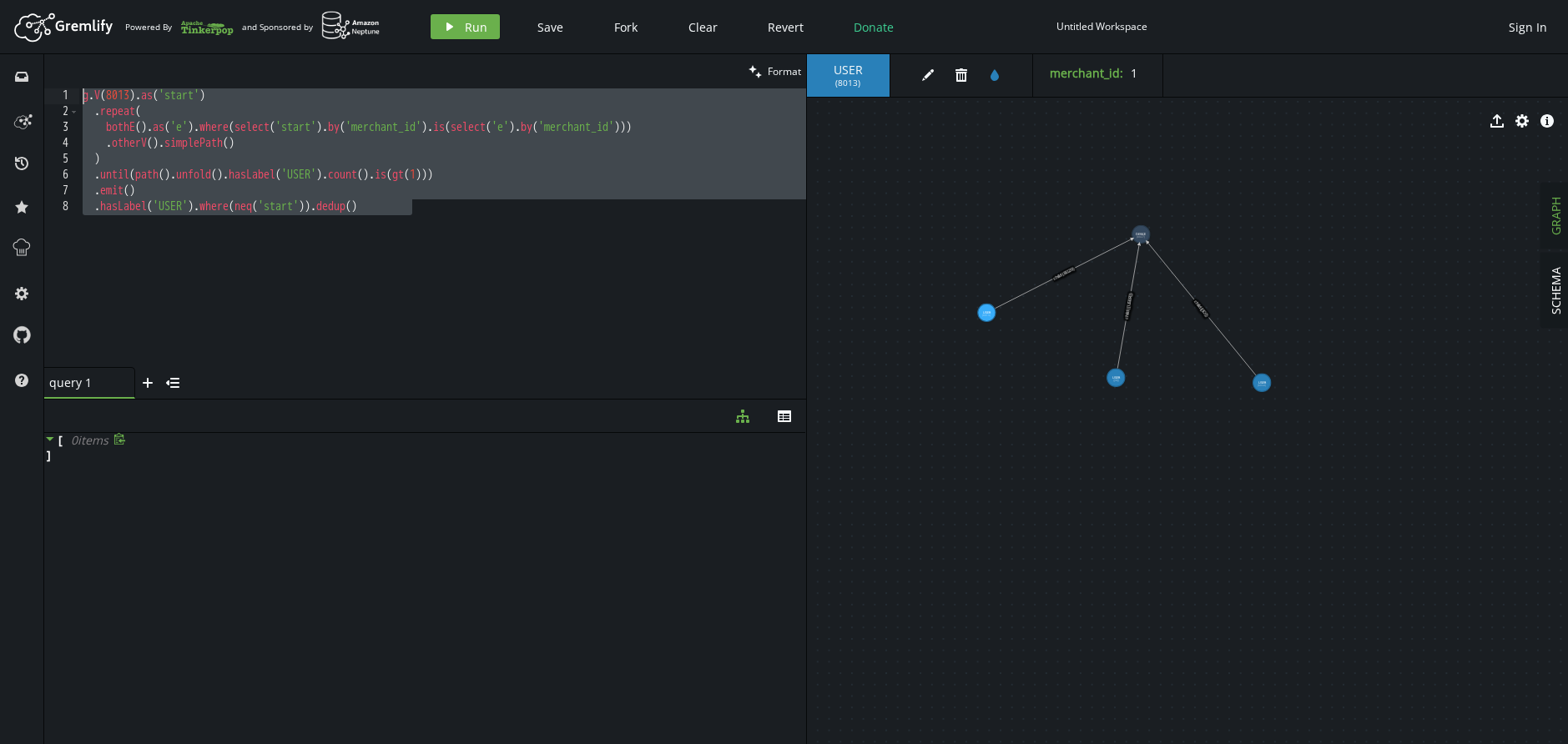 drag, startPoint x: 469, startPoint y: 211, endPoint x: 199, endPoint y: 108, distance: 288.9792 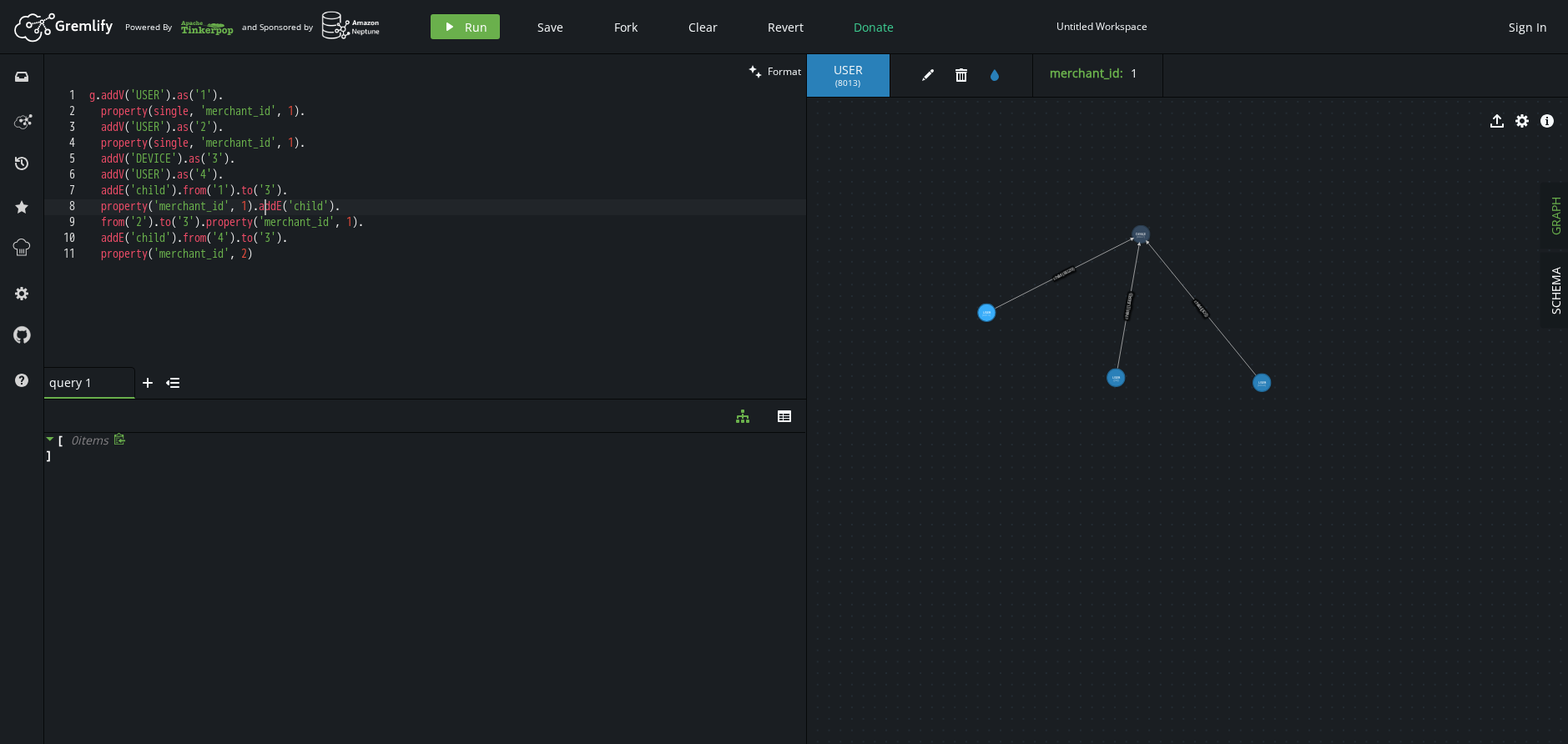 drag, startPoint x: 267, startPoint y: 211, endPoint x: 340, endPoint y: 219, distance: 73.43705 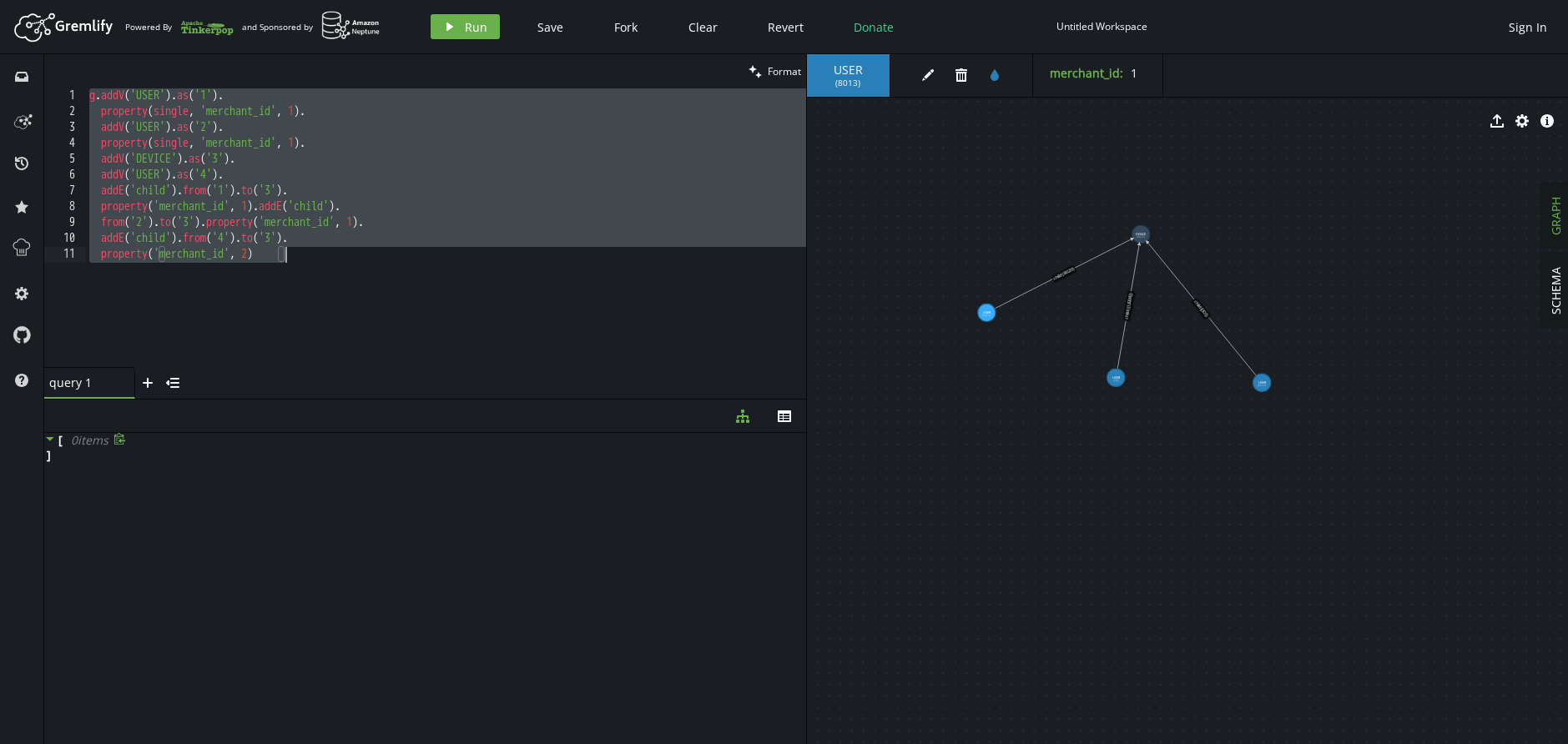 paste on "g.V(8013).as('start').bothE().as('e').where(select('start').by('merchant_id').is(select('e').by('merchant_id'))).valueMap(" 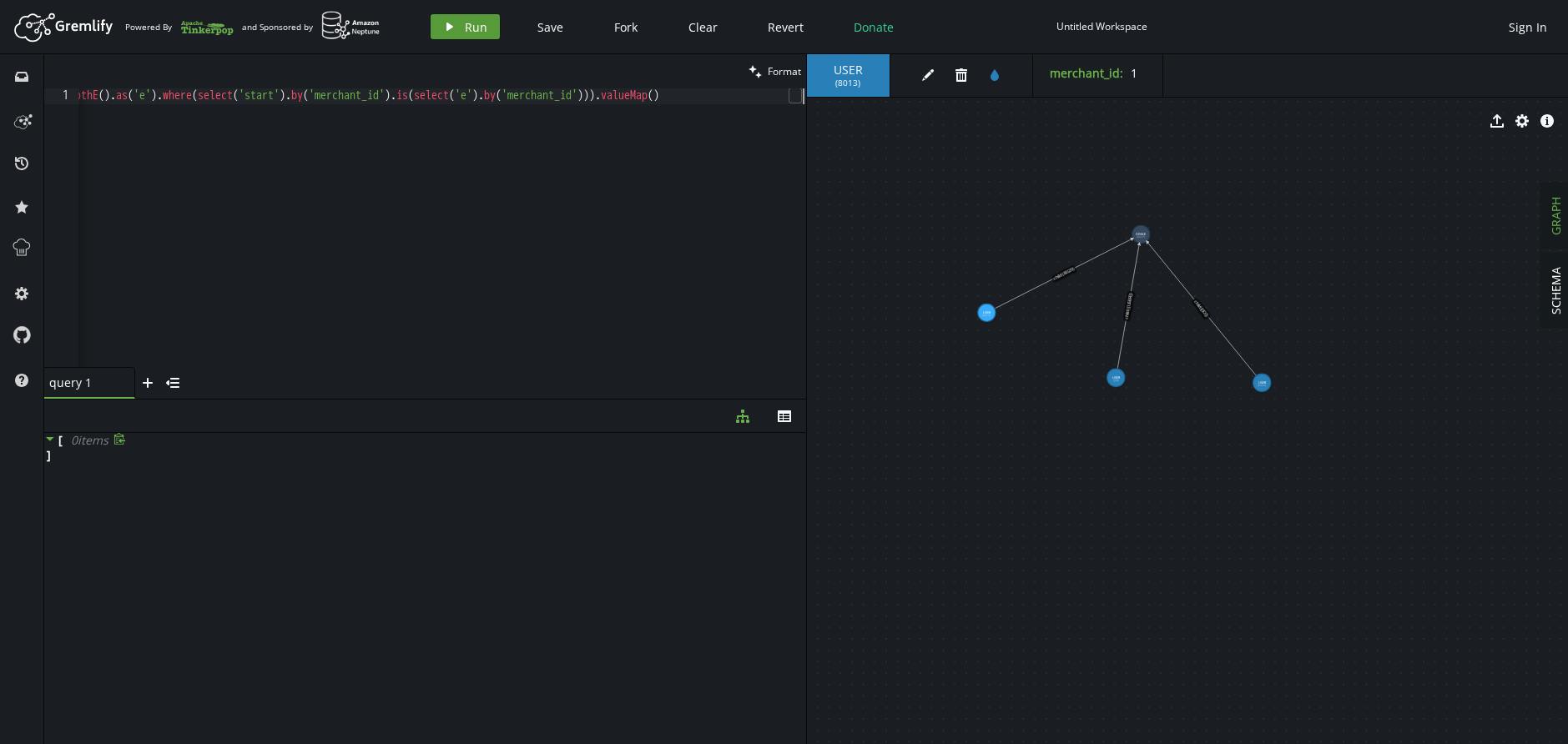 click on "Run" at bounding box center (476, 27) 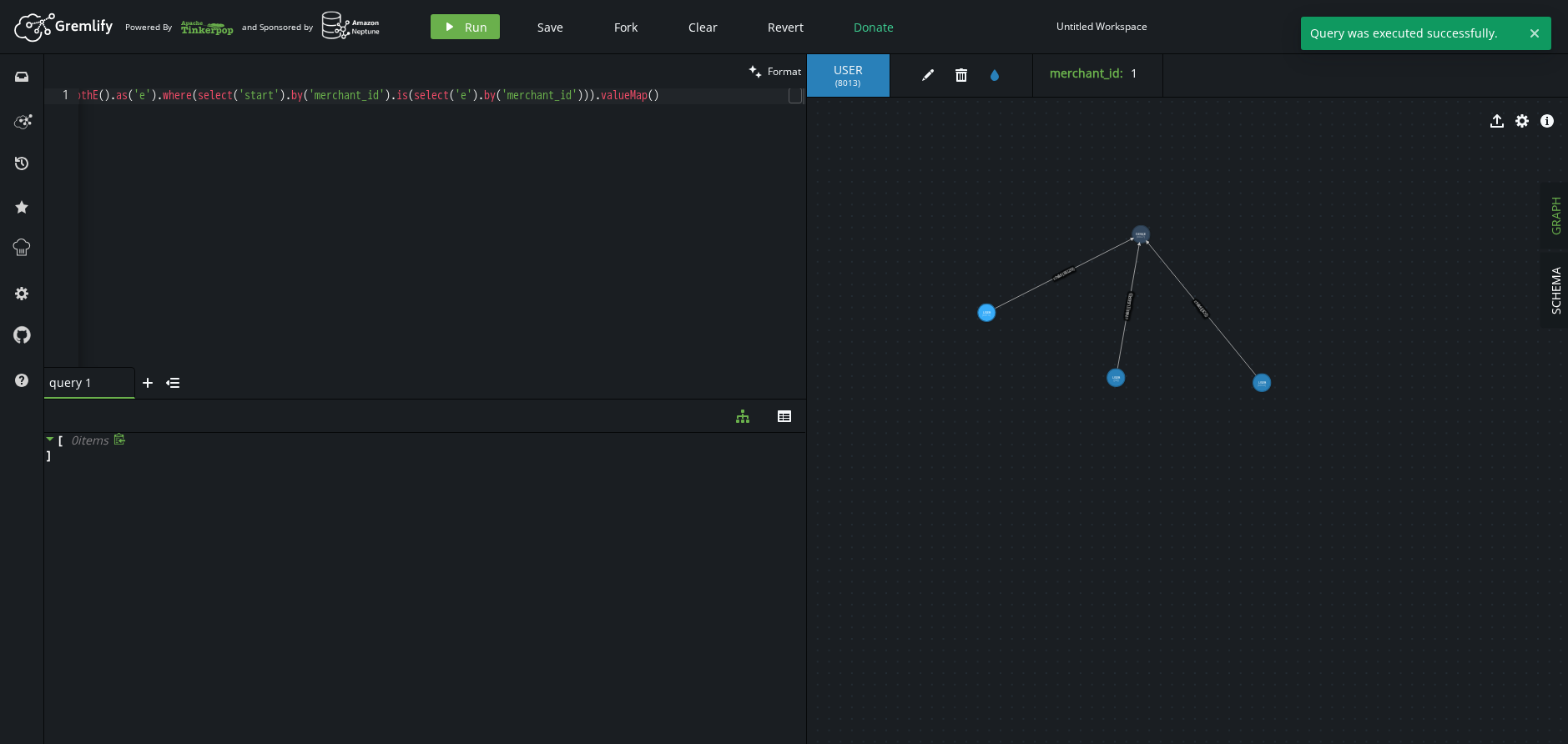 click 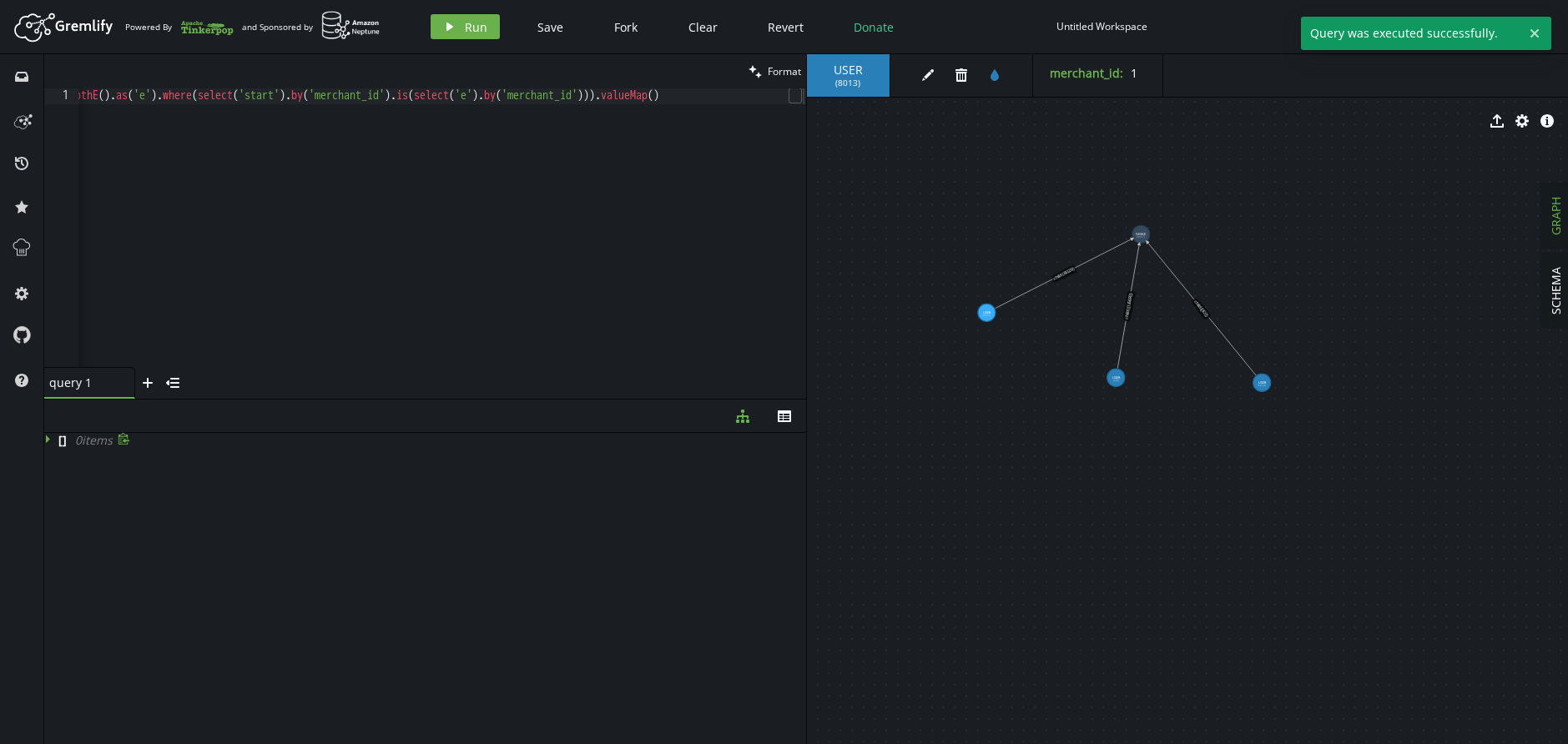 click 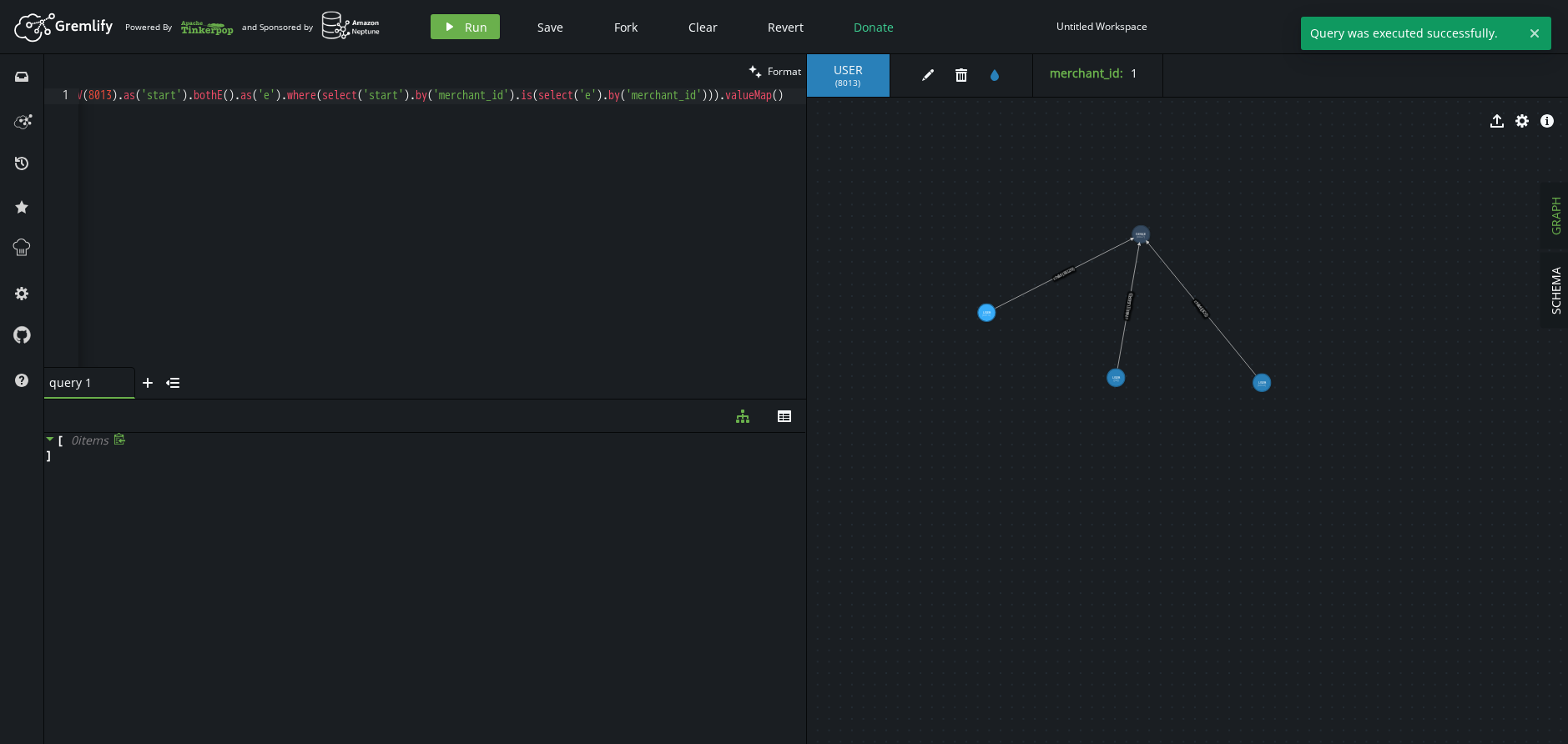 scroll, scrollTop: 0, scrollLeft: 0, axis: both 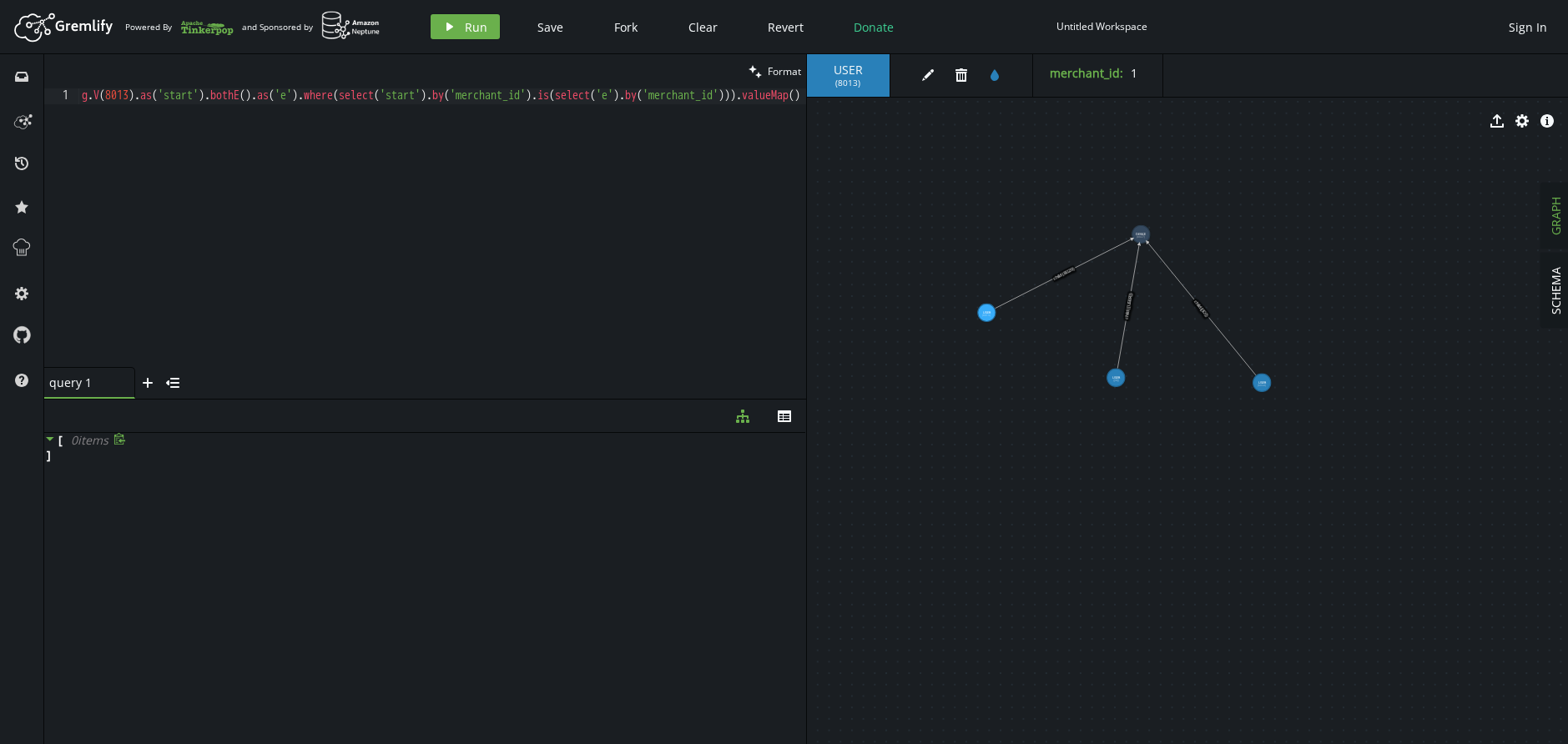 click 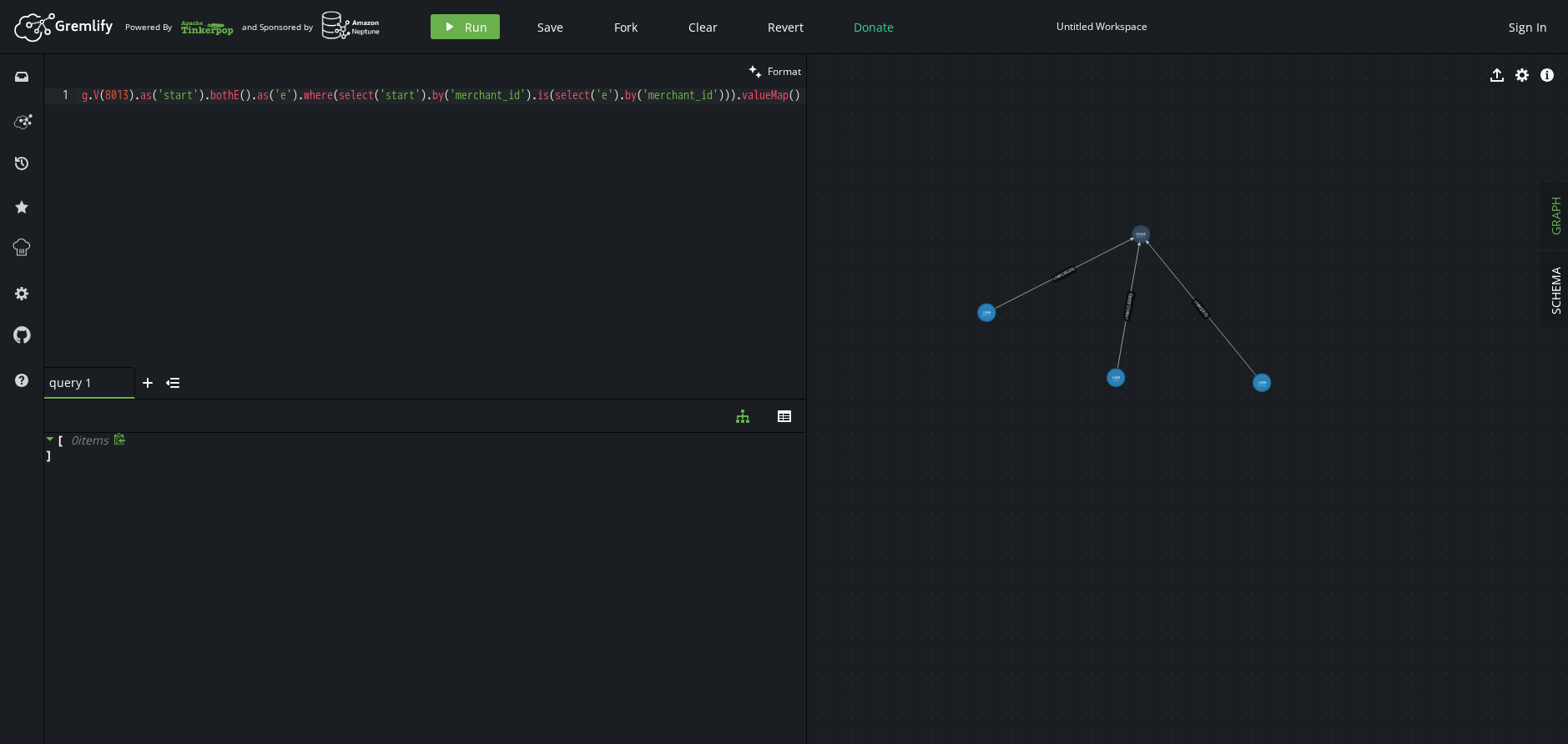 click 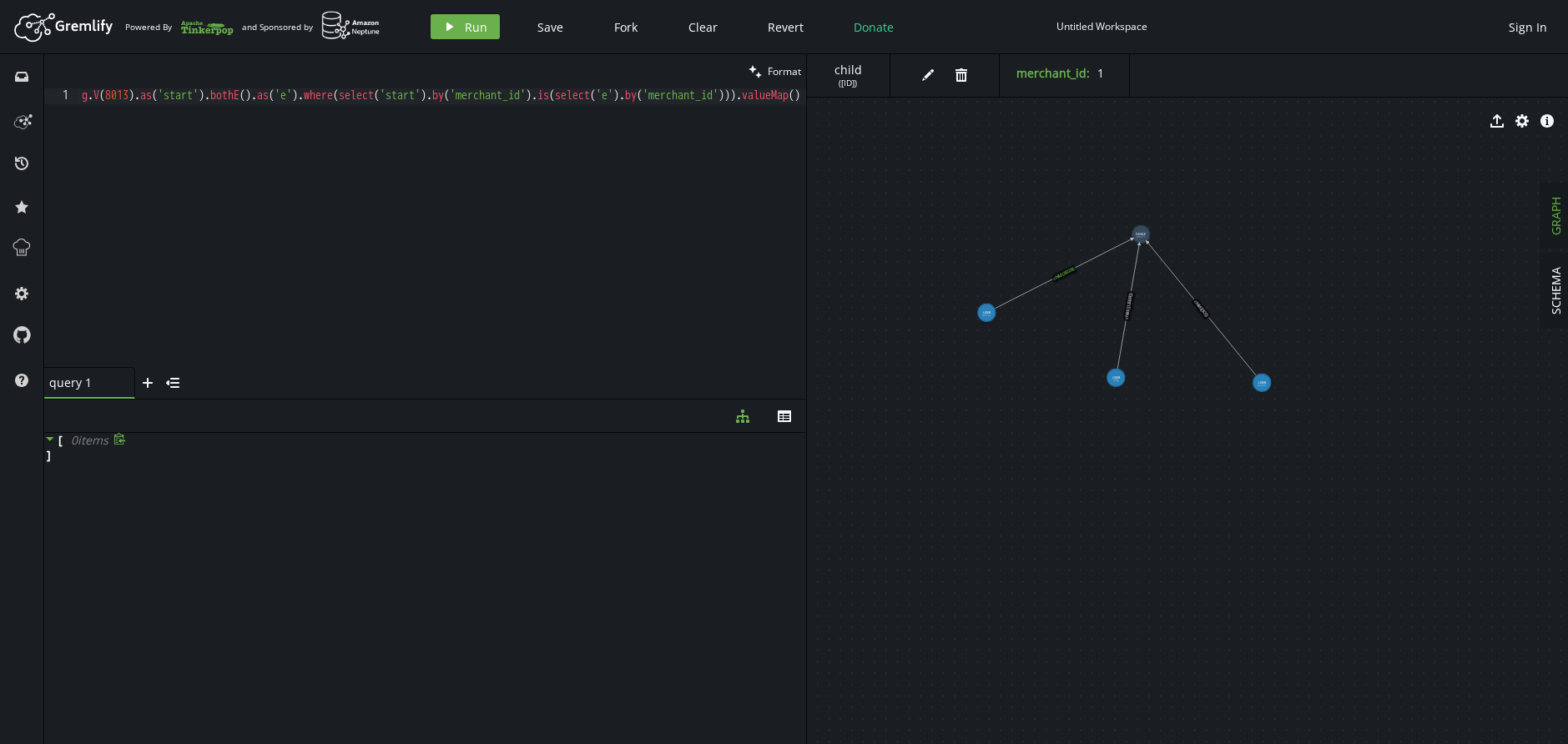 click on "g . V ( [ID] ) . as ( 'start' ) . bothE ( ) . as ( 'e' ) . where ( select ( 'start' ) . by ( 'merchant_id' ) . is ( select ( 'e' ) . by ( 'merchant_id' ))) . valueMap ( )" at bounding box center [512, 240] 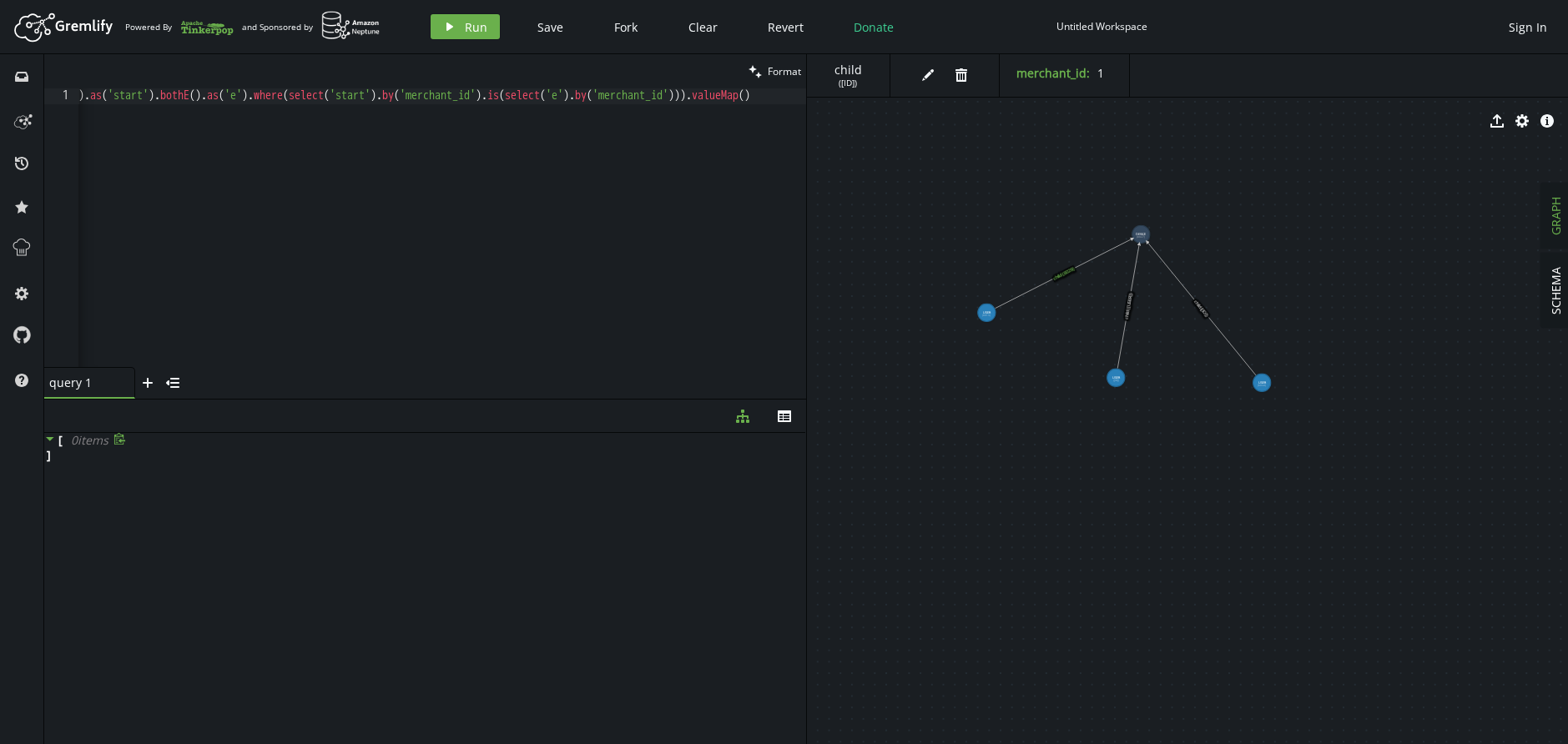 scroll, scrollTop: 0, scrollLeft: 0, axis: both 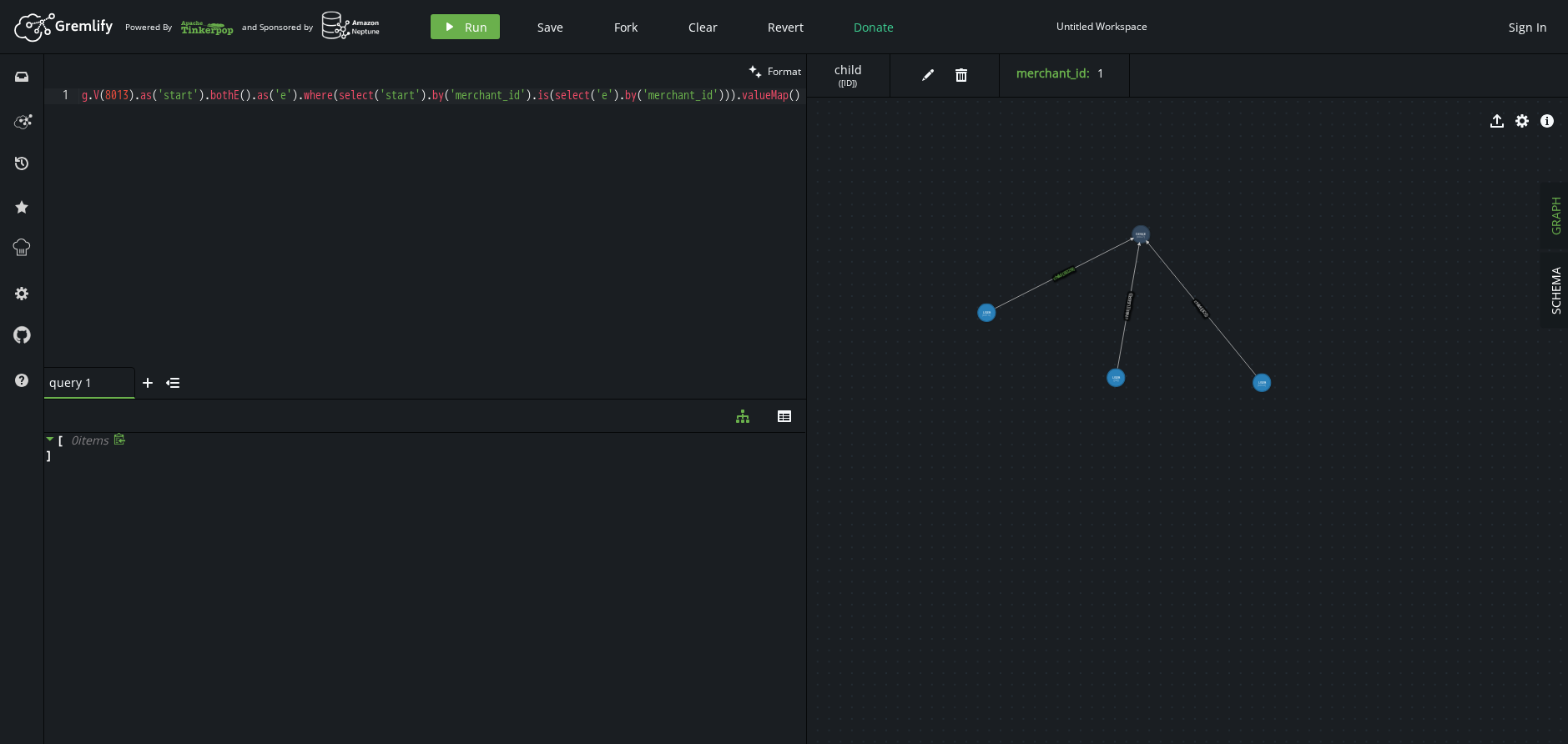 click 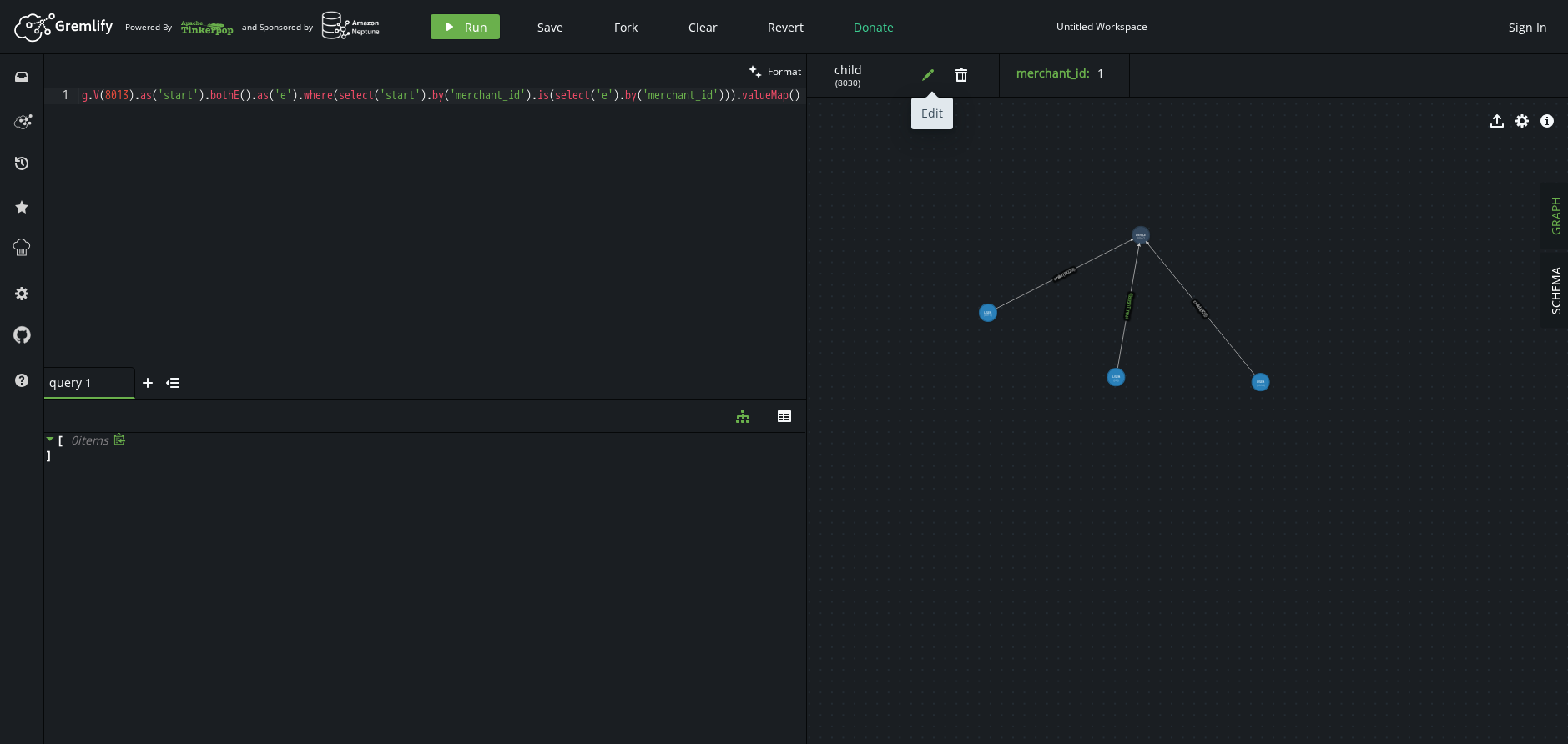 click on "edit" at bounding box center [928, 75] 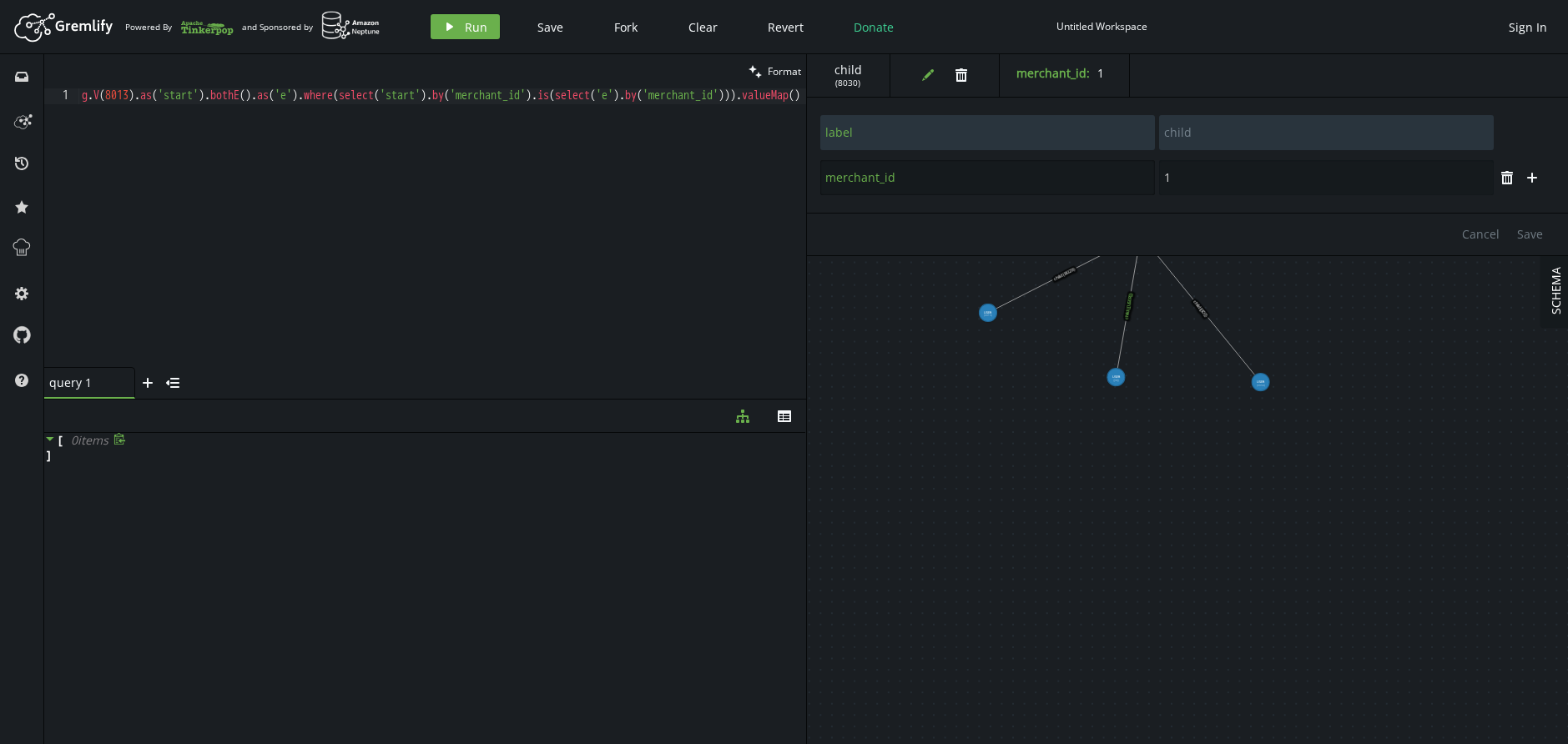 click on "merchant_id" at bounding box center (987, 178) 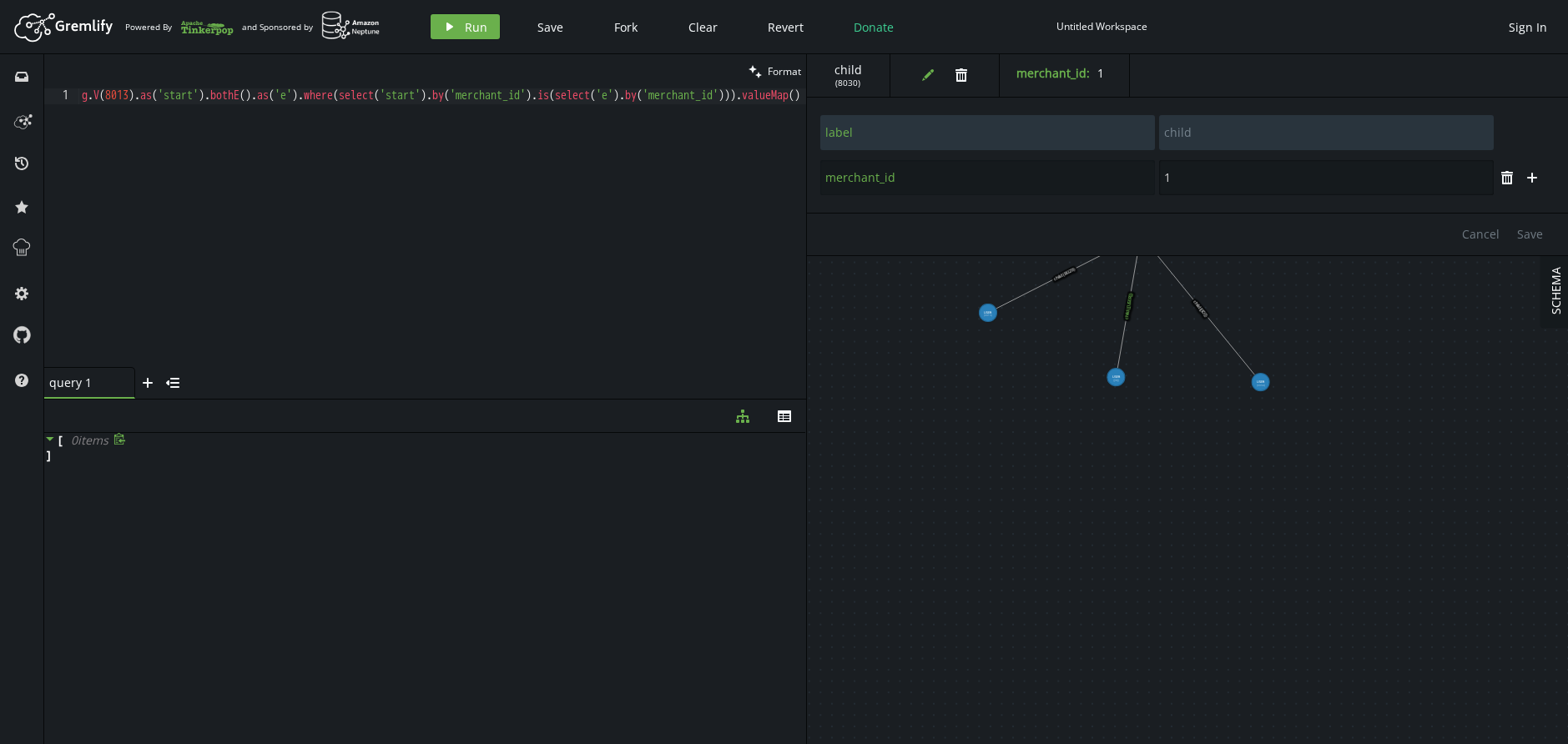 click on "1" at bounding box center (1326, 178) 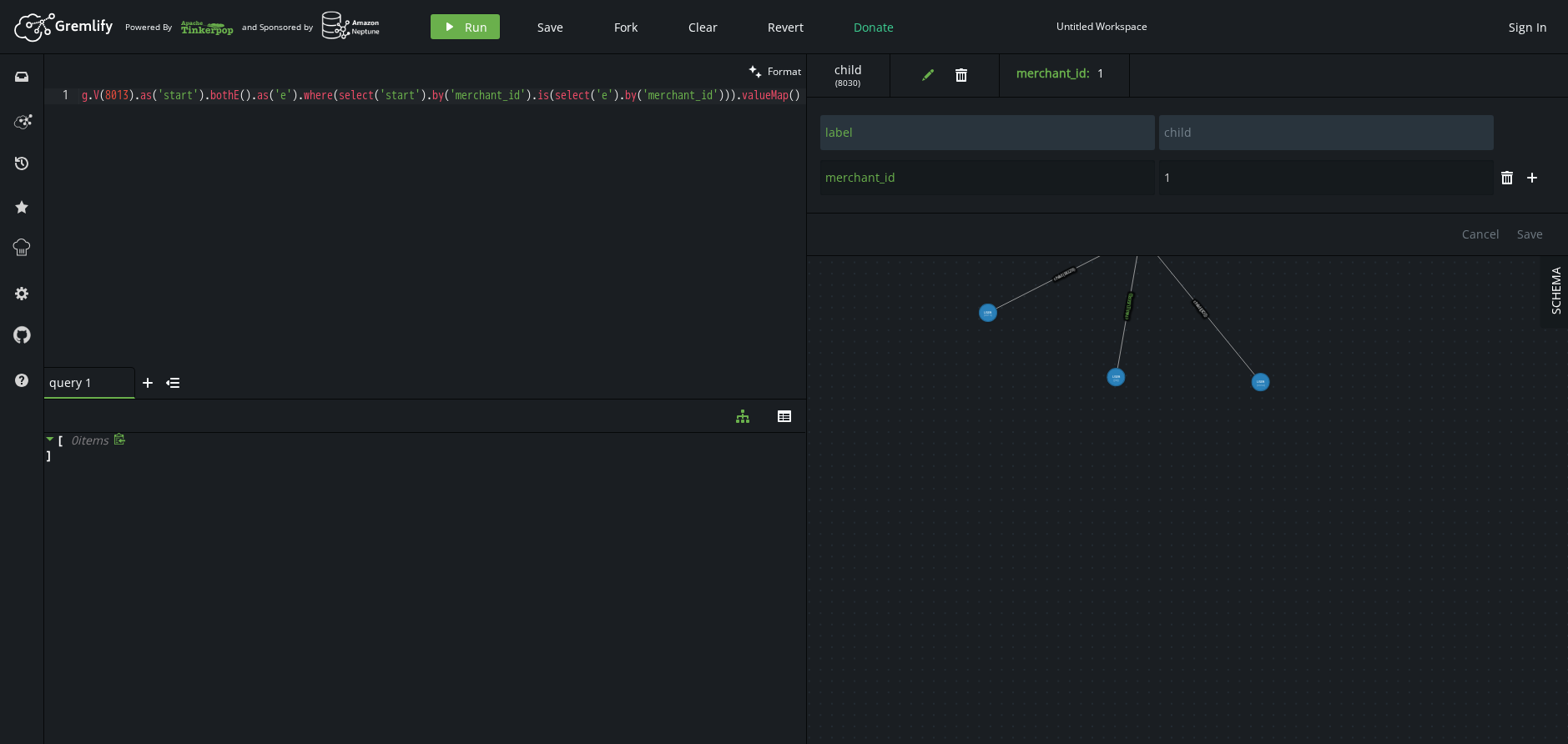 click 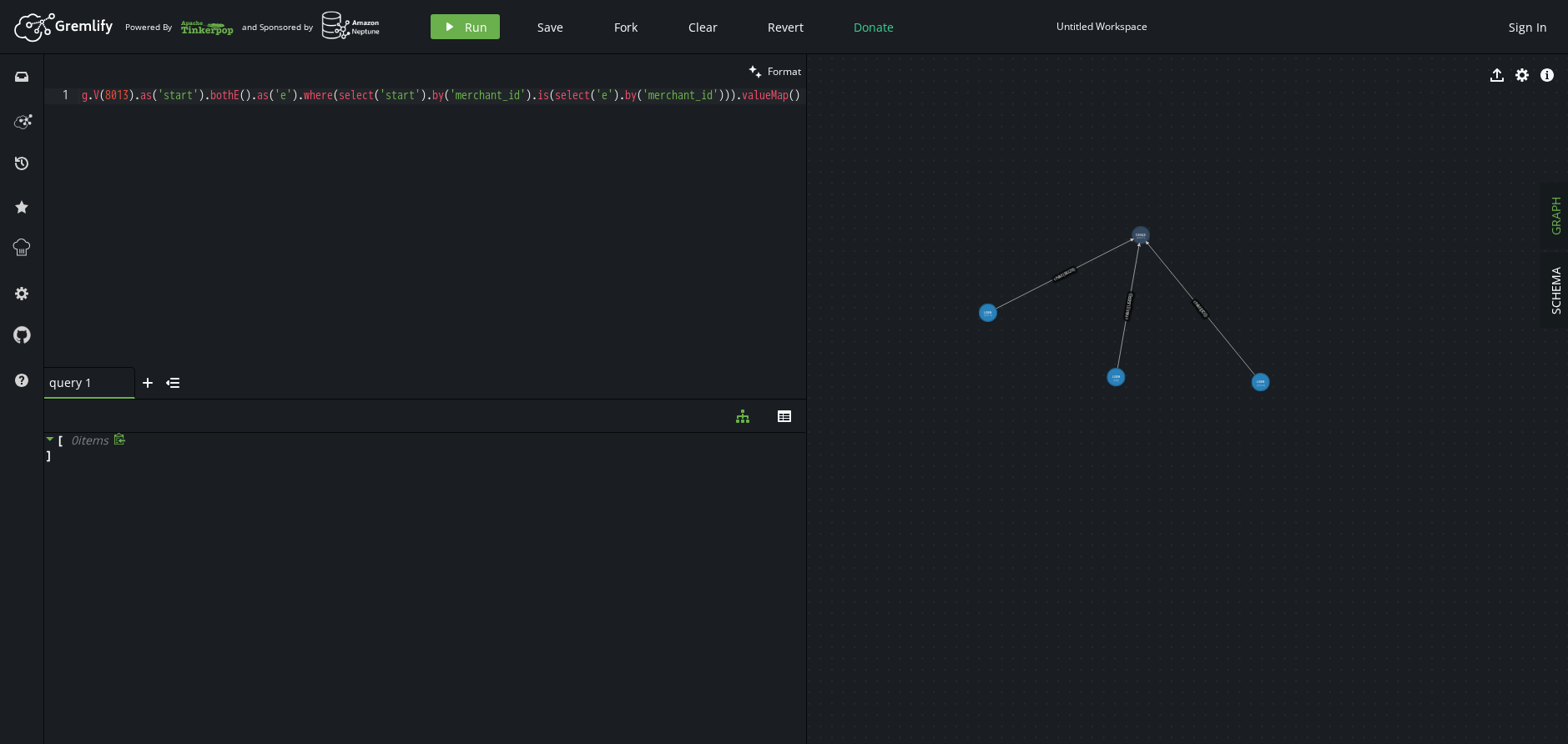 click 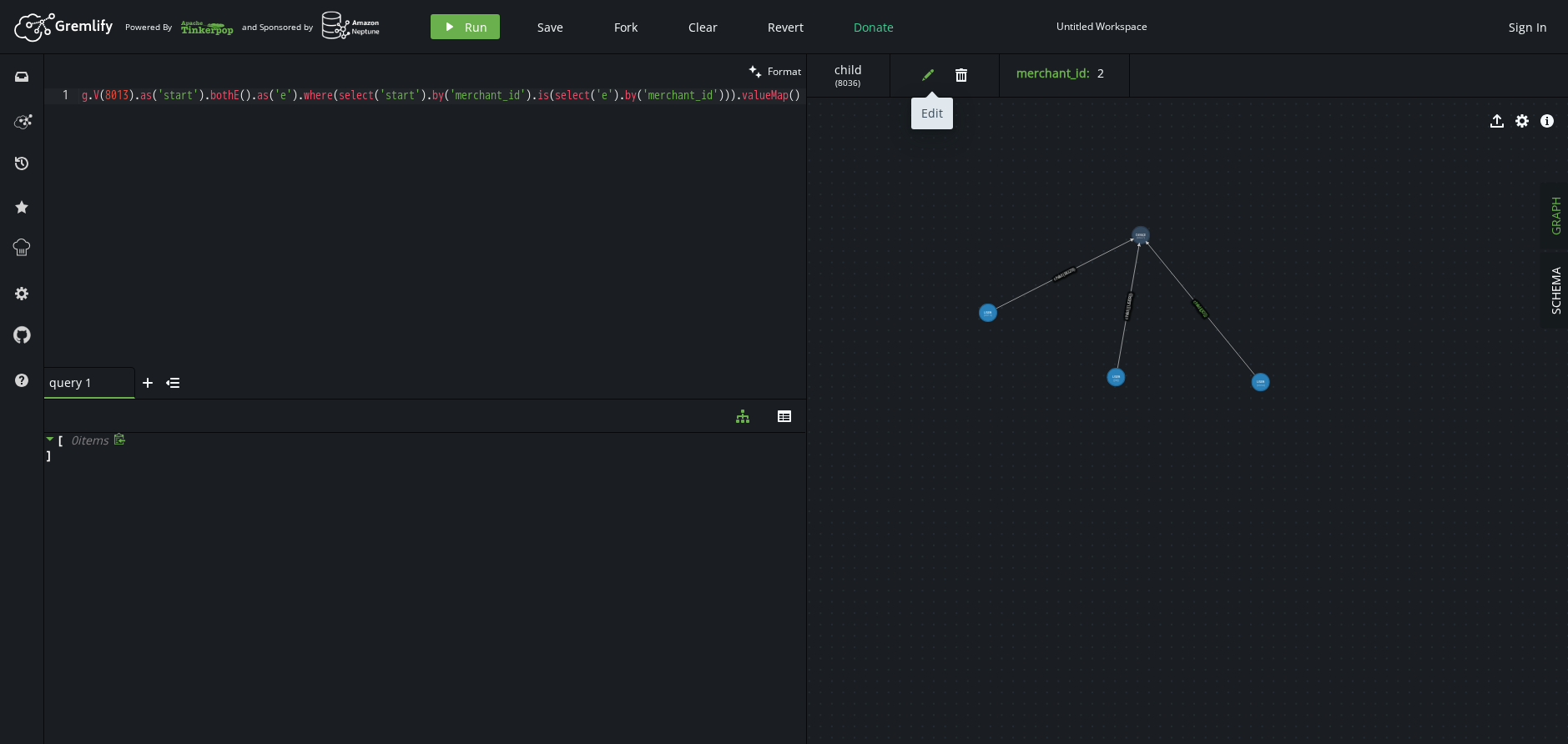 click on "edit" 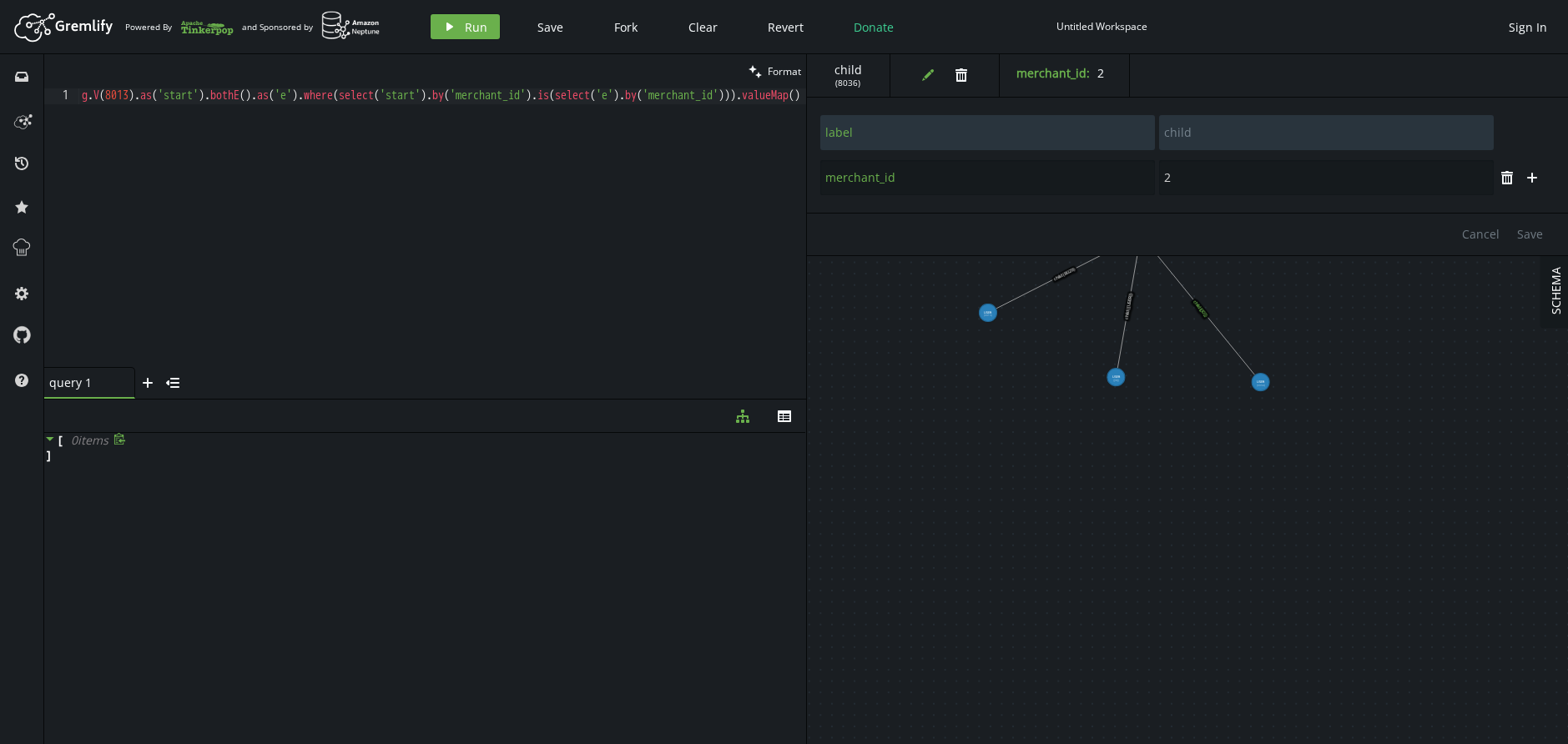 type on "USER" 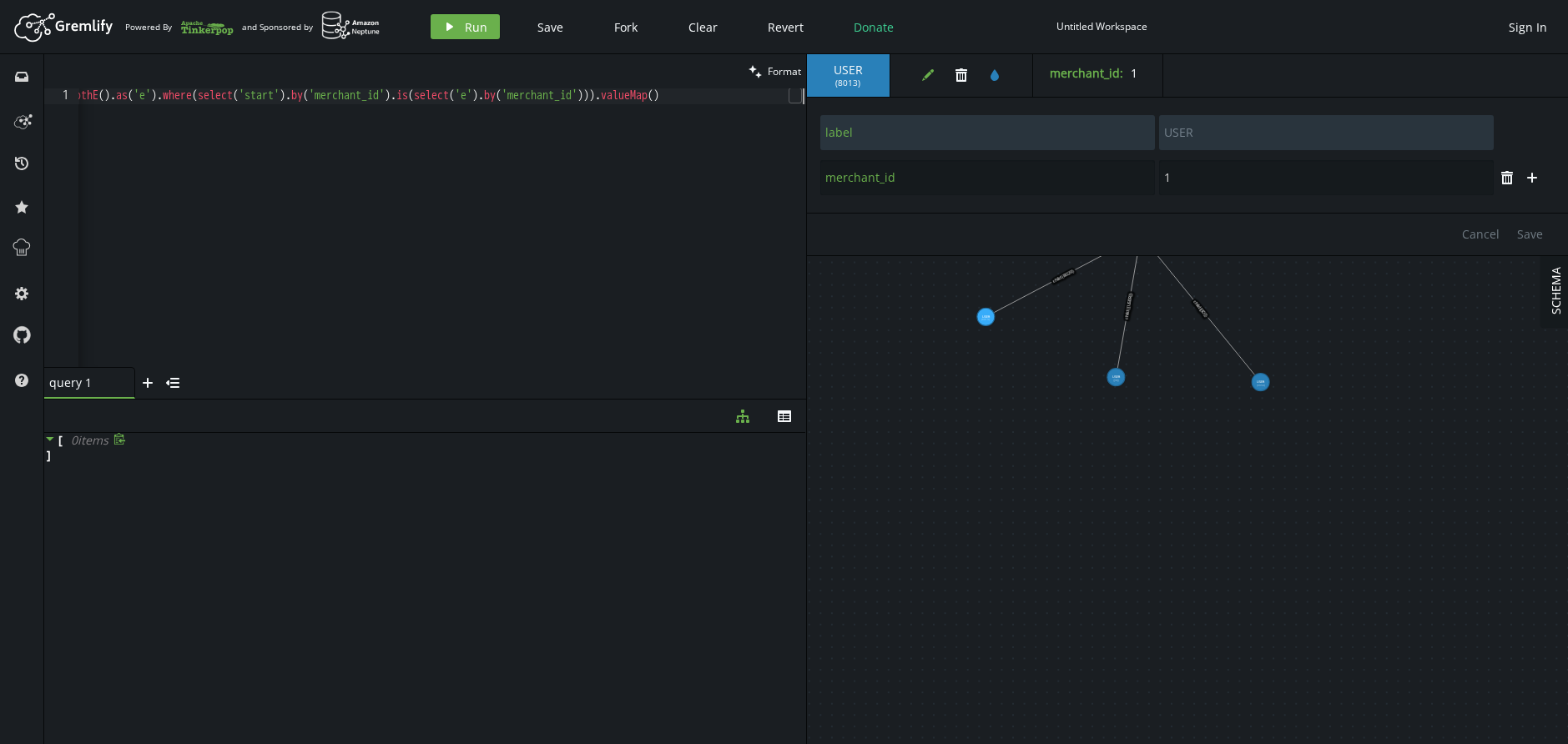 click on "g . V ( [ID] ) . as ( 'start' ) . bothE ( ) . as ( 'e' ) . where ( select ( 'start' ) . by ( 'merchant_id' ) . is ( select ( 'e' ) . by ( 'merchant_id' ))) . valueMap ( )" at bounding box center [371, 240] 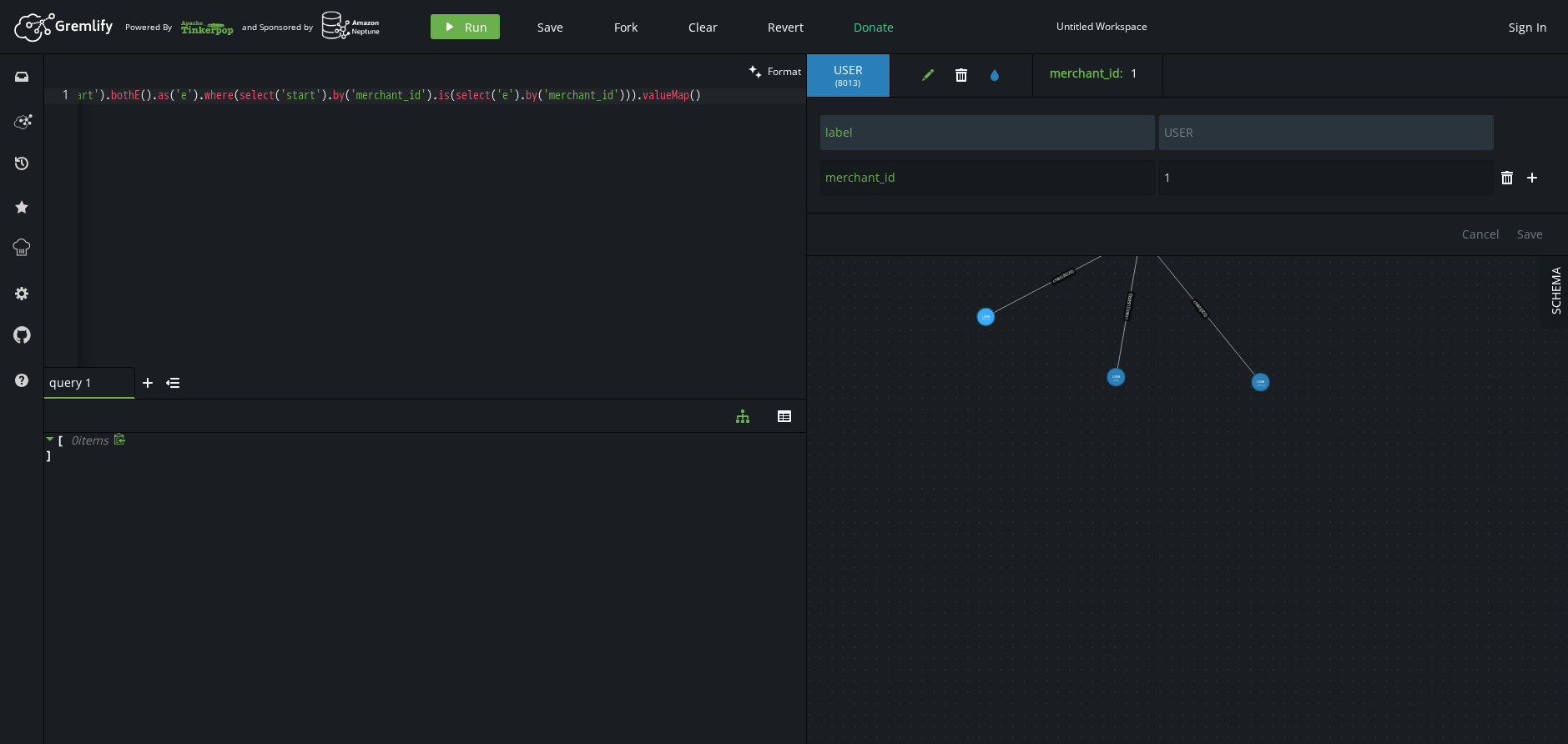 scroll, scrollTop: 0, scrollLeft: 141, axis: horizontal 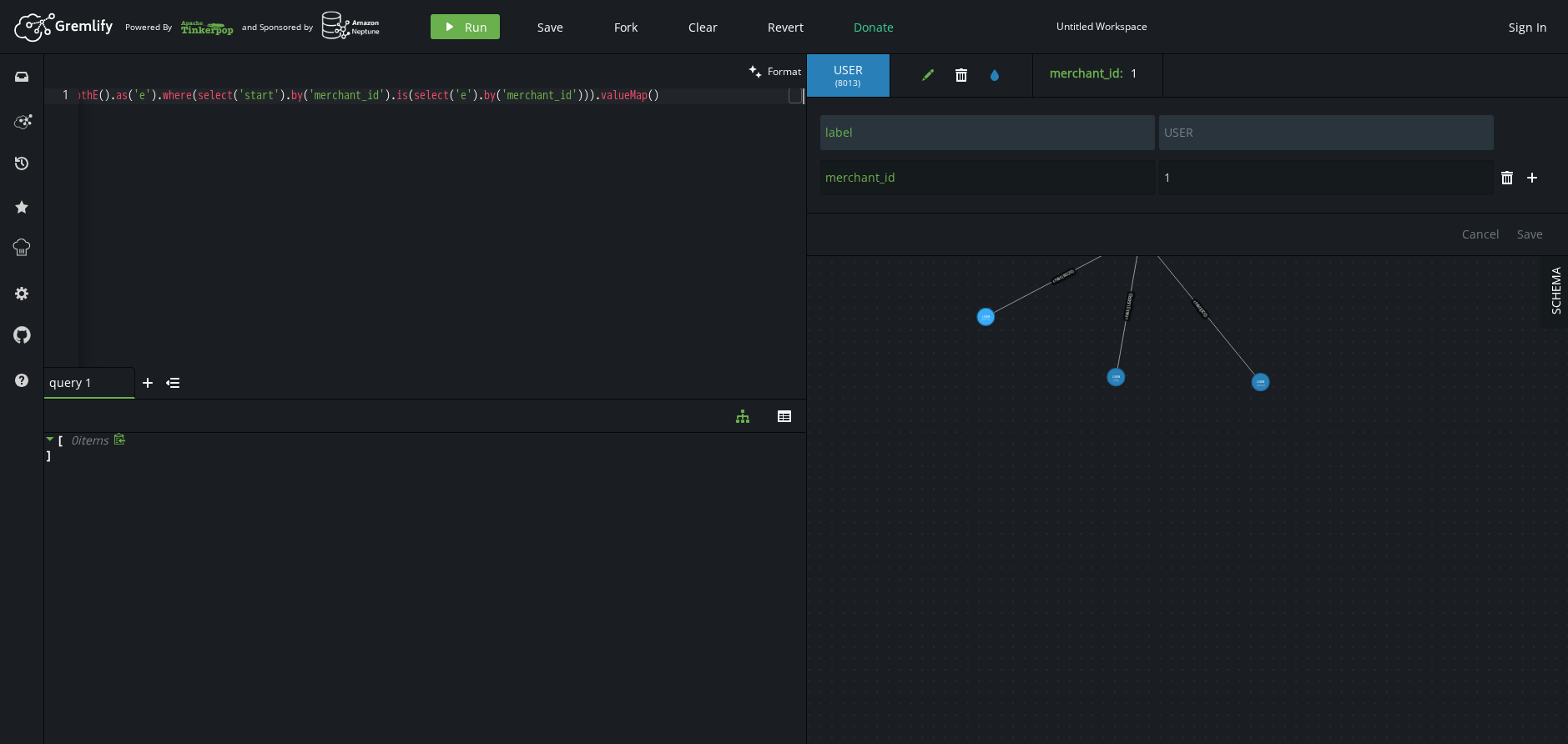 click 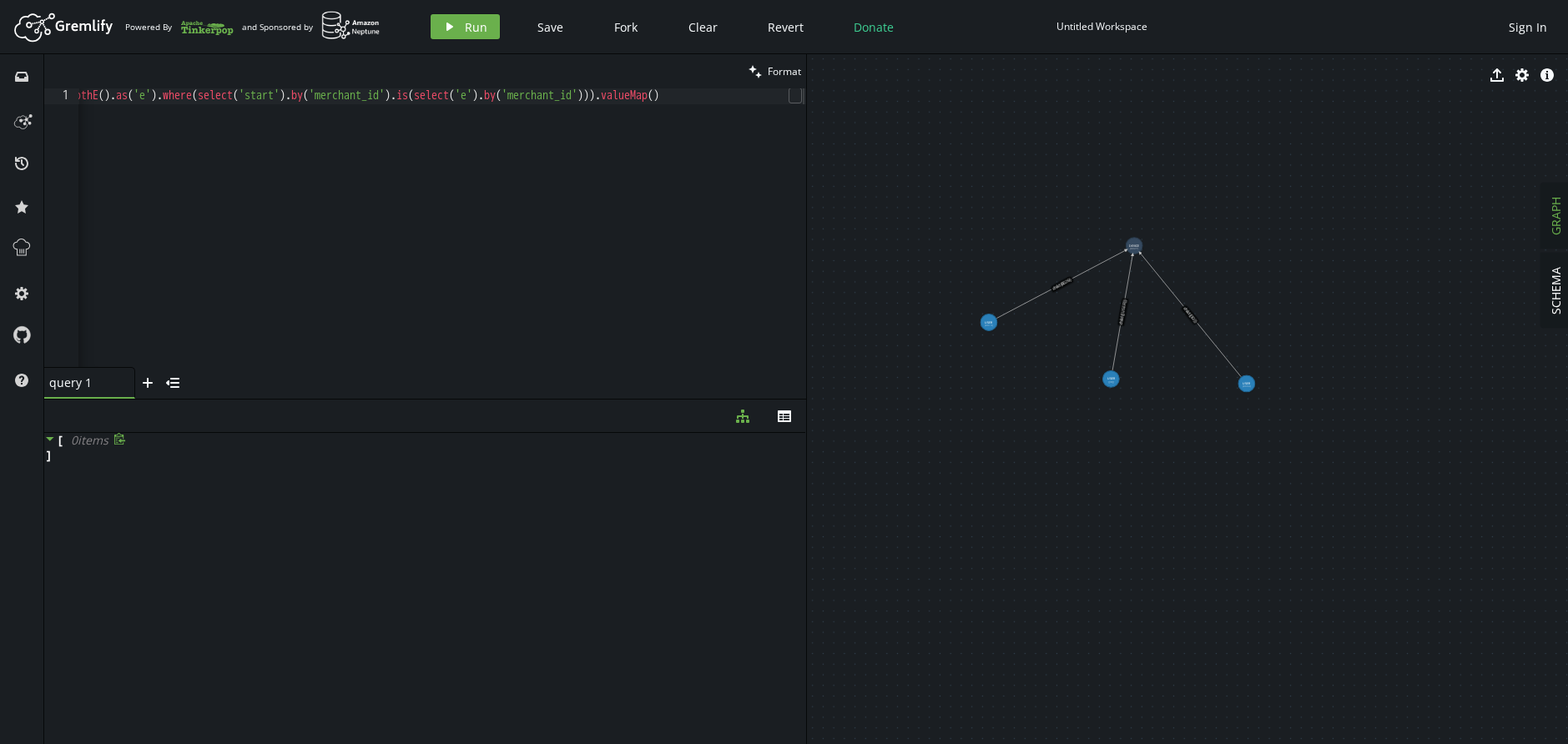 scroll, scrollTop: 0, scrollLeft: 2, axis: horizontal 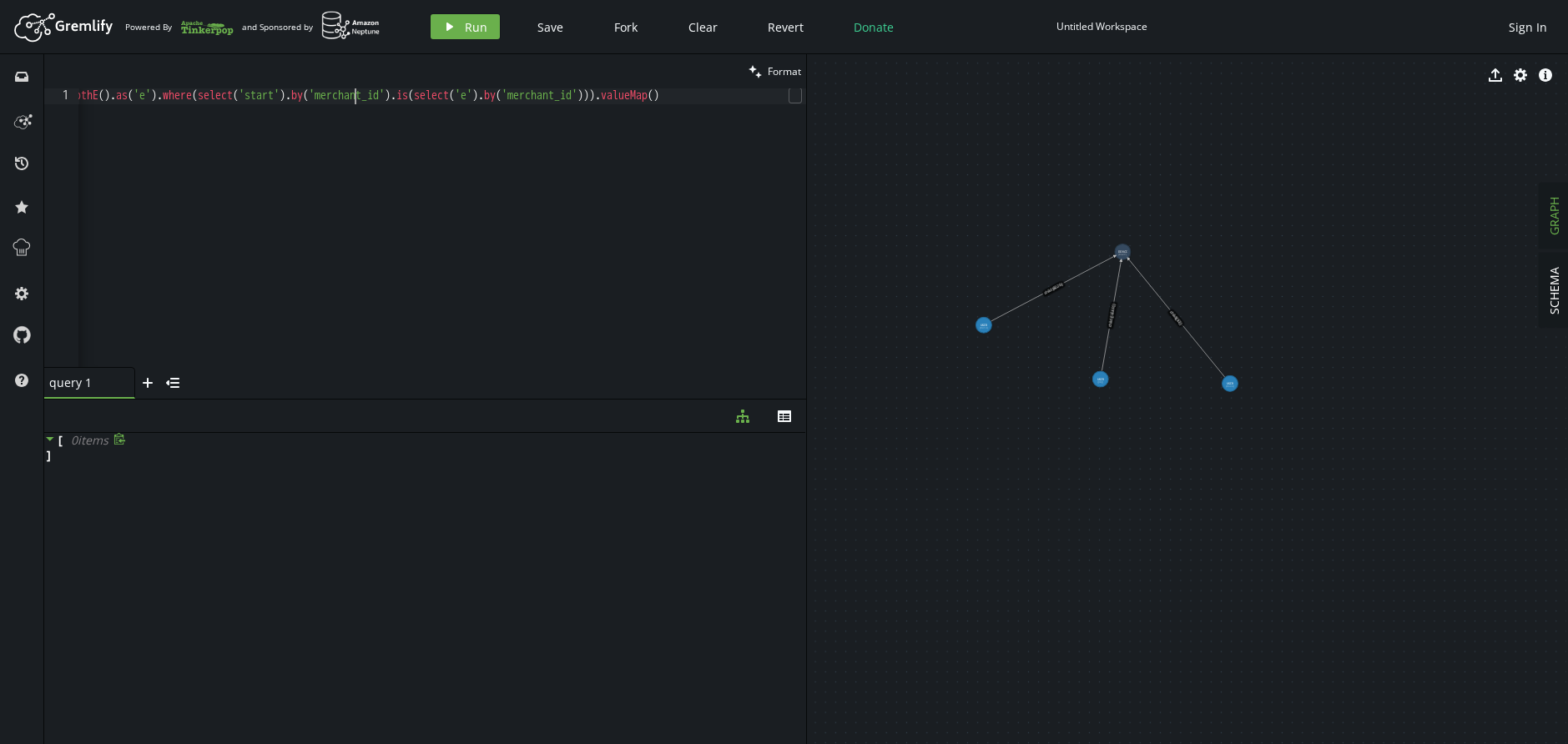 click on "g . V ( [ID] ) . as ( 'start' ) . bothE ( ) . as ( 'e' ) . where ( select ( 'start' ) . by ( 'merchant_id' ) . is ( select ( 'e' ) . by ( 'merchant_id' ))) . valueMap ( )" at bounding box center (371, 240) 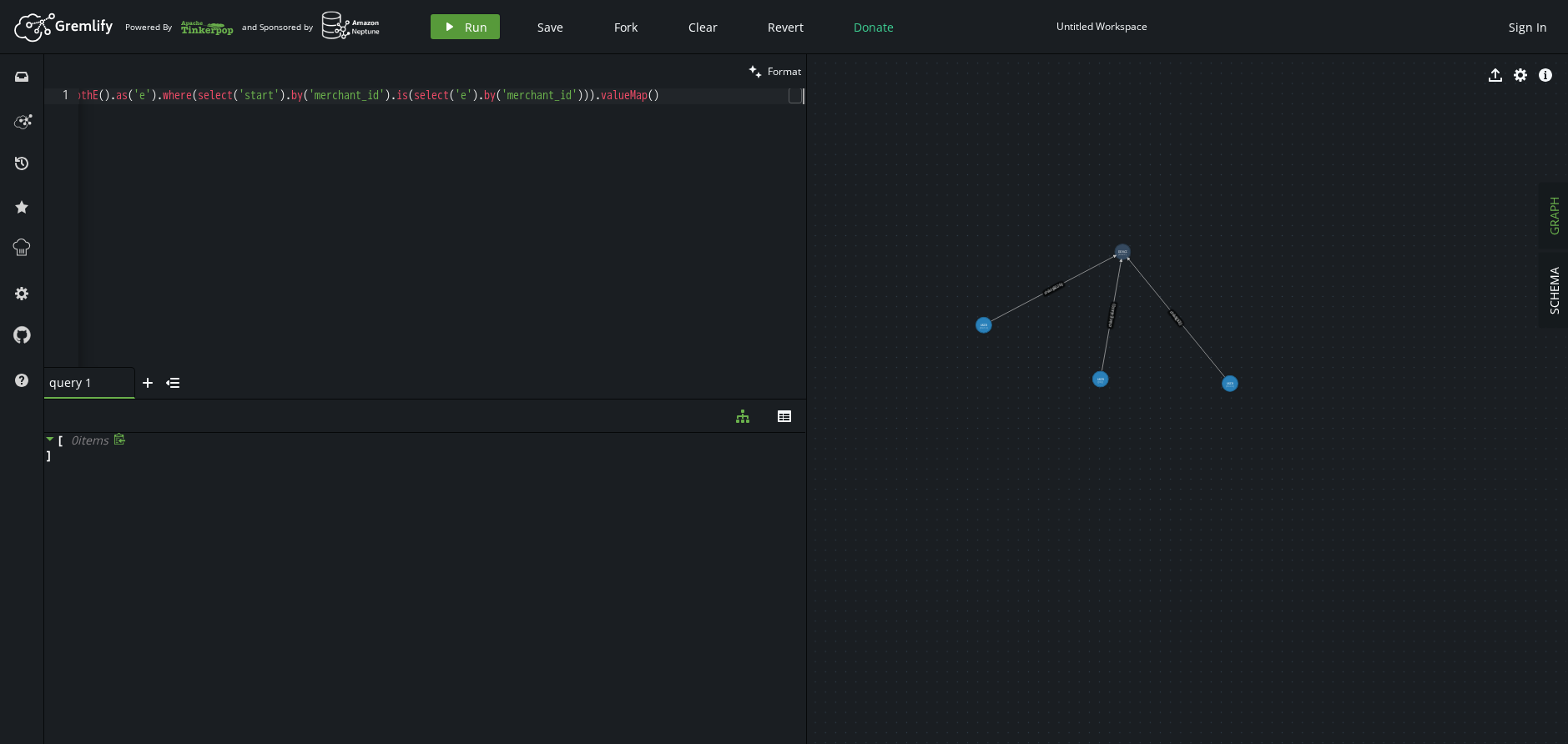 click on "play" 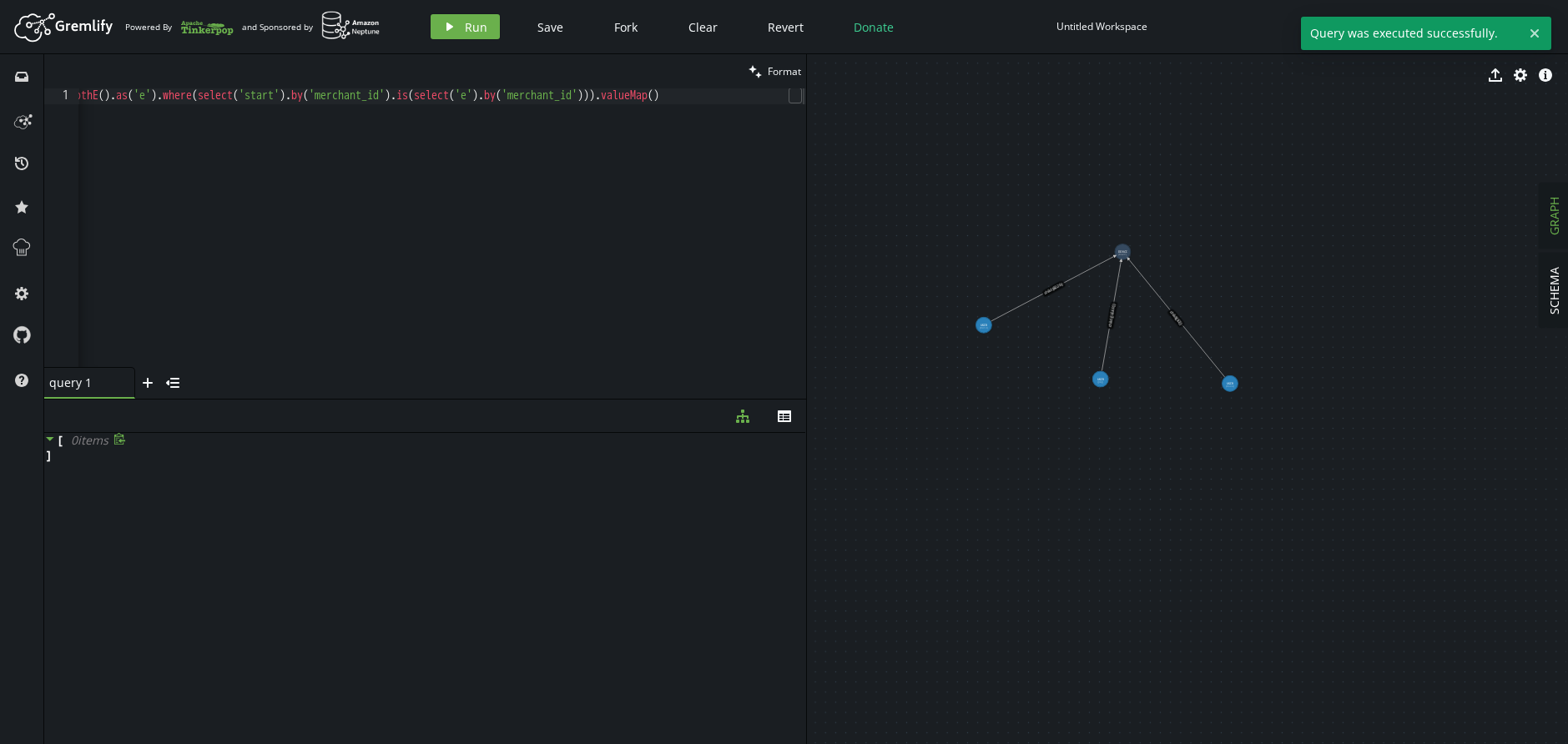 click on "g . V ( [ID] ) . as ( 'start' ) . bothE ( ) . as ( 'e' ) . where ( select ( 'start' ) . by ( 'merchant_id' ) . is ( select ( 'e' ) . by ( 'merchant_id' ))) . valueMap ( )" at bounding box center [371, 240] 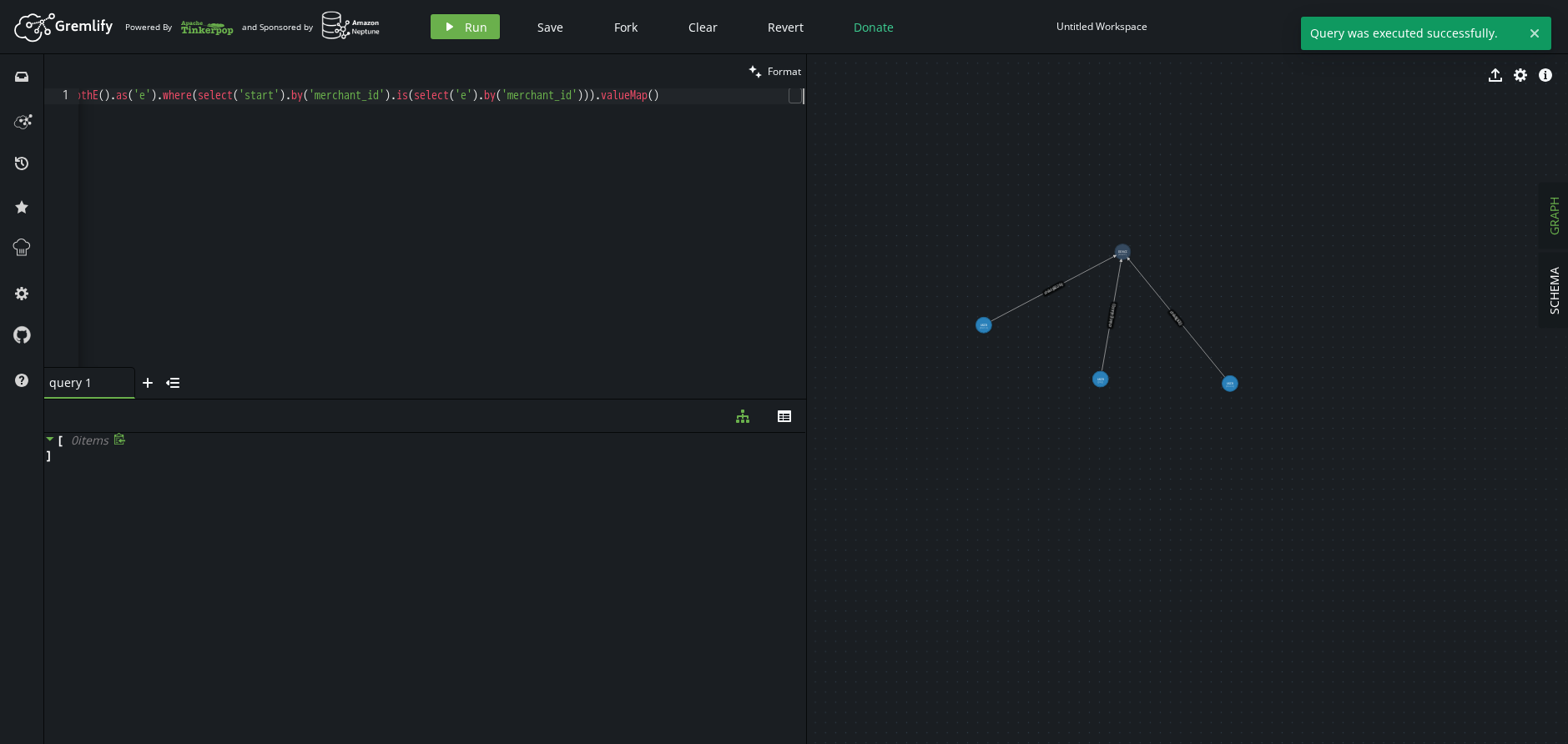 scroll, scrollTop: 0, scrollLeft: 139, axis: horizontal 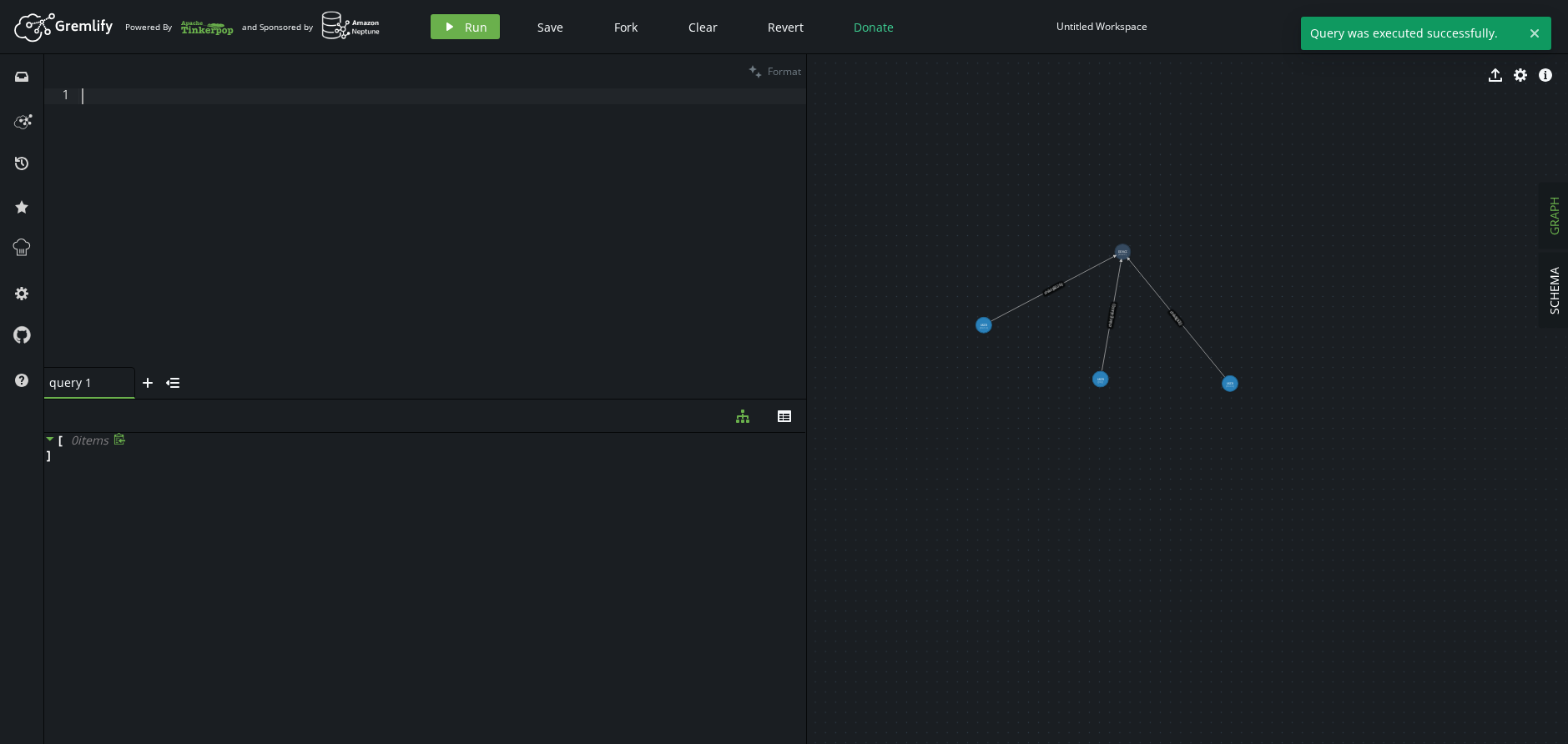 paste on "g.V([ID]).as('start').bothE().as('e').where(select('start').by('merchant_id').is(select('e').by('merchant_id'))).valueMap()" 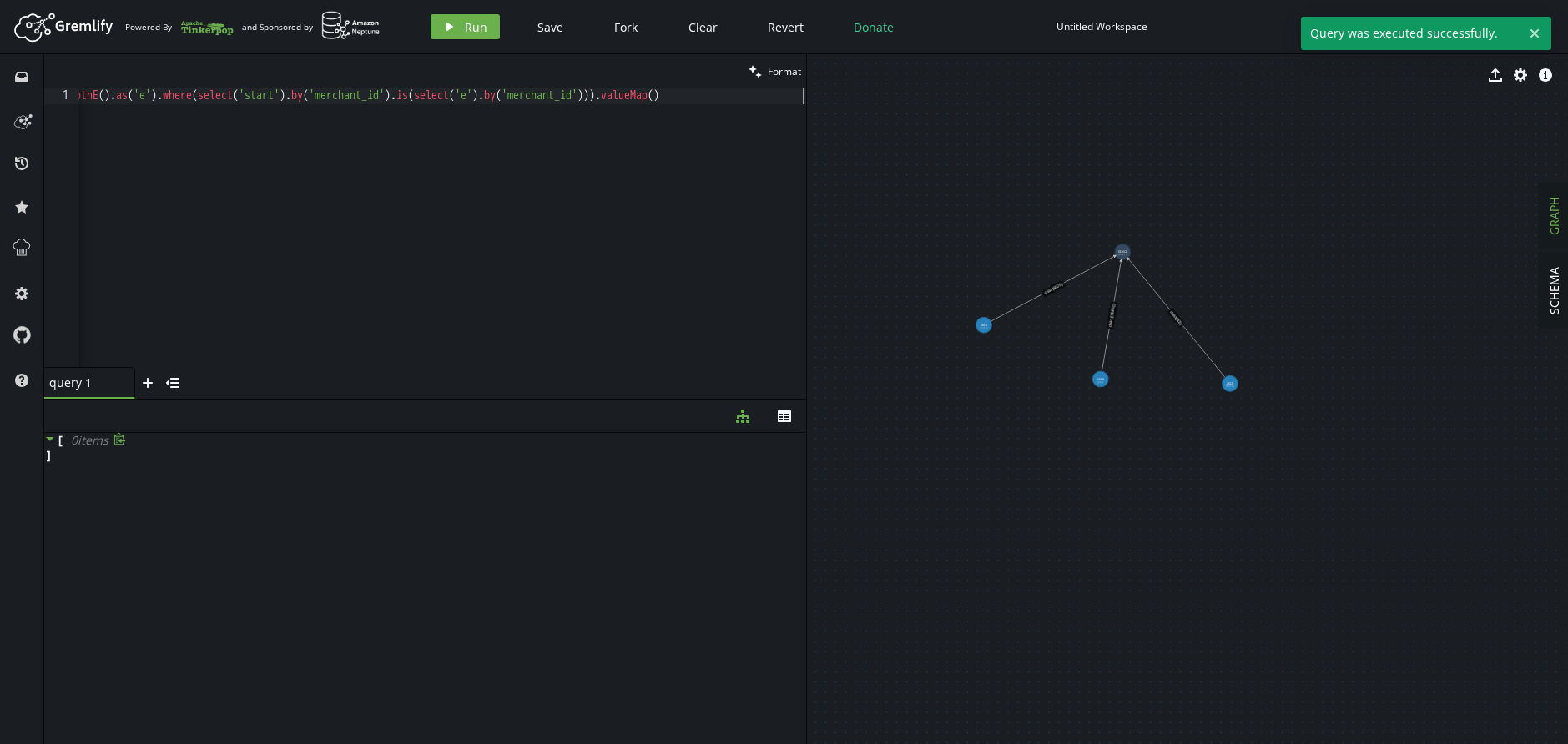 scroll, scrollTop: 0, scrollLeft: 141, axis: horizontal 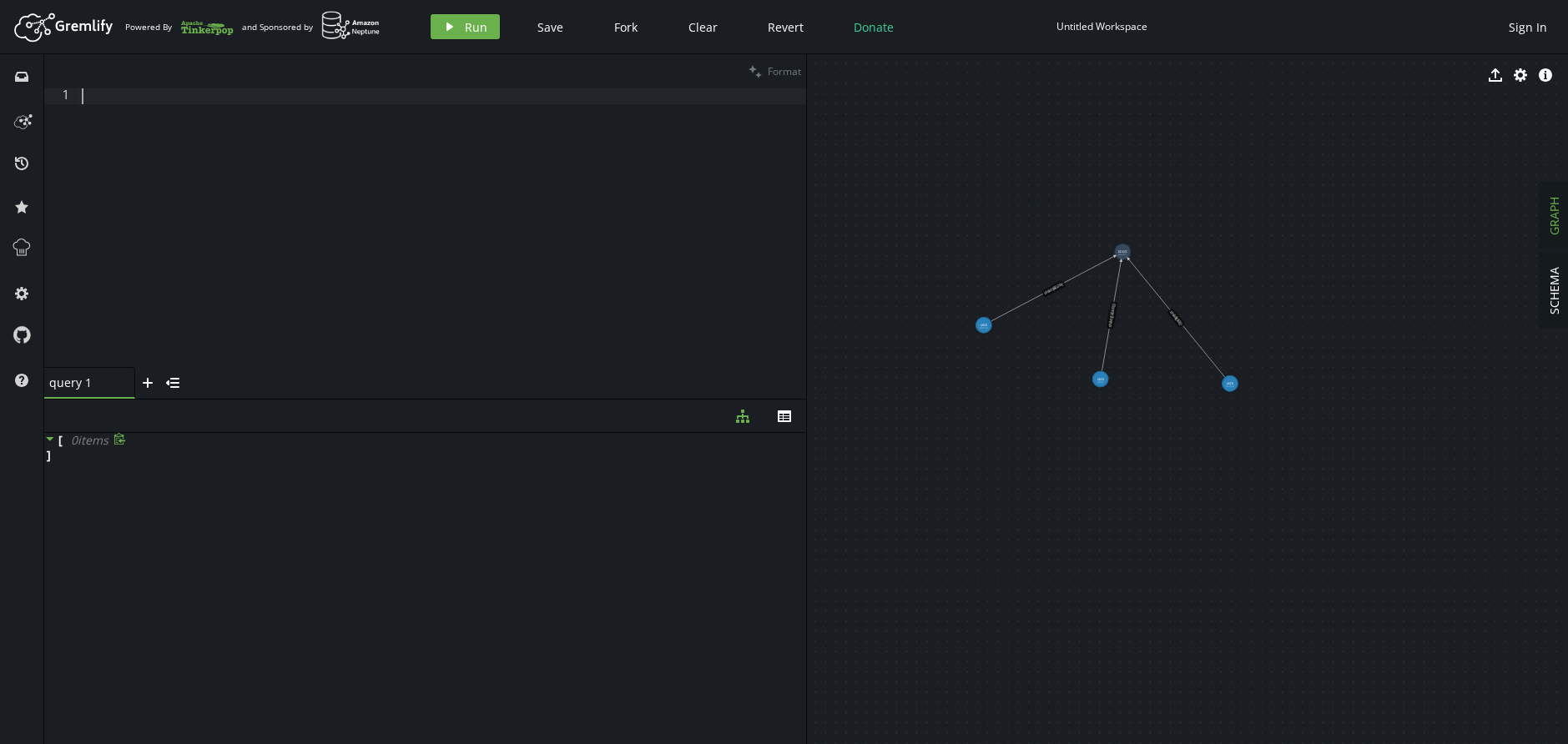 paste on "g.V(8013).bothE().valueMap()" 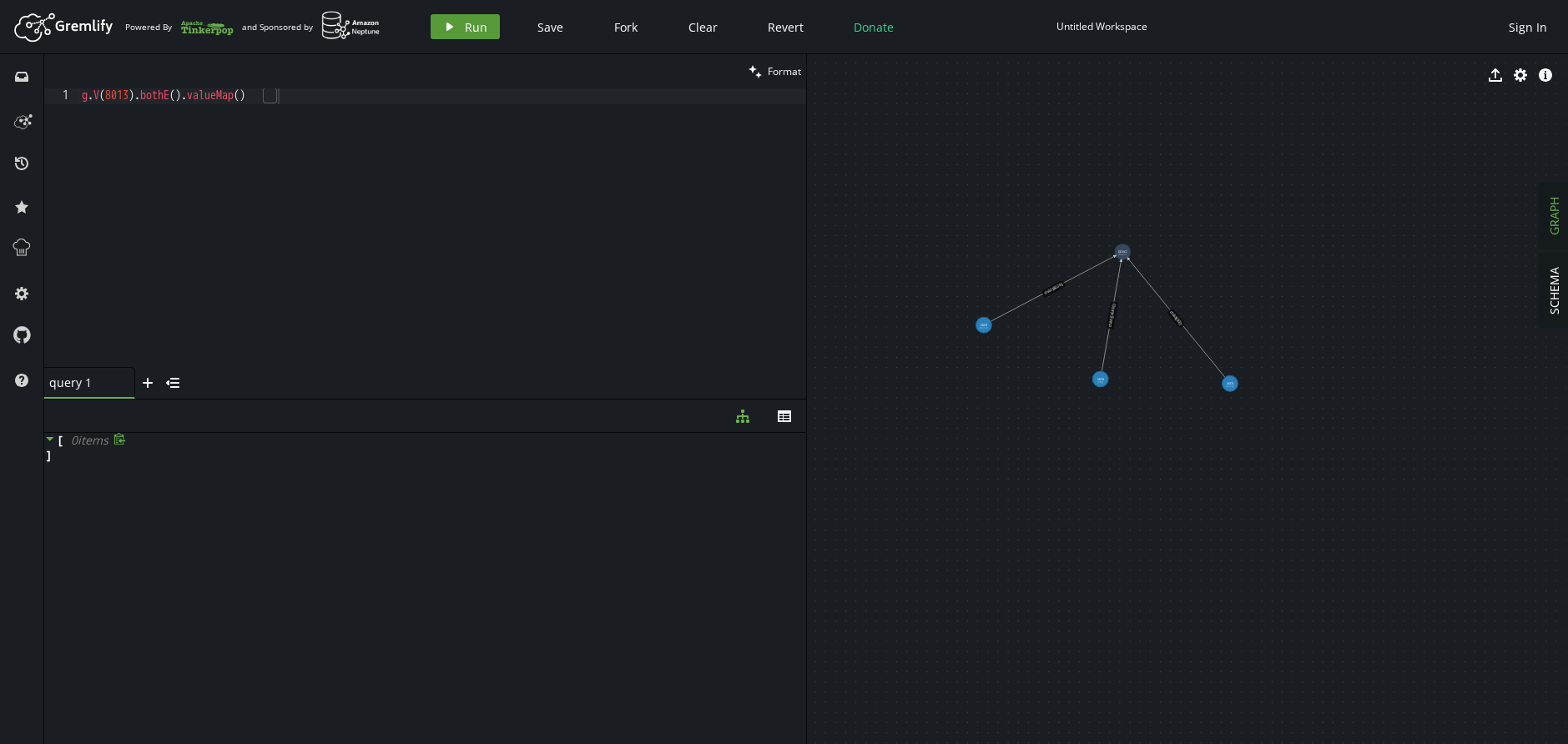 click on "play Run" at bounding box center (465, 27) 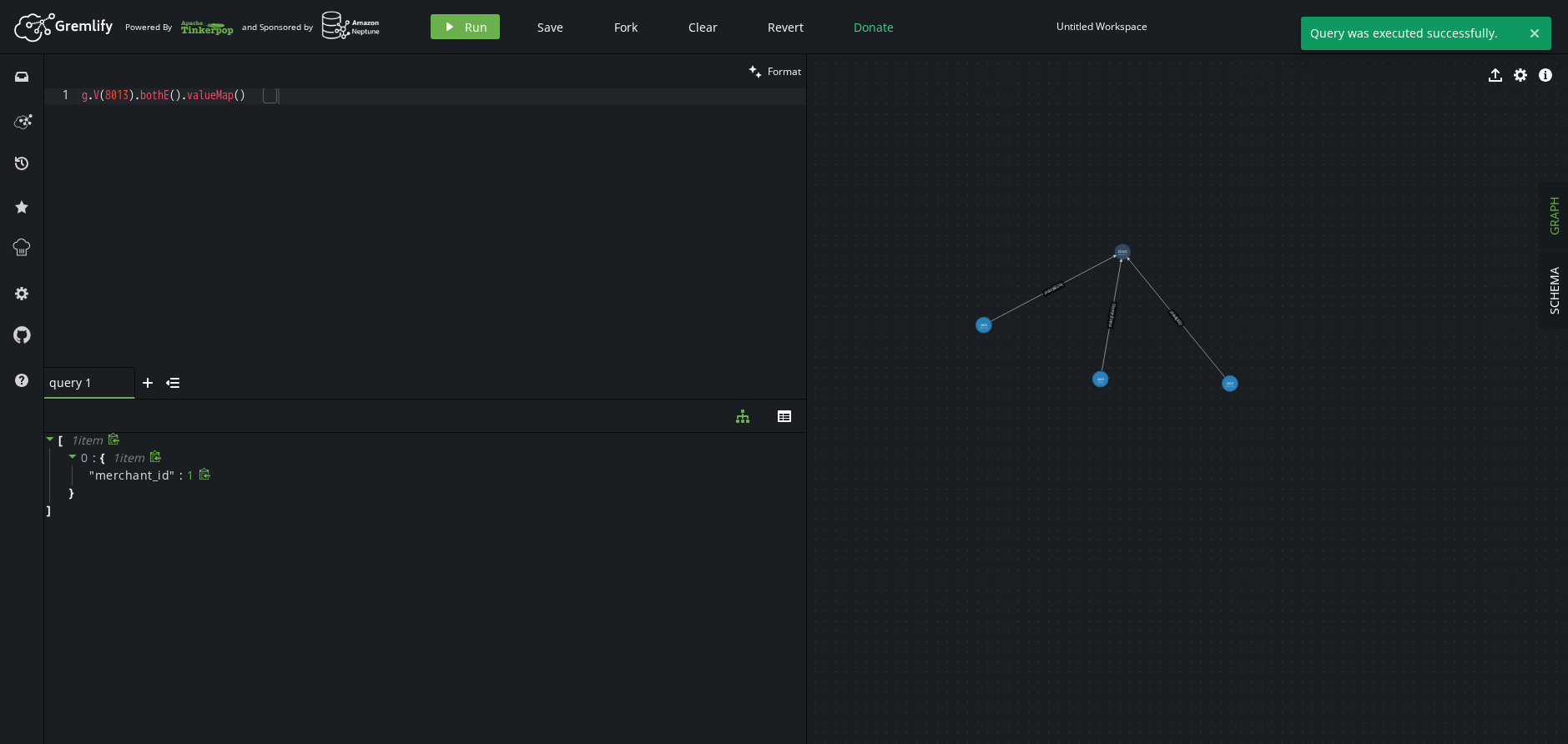 click on "merchant_id" at bounding box center (133, 475) 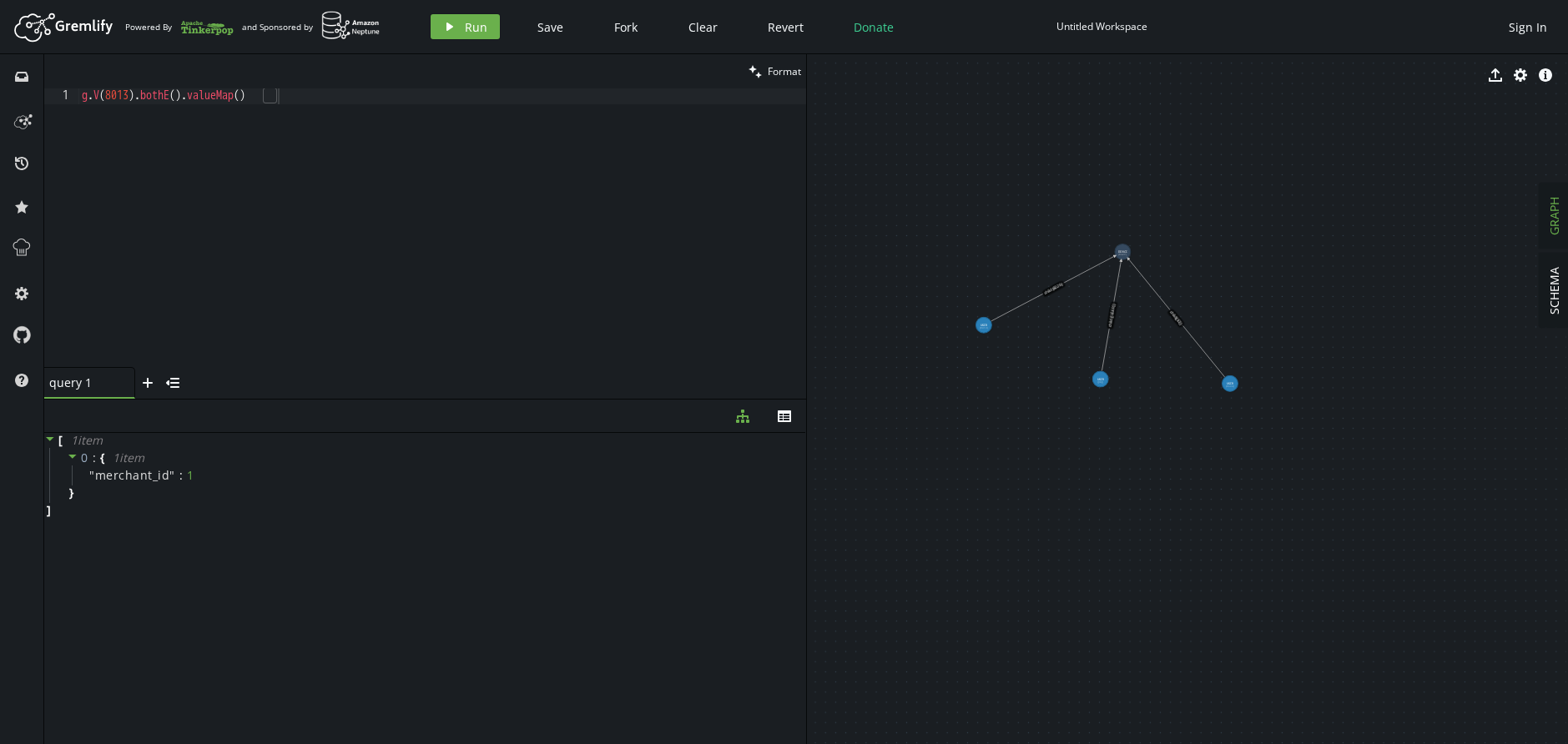 click on "g . V ( 8013 ) . bothE ( ) . valueMap ( )" at bounding box center (442, 244) 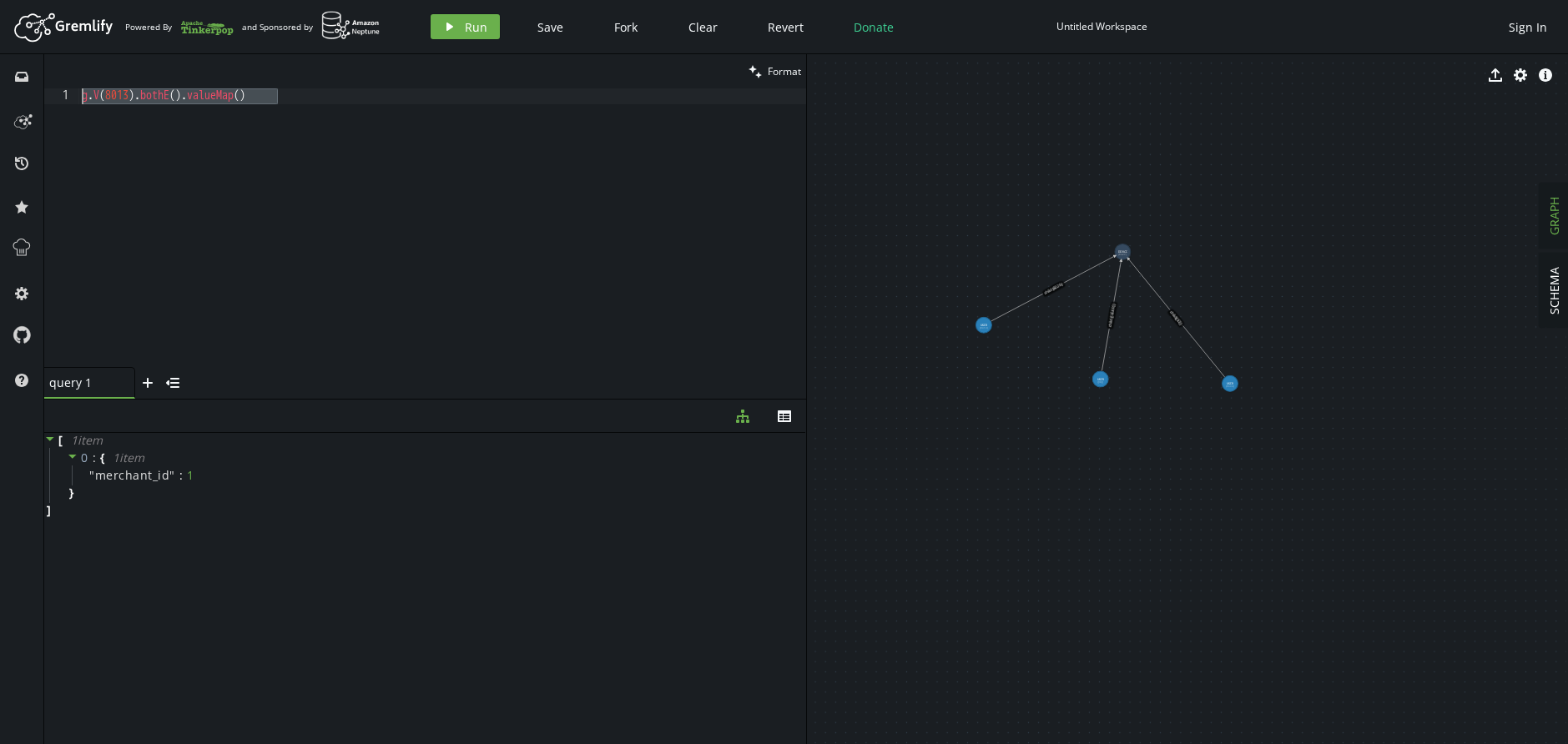 drag, startPoint x: 301, startPoint y: 101, endPoint x: 83, endPoint y: 85, distance: 218.58637 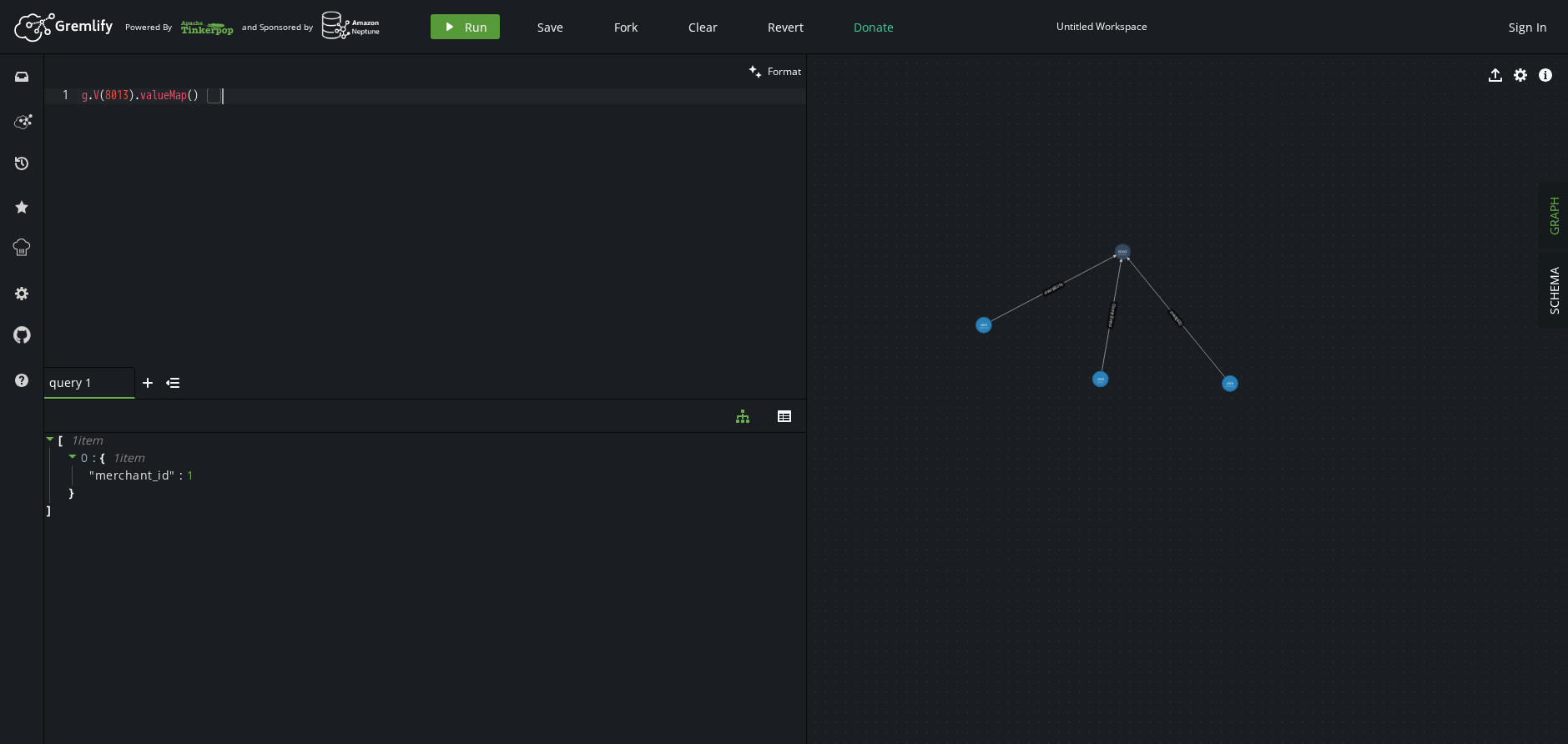 click on "play Run" at bounding box center (465, 27) 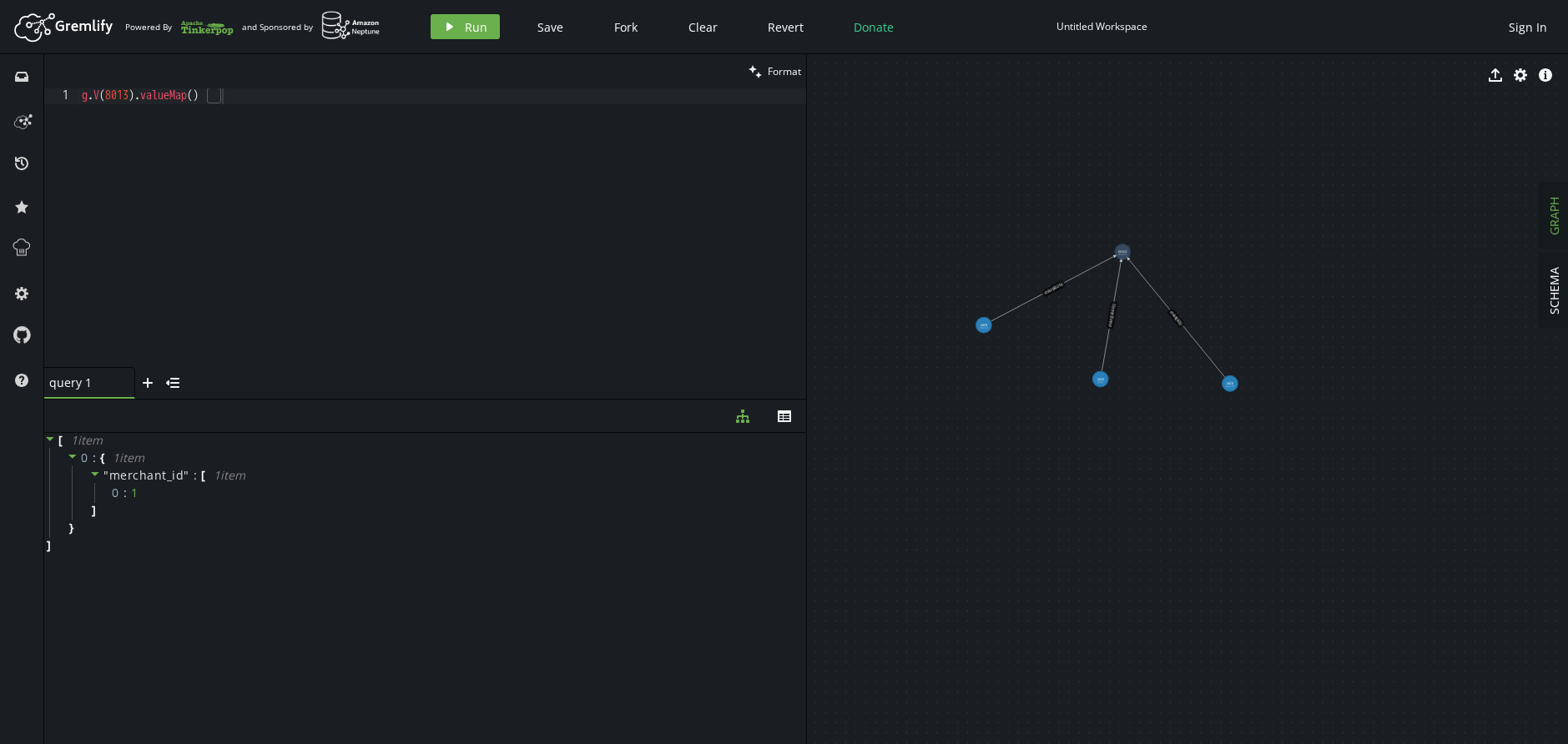 click on "g . V ( [ID] ) . valueMap ( )" at bounding box center (442, 244) 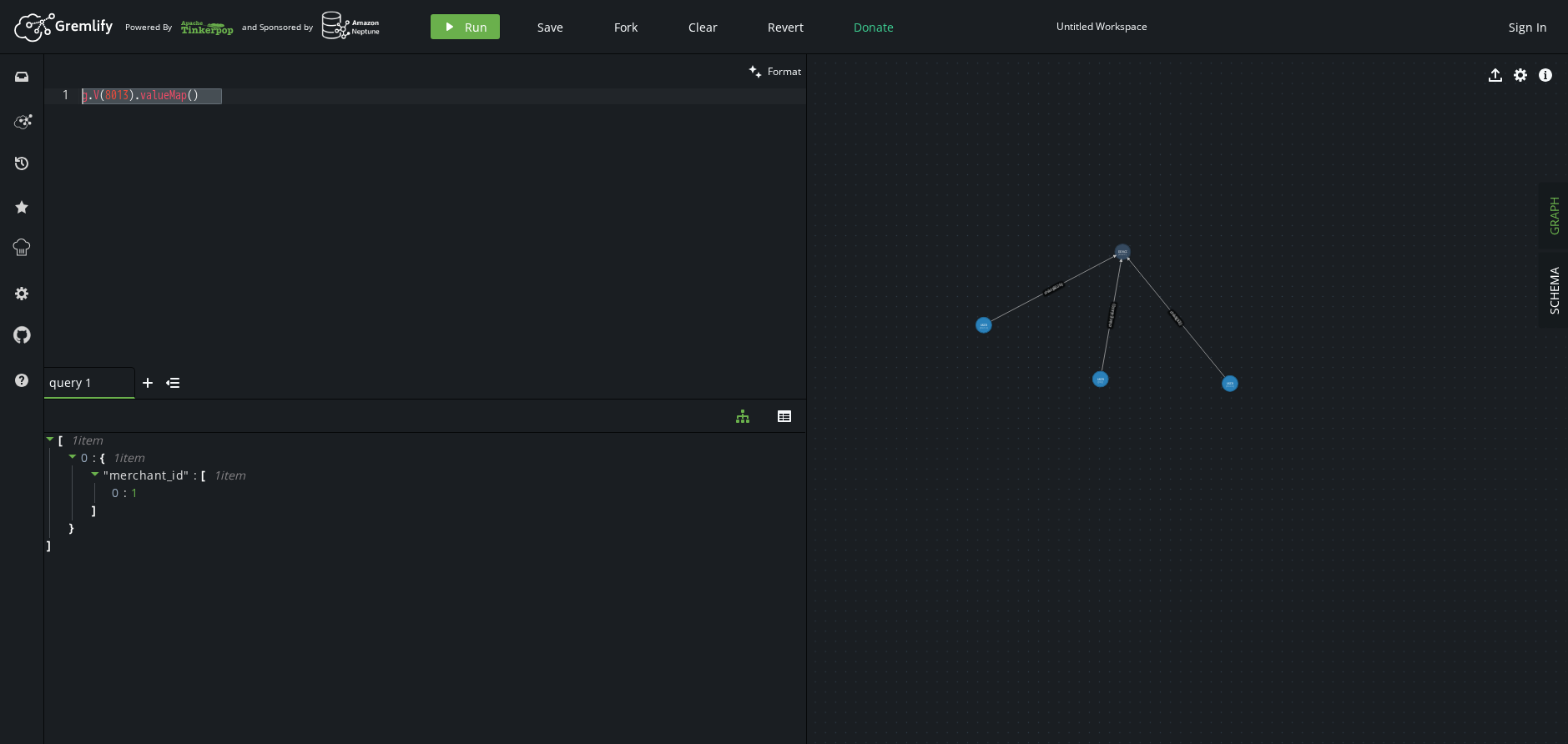 drag, startPoint x: 475, startPoint y: 122, endPoint x: 51, endPoint y: 79, distance: 426.17485 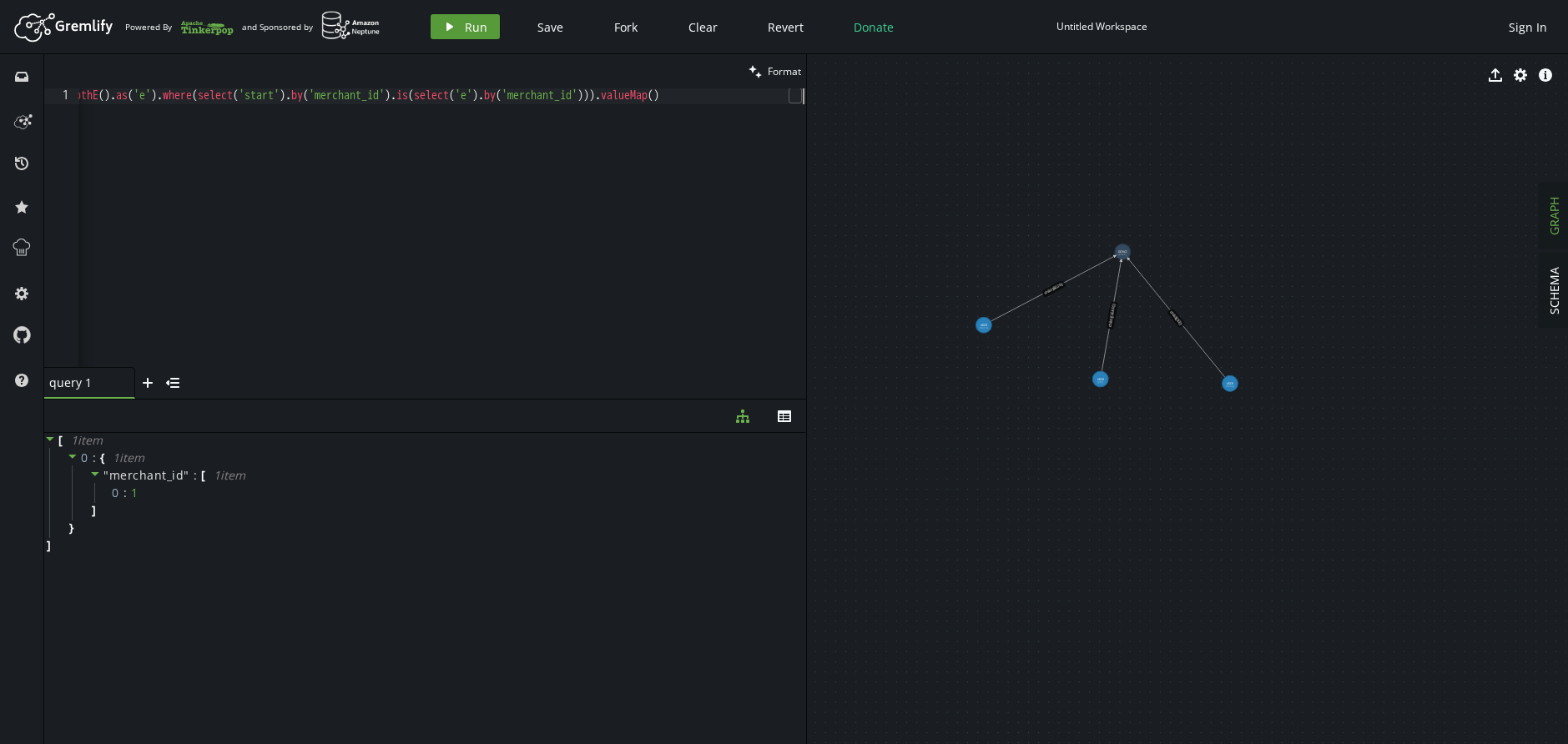 click on "play Run" at bounding box center [465, 27] 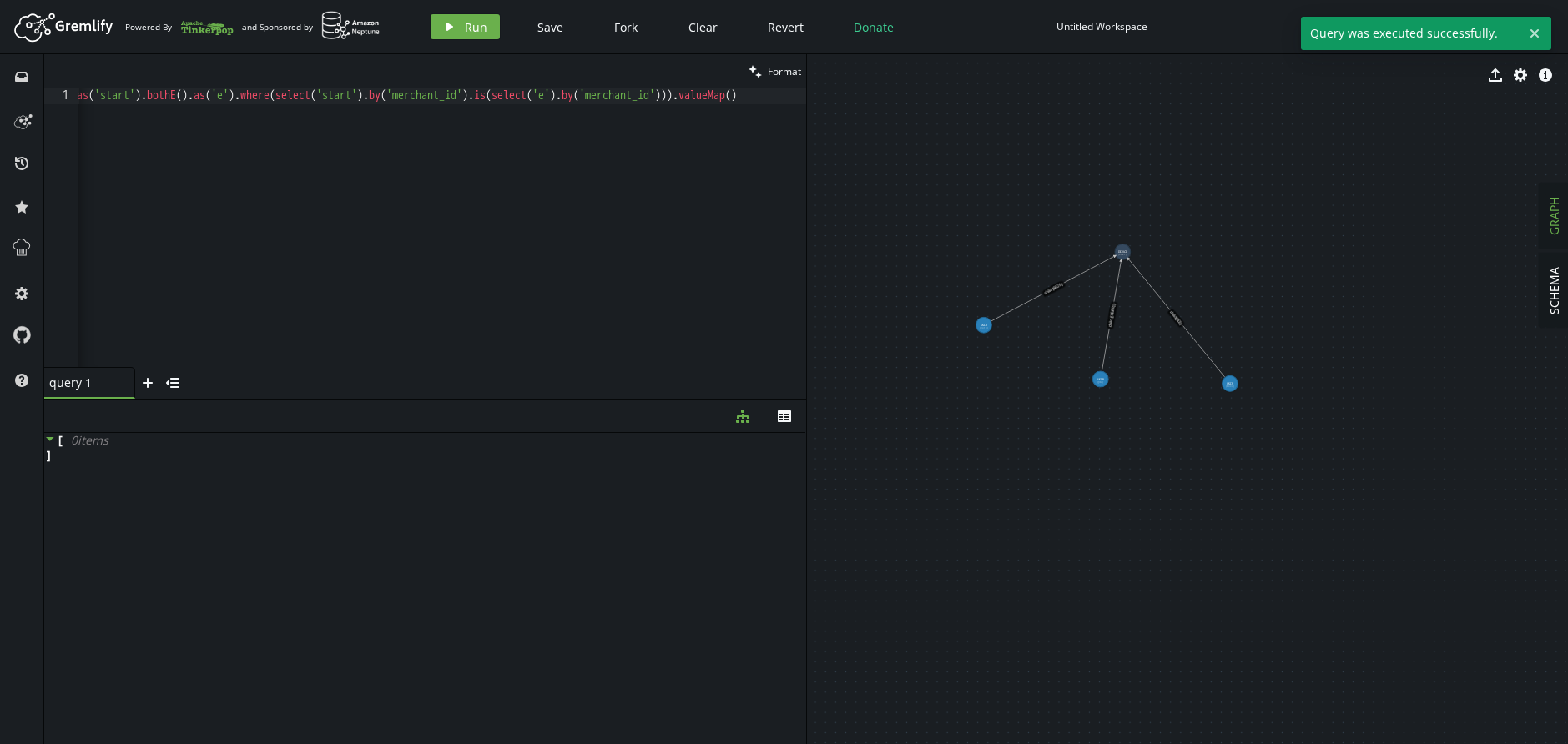 scroll, scrollTop: 0, scrollLeft: 0, axis: both 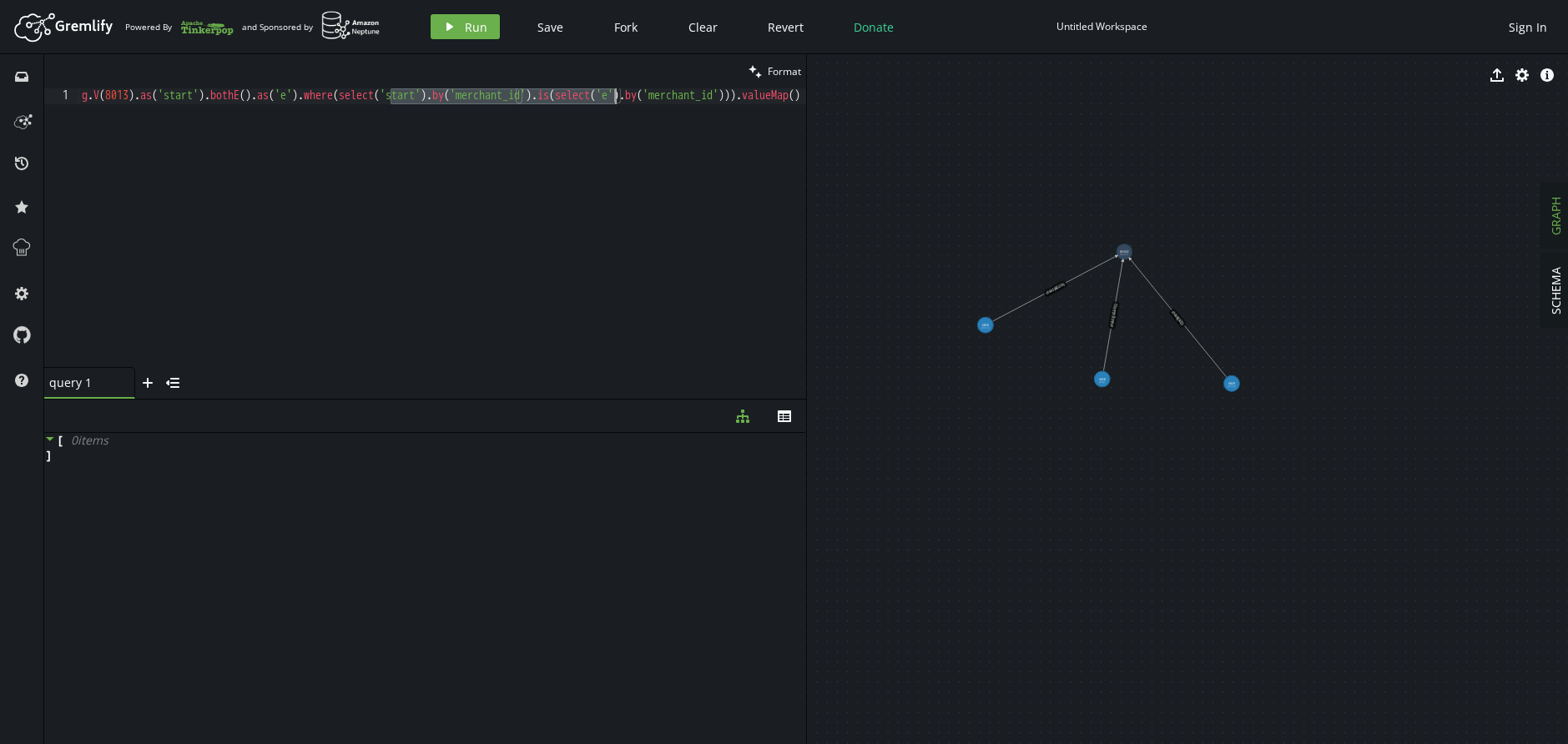 drag, startPoint x: 440, startPoint y: 94, endPoint x: 617, endPoint y: 94, distance: 177 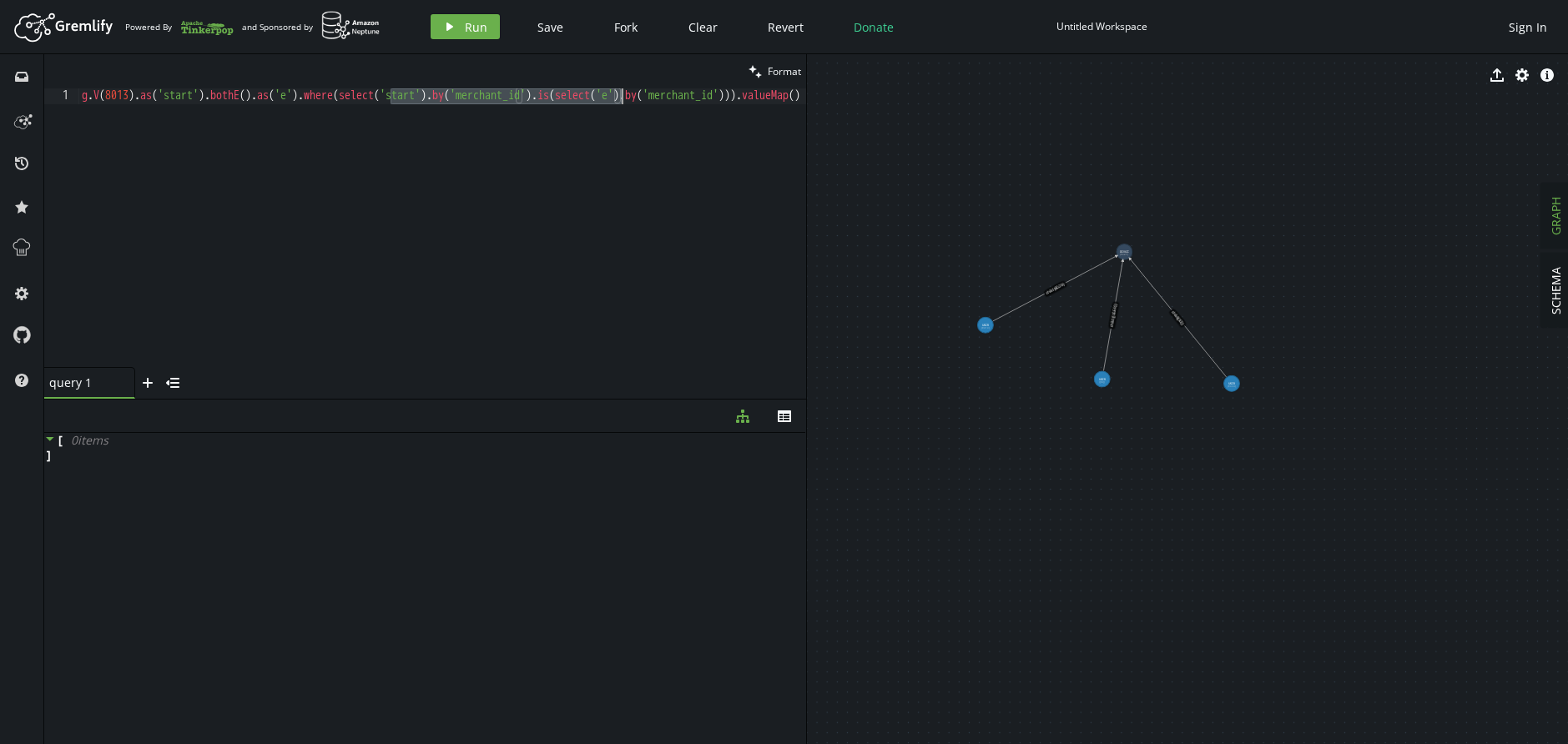 click on "g . V ( [ID] ) . as ( 'start' ) . bothE ( ) . as ( 'e' ) . where ( select ( 'start' ) . by ( 'merchant_id' ) . is ( select ( 'e' ) . by ( 'merchant_id' ))) . valueMap ( )" at bounding box center [512, 240] 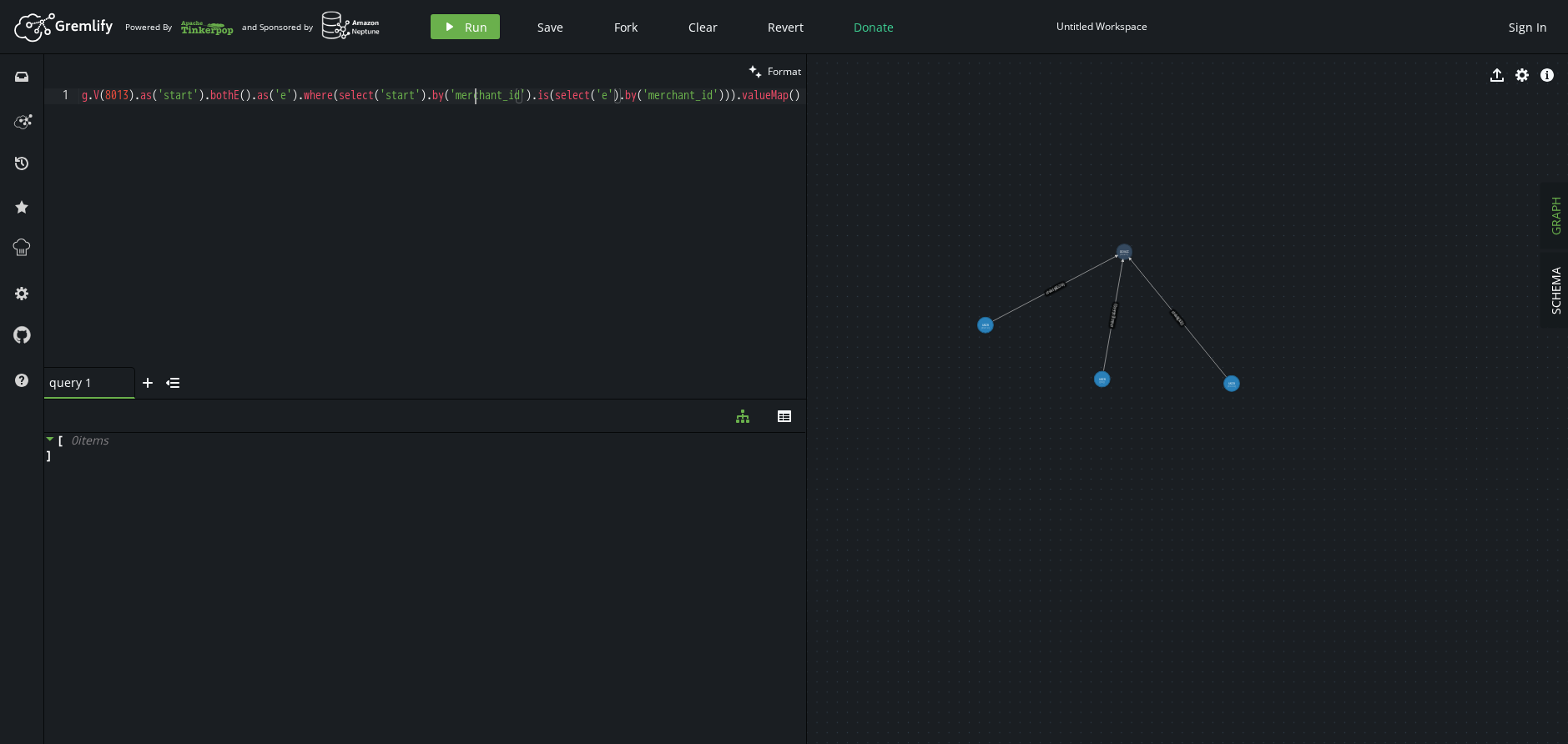 click on "g . V ( [ID] ) . as ( 'start' ) . bothE ( ) . as ( 'e' ) . where ( select ( 'start' ) . by ( 'merchant_id' ) . is ( select ( 'e' ) . by ( 'merchant_id' ))) . valueMap ( )" at bounding box center [512, 240] 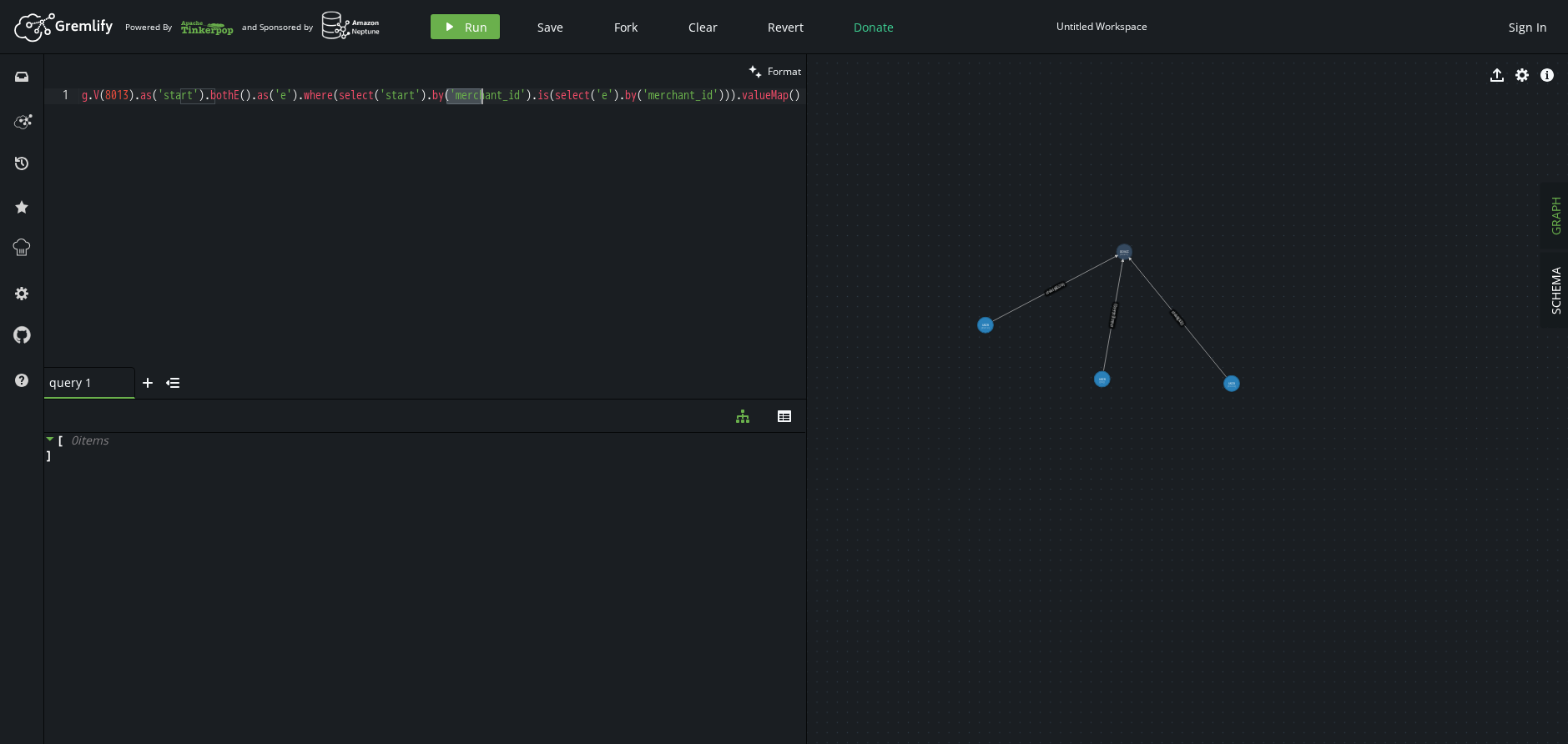 scroll, scrollTop: 1, scrollLeft: 371, axis: both 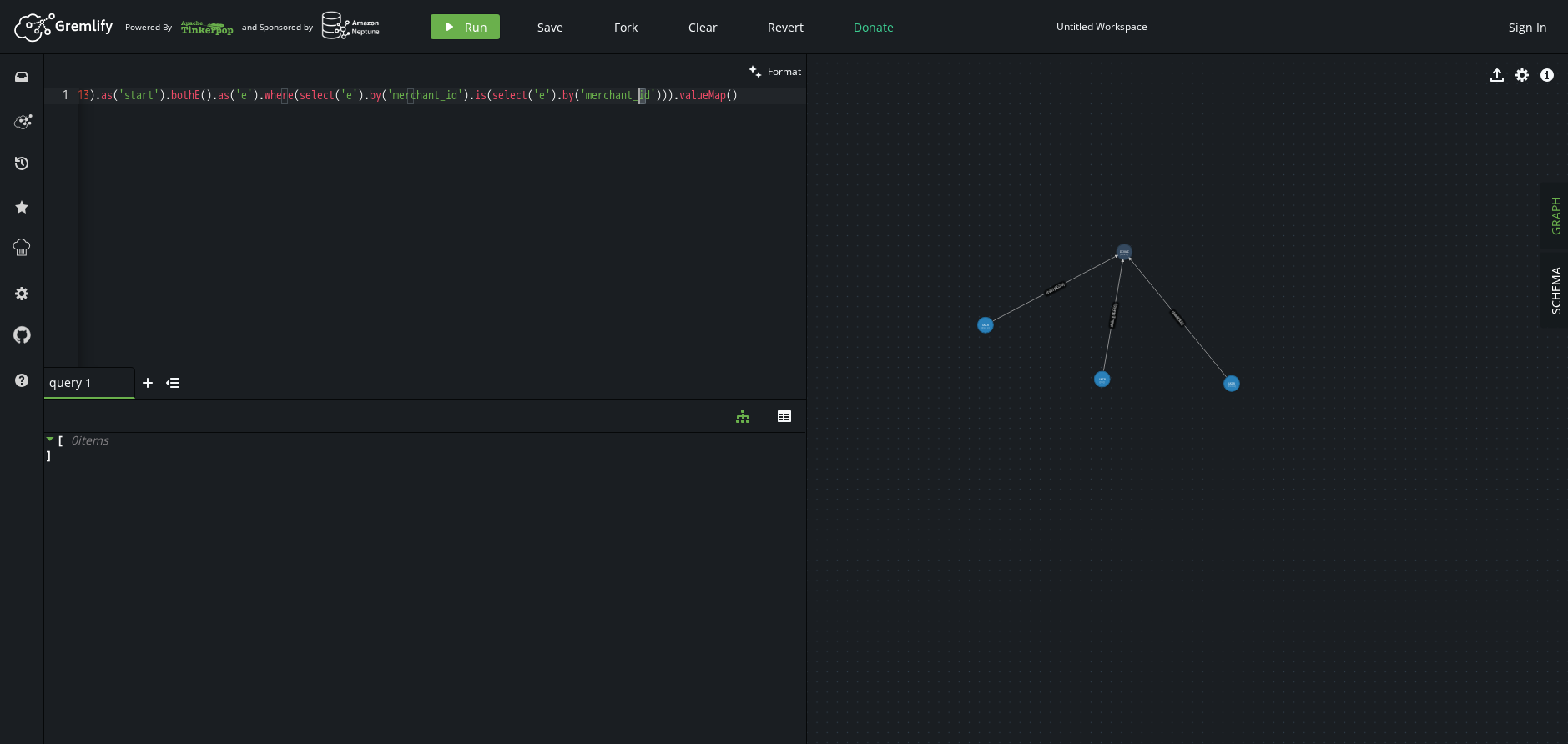 click on "g . V ( 8013 ) . as ( 'start' ) . bothE ( ) . as ( 'e' ) . where ( select ( 'e' ) . by ( 'merchant_id' ) . is ( select ( 'e' ) . by ( 'merchant_id' ))) . valueMap ( )" at bounding box center (460, 240) 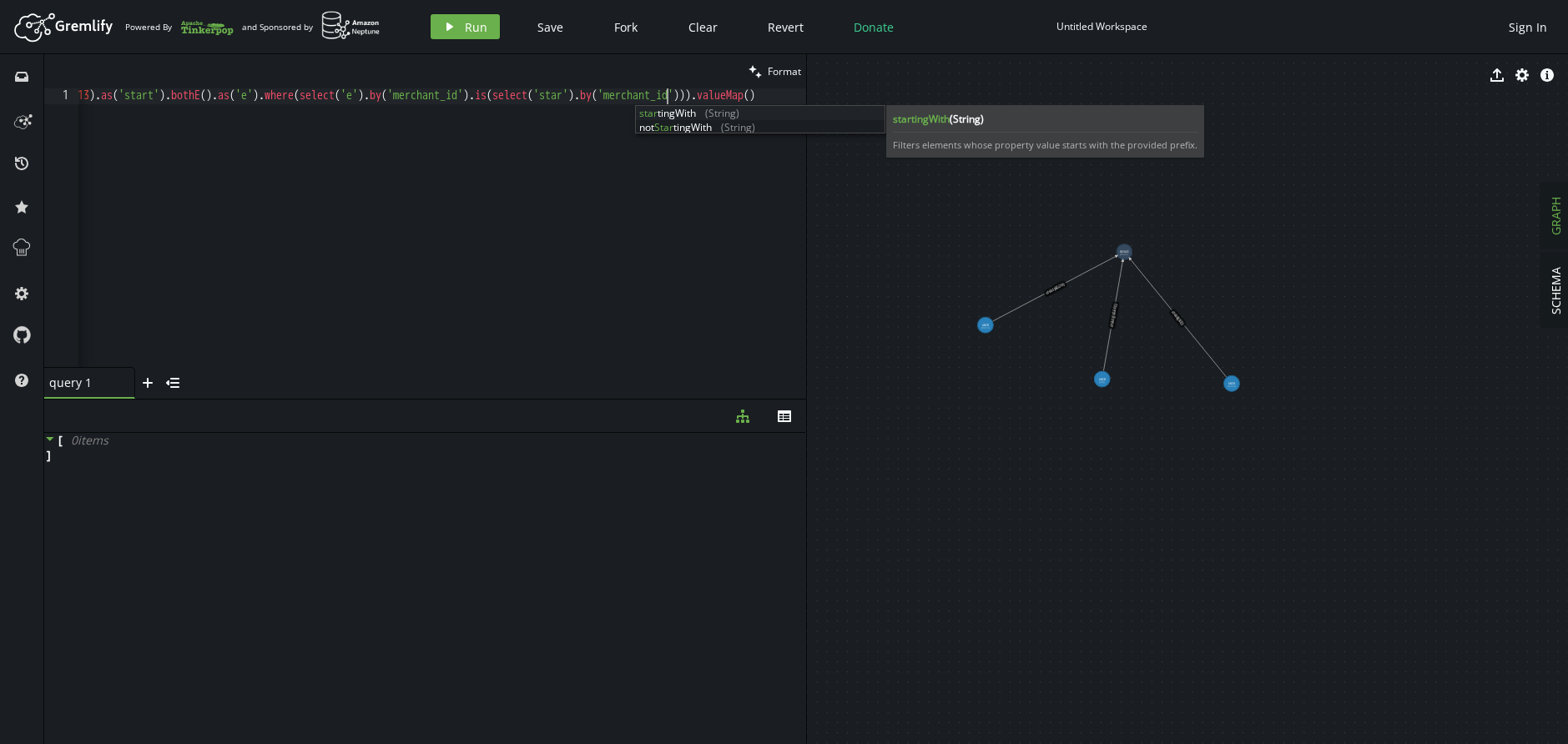 scroll, scrollTop: 1, scrollLeft: 630, axis: both 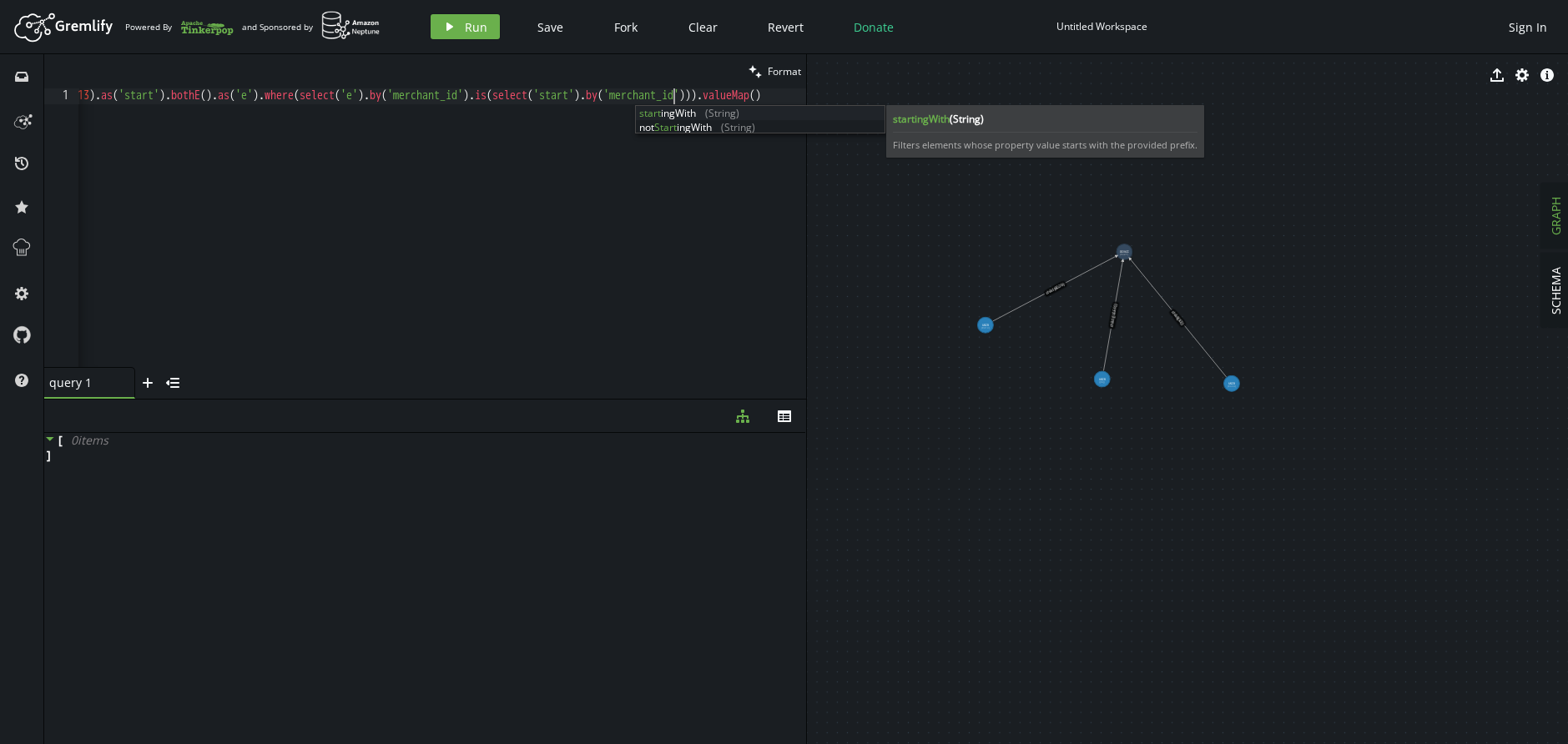 click on "g . V ( 8013 ) . as ( 'start' ) . bothE ( ) . as ( 'e' ) . where ( select ( 'e' ) . by ( 'merchant_id' ) . is ( select ( 'start' ) . by ( 'merchant_id' ))) . valueMap ( )" at bounding box center [473, 240] 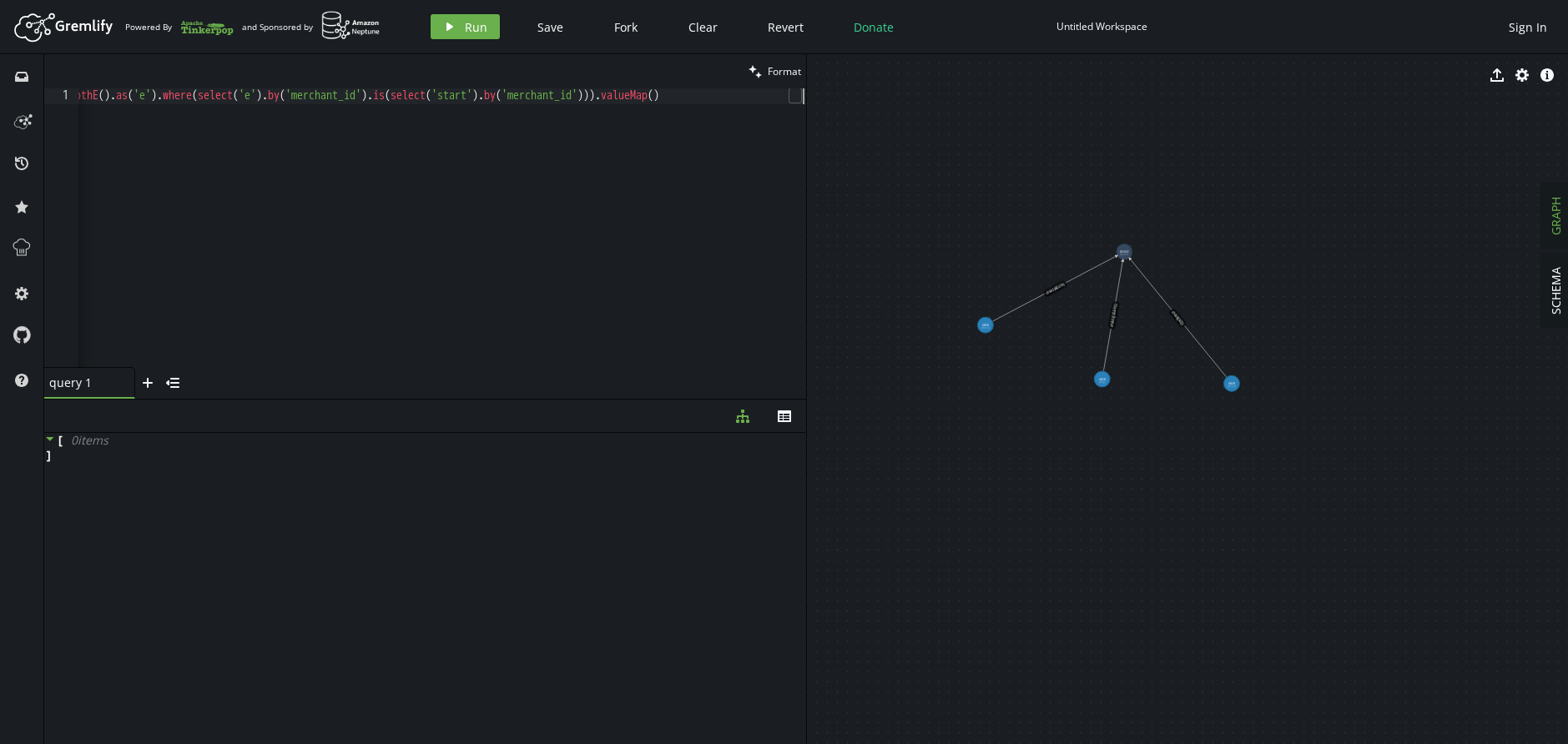 scroll, scrollTop: 0, scrollLeft: 141, axis: horizontal 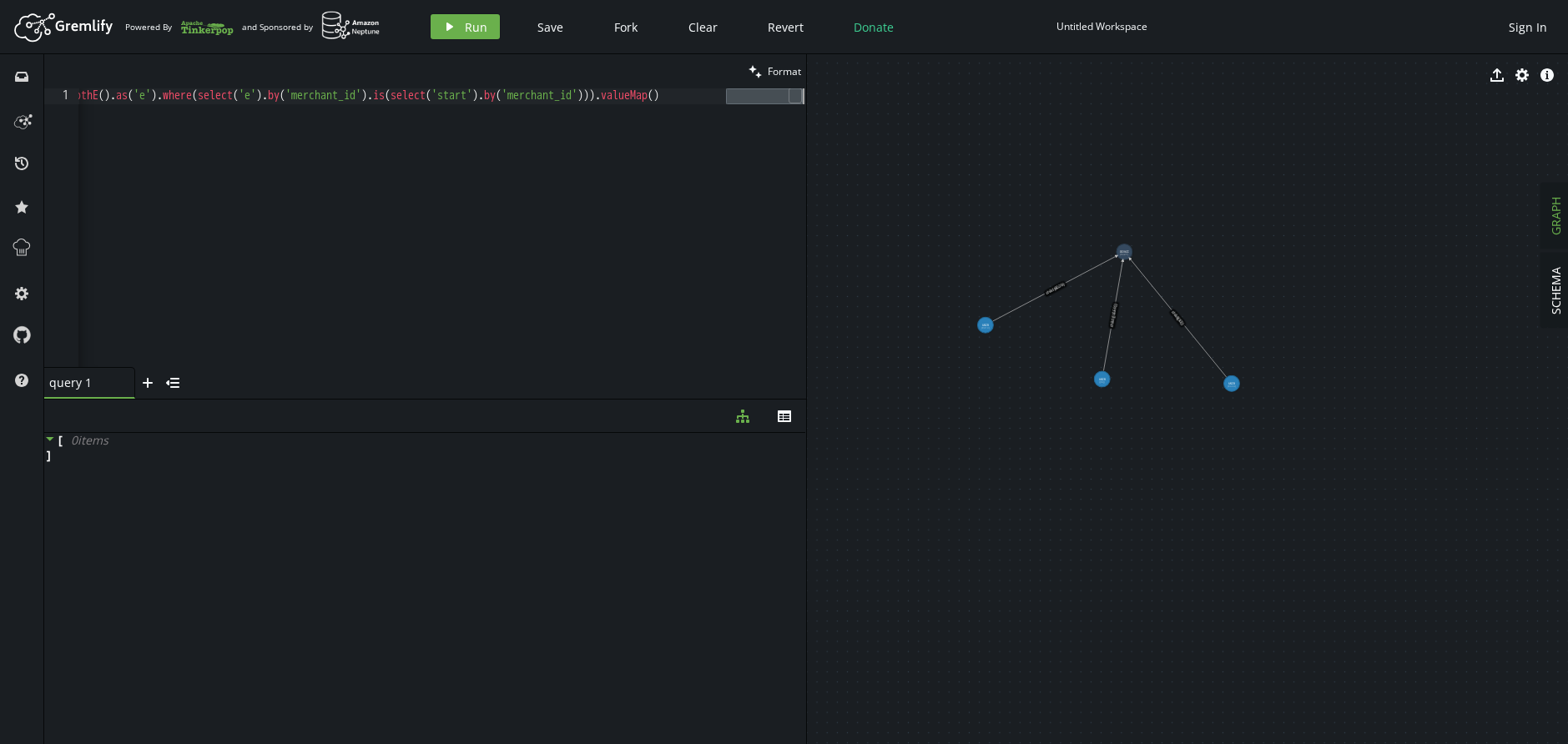 drag, startPoint x: 731, startPoint y: 100, endPoint x: 852, endPoint y: 103, distance: 121.03718 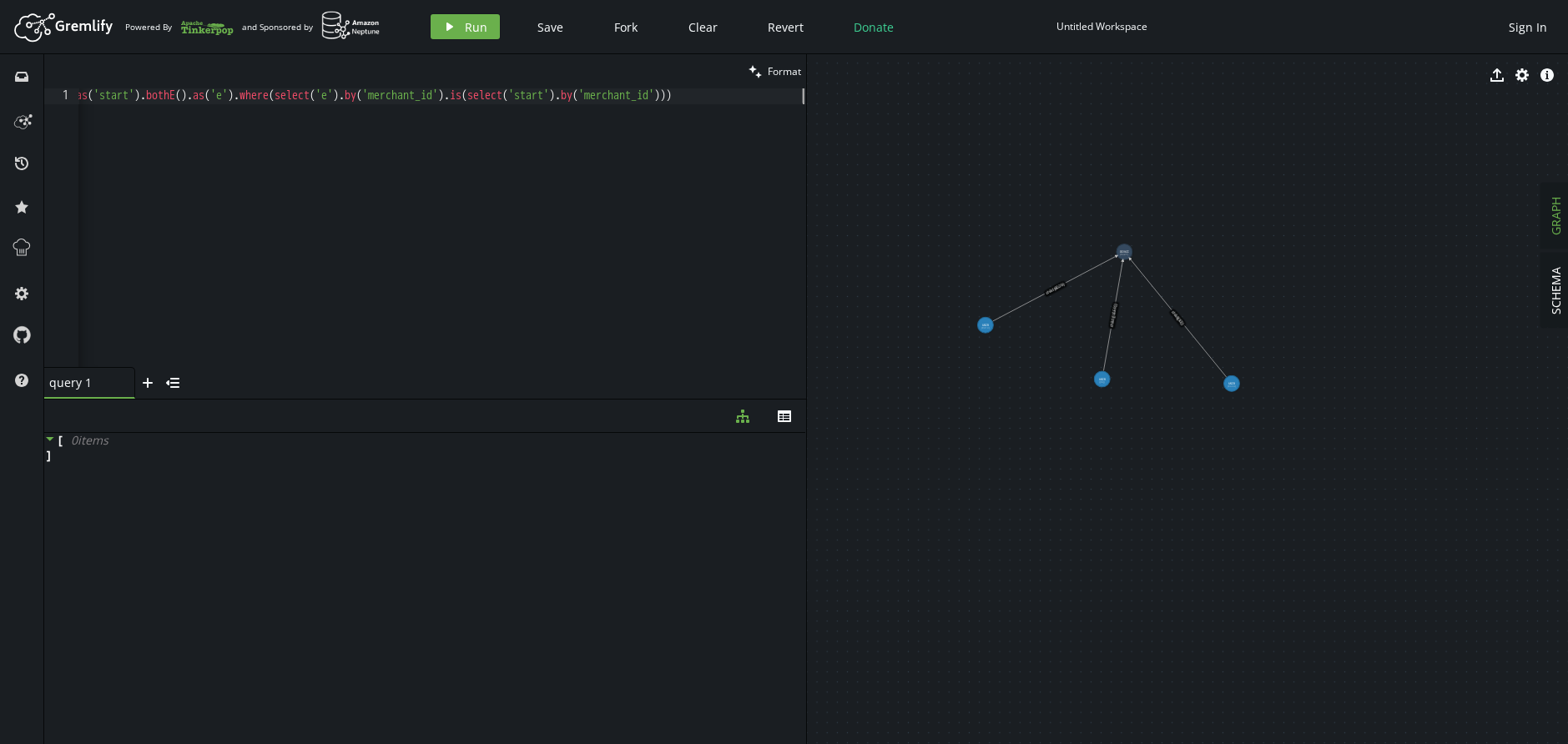 scroll, scrollTop: 0, scrollLeft: 64, axis: horizontal 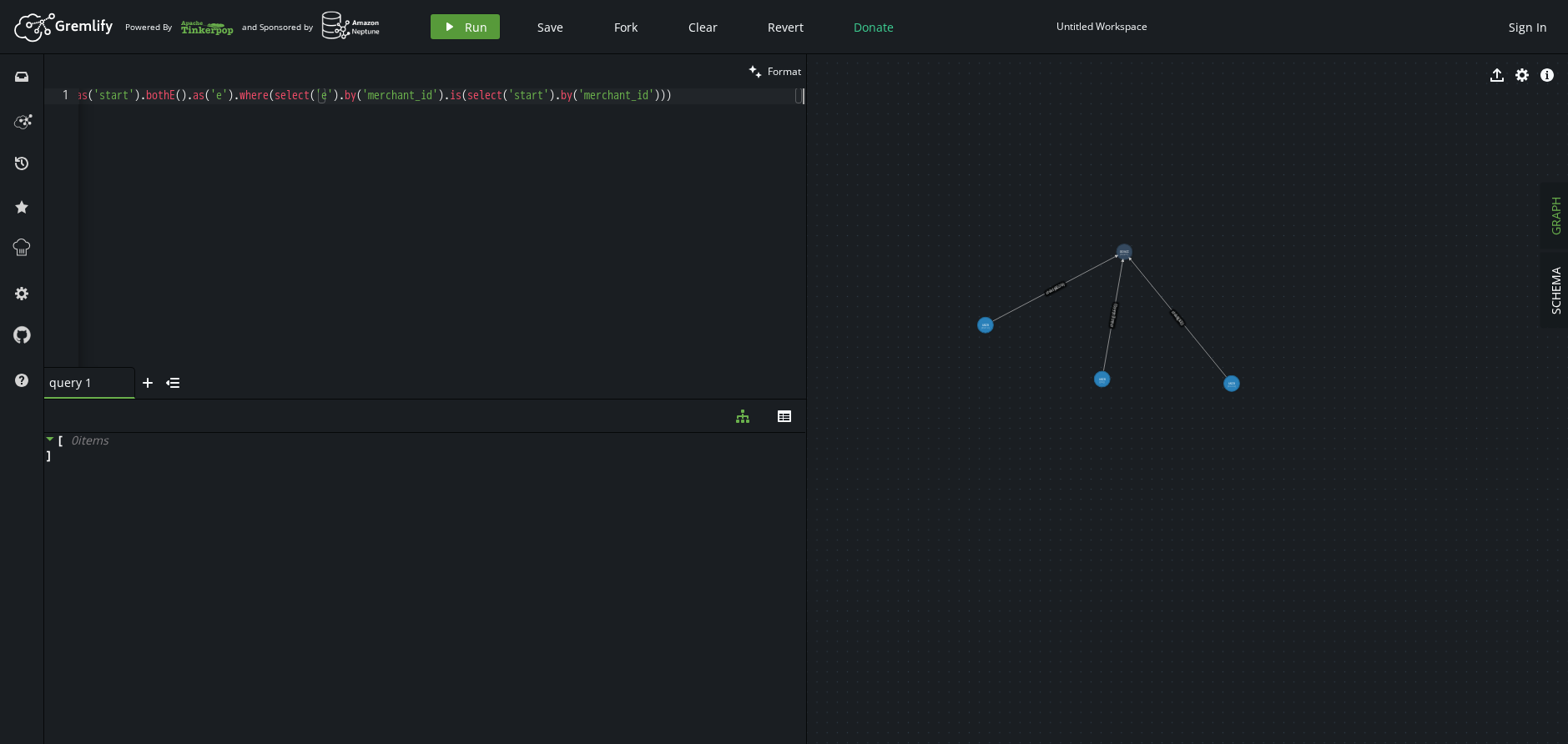 click on "Run" at bounding box center (476, 27) 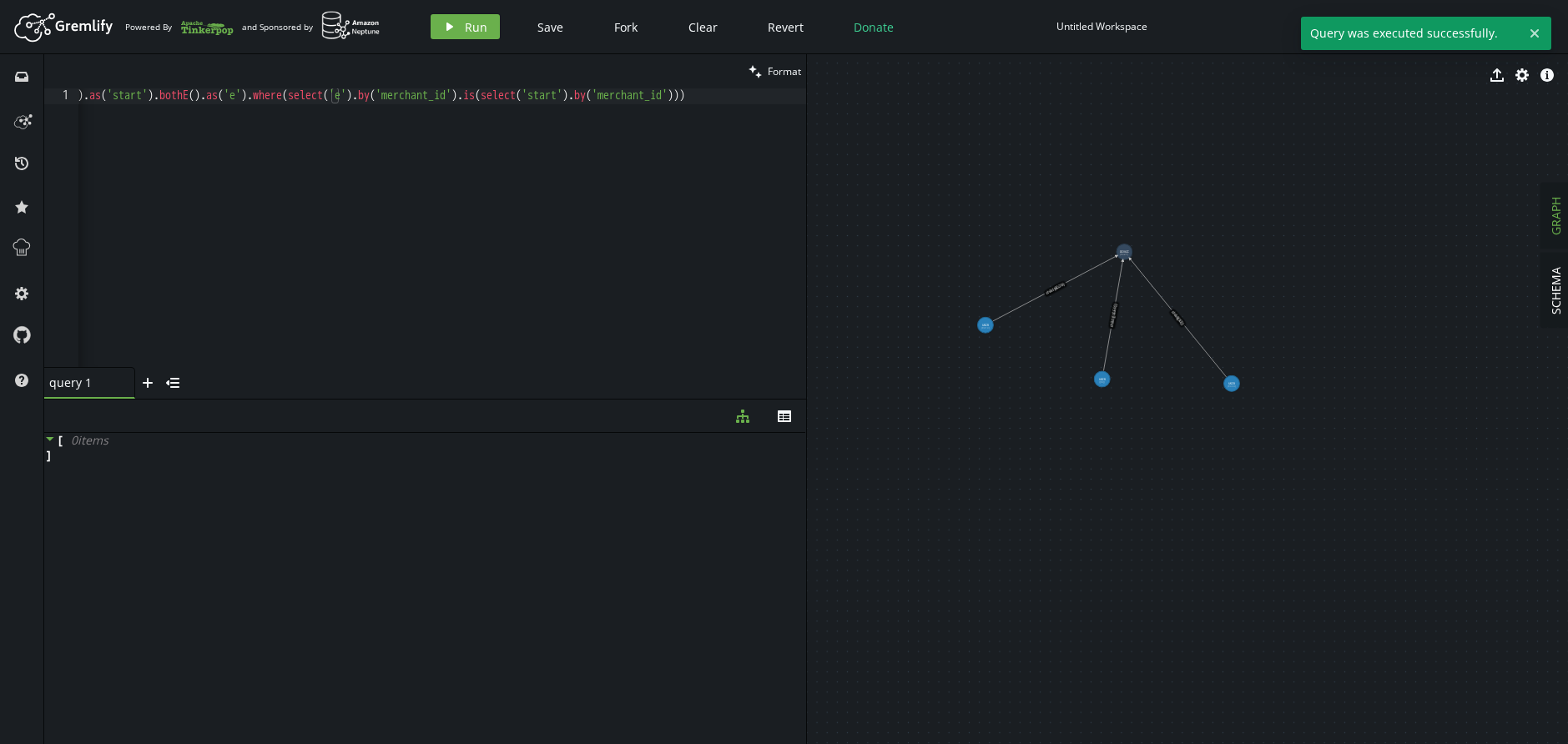 scroll, scrollTop: 0, scrollLeft: 64, axis: horizontal 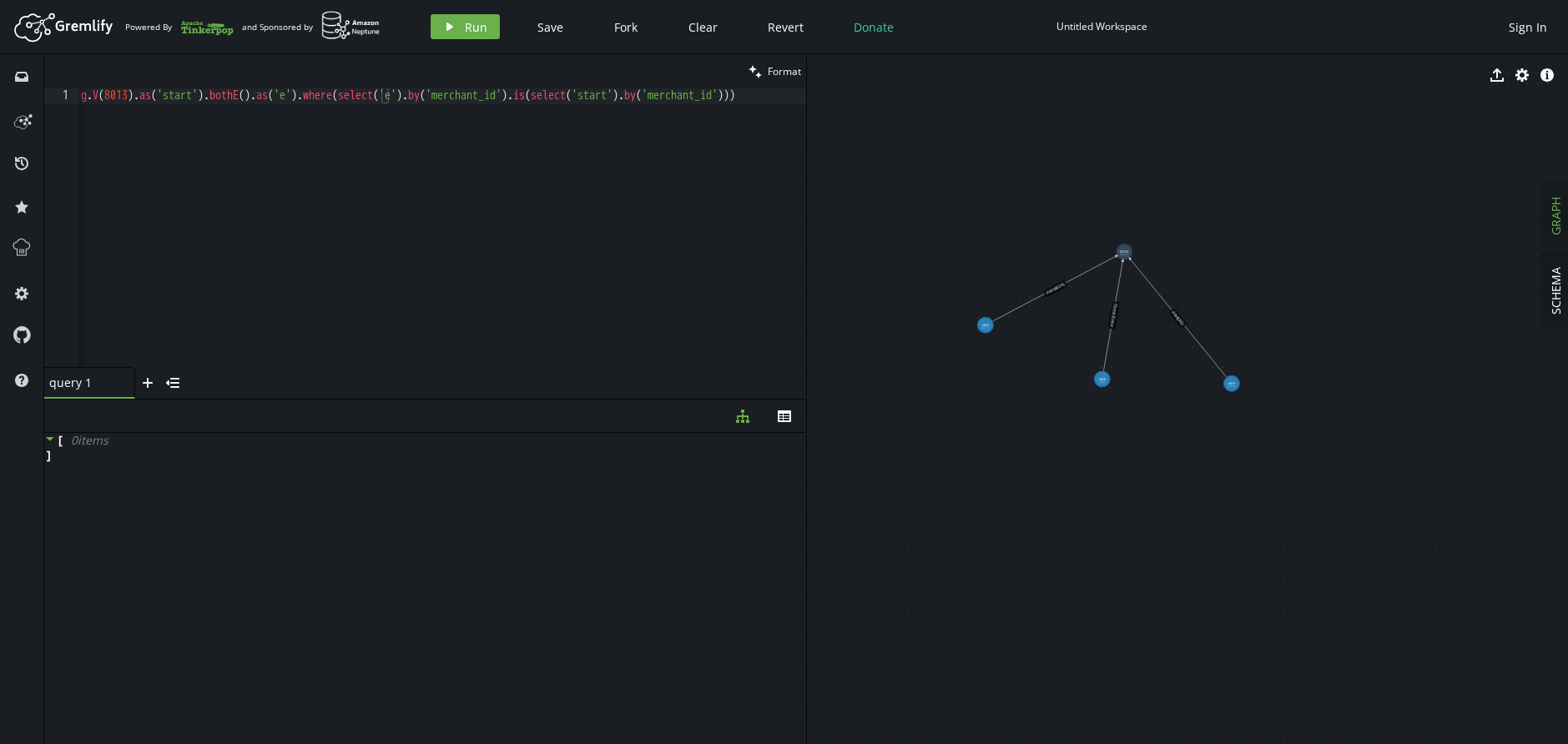 click on "g . V ( 8013 ) . as ( 'start' ) . bothE ( ) . as ( 'e' ) . where ( select ( 'e' ) . by ( 'merchant_id' ) . is ( select ( 'start' ) . by ( 'merchant_id' )))" at bounding box center (473, 240) 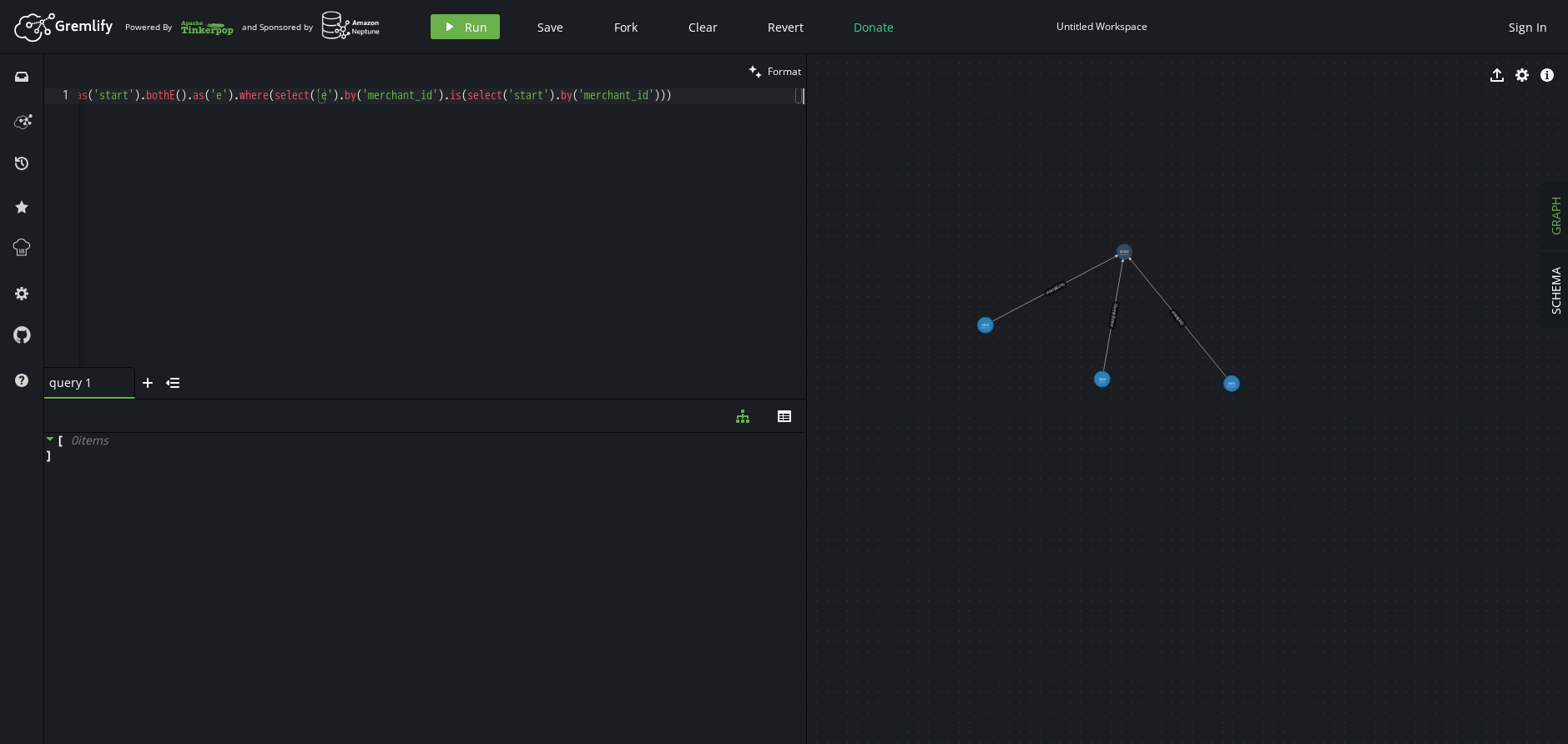 scroll, scrollTop: 0, scrollLeft: 0, axis: both 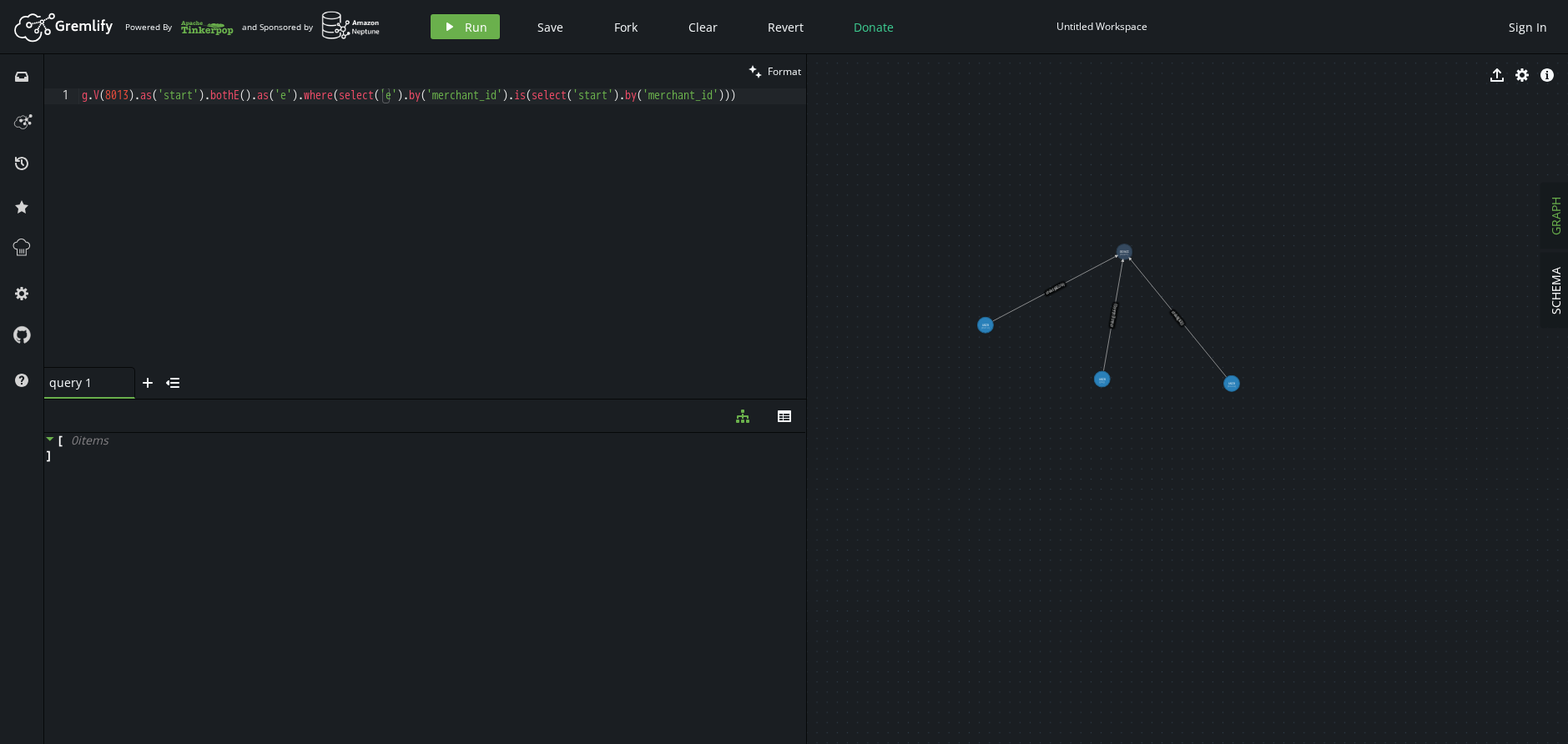click on "g . V ( 8013 ) . as ( 'start' ) . bothE ( ) . as ( 'e' ) . where ( select ( 'e' ) . by ( 'merchant_id' ) . is ( select ( 'start' ) . by ( 'merchant_id' )))" at bounding box center [474, 240] 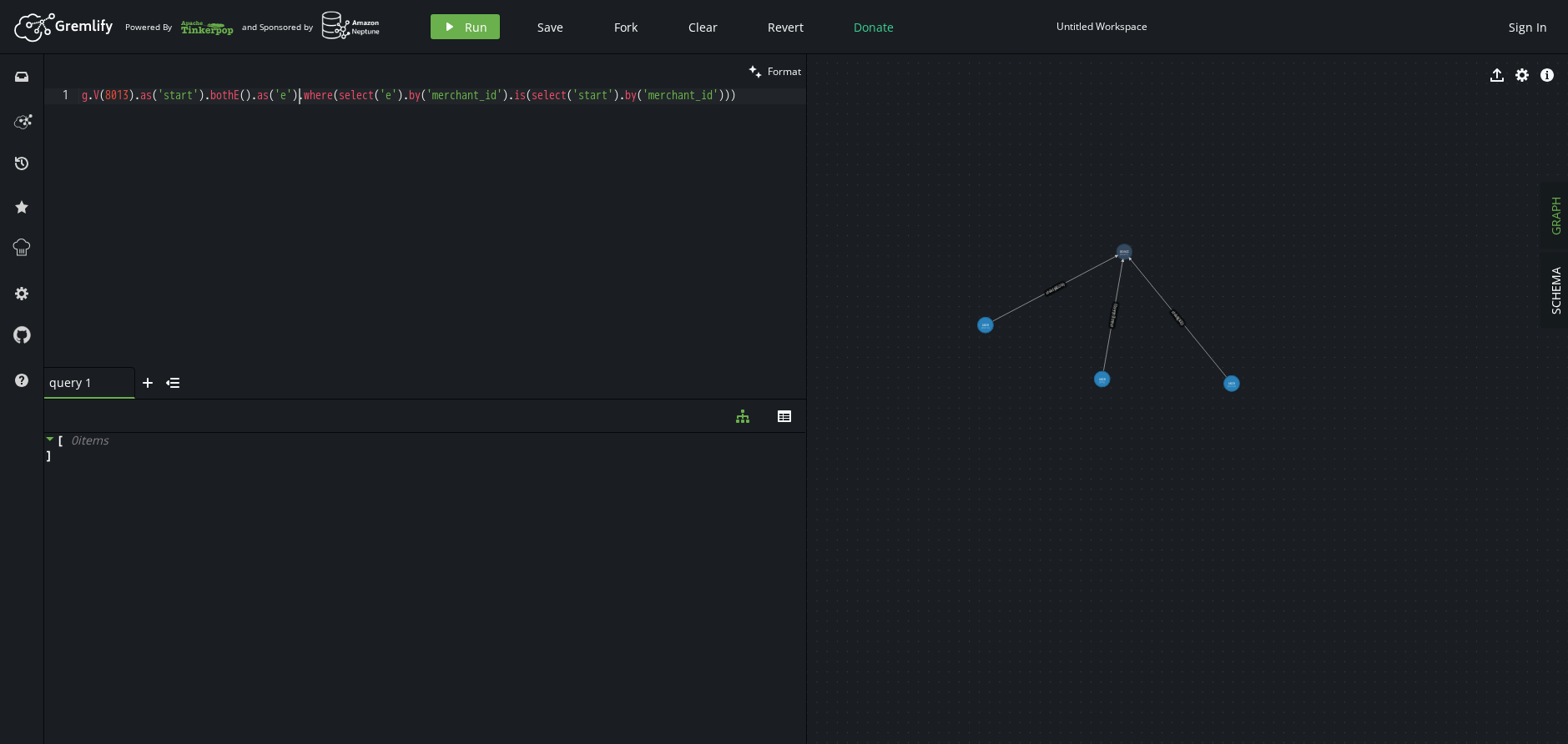 click on "g . V ( 8013 ) . as ( 'start' ) . bothE ( ) . as ( 'e' ) . where ( select ( 'e' ) . by ( 'merchant_id' ) . is ( select ( 'start' ) . by ( 'merchant_id' )))" at bounding box center [474, 240] 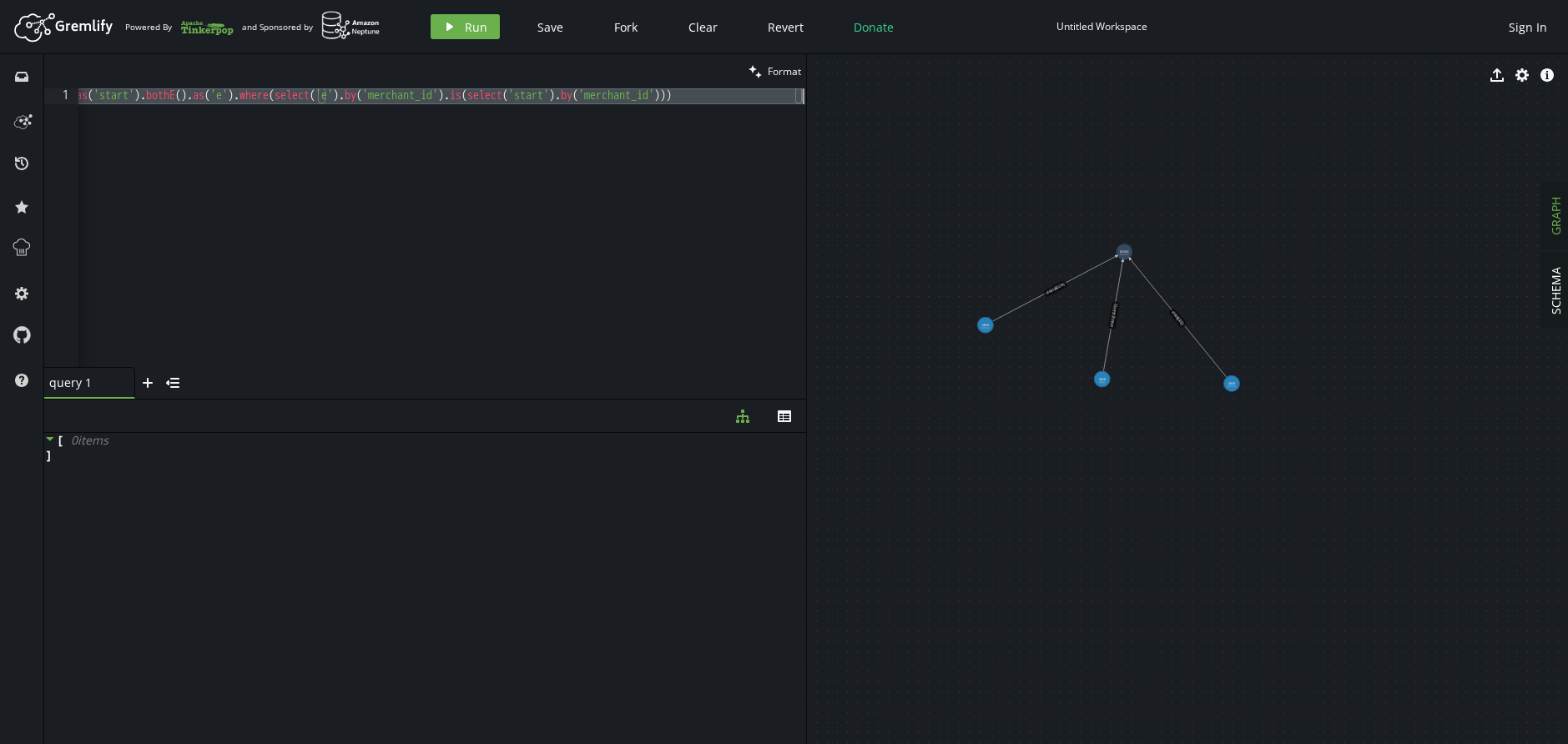 paste on "id).as('start').repeat(bothE().as('e').where(select('e').by('merchant_id').is(select('start').by('merchant_id')" 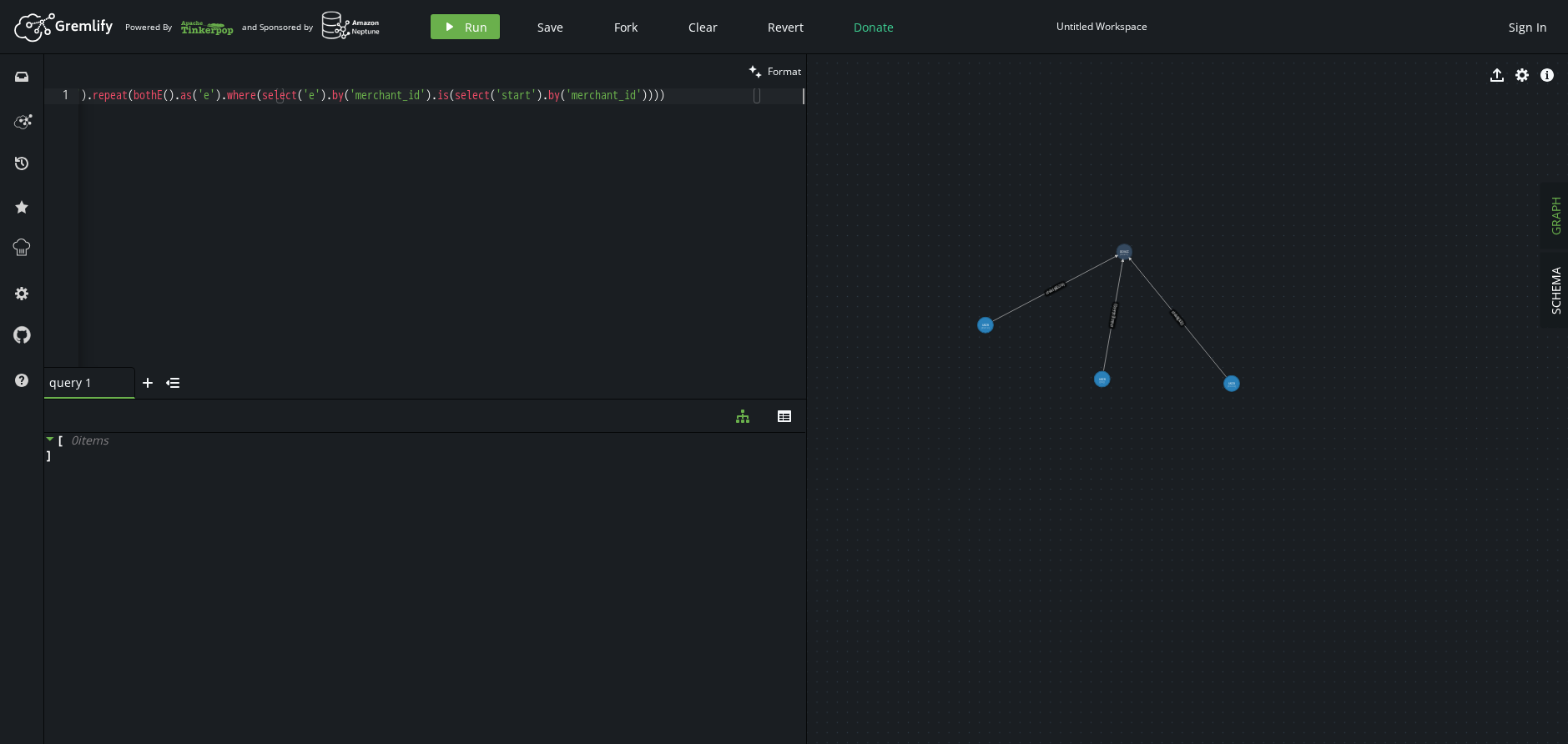 scroll, scrollTop: 0, scrollLeft: 106, axis: horizontal 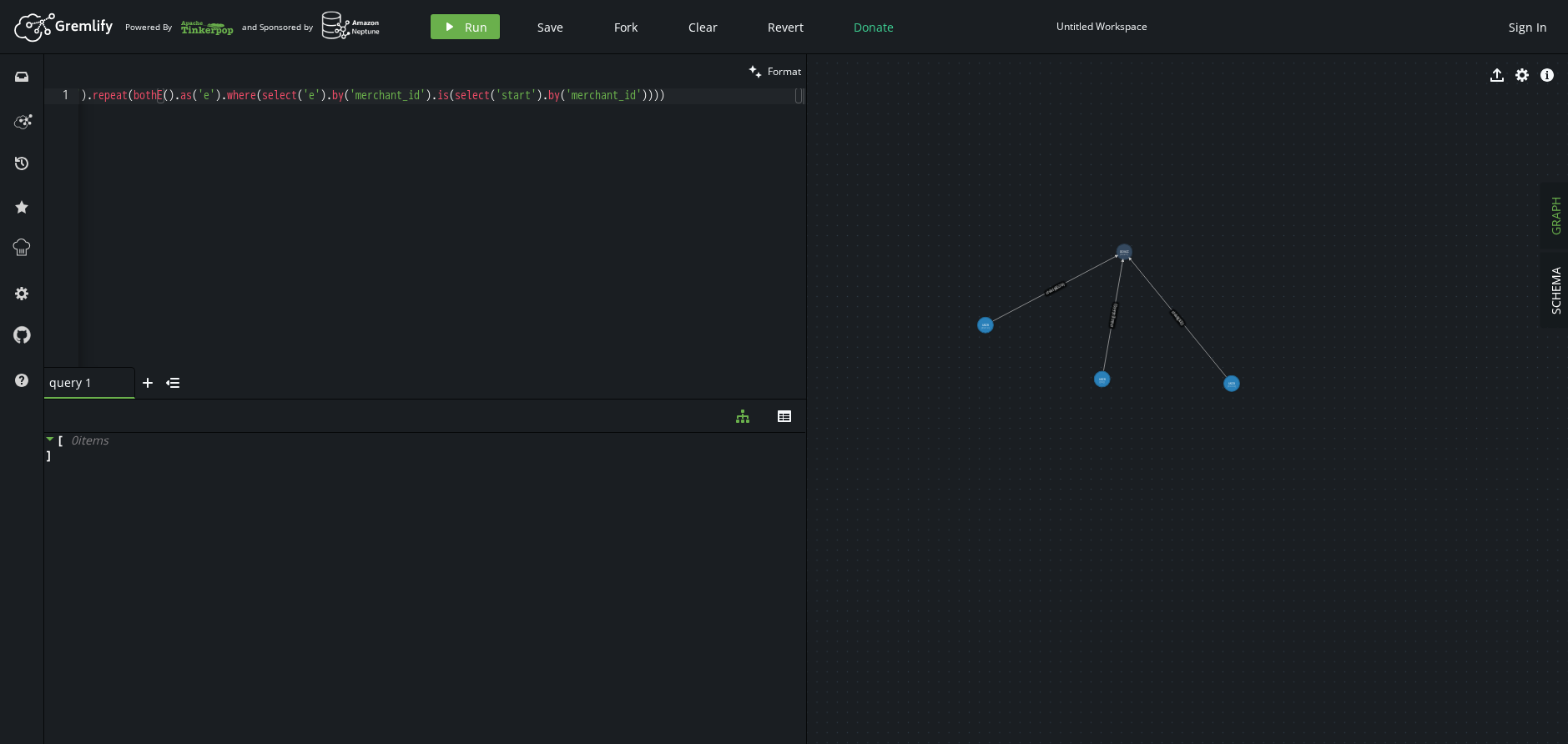 click on "Artboard Created with Sketch. Powered By and Sponsored by play Run Save Fork Clear Revert Donate Untitled Workspace Sign In" at bounding box center [784, 27] 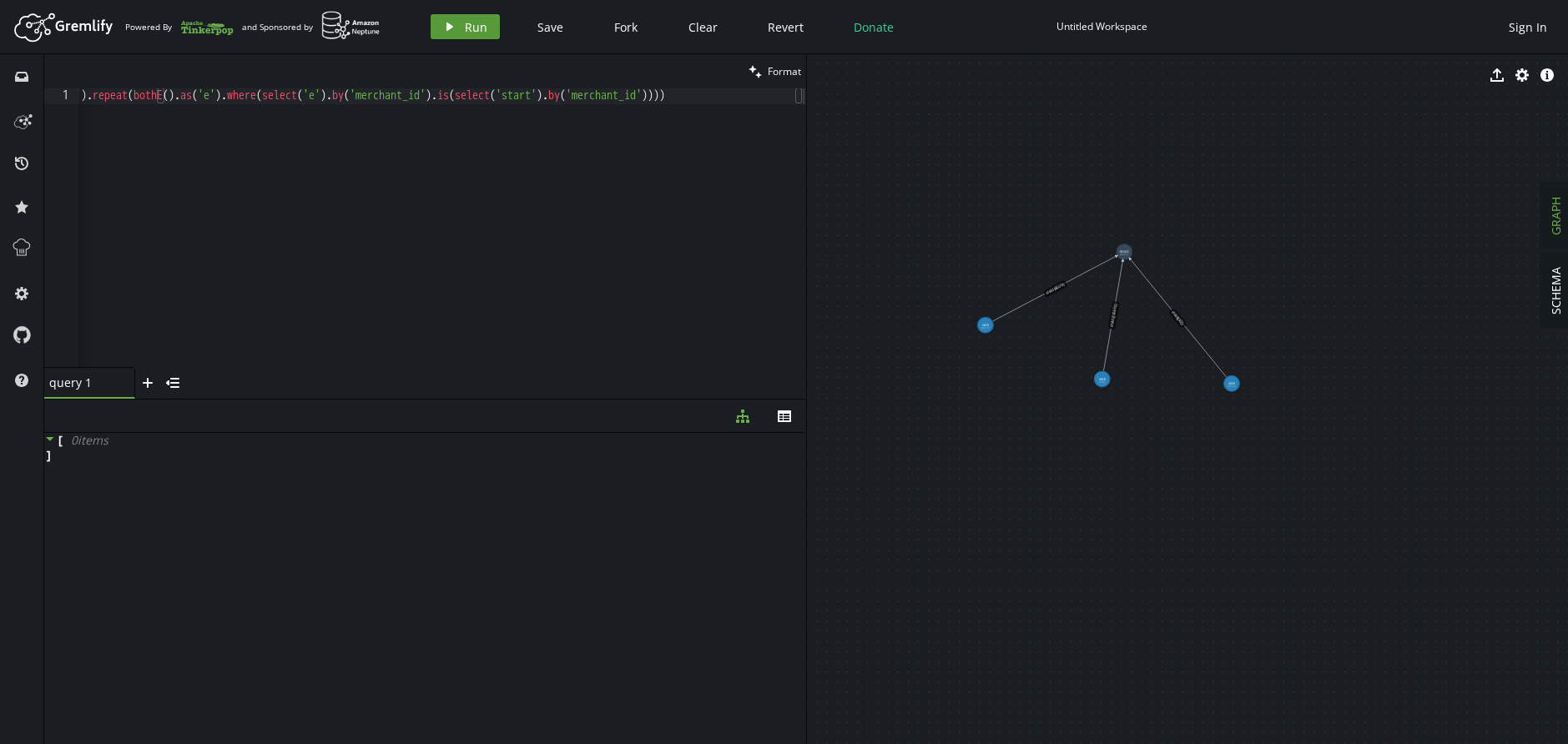 click on "play Run" at bounding box center [465, 27] 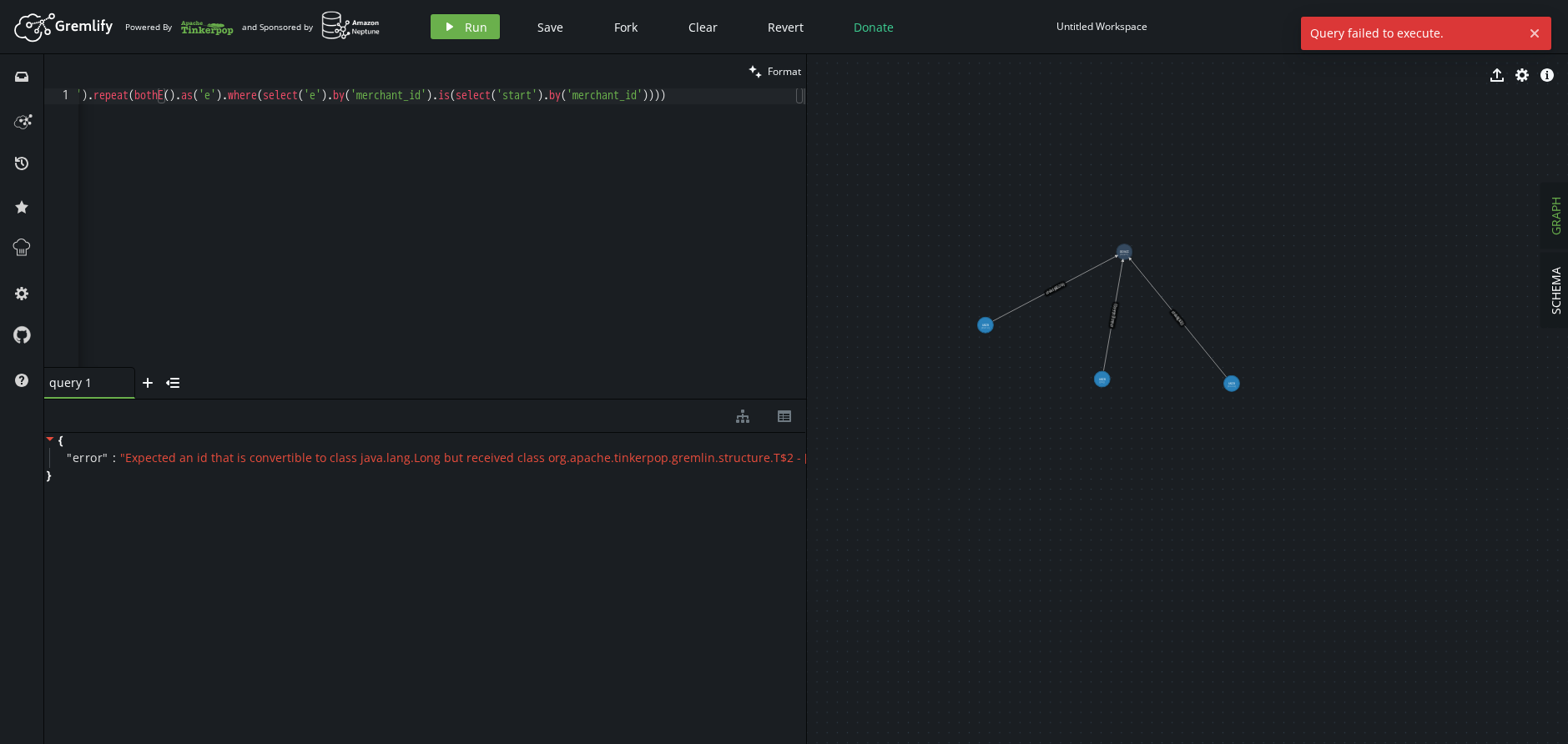 click on "g . V ( id ) . as ( 'start' ) . repeat ( bothE ( ) . as ( 'e' ) . where ( select ( 'e' ) . by ( 'merchant_id' ) . is ( select ( 'start' ) . by ( 'merchant_id' ))))" at bounding box center (390, 240) 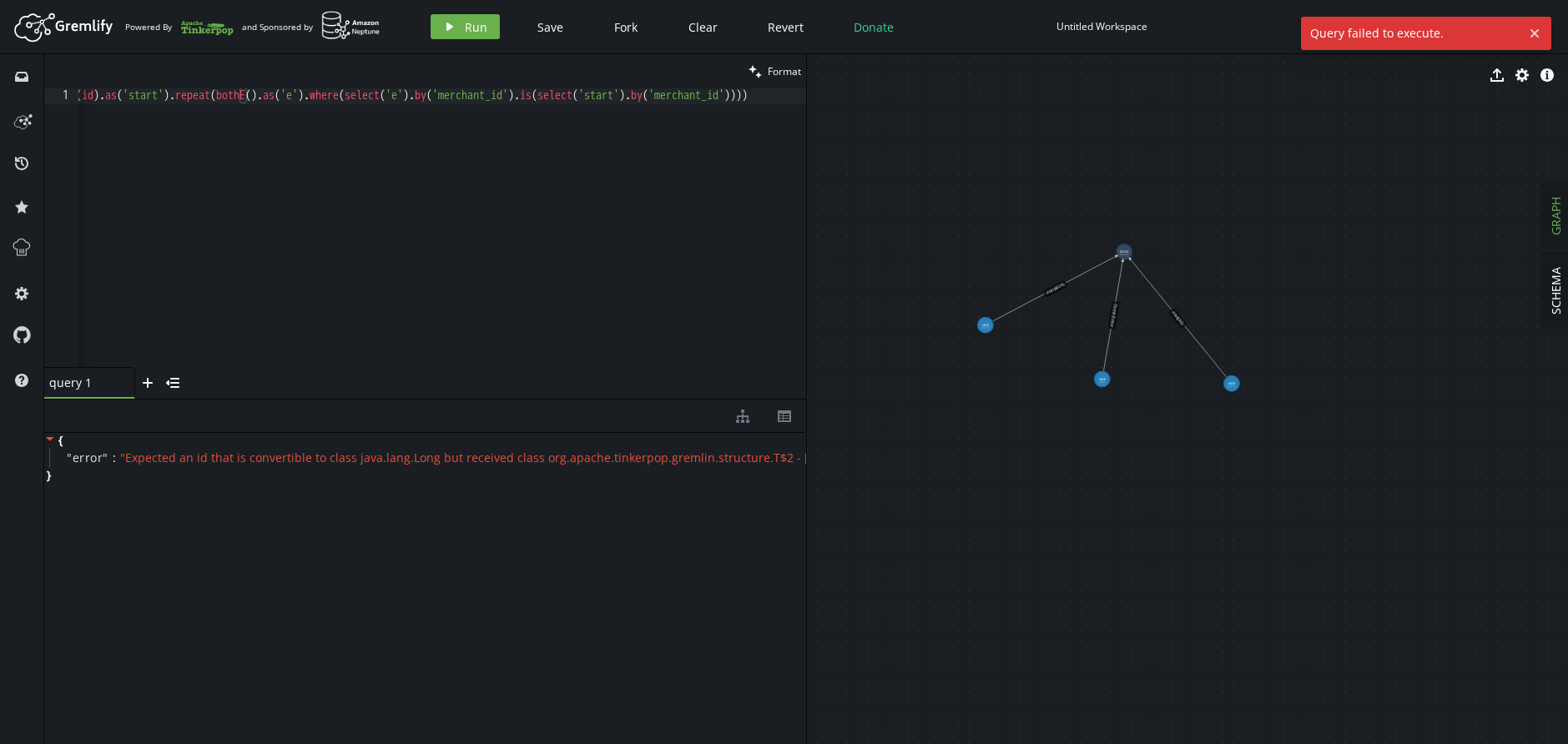 scroll, scrollTop: 0, scrollLeft: 0, axis: both 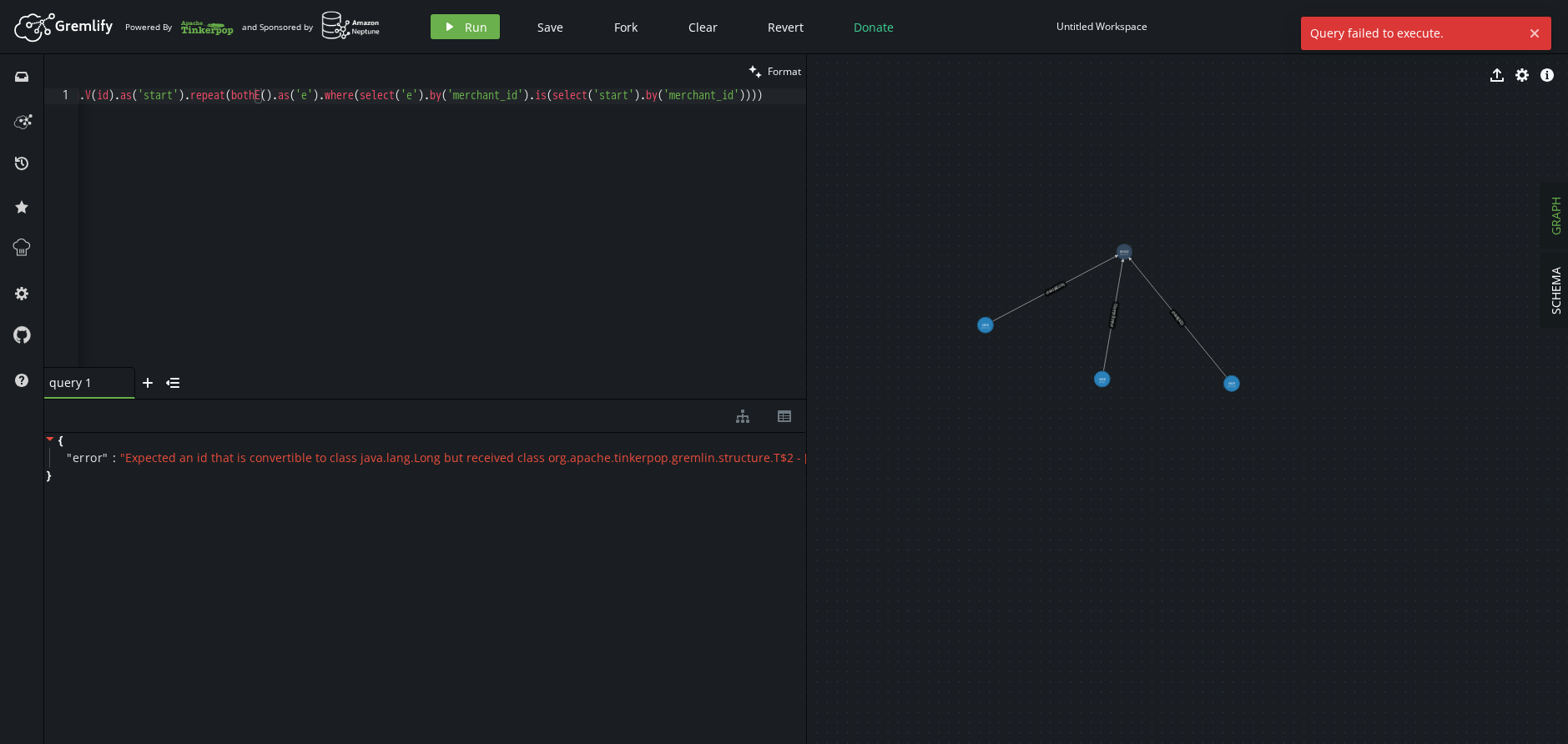 click on "g . V ( id ) . as ( 'start' ) . repeat ( bothE ( ) . as ( 'e' ) . where ( select ( 'e' ) . by ( 'merchant_id' ) . is ( select ( 'start' ) . by ( 'merchant_id' ))))" at bounding box center (487, 240) 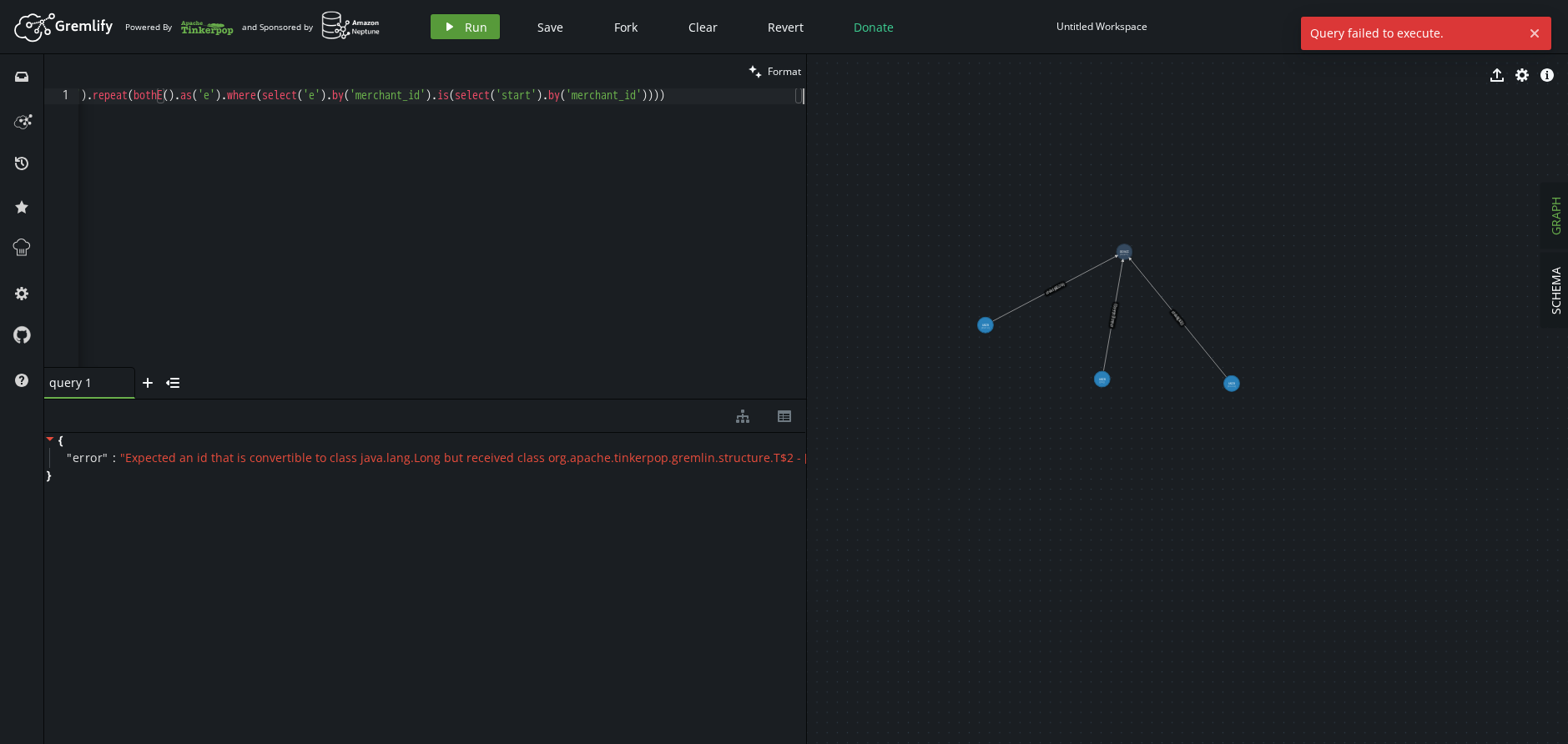 click on "Run" at bounding box center (476, 27) 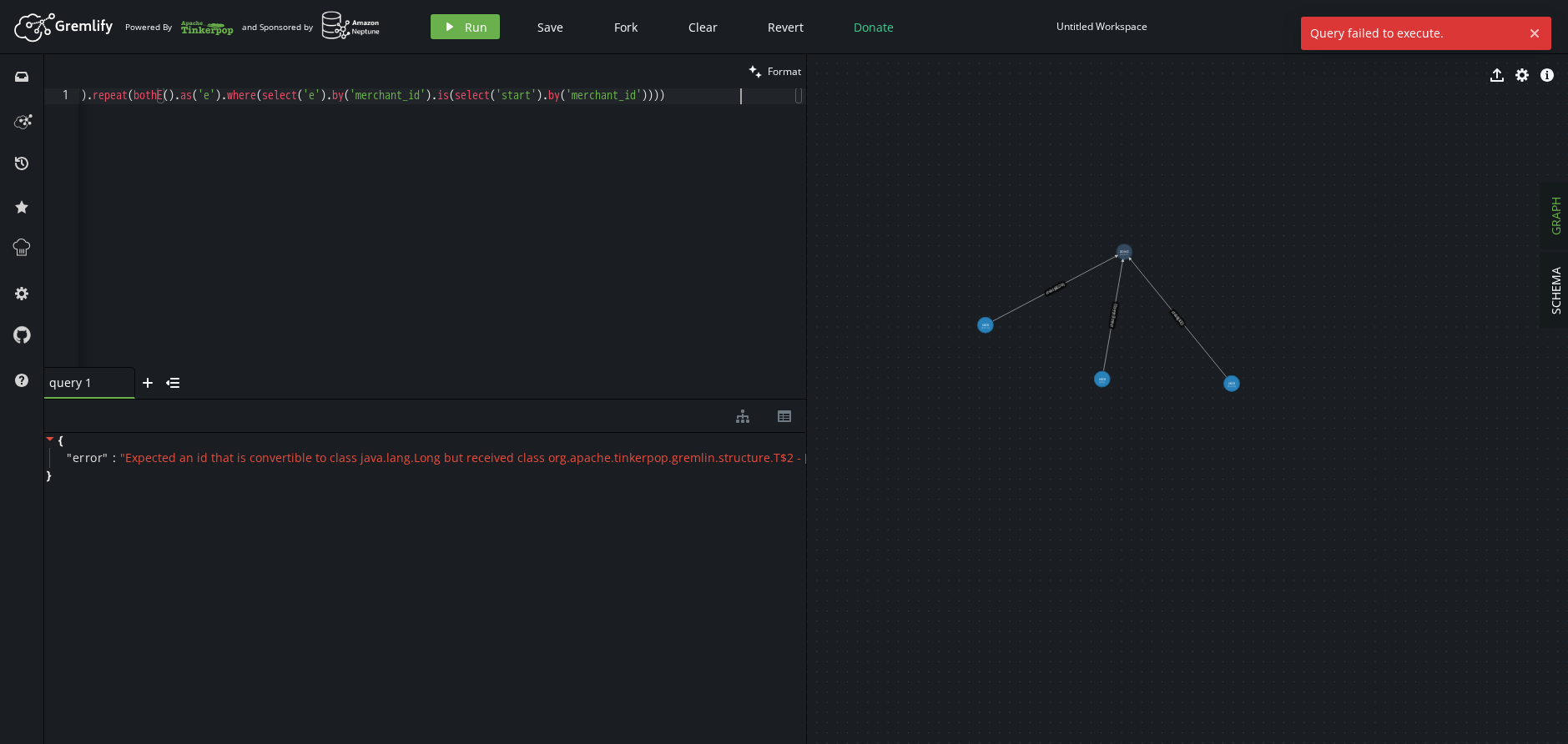 click on "g . V ( id ) . as ( 'start' ) . repeat ( bothE ( ) . as ( 'e' ) . where ( select ( 'e' ) . by ( 'merchant_id' ) . is ( select ( 'start' ) . by ( 'merchant_id' ))))" at bounding box center [389, 240] 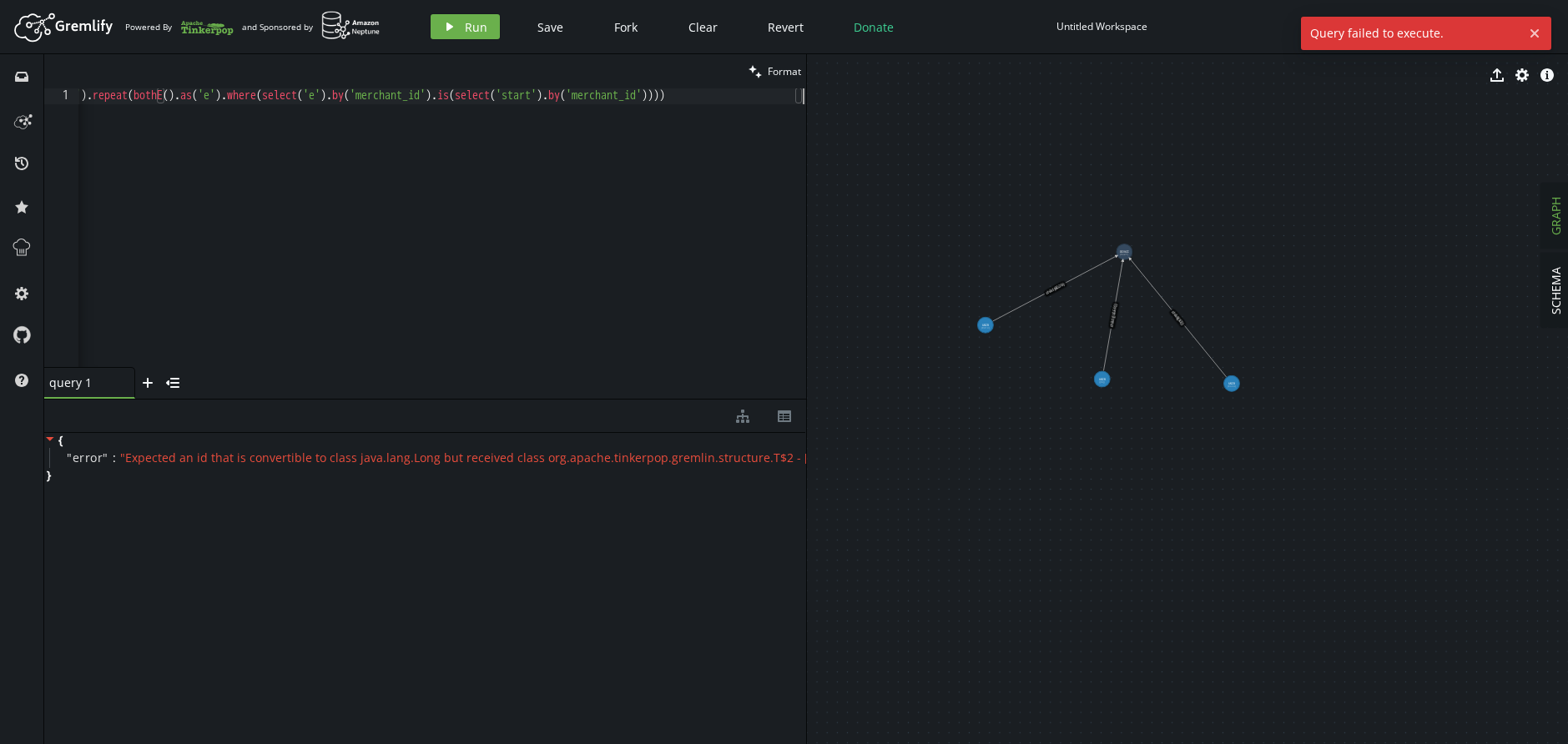 scroll, scrollTop: 0, scrollLeft: 99, axis: horizontal 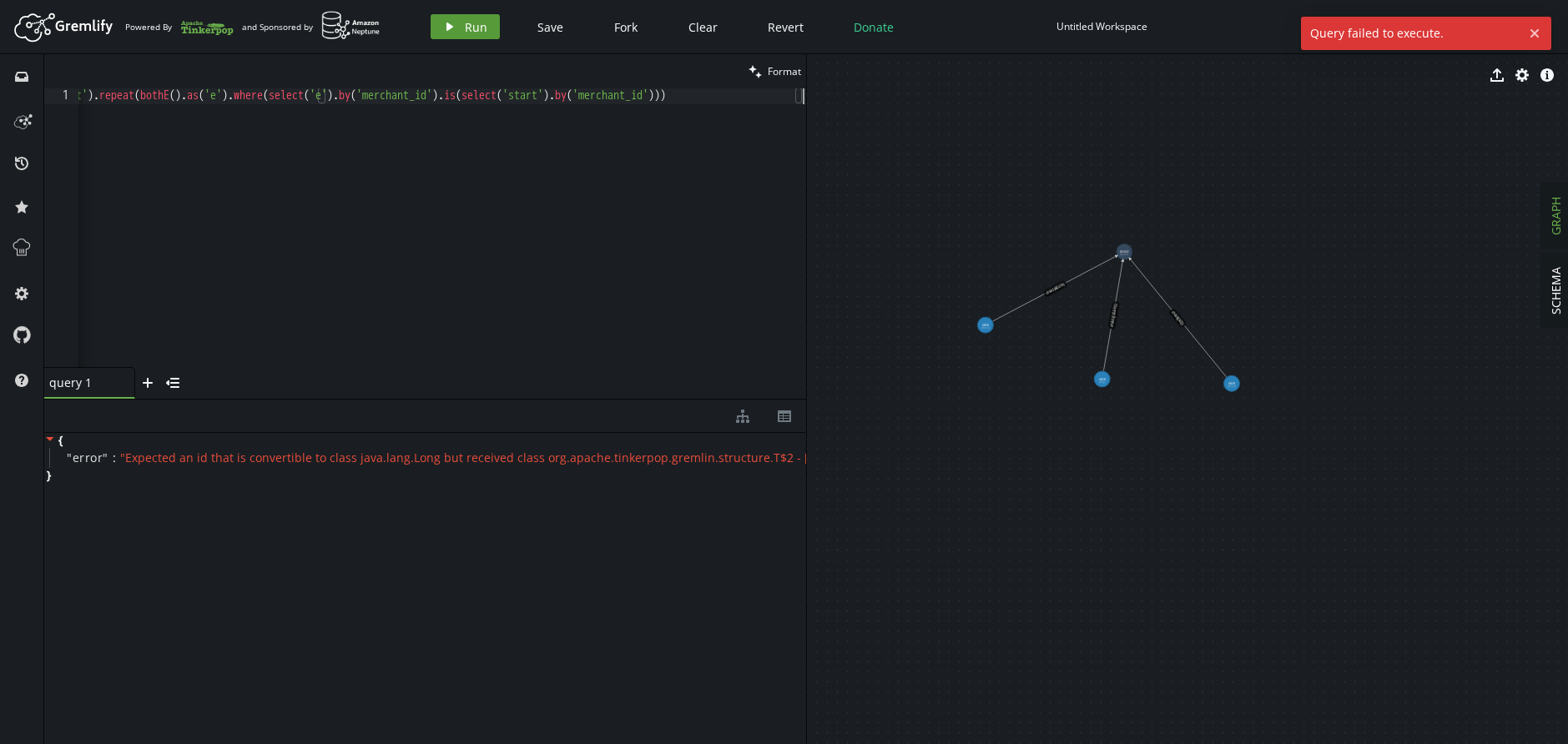 click on "Run" at bounding box center (476, 27) 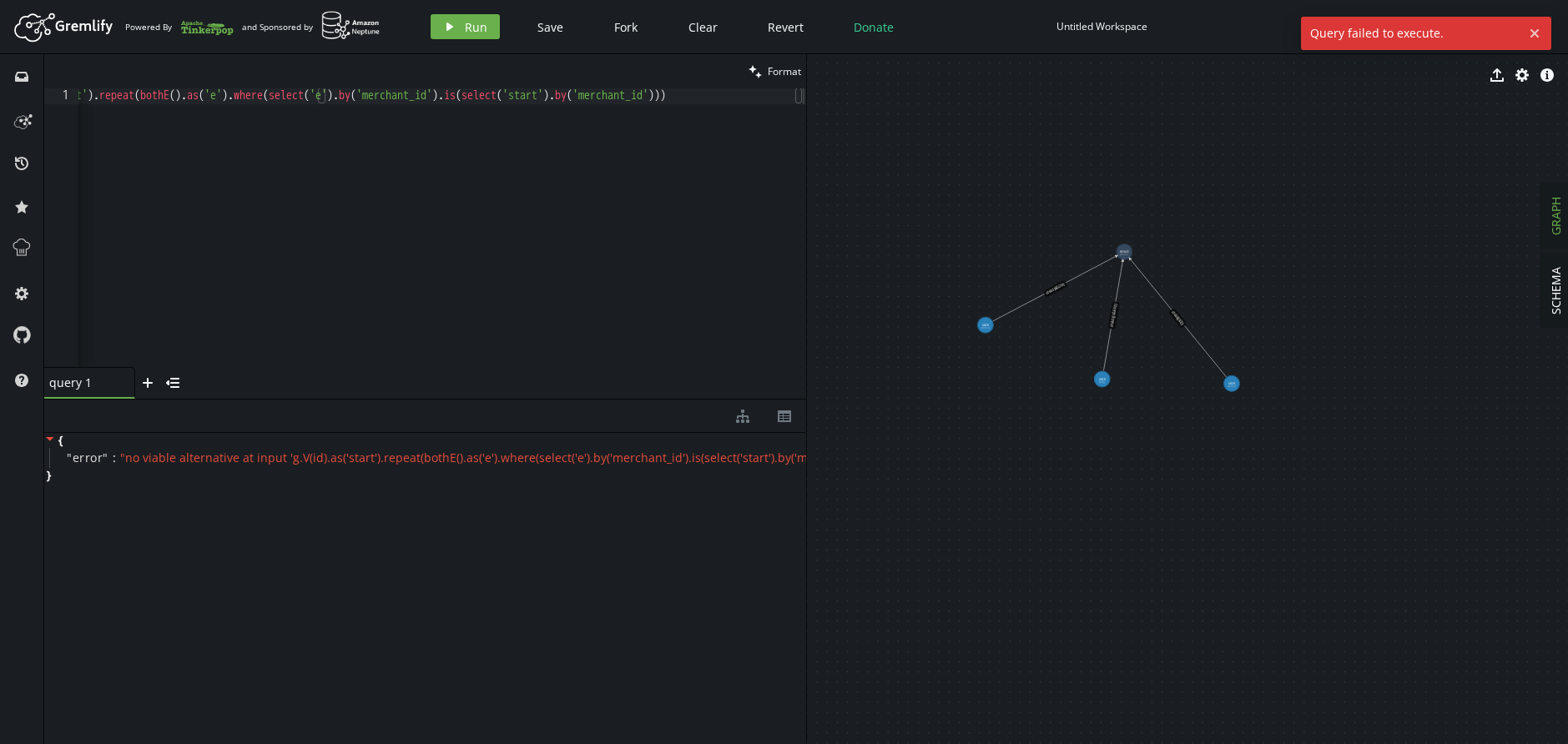 click on "g . V ( id ) . as ( 'start' ) . repeat ( bothE ( ) . as ( 'e' ) . where ( select ( 'e' ) . by ( 'merchant_id' ) . is ( select ( 'start' ) . by ( 'merchant_id' )))" at bounding box center (392, 240) 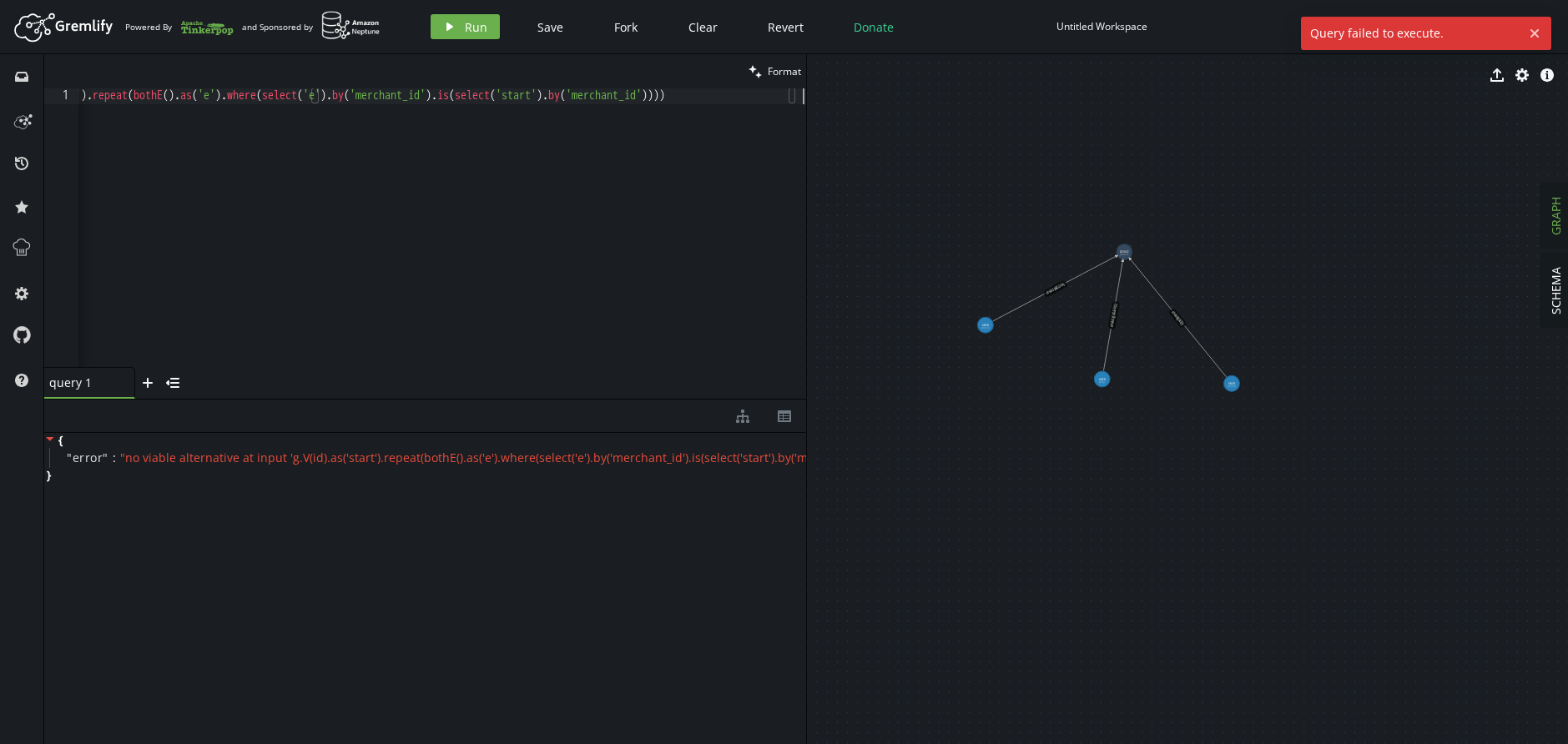 scroll, scrollTop: 1, scrollLeft: 826, axis: both 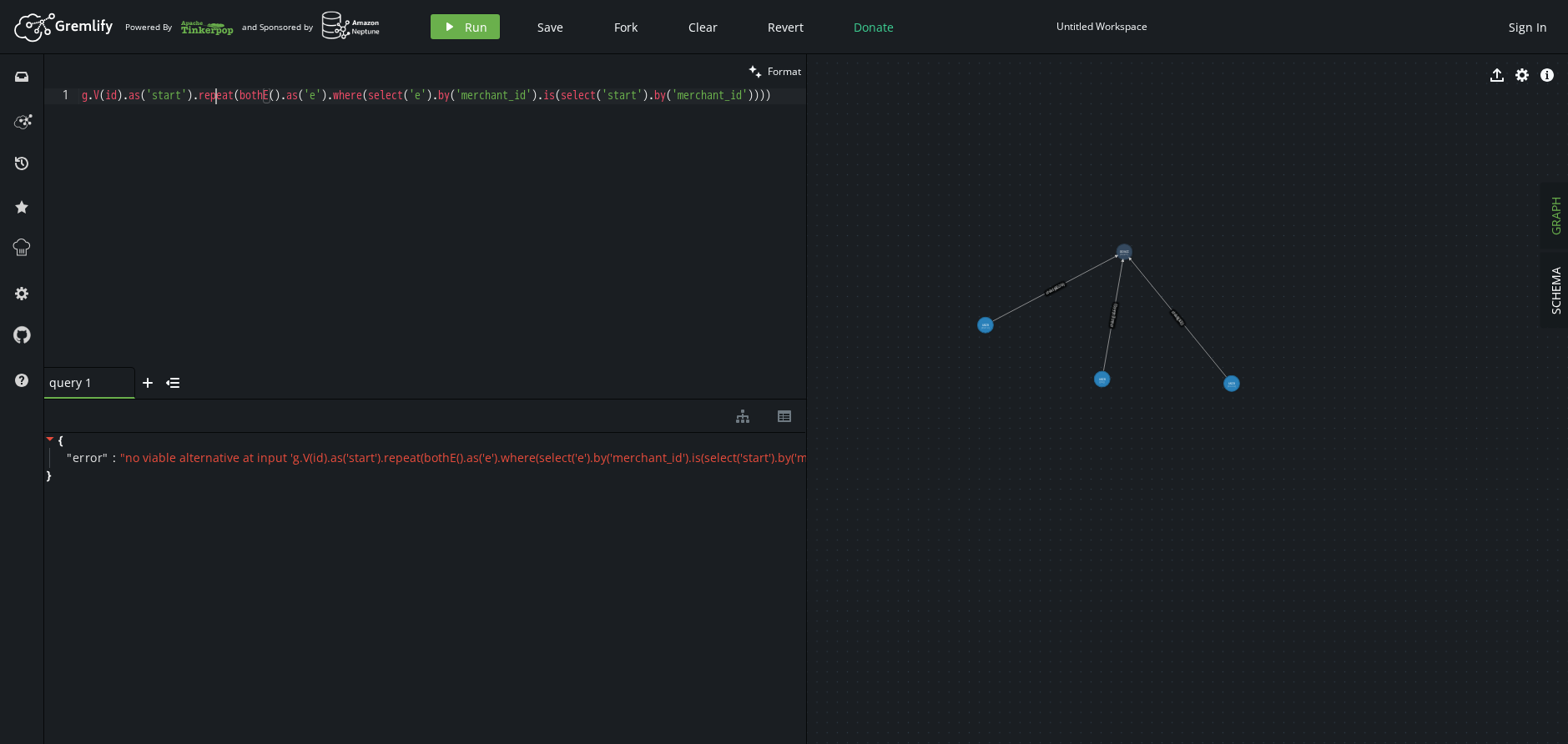 click on "g . V ( id ) . as ( 'start' ) . repeat ( bothE ( ) . as ( 'e' ) . where ( select ( 'e' ) . by ( 'merchant_id' ) . is ( select ( 'start' ) . by ( 'merchant_id' ))))" at bounding box center [495, 240] 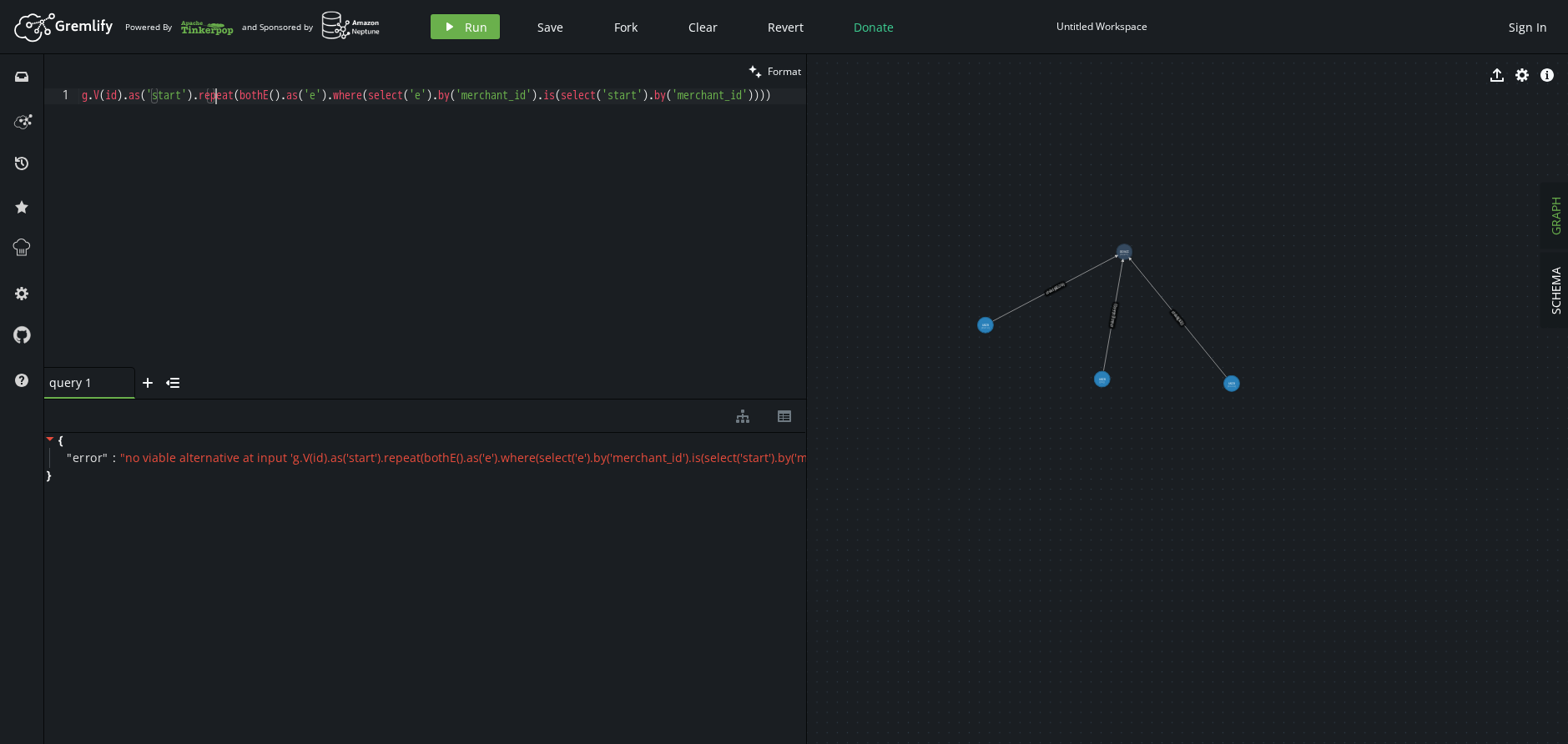 scroll, scrollTop: 1, scrollLeft: 1, axis: both 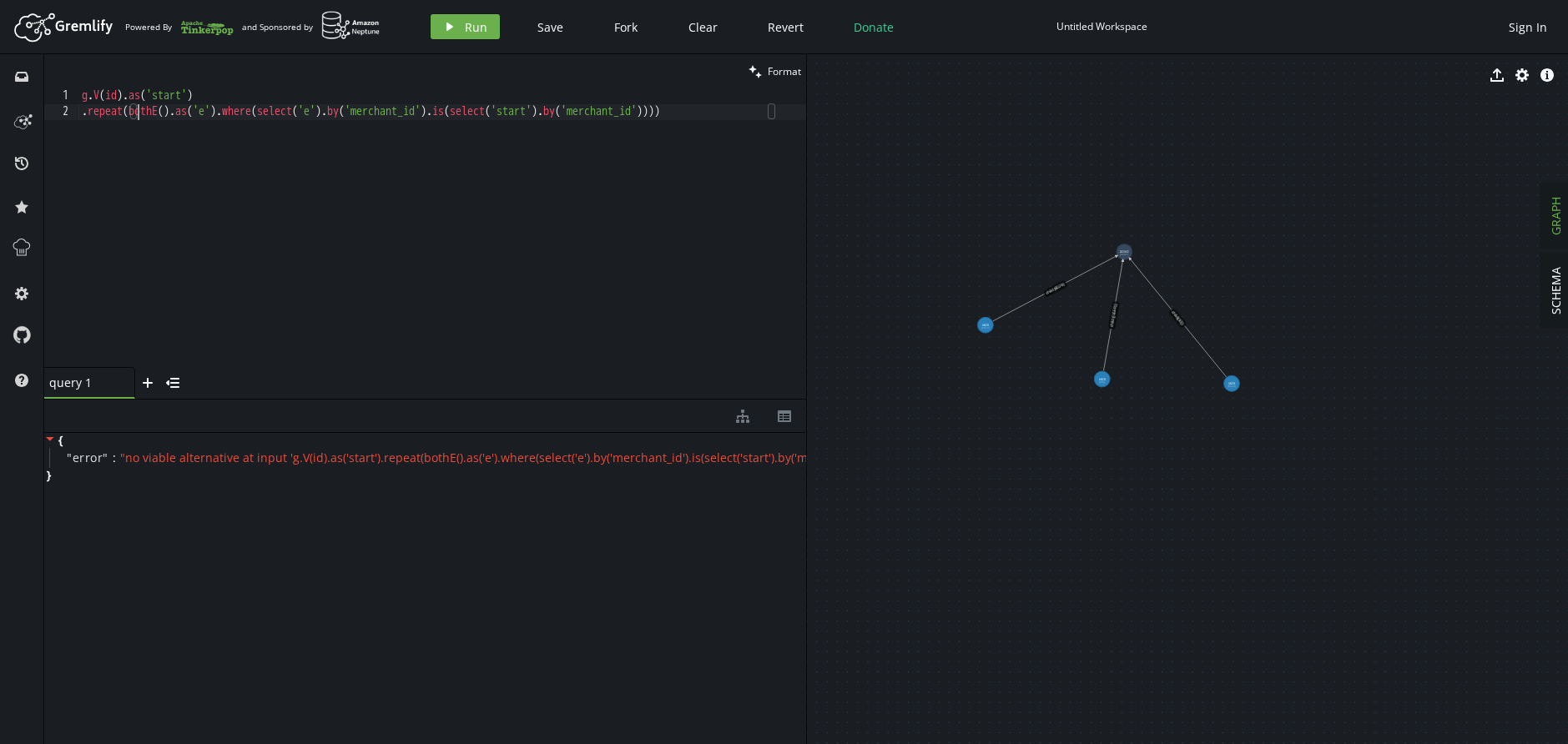 click on "g . V ( id ) . as ( 'start' ) . repeat ( bothE ( ) . as ( 'e' ) . where ( select ( 'e' ) . by ( 'merchant_id' ) . is ( select ( 'start' ) . by ( 'merchant_id' ))))" at bounding box center (442, 240) 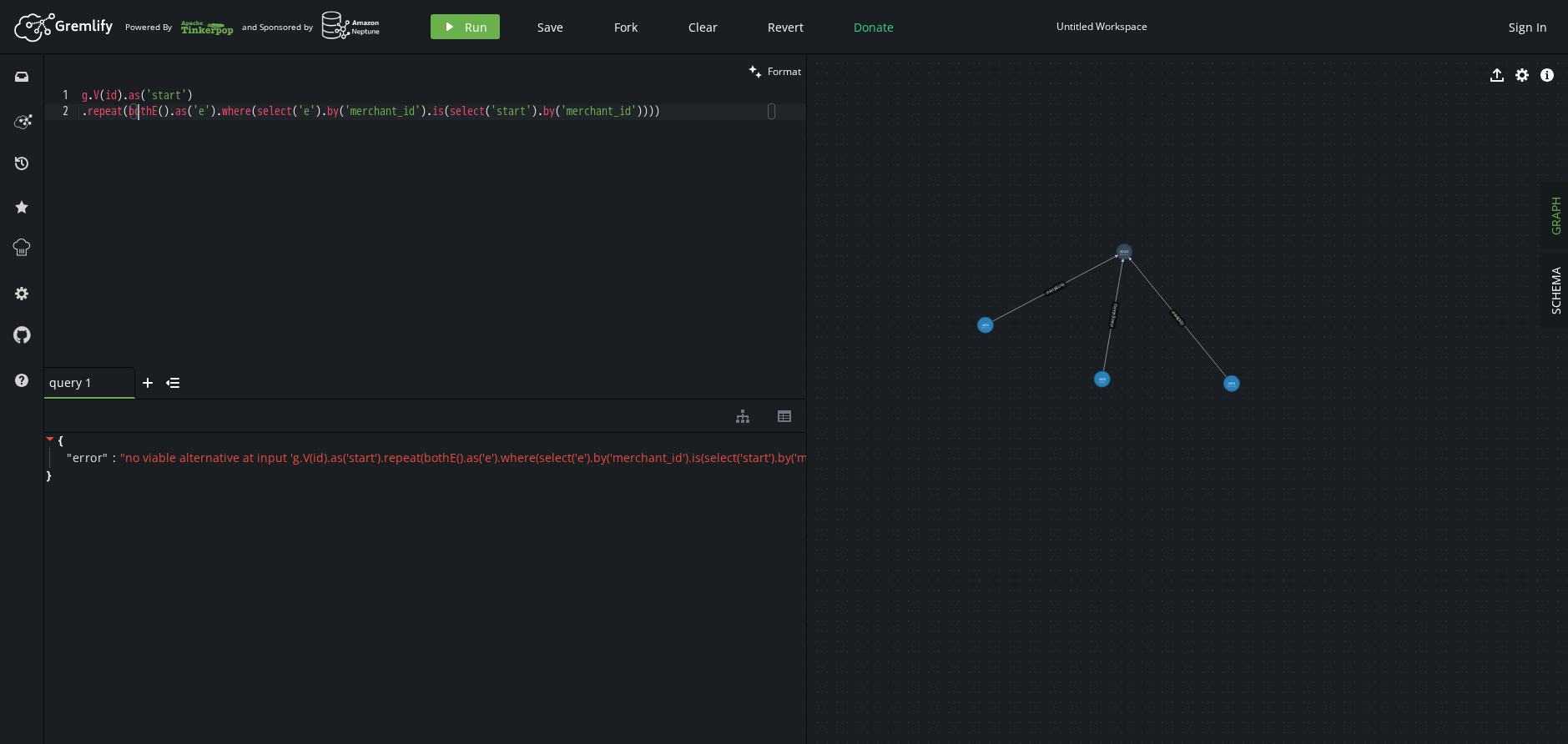 scroll, scrollTop: 1, scrollLeft: 28, axis: both 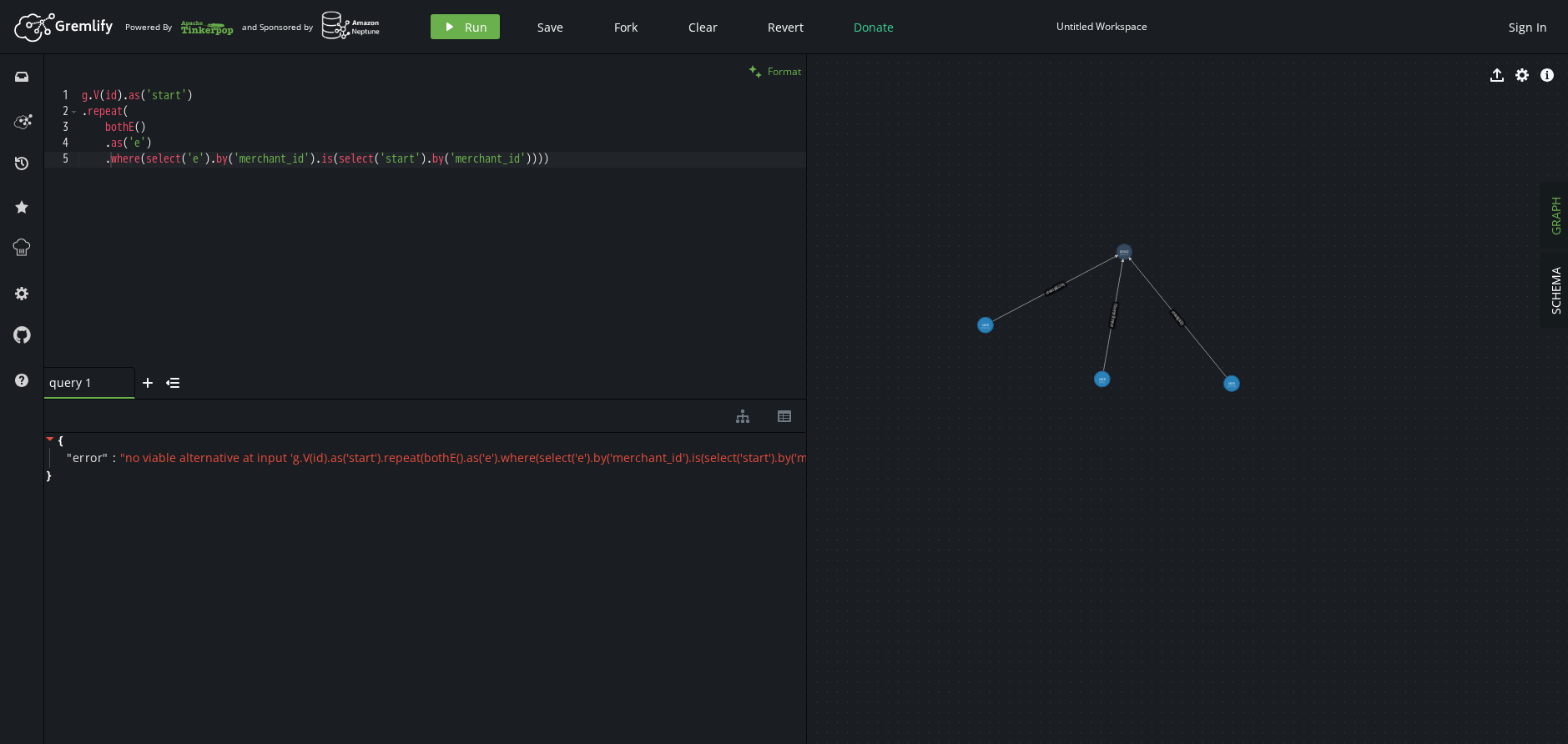 click on "Format" at bounding box center (784, 71) 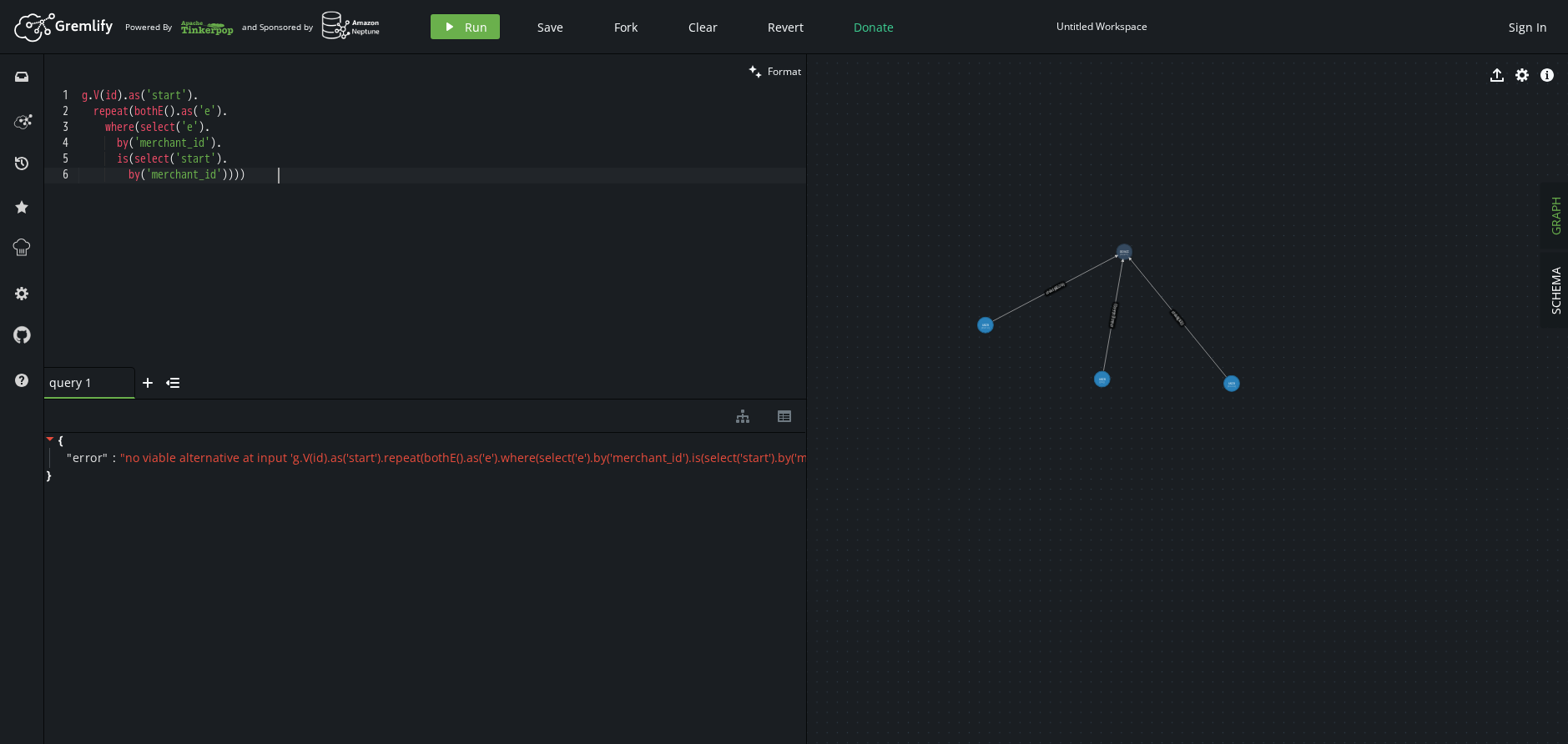click on "g . V ( id ) . as ( 'start' ) .    repeat ( bothE ( ) . as ( 'e' ) .      where ( select ( 'e' ) .         by ( 'merchant_id' ) .         is ( select ( 'start' ) .           by ( 'merchant_id' ))))" at bounding box center [442, 244] 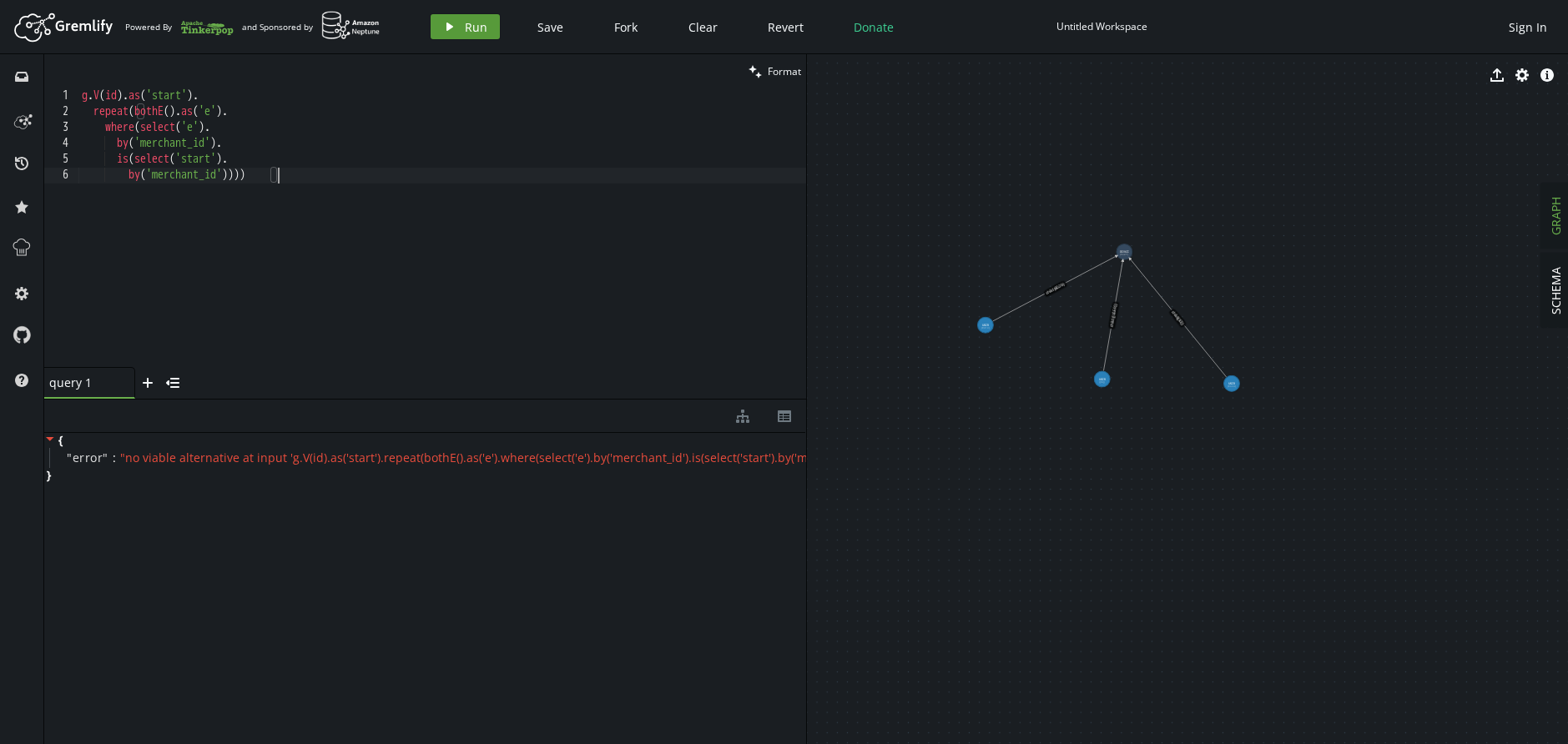 click on "Run" at bounding box center [476, 27] 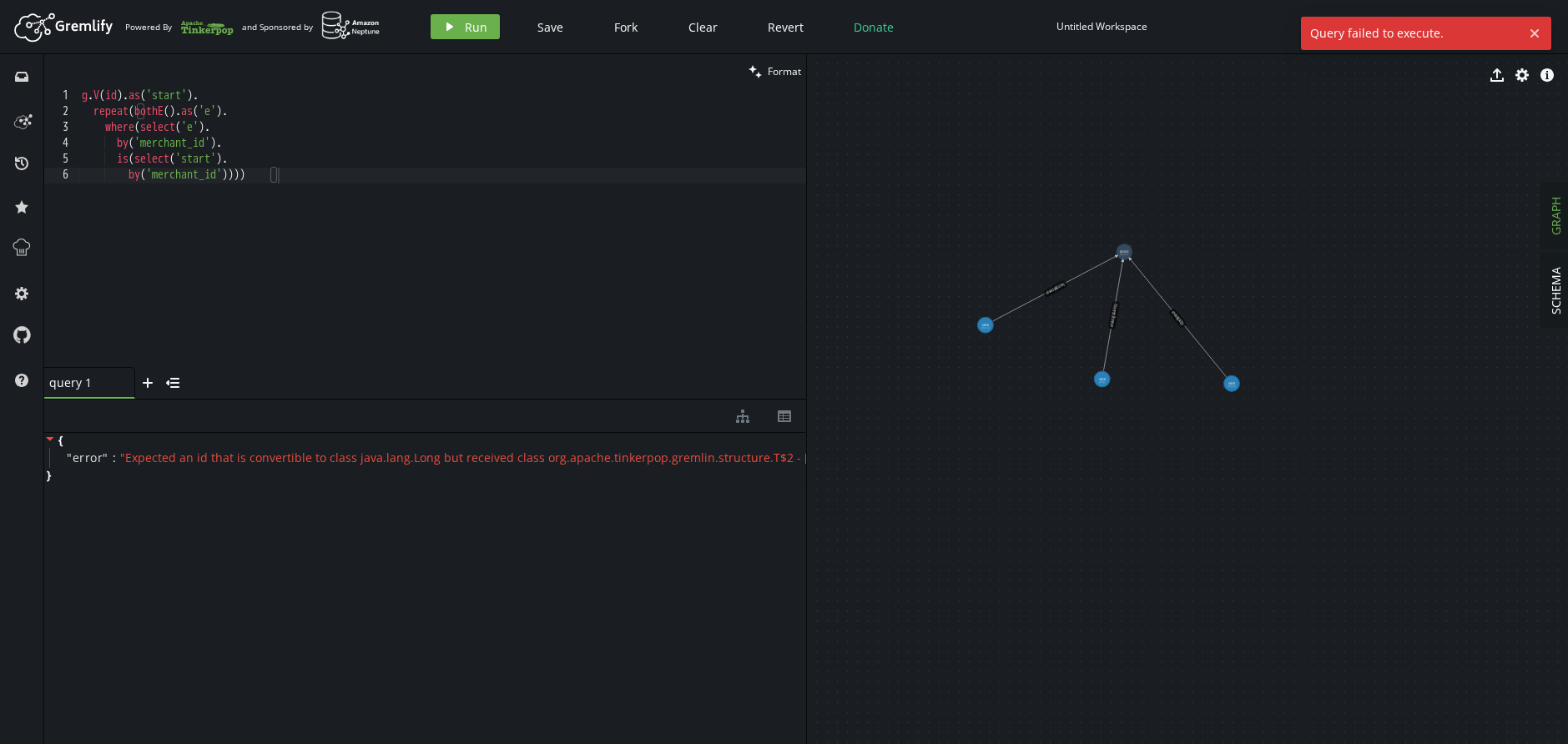 click on "g . V ( id ) . as ( 'start' ) .    repeat ( bothE ( ) . as ( 'e' ) .      where ( select ( 'e' ) .         by ( 'merchant_id' ) .         is ( select ( 'start' ) .           by ( 'merchant_id' ))))" at bounding box center (442, 244) 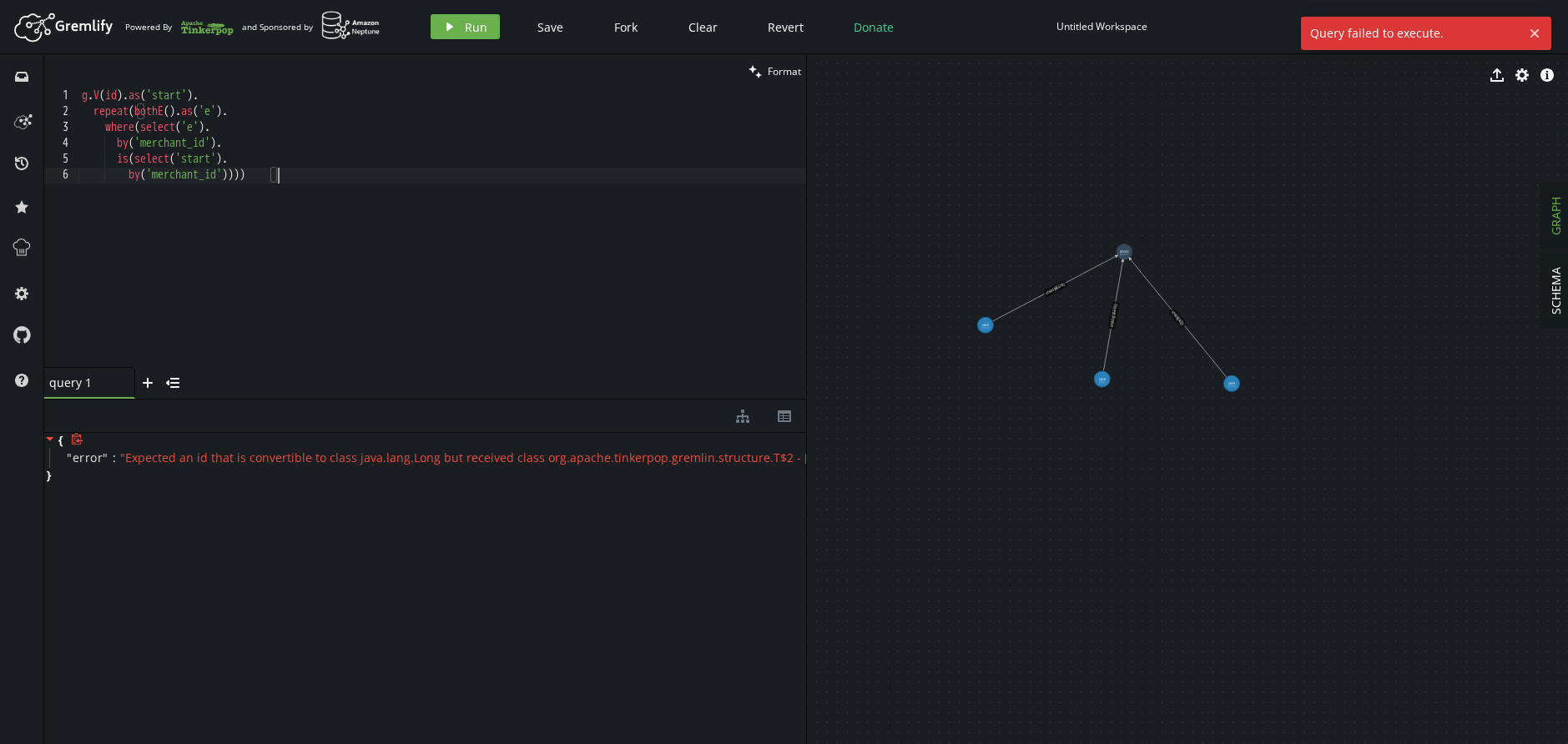 drag, startPoint x: 281, startPoint y: 470, endPoint x: 174, endPoint y: 470, distance: 107 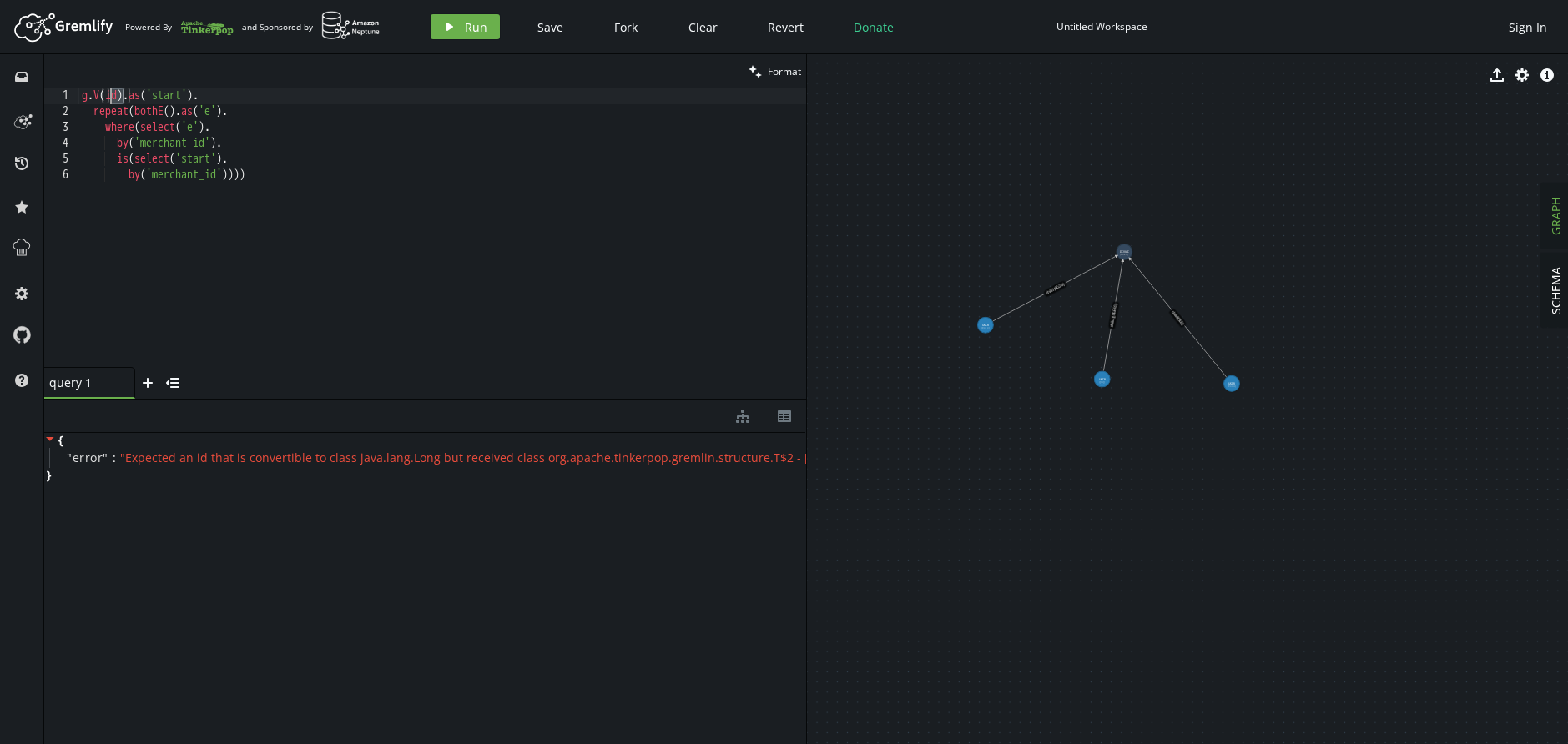drag, startPoint x: 122, startPoint y: 98, endPoint x: 112, endPoint y: 98, distance: 10 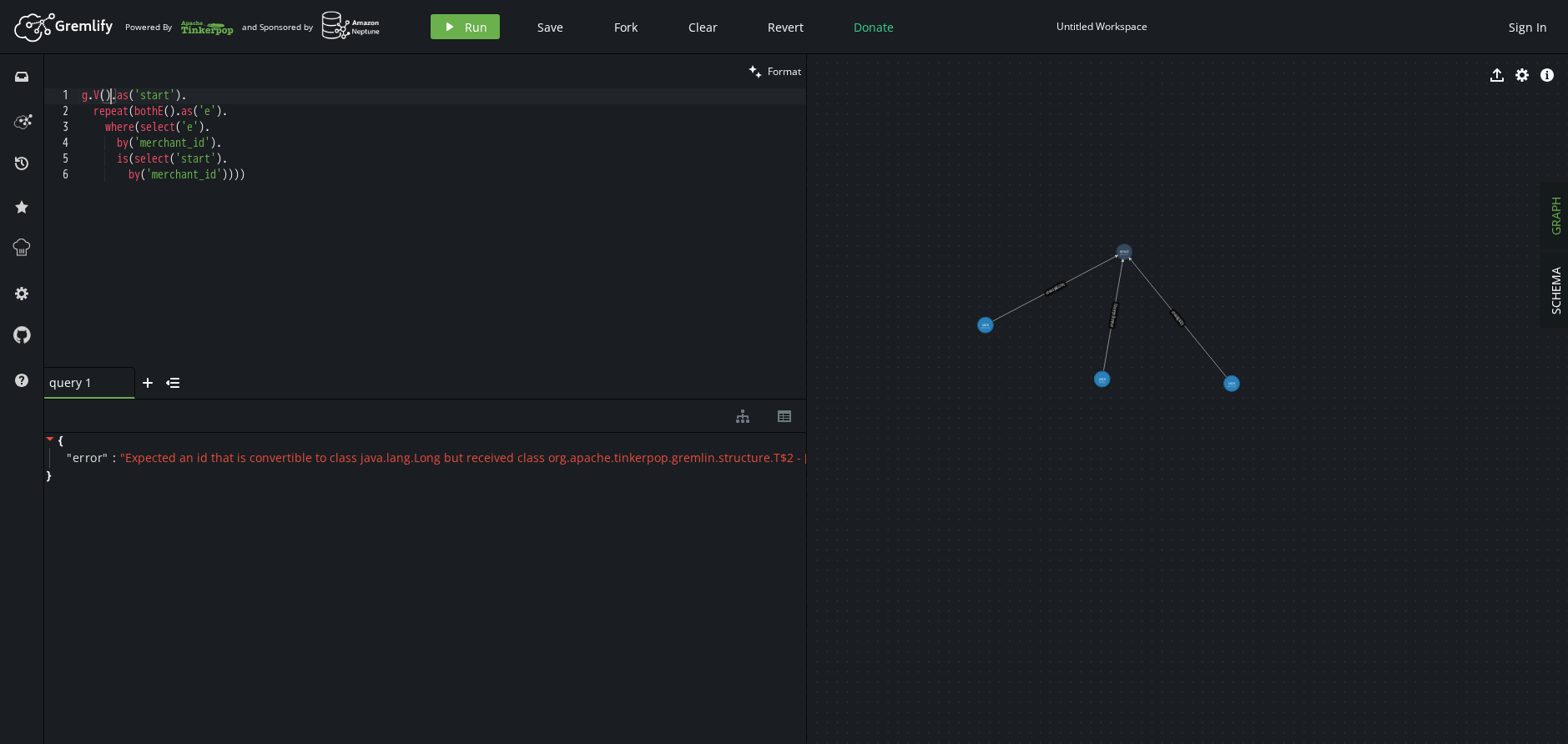 drag, startPoint x: 1055, startPoint y: 287, endPoint x: 987, endPoint y: 318, distance: 74.732858 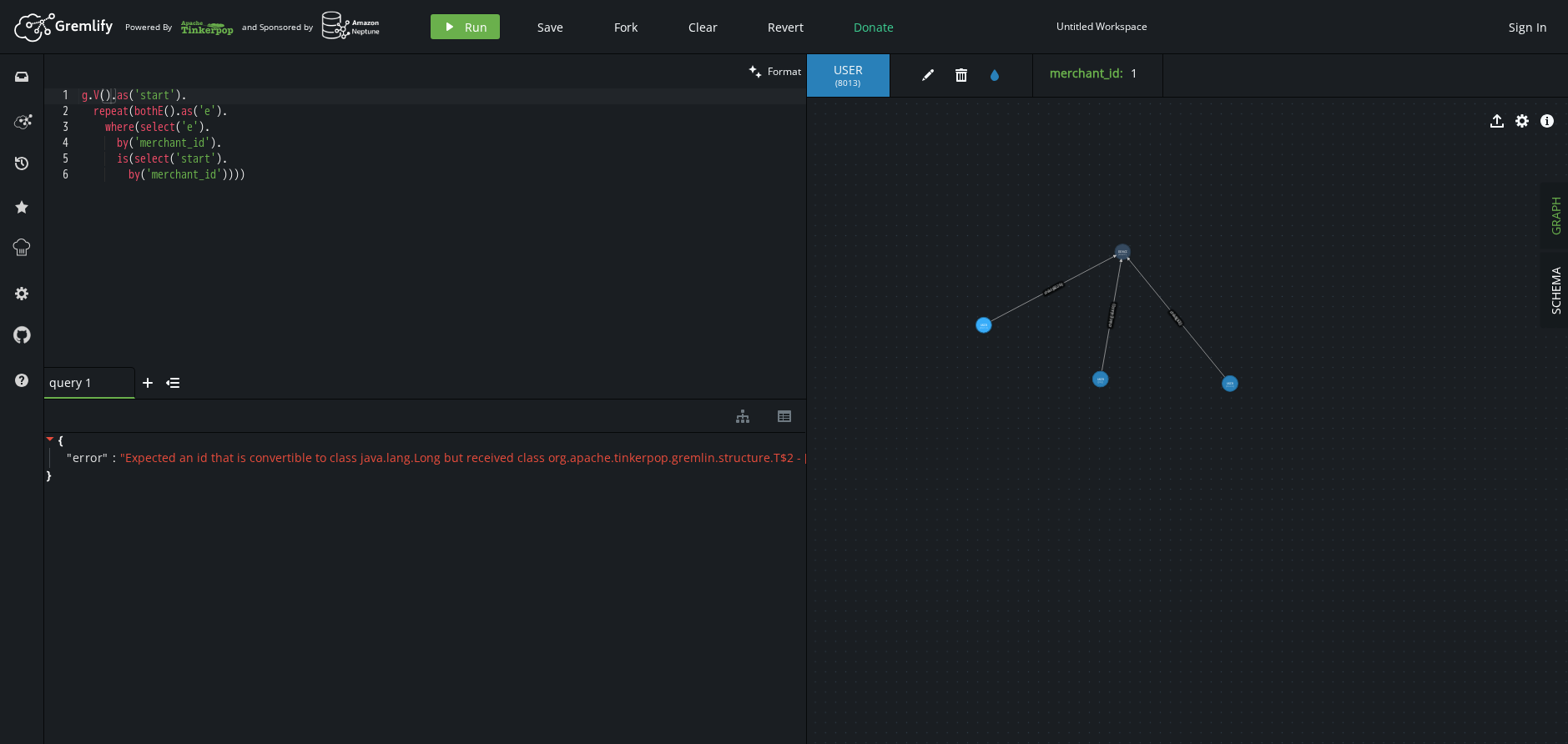 click on "g . V ( ) . as ( 'start' ) .    repeat ( bothE ( ) . as ( 'e' ) .      where ( select ( 'e' ) .         by ( 'merchant_id' ) .         is ( select ( 'start' ) .           by ( 'merchant_id' ))))" at bounding box center [442, 244] 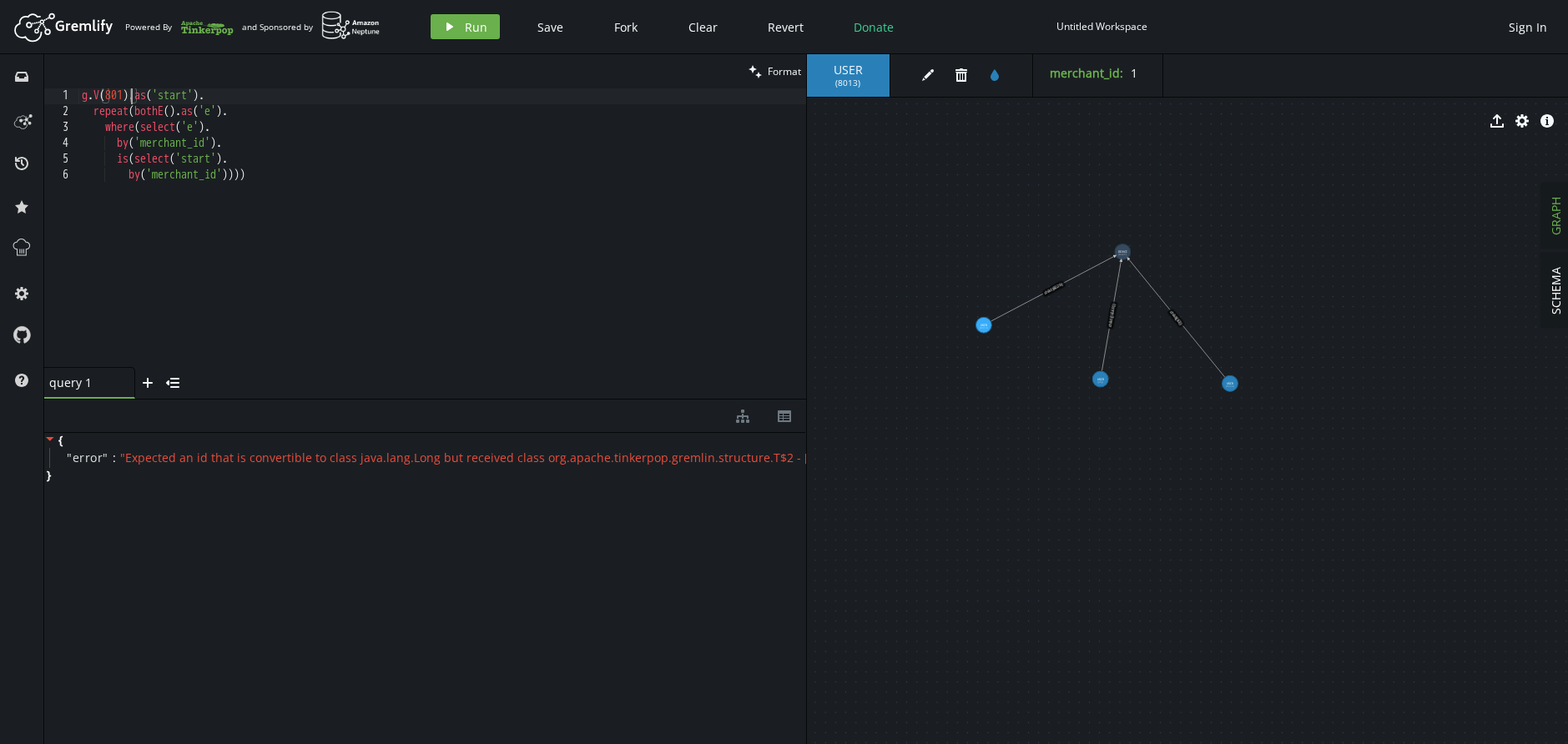 scroll, scrollTop: 1, scrollLeft: 55, axis: both 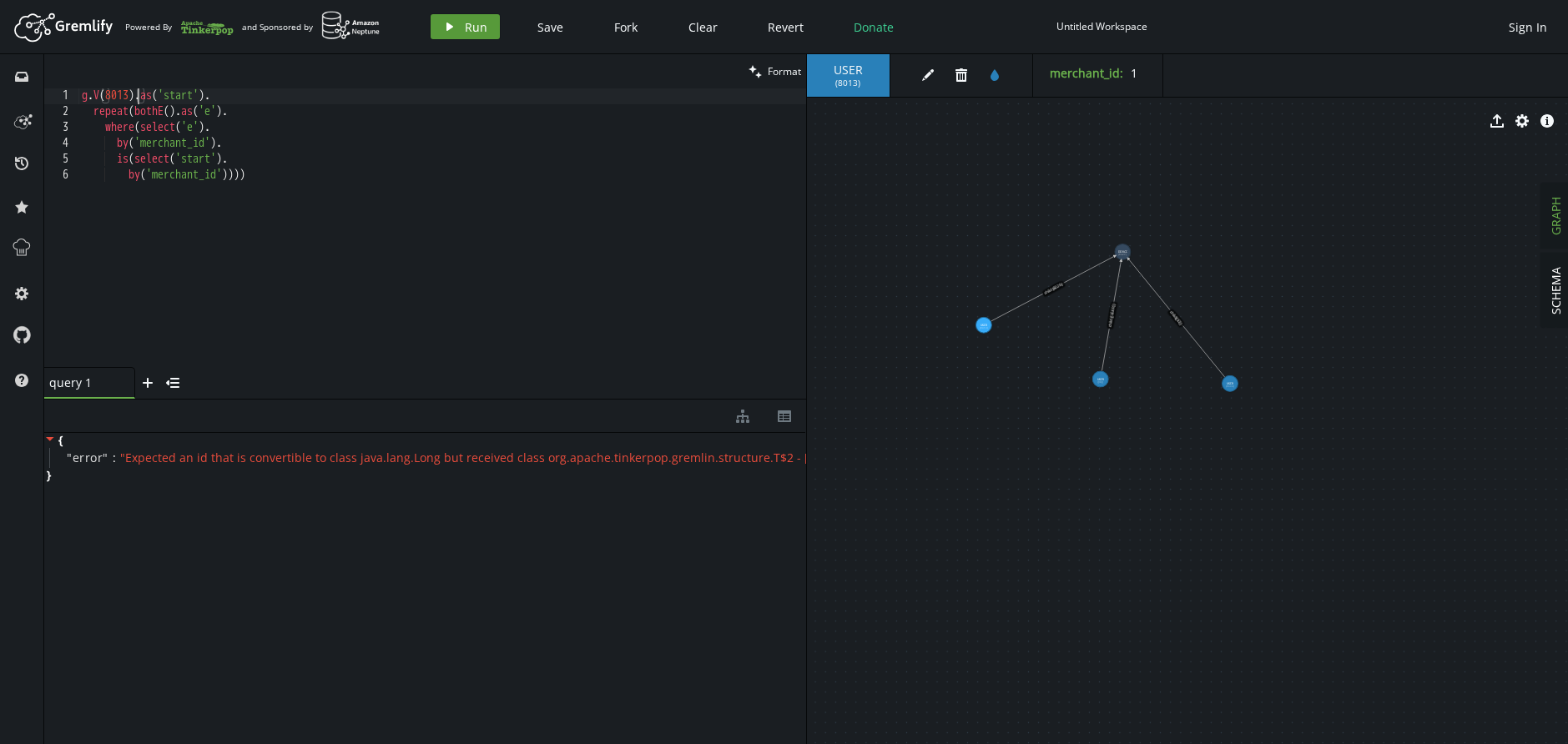 click on "Run" at bounding box center [476, 27] 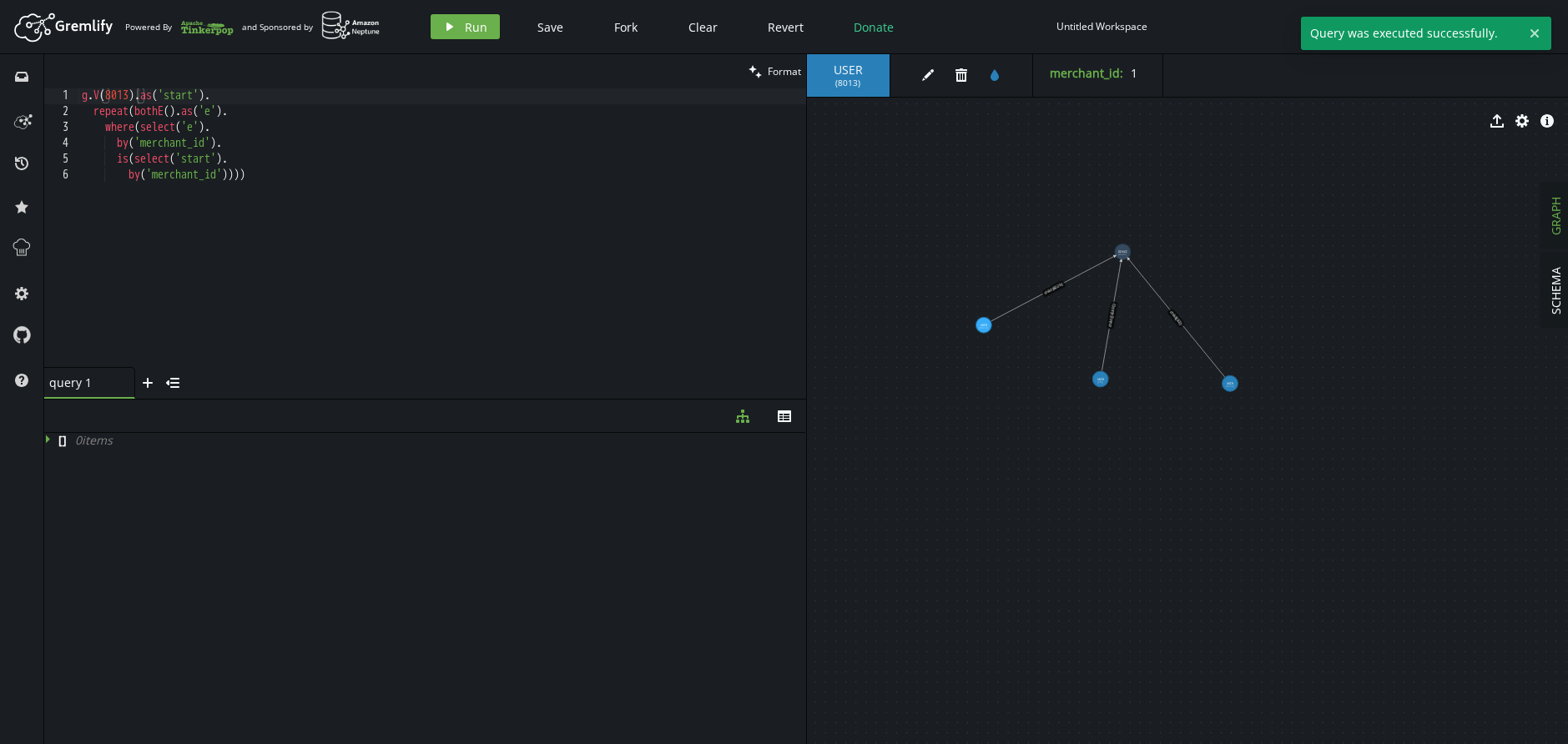 click on "inbox history star cog help" at bounding box center [22, 399] 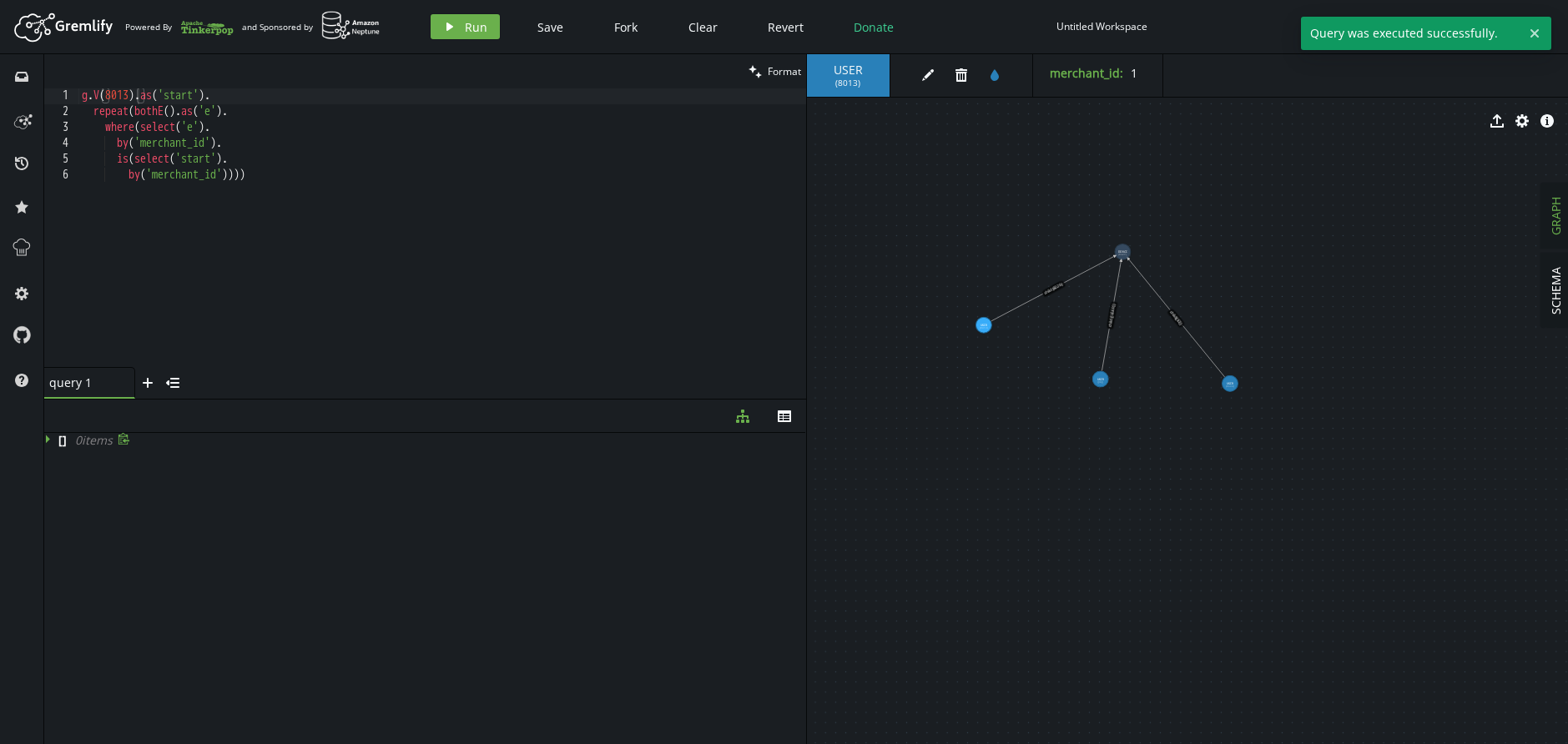 click 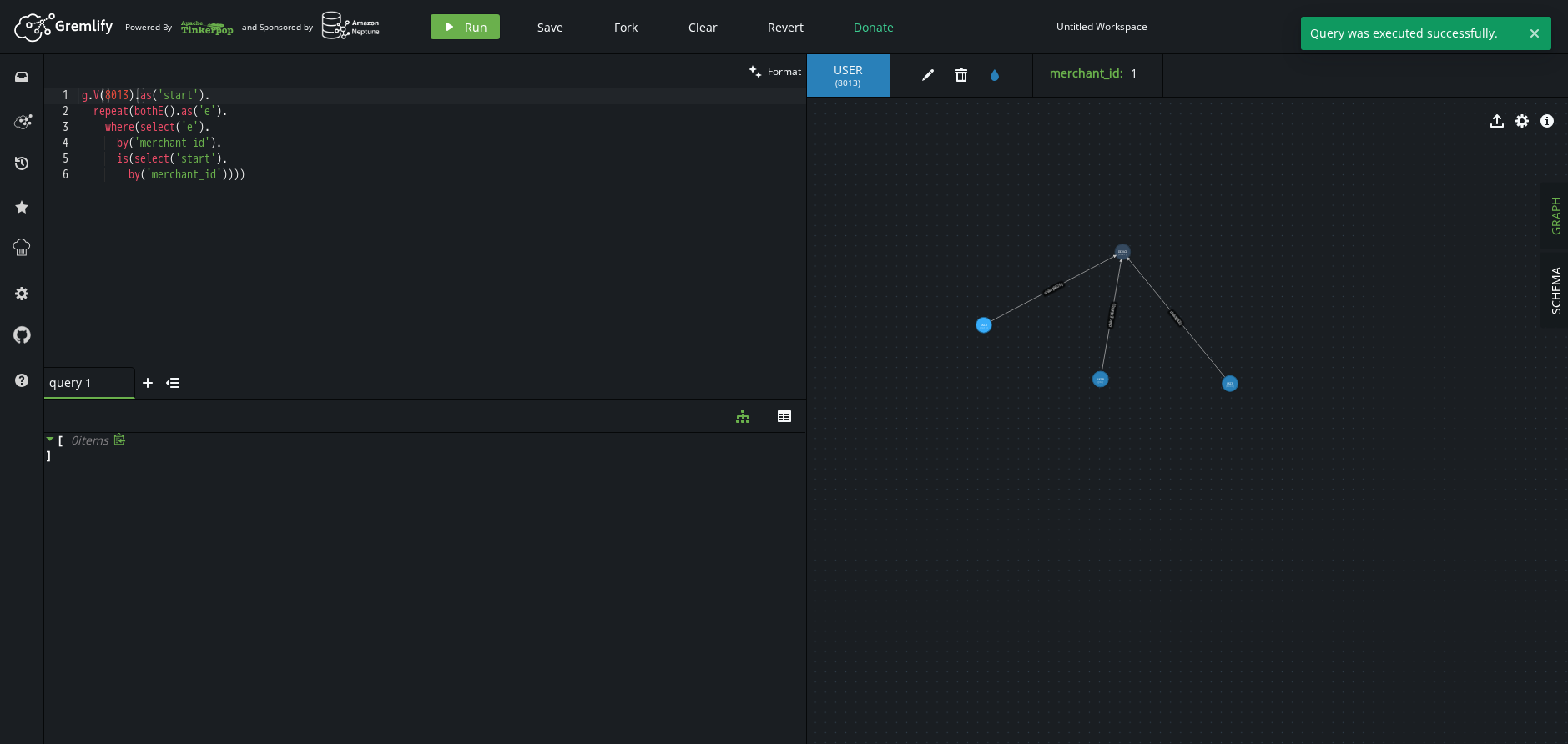 type on "by('merchant_id'))))" 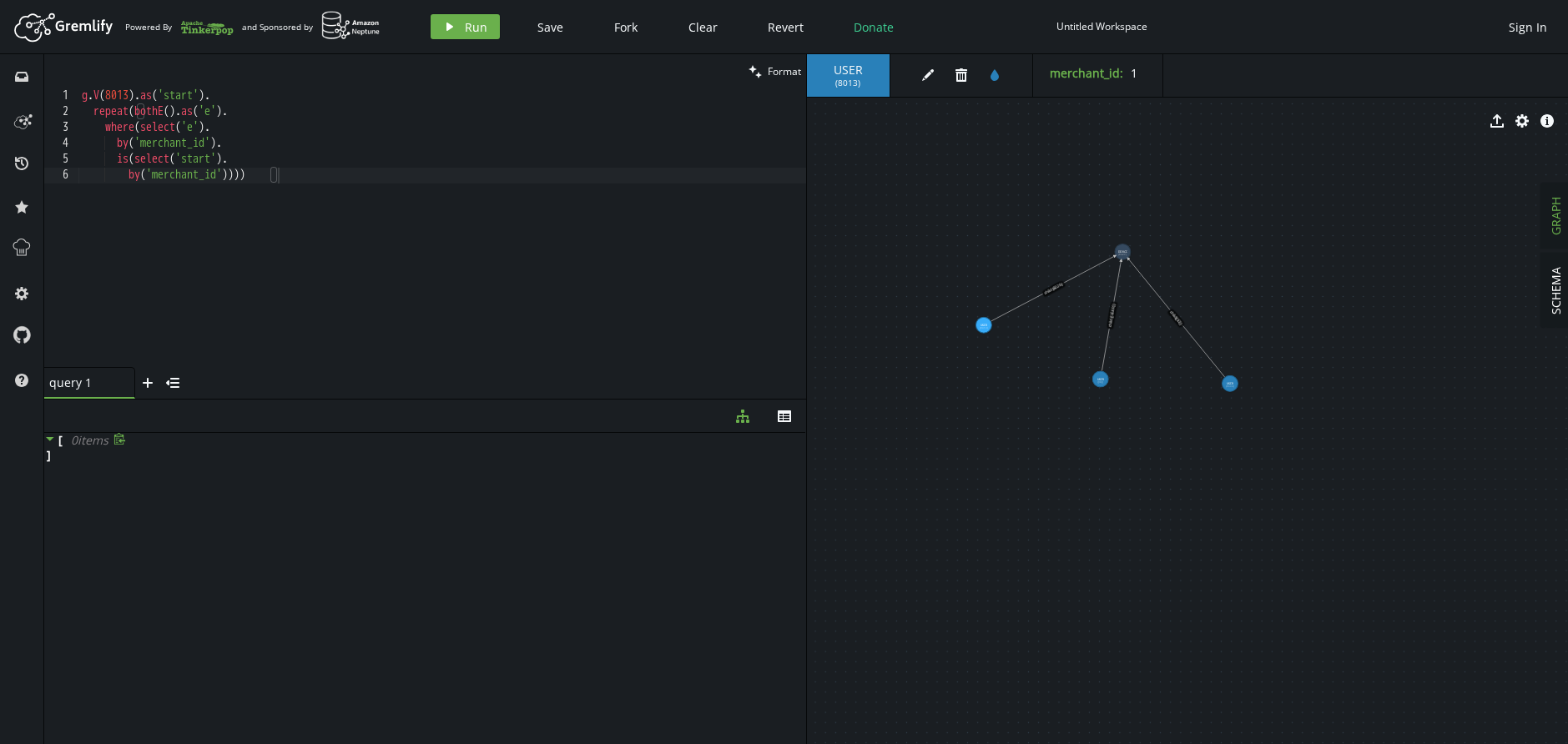 scroll, scrollTop: 0, scrollLeft: 2, axis: horizontal 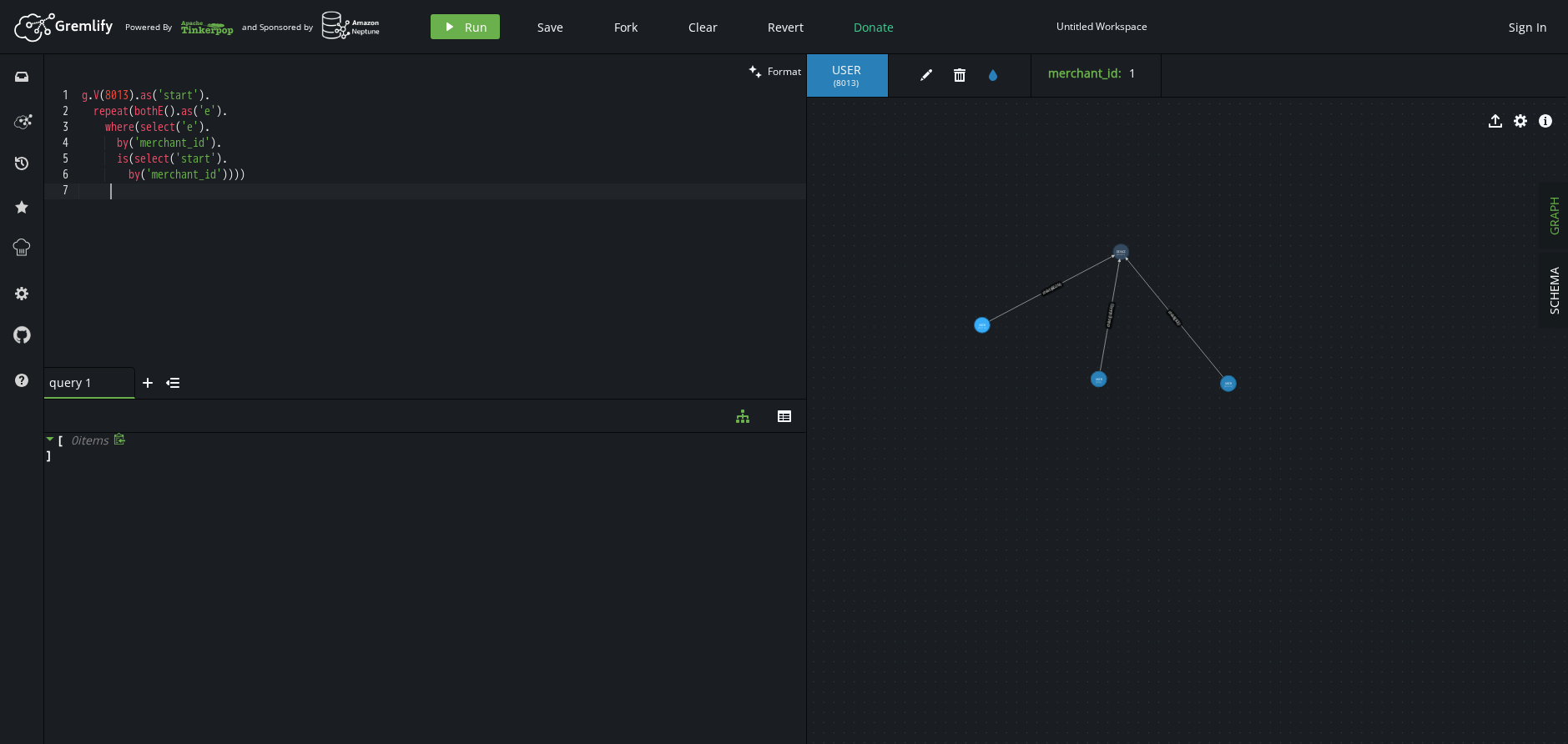 paste on ".dedup().otherV()" 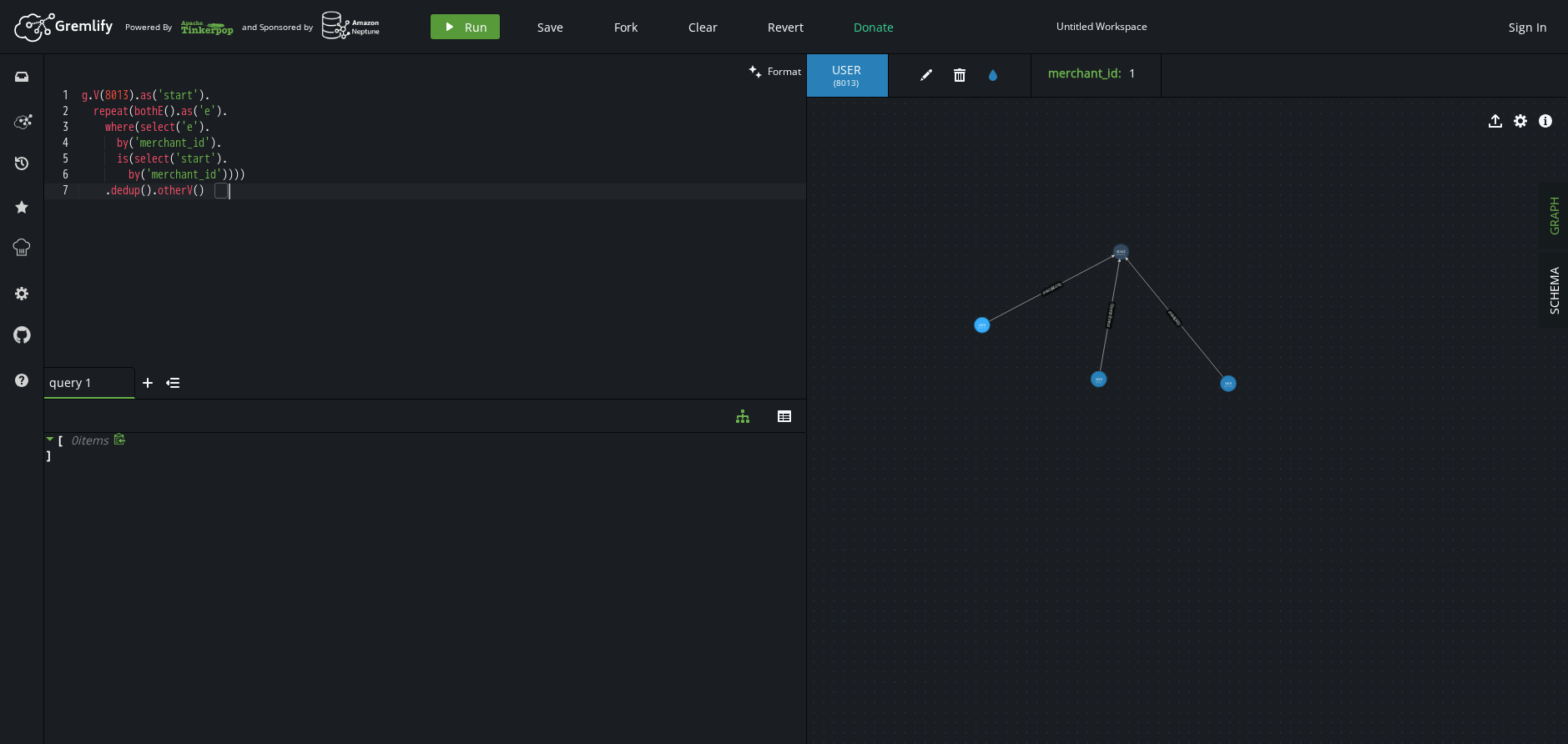 type on ".dedup().otherV()" 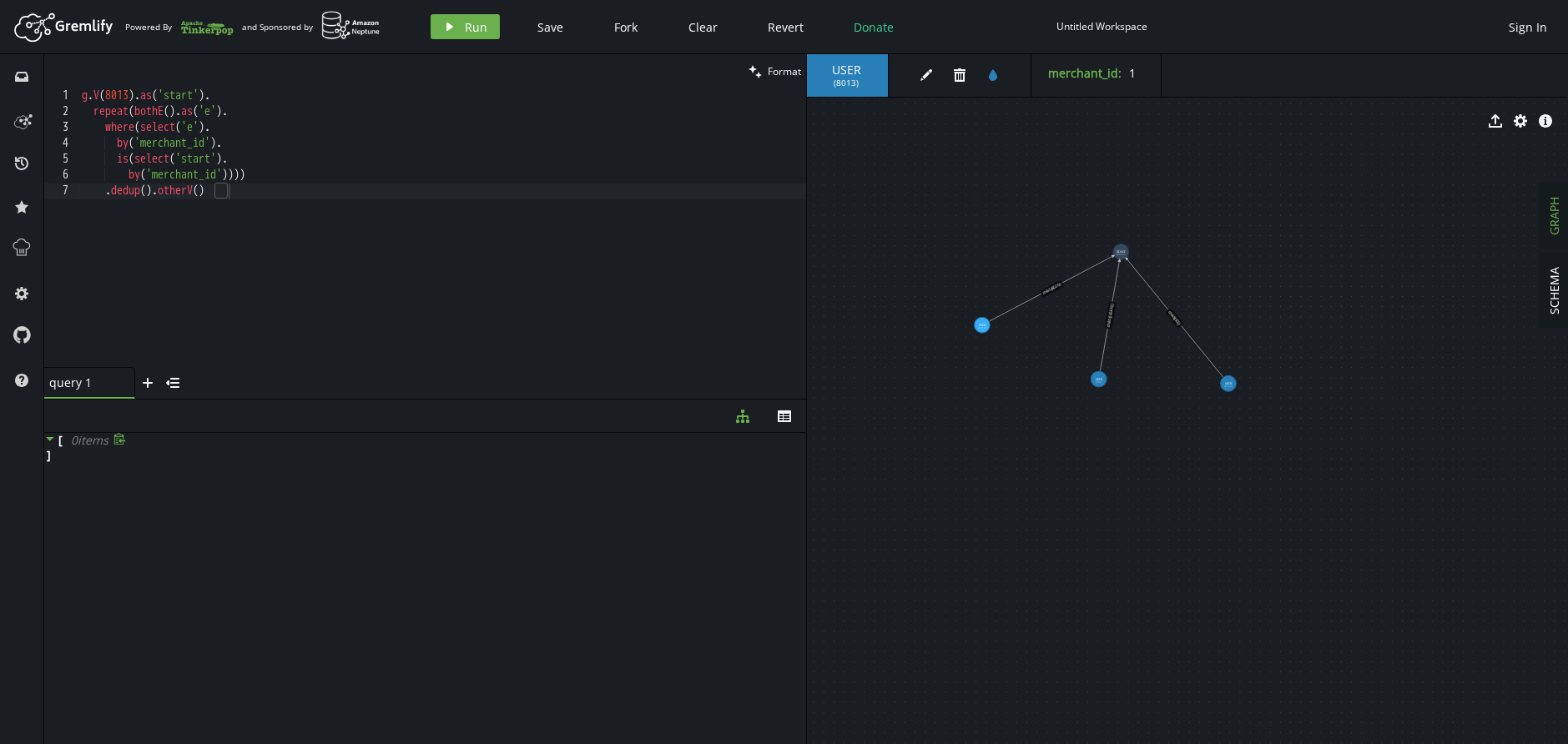 click on "g . V ( 8013 ) . as ( 'start' ) .    repeat ( bothE ( ) . as ( 'e' ) .      where ( select ( 'e' ) .         by ( 'merchant_id' ) .         is ( select ( 'start' ) .           by ( 'merchant_id' ))))      . dedup ( ) . otherV ( )" at bounding box center (442, 244) 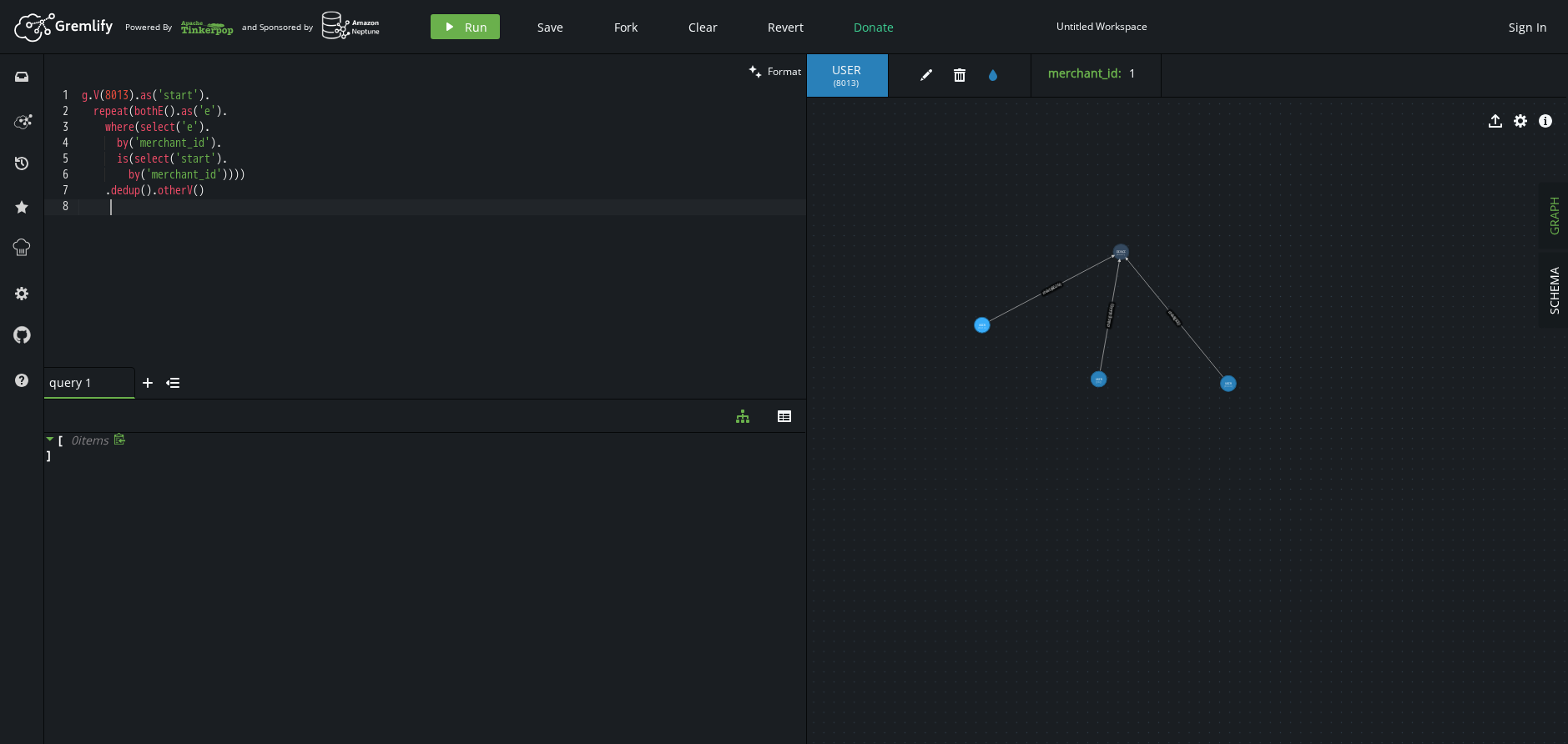 paste on ".until(path().unfold().hasLabel('USER').count().is(gt(1))).emit()" 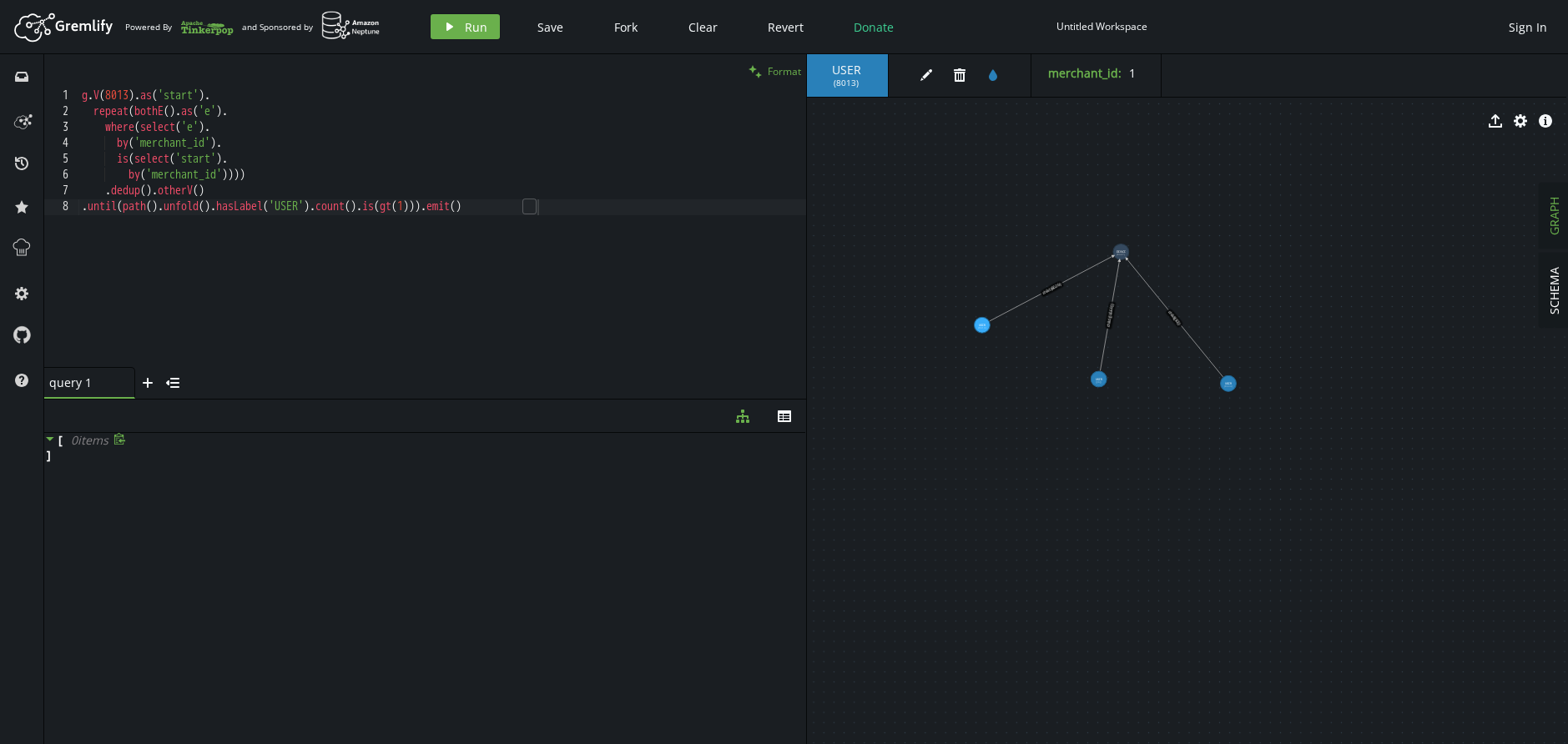 drag, startPoint x: 803, startPoint y: 71, endPoint x: 792, endPoint y: 72, distance: 11.045361 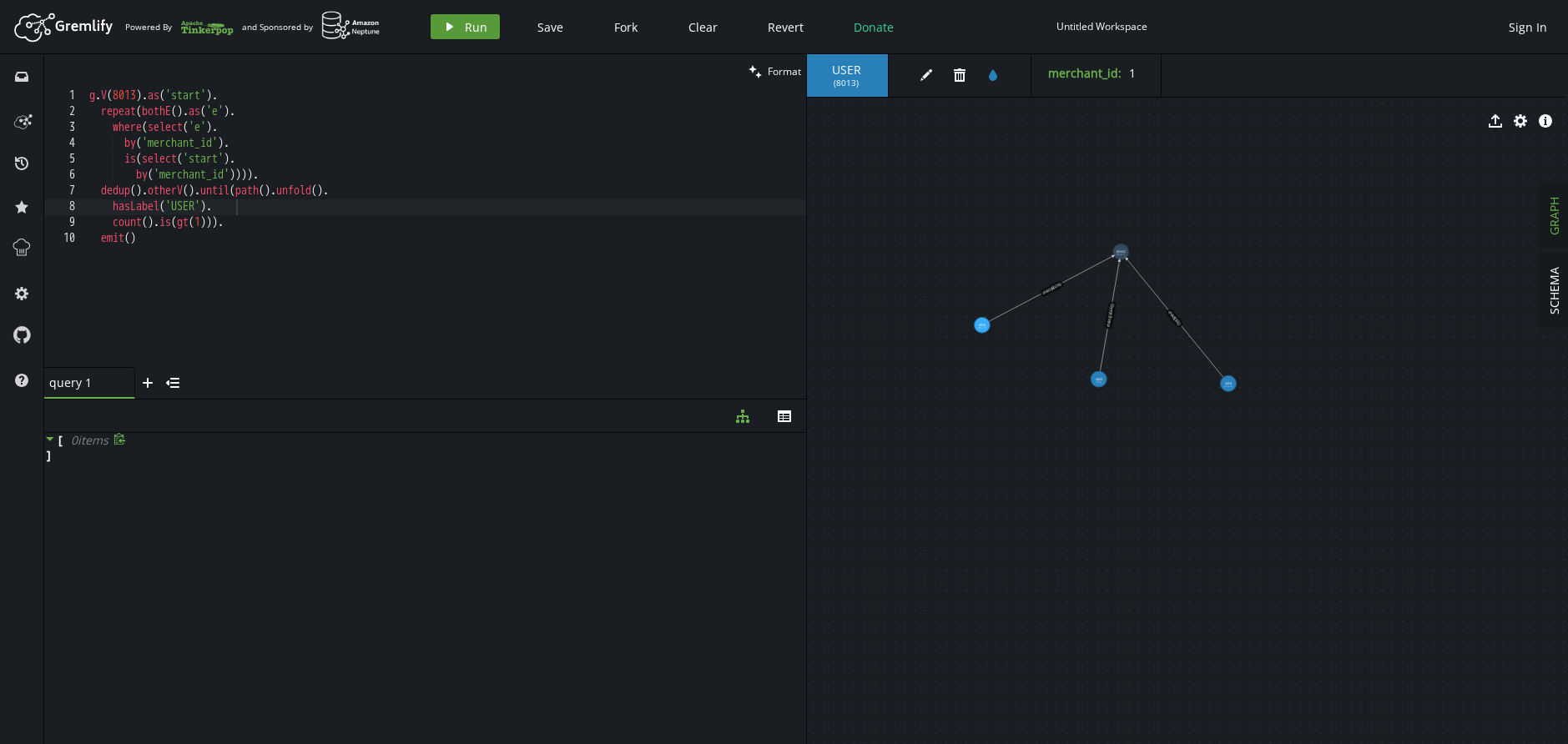 click on "Run" at bounding box center (476, 27) 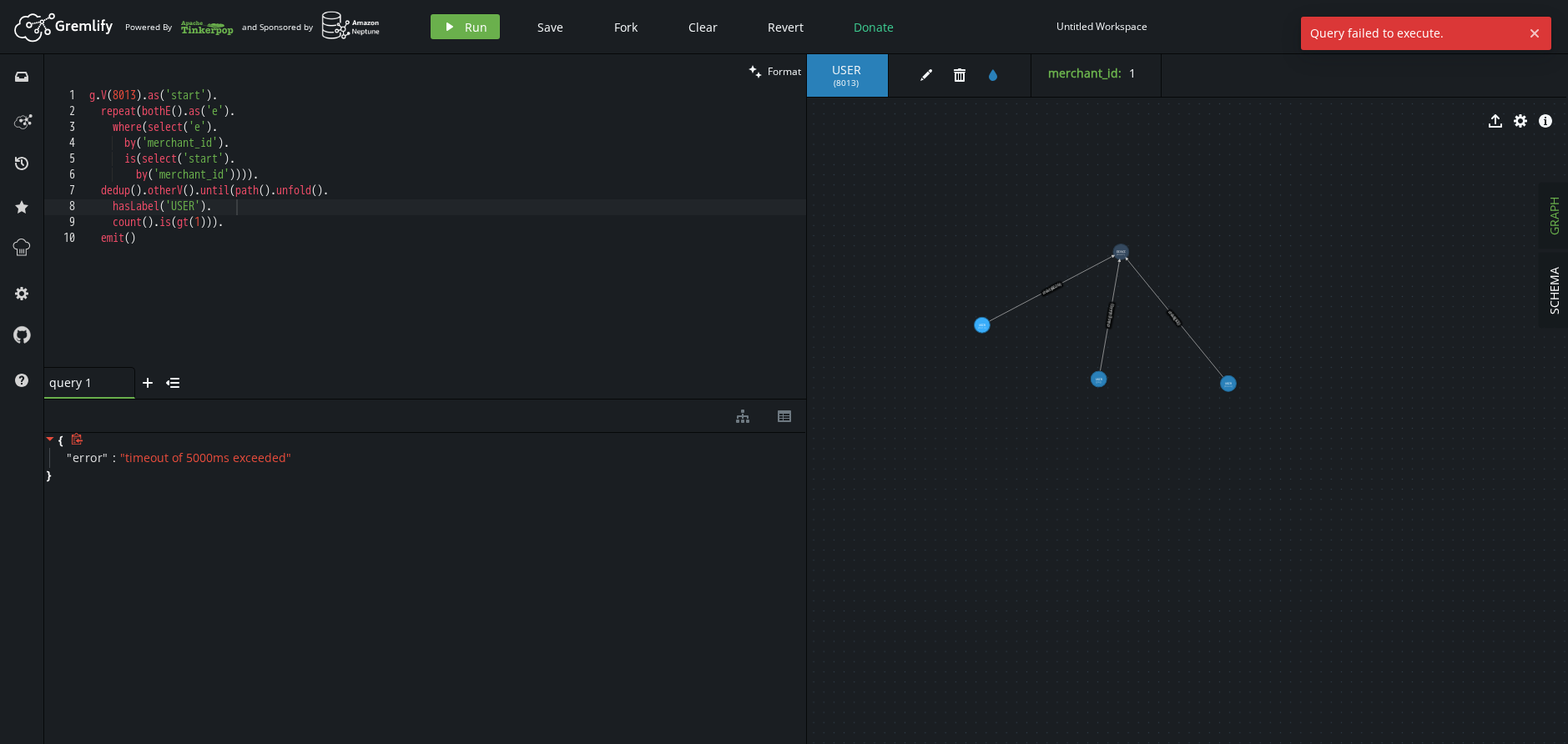 click on "g . V ( 8013 ) . as ( 'start' ) .    repeat ( bothE ( ) . as ( 'e' ) .      where ( select ( 'e' ) .         by ( 'merchant_id' ) .         is ( select ( 'start' ) .           by ( 'merchant_id' )))) .    dedup ( ) . otherV ( ) . until ( path ( ) . unfold ( ) .      hasLabel ( 'USER' ) .      count ( ) . is ( gt ( 1 ))) .    emit ( )" at bounding box center (446, 244) 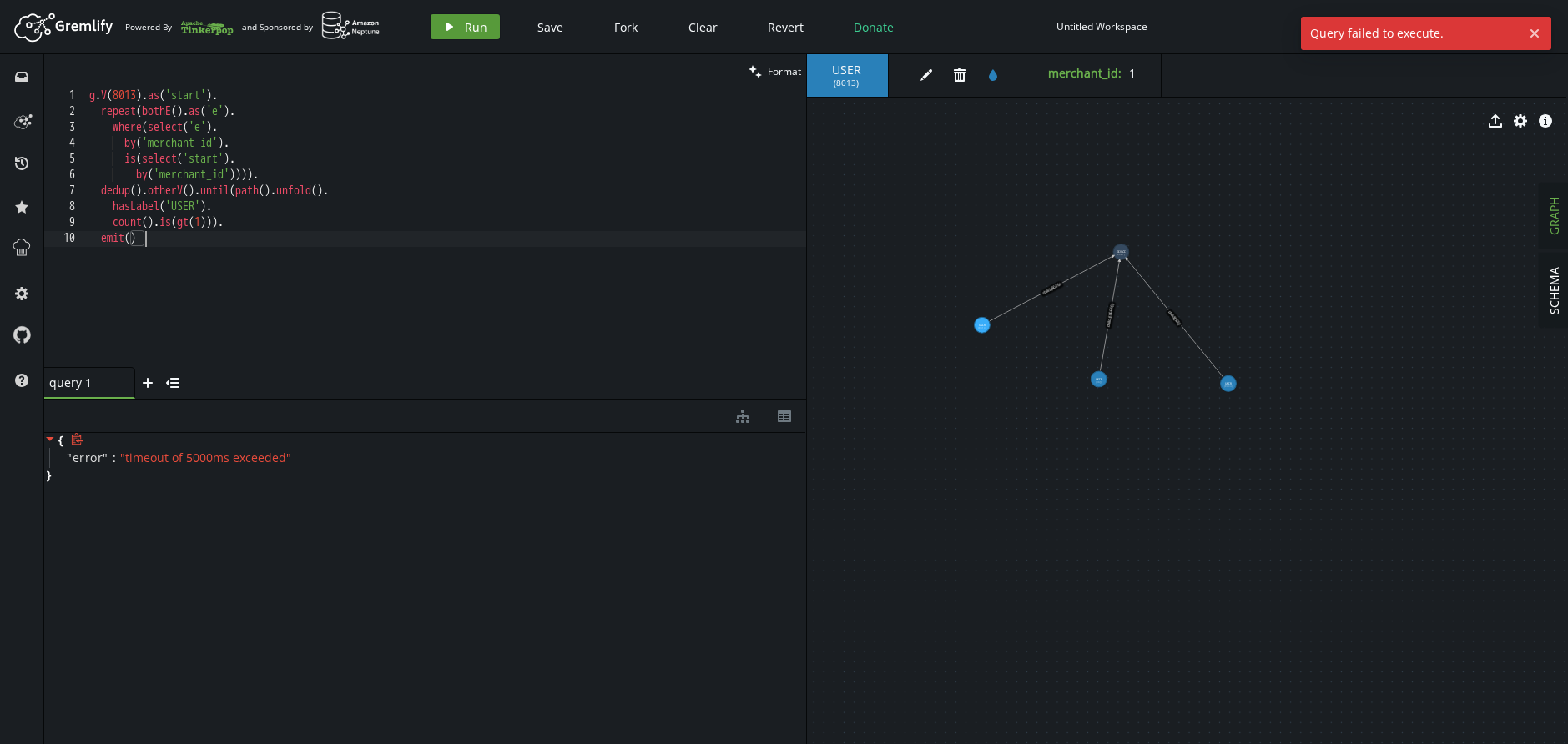 click on "play Run" at bounding box center (465, 27) 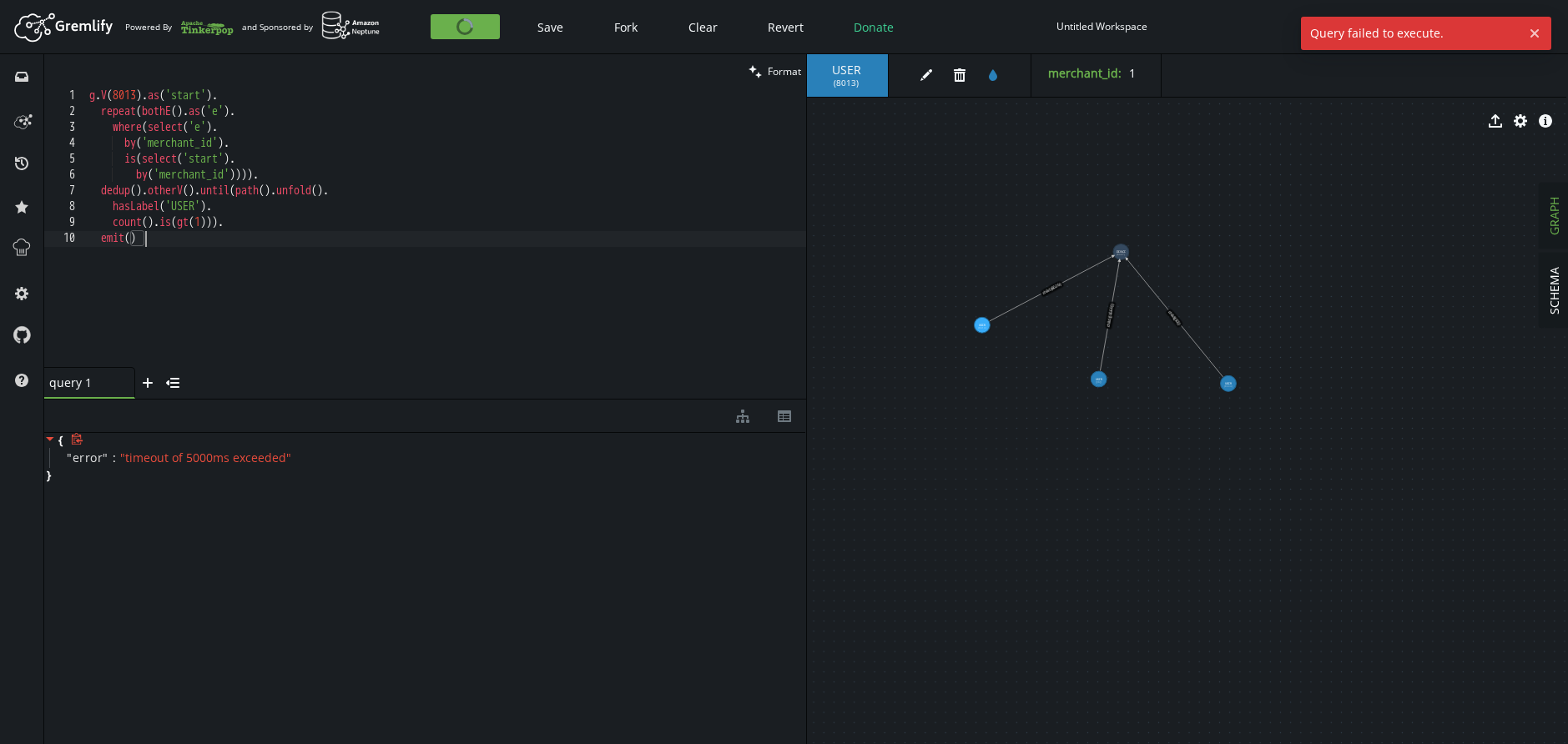 click on "g . V ( 8013 ) . as ( 'start' ) .    repeat ( bothE ( ) . as ( 'e' ) .      where ( select ( 'e' ) .         by ( 'merchant_id' ) .         is ( select ( 'start' ) .           by ( 'merchant_id' )))) .    dedup ( ) . otherV ( ) . until ( path ( ) . unfold ( ) .      hasLabel ( 'USER' ) .      count ( ) . is ( gt ( 1 ))) .    emit ( )" at bounding box center [446, 244] 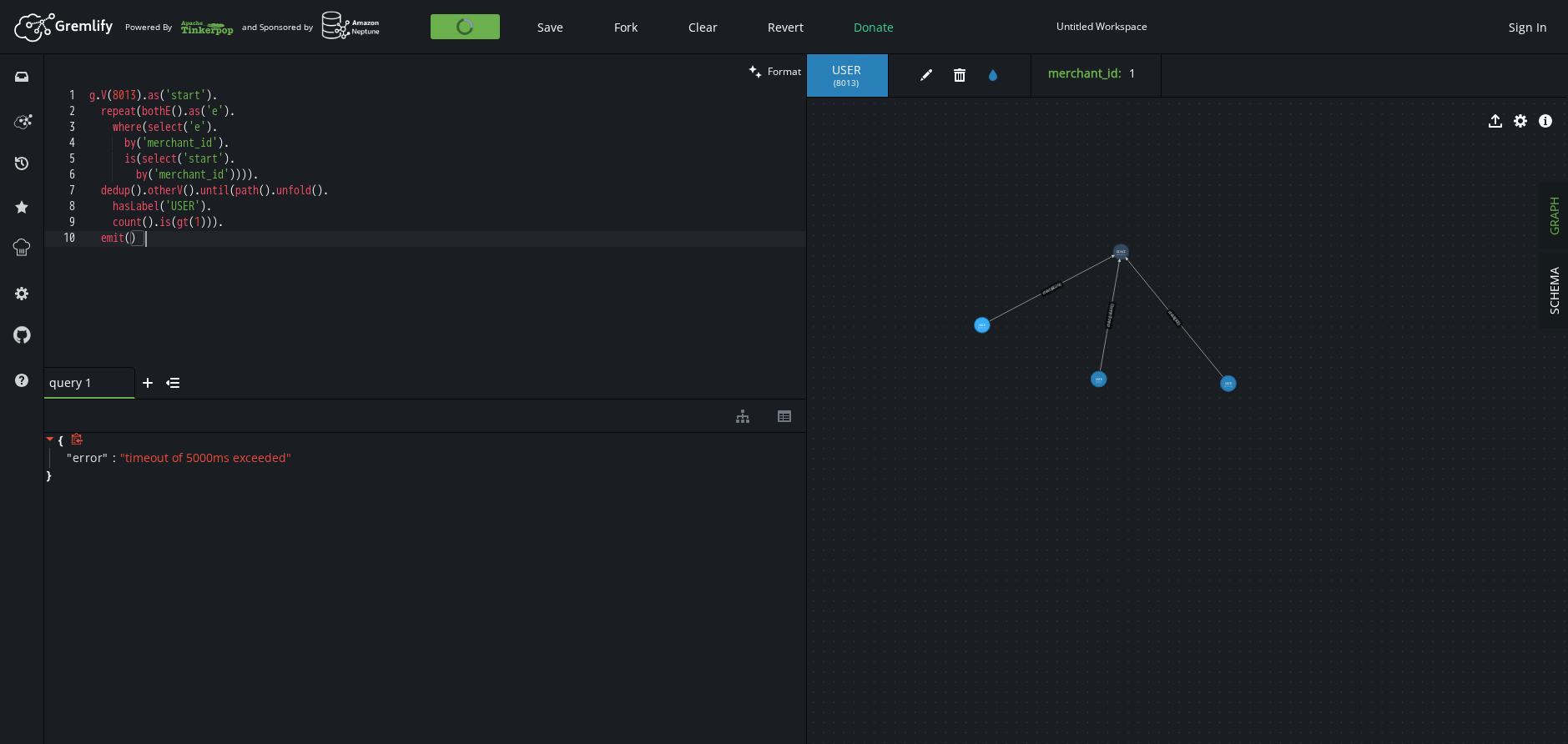 click on "g . V ( 8013 ) . as ( 'start' ) .    repeat ( bothE ( ) . as ( 'e' ) .      where ( select ( 'e' ) .         by ( 'merchant_id' ) .         is ( select ( 'start' ) .           by ( 'merchant_id' )))) .    dedup ( ) . otherV ( ) . until ( path ( ) . unfold ( ) .      hasLabel ( 'USER' ) .      count ( ) . is ( gt ( 1 ))) .    emit ( )" at bounding box center (446, 244) 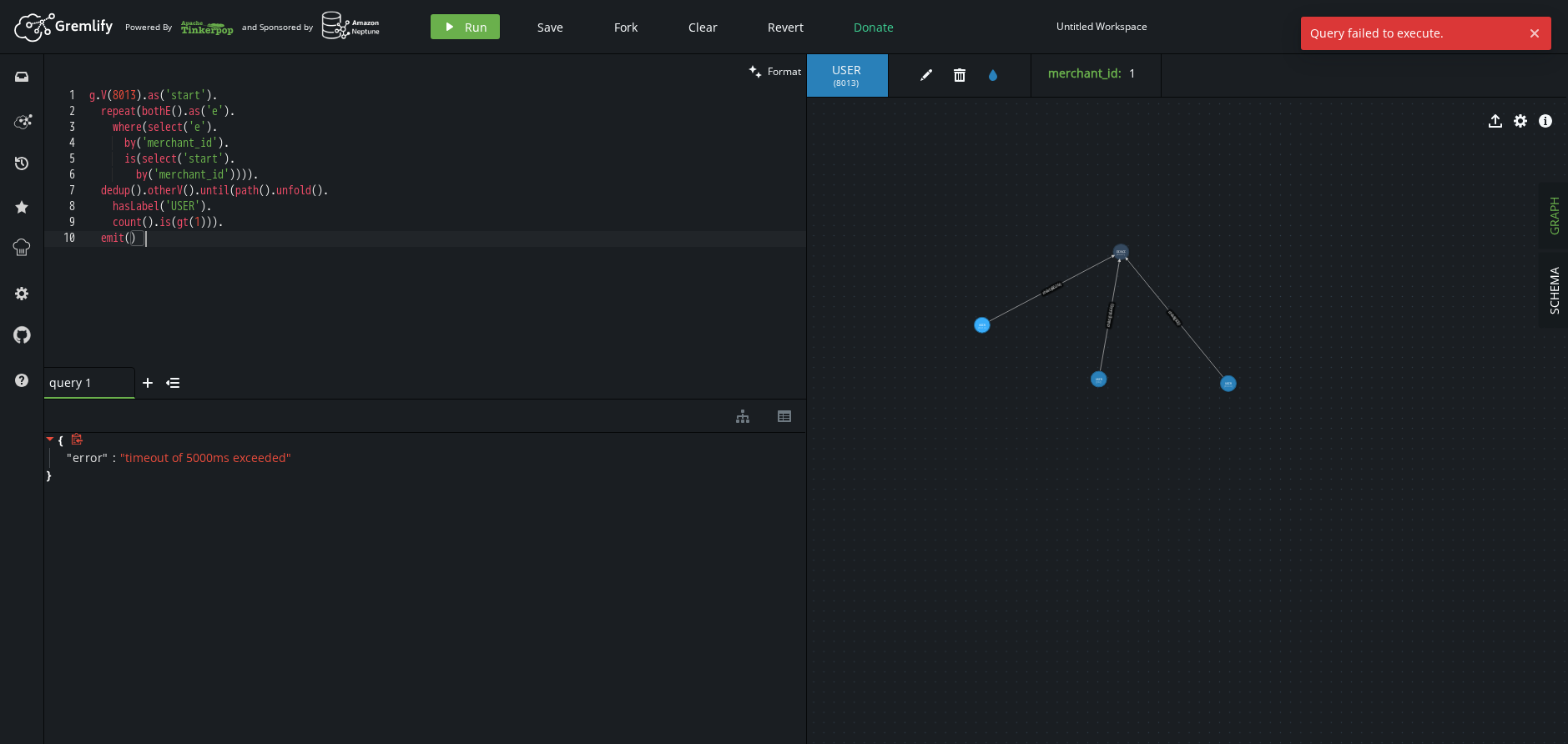 click on "g . V ( 8013 ) . as ( 'start' ) .    repeat ( bothE ( ) . as ( 'e' ) .      where ( select ( 'e' ) .         by ( 'merchant_id' ) .         is ( select ( 'start' ) .           by ( 'merchant_id' )))) .    dedup ( ) . otherV ( ) . until ( path ( ) . unfold ( ) .      hasLabel ( 'USER' ) .      count ( ) . is ( gt ( 1 ))) .    emit ( )" at bounding box center [446, 244] 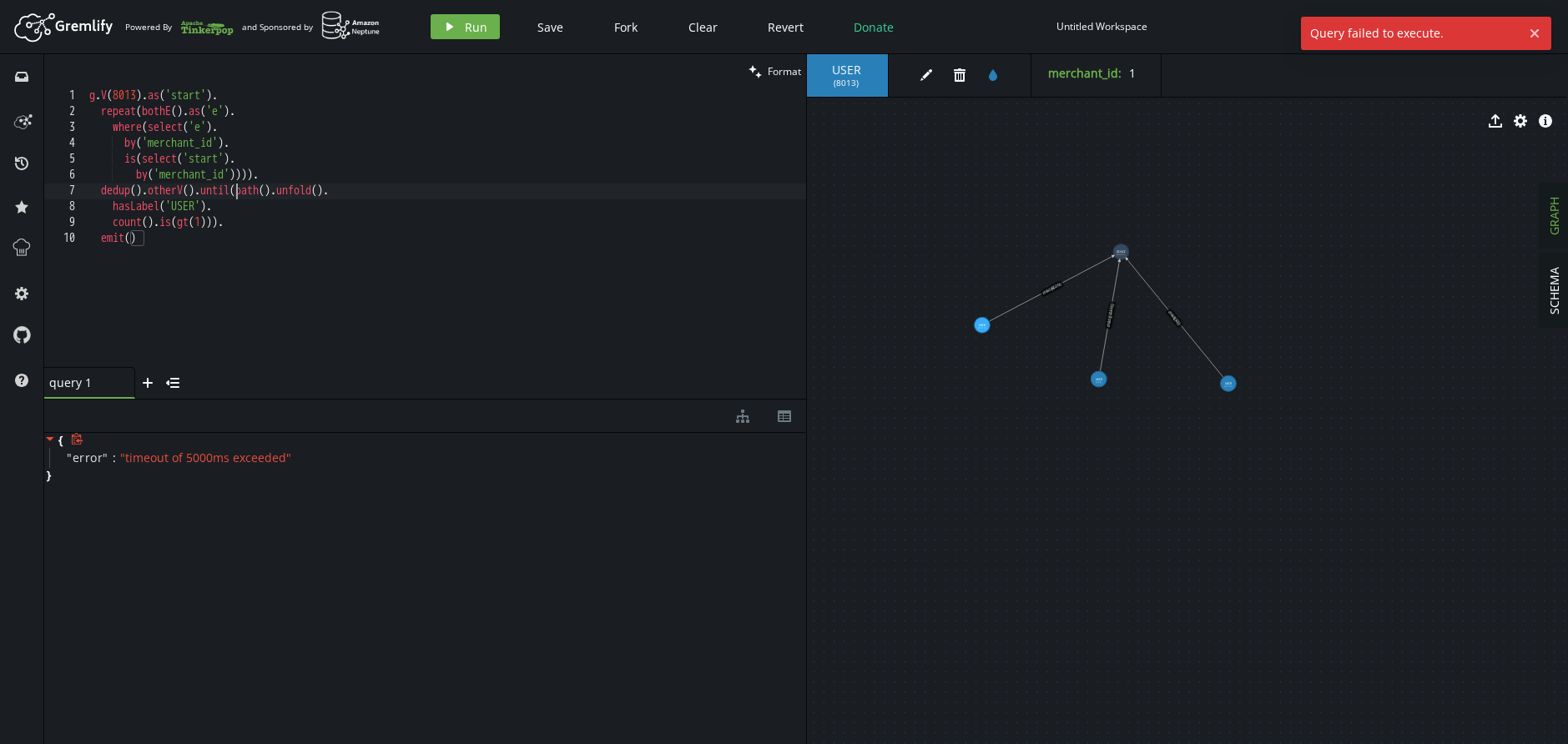 click on "g . V ( 8013 ) . as ( 'start' ) .    repeat ( bothE ( ) . as ( 'e' ) .      where ( select ( 'e' ) .         by ( 'merchant_id' ) .         is ( select ( 'start' ) .           by ( 'merchant_id' )))) .    dedup ( ) . otherV ( ) . until ( path ( ) . unfold ( ) .      hasLabel ( 'USER' ) .      count ( ) . is ( gt ( 1 ))) .    emit ( )" at bounding box center [446, 244] 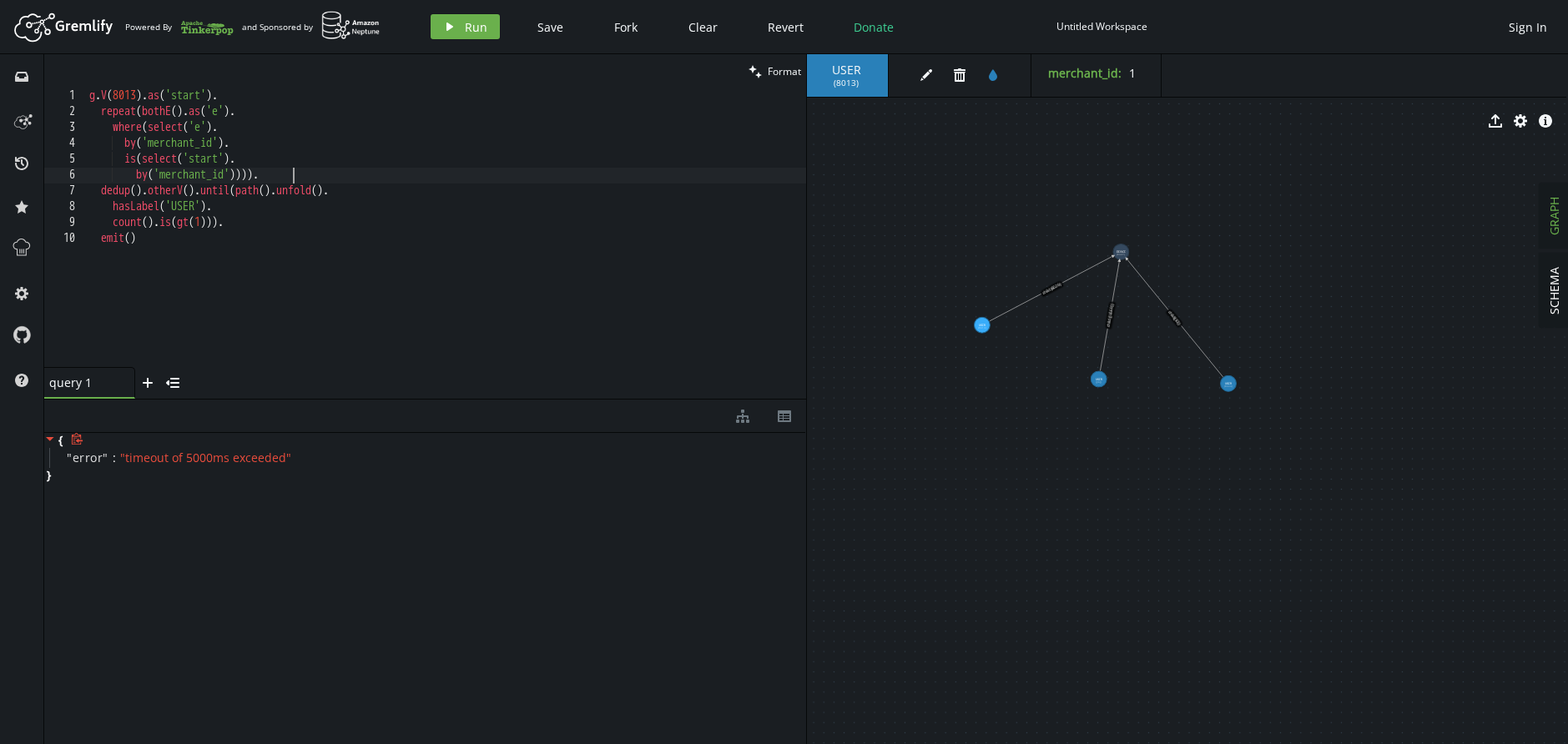click on "g . V ( 8013 ) . as ( 'start' ) .    repeat ( bothE ( ) . as ( 'e' ) .      where ( select ( 'e' ) .         by ( 'merchant_id' ) .         is ( select ( 'start' ) .           by ( 'merchant_id' )))) .    dedup ( ) . otherV ( ) . until ( path ( ) . unfold ( ) .      hasLabel ( 'USER' ) .      count ( ) . is ( gt ( 1 ))) .    emit ( )" at bounding box center (446, 244) 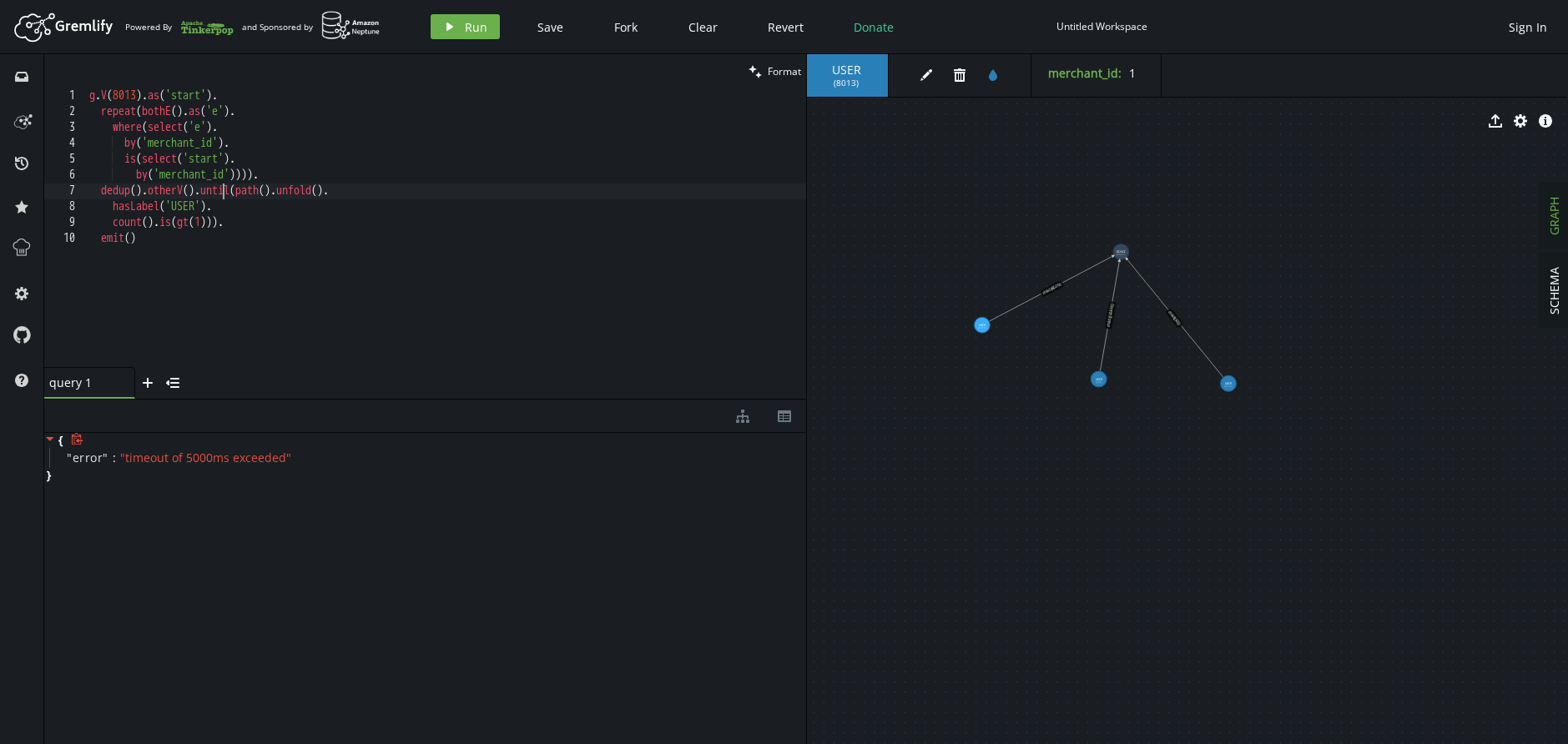 click on "g . V ( 8013 ) . as ( 'start' ) .    repeat ( bothE ( ) . as ( 'e' ) .      where ( select ( 'e' ) .         by ( 'merchant_id' ) .         is ( select ( 'start' ) .           by ( 'merchant_id' )))) .    dedup ( ) . otherV ( ) . until ( path ( ) . unfold ( ) .      hasLabel ( 'USER' ) .      count ( ) . is ( gt ( 1 ))) .    emit ( )" at bounding box center (446, 244) 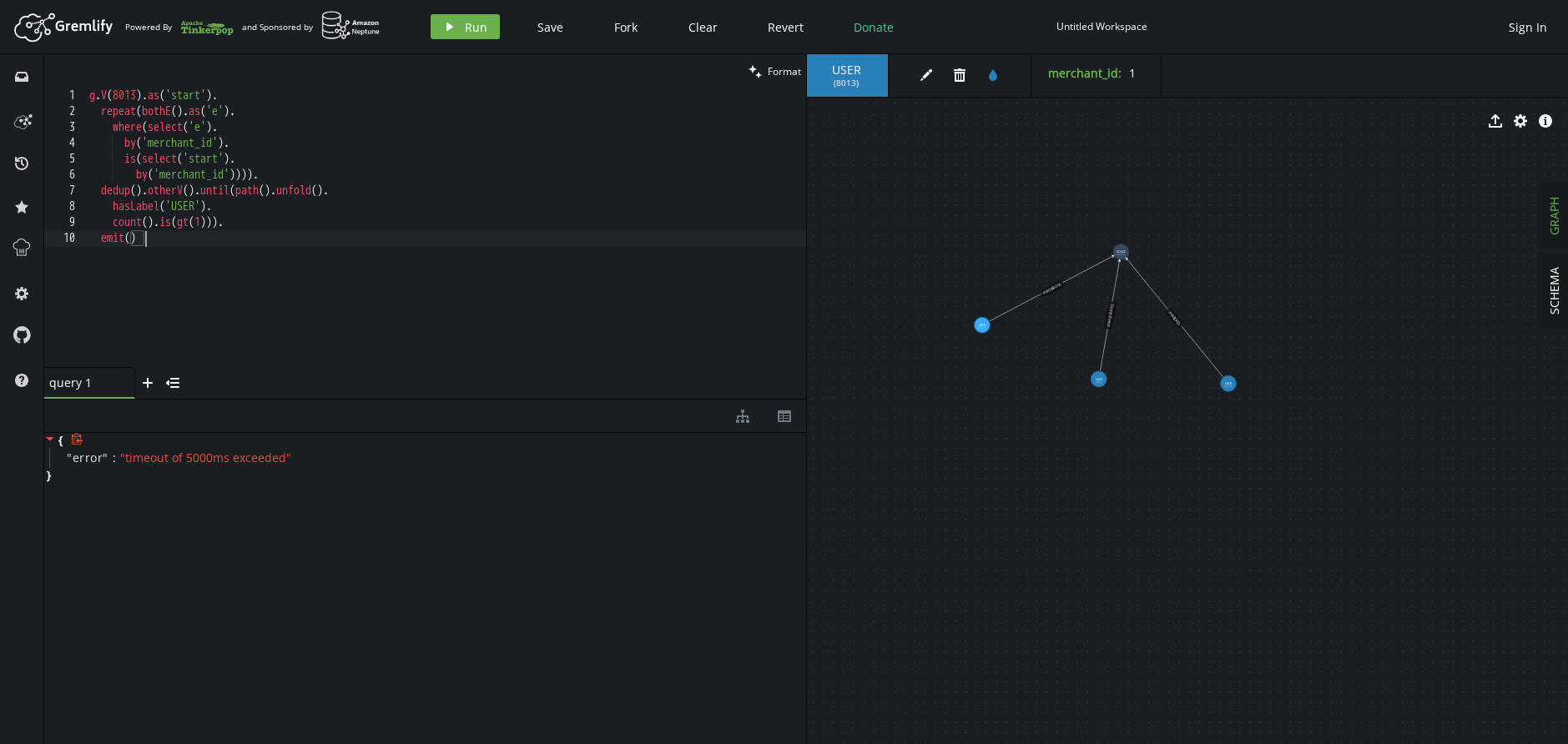 click on "g . V ( 8013 ) . as ( 'start' ) .    repeat ( bothE ( ) . as ( 'e' ) .      where ( select ( 'e' ) .         by ( 'merchant_id' ) .         is ( select ( 'start' ) .           by ( 'merchant_id' )))) .    dedup ( ) . otherV ( ) . until ( path ( ) . unfold ( ) .      hasLabel ( 'USER' ) .      count ( ) . is ( gt ( 1 ))) .    emit ( )" at bounding box center (446, 244) 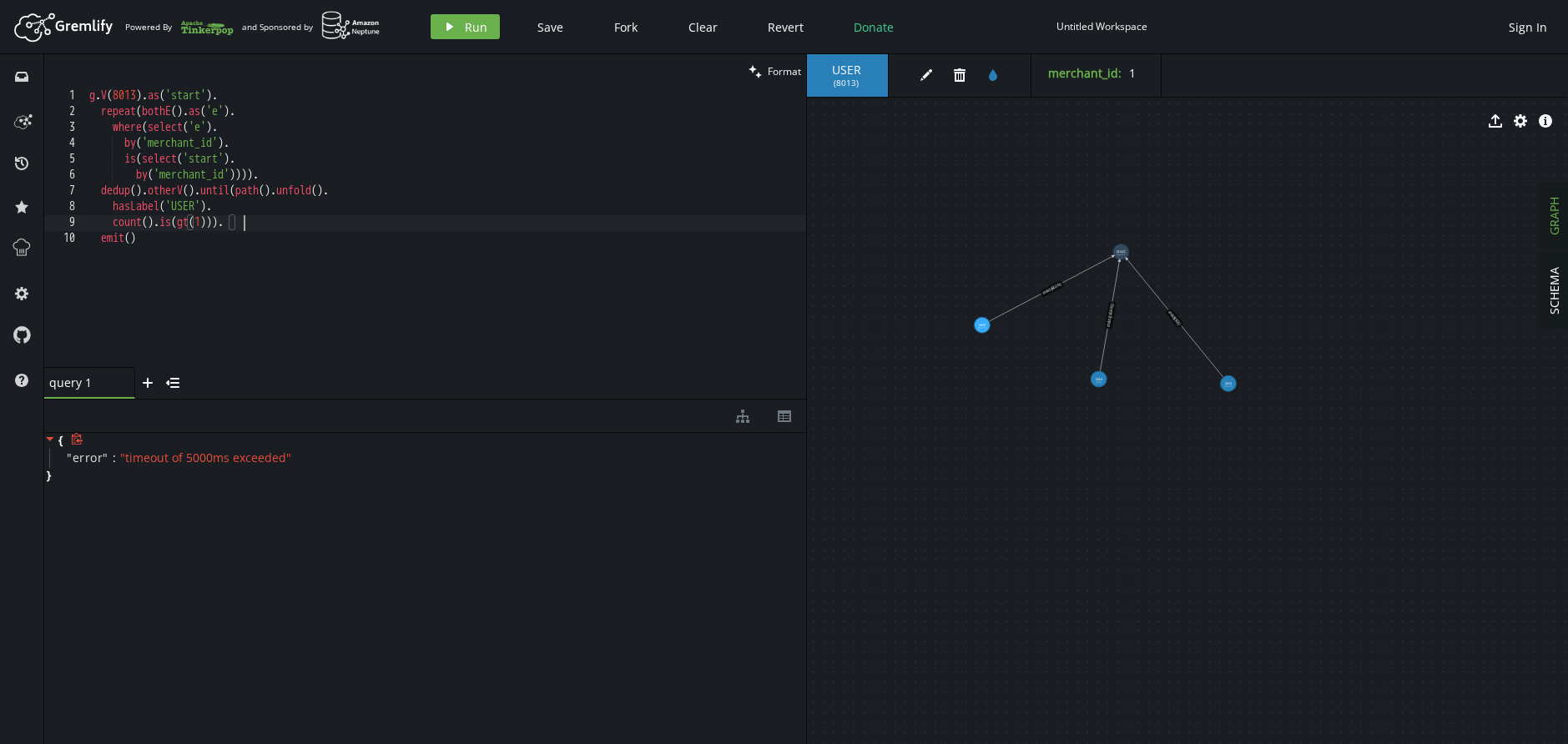 click on "g . V ( 8013 ) . as ( 'start' ) .    repeat ( bothE ( ) . as ( 'e' ) .      where ( select ( 'e' ) .         by ( 'merchant_id' ) .         is ( select ( 'start' ) .           by ( 'merchant_id' )))) .    dedup ( ) . otherV ( ) . until ( path ( ) . unfold ( ) .      hasLabel ( 'USER' ) .      count ( ) . is ( gt ( 1 ))) .    emit ( )" at bounding box center (446, 244) 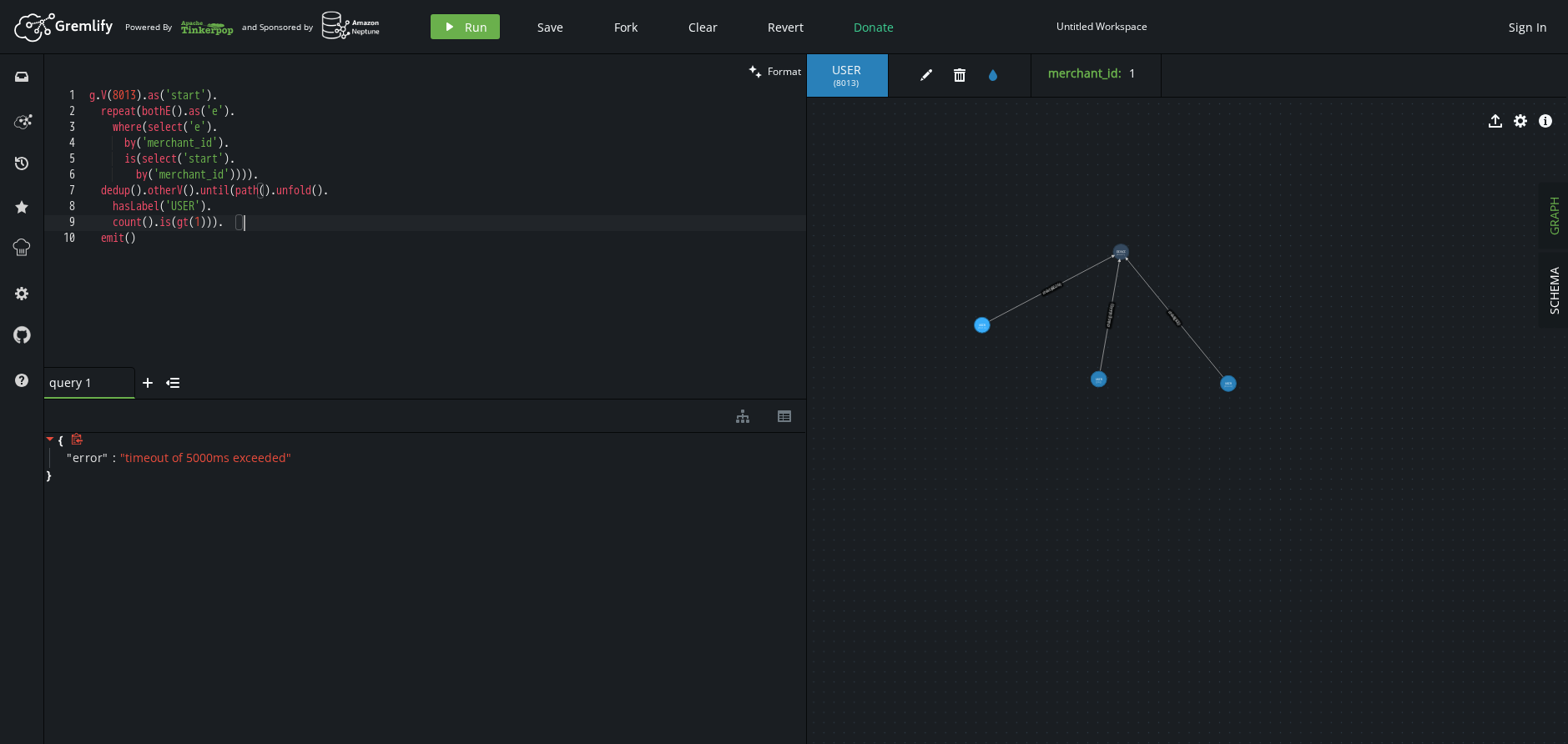 click on "g . V ( 8013 ) . as ( 'start' ) .    repeat ( bothE ( ) . as ( 'e' ) .      where ( select ( 'e' ) .         by ( 'merchant_id' ) .         is ( select ( 'start' ) .           by ( 'merchant_id' )))) .    dedup ( ) . otherV ( ) . until ( path ( ) . unfold ( ) .      hasLabel ( 'USER' ) .      count ( ) . is ( gt ( 1 ))) .    emit ( )" at bounding box center [446, 244] 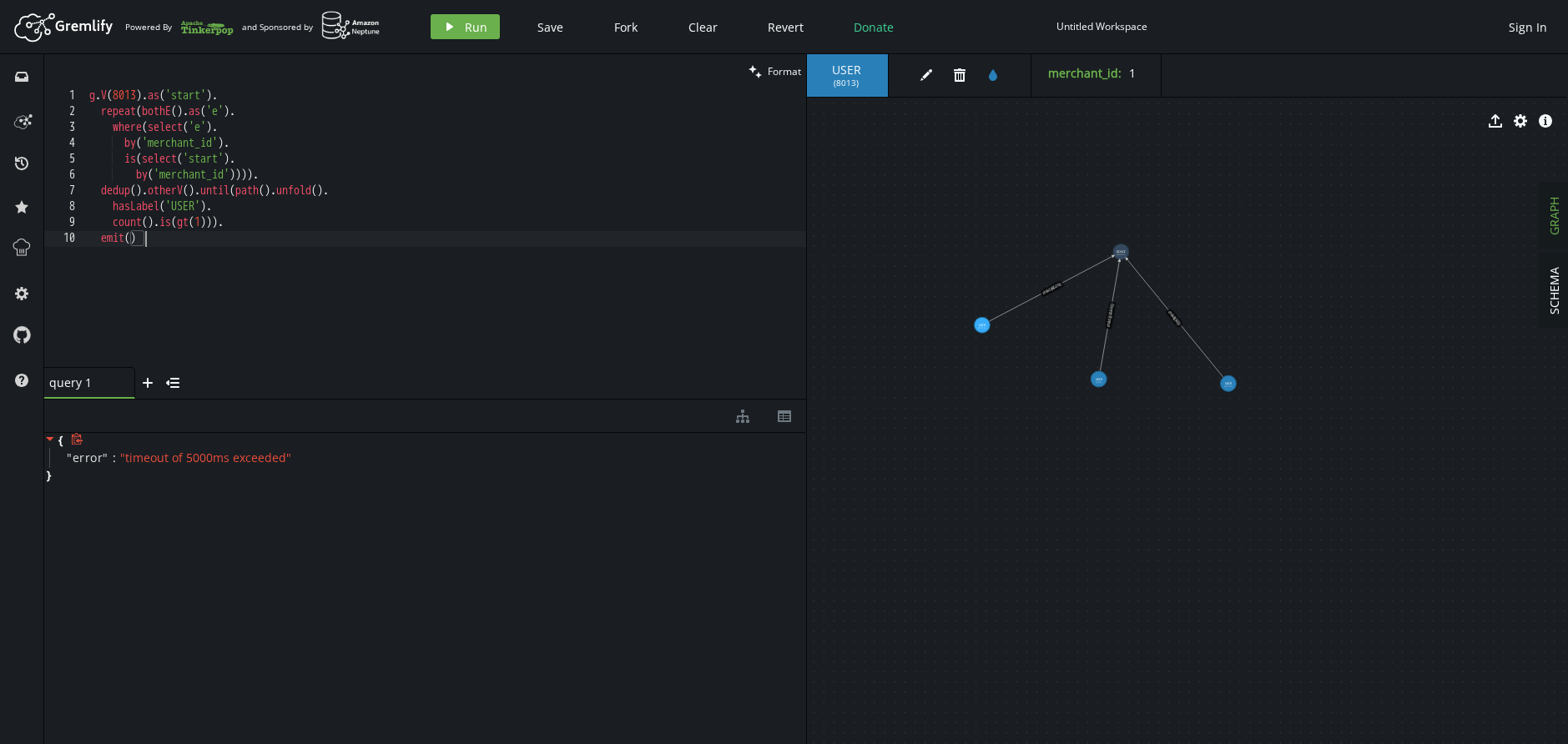 click on "g . V ( 8013 ) . as ( 'start' ) .    repeat ( bothE ( ) . as ( 'e' ) .      where ( select ( 'e' ) .         by ( 'merchant_id' ) .         is ( select ( 'start' ) .           by ( 'merchant_id' )))) .    dedup ( ) . otherV ( ) . until ( path ( ) . unfold ( ) .      hasLabel ( 'USER' ) .      count ( ) . is ( gt ( 1 ))) .    emit ( )" at bounding box center [446, 244] 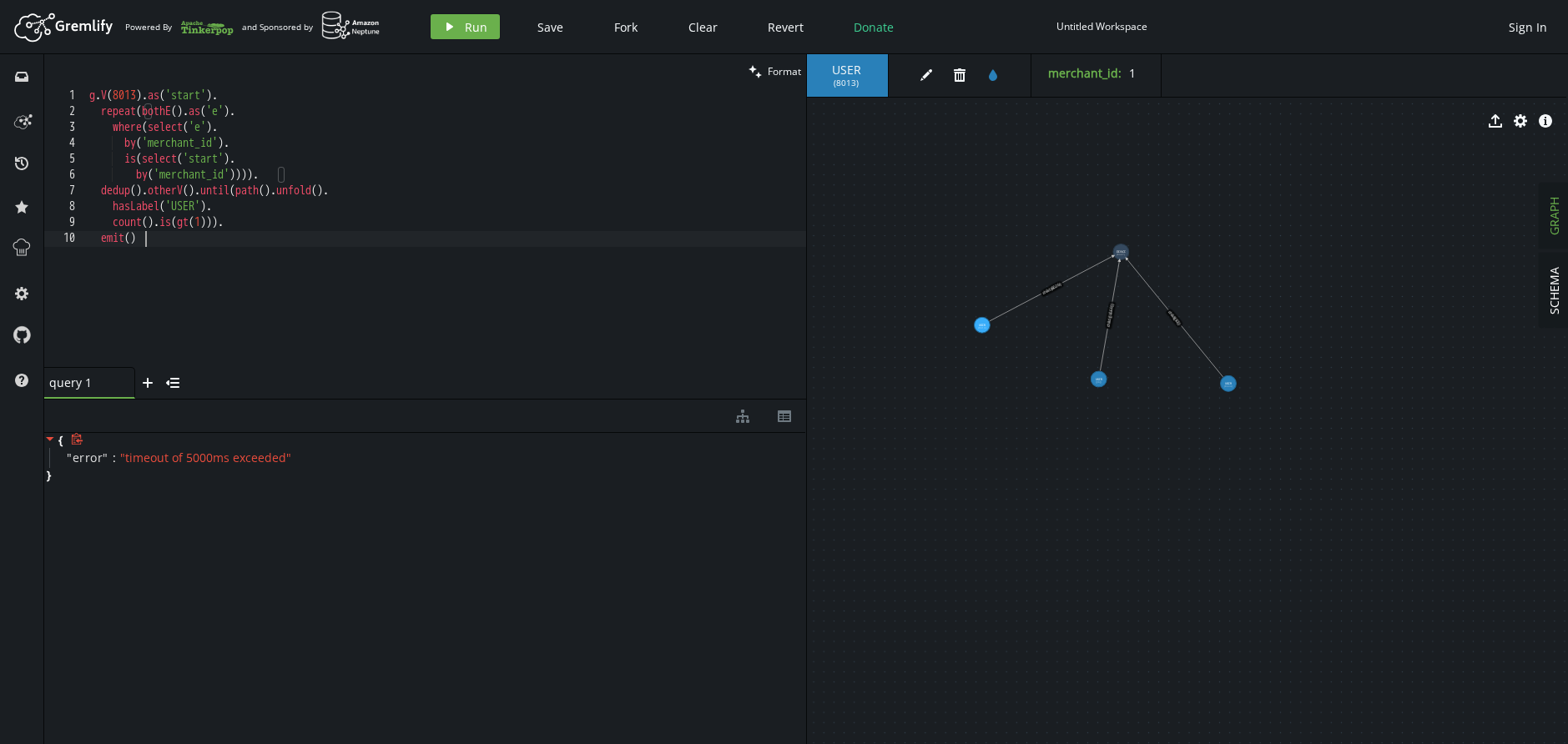 click on "g . V ( 8013 ) . as ( 'start' ) .    repeat ( bothE ( ) . as ( 'e' ) .      where ( select ( 'e' ) .         by ( 'merchant_id' ) .         is ( select ( 'start' ) .           by ( 'merchant_id' )))) .    dedup ( ) . otherV ( ) . until ( path ( ) . unfold ( ) .      hasLabel ( 'USER' ) .      count ( ) . is ( gt ( 1 ))) .    emit ( )" at bounding box center [446, 244] 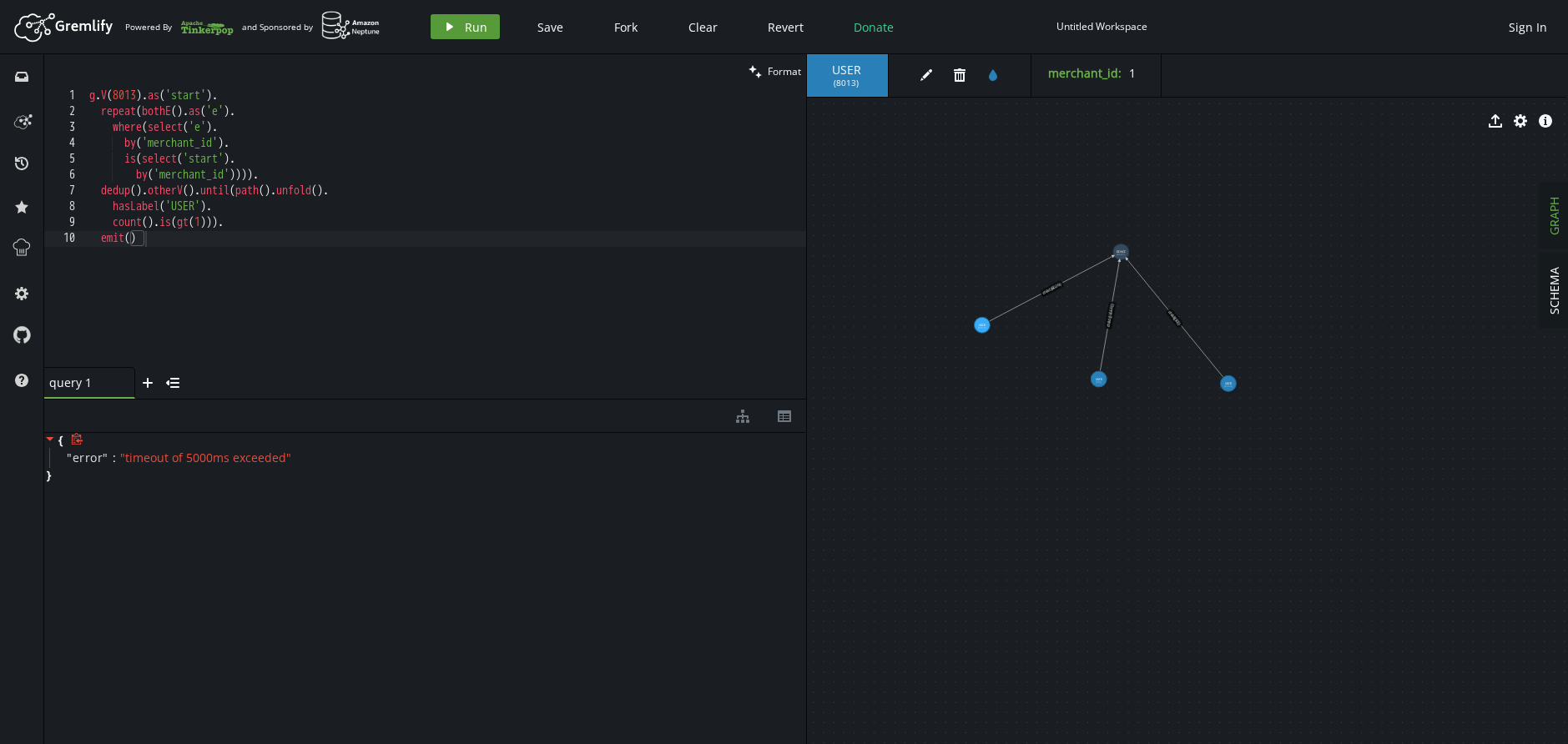 click 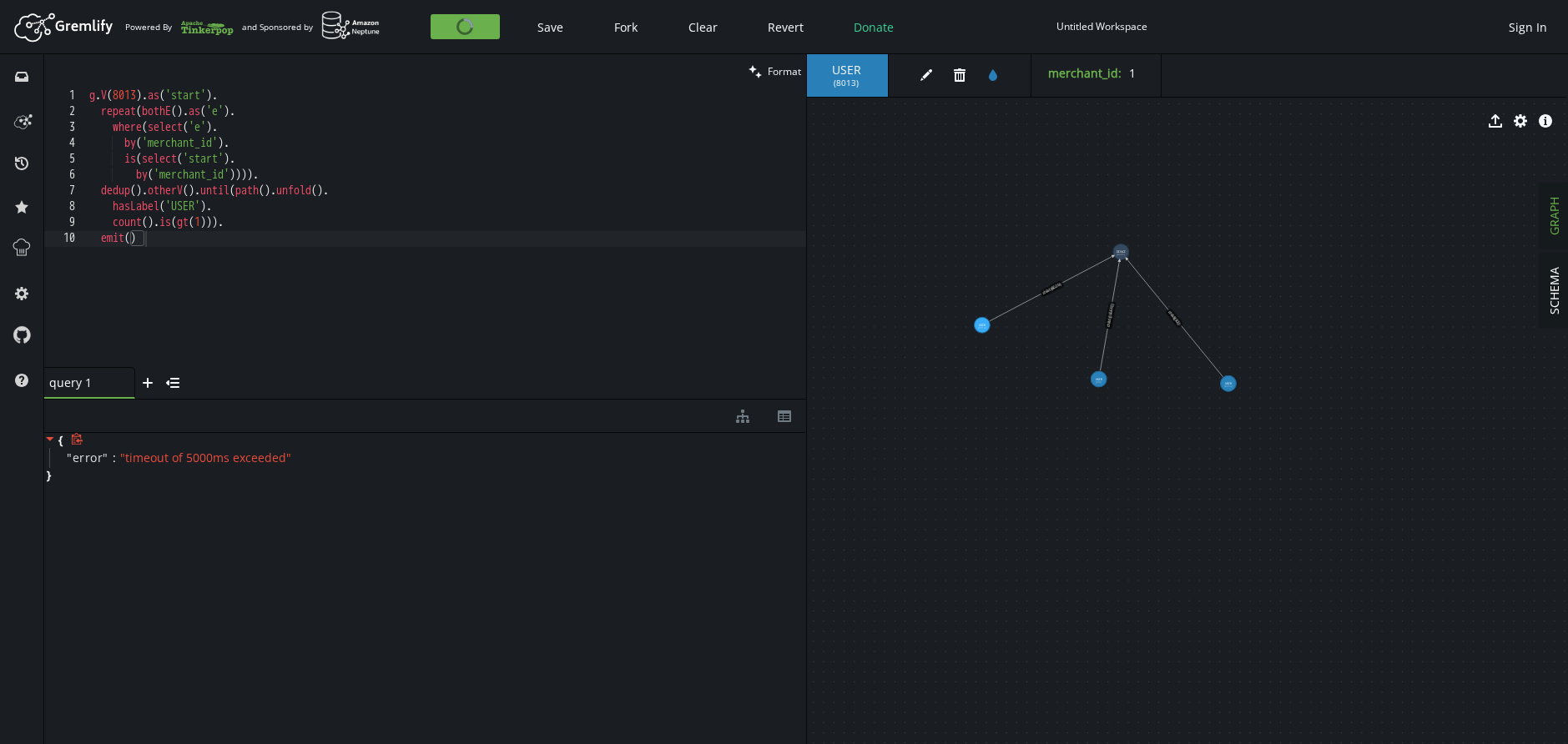 click 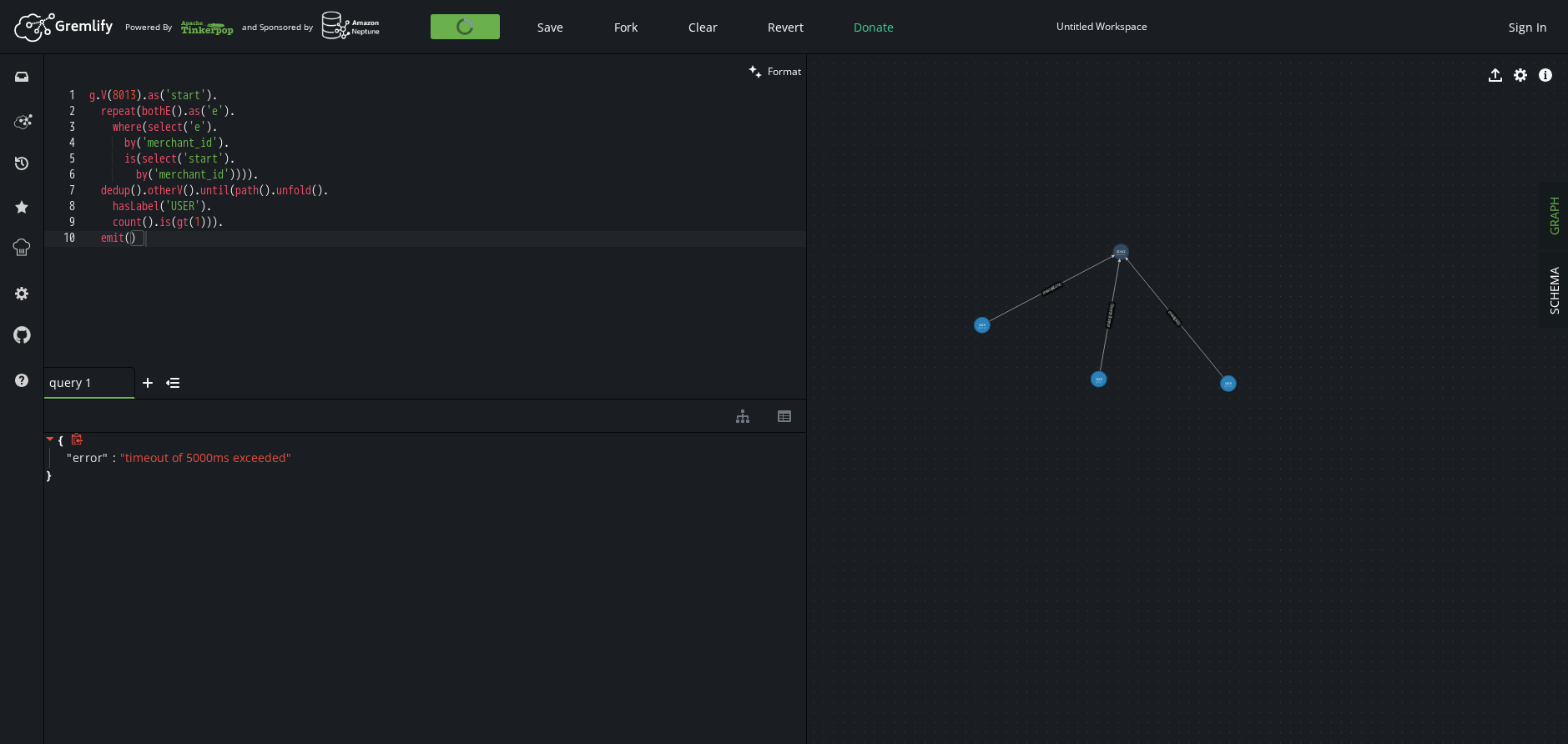 scroll, scrollTop: 0, scrollLeft: 1, axis: horizontal 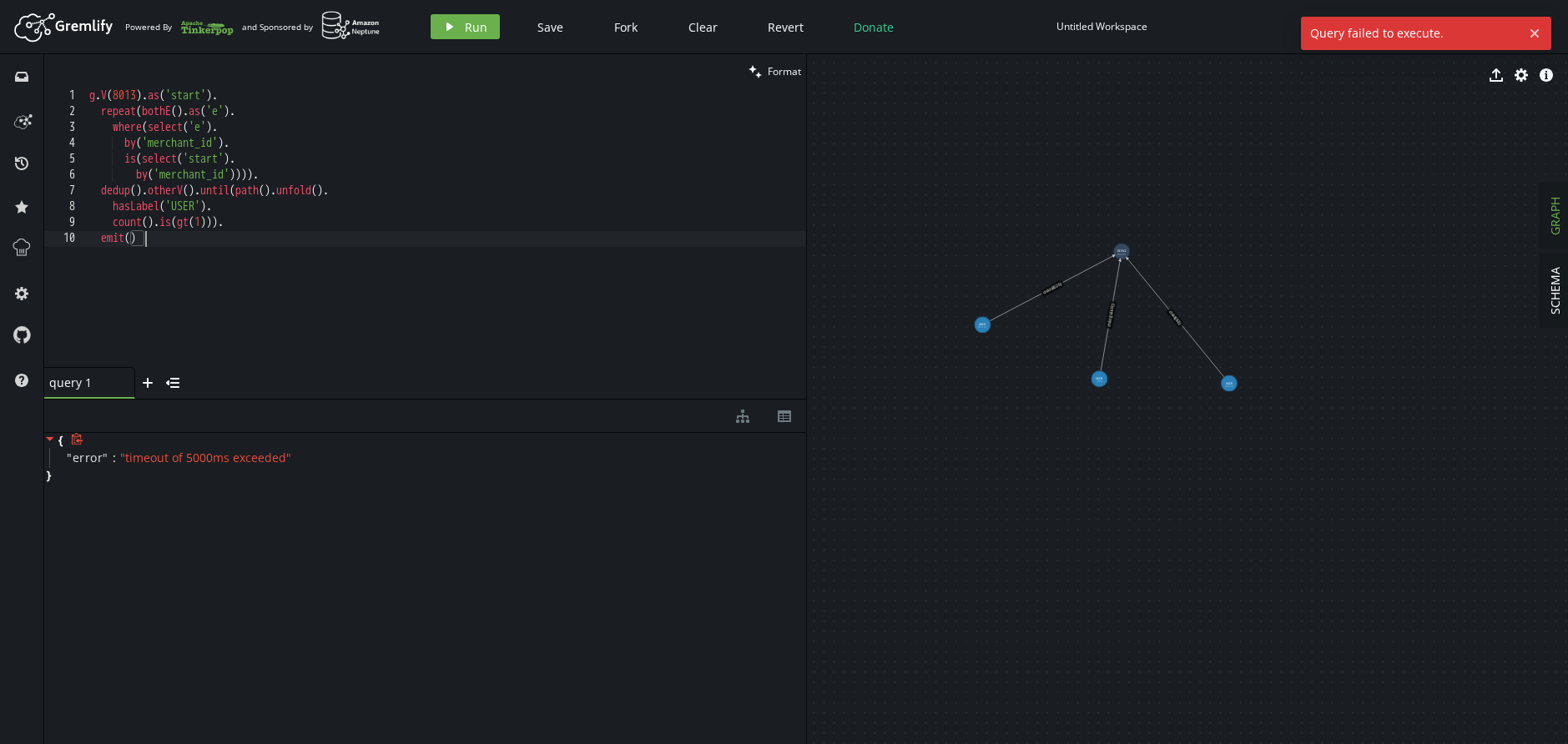 click on "g . V ( 8013 ) . as ( 'start' ) .    repeat ( bothE ( ) . as ( 'e' ) .      where ( select ( 'e' ) .         by ( 'merchant_id' ) .         is ( select ( 'start' ) .           by ( 'merchant_id' )))) .    dedup ( ) . otherV ( ) . until ( path ( ) . unfold ( ) .      hasLabel ( 'USER' ) .      count ( ) . is ( gt ( 1 ))) .    emit ( )" at bounding box center [446, 244] 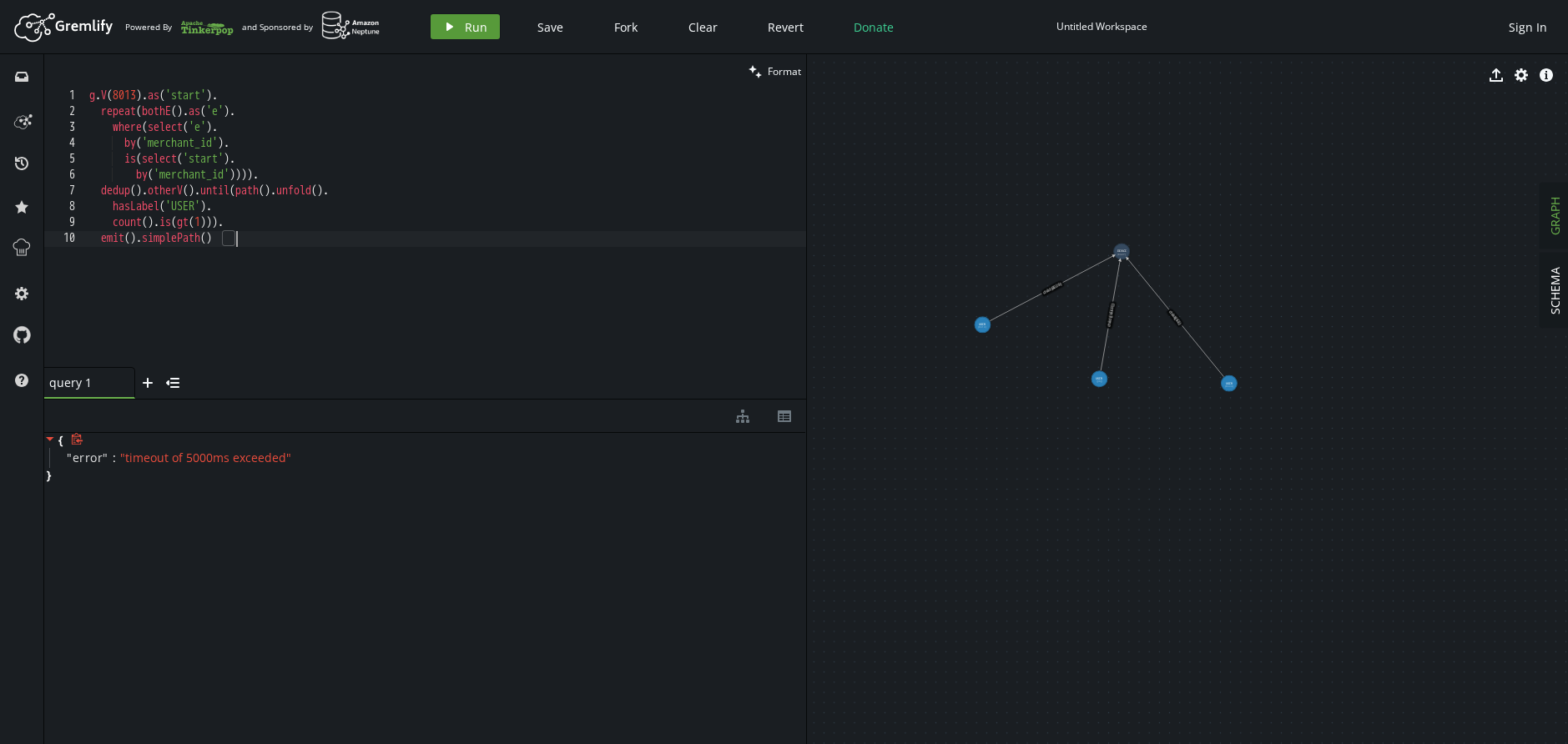 click on "Run" at bounding box center [476, 27] 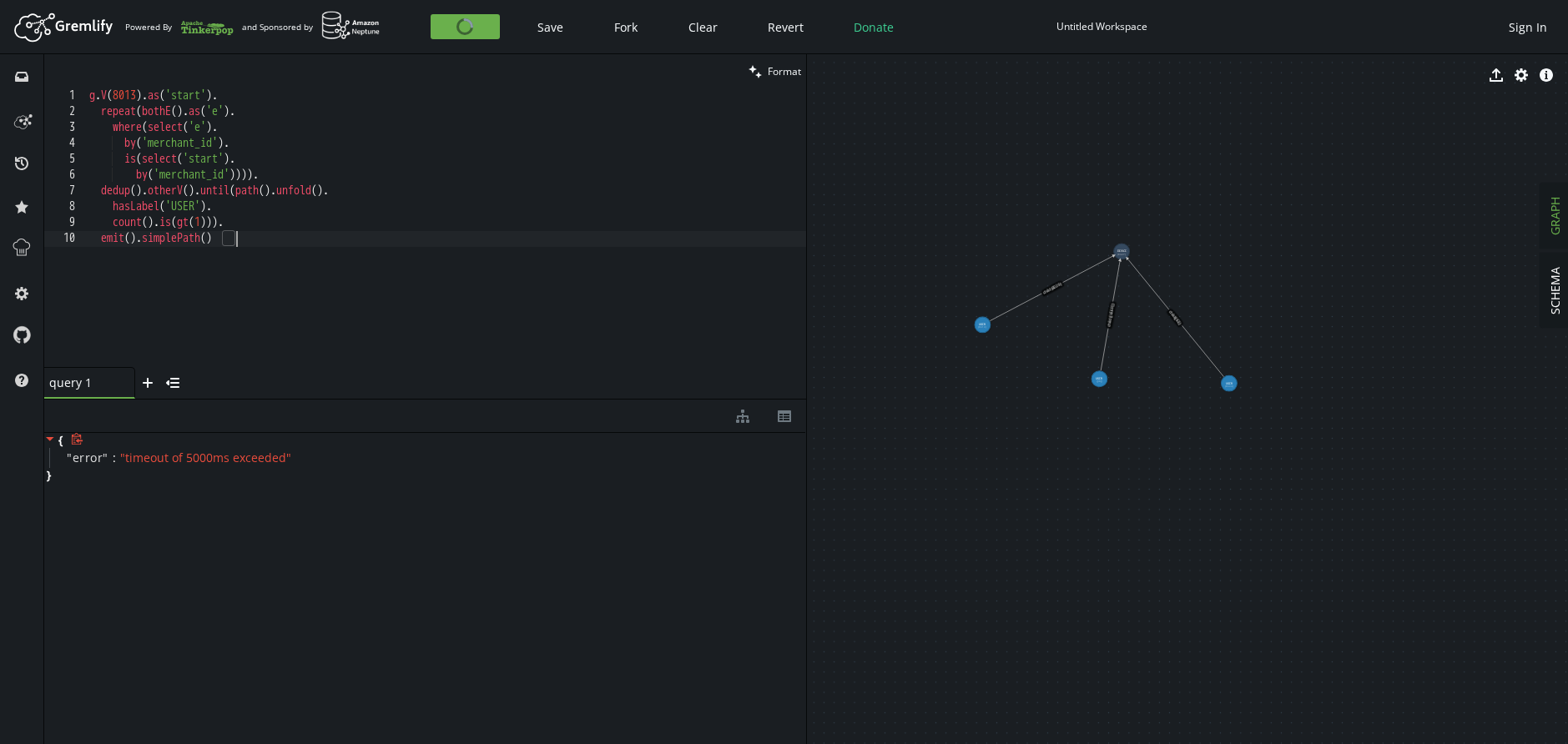 click on "g . V ( 8013 ) . as ( 'start' ) .    repeat ( bothE ( ) . as ( 'e' ) .      where ( select ( 'e' ) .         by ( 'merchant_id' ) .         is ( select ( 'start' ) .           by ( 'merchant_id' )))) .    dedup ( ) . otherV ( ) . until ( path ( ) . unfold ( ) .      hasLabel ( 'USER' ) .      count ( ) . is ( gt ( 1 ))) .    emit ( ) . simplePath ()" at bounding box center (446, 244) 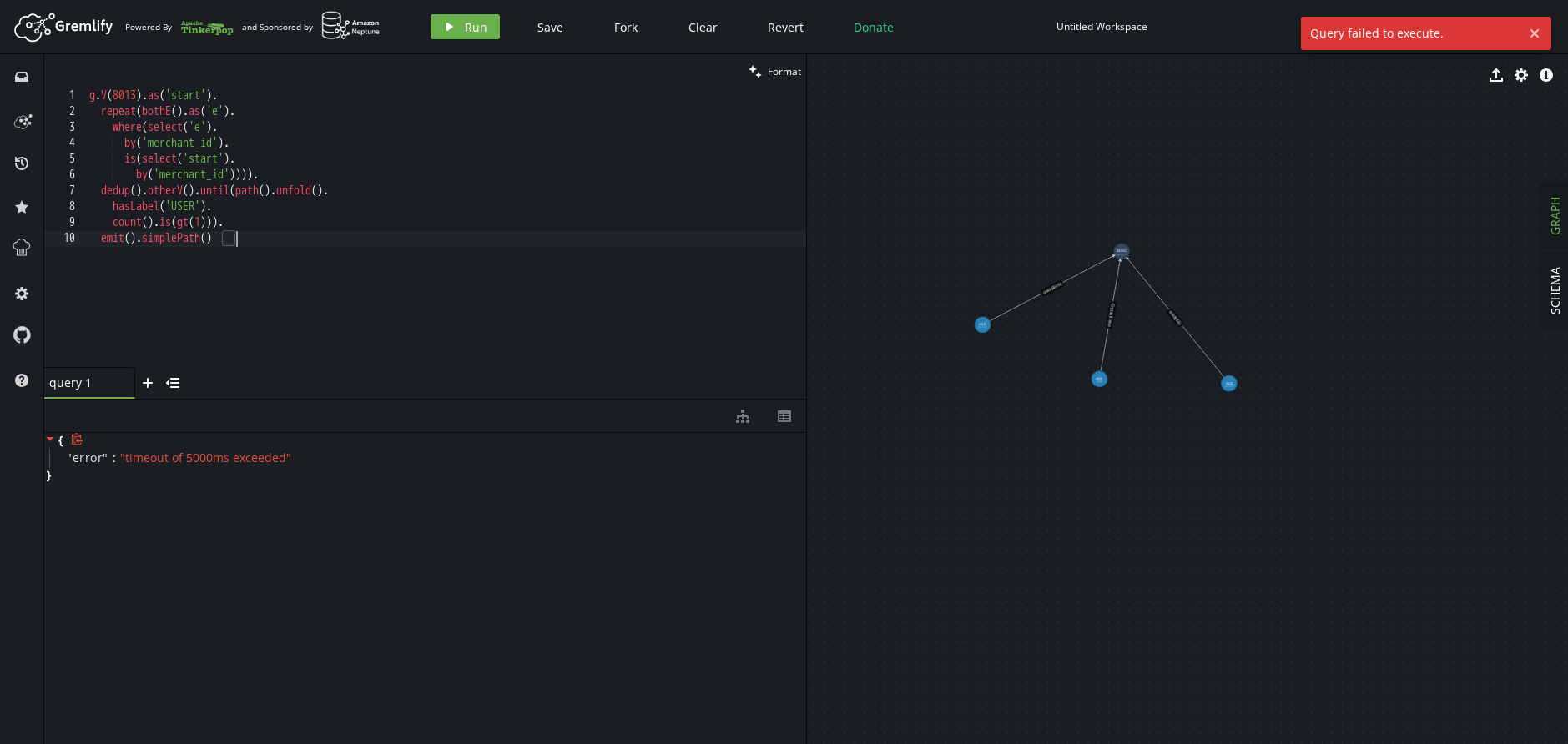 click on "g . V ( 8013 ) . as ( 'start' ) .    repeat ( bothE ( ) . as ( 'e' ) .      where ( select ( 'e' ) .         by ( 'merchant_id' ) .         is ( select ( 'start' ) .           by ( 'merchant_id' )))) .    dedup ( ) . otherV ( ) . until ( path ( ) . unfold ( ) .      hasLabel ( 'USER' ) .      count ( ) . is ( gt ( 1 ))) .    emit ( ) . simplePath ()" at bounding box center (446, 244) 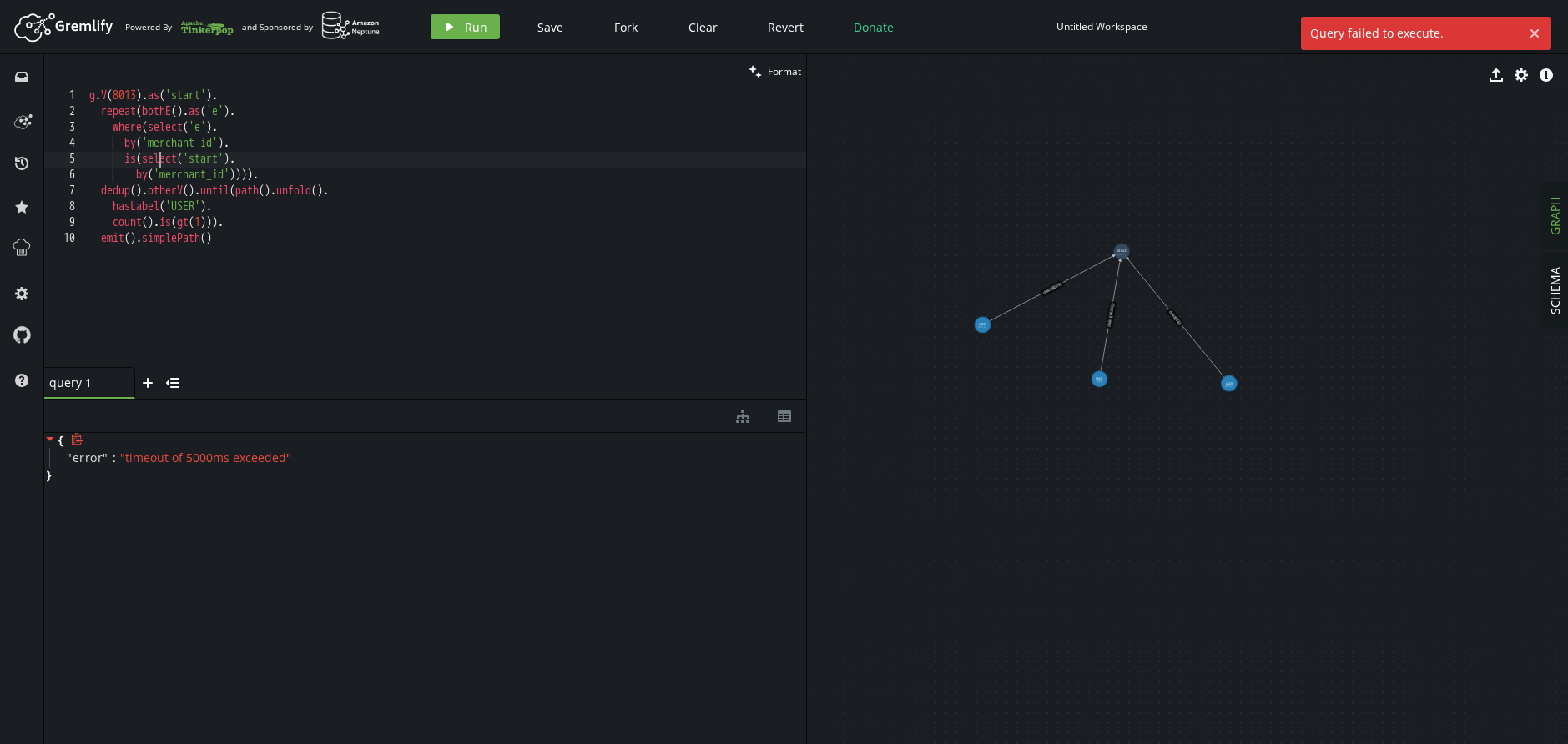 click on "g . V ( 8013 ) . as ( 'start' ) .    repeat ( bothE ( ) . as ( 'e' ) .      where ( select ( 'e' ) .         by ( 'merchant_id' ) .         is ( select ( 'start' ) .           by ( 'merchant_id' )))) .    dedup ( ) . otherV ( ) . until ( path ( ) . unfold ( ) .      hasLabel ( 'USER' ) .      count ( ) . is ( gt ( 1 ))) .    emit ( ) . simplePath ()" at bounding box center [446, 244] 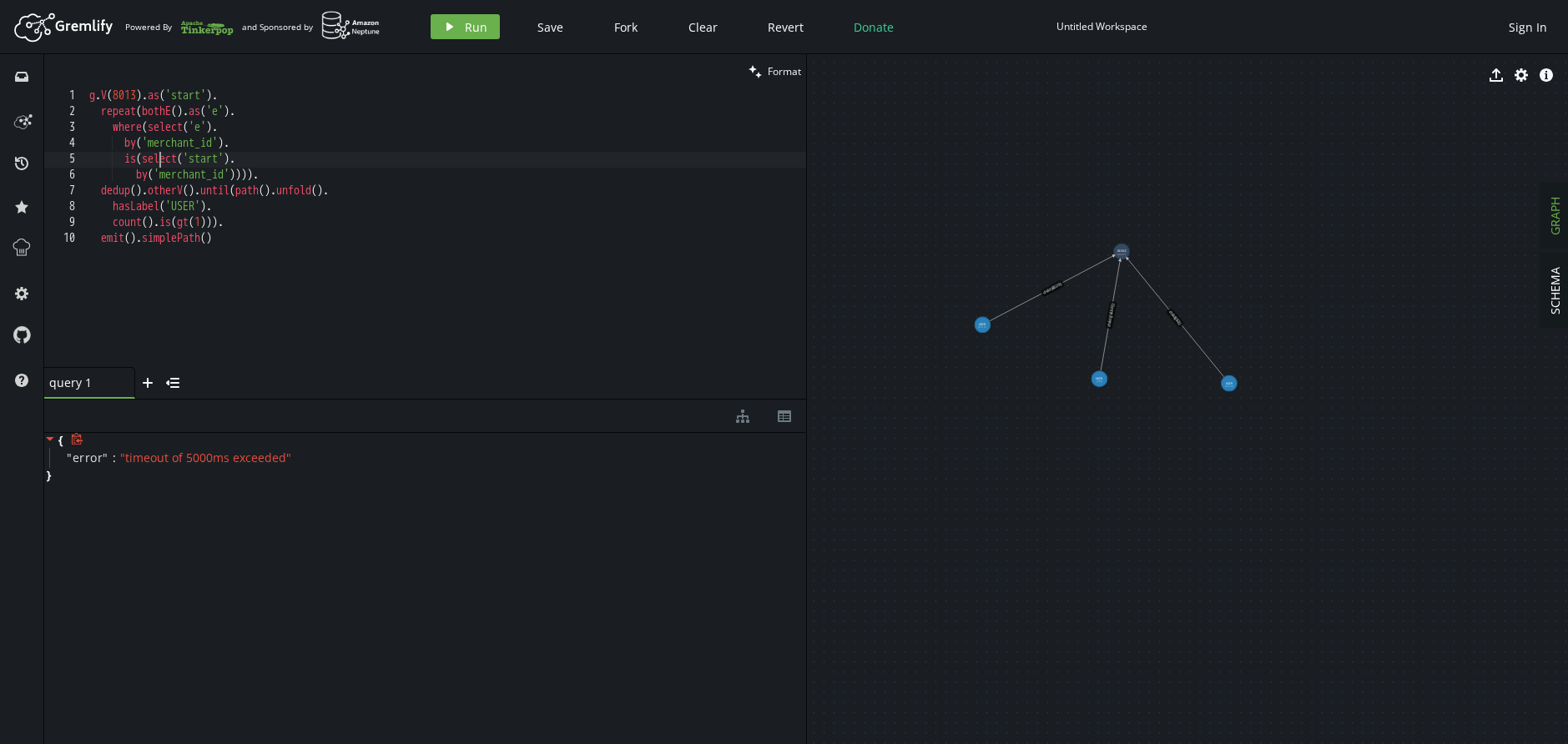 click on "g . V ( 8013 ) . as ( 'start' ) .    repeat ( bothE ( ) . as ( 'e' ) .      where ( select ( 'e' ) .         by ( 'merchant_id' ) .         is ( select ( 'start' ) .           by ( 'merchant_id' )))) .    dedup ( ) . otherV ( ) . until ( path ( ) . unfold ( ) .      hasLabel ( 'USER' ) .      count ( ) . is ( gt ( 1 ))) .    emit ( ) . simplePath ()" at bounding box center [446, 244] 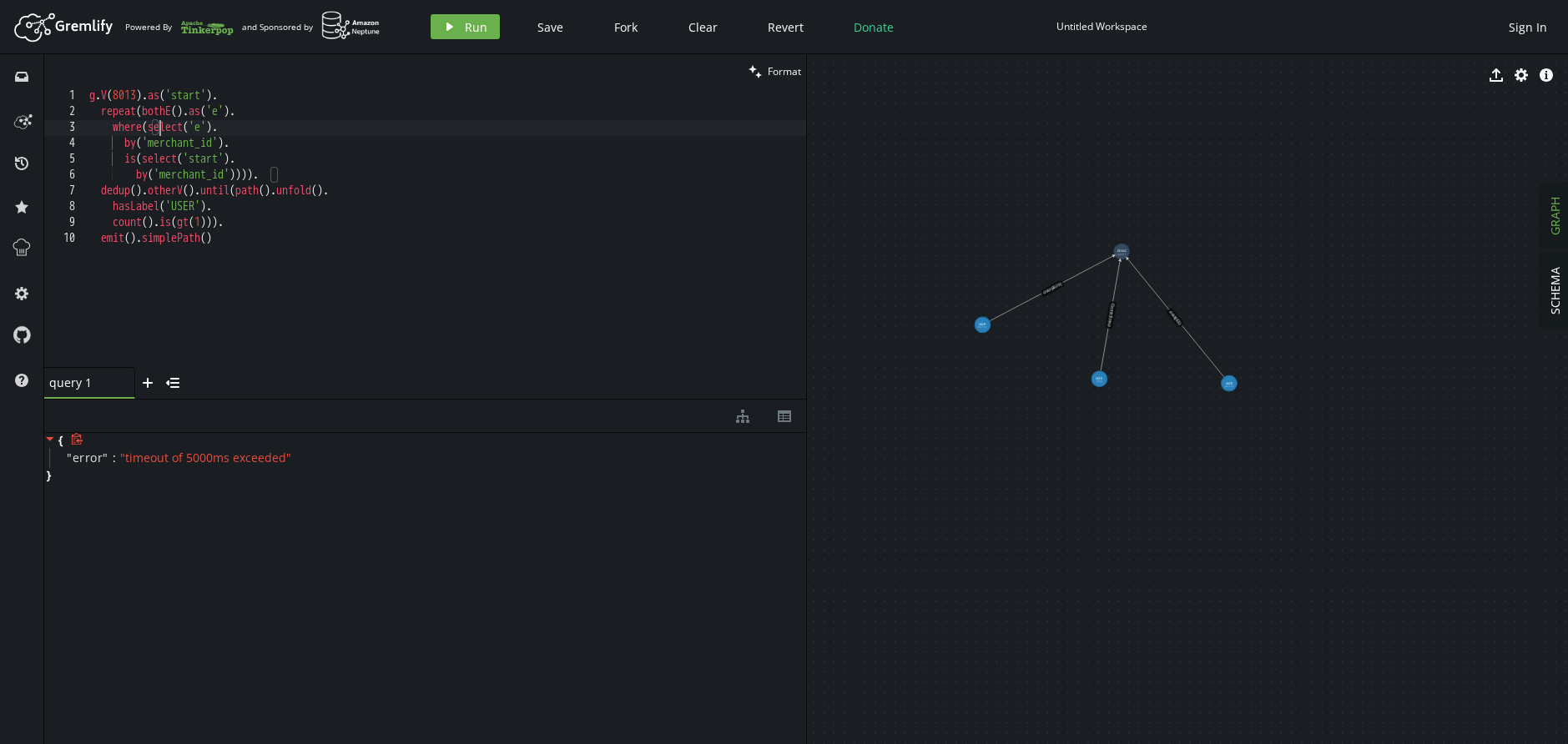 click on "g . V ( 8013 ) . as ( 'start' ) .    repeat ( bothE ( ) . as ( 'e' ) .      where ( select ( 'e' ) .         by ( 'merchant_id' ) .         is ( select ( 'start' ) .           by ( 'merchant_id' )))) .    dedup ( ) . otherV ( ) . until ( path ( ) . unfold ( ) .      hasLabel ( 'USER' ) .      count ( ) . is ( gt ( 1 ))) .    emit ( ) . simplePath ()" at bounding box center [446, 244] 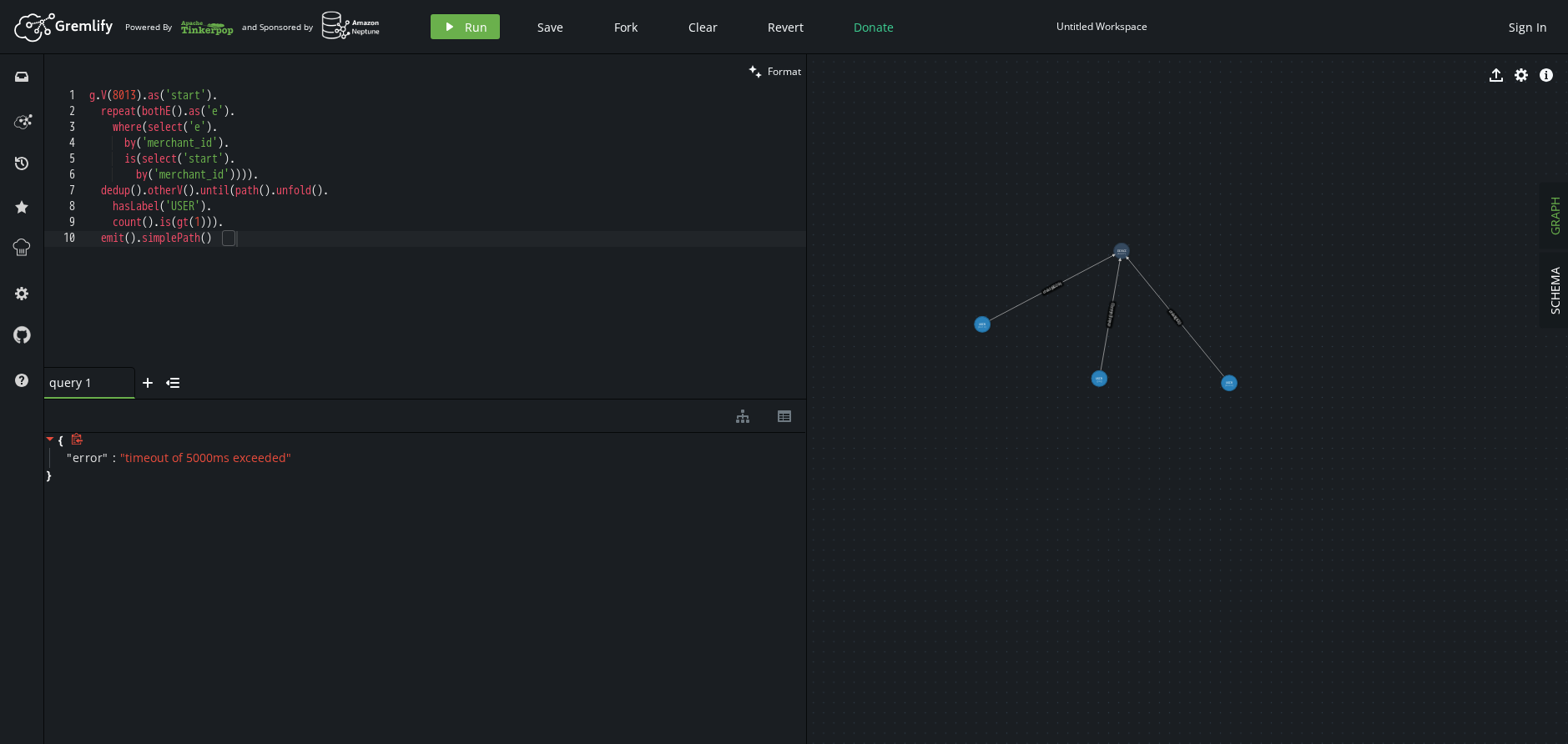 scroll, scrollTop: 0, scrollLeft: 2, axis: horizontal 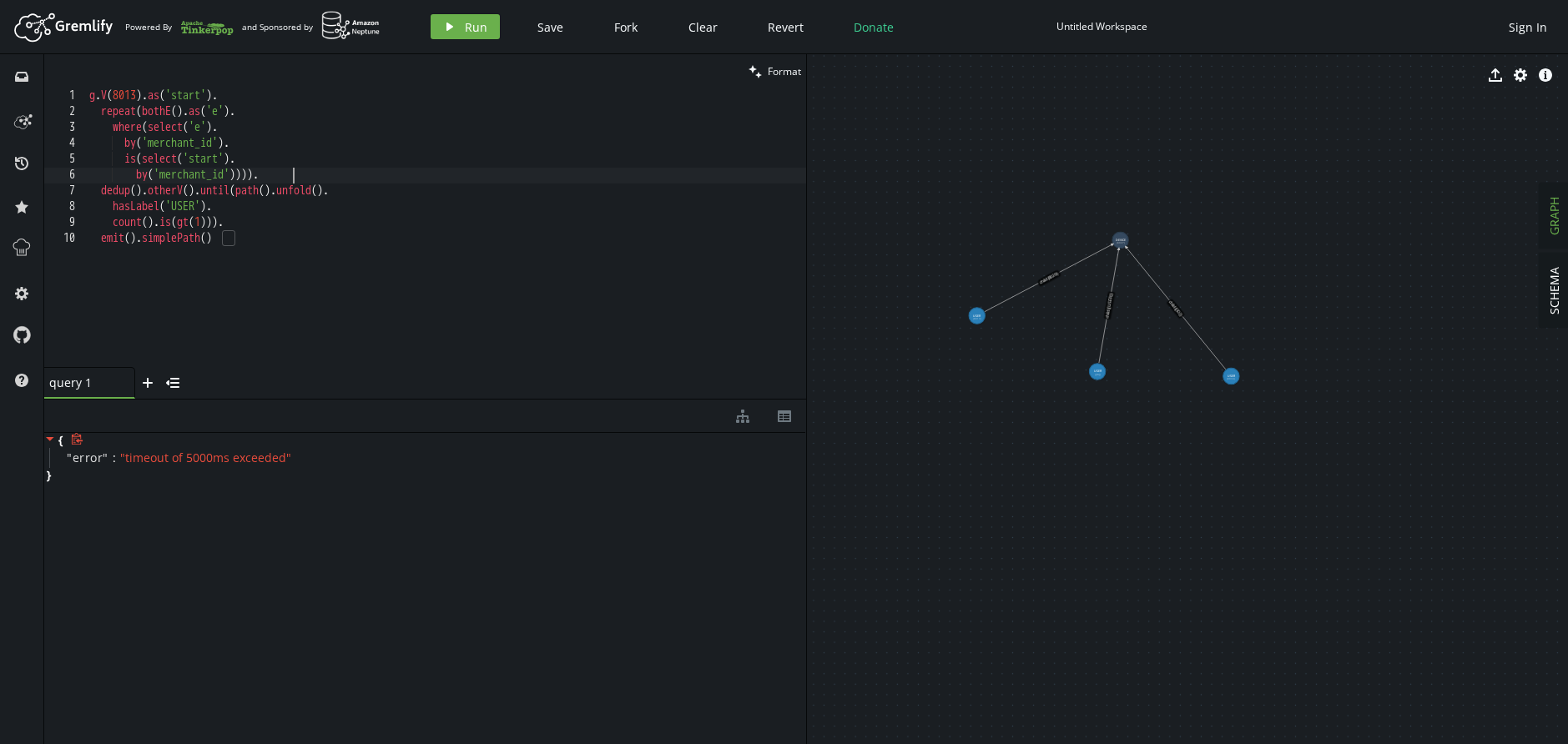 click on "g . V ( 8013 ) . as ( 'start' ) .    repeat ( bothE ( ) . as ( 'e' ) .      where ( select ( 'e' ) .         by ( 'merchant_id' ) .         is ( select ( 'start' ) .           by ( 'merchant_id' )))) .    dedup ( ) . otherV ( ) . until ( path ( ) . unfold ( ) .      hasLabel ( 'USER' ) .      count ( ) . is ( gt ( 1 ))) .    emit ( ) . simplePath ()" at bounding box center [446, 244] 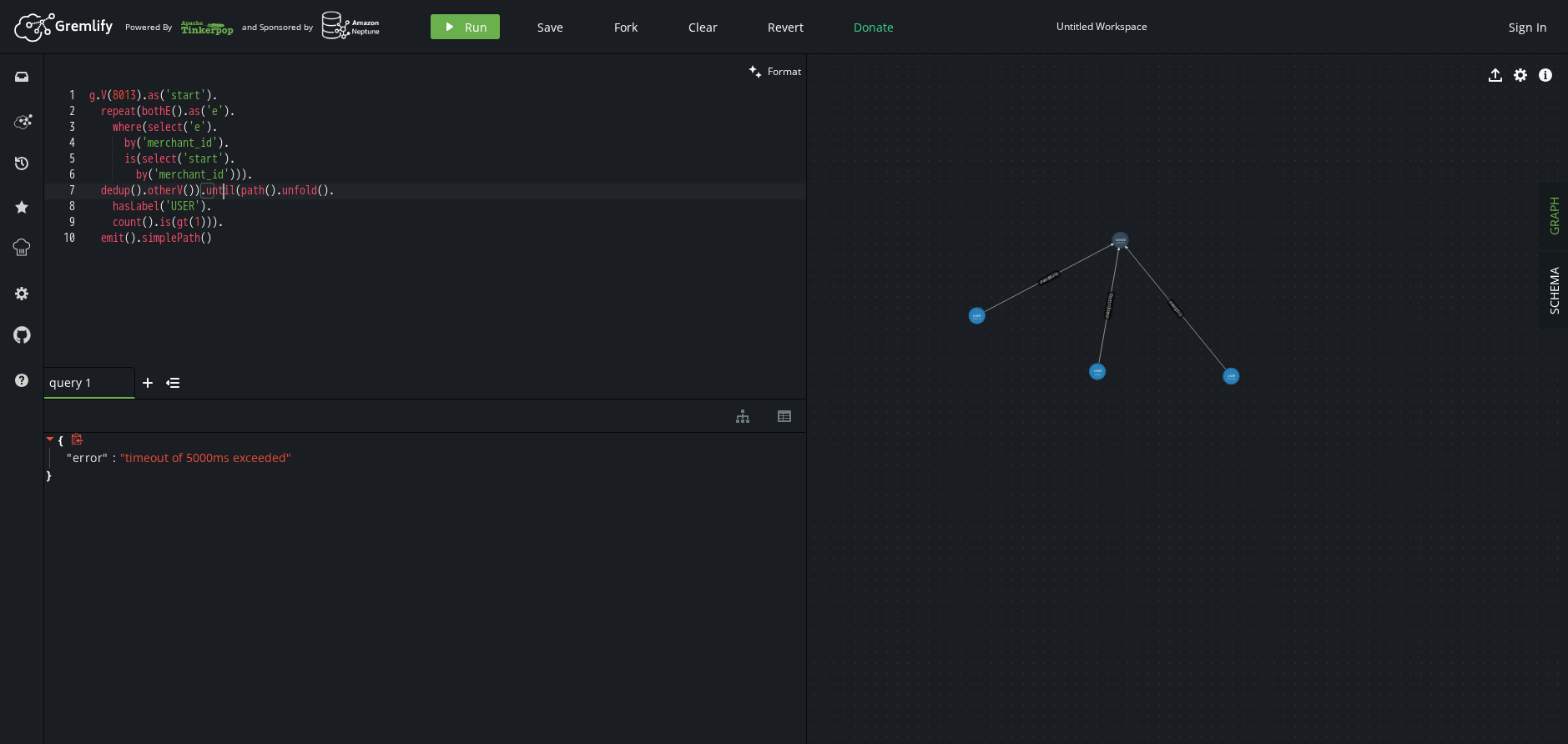 scroll, scrollTop: 1, scrollLeft: 133, axis: both 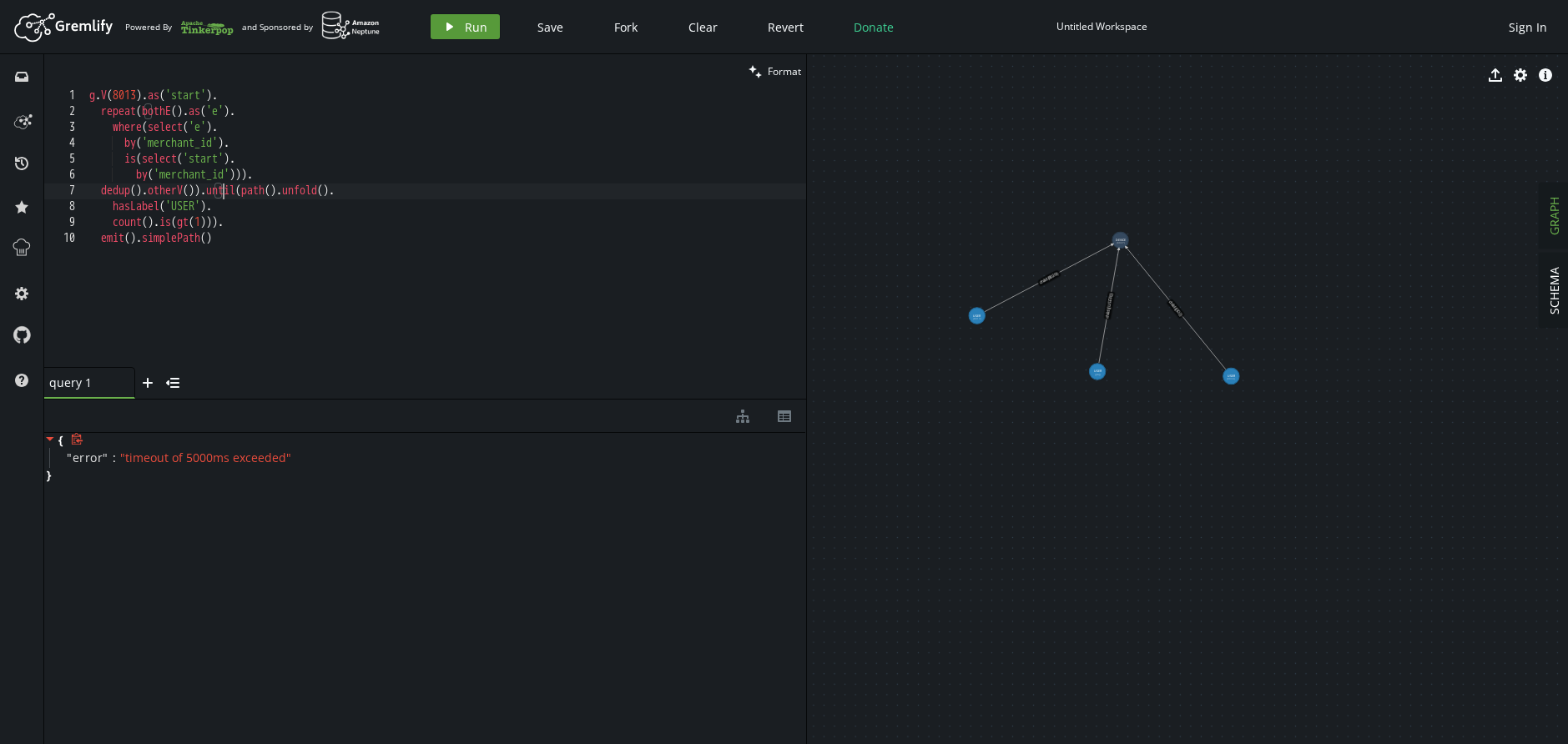 click on "play Run" at bounding box center [465, 27] 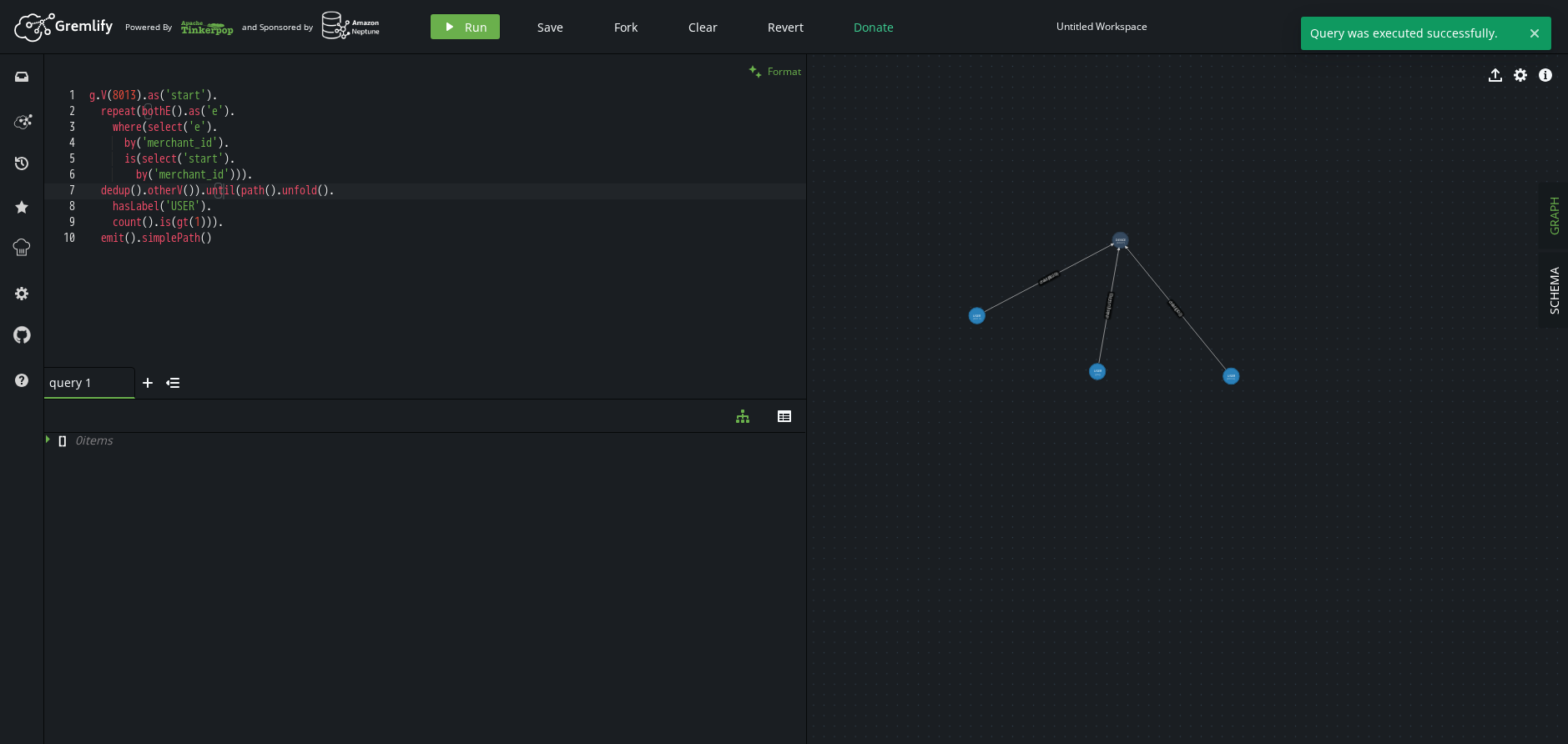 click on "clean Format" at bounding box center (774, 71) 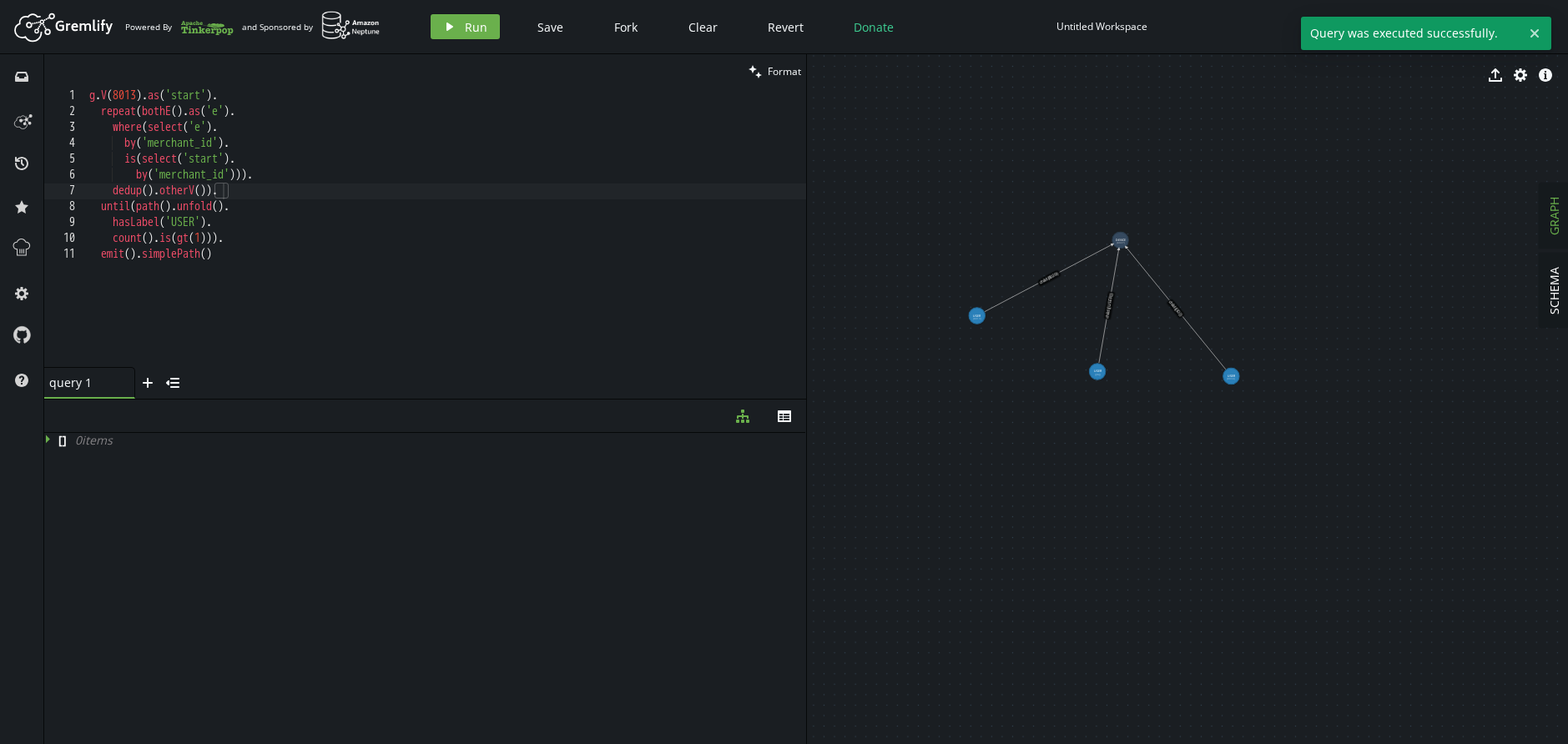 click on "g . V ( 8013 ) . as ( 'start' ) .    repeat ( bothE ( ) . as ( 'e' ) .      where ( select ( 'e' ) .         by ( 'merchant_id' ) .         is ( select ( 'start' ) .           by ( 'merchant_id' ))) .      dedup ( ) . otherV ( )) .    until ( path ( ) . unfold ( ) .      hasLabel ( 'USER' ) .      count ( ) . is ( gt ( 1 ))) .    emit ( ) . simplePath ()" at bounding box center [446, 244] 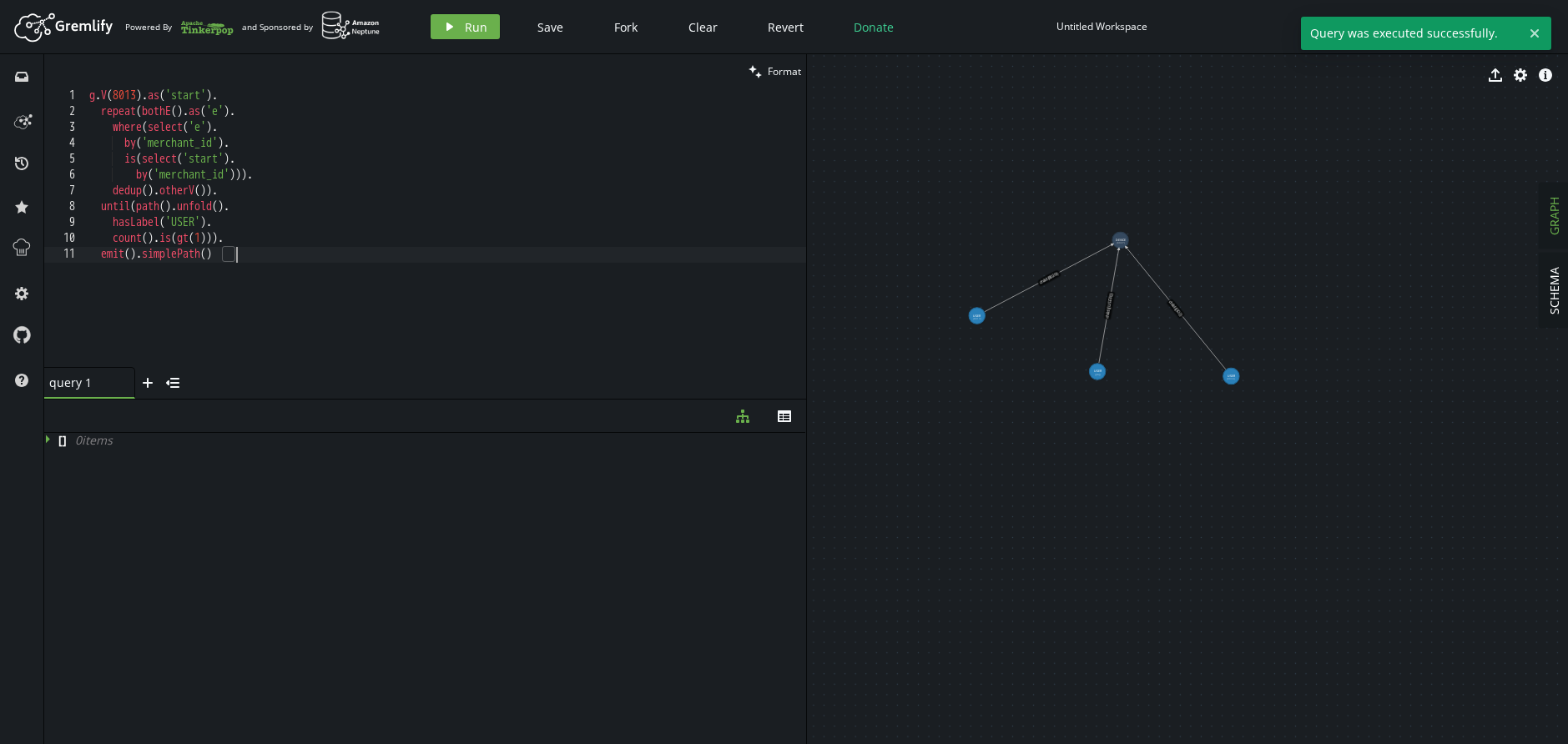 click on "g . V ( 8013 ) . as ( 'start' ) .    repeat ( bothE ( ) . as ( 'e' ) .      where ( select ( 'e' ) .         by ( 'merchant_id' ) .         is ( select ( 'start' ) .           by ( 'merchant_id' ))) .      dedup ( ) . otherV ( )) .    until ( path ( ) . unfold ( ) .      hasLabel ( 'USER' ) .      count ( ) . is ( gt ( 1 ))) .    emit ( ) . simplePath ()" at bounding box center [446, 244] 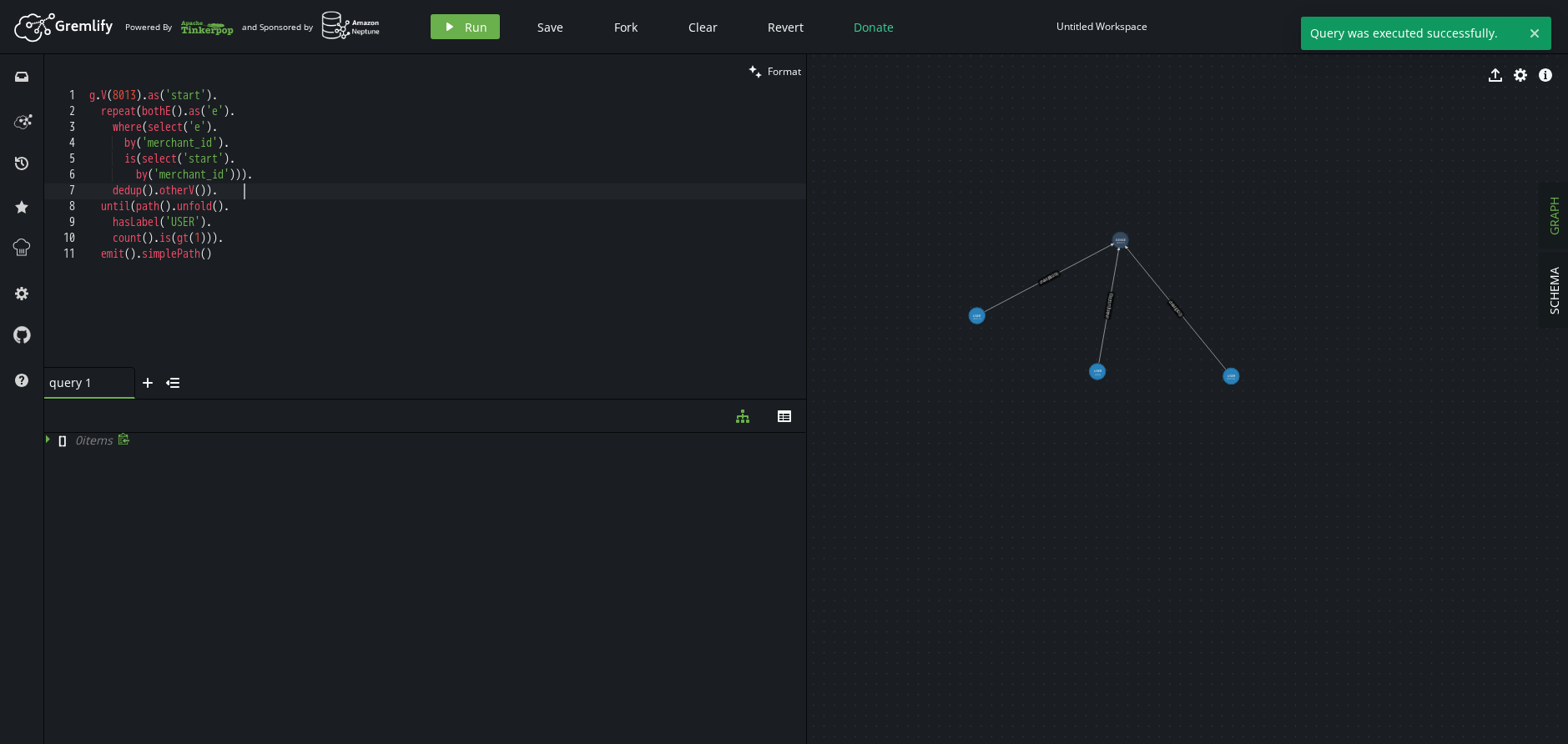 click 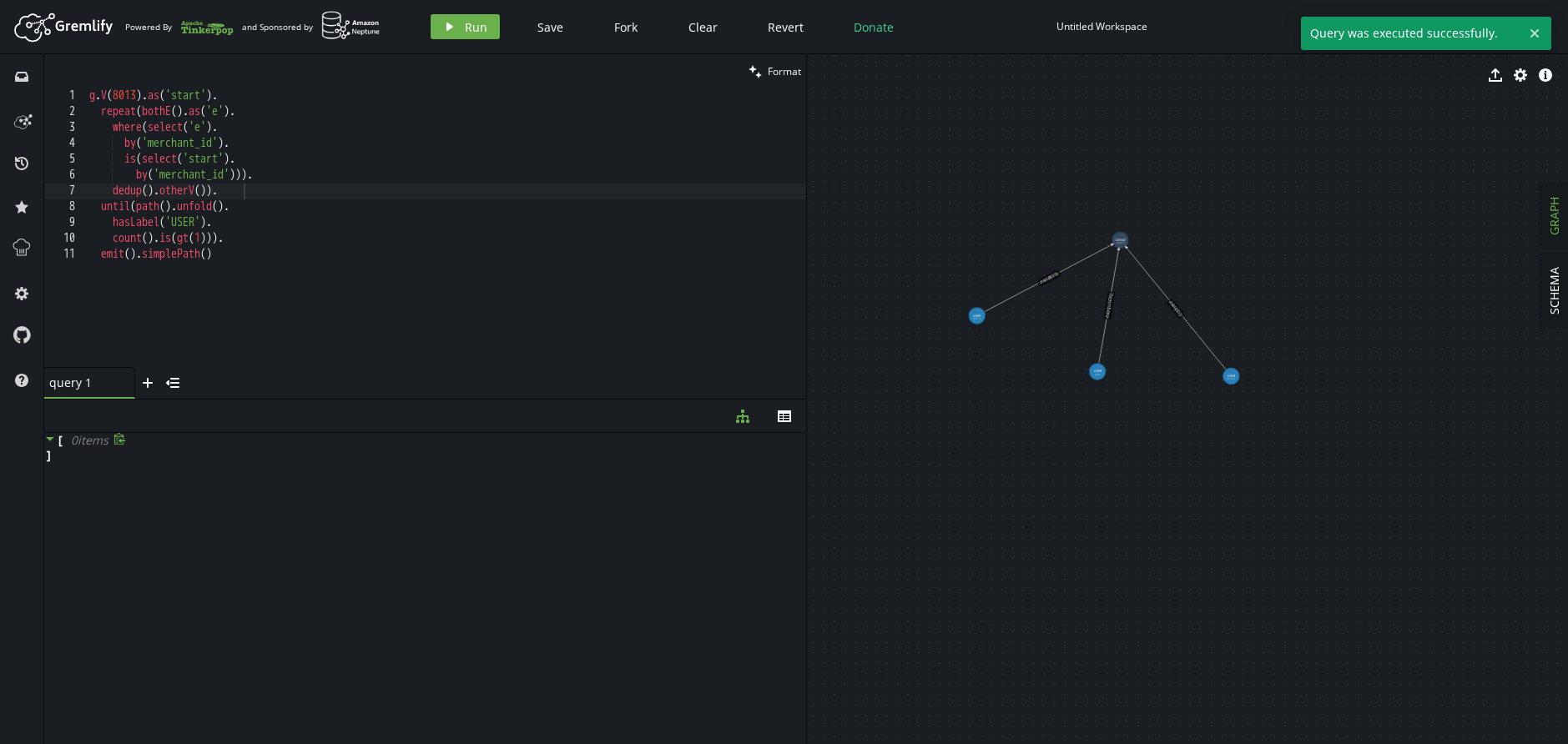 click on "g . V ( 8013 ) . as ( 'start' ) .    repeat ( bothE ( ) . as ( 'e' ) .      where ( select ( 'e' ) .         by ( 'merchant_id' ) .         is ( select ( 'start' ) .           by ( 'merchant_id' ))) .      dedup ( ) . otherV ( )) .    until ( path ( ) . unfold ( ) .      hasLabel ( 'USER' ) .      count ( ) . is ( gt ( 1 ))) .    emit ( ) . simplePath ()" at bounding box center [446, 244] 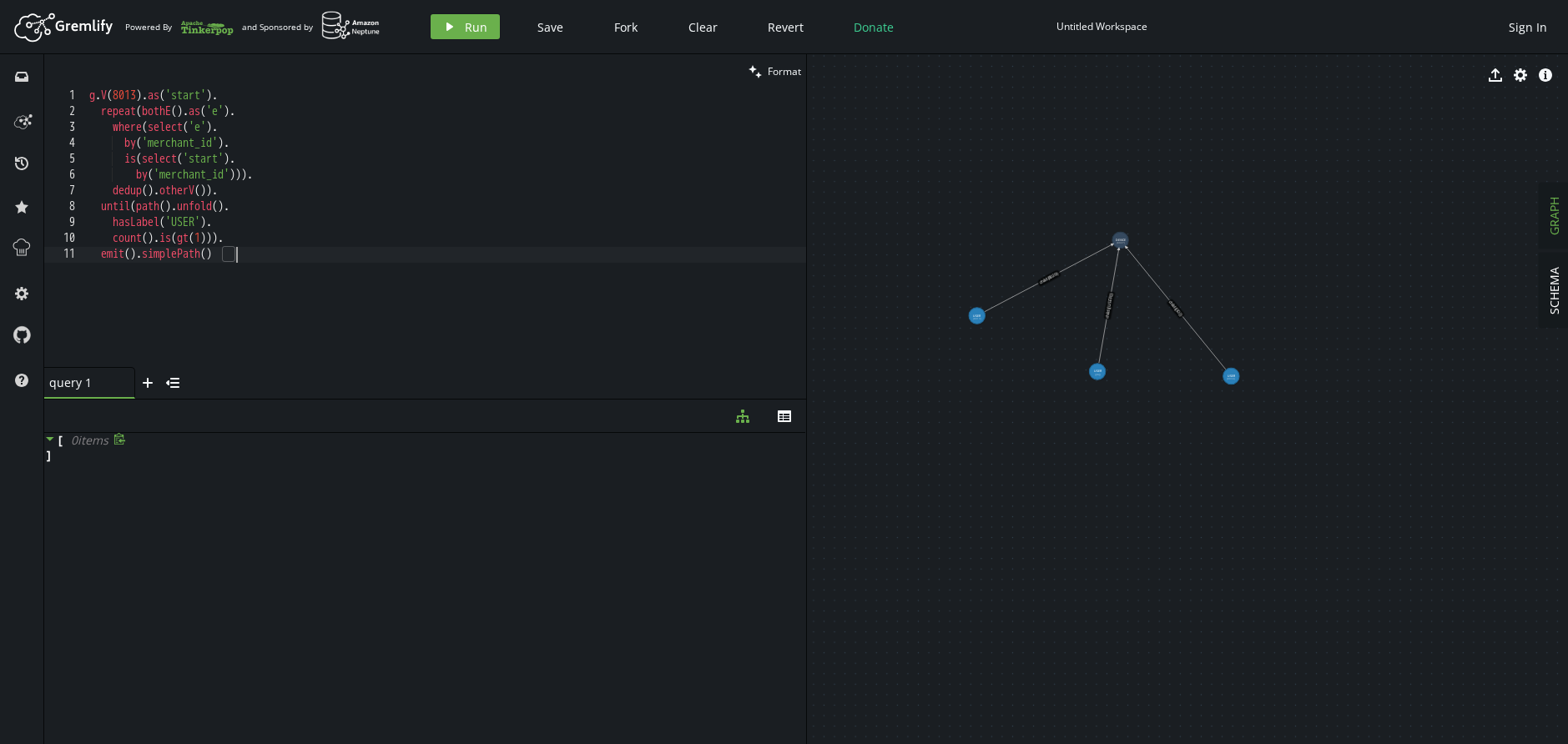 click on "g . V ( 8013 ) . as ( 'start' ) .    repeat ( bothE ( ) . as ( 'e' ) .      where ( select ( 'e' ) .         by ( 'merchant_id' ) .         is ( select ( 'start' ) .           by ( 'merchant_id' ))) .      dedup ( ) . otherV ( )) .    until ( path ( ) . unfold ( ) .      hasLabel ( 'USER' ) .      count ( ) . is ( gt ( 1 ))) .    emit ( ) . simplePath ()" at bounding box center (446, 244) 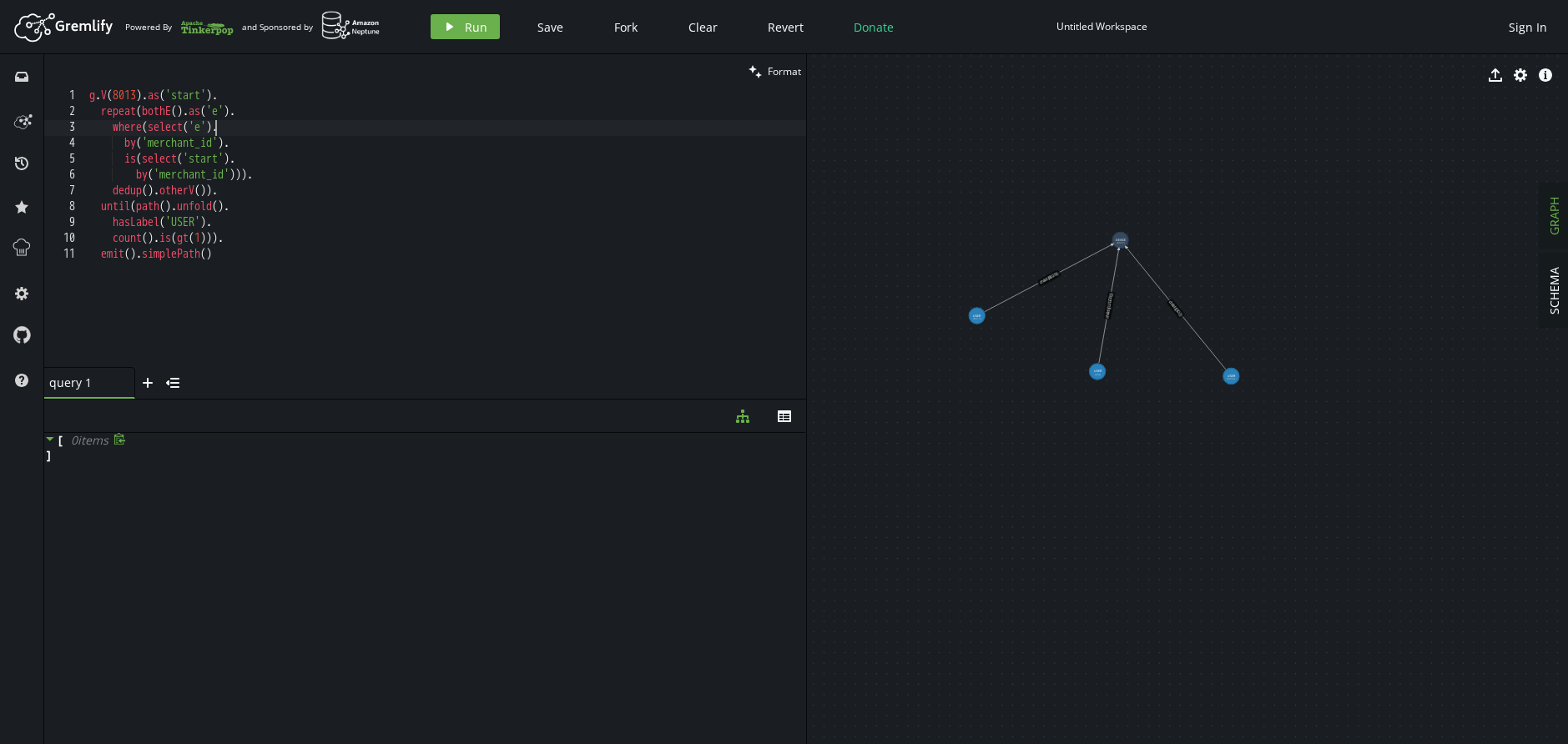 click on "g . V ( 8013 ) . as ( 'start' ) .    repeat ( bothE ( ) . as ( 'e' ) .      where ( select ( 'e' ) .         by ( 'merchant_id' ) .         is ( select ( 'start' ) .           by ( 'merchant_id' ))) .      dedup ( ) . otherV ( )) .    until ( path ( ) . unfold ( ) .      hasLabel ( 'USER' ) .      count ( ) . is ( gt ( 1 ))) .    emit ( ) . simplePath ()" at bounding box center (446, 244) 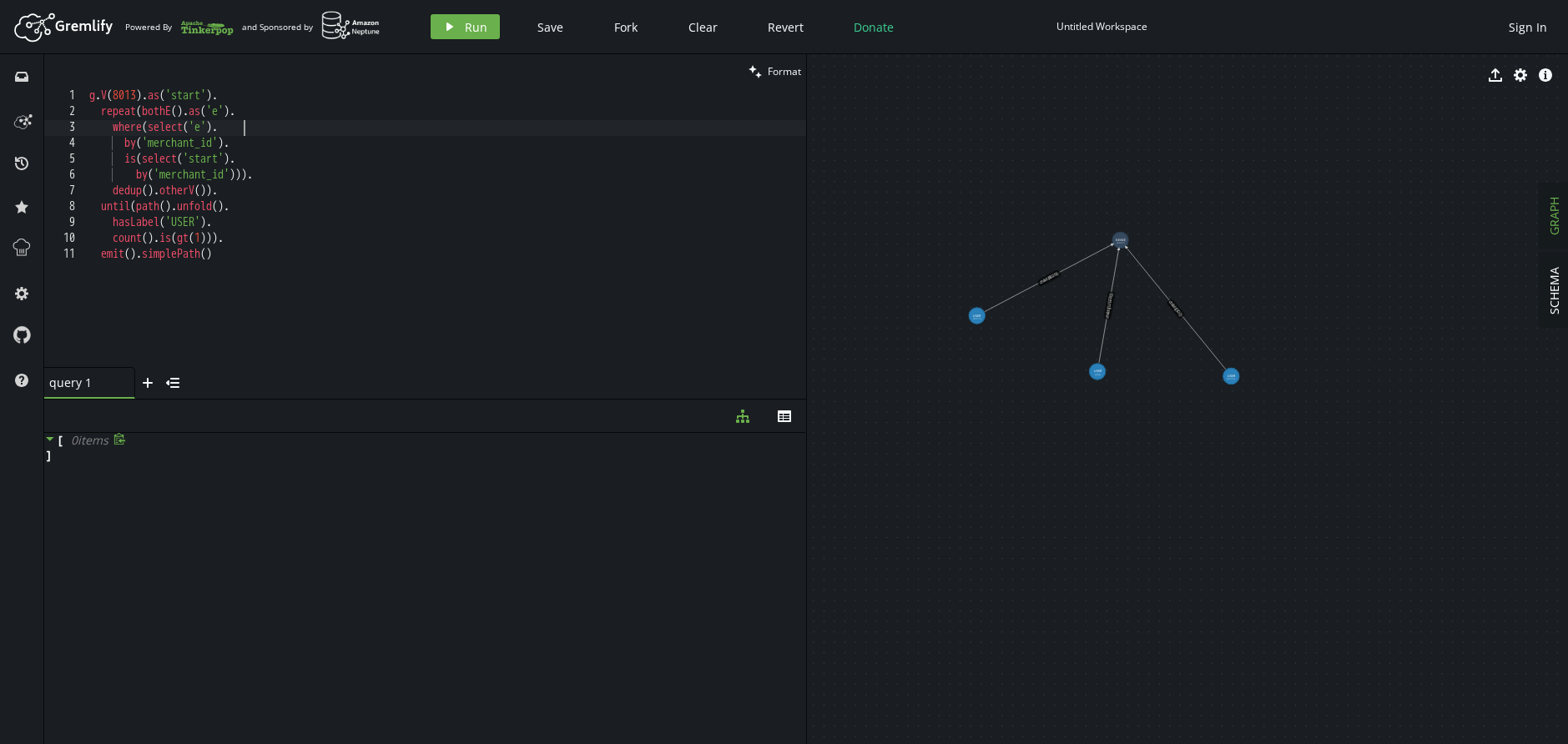 click on "g . V ( 8013 ) . as ( 'start' ) .    repeat ( bothE ( ) . as ( 'e' ) .      where ( select ( 'e' ) .         by ( 'merchant_id' ) .         is ( select ( 'start' ) .           by ( 'merchant_id' ))) .      dedup ( ) . otherV ( )) .    until ( path ( ) . unfold ( ) .      hasLabel ( 'USER' ) .      count ( ) . is ( gt ( 1 ))) .    emit ( ) . simplePath ()" at bounding box center (446, 244) 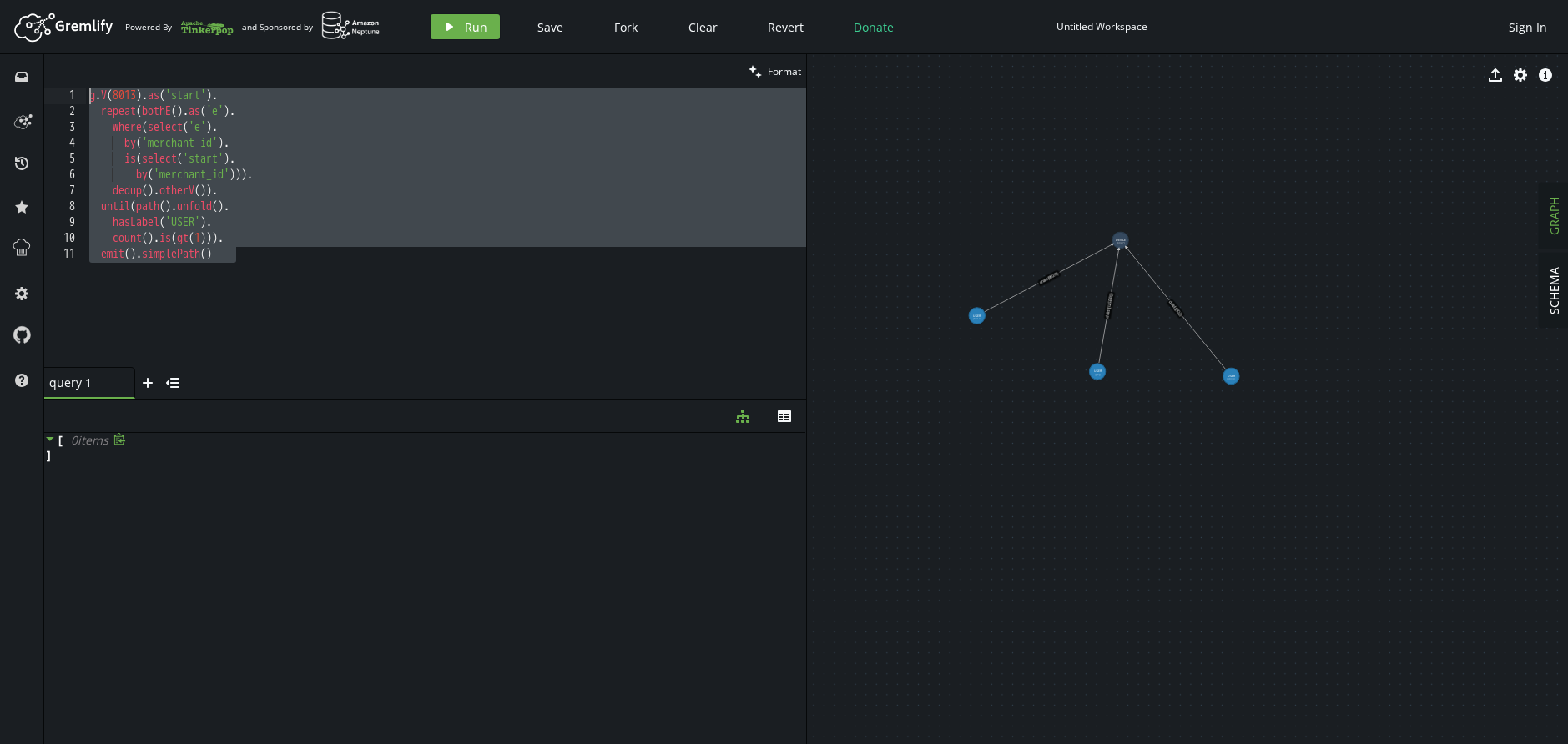 drag, startPoint x: 275, startPoint y: 259, endPoint x: 0, endPoint y: 28, distance: 359.14621 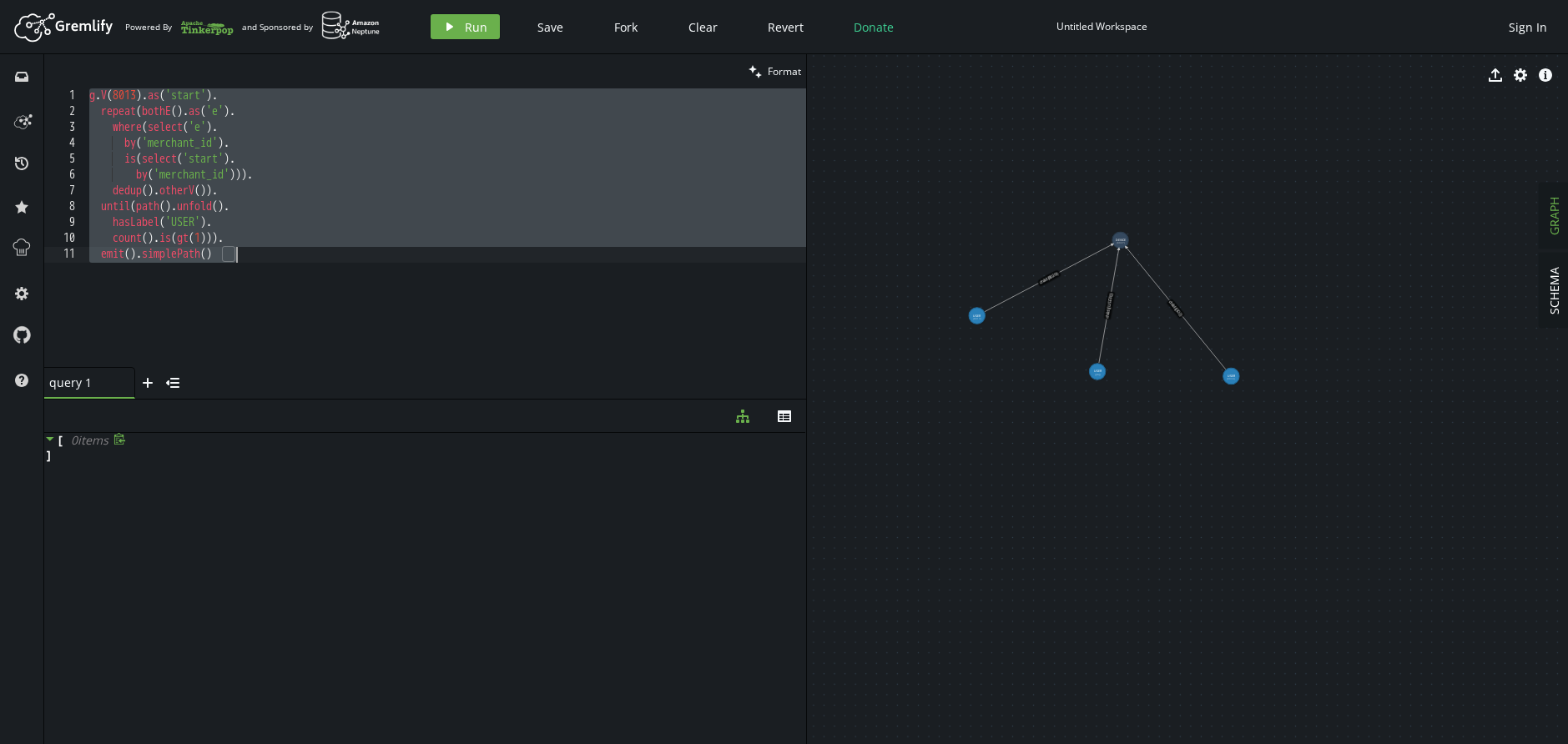 paste on ".emit" 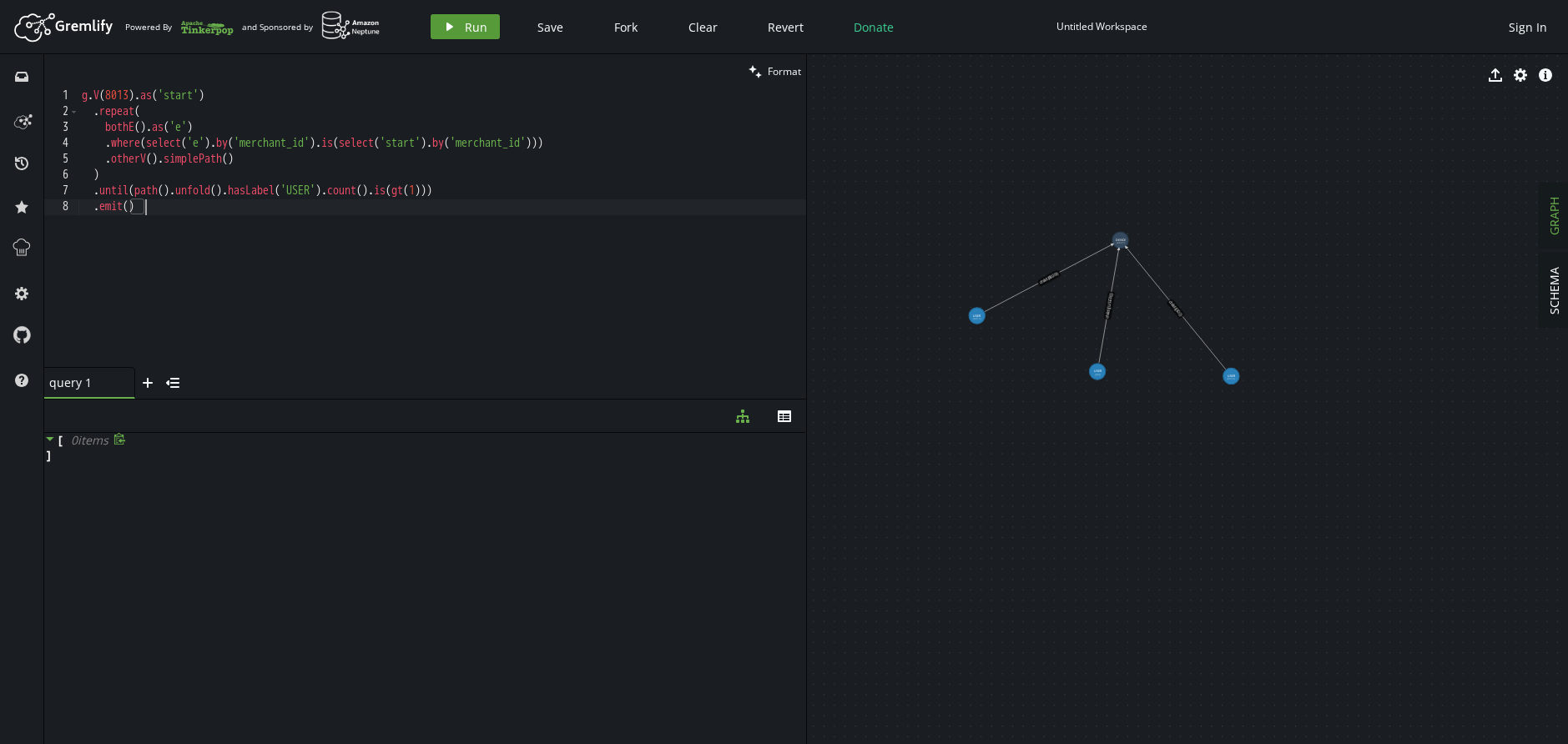 click on "Run" at bounding box center [476, 27] 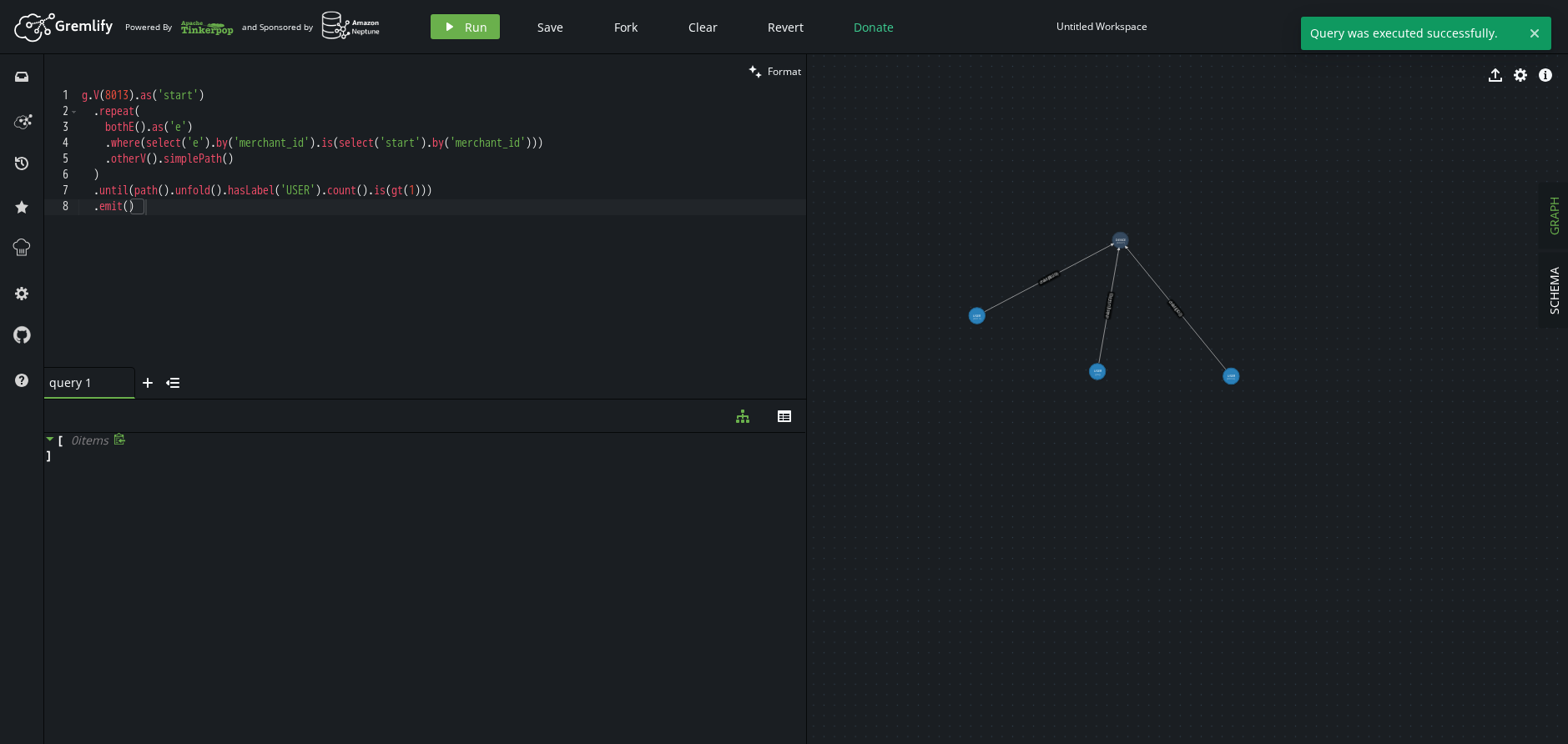 click on "export cog info-sign" at bounding box center [1186, 75] 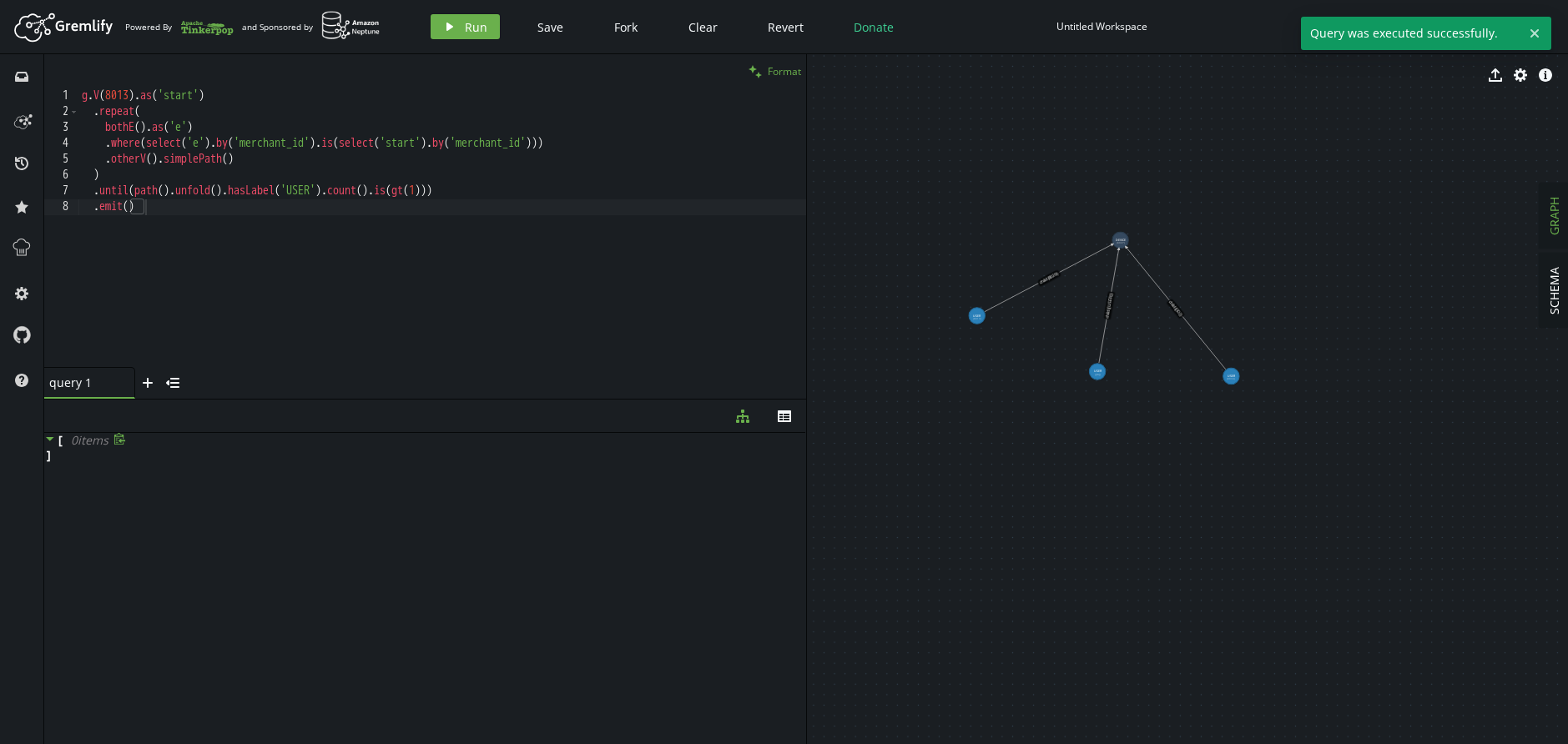 click on "Format" at bounding box center (784, 71) 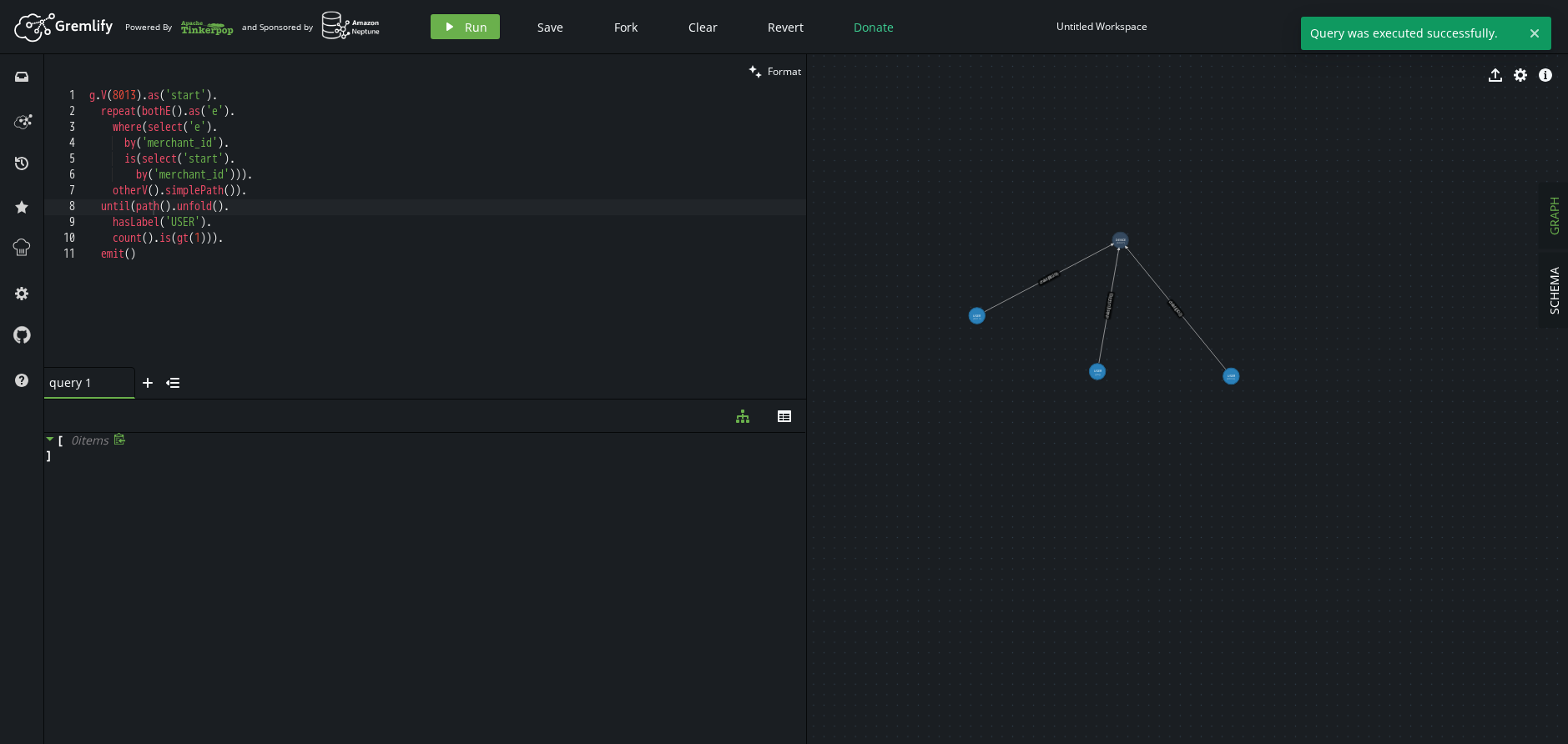 scroll, scrollTop: 1, scrollLeft: 55, axis: both 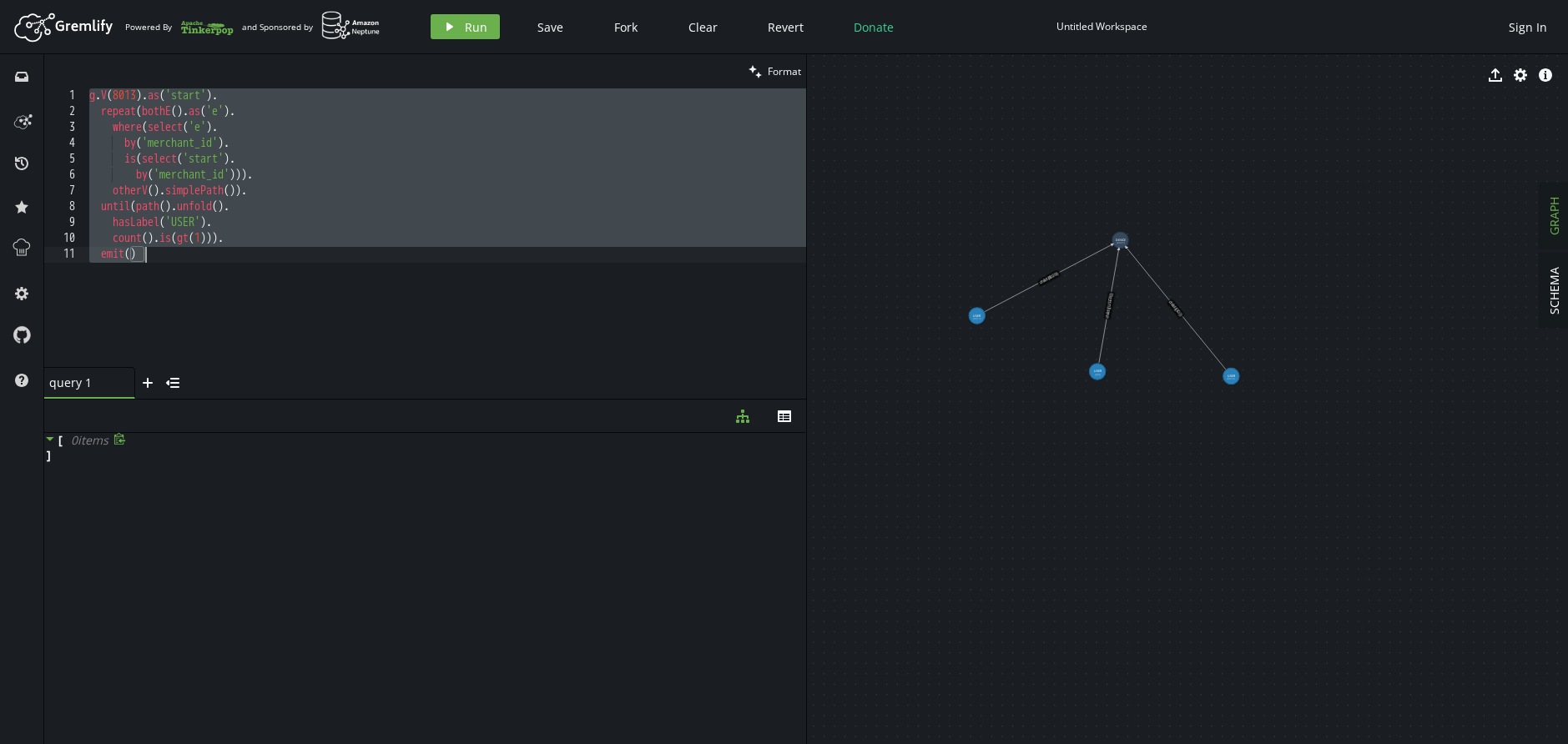 paste on "g.V(8013).values('merchant_id')" 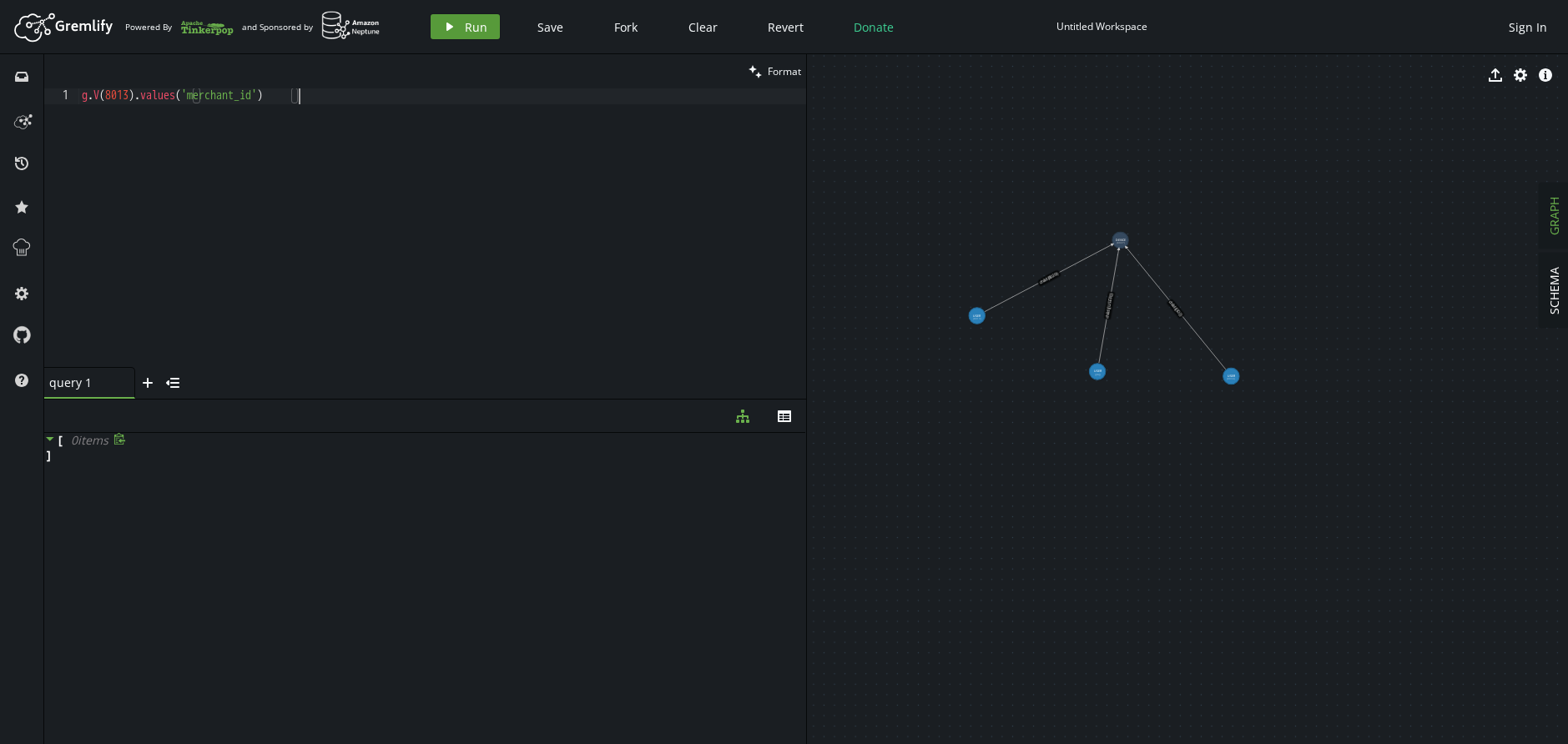 click on "Run" at bounding box center (476, 27) 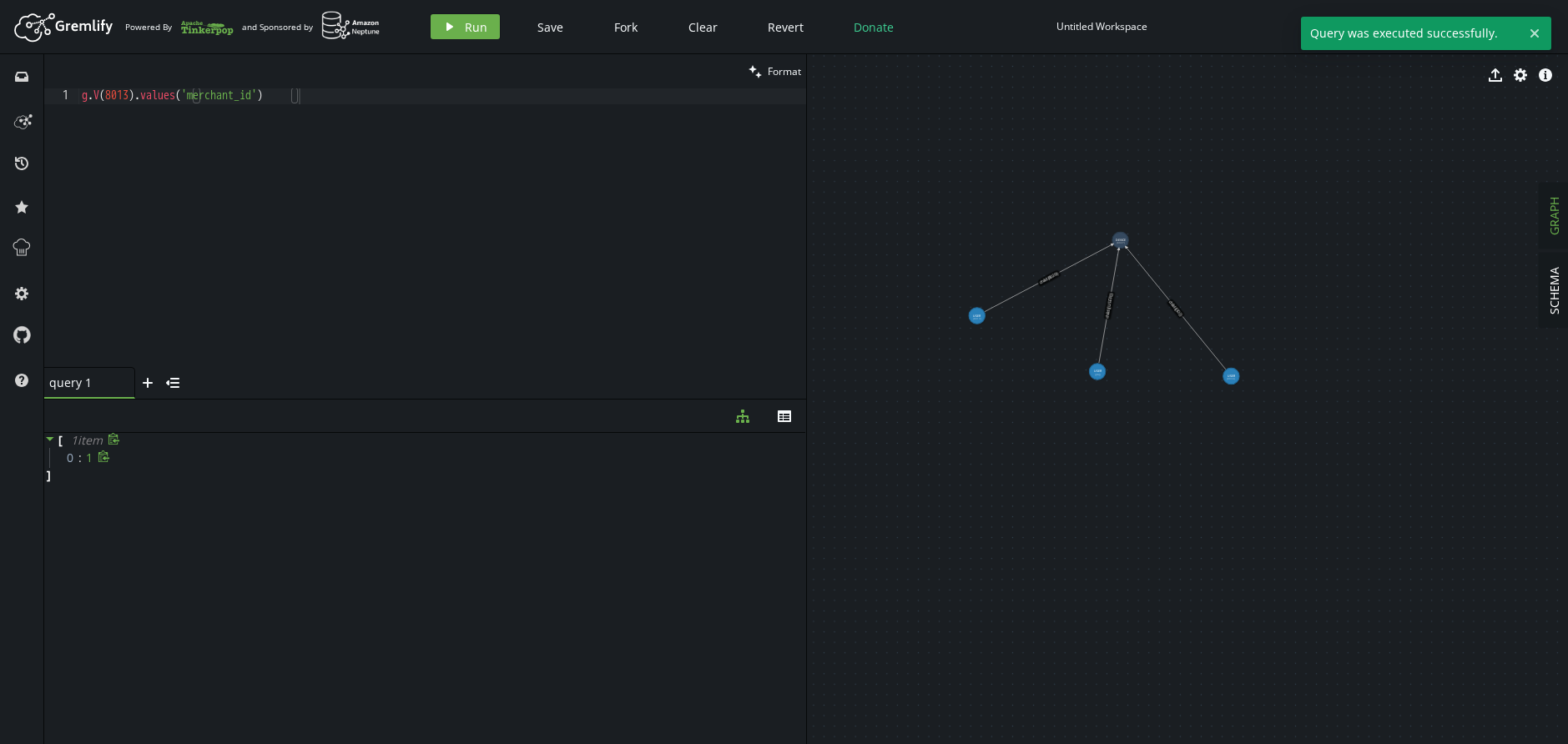 click on "0 :" at bounding box center [76, 458] 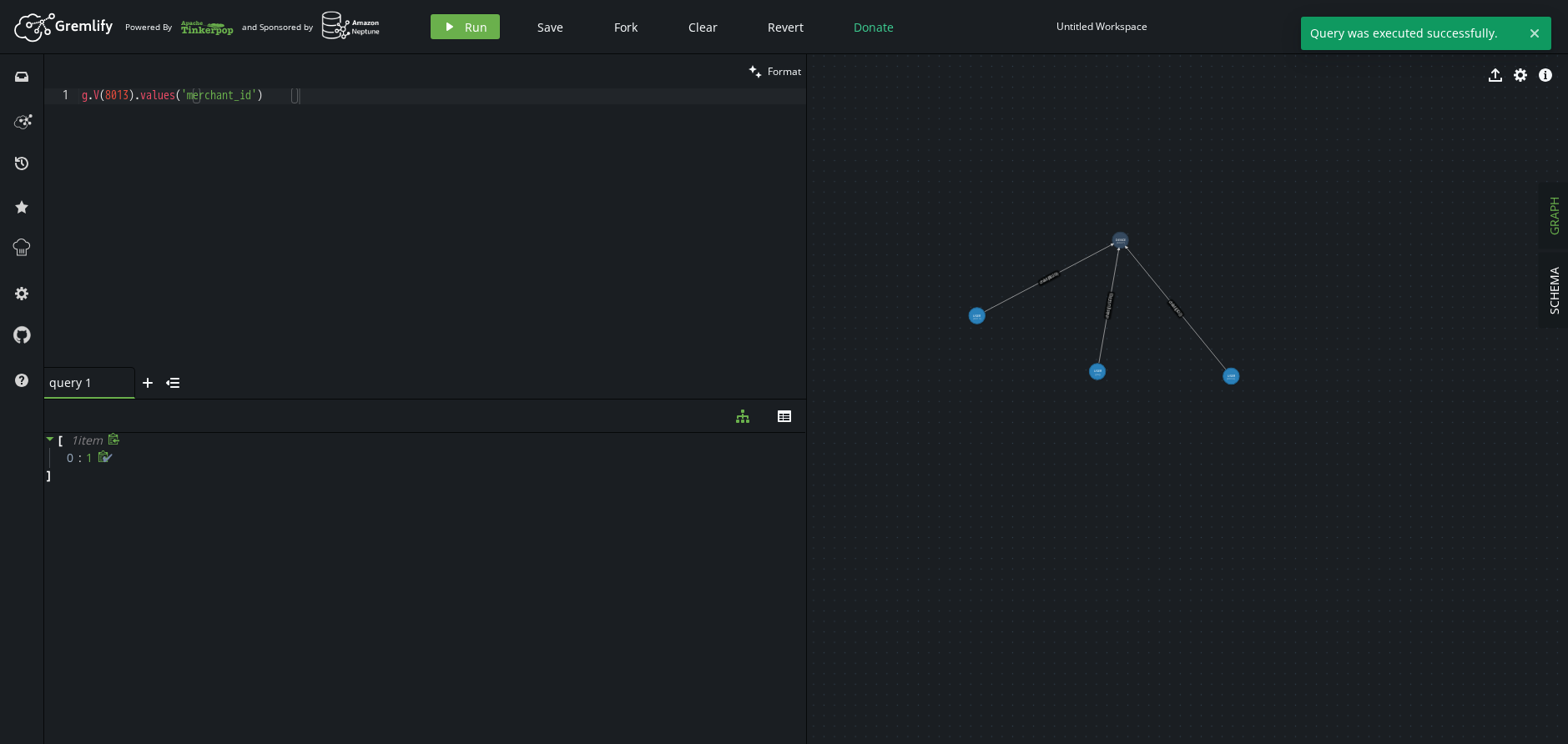 click on "✔" at bounding box center [108, 457] 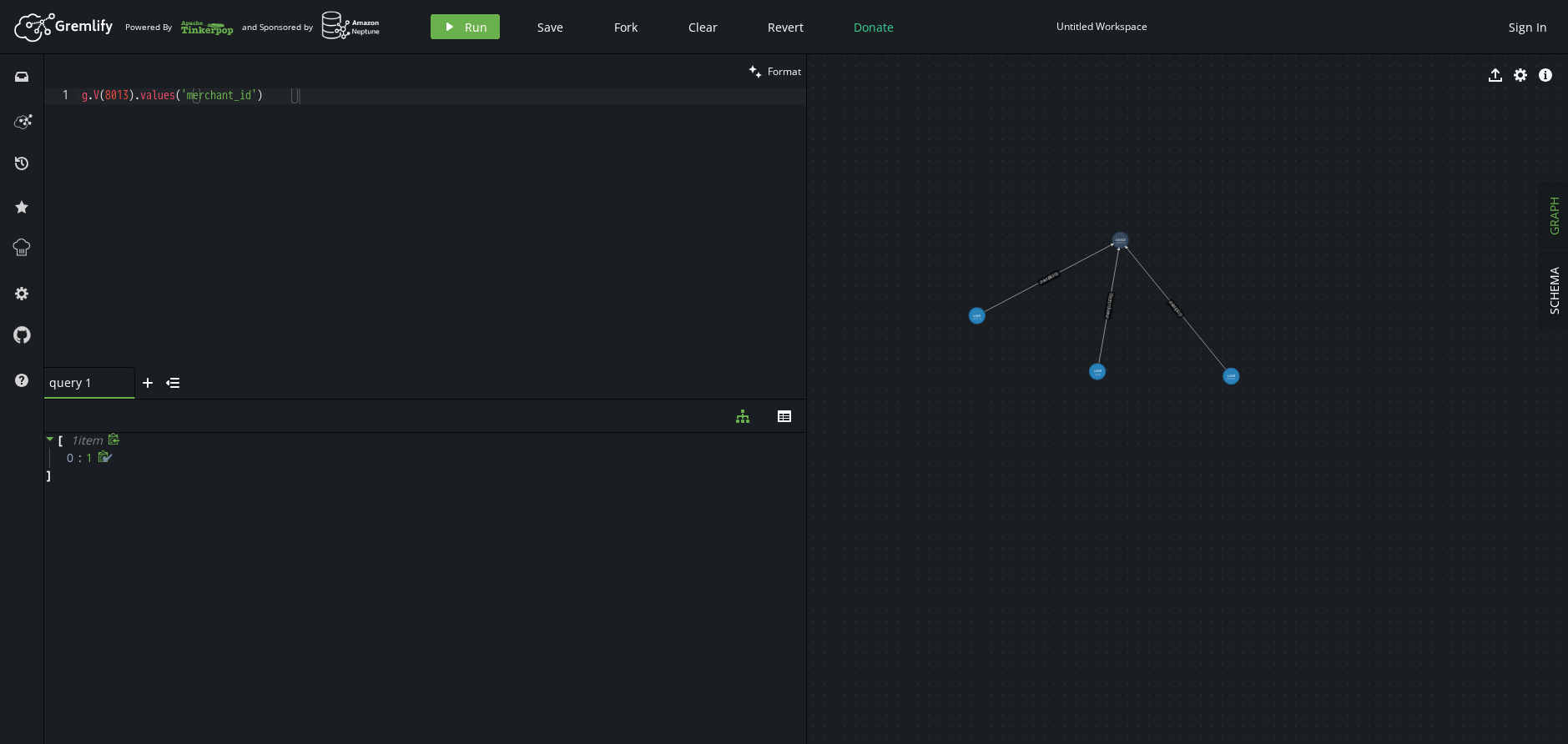 click 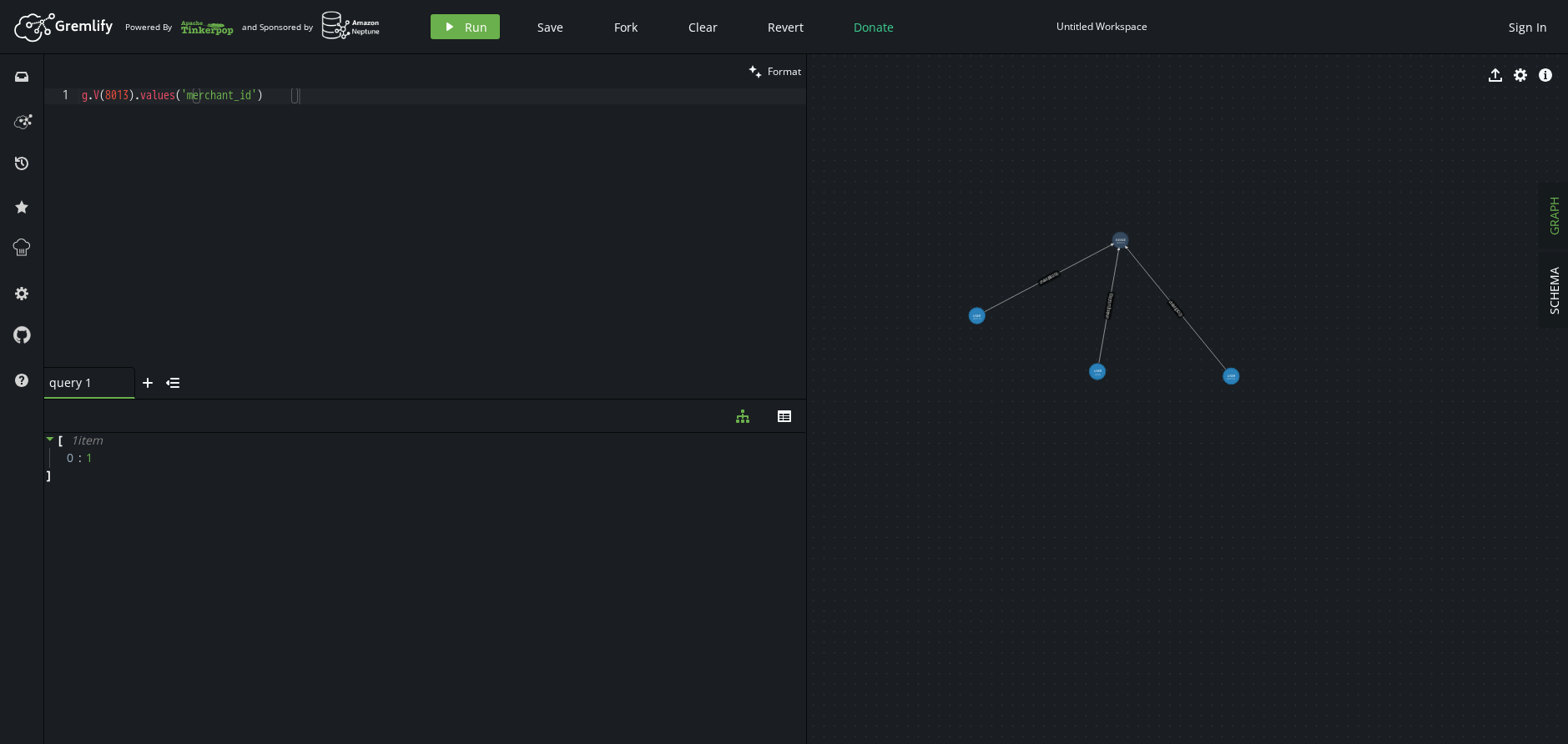 click 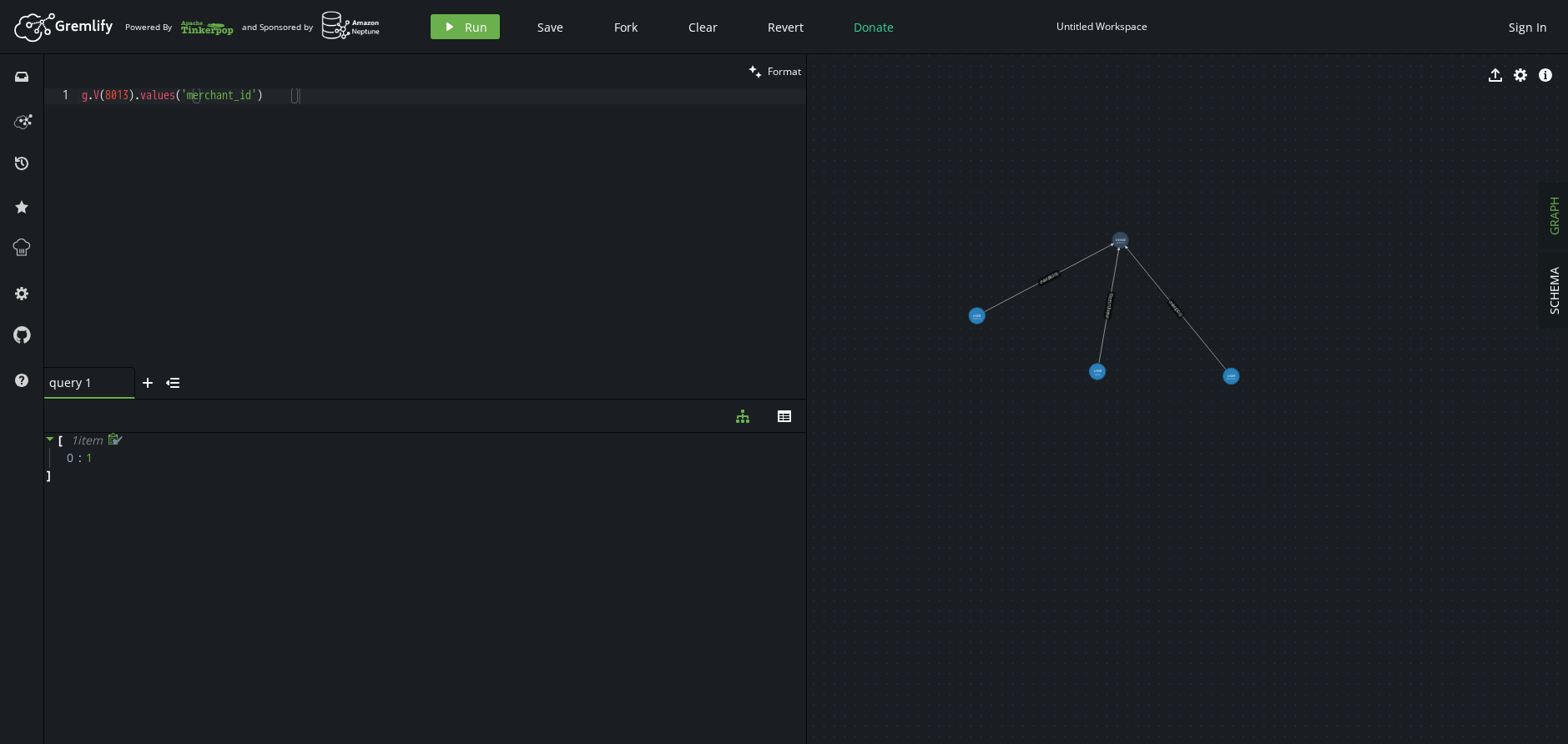 drag, startPoint x: 102, startPoint y: 472, endPoint x: 83, endPoint y: 470, distance: 19.104973 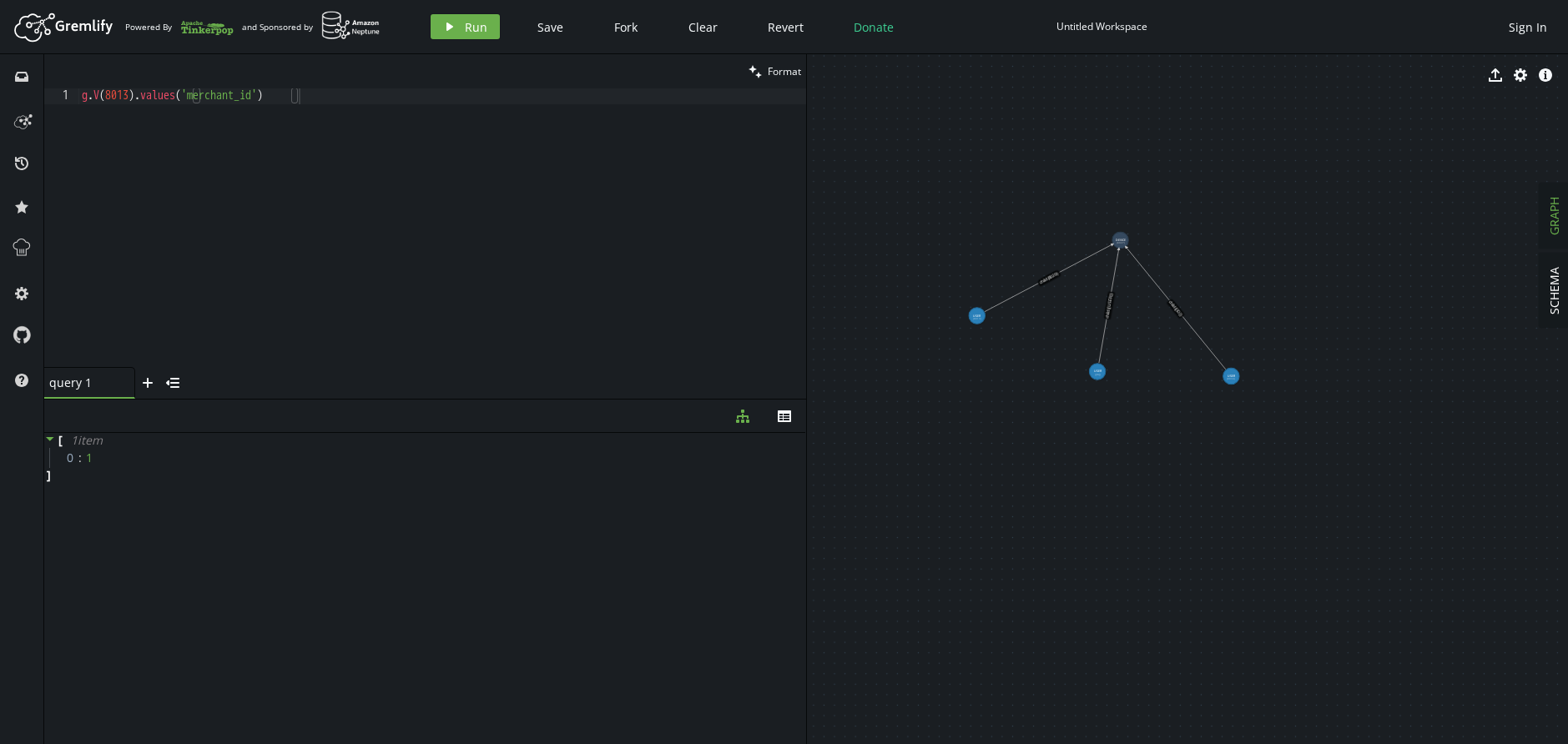 click on "g . V ( 8013 ) . values ( 'merchant_id' )" at bounding box center (442, 244) 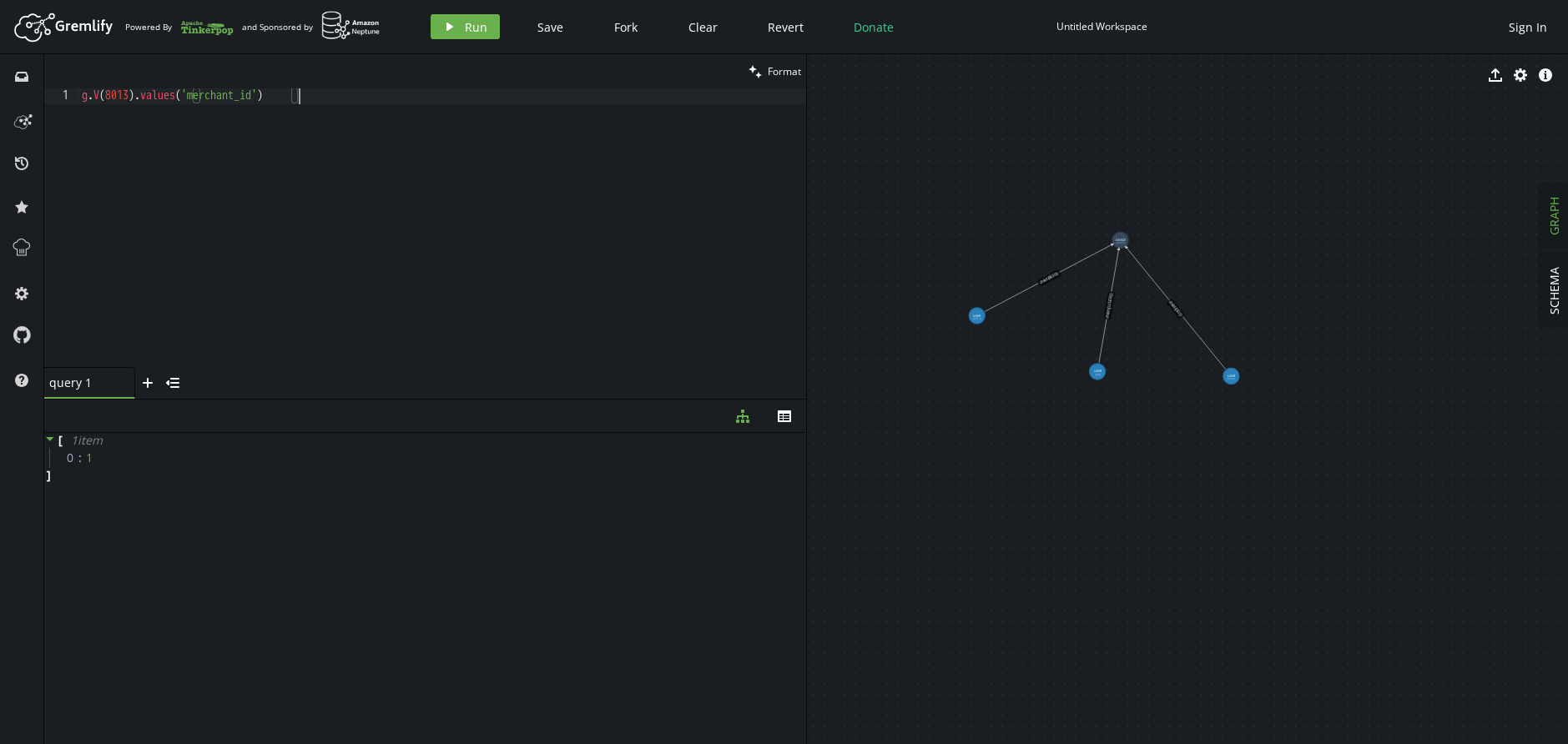 click on "g . V ( 8013 ) . values ( 'merchant_id' )" at bounding box center [442, 244] 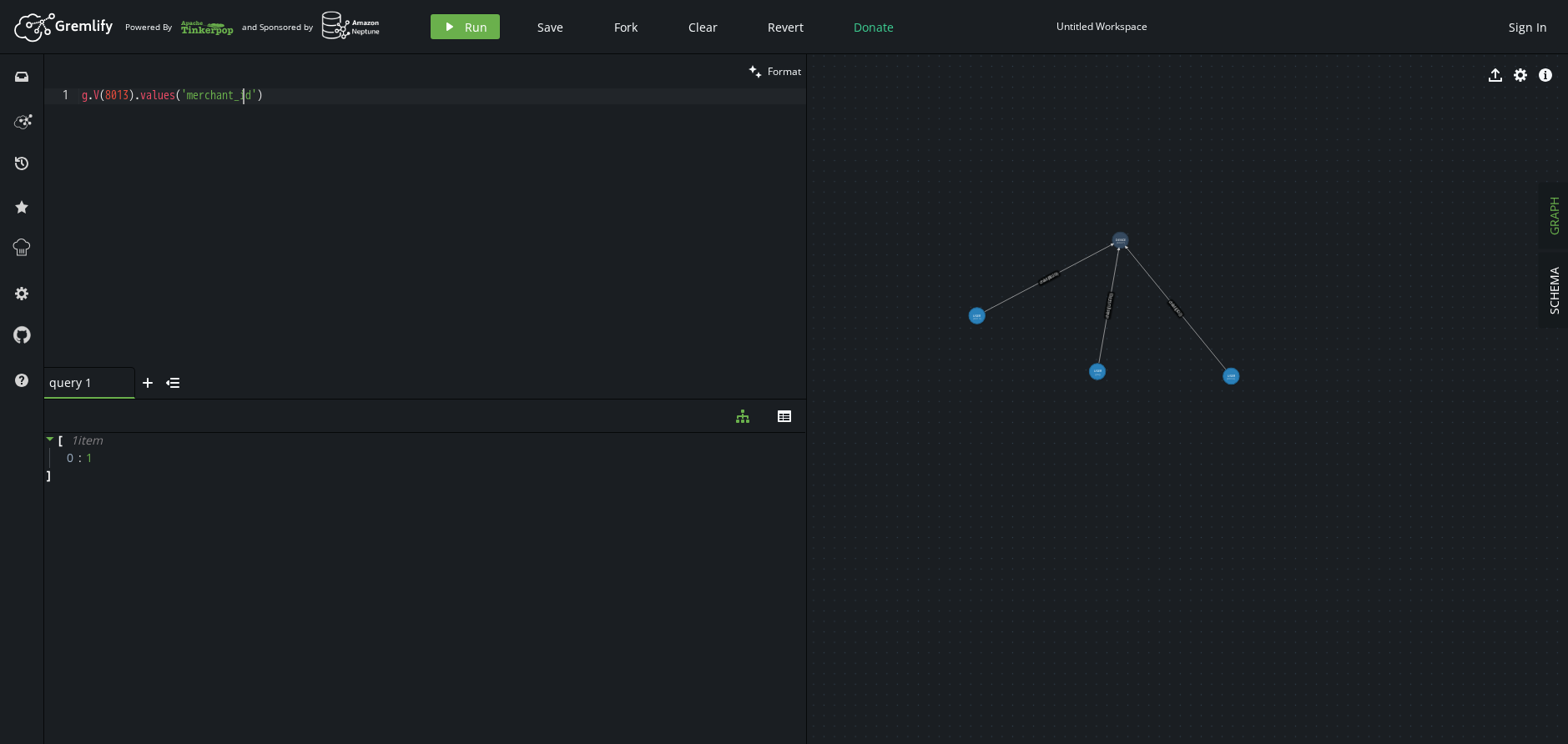 click on "g . V ( 8013 ) . values ( 'merchant_id' )" at bounding box center [442, 244] 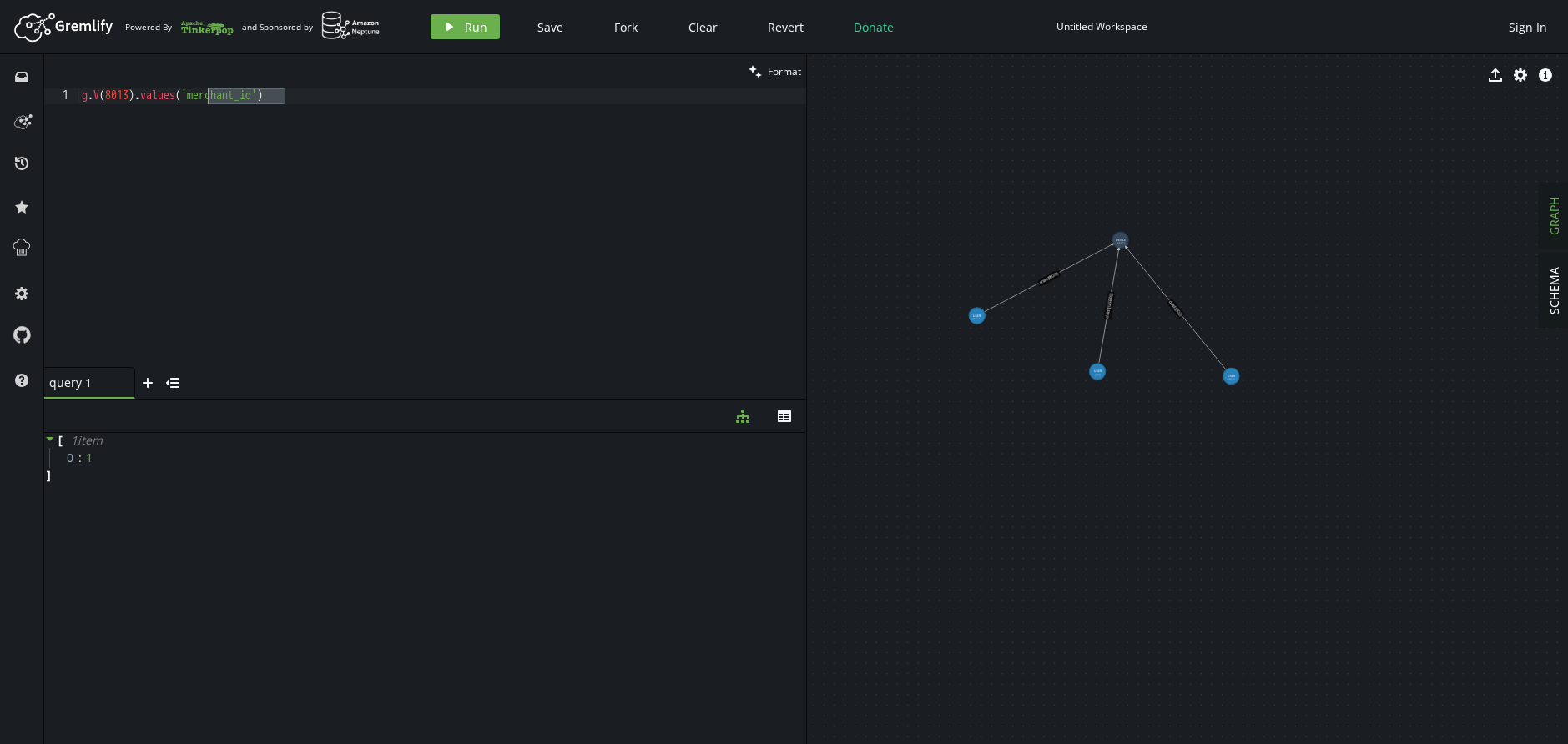 click on "g . V ( 8013 ) . values ( 'merchant_id' )" at bounding box center (442, 244) 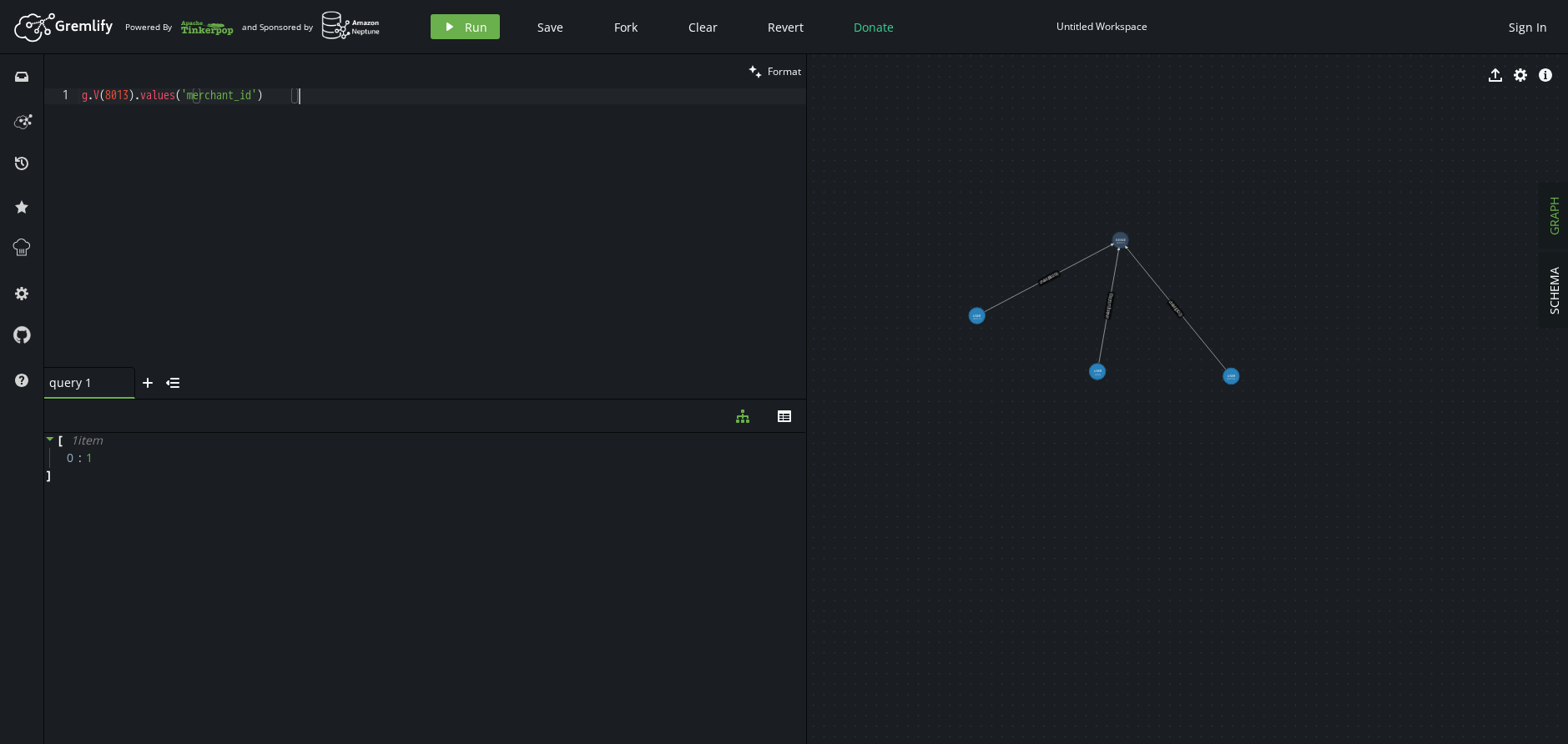 click on "g . V ( 8013 ) . values ( 'merchant_id' )" at bounding box center [442, 244] 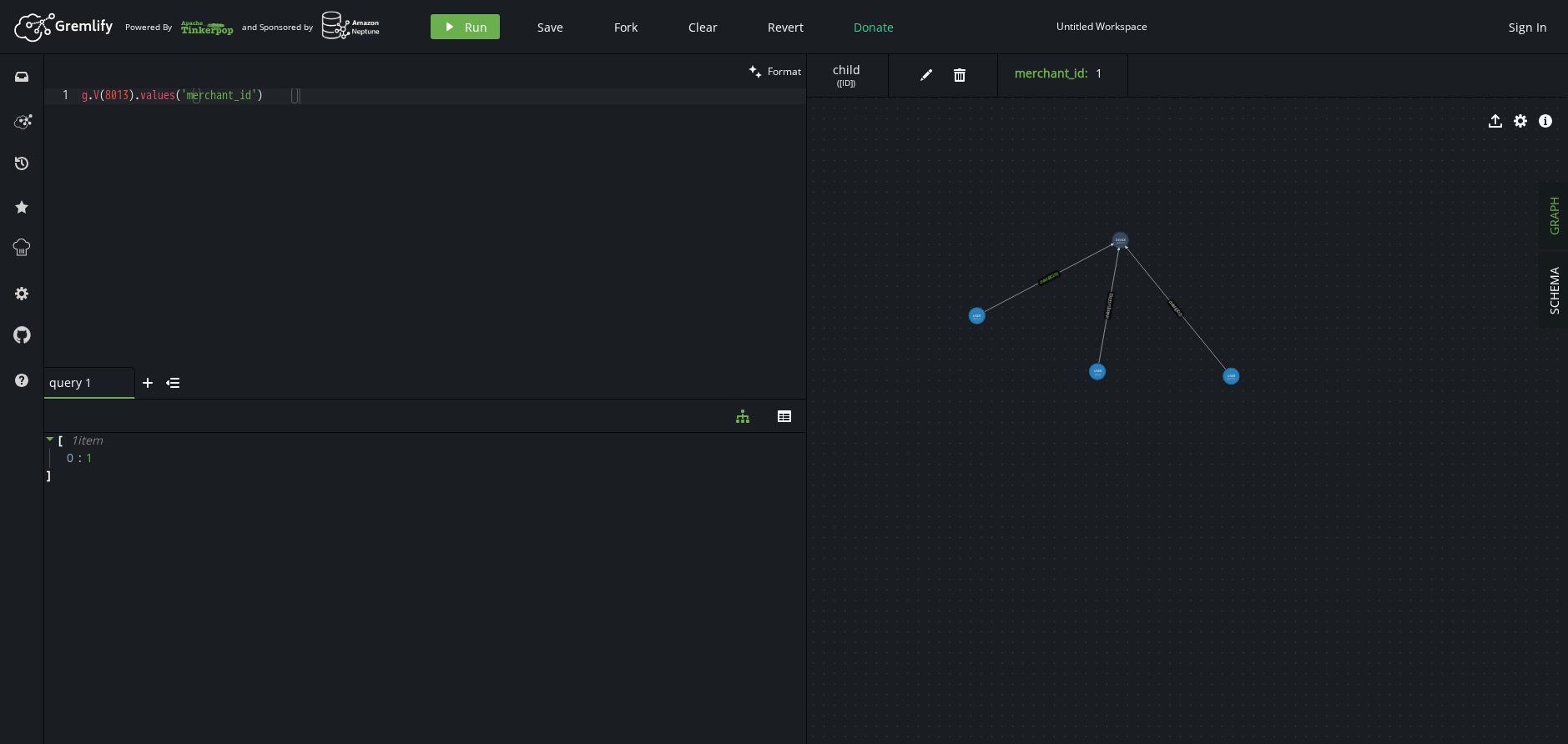 scroll, scrollTop: 0, scrollLeft: 0, axis: both 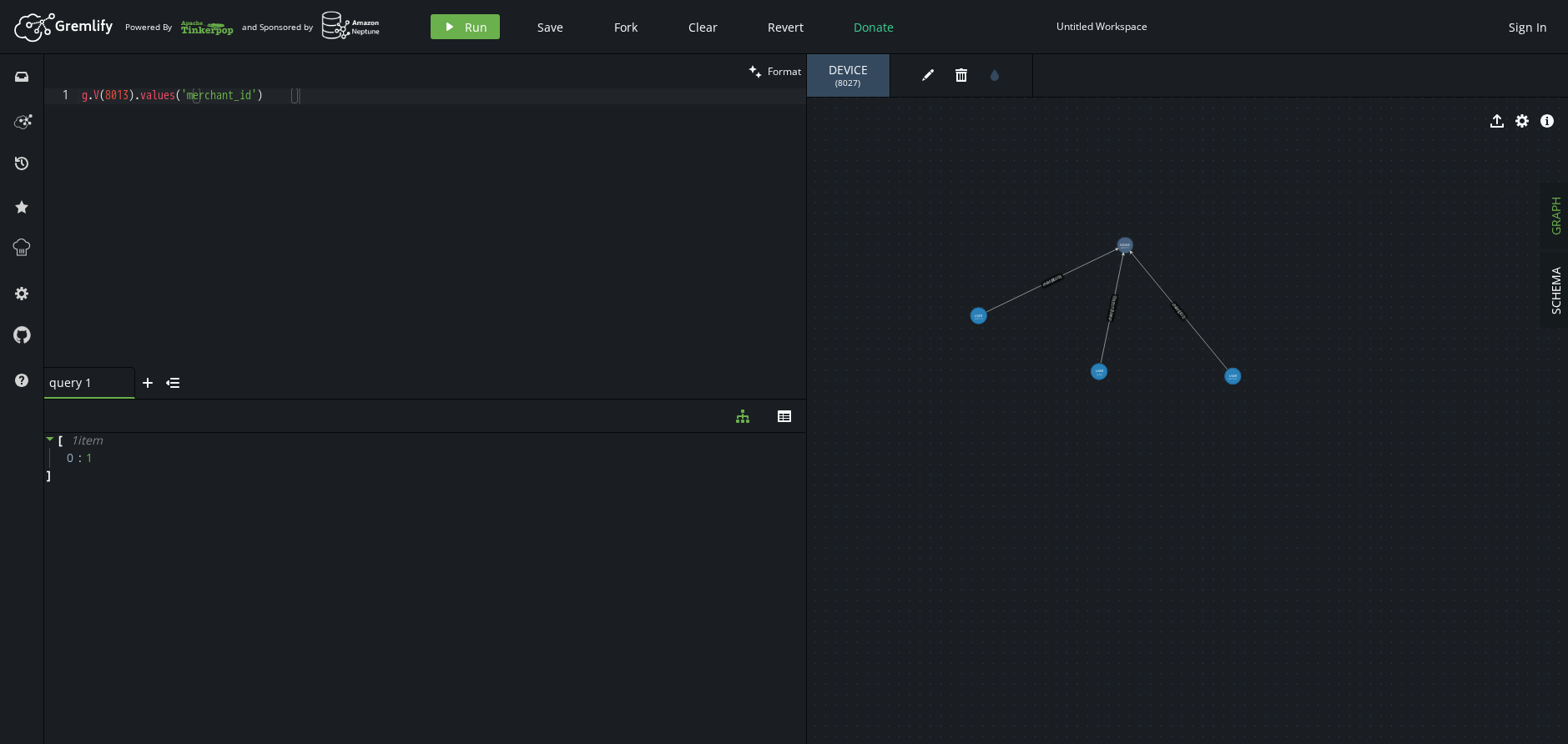 drag, startPoint x: 191, startPoint y: 493, endPoint x: 187, endPoint y: 431, distance: 62.128898 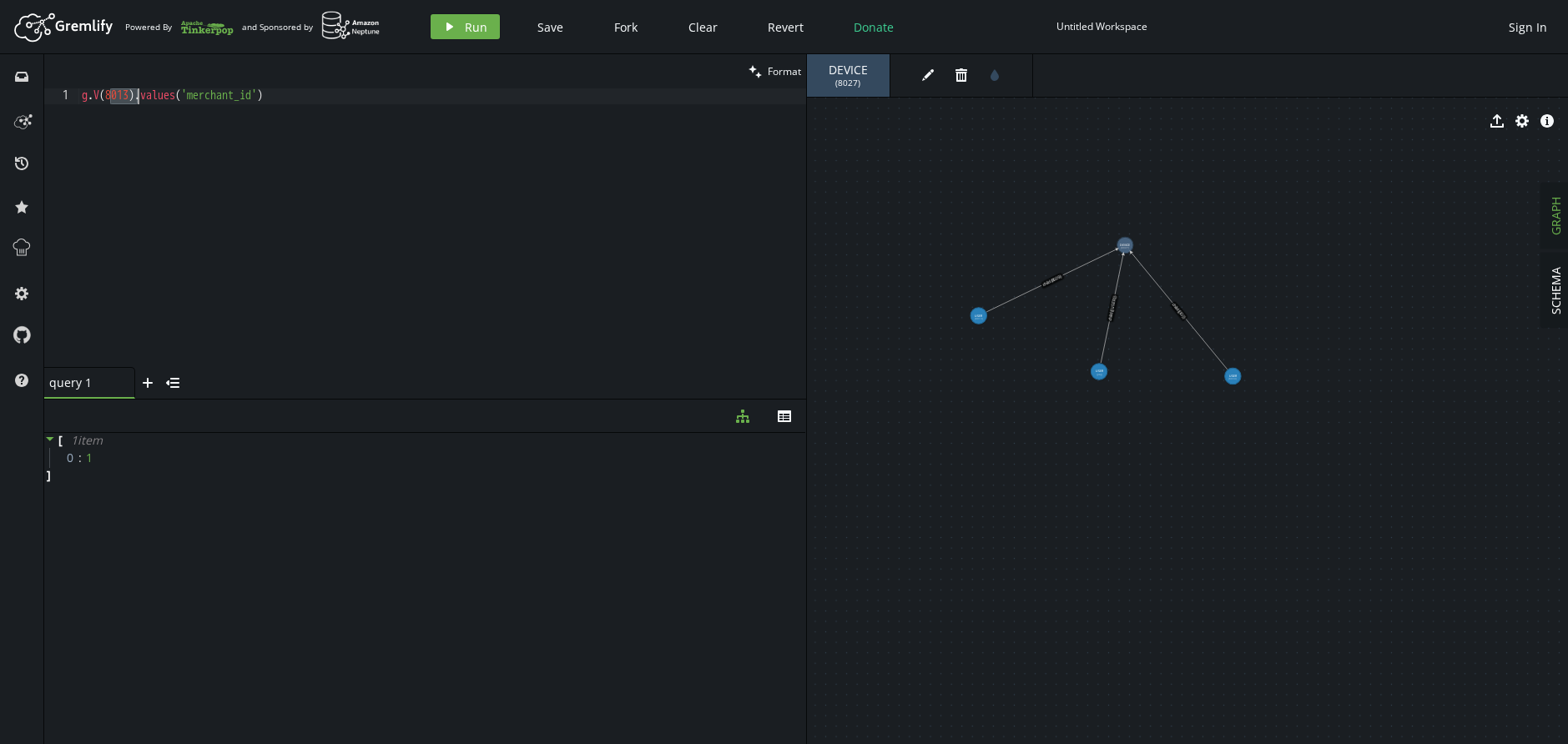 click on "g . V ( 8013 ) . values ( 'merchant_id' )" at bounding box center (442, 244) 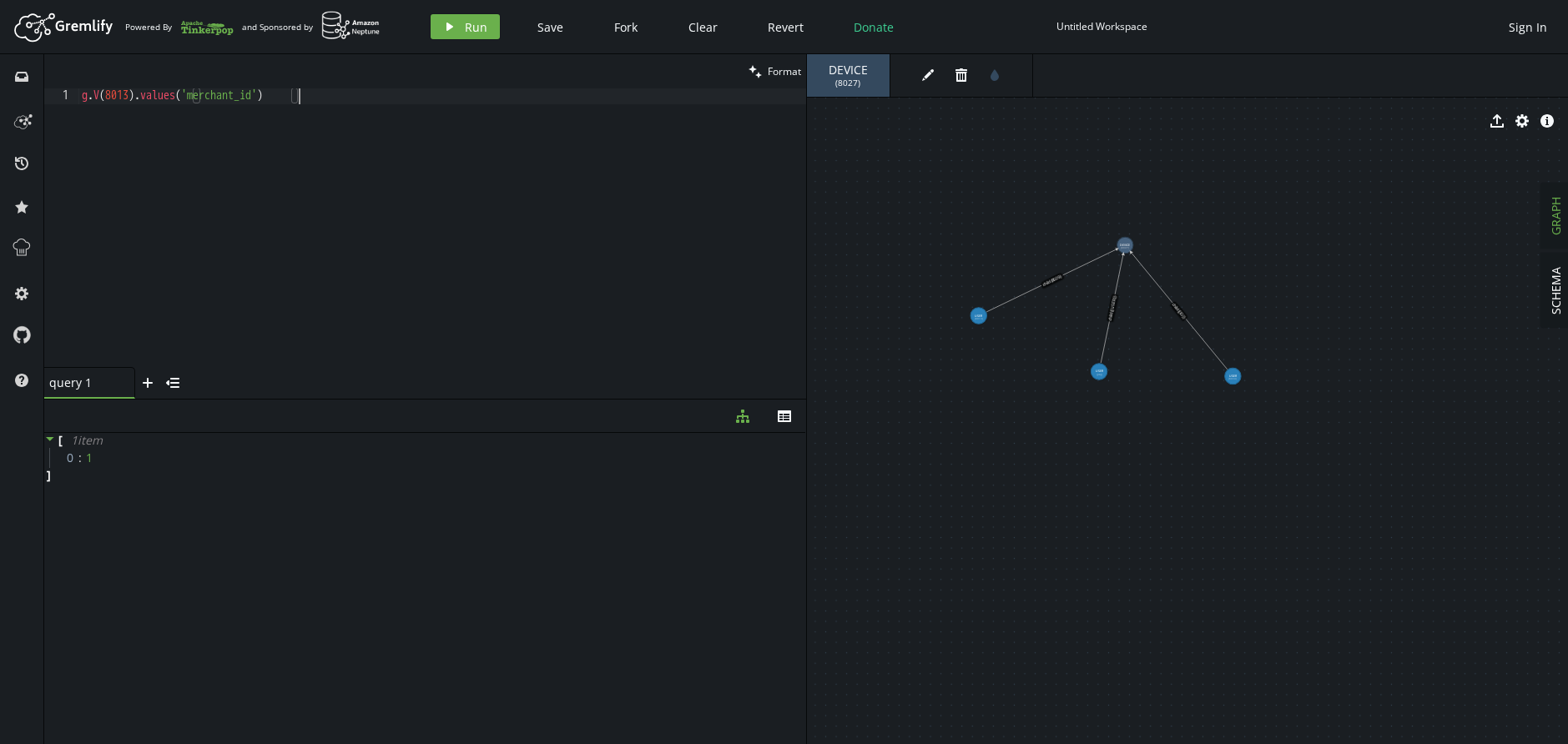 click on "g . V ( 8013 ) . values ( 'merchant_id' )" at bounding box center (442, 244) 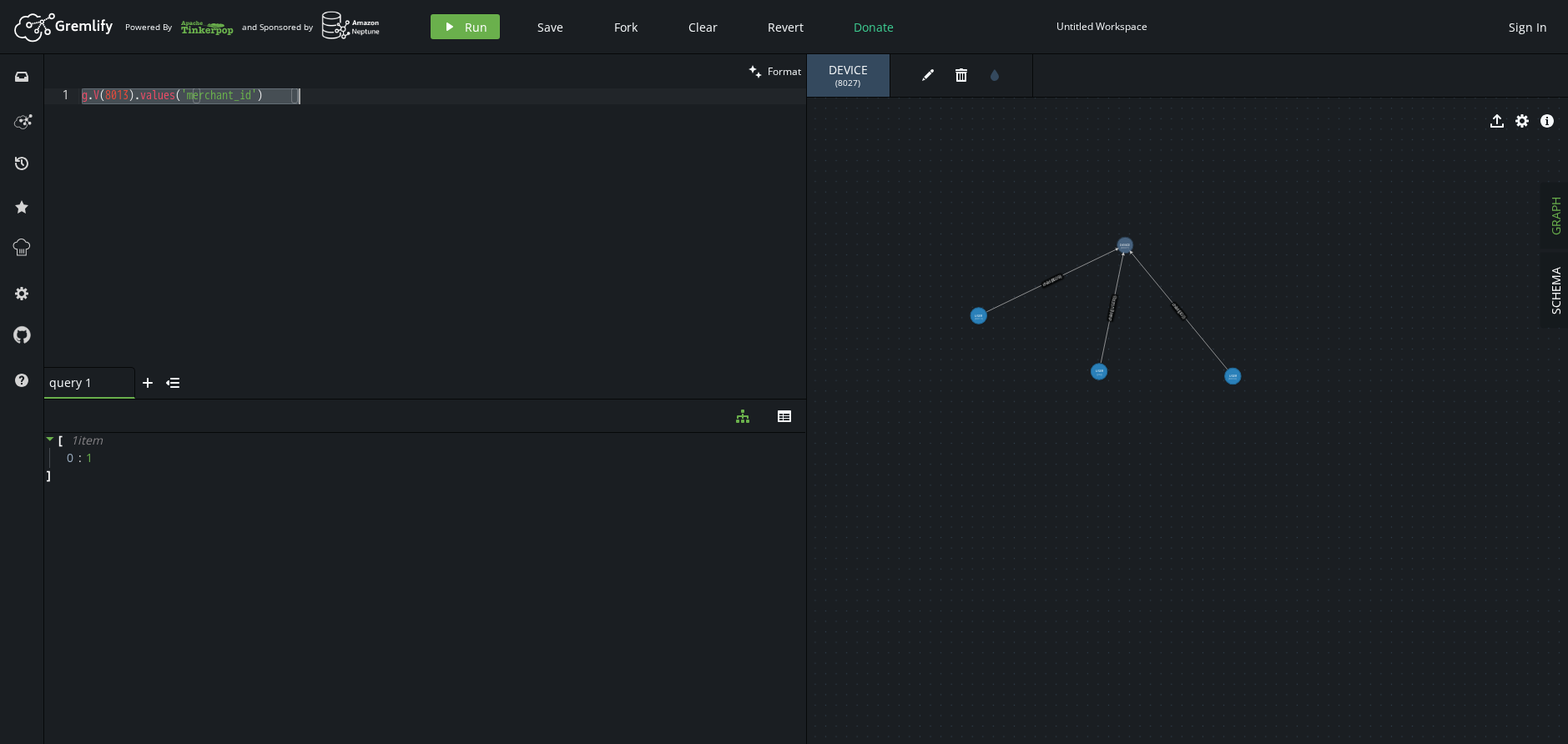 paste on "as('start').bothE().valueMap()" 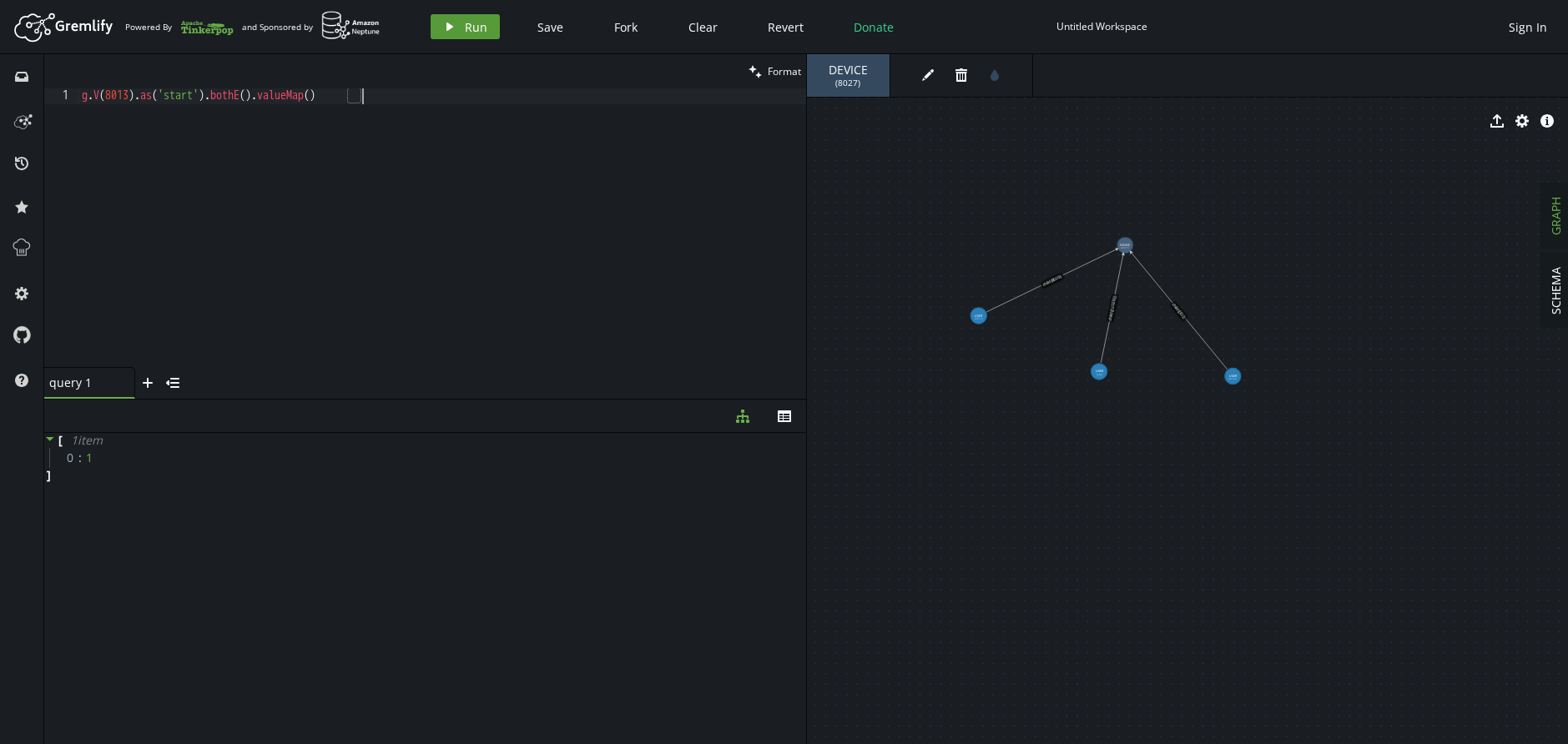 click 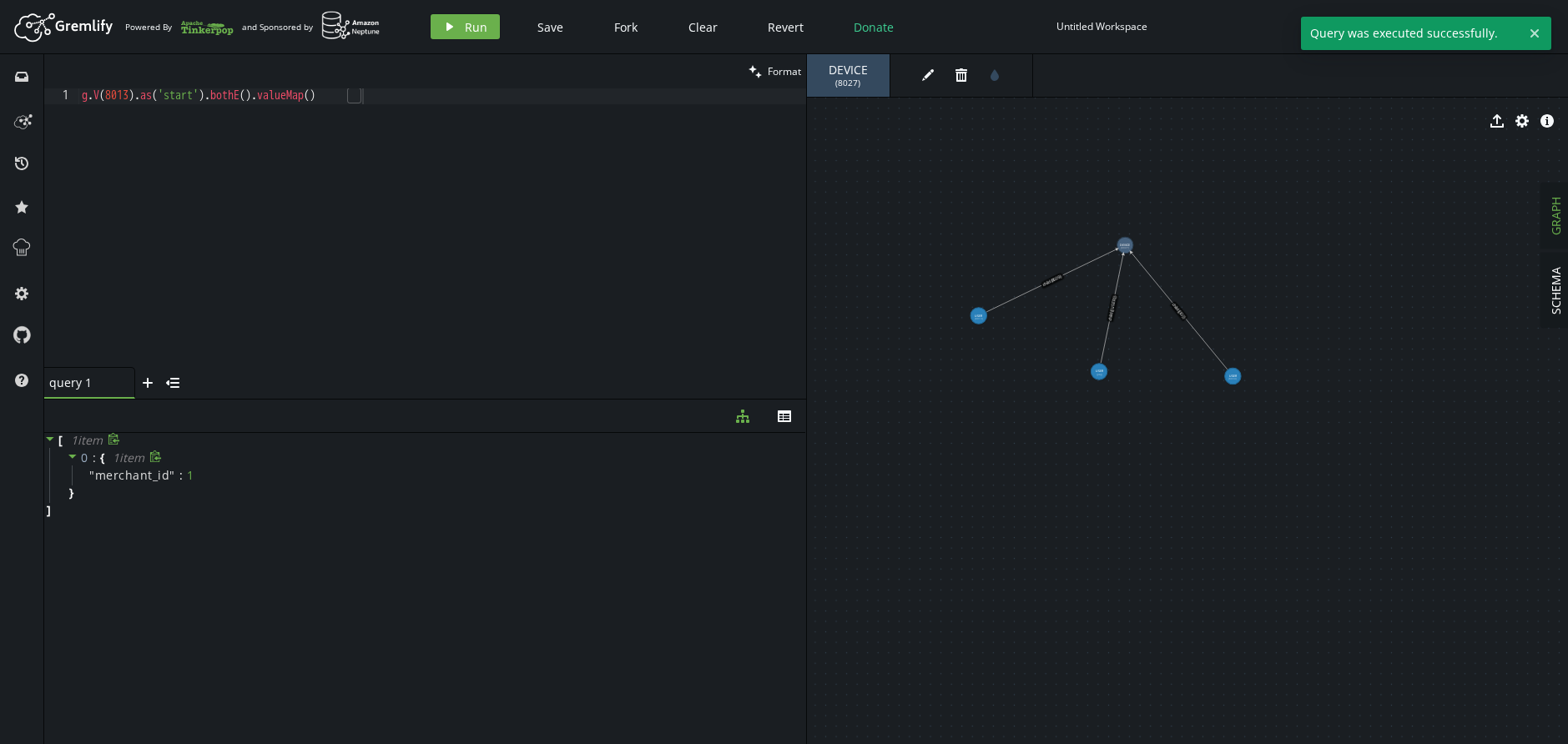 click on "0 : { 1  item " merchant_id " : 1 }" at bounding box center (427, 475) 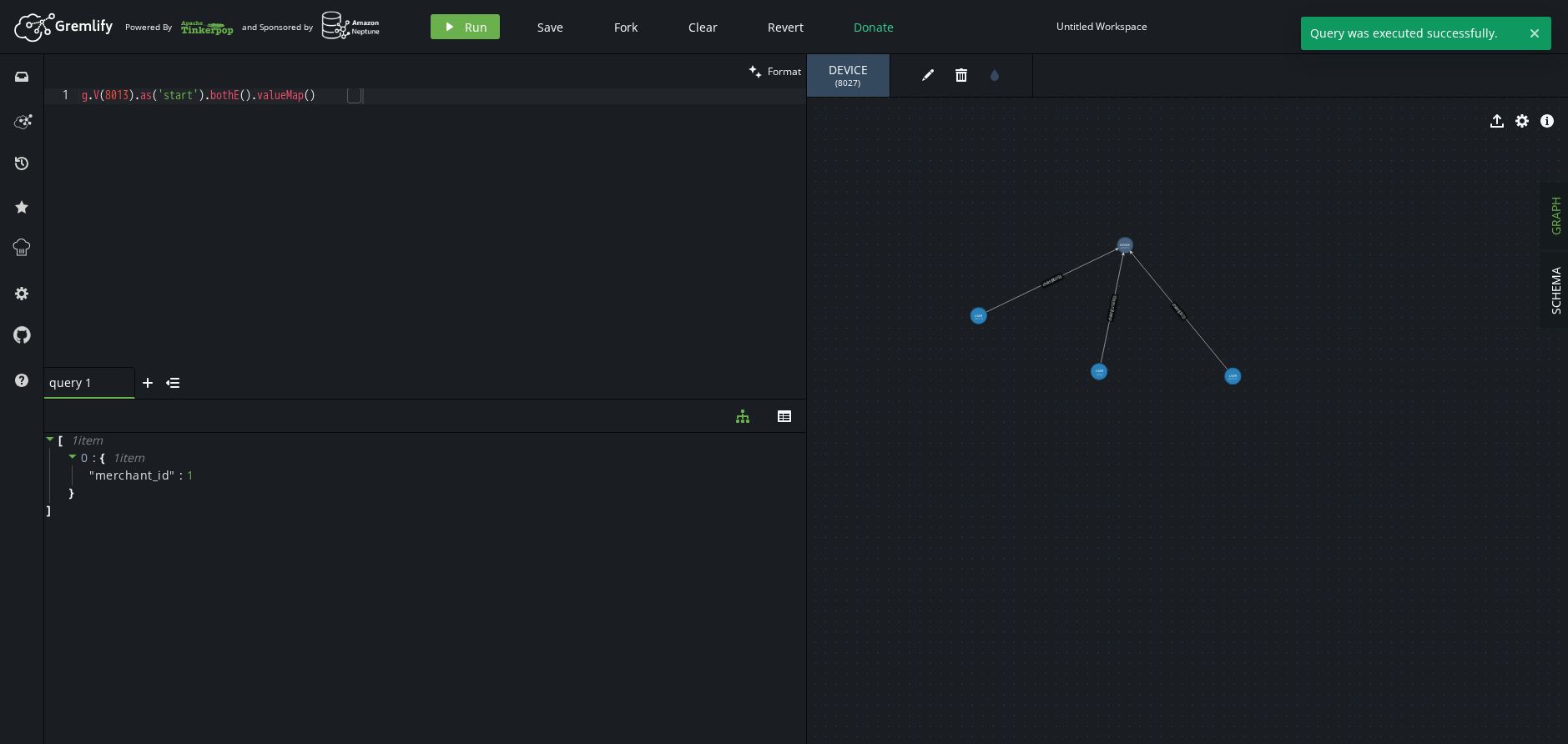 click on "g . V ( 8013 ) . as ( 'start' ) . bothE ( ) . valueMap ( )" at bounding box center (442, 244) 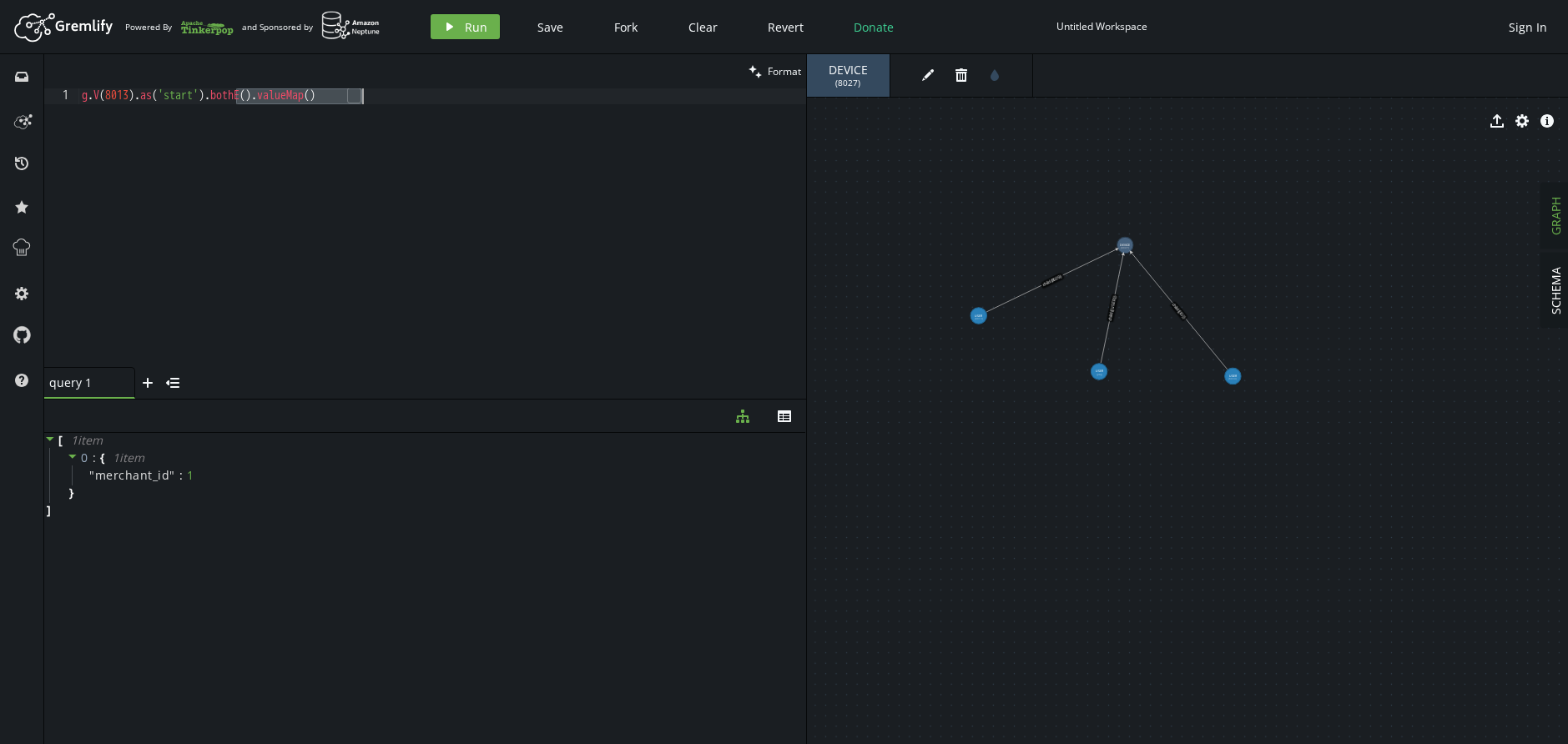 drag, startPoint x: 235, startPoint y: 98, endPoint x: 409, endPoint y: 102, distance: 174.04597 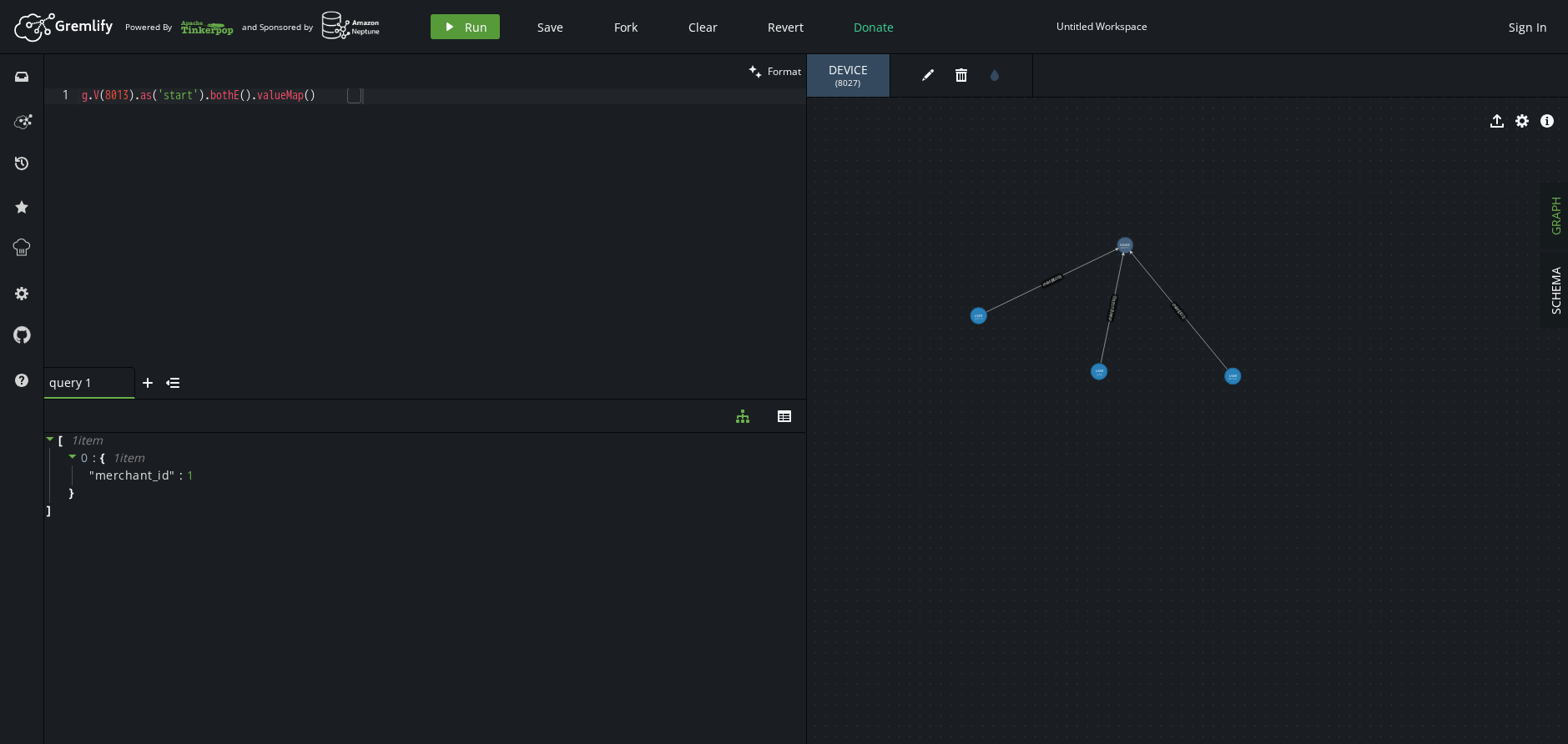 click on "play Run" at bounding box center [465, 27] 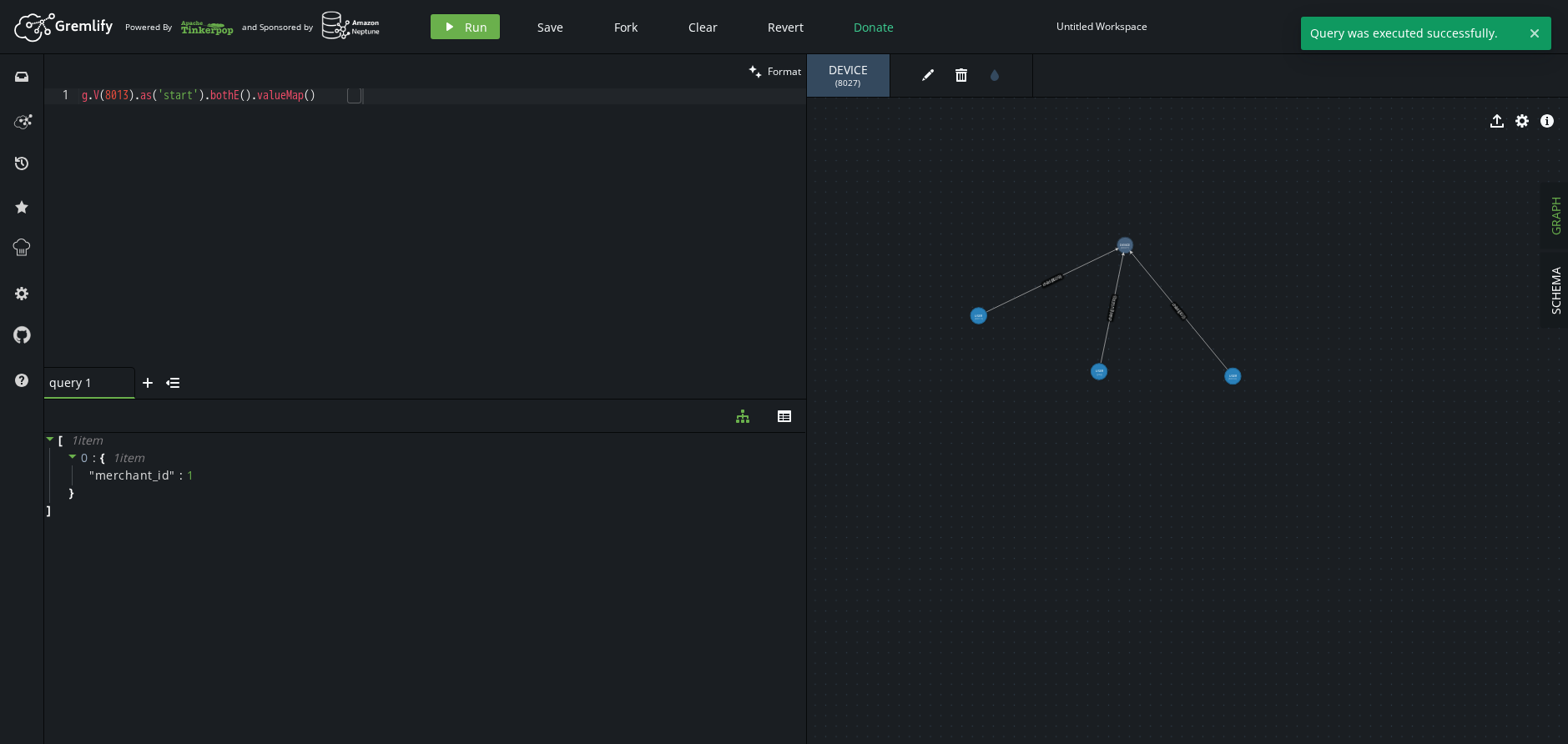 click on "g . V ( 8013 ) . as ( 'start' ) . bothE ( ) . valueMap ( )" at bounding box center [442, 244] 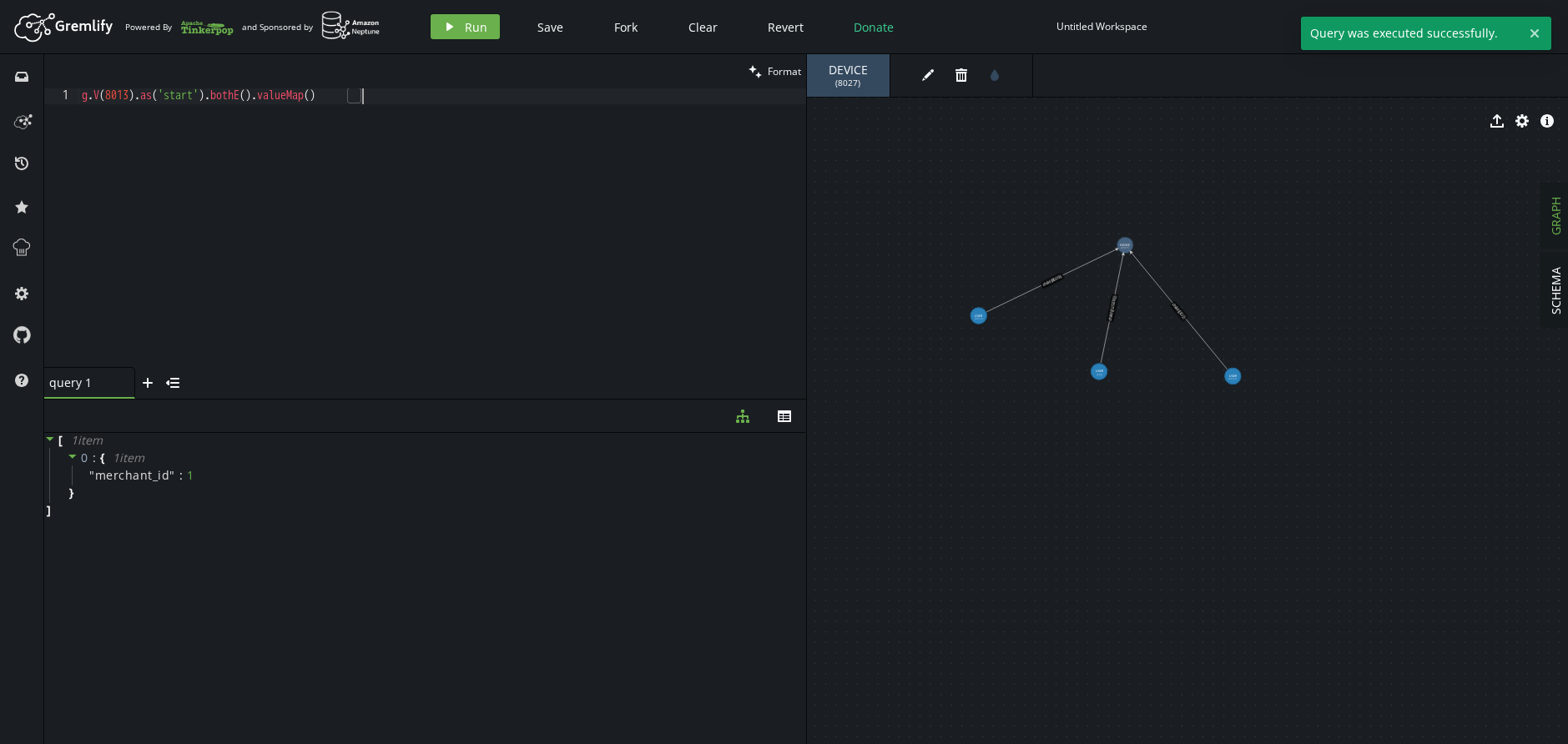 click on "g . V ( 8013 ) . as ( 'start' ) . bothE ( ) . valueMap ( )" at bounding box center (442, 244) 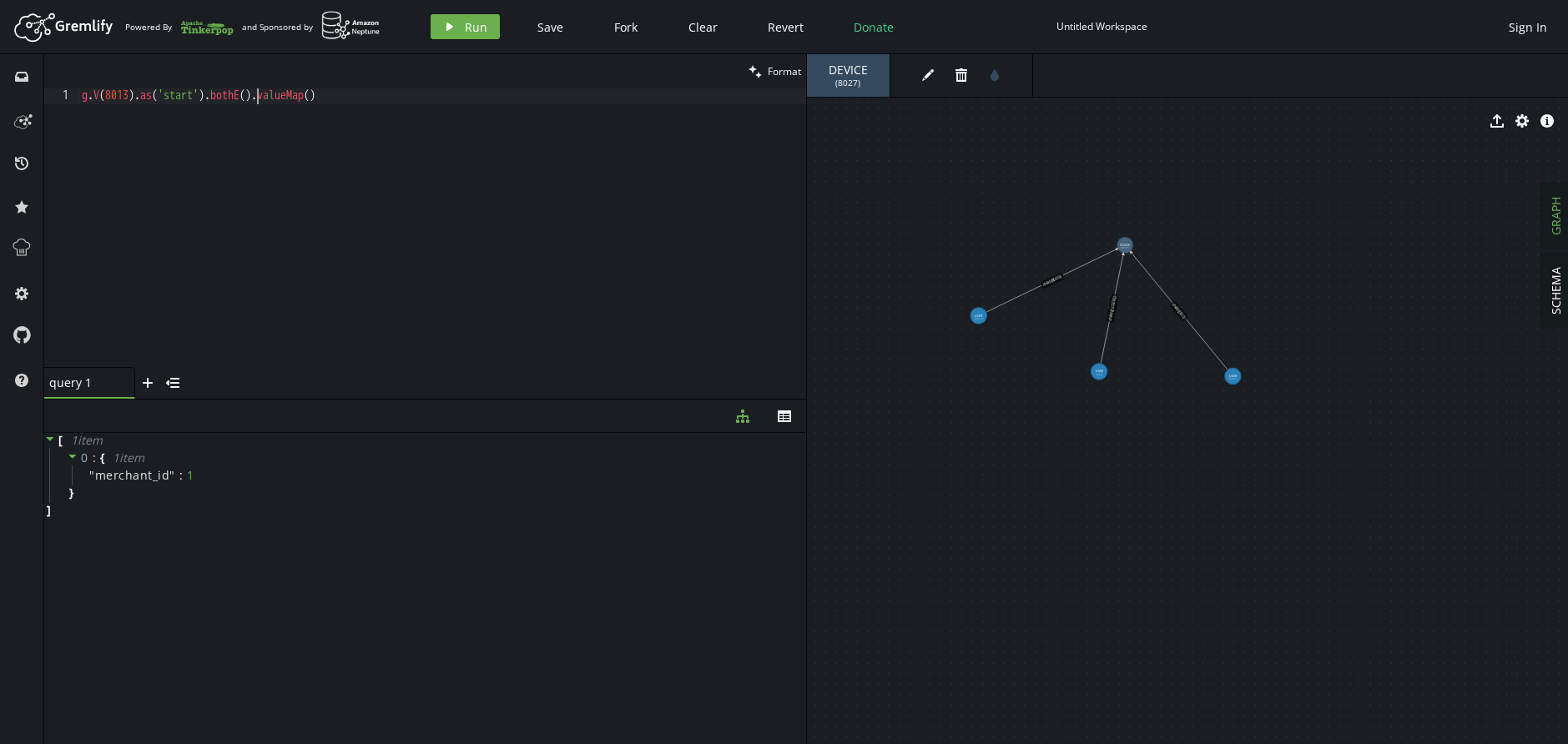 drag, startPoint x: 232, startPoint y: 98, endPoint x: 295, endPoint y: 95, distance: 63.07139 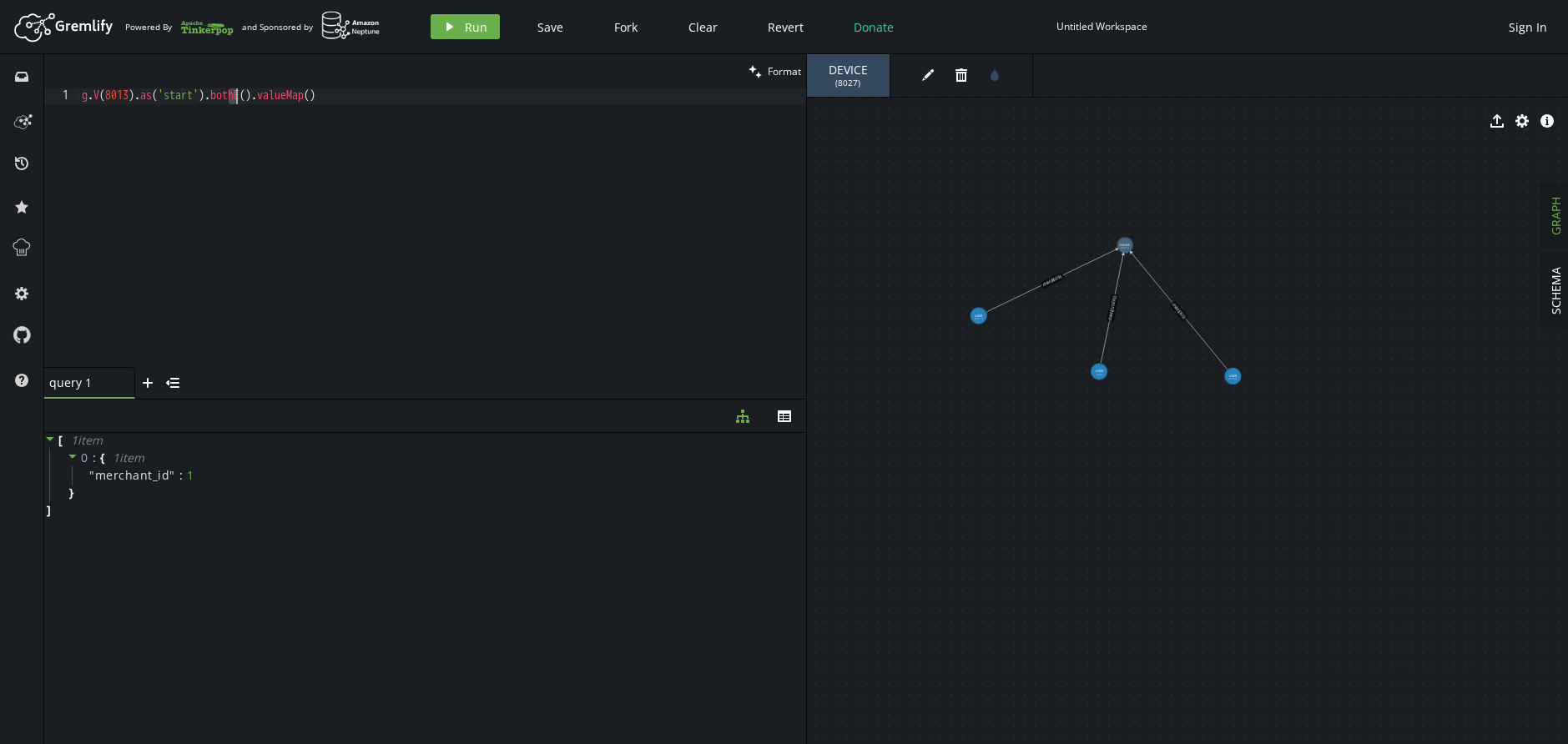 paste on "repeat(" 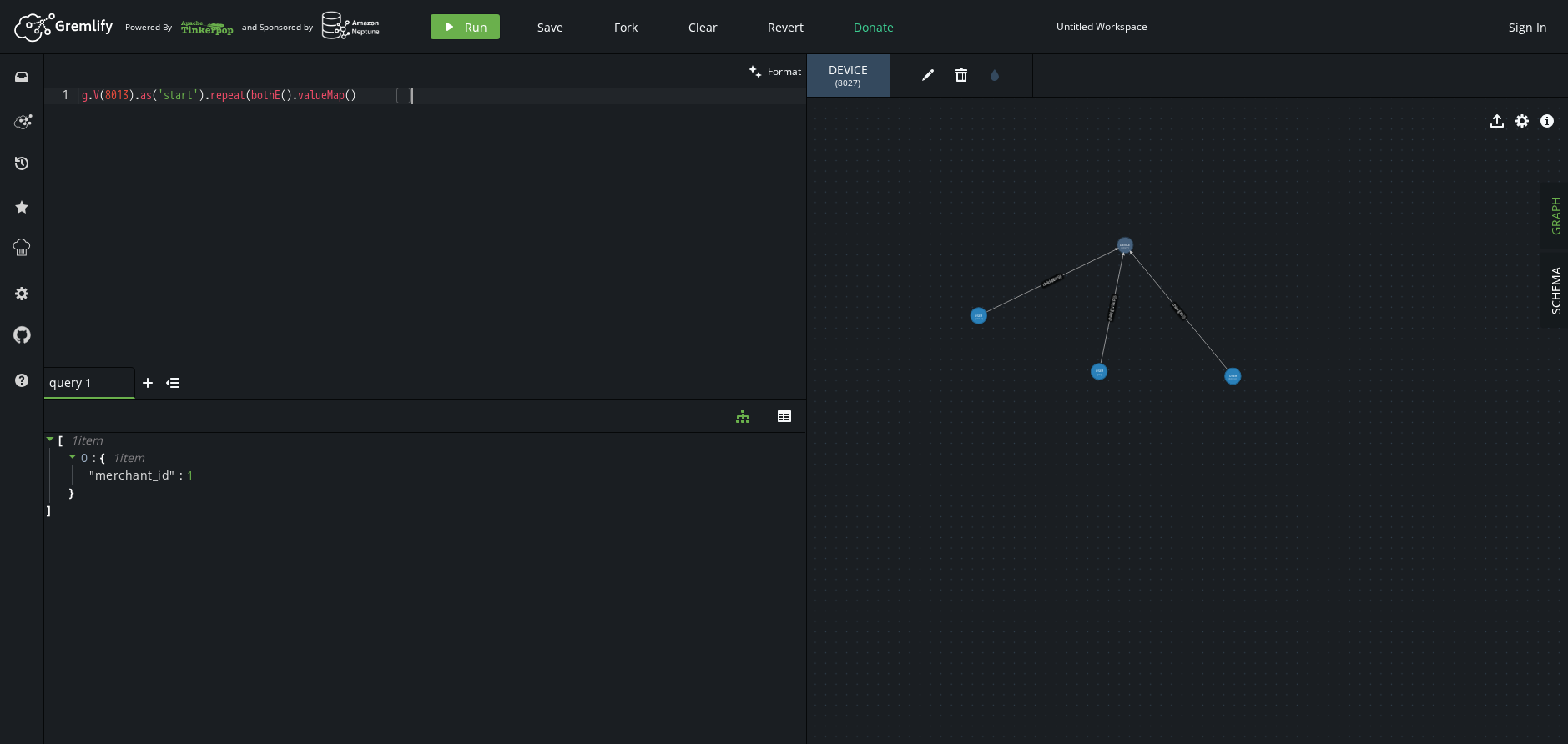 scroll, scrollTop: 1, scrollLeft: 335, axis: both 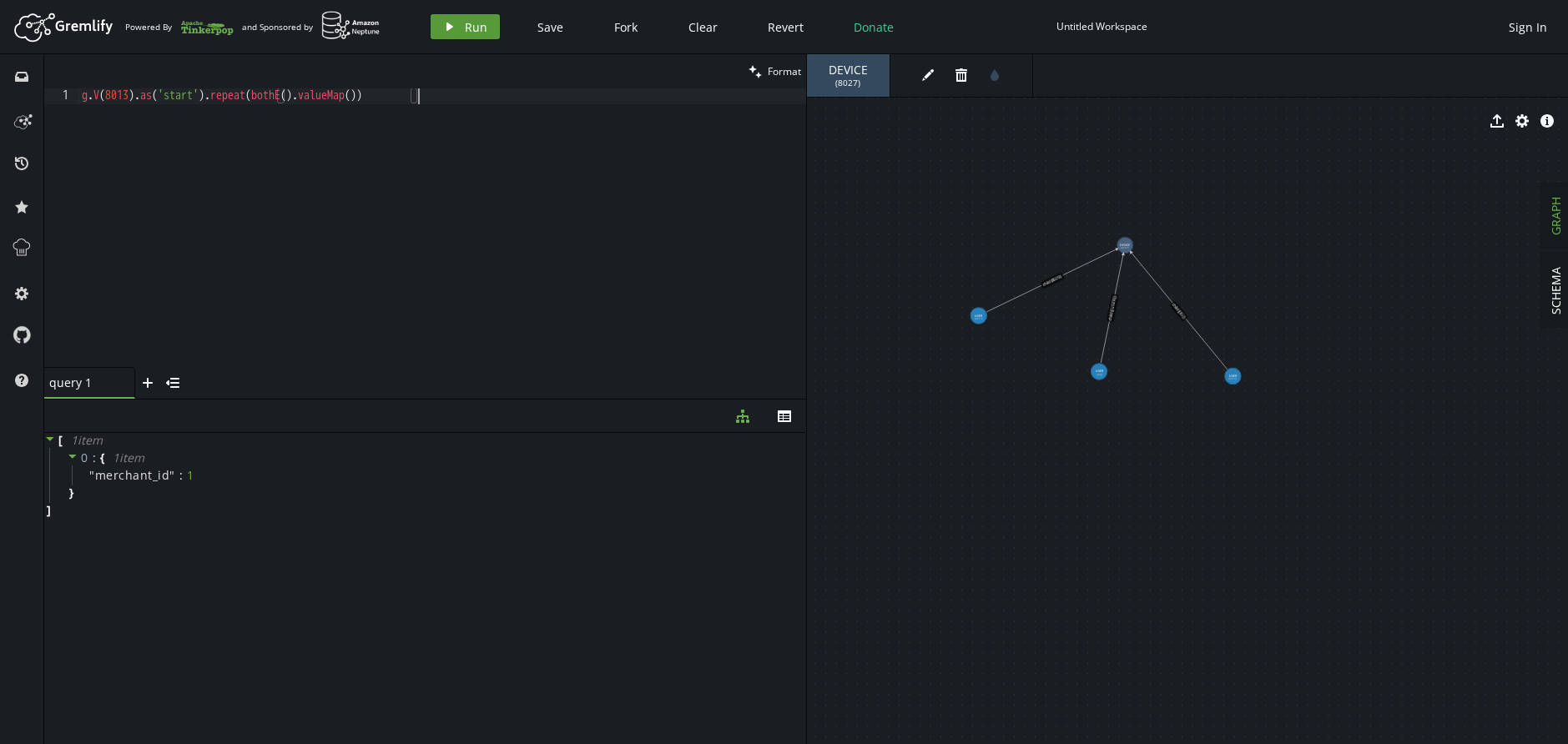 click on "Run" at bounding box center (476, 27) 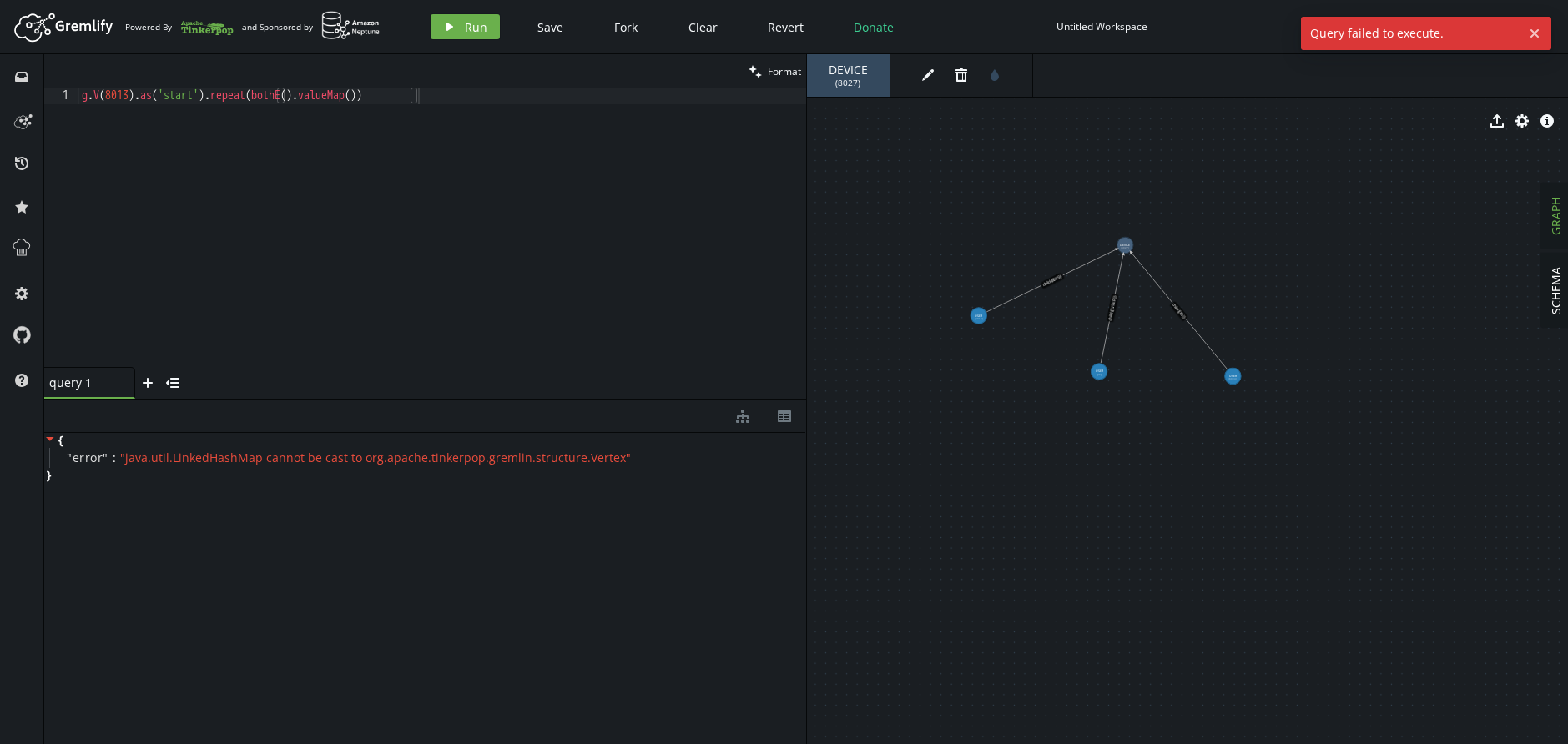 drag, startPoint x: 345, startPoint y: 156, endPoint x: 342, endPoint y: 118, distance: 38.11824 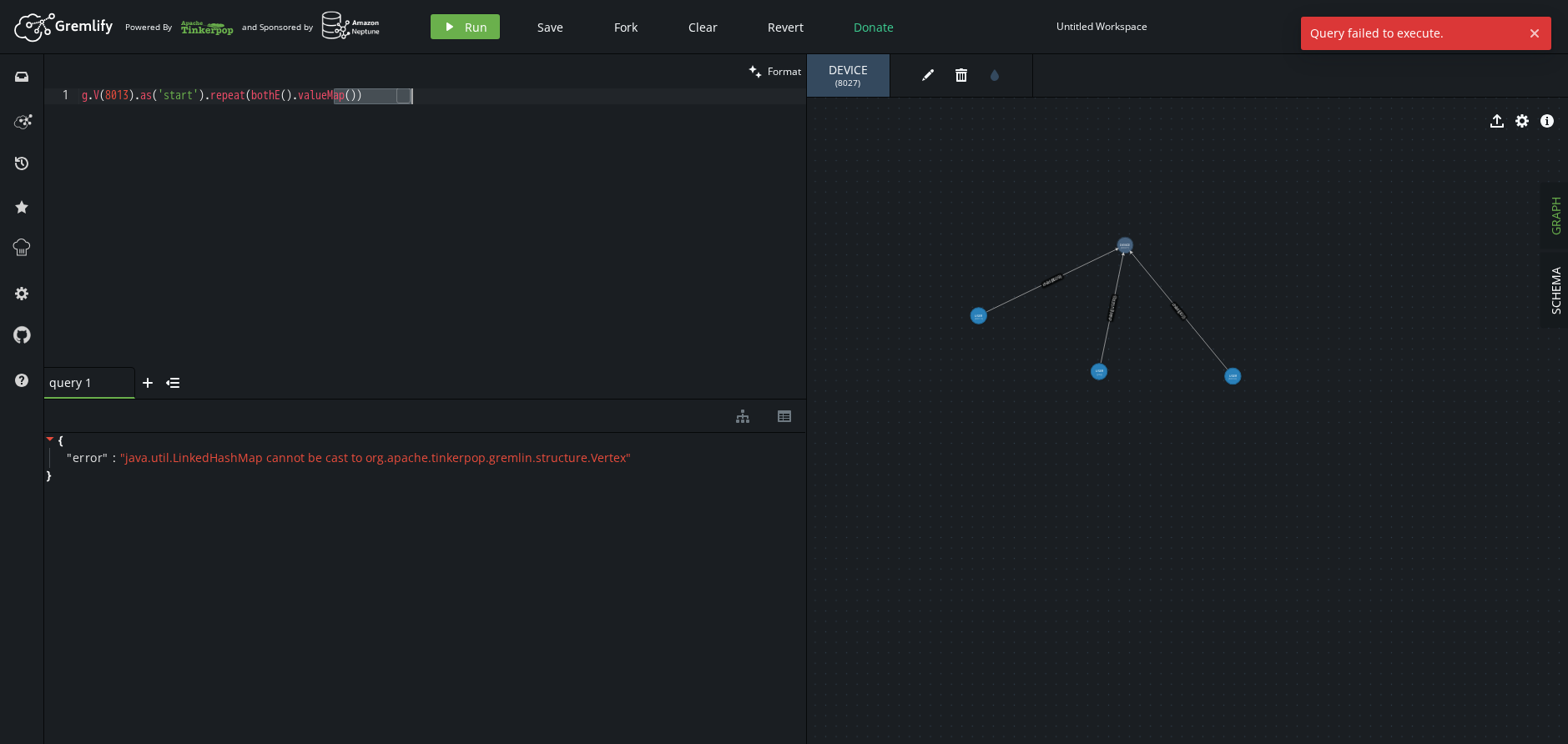 drag, startPoint x: 335, startPoint y: 97, endPoint x: 412, endPoint y: 93, distance: 77.103826 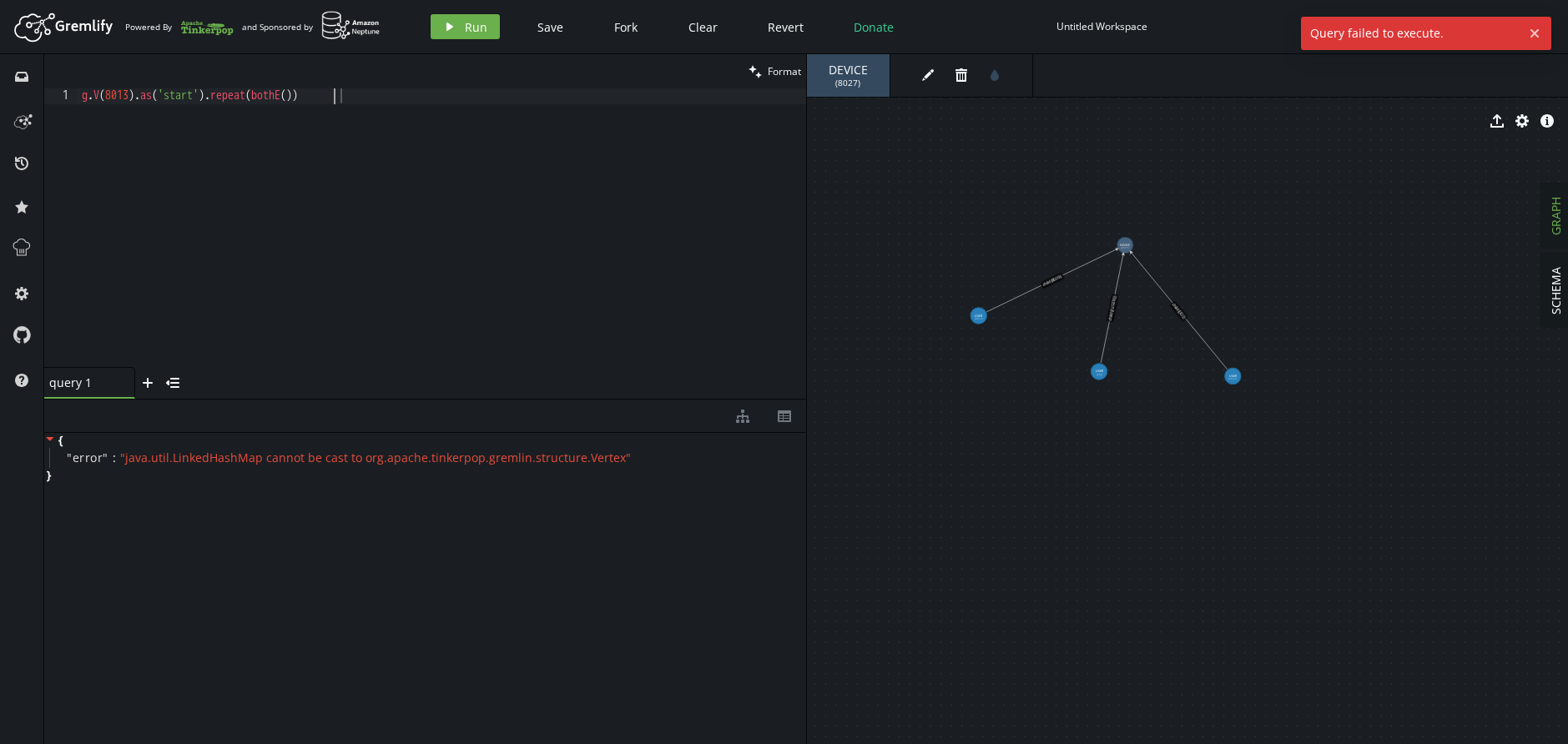scroll, scrollTop: 1, scrollLeft: 259, axis: both 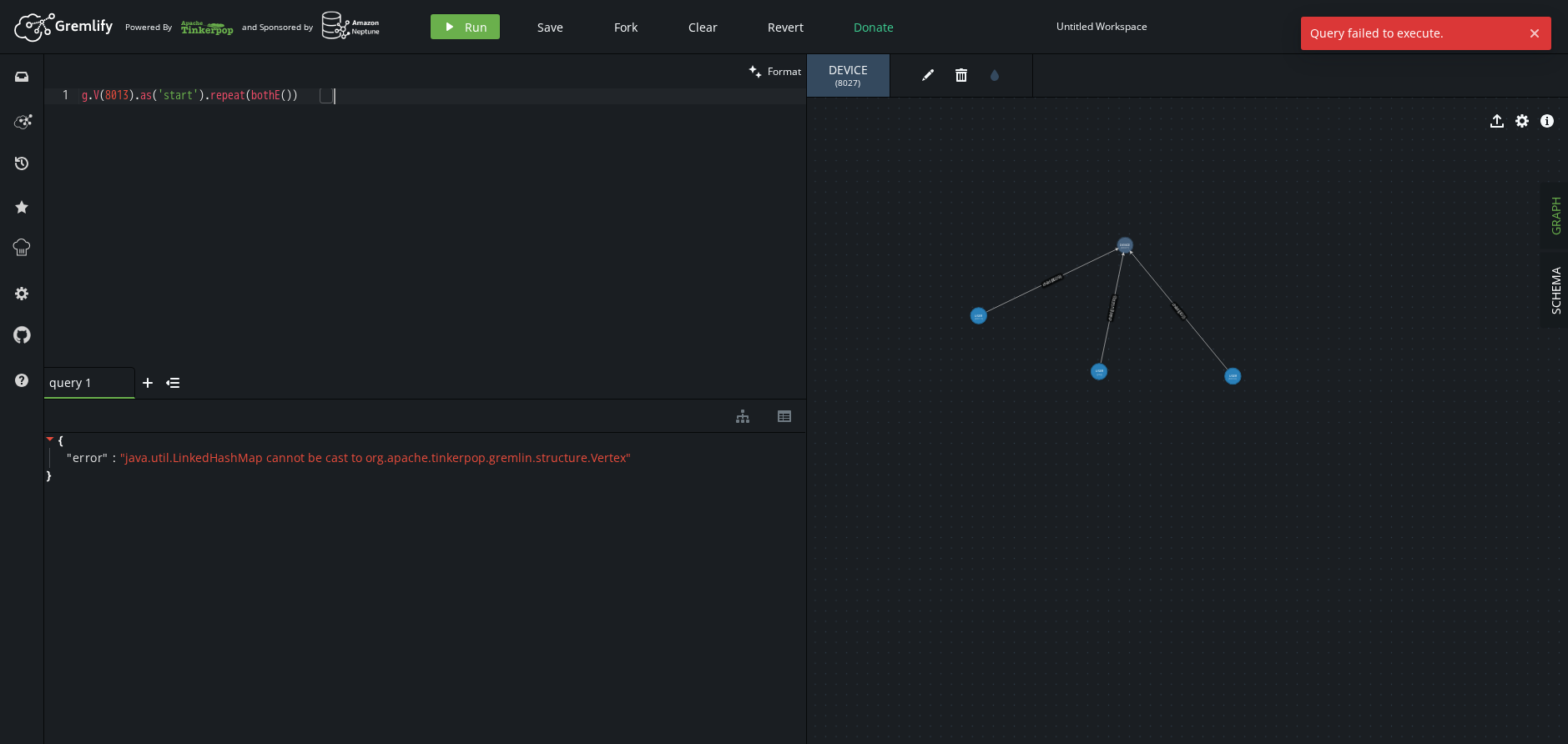 click on "g . V ( [ID] ) . as ( 'start' ) . repeat ( bothE ( ))" at bounding box center [442, 244] 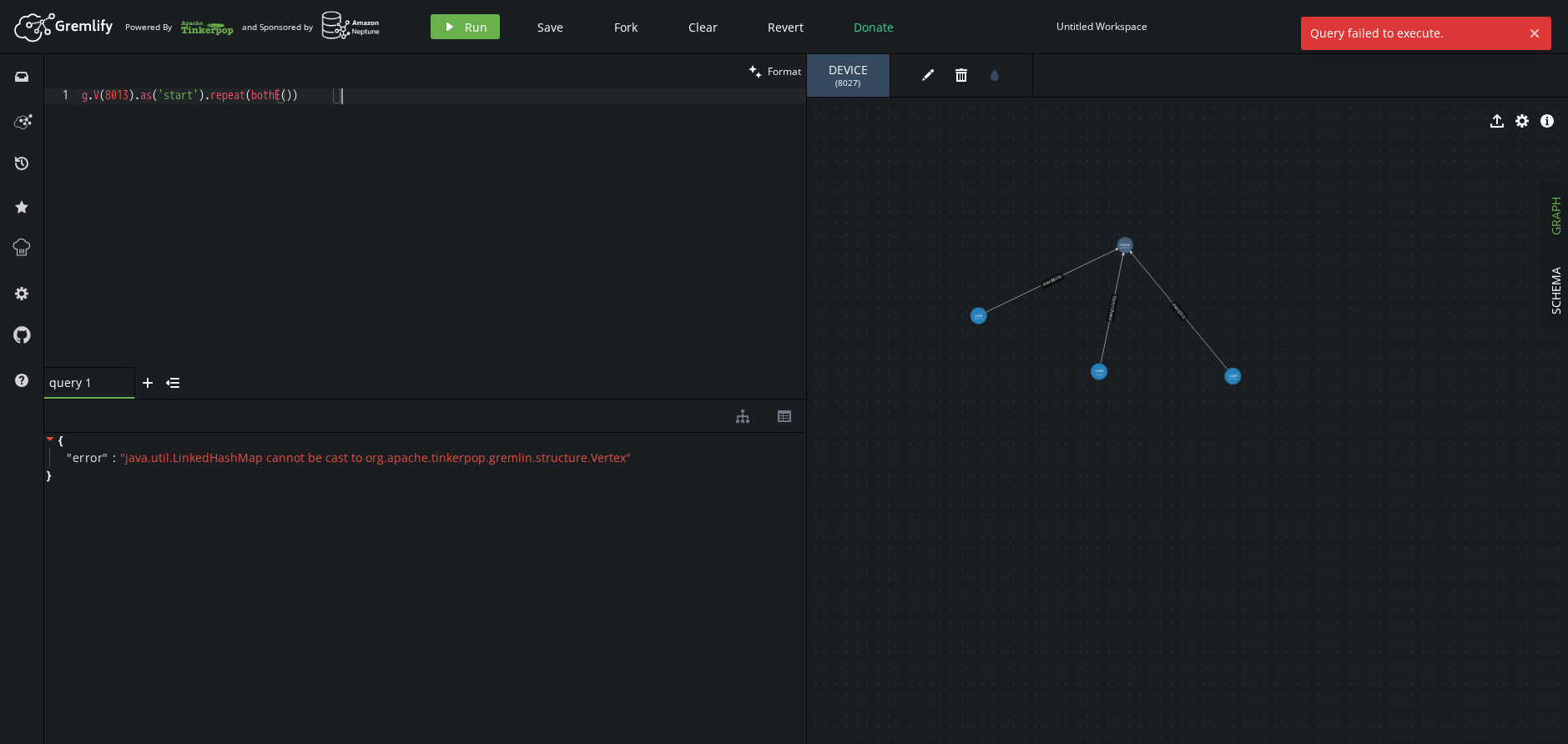 paste on ".valueMap()" 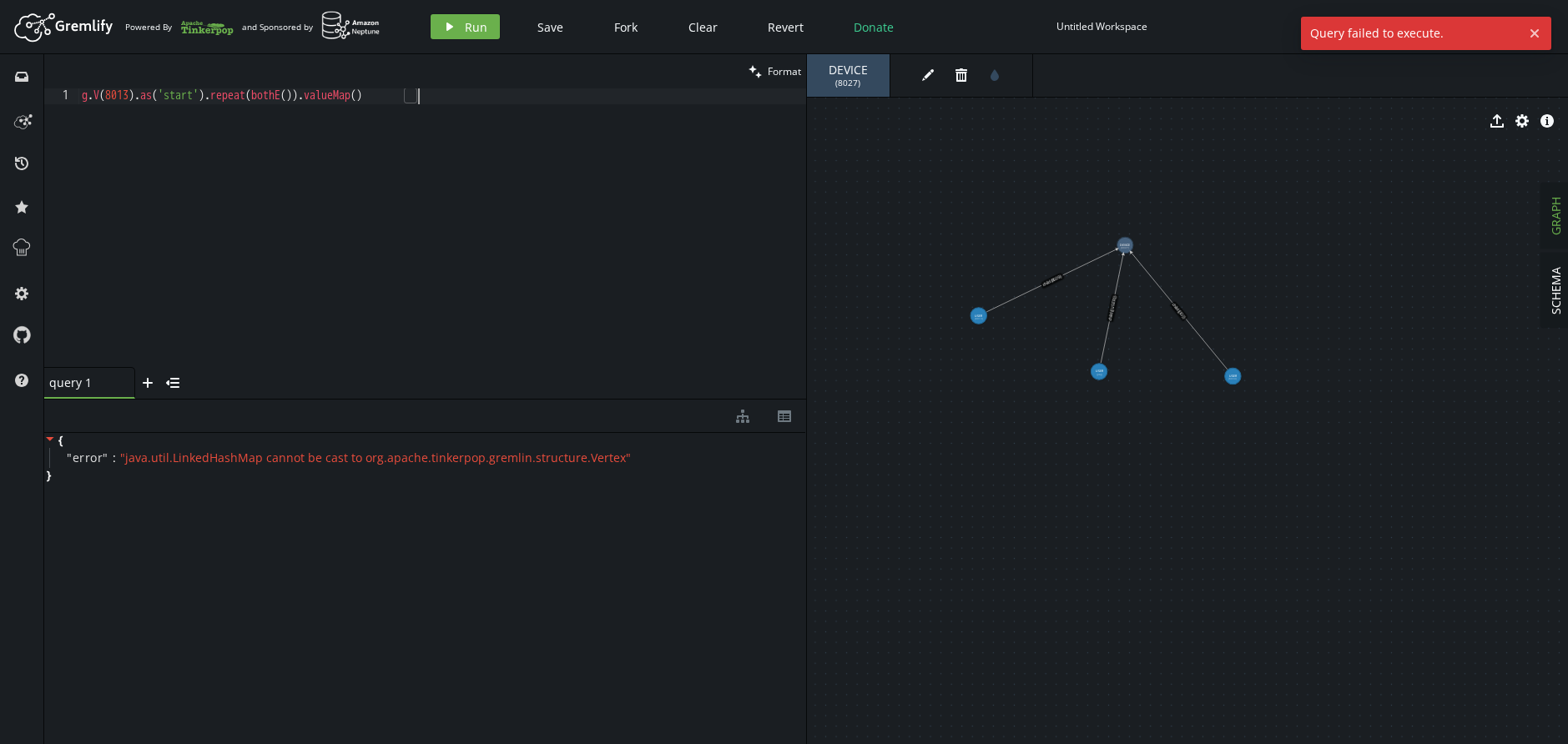 click on "Artboard Created with Sketch. Powered By and Sponsored by play Run Save Fork Clear Revert Donate Untitled Workspace Sign In" at bounding box center (784, 27) 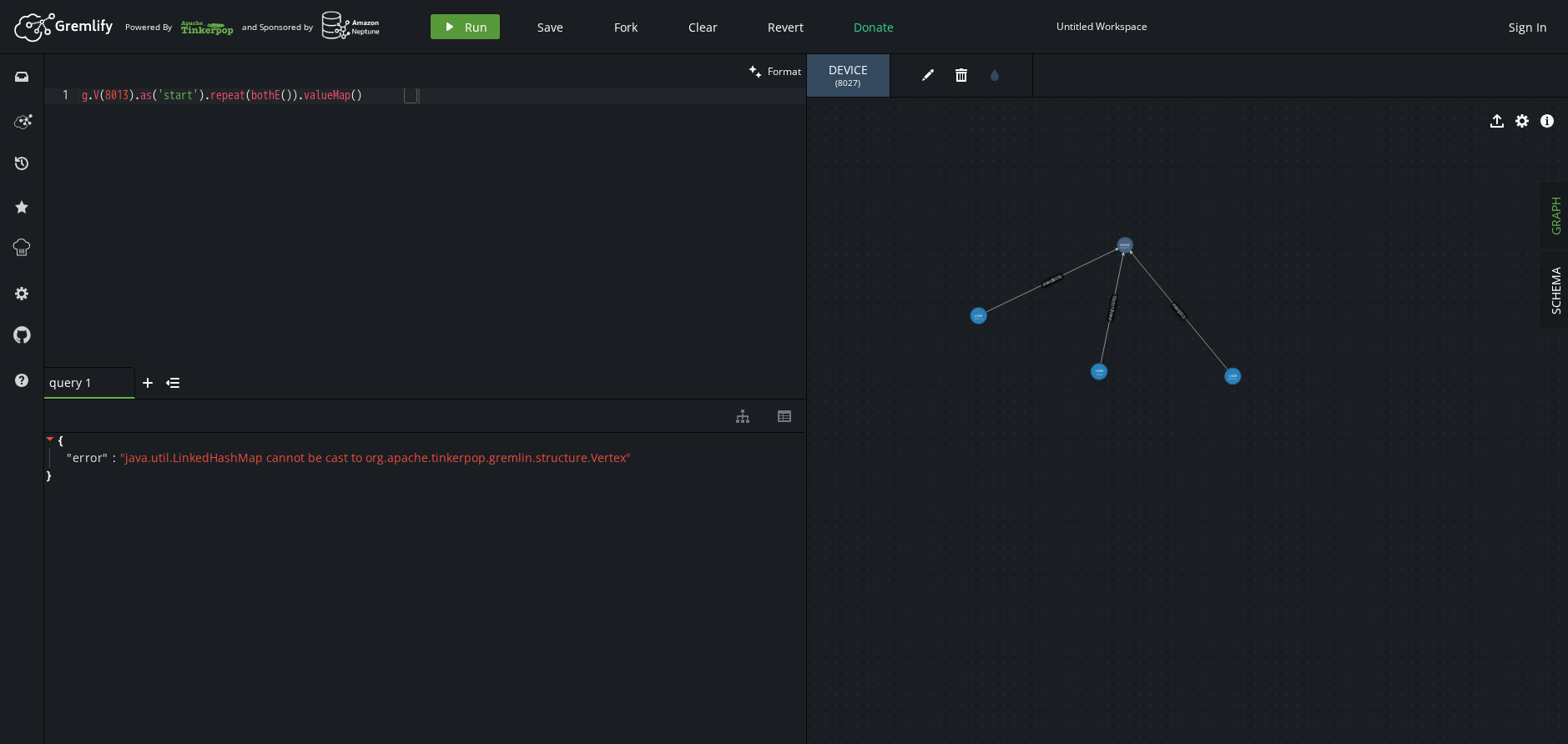 click on "play Run" at bounding box center [465, 27] 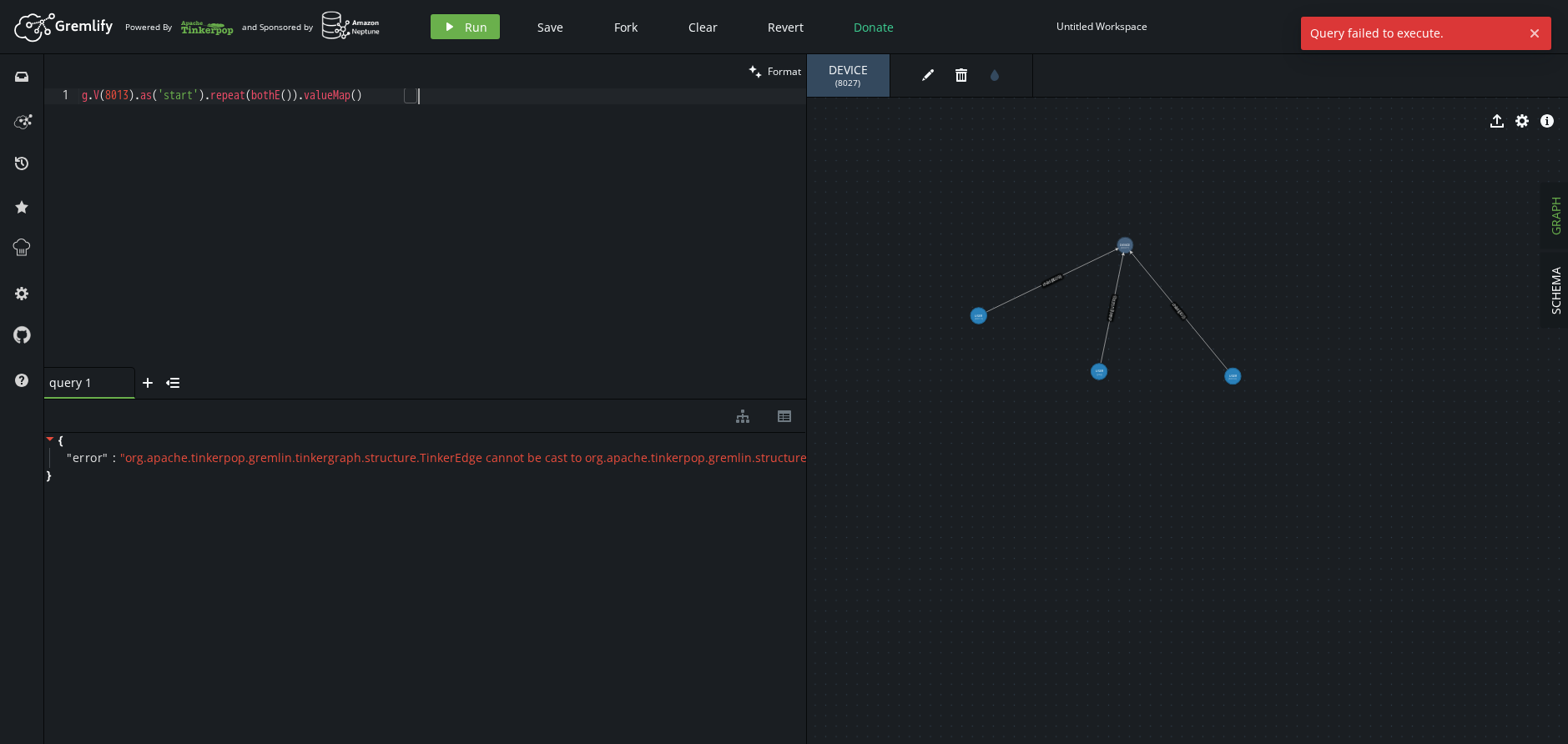 click on "g . V ( 8013 ) . as ( 'start' ) . repeat ( bothE ( )) . valueMap ( )" at bounding box center (442, 244) 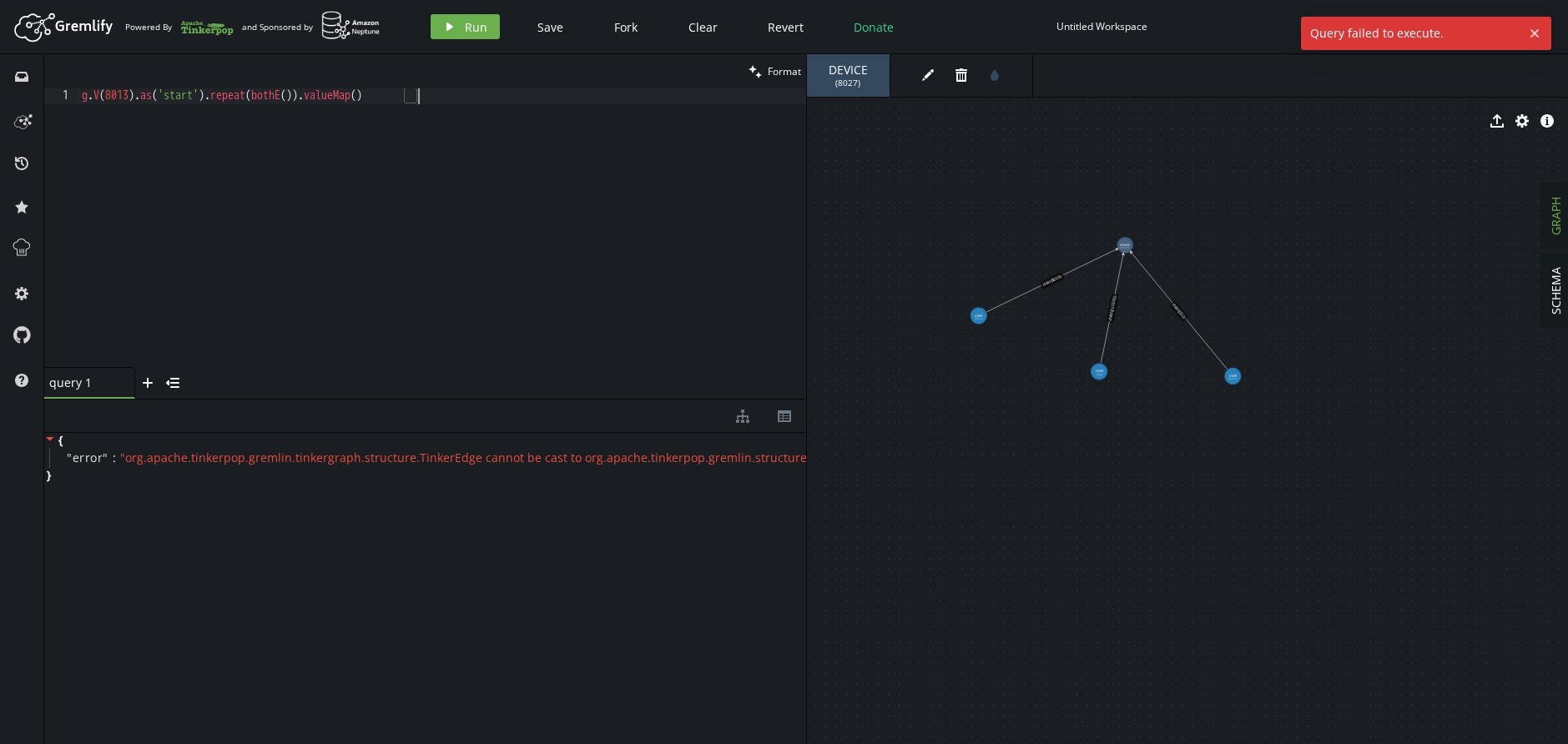 click on "clean Format" at bounding box center (425, 71) 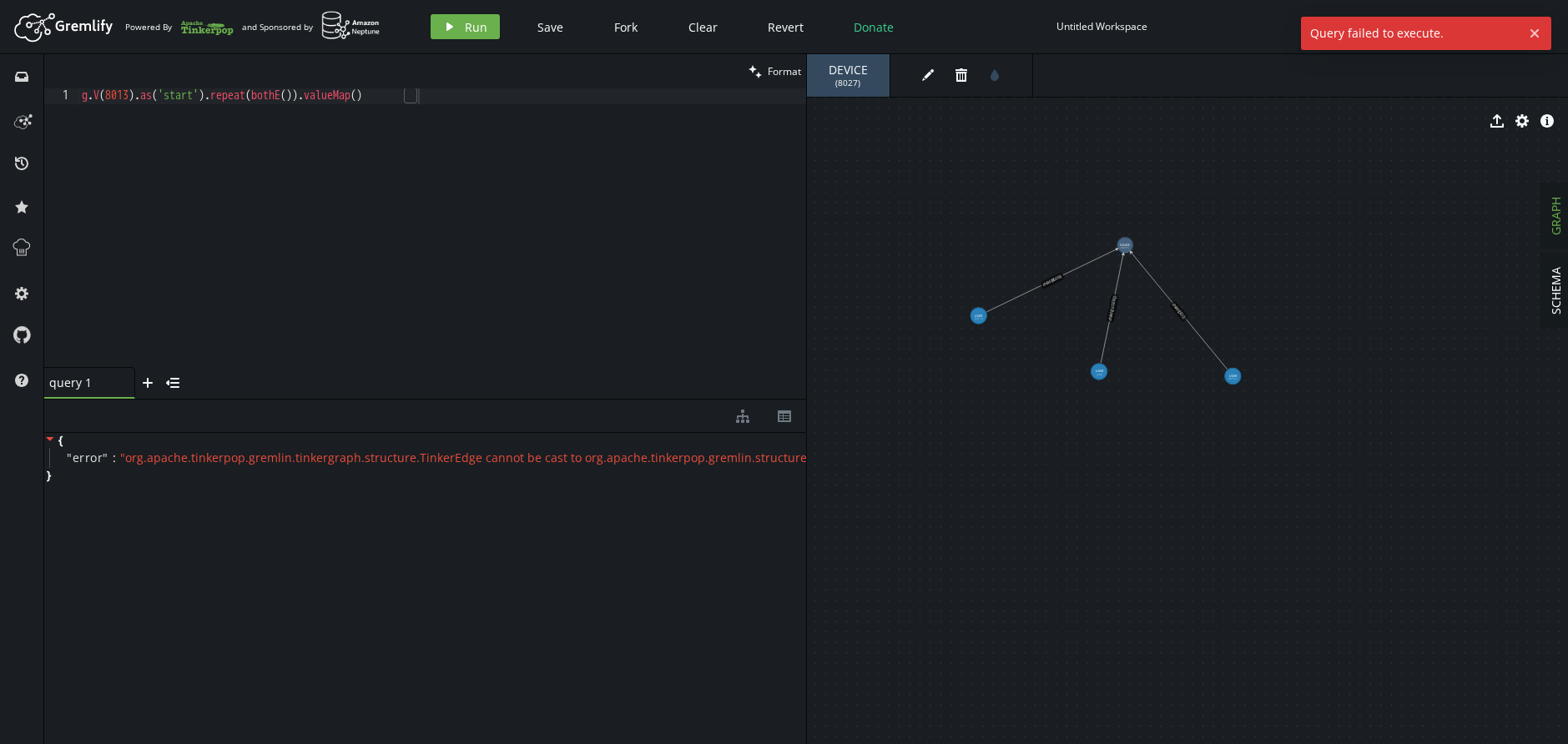 click on "g . V ( 8013 ) . as ( 'start' ) . repeat ( bothE ( )) . valueMap ( )" at bounding box center (442, 244) 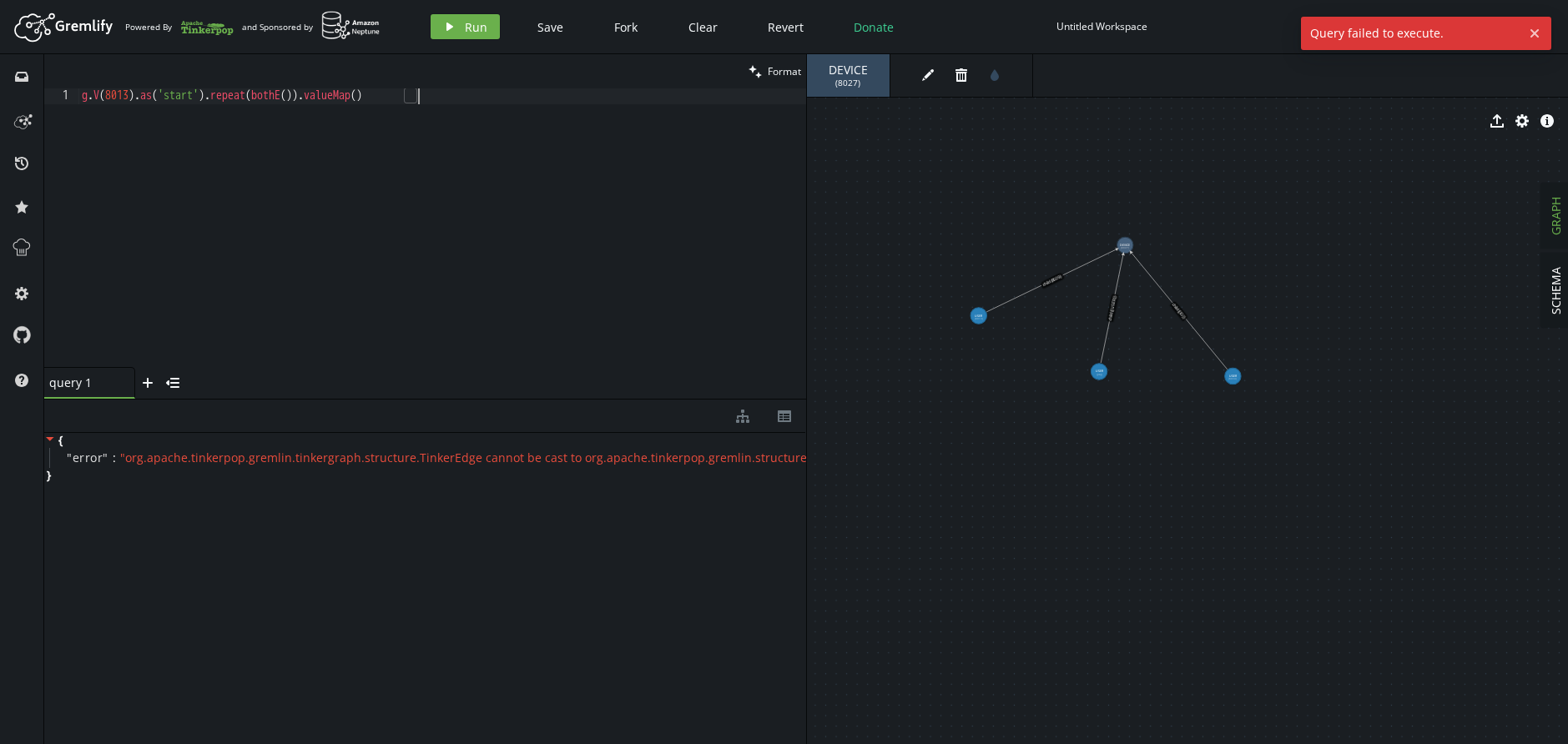 click on "g . V ( 8013 ) . as ( 'start' ) . repeat ( bothE ( )) . valueMap ( )" at bounding box center (442, 244) 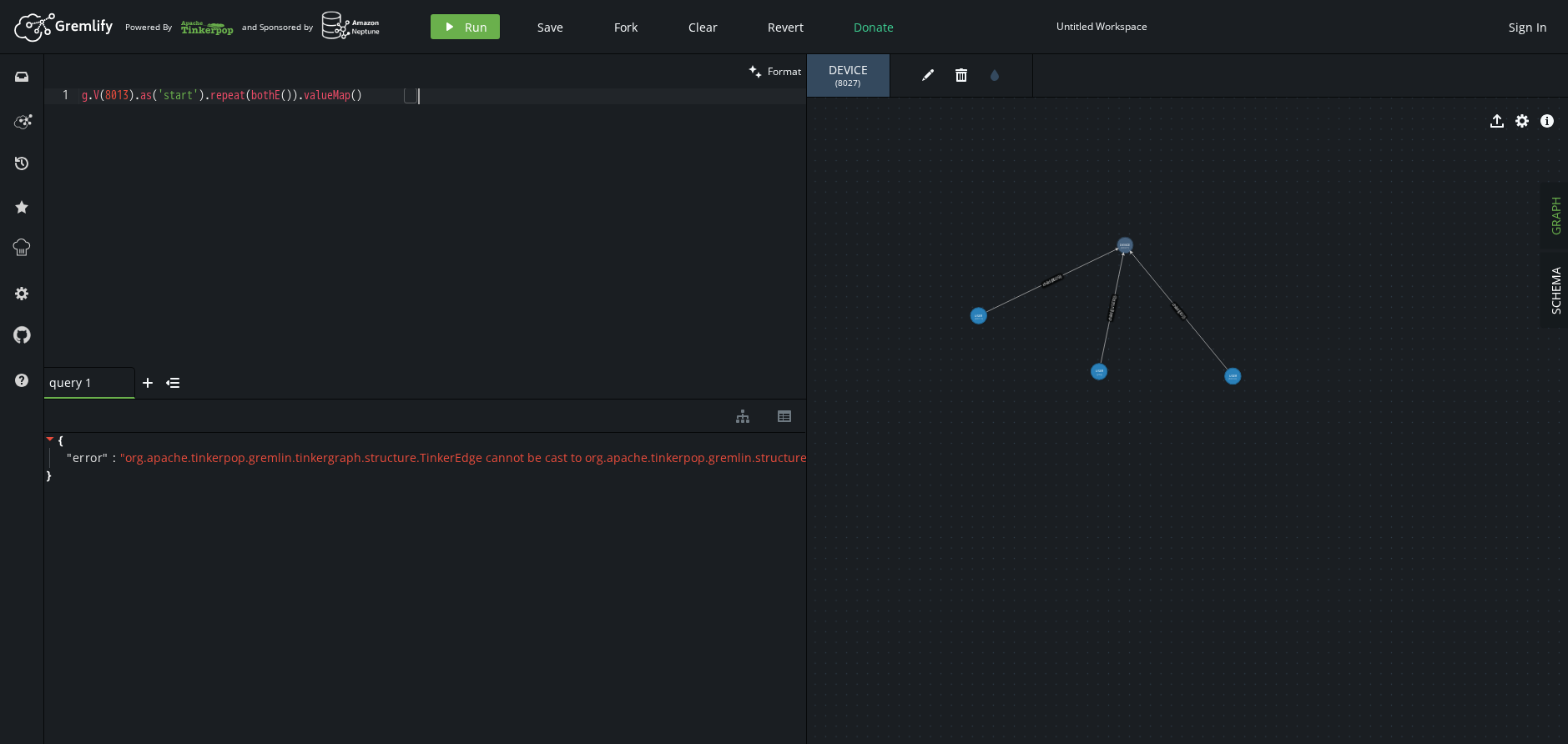 drag, startPoint x: 335, startPoint y: 98, endPoint x: 348, endPoint y: 98, distance: 13 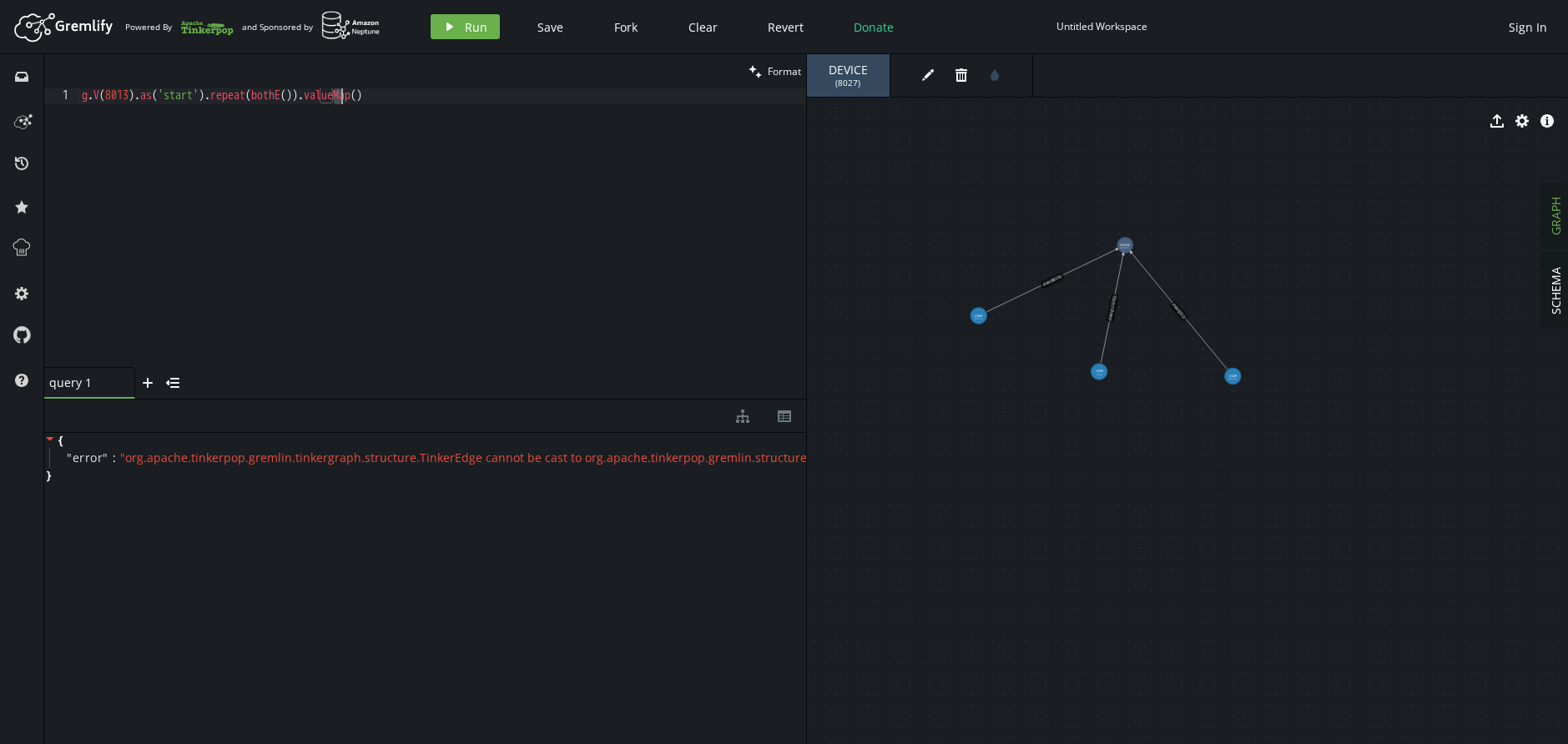 paste on ".otherV(" 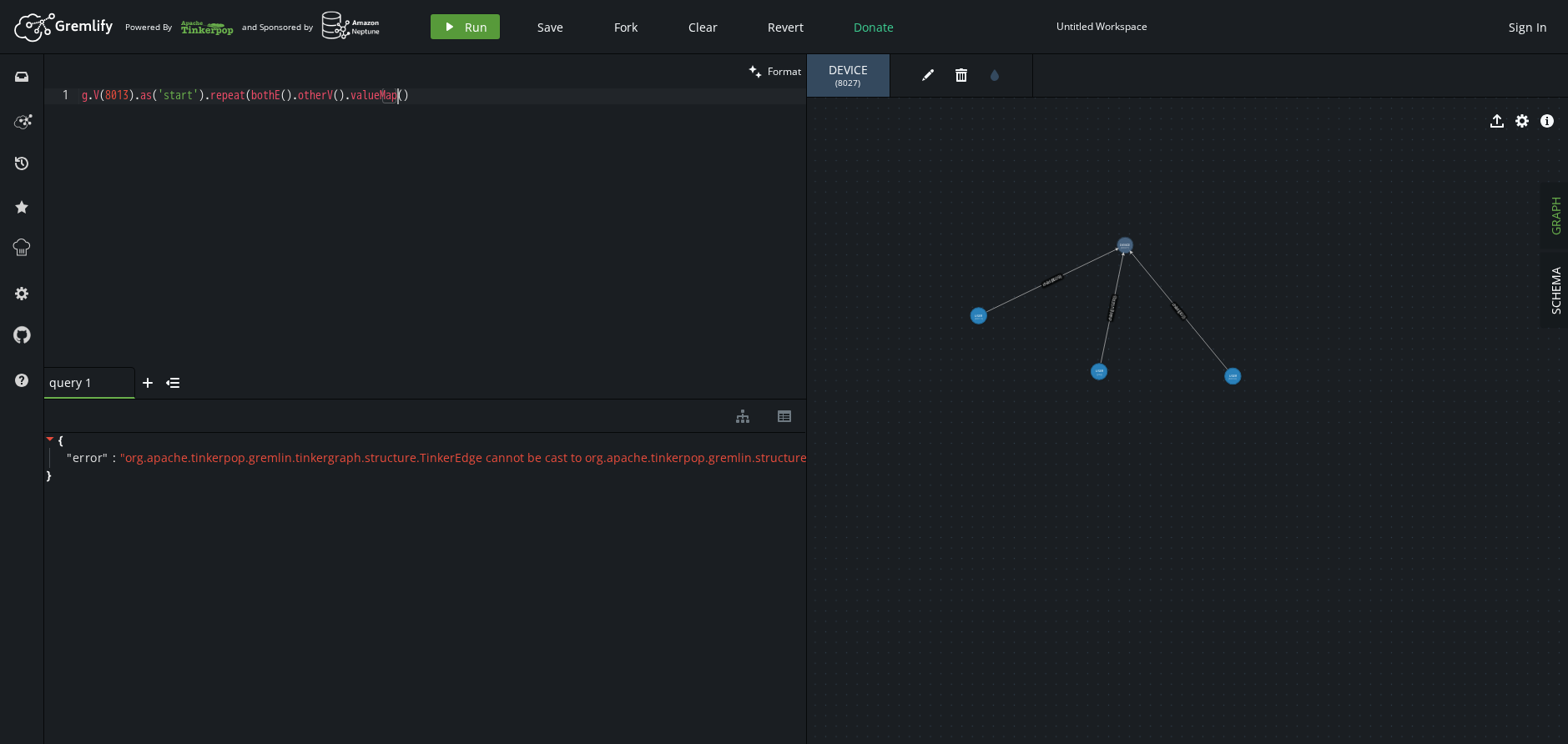 click on "Run" at bounding box center (476, 27) 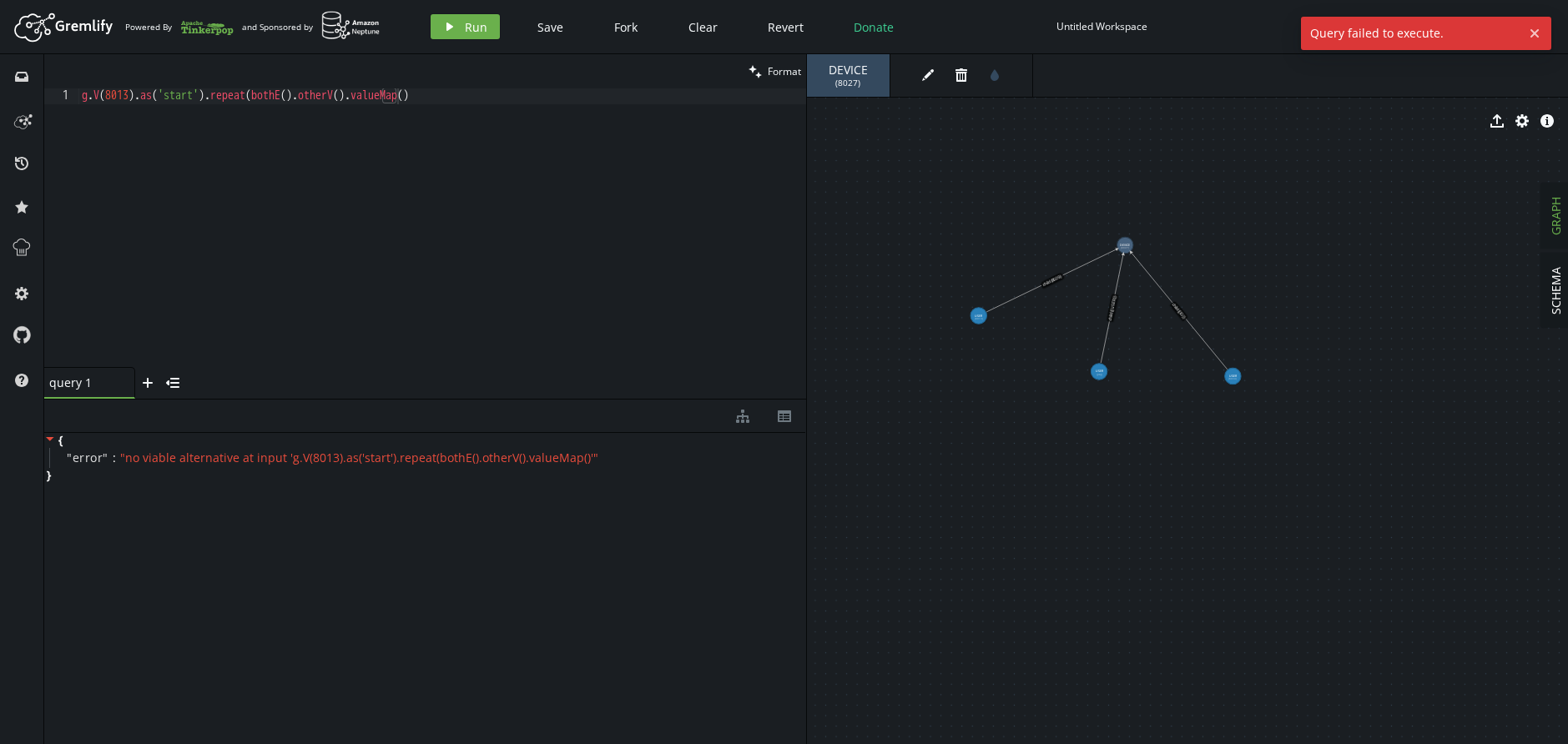 click on "g . V ( 8013 ) . as ( 'start' ) . repeat ( bothE ( ) . otherV ( ) . valueMap ( )" at bounding box center [442, 244] 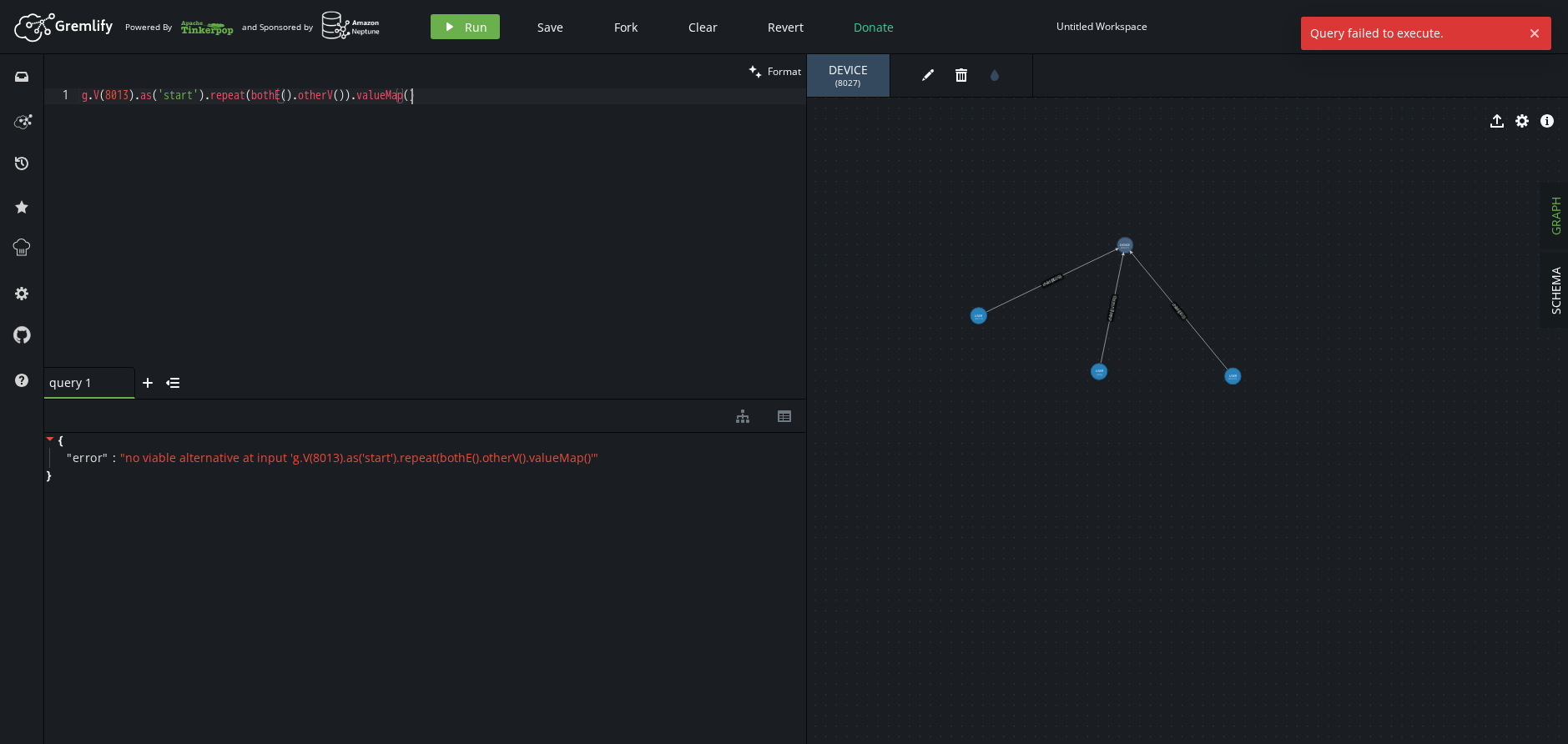 scroll, scrollTop: 1, scrollLeft: 329, axis: both 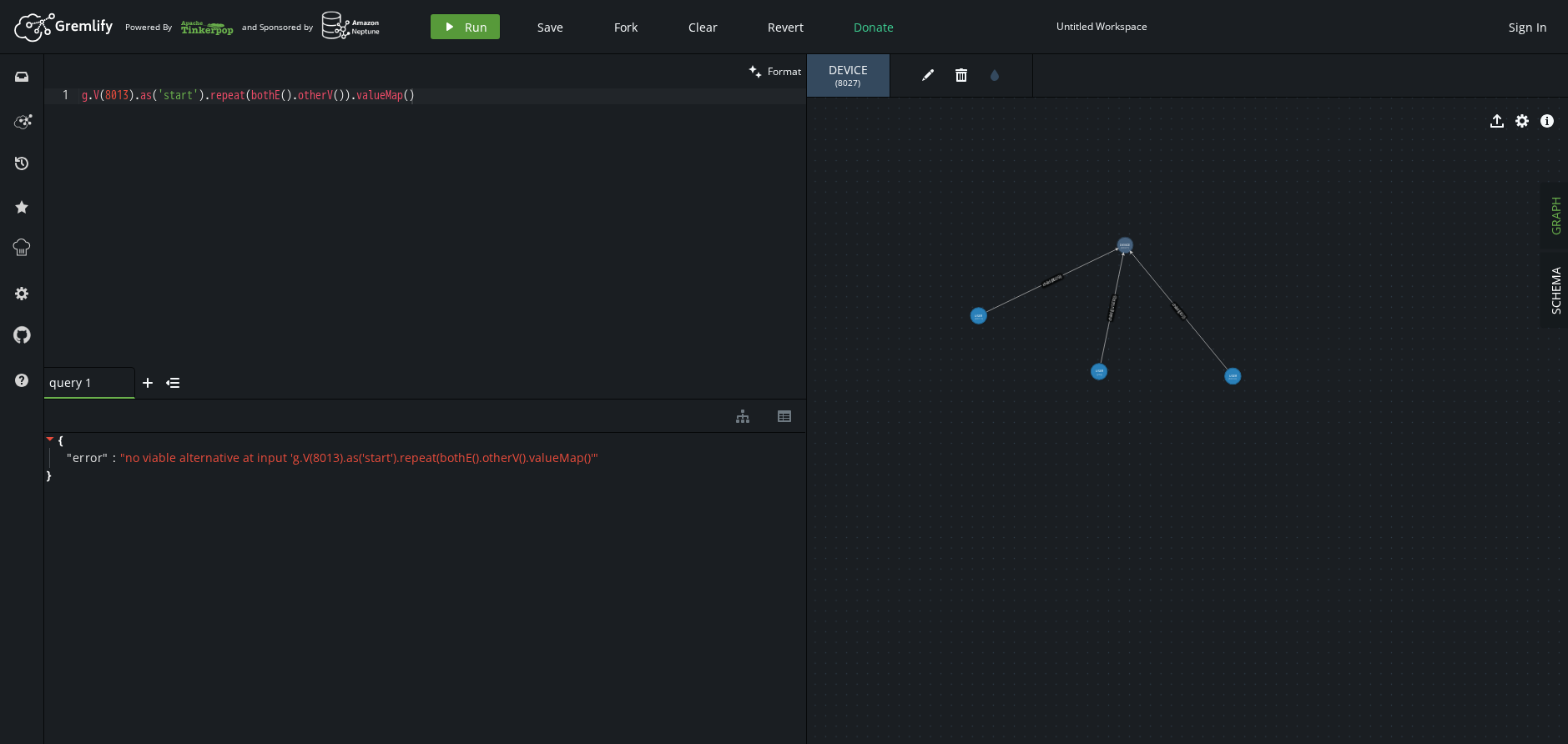 click on "Run" at bounding box center [476, 27] 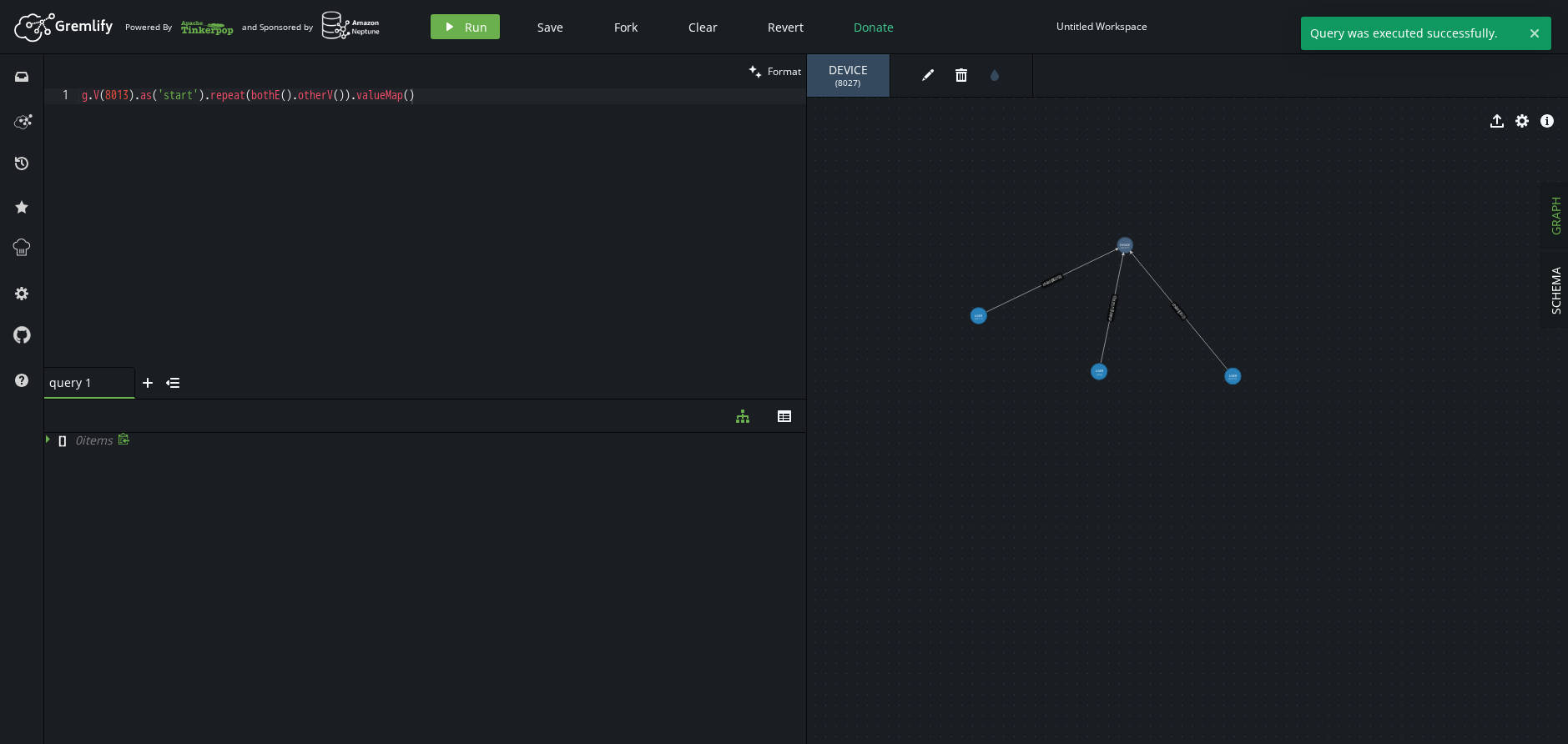 click 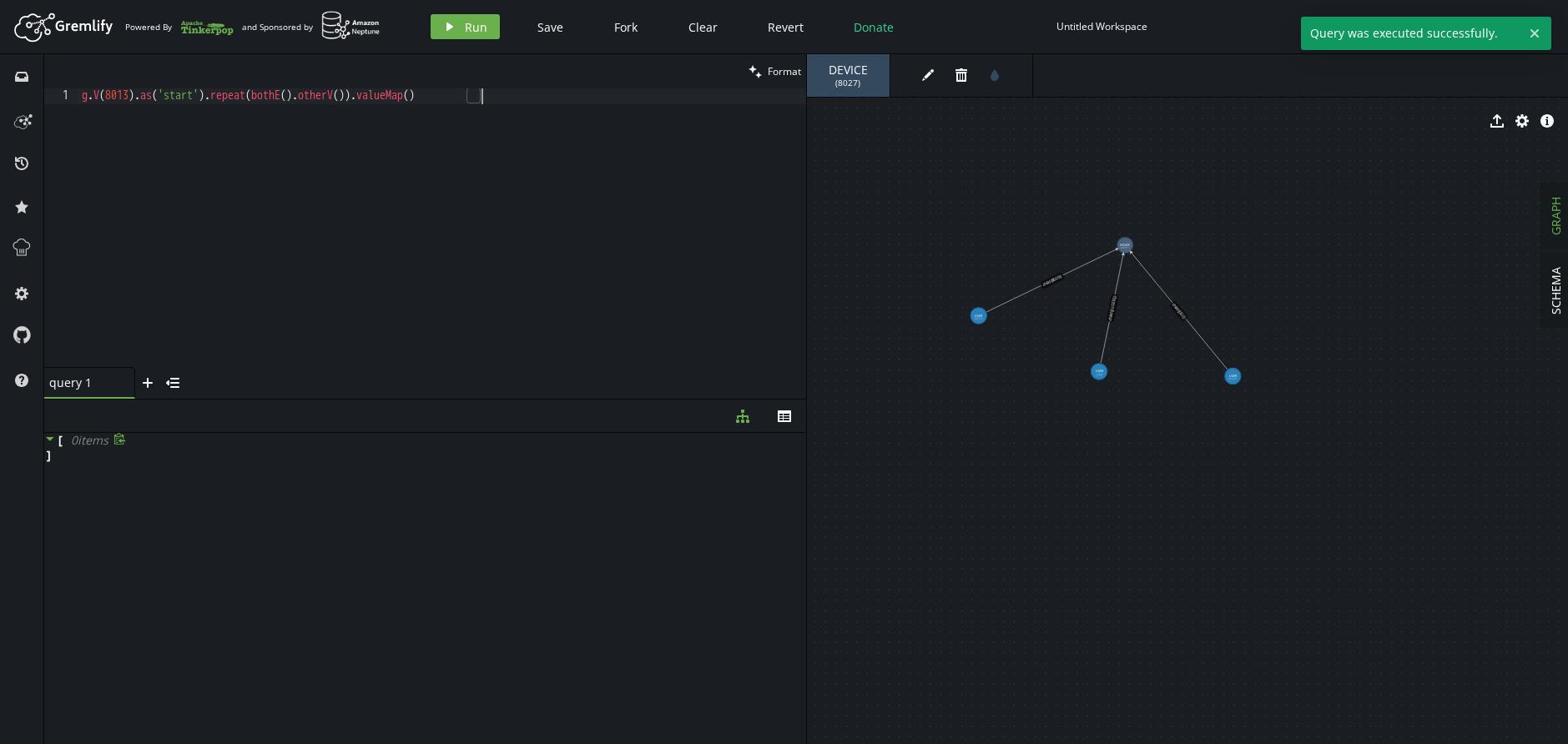 drag, startPoint x: 225, startPoint y: 221, endPoint x: 236, endPoint y: 219, distance: 11.18034 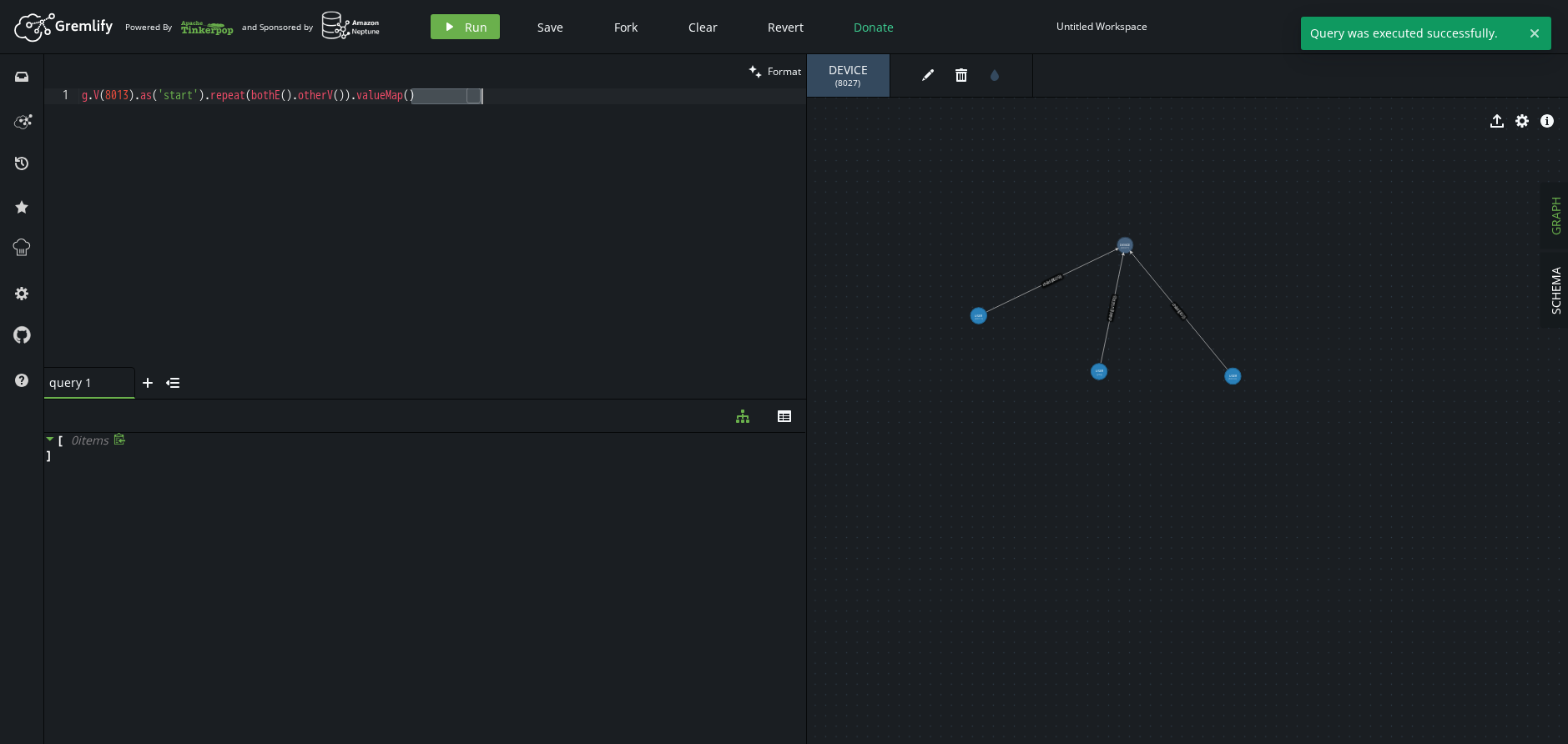 drag, startPoint x: 409, startPoint y: 99, endPoint x: 561, endPoint y: 98, distance: 152.00329 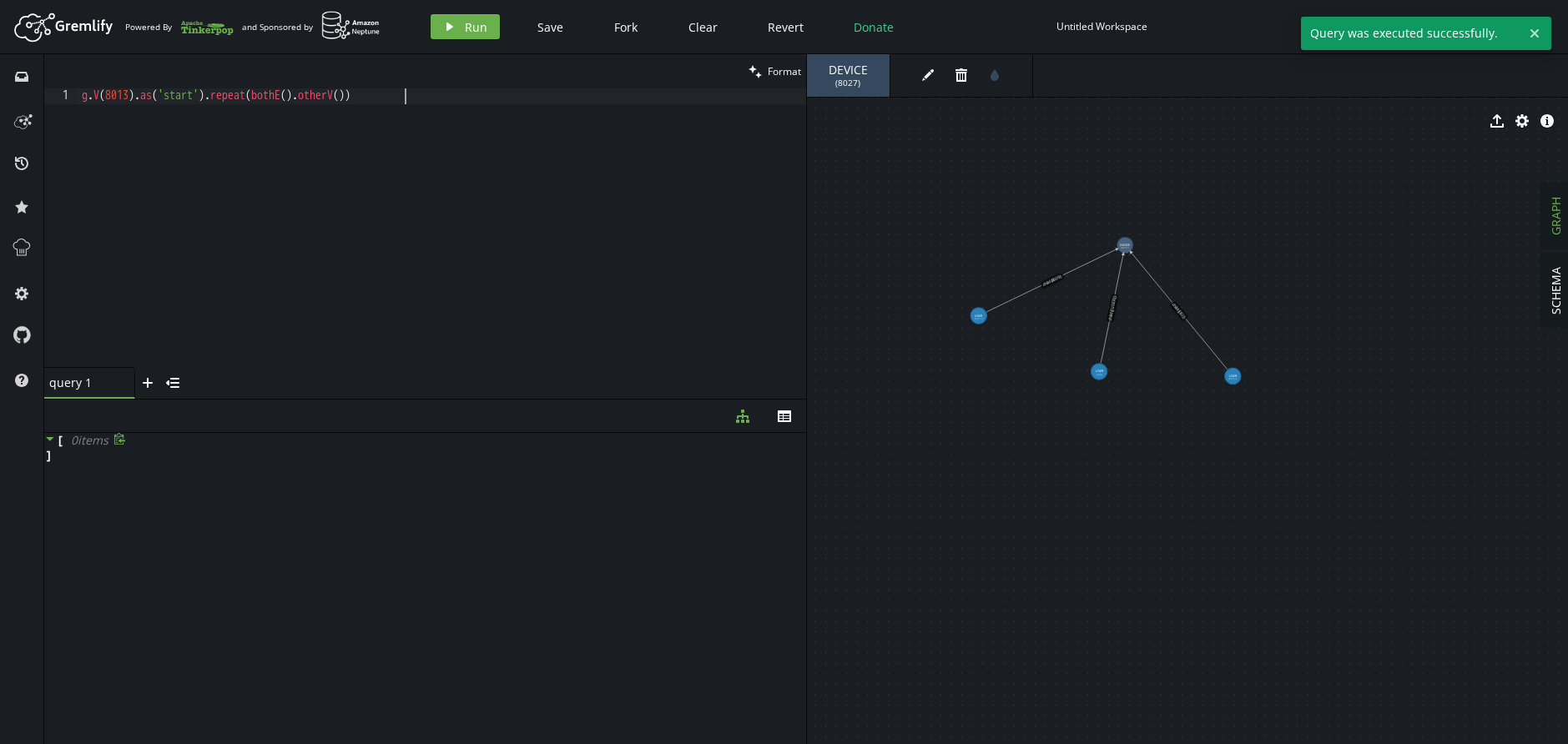 scroll, scrollTop: 1, scrollLeft: 321, axis: both 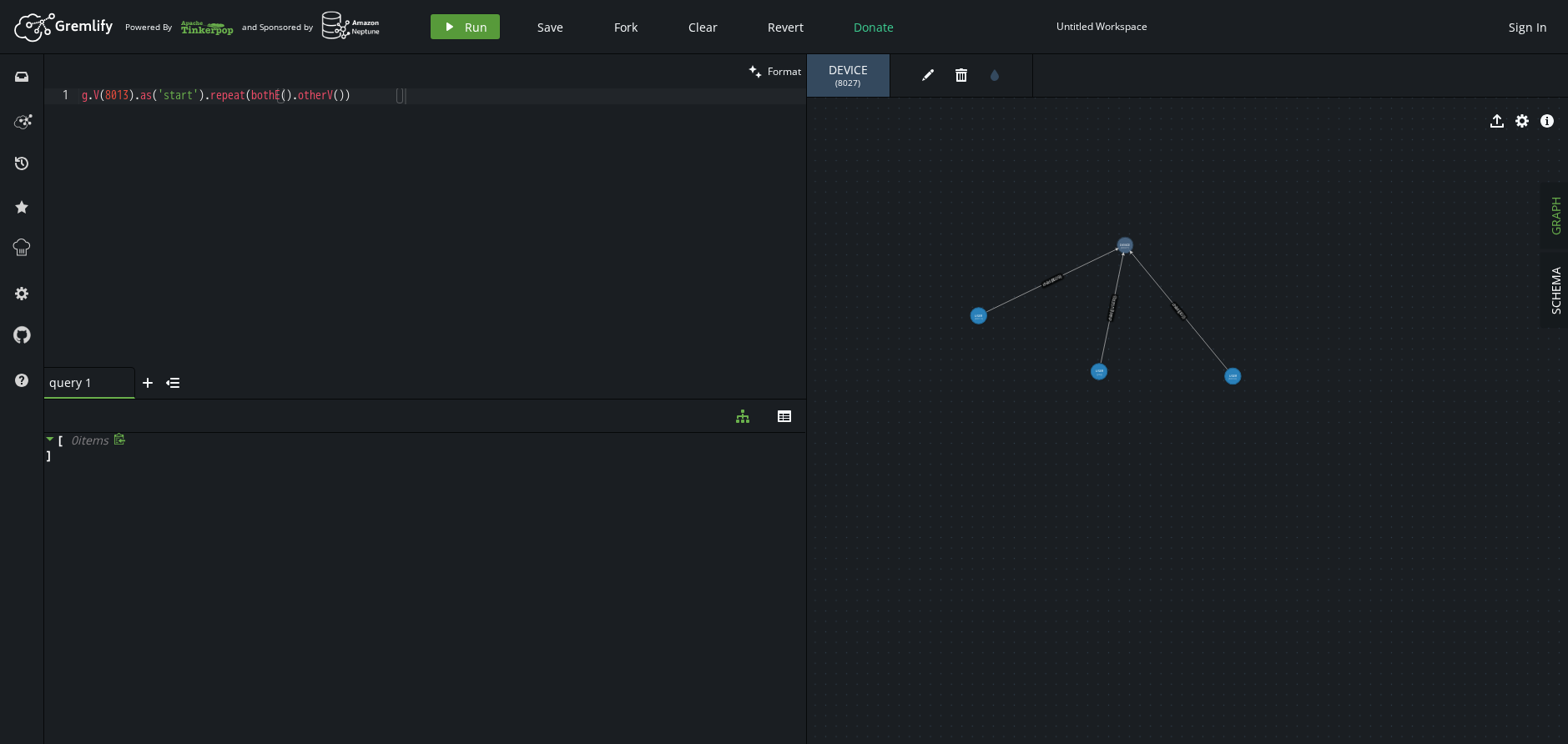 click on "play Run" at bounding box center [465, 27] 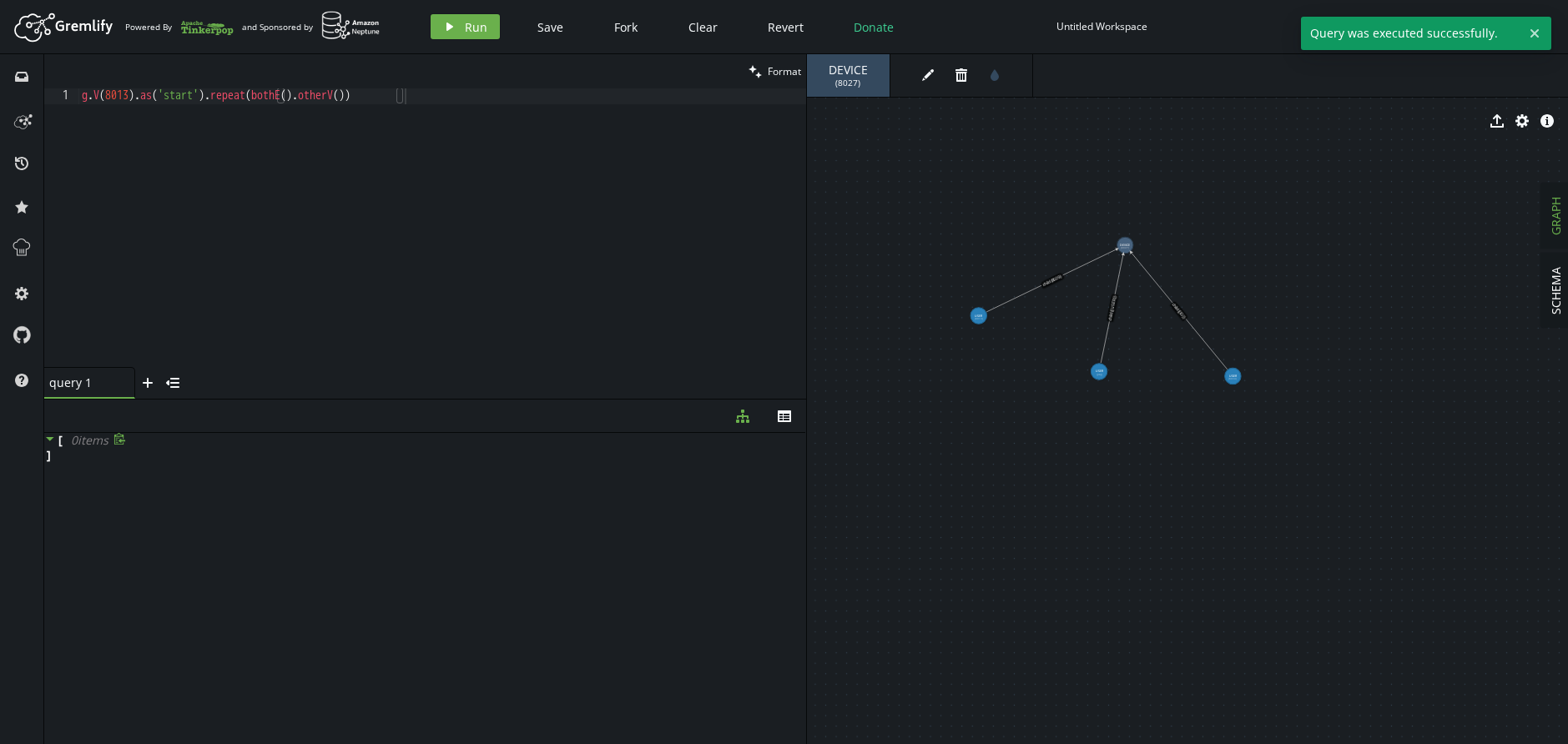 click on "g . V ( 8013 ) . as ( 'start' ) . repeat ( bothE ( ) . otherV ( ))" at bounding box center [442, 244] 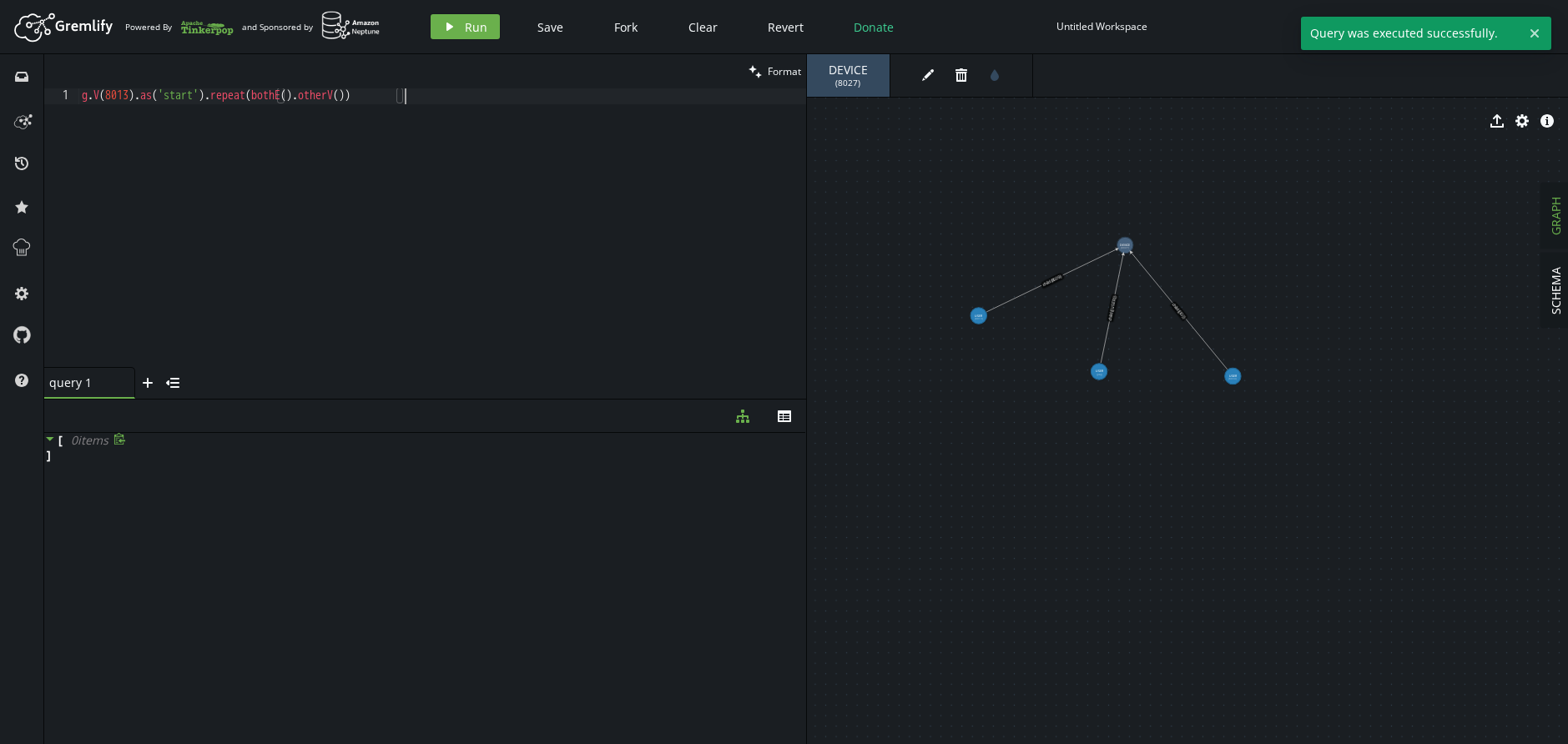 click on "g . V ( 8013 ) . as ( 'start' ) . repeat ( bothE ( ) . otherV ( ))" at bounding box center (442, 244) 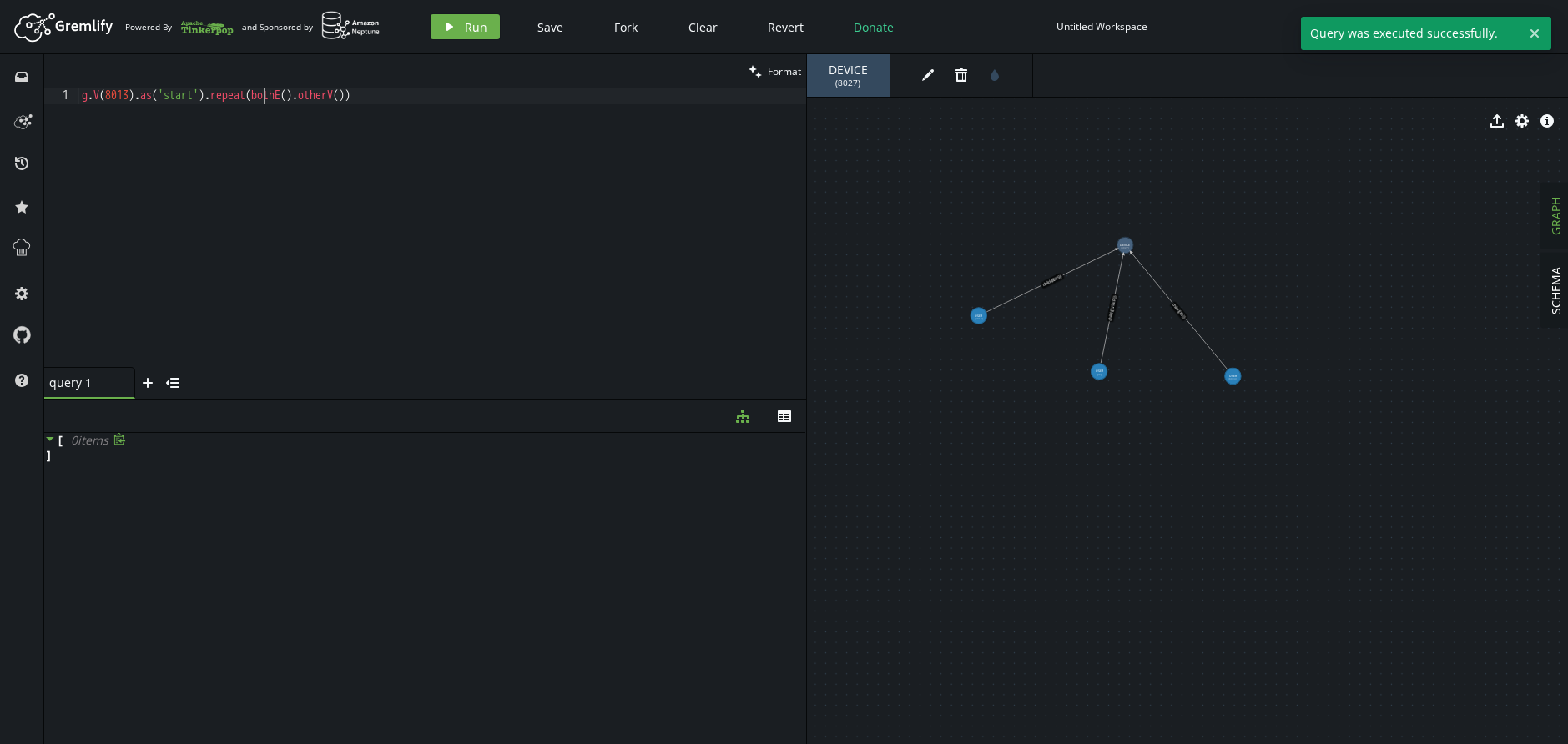 click on "g . V ( 8013 ) . as ( 'start' ) . repeat ( bothE ( ) . otherV ( ))" at bounding box center [442, 244] 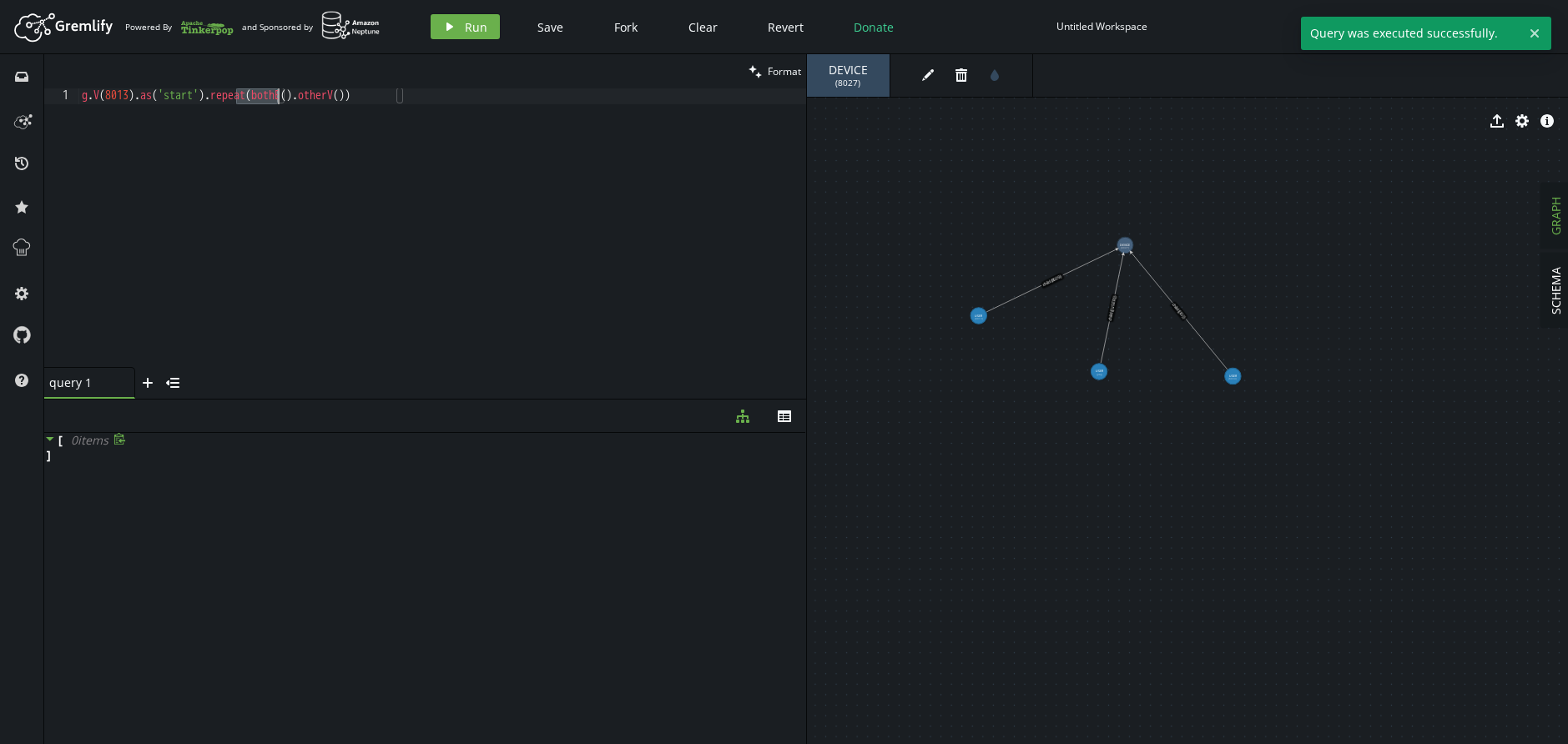 drag, startPoint x: 264, startPoint y: 102, endPoint x: 330, endPoint y: 100, distance: 66.030296 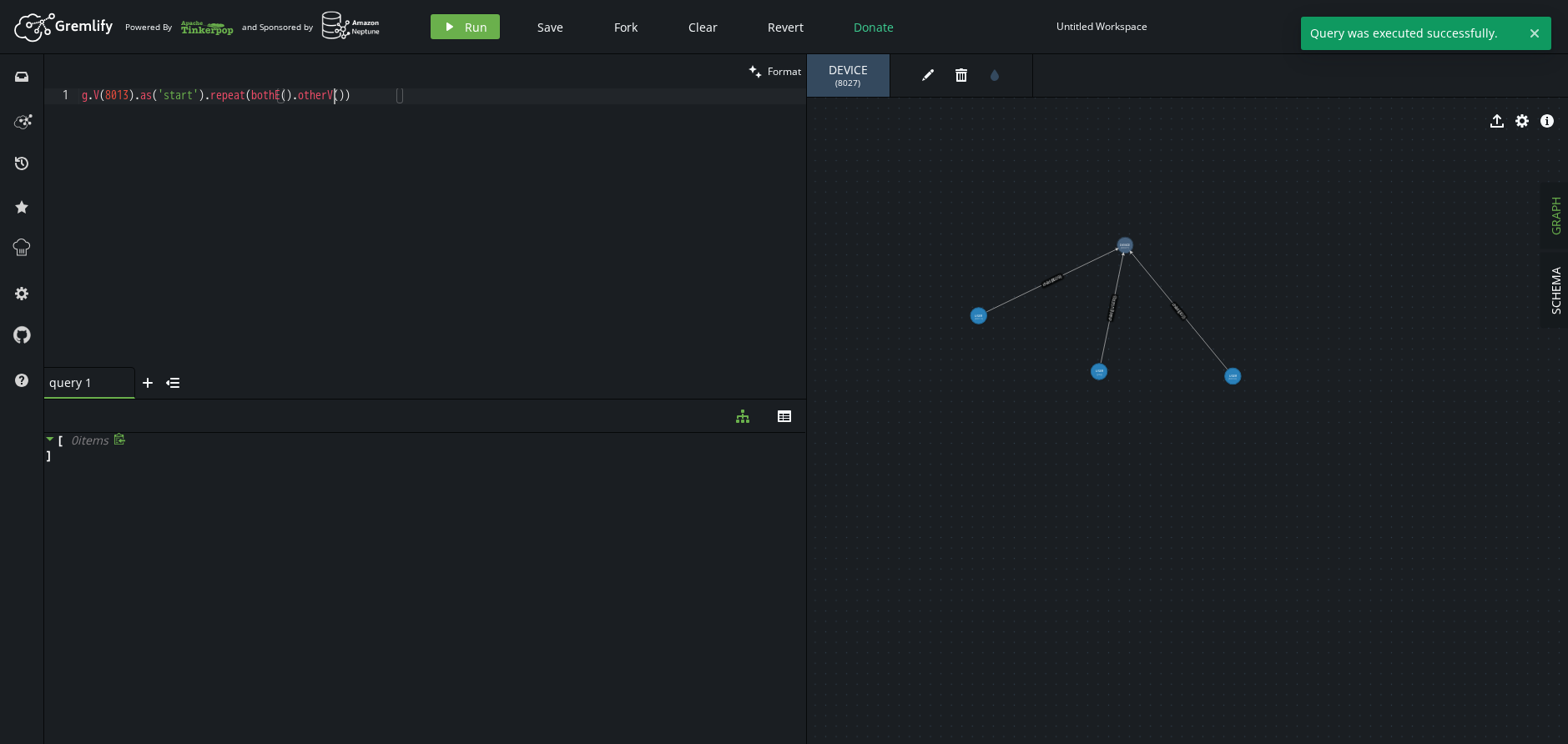 click on "g . V ( 8013 ) . as ( 'start' ) . repeat ( bothE ( ) . otherV ( ))" at bounding box center (442, 244) 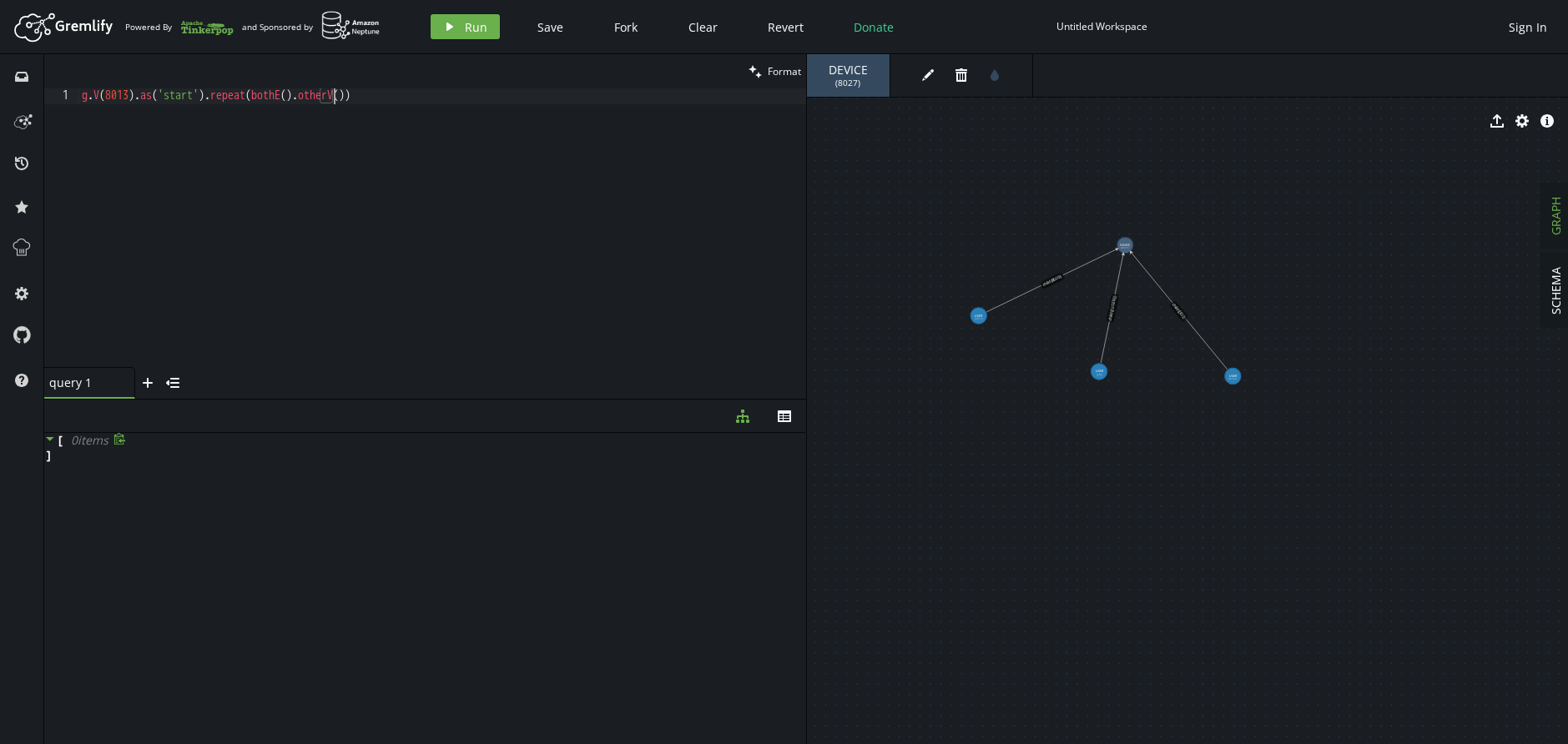 click on "g . V ( 8013 ) . as ( 'start' ) . repeat ( bothE ( ) . otherV ( ))" at bounding box center [442, 244] 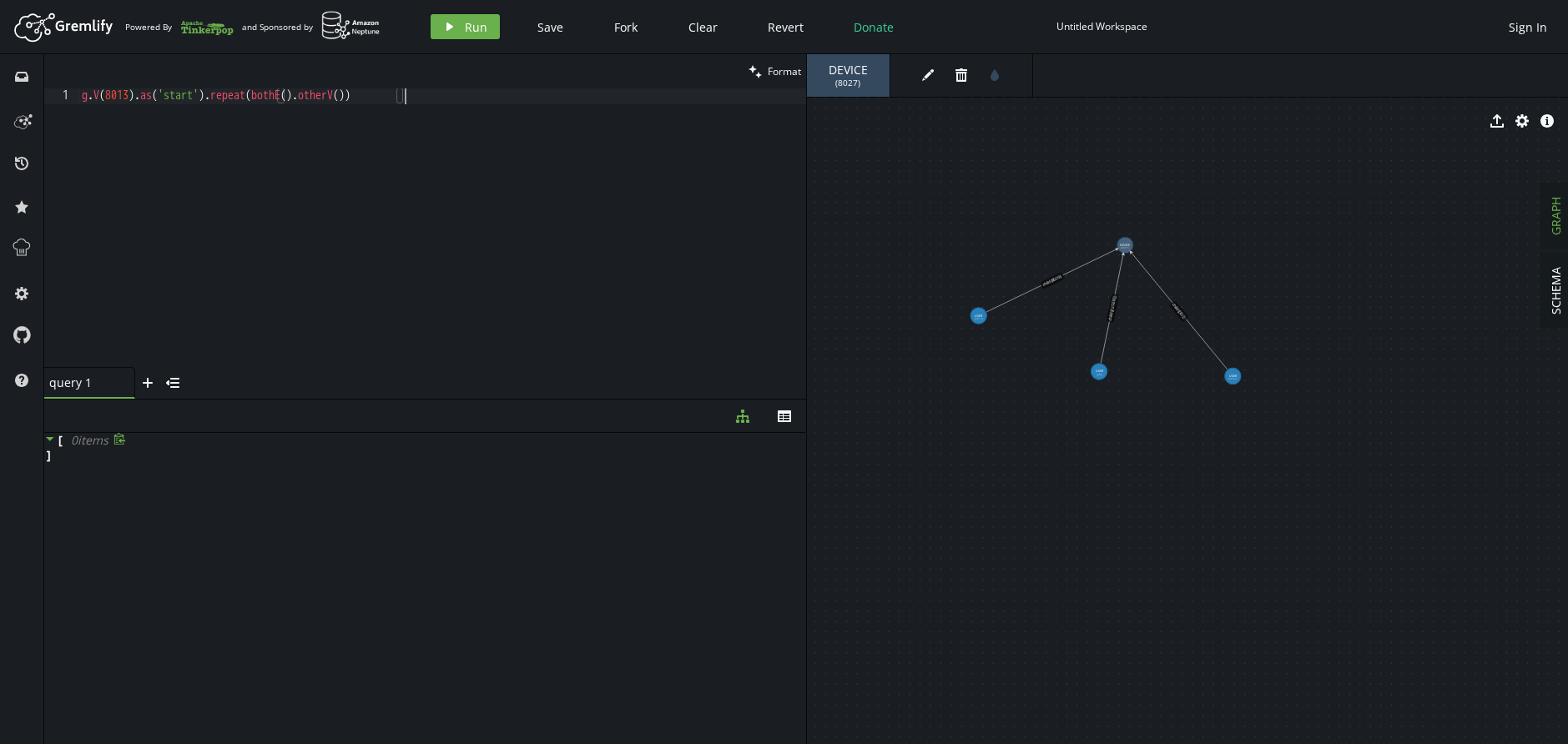 click on "g . V ( 8013 ) . as ( 'start' ) . repeat ( bothE ( ) . otherV ( ))" at bounding box center (442, 244) 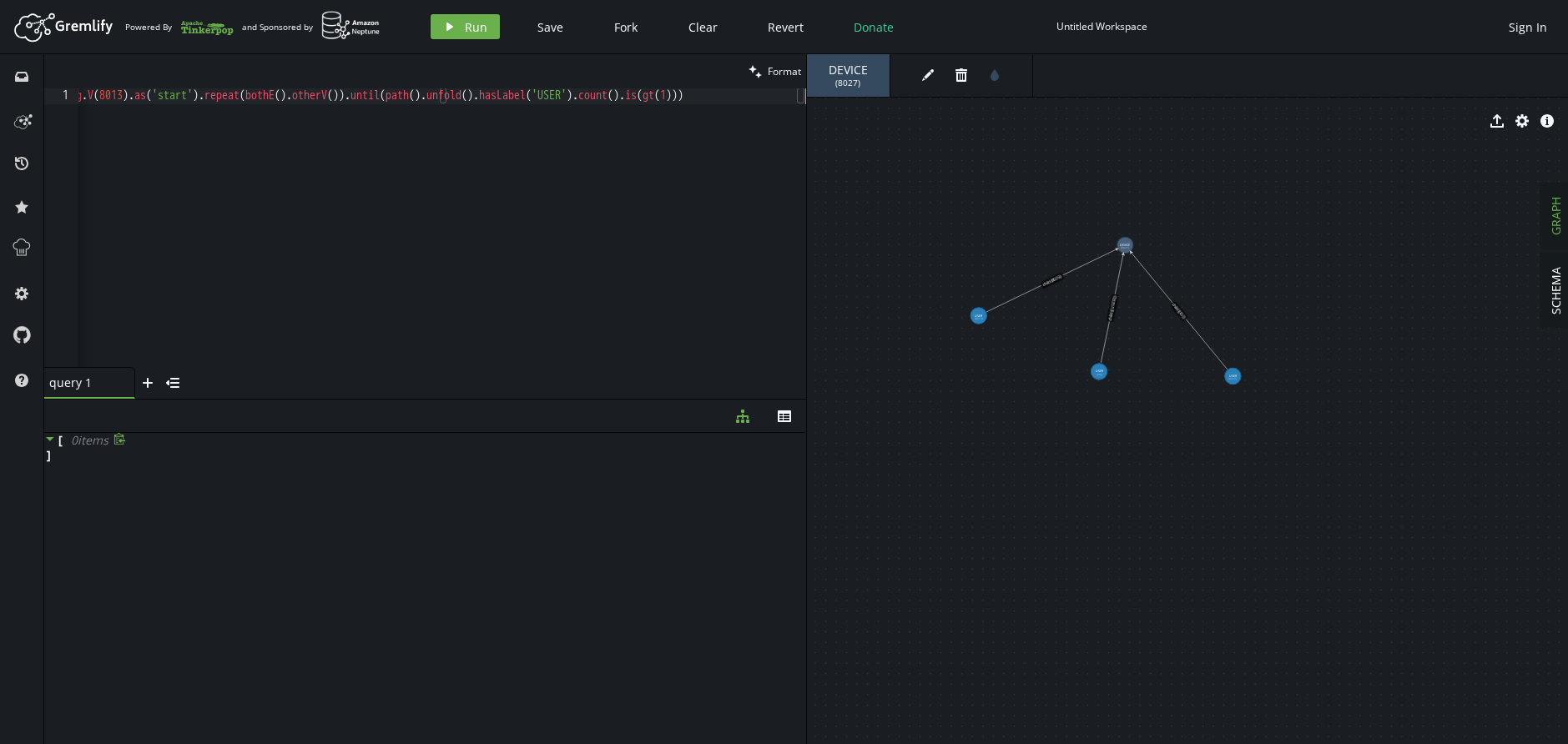 scroll, scrollTop: 0, scrollLeft: 6, axis: horizontal 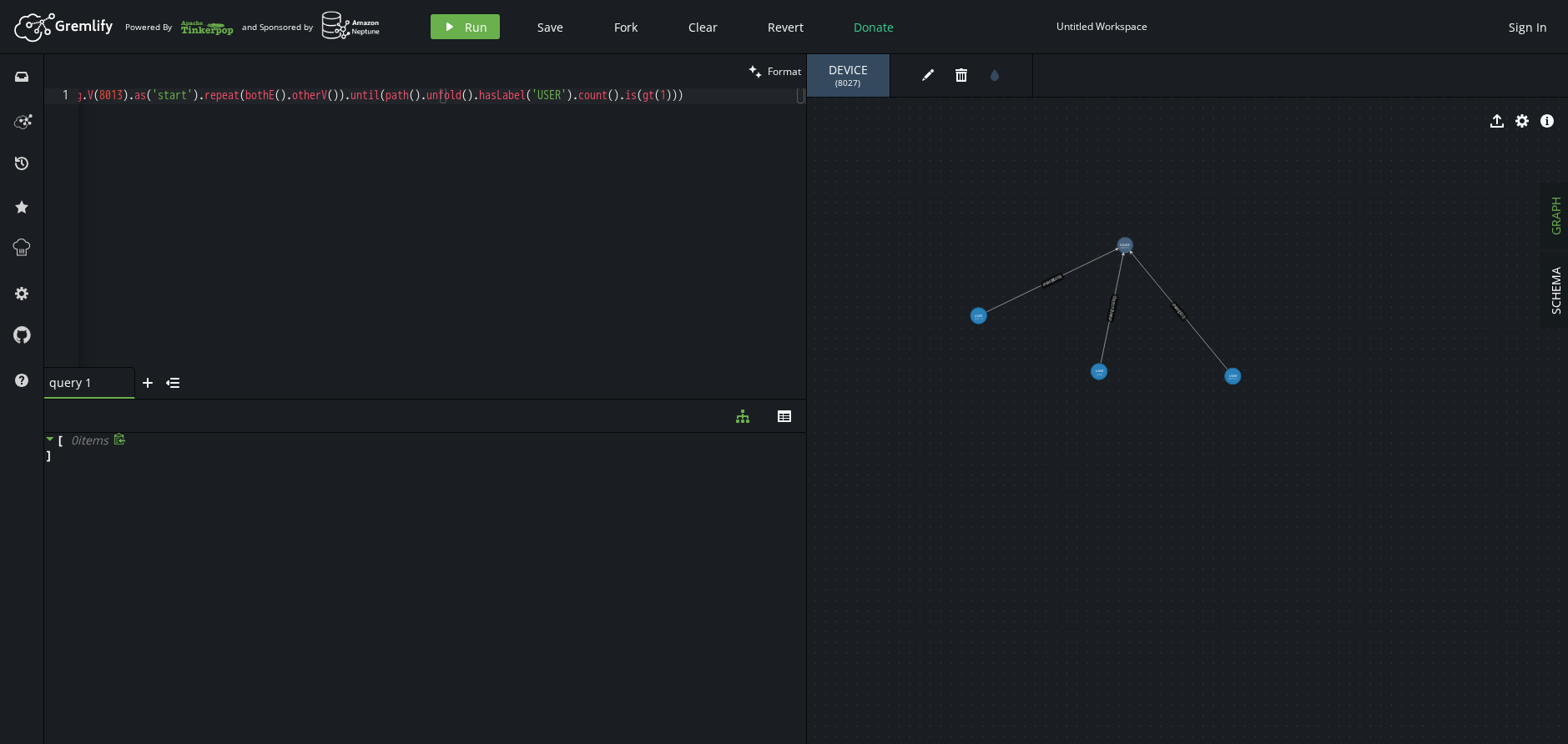 click on "Artboard Created with Sketch. Powered By and Sponsored by play Run Save Fork Clear Revert Donate Untitled Workspace Sign In" at bounding box center [784, 27] 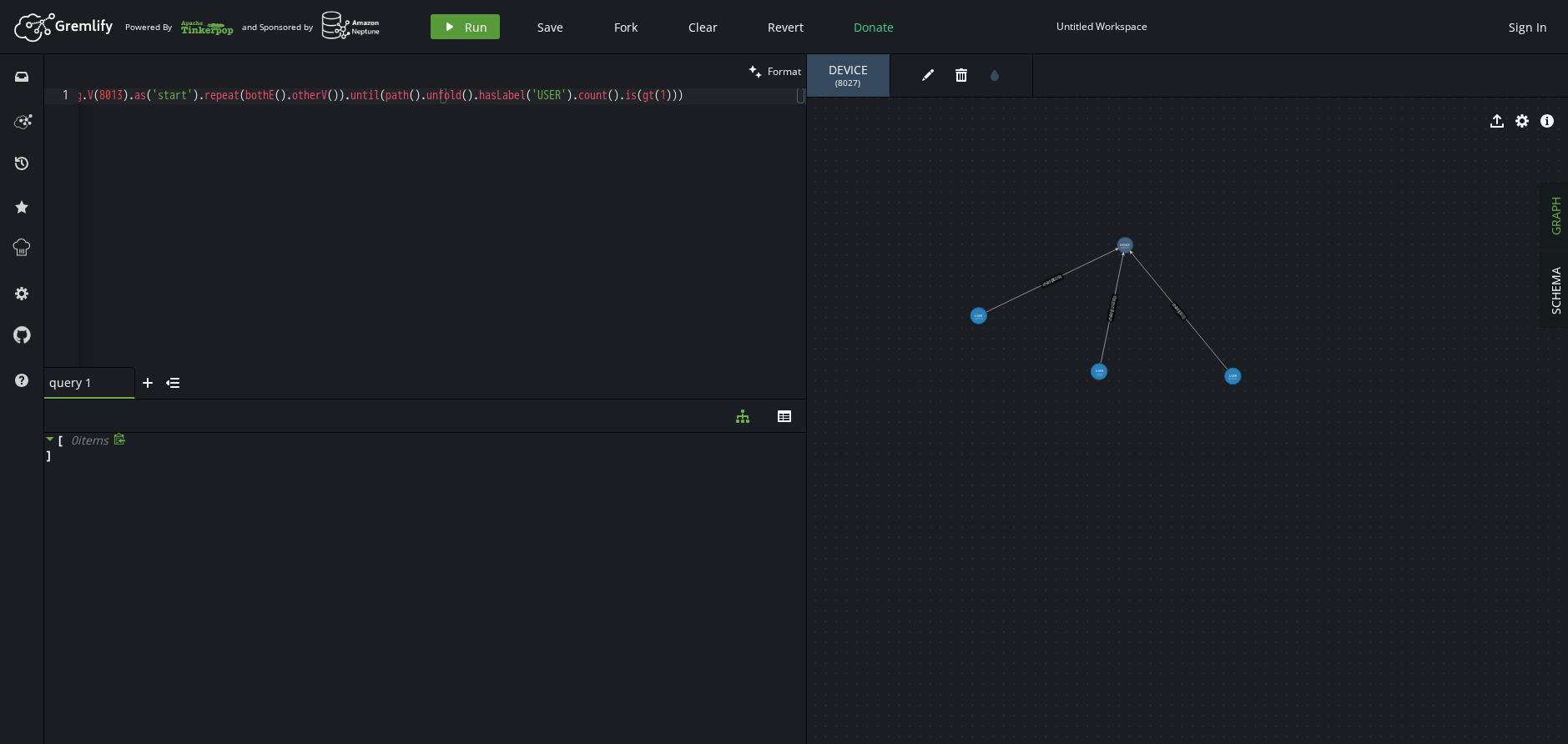 click on "play Run" at bounding box center (465, 27) 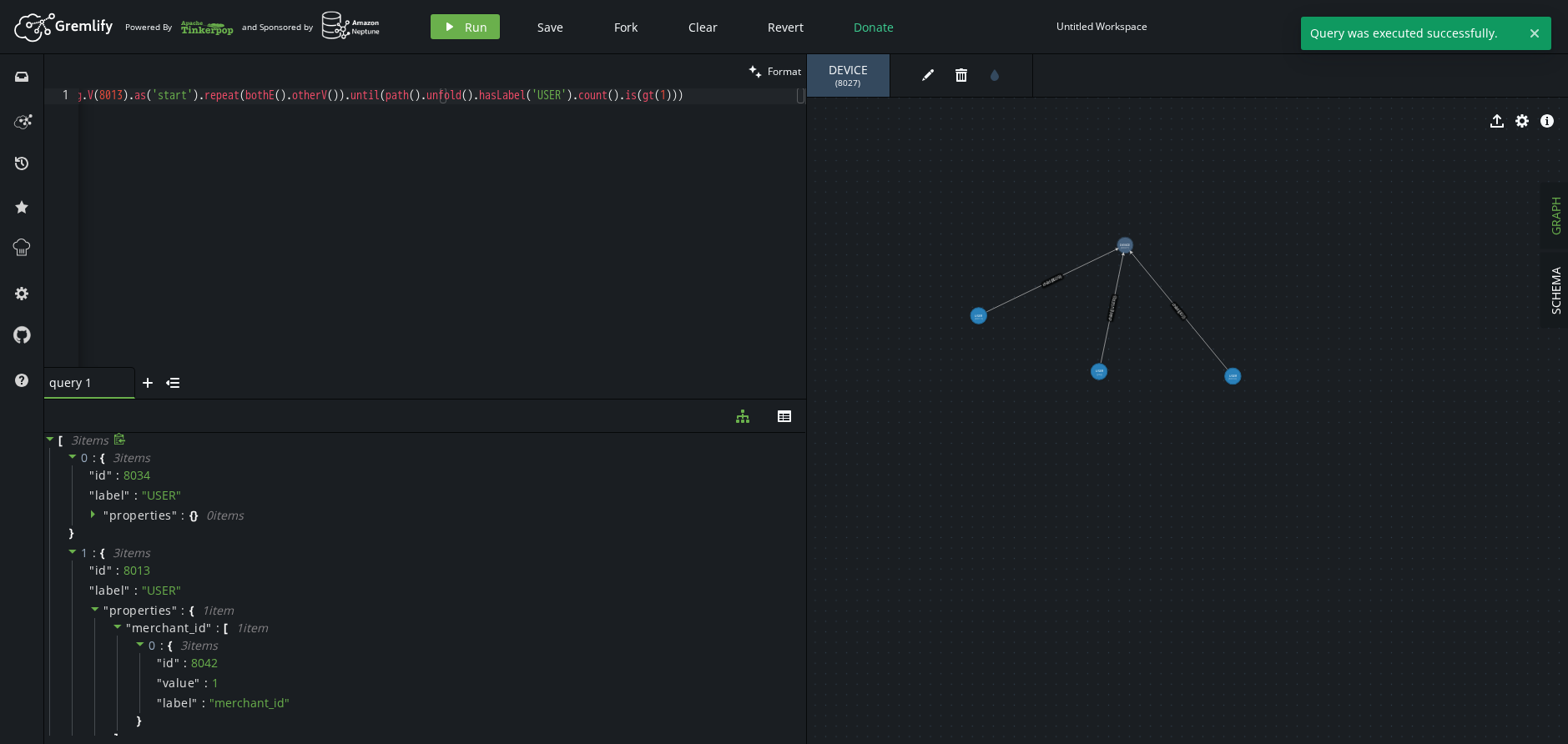 scroll, scrollTop: 0, scrollLeft: 4, axis: horizontal 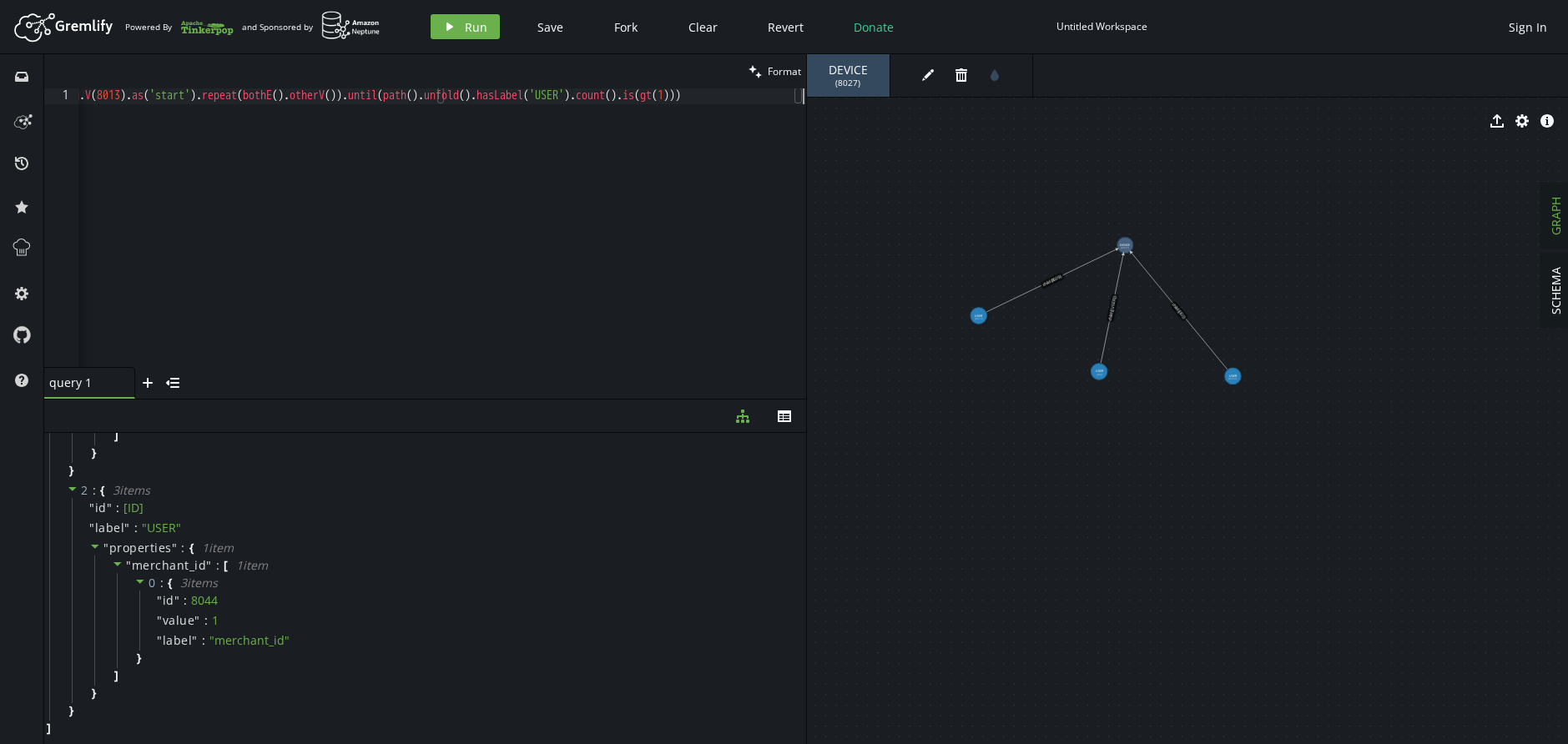 click on "g . V ( 8013 ) . as ( 'start' ) . repeat ( bothE ( ) . otherV ( )) . until ( path ( ) . unfold ( ) . hasLabel ( 'USER' ) . count ( ) . is ( gt ( 1 )))" at bounding box center (438, 240) 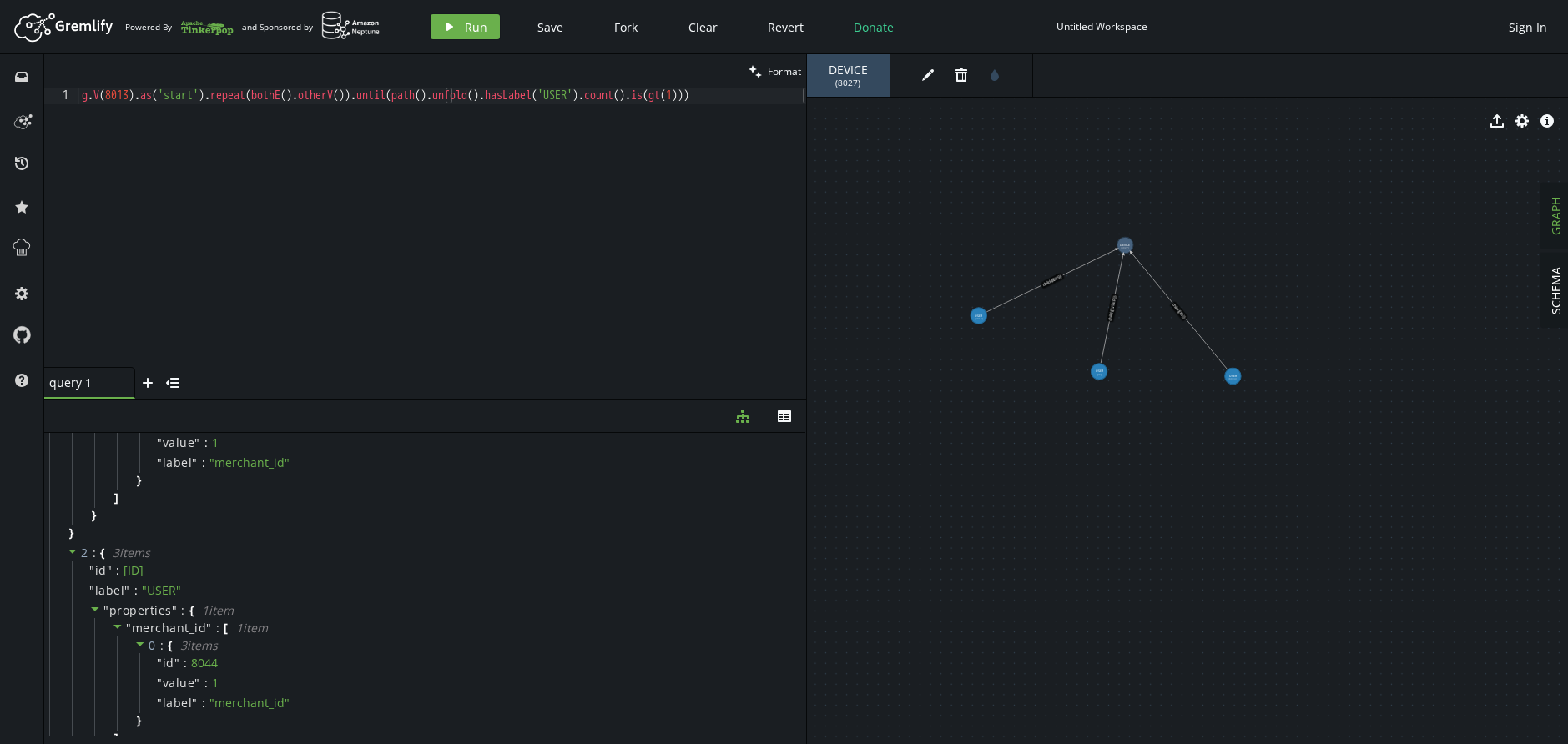 scroll, scrollTop: 303, scrollLeft: 0, axis: vertical 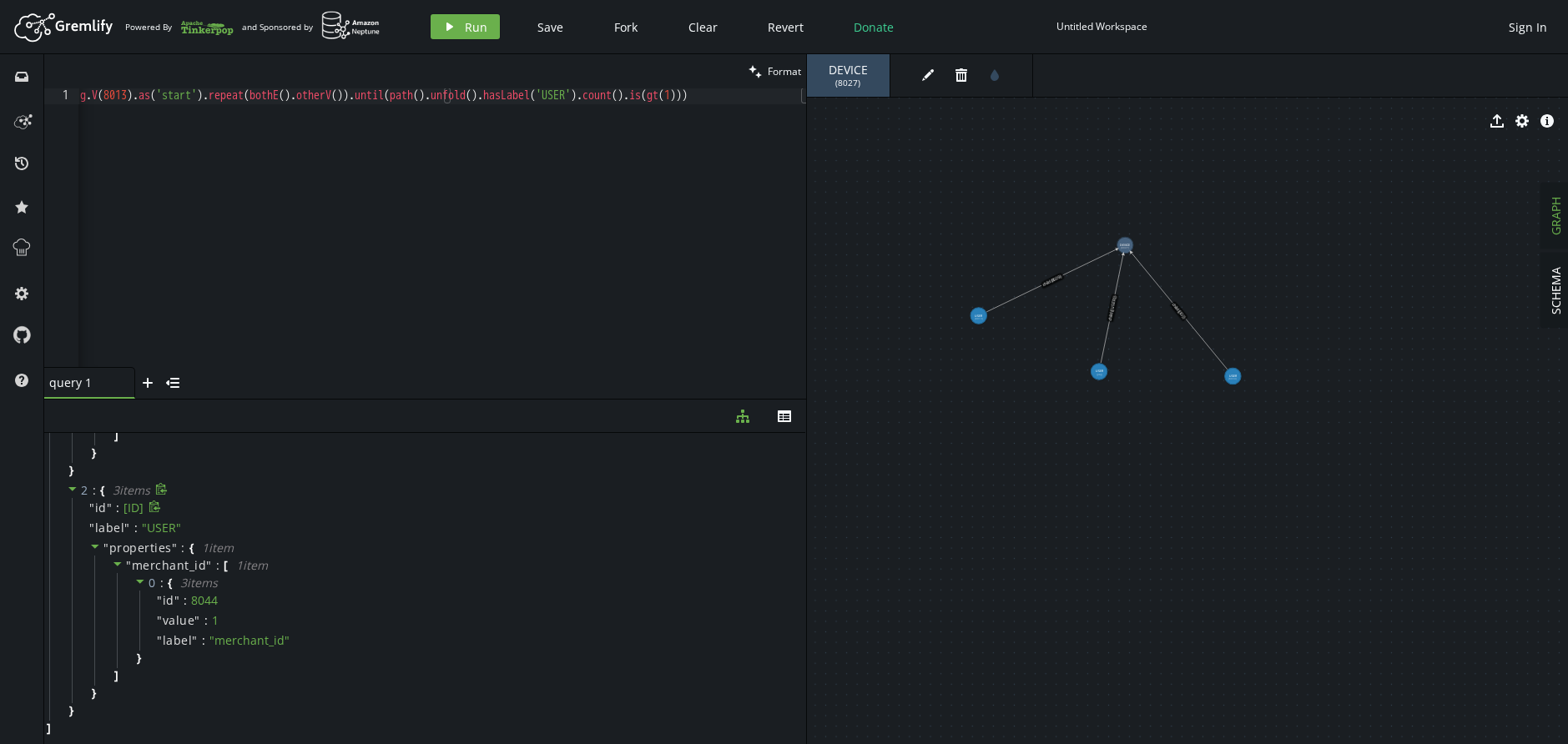 drag, startPoint x: 93, startPoint y: 510, endPoint x: 75, endPoint y: 508, distance: 18.11077 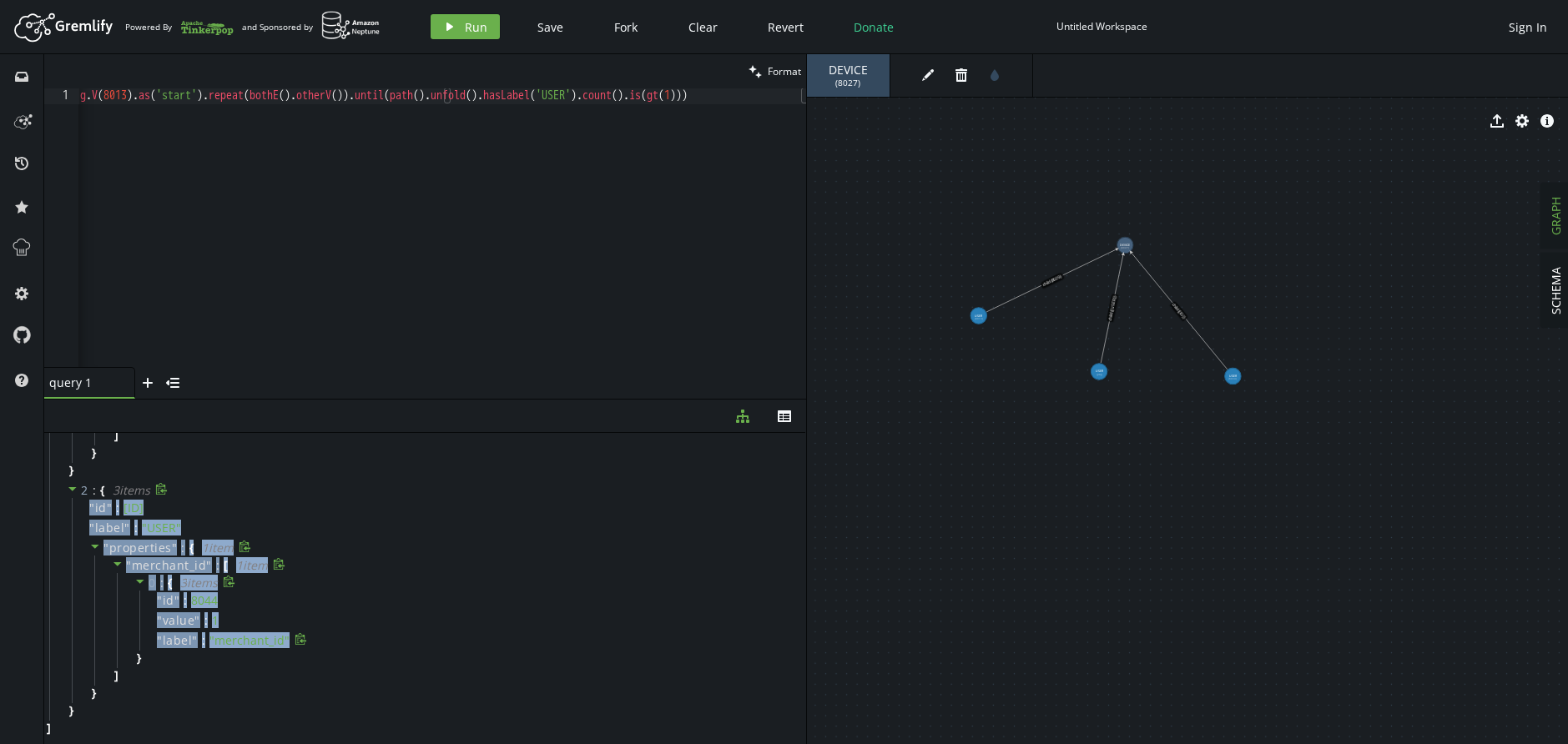 drag, startPoint x: 86, startPoint y: 508, endPoint x: 288, endPoint y: 646, distance: 244.63851 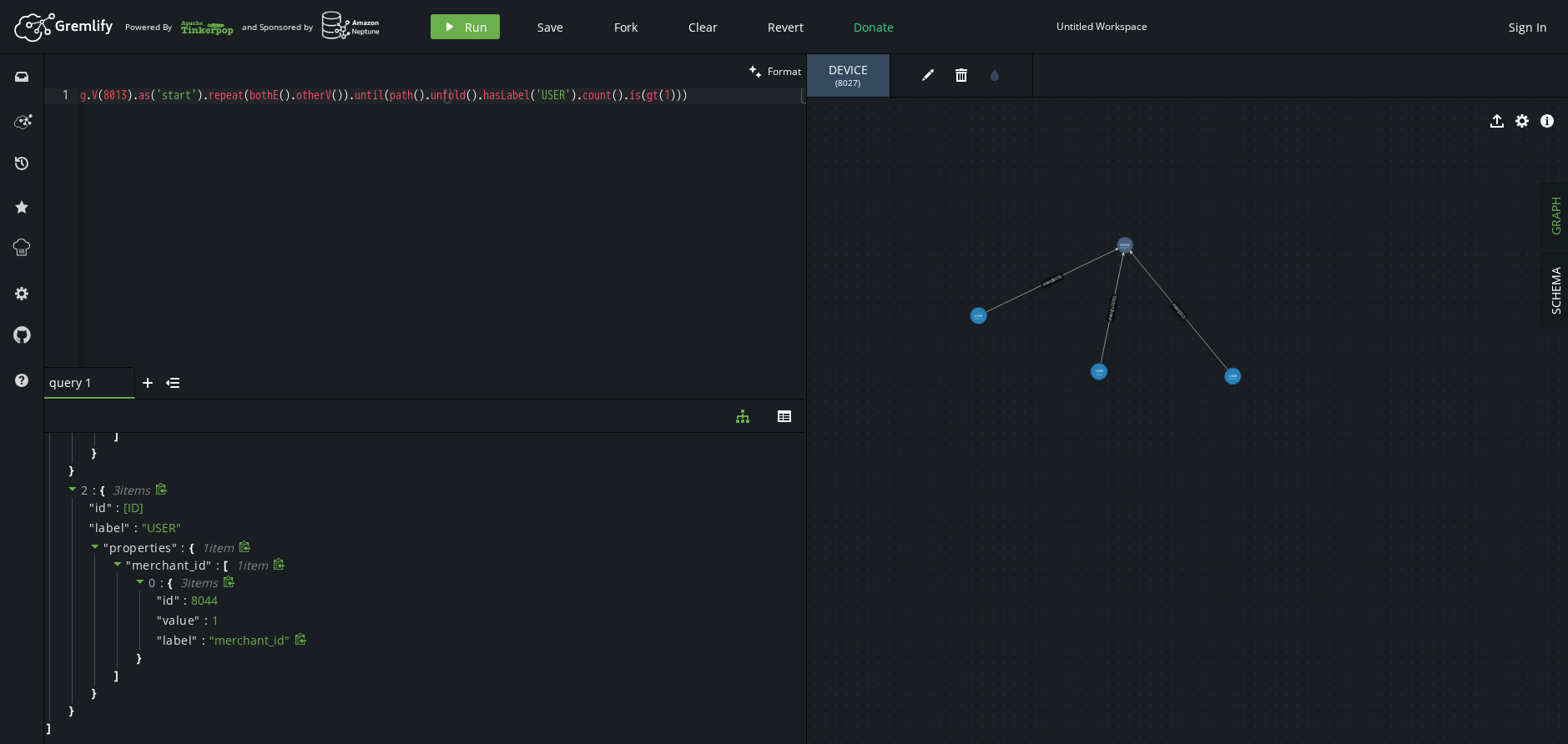click at bounding box center (302, 640) 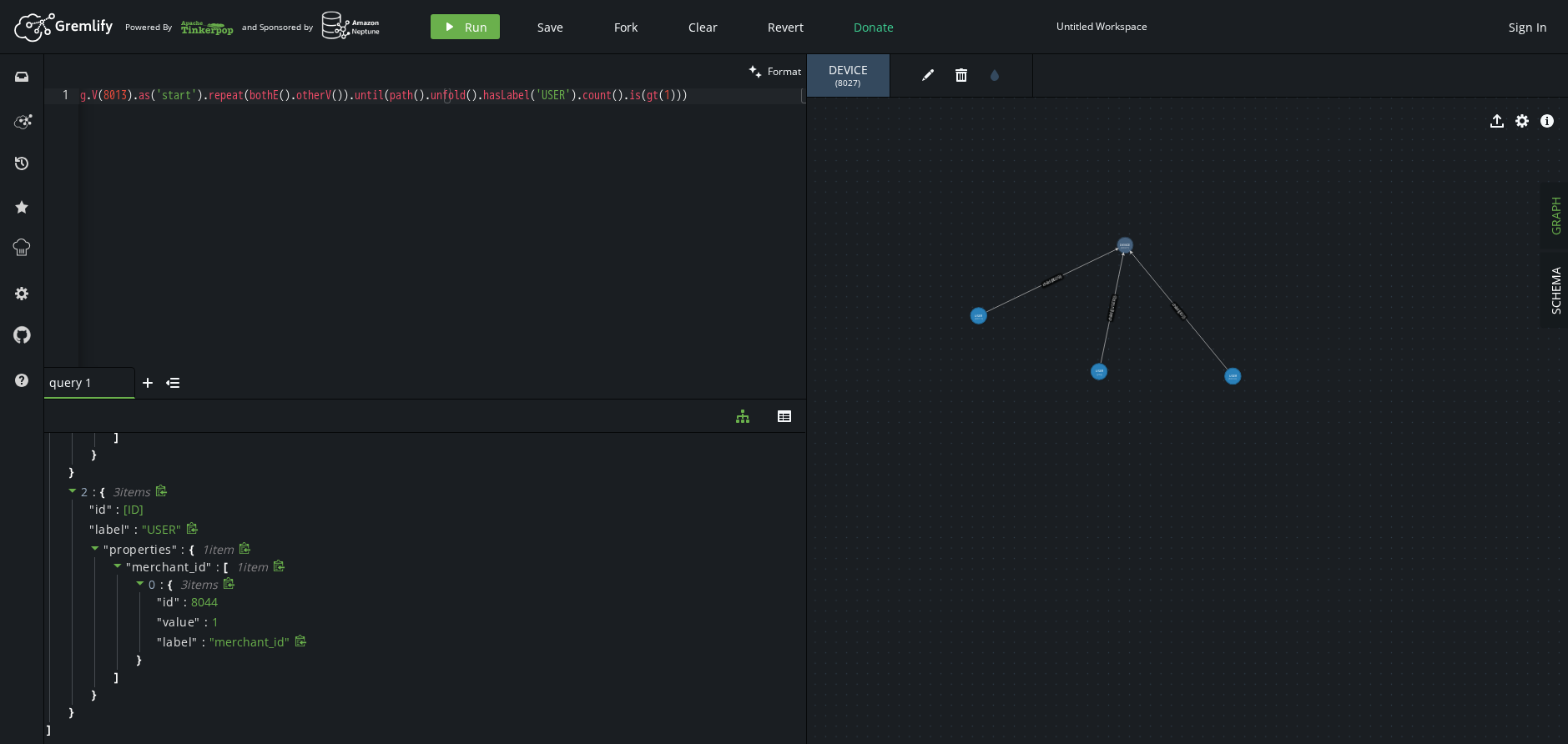 scroll, scrollTop: 303, scrollLeft: 0, axis: vertical 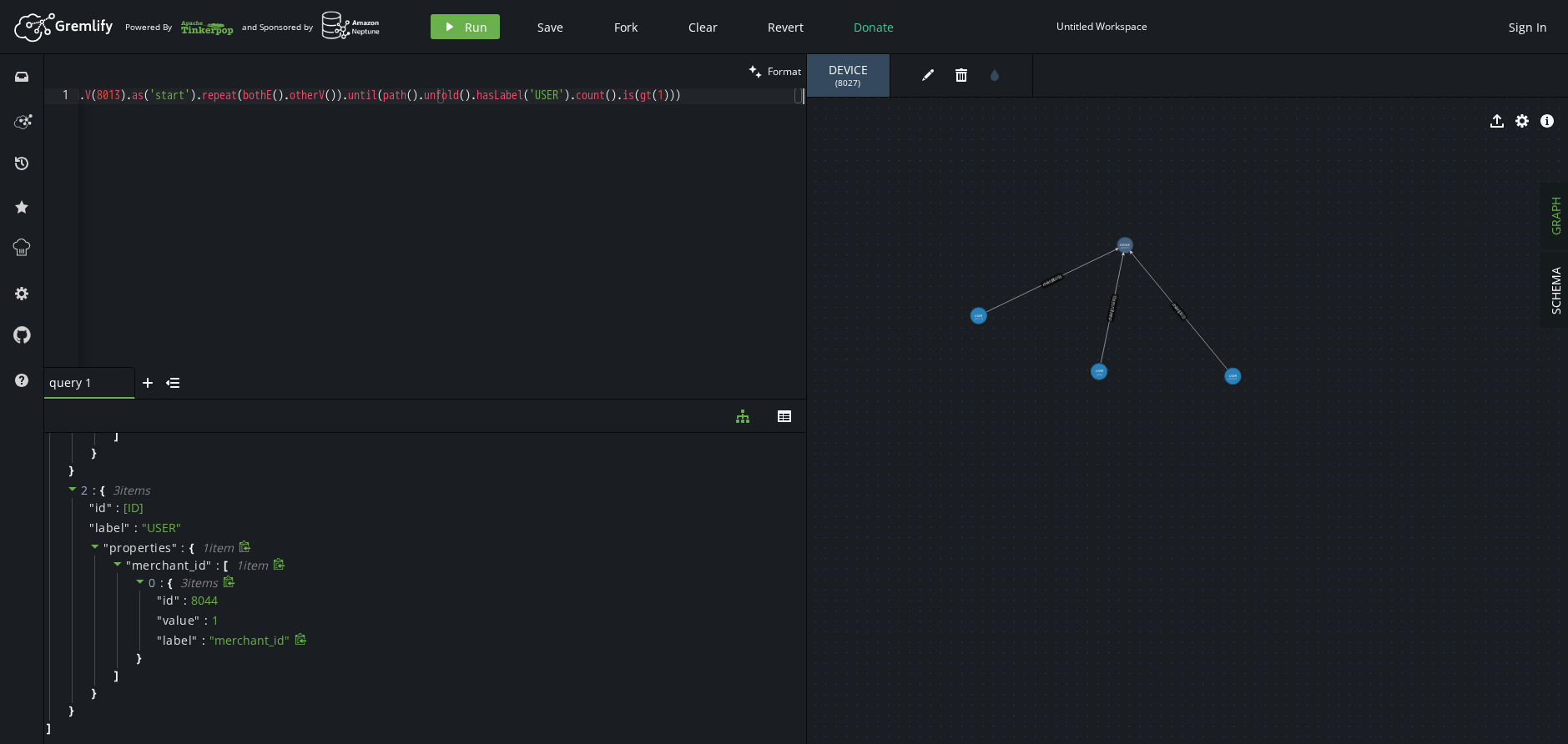 click on "g . V ( 8013 ) . as ( 'start' ) . repeat ( bothE ( ) . otherV ( )) . until ( path ( ) . unfold ( ) . hasLabel ( 'USER' ) . count ( ) . is ( gt ( 1 )))" at bounding box center (438, 240) 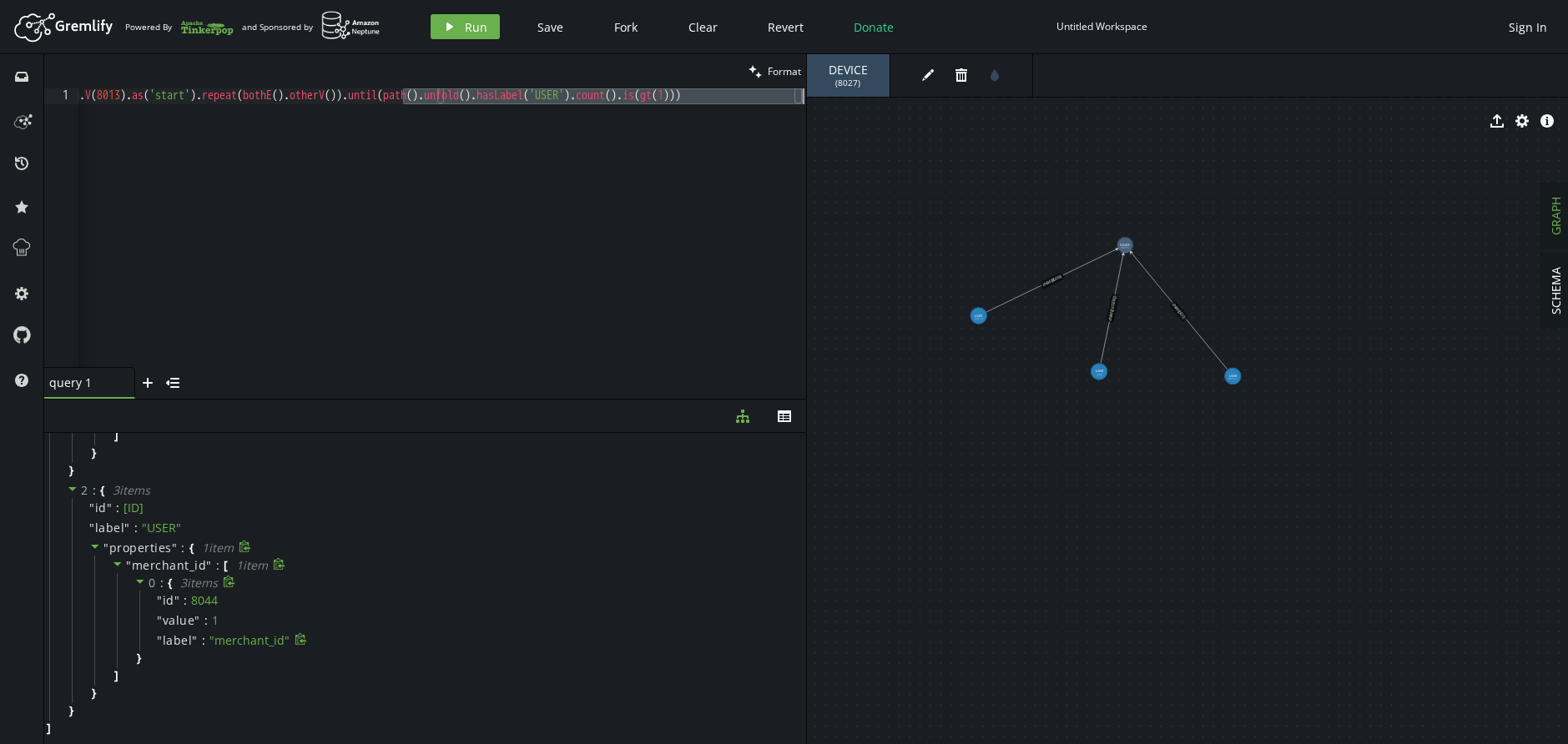 drag, startPoint x: 403, startPoint y: 99, endPoint x: 852, endPoint y: 93, distance: 449.04009 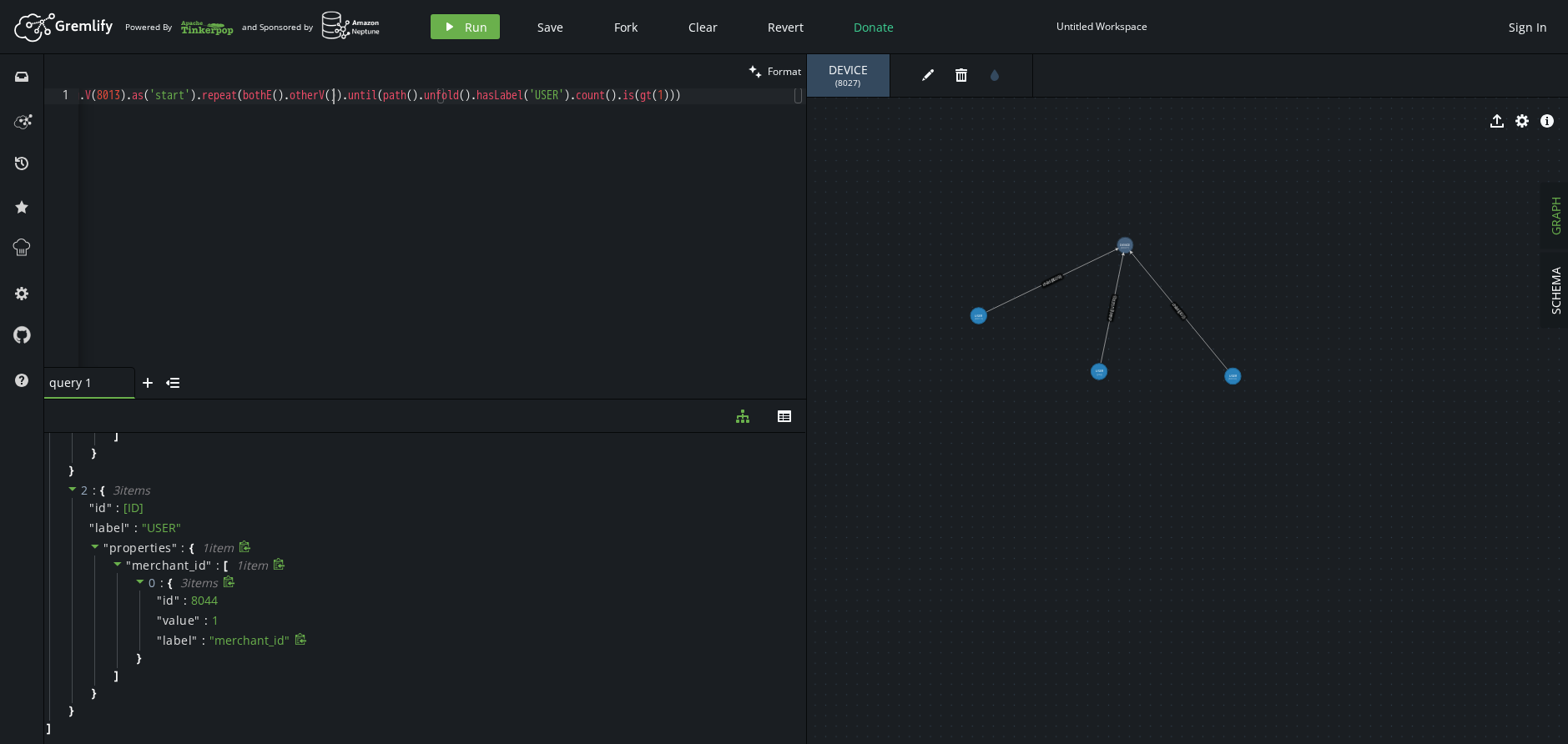 click on "g . V ( 8013 ) . as ( 'start' ) . repeat ( bothE ( ) . otherV ( )) . until ( path ( ) . unfold ( ) . hasLabel ( 'USER' ) . count ( ) . is ( gt ( 1 )))" at bounding box center [438, 240] 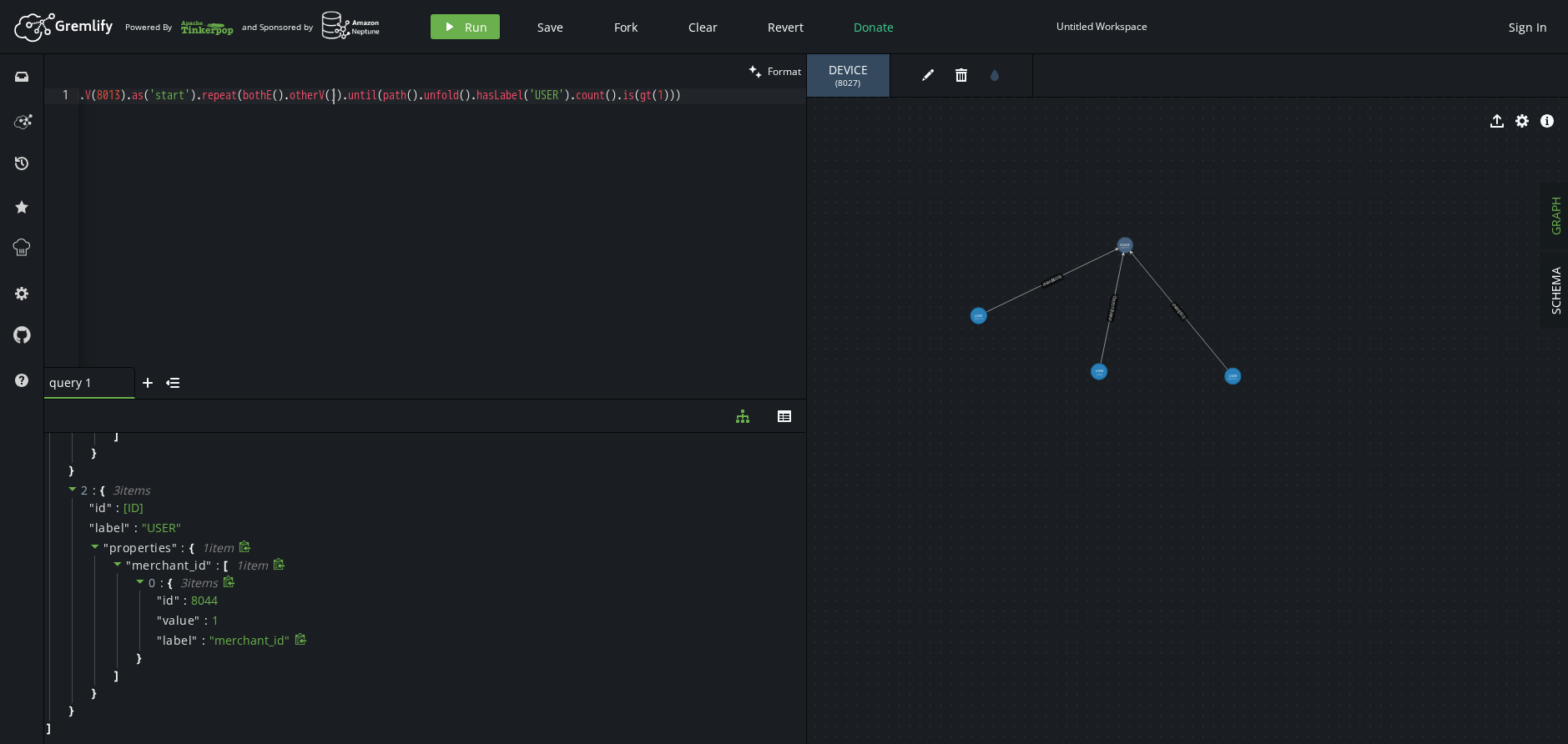 scroll, scrollTop: 0, scrollLeft: 0, axis: both 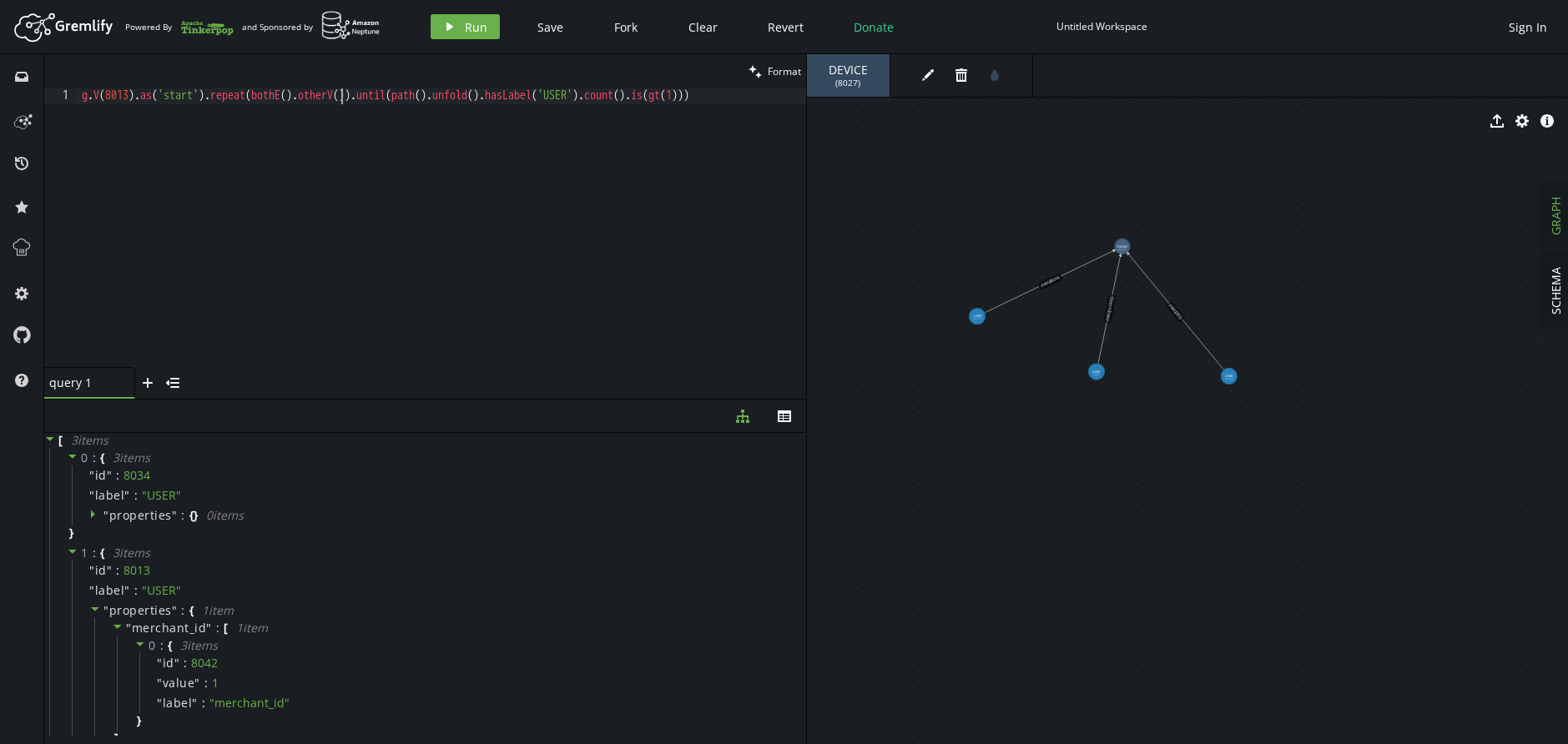 drag, startPoint x: 784, startPoint y: 70, endPoint x: 723, endPoint y: 83, distance: 62.36986 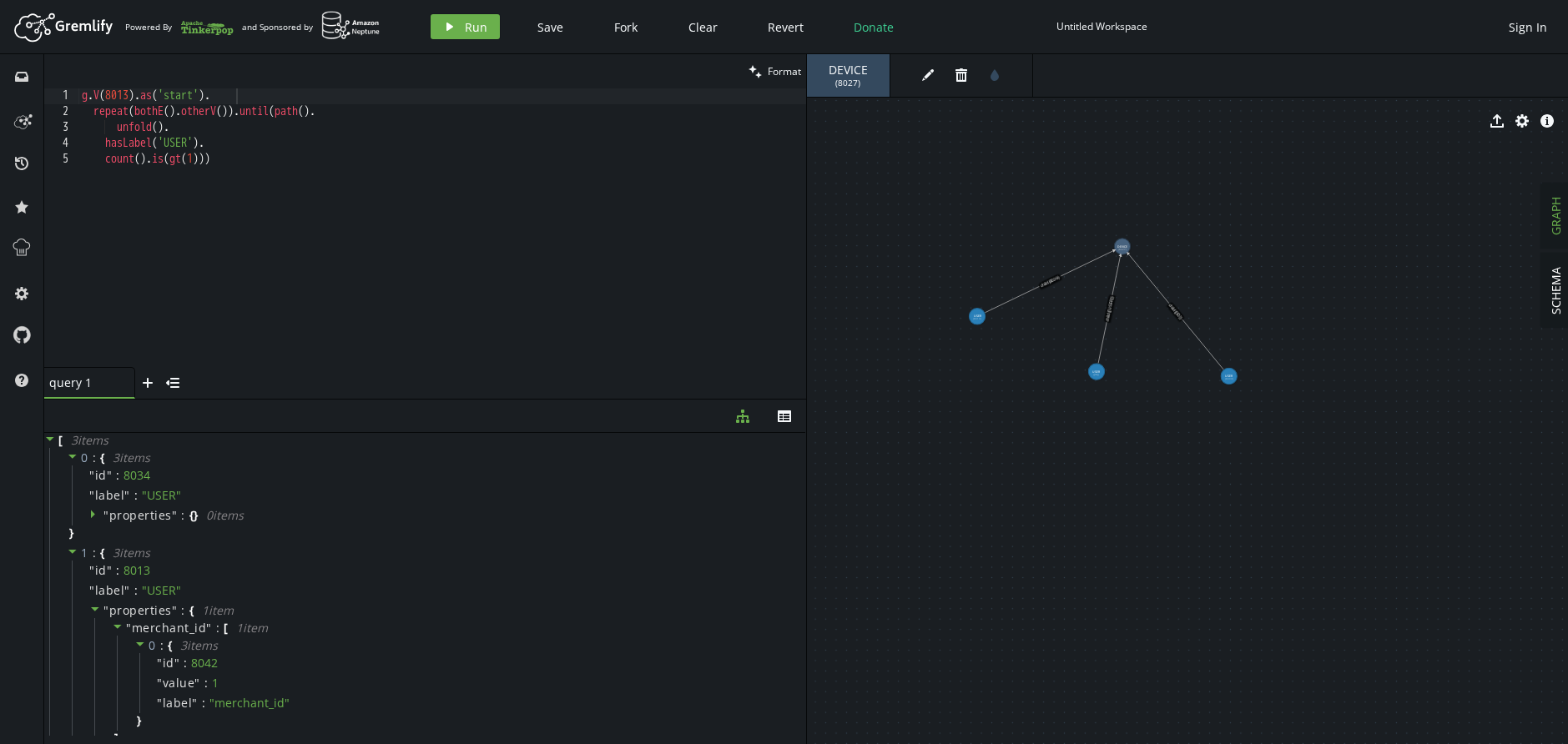 click on "g . V ( 8013 ) . as ( 'start' ) .    repeat ( bothE ( ) . otherV ( )) . until ( path ( ) .         unfold ( ) .      hasLabel ( 'USER' ) .      count ( ) . is ( gt ( 1 )))" at bounding box center [442, 240] 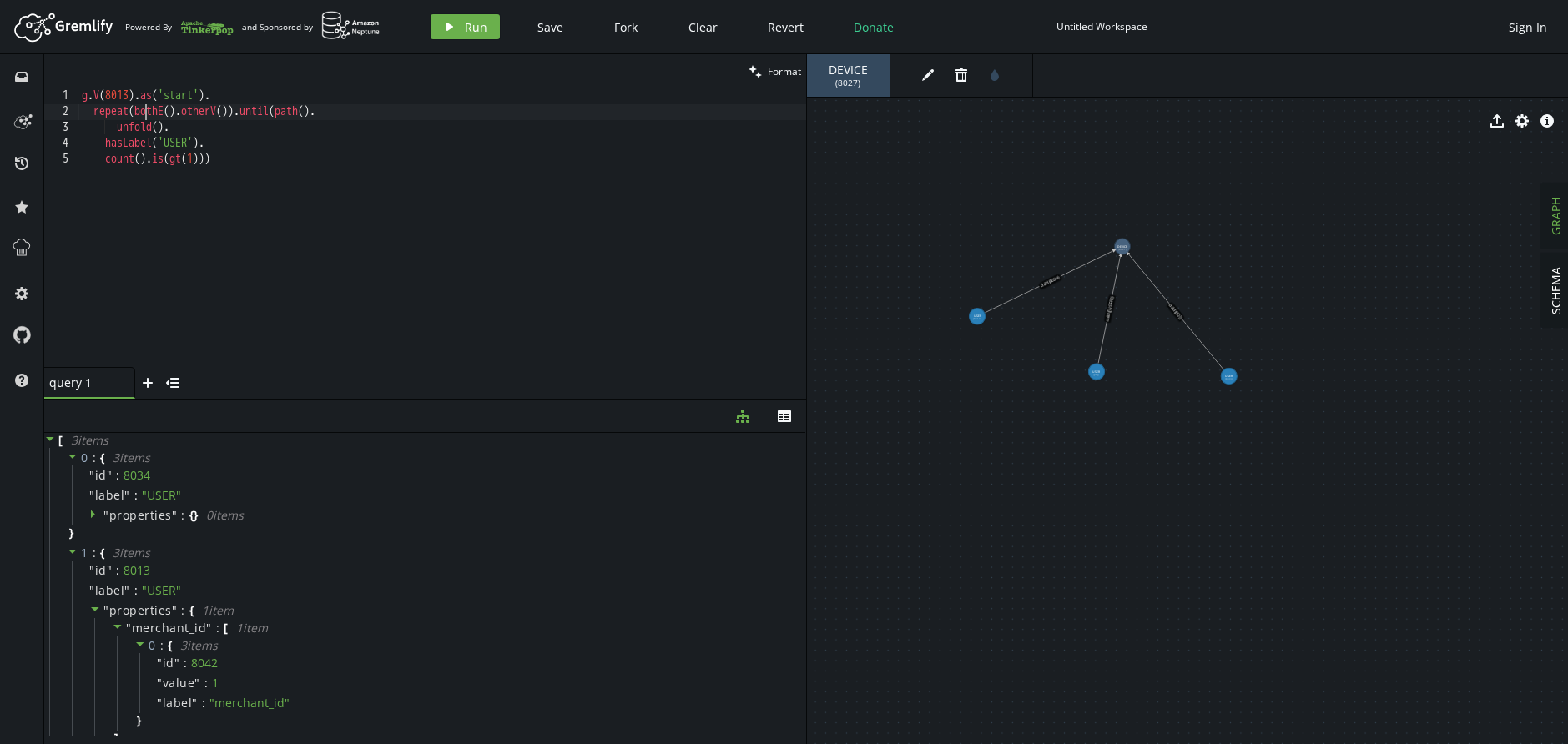 click on "g . V ( 8013 ) . as ( 'start' ) .    repeat ( bothE ( ) . otherV ( )) . until ( path ( ) .         unfold ( ) .      hasLabel ( 'USER' ) .      count ( ) . is ( gt ( 1 )))" at bounding box center (442, 244) 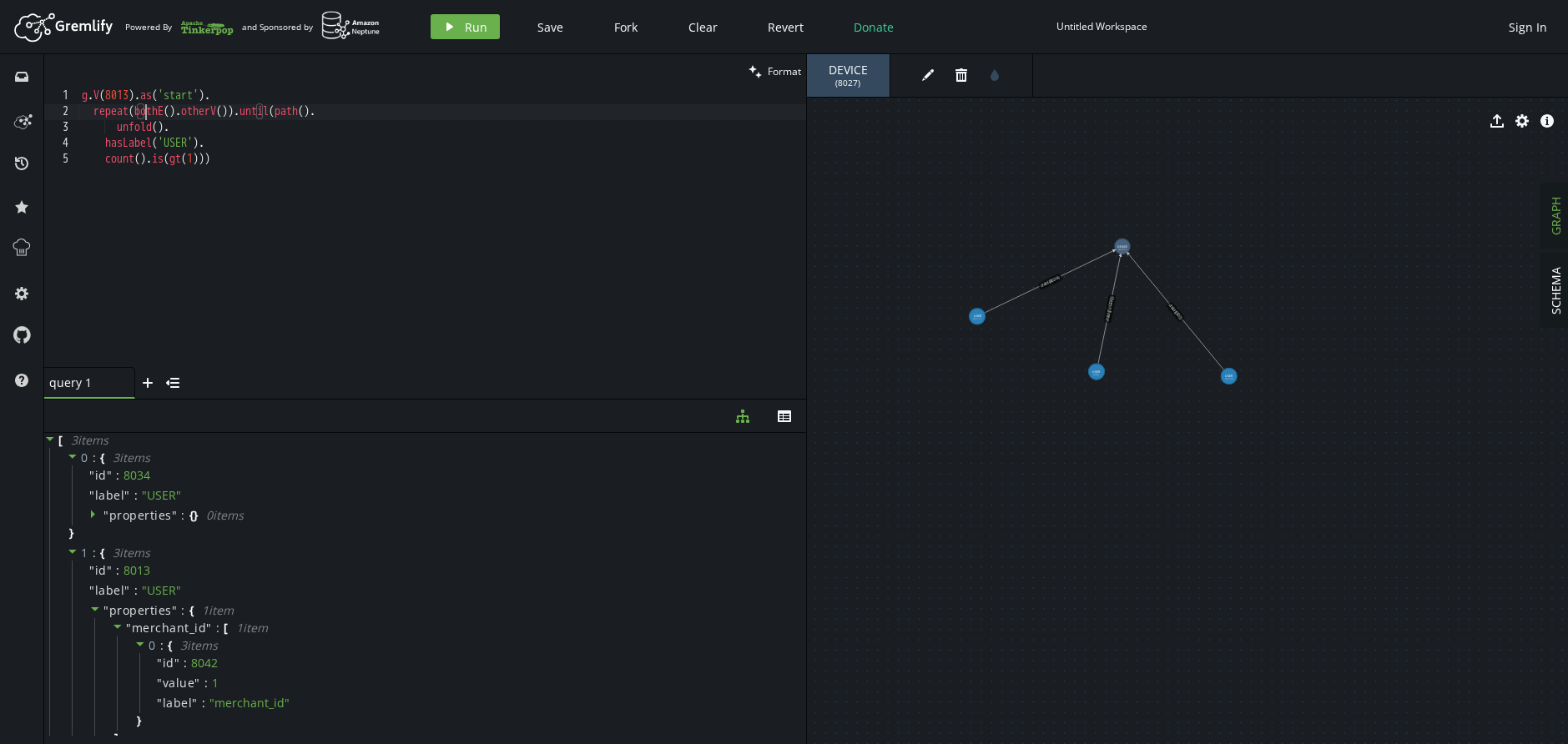 scroll, scrollTop: 1, scrollLeft: 14, axis: both 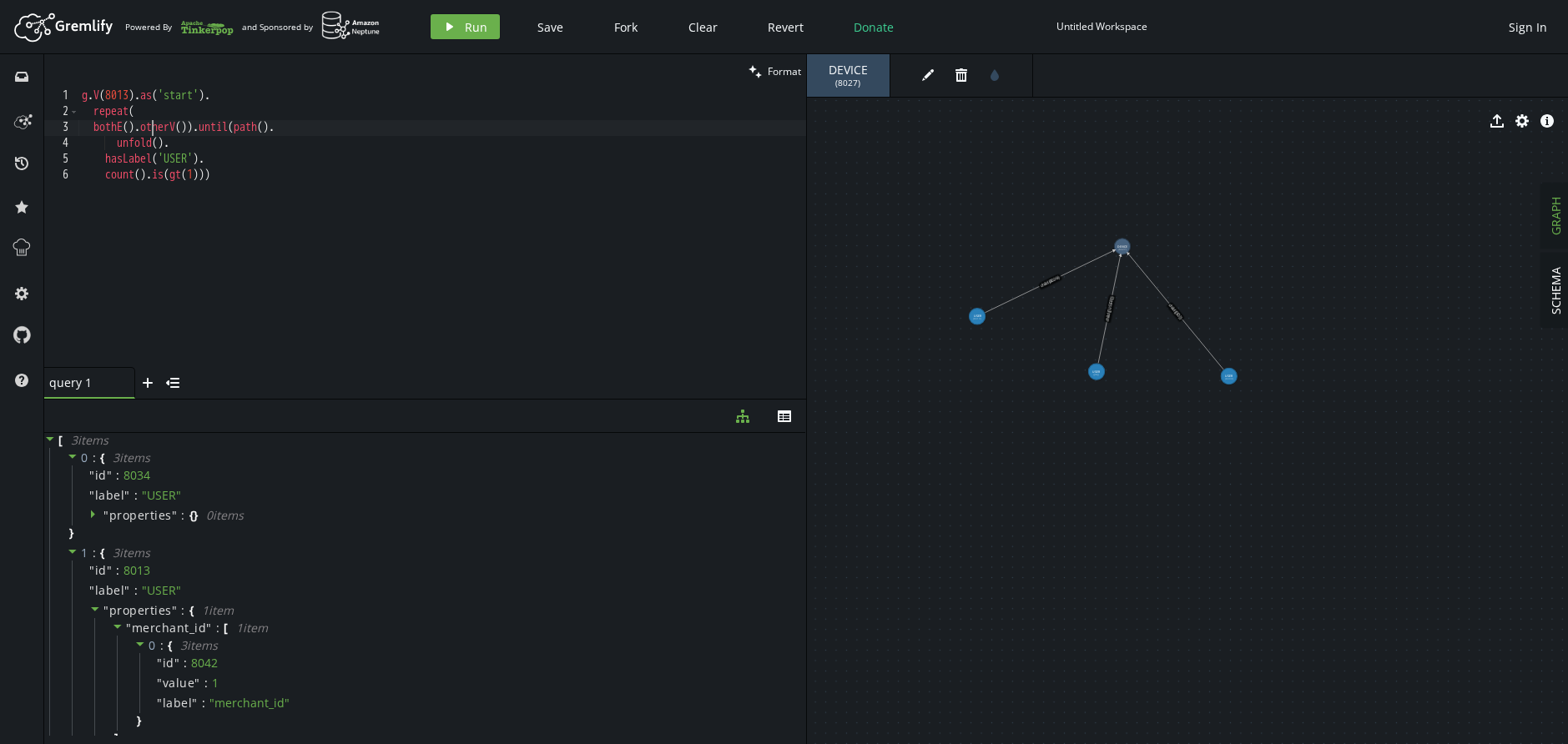 paste on ".where(select('e').by('merchant_id').is(select('start').by('merchant_id')))" 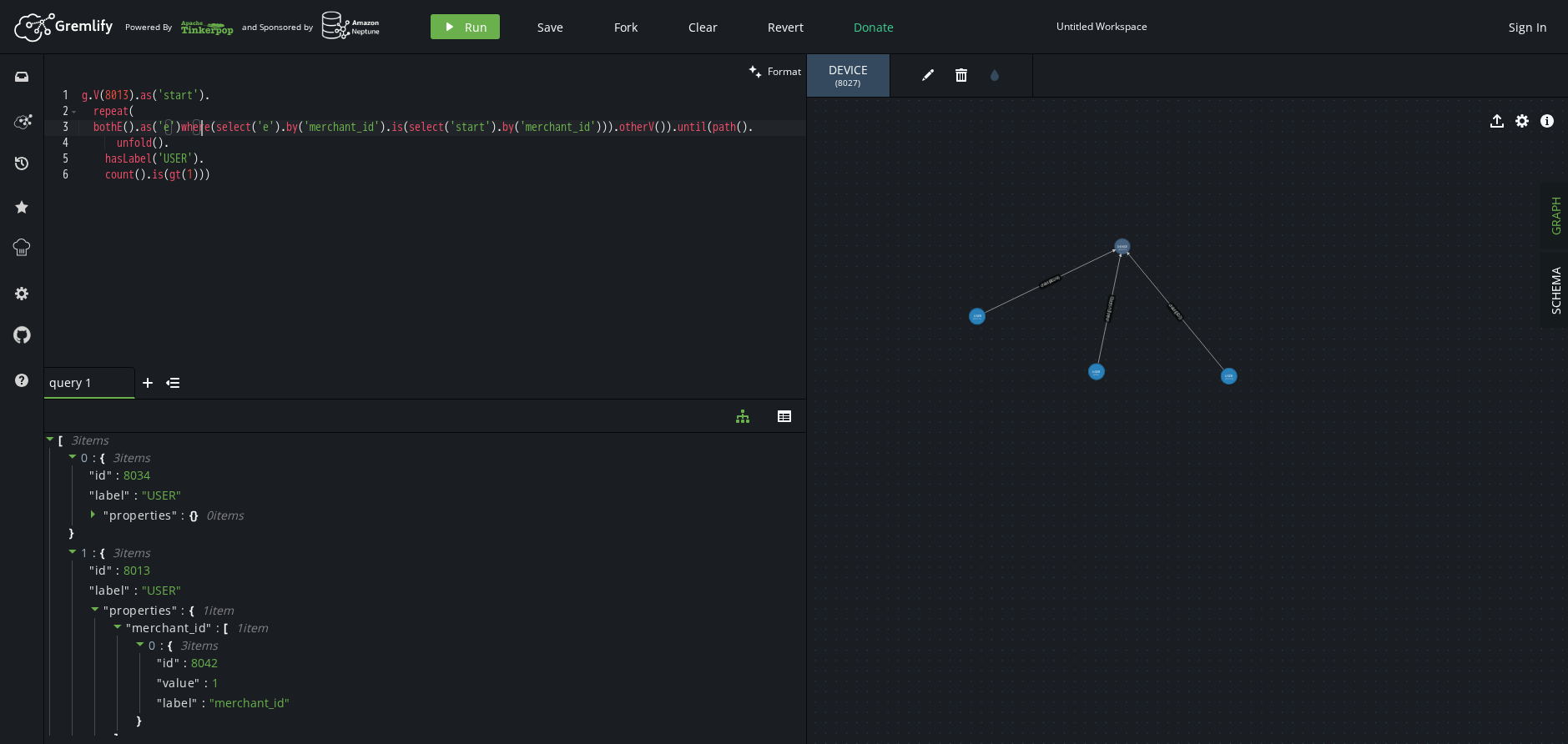scroll, scrollTop: 1, scrollLeft: 125, axis: both 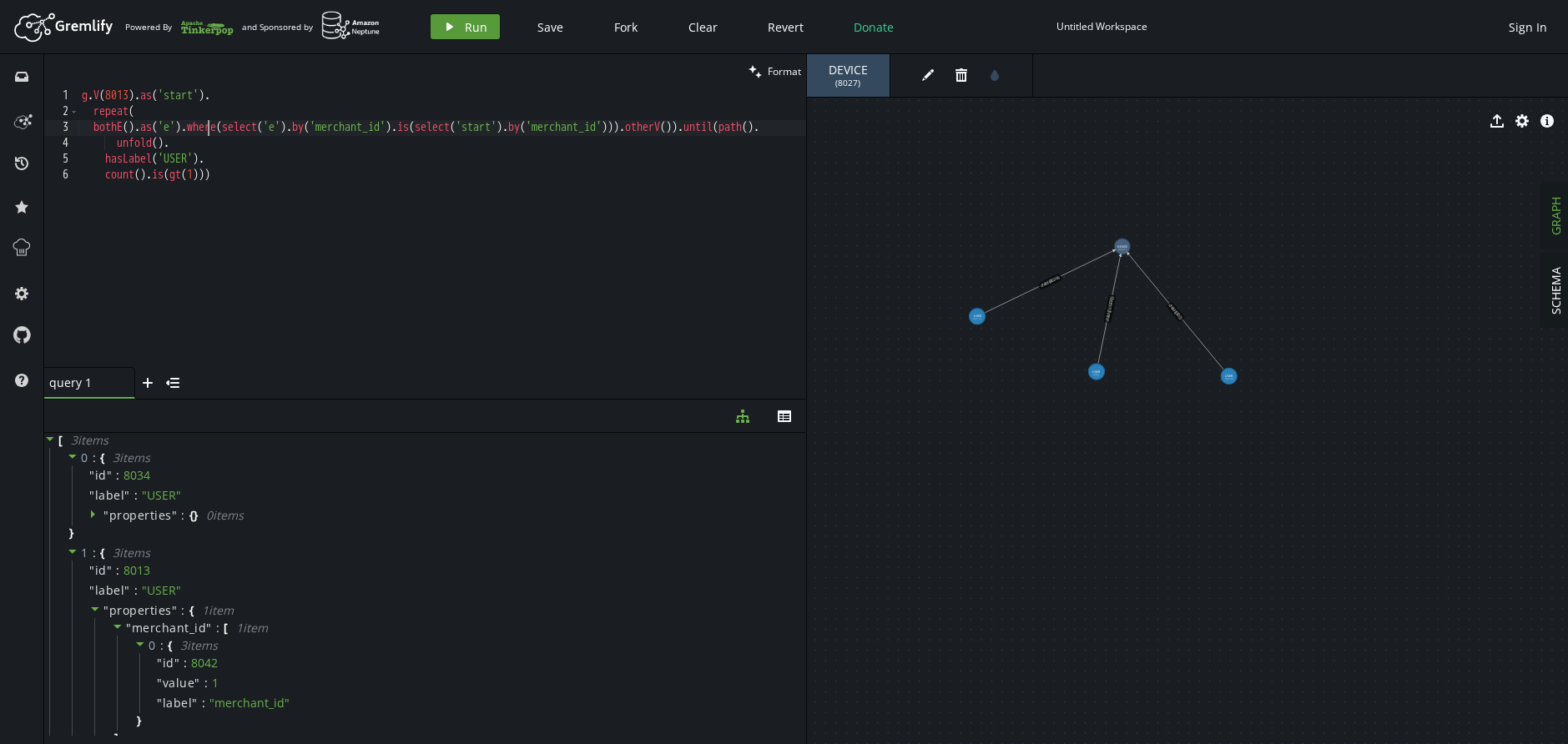 click on "play Run" at bounding box center [465, 27] 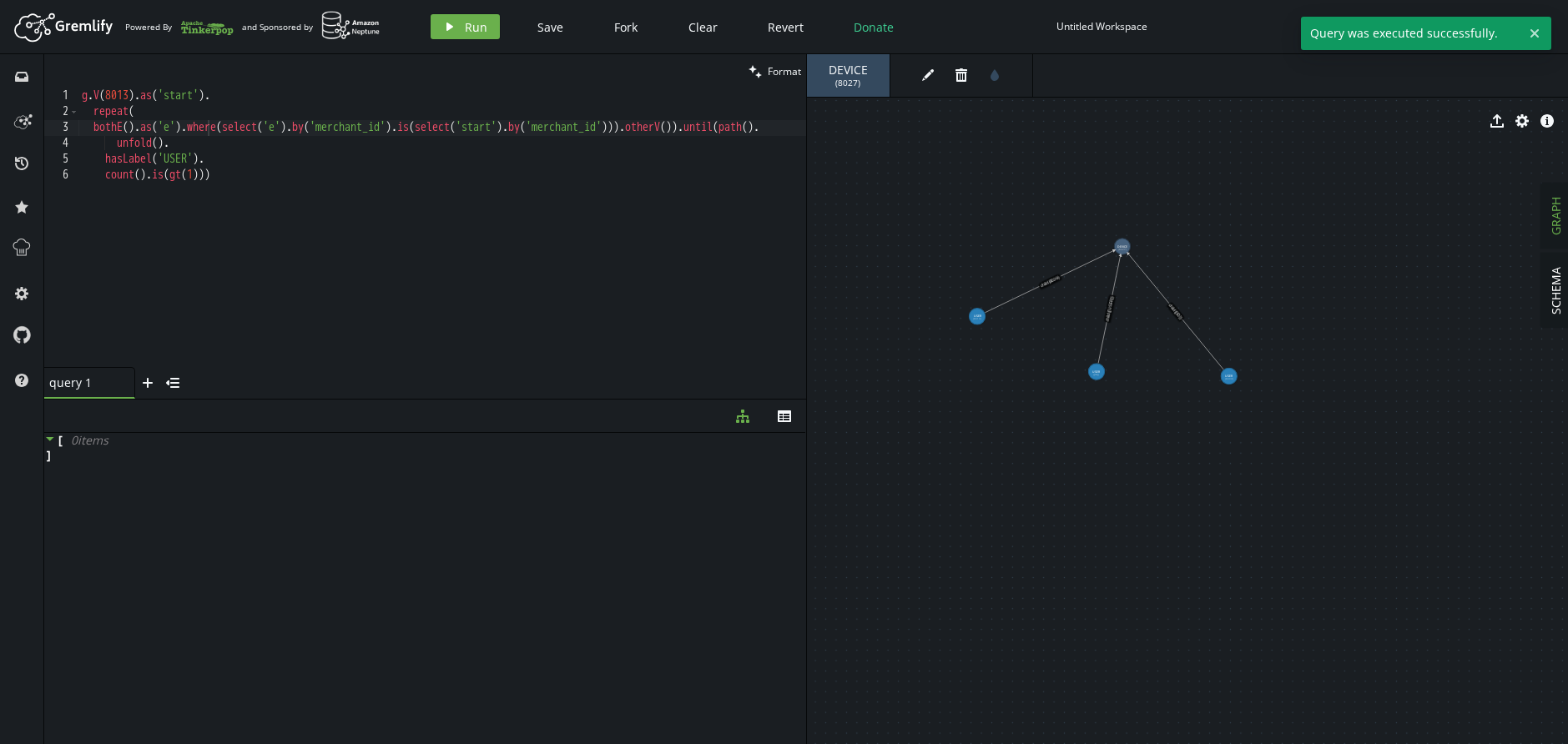 click on "g . V ( 8013 ) . as ( 'start' ) .    repeat (    bothE ( ) . as ( 'e' ) . where ( select ( 'e' ) . by ( 'merchant_id' ) . is ( select ( 'start' ) . by ( 'merchant_id' ))) . otherV ( )) . until ( path ( ) .         unfold ( ) .      hasLabel ( 'USER' ) .      count ( ) . is ( gt ( 1 )))" at bounding box center [488, 240] 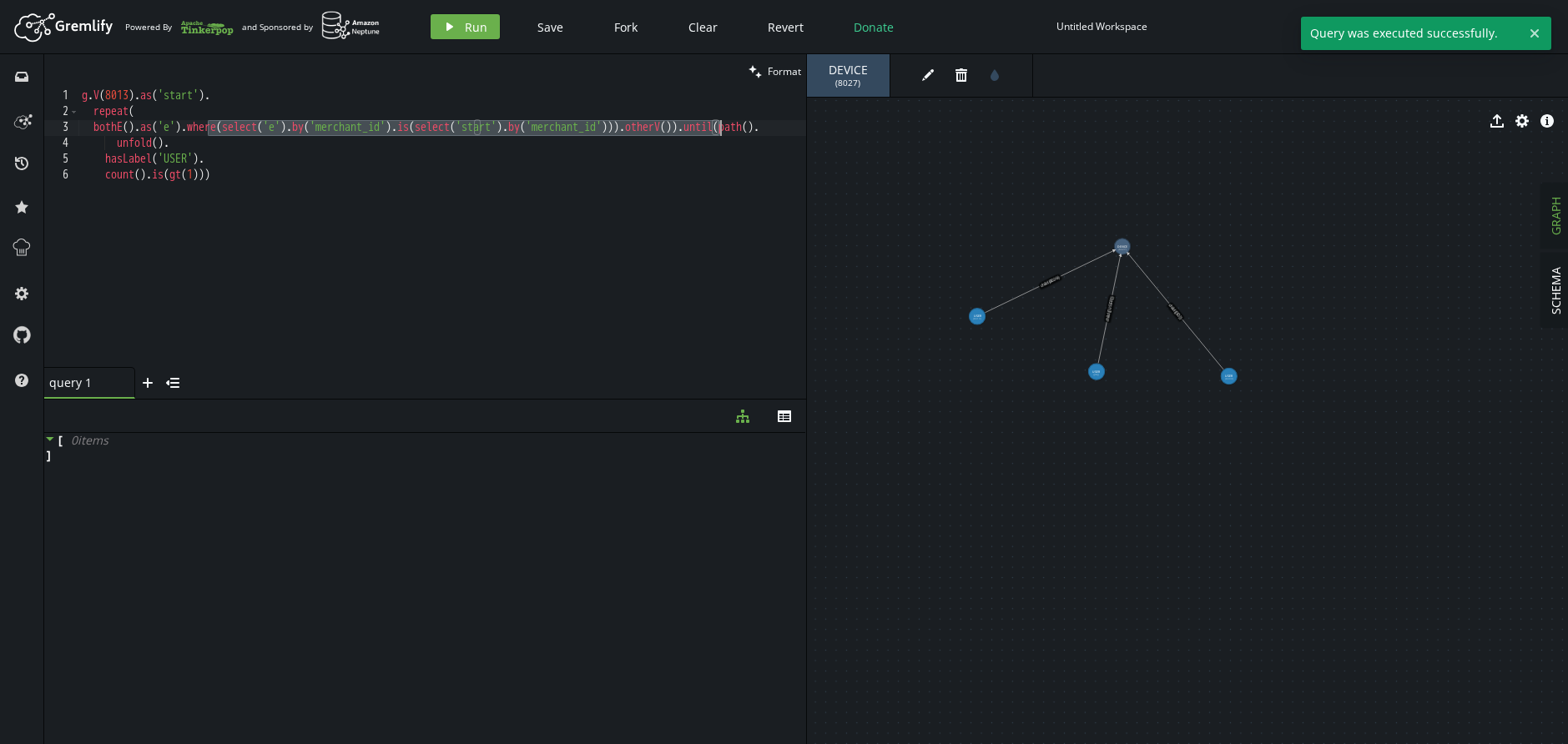 drag, startPoint x: 210, startPoint y: 126, endPoint x: 719, endPoint y: 131, distance: 509.0246 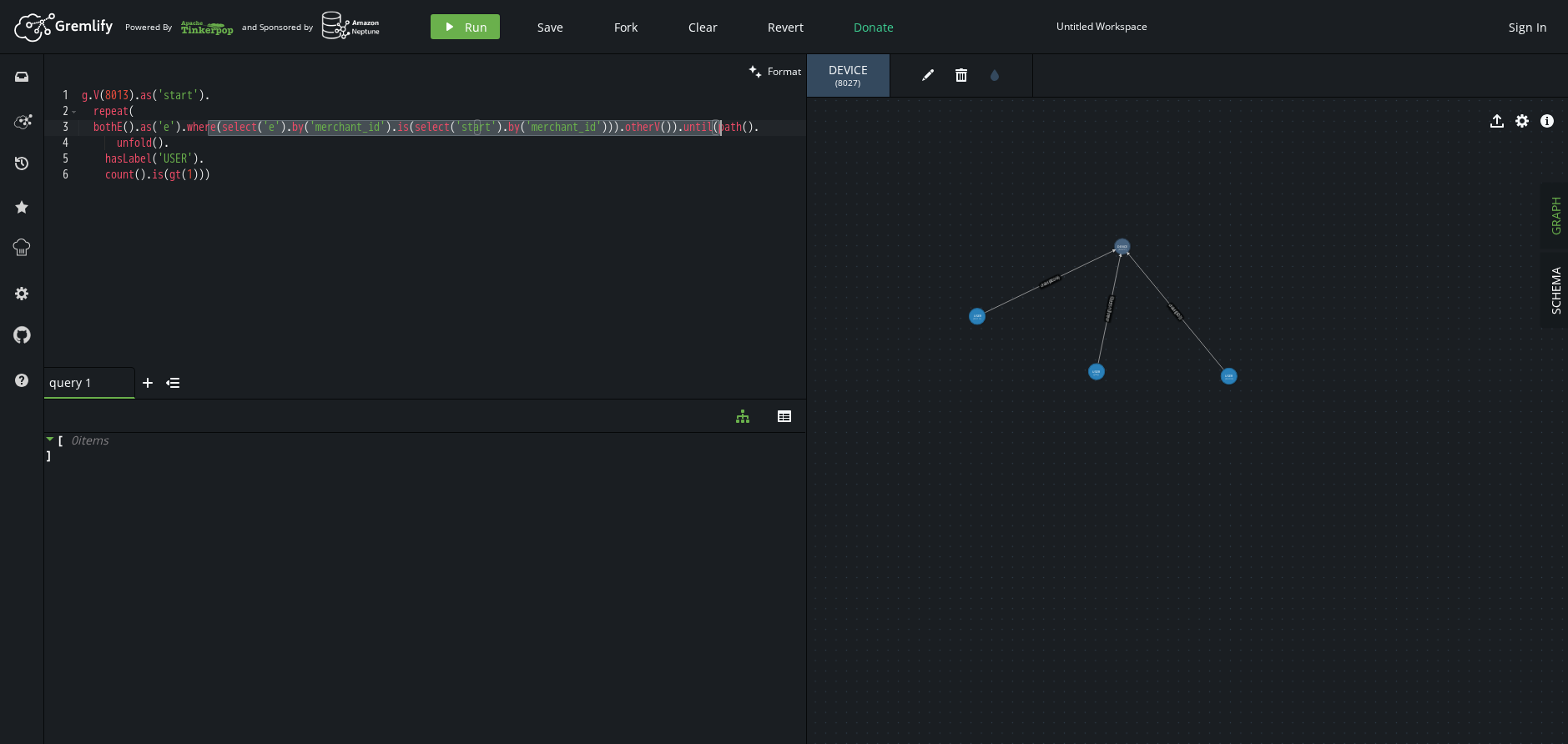 drag, startPoint x: 431, startPoint y: 367, endPoint x: 422, endPoint y: 339, distance: 29.410882 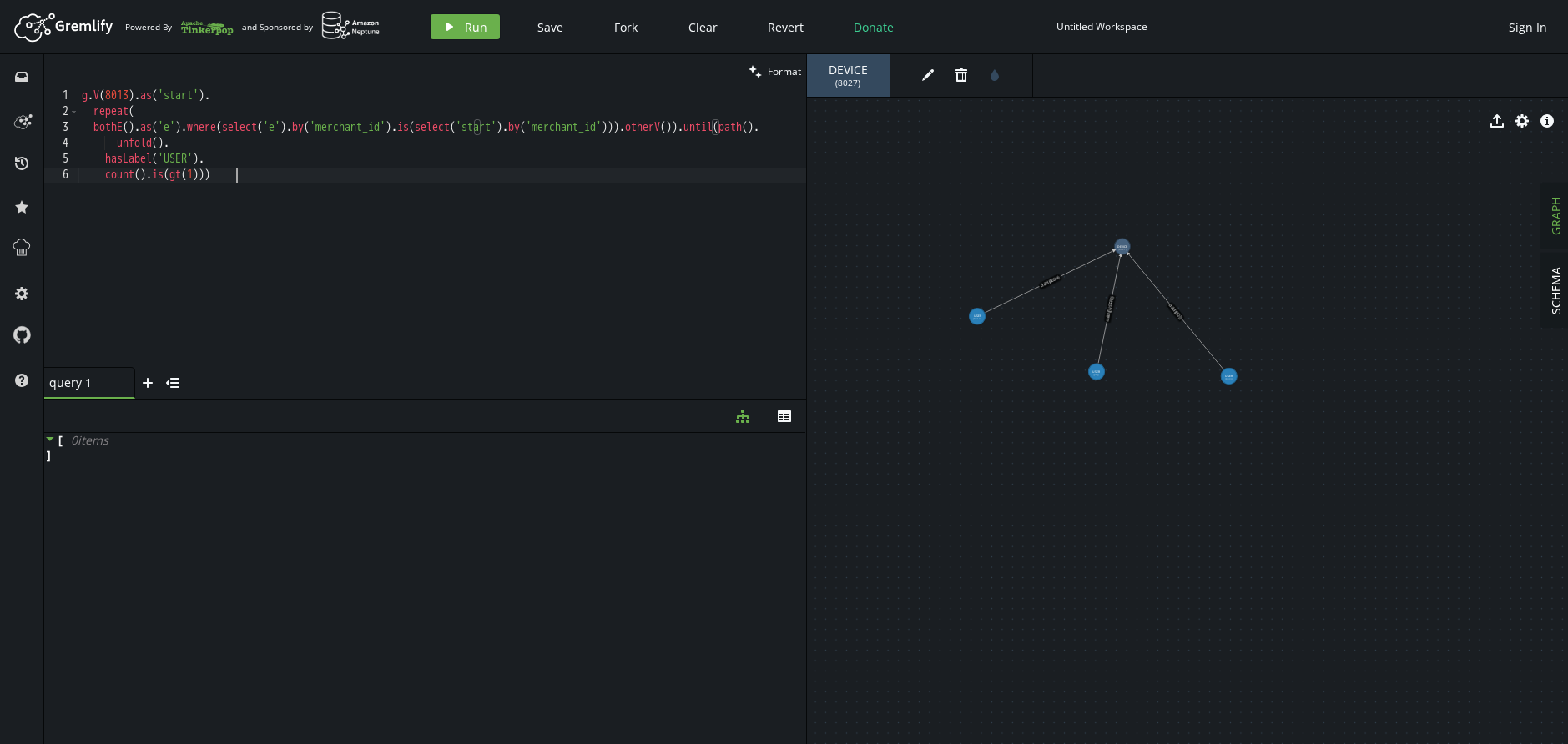 click on "g . V ( 8013 ) . as ( 'start' ) .    repeat (    bothE ( ) . as ( 'e' ) . where ( select ( 'e' ) . by ( 'merchant_id' ) . is ( select ( 'start' ) . by ( 'merchant_id' ))) . otherV ( )) . until ( path ( ) .         unfold ( ) .      hasLabel ( 'USER' ) .      count ( ) . is ( gt ( 1 )))" at bounding box center [488, 240] 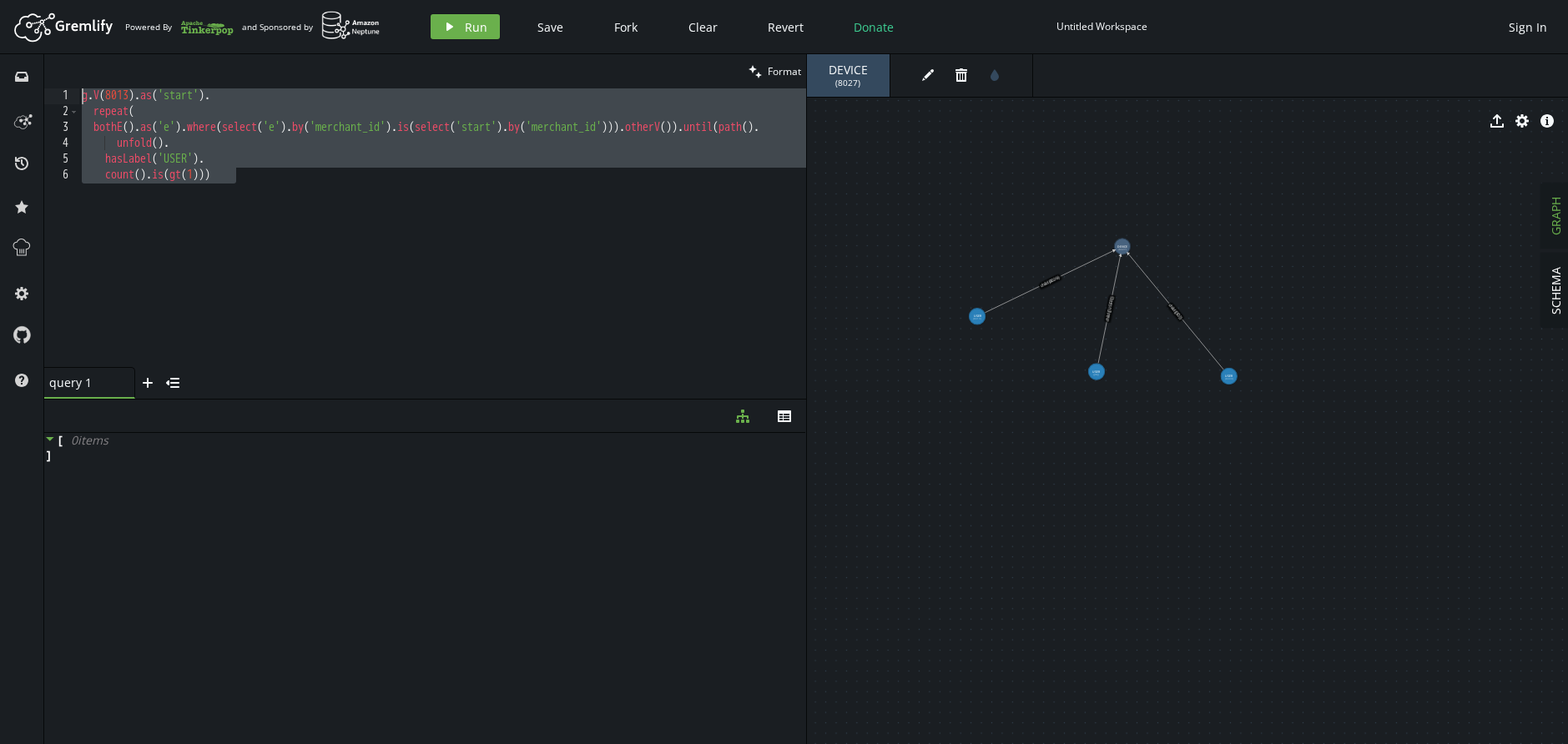 drag, startPoint x: 387, startPoint y: 200, endPoint x: 44, endPoint y: 73, distance: 365.75675 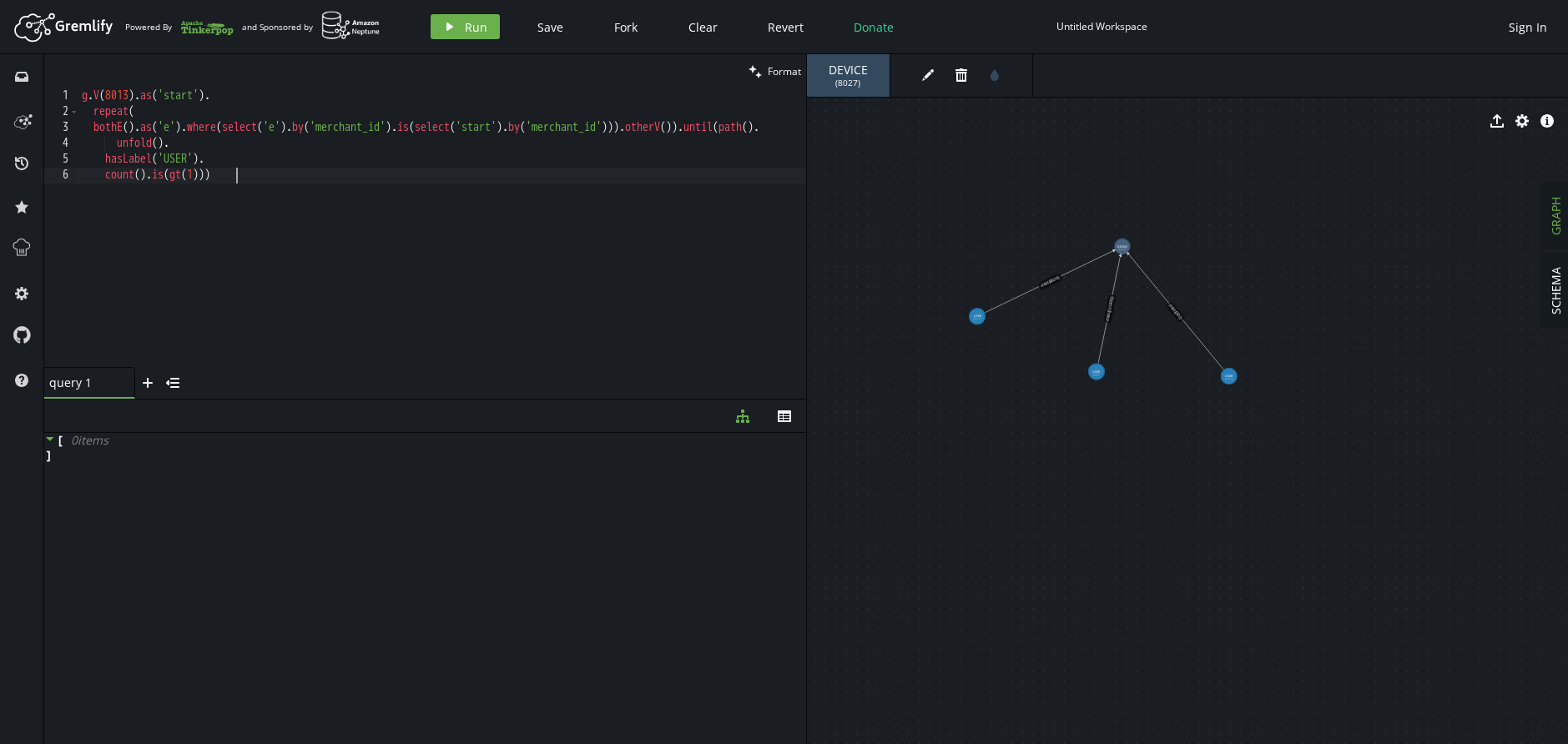 drag, startPoint x: 643, startPoint y: 199, endPoint x: 581, endPoint y: 187, distance: 63.15061 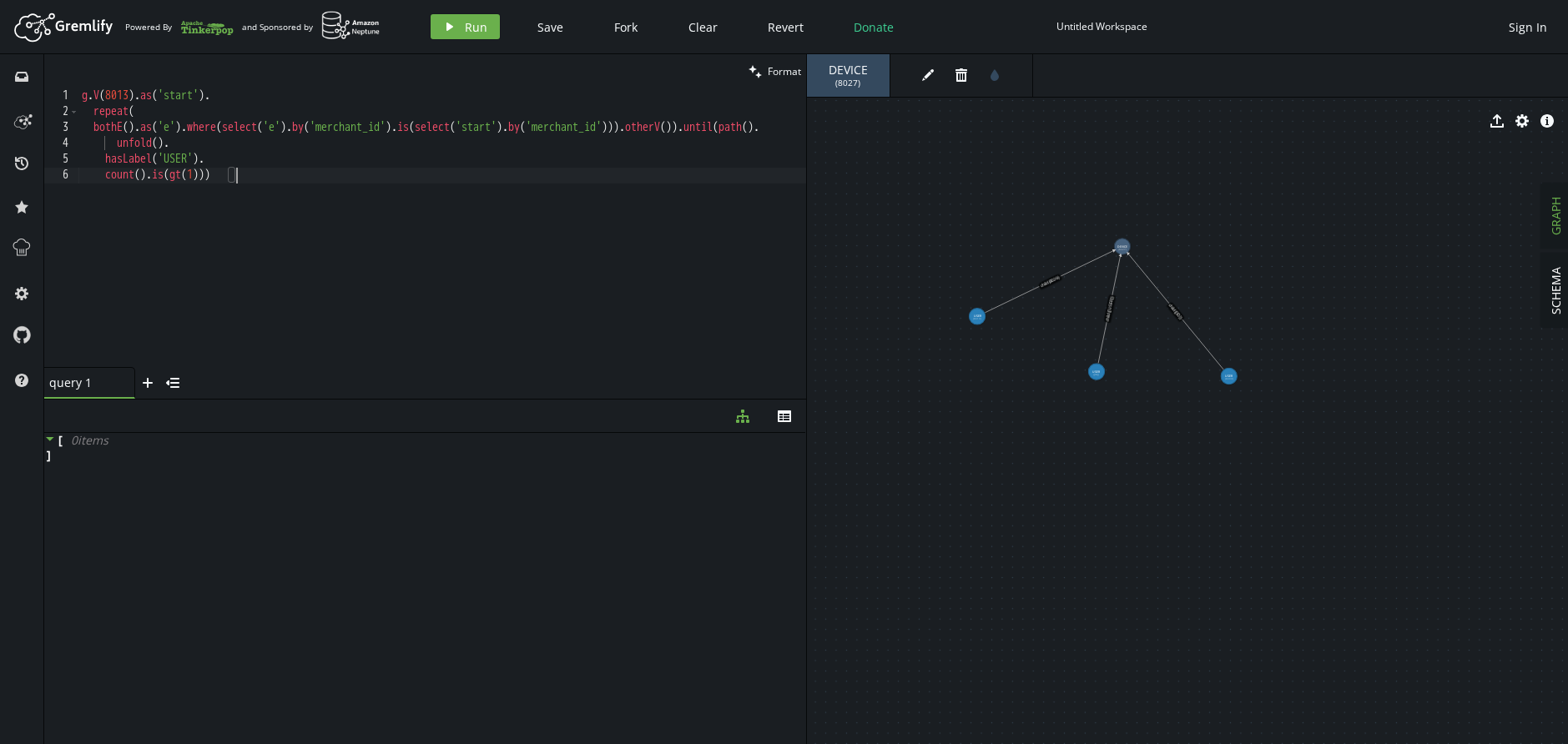 type on "hasLabel('USER').
count().is(gt(1)))" 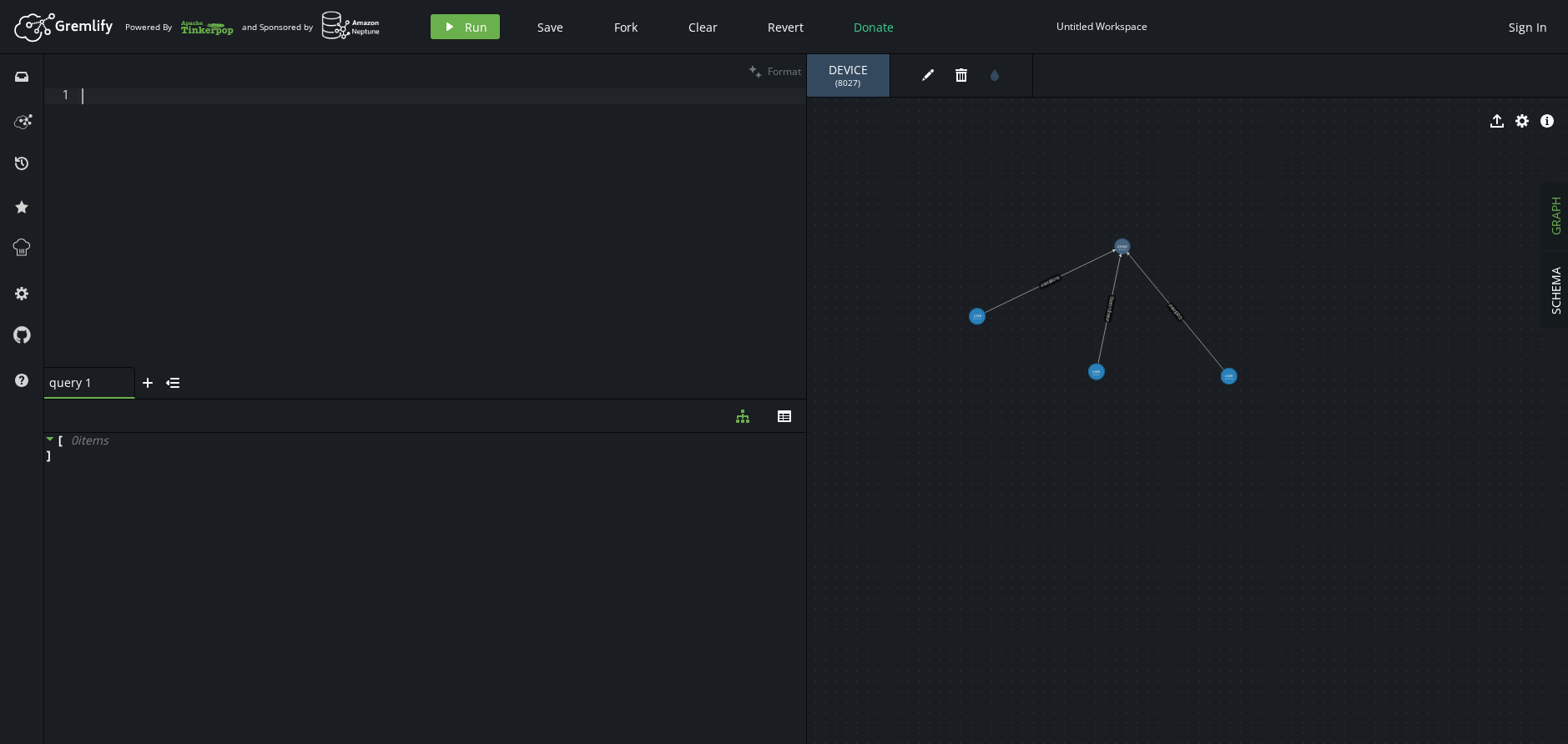scroll, scrollTop: 1, scrollLeft: 0, axis: vertical 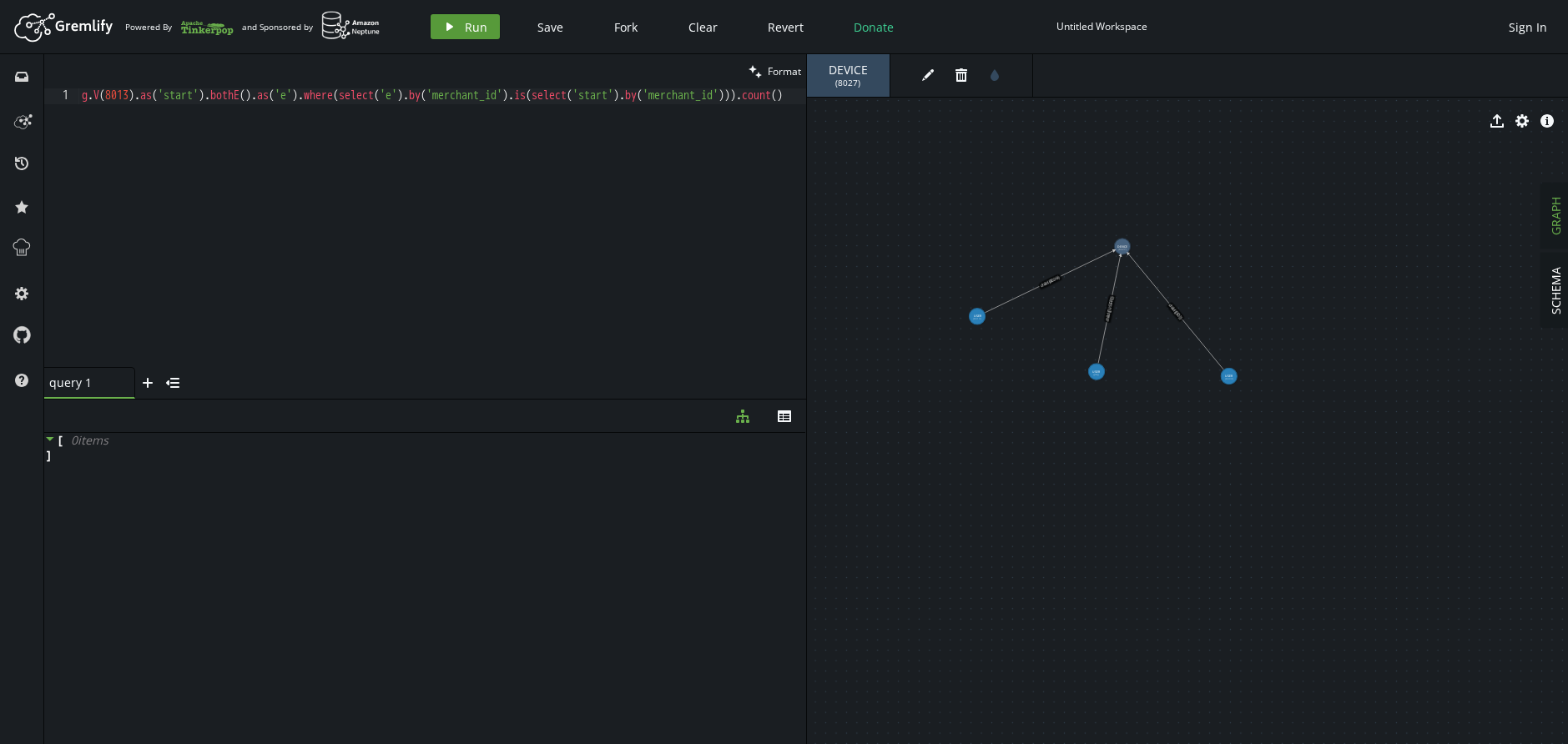 click on "play" 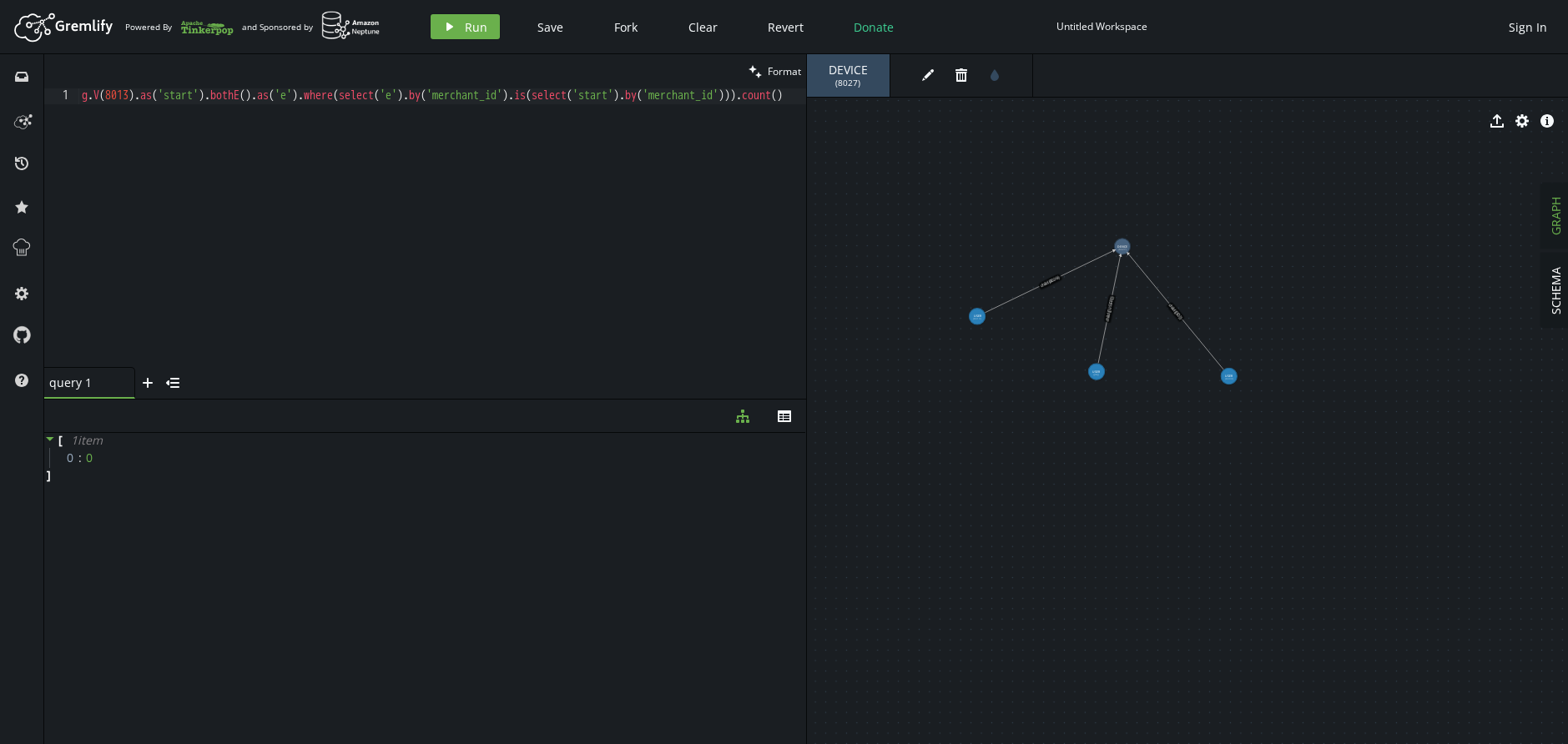 click 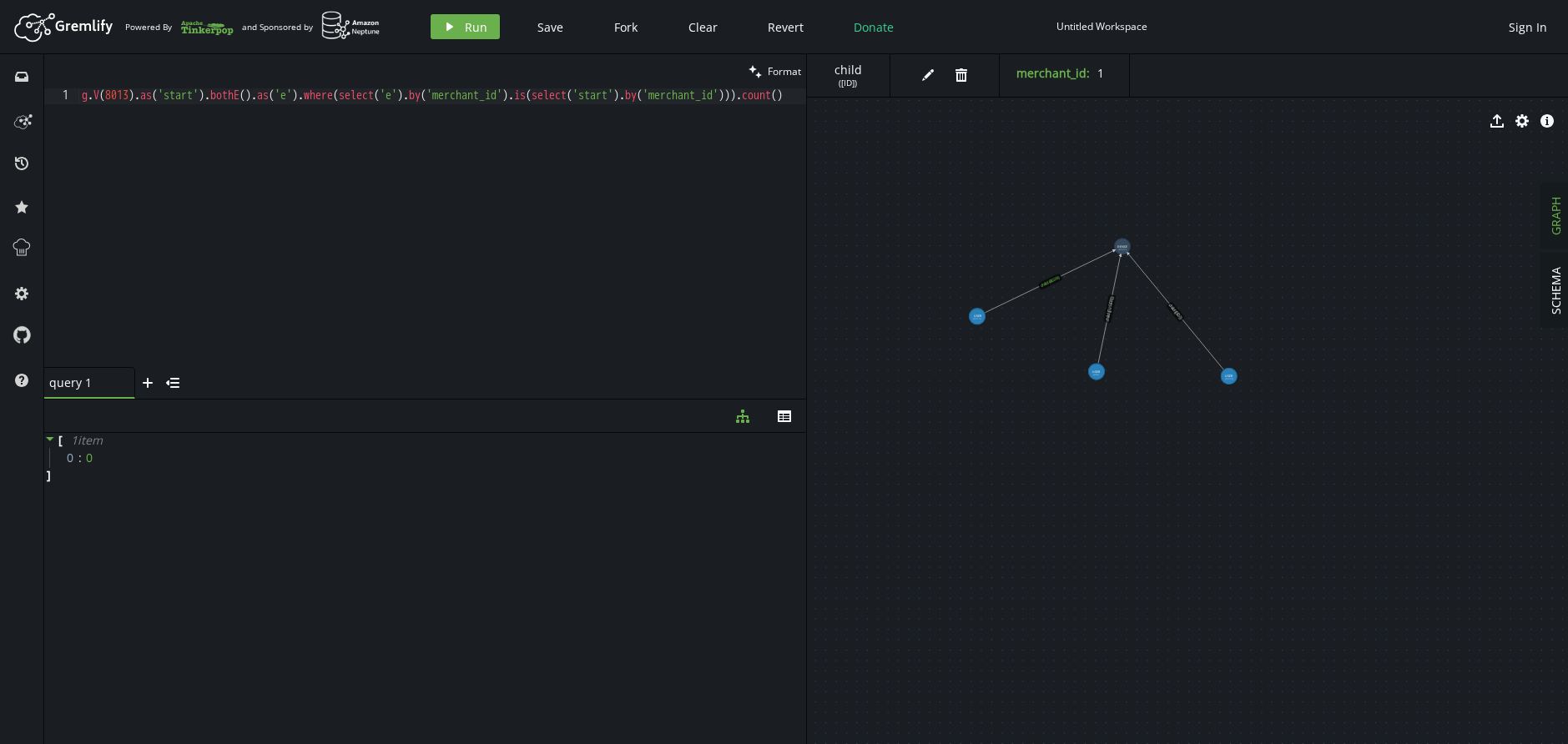 click 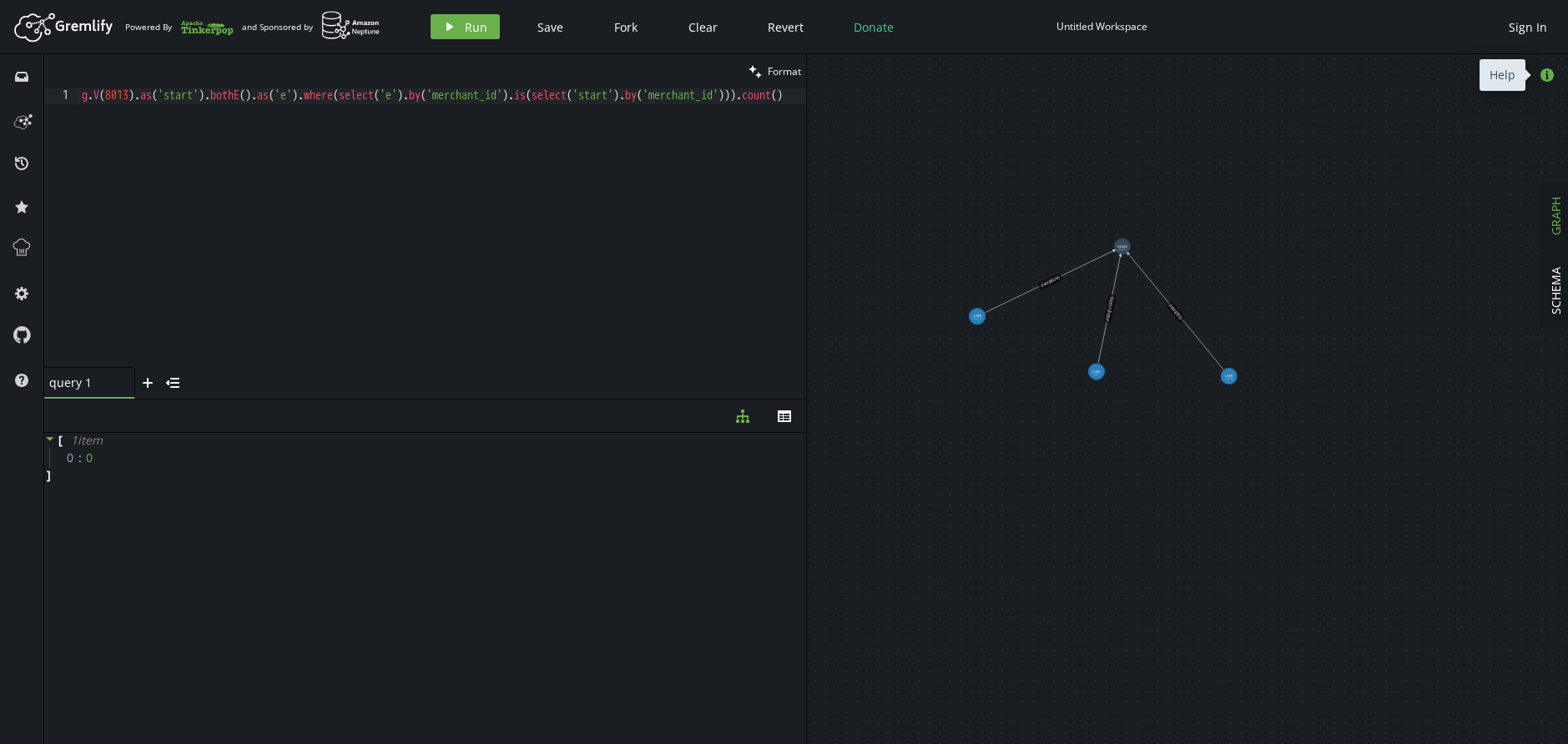 click 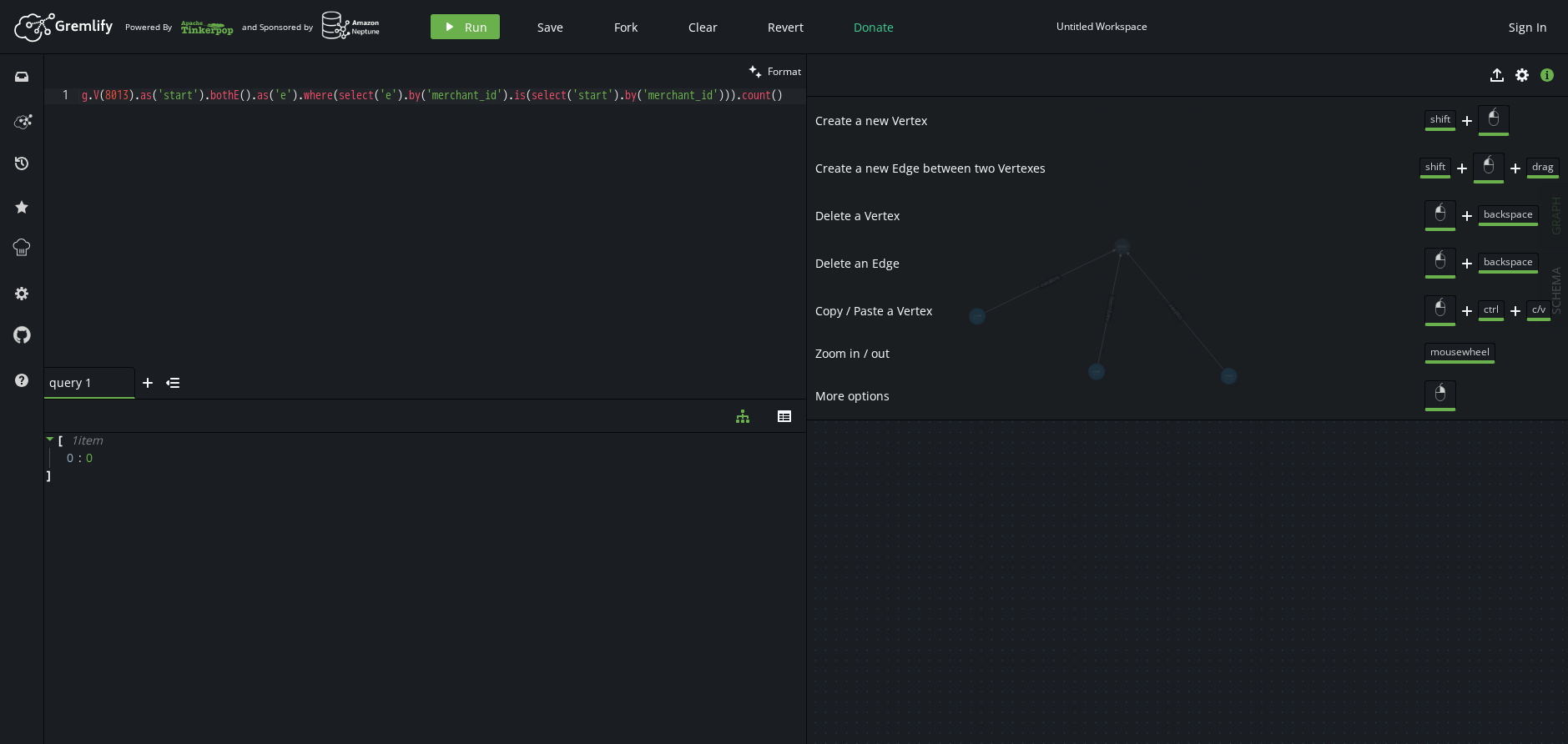 drag, startPoint x: 1435, startPoint y: 173, endPoint x: 1476, endPoint y: 172, distance: 41.012193 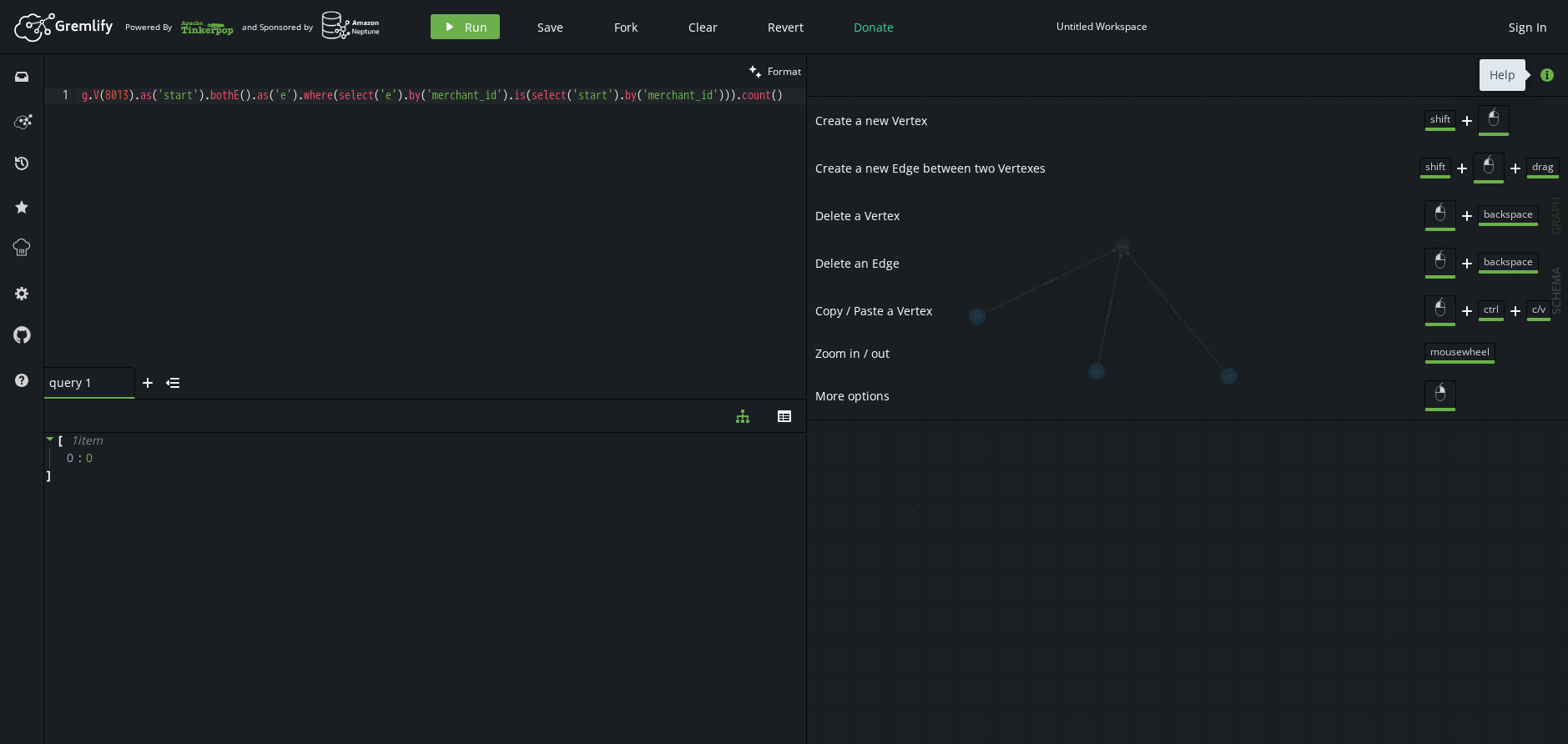 click on "info-sign" 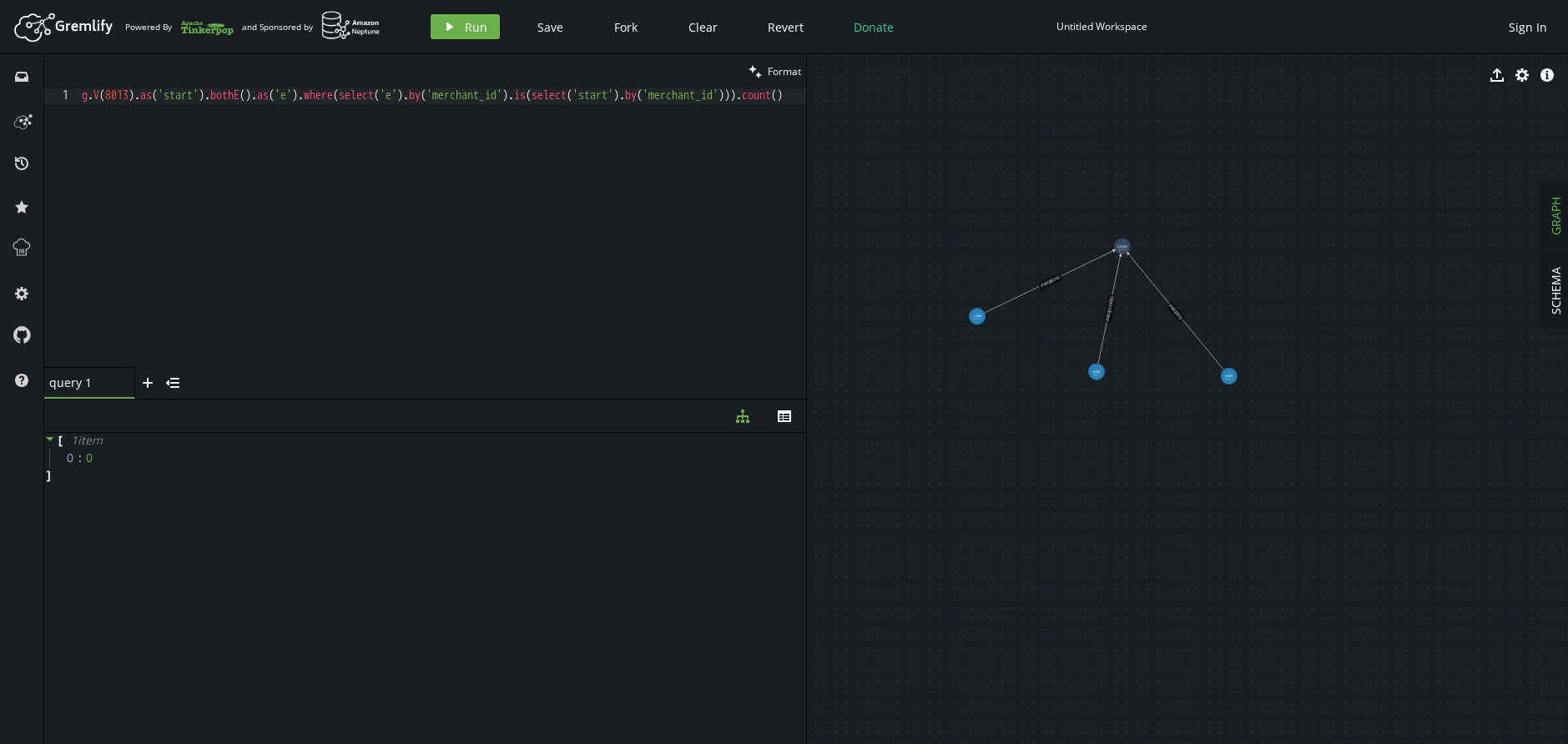 click 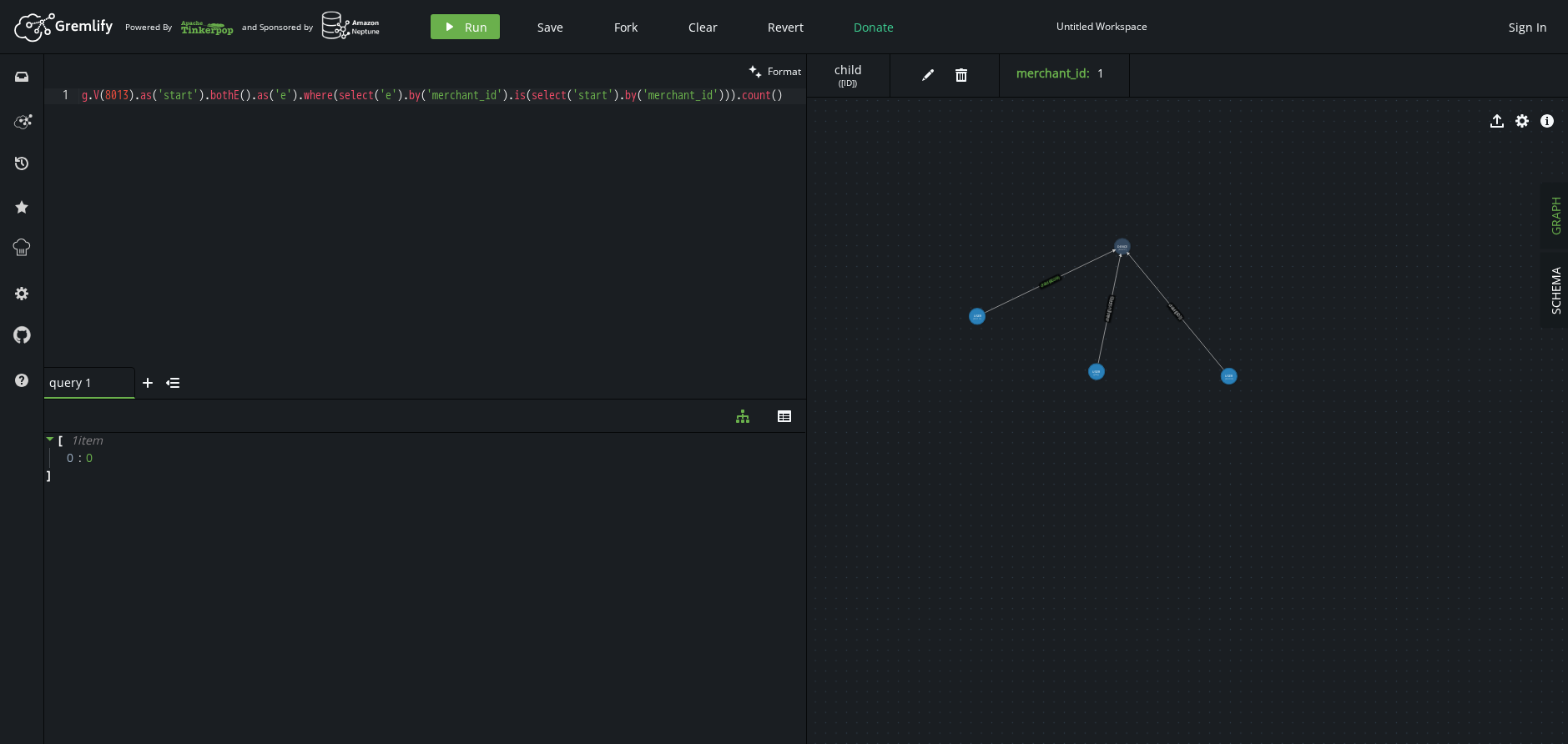 click on "child" at bounding box center (848, 70) 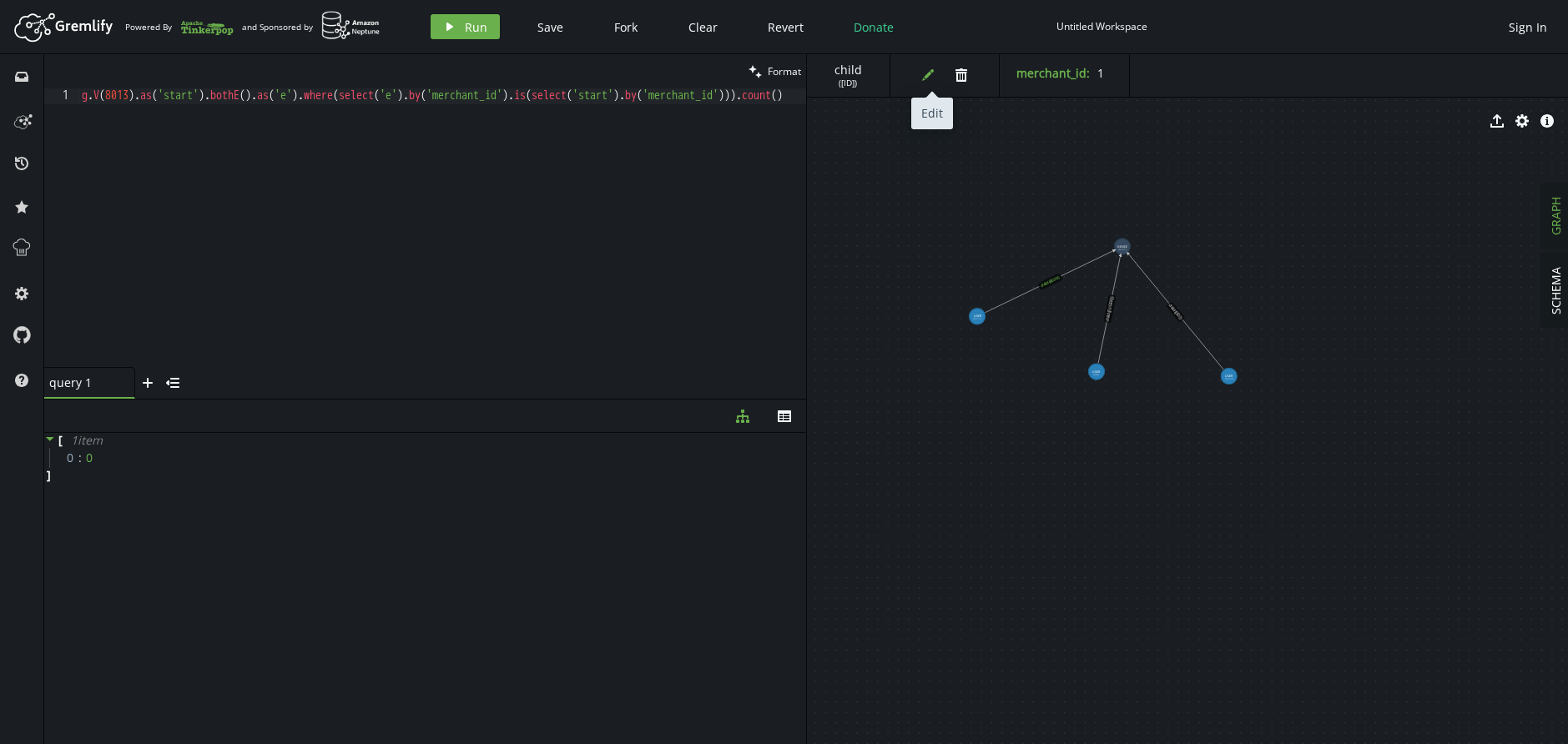 click on "edit" at bounding box center (928, 75) 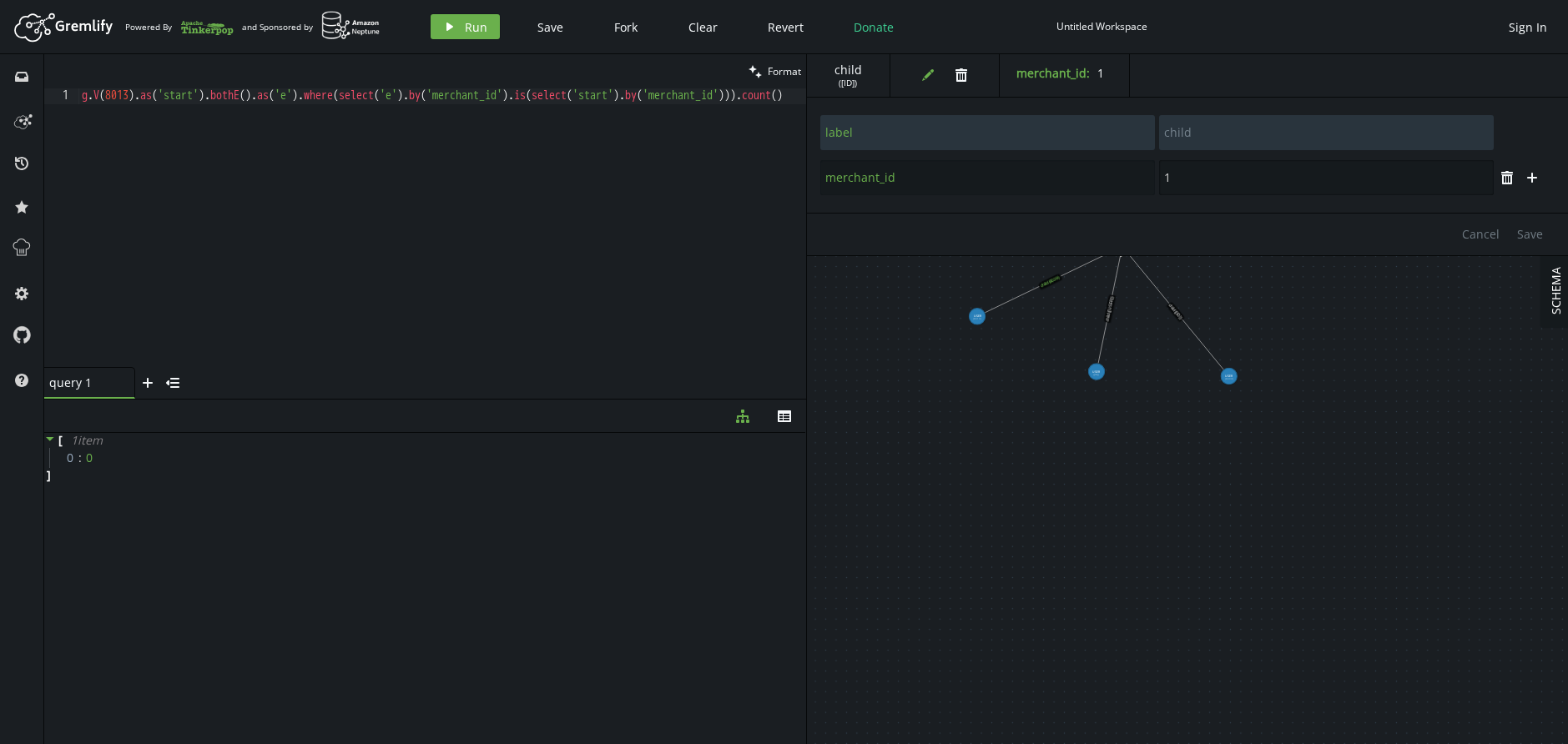click on "1" at bounding box center (1326, 178) 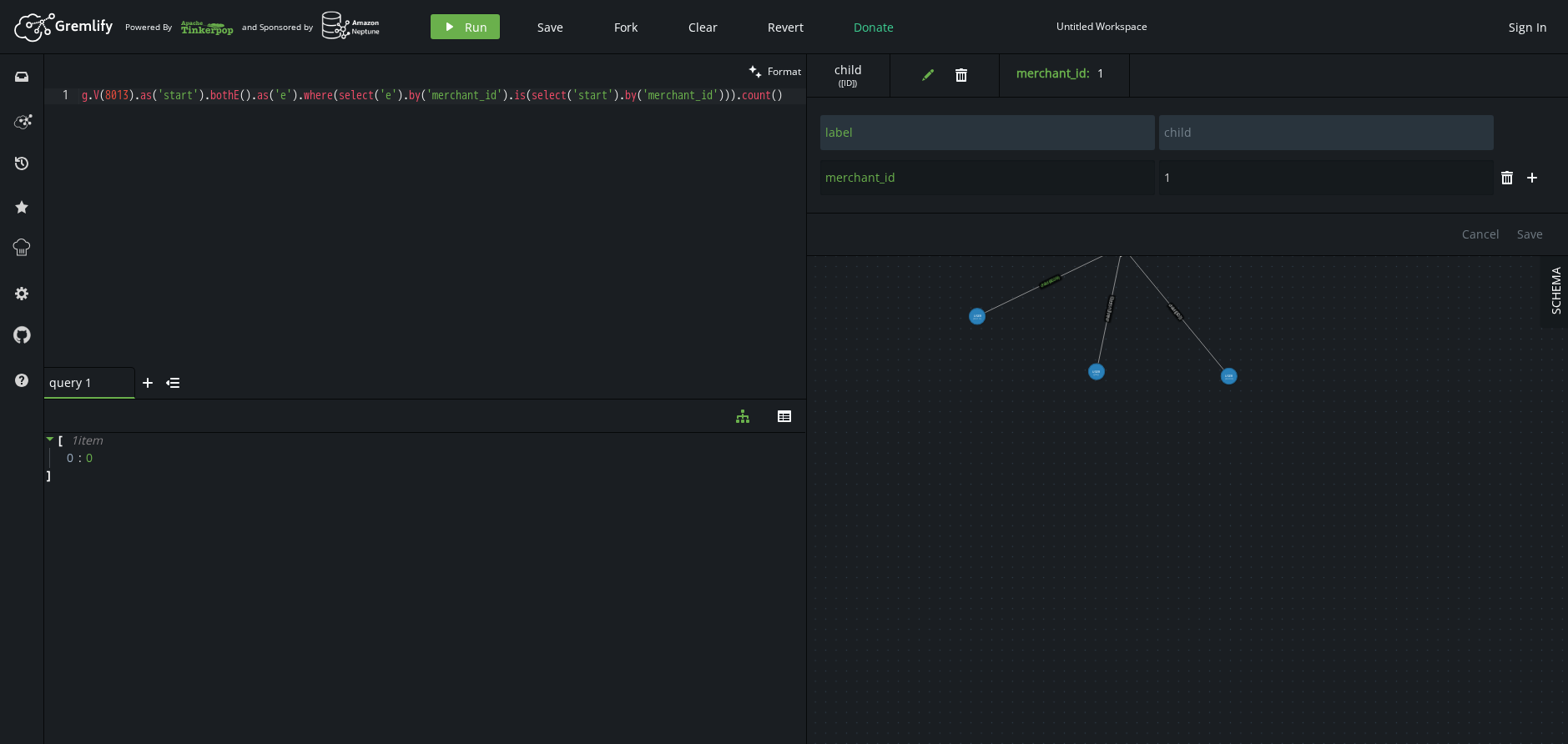 click on "g . V ( 8013 ) . as ( 'start' ) . bothE ( ) . as ( 'e' ) . where ( select ( 'e' ) . by ( 'merchant_id' ) . is ( select ( 'start' ) . by ( 'merchant_id' ))) . count ( )" at bounding box center [502, 240] 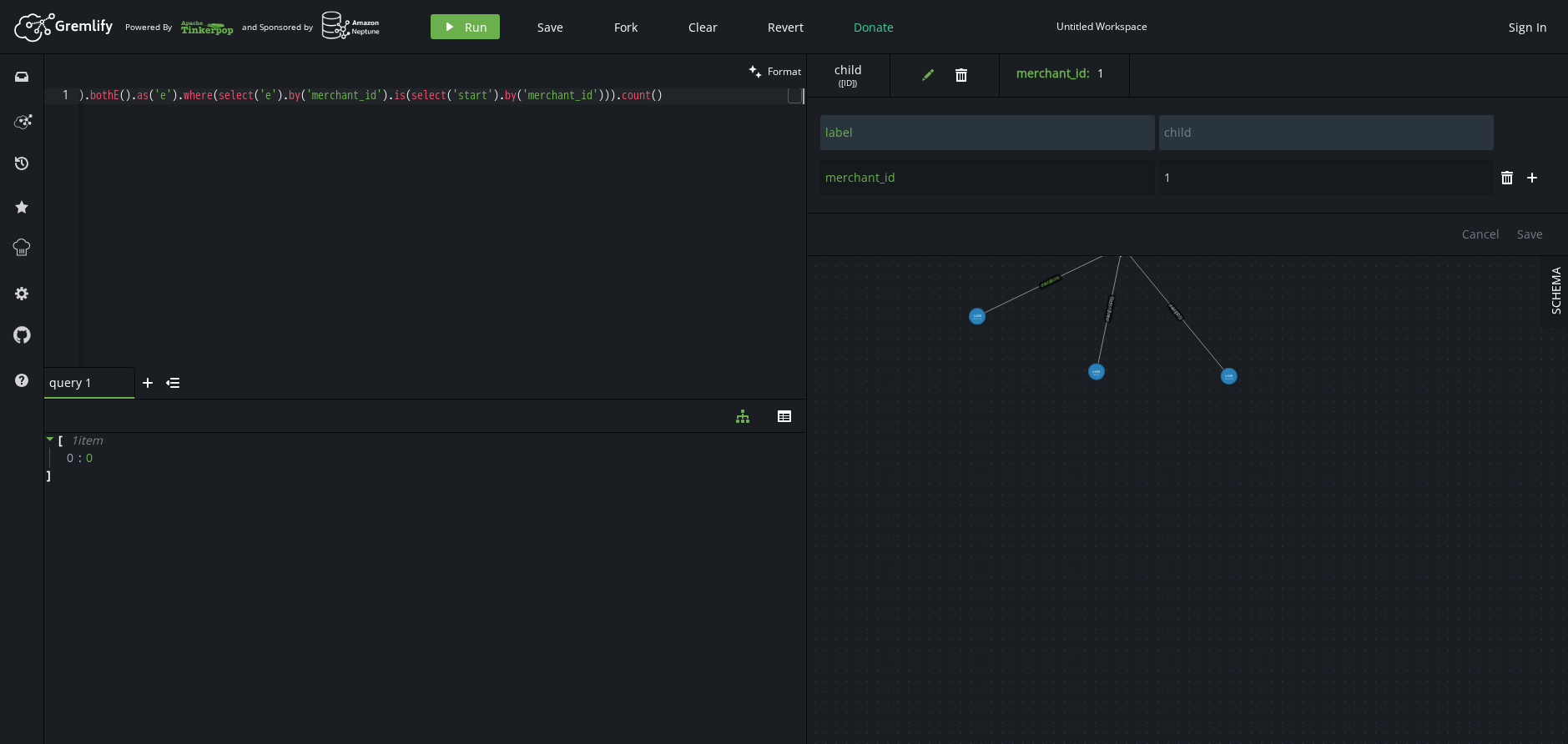 click on "g . V ( 8013 ) . as ( 'start' ) . bothE ( ) . as ( 'e' ) . where ( select ( 'e' ) . by ( 'merchant_id' ) . is ( select ( 'start' ) . by ( 'merchant_id' ))) . count ( )" at bounding box center [382, 240] 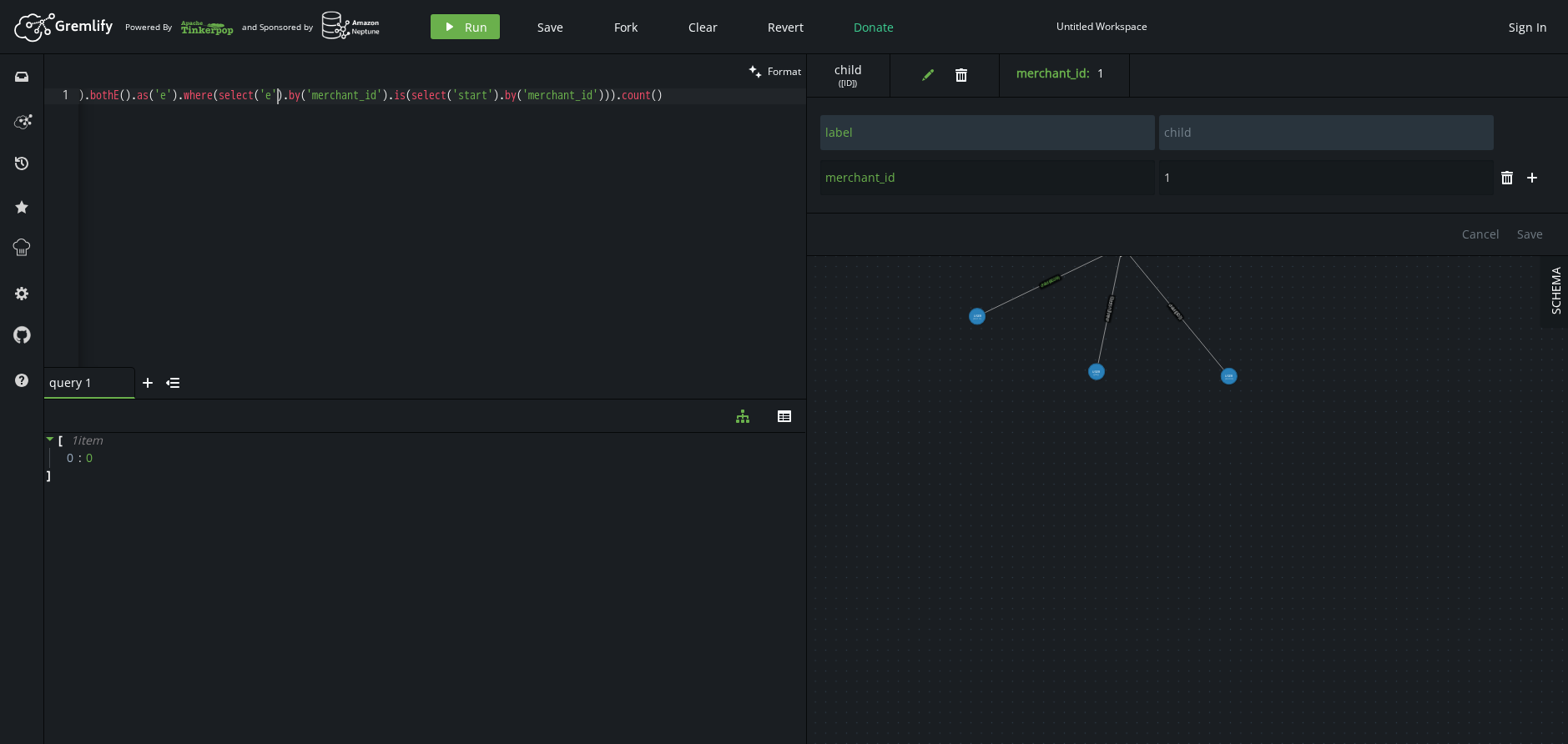 click on "g . V ( 8013 ) . as ( 'start' ) . bothE ( ) . as ( 'e' ) . where ( select ( 'e' ) . by ( 'merchant_id' ) . is ( select ( 'start' ) . by ( 'merchant_id' ))) . count ( )" at bounding box center (382, 240) 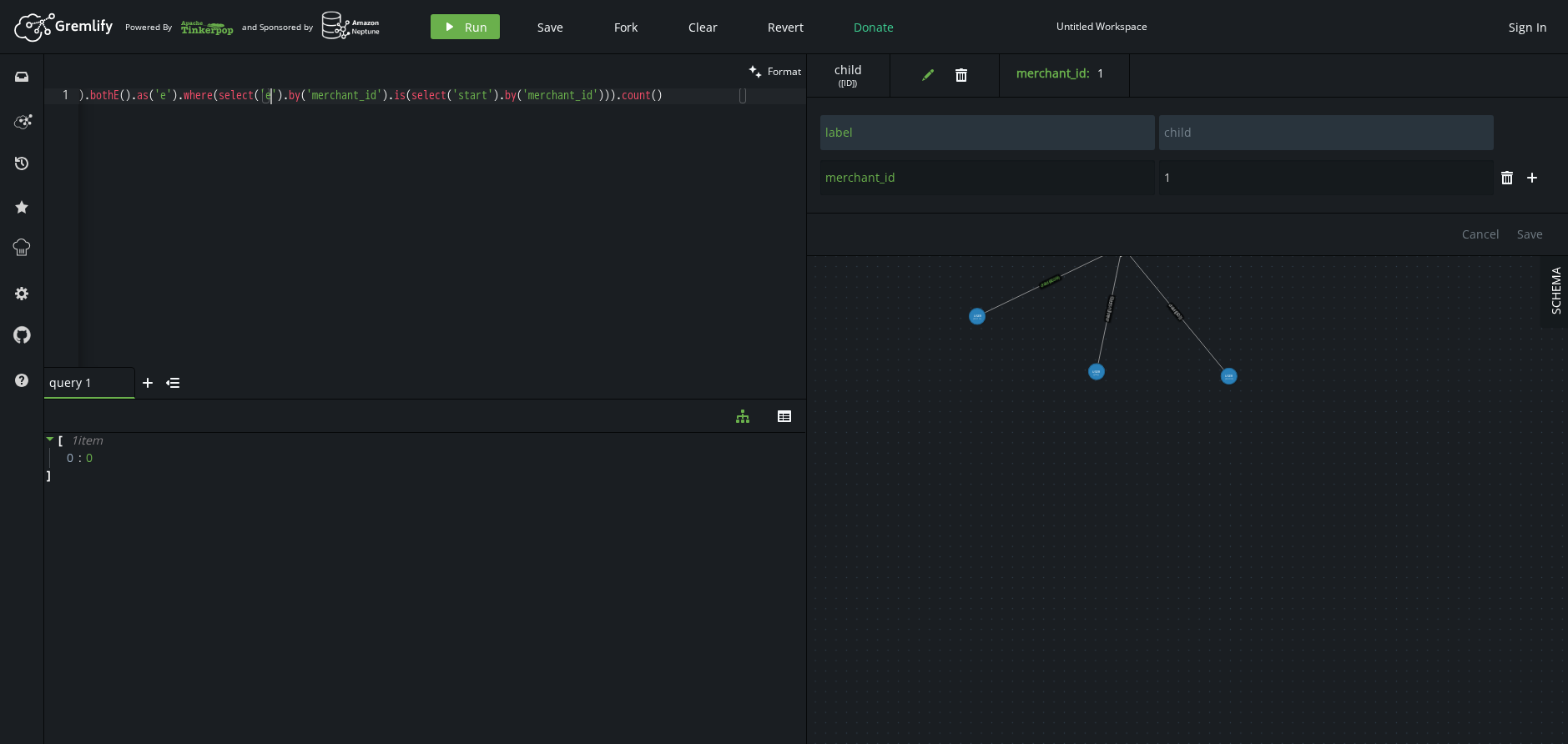 paste on "__." 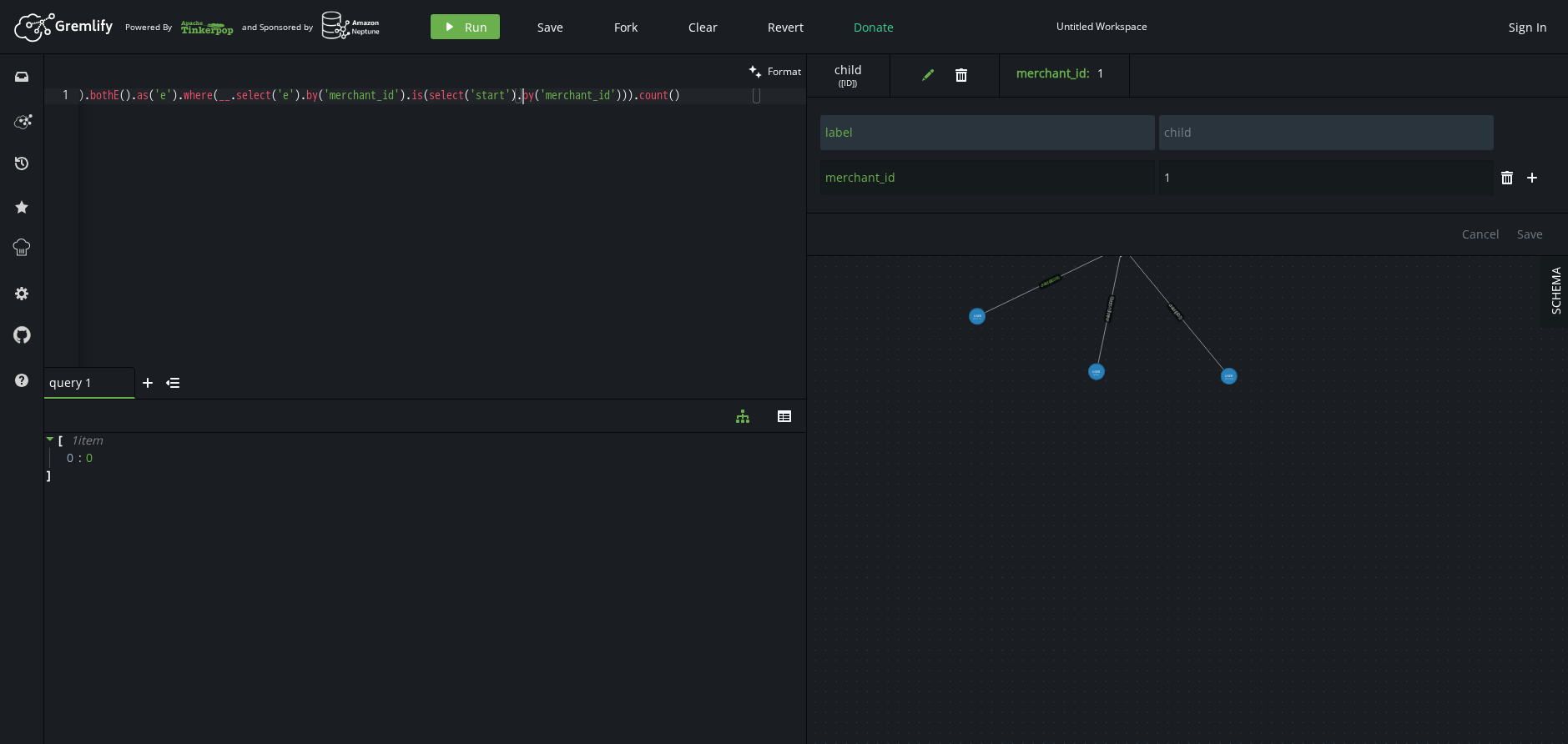 drag, startPoint x: 525, startPoint y: 96, endPoint x: 546, endPoint y: 108, distance: 24.186773 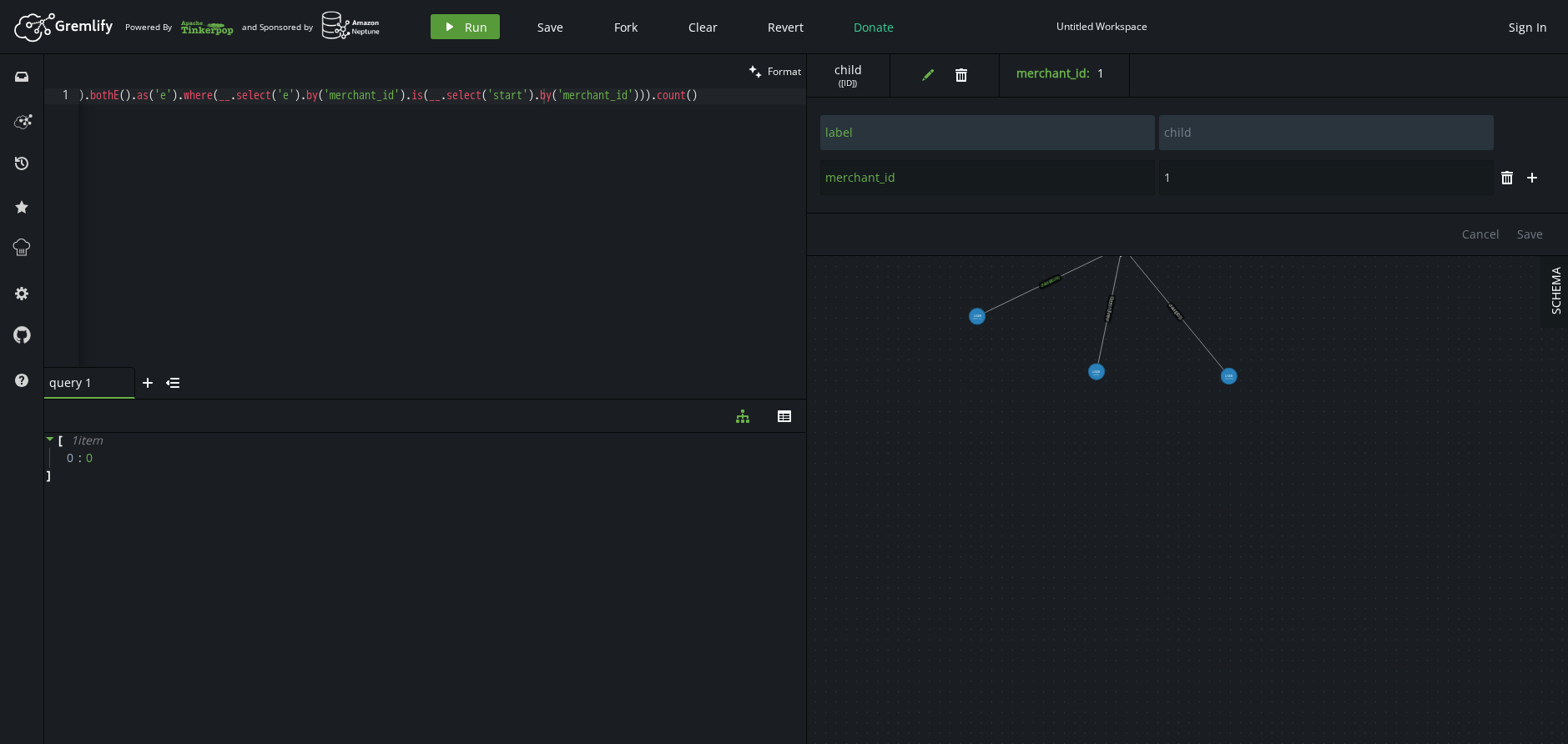 click on "Run" at bounding box center [476, 27] 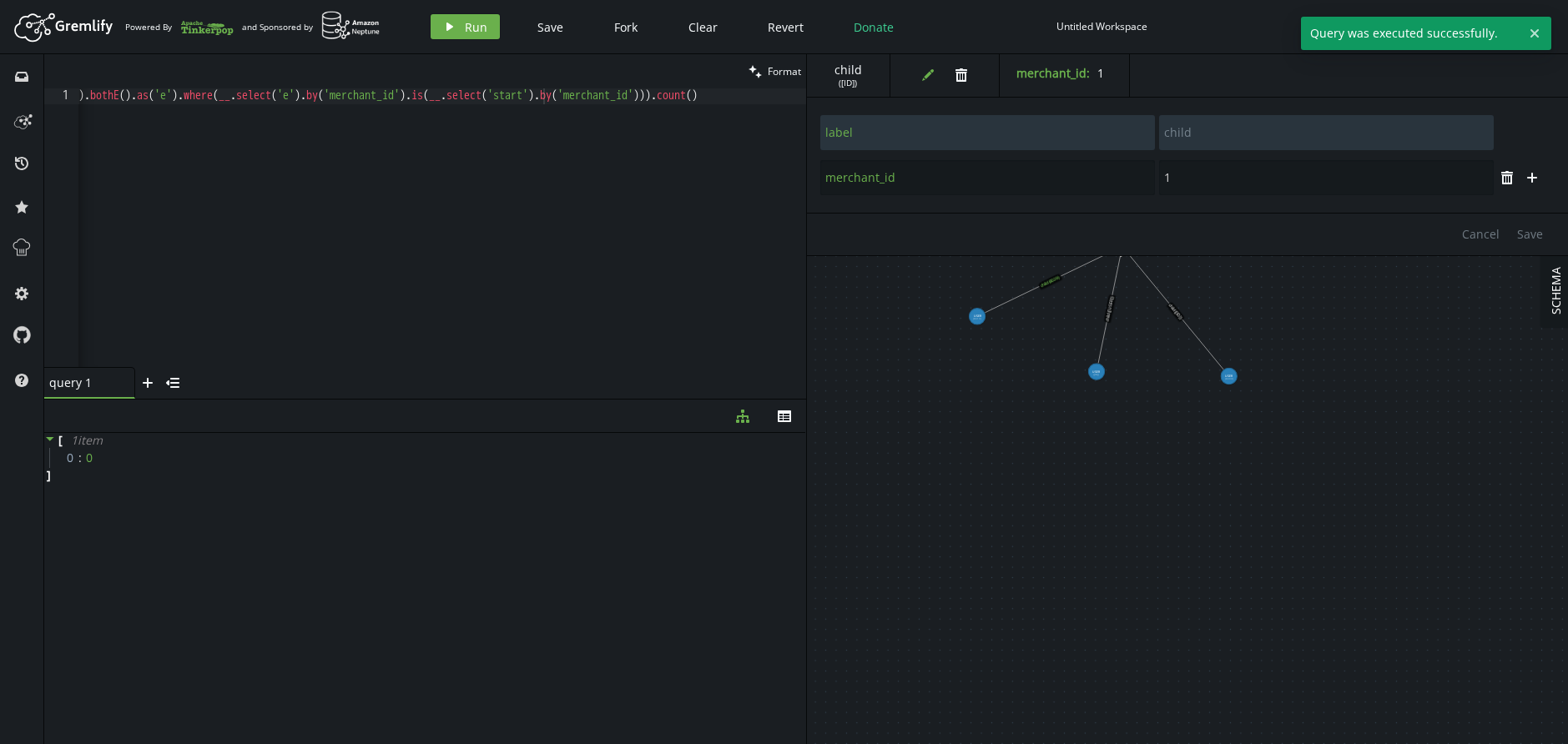 click on "g . V ( [ID] ) . as ( 'start' ) . bothE ( ) . as ( 'e' ) . where ( __ . select ( 'e' ) . by ( 'merchant_id' ) . is ( __ . select ( 'start' ) . by ( 'merchant_id' ))) . count ( )" at bounding box center (403, 240) 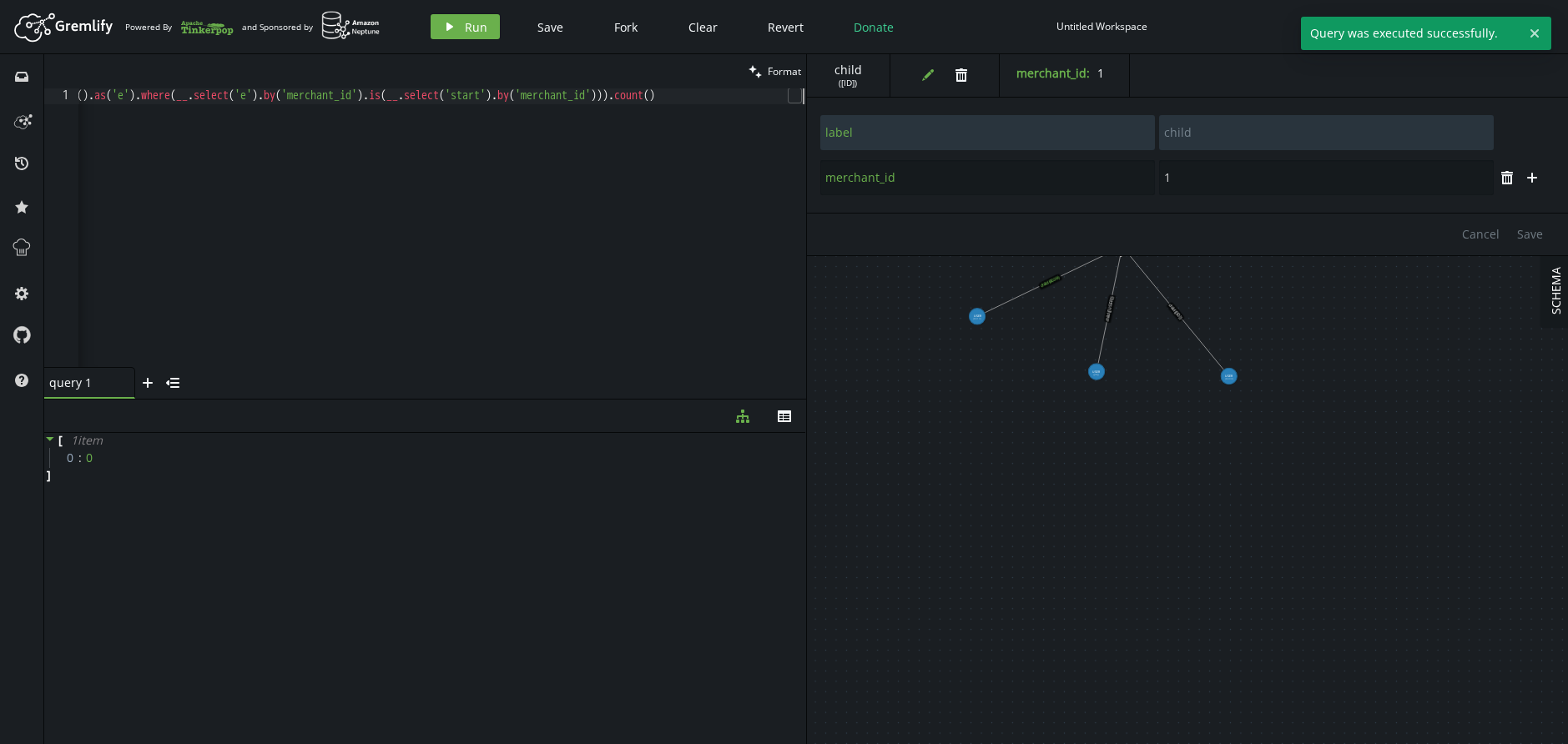 click on "g . V ( [ID] ) . as ( 'start' ) . bothE ( ) . as ( 'e' ) . where ( __ . select ( 'e' ) . by ( 'merchant_id' ) . is ( __ . select ( 'start' ) . by ( 'merchant_id' ))) . count ( )" at bounding box center (360, 240) 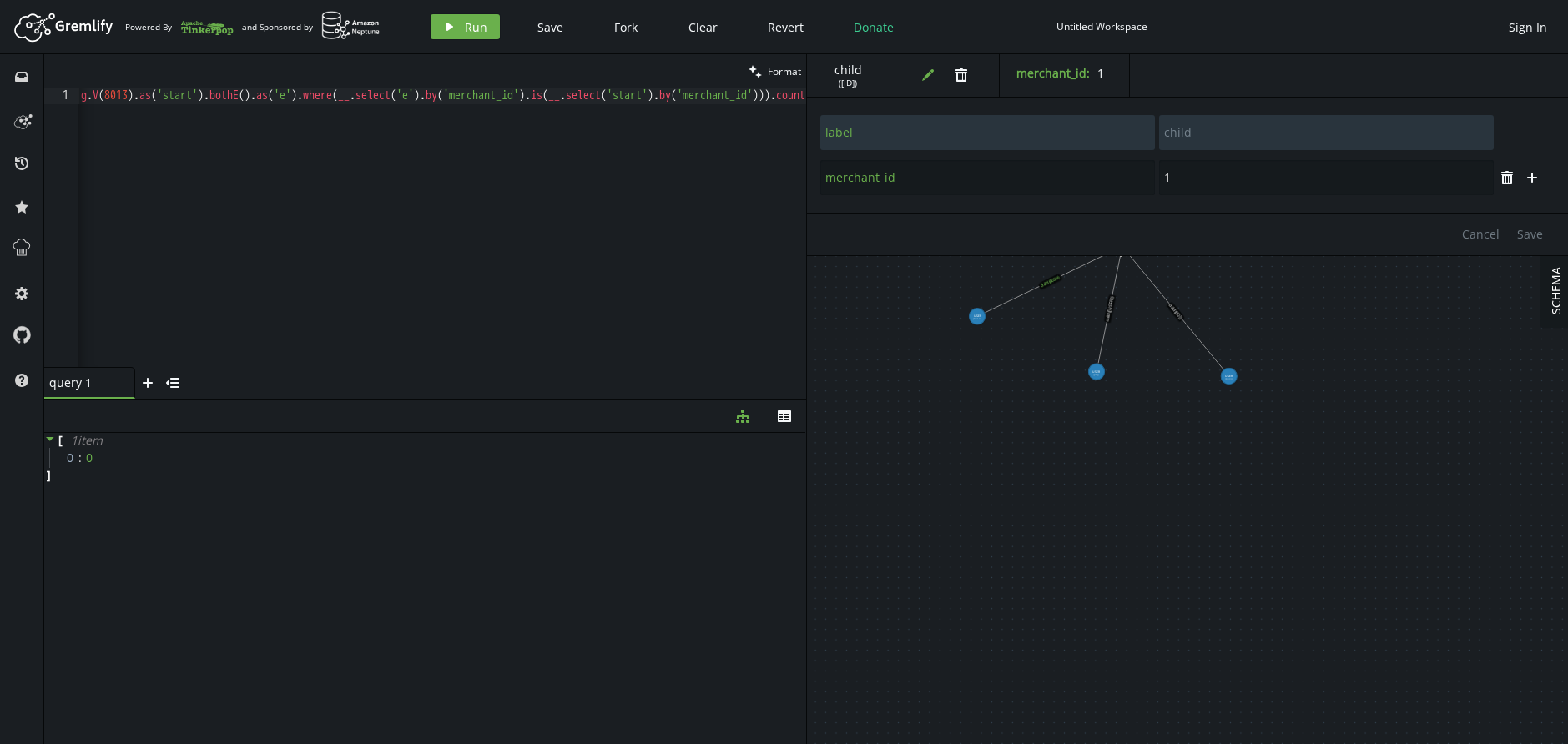 scroll, scrollTop: 0, scrollLeft: 0, axis: both 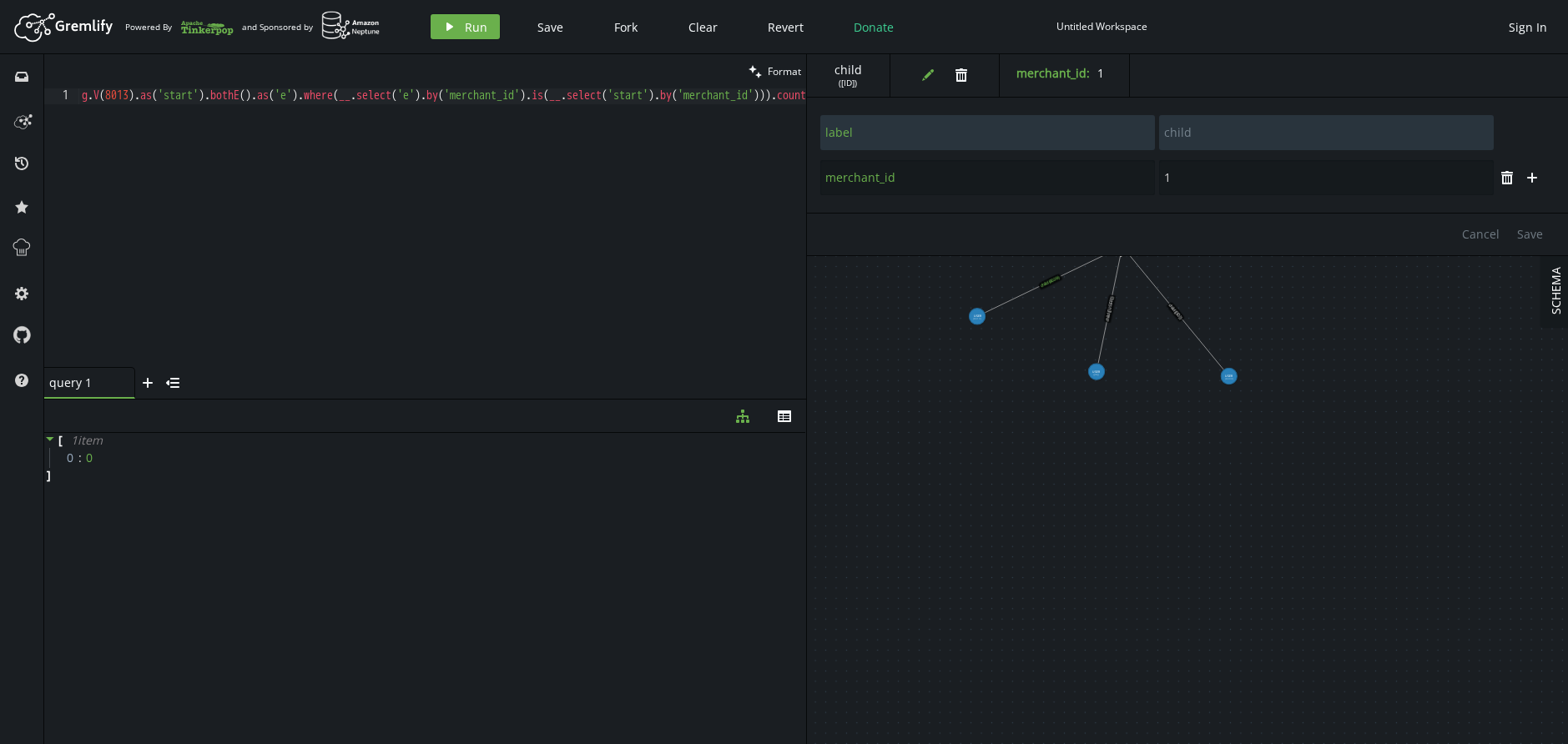 click on "g . V ( [ID] ) . as ( 'start' ) . bothE ( ) . as ( 'e' ) . where ( __ . select ( 'e' ) . by ( 'merchant_id' ) . is ( __ . select ( 'start' ) . by ( 'merchant_id' ))) . count ( )" at bounding box center [523, 240] 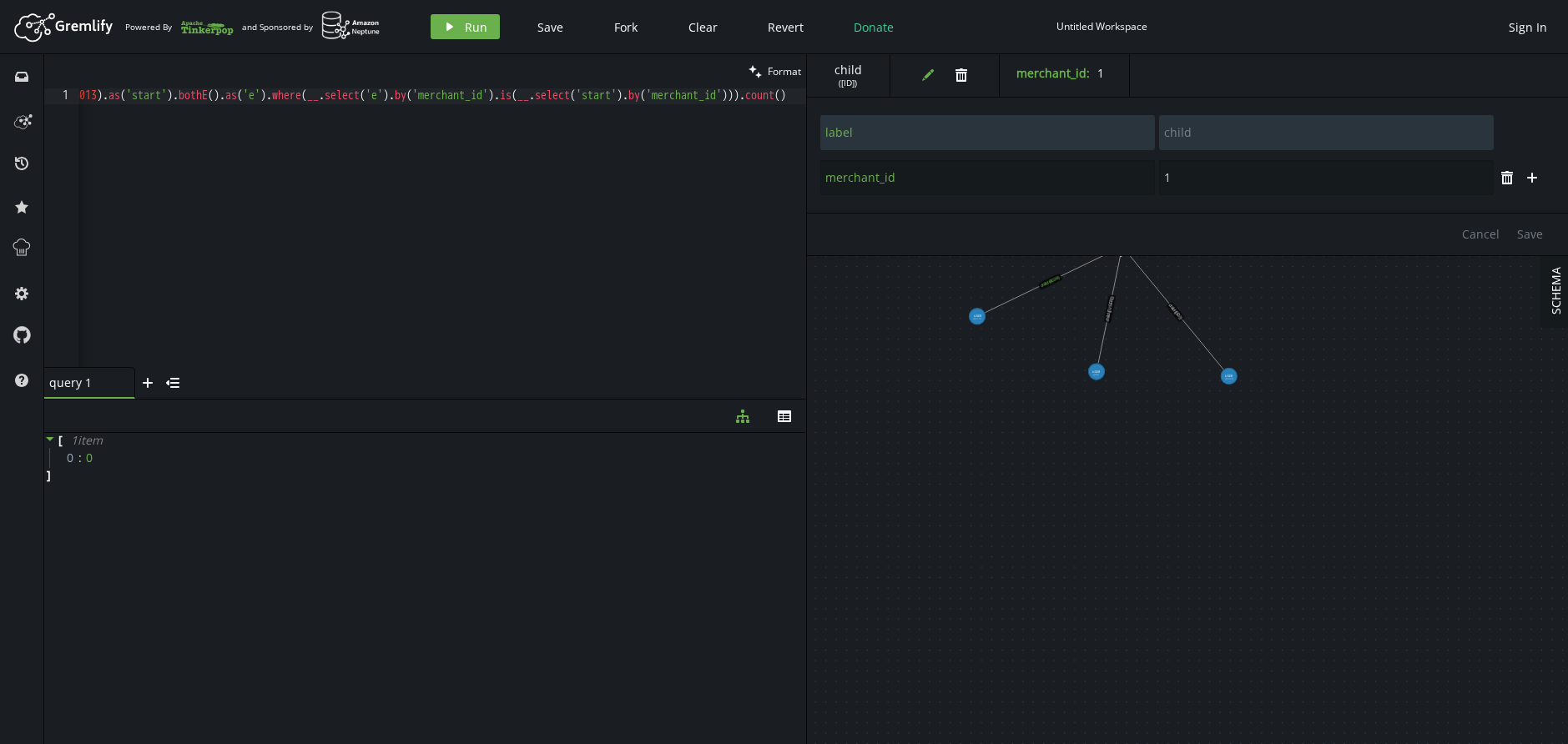 scroll, scrollTop: 0, scrollLeft: 163, axis: horizontal 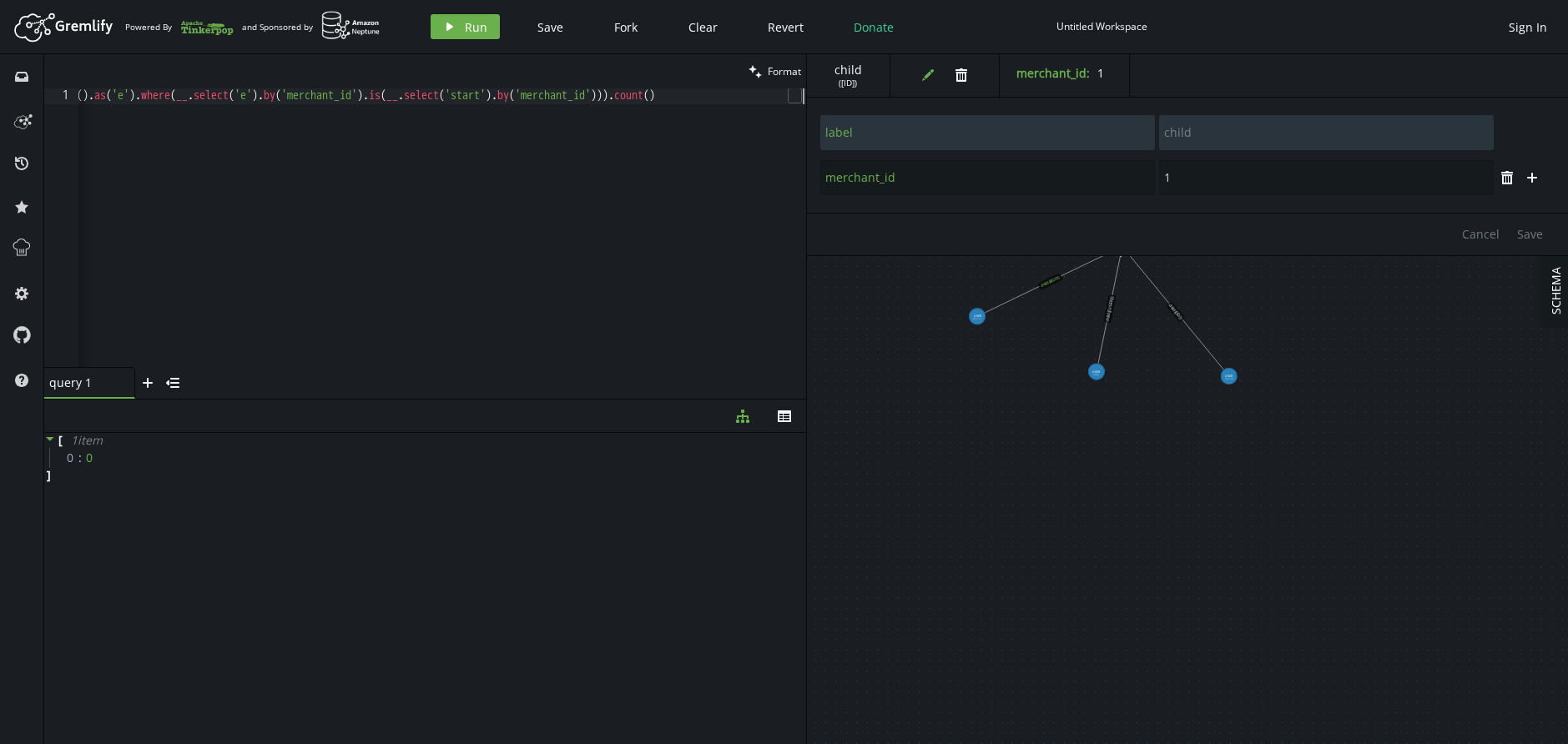 click on "g . V ( [ID] ) . as ( 'start' ) . bothE ( ) . as ( 'e' ) . where ( __ . select ( 'e' ) . by ( 'merchant_id' ) . is ( __ . select ( 'start' ) . by ( 'merchant_id' ))) . count ( )" at bounding box center (360, 240) 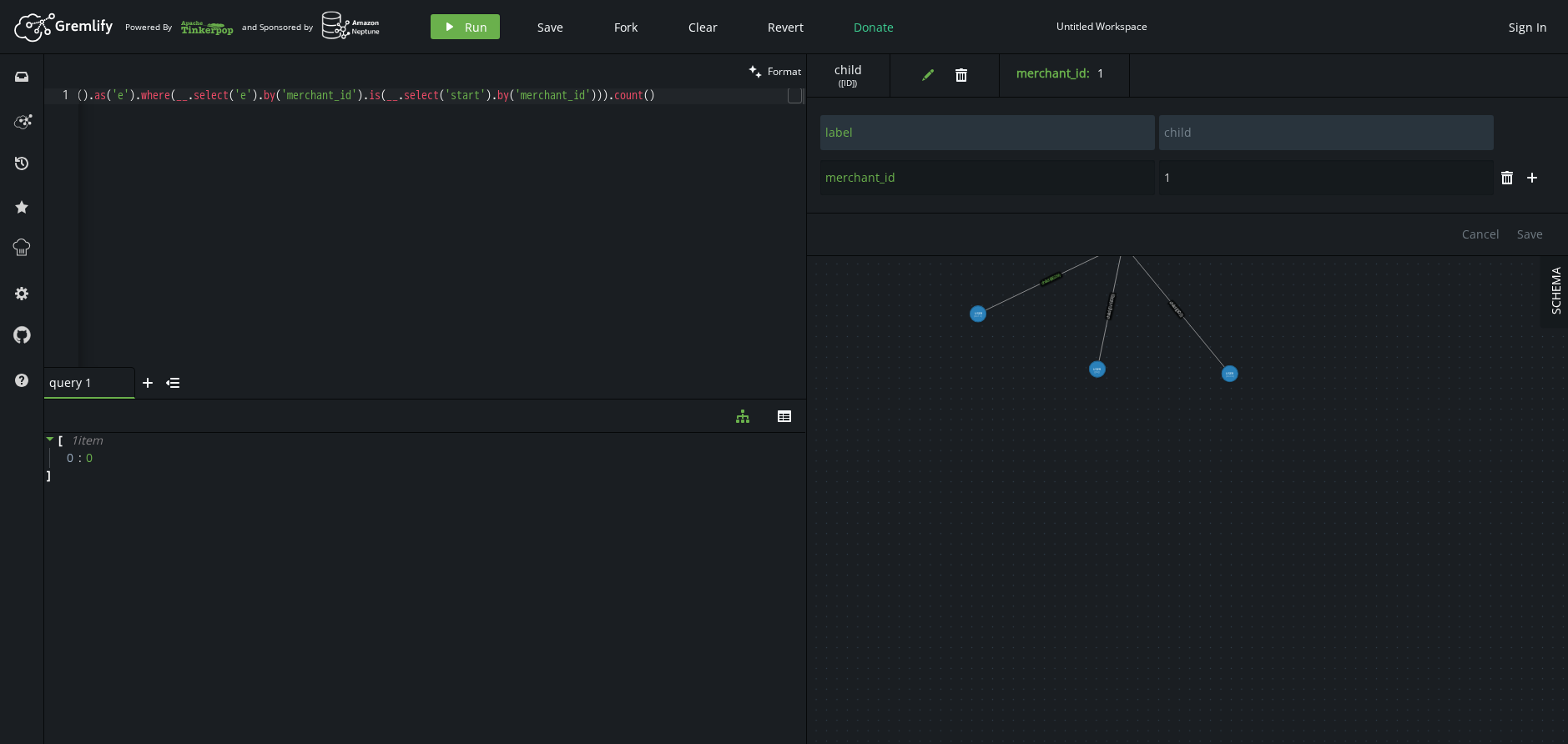 drag, startPoint x: 1495, startPoint y: 352, endPoint x: 1500, endPoint y: 339, distance: 13.928388 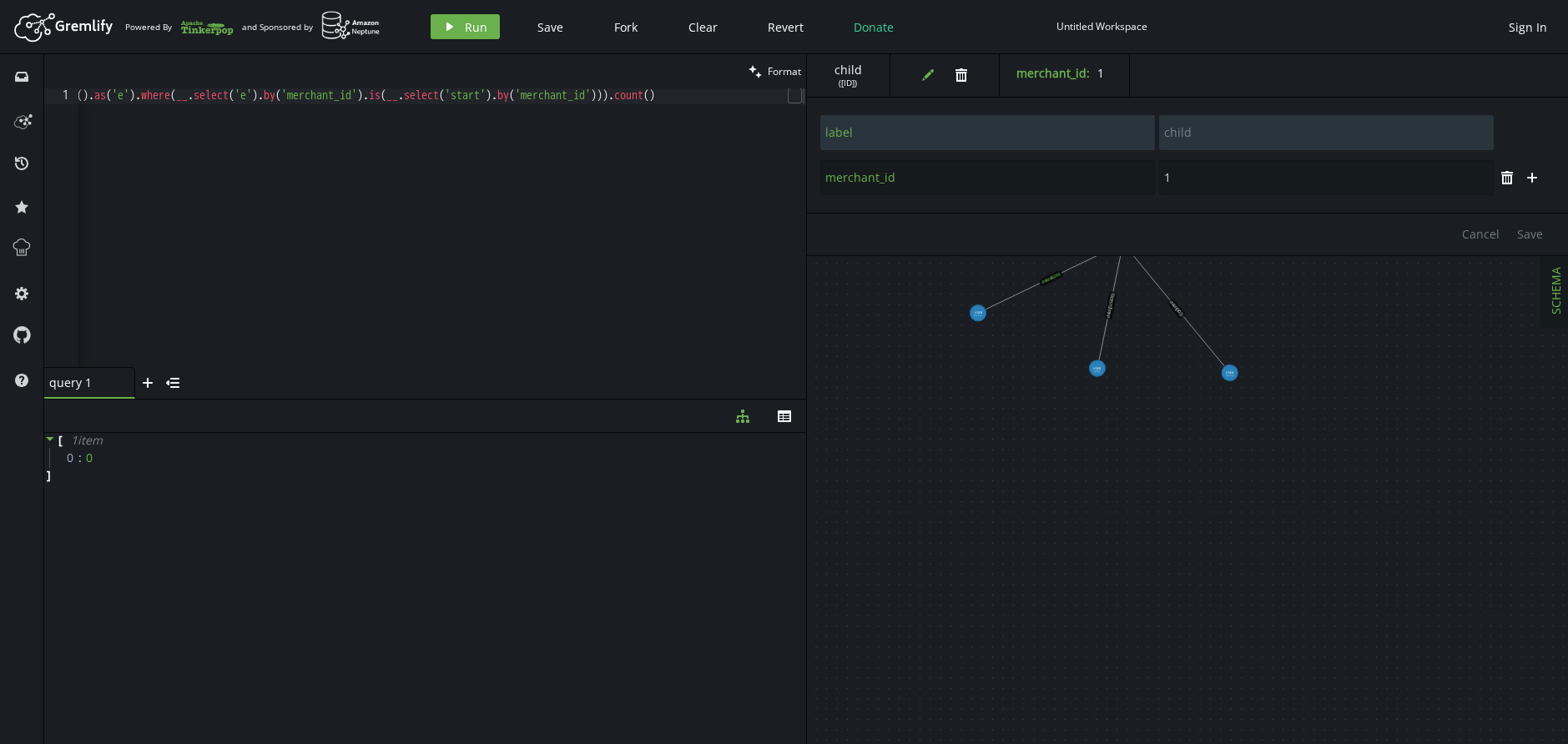 click on "SCHEMA" at bounding box center (1555, 290) 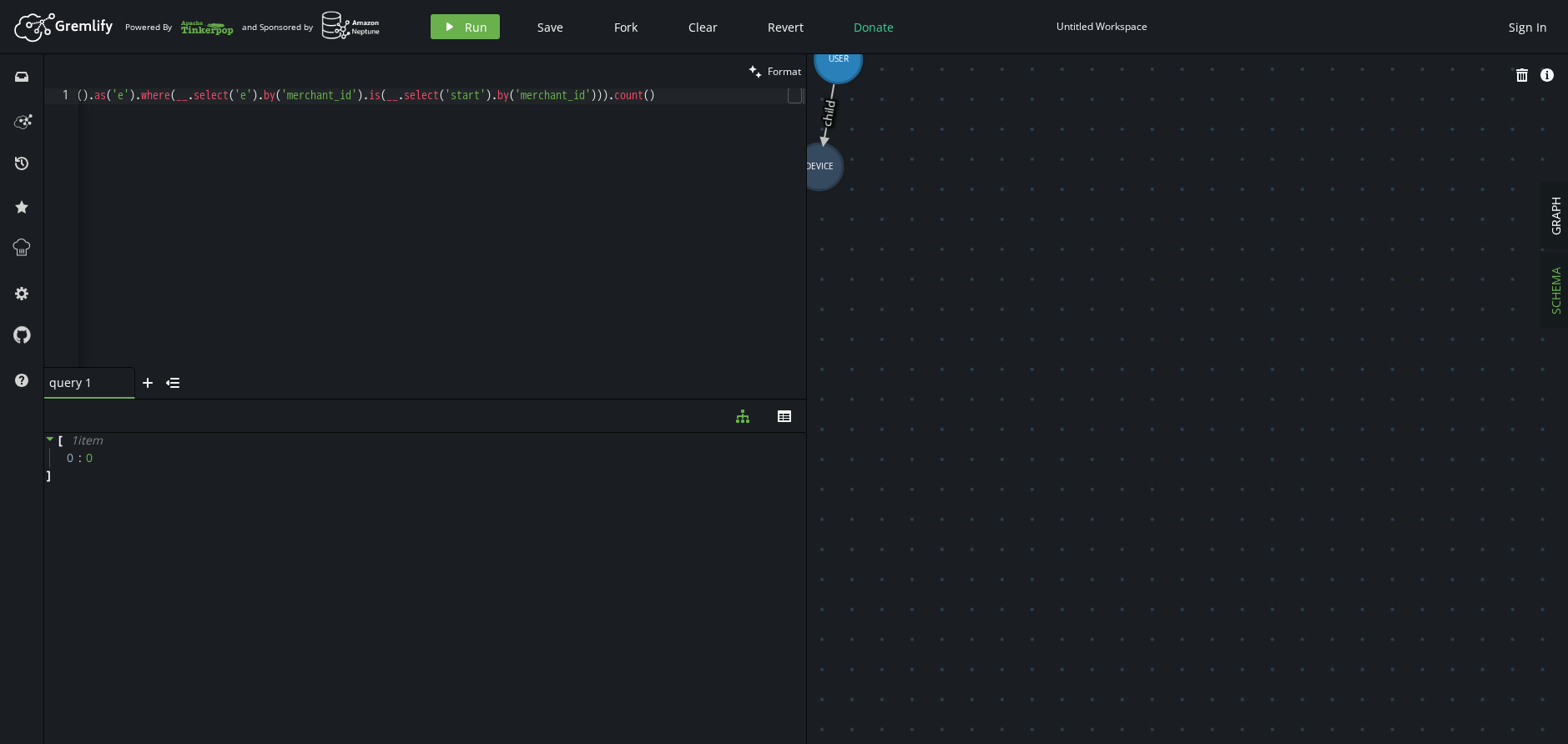 scroll, scrollTop: 0, scrollLeft: 1, axis: horizontal 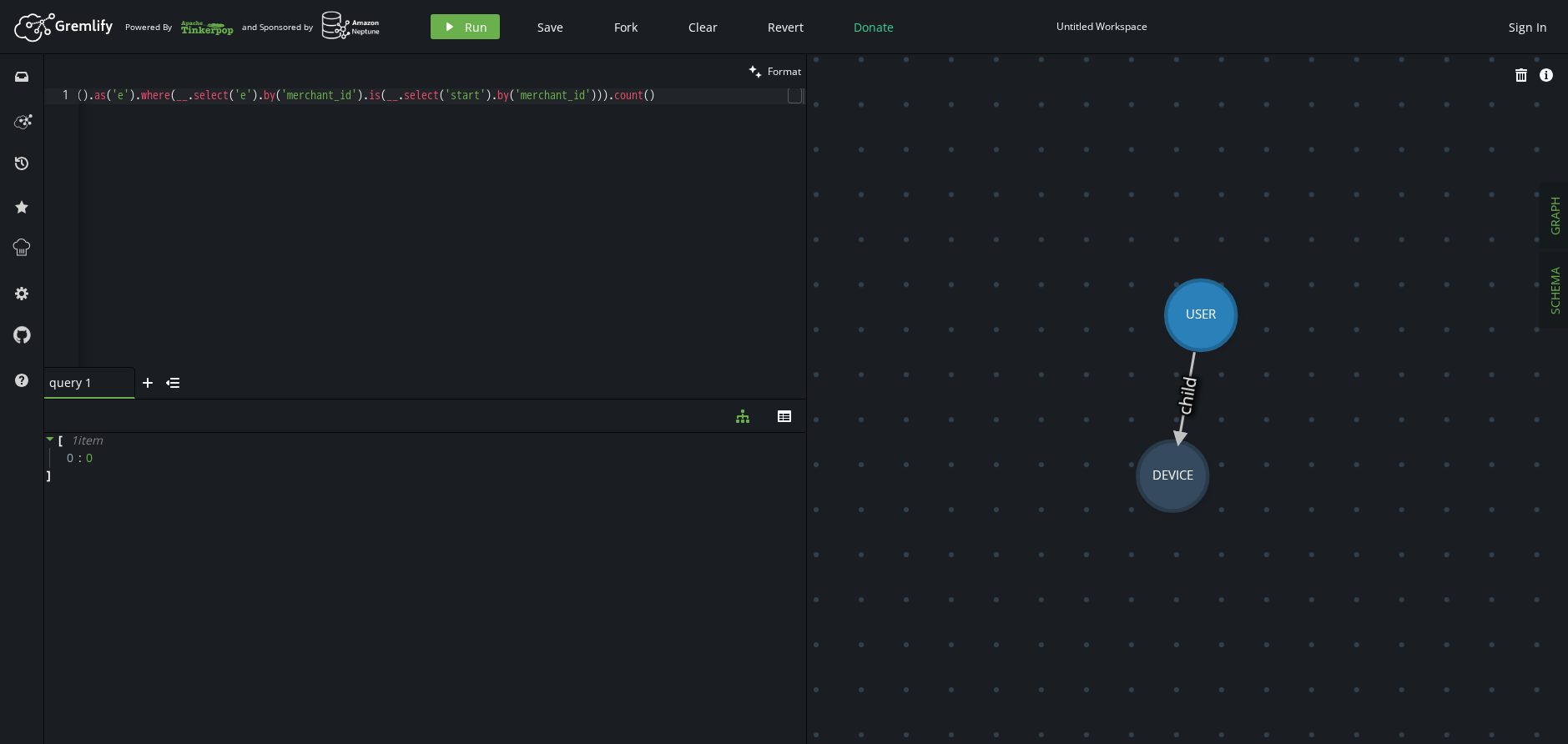click on "GRAPH" at bounding box center [1555, 216] 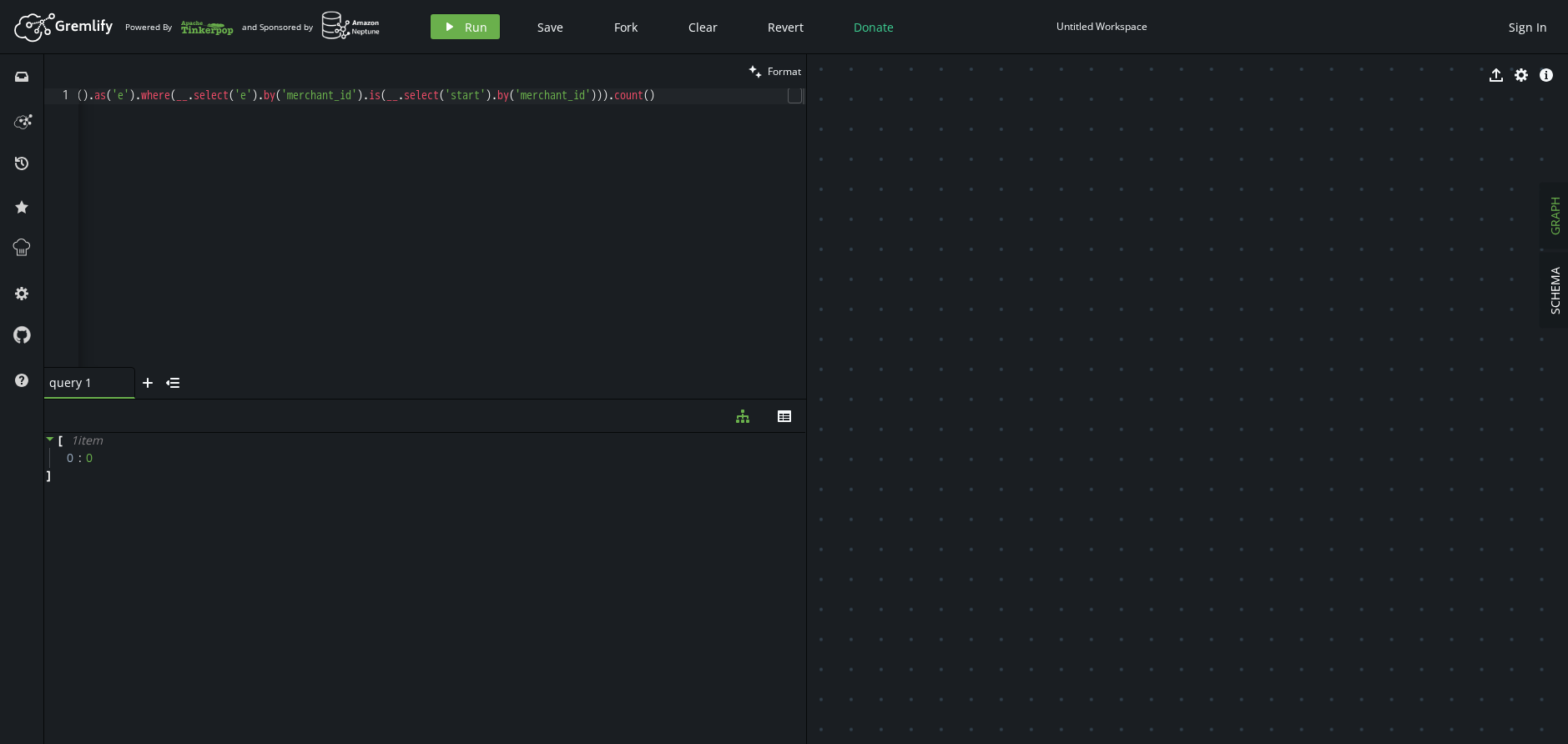 scroll, scrollTop: 0, scrollLeft: 2, axis: horizontal 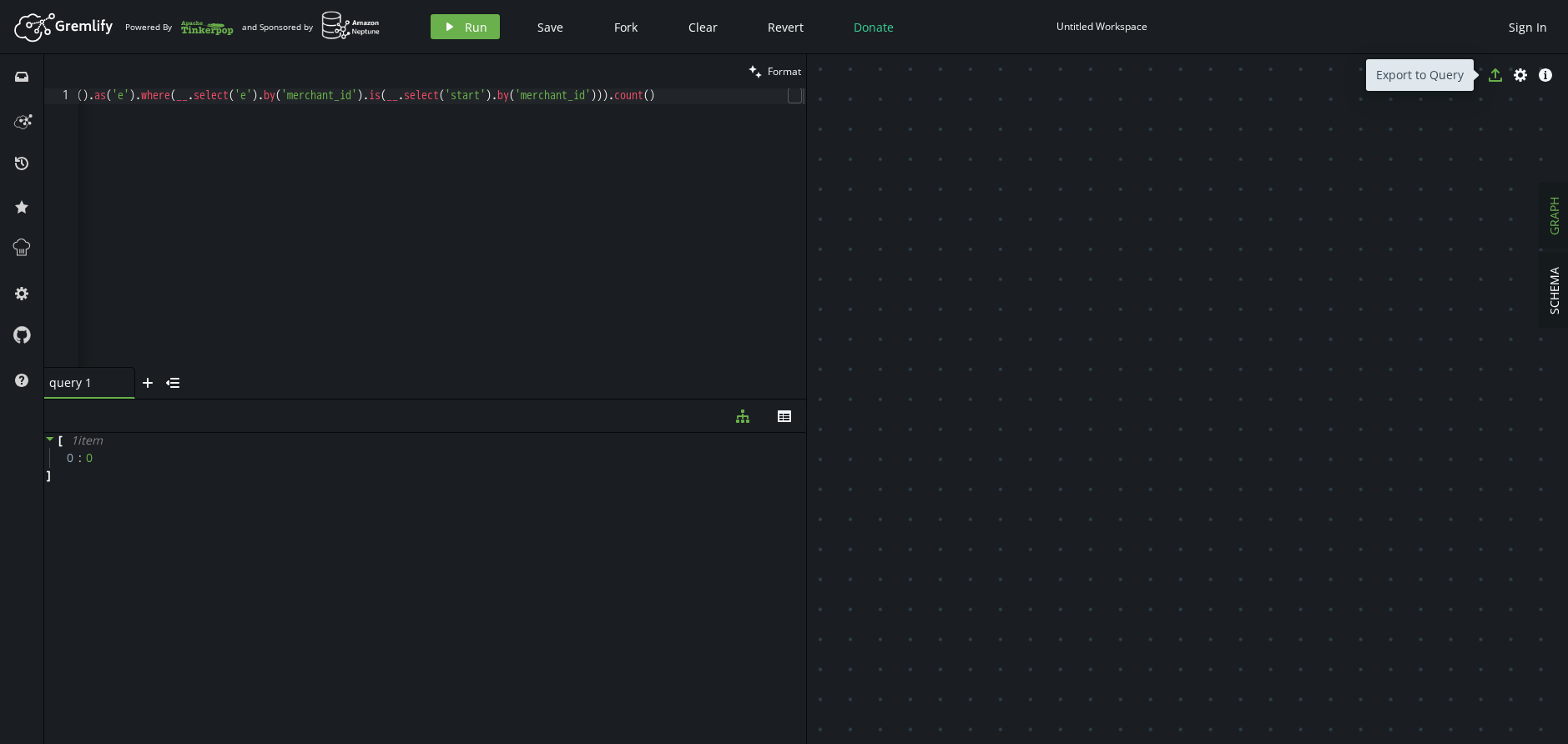 click on "export" at bounding box center [1495, 75] 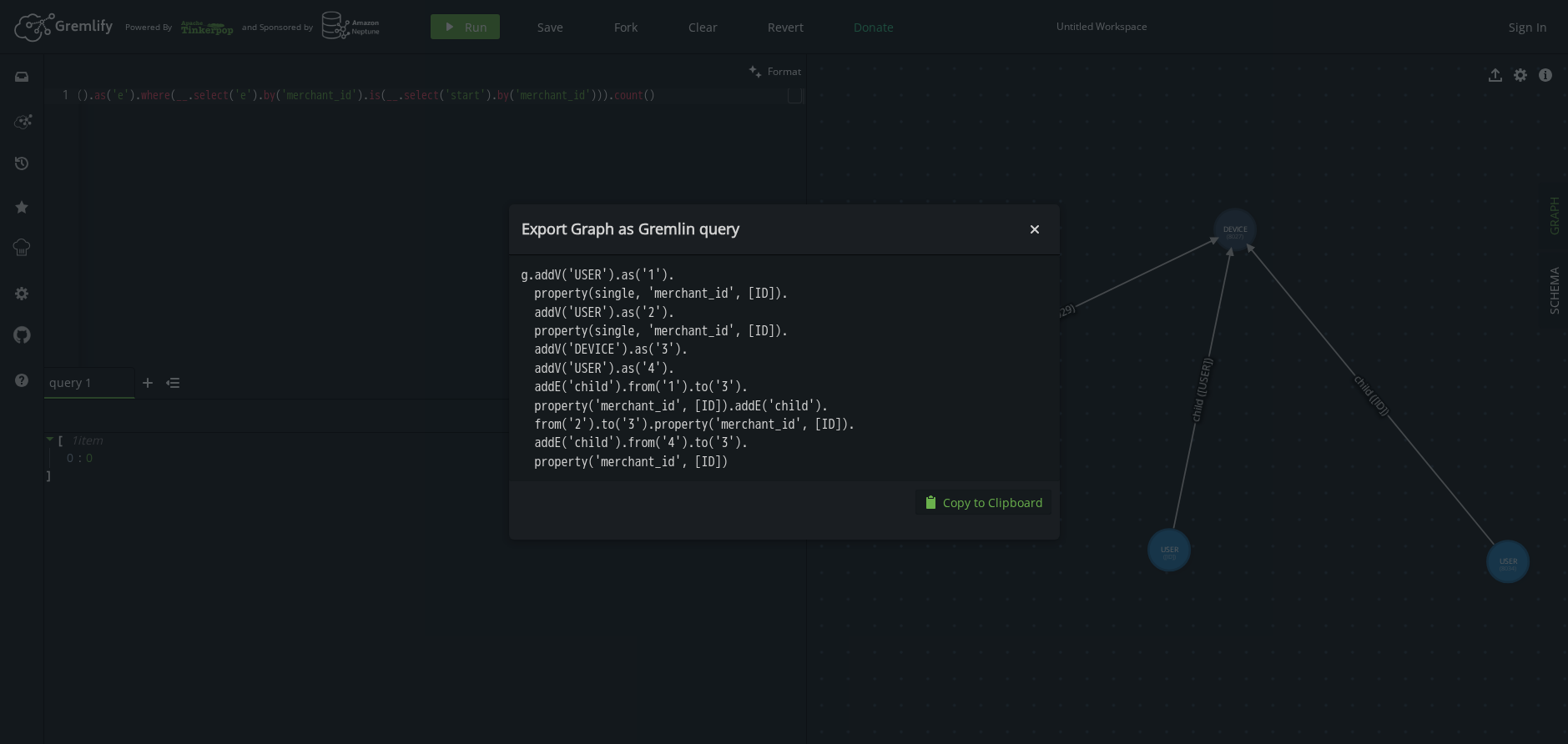 click on "Copy to Clipboard" at bounding box center (993, 502) 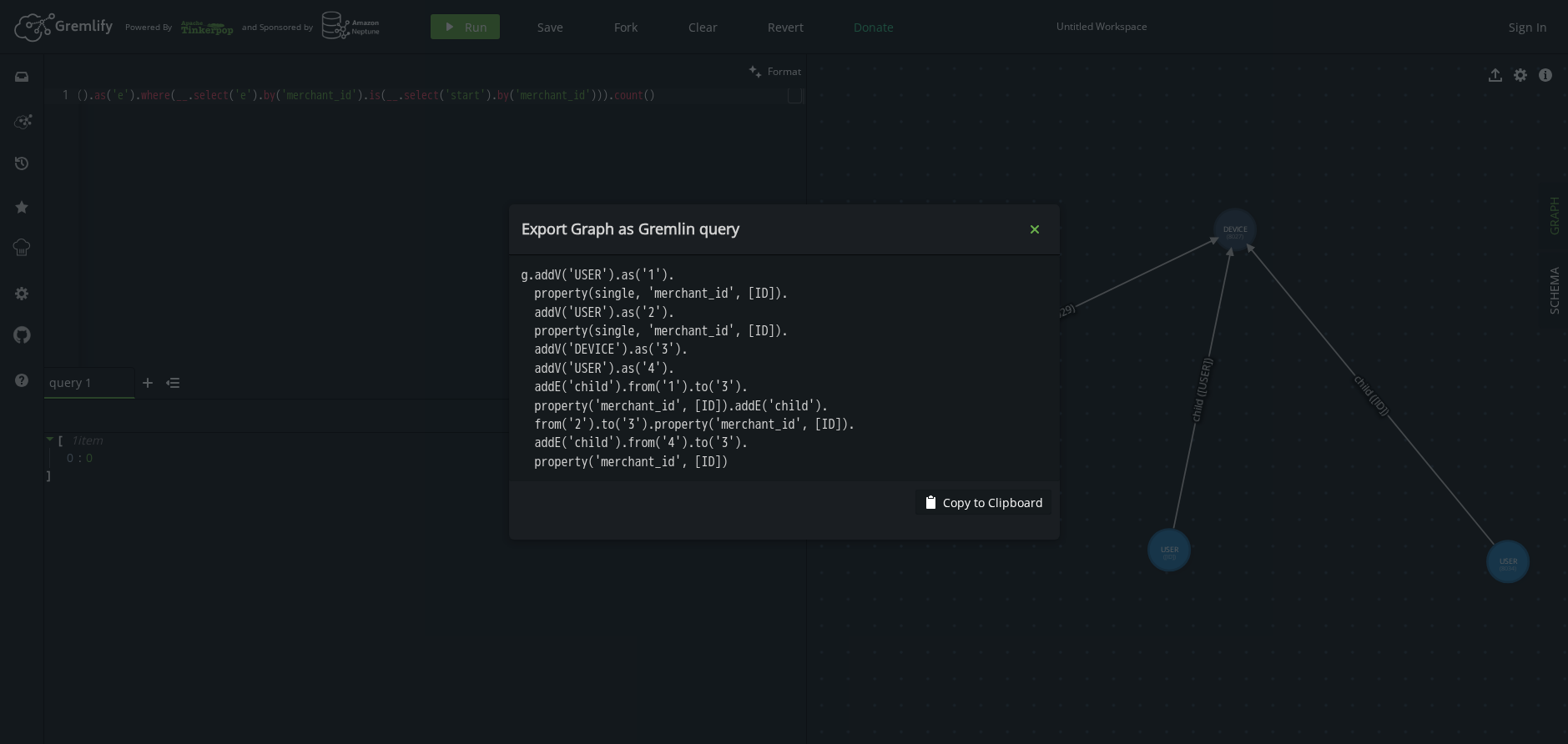 click on "small-cross" 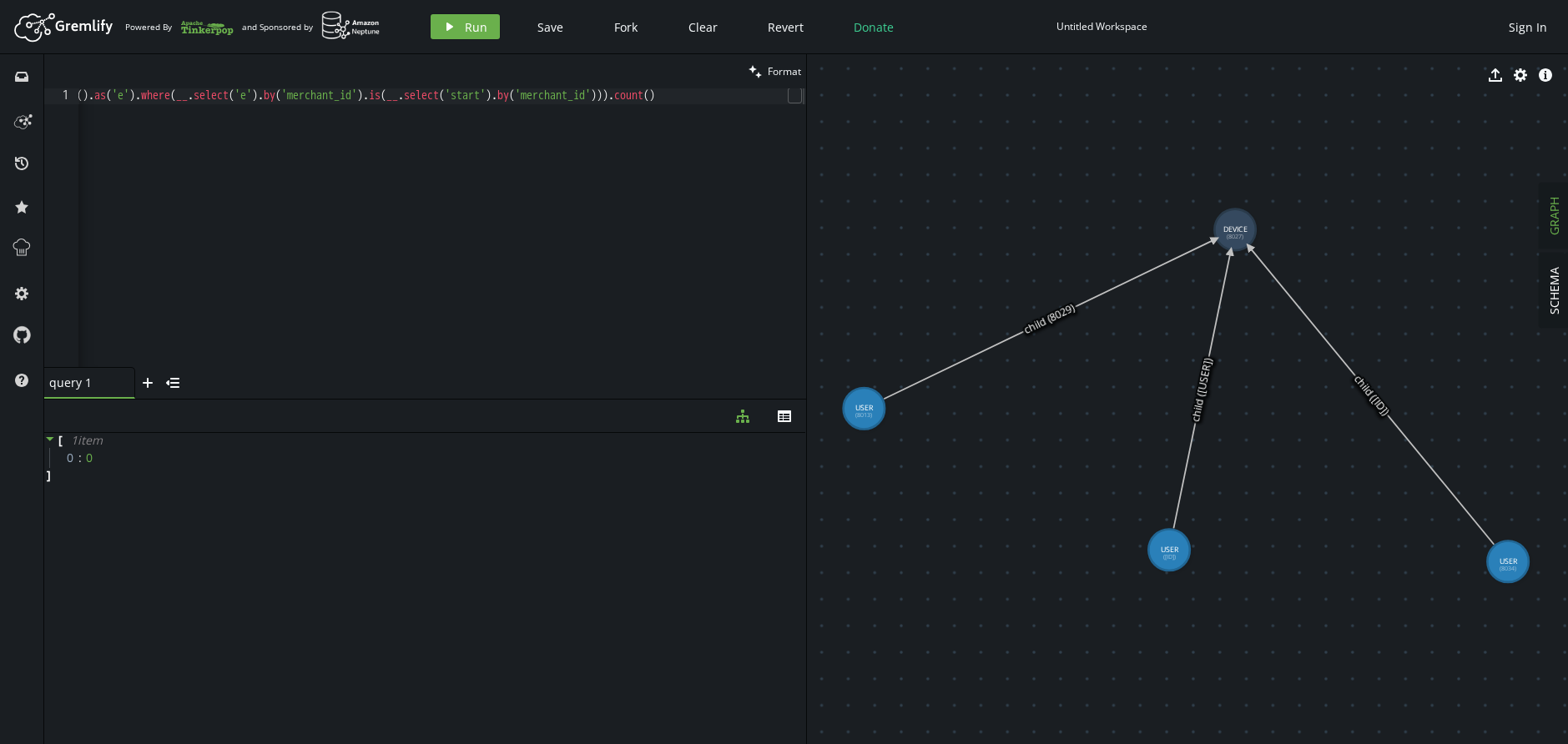 click on "g . V ( [ID] ) . as ( 'start' ) . bothE ( ) . as ( 'e' ) . where ( __ . select ( 'e' ) . by ( 'merchant_id' ) . is ( __ . select ( 'start' ) . by ( 'merchant_id' ))) . count ( )" at bounding box center [360, 240] 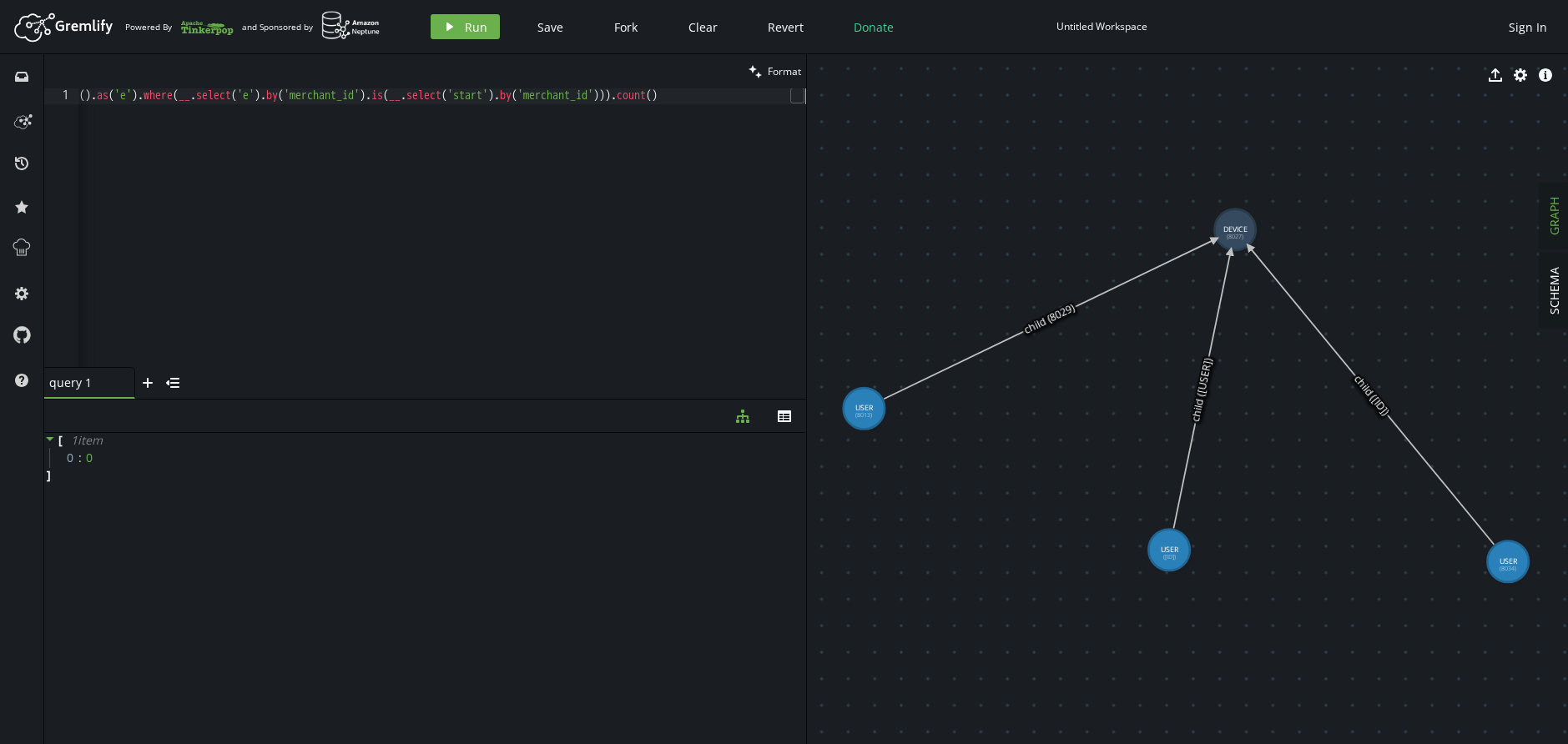 scroll, scrollTop: 0, scrollLeft: 160, axis: horizontal 